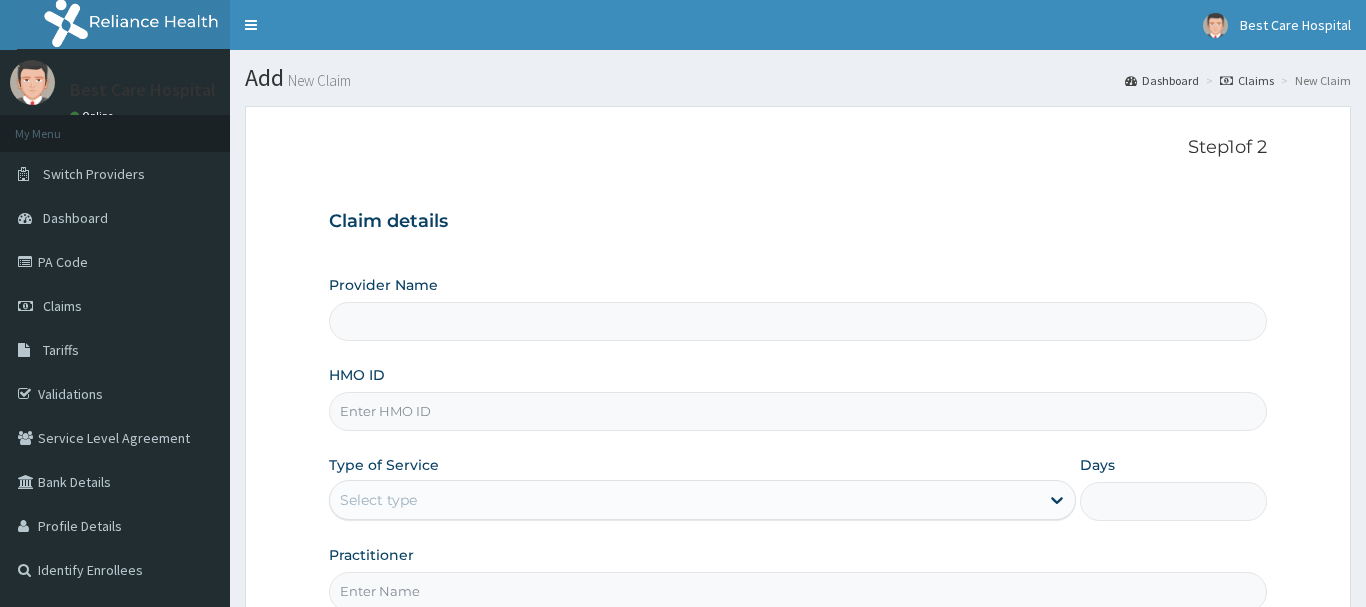 scroll, scrollTop: 0, scrollLeft: 0, axis: both 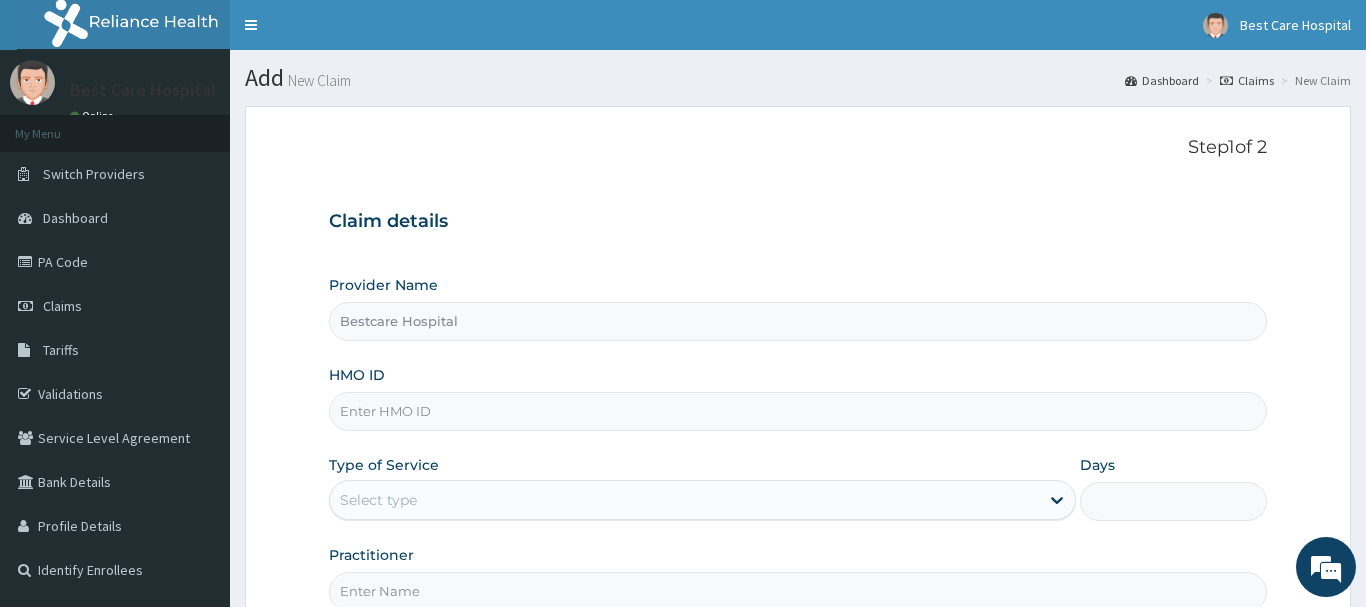 click on "HMO ID" at bounding box center [798, 411] 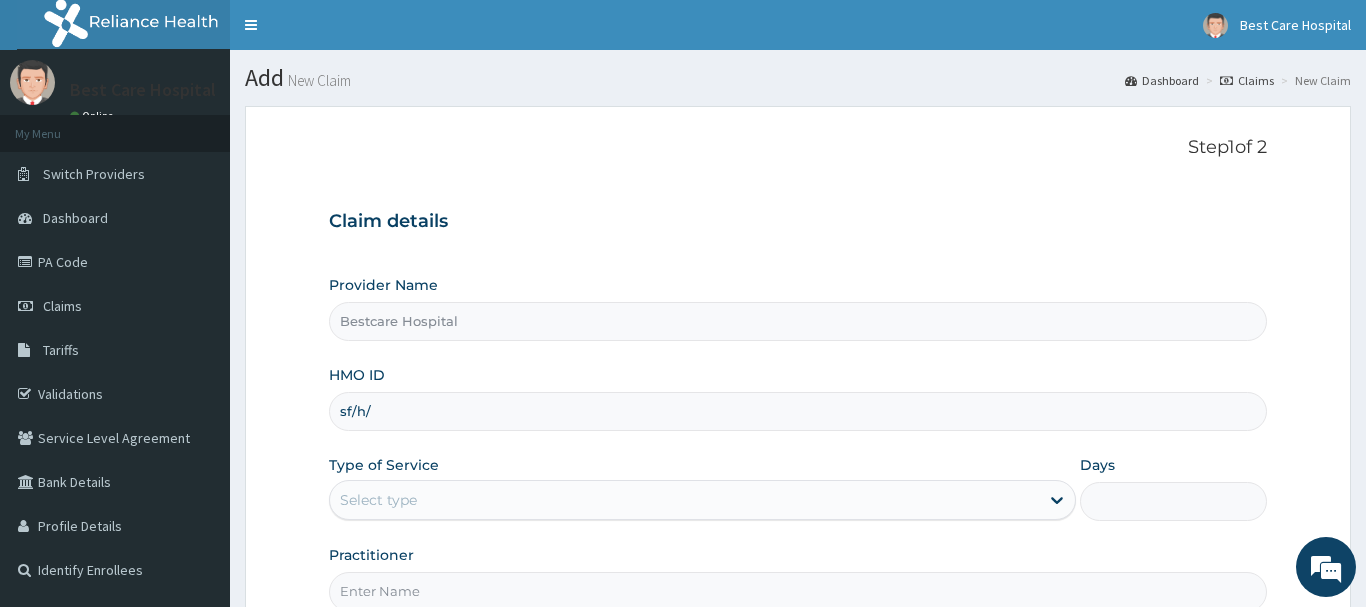 scroll, scrollTop: 0, scrollLeft: 0, axis: both 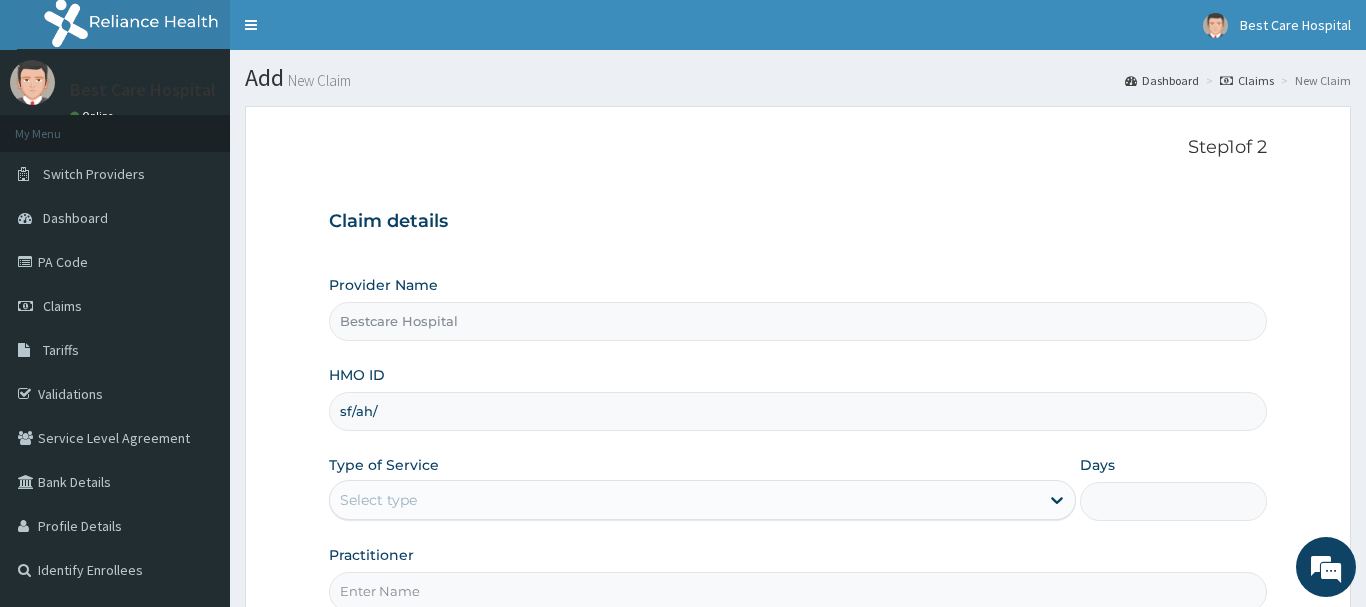 click on "sf/ah/" at bounding box center [798, 411] 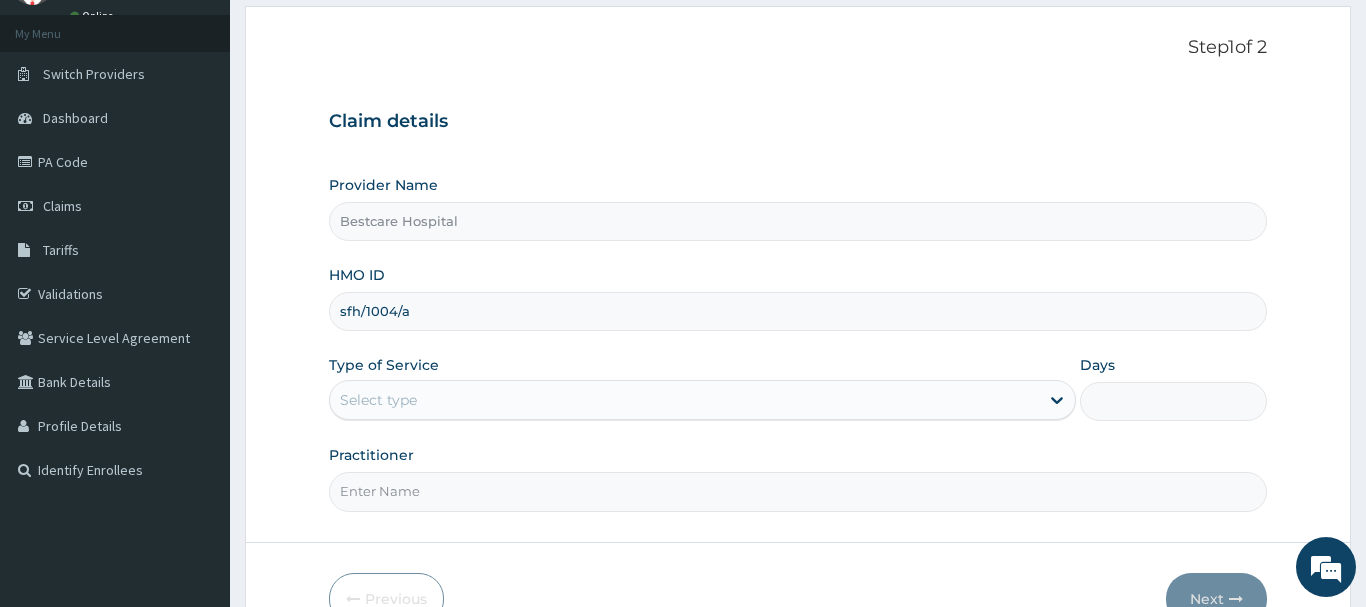 scroll, scrollTop: 204, scrollLeft: 0, axis: vertical 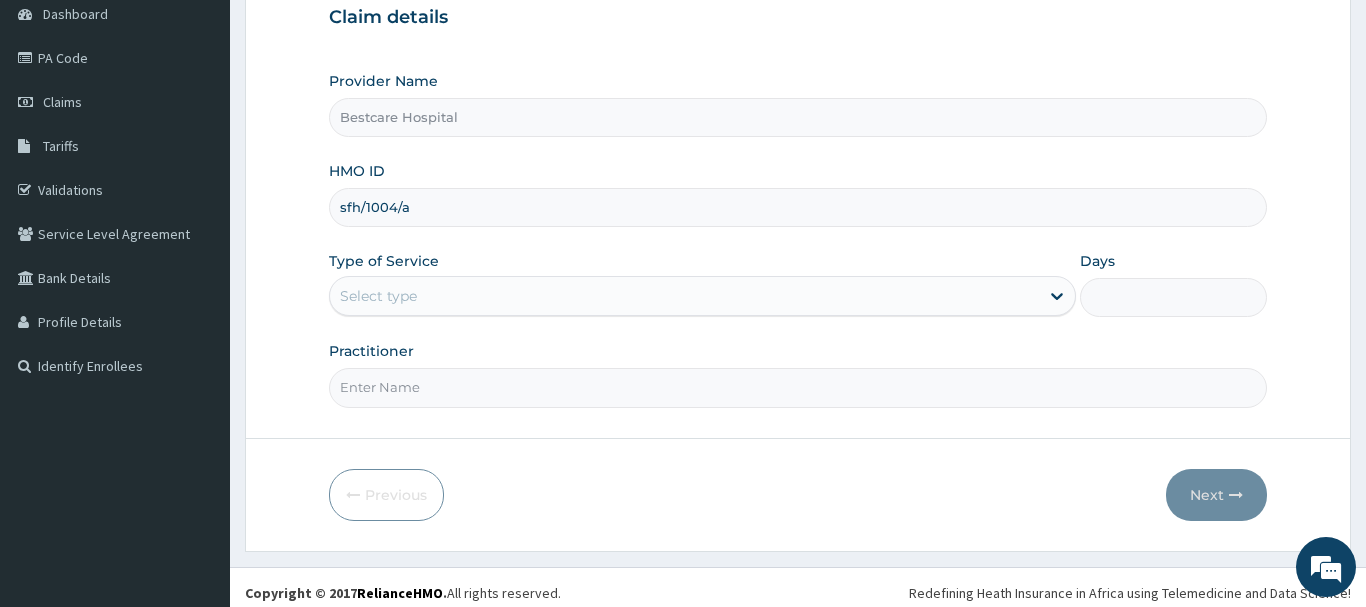 type on "sfh/1004/a" 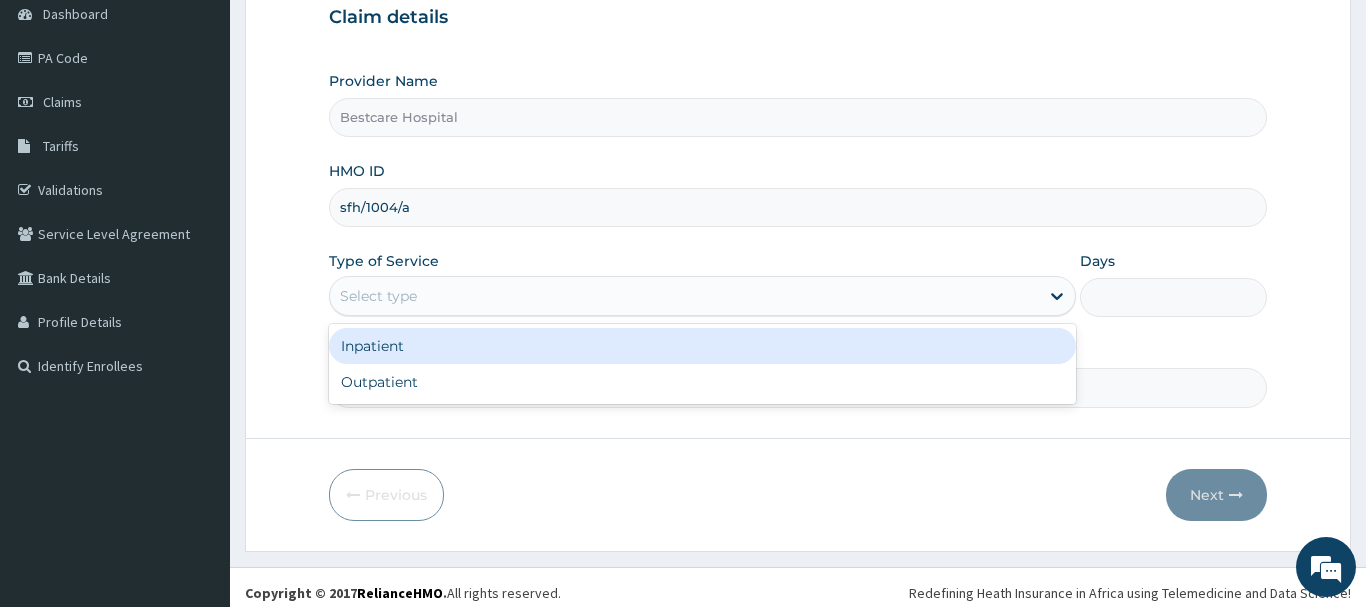 click on "Select type" at bounding box center [685, 296] 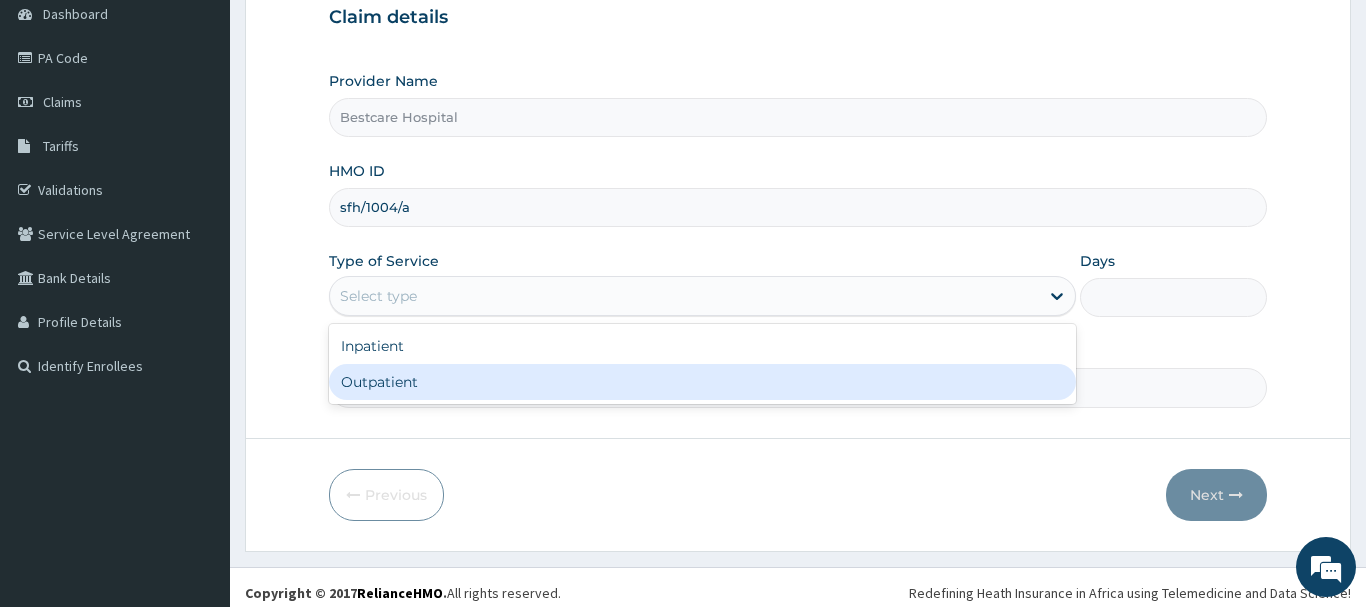 click on "Outpatient" at bounding box center [703, 382] 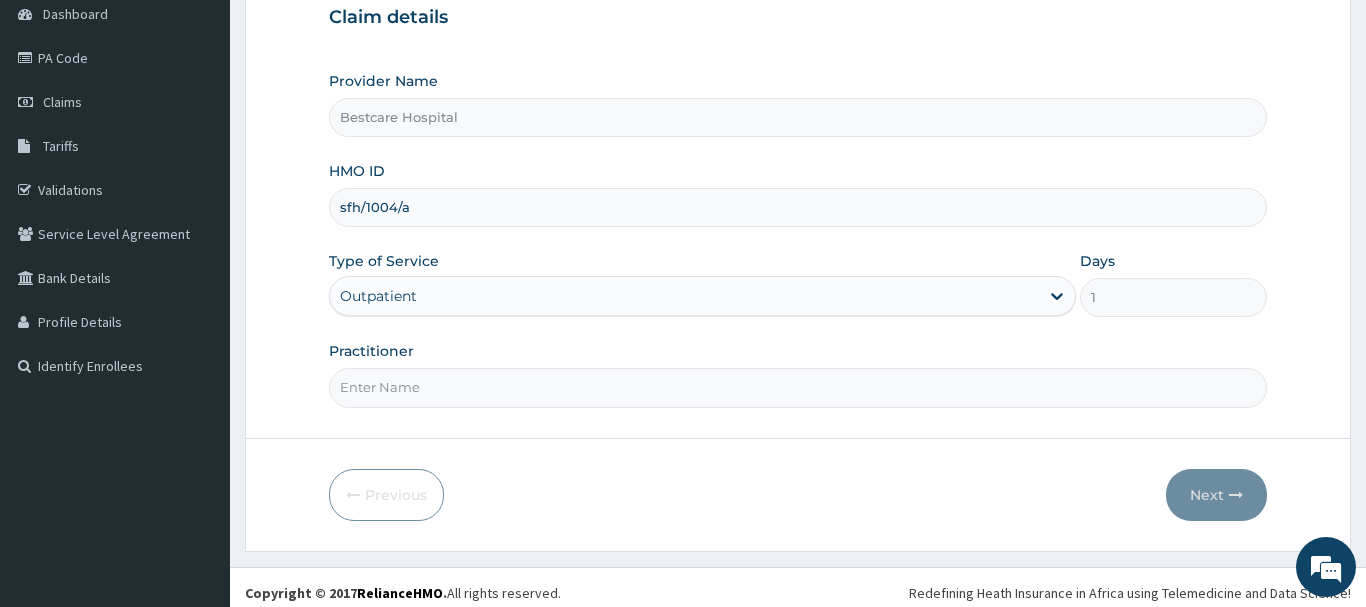 click on "Practitioner" at bounding box center [798, 387] 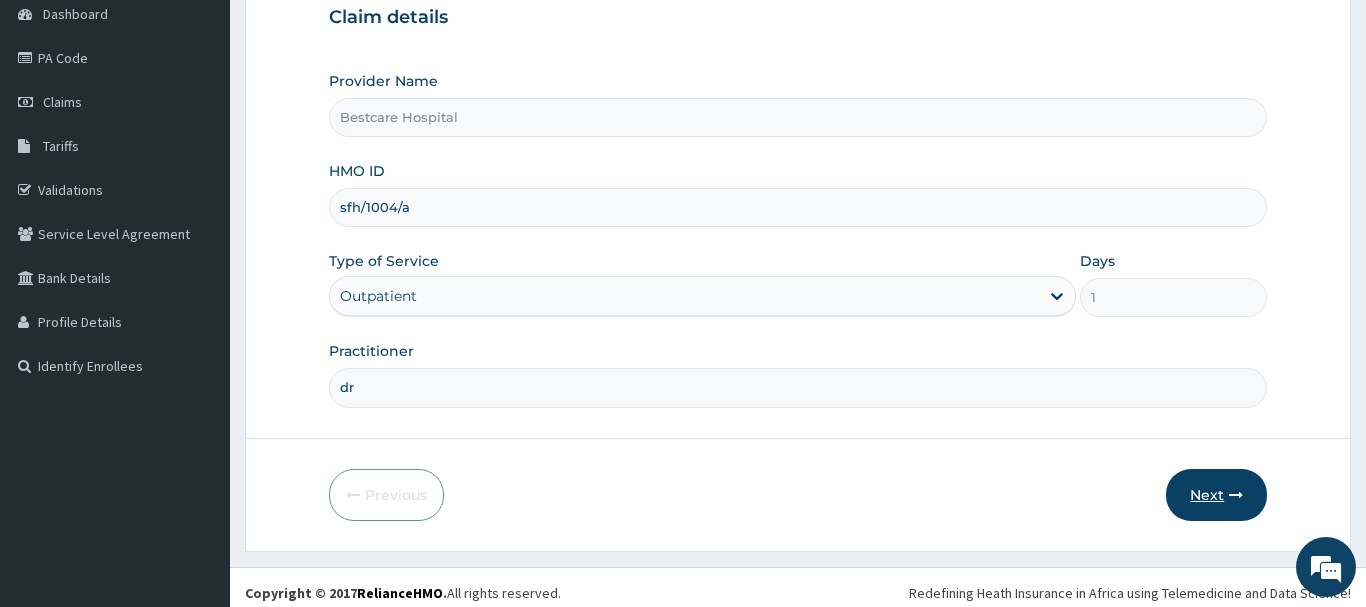 type on "dr" 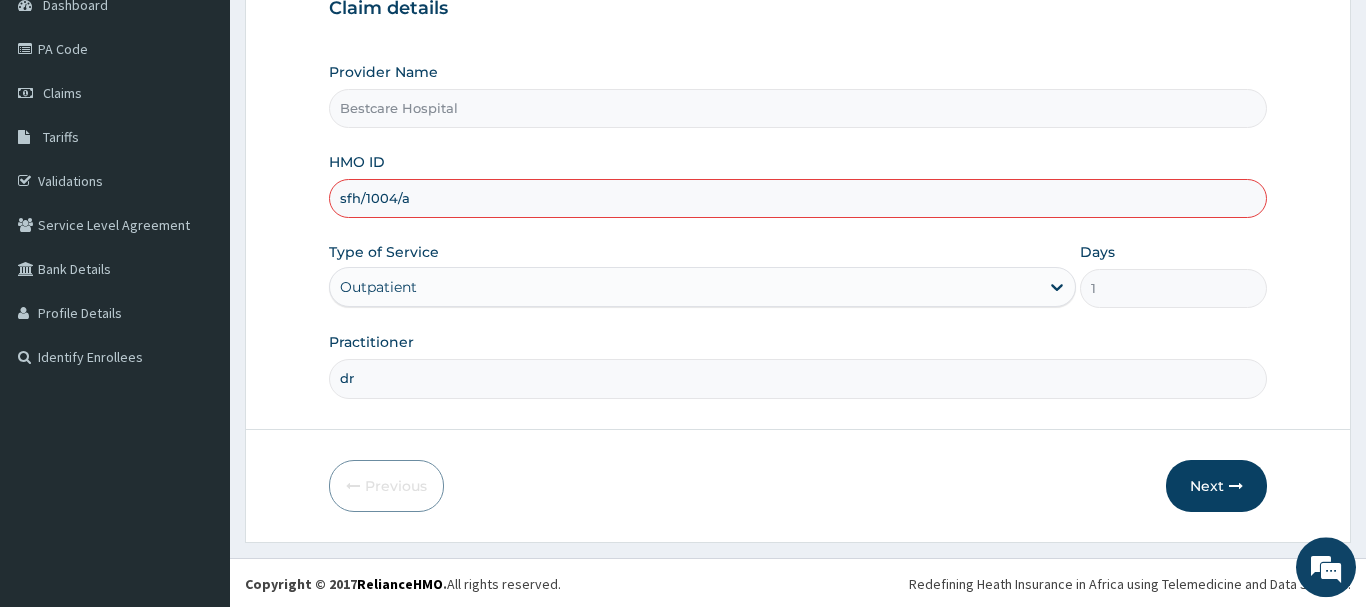 scroll, scrollTop: 215, scrollLeft: 0, axis: vertical 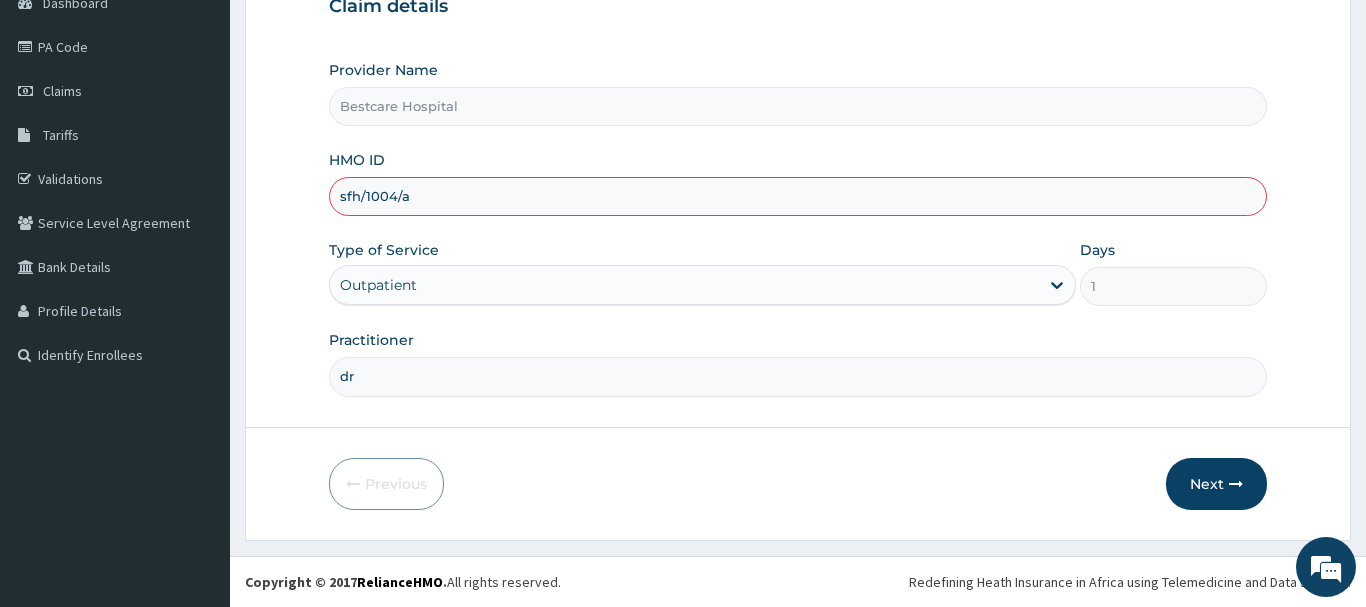 click on "sfh/1004/a" at bounding box center [798, 196] 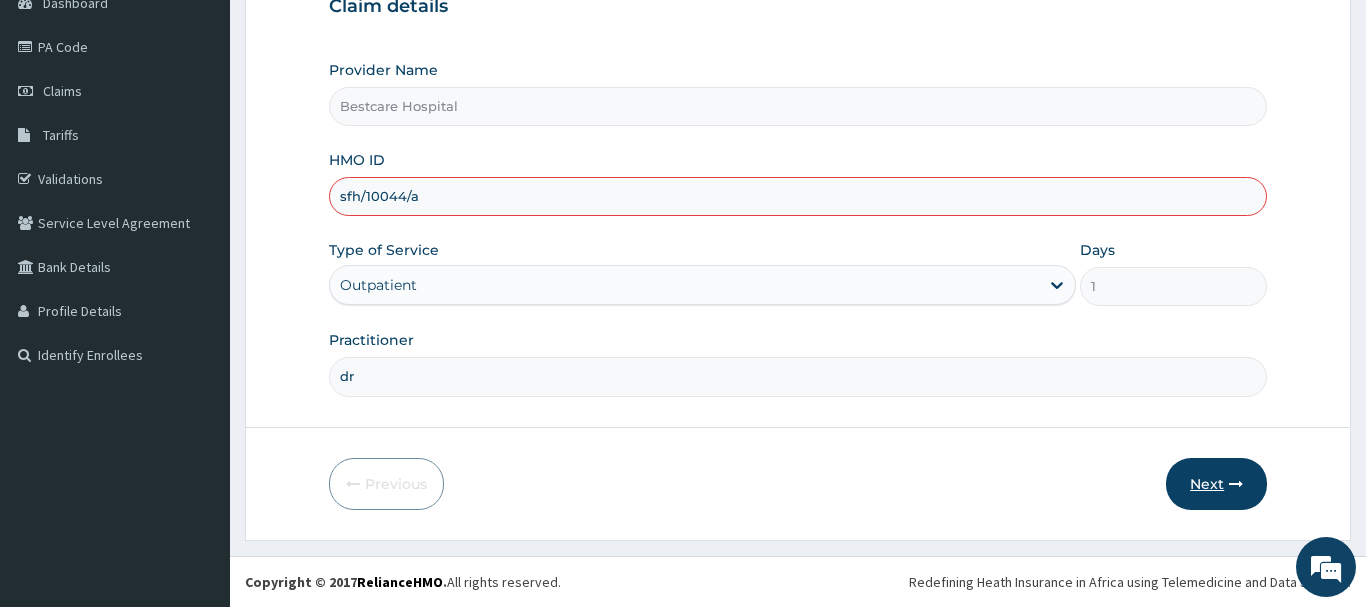 type on "sfh/10044/a" 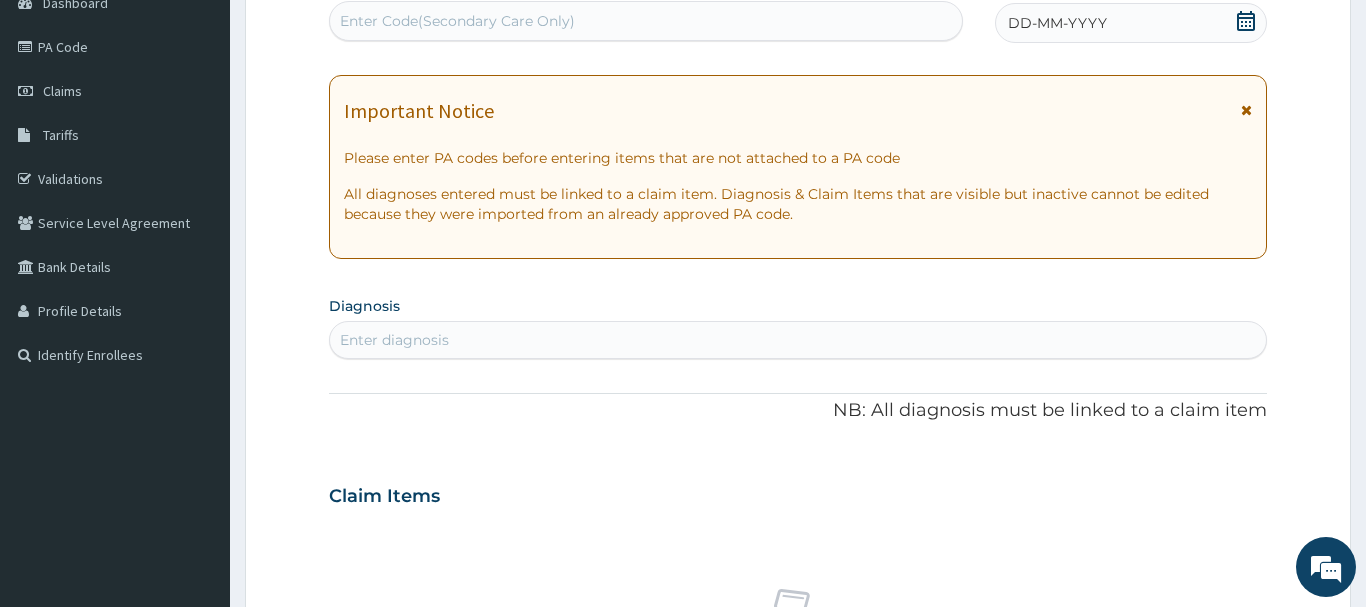 scroll, scrollTop: 0, scrollLeft: 0, axis: both 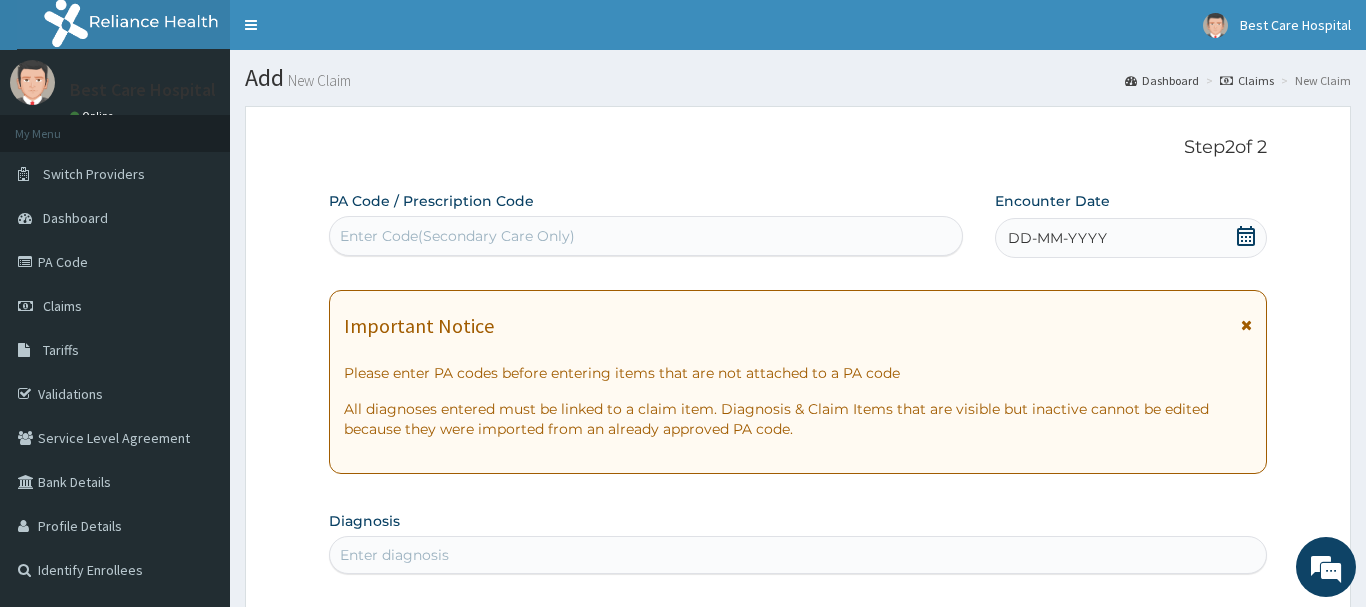 click 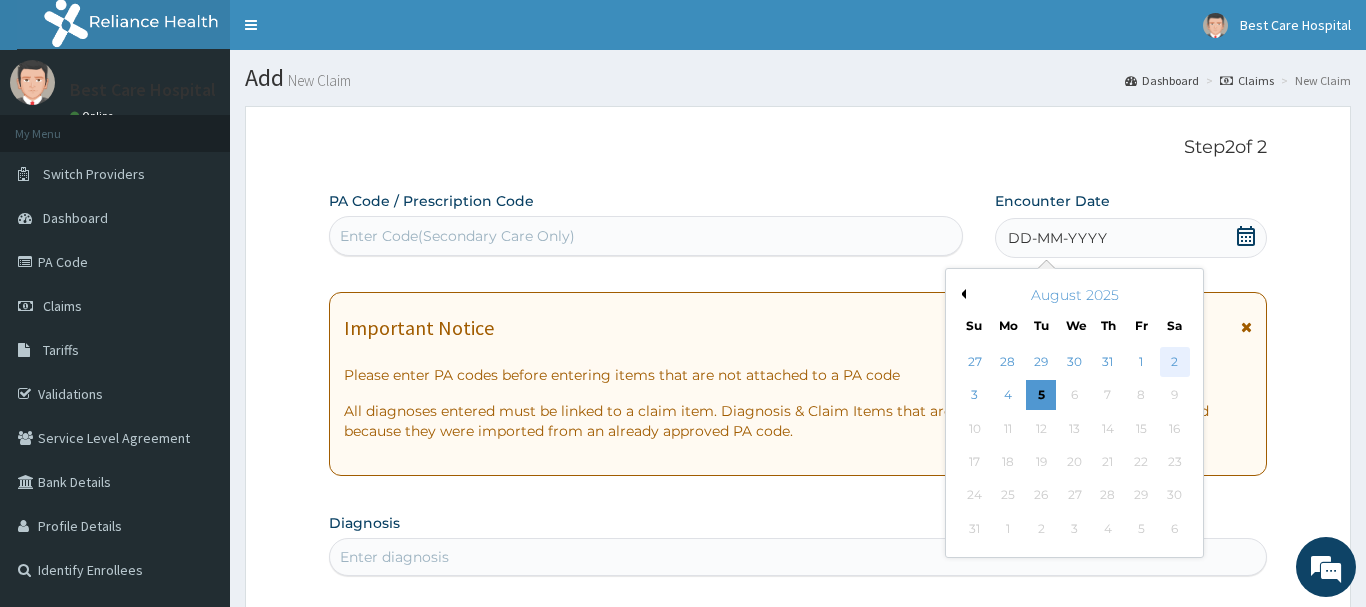 click on "2" at bounding box center (1175, 362) 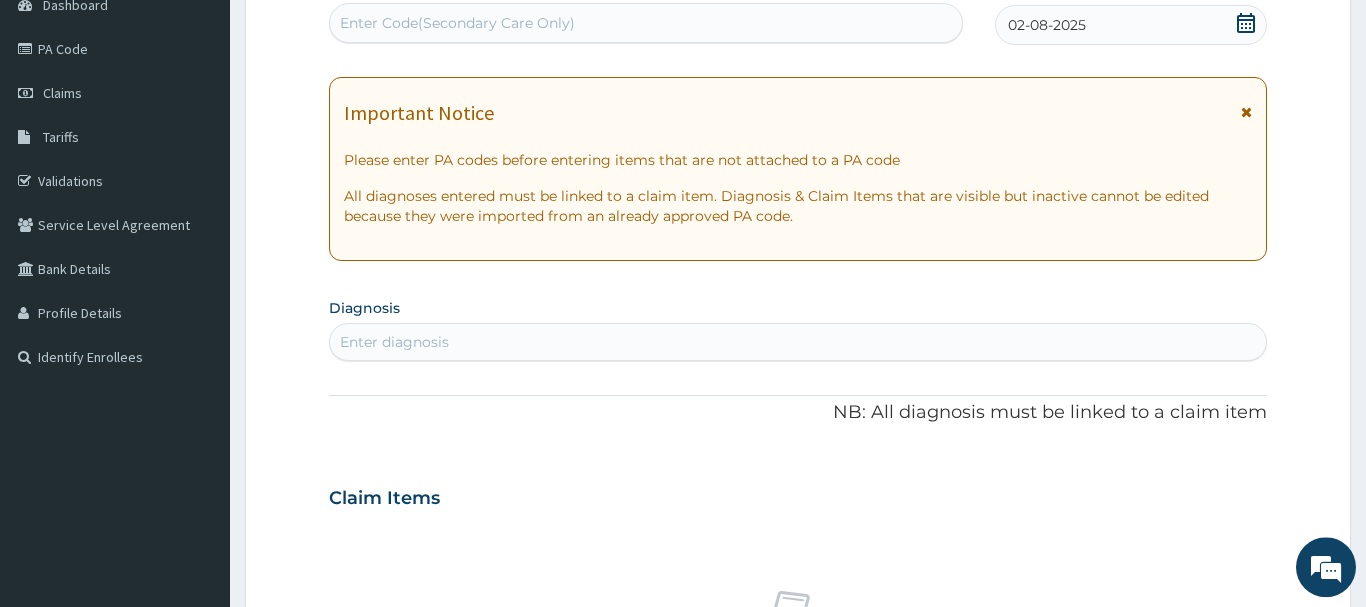 scroll, scrollTop: 306, scrollLeft: 0, axis: vertical 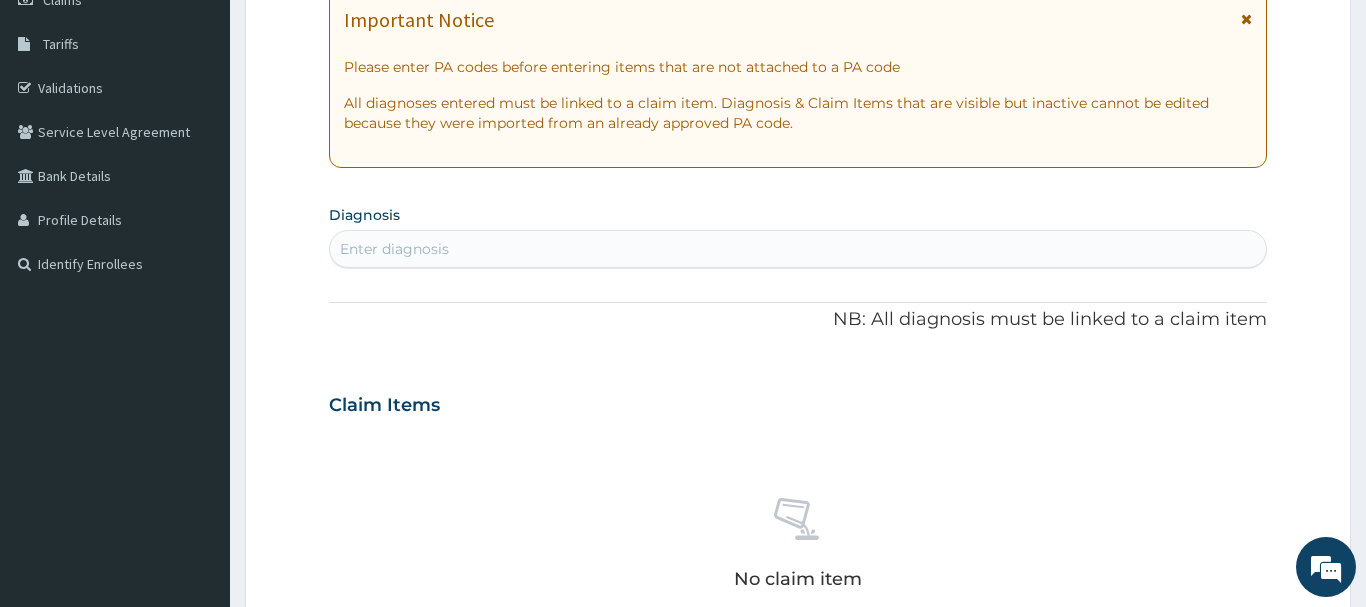 click on "Enter diagnosis" at bounding box center [798, 249] 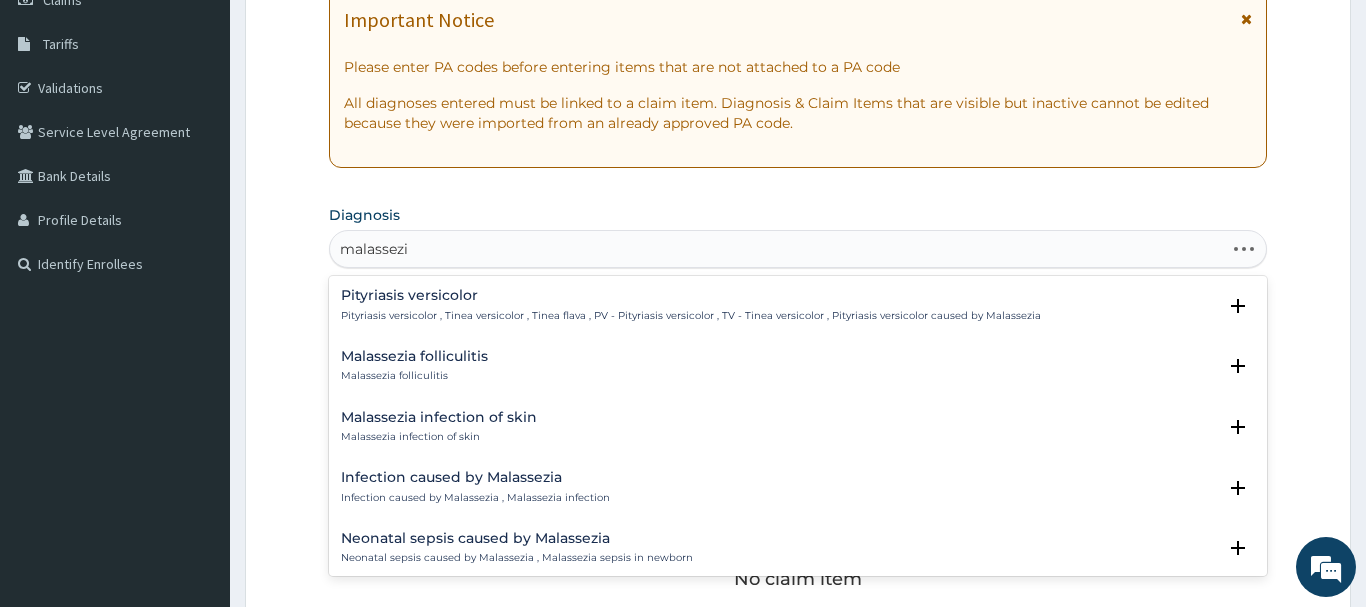type on "malassezia" 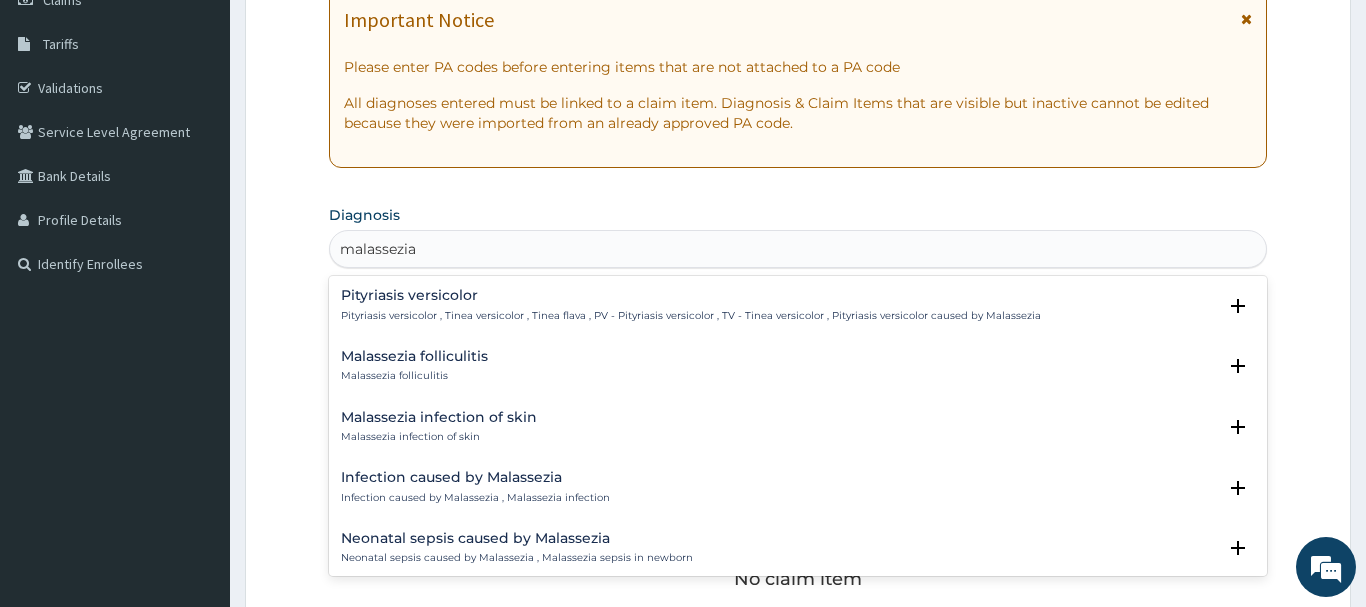 click on "Malassezia infection of skin Malassezia infection of skin" at bounding box center (439, 427) 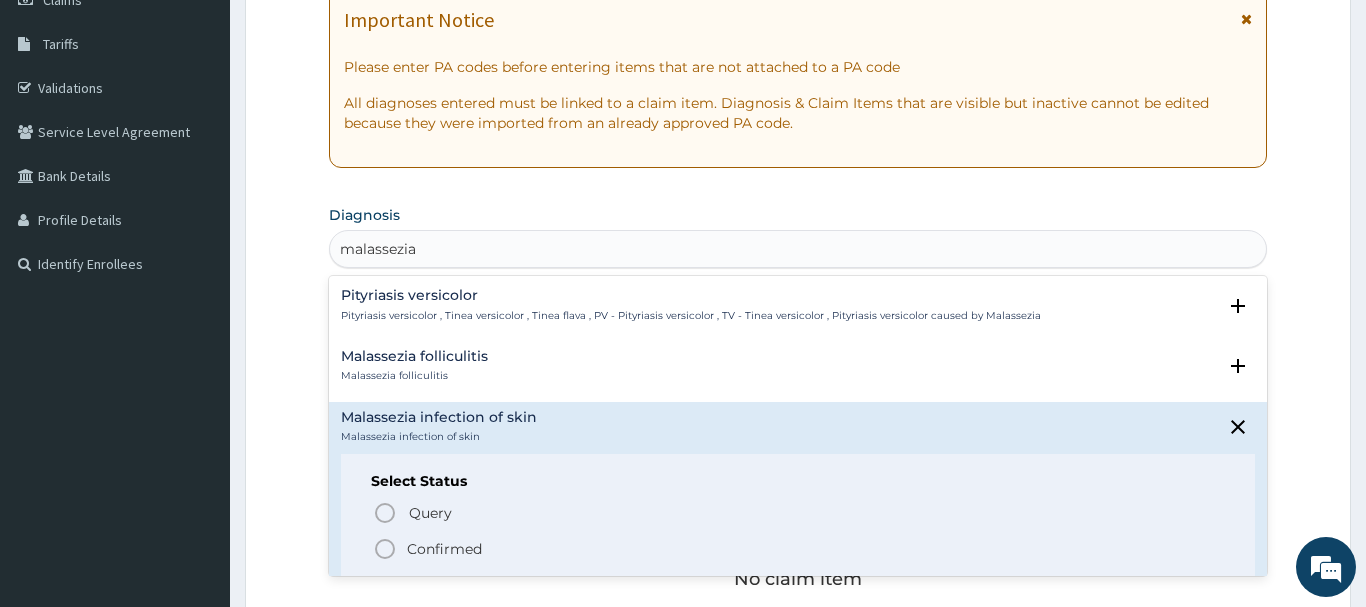 click 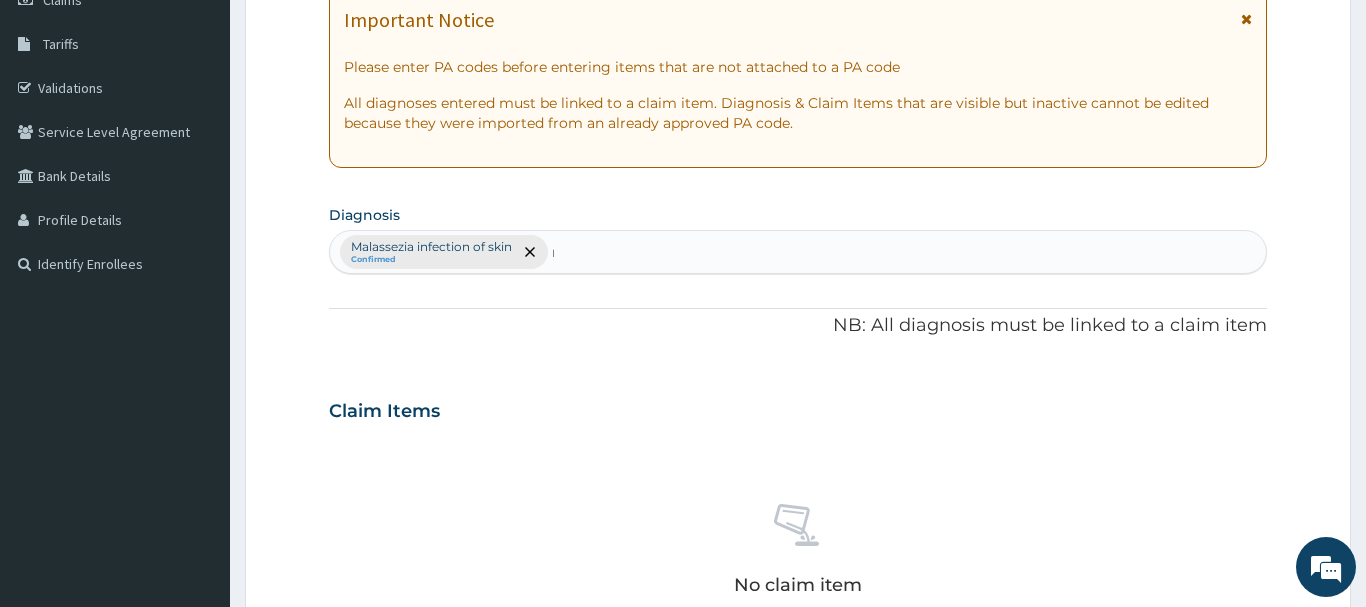 type 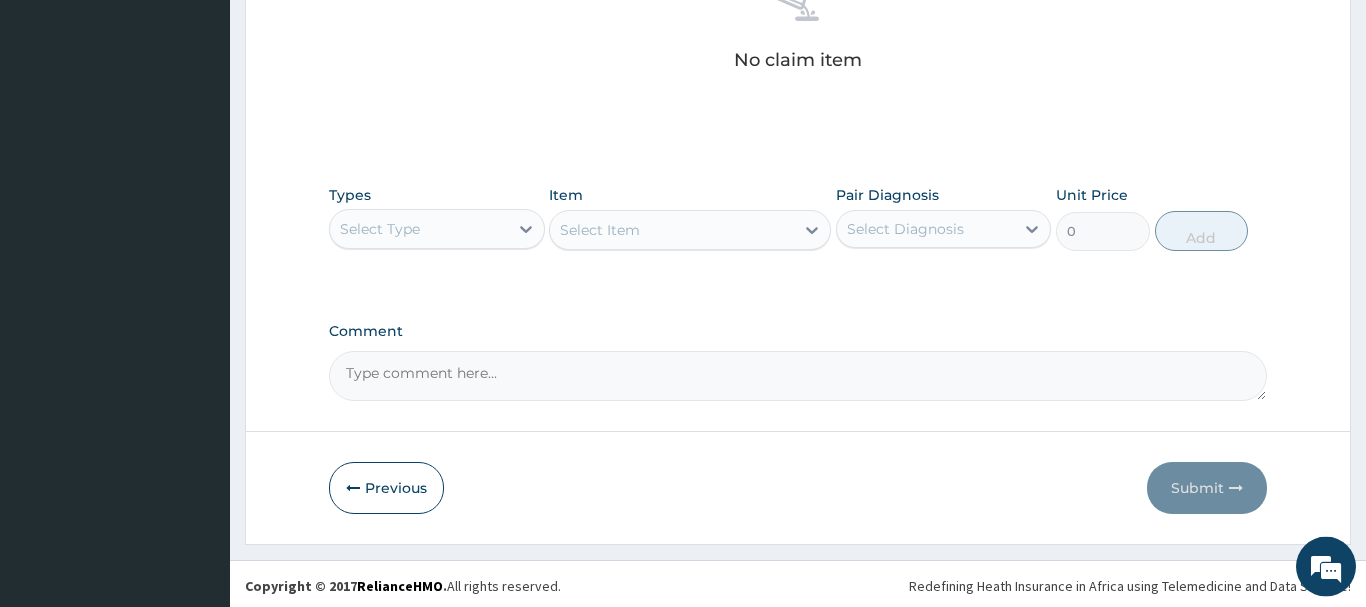 scroll, scrollTop: 835, scrollLeft: 0, axis: vertical 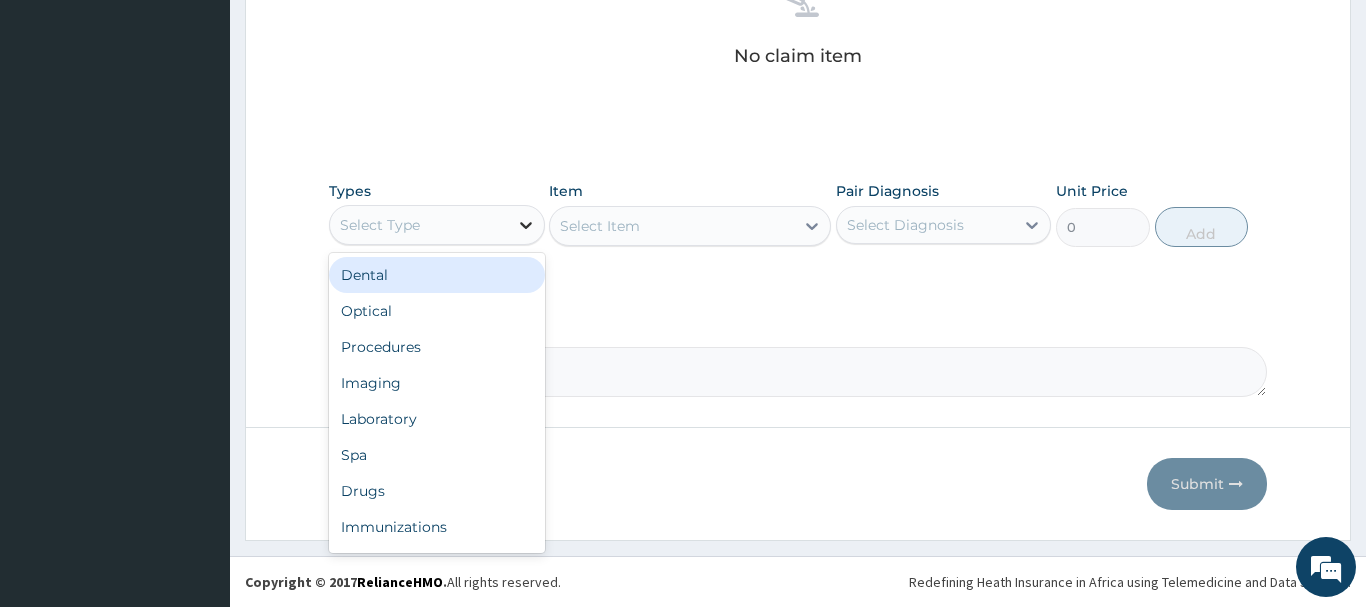 click at bounding box center [526, 225] 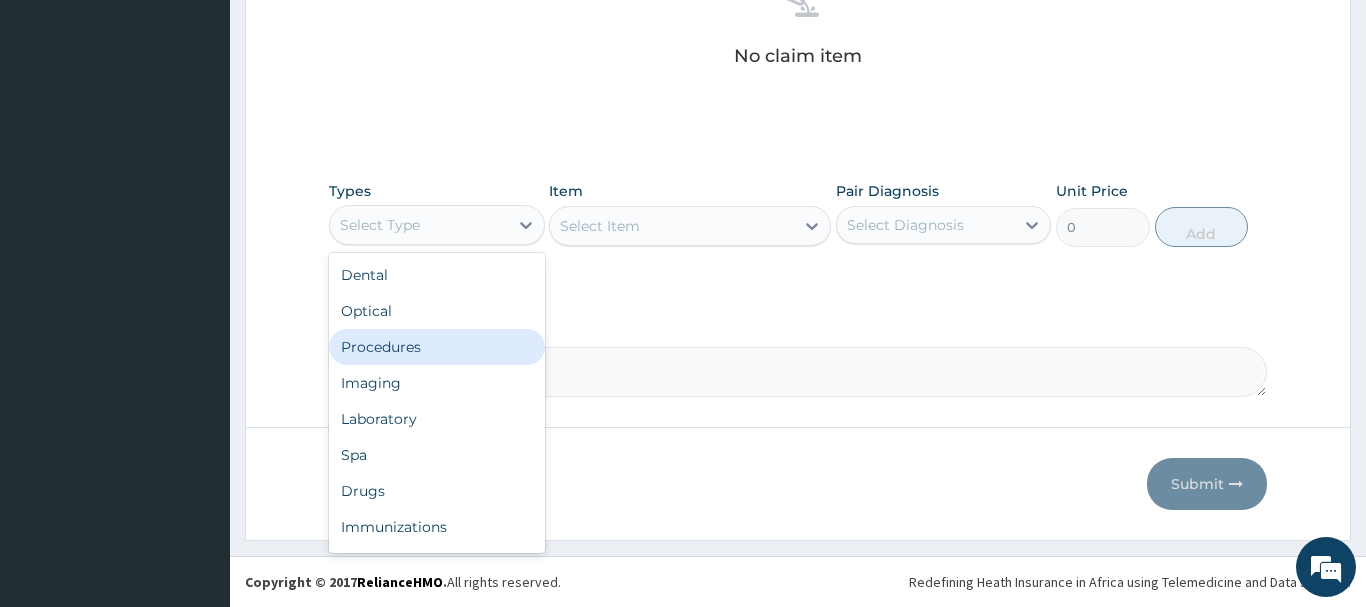 click on "Procedures" at bounding box center (437, 347) 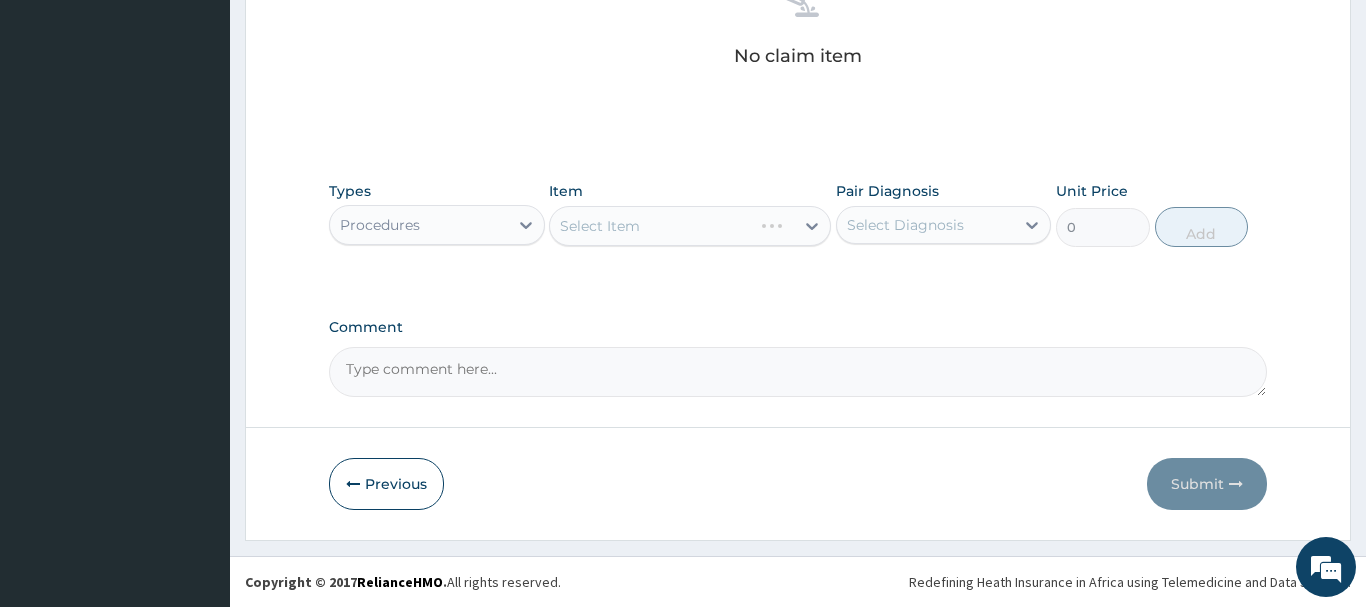 click on "Select Item" at bounding box center [690, 226] 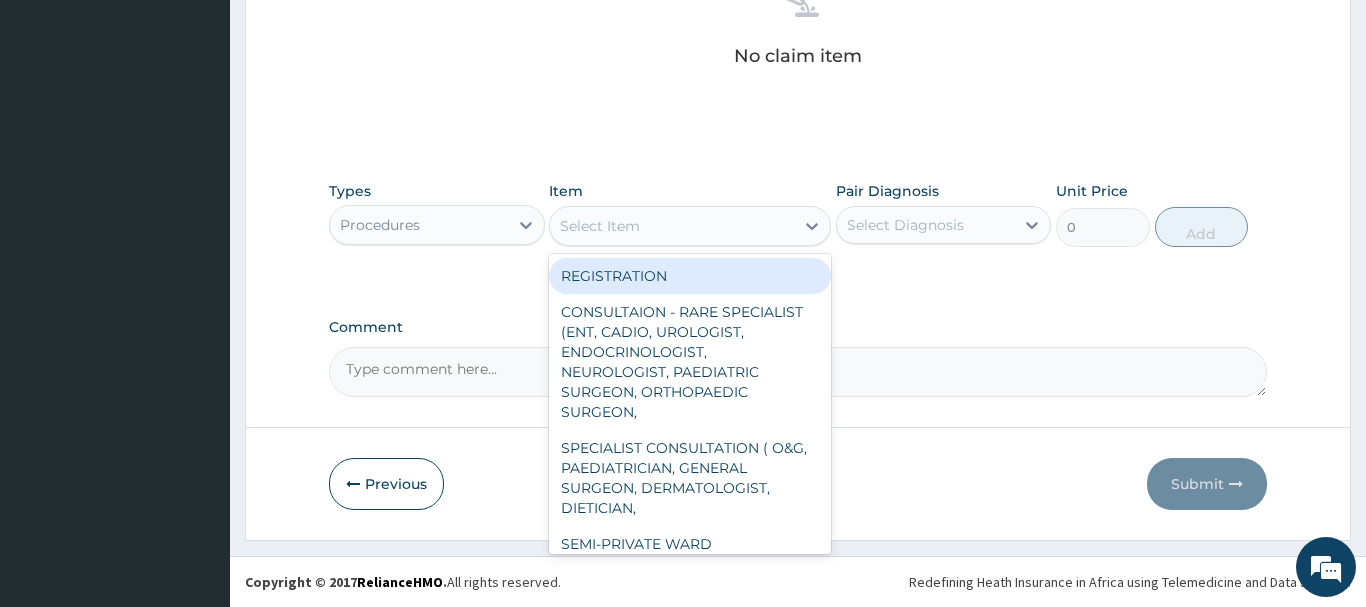 click on "Select Item" at bounding box center (672, 226) 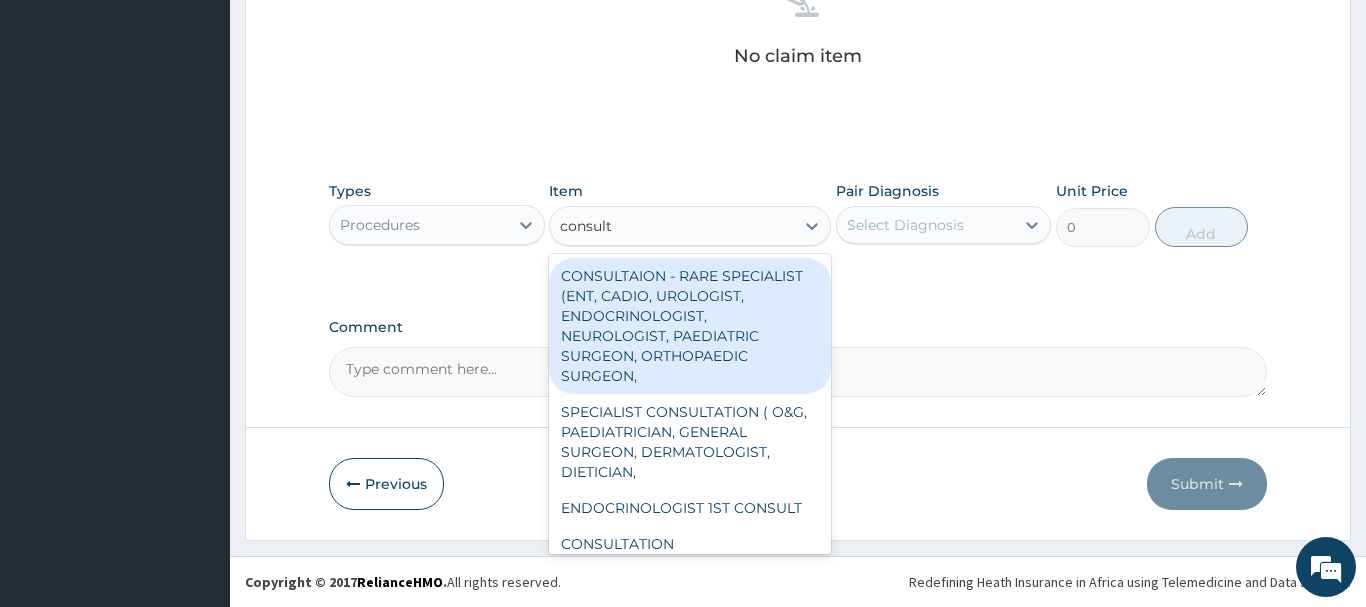 type on "consulta" 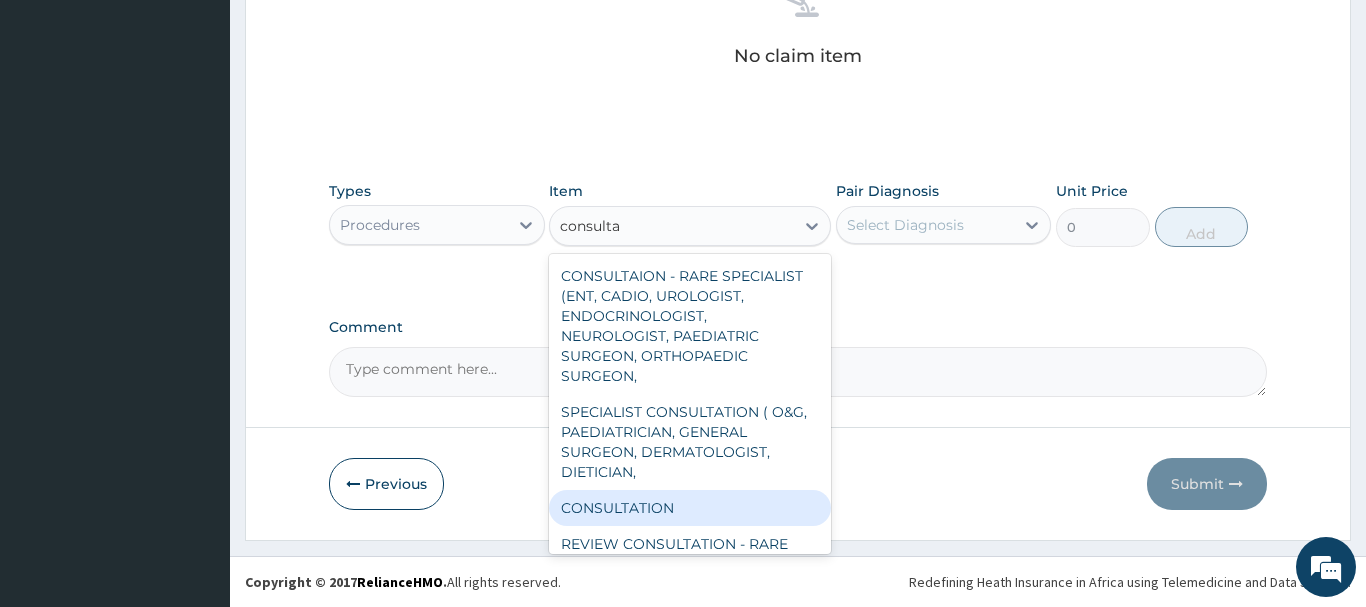 click on "CONSULTATION" at bounding box center [690, 508] 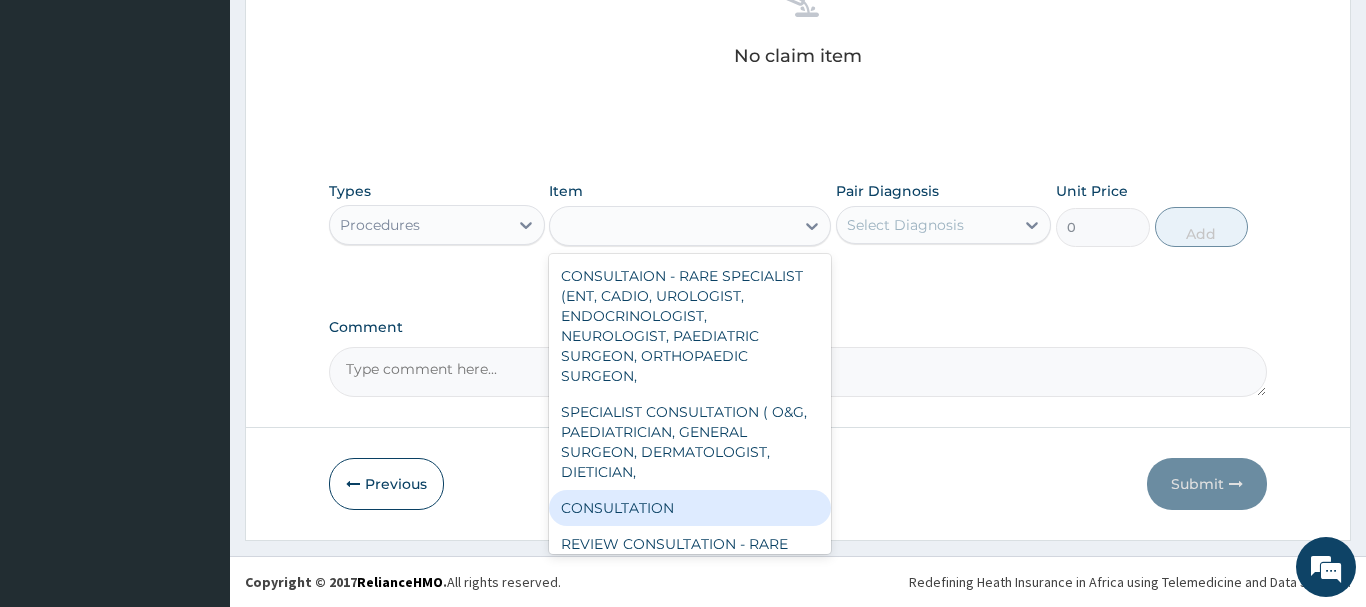 type on "2500" 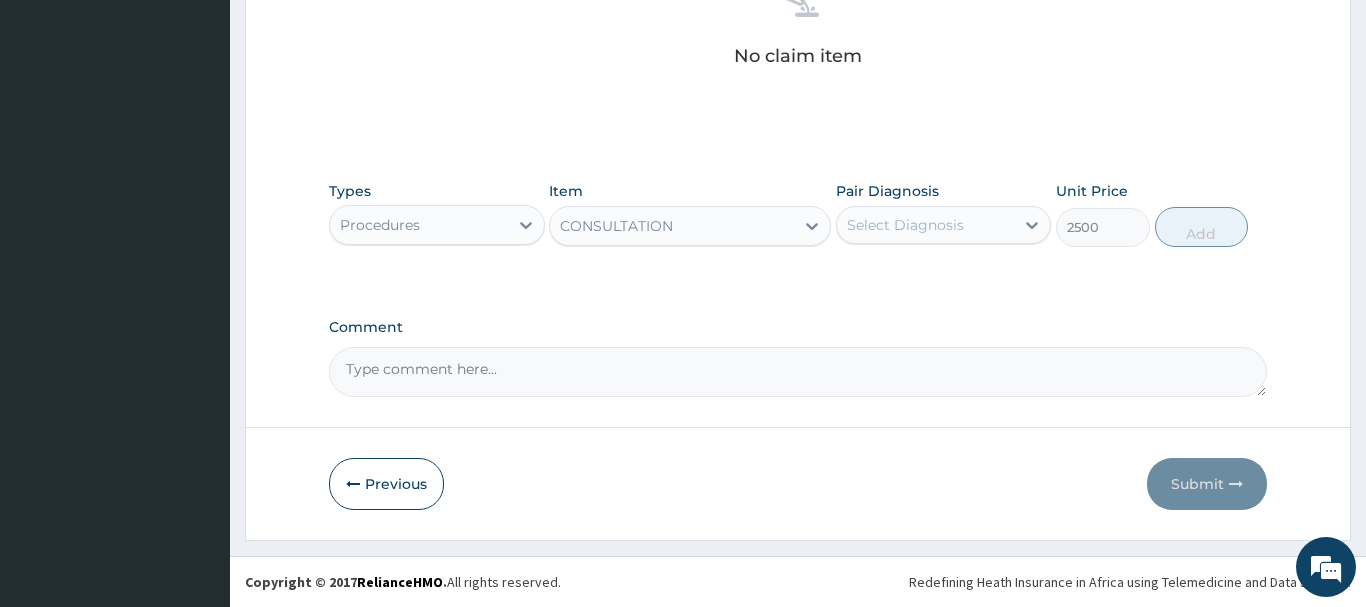 click on "Select Diagnosis" at bounding box center [926, 225] 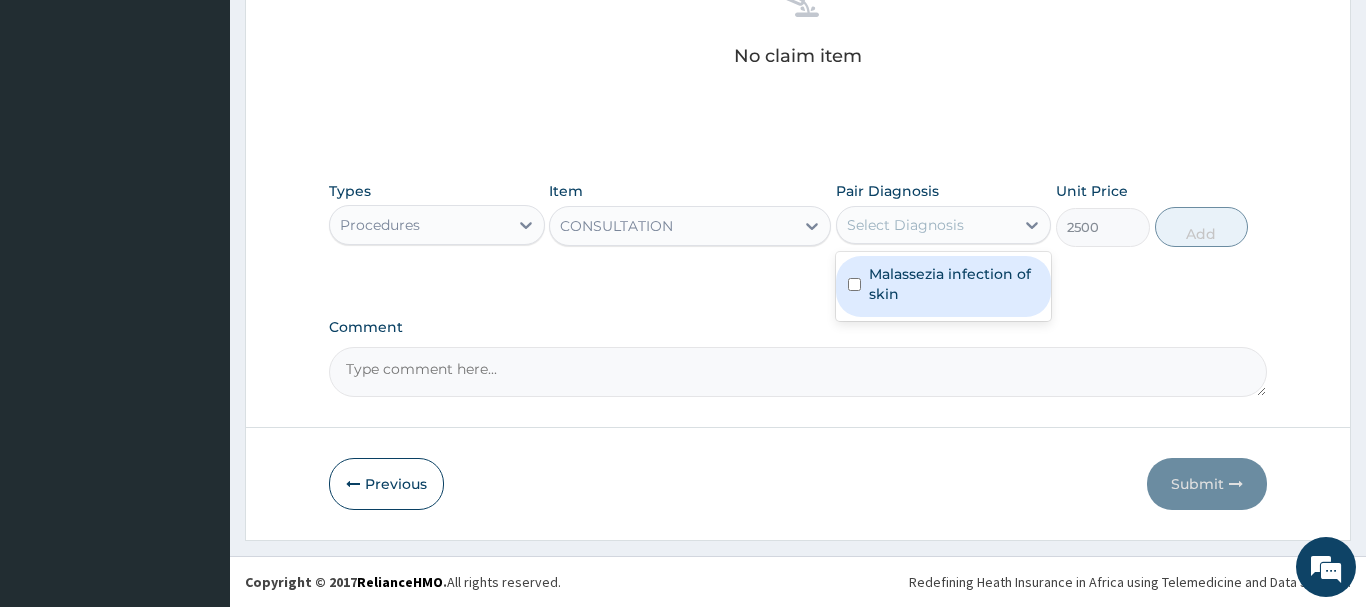 click on "Malassezia infection of skin" at bounding box center (954, 284) 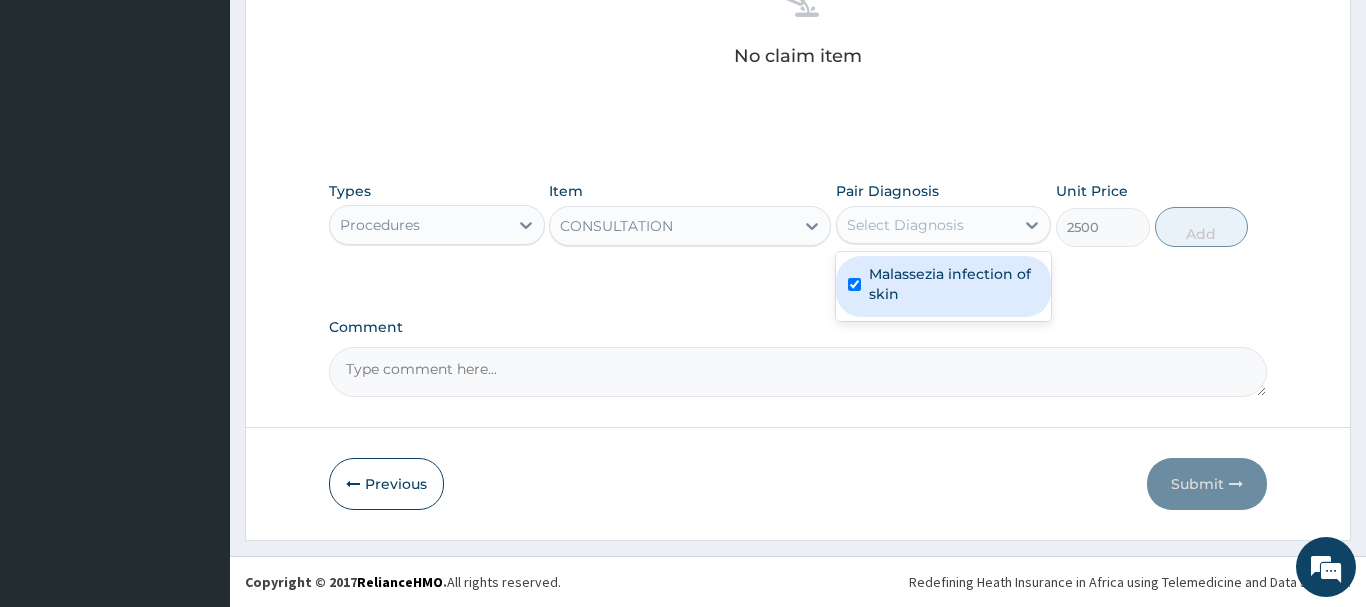 checkbox on "true" 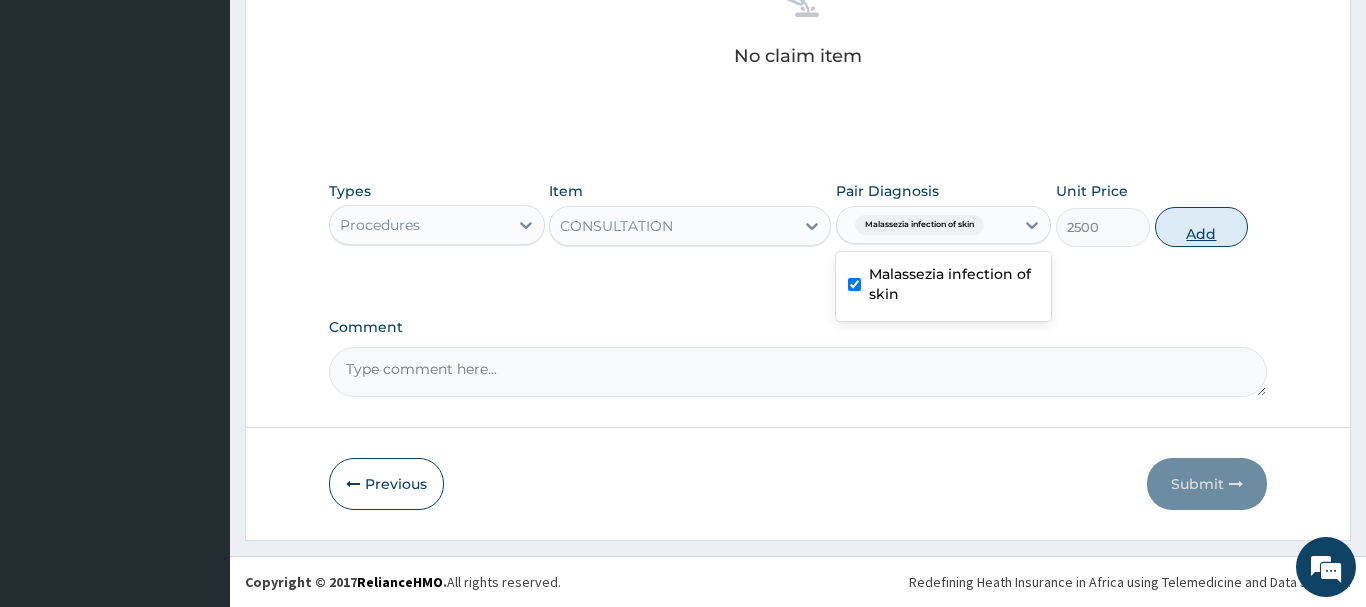 click on "Add" at bounding box center [1202, 227] 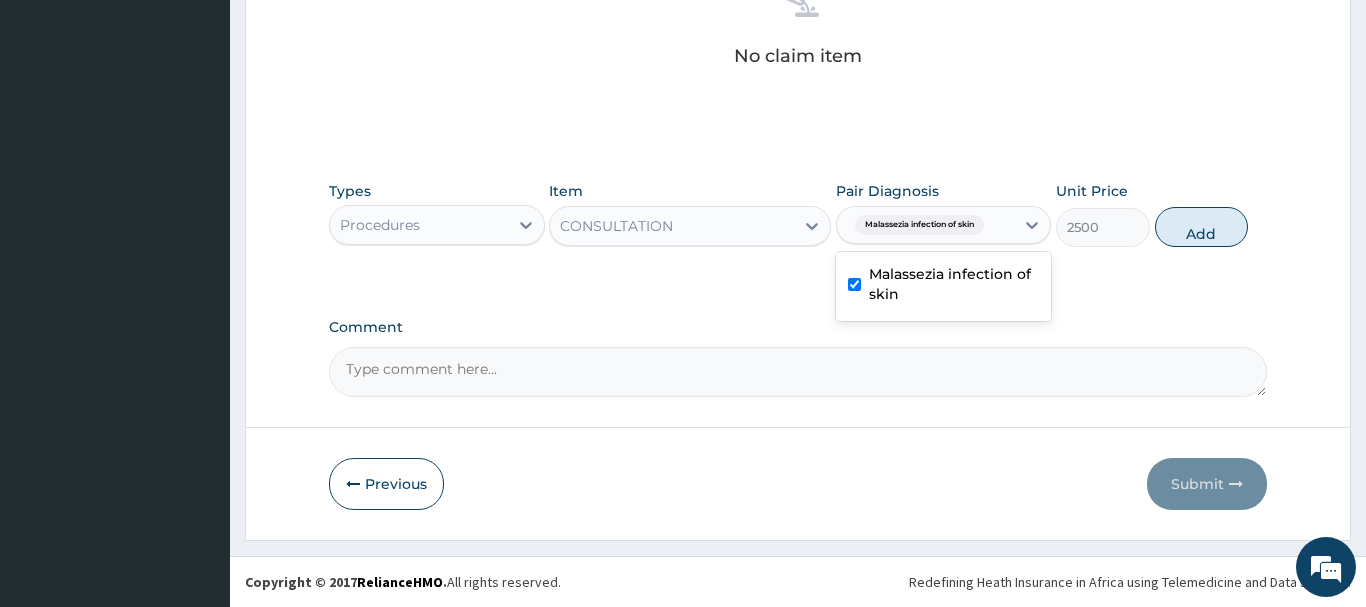 type on "0" 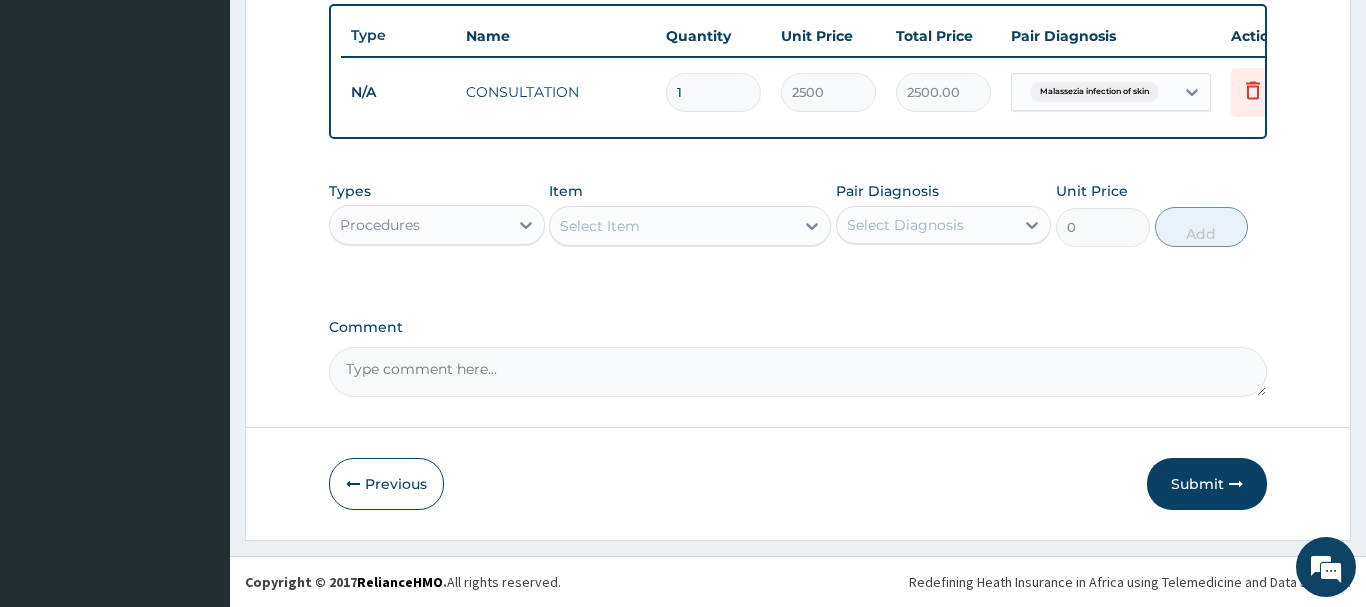 scroll, scrollTop: 740, scrollLeft: 0, axis: vertical 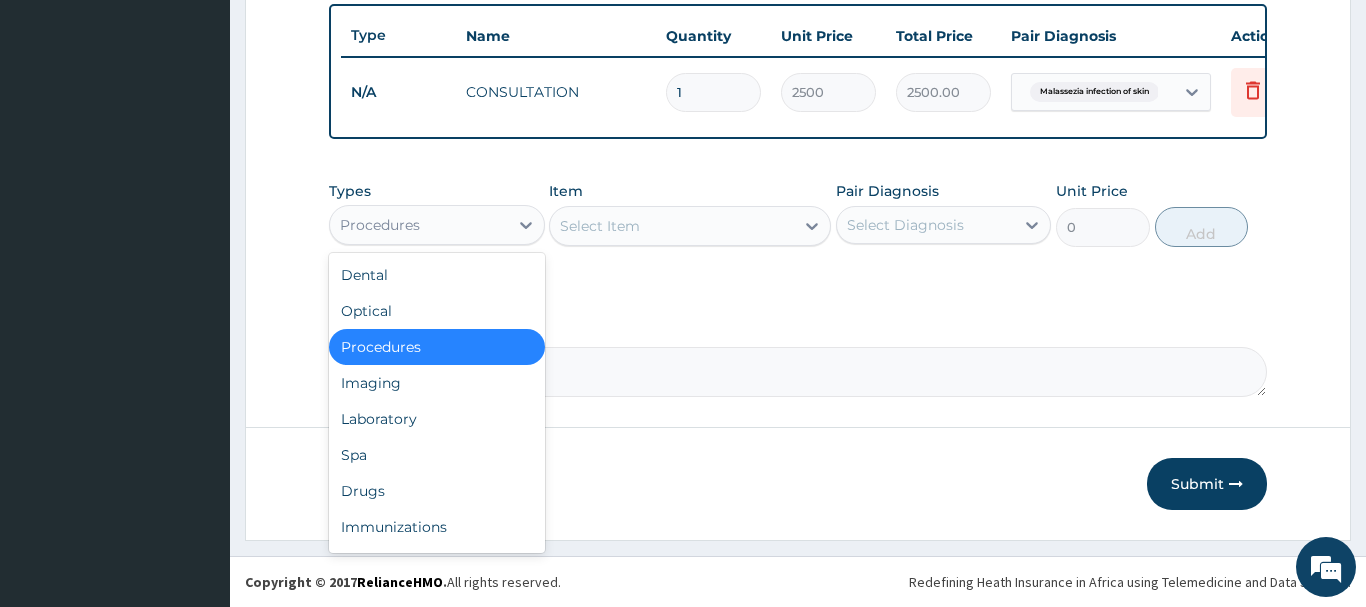 click on "Procedures" at bounding box center (419, 225) 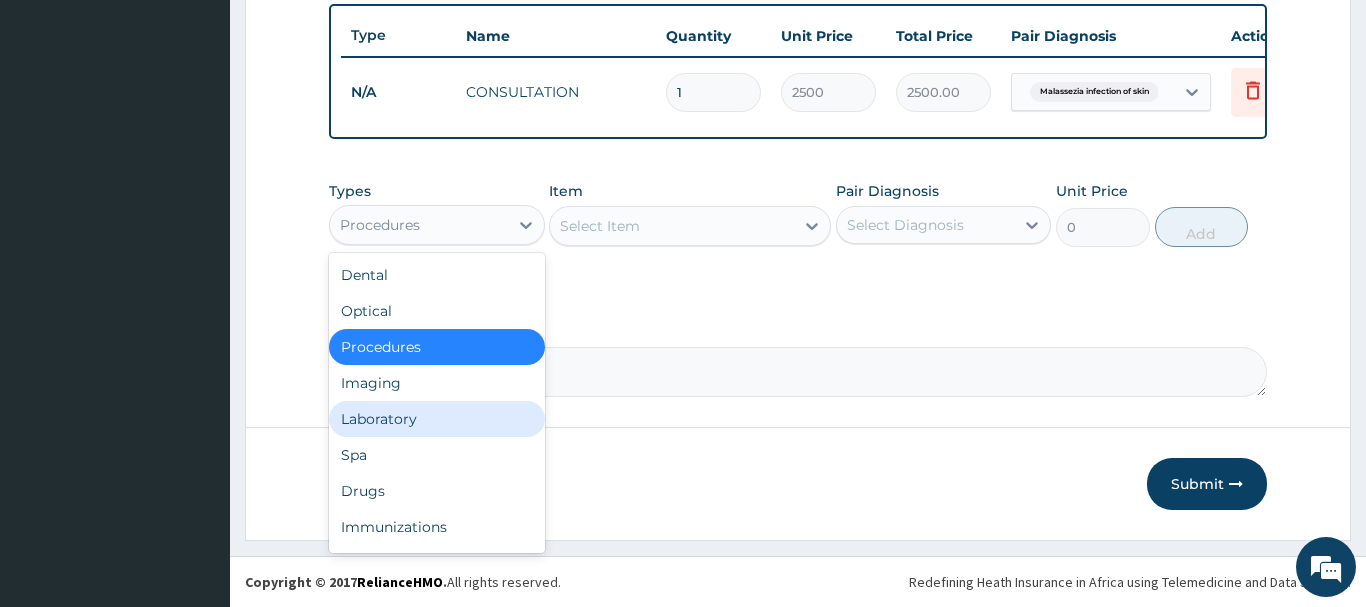 click on "Laboratory" at bounding box center [437, 419] 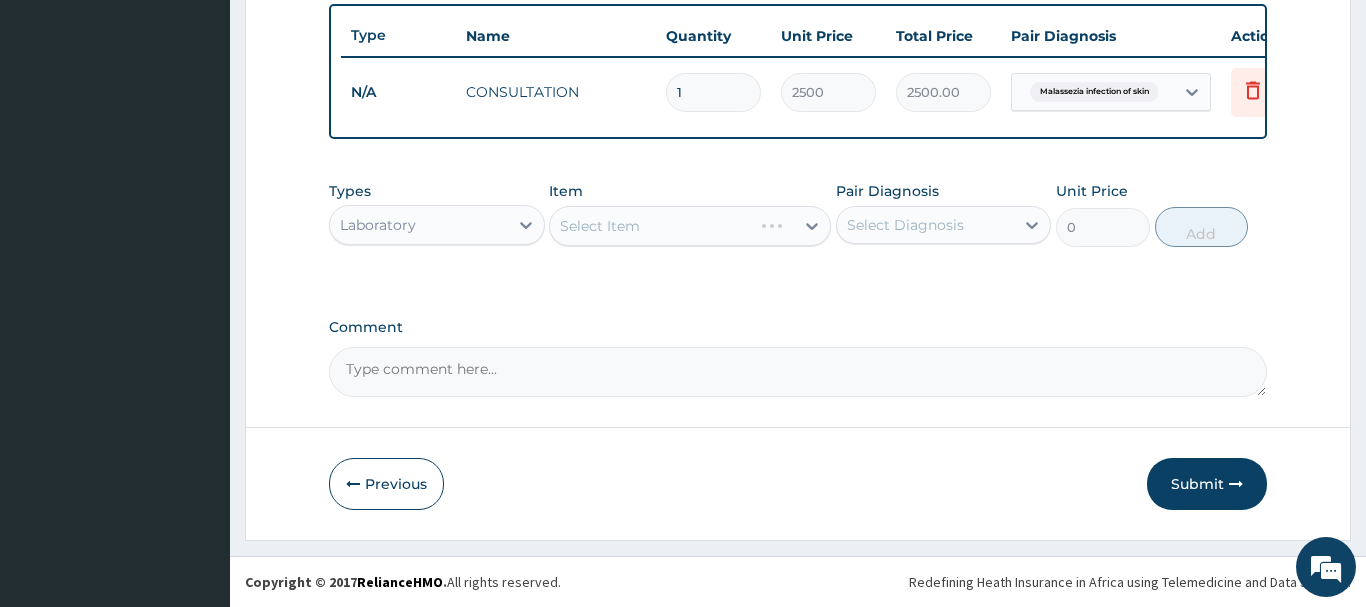 click on "Select Item" at bounding box center (690, 226) 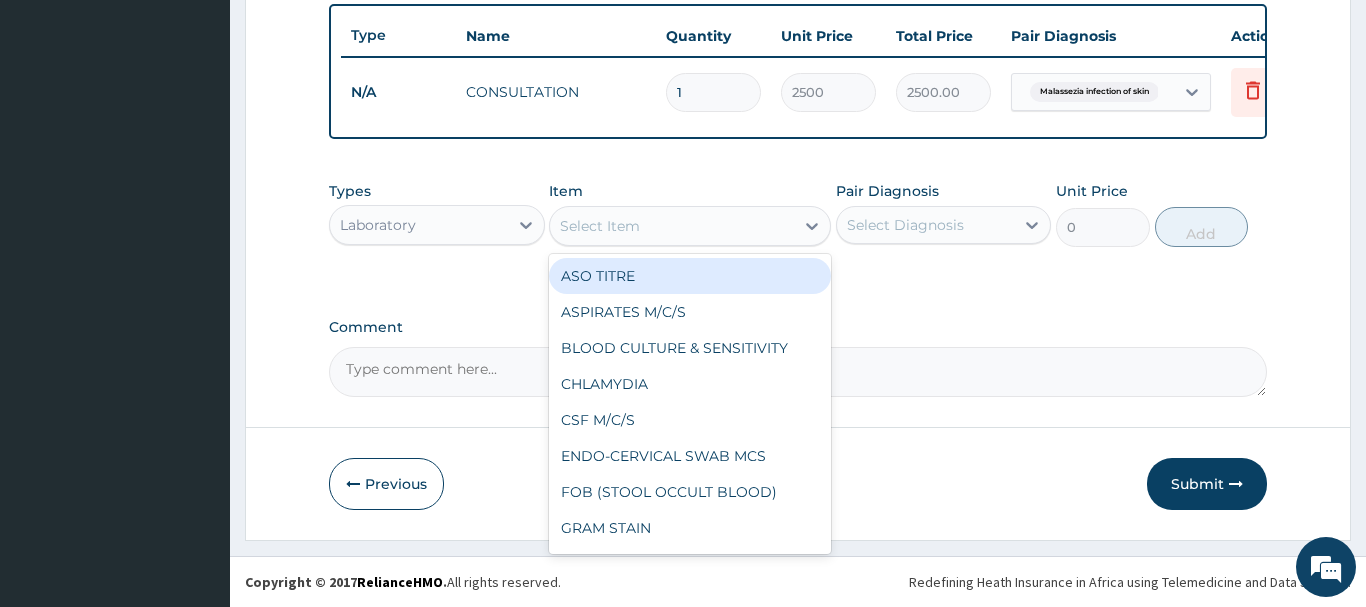 click on "Select Item" at bounding box center [672, 226] 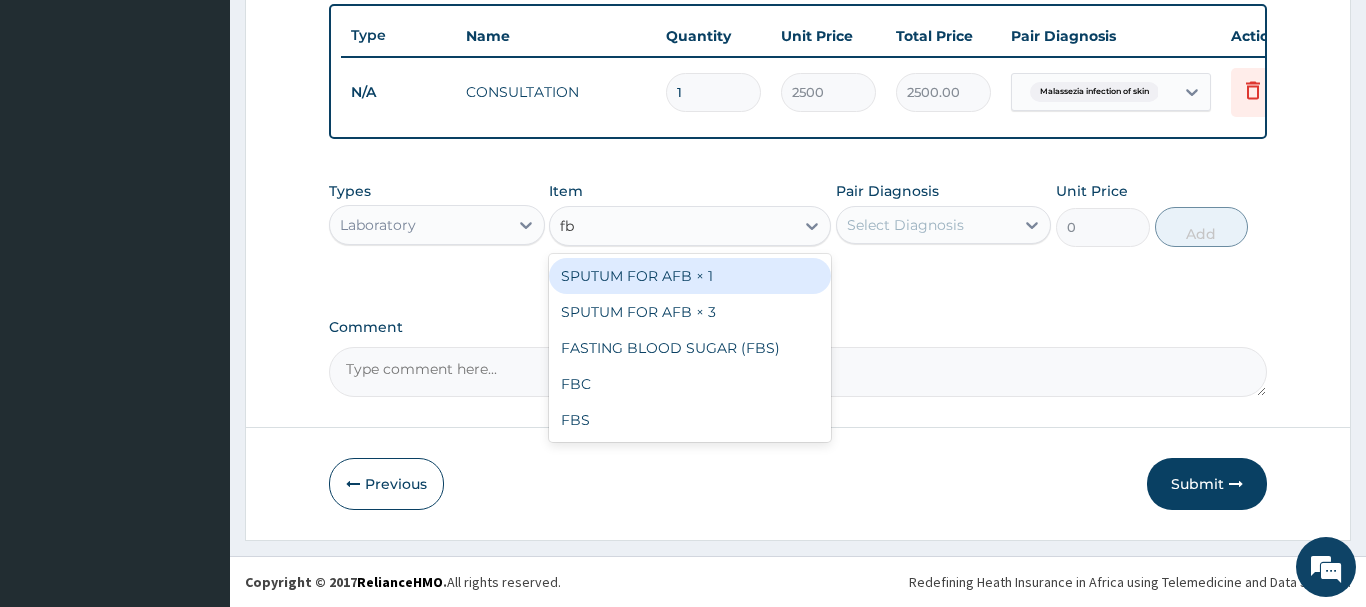 type on "fbc" 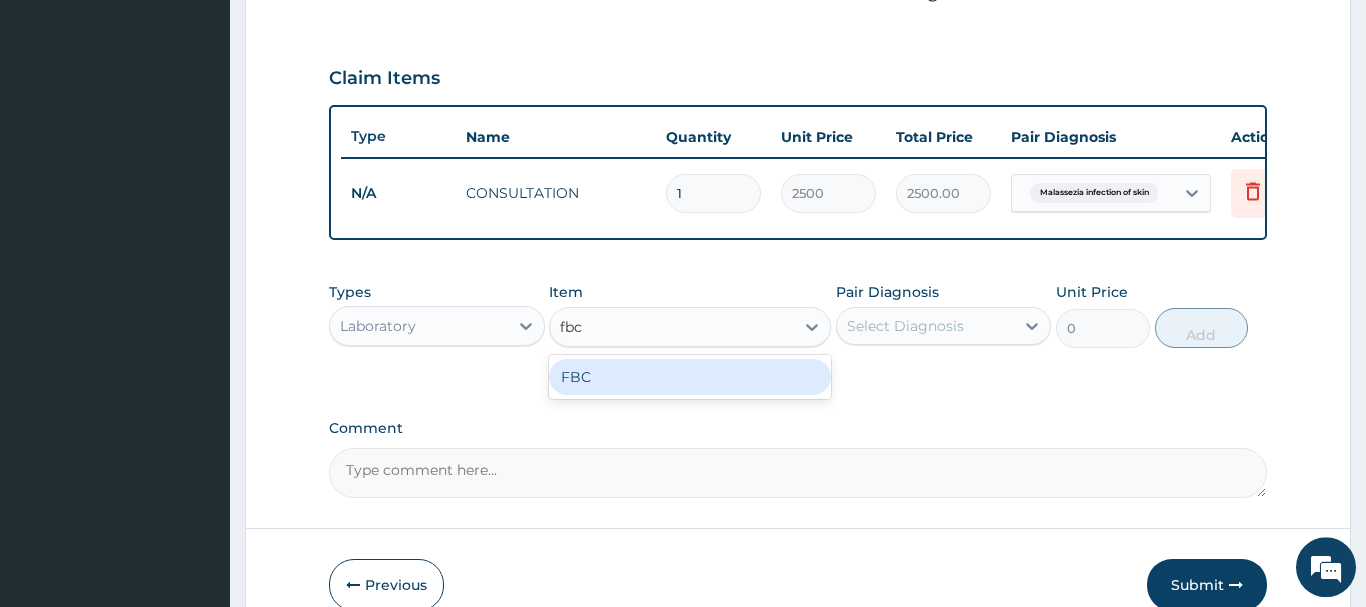 scroll, scrollTop: 638, scrollLeft: 0, axis: vertical 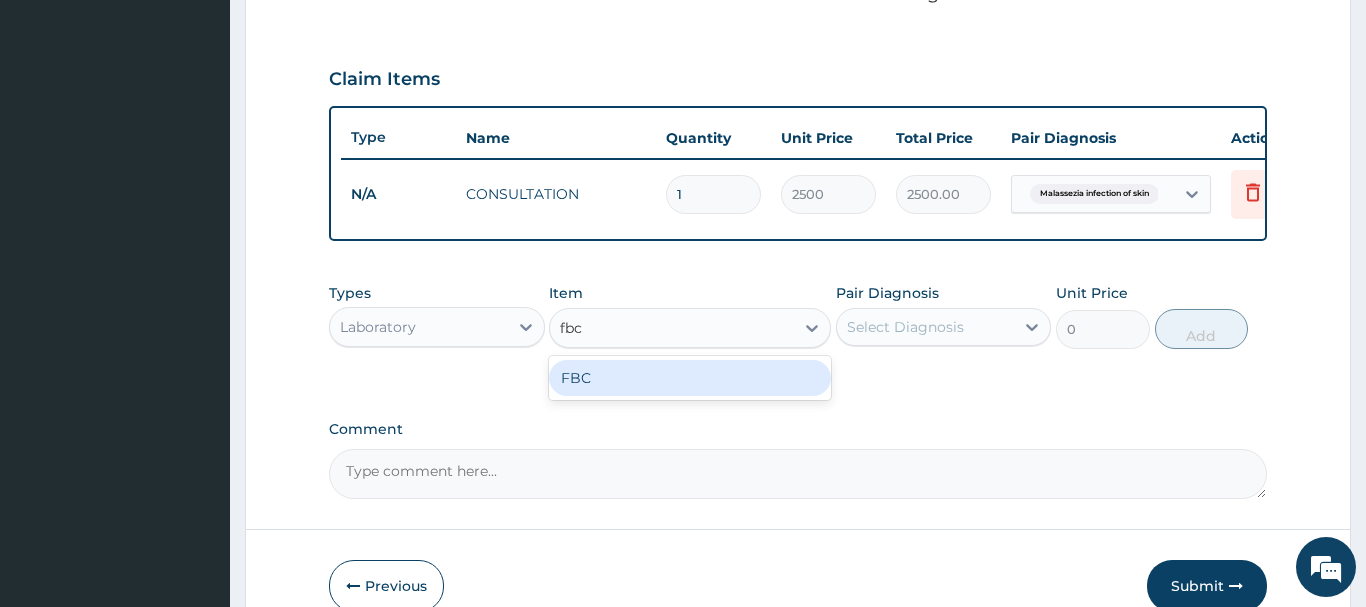 click on "FBC" at bounding box center [690, 378] 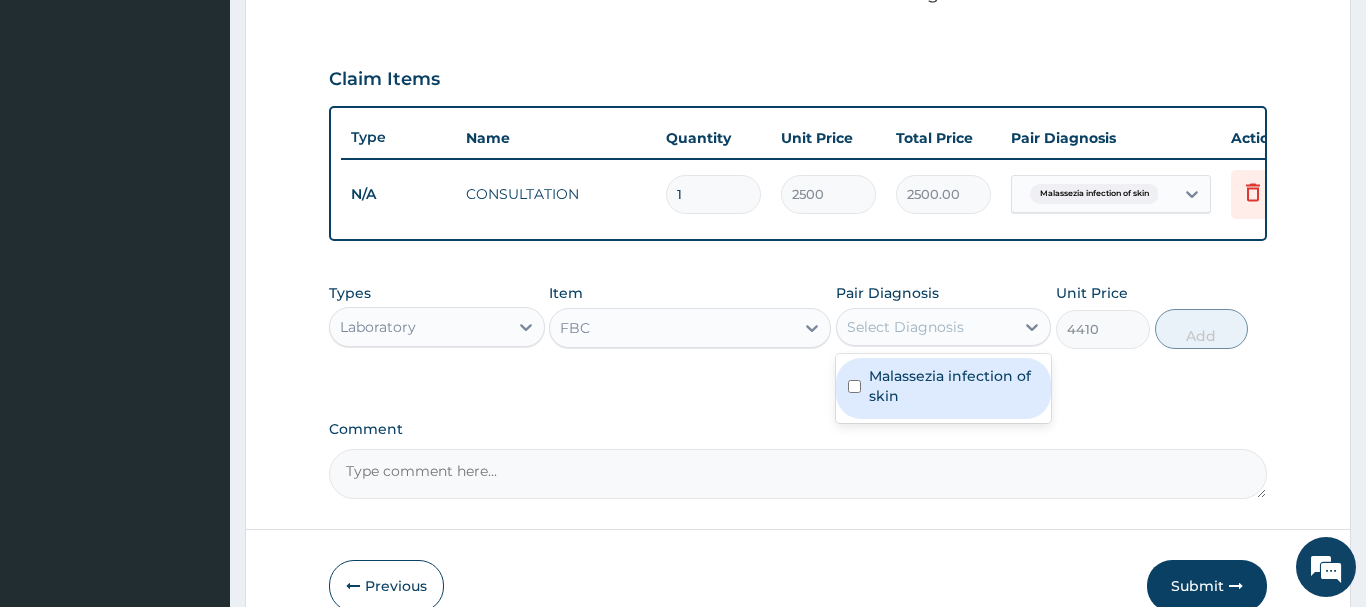 click on "Select Diagnosis" at bounding box center (905, 327) 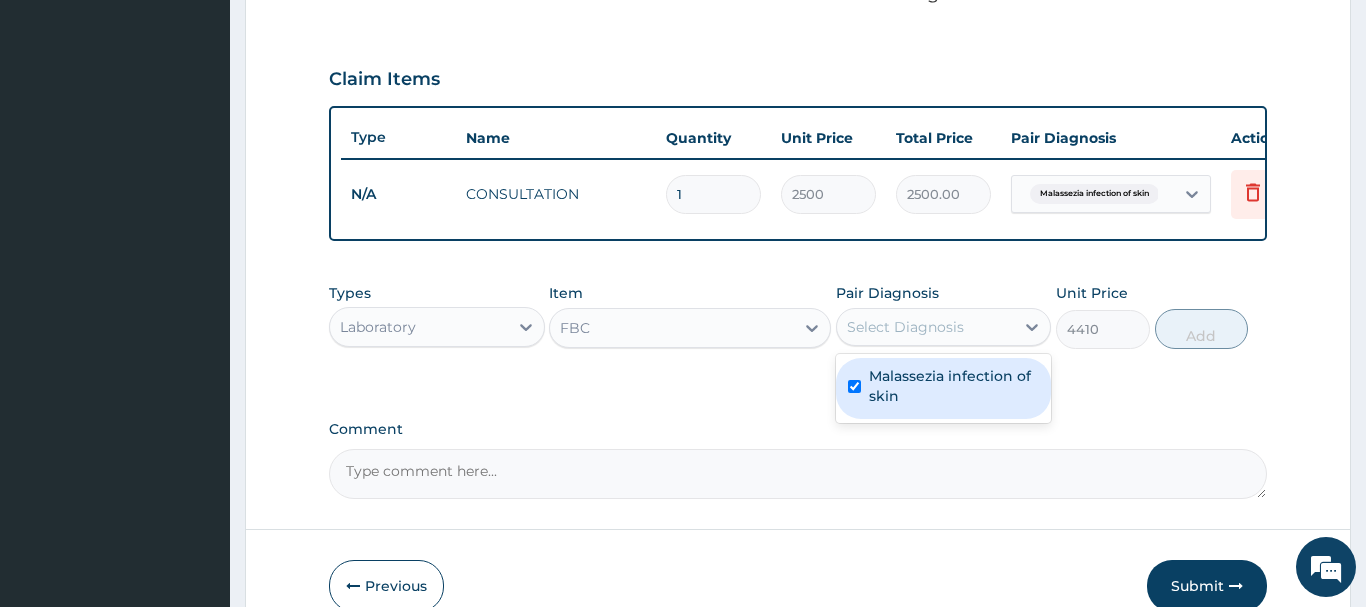 checkbox on "true" 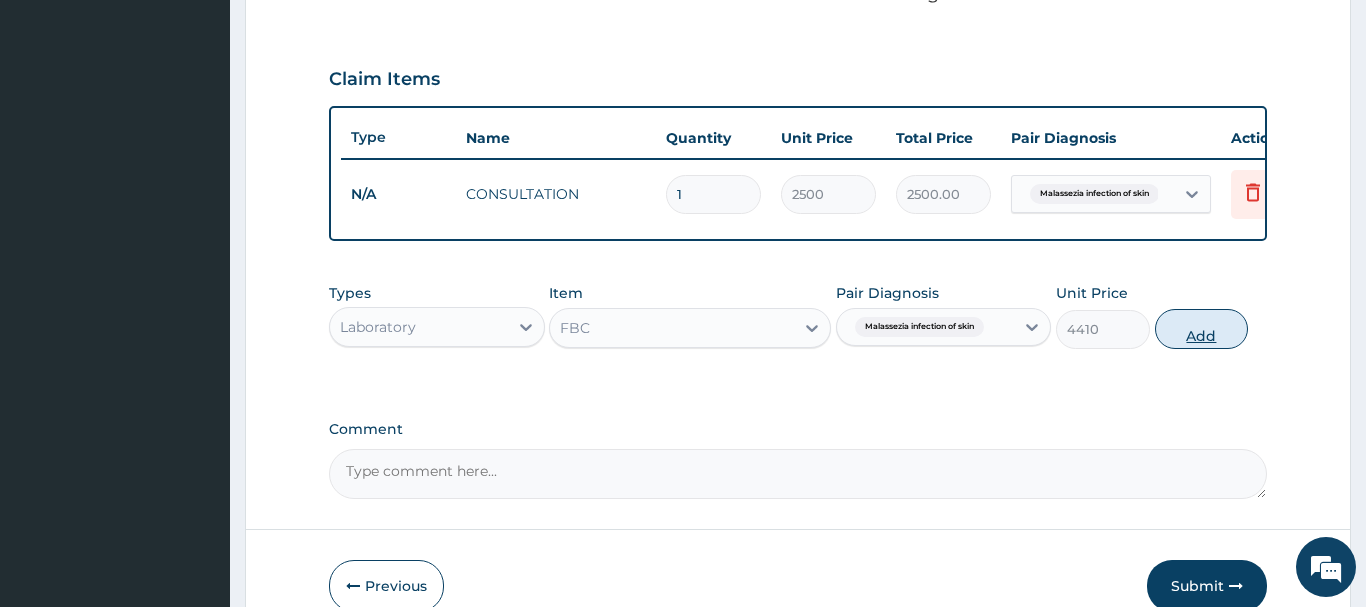 click on "Add" at bounding box center [1202, 329] 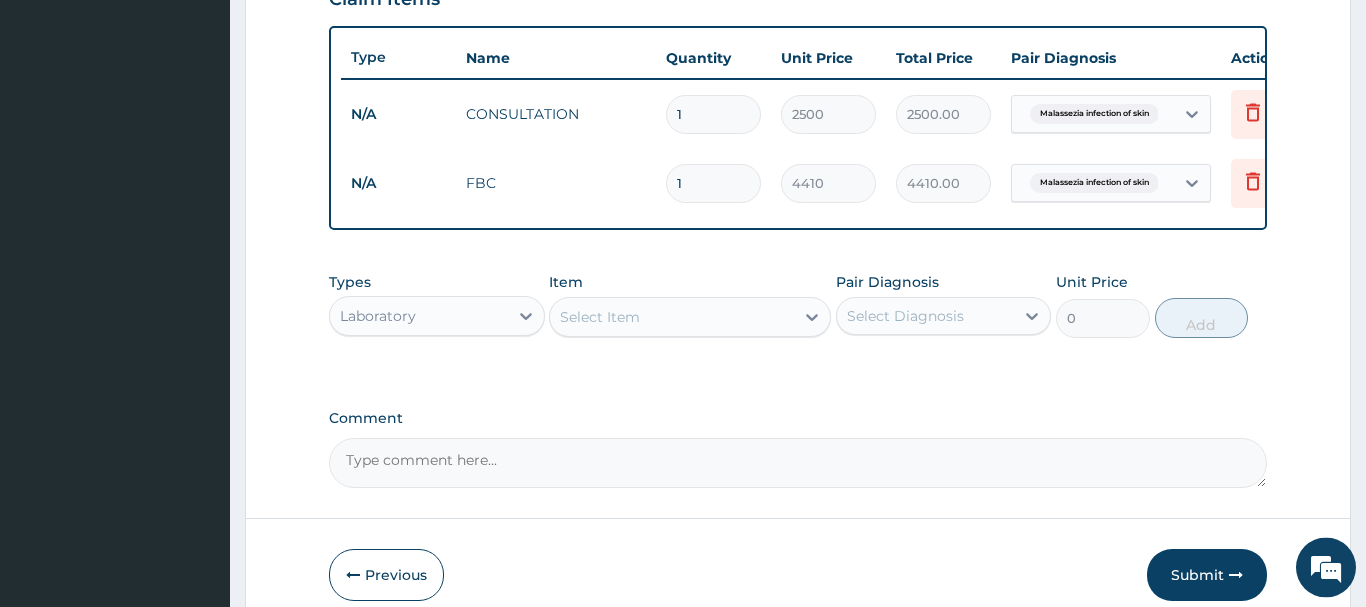 scroll, scrollTop: 809, scrollLeft: 0, axis: vertical 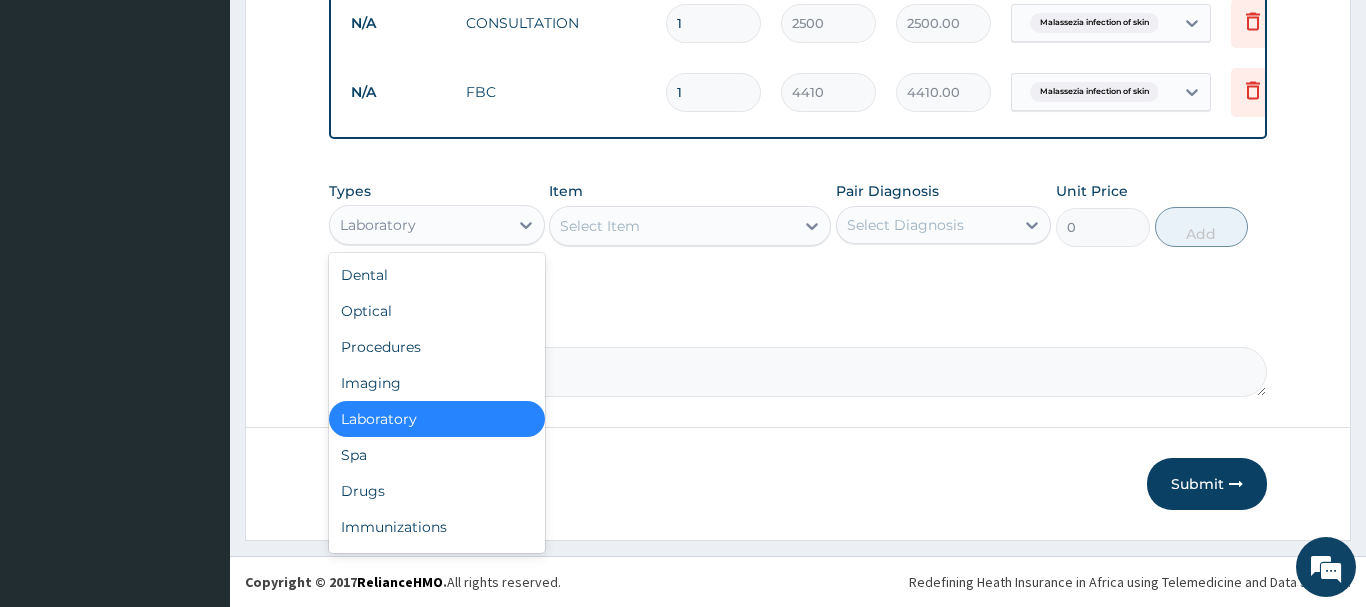 click on "Laboratory" at bounding box center [419, 225] 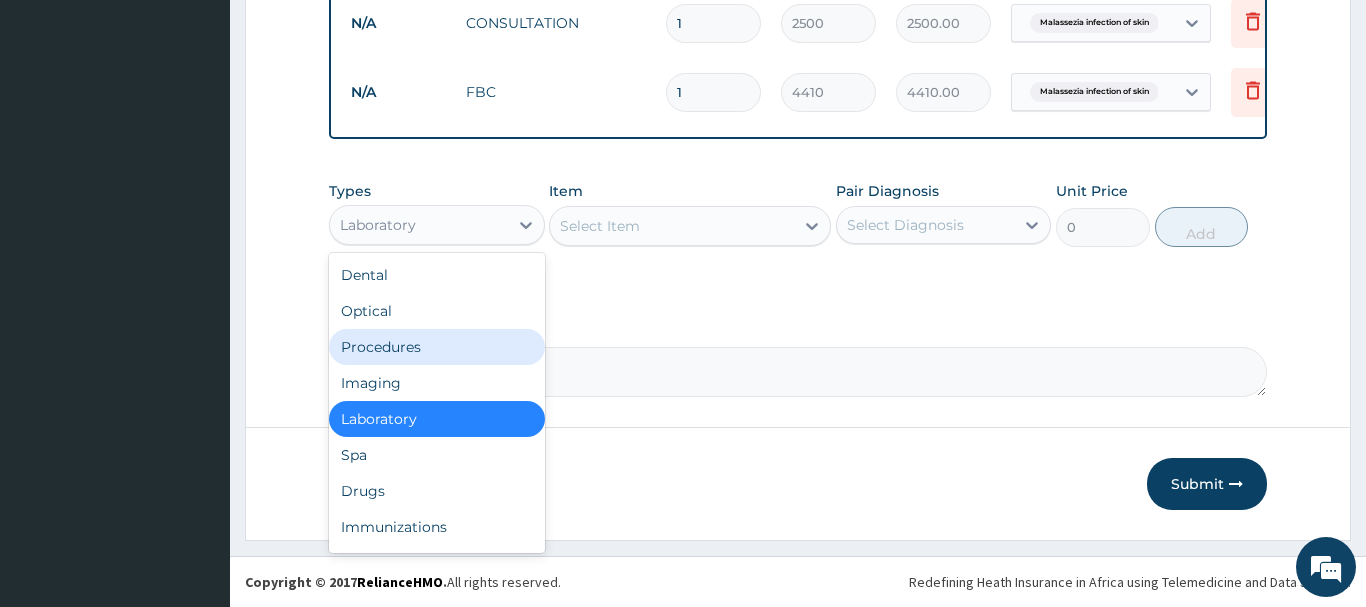 click on "Procedures" at bounding box center (437, 347) 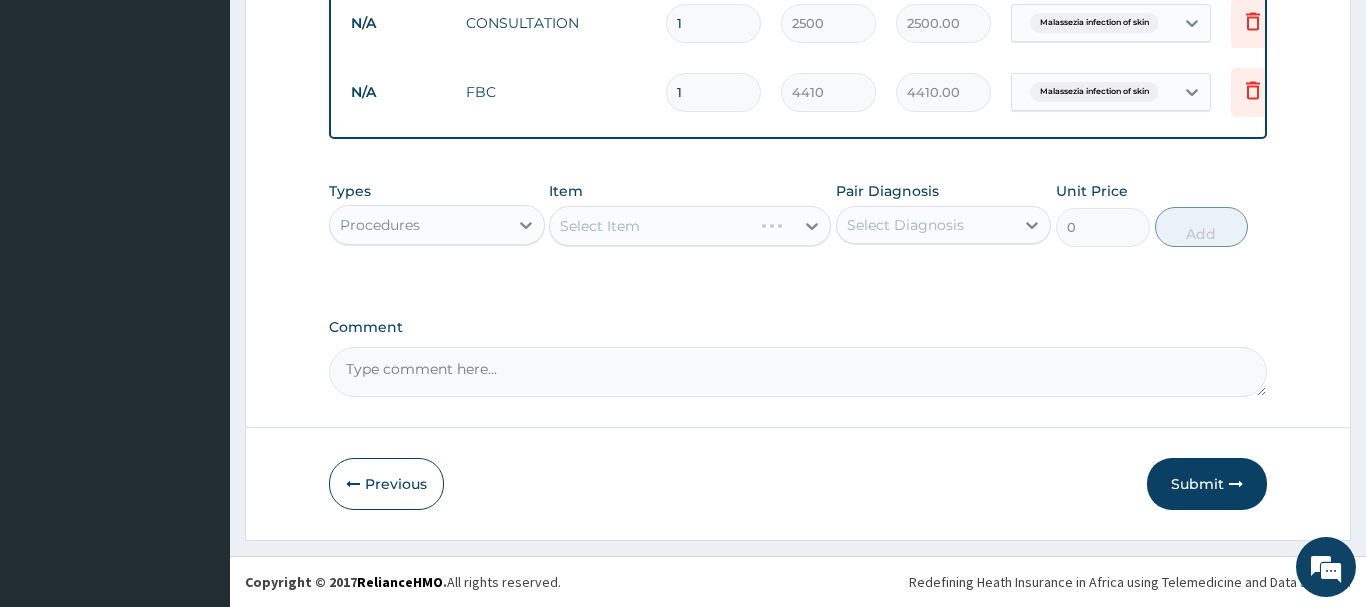 click on "Select Item" at bounding box center [690, 226] 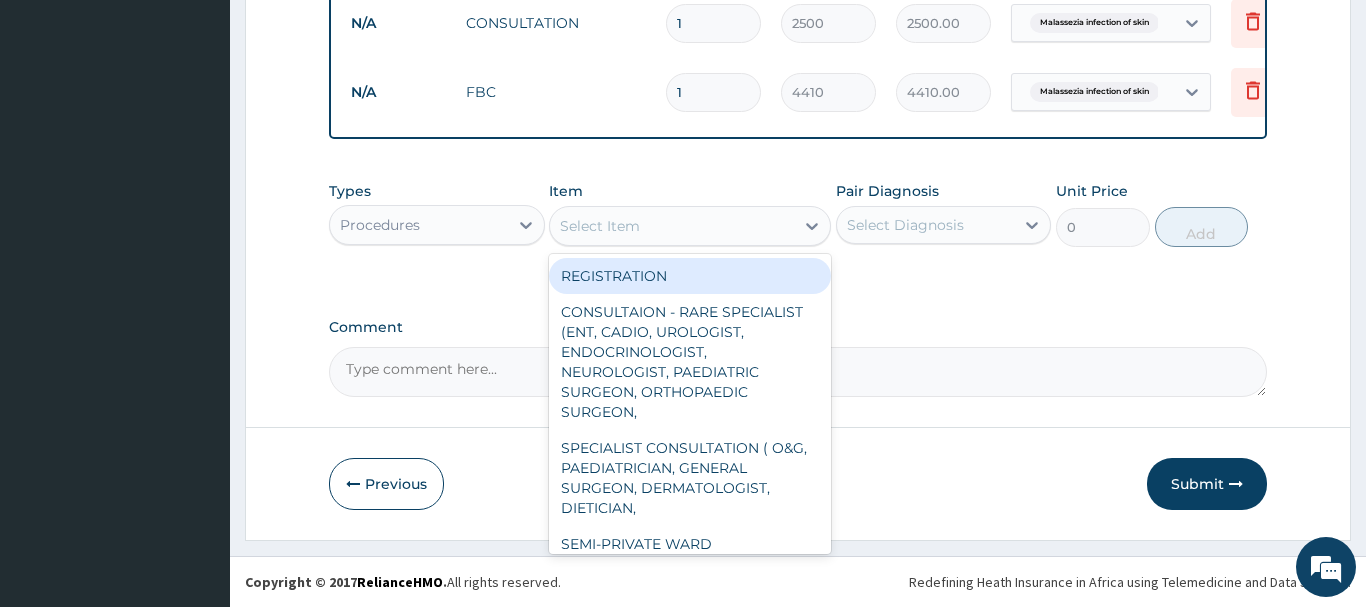 click on "Select Item" at bounding box center [672, 226] 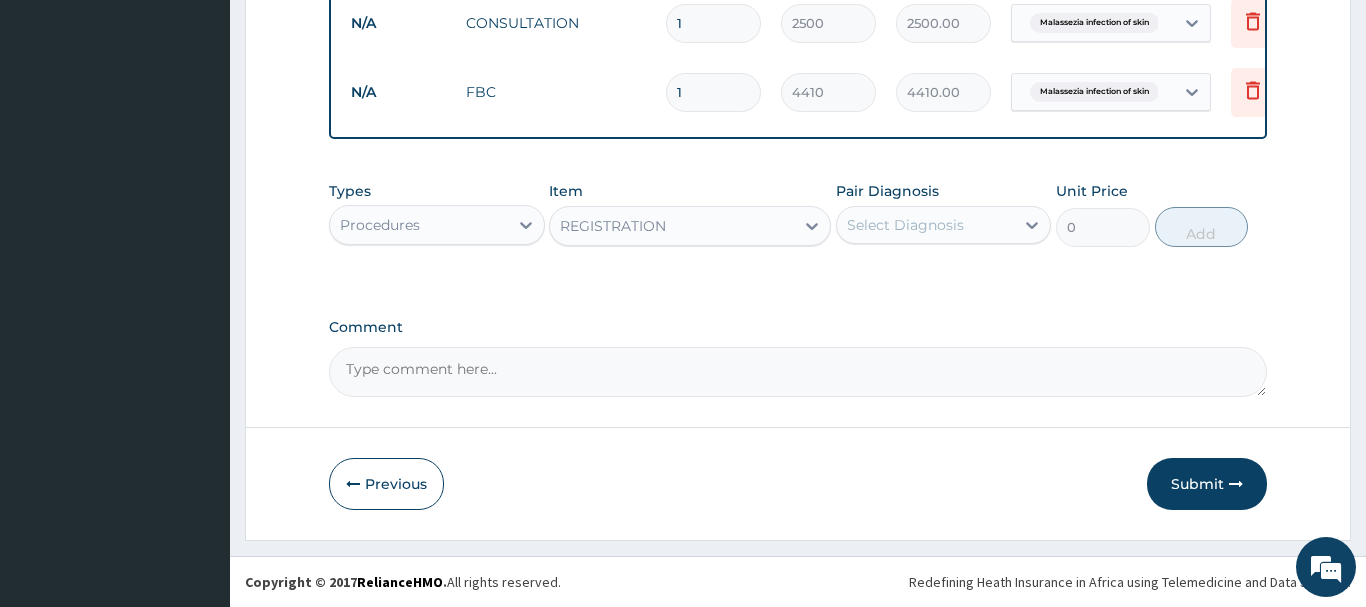 type on "1000" 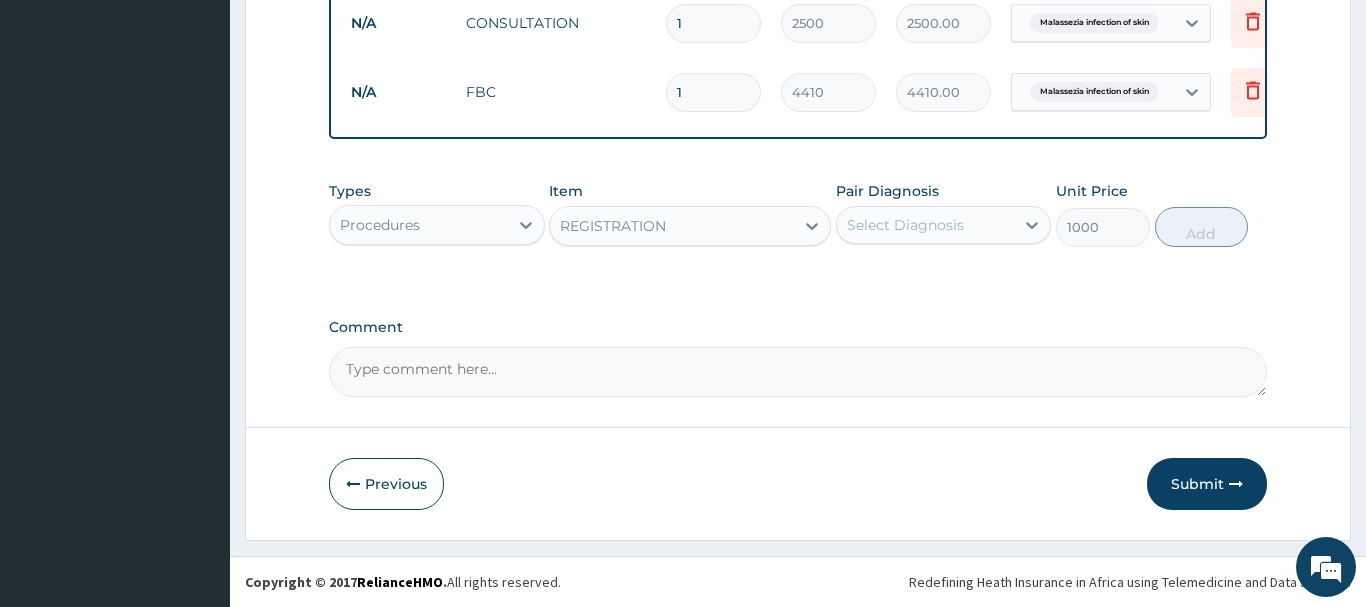 click on "Select Diagnosis" at bounding box center (926, 225) 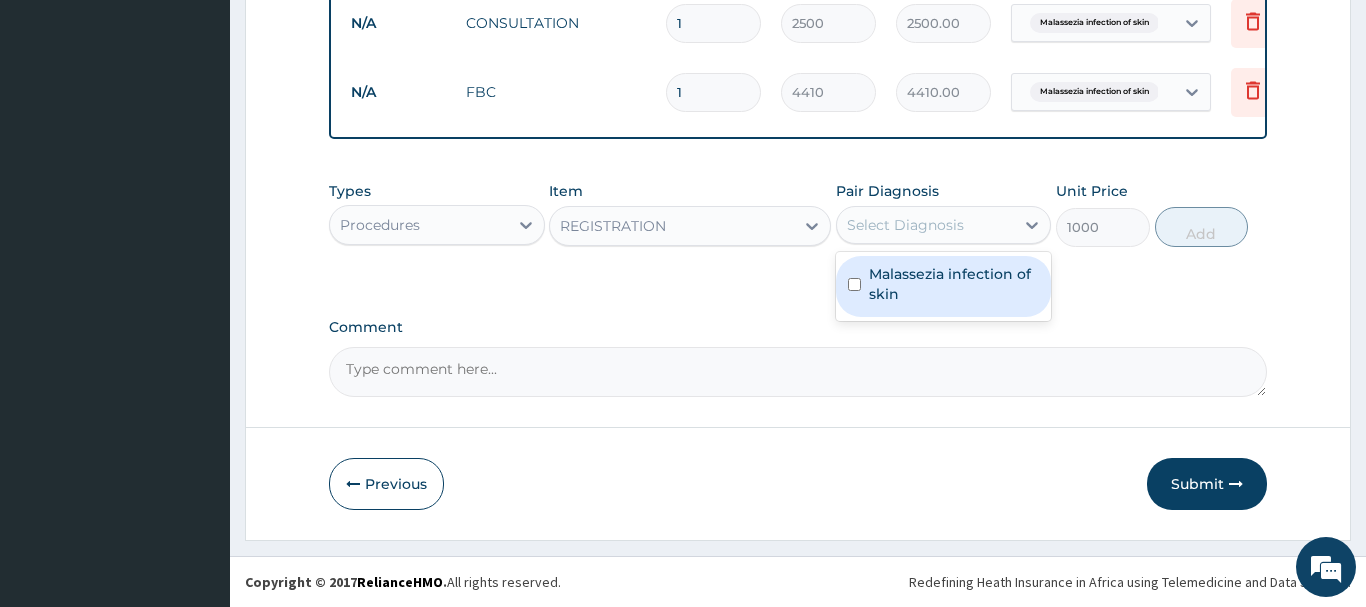 click on "Malassezia infection of skin" at bounding box center [954, 284] 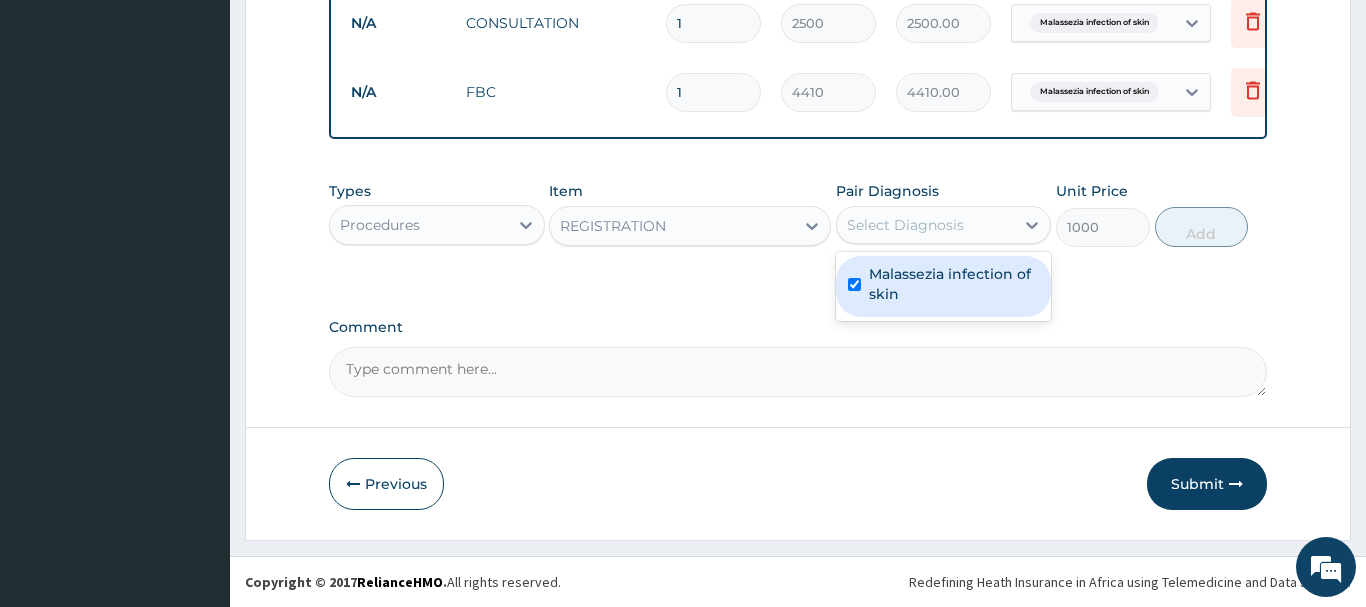 checkbox on "true" 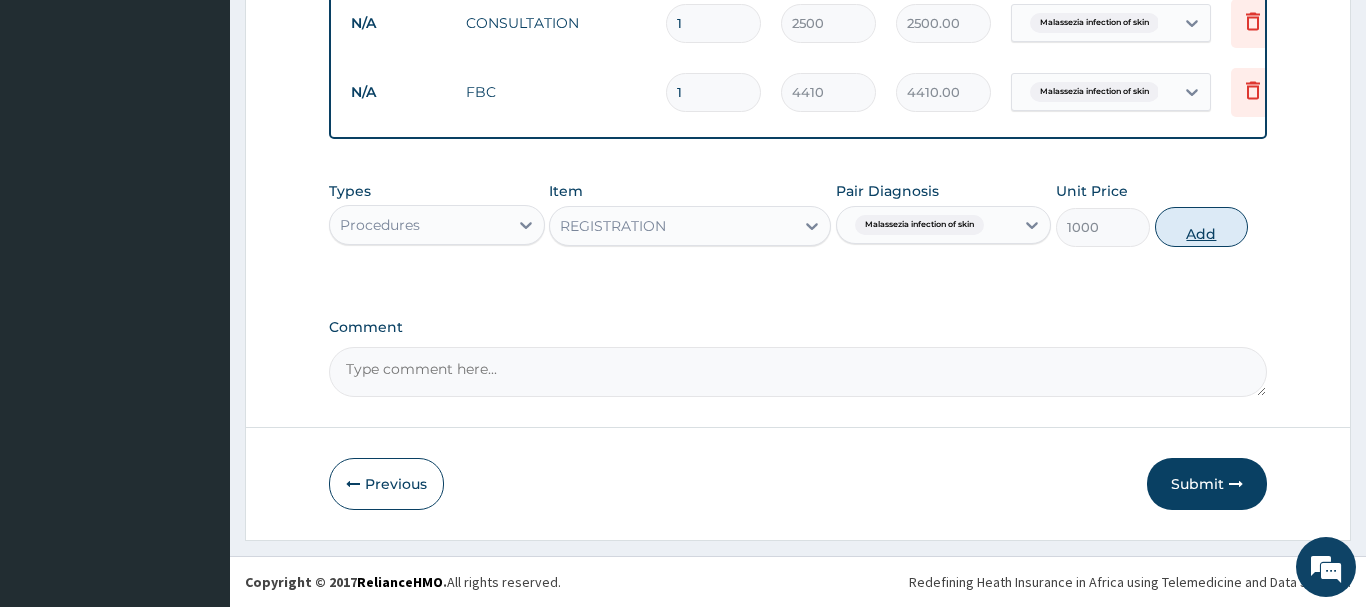 click on "Add" at bounding box center [1202, 227] 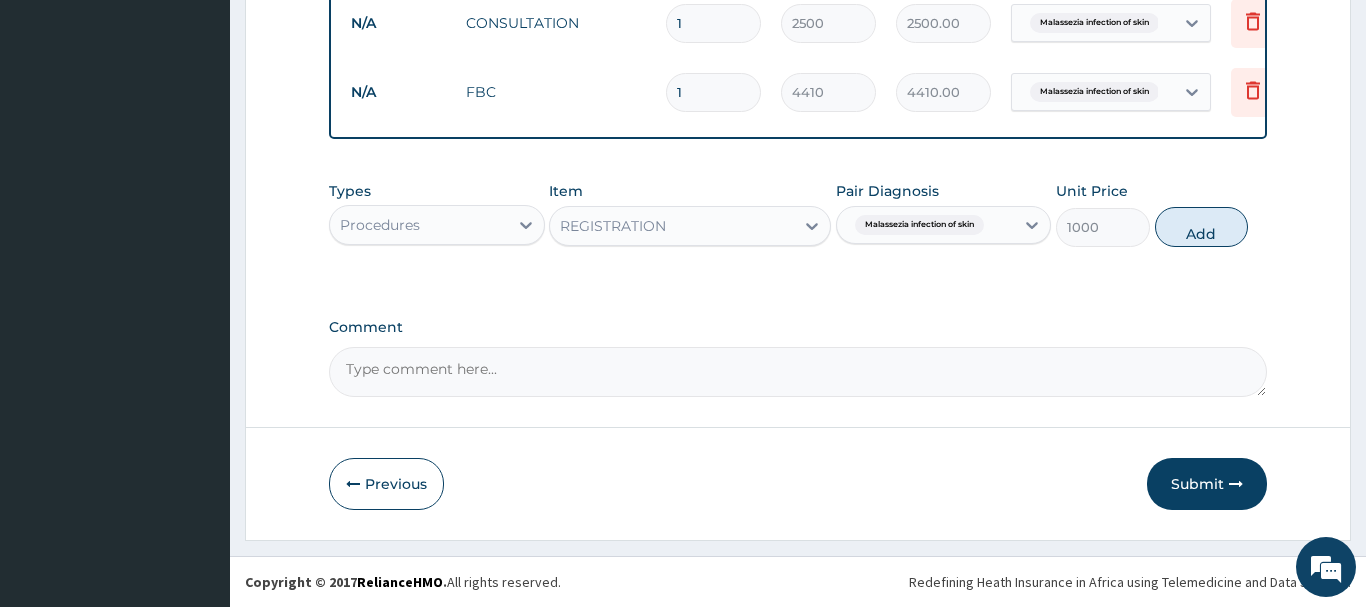 type on "0" 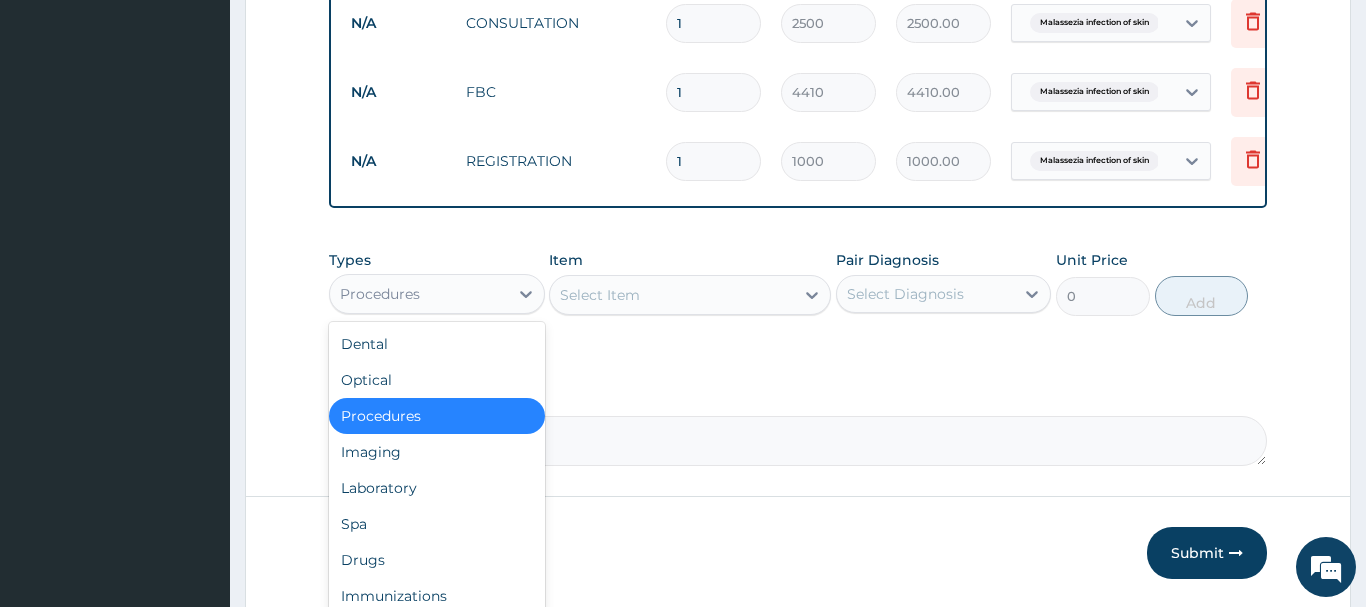 click on "Procedures" at bounding box center [419, 294] 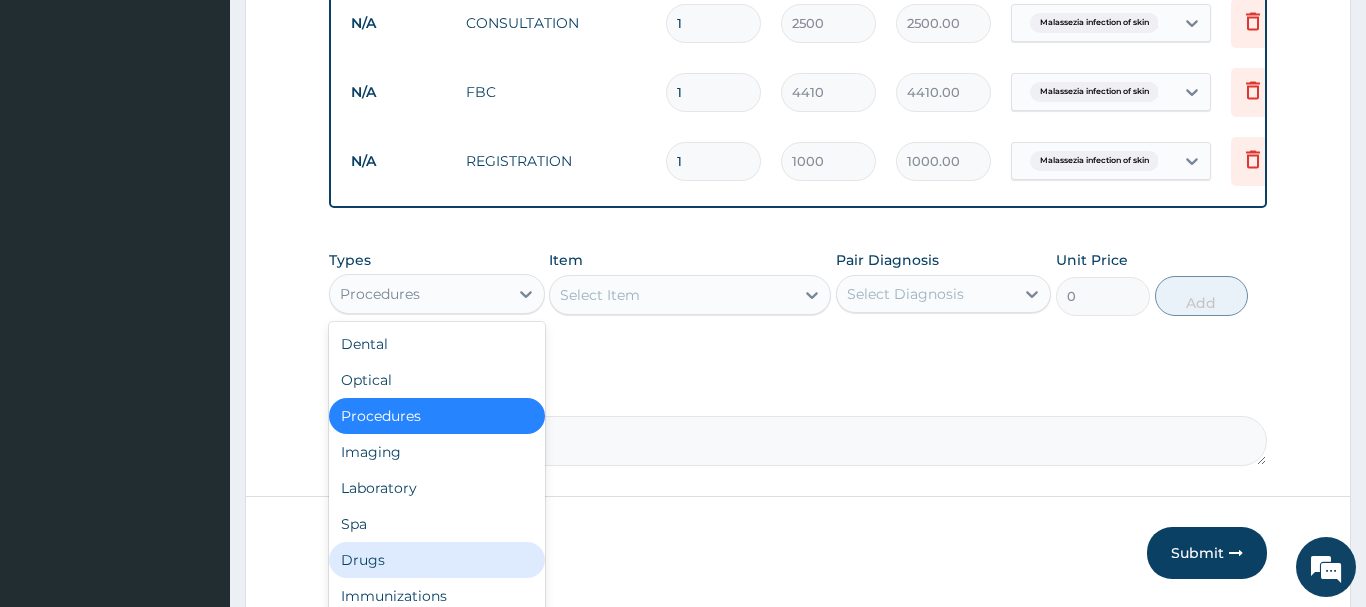 click on "Drugs" at bounding box center (437, 560) 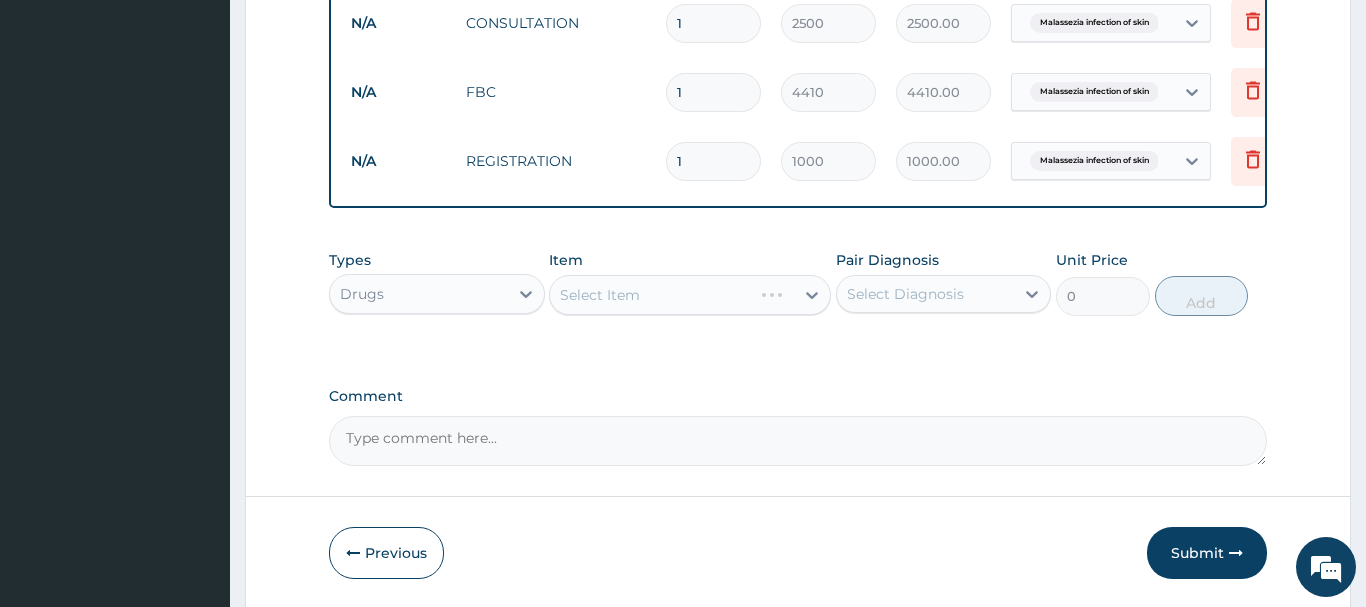 click on "Select Item" at bounding box center [690, 295] 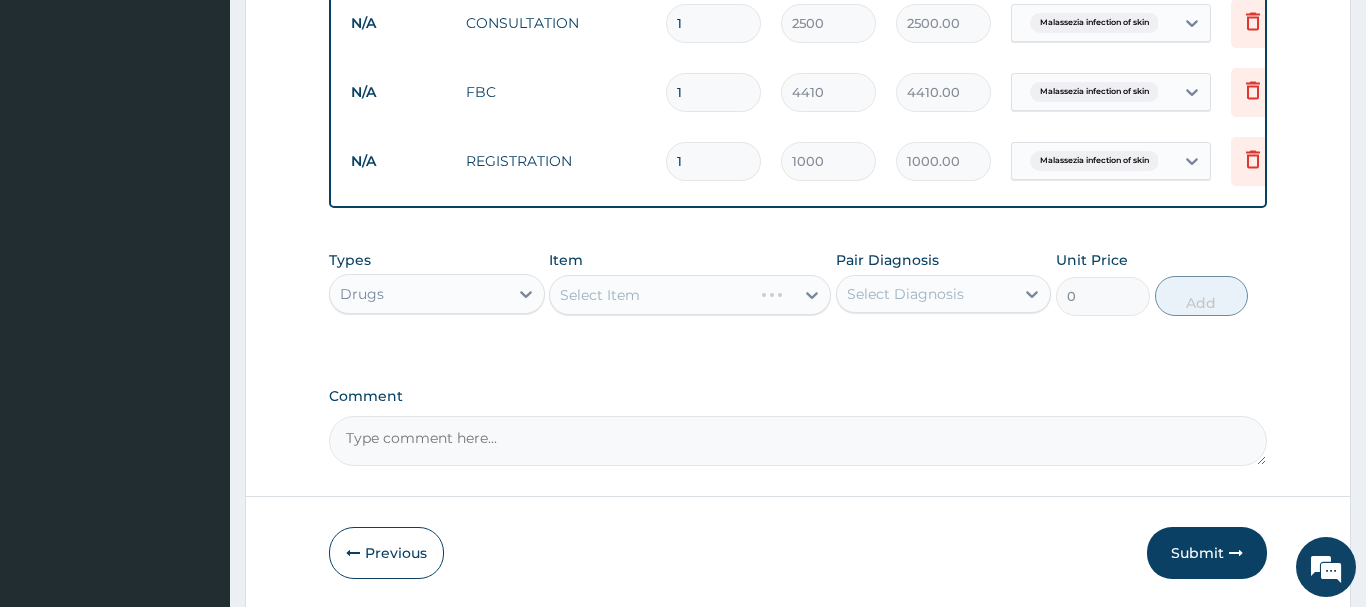 drag, startPoint x: 673, startPoint y: 290, endPoint x: 690, endPoint y: 297, distance: 18.384777 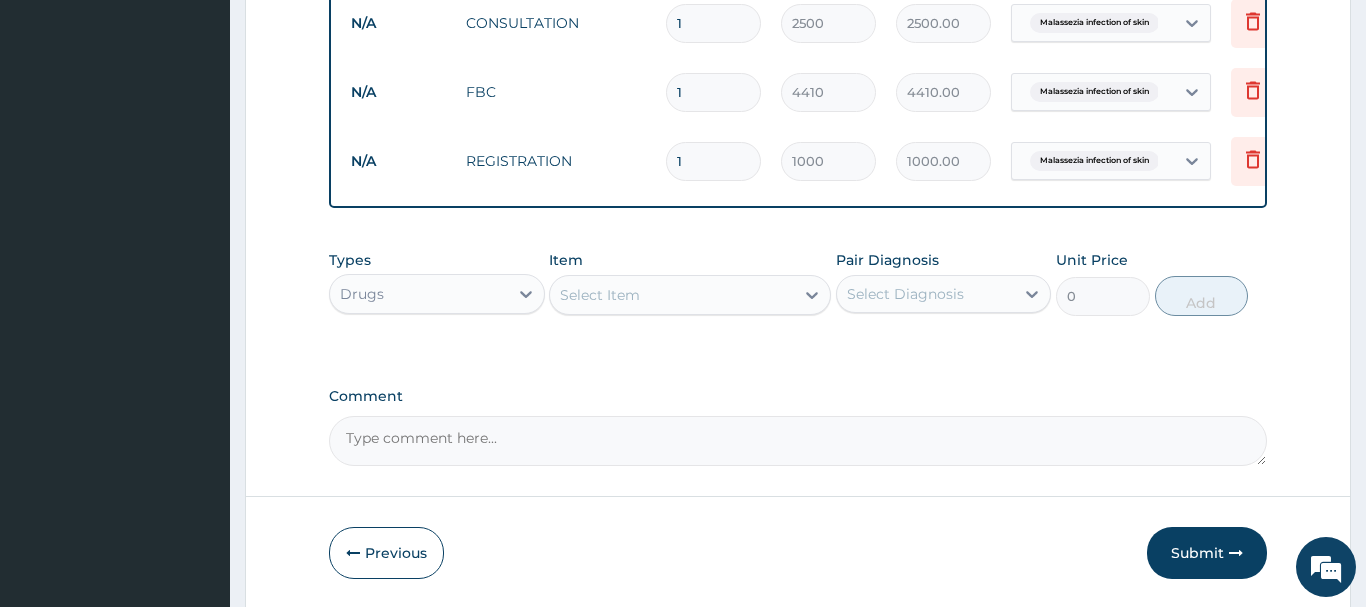 click on "Select Item" at bounding box center [690, 295] 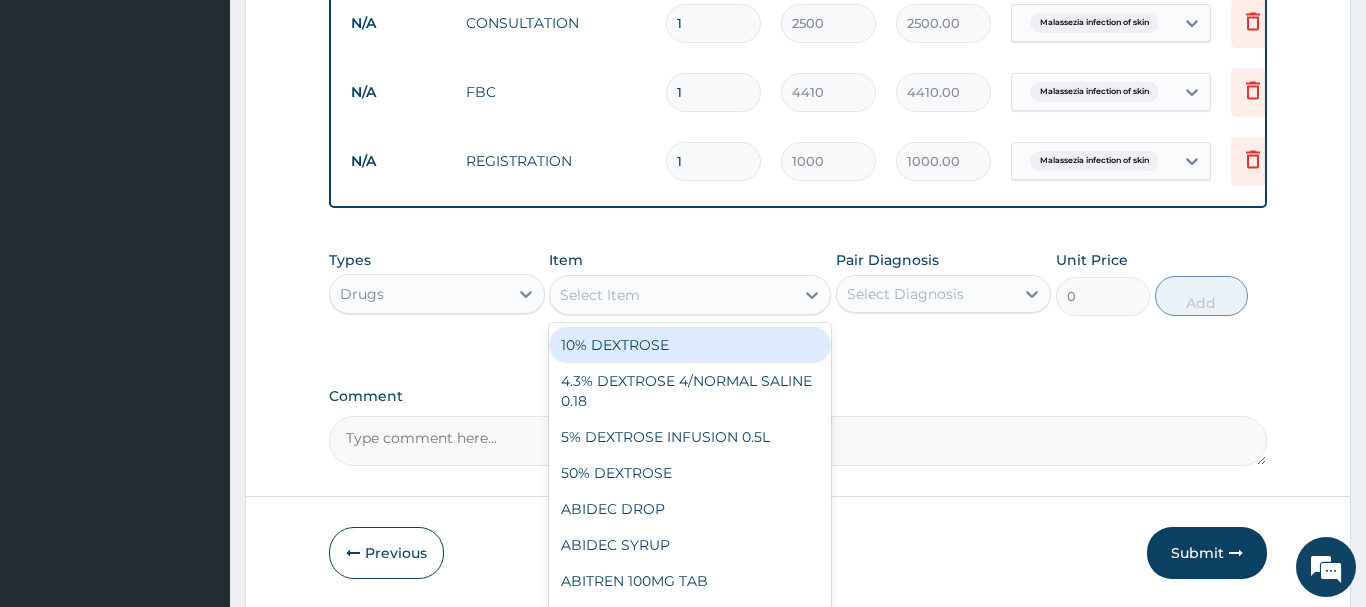 click on "Select Item" at bounding box center (672, 295) 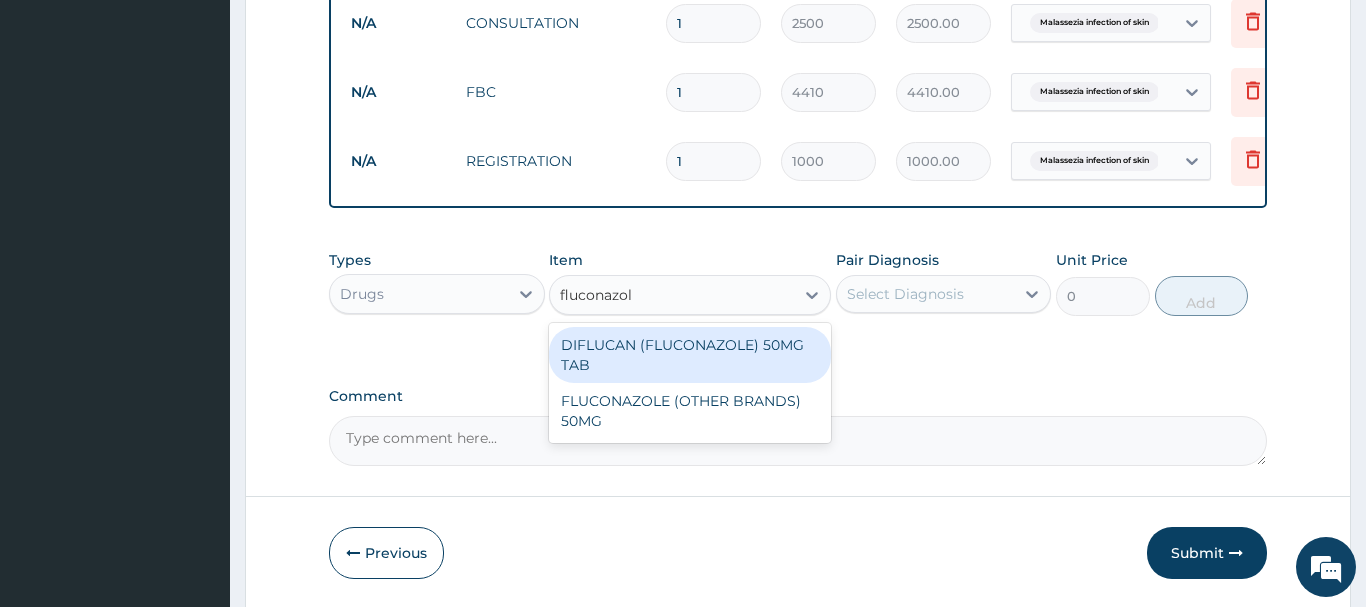 type on "fluconazole" 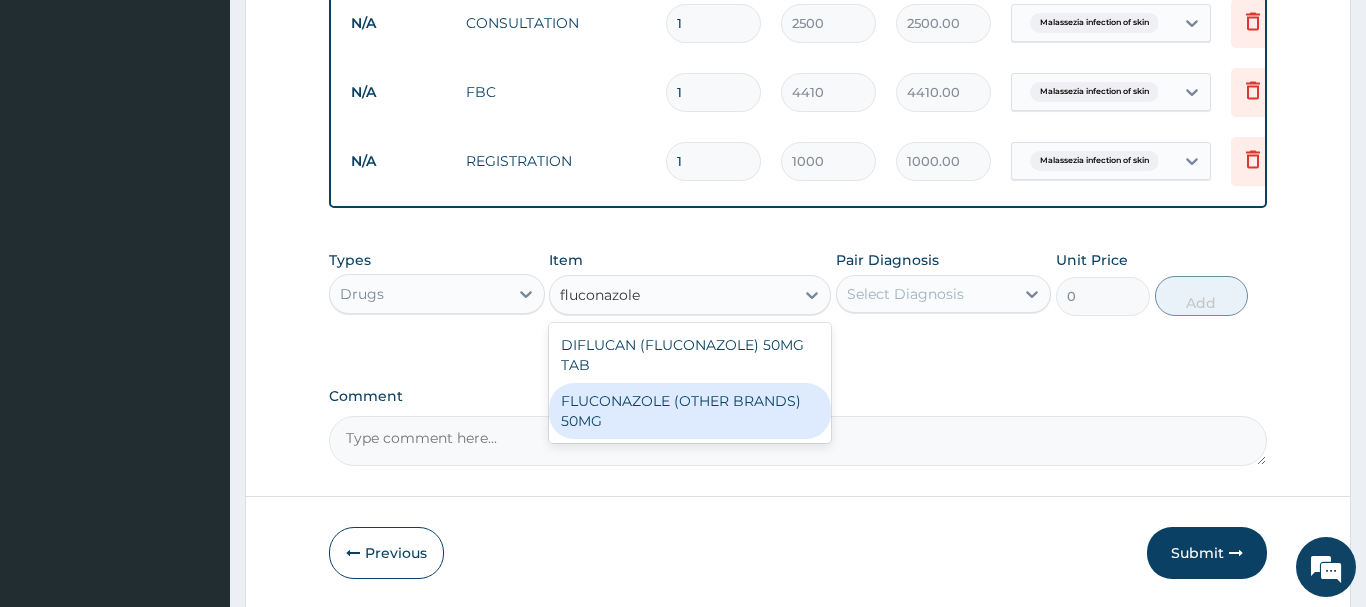 click on "FLUCONAZOLE (OTHER BRANDS) 50MG" at bounding box center (690, 411) 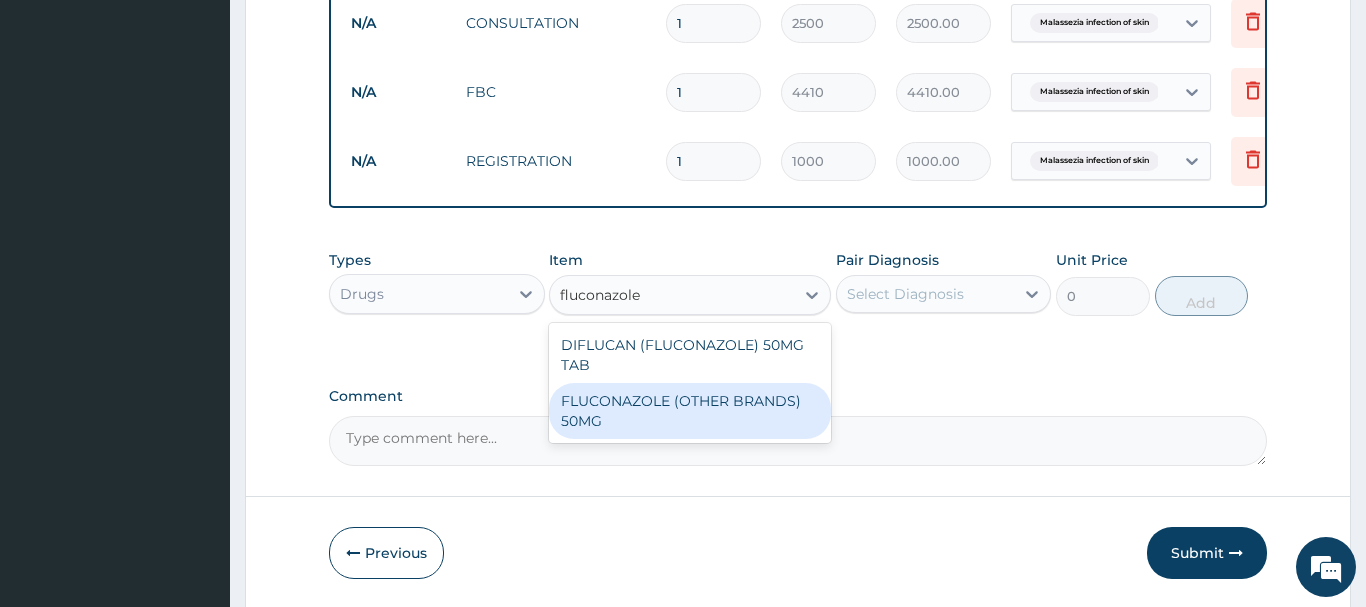 type 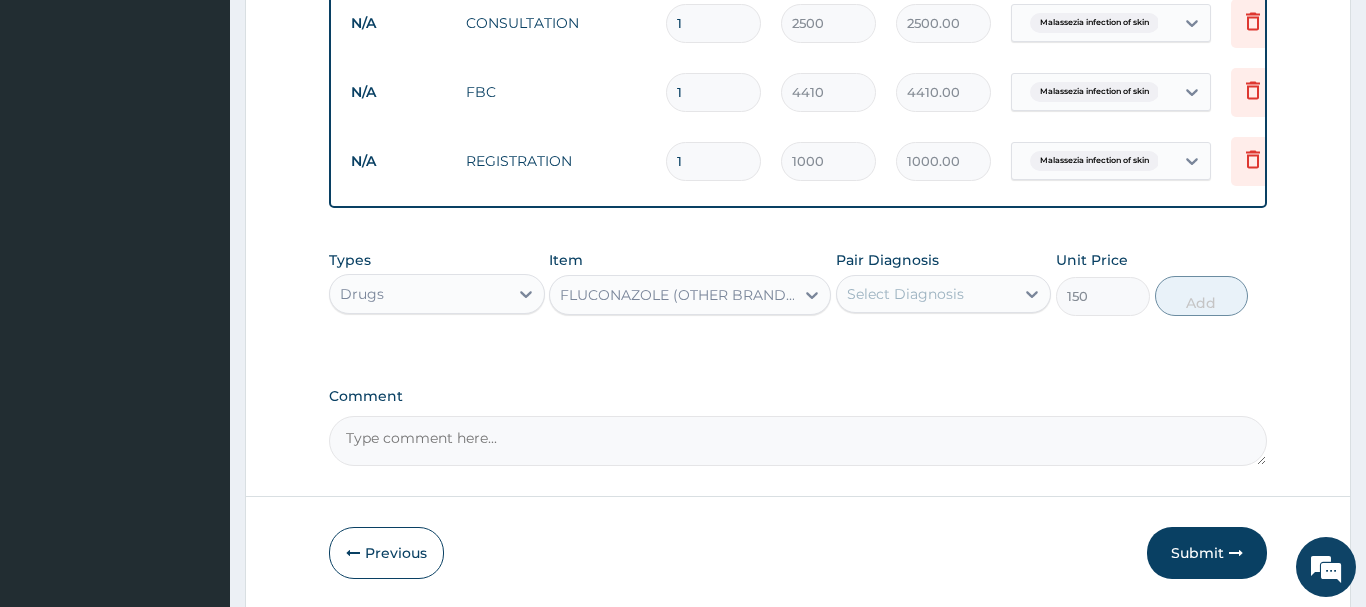 click on "Select Diagnosis" at bounding box center [905, 294] 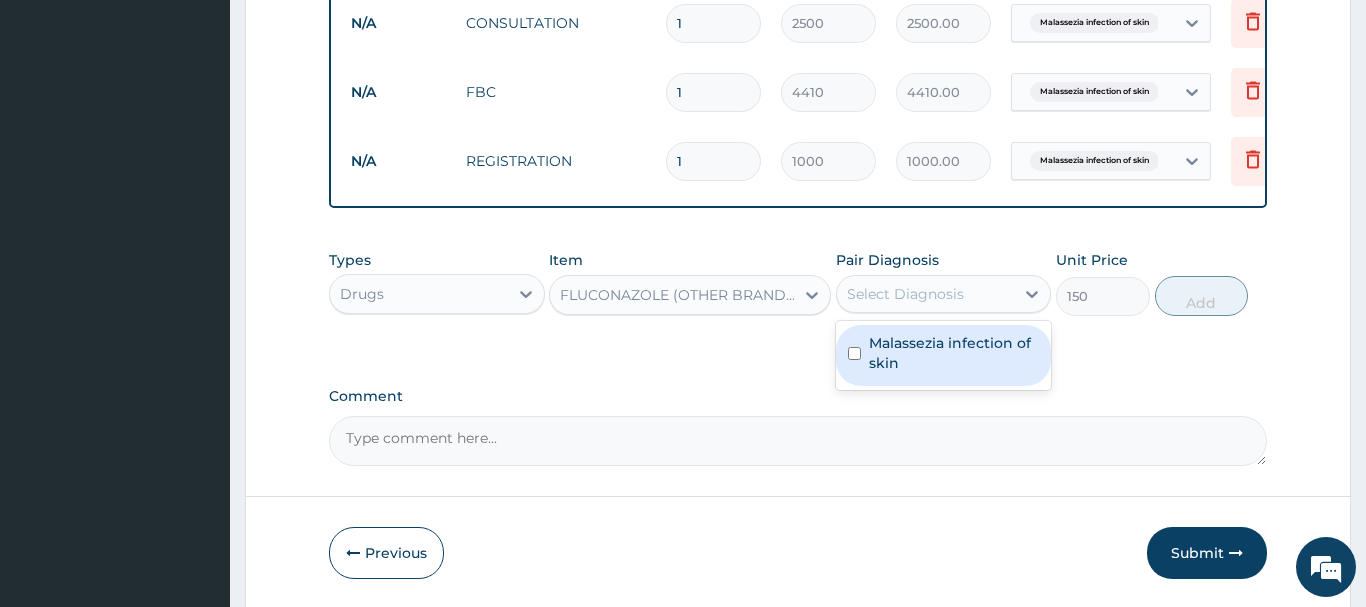 click on "Malassezia infection of skin" at bounding box center (954, 353) 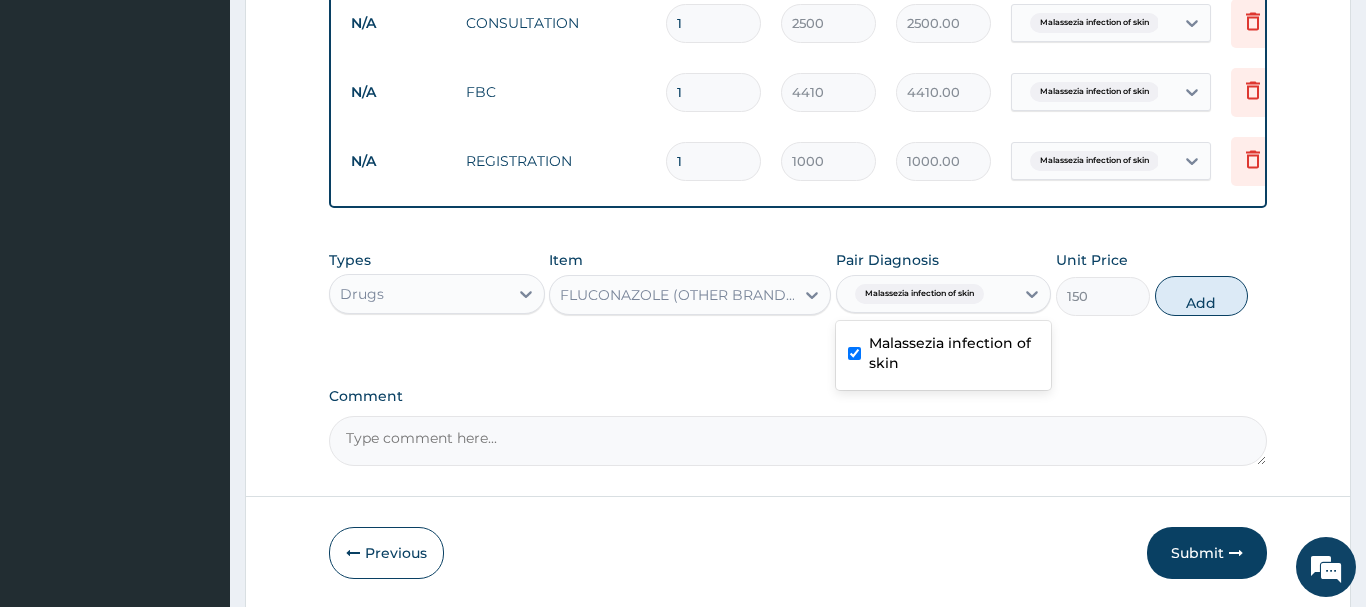 checkbox on "true" 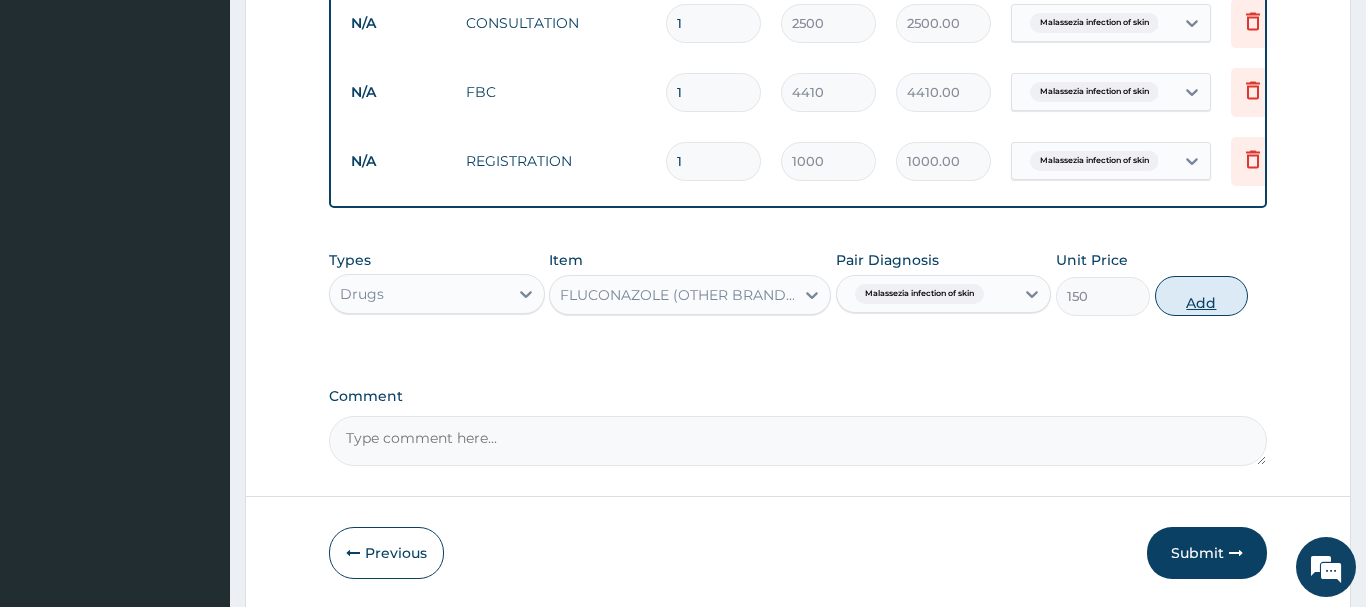 click on "Add" at bounding box center (1202, 296) 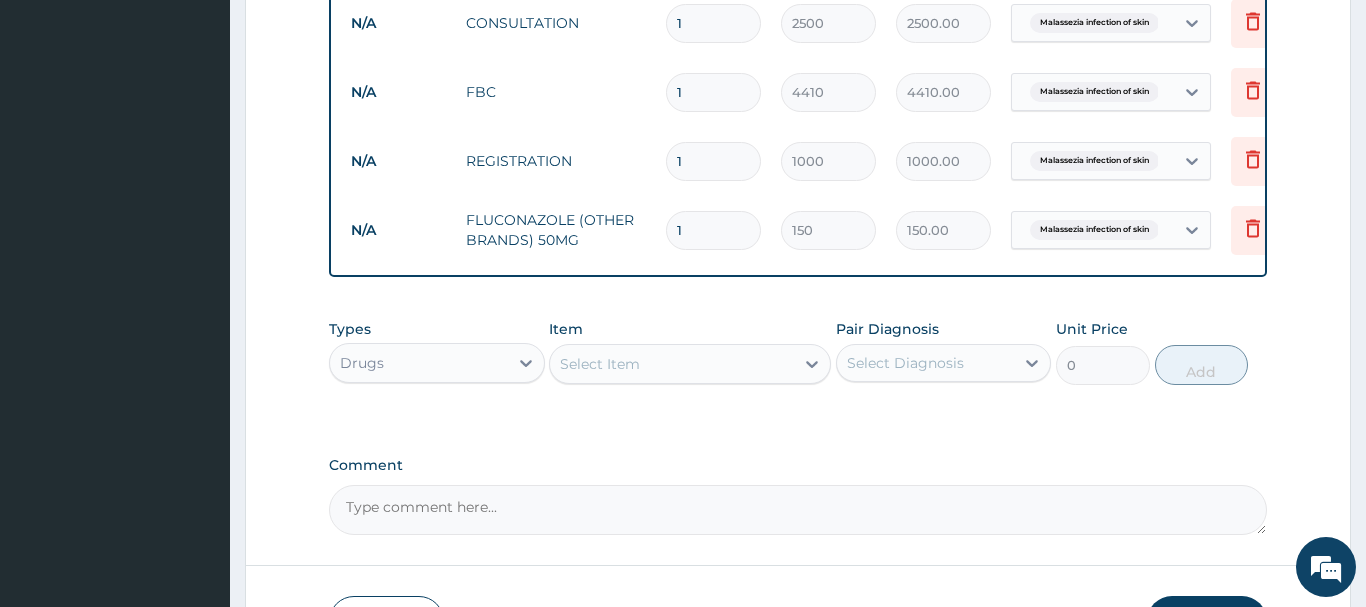 type 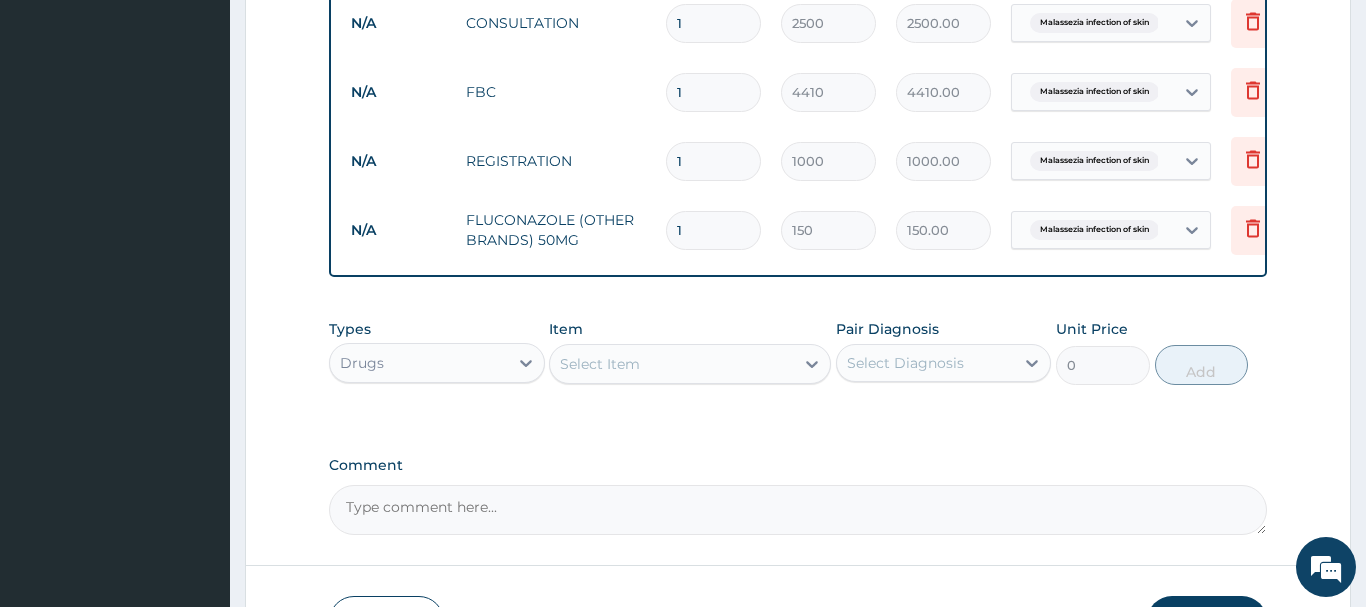 type on "0.00" 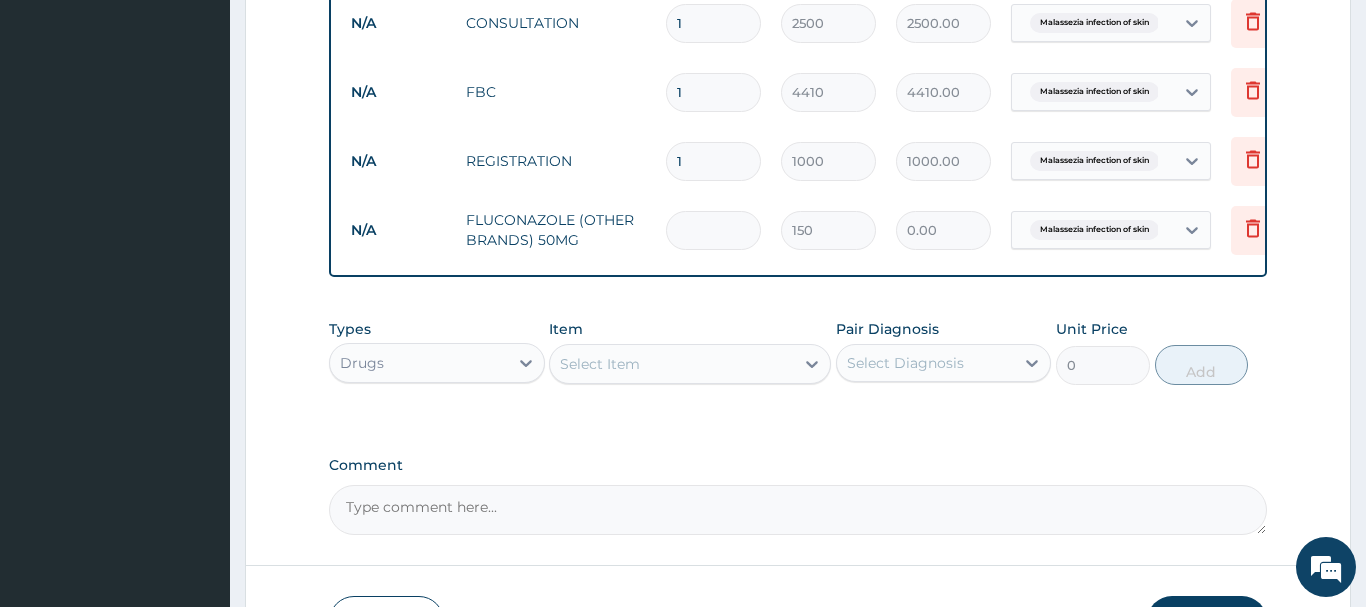 type on "3" 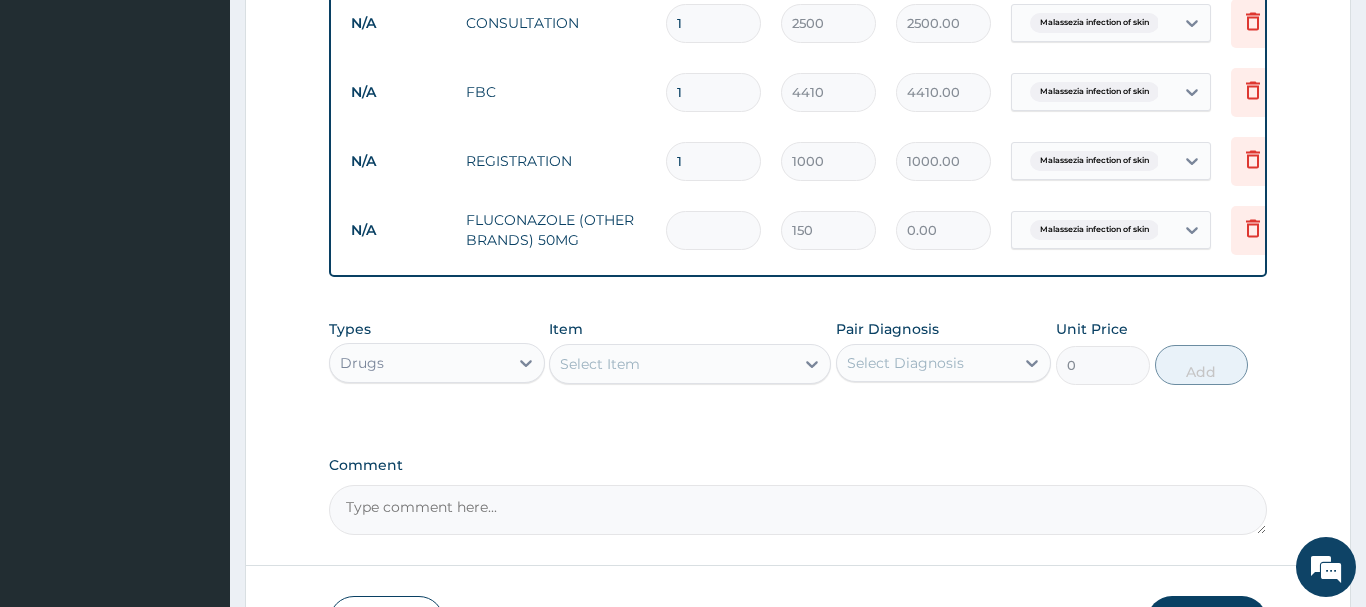 type on "450.00" 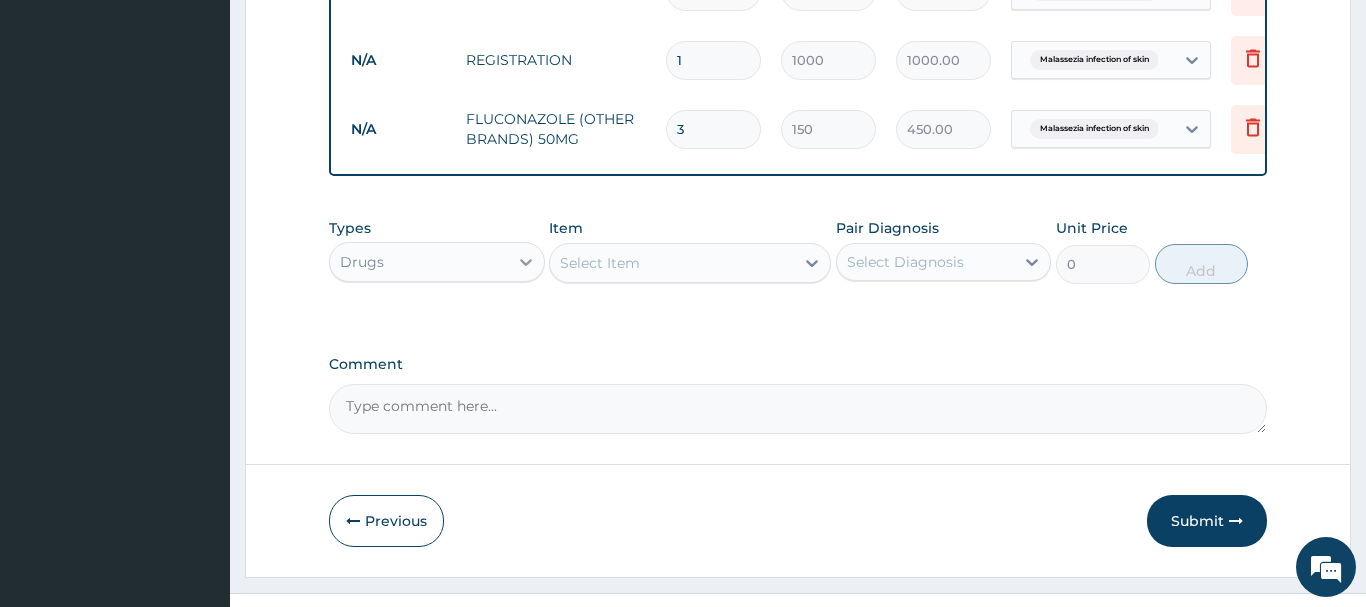 scroll, scrollTop: 947, scrollLeft: 0, axis: vertical 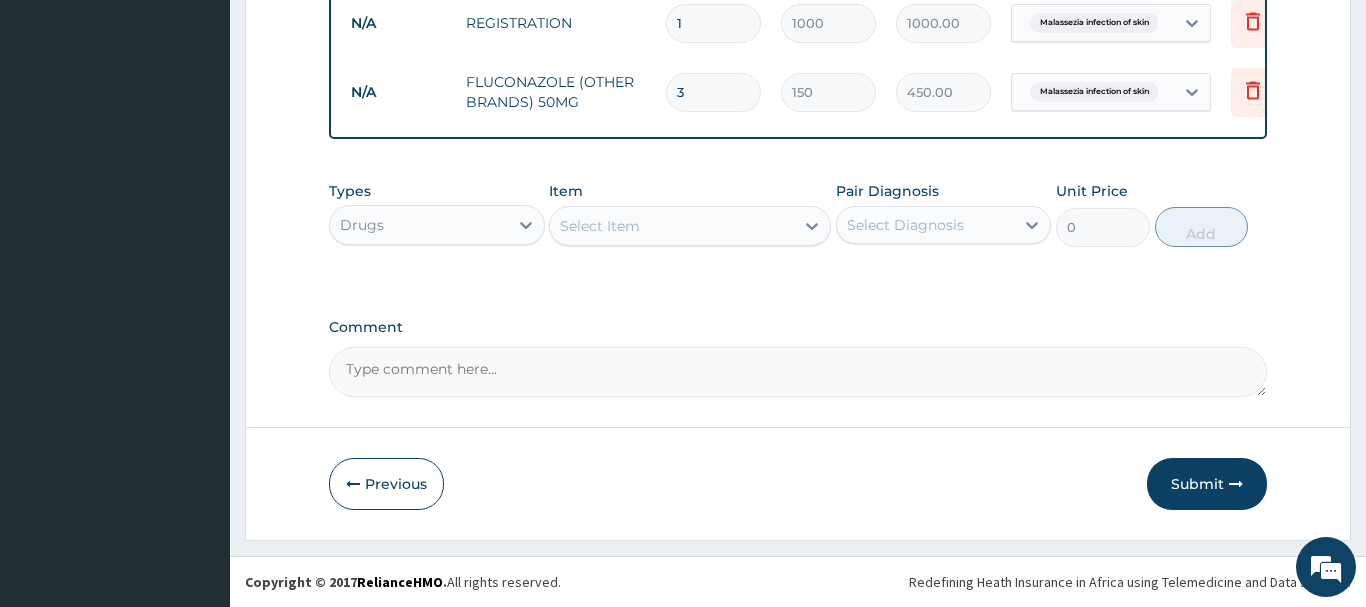 type on "3" 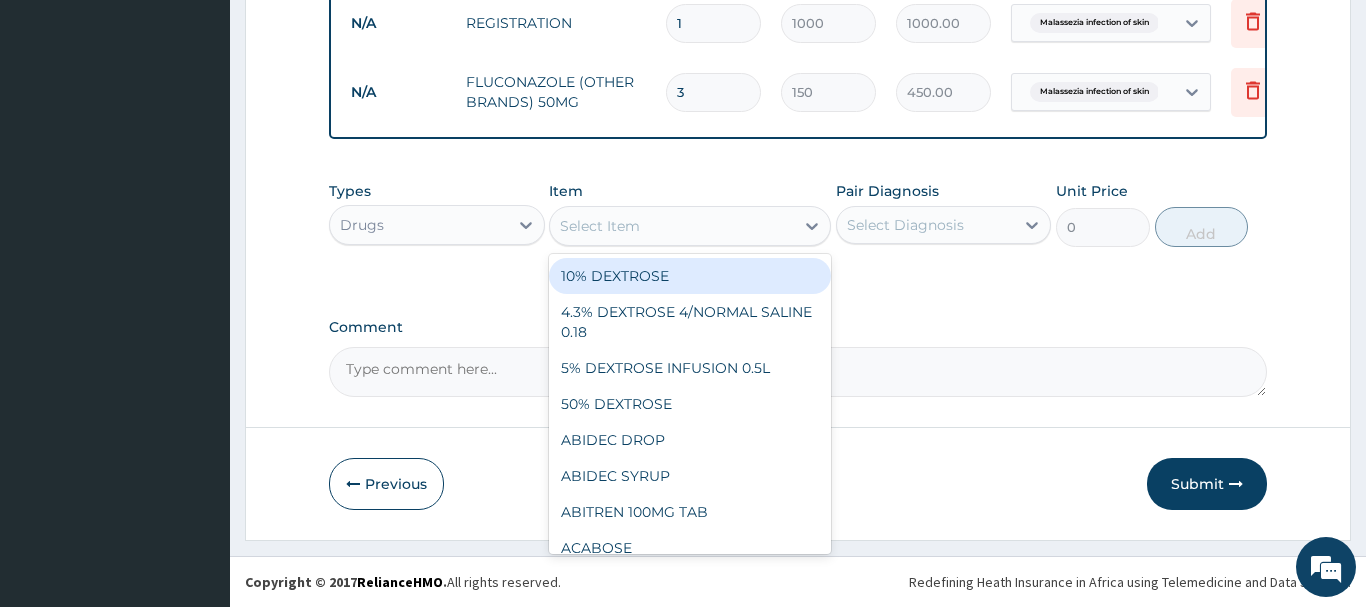 click on "Select Item" at bounding box center [672, 226] 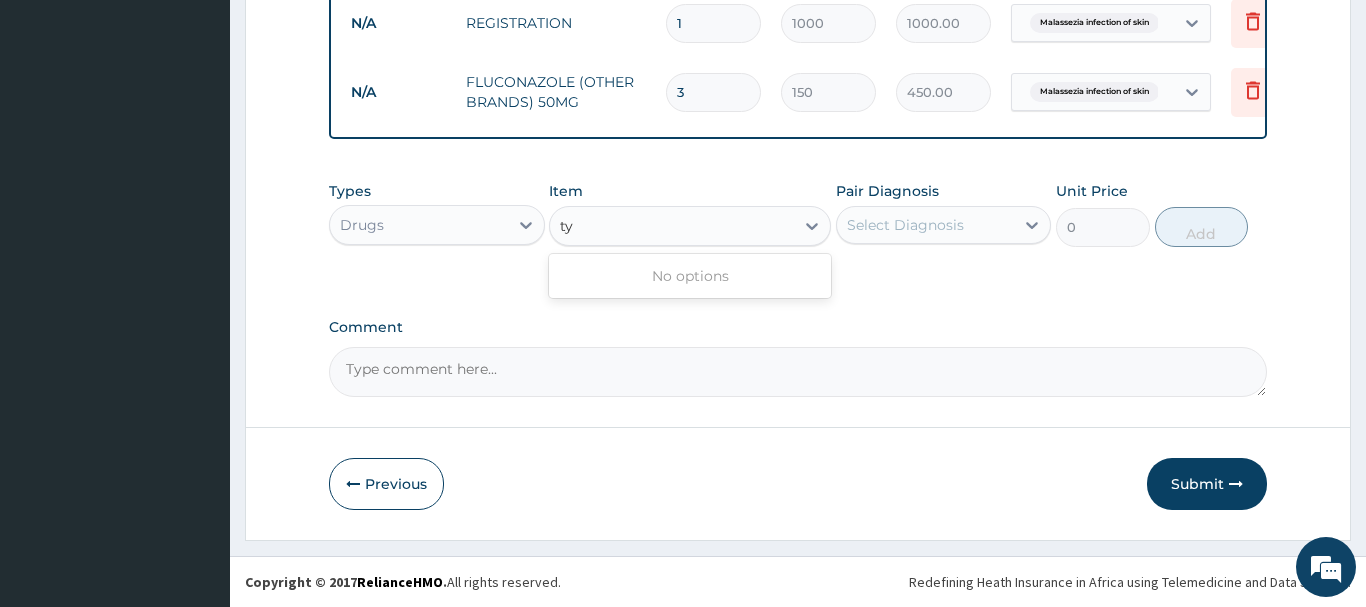 type on "t" 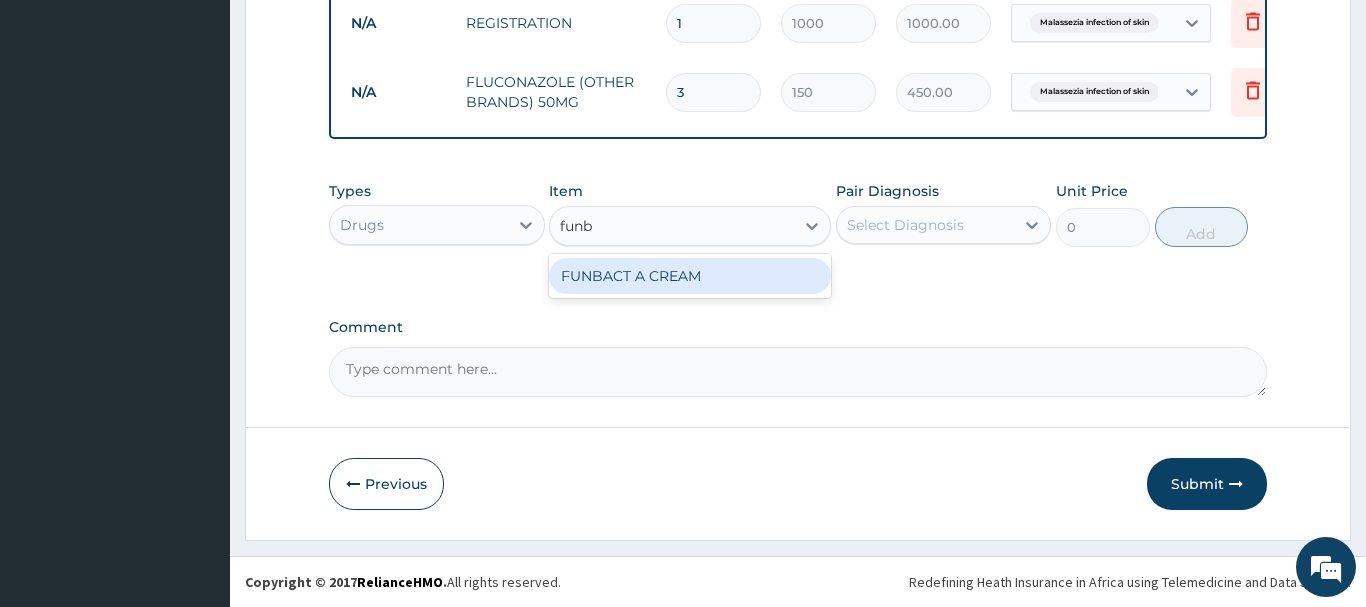type on "funba" 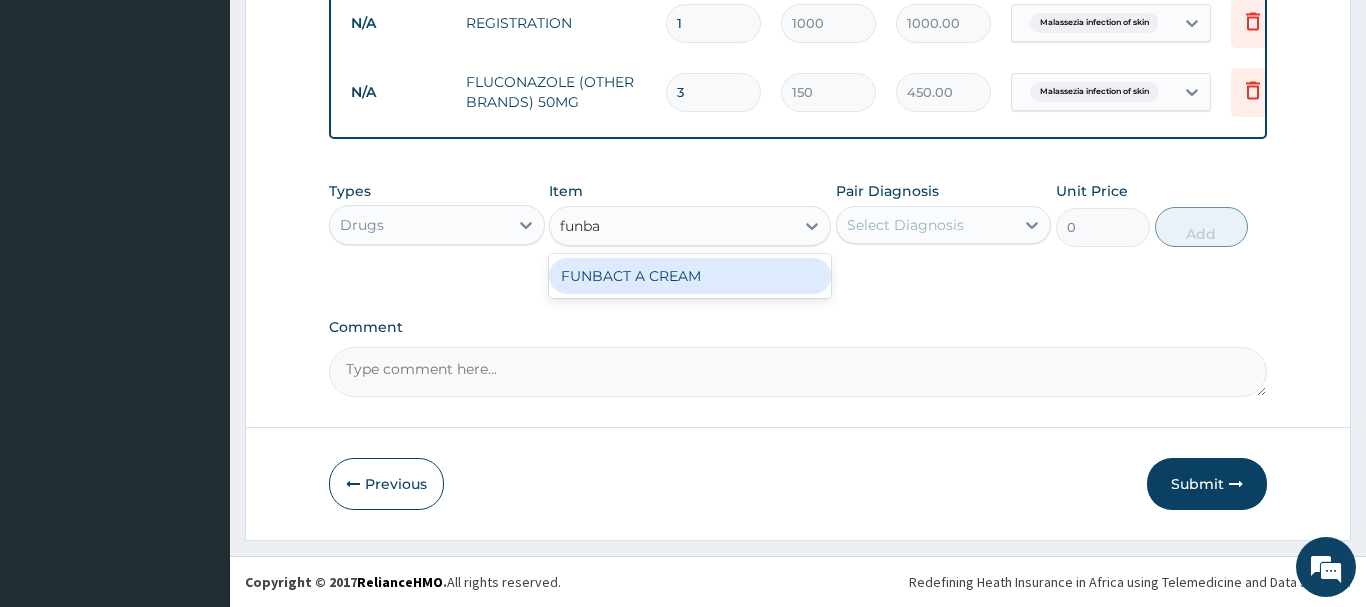 click on "FUNBACT A CREAM" at bounding box center (690, 276) 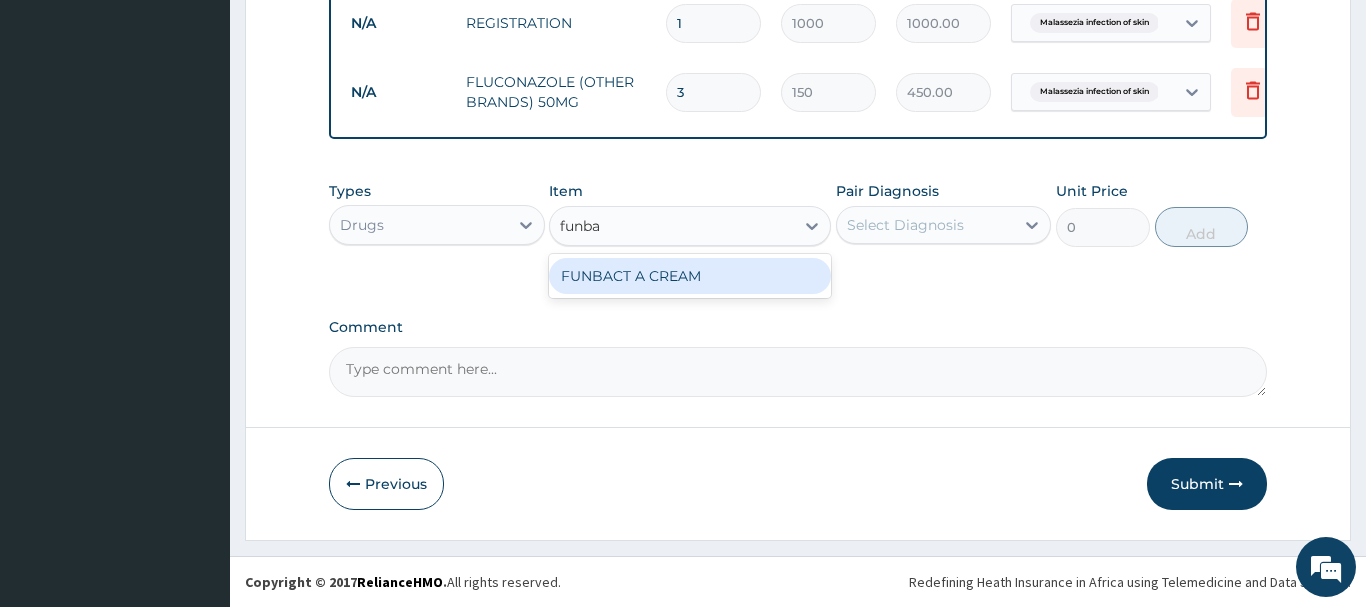 type 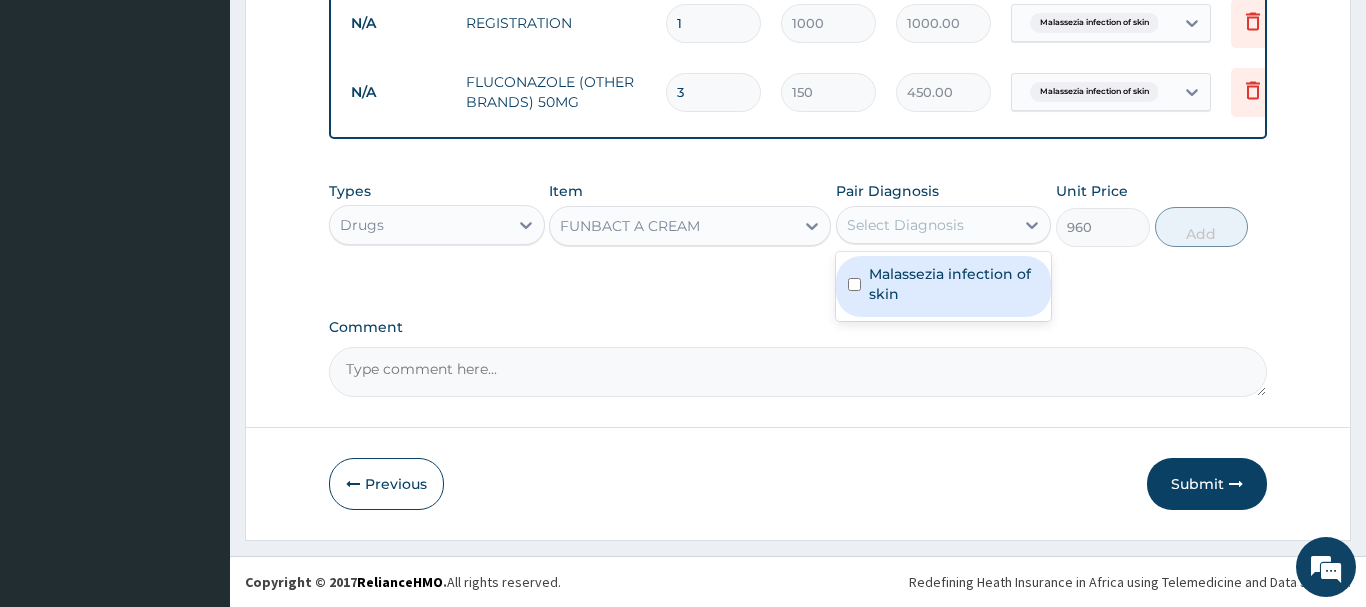 click on "Select Diagnosis" at bounding box center [905, 225] 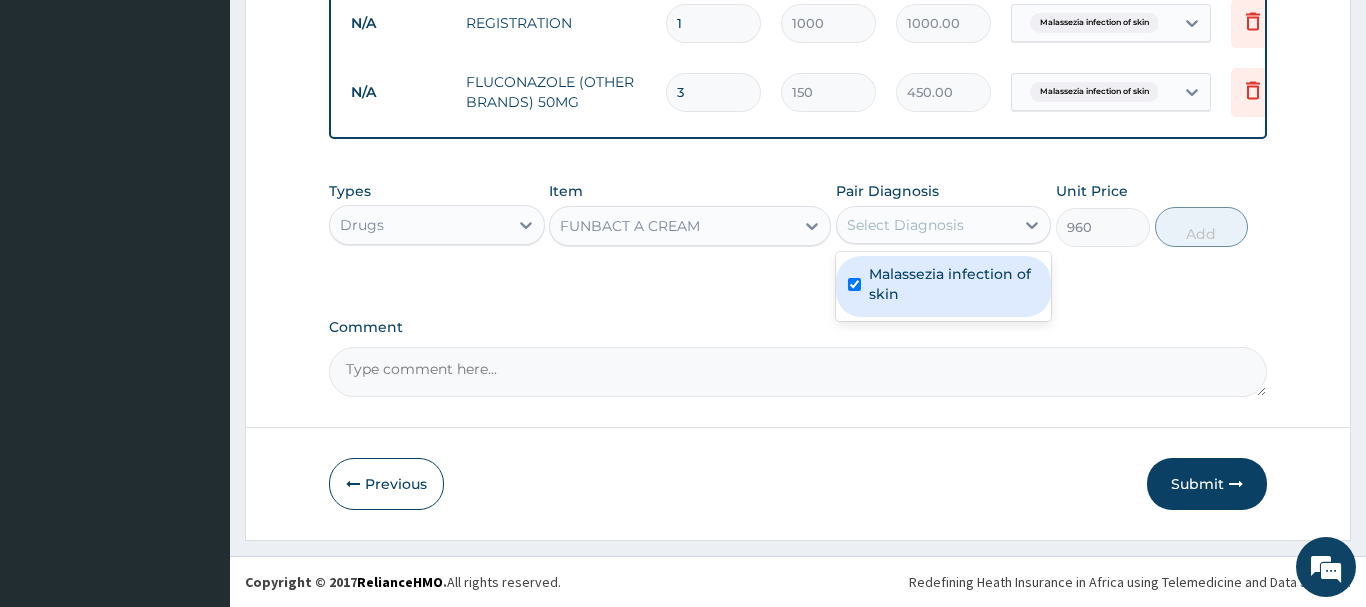 checkbox on "true" 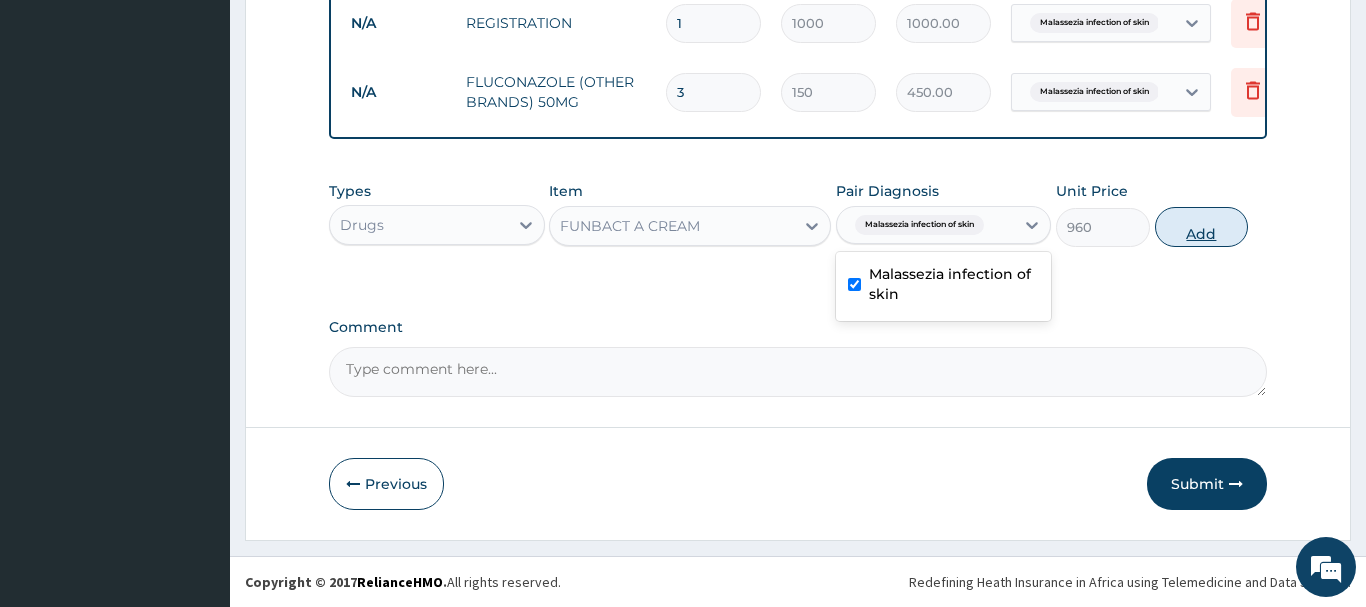 click on "Add" at bounding box center (1202, 227) 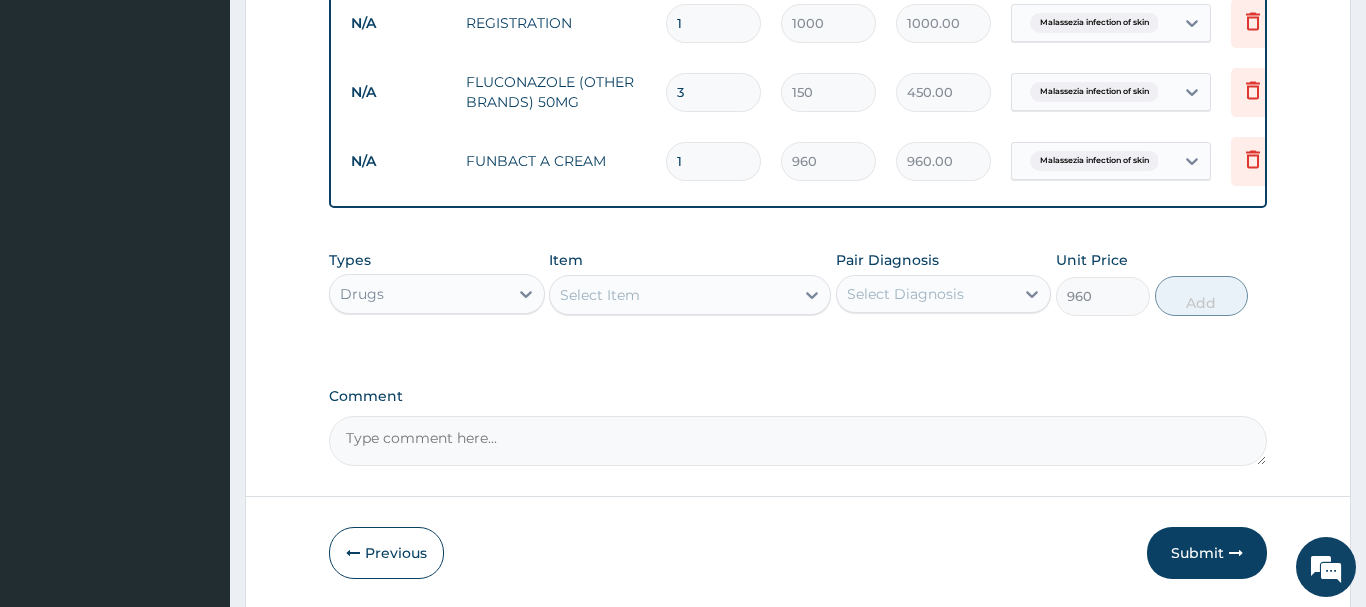 type on "0" 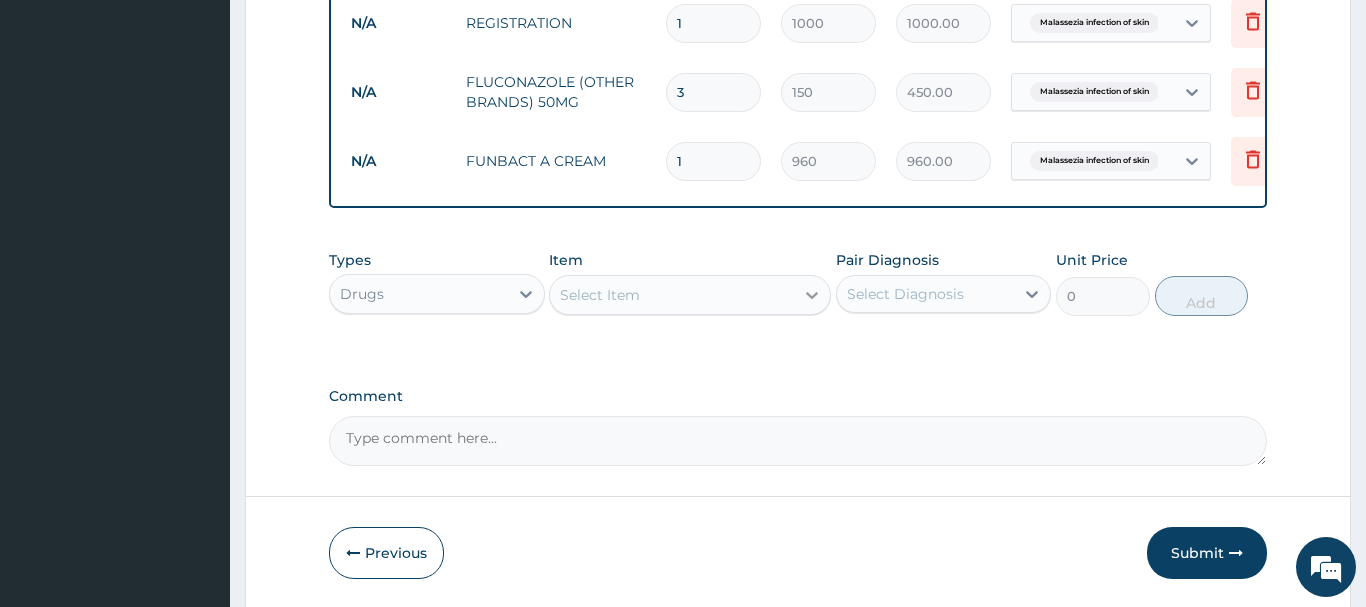 scroll, scrollTop: 1016, scrollLeft: 0, axis: vertical 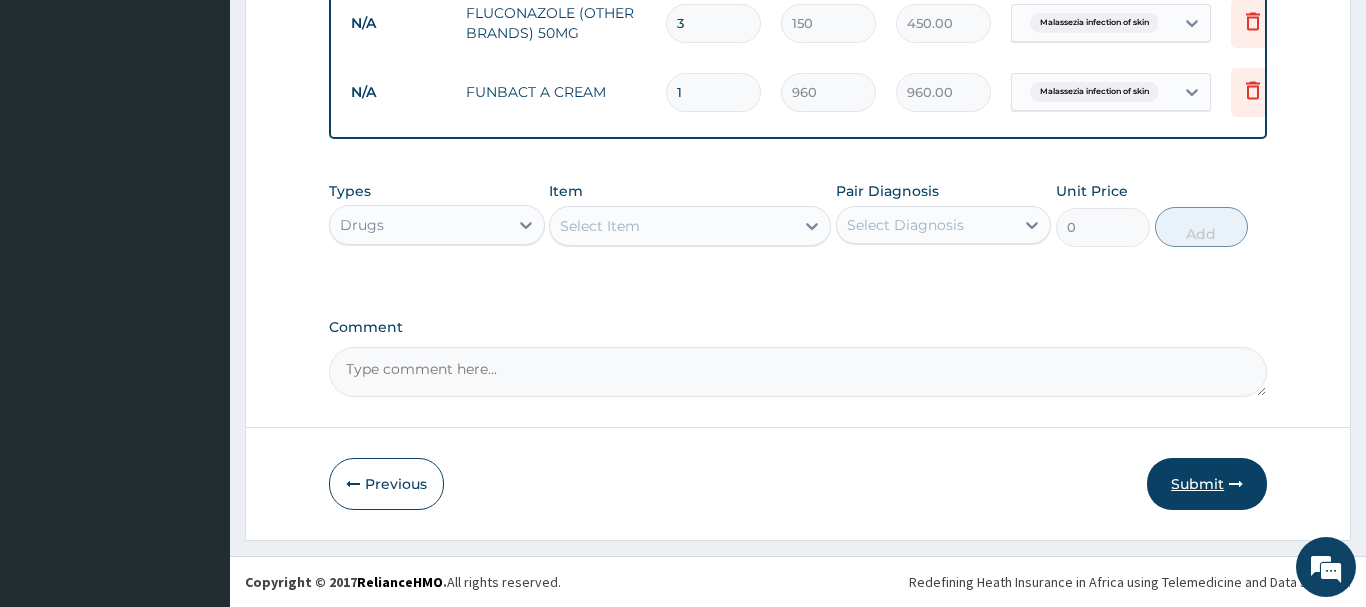 click on "Submit" at bounding box center [1207, 484] 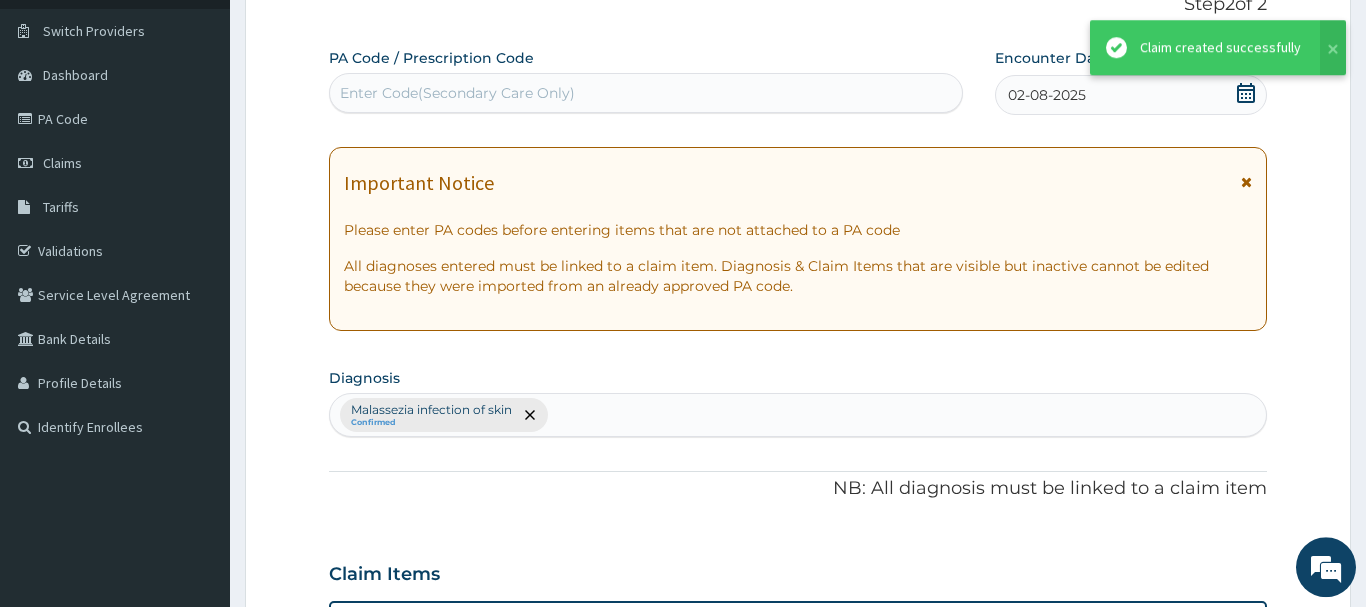 scroll, scrollTop: 183, scrollLeft: 0, axis: vertical 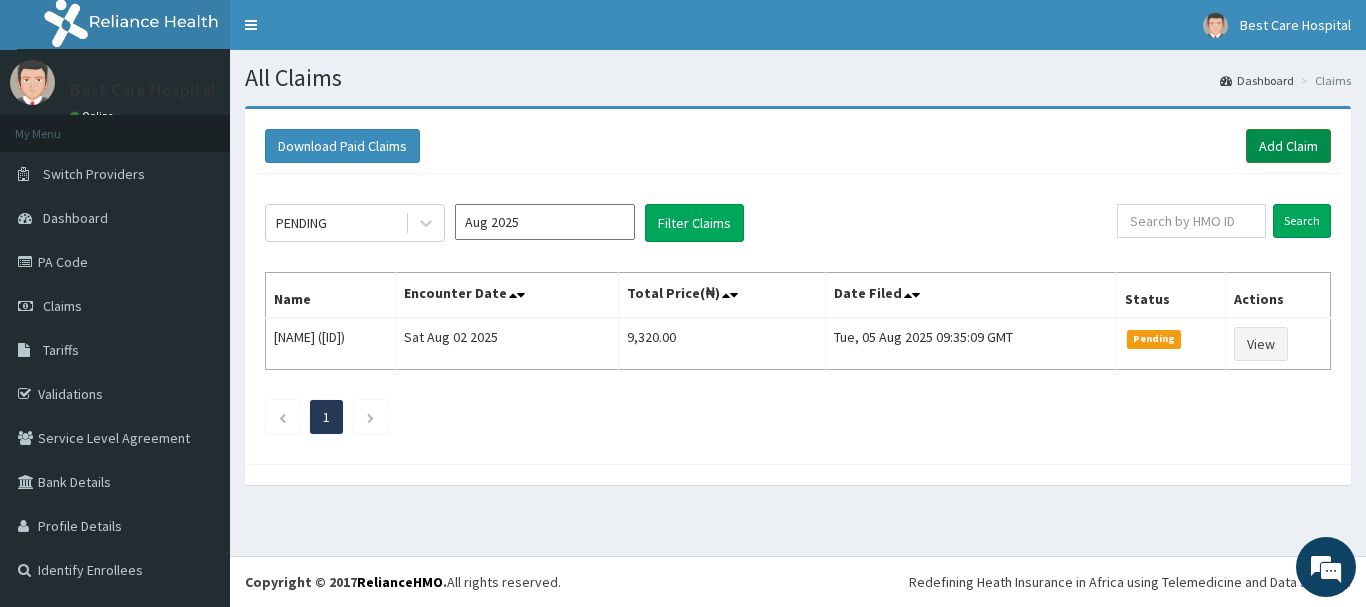 click on "Add Claim" at bounding box center [1288, 146] 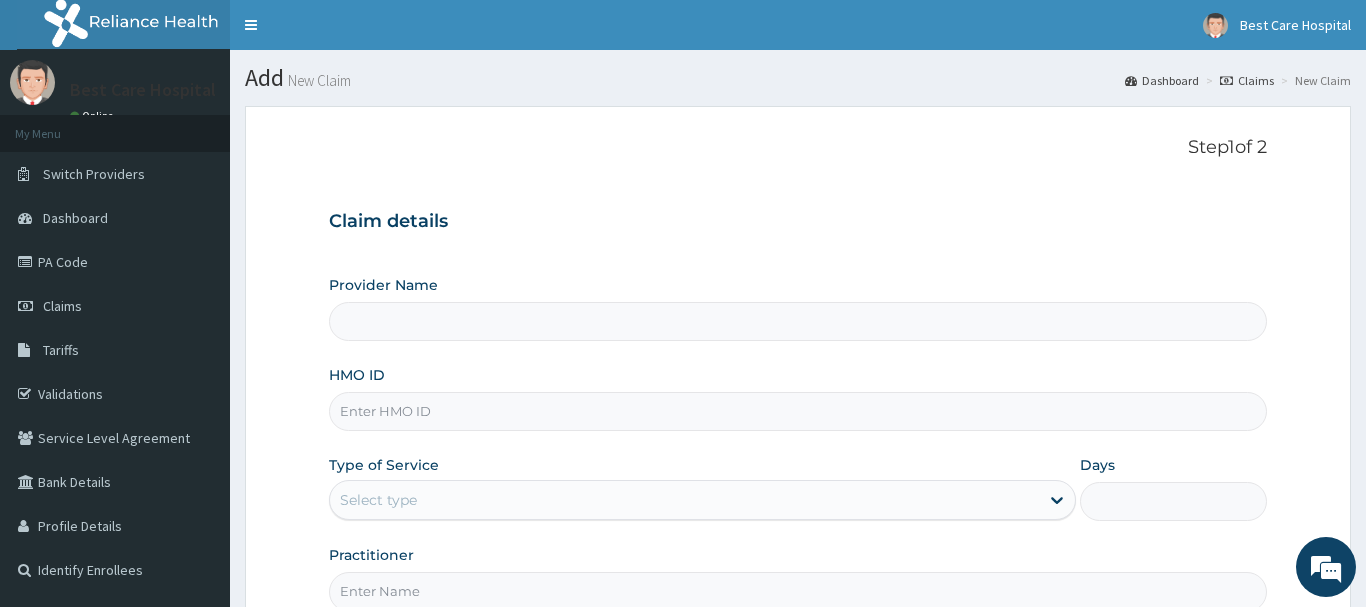 scroll, scrollTop: 0, scrollLeft: 0, axis: both 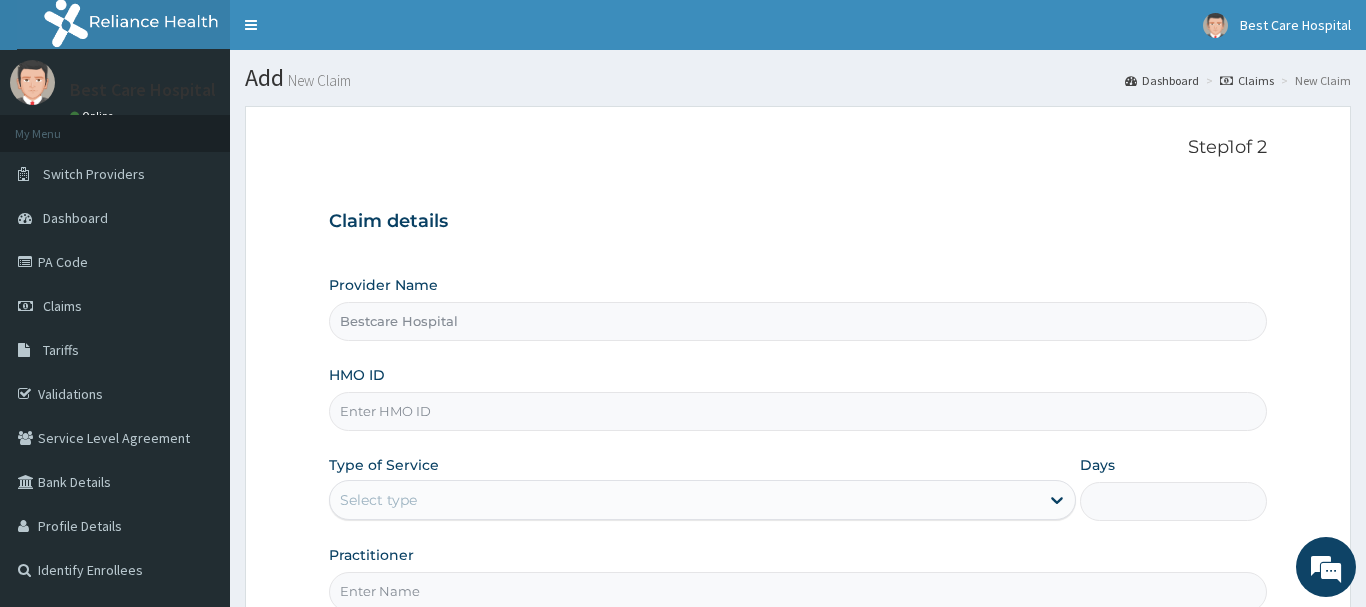 type on "Bestcare Hospital" 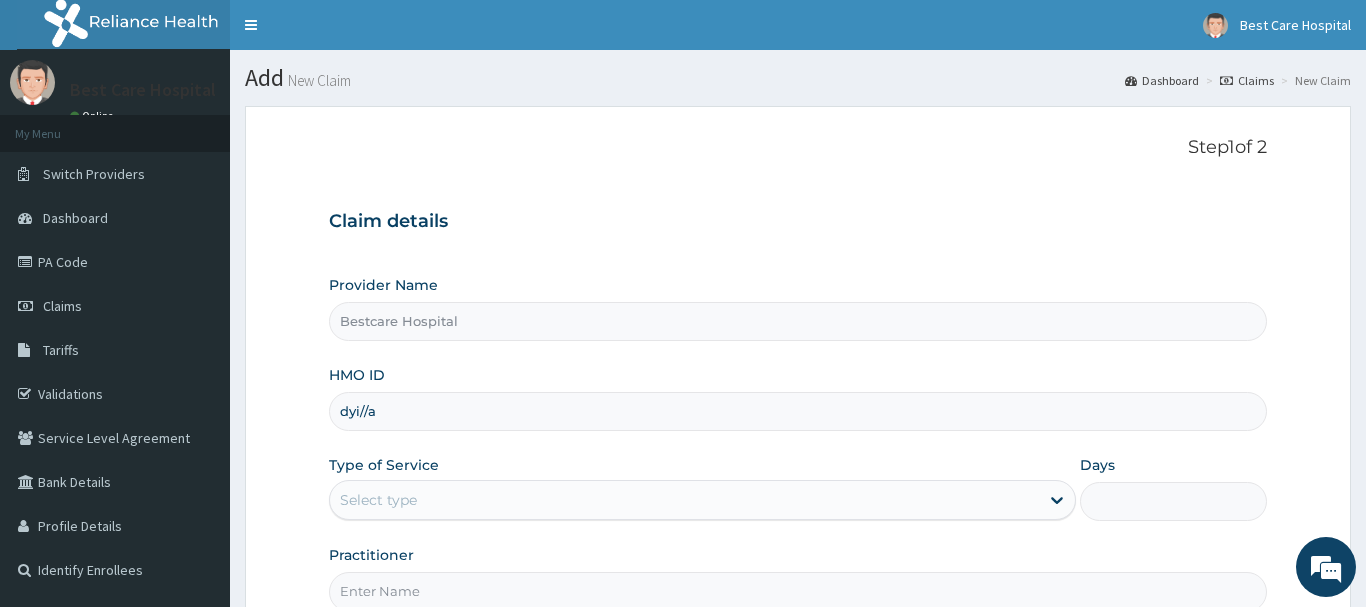 scroll, scrollTop: 0, scrollLeft: 0, axis: both 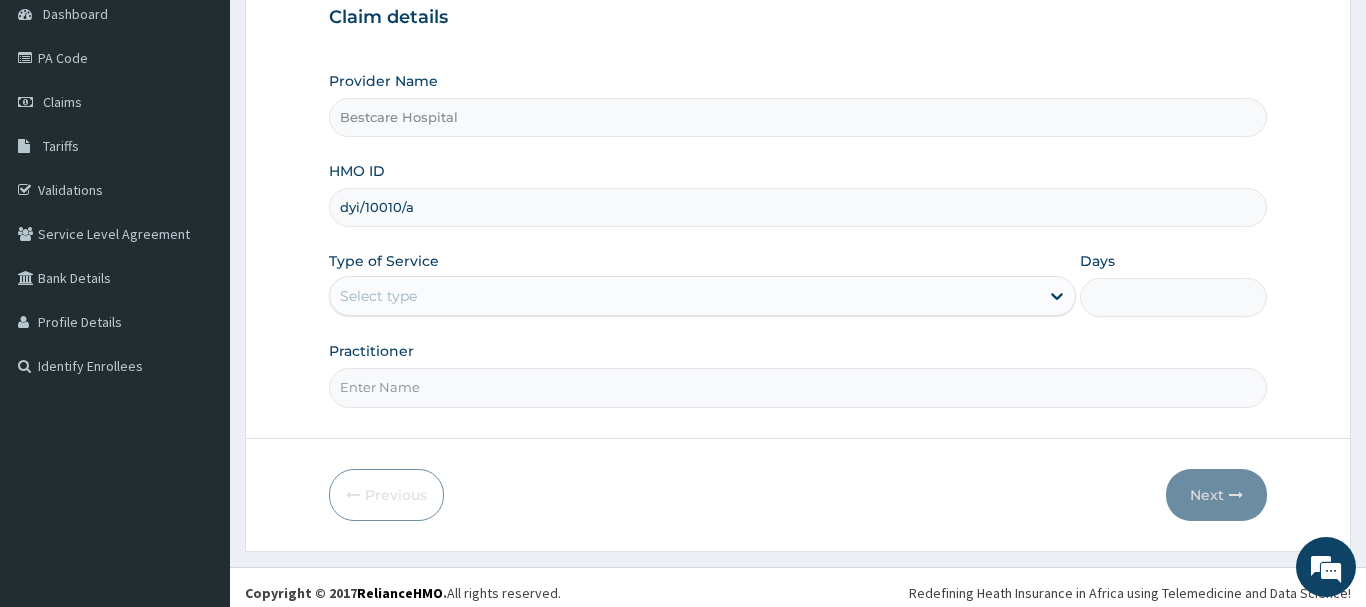 type on "dyi/10010/a" 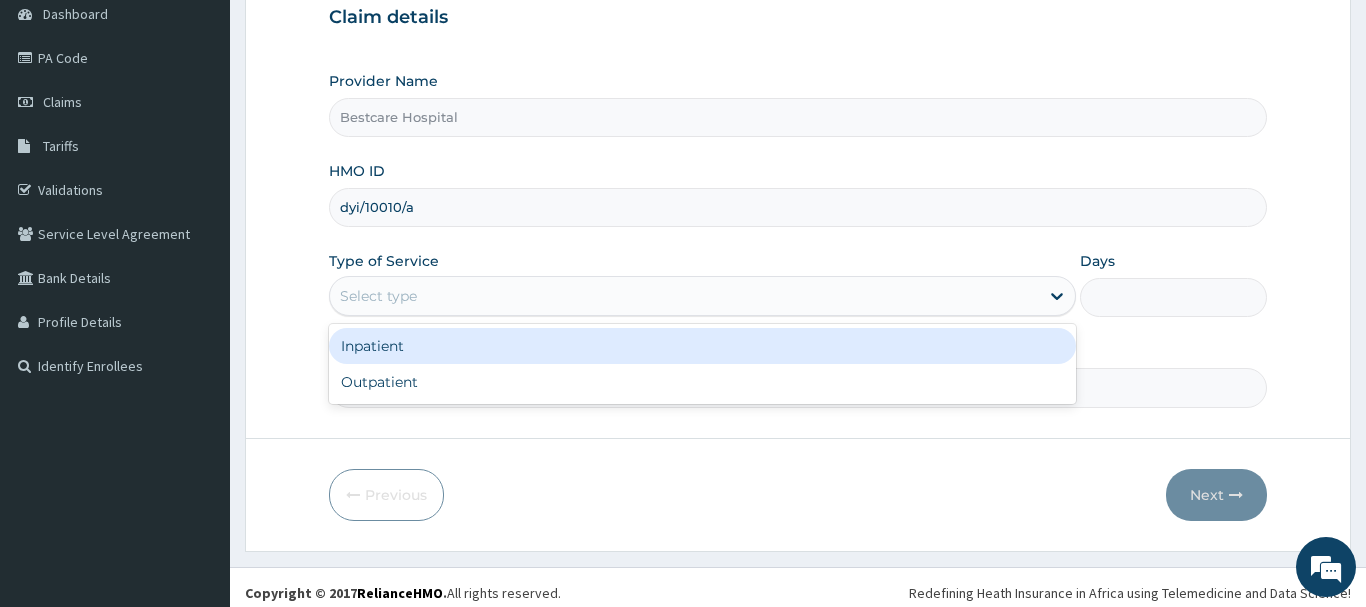 click on "Select type" at bounding box center (685, 296) 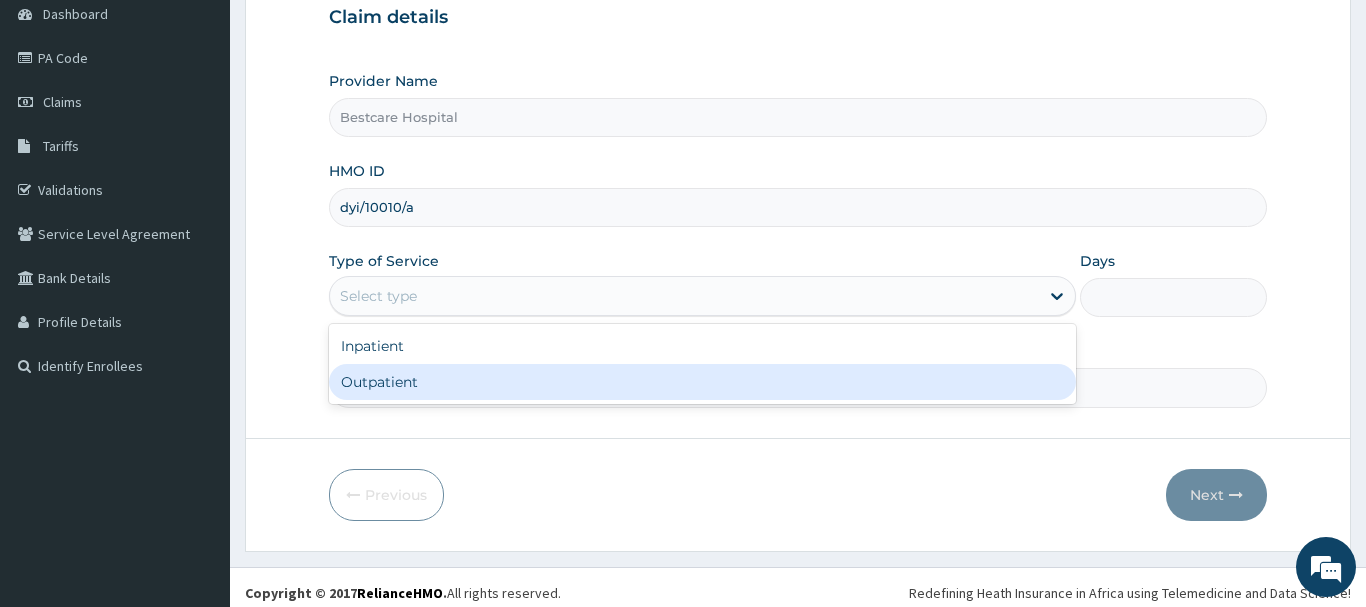 click on "Outpatient" at bounding box center [703, 382] 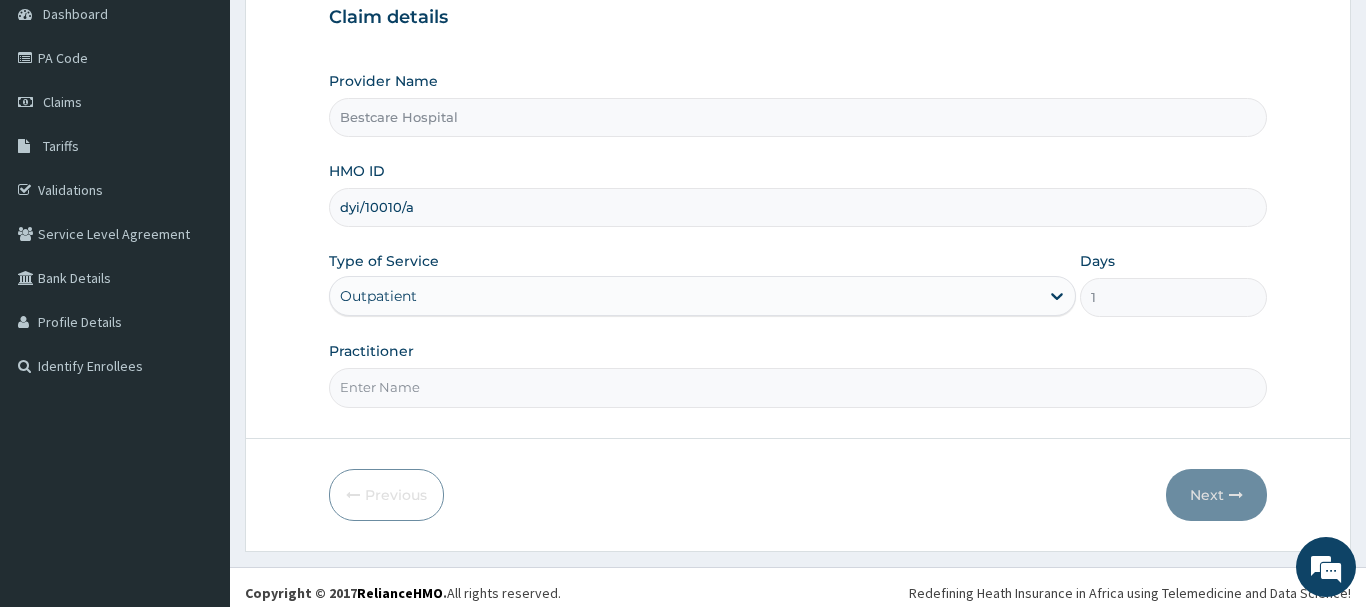 click on "Practitioner" at bounding box center [798, 387] 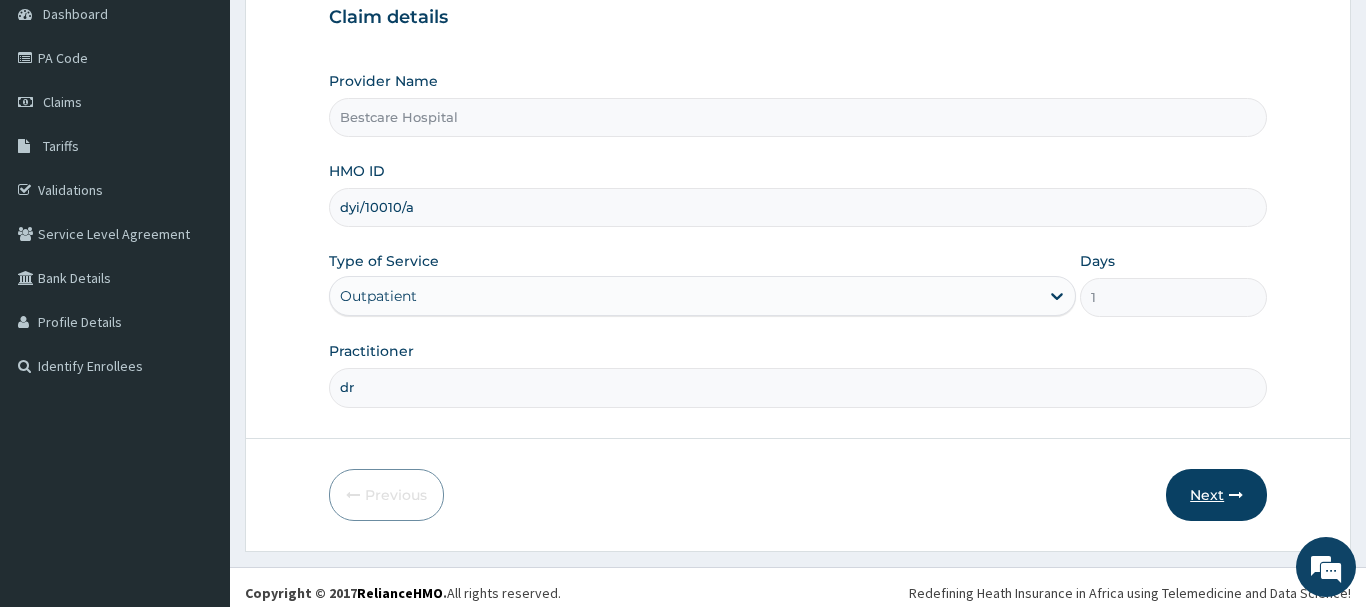 type on "dr" 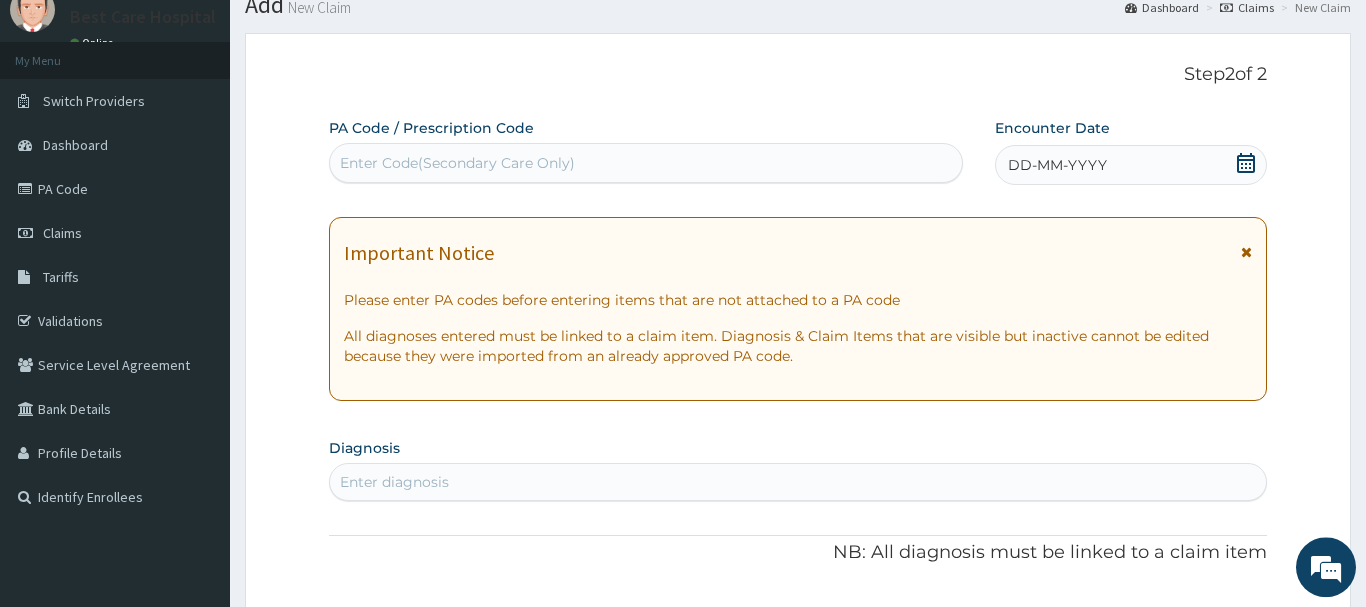 scroll, scrollTop: 0, scrollLeft: 0, axis: both 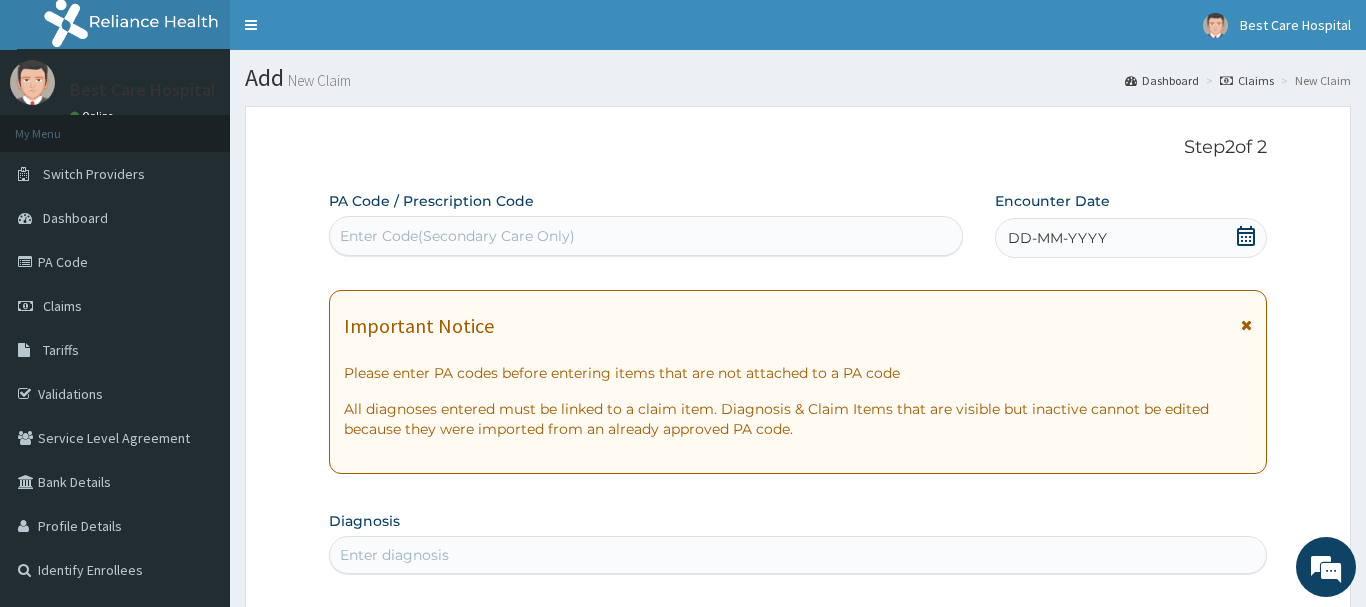 click 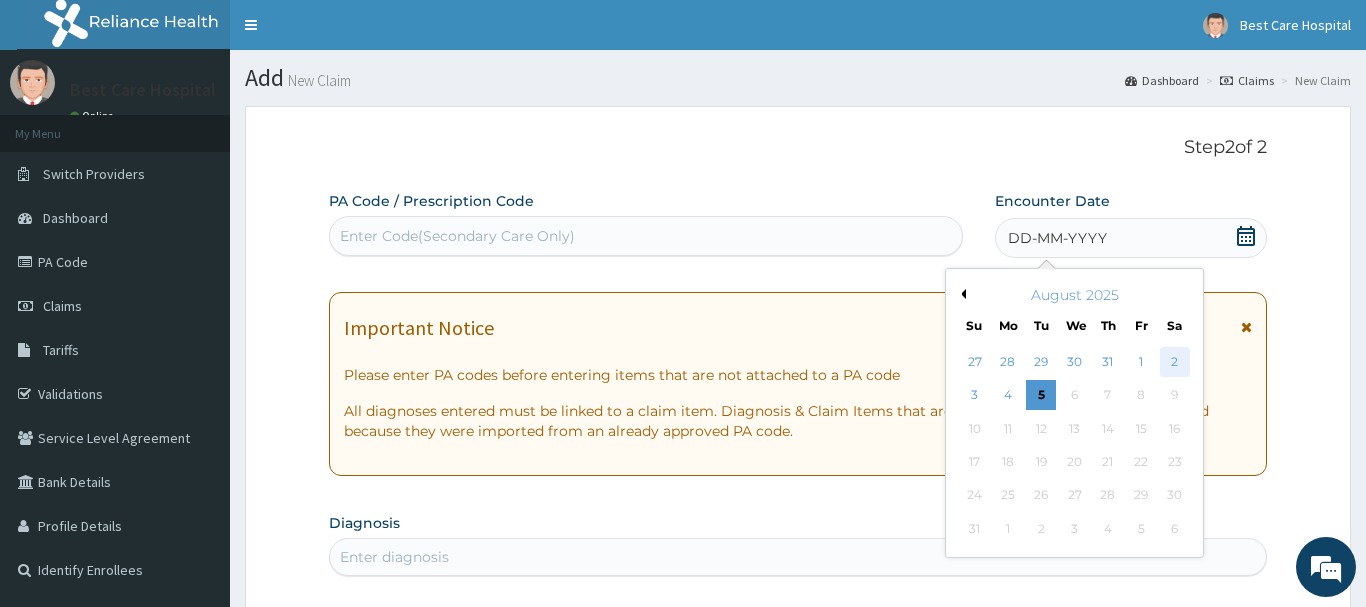 click on "2" at bounding box center (1175, 362) 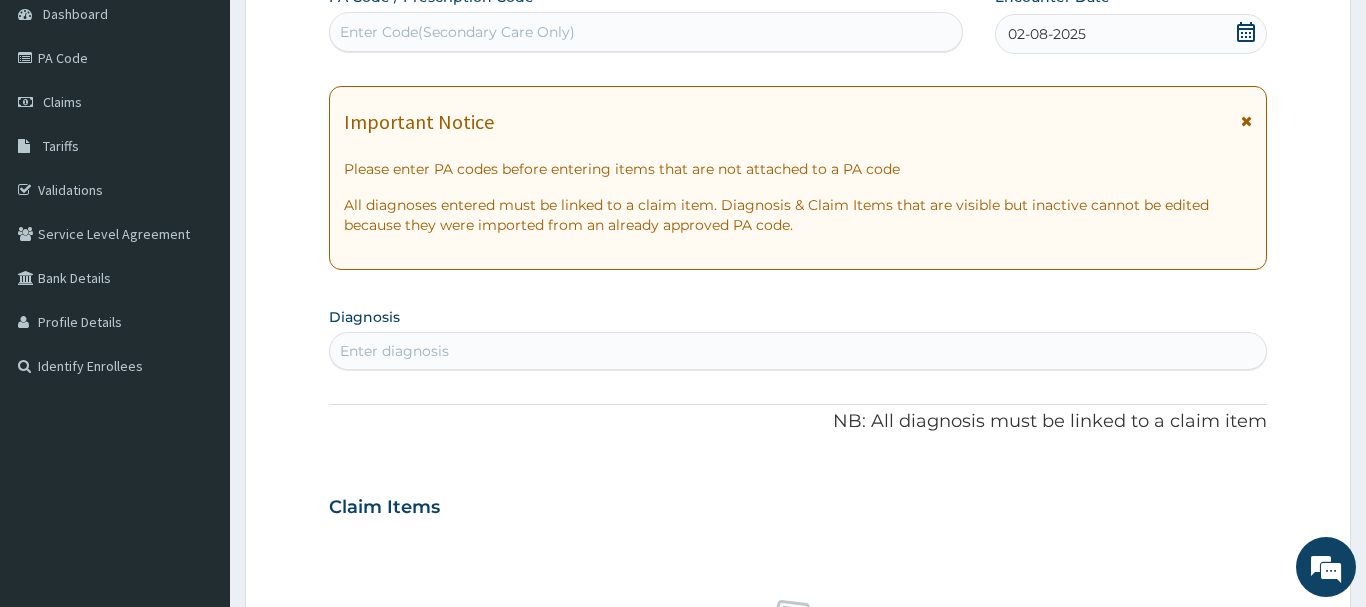 scroll, scrollTop: 408, scrollLeft: 0, axis: vertical 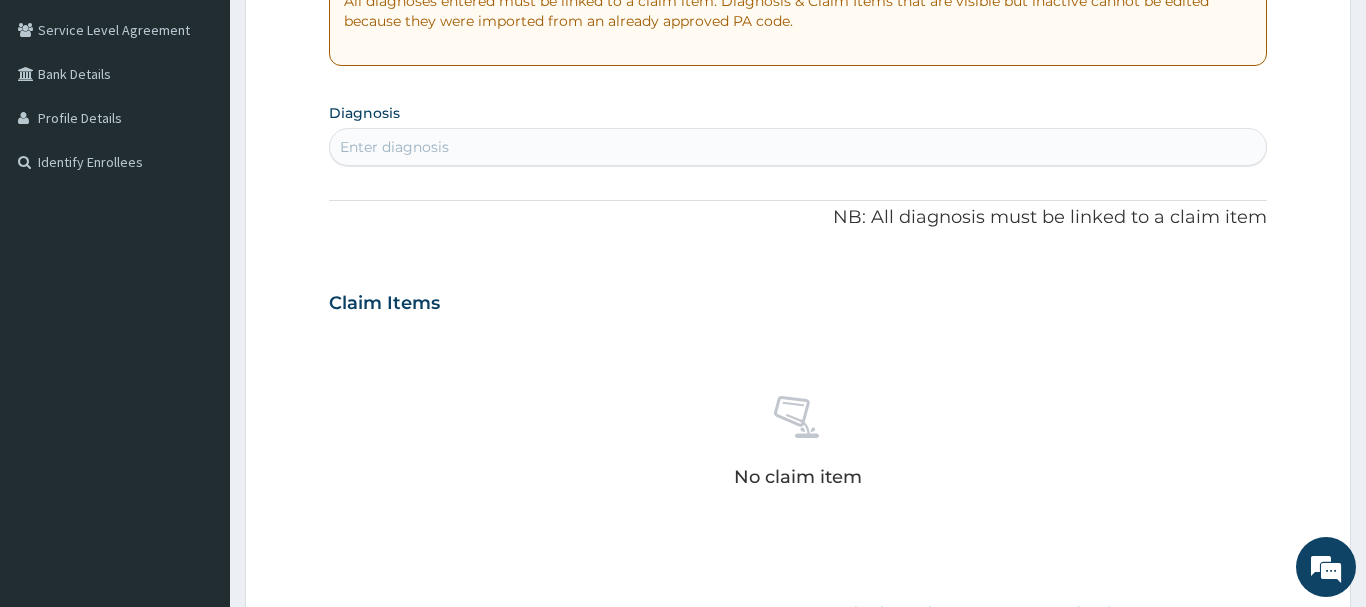 click on "Enter diagnosis" at bounding box center (798, 147) 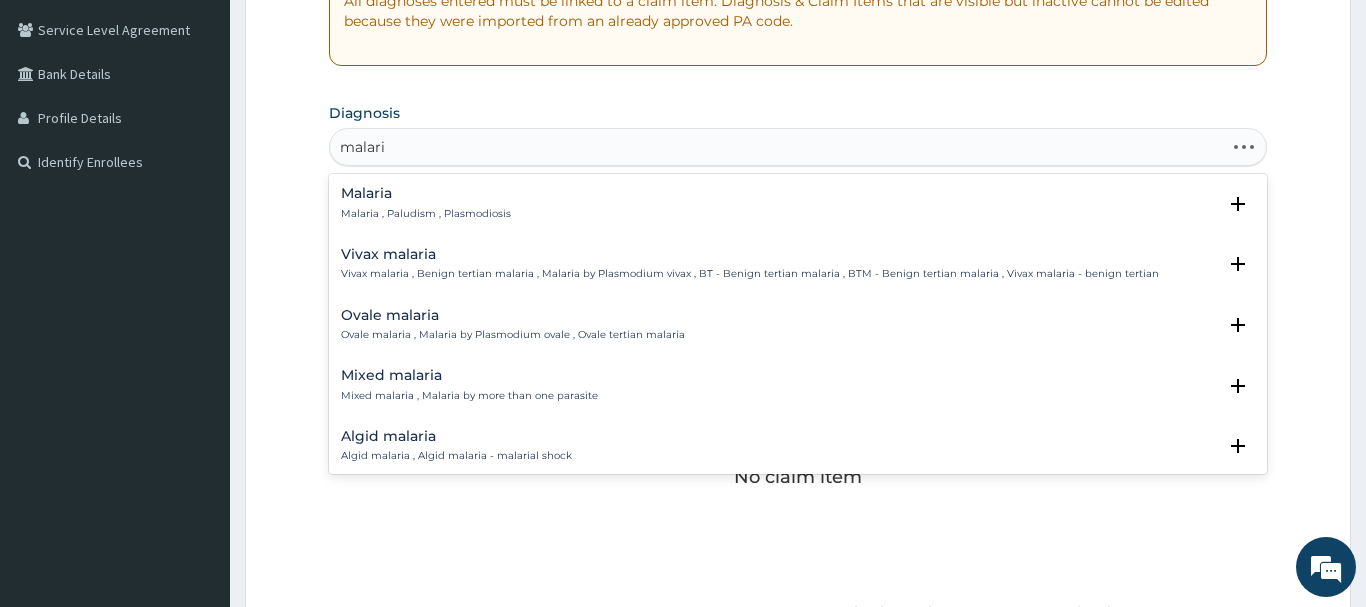 type on "malaria" 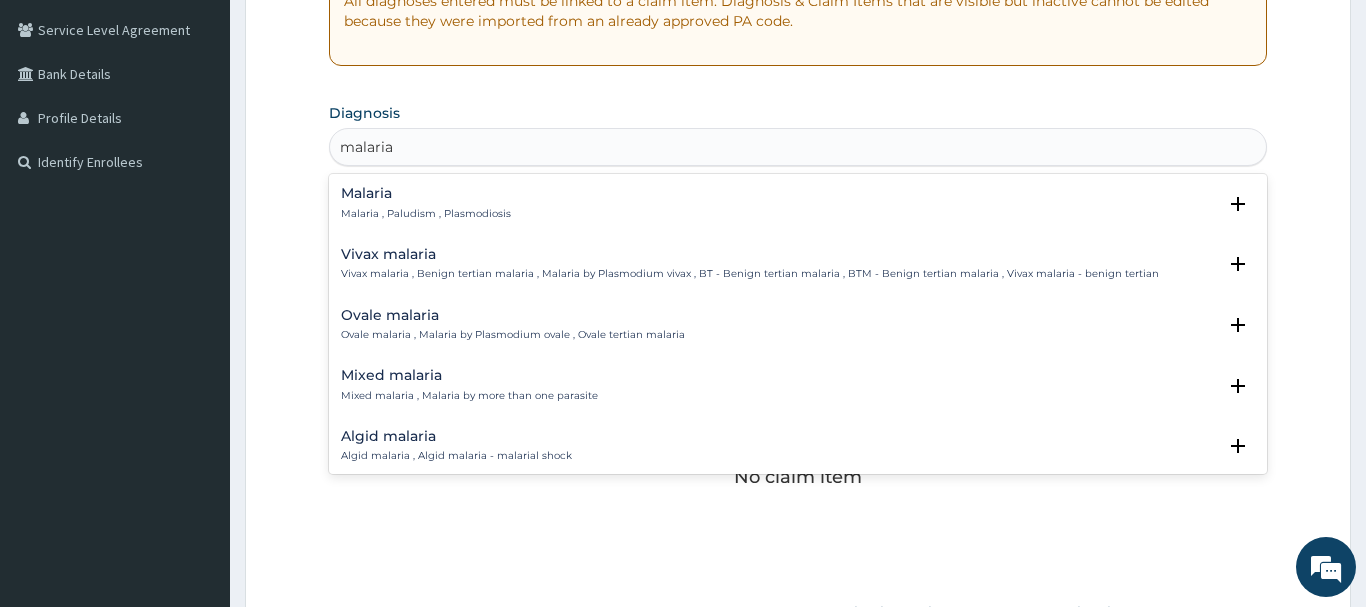 click on "Malaria" at bounding box center (426, 193) 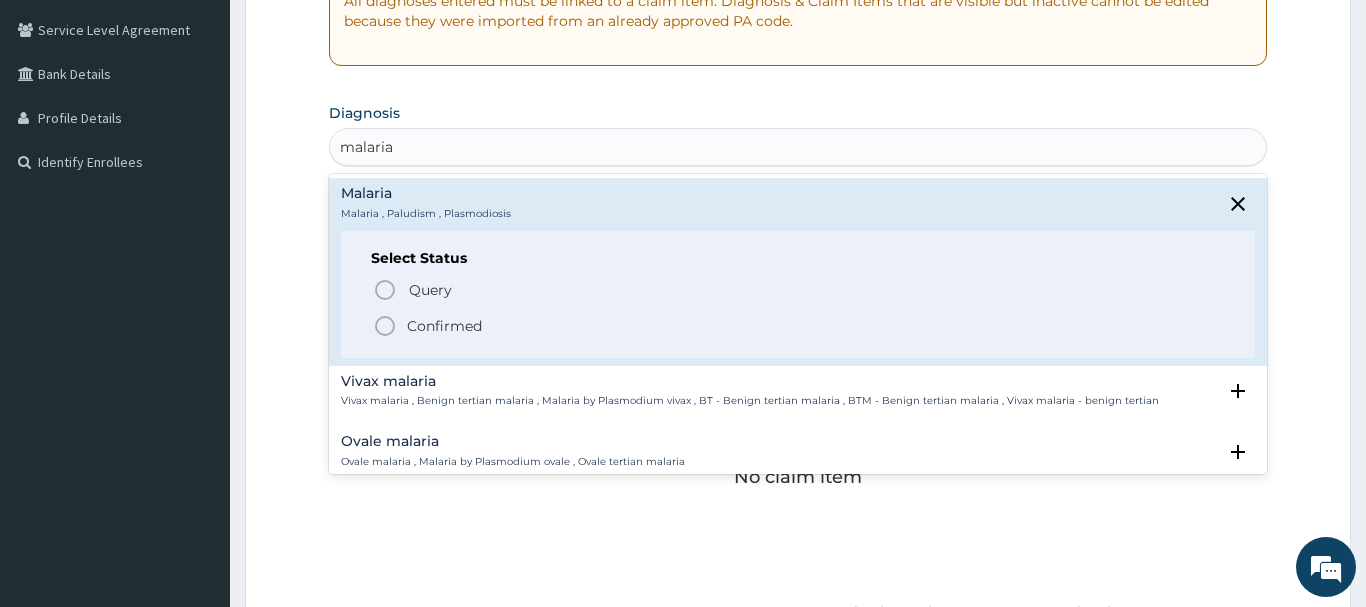 click 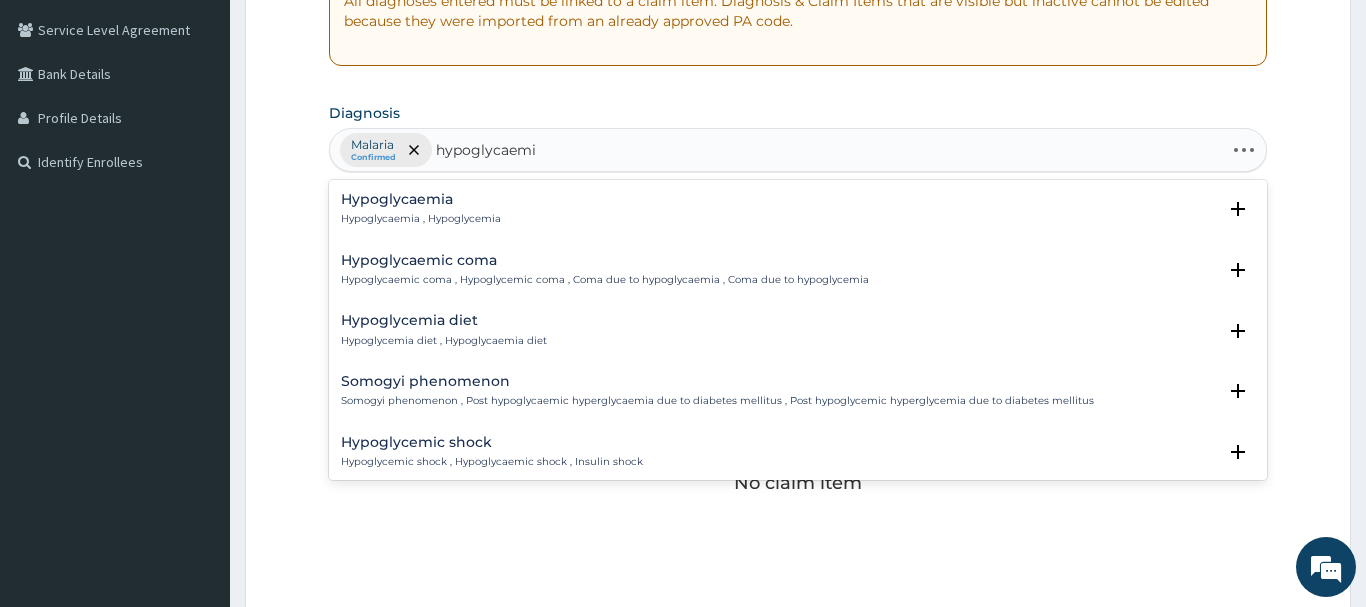 type on "hypoglycaemia" 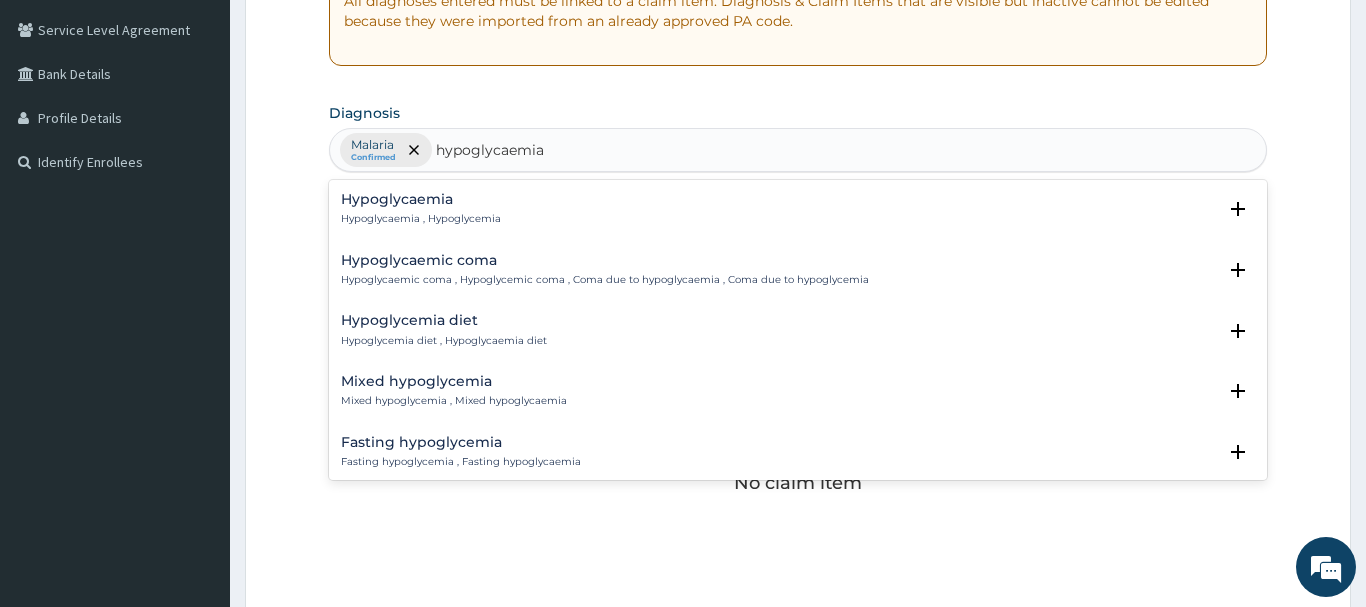 click on "Hypoglycaemia Hypoglycaemia , Hypoglycemia" at bounding box center [421, 209] 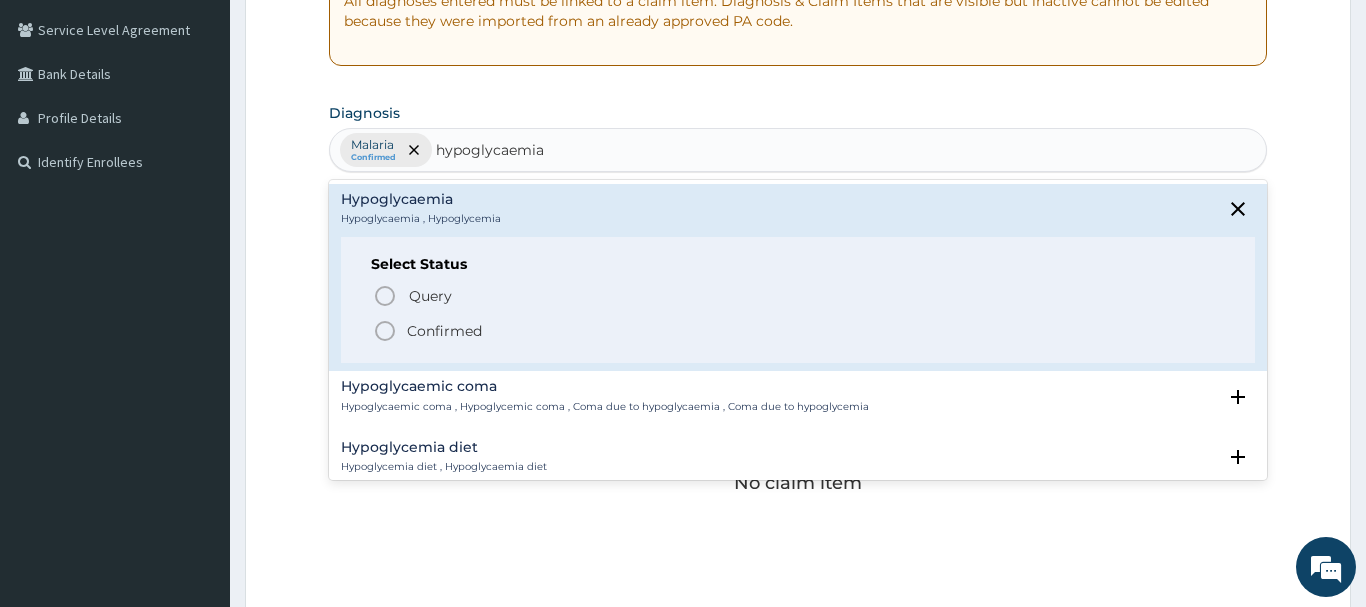 click 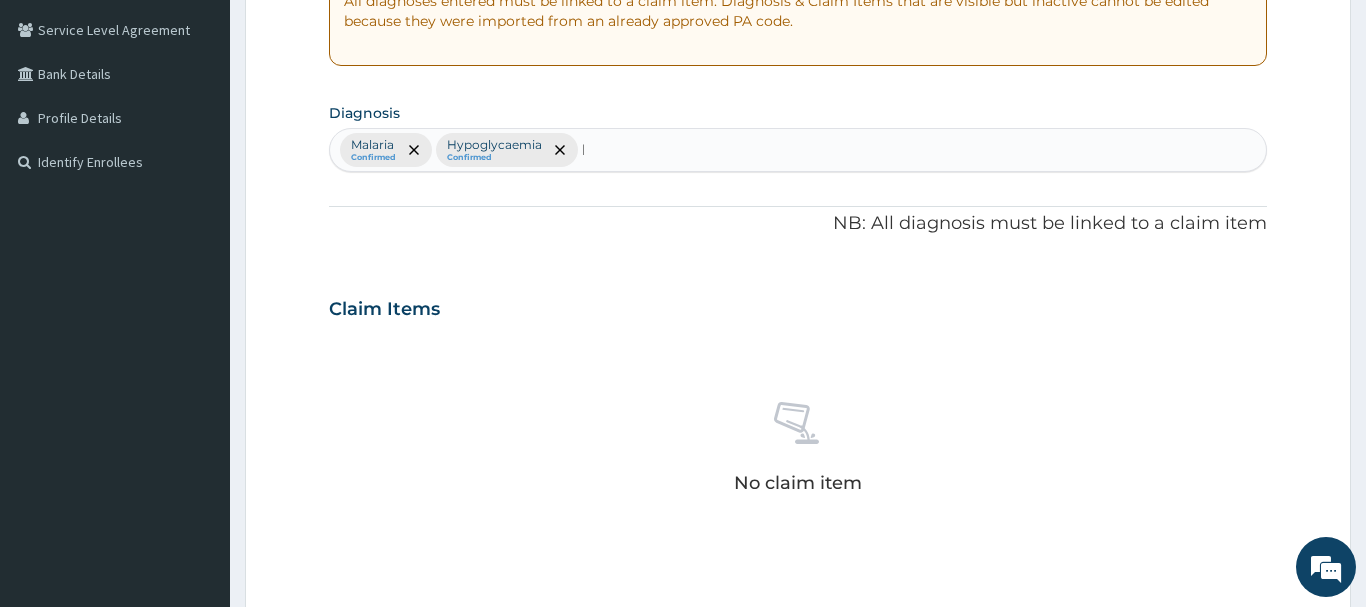 type 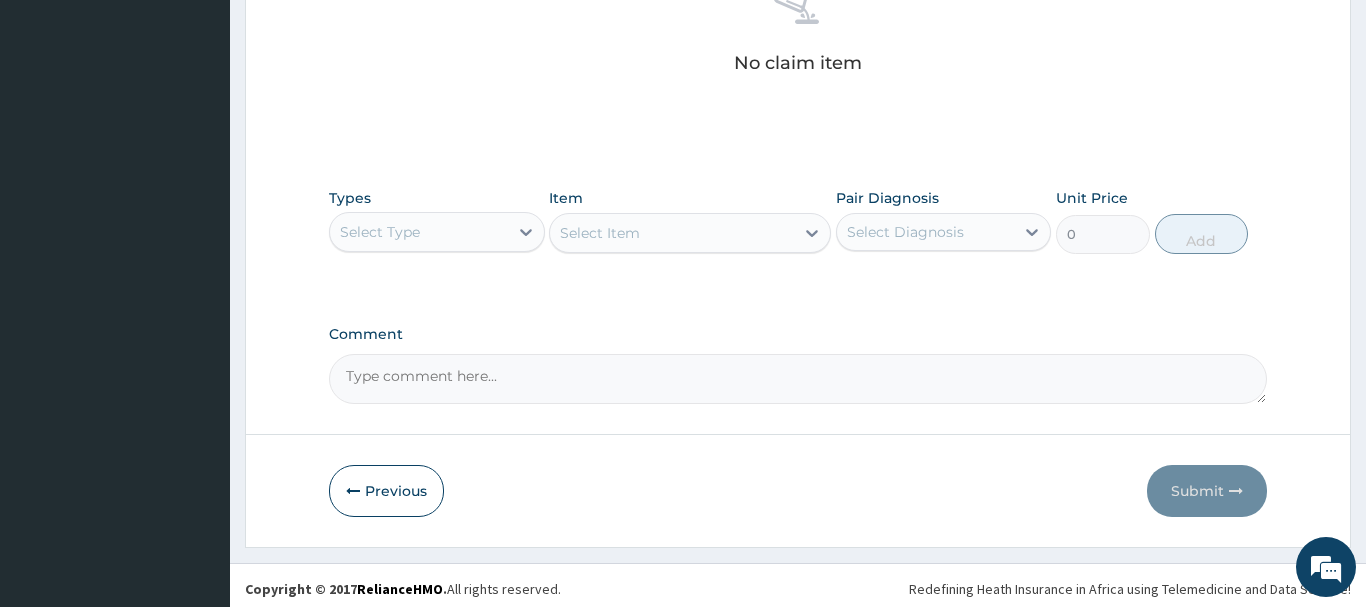 scroll, scrollTop: 835, scrollLeft: 0, axis: vertical 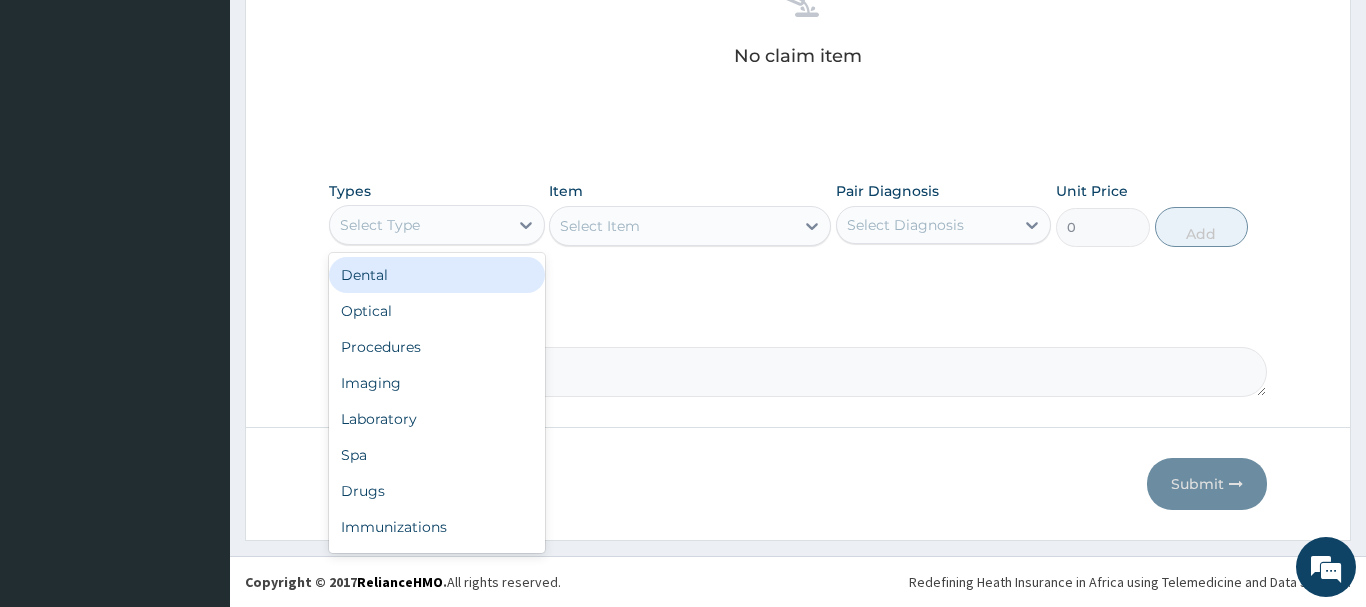 click on "Select Type" at bounding box center (419, 225) 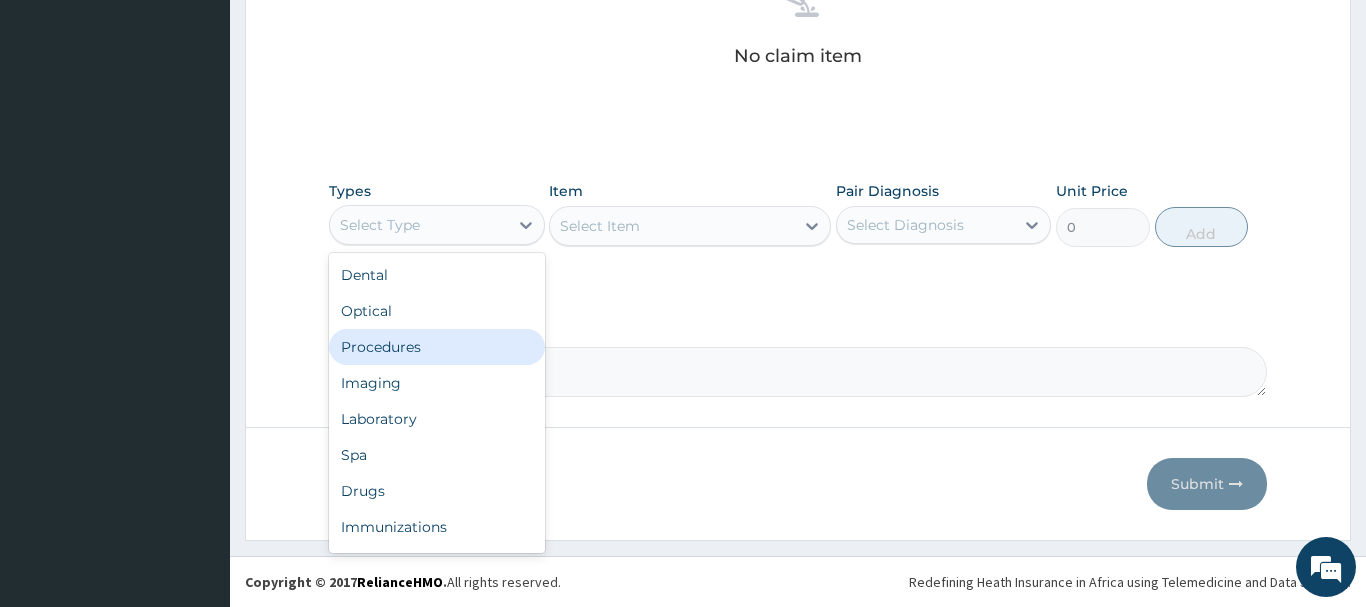 click on "Procedures" at bounding box center [437, 347] 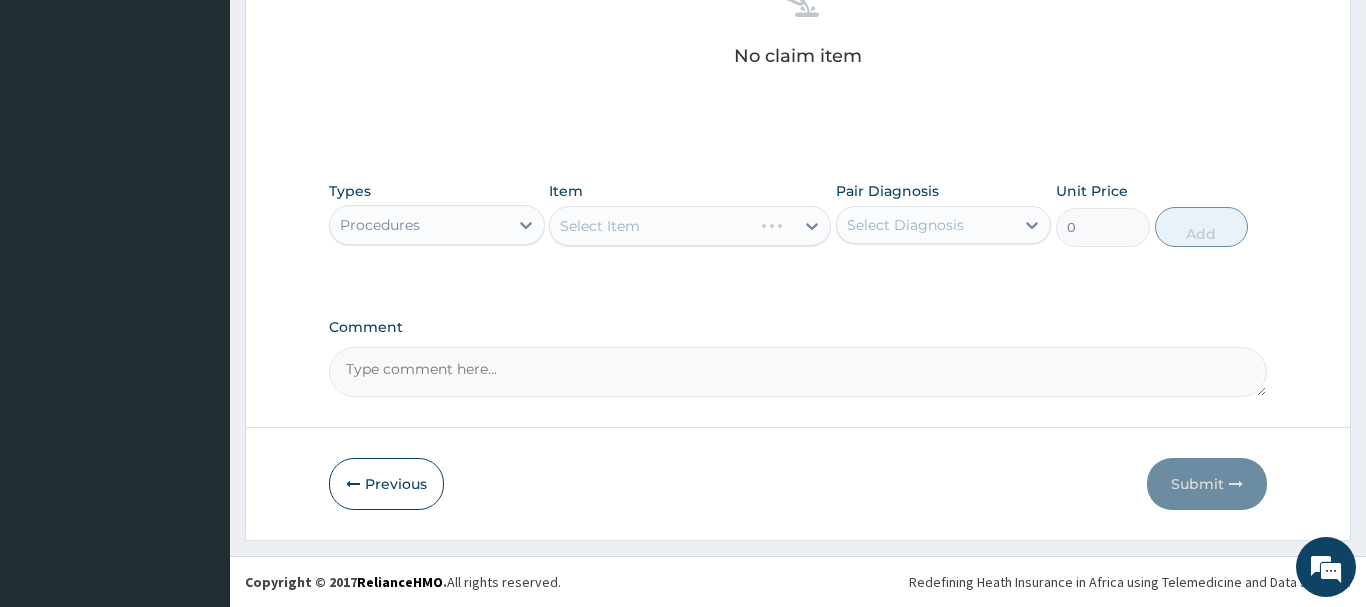 click on "Select Item" at bounding box center (690, 226) 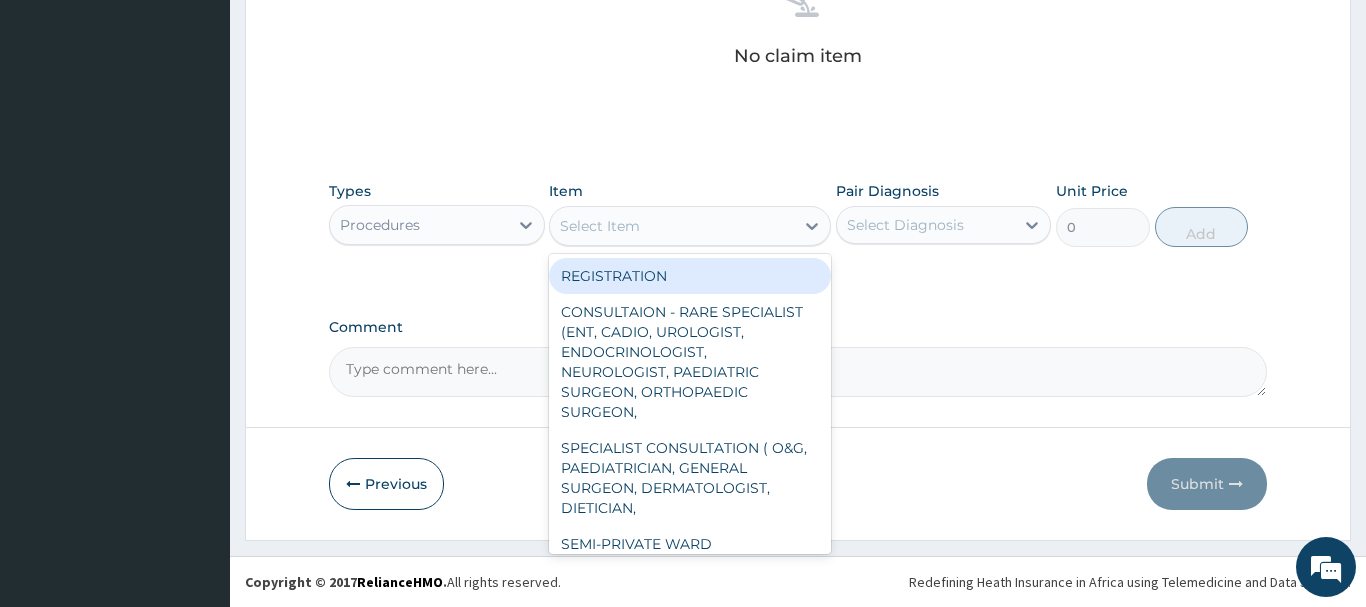 click on "Select Item" at bounding box center [672, 226] 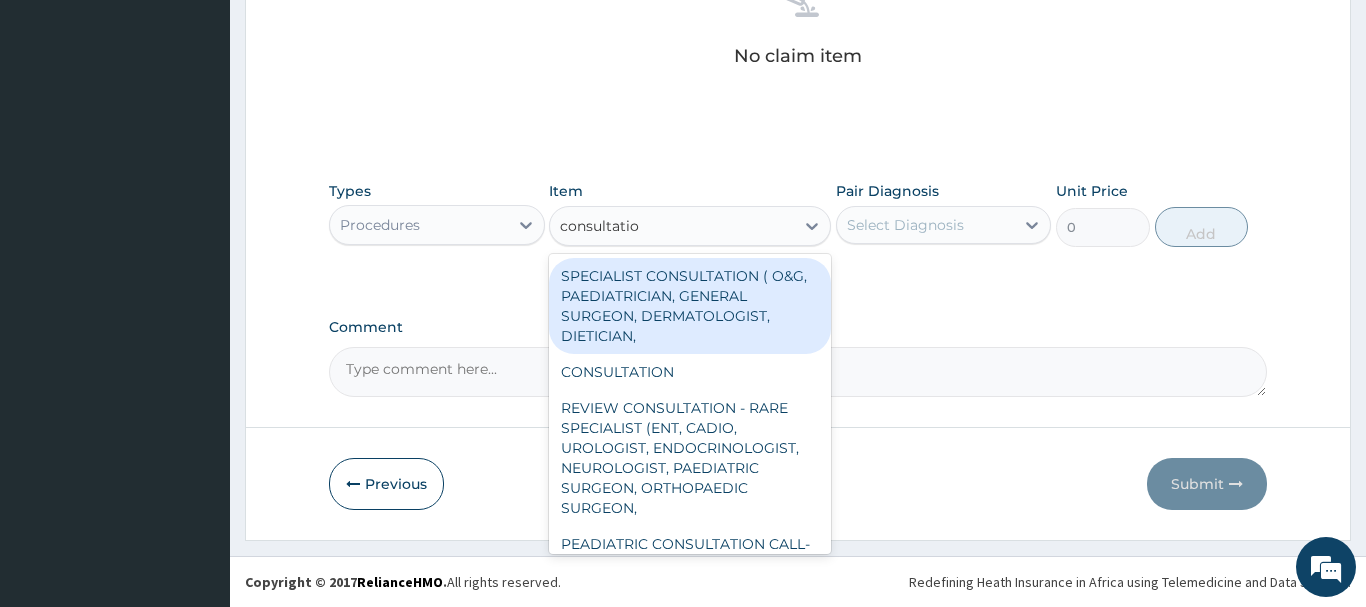 type on "consultation" 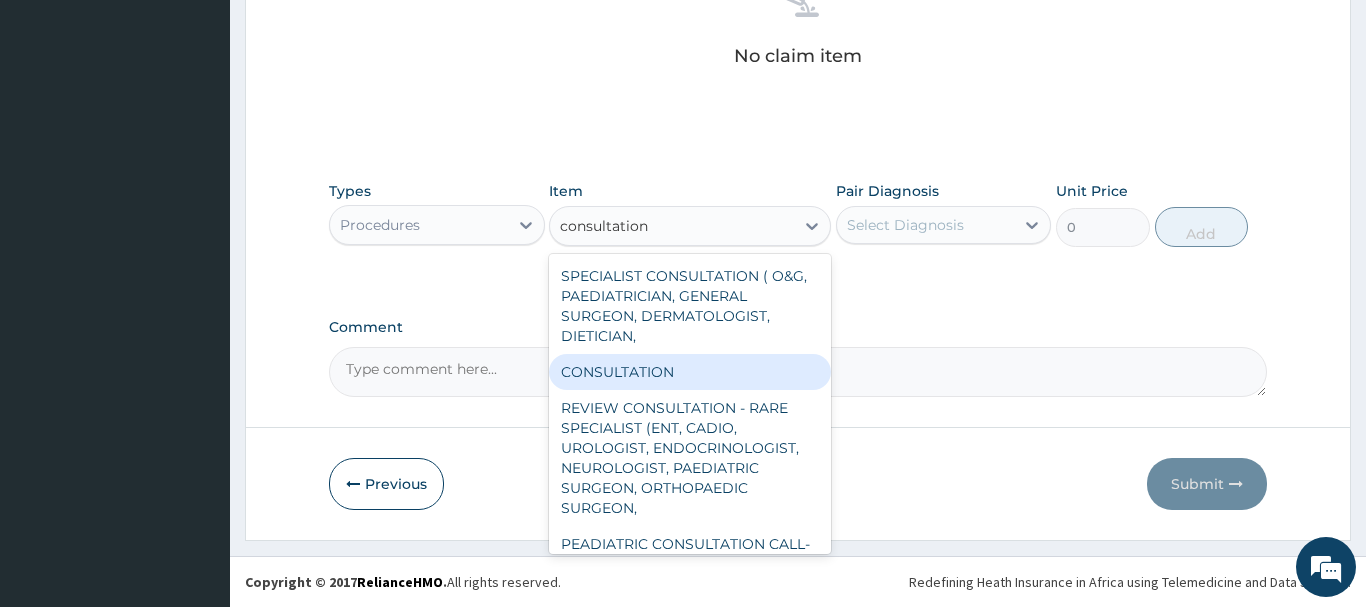 click on "CONSULTATION" at bounding box center (690, 372) 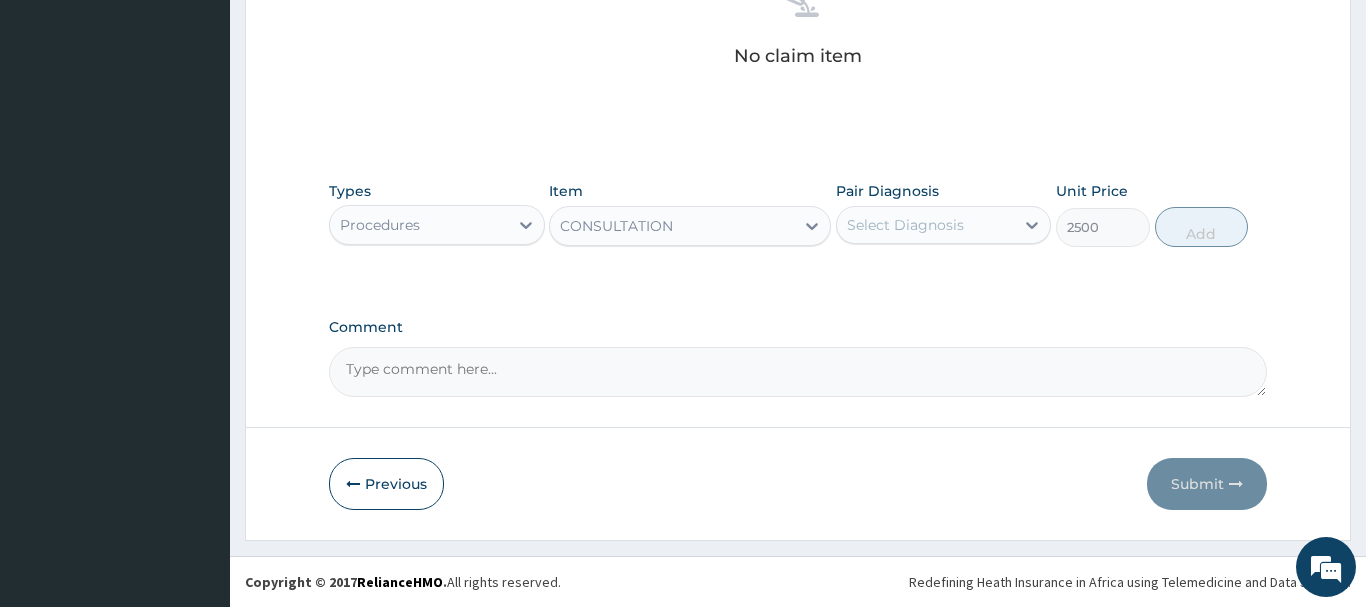 type 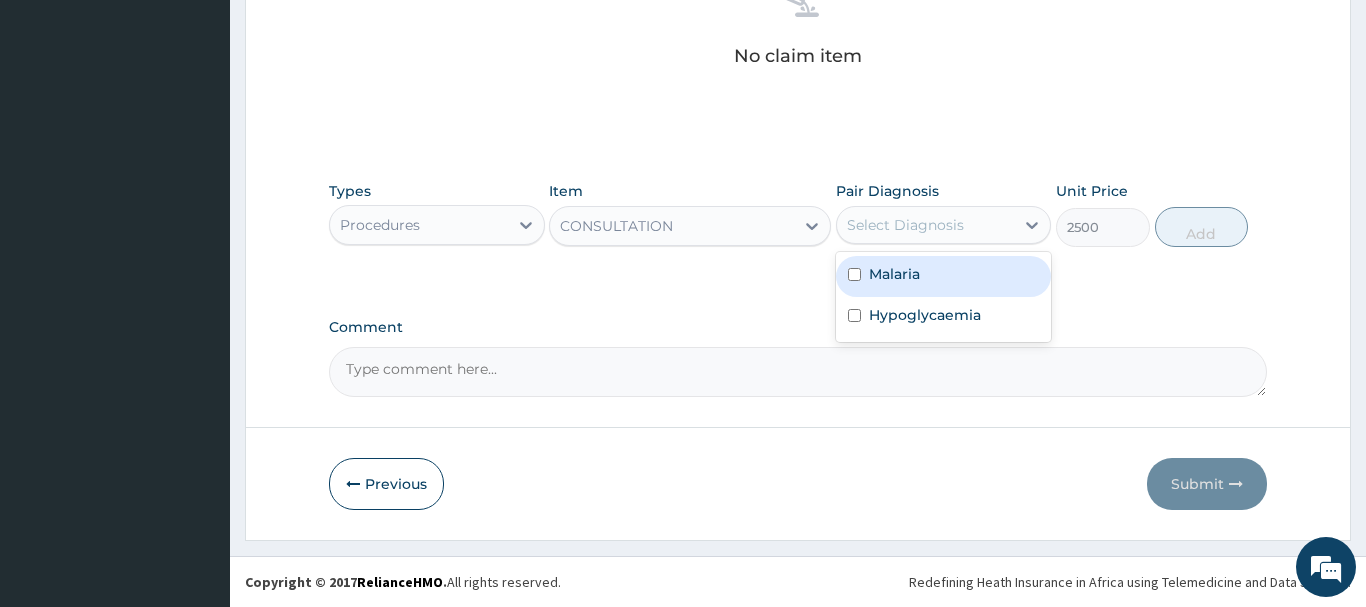 click on "Select Diagnosis" at bounding box center (905, 225) 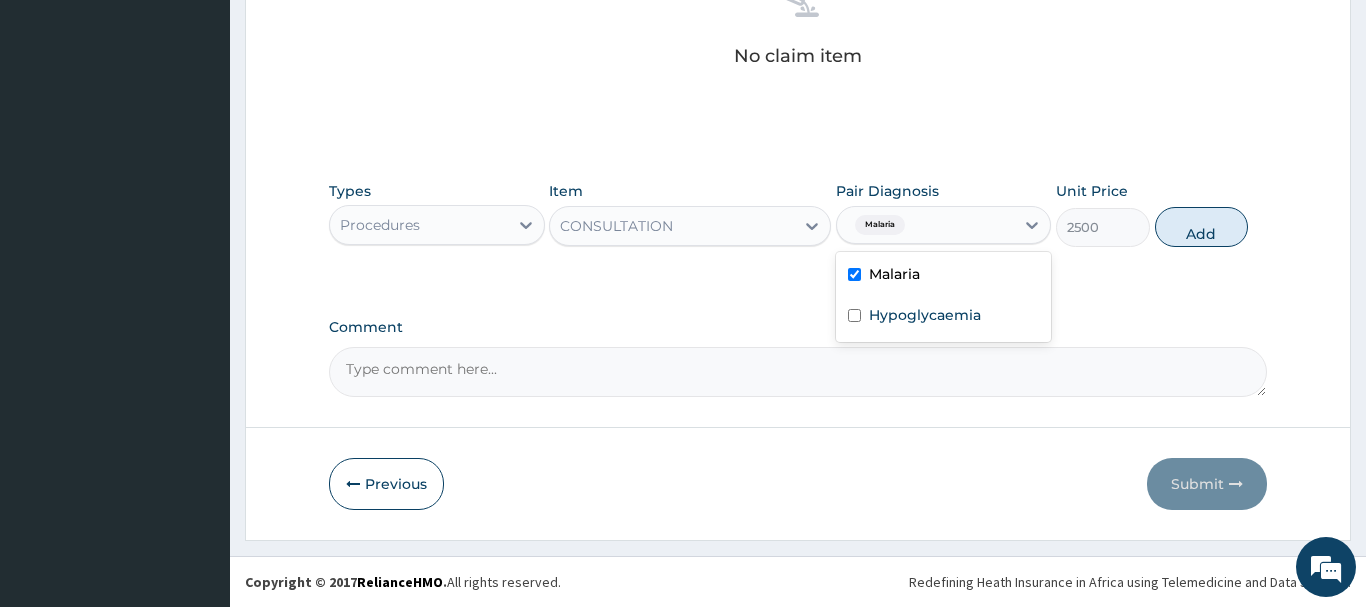 checkbox on "true" 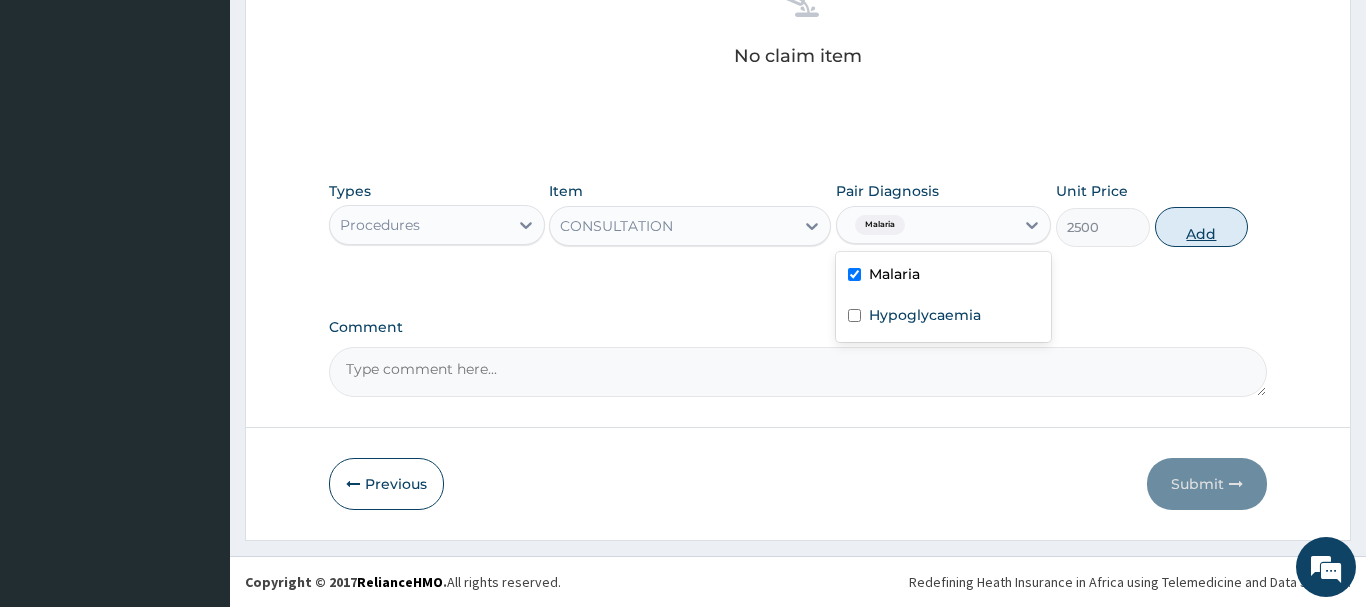 click on "Add" at bounding box center [1202, 227] 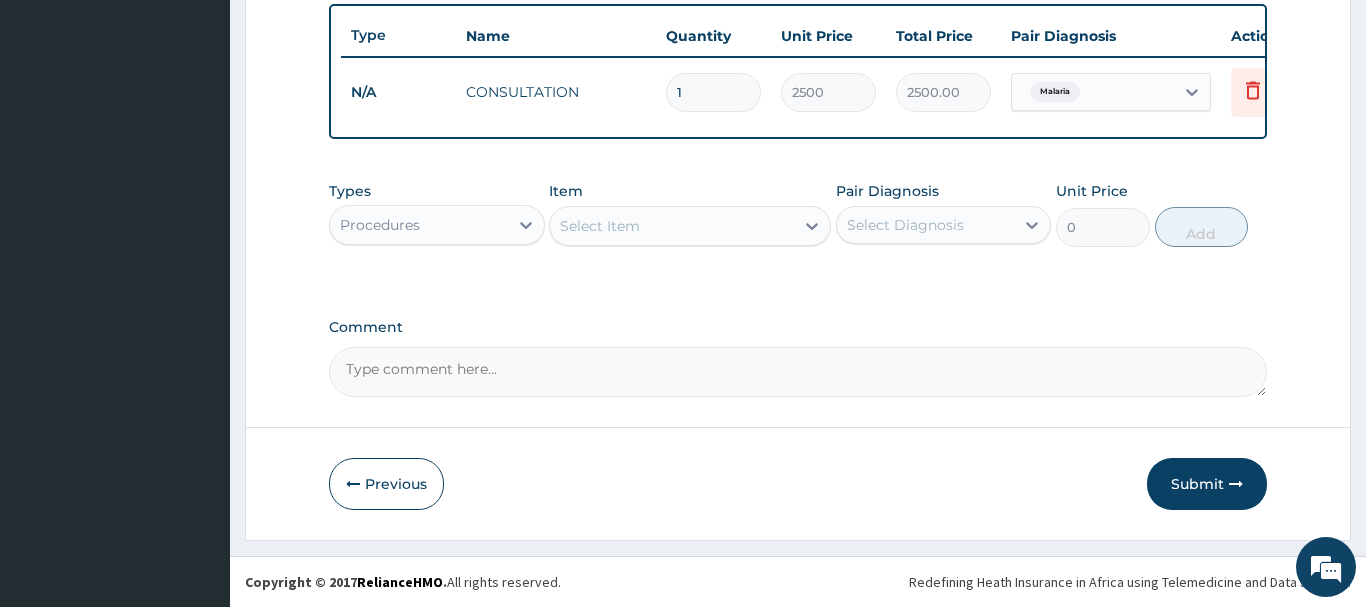 scroll, scrollTop: 740, scrollLeft: 0, axis: vertical 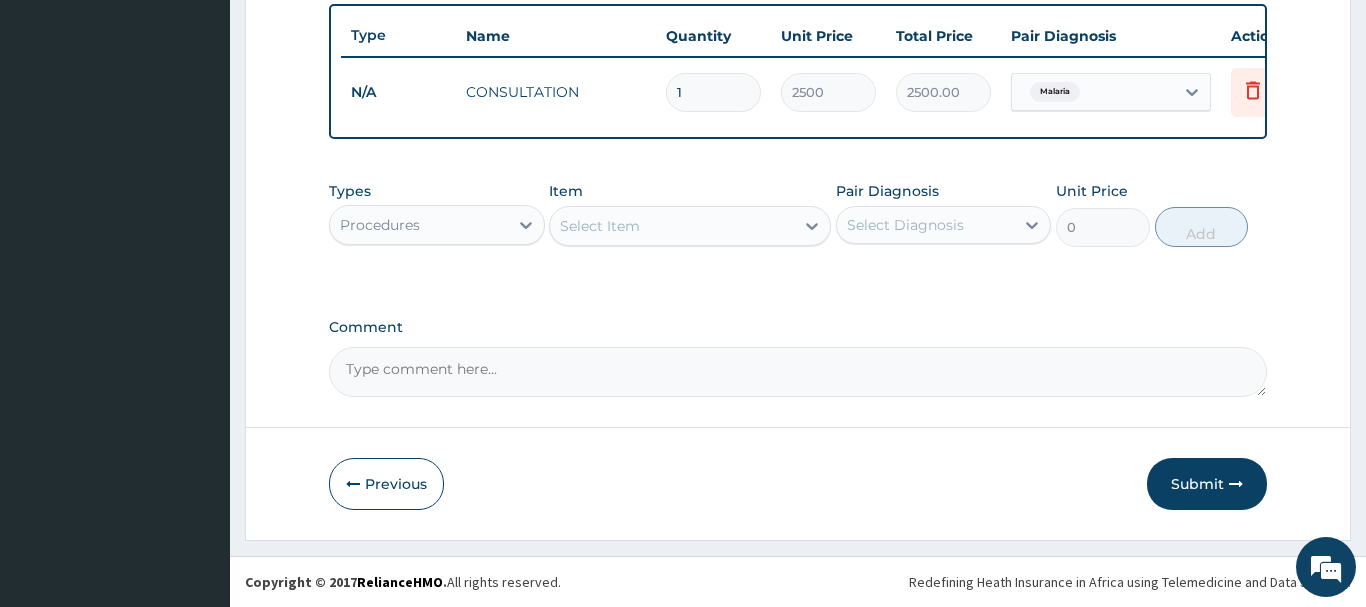 click on "Procedures" at bounding box center [419, 225] 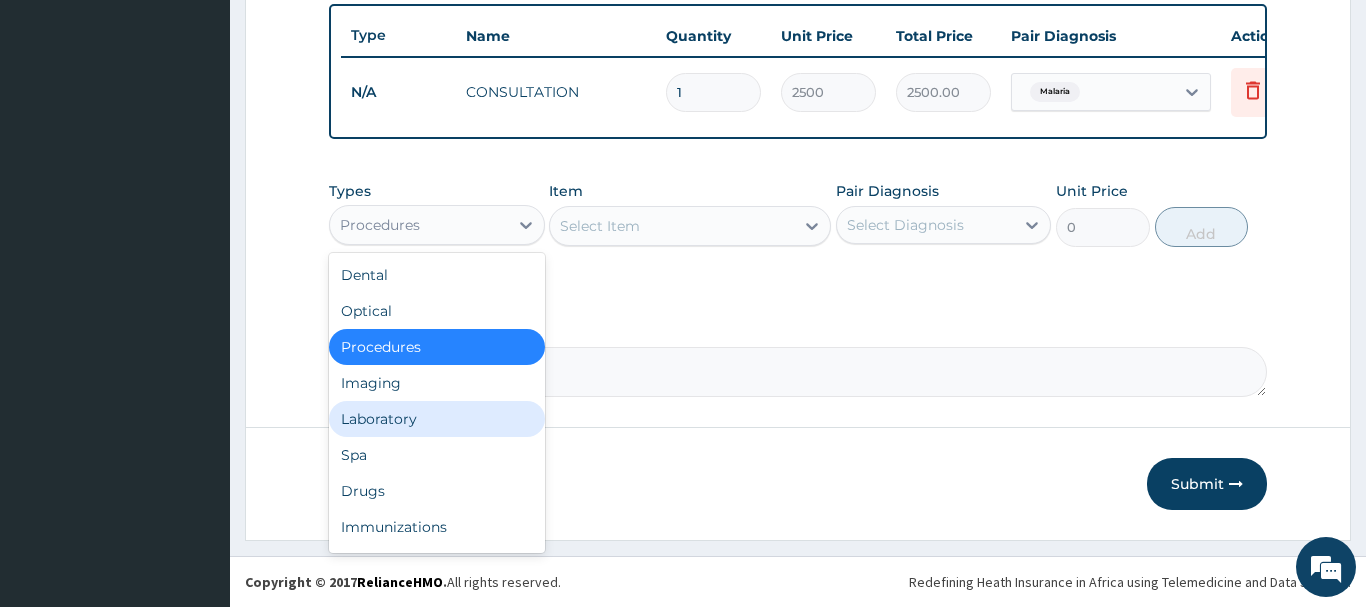 click on "Laboratory" at bounding box center [437, 419] 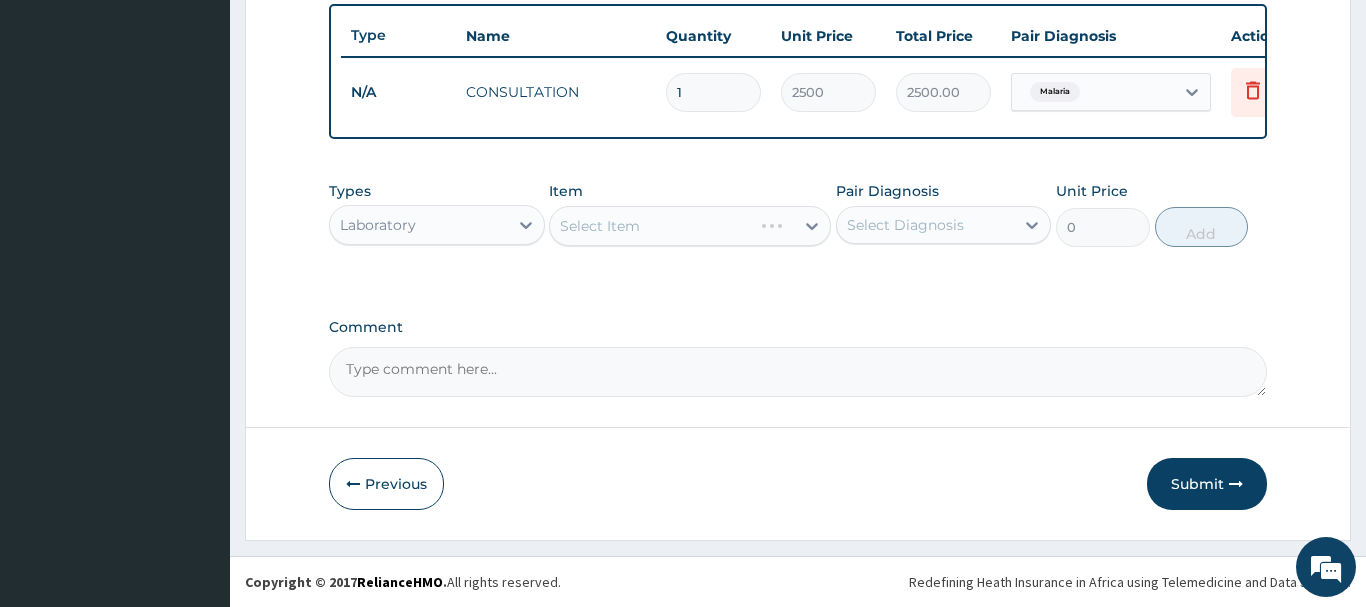click on "Select Item" at bounding box center (690, 226) 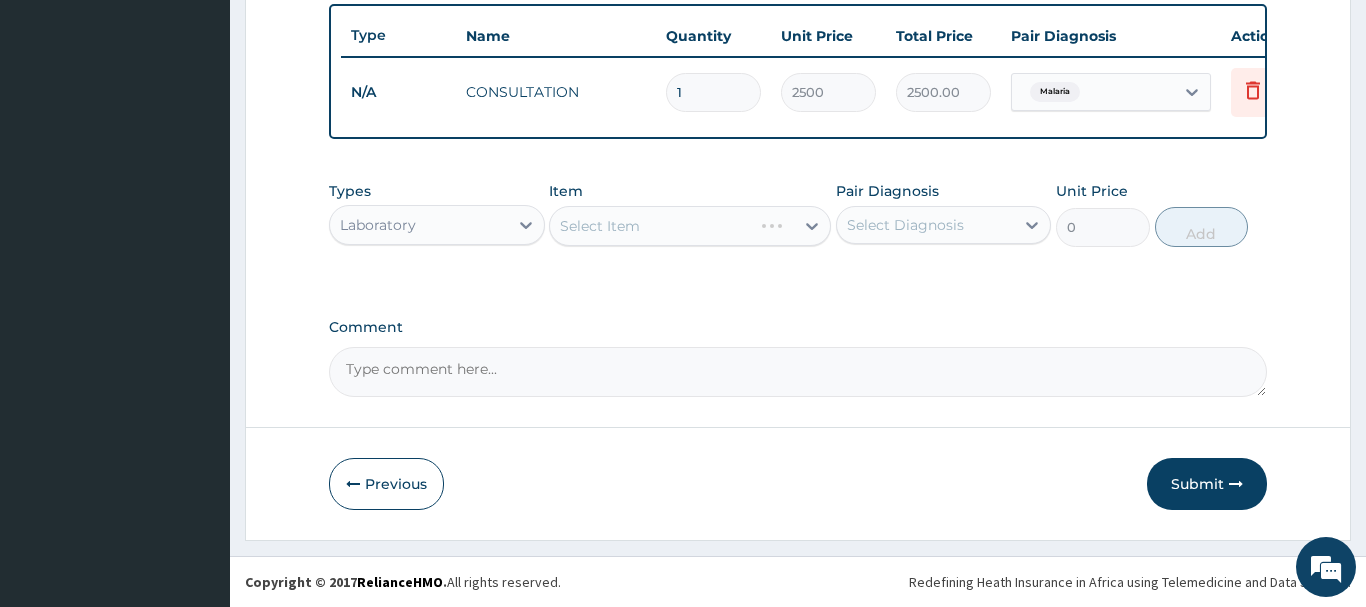 click on "Select Item" at bounding box center [690, 226] 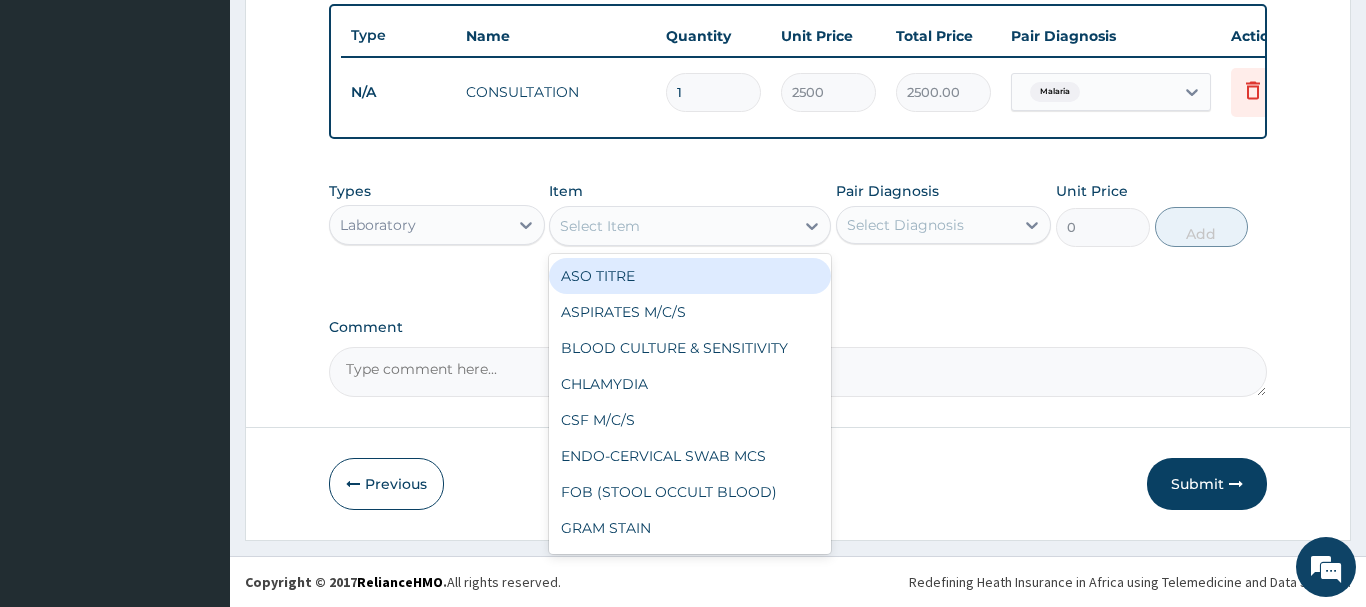 click on "Select Item" at bounding box center (672, 226) 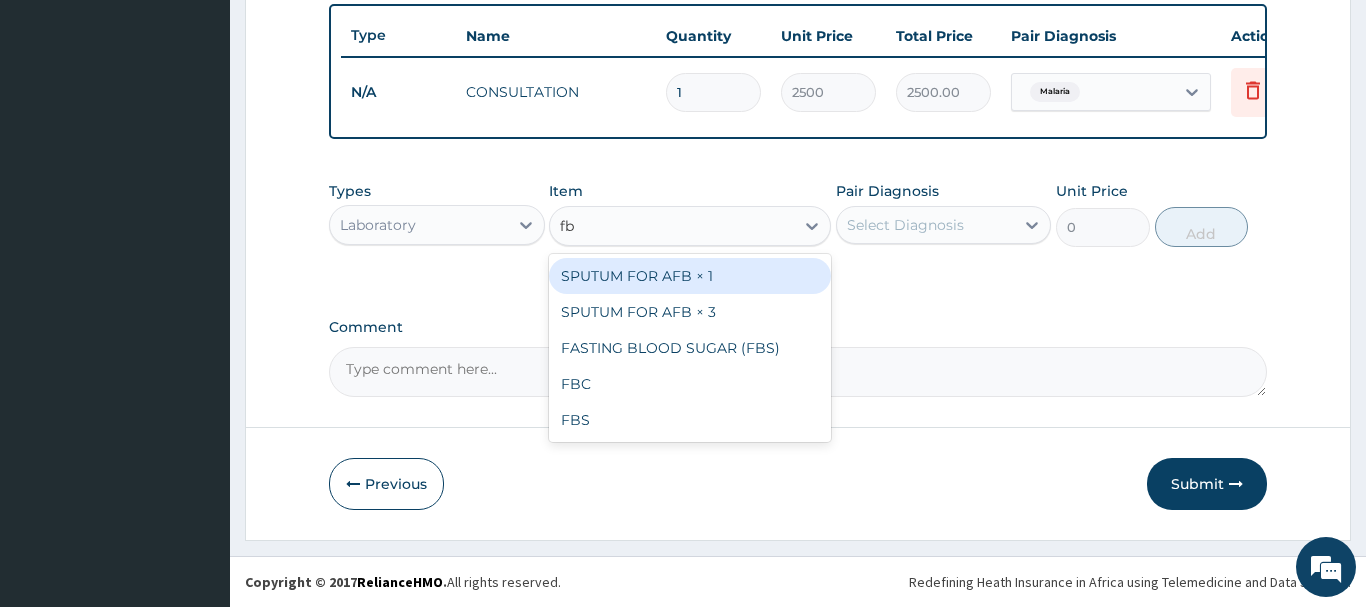 type on "fbc" 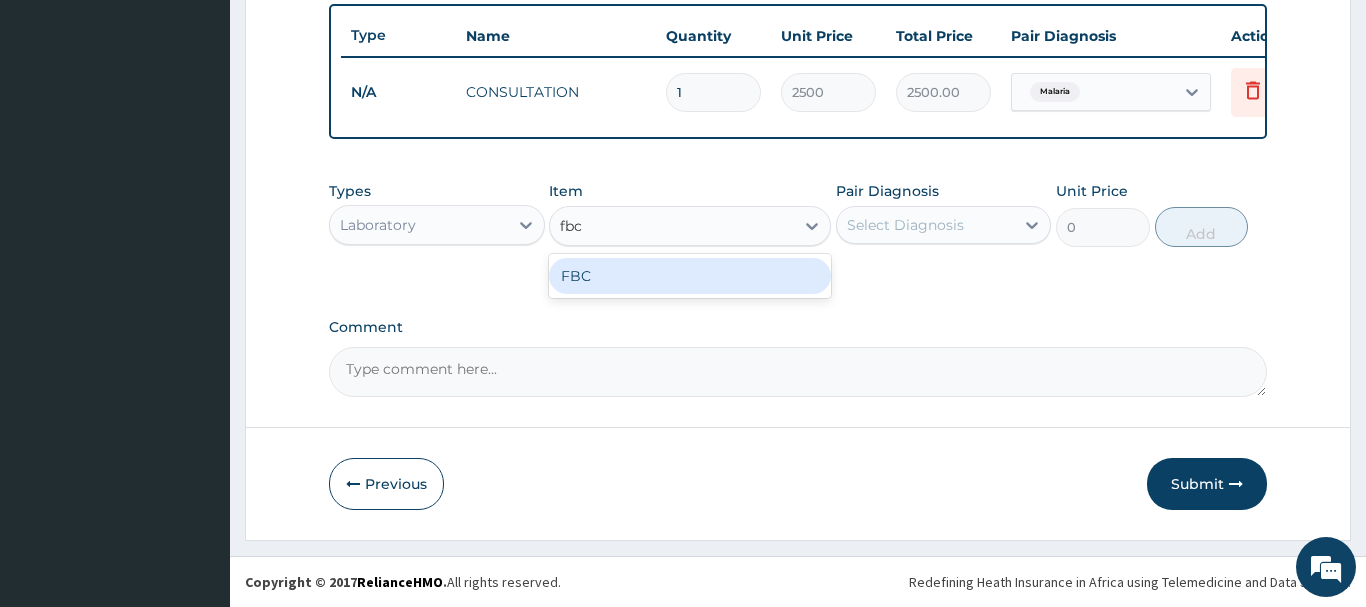 click on "FBC" at bounding box center [690, 276] 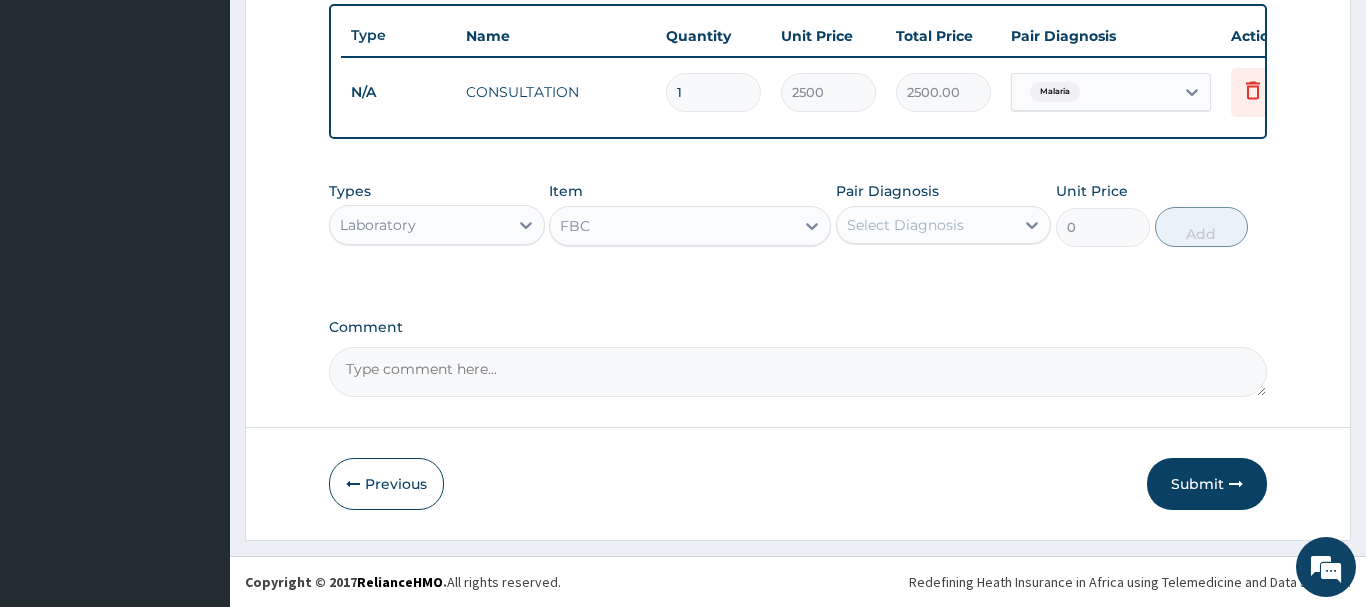 type 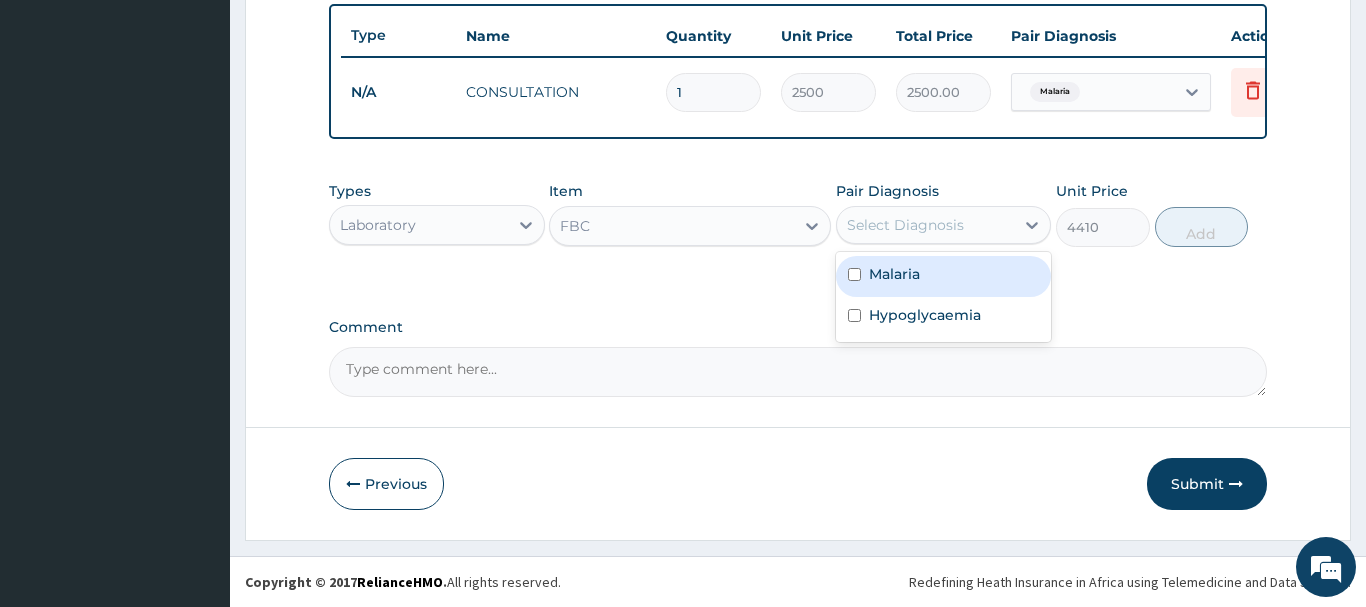 click on "Select Diagnosis" at bounding box center [905, 225] 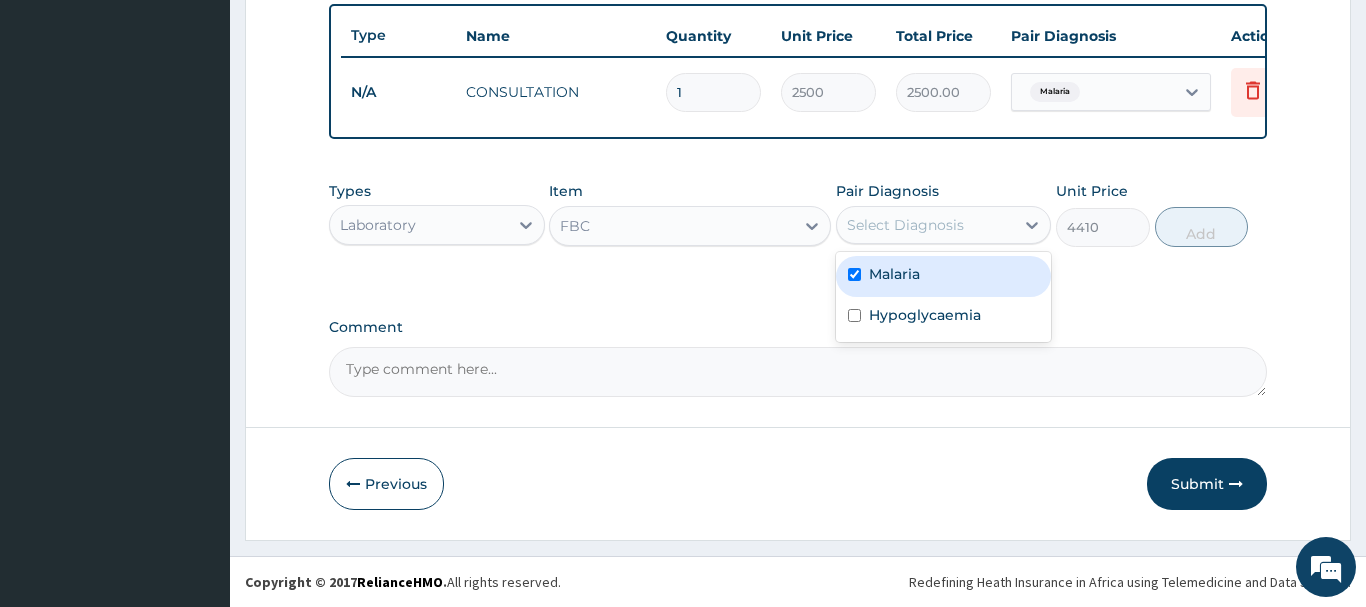 checkbox on "true" 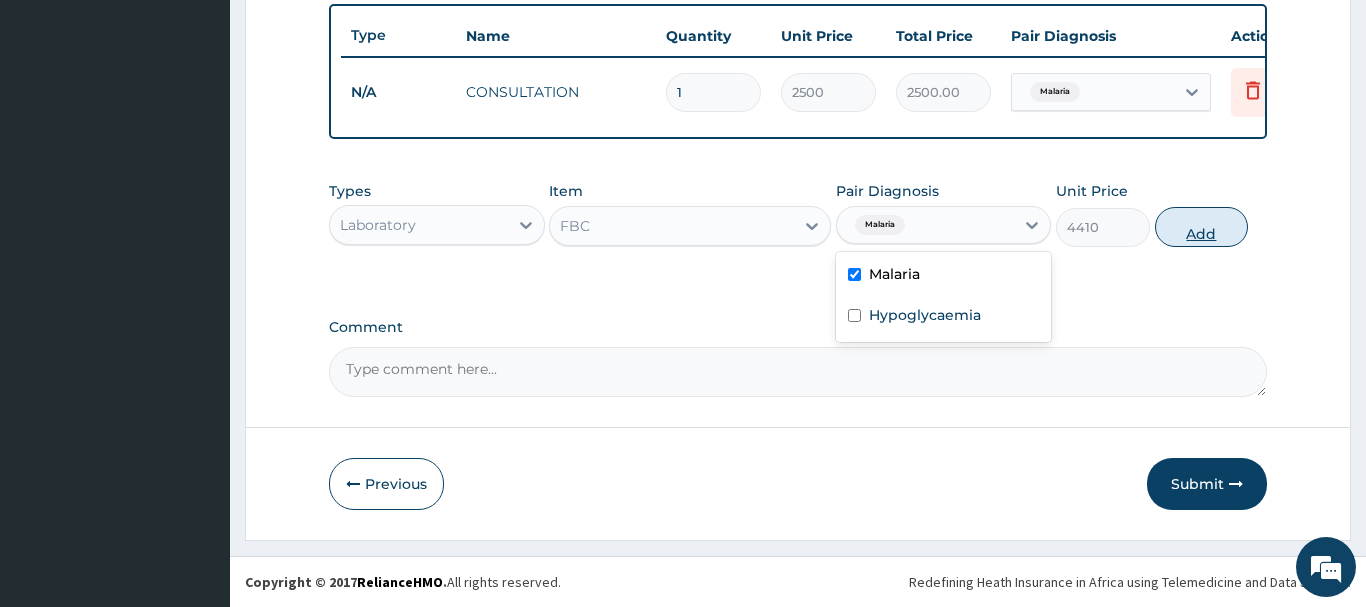 click on "Add" at bounding box center [1202, 227] 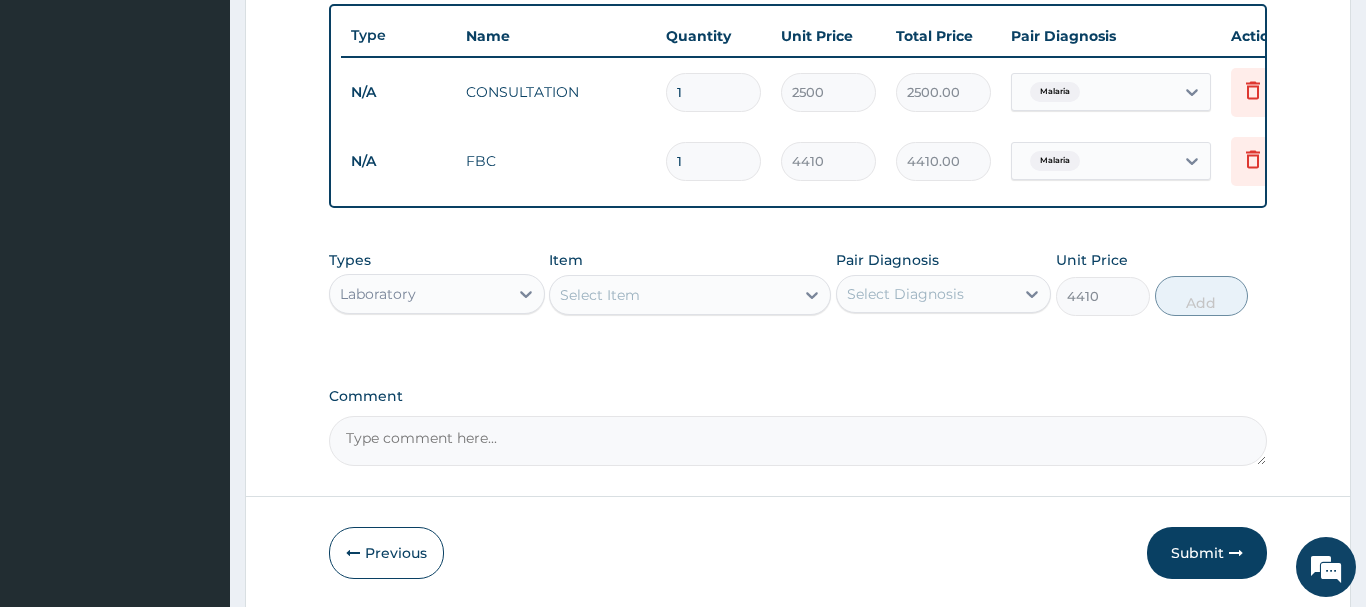 type on "0" 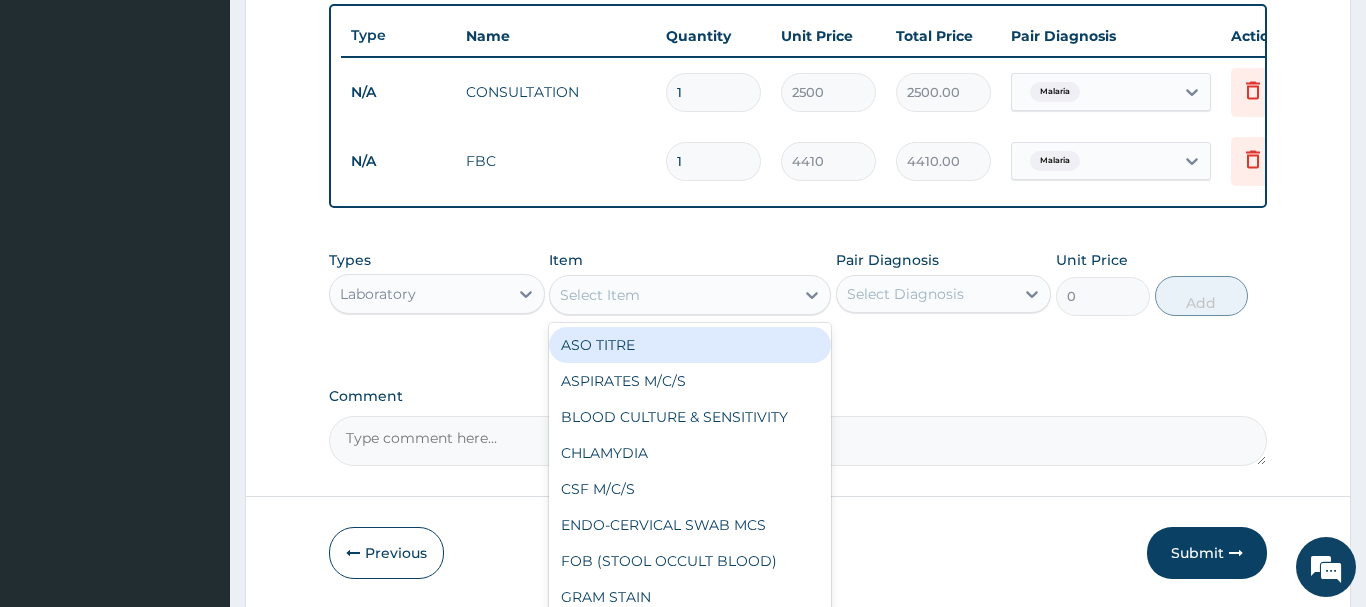 click on "Select Item" at bounding box center (672, 295) 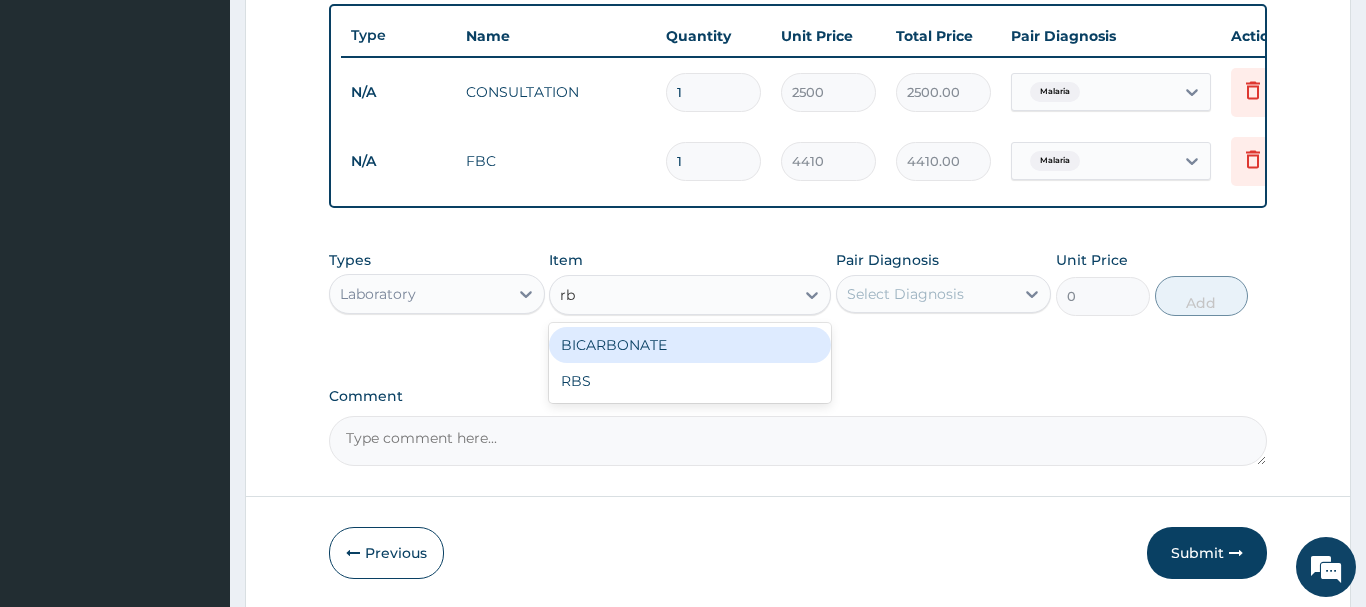 type on "rbs" 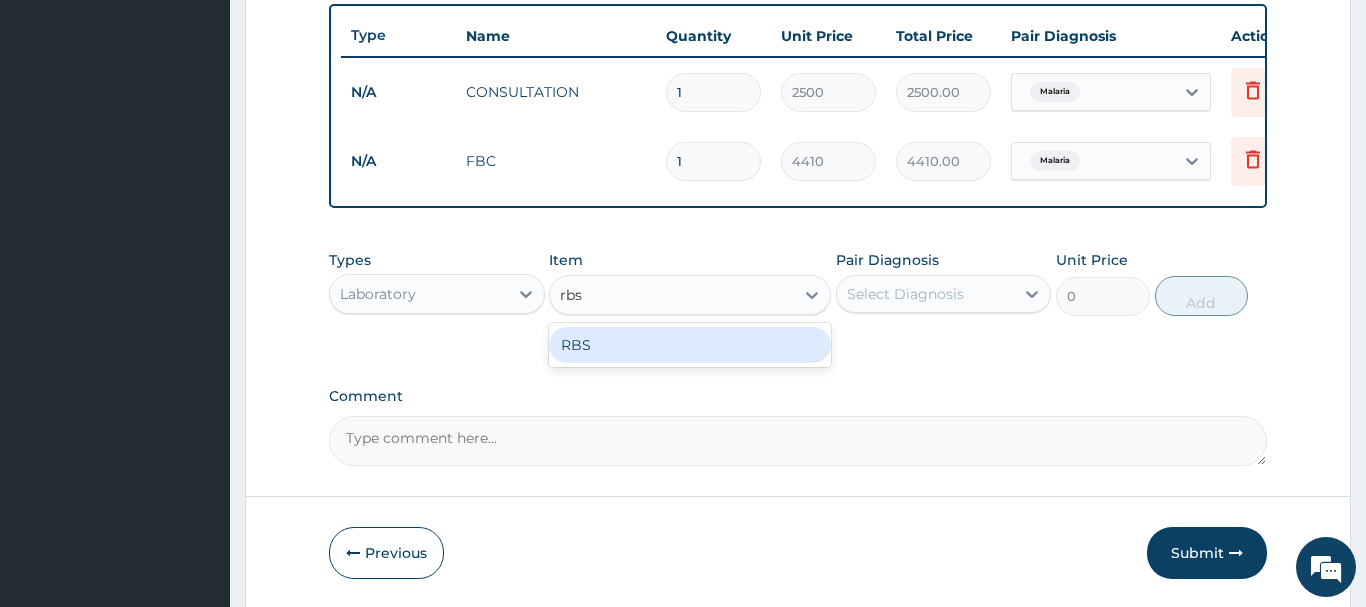 click on "RBS" at bounding box center [690, 345] 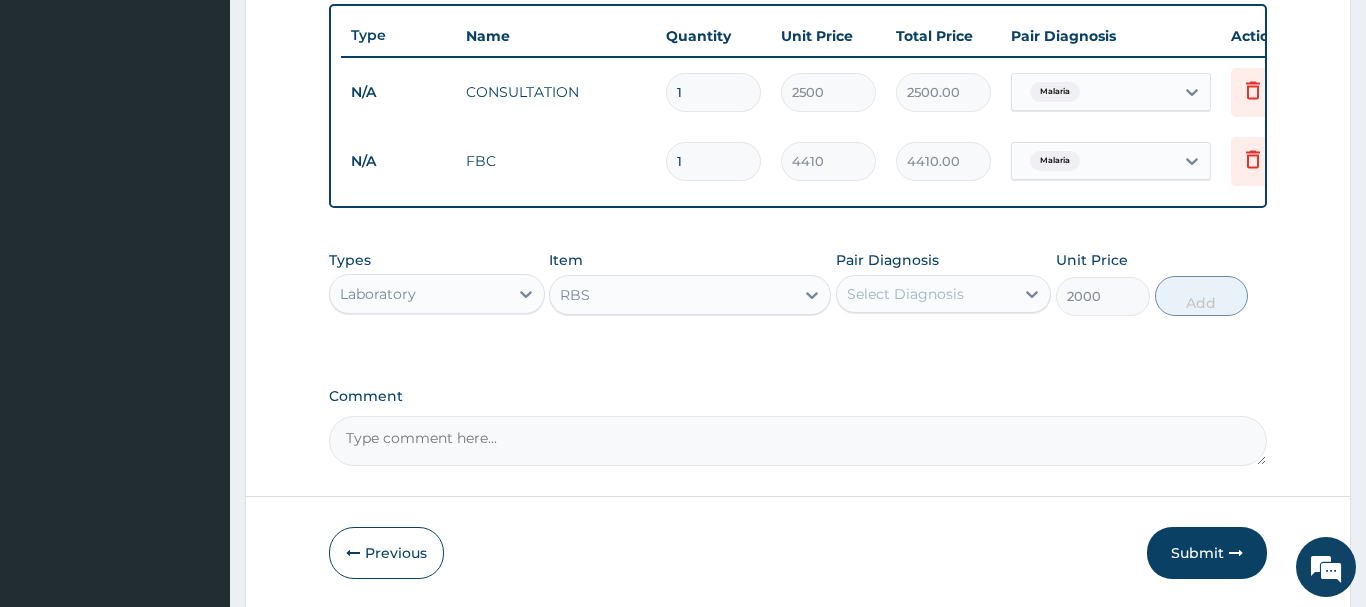 click on "Select Diagnosis" at bounding box center [905, 294] 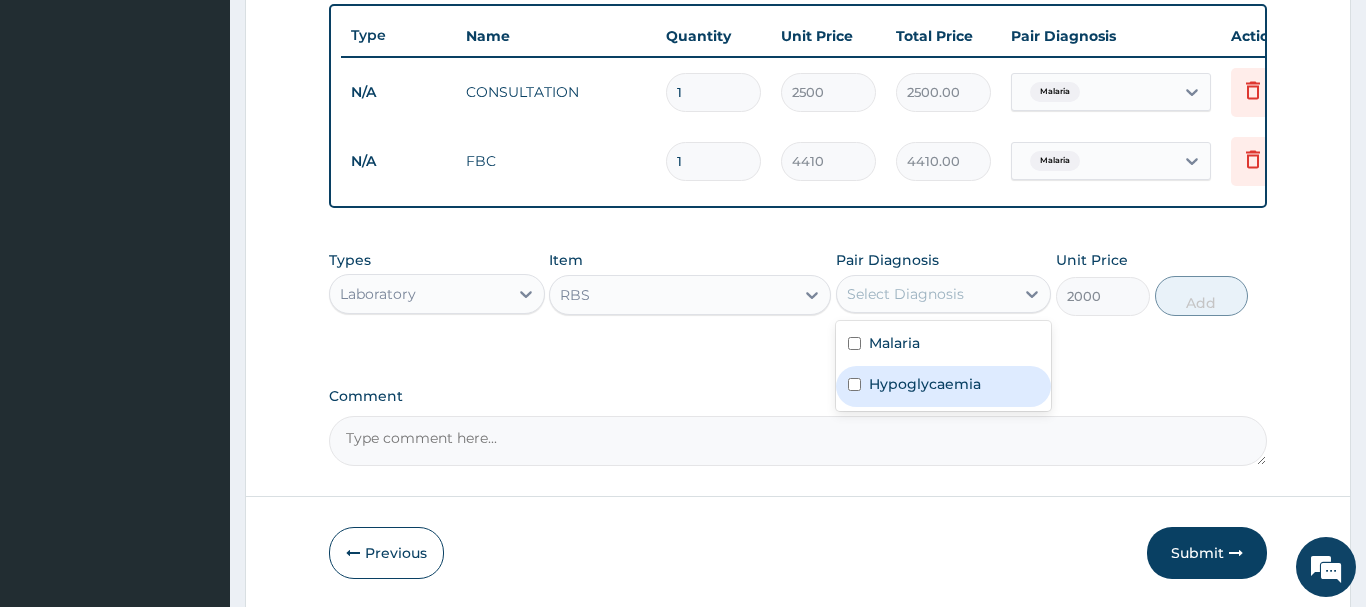 click on "Hypoglycaemia" at bounding box center [925, 384] 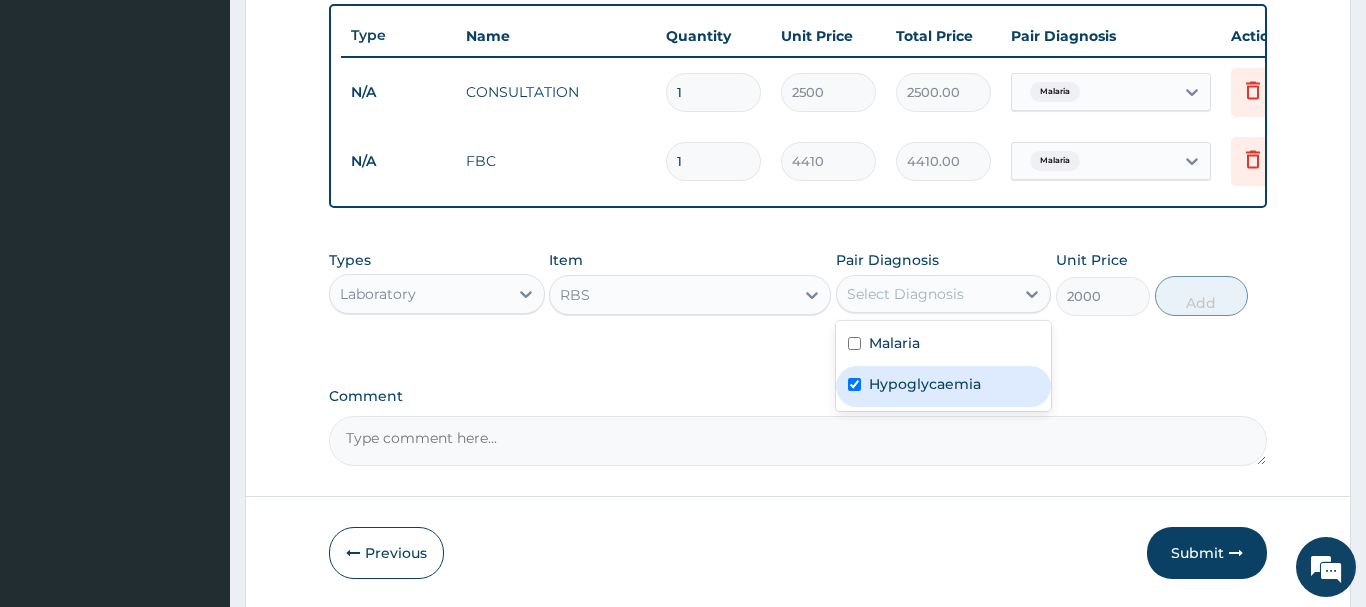 checkbox on "true" 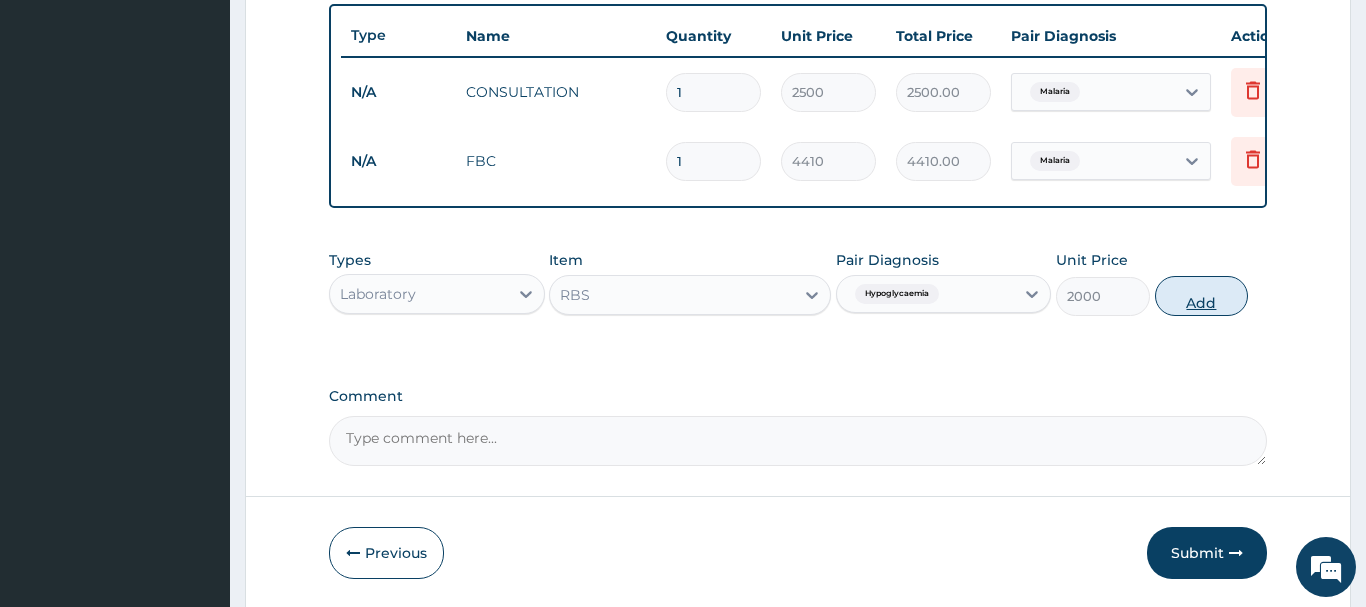 click on "Add" at bounding box center [1202, 296] 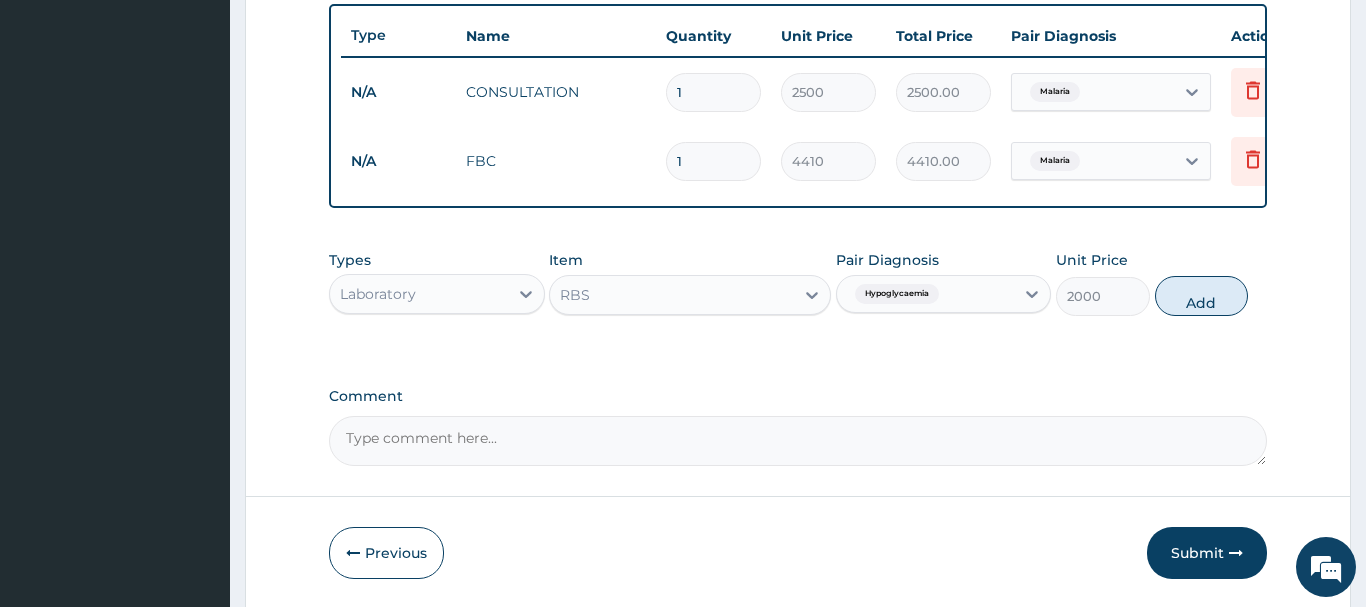 type on "0" 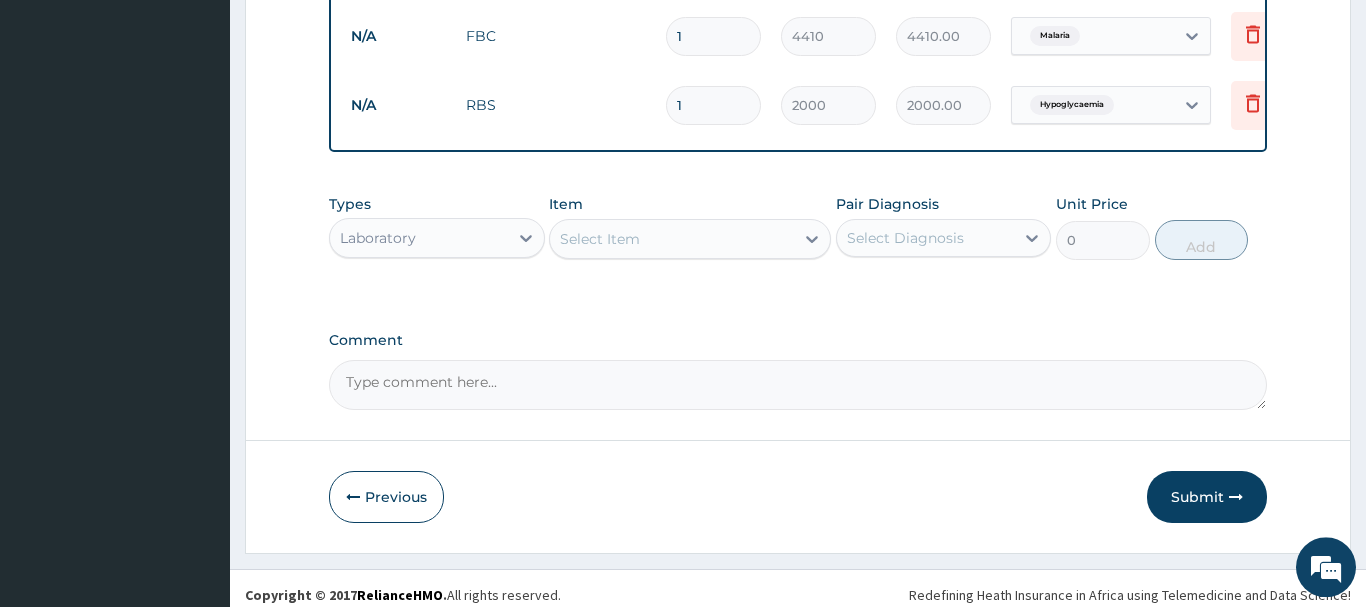 scroll, scrollTop: 878, scrollLeft: 0, axis: vertical 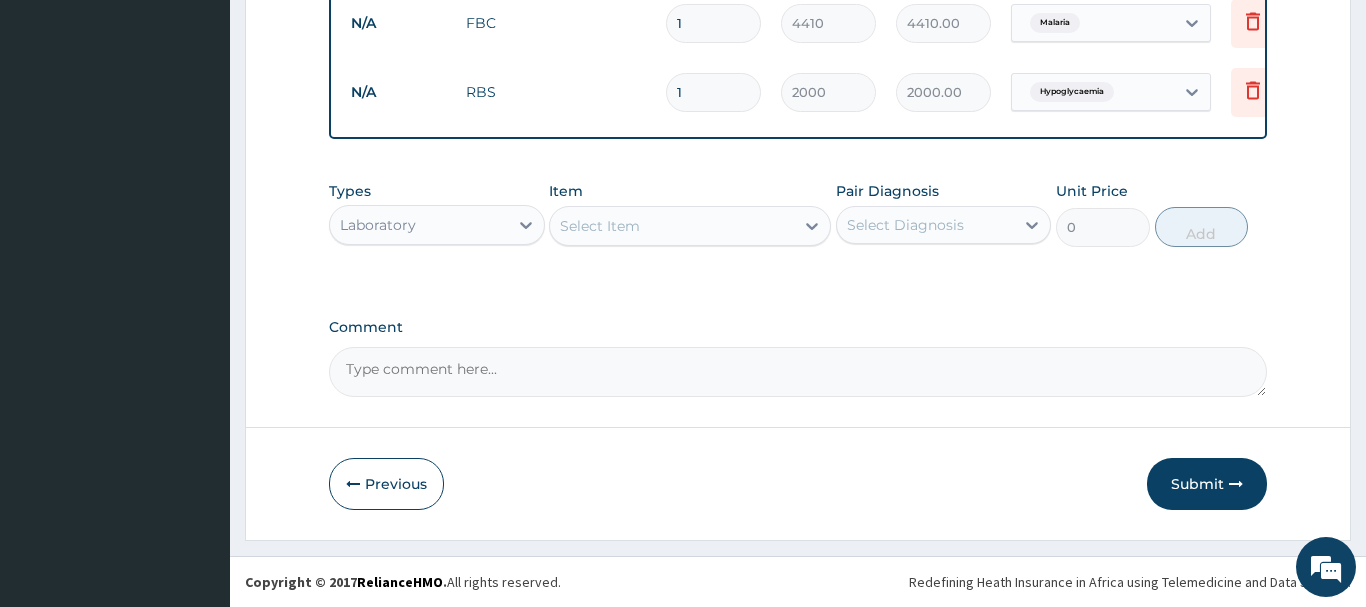 drag, startPoint x: 1202, startPoint y: 487, endPoint x: 1073, endPoint y: 413, distance: 148.71785 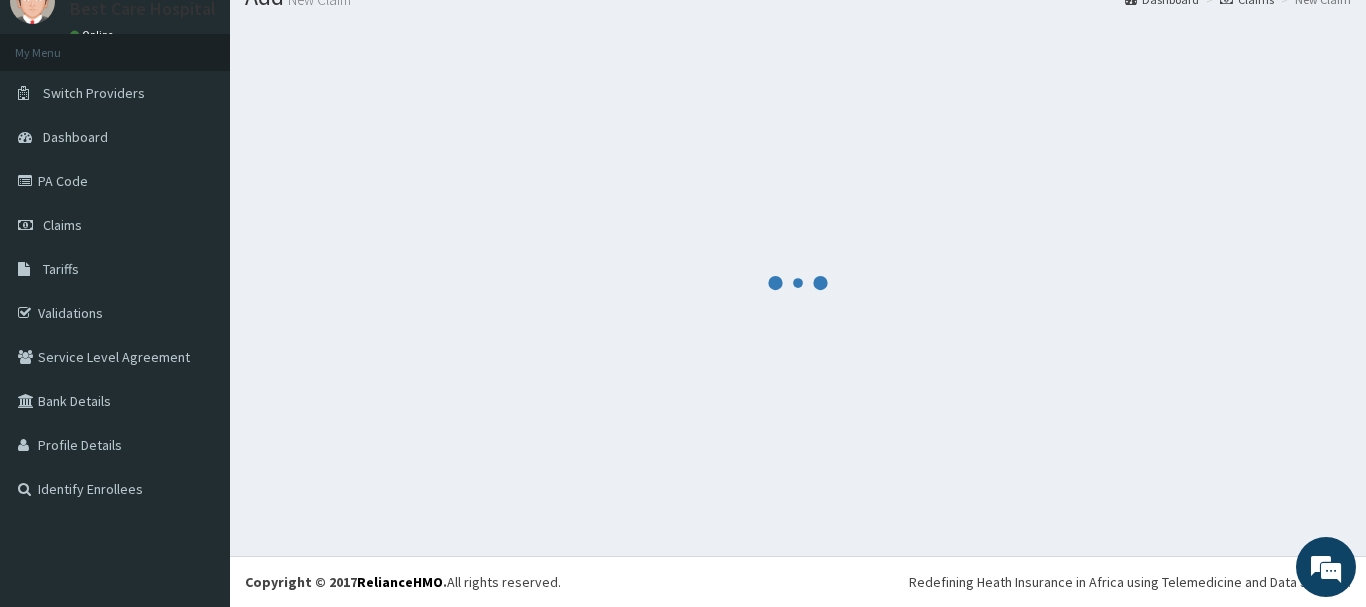 scroll, scrollTop: 81, scrollLeft: 0, axis: vertical 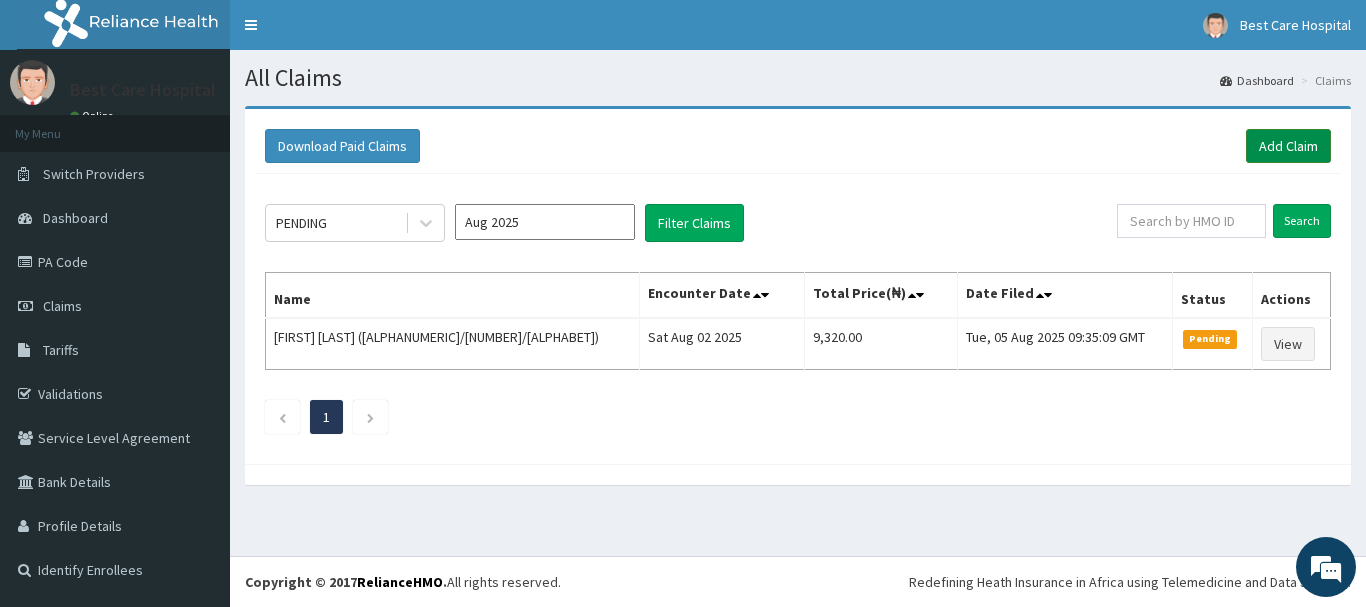 click on "Add Claim" at bounding box center [1288, 146] 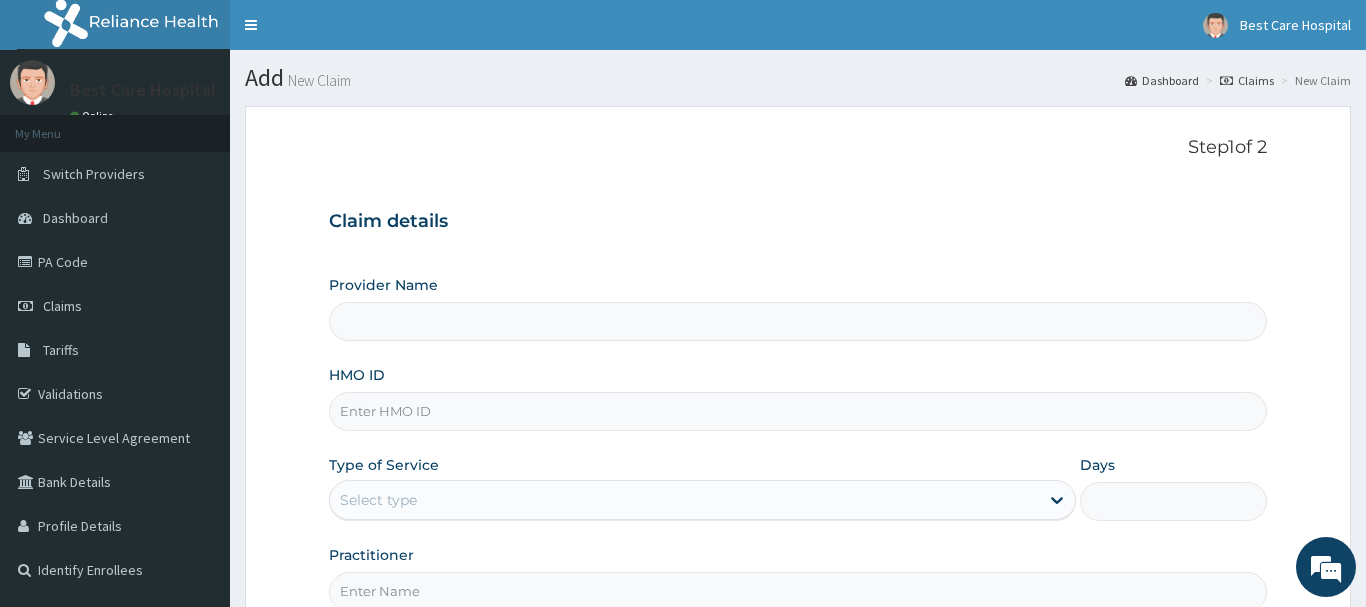 scroll, scrollTop: 0, scrollLeft: 0, axis: both 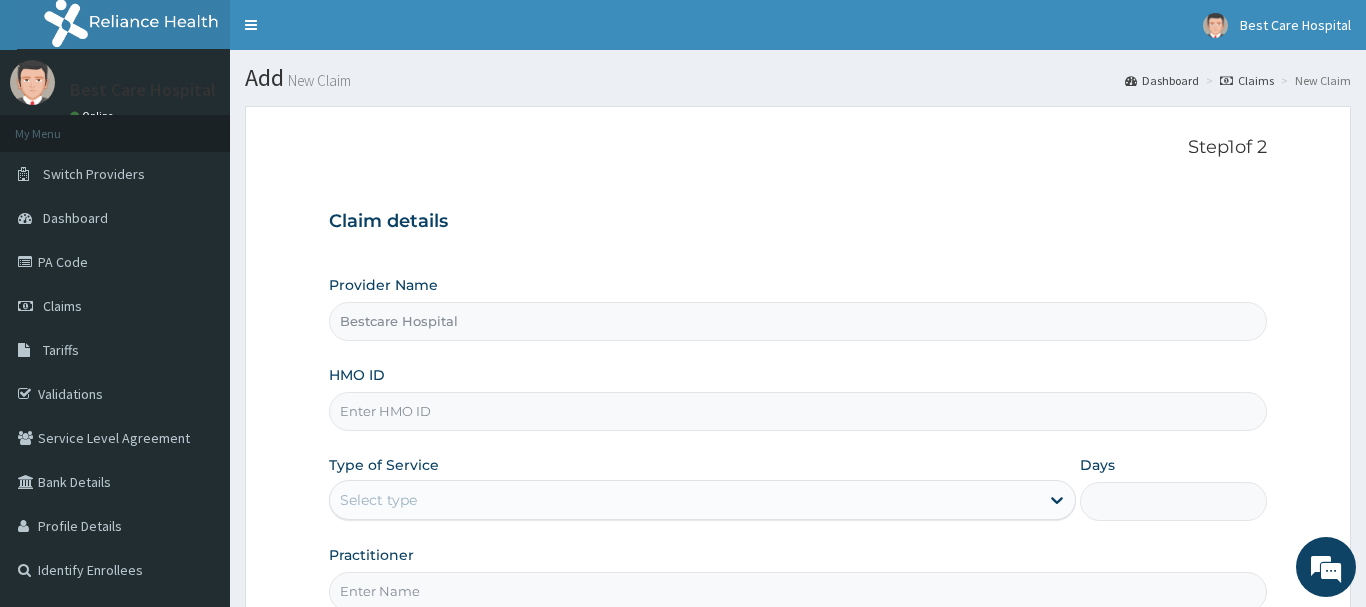 click on "HMO ID" at bounding box center (798, 411) 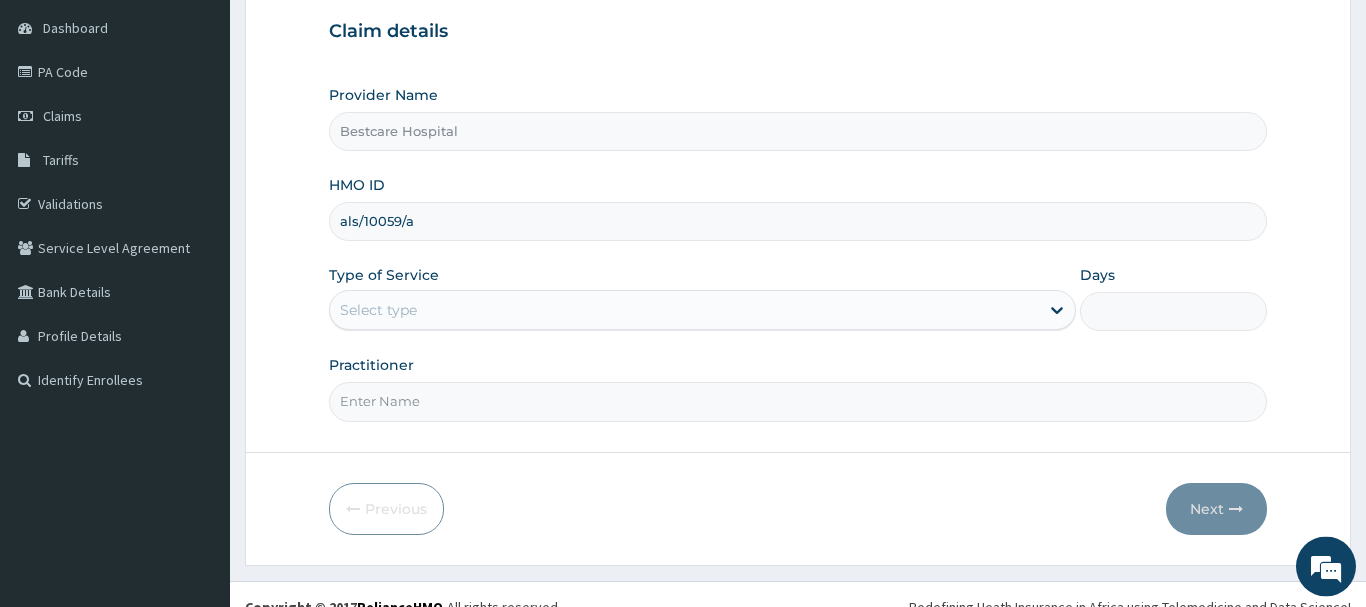 scroll, scrollTop: 204, scrollLeft: 0, axis: vertical 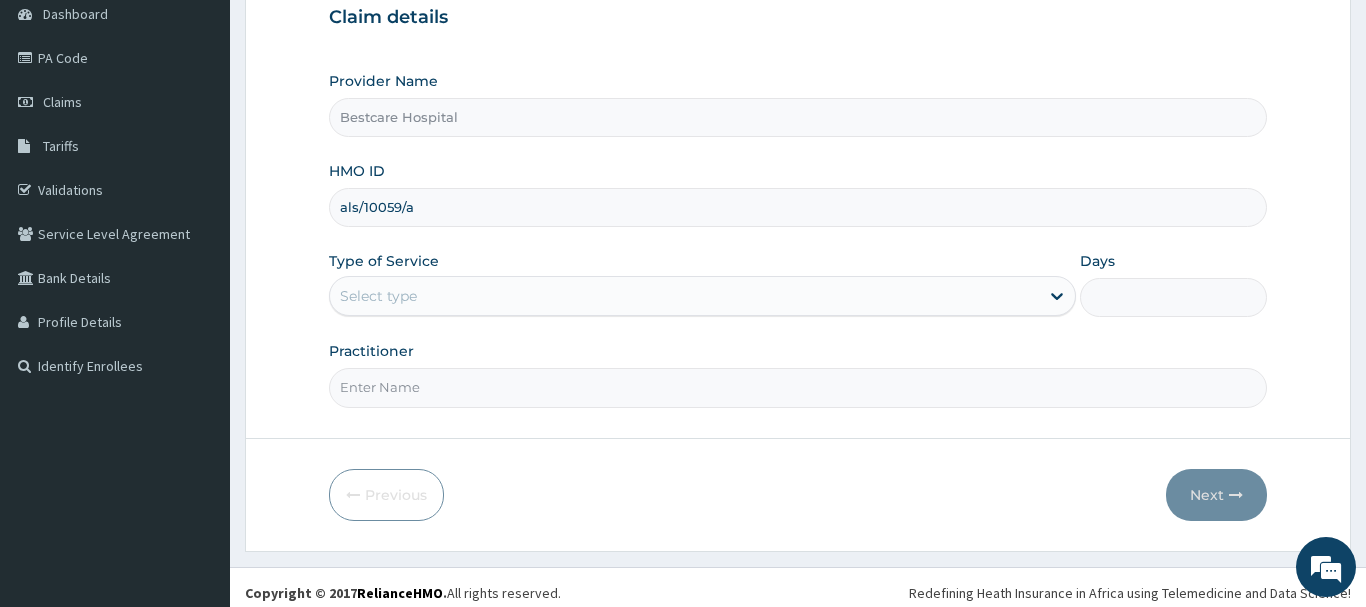 type on "als/10059/a" 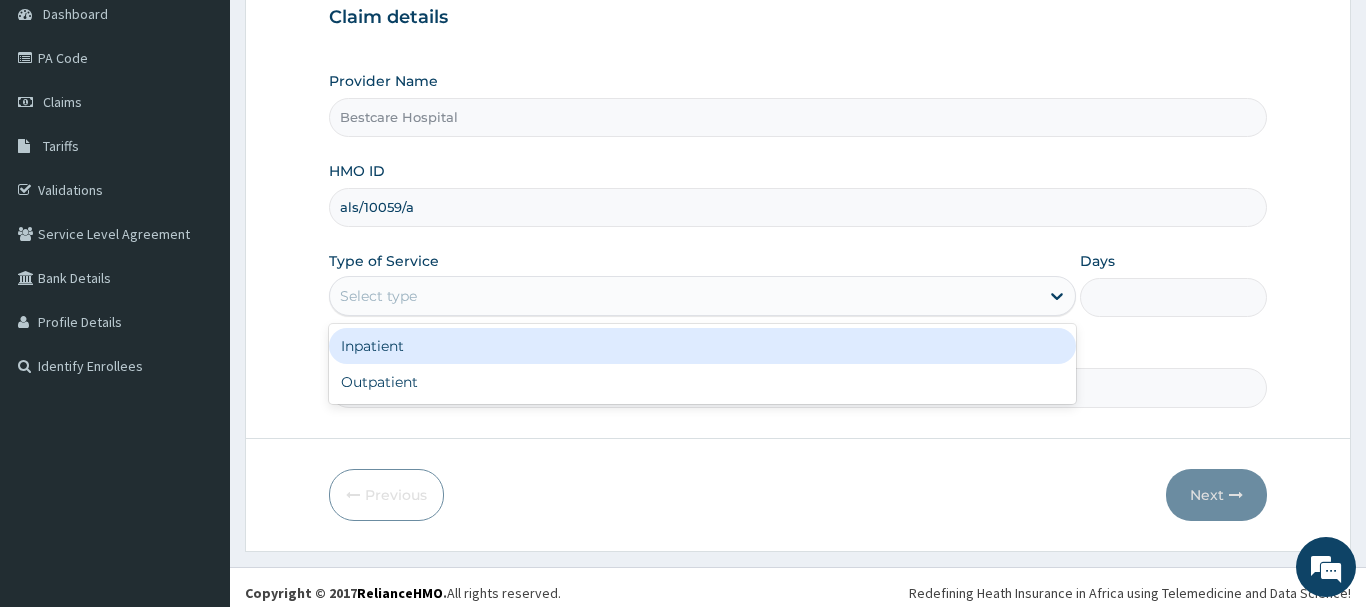 click on "Select type" at bounding box center (685, 296) 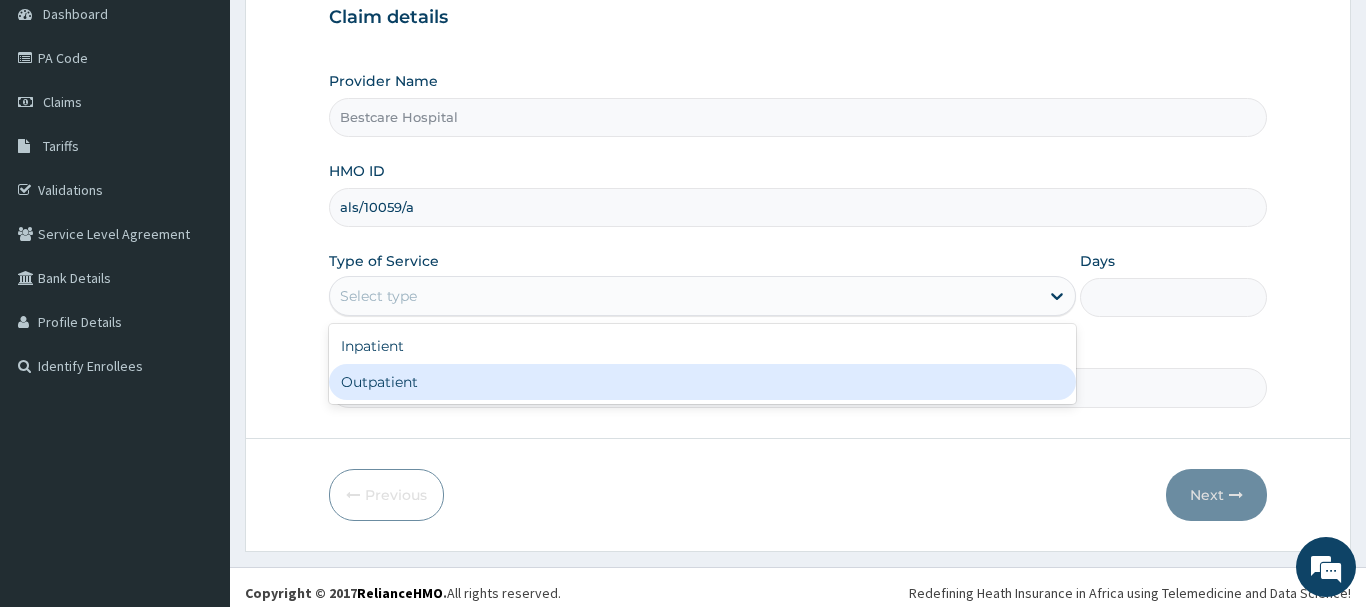 click on "Outpatient" at bounding box center (703, 382) 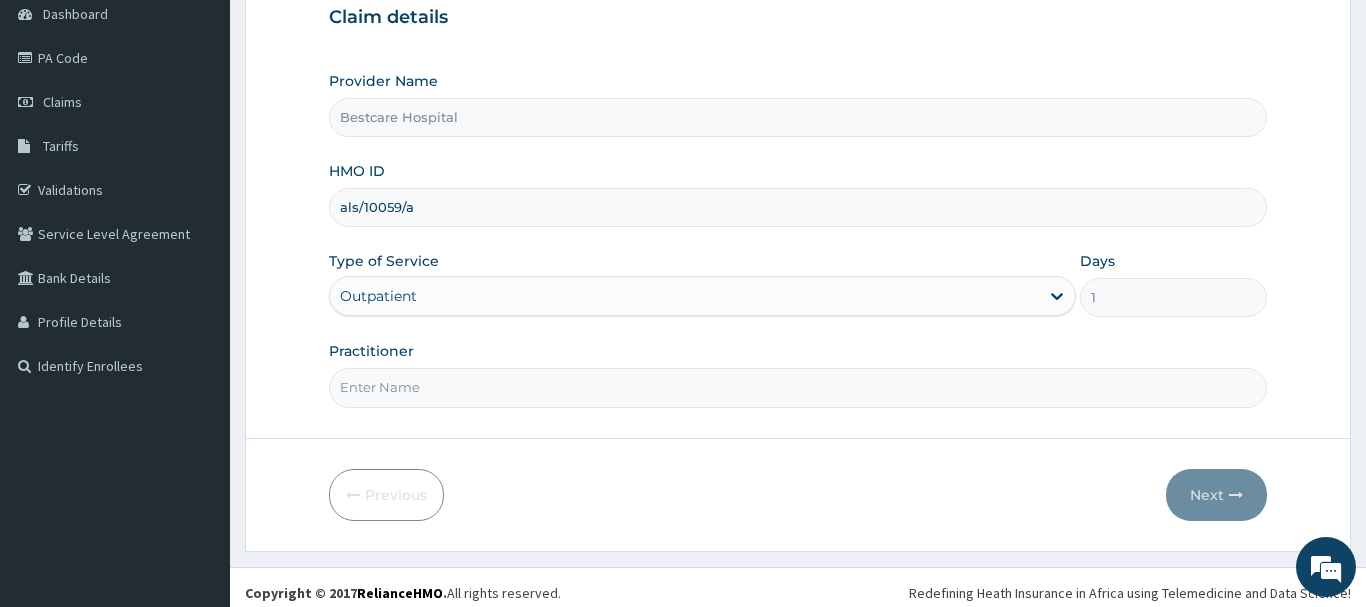 click on "Practitioner" at bounding box center (798, 387) 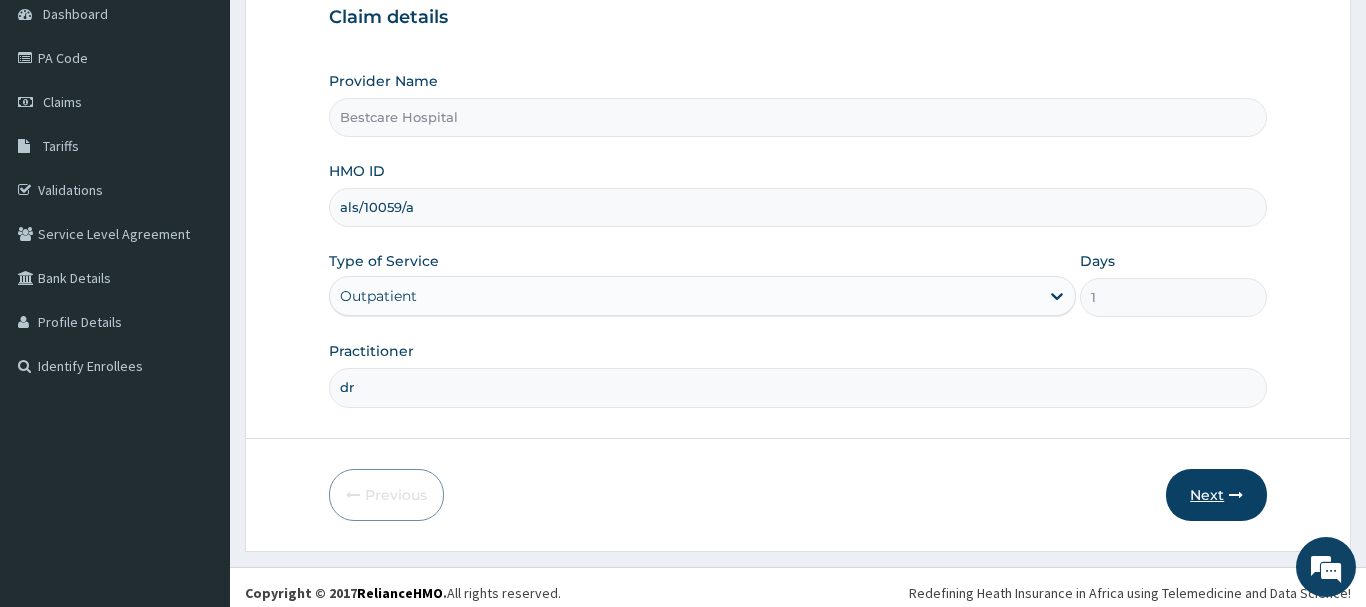 type on "dr" 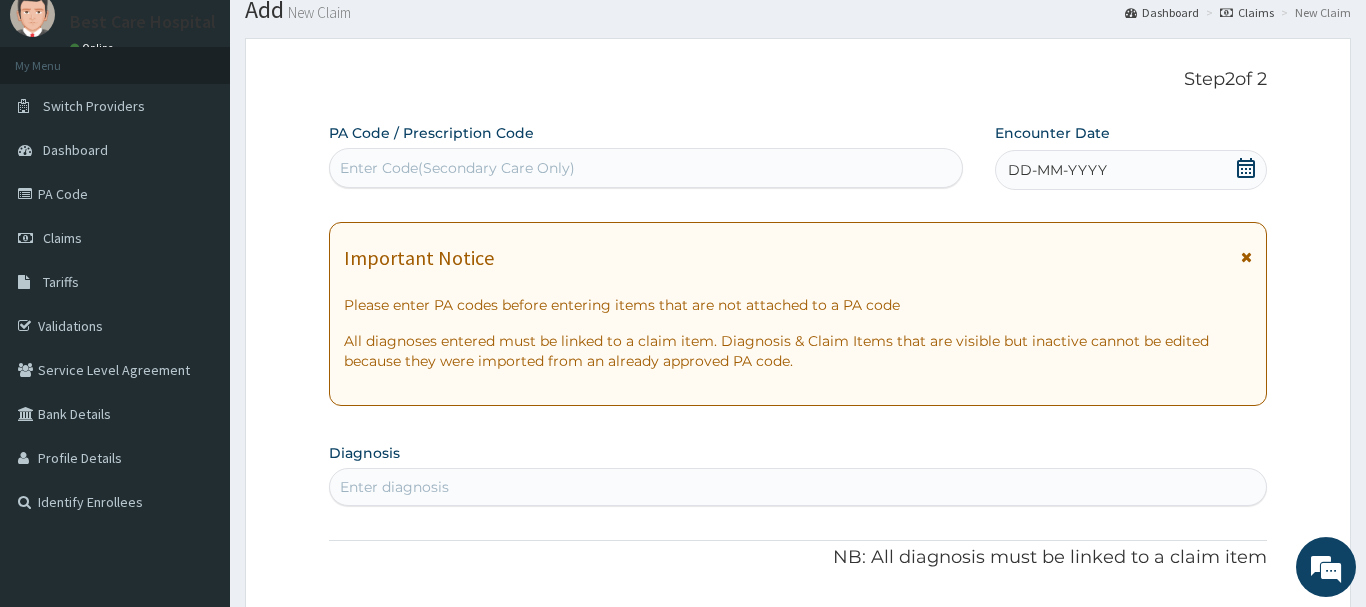 scroll, scrollTop: 0, scrollLeft: 0, axis: both 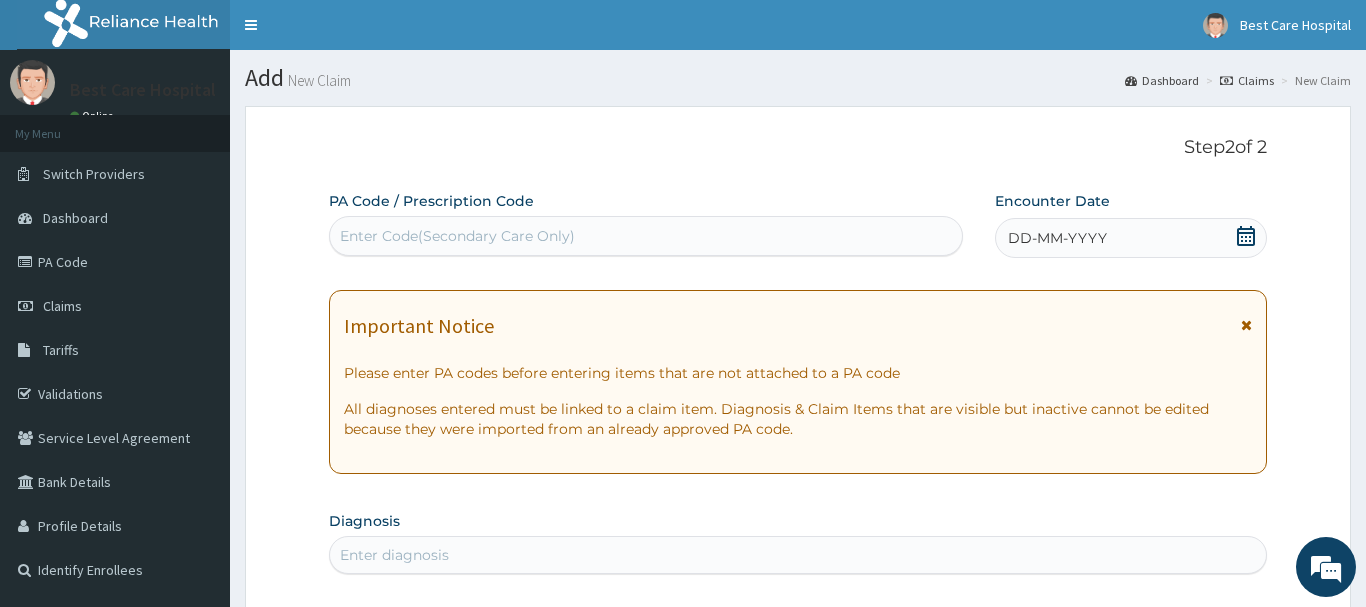 click 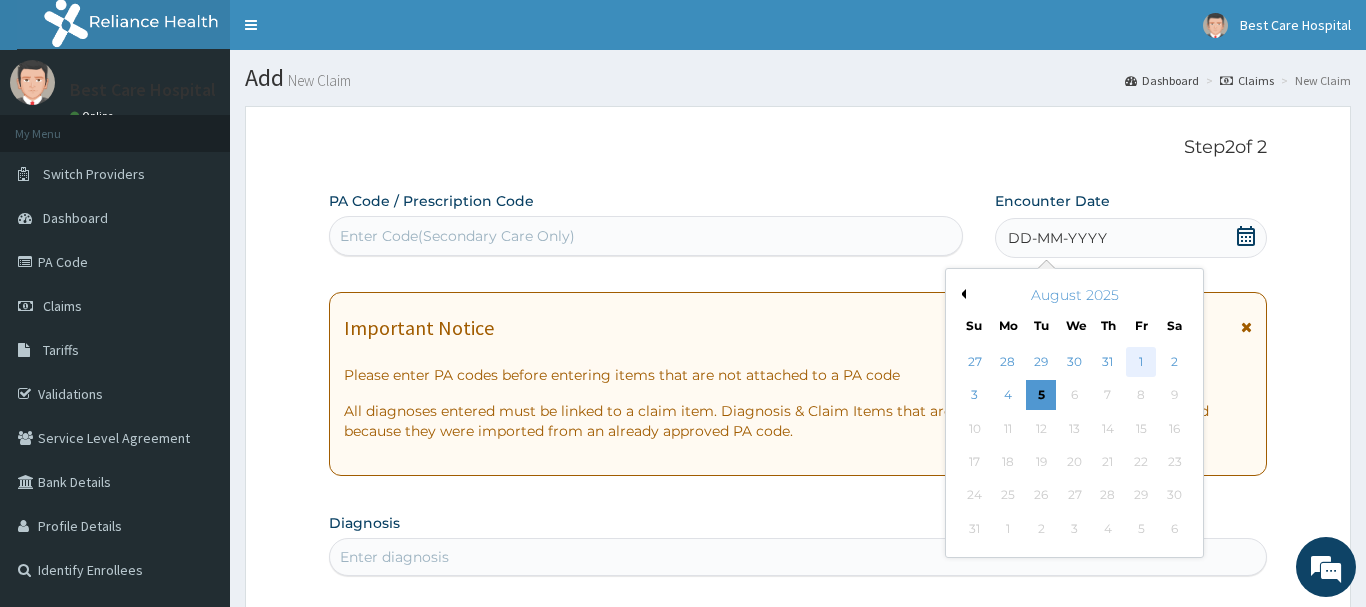 click on "1" at bounding box center [1141, 362] 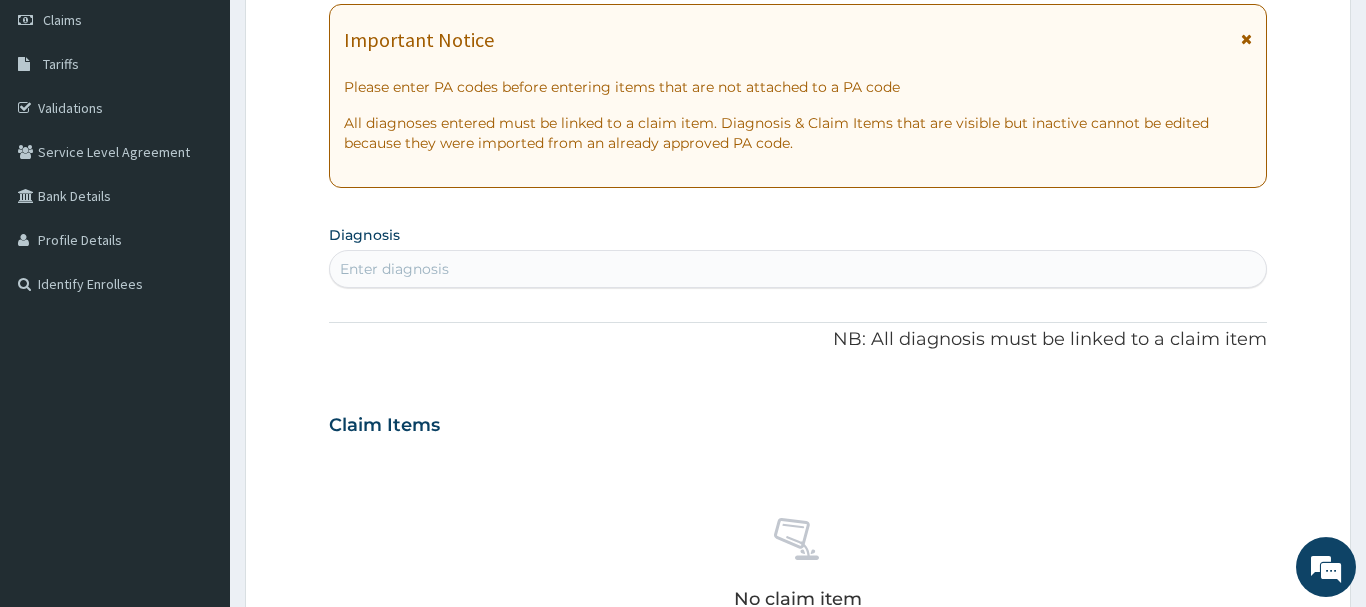 scroll, scrollTop: 306, scrollLeft: 0, axis: vertical 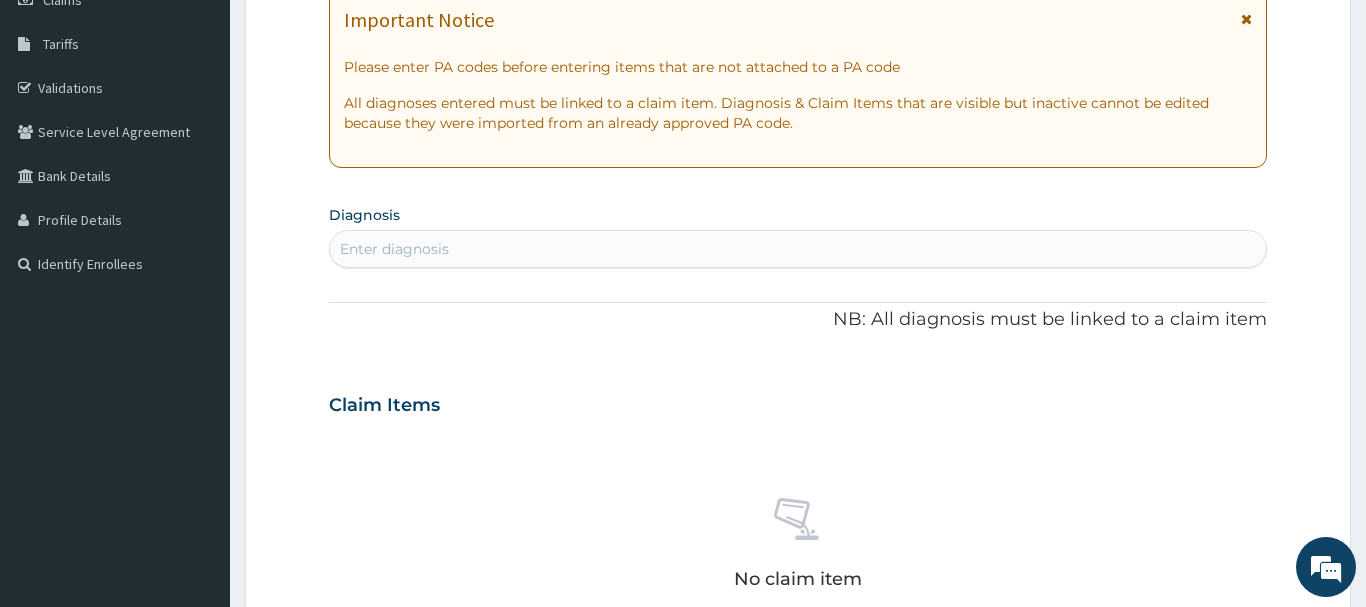 click on "Enter diagnosis" at bounding box center [394, 249] 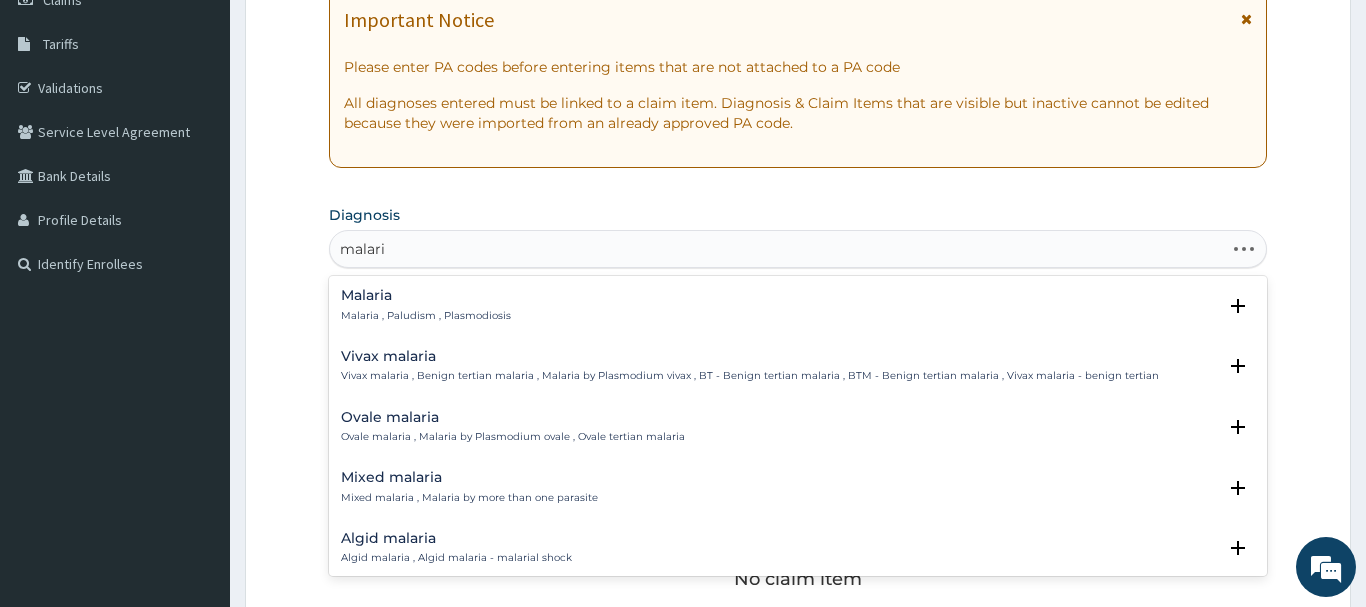 type on "malaria" 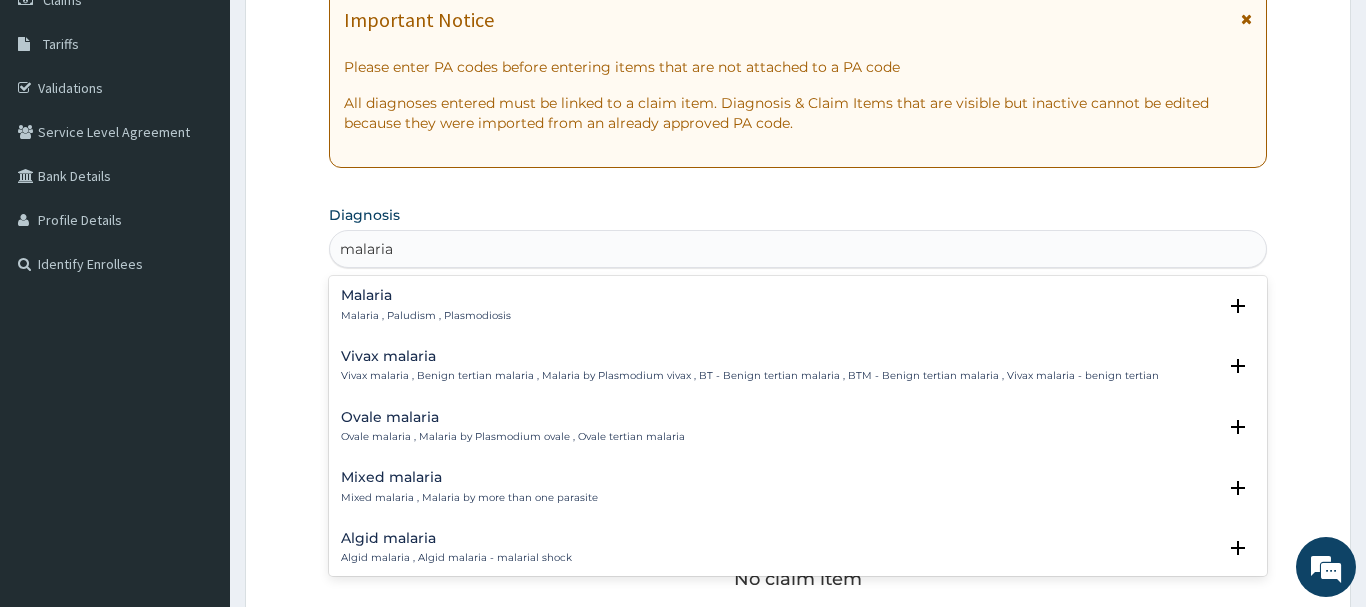 click on "Malaria , Paludism , Plasmodiosis" at bounding box center (426, 316) 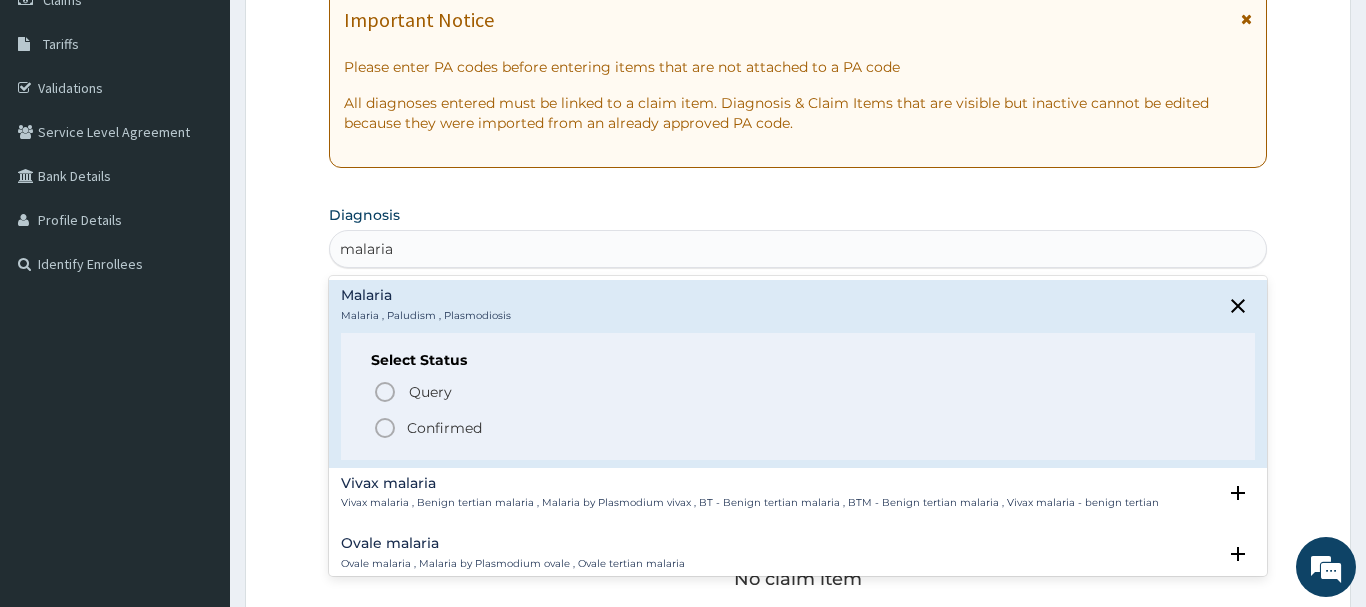 click 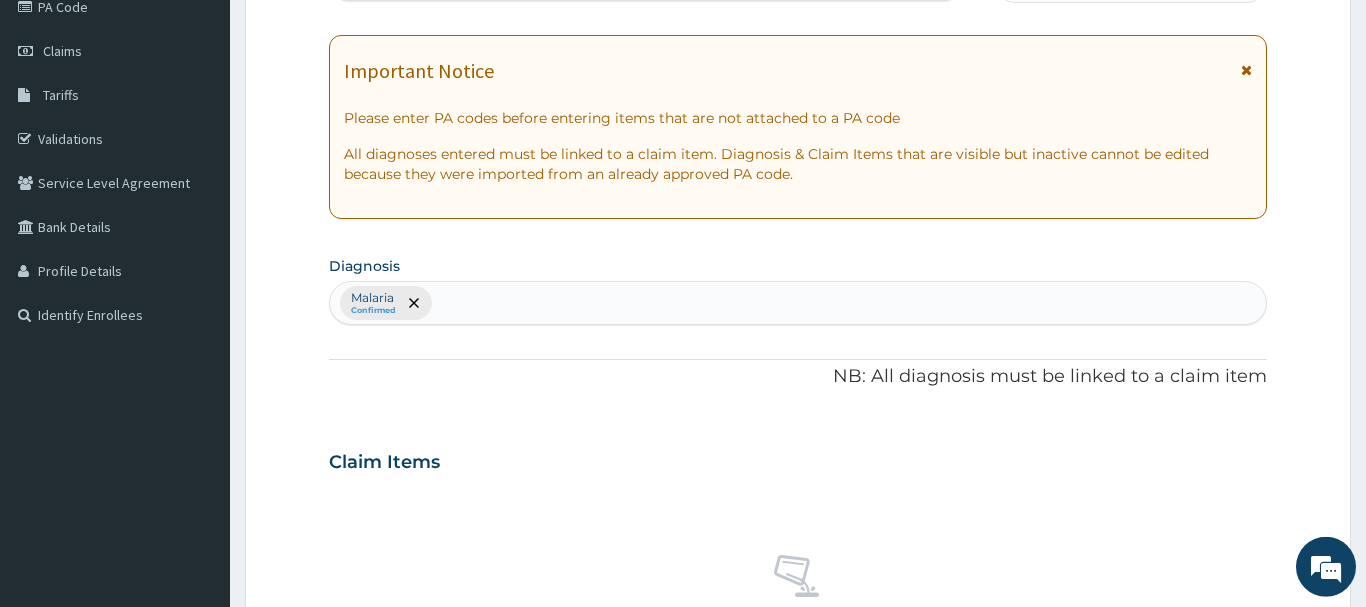 scroll, scrollTop: 204, scrollLeft: 0, axis: vertical 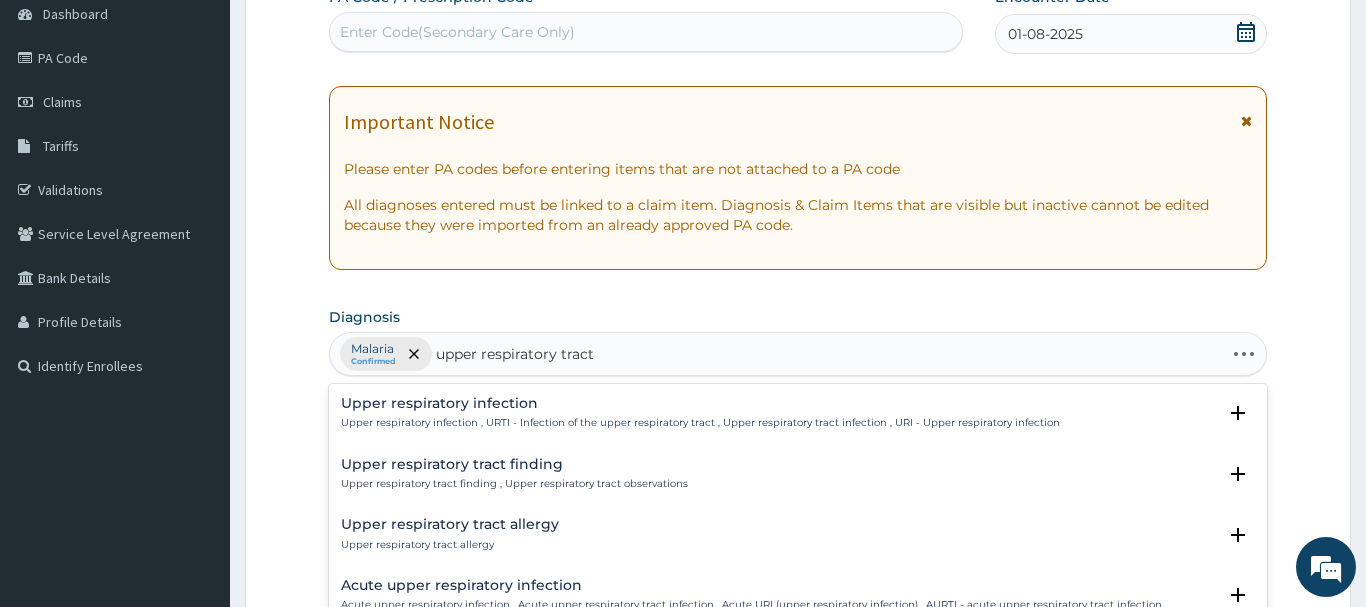 type on "upper respiratory tract" 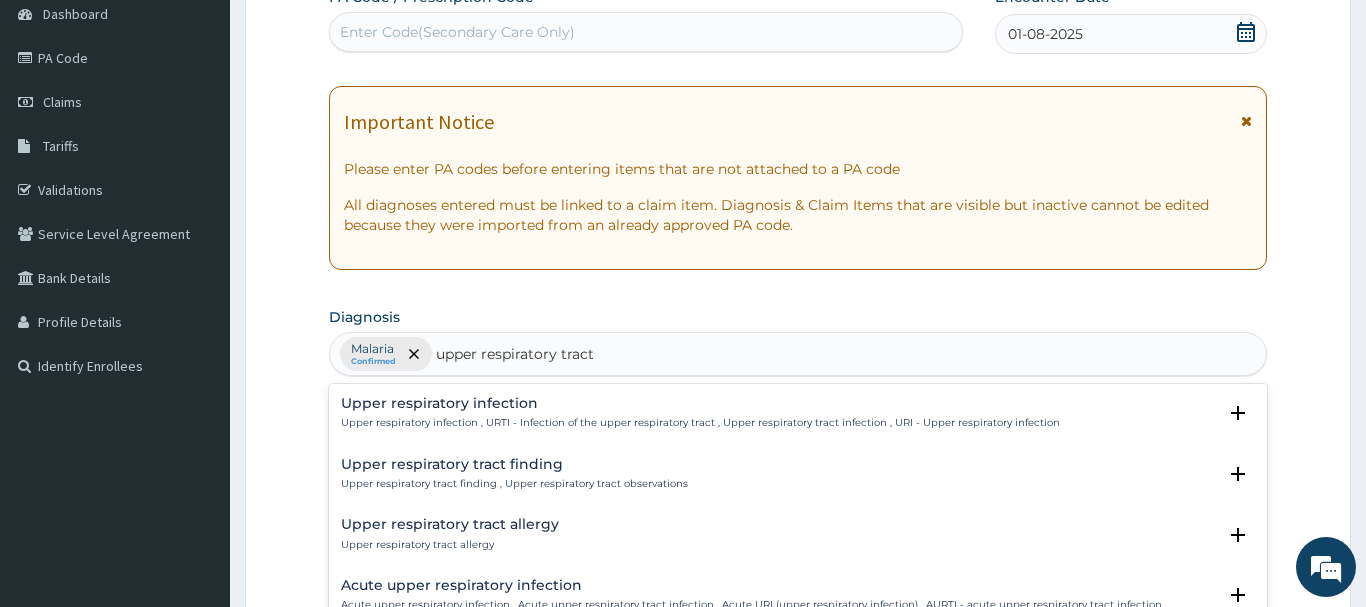 click on "Upper respiratory infection" at bounding box center (700, 403) 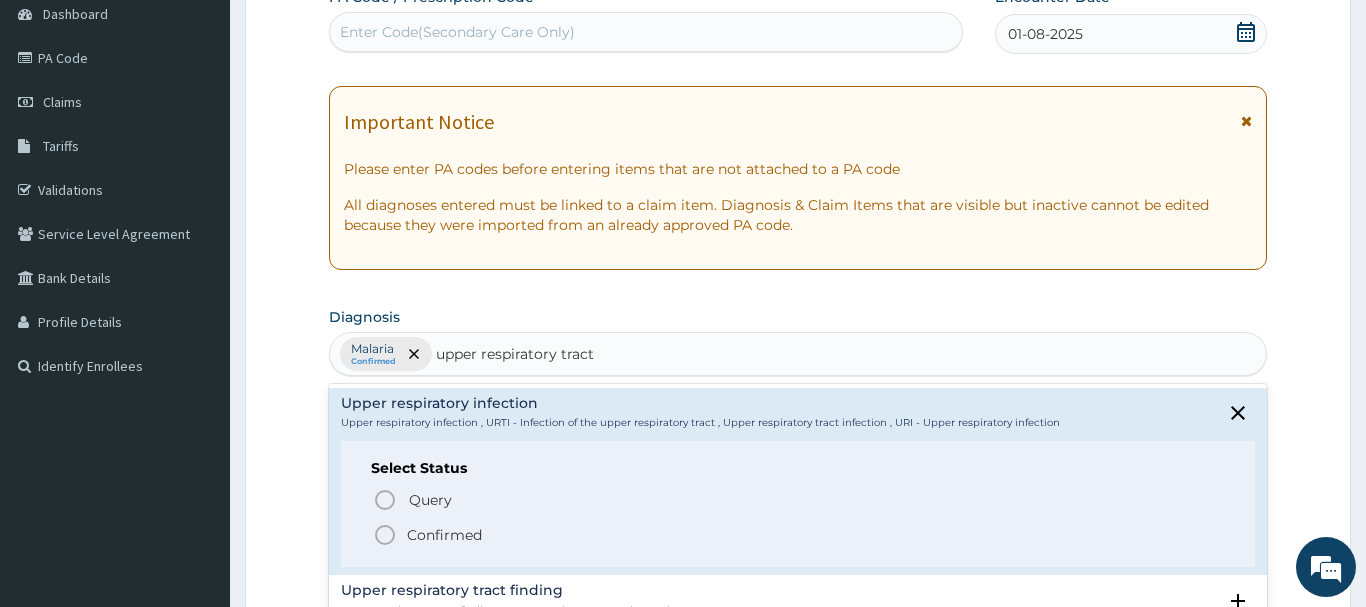 click 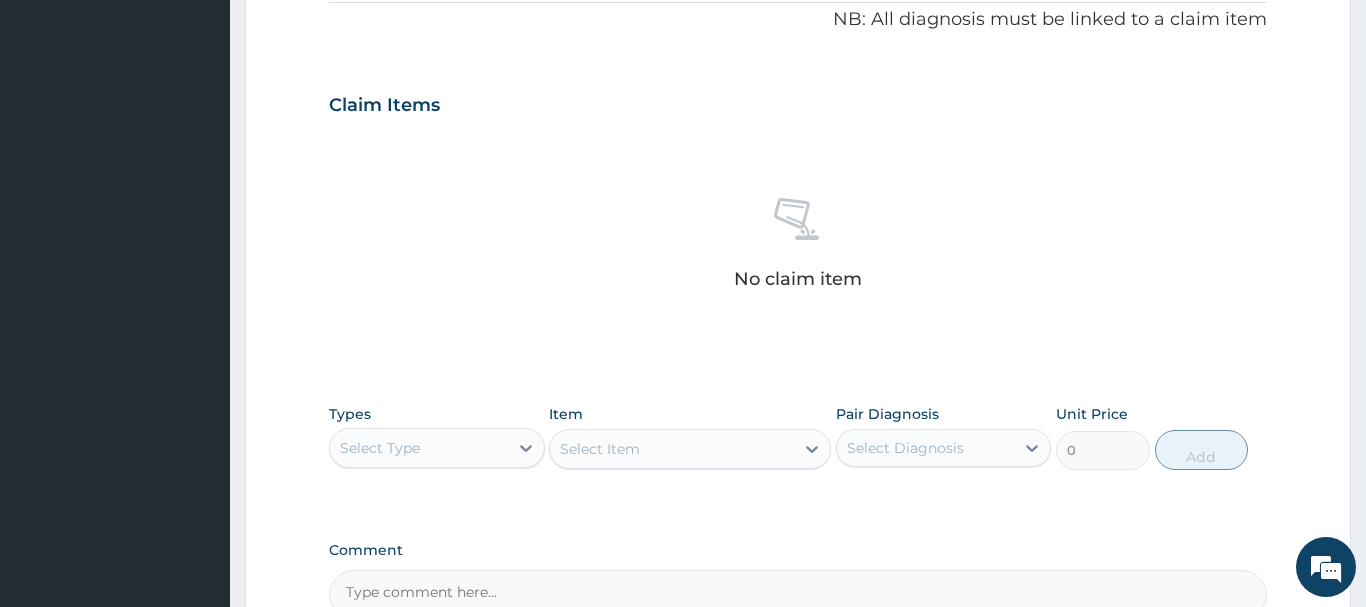 scroll, scrollTop: 714, scrollLeft: 0, axis: vertical 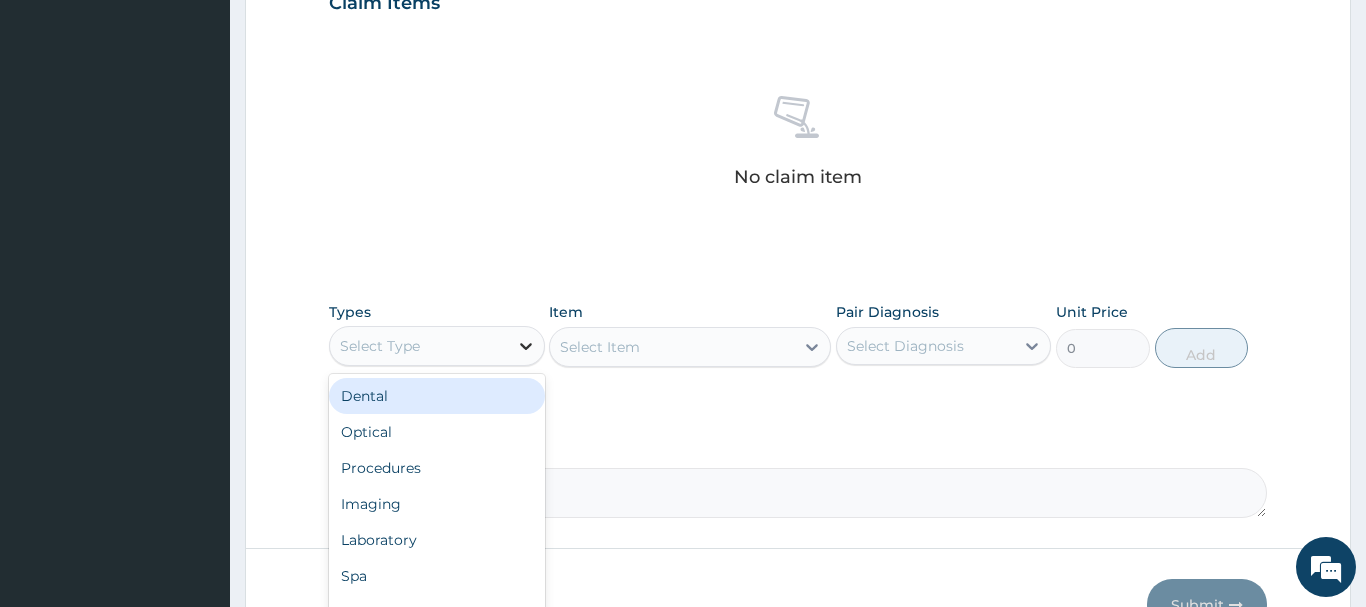 click 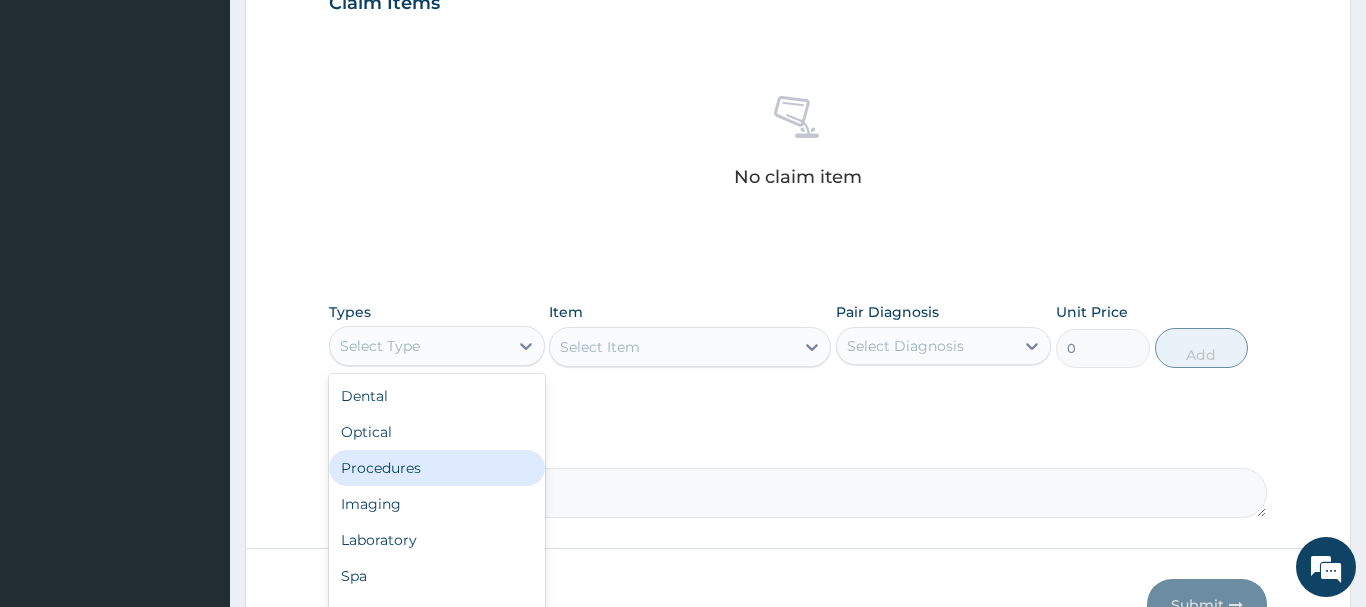 click on "Procedures" at bounding box center (437, 468) 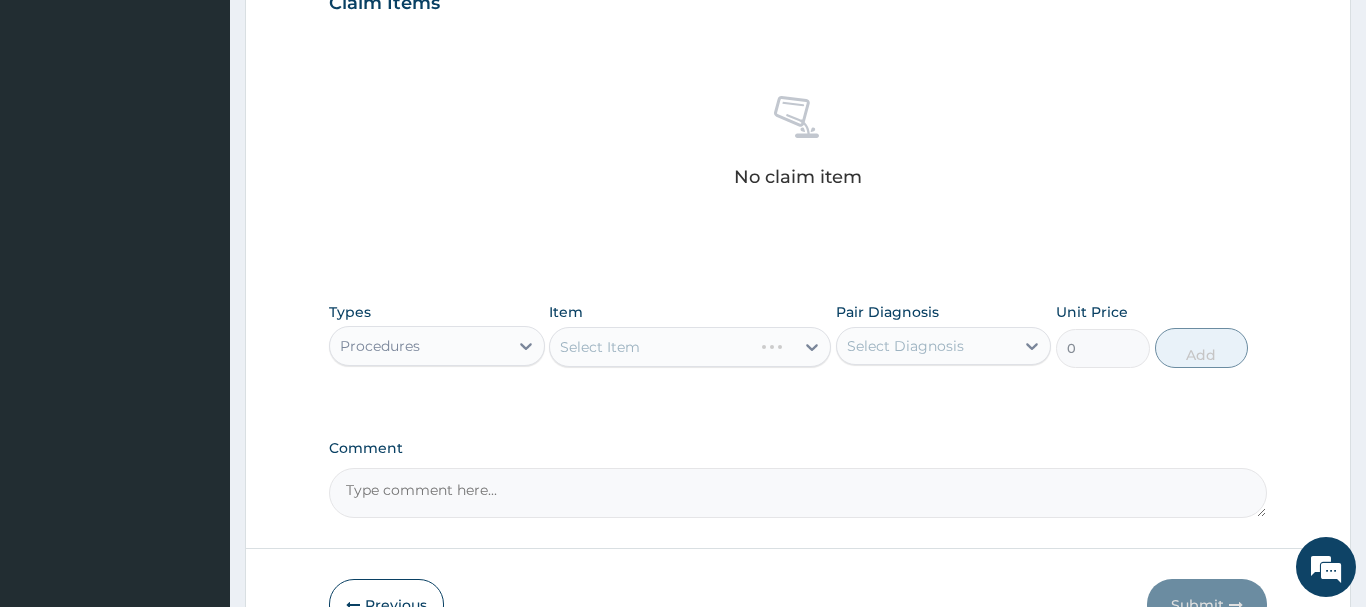 click on "Select Item" at bounding box center (690, 347) 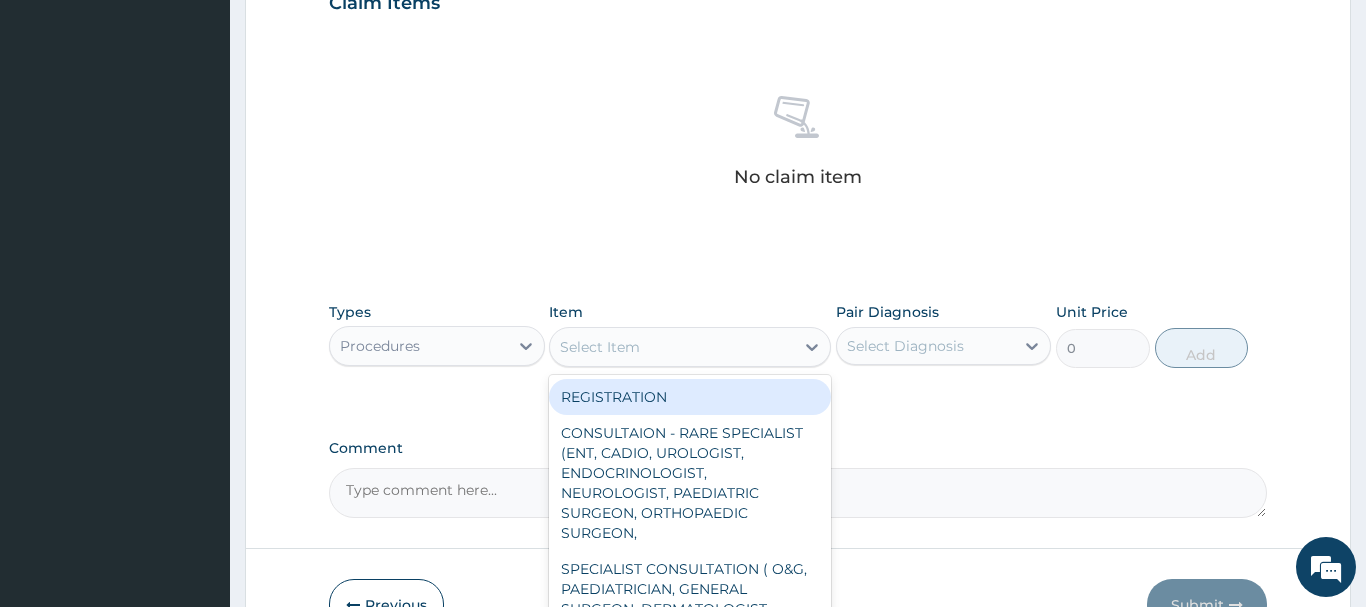 click on "Select Item" at bounding box center (672, 347) 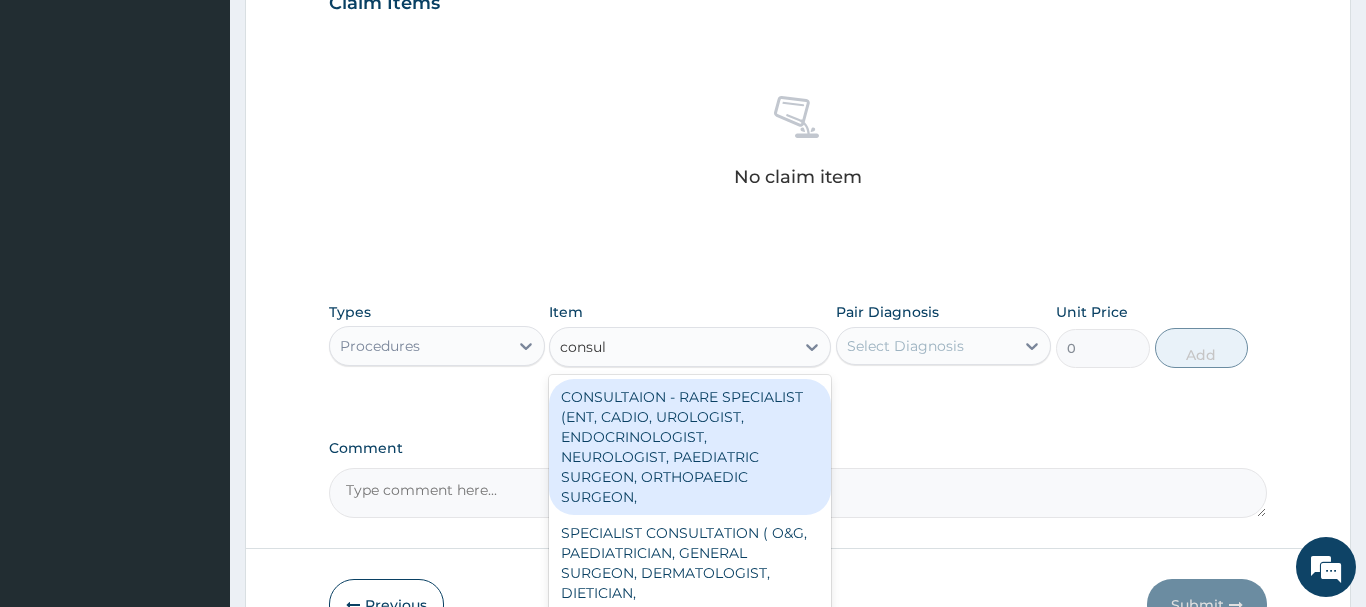 type on "consult" 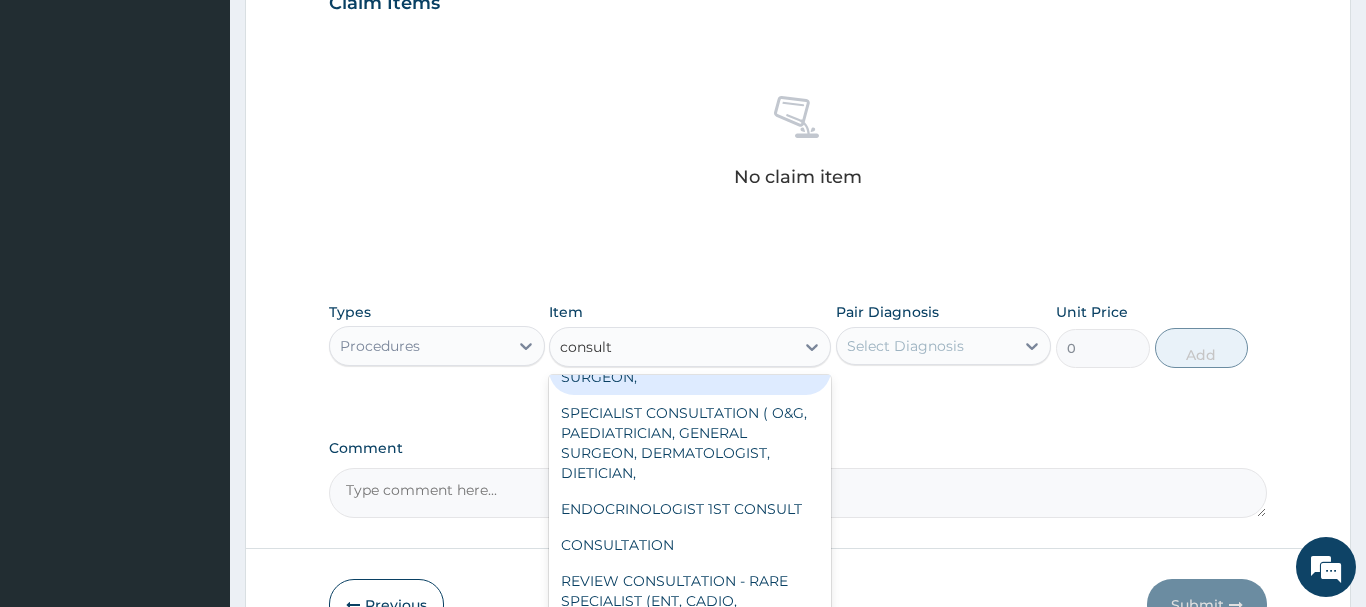 scroll, scrollTop: 216, scrollLeft: 0, axis: vertical 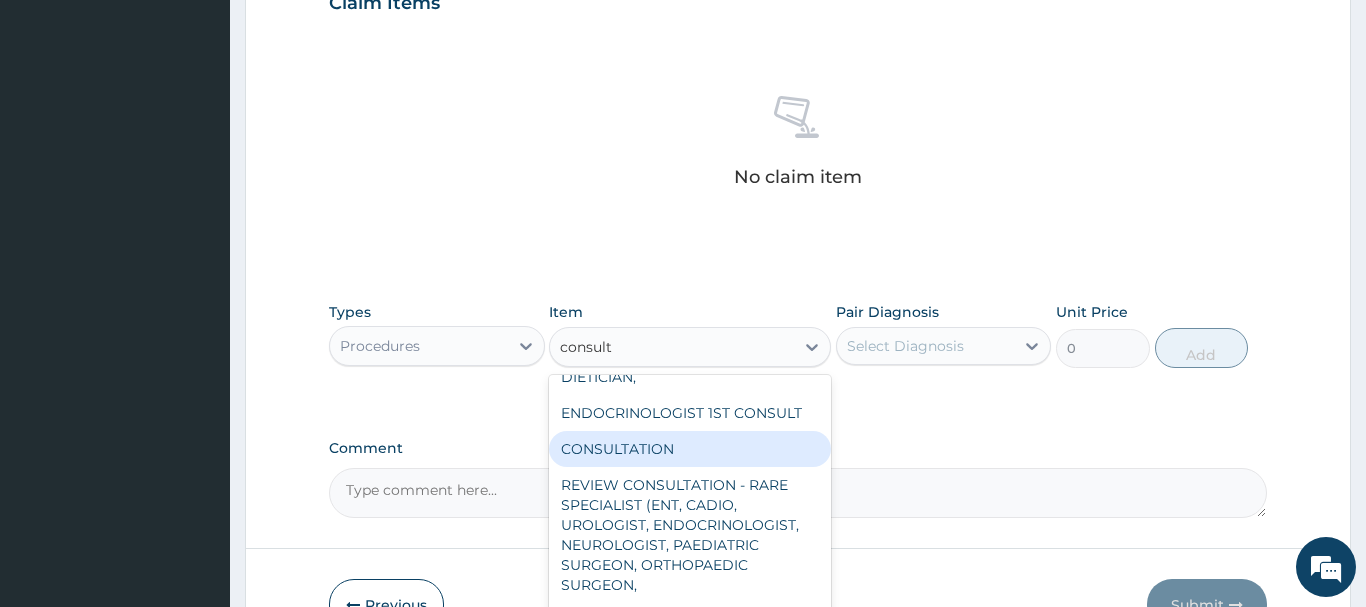 click on "CONSULTATION" at bounding box center [690, 449] 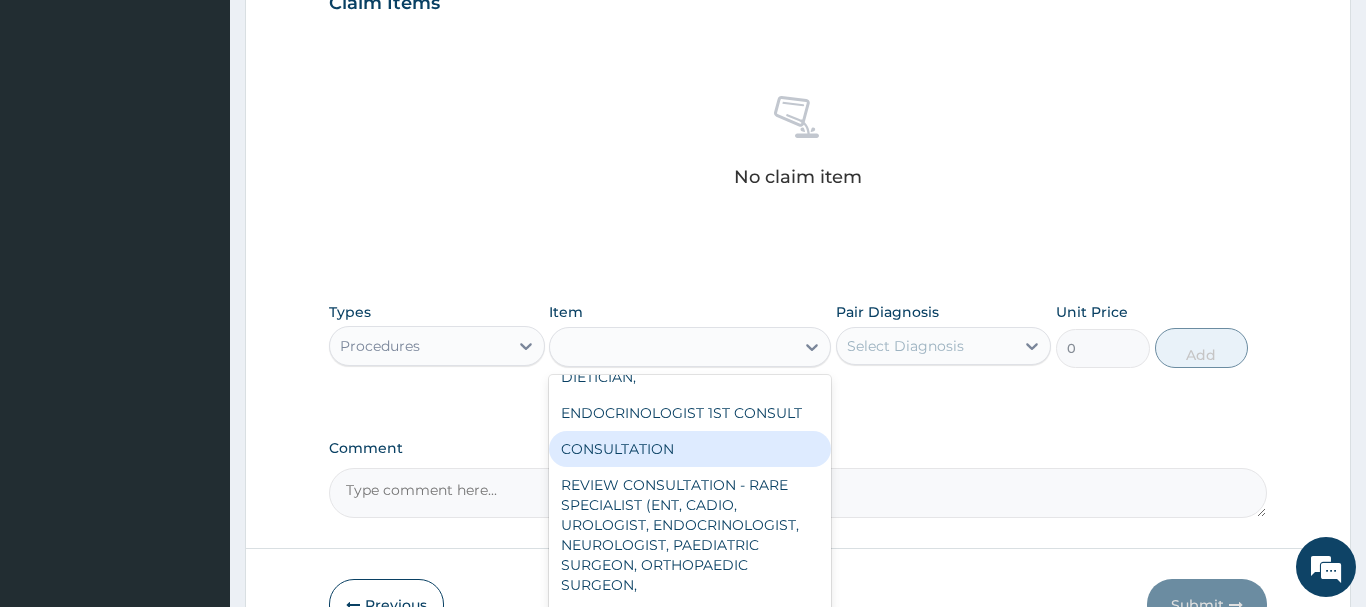 type on "2500" 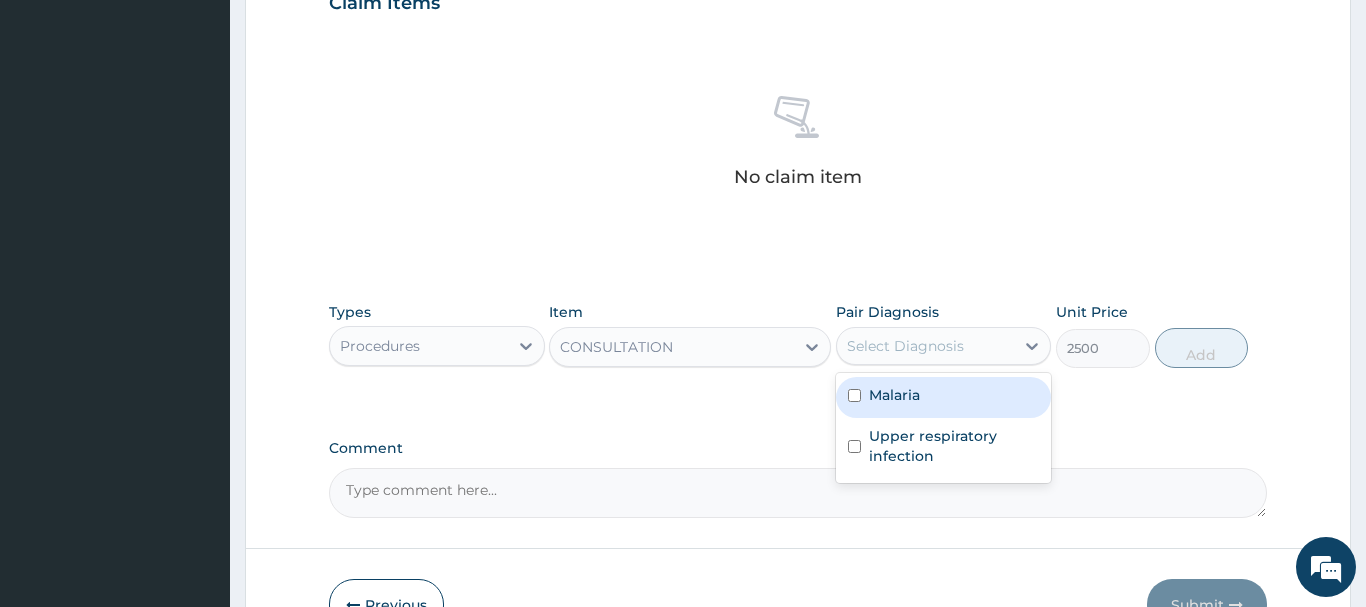 click on "Select Diagnosis" at bounding box center (905, 346) 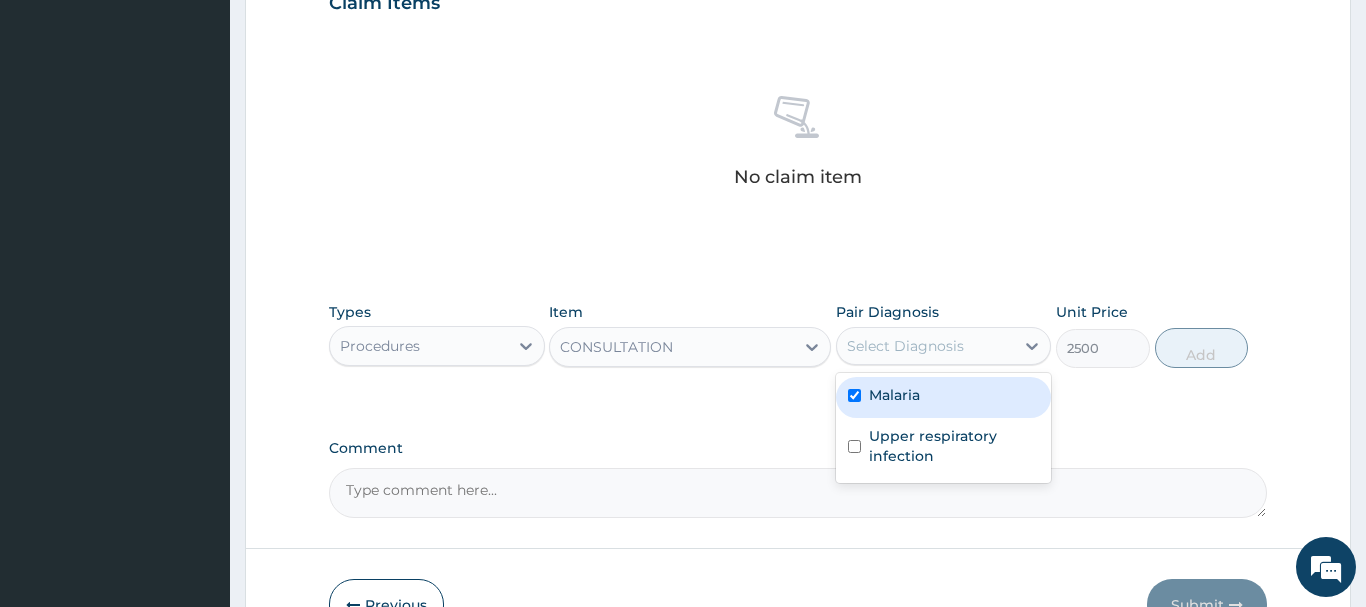 checkbox on "true" 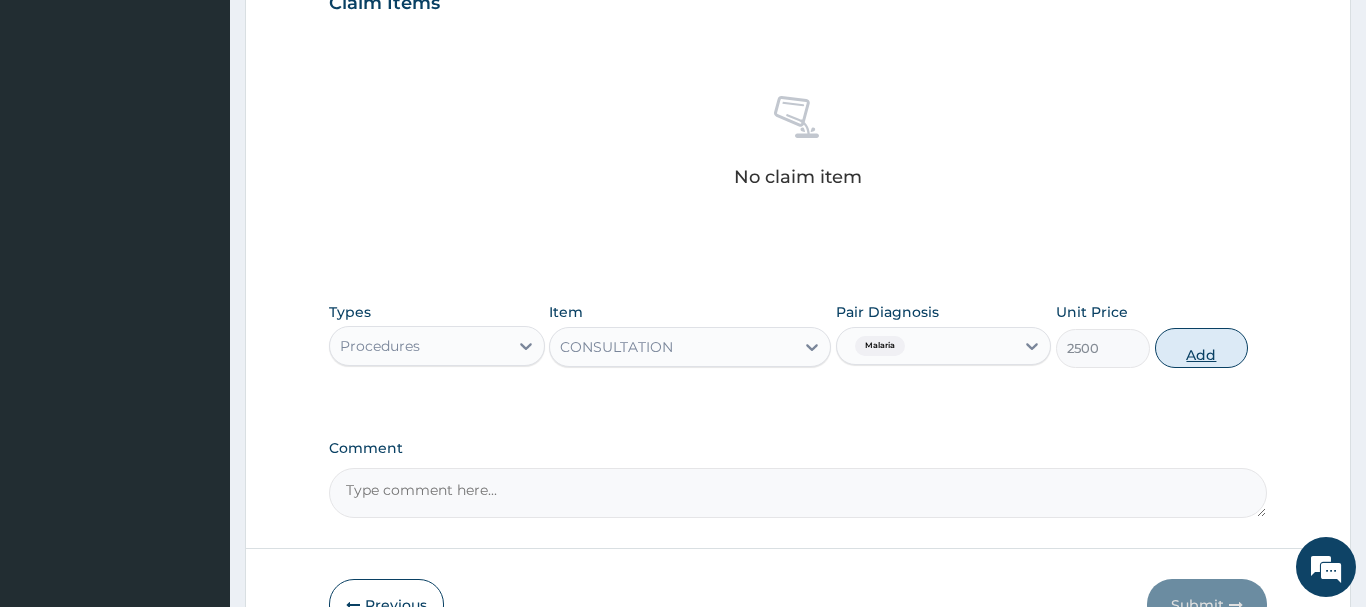 click on "Add" at bounding box center [1202, 348] 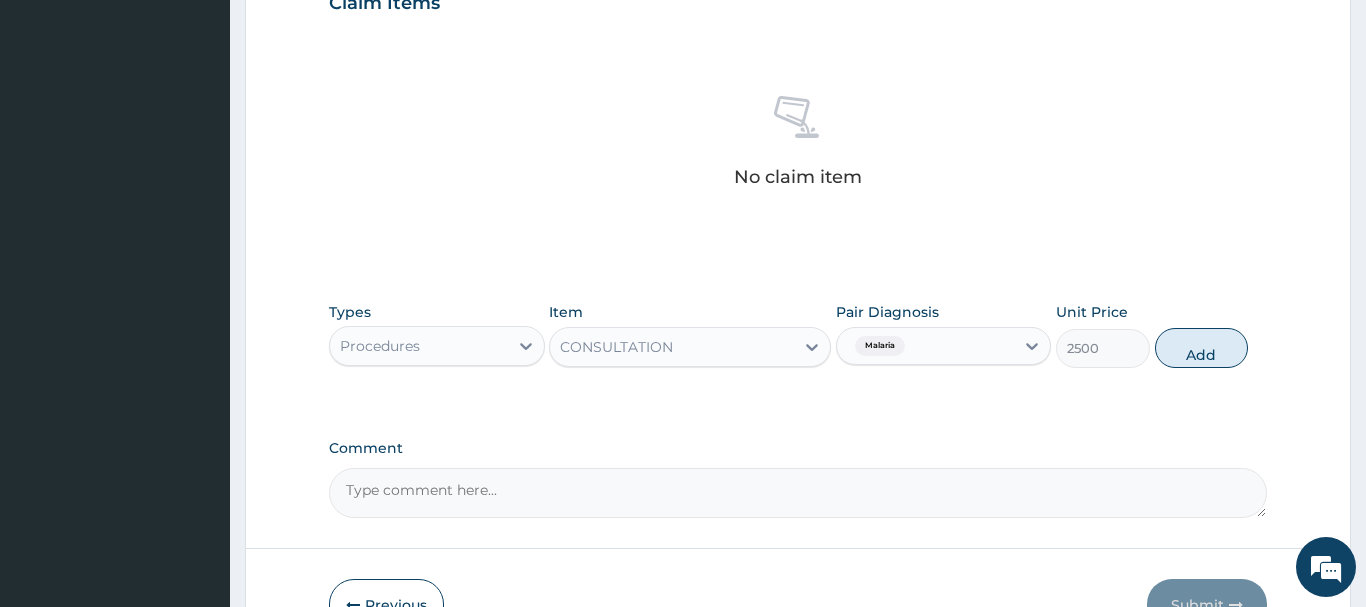 type on "0" 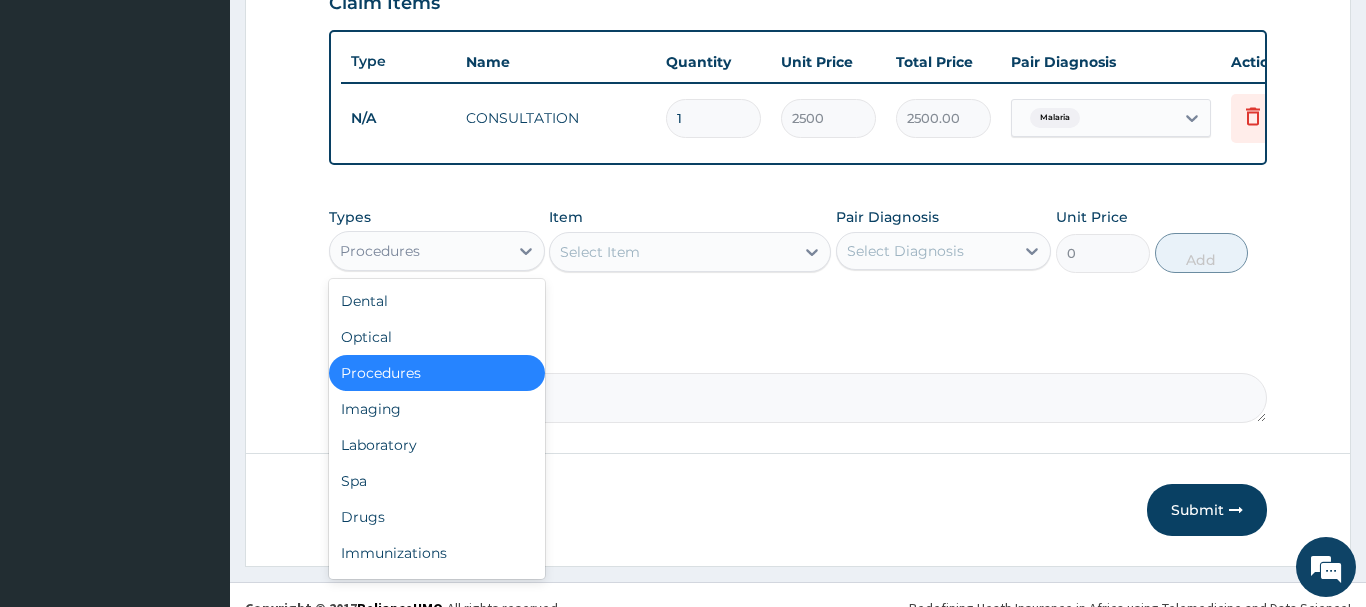click on "Procedures" at bounding box center [380, 251] 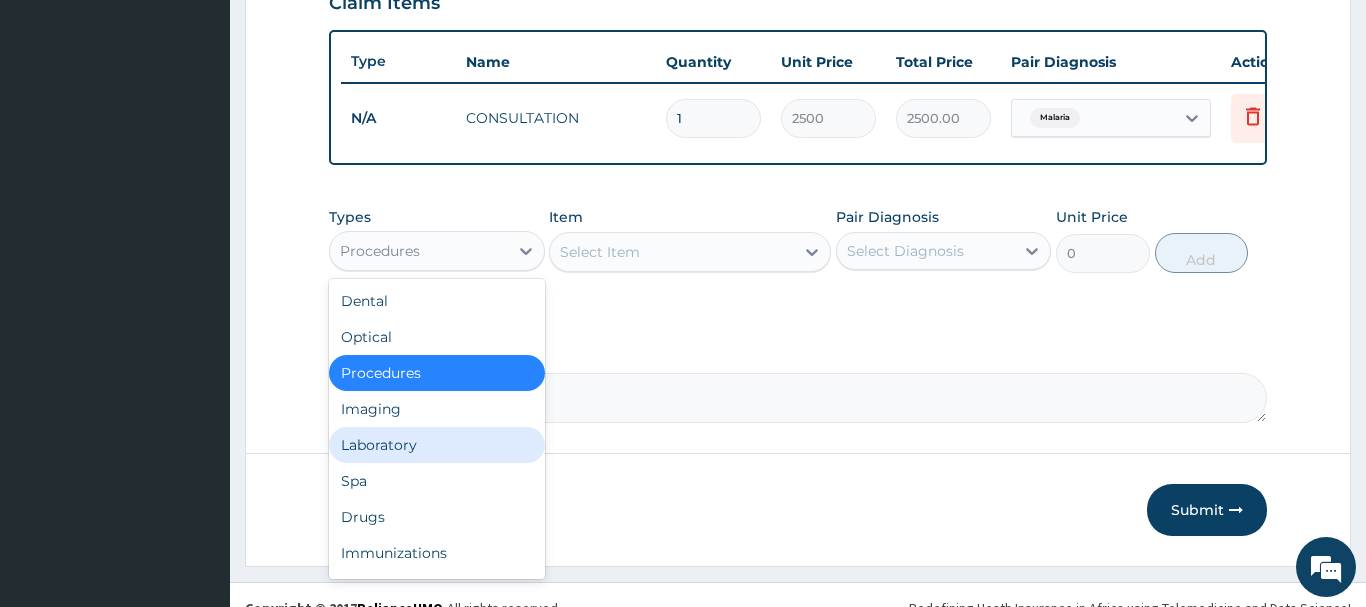 click on "Laboratory" at bounding box center [437, 445] 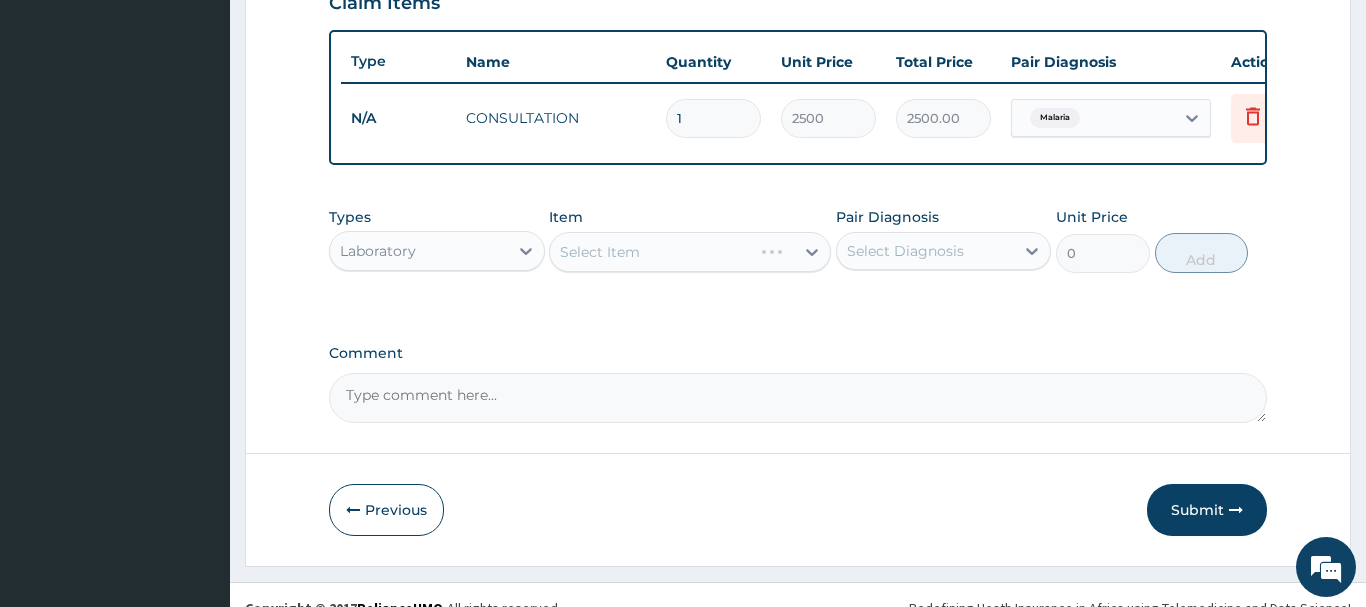 click on "Select Item" at bounding box center (690, 252) 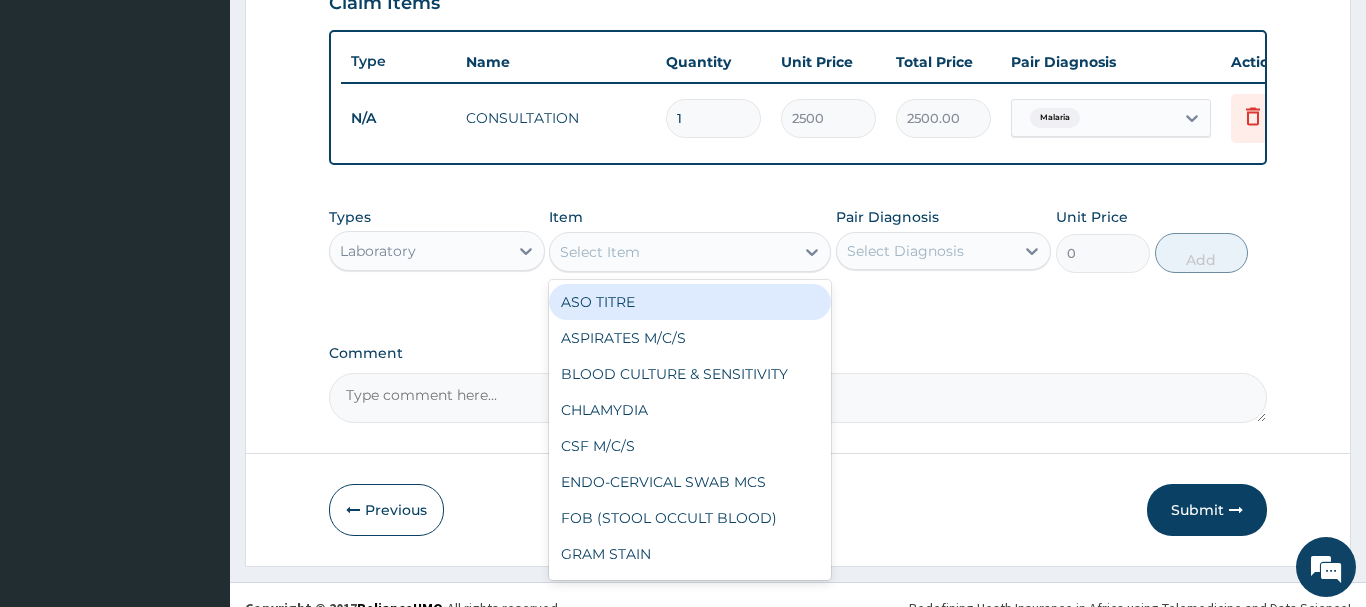 click on "Select Item" at bounding box center (672, 252) 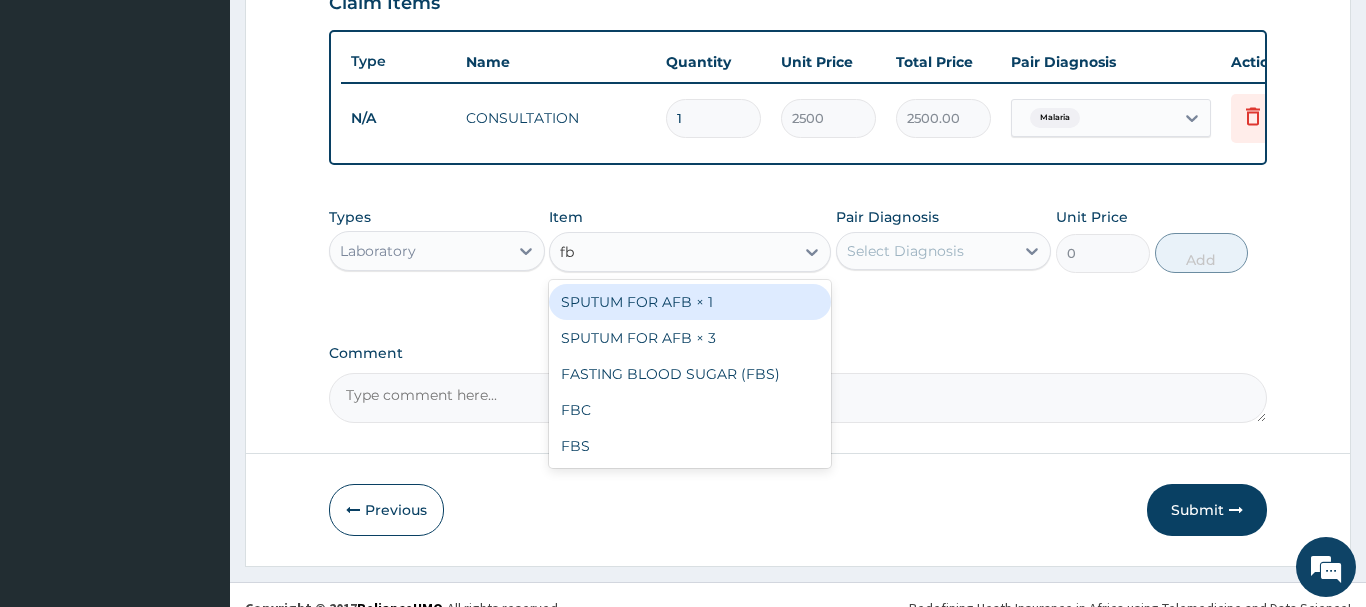 type on "fbc" 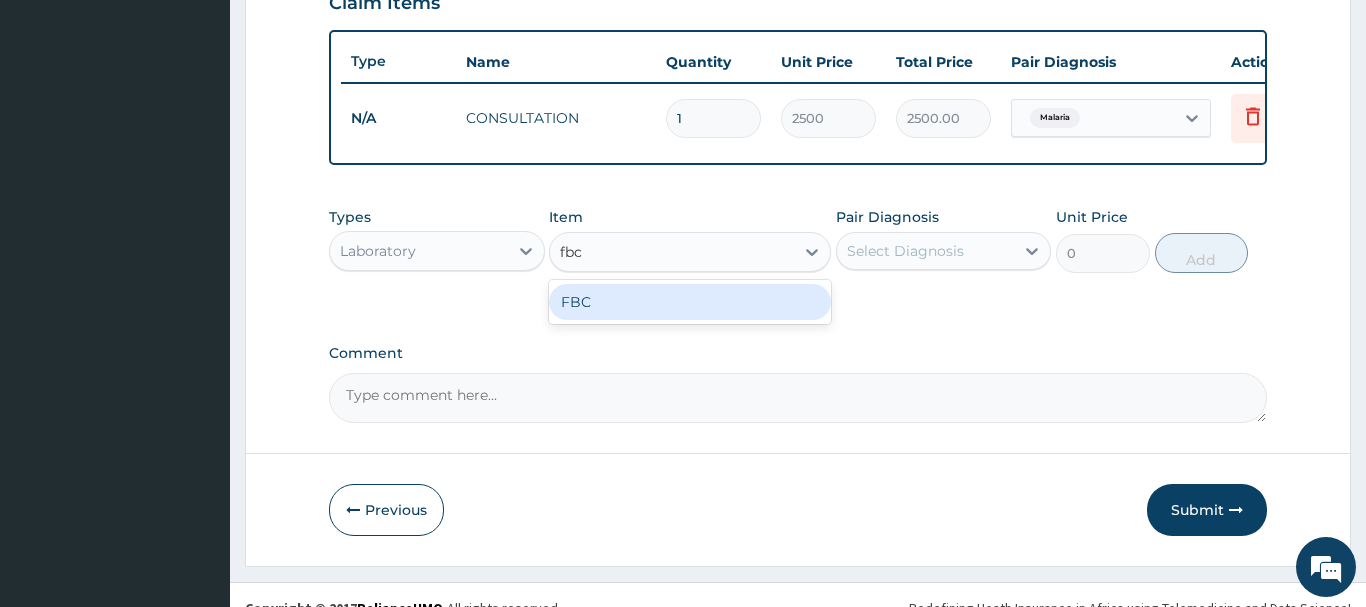 click on "FBC" at bounding box center [690, 302] 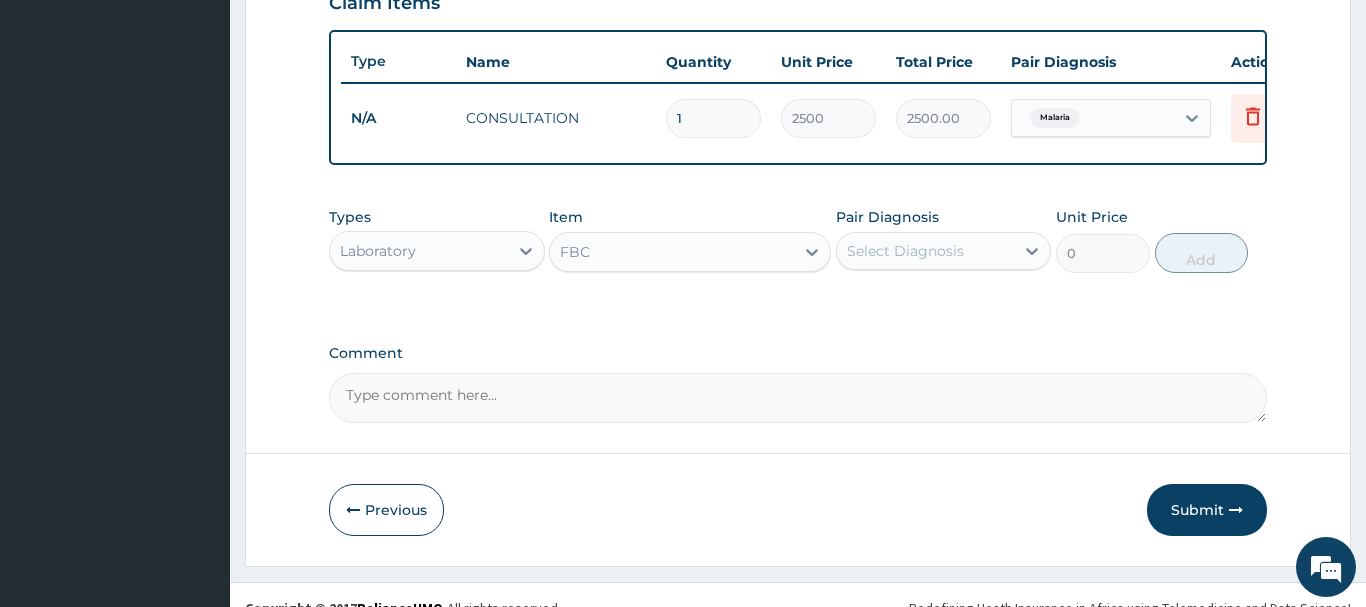 type 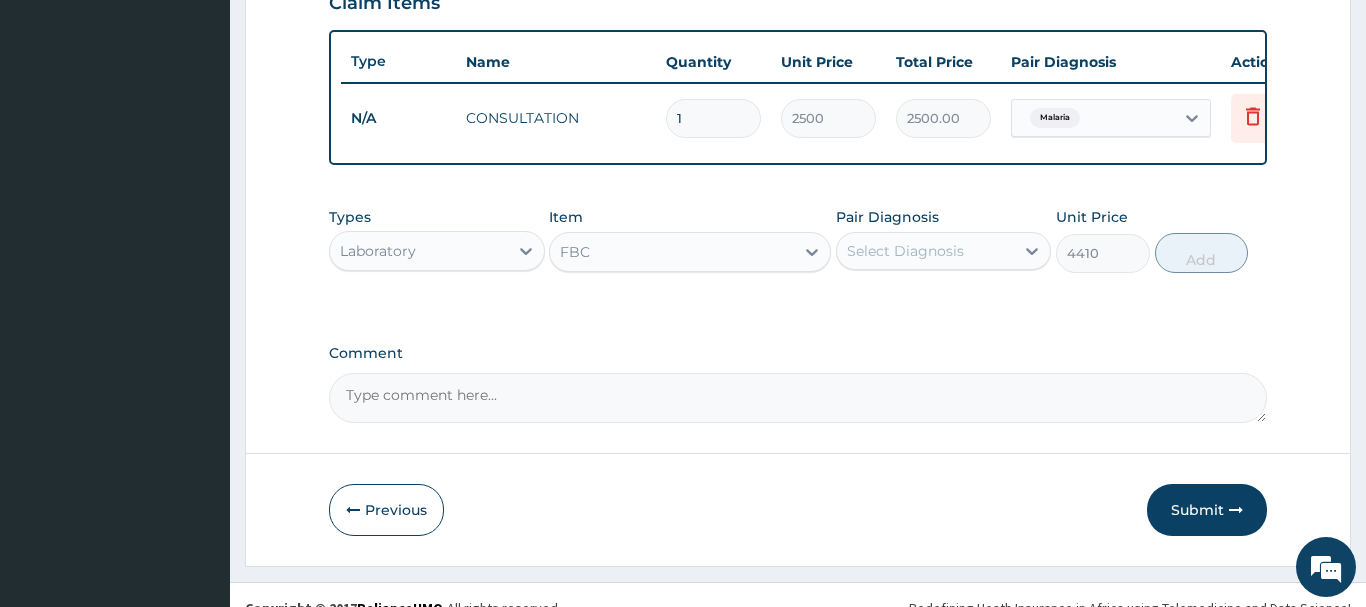 click on "Select Diagnosis" at bounding box center [905, 251] 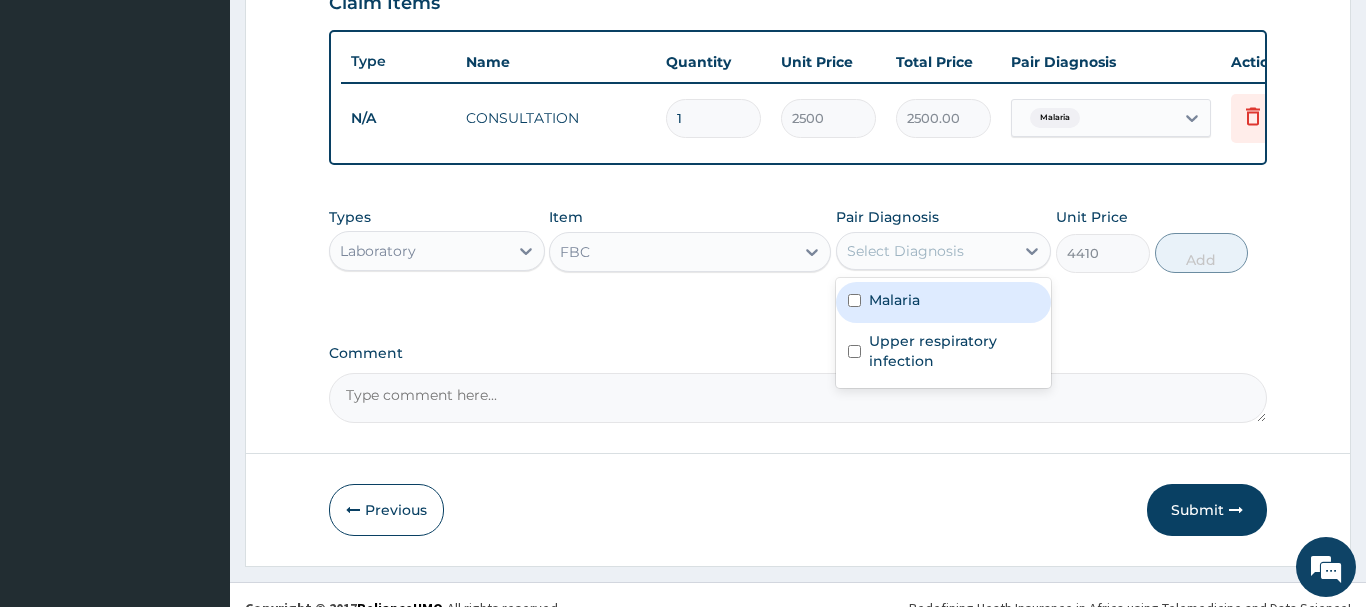 click on "Malaria" at bounding box center (894, 300) 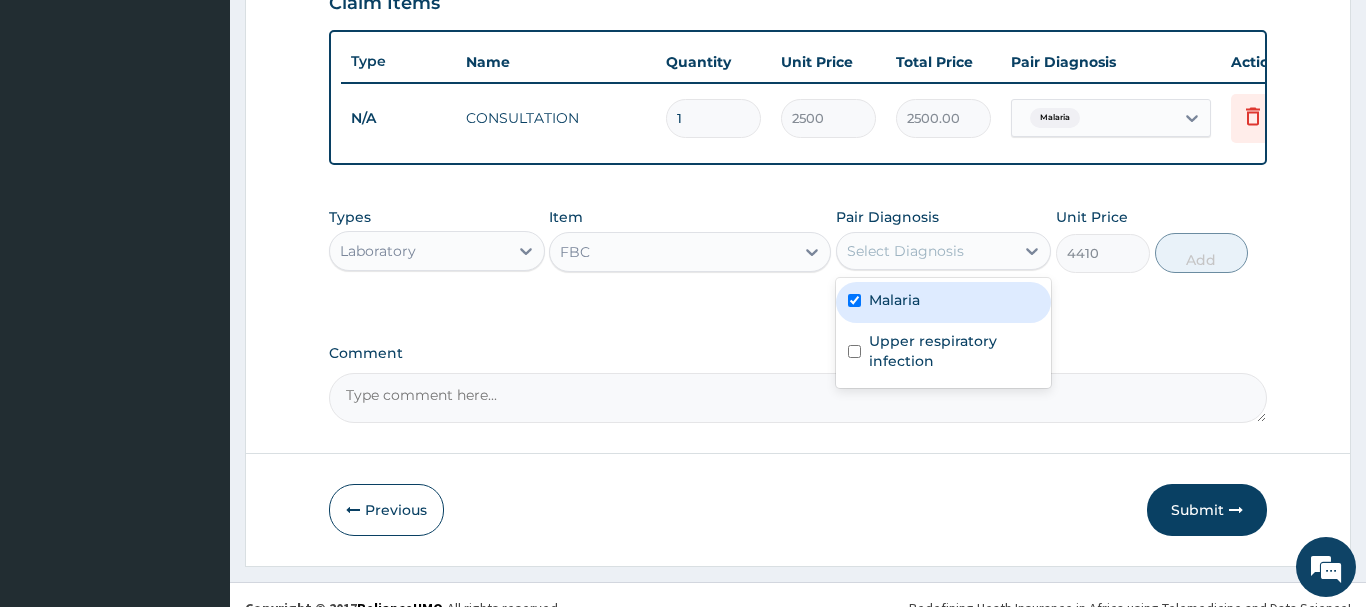 checkbox on "true" 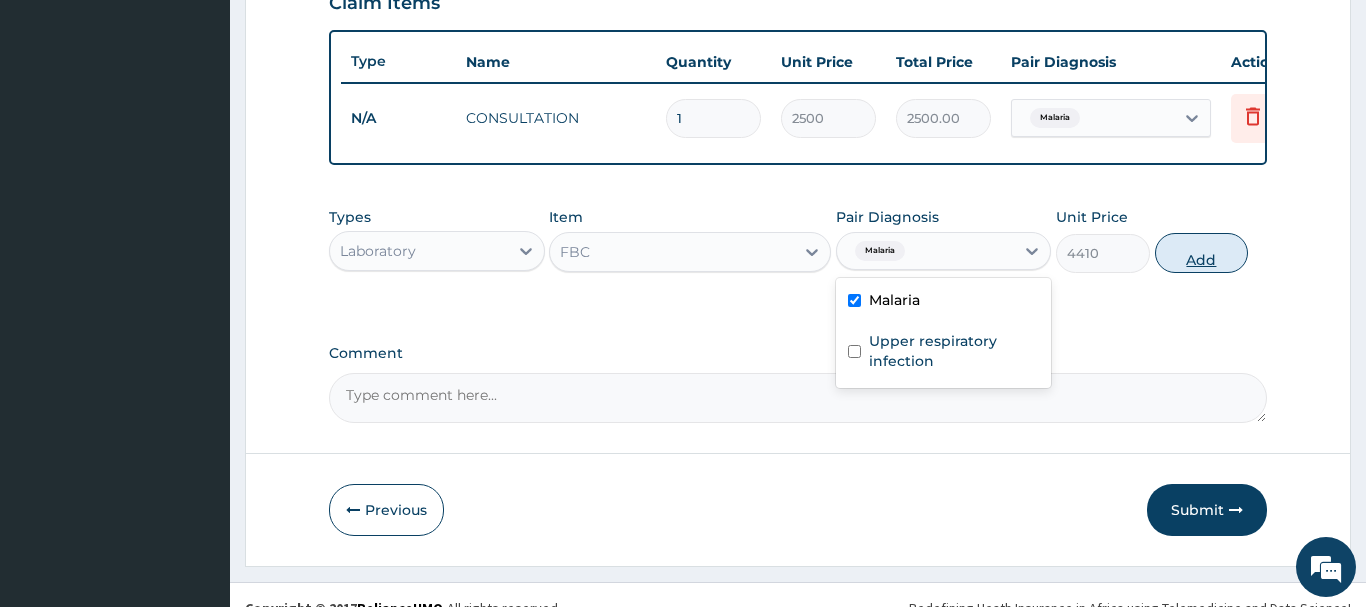 click on "Add" at bounding box center [1202, 253] 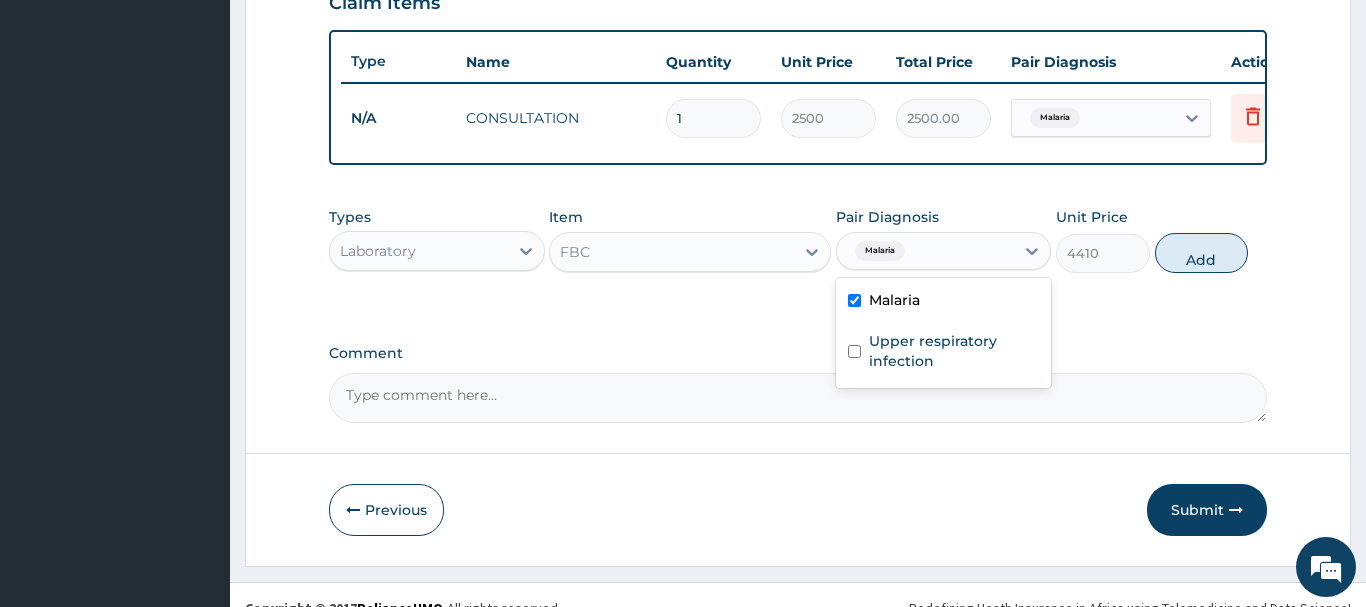 type on "0" 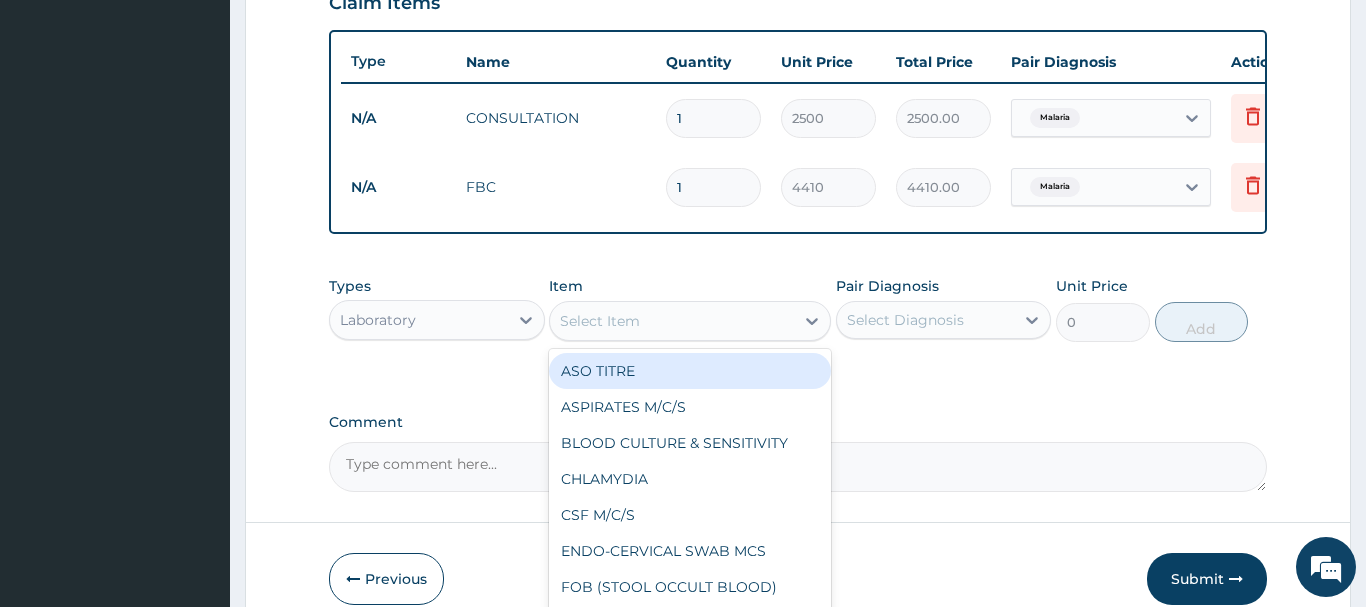 click on "Select Item" at bounding box center [600, 321] 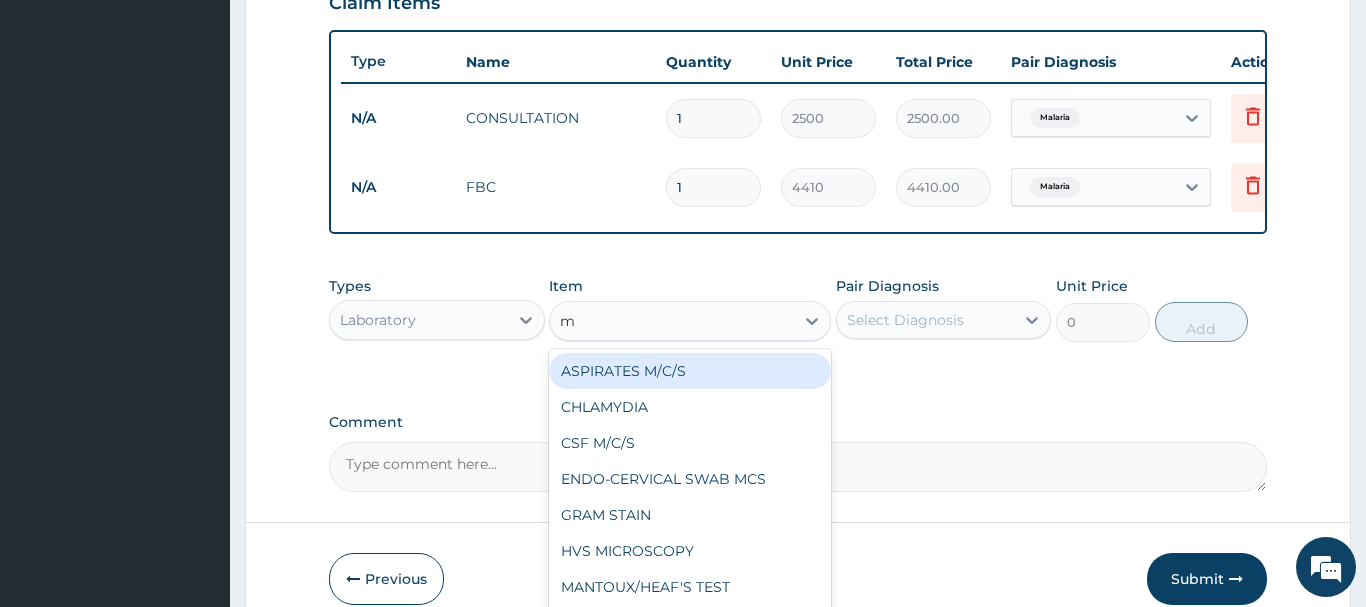 type on "mp" 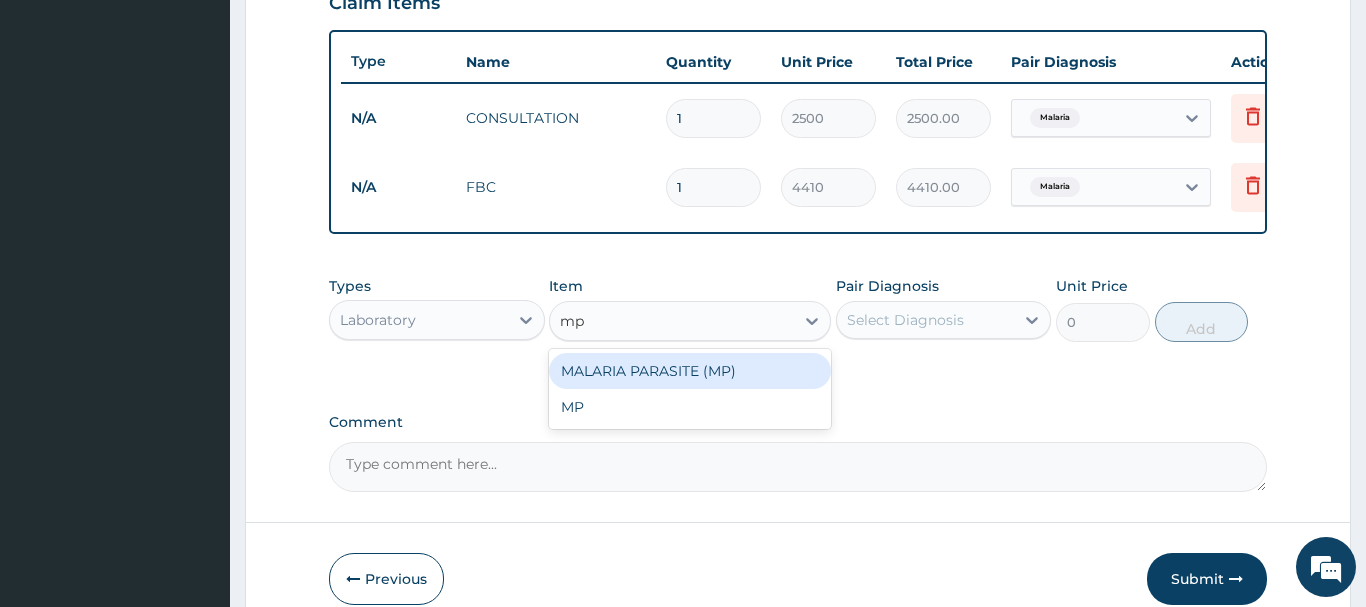 click on "MALARIA PARASITE (MP)" at bounding box center [690, 371] 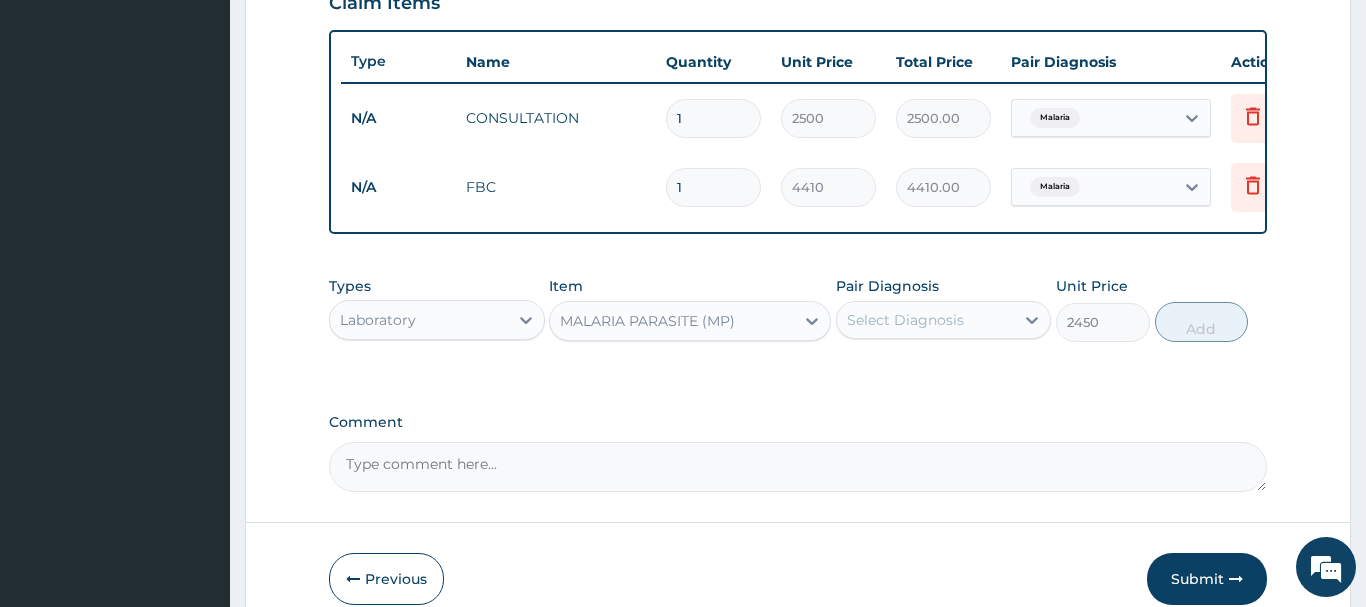 click on "Select Diagnosis" at bounding box center [905, 320] 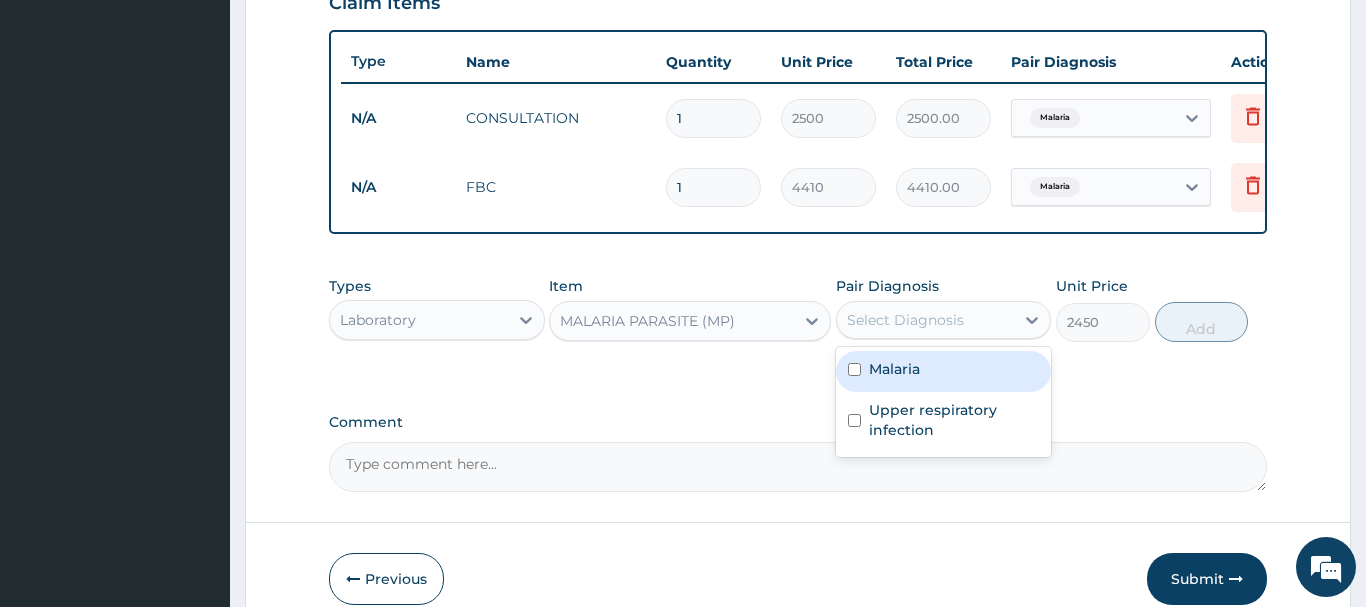 drag, startPoint x: 910, startPoint y: 372, endPoint x: 965, endPoint y: 343, distance: 62.177166 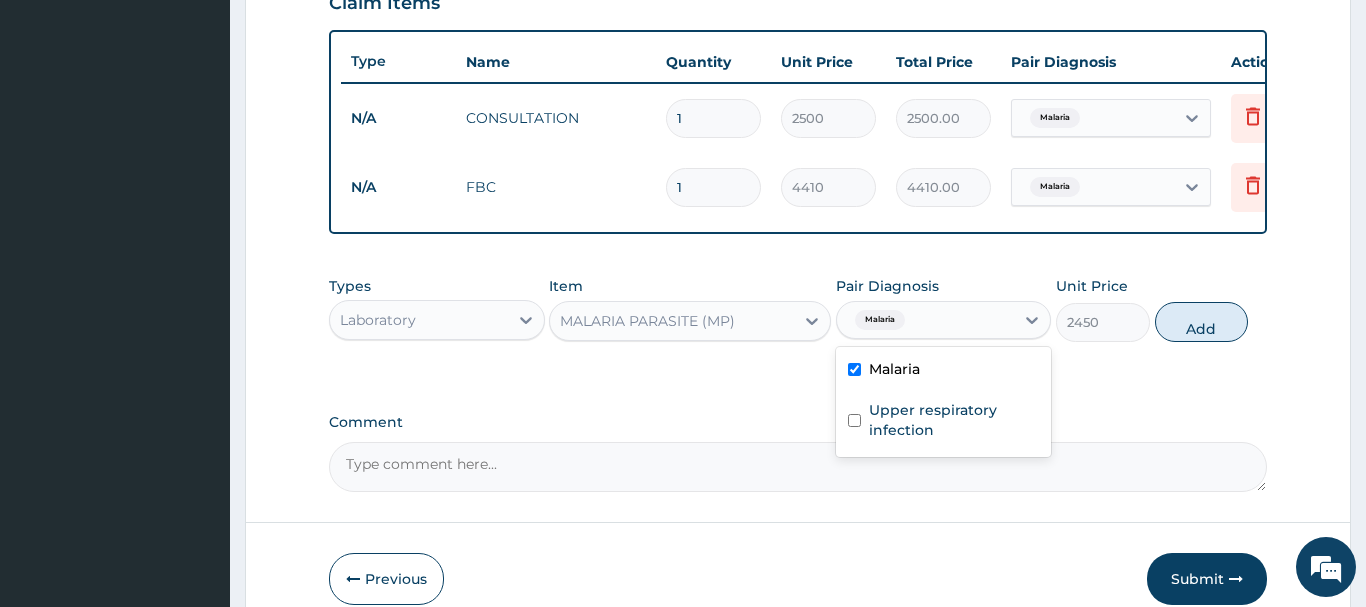 checkbox on "true" 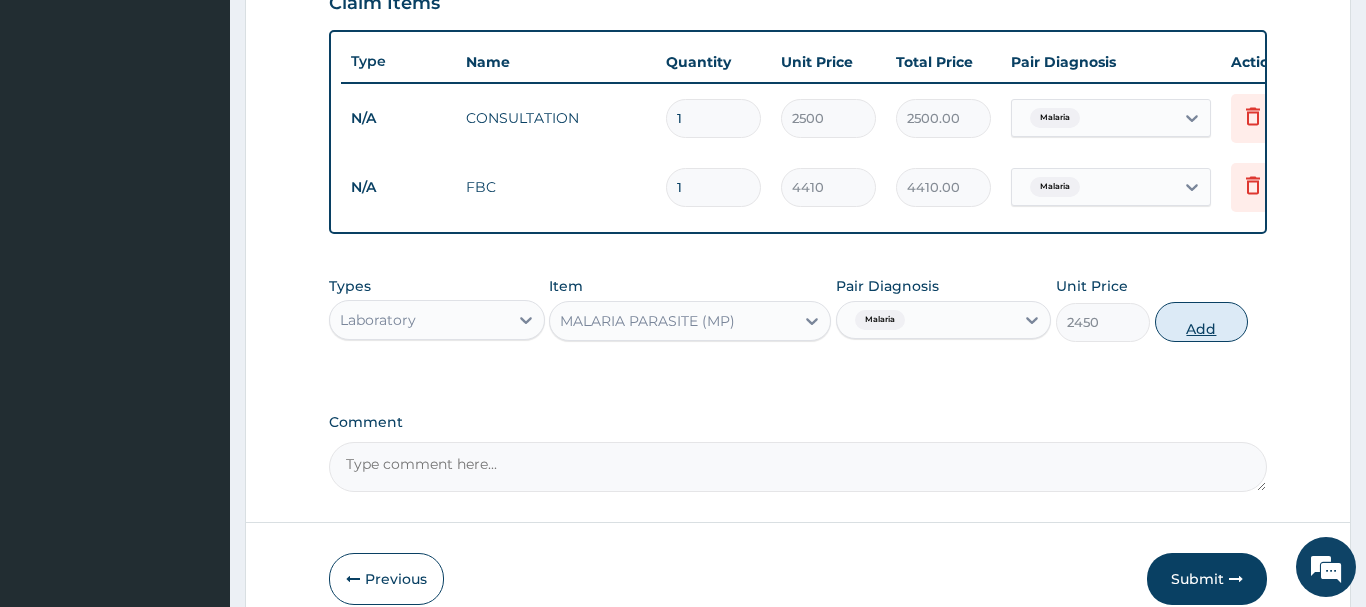 click on "Add" at bounding box center (1202, 322) 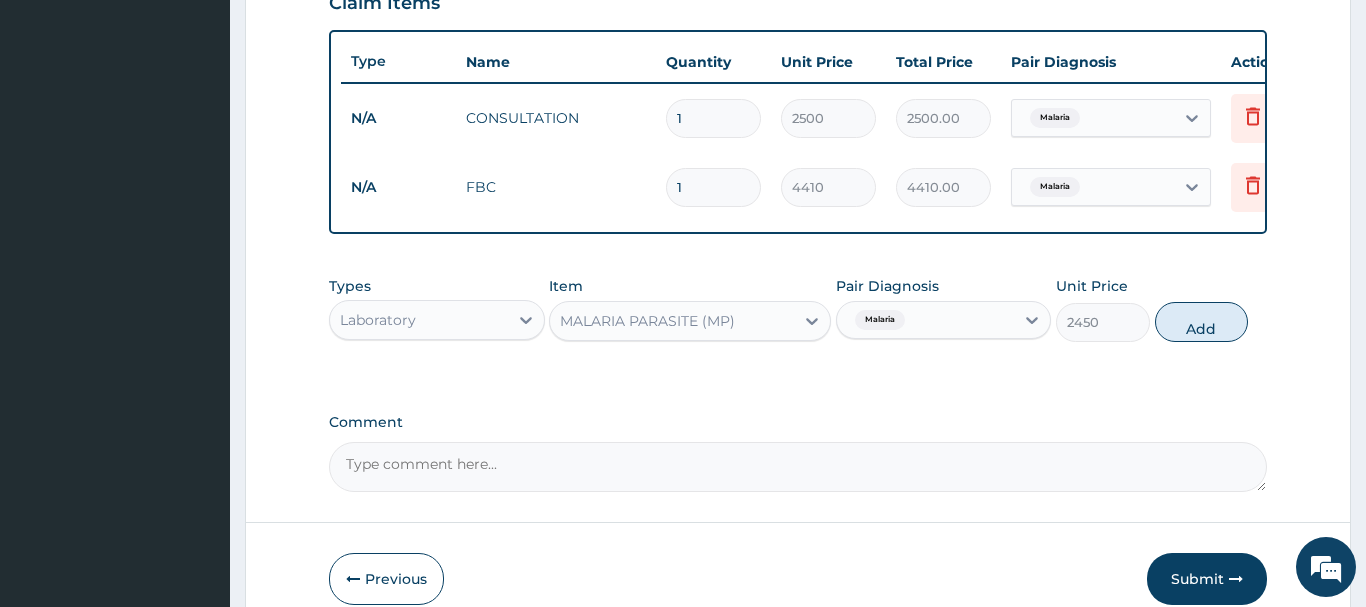 type on "0" 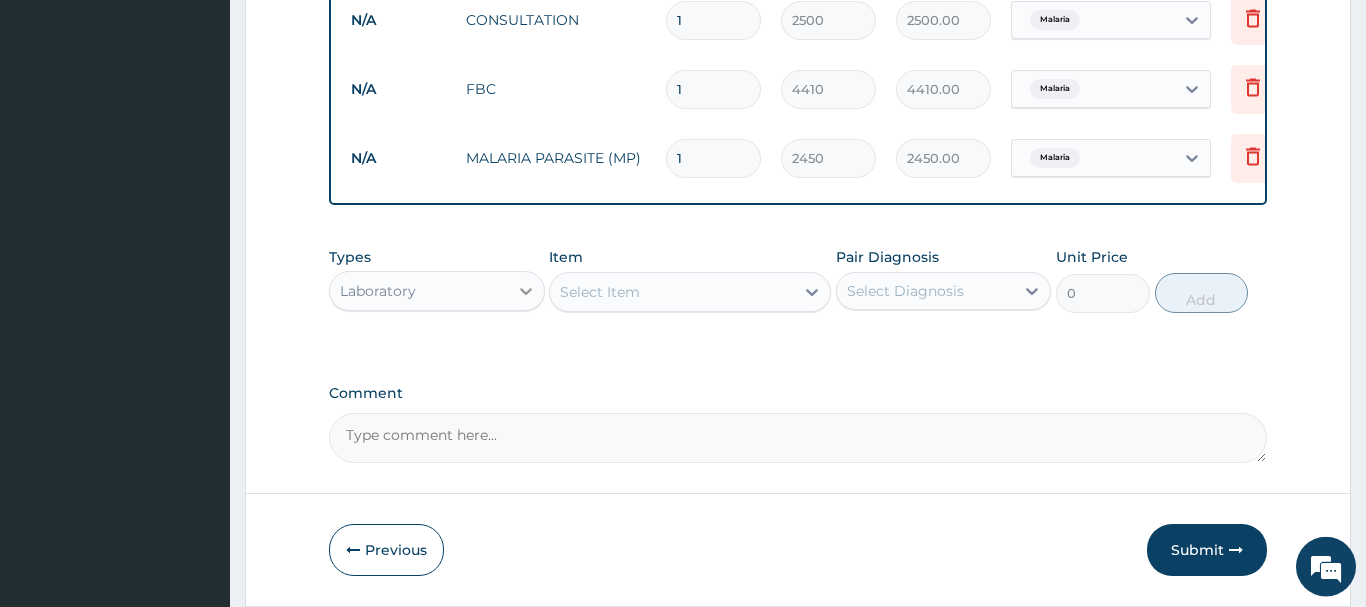 scroll, scrollTop: 878, scrollLeft: 0, axis: vertical 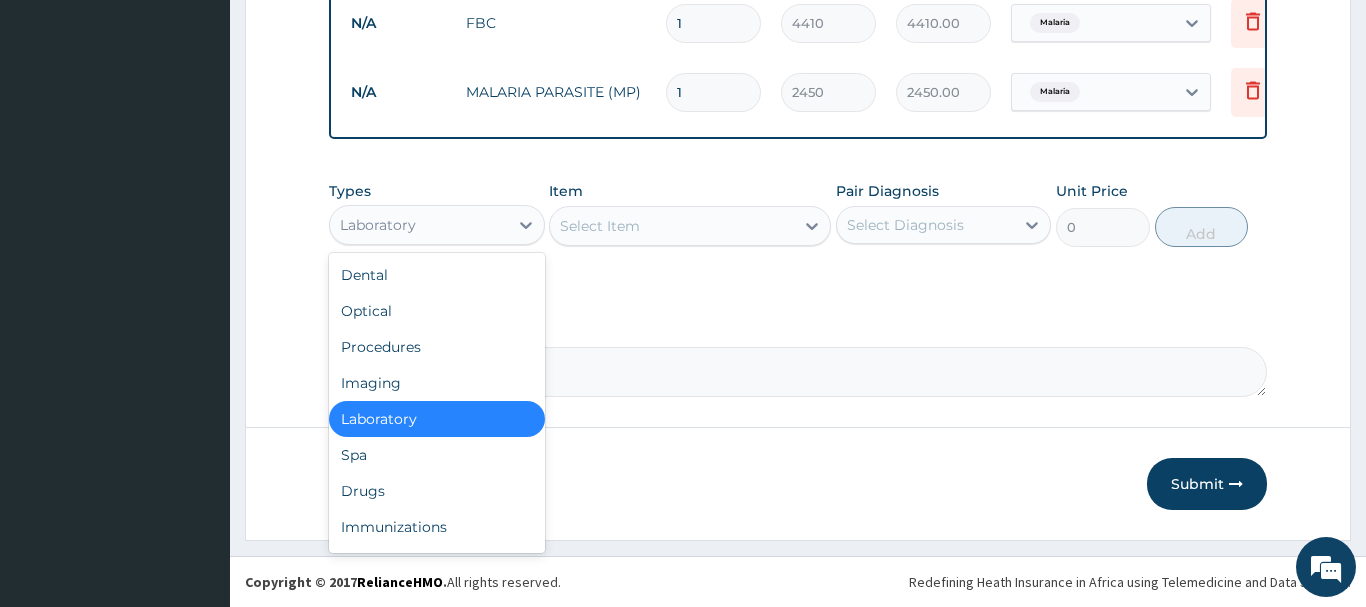 click on "Laboratory" at bounding box center [419, 225] 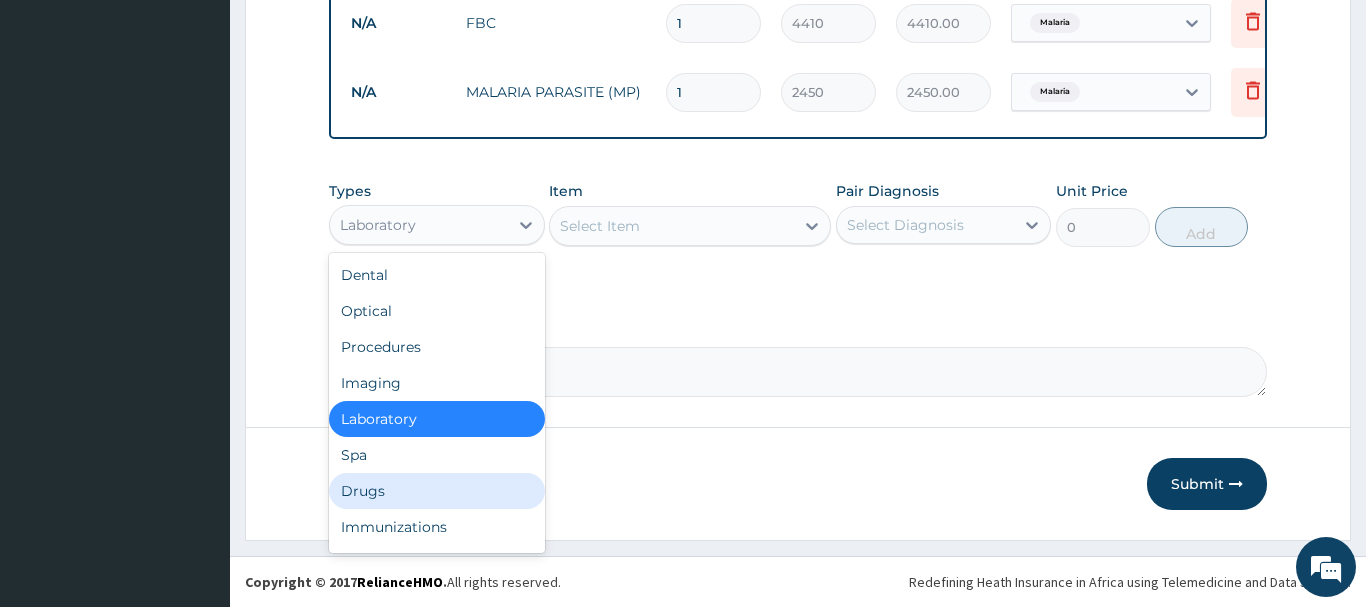 click on "Drugs" at bounding box center (437, 491) 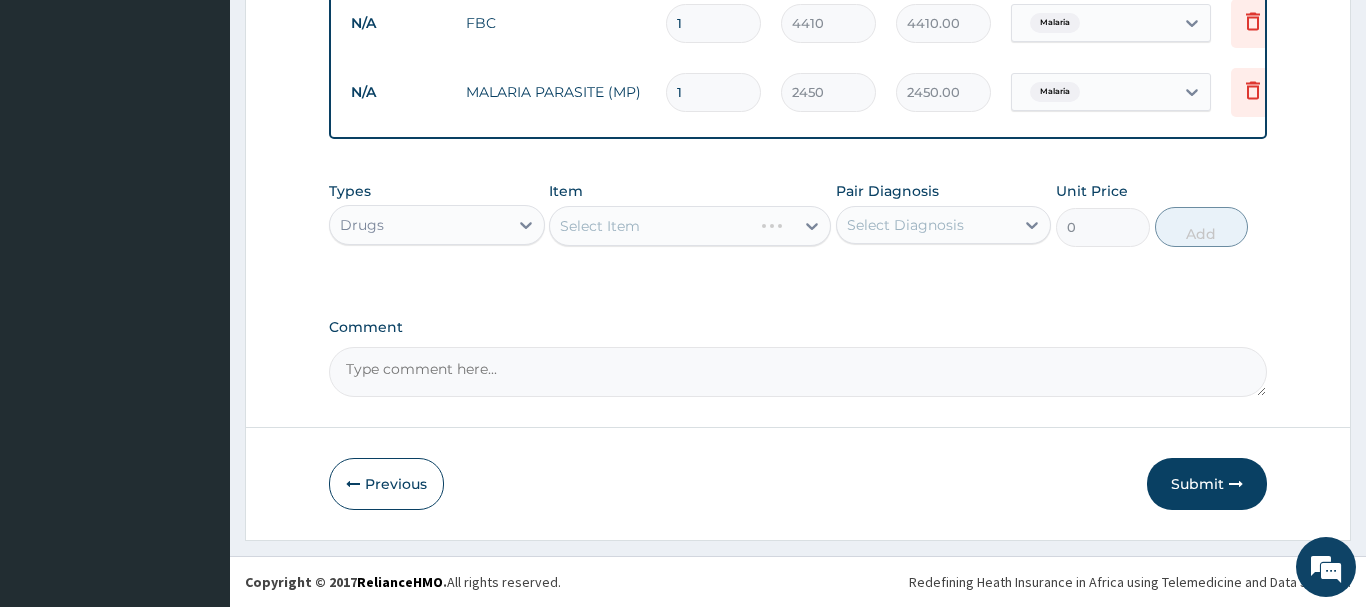 click on "Select Item" at bounding box center [690, 226] 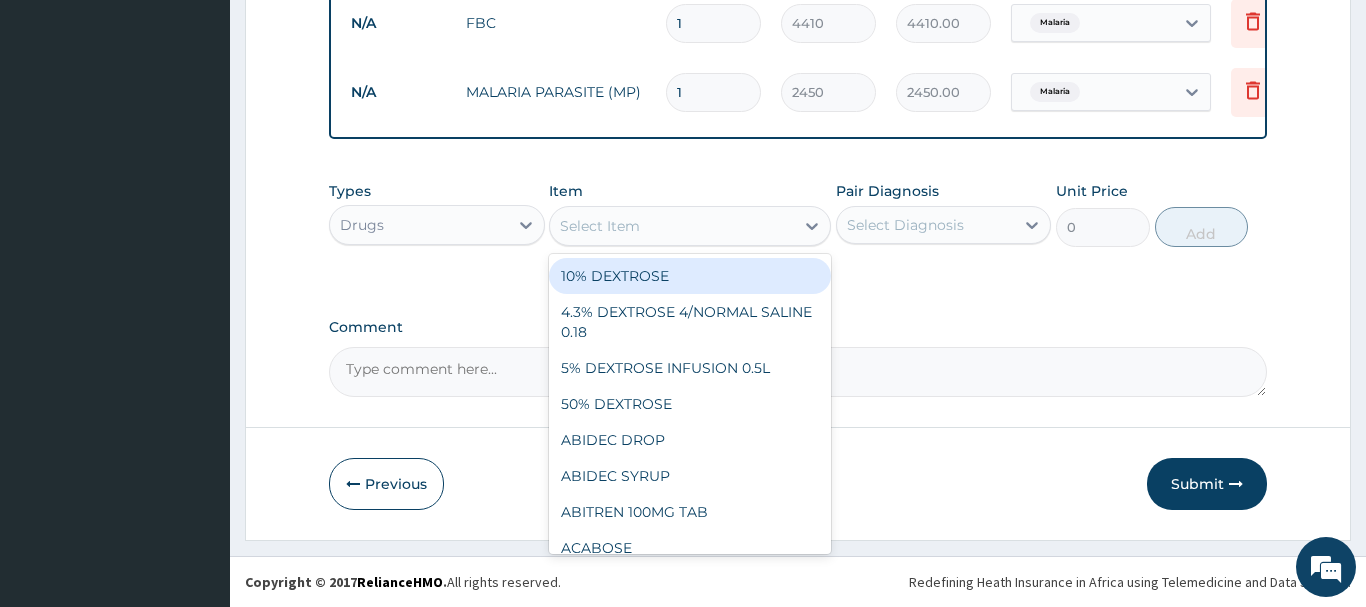 click on "Select Item" at bounding box center (672, 226) 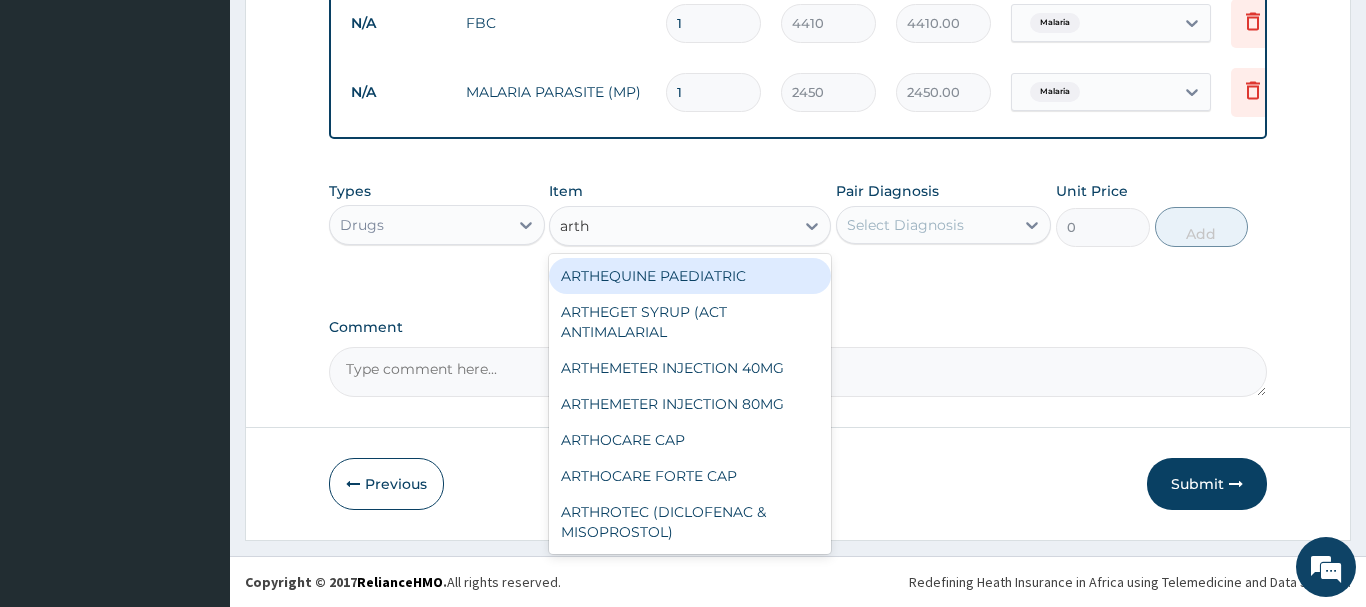 type on "arthe" 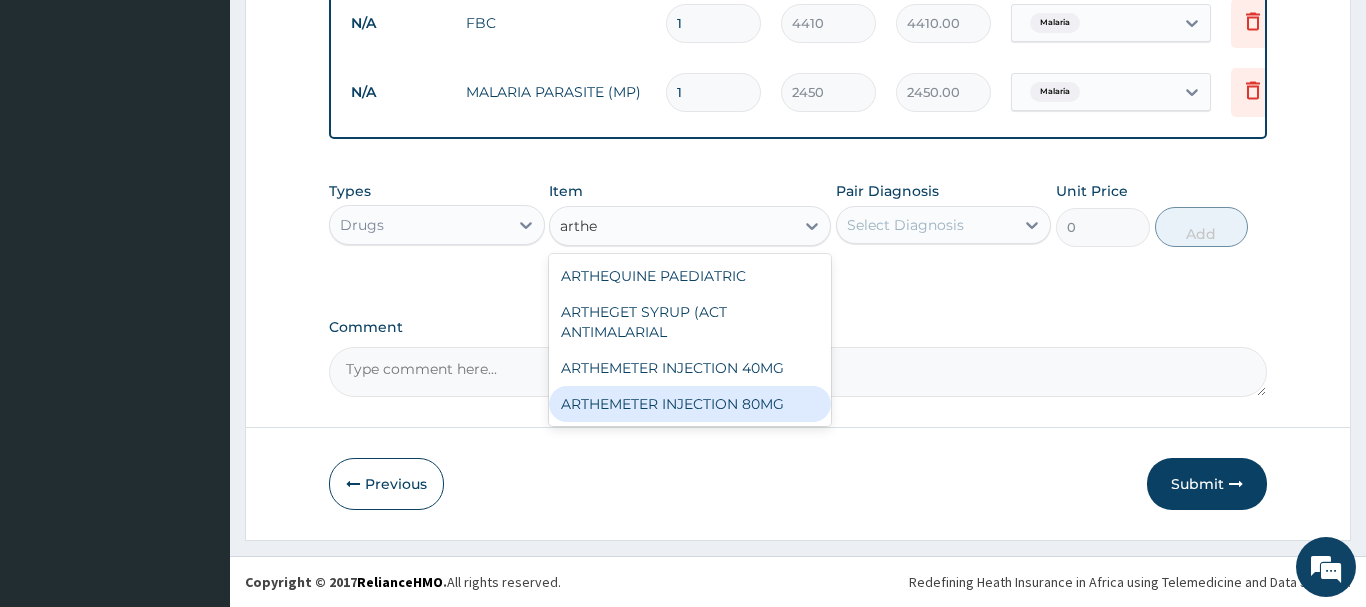 click on "ARTHEMETER INJECTION 80MG" at bounding box center (690, 404) 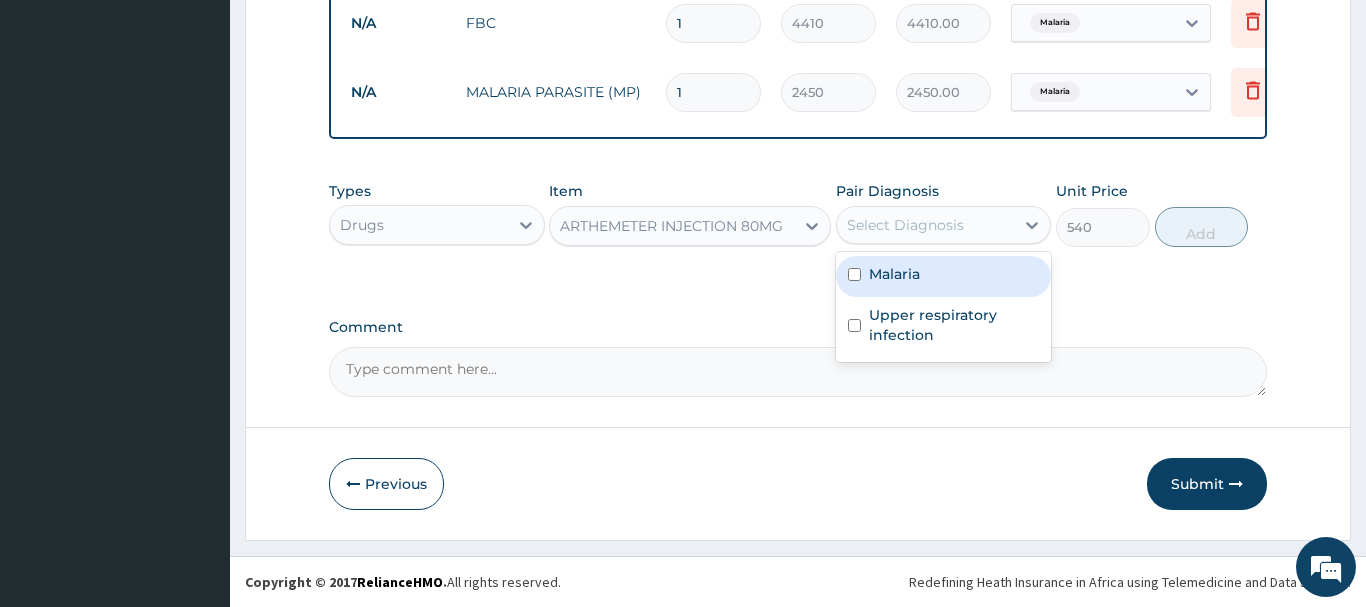 click on "Select Diagnosis" at bounding box center [905, 225] 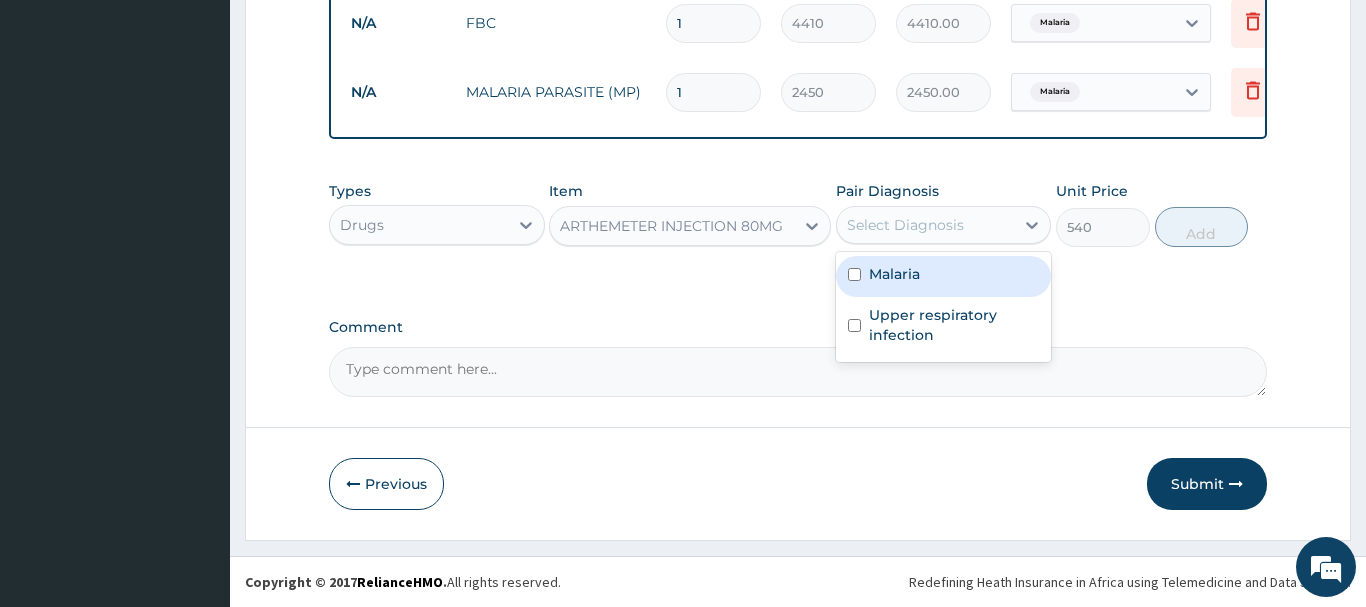click on "Malaria" at bounding box center [894, 274] 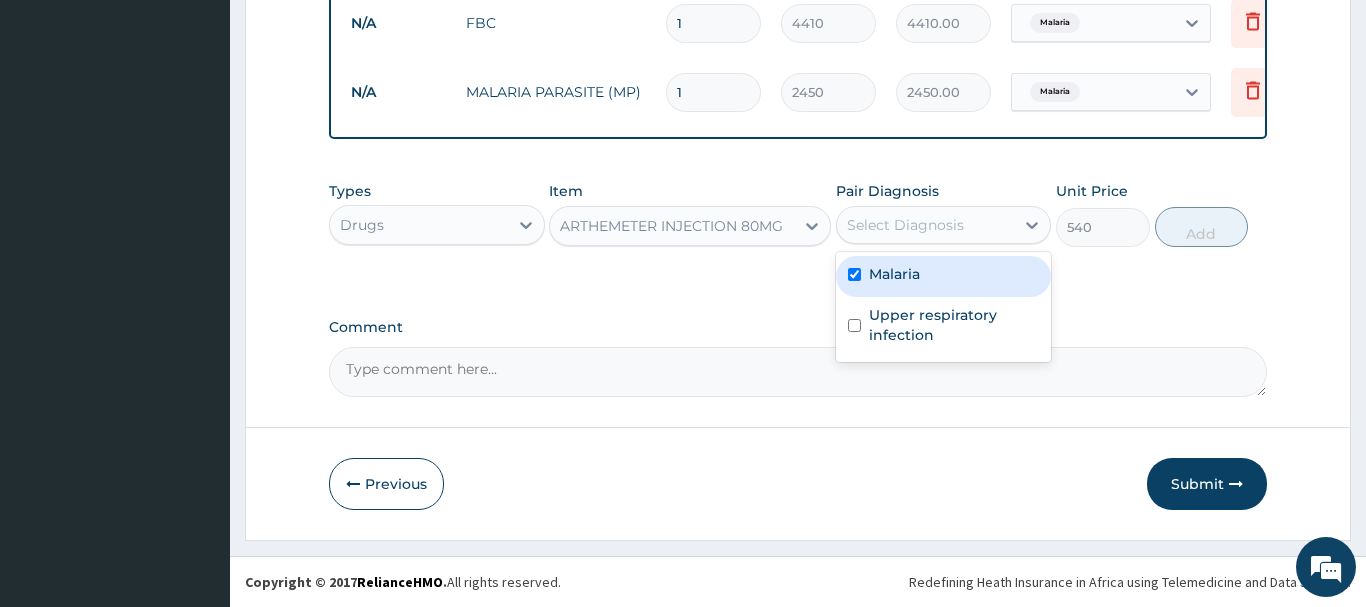 checkbox on "true" 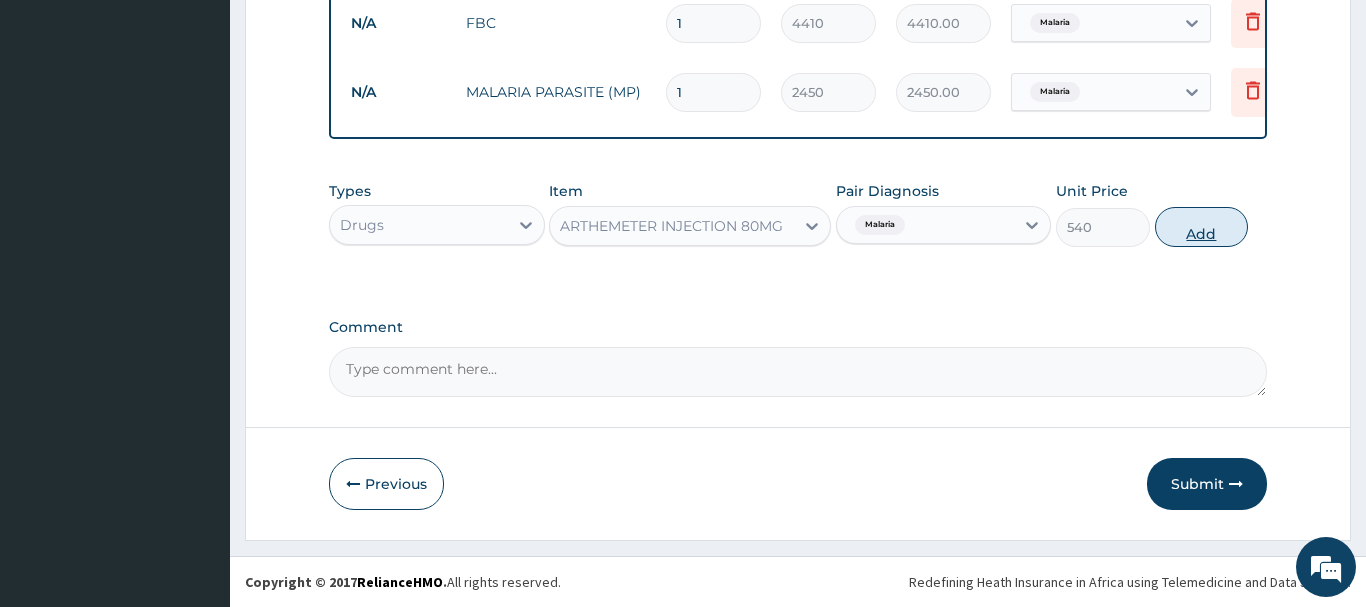 click on "Add" at bounding box center [1202, 227] 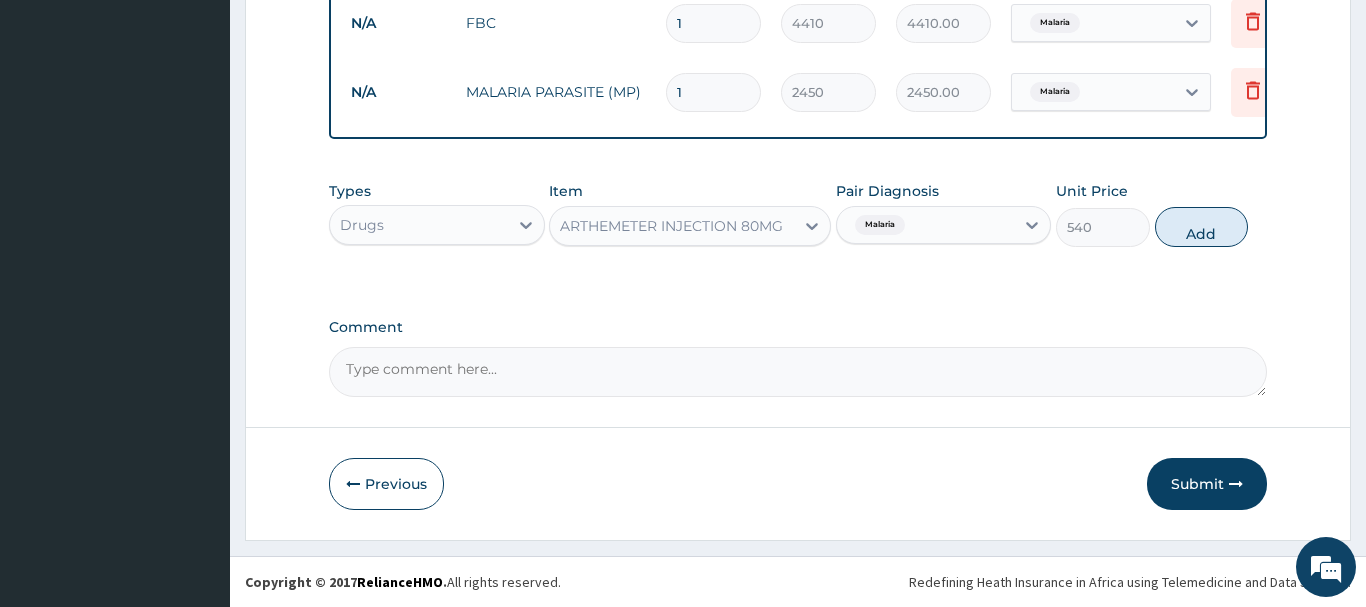 type on "0" 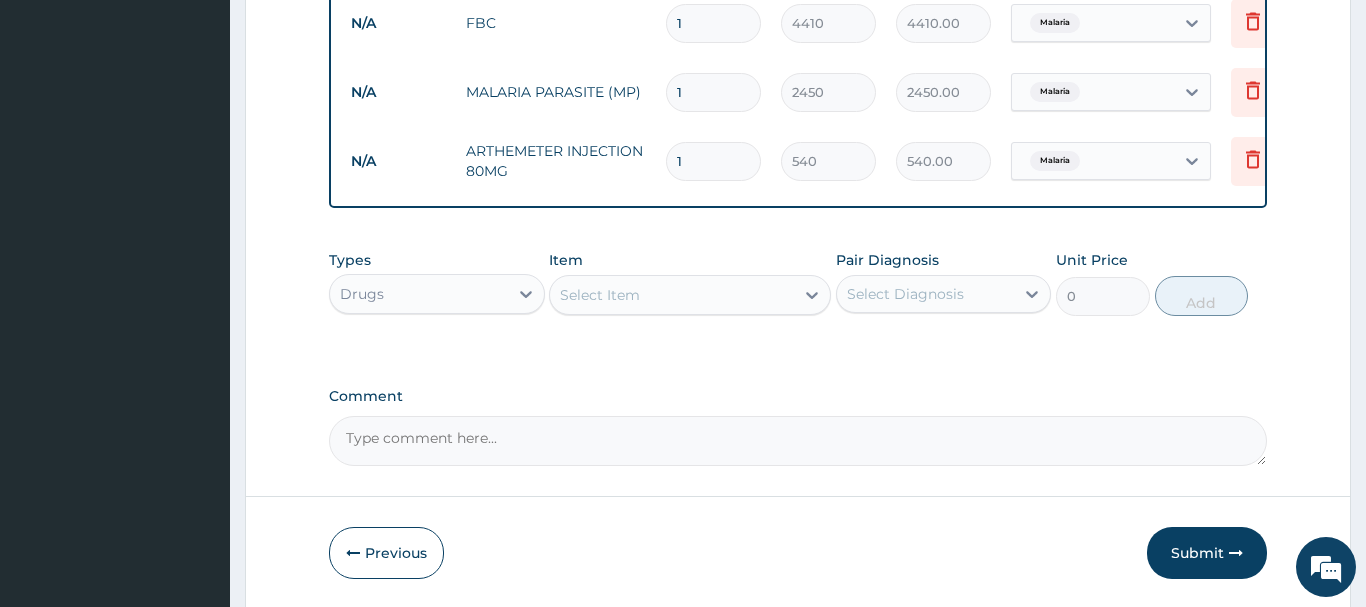 type 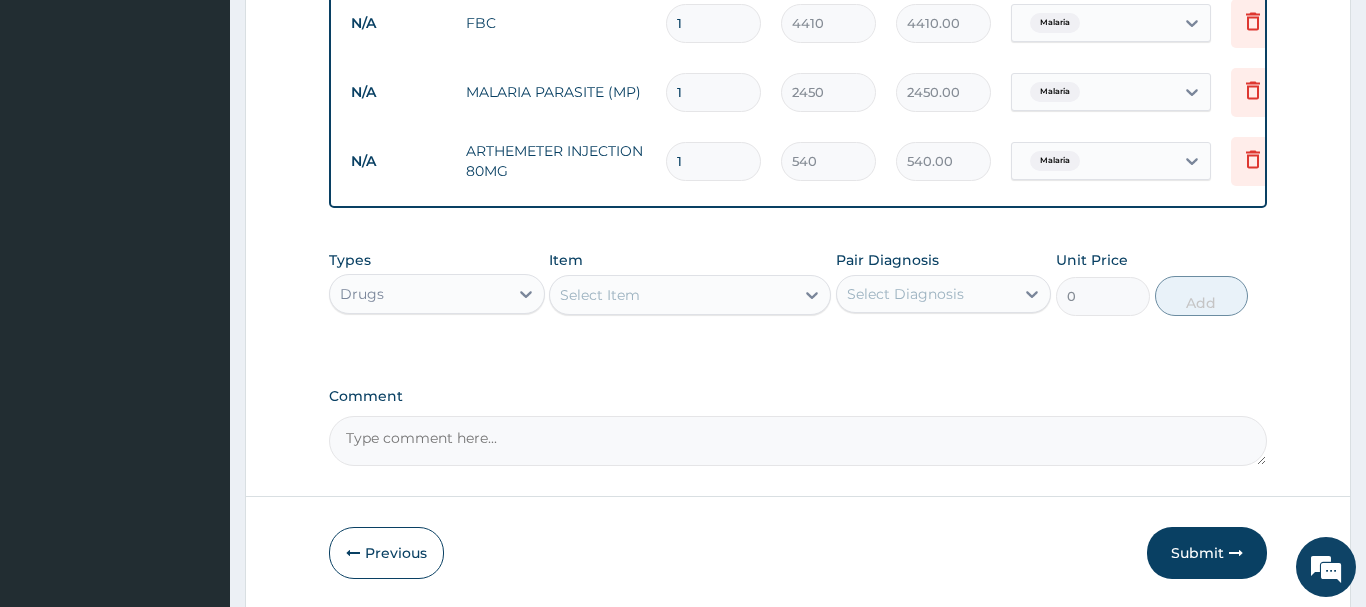type on "0.00" 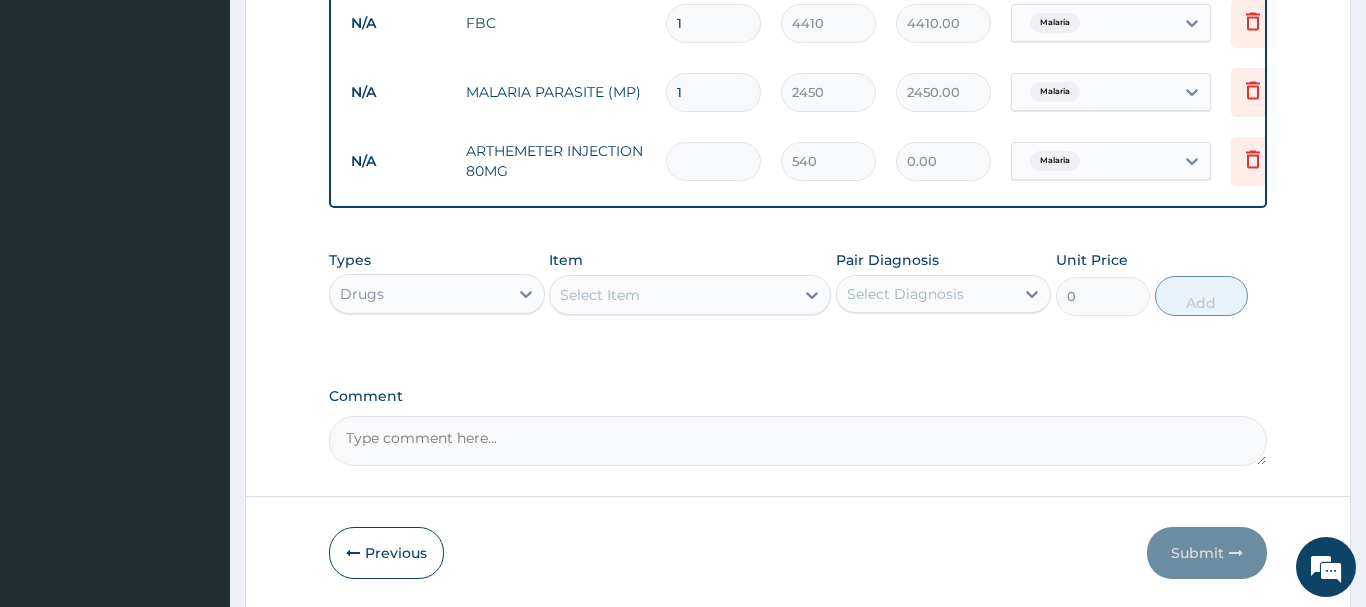 type on "3" 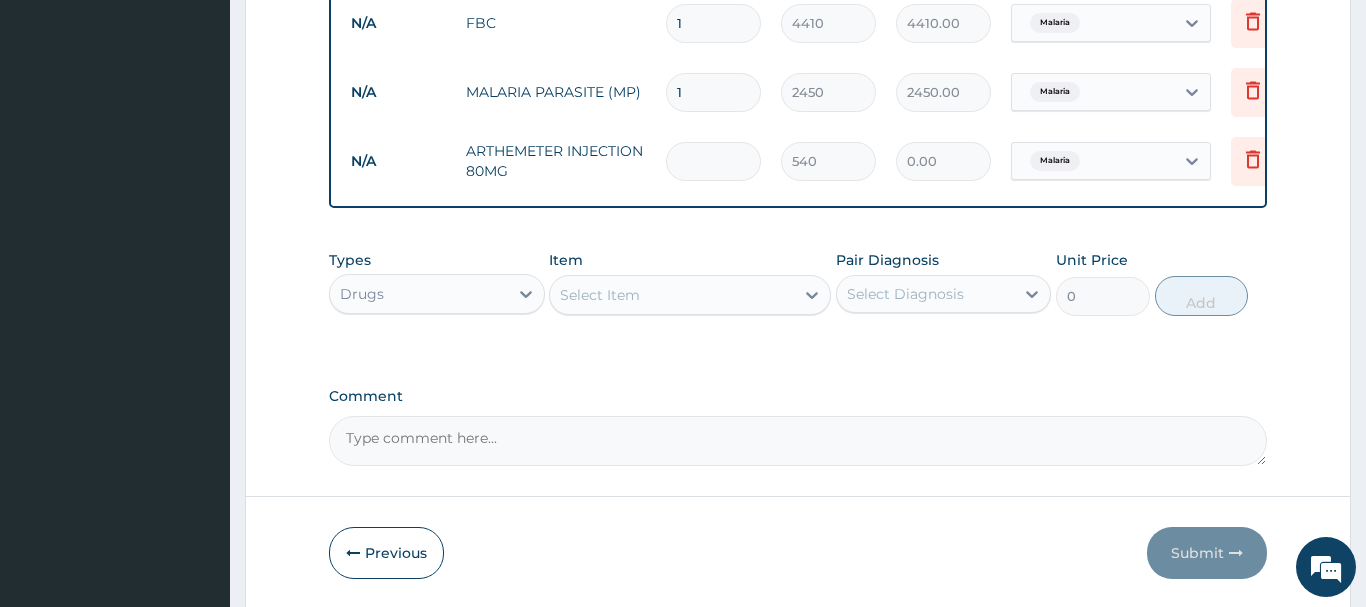 type on "1620.00" 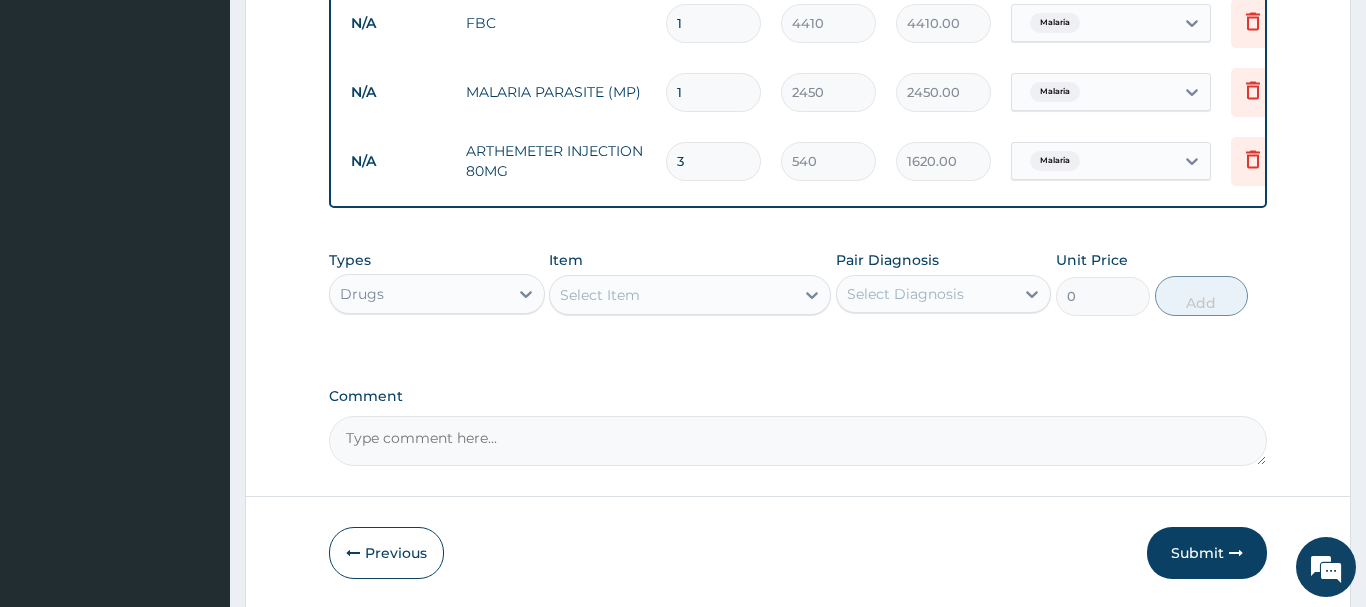 type on "3" 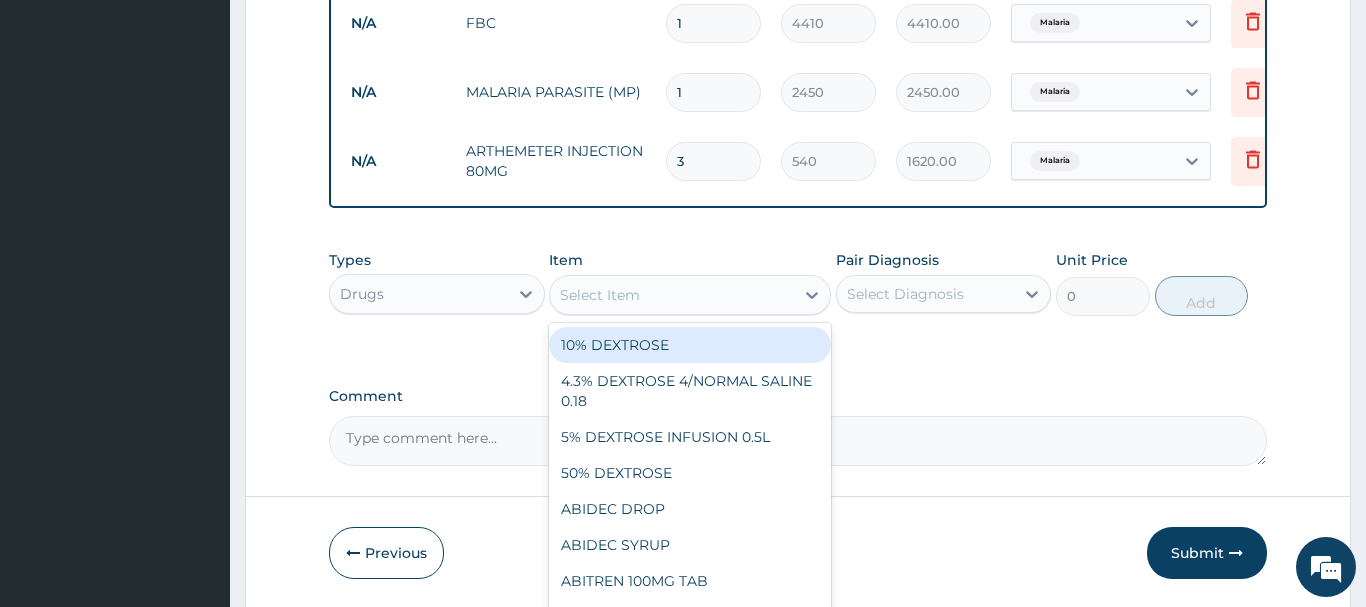 click on "Select Item" at bounding box center [672, 295] 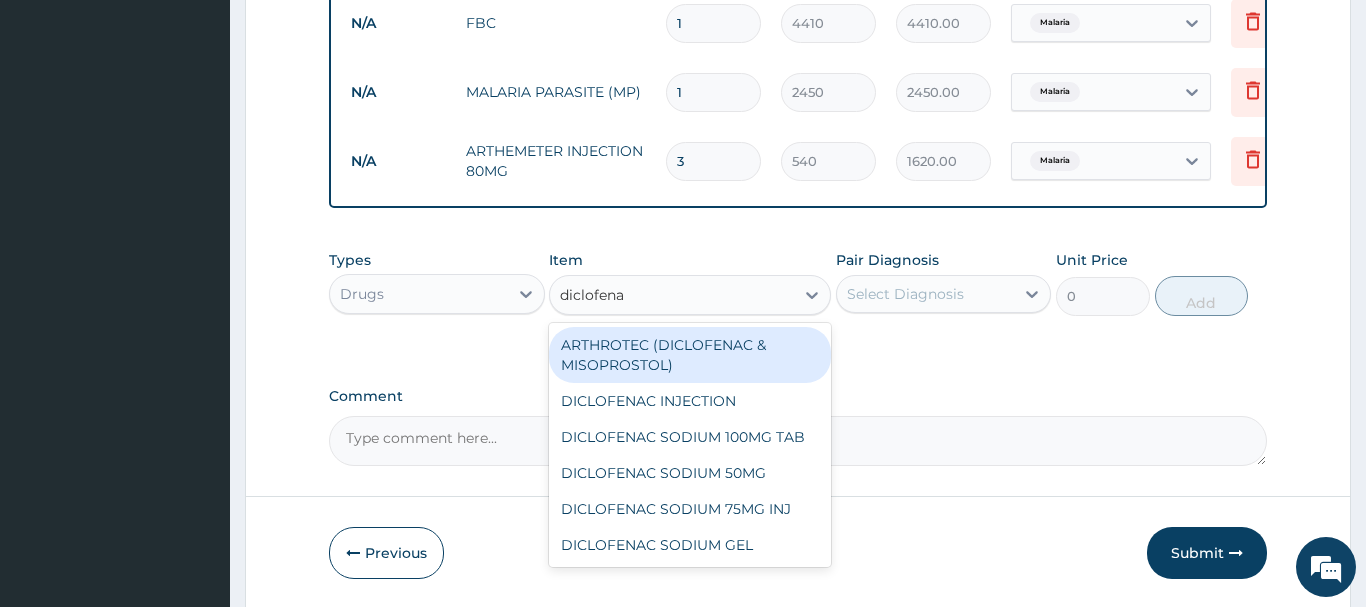 type on "diclofenac" 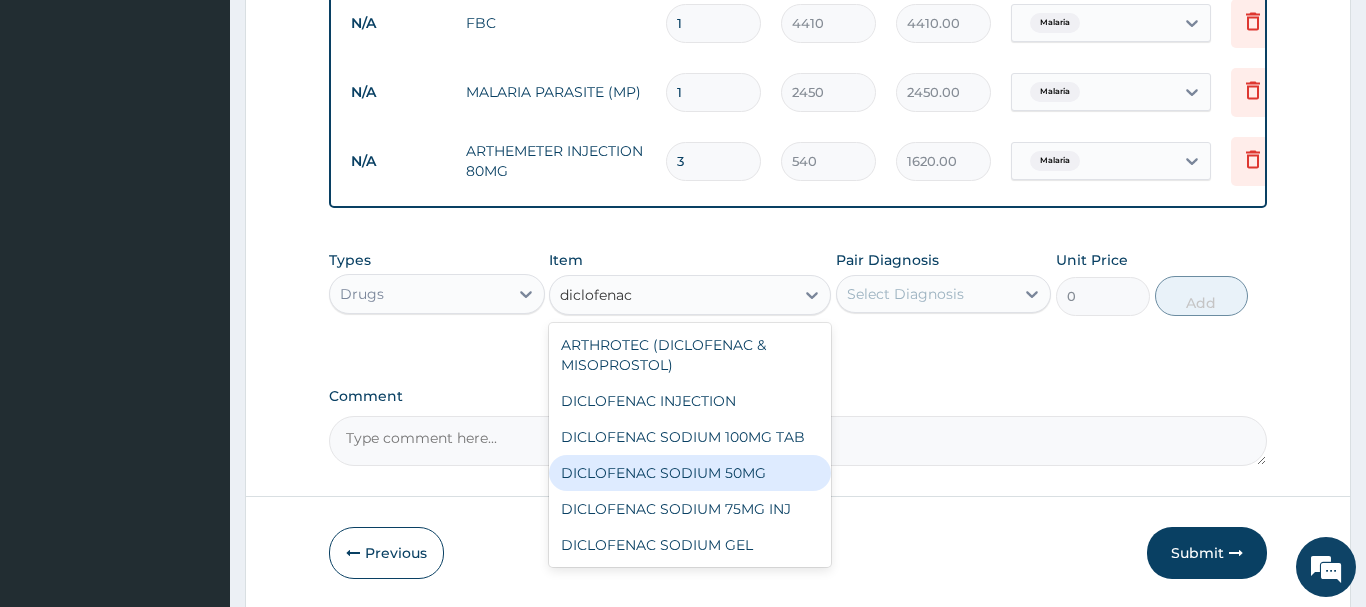 click on "DICLOFENAC SODIUM 50MG" at bounding box center [690, 473] 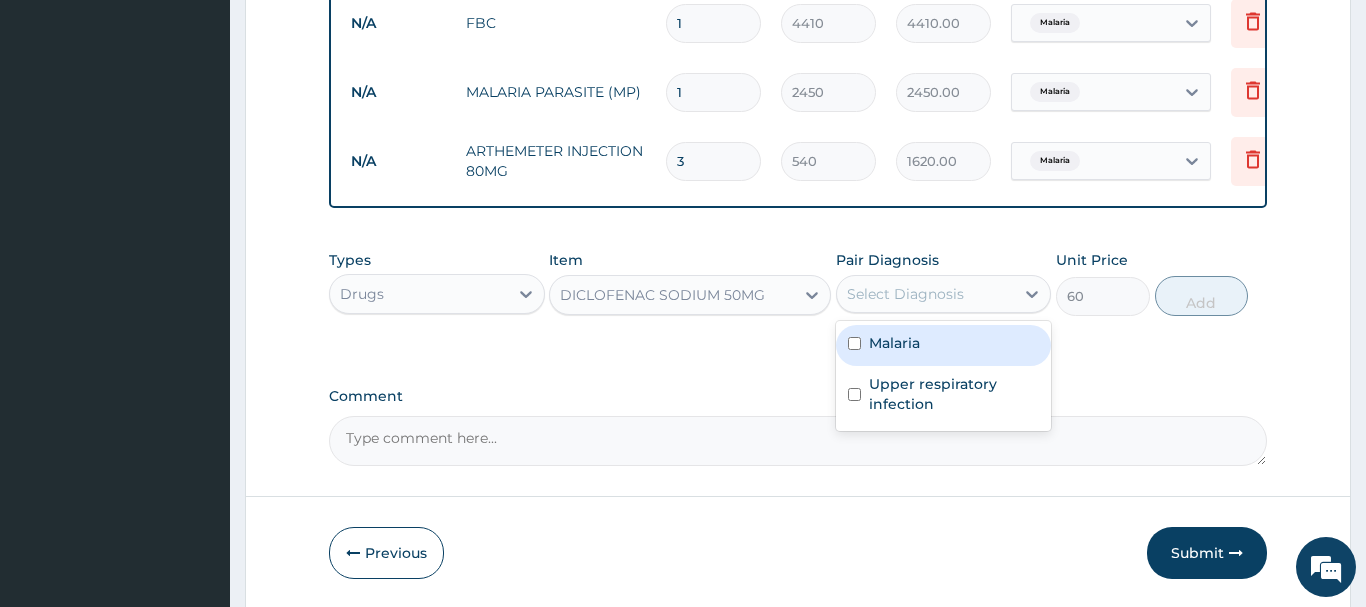 click on "Select Diagnosis" at bounding box center (905, 294) 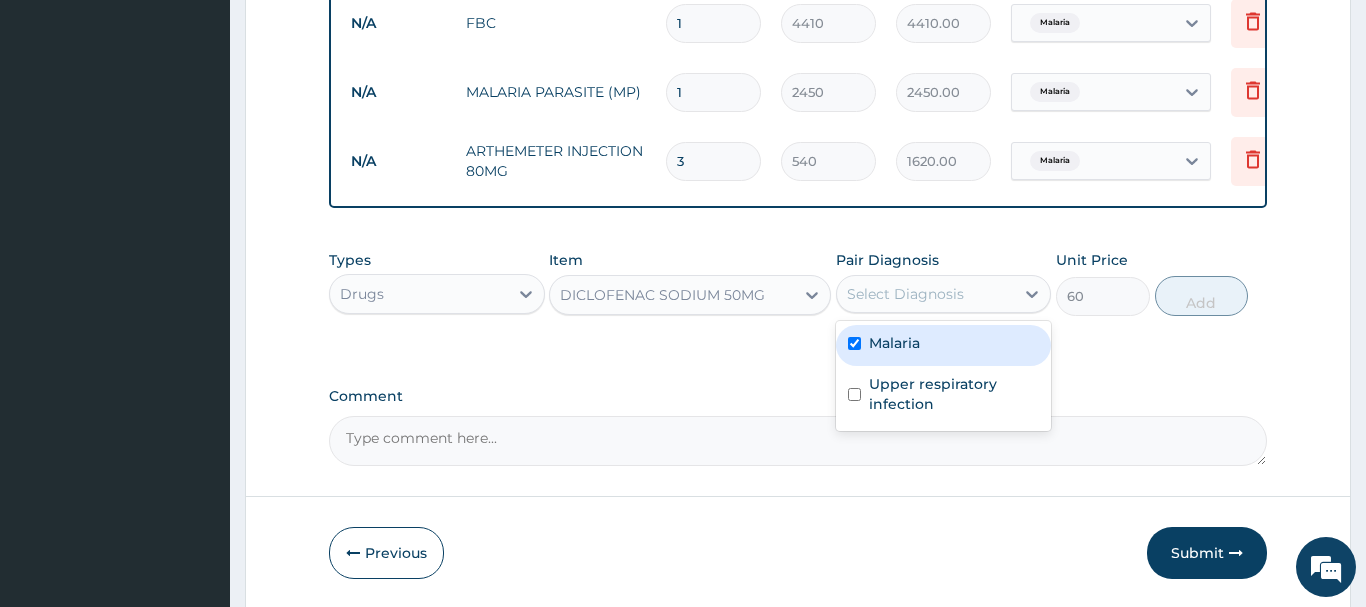checkbox on "true" 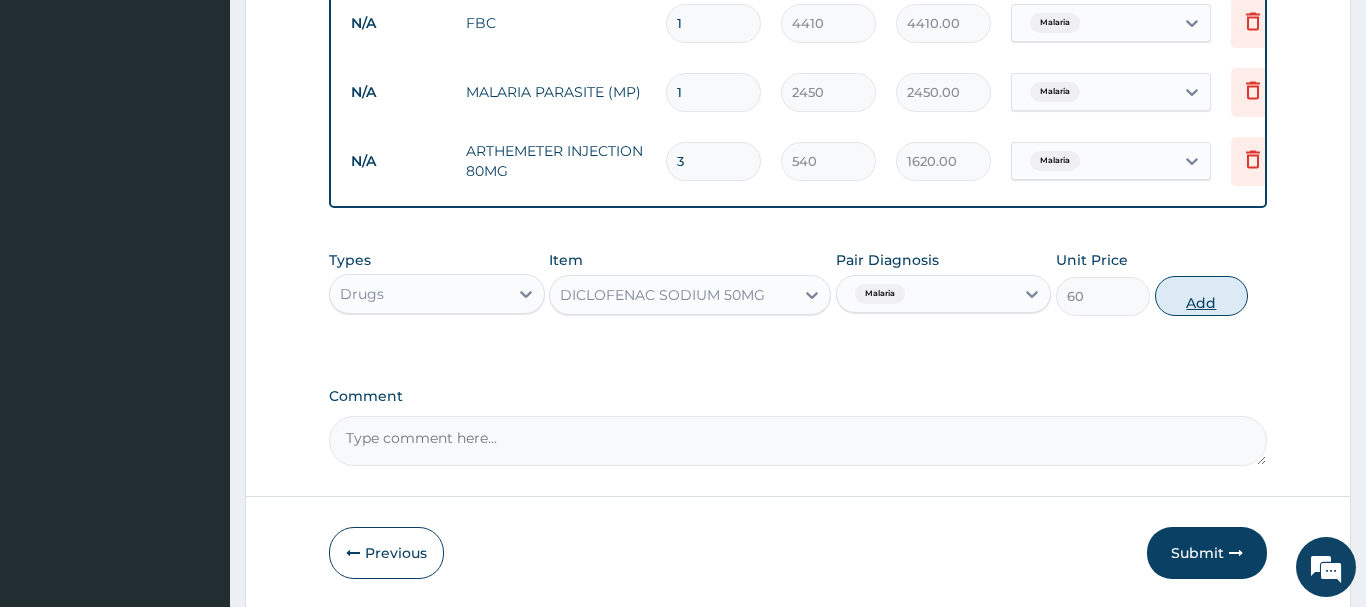 click on "Add" at bounding box center [1202, 296] 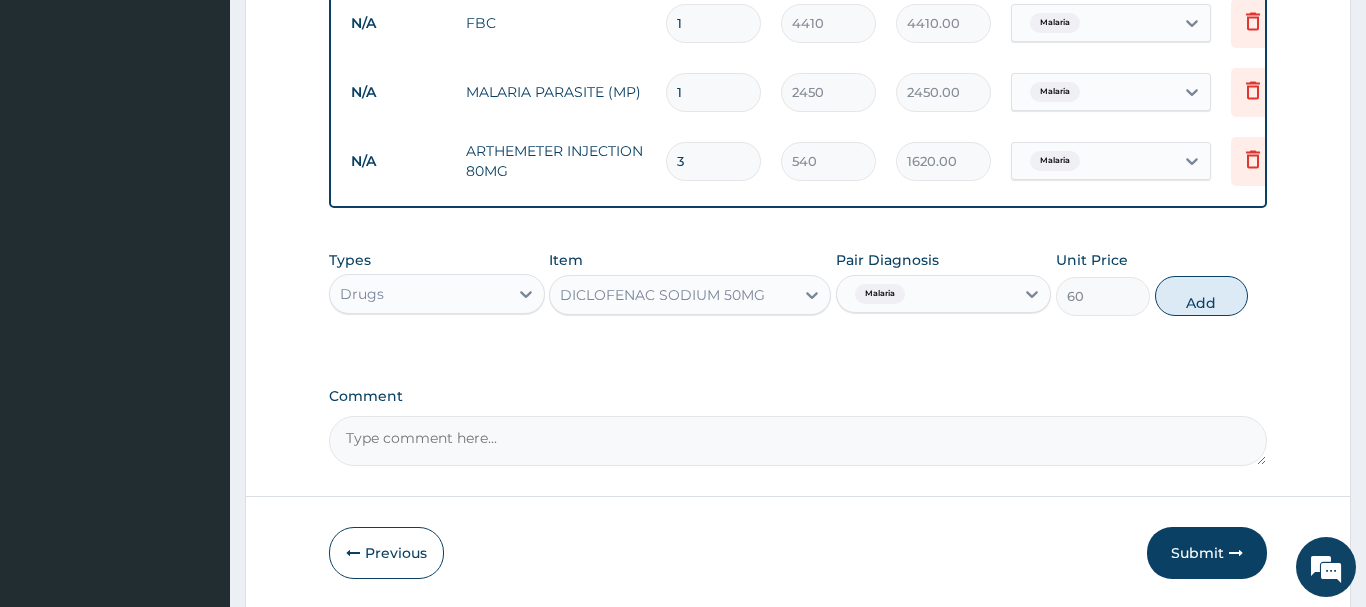 type on "0" 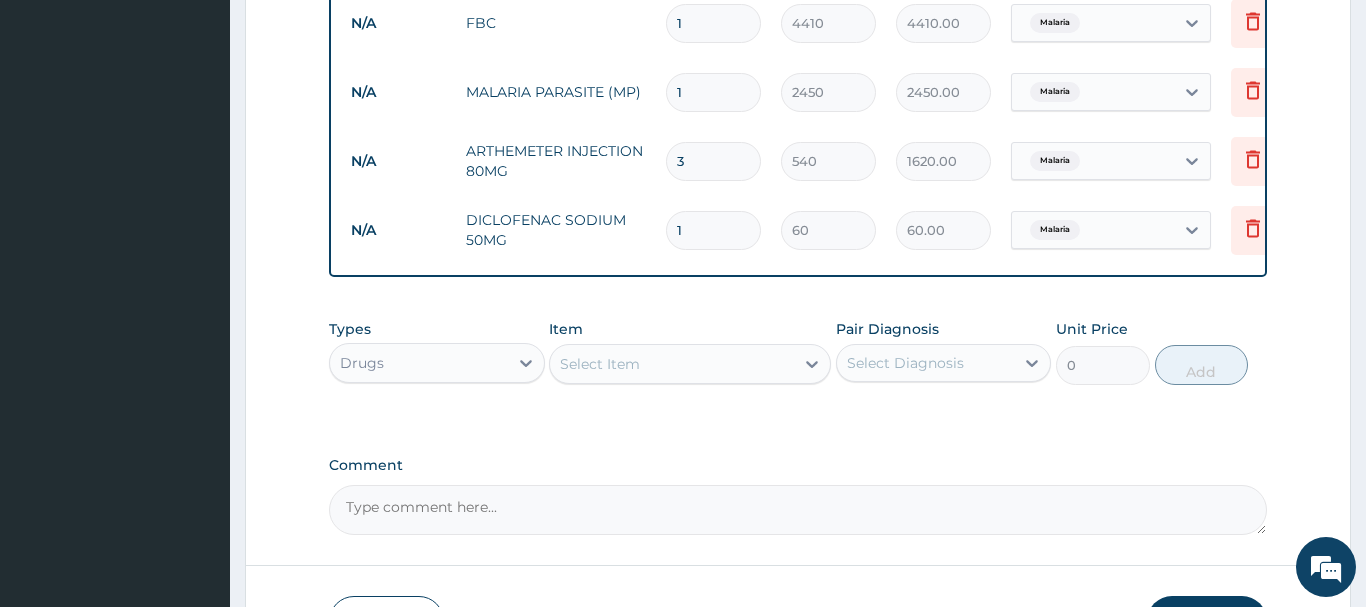 type on "10" 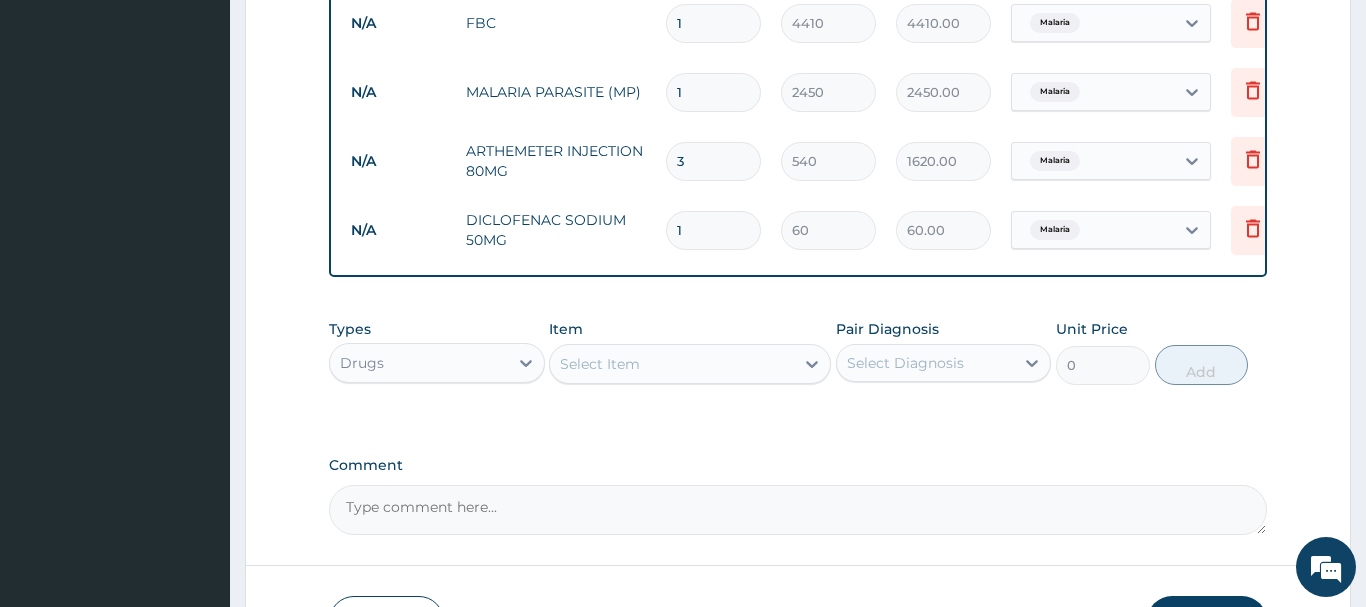 type on "600.00" 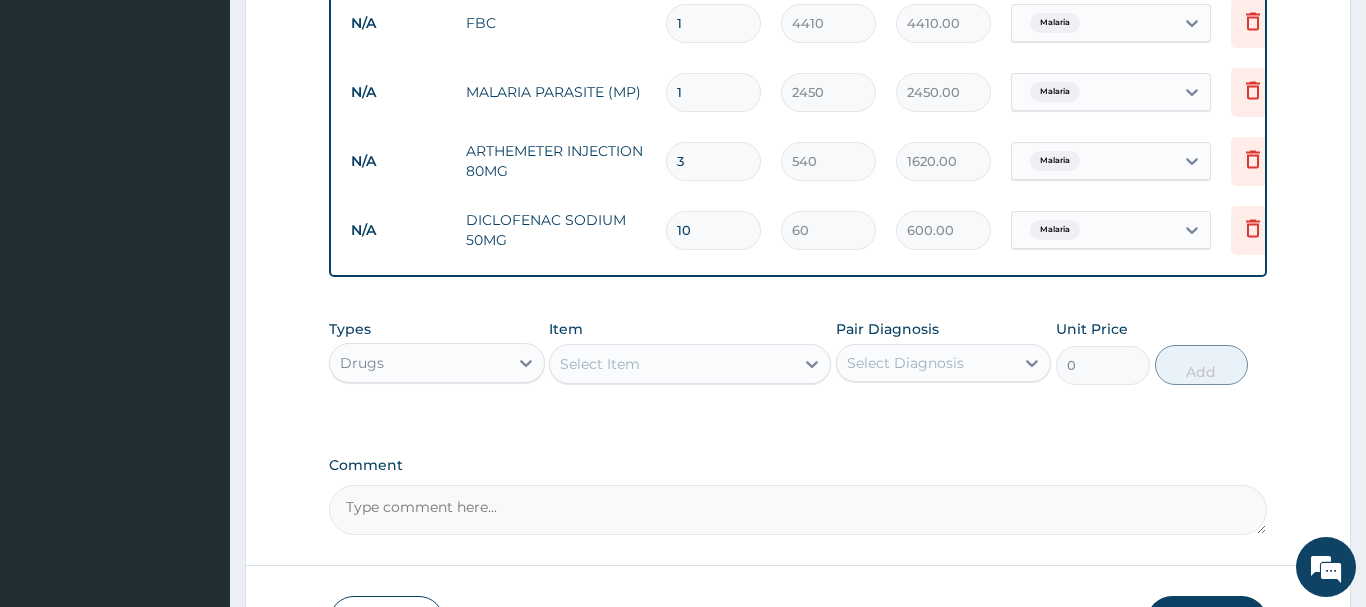 type on "10" 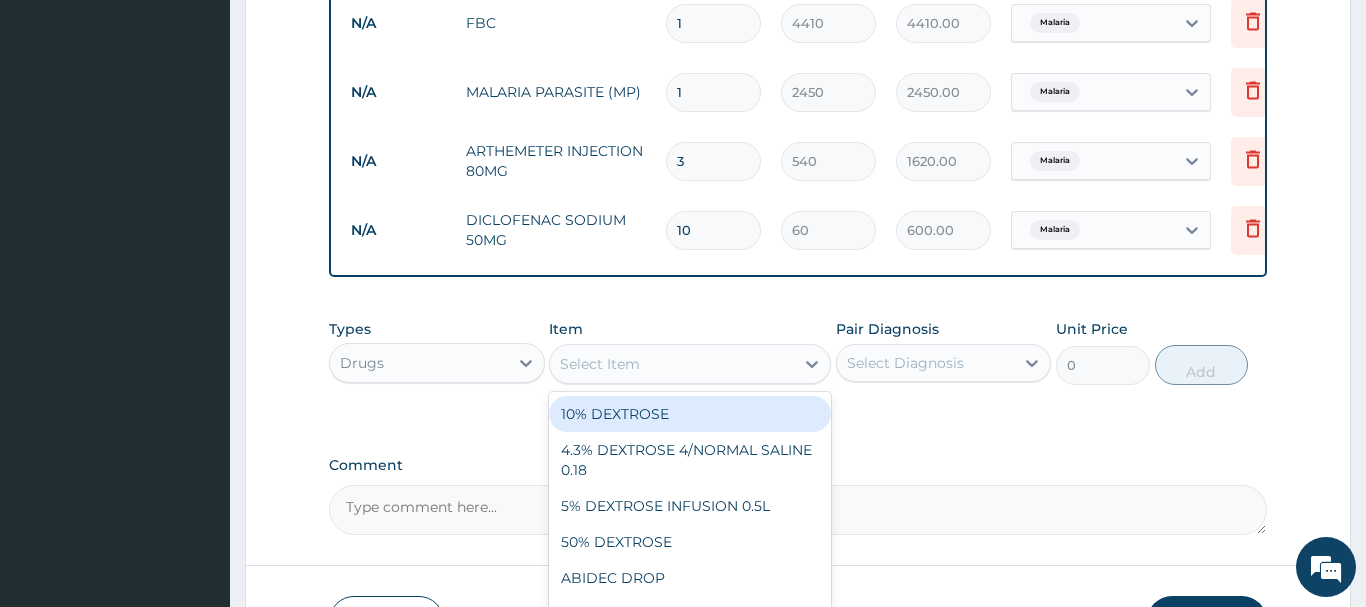 click on "Select Item" at bounding box center [672, 364] 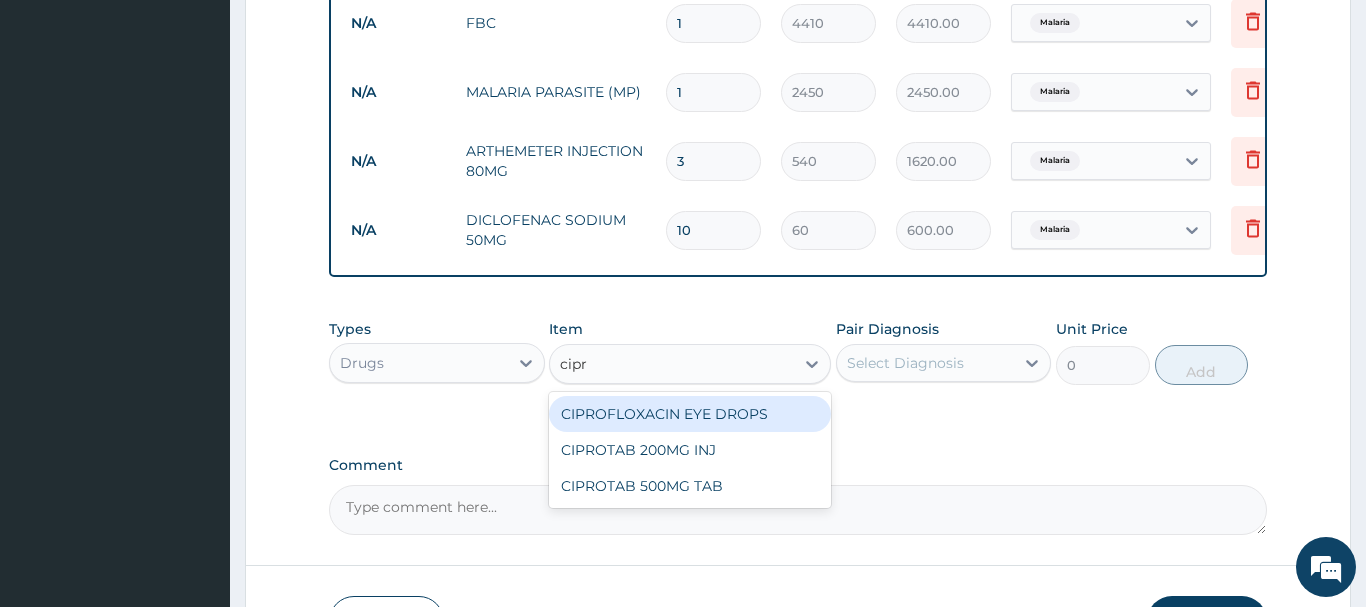 type on "cipro" 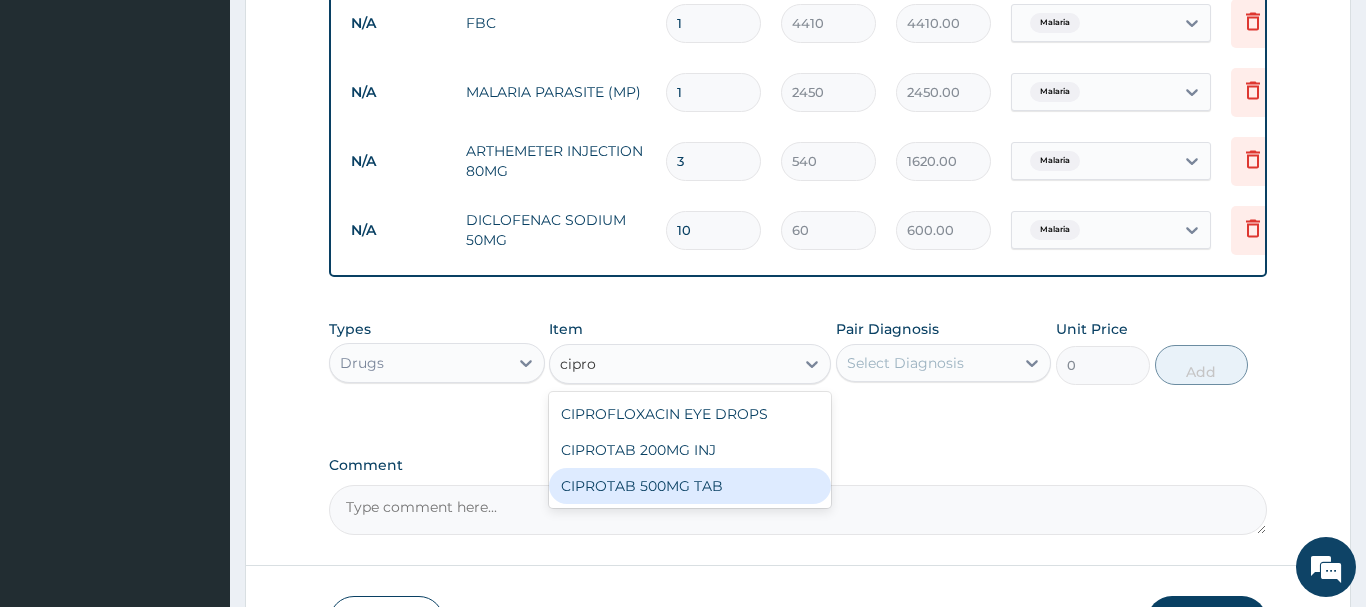 click on "CIPROTAB 500MG TAB" at bounding box center (690, 486) 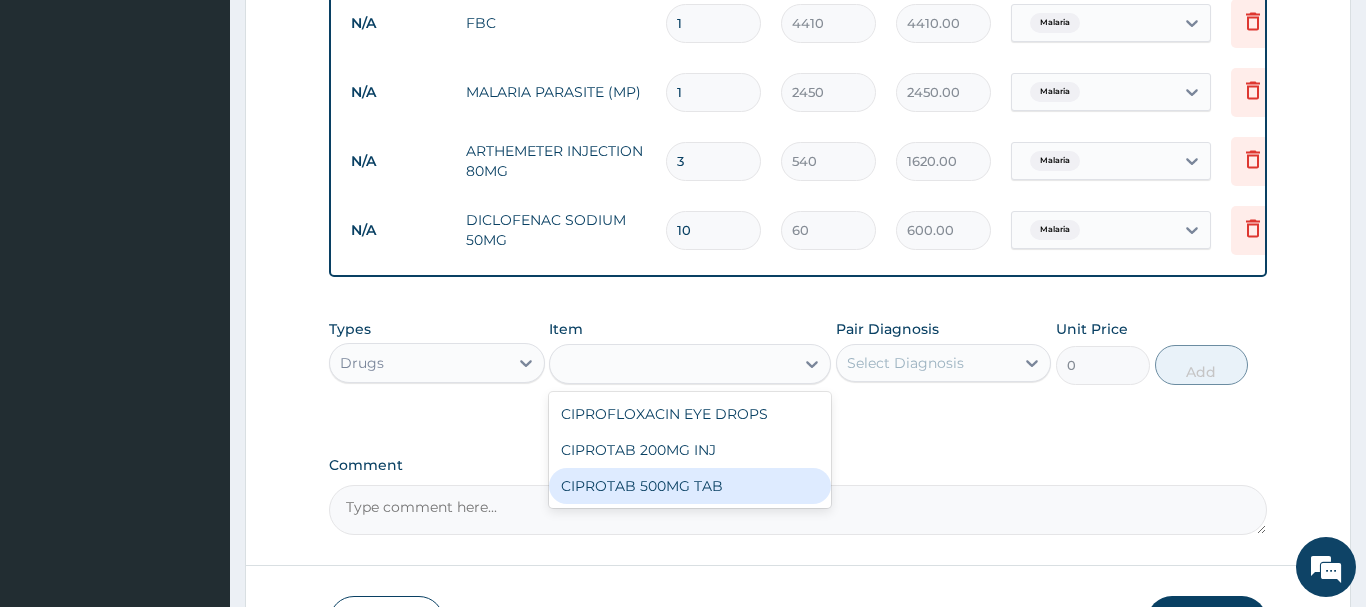 type on "180" 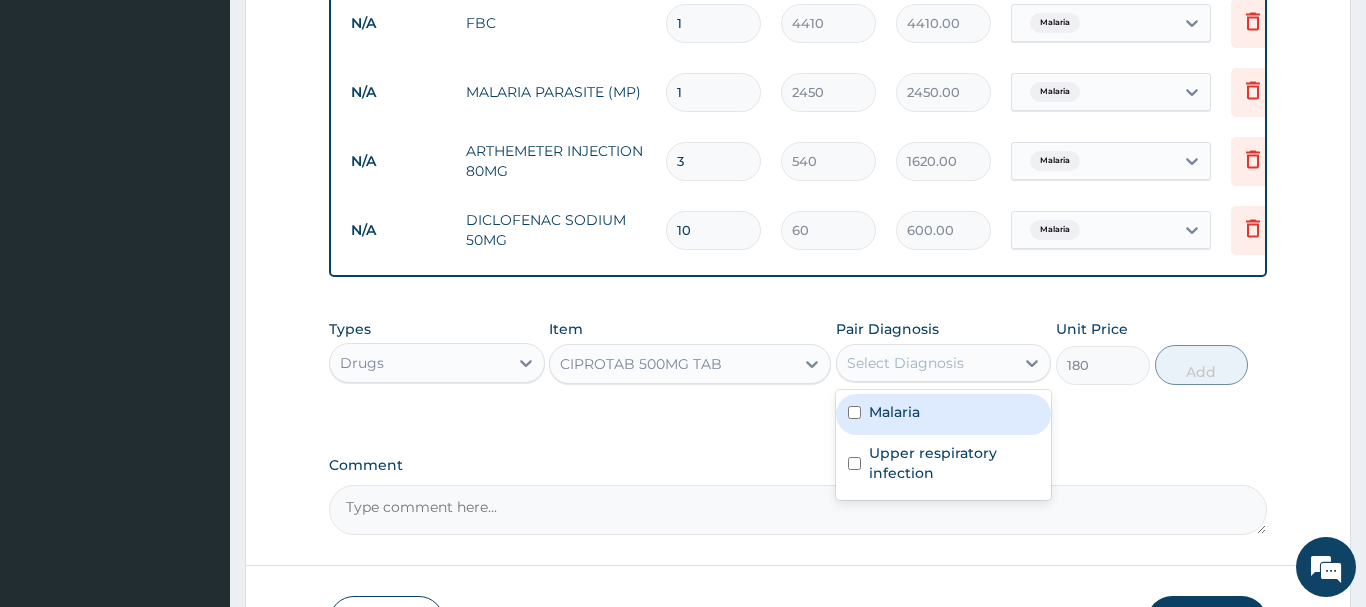click on "Select Diagnosis" at bounding box center [926, 363] 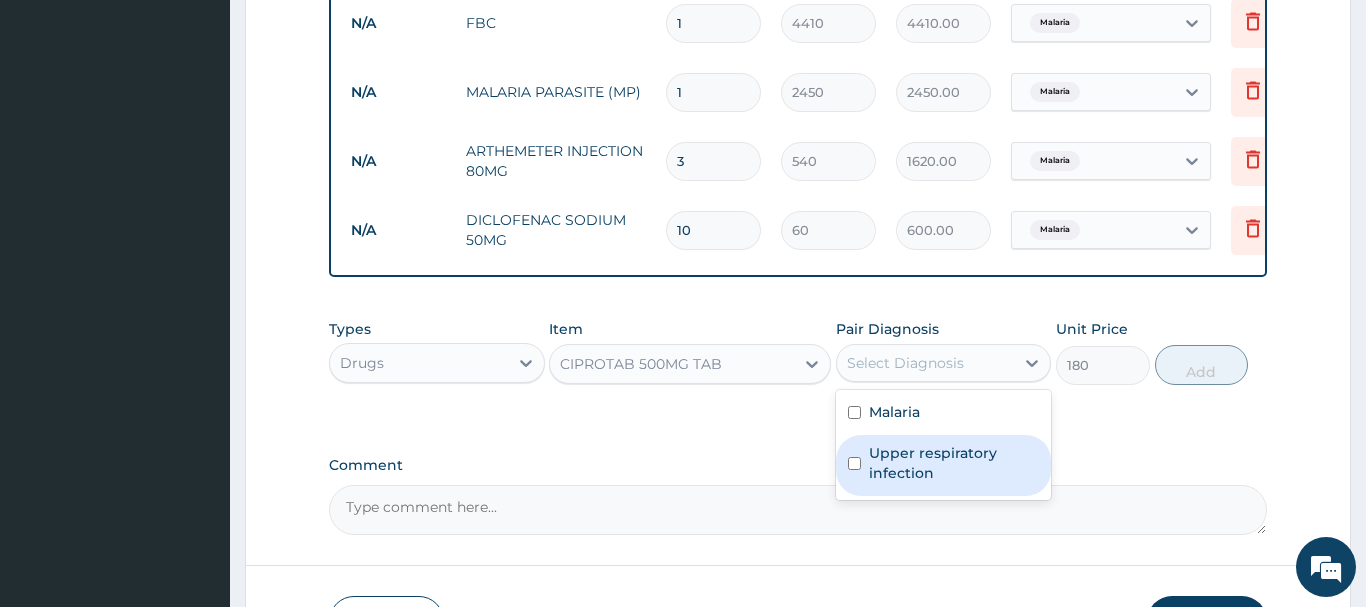 click on "Upper respiratory infection" at bounding box center [954, 463] 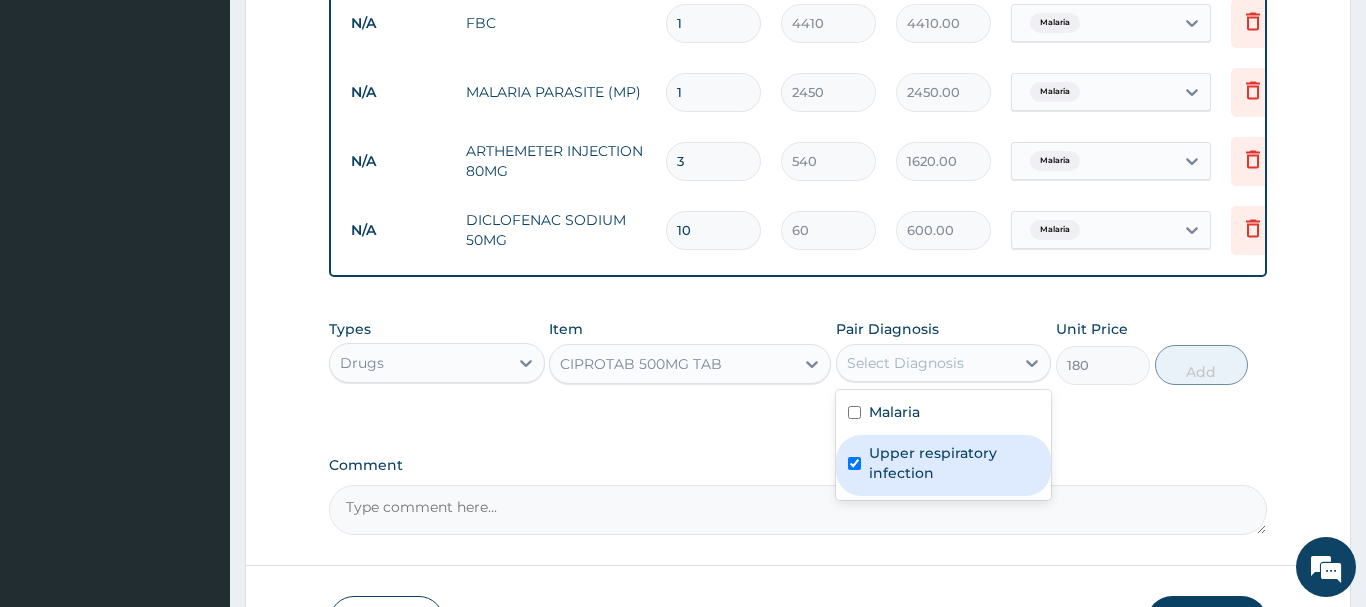 checkbox on "true" 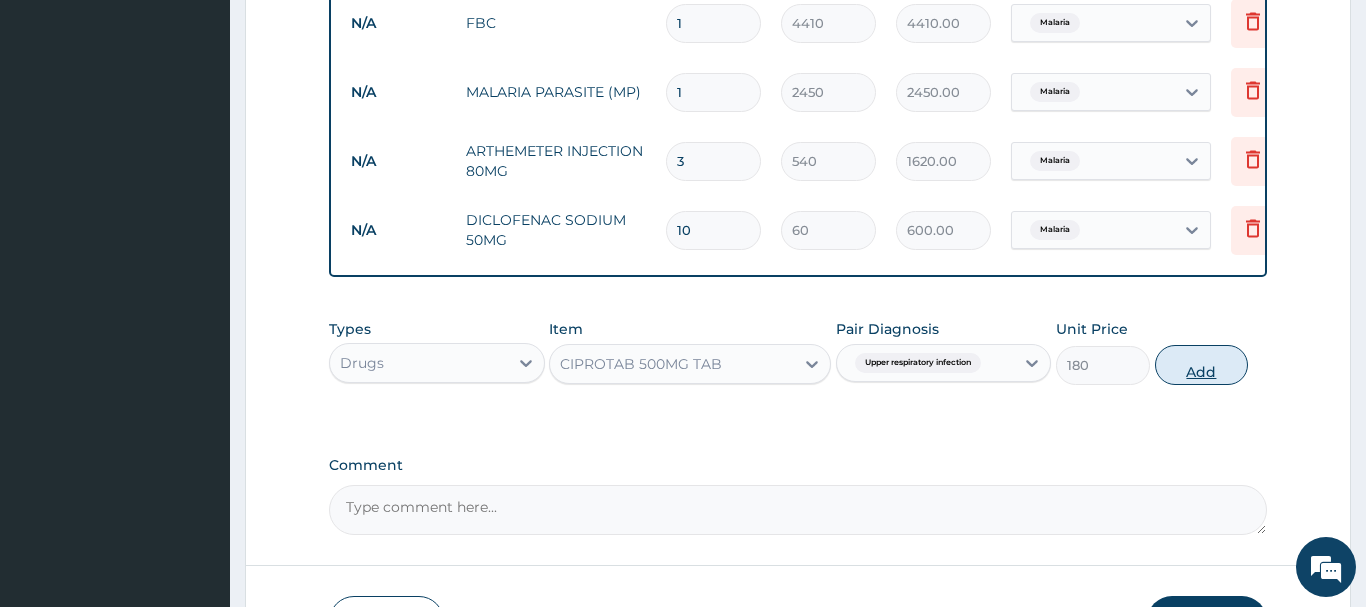 click on "Add" at bounding box center (1202, 365) 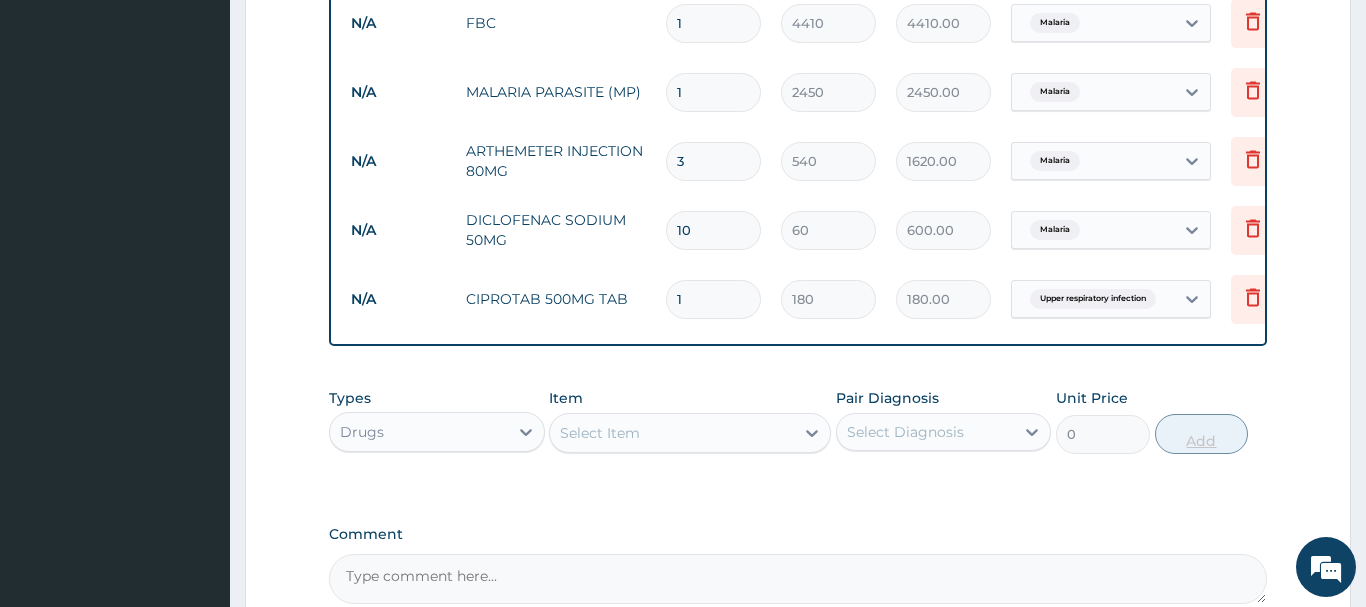 type on "10" 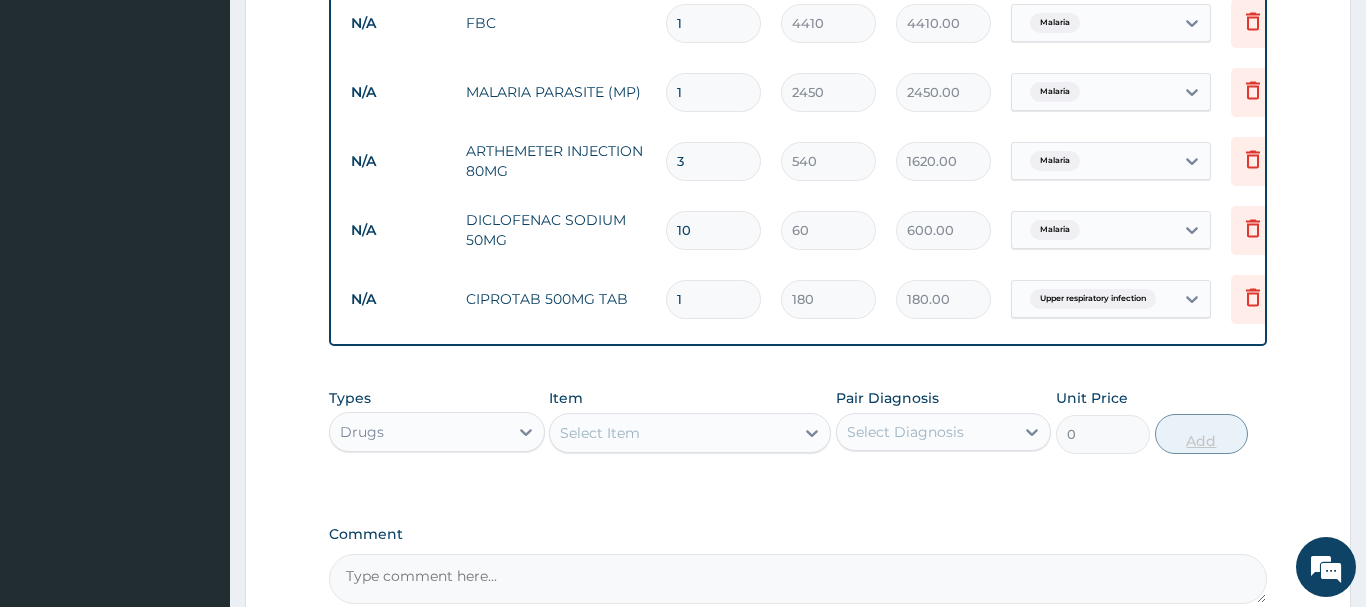 type on "1800.00" 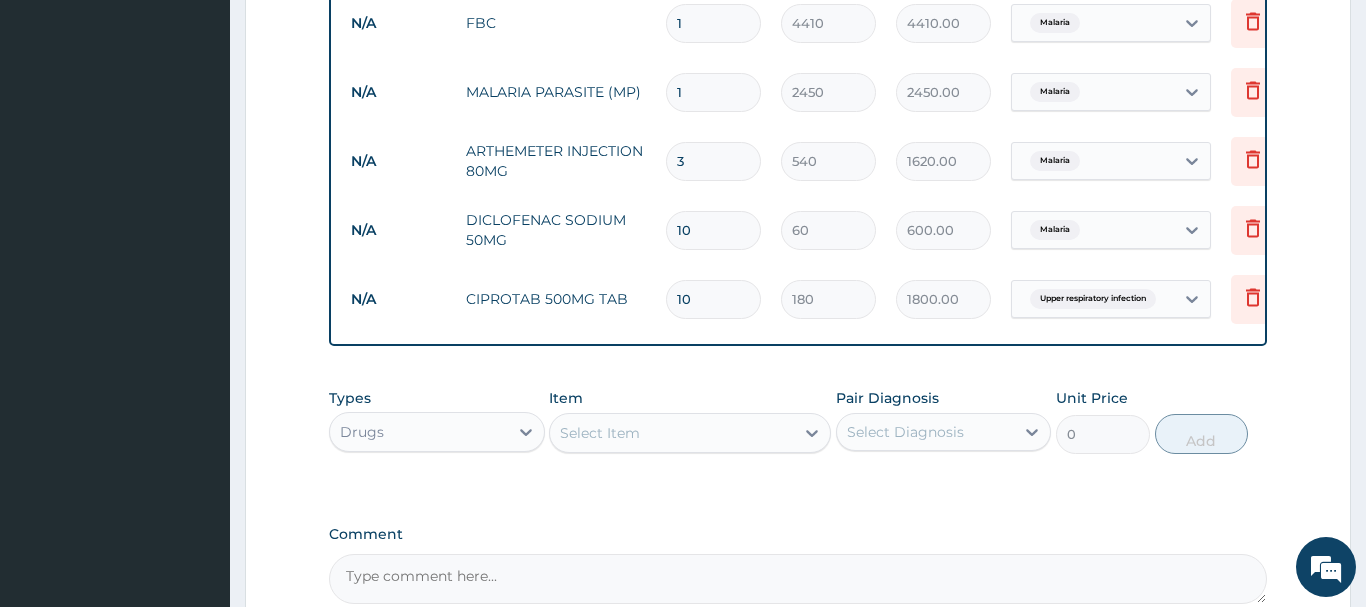 type on "10" 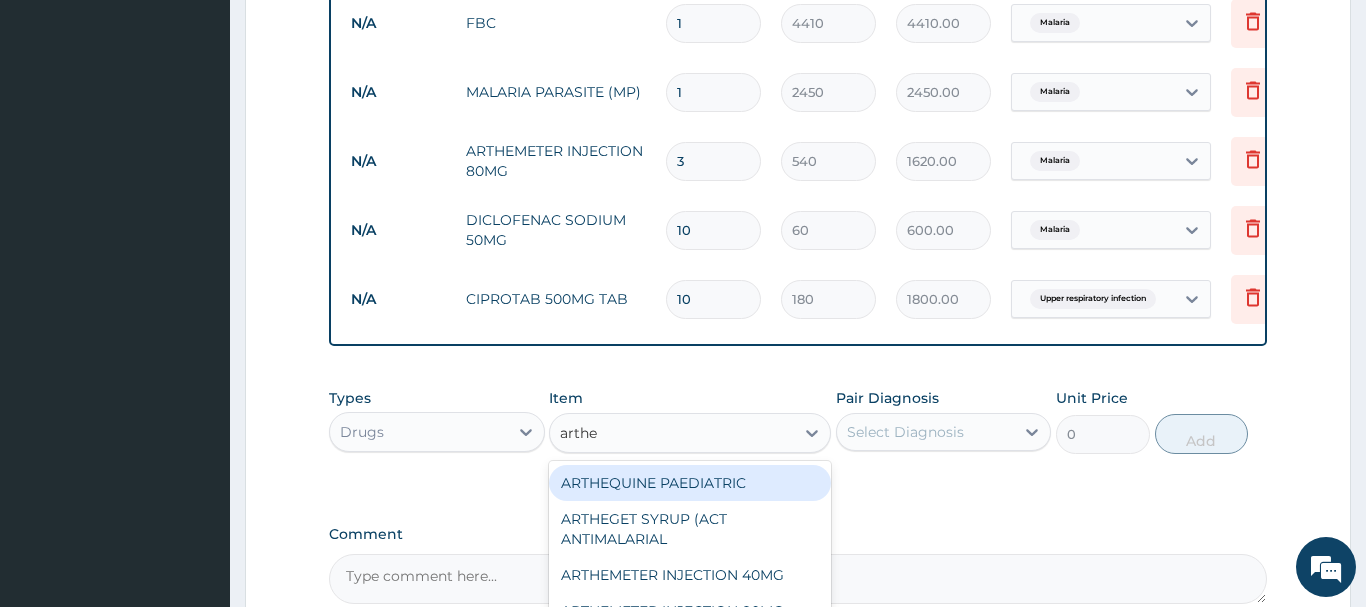 type on "arthem" 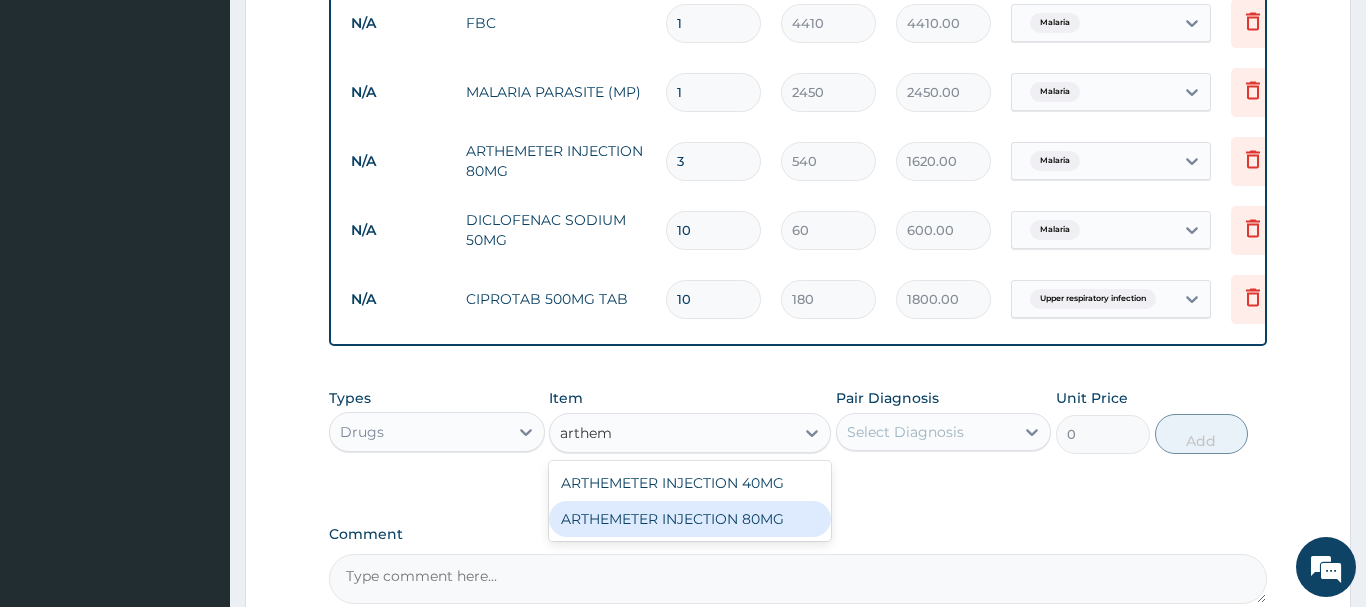 click on "ARTHEMETER INJECTION 80MG" at bounding box center (690, 519) 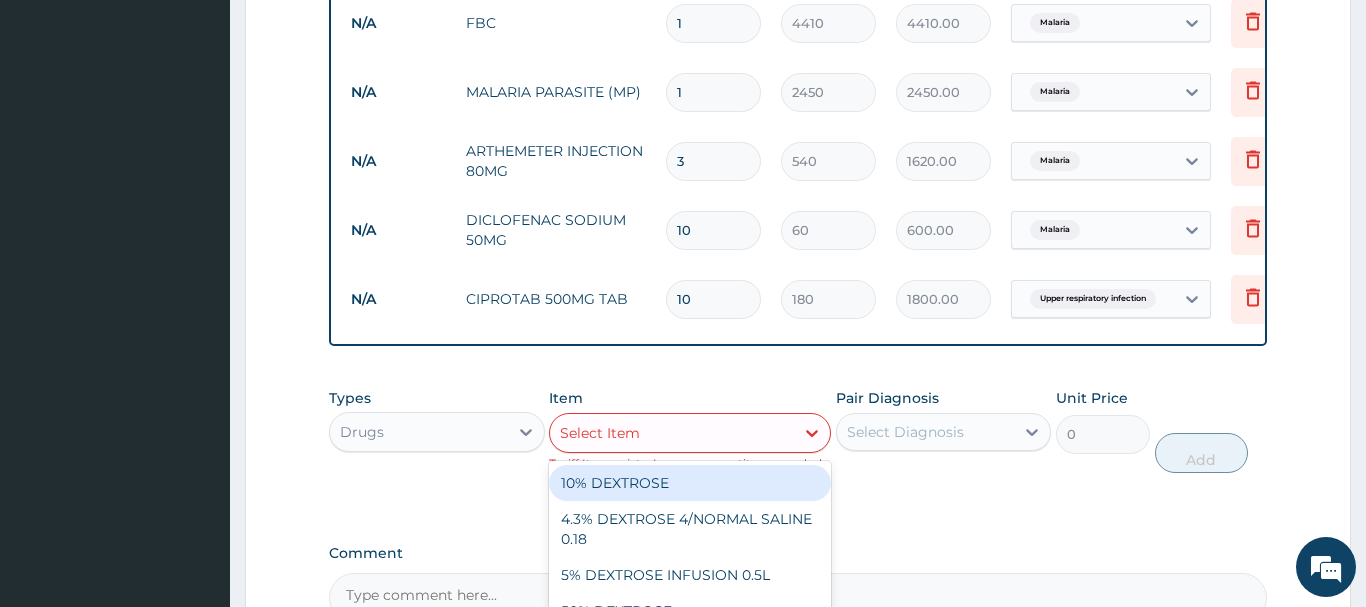 click on "Select Item" at bounding box center (672, 433) 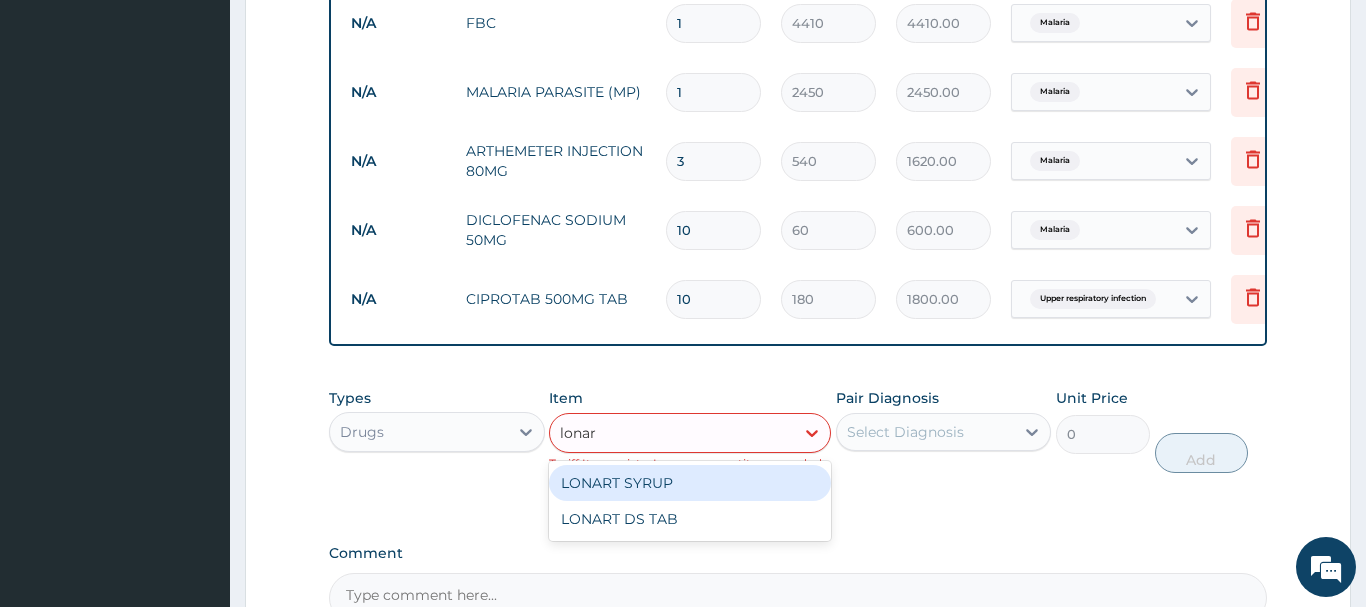 type on "lonart" 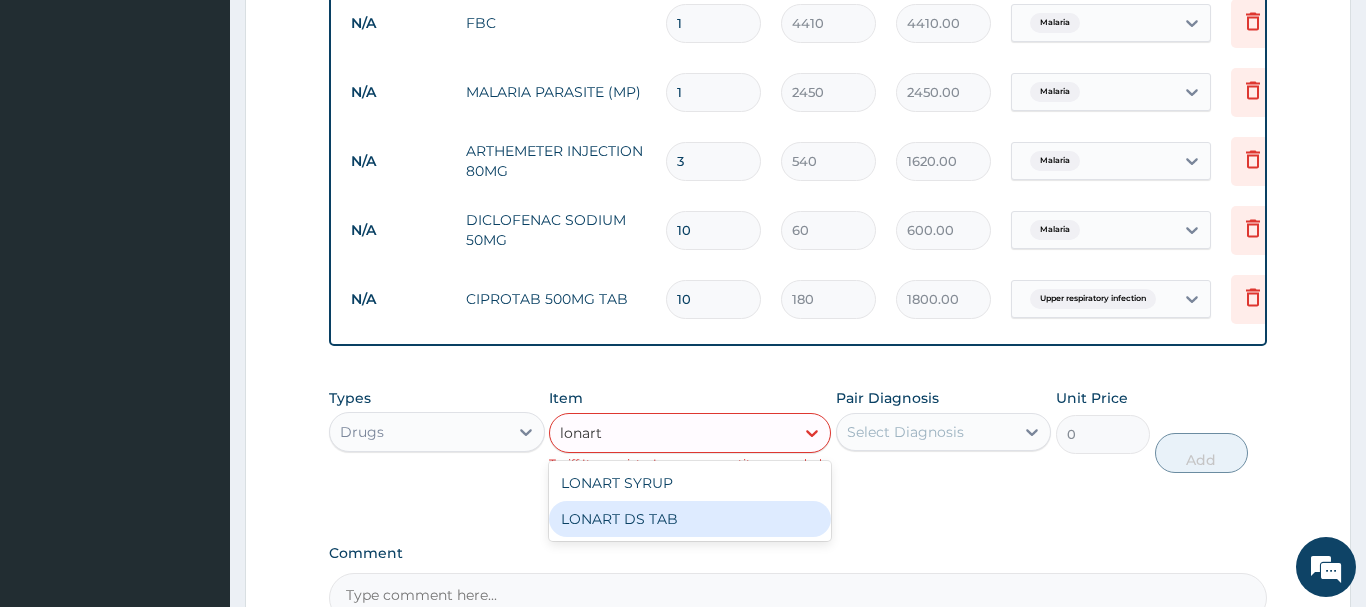 click on "LONART DS TAB" at bounding box center [690, 519] 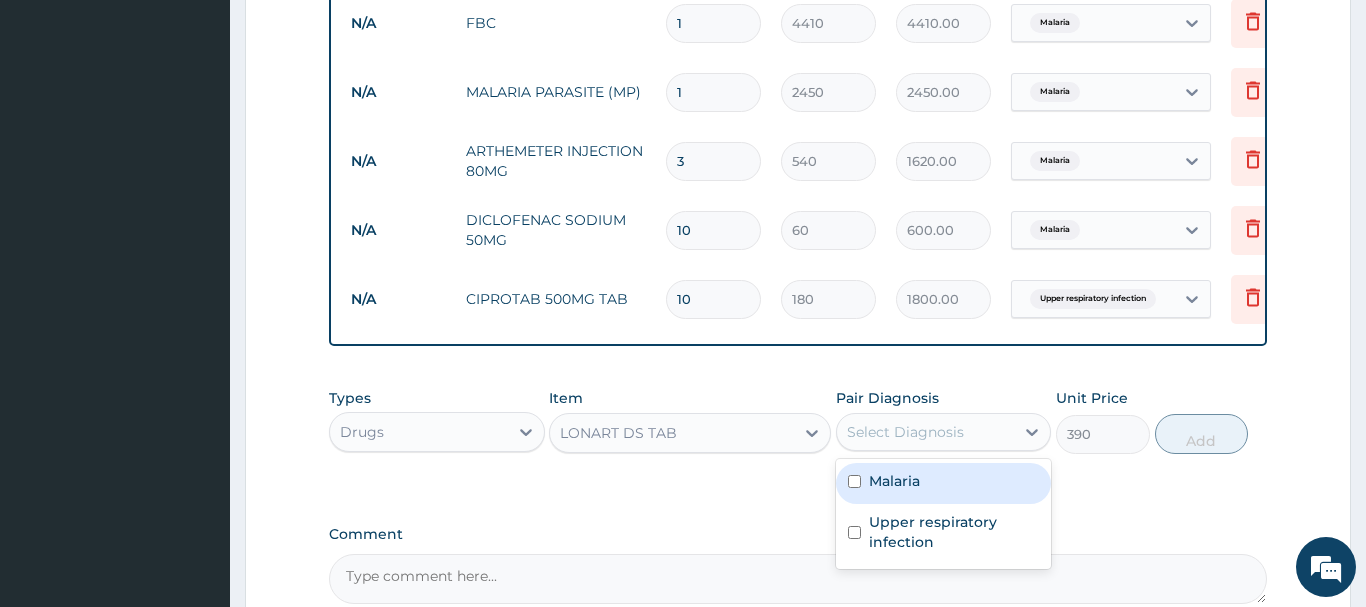 click on "Select Diagnosis" at bounding box center [905, 432] 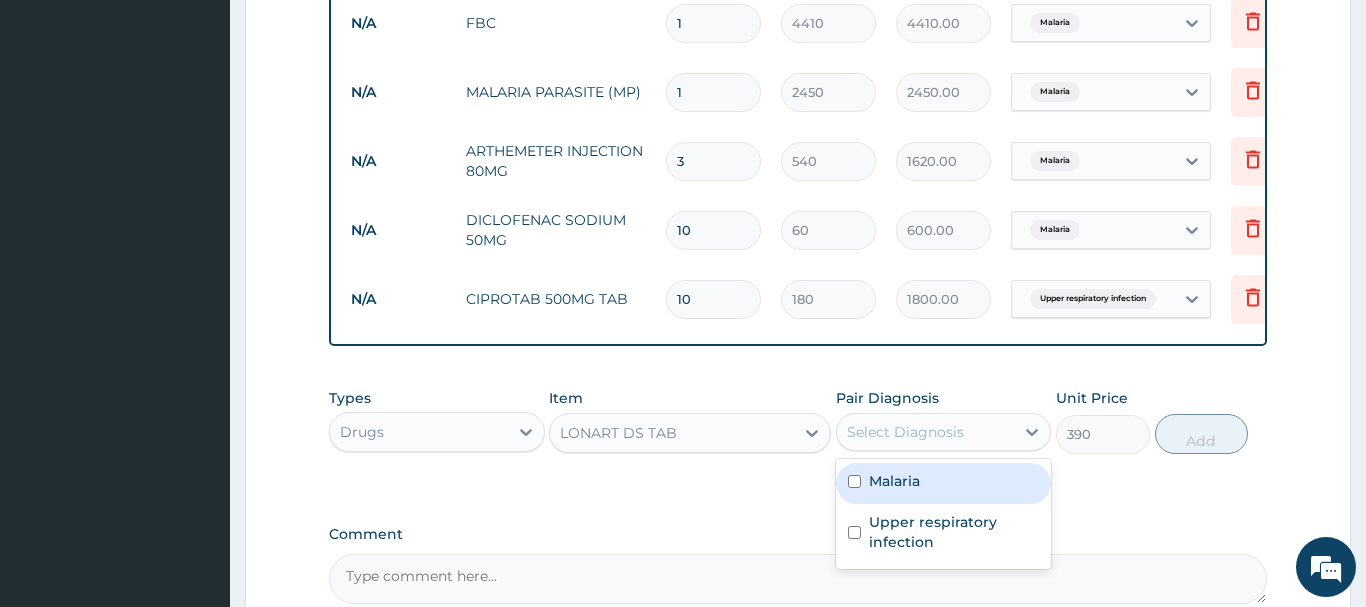 click on "Malaria" at bounding box center (894, 481) 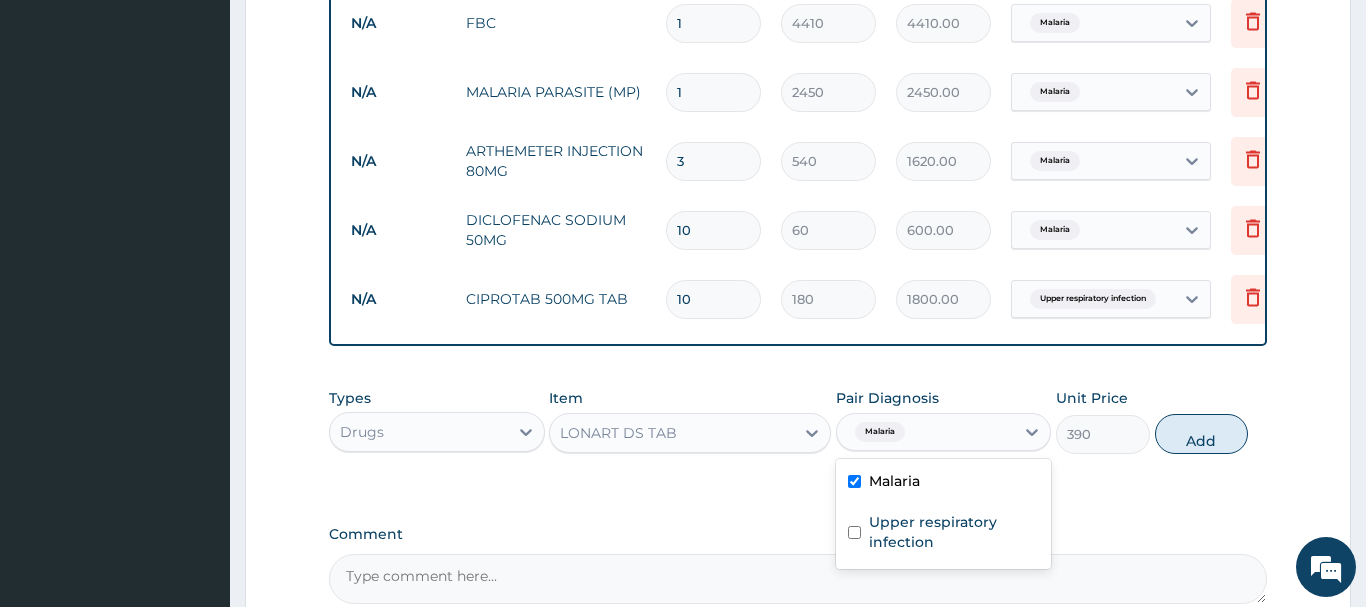 checkbox on "true" 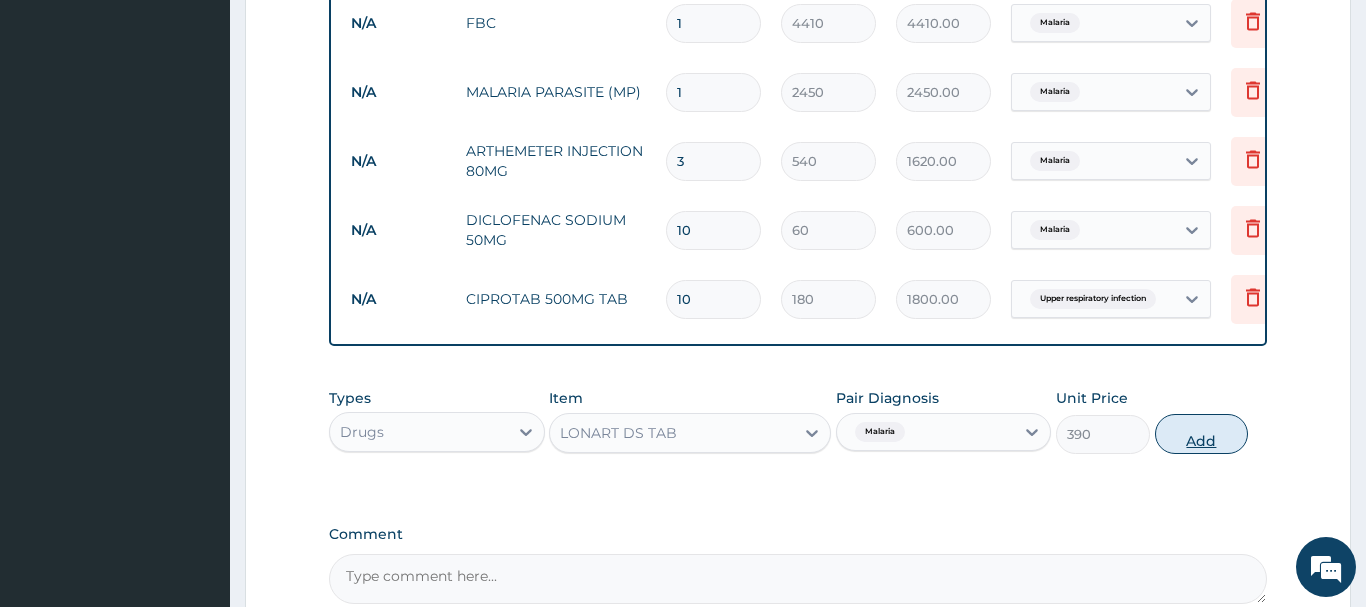 click on "Add" at bounding box center [1202, 434] 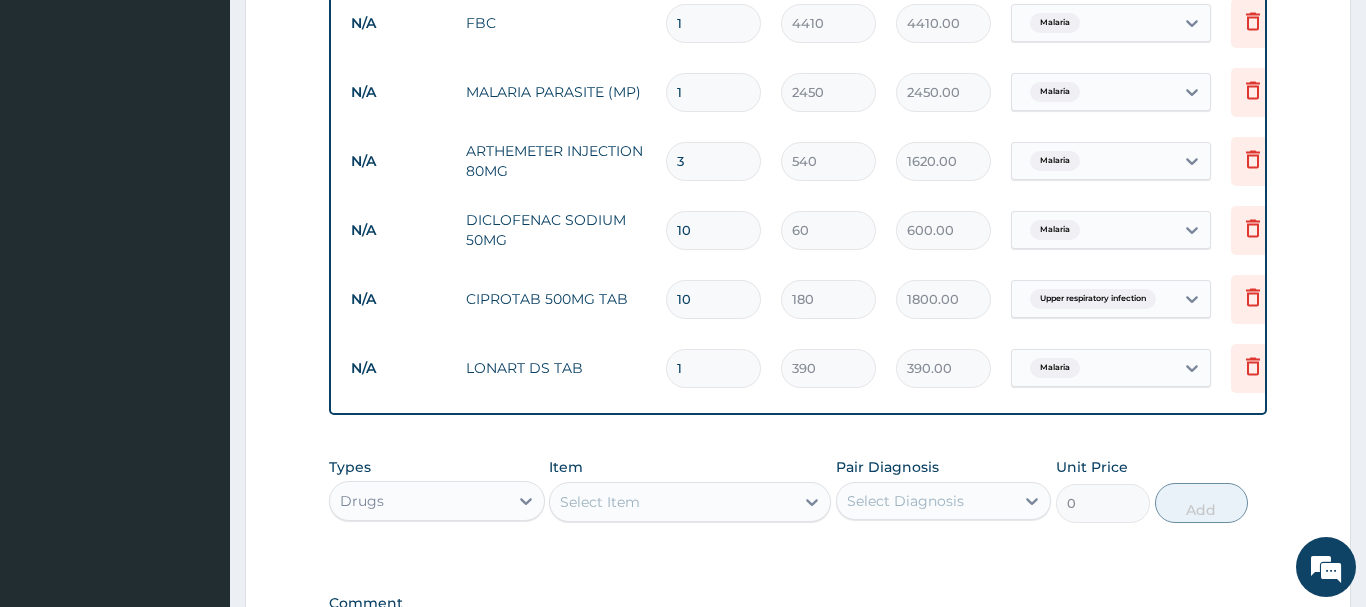 type 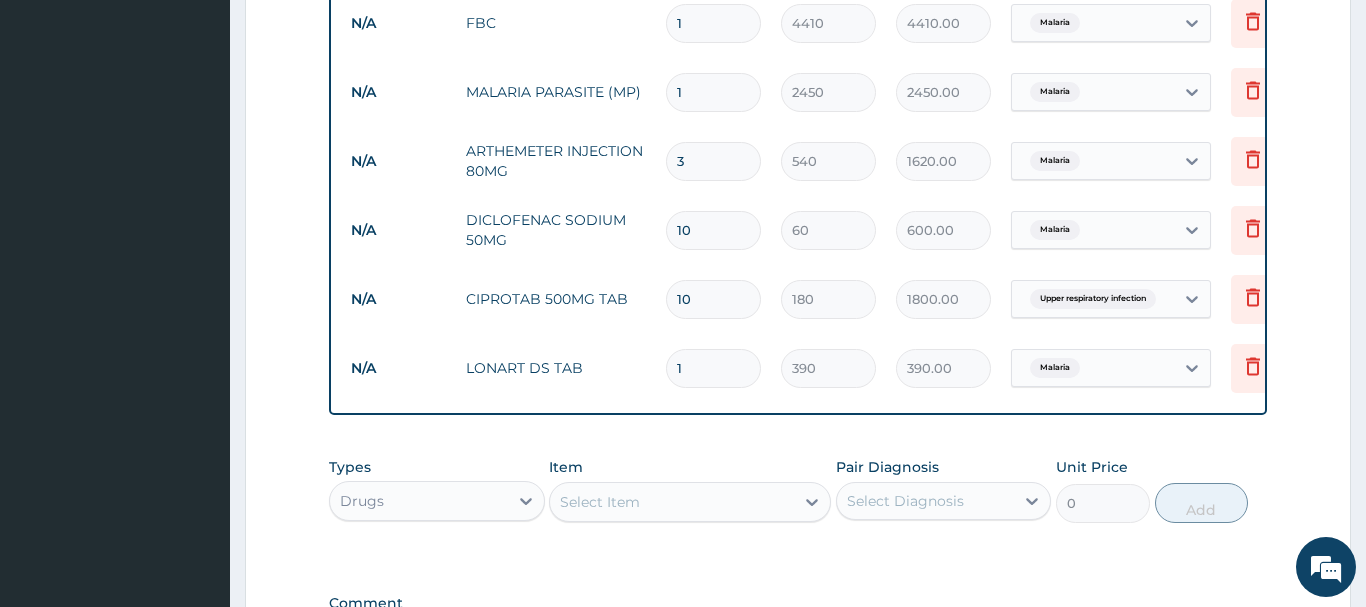 type on "0.00" 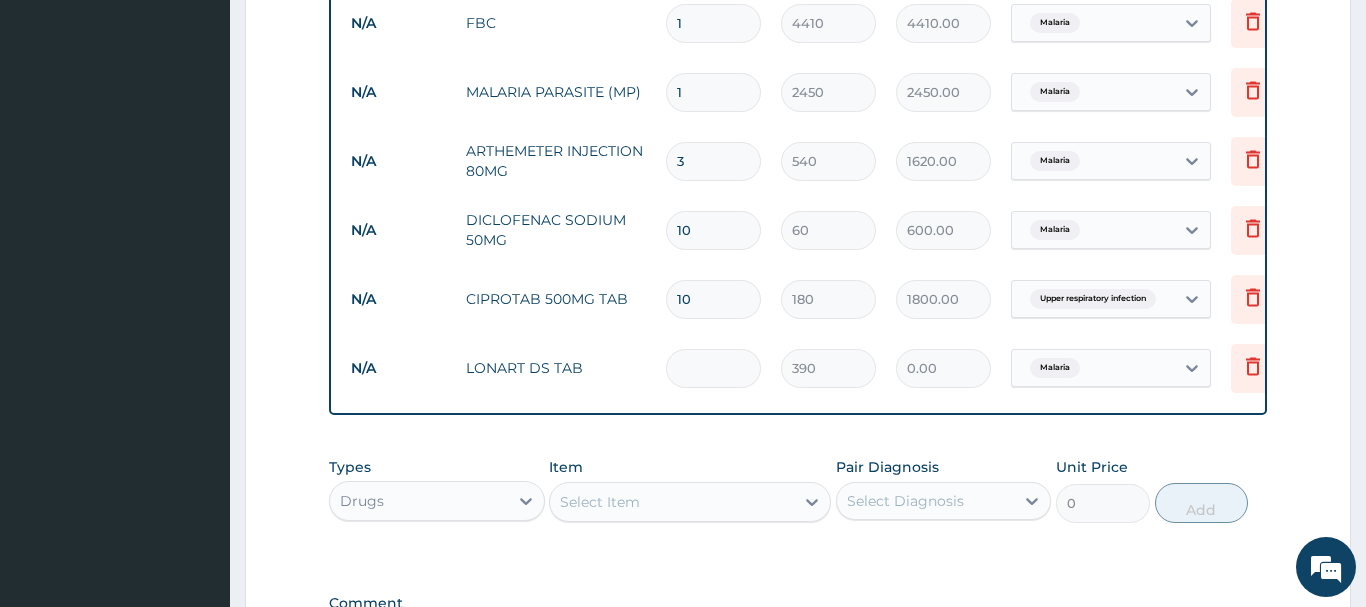 type on "6" 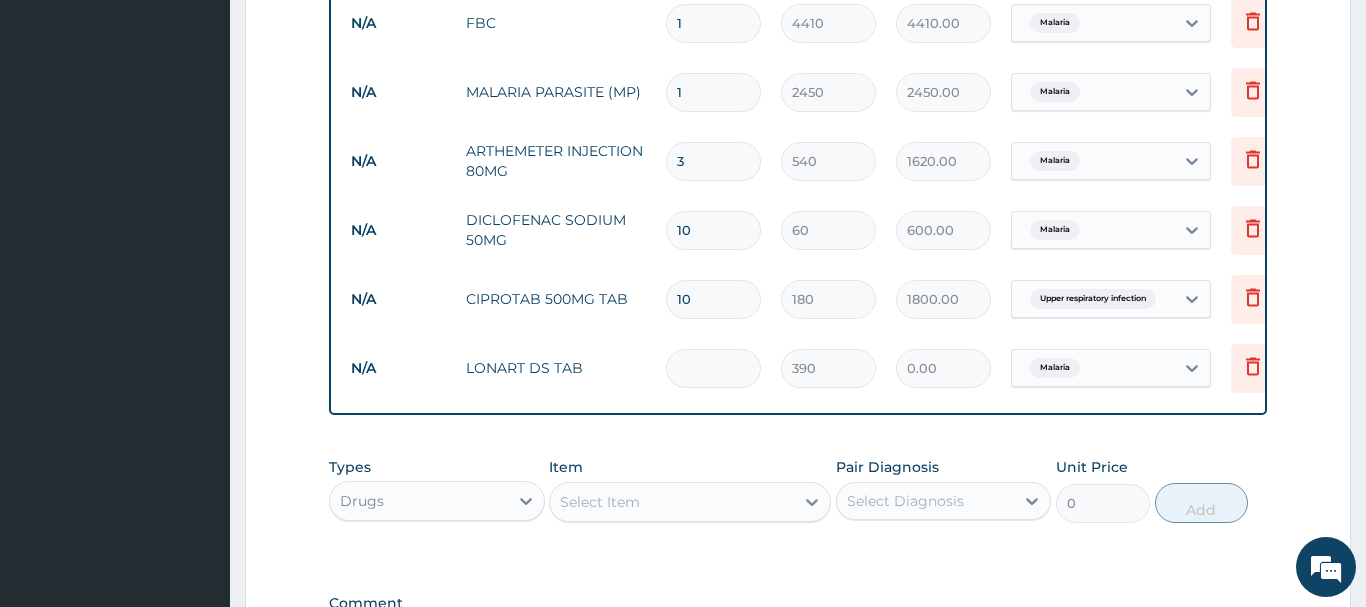 type on "2340.00" 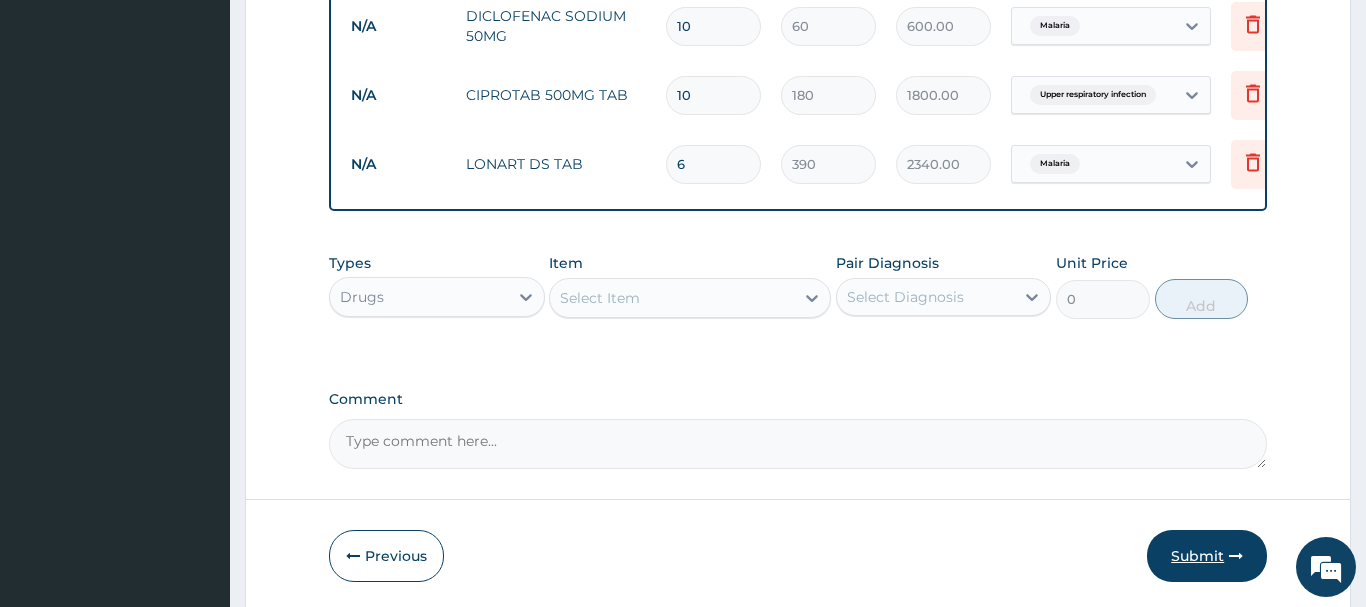 scroll, scrollTop: 1154, scrollLeft: 0, axis: vertical 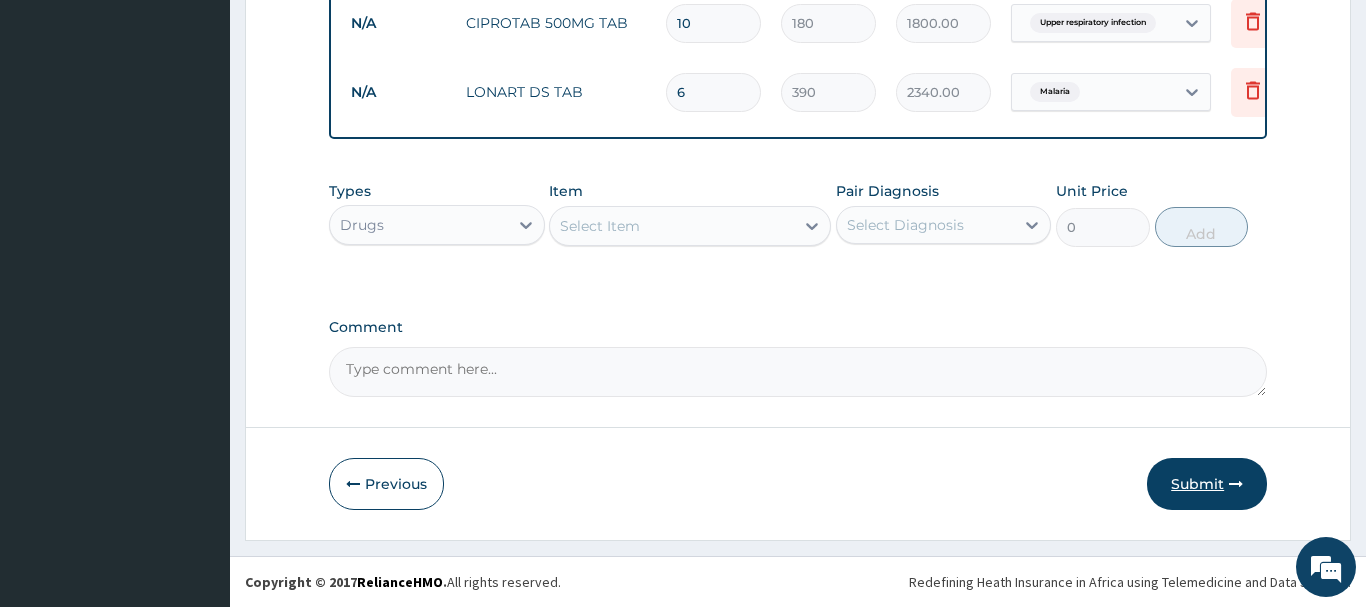 type on "6" 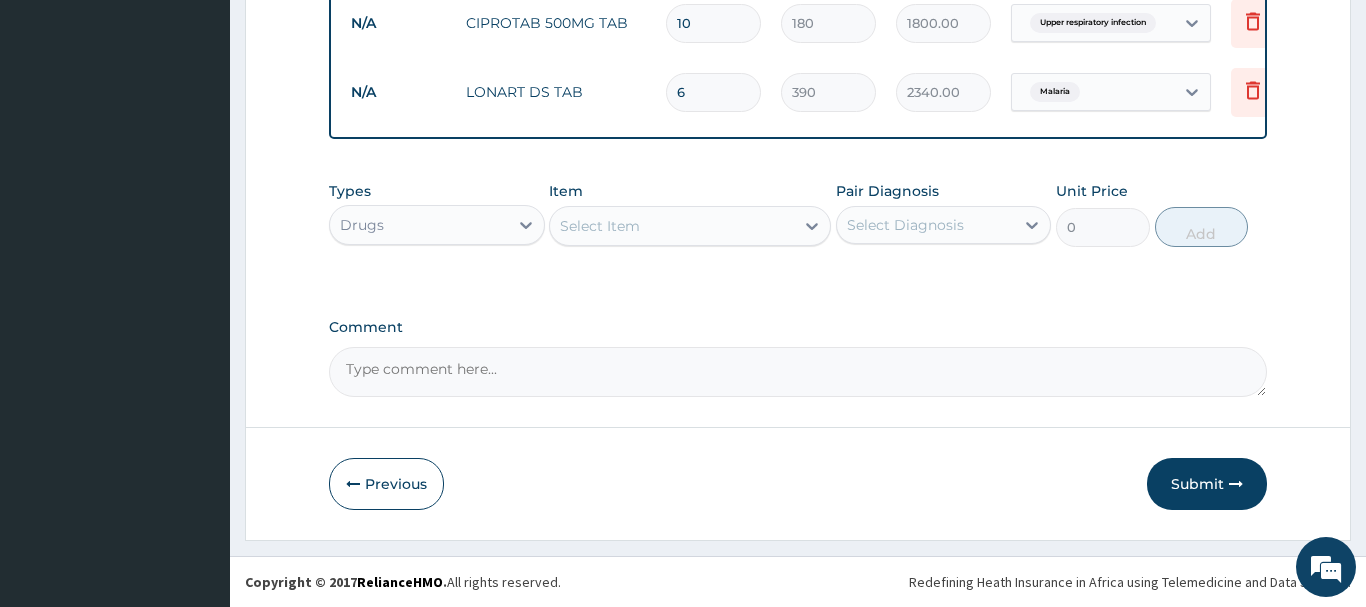 scroll, scrollTop: 81, scrollLeft: 0, axis: vertical 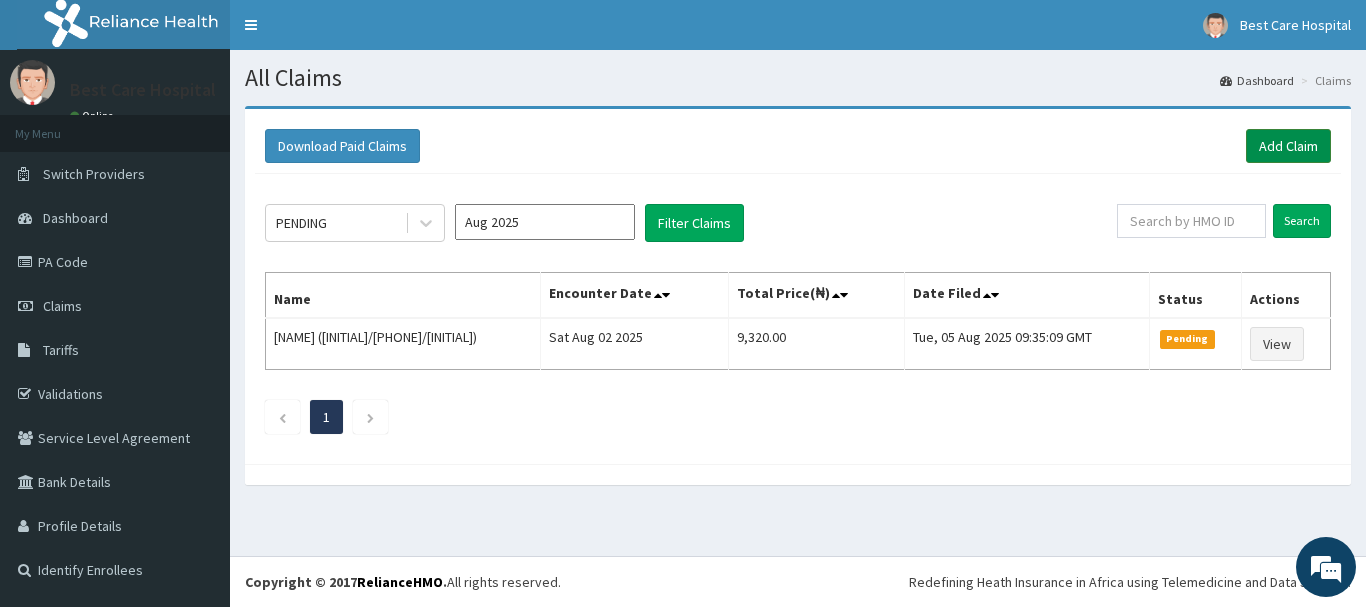 click on "Add Claim" at bounding box center (1288, 146) 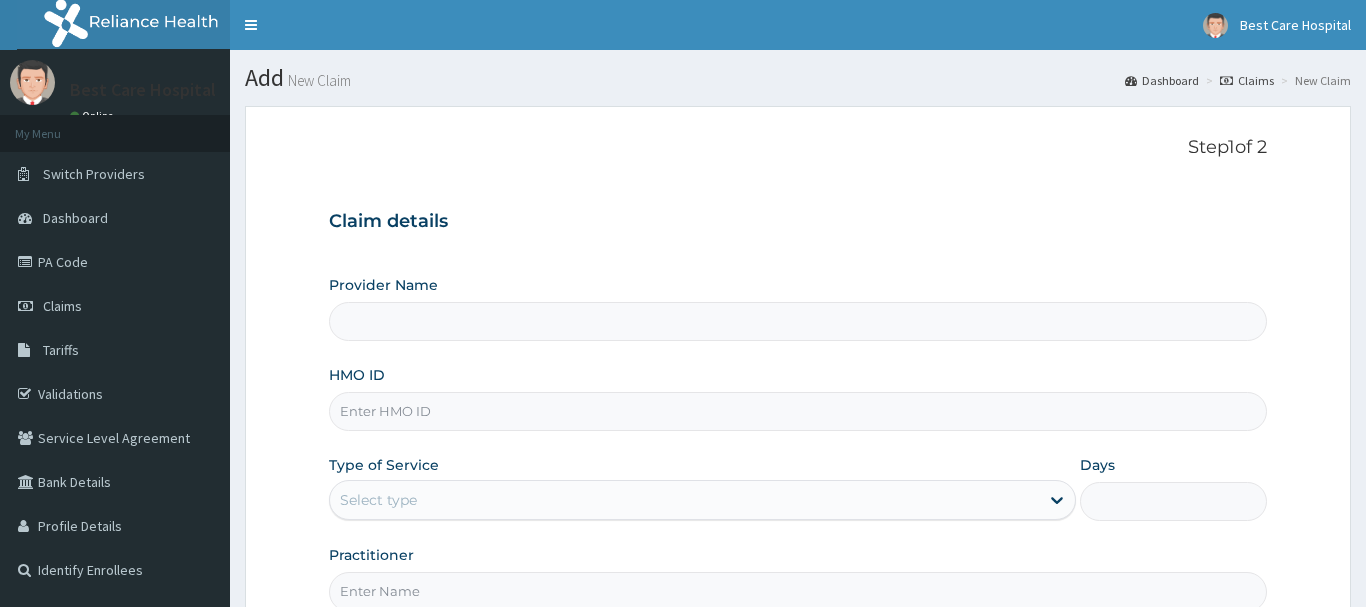 scroll, scrollTop: 0, scrollLeft: 0, axis: both 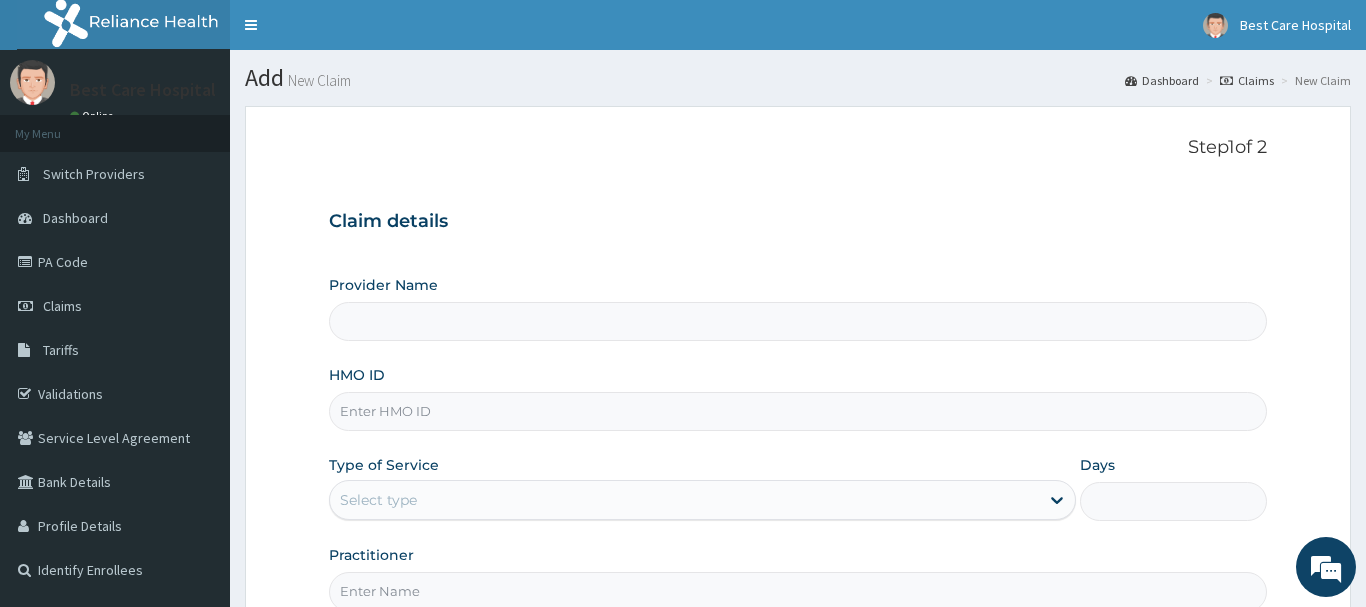 type on "Bestcare Hospital" 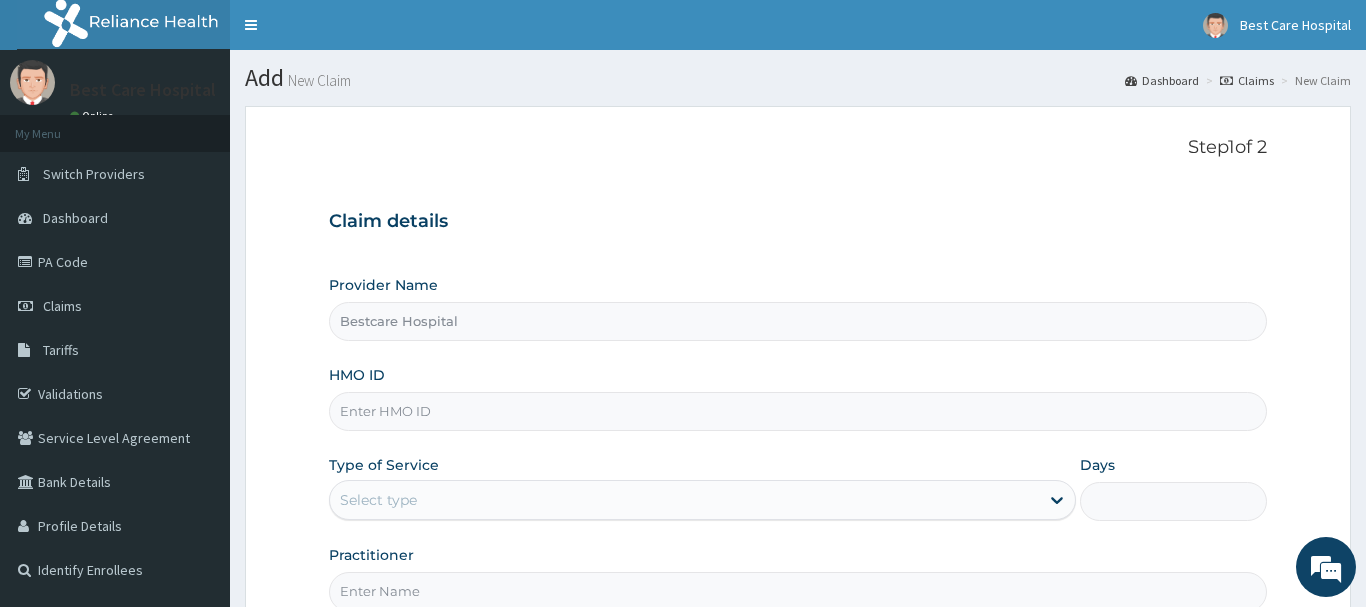 click on "HMO ID" at bounding box center [798, 411] 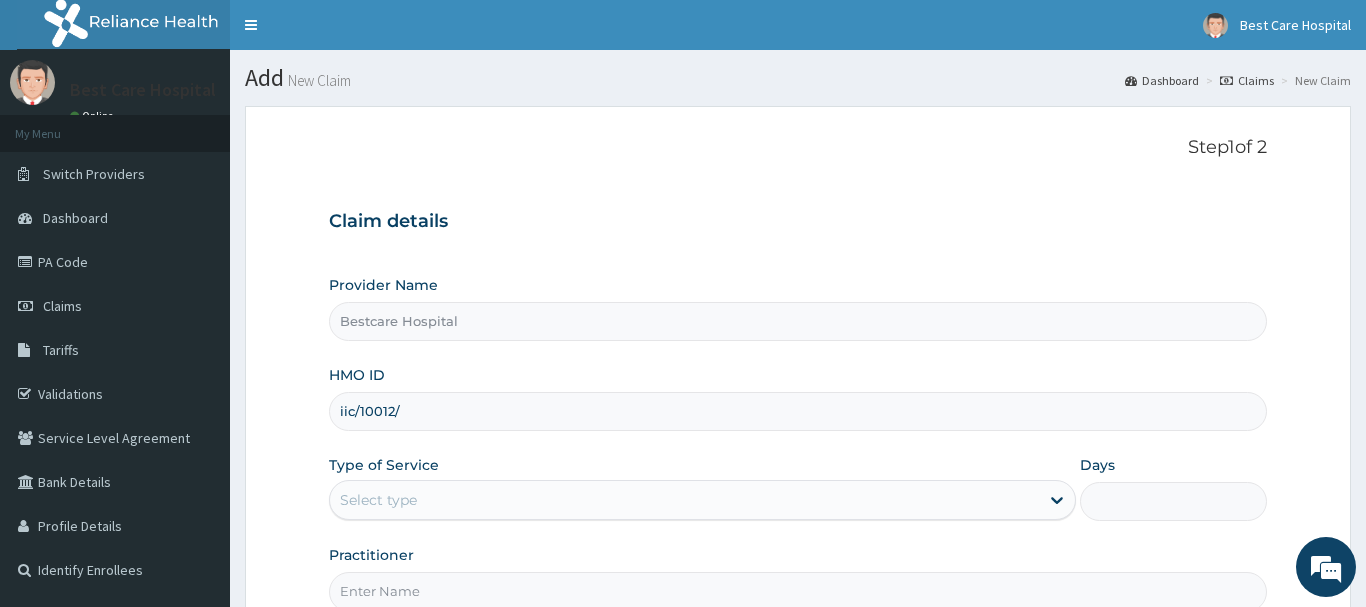 scroll, scrollTop: 0, scrollLeft: 0, axis: both 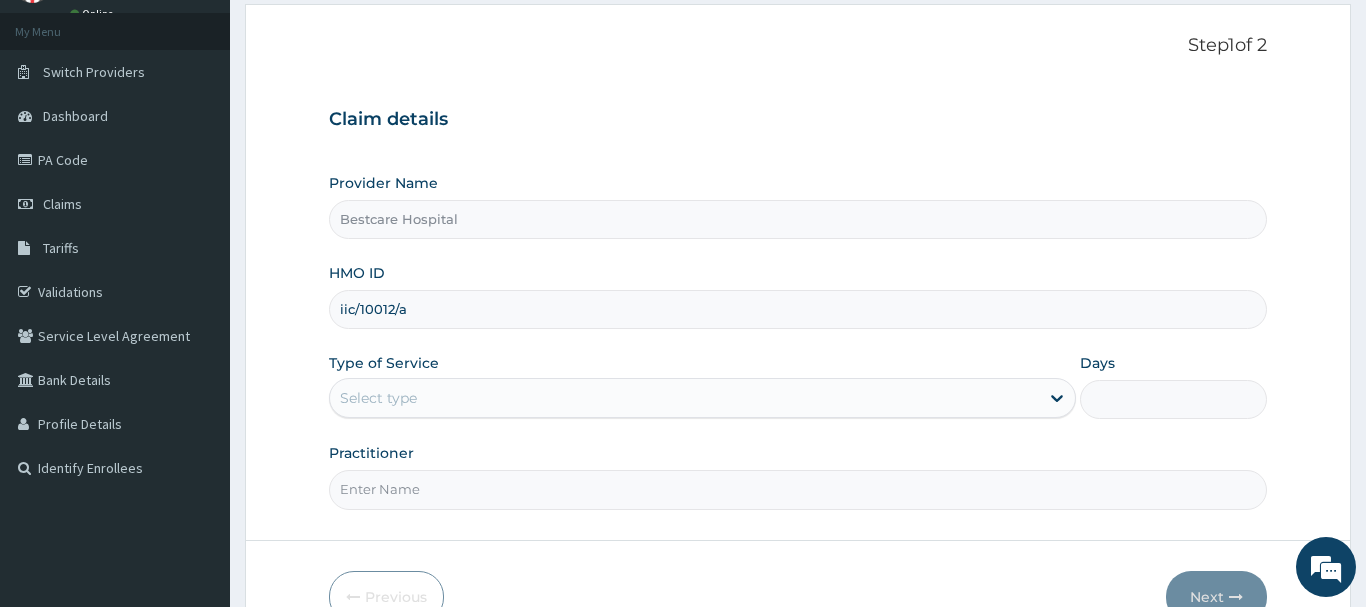 type on "iic/10012/a" 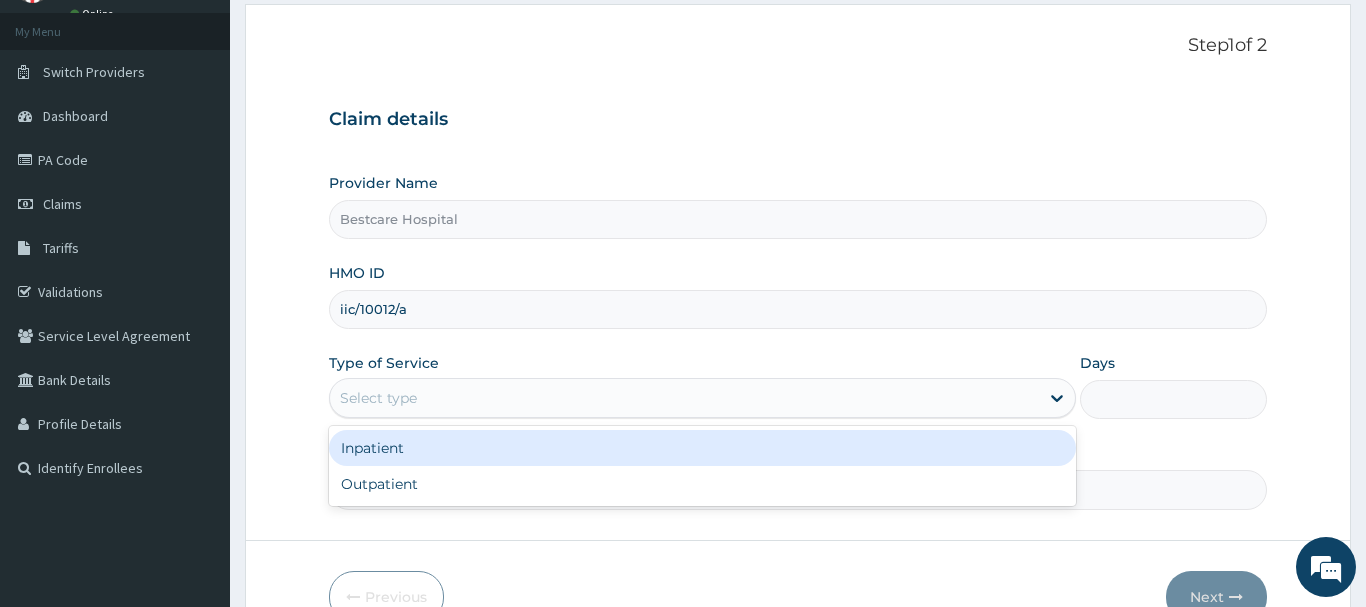 click on "Select type" at bounding box center (685, 398) 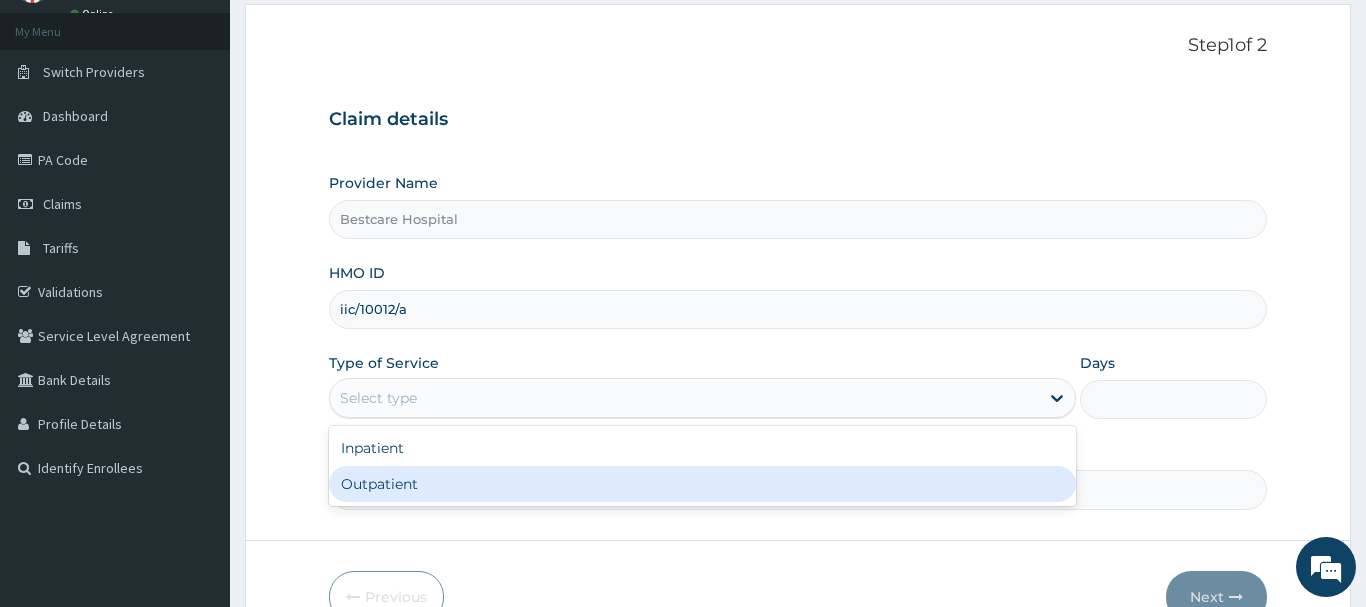 click on "Outpatient" at bounding box center (703, 484) 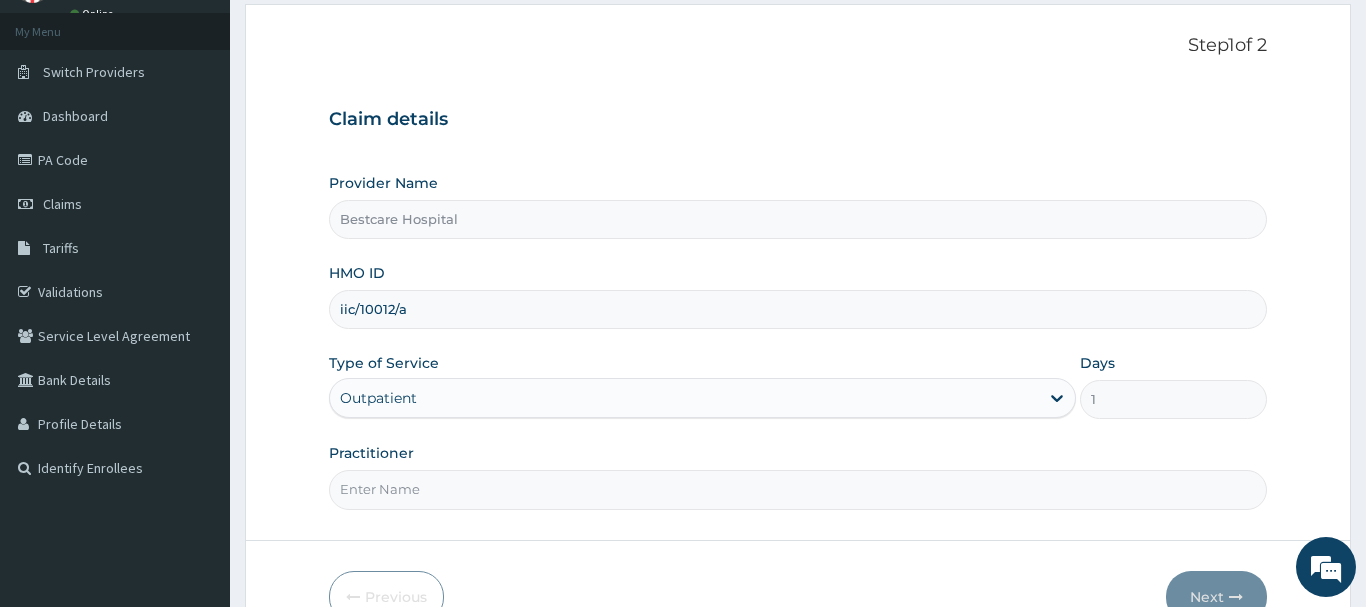 click on "Practitioner" at bounding box center [798, 489] 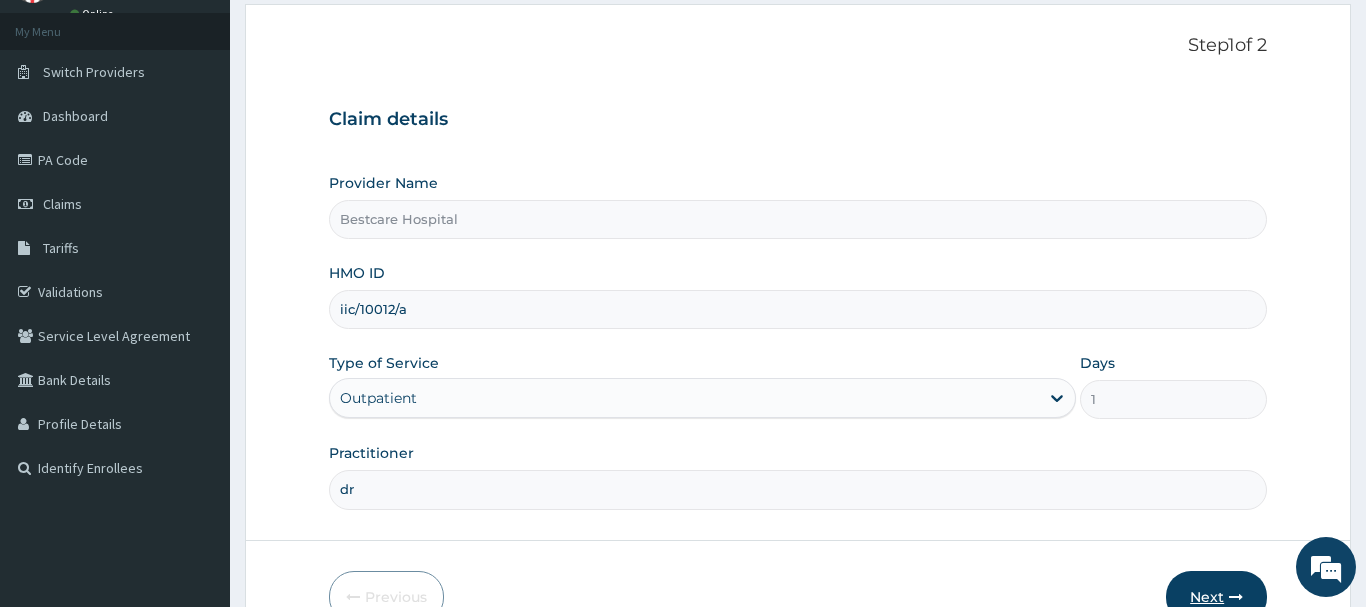 type on "dr" 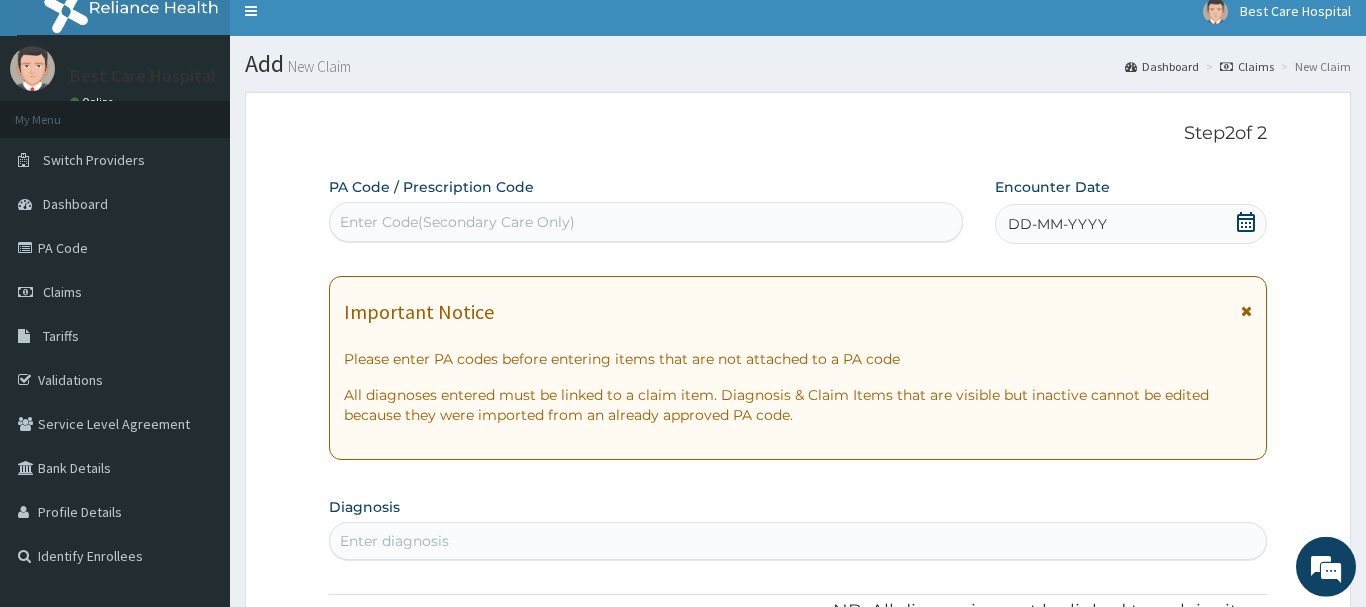 scroll, scrollTop: 0, scrollLeft: 0, axis: both 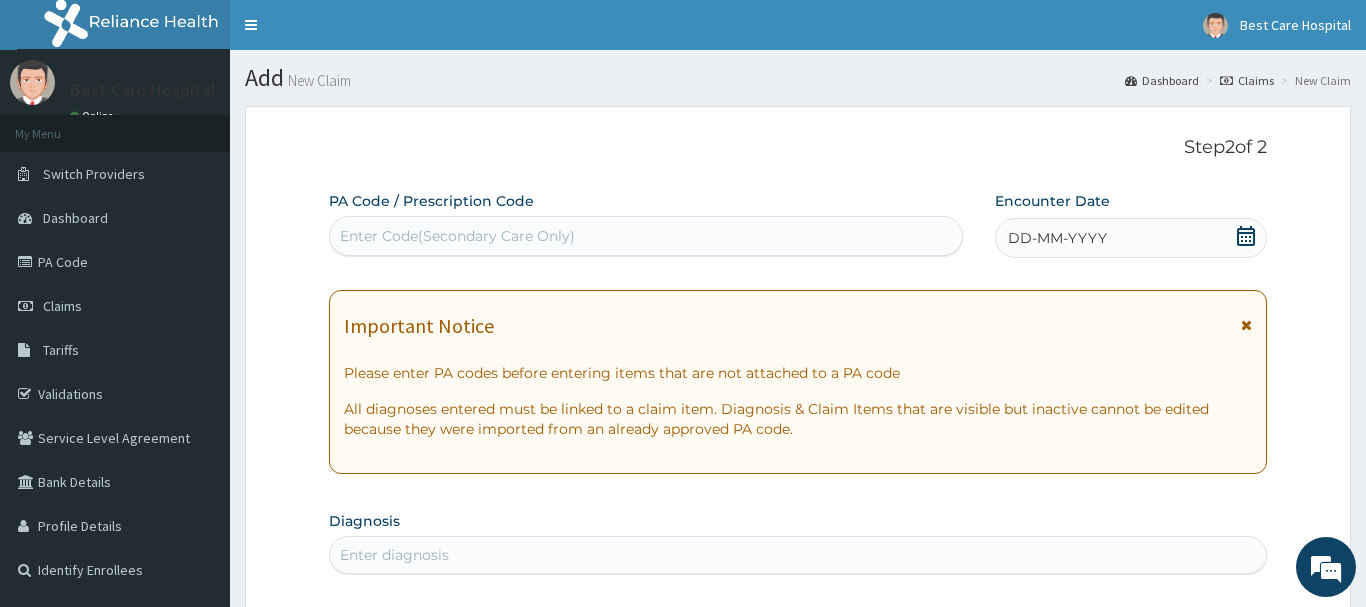 click 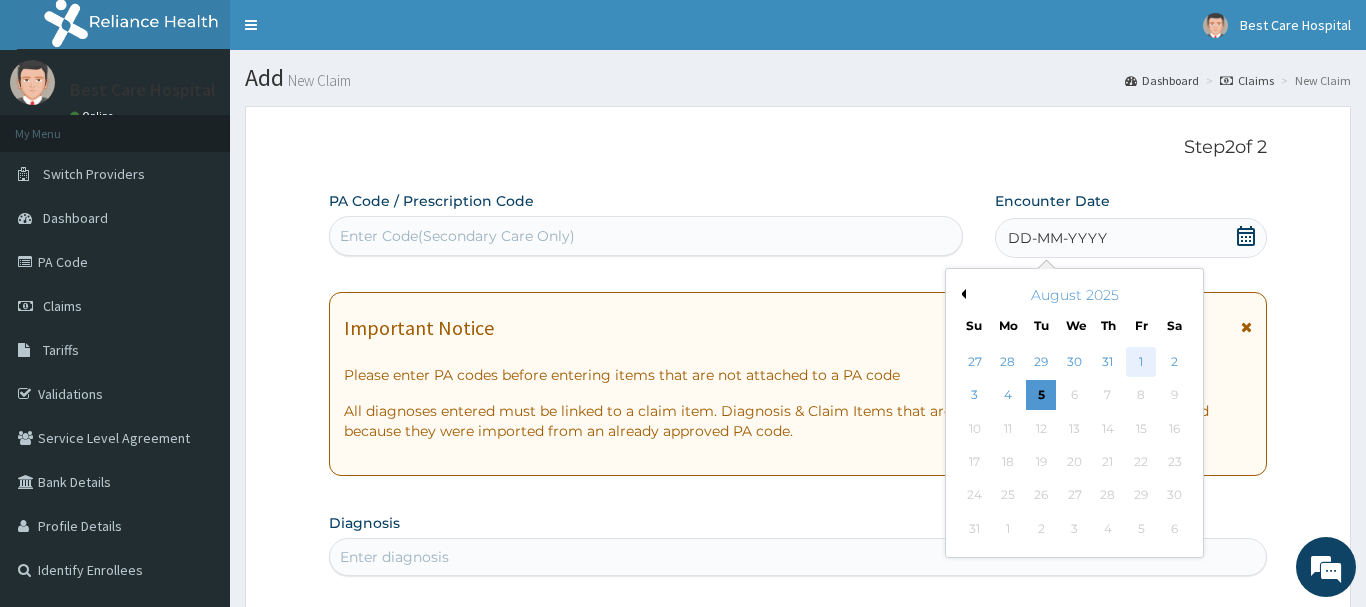 click on "1" at bounding box center (1141, 362) 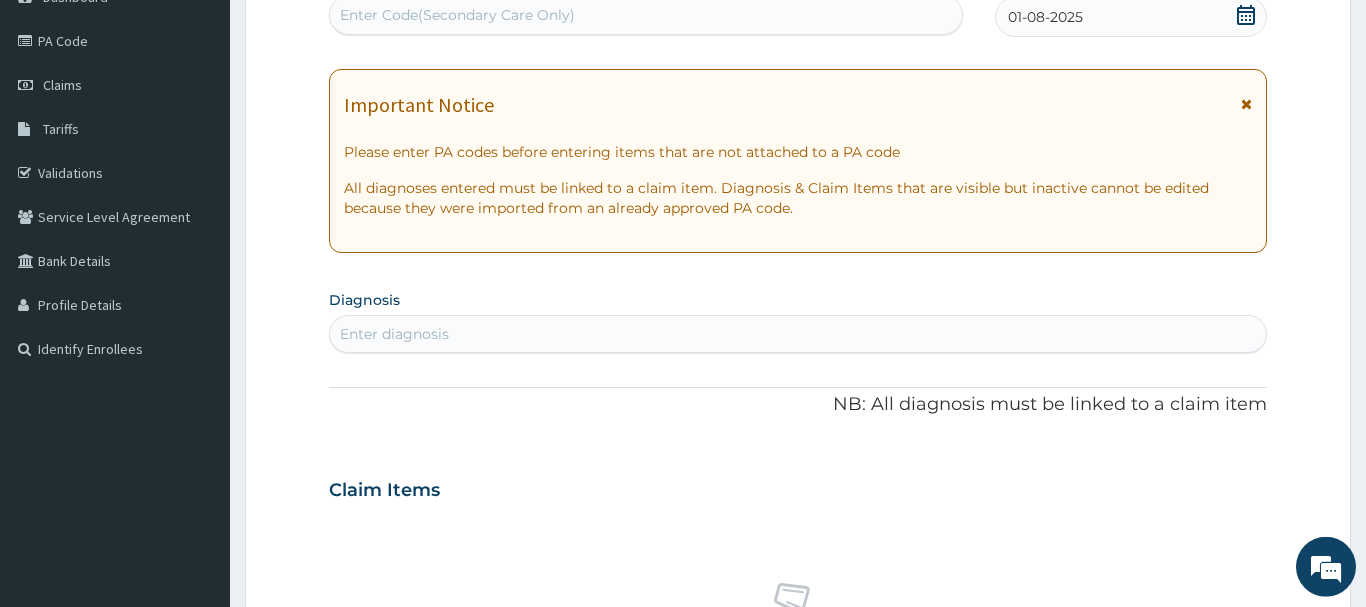 scroll, scrollTop: 306, scrollLeft: 0, axis: vertical 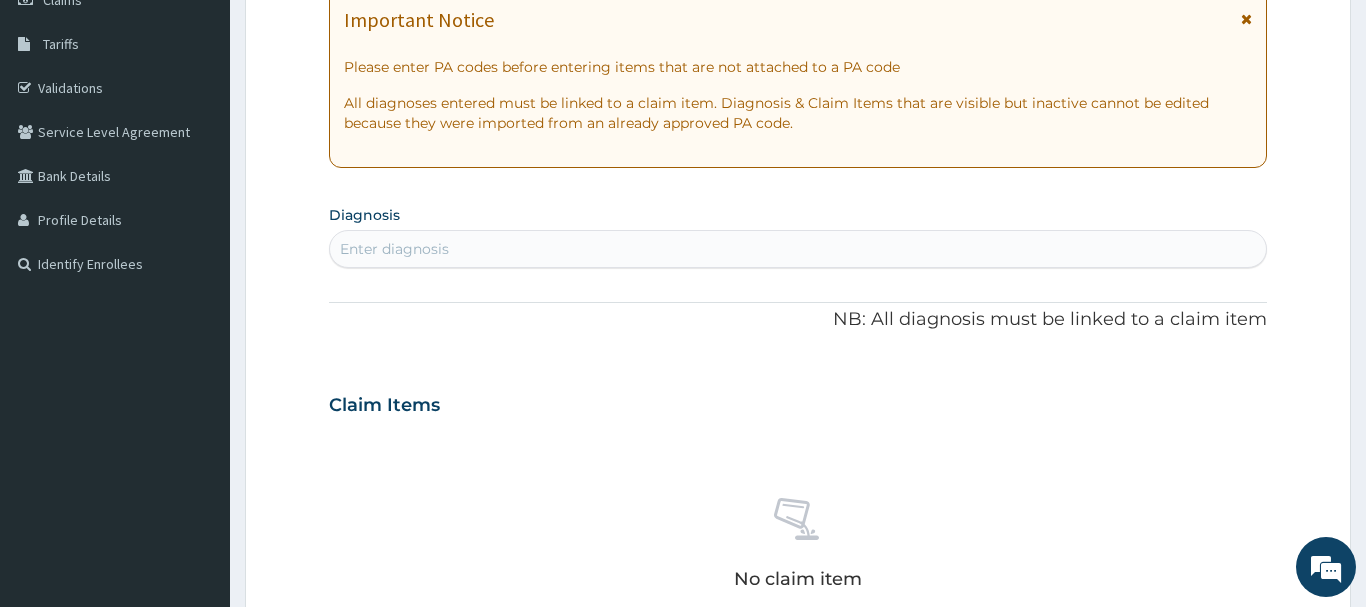 click on "Enter diagnosis" at bounding box center [798, 249] 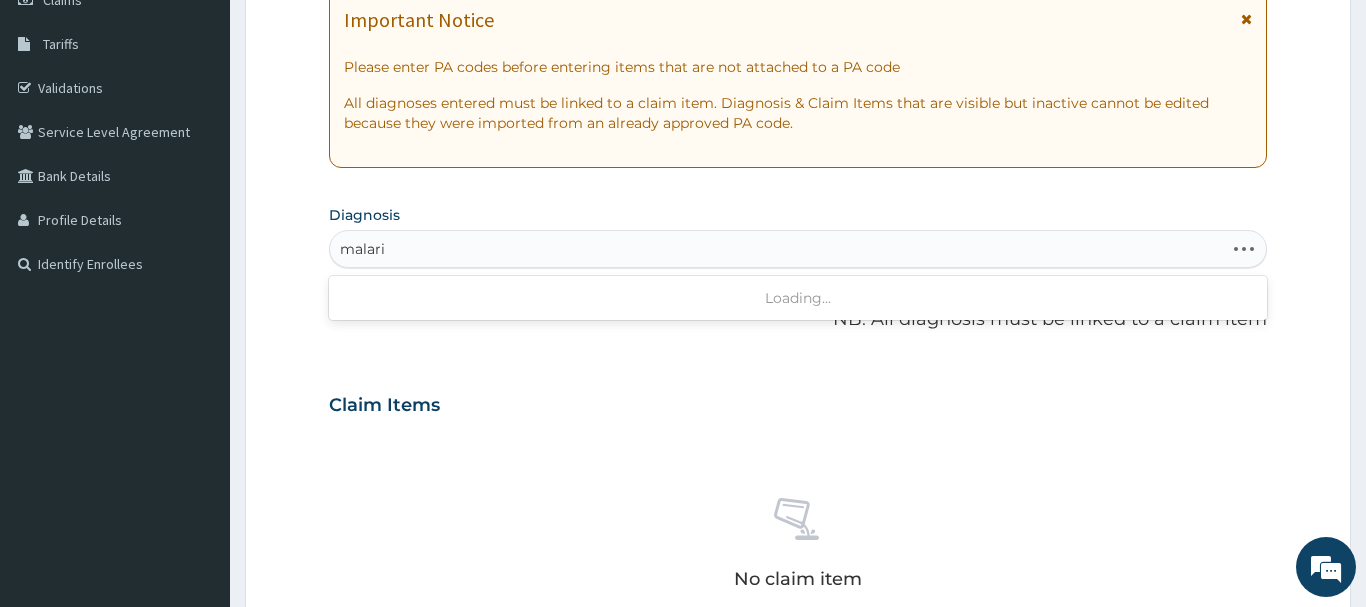 type on "malaria" 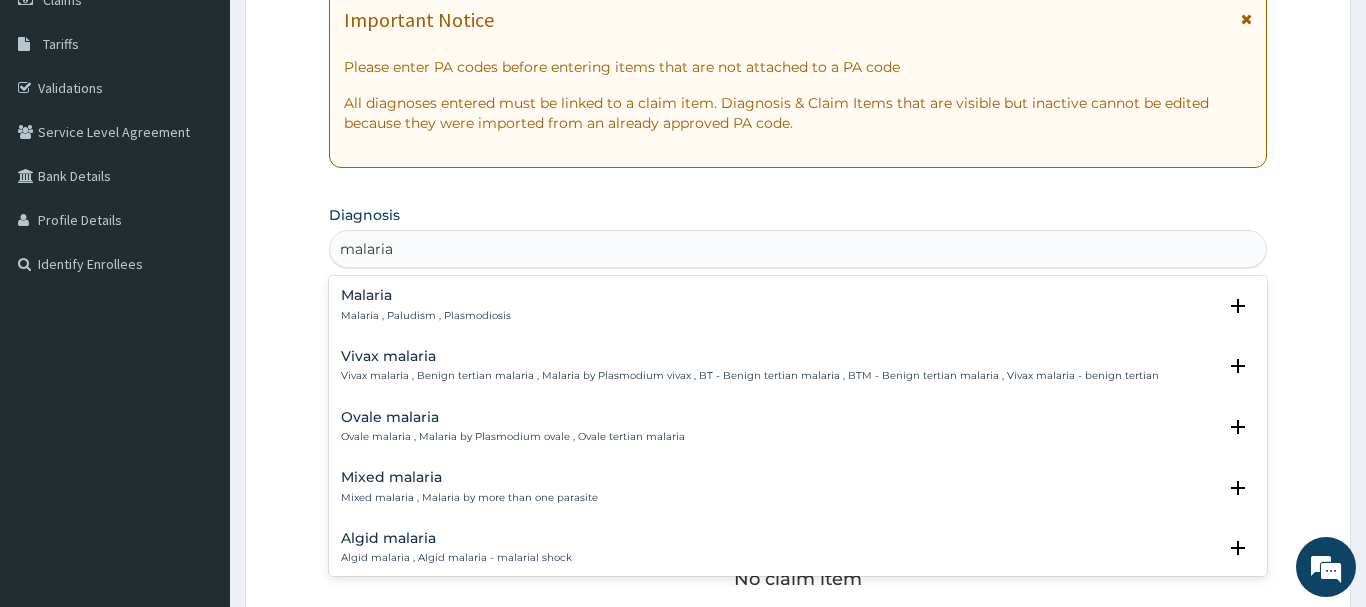 click on "Malaria" at bounding box center (426, 295) 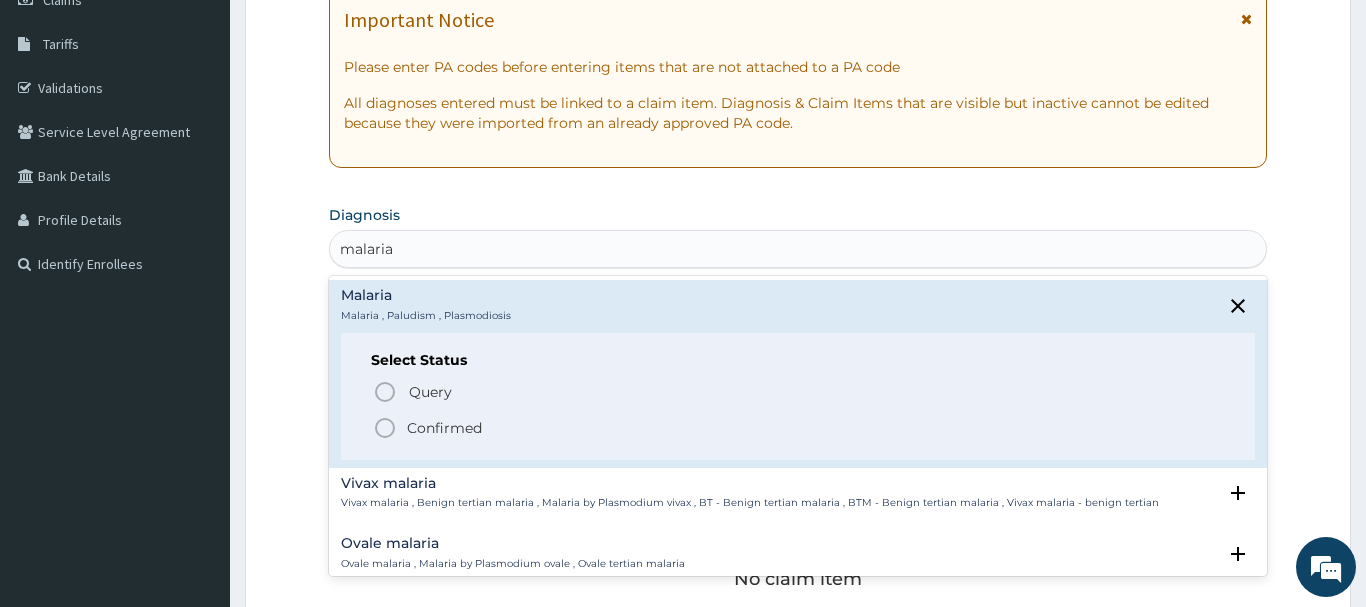click 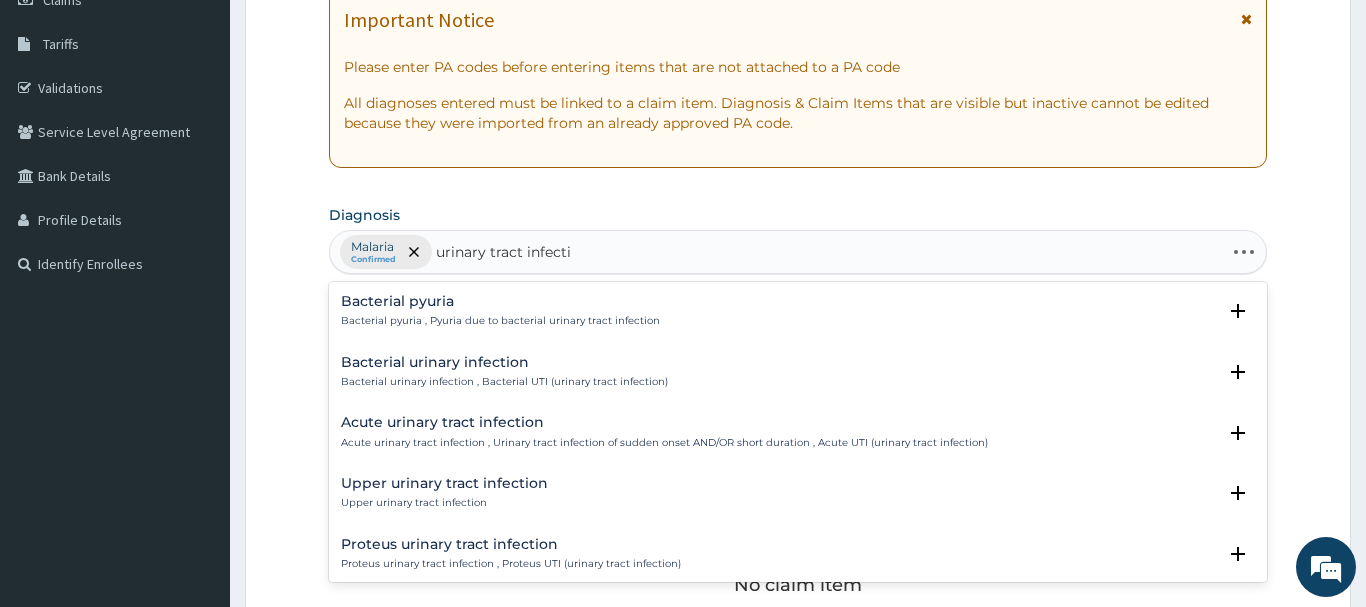 type on "urinary tract infection" 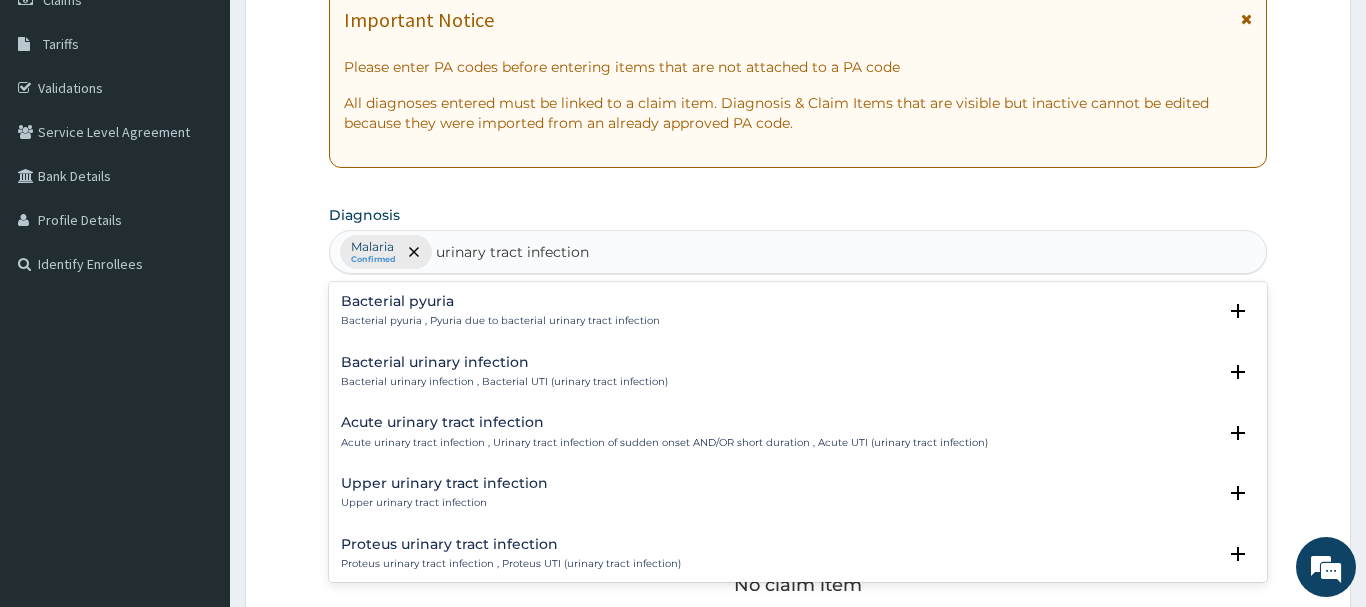 click on "Bacterial urinary infection" at bounding box center (504, 362) 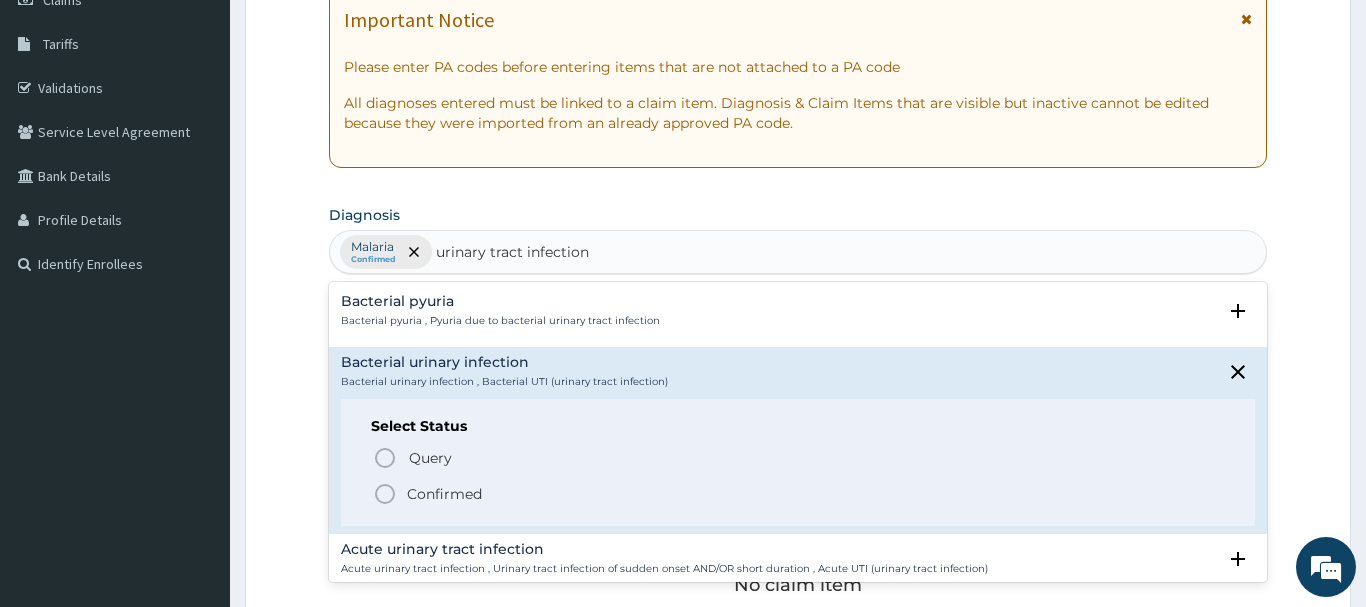 click 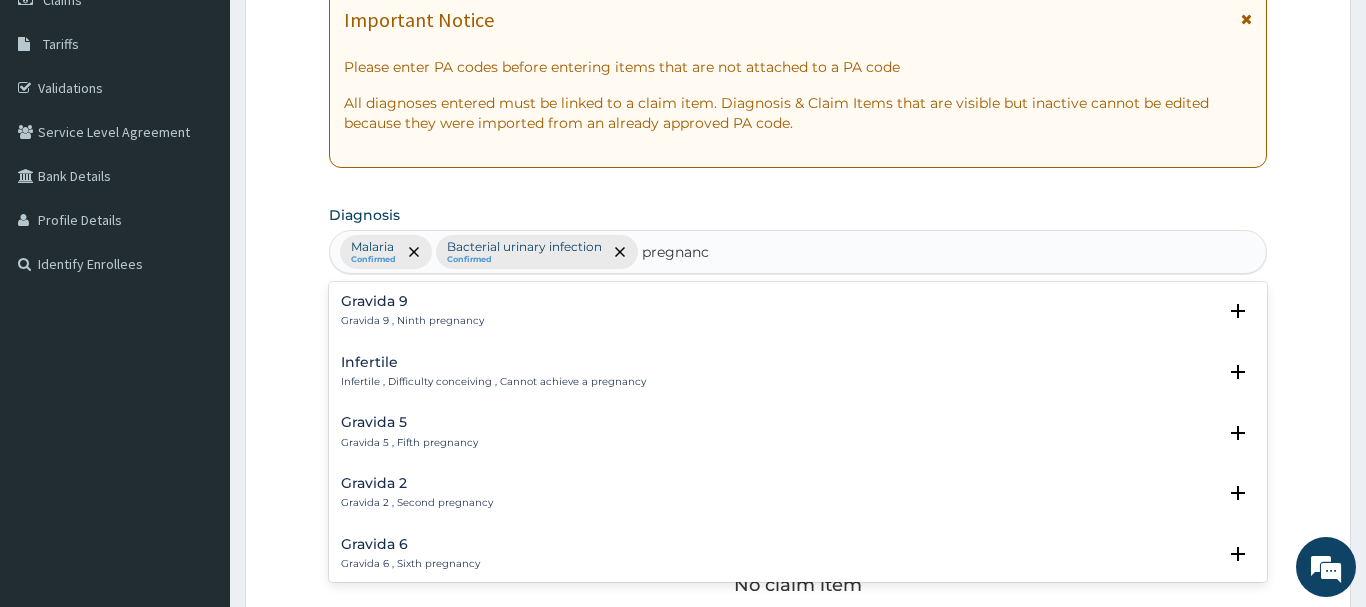 type on "pregnancy" 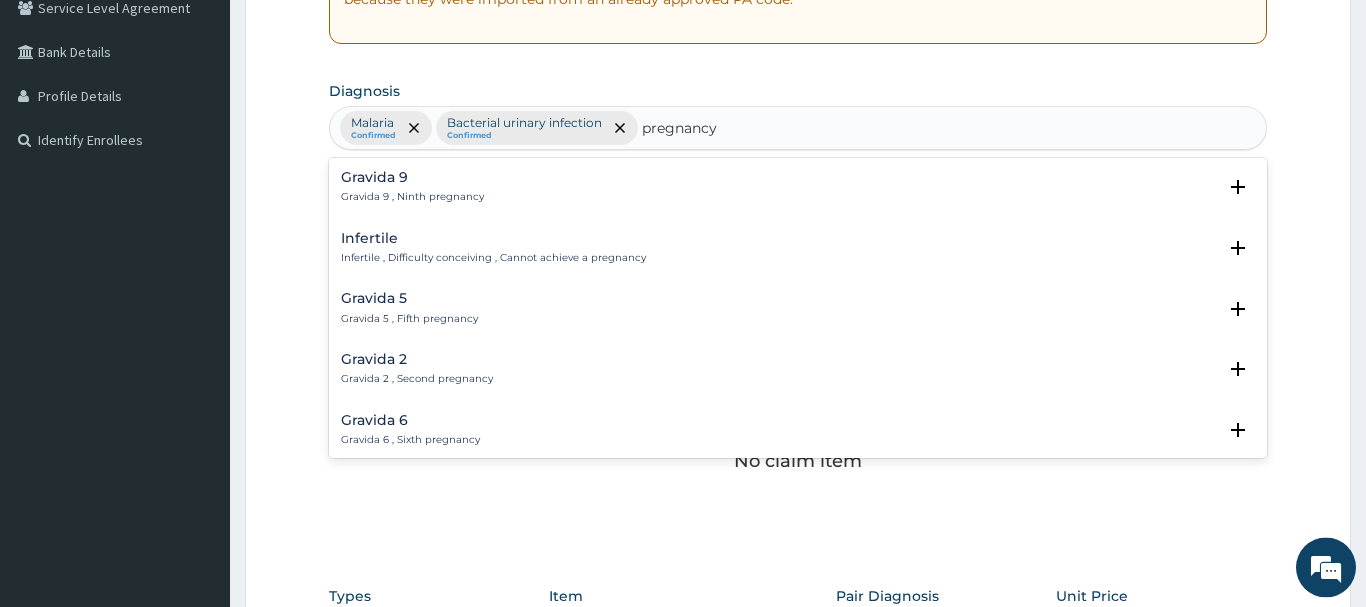 scroll, scrollTop: 510, scrollLeft: 0, axis: vertical 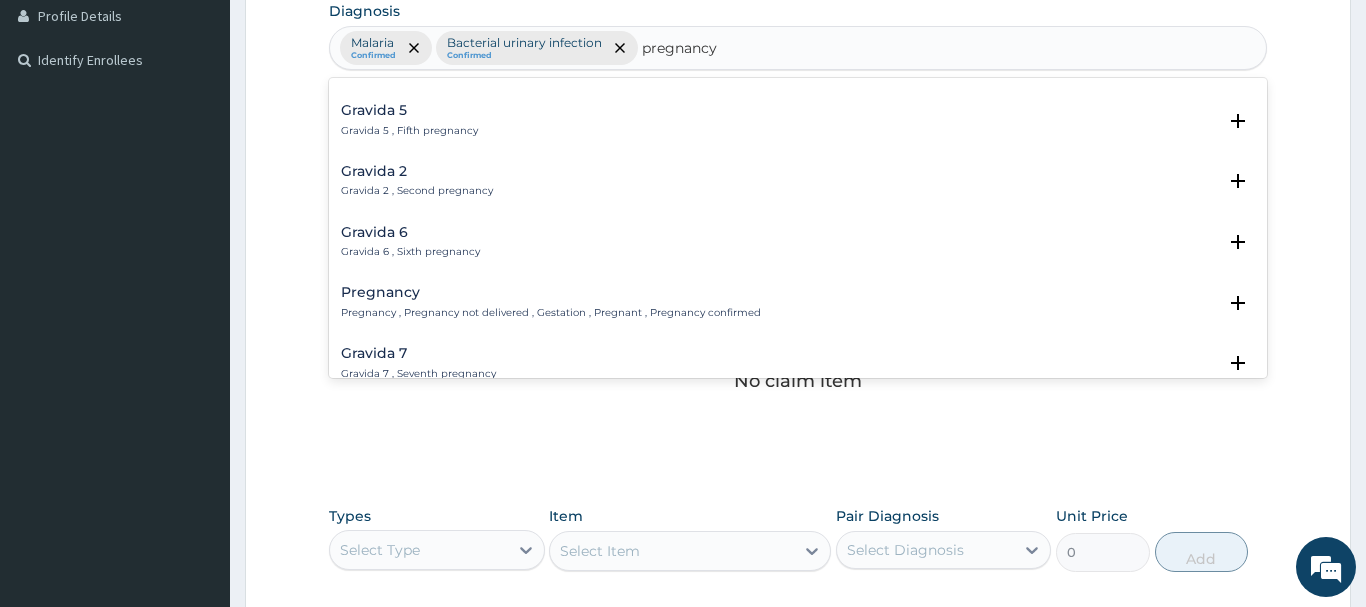 click on "Pregnancy" at bounding box center [551, 292] 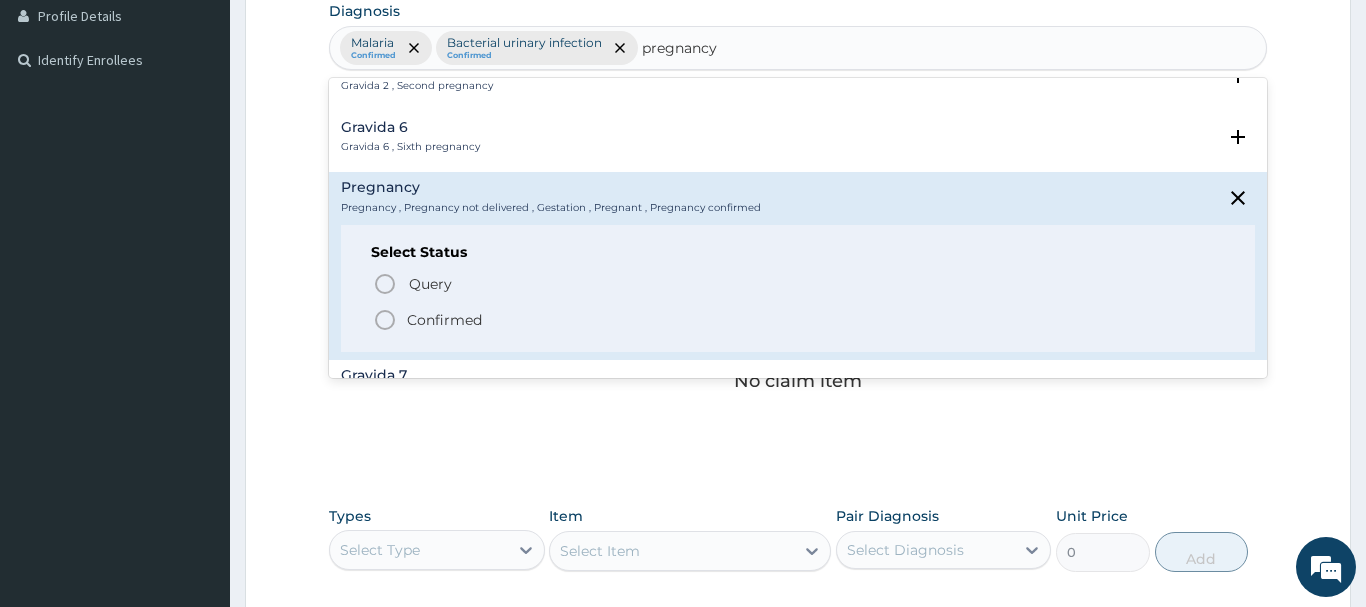 scroll, scrollTop: 216, scrollLeft: 0, axis: vertical 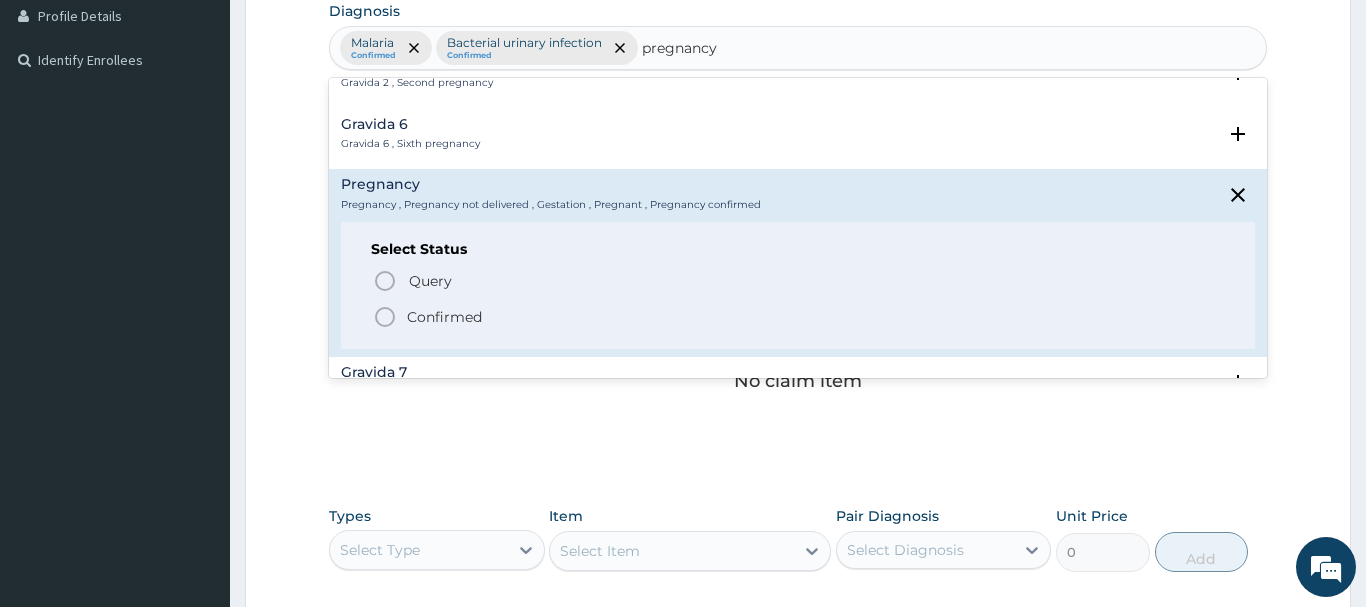click 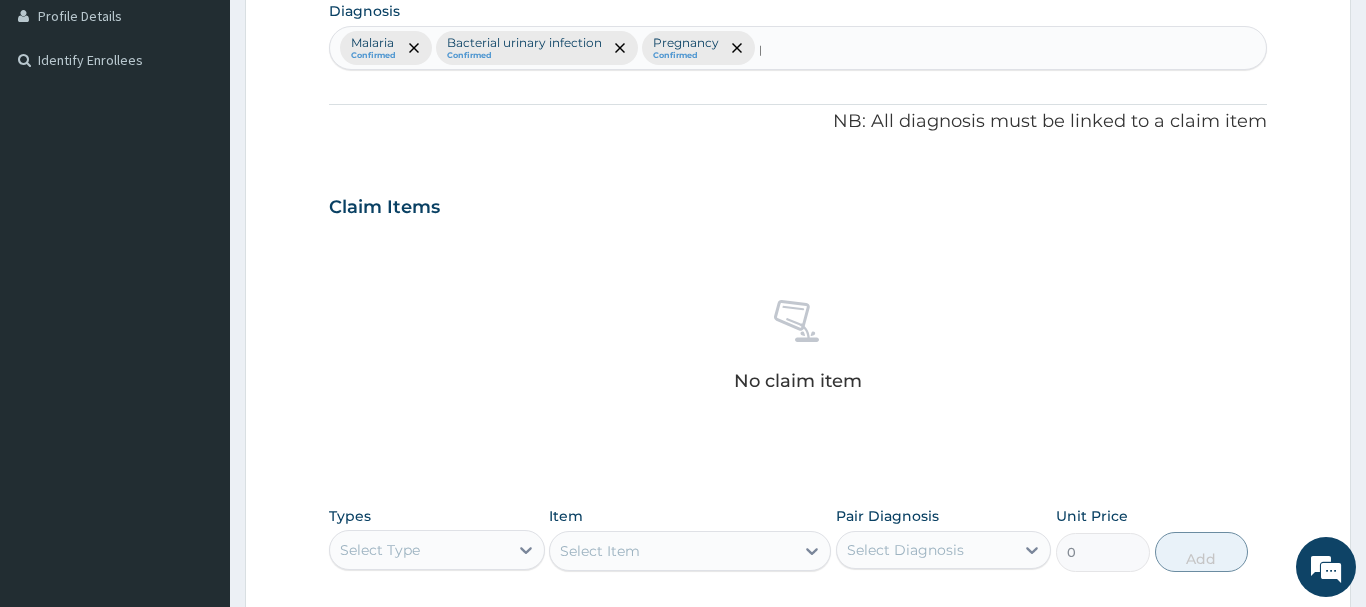 type 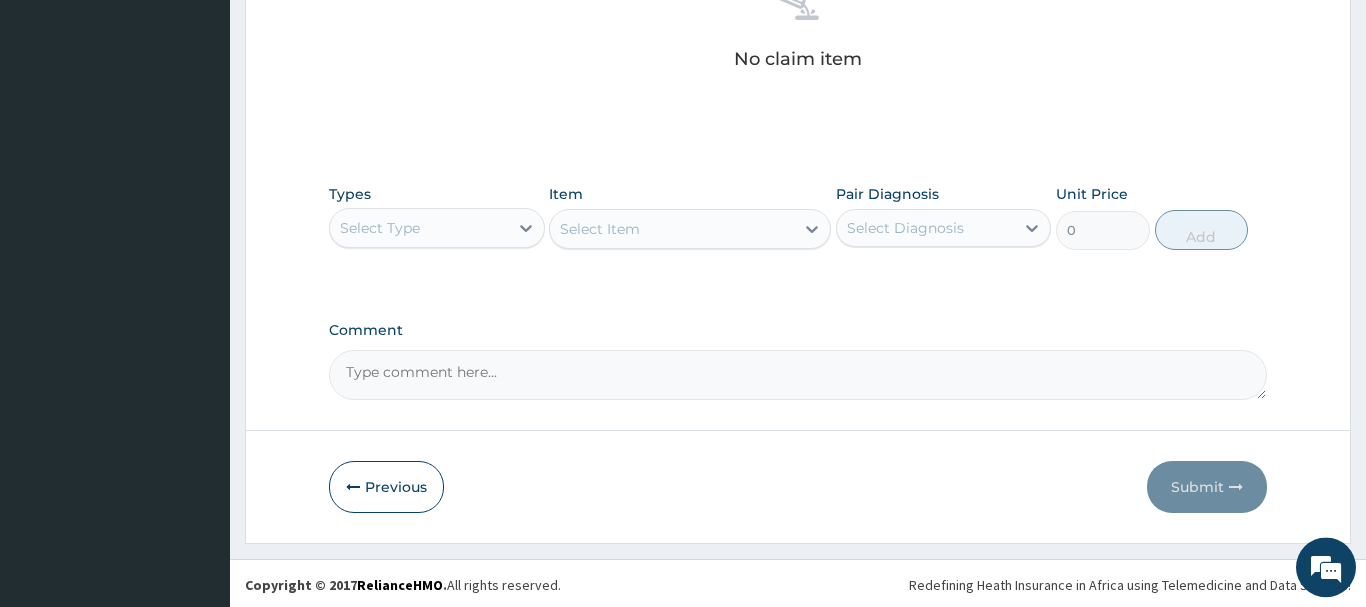 scroll, scrollTop: 835, scrollLeft: 0, axis: vertical 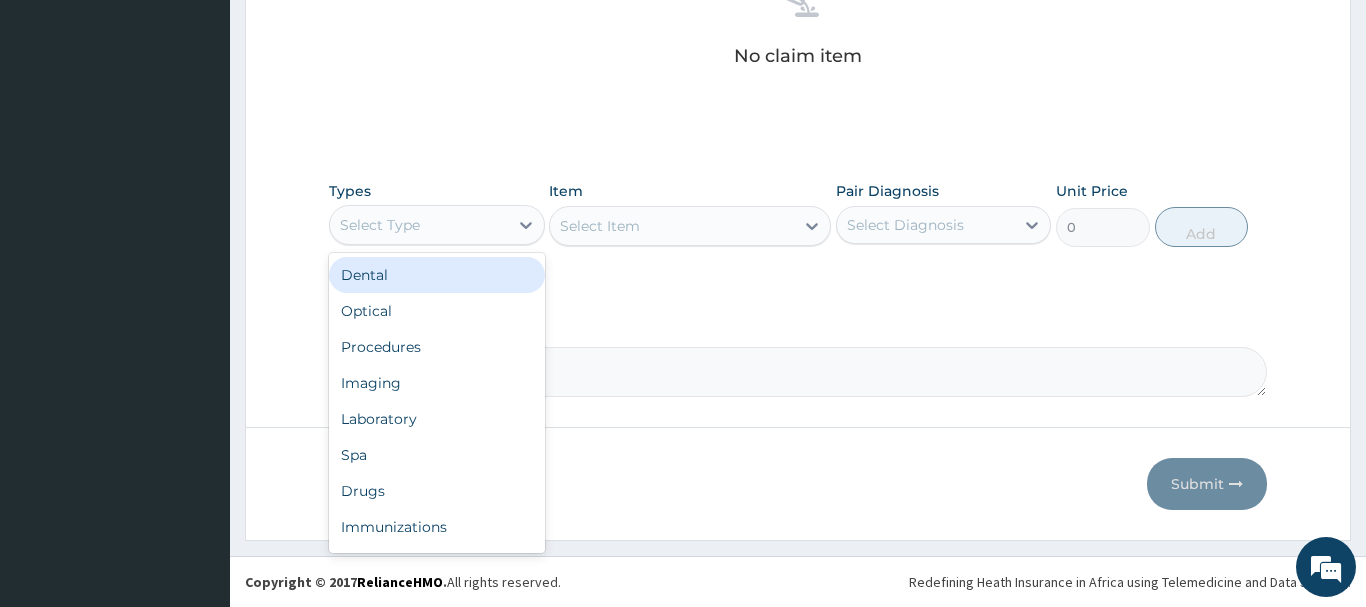 click on "Select Type" at bounding box center (419, 225) 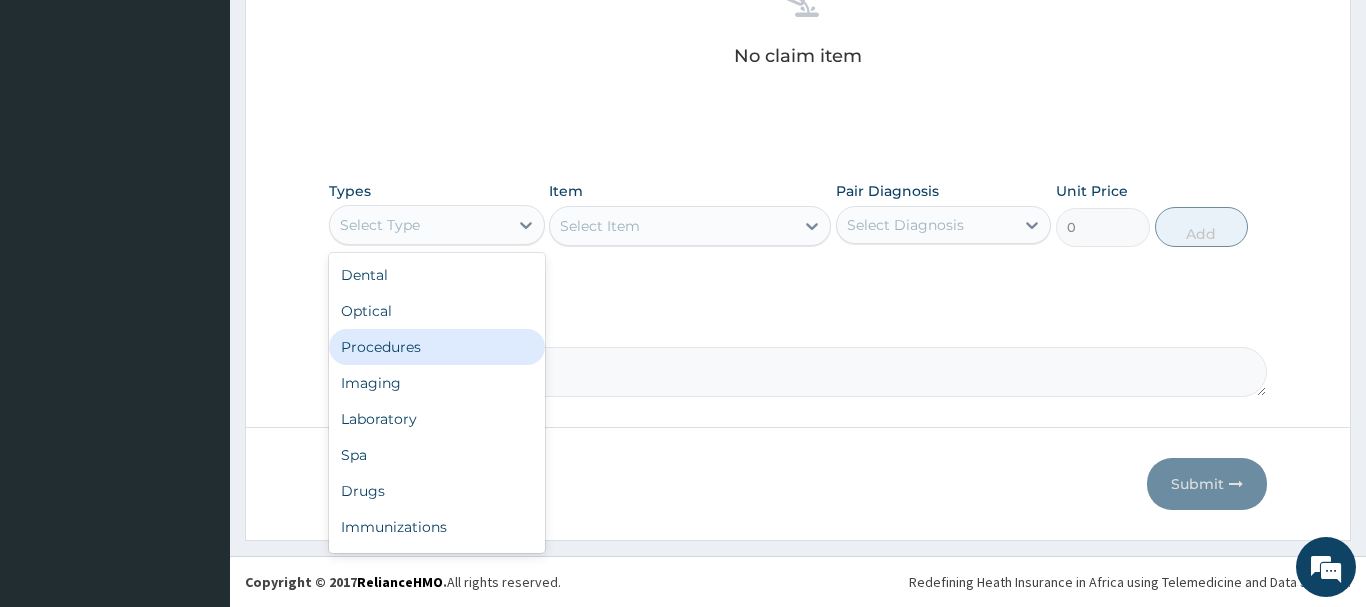 click on "Procedures" at bounding box center [437, 347] 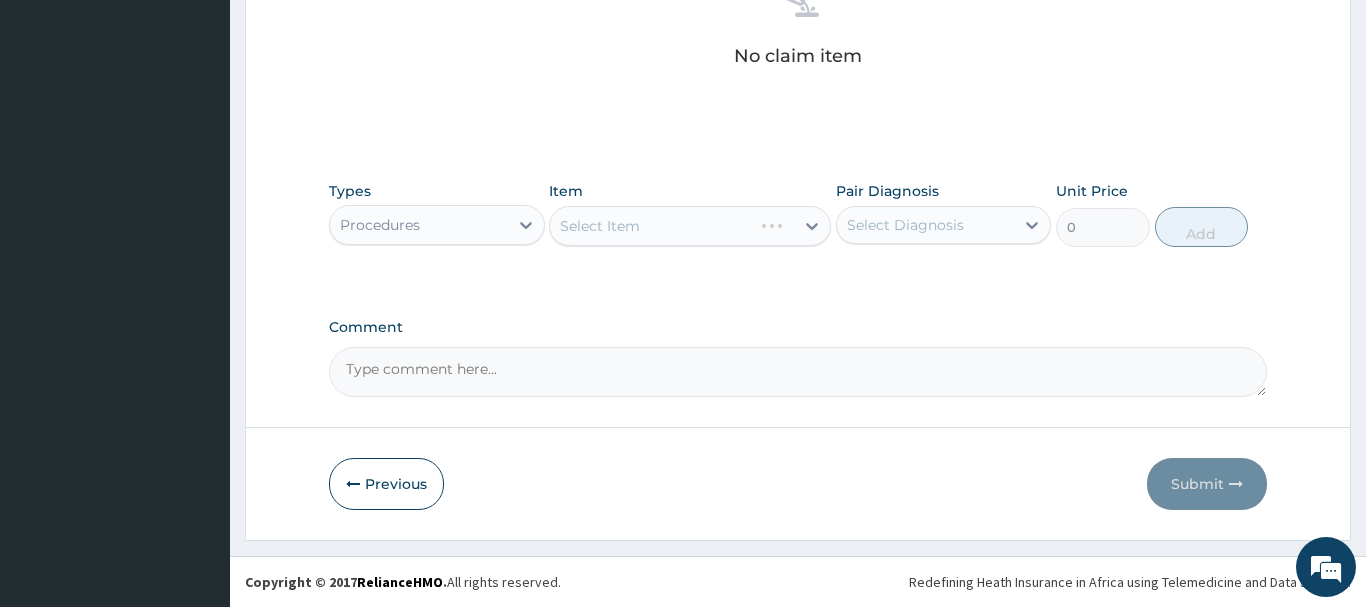 click on "Select Item" at bounding box center (690, 226) 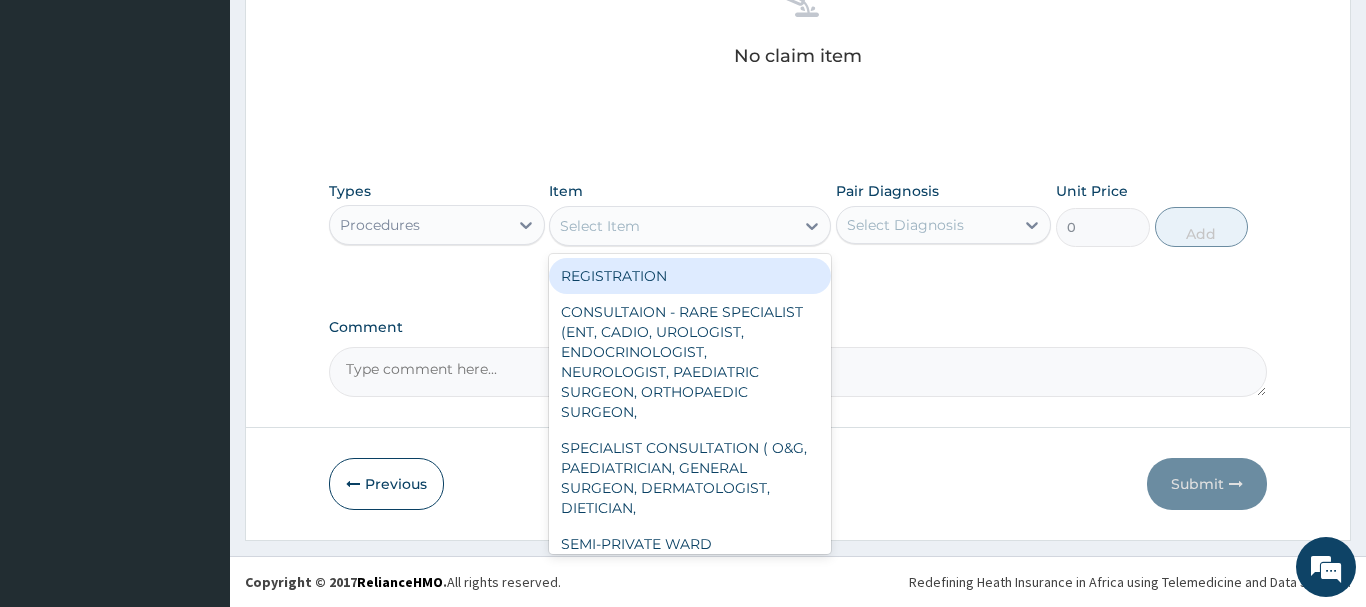click on "Select Item" at bounding box center (672, 226) 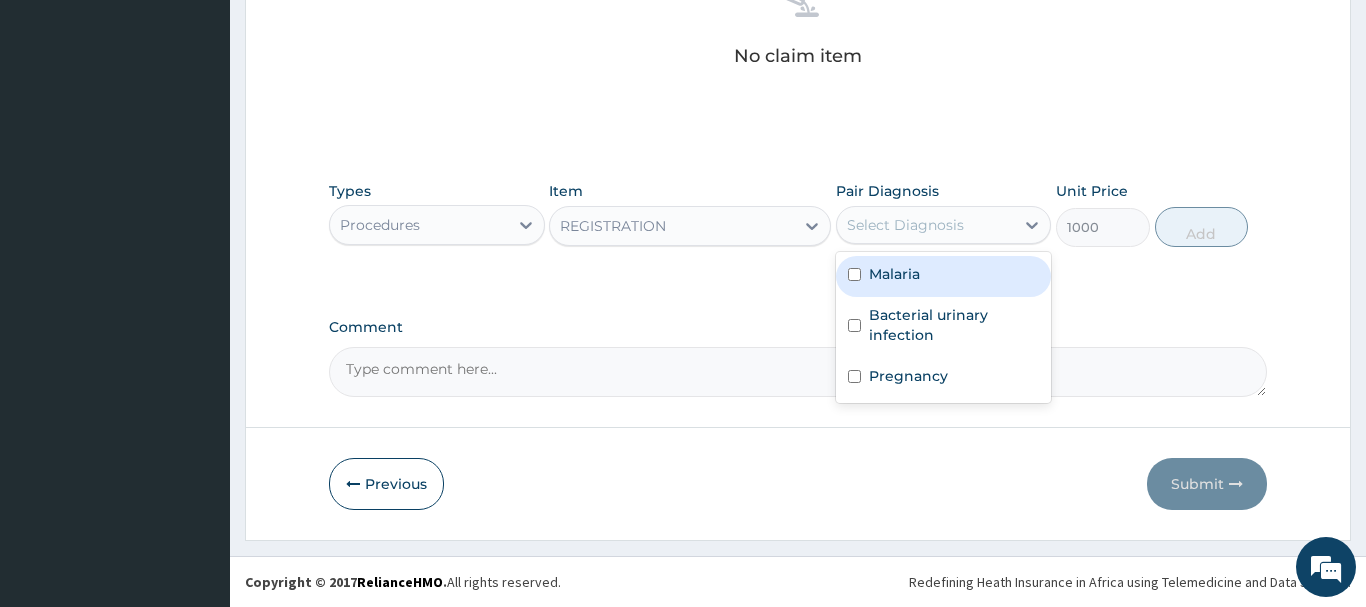 click on "Select Diagnosis" at bounding box center [905, 225] 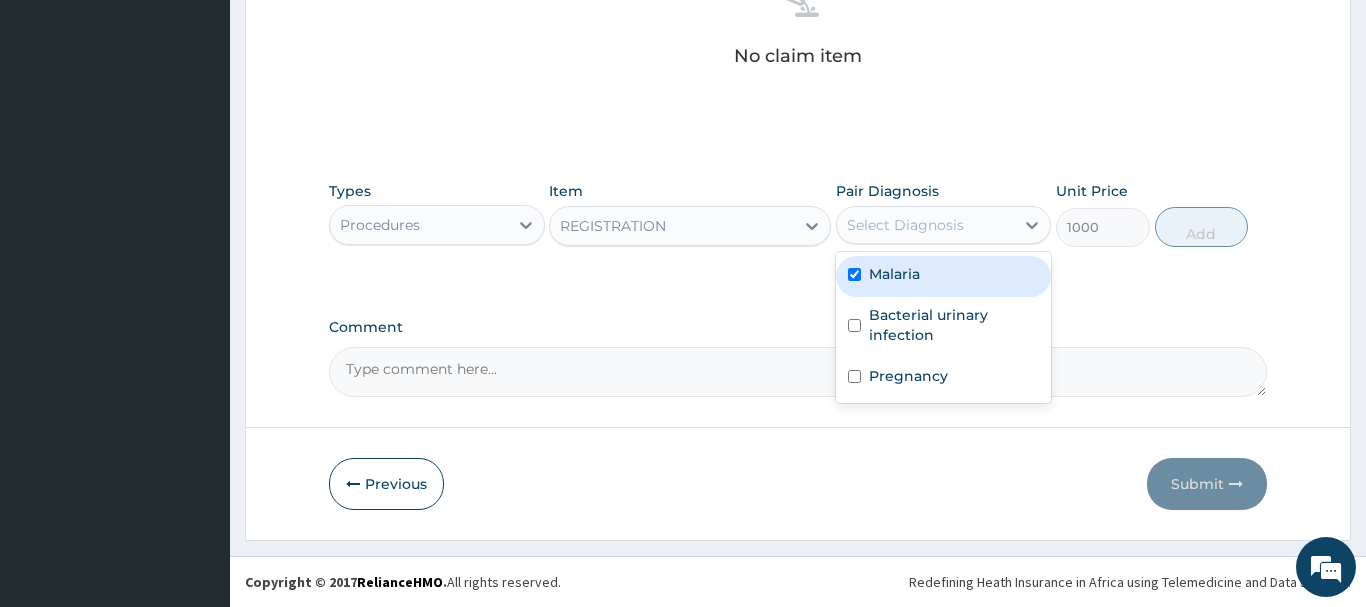 checkbox on "true" 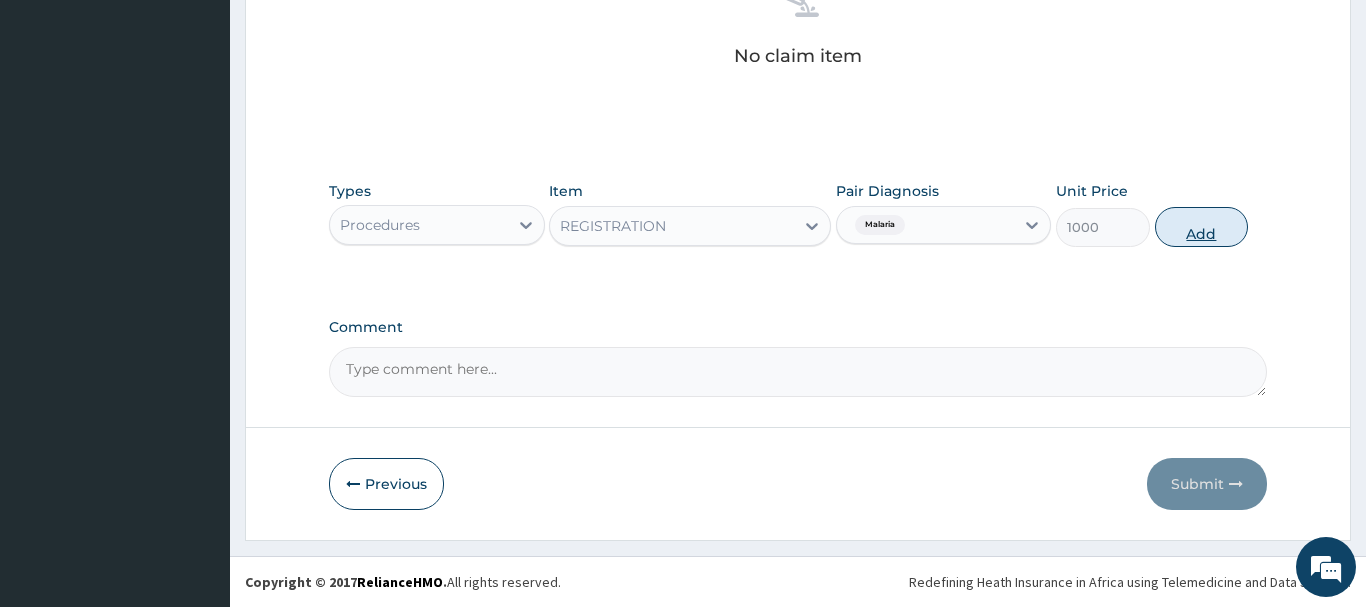 click on "Add" at bounding box center [1202, 227] 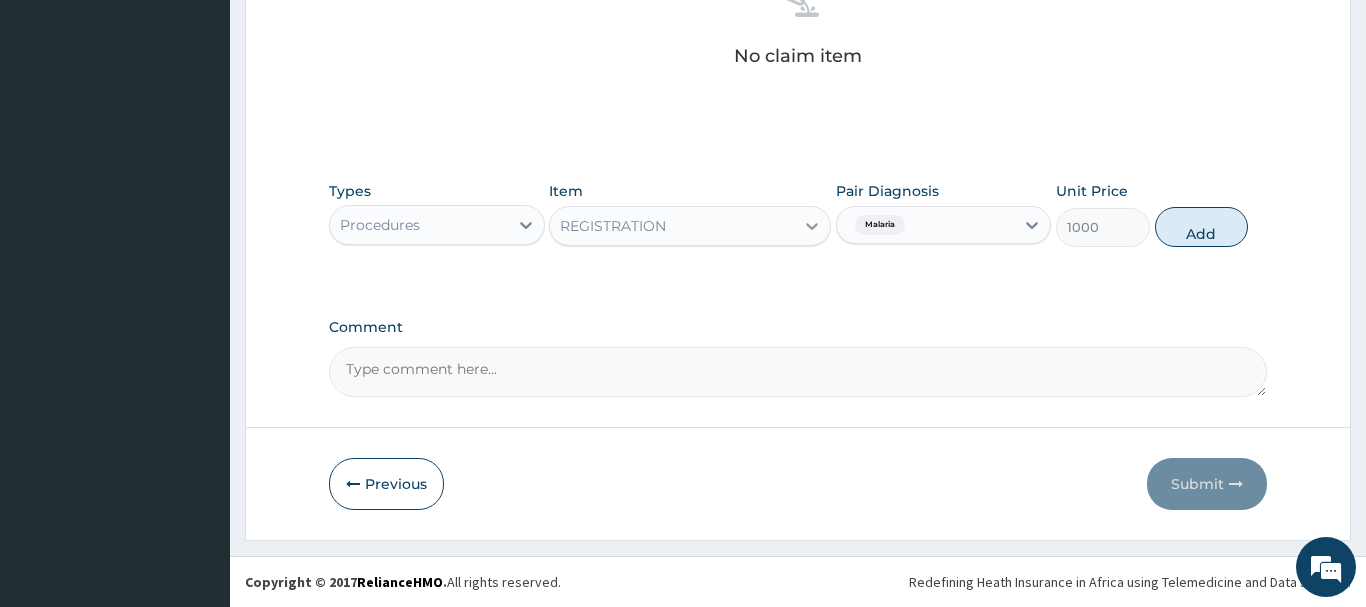 type on "0" 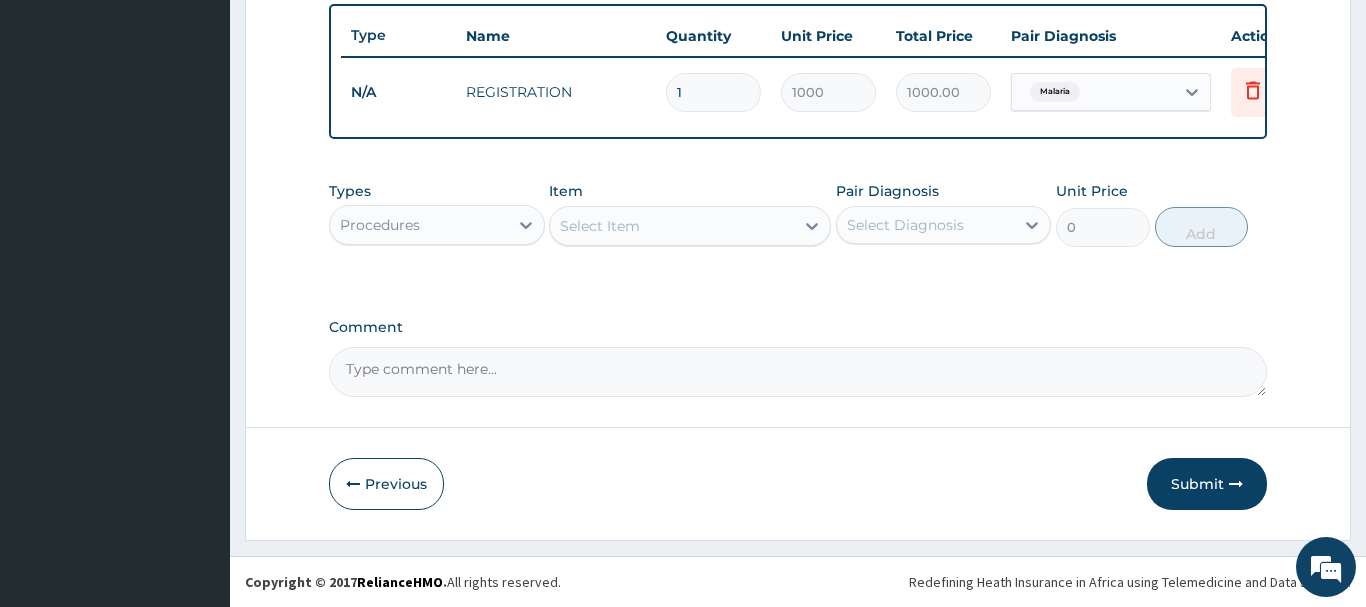 scroll, scrollTop: 740, scrollLeft: 0, axis: vertical 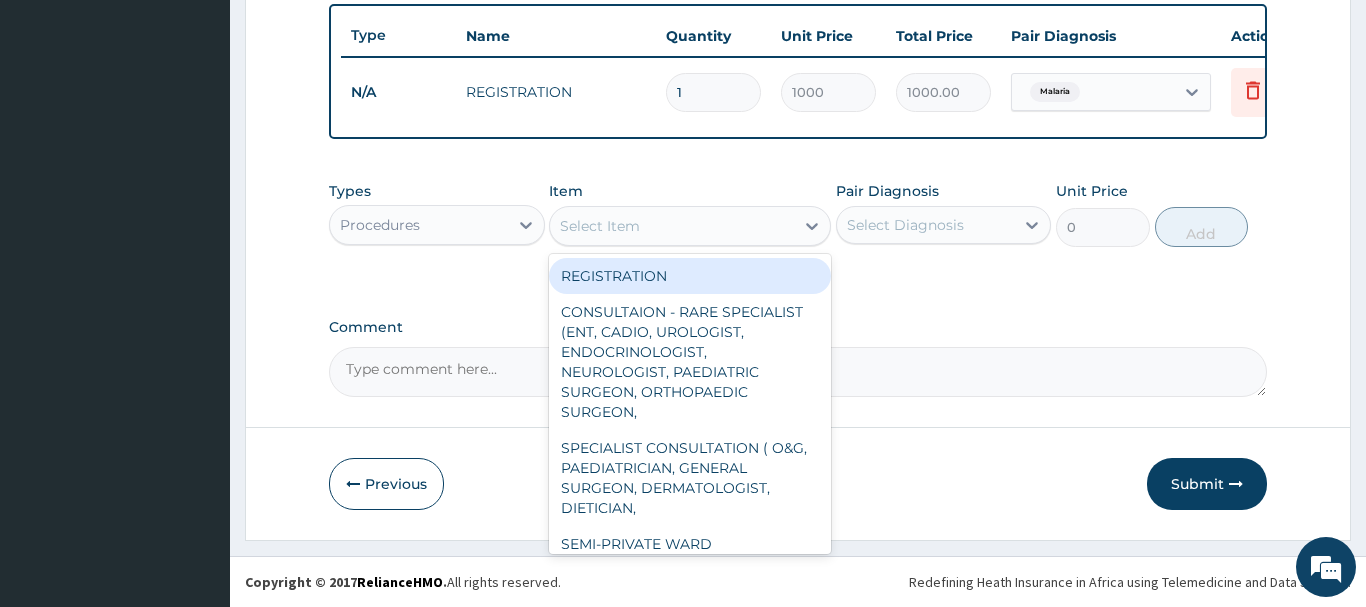 click on "Select Item" at bounding box center (600, 226) 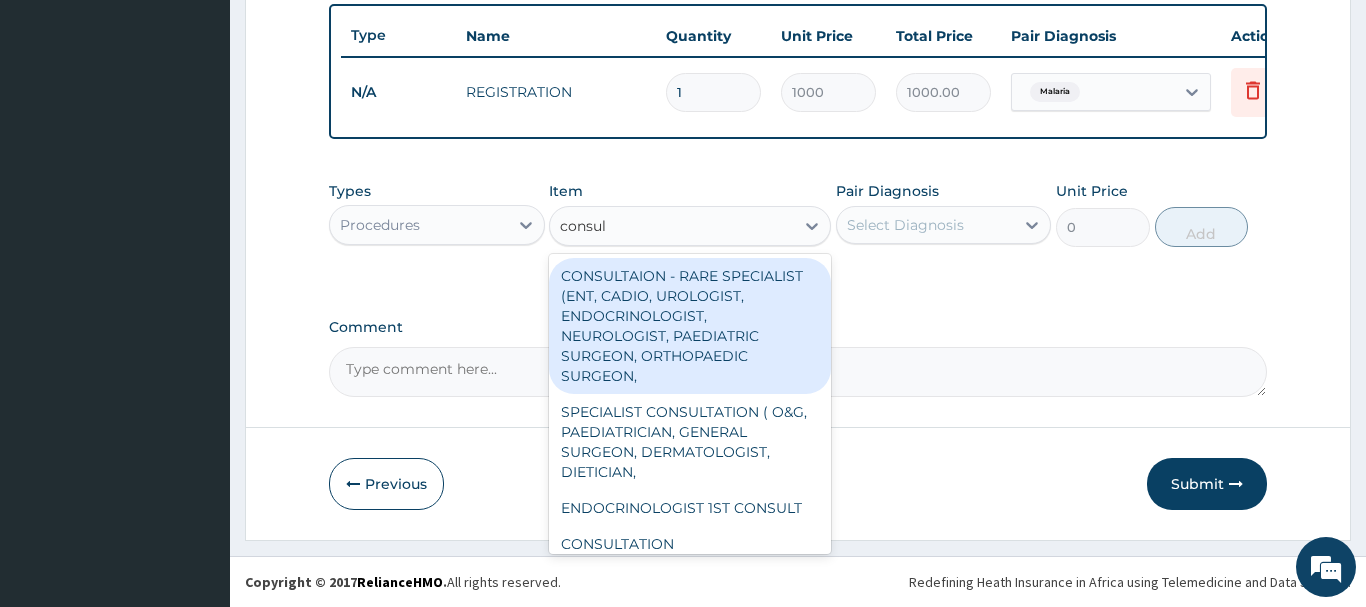 type on "consult" 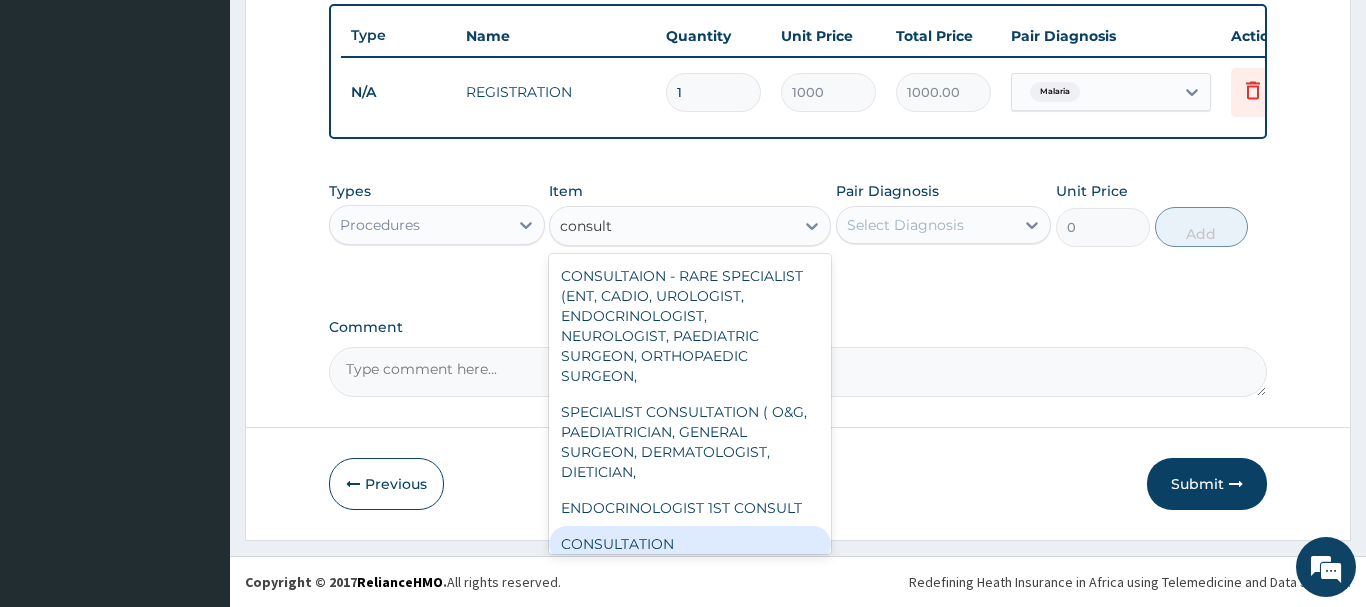 click on "CONSULTATION" at bounding box center [690, 544] 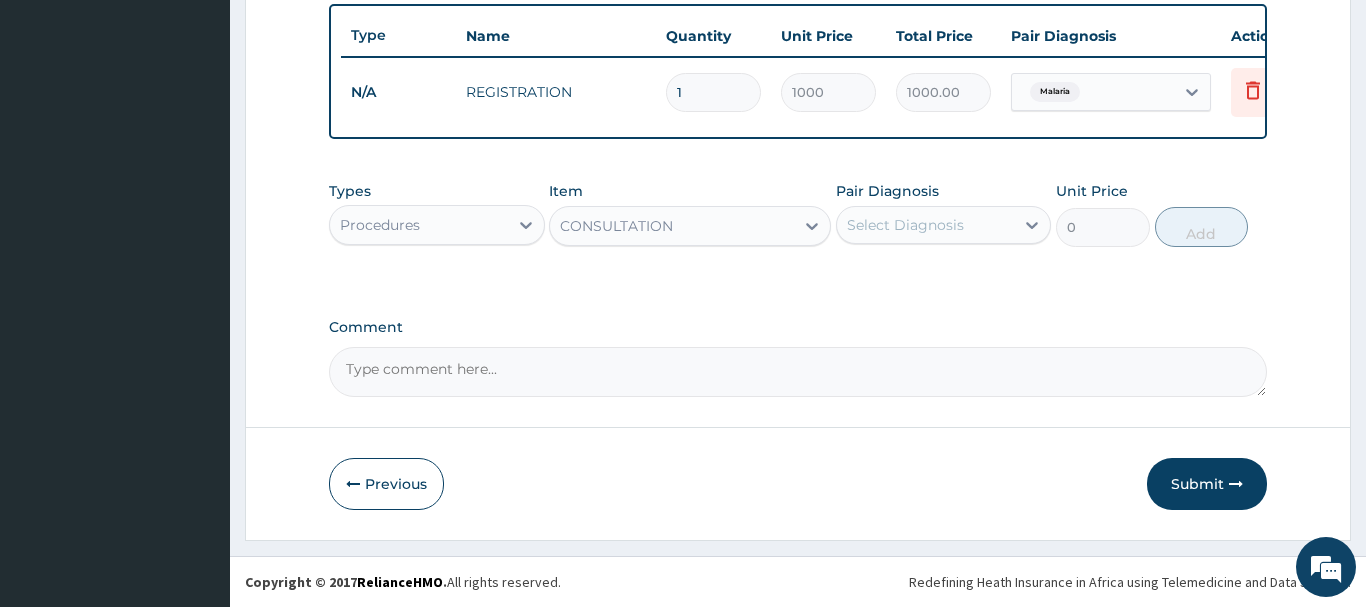 type 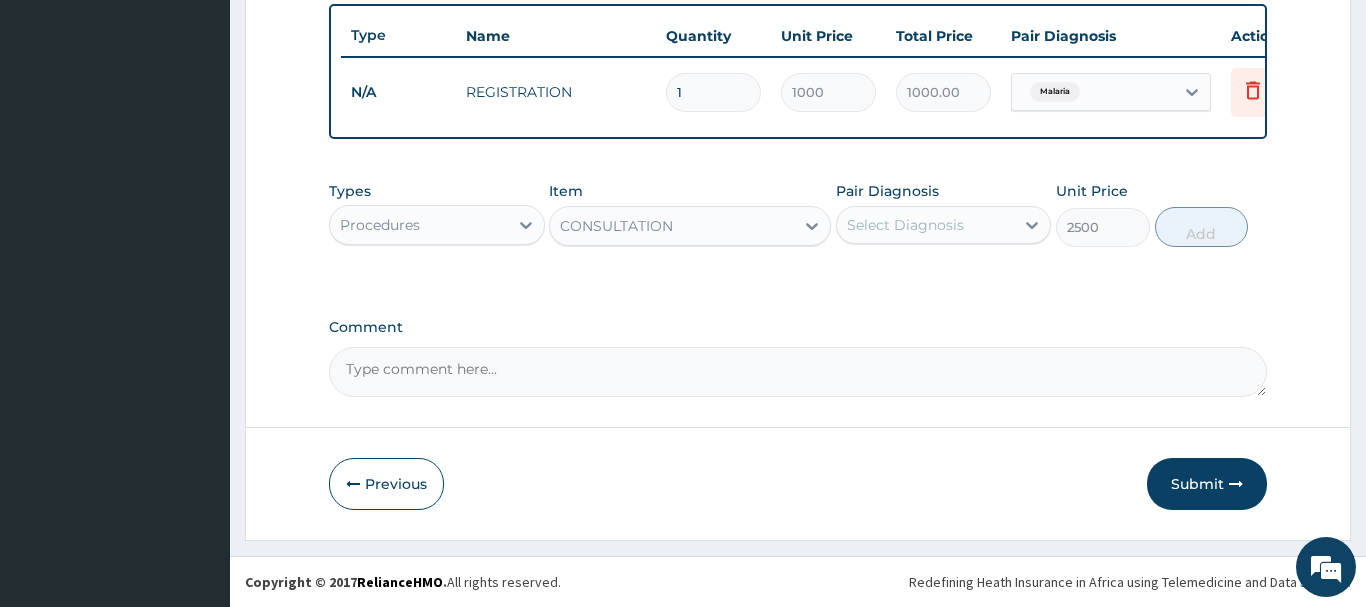 click on "Select Diagnosis" at bounding box center [905, 225] 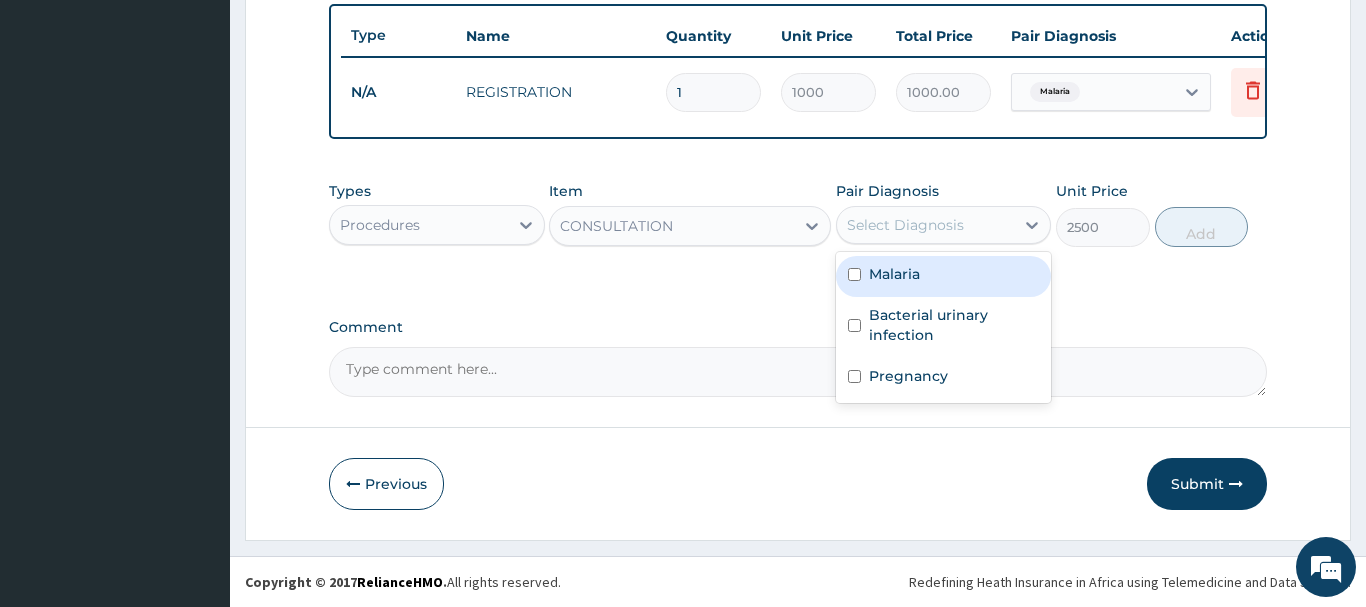 click on "Malaria" at bounding box center [894, 274] 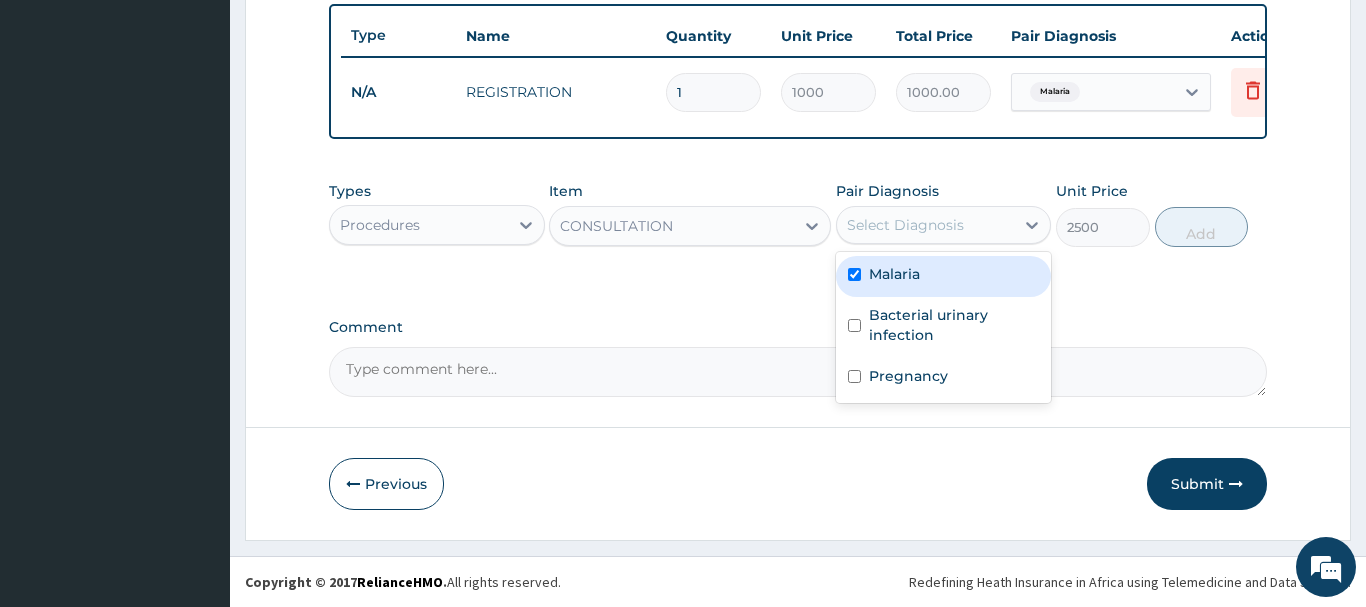 checkbox on "true" 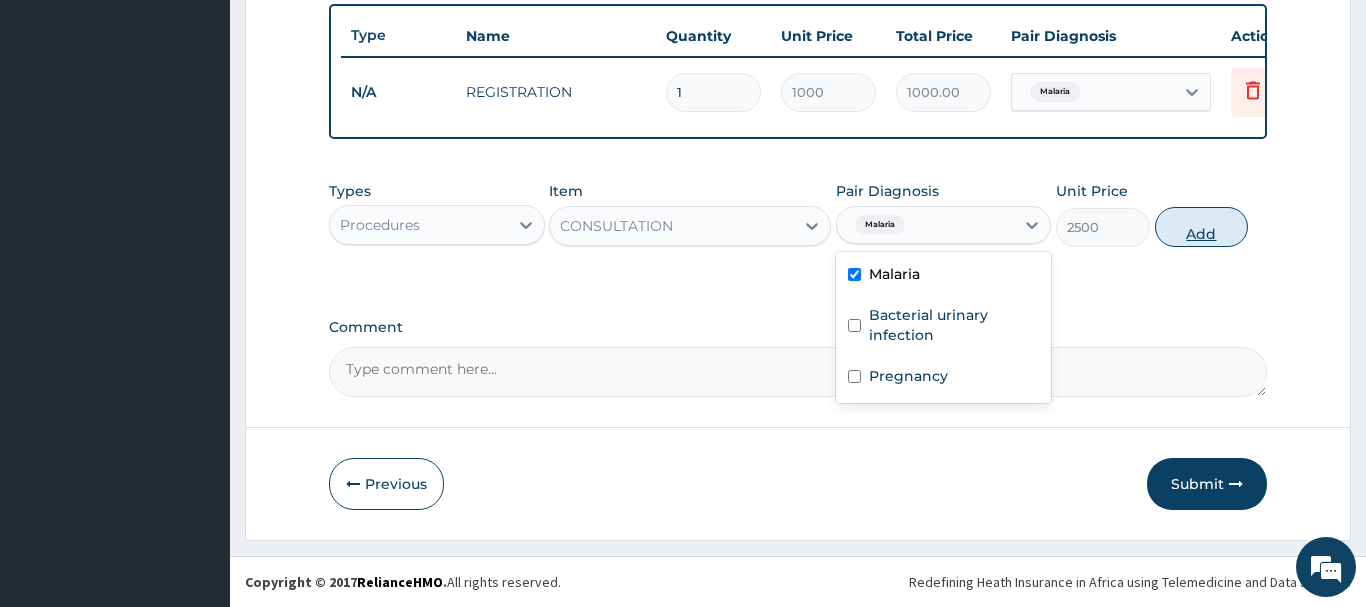 click on "Add" at bounding box center [1202, 227] 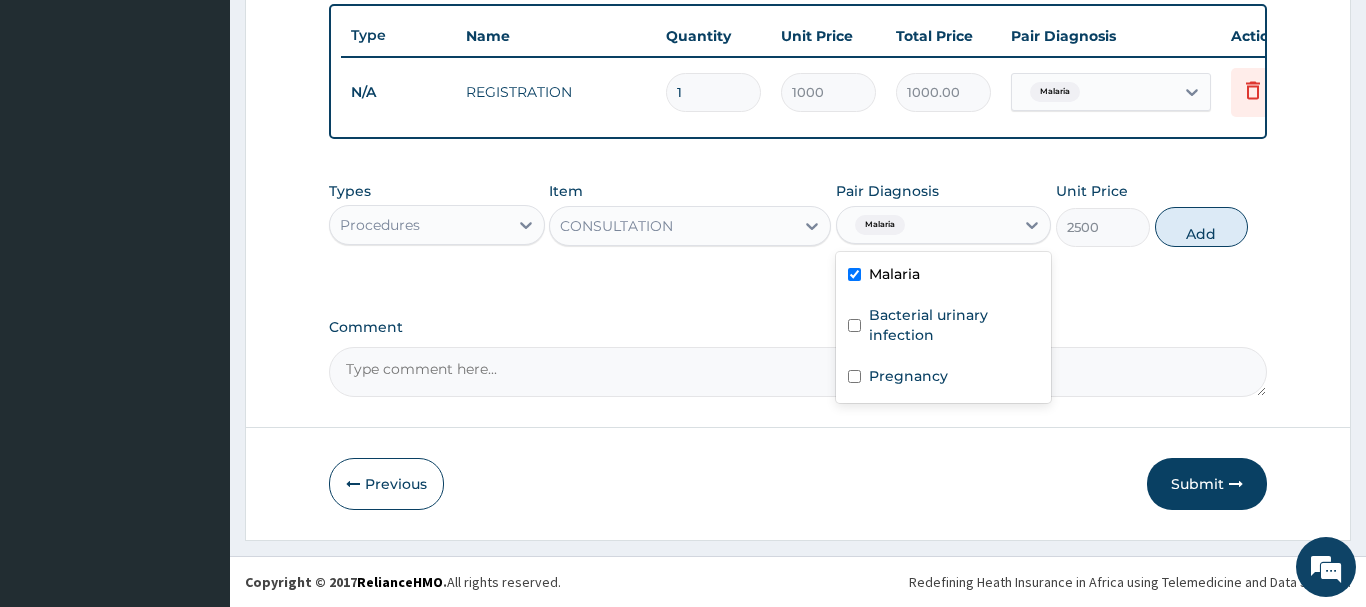 type on "0" 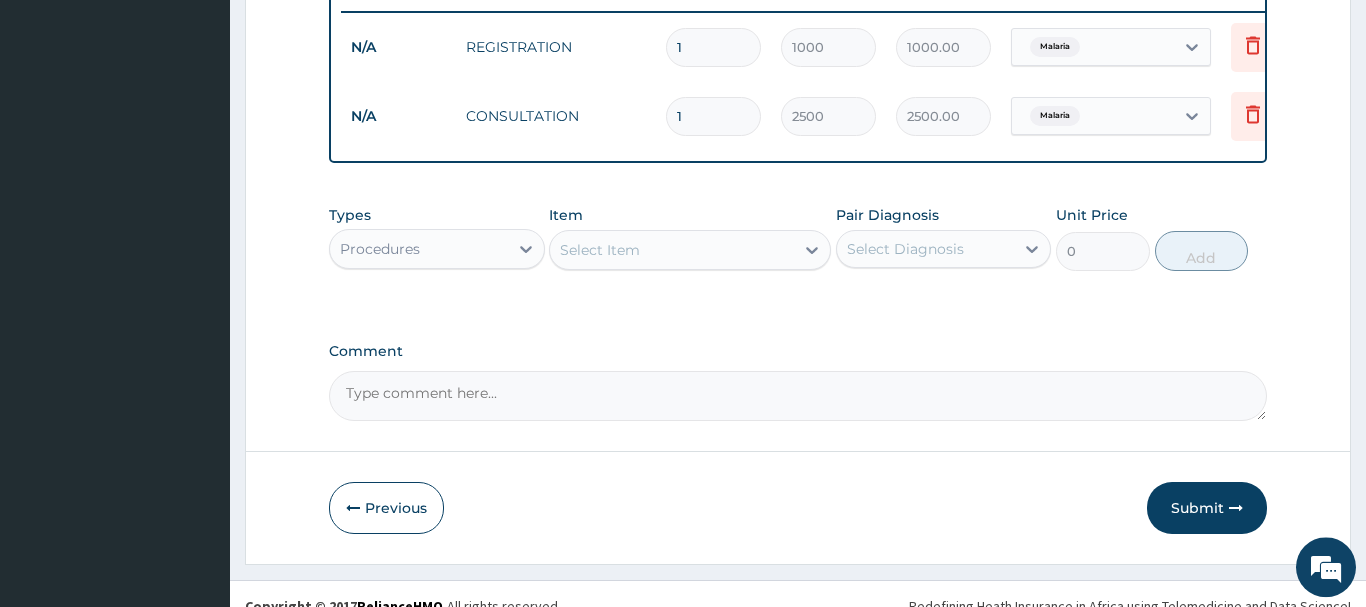 scroll, scrollTop: 809, scrollLeft: 0, axis: vertical 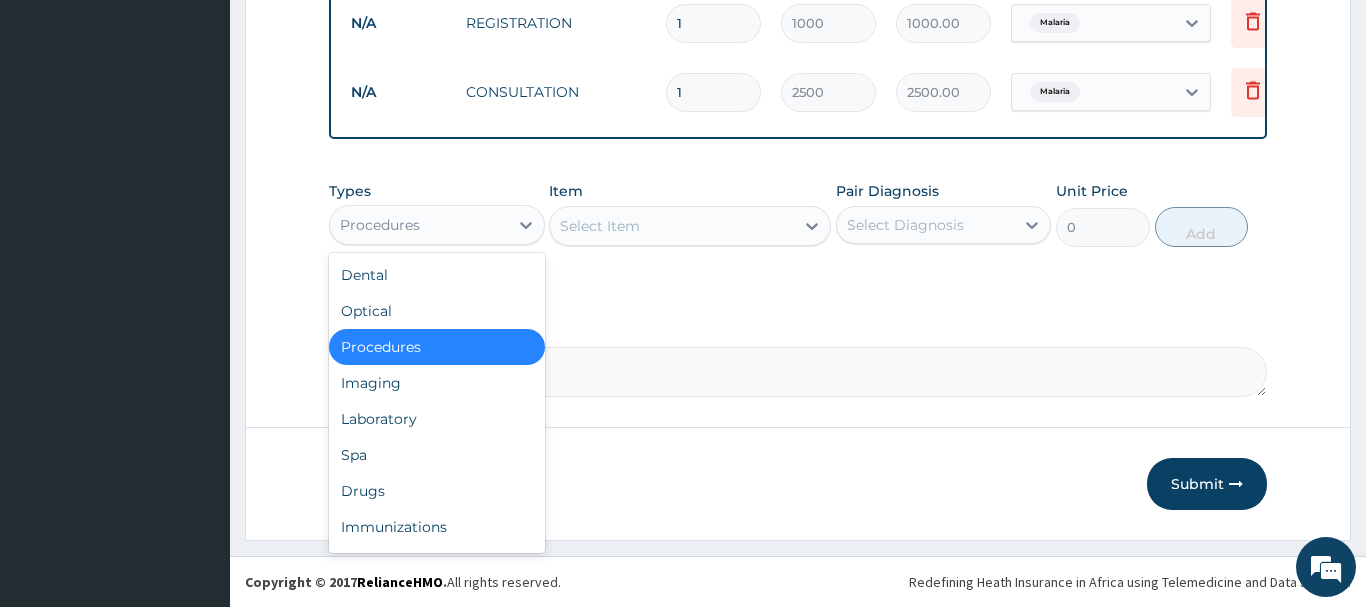 click on "Procedures" at bounding box center [419, 225] 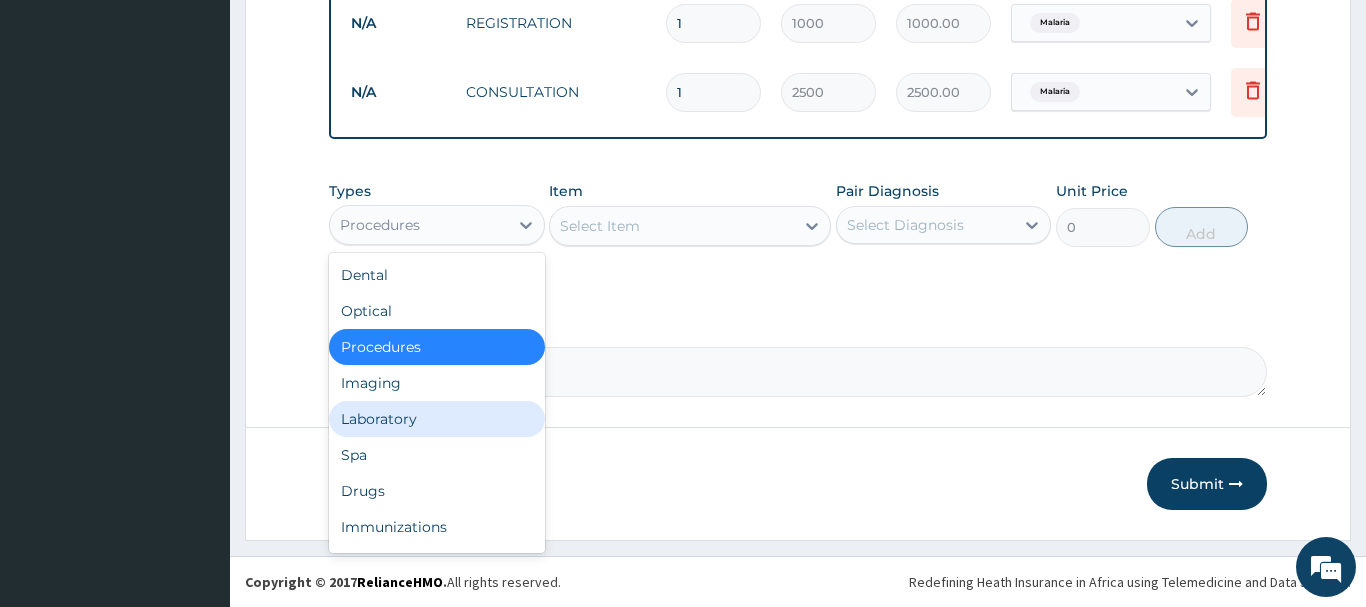 click on "Laboratory" at bounding box center [437, 419] 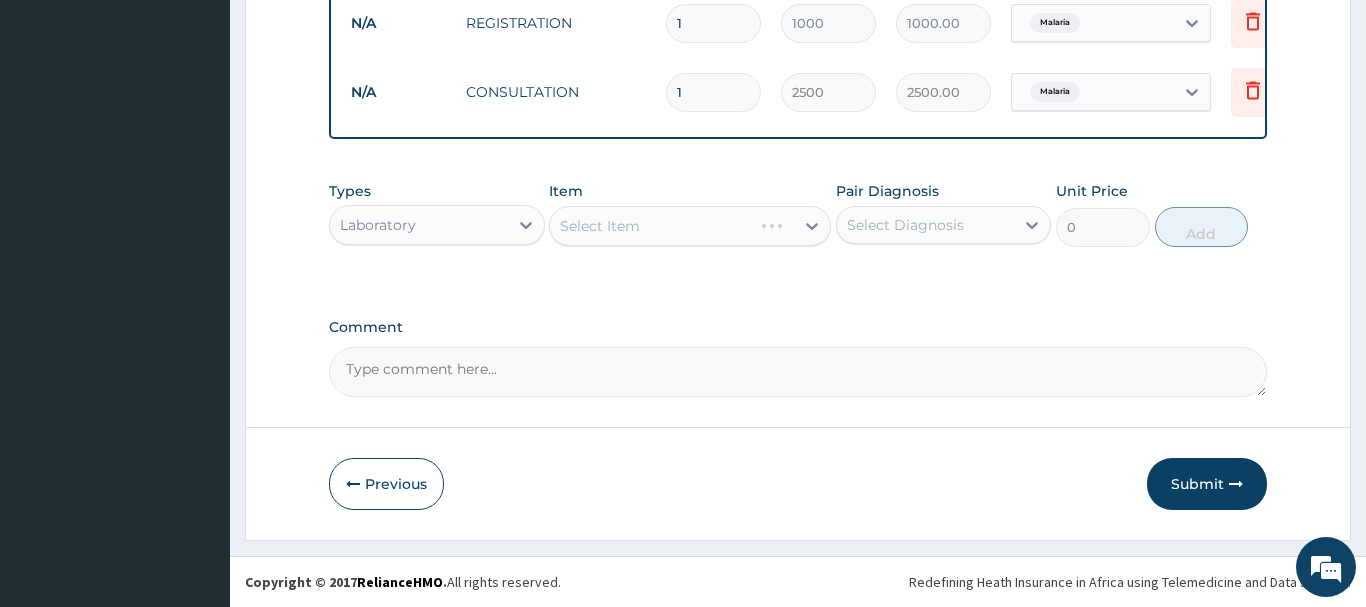 click on "Select Item" at bounding box center [690, 226] 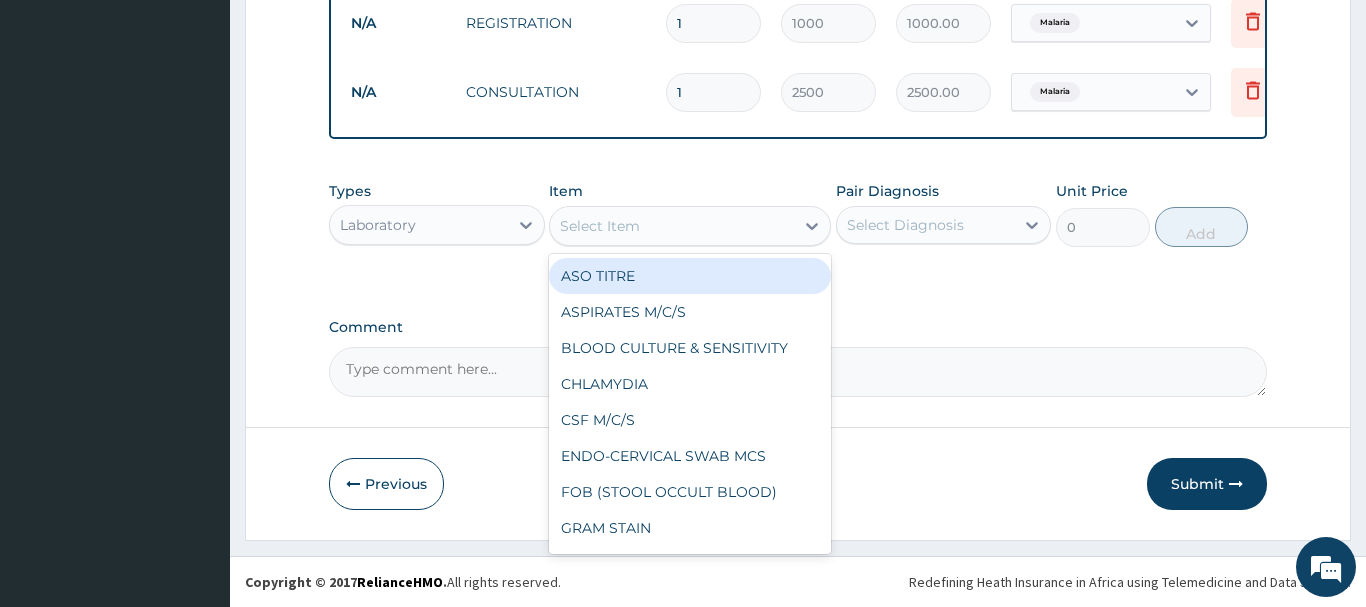 click on "Select Item" at bounding box center [672, 226] 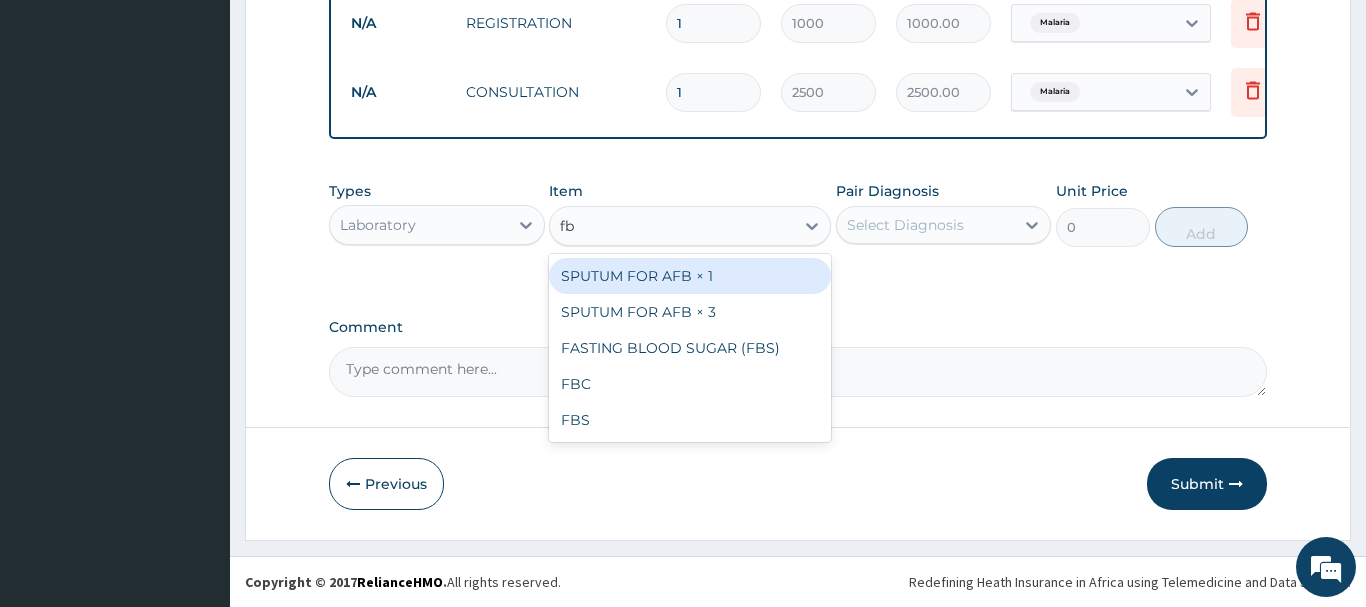 type on "fbc" 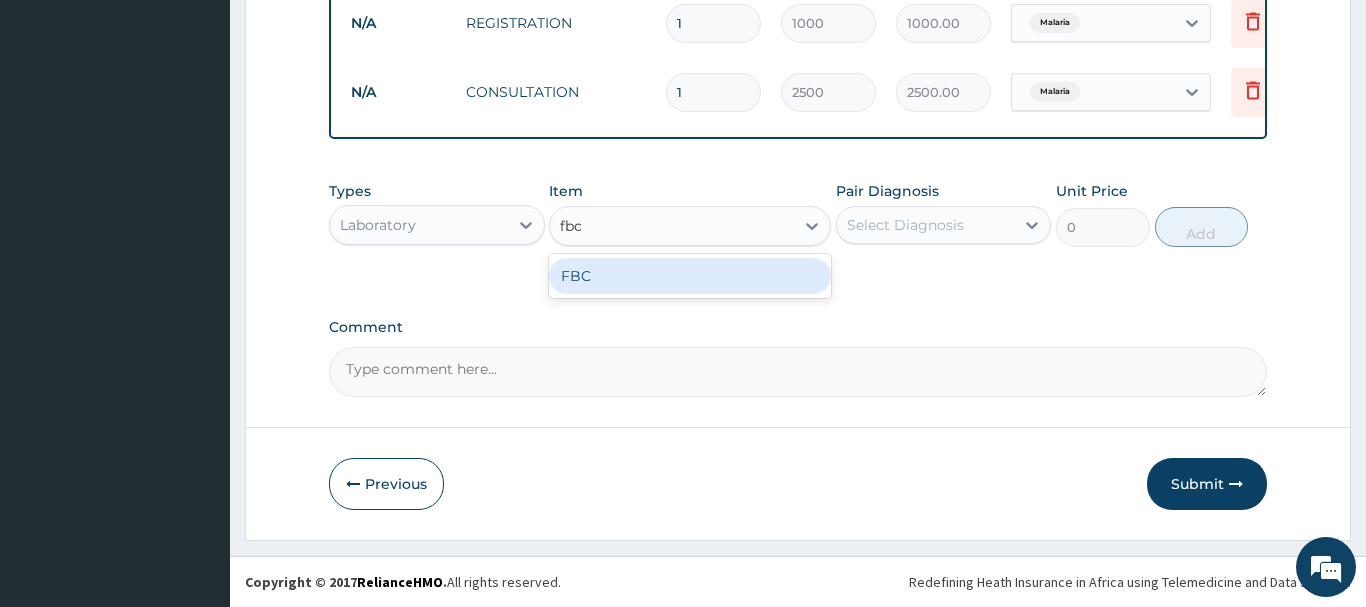 click on "FBC" at bounding box center (690, 276) 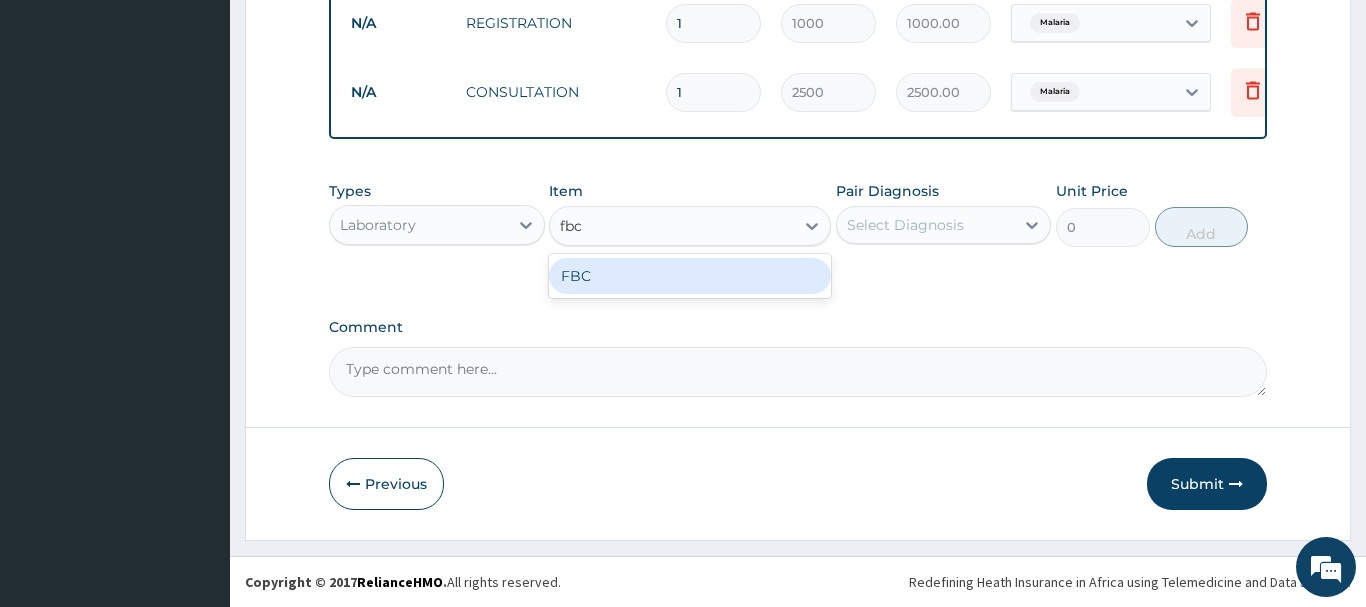 type 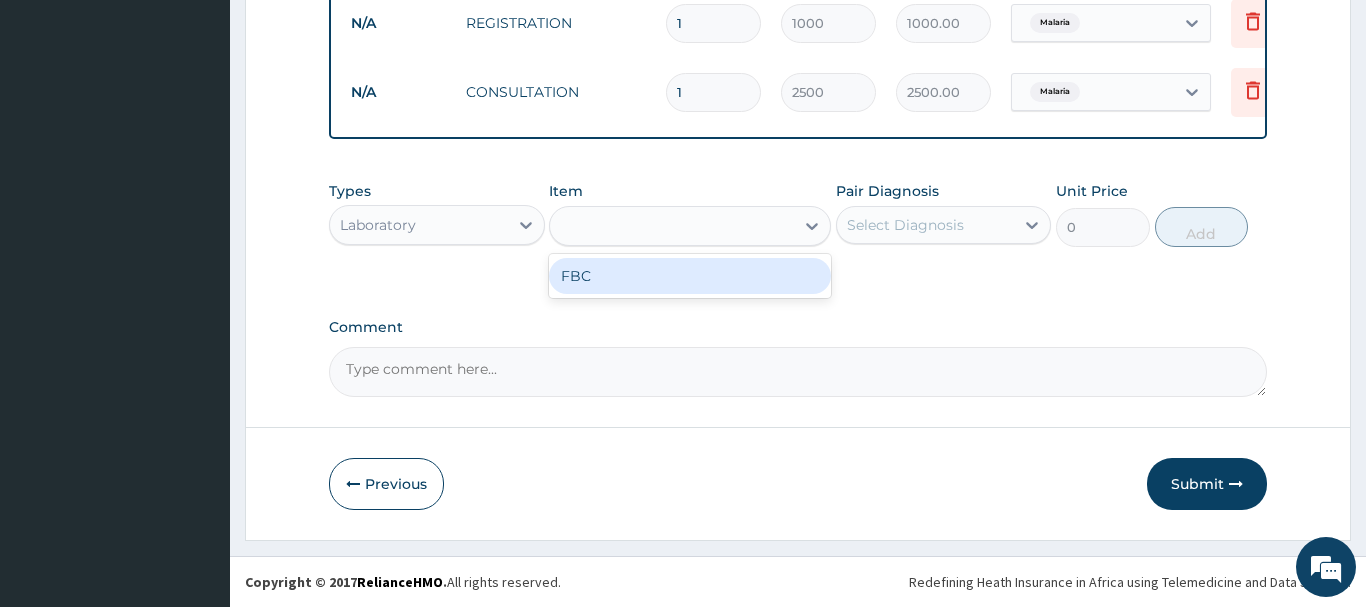 type on "4410" 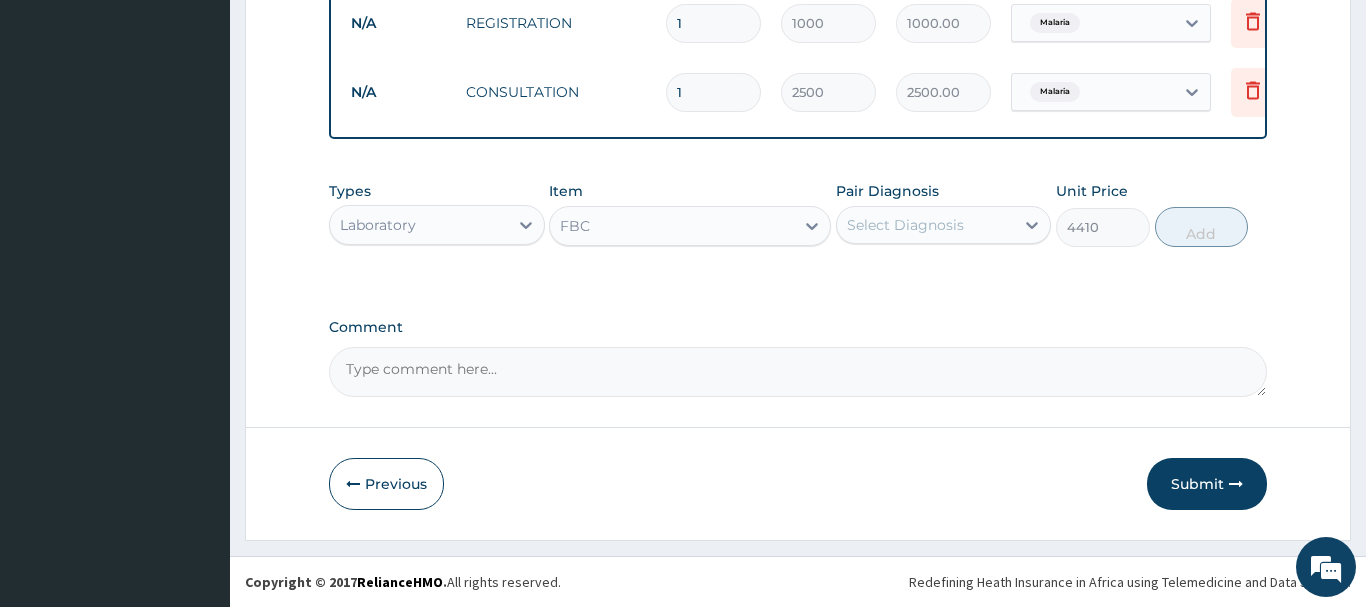 click on "Select Diagnosis" at bounding box center [905, 225] 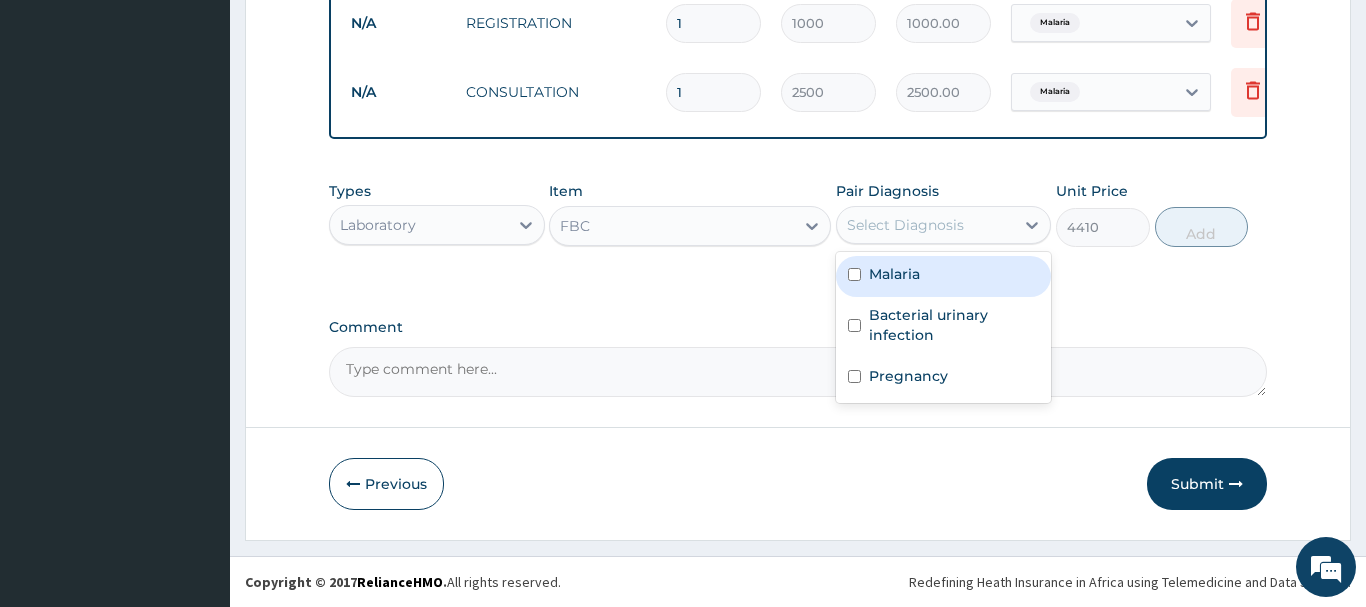 click on "Malaria" at bounding box center [944, 276] 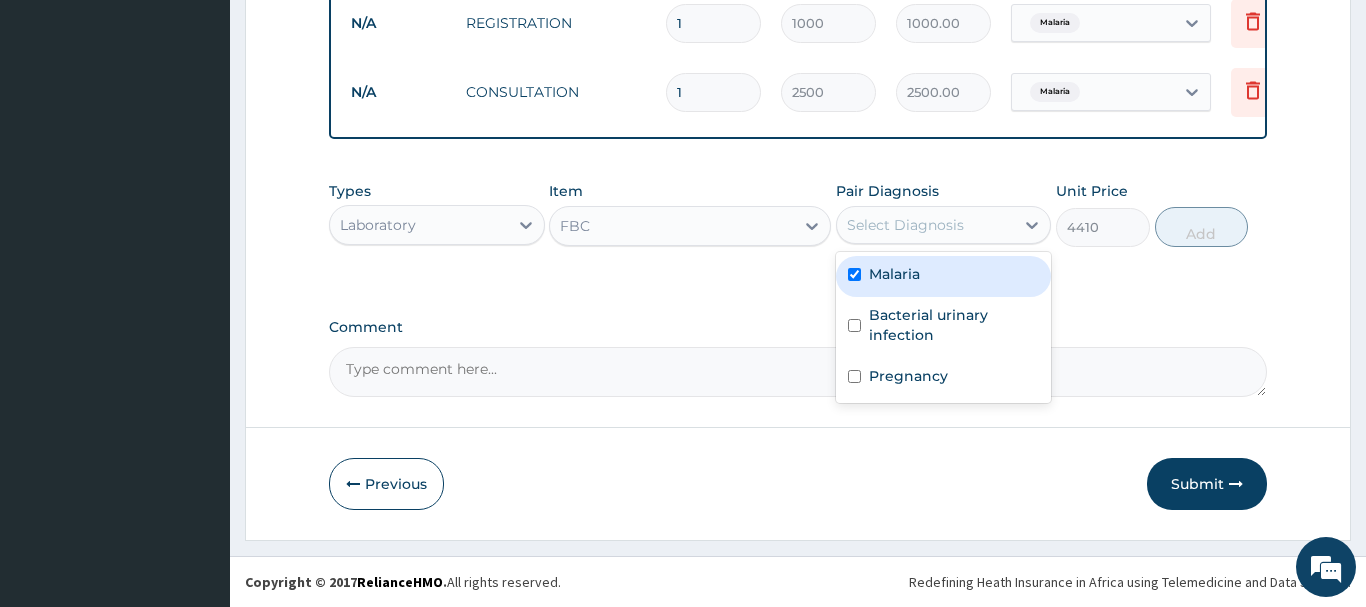 checkbox on "true" 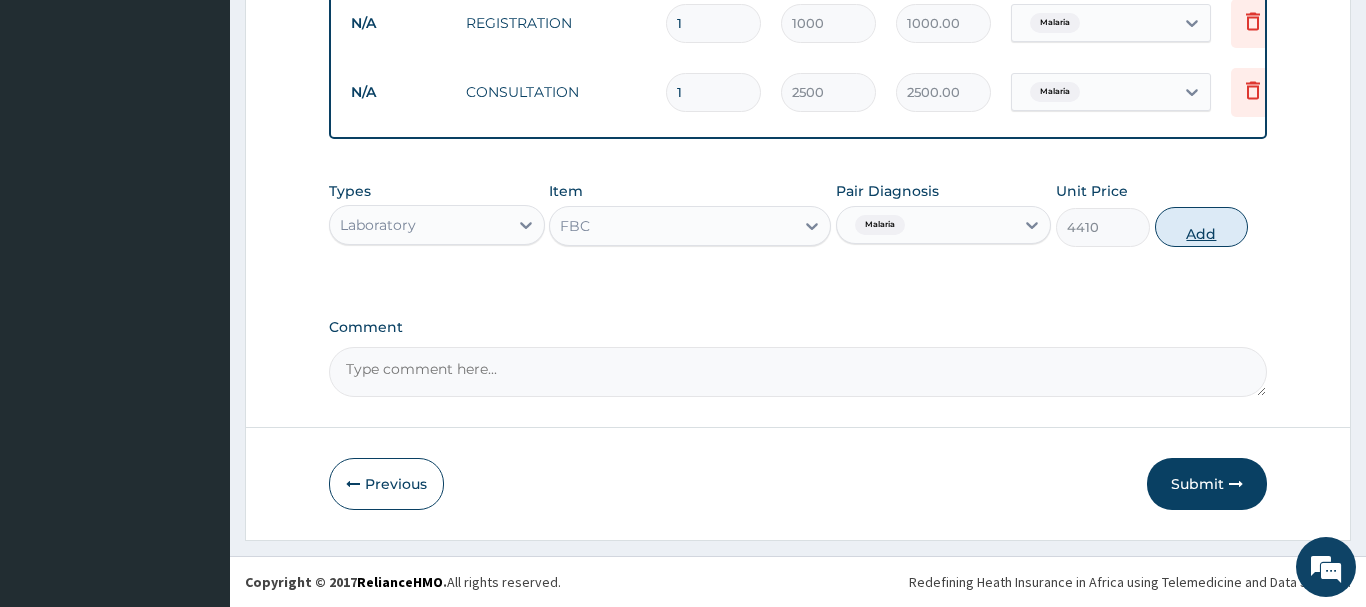 click on "Add" at bounding box center (1202, 227) 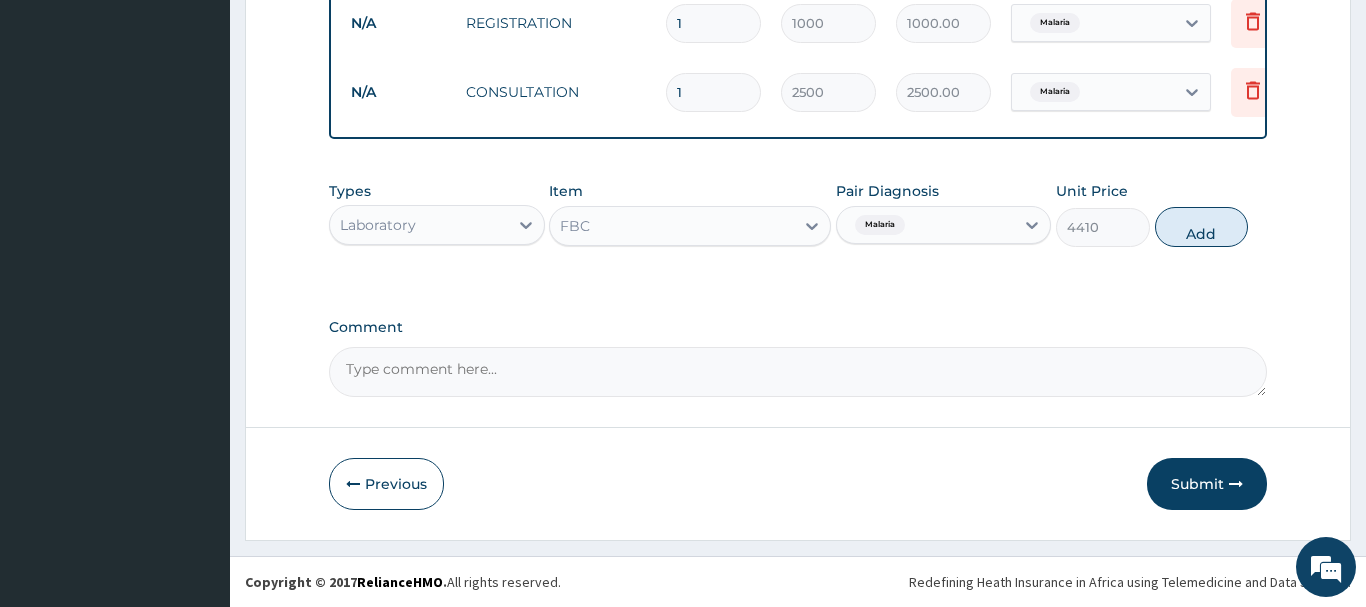 type on "0" 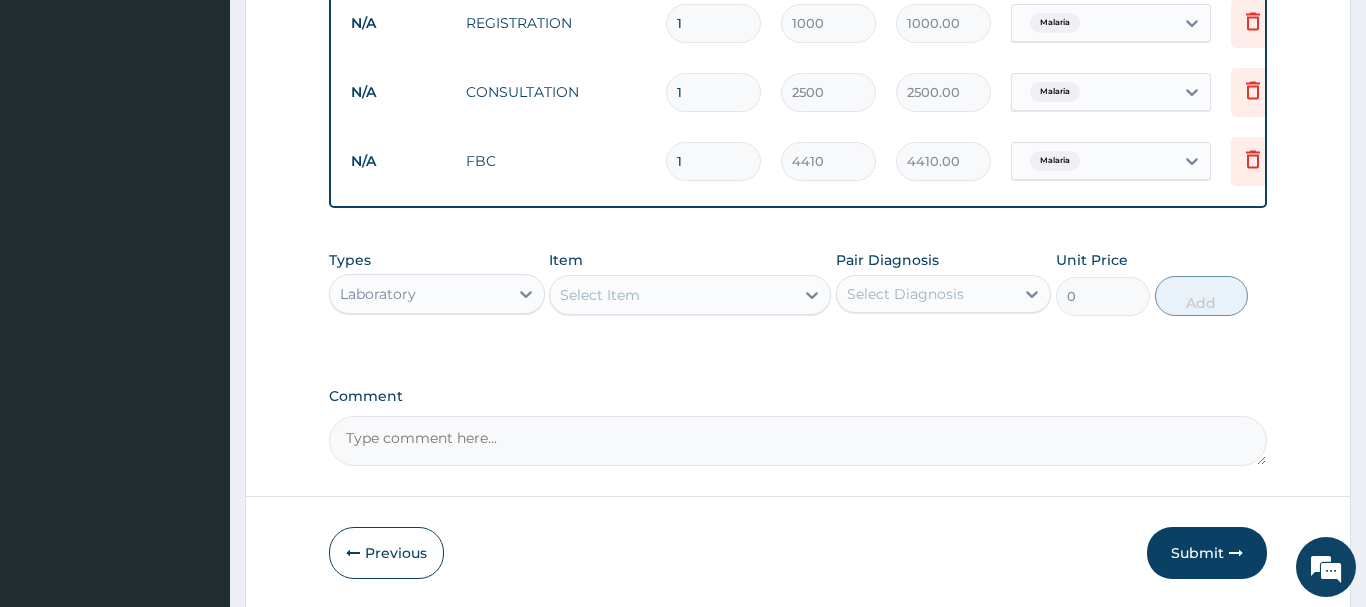 scroll, scrollTop: 878, scrollLeft: 0, axis: vertical 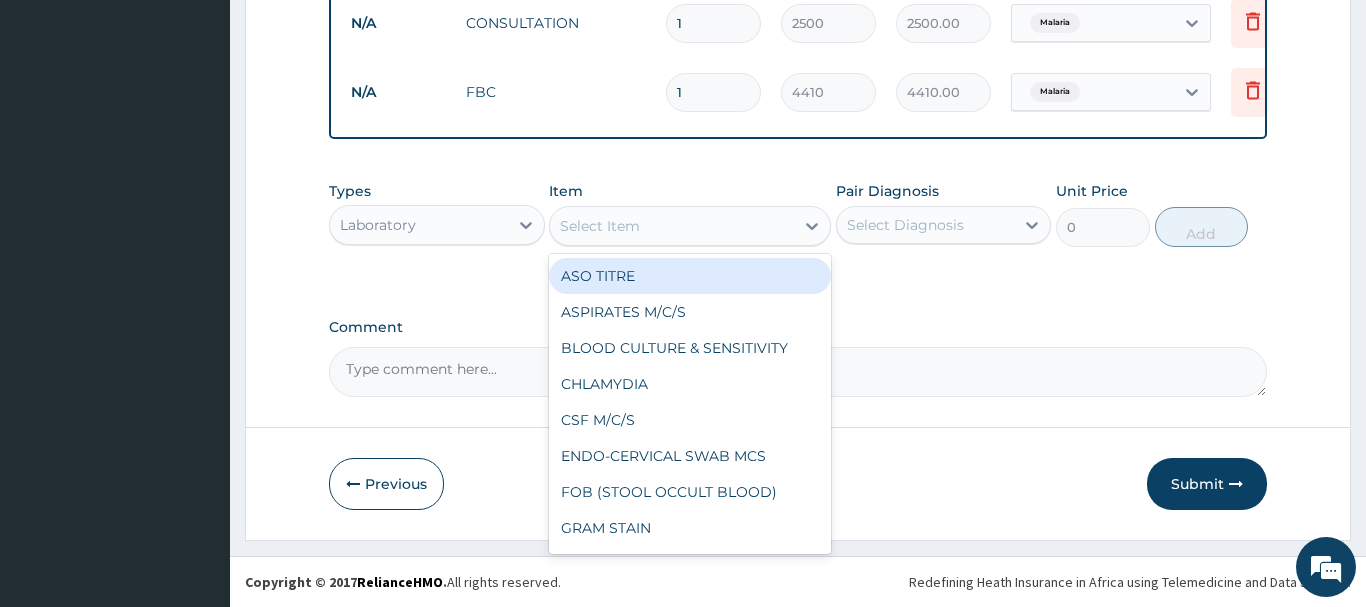 click on "Select Item" at bounding box center (672, 226) 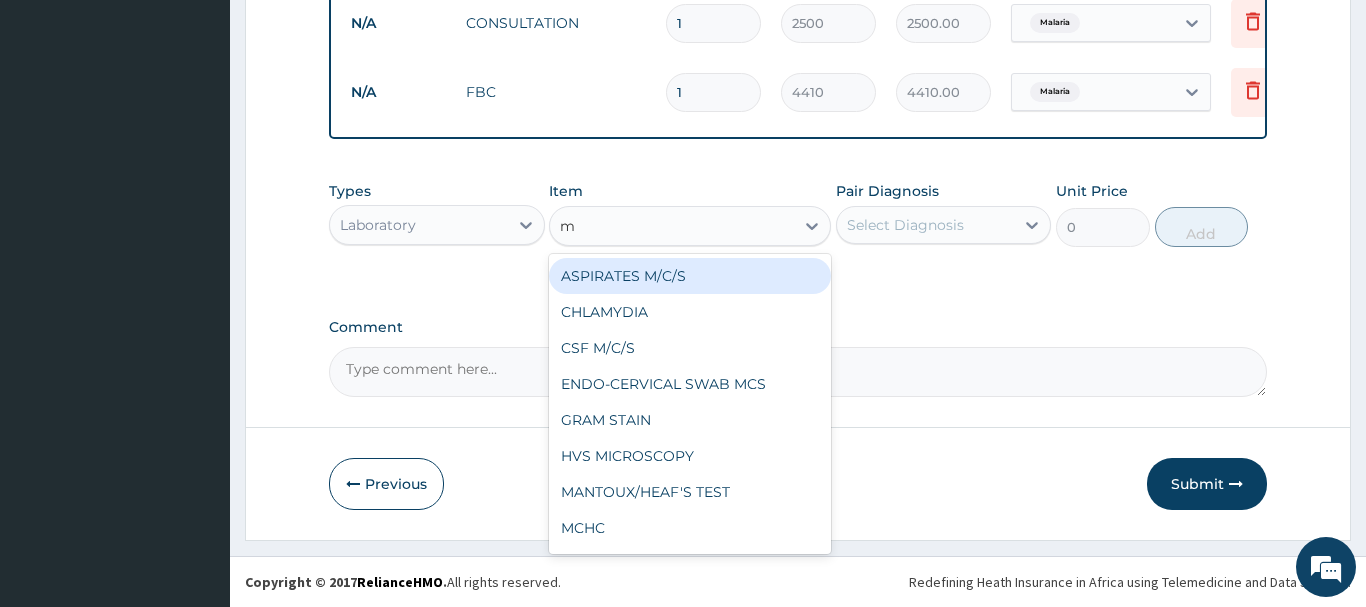 type on "mp" 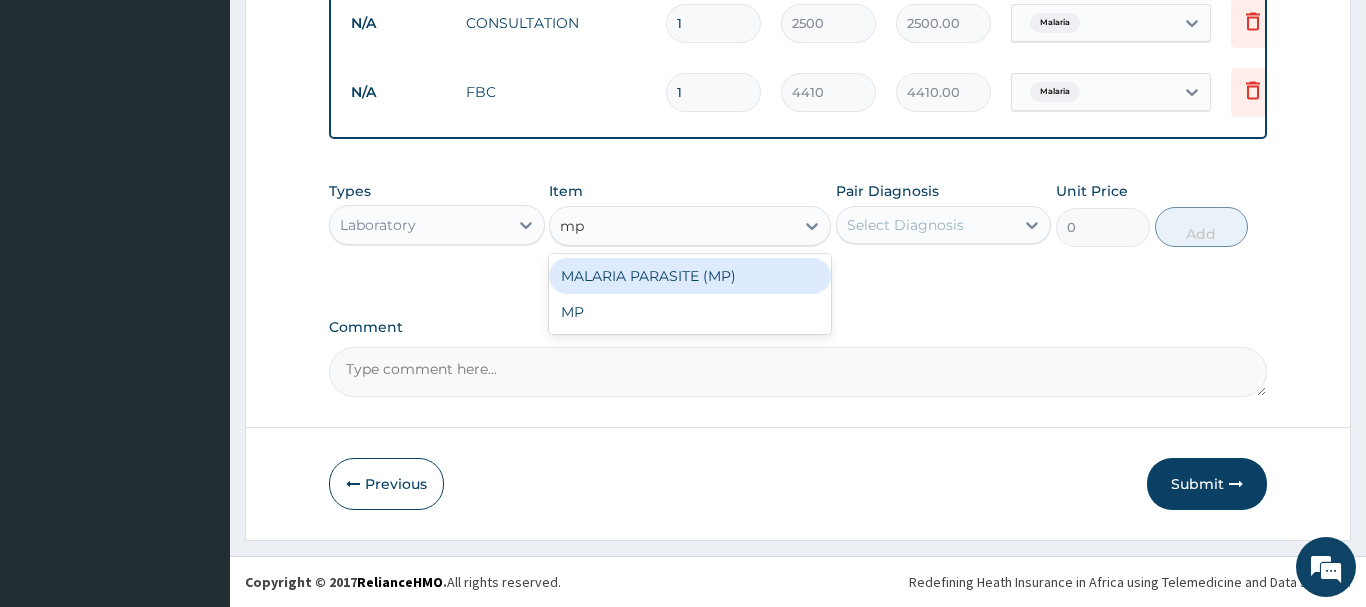 click on "MALARIA PARASITE (MP)" at bounding box center [690, 276] 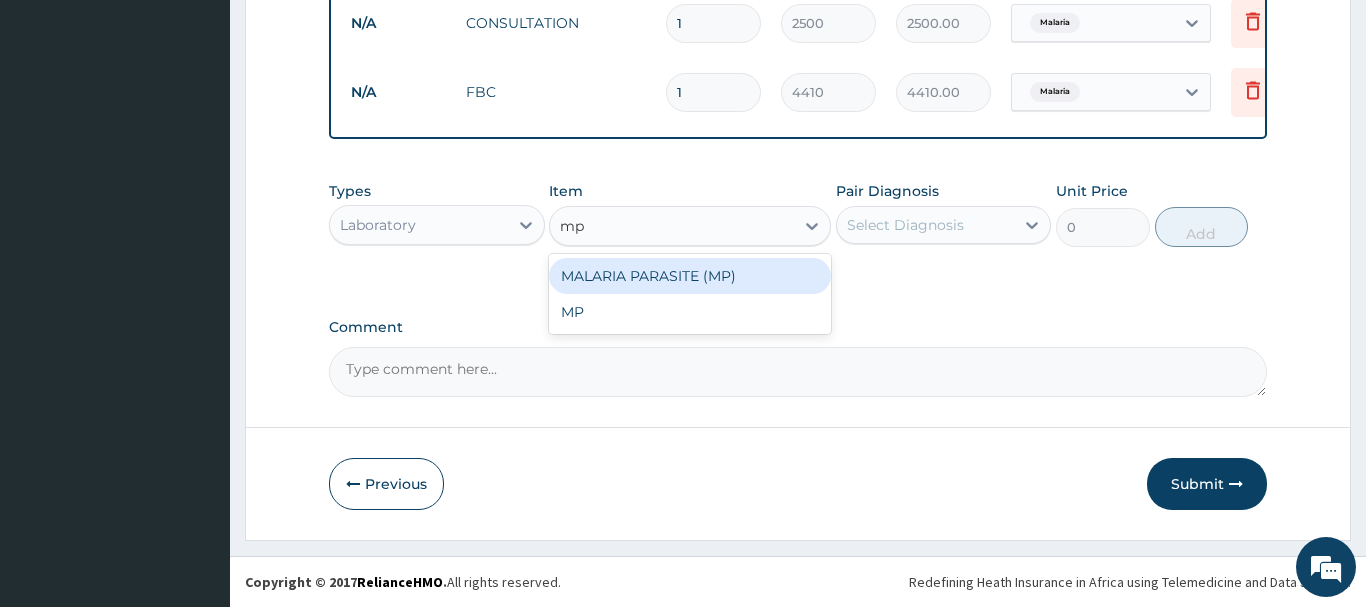 type 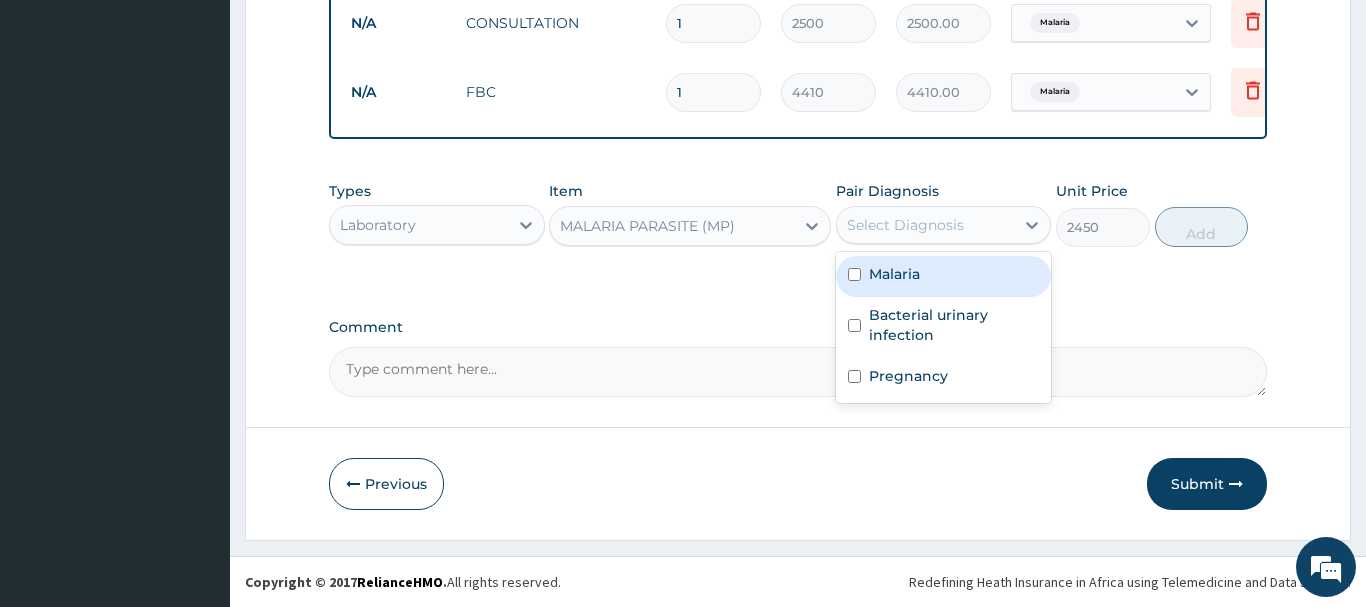 click on "Select Diagnosis" at bounding box center (926, 225) 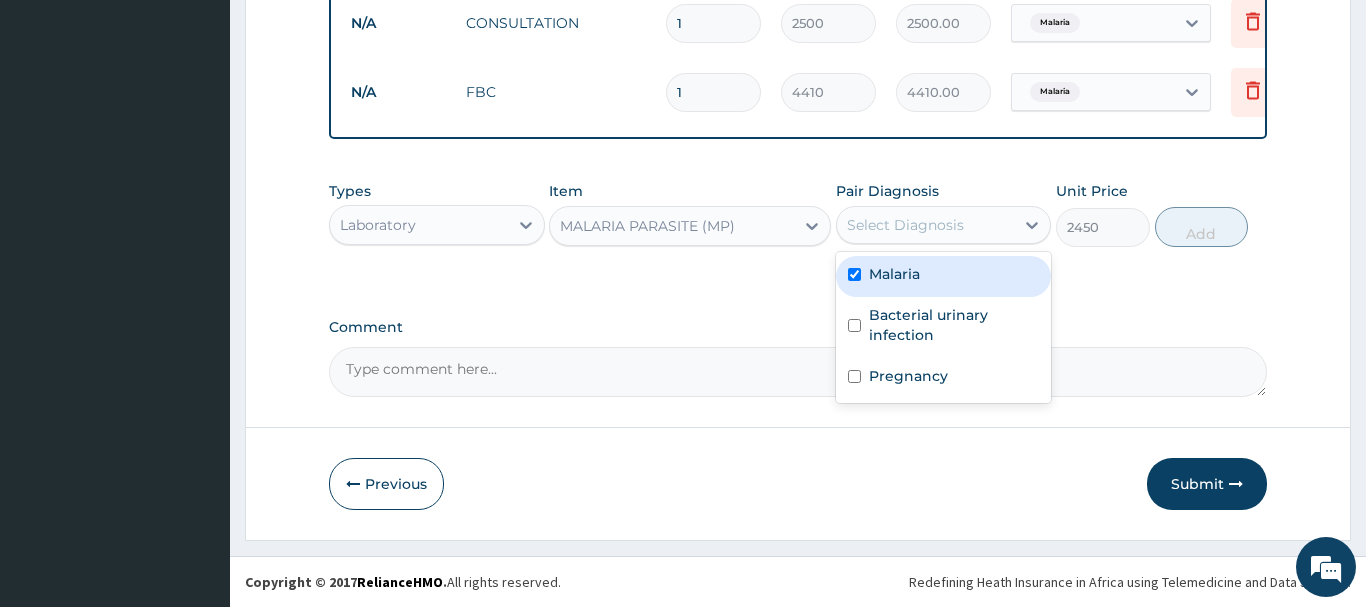 checkbox on "true" 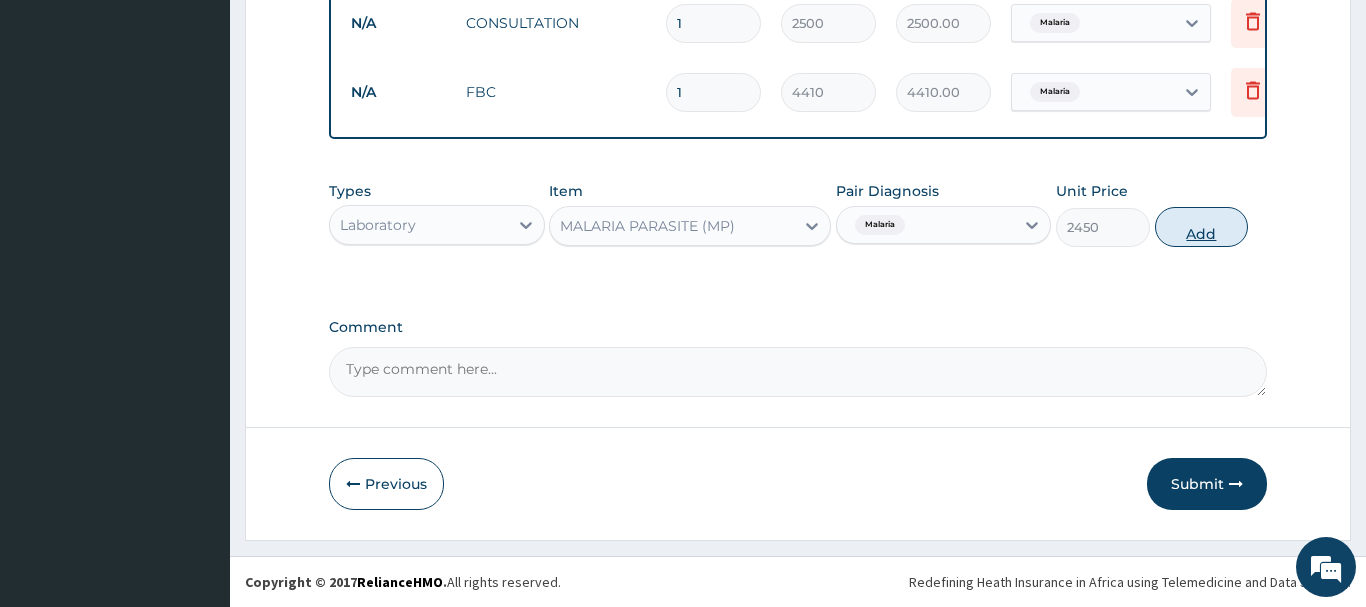 click on "Add" at bounding box center [1202, 227] 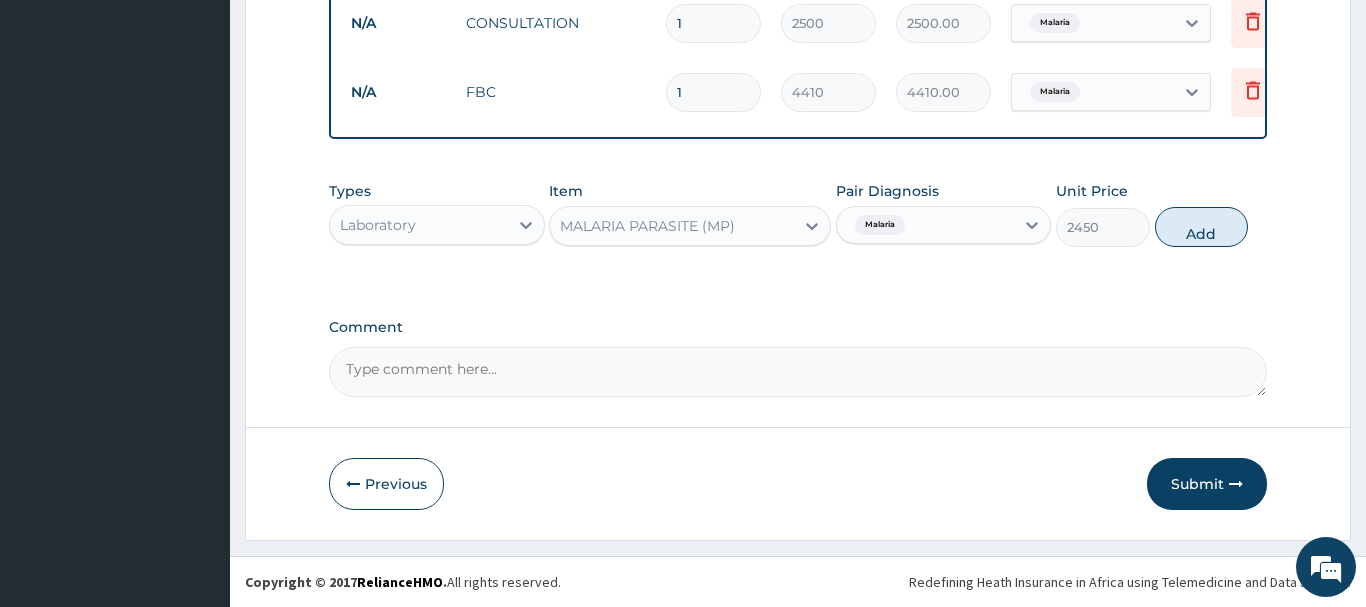 type on "0" 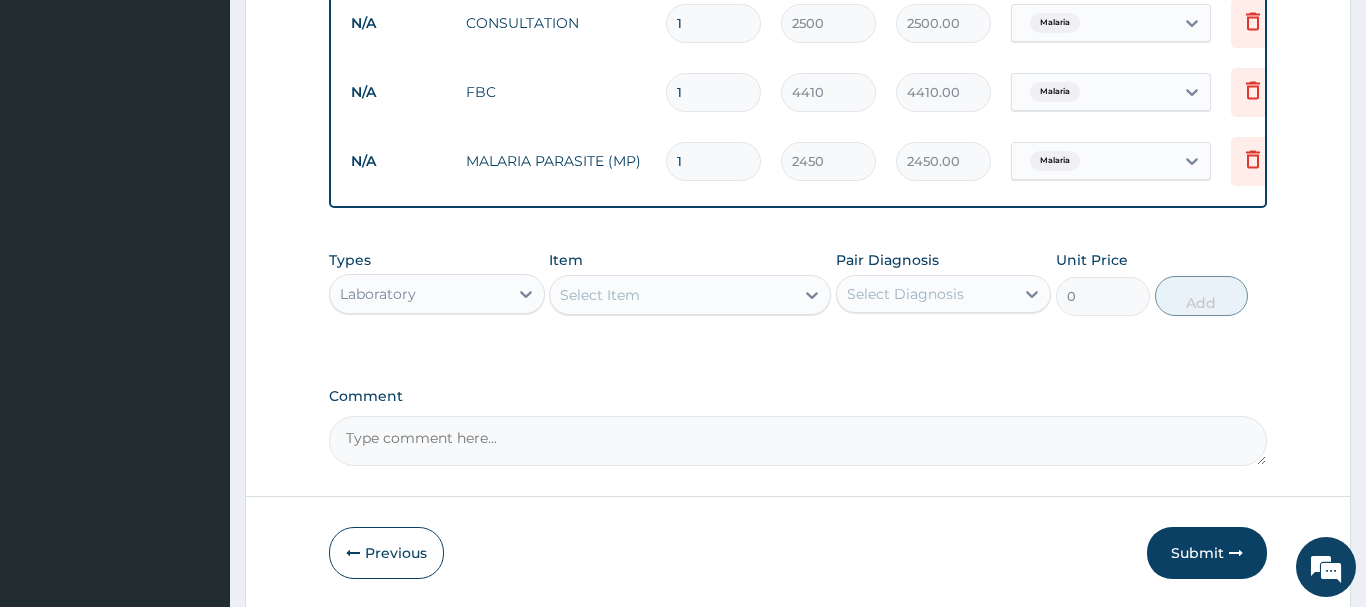 scroll, scrollTop: 947, scrollLeft: 0, axis: vertical 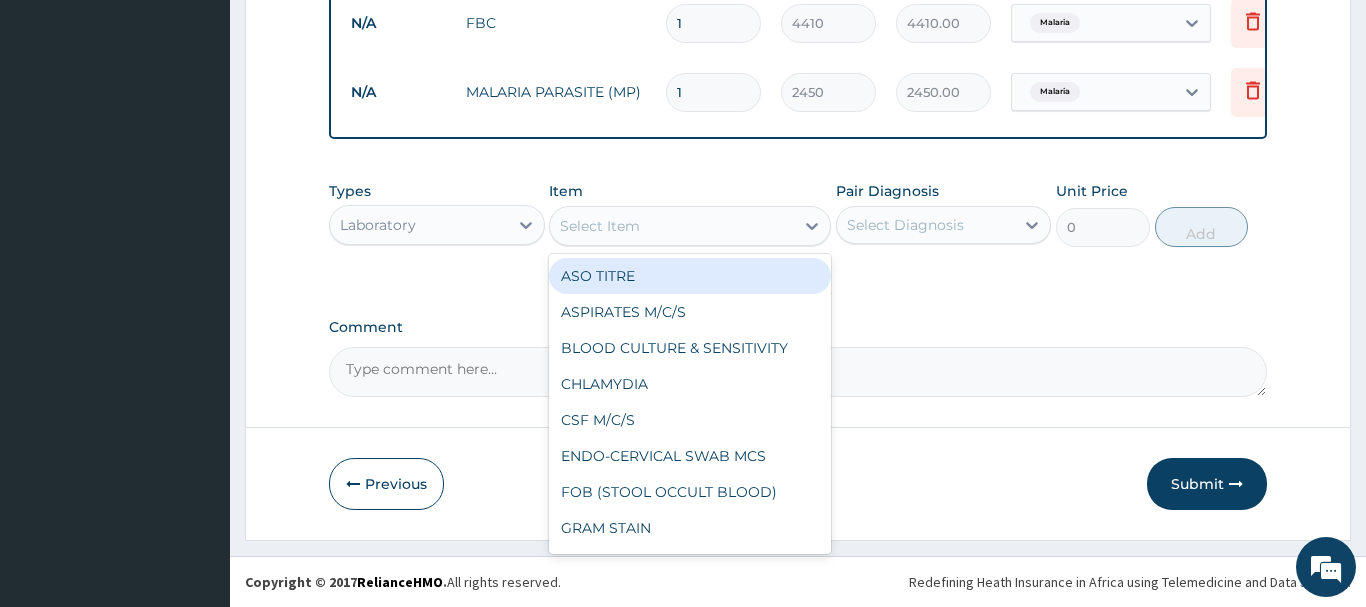 click on "Select Item" at bounding box center (672, 226) 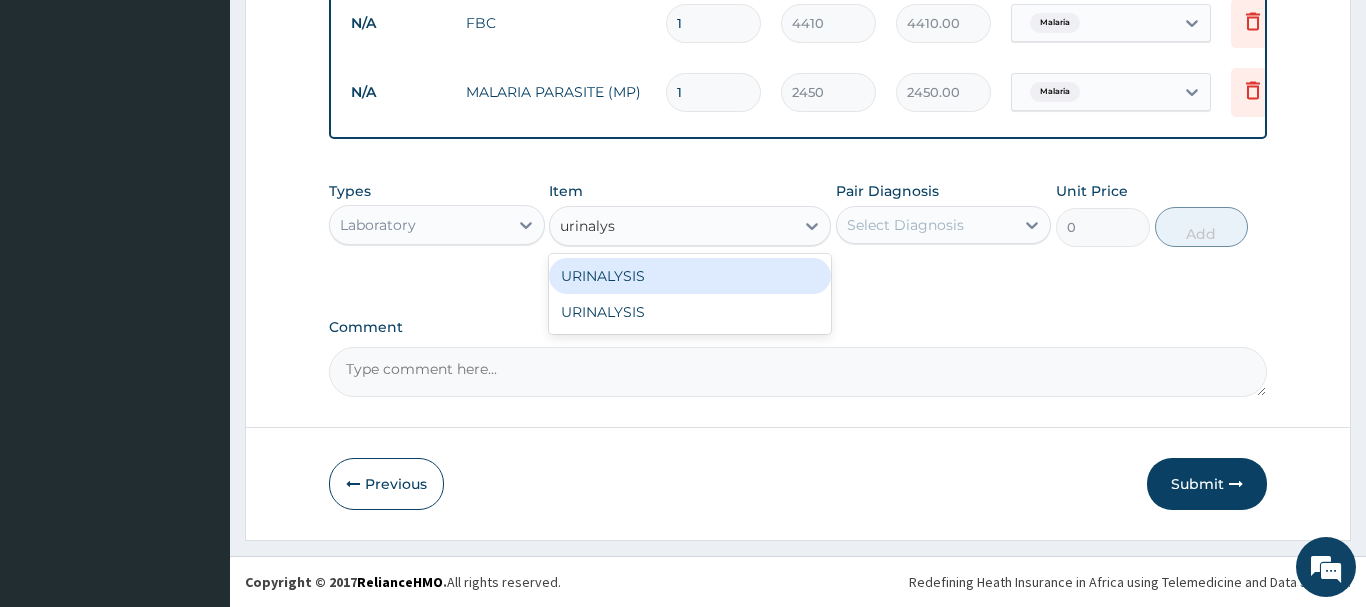 type on "urinalysis" 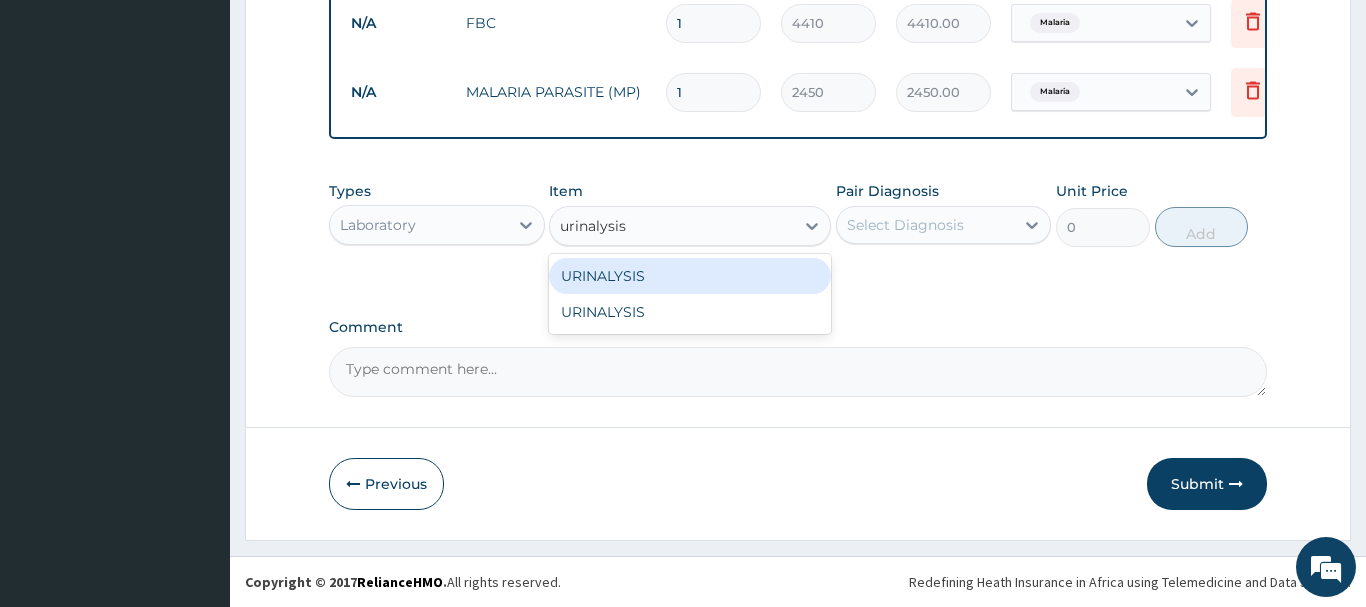 click on "URINALYSIS" at bounding box center [690, 276] 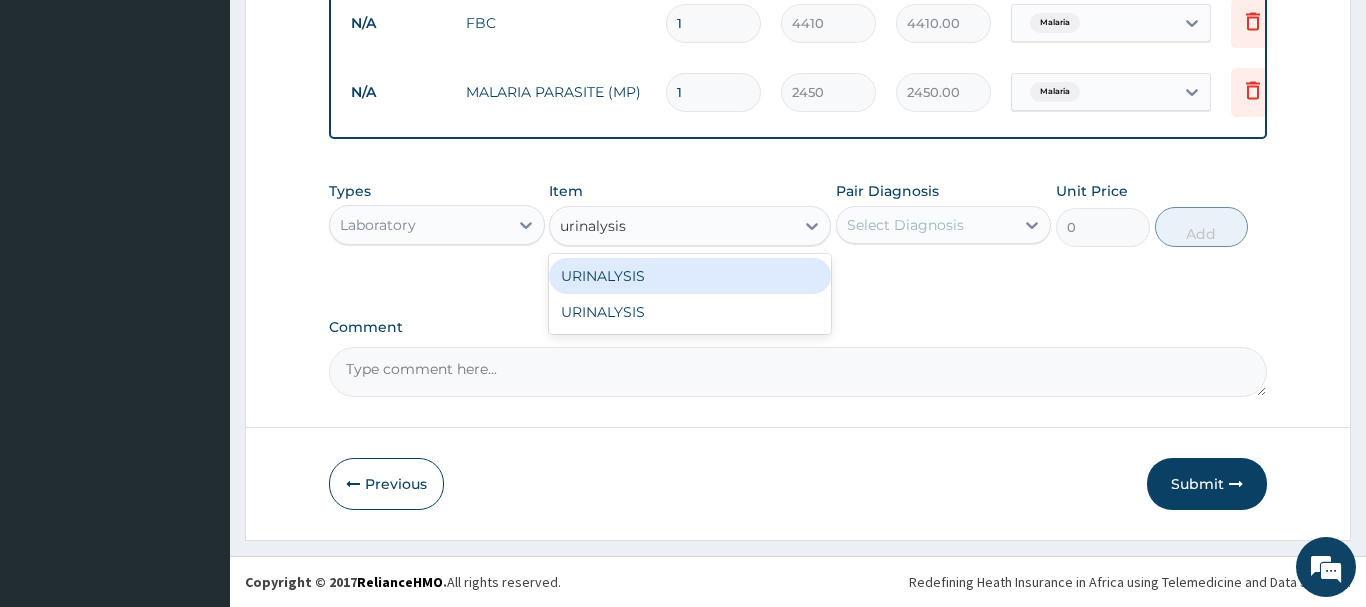 type 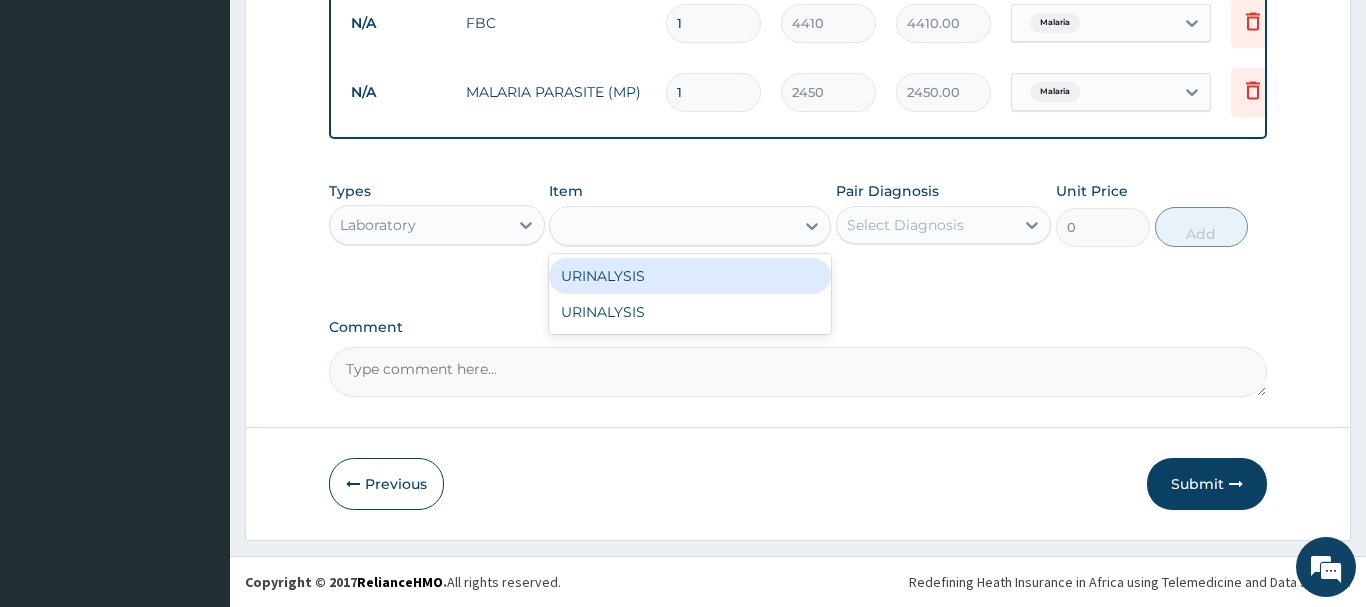 type on "1400" 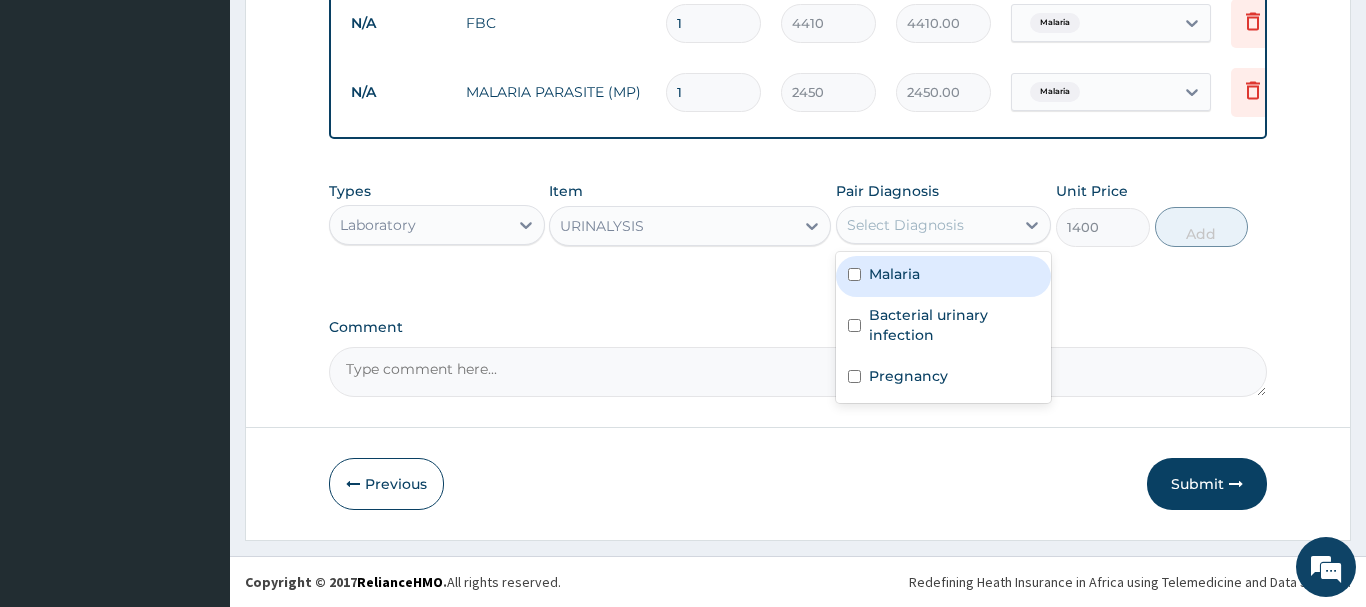 click on "Select Diagnosis" at bounding box center (905, 225) 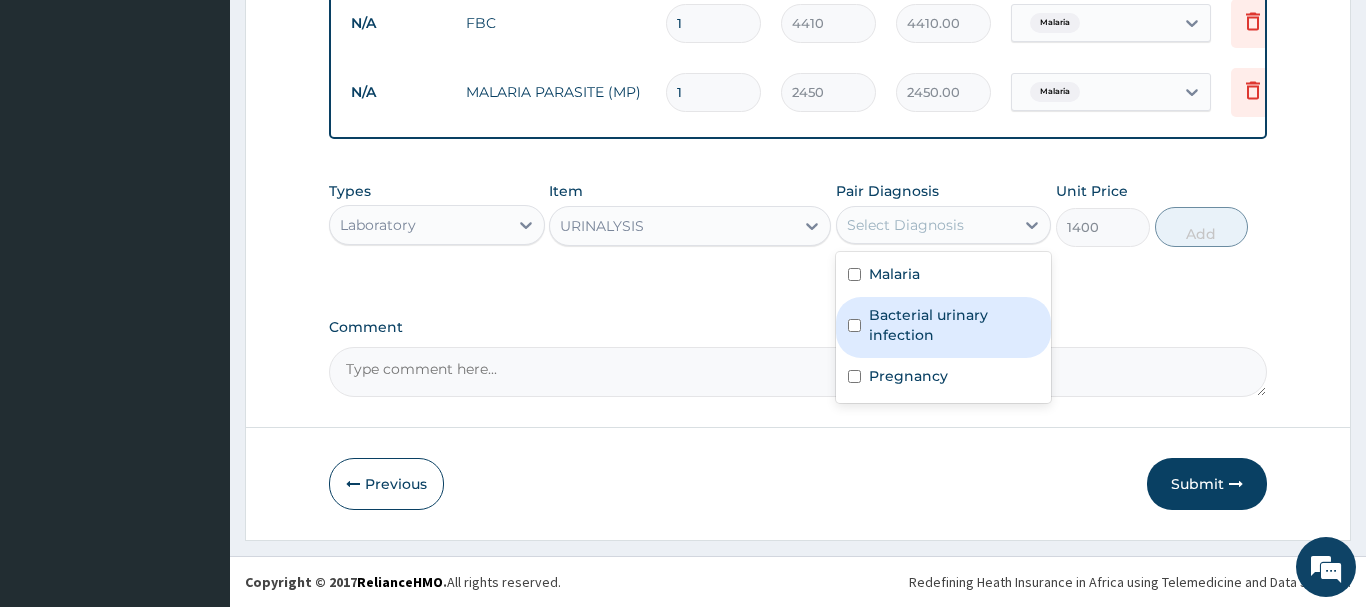 click on "Bacterial urinary infection" at bounding box center (954, 325) 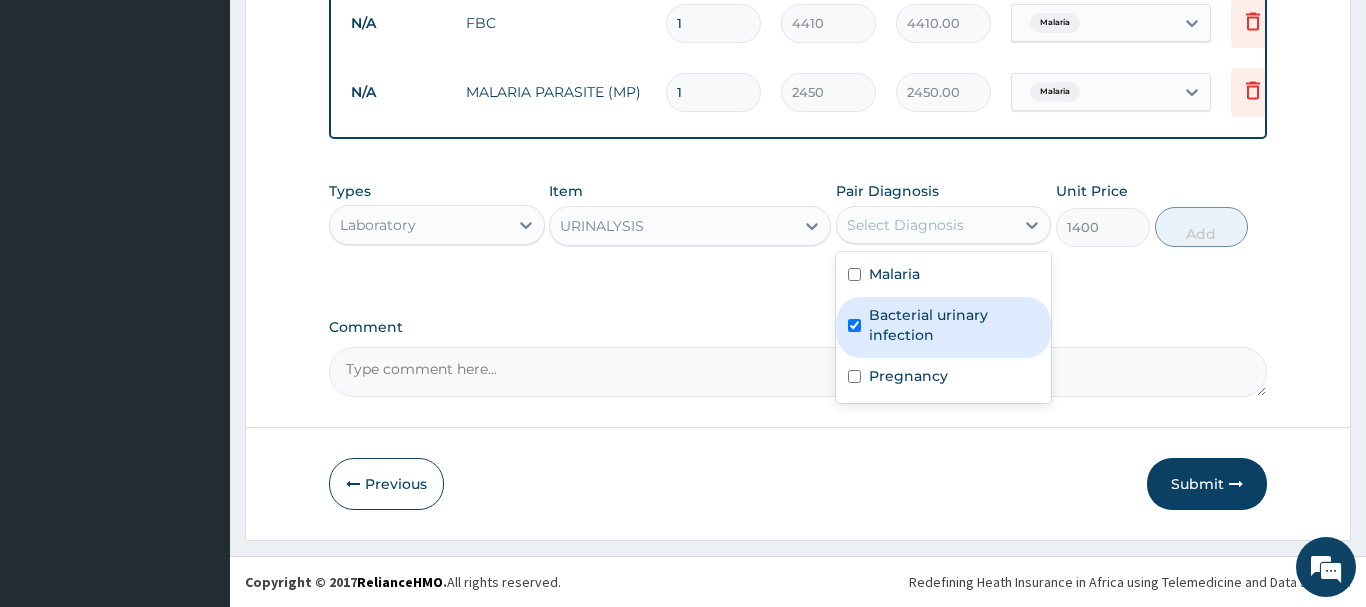 checkbox on "true" 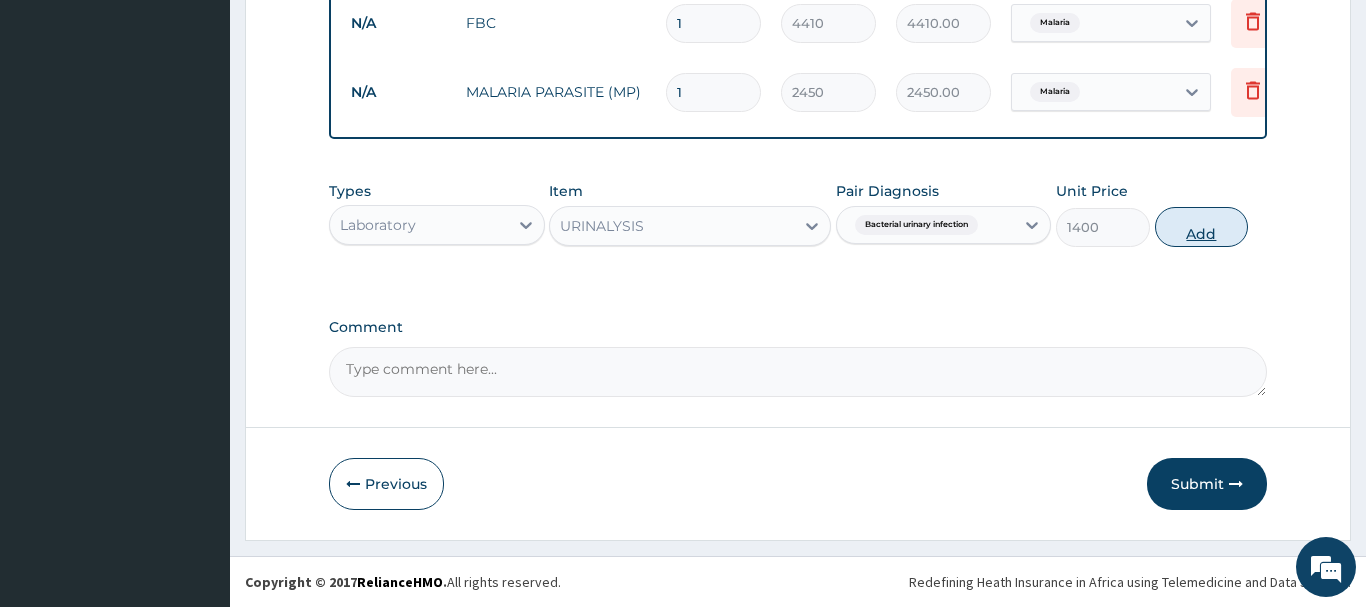 click on "Add" at bounding box center (1202, 227) 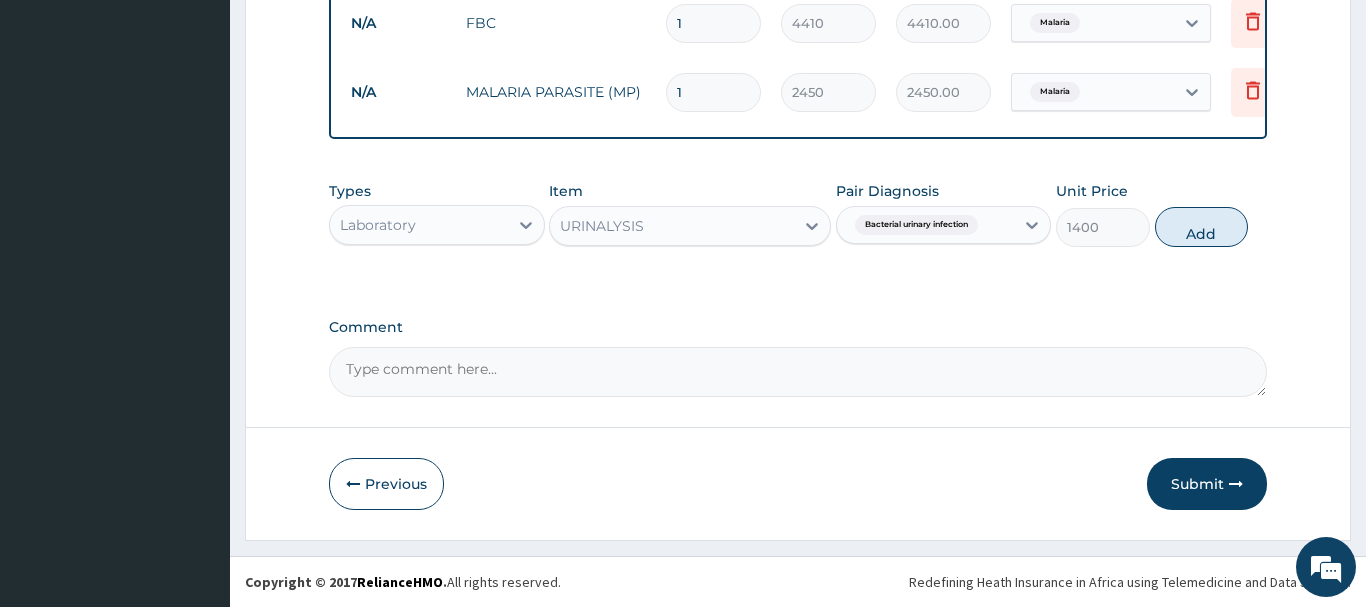 type on "0" 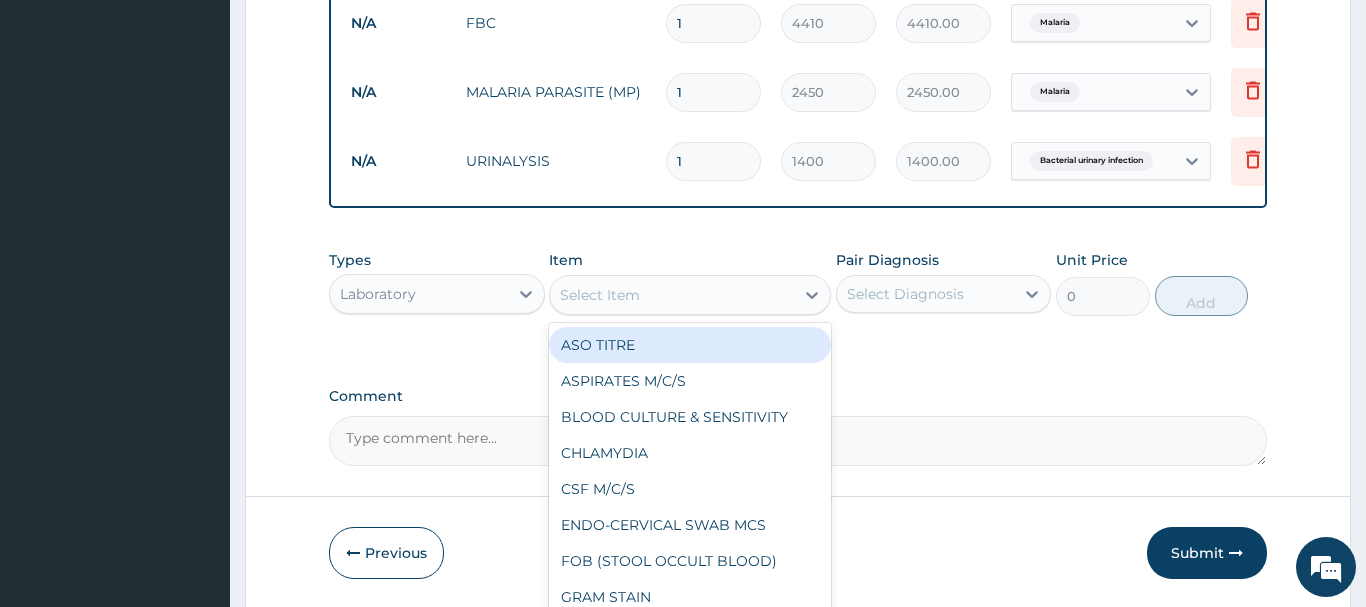 click on "Select Item" at bounding box center (672, 295) 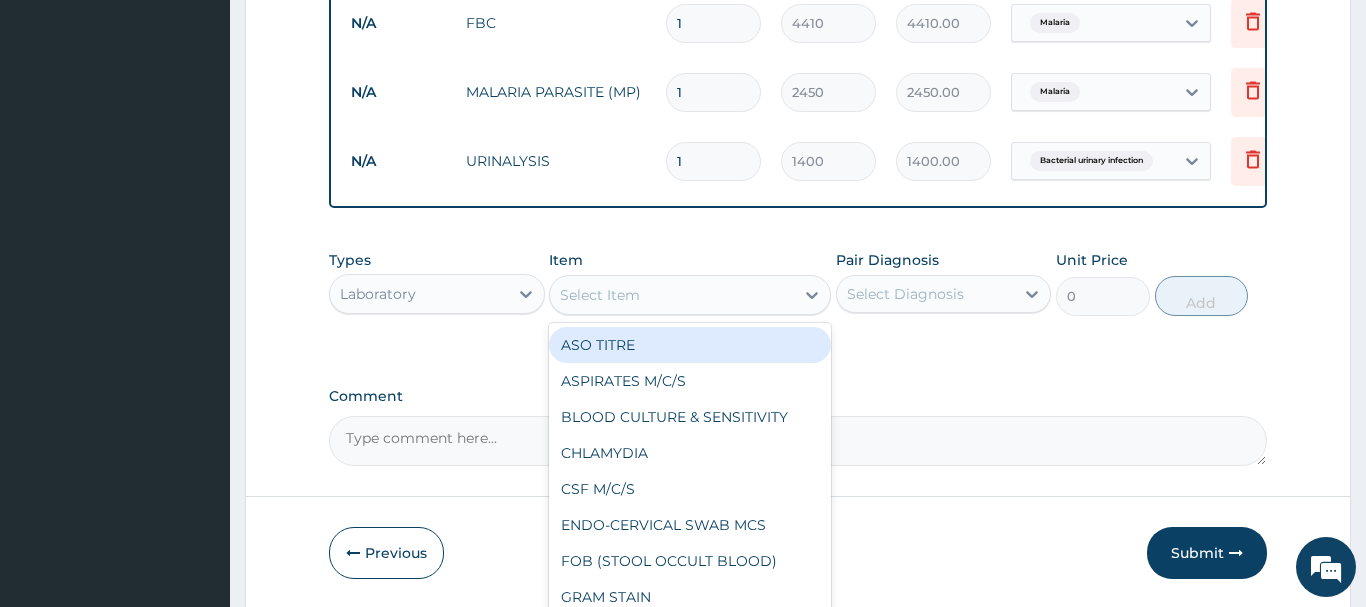 type on "p" 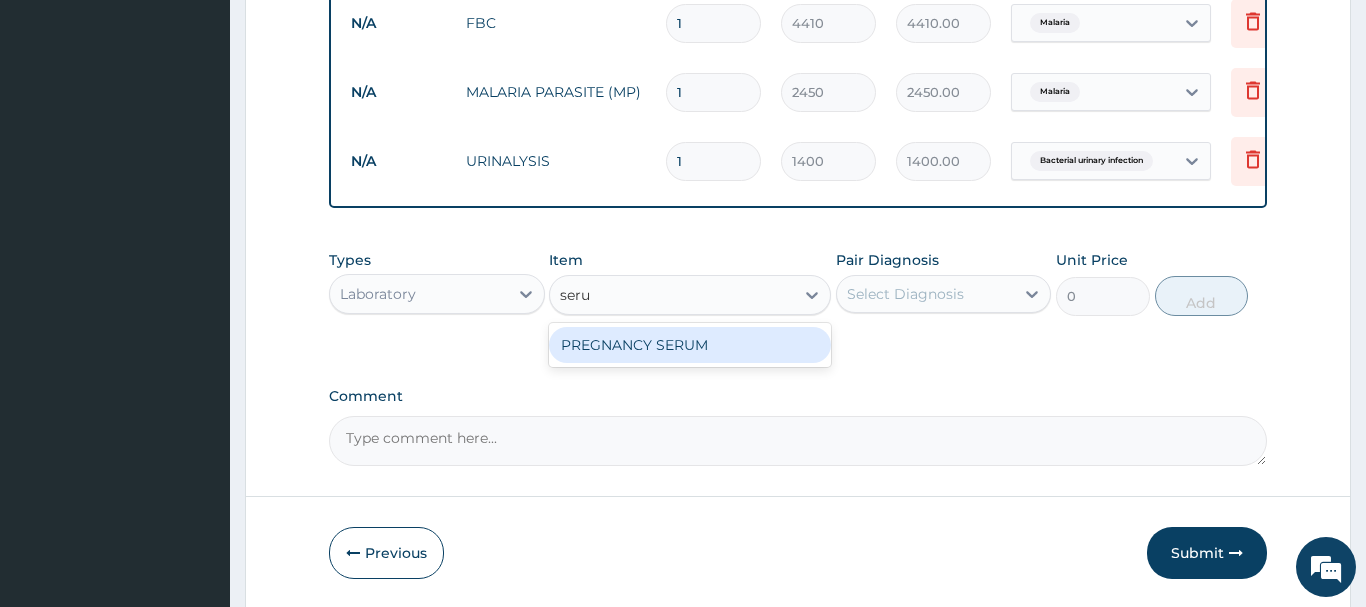 type on "serum" 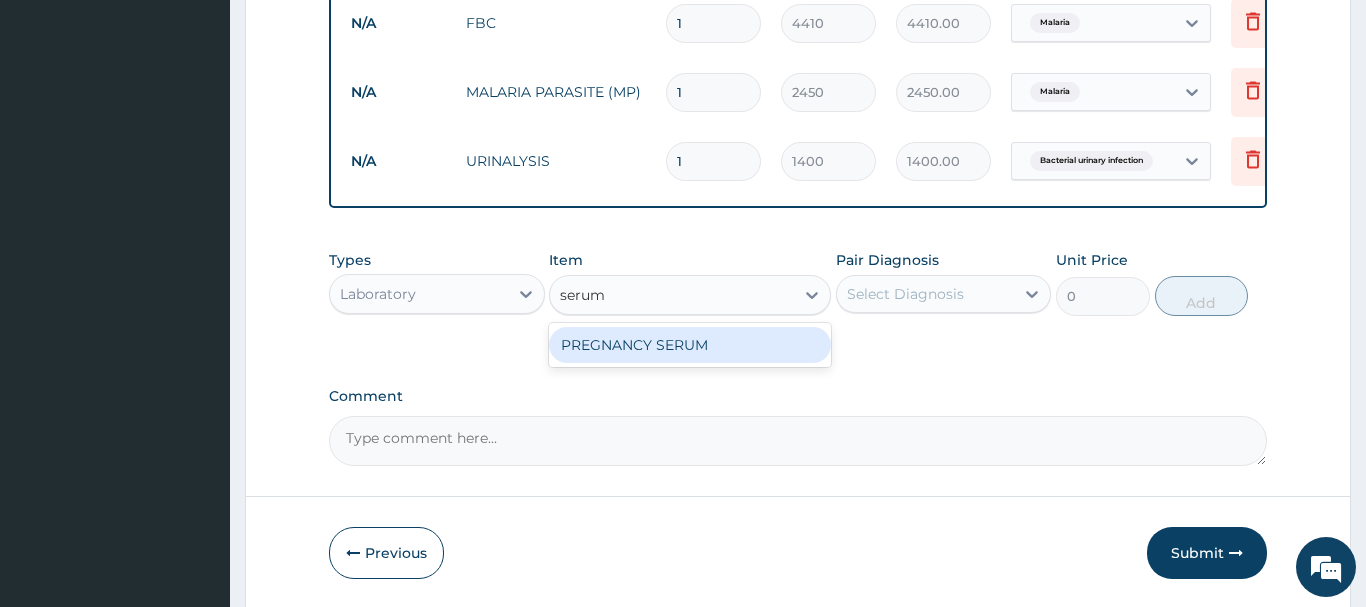 click on "PREGNANCY SERUM" at bounding box center [690, 345] 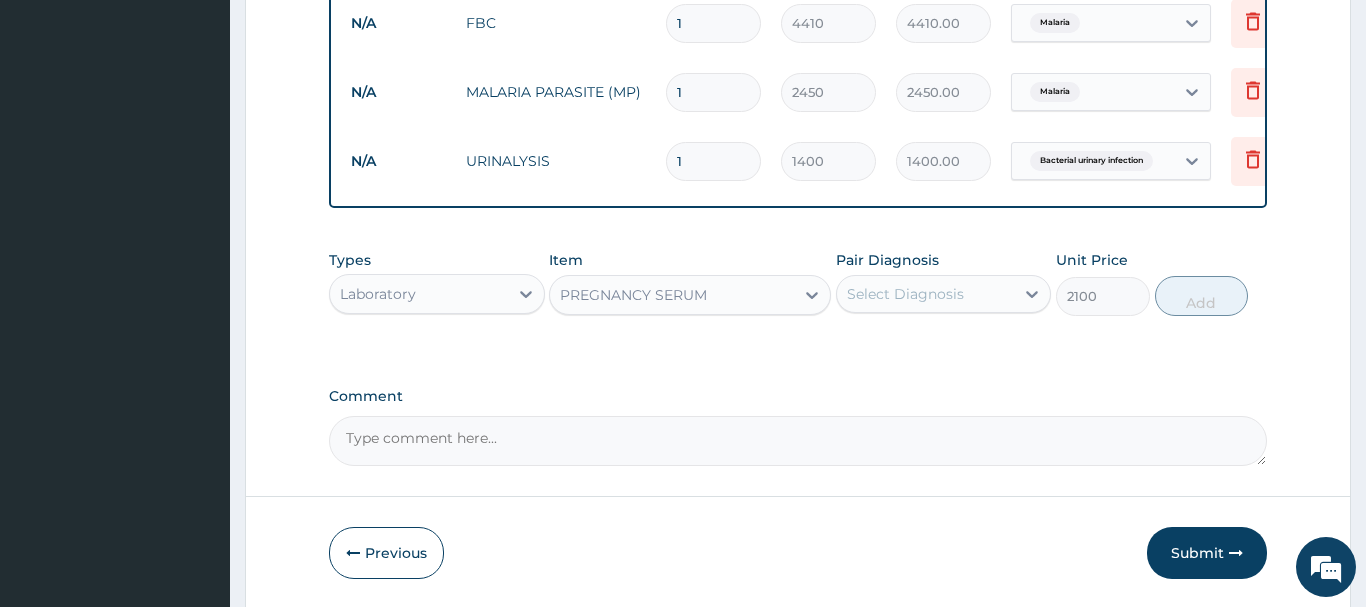 click on "Select Diagnosis" at bounding box center [905, 294] 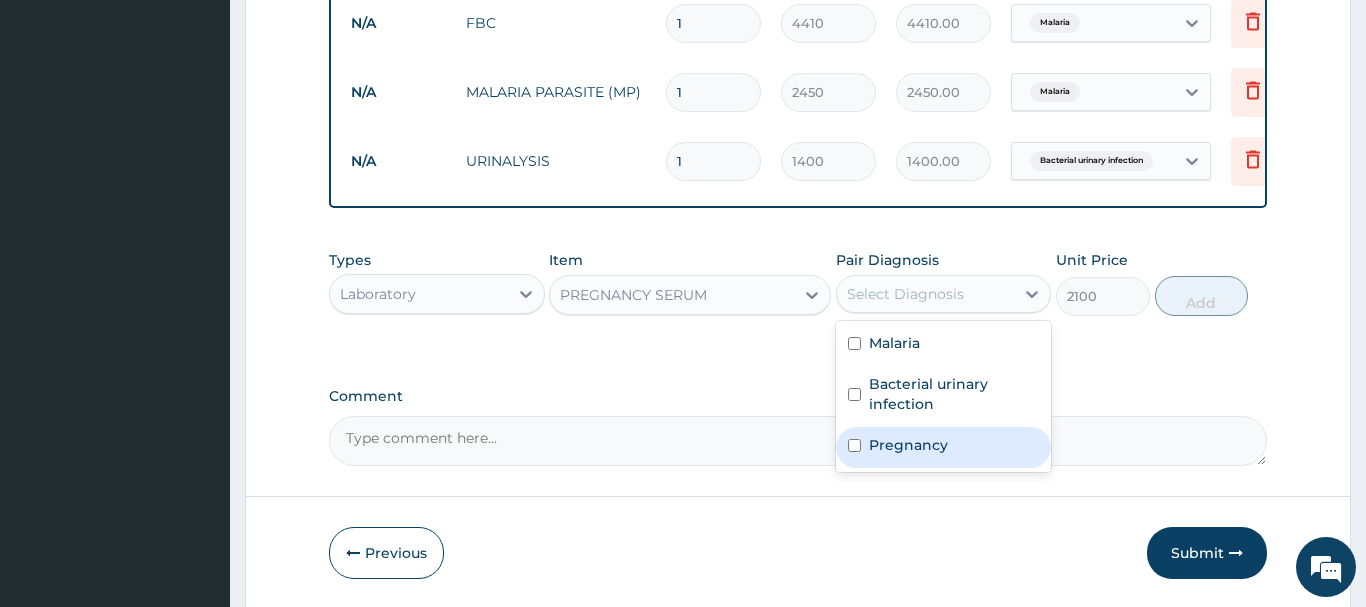 click on "Pregnancy" at bounding box center (908, 445) 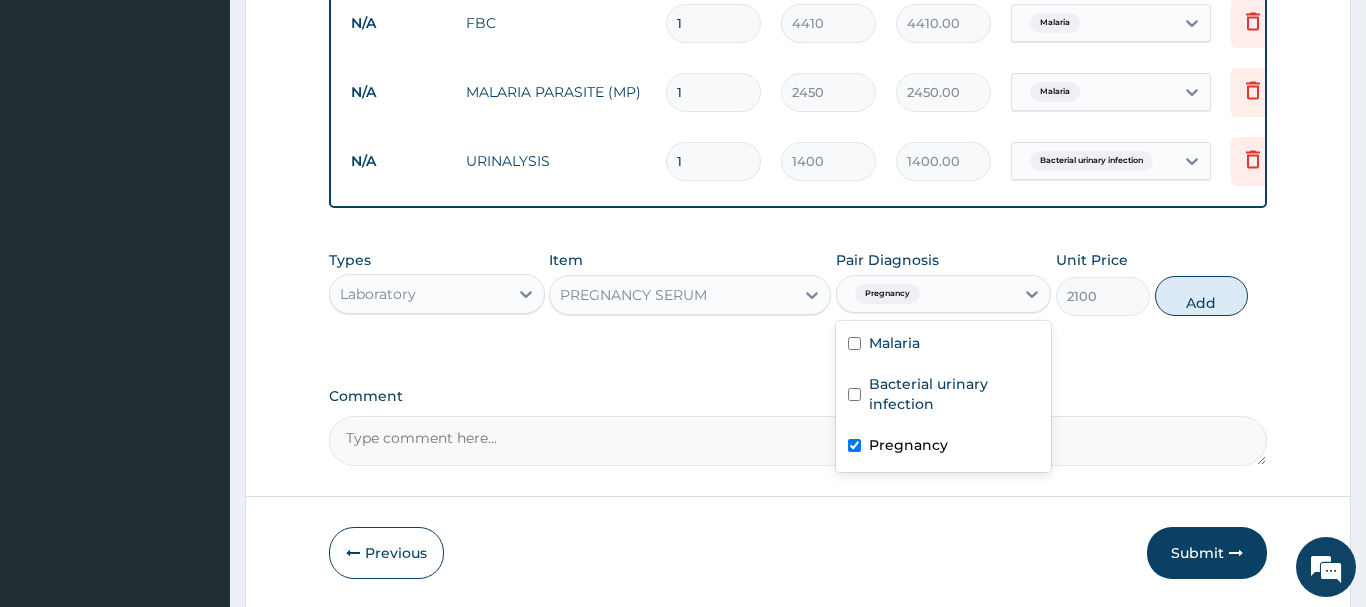 checkbox on "true" 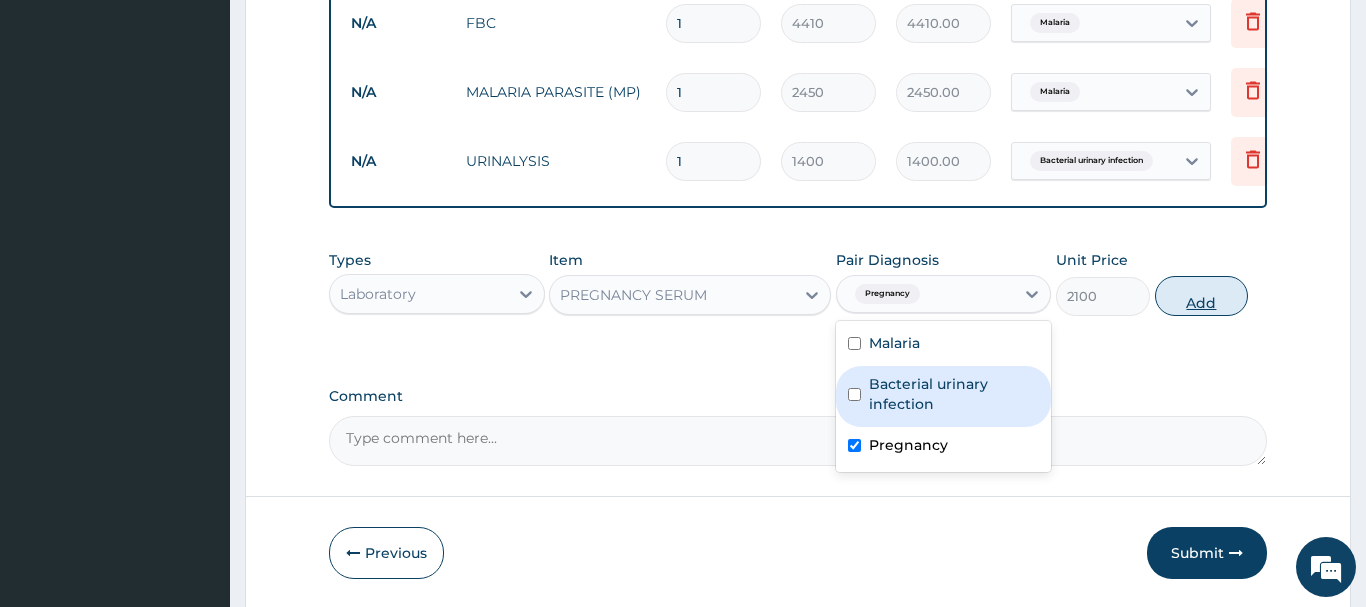 click on "Add" at bounding box center [1202, 296] 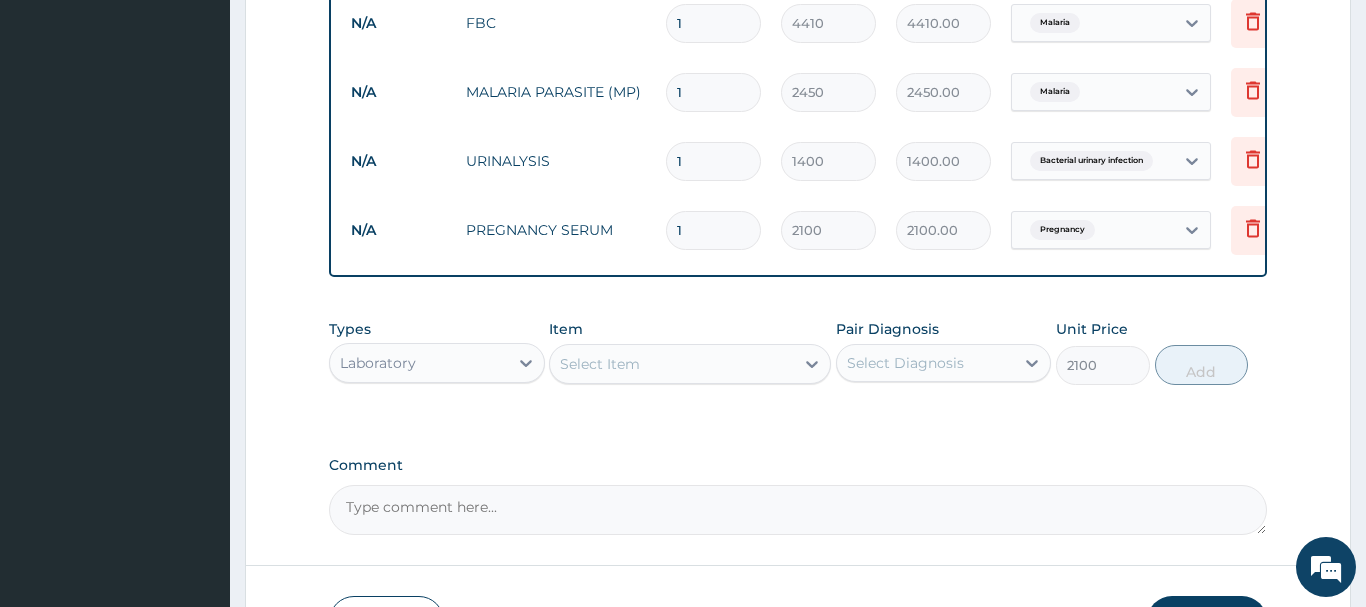 type on "0" 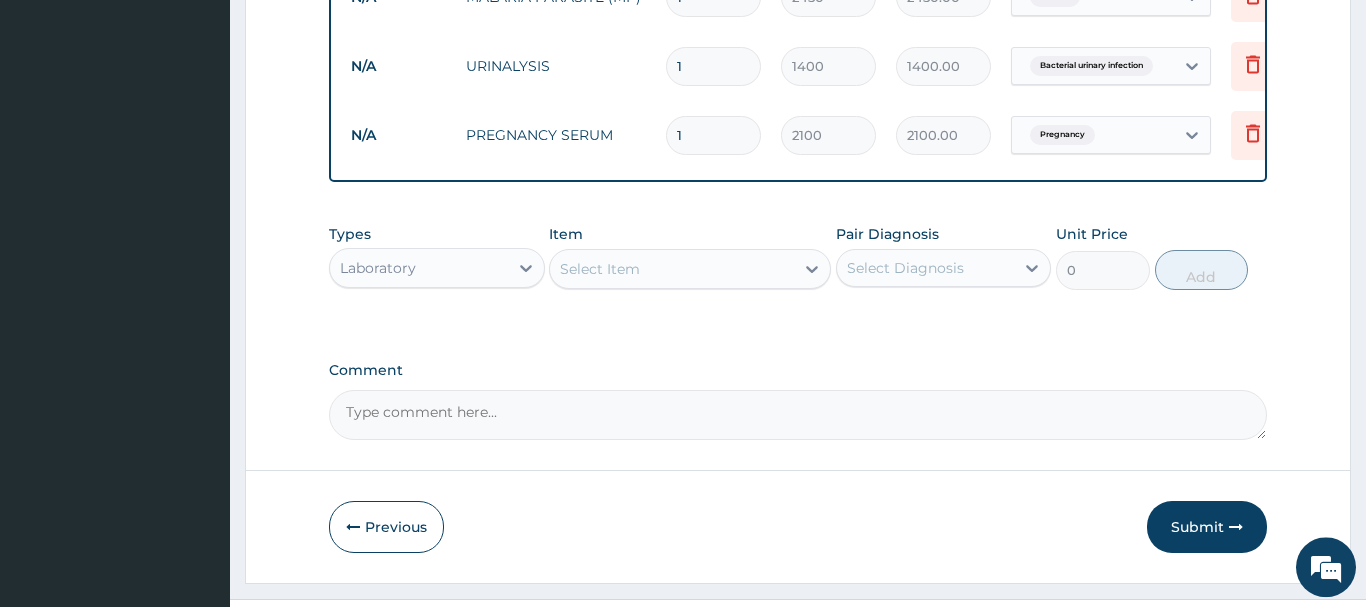 scroll, scrollTop: 1085, scrollLeft: 0, axis: vertical 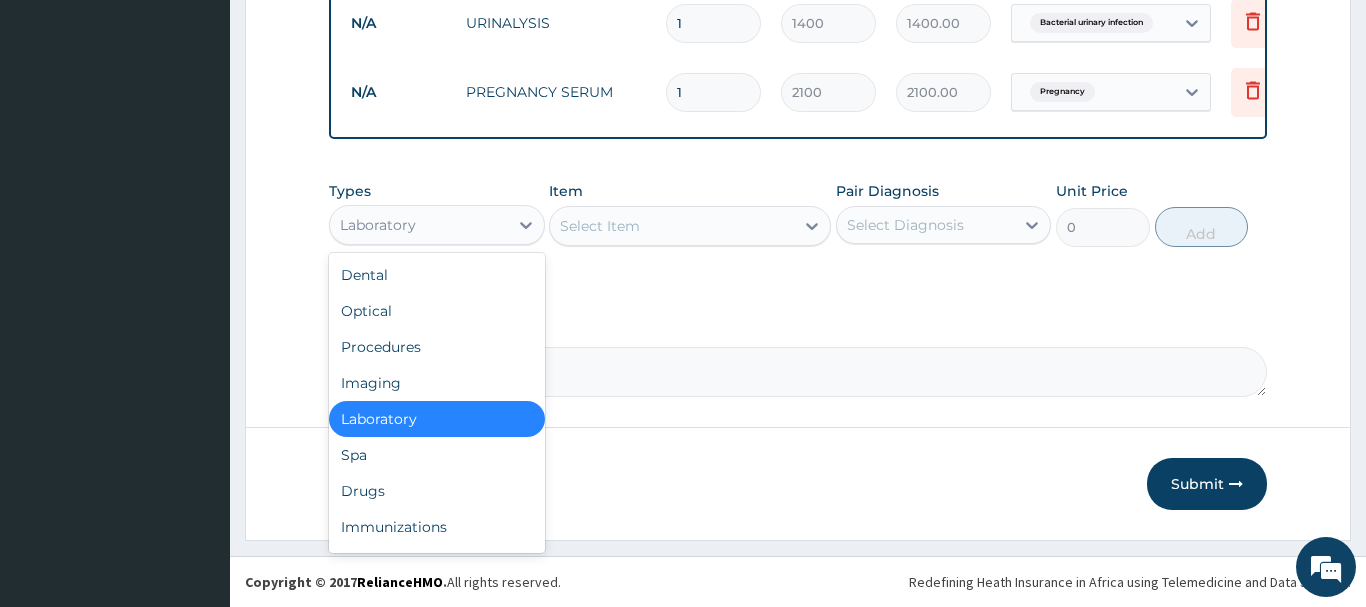 click on "Laboratory" at bounding box center (419, 225) 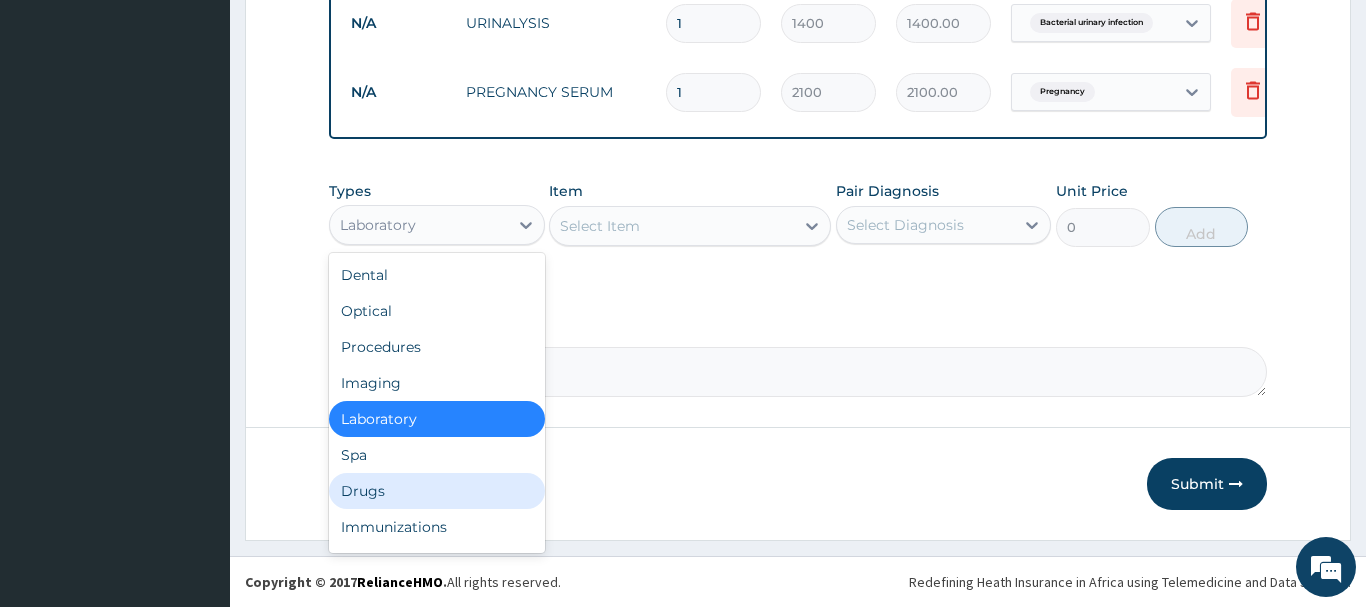 drag, startPoint x: 407, startPoint y: 435, endPoint x: 389, endPoint y: 503, distance: 70.34202 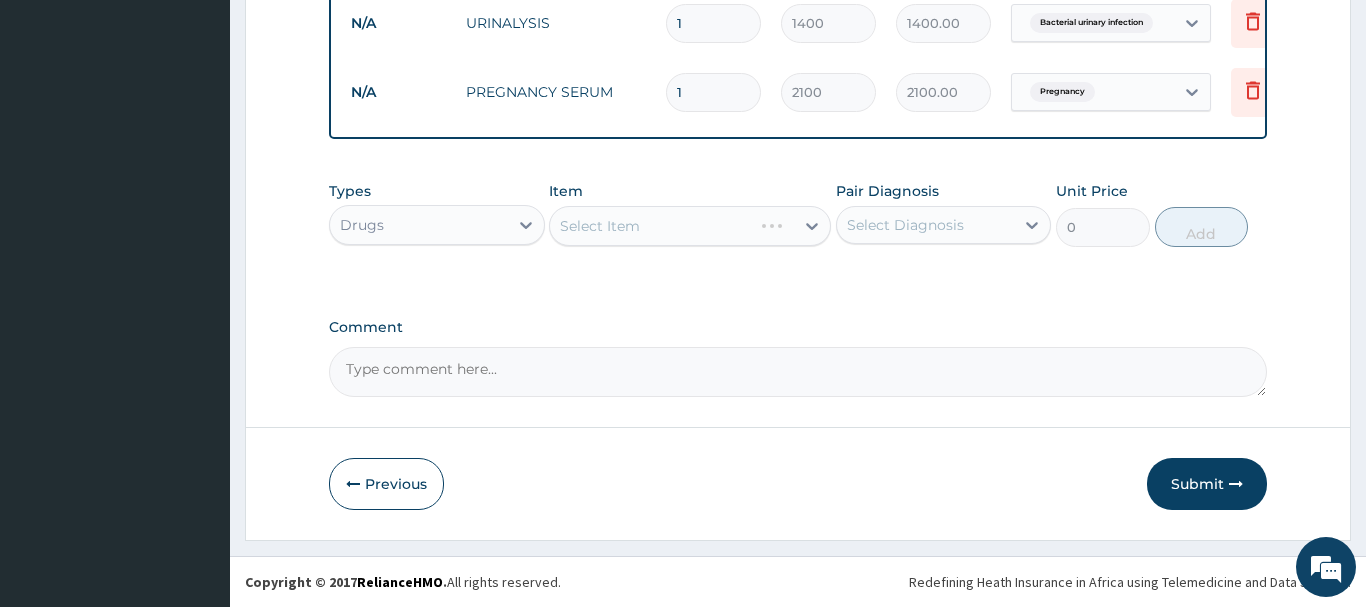 click on "Select Item" at bounding box center [690, 226] 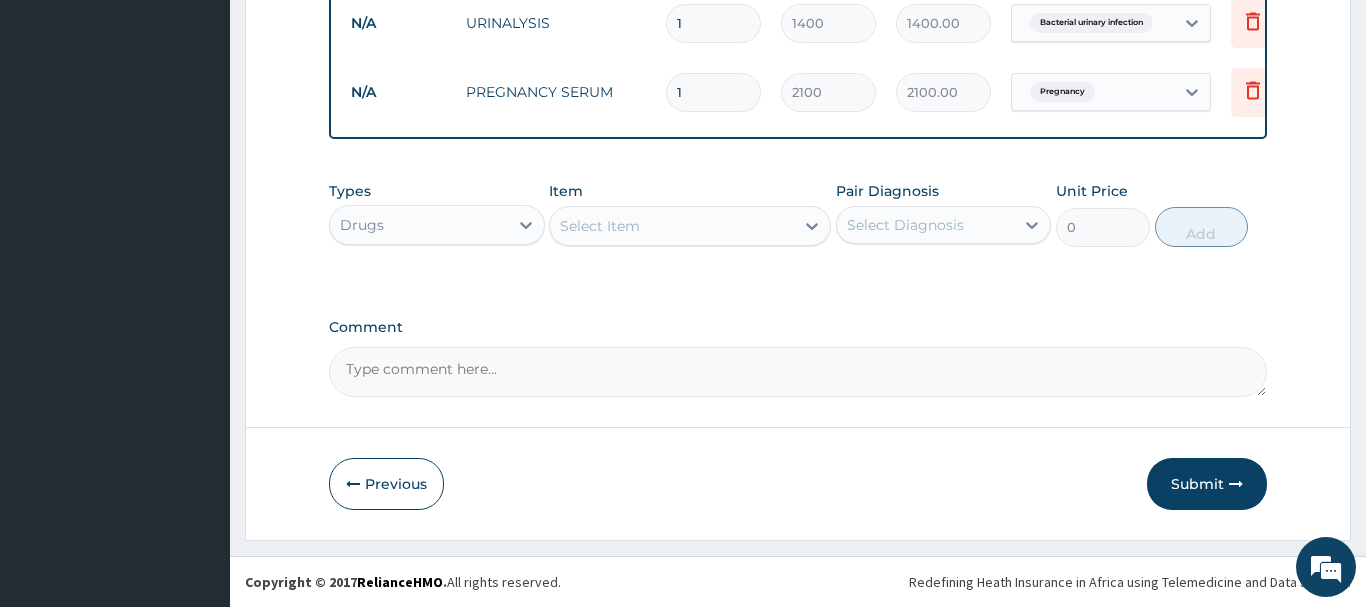 click on "Select Item" at bounding box center (690, 226) 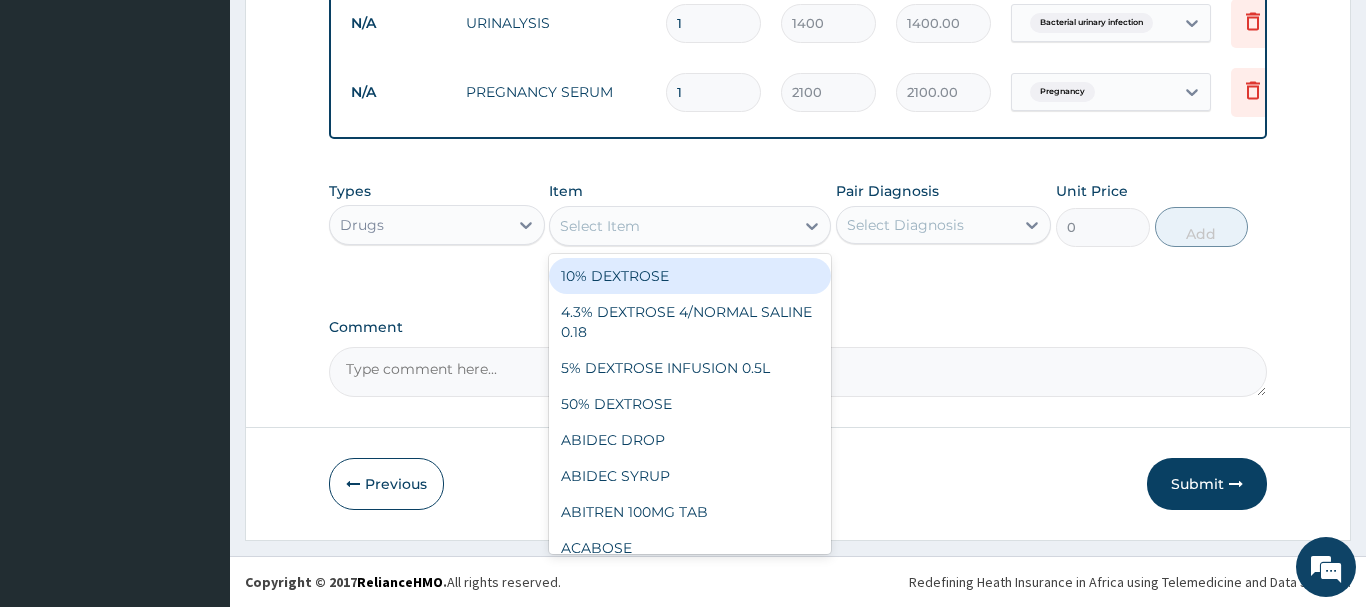 click on "Select Item" at bounding box center [672, 226] 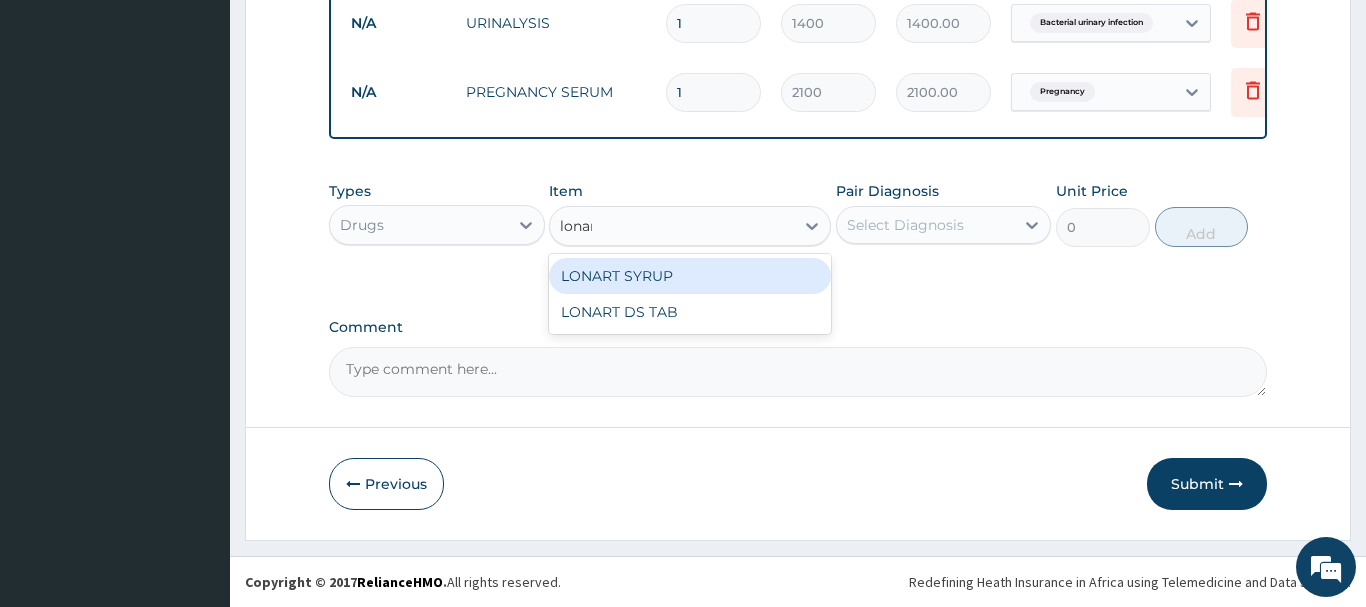 type on "lonart" 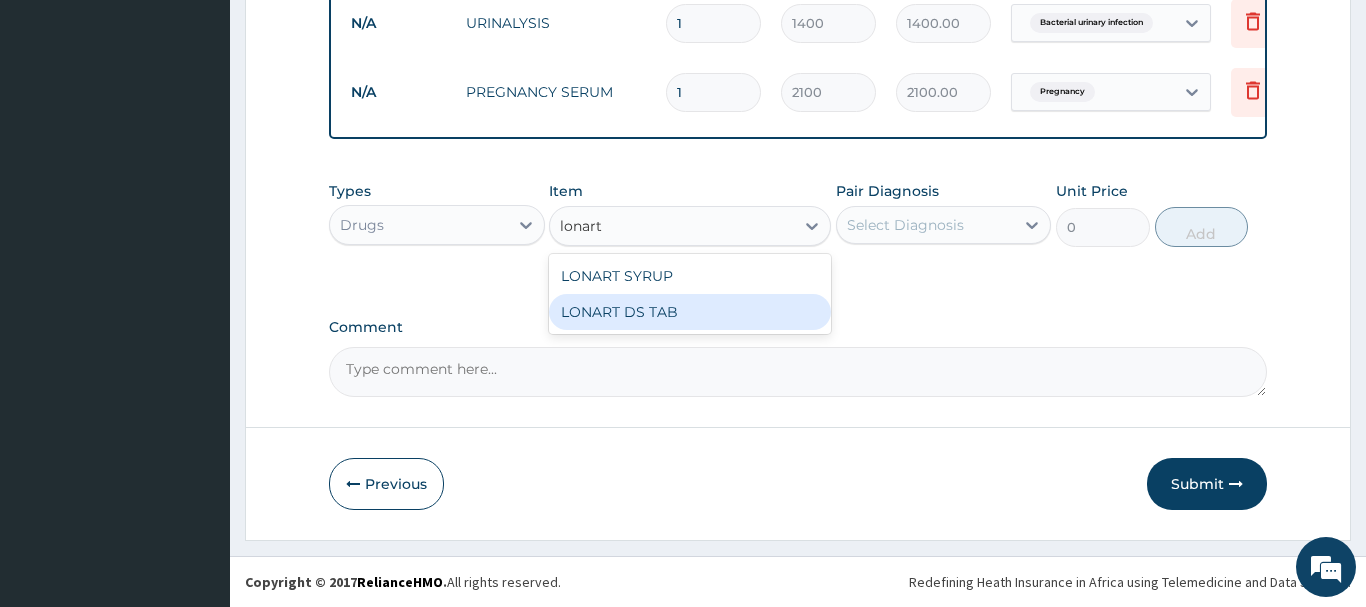 click on "LONART DS TAB" at bounding box center (690, 312) 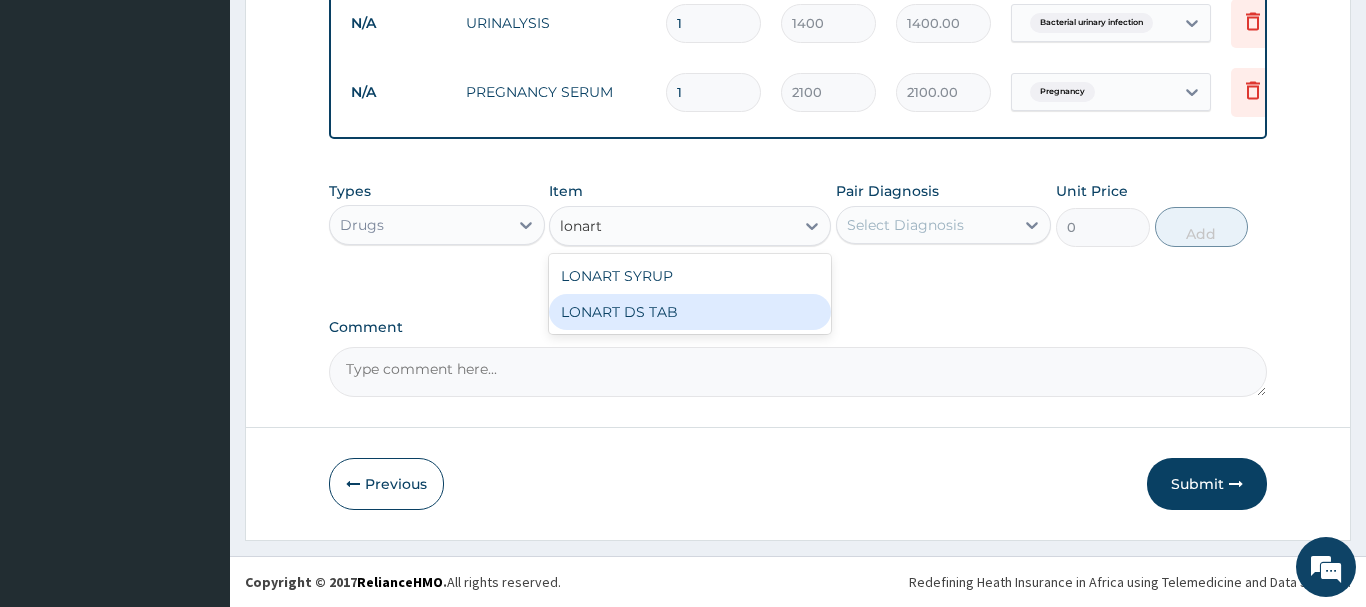 type 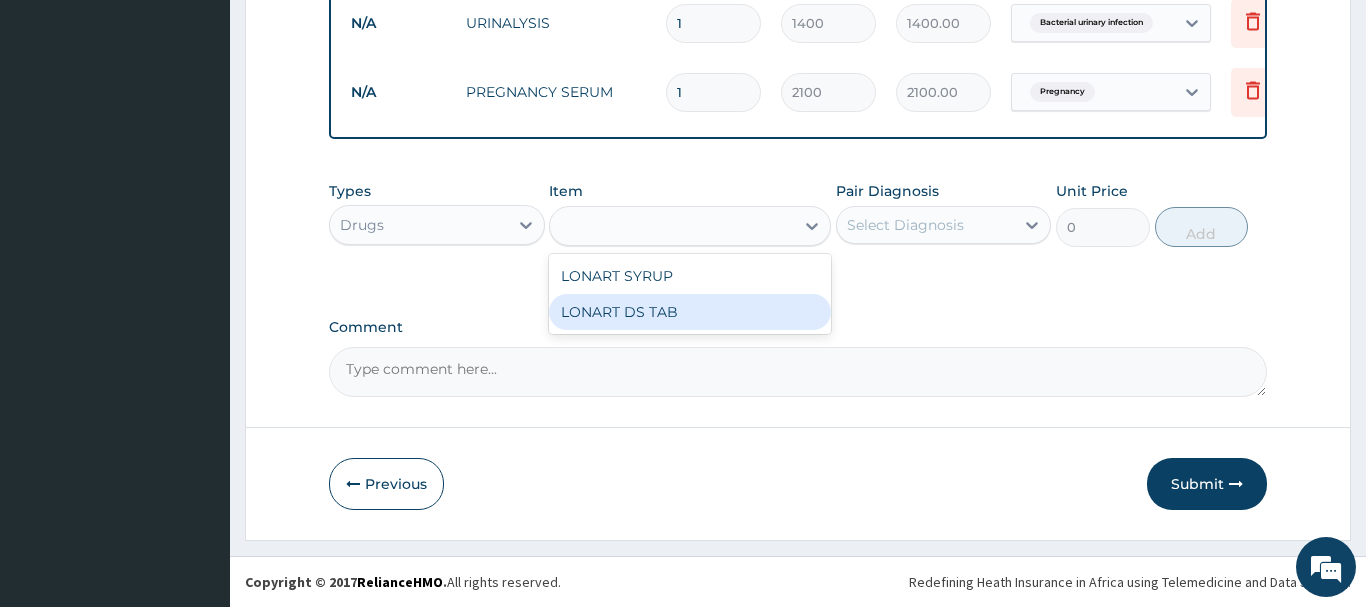 type on "390" 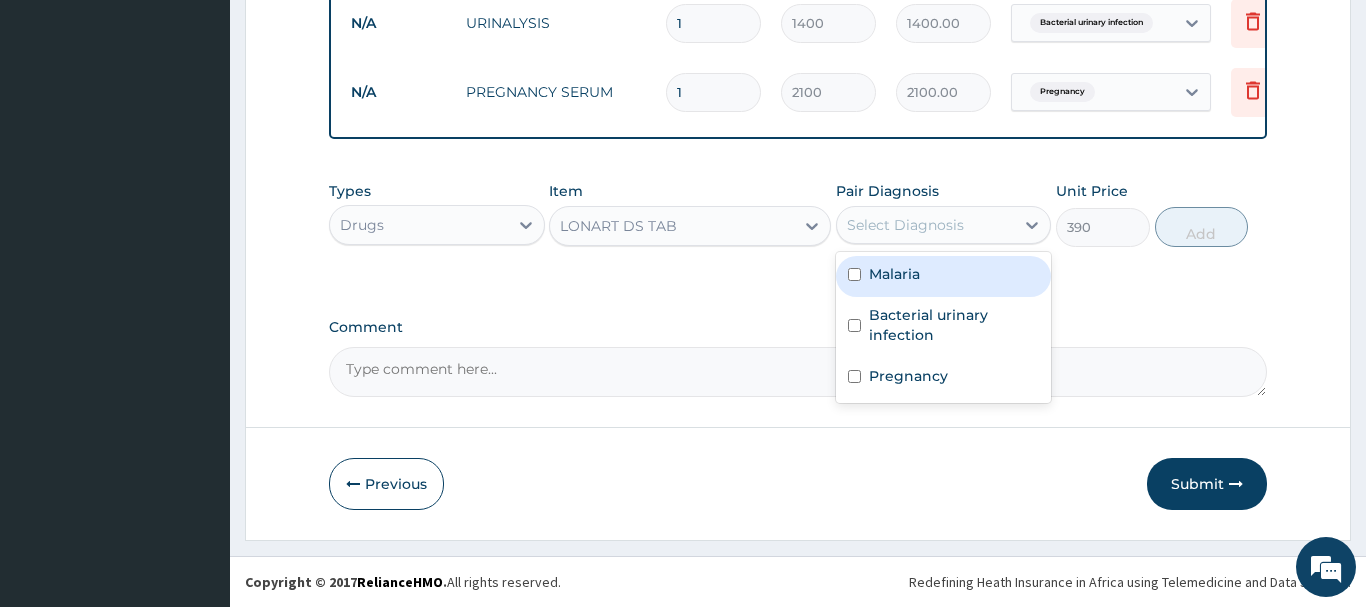 click on "Select Diagnosis" at bounding box center [905, 225] 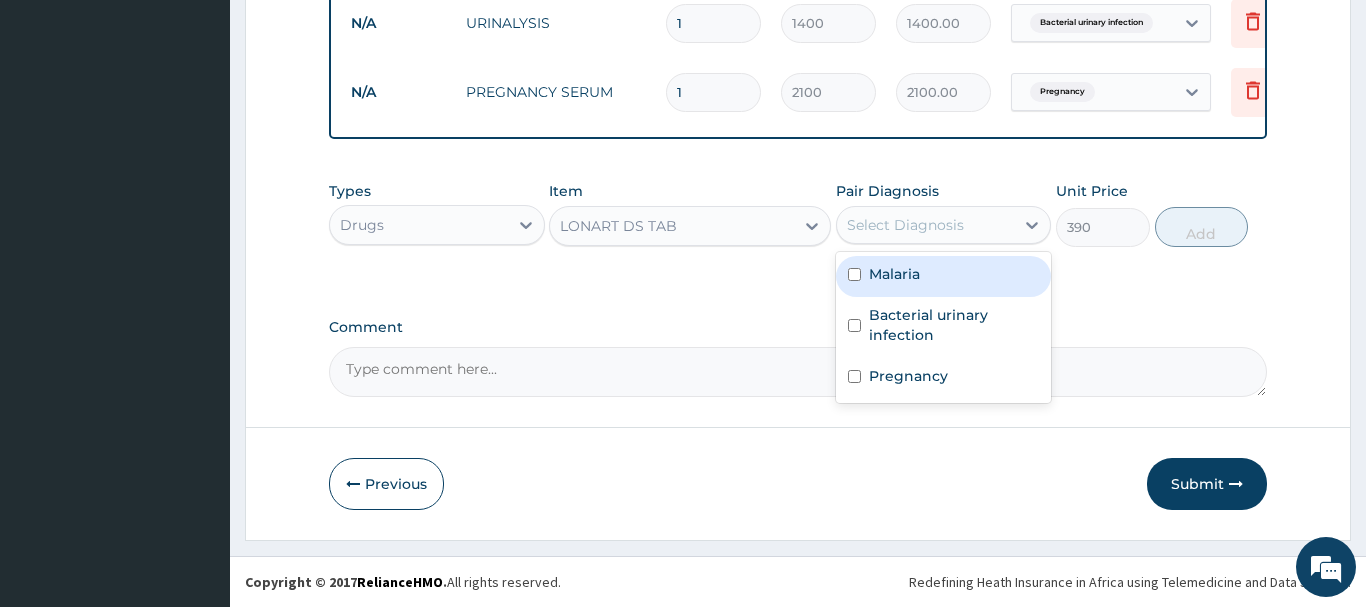 click on "Malaria" at bounding box center [894, 274] 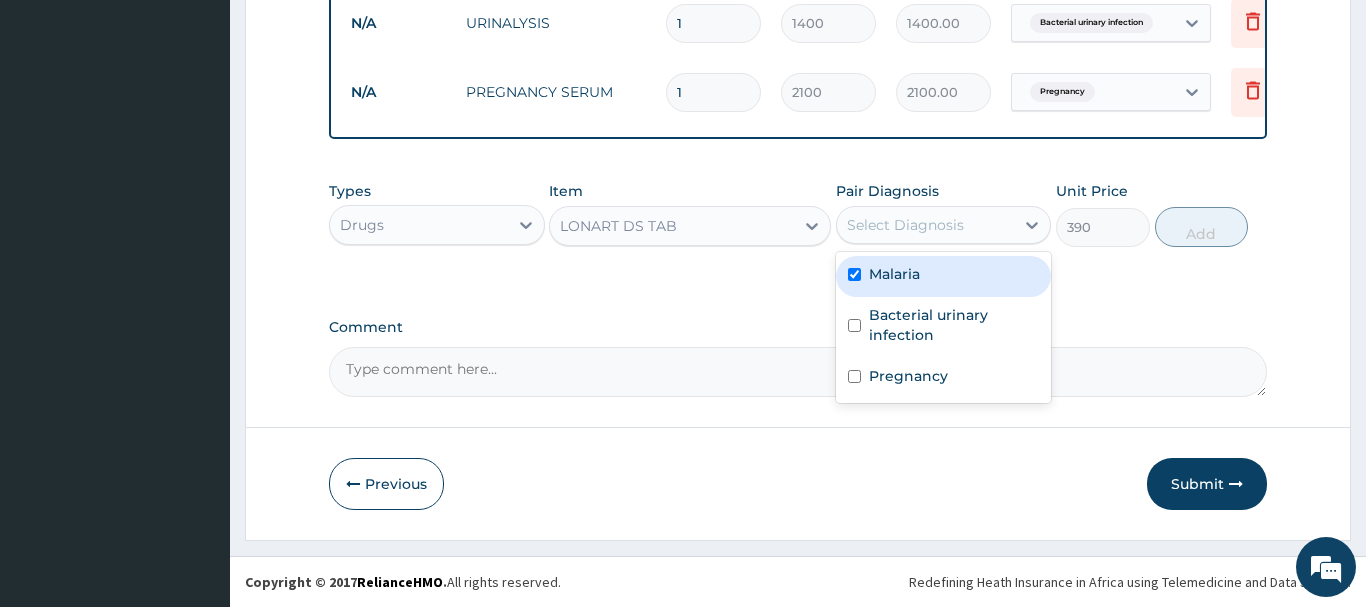 checkbox on "true" 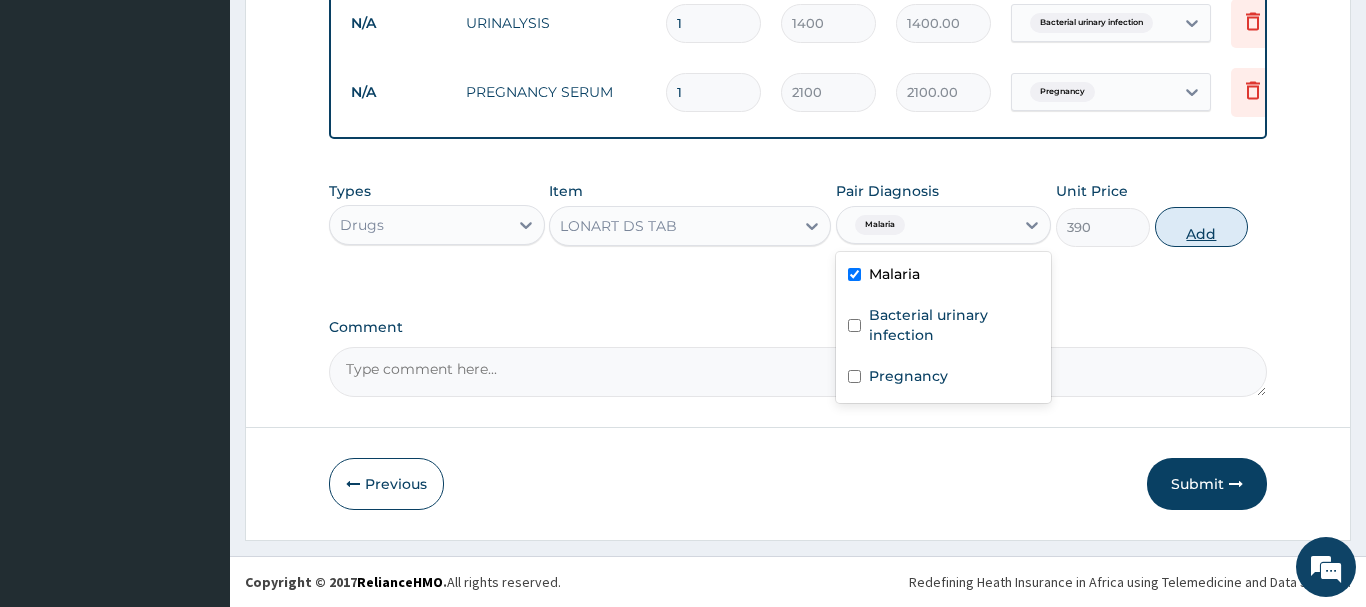 click on "Add" at bounding box center (1202, 227) 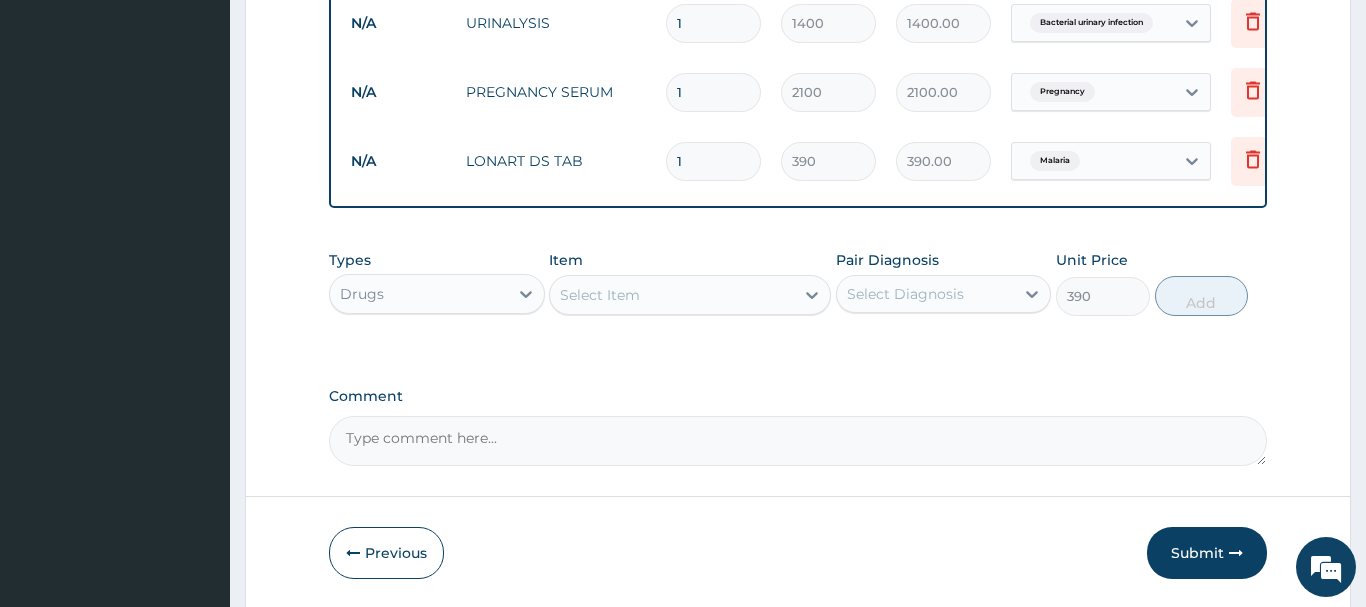 type on "0" 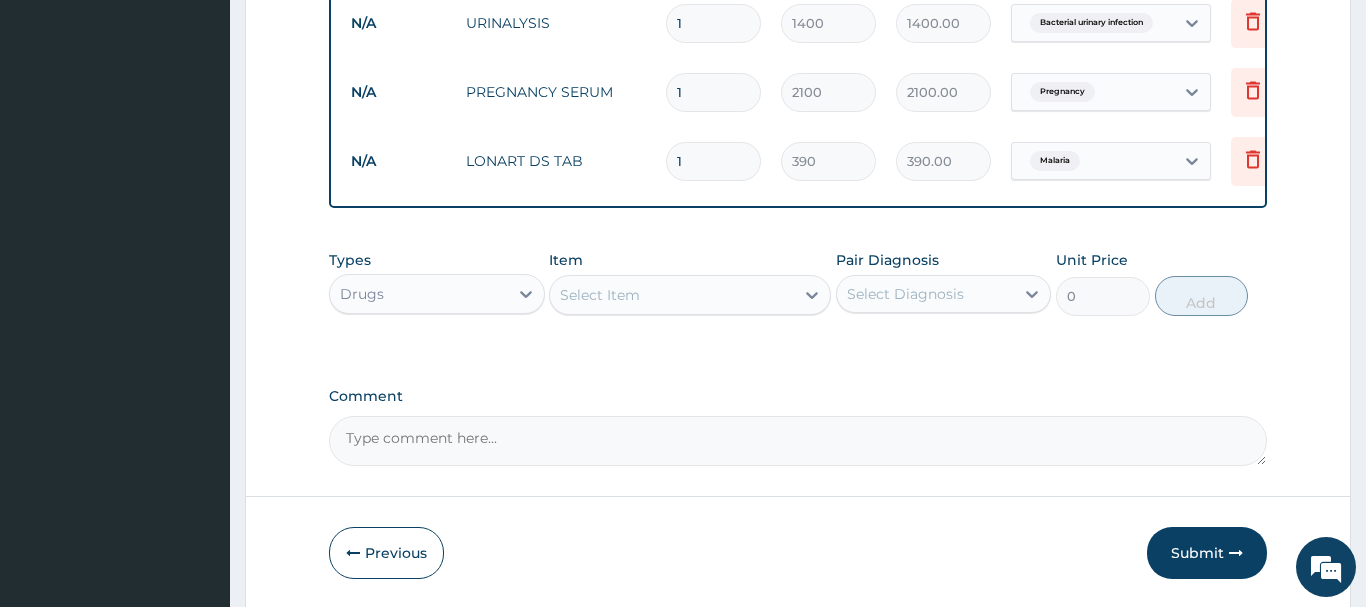 type 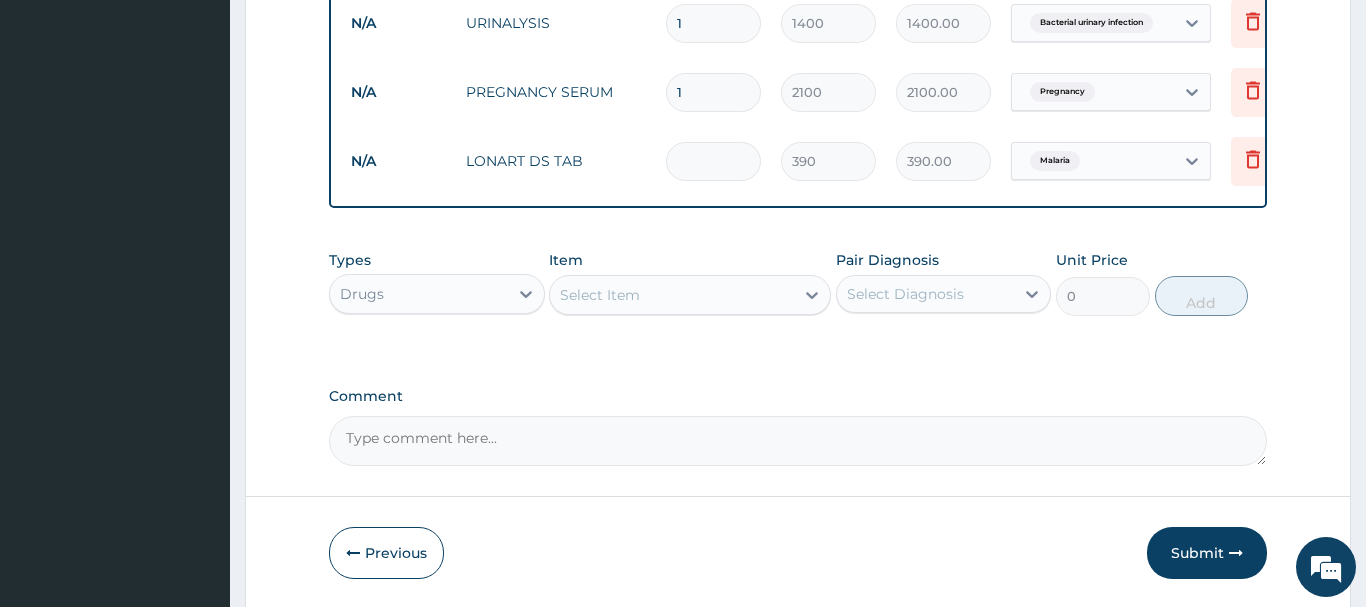type on "0.00" 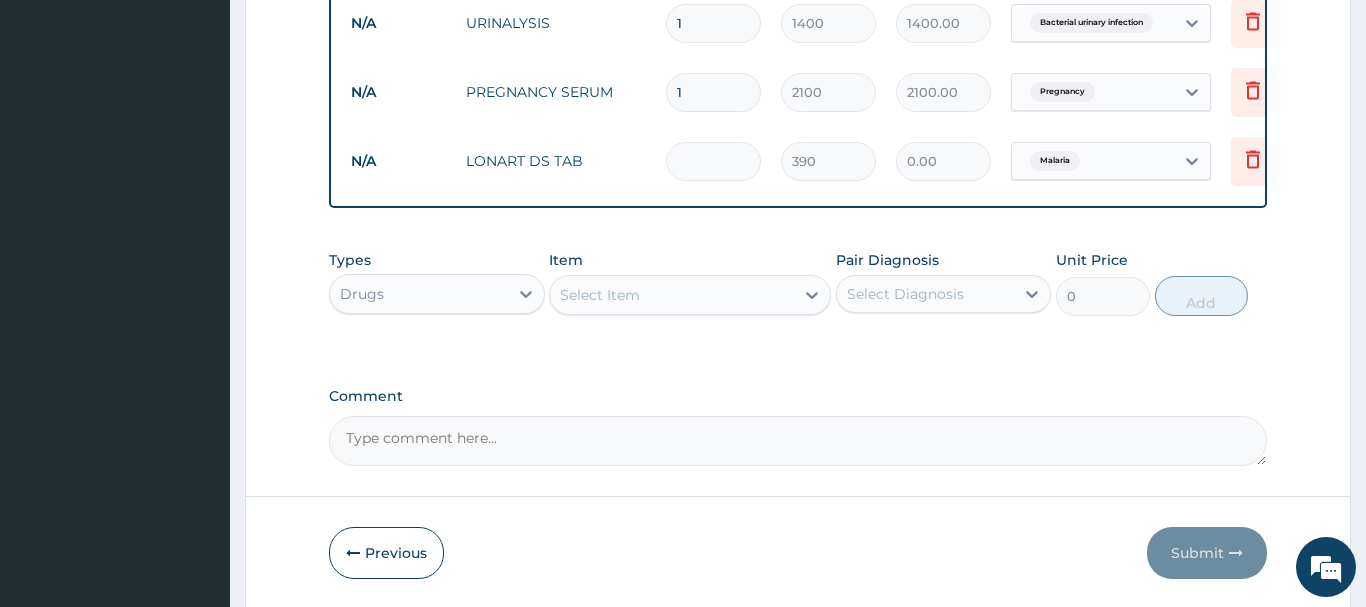 type on "6" 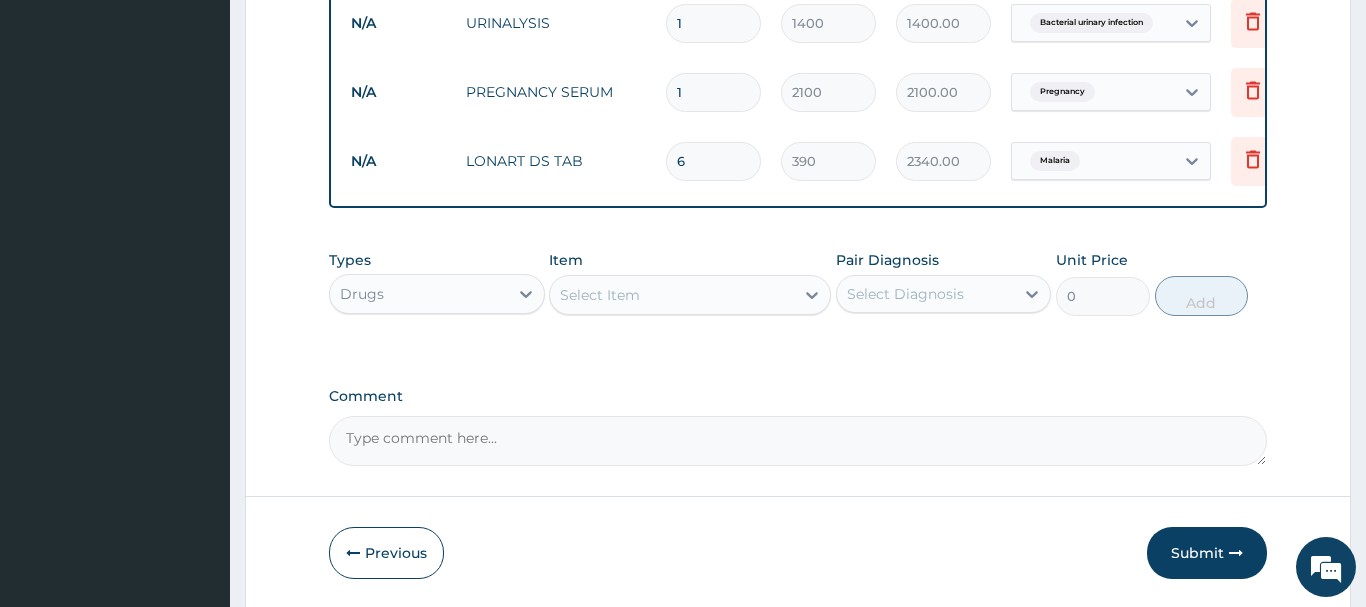 type on "6" 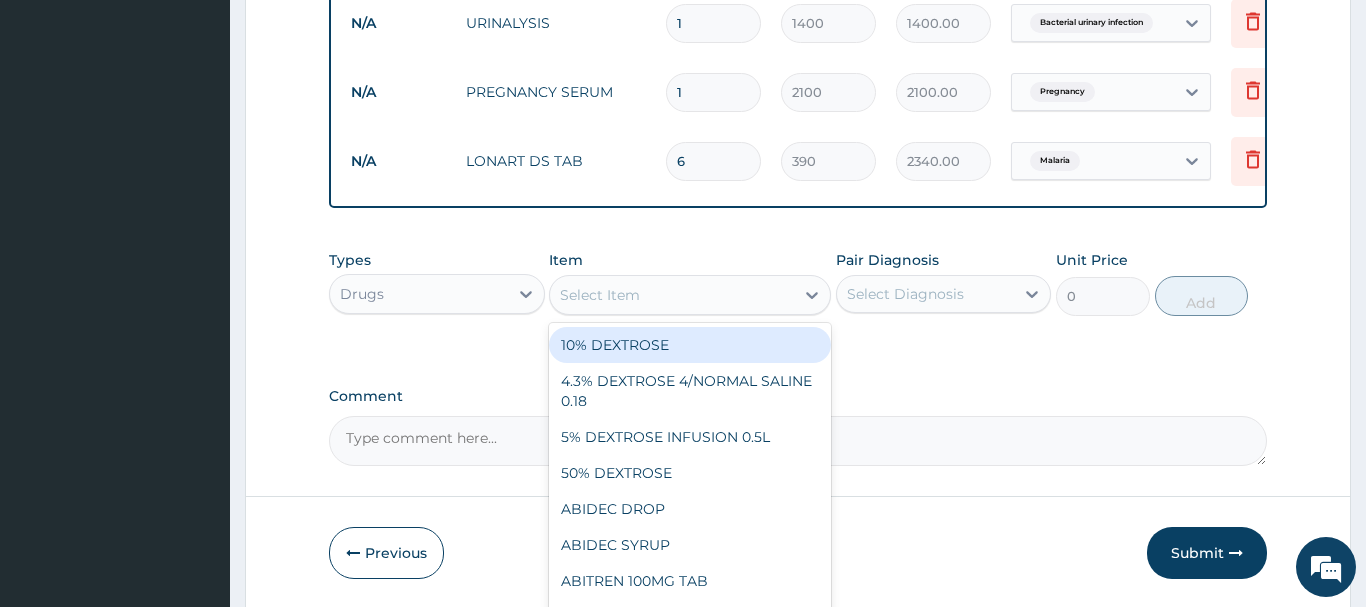 click on "Select Item" at bounding box center [672, 295] 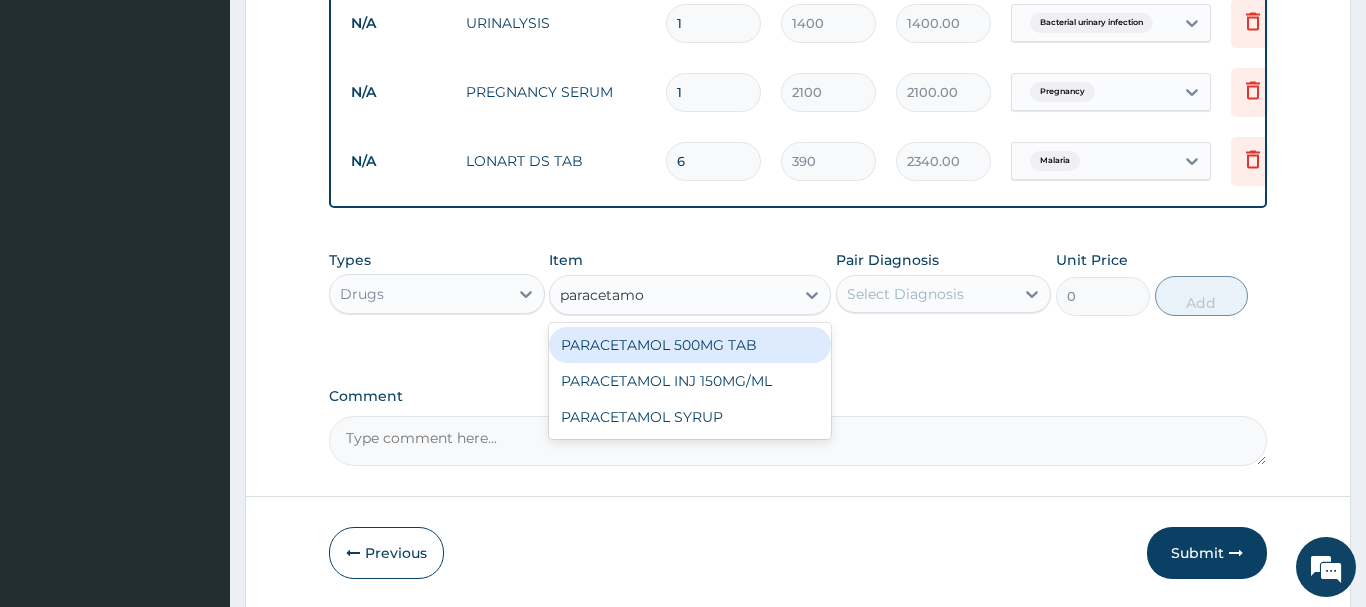 type on "paracetamol" 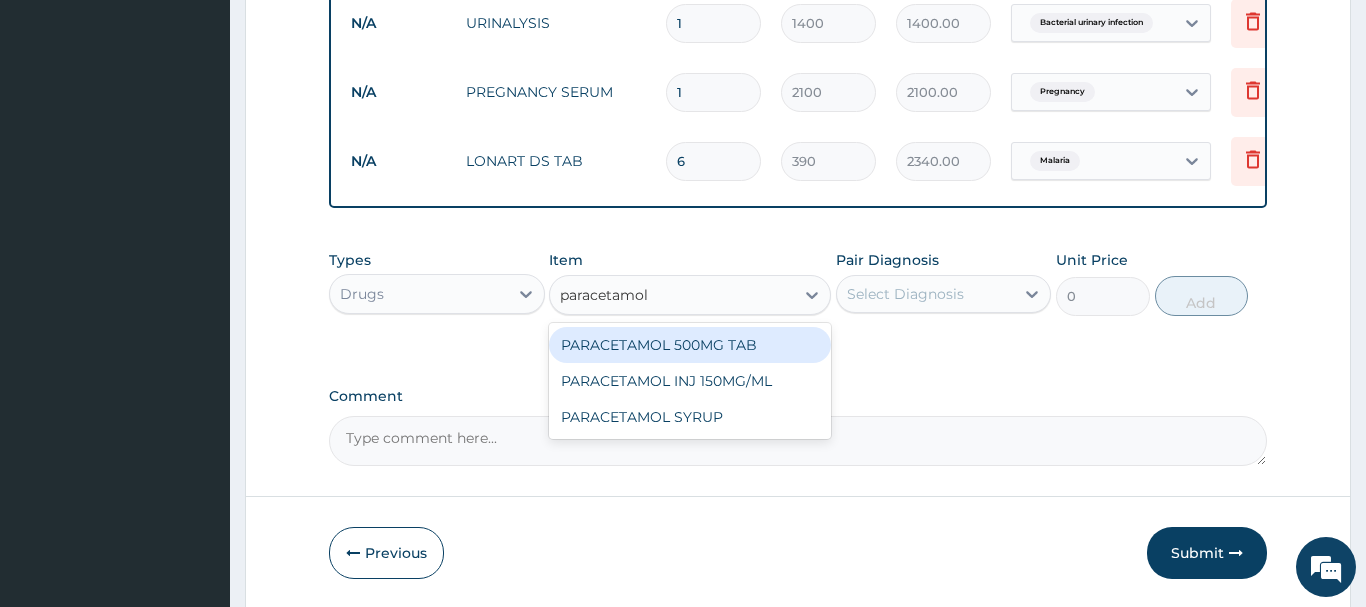 click on "PARACETAMOL 500MG TAB" at bounding box center [690, 345] 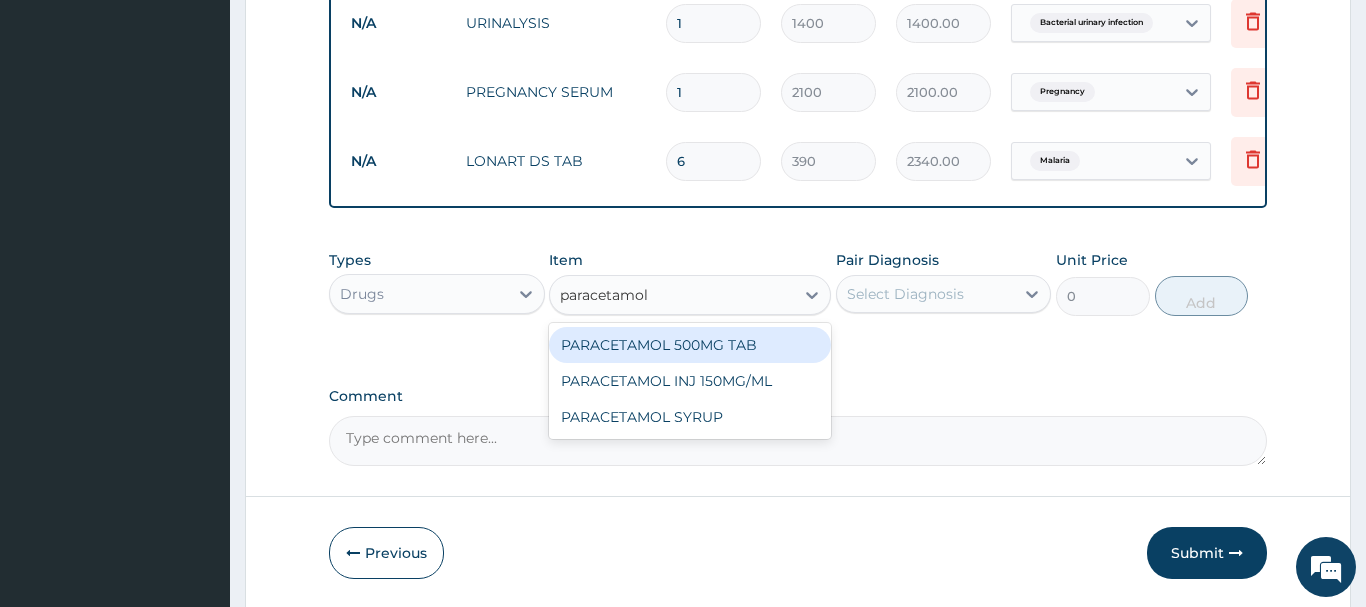 type 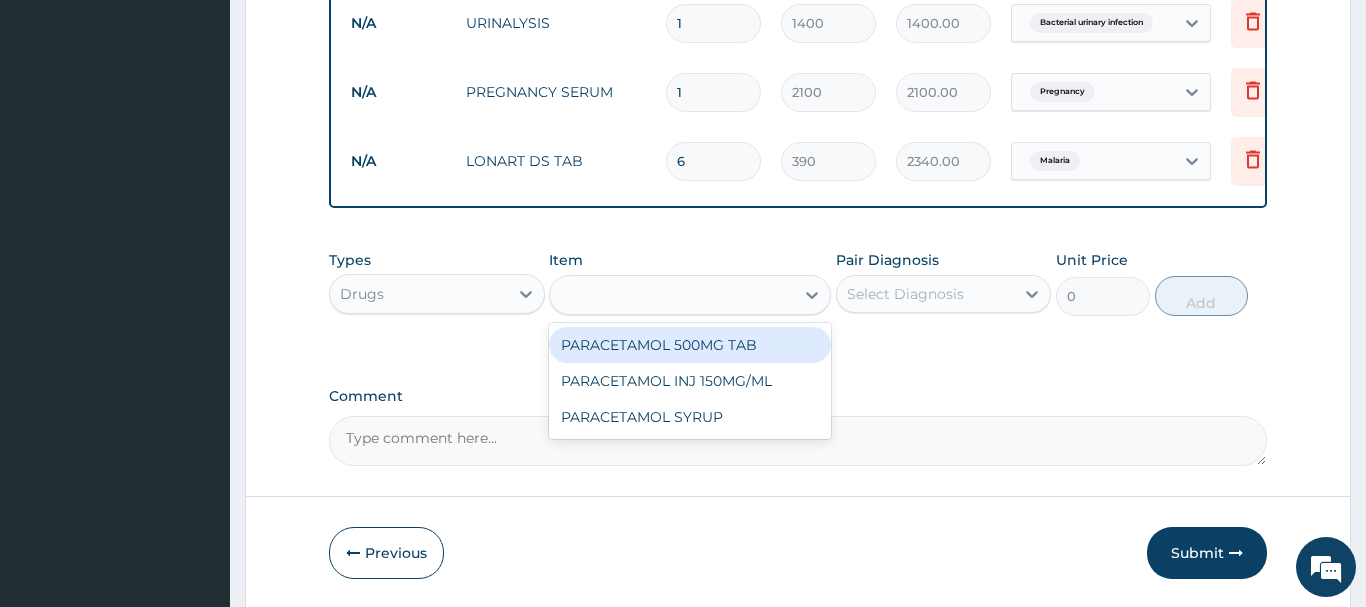 type on "12" 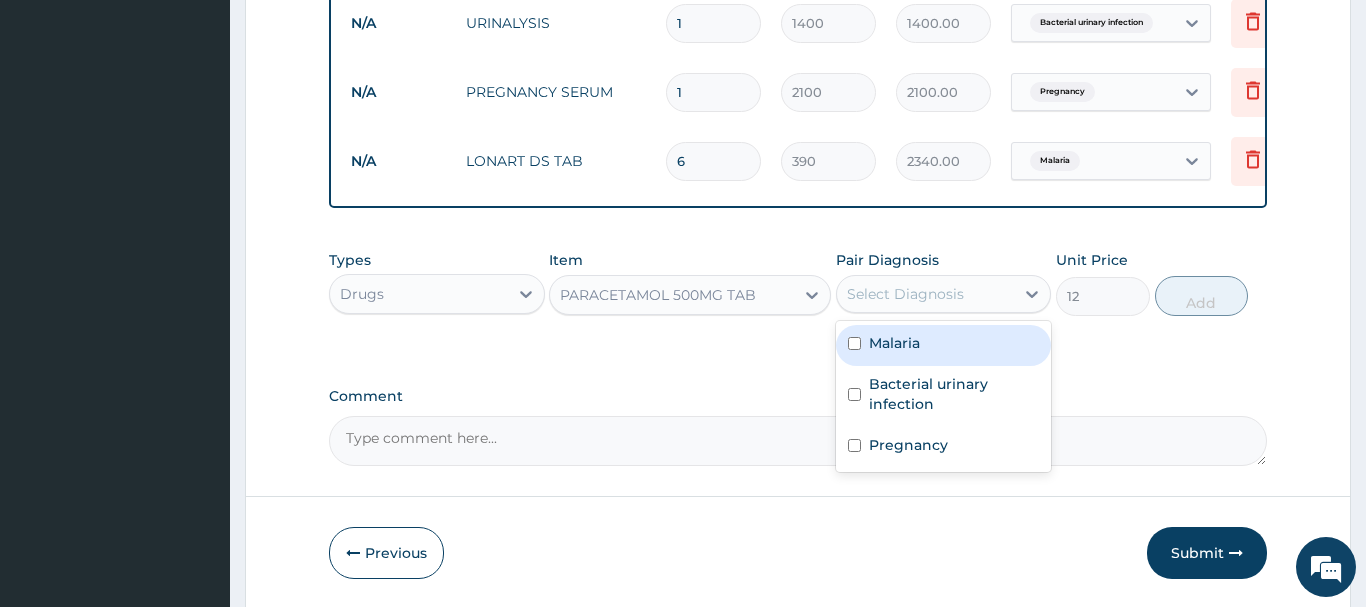 click on "Select Diagnosis" at bounding box center (926, 294) 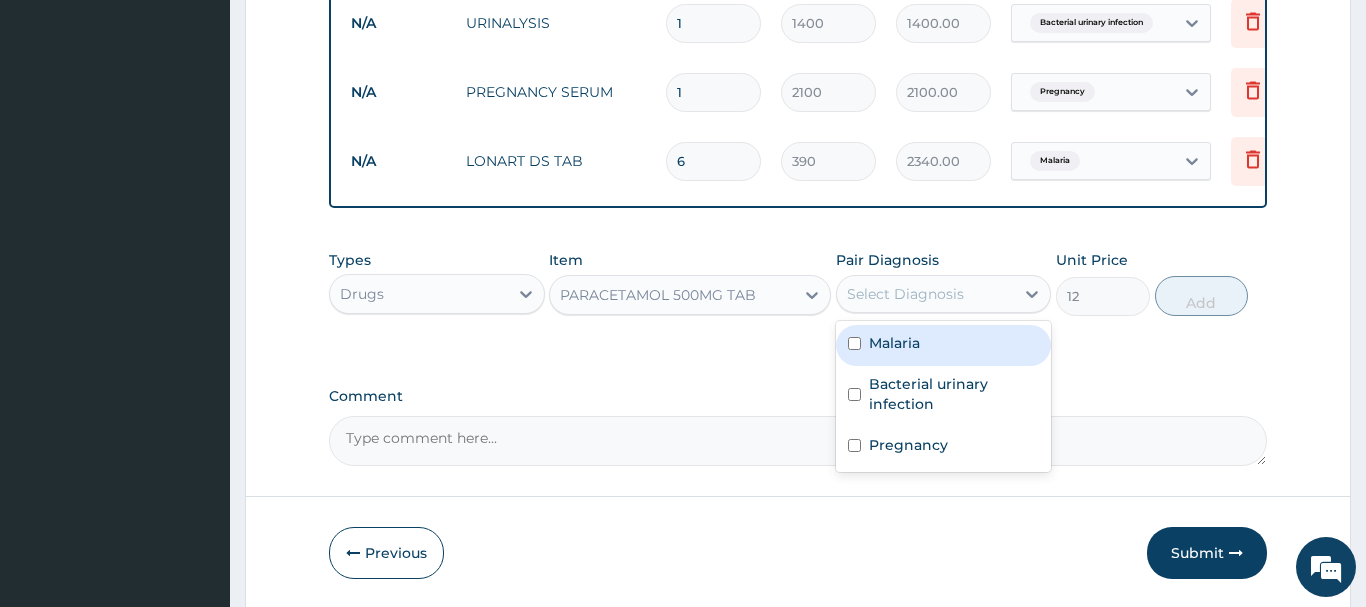 click on "Malaria" at bounding box center [894, 343] 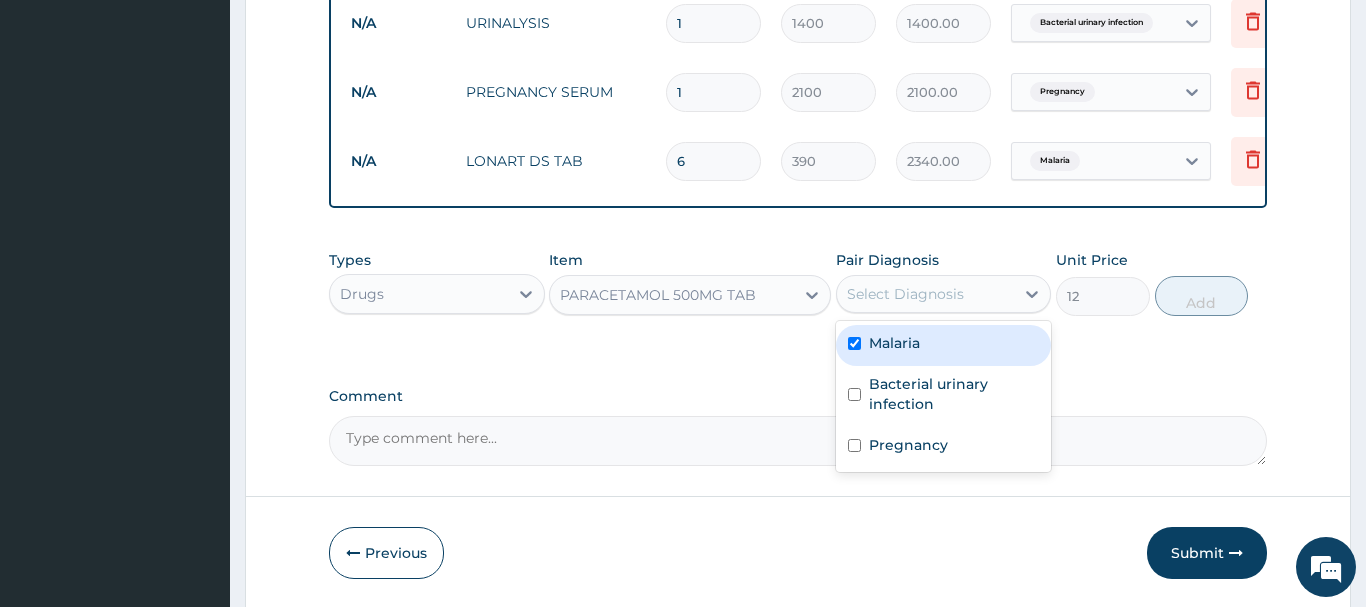 checkbox on "true" 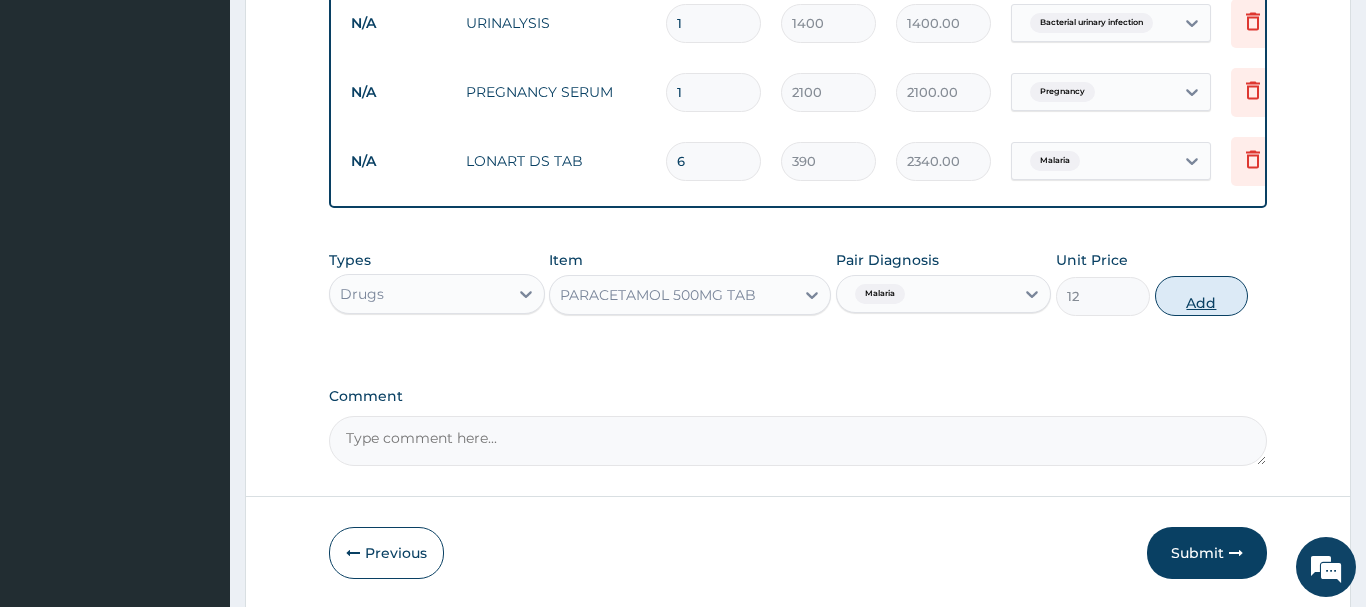 click on "Add" at bounding box center (1202, 296) 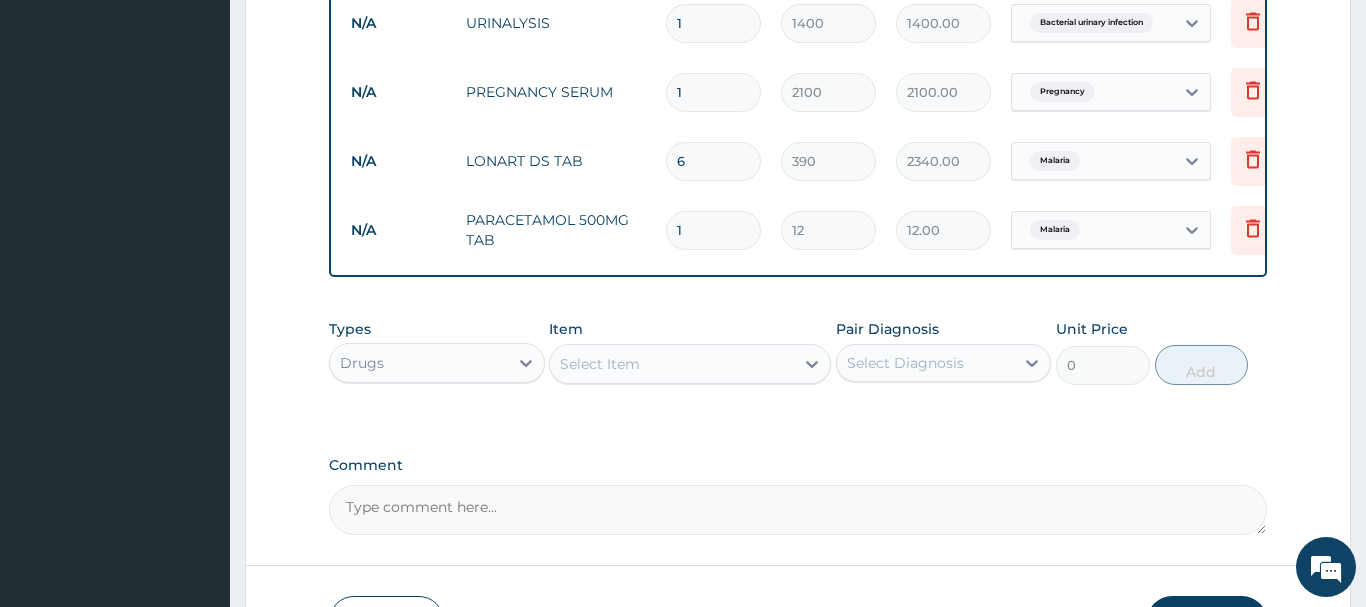 type on "18" 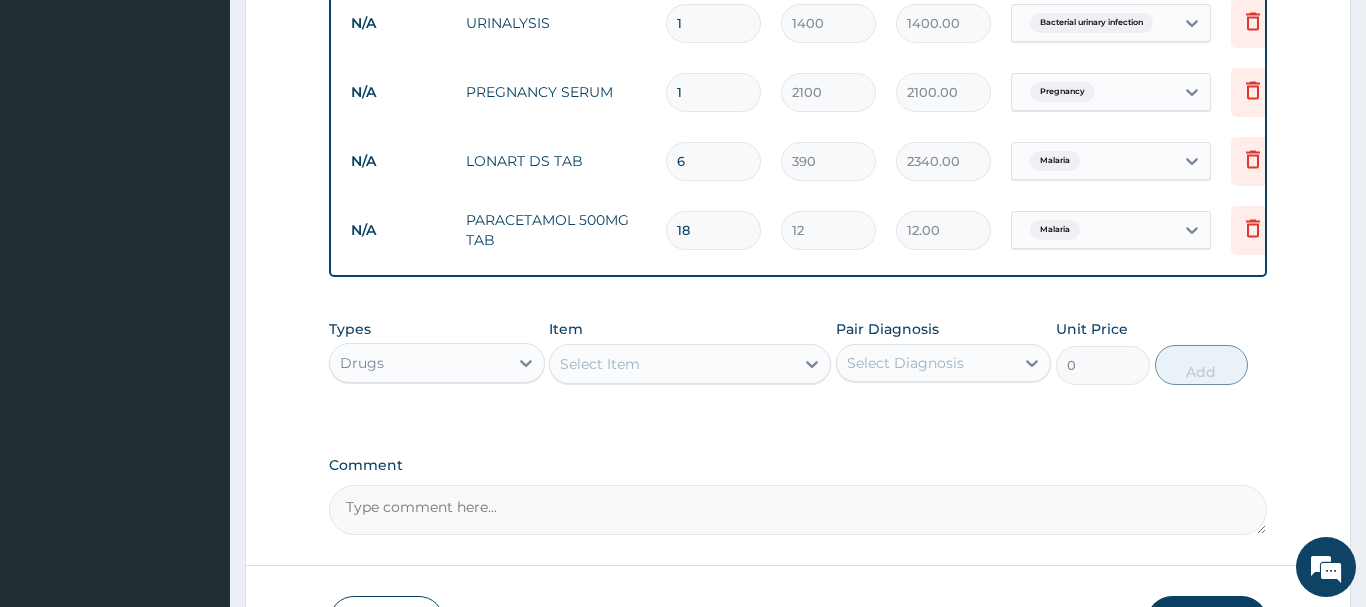 type on "216.00" 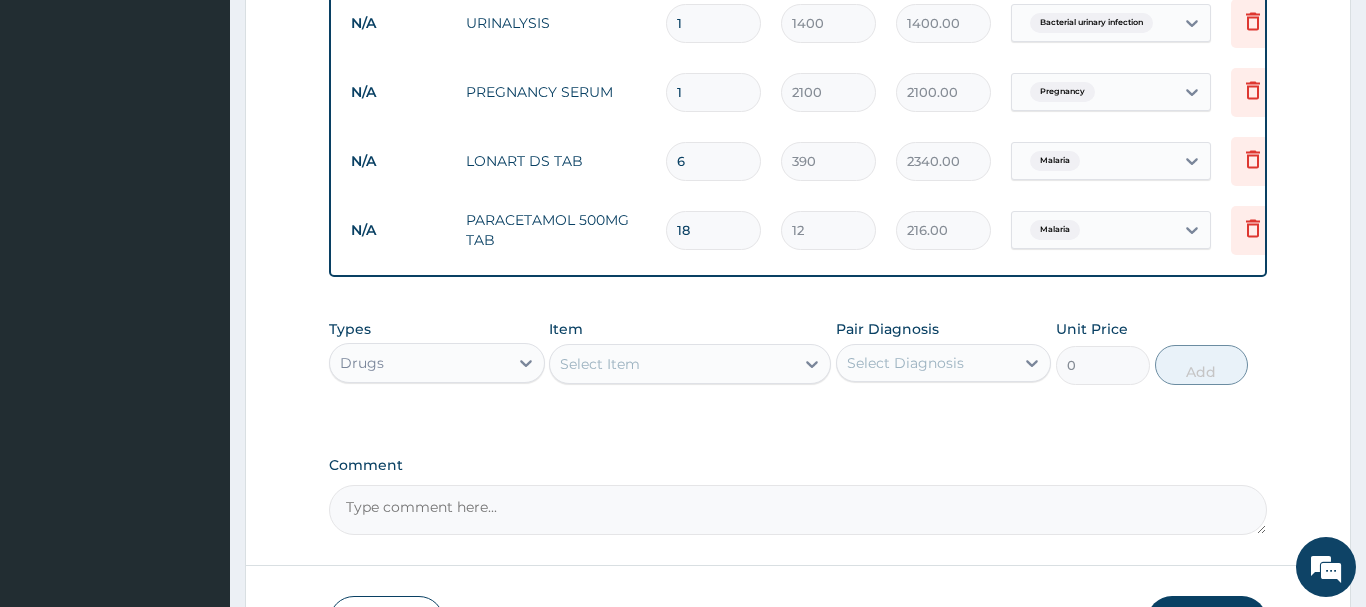 type on "18" 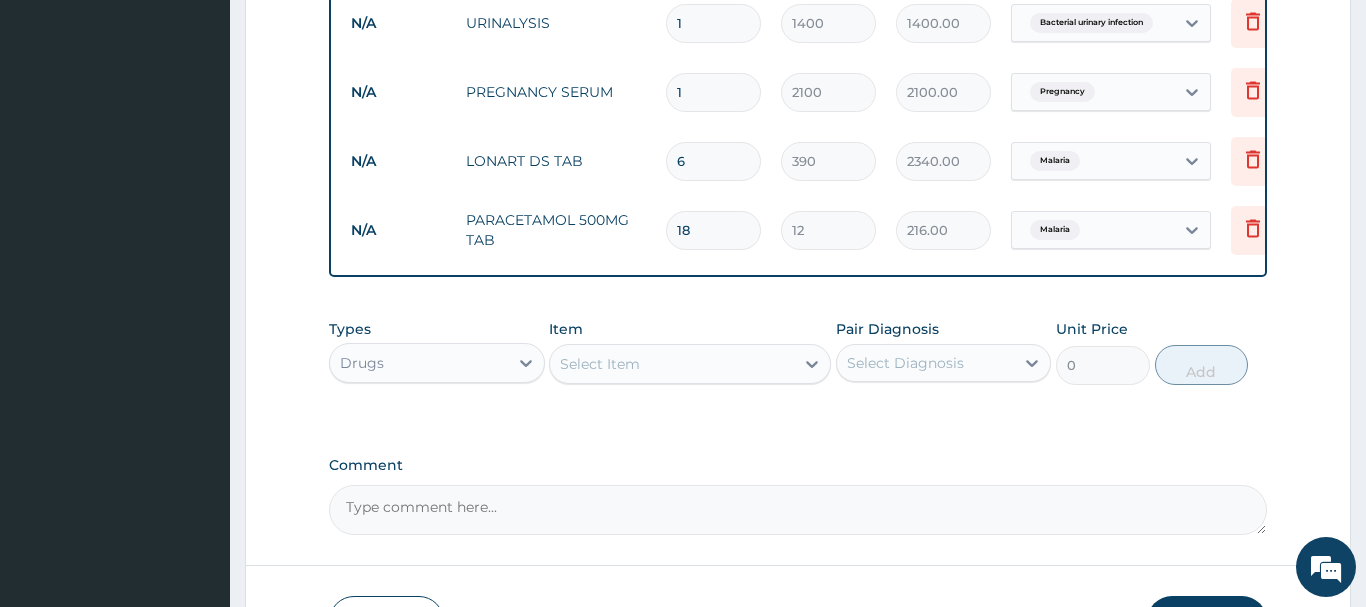 click on "Select Item" at bounding box center (690, 364) 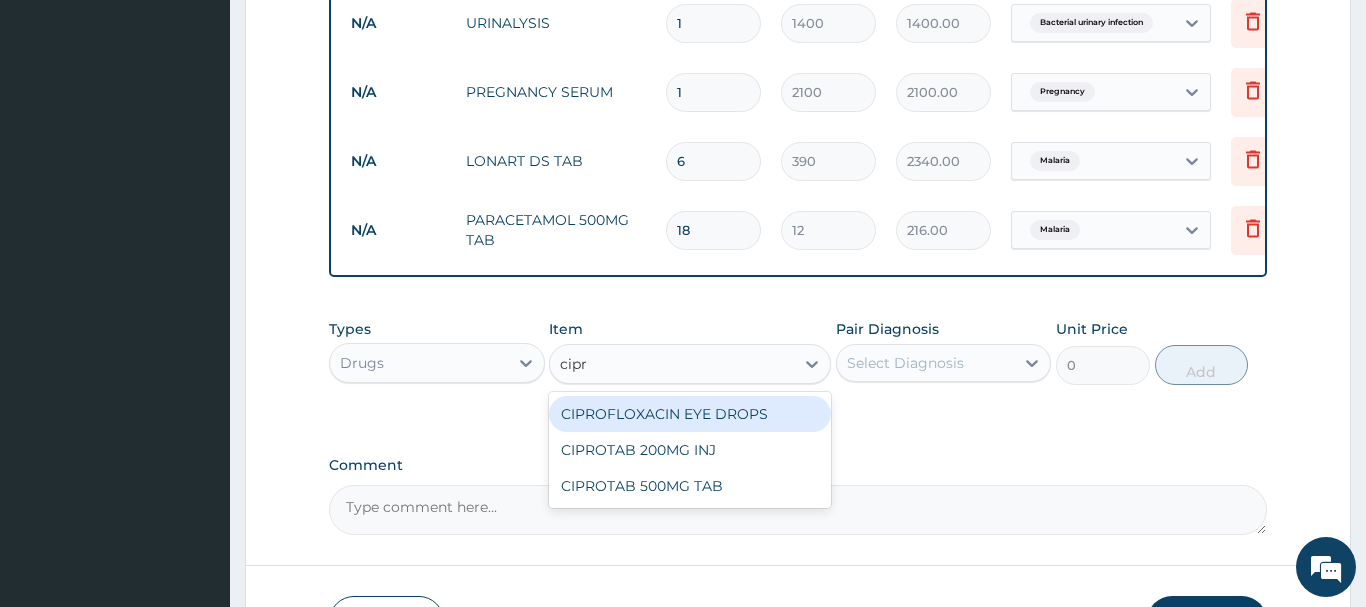 type on "cipro" 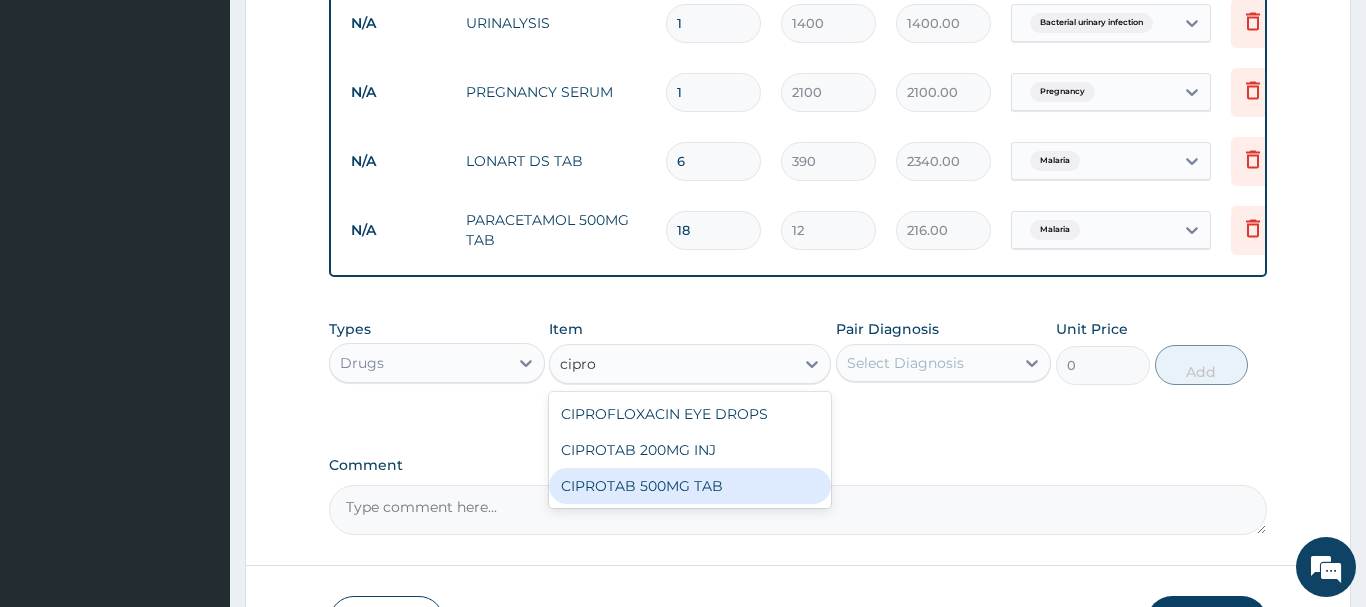 click on "CIPROTAB 500MG TAB" at bounding box center [690, 486] 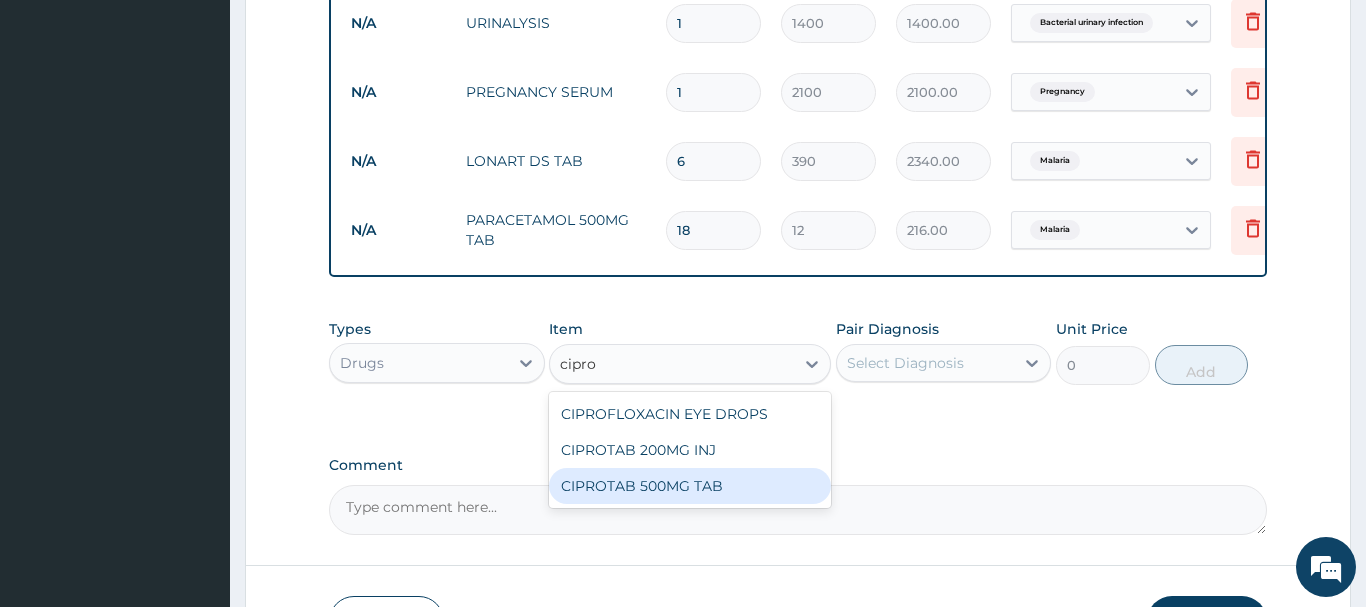 type 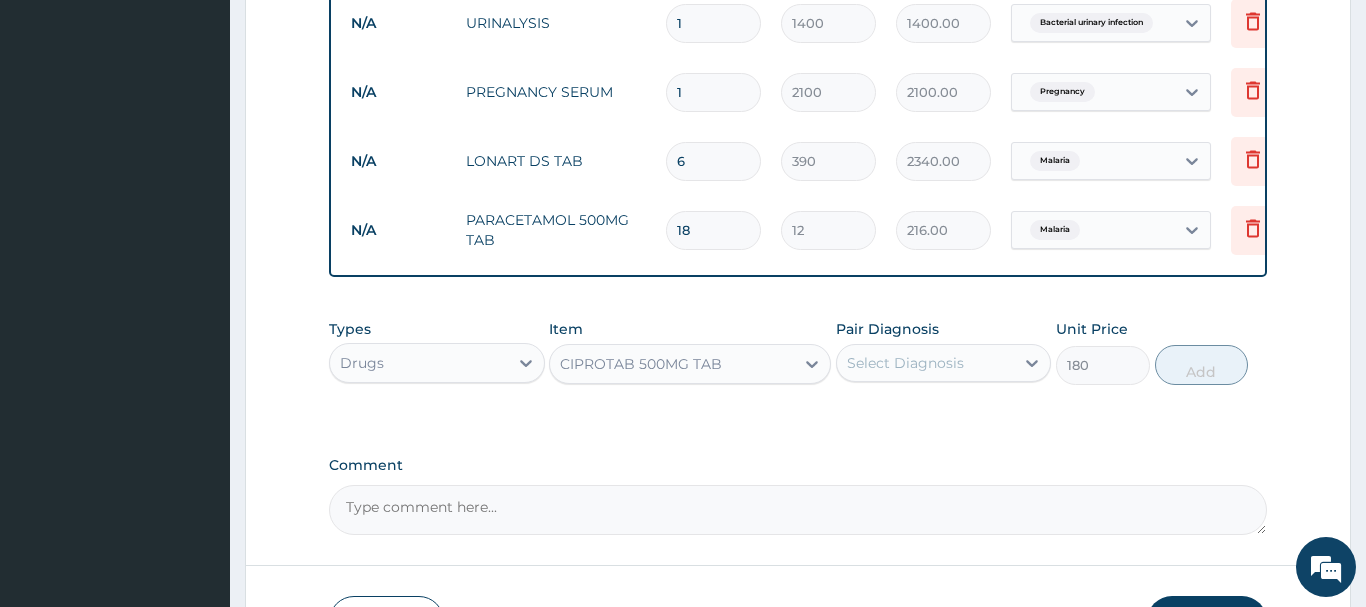click on "Select Diagnosis" at bounding box center (926, 363) 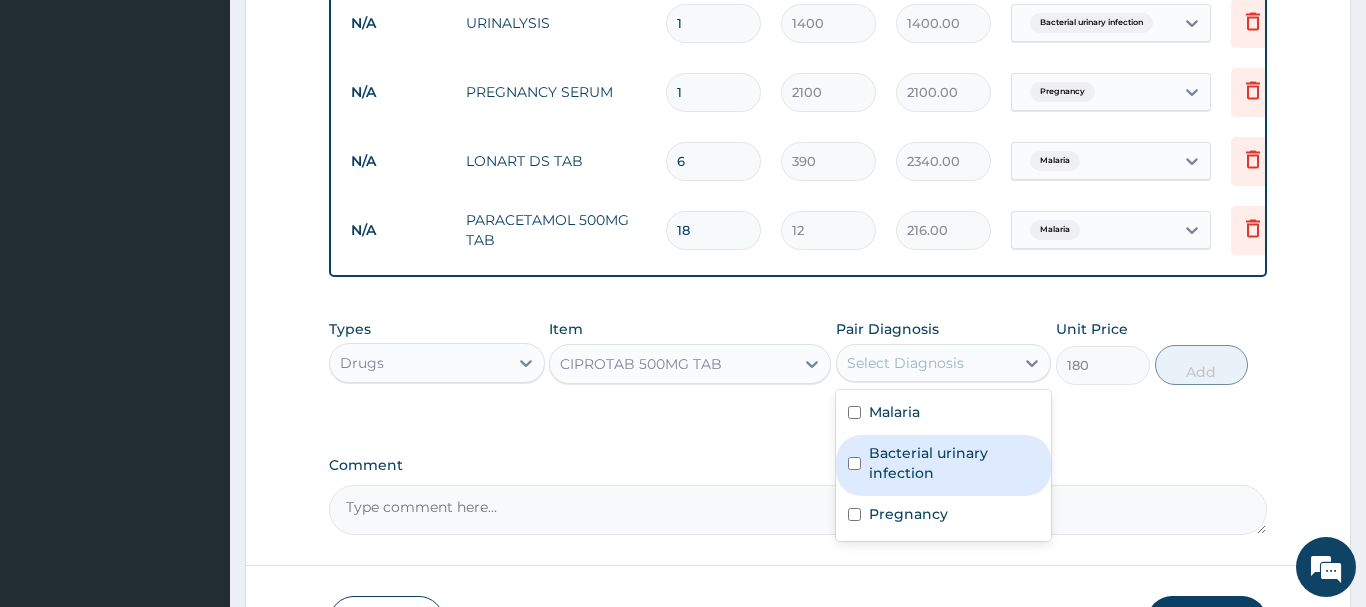 click on "Bacterial urinary infection" at bounding box center [954, 463] 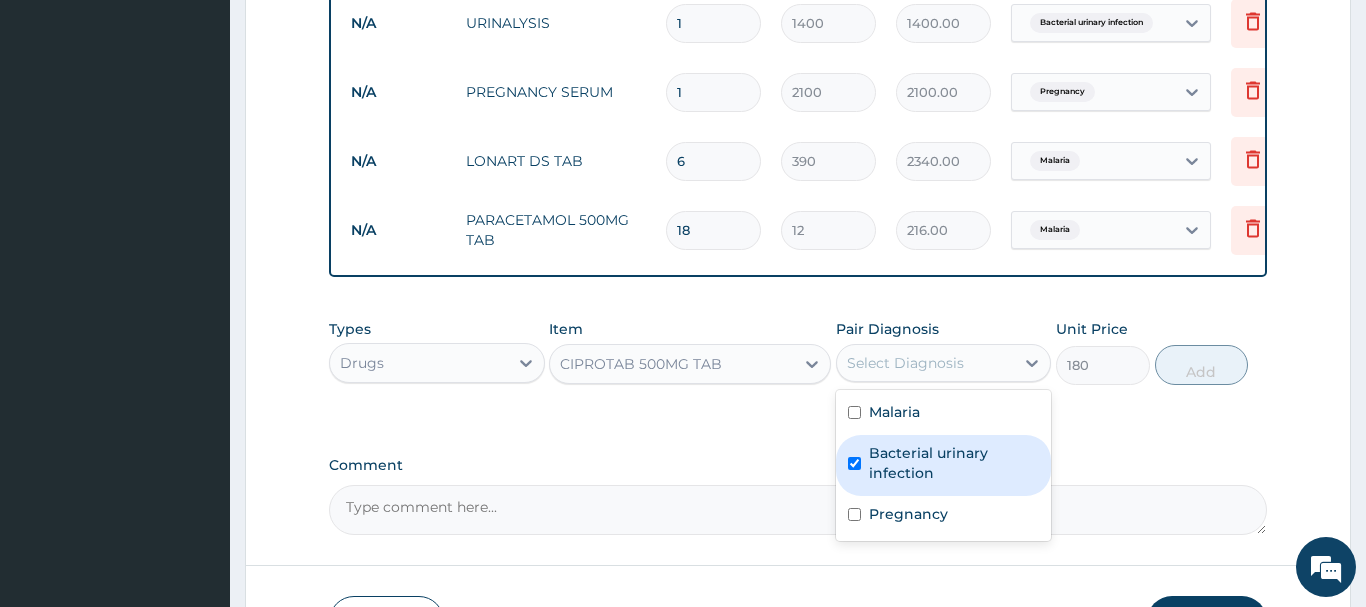 checkbox on "true" 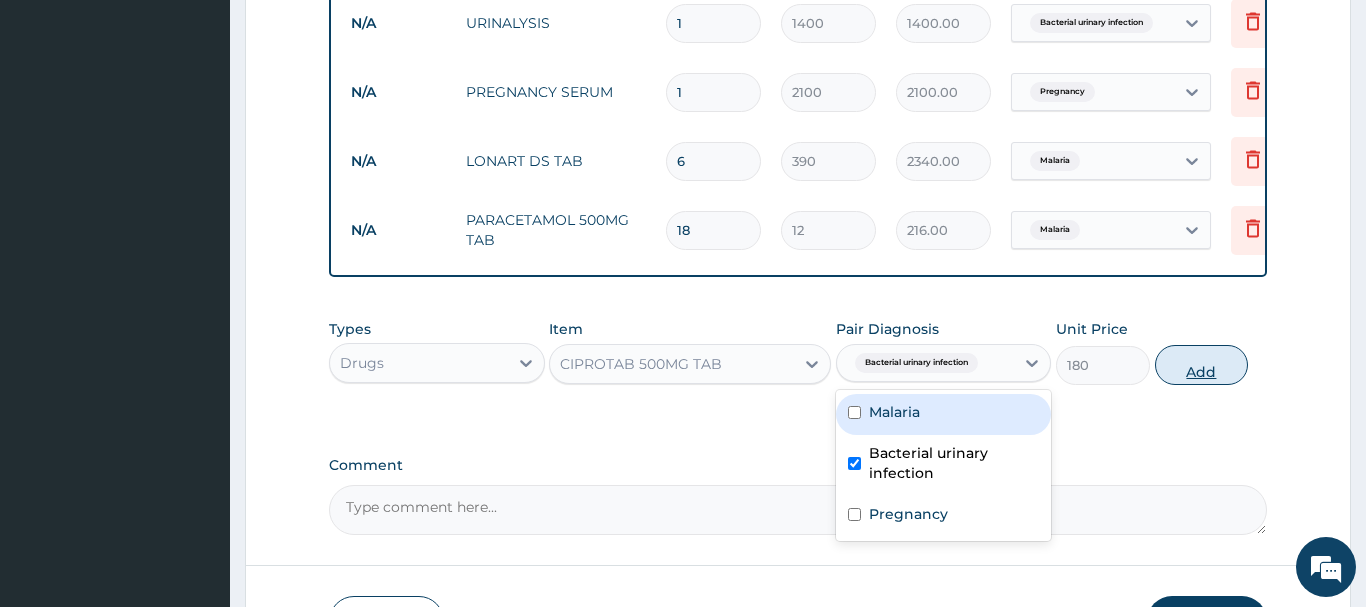 click on "Add" at bounding box center (1202, 365) 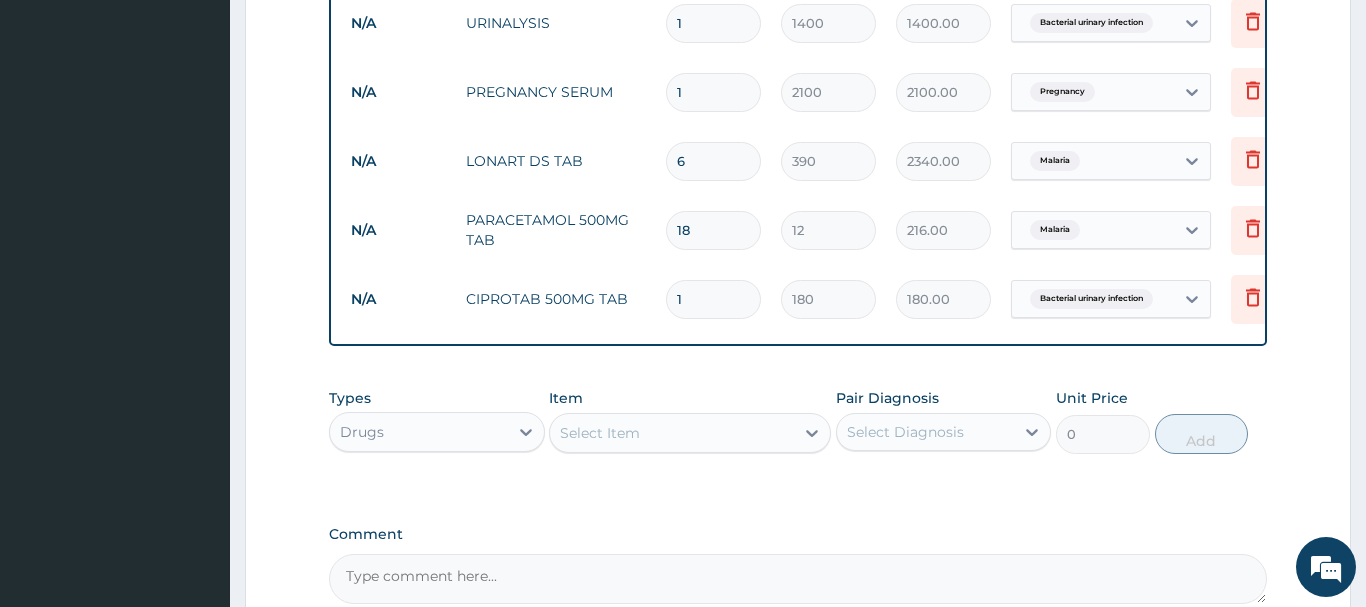 type on "10" 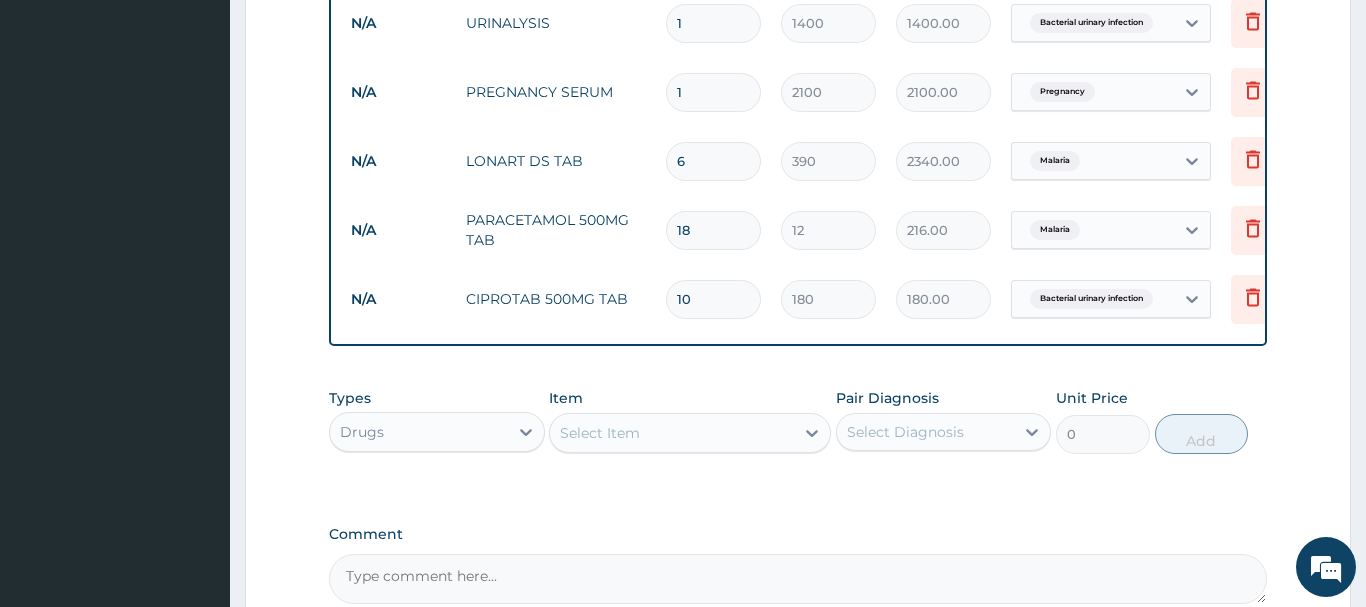 type on "1800.00" 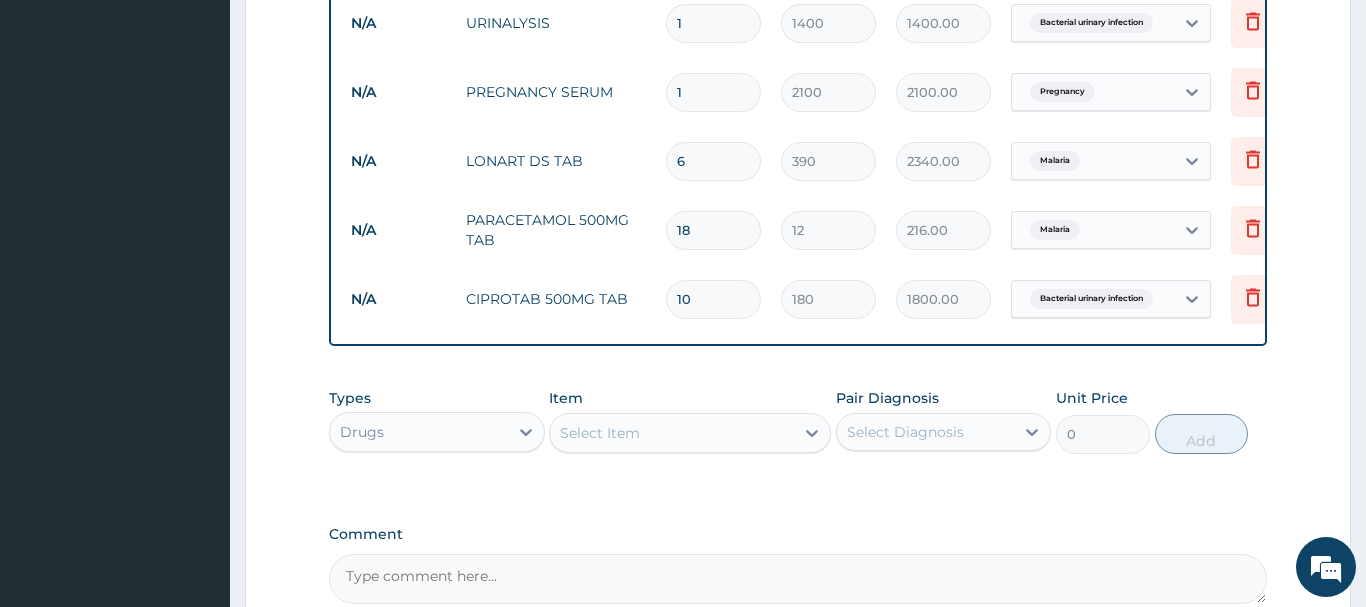 scroll, scrollTop: 1292, scrollLeft: 0, axis: vertical 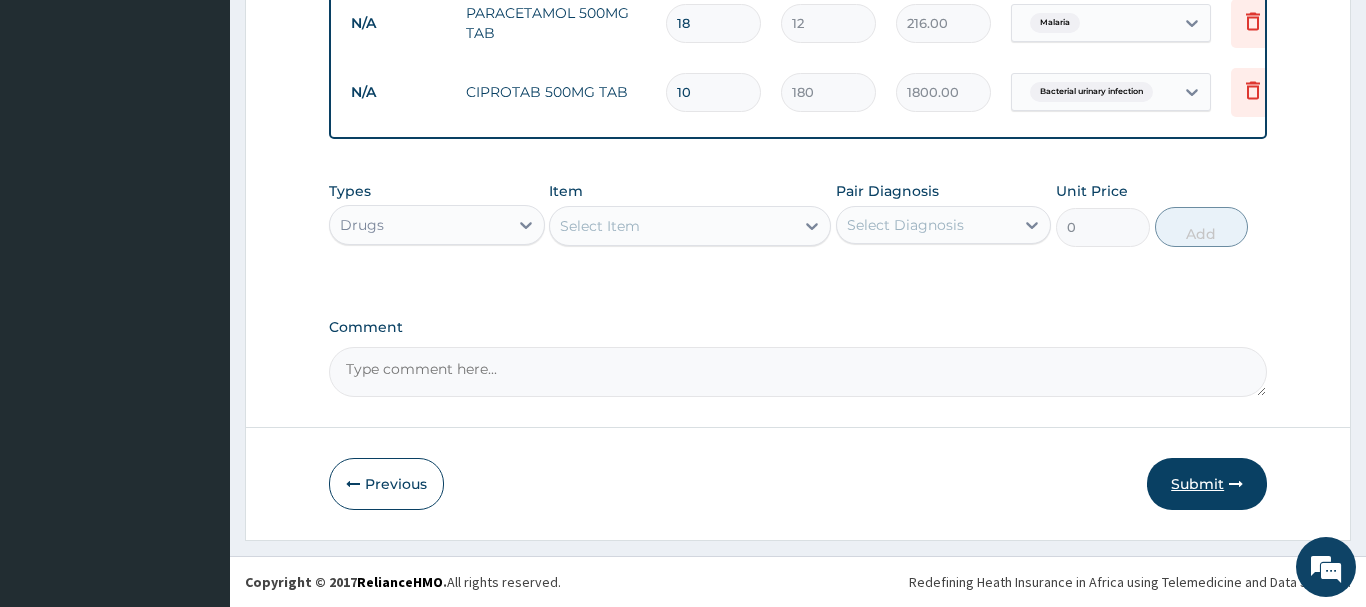 type on "10" 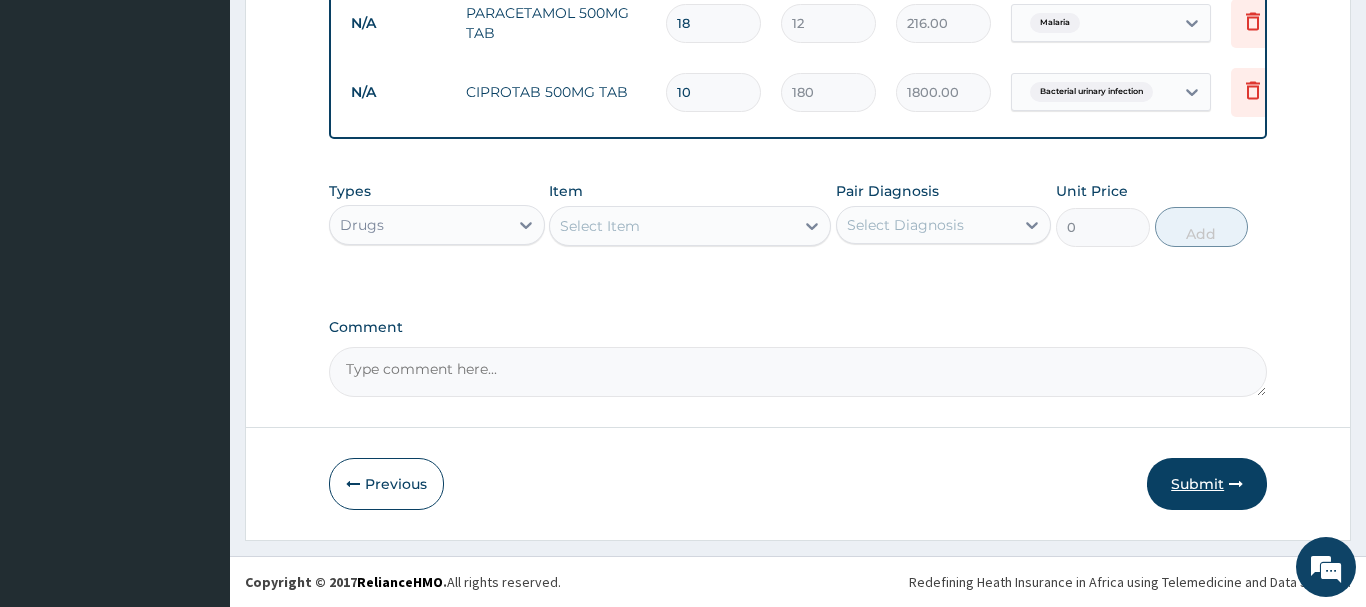 click on "Submit" at bounding box center [1207, 484] 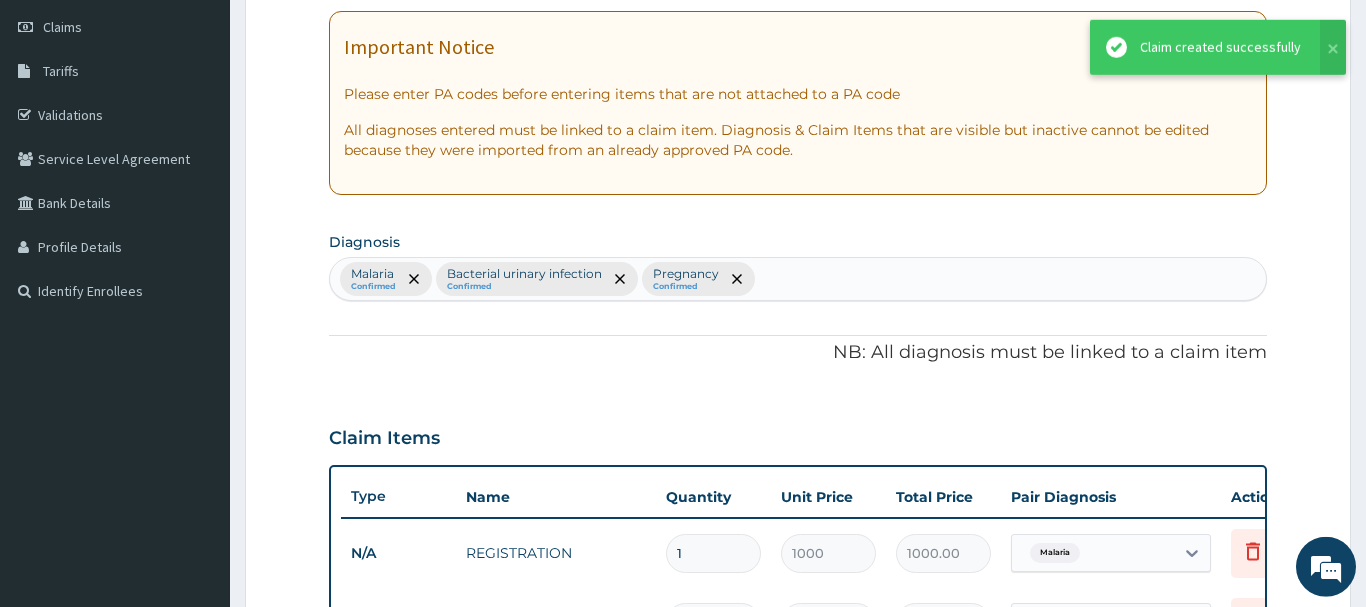scroll, scrollTop: 285, scrollLeft: 0, axis: vertical 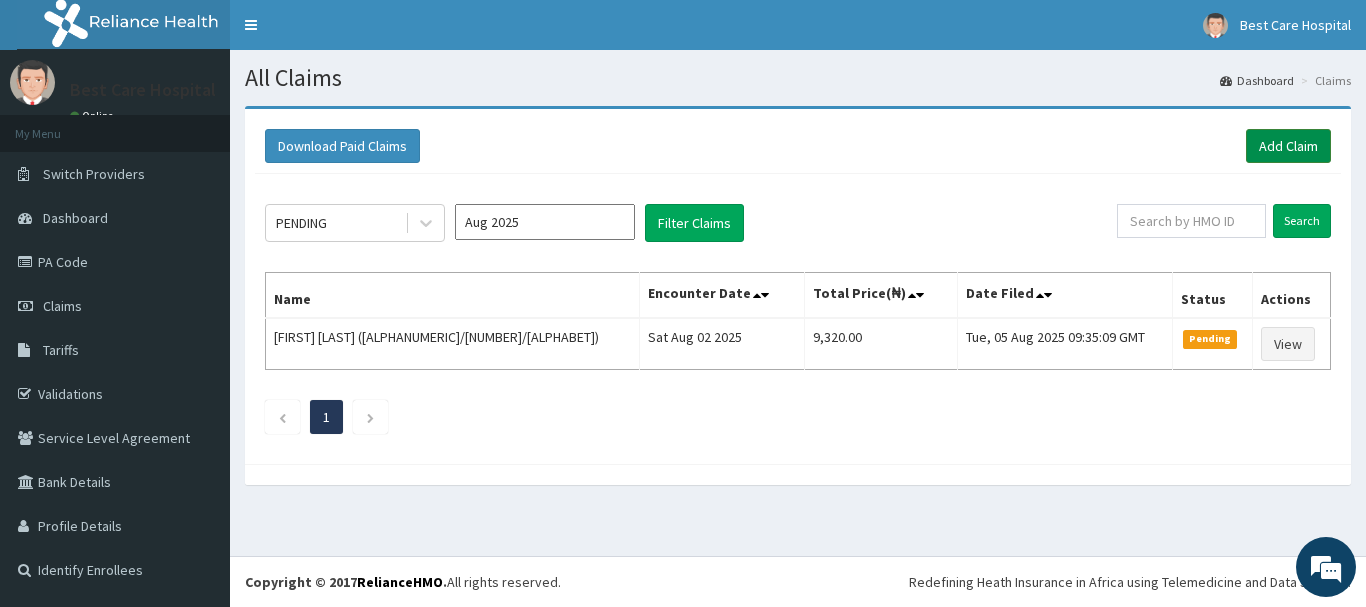 click on "Add Claim" at bounding box center [1288, 146] 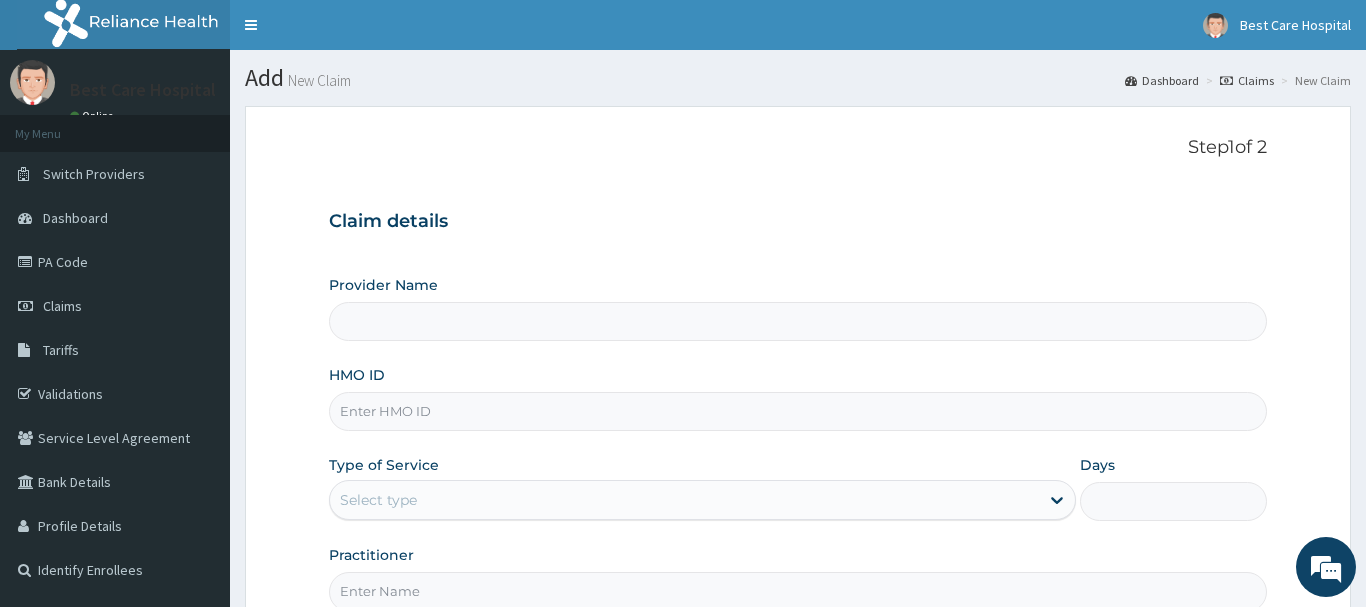 scroll, scrollTop: 0, scrollLeft: 0, axis: both 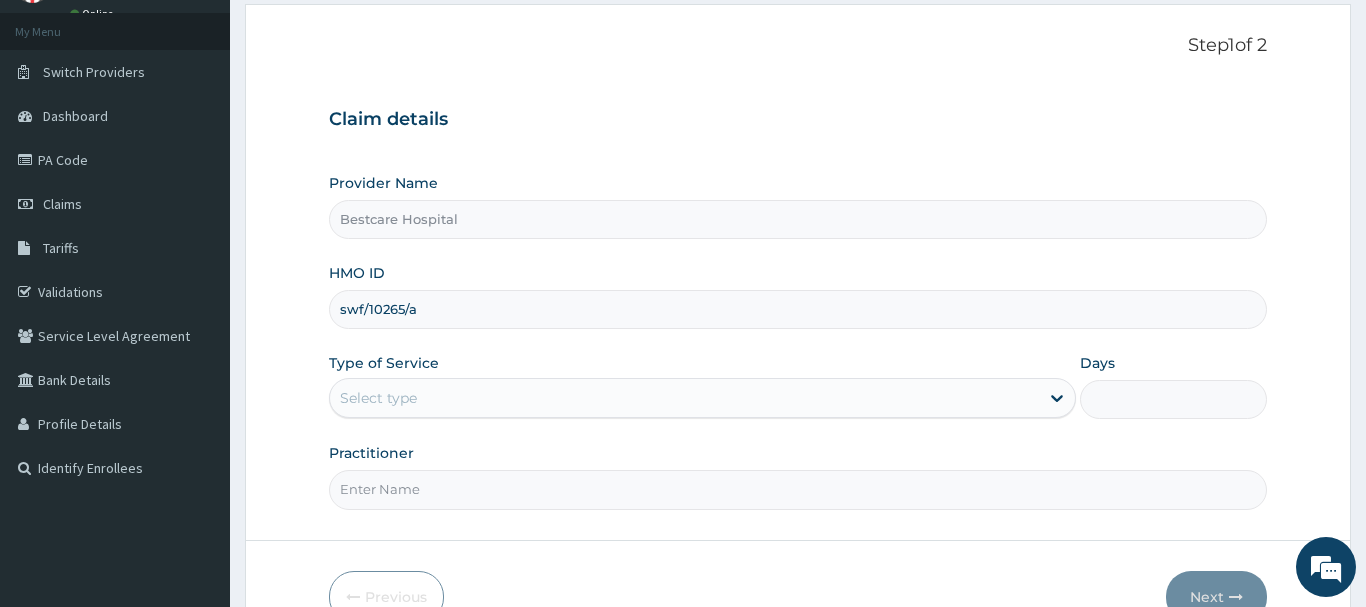 type on "swf/10265/a" 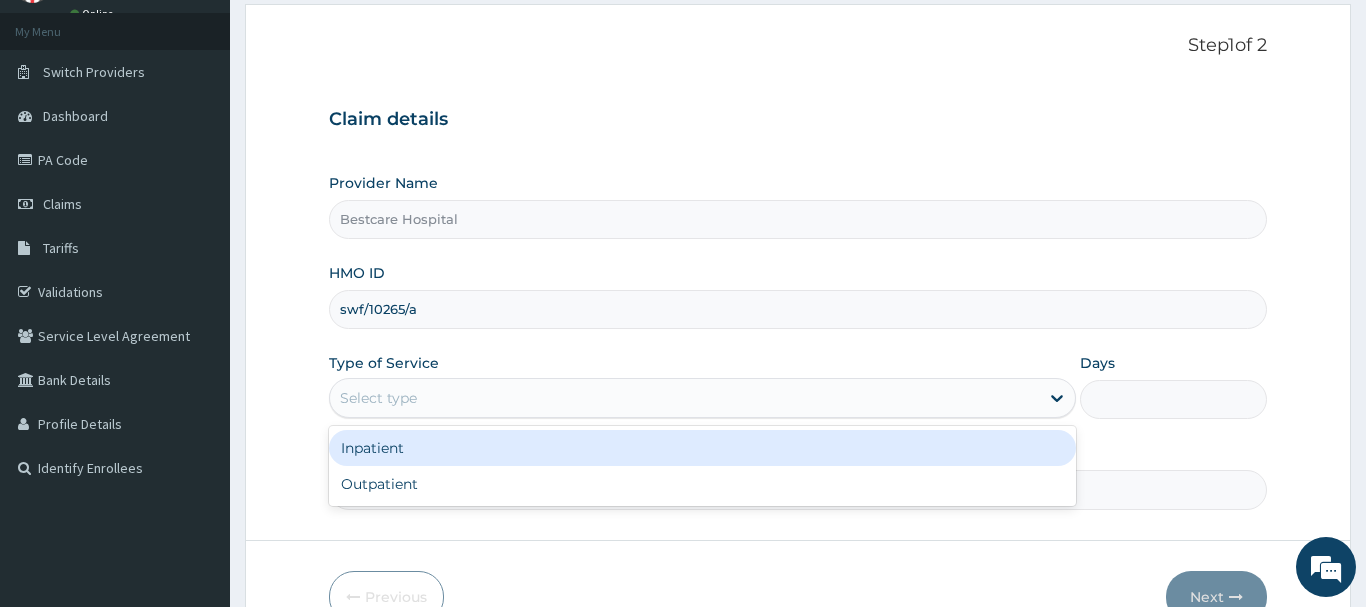 click on "Select type" at bounding box center (378, 398) 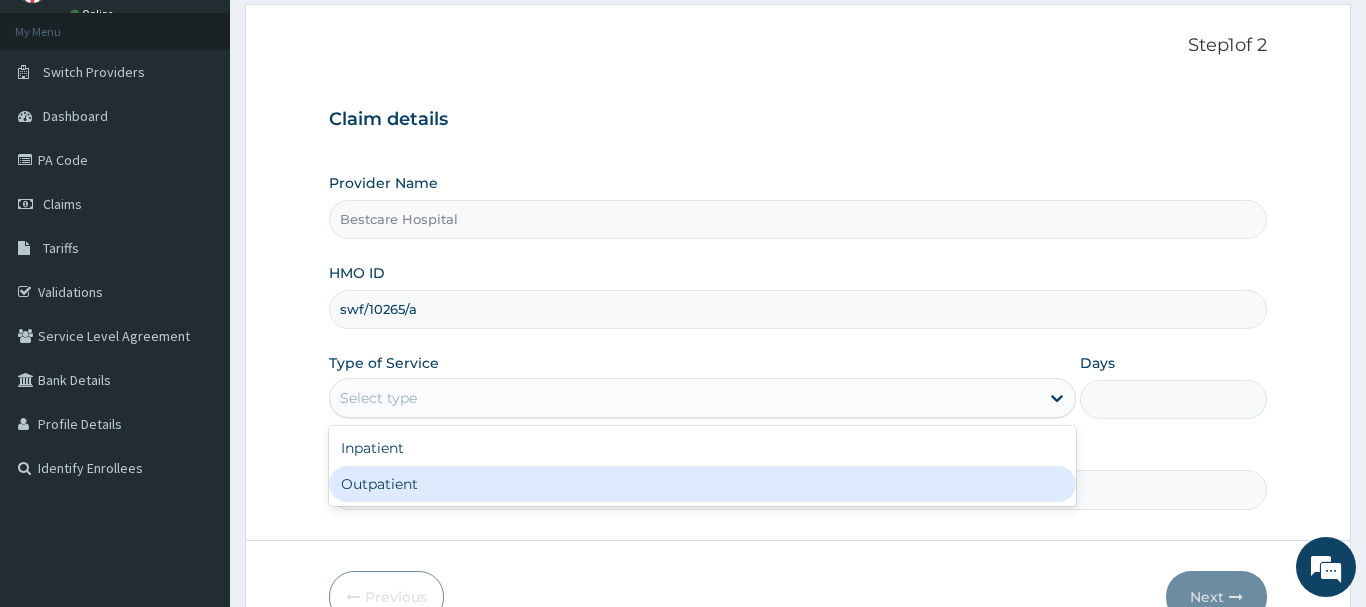 click on "Outpatient" at bounding box center (703, 484) 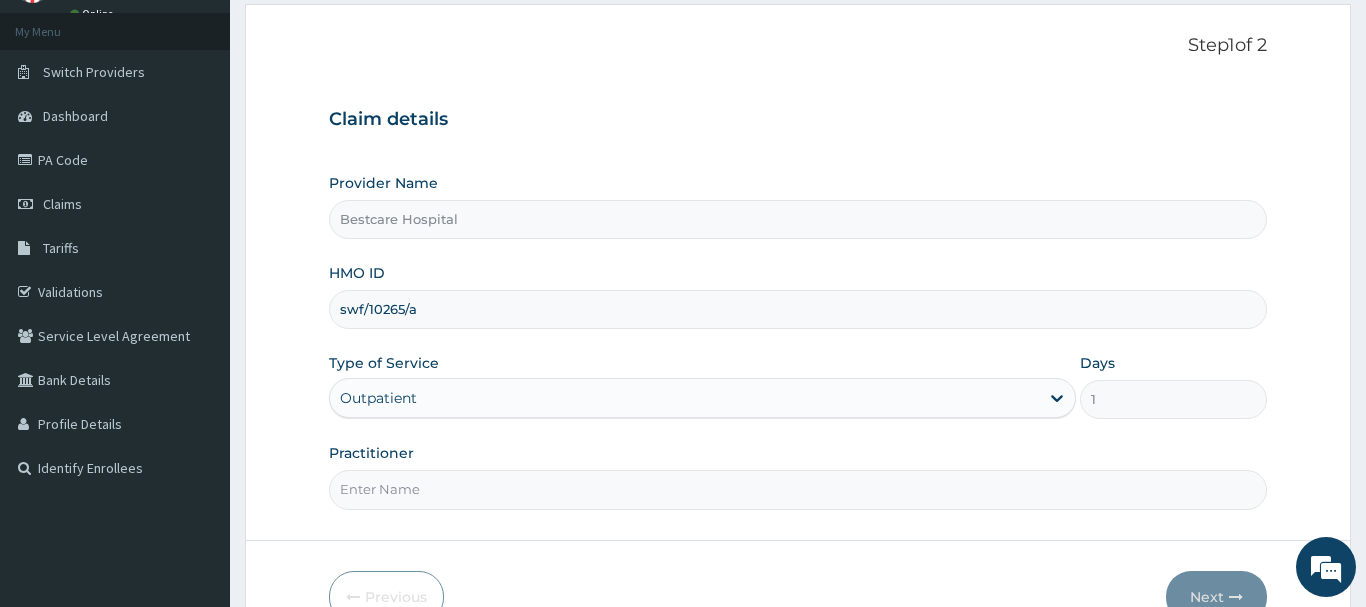 click on "Practitioner" at bounding box center [798, 489] 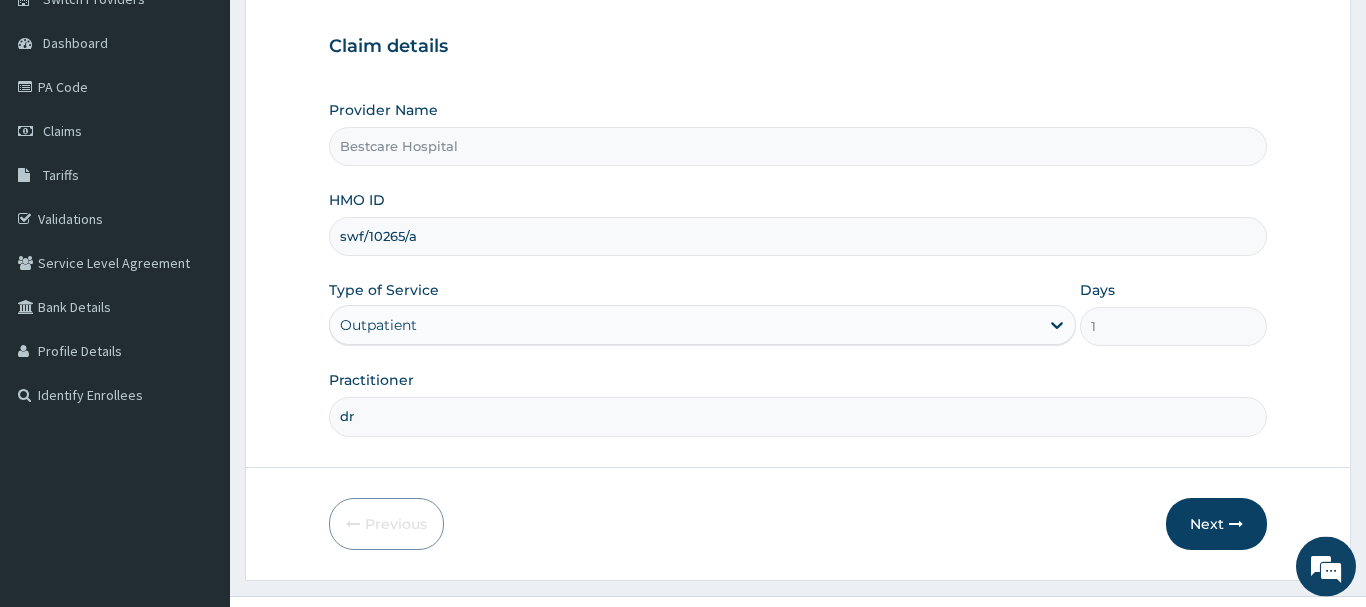 scroll, scrollTop: 179, scrollLeft: 0, axis: vertical 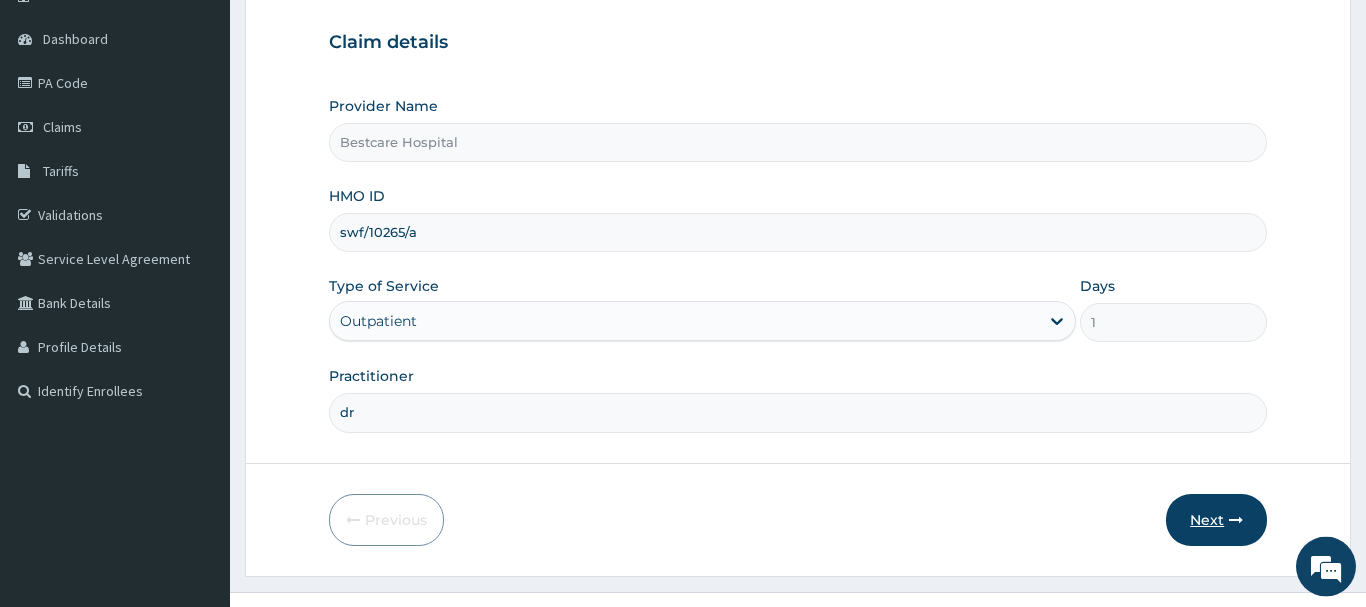 type on "dr" 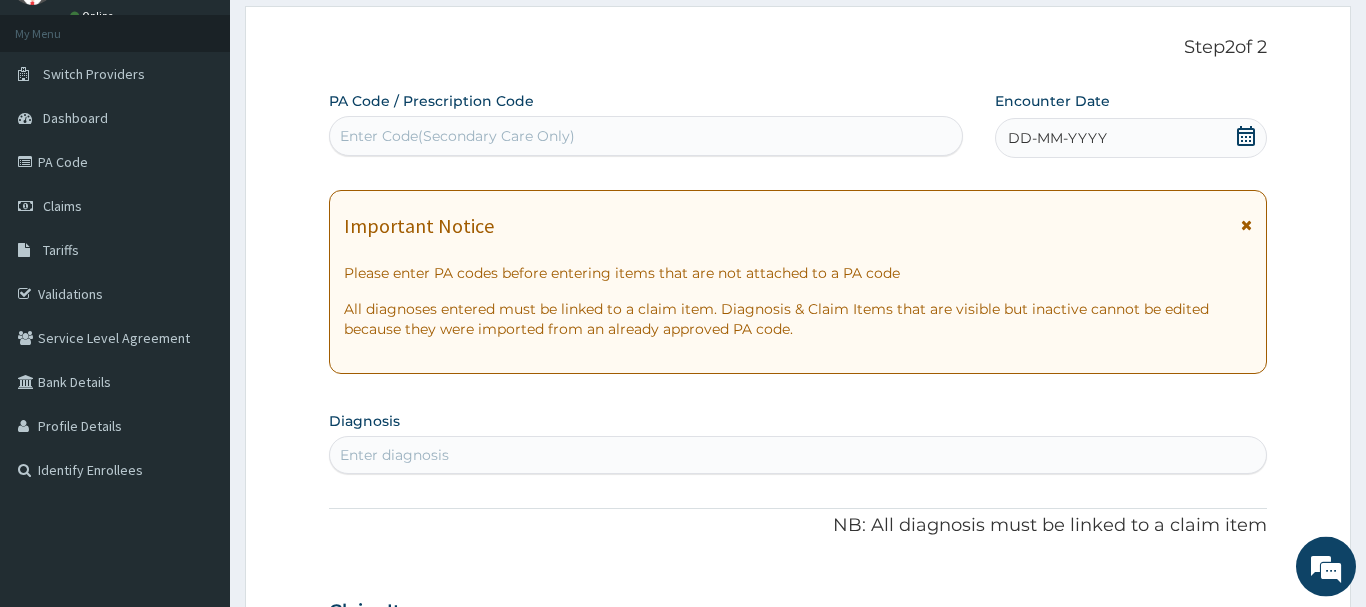 scroll, scrollTop: 0, scrollLeft: 0, axis: both 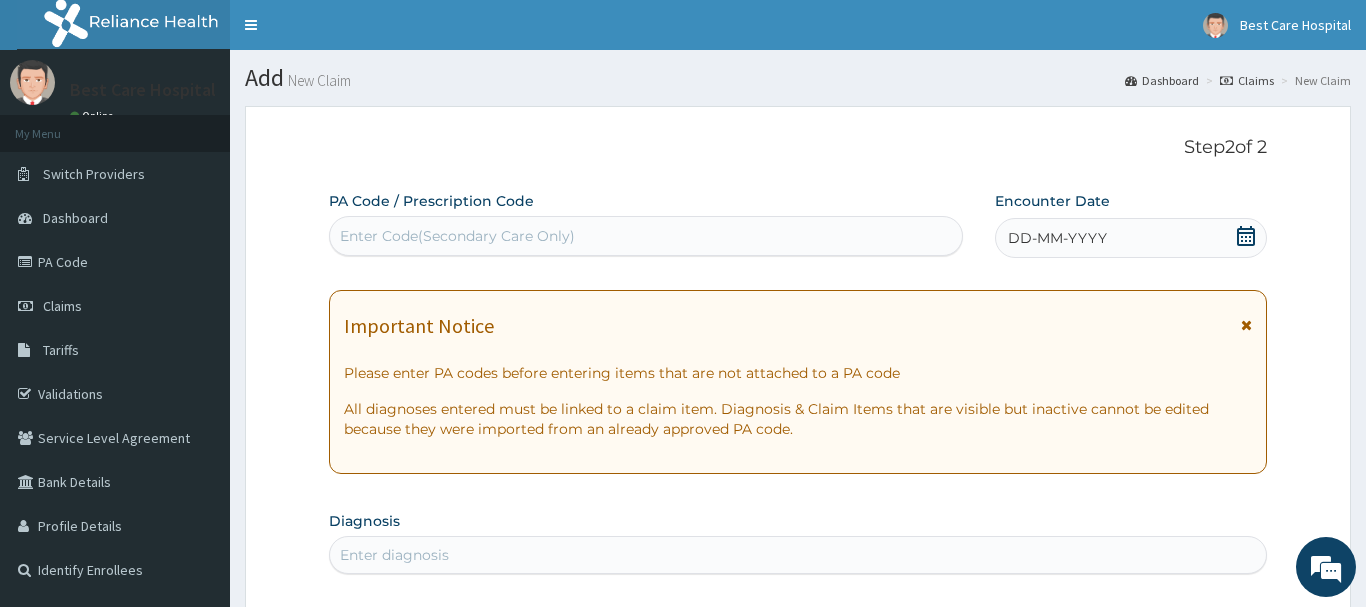 click 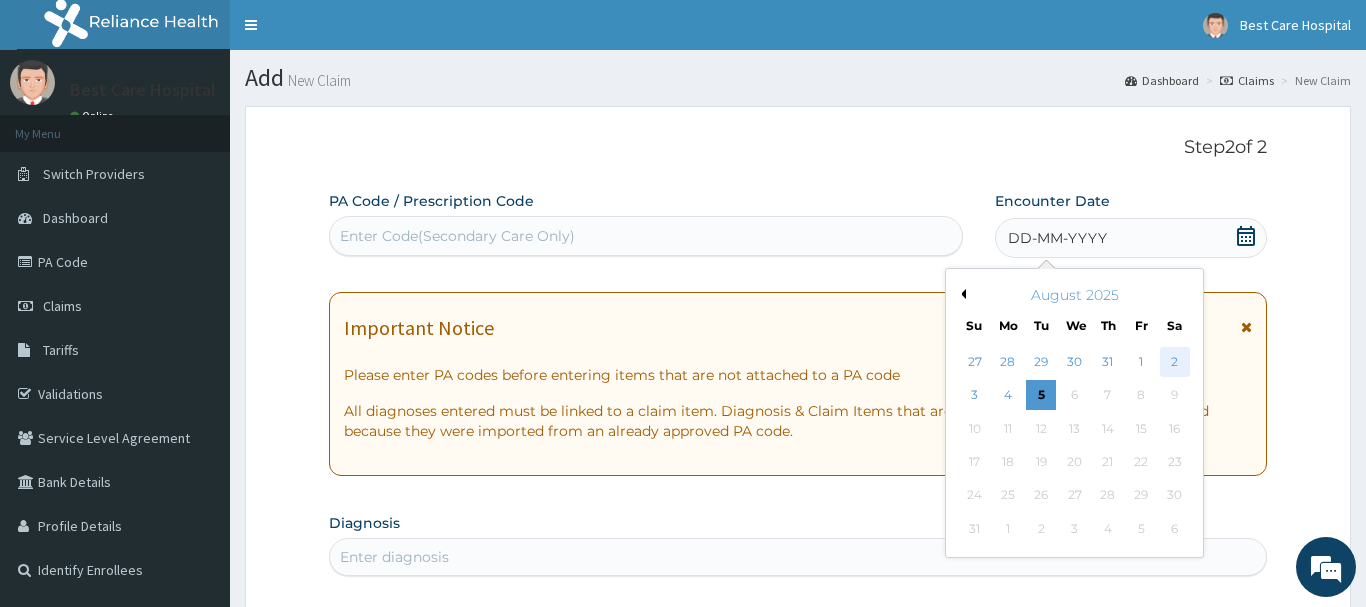 click on "2" at bounding box center [1175, 362] 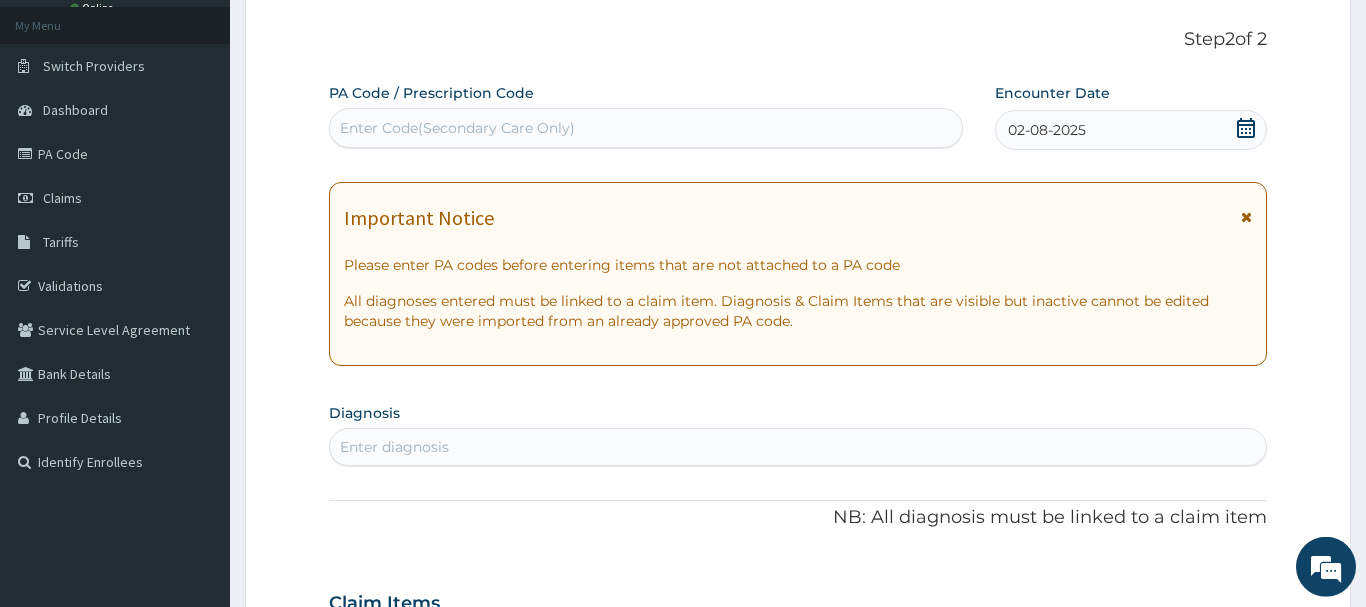 scroll, scrollTop: 204, scrollLeft: 0, axis: vertical 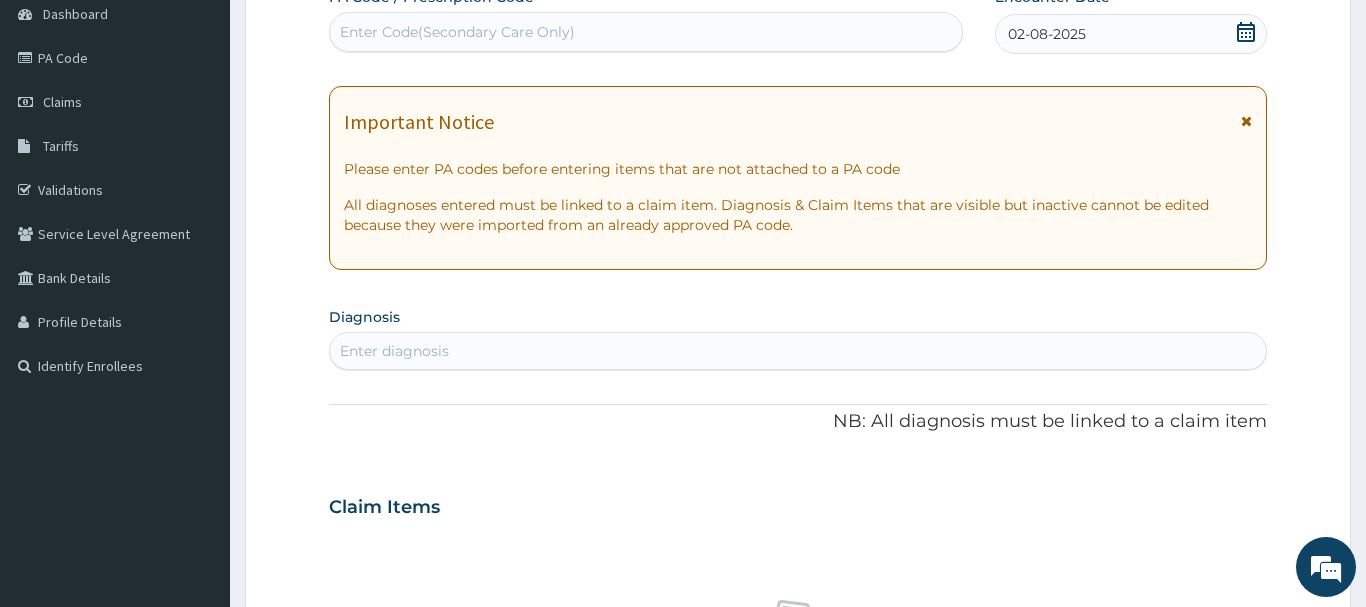 click on "Enter diagnosis" at bounding box center (798, 351) 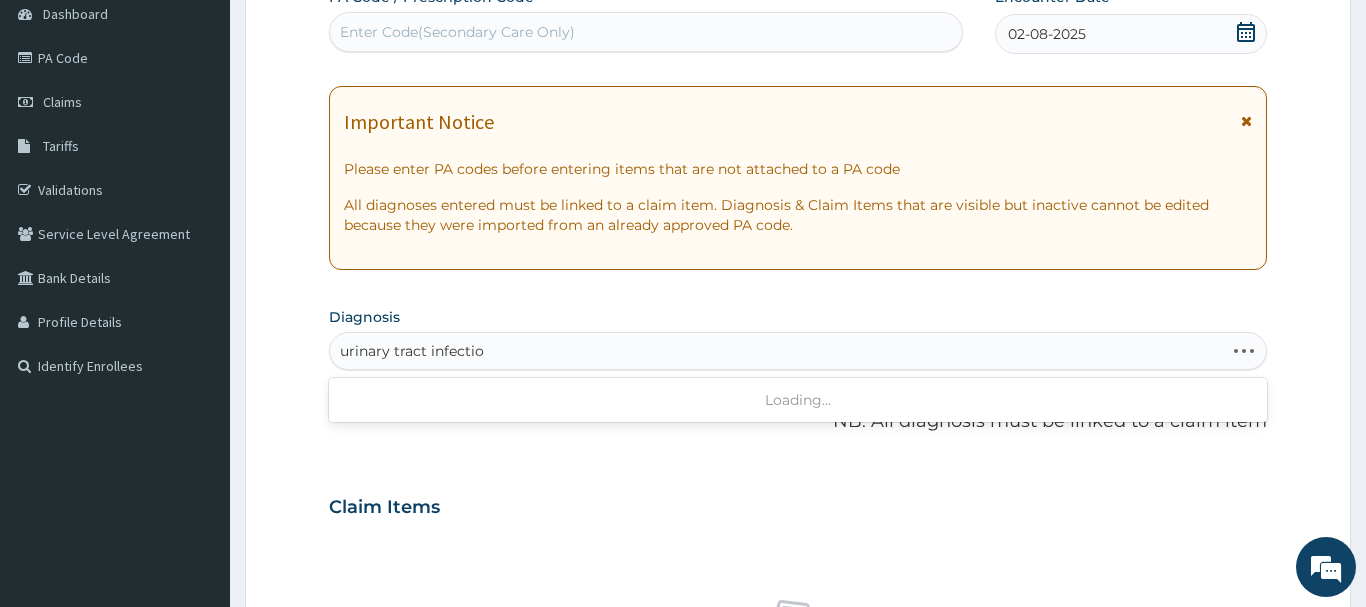 type on "urinary tract infection" 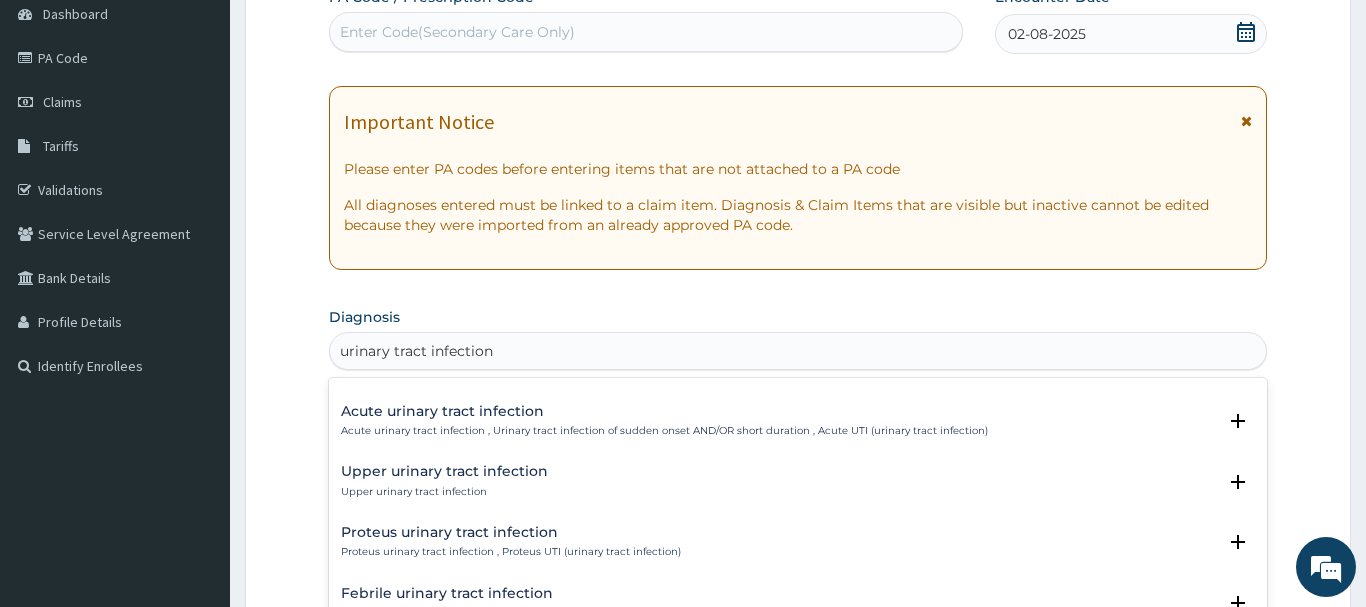 scroll, scrollTop: 0, scrollLeft: 0, axis: both 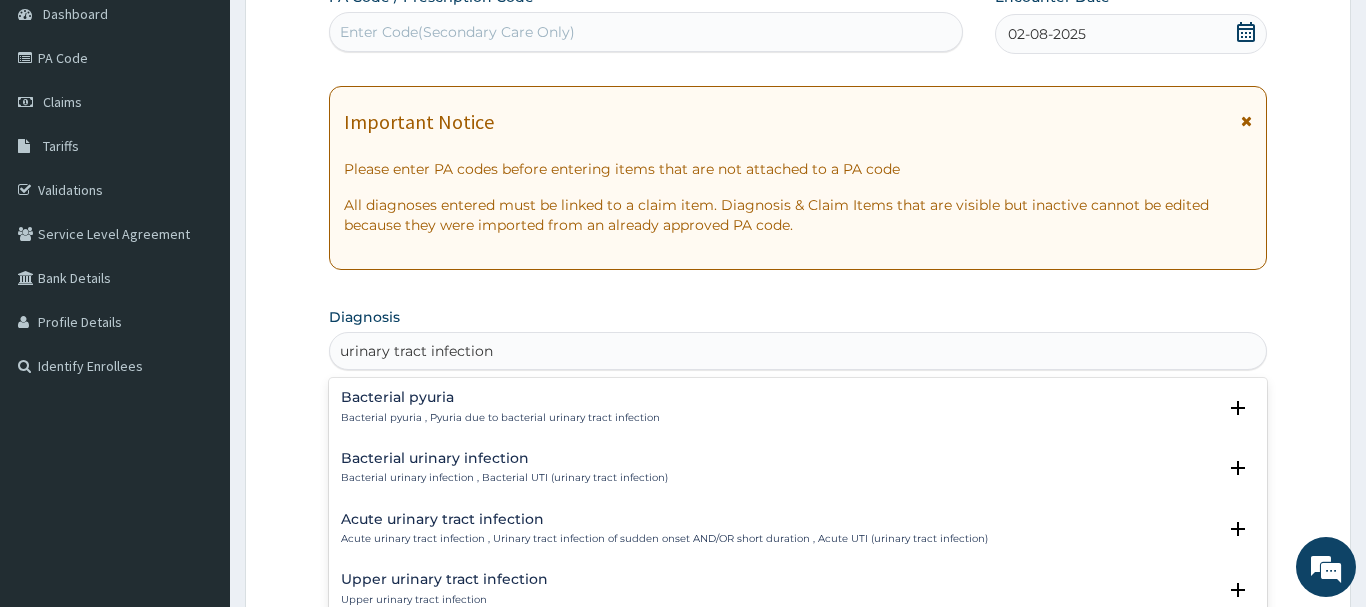 click on "Bacterial urinary infection , Bacterial UTI (urinary tract infection)" at bounding box center [504, 478] 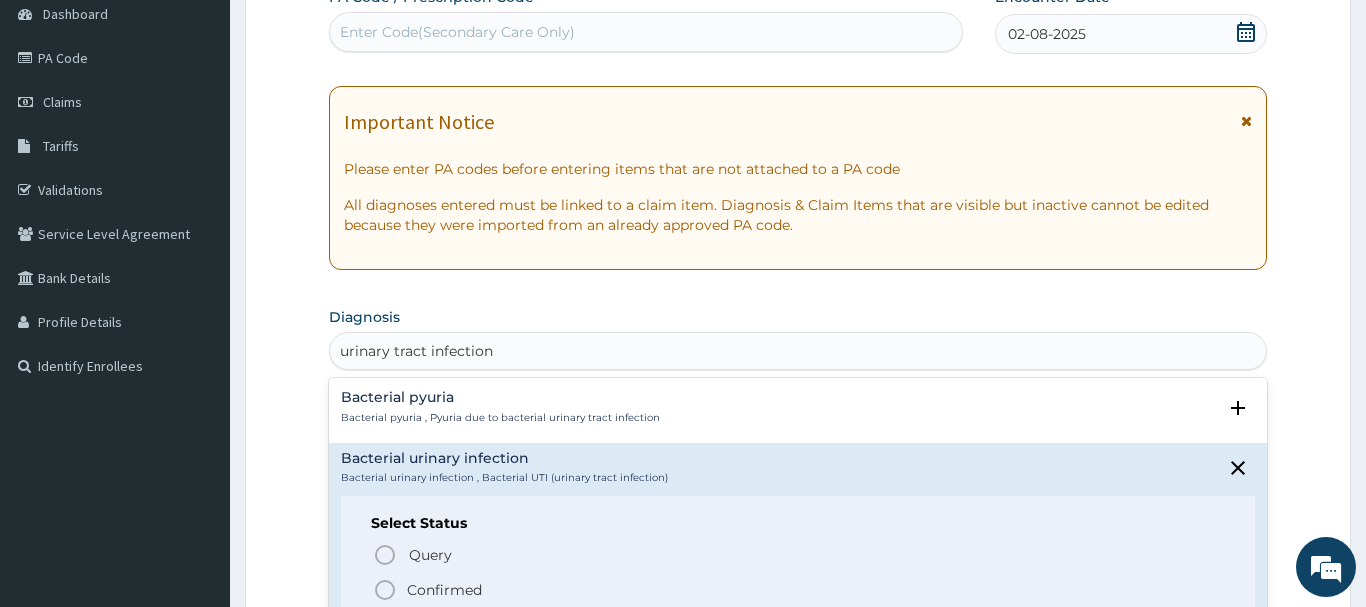 click 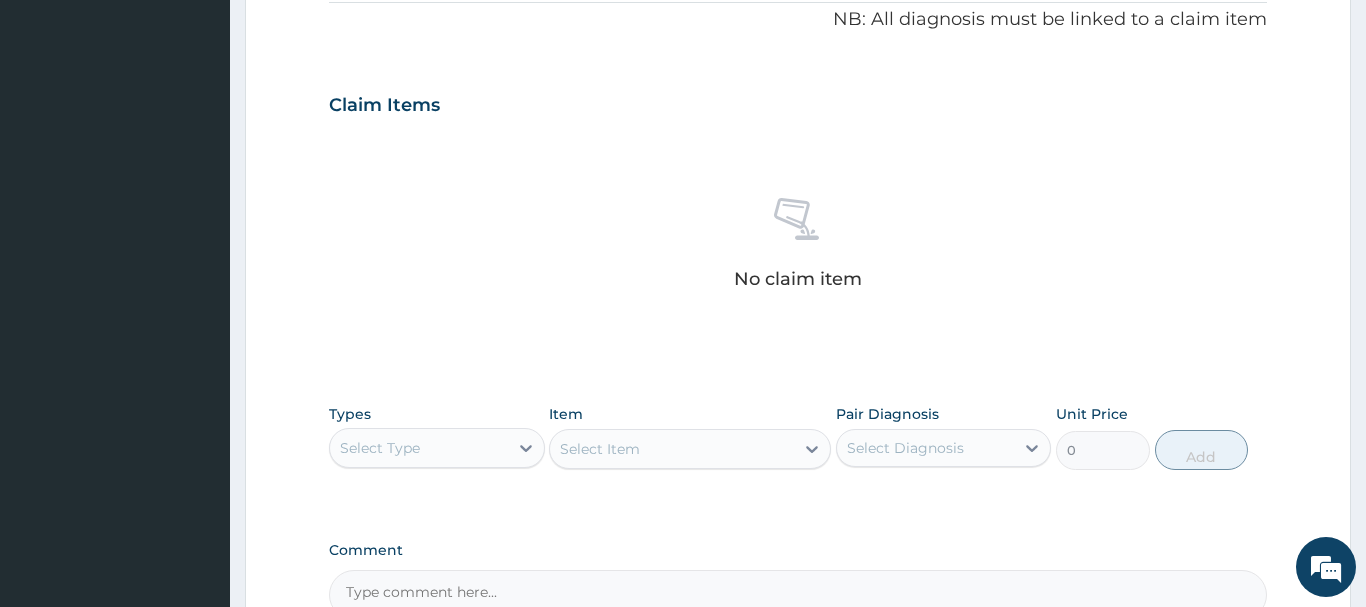 scroll, scrollTop: 714, scrollLeft: 0, axis: vertical 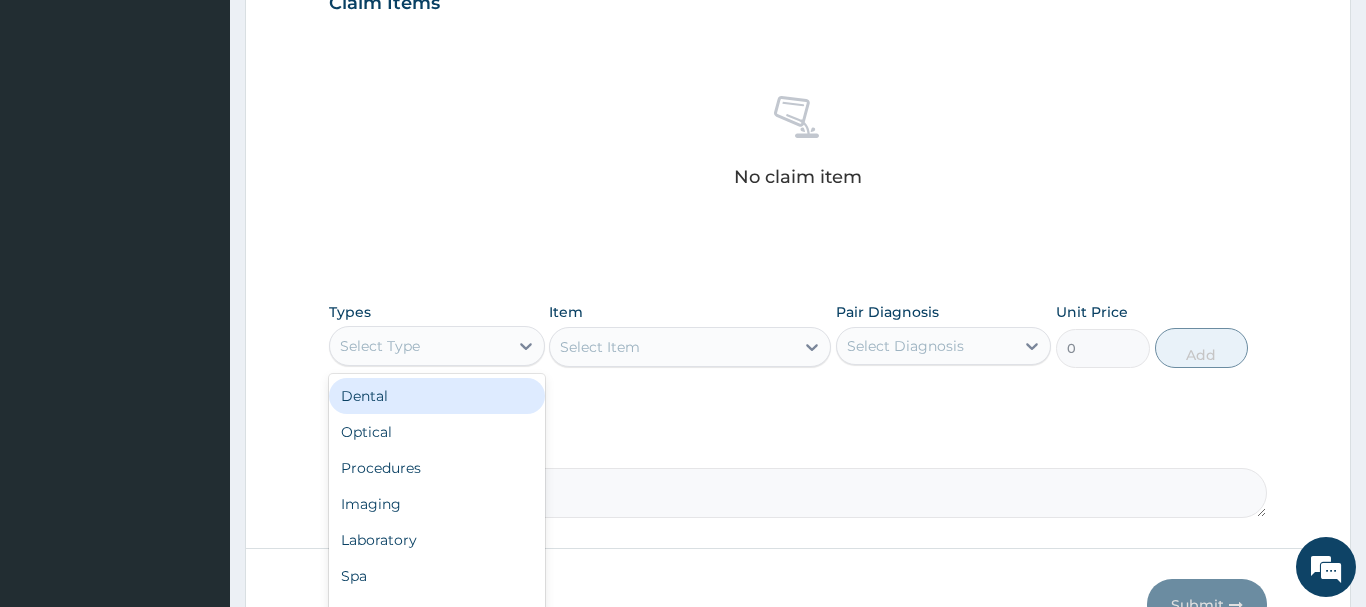 click on "Select Type" at bounding box center [419, 346] 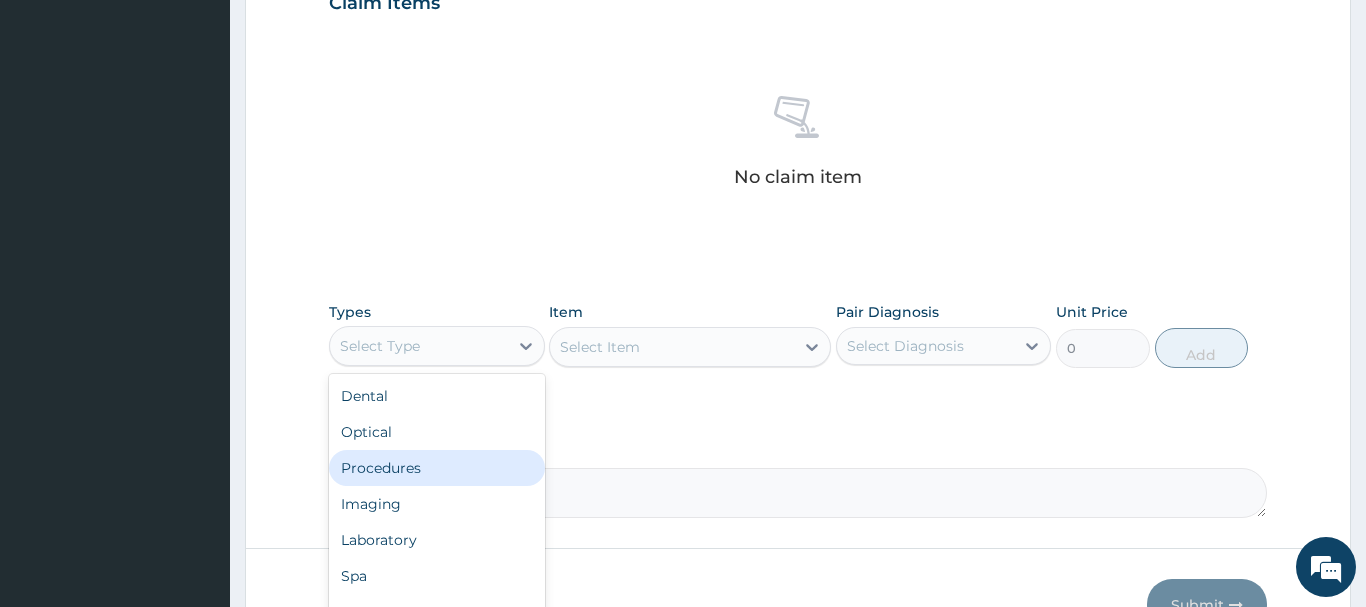click on "Procedures" at bounding box center (437, 468) 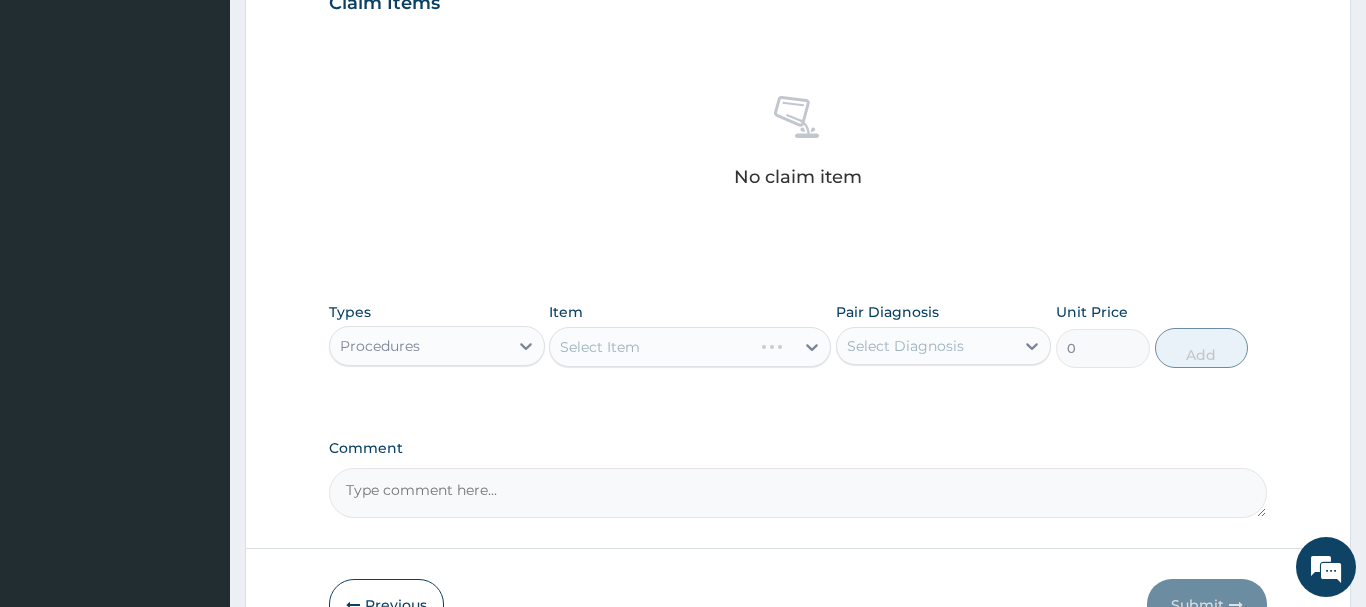 click on "Select Item" at bounding box center (690, 347) 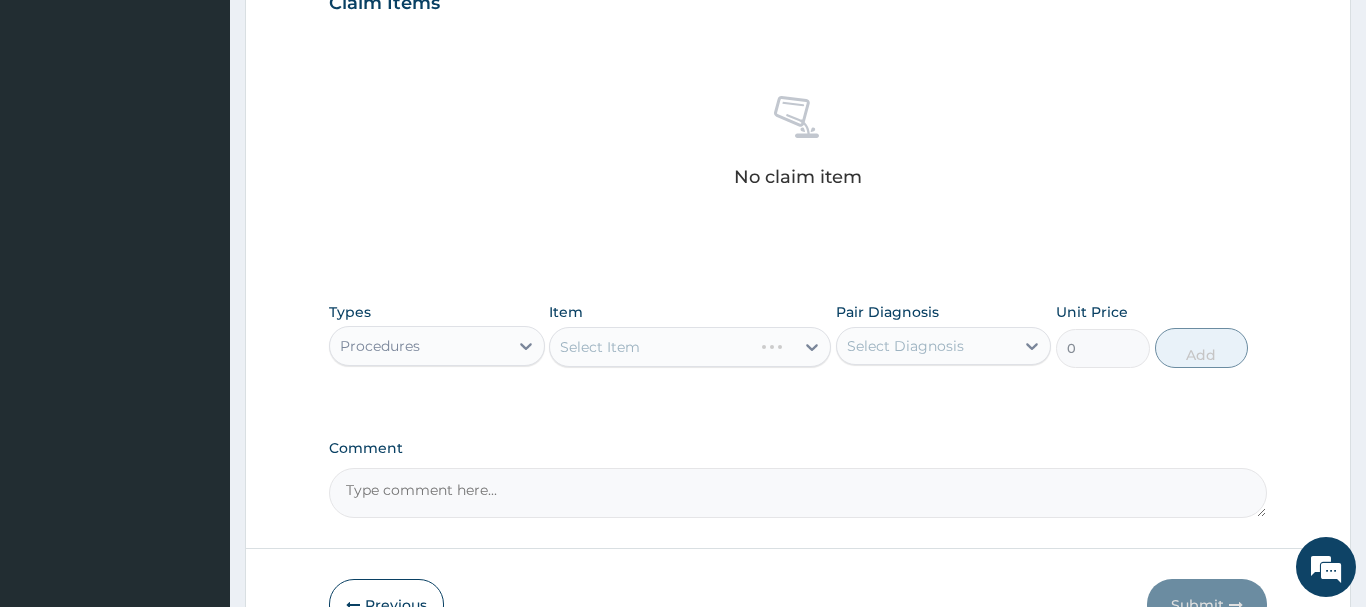 click on "Select Item" at bounding box center [690, 347] 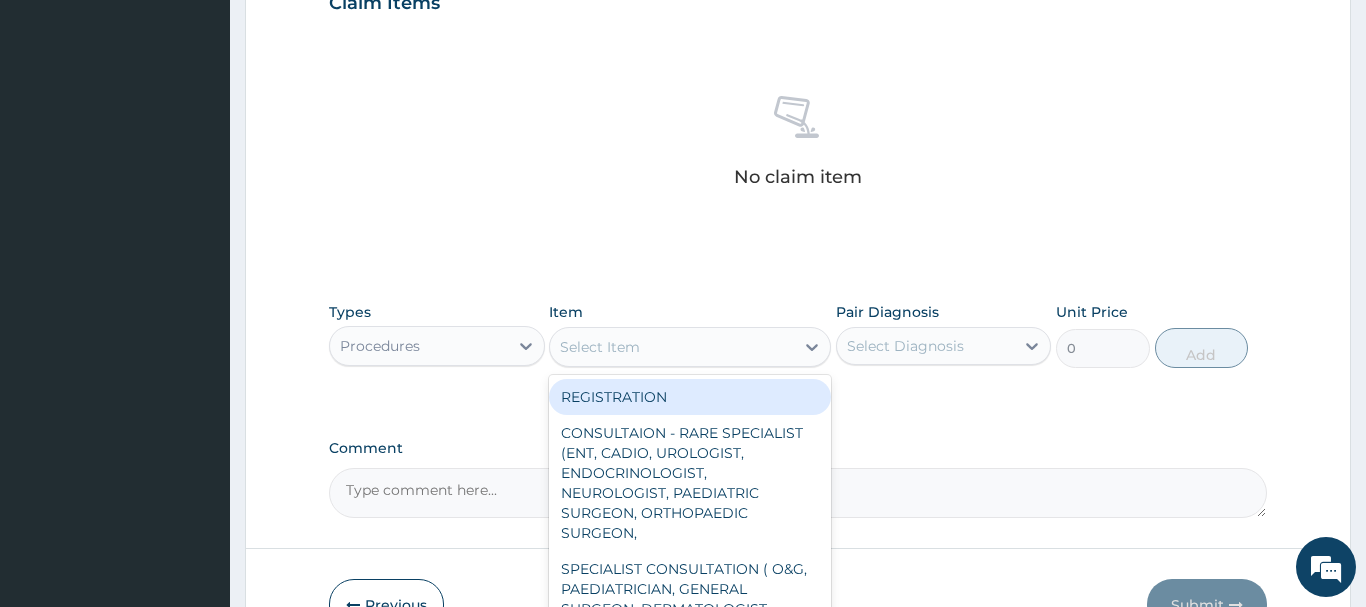 click on "Select Item" at bounding box center [672, 347] 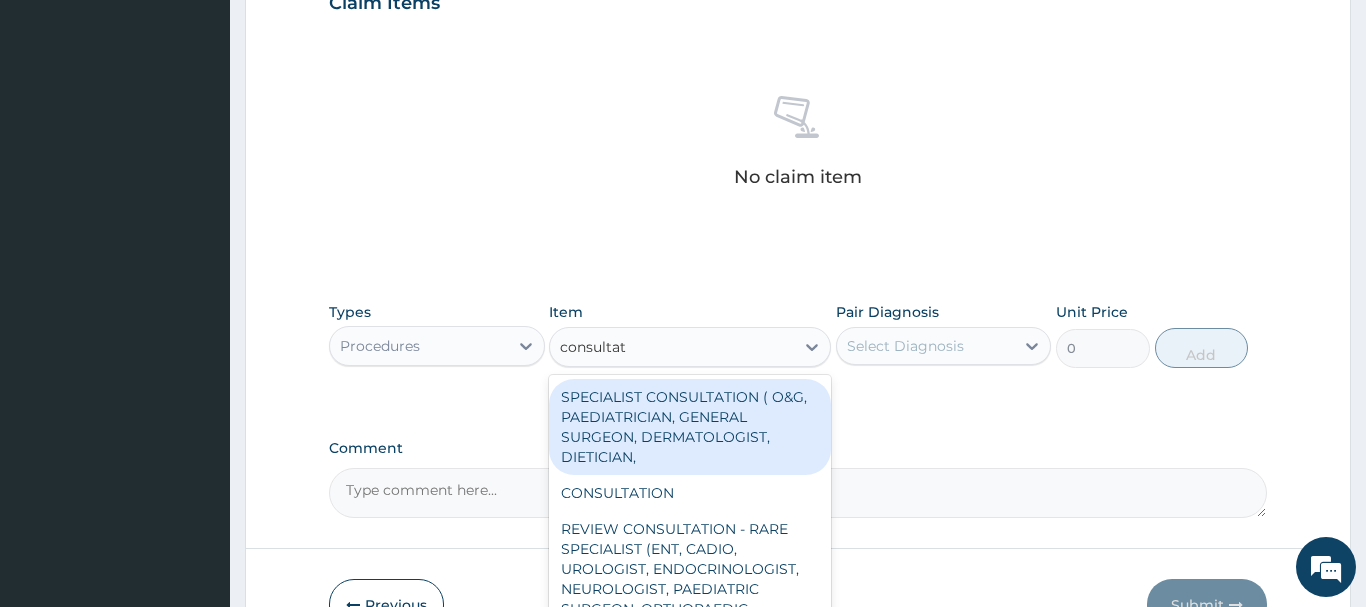 type on "consultati" 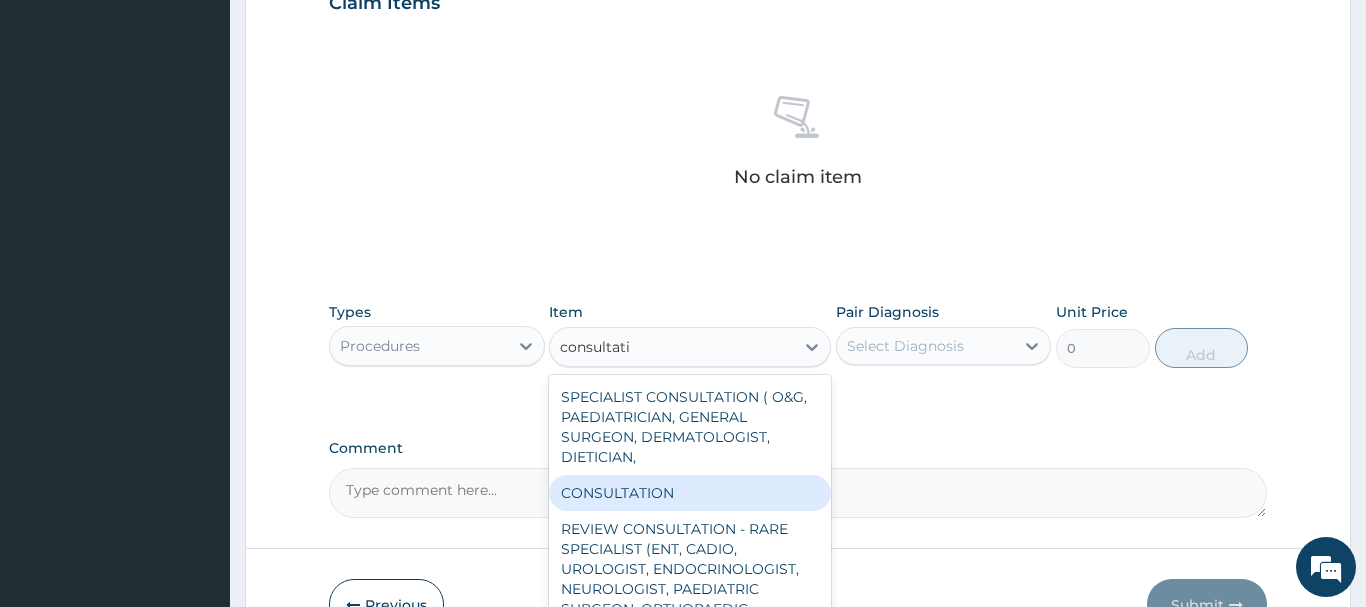 click on "CONSULTATION" at bounding box center (690, 493) 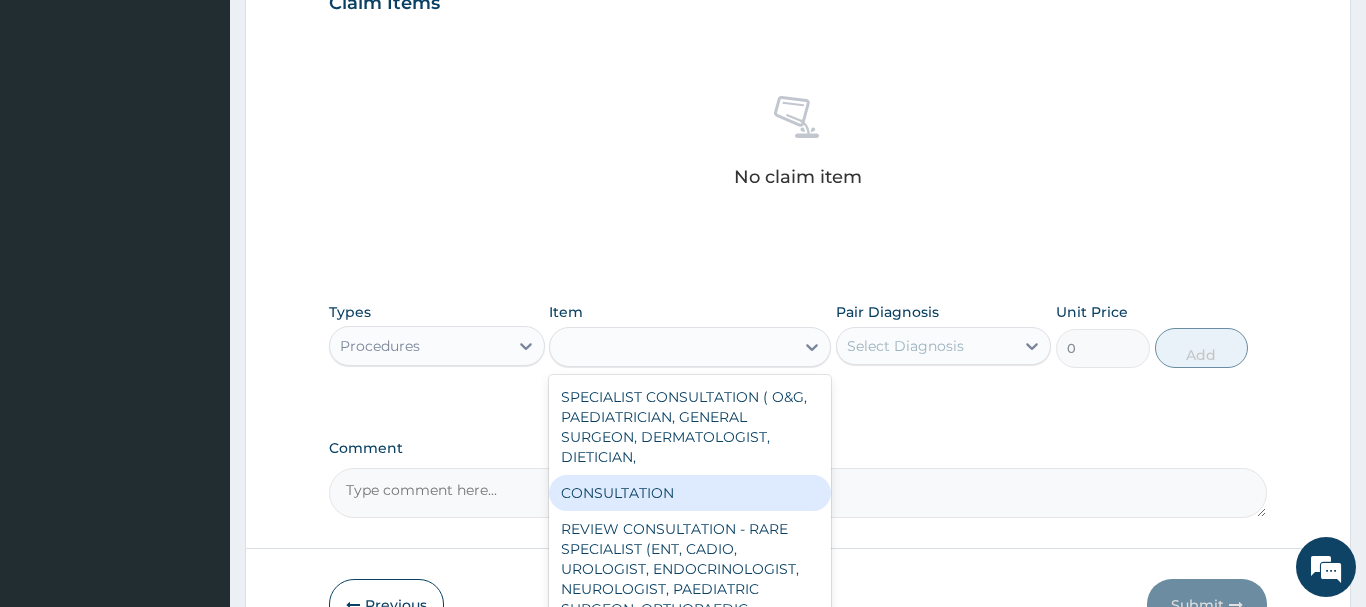type on "2500" 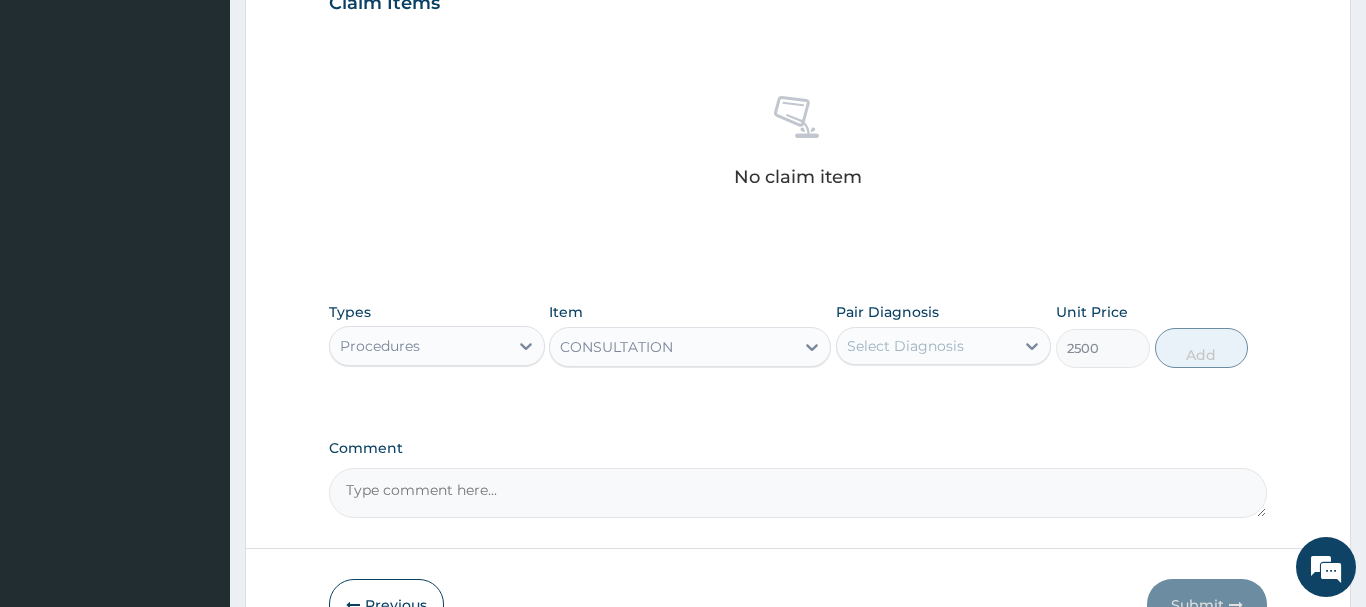 click on "Select Diagnosis" at bounding box center (905, 346) 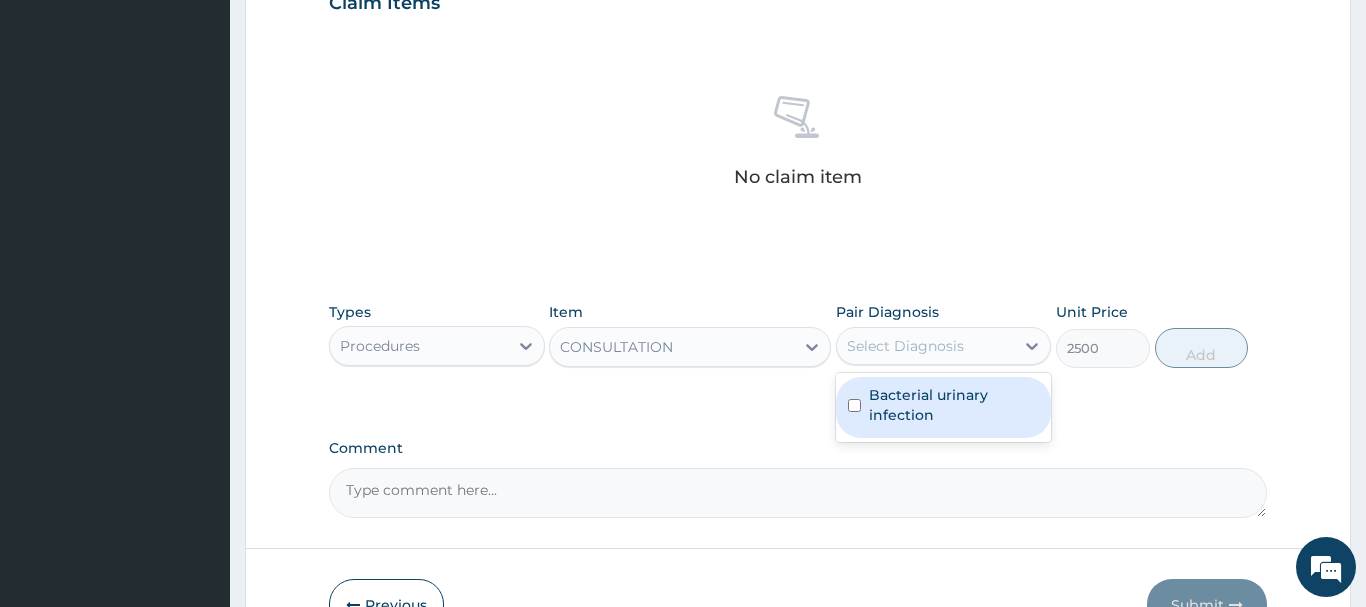 click on "Bacterial urinary infection" at bounding box center (954, 405) 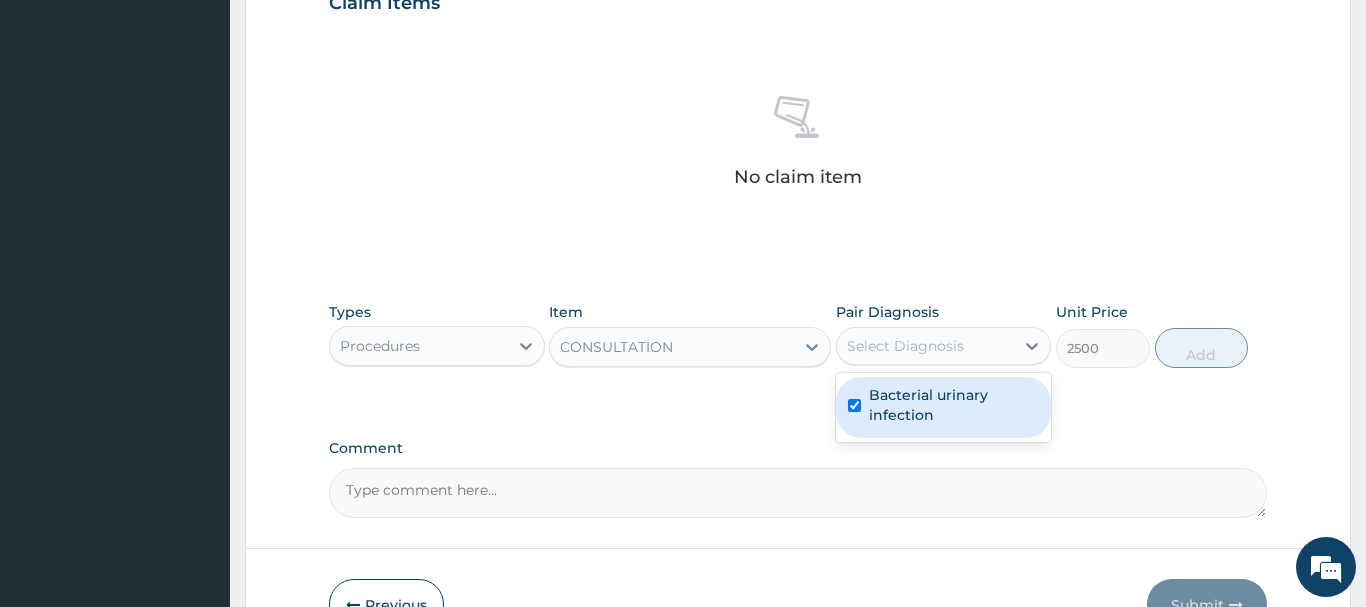 checkbox on "true" 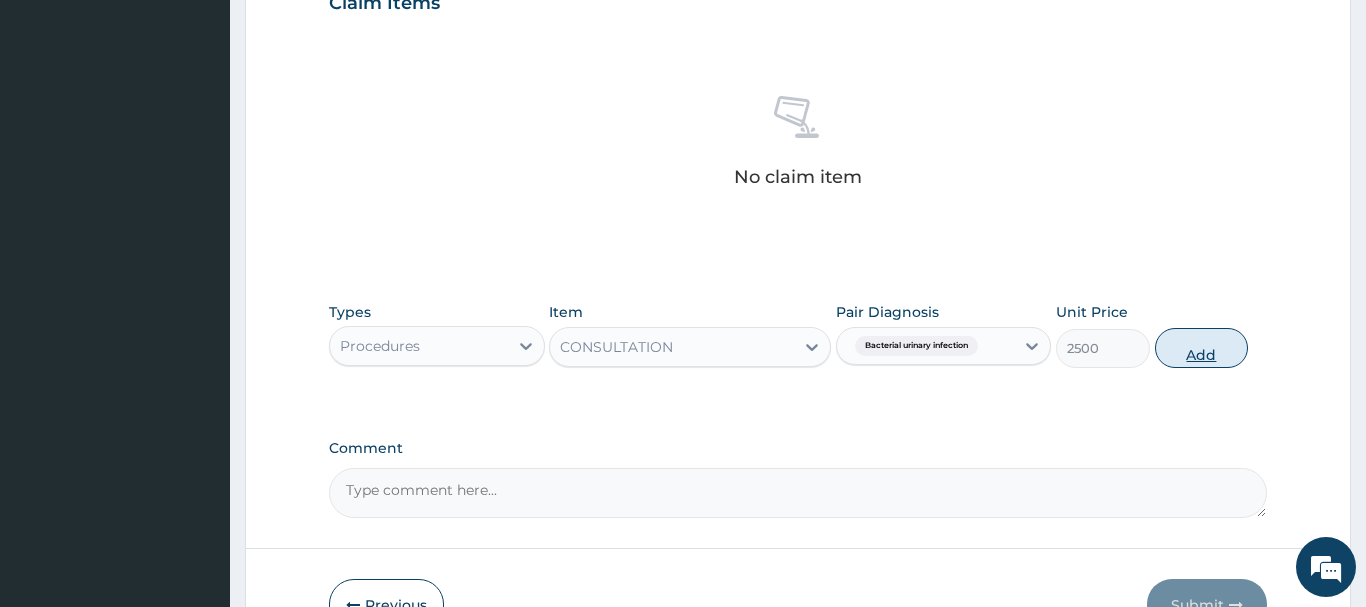 click on "Add" at bounding box center [1202, 348] 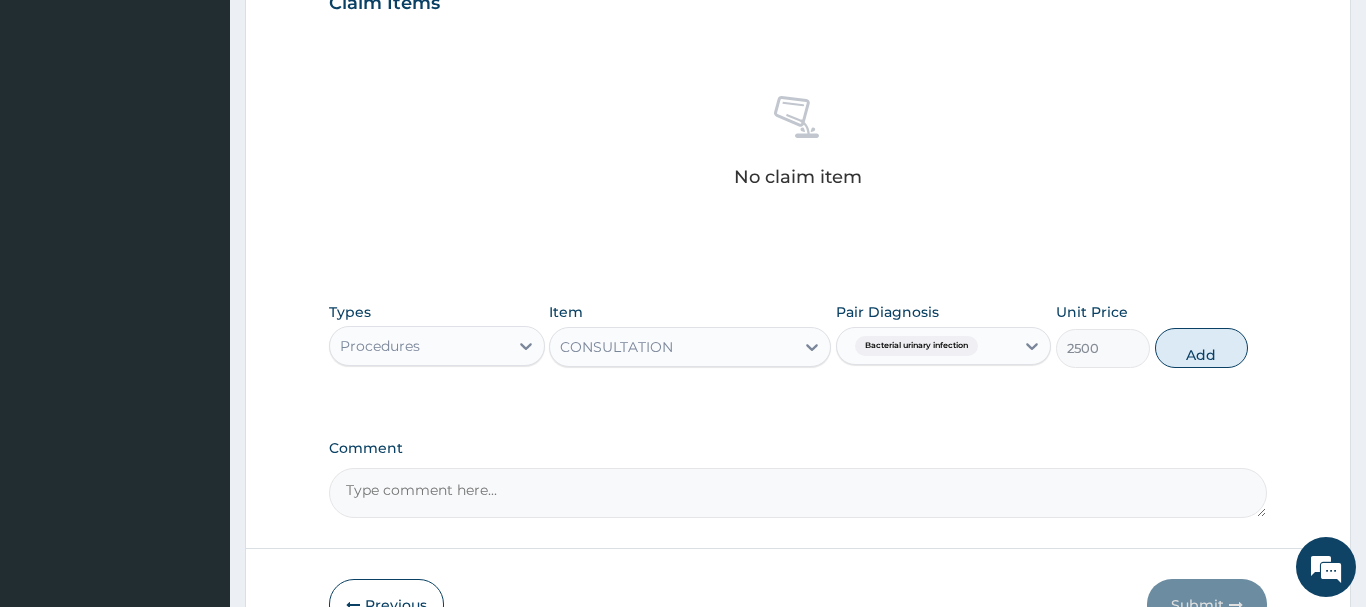 type on "0" 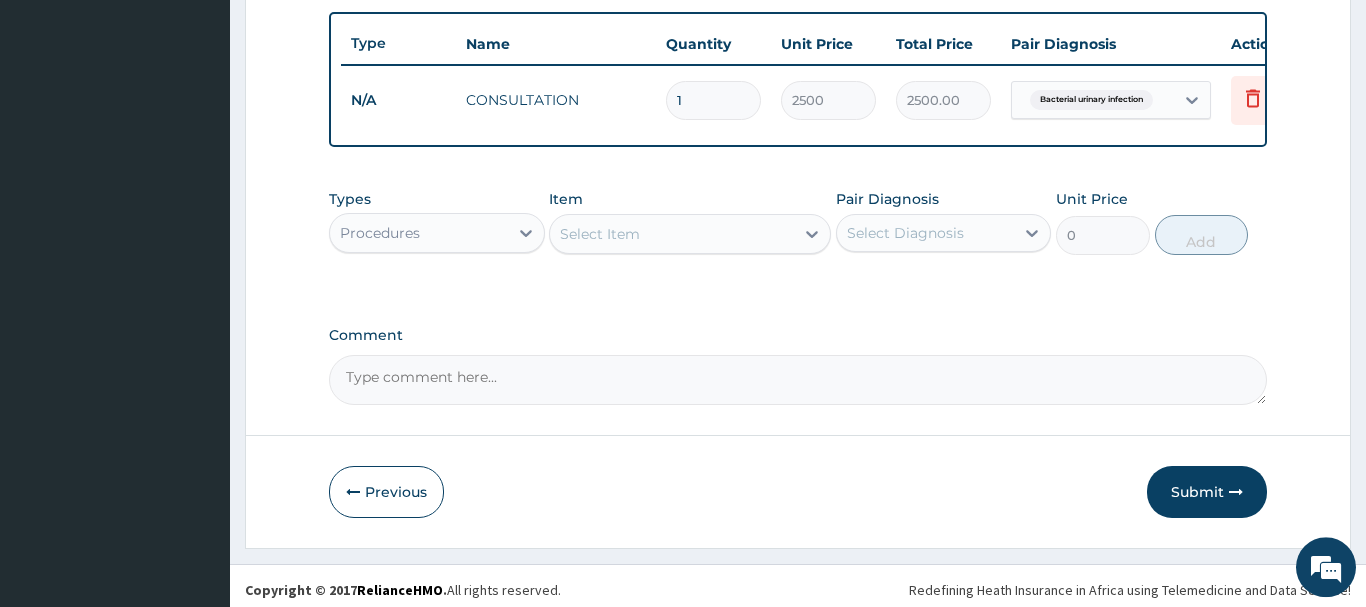 scroll, scrollTop: 740, scrollLeft: 0, axis: vertical 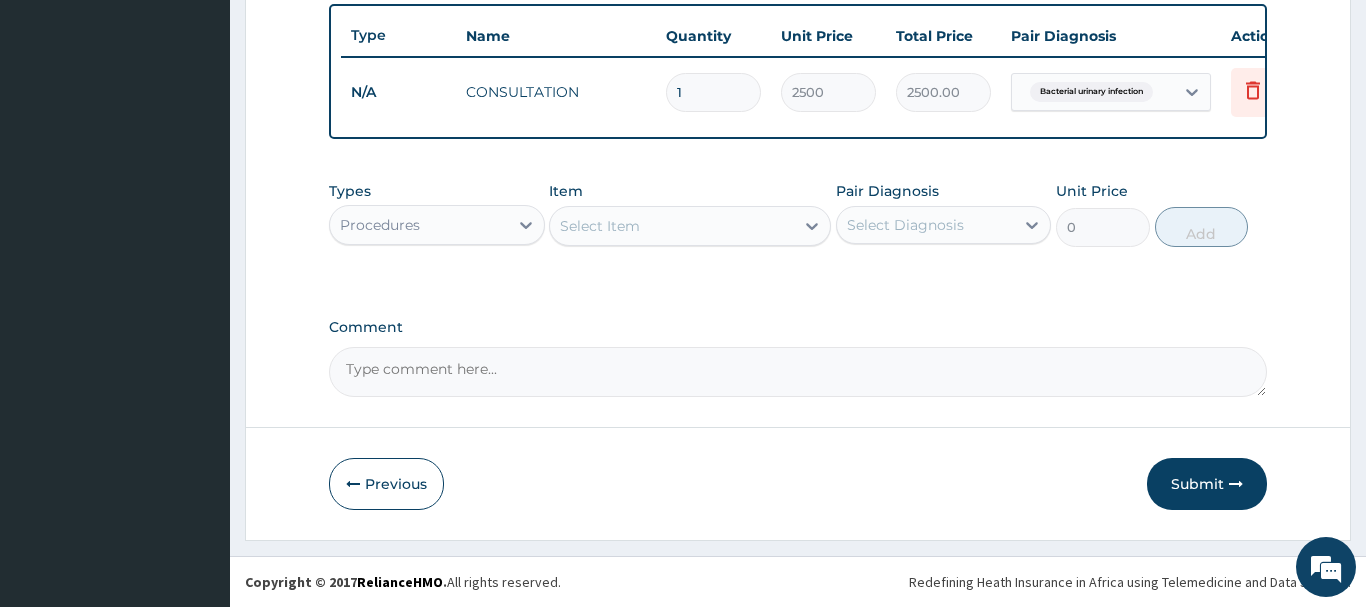 click on "Procedures" at bounding box center [419, 225] 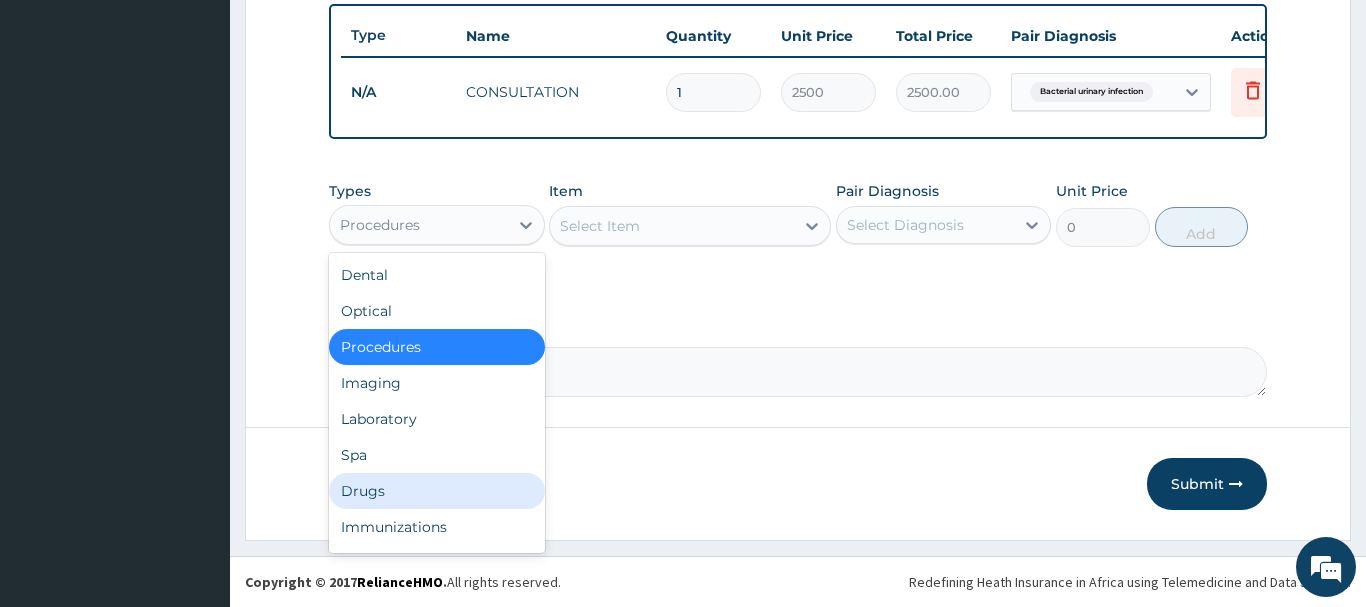 click on "Drugs" at bounding box center (437, 491) 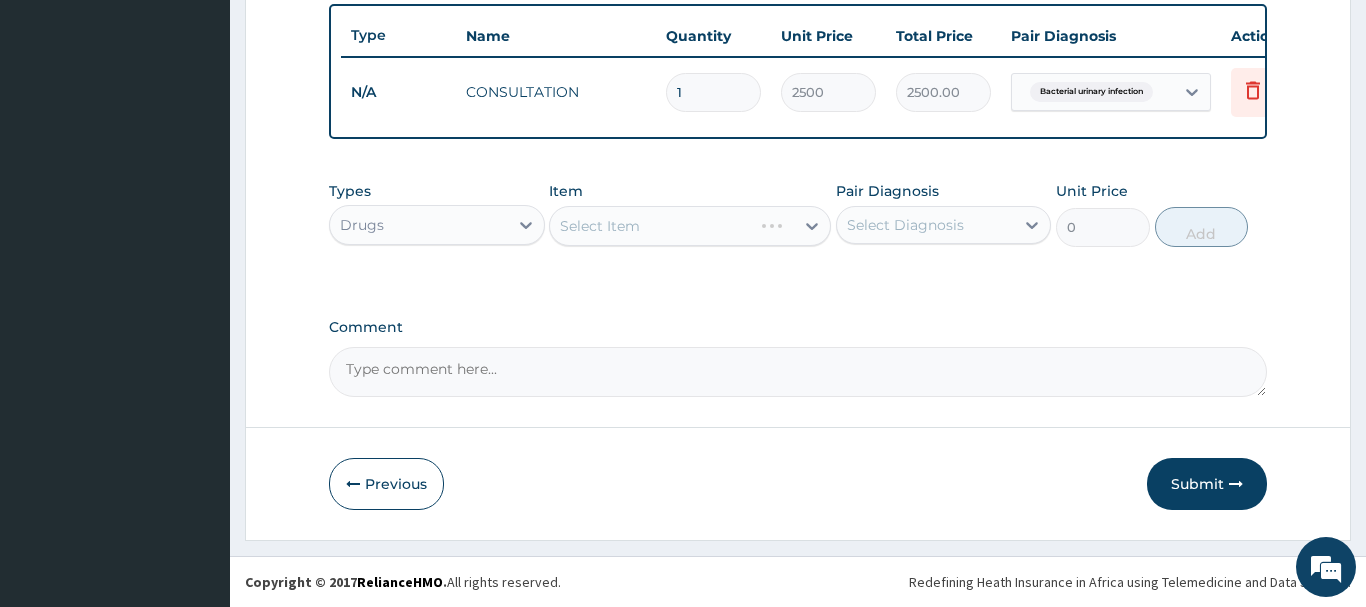 click on "Select Item" at bounding box center (690, 226) 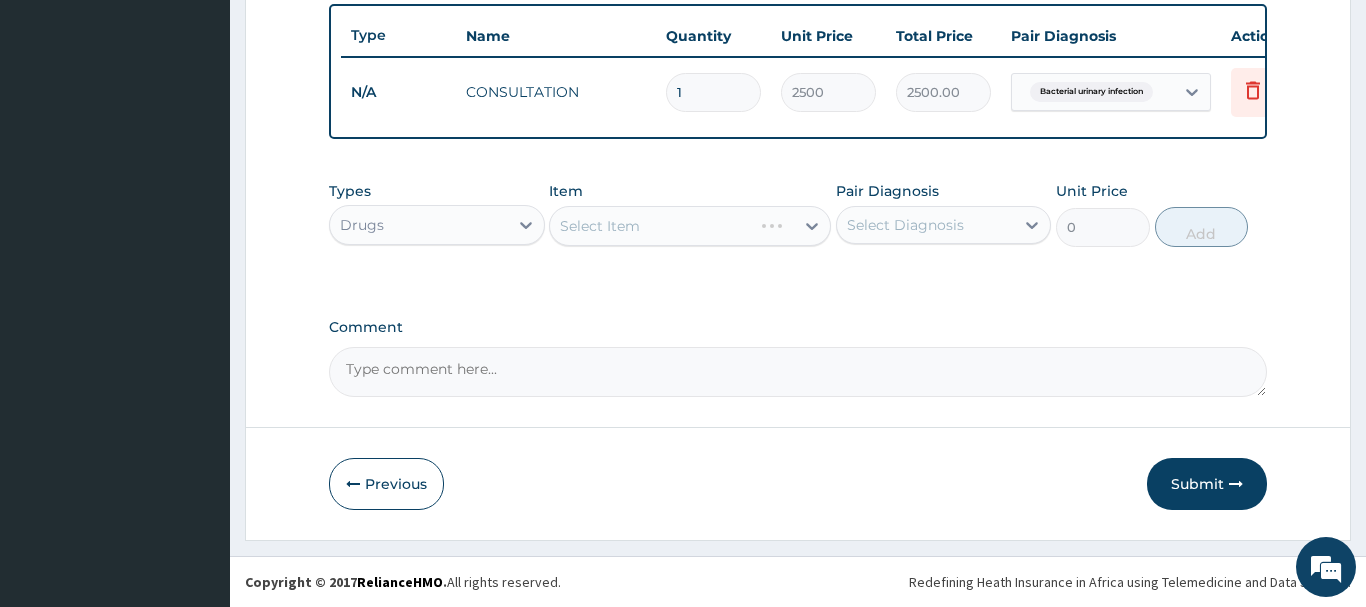 click on "Select Item" at bounding box center (690, 226) 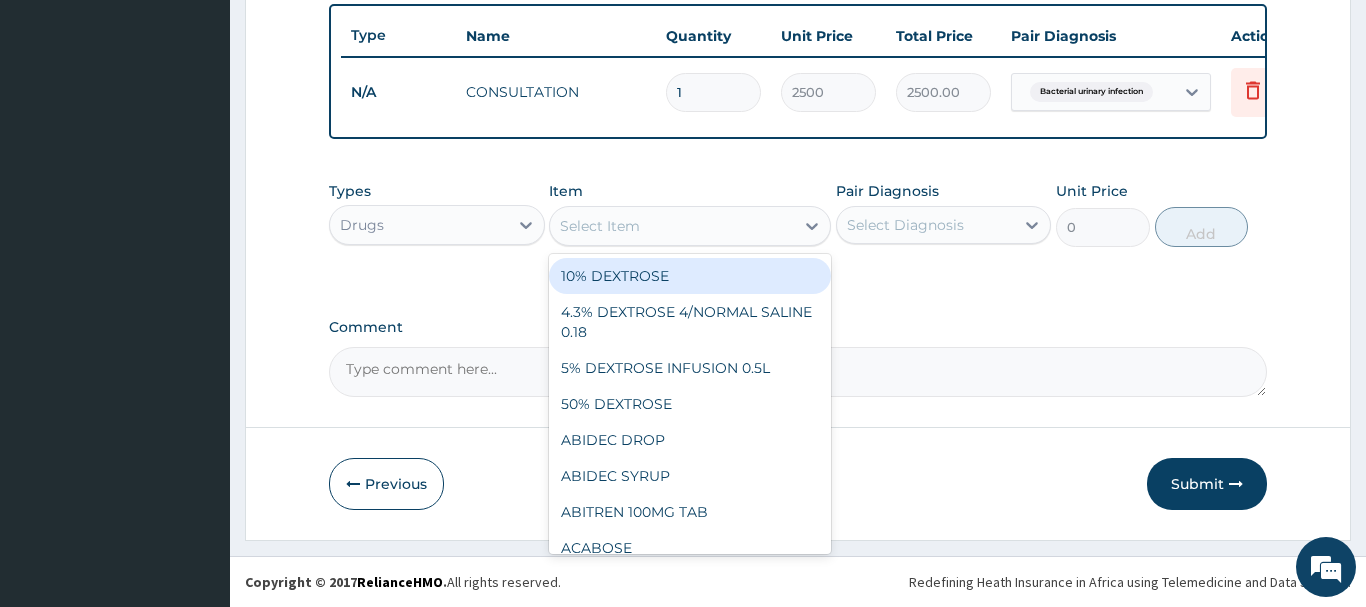 click on "Select Item" at bounding box center [672, 226] 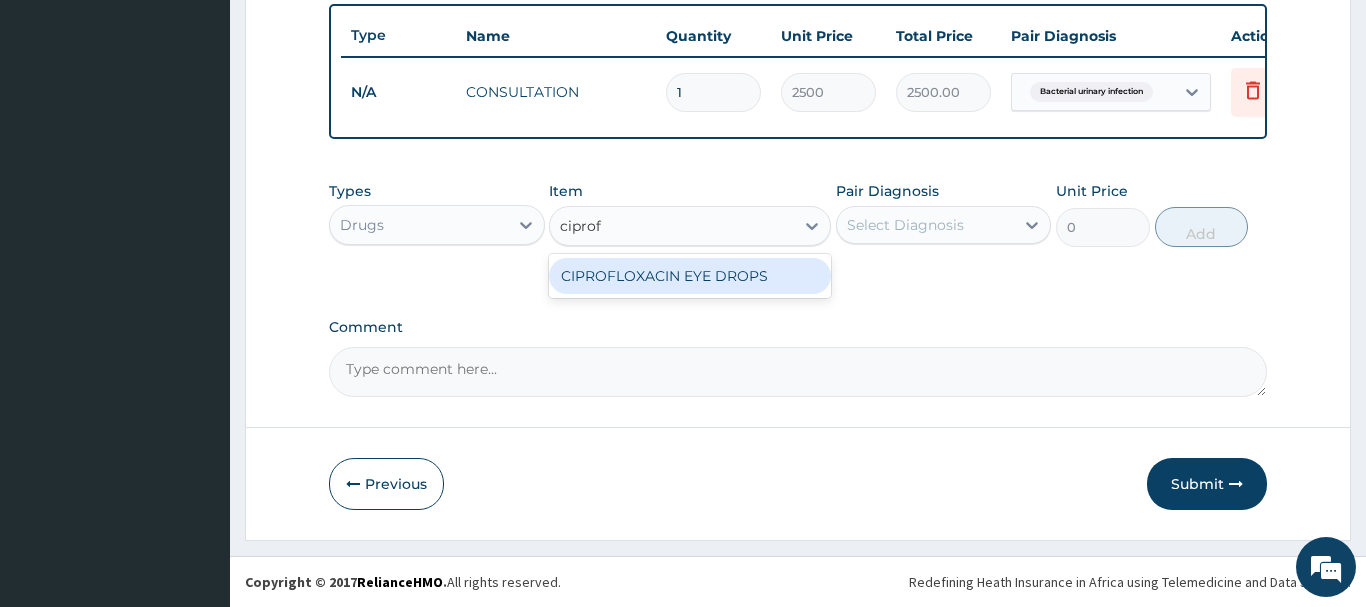 type on "cipro" 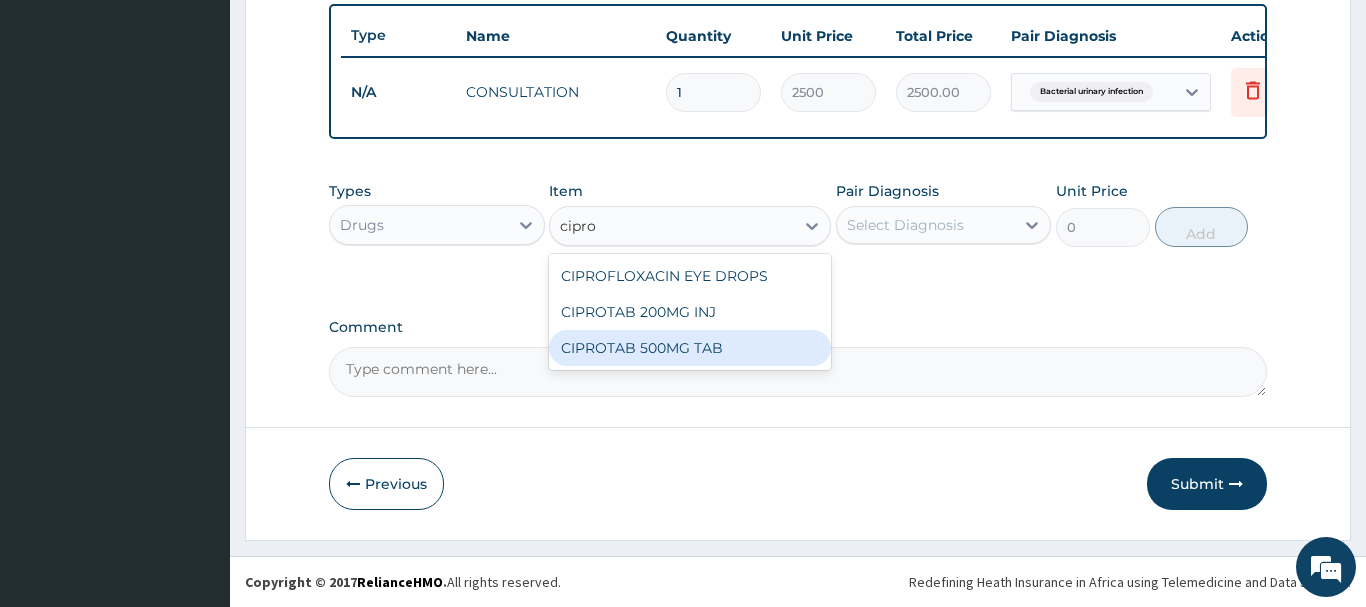 click on "CIPROTAB 500MG TAB" at bounding box center (690, 348) 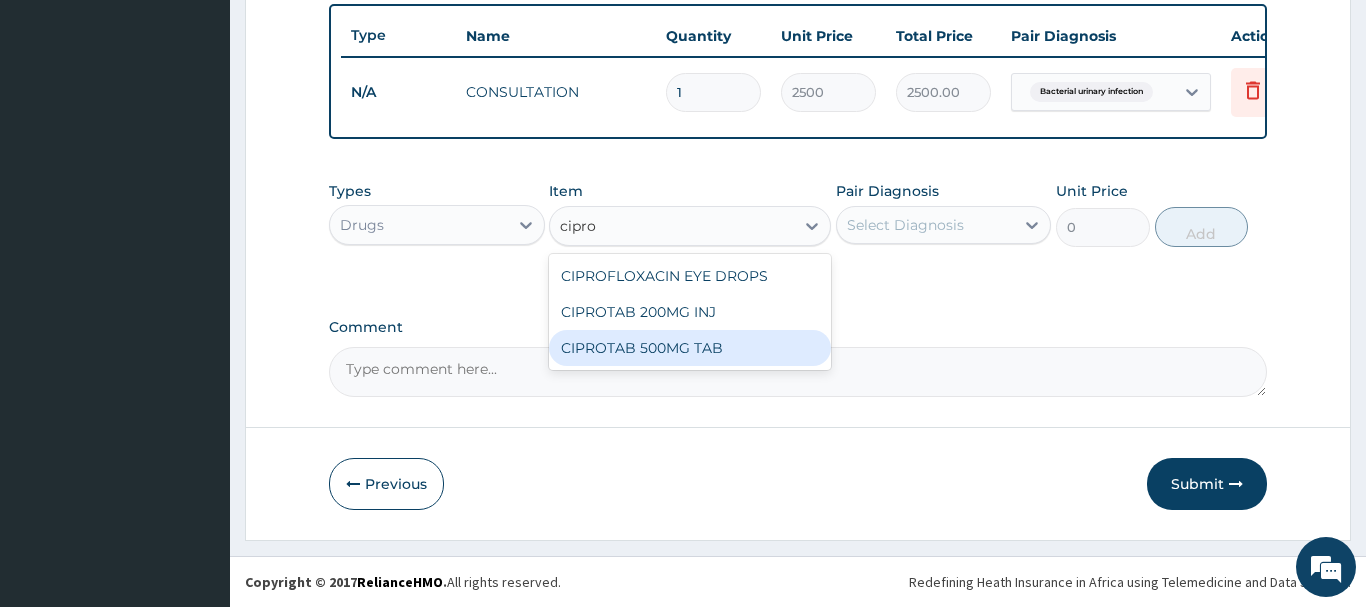 type 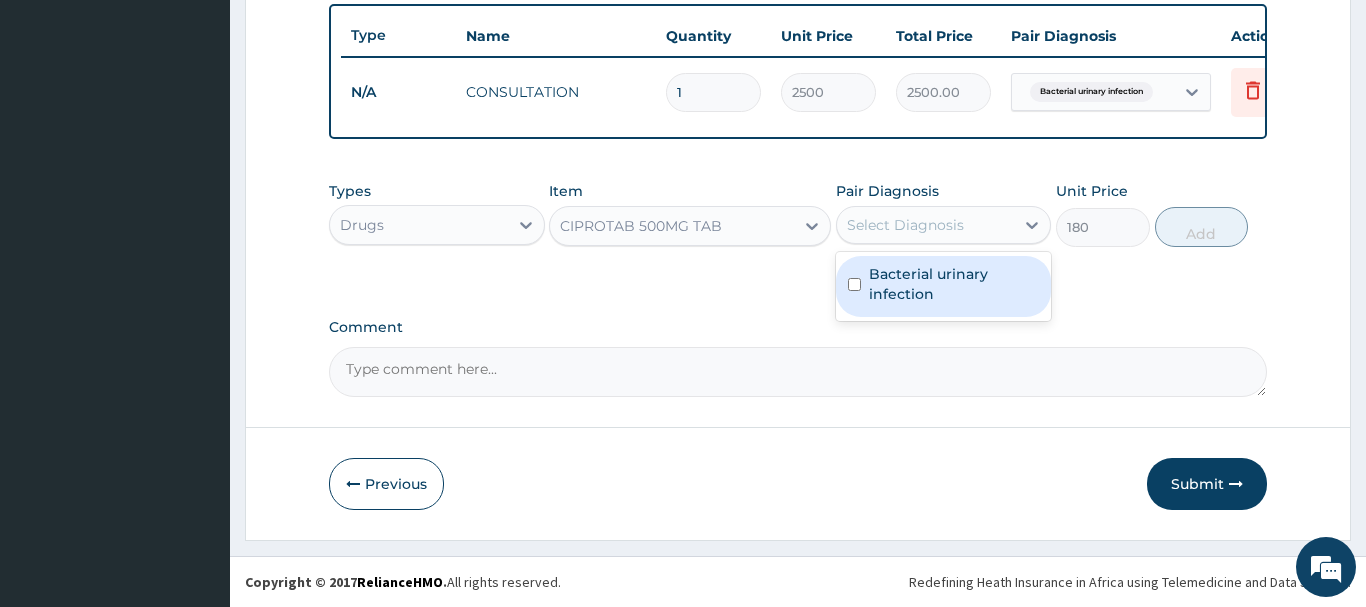 click on "Select Diagnosis" at bounding box center [905, 225] 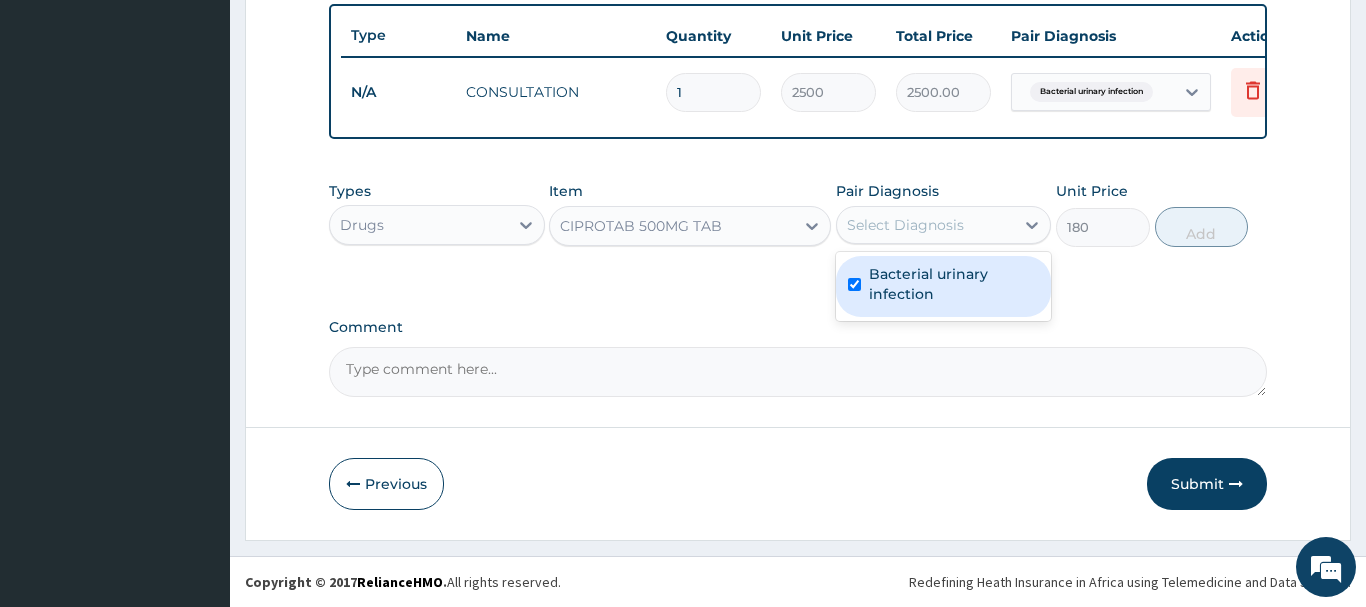 checkbox on "true" 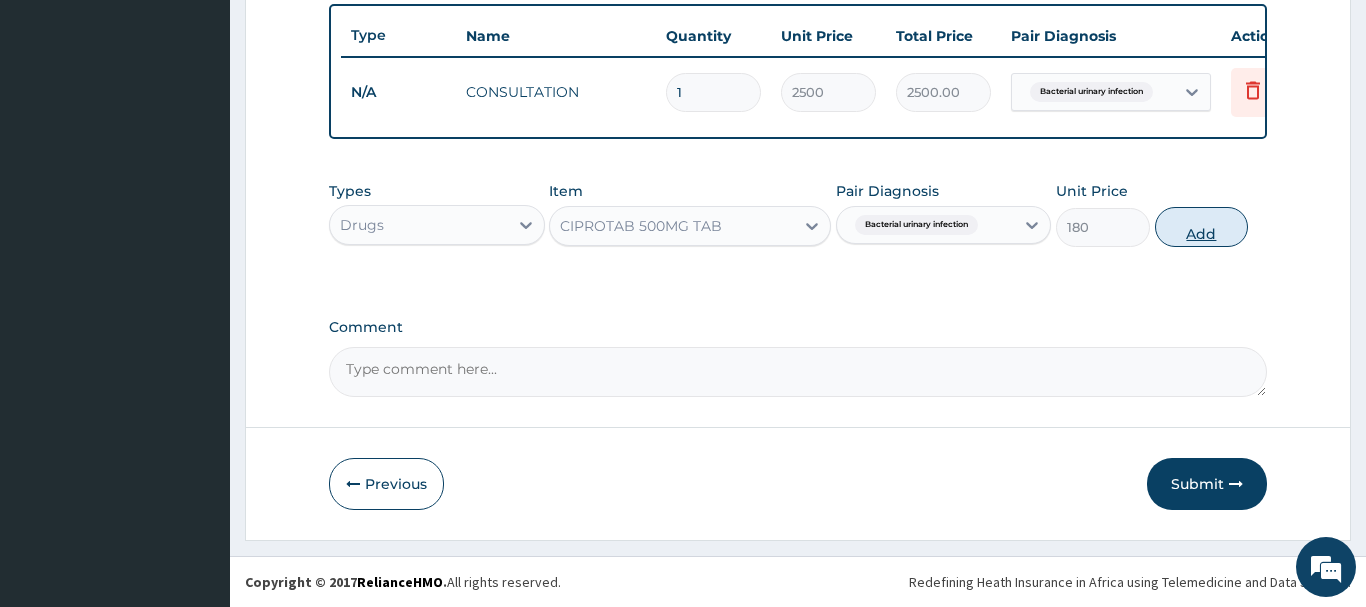 click on "Add" at bounding box center [1202, 227] 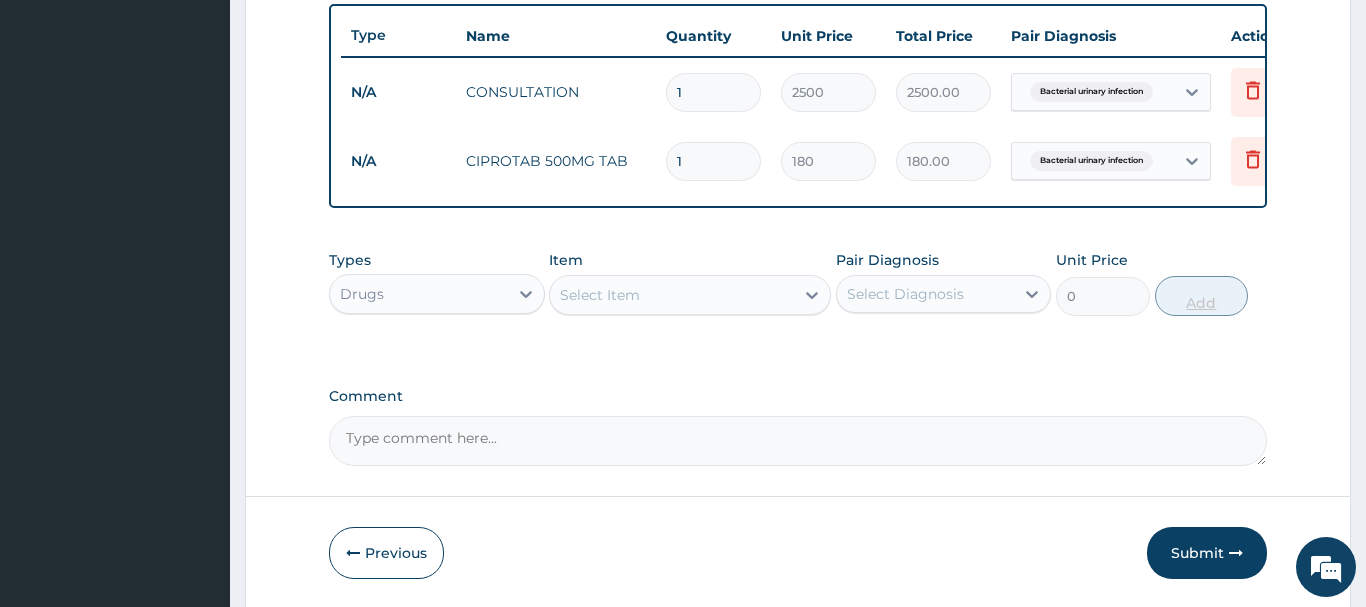 type on "10" 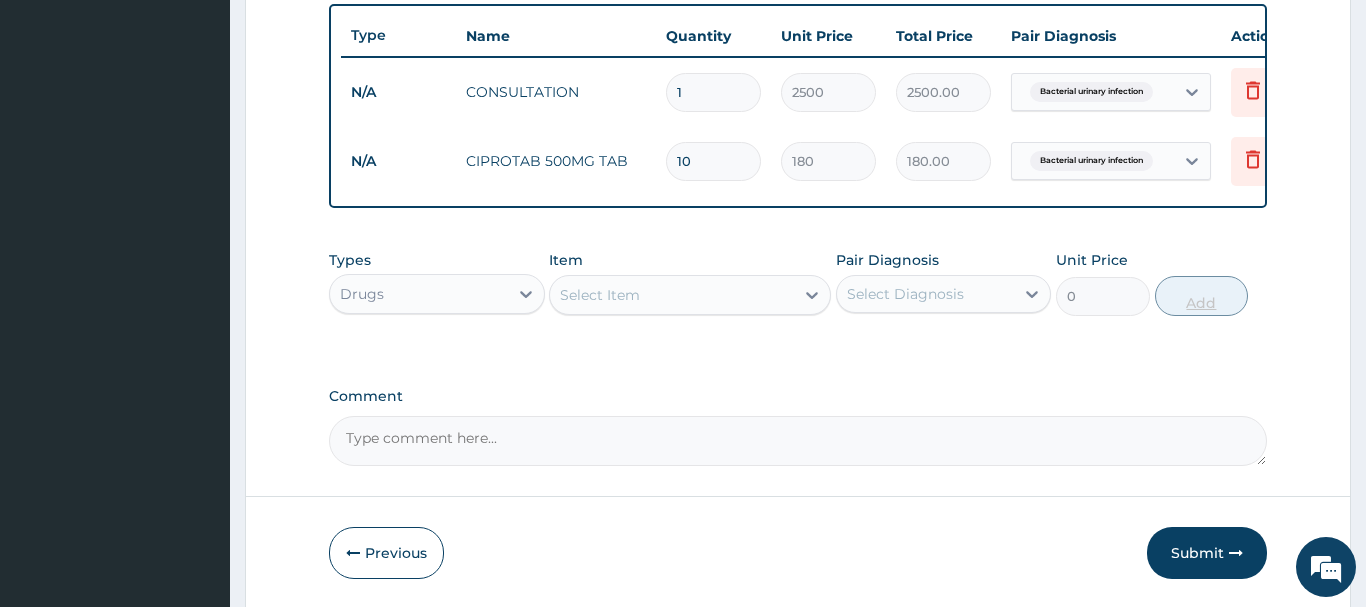 type on "1800.00" 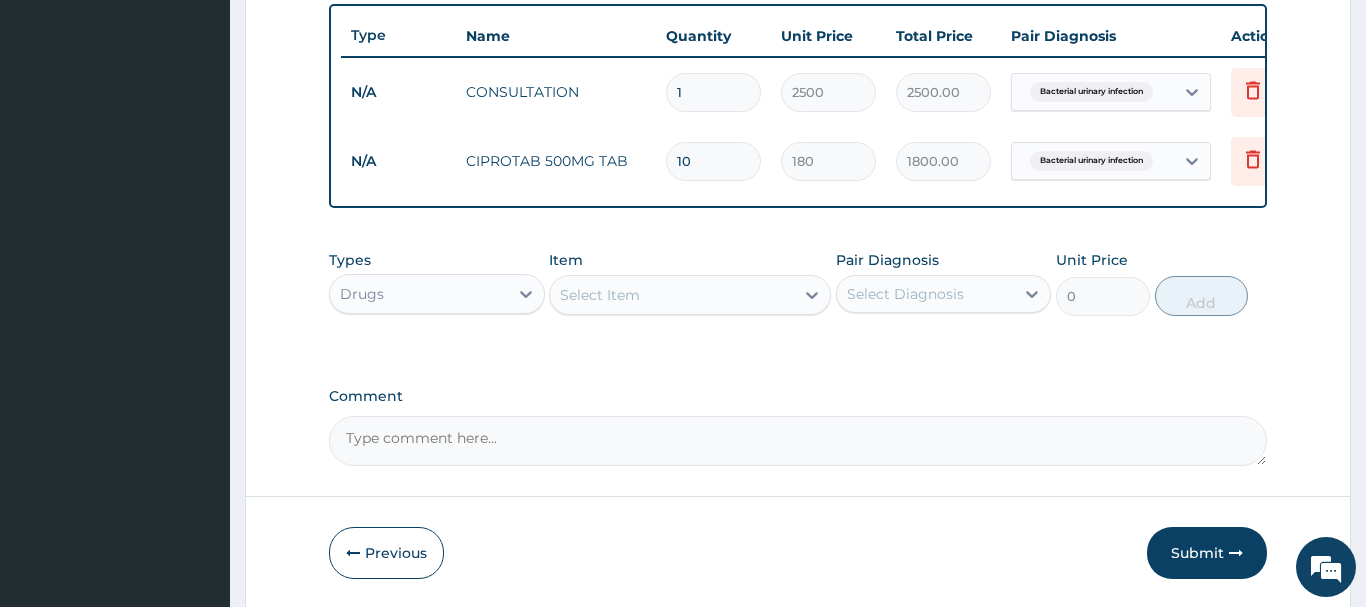 type on "10" 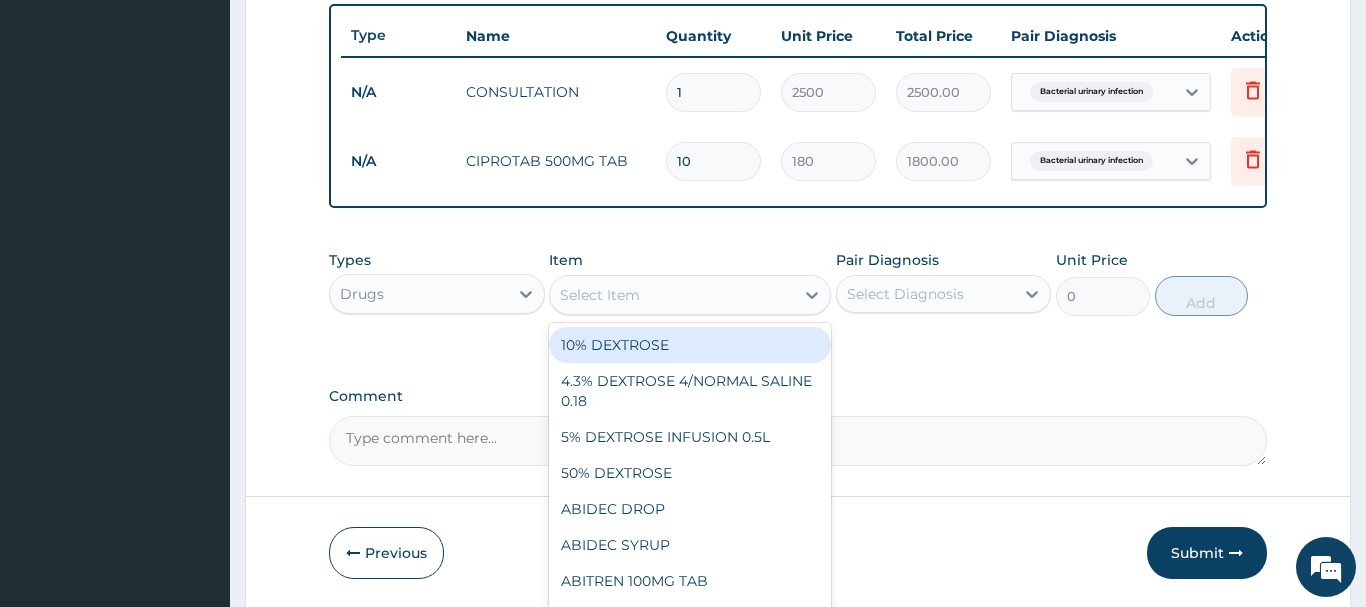 click on "Select Item" at bounding box center [672, 295] 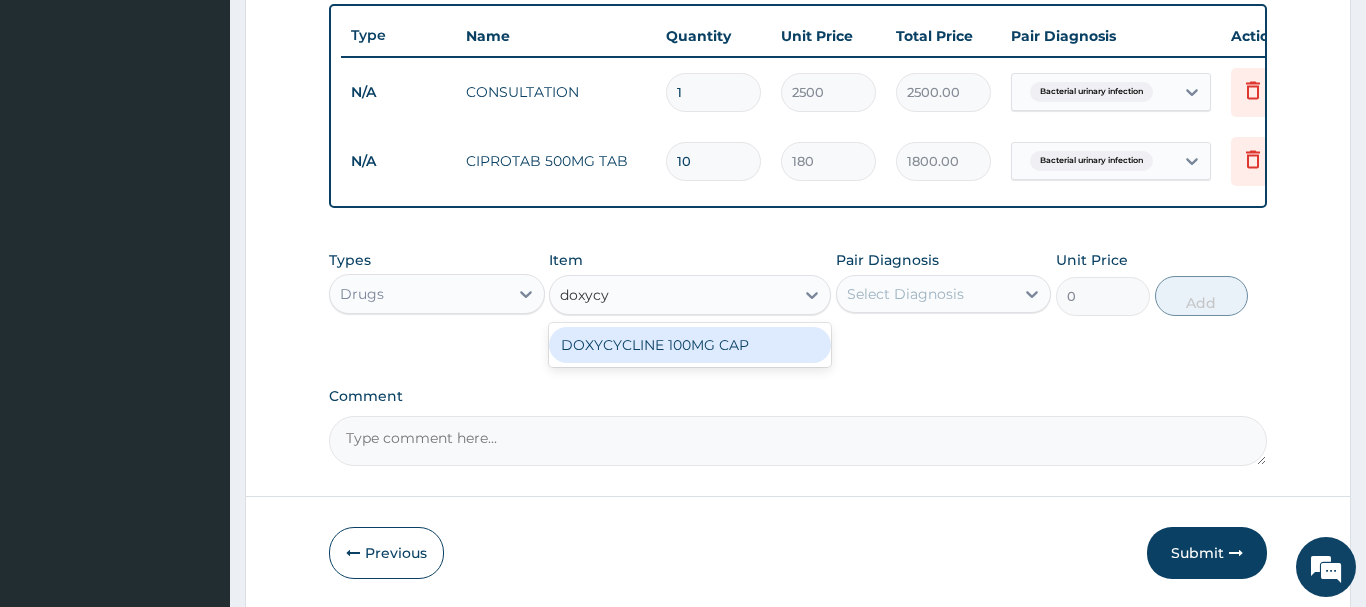 type on "doxycyc" 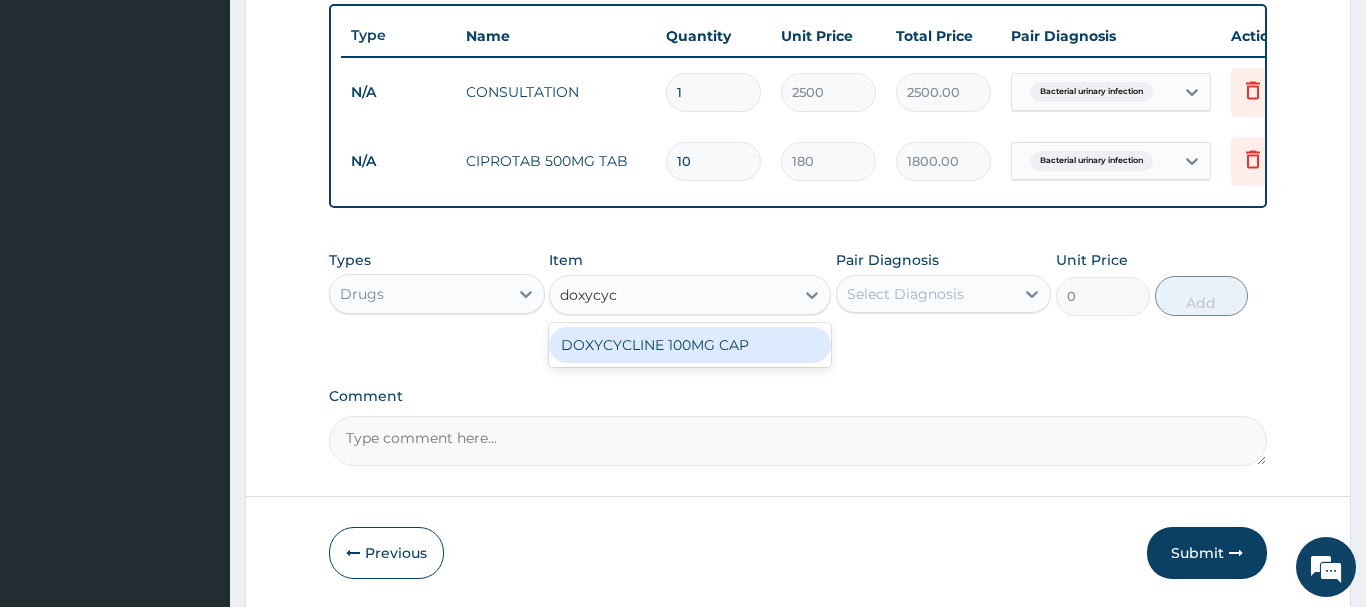 click on "DOXYCYCLINE 100MG CAP" at bounding box center (690, 345) 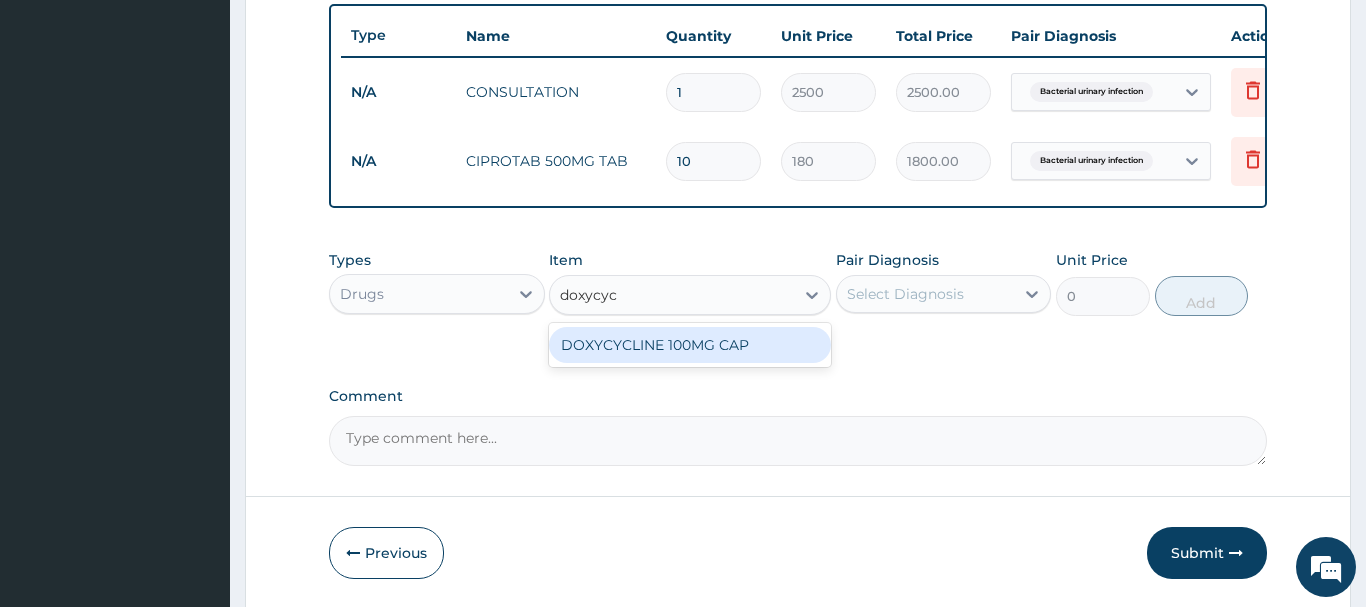type 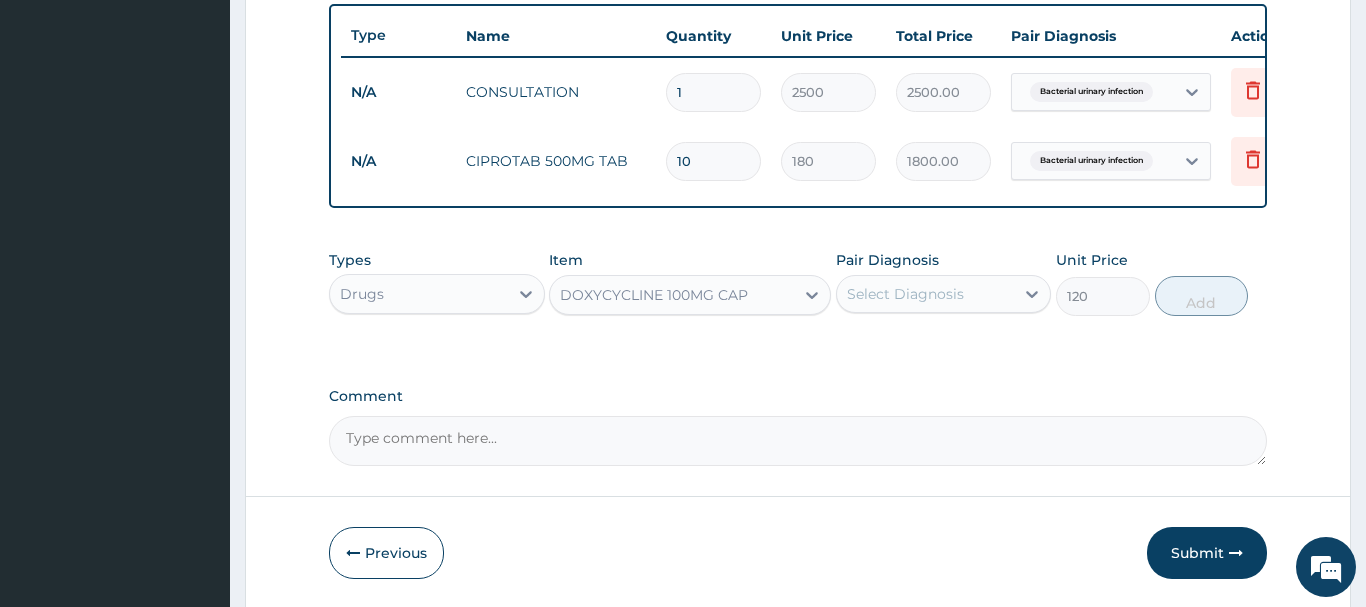 click on "Select Diagnosis" at bounding box center [905, 294] 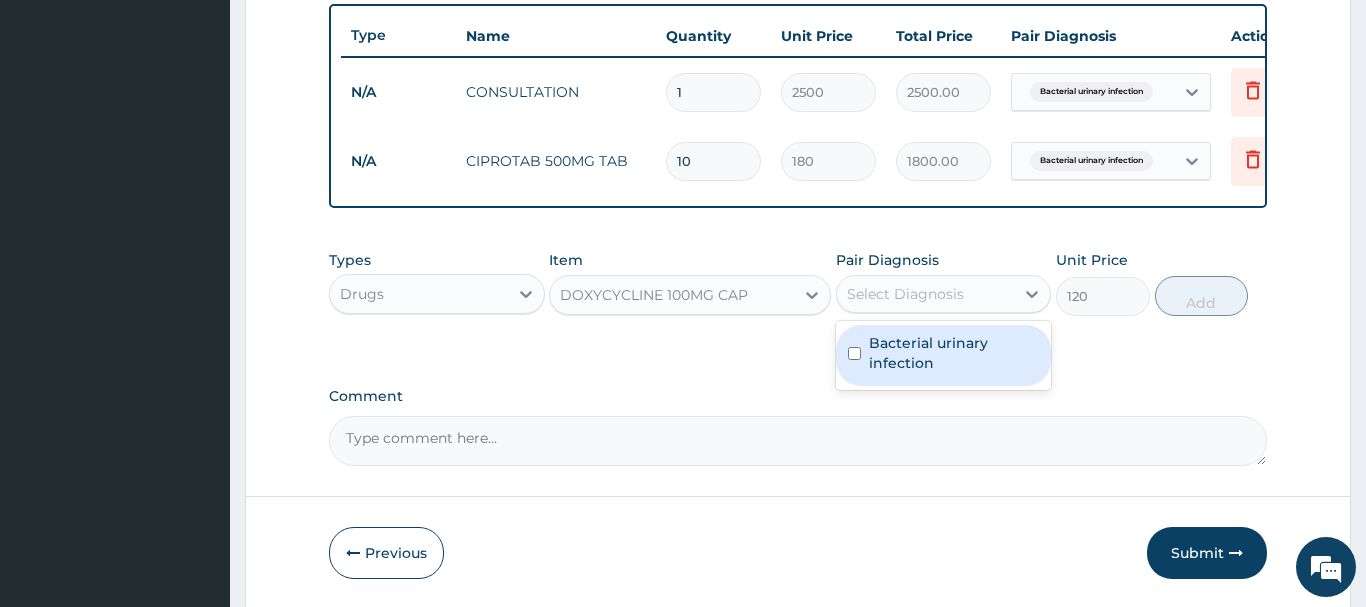 click on "Bacterial urinary infection" at bounding box center (954, 353) 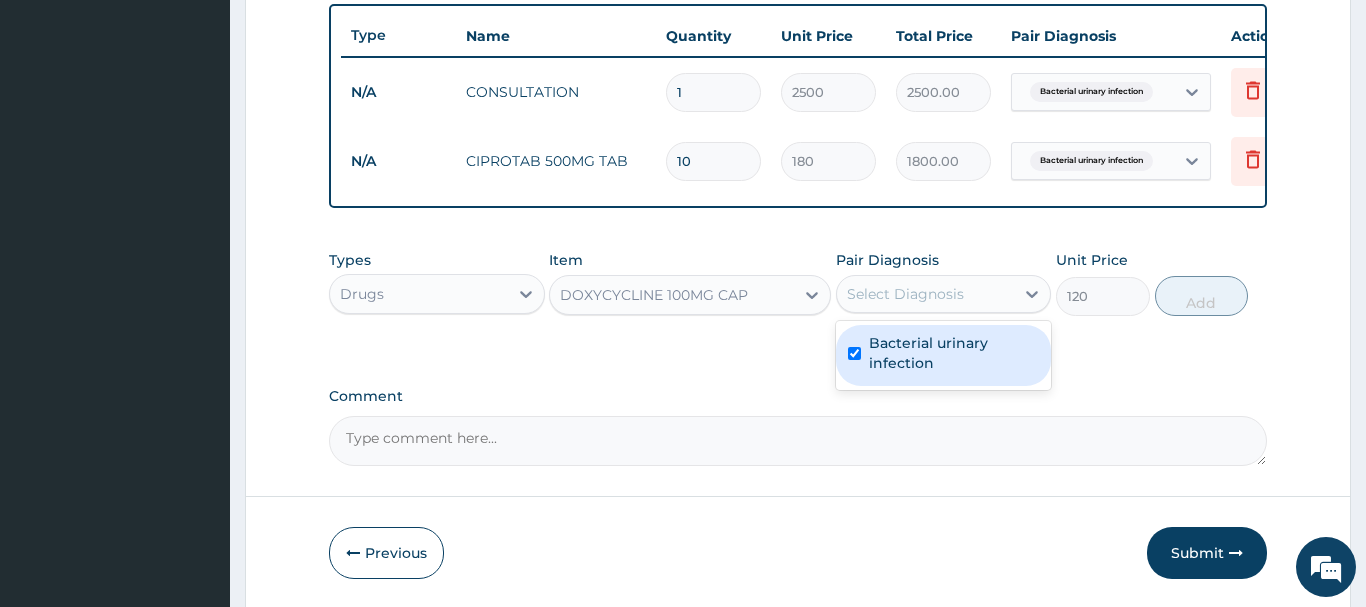 checkbox on "true" 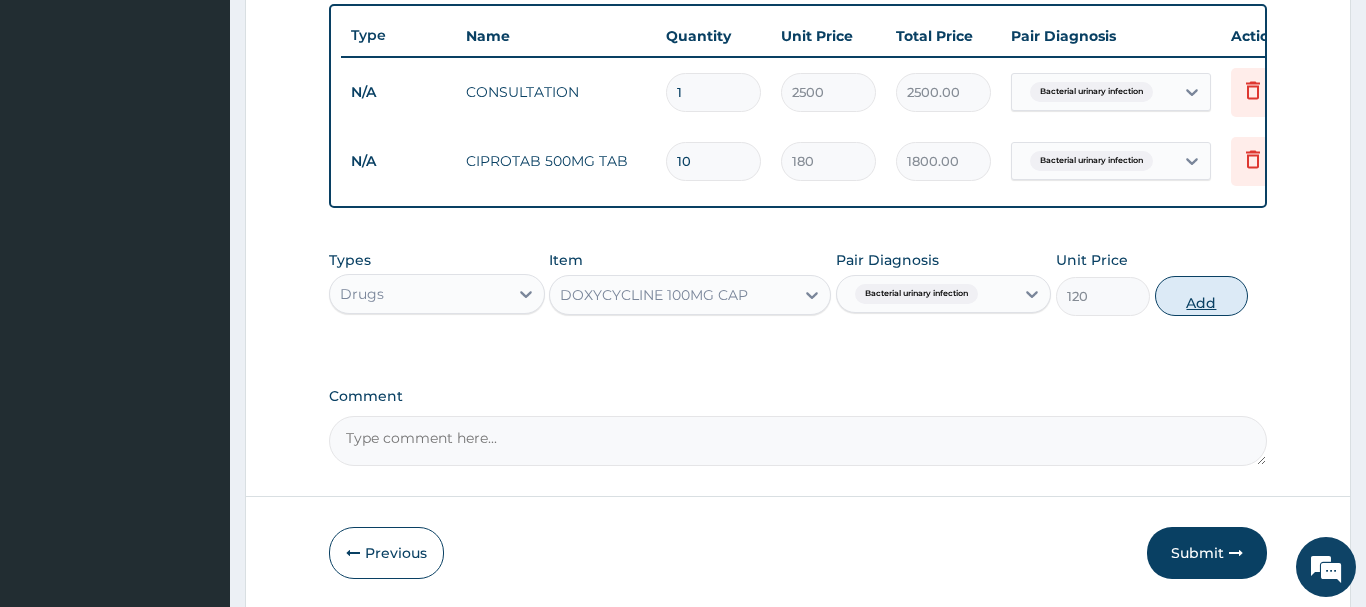 click on "Add" at bounding box center [1202, 296] 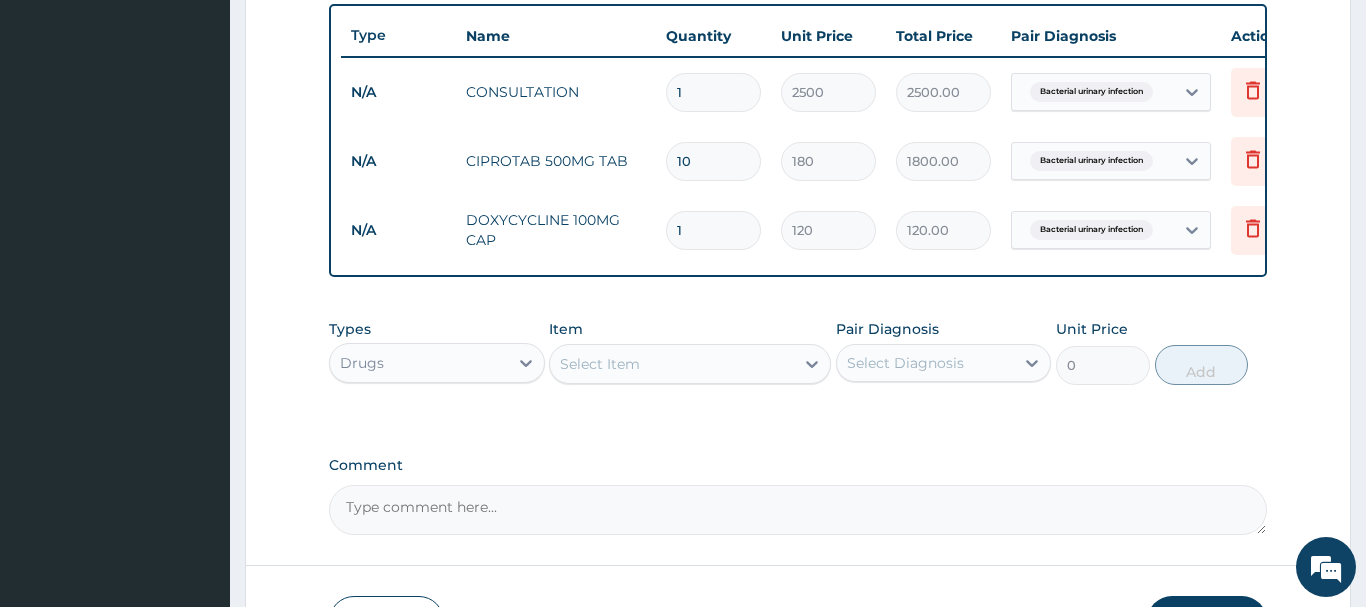 type on "10" 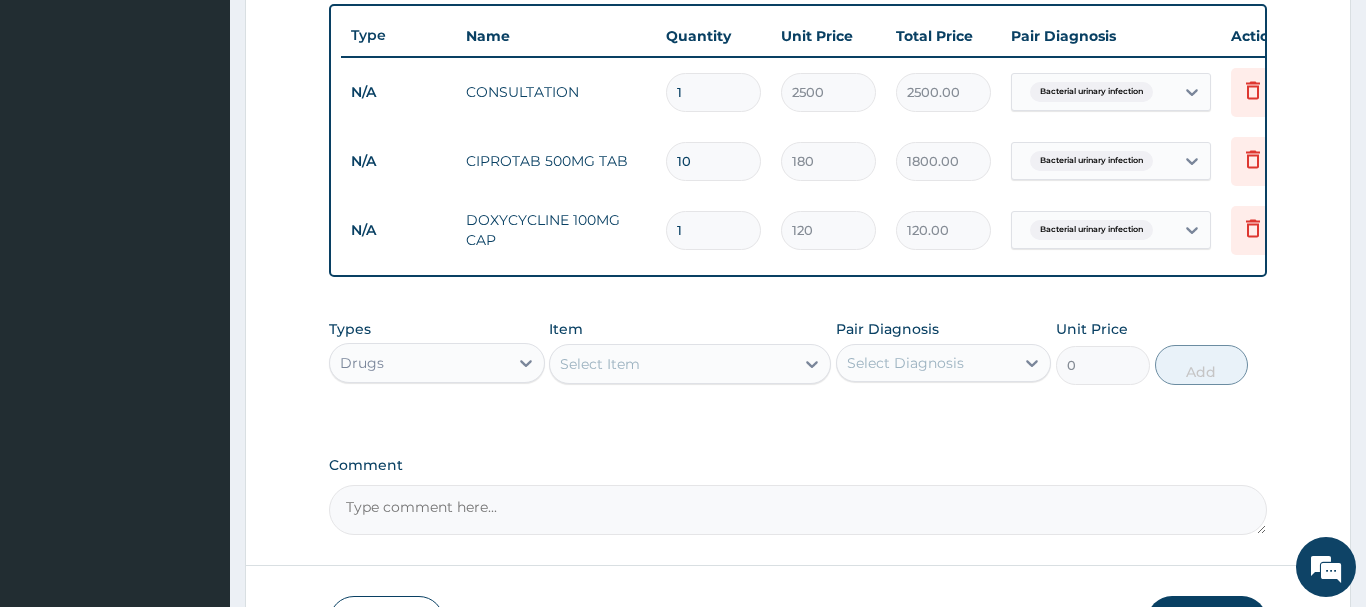 type on "1200.00" 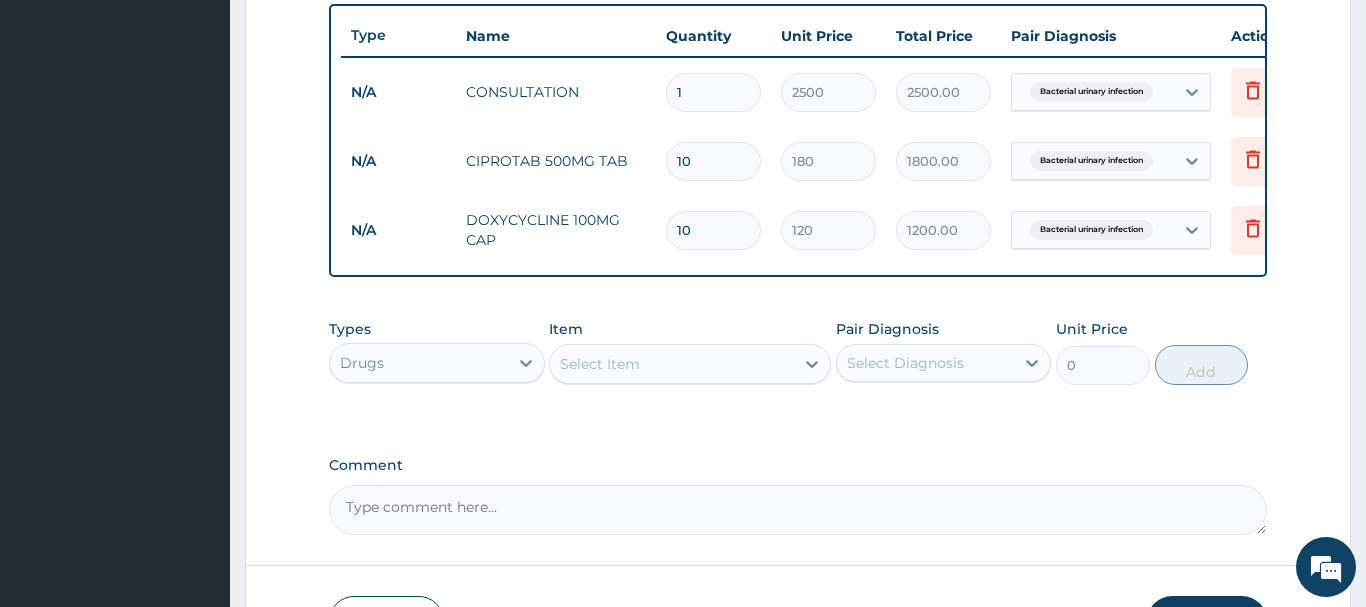 type on "10" 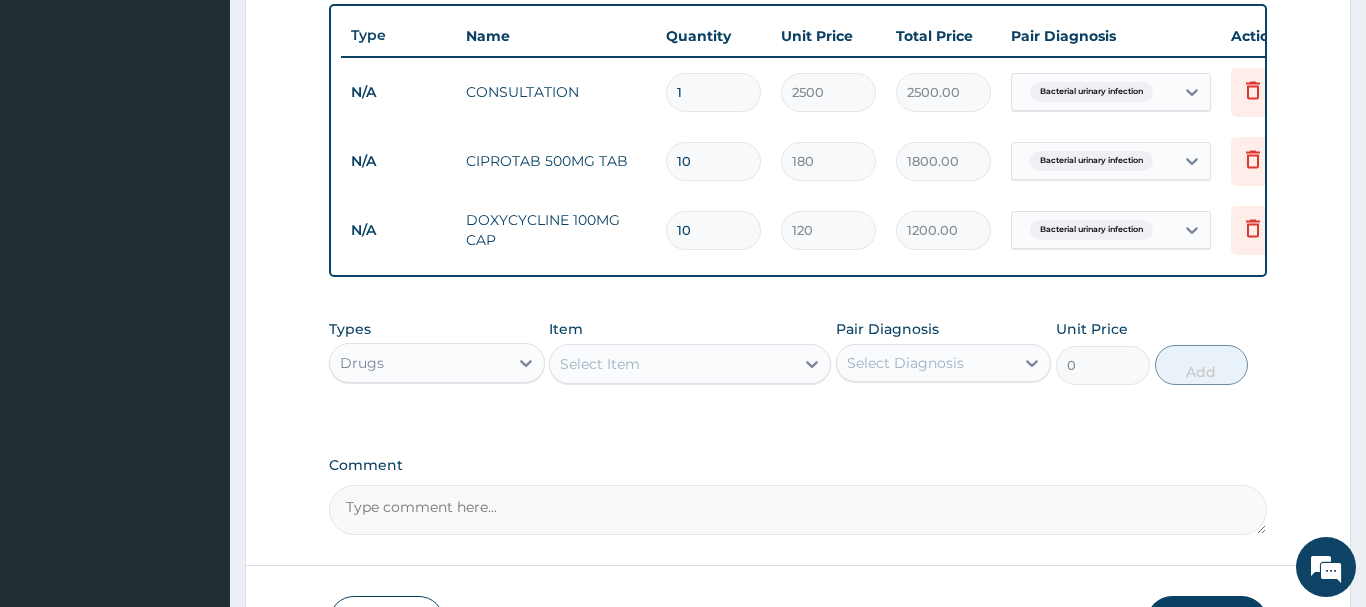 click on "Select Item" at bounding box center [672, 364] 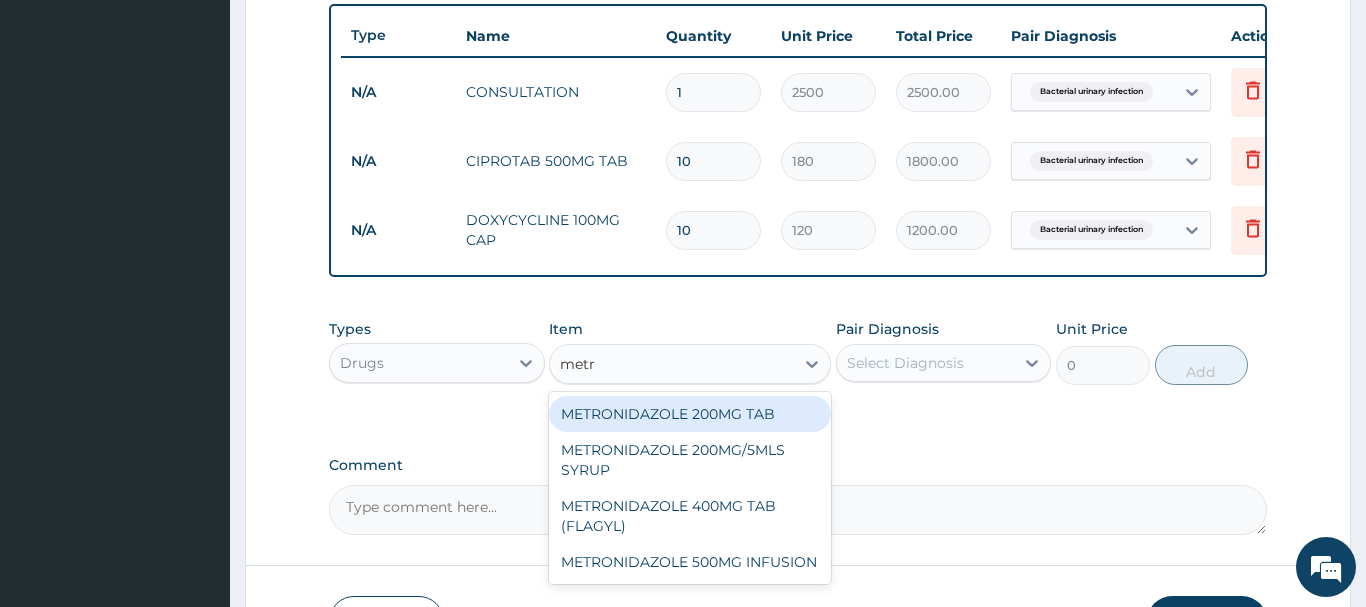 type on "metro" 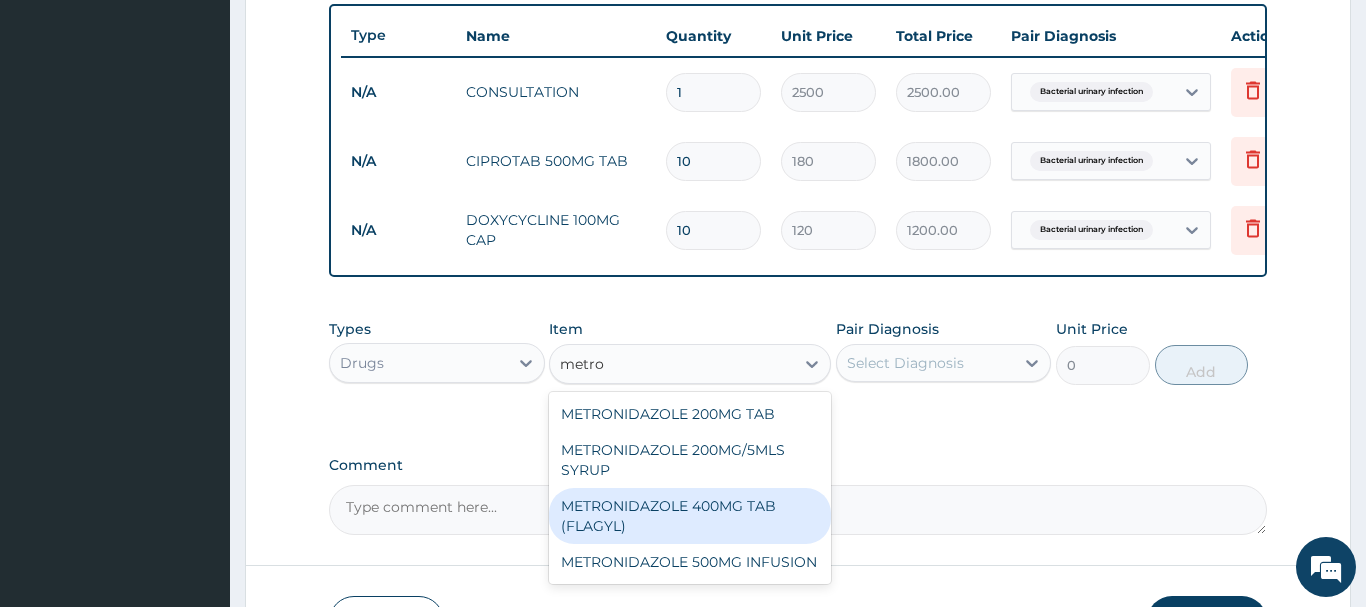 click on "METRONIDAZOLE 400MG TAB (FLAGYL)" at bounding box center [690, 516] 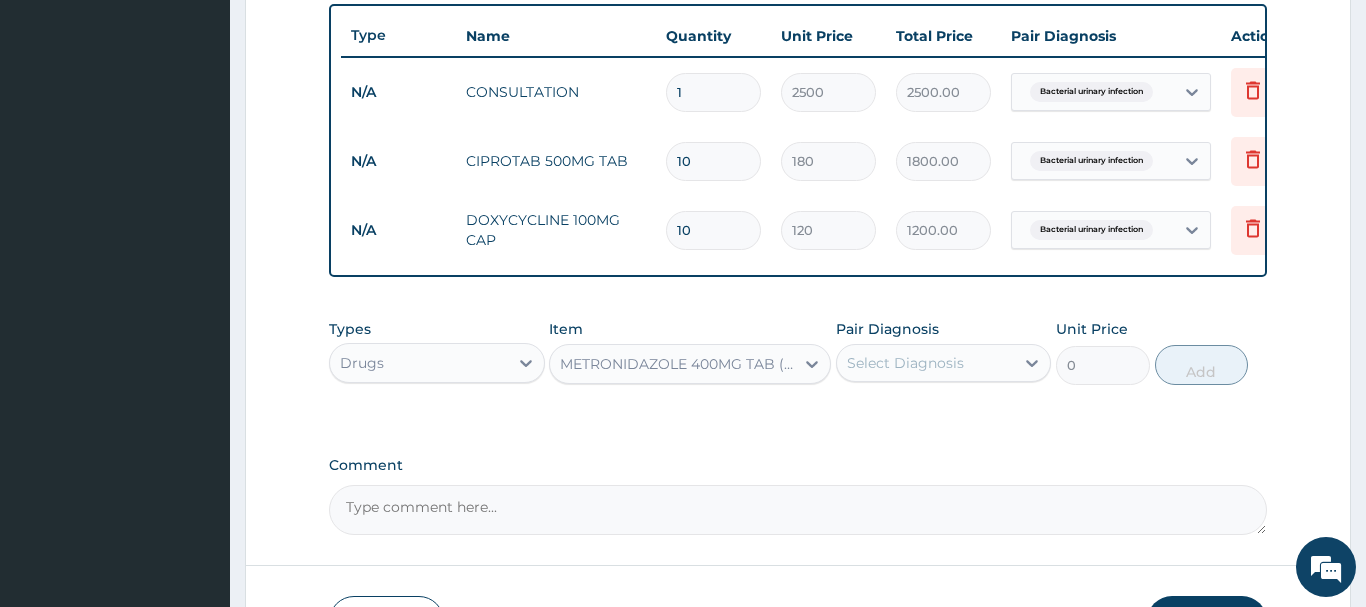 type 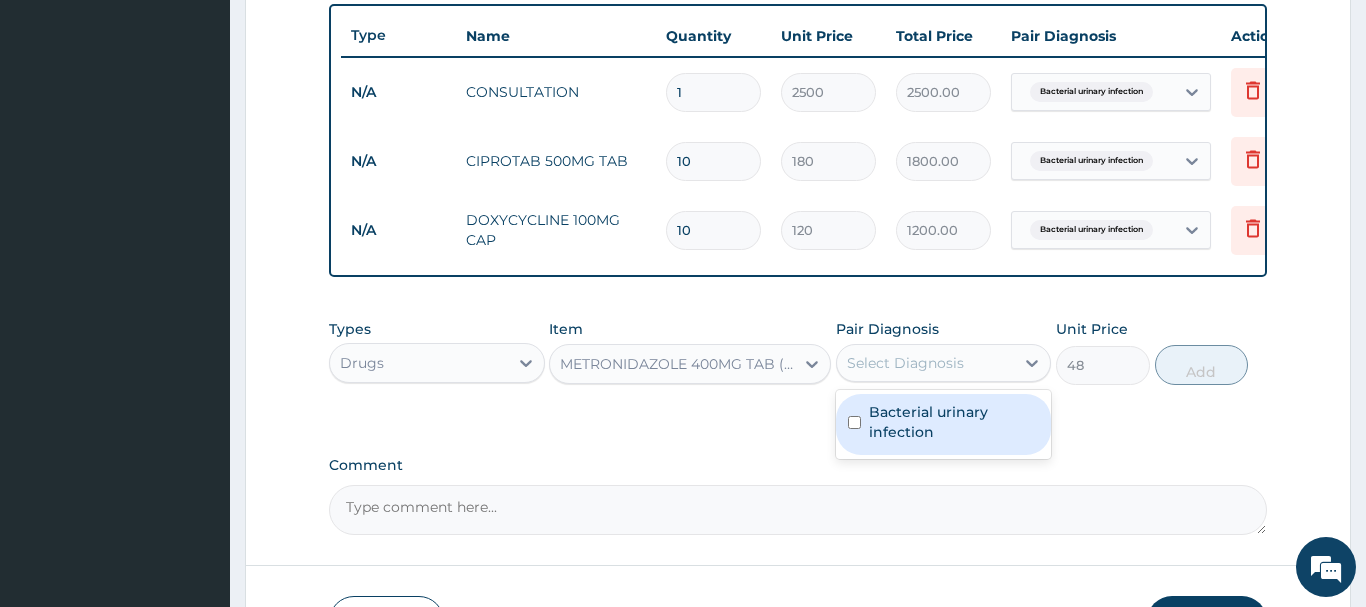 click on "Select Diagnosis" at bounding box center [905, 363] 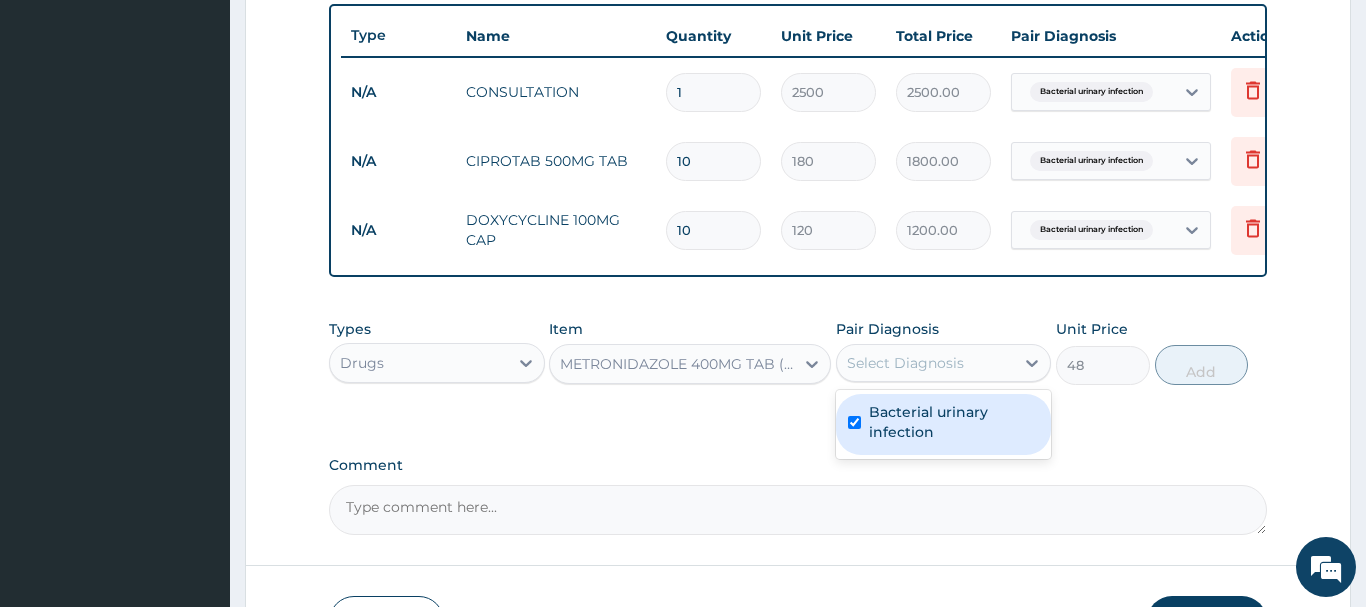 checkbox on "true" 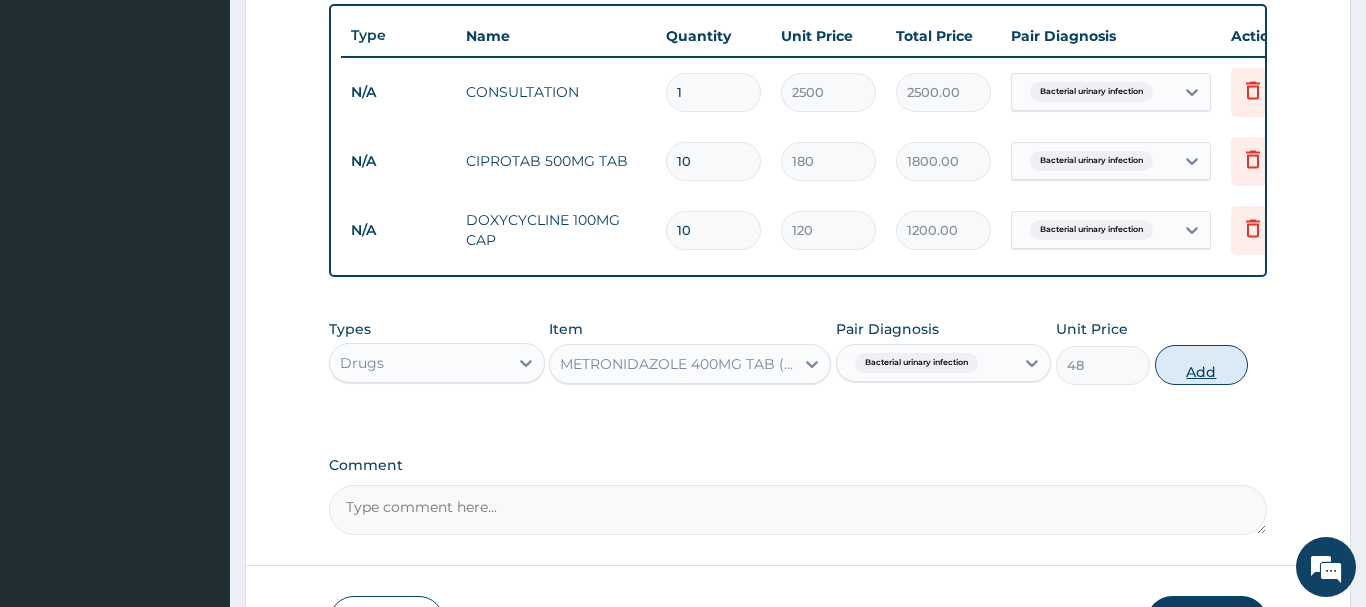 click on "Add" at bounding box center [1202, 365] 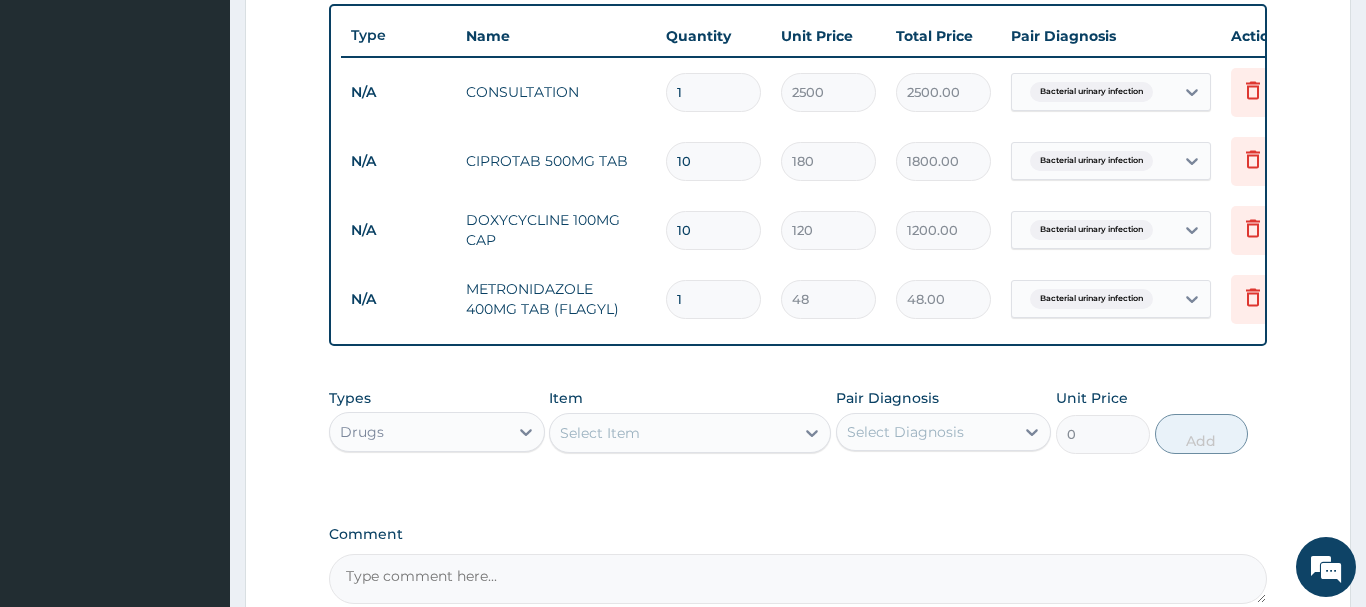 type on "15" 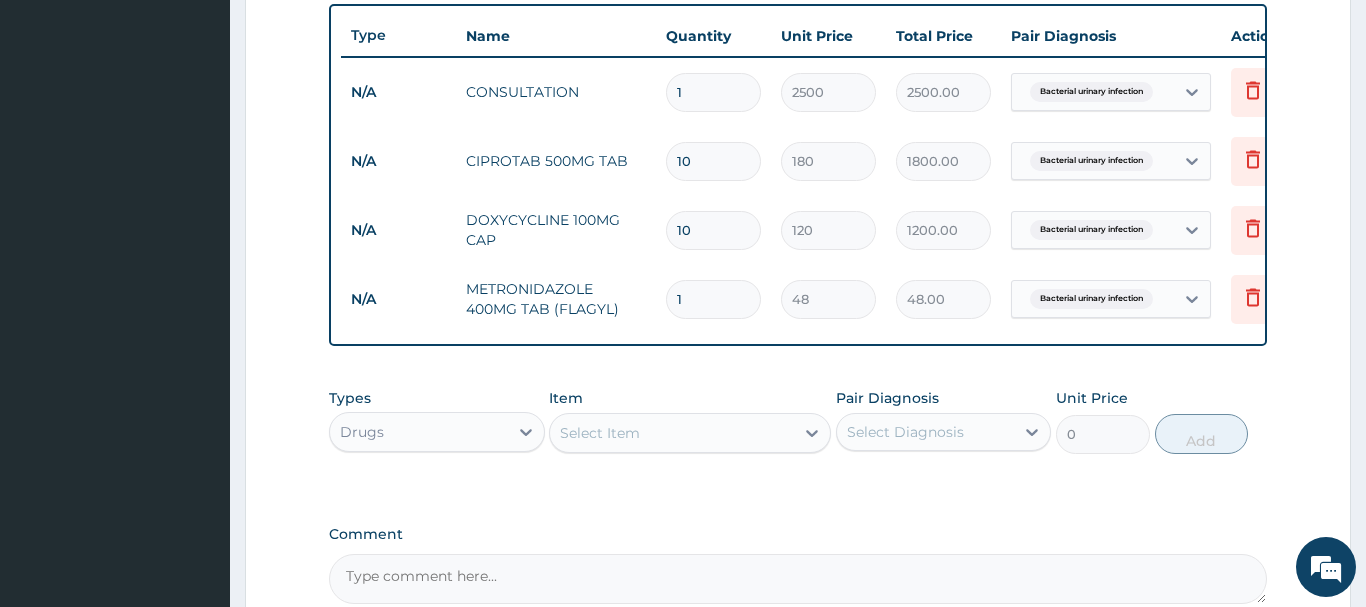 type on "720.00" 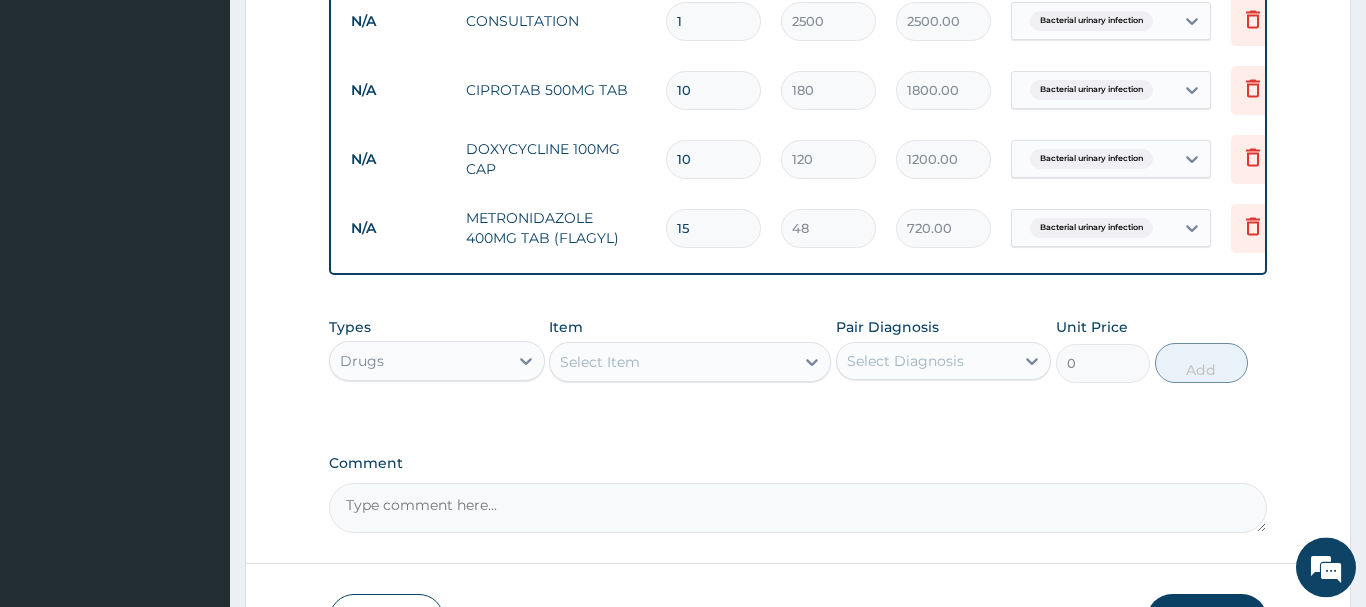 scroll, scrollTop: 842, scrollLeft: 0, axis: vertical 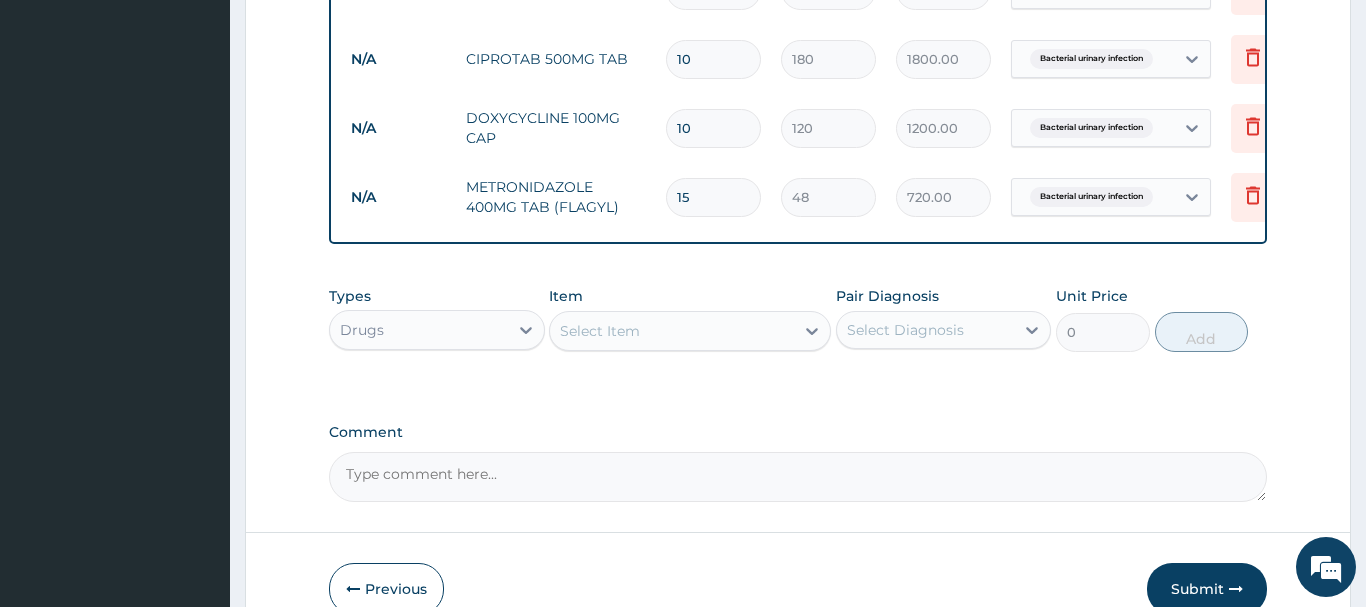 type on "15" 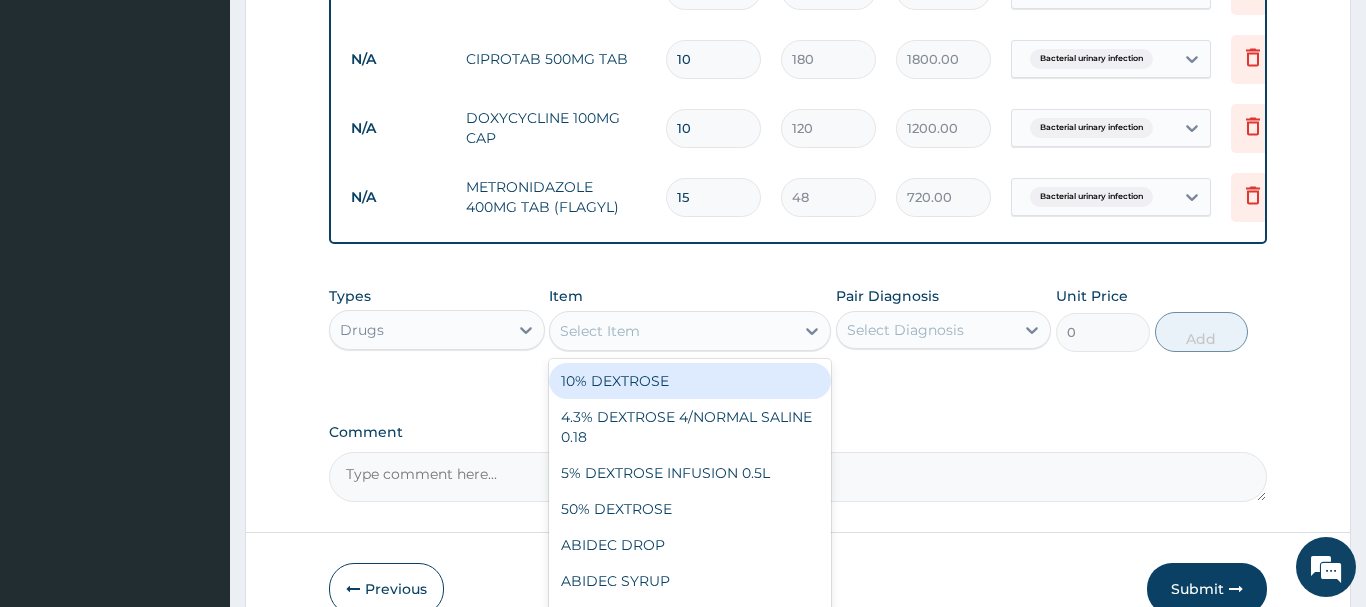click on "Select Item" at bounding box center [672, 331] 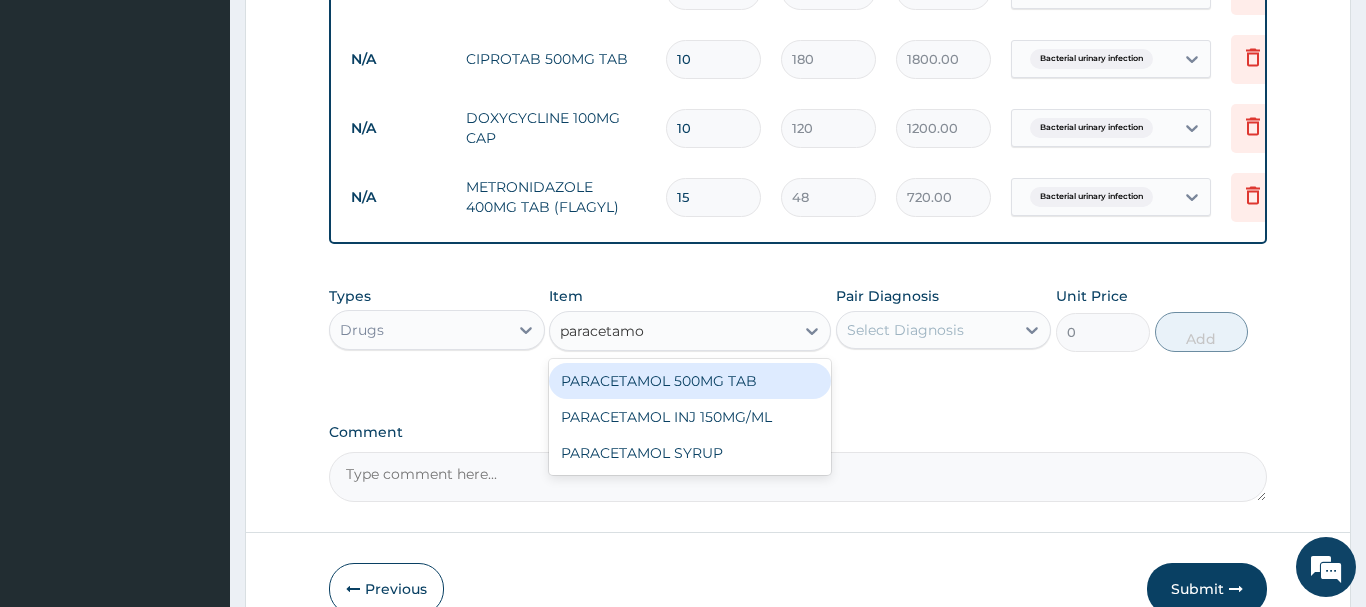 type on "paracetamol" 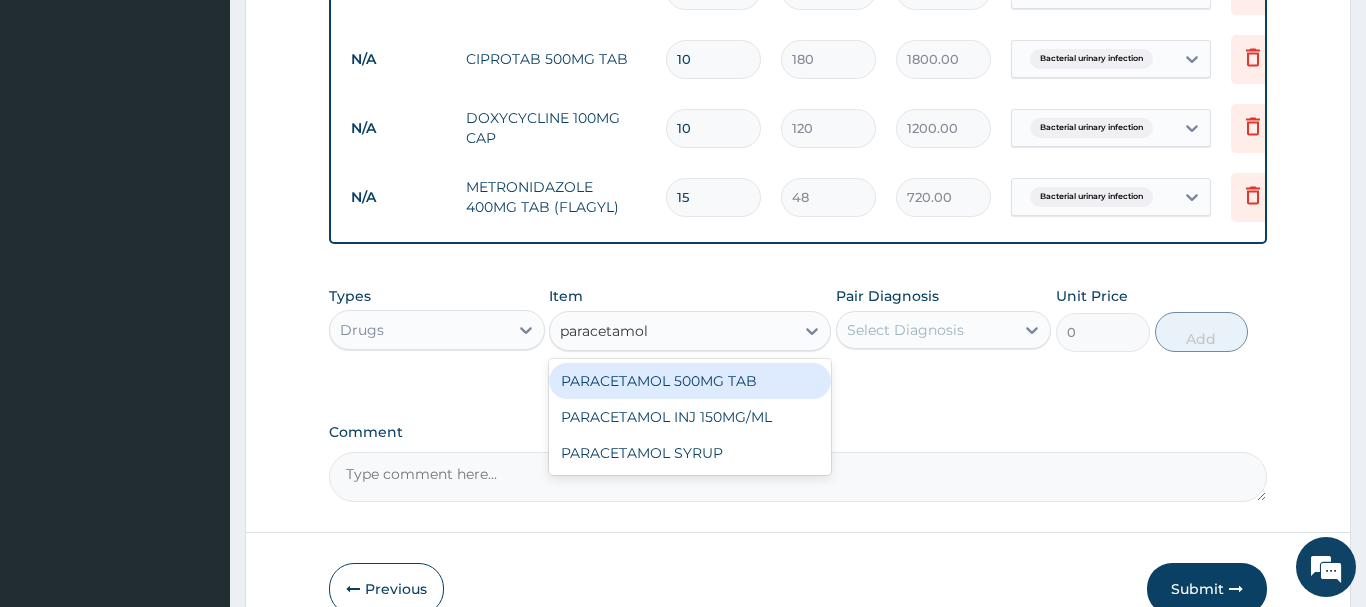 click on "PARACETAMOL 500MG TAB" at bounding box center (690, 381) 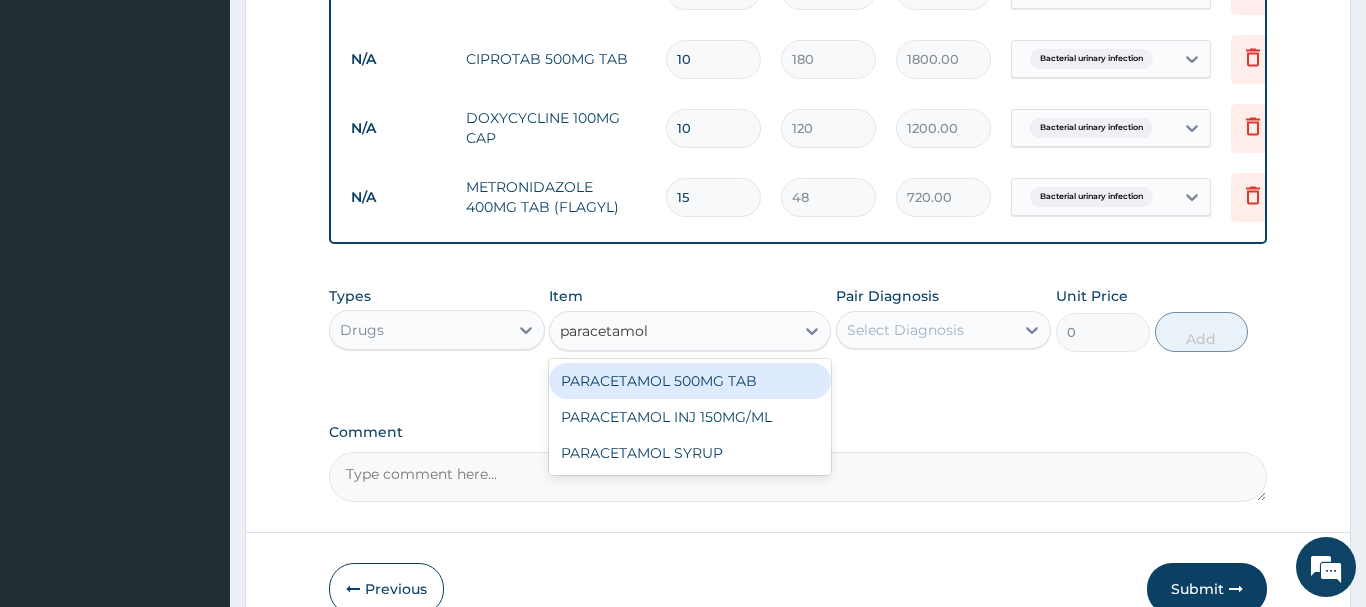 type 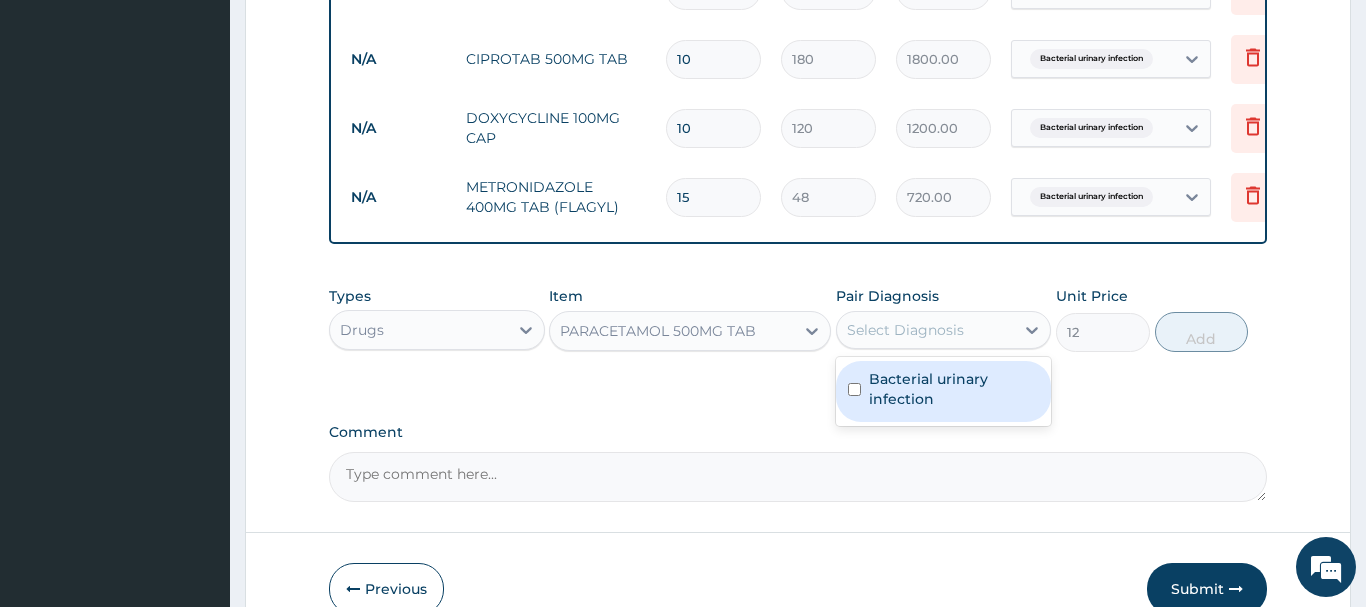 click on "Select Diagnosis" at bounding box center (926, 330) 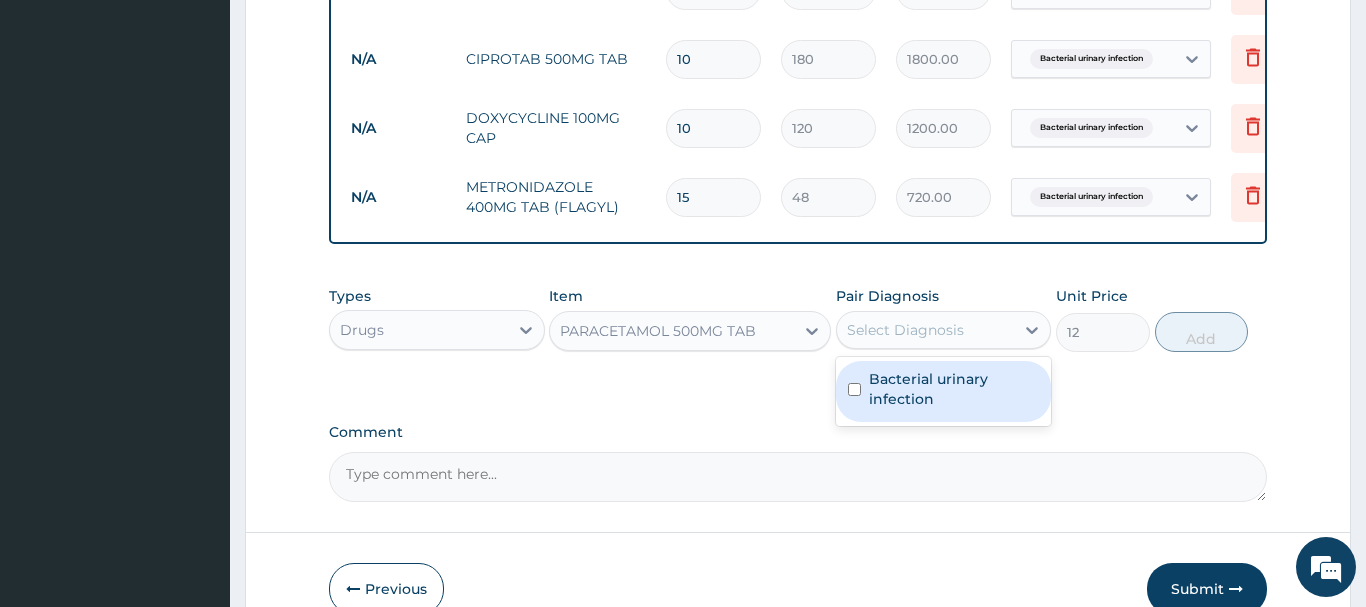 click on "Bacterial urinary infection" at bounding box center [954, 389] 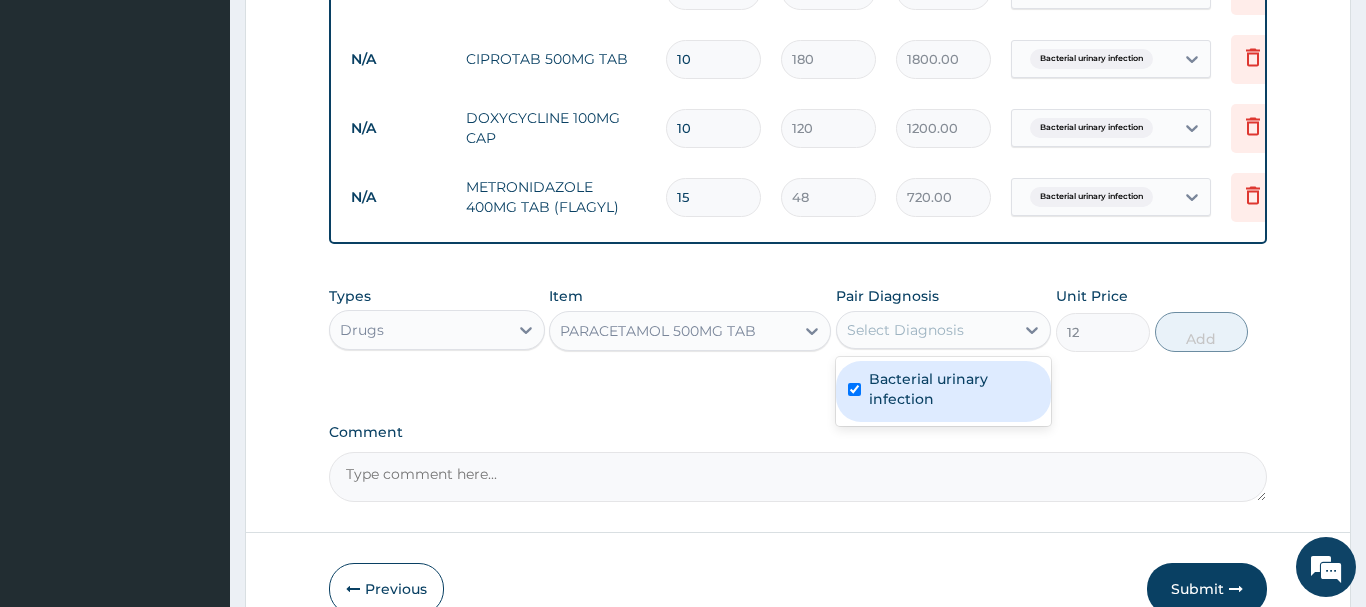checkbox on "true" 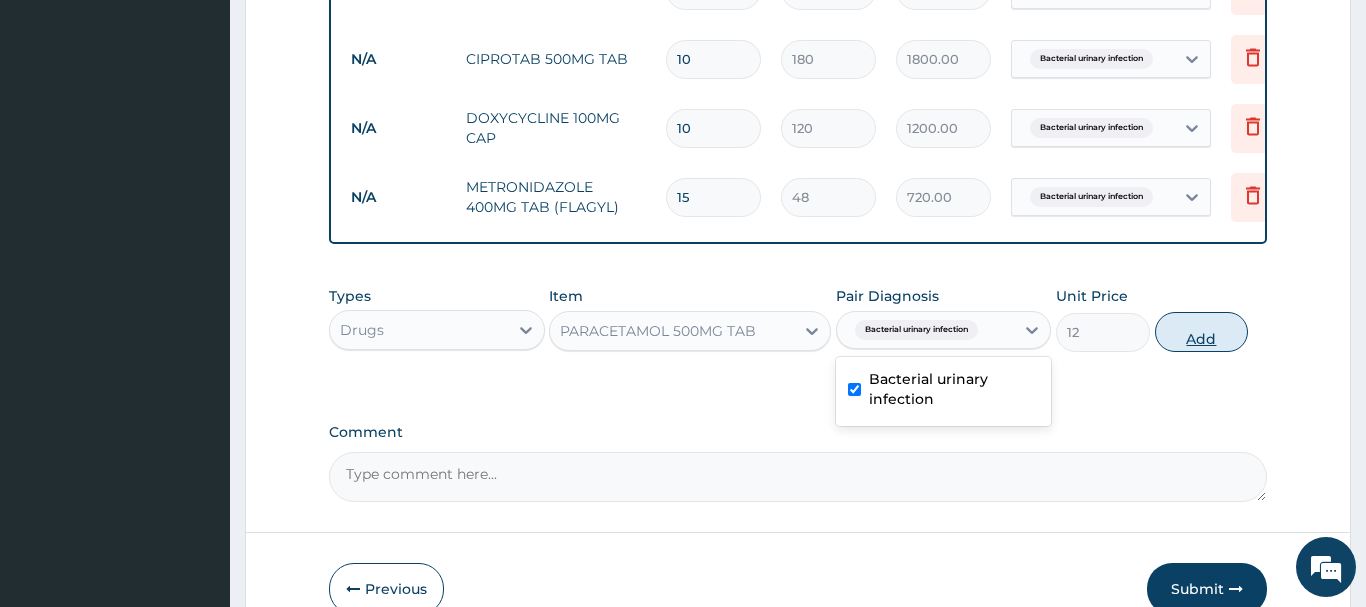 click on "Add" at bounding box center [1202, 332] 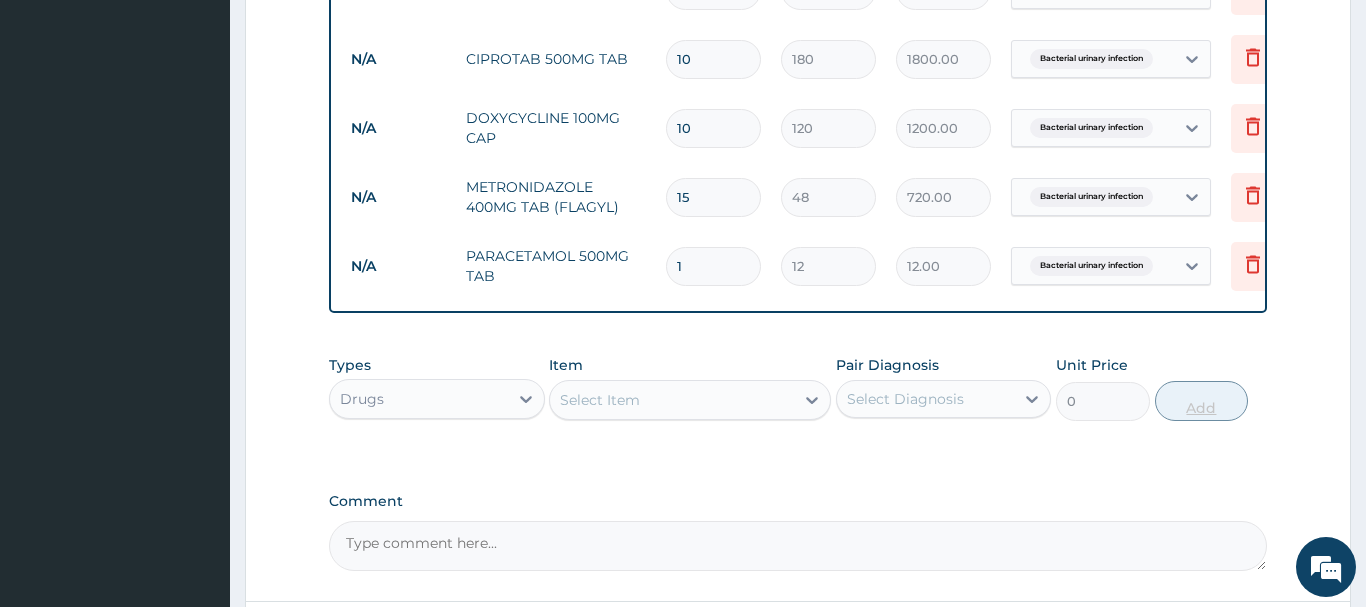 type on "18" 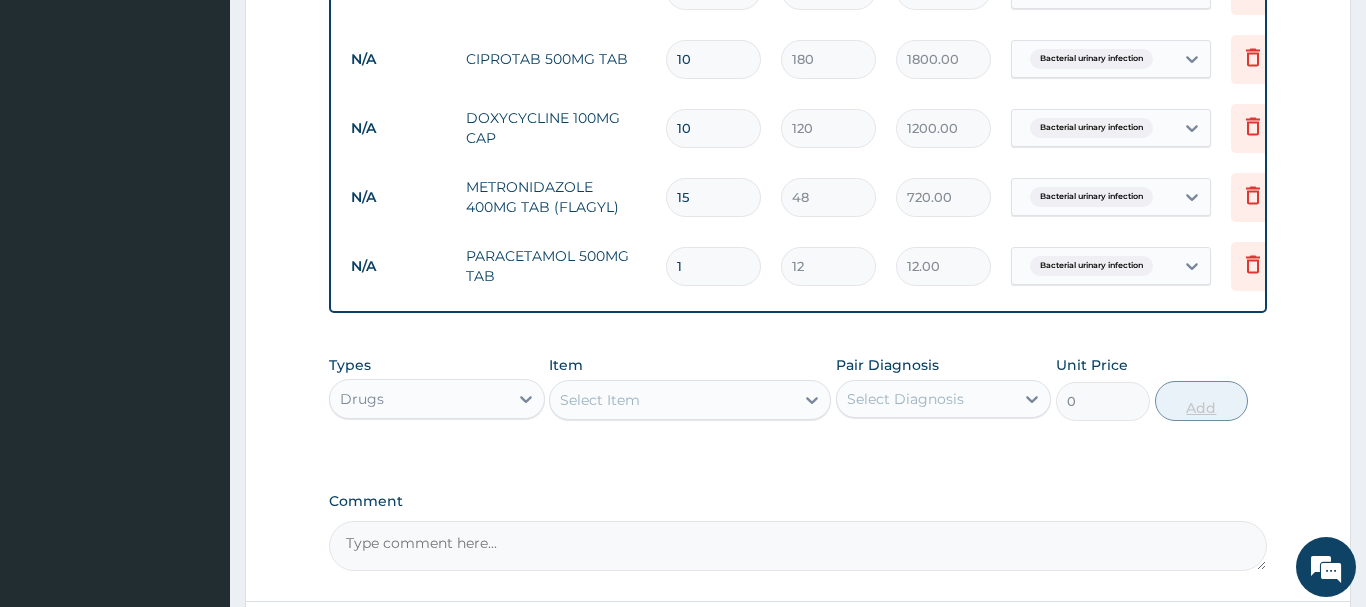 type on "216.00" 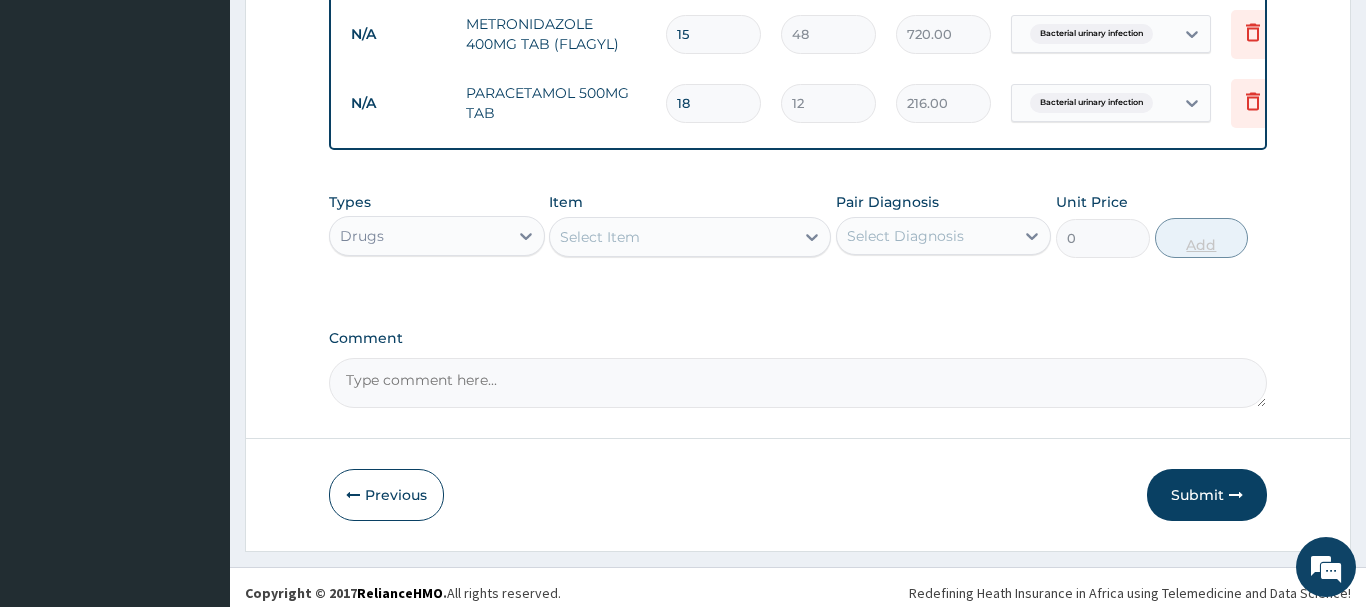 scroll, scrollTop: 1016, scrollLeft: 0, axis: vertical 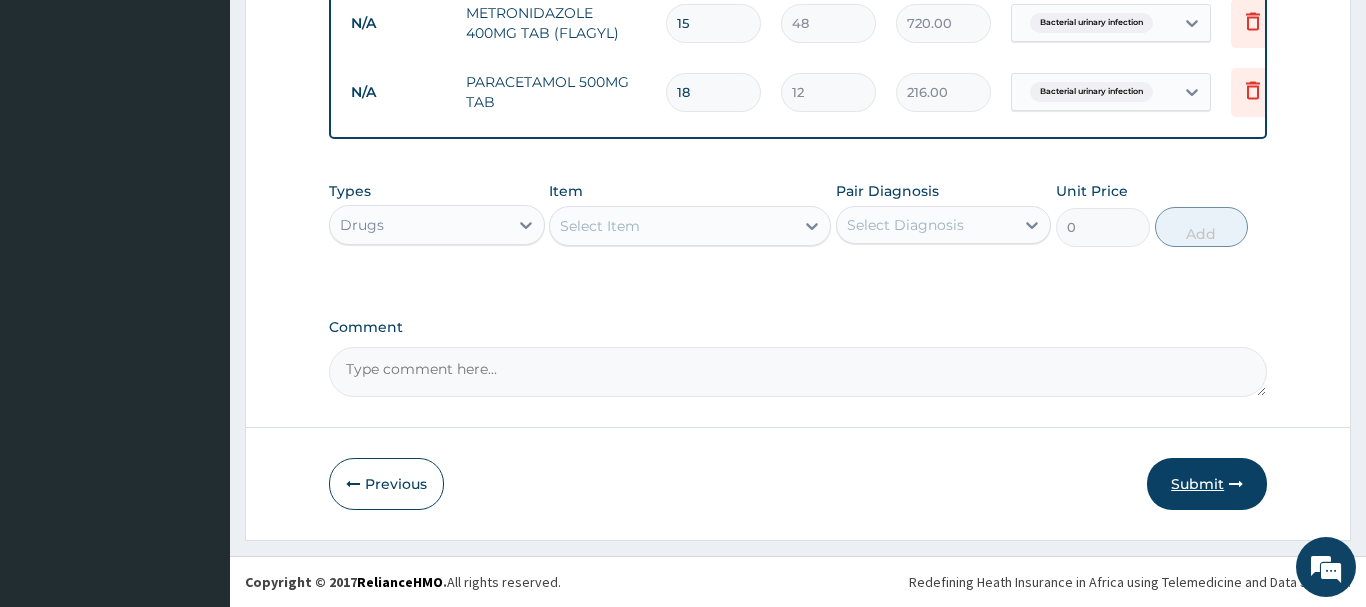 type on "18" 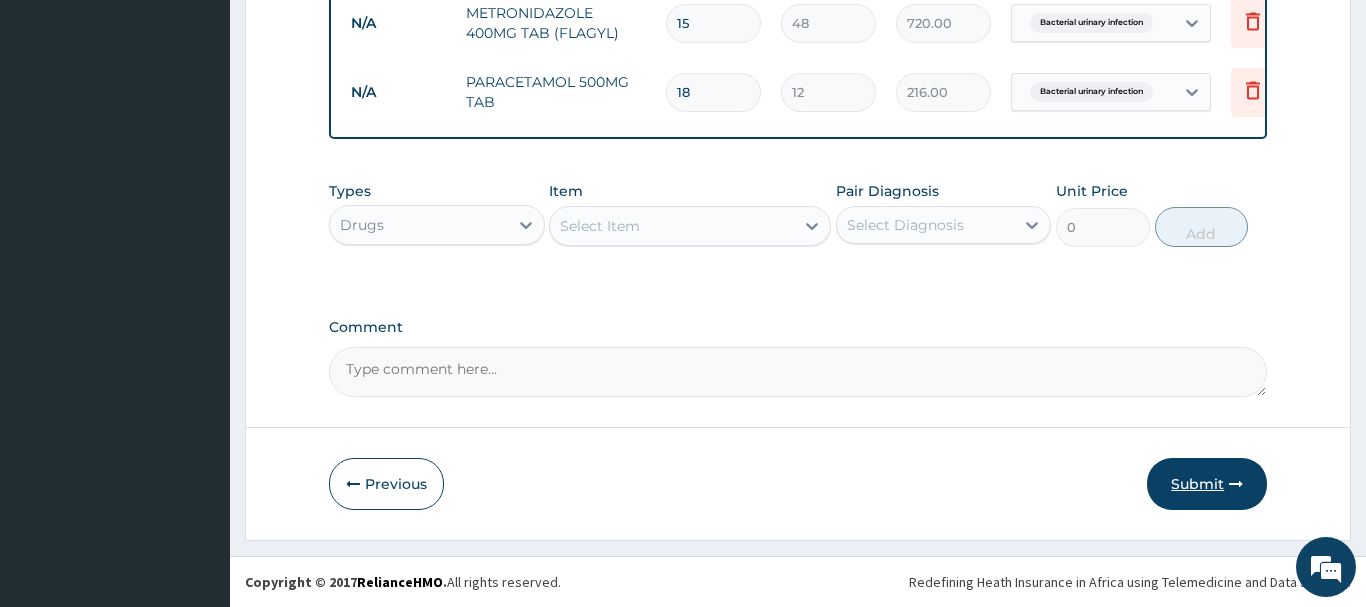 click on "Submit" at bounding box center [1207, 484] 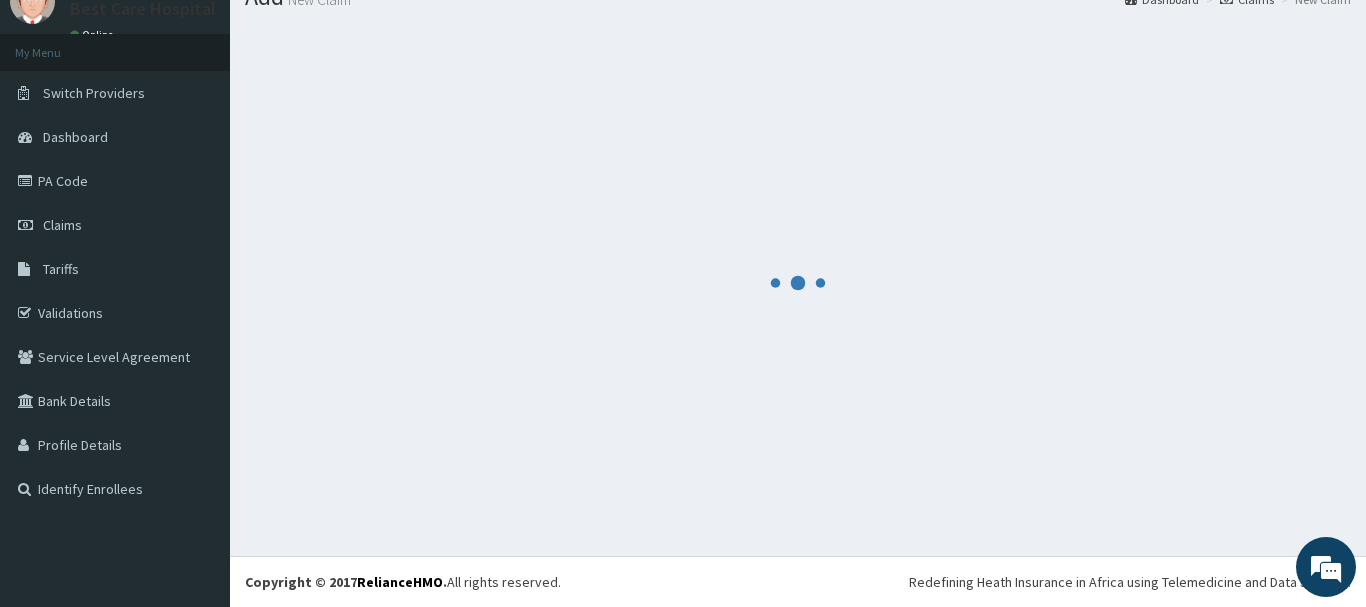 scroll, scrollTop: 81, scrollLeft: 0, axis: vertical 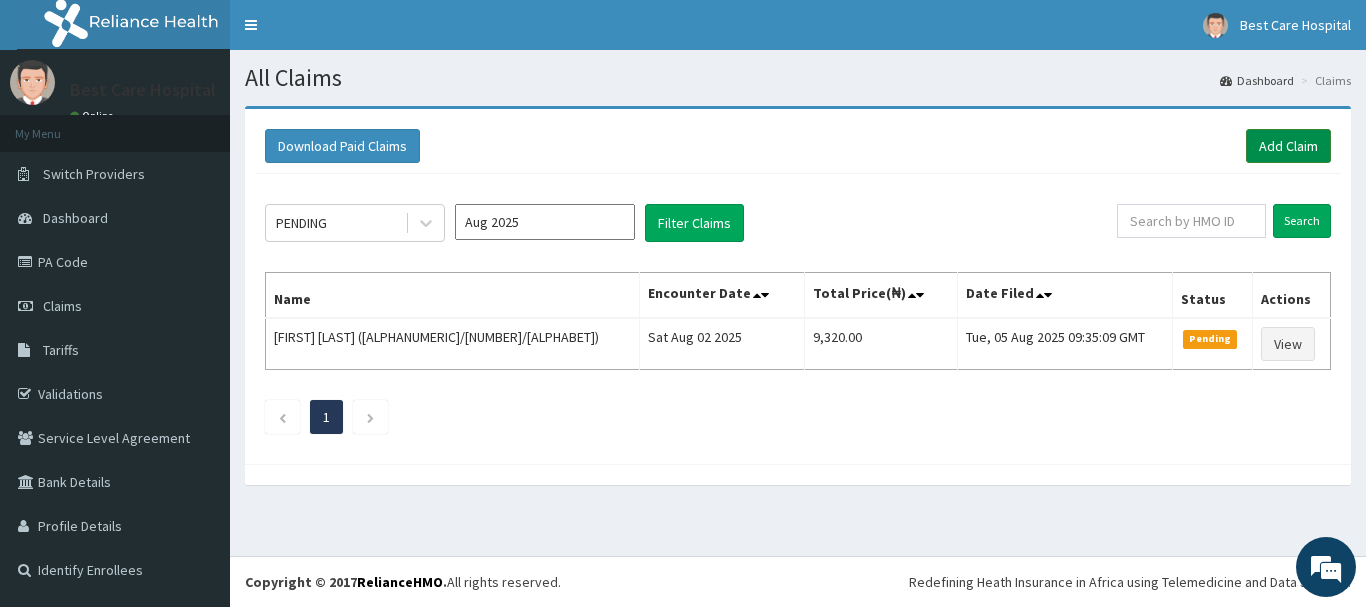 click on "Add Claim" at bounding box center (1288, 146) 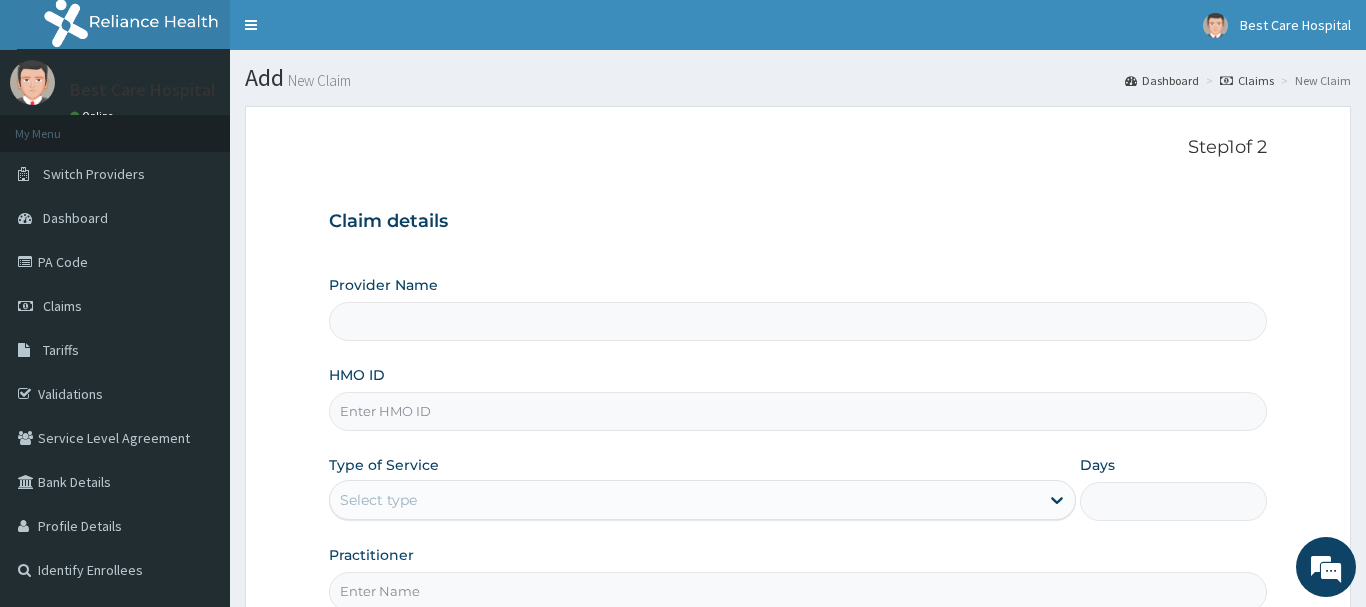 scroll, scrollTop: 0, scrollLeft: 0, axis: both 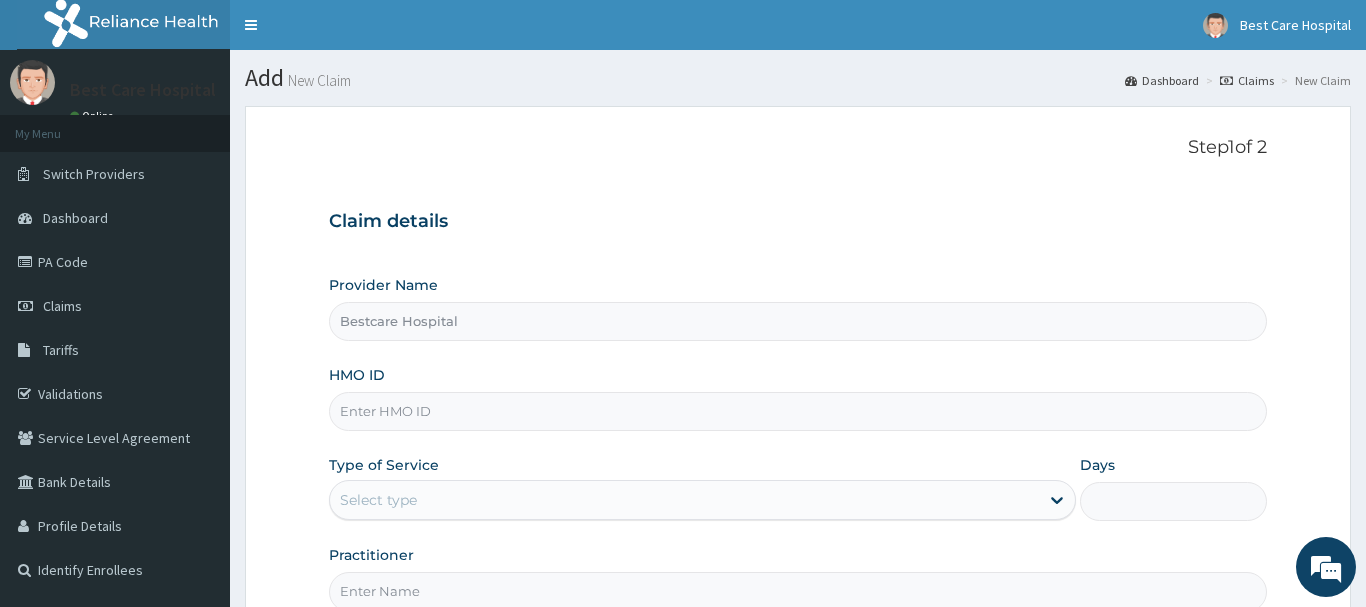 click on "HMO ID" at bounding box center (798, 411) 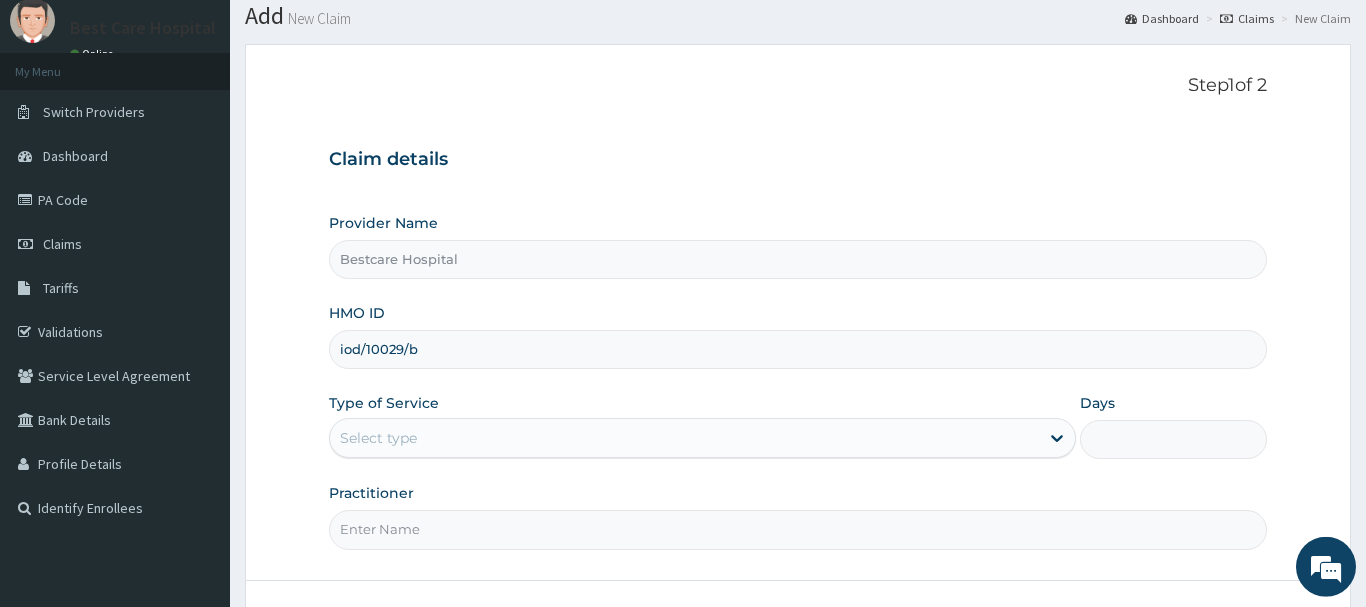 scroll, scrollTop: 102, scrollLeft: 0, axis: vertical 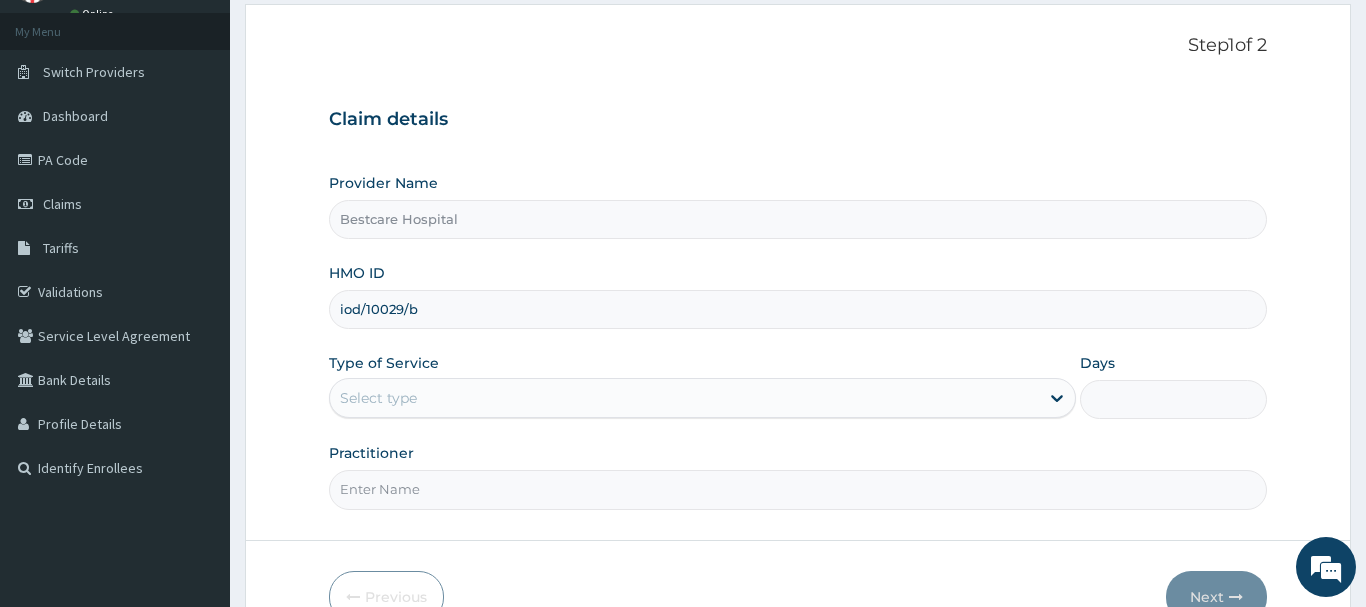 type on "iod/10029/b" 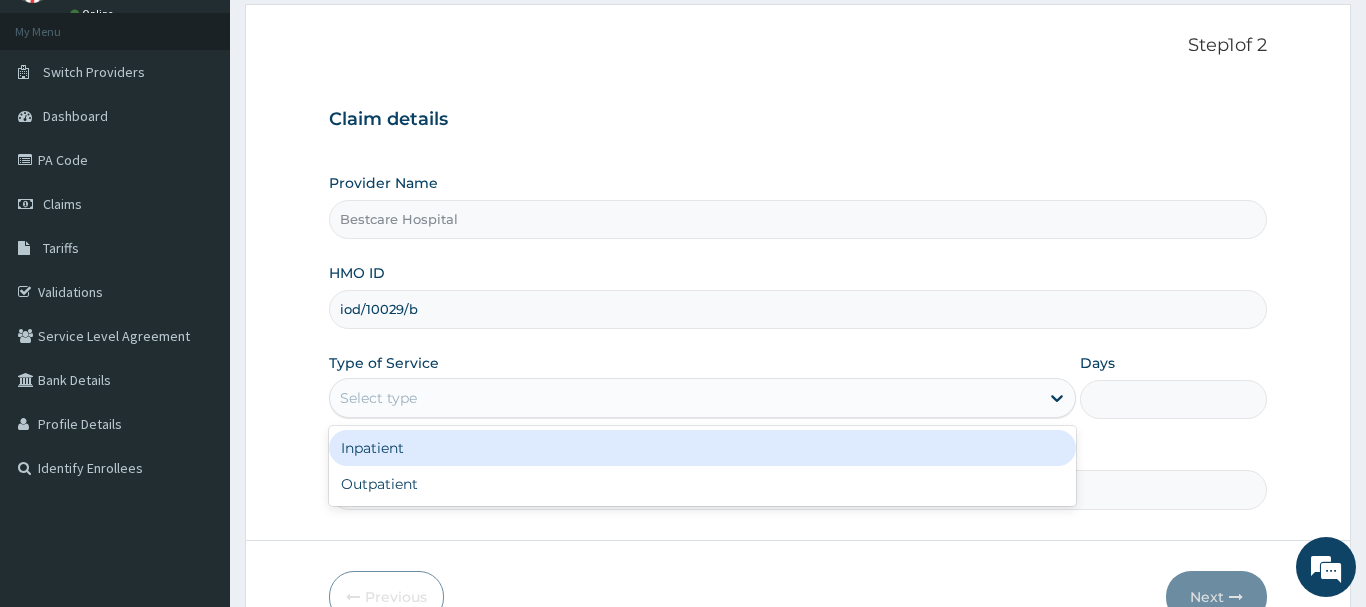 scroll, scrollTop: 0, scrollLeft: 0, axis: both 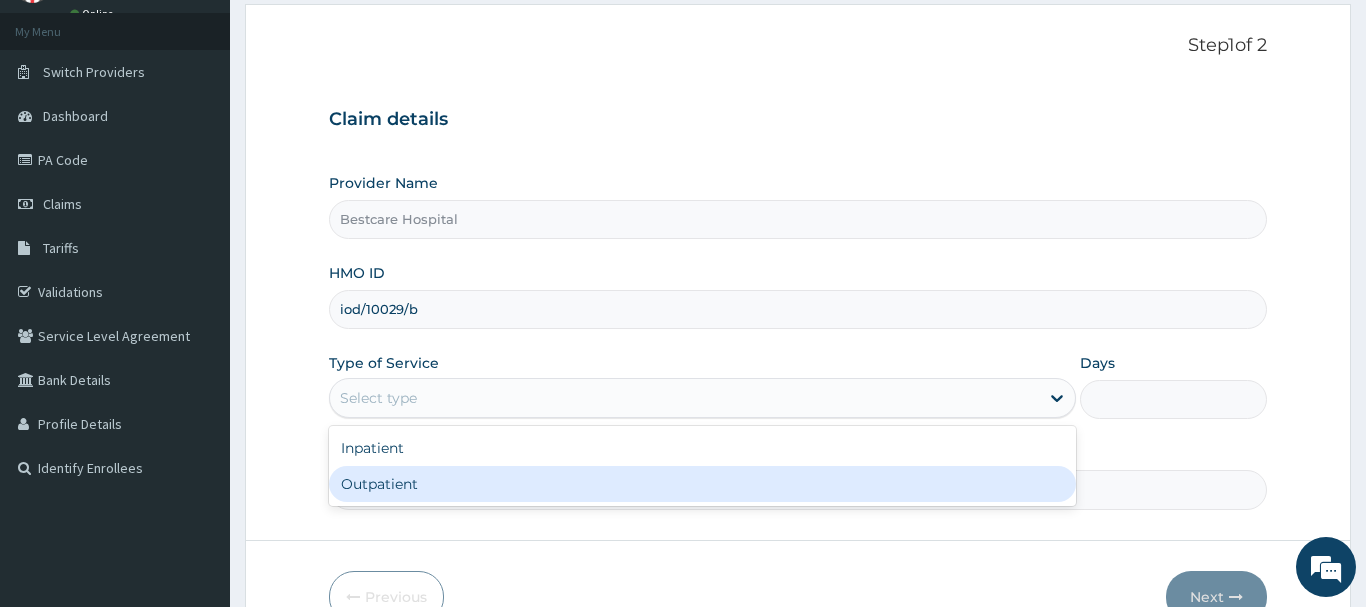 click on "Outpatient" at bounding box center [703, 484] 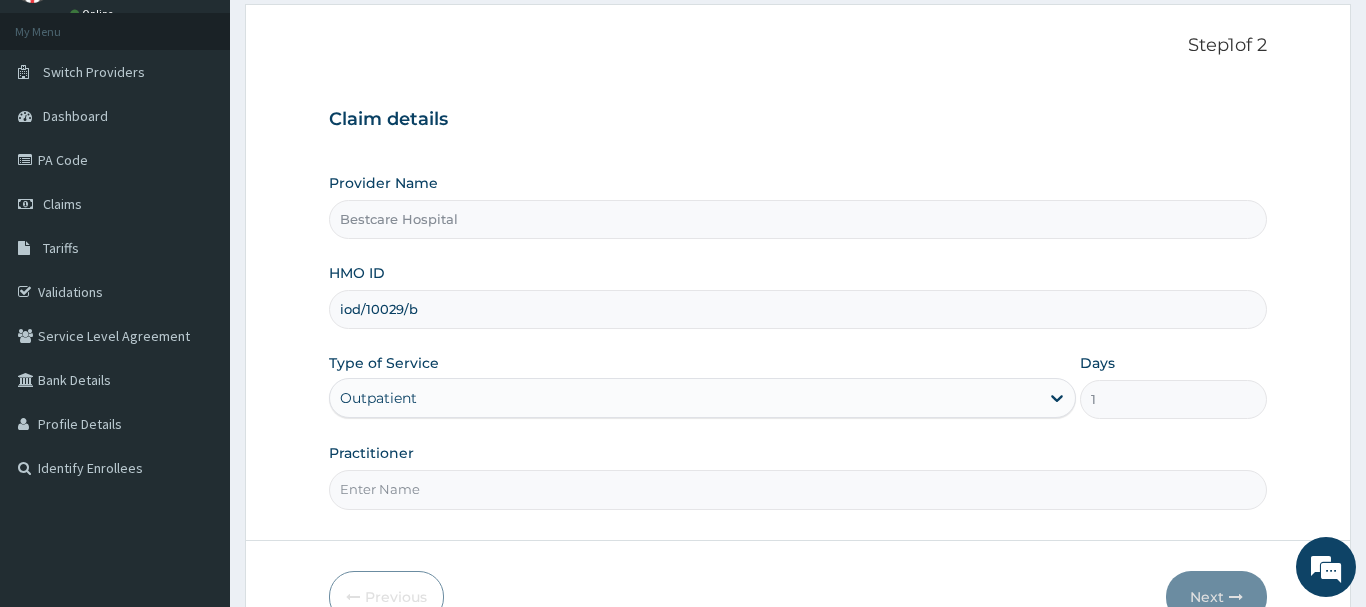 click on "Practitioner" at bounding box center [798, 489] 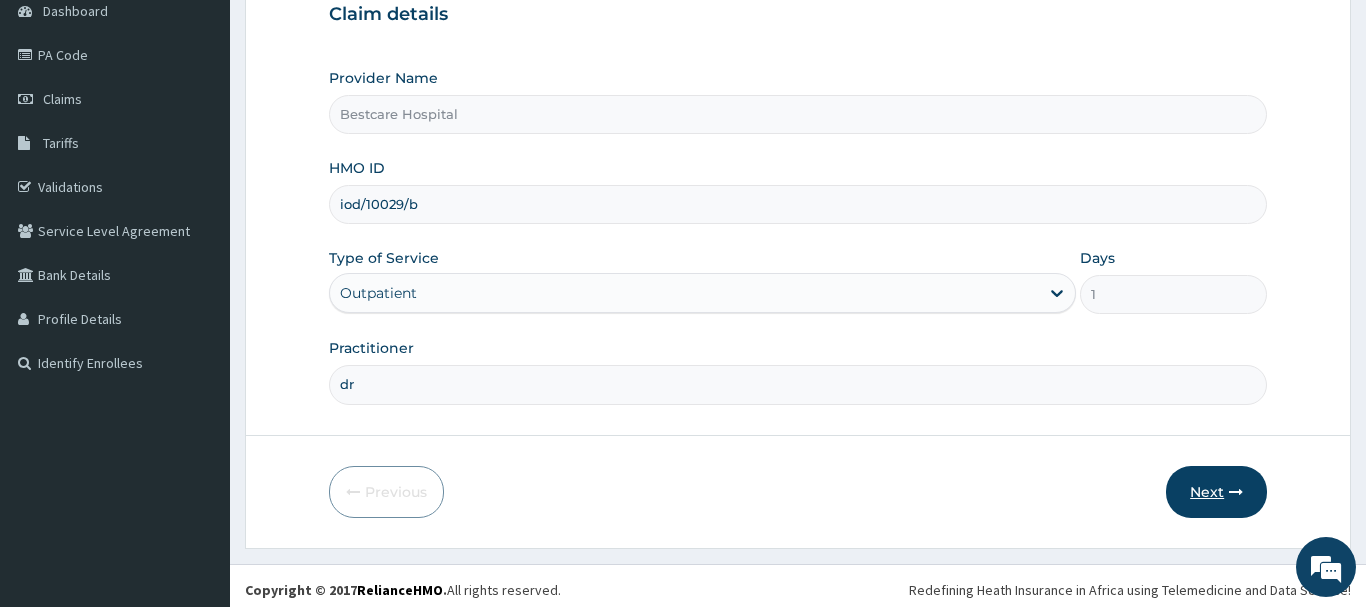 scroll, scrollTop: 215, scrollLeft: 0, axis: vertical 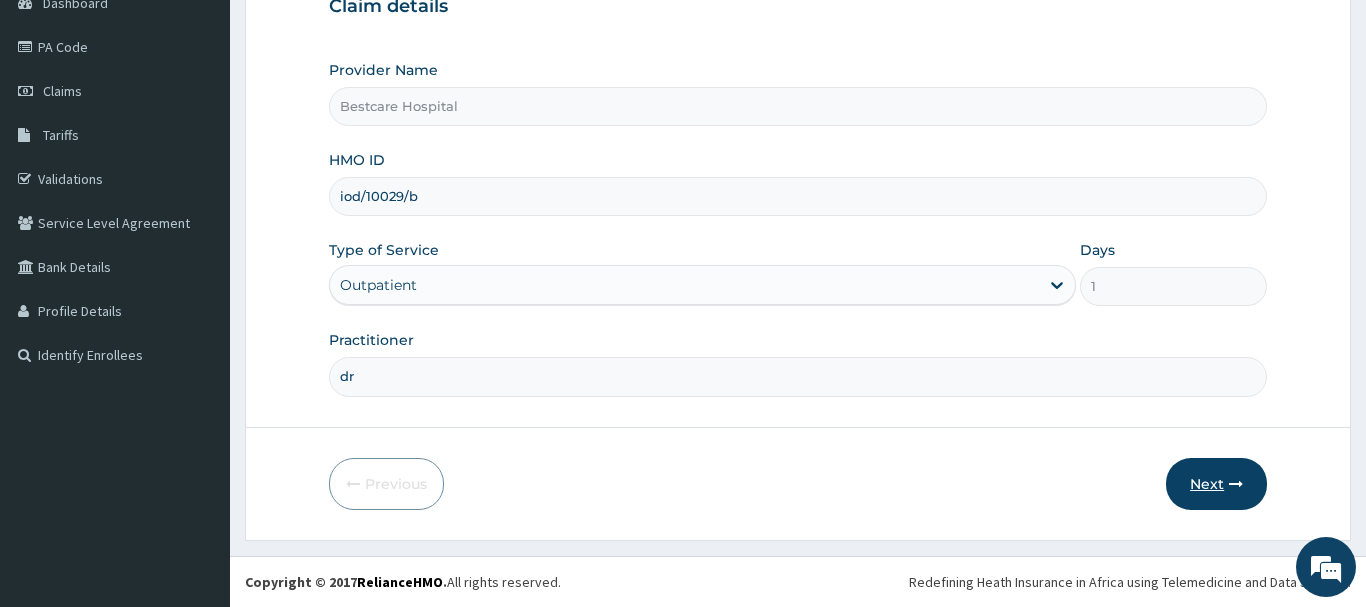 type on "dr" 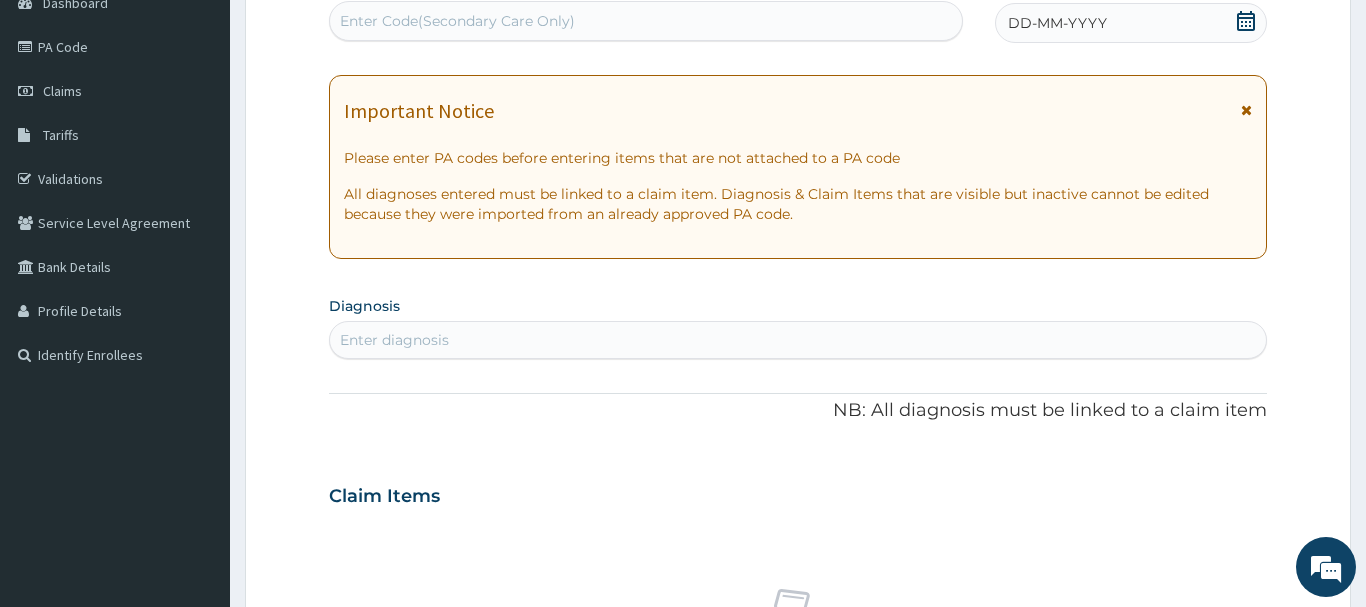scroll, scrollTop: 0, scrollLeft: 0, axis: both 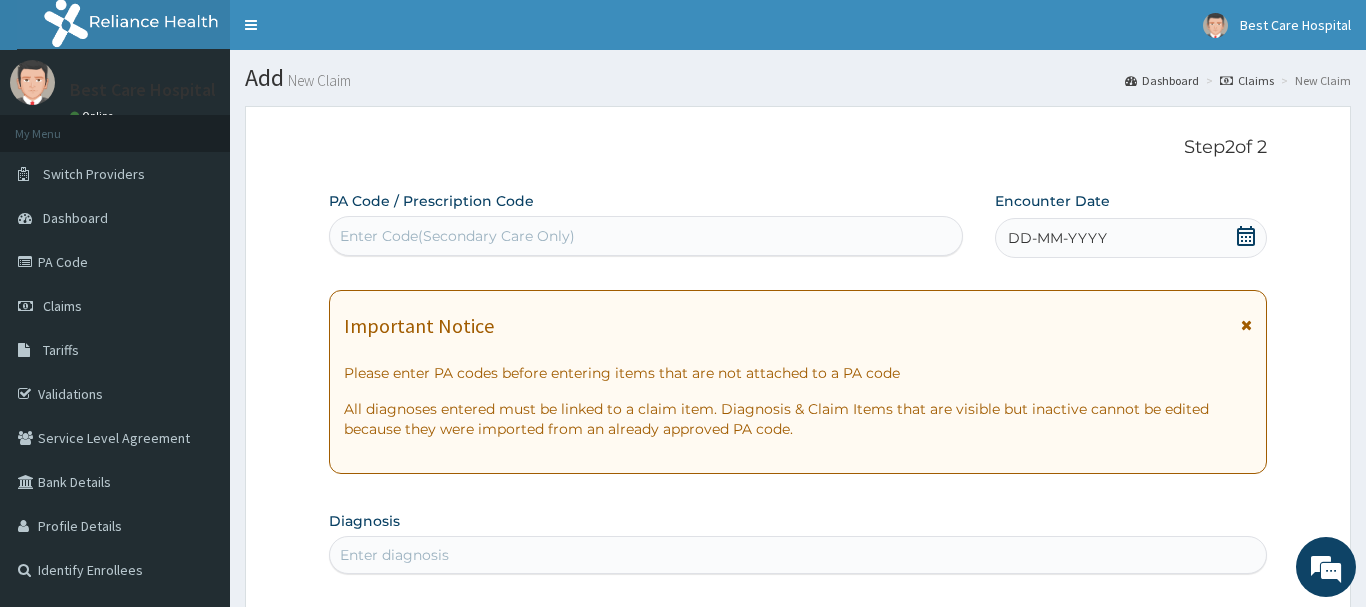 click 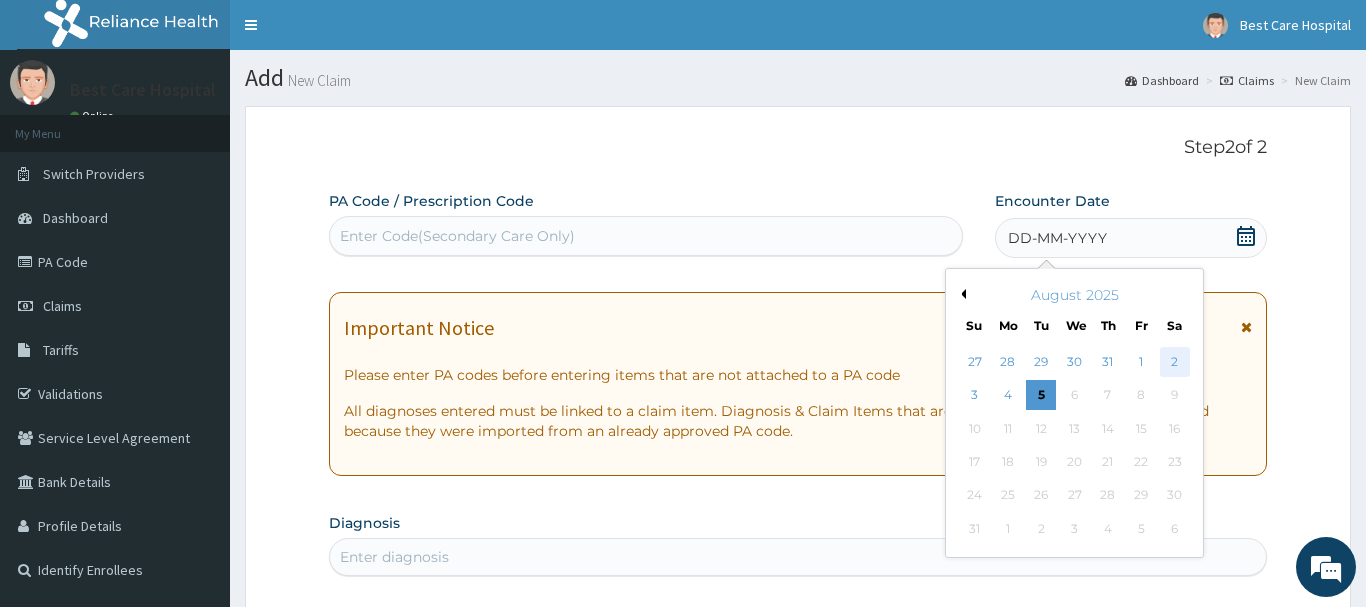 click on "2" at bounding box center [1175, 362] 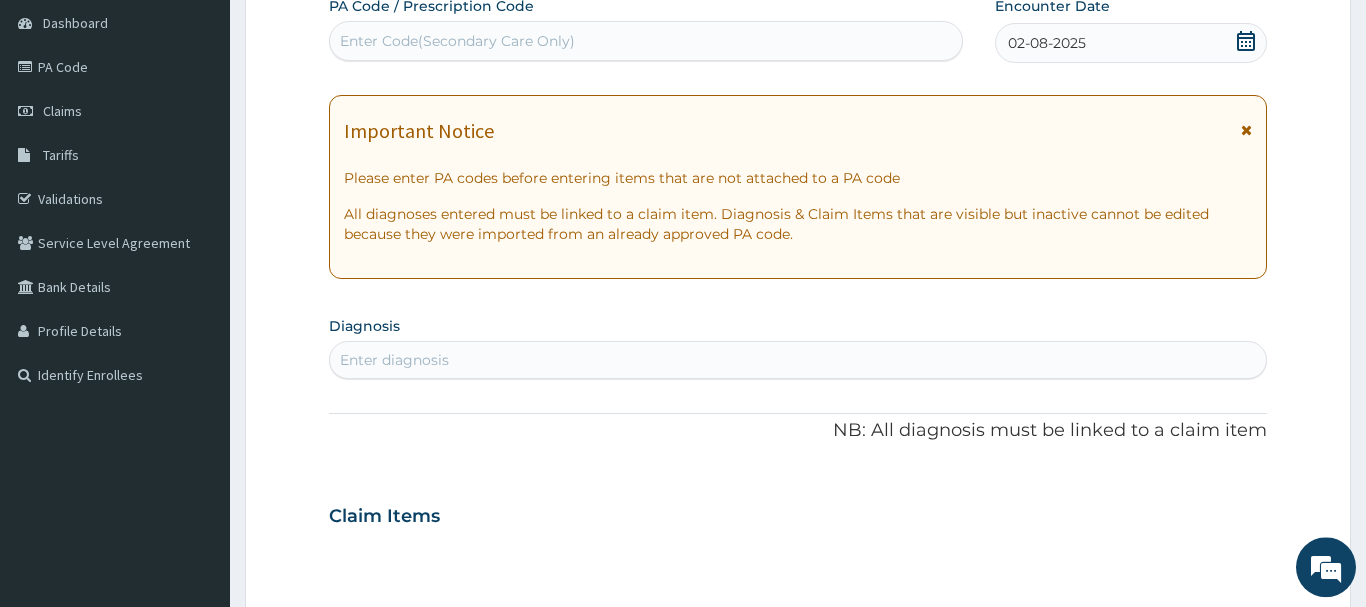 scroll, scrollTop: 306, scrollLeft: 0, axis: vertical 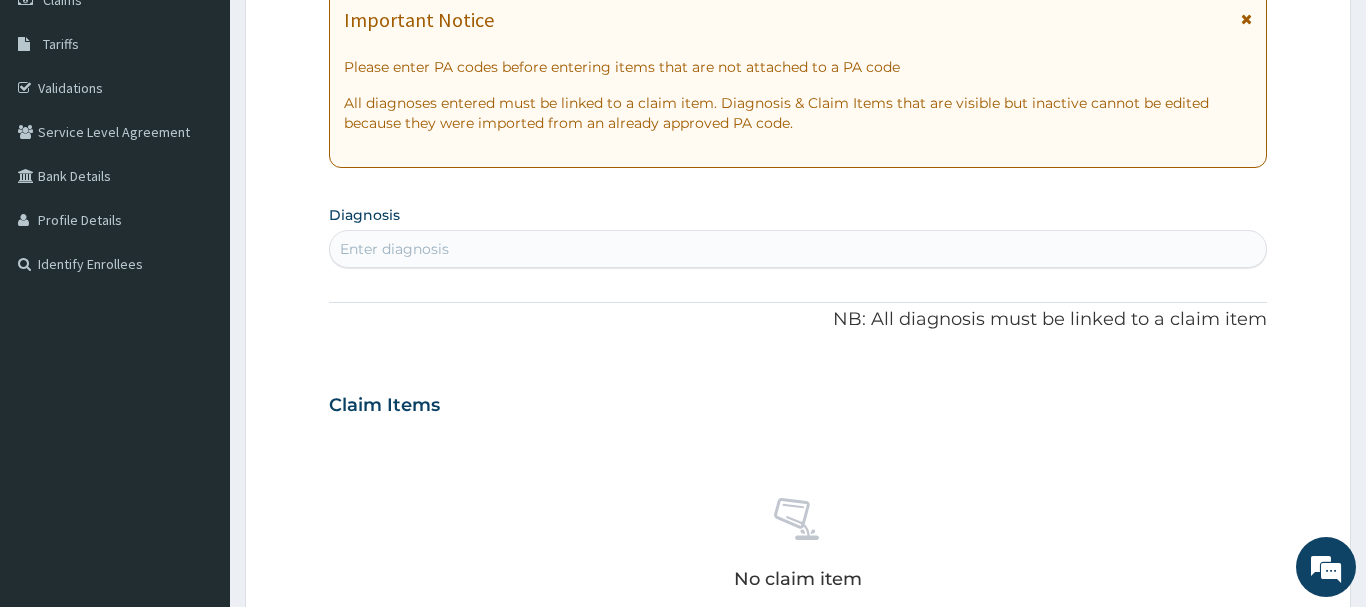click on "Enter diagnosis" at bounding box center (394, 249) 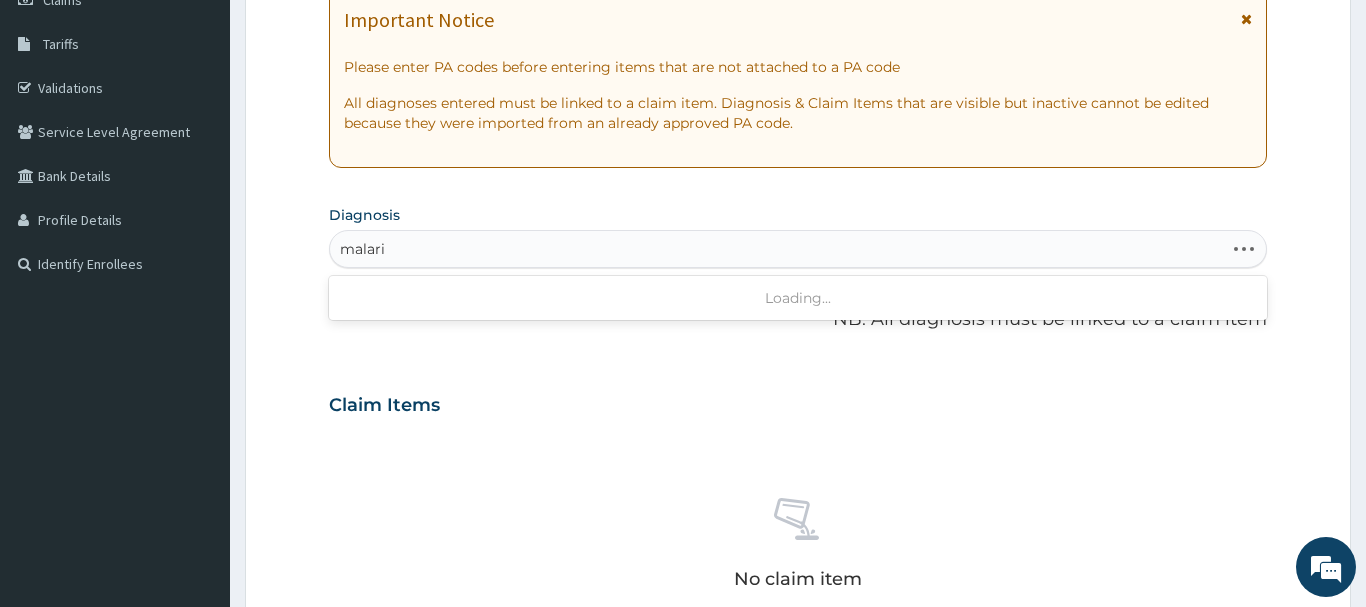 type on "malaria" 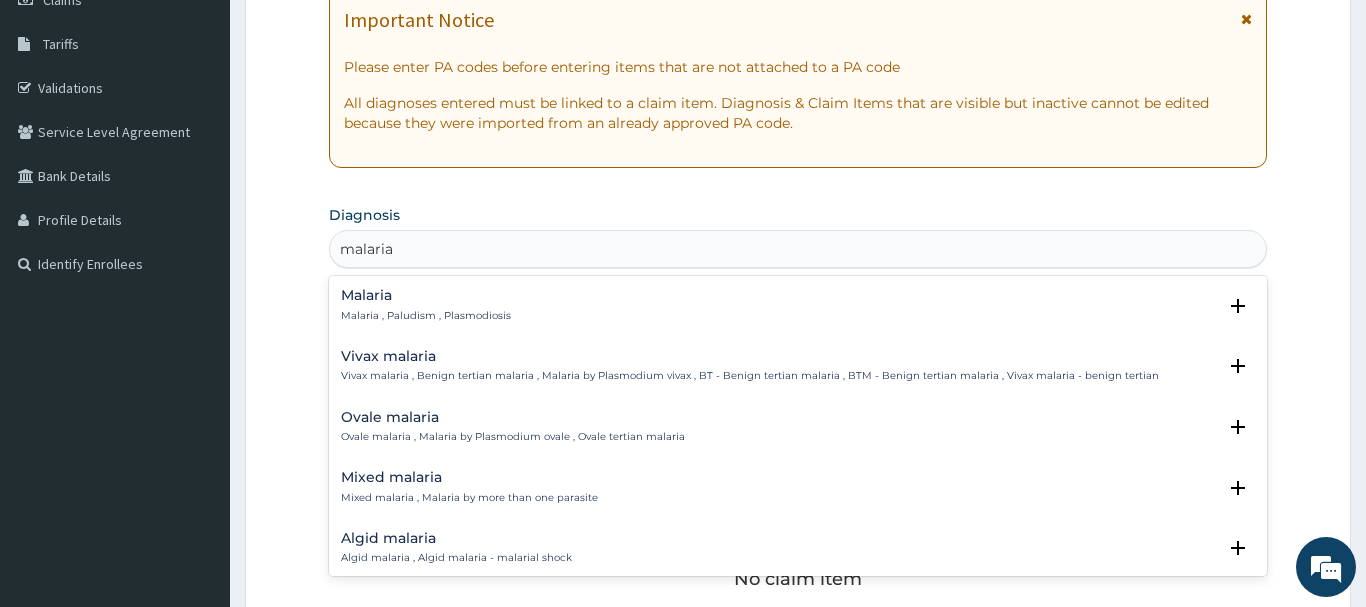 click on "Malaria" at bounding box center [426, 295] 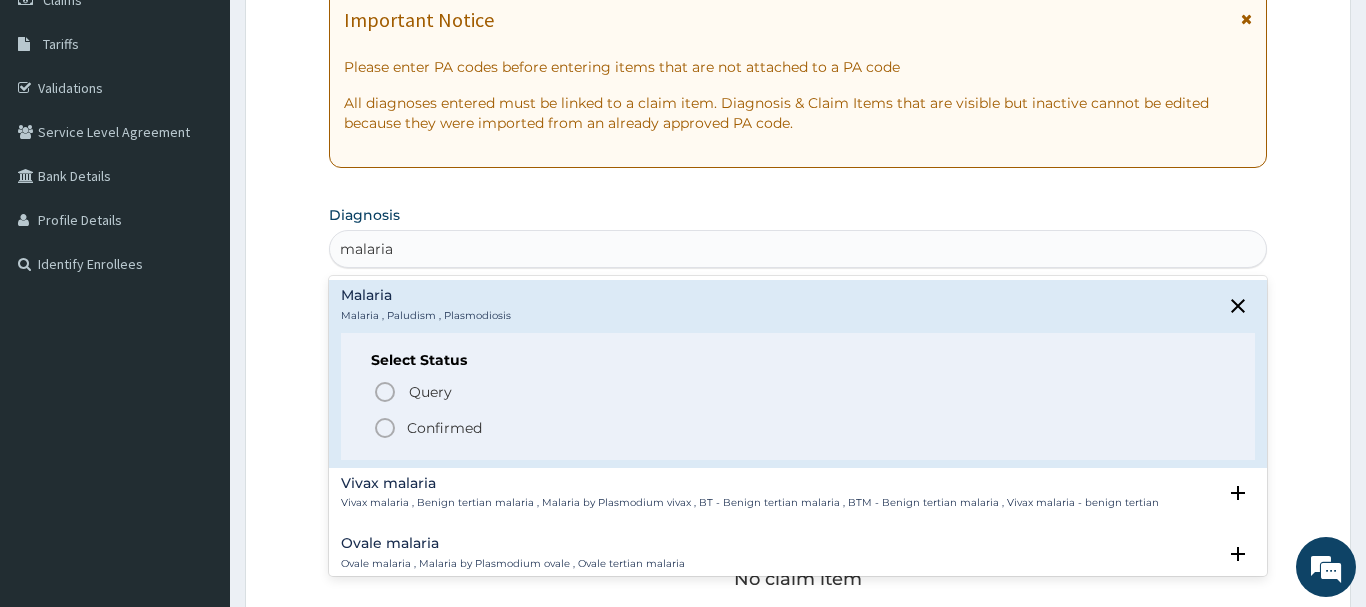 click 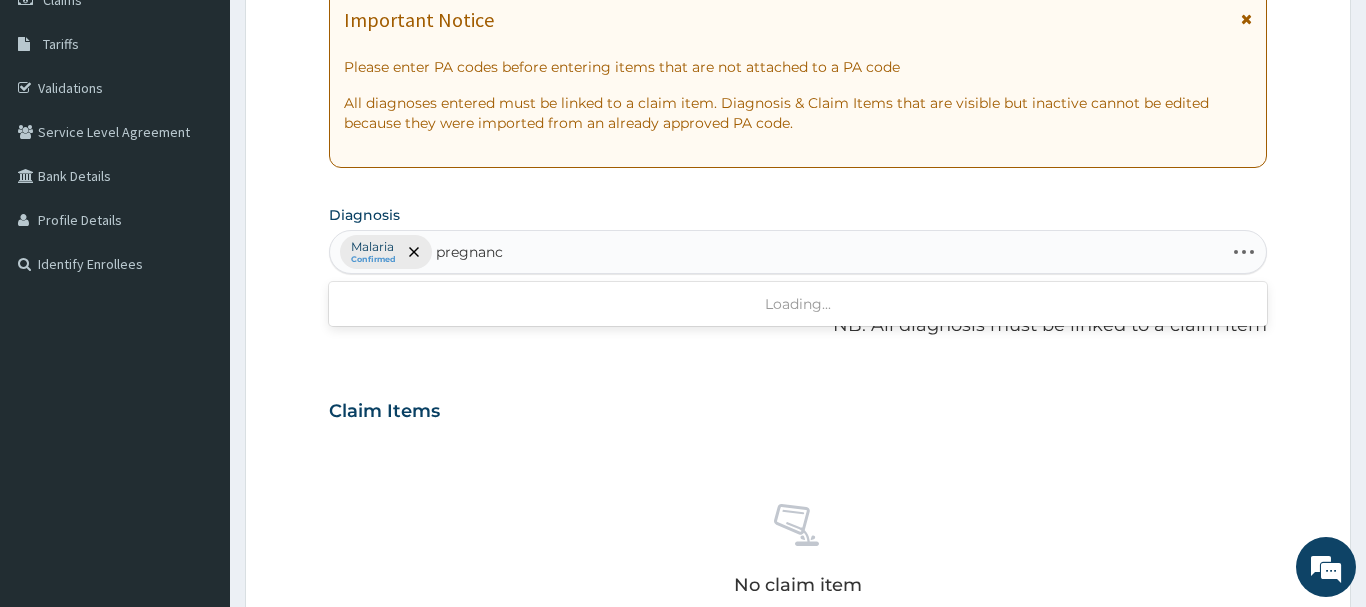 type on "pregnancy" 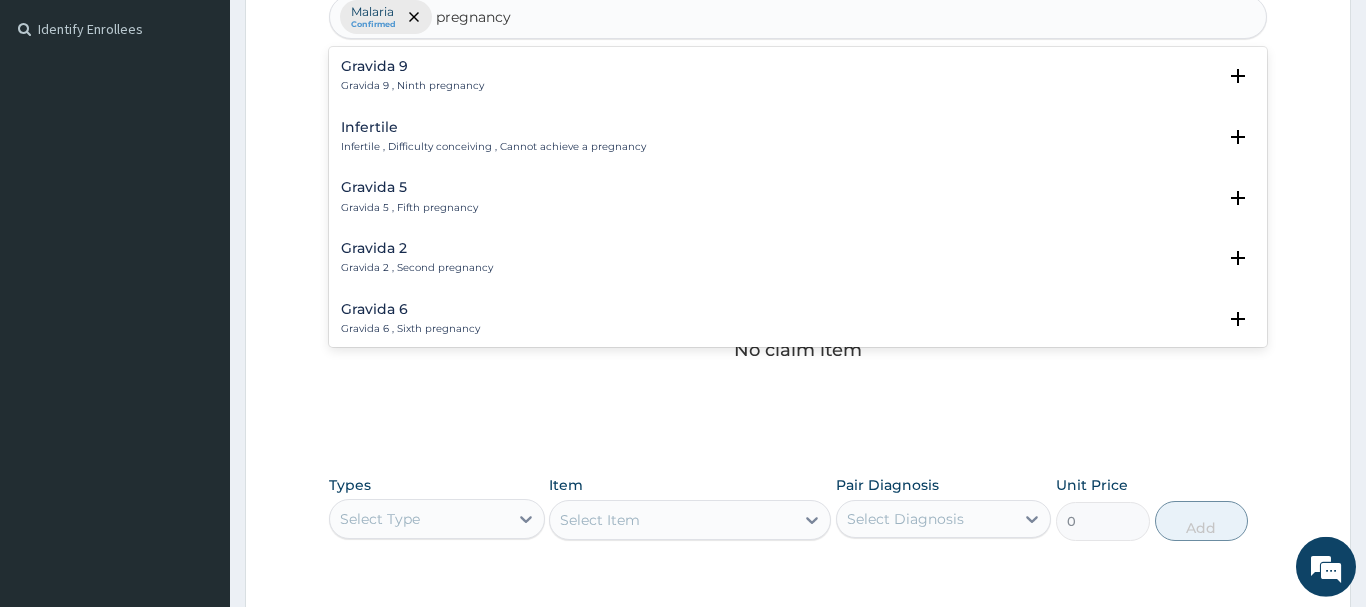 scroll, scrollTop: 612, scrollLeft: 0, axis: vertical 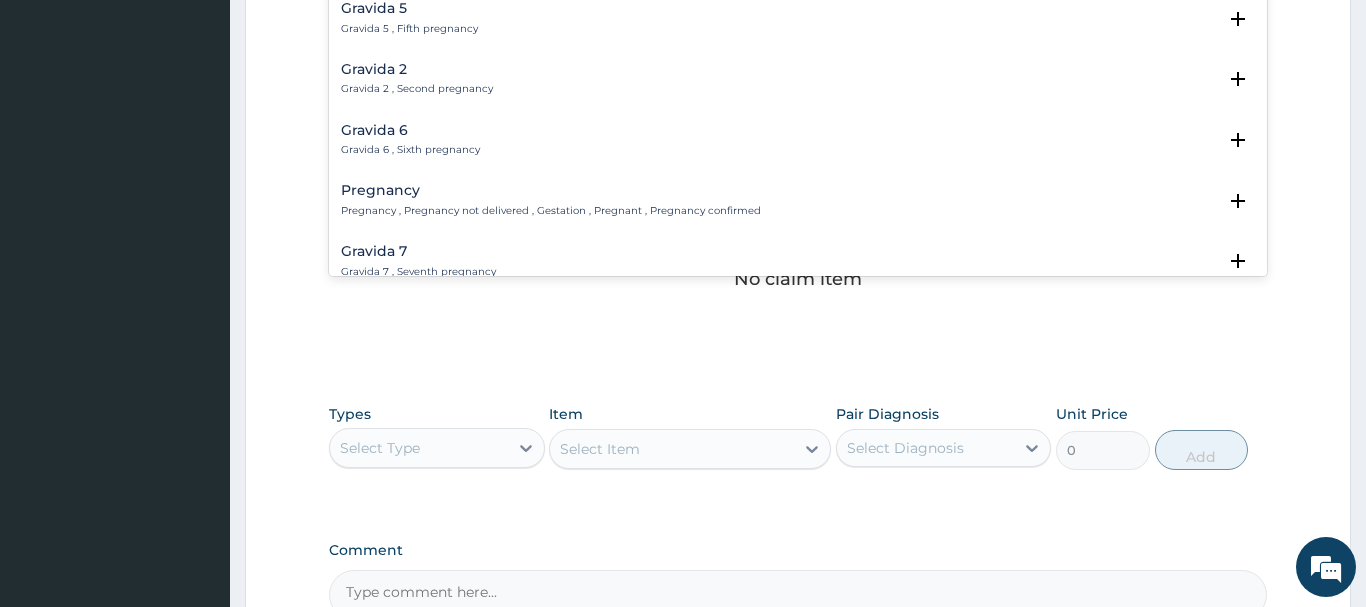 click on "Pregnancy" at bounding box center [551, 190] 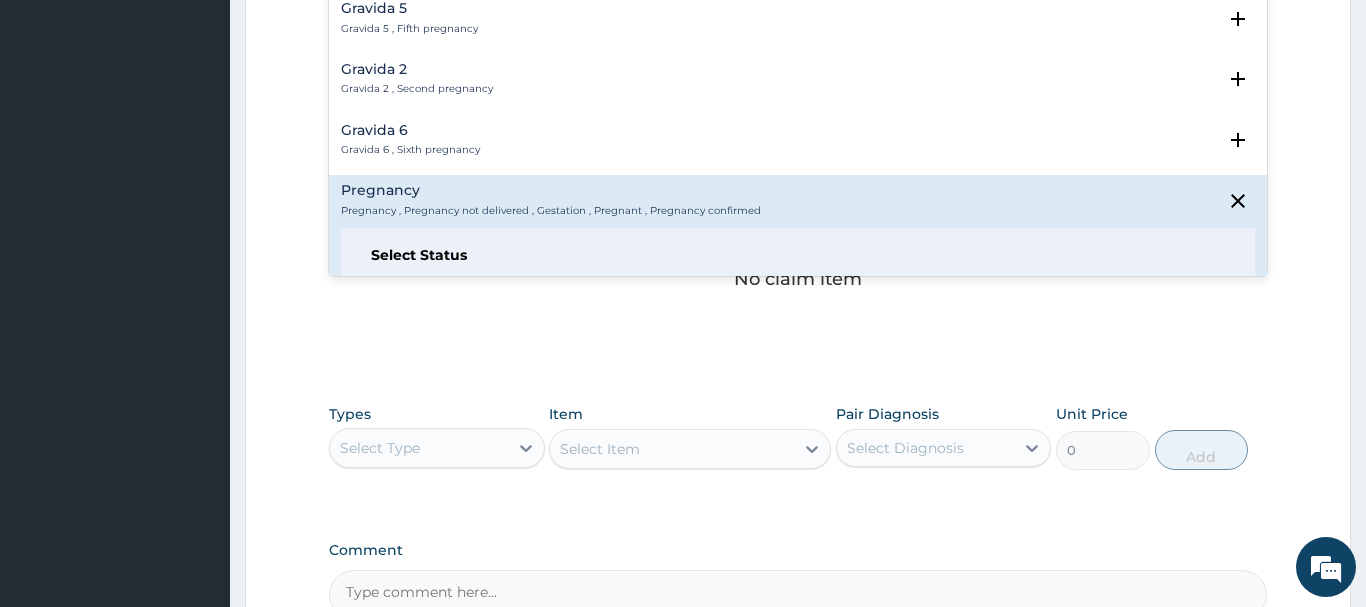 scroll, scrollTop: 216, scrollLeft: 0, axis: vertical 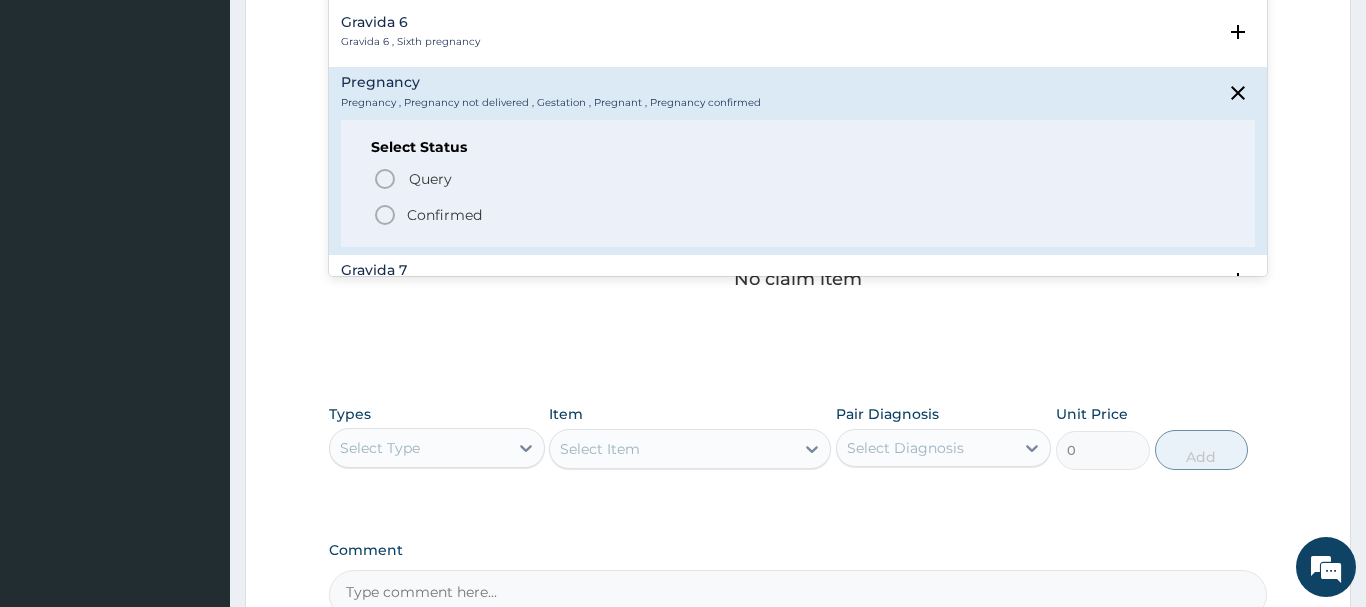 click 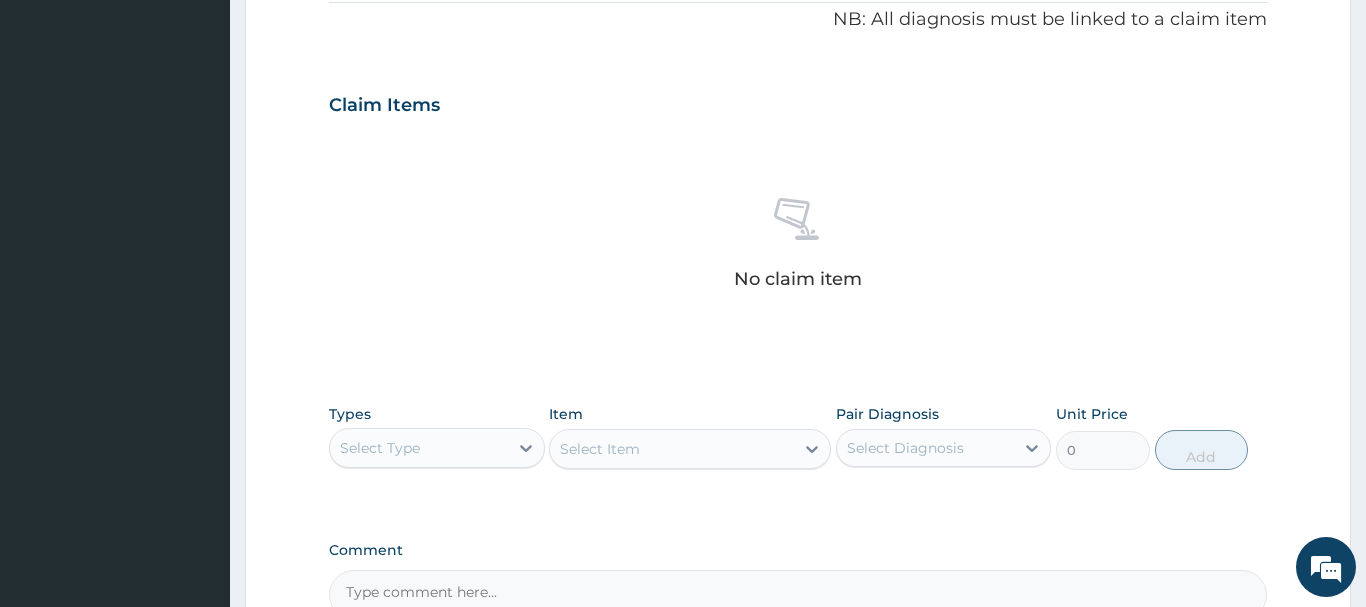 type 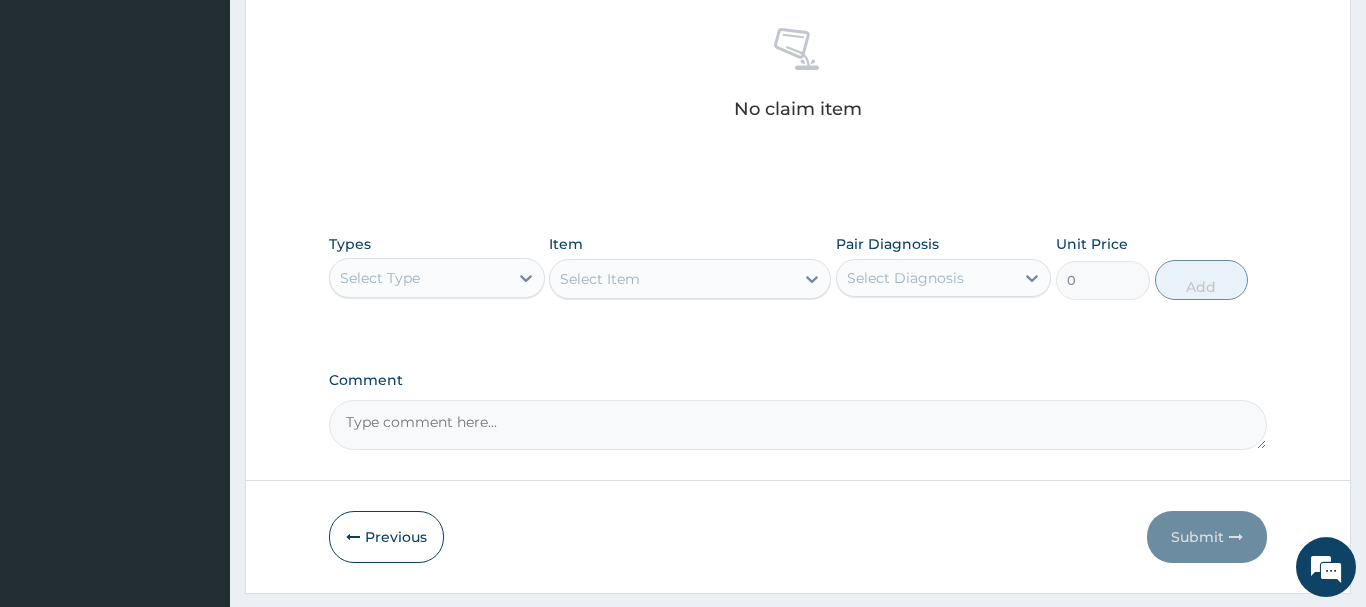 scroll, scrollTop: 835, scrollLeft: 0, axis: vertical 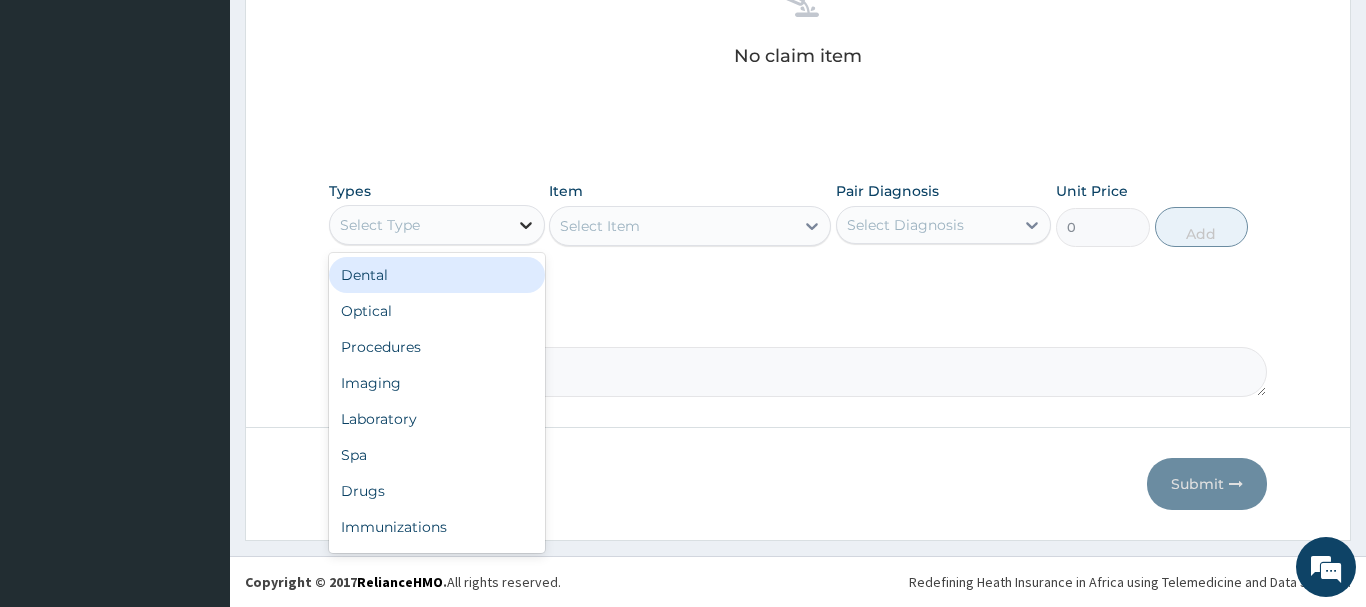 click at bounding box center [526, 225] 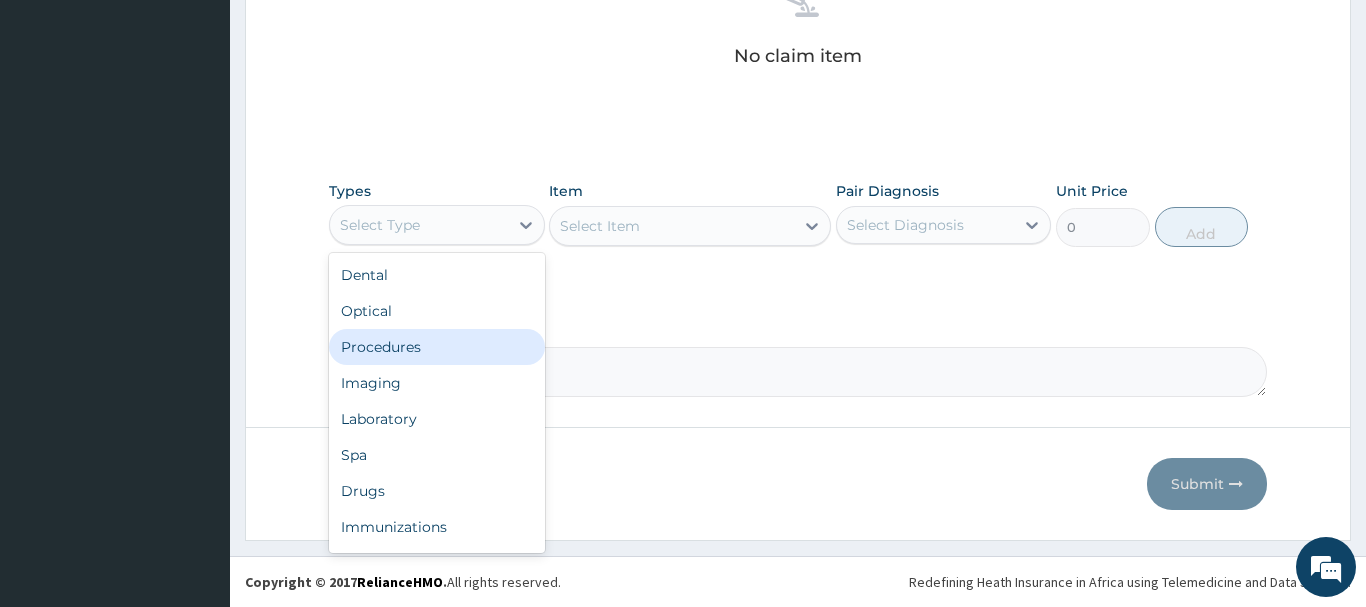 click on "Procedures" at bounding box center [437, 347] 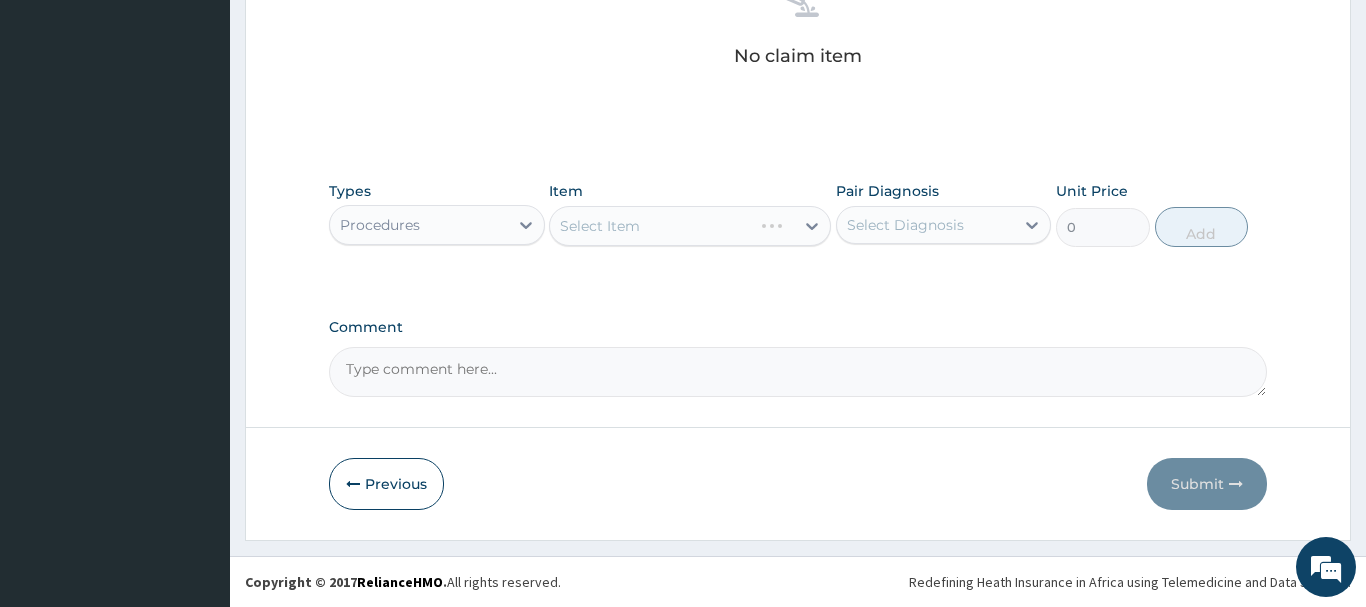 click on "Select Item" at bounding box center [690, 226] 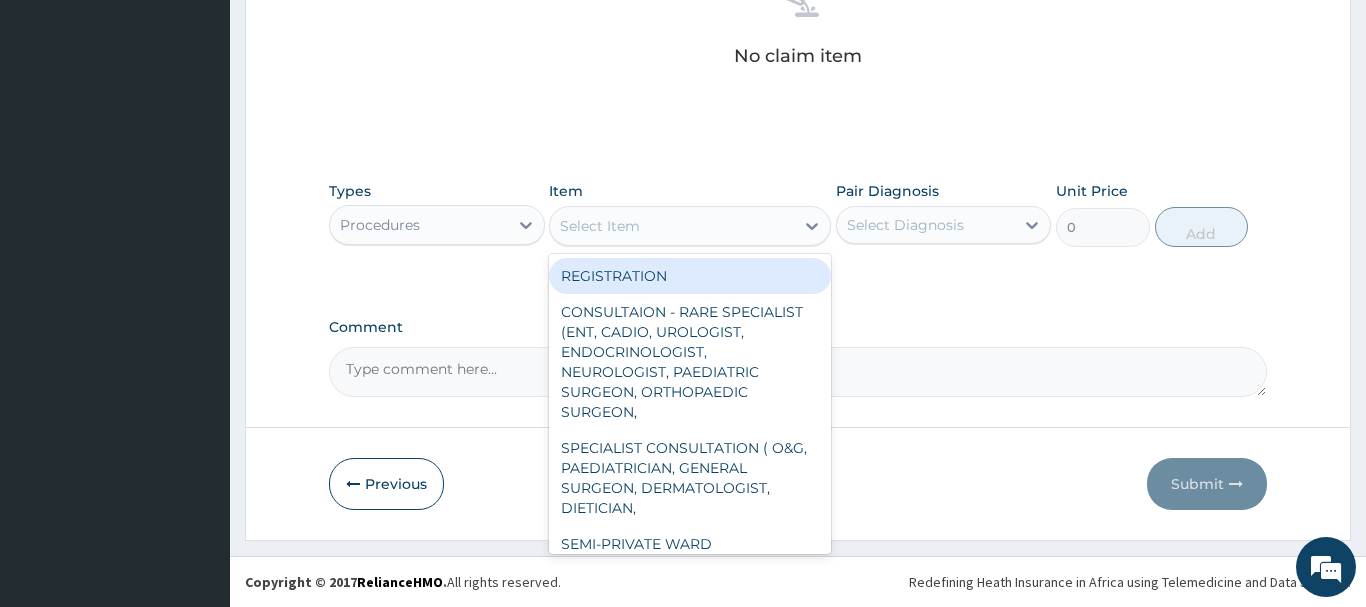 click on "Select Item" at bounding box center (672, 226) 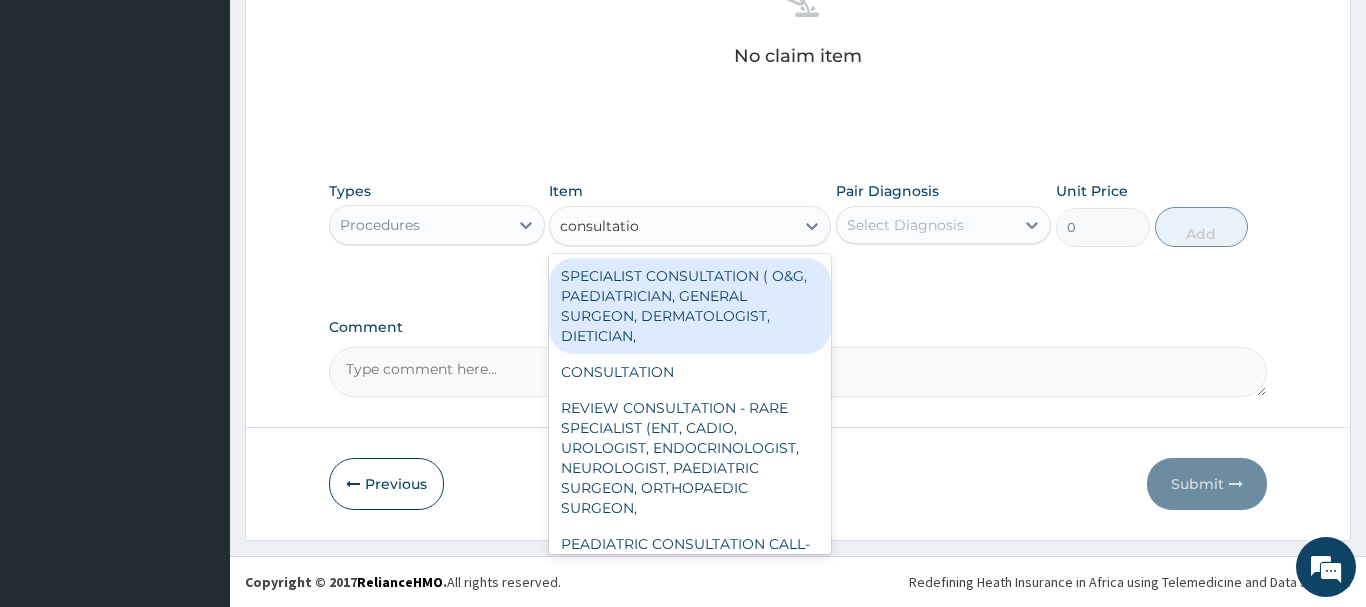 type on "consultation" 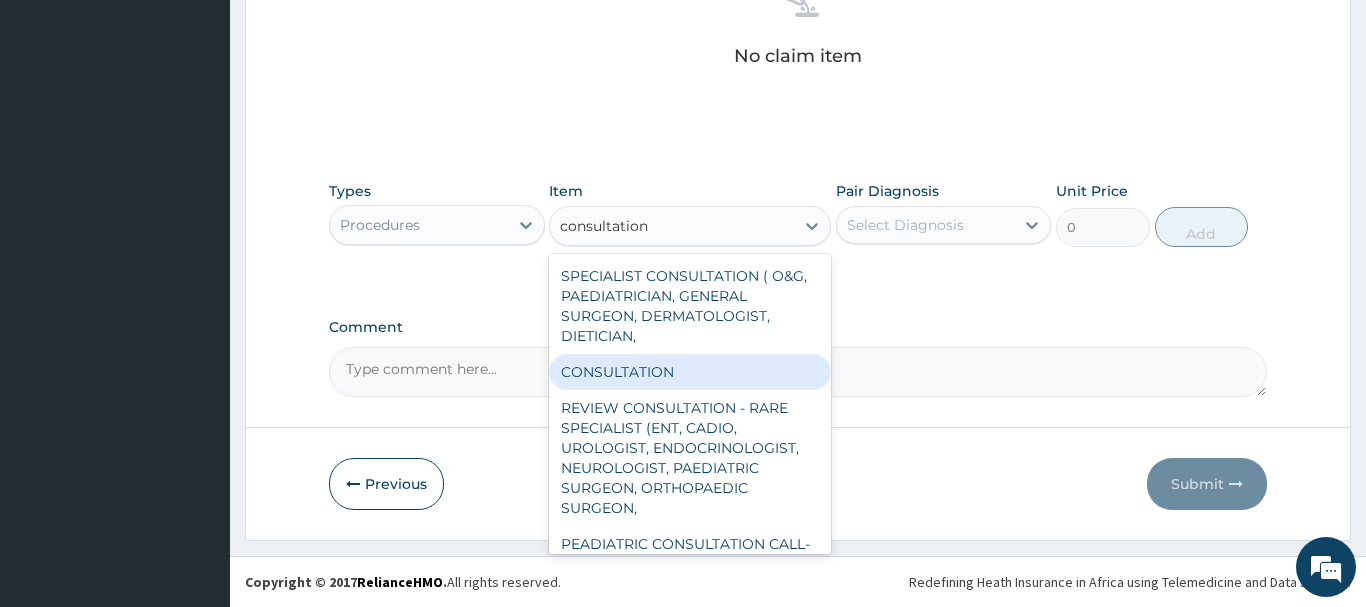 click on "CONSULTATION" at bounding box center (690, 372) 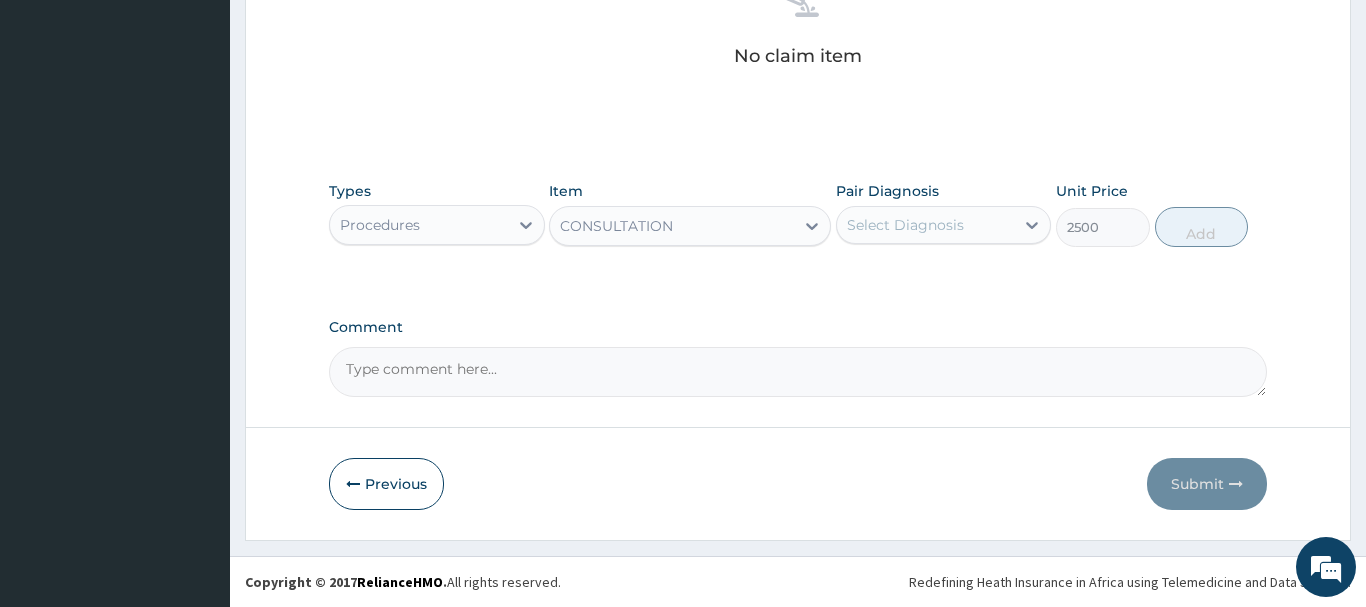 click on "Select Diagnosis" at bounding box center [905, 225] 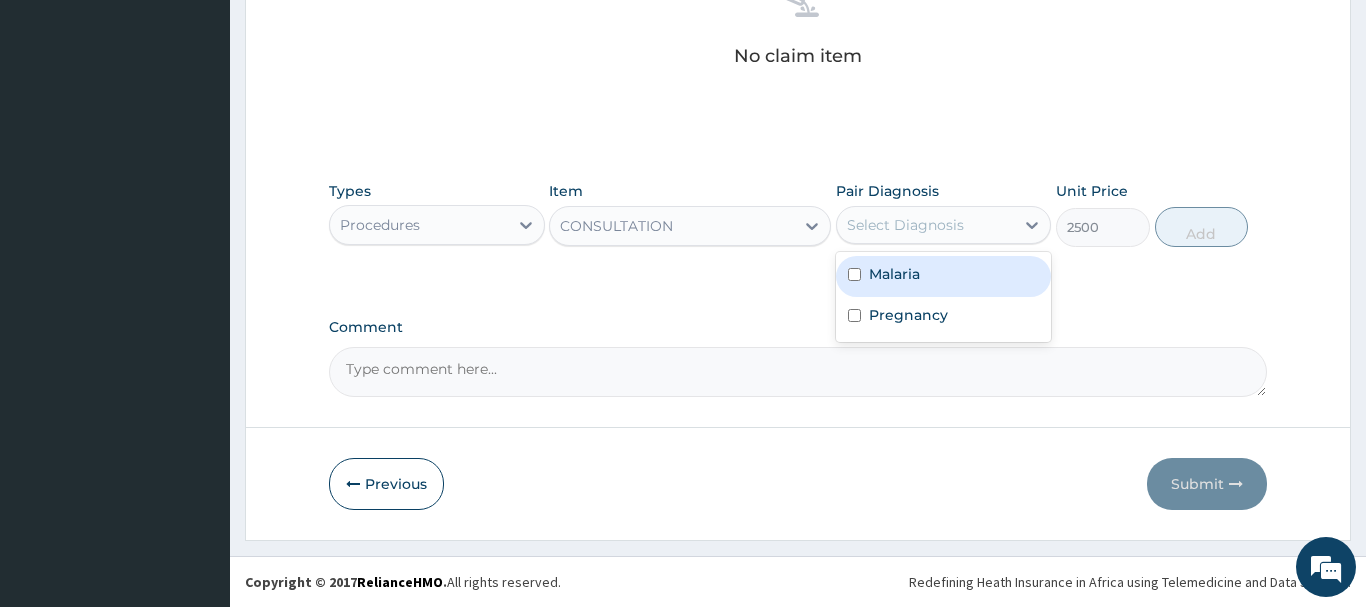click on "Malaria" at bounding box center (944, 276) 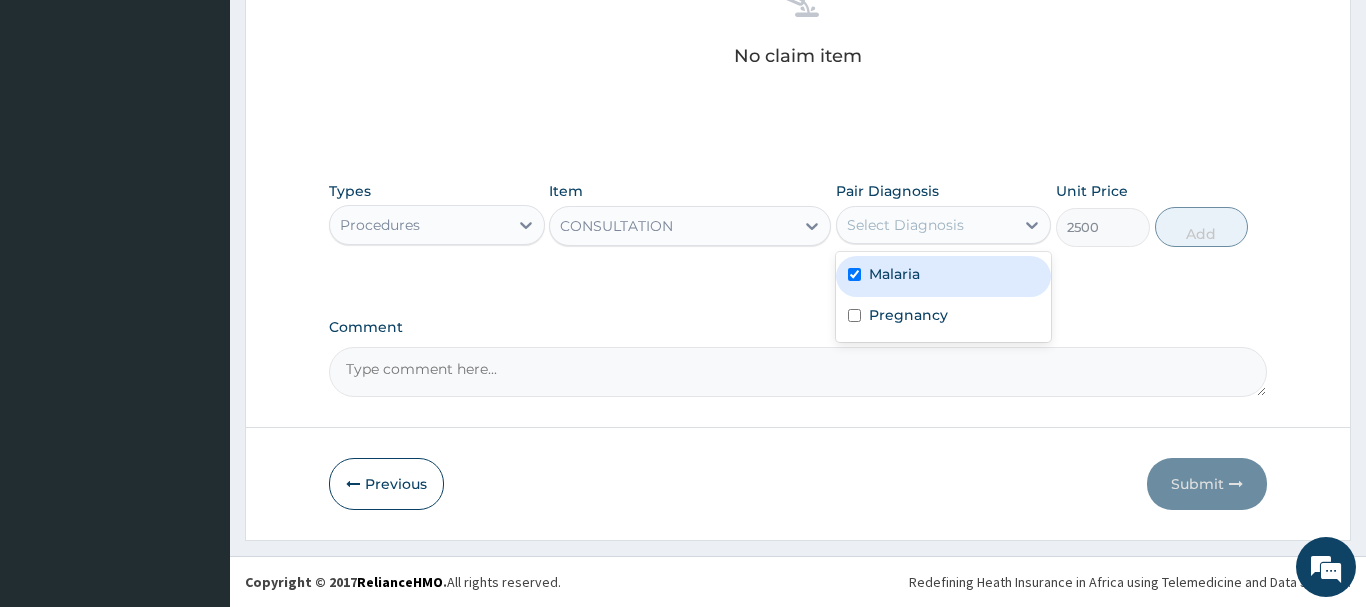 checkbox on "true" 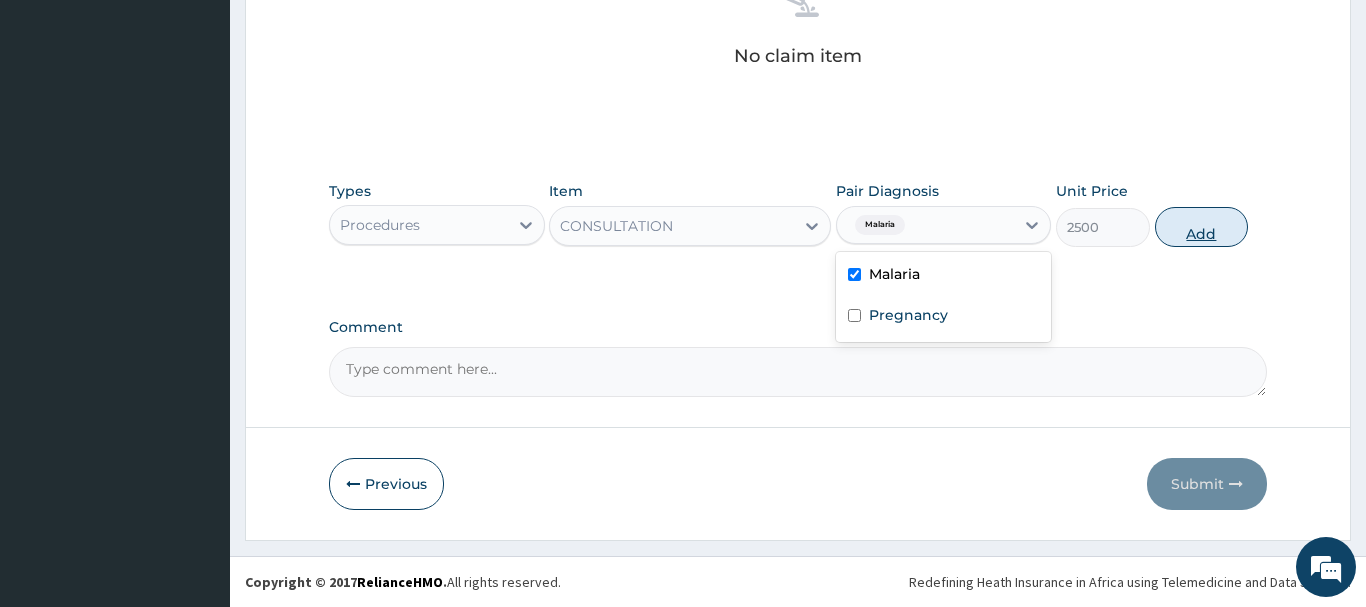 click on "Add" at bounding box center (1202, 227) 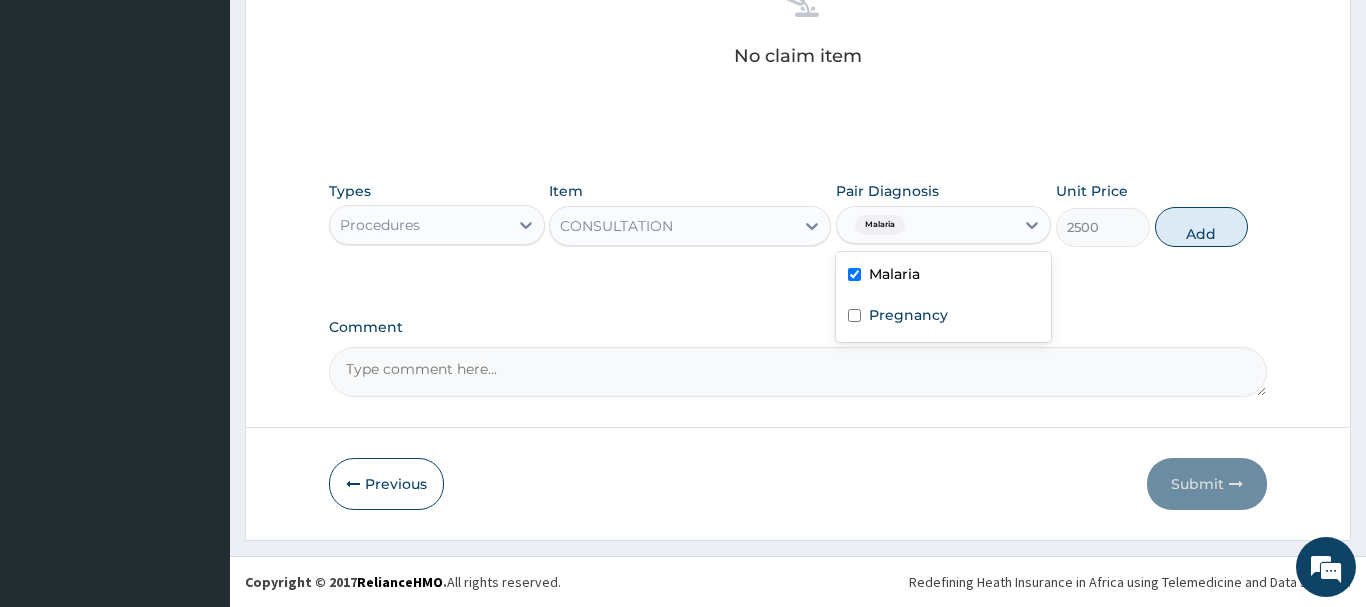 type on "0" 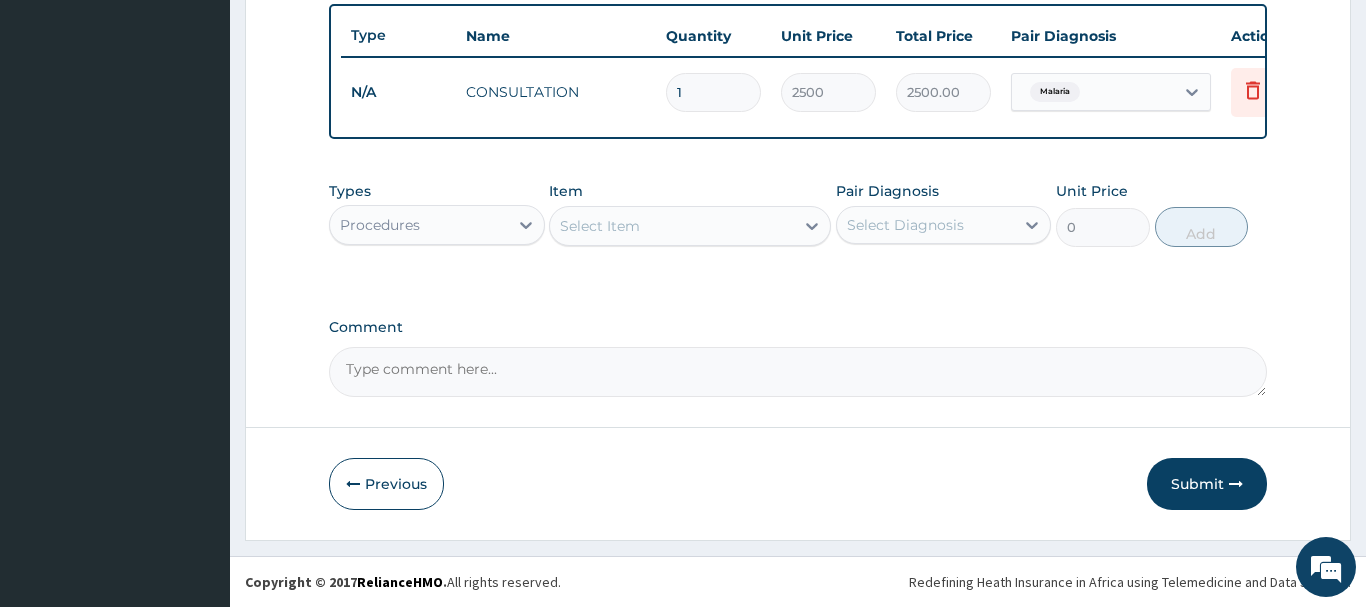 scroll, scrollTop: 740, scrollLeft: 0, axis: vertical 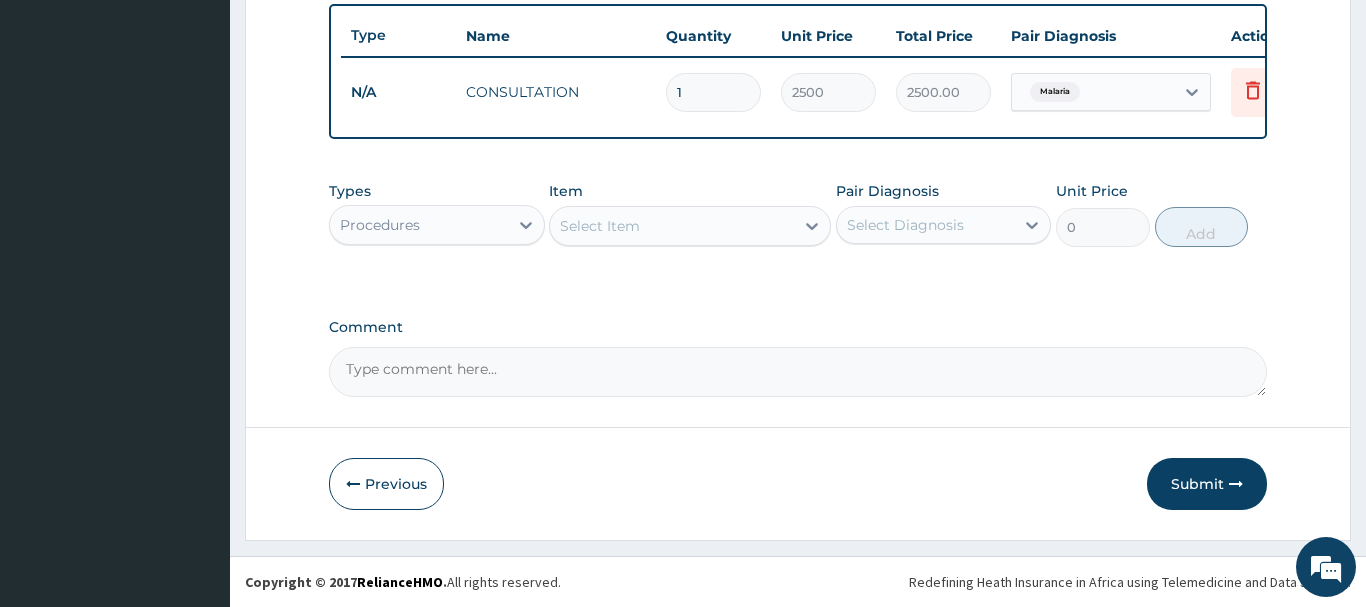 click on "Procedures" at bounding box center [380, 225] 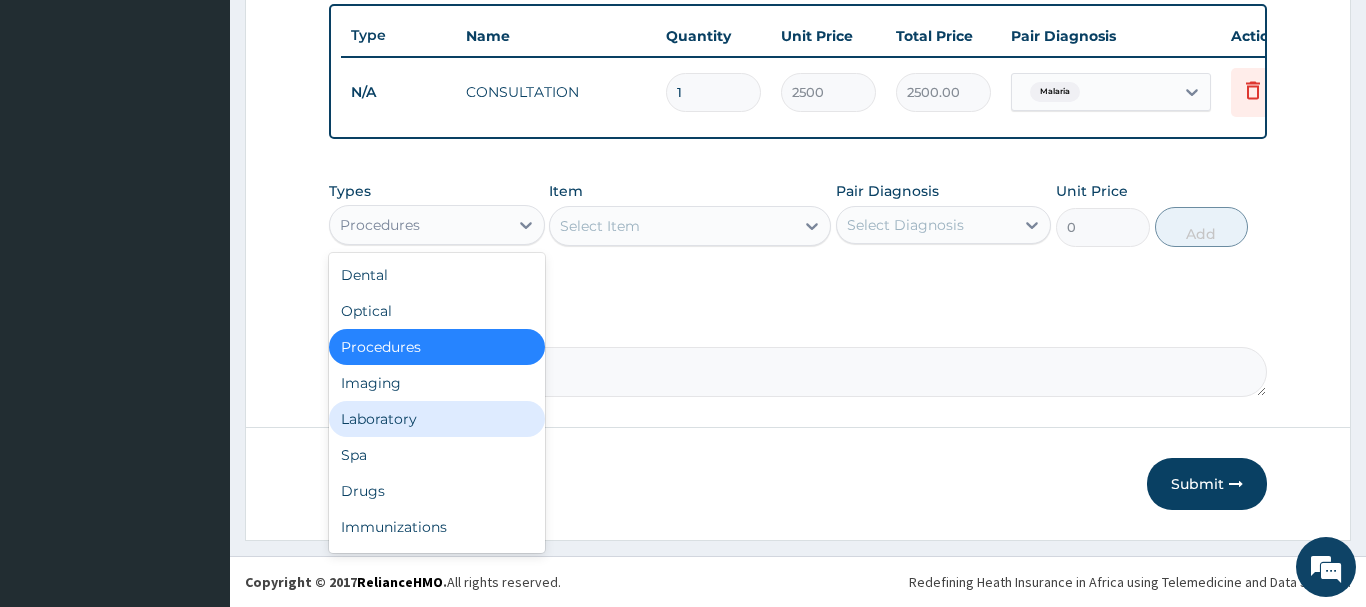 click on "Laboratory" at bounding box center [437, 419] 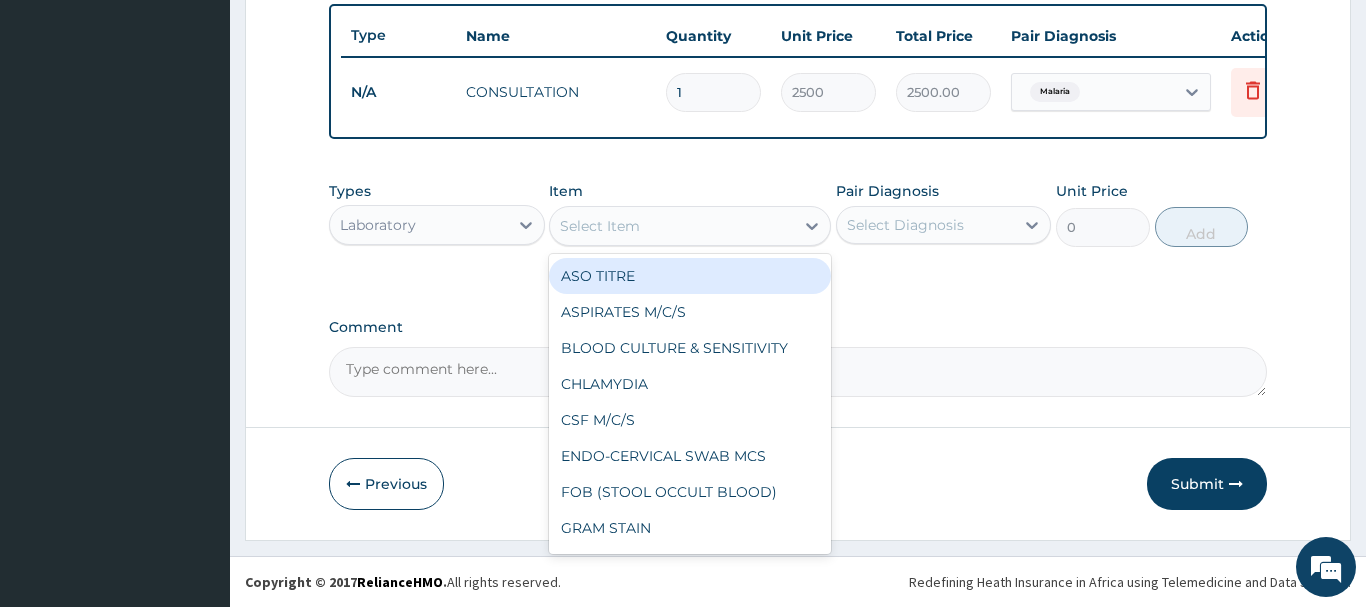 click on "Select Item" at bounding box center (672, 226) 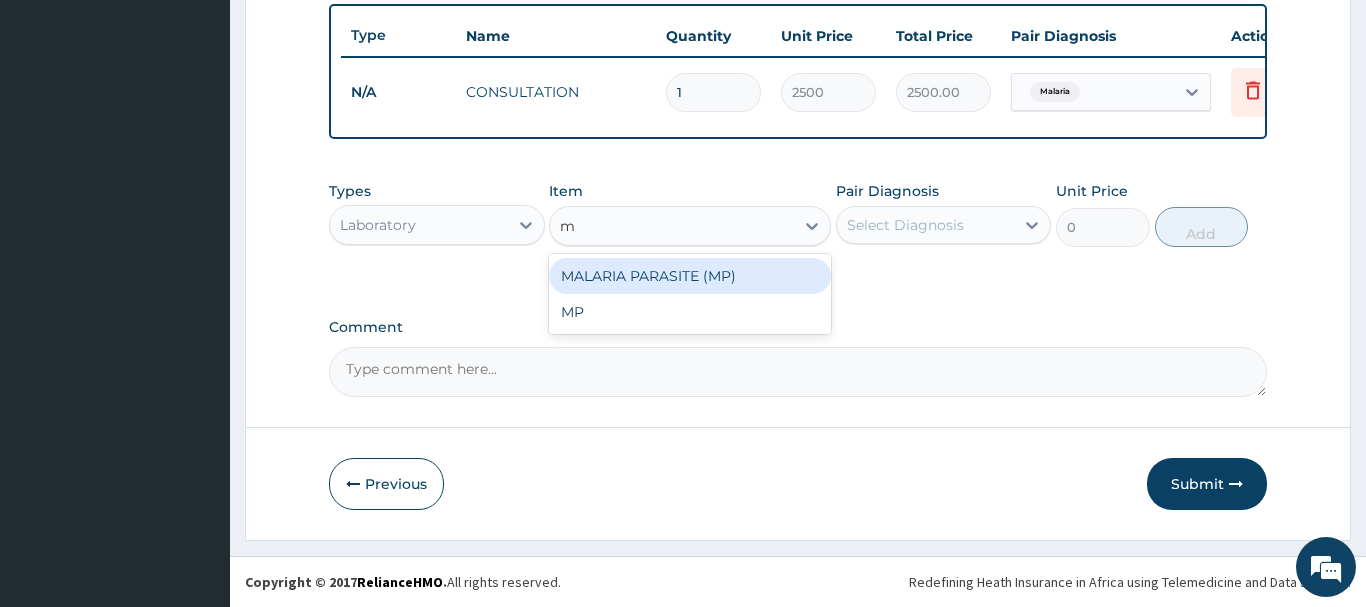 type on "mp" 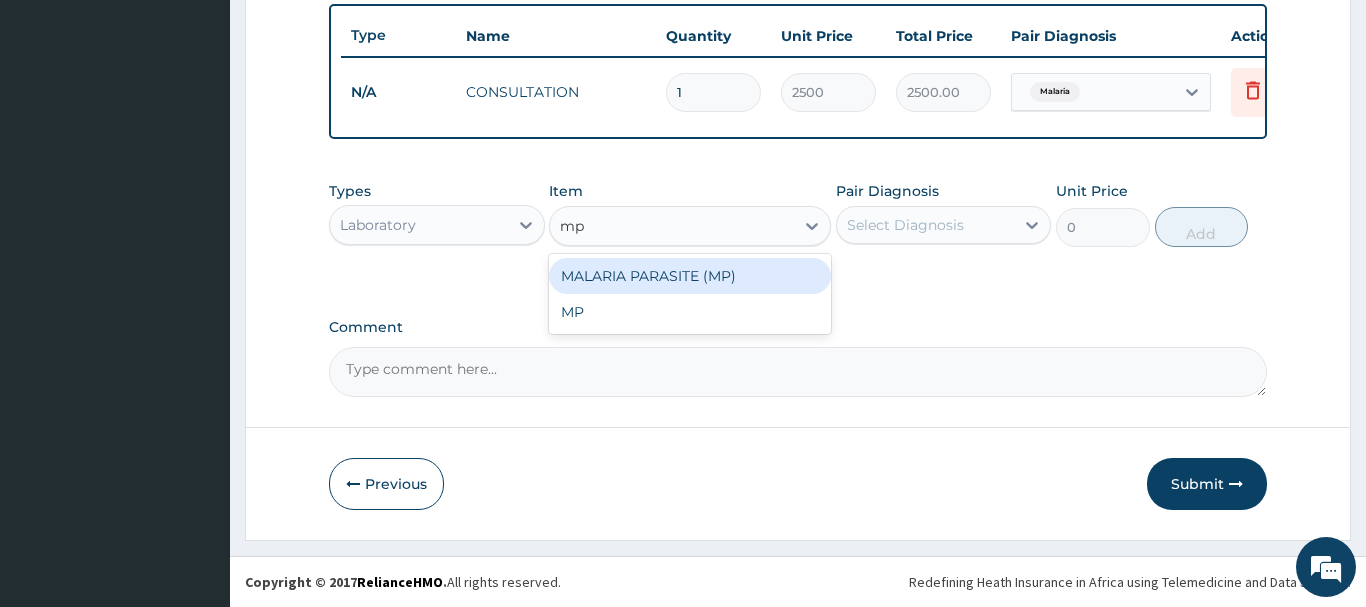 click on "MALARIA PARASITE (MP)" at bounding box center [690, 276] 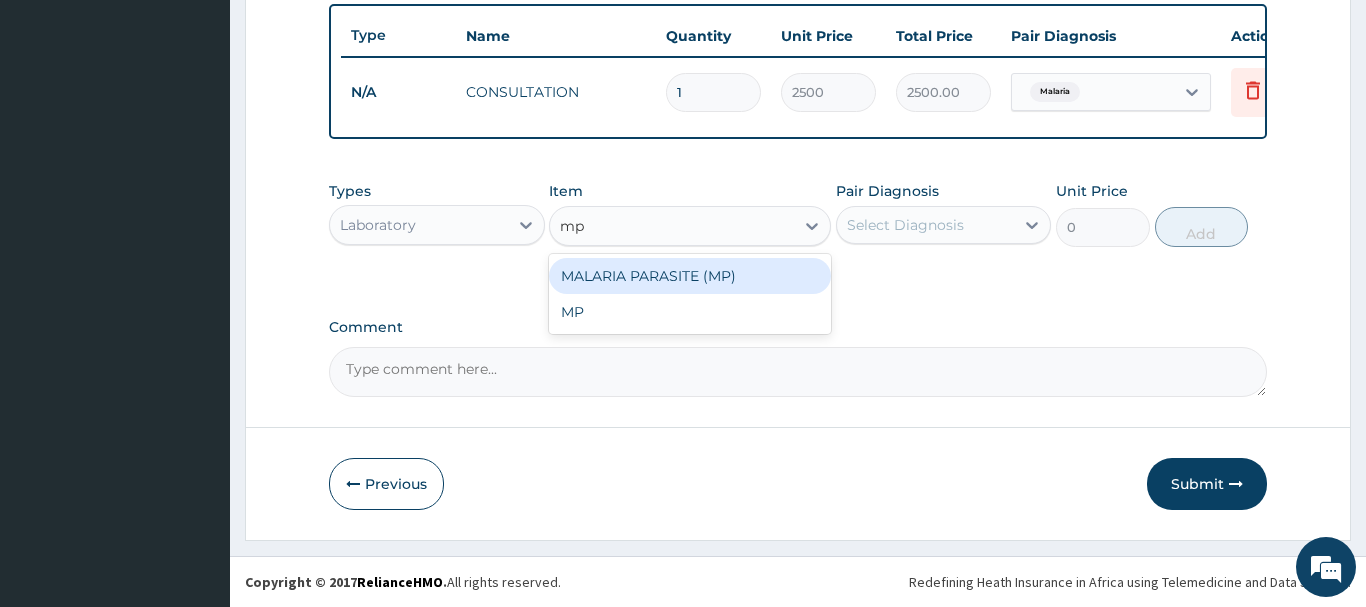 type 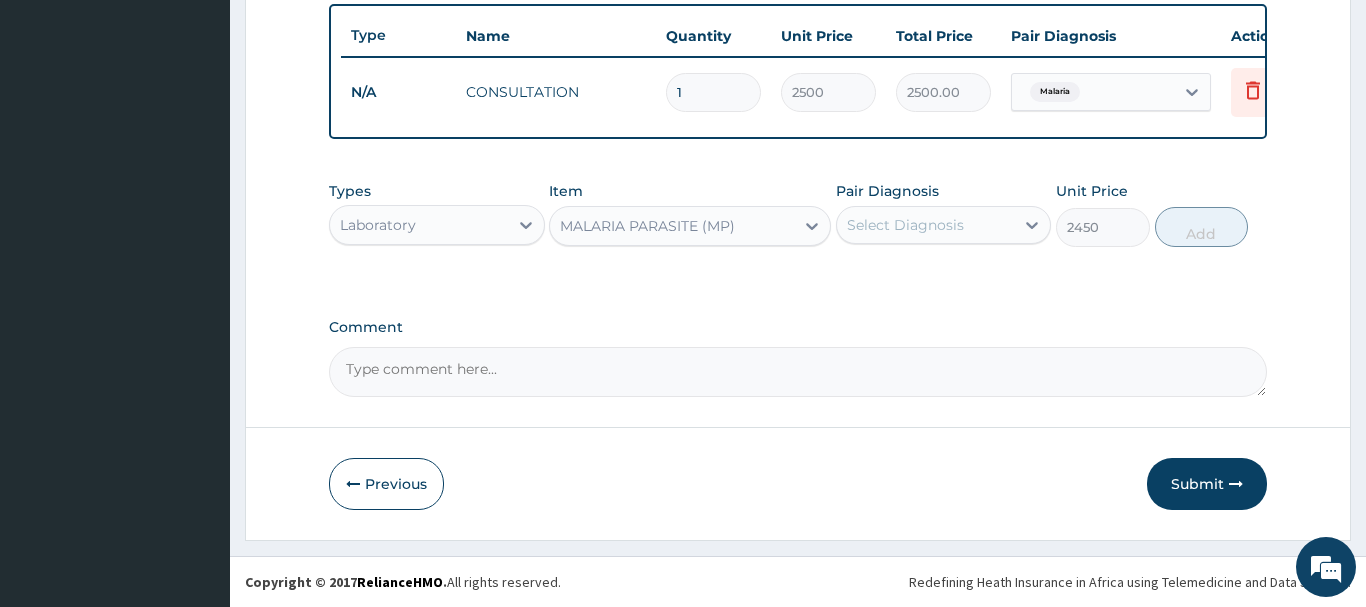 click on "Select Diagnosis" at bounding box center [926, 225] 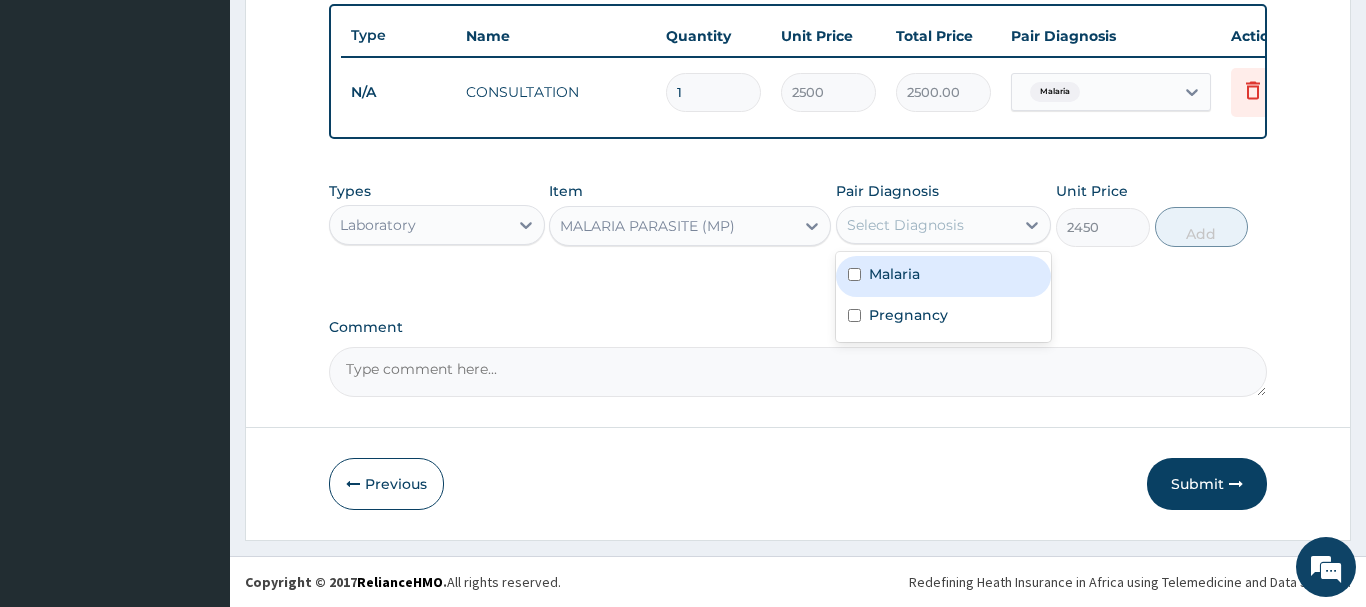 click on "Malaria" at bounding box center [944, 276] 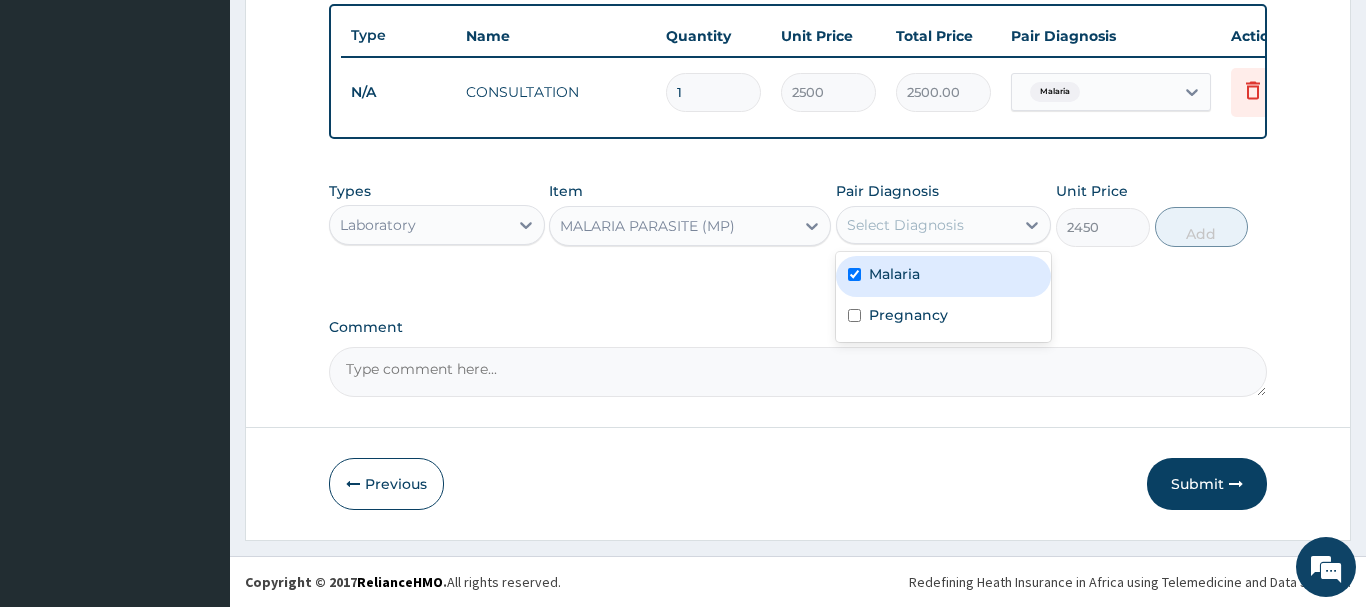 checkbox on "true" 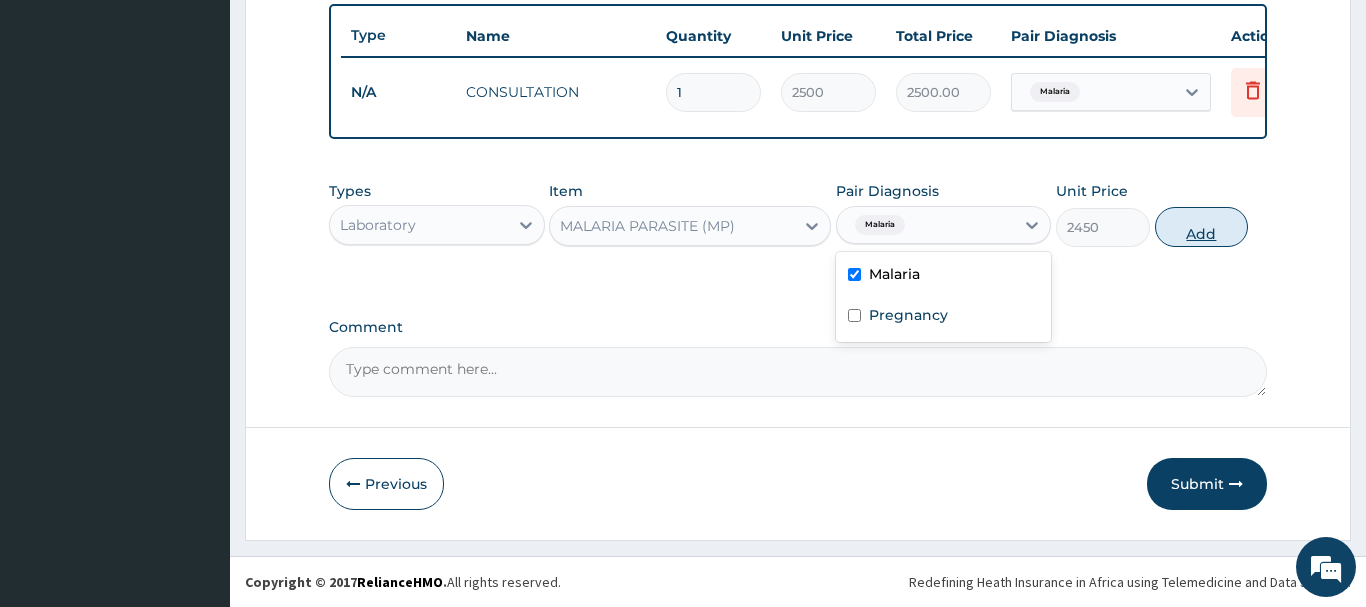click on "Add" at bounding box center (1202, 227) 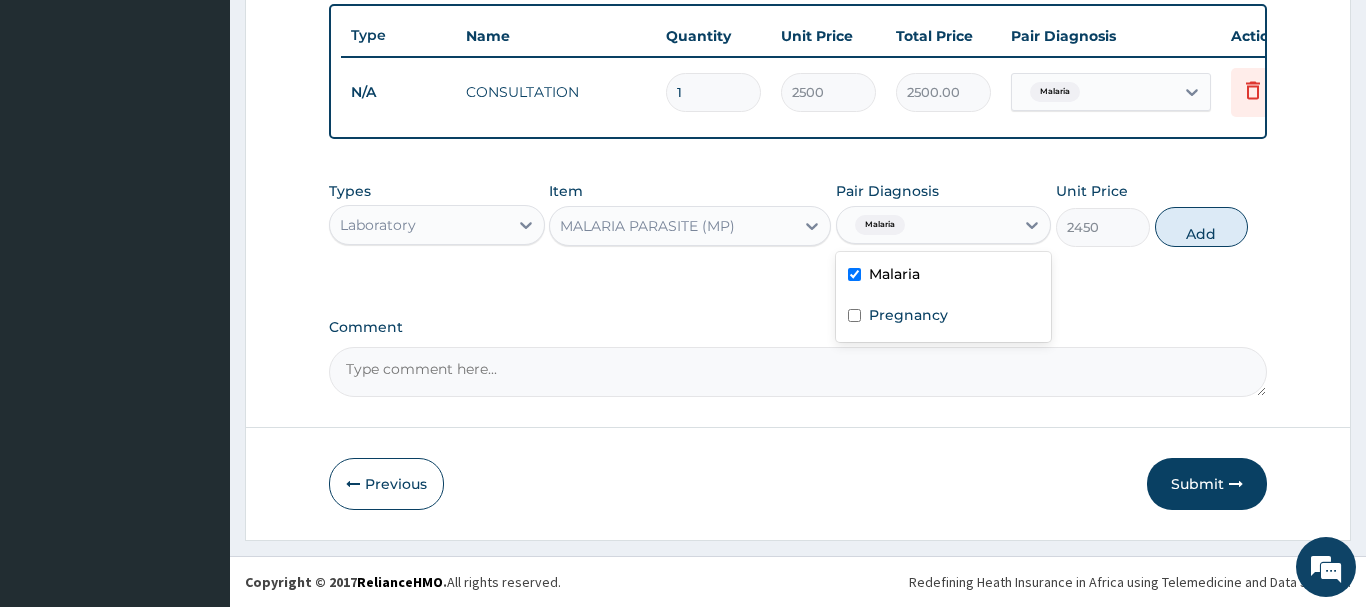 type on "0" 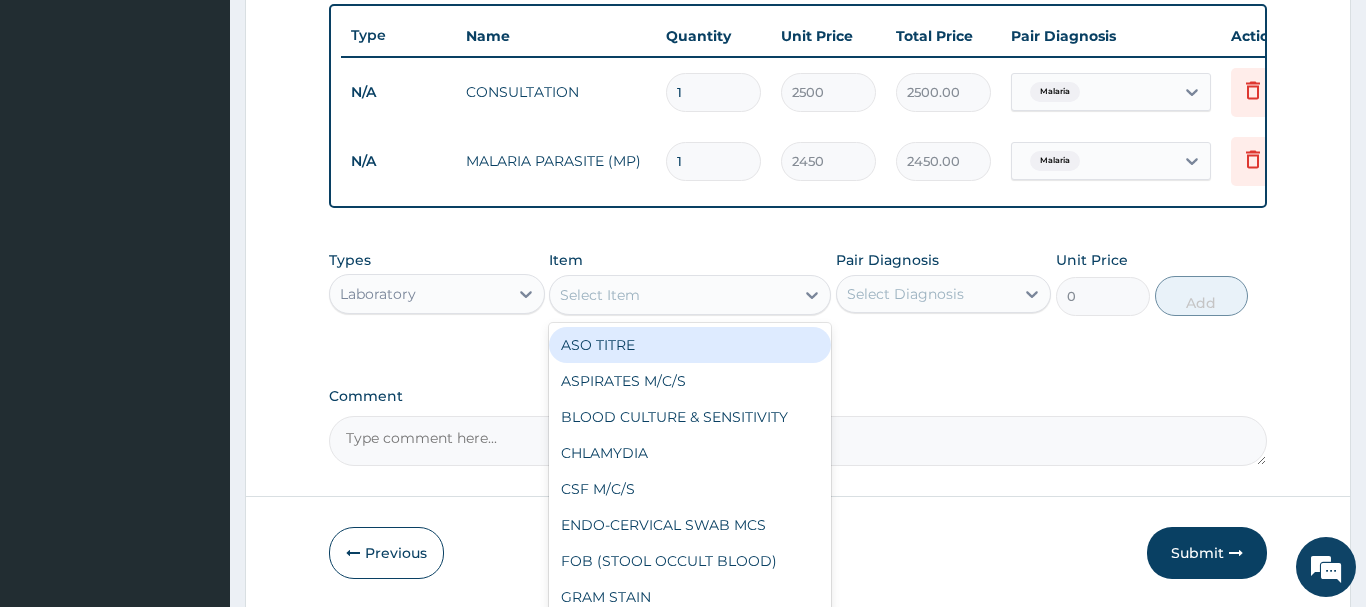 click on "Select Item" at bounding box center [672, 295] 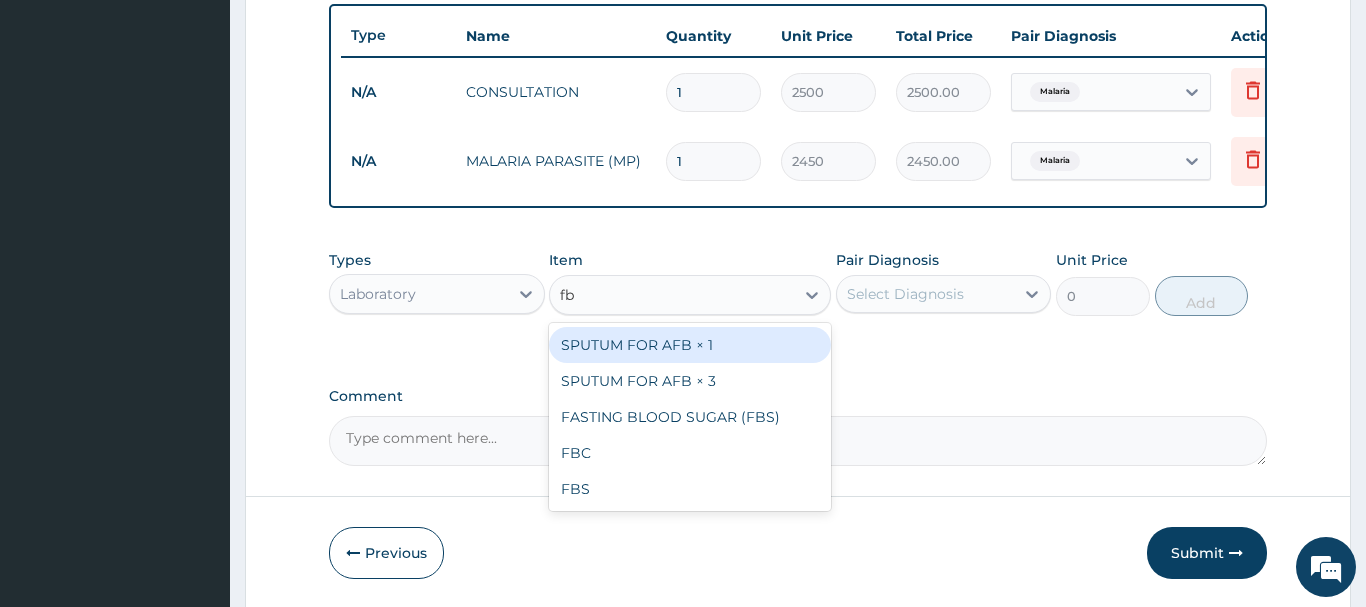 type on "fbc" 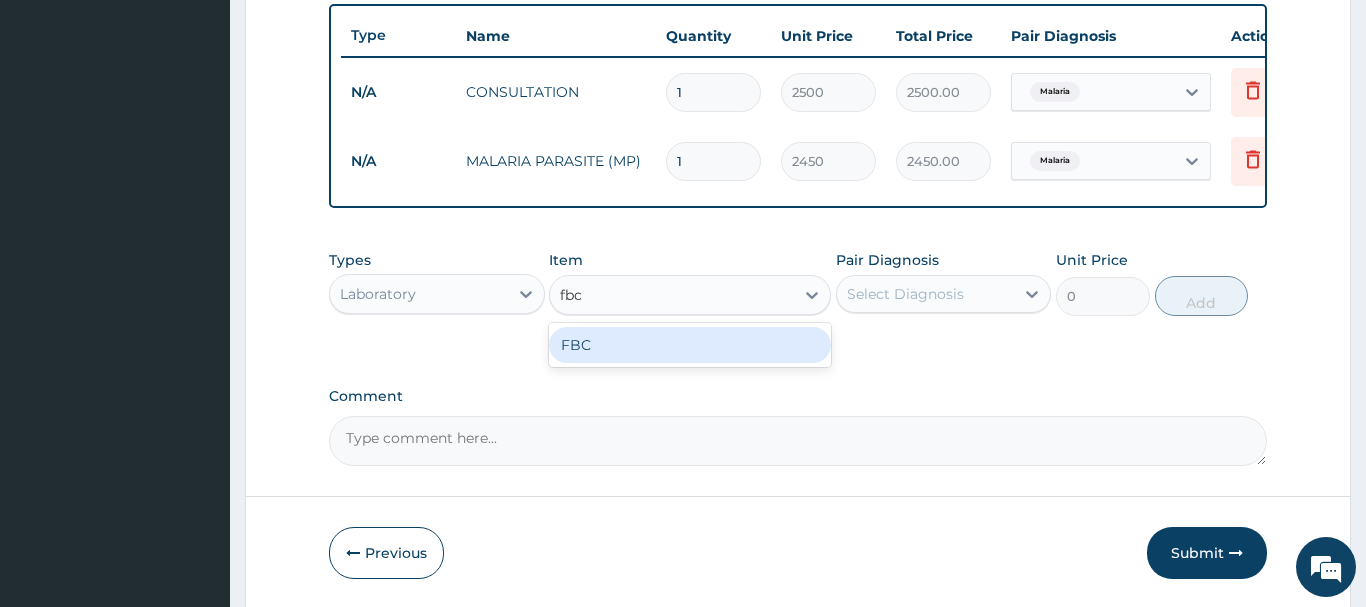 click on "FBC" at bounding box center (690, 345) 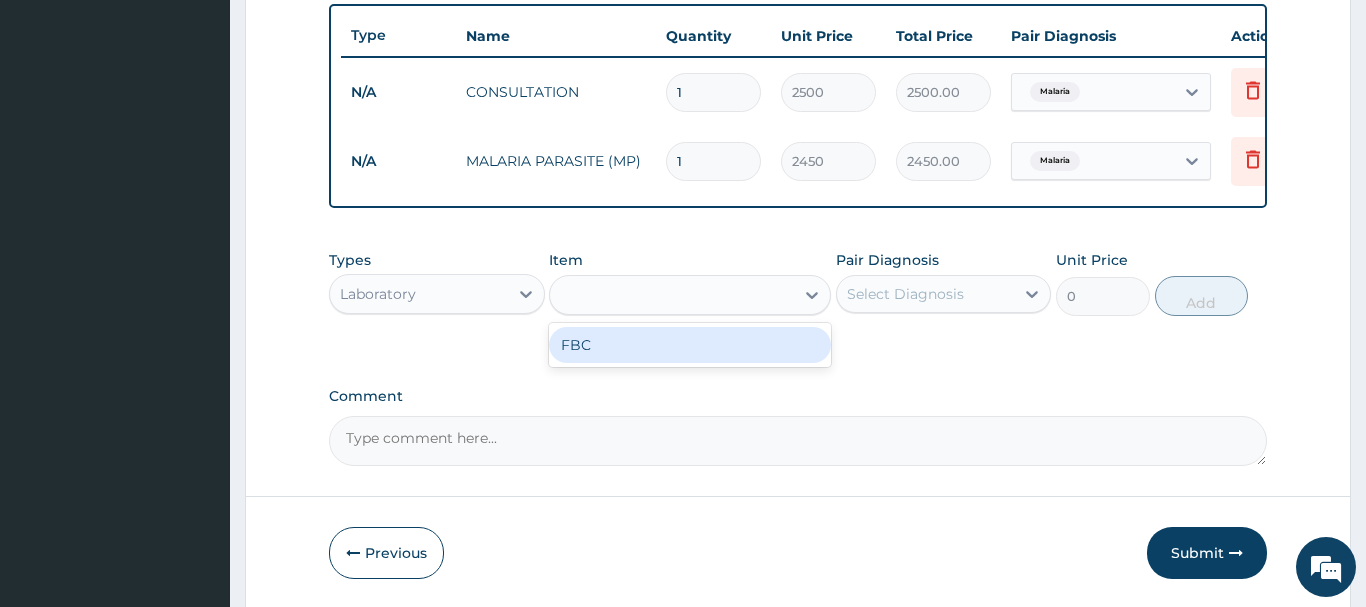 type on "4410" 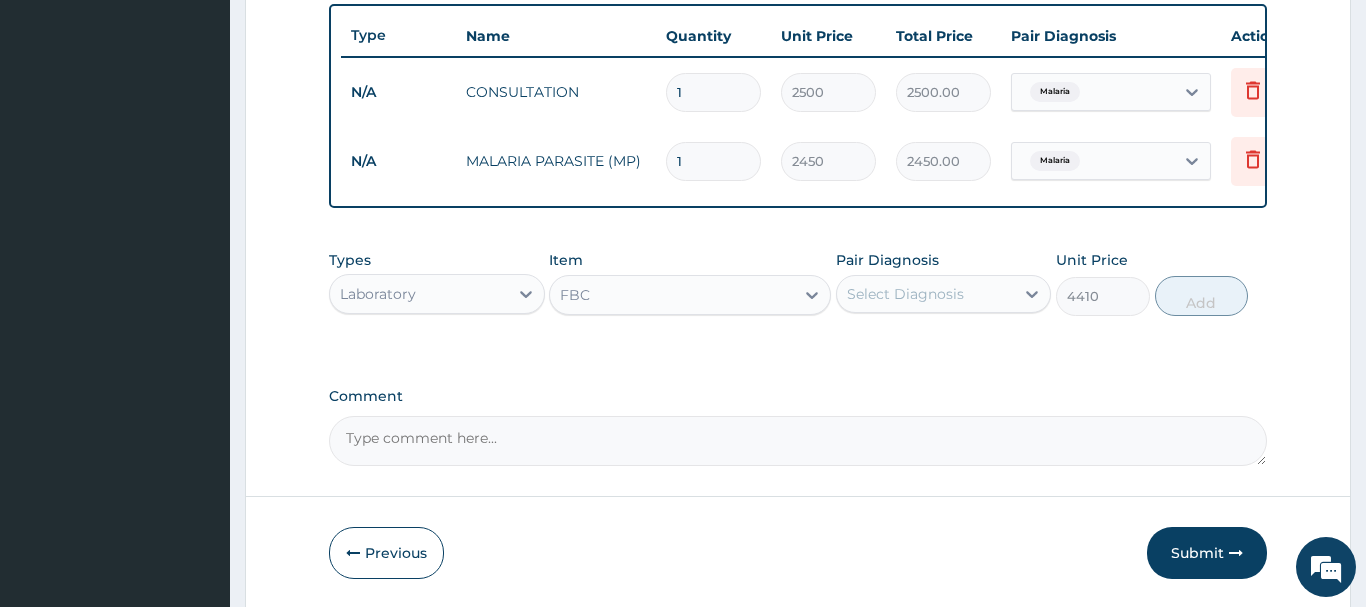 click on "Select Diagnosis" at bounding box center [926, 294] 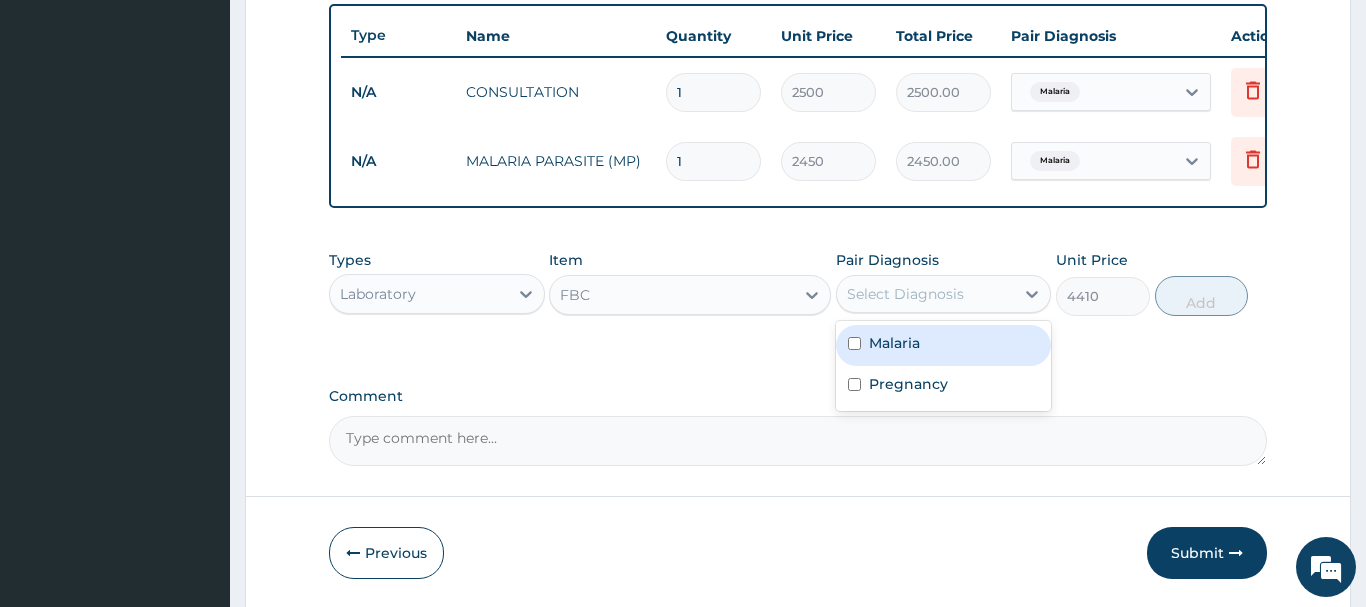 click on "Malaria" at bounding box center [944, 345] 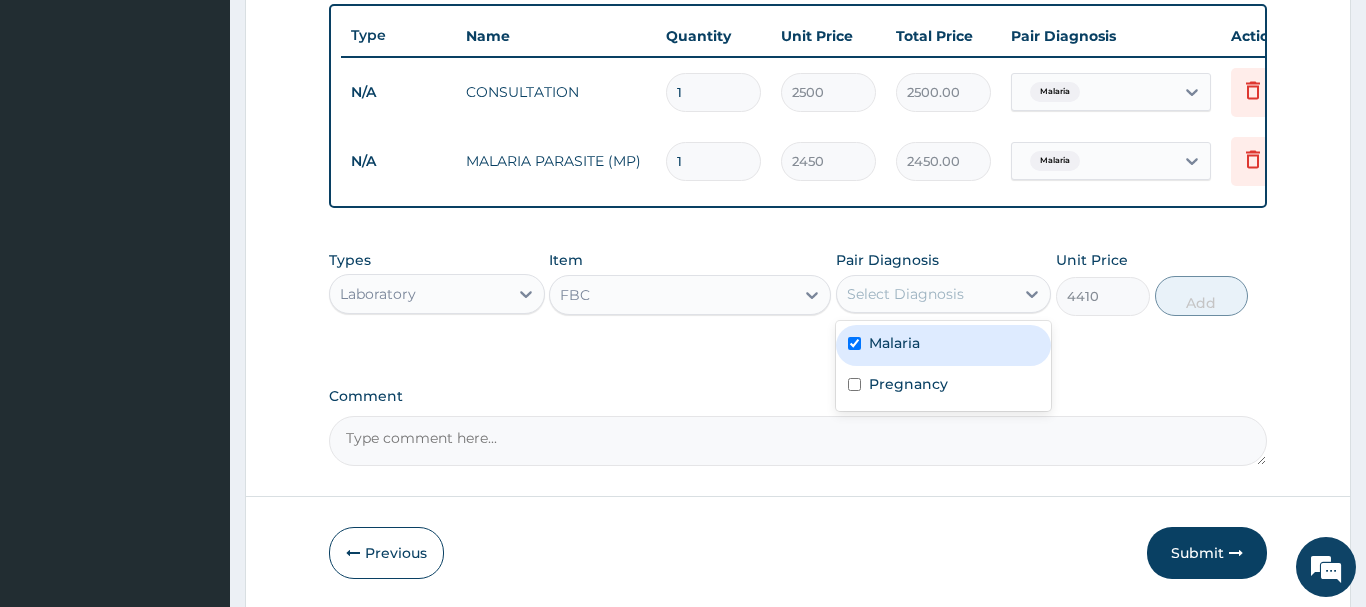 checkbox on "true" 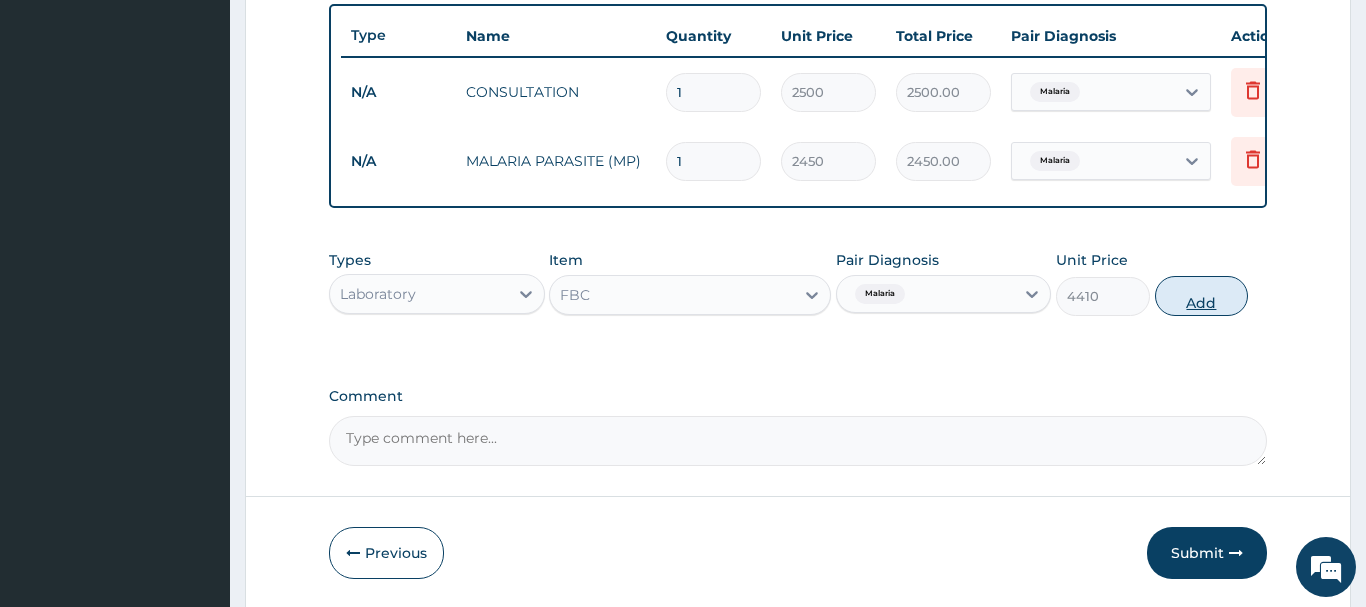 click on "Add" at bounding box center (1202, 296) 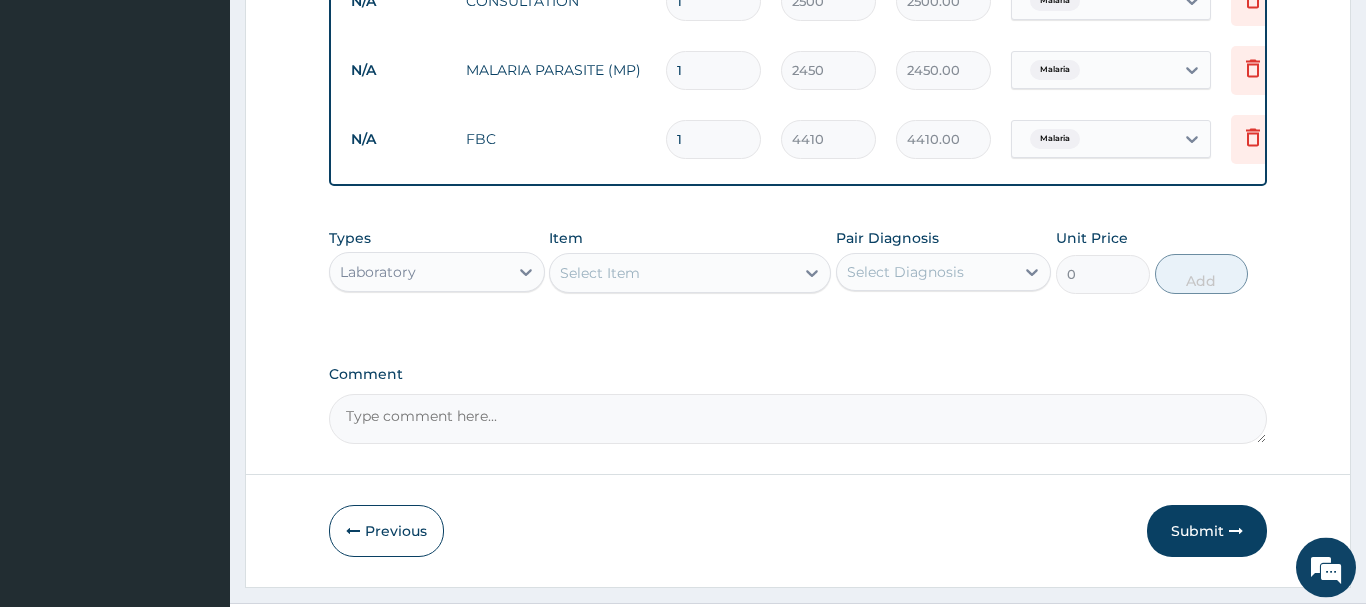 scroll, scrollTop: 878, scrollLeft: 0, axis: vertical 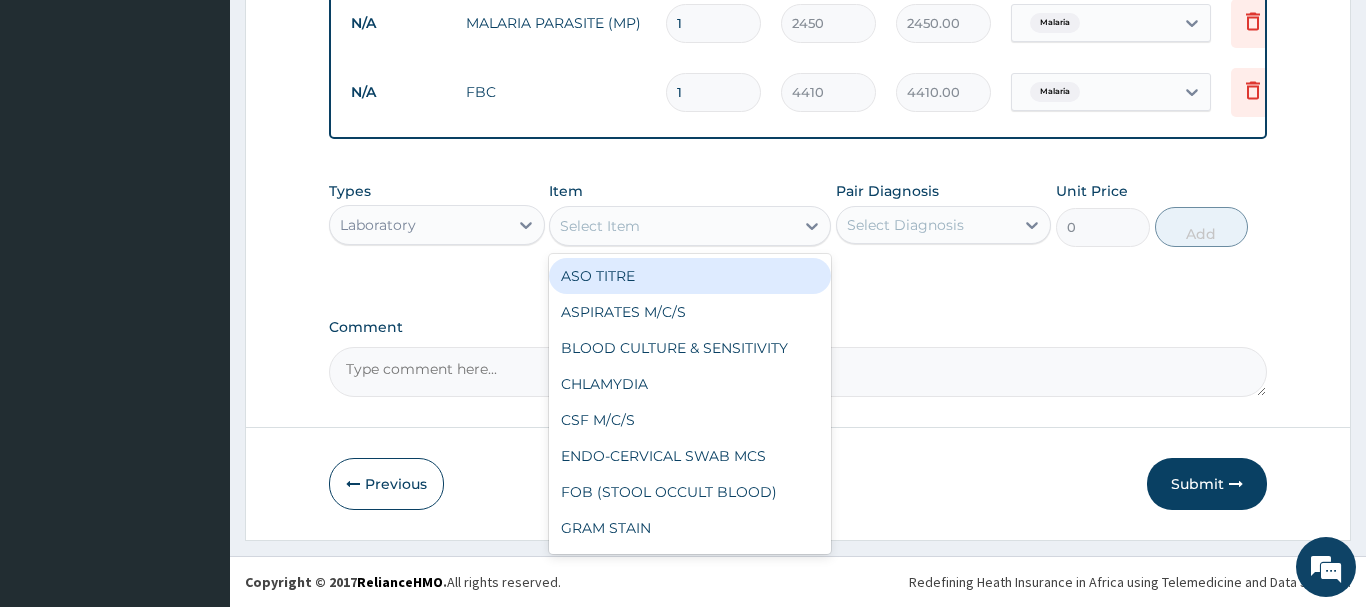 click on "Select Item" at bounding box center (672, 226) 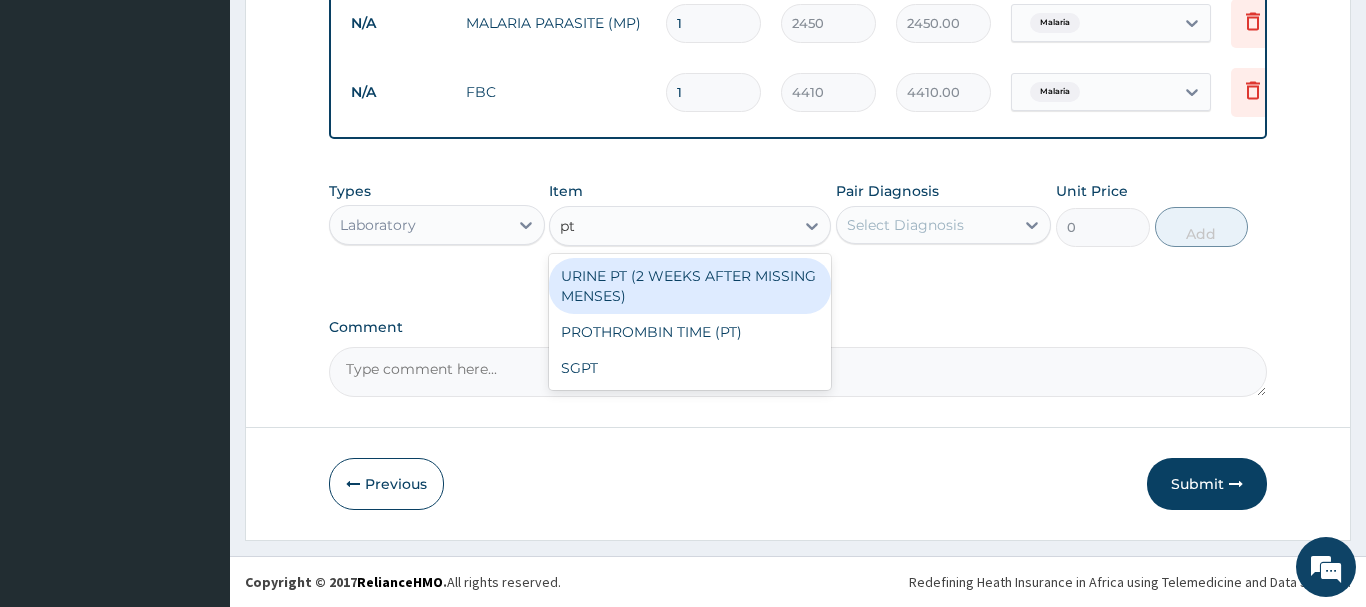 type on "p" 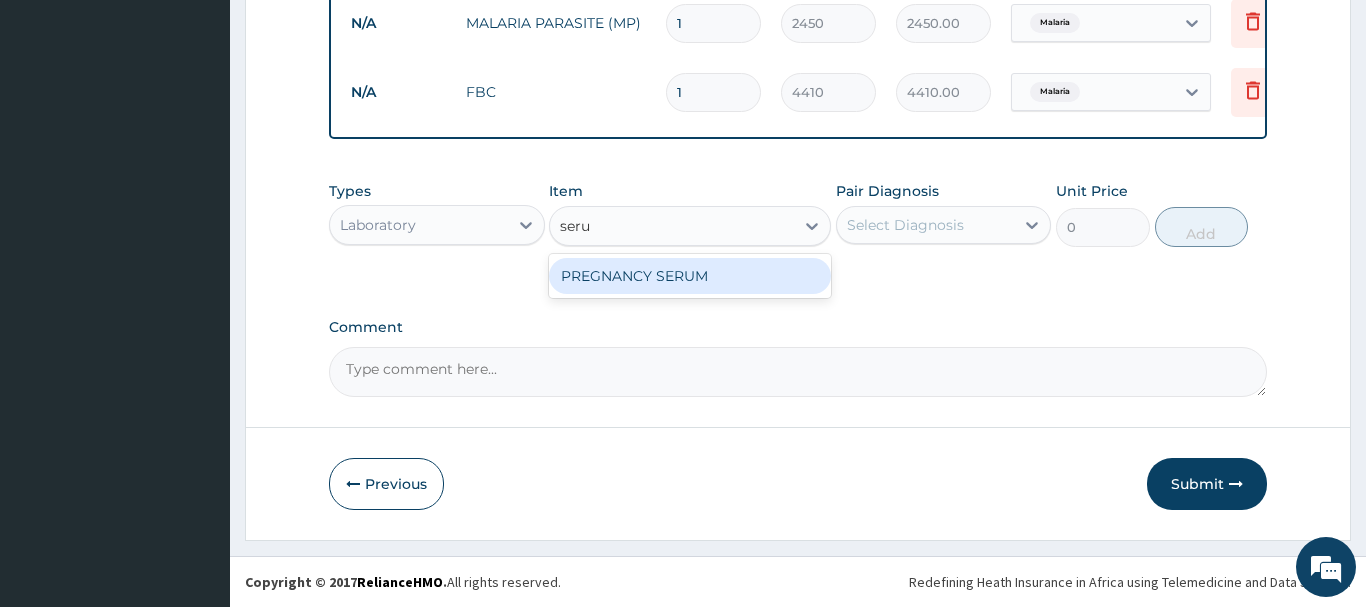 type on "serum" 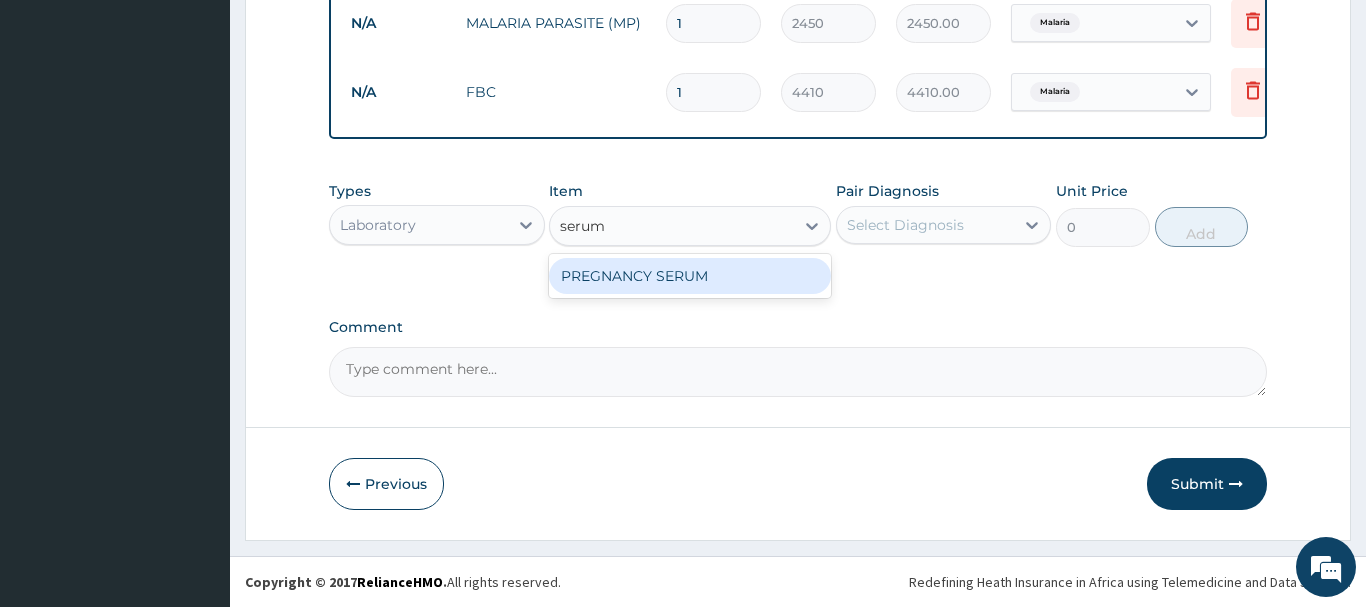 click on "PREGNANCY SERUM" at bounding box center (690, 276) 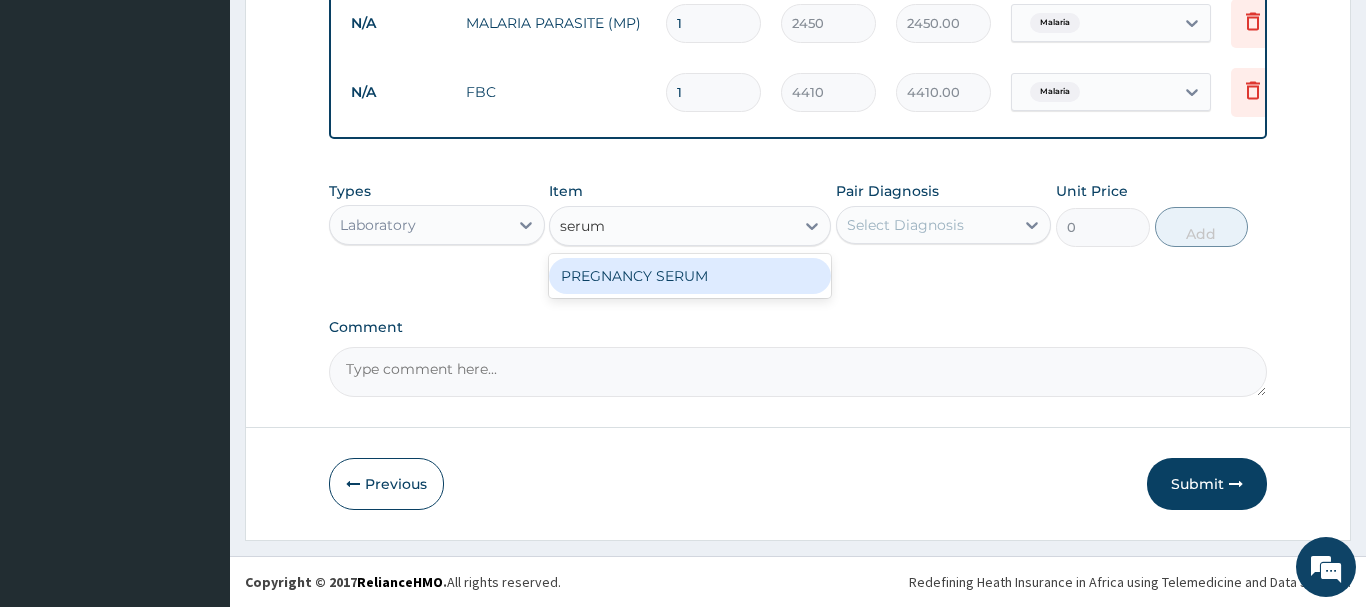 type 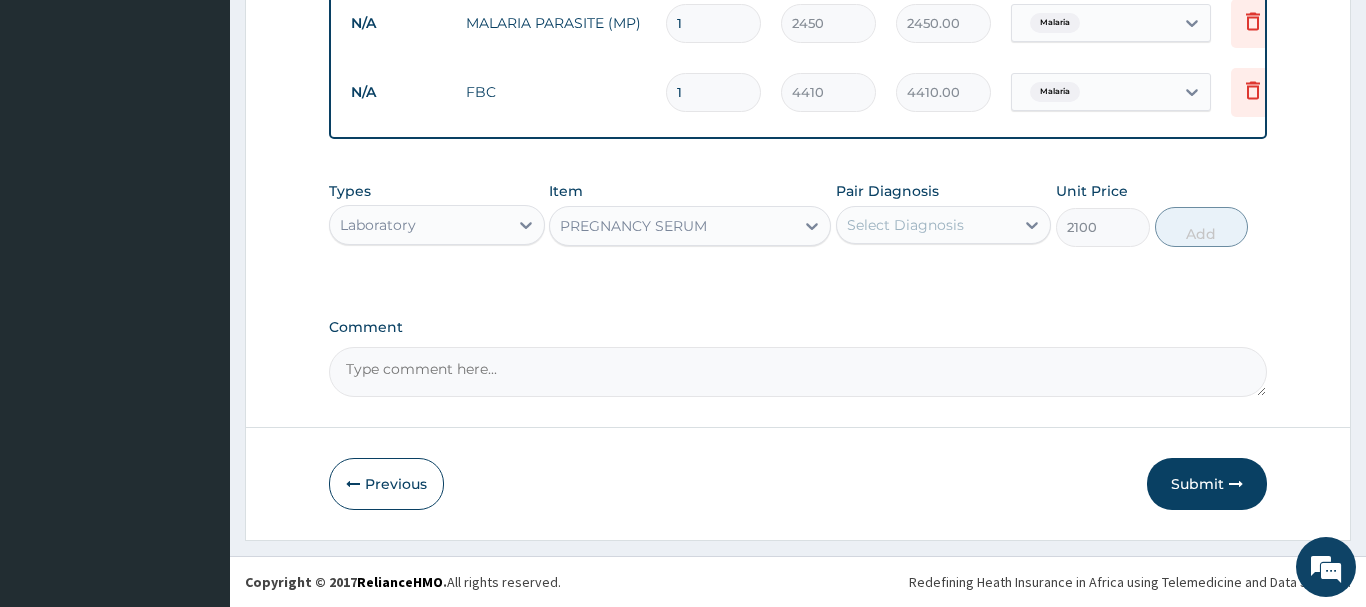 click on "Select Diagnosis" at bounding box center [926, 225] 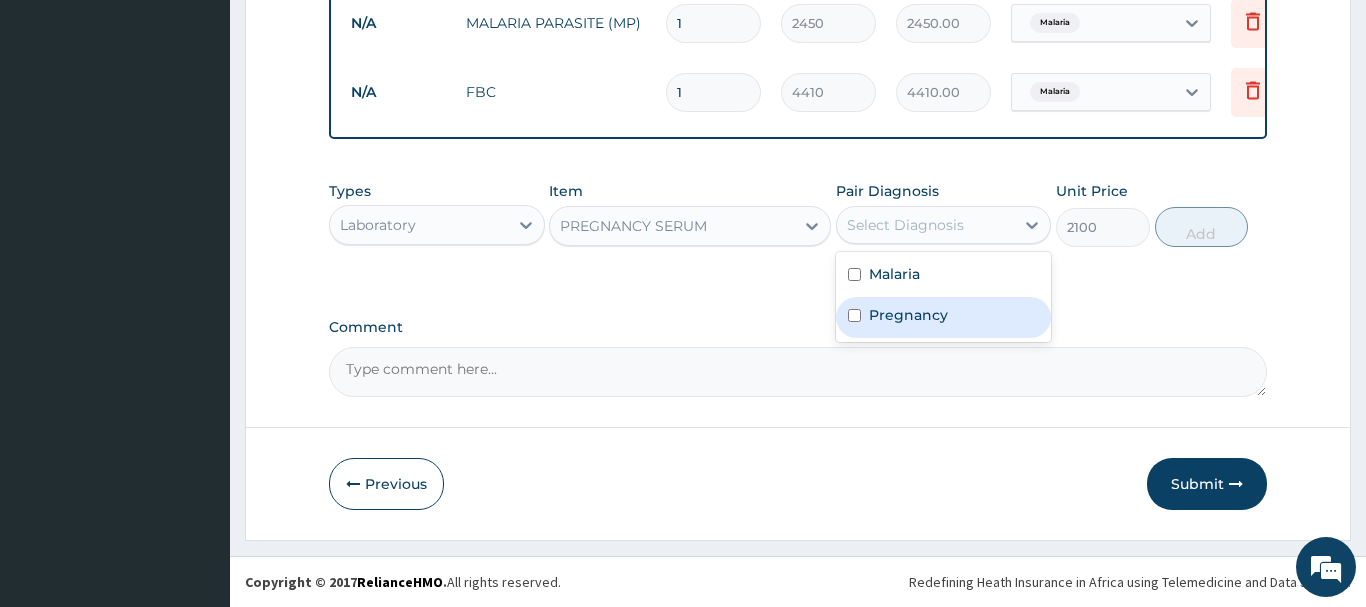 drag, startPoint x: 923, startPoint y: 312, endPoint x: 1042, endPoint y: 267, distance: 127.22421 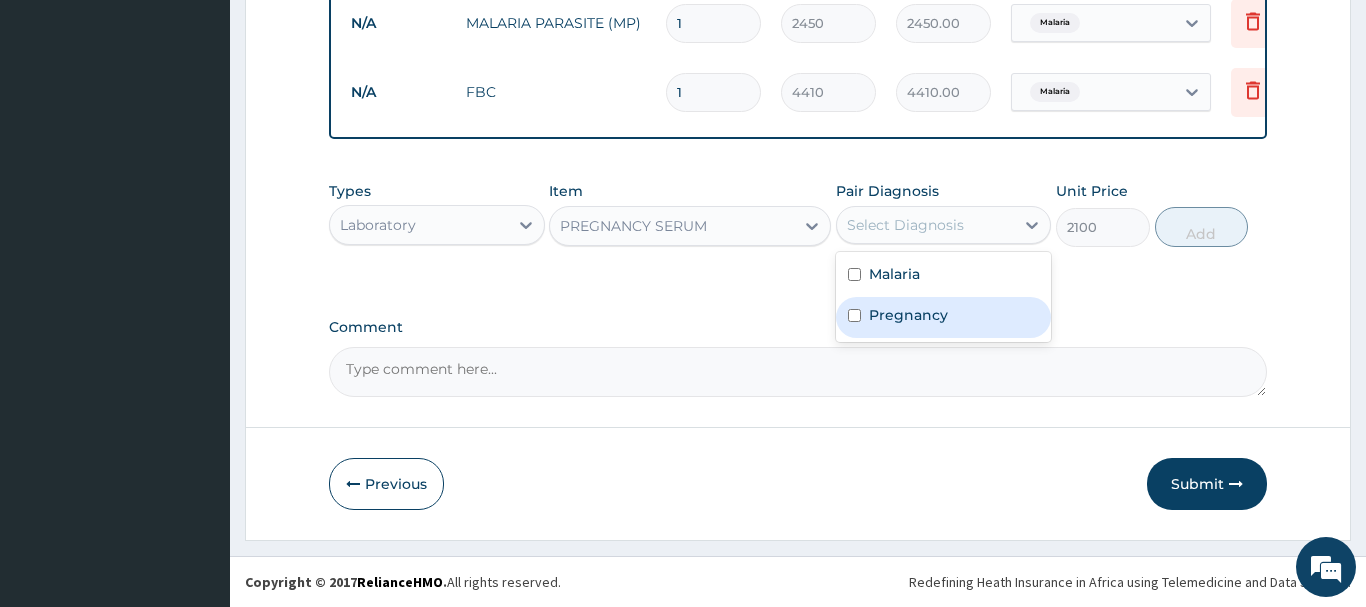 click on "Pregnancy" at bounding box center [908, 315] 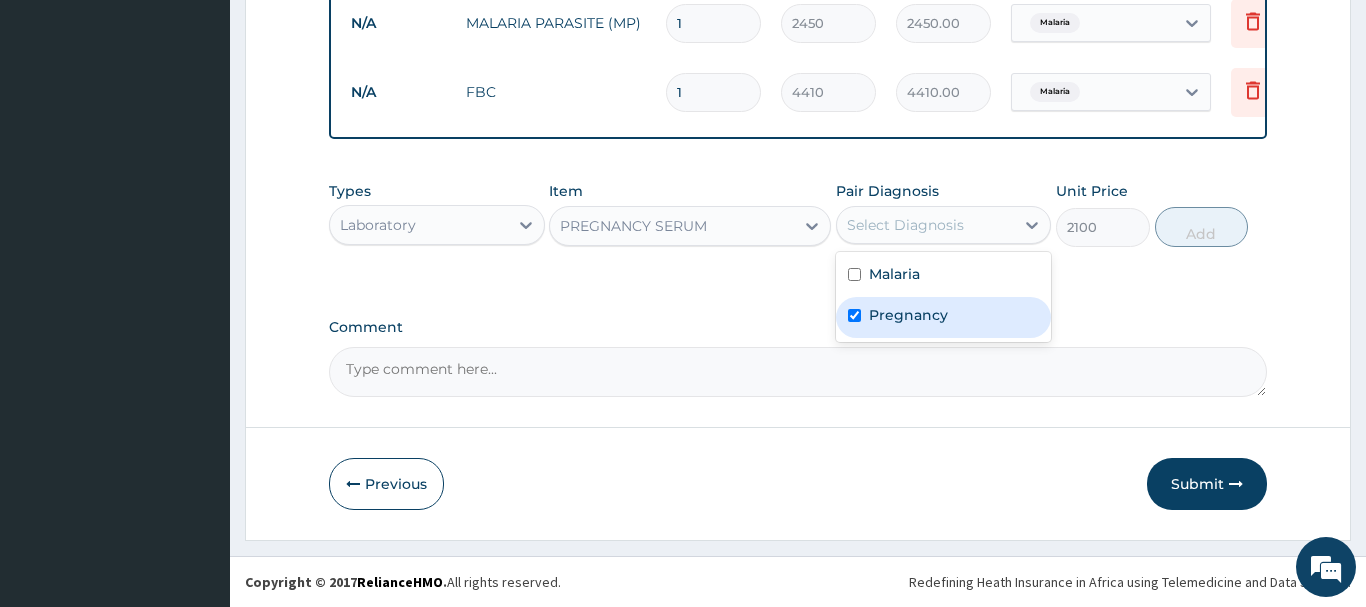 checkbox on "true" 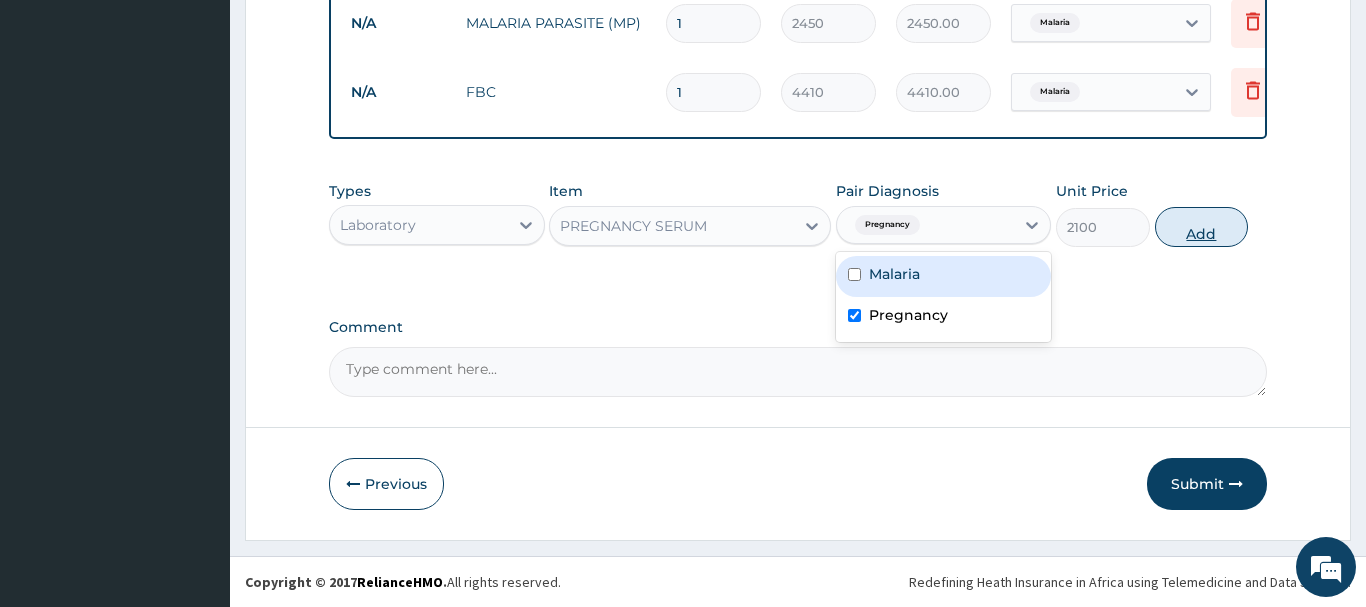 click on "Add" at bounding box center [1202, 227] 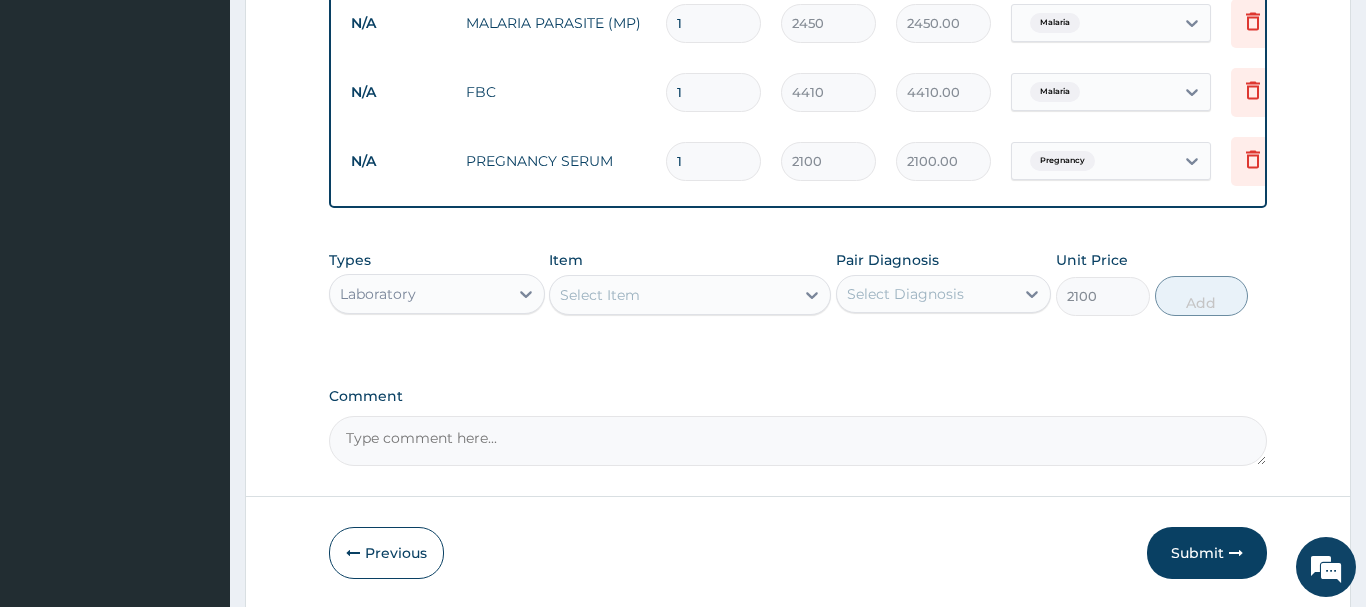 type on "0" 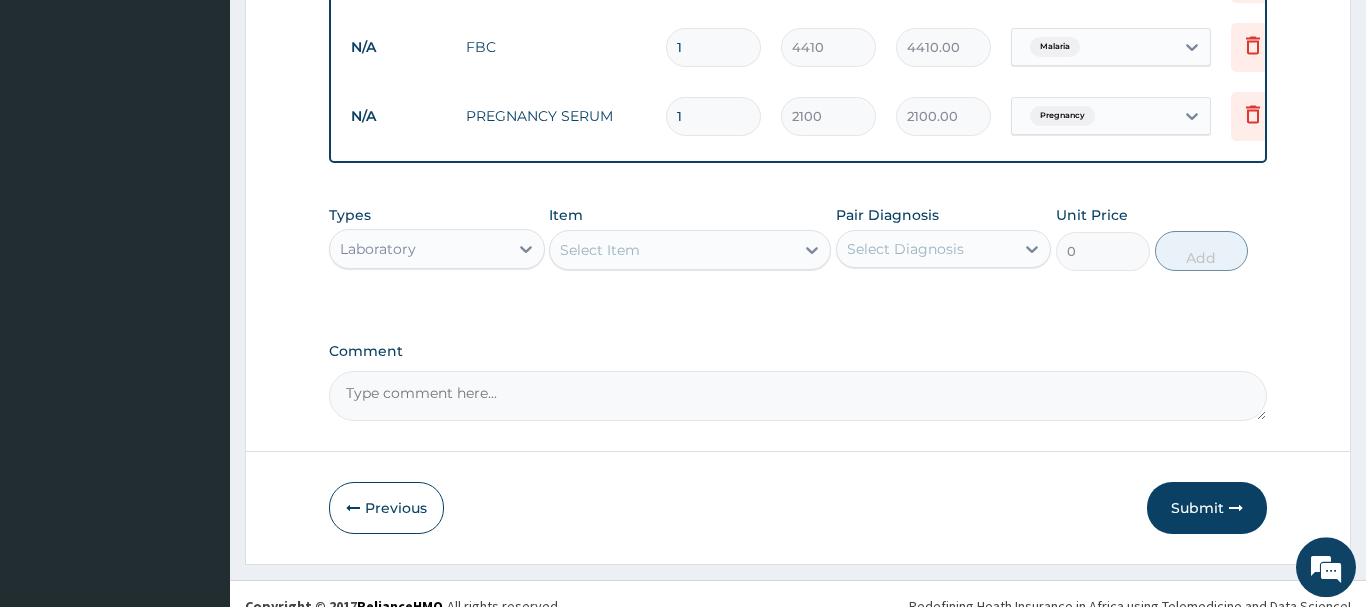 scroll, scrollTop: 947, scrollLeft: 0, axis: vertical 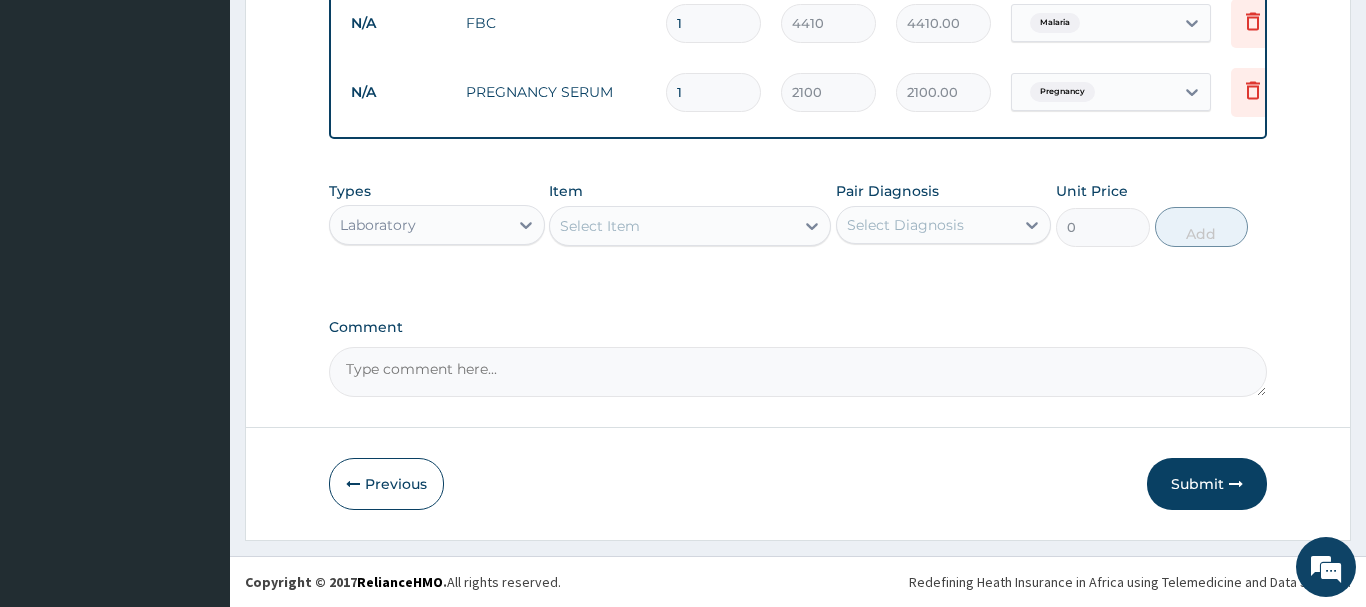 drag, startPoint x: 1200, startPoint y: 477, endPoint x: 1082, endPoint y: 445, distance: 122.26202 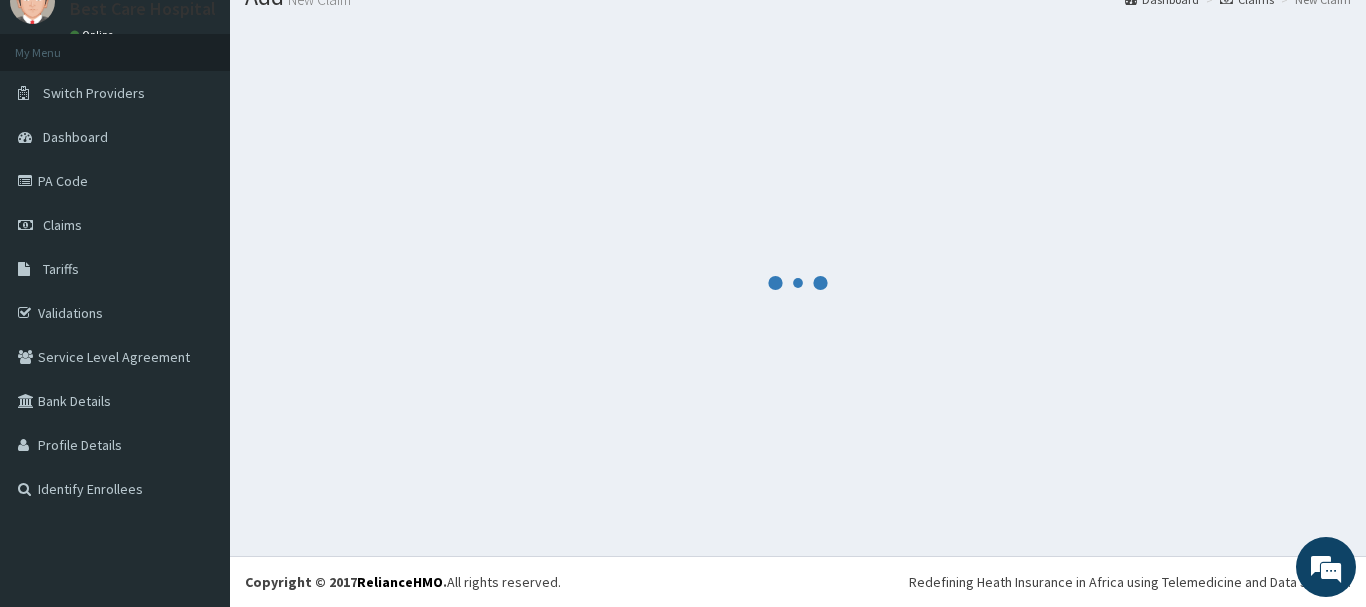 scroll, scrollTop: 81, scrollLeft: 0, axis: vertical 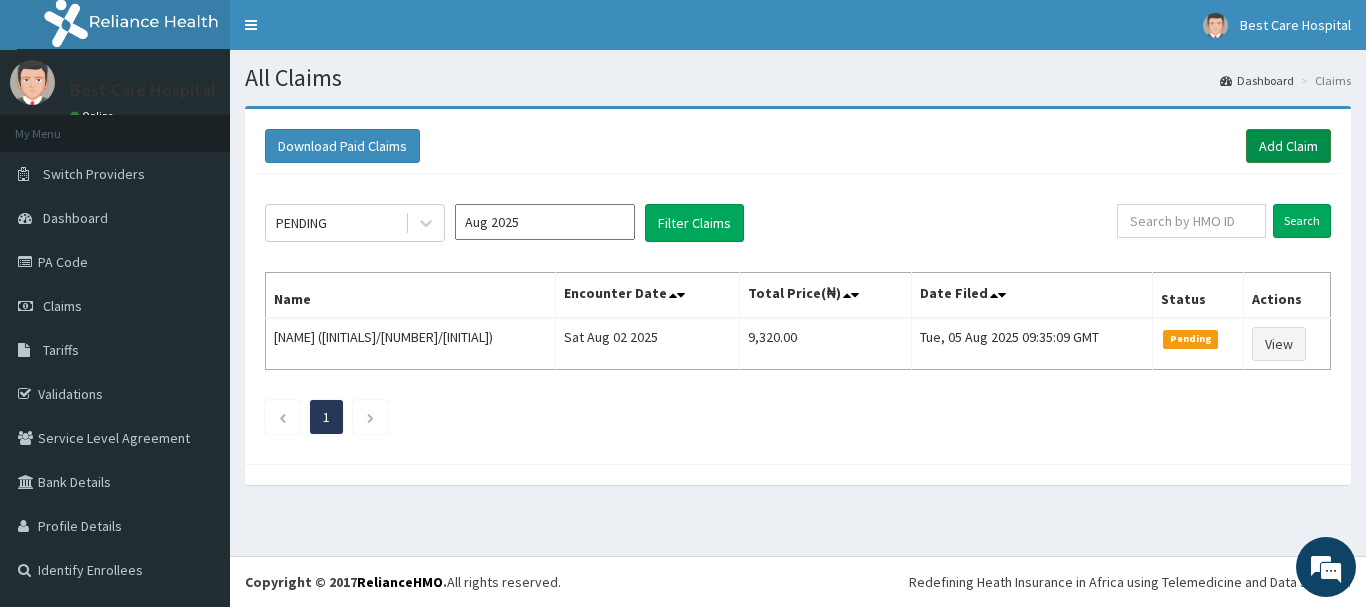 click on "Add Claim" at bounding box center (1288, 146) 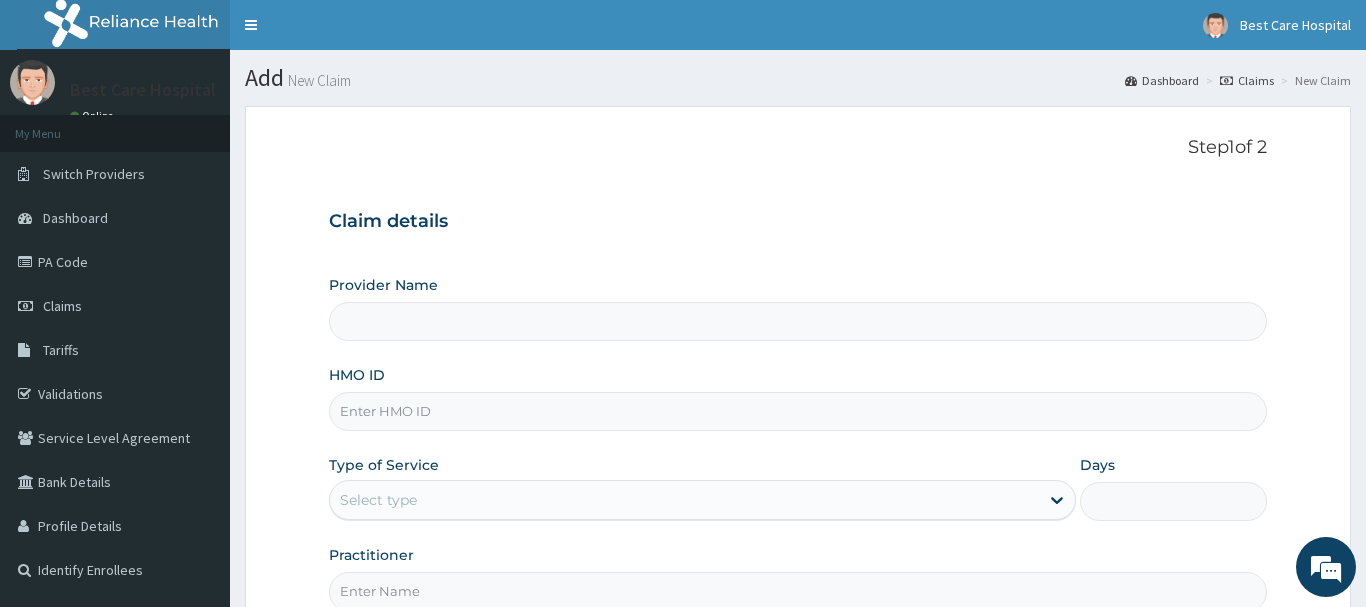 scroll, scrollTop: 0, scrollLeft: 0, axis: both 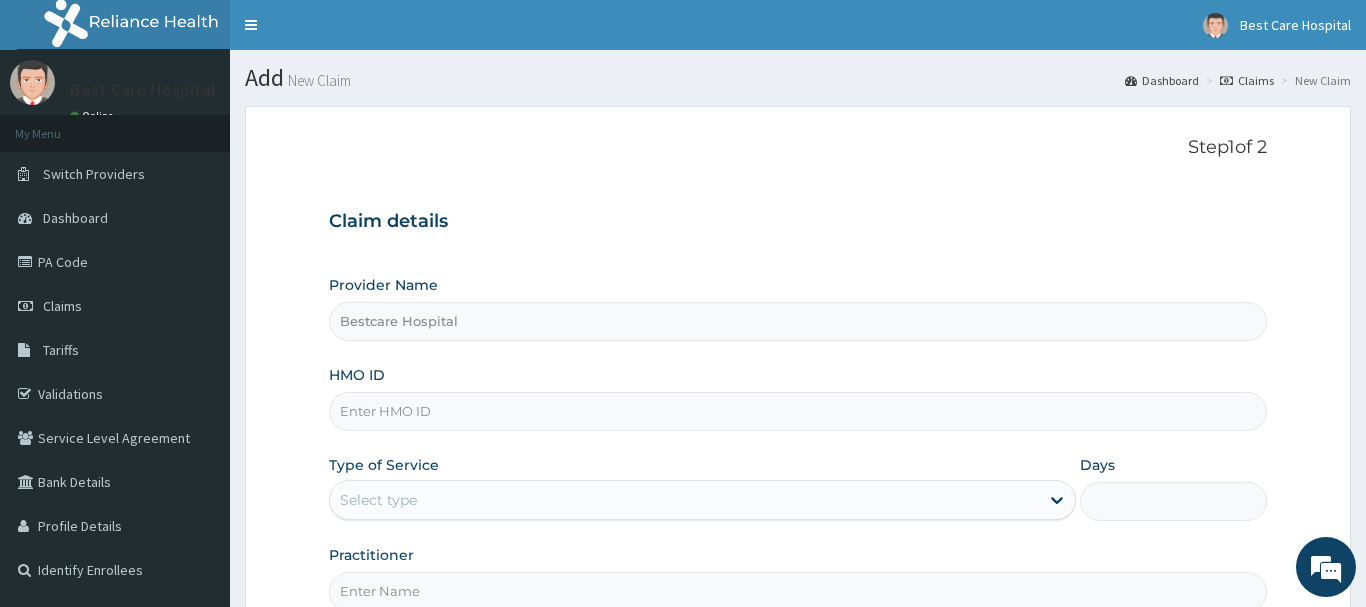 click on "HMO ID" at bounding box center (798, 411) 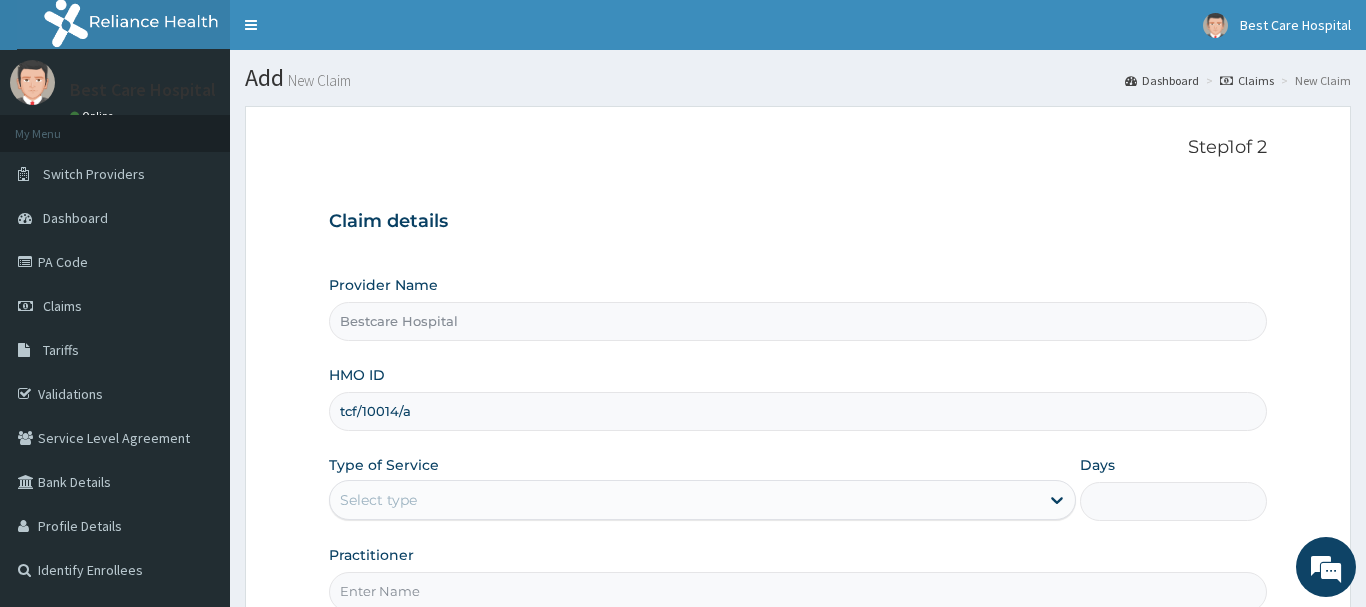 scroll, scrollTop: 0, scrollLeft: 0, axis: both 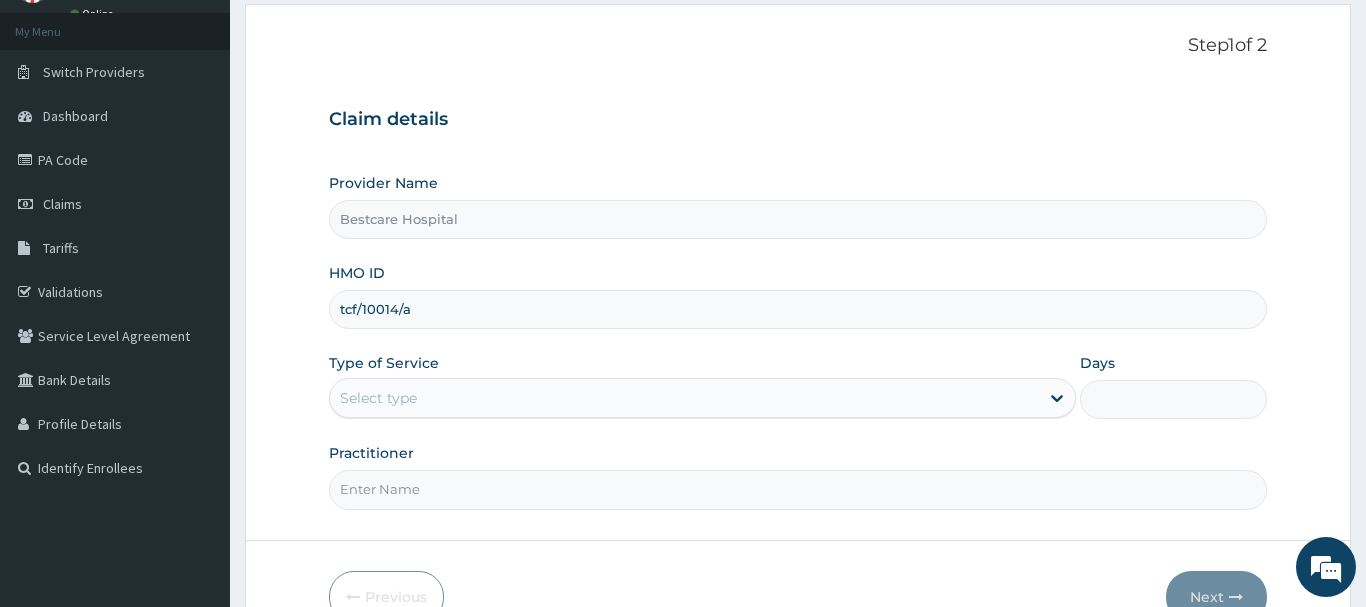 type on "tcf/10014/a" 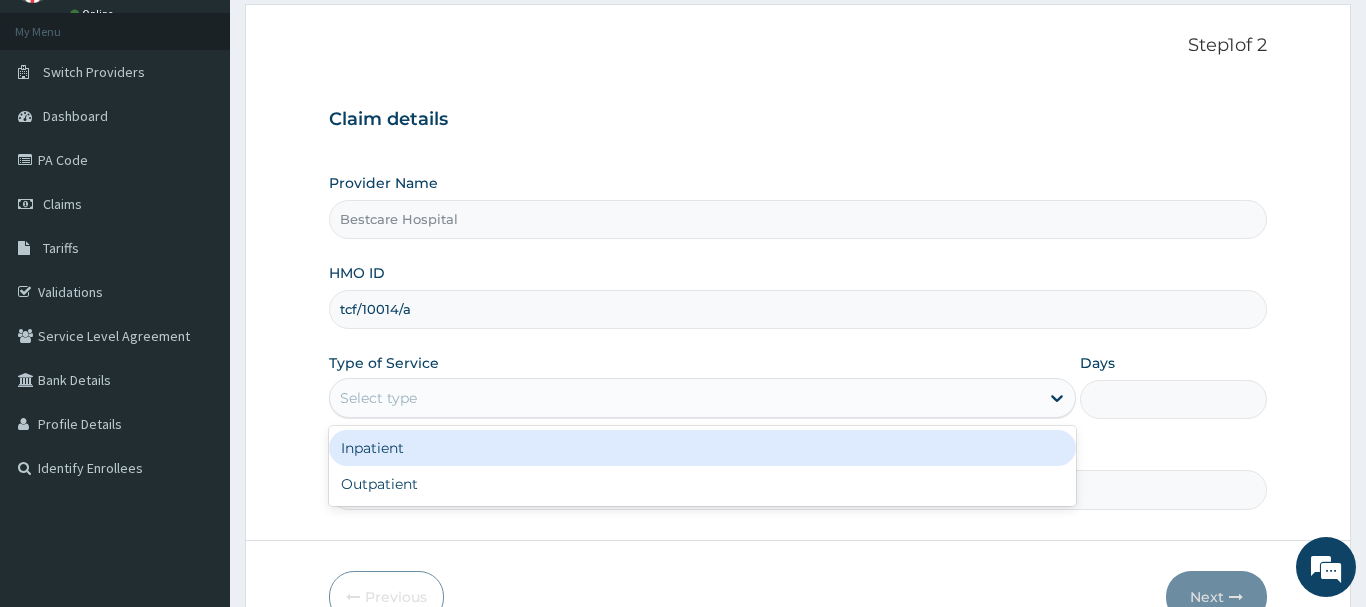 click on "Select type" at bounding box center (685, 398) 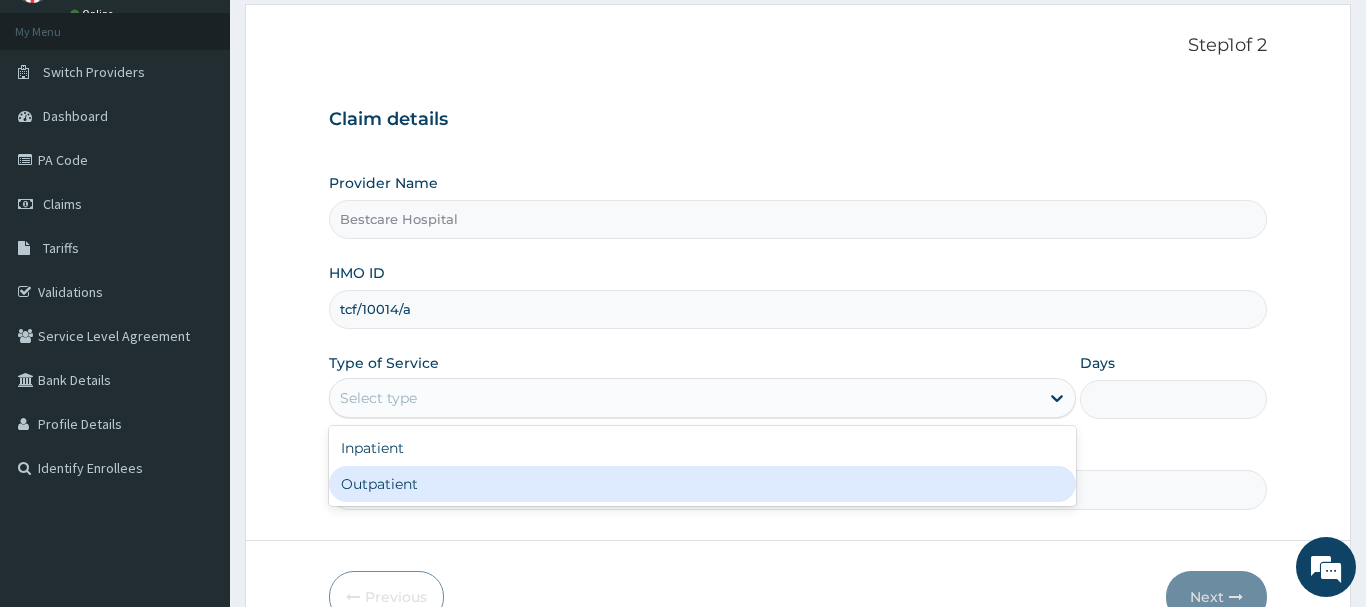 click on "Outpatient" at bounding box center (703, 484) 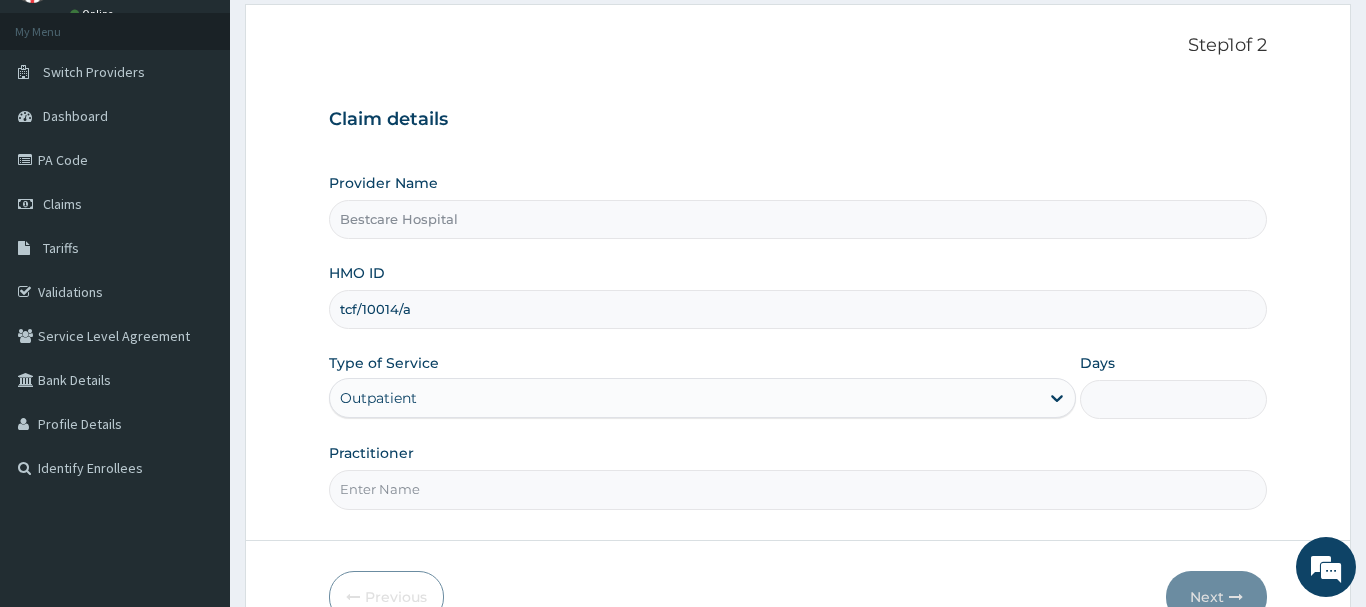type on "1" 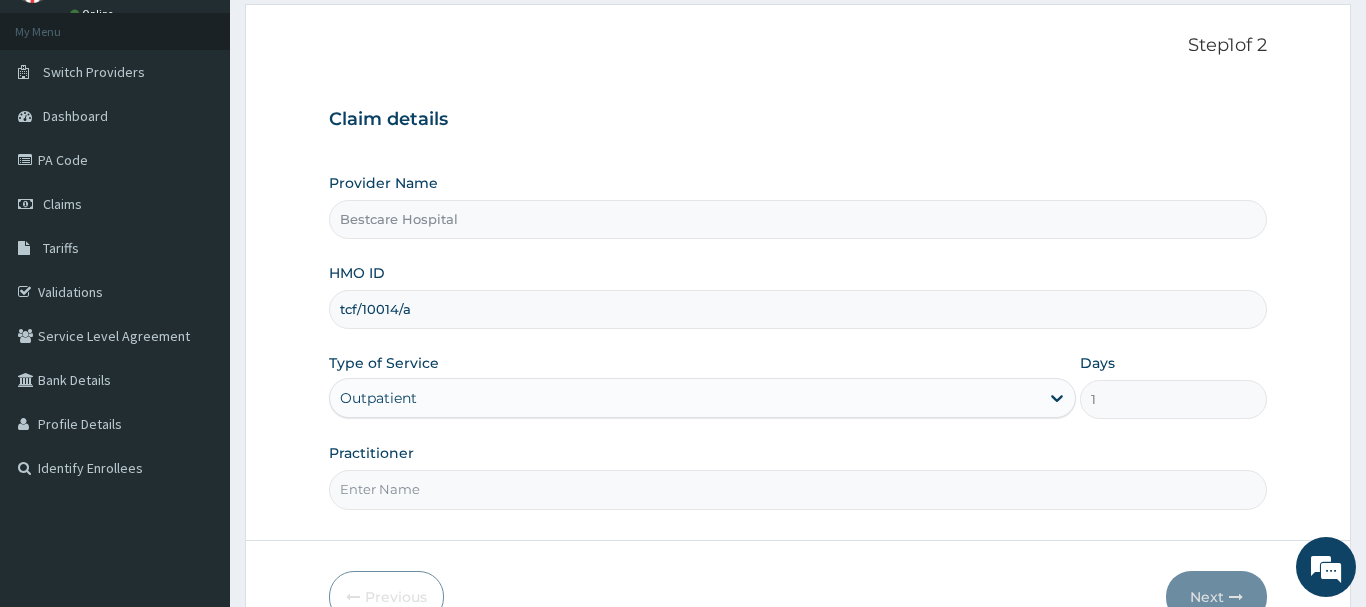 click on "Practitioner" at bounding box center [798, 489] 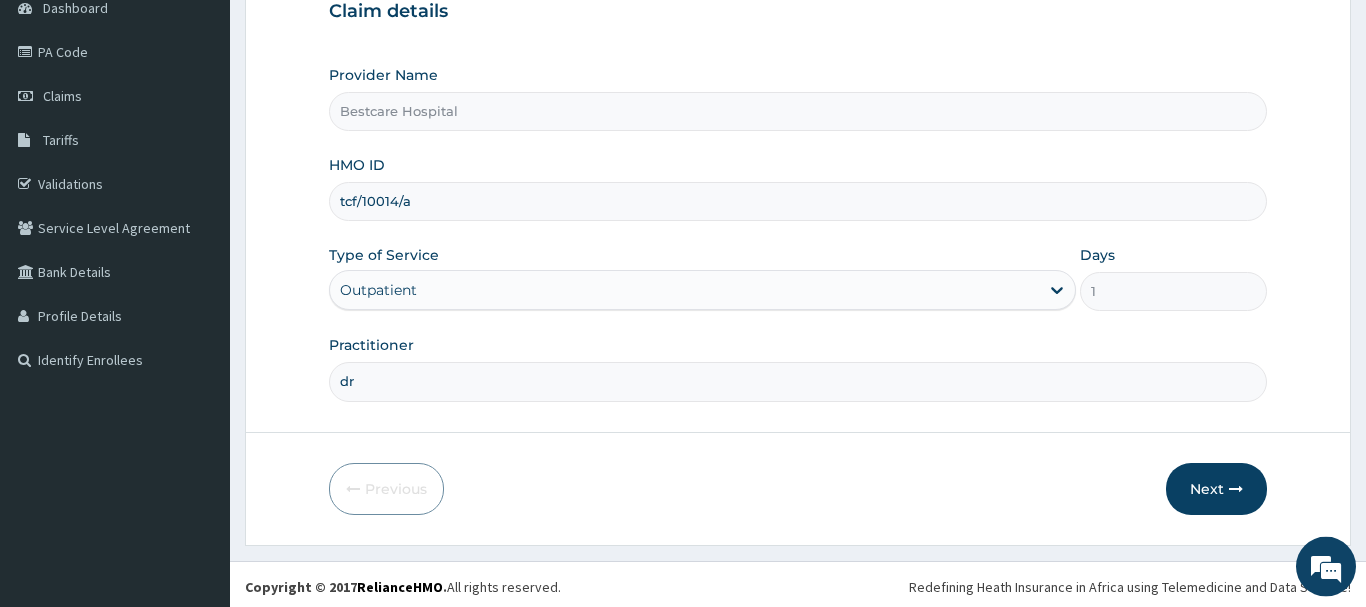 scroll, scrollTop: 215, scrollLeft: 0, axis: vertical 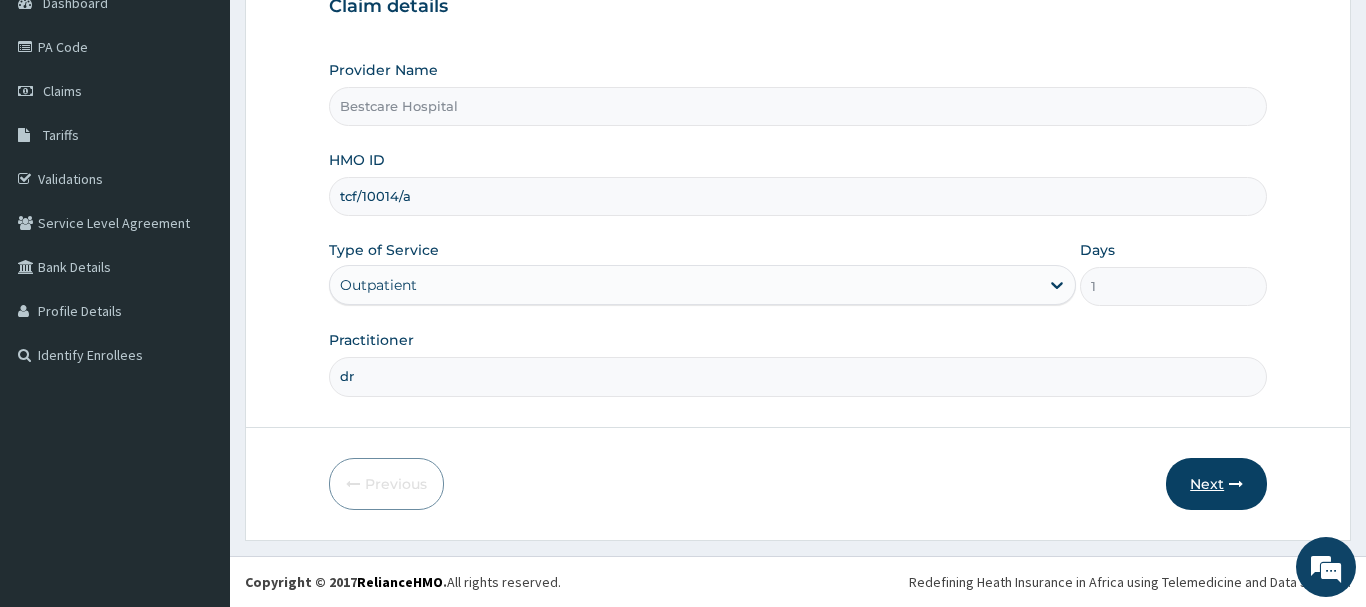 type on "dr" 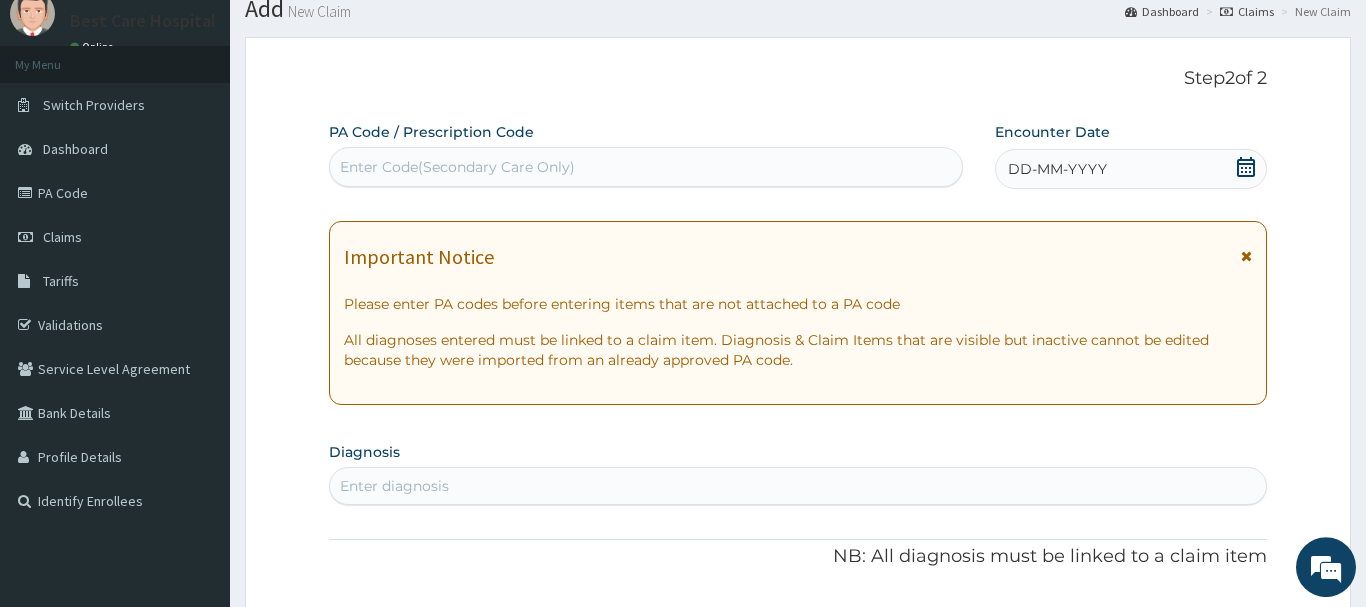 scroll, scrollTop: 0, scrollLeft: 0, axis: both 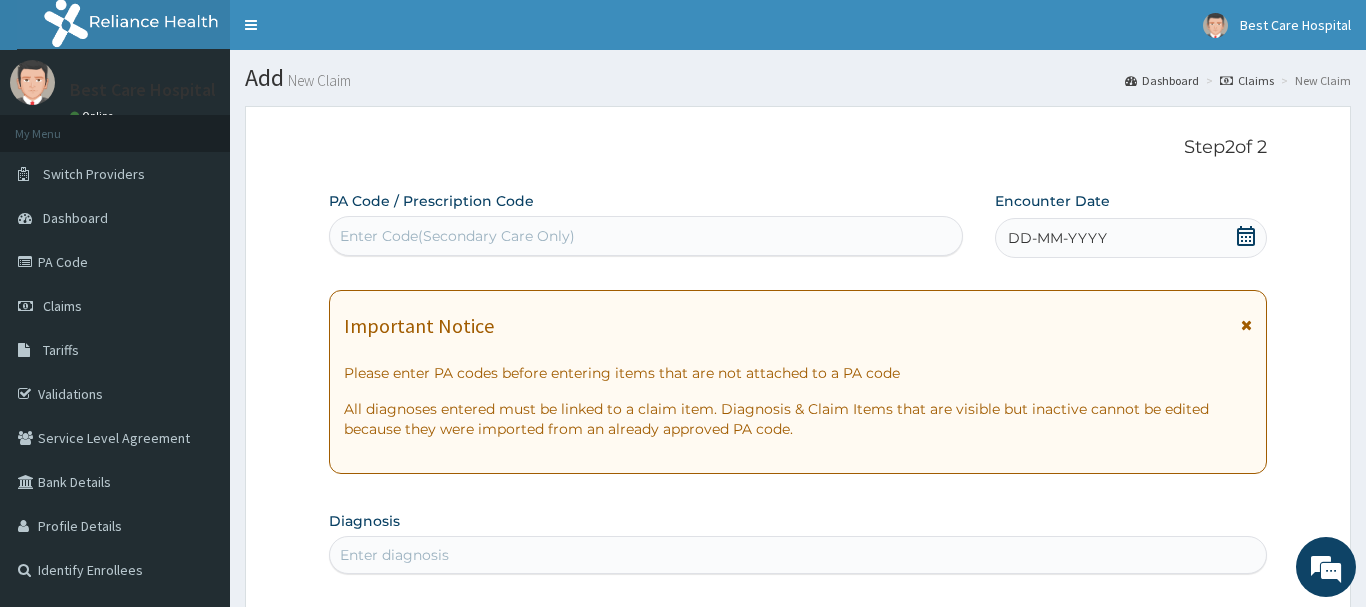 click 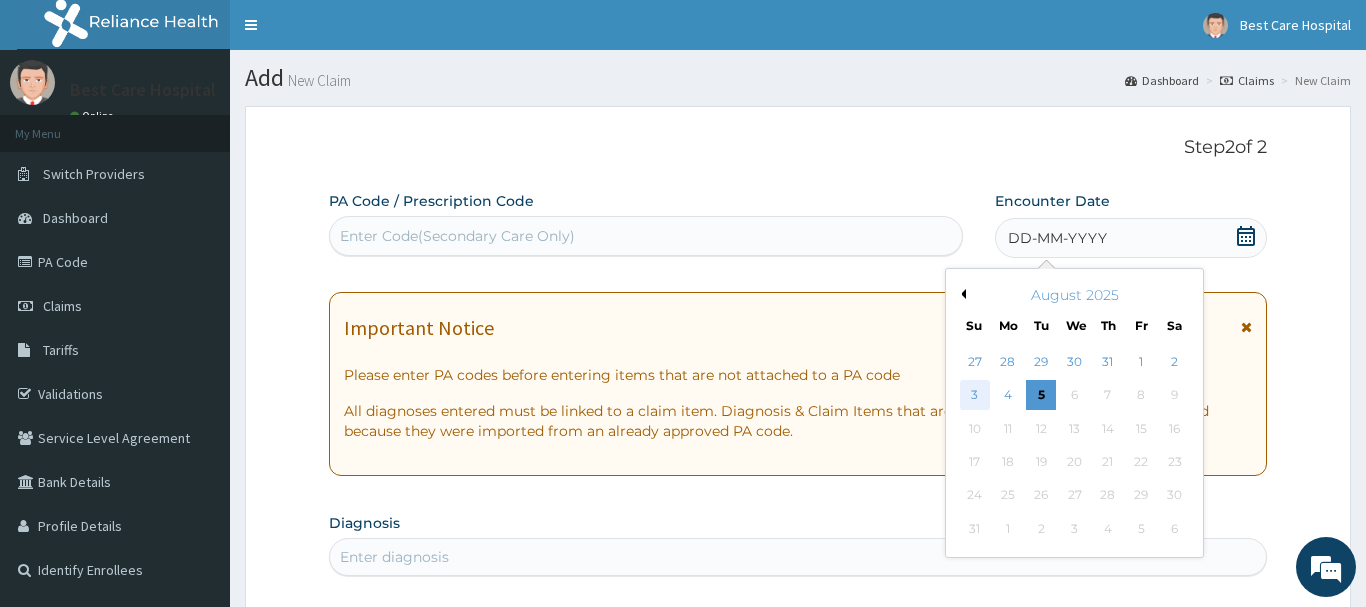 click on "3" at bounding box center (975, 396) 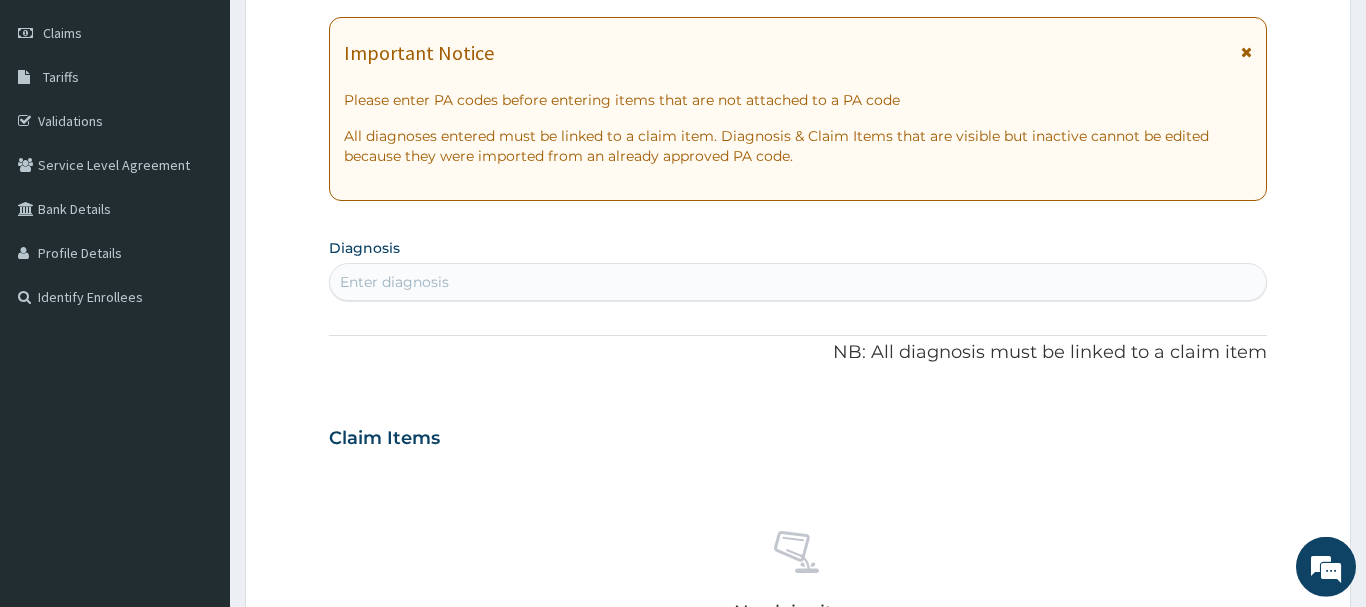 scroll, scrollTop: 306, scrollLeft: 0, axis: vertical 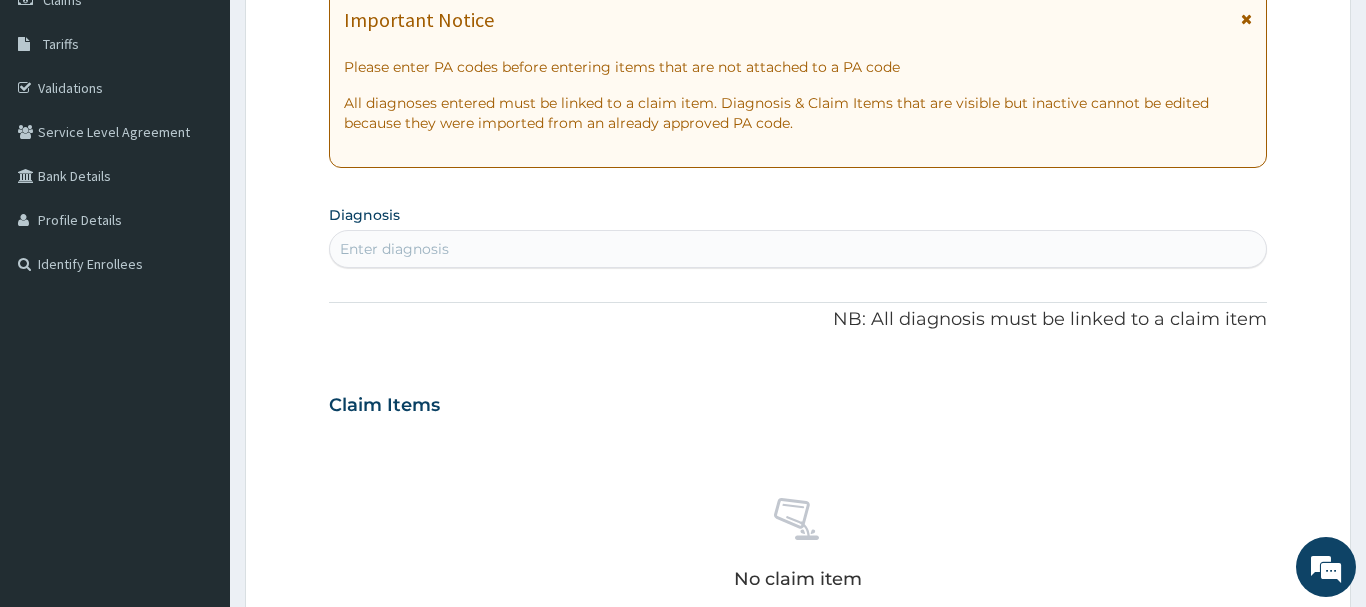 click on "Enter diagnosis" at bounding box center (798, 249) 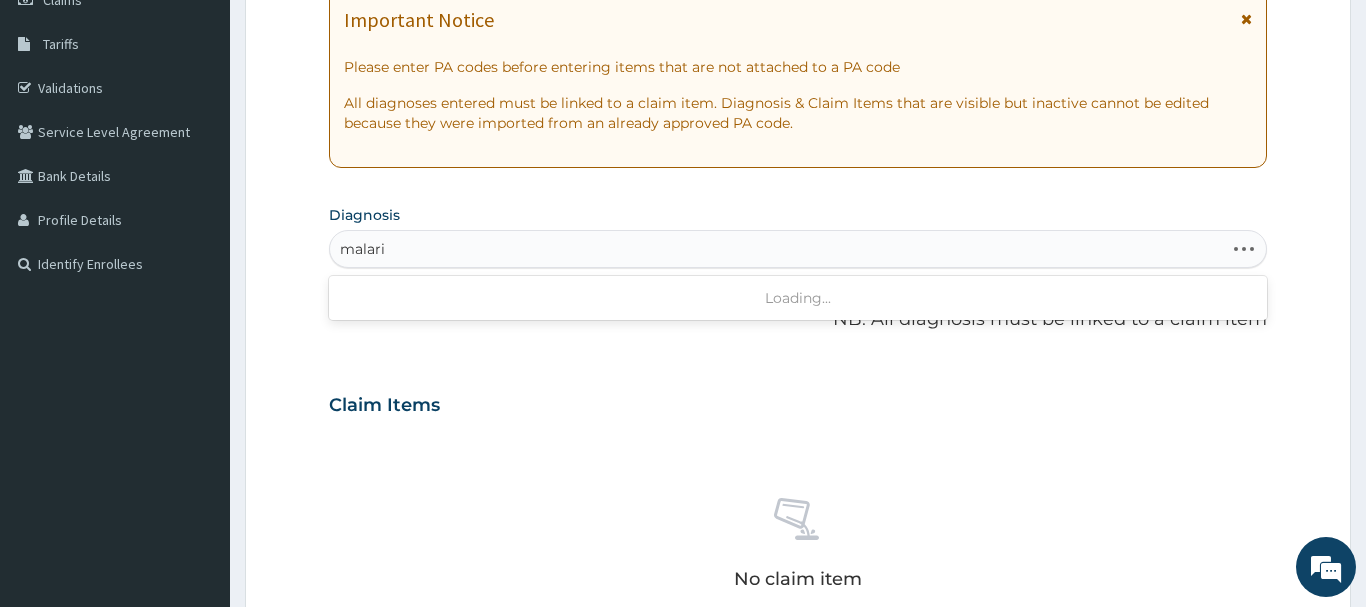 type on "malaria" 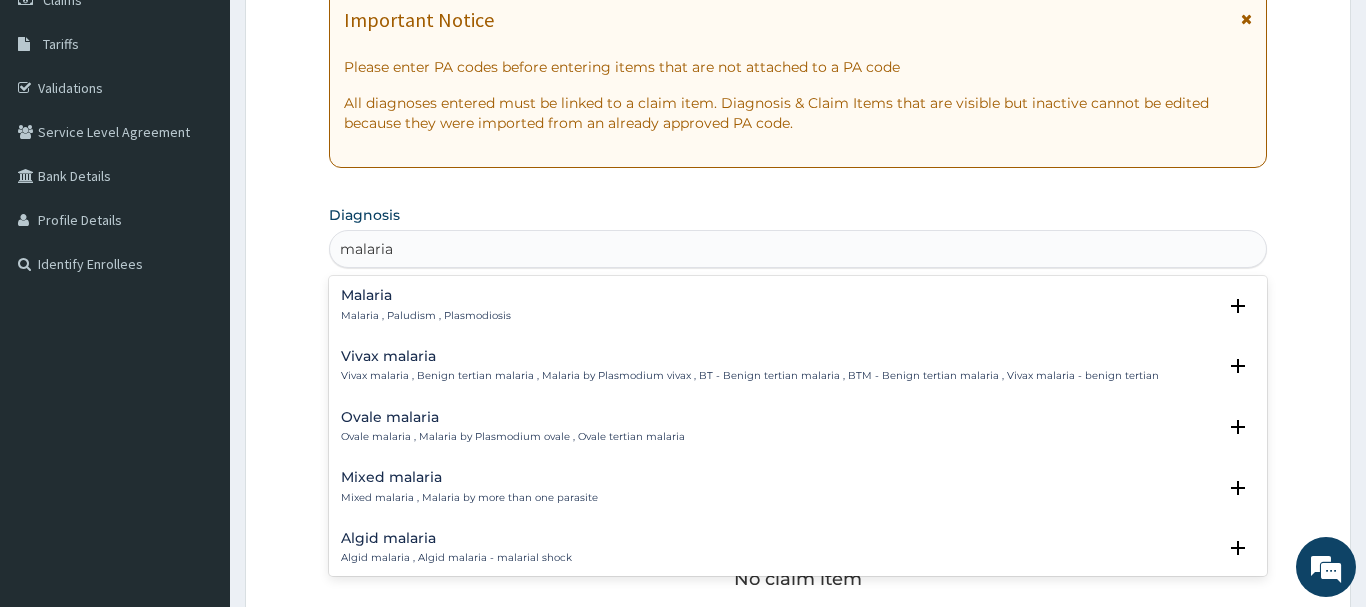 click on "Malaria" at bounding box center (426, 295) 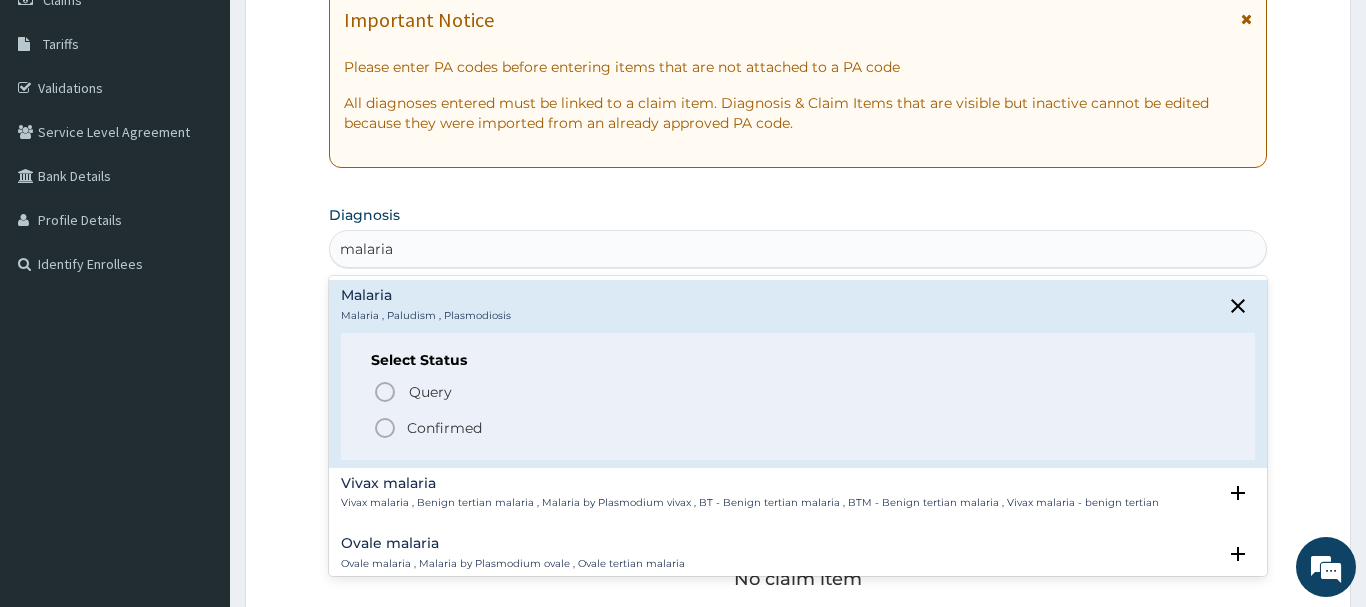 click 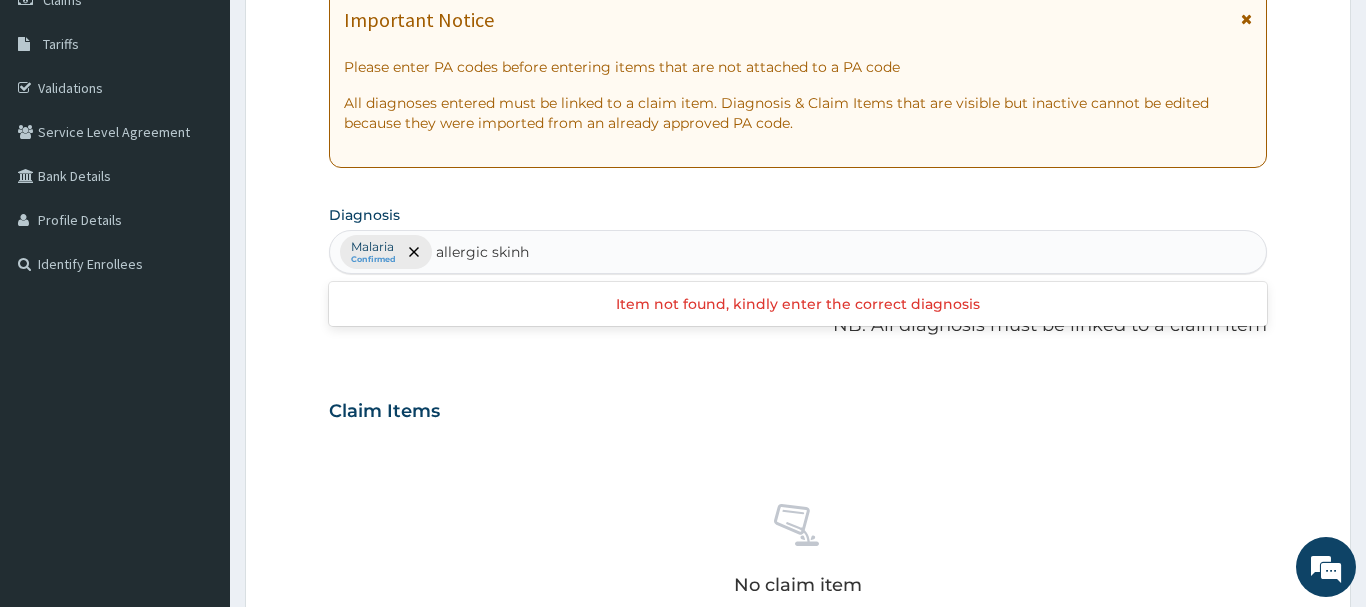 type on "allergic skin" 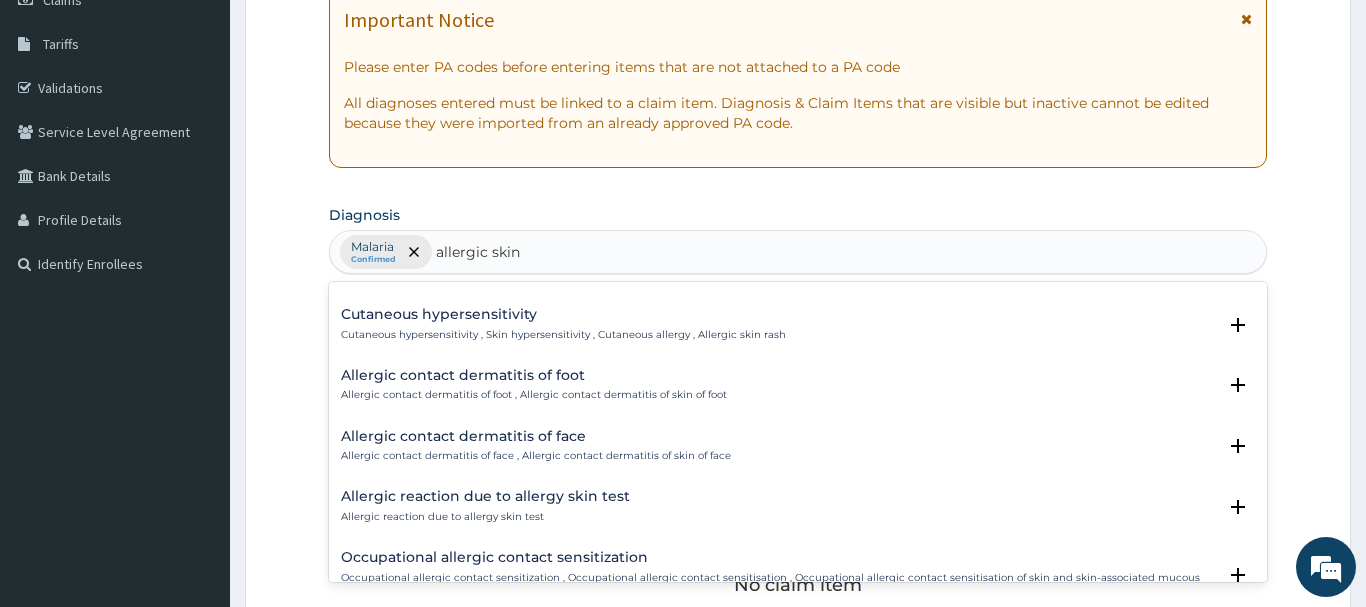 scroll, scrollTop: 0, scrollLeft: 0, axis: both 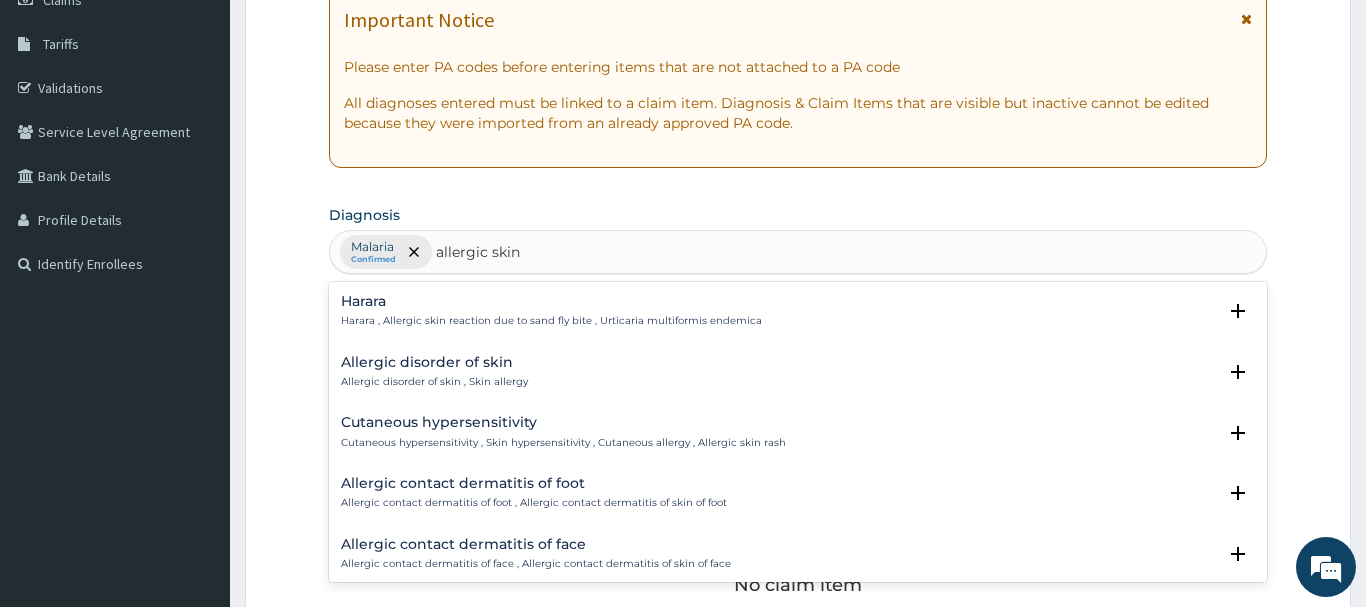 click on "Allergic disorder of skin , Skin allergy" at bounding box center (434, 382) 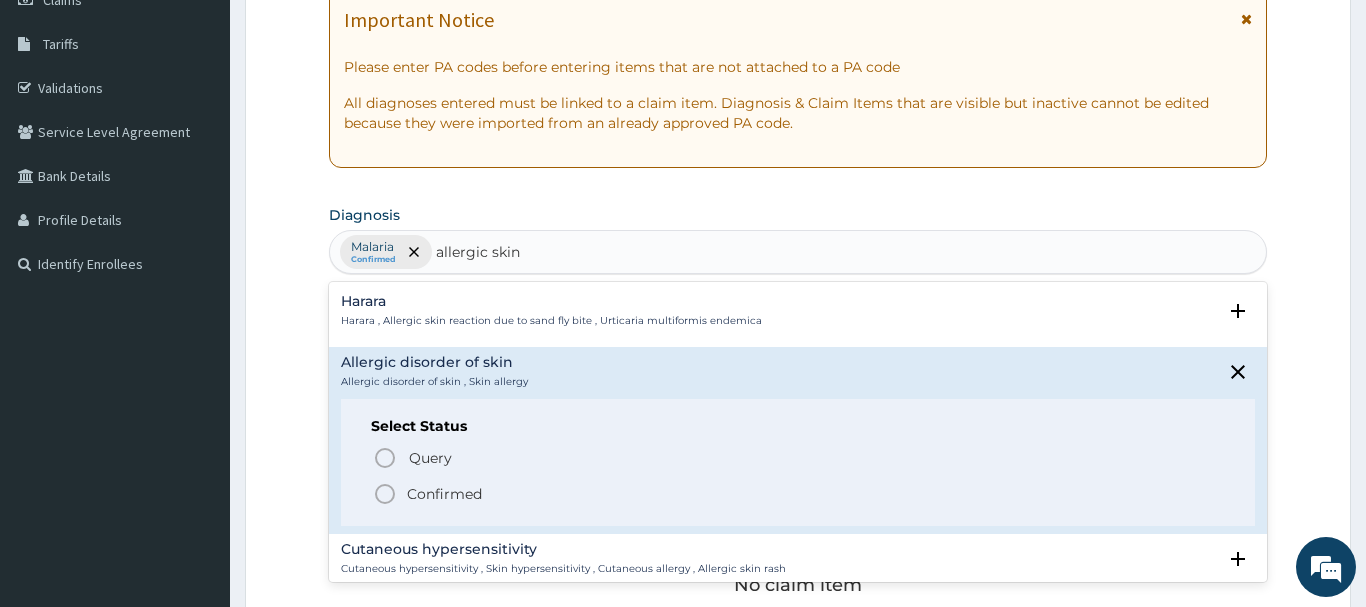 click 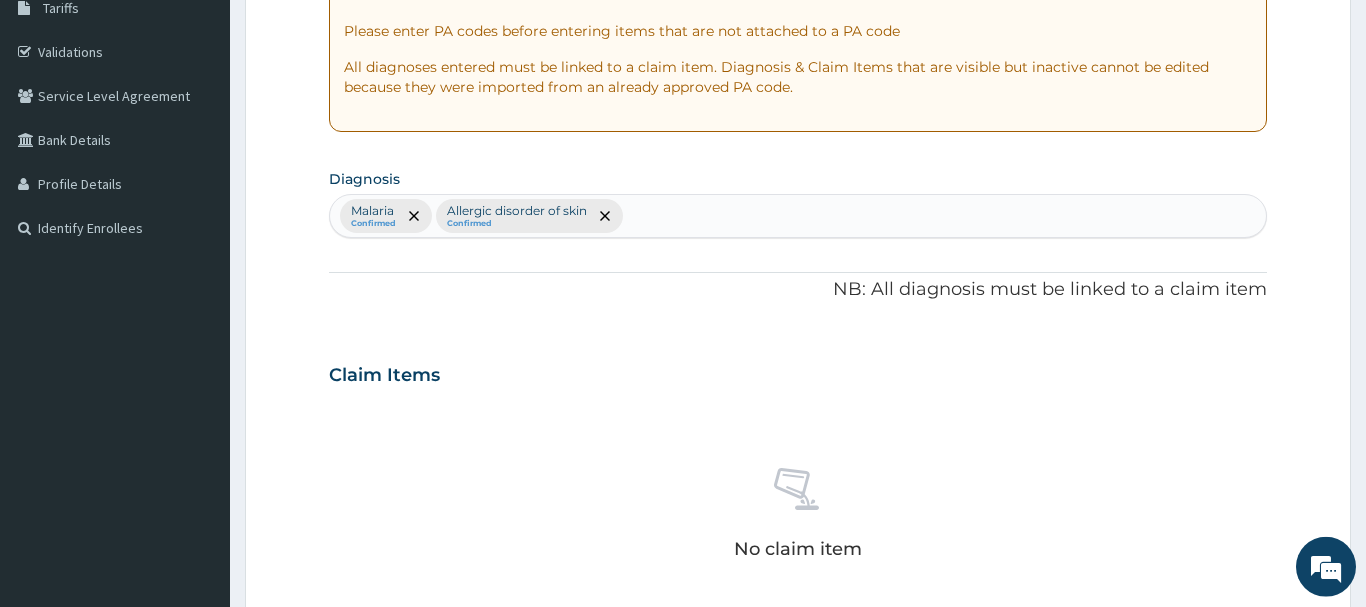 scroll, scrollTop: 306, scrollLeft: 0, axis: vertical 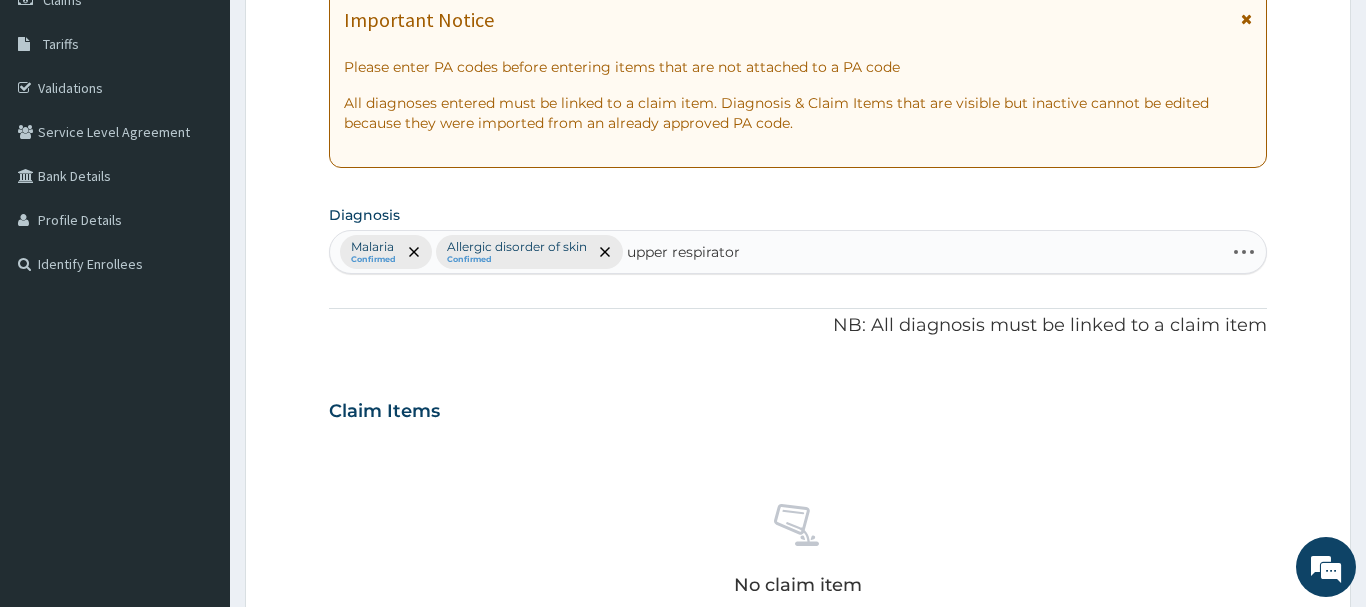 type on "upper respiratory" 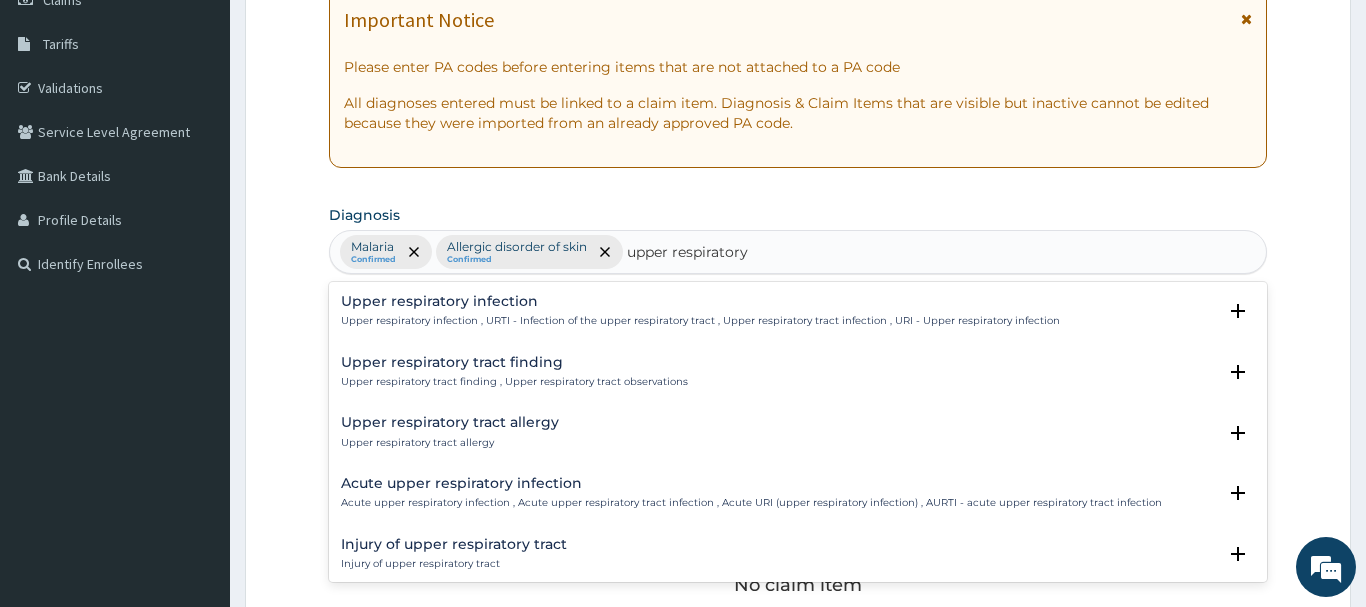 click on "Upper respiratory infection" at bounding box center [700, 301] 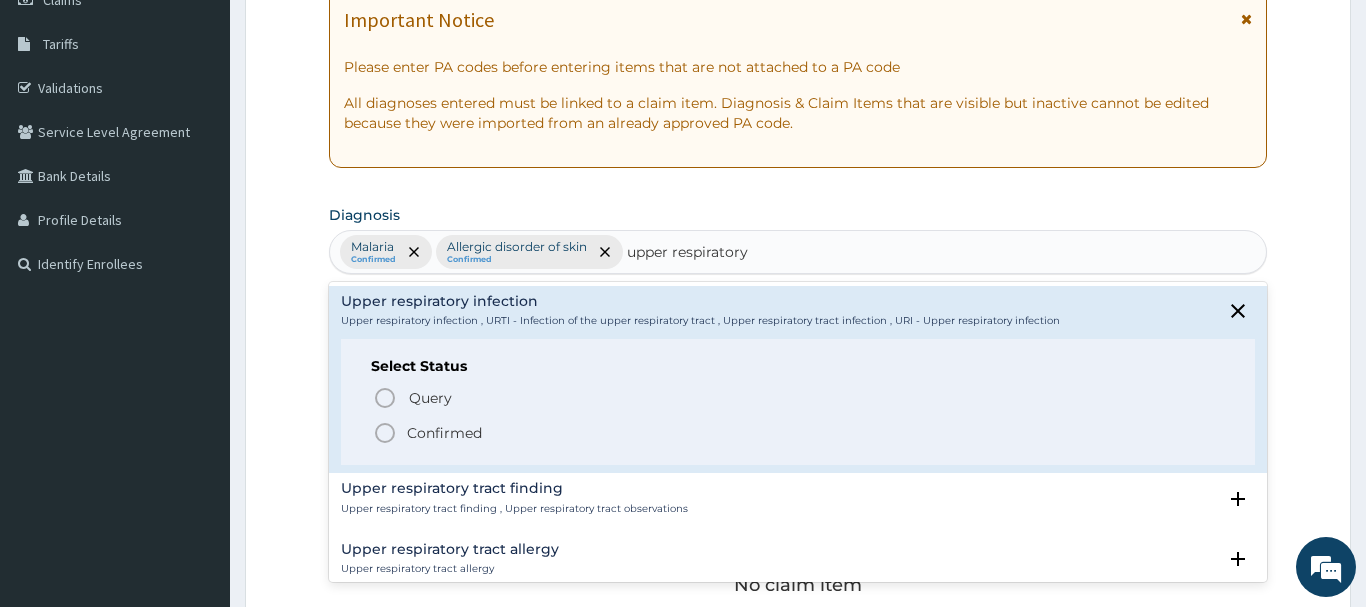 click 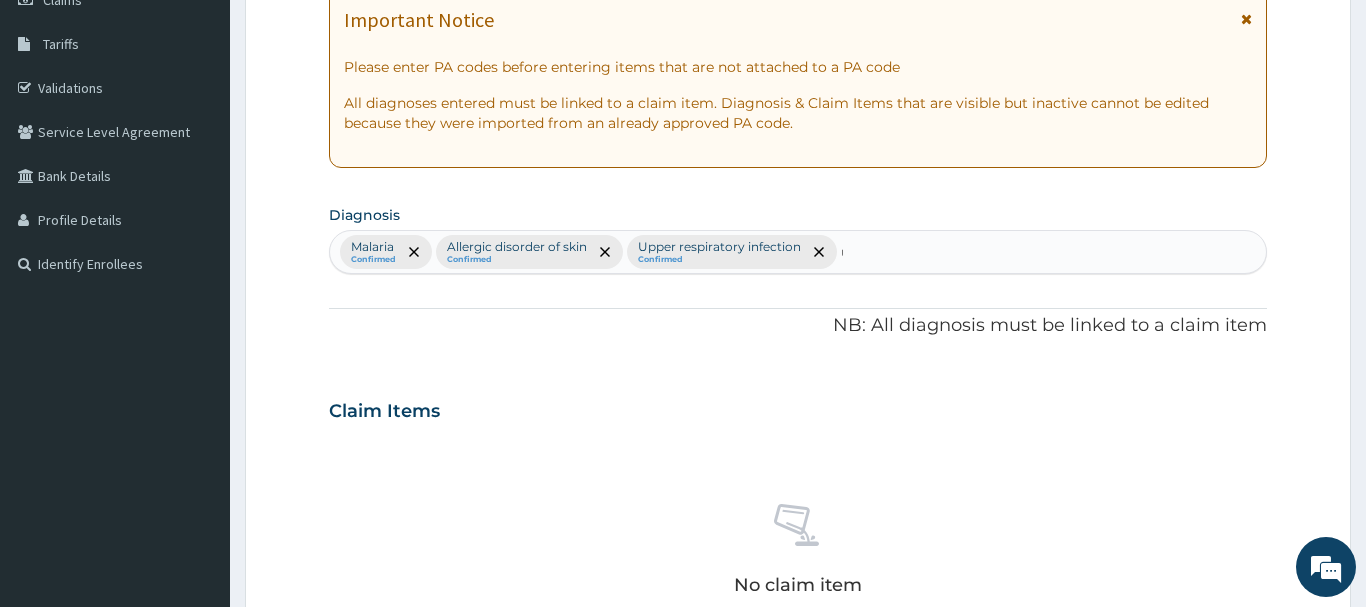 type 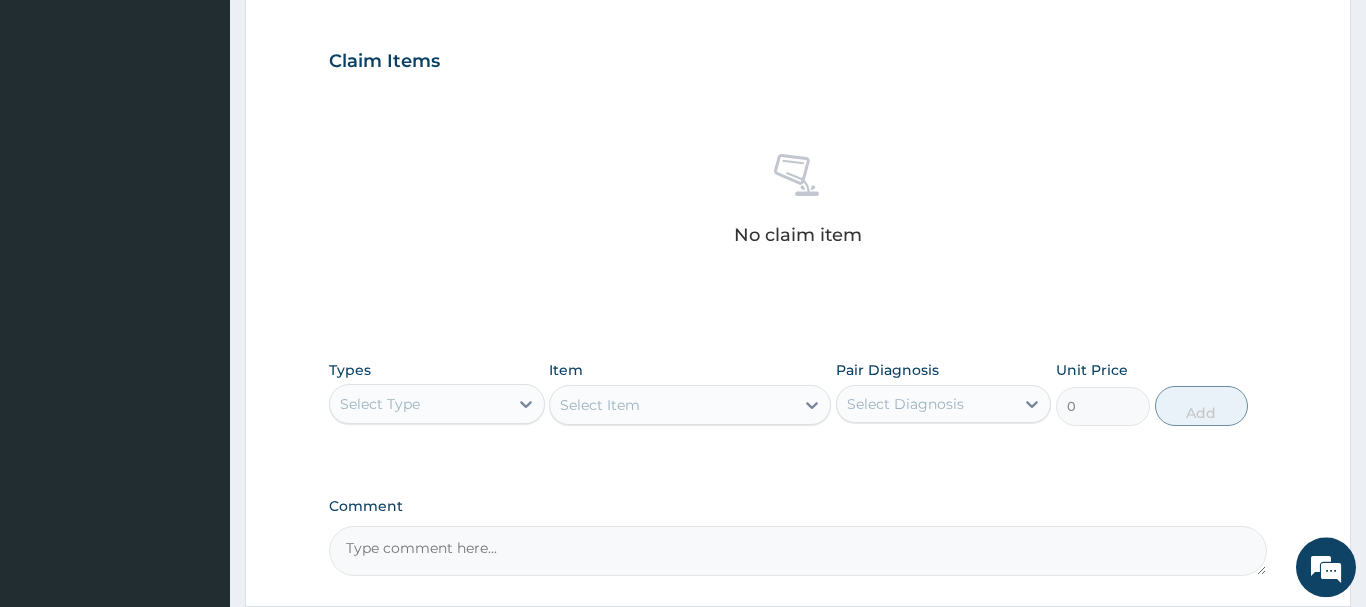 scroll, scrollTop: 714, scrollLeft: 0, axis: vertical 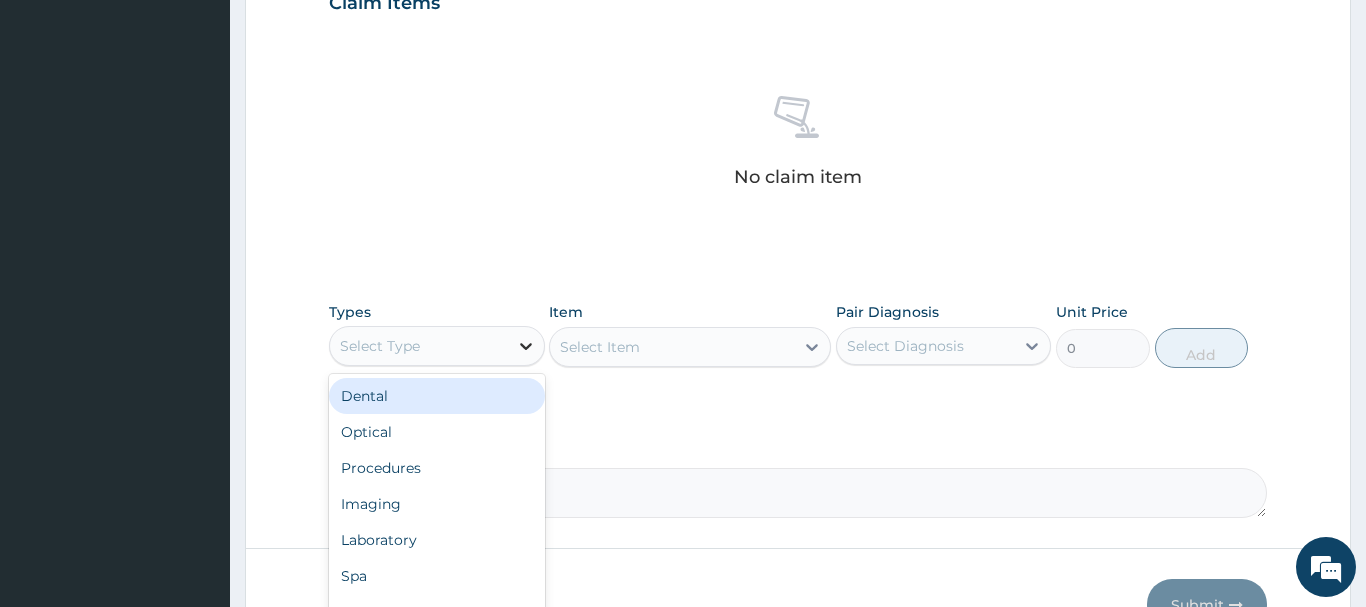 click 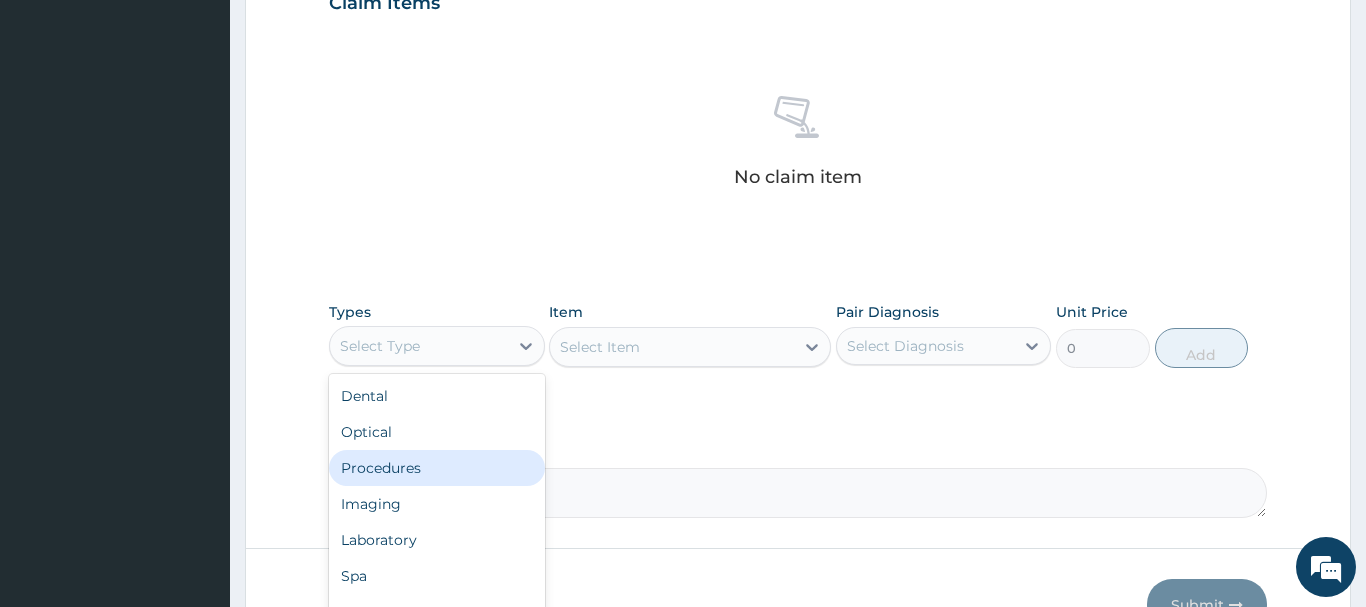 click on "Procedures" at bounding box center (437, 468) 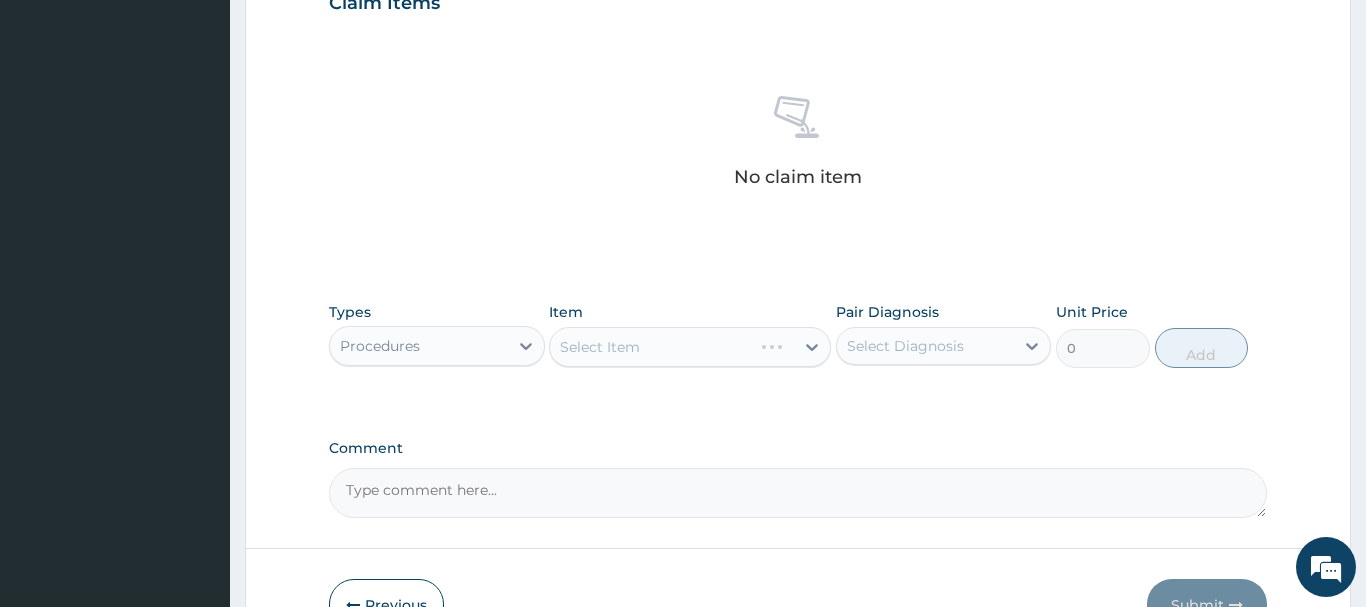 click on "Select Item" at bounding box center (690, 347) 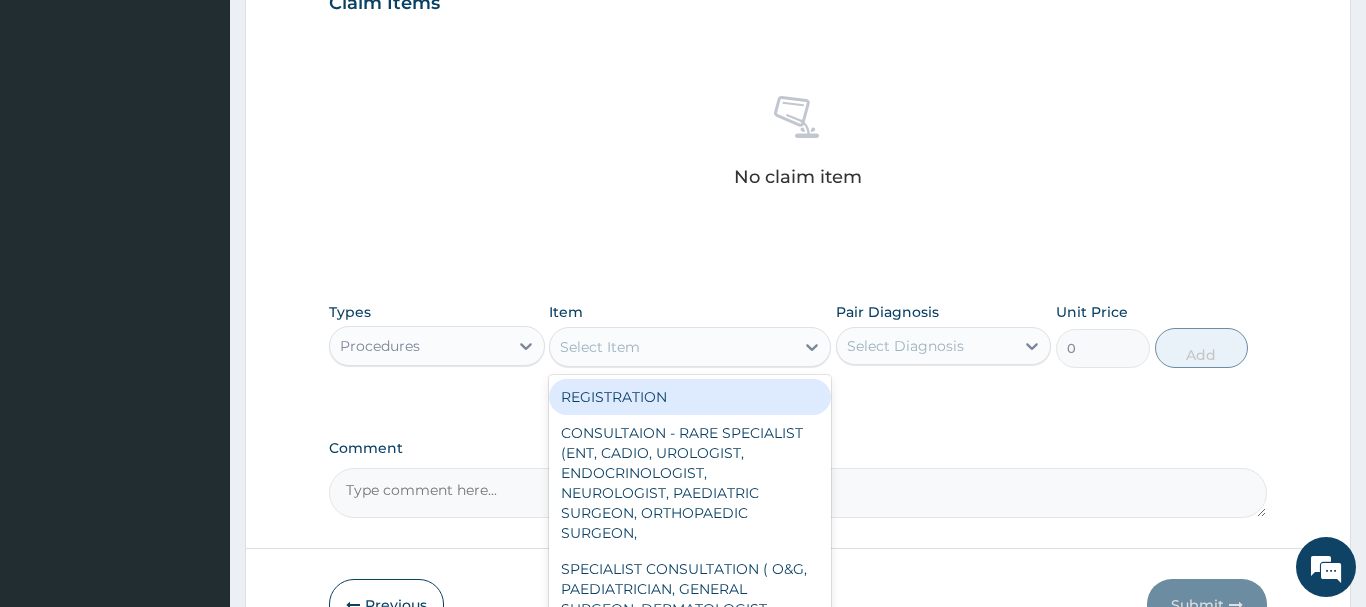 click on "Select Item" at bounding box center [672, 347] 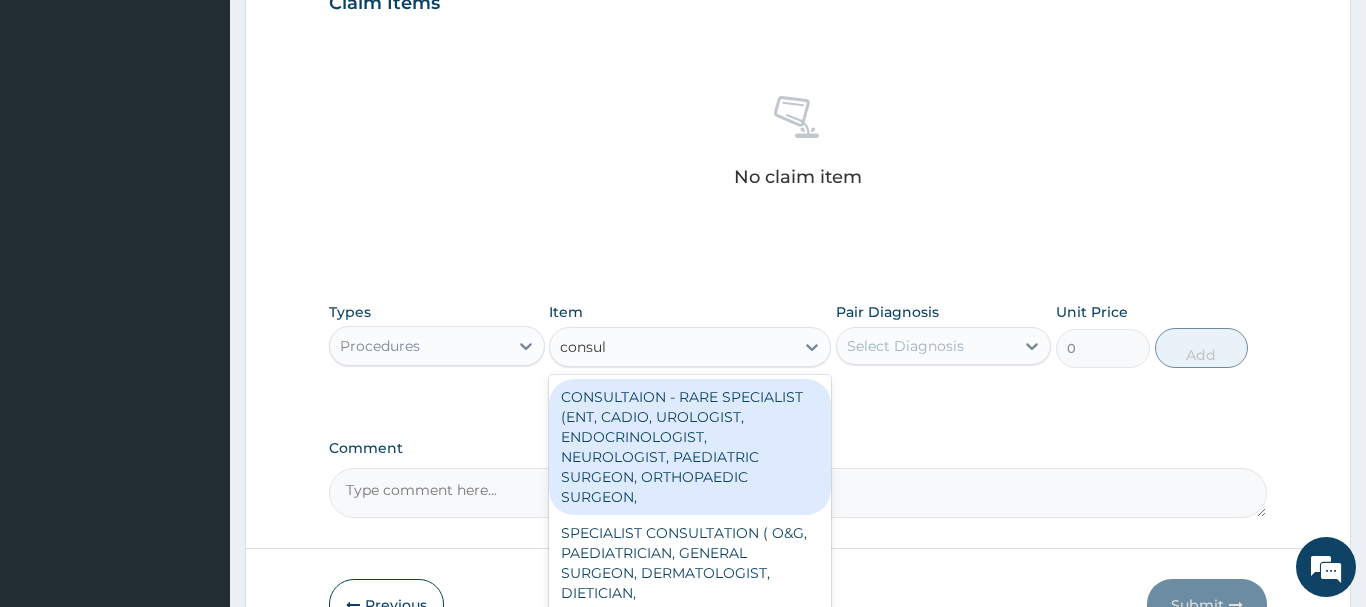 type on "consult" 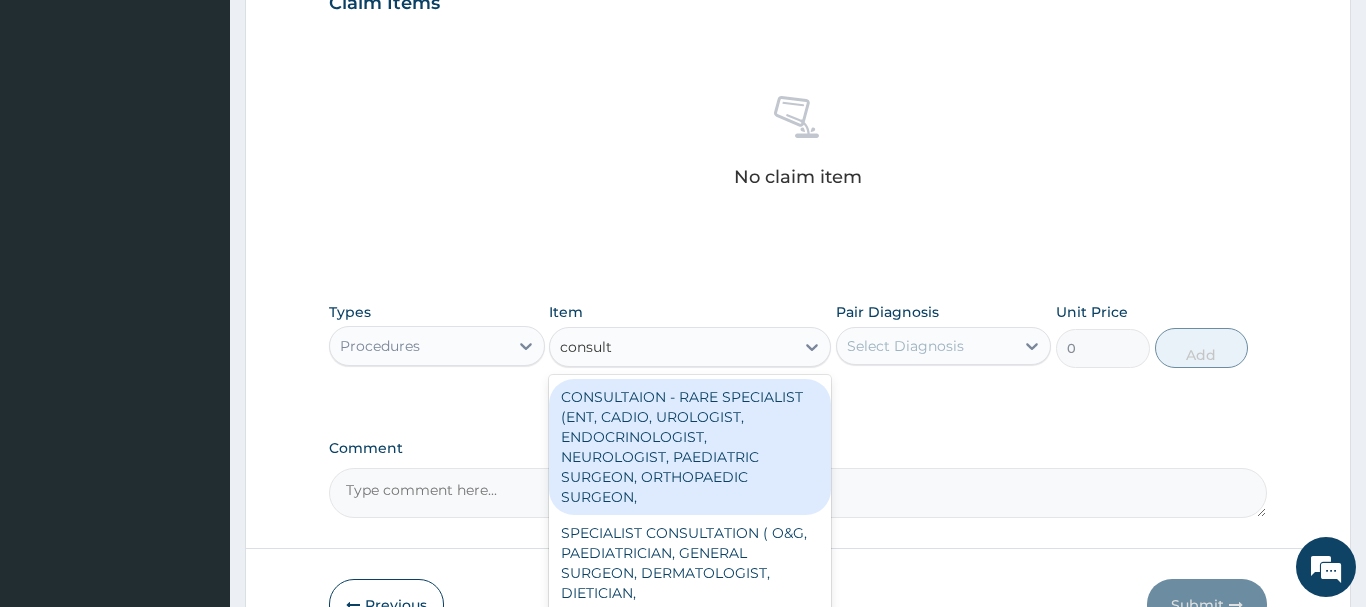 scroll, scrollTop: 816, scrollLeft: 0, axis: vertical 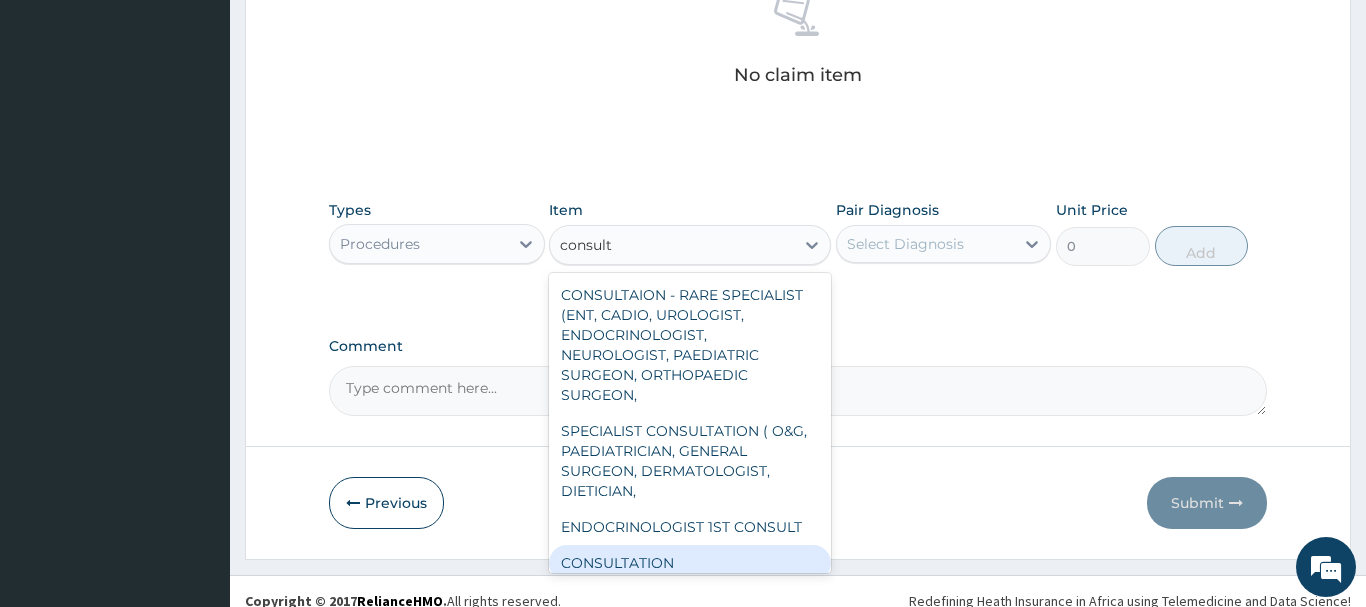 click on "CONSULTATION" at bounding box center [690, 563] 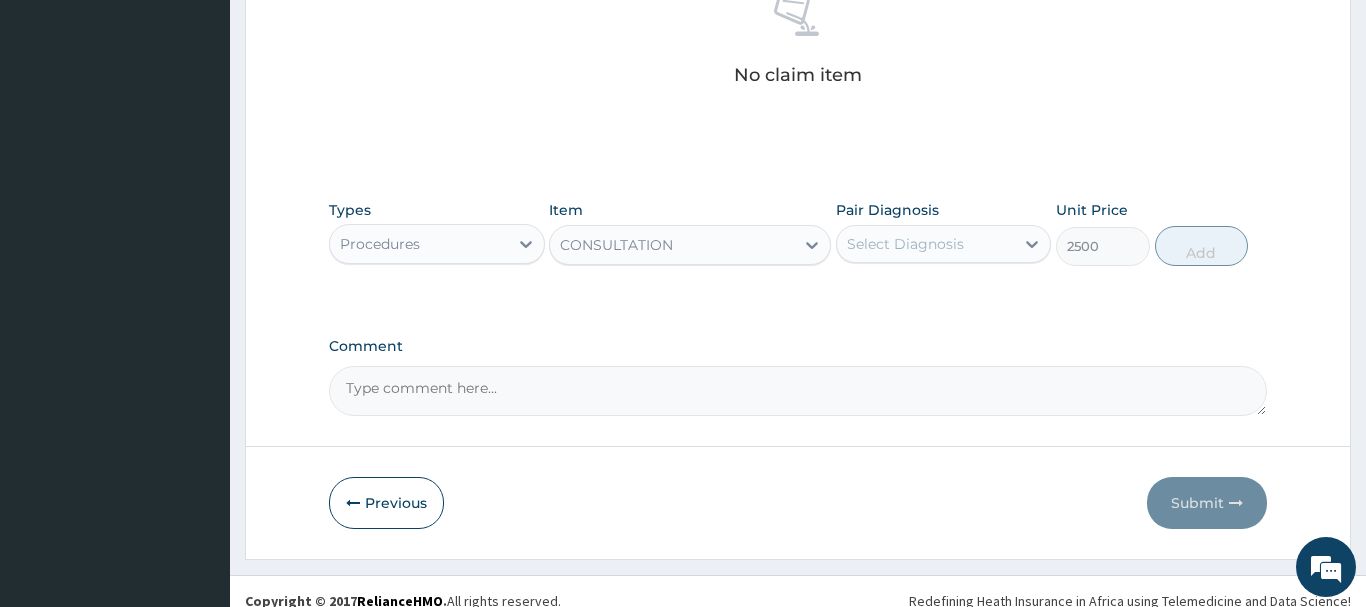 click on "Select Diagnosis" at bounding box center (926, 244) 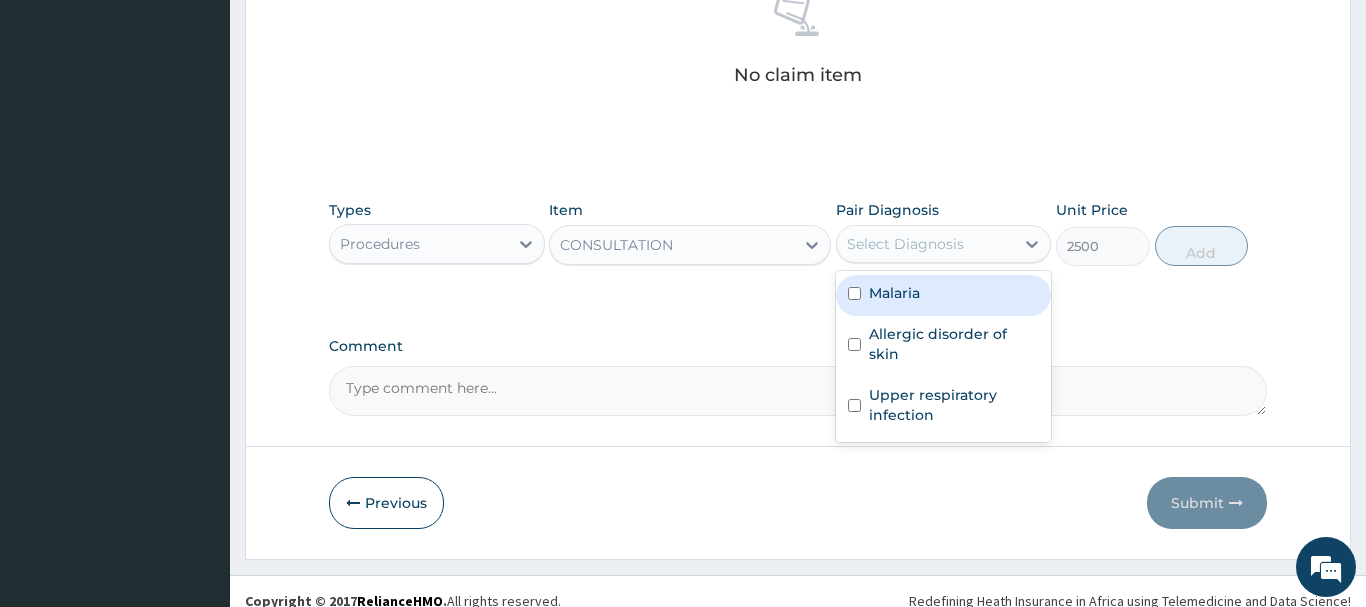 click on "Malaria" at bounding box center (894, 293) 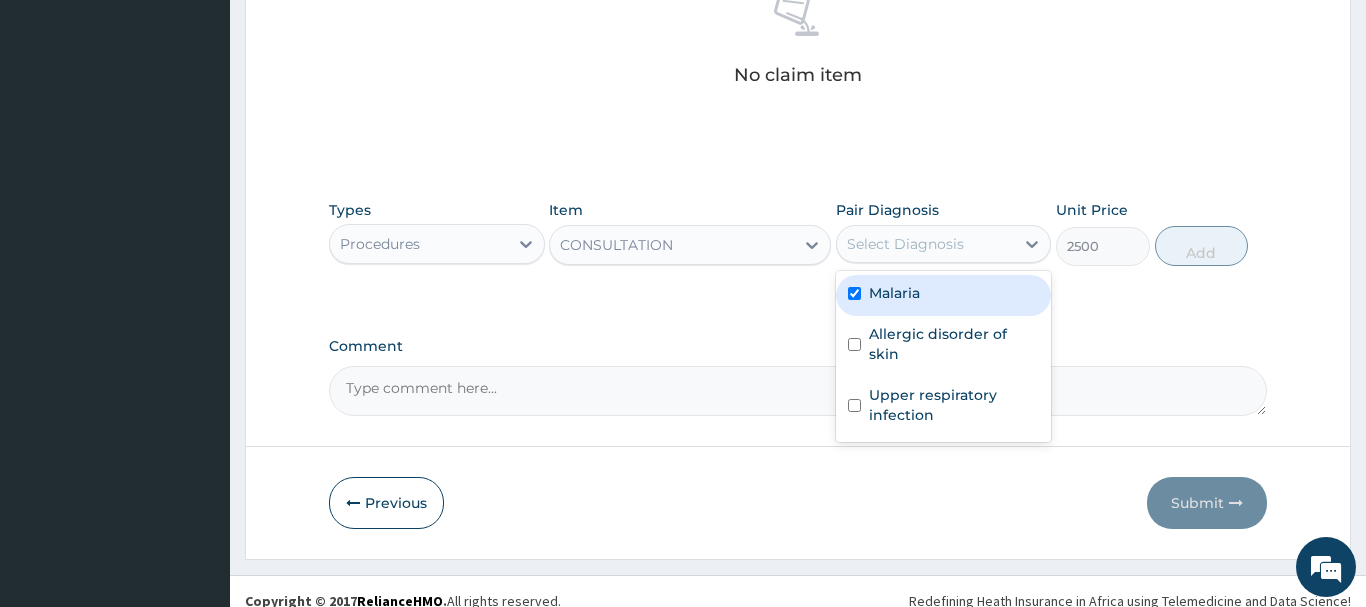 checkbox on "true" 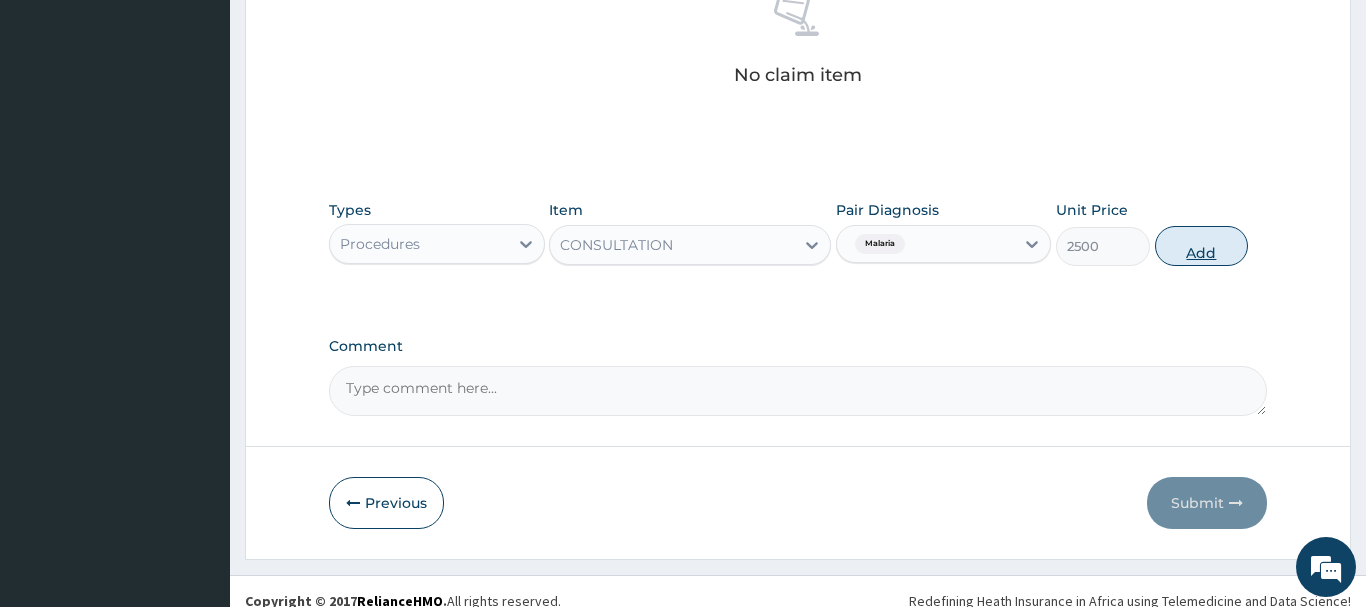 click on "Add" at bounding box center [1202, 246] 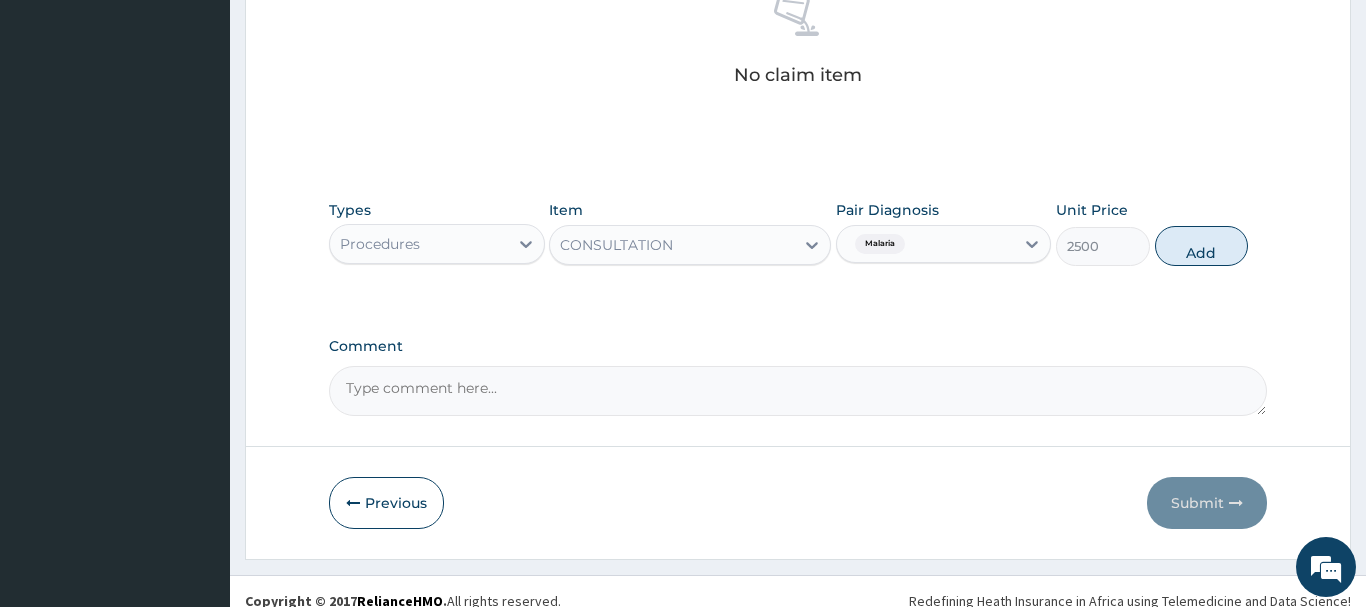 type on "0" 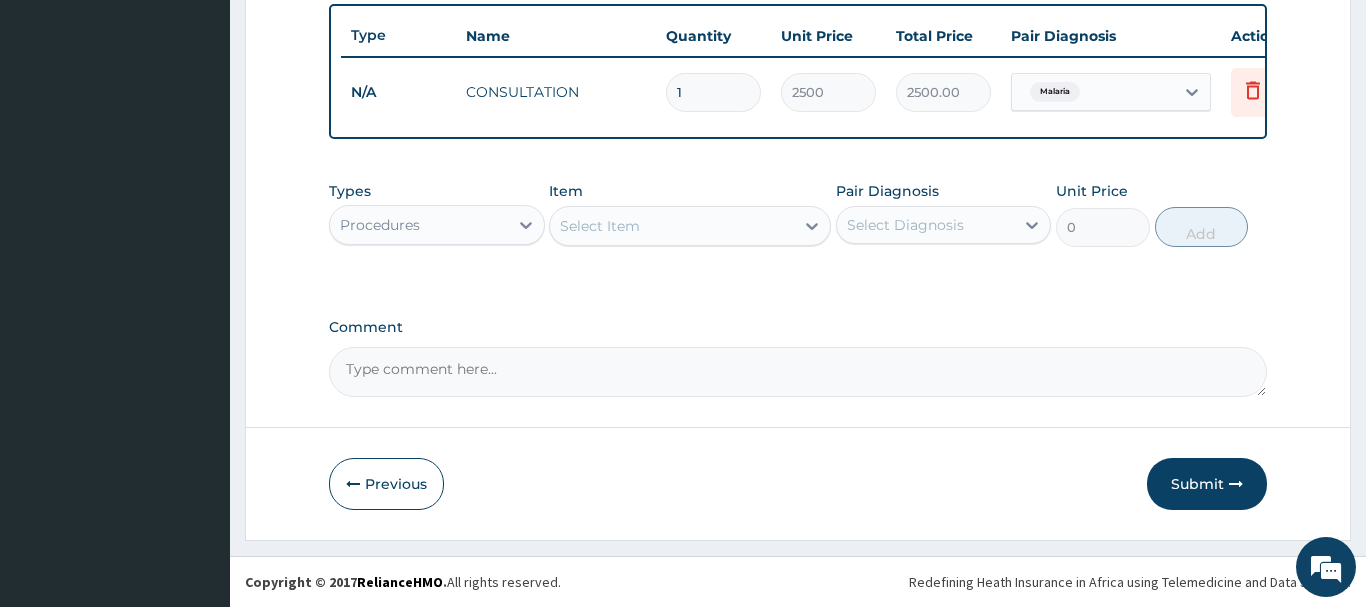 scroll, scrollTop: 740, scrollLeft: 0, axis: vertical 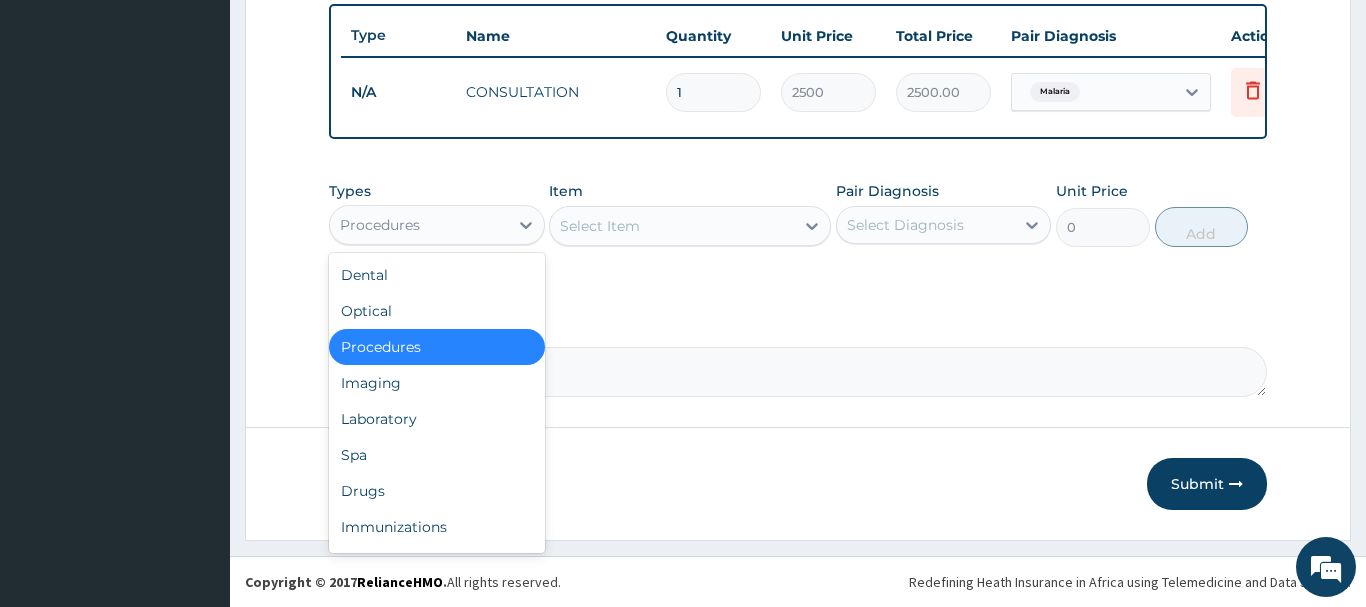 click on "Procedures" at bounding box center (380, 225) 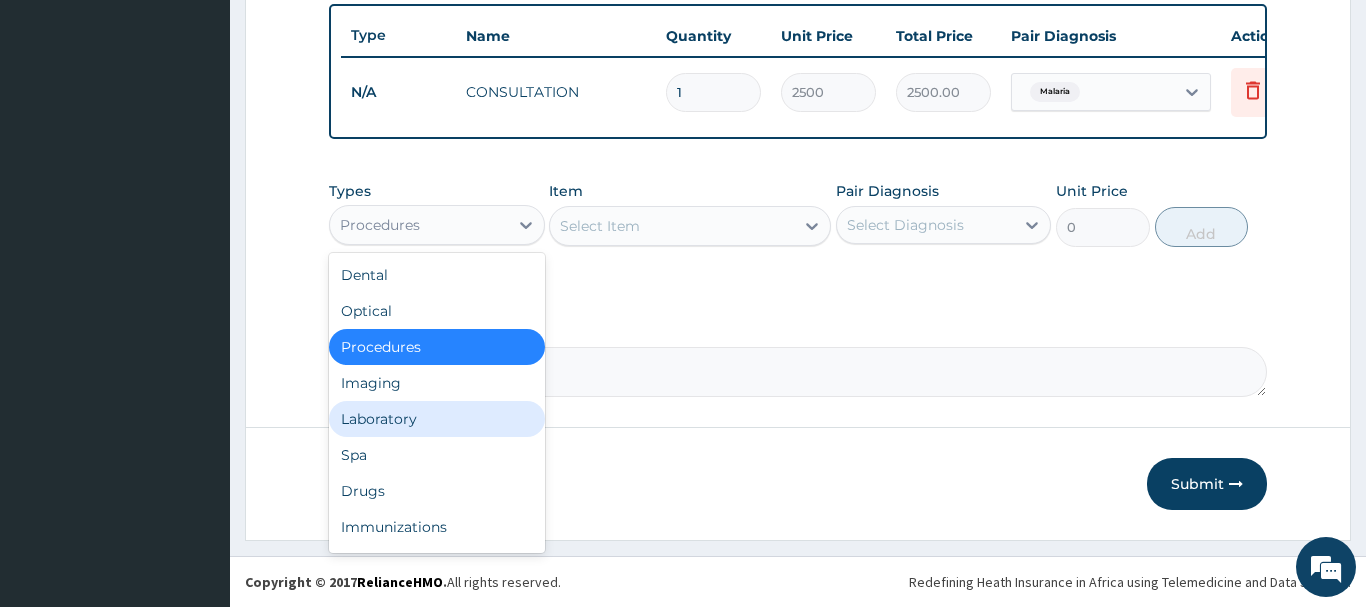 click on "Dental Optical Procedures Imaging Laboratory Spa Drugs Immunizations Others Gym" at bounding box center (437, 403) 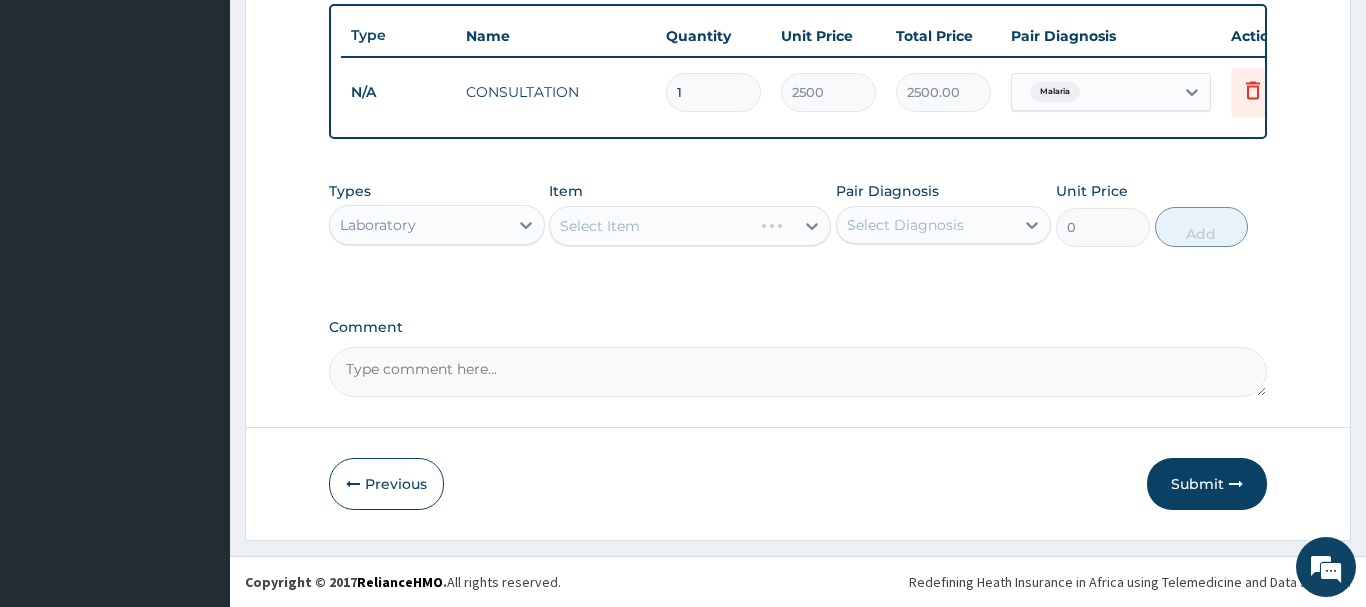 click on "Select Item" at bounding box center [690, 226] 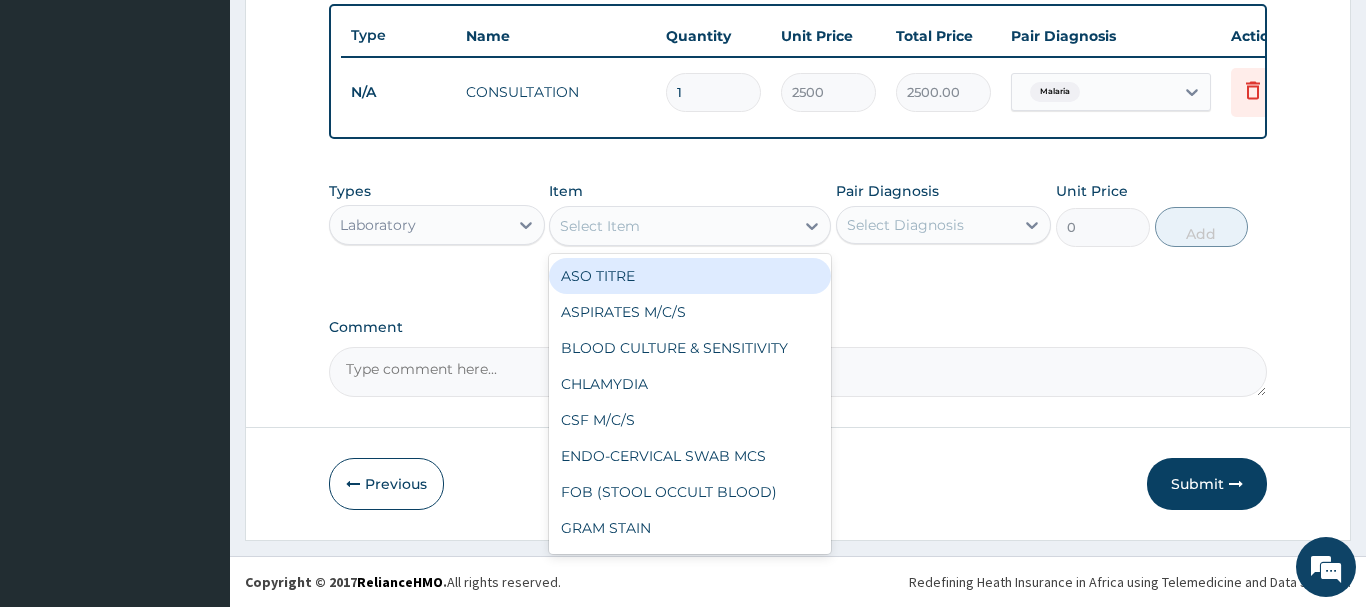 click on "Select Item" at bounding box center (672, 226) 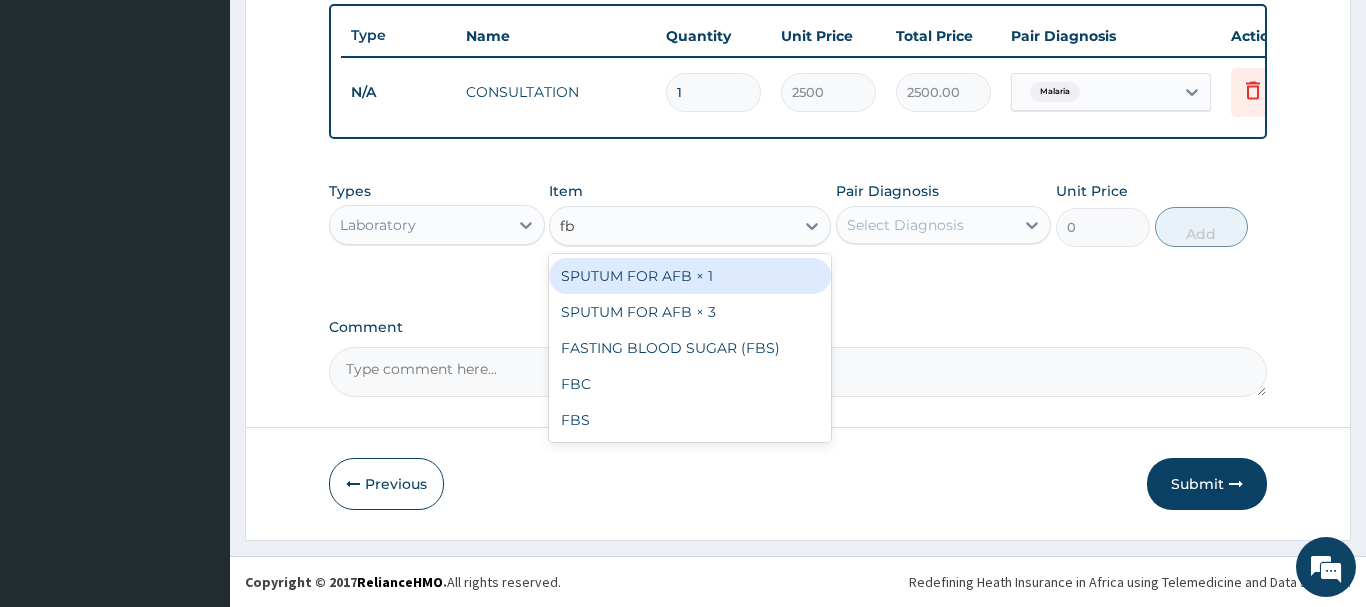 type on "fbc" 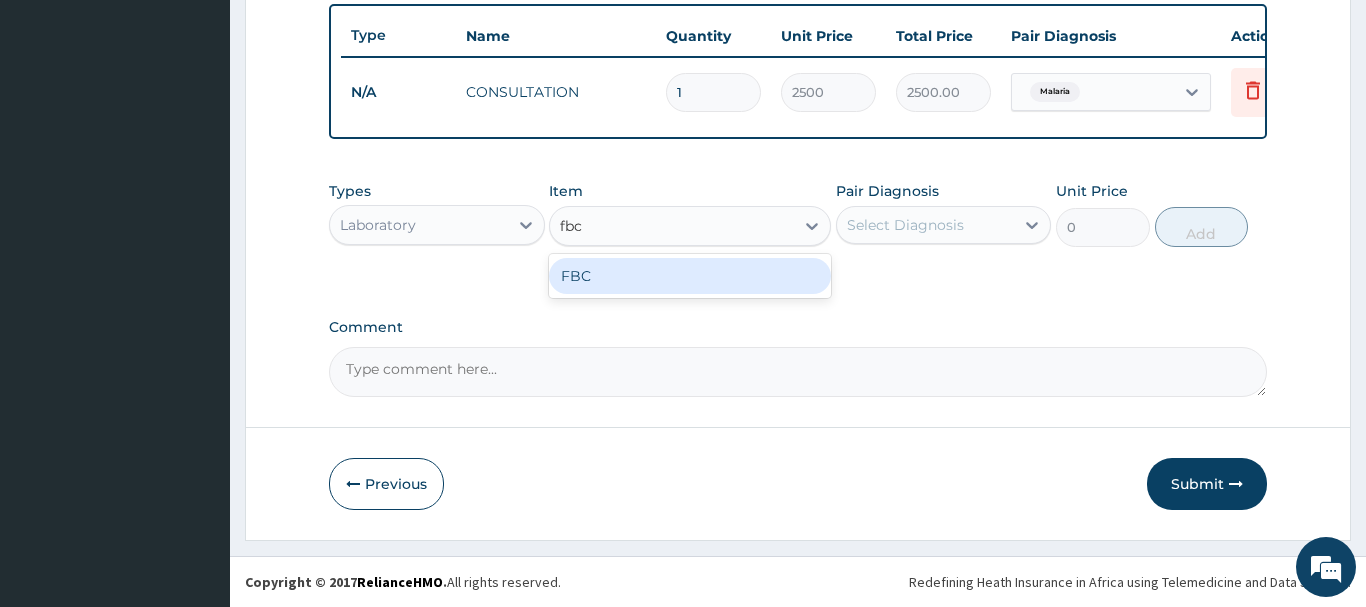 click on "FBC" at bounding box center [690, 276] 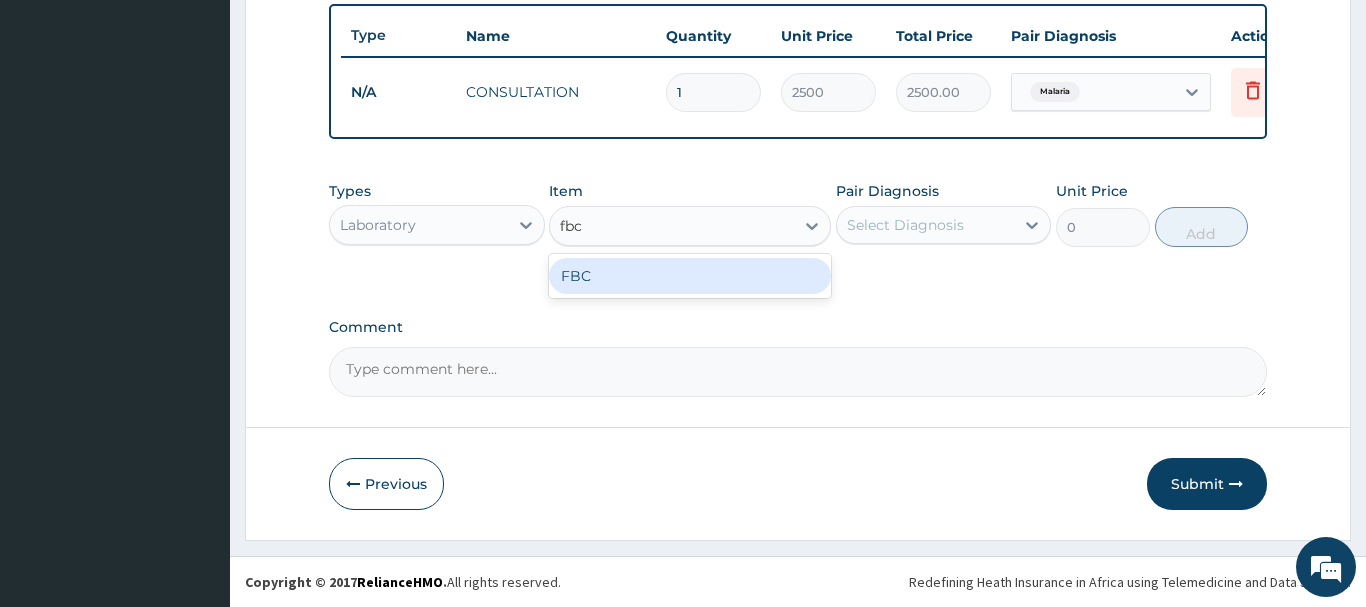 type 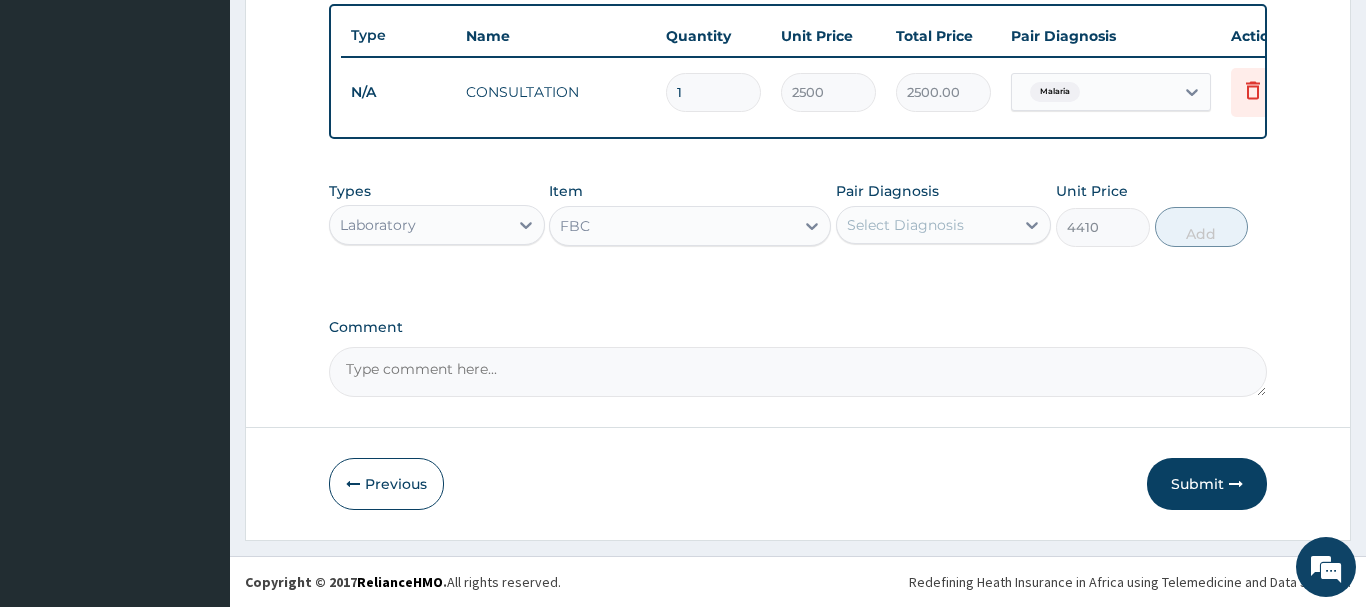 click on "Select Diagnosis" at bounding box center [926, 225] 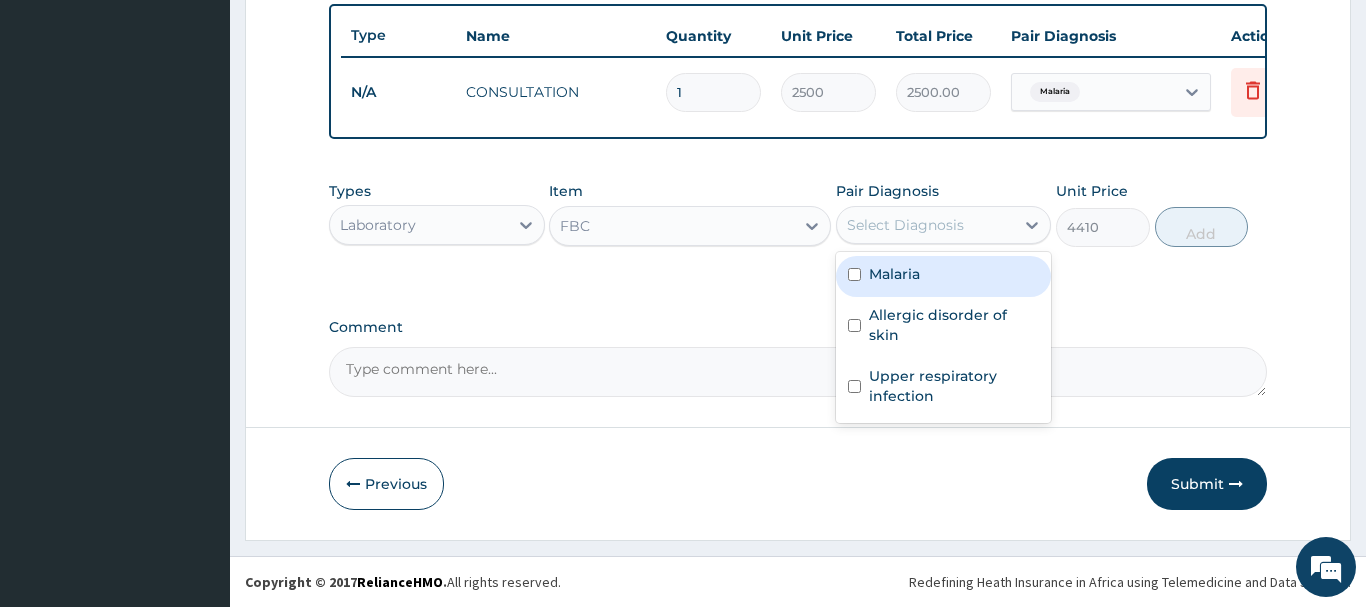 click on "Malaria" at bounding box center [944, 276] 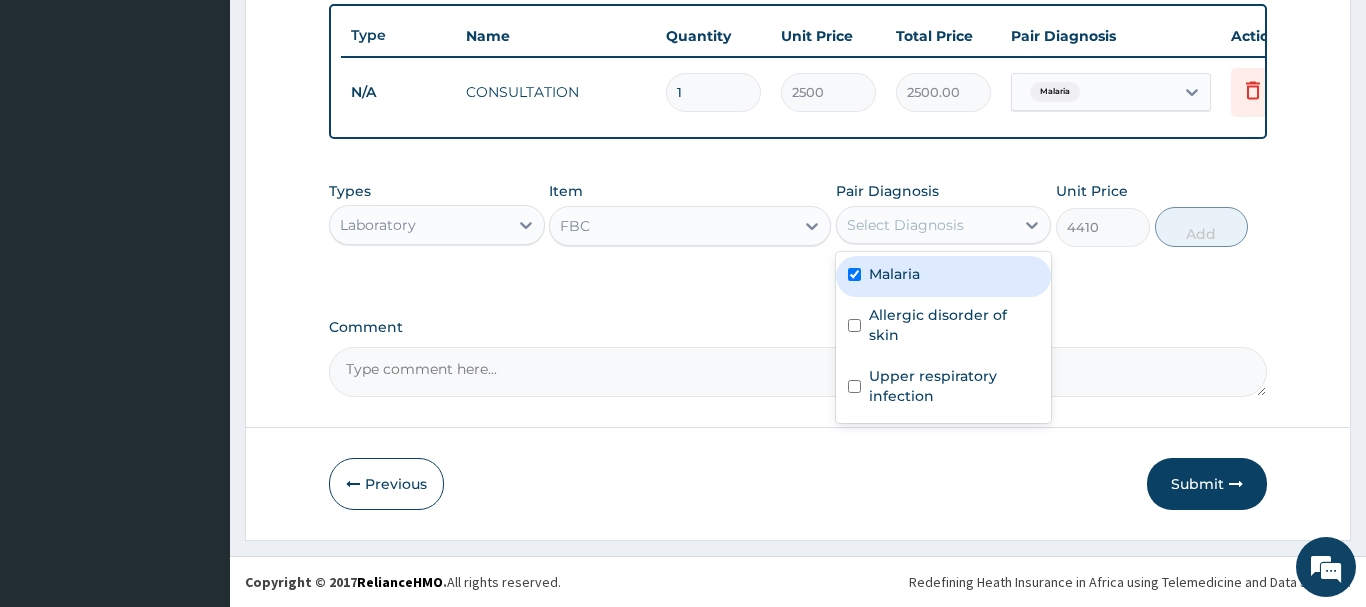 checkbox on "true" 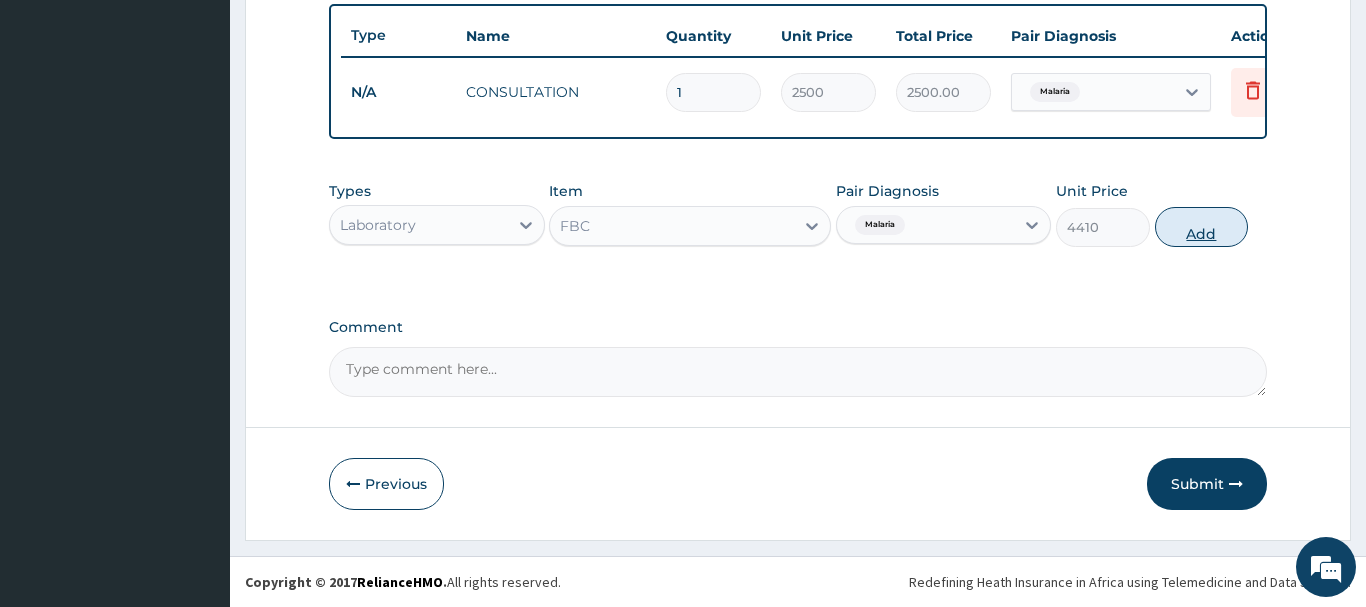 click on "Add" at bounding box center [1202, 227] 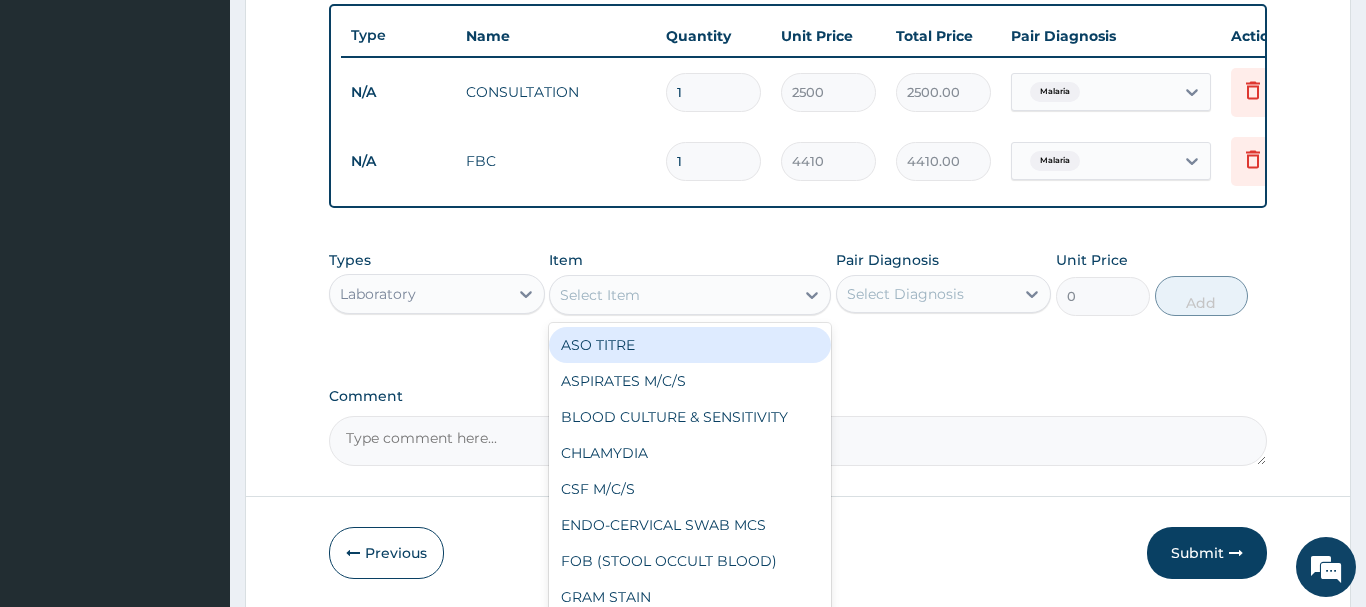 click on "Select Item" at bounding box center (672, 295) 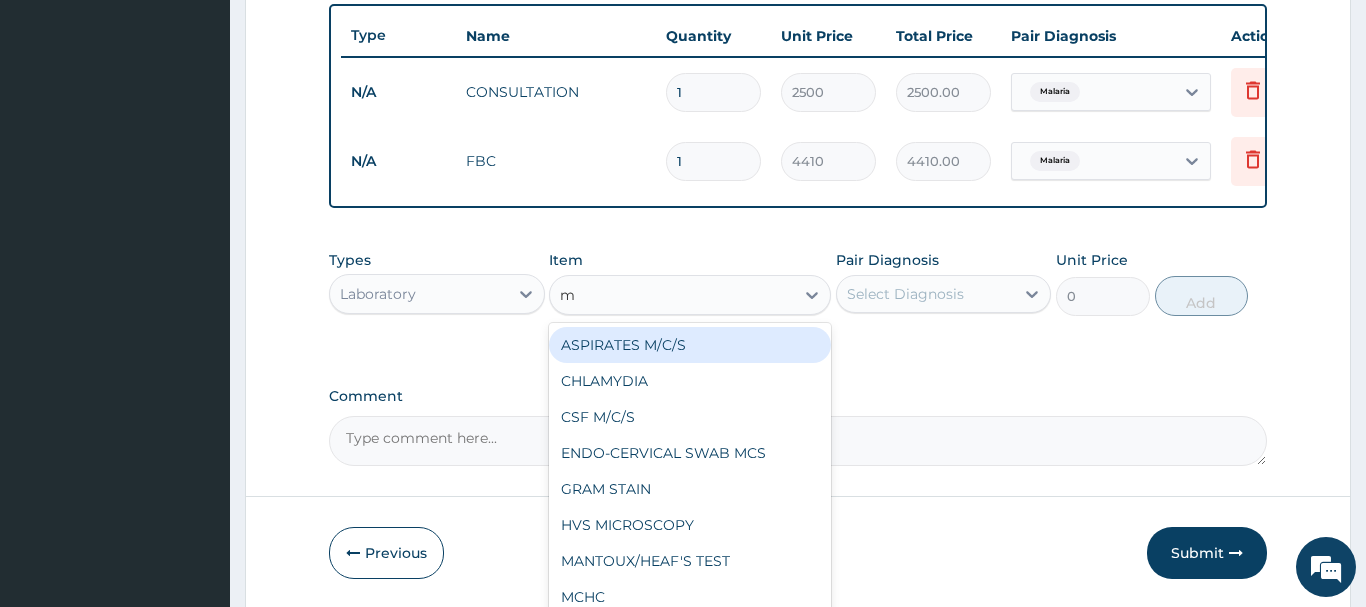 type on "mp" 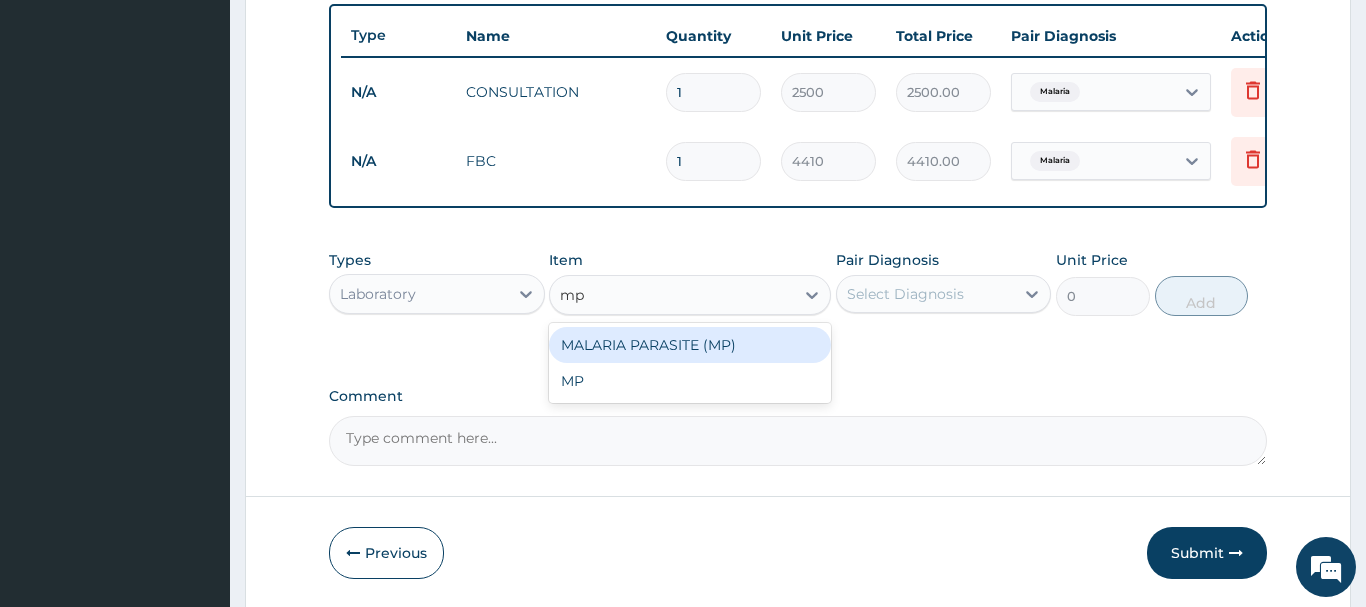 click on "MALARIA PARASITE (MP)" at bounding box center [690, 345] 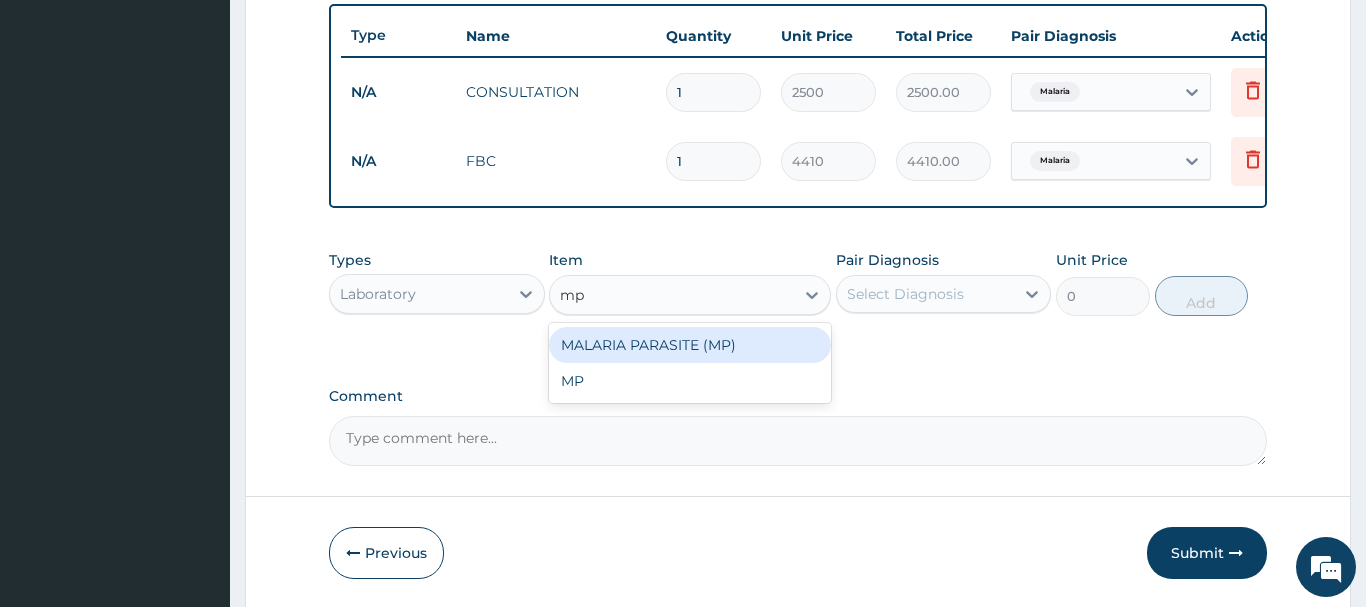 type 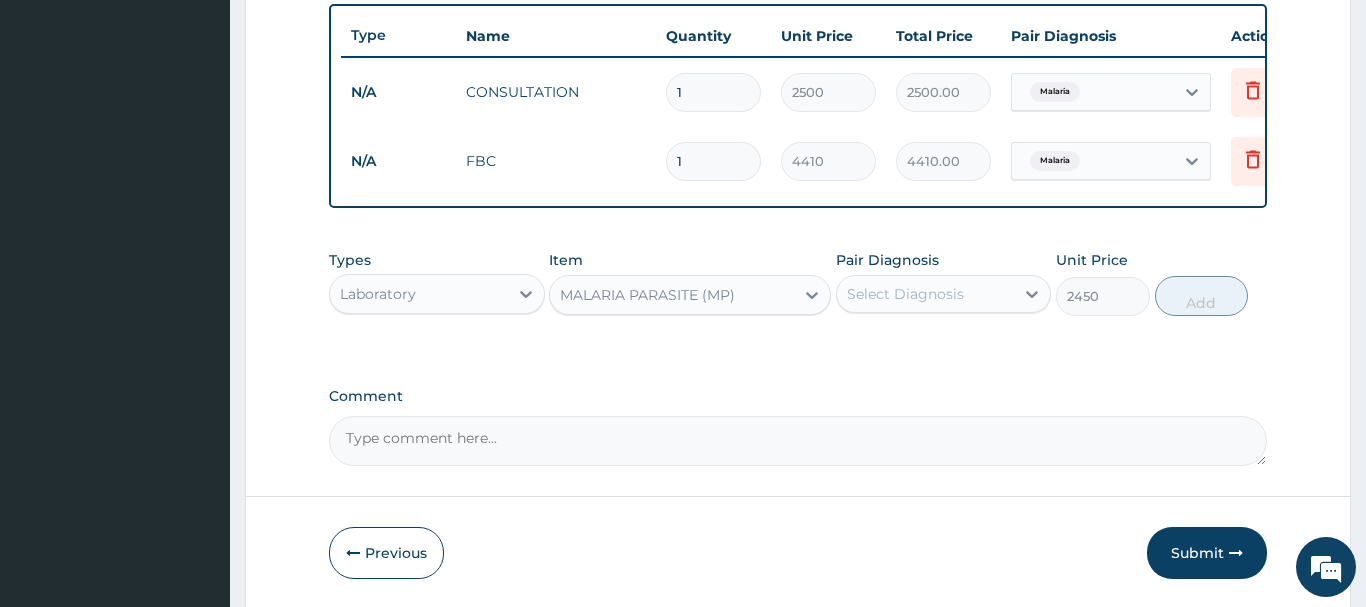 click on "Select Diagnosis" at bounding box center (905, 294) 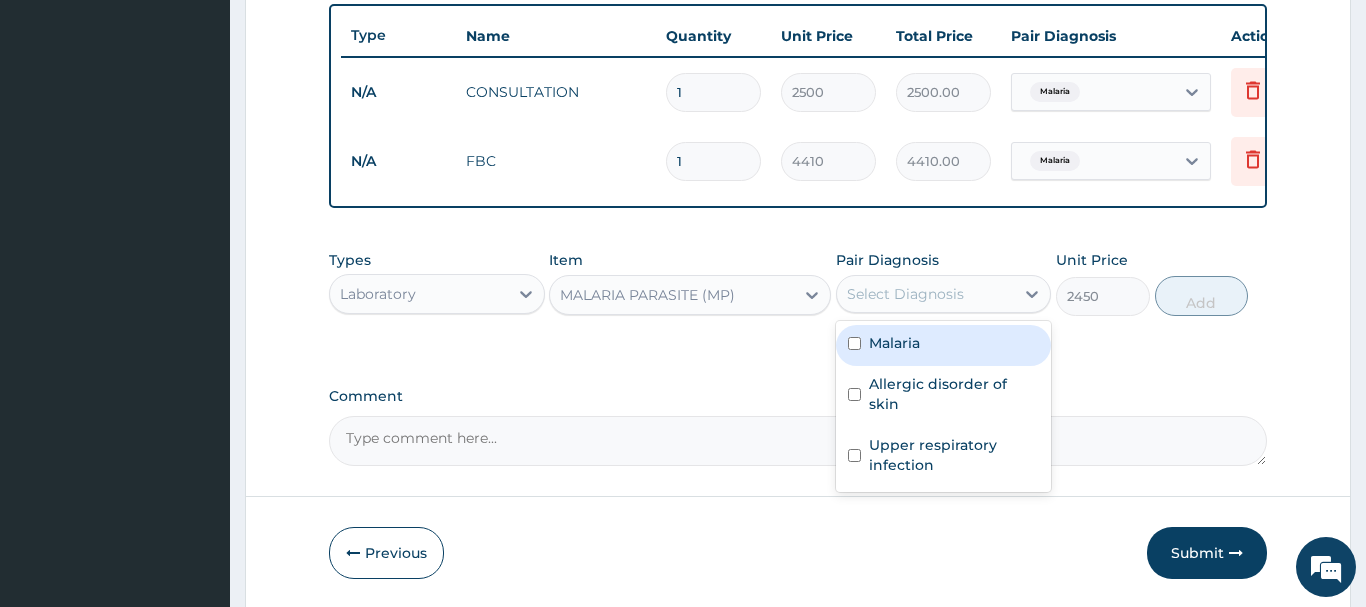 click on "Malaria" at bounding box center (894, 343) 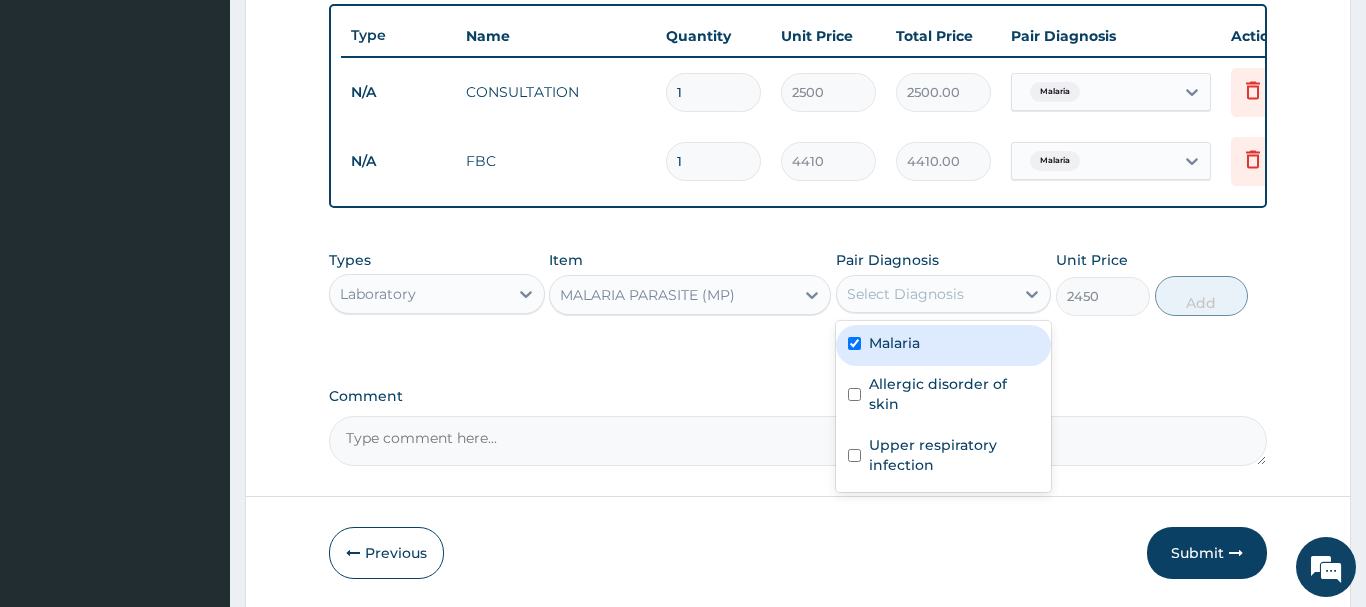 checkbox on "true" 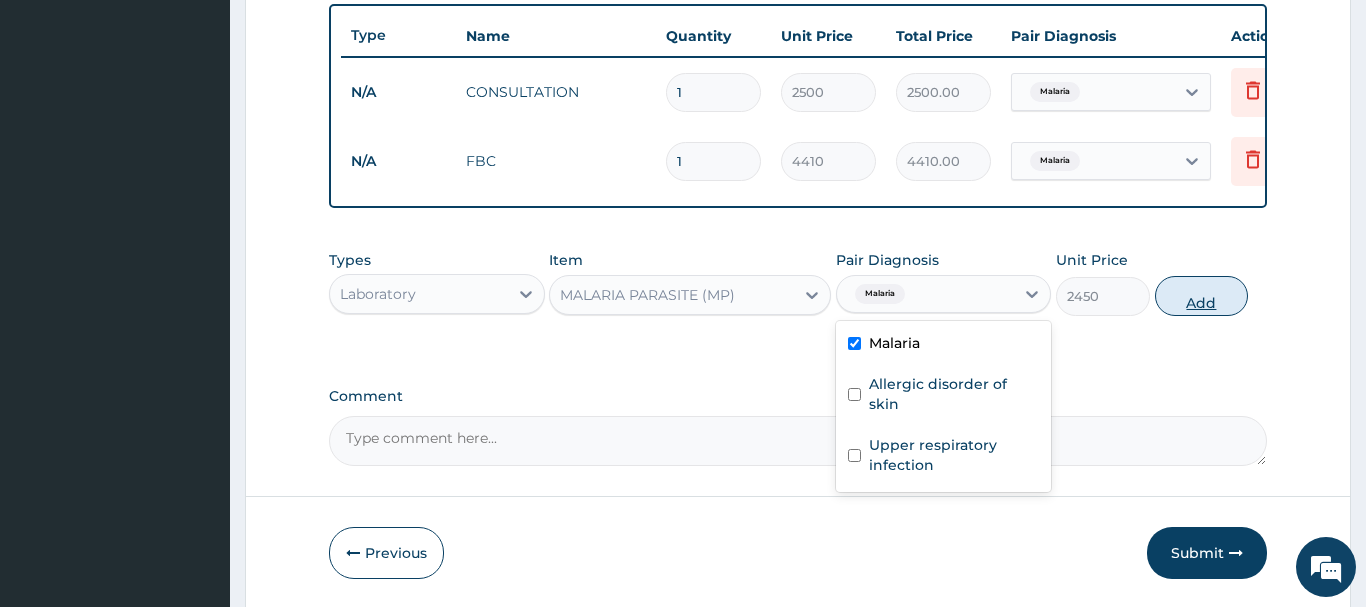 click on "Add" at bounding box center (1202, 296) 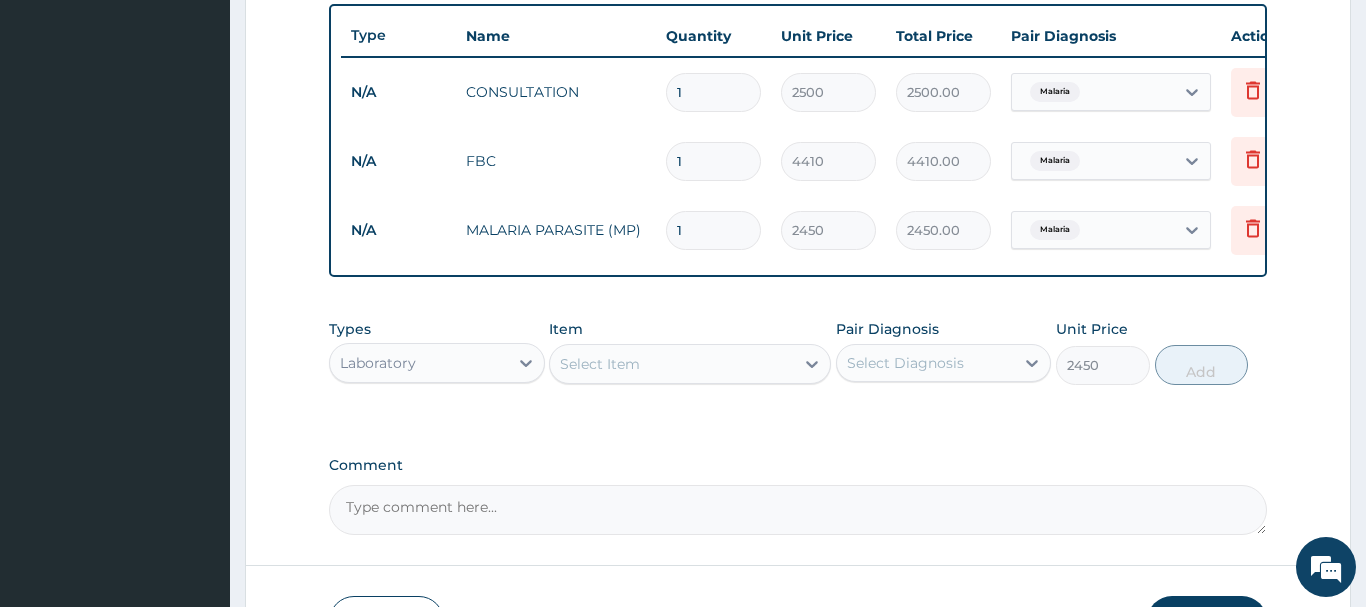 type on "0" 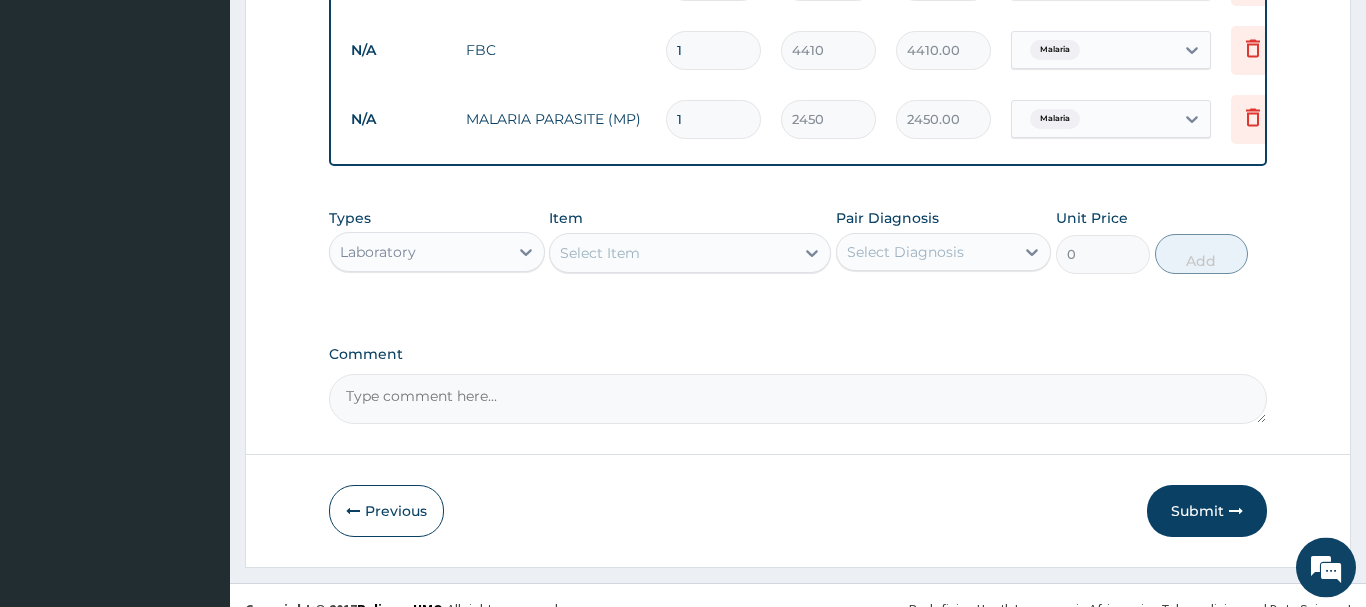 scroll, scrollTop: 878, scrollLeft: 0, axis: vertical 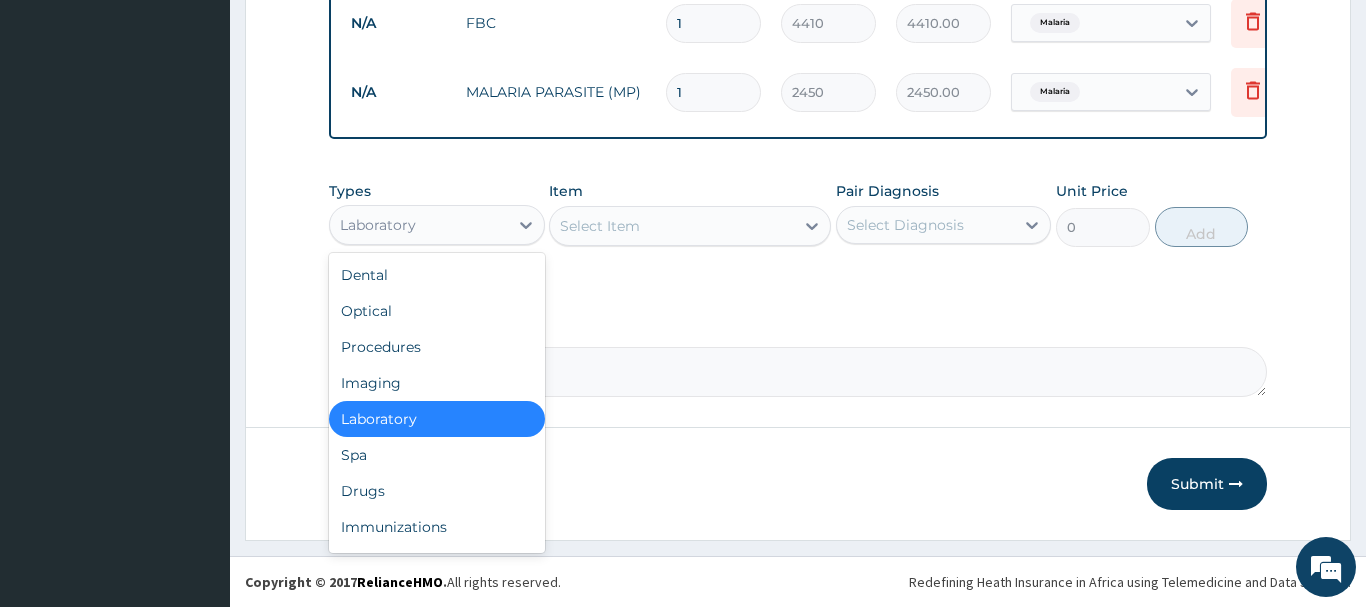 click on "Laboratory" at bounding box center (419, 225) 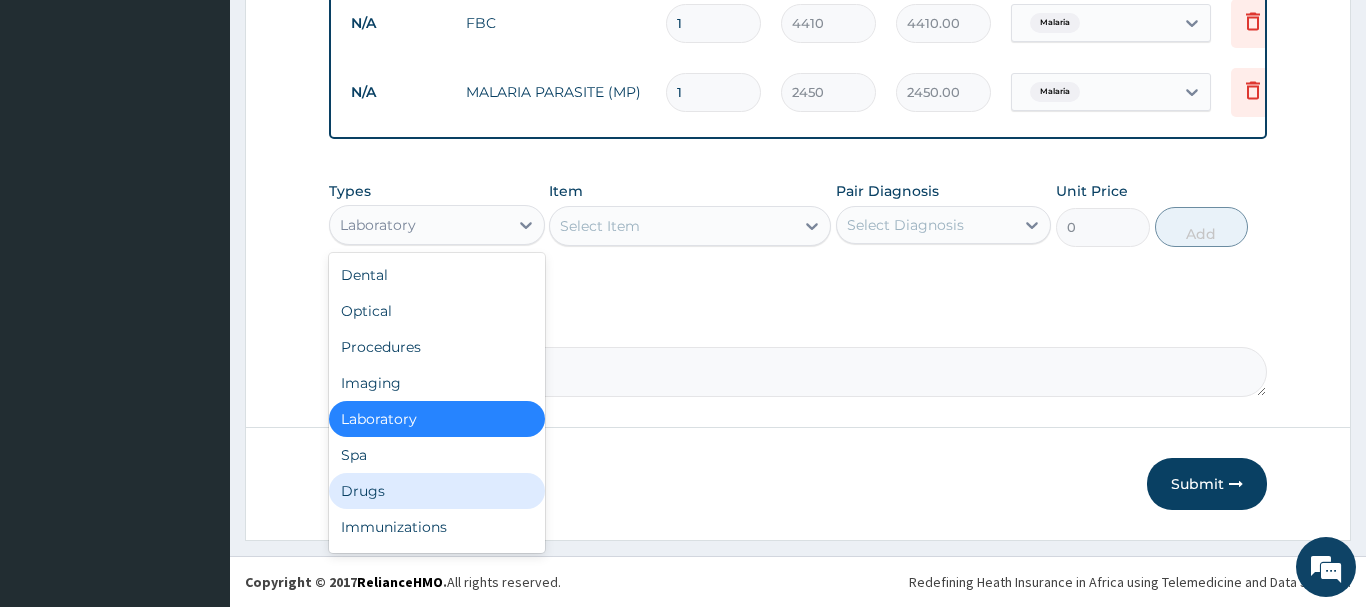 click on "Drugs" at bounding box center [437, 491] 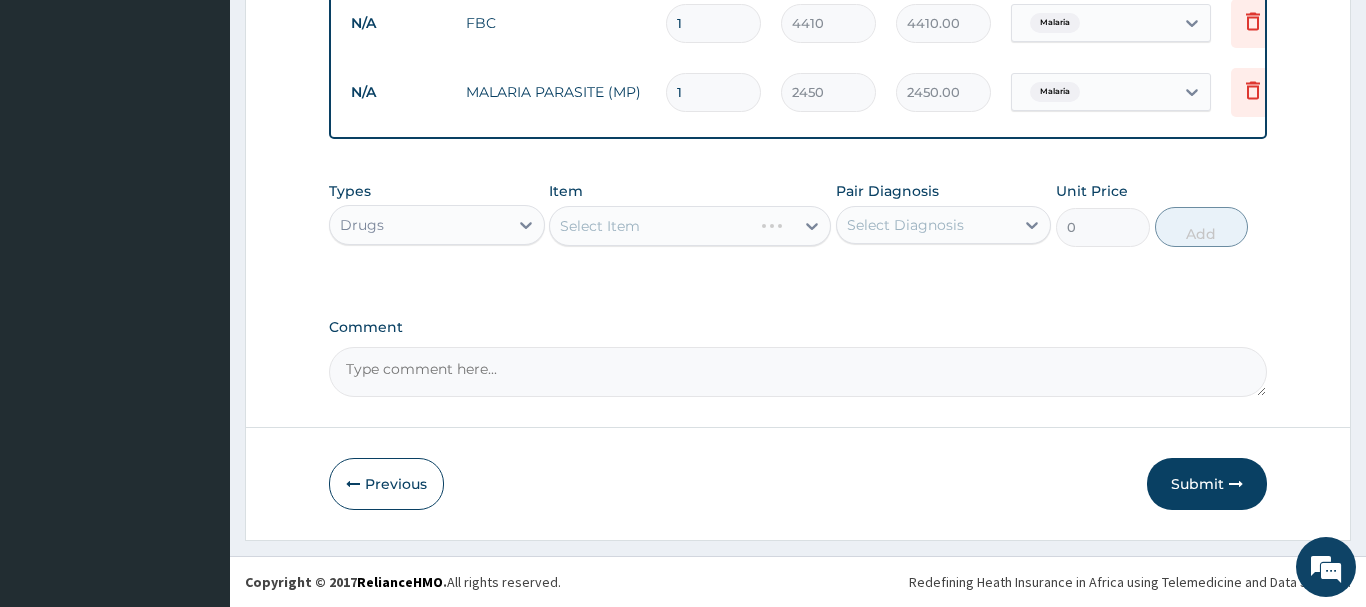 click on "Select Item" at bounding box center (690, 226) 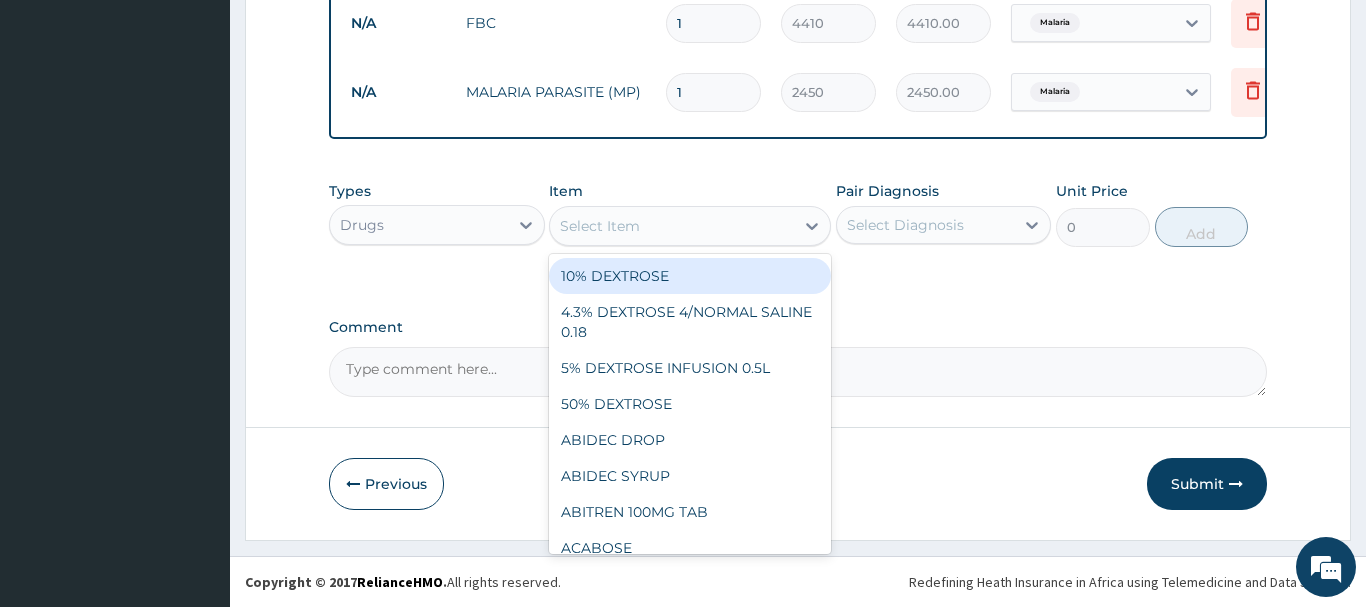 click on "Select Item" at bounding box center (672, 226) 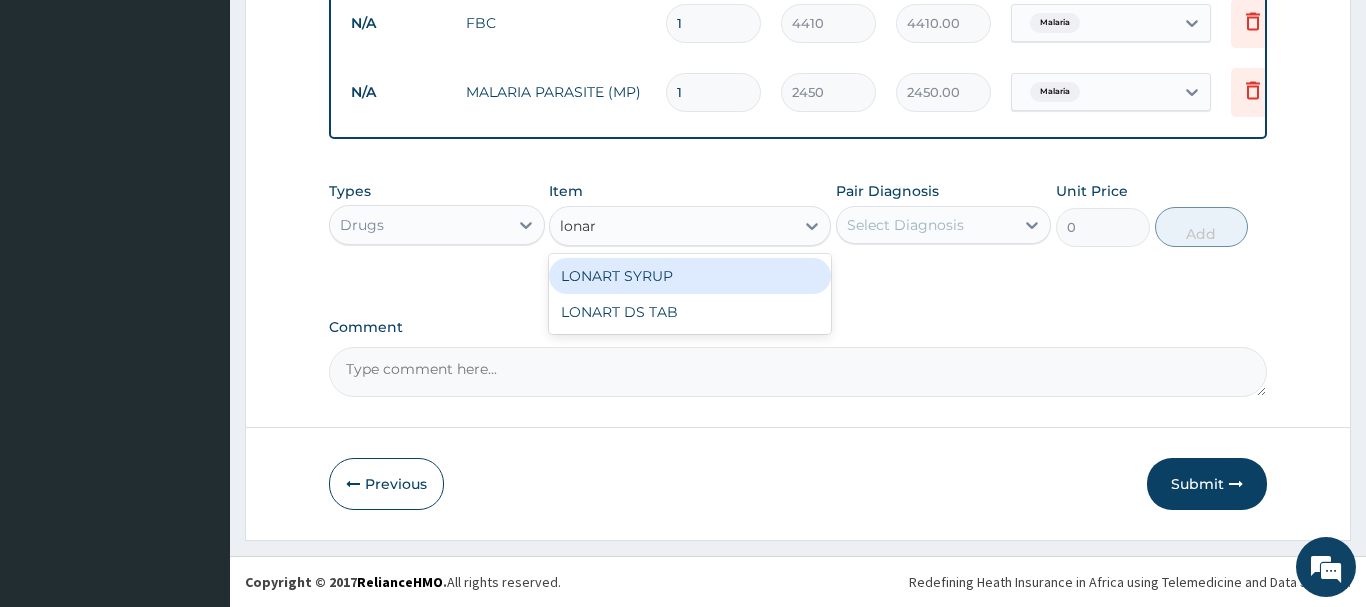 type on "lonart" 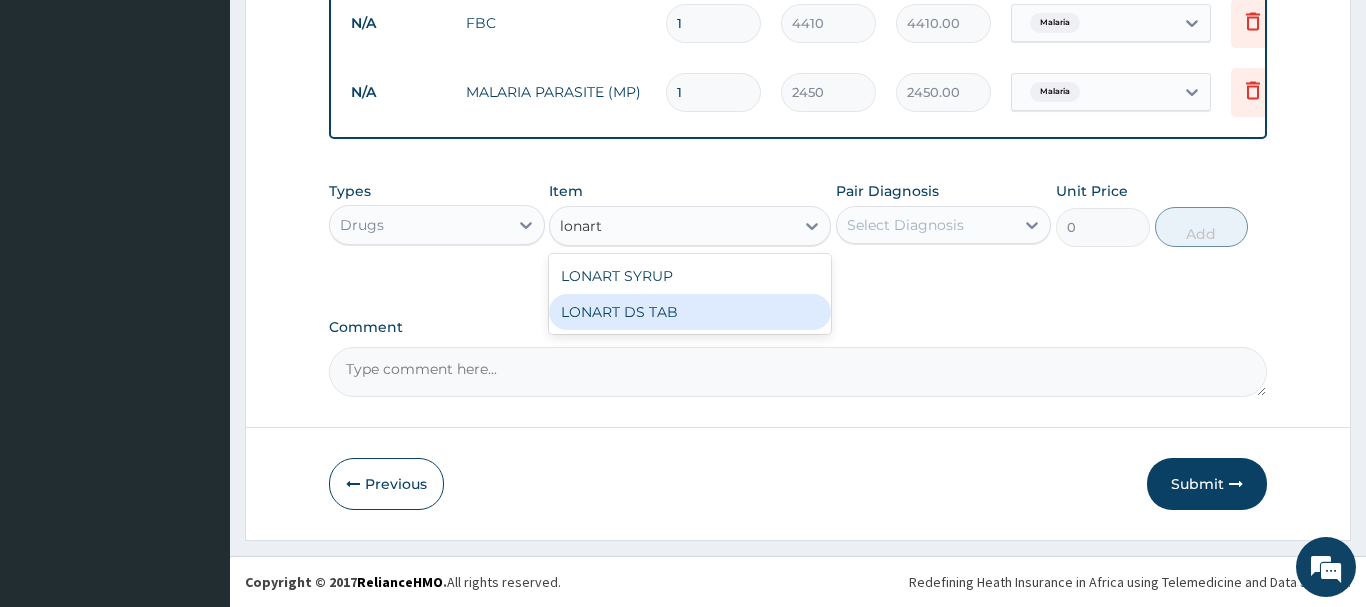 click on "LONART DS TAB" at bounding box center (690, 312) 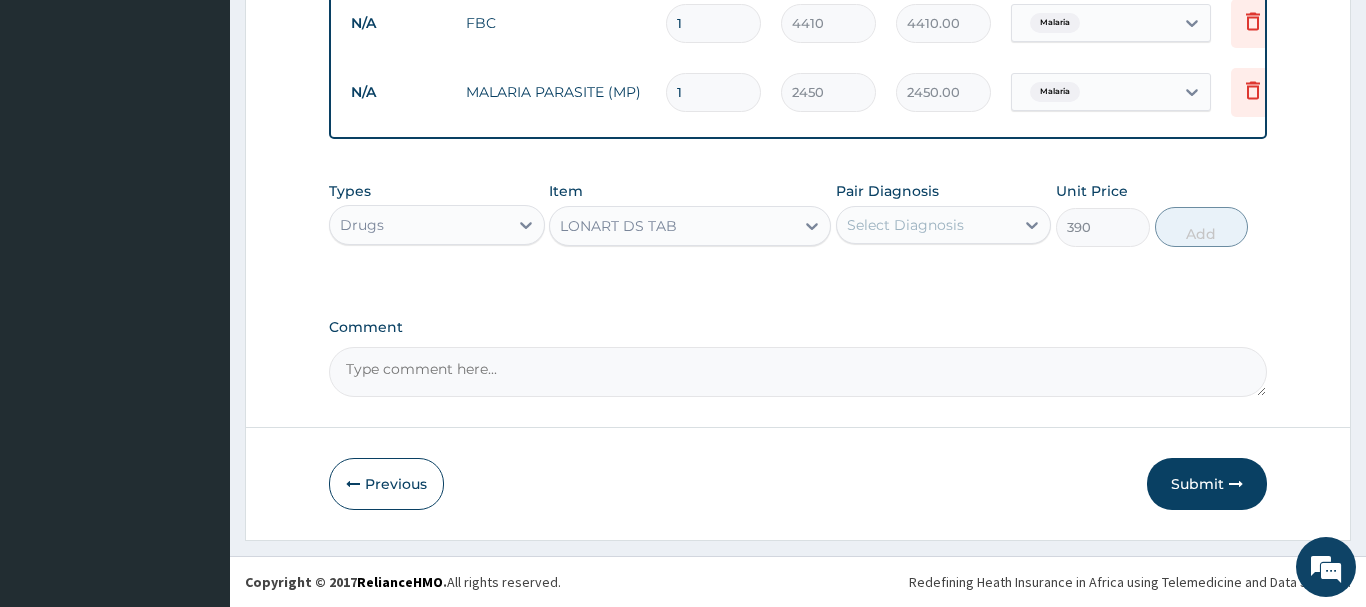 click on "Select Diagnosis" at bounding box center [905, 225] 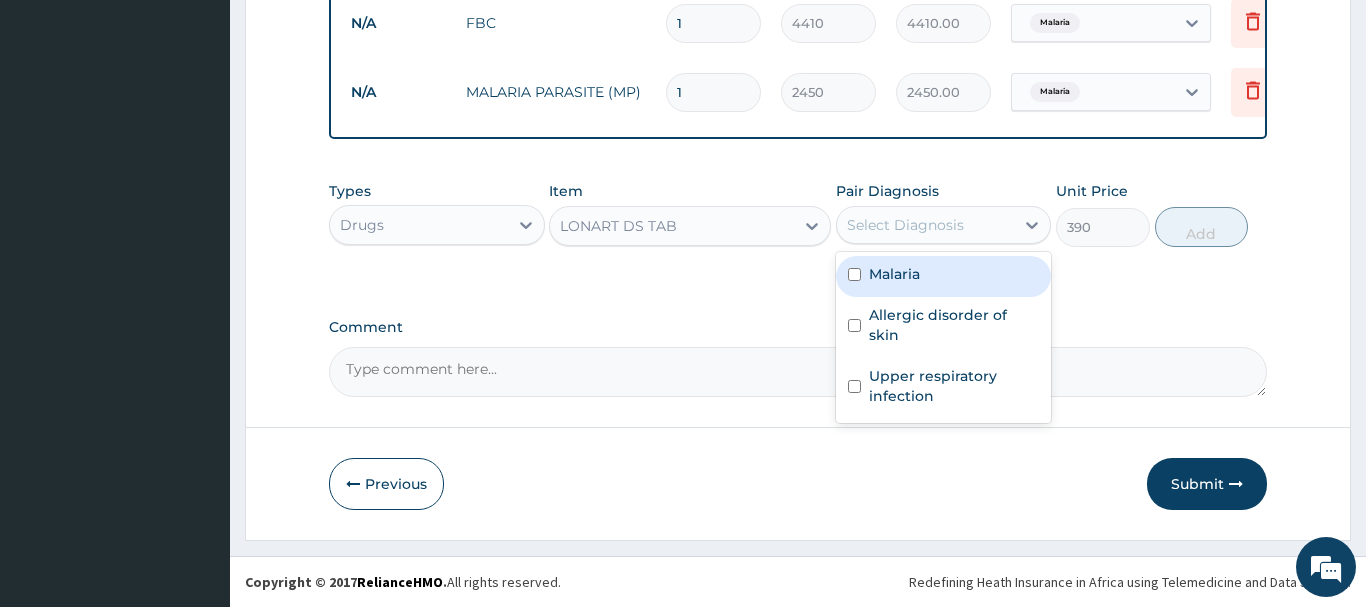 click on "Malaria" at bounding box center (894, 274) 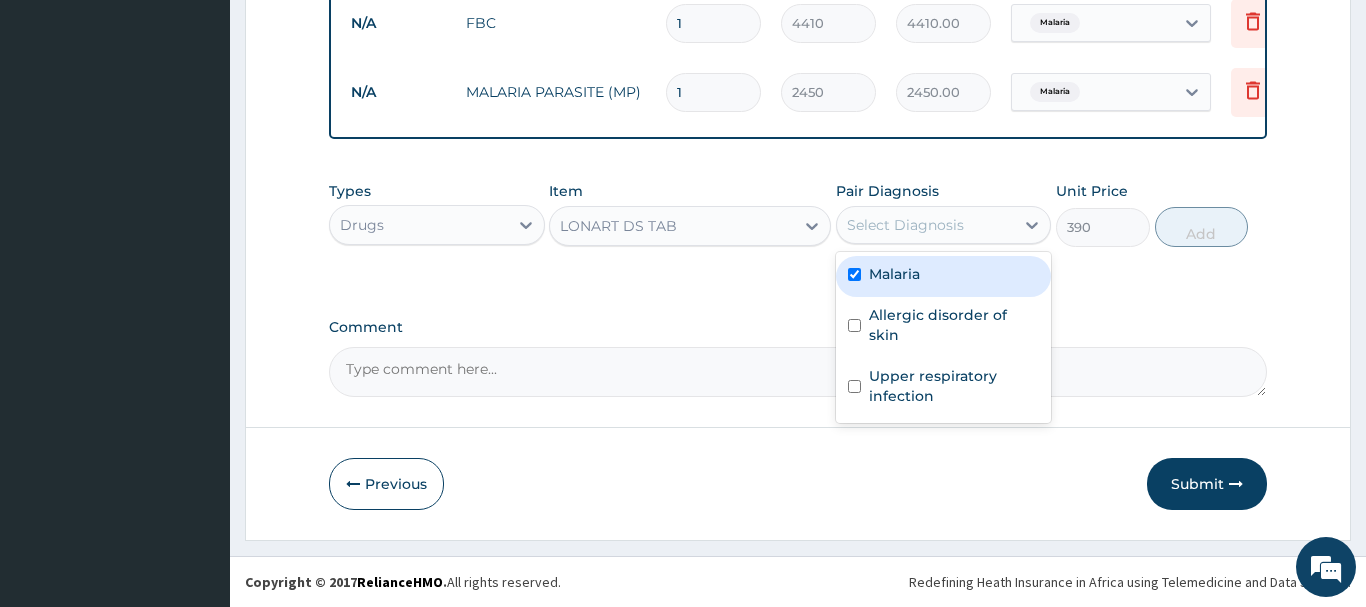 checkbox on "true" 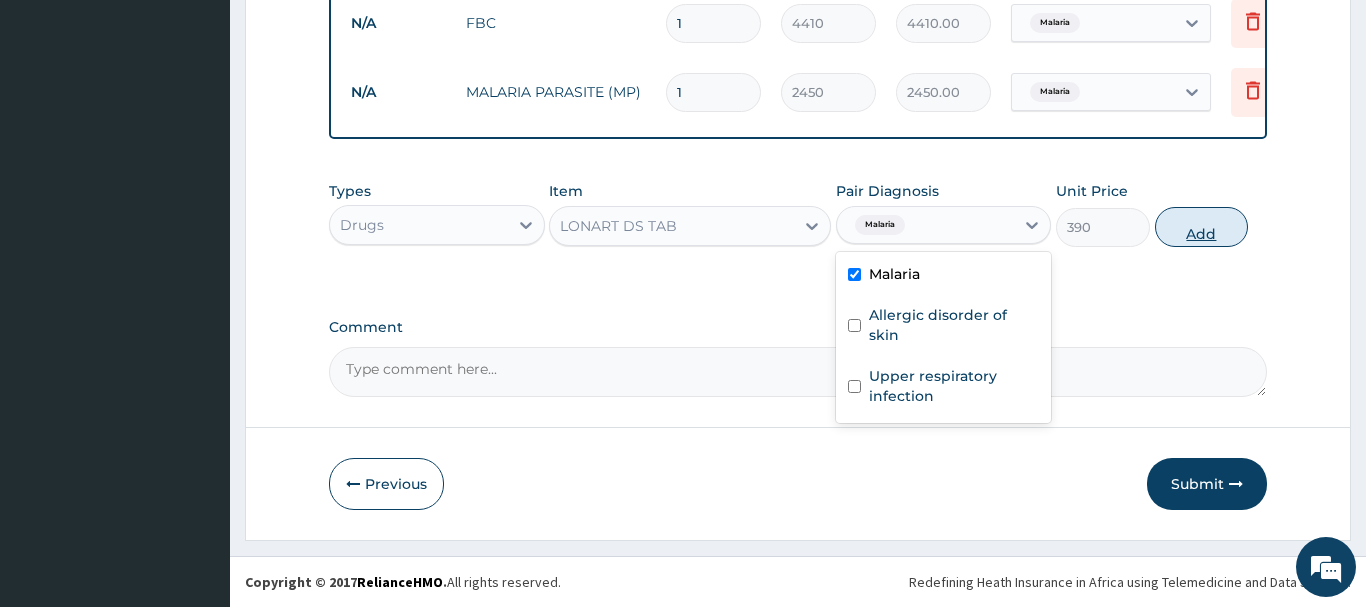 click on "Add" at bounding box center (1202, 227) 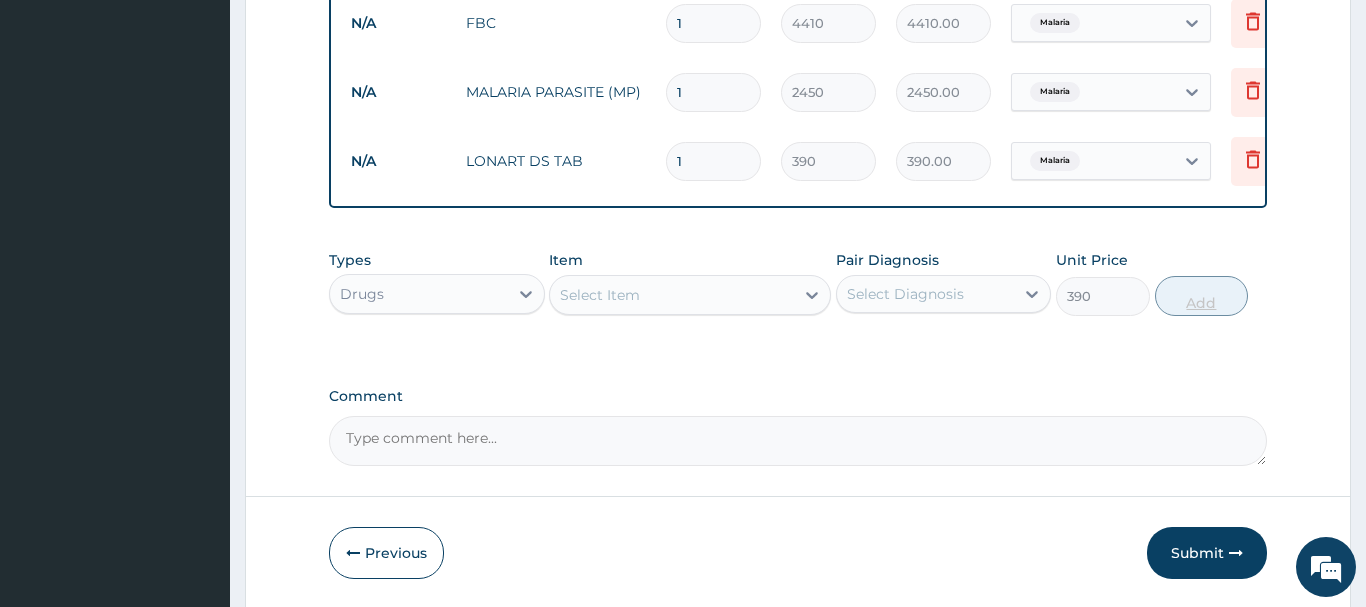 type on "0" 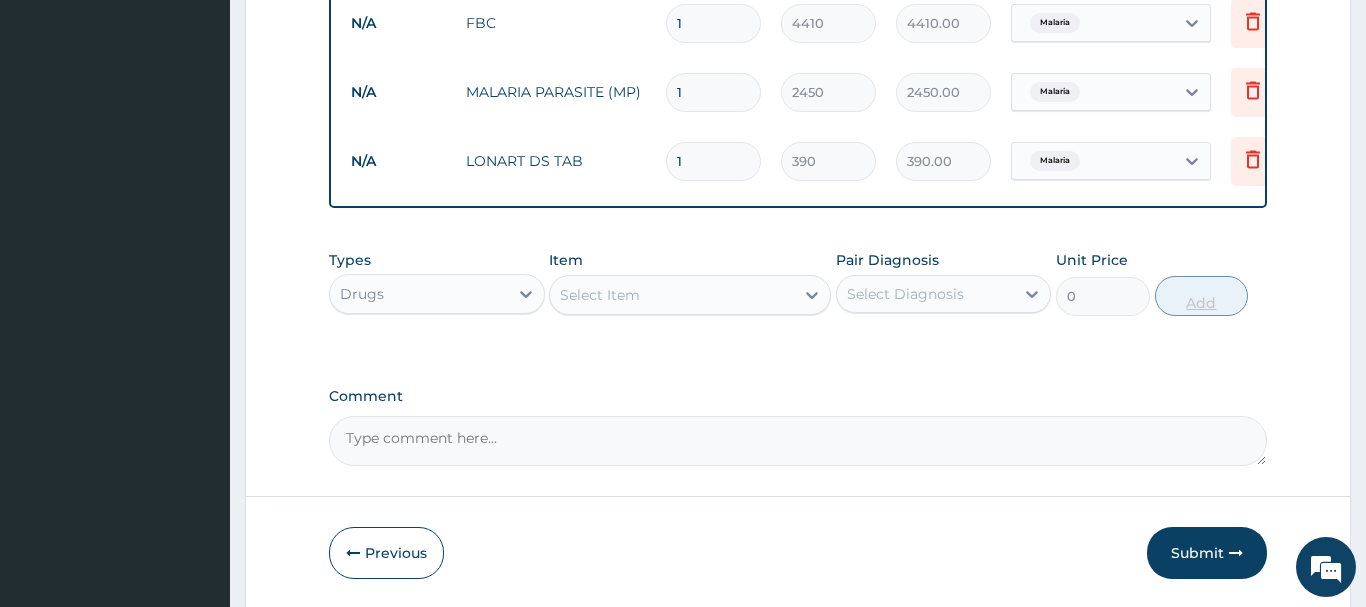 type 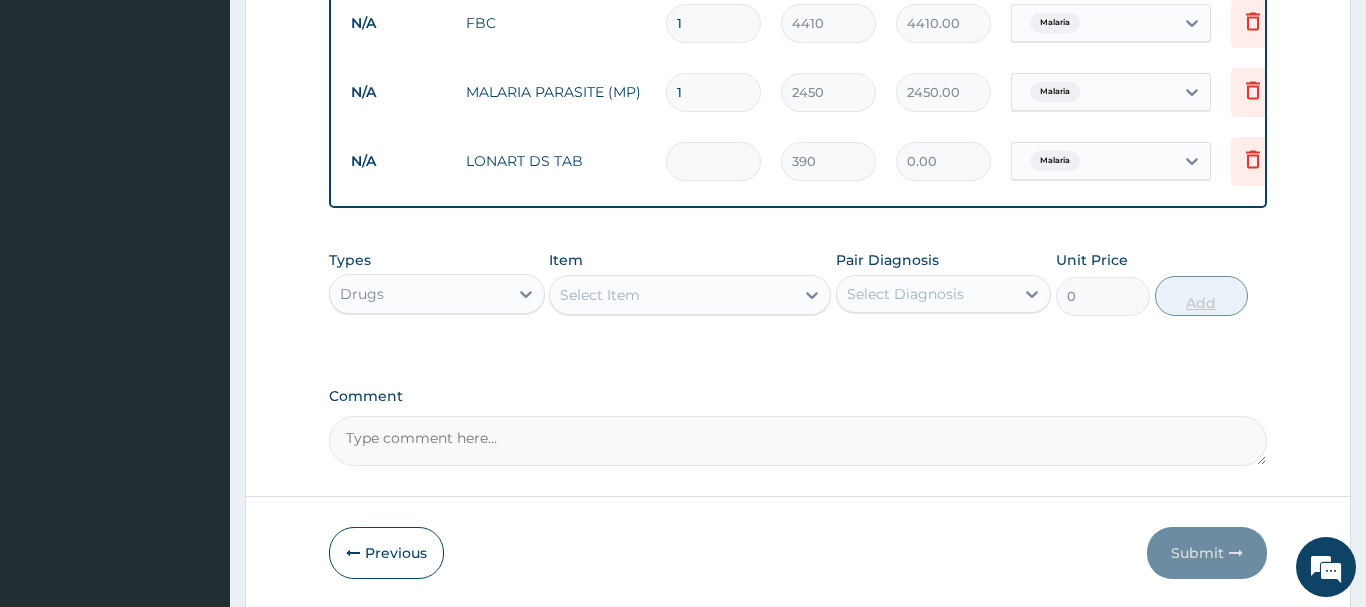 type on "6" 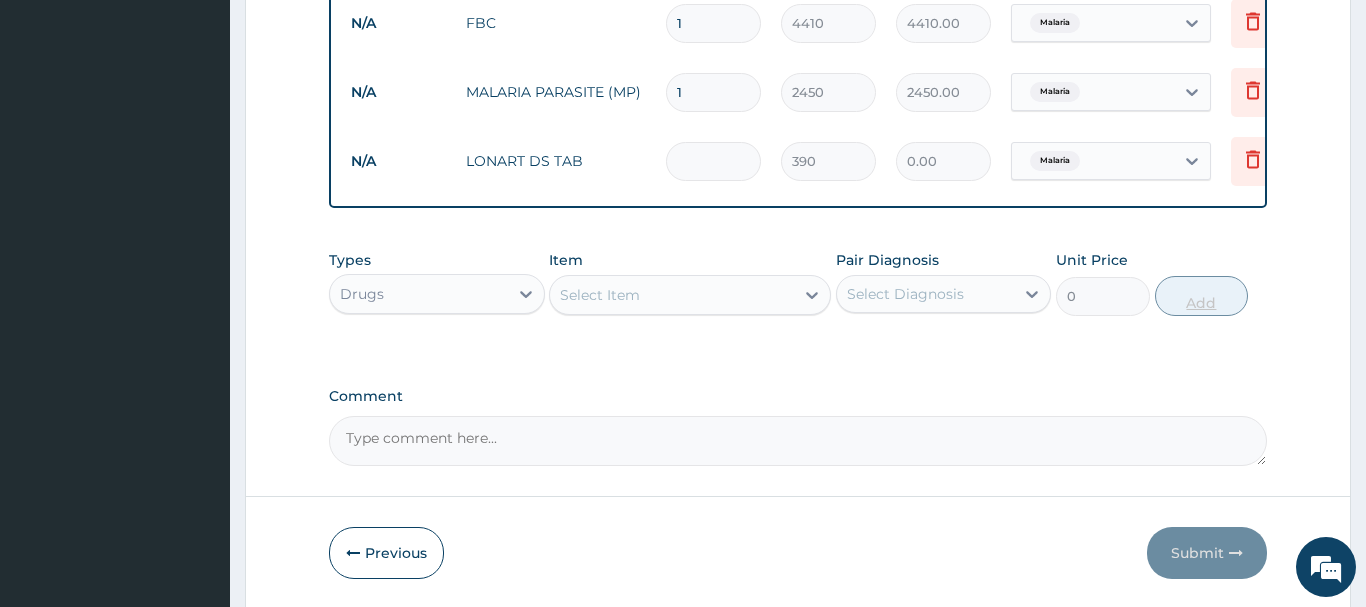 type on "2340.00" 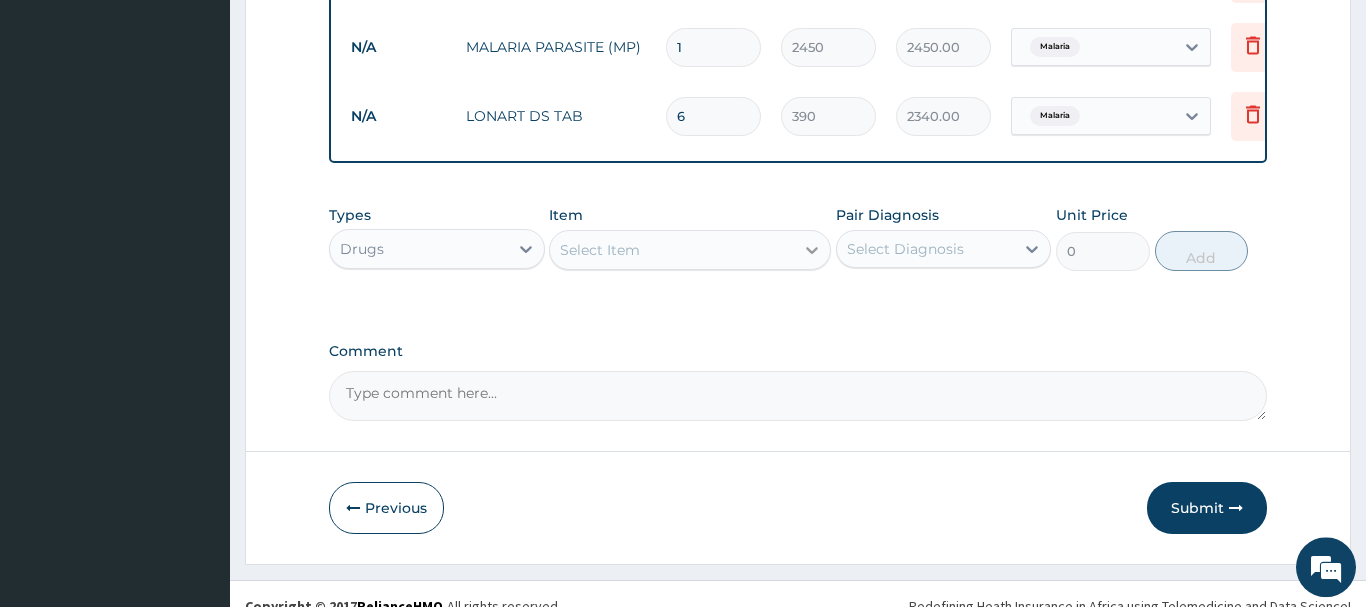 scroll, scrollTop: 947, scrollLeft: 0, axis: vertical 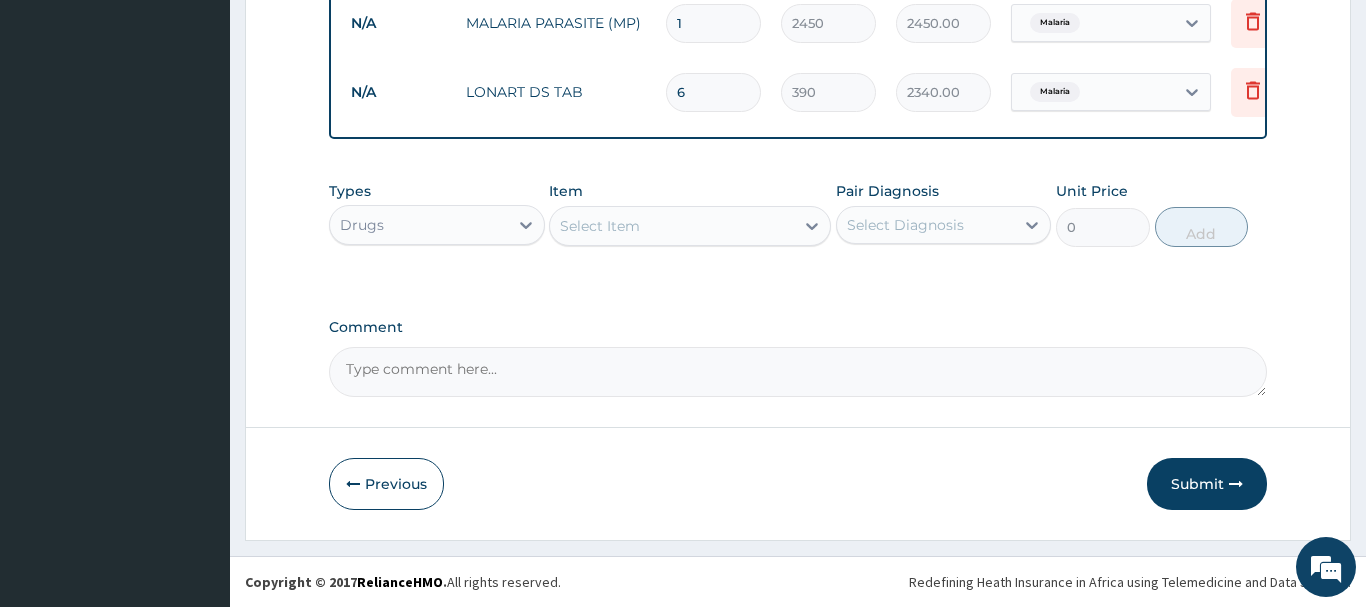 type on "6" 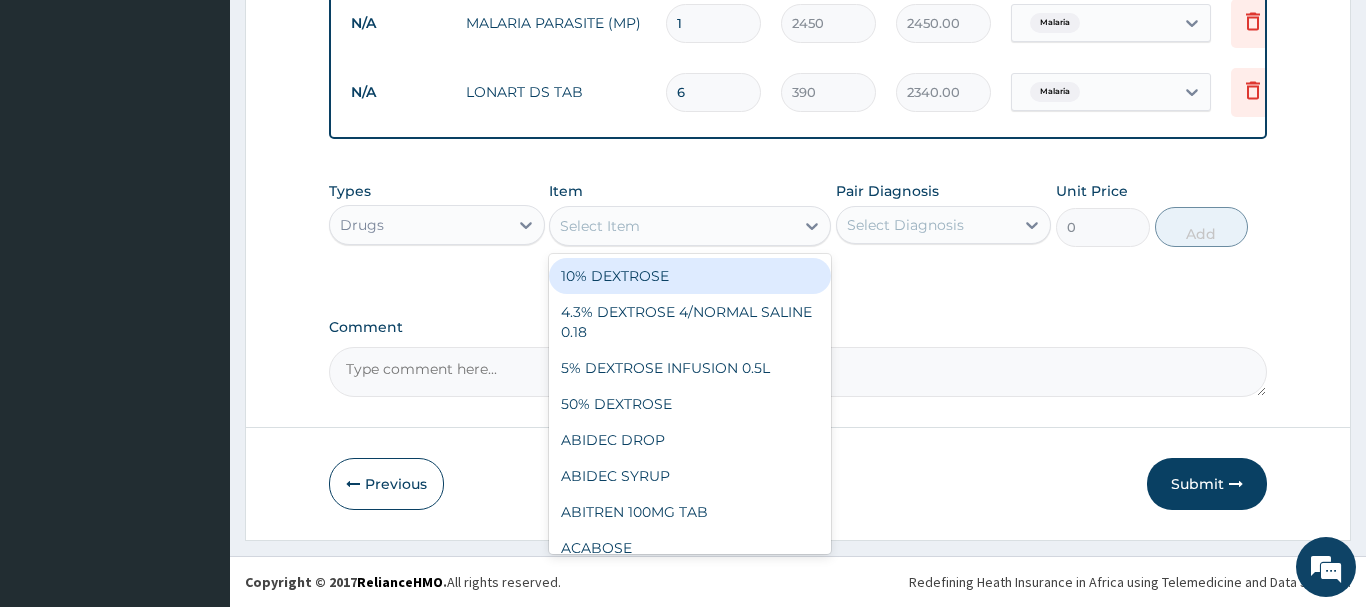 type on "m" 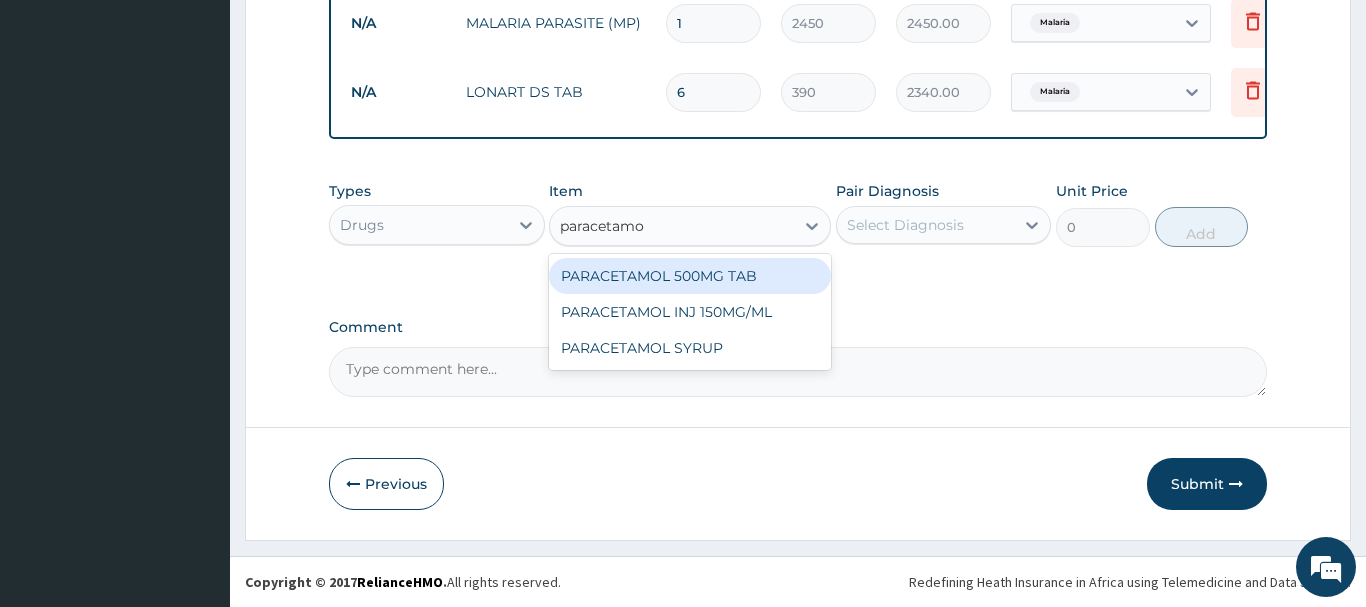 type on "paracetamol" 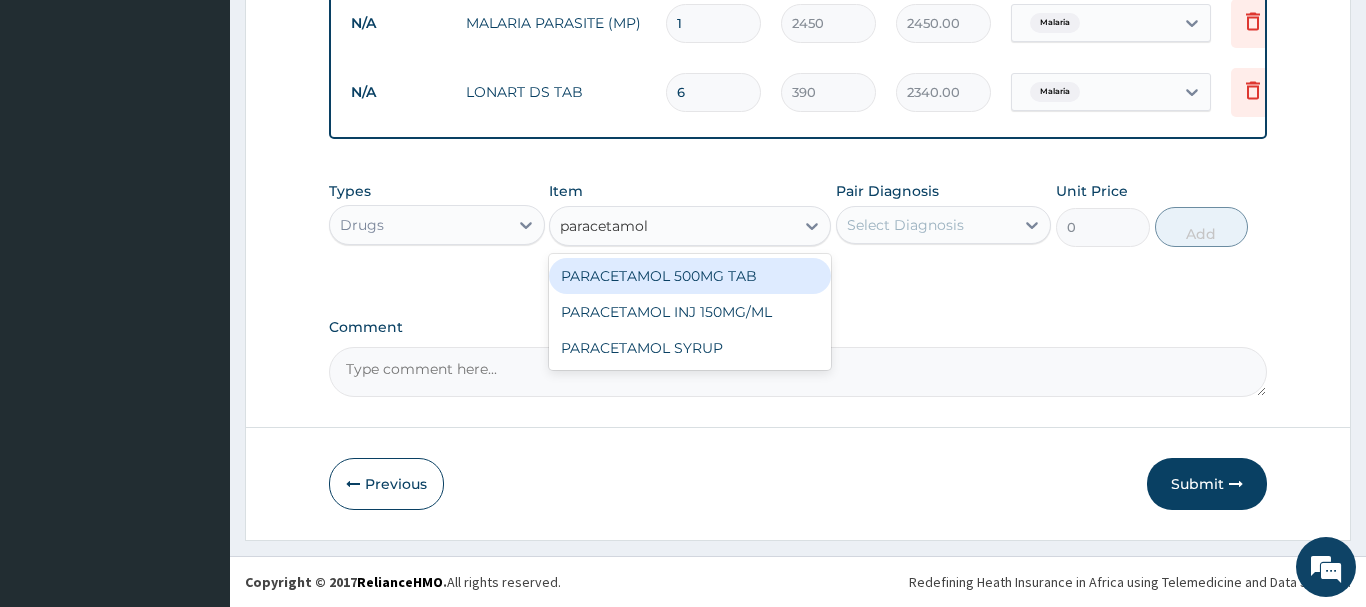 click on "PARACETAMOL 500MG TAB" at bounding box center (690, 276) 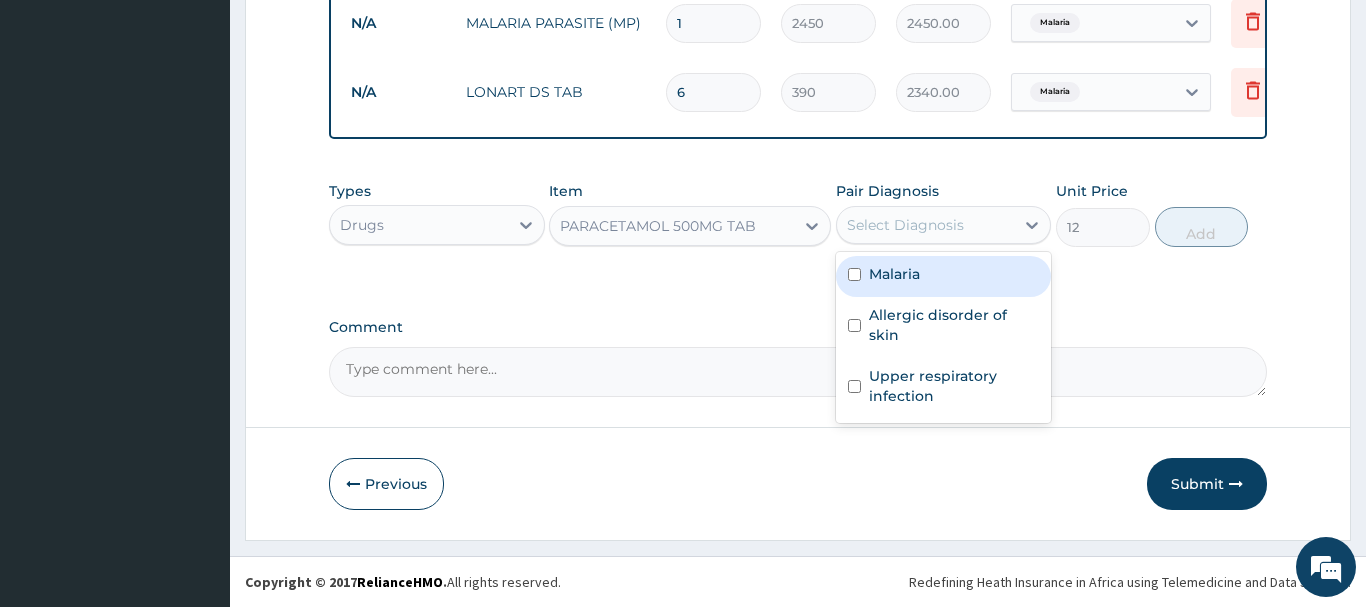click on "Select Diagnosis" at bounding box center [926, 225] 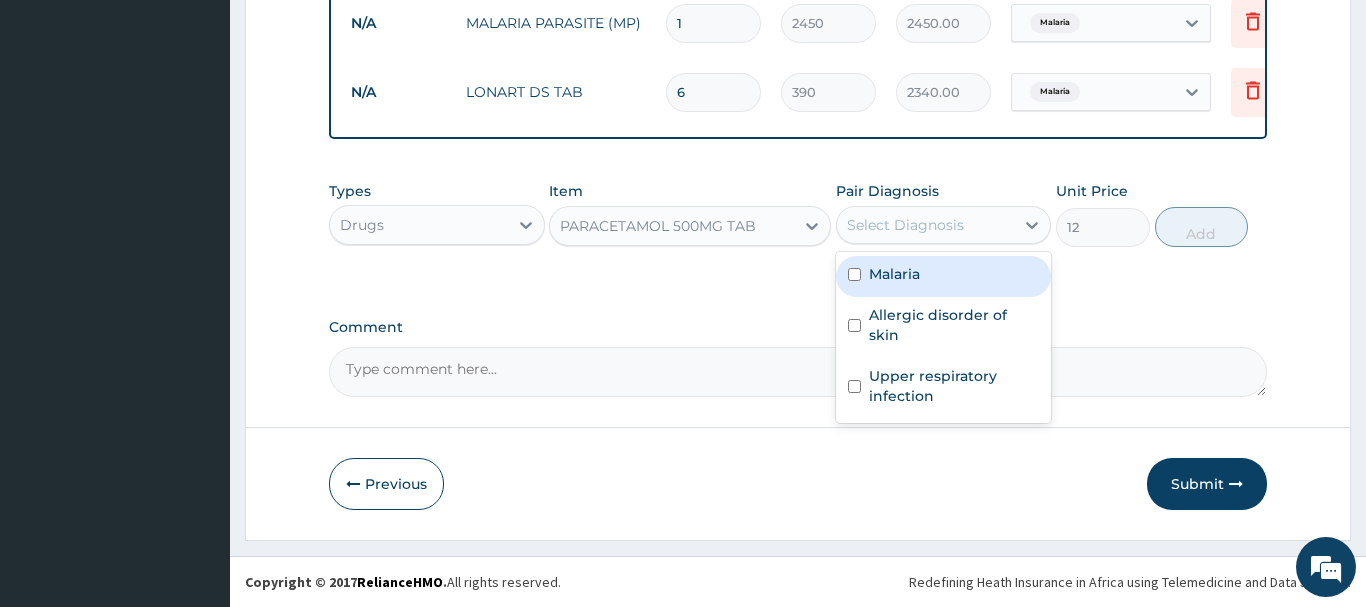 click on "Malaria" at bounding box center (944, 276) 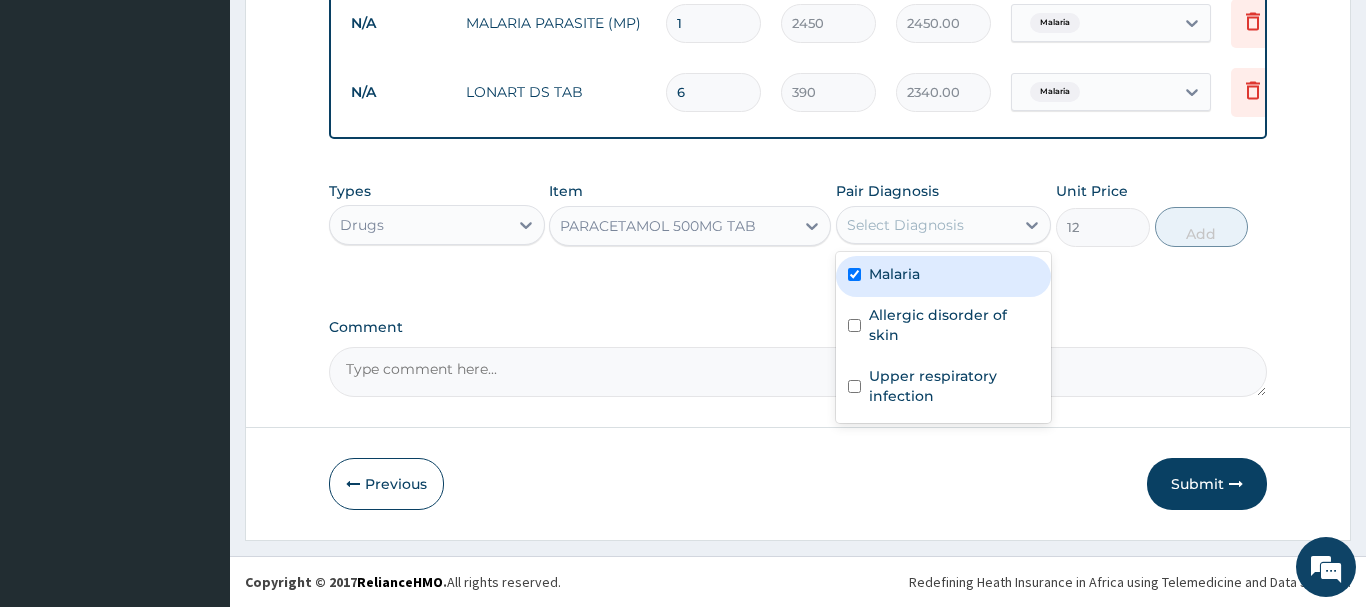 checkbox on "true" 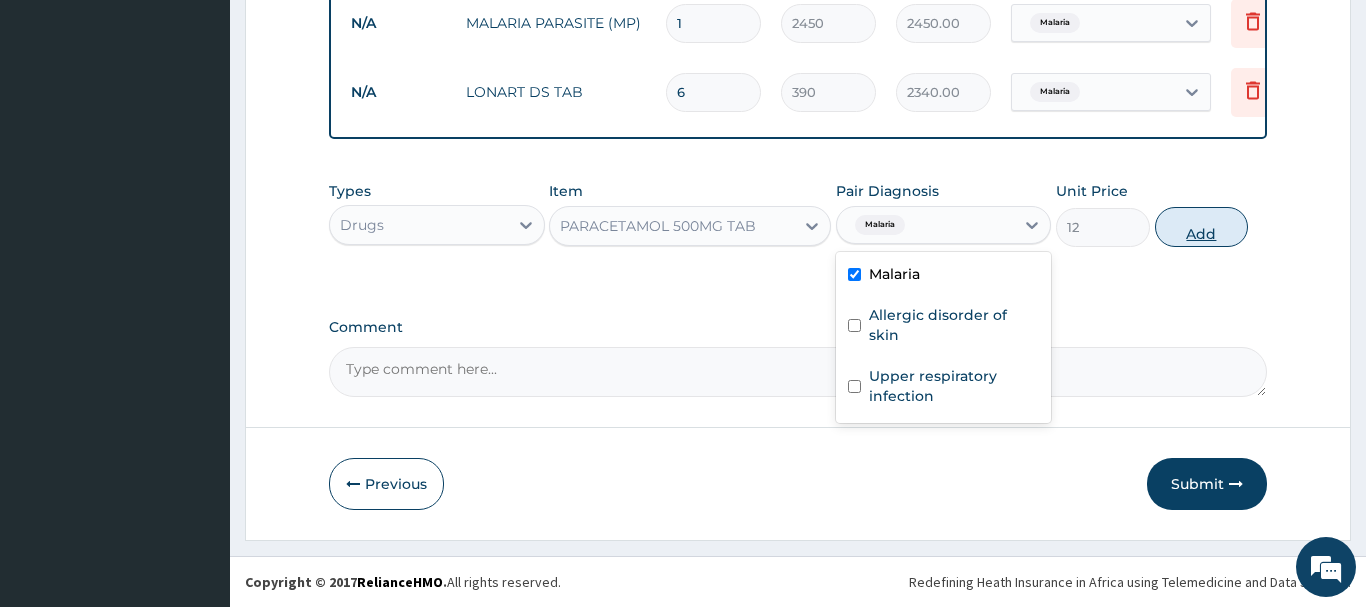 click on "Add" at bounding box center (1202, 227) 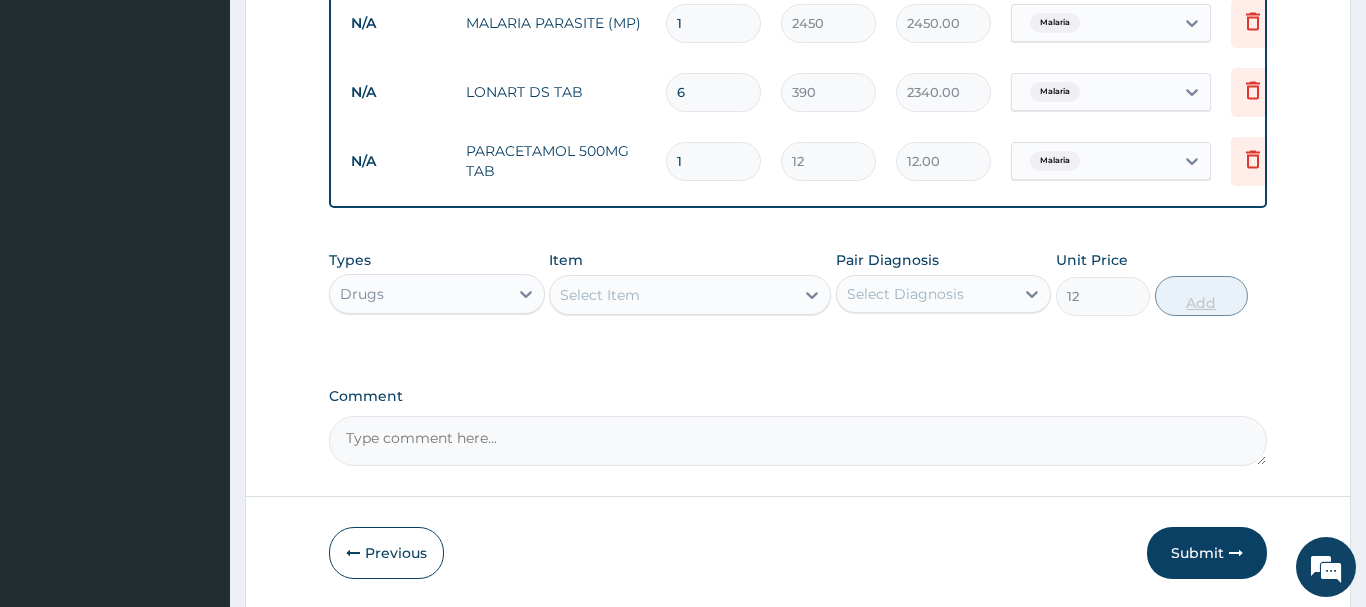 type on "0" 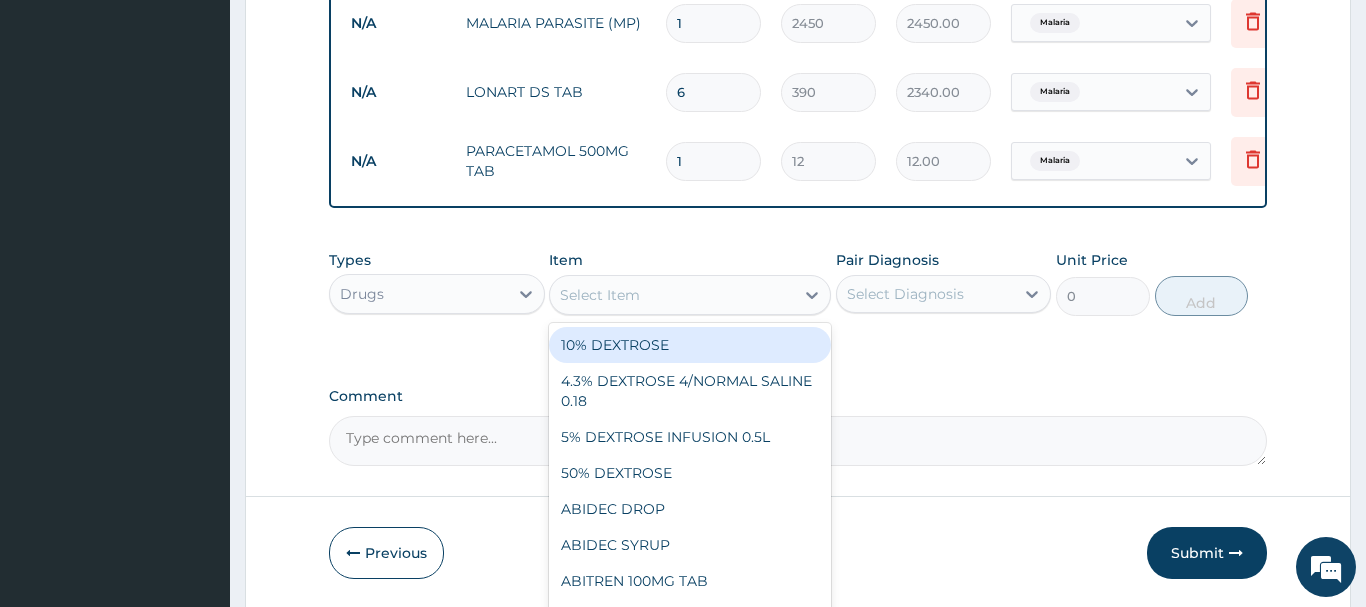 click on "Select Item" at bounding box center (672, 295) 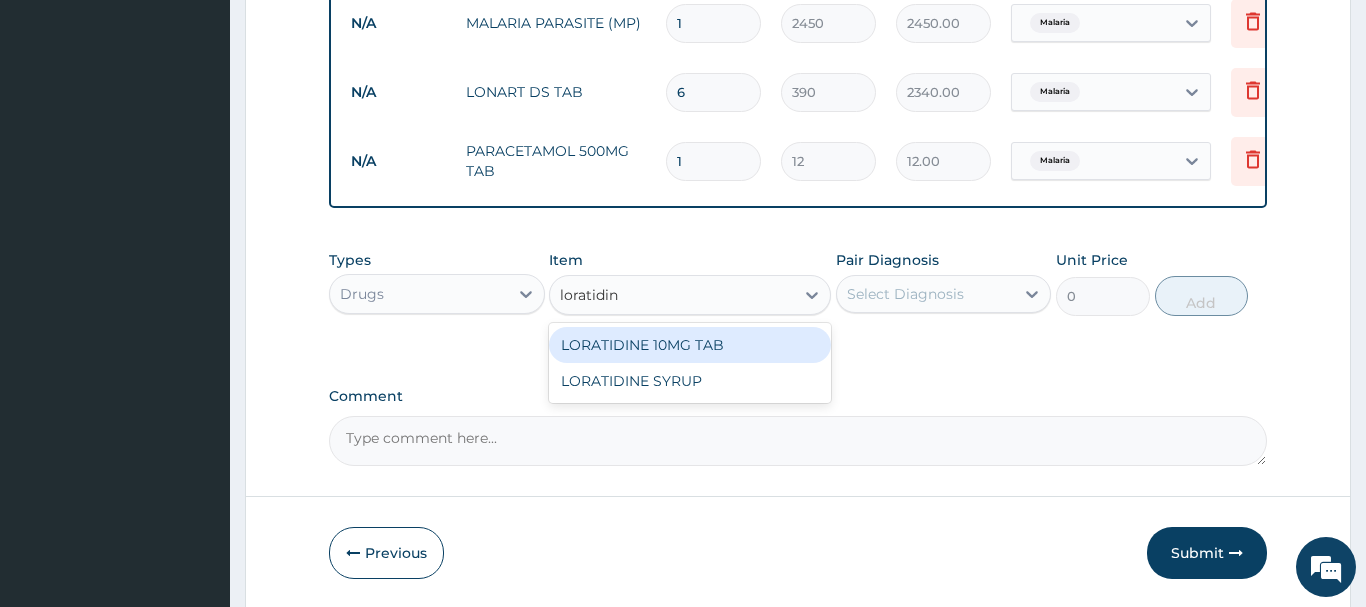 type on "loratidine" 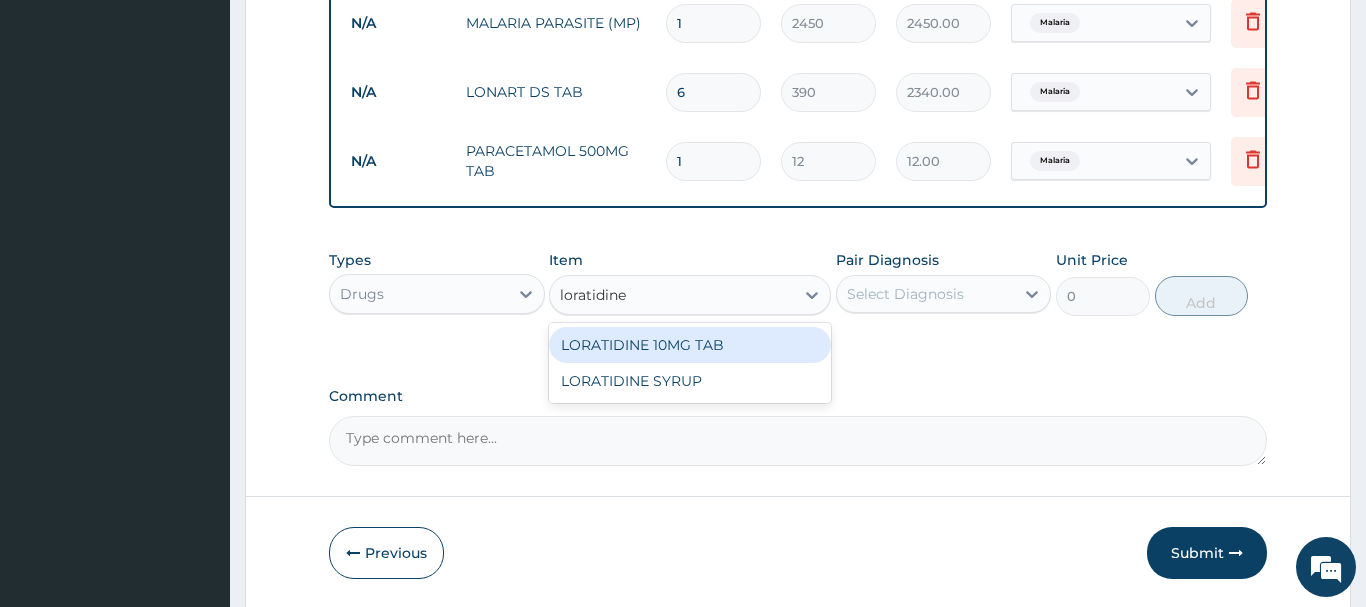 click on "LORATIDINE 10MG TAB" at bounding box center (690, 345) 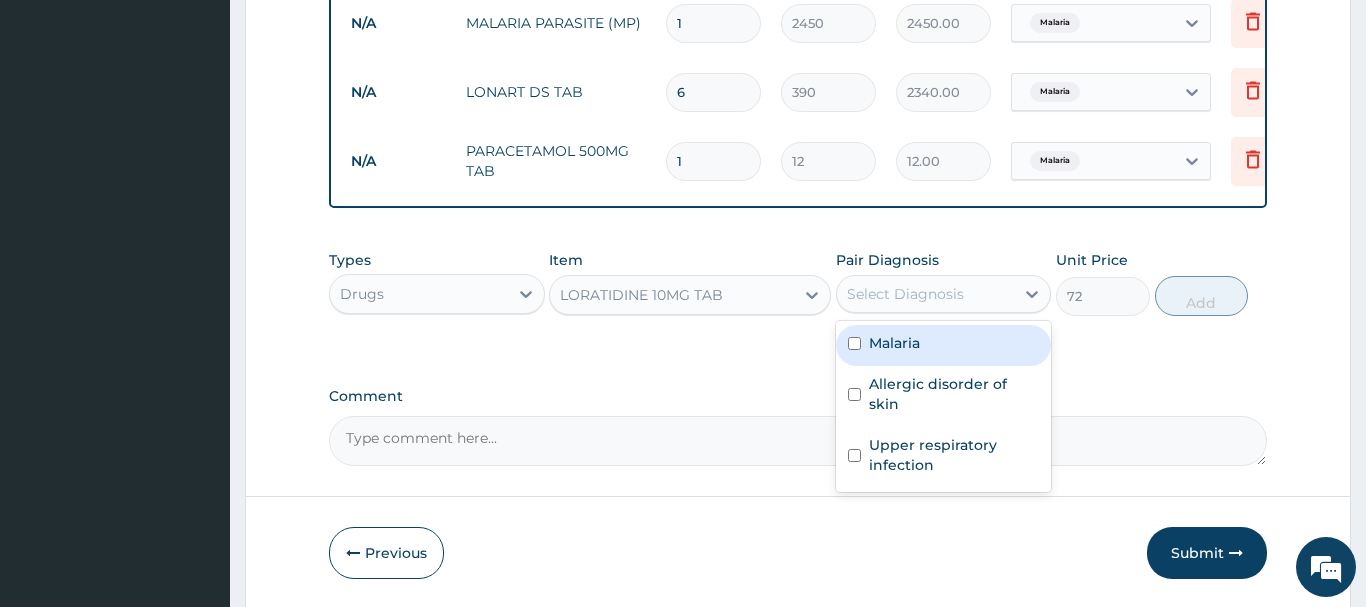 click on "Select Diagnosis" at bounding box center (926, 294) 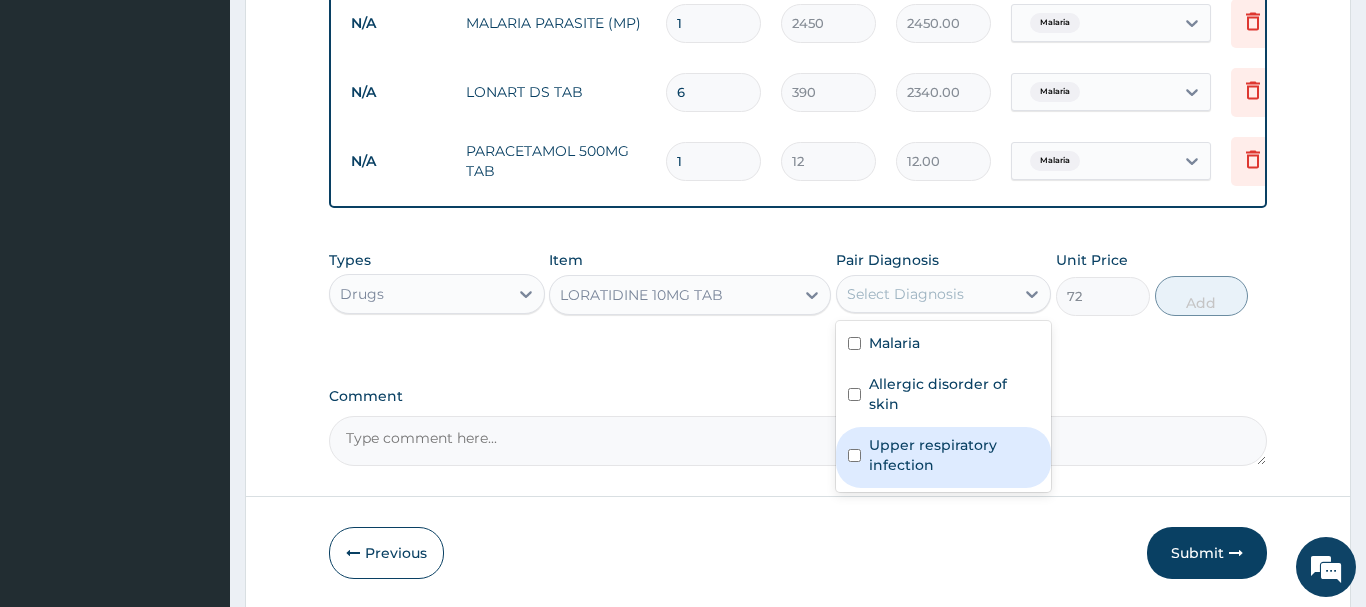 click on "Upper respiratory infection" at bounding box center (954, 455) 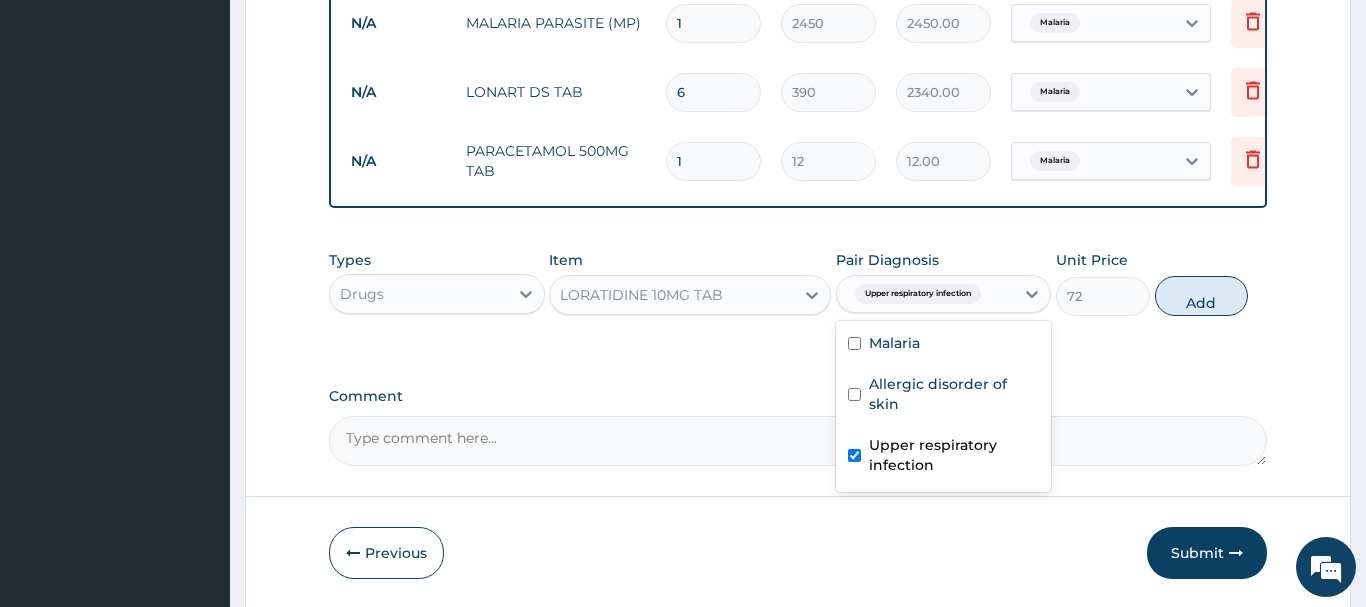 checkbox on "true" 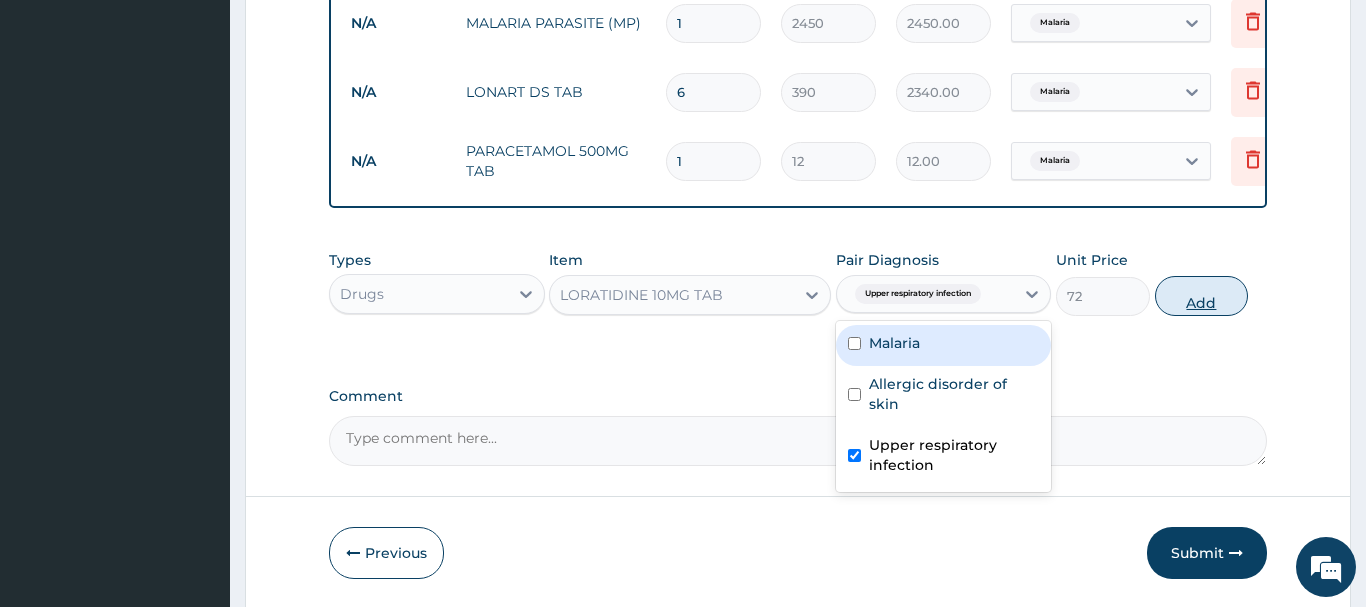 click on "Add" at bounding box center [1202, 296] 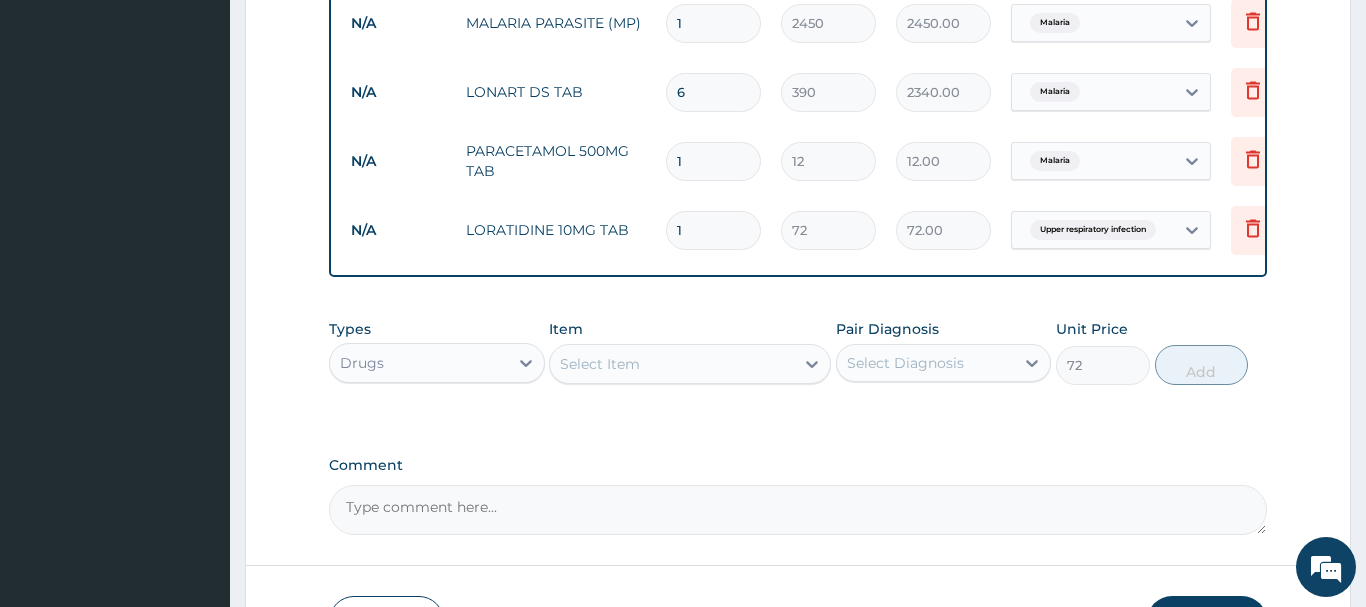 type on "0" 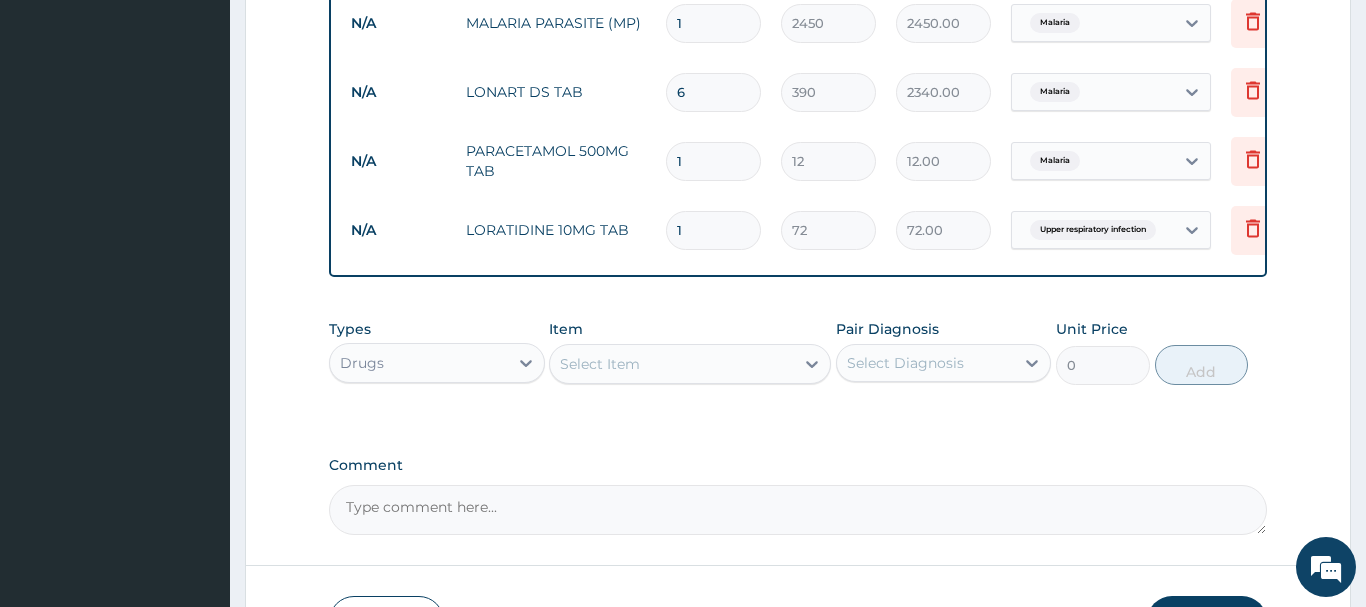 type 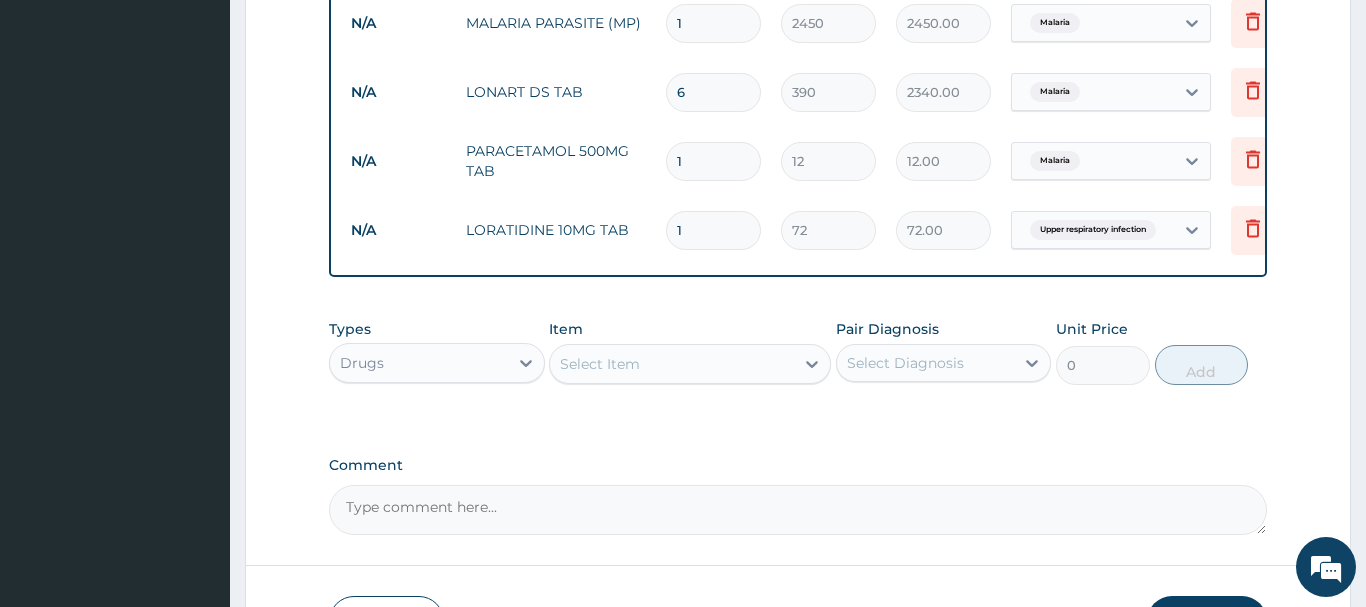 type on "0.00" 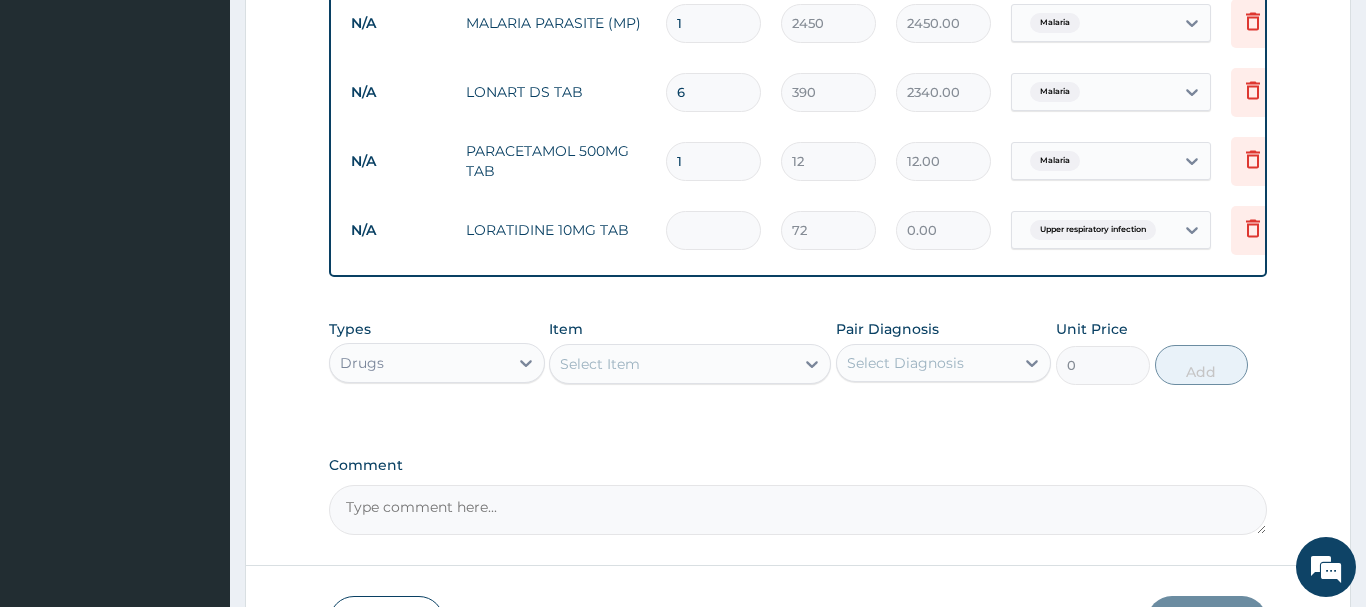 type on "5" 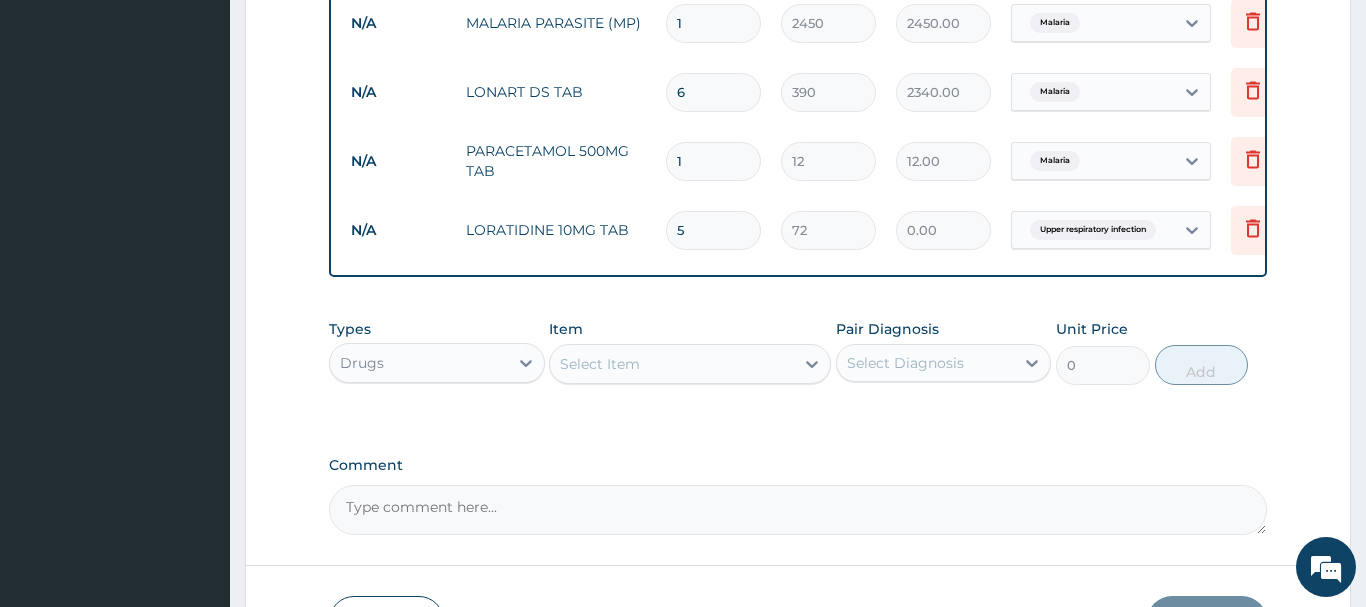 type on "360.00" 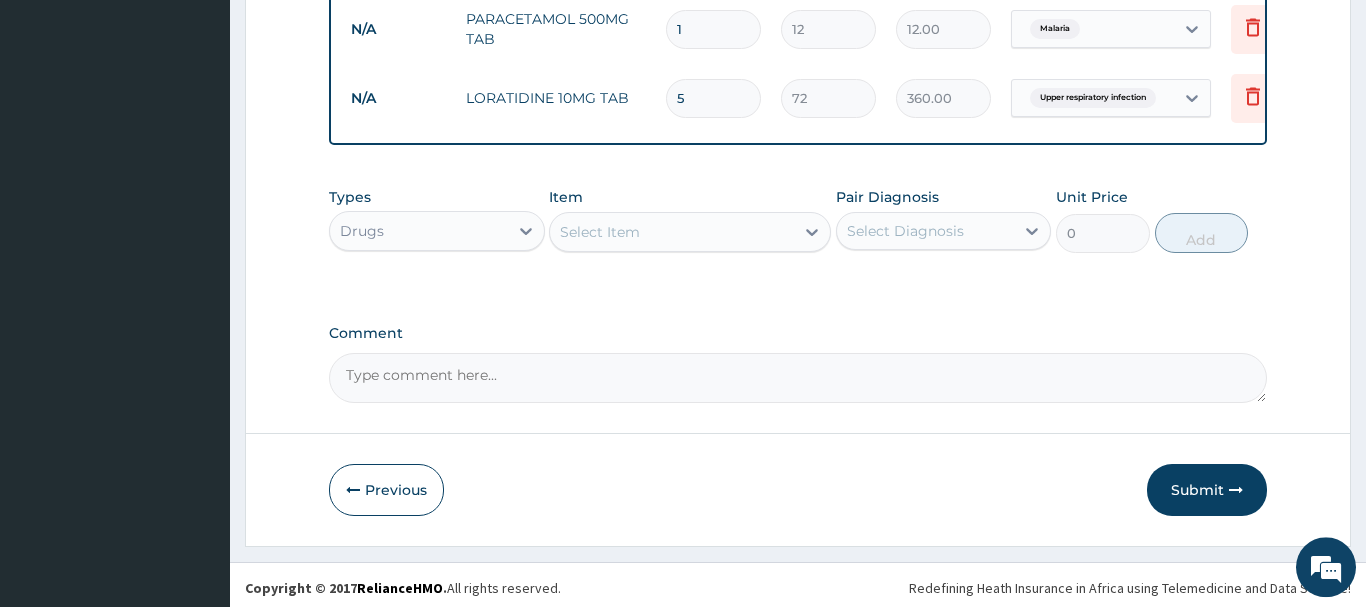 scroll, scrollTop: 1085, scrollLeft: 0, axis: vertical 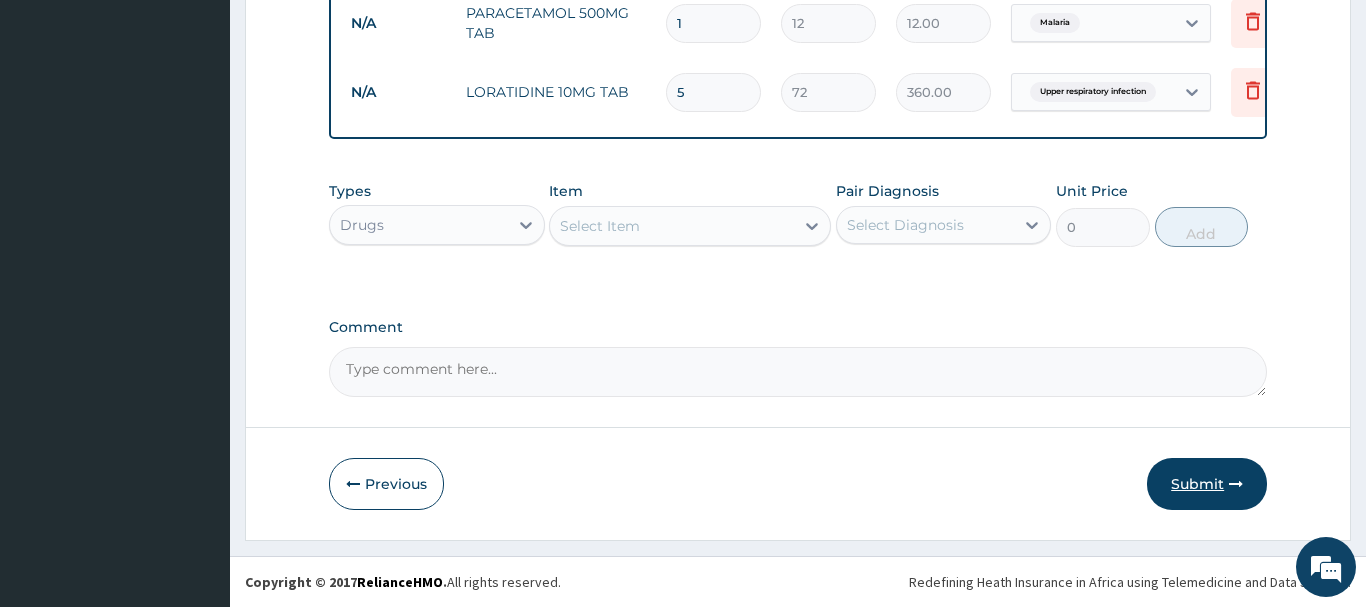 type on "5" 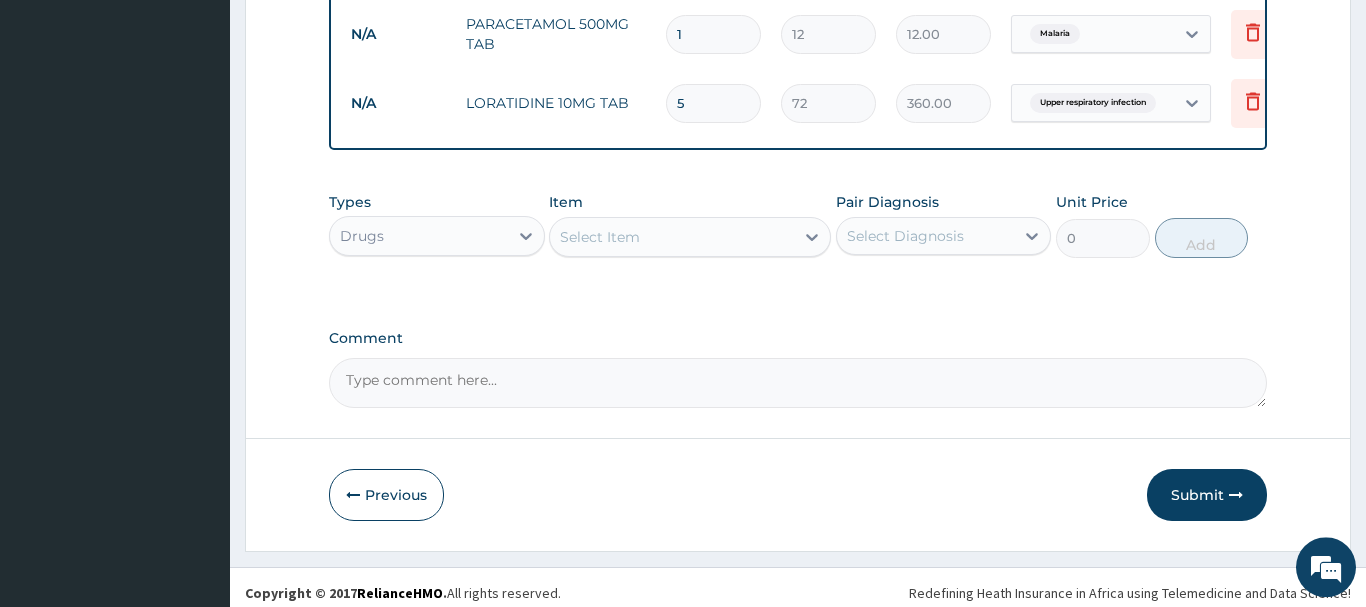 scroll, scrollTop: 1085, scrollLeft: 0, axis: vertical 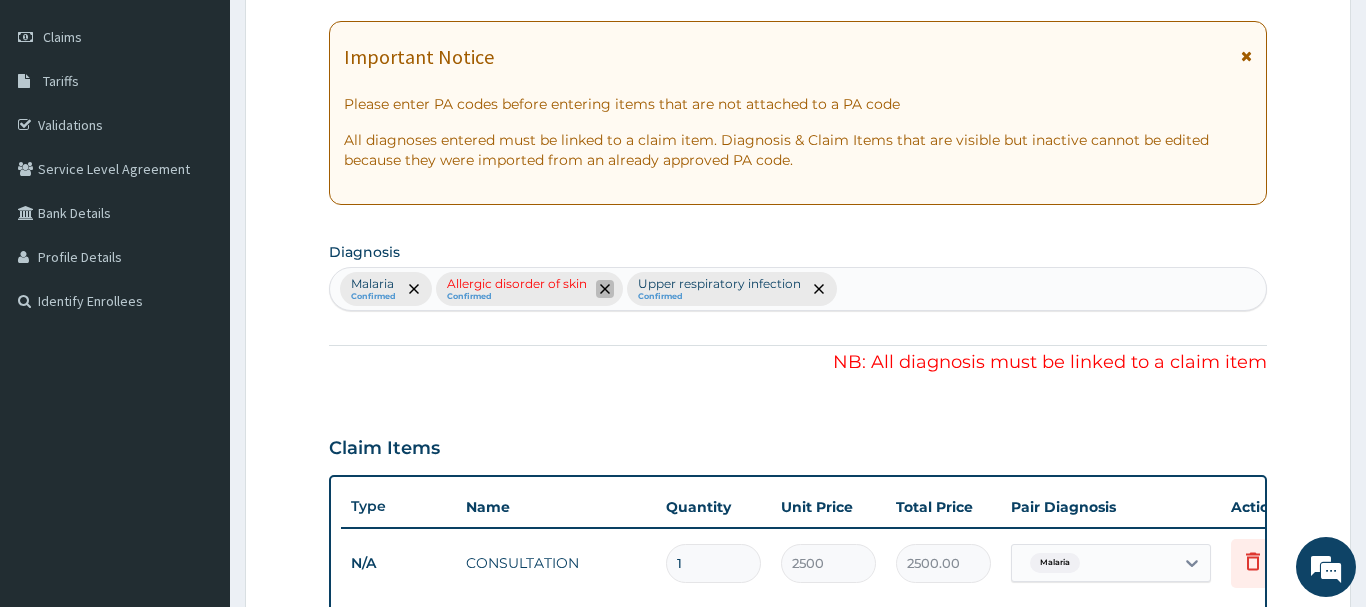 click 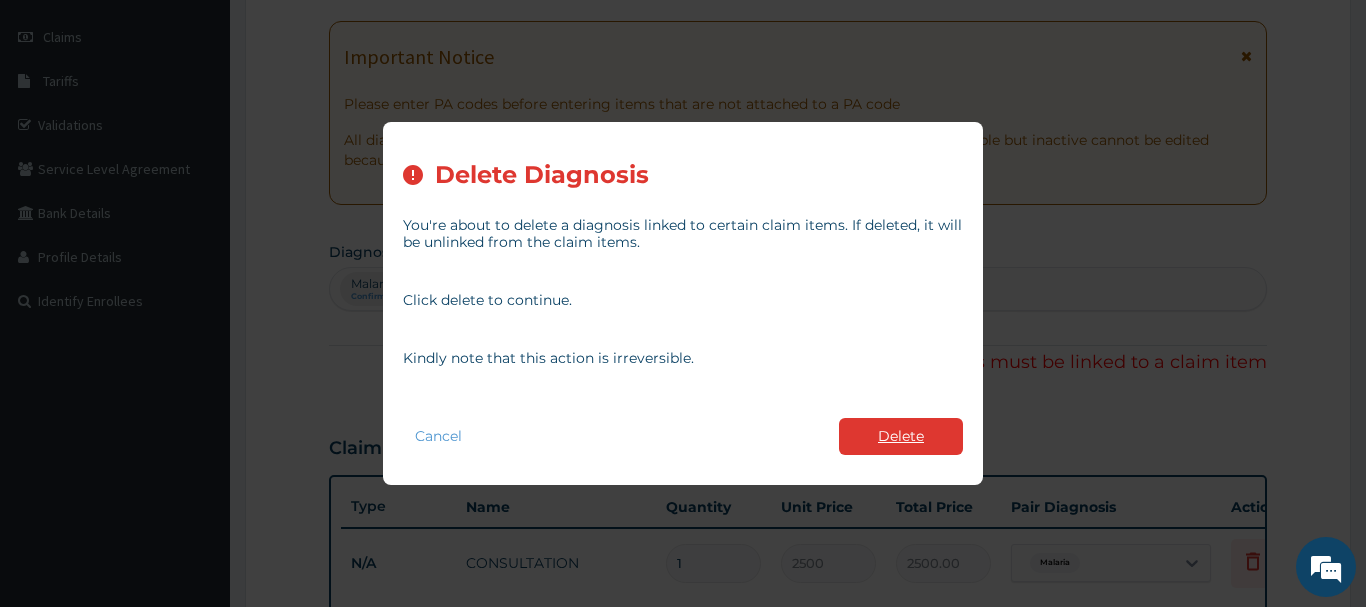 click on "Delete" at bounding box center (901, 436) 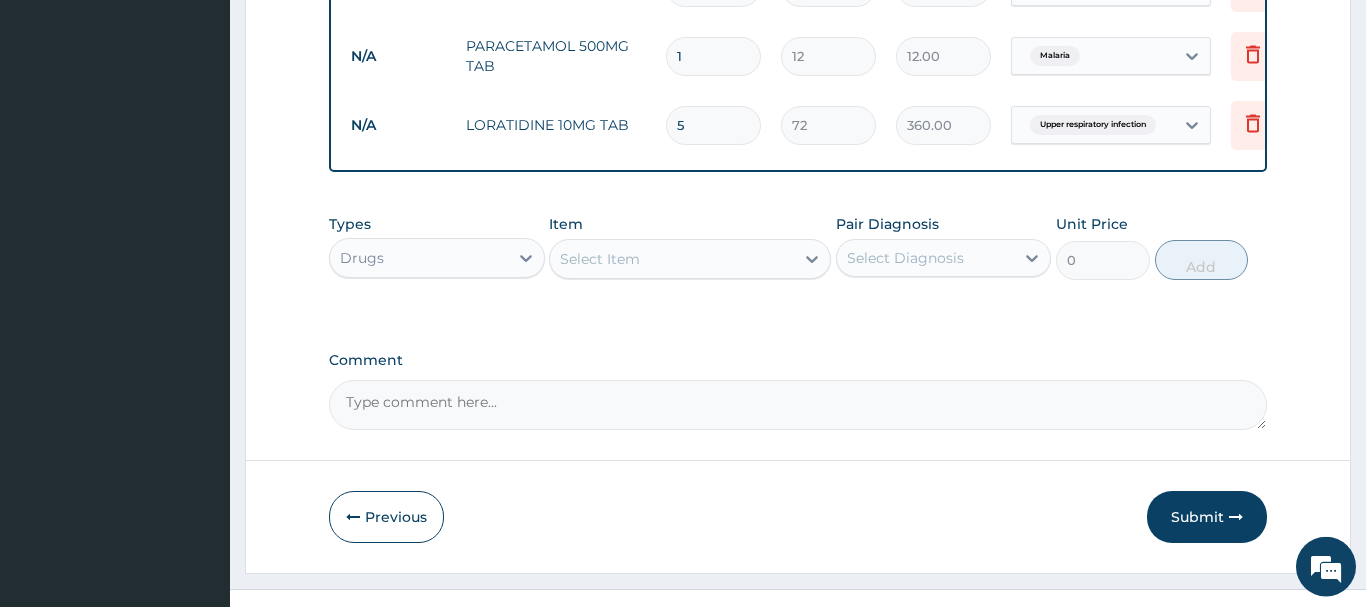 scroll, scrollTop: 1085, scrollLeft: 0, axis: vertical 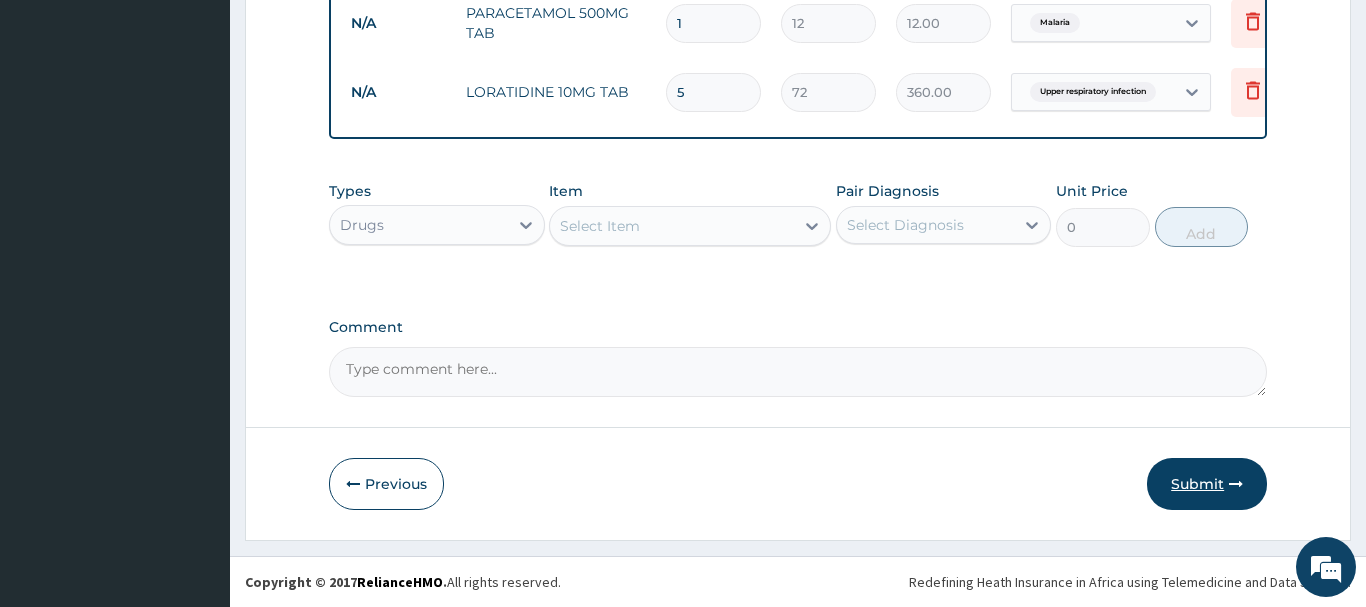 click on "Submit" at bounding box center [1207, 484] 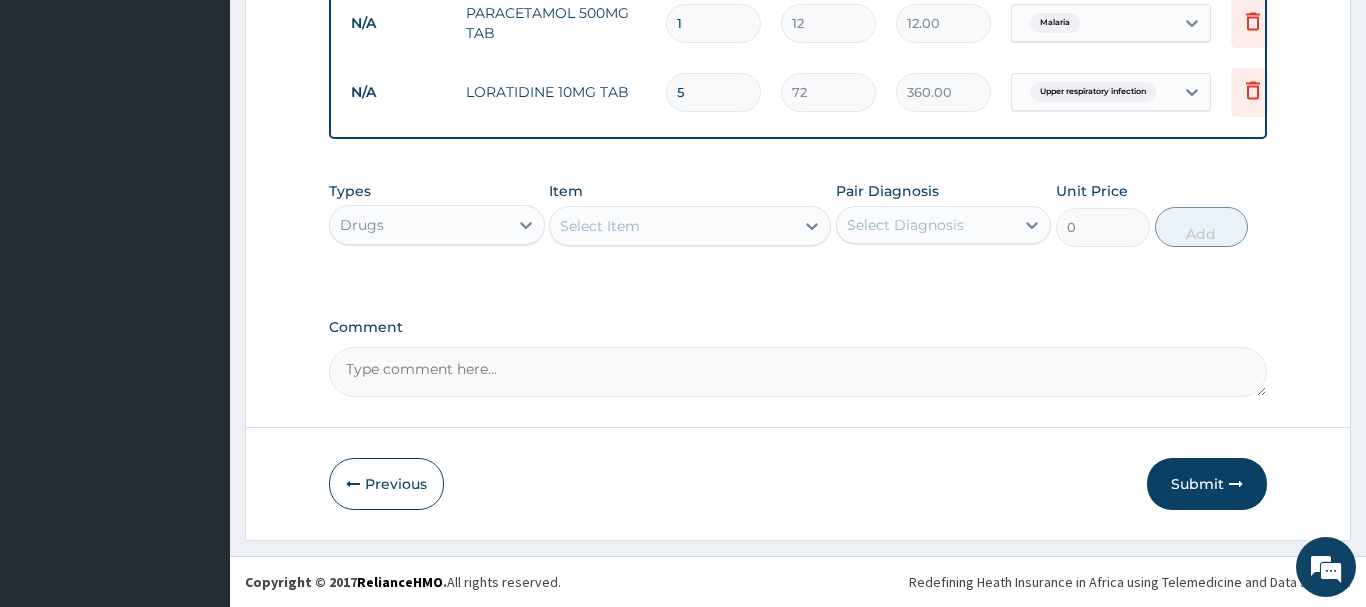 scroll, scrollTop: 81, scrollLeft: 0, axis: vertical 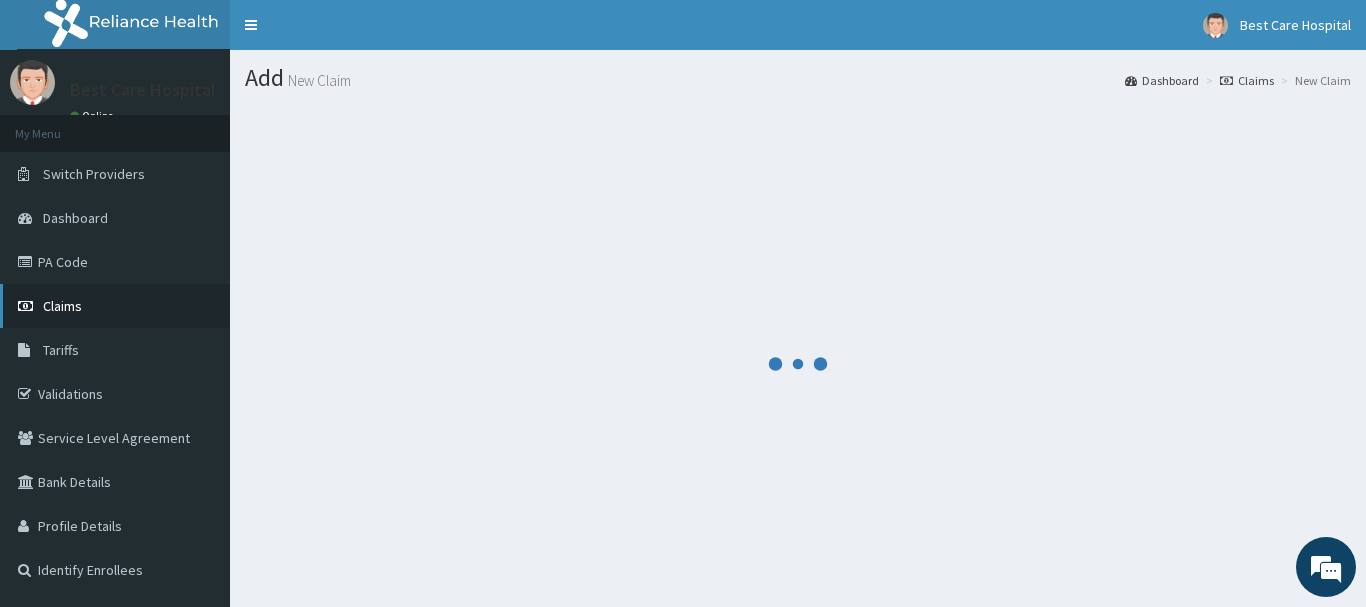 click on "Claims" at bounding box center [62, 306] 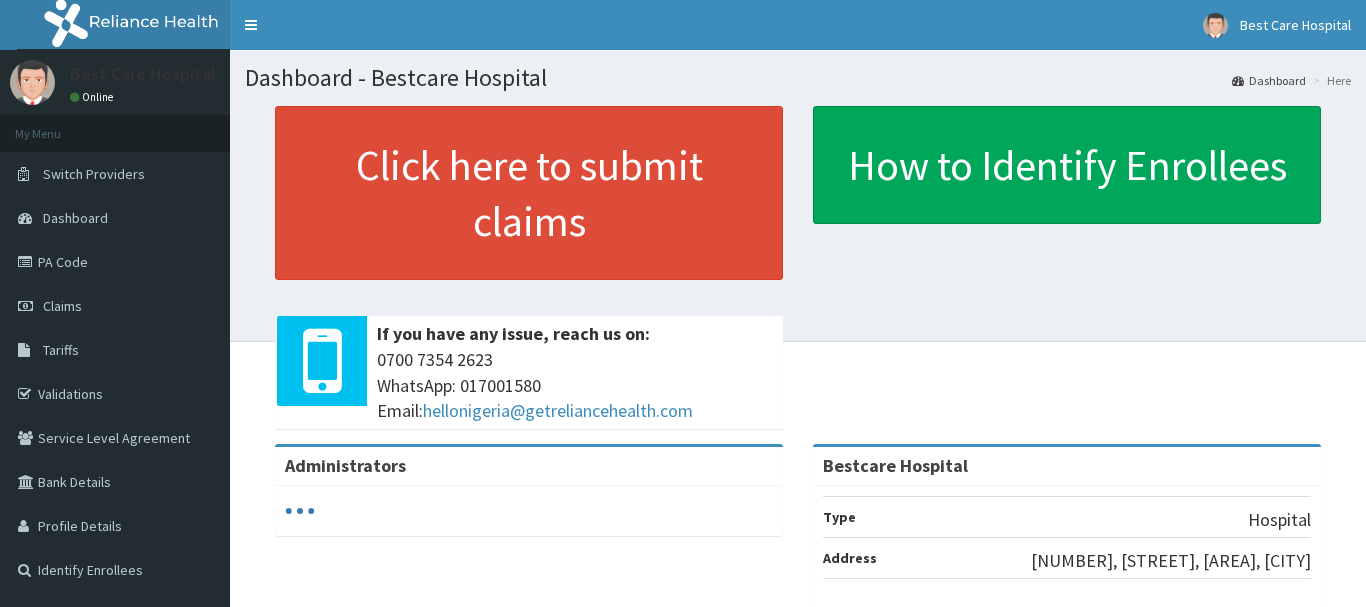 scroll, scrollTop: 0, scrollLeft: 0, axis: both 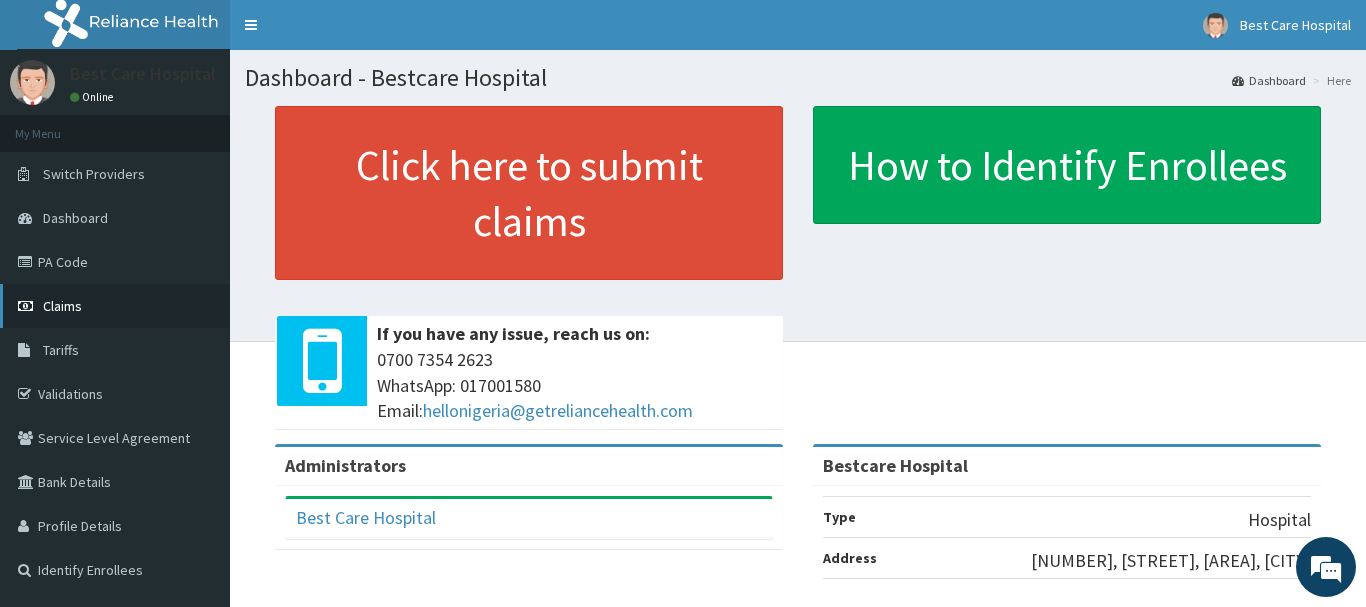 click on "Claims" at bounding box center [62, 306] 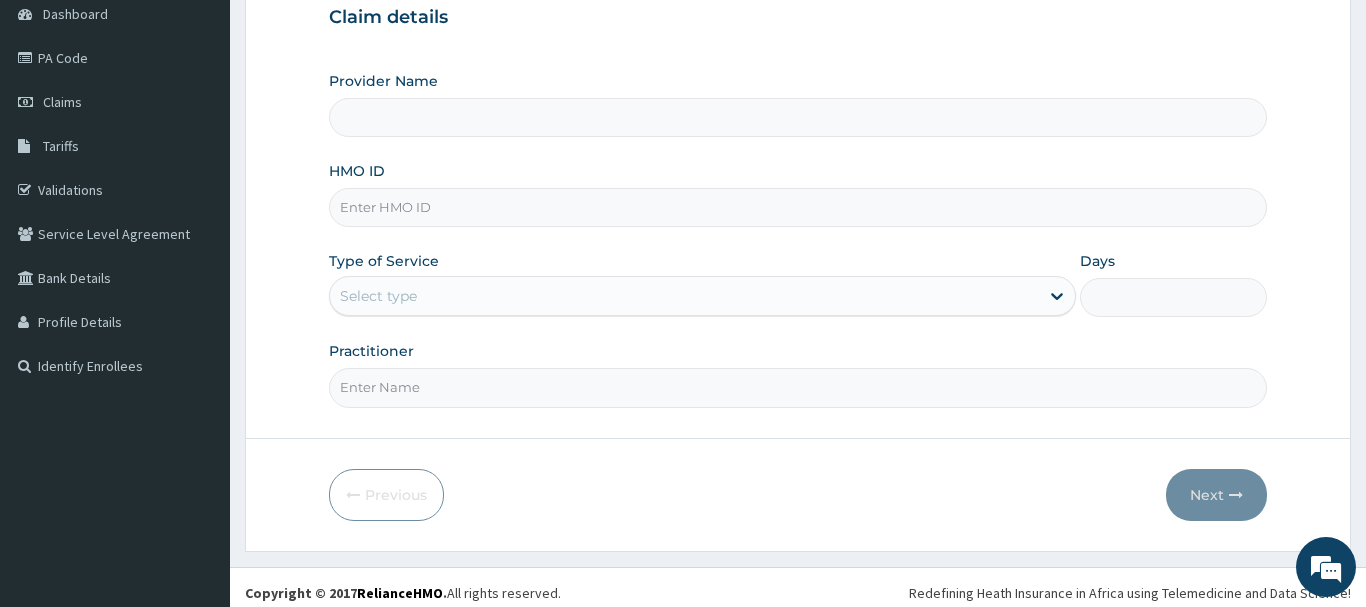 scroll, scrollTop: 204, scrollLeft: 0, axis: vertical 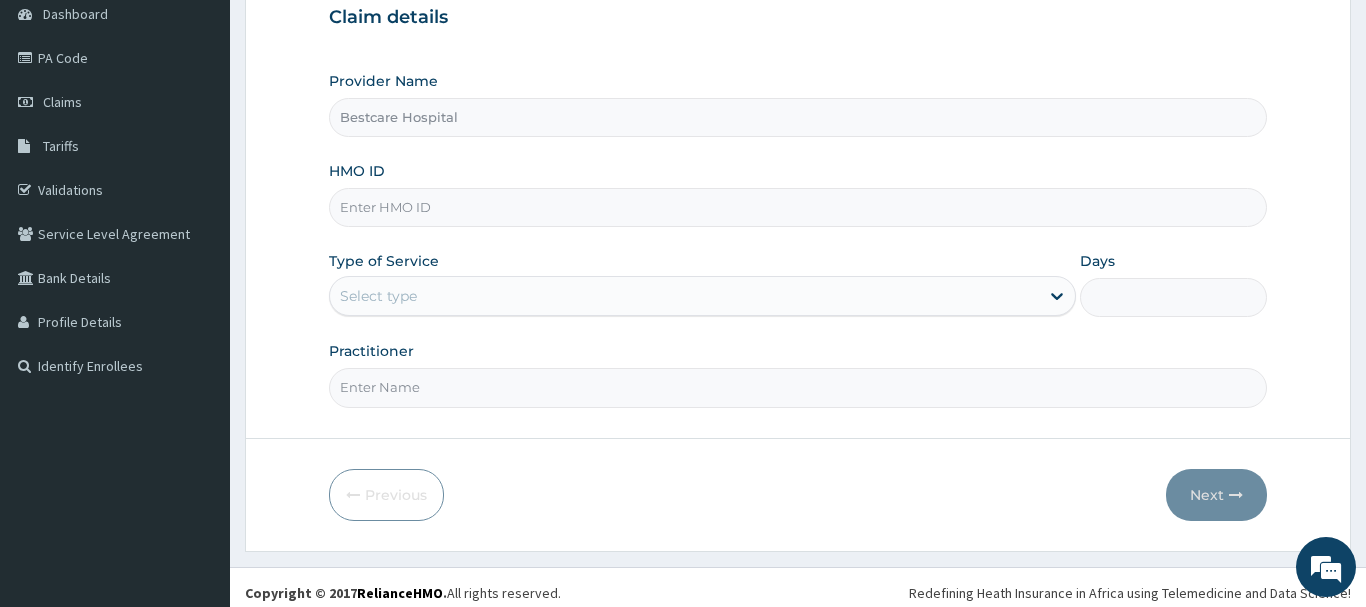 click on "HMO ID" at bounding box center [798, 207] 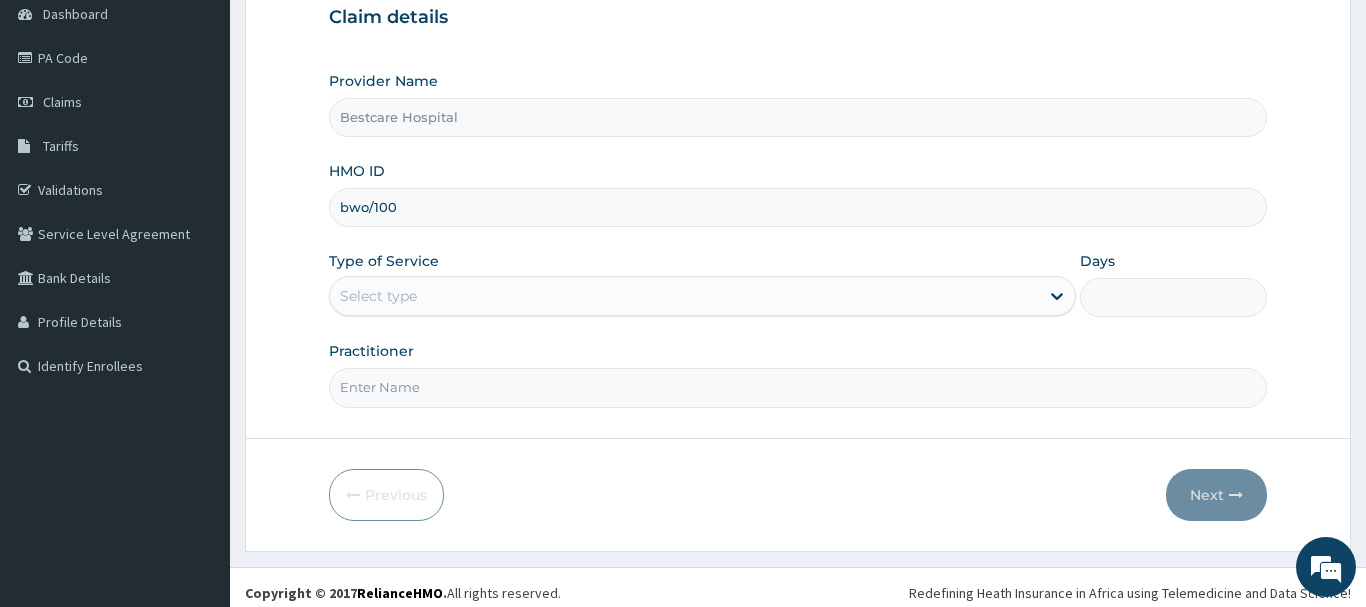 scroll, scrollTop: 0, scrollLeft: 0, axis: both 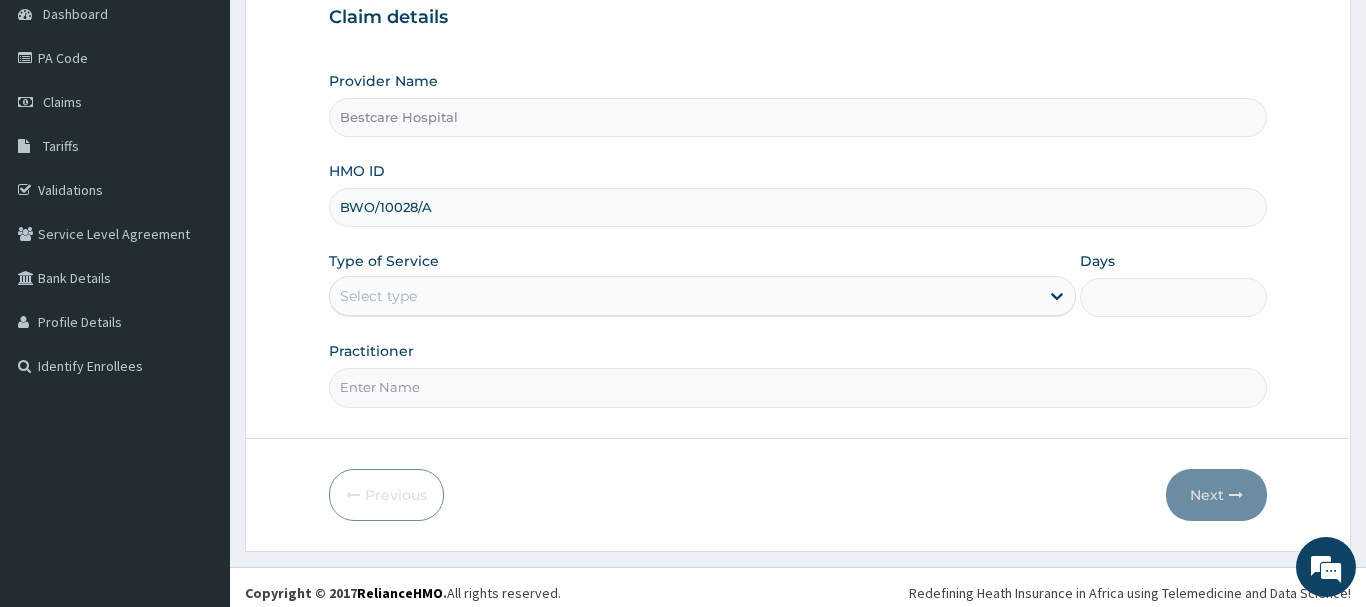 type on "BWO/10028/A" 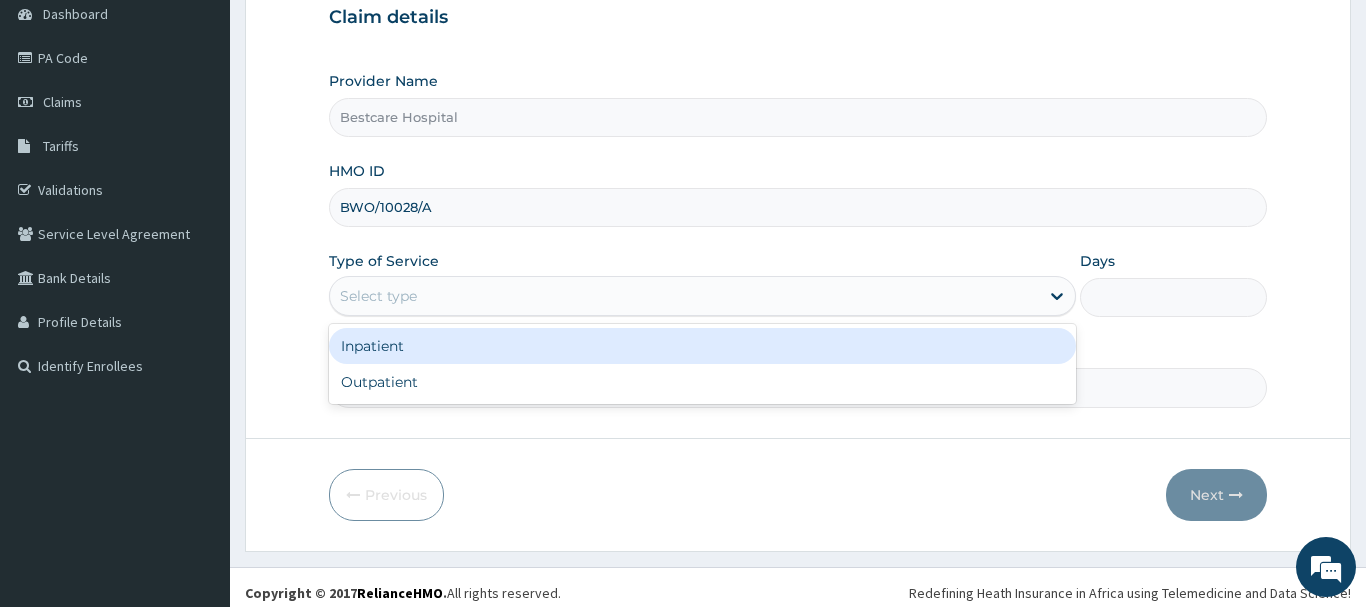 click on "Select type" at bounding box center (378, 296) 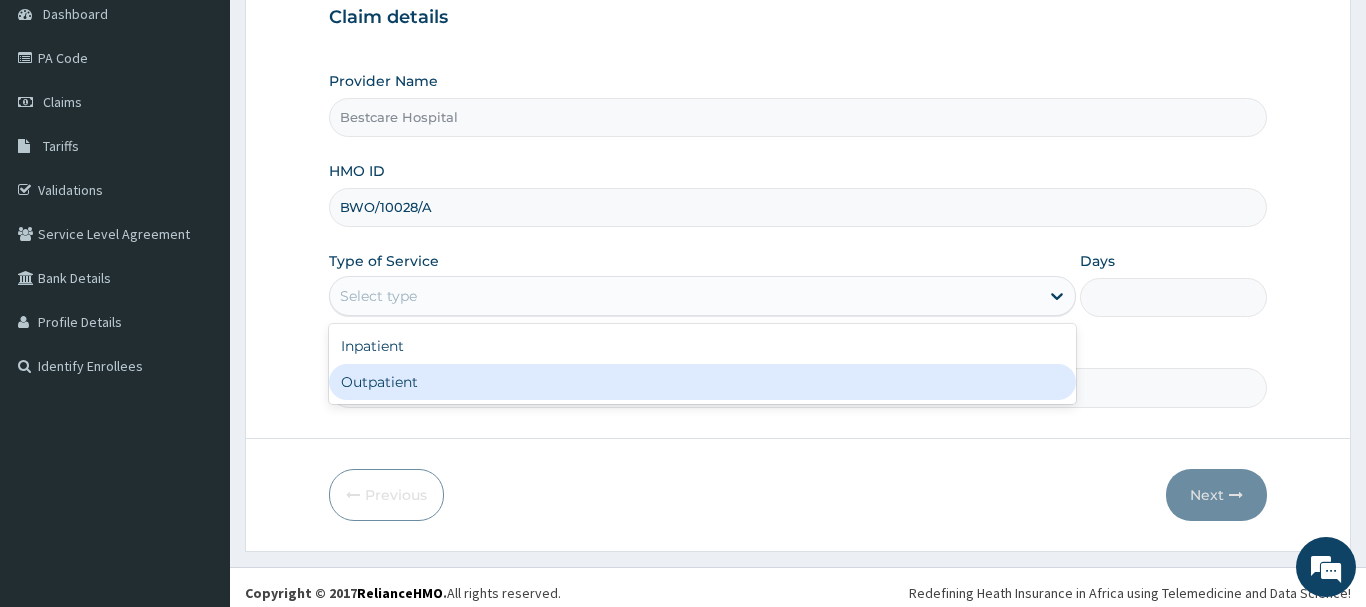 click on "Outpatient" at bounding box center (703, 382) 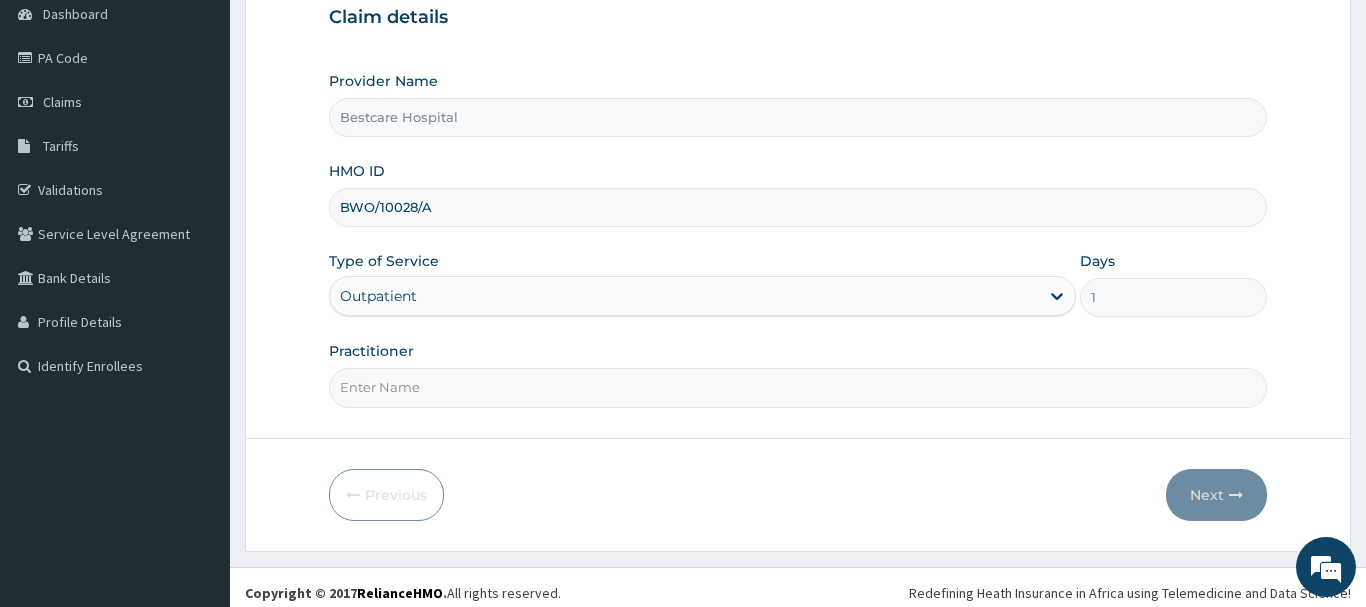 click on "Practitioner" at bounding box center [798, 387] 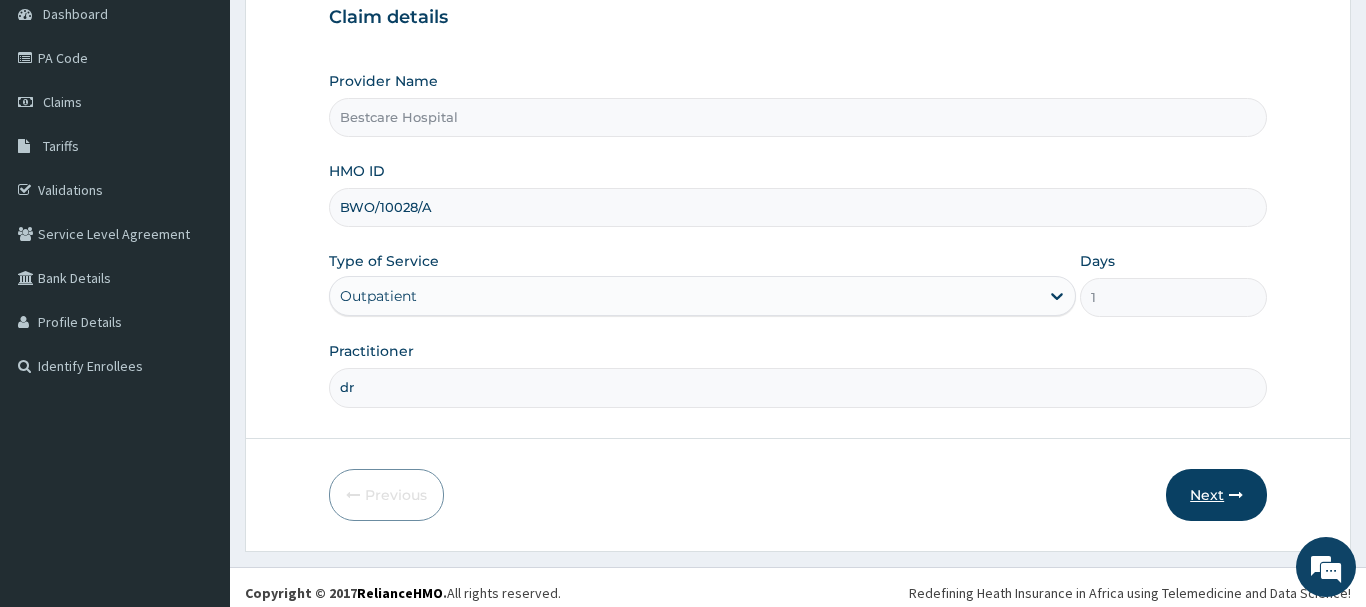 type on "dr" 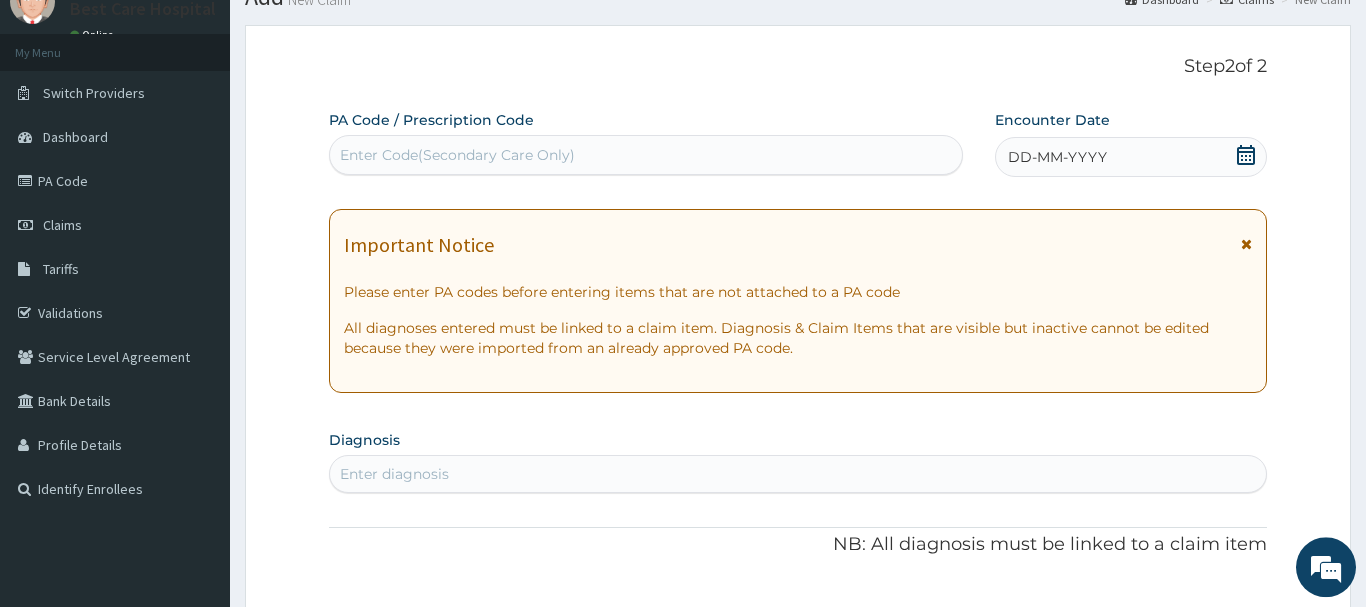 scroll, scrollTop: 0, scrollLeft: 0, axis: both 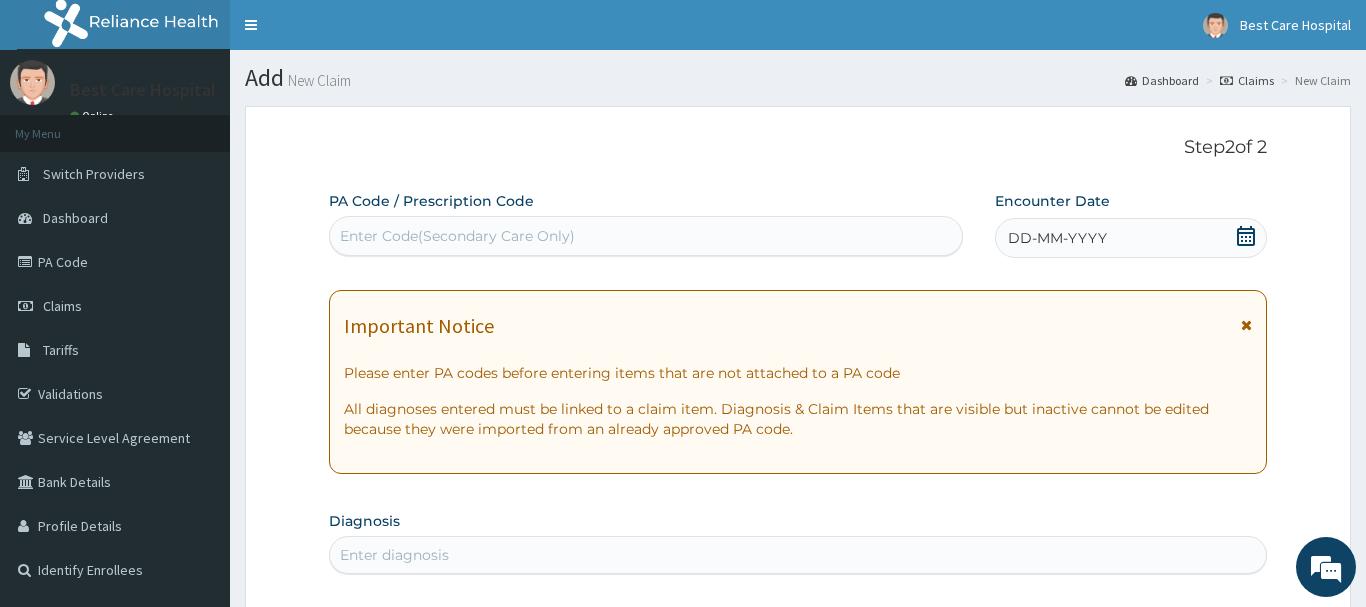 click on "Enter Code(Secondary Care Only)" at bounding box center (646, 236) 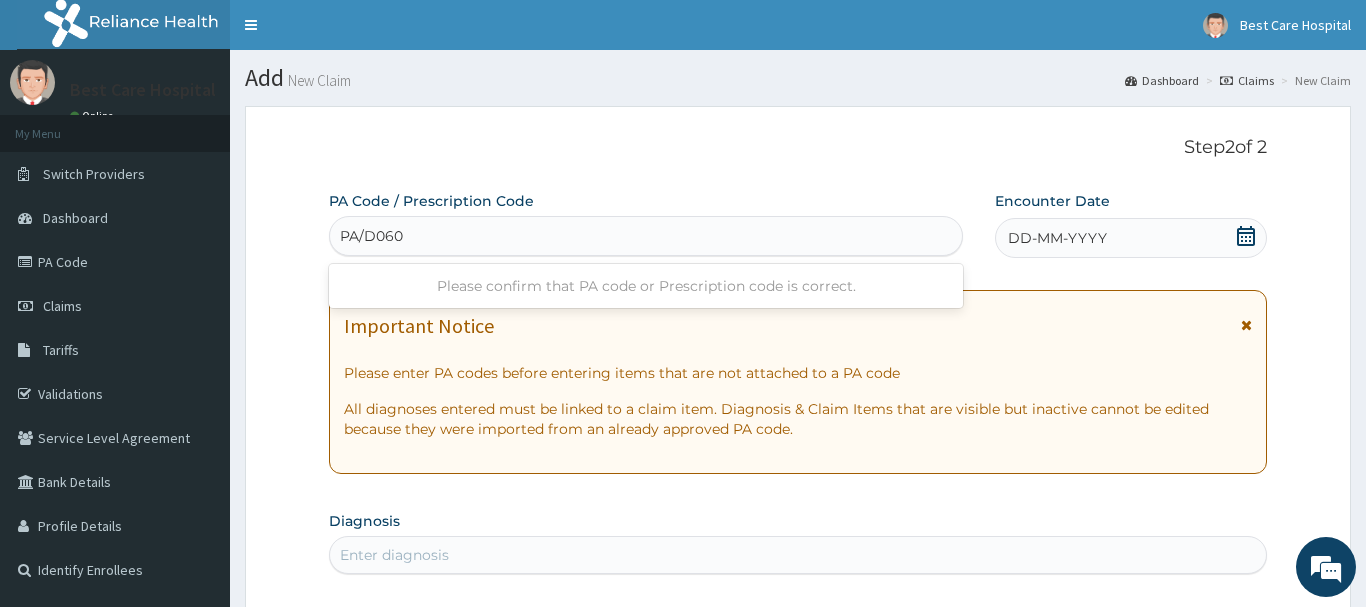 click on "PA/D060" at bounding box center (372, 236) 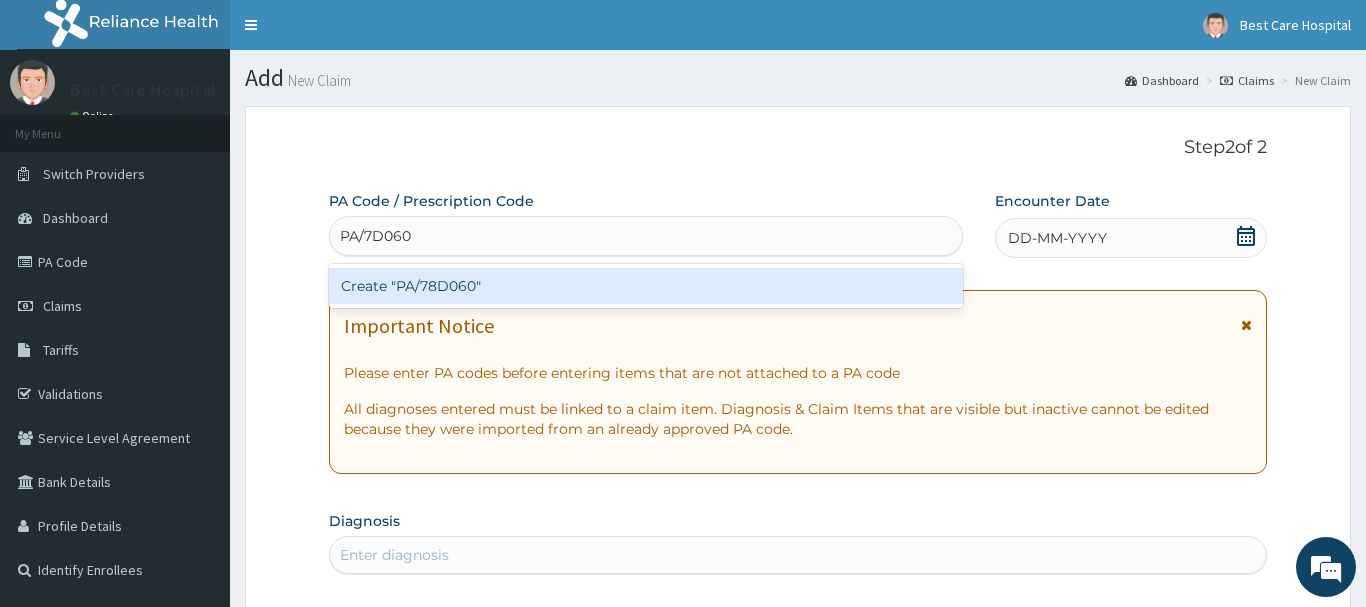 type on "PA/78D060" 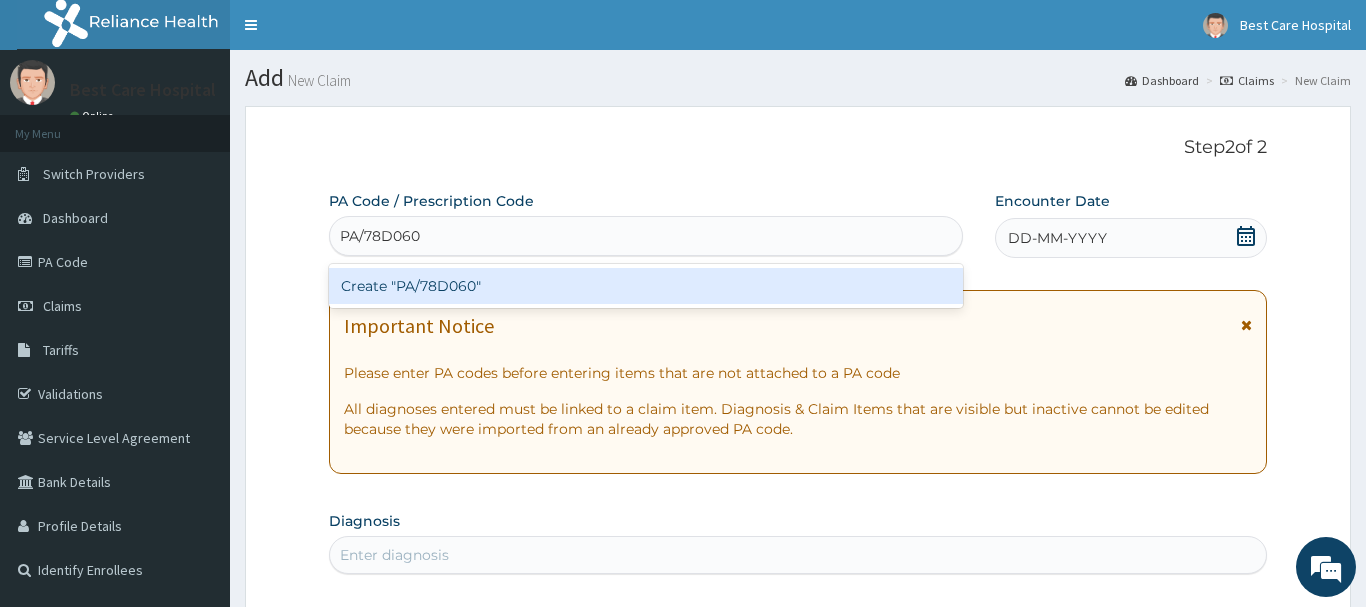 click on "Create "PA/78D060"" at bounding box center (646, 286) 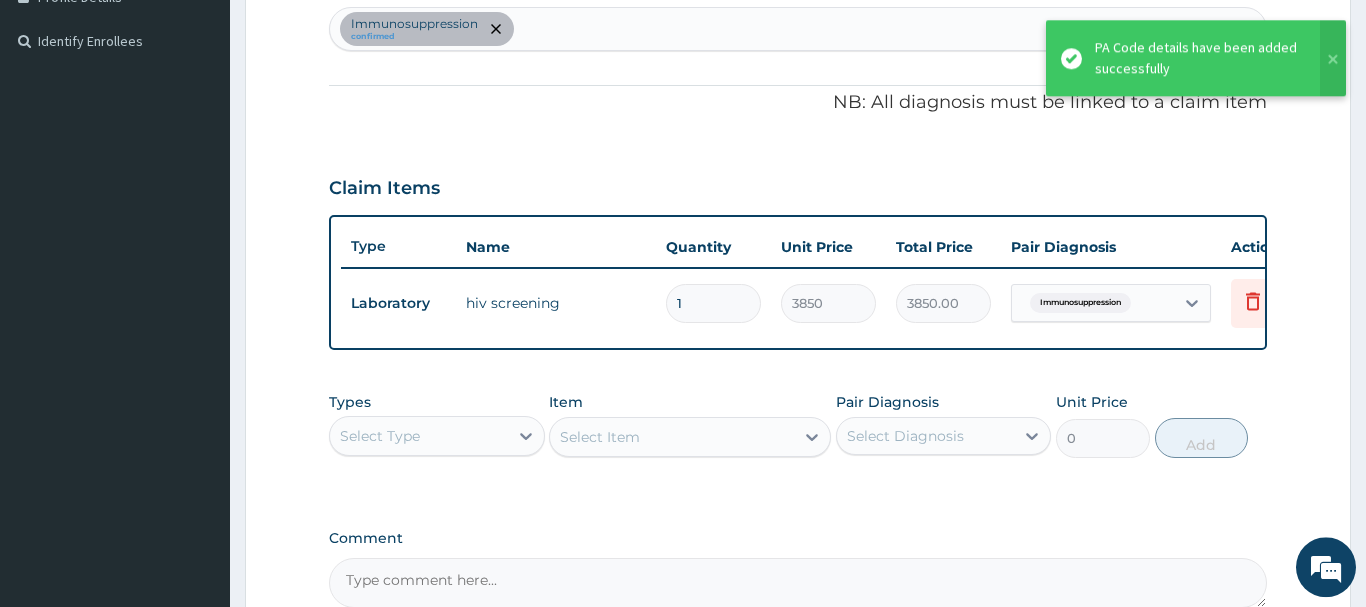 scroll, scrollTop: 740, scrollLeft: 0, axis: vertical 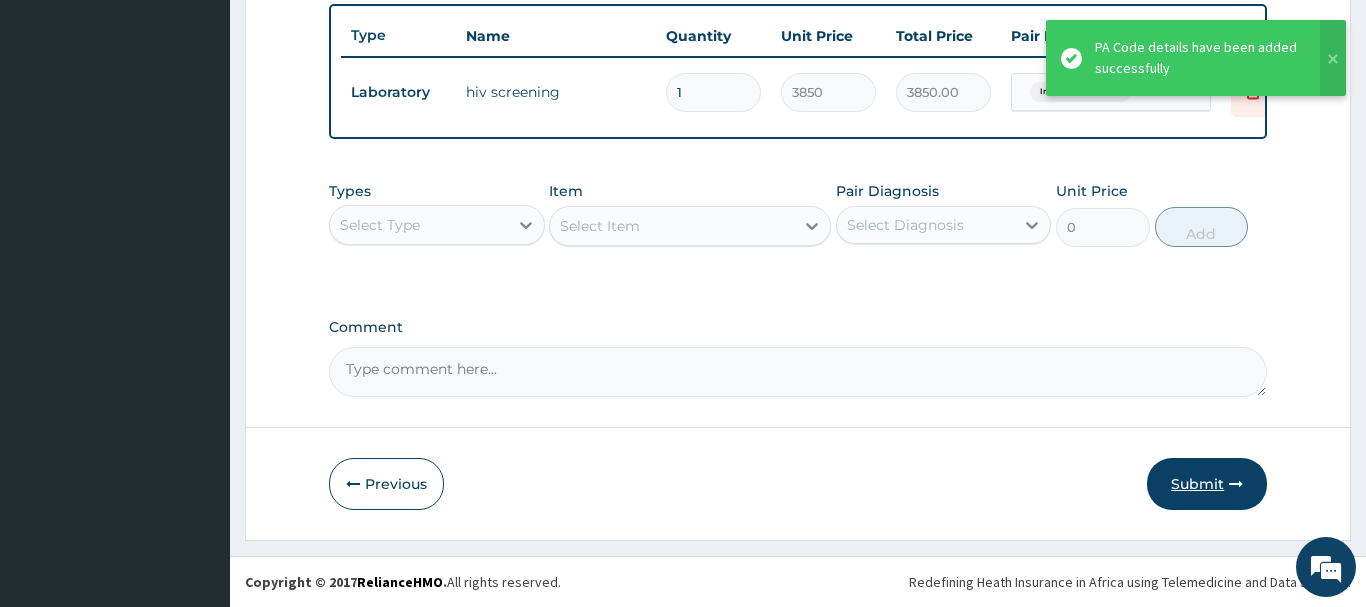 click on "Submit" at bounding box center (1207, 484) 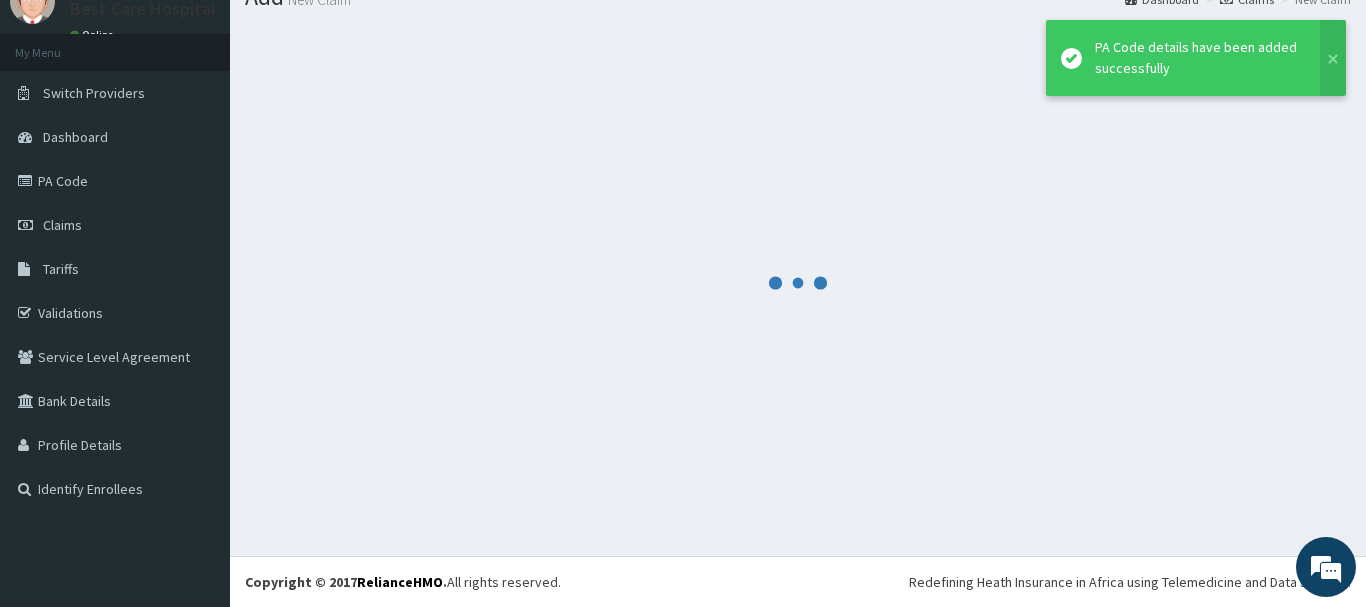 scroll, scrollTop: 81, scrollLeft: 0, axis: vertical 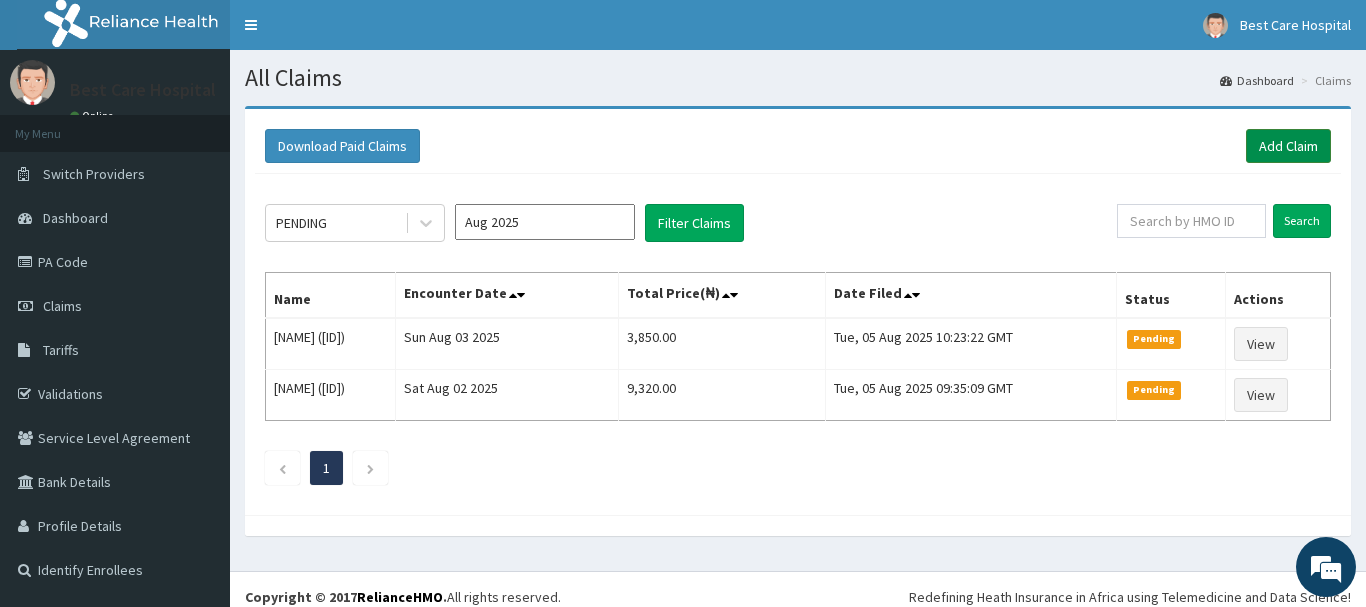 click on "Add Claim" at bounding box center [1288, 146] 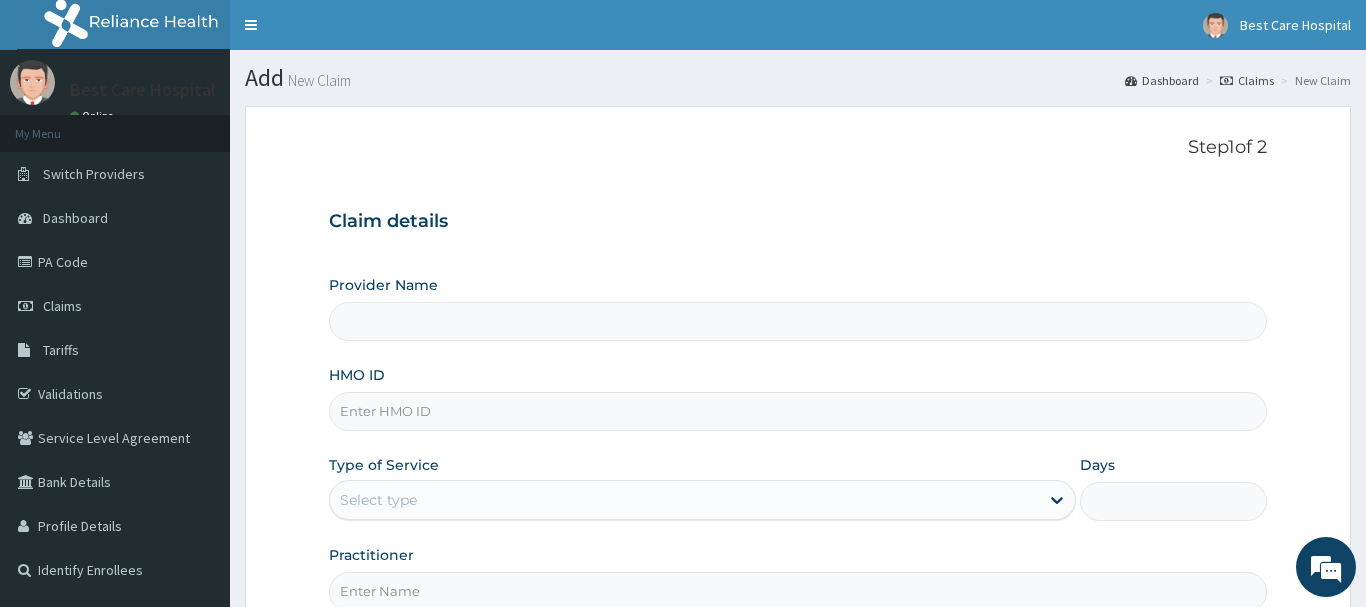 scroll, scrollTop: 0, scrollLeft: 0, axis: both 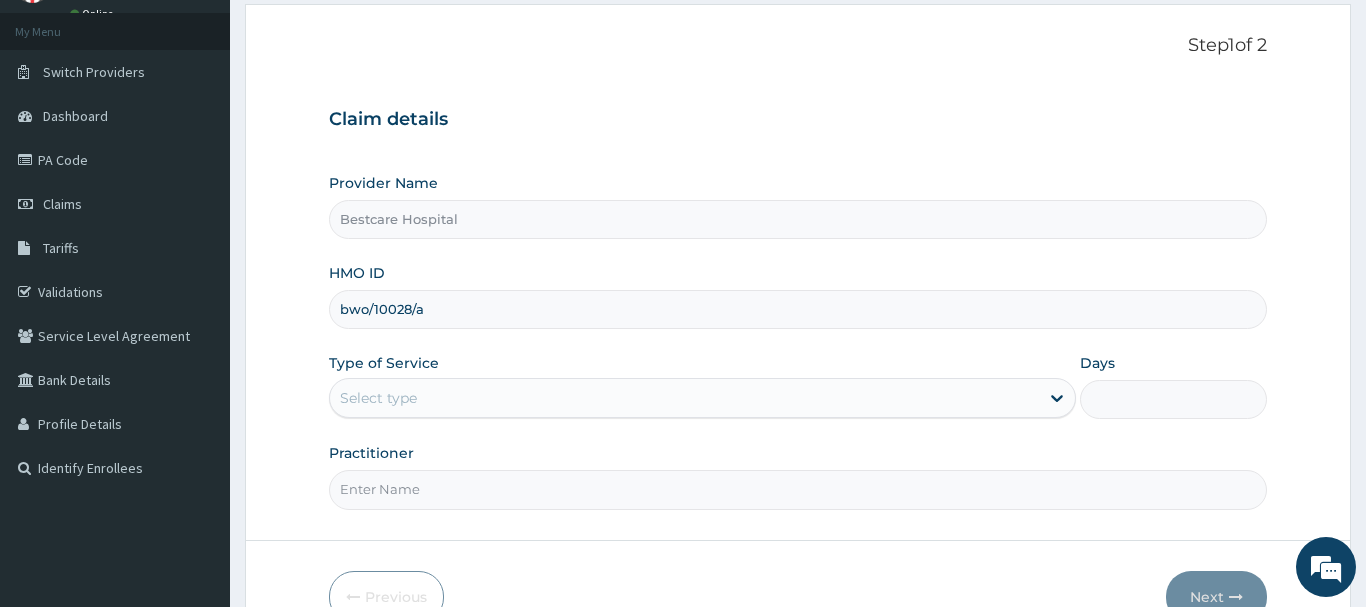 type on "bwo/10028/a" 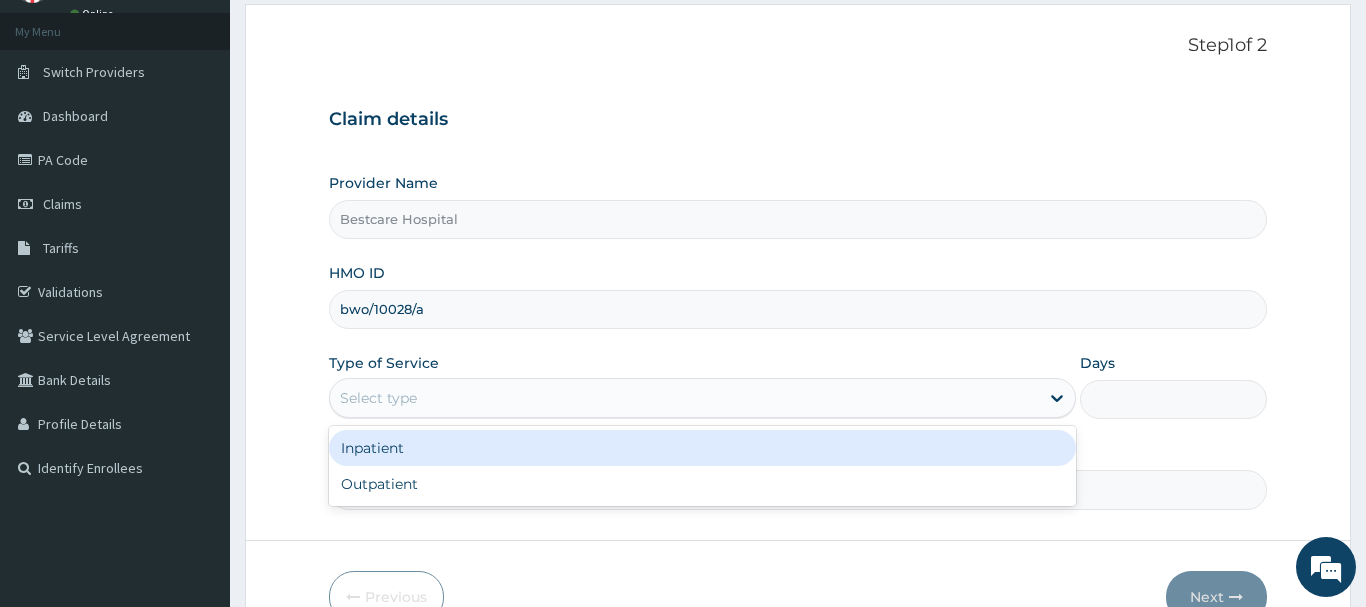click on "Select type" at bounding box center [378, 398] 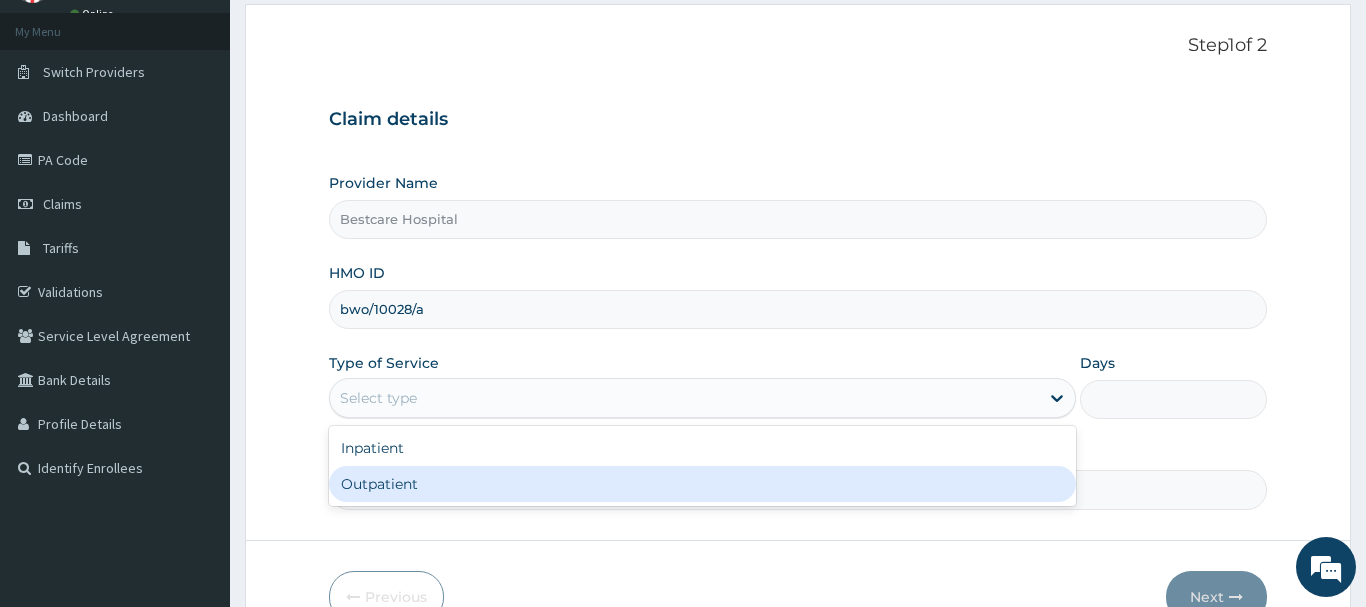 click on "Outpatient" at bounding box center (703, 484) 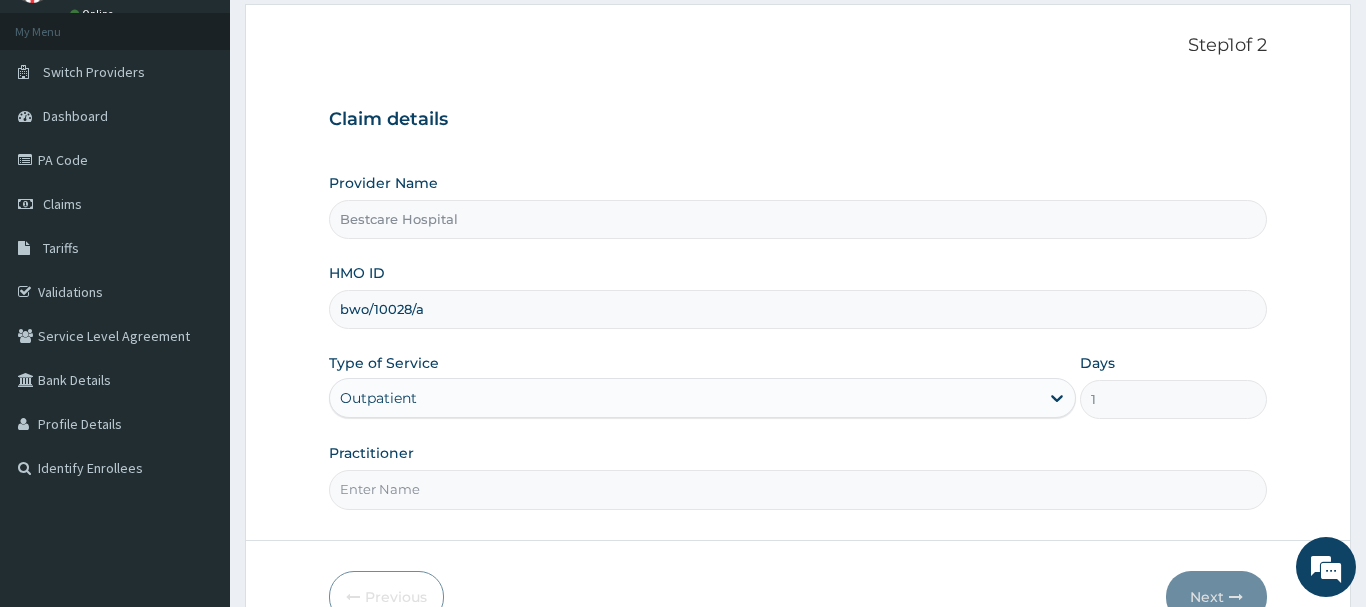 click on "Practitioner" at bounding box center (798, 489) 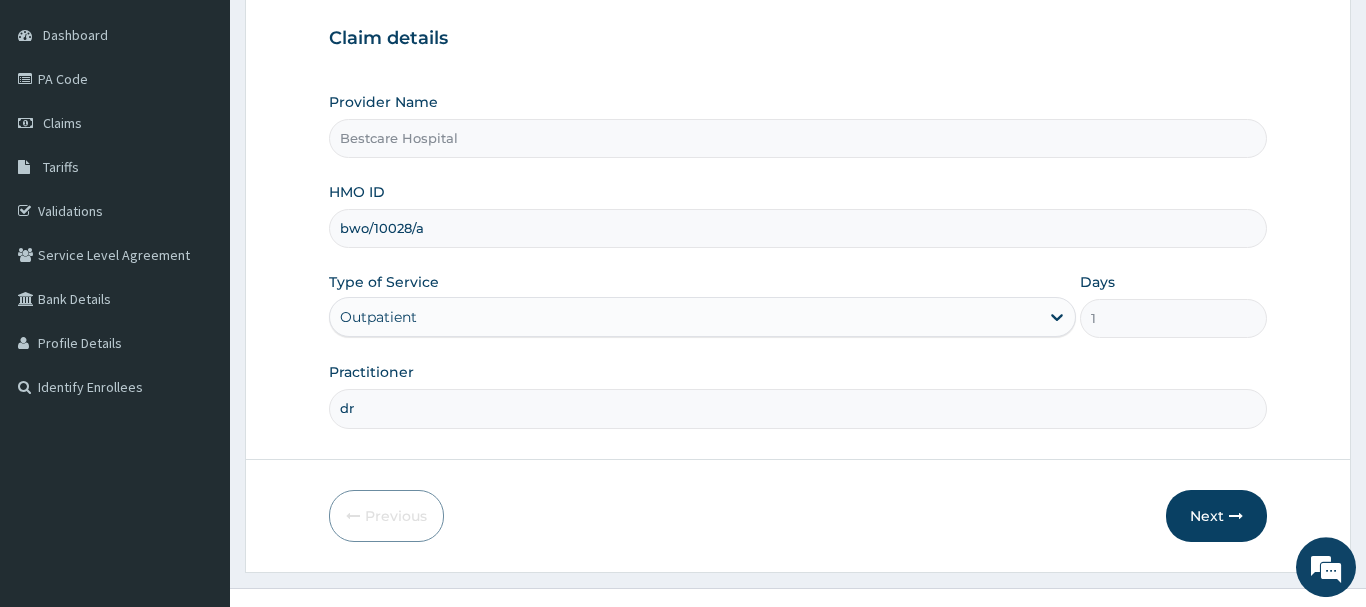 scroll, scrollTop: 215, scrollLeft: 0, axis: vertical 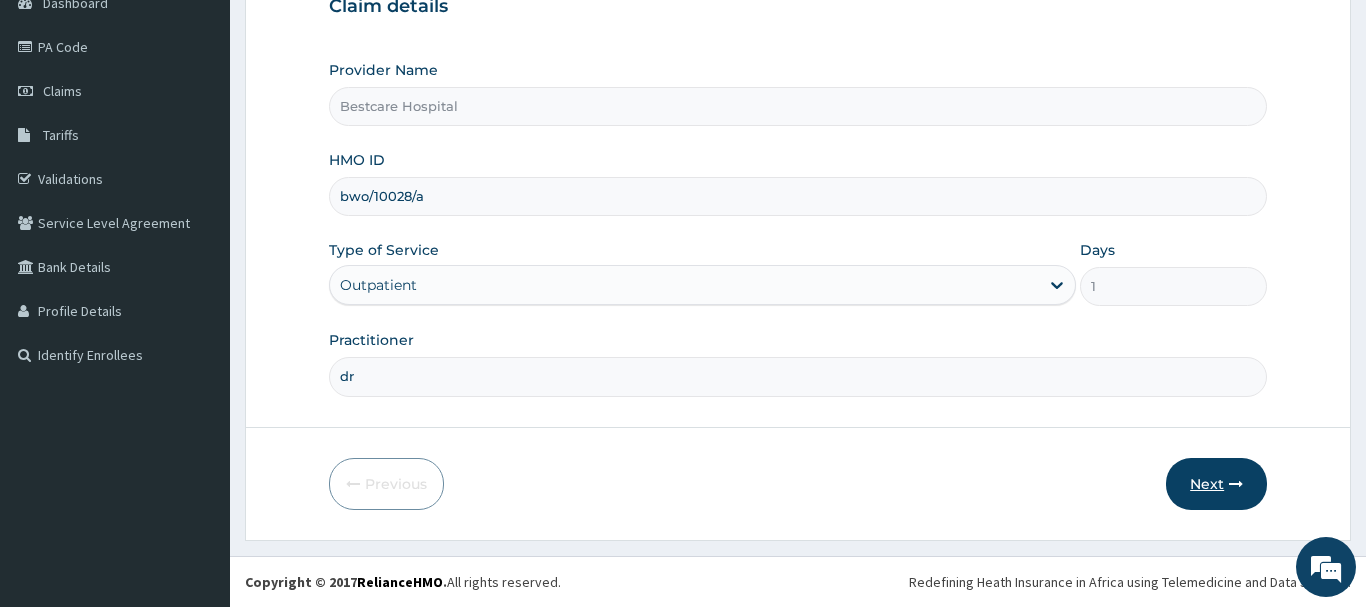 type on "dr" 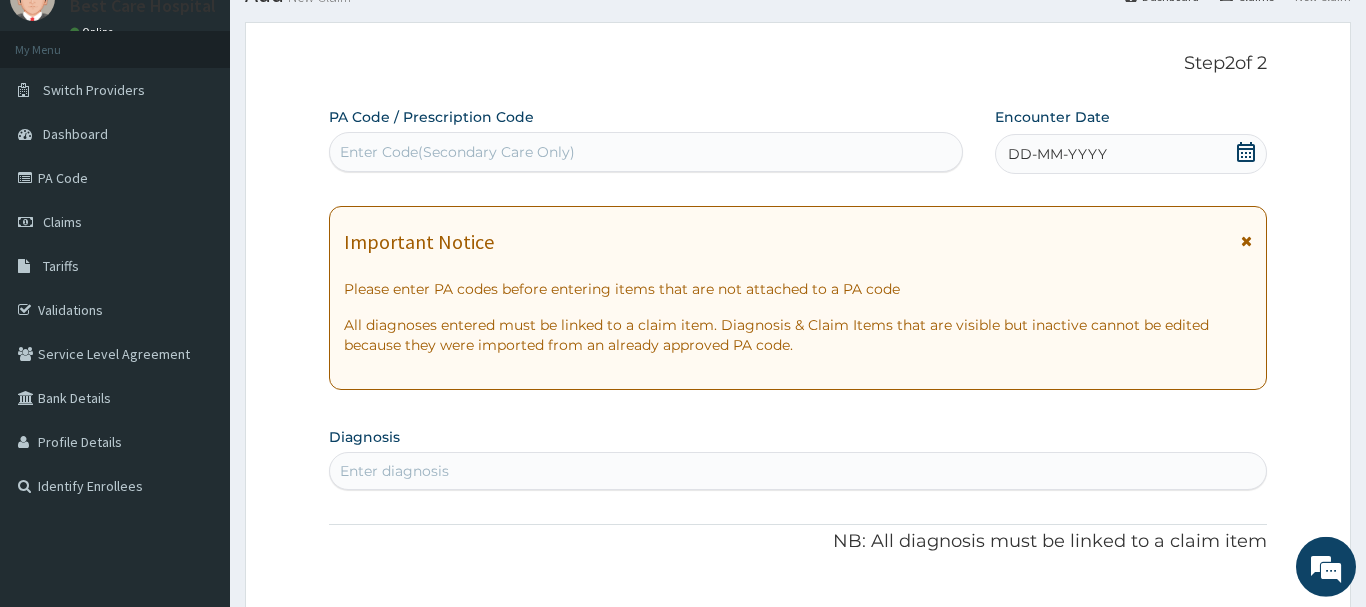 scroll, scrollTop: 0, scrollLeft: 0, axis: both 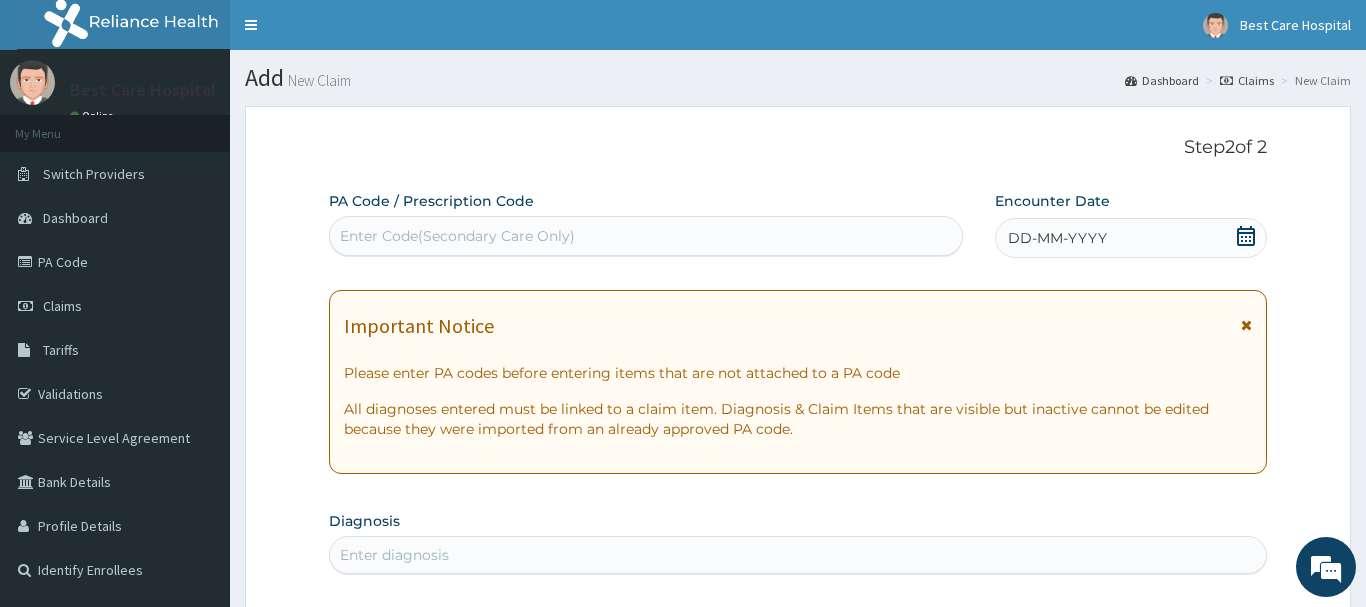 click 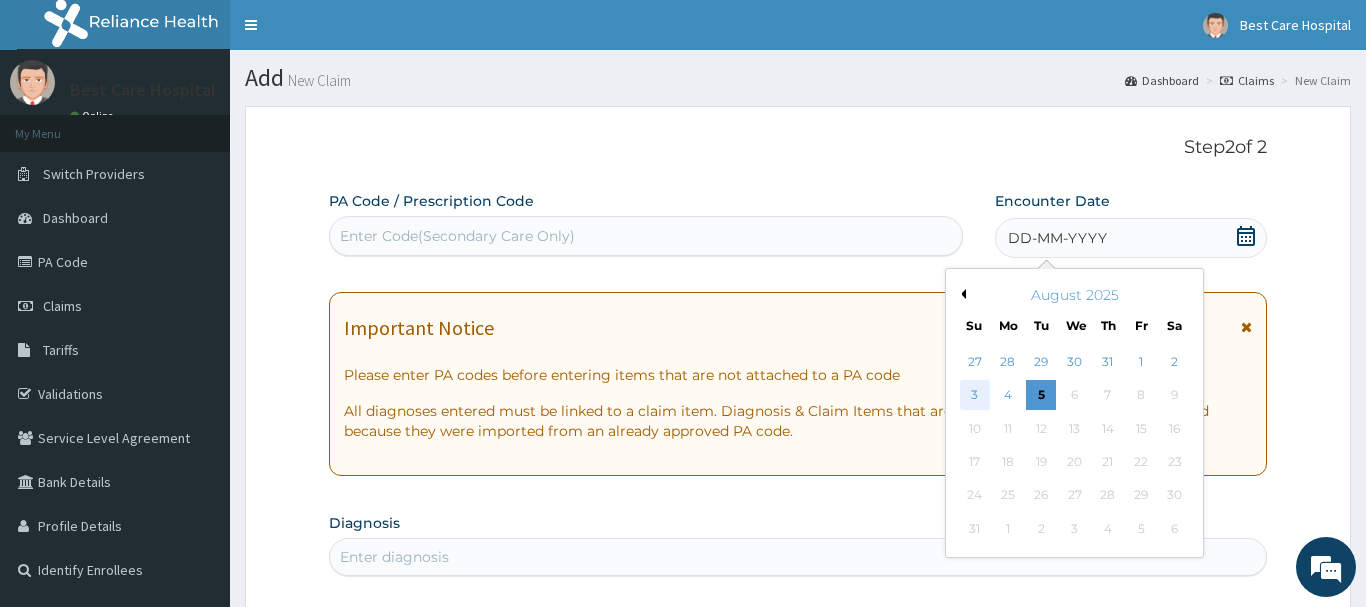 click on "3" at bounding box center (975, 396) 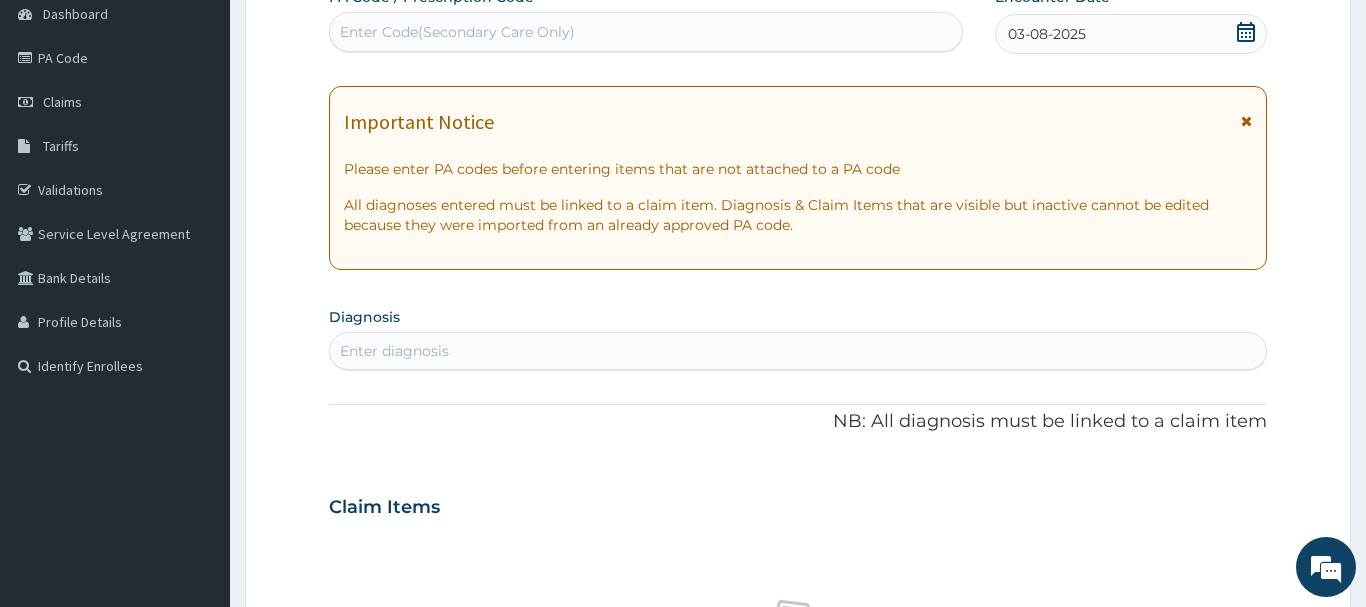 scroll, scrollTop: 306, scrollLeft: 0, axis: vertical 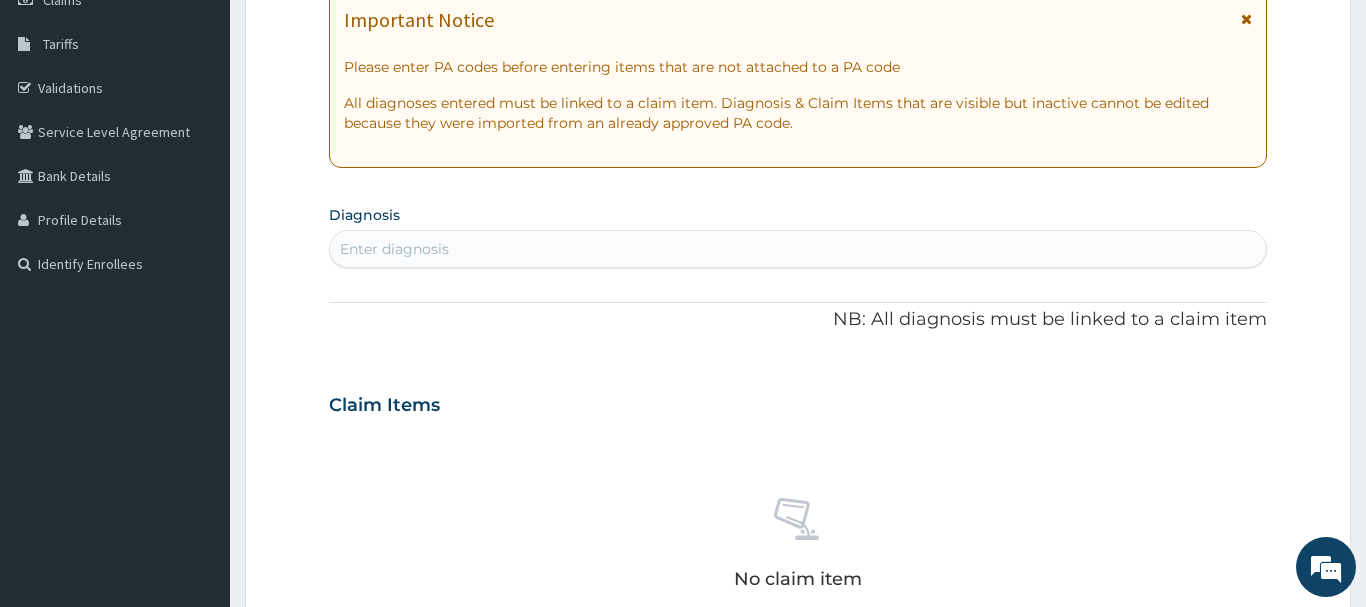 click on "Enter diagnosis" at bounding box center [798, 249] 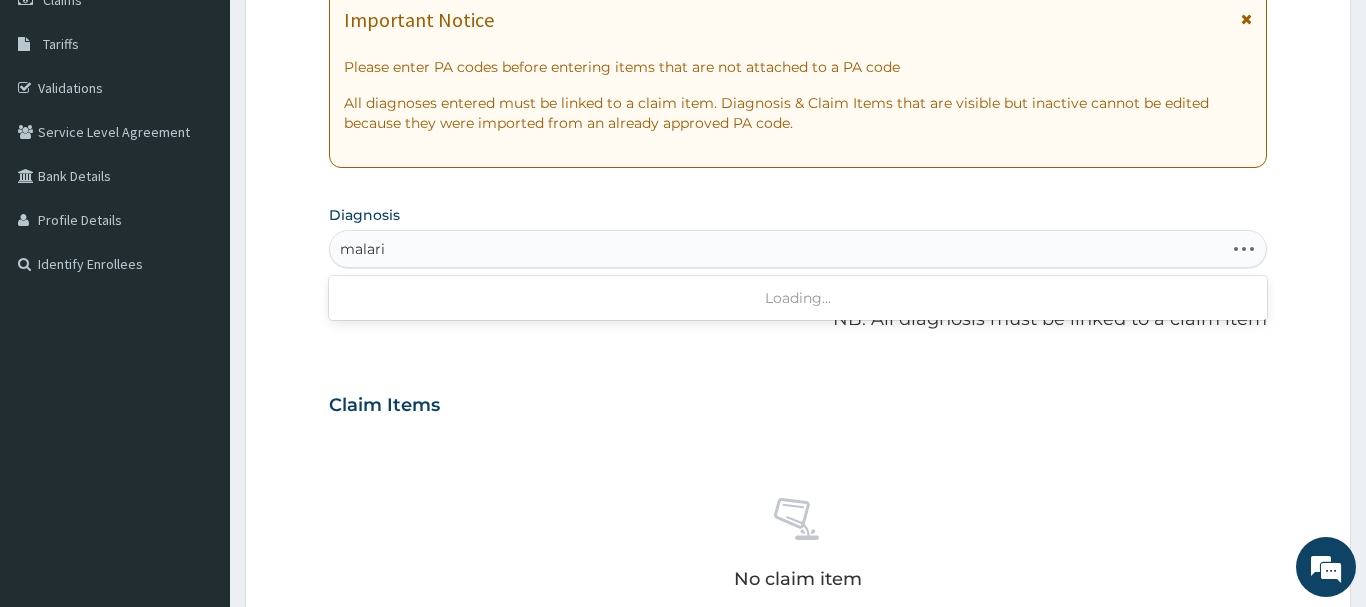 type on "malaria" 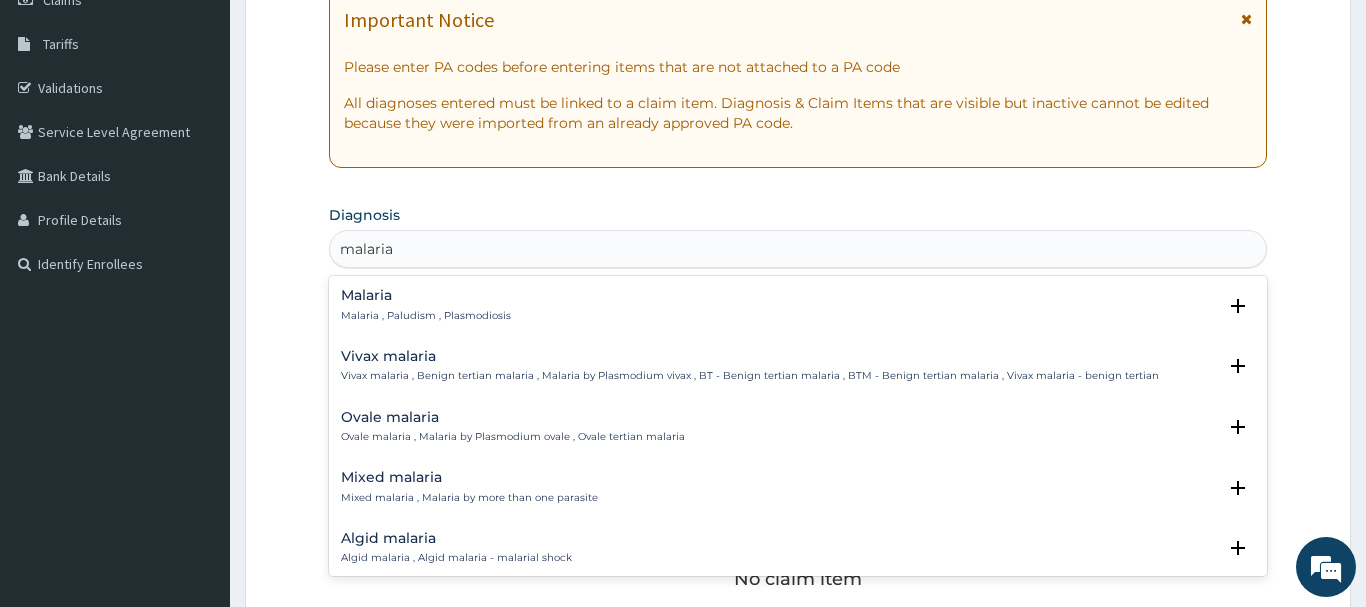 click on "Malaria Malaria , Paludism , Plasmodiosis" at bounding box center (426, 305) 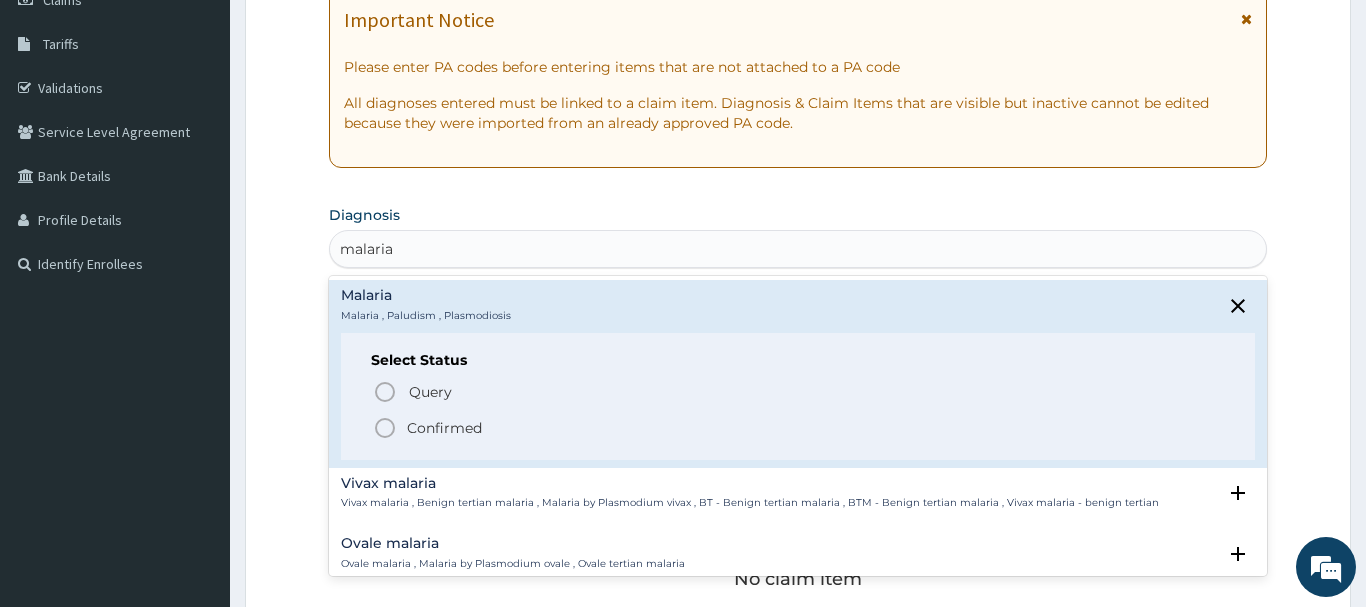 click 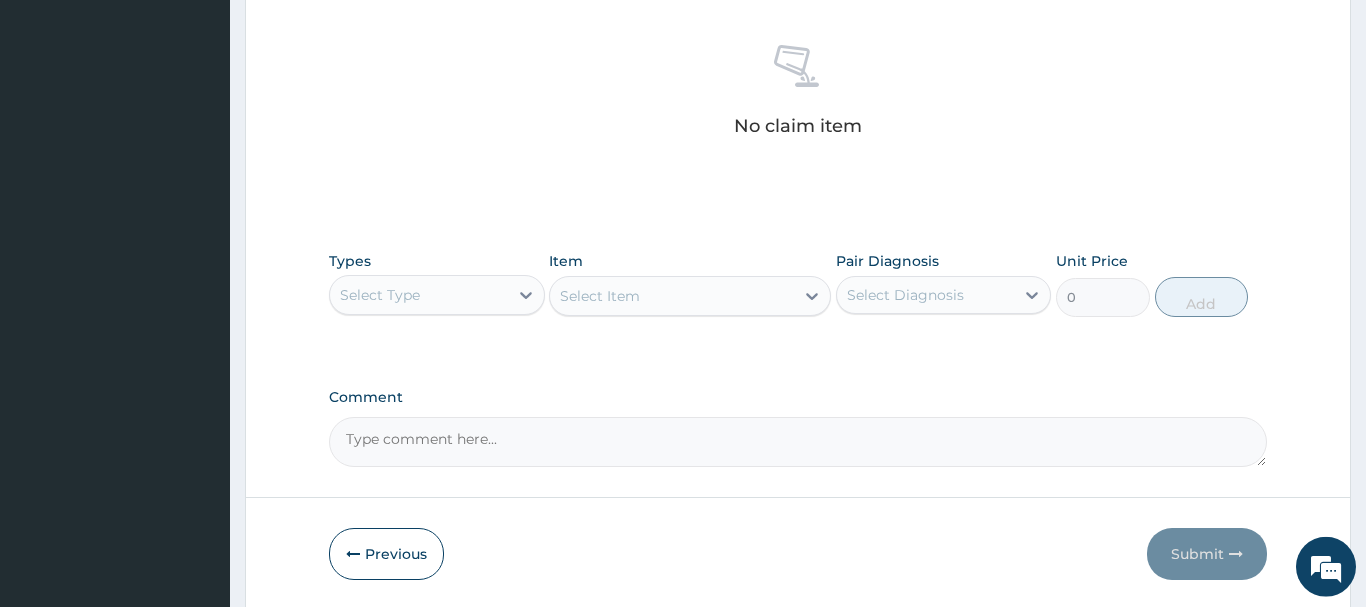 scroll, scrollTop: 816, scrollLeft: 0, axis: vertical 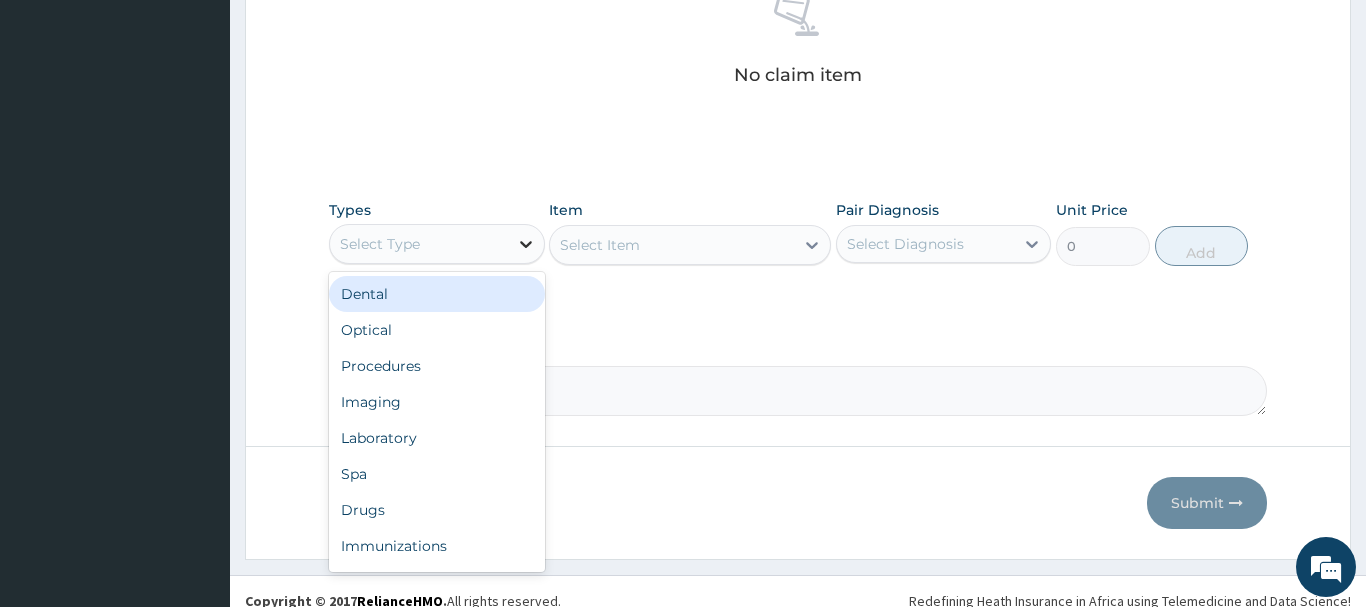 click at bounding box center [526, 244] 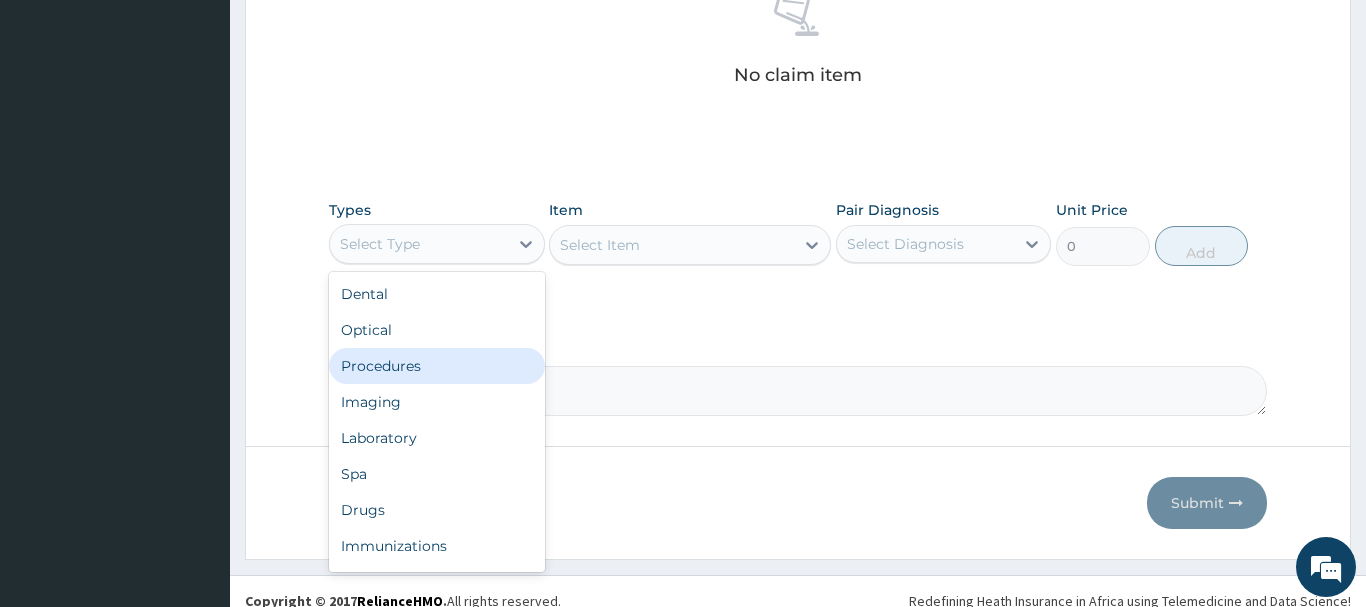 drag, startPoint x: 427, startPoint y: 363, endPoint x: 499, endPoint y: 325, distance: 81.41253 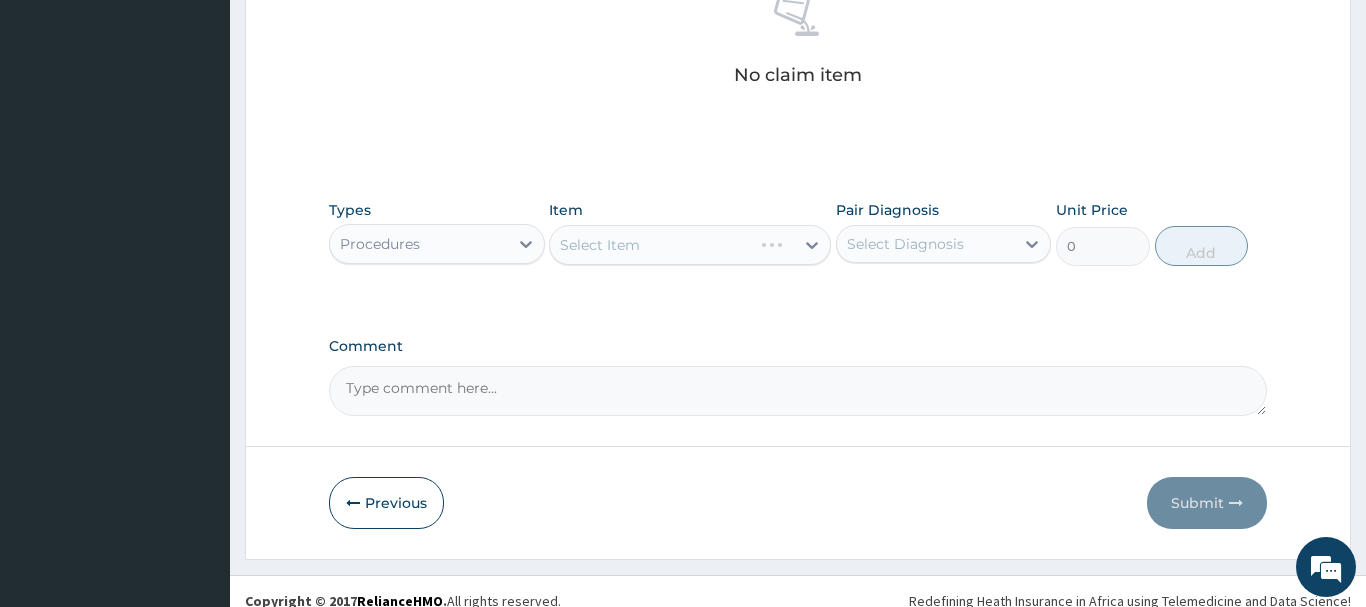 click on "Select Item" at bounding box center [690, 245] 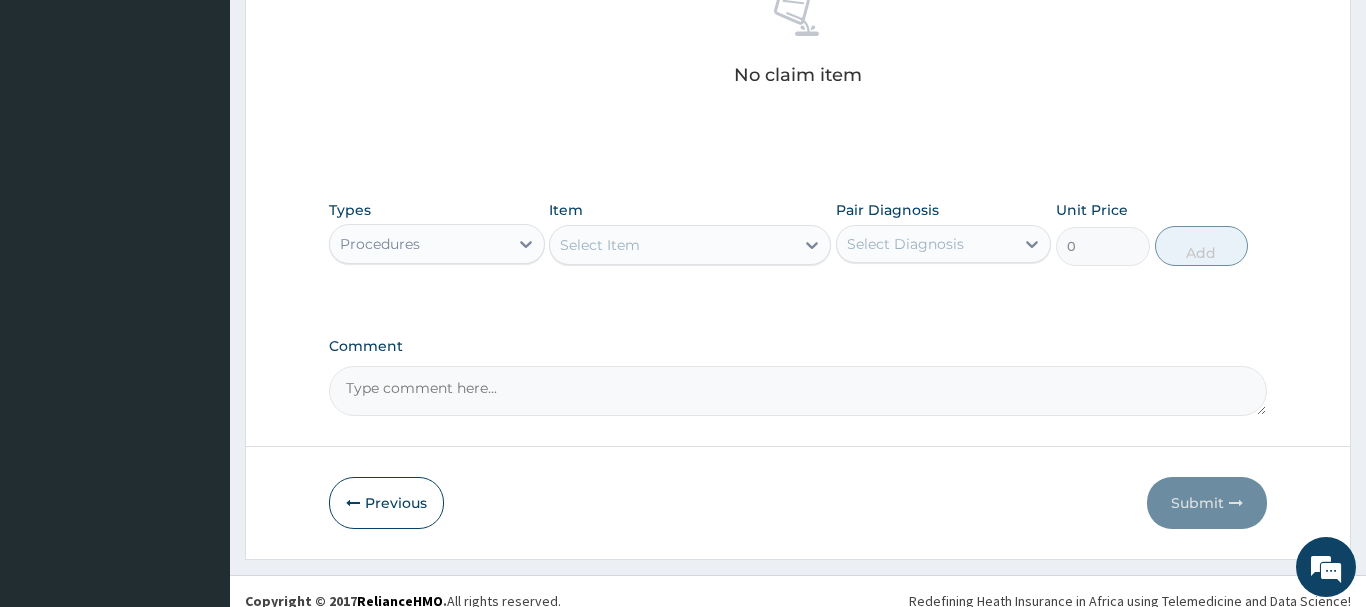 click on "Select Item" at bounding box center (690, 245) 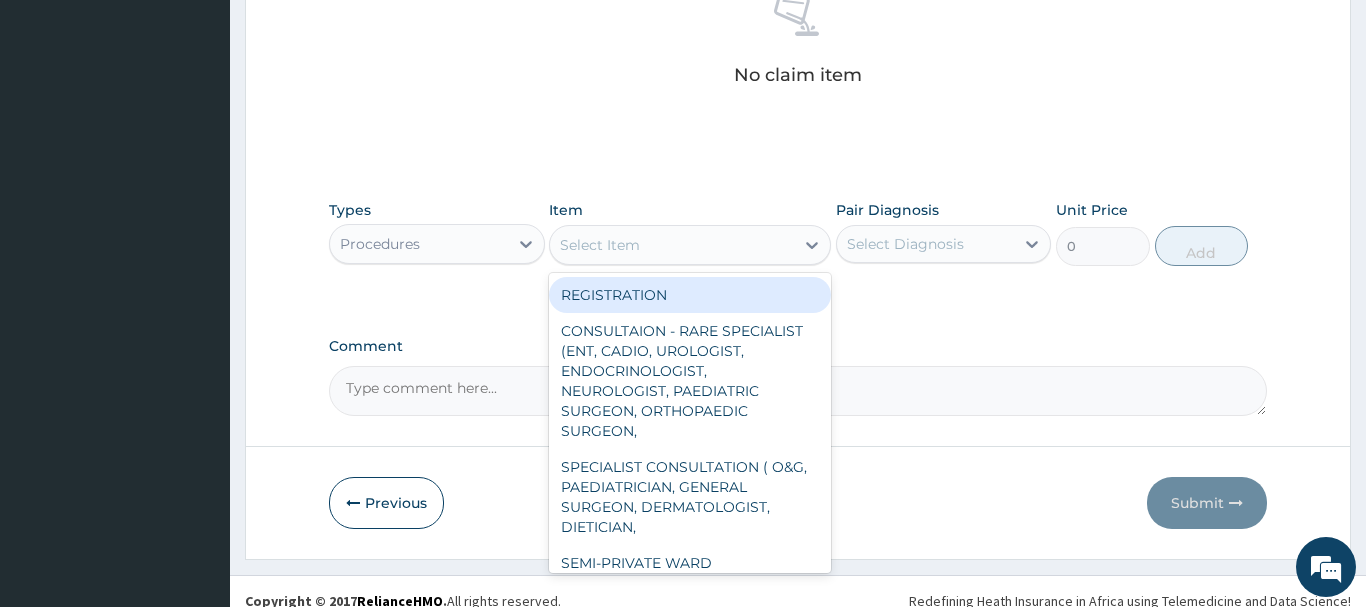 click on "Select Item" at bounding box center (672, 245) 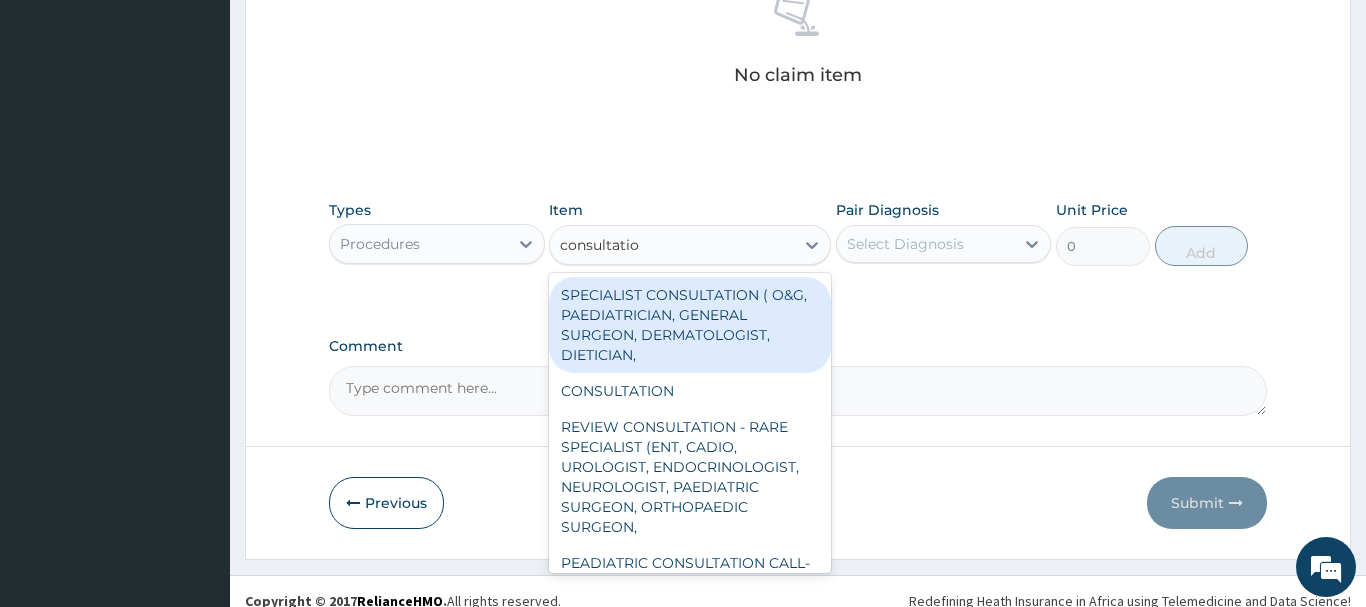 type on "consultation" 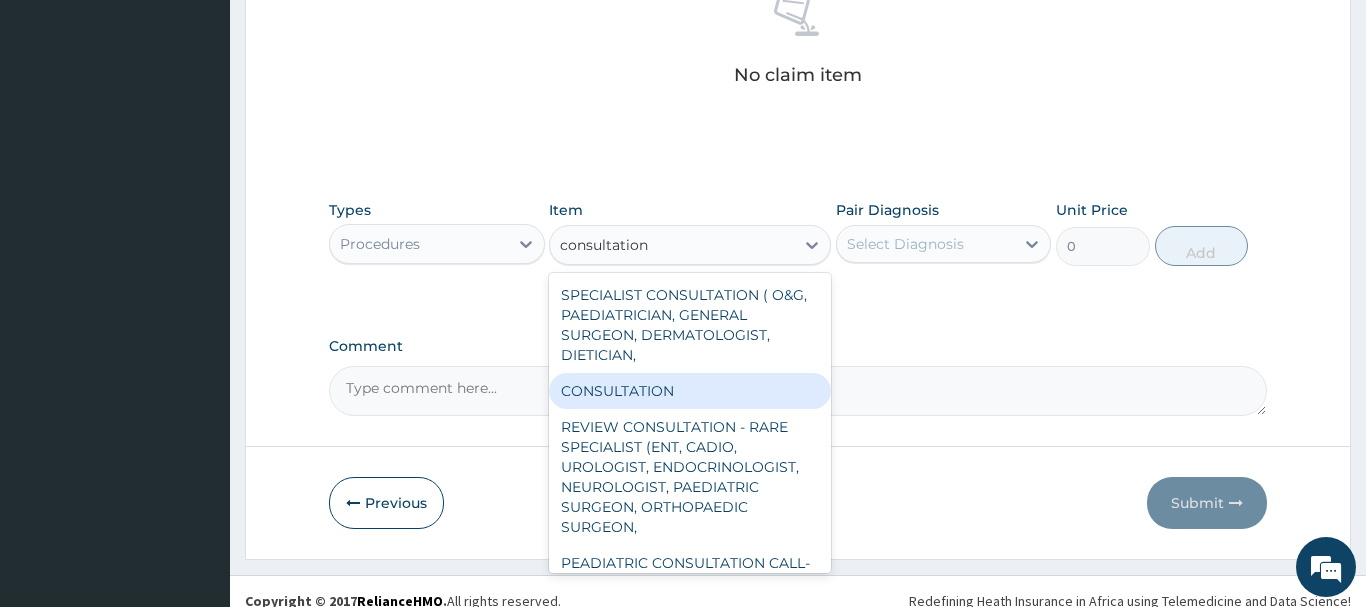click on "CONSULTATION" at bounding box center [690, 391] 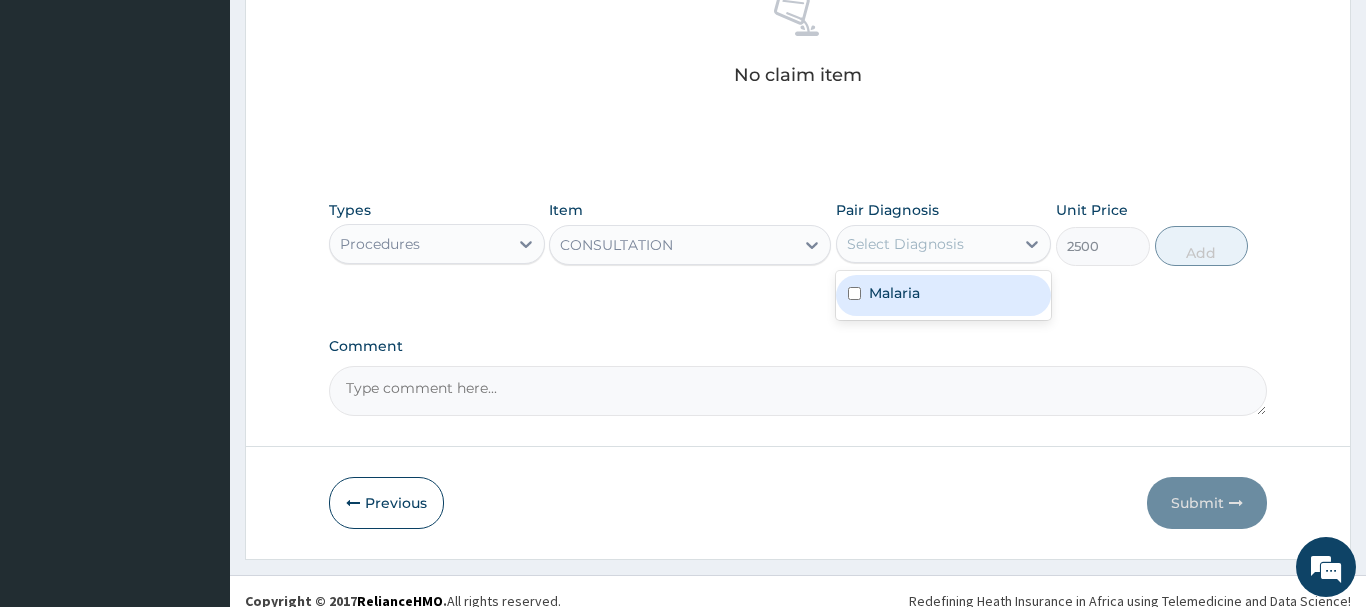 click on "Select Diagnosis" at bounding box center [905, 244] 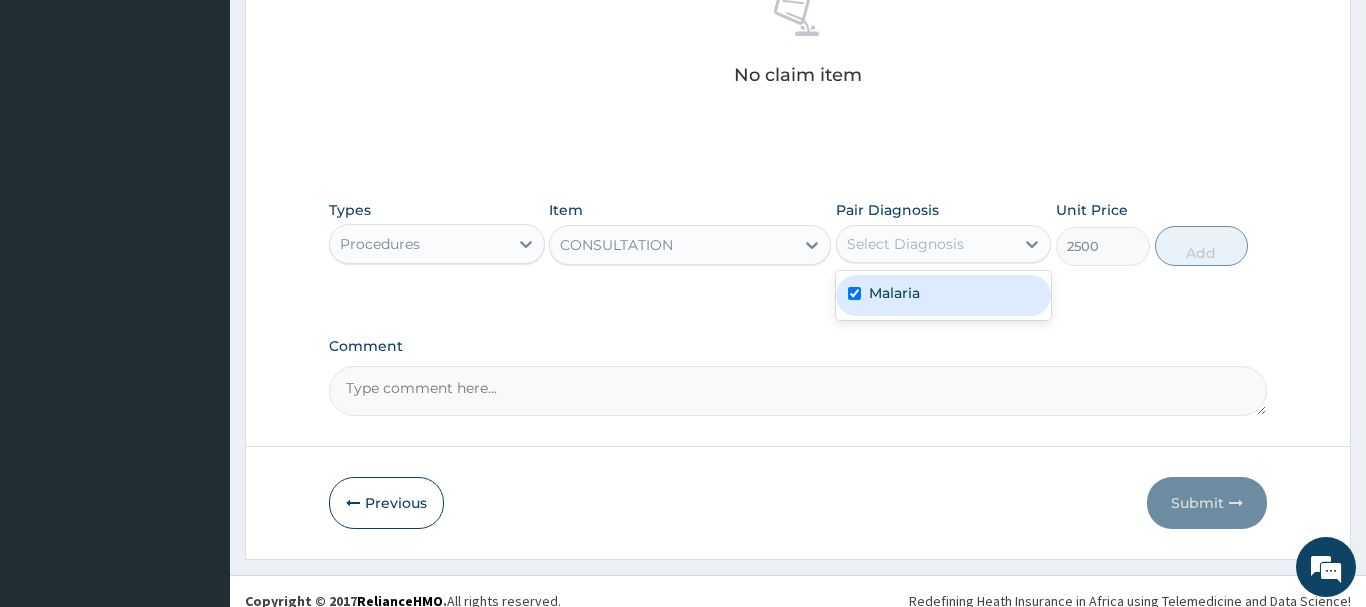checkbox on "true" 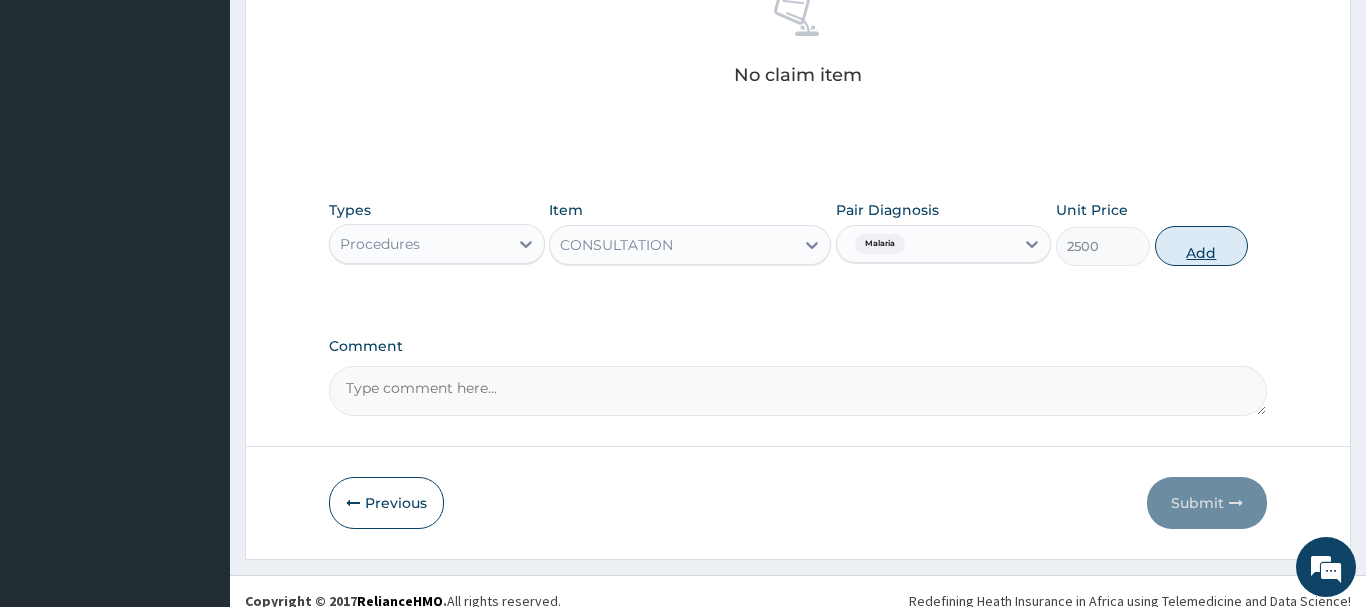 click on "Add" at bounding box center [1202, 246] 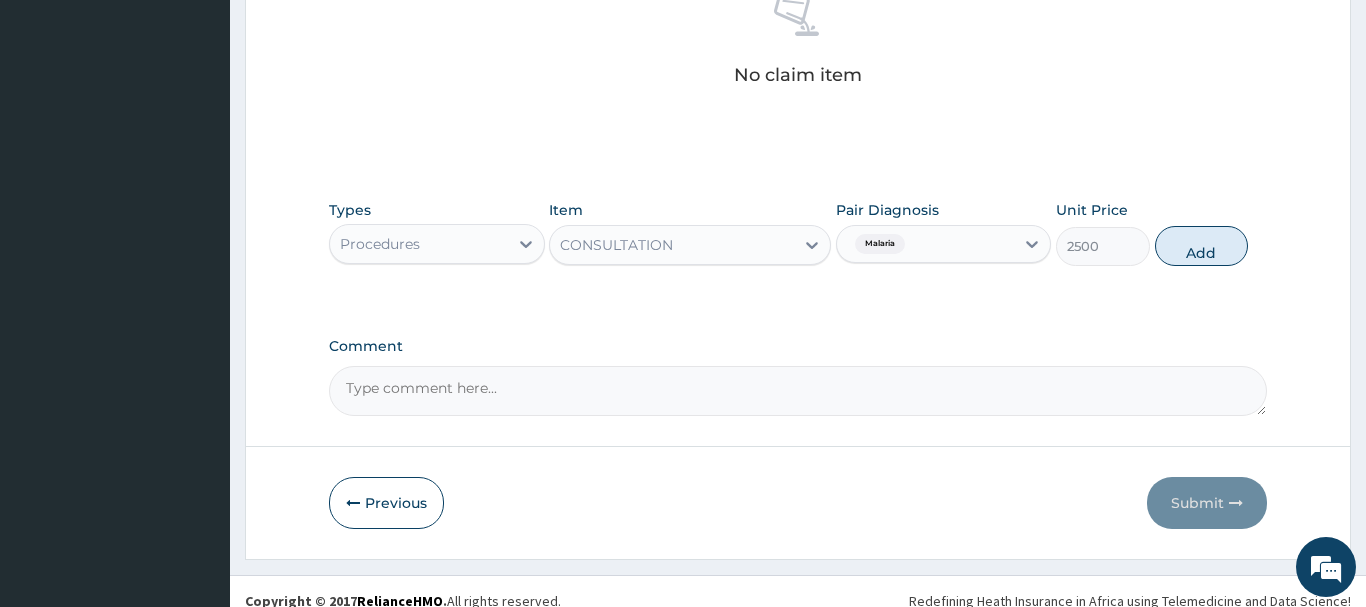 type on "0" 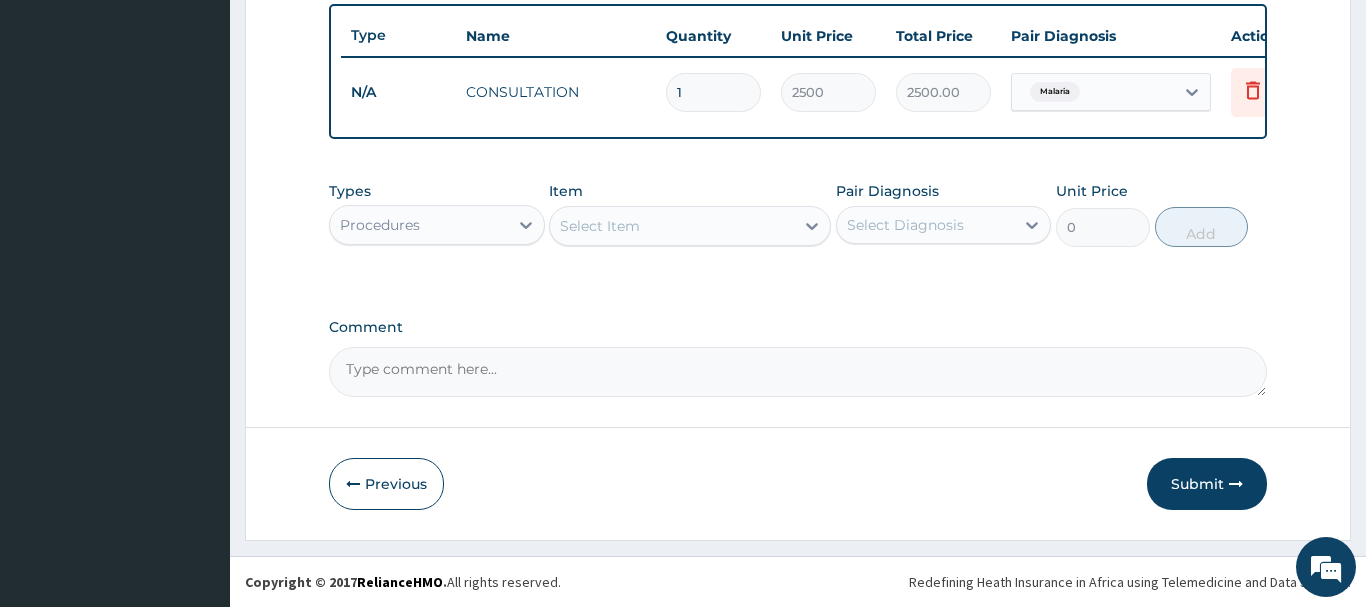 scroll, scrollTop: 740, scrollLeft: 0, axis: vertical 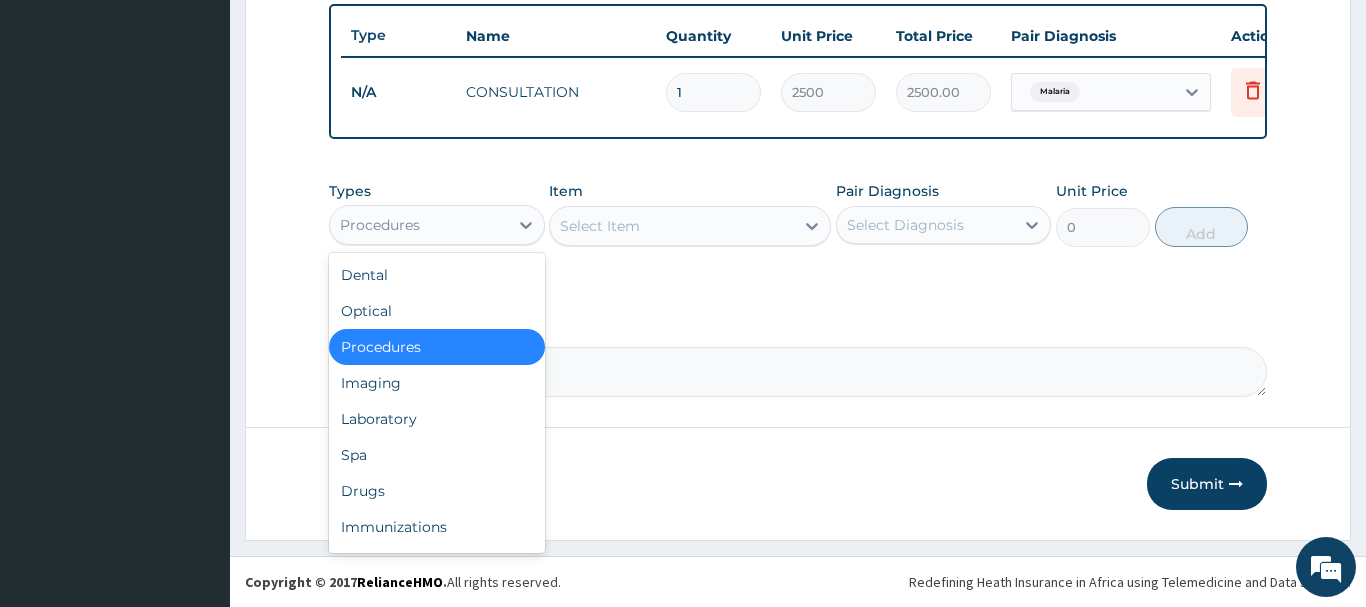 click on "Procedures" at bounding box center [419, 225] 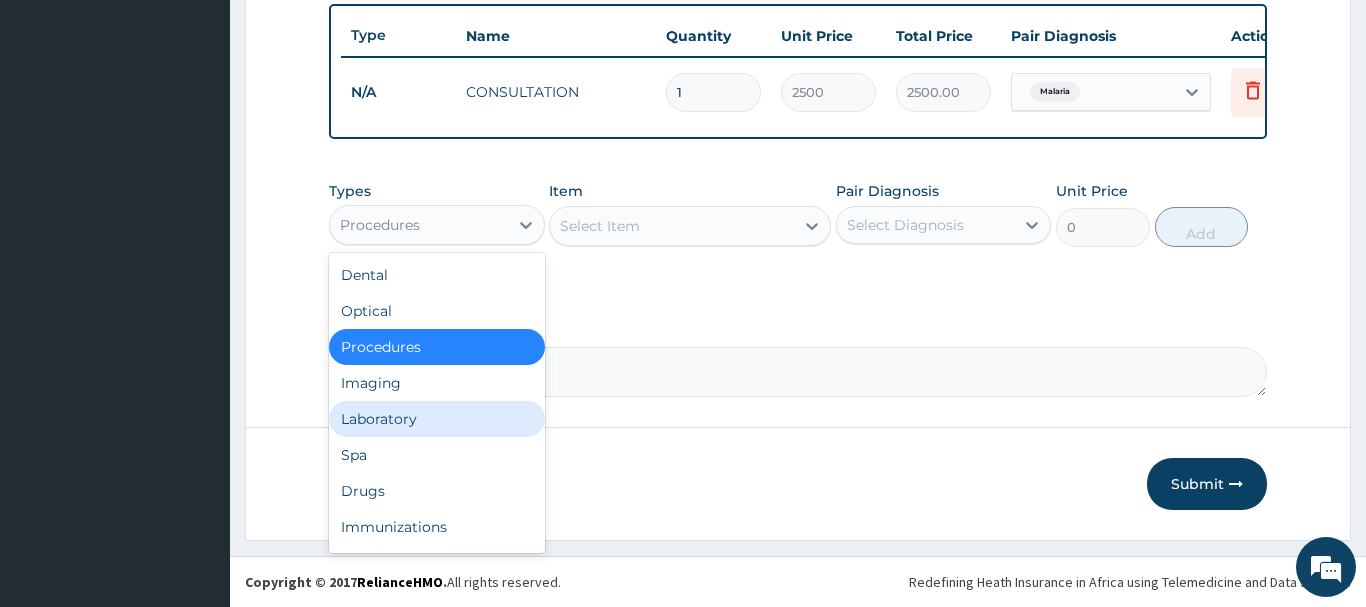 click on "Laboratory" at bounding box center (437, 419) 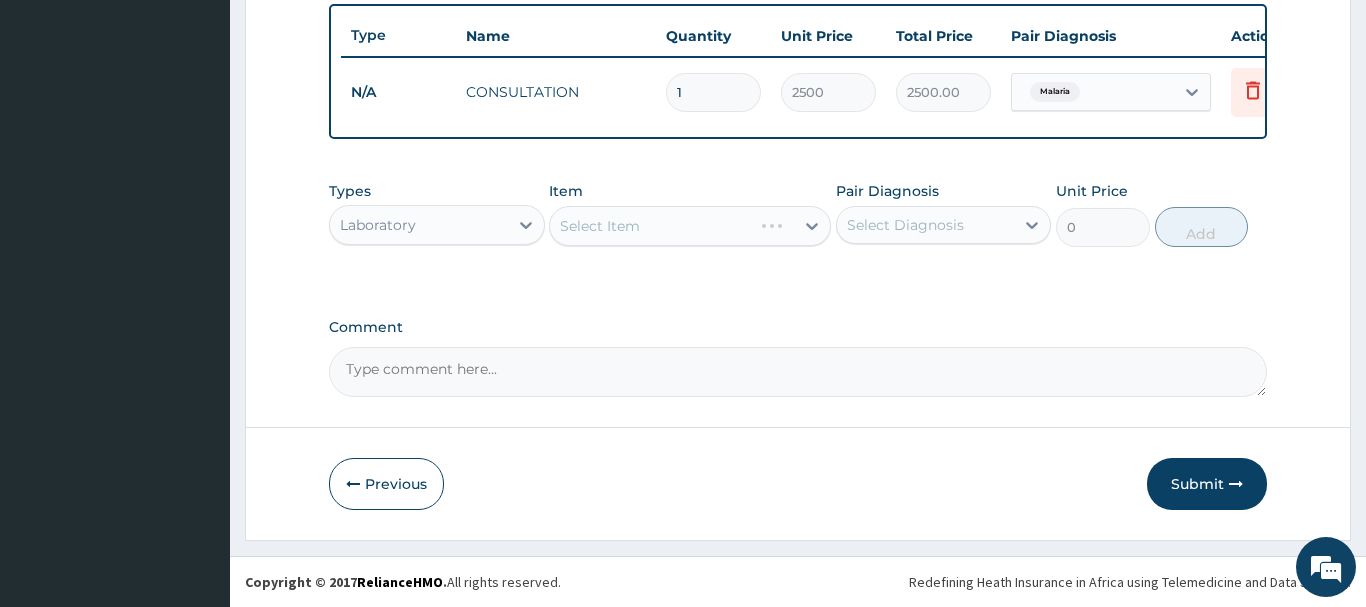 click on "Select Item" at bounding box center [690, 226] 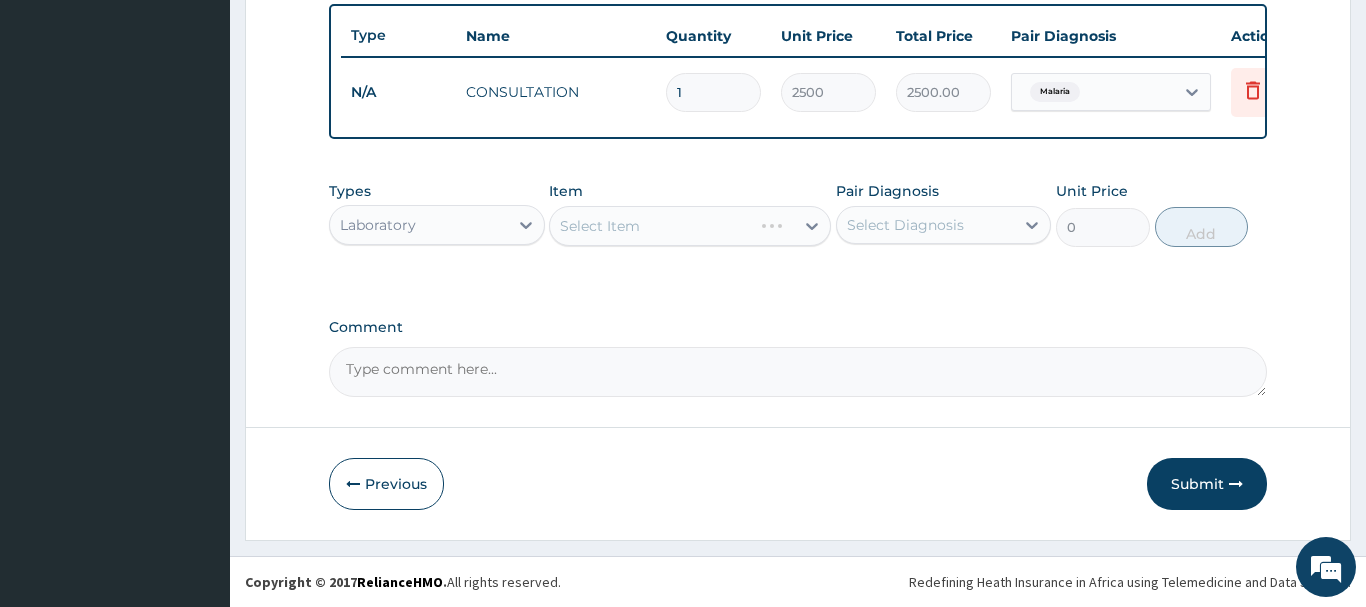 click on "Select Item" at bounding box center (690, 226) 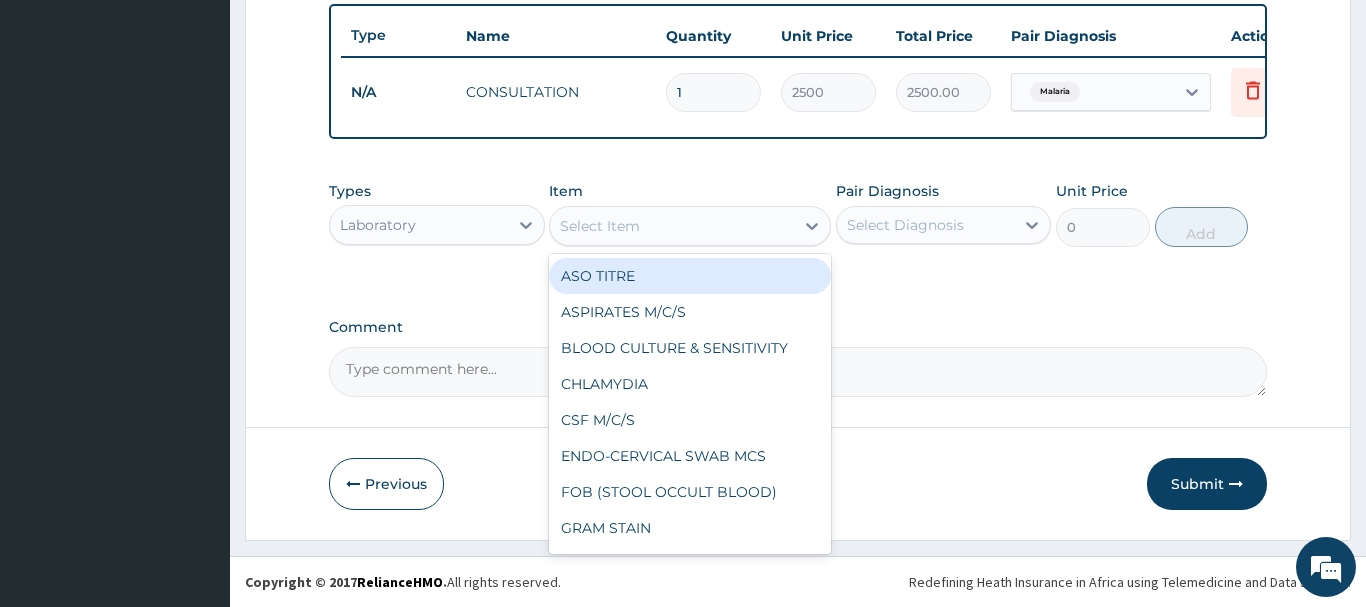 click on "Select Item" at bounding box center [672, 226] 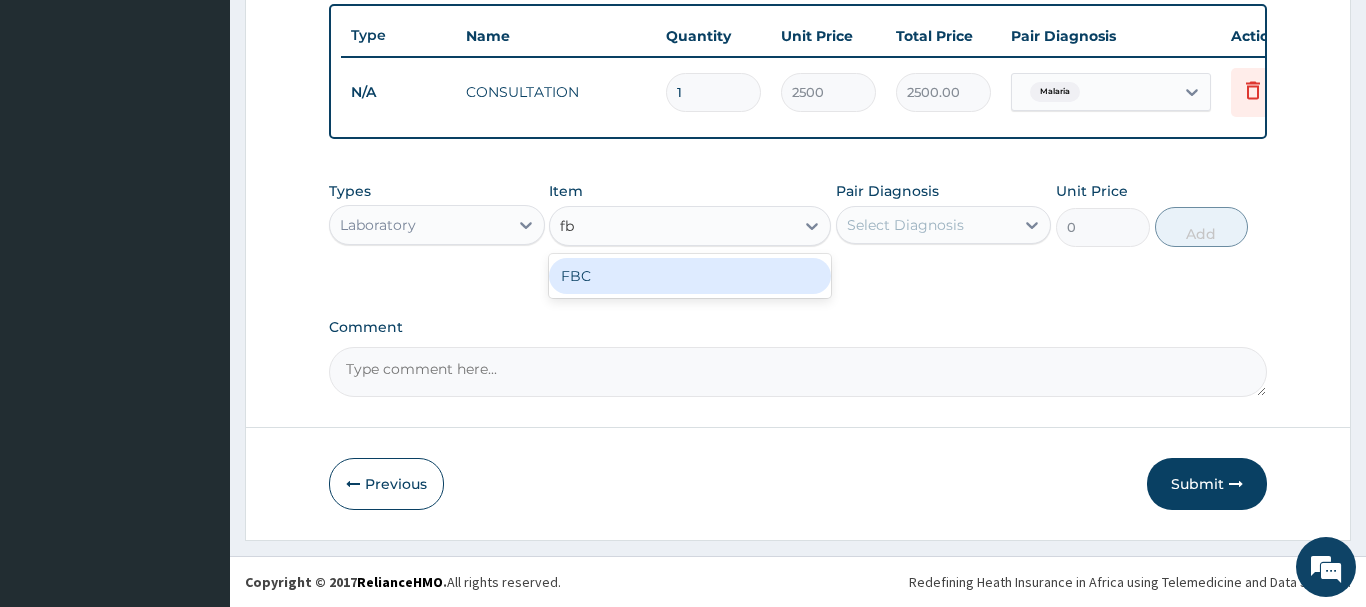 type on "fbc" 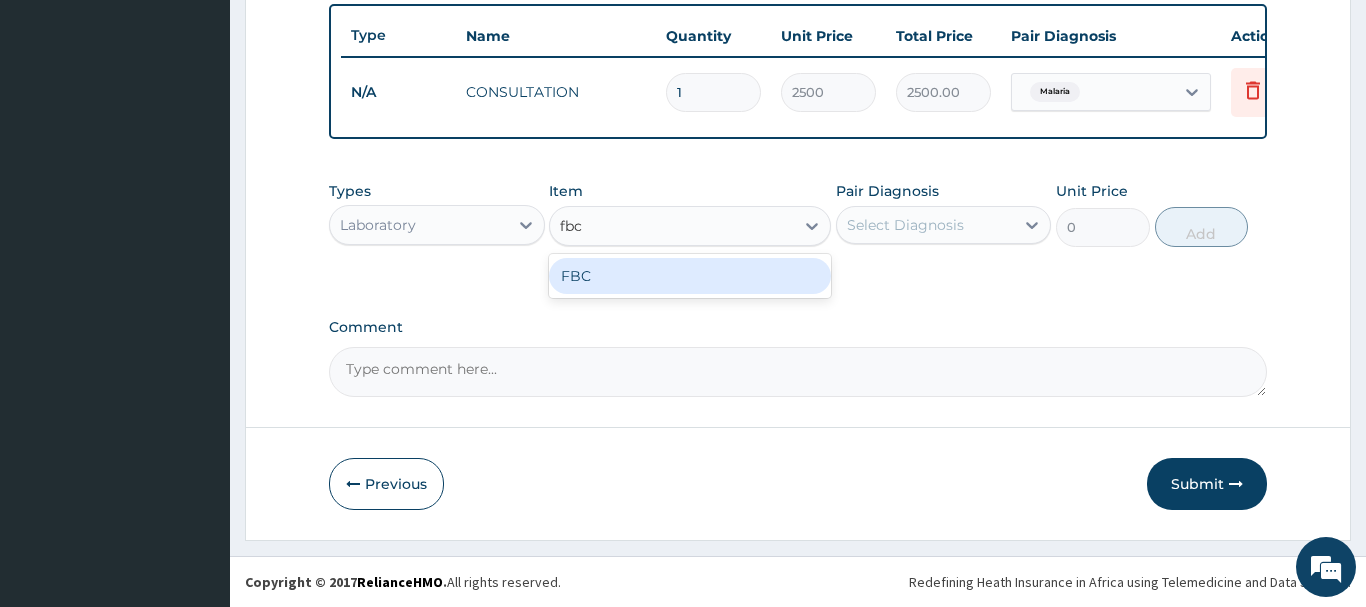 click on "FBC" at bounding box center (690, 276) 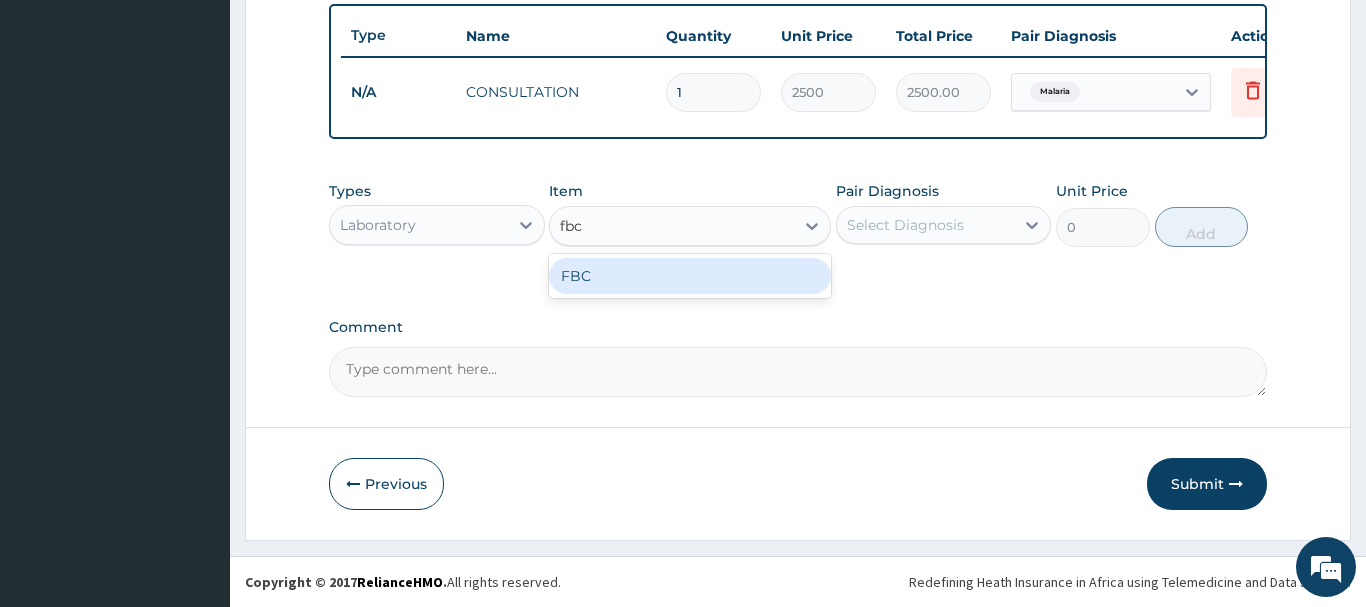 type 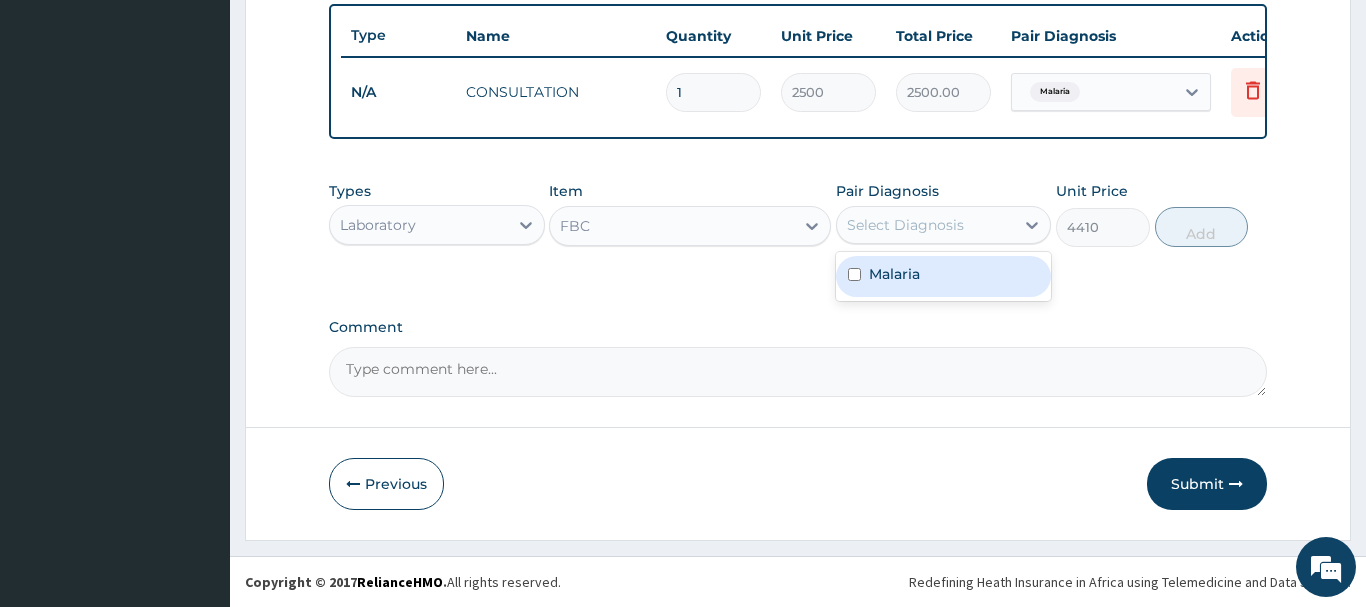 click on "Select Diagnosis" at bounding box center [905, 225] 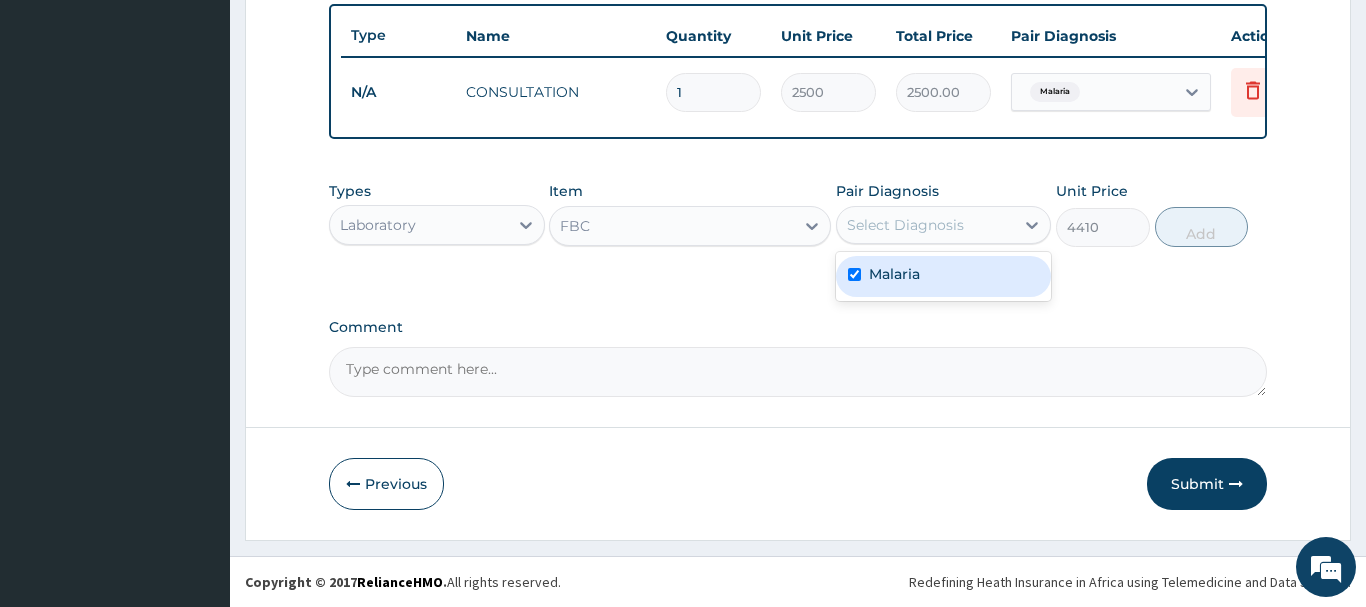 checkbox on "true" 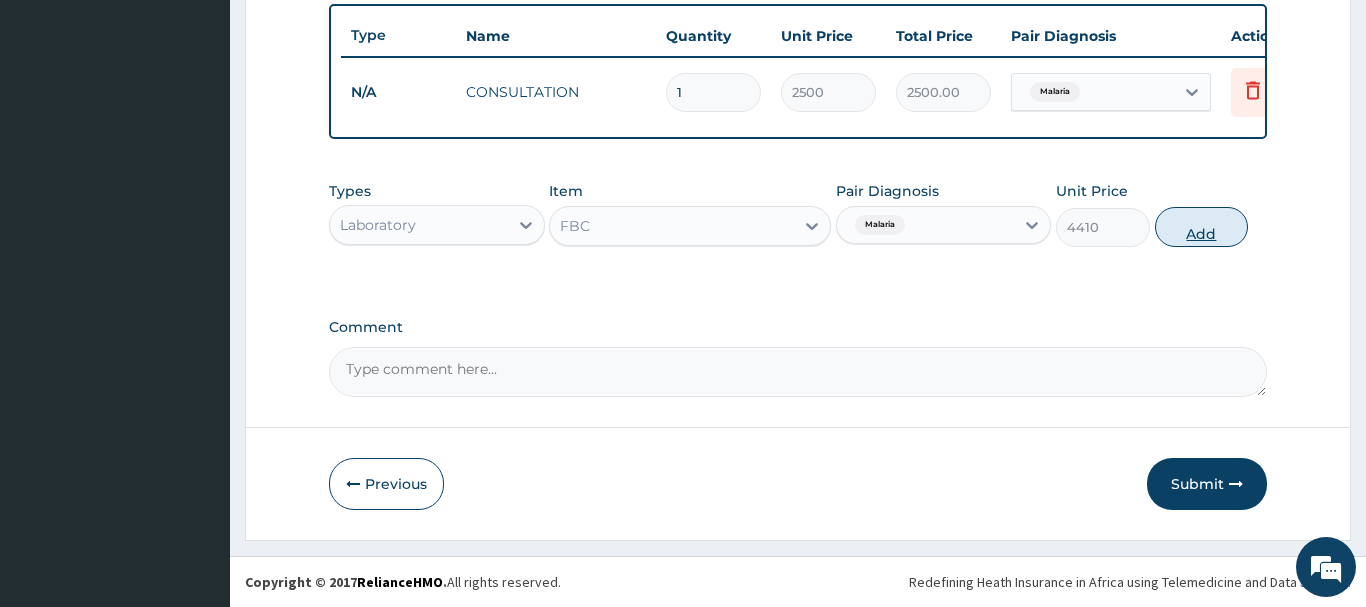 click on "Add" at bounding box center [1202, 227] 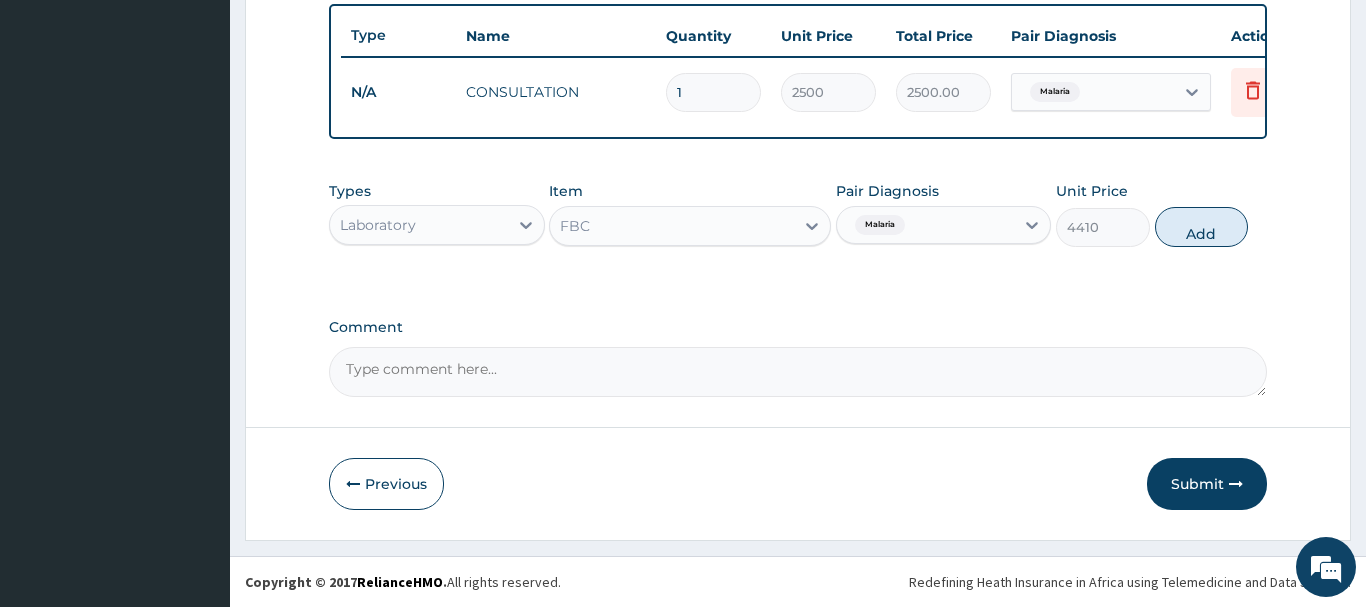 type on "0" 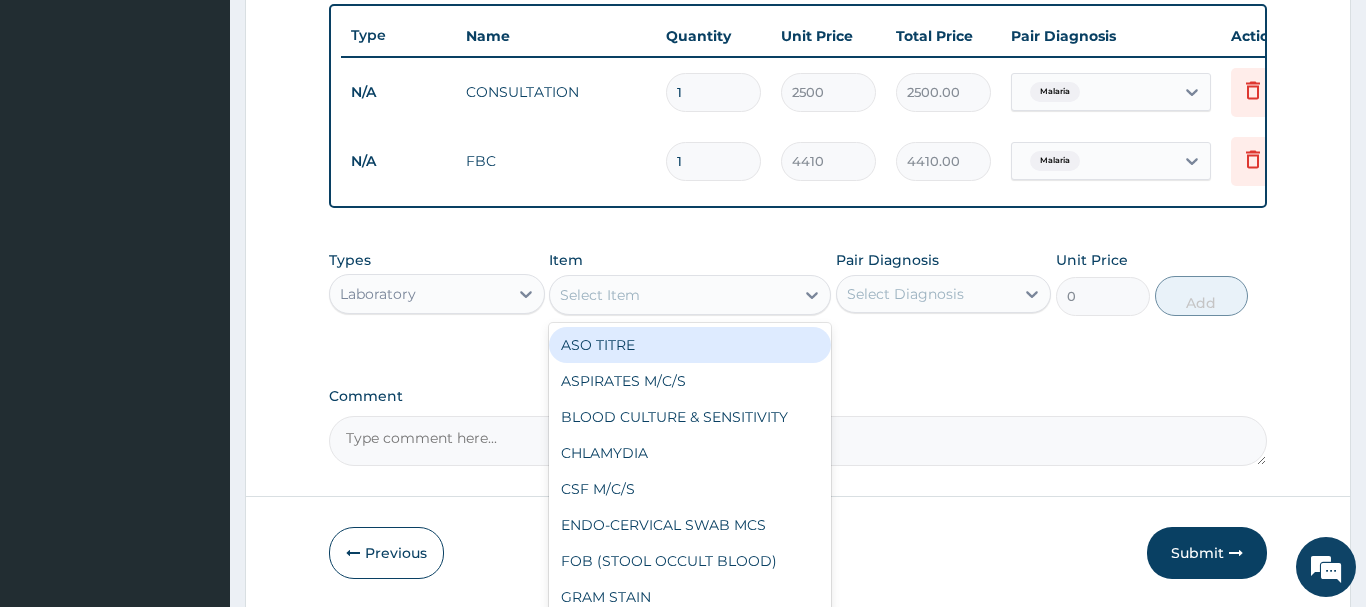 click on "Select Item" at bounding box center (672, 295) 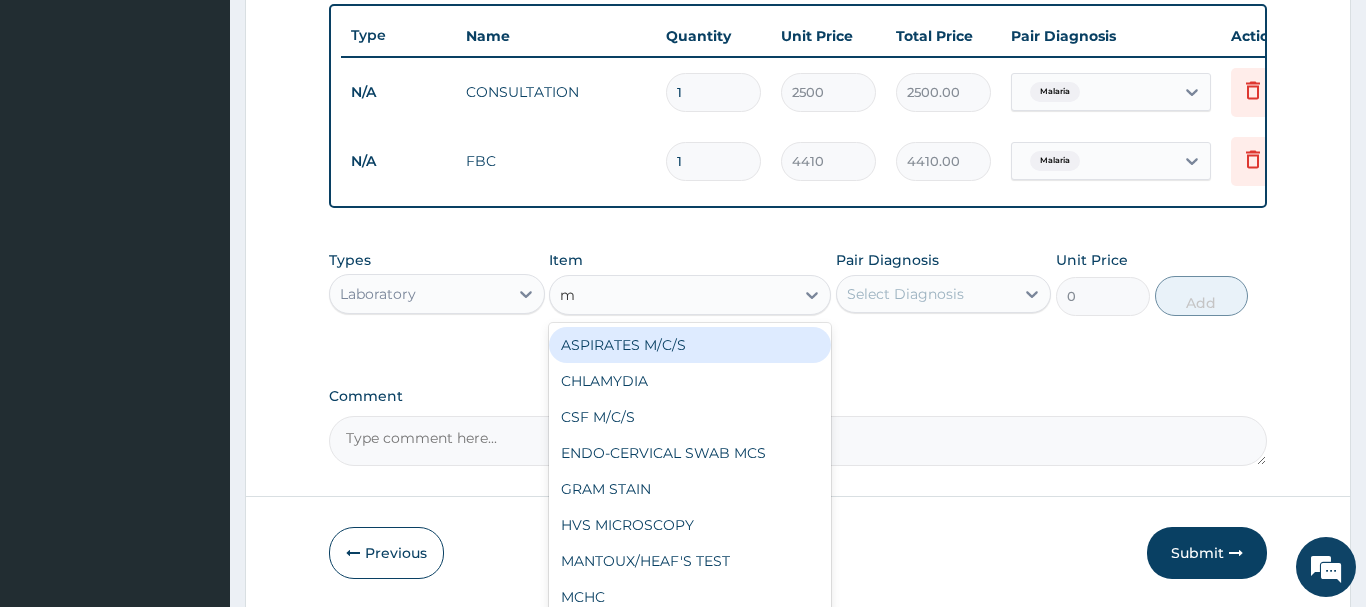 type on "mp" 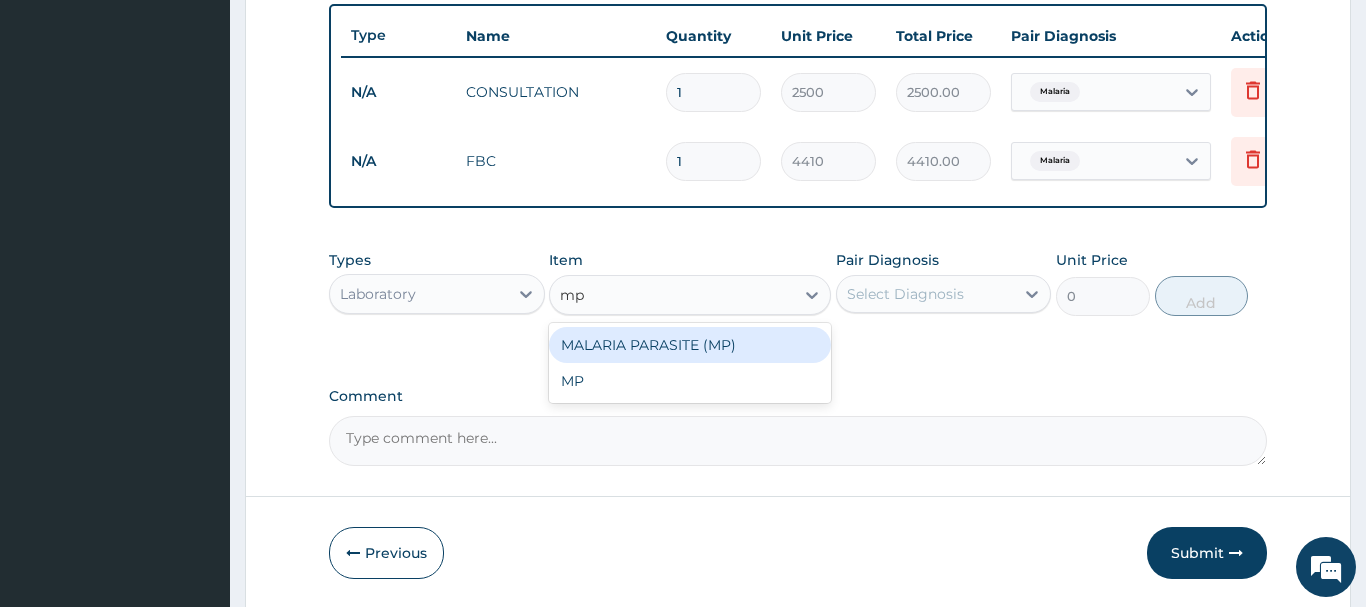 click on "MALARIA PARASITE (MP)" at bounding box center (690, 345) 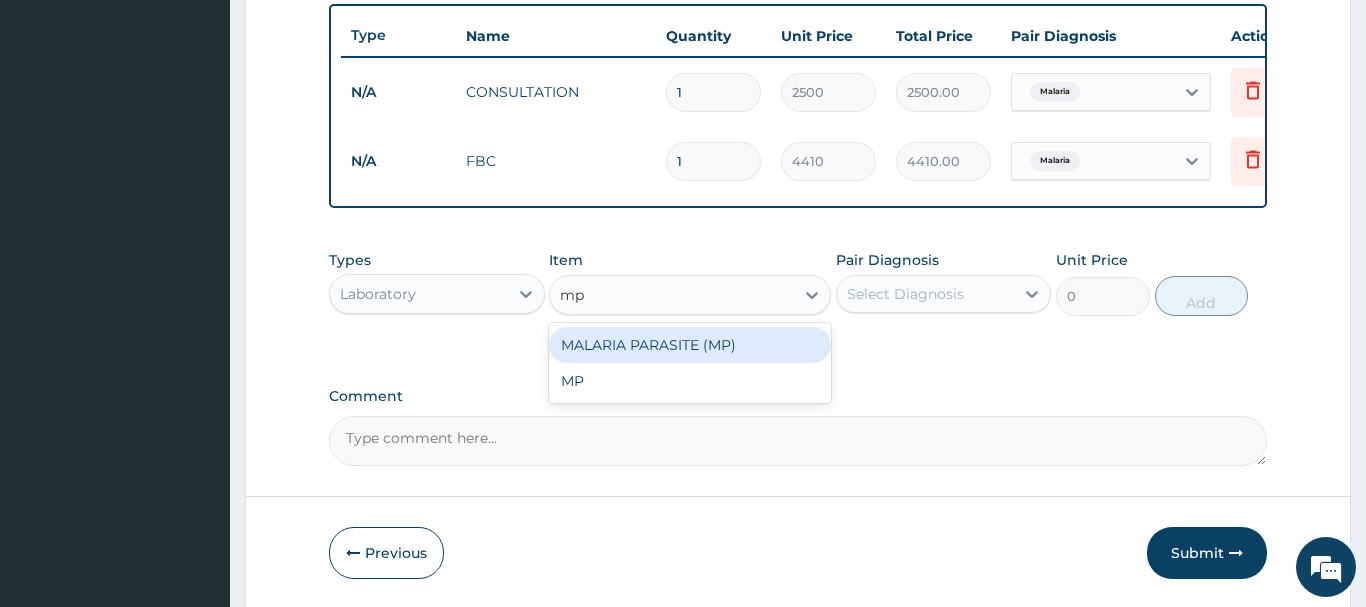type 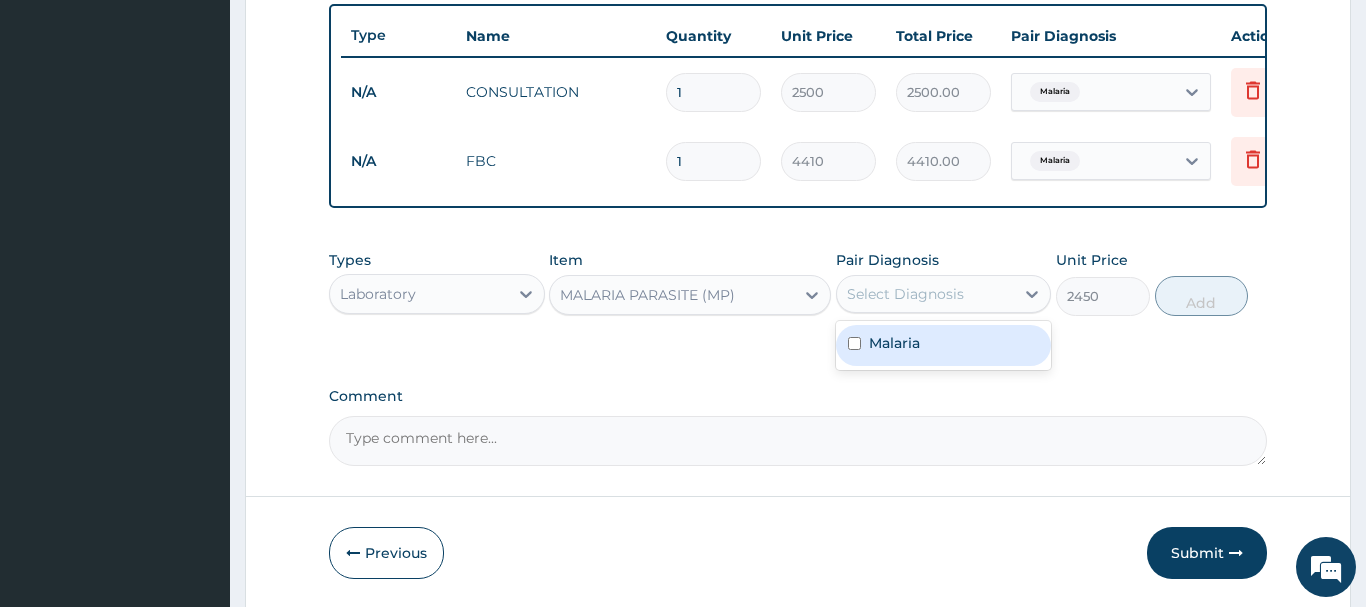 click on "Select Diagnosis" at bounding box center (905, 294) 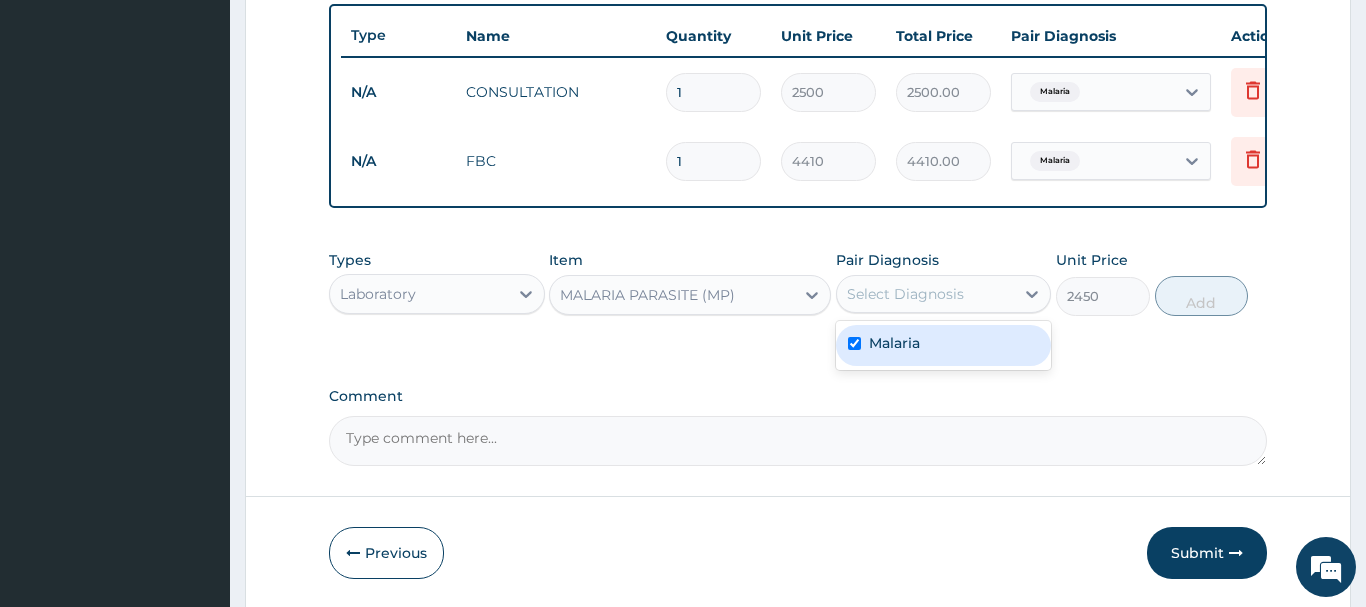 checkbox on "true" 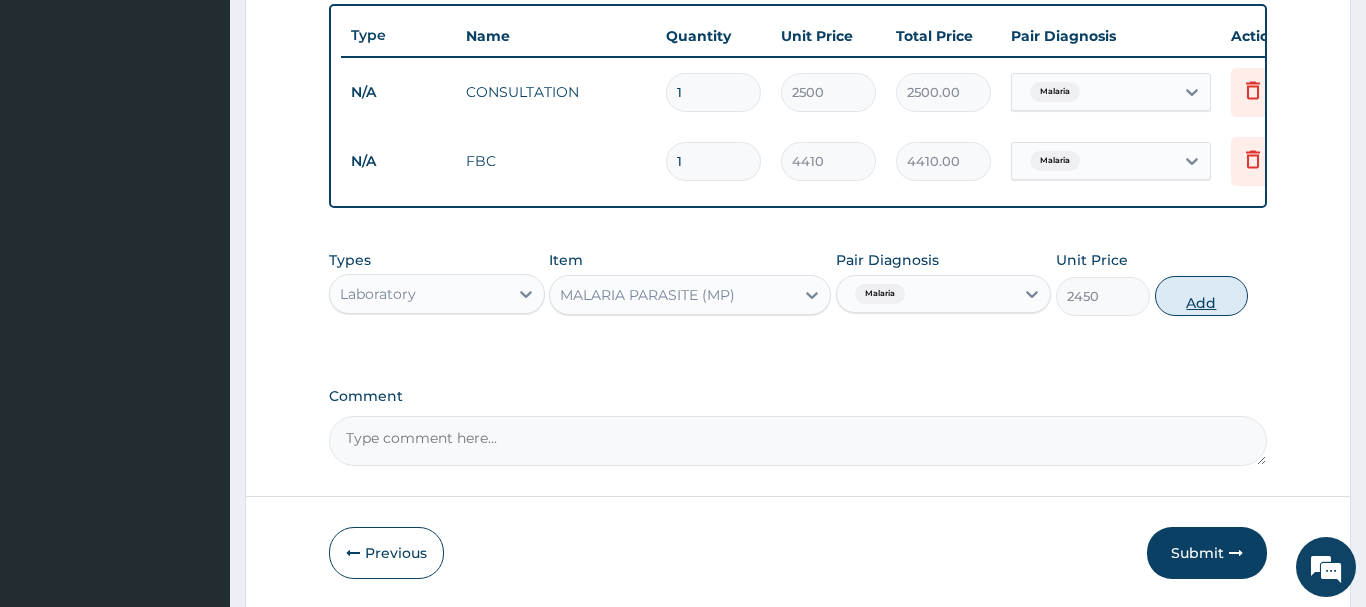 click on "Add" at bounding box center (1202, 296) 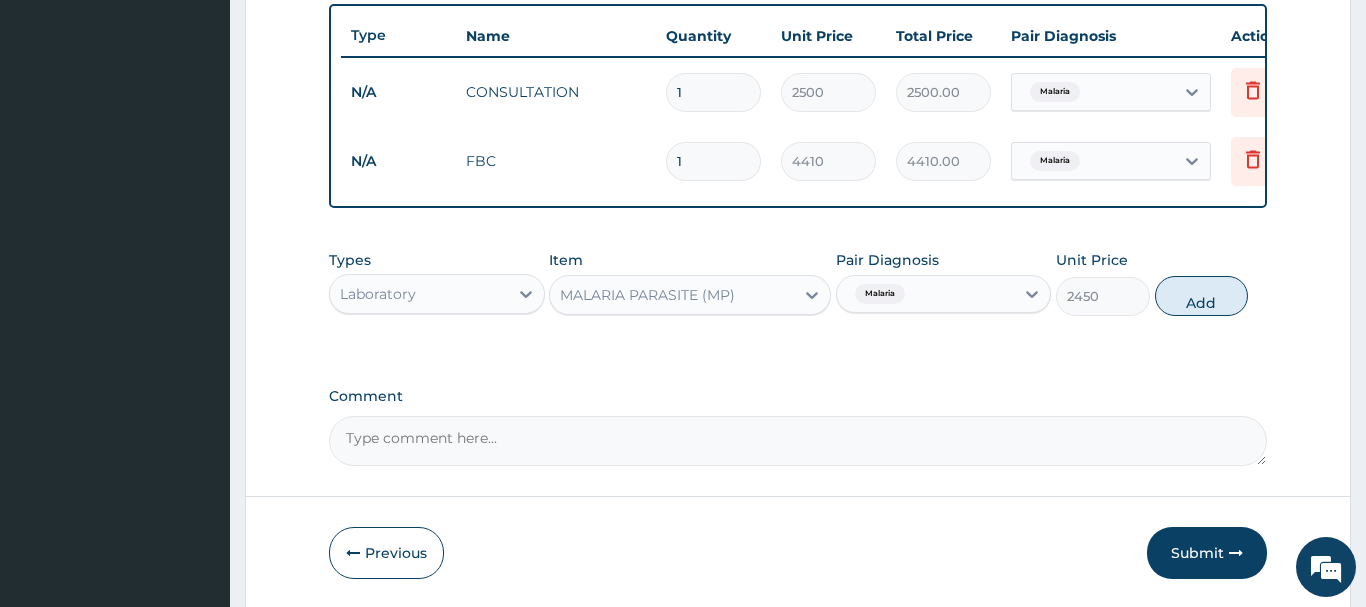 type on "0" 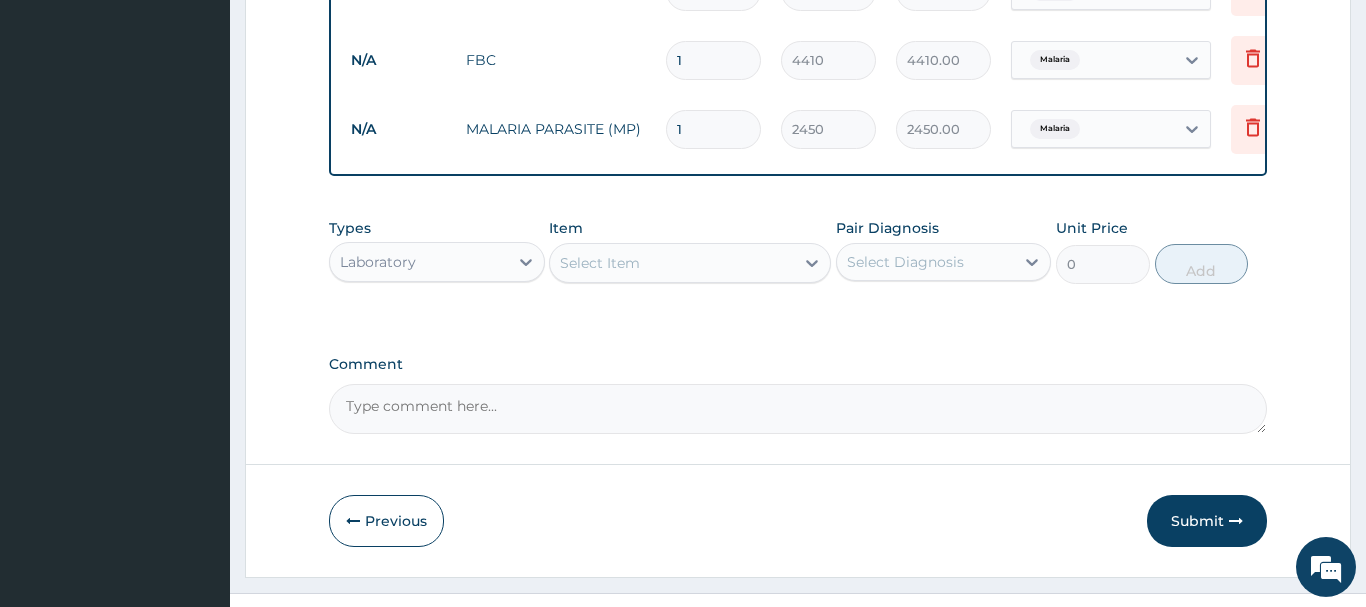 scroll, scrollTop: 842, scrollLeft: 0, axis: vertical 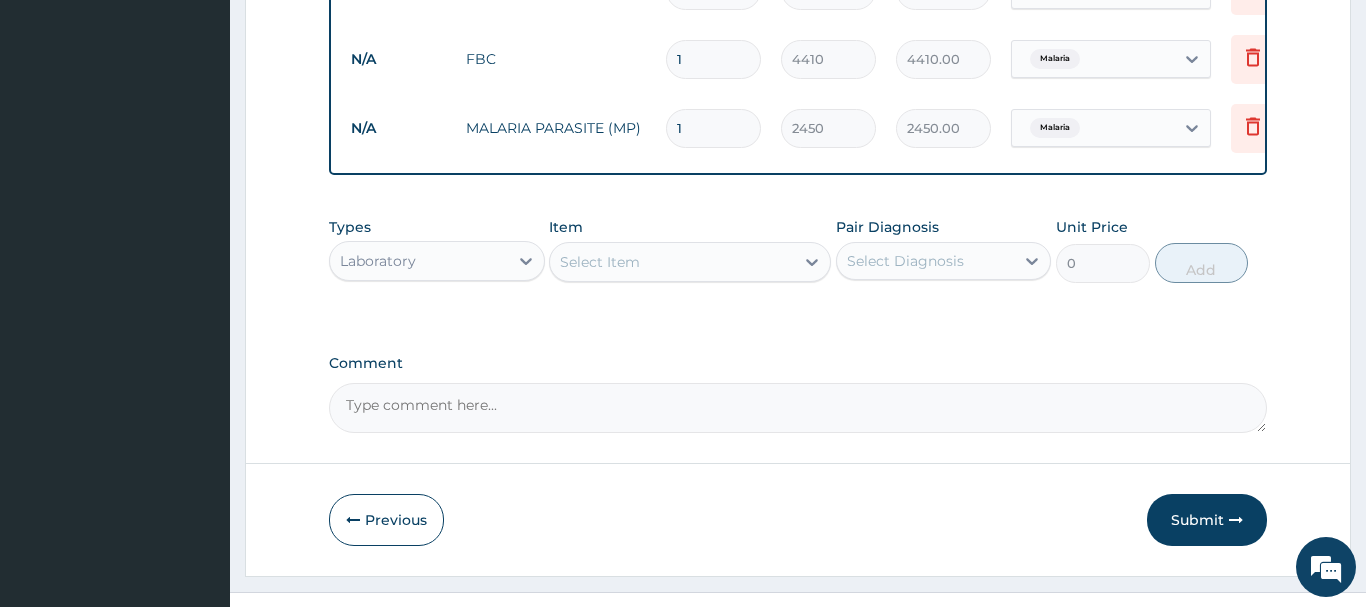 click on "Select Item" at bounding box center (672, 262) 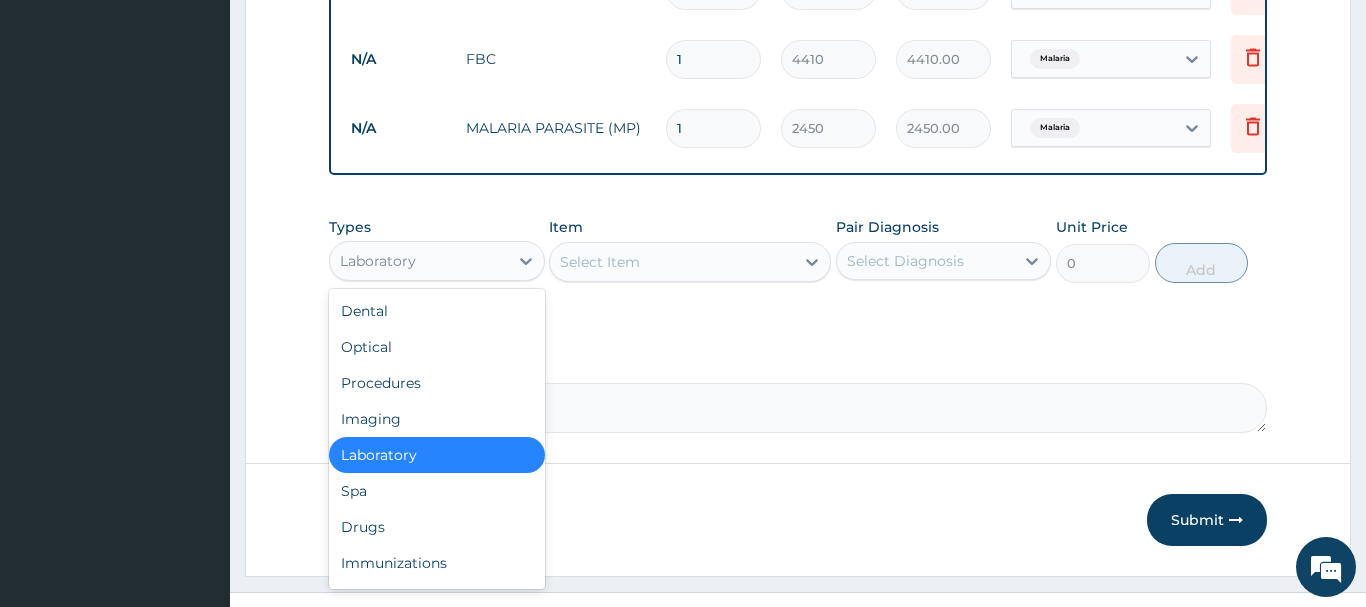 click on "Laboratory" at bounding box center [419, 261] 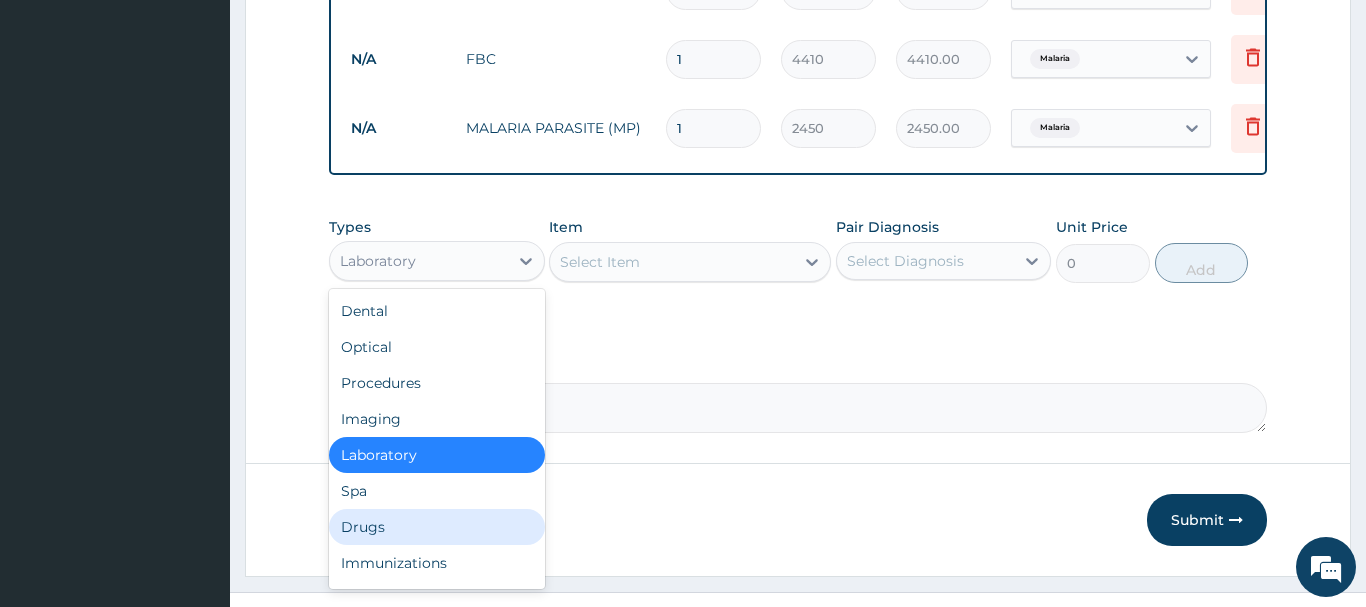 click on "Drugs" at bounding box center [437, 527] 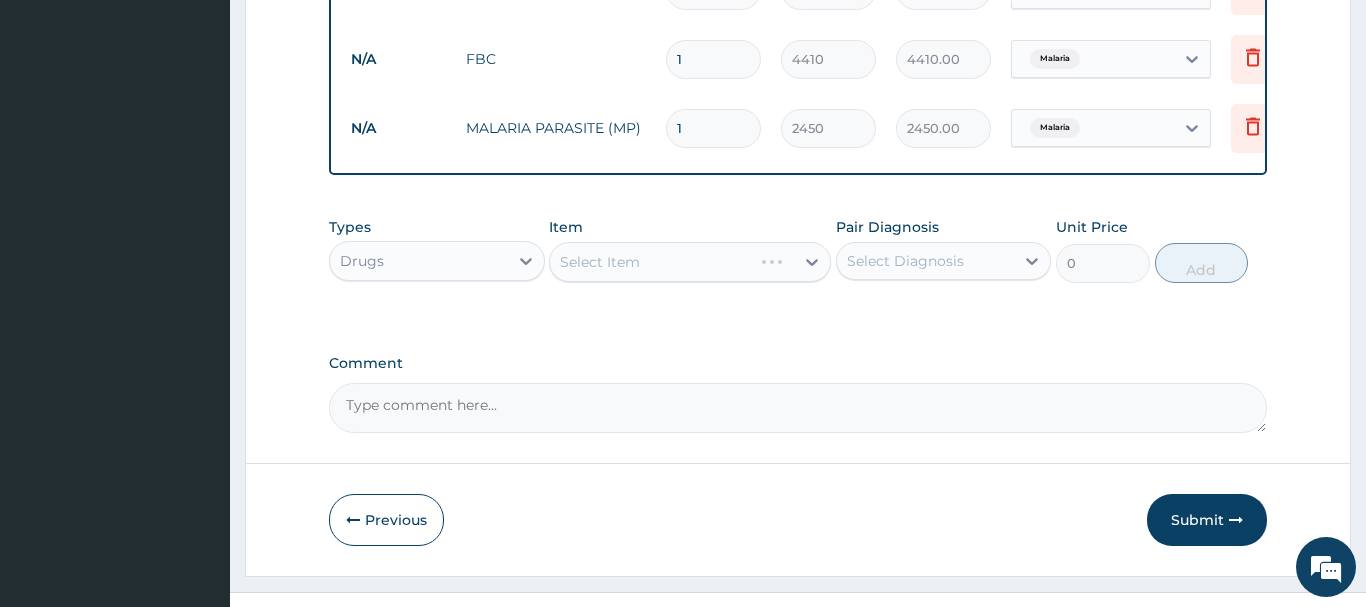 click on "Select Item" at bounding box center (690, 262) 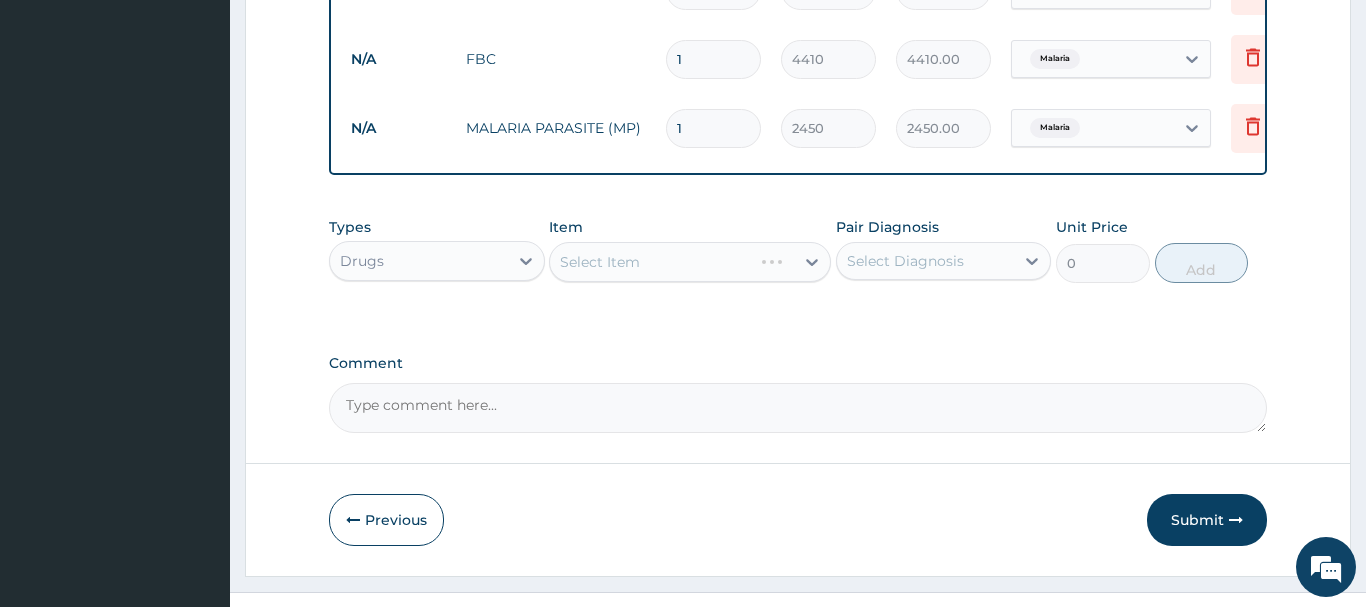 click on "Select Item" at bounding box center [690, 262] 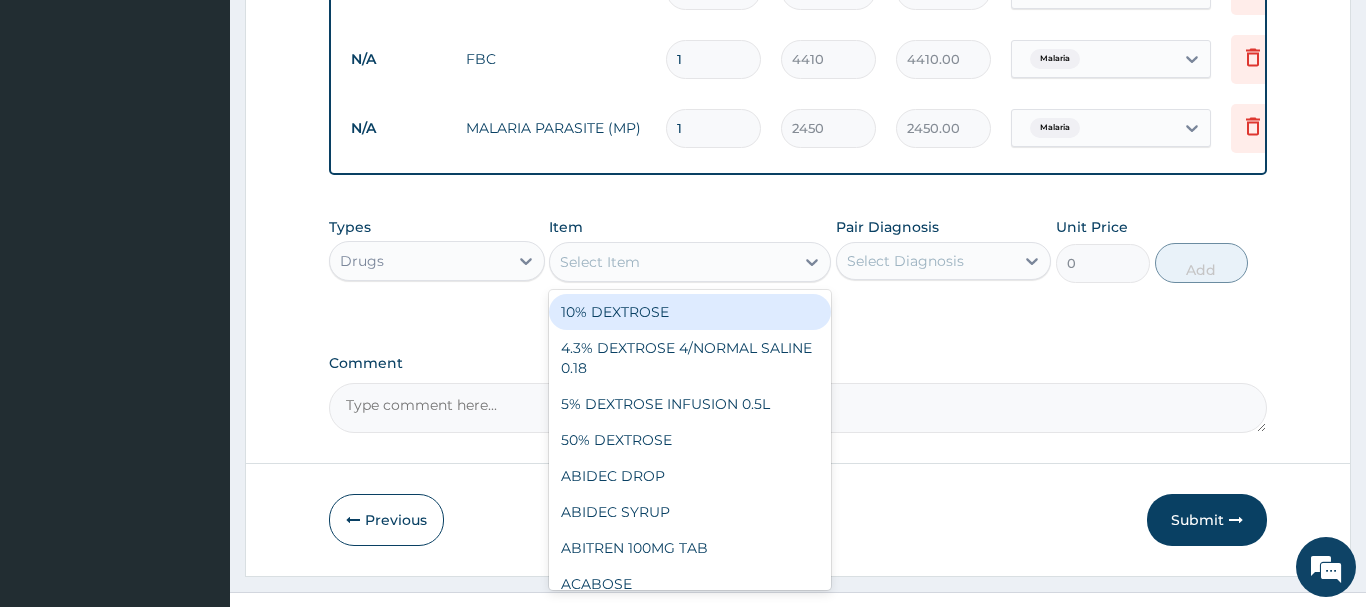 click on "Select Item" at bounding box center [672, 262] 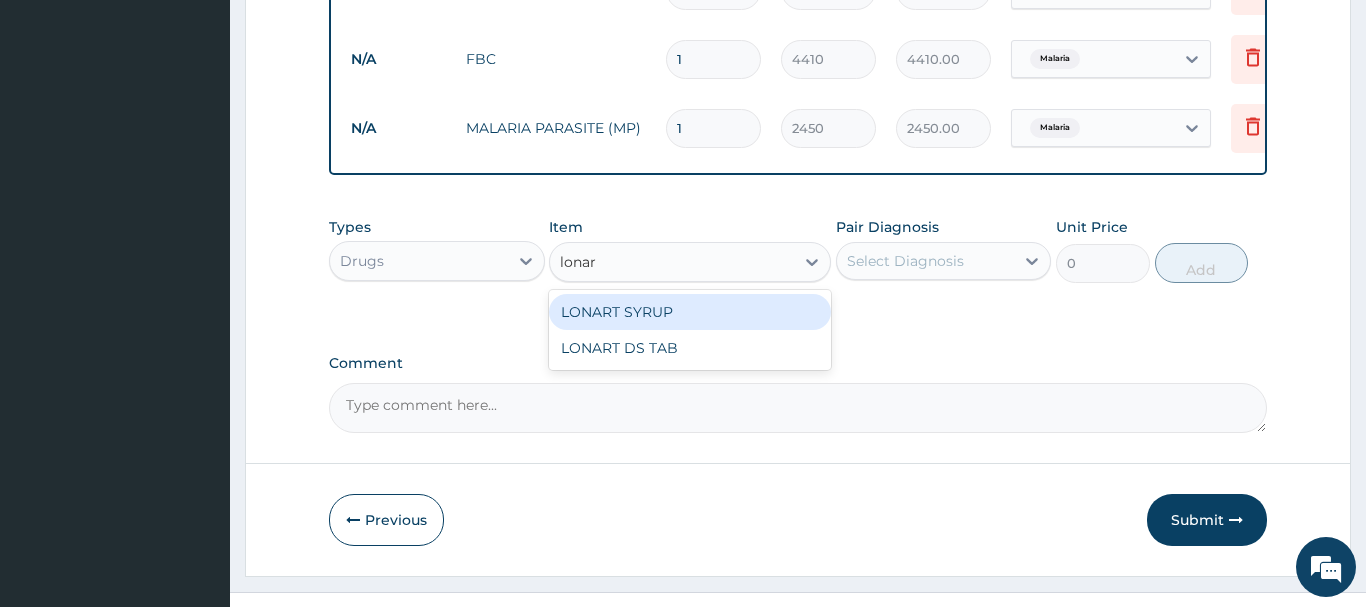 type on "lonart" 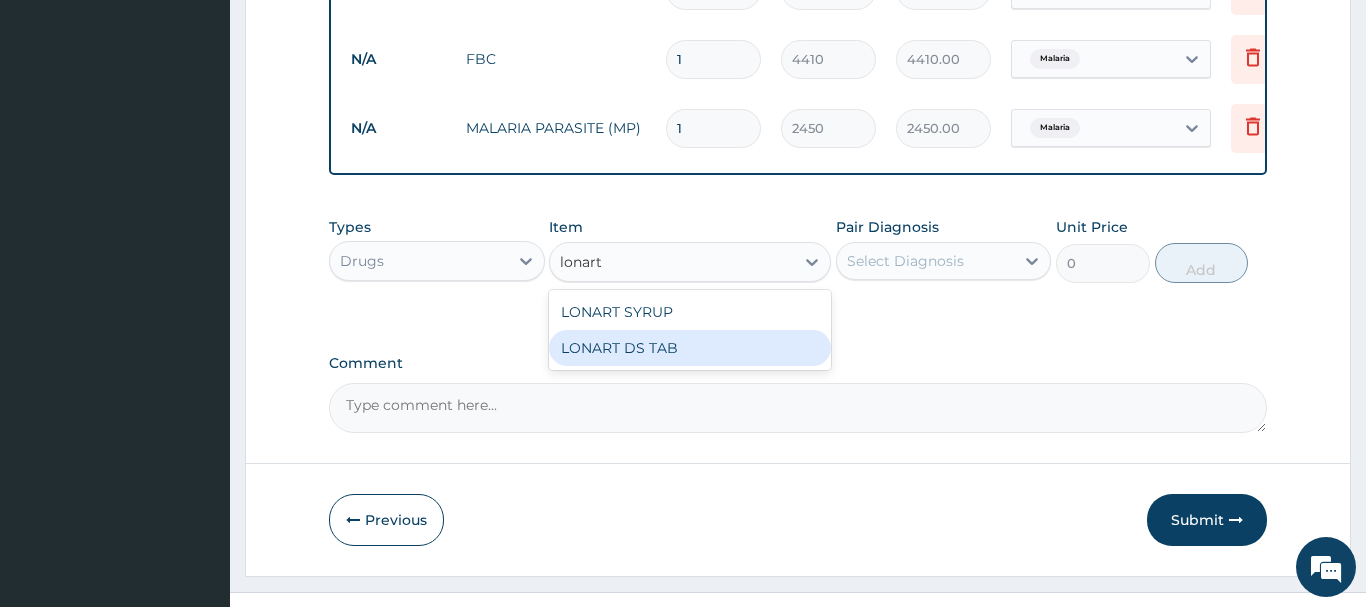 click on "LONART DS TAB" at bounding box center (690, 348) 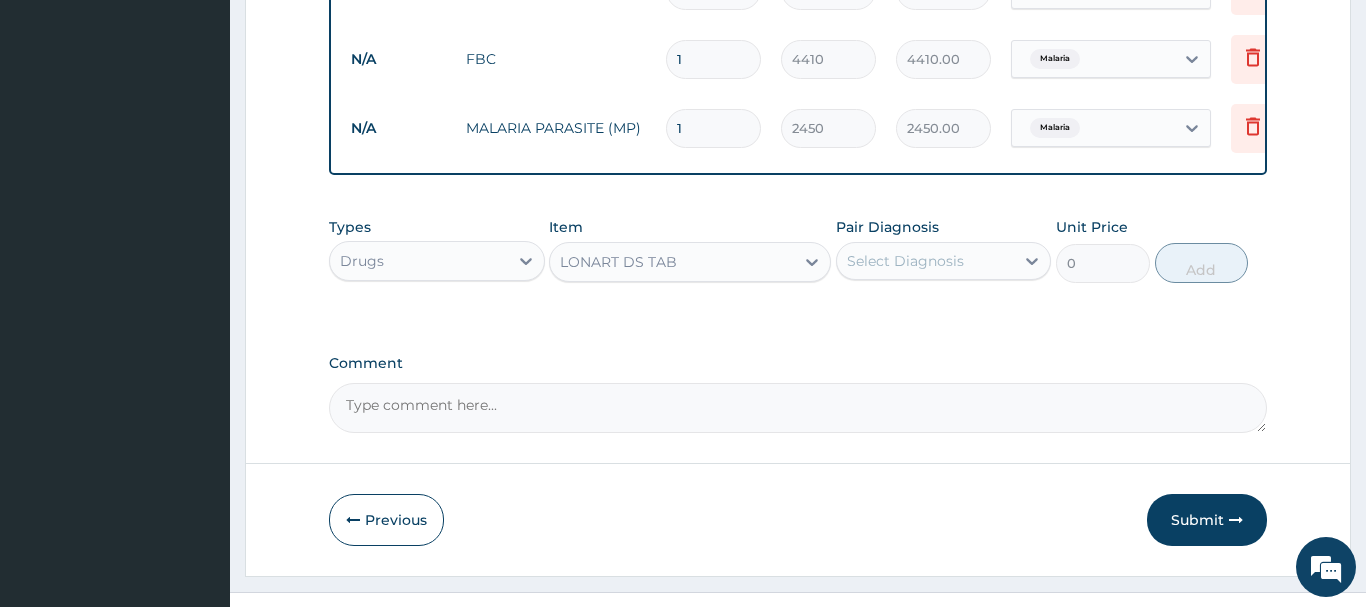 type 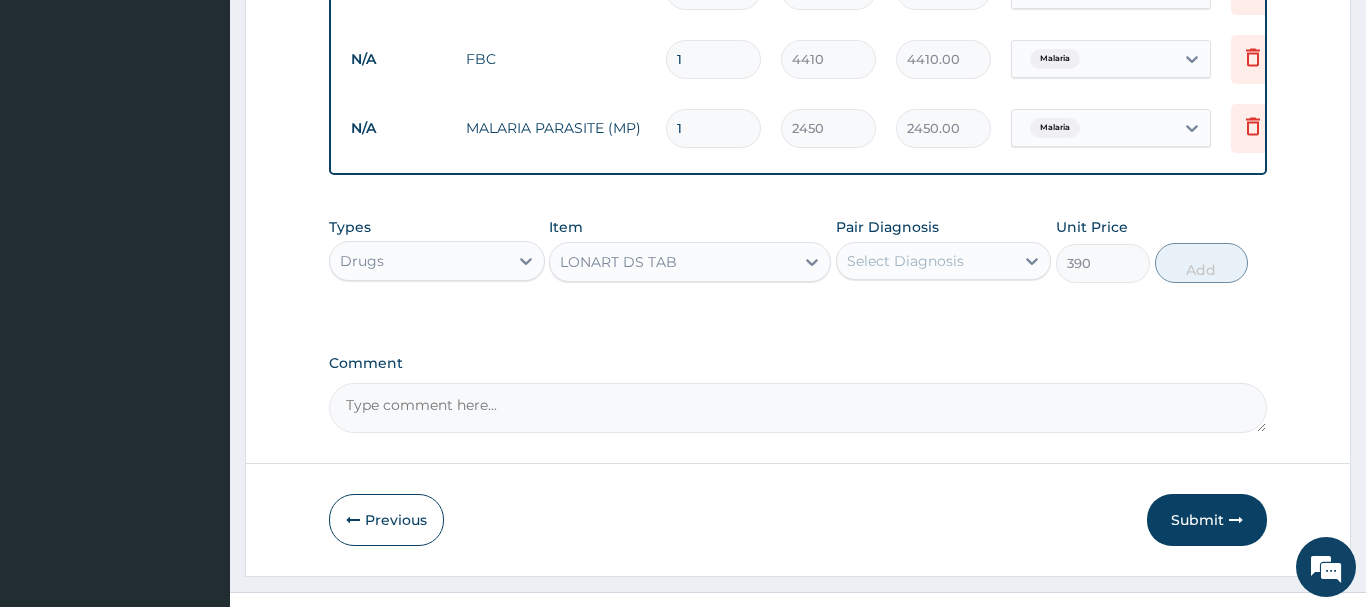click on "Select Diagnosis" at bounding box center [905, 261] 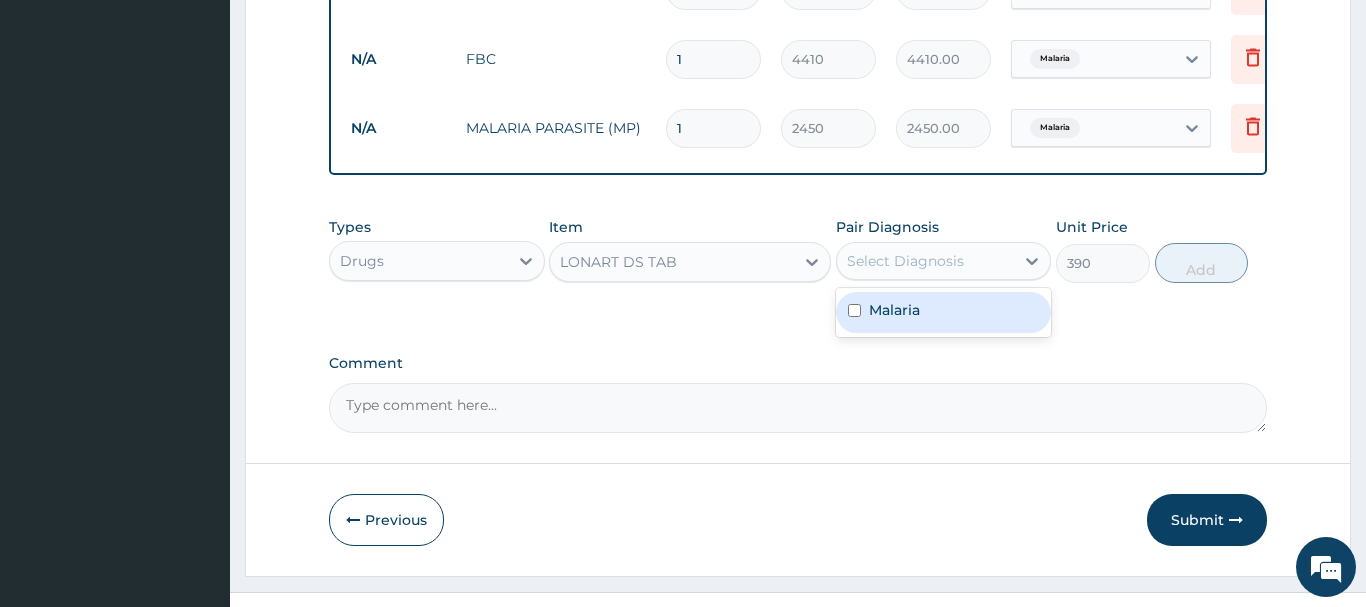 drag, startPoint x: 918, startPoint y: 304, endPoint x: 1146, endPoint y: 284, distance: 228.87552 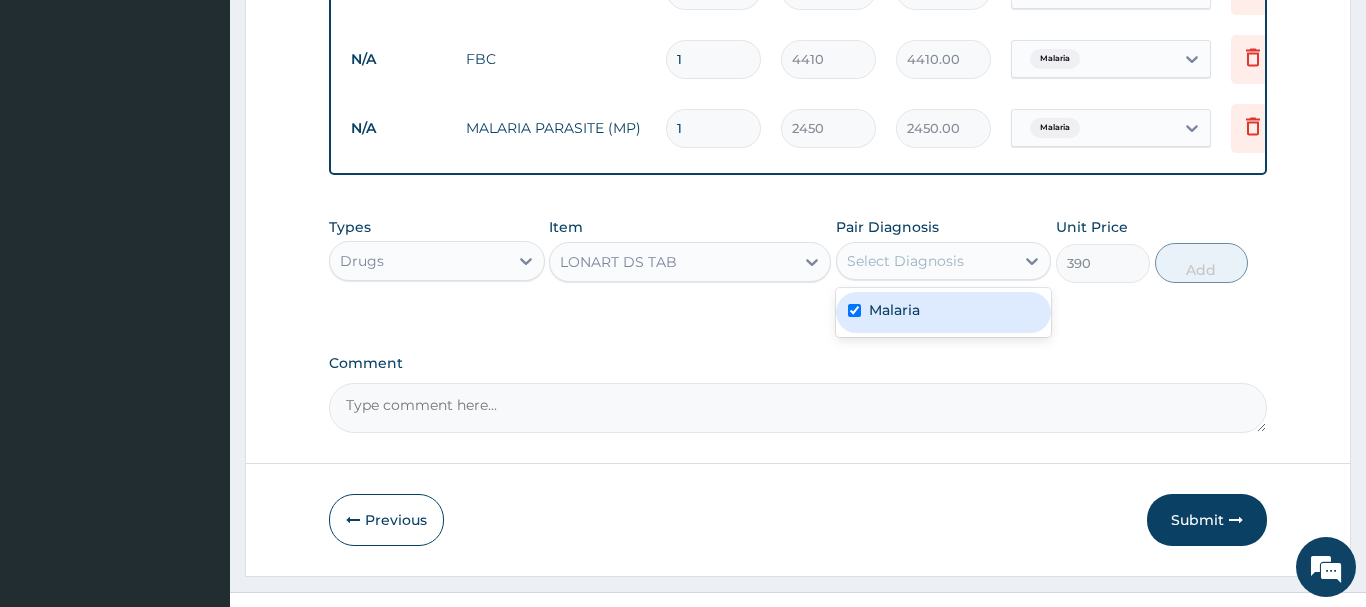 checkbox on "true" 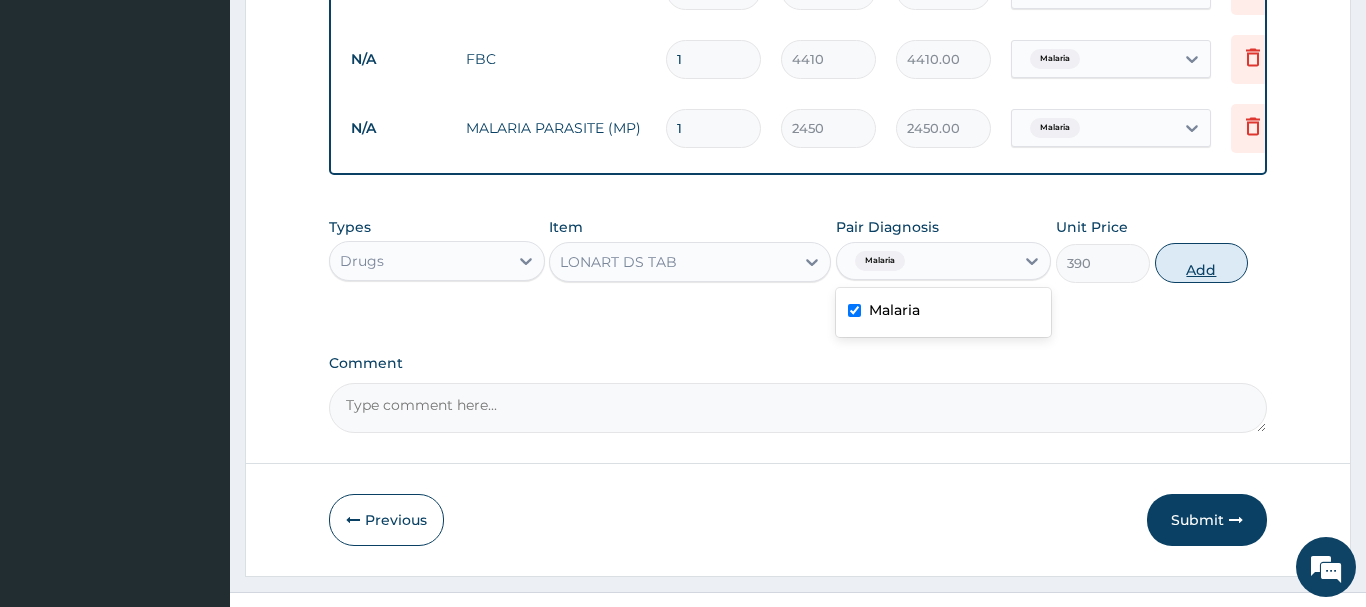 click on "Add" at bounding box center [1202, 263] 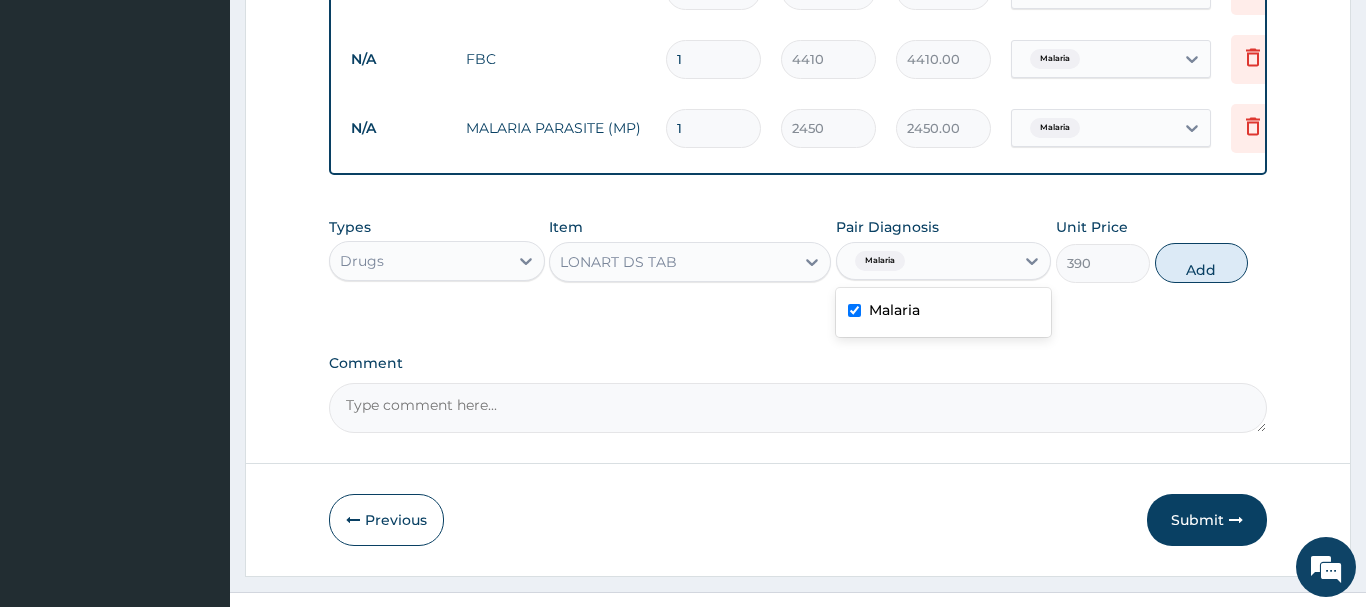 type on "0" 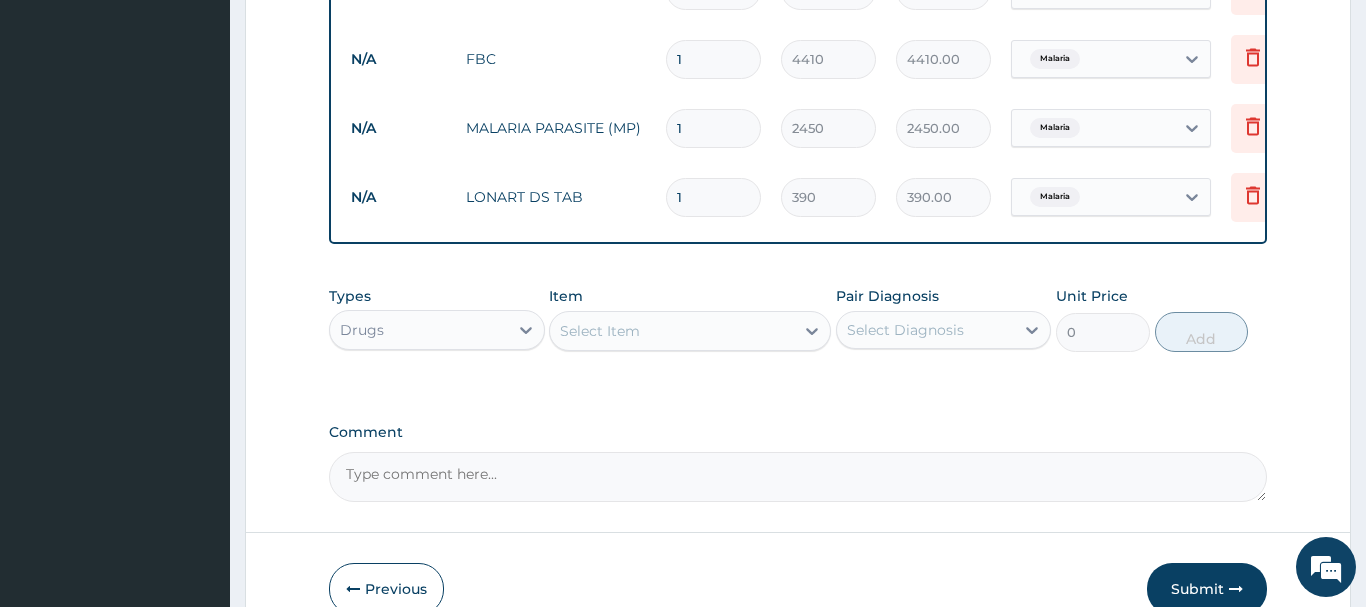type 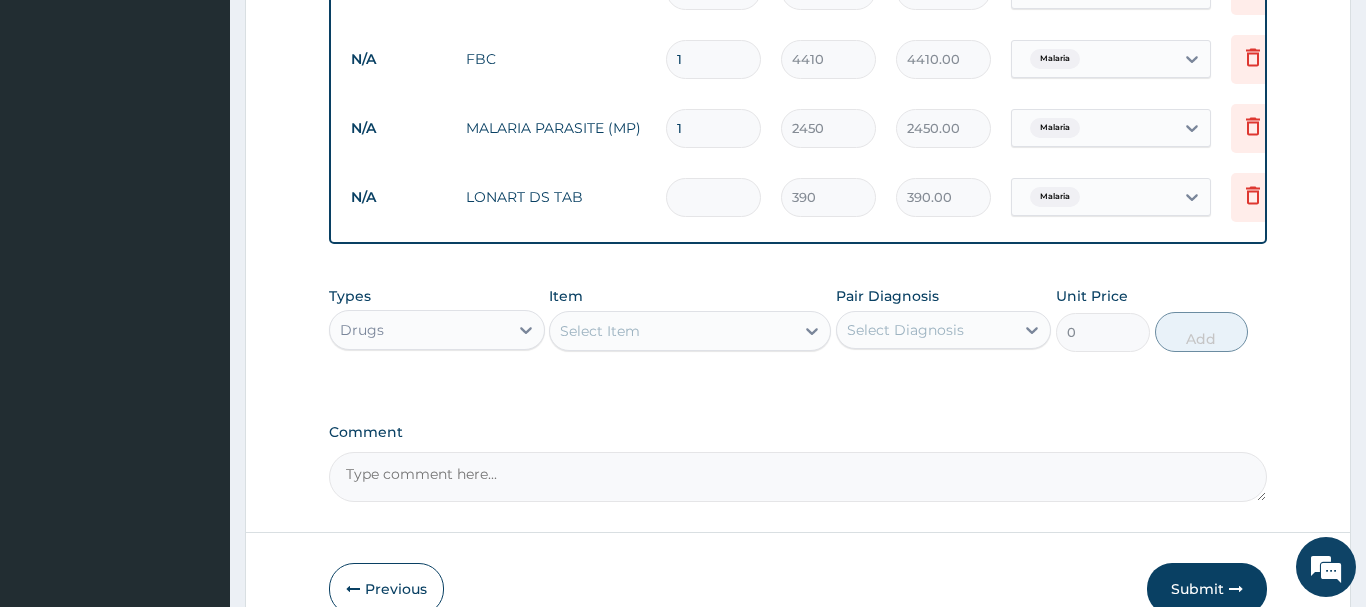 type on "0.00" 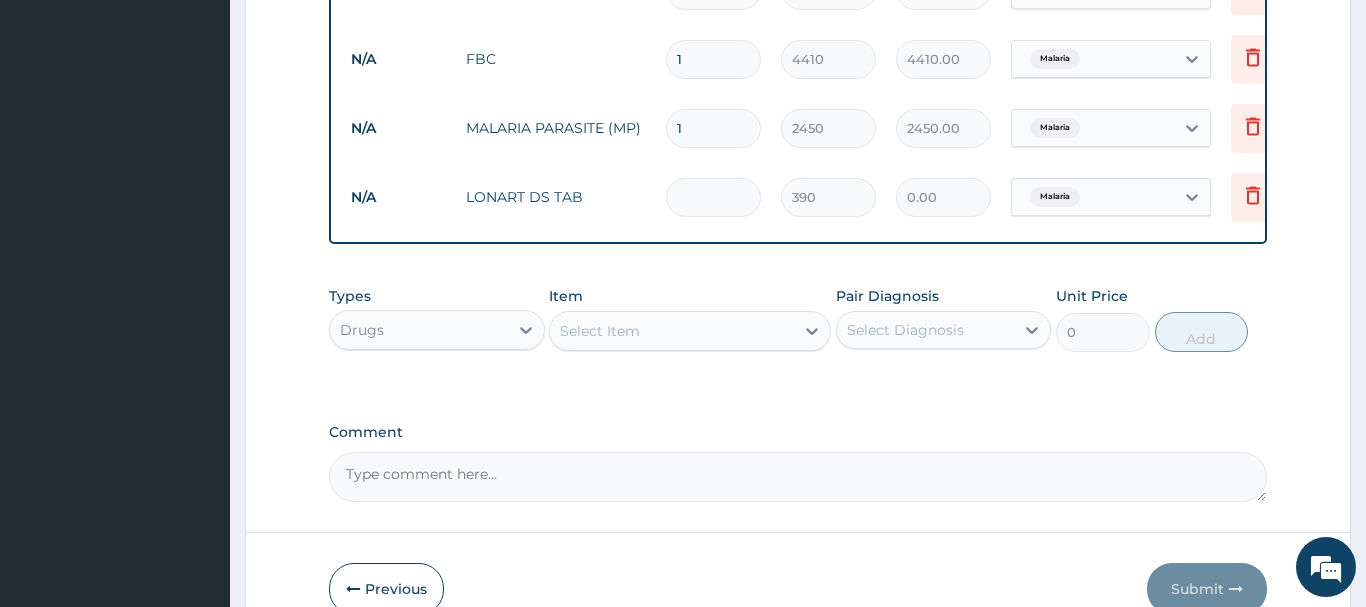 type on "6" 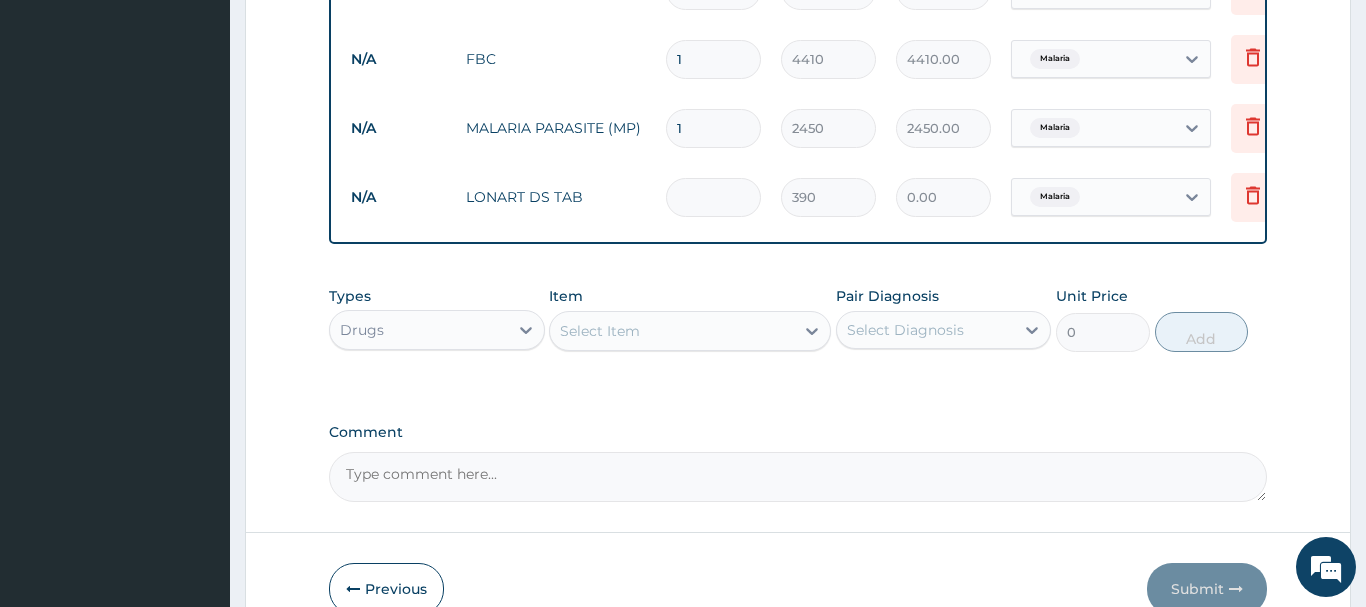 type on "2340.00" 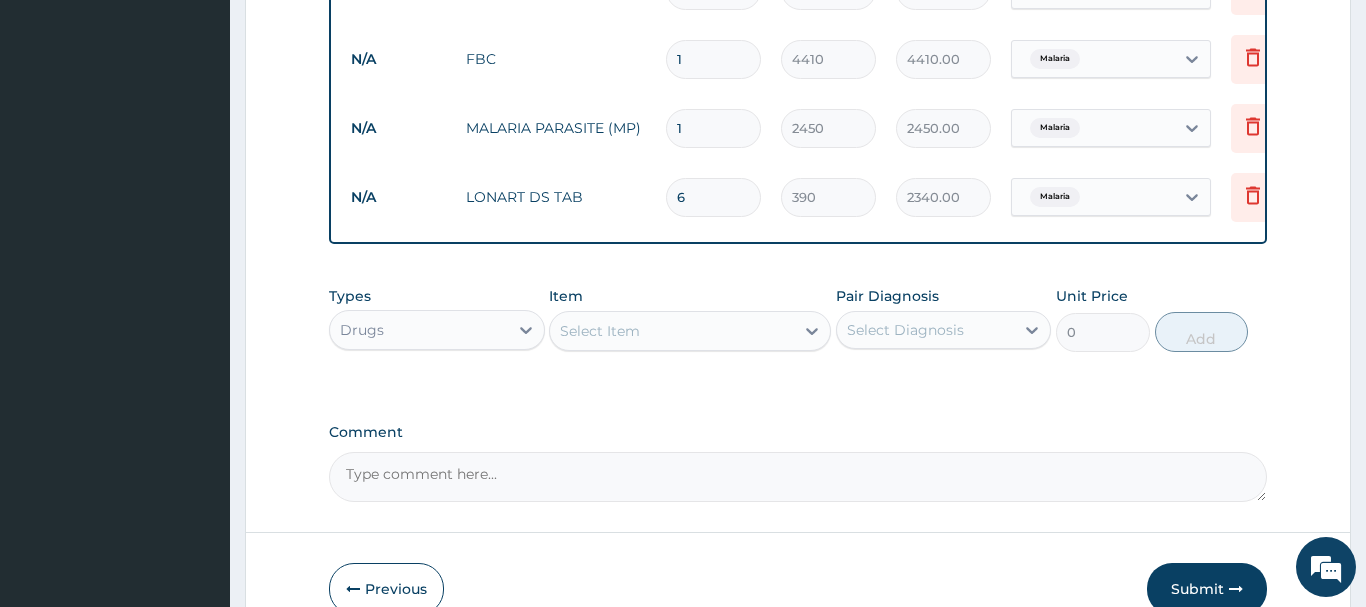 type on "6" 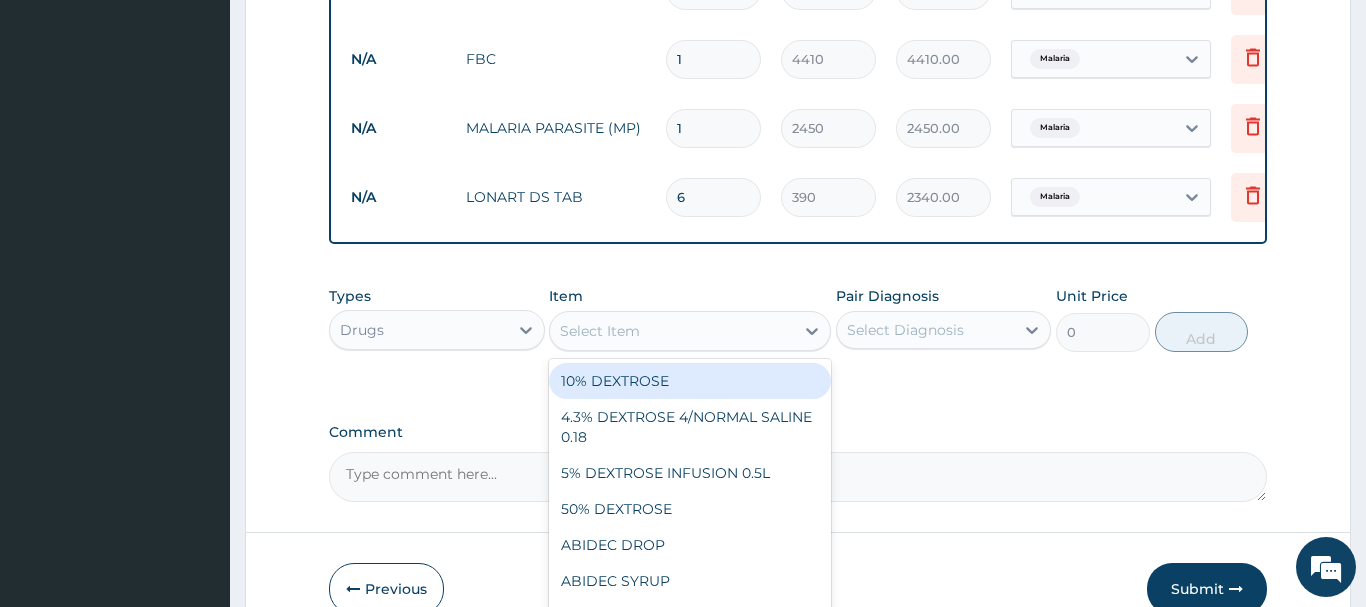 click on "Select Item" at bounding box center (672, 331) 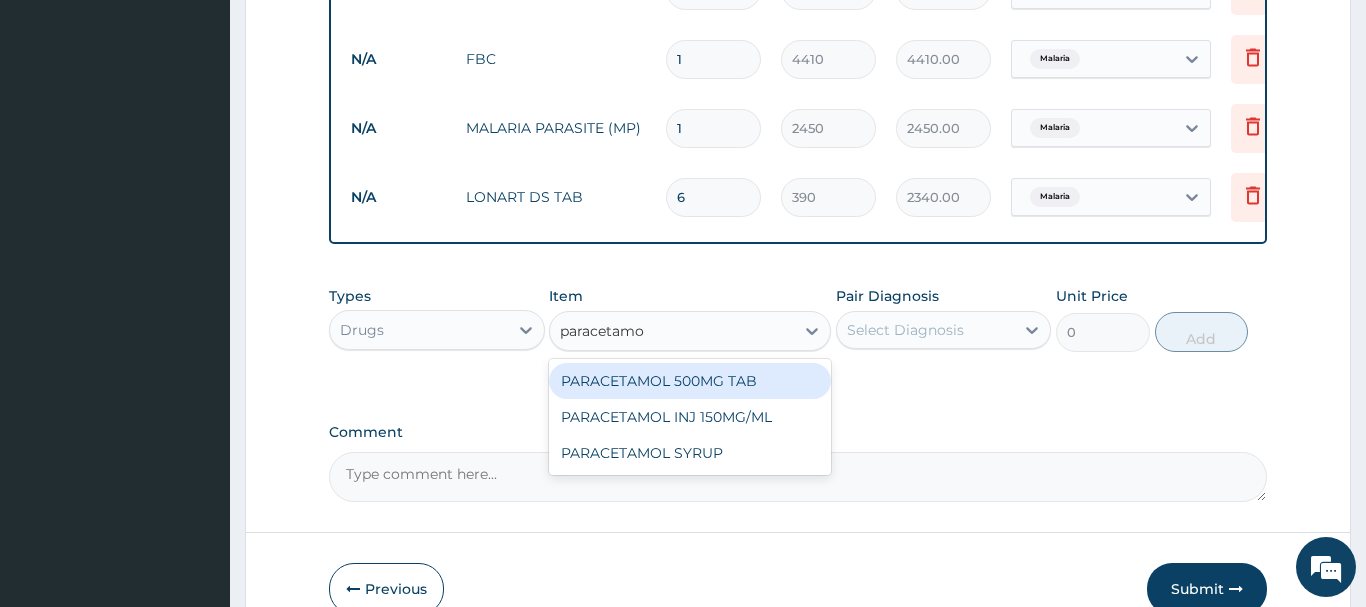 type on "paracetamol" 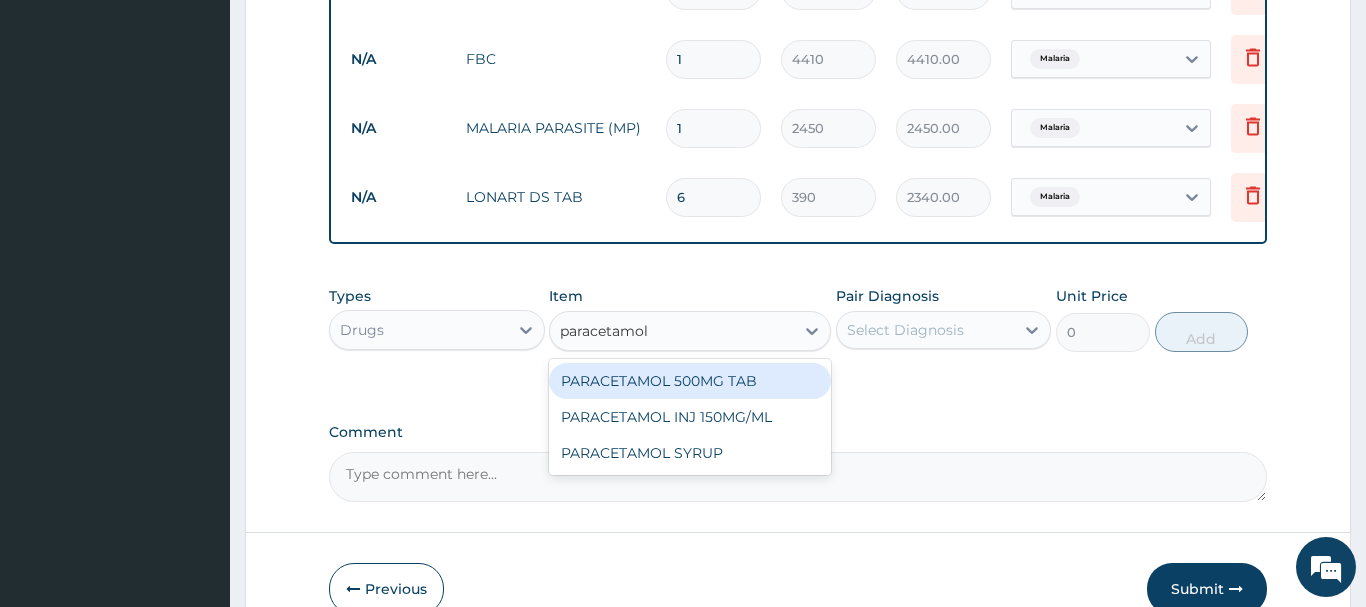 click on "PARACETAMOL 500MG TAB" at bounding box center [690, 381] 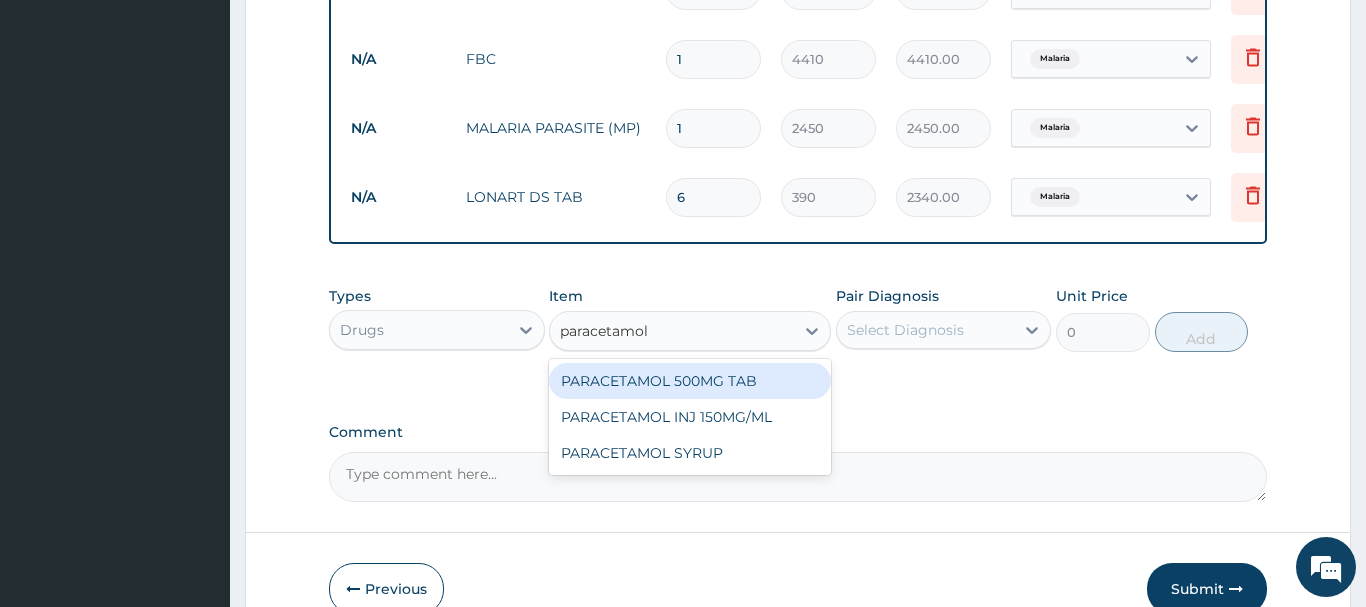 type 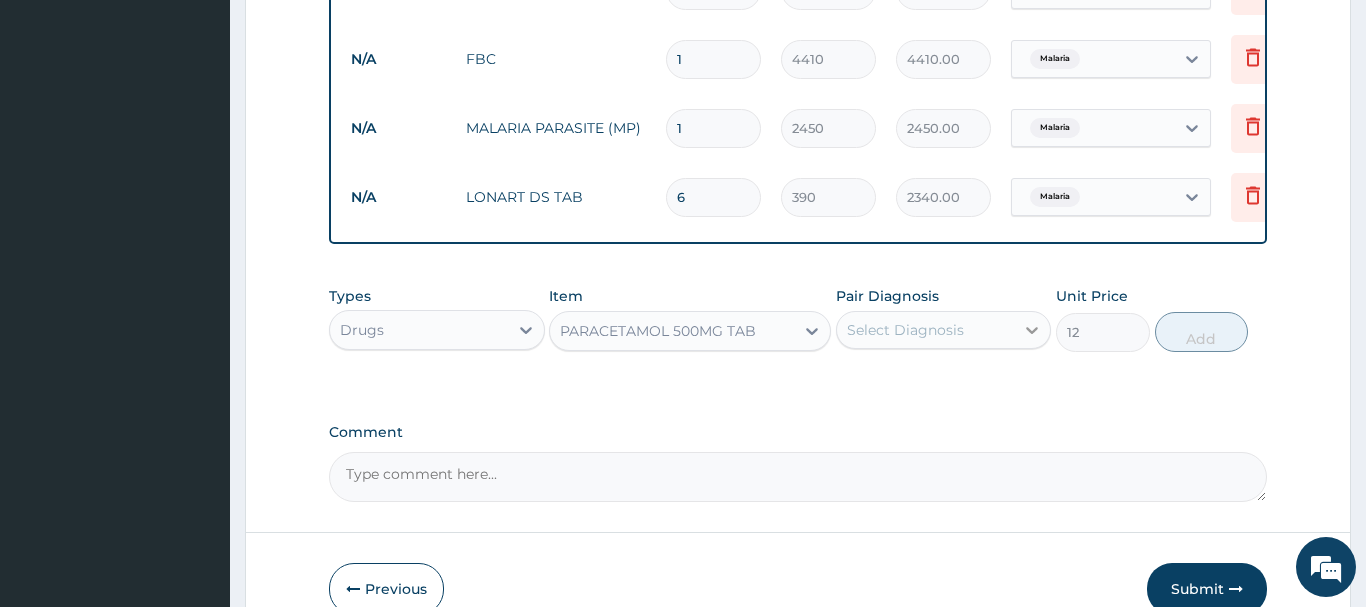 click 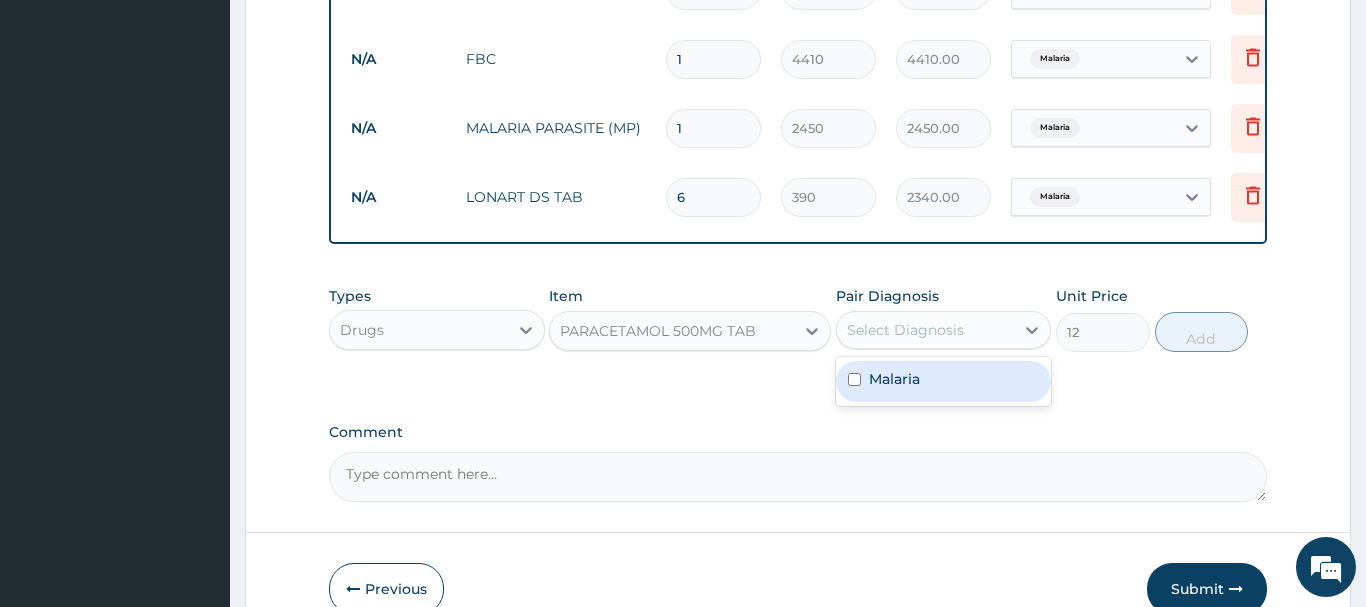 click on "Malaria" at bounding box center (944, 381) 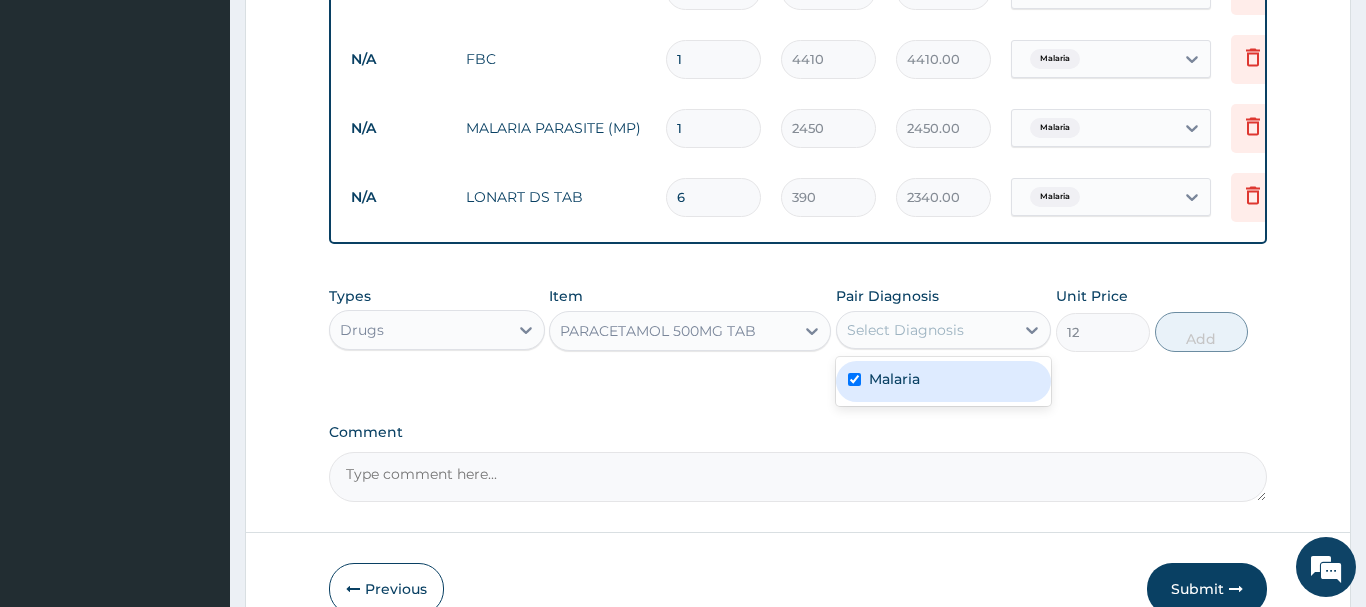 checkbox on "true" 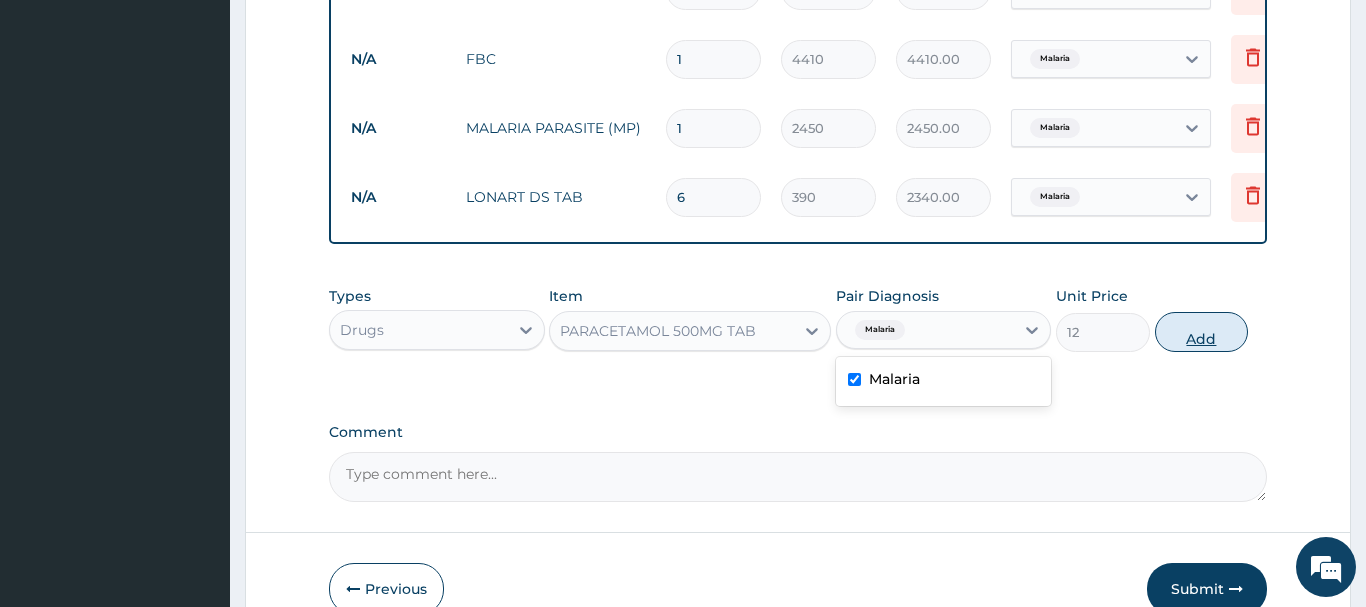 click on "Add" at bounding box center [1202, 332] 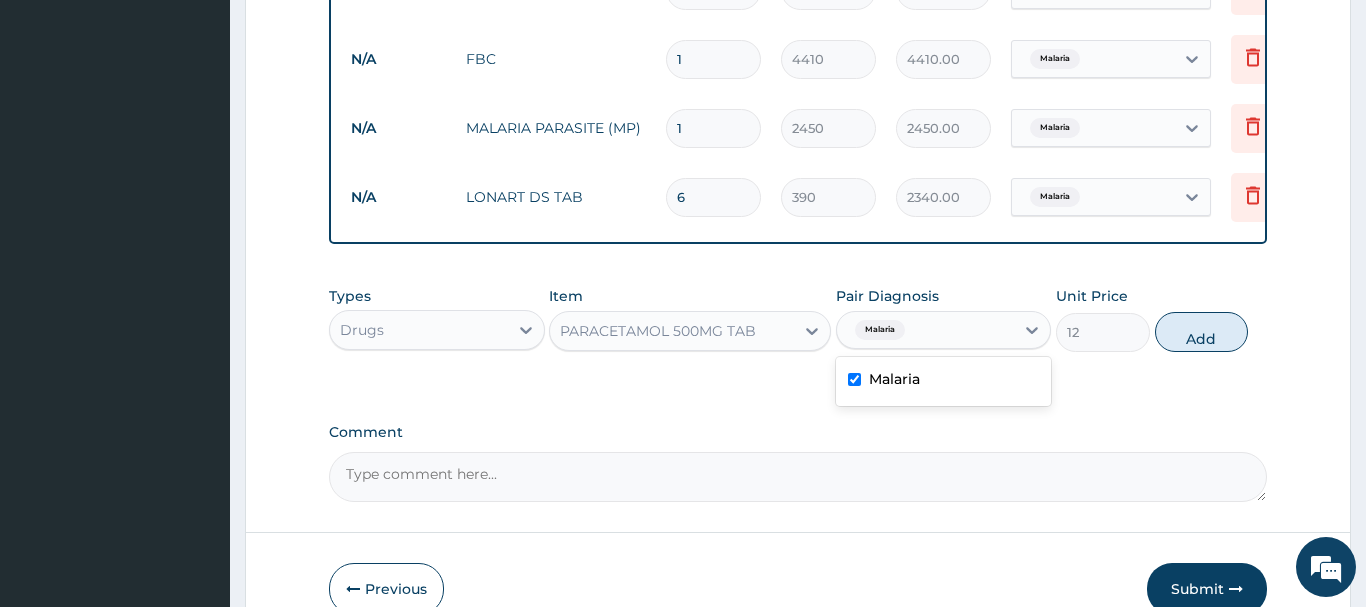 type on "0" 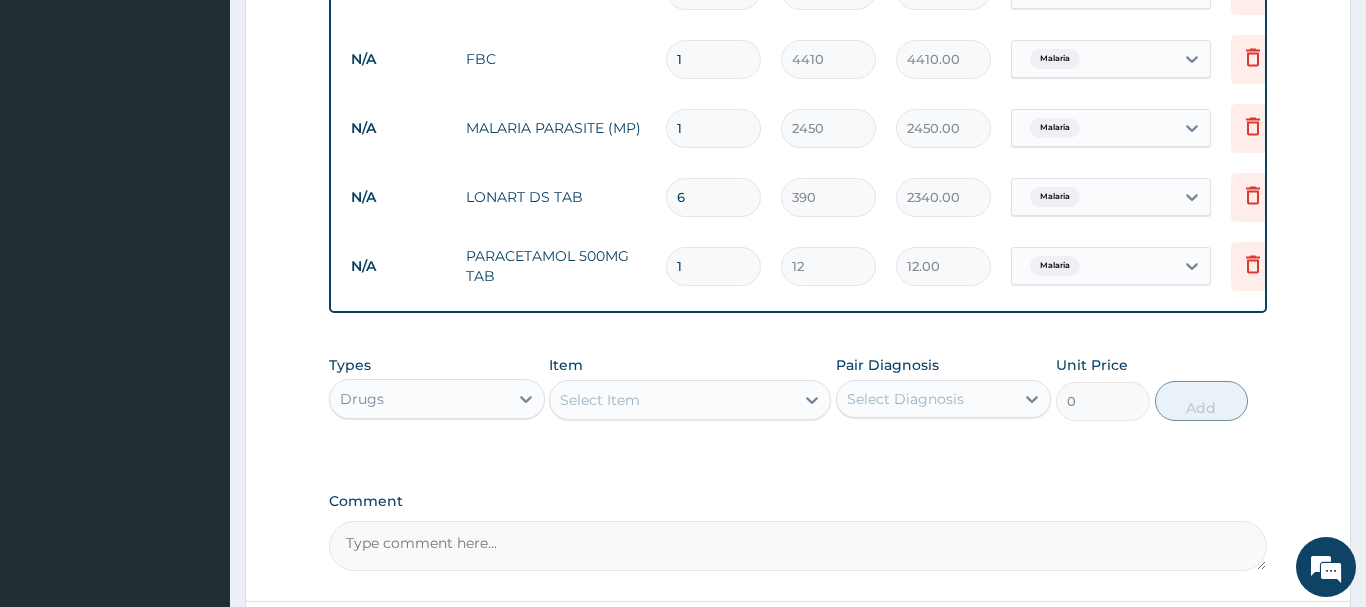 type on "18" 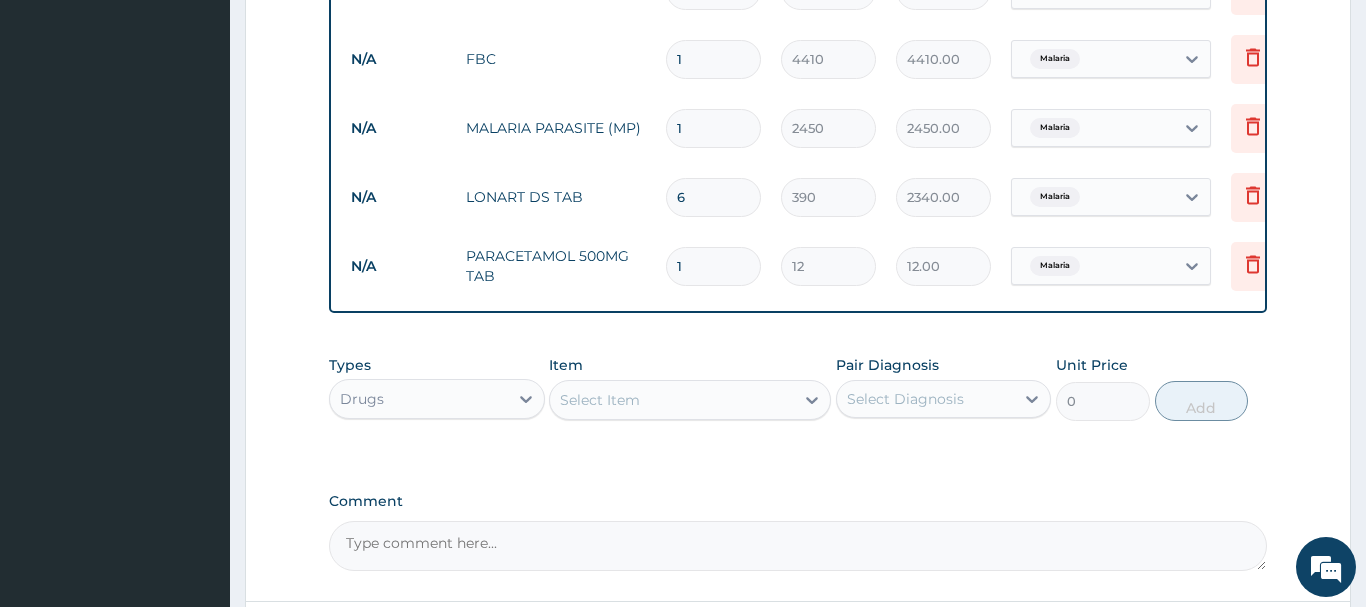 type on "216.00" 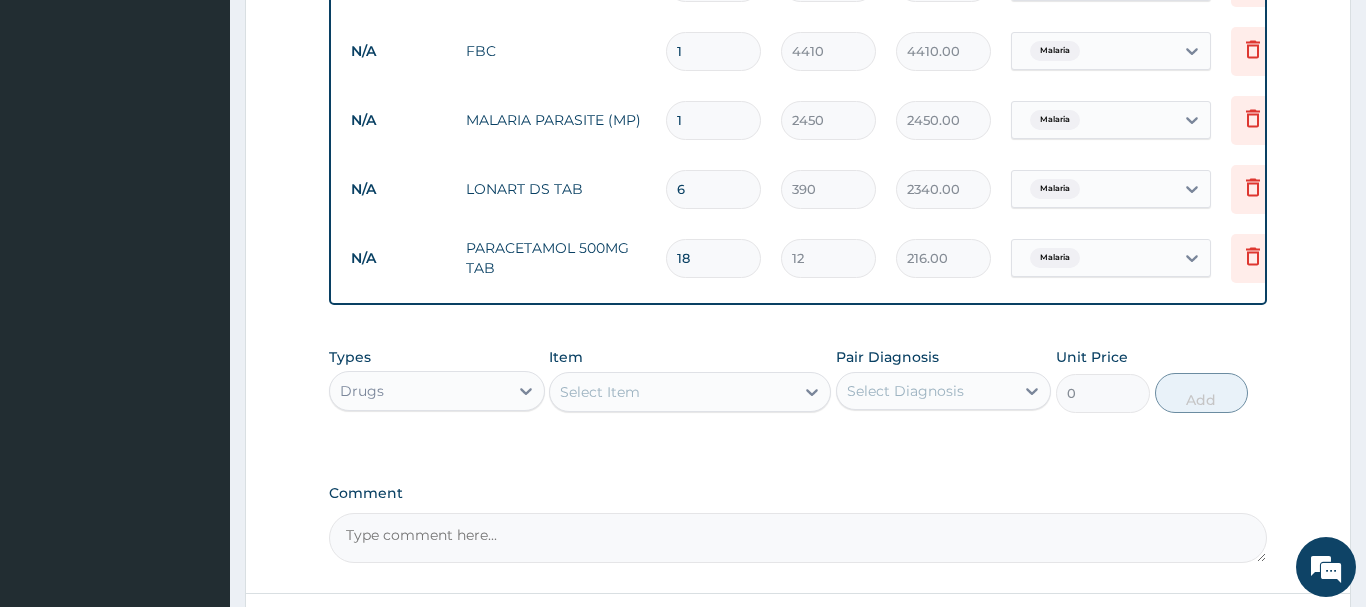 scroll, scrollTop: 1016, scrollLeft: 0, axis: vertical 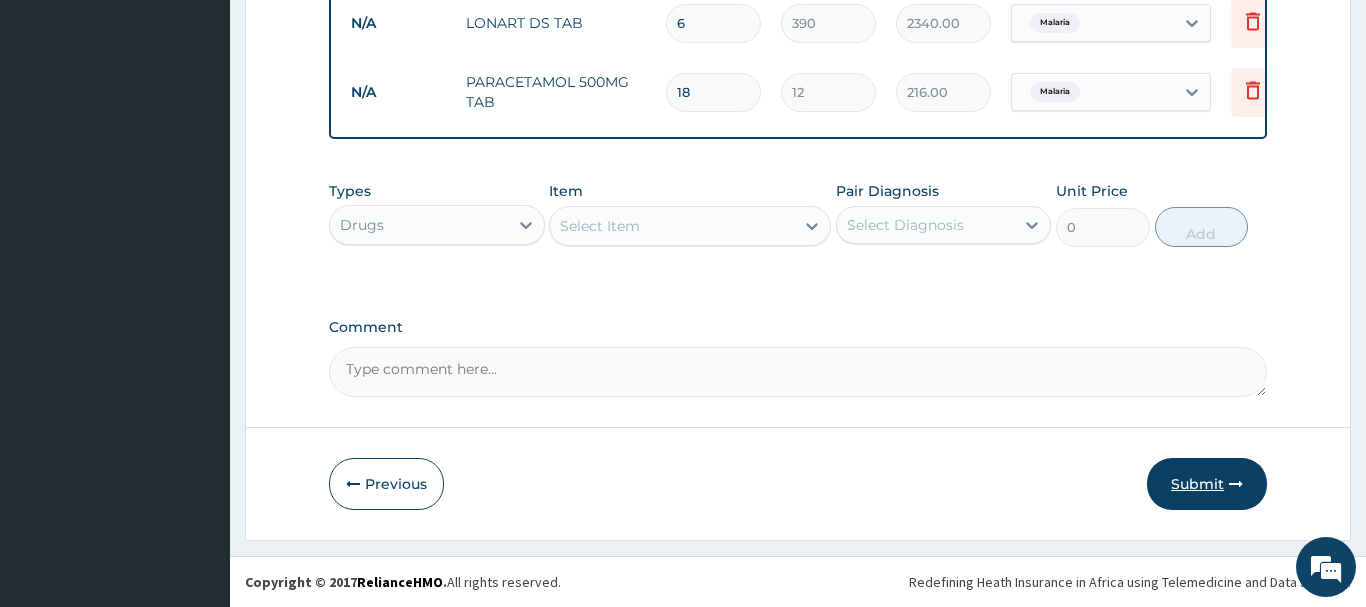type on "18" 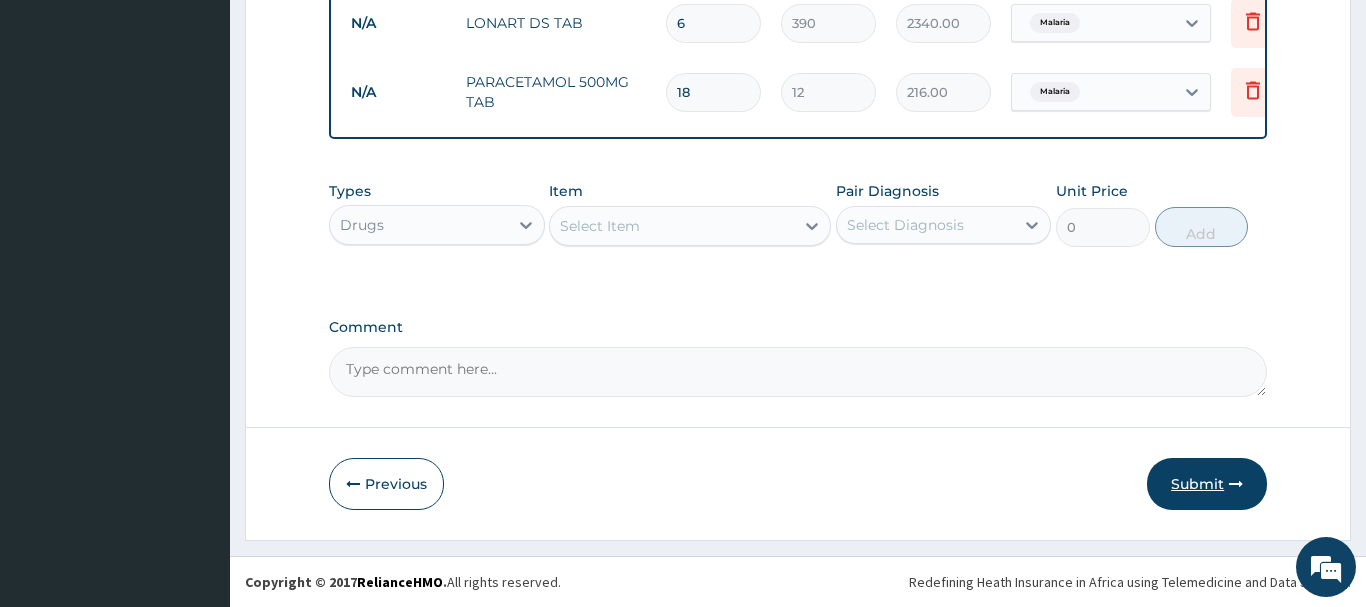 click on "Submit" at bounding box center (1207, 484) 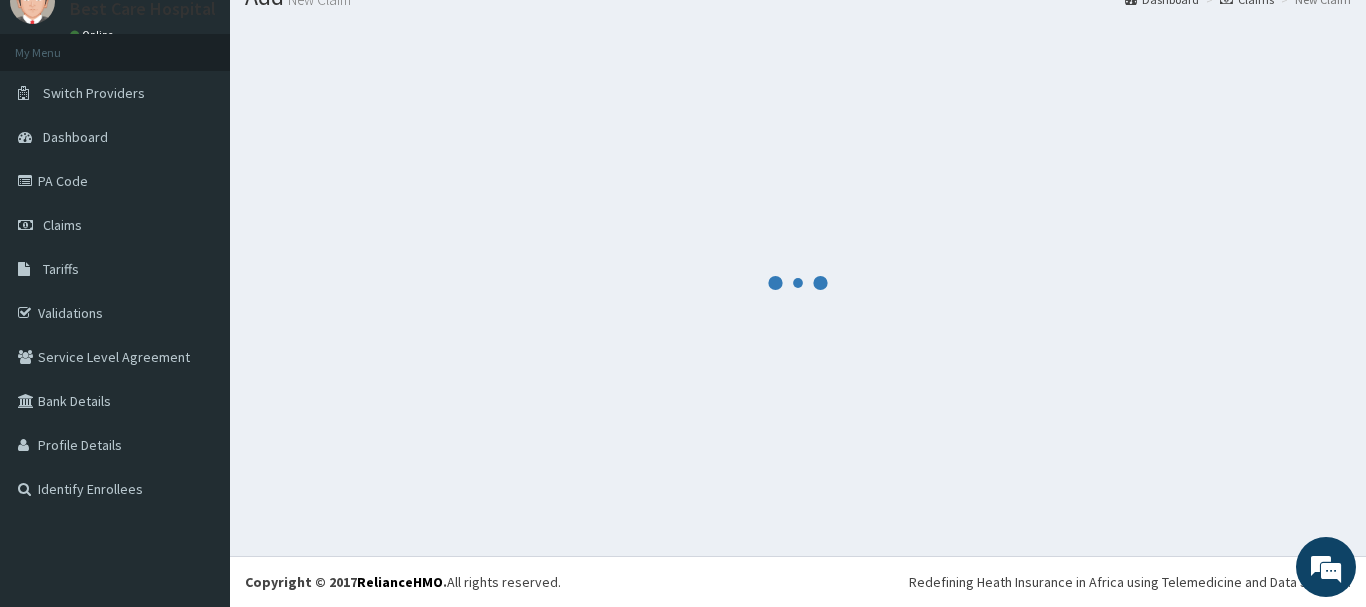 scroll, scrollTop: 81, scrollLeft: 0, axis: vertical 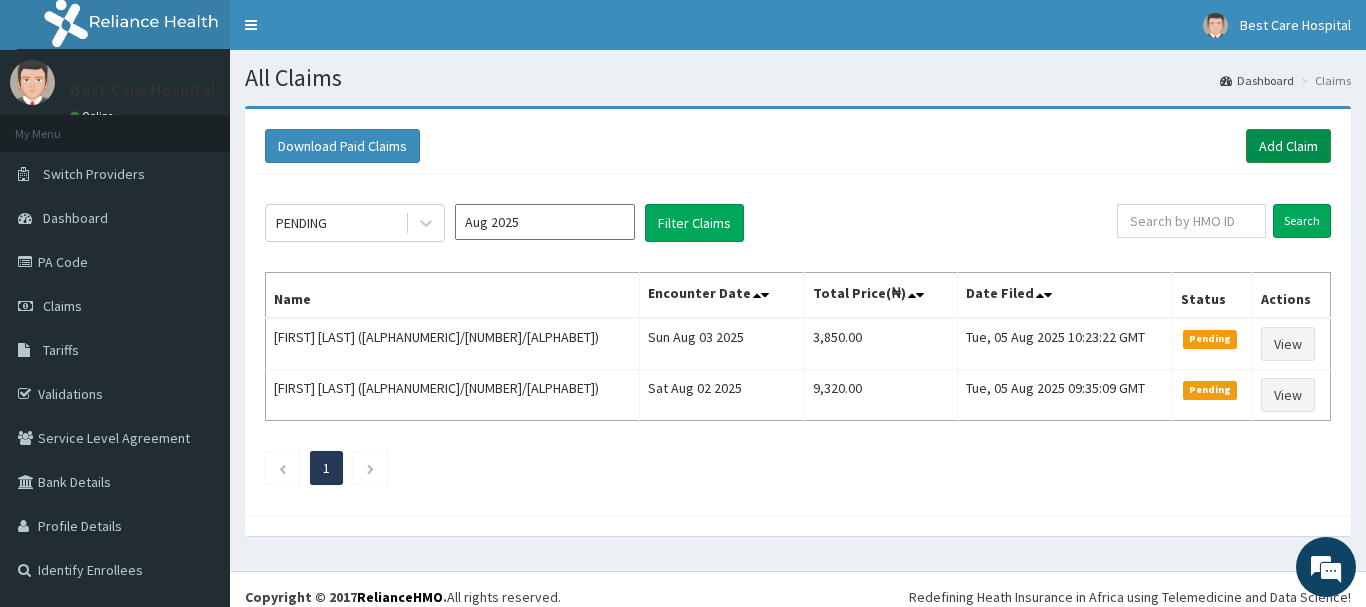 click on "Add Claim" at bounding box center [1288, 146] 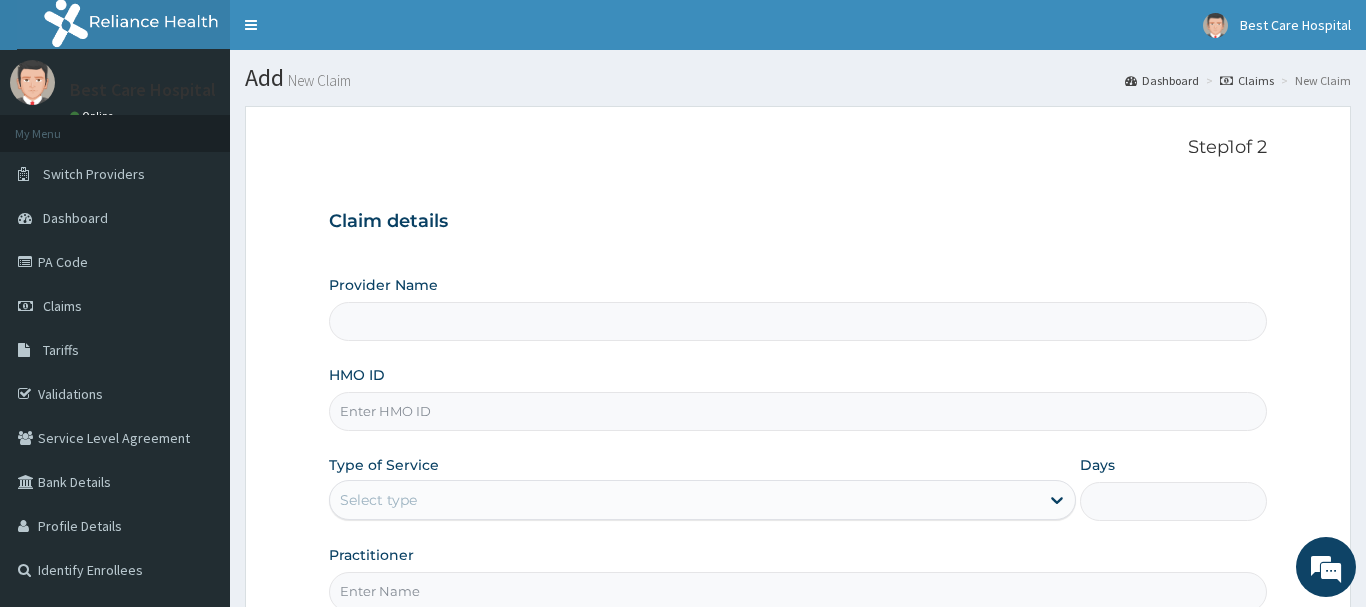 scroll, scrollTop: 0, scrollLeft: 0, axis: both 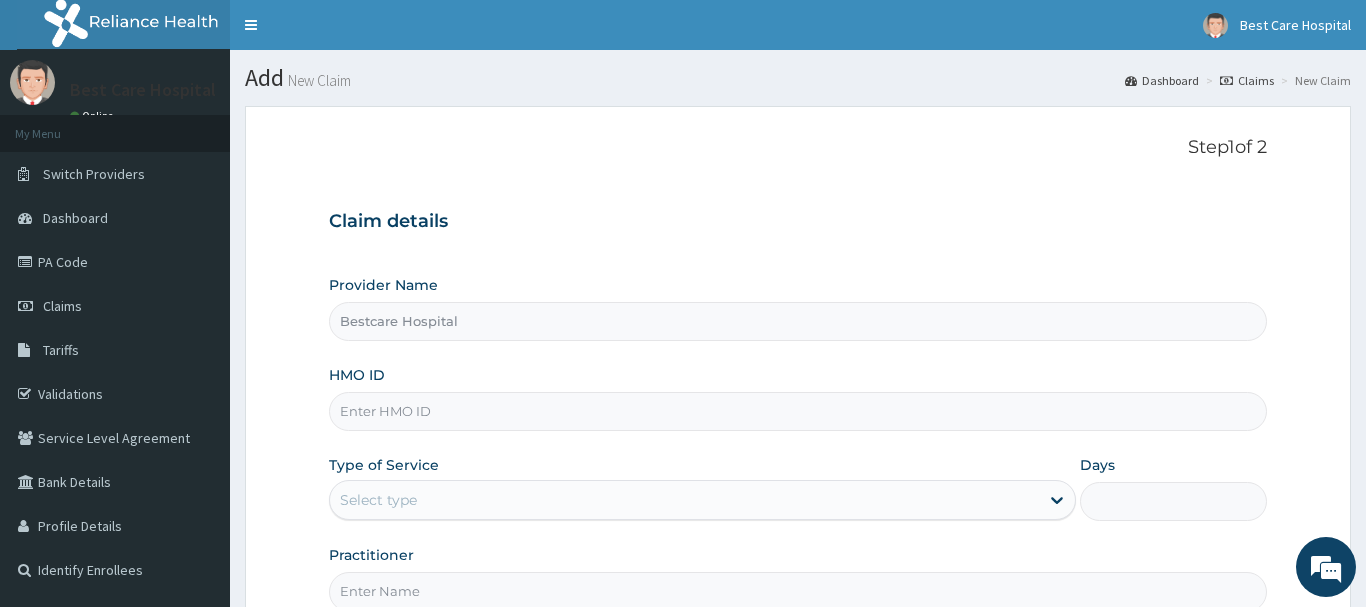 click on "HMO ID" at bounding box center [798, 411] 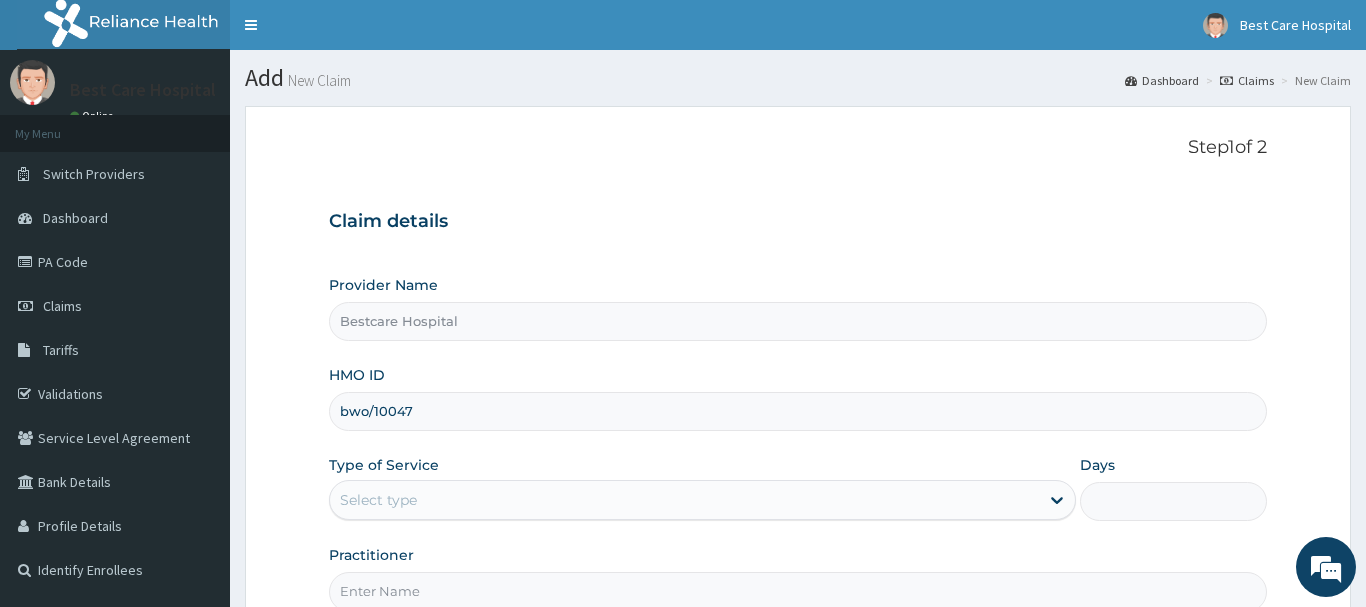 scroll, scrollTop: 0, scrollLeft: 0, axis: both 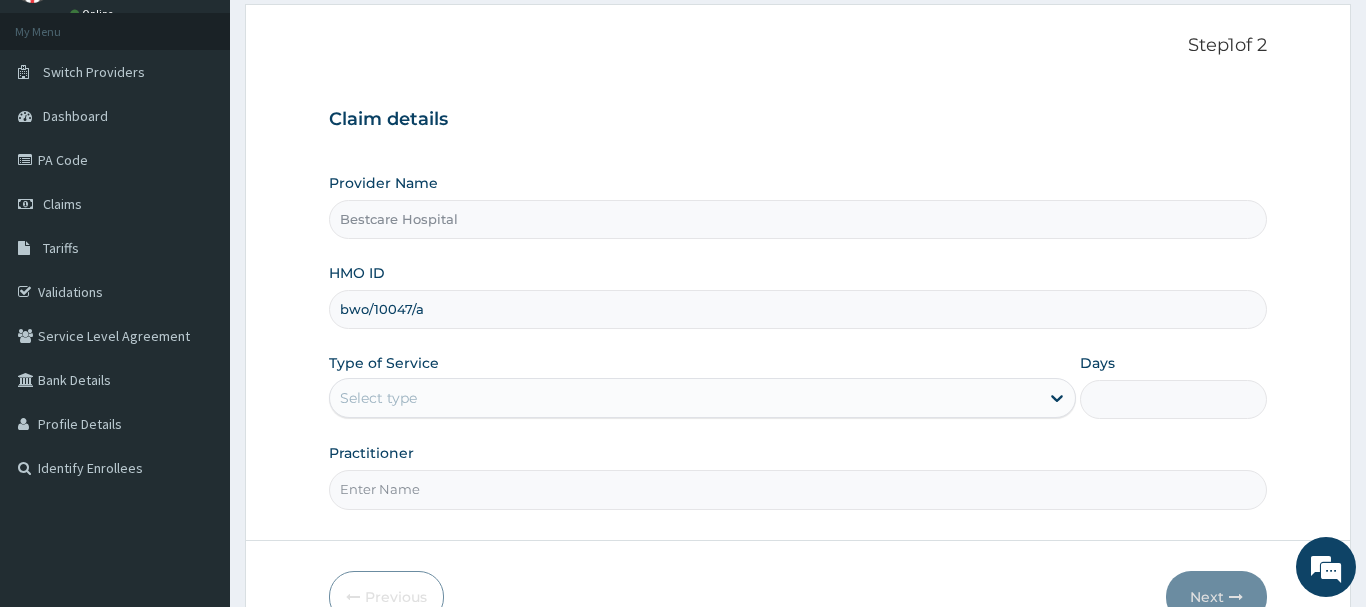 type on "bwo/10047/a" 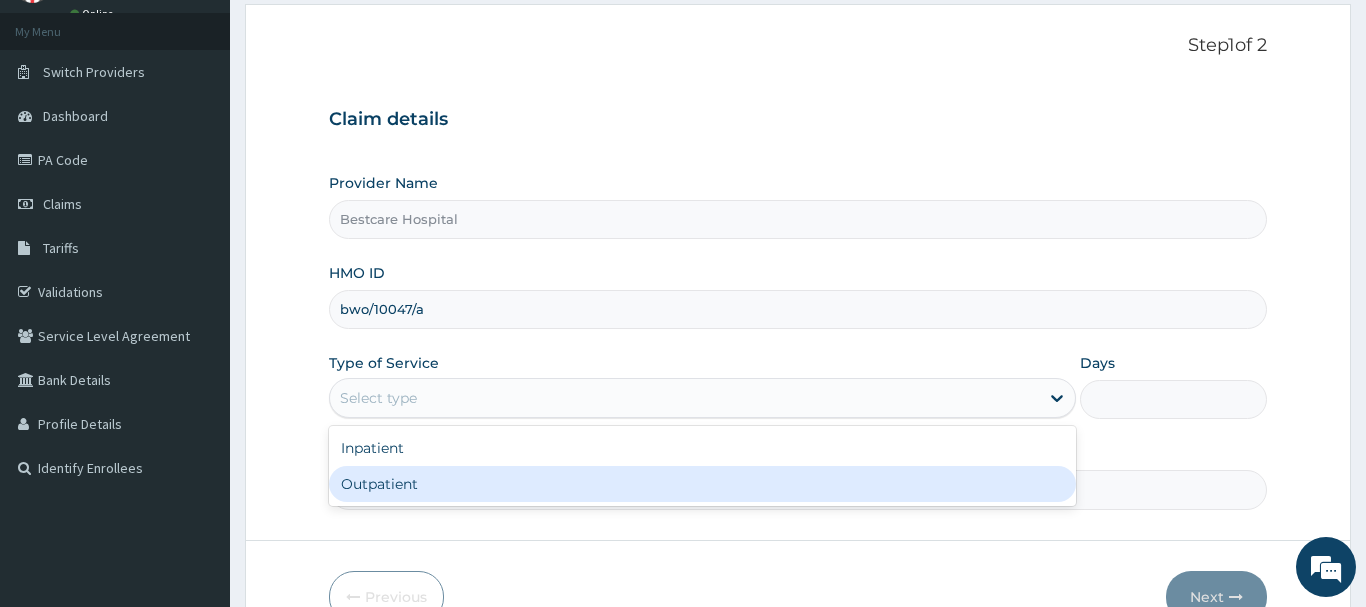 click on "Outpatient" at bounding box center [703, 484] 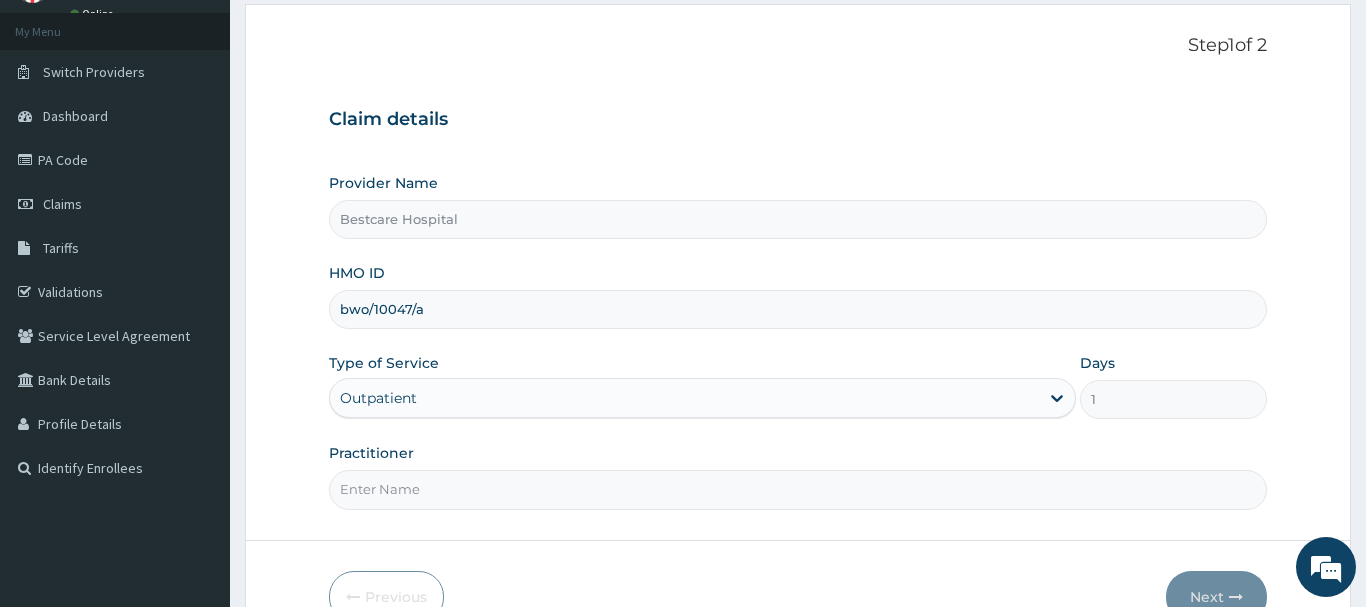 click on "Practitioner" at bounding box center (798, 489) 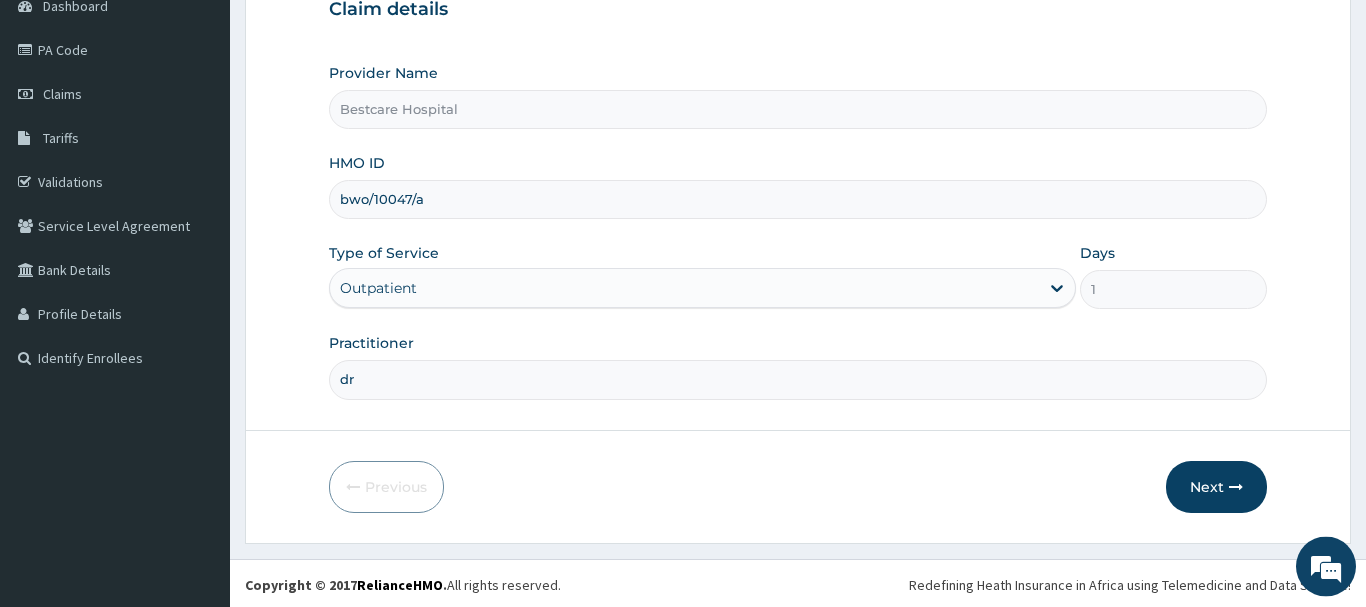 scroll, scrollTop: 215, scrollLeft: 0, axis: vertical 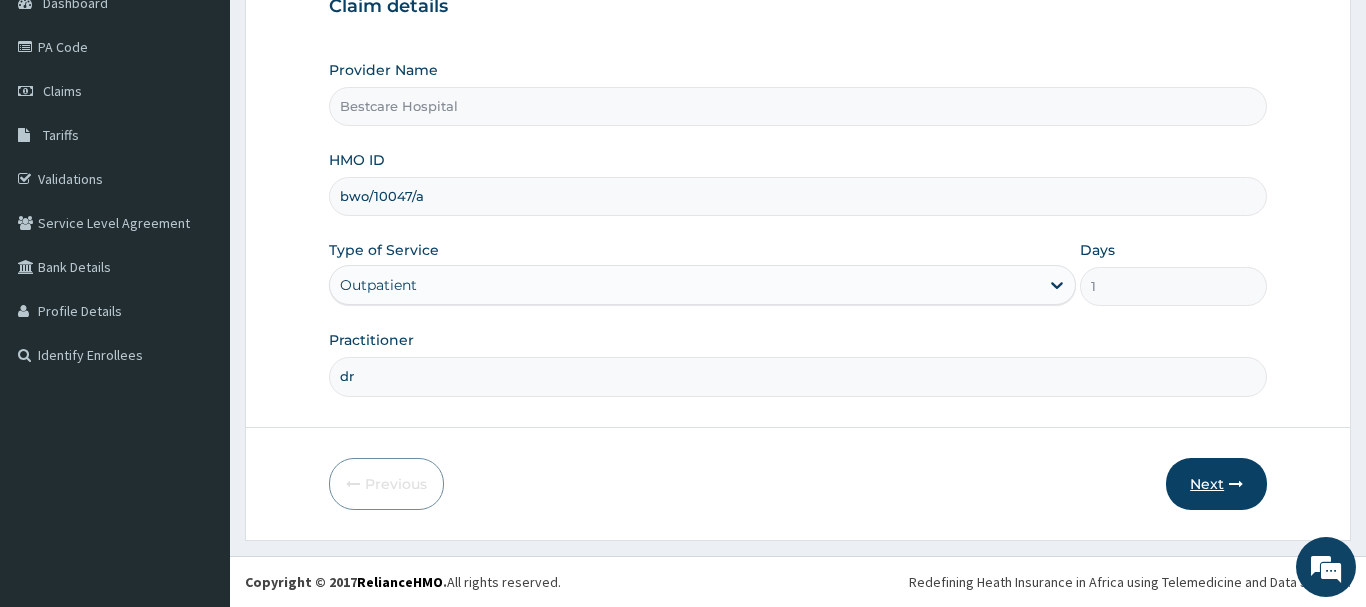 type on "dr" 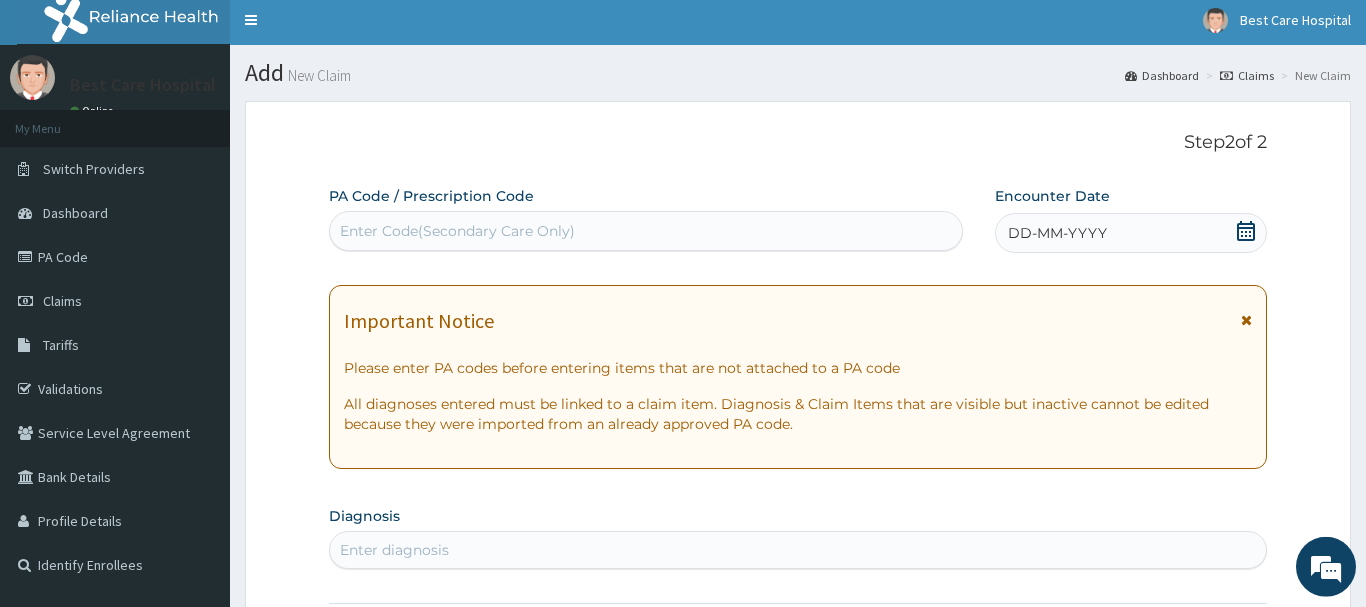 scroll, scrollTop: 0, scrollLeft: 0, axis: both 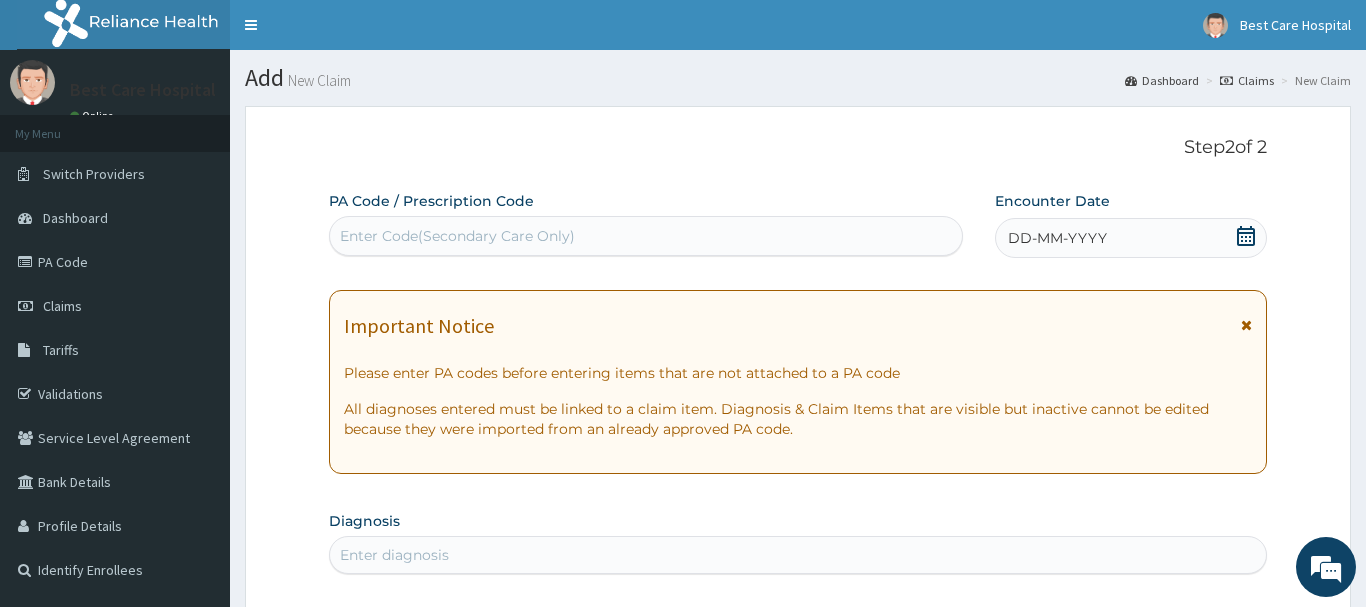 click on "Enter Code(Secondary Care Only)" at bounding box center (457, 236) 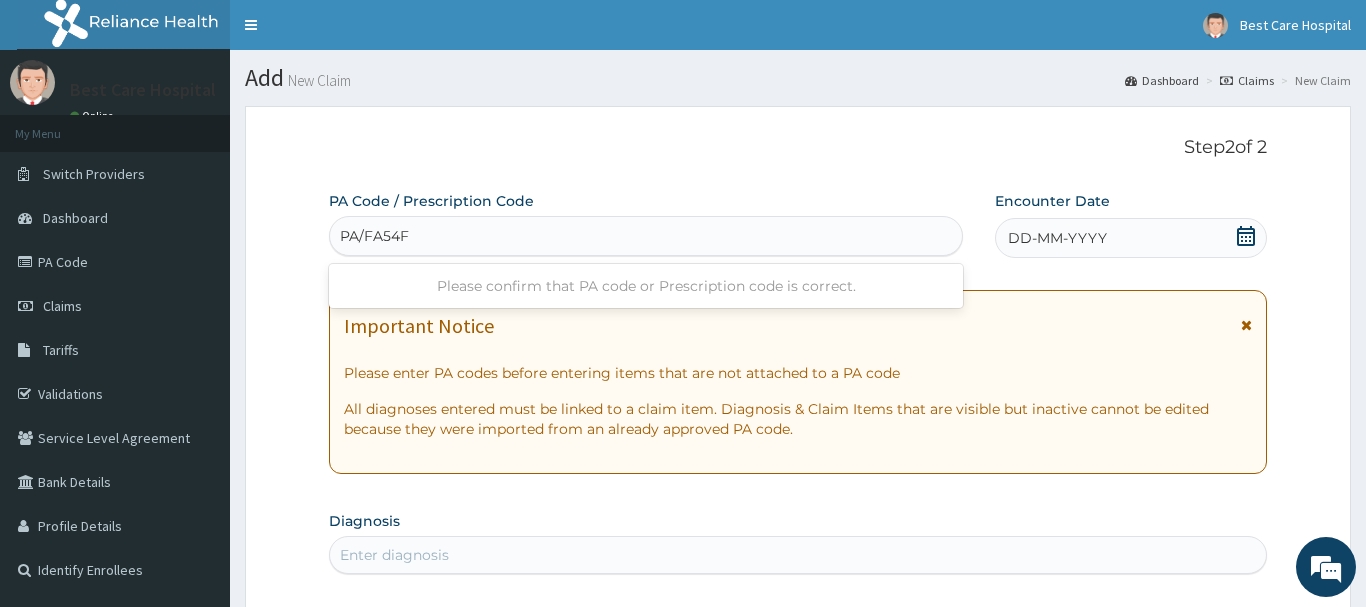 type on "PA/FA54F1" 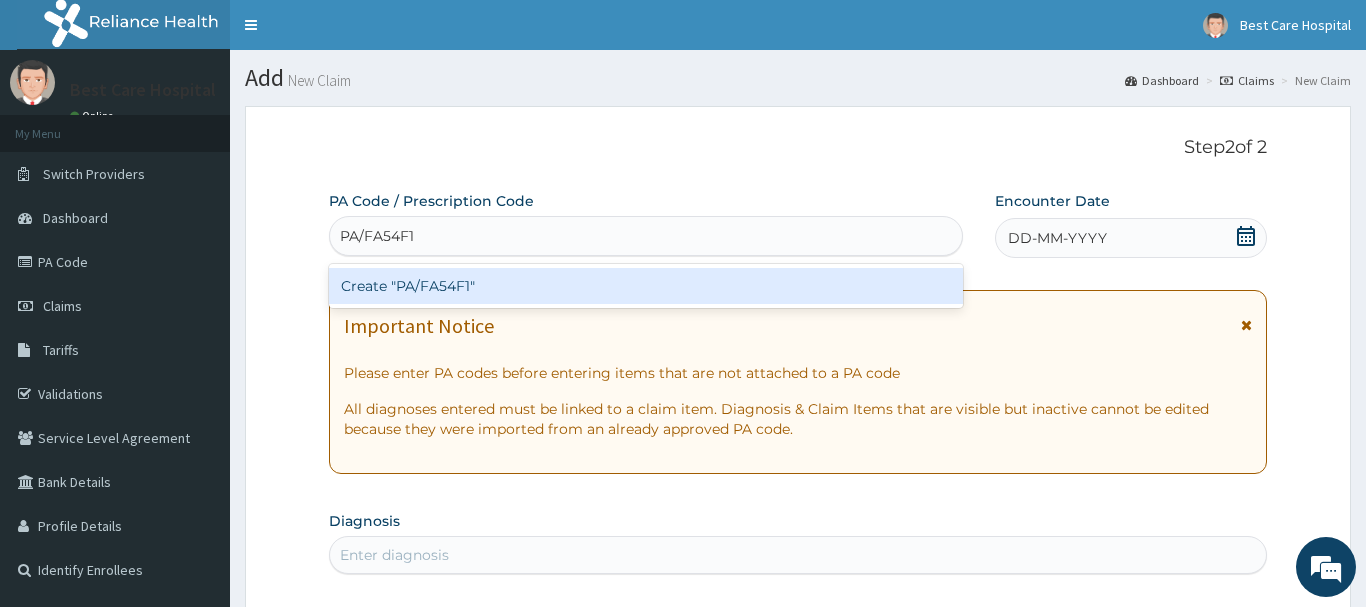 click on "Create "PA/FA54F1"" at bounding box center [646, 286] 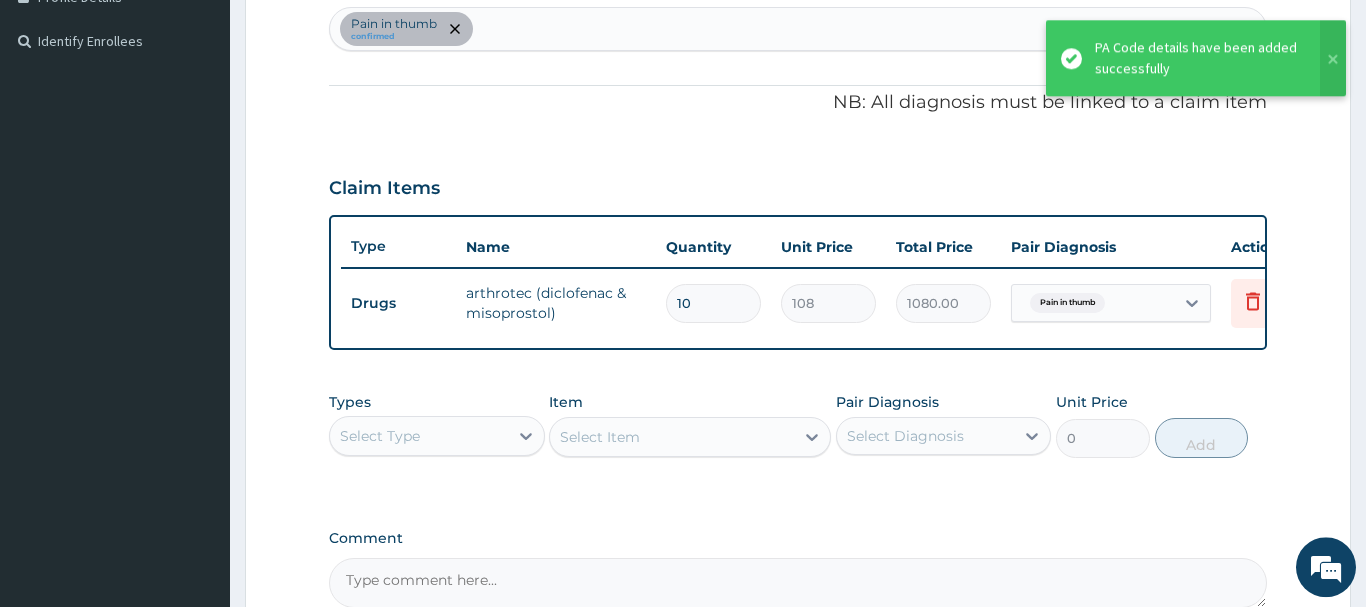 scroll, scrollTop: 427, scrollLeft: 0, axis: vertical 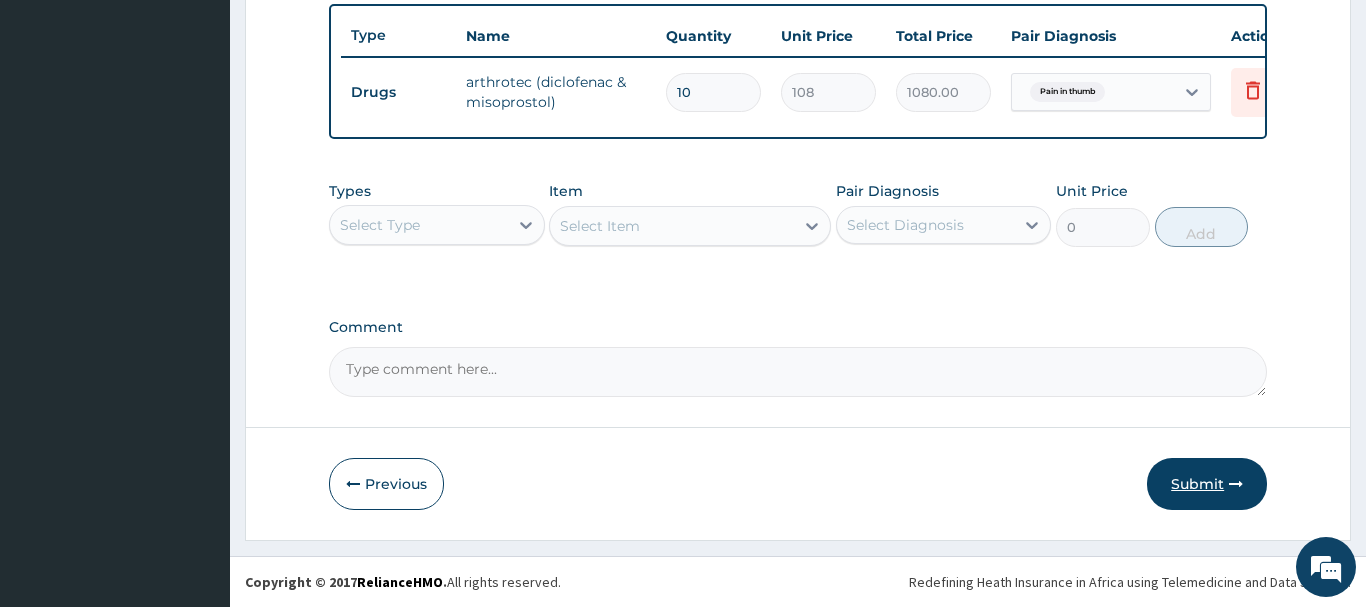 click on "Submit" at bounding box center [1207, 484] 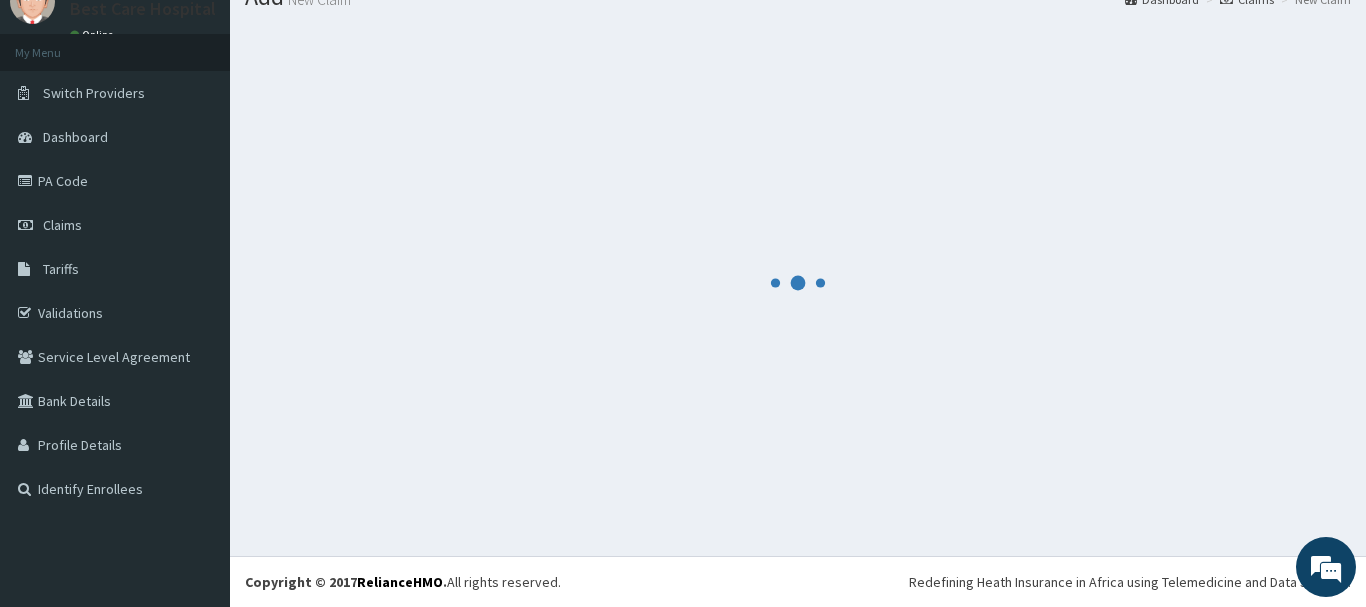 scroll, scrollTop: 81, scrollLeft: 0, axis: vertical 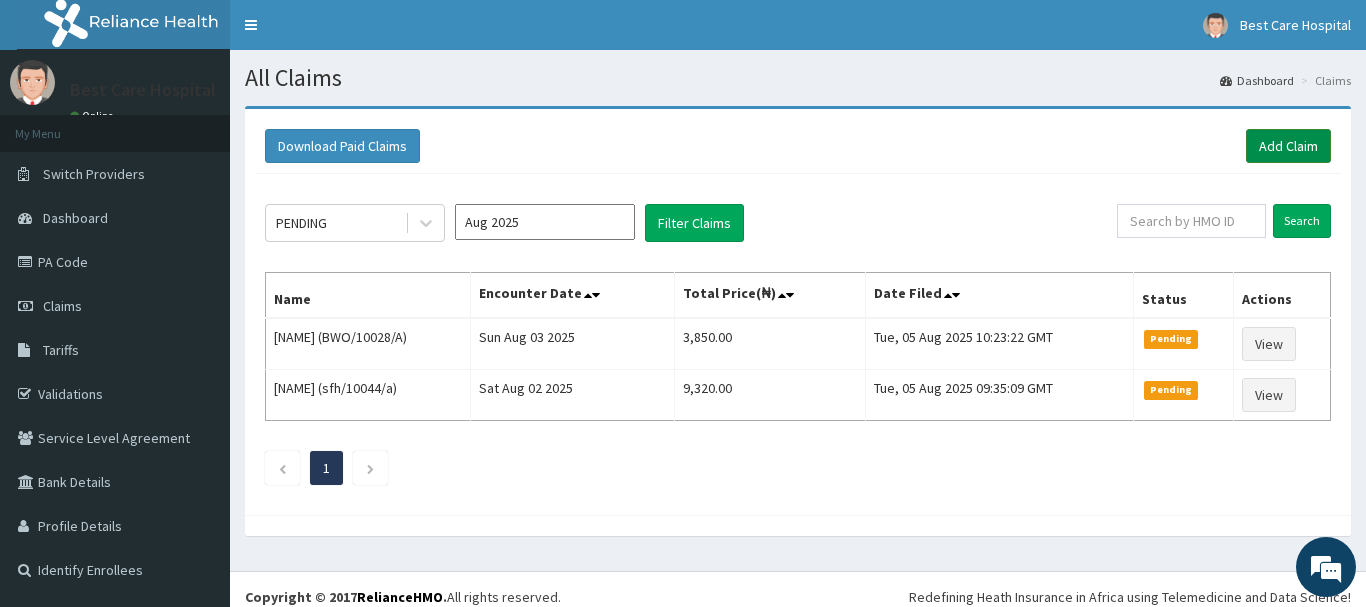 click on "Add Claim" at bounding box center (1288, 146) 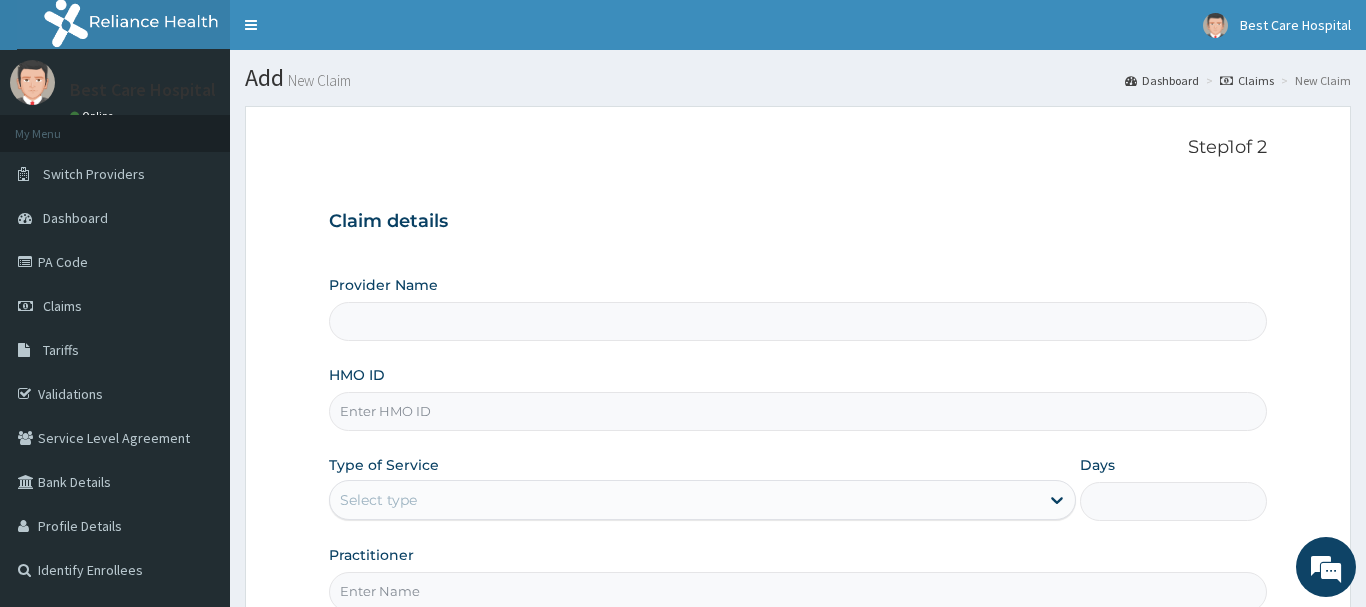 click on "HMO ID" at bounding box center (798, 411) 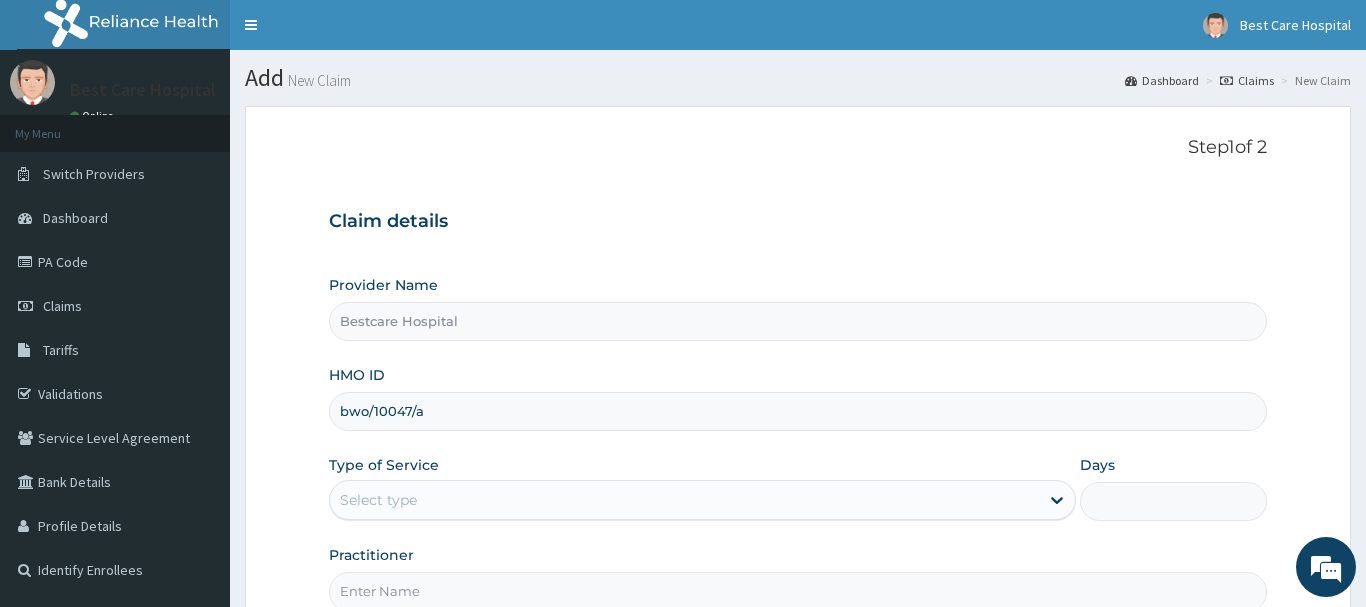 scroll, scrollTop: 0, scrollLeft: 0, axis: both 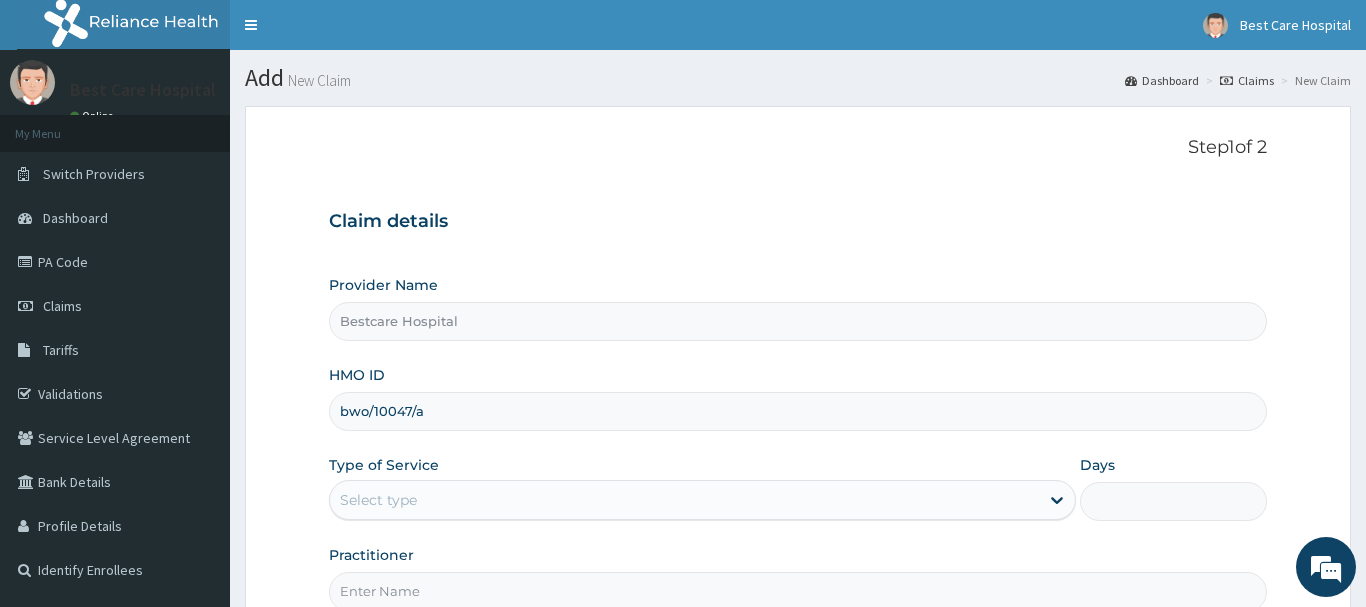 type on "bwo/10047/a" 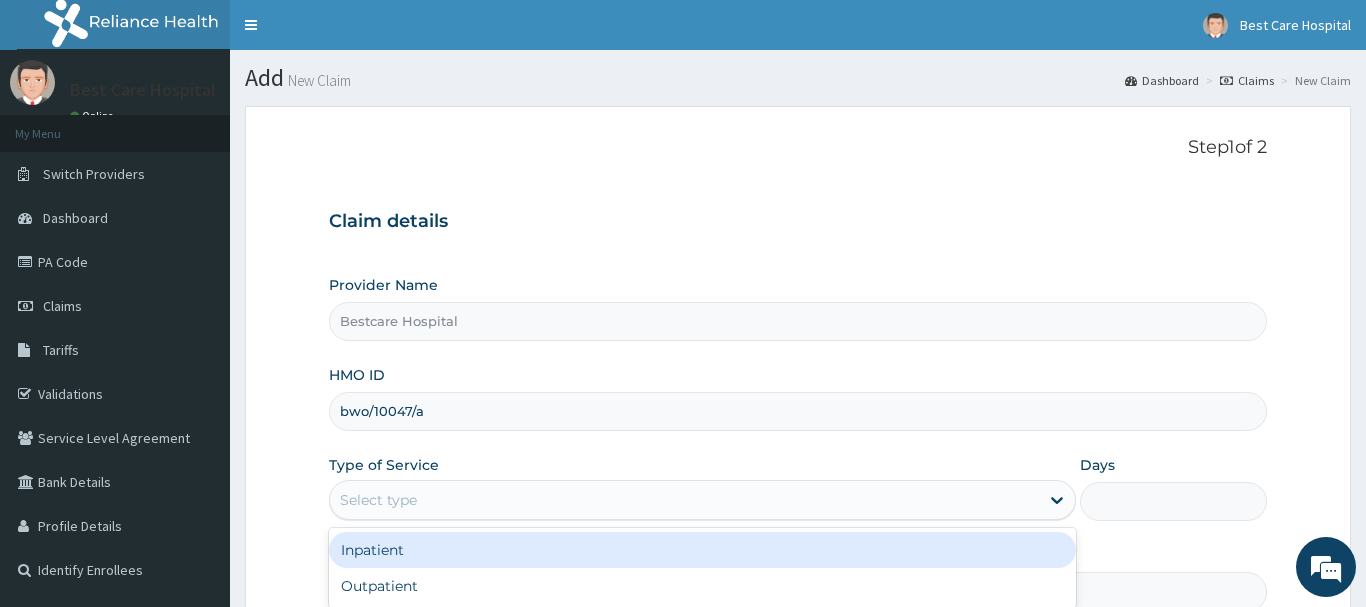 click on "Select type" at bounding box center (685, 500) 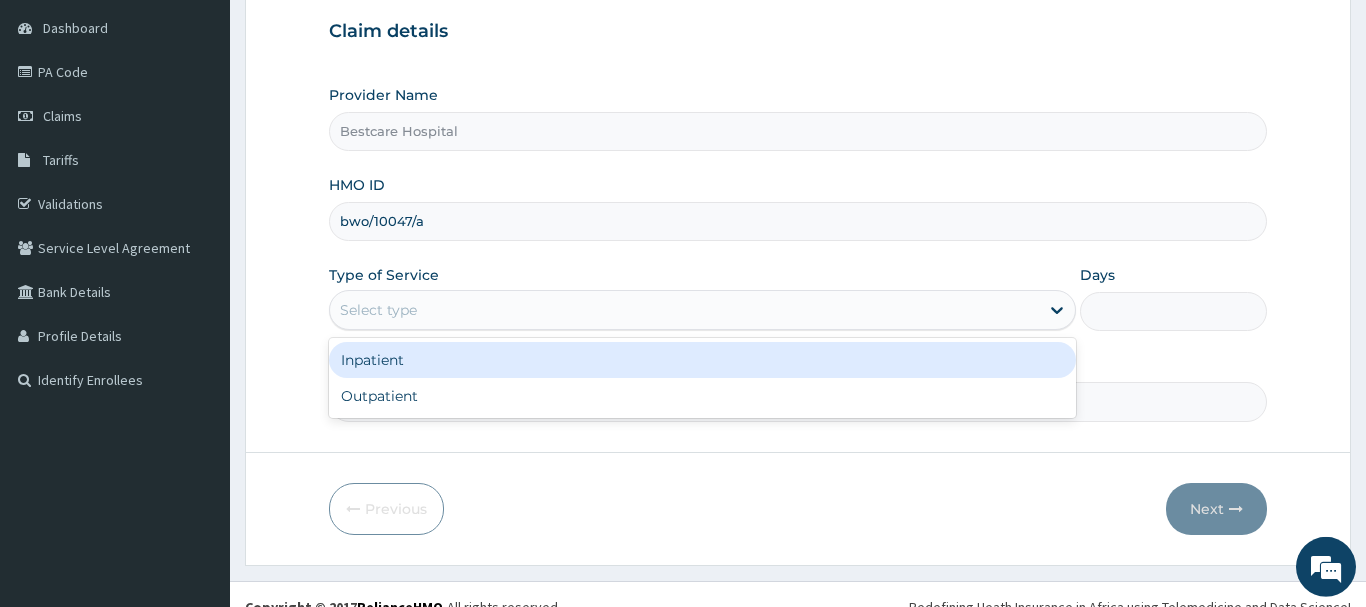 scroll, scrollTop: 204, scrollLeft: 0, axis: vertical 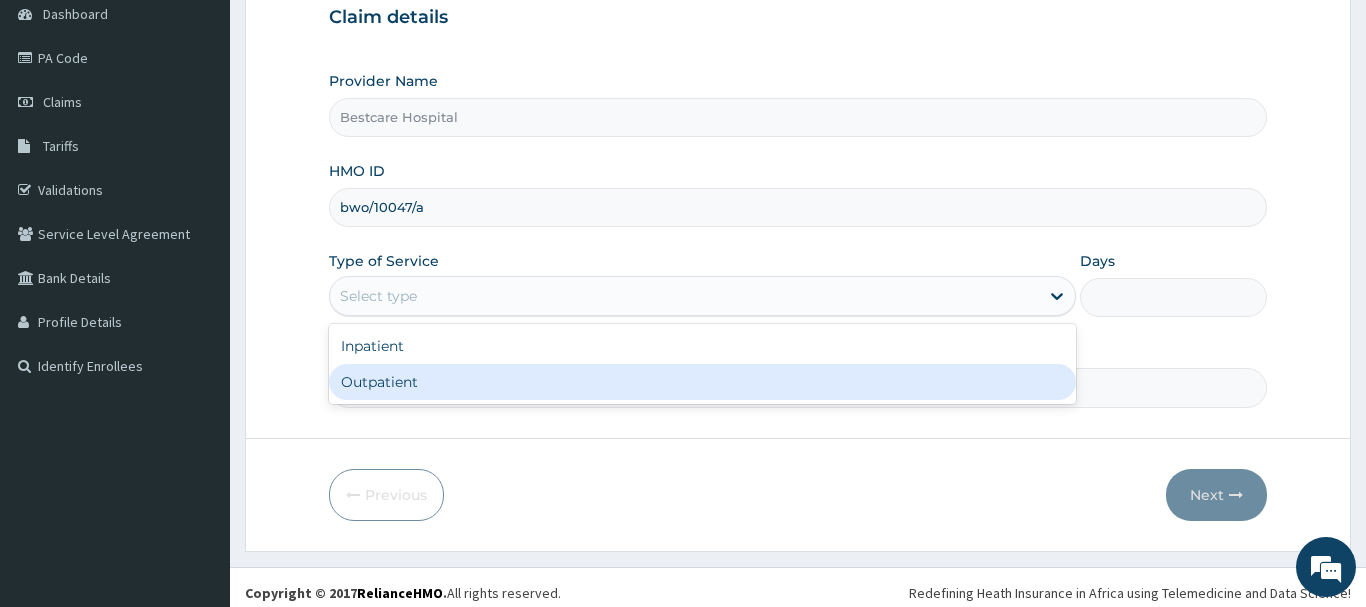 click on "Outpatient" at bounding box center (703, 382) 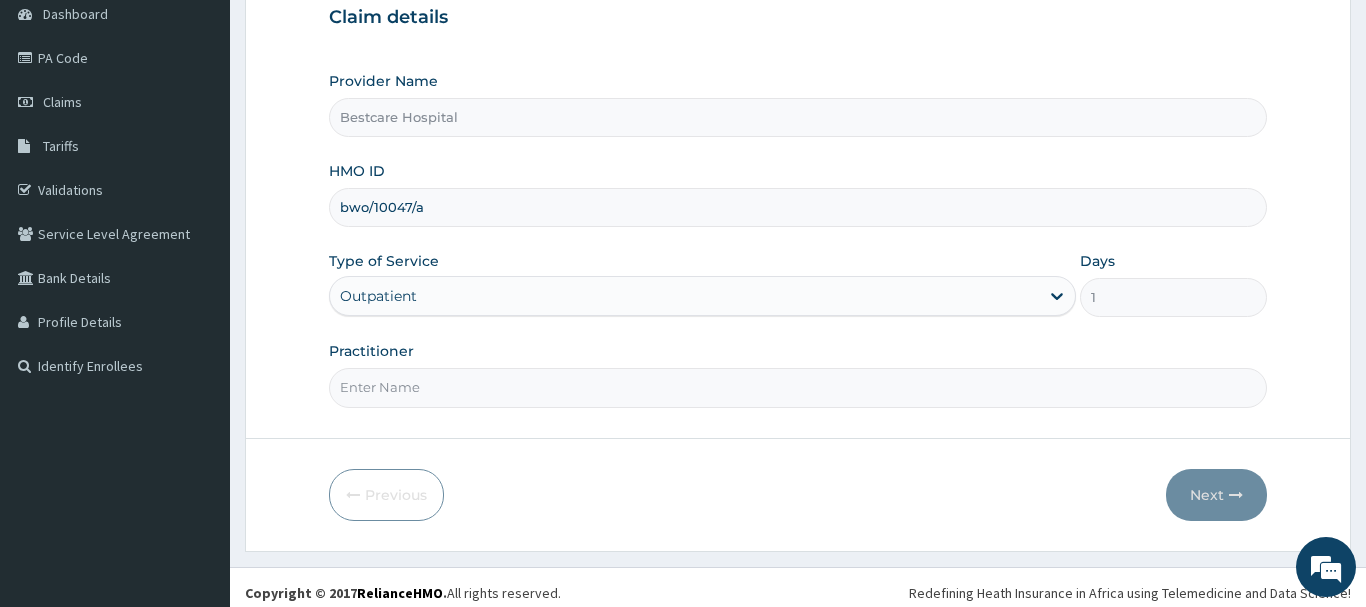 click on "Practitioner" at bounding box center (798, 387) 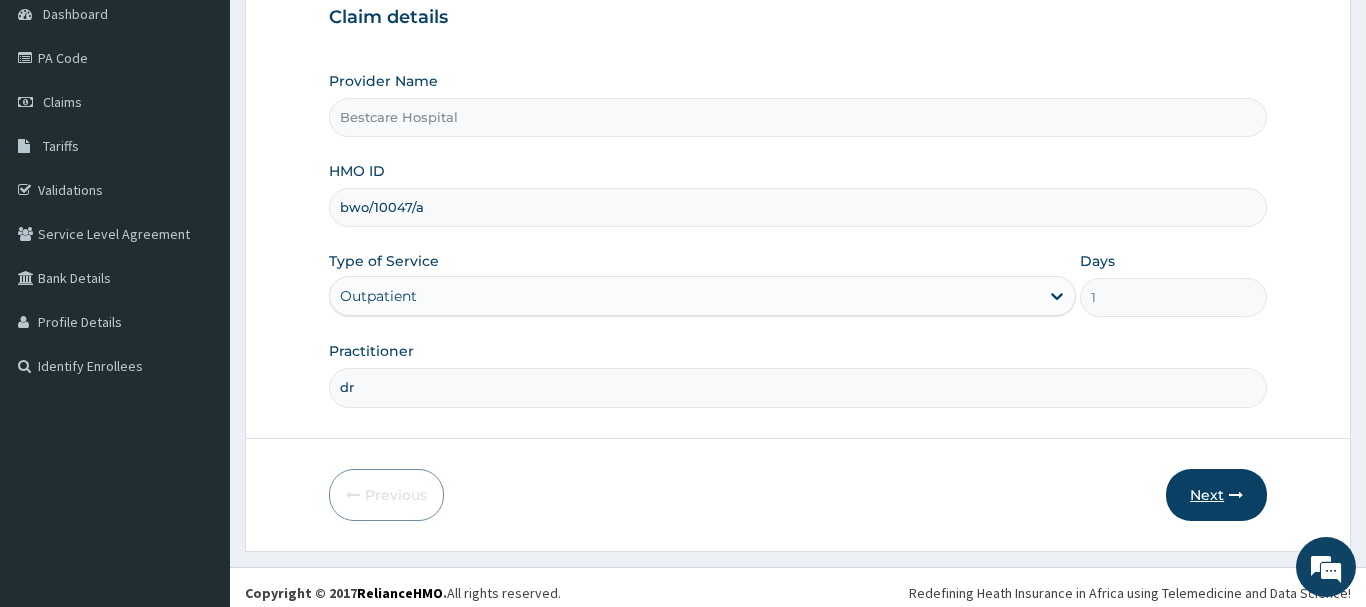 type on "dr" 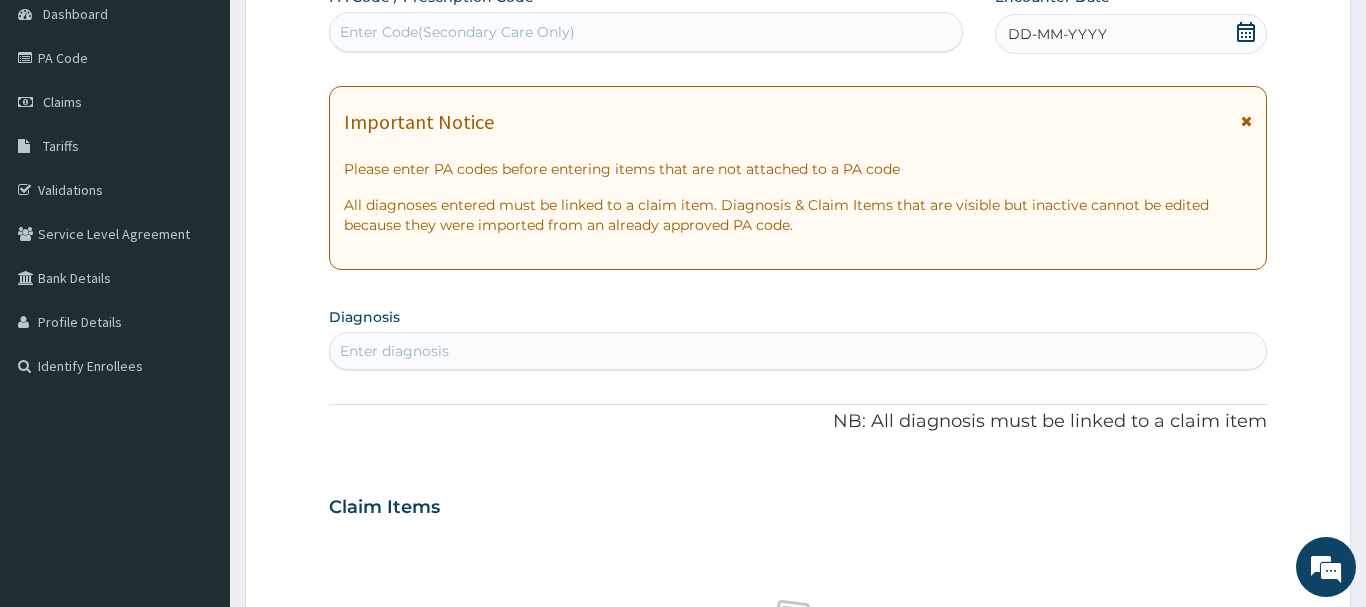 scroll, scrollTop: 0, scrollLeft: 0, axis: both 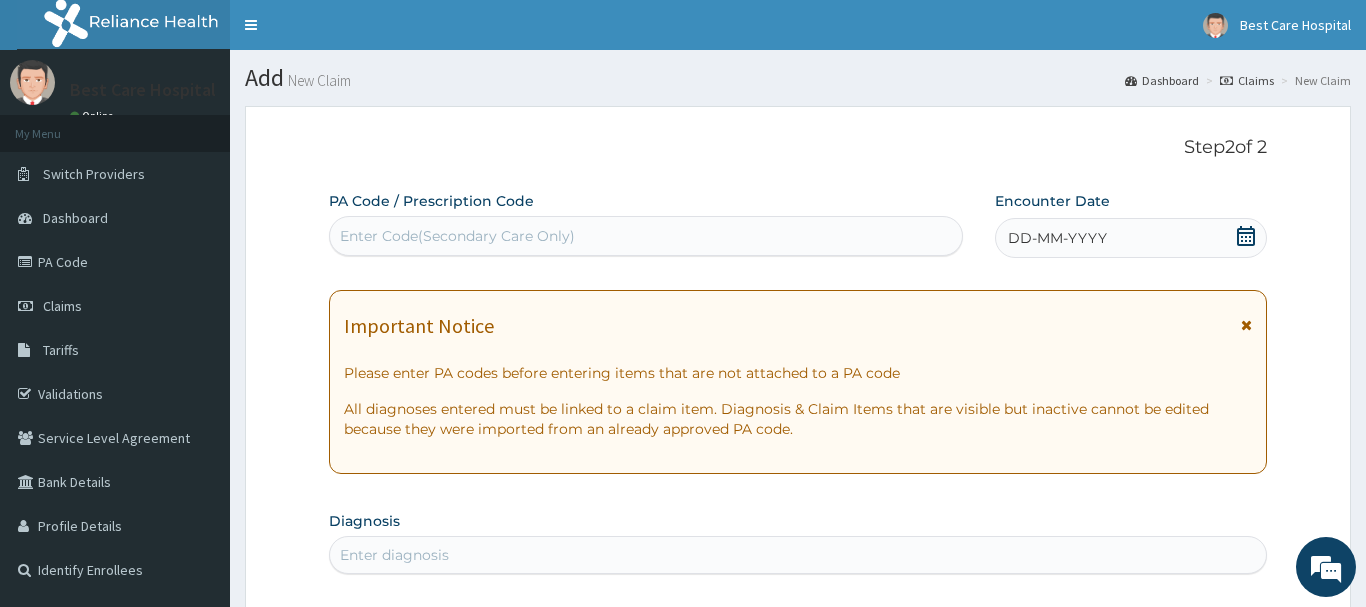 click on "Enter Code(Secondary Care Only)" at bounding box center [646, 236] 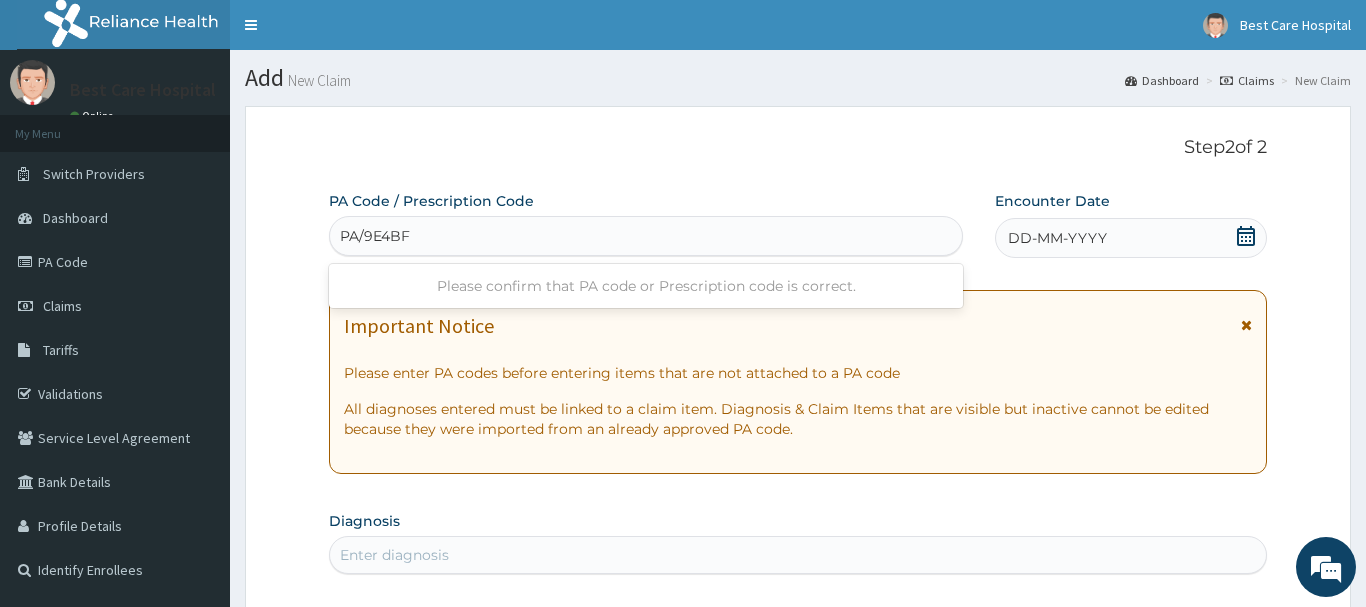 type on "PA/9E4BF0" 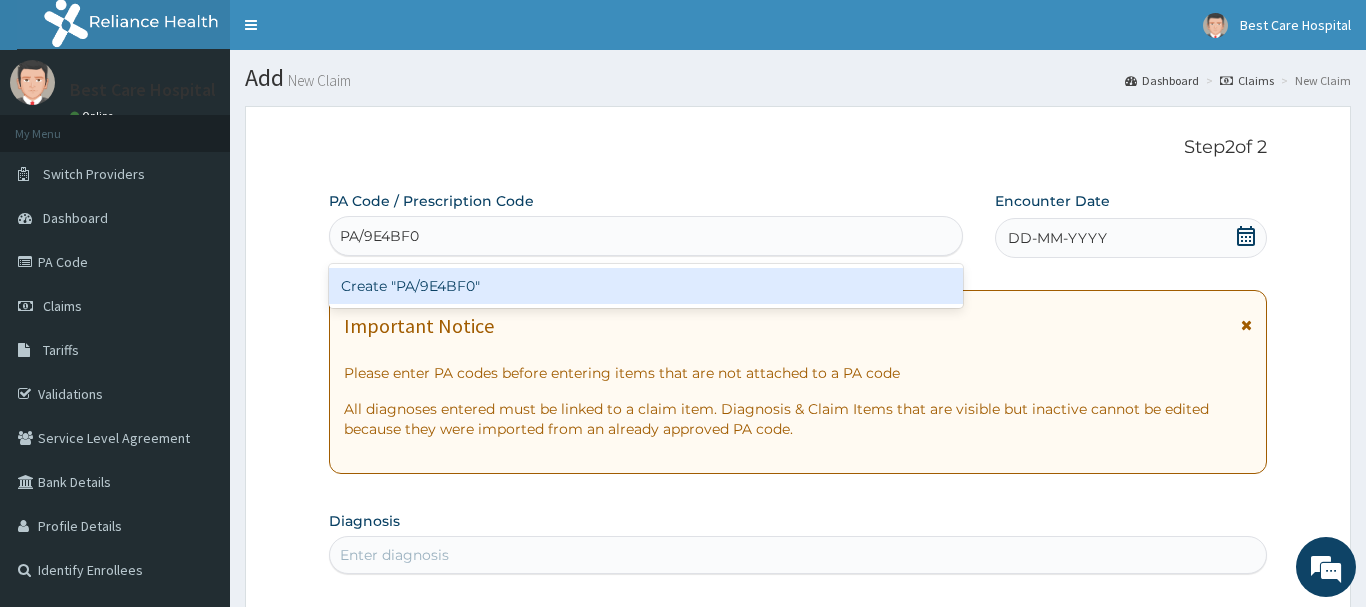 click on "Create "PA/9E4BF0"" at bounding box center (646, 286) 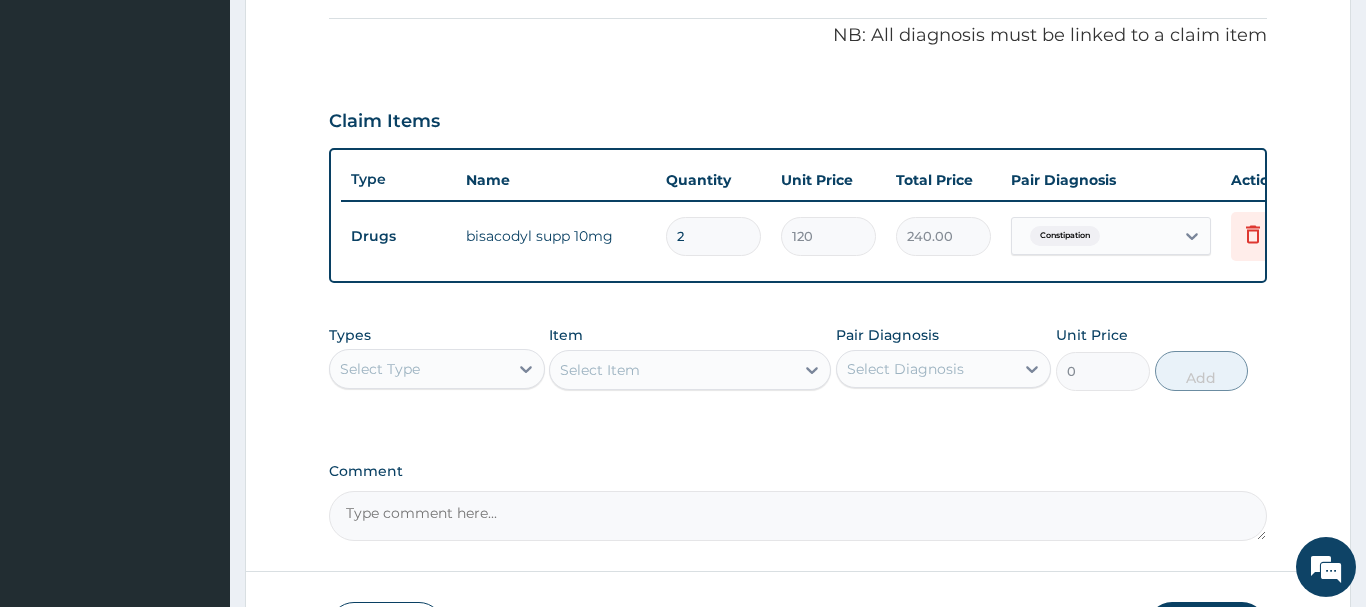 scroll, scrollTop: 740, scrollLeft: 0, axis: vertical 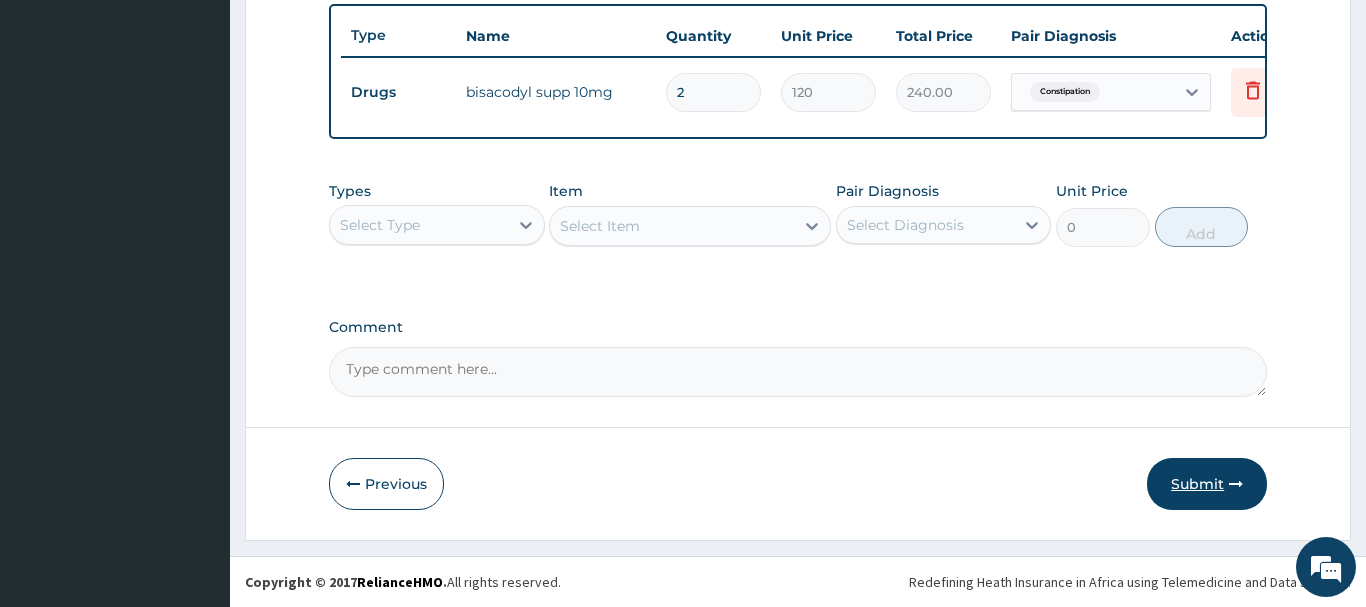 click on "Submit" at bounding box center (1207, 484) 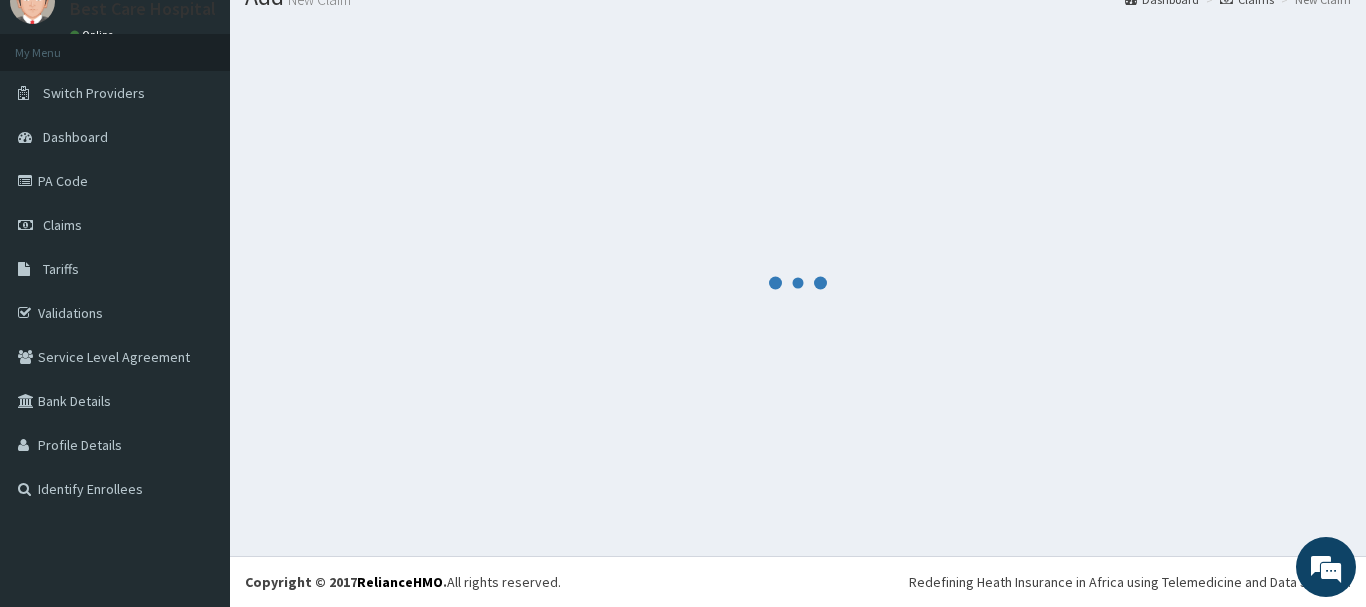 scroll, scrollTop: 81, scrollLeft: 0, axis: vertical 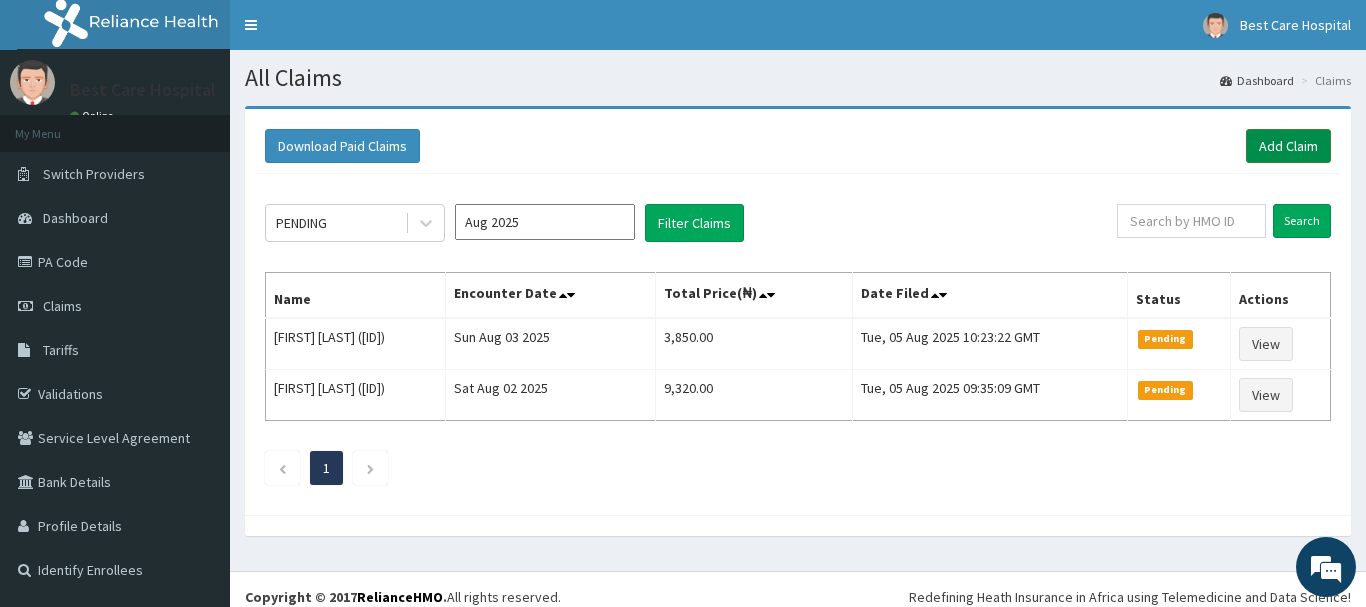 click on "Add Claim" at bounding box center [1288, 146] 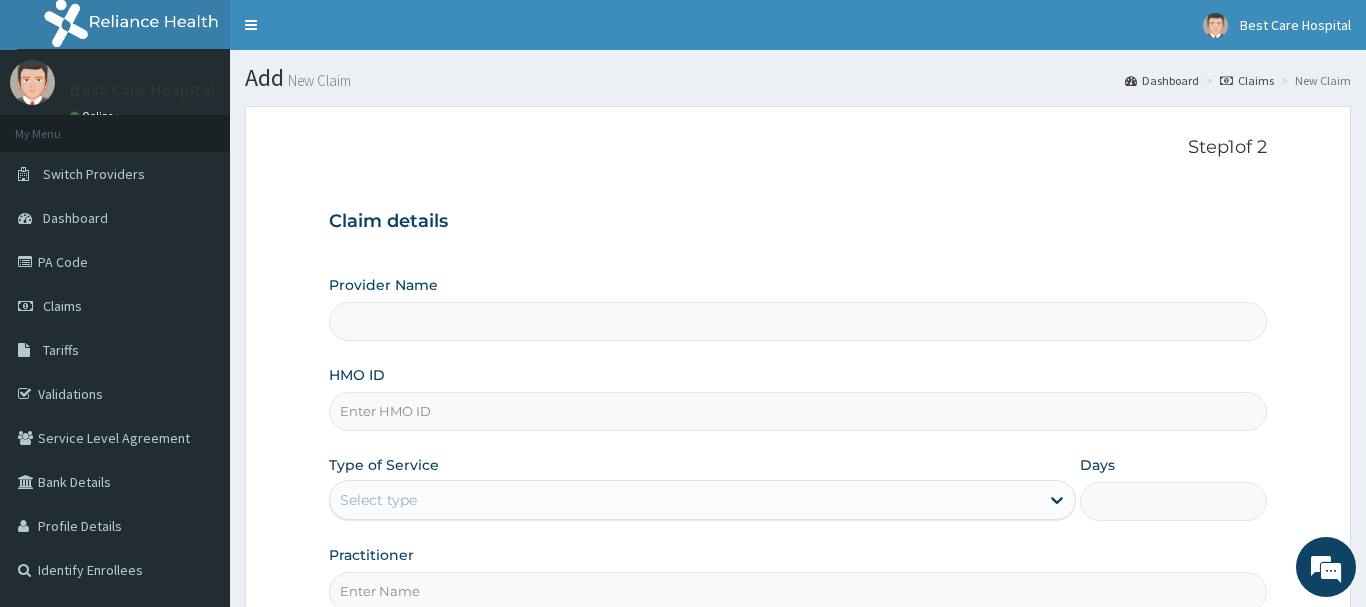 scroll, scrollTop: 0, scrollLeft: 0, axis: both 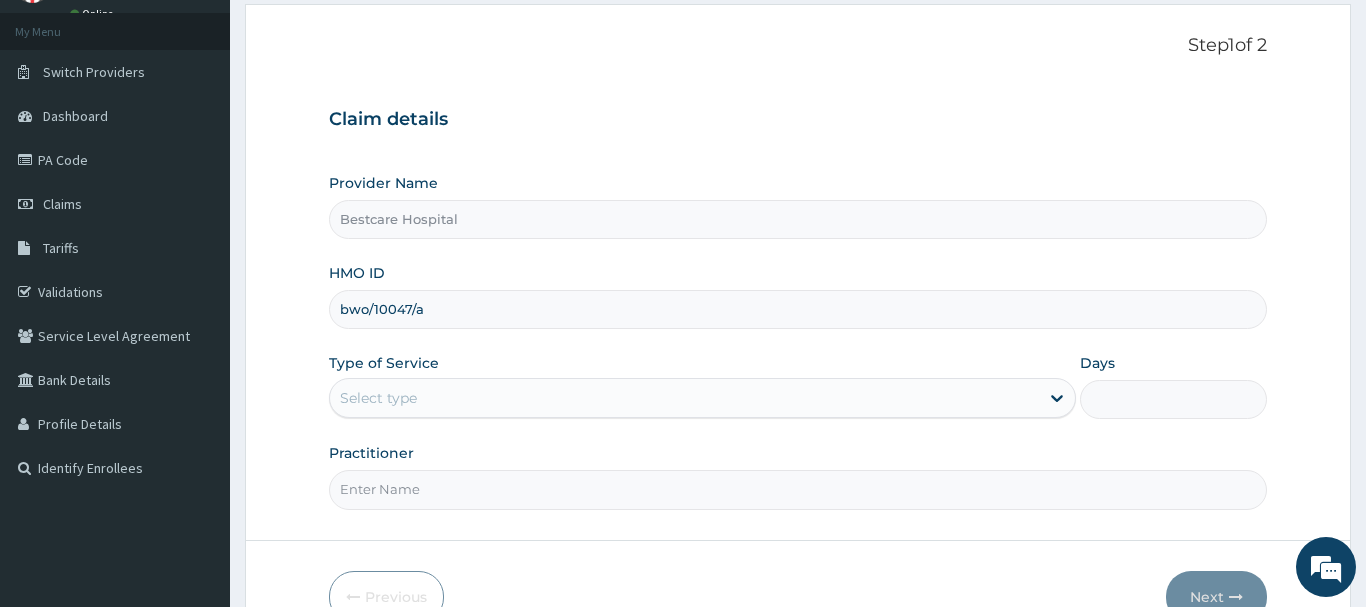 type on "bwo/10047/a" 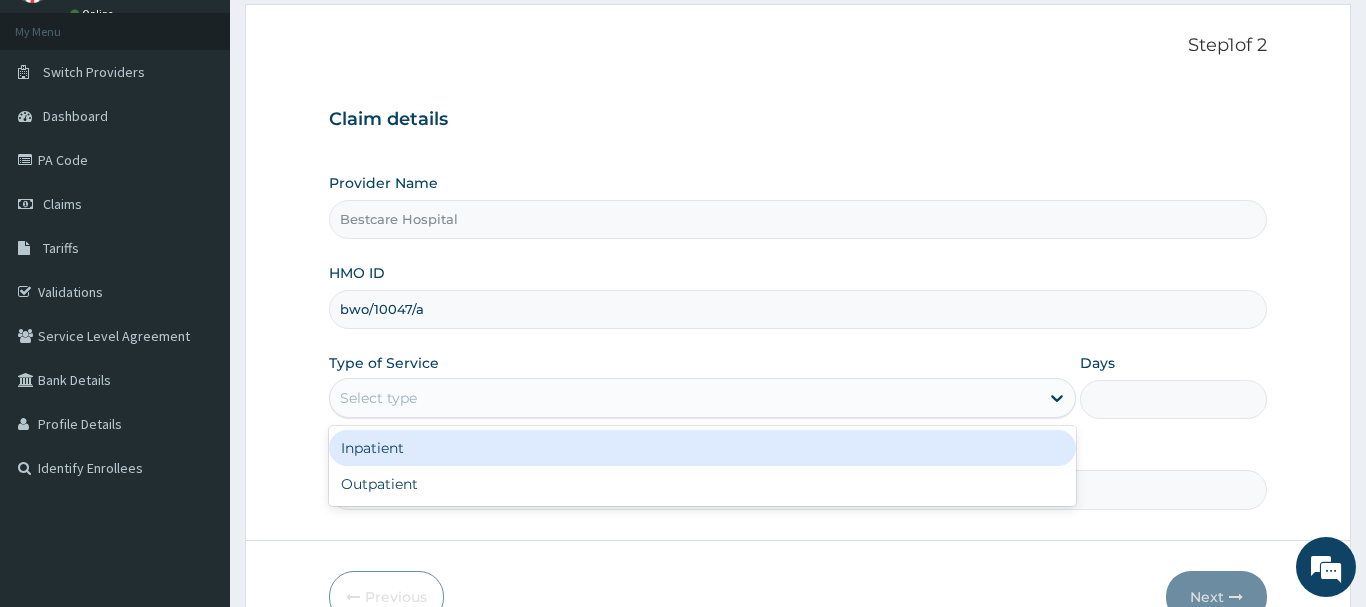 click on "Select type" at bounding box center [685, 398] 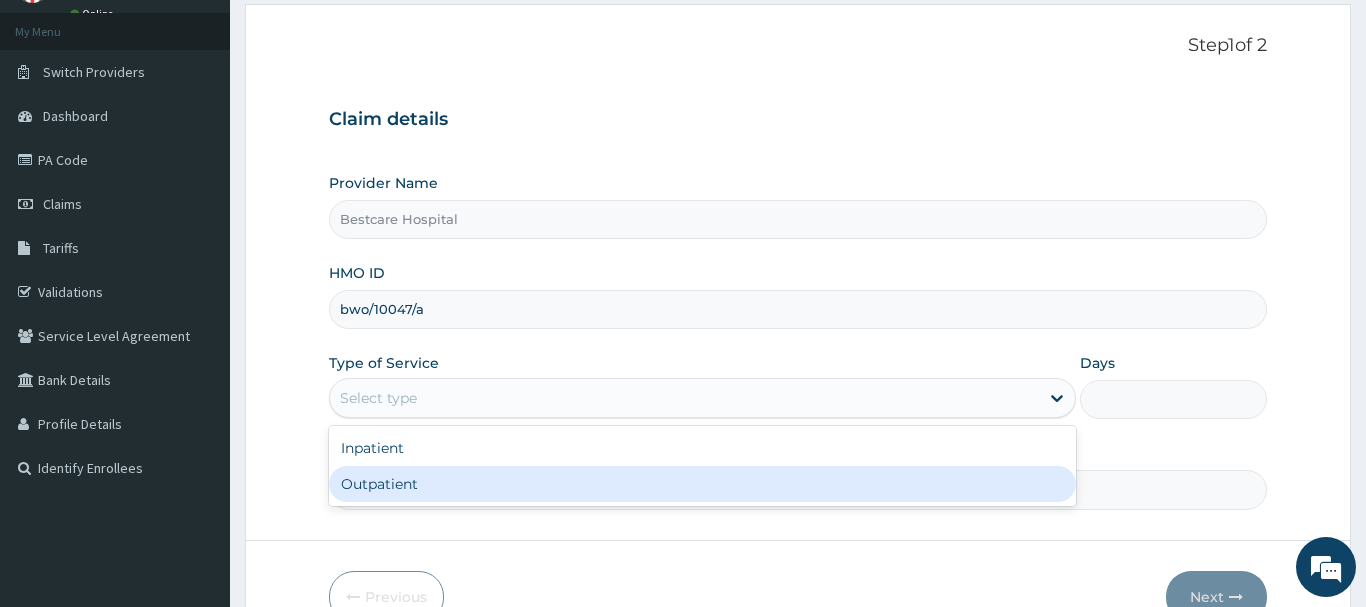 click on "Outpatient" at bounding box center (703, 484) 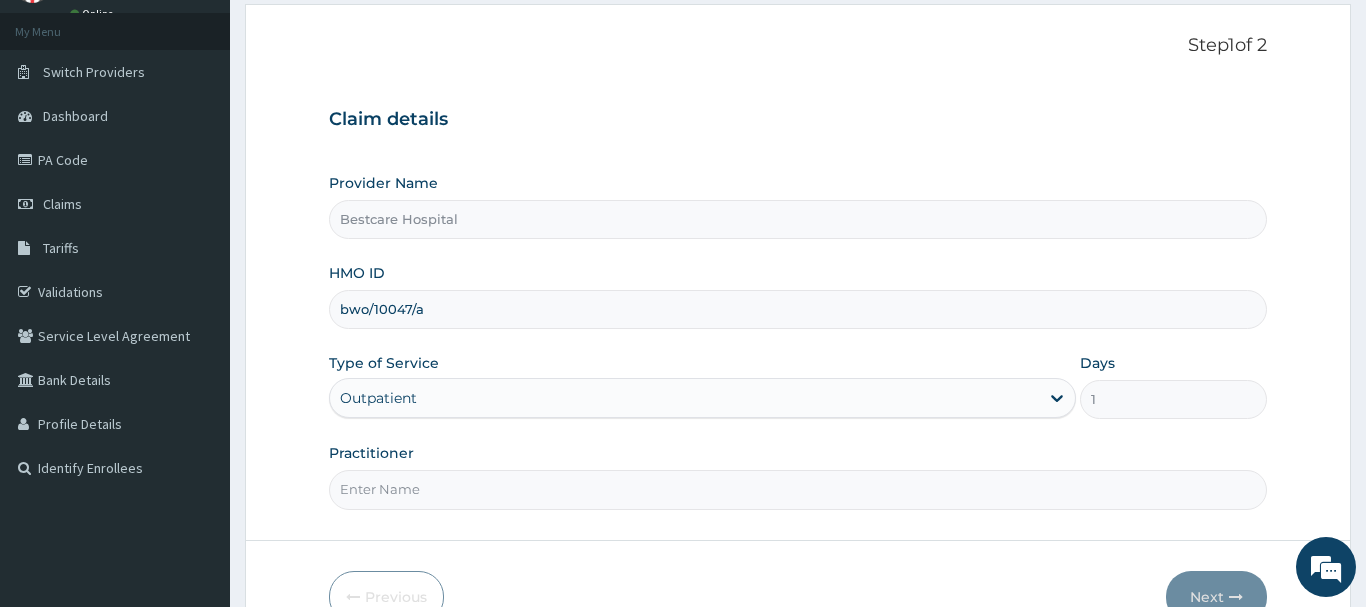 click on "Practitioner" at bounding box center [798, 489] 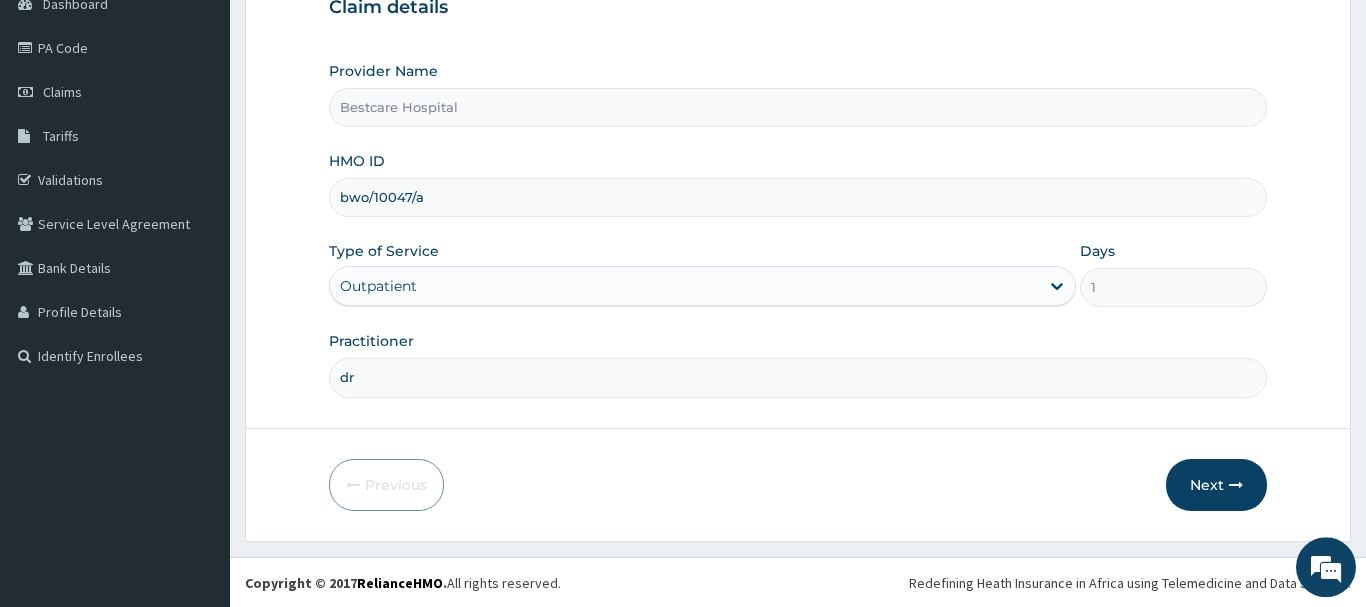 scroll, scrollTop: 215, scrollLeft: 0, axis: vertical 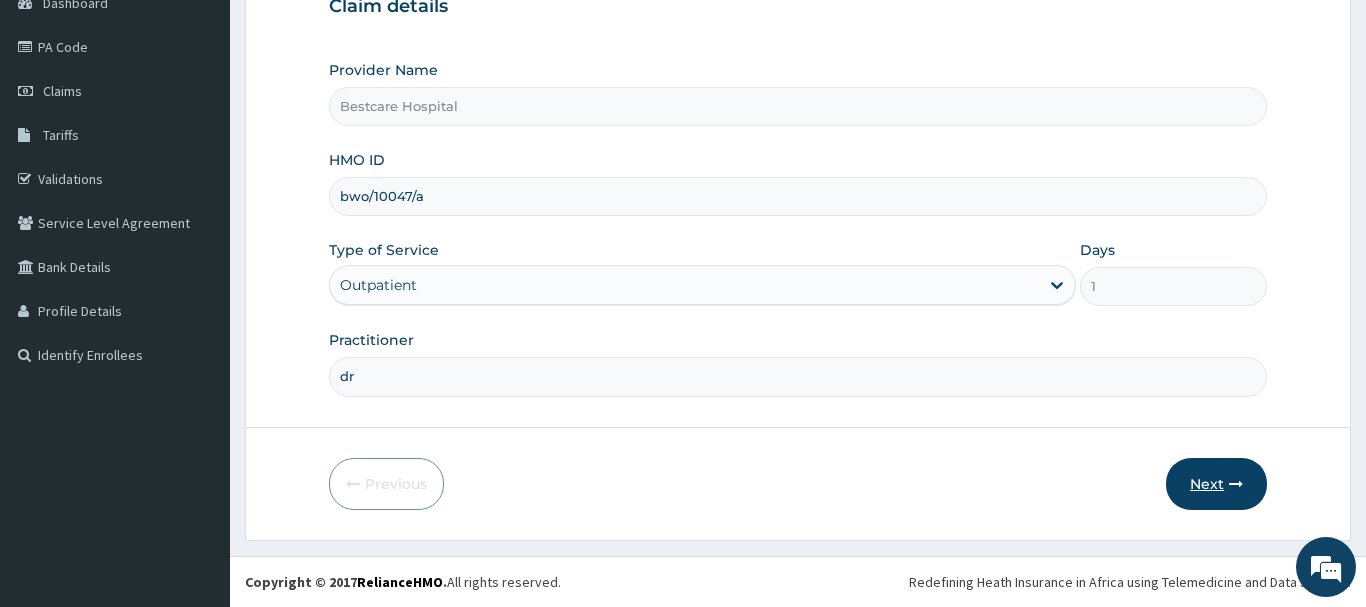 type on "dr" 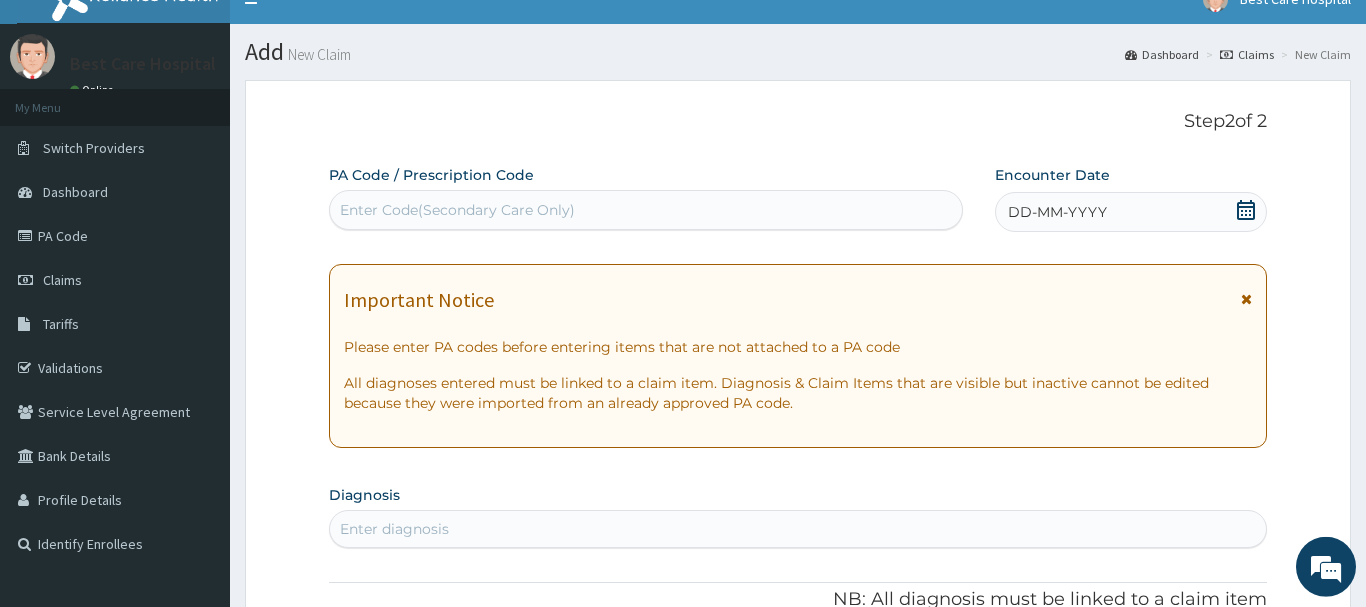 scroll, scrollTop: 11, scrollLeft: 0, axis: vertical 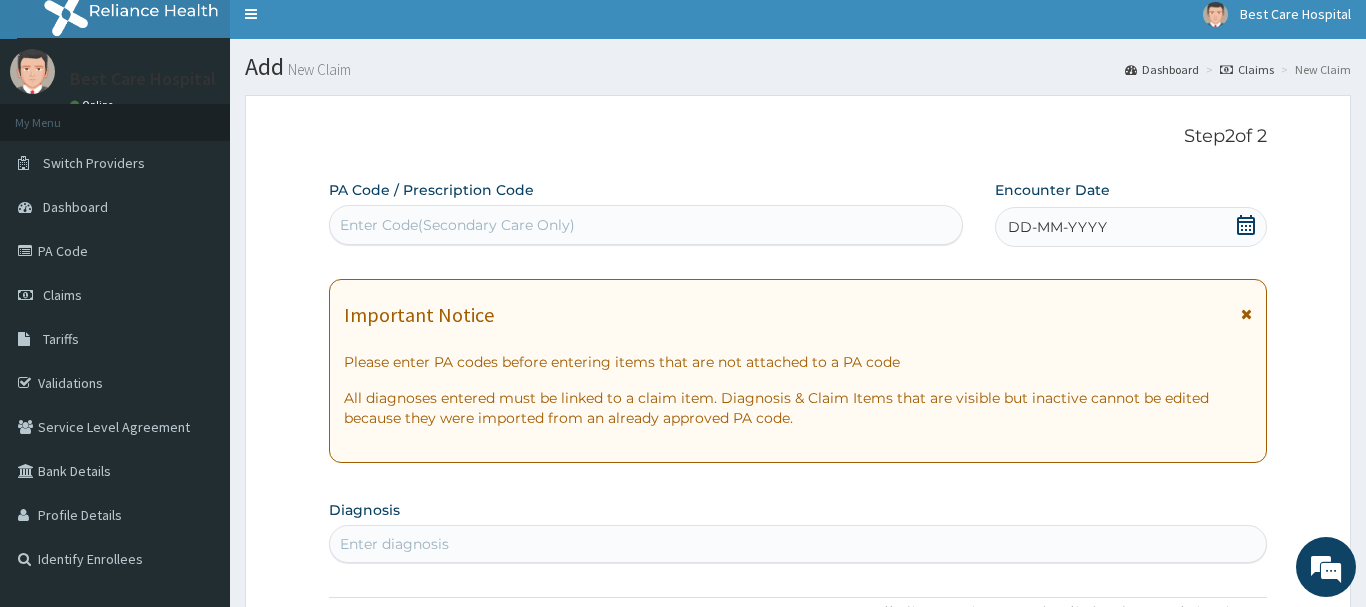click 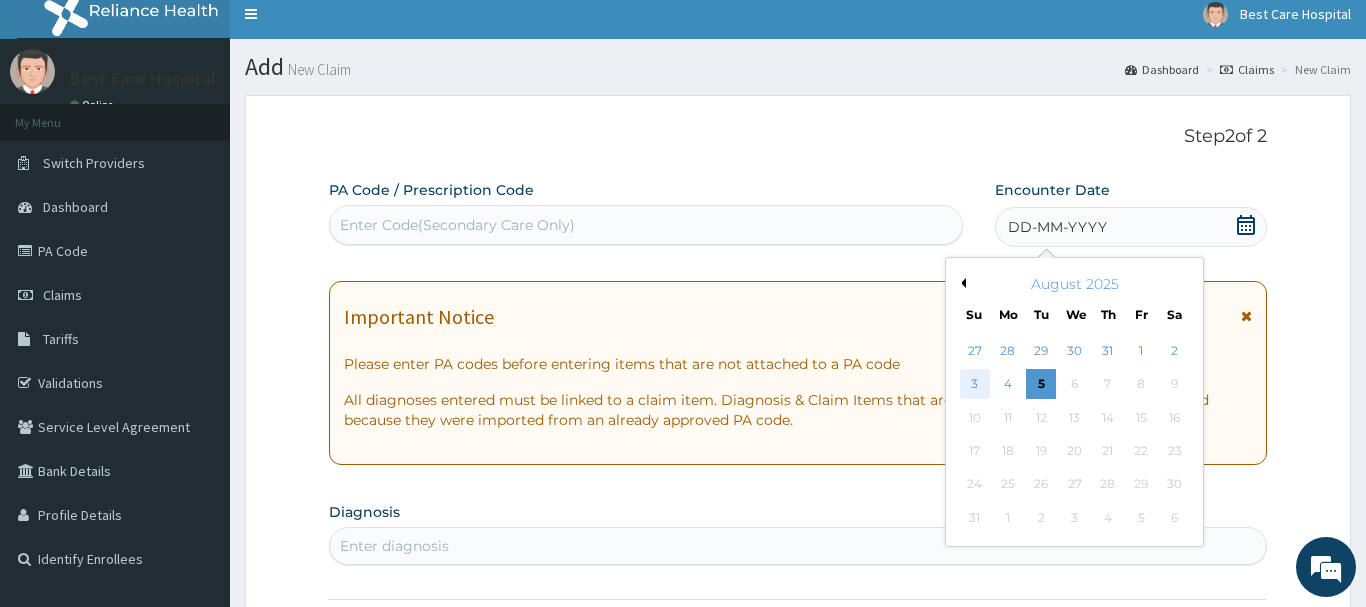 click on "3" at bounding box center [975, 385] 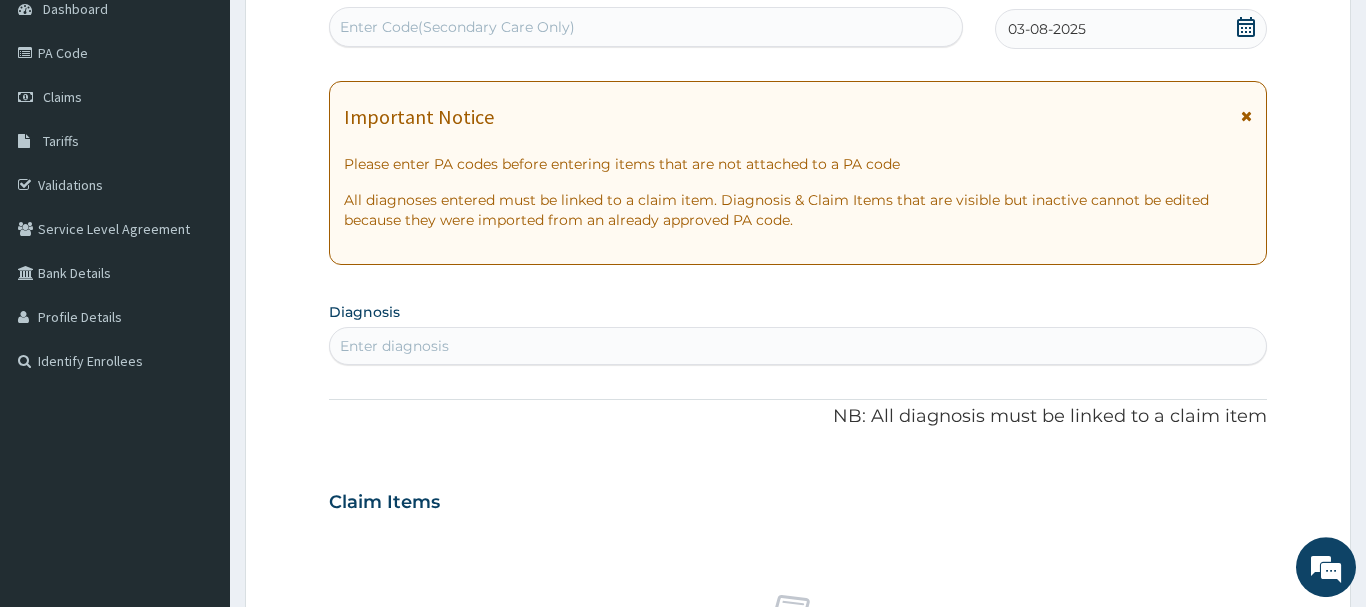 scroll, scrollTop: 215, scrollLeft: 0, axis: vertical 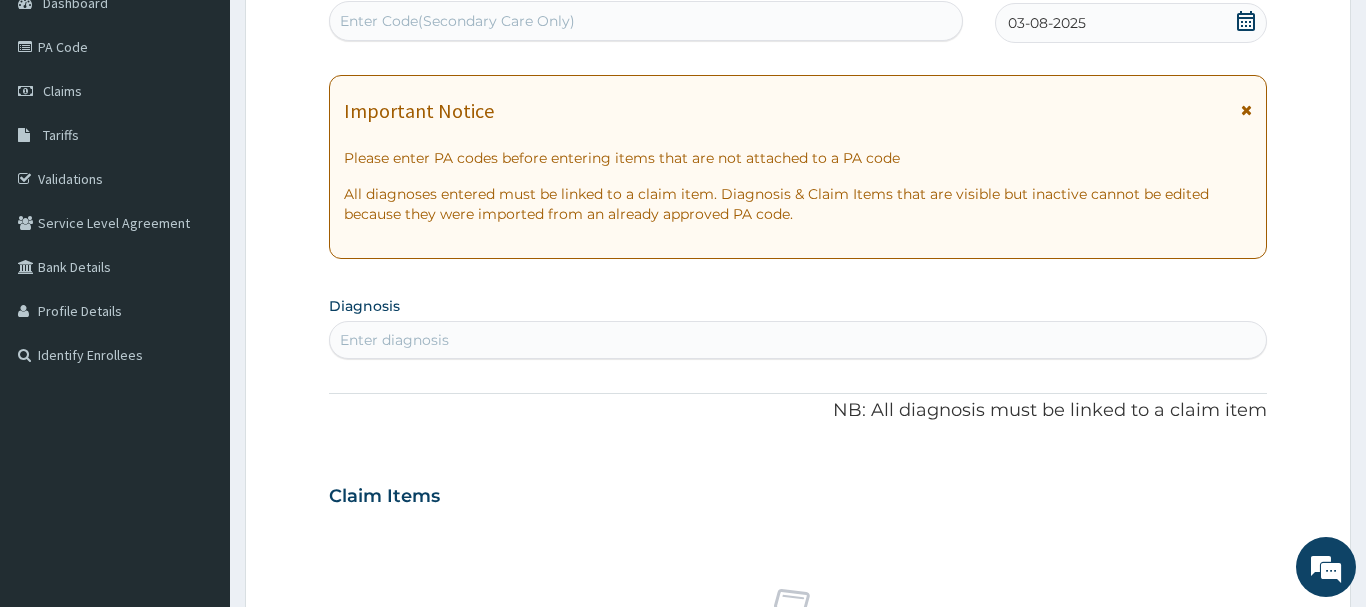 click on "Enter diagnosis" at bounding box center (798, 340) 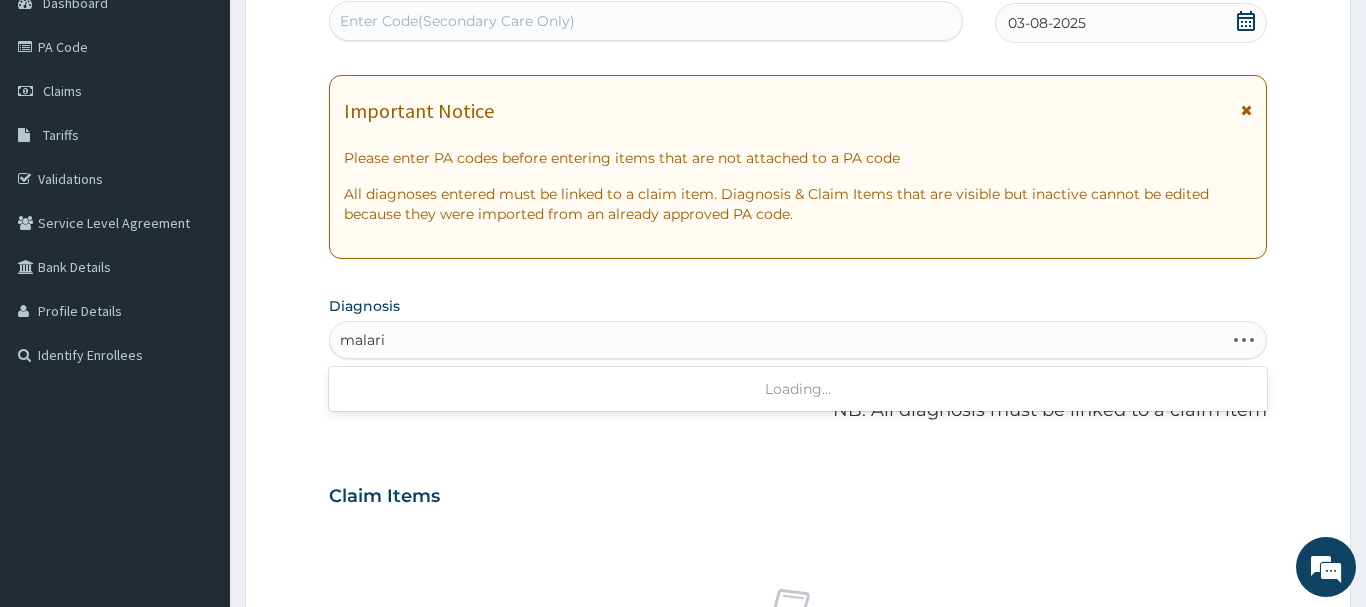 type on "malaria" 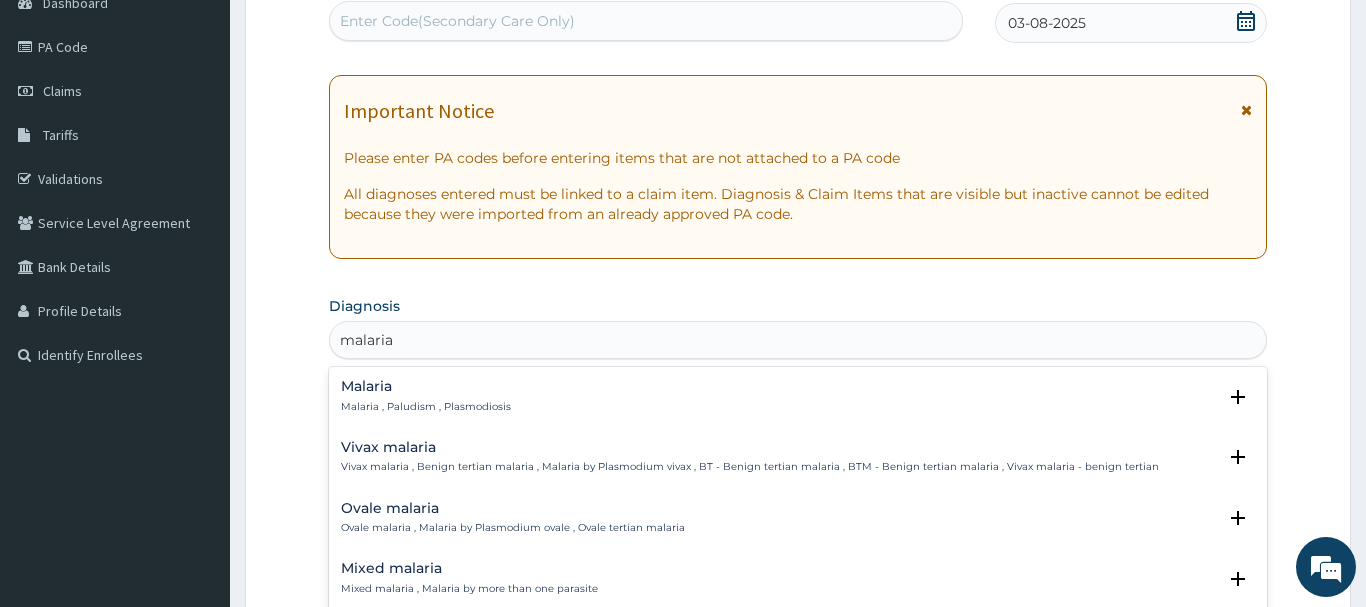 click on "Malaria , Paludism , Plasmodiosis" at bounding box center (426, 407) 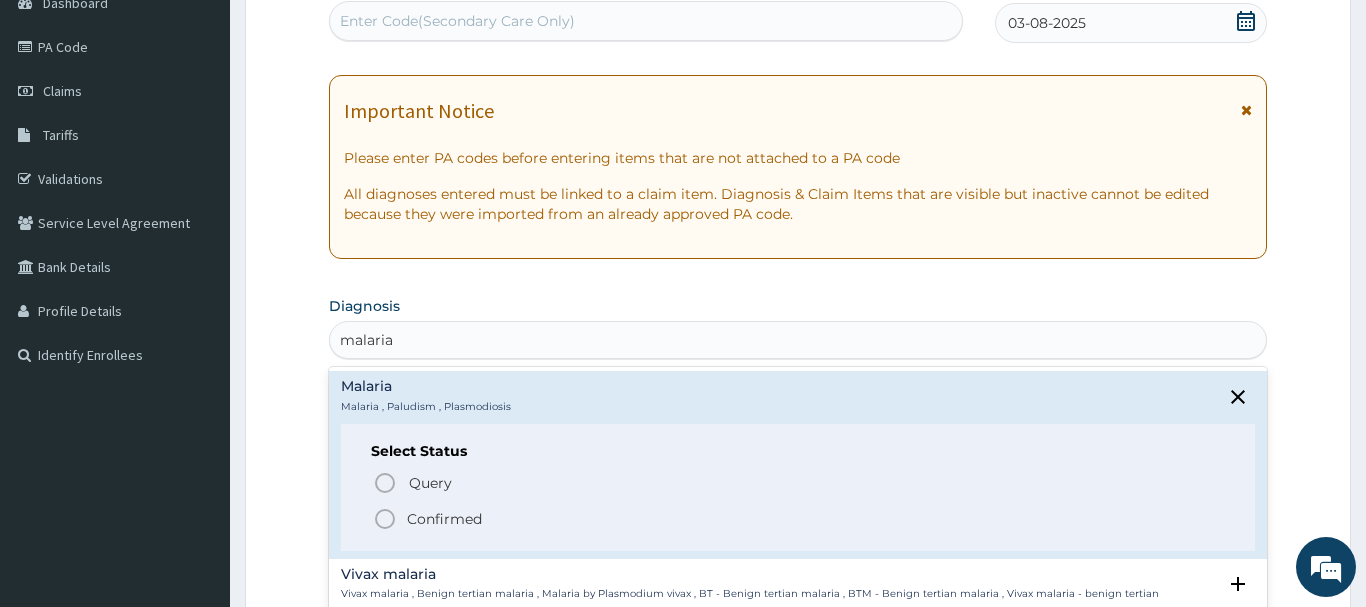 click 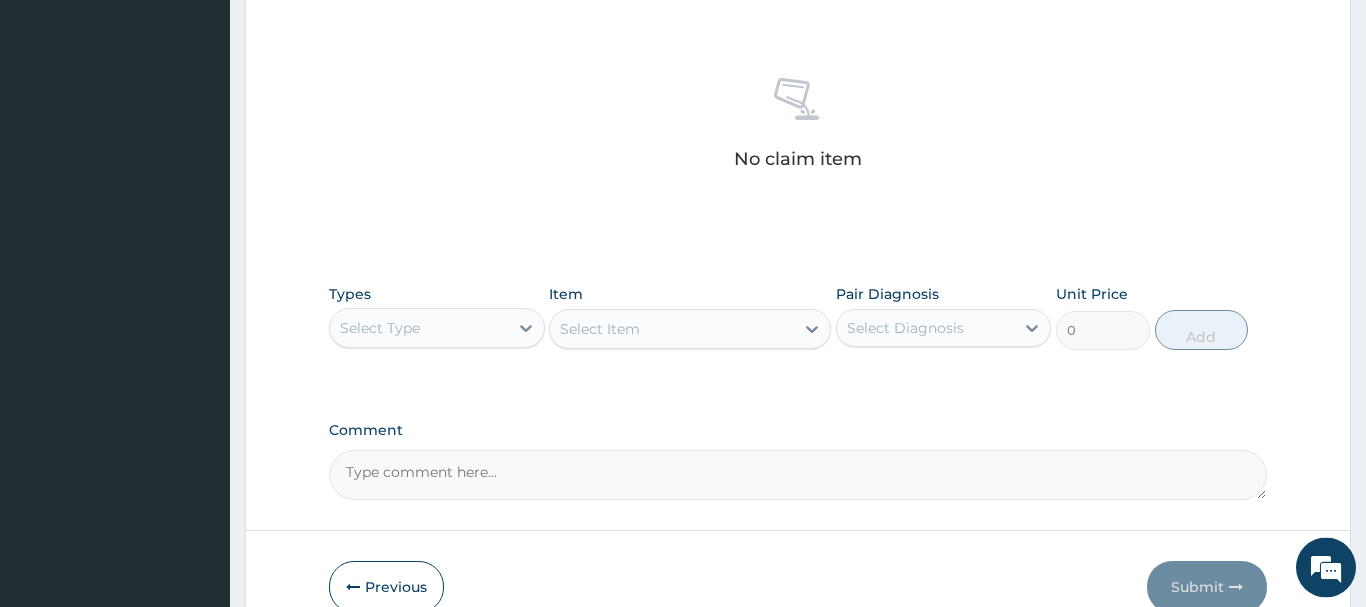 scroll, scrollTop: 827, scrollLeft: 0, axis: vertical 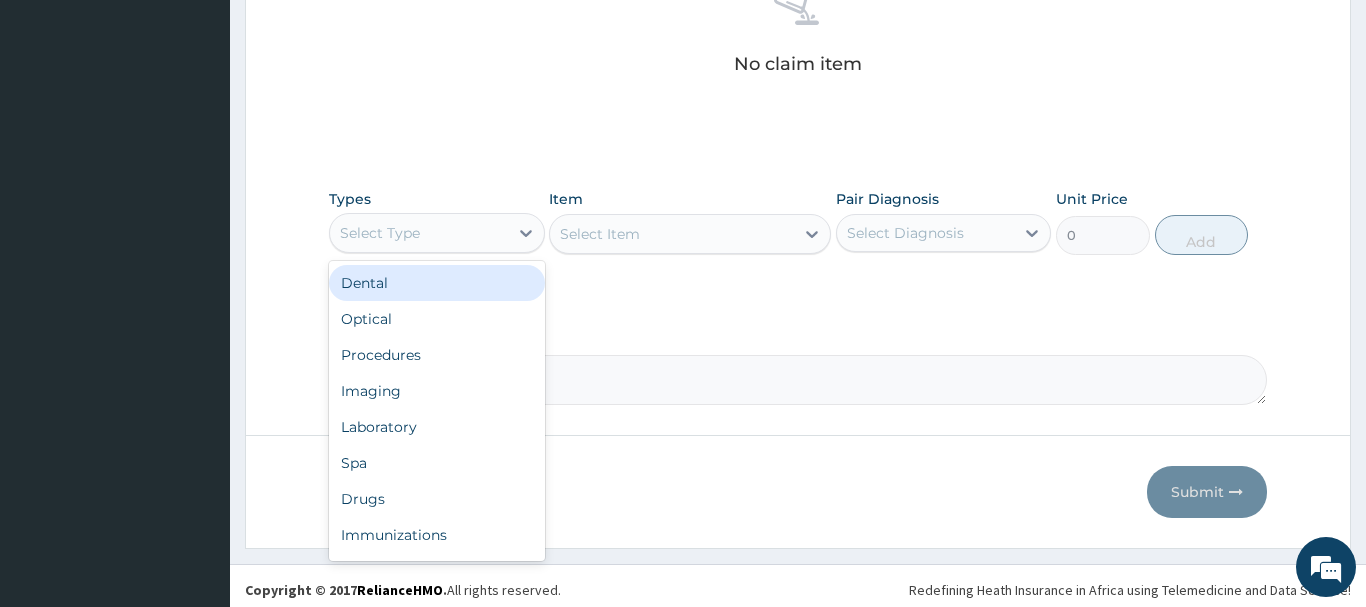 click on "Select Type" at bounding box center [419, 233] 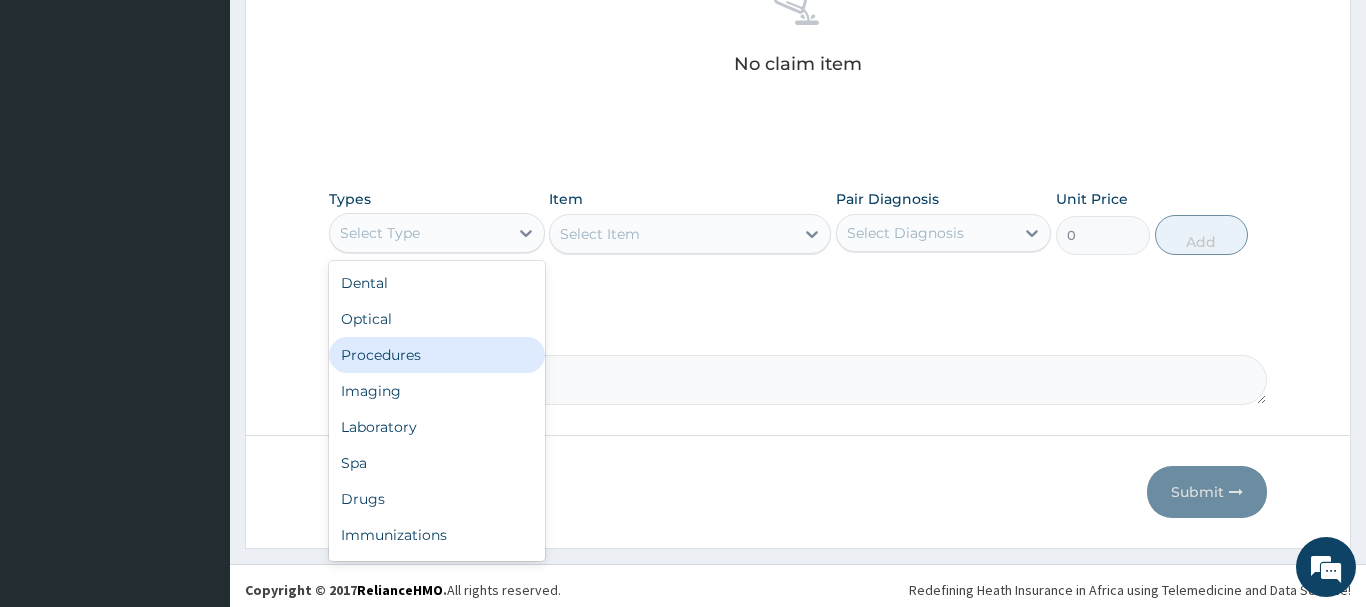 click on "Procedures" at bounding box center [437, 355] 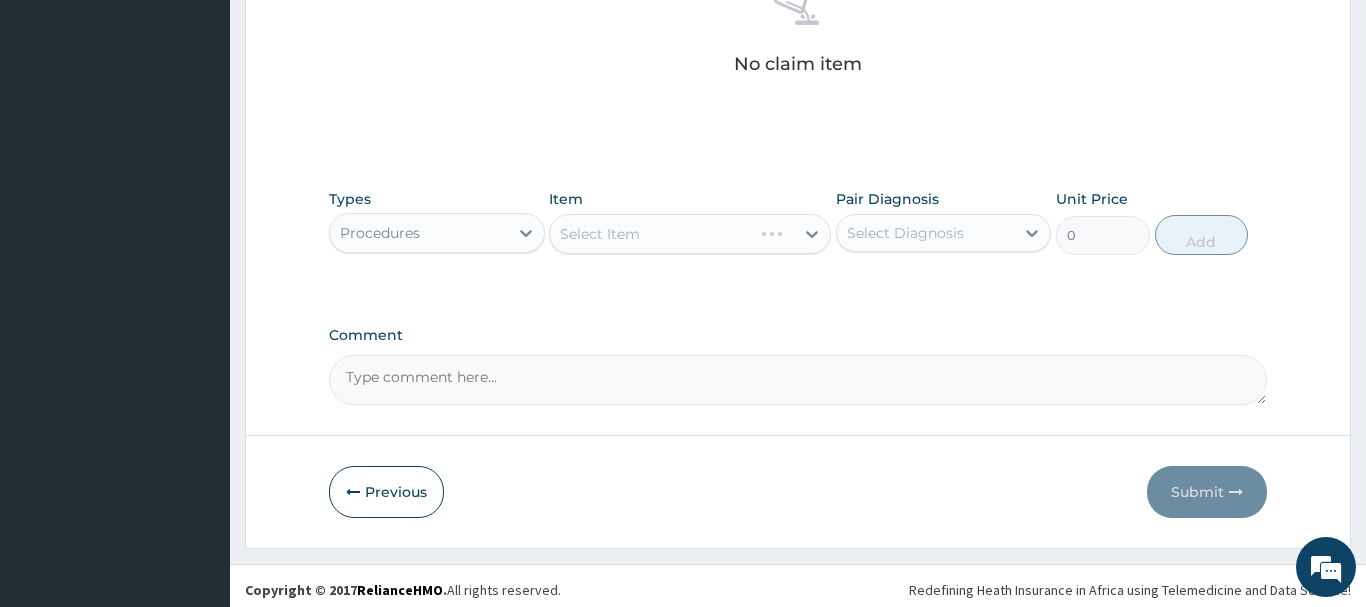 click on "Select Item" at bounding box center [690, 234] 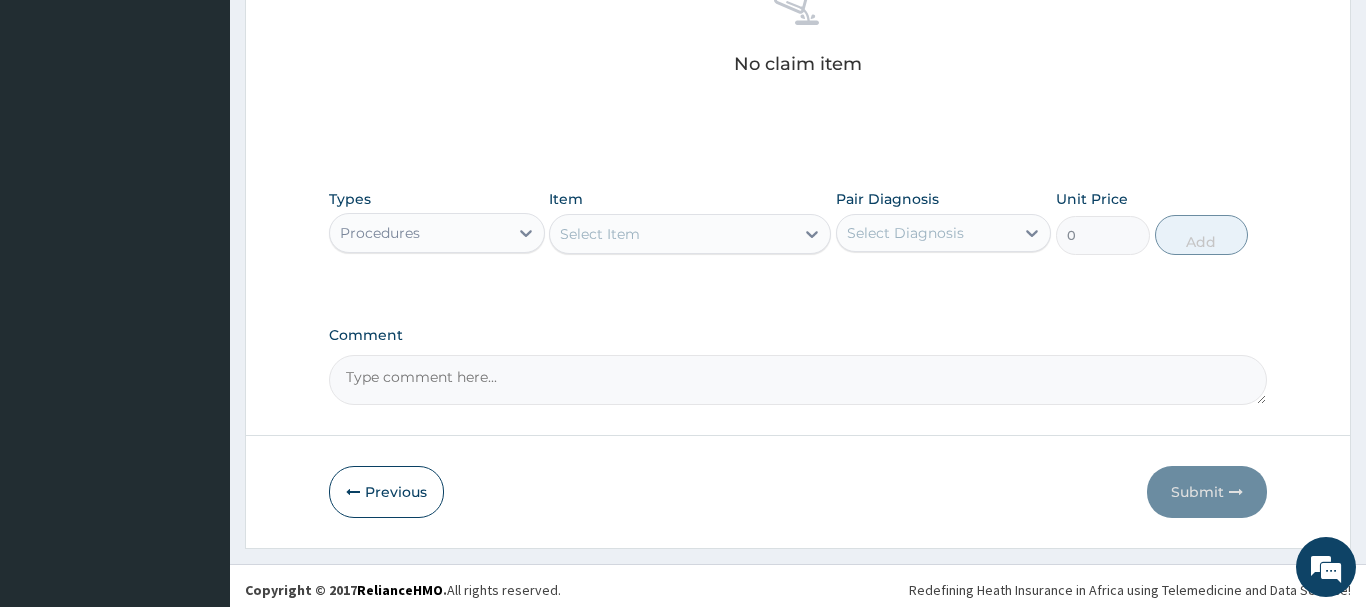 click on "Select Item" at bounding box center [672, 234] 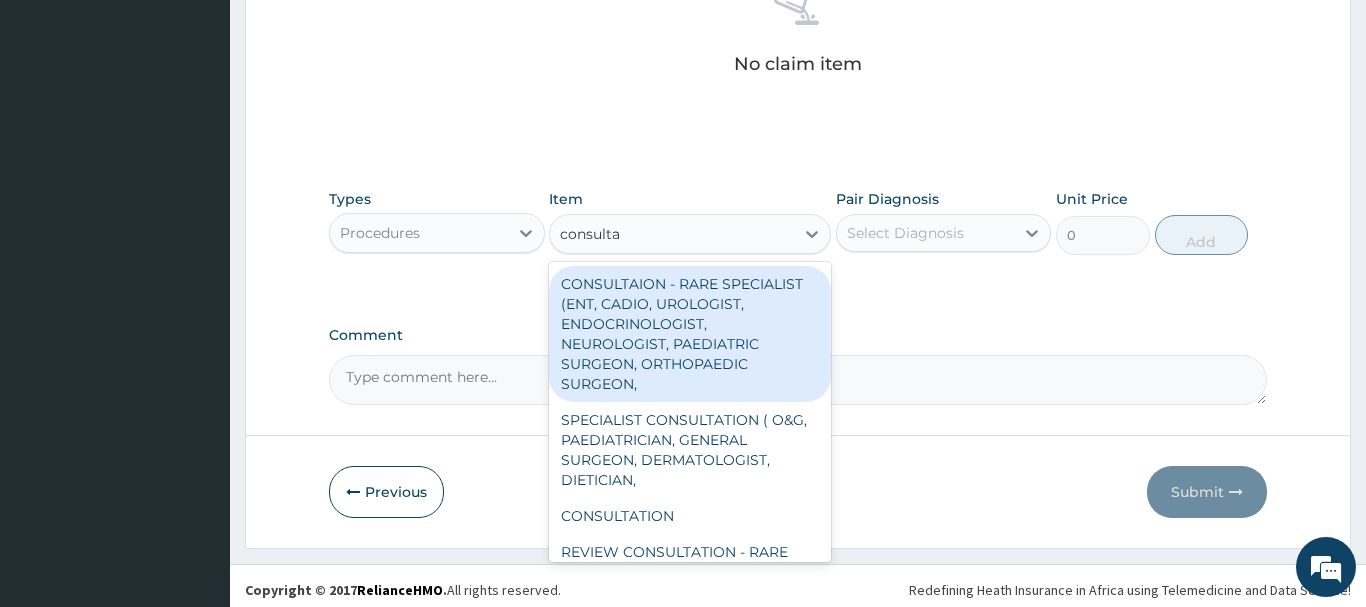 type on "consultat" 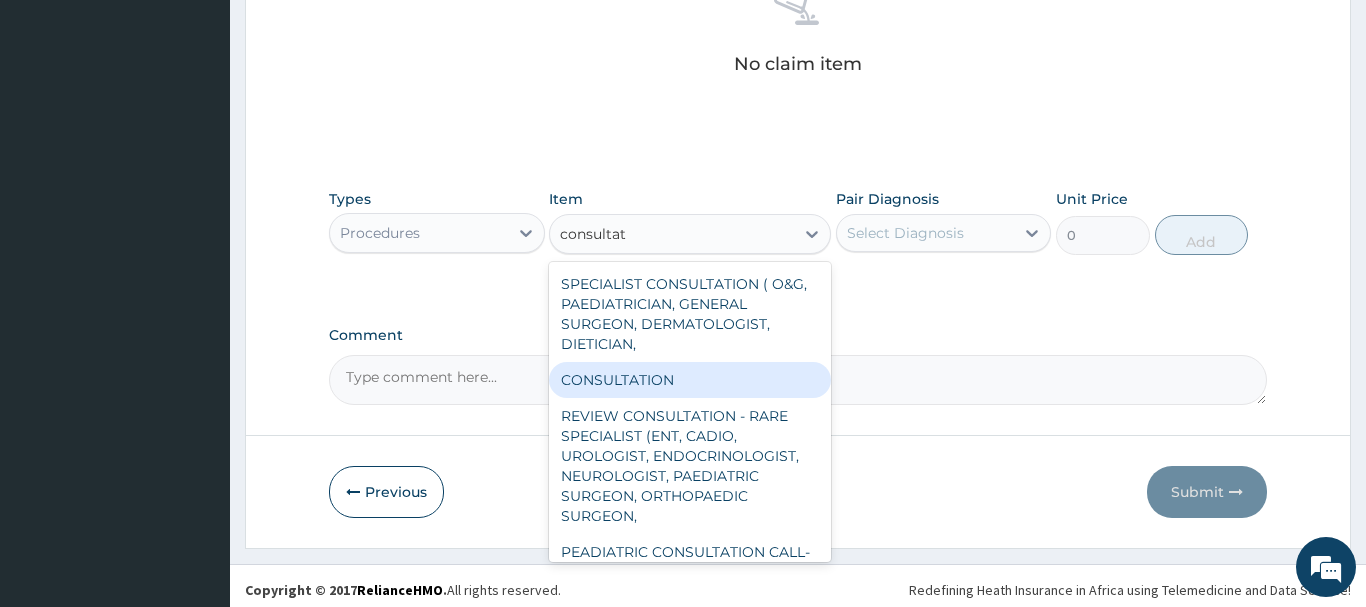 click on "CONSULTATION" at bounding box center [690, 380] 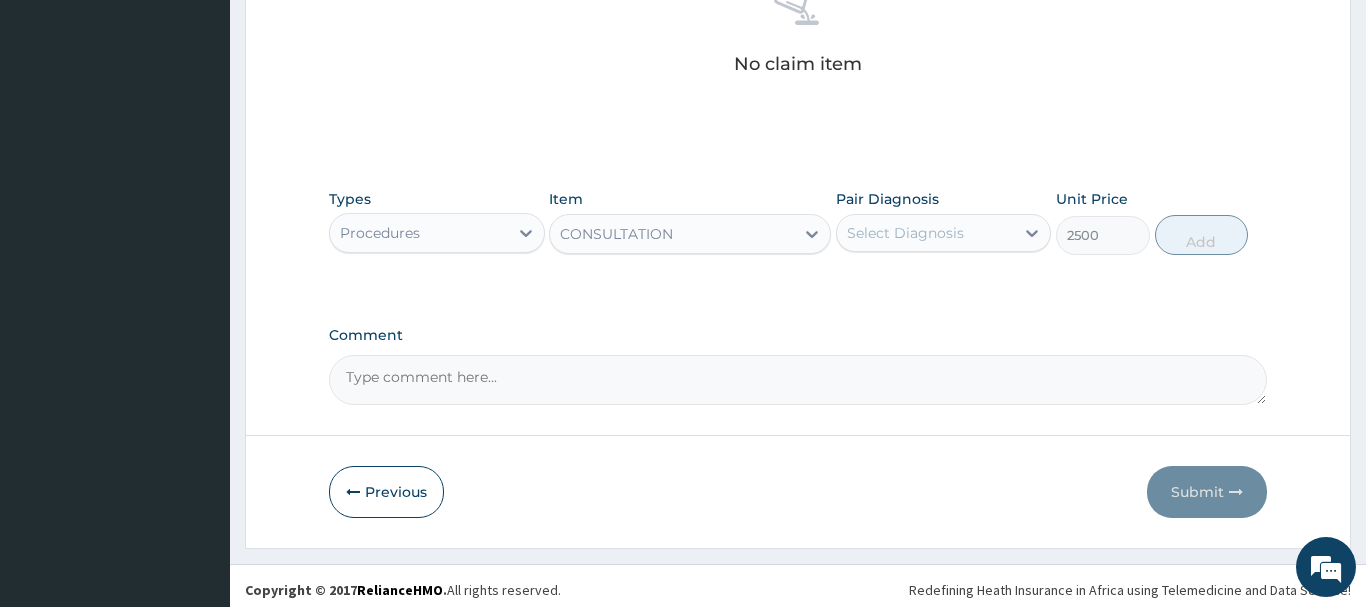 type 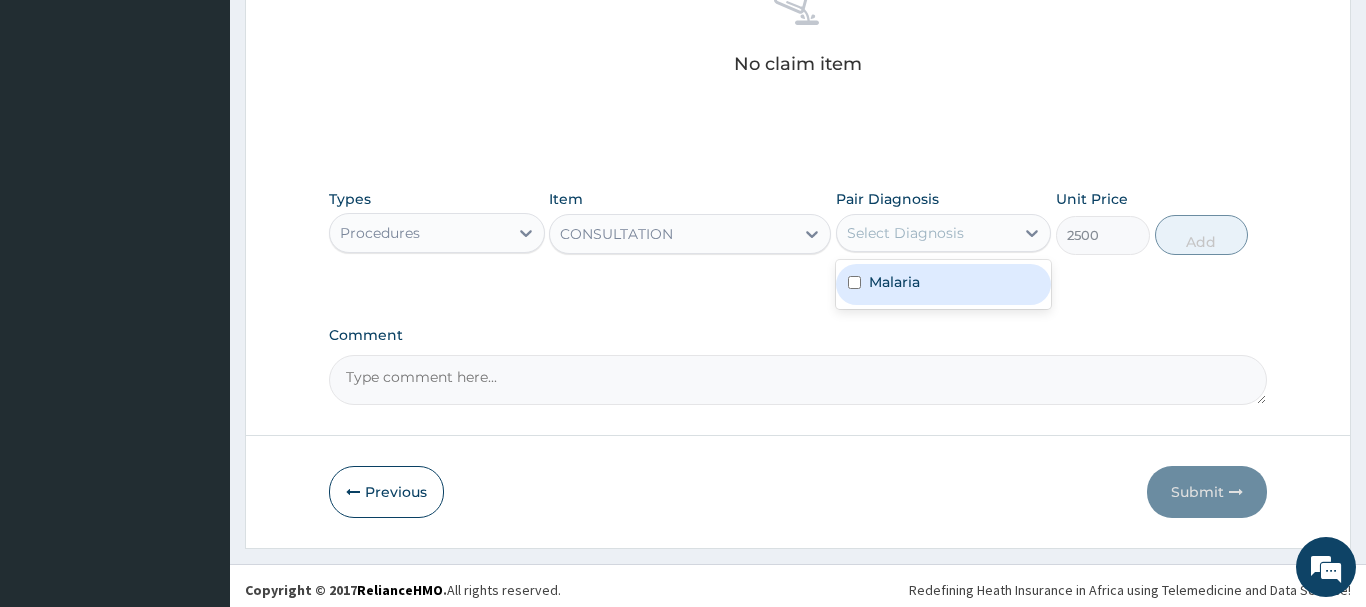 click on "Select Diagnosis" at bounding box center [926, 233] 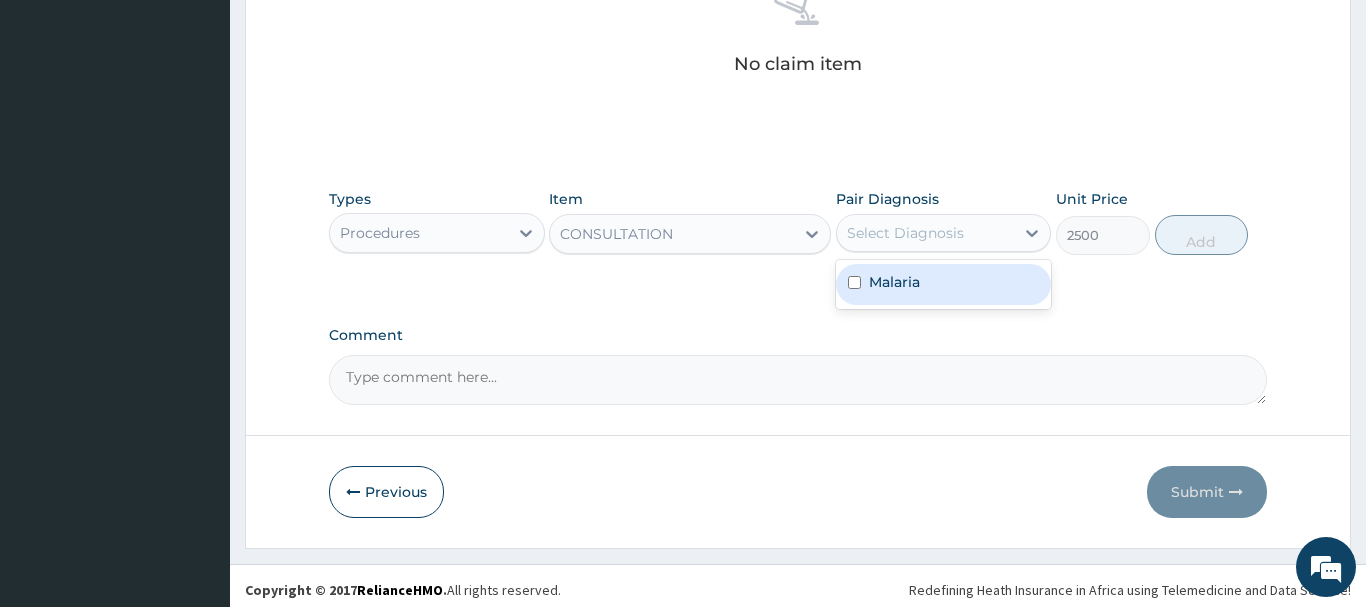 click on "Malaria" at bounding box center [944, 284] 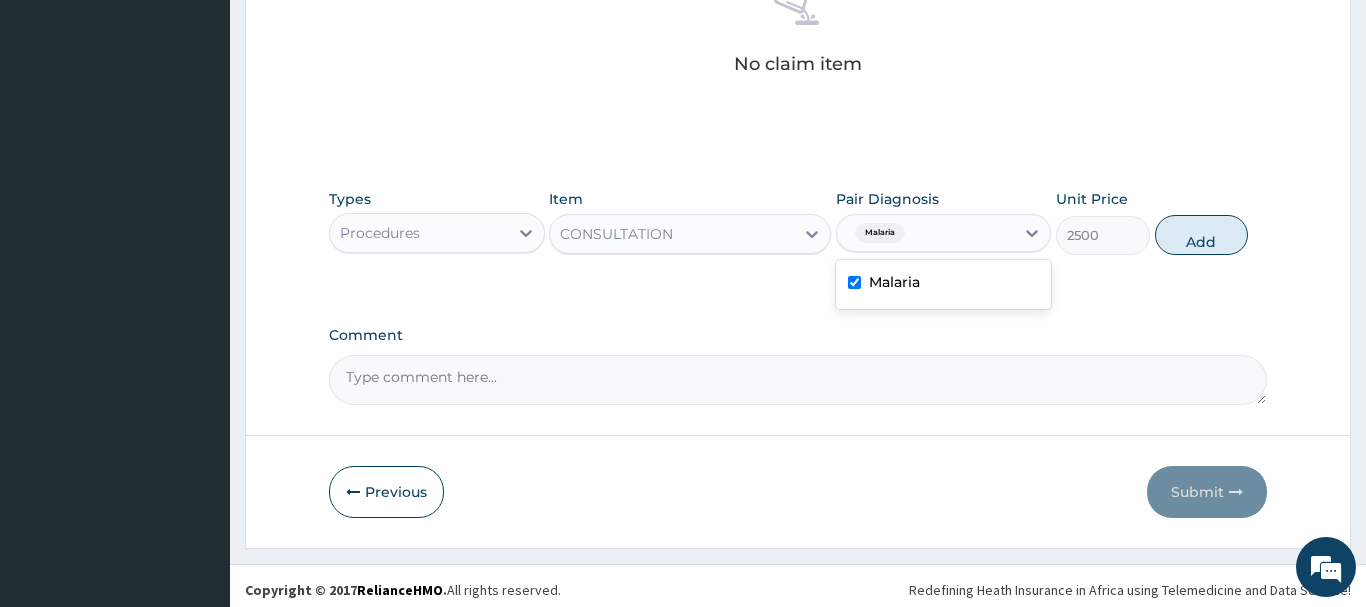 checkbox on "true" 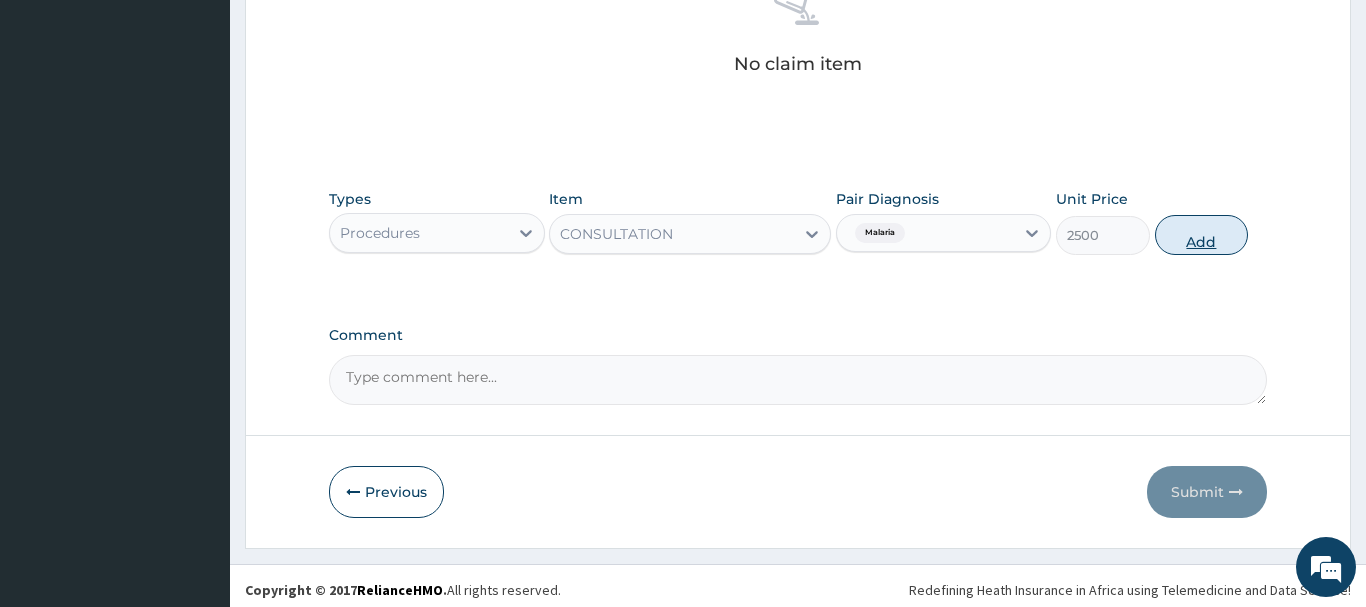 click on "Add" at bounding box center [1202, 235] 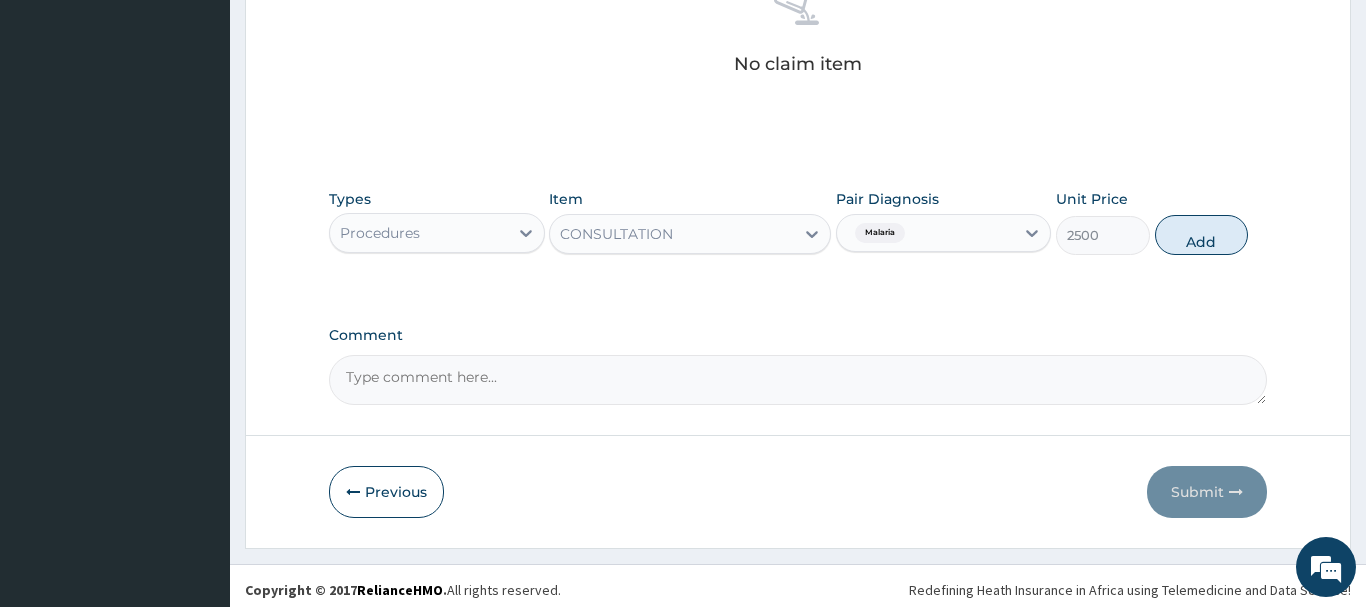 type on "0" 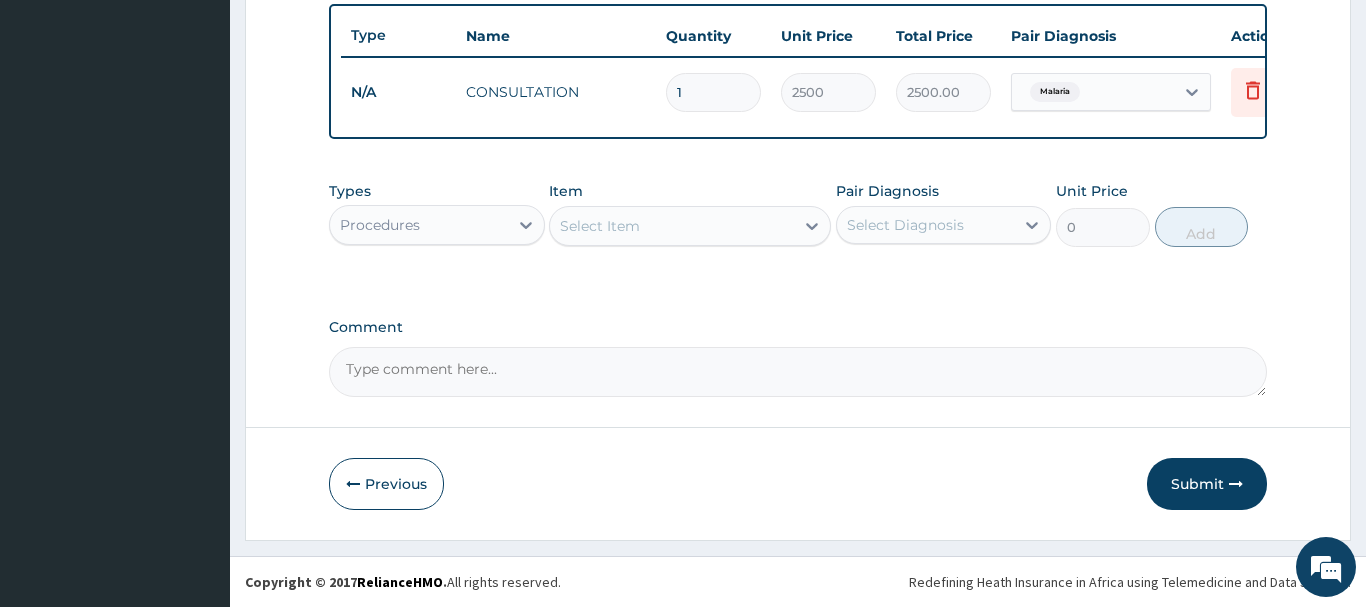 scroll, scrollTop: 740, scrollLeft: 0, axis: vertical 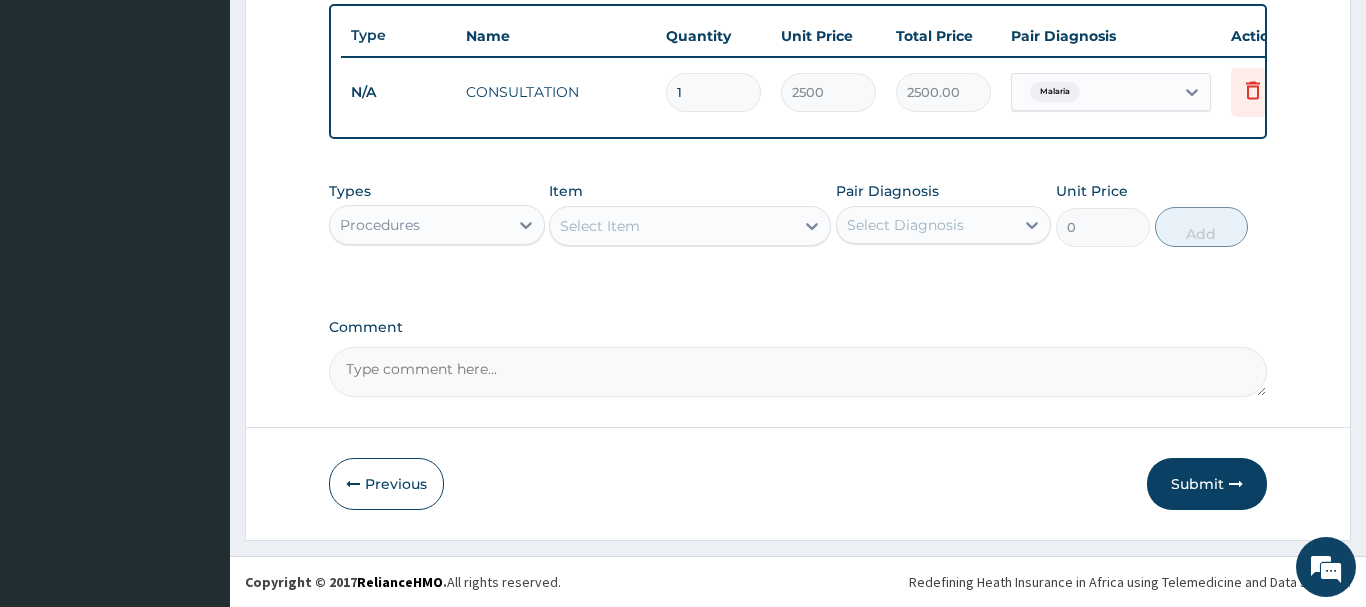 click on "Procedures" at bounding box center [419, 225] 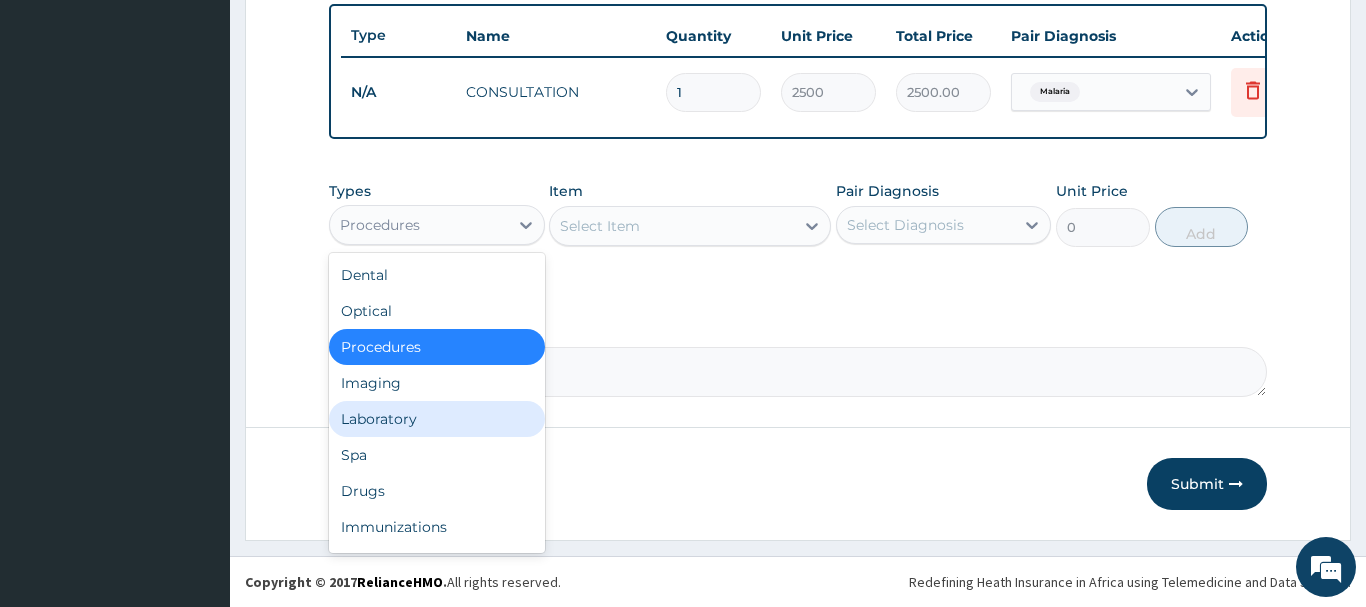 drag, startPoint x: 385, startPoint y: 416, endPoint x: 400, endPoint y: 381, distance: 38.078865 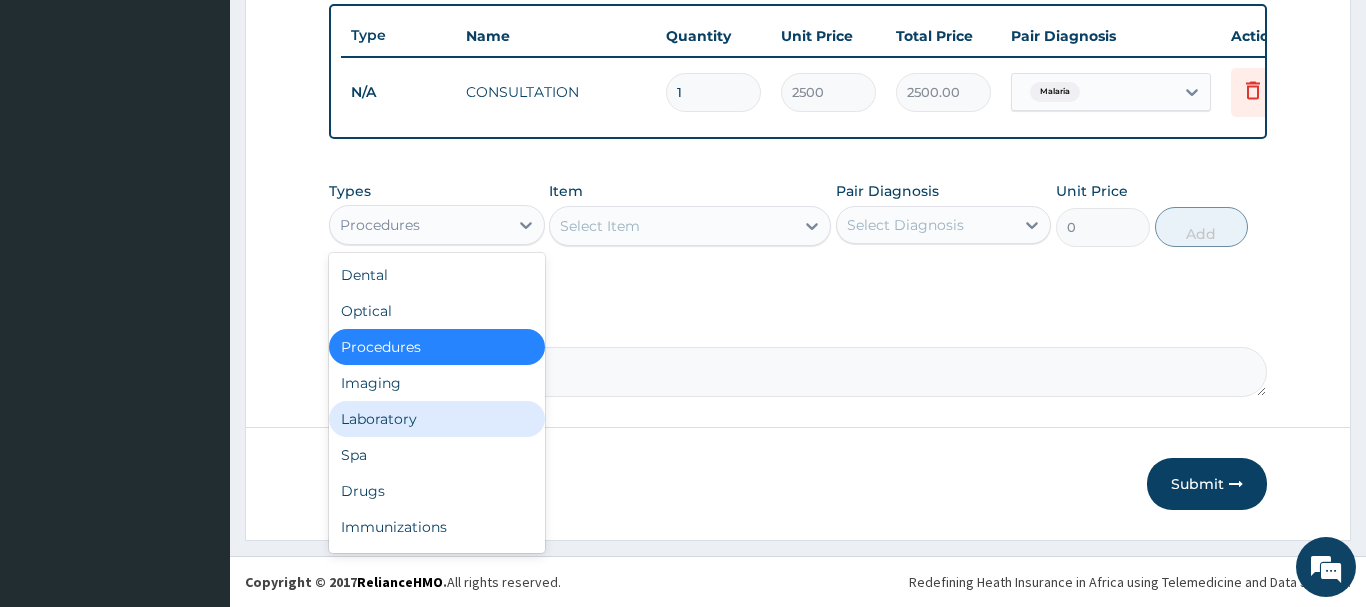 click on "Laboratory" at bounding box center (437, 419) 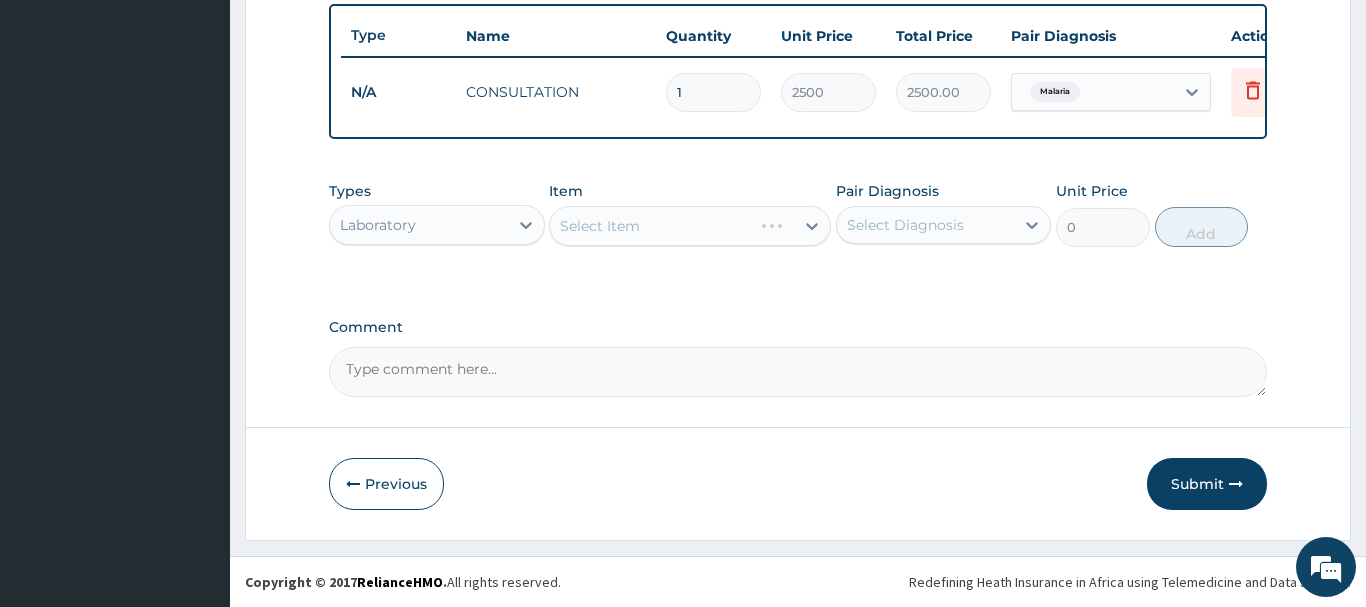 click on "Select Item" at bounding box center (690, 226) 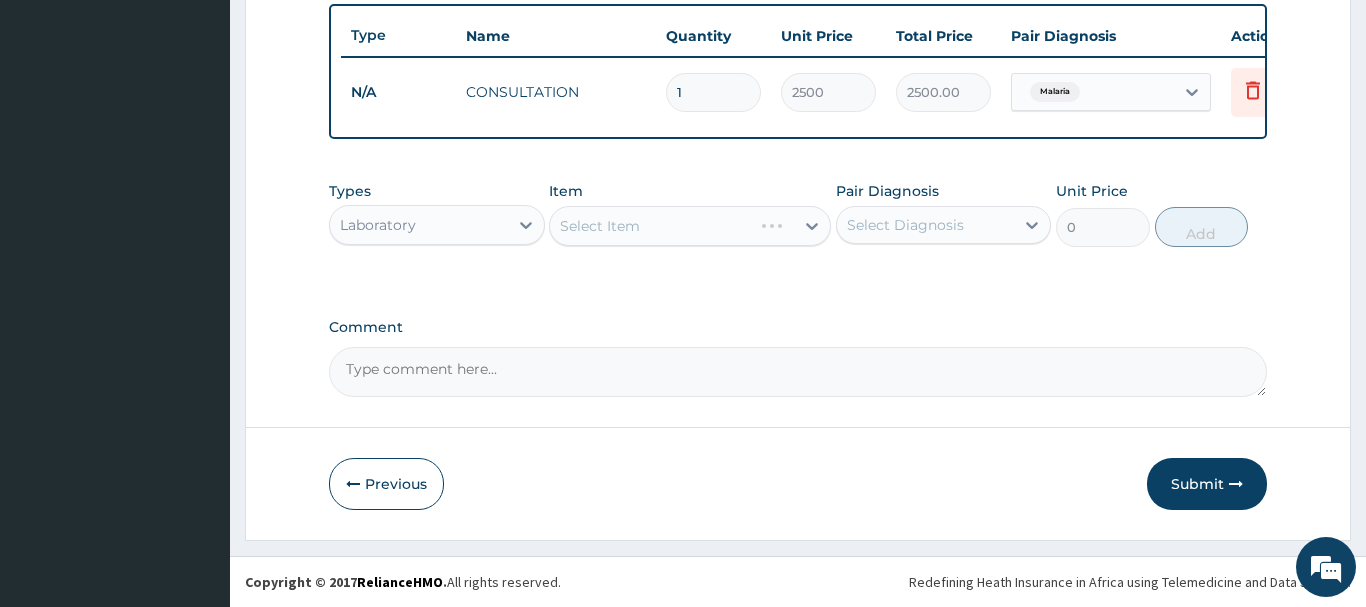 click on "Select Item" at bounding box center [690, 226] 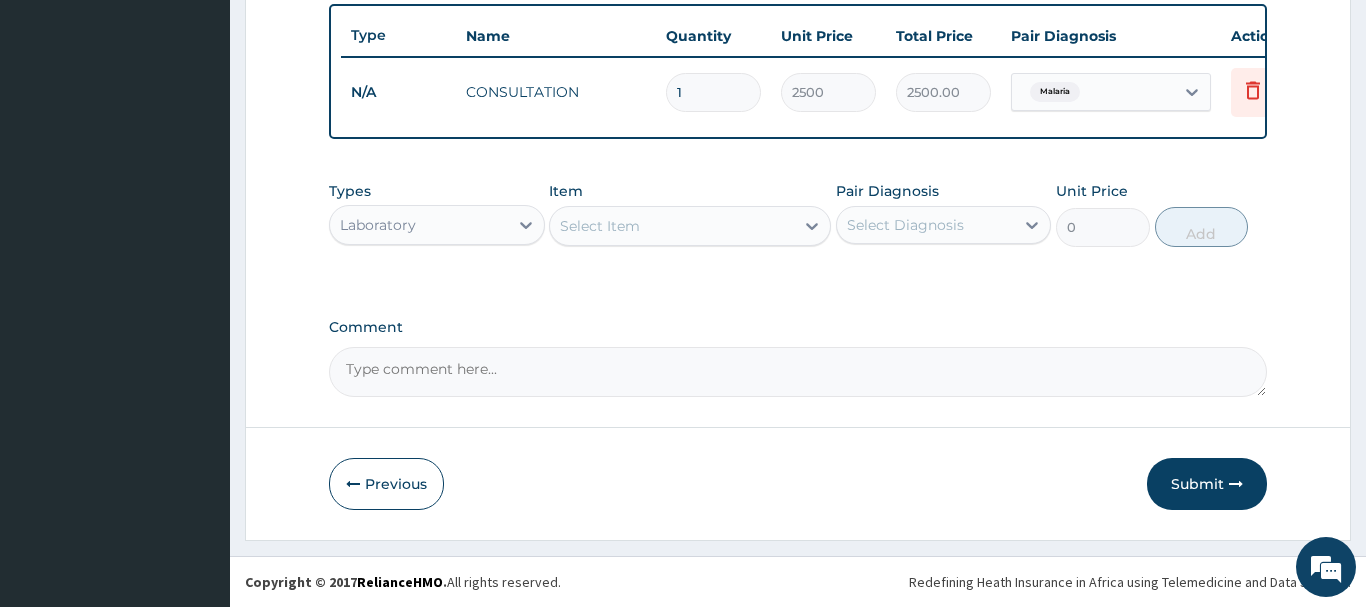 click on "Select Item" at bounding box center (672, 226) 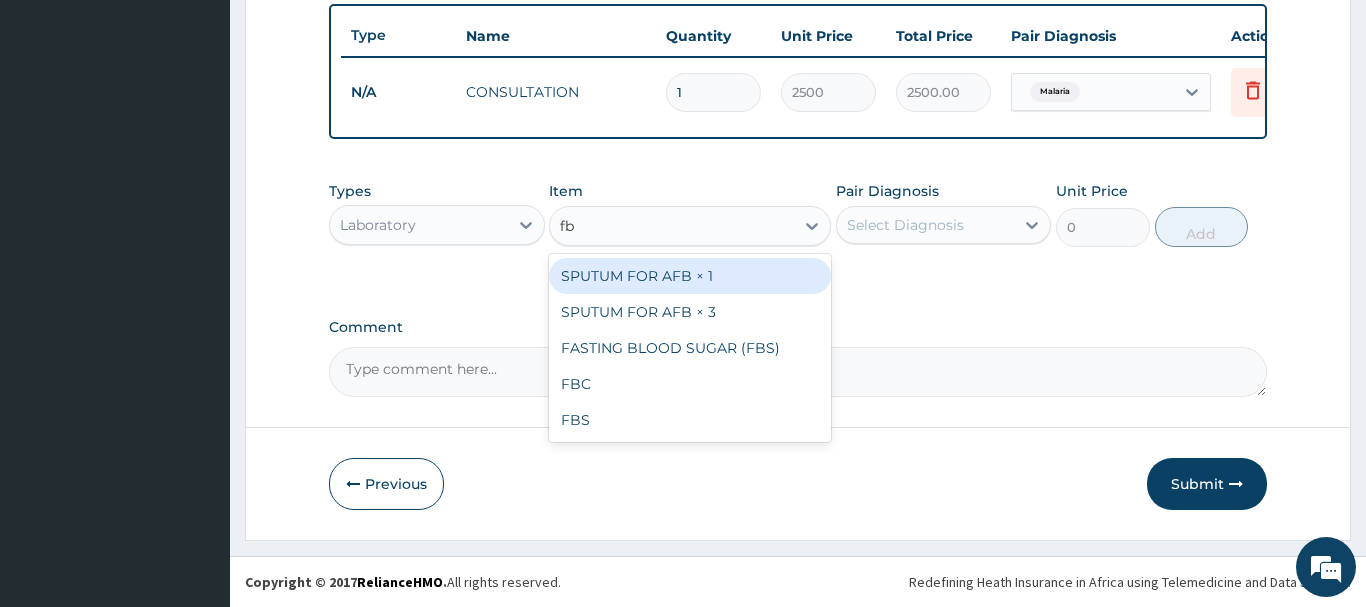 type on "fbc" 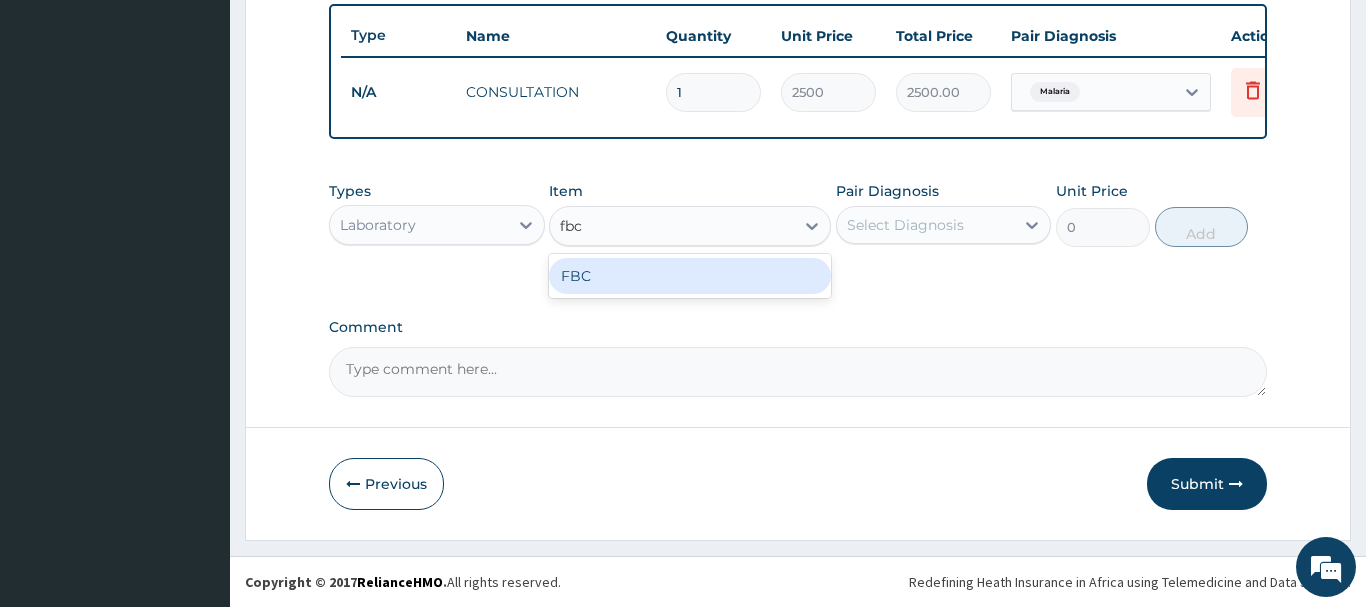 click on "FBC" at bounding box center [690, 276] 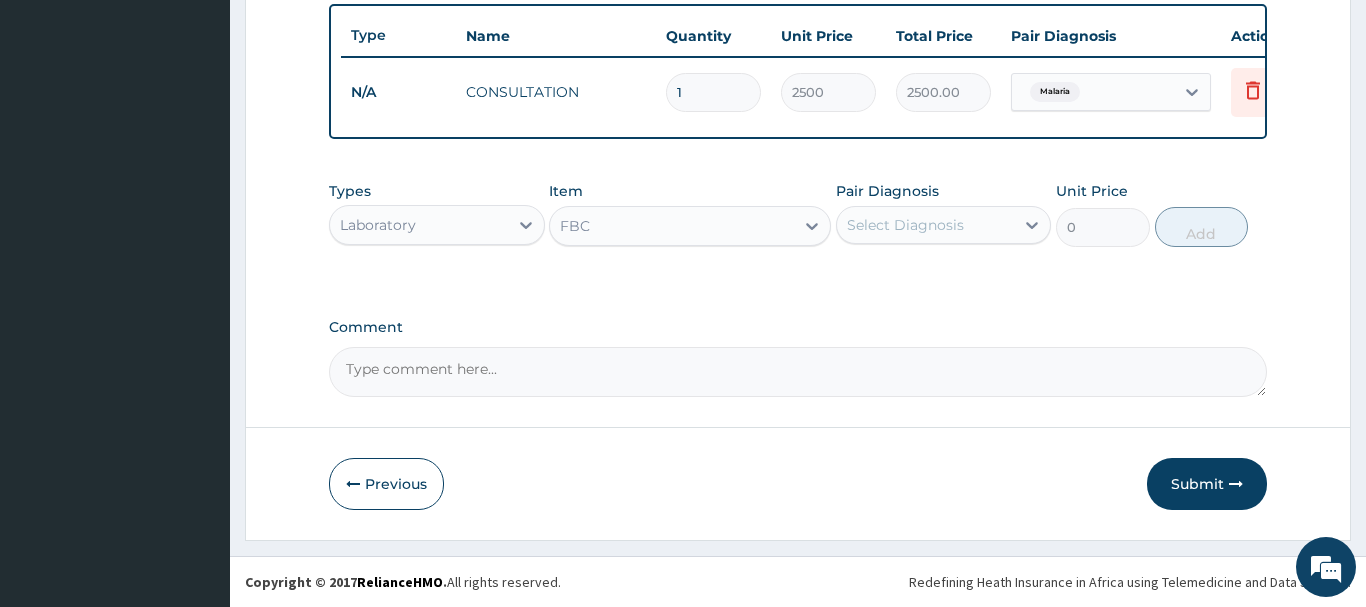 type 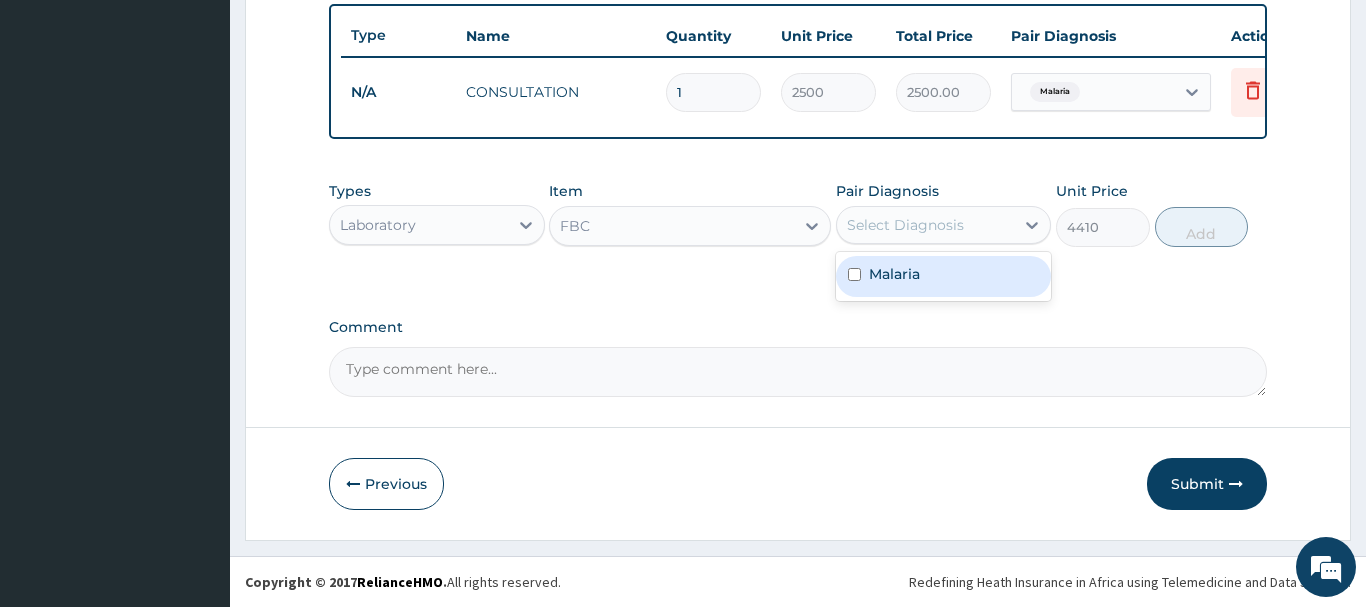 drag, startPoint x: 960, startPoint y: 232, endPoint x: 950, endPoint y: 262, distance: 31.622776 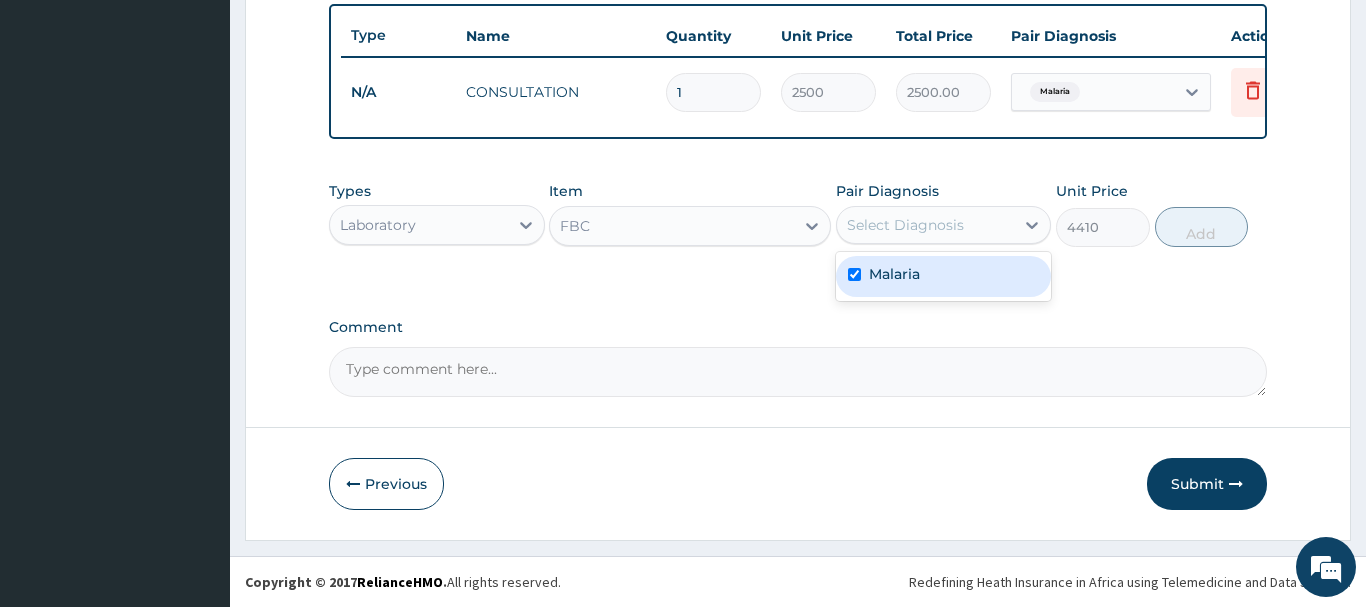 checkbox on "true" 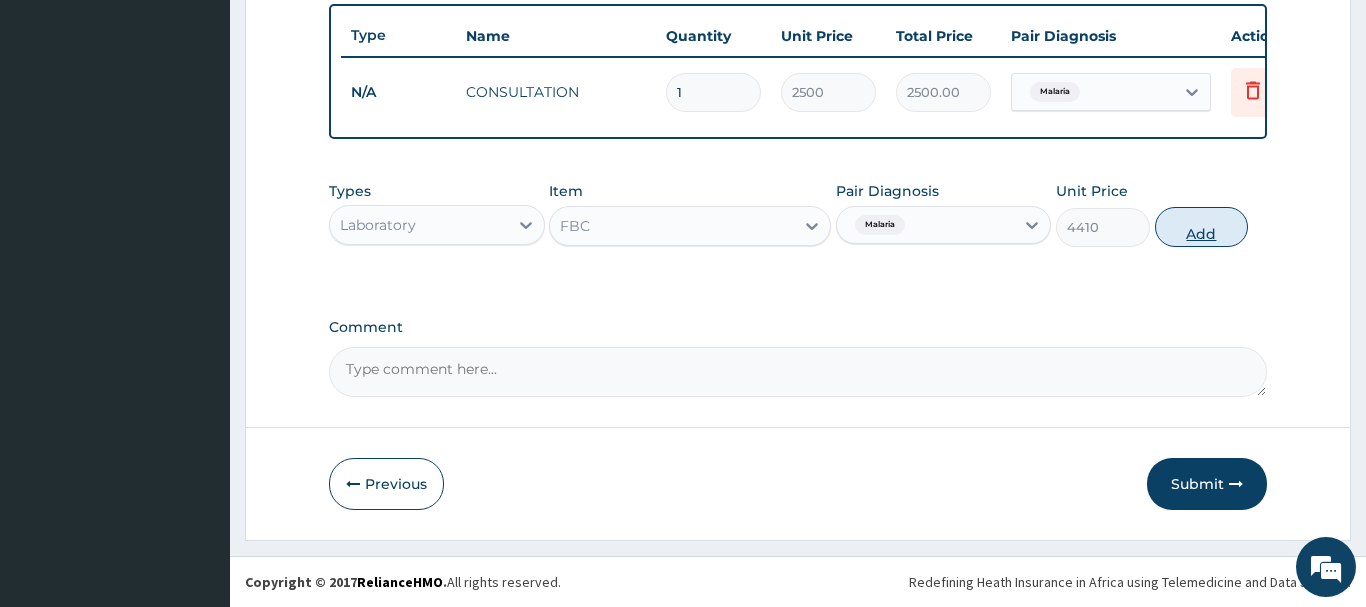 click on "Add" at bounding box center [1202, 227] 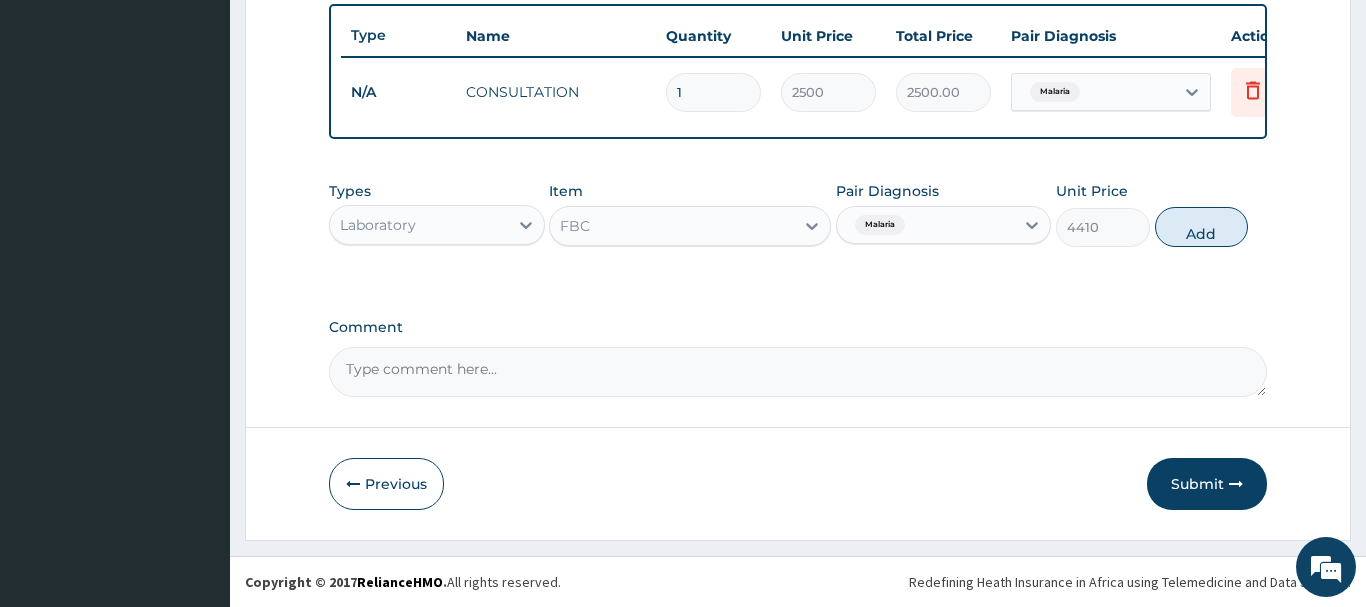 type on "0" 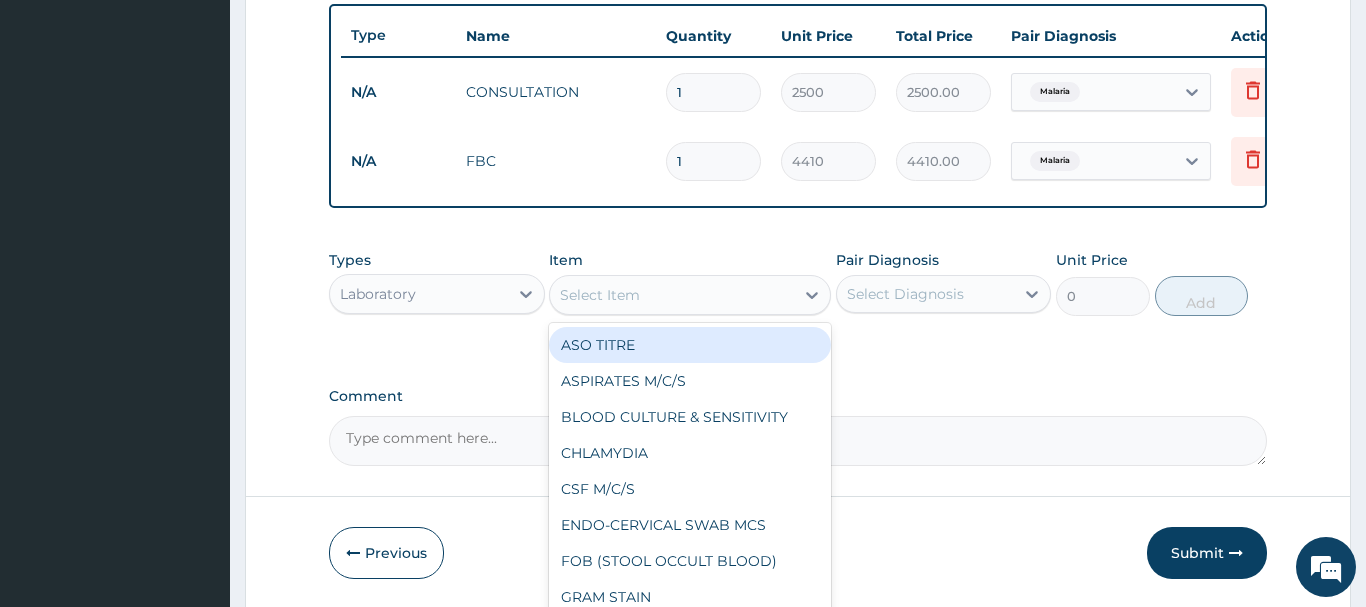 click on "Select Item" at bounding box center [672, 295] 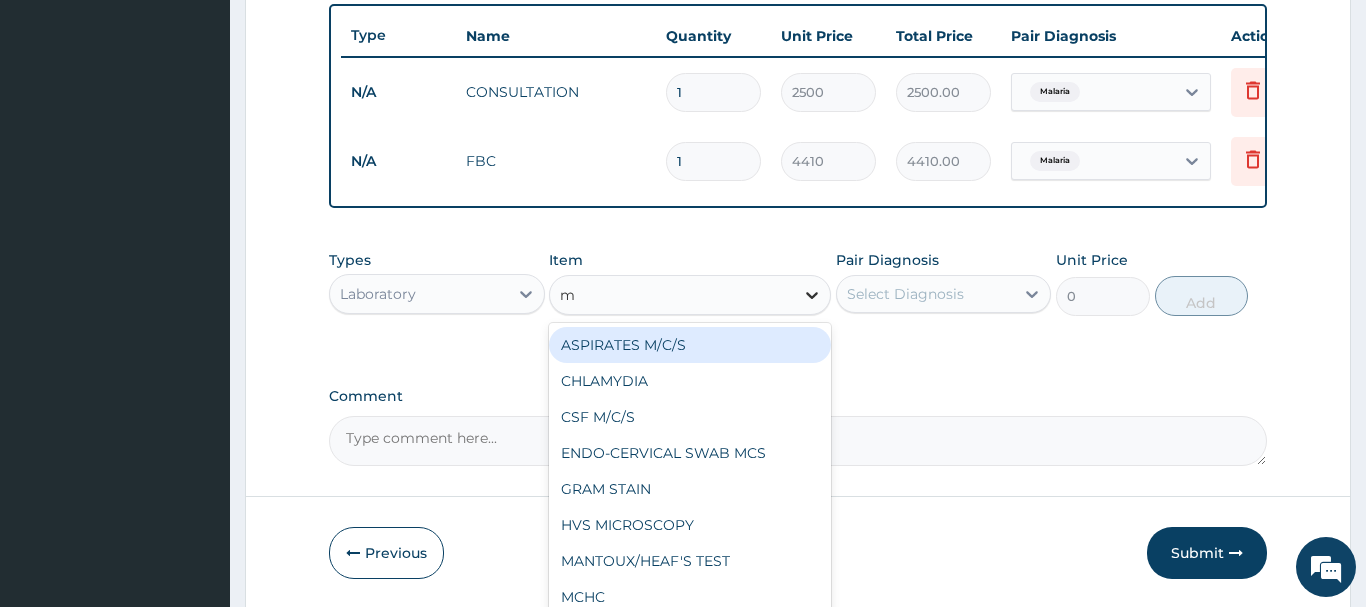 type on "mp" 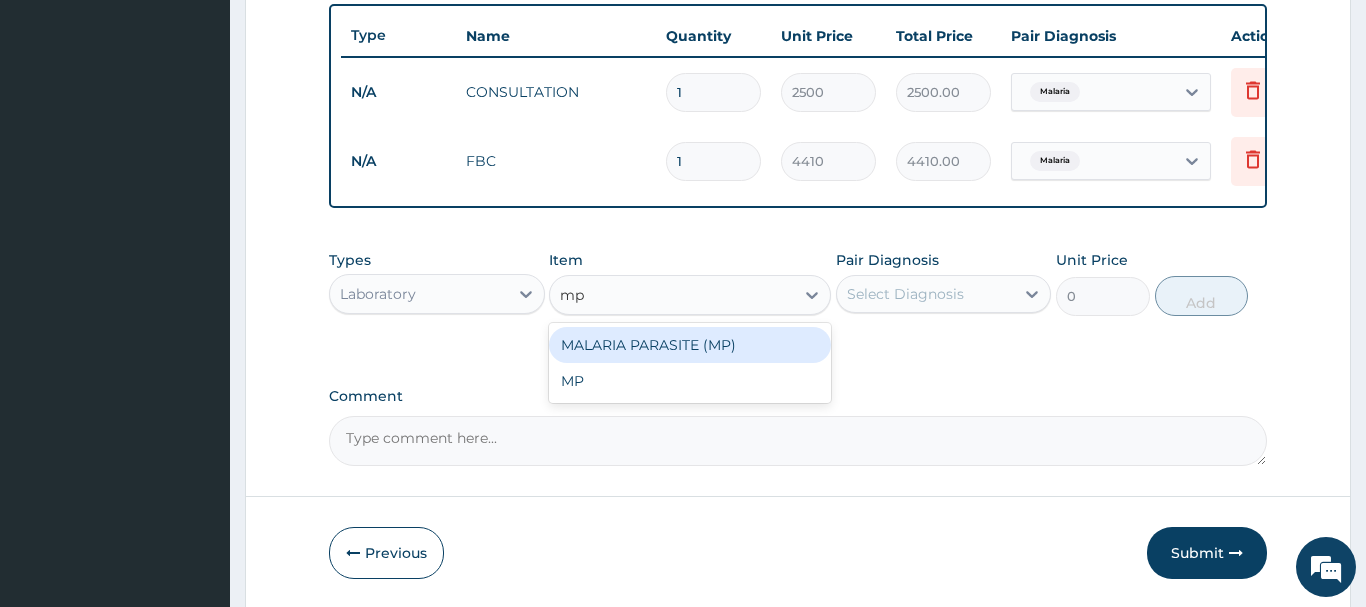 click on "MALARIA PARASITE (MP)" at bounding box center (690, 345) 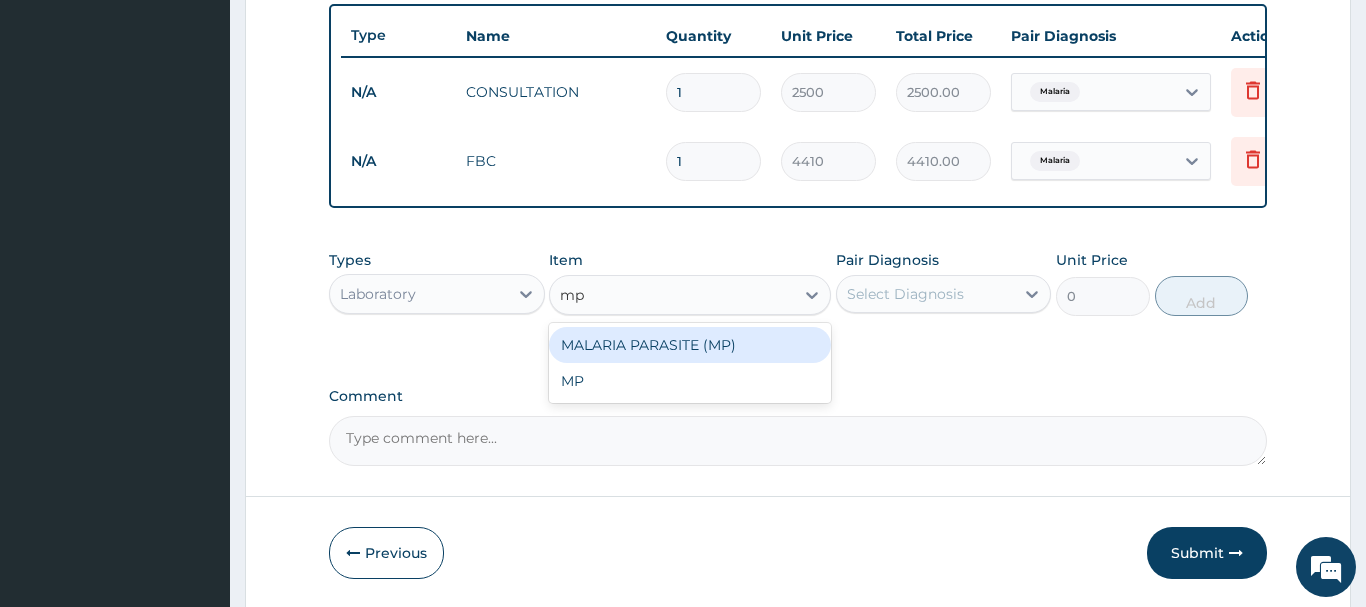 type on "2450" 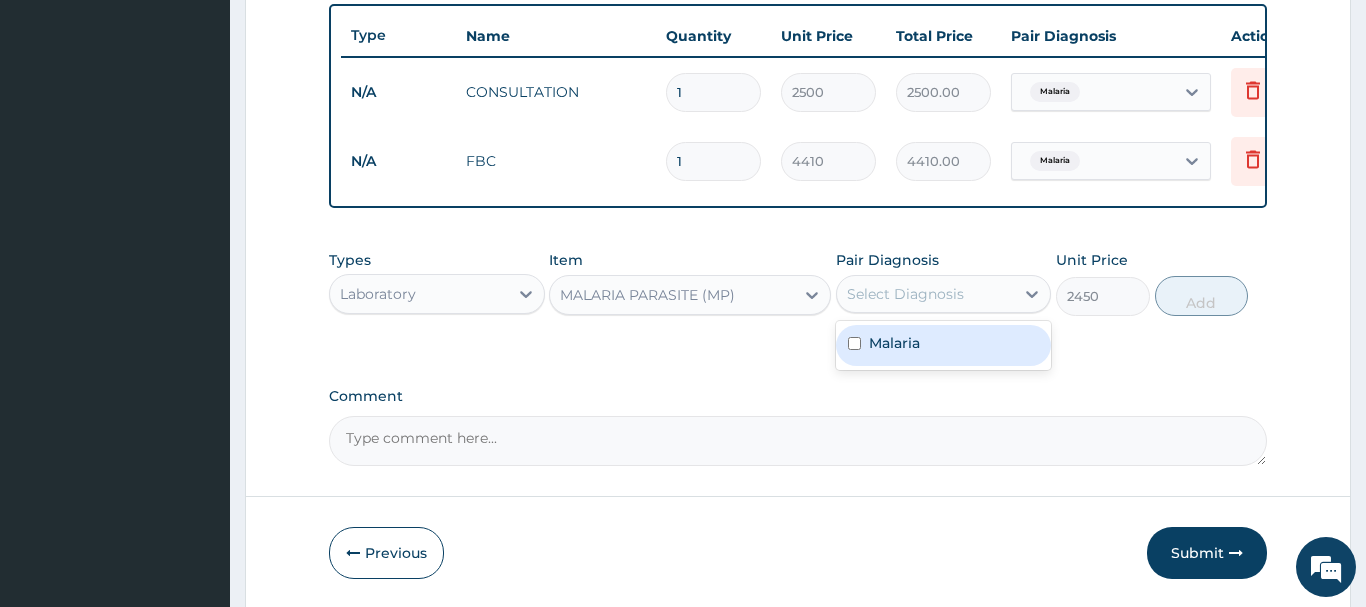click on "Select Diagnosis" at bounding box center (926, 294) 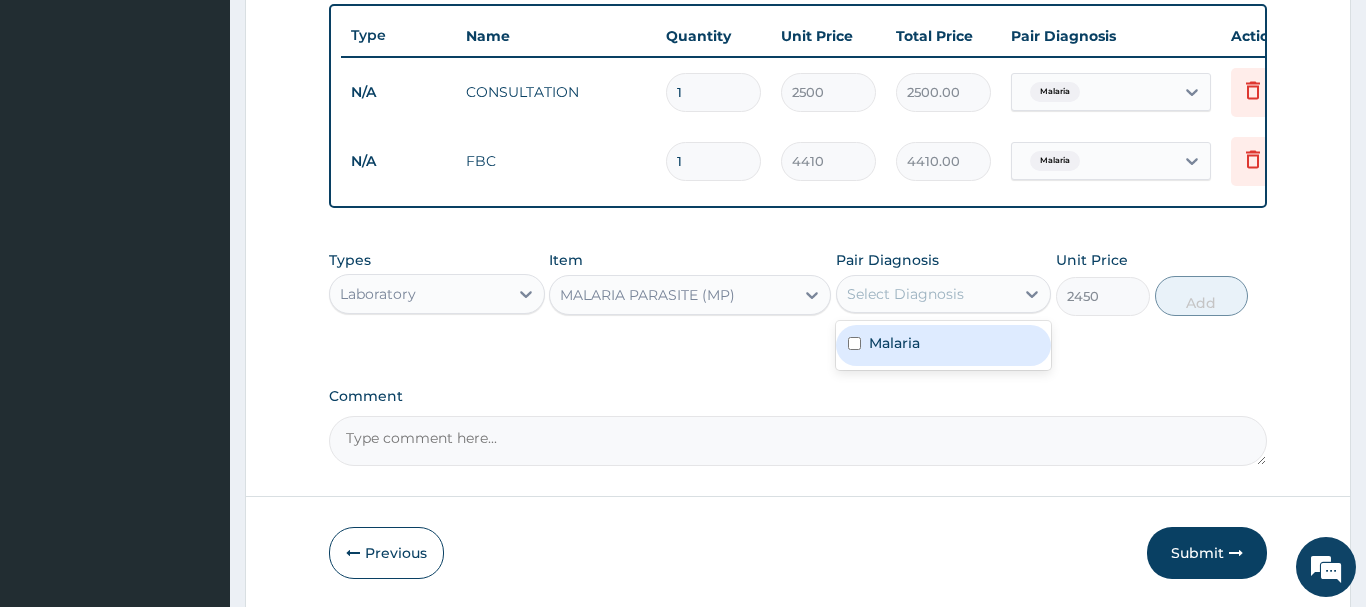 drag, startPoint x: 890, startPoint y: 344, endPoint x: 983, endPoint y: 337, distance: 93.26307 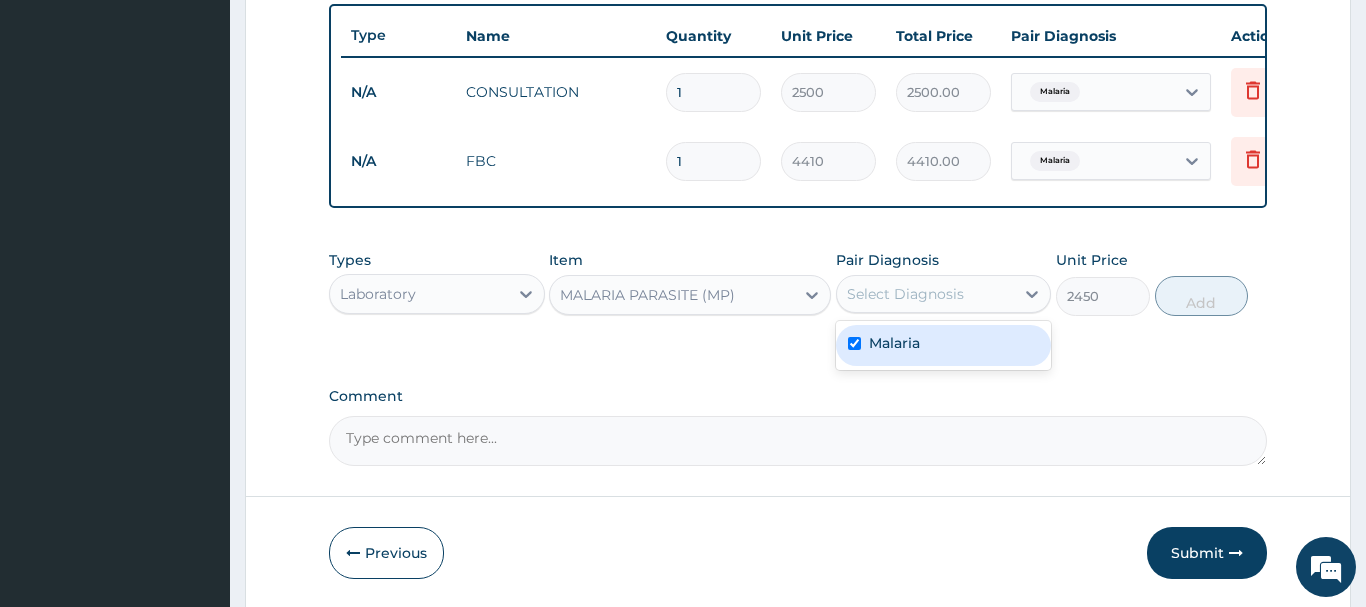 checkbox on "true" 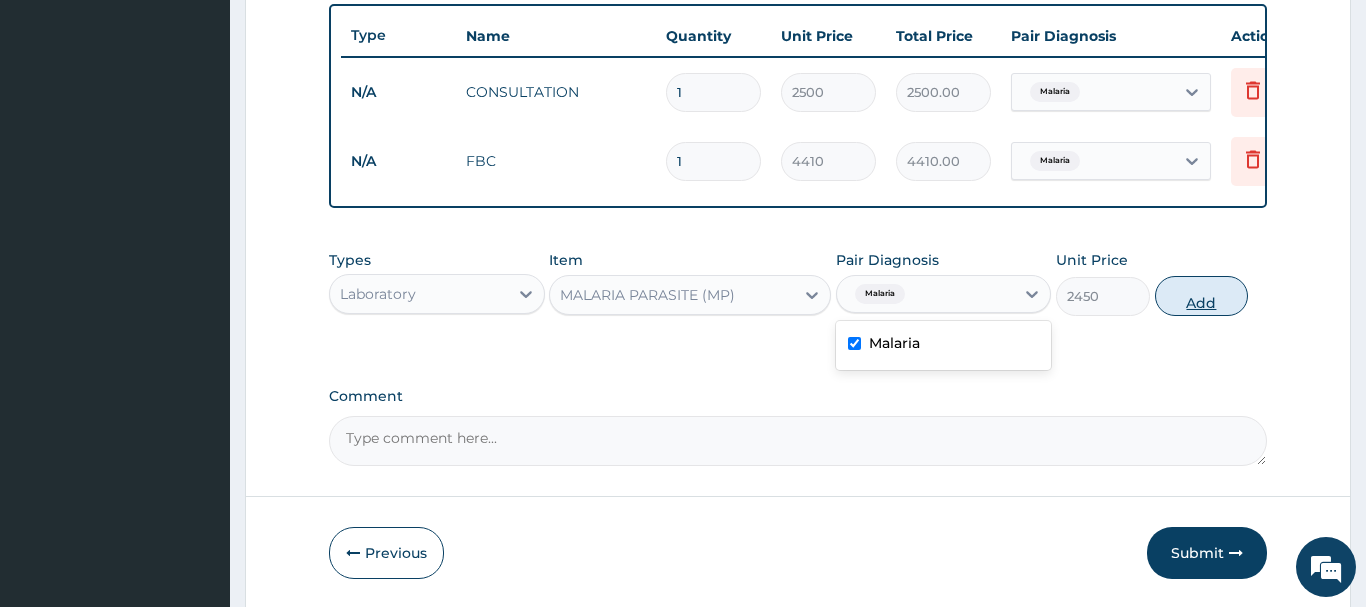 click on "Add" at bounding box center (1202, 296) 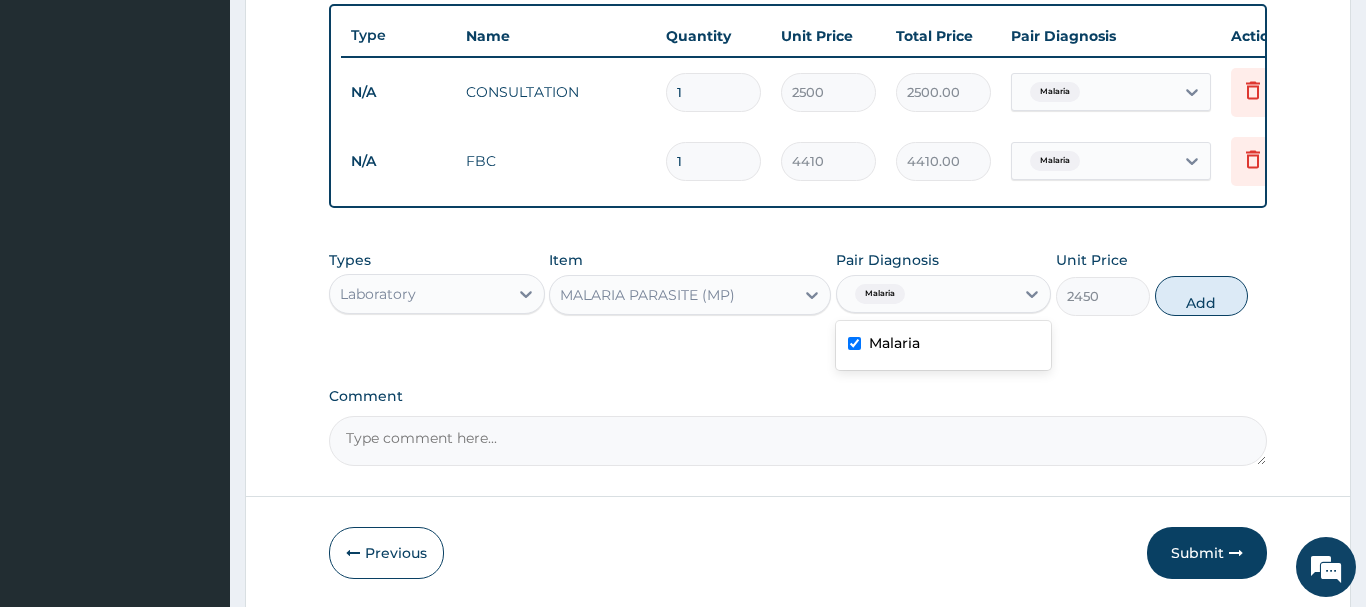 type on "0" 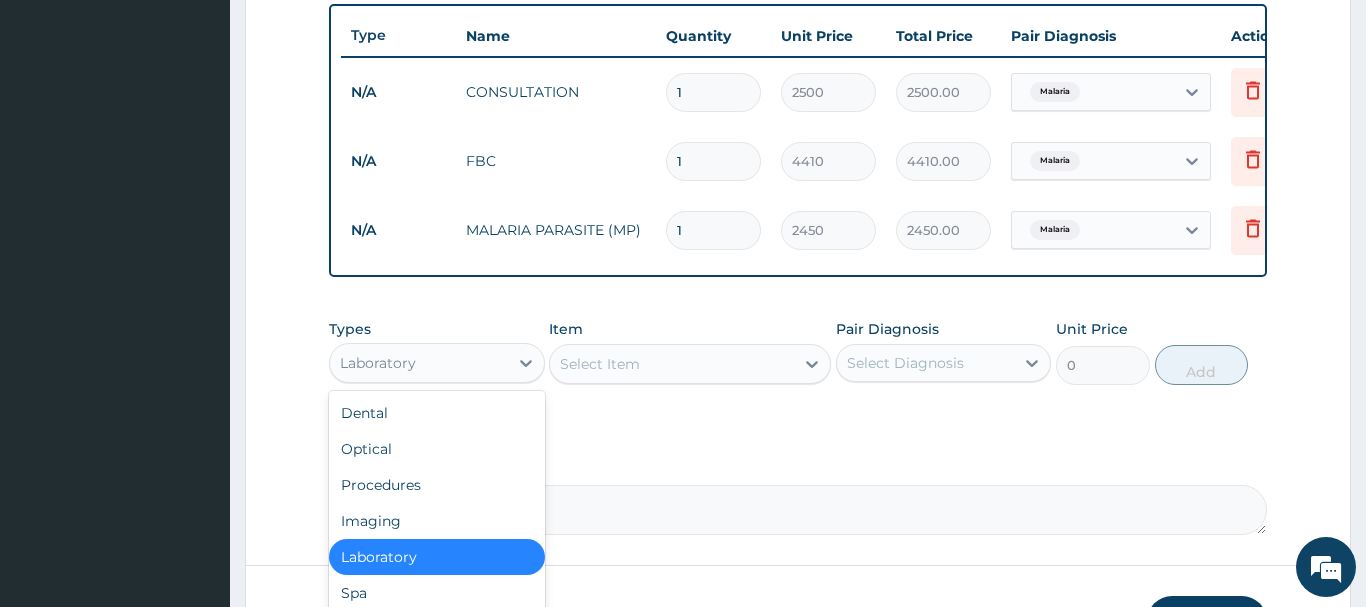 click on "Laboratory" at bounding box center (419, 363) 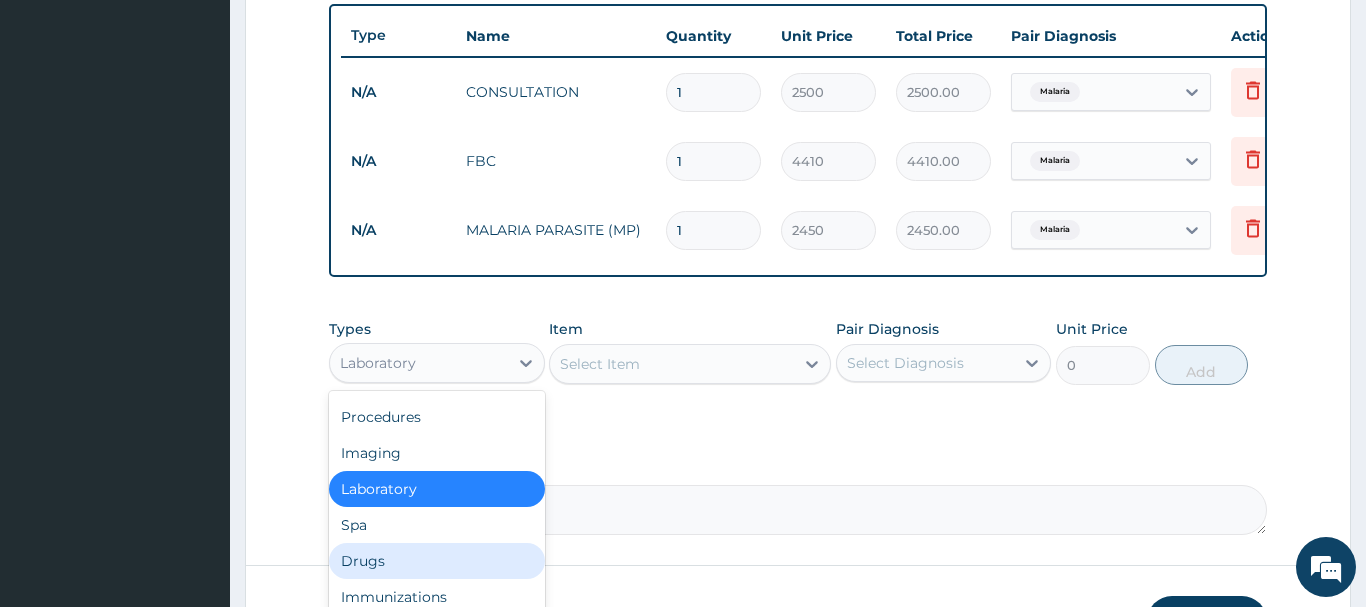 click on "Drugs" at bounding box center (437, 561) 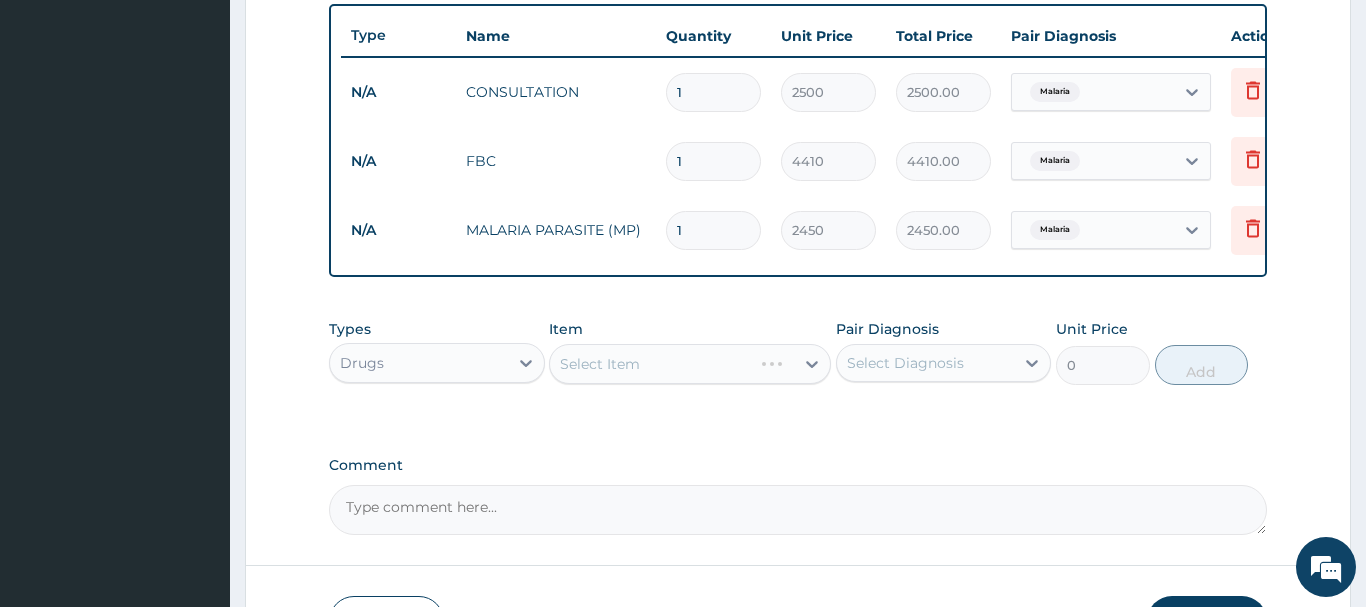 click on "Select Item" at bounding box center [690, 364] 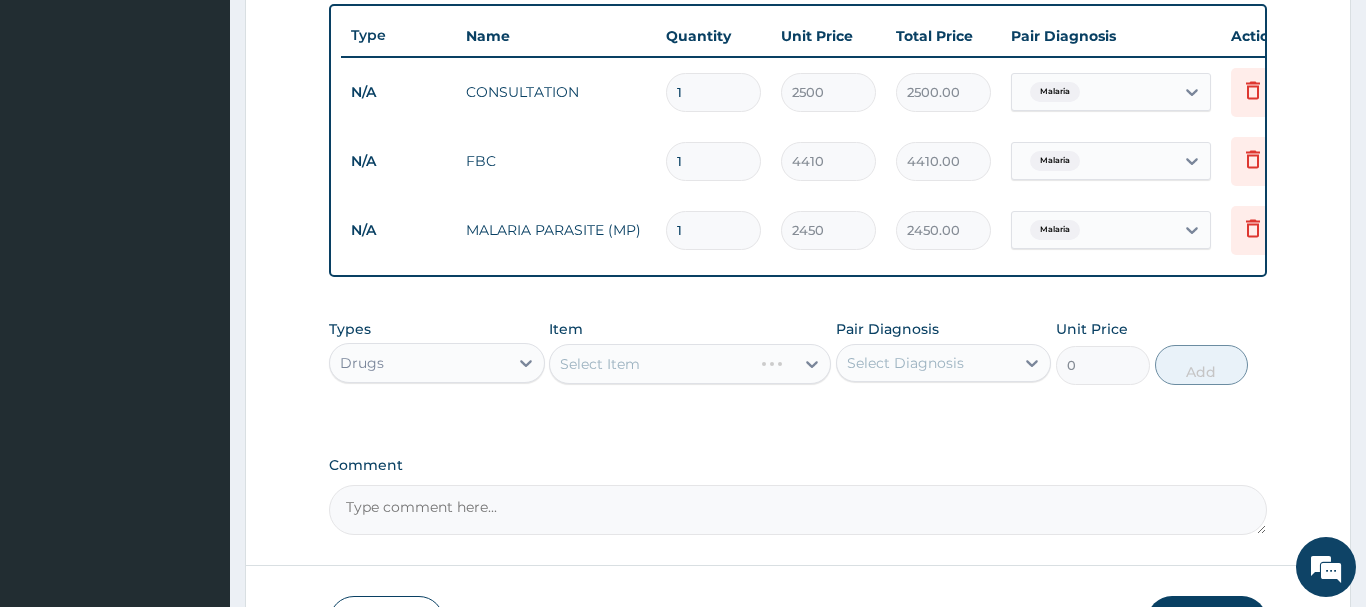 click on "Select Item" at bounding box center (690, 364) 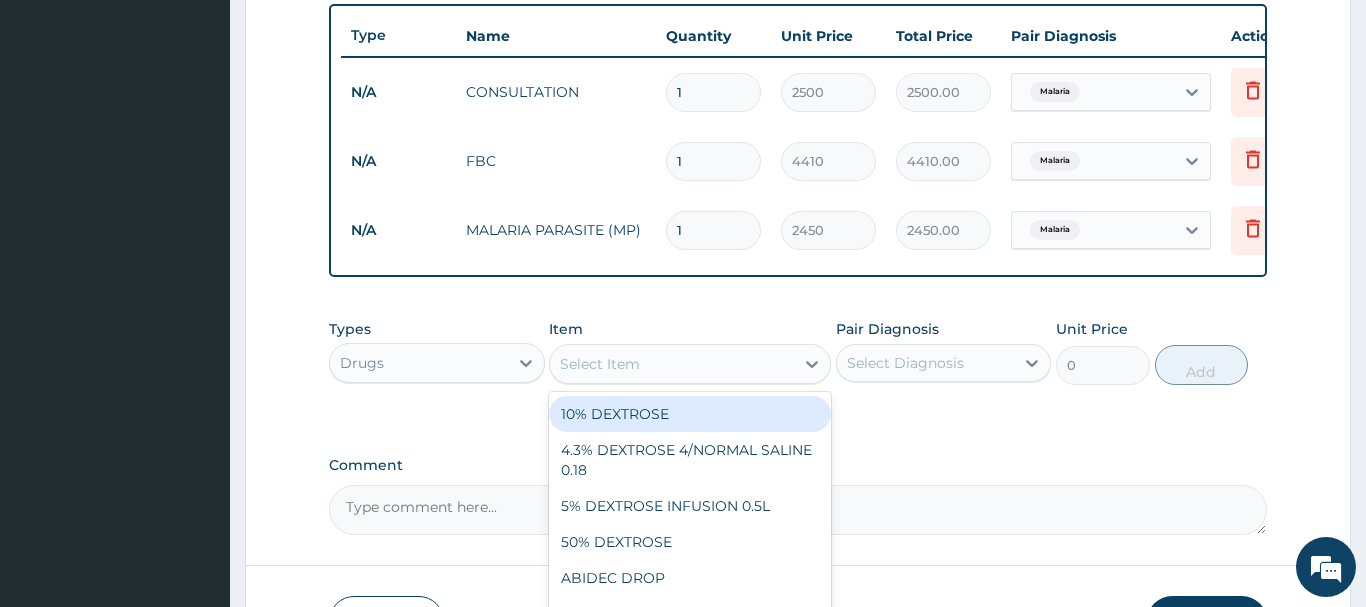 click on "Select Item" at bounding box center (672, 364) 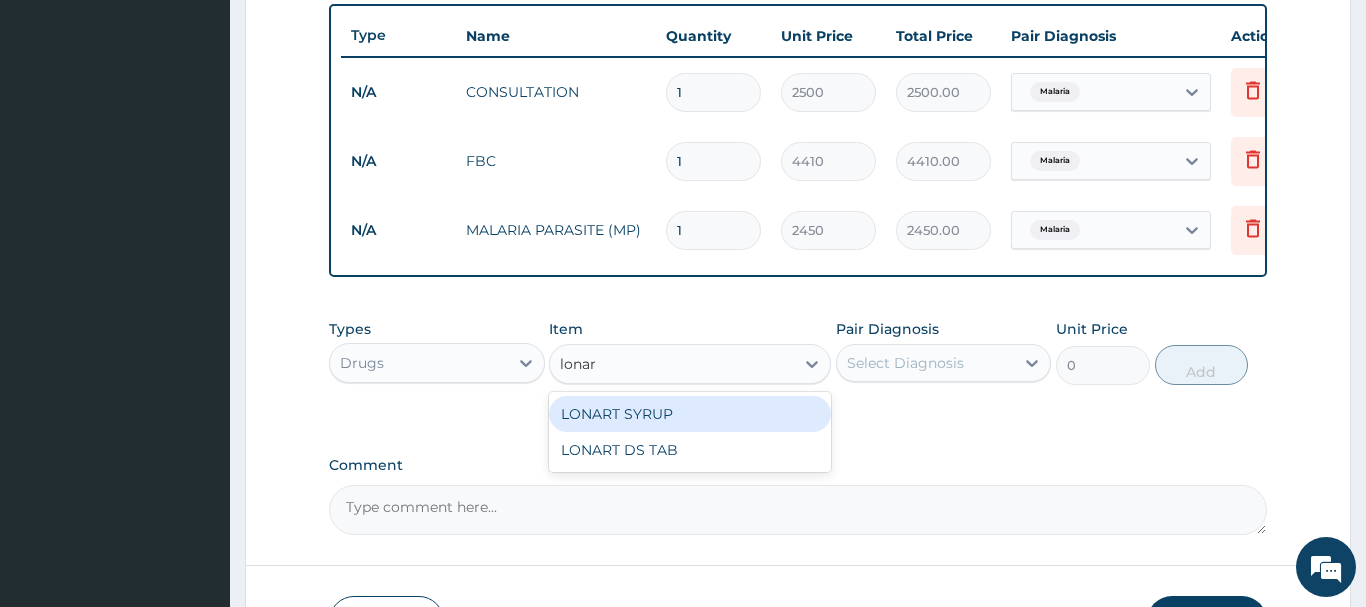type on "lonart" 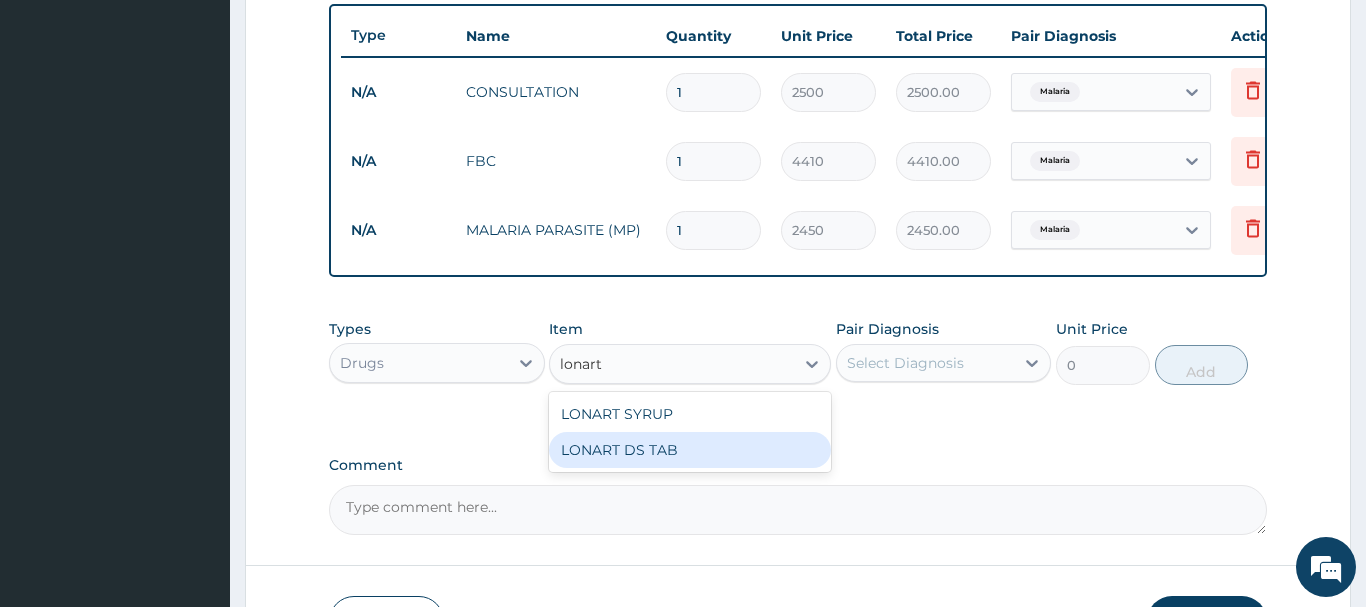 drag, startPoint x: 756, startPoint y: 450, endPoint x: 778, endPoint y: 429, distance: 30.413813 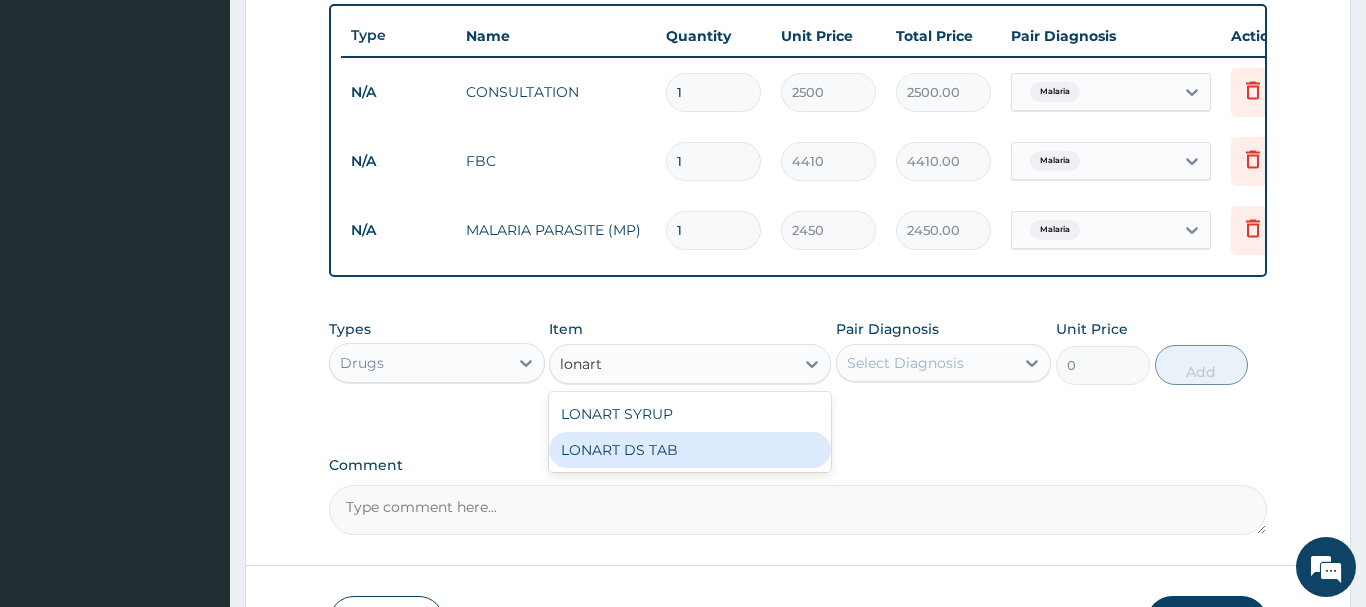 click on "LONART DS TAB" at bounding box center [690, 450] 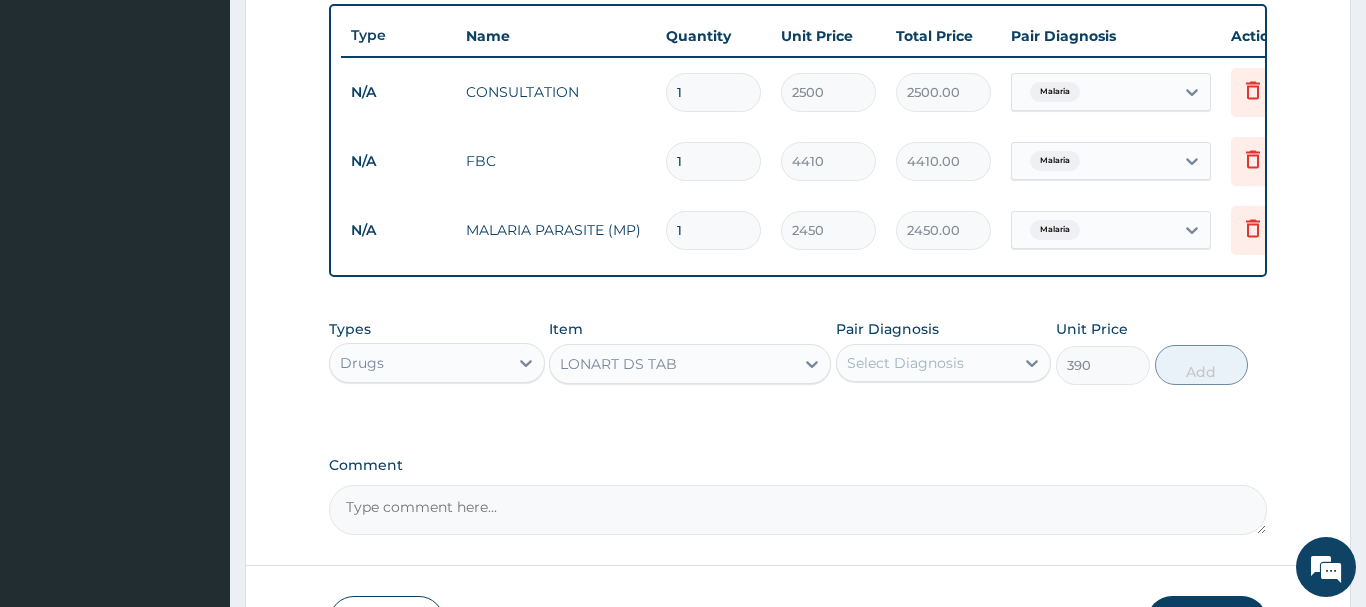 click on "Select Diagnosis" at bounding box center [926, 363] 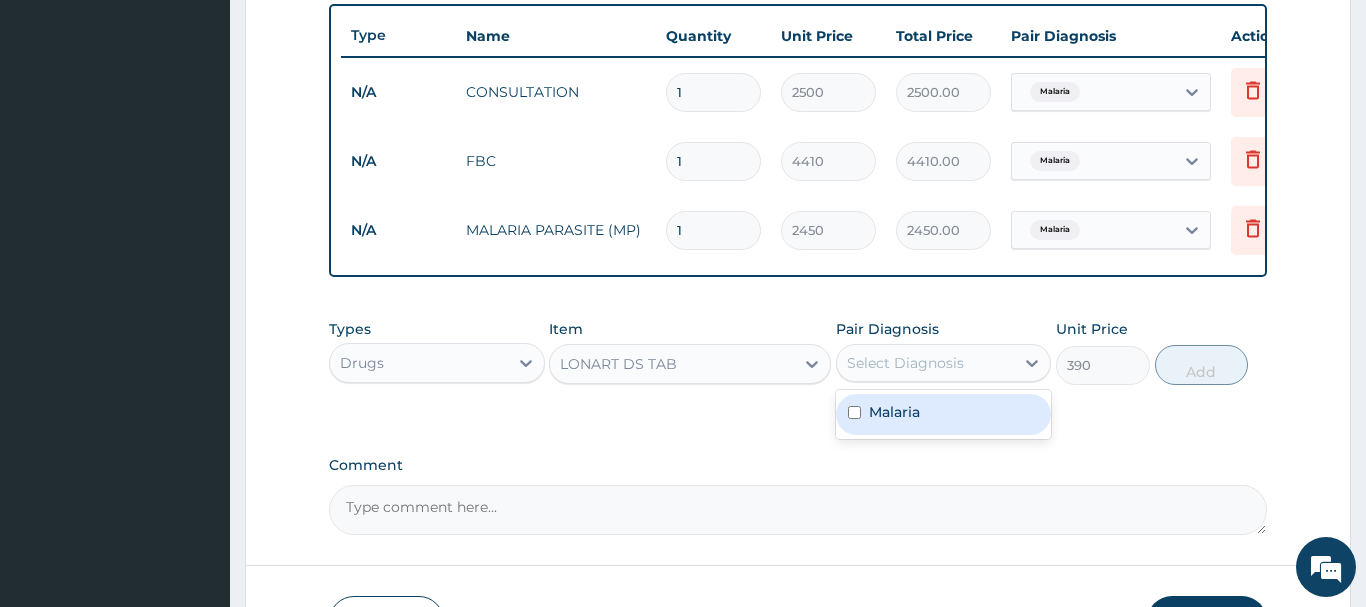 drag, startPoint x: 938, startPoint y: 408, endPoint x: 1009, endPoint y: 389, distance: 73.4983 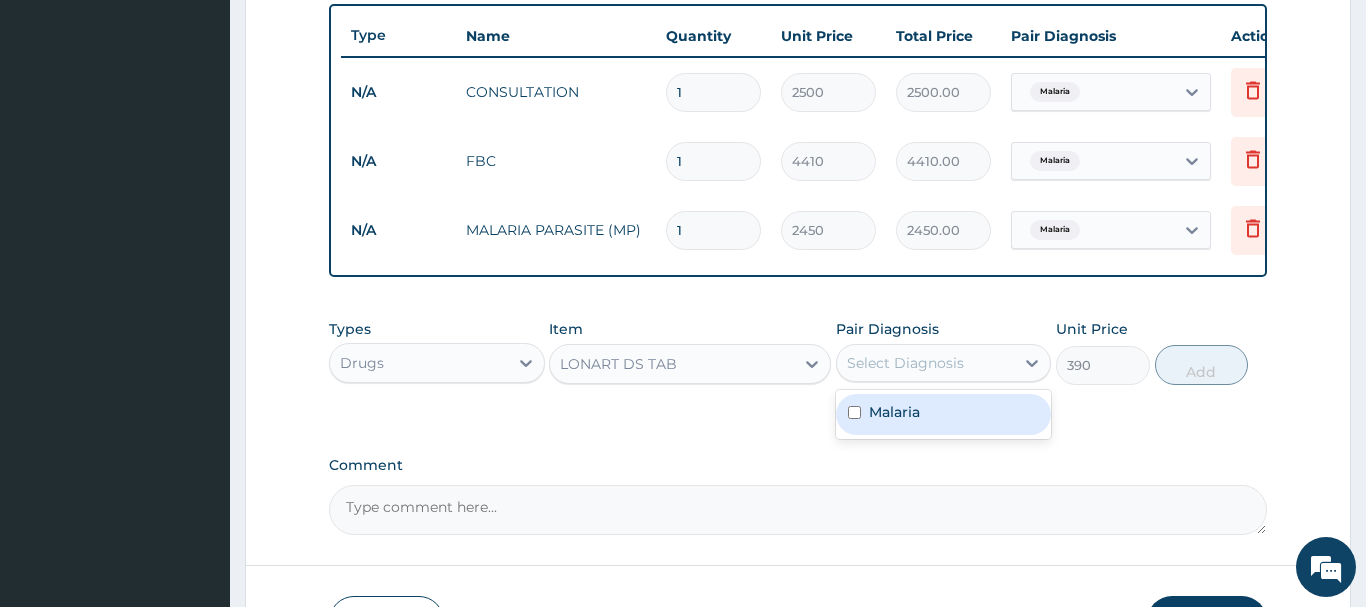 click on "Malaria" at bounding box center [944, 414] 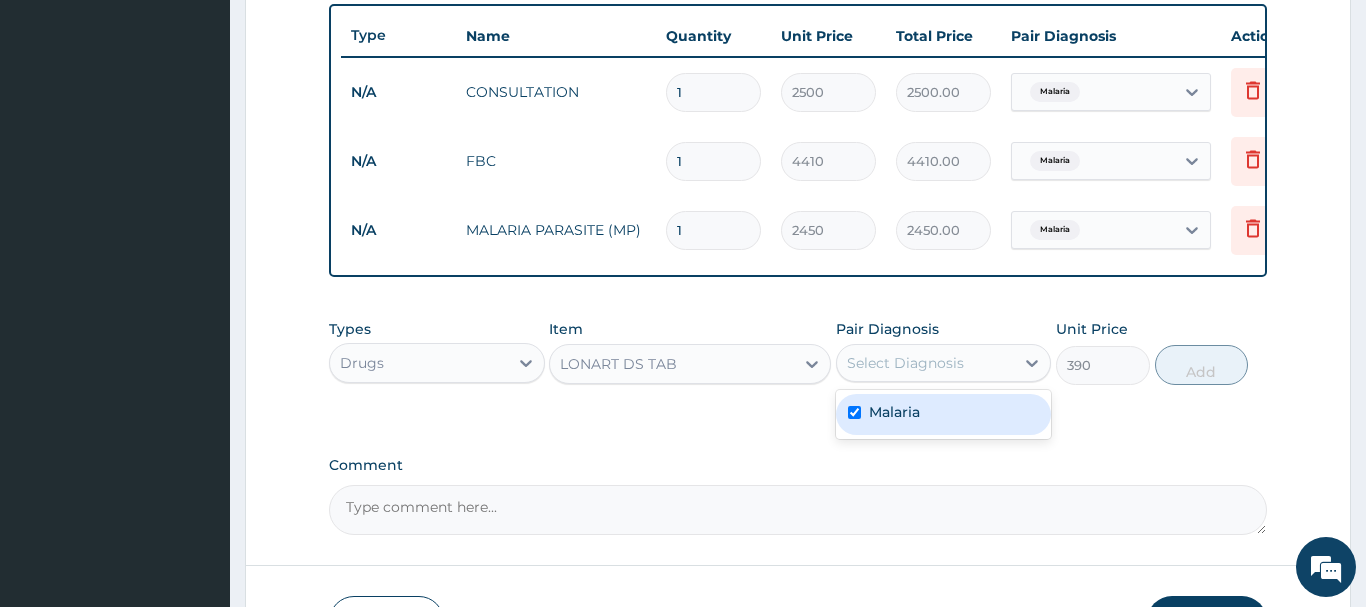 checkbox on "true" 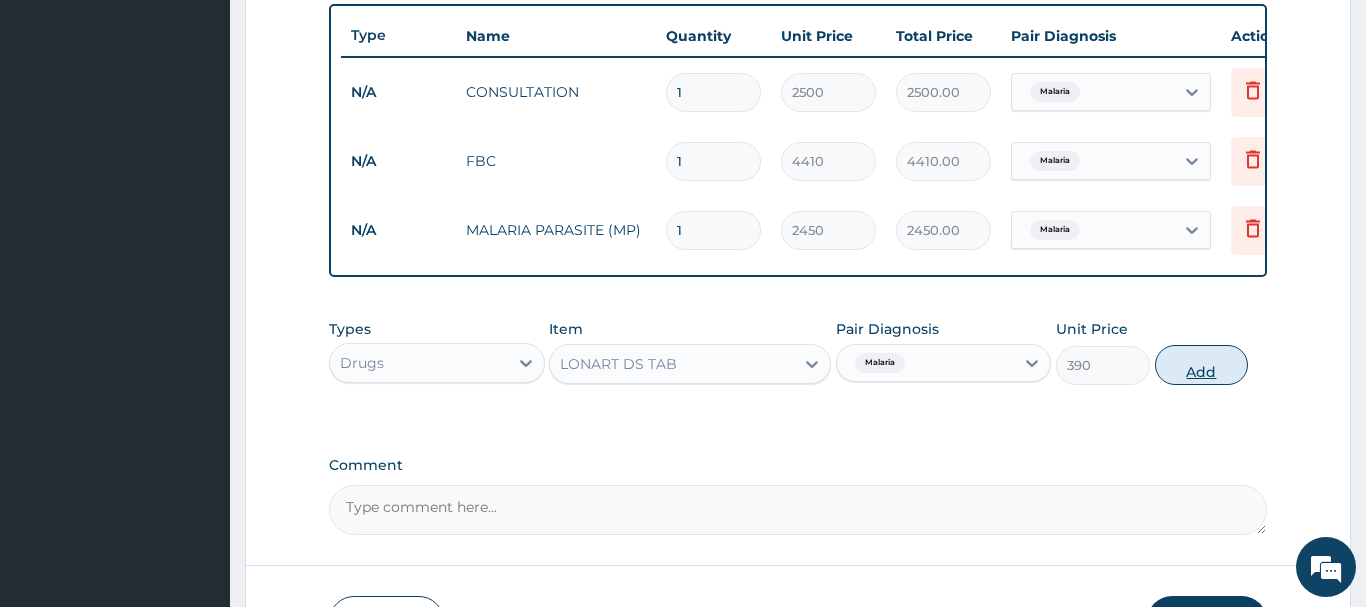 click on "Add" at bounding box center [1202, 365] 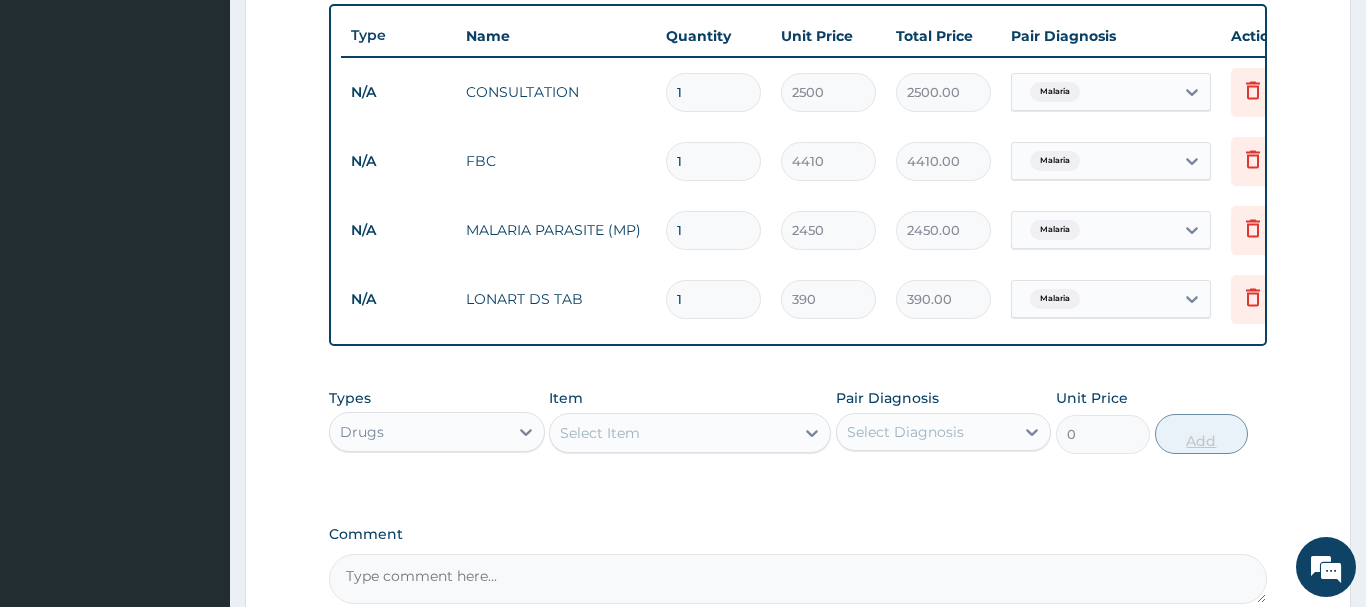 type 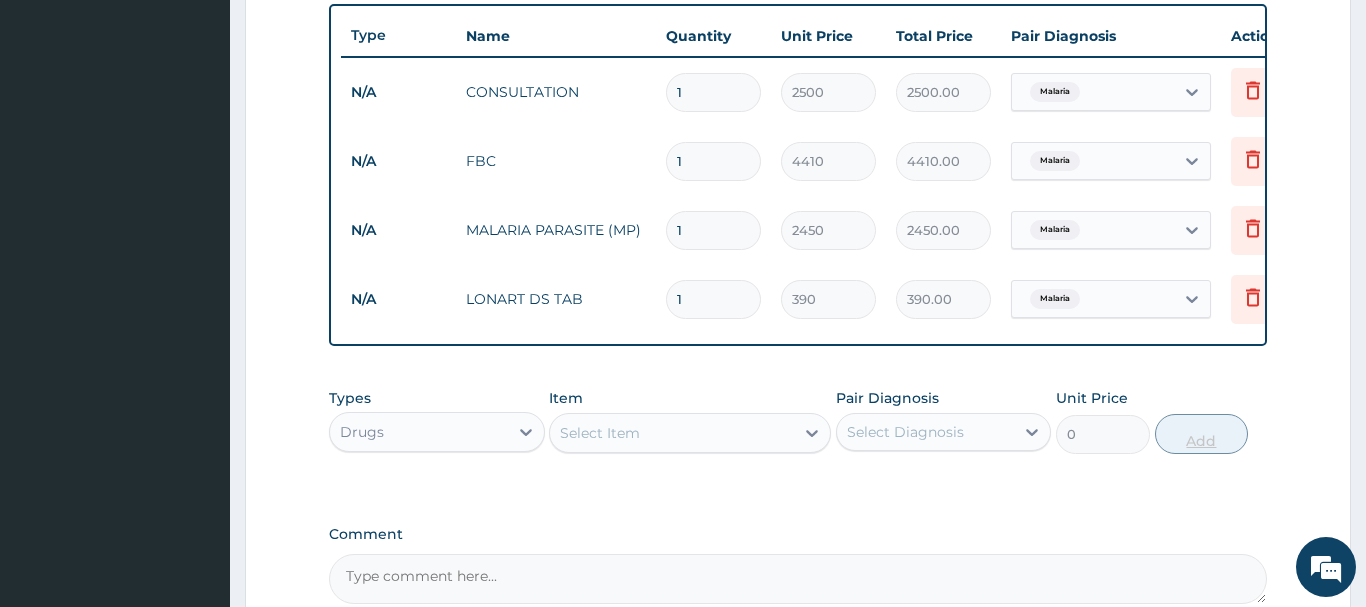 type on "0.00" 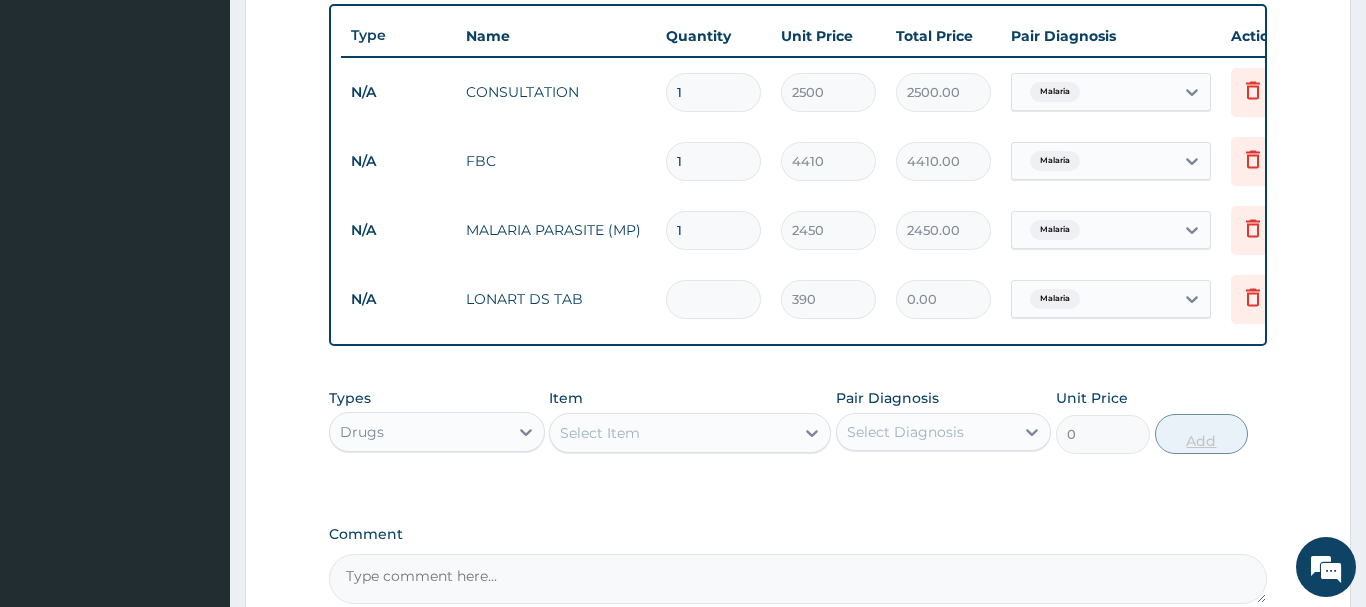type on "6" 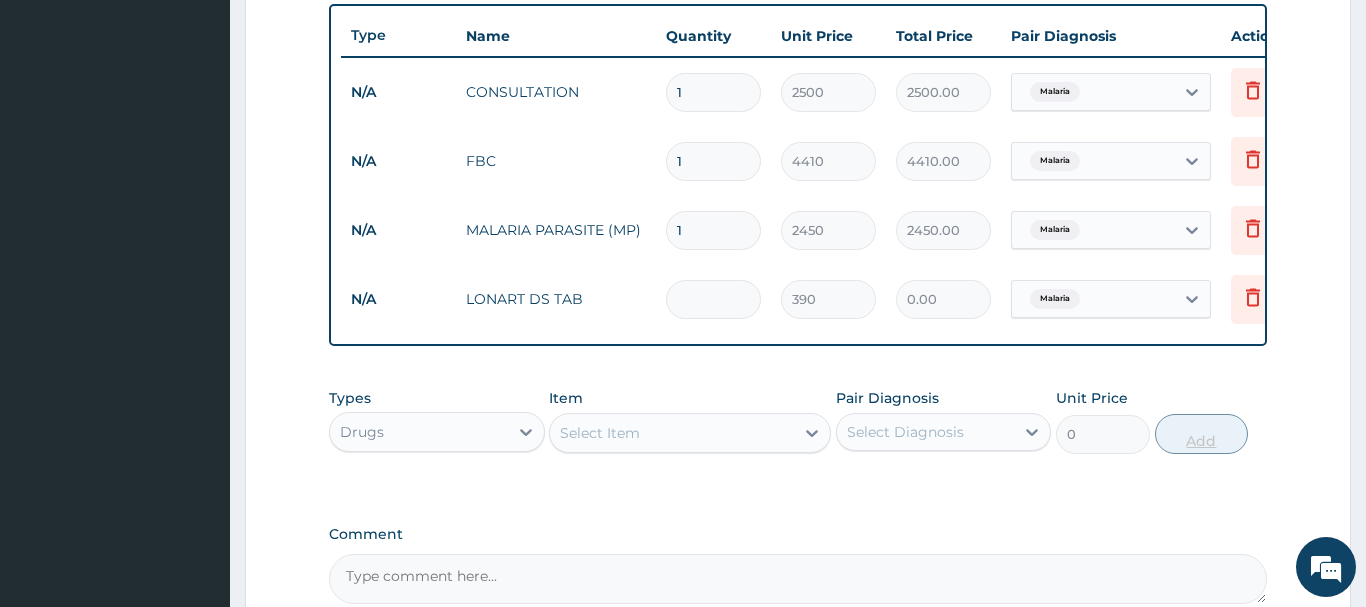 type on "2340.00" 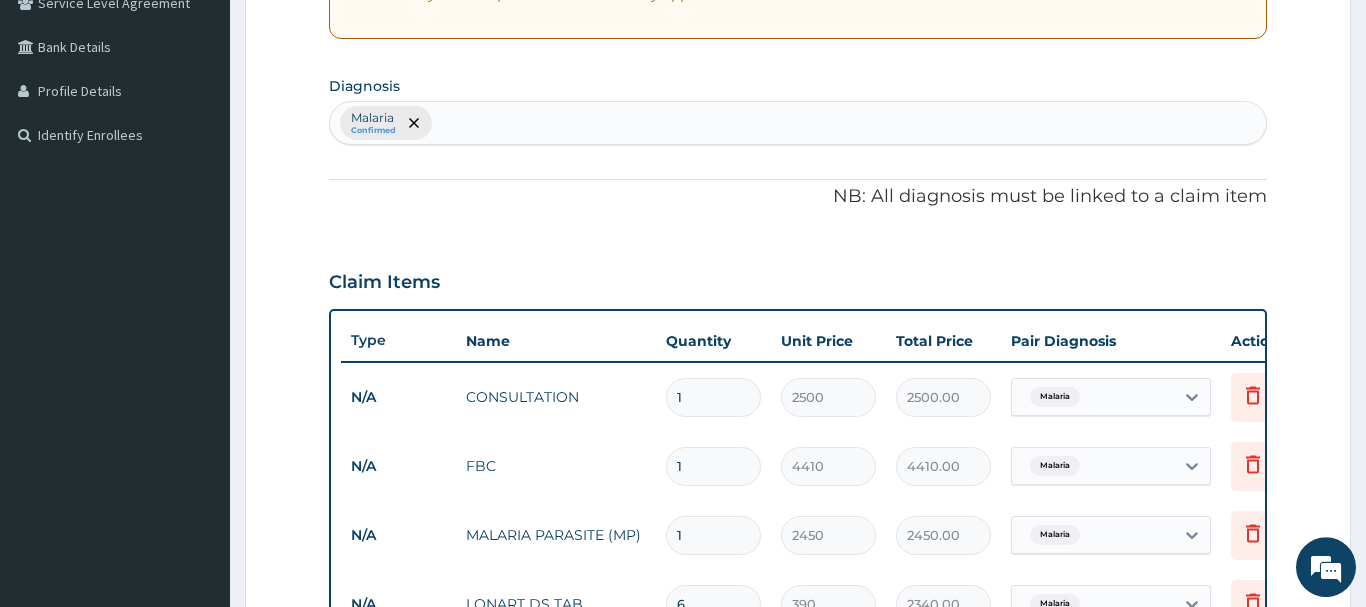 scroll, scrollTop: 434, scrollLeft: 0, axis: vertical 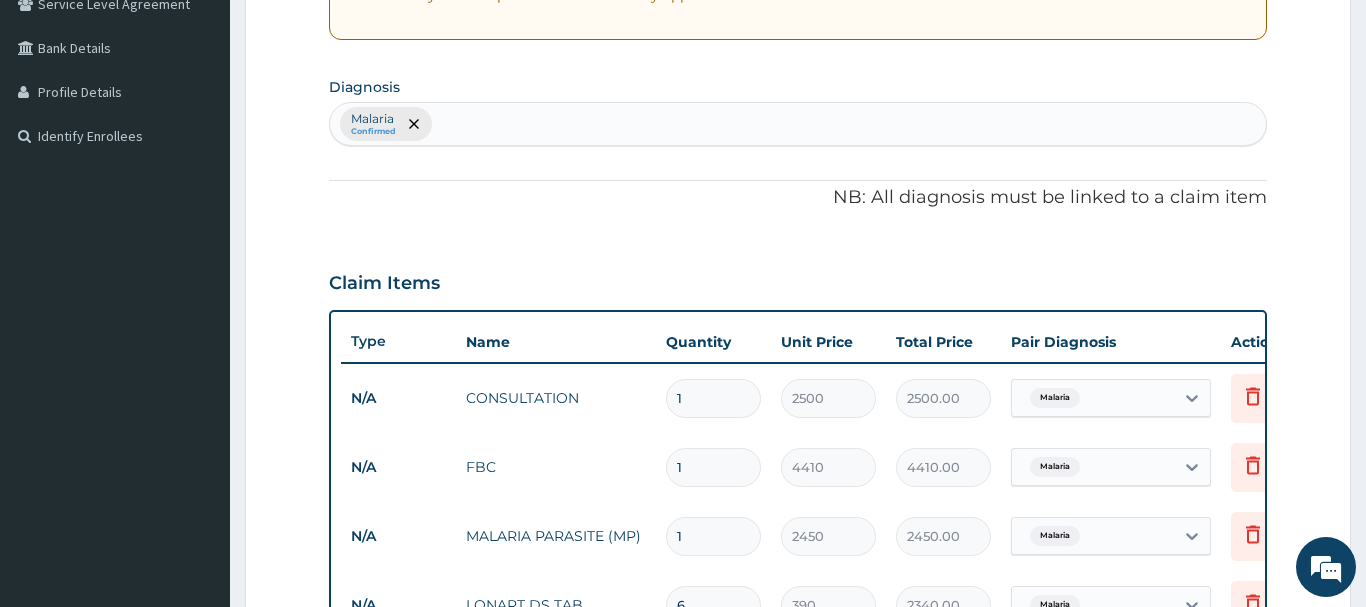 type on "6" 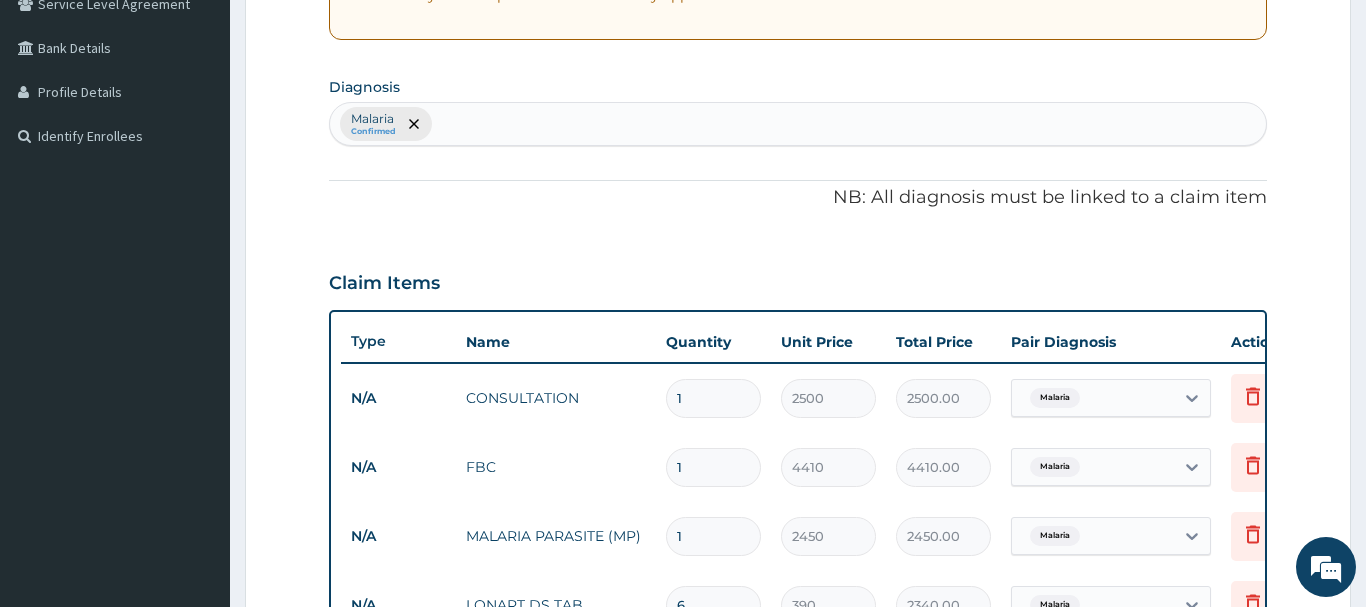 click on "Malaria Confirmed" at bounding box center [798, 124] 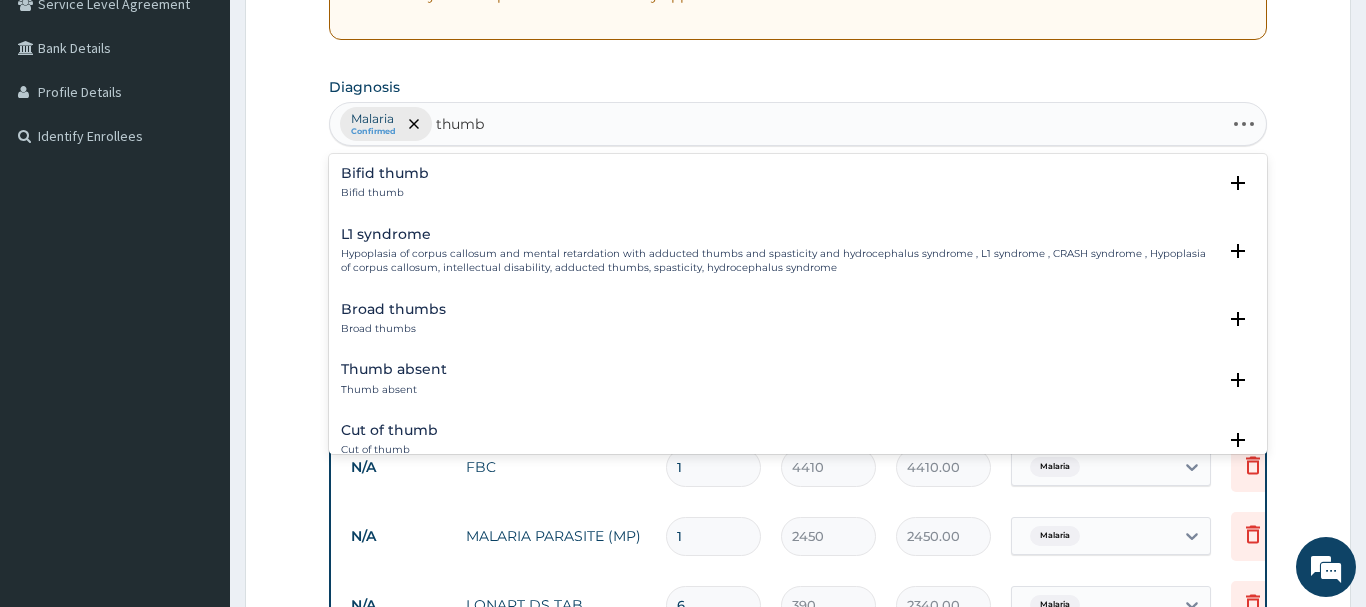type on "thumb p" 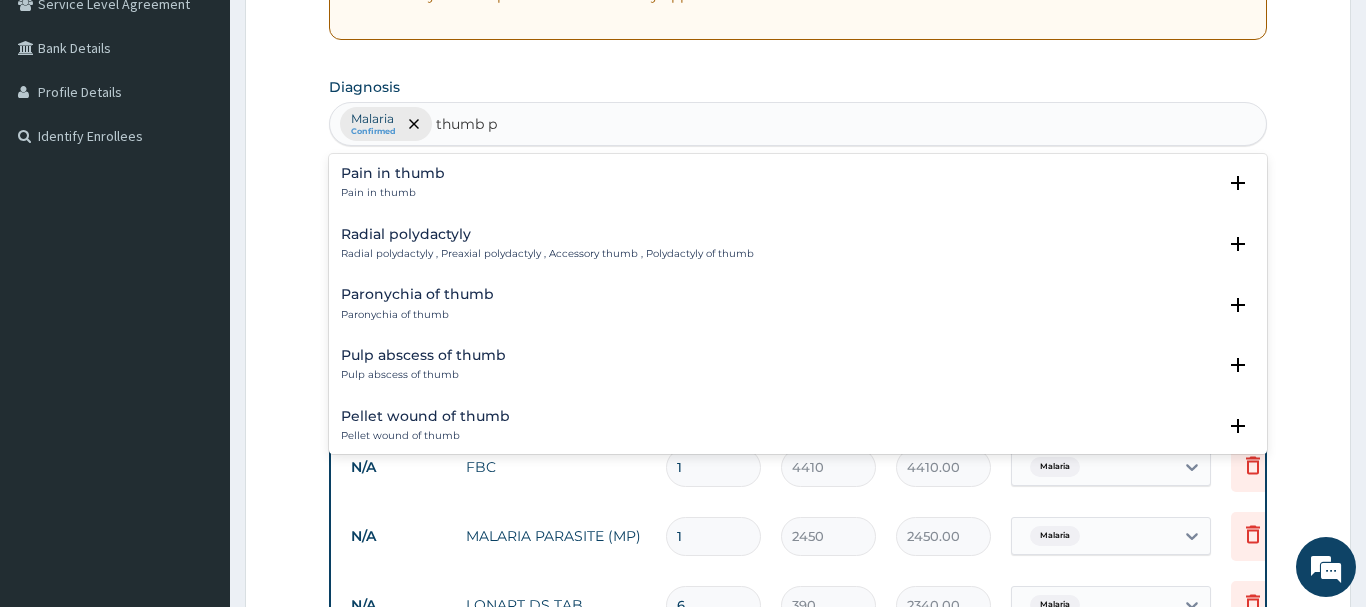 click on "Pain in thumb" at bounding box center (393, 173) 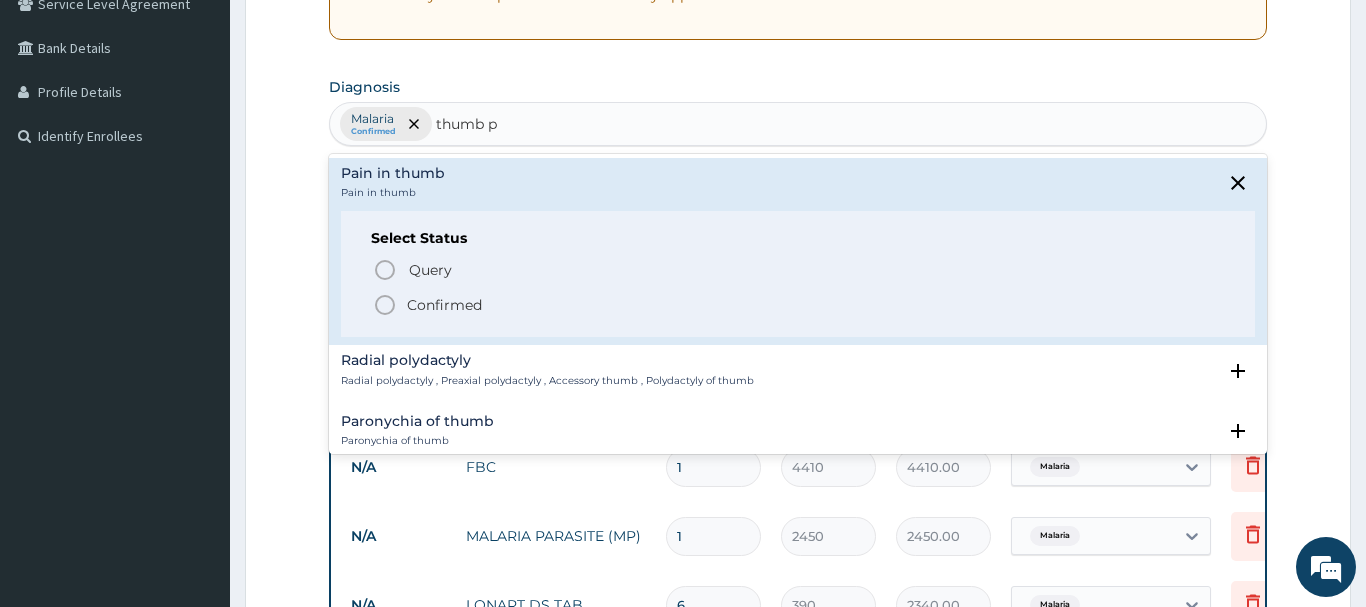 click 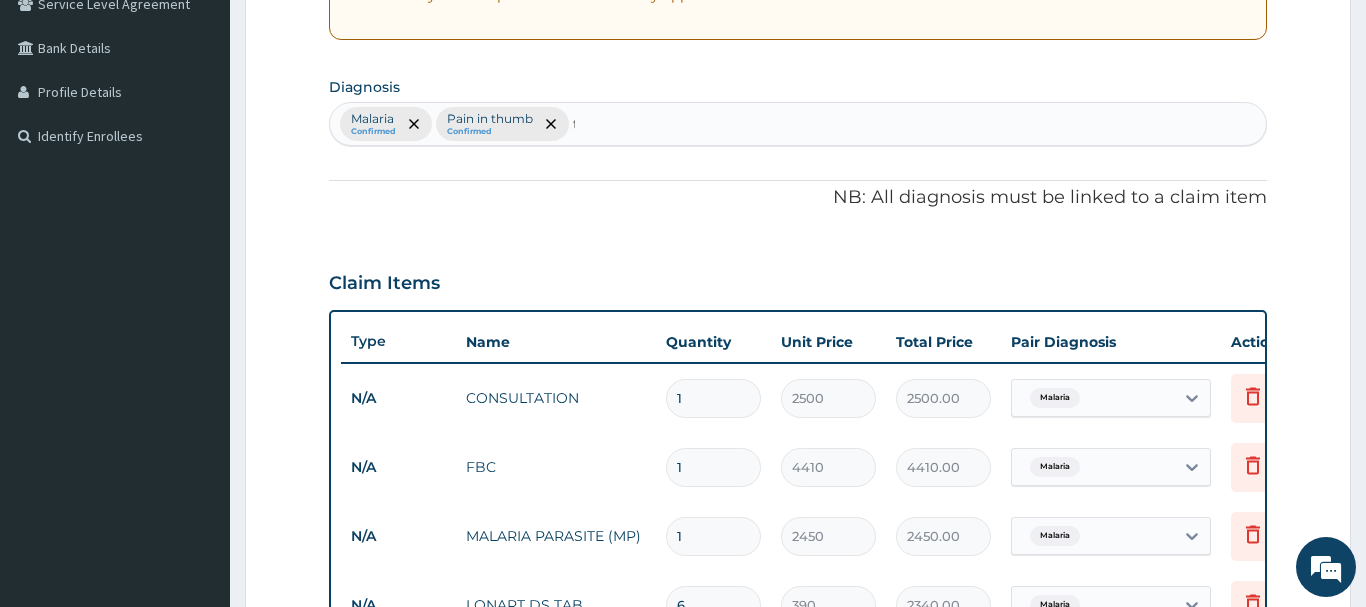 type 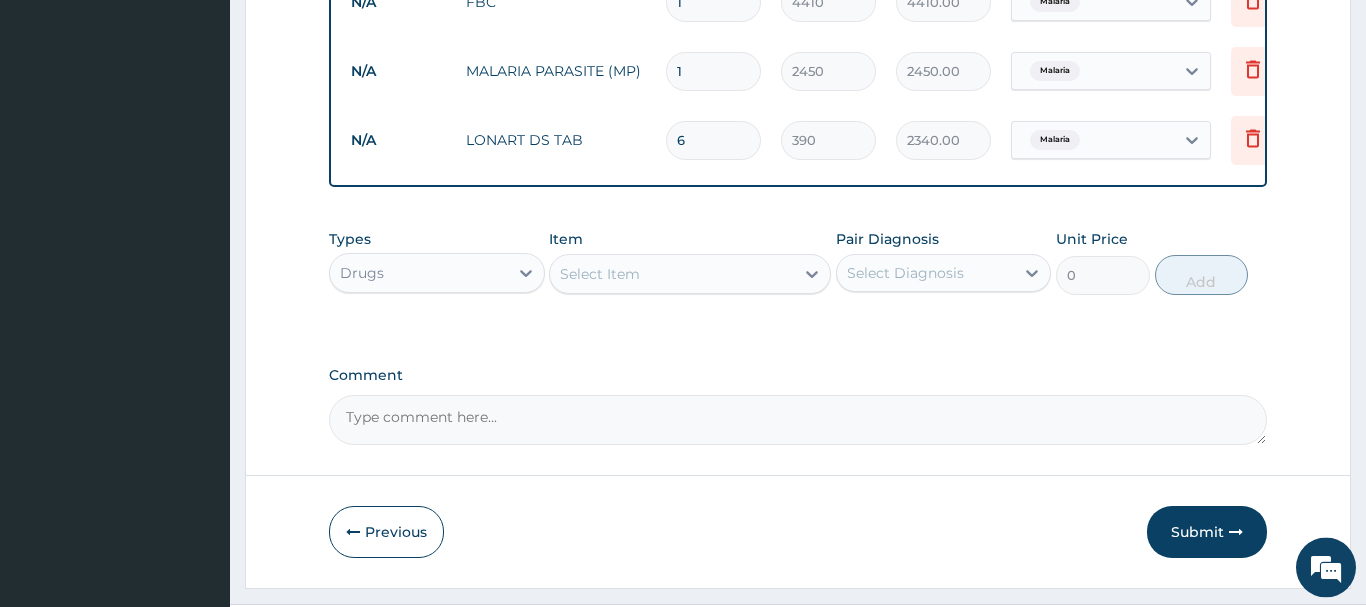 scroll, scrollTop: 944, scrollLeft: 0, axis: vertical 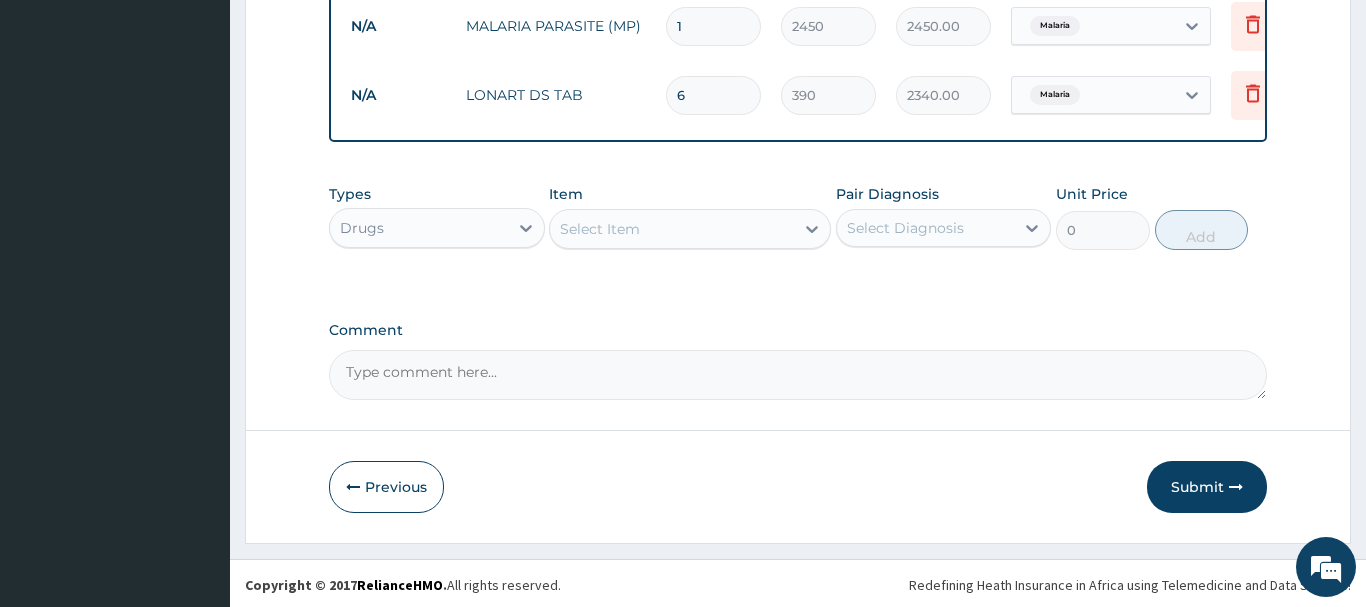 click on "Select Item" at bounding box center (672, 229) 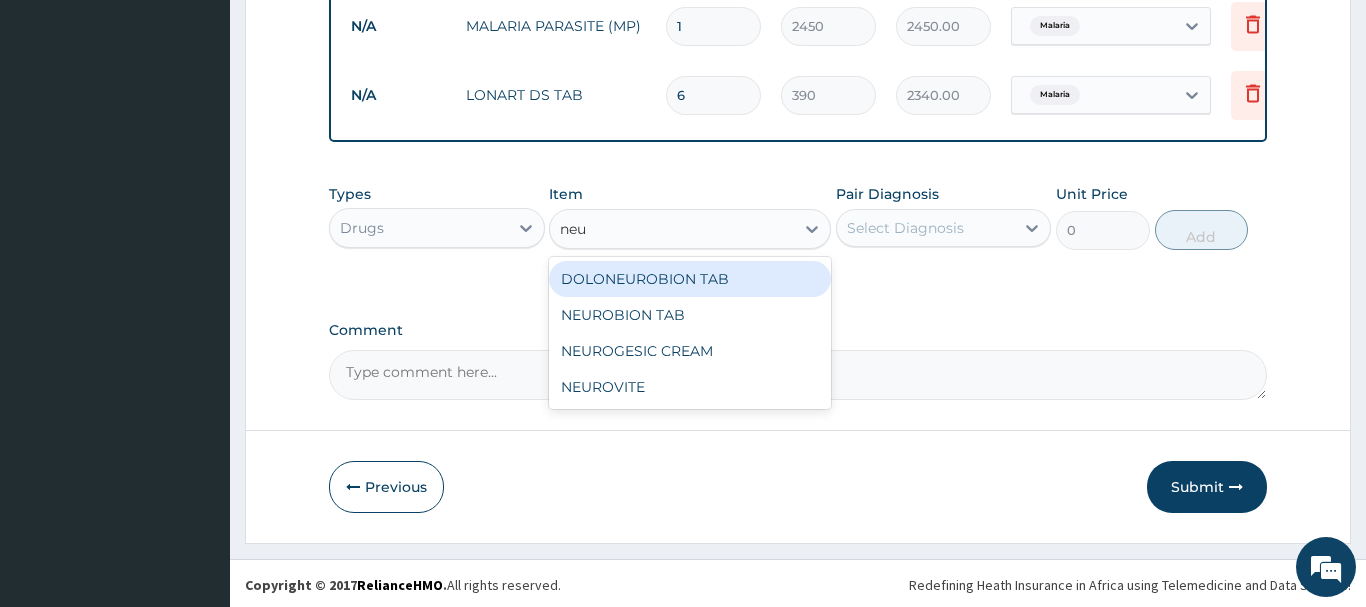 type on "neur" 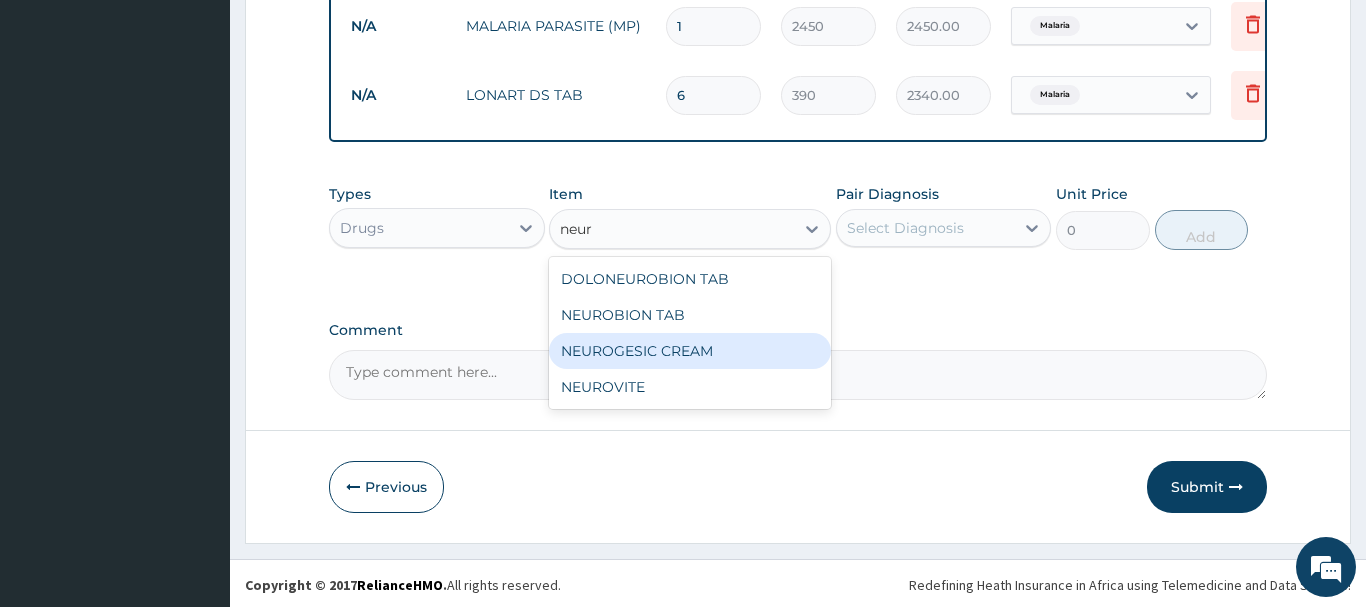 click on "NEUROGESIC CREAM" at bounding box center [690, 351] 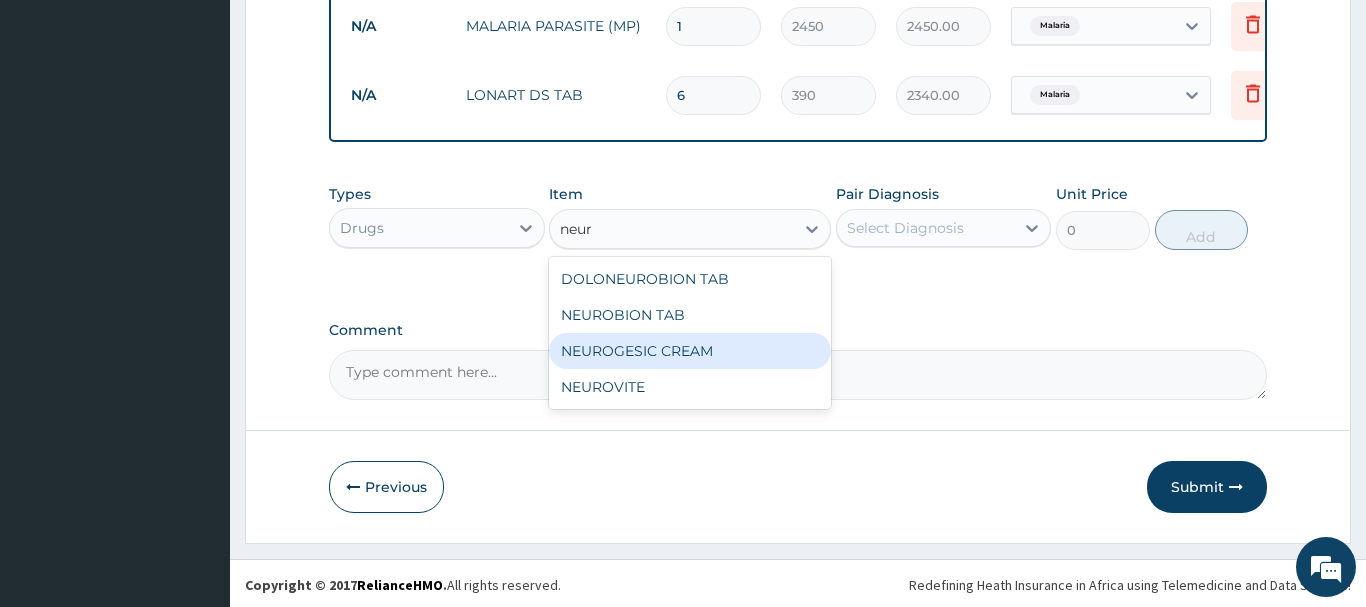 type 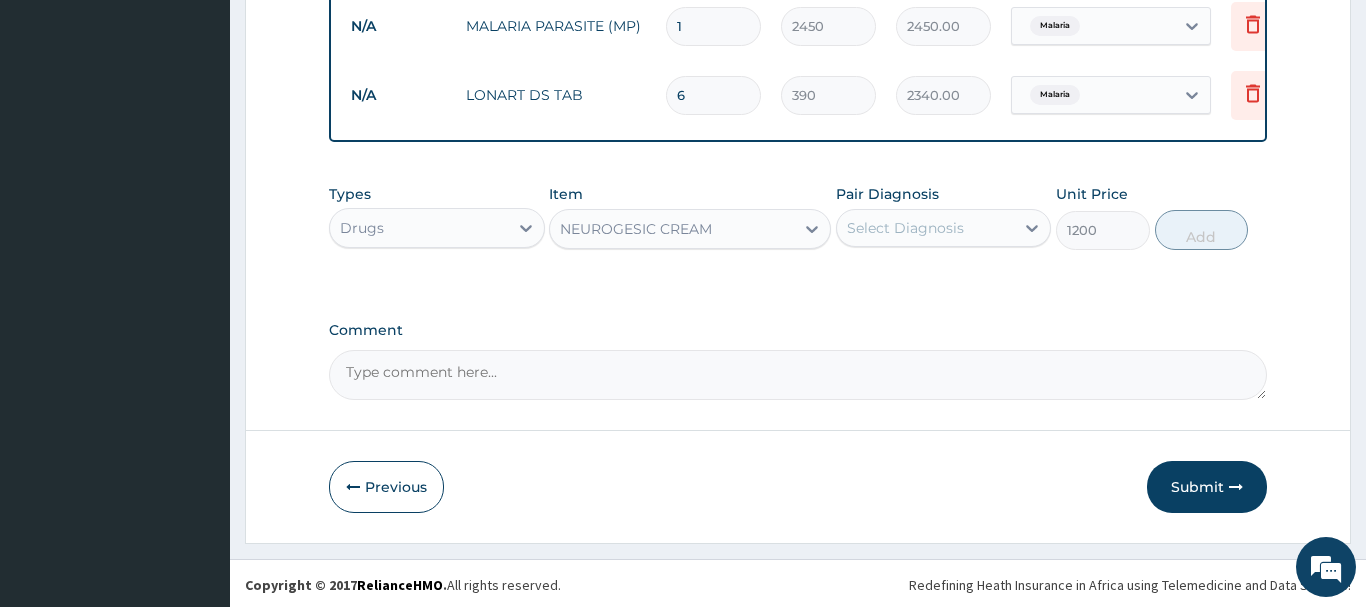 click on "Select Diagnosis" at bounding box center [926, 228] 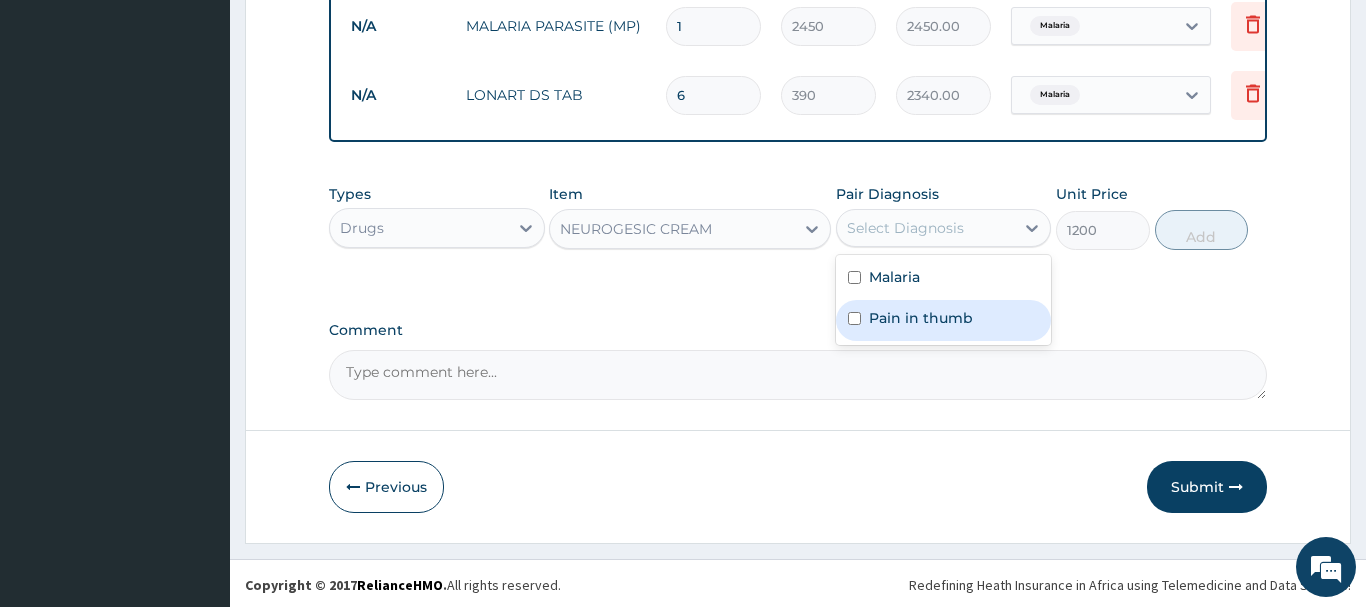 click on "Pain in thumb" at bounding box center [921, 318] 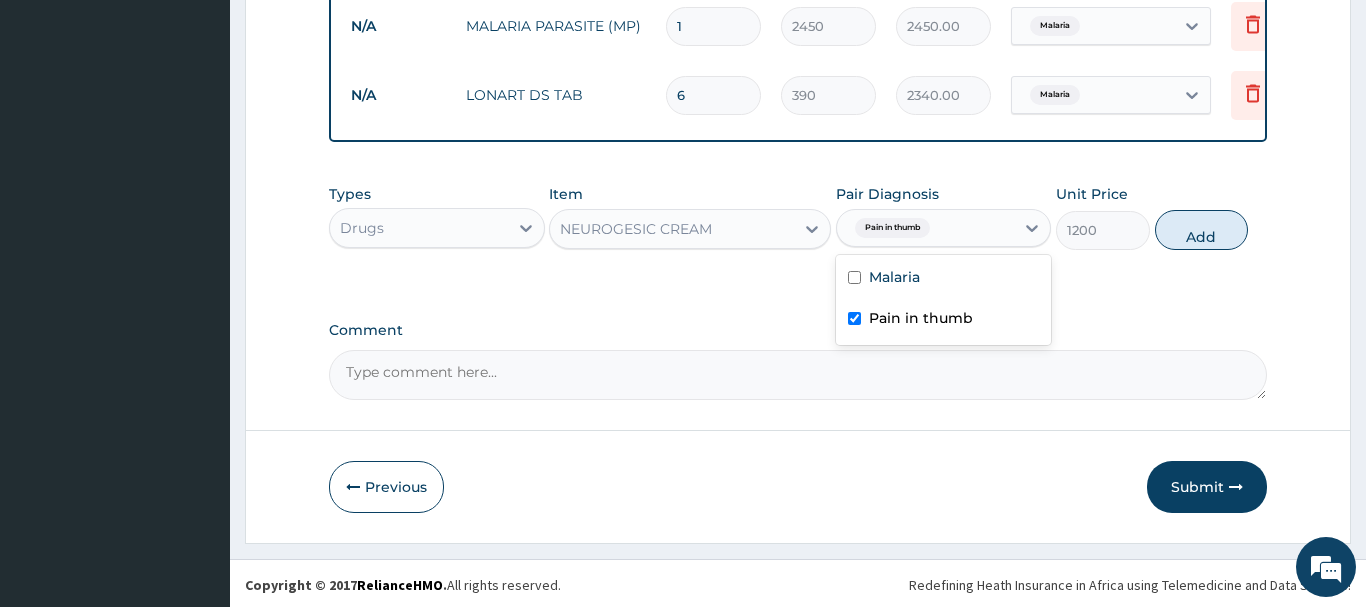 checkbox on "true" 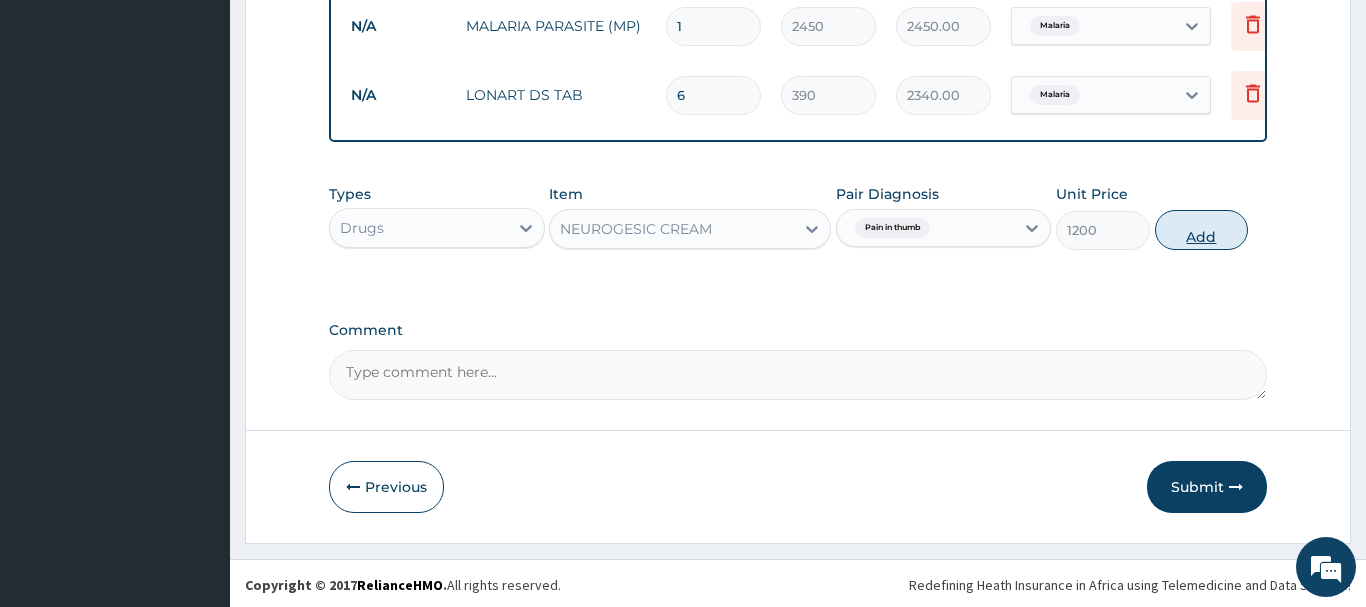 click on "Add" at bounding box center [1202, 230] 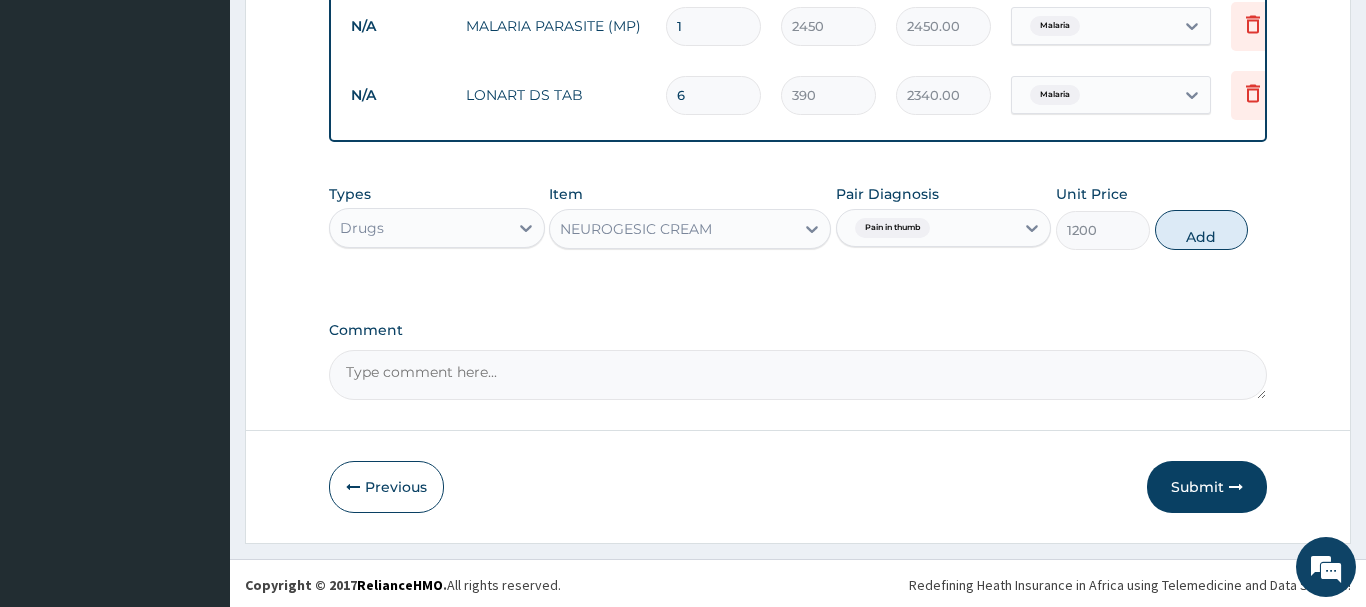 type on "0" 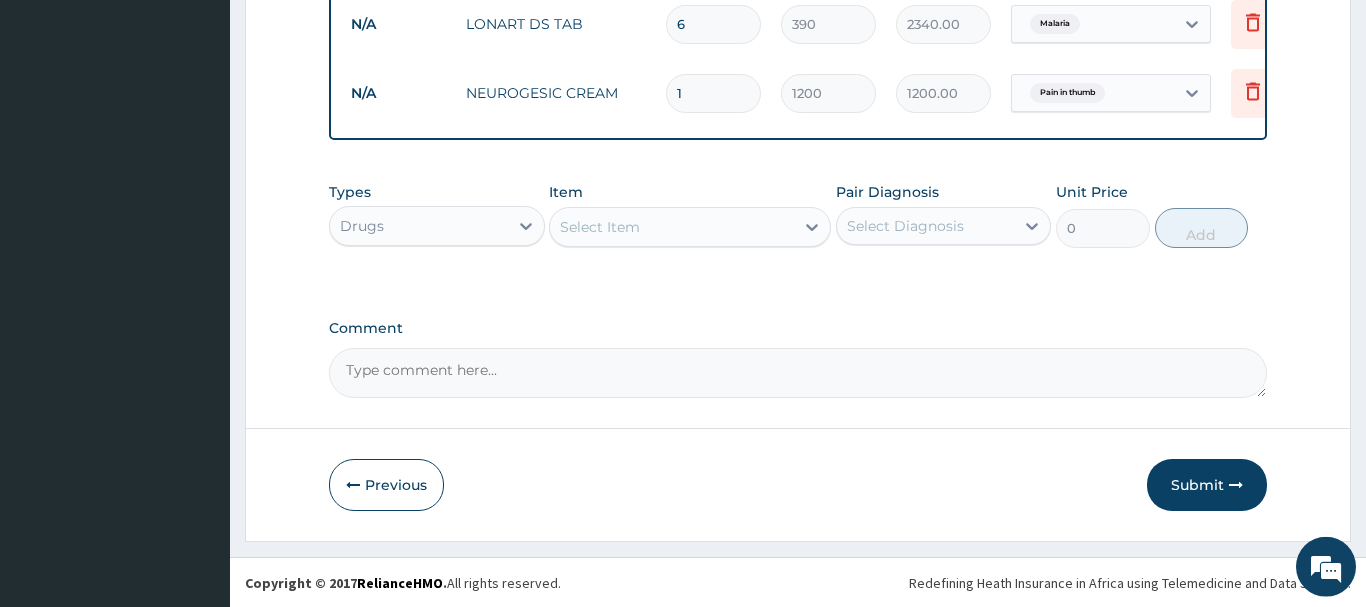 scroll, scrollTop: 1016, scrollLeft: 0, axis: vertical 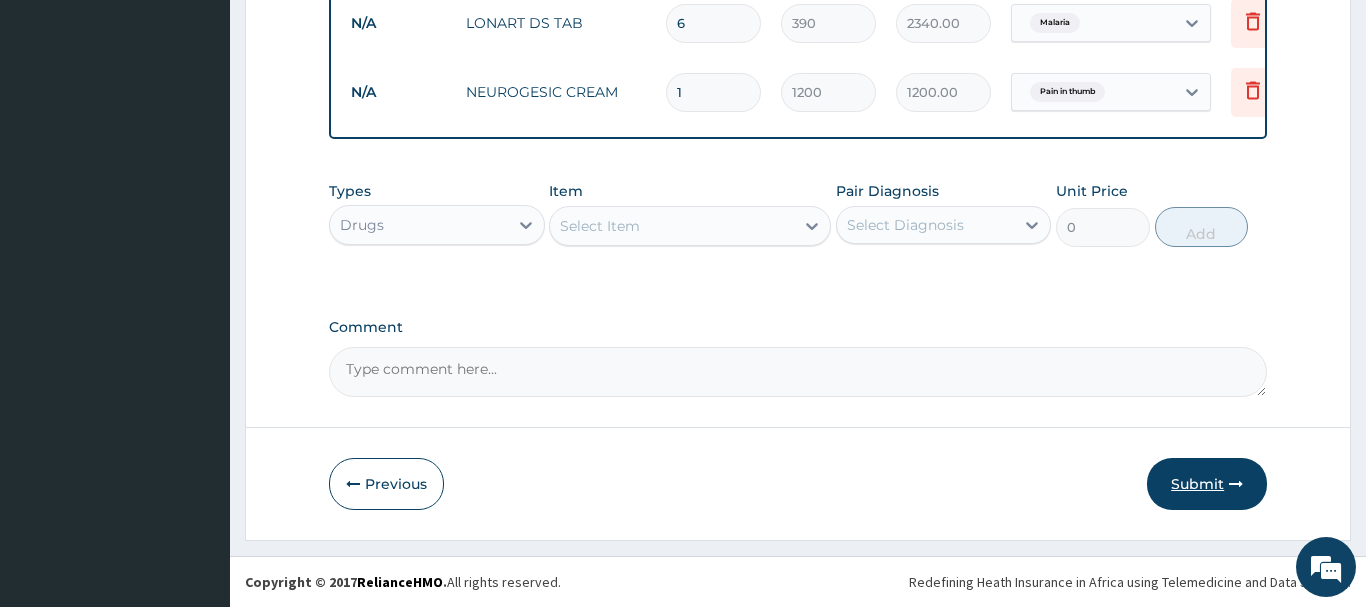click on "Submit" at bounding box center [1207, 484] 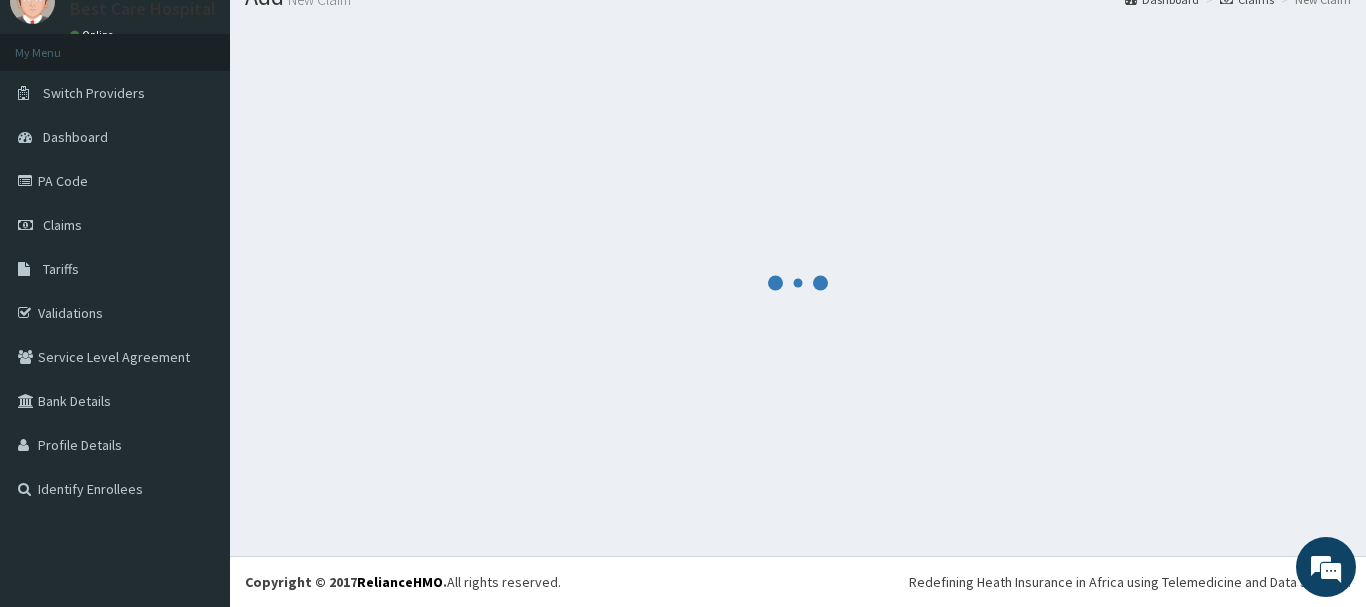 scroll, scrollTop: 81, scrollLeft: 0, axis: vertical 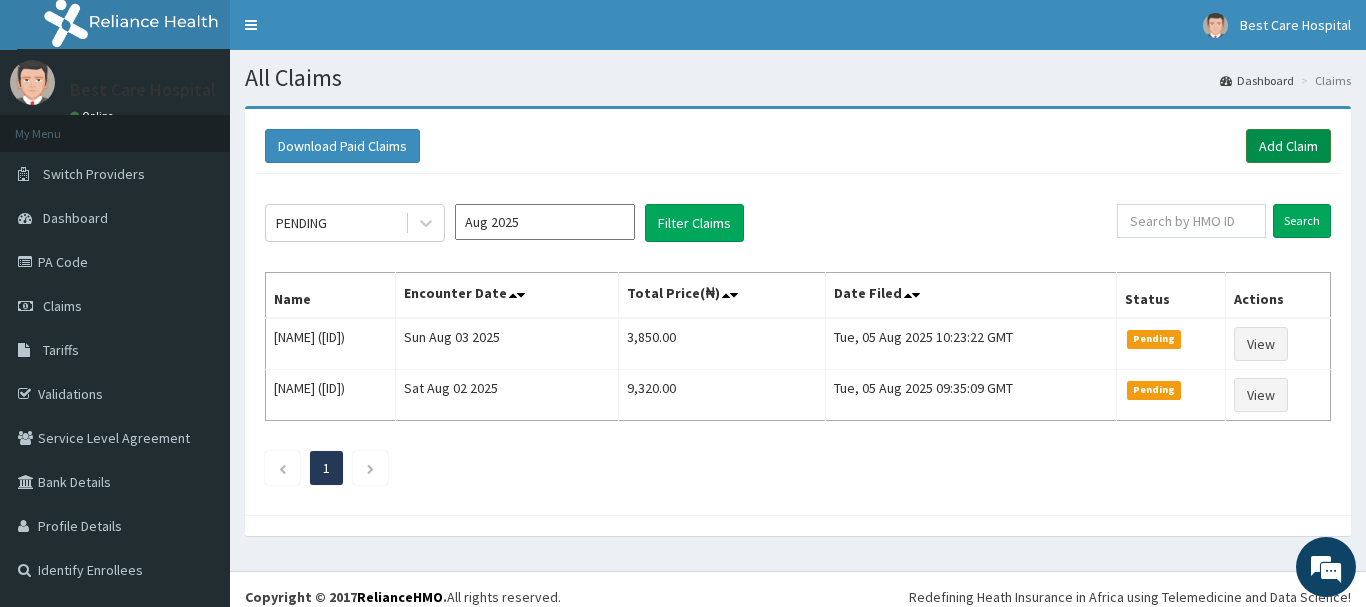 click on "Add Claim" at bounding box center [1288, 146] 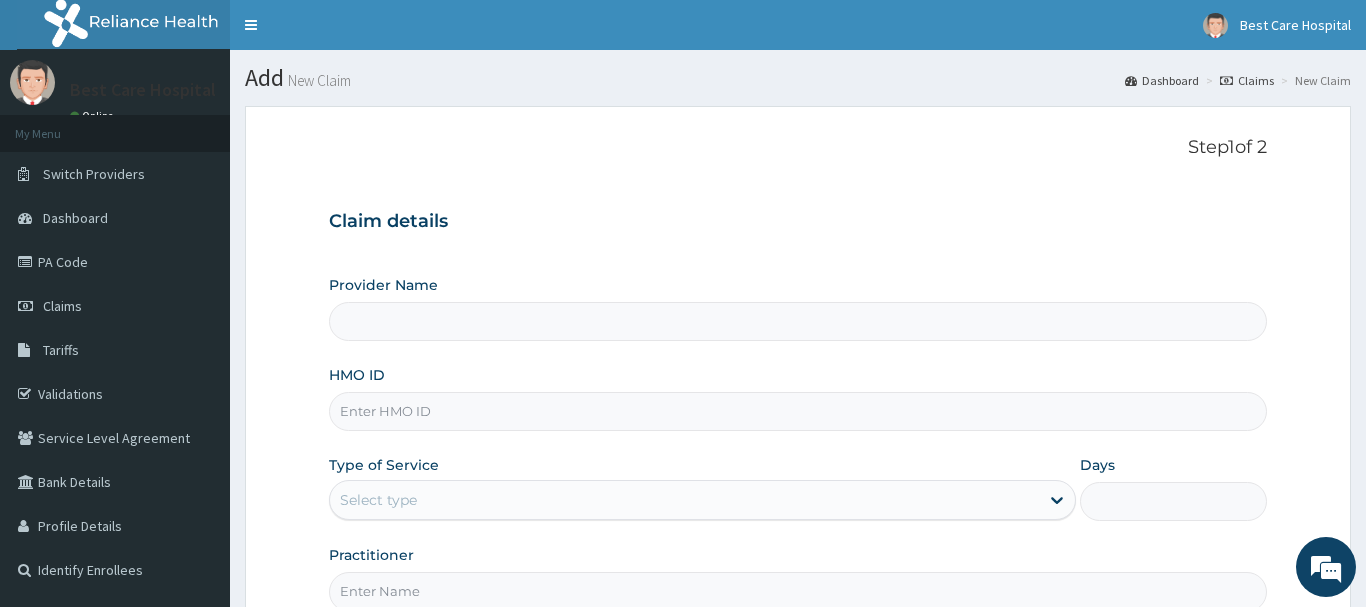 scroll, scrollTop: 0, scrollLeft: 0, axis: both 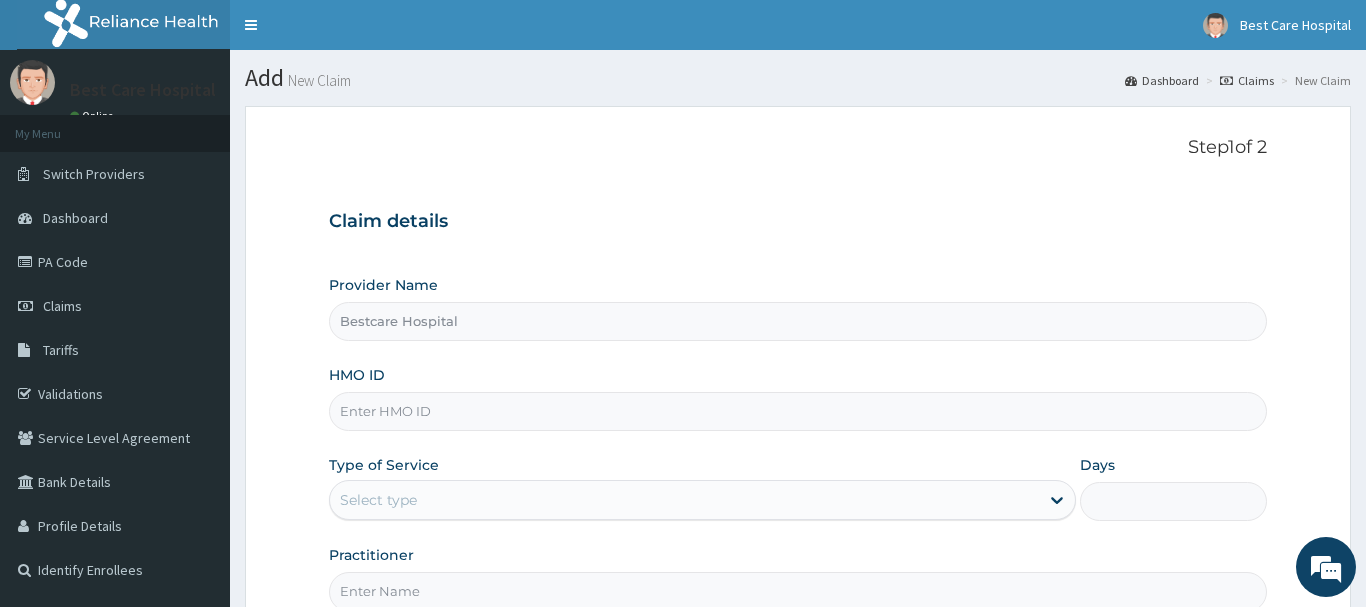 click on "HMO ID" at bounding box center (798, 411) 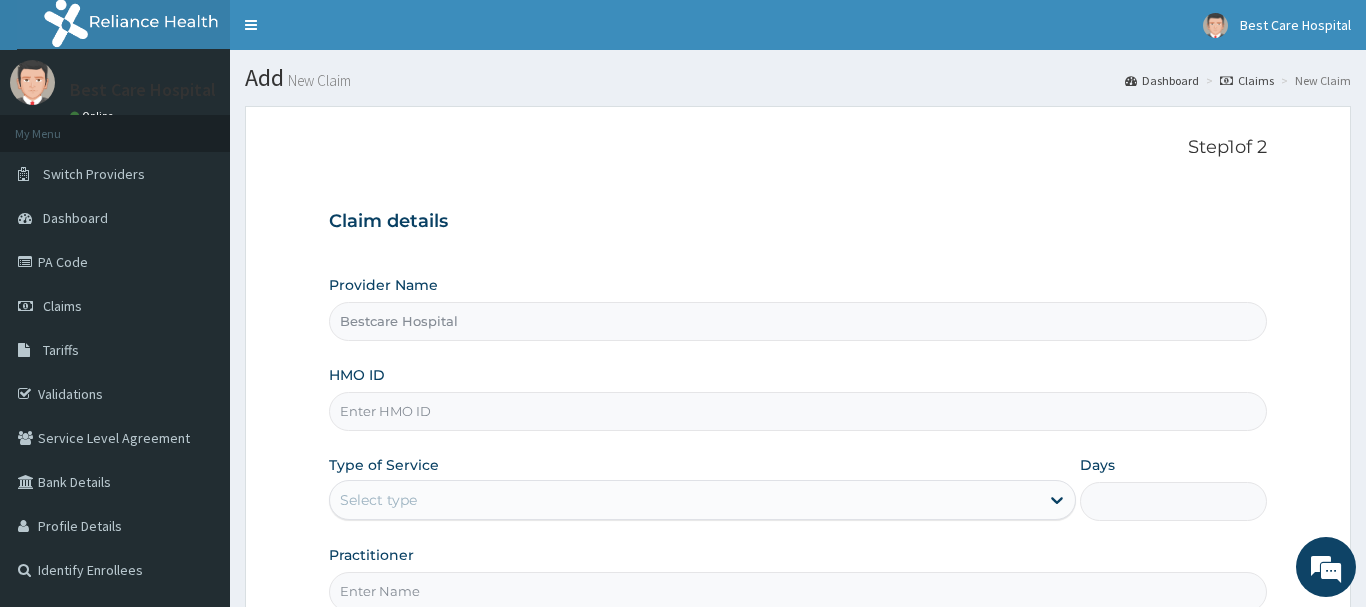 scroll, scrollTop: 0, scrollLeft: 0, axis: both 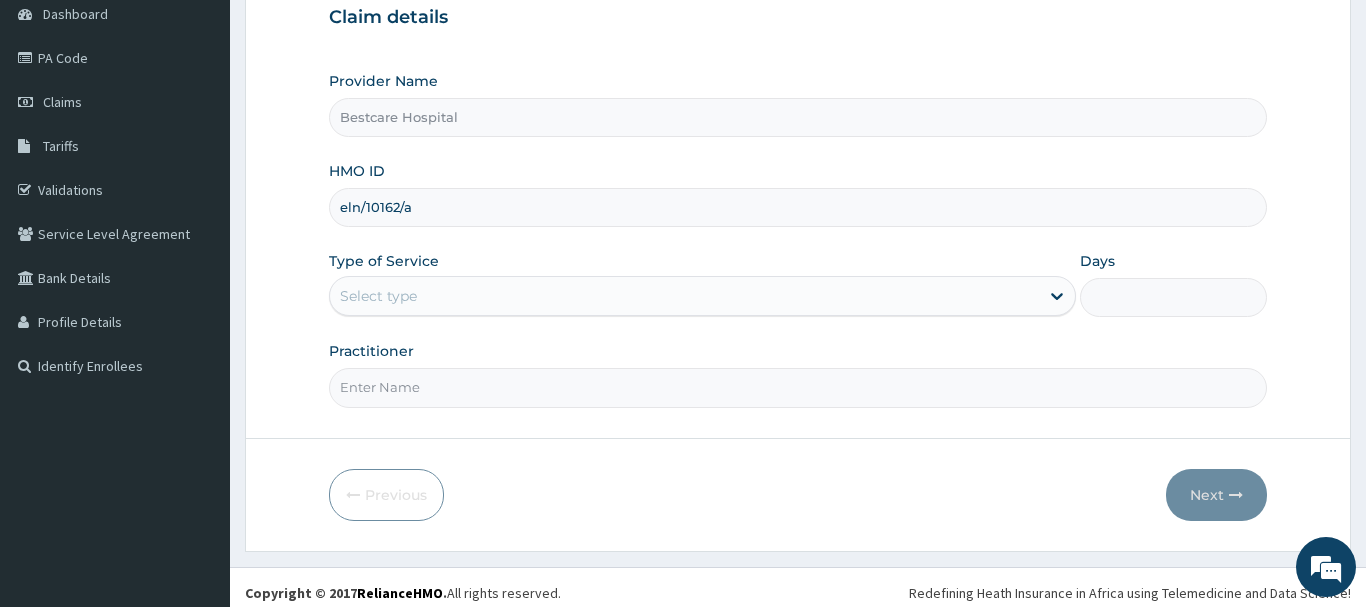type on "eln/10162/a" 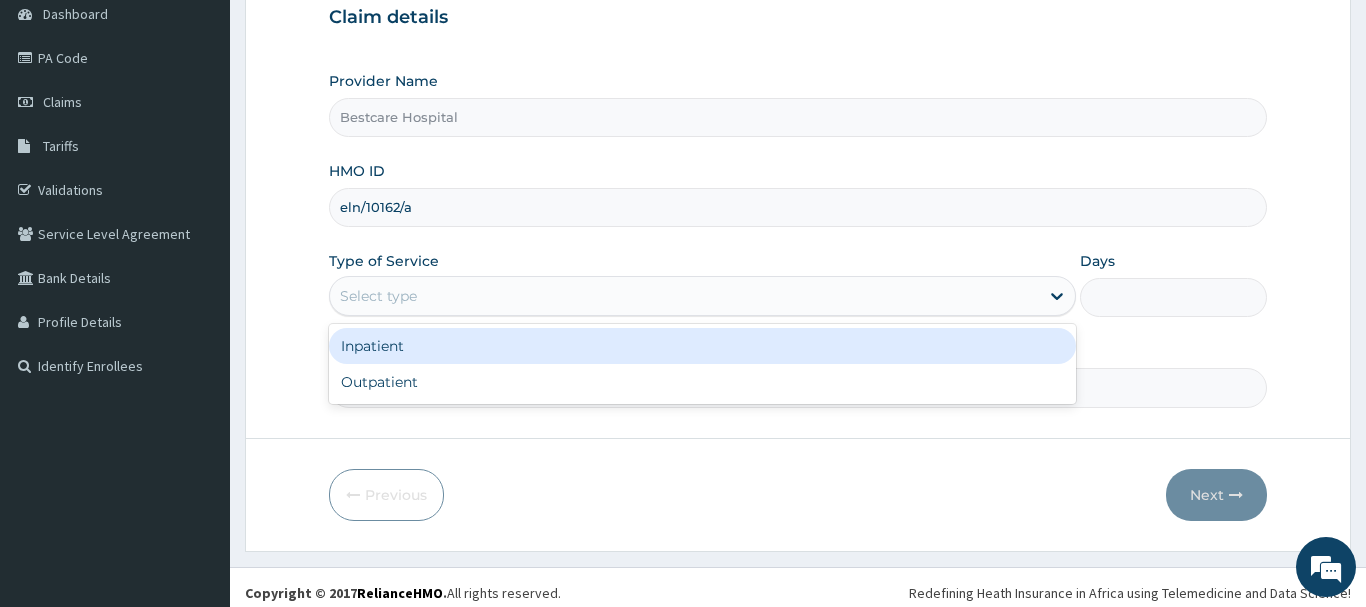click on "Select type" at bounding box center [685, 296] 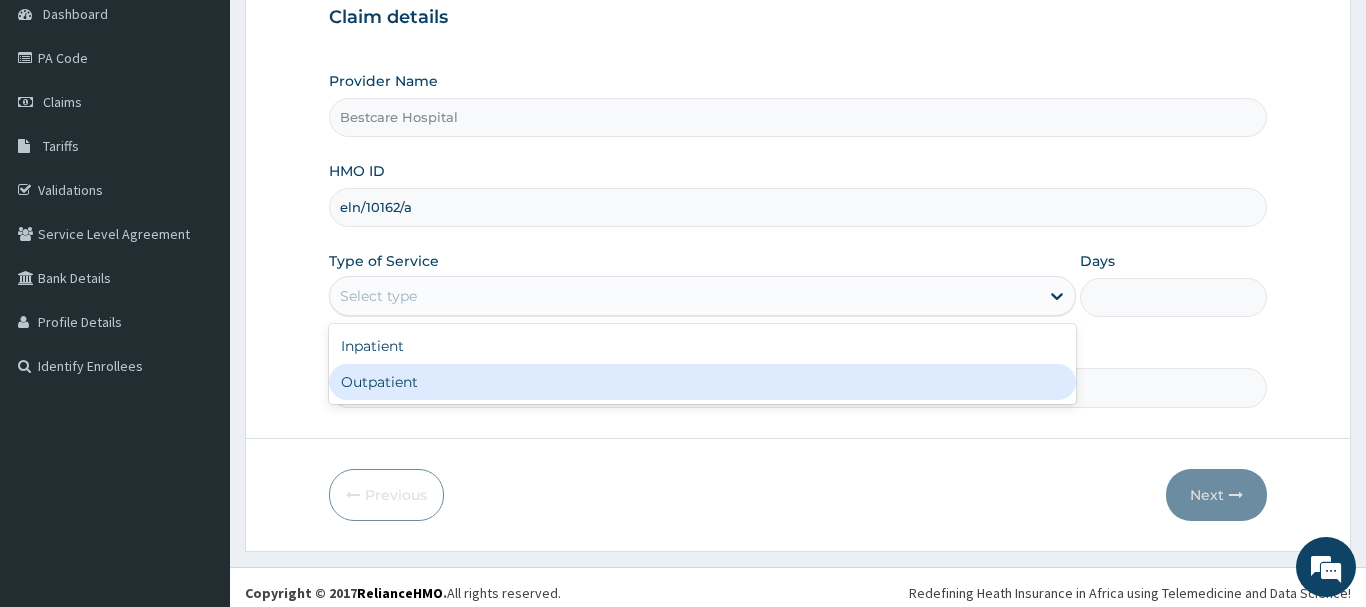 click on "Outpatient" at bounding box center [703, 382] 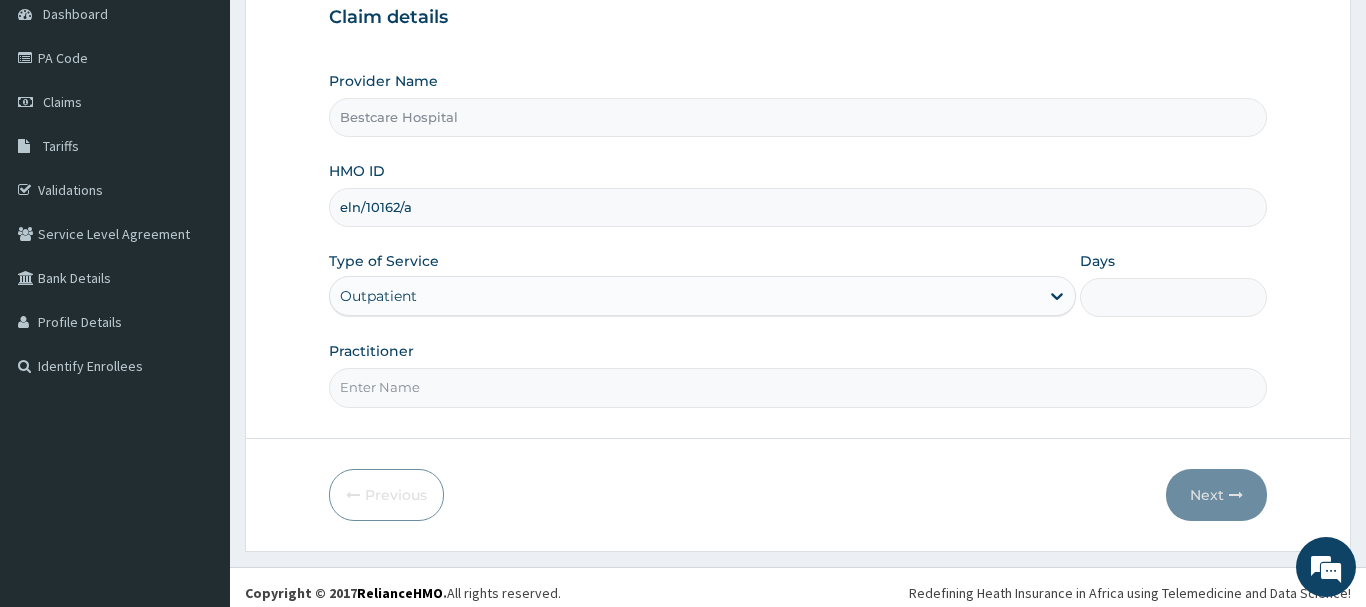 type on "1" 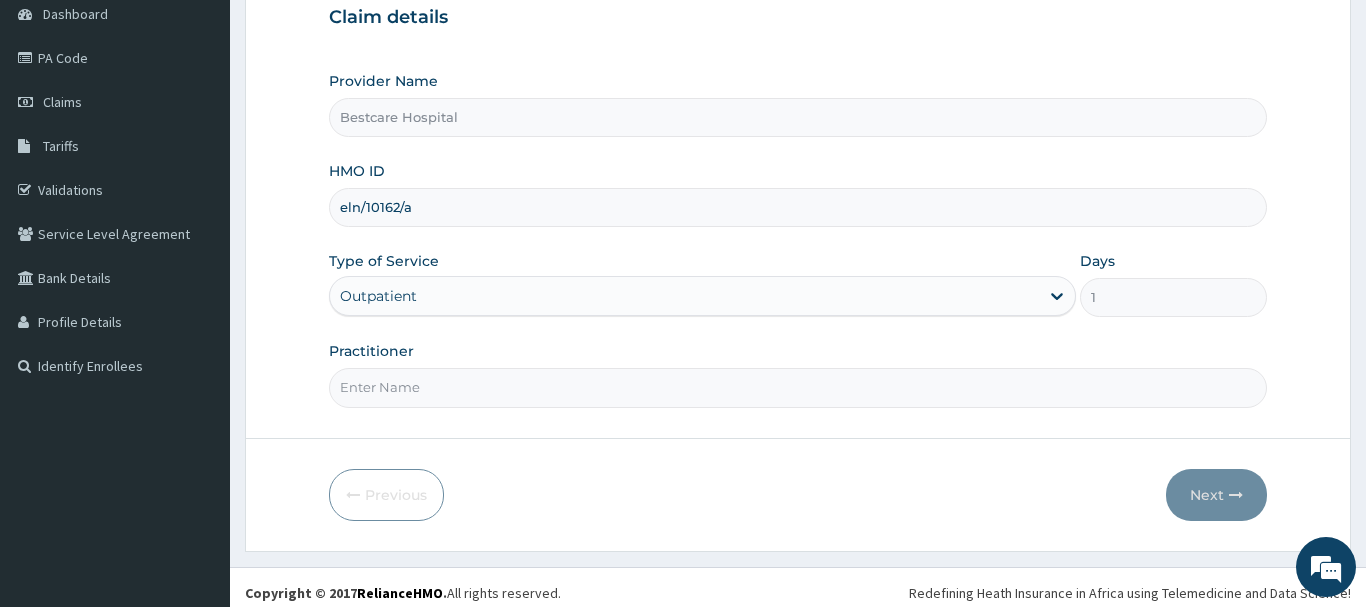 click on "Practitioner" at bounding box center (798, 387) 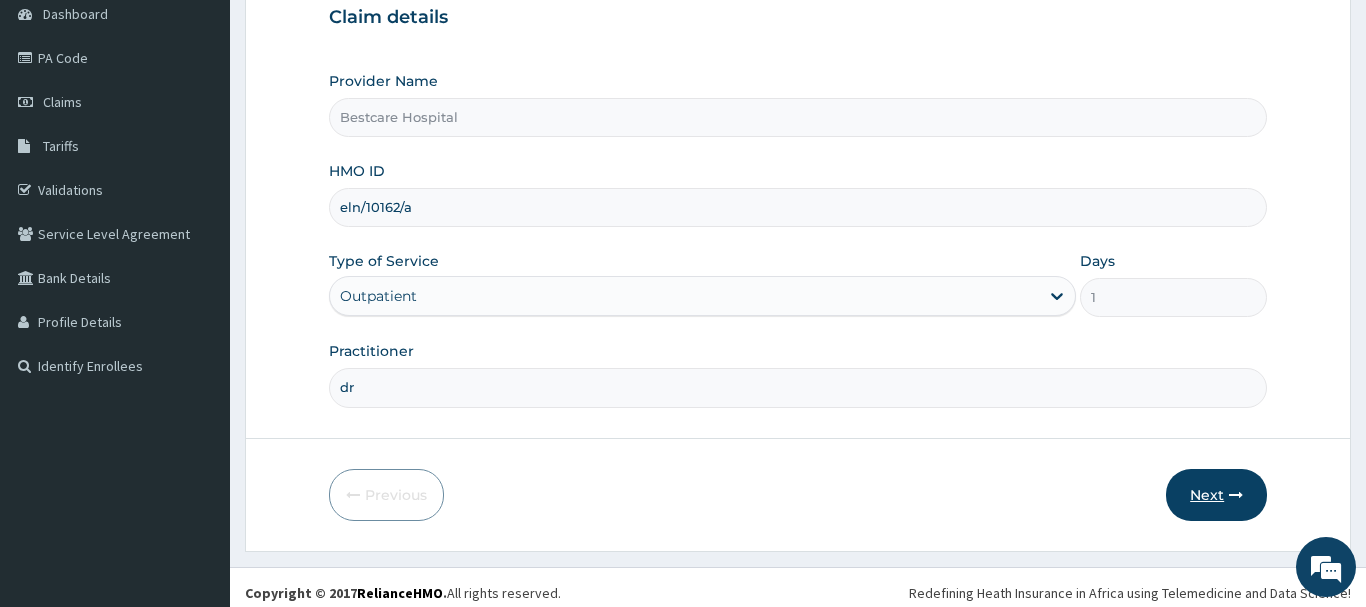 type on "dr" 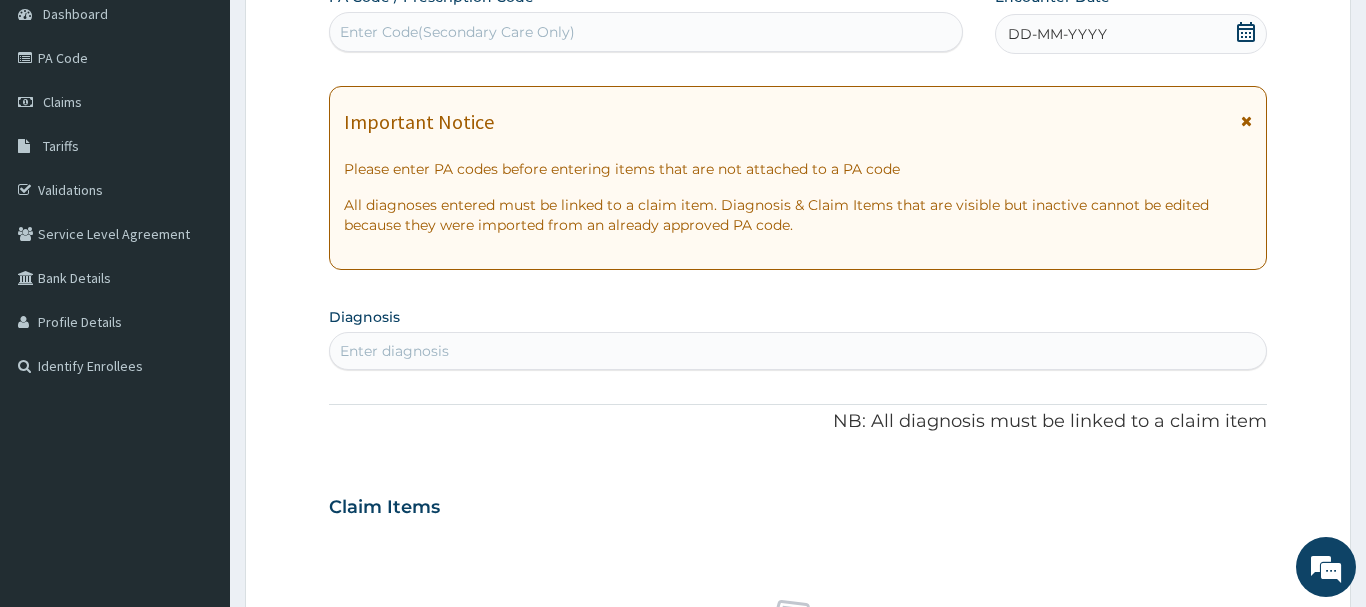 scroll, scrollTop: 0, scrollLeft: 0, axis: both 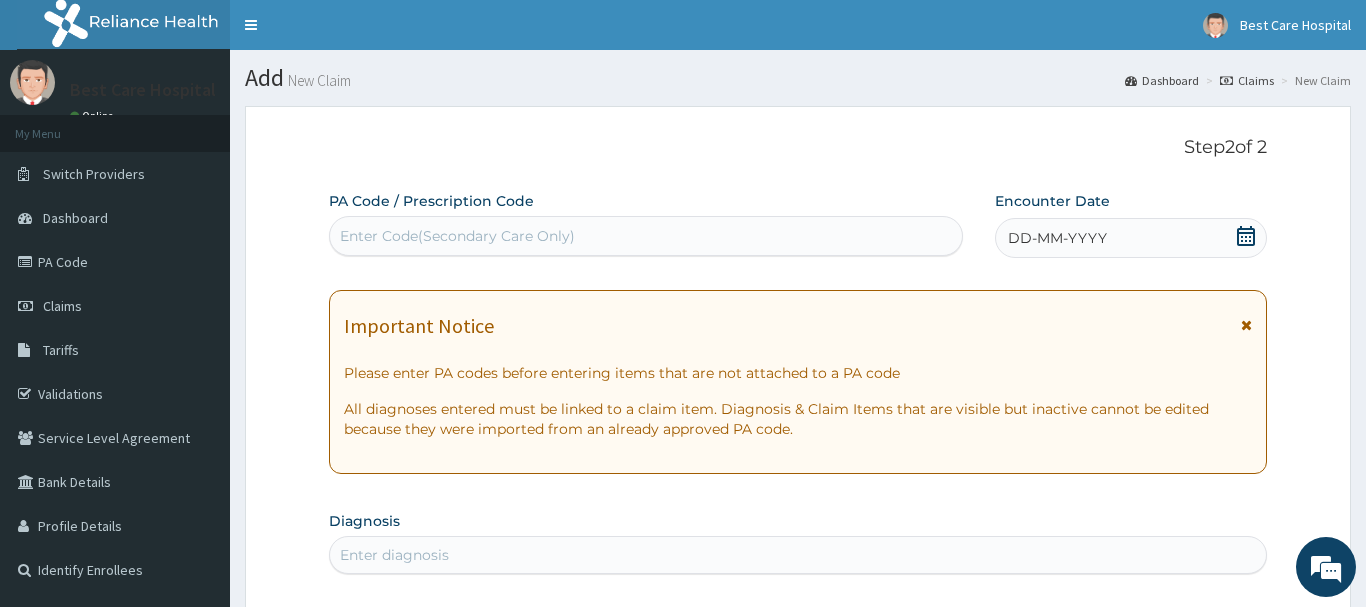 click 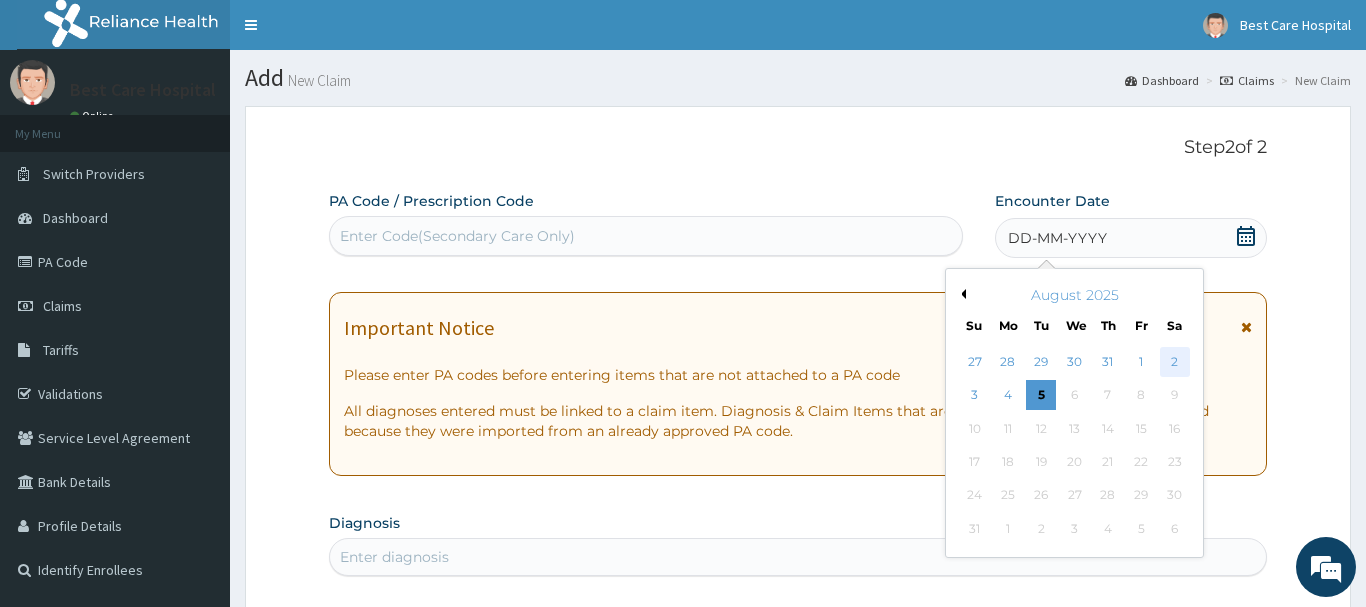 click on "2" at bounding box center (1175, 362) 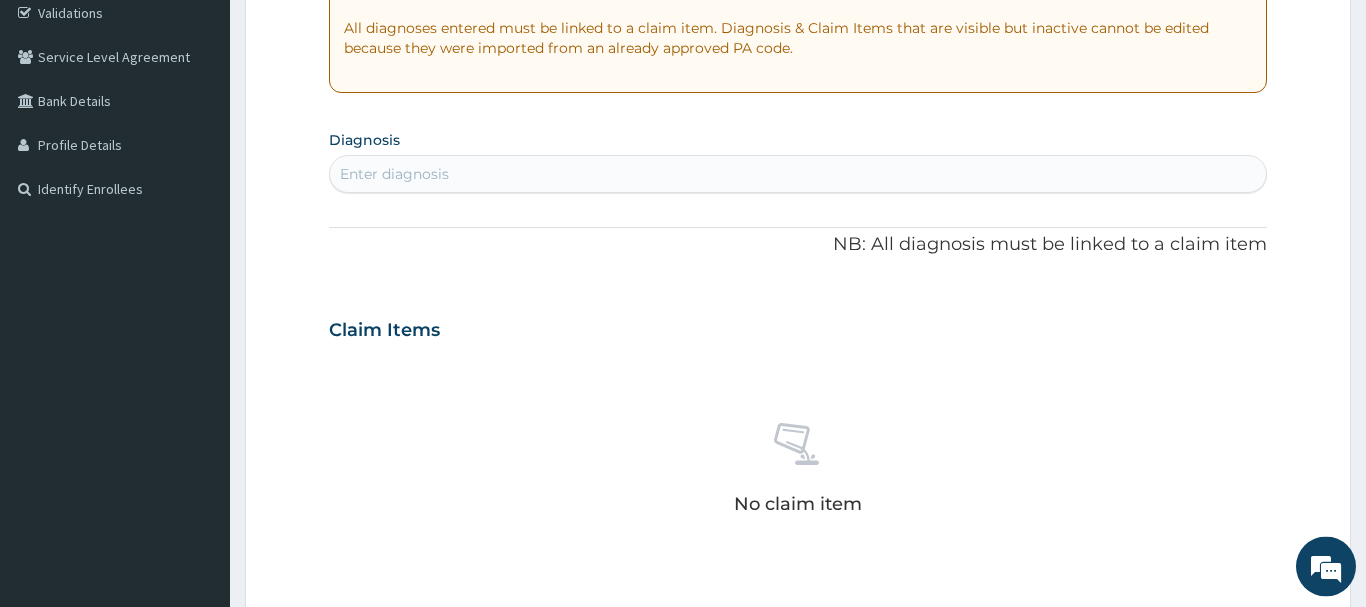 scroll, scrollTop: 408, scrollLeft: 0, axis: vertical 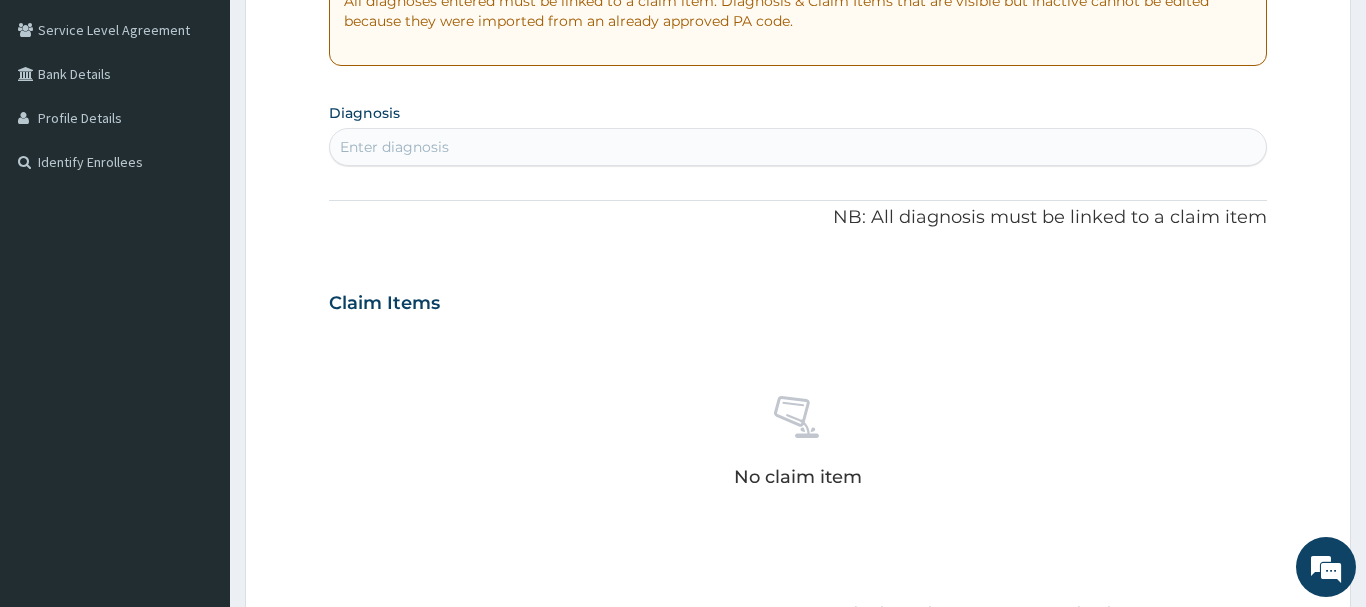 click on "Enter diagnosis" at bounding box center (798, 147) 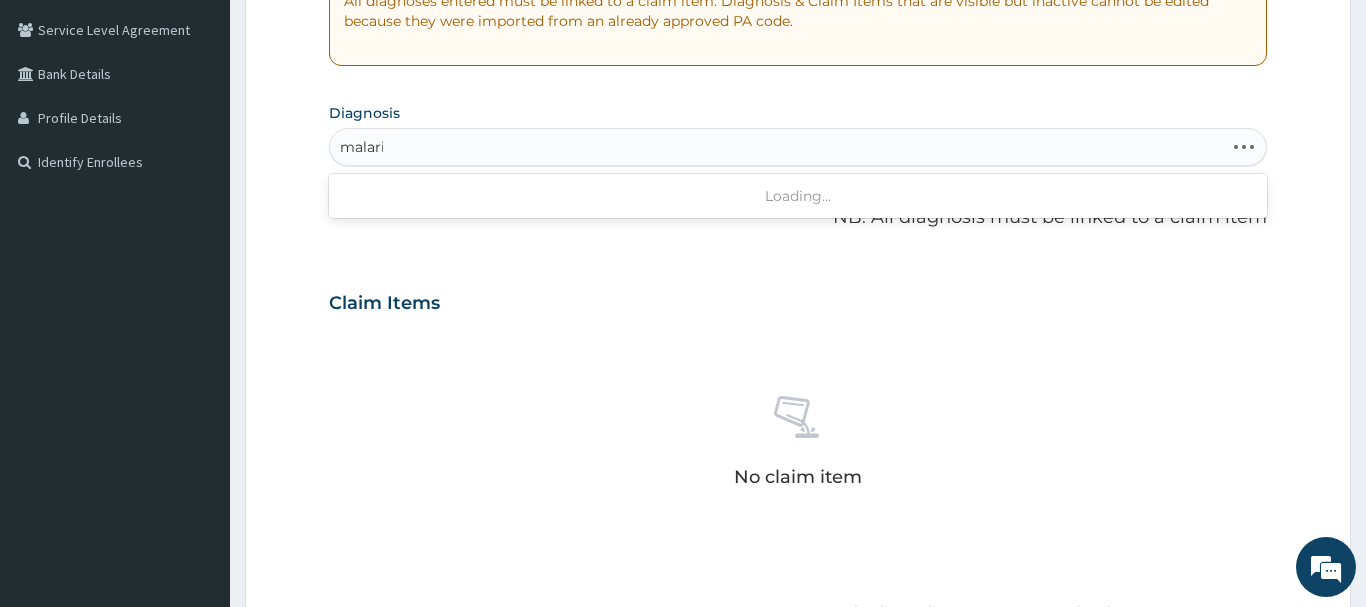 type on "malaria" 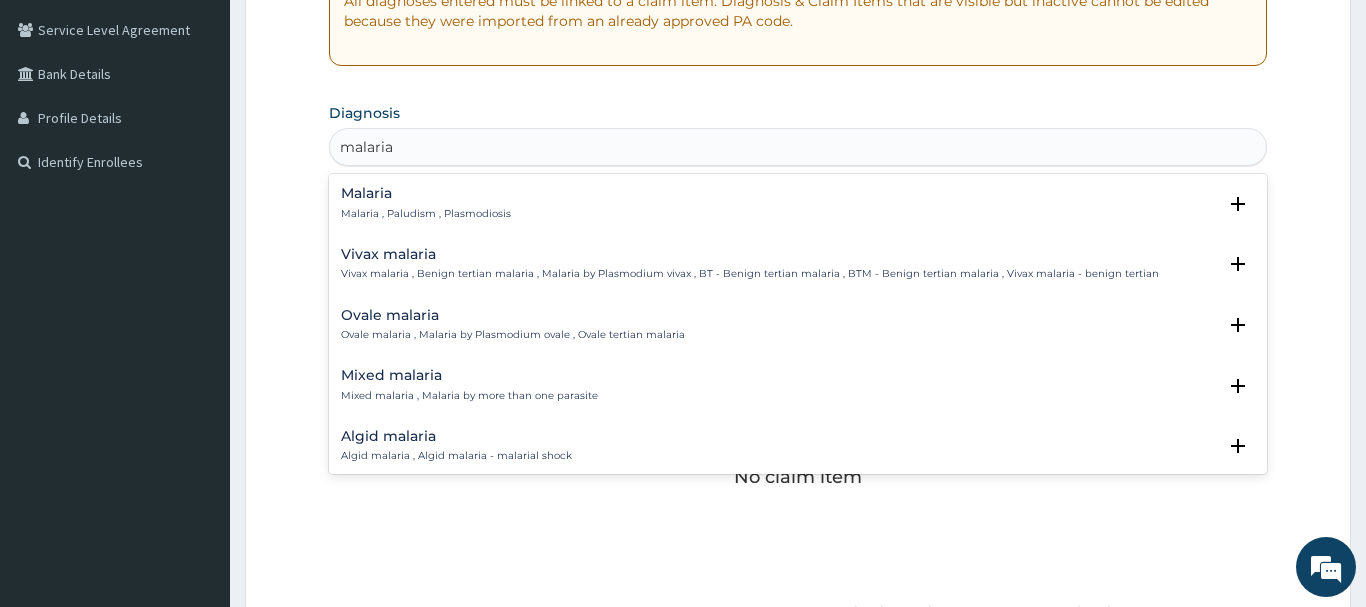 click on "Malaria" at bounding box center (426, 193) 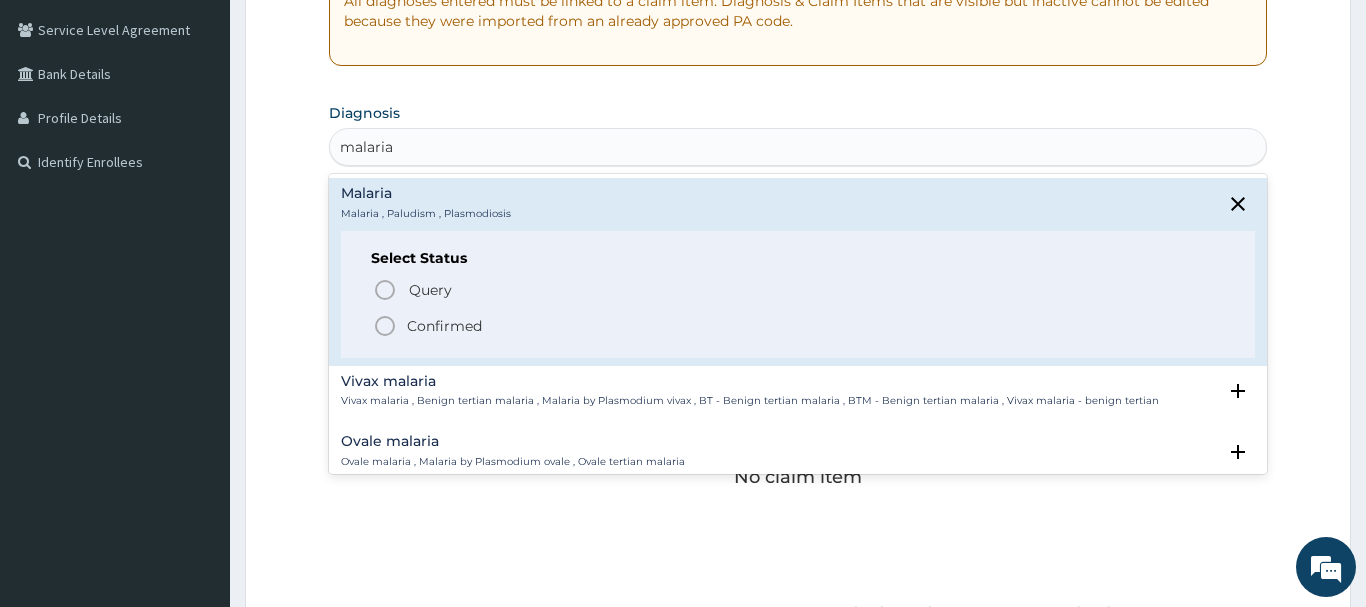 click 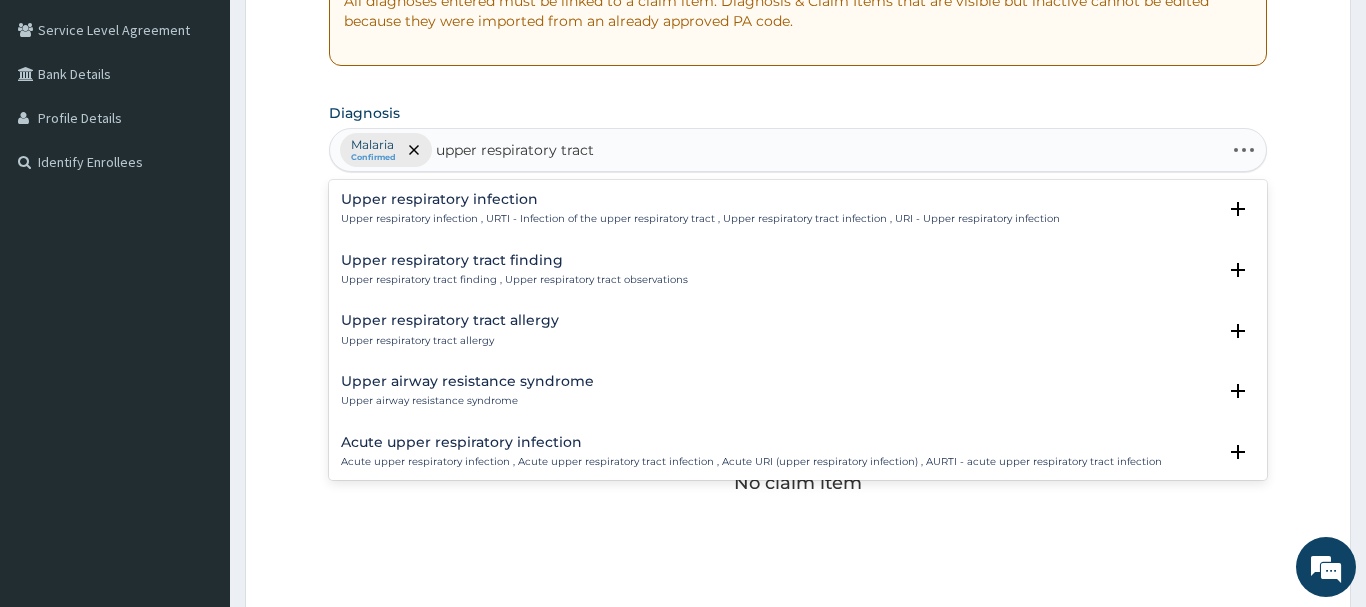 type on "upper respiratory tract" 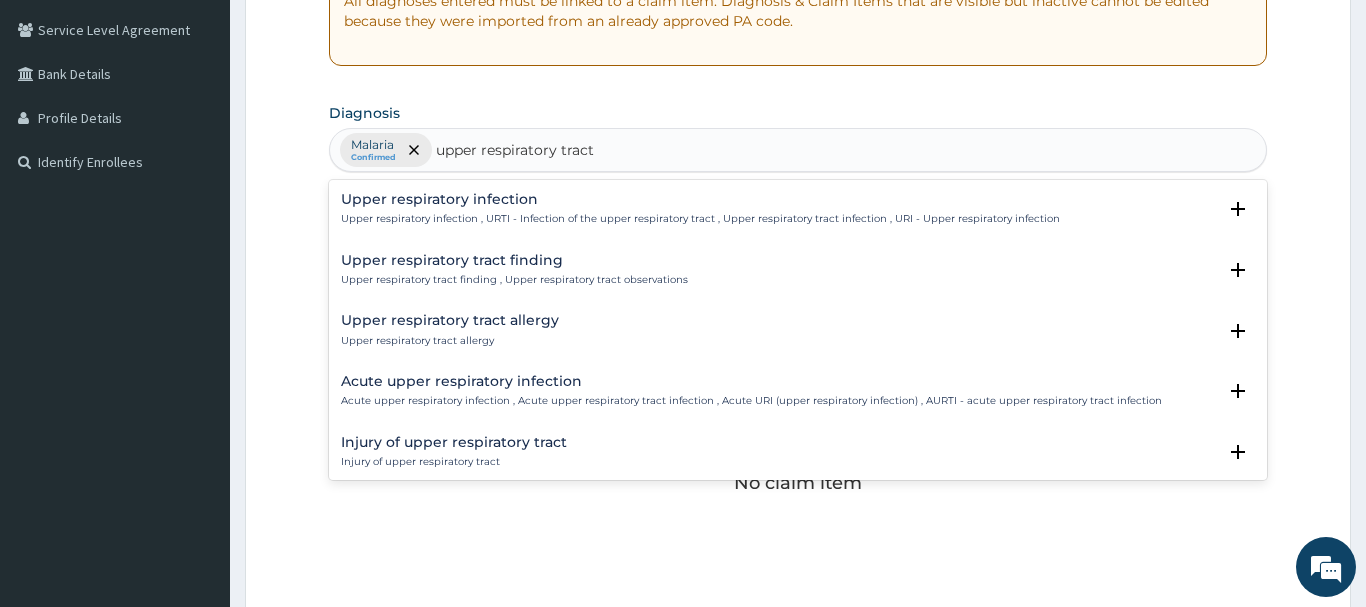 click on "Upper respiratory infection" at bounding box center [700, 199] 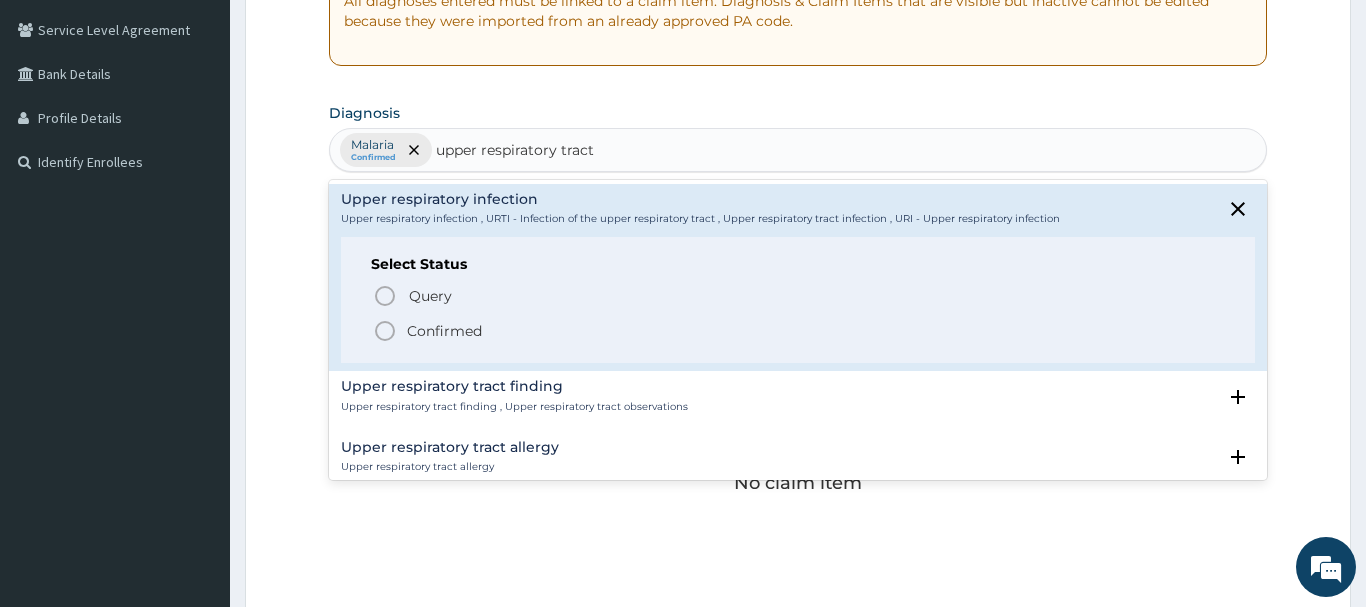 click 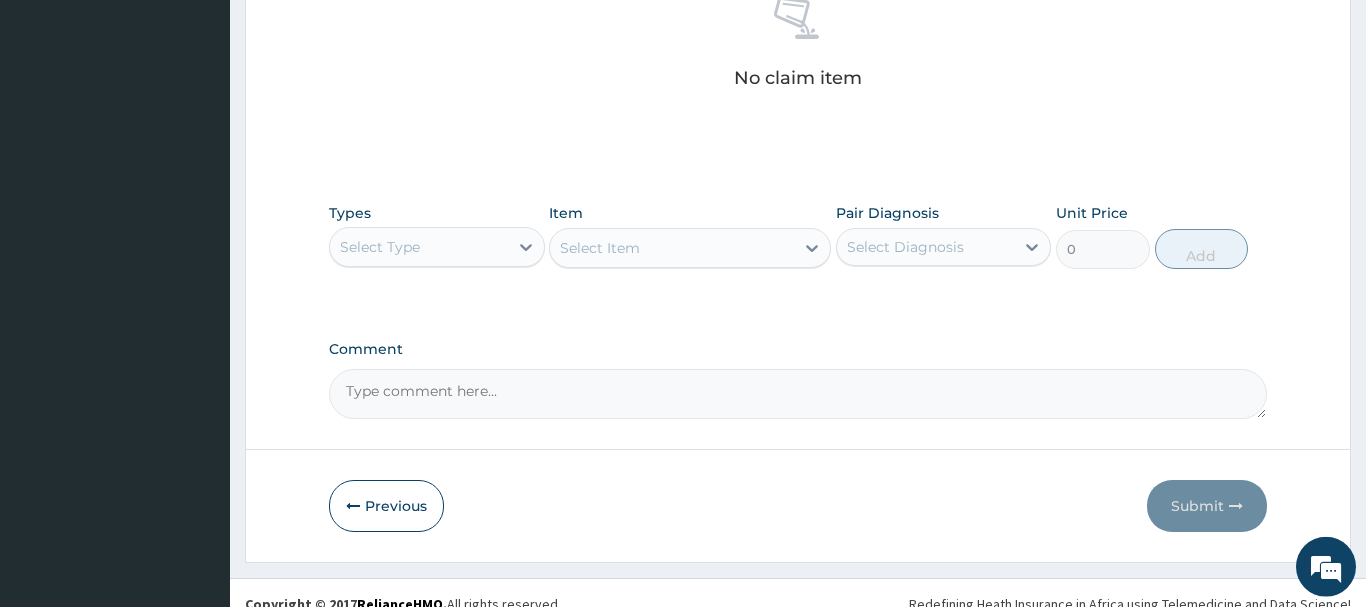 scroll, scrollTop: 835, scrollLeft: 0, axis: vertical 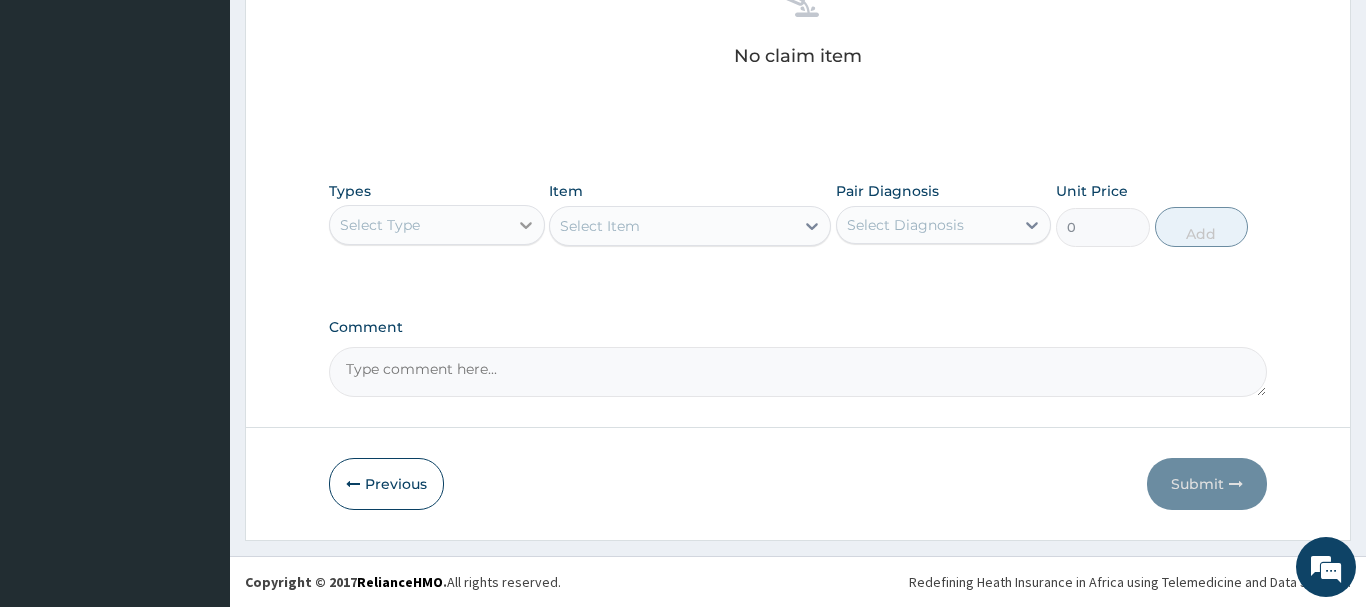 click 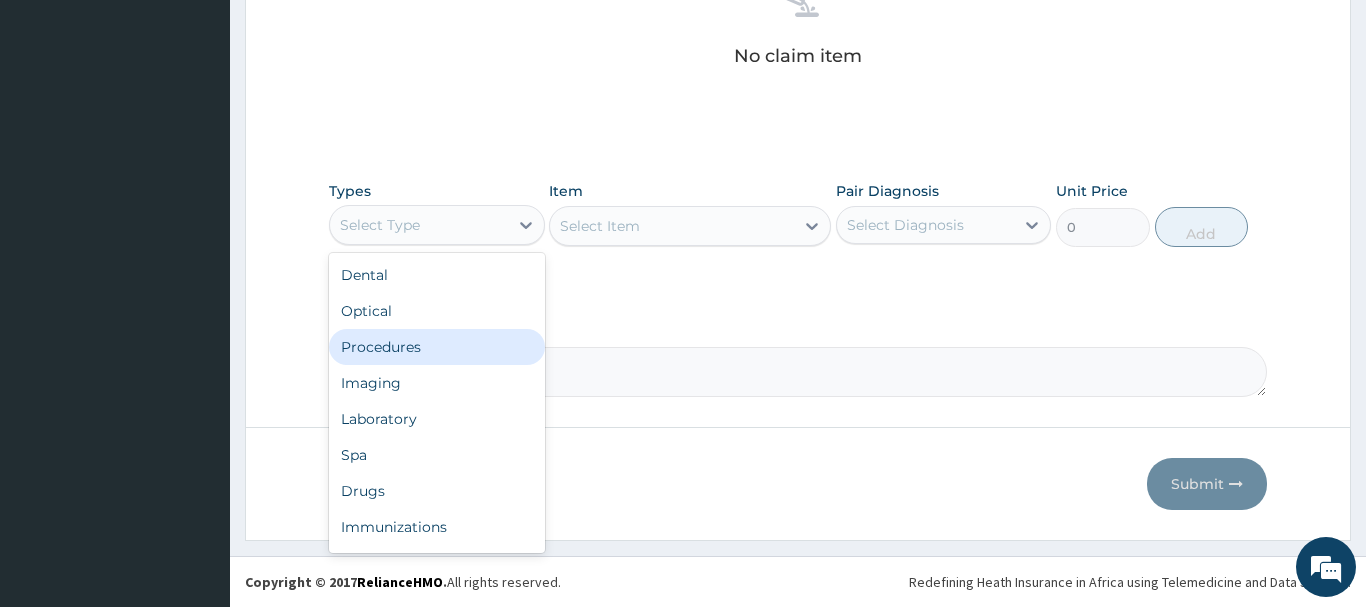 click on "Procedures" at bounding box center (437, 347) 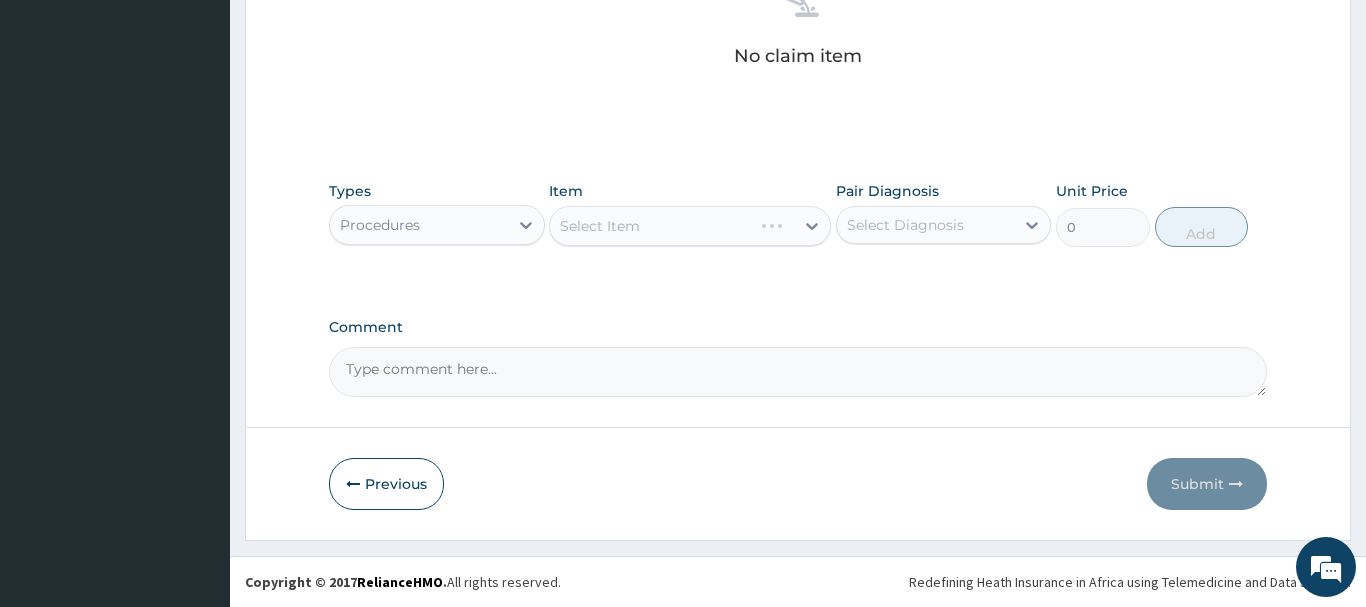 click on "Select Item" at bounding box center [690, 226] 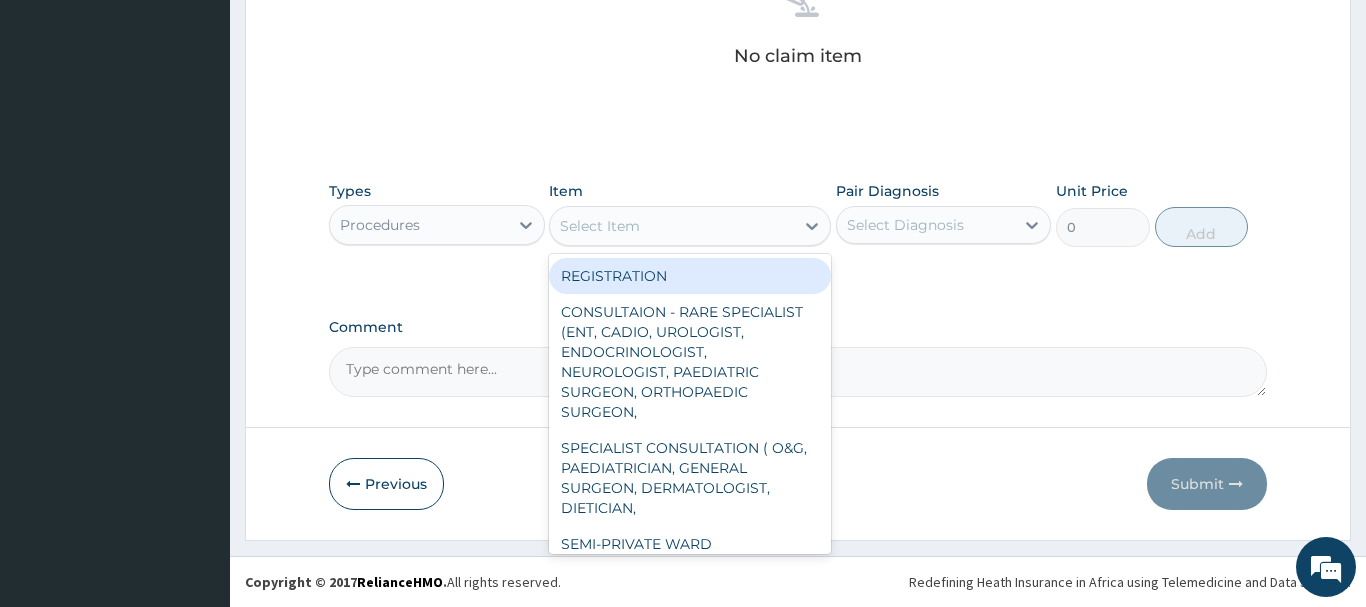 click on "Select Item" at bounding box center (672, 226) 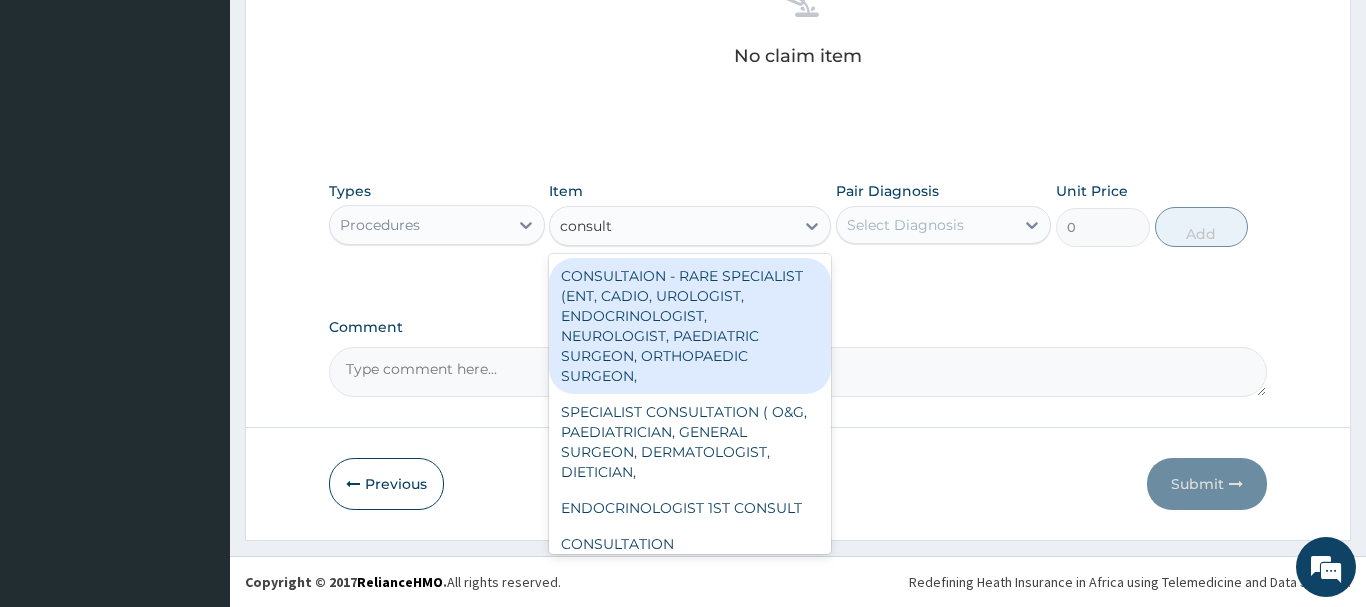 type on "consulta" 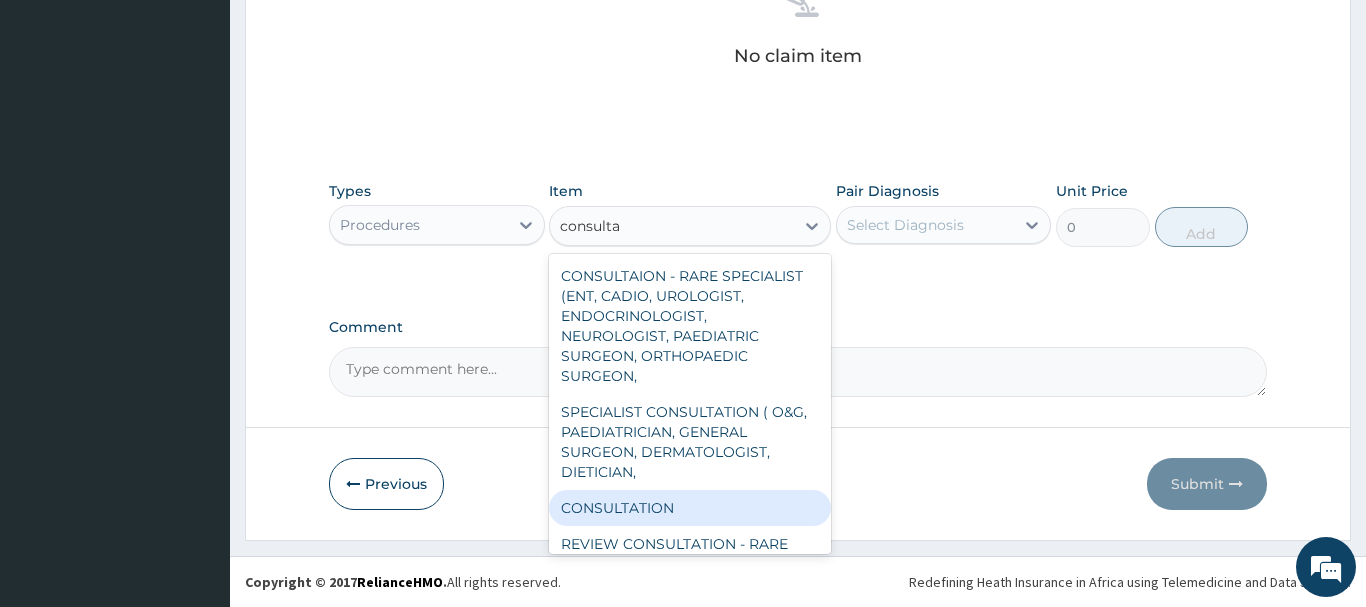 click on "CONSULTATION" at bounding box center (690, 508) 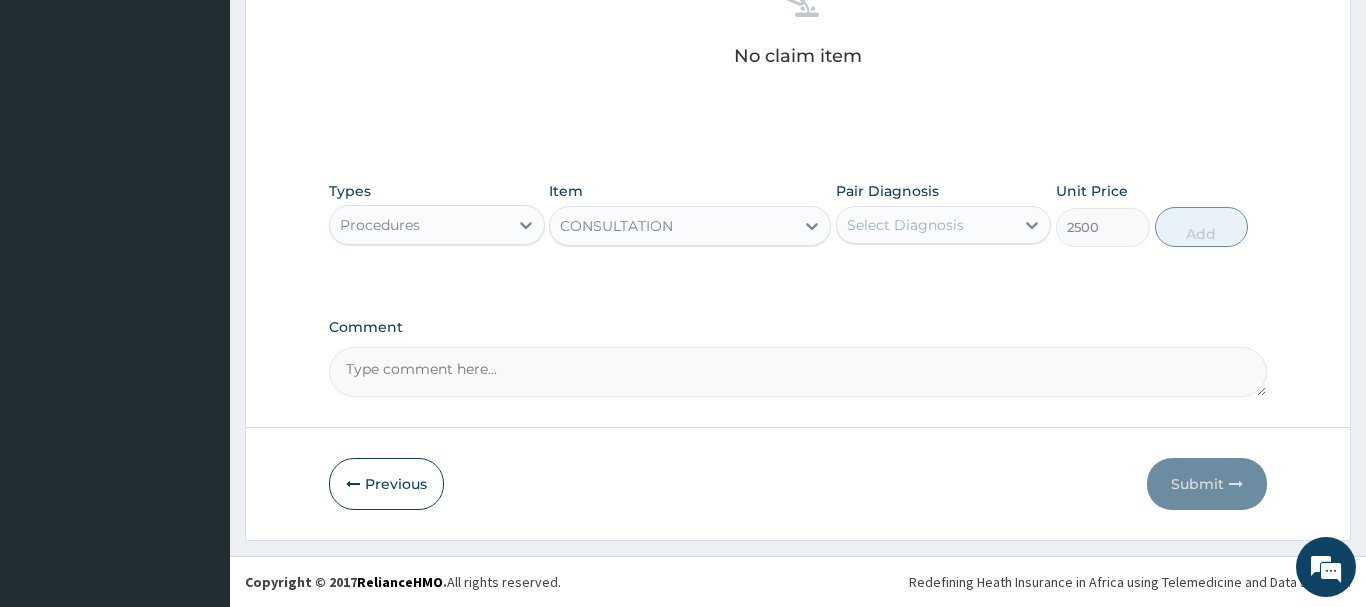 click on "Select Diagnosis" at bounding box center [926, 225] 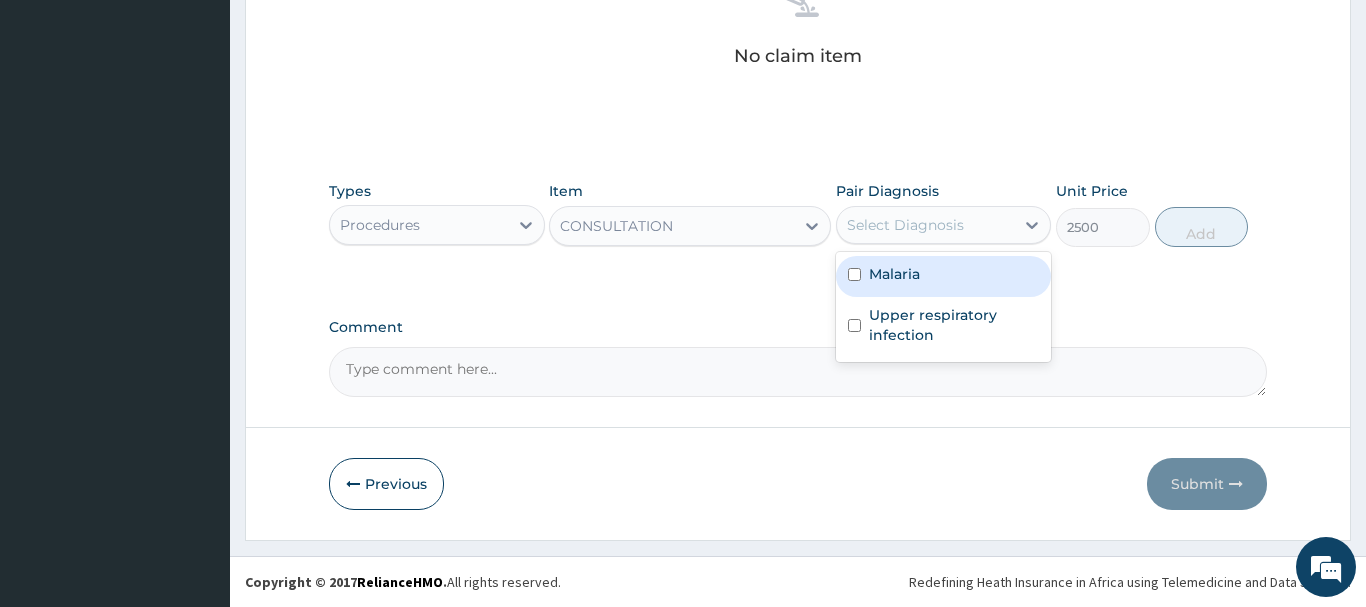 click on "Malaria" at bounding box center (944, 276) 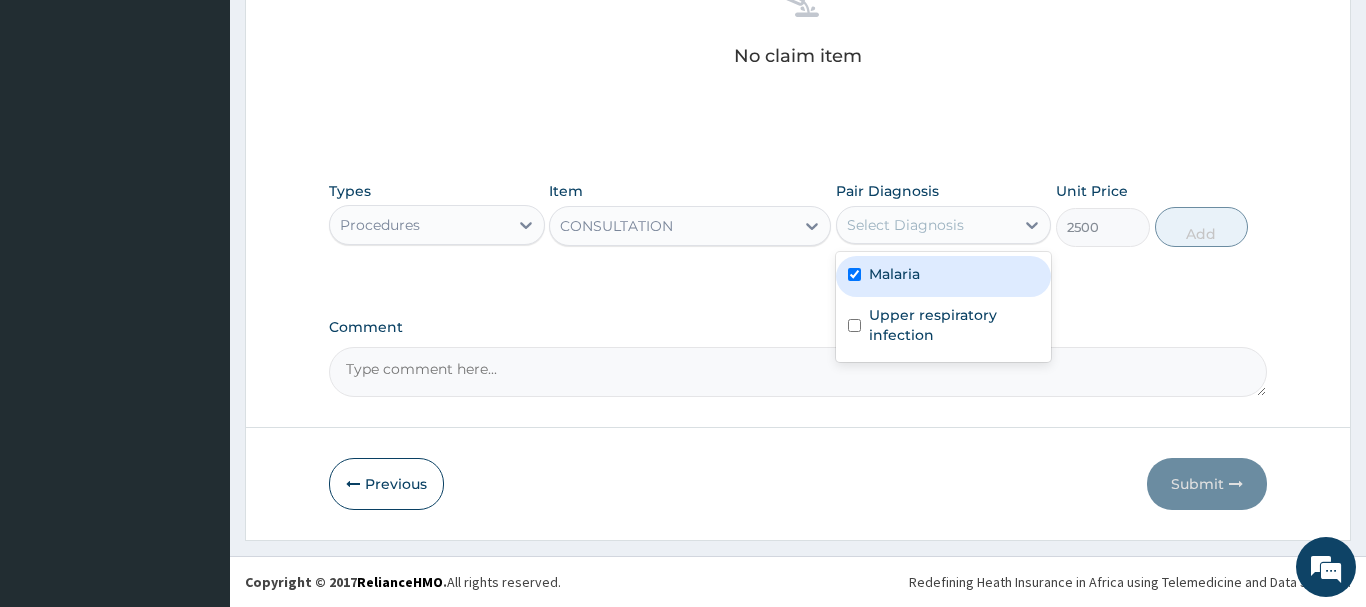 checkbox on "true" 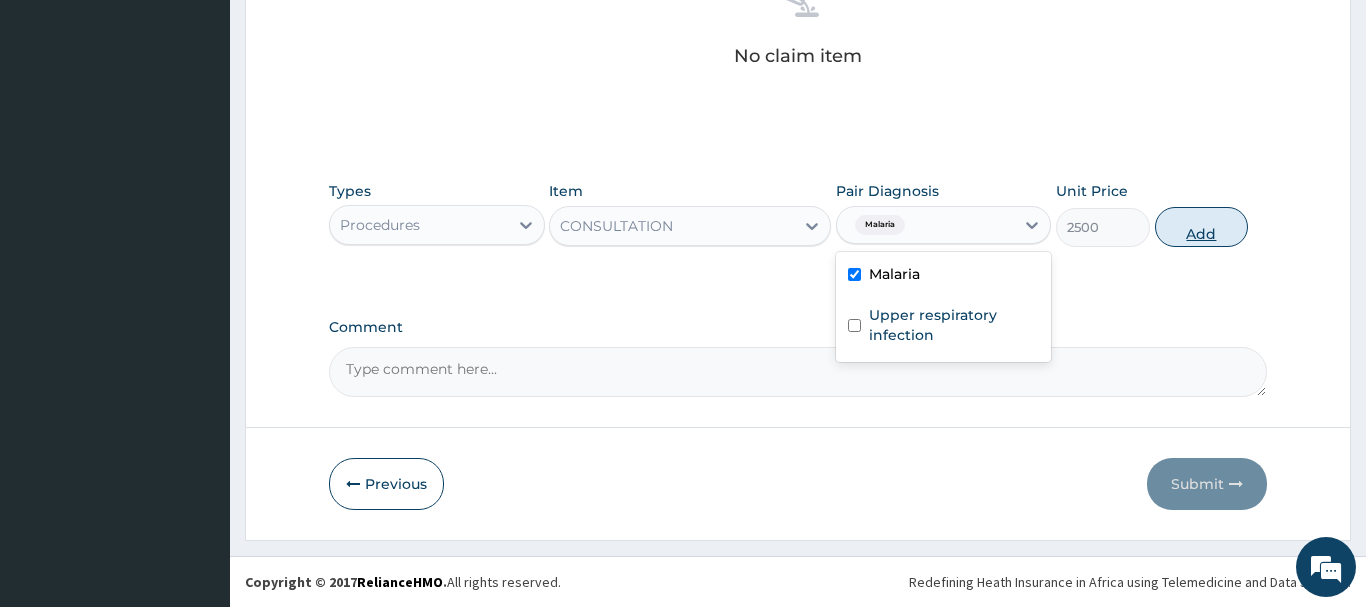 click on "Add" at bounding box center [1202, 227] 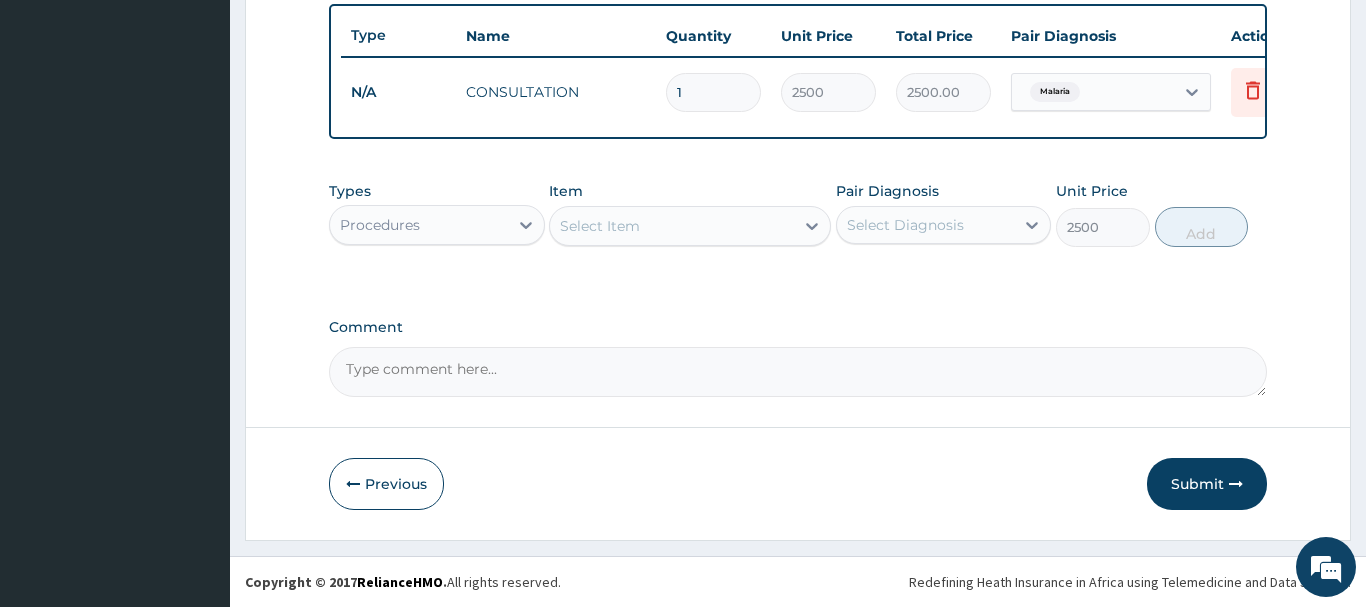 type on "0" 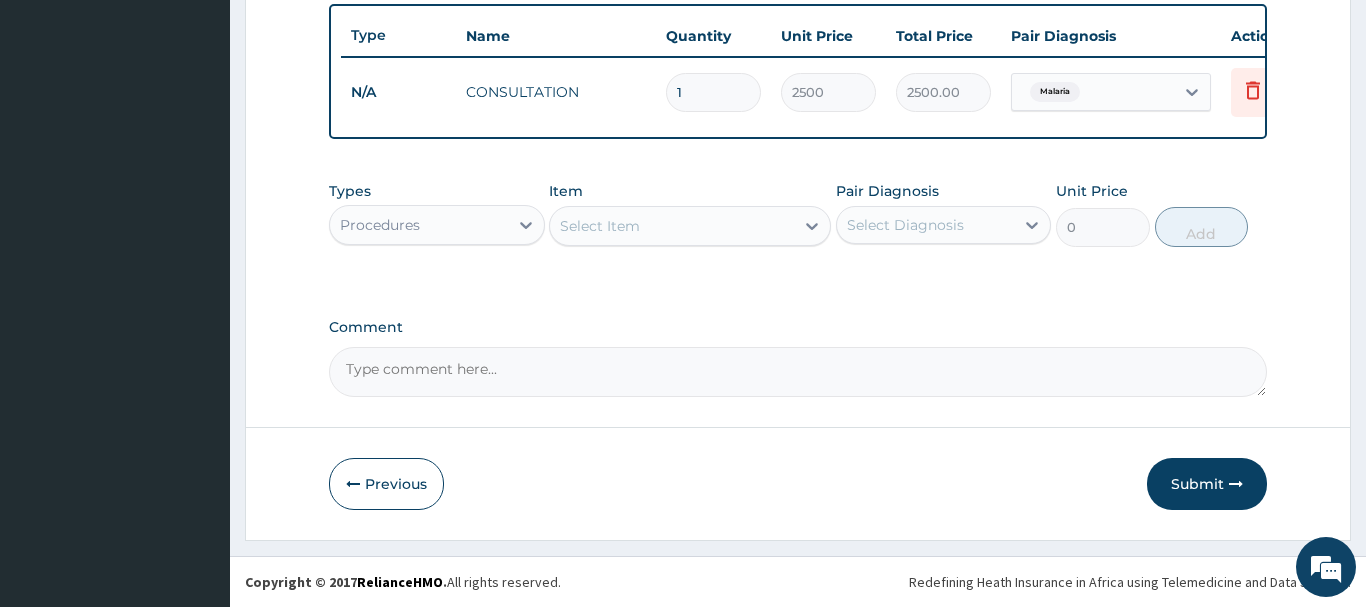 scroll, scrollTop: 740, scrollLeft: 0, axis: vertical 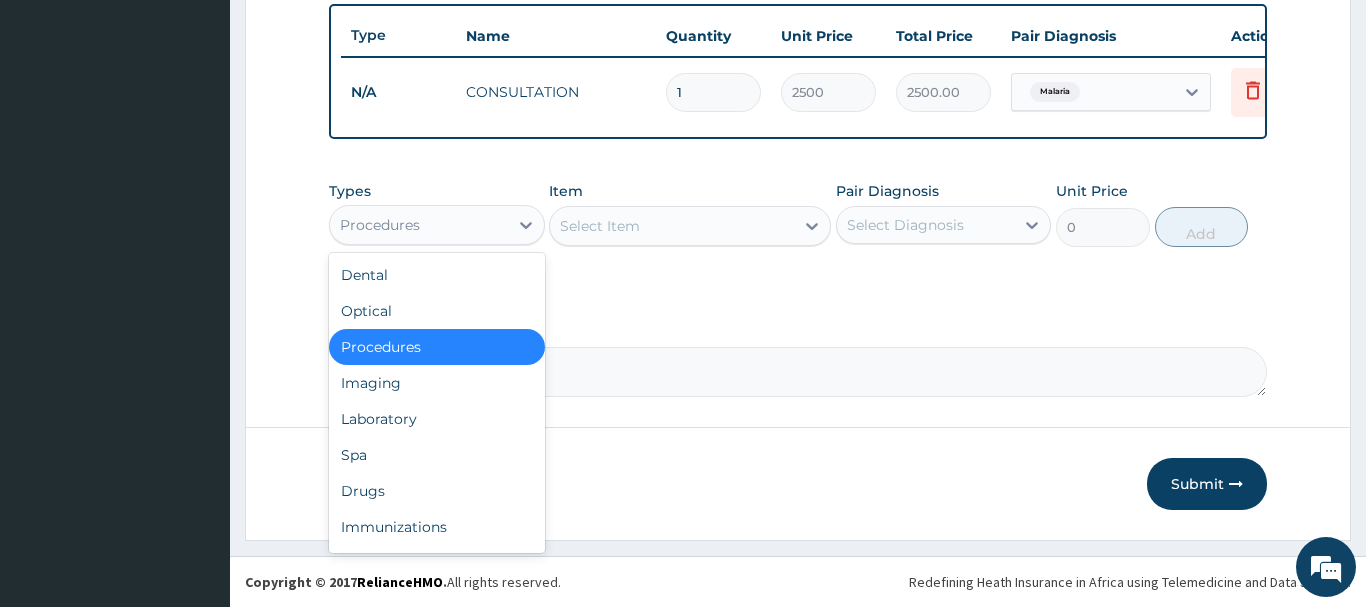 click on "Procedures" at bounding box center [419, 225] 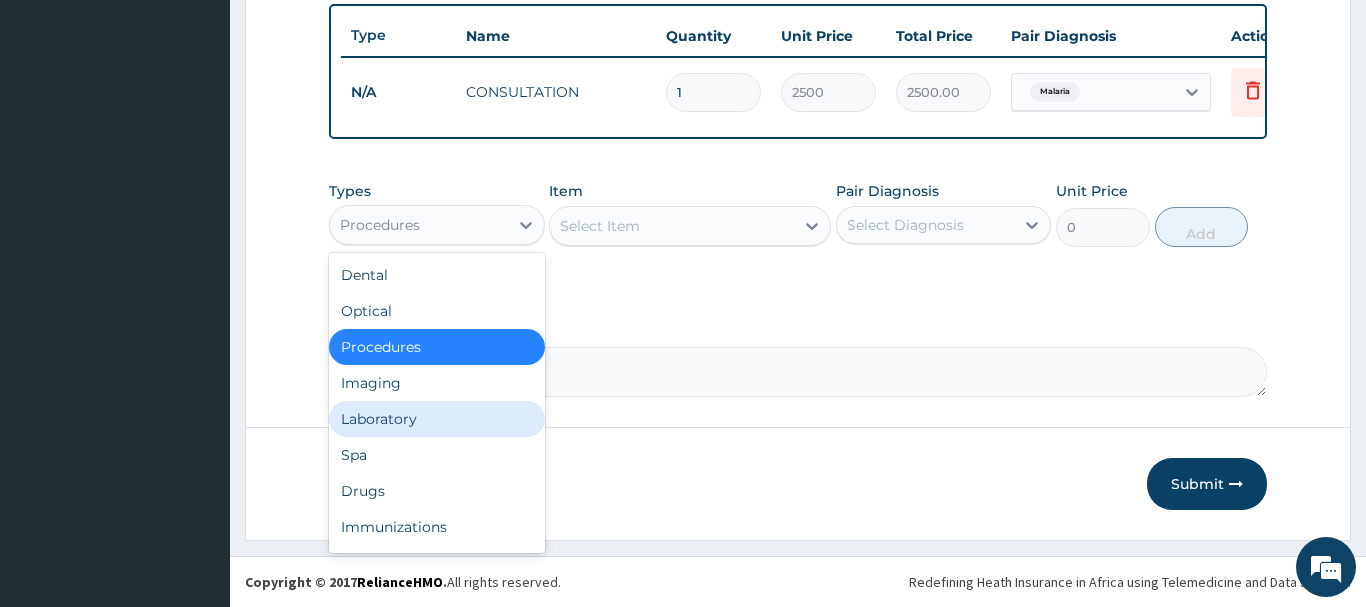 click on "Laboratory" at bounding box center [437, 419] 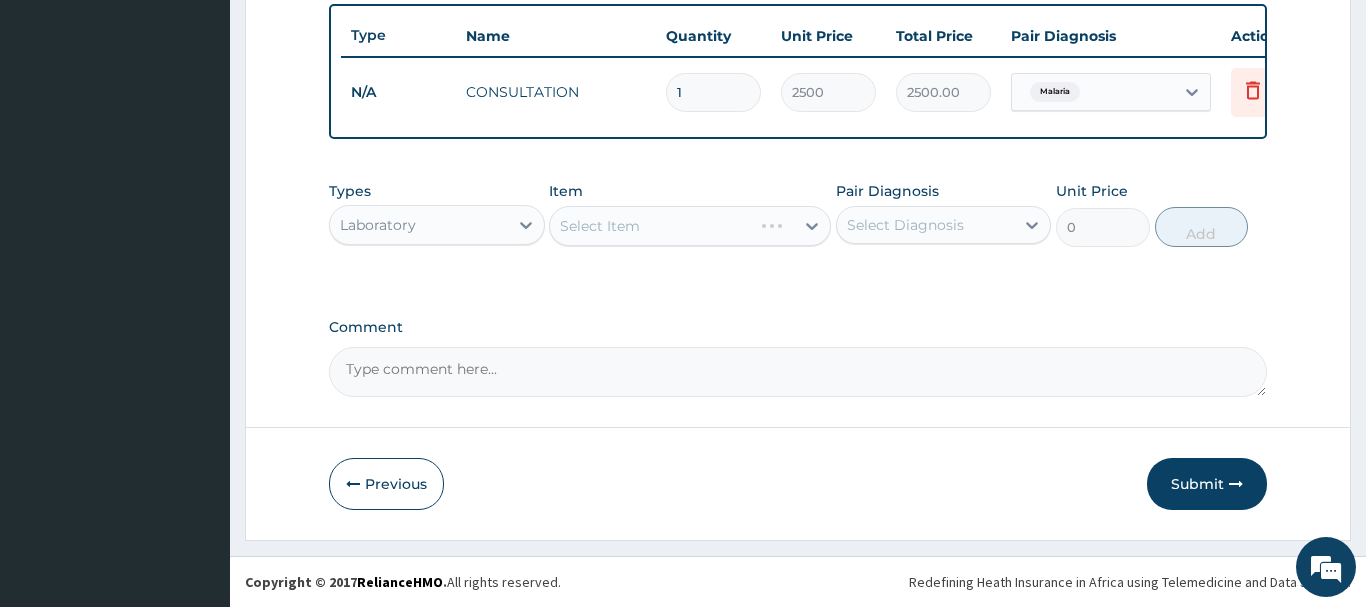 click on "Select Item" at bounding box center (690, 226) 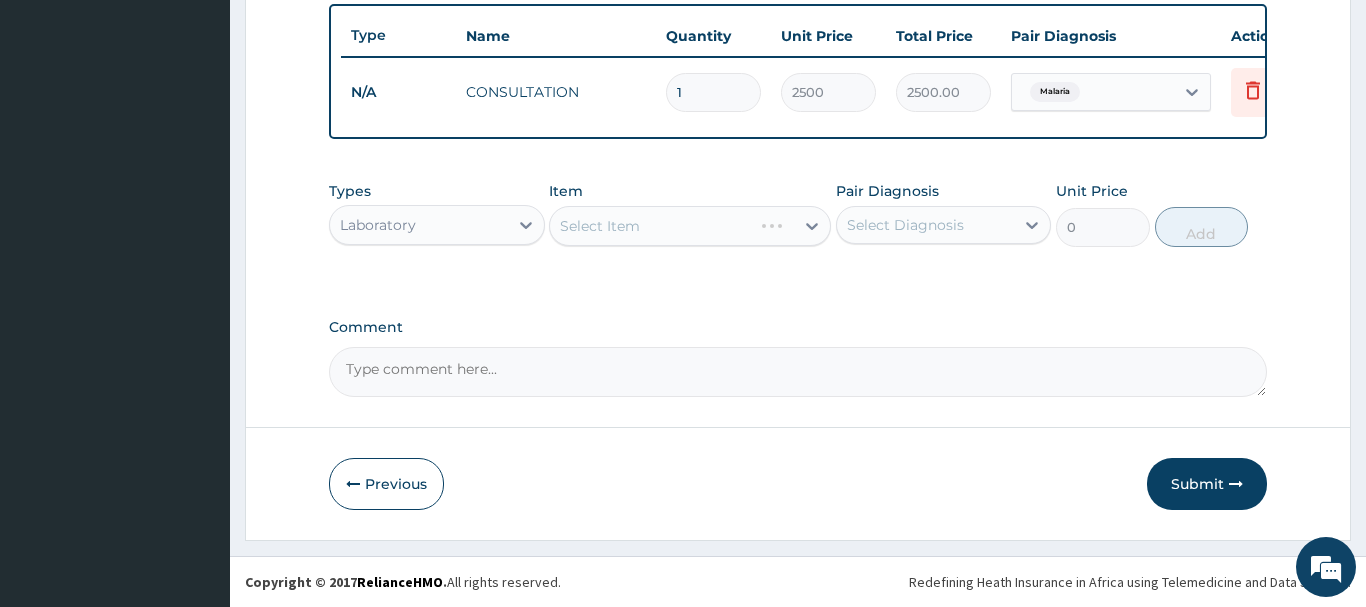 click on "Select Item" at bounding box center (690, 226) 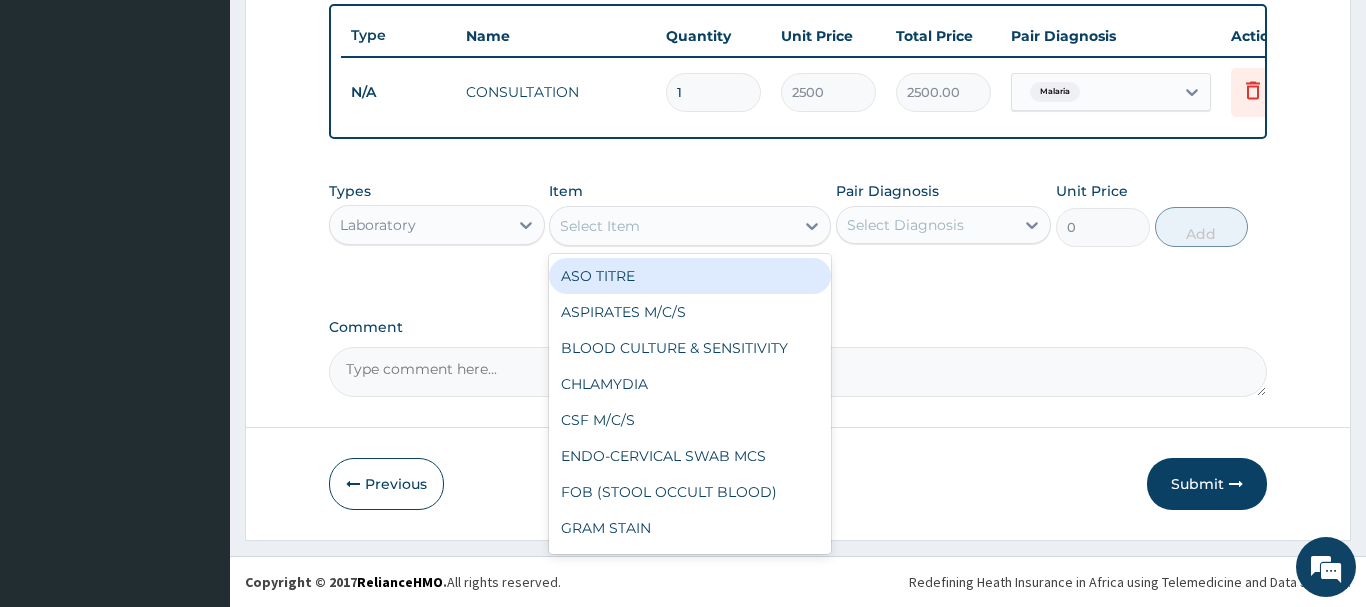 click on "Select Item" at bounding box center (672, 226) 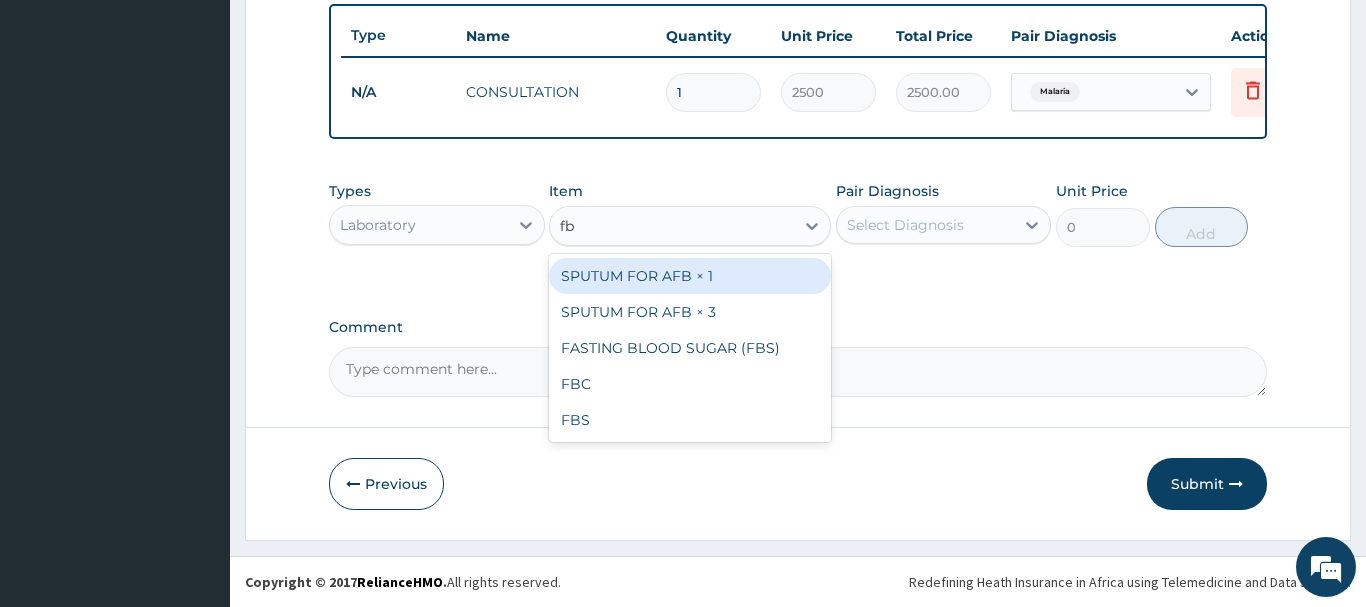 type on "fbc" 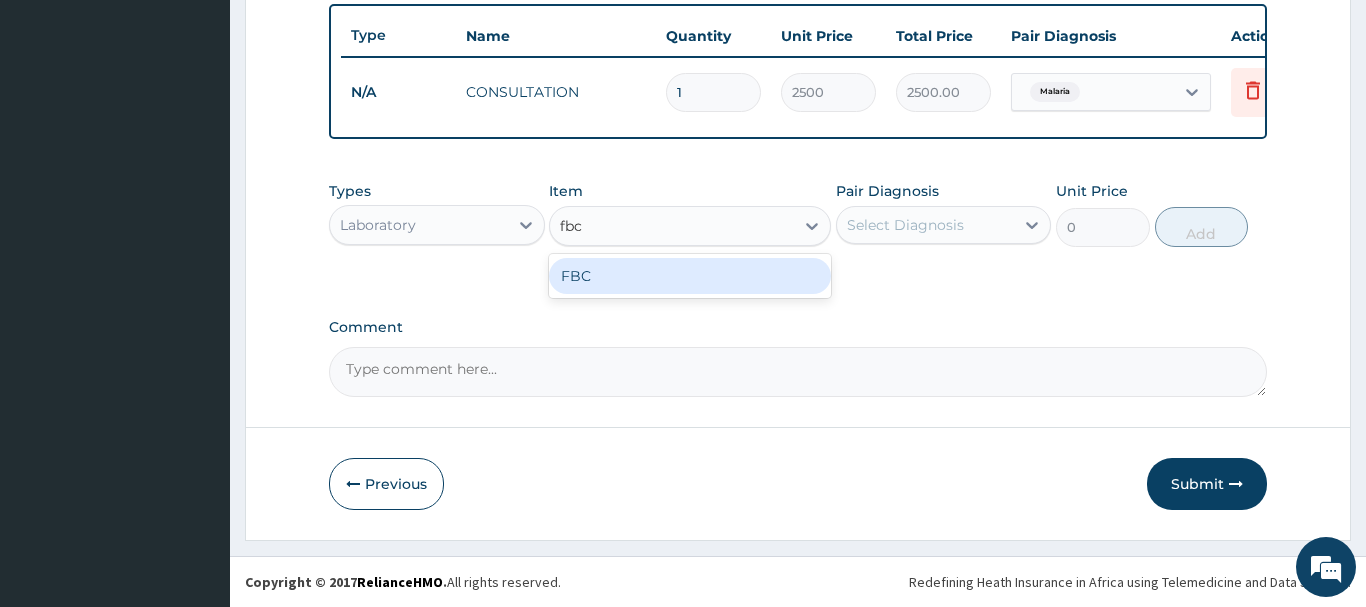 drag, startPoint x: 661, startPoint y: 275, endPoint x: 818, endPoint y: 246, distance: 159.65588 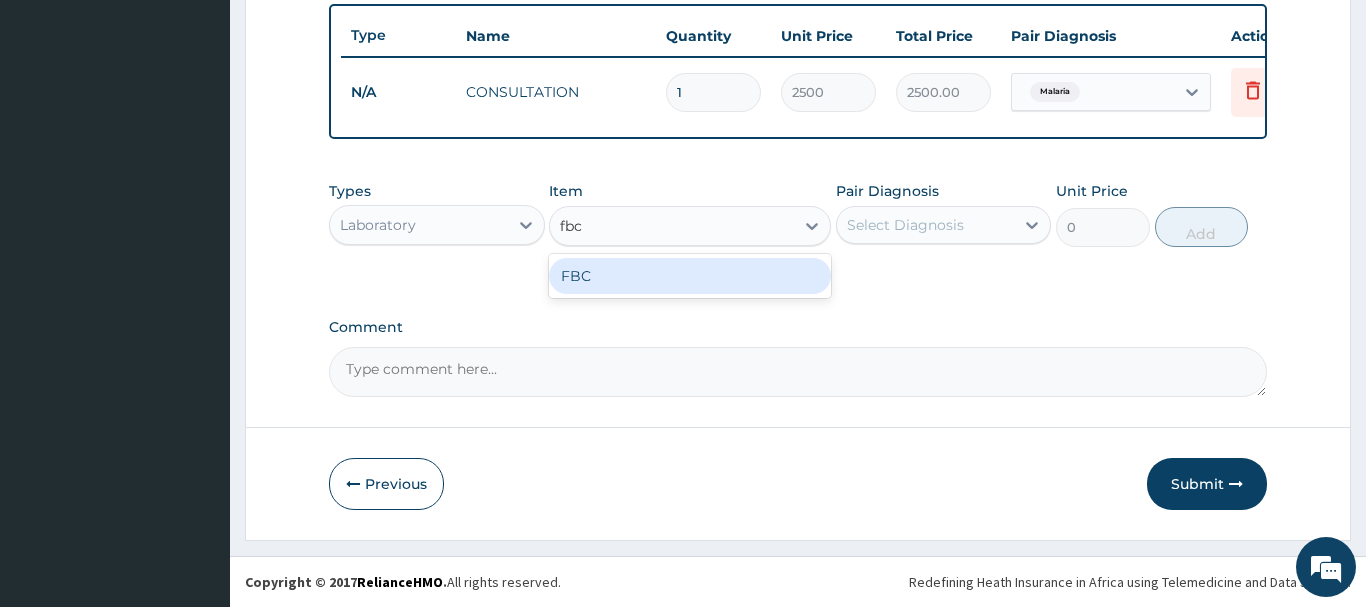 click on "FBC" at bounding box center [690, 276] 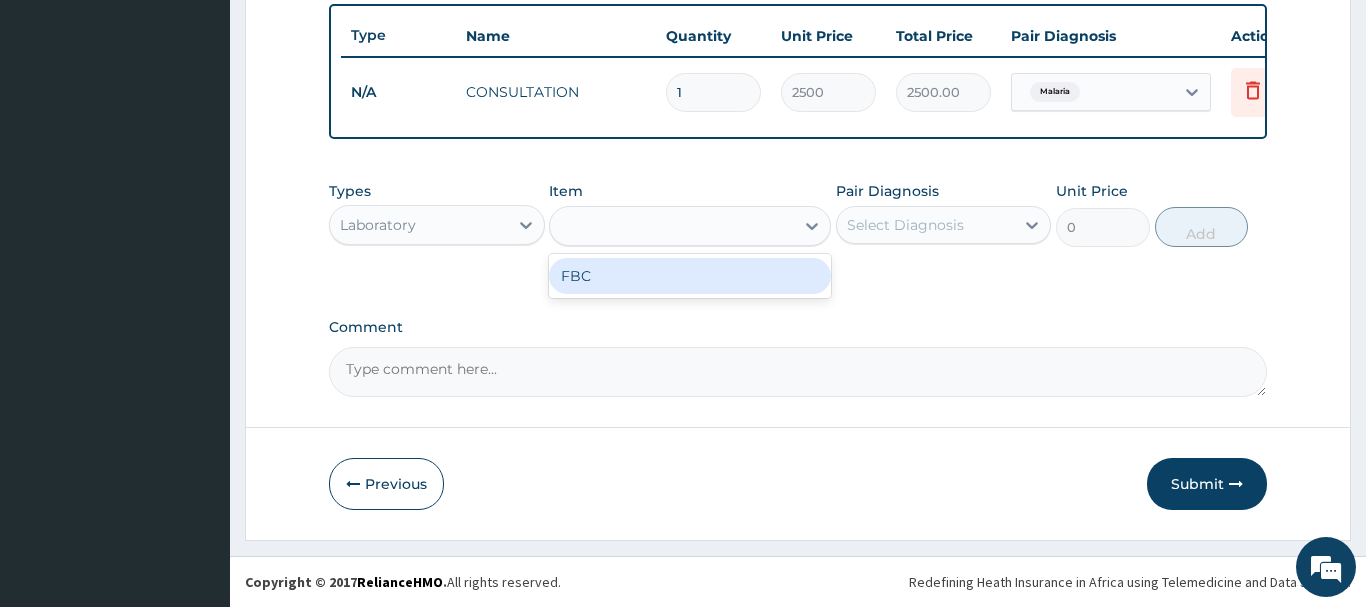 type on "4410" 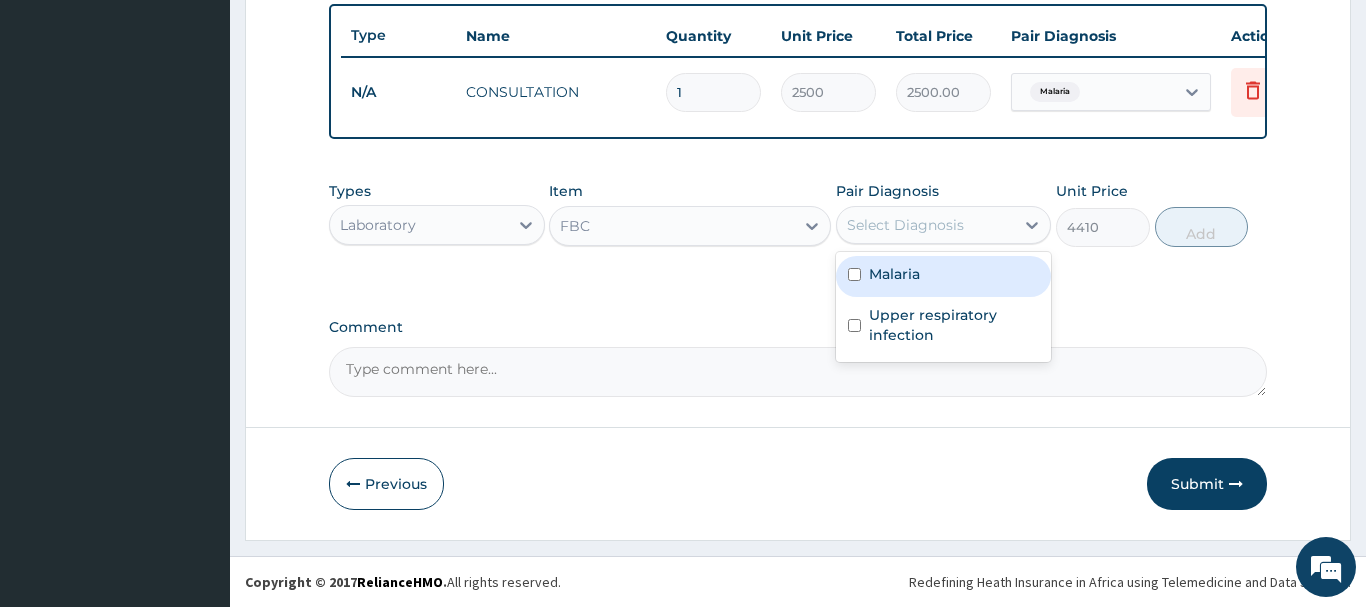 click on "Select Diagnosis" at bounding box center (905, 225) 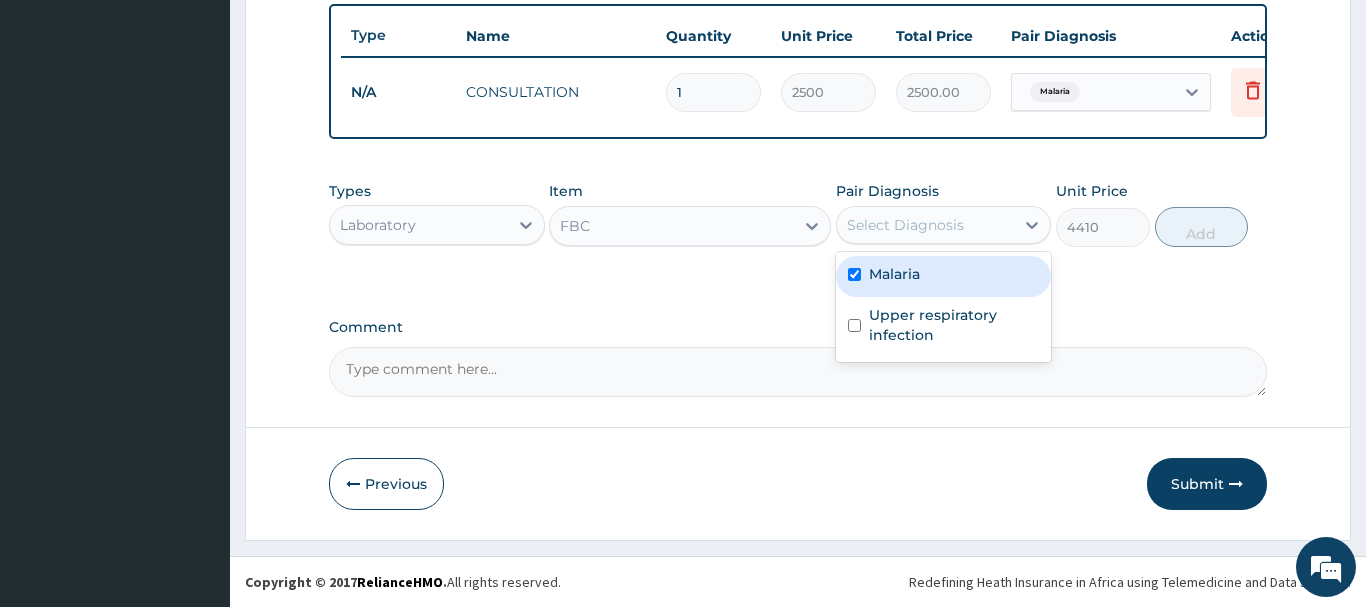 checkbox on "true" 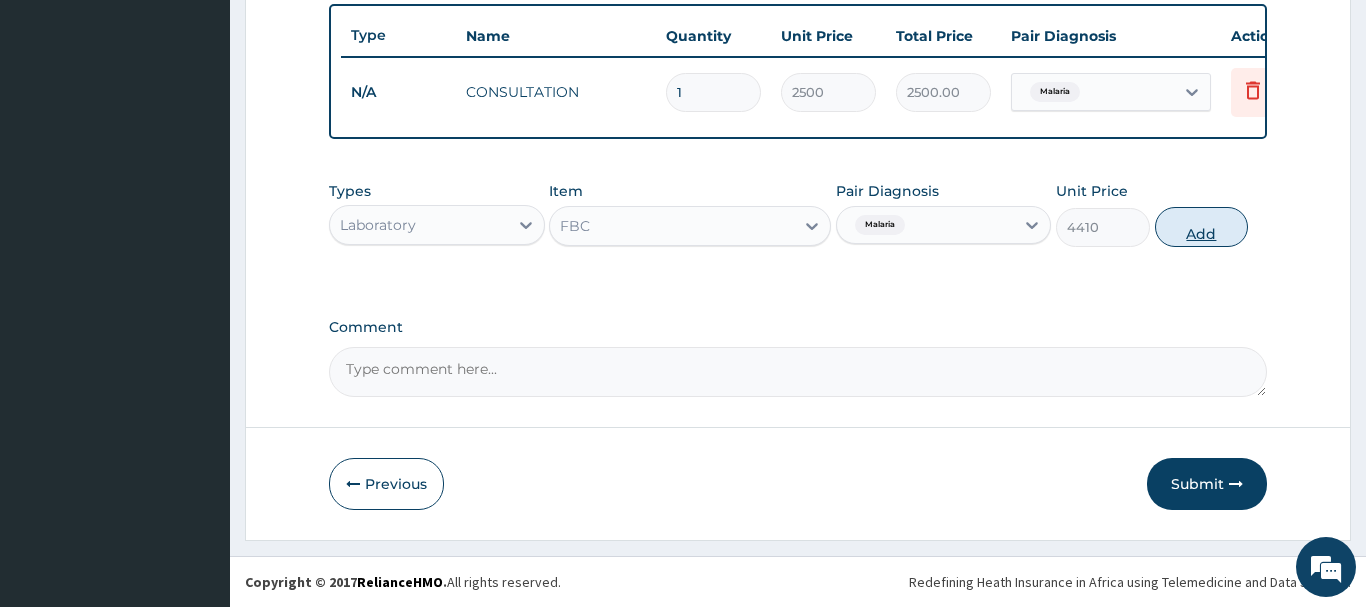 click on "Add" at bounding box center (1202, 227) 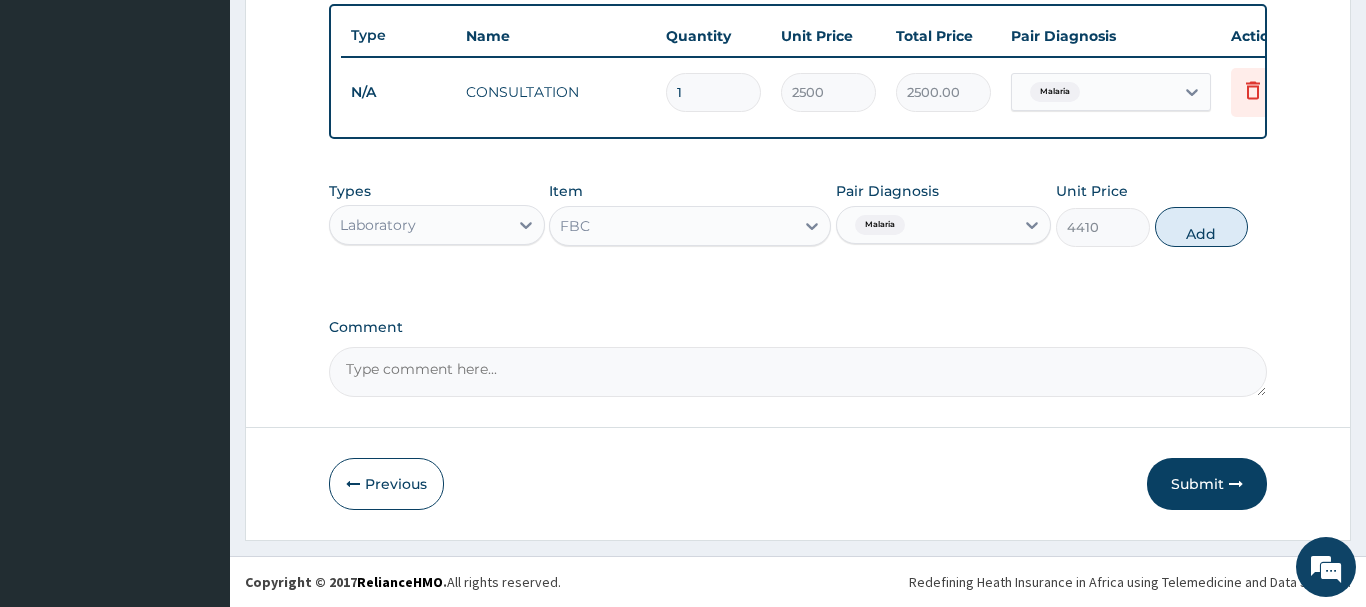 type on "0" 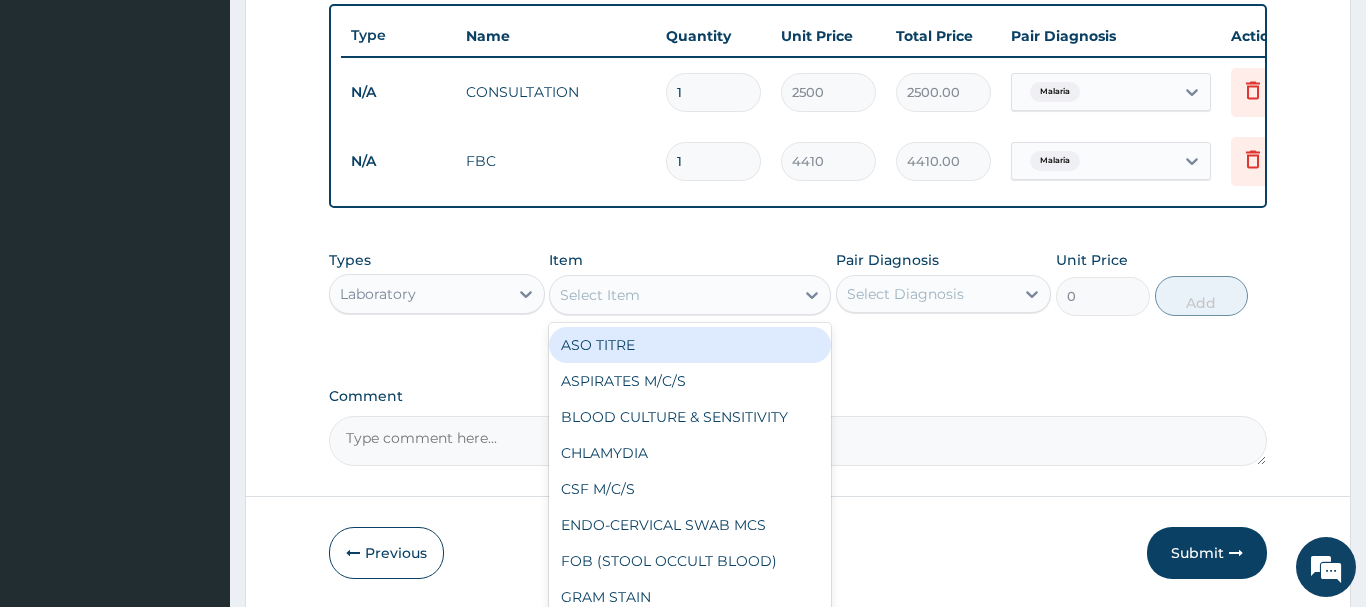 click on "Select Item" at bounding box center (672, 295) 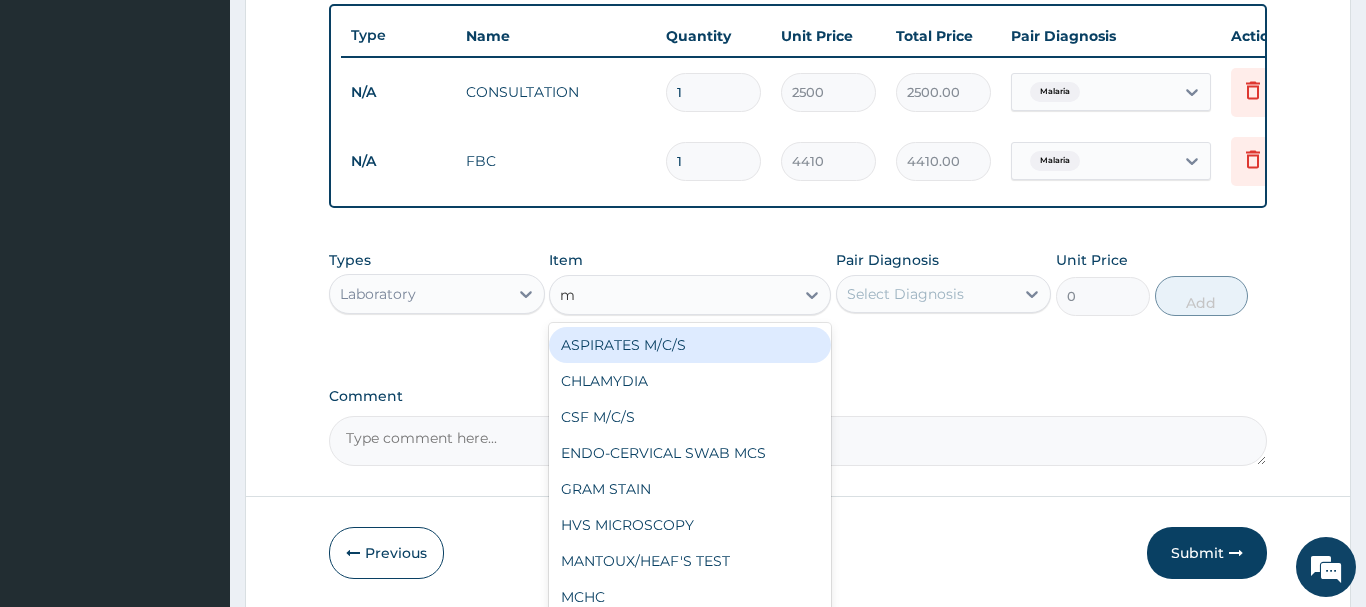 type on "mp" 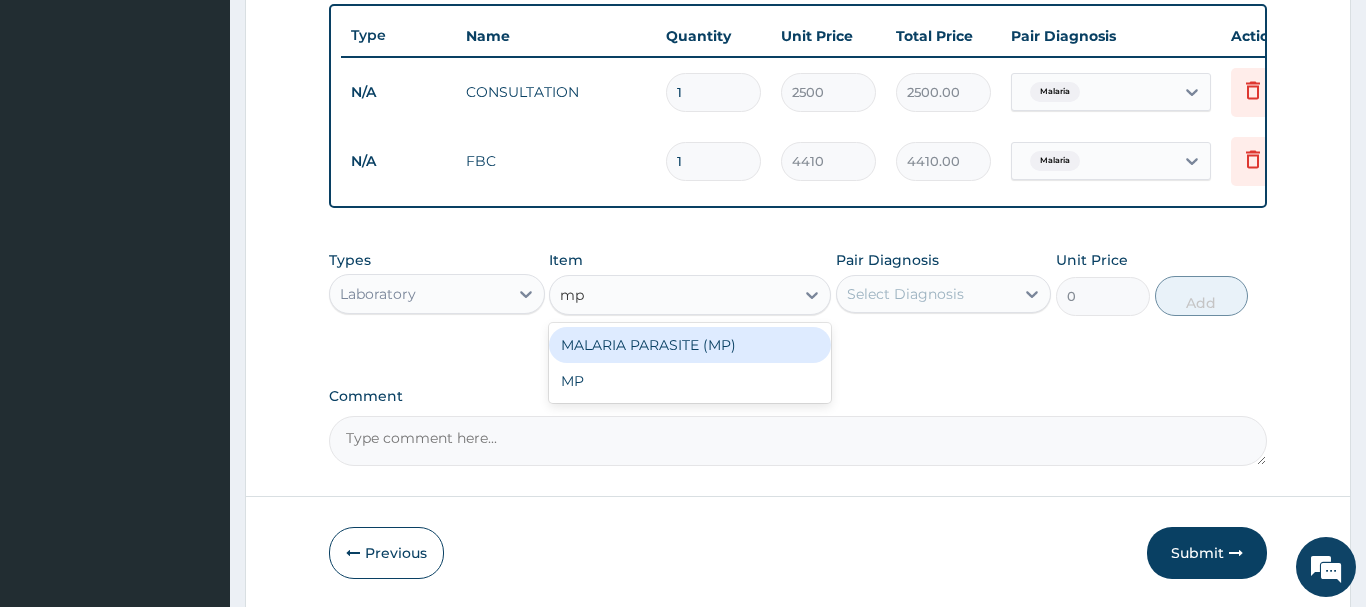 click on "MALARIA PARASITE (MP)" at bounding box center [690, 345] 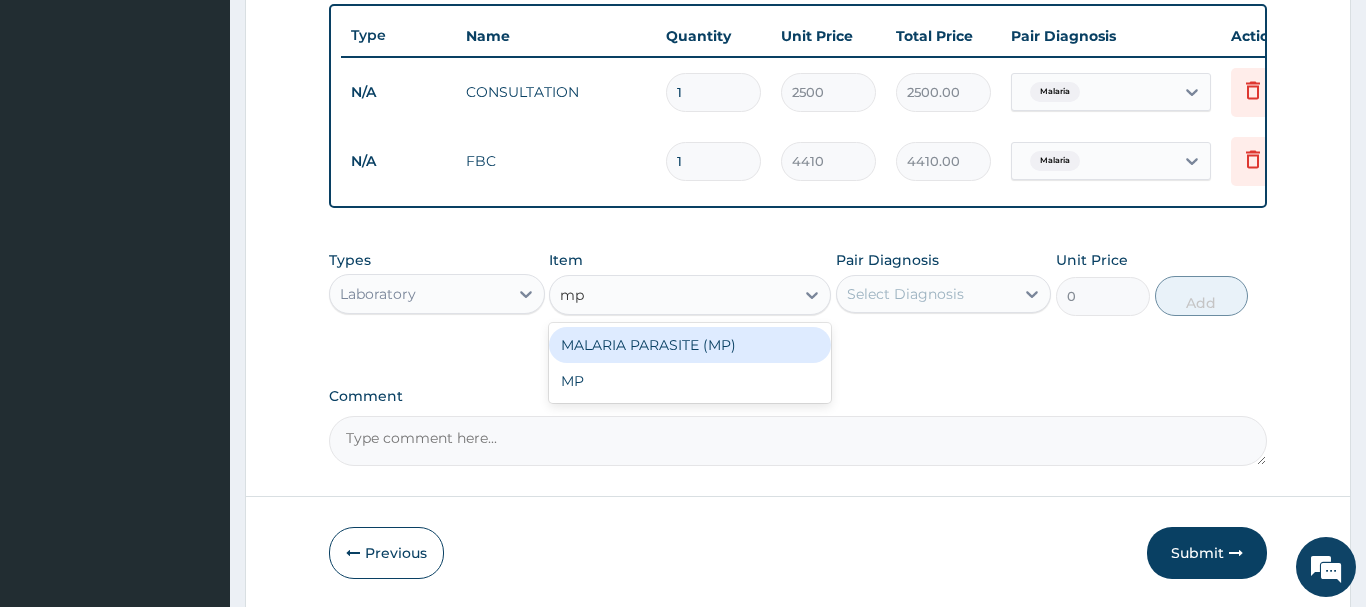 type 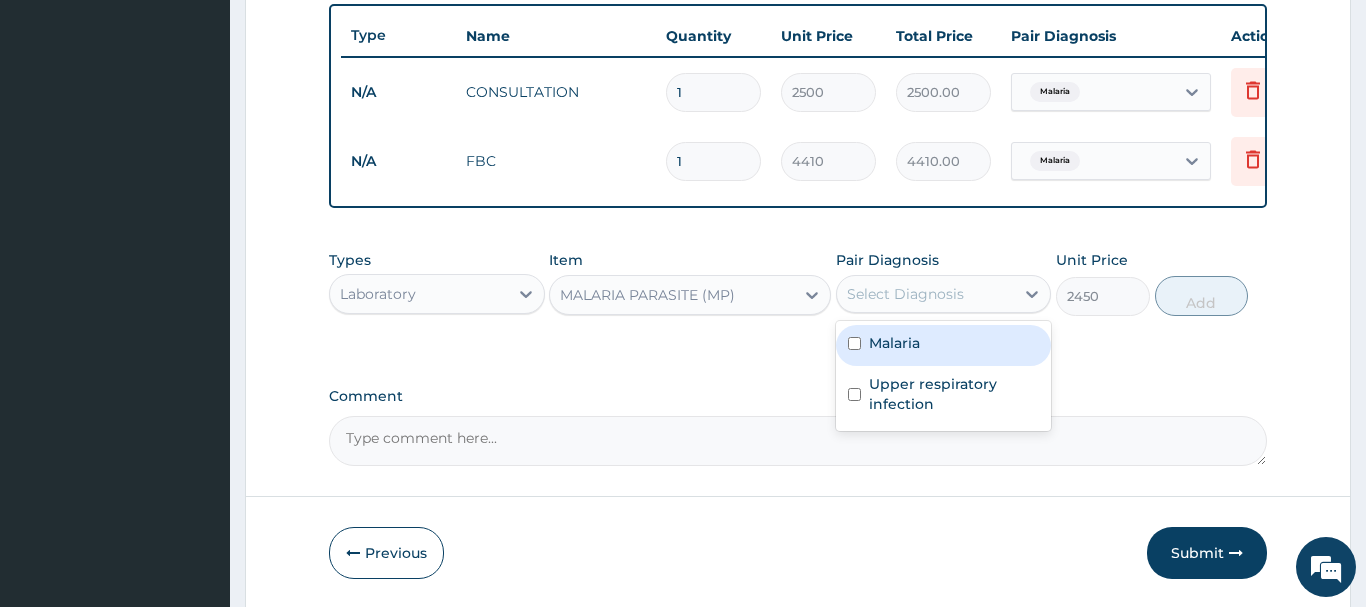 click on "Select Diagnosis" at bounding box center (905, 294) 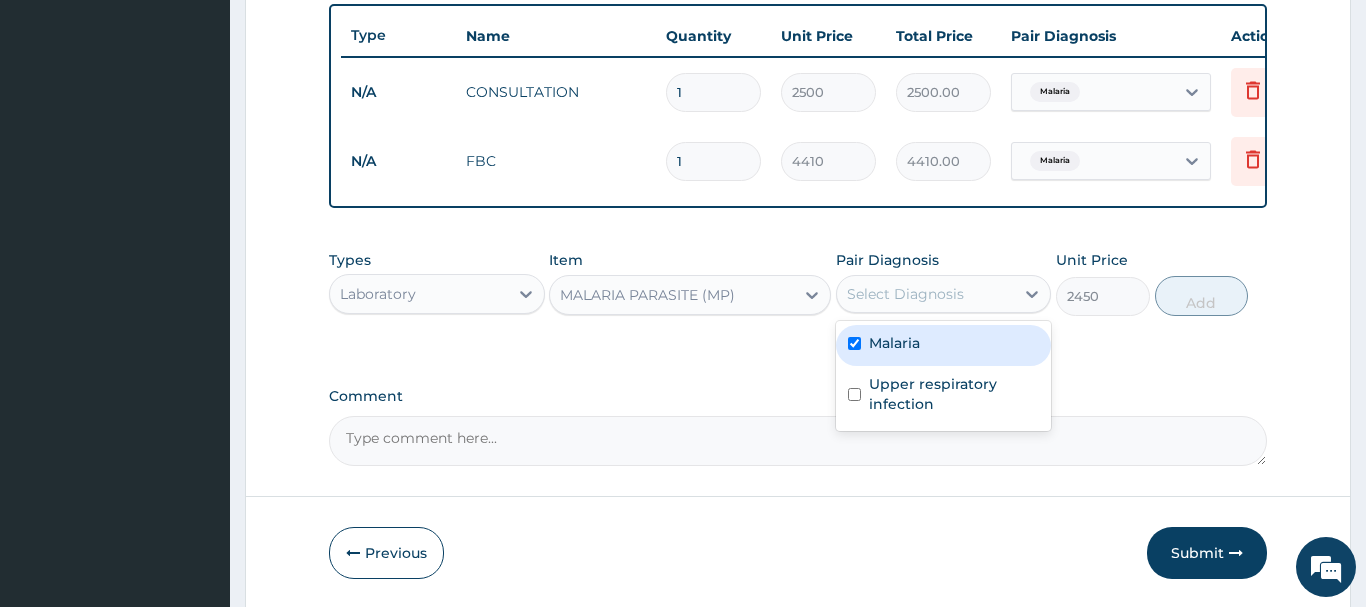 checkbox on "true" 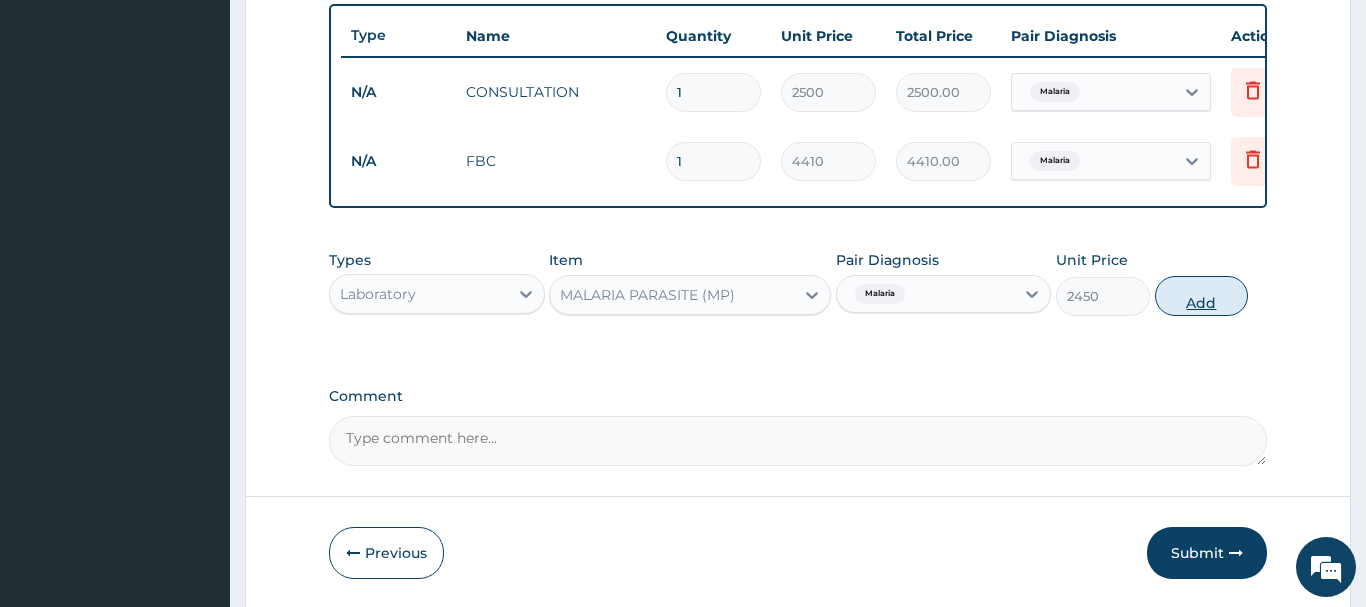 click on "Add" at bounding box center (1202, 296) 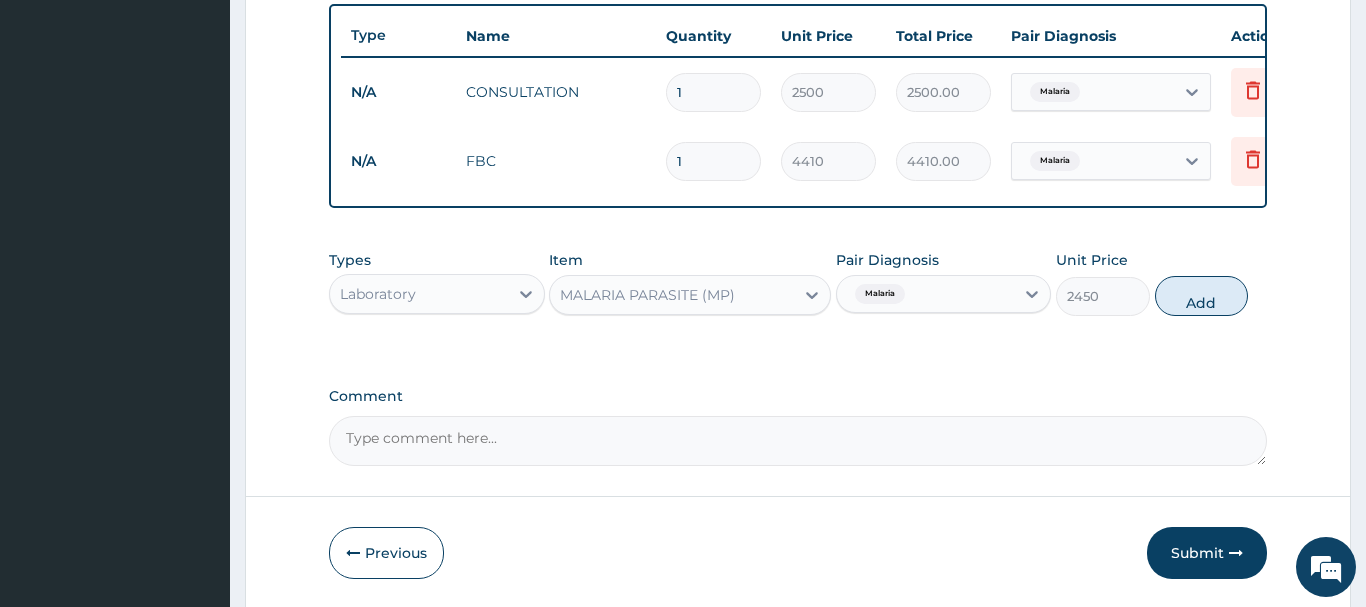 type on "0" 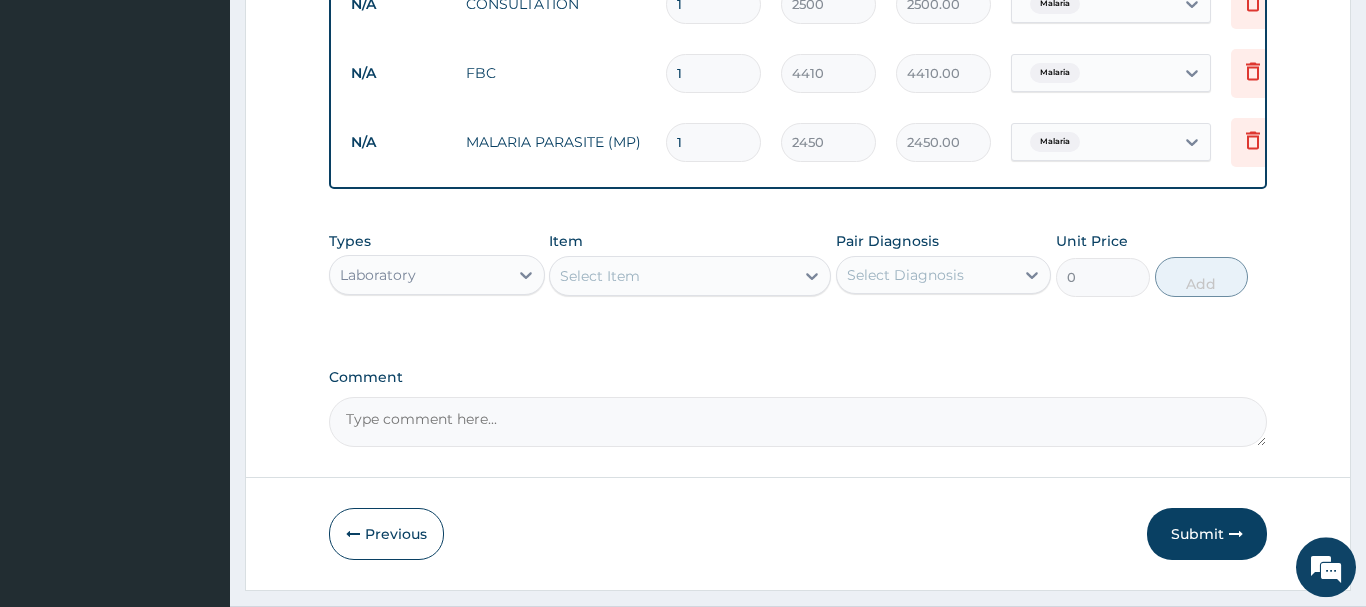 scroll, scrollTop: 878, scrollLeft: 0, axis: vertical 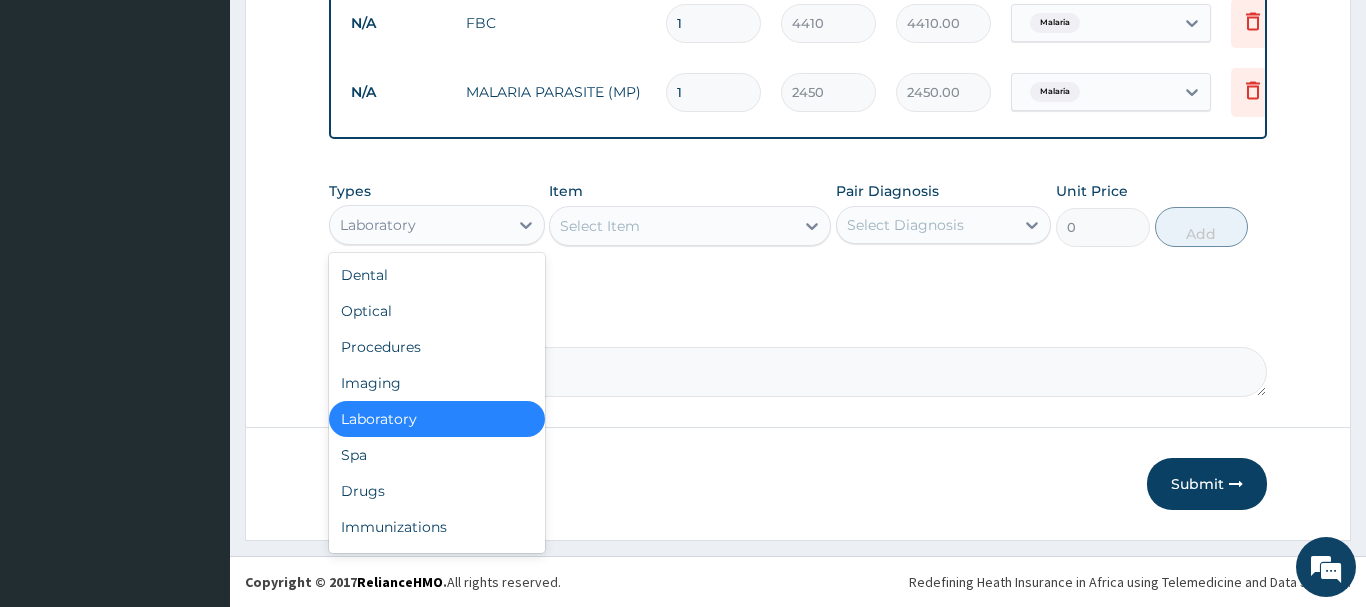 click on "Laboratory" at bounding box center (419, 225) 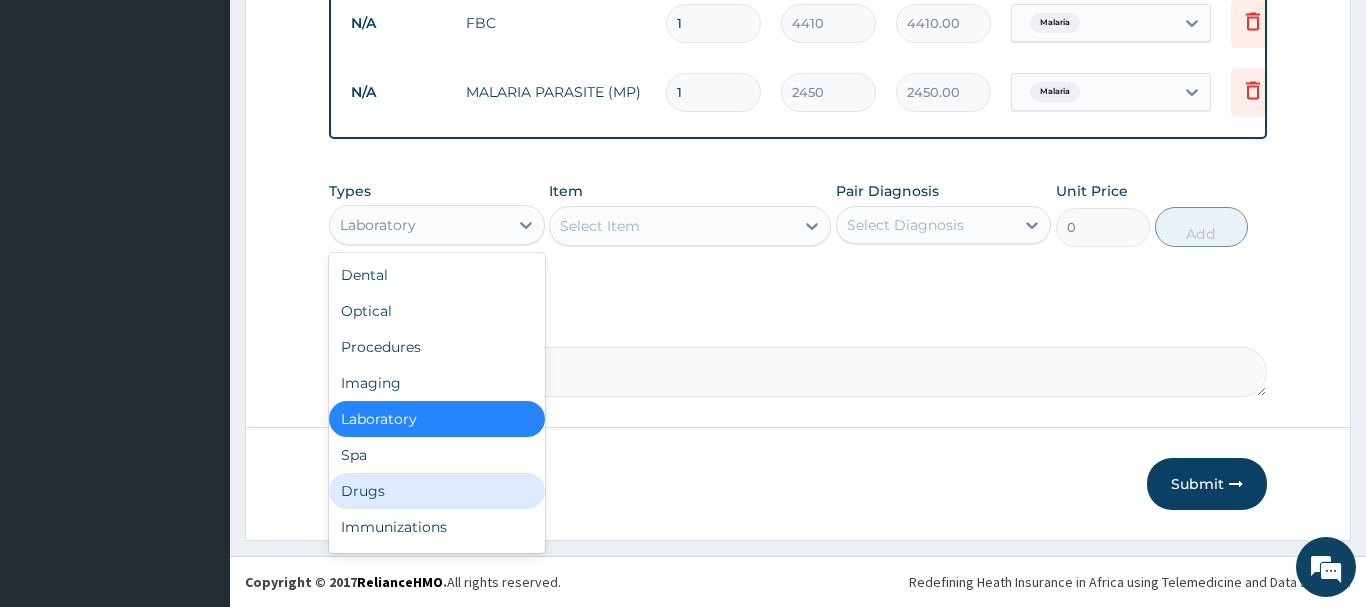 click on "Drugs" at bounding box center [437, 491] 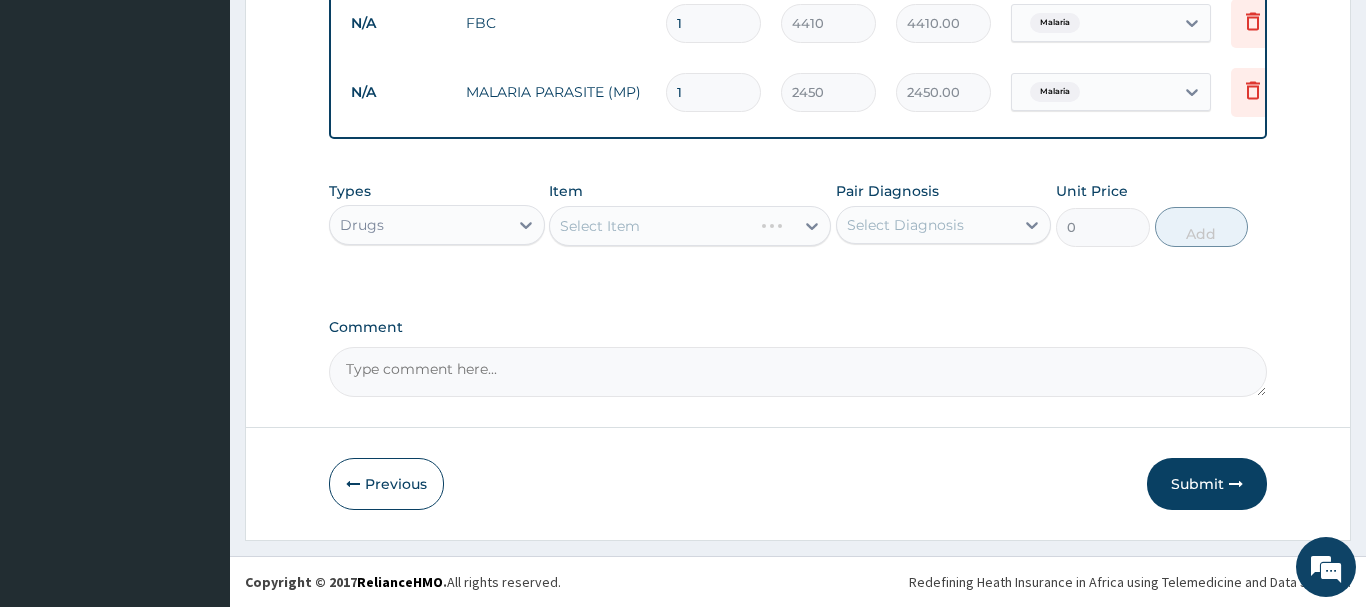 click on "Select Item" at bounding box center (690, 226) 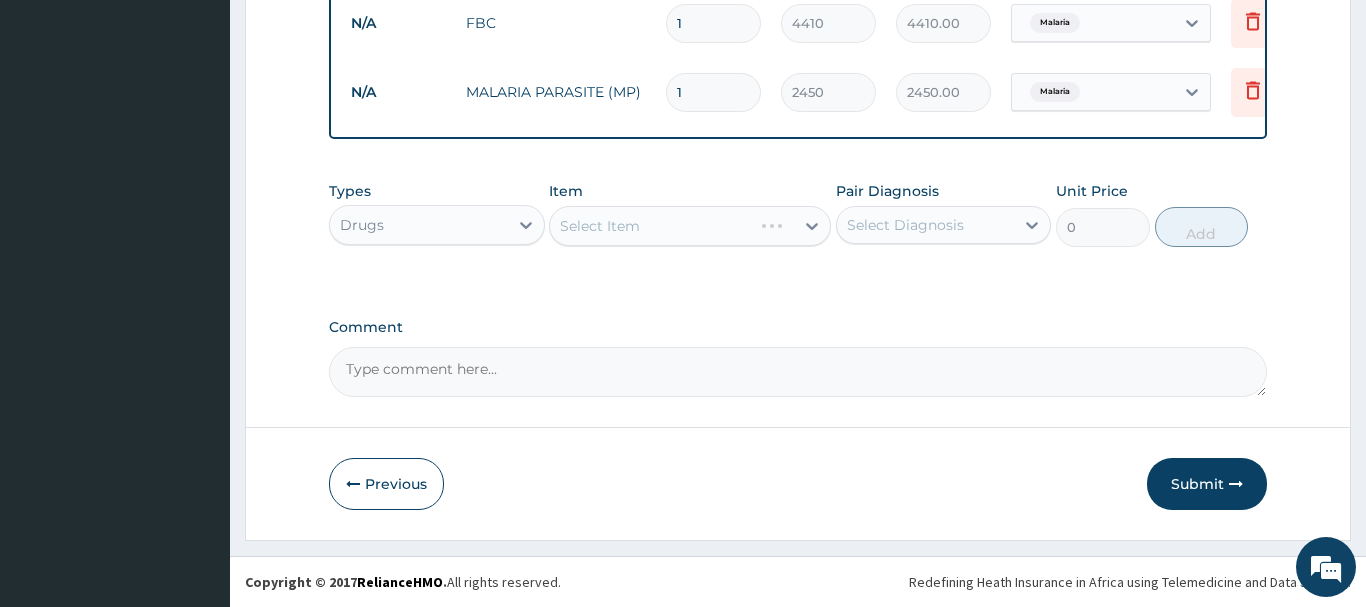 click on "Select Item" at bounding box center [690, 226] 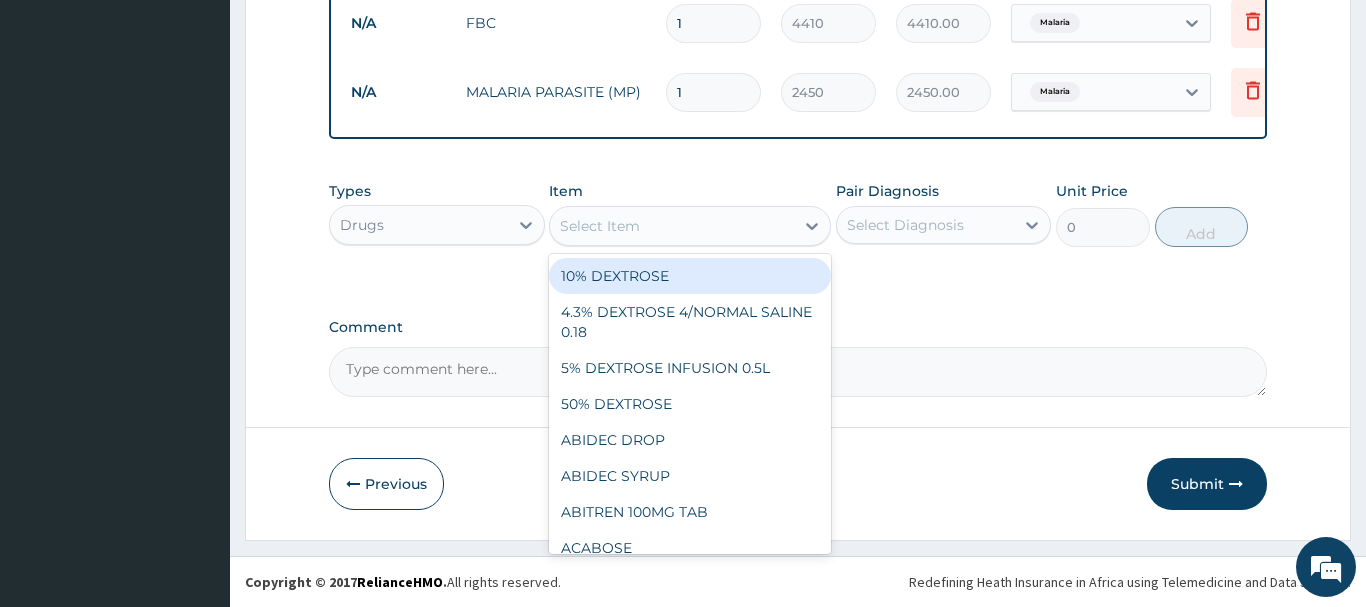 click on "Select Item" at bounding box center [672, 226] 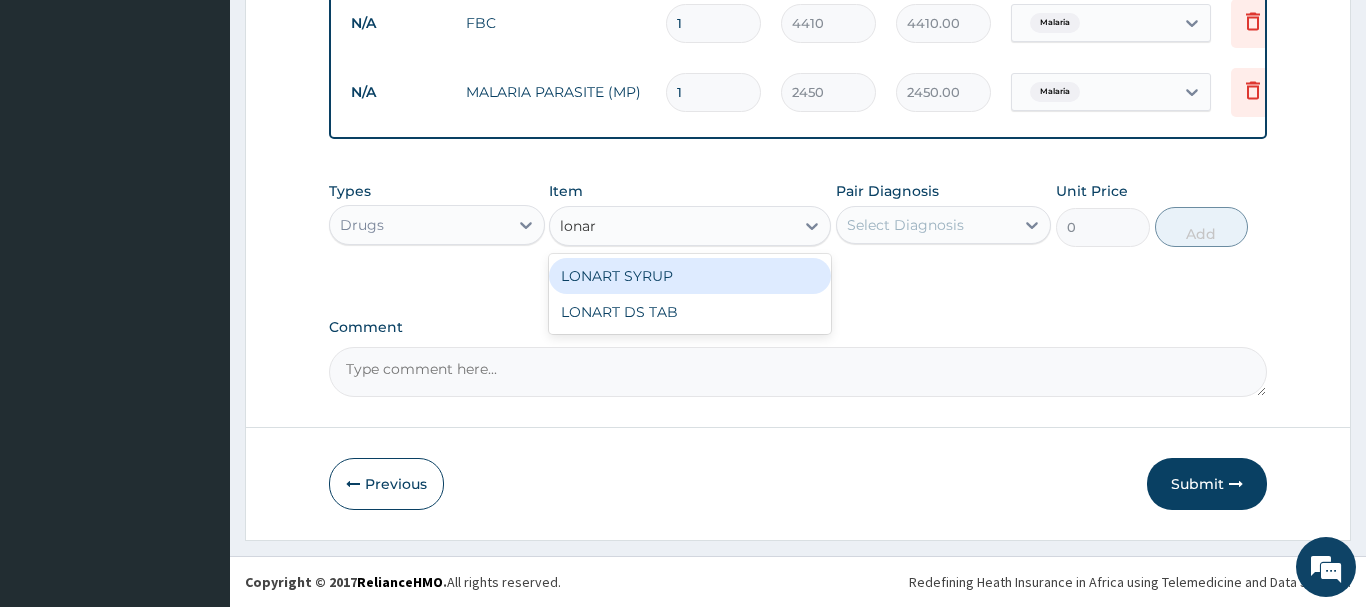 type on "lonart" 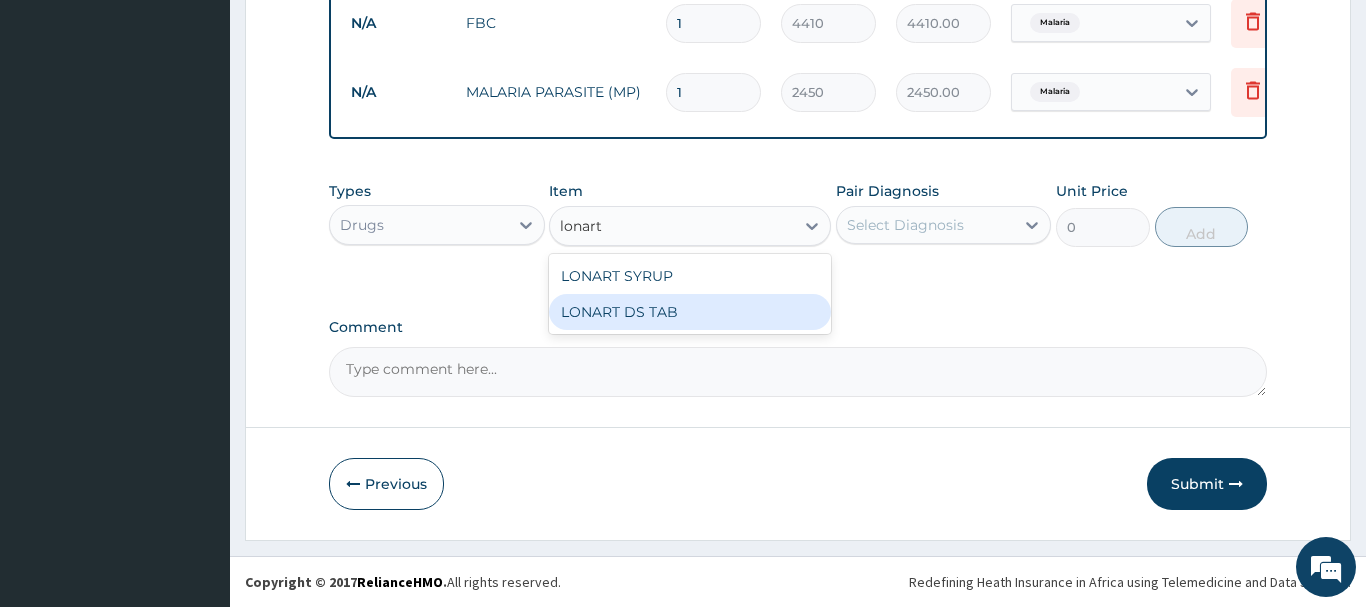 click on "LONART DS TAB" at bounding box center (690, 312) 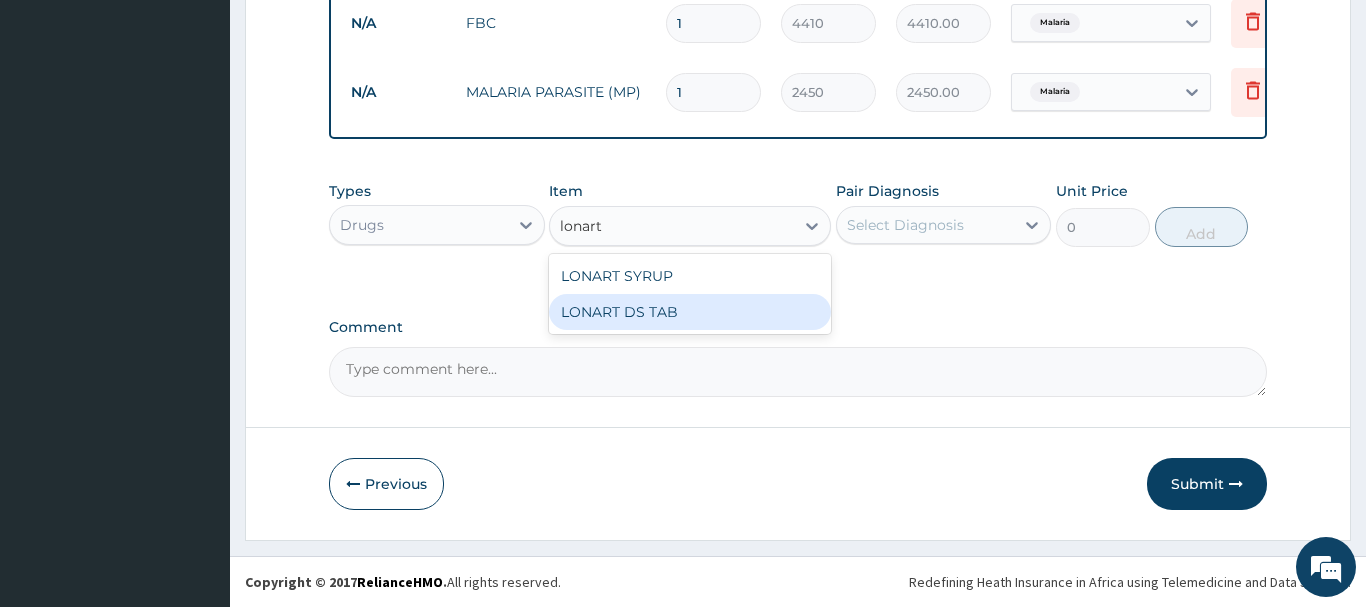 type 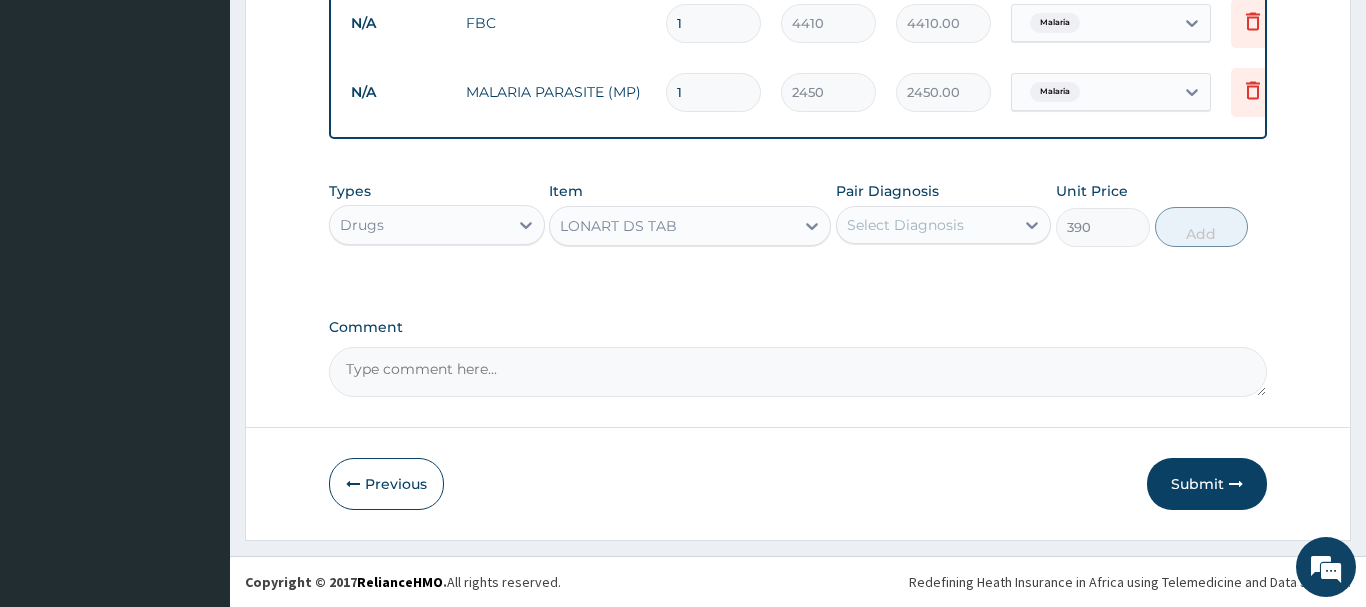 click on "Select Diagnosis" at bounding box center (905, 225) 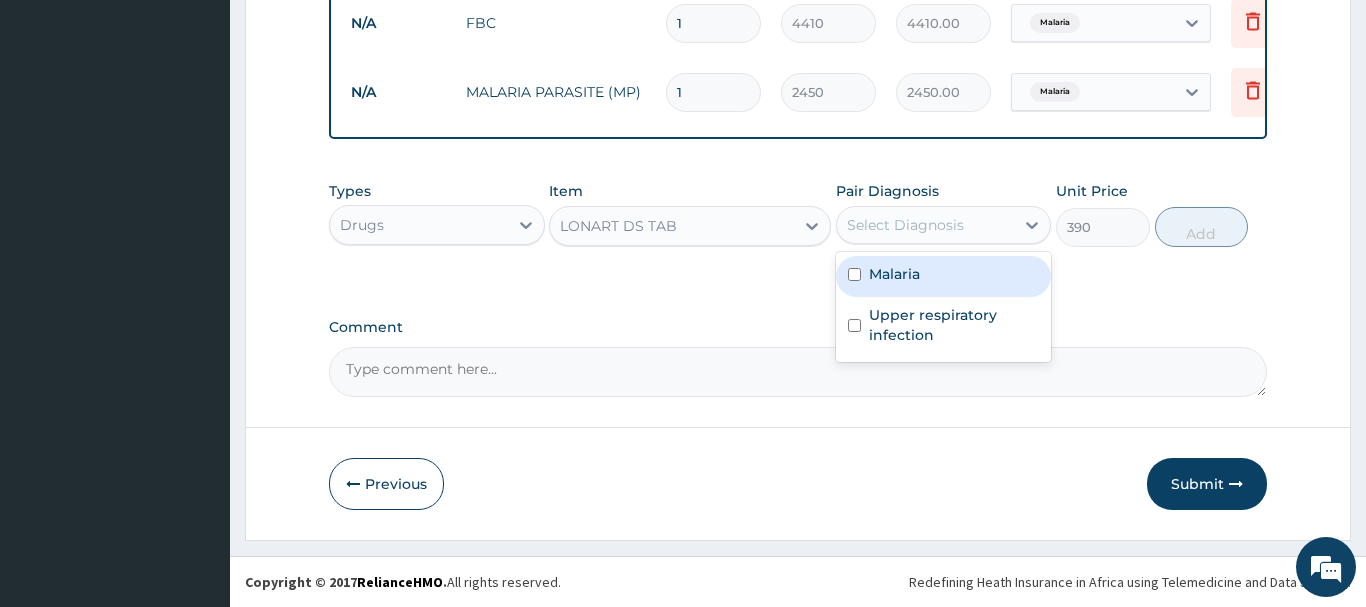 drag, startPoint x: 901, startPoint y: 273, endPoint x: 1037, endPoint y: 272, distance: 136.00368 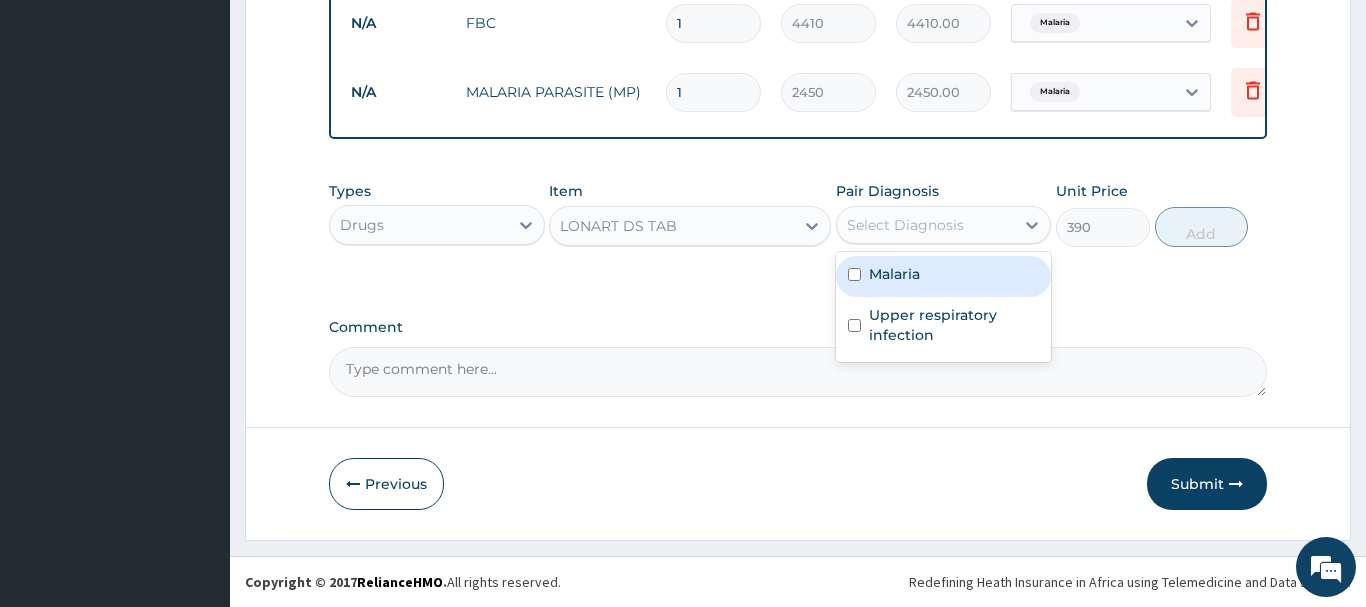 click on "Malaria" at bounding box center (894, 274) 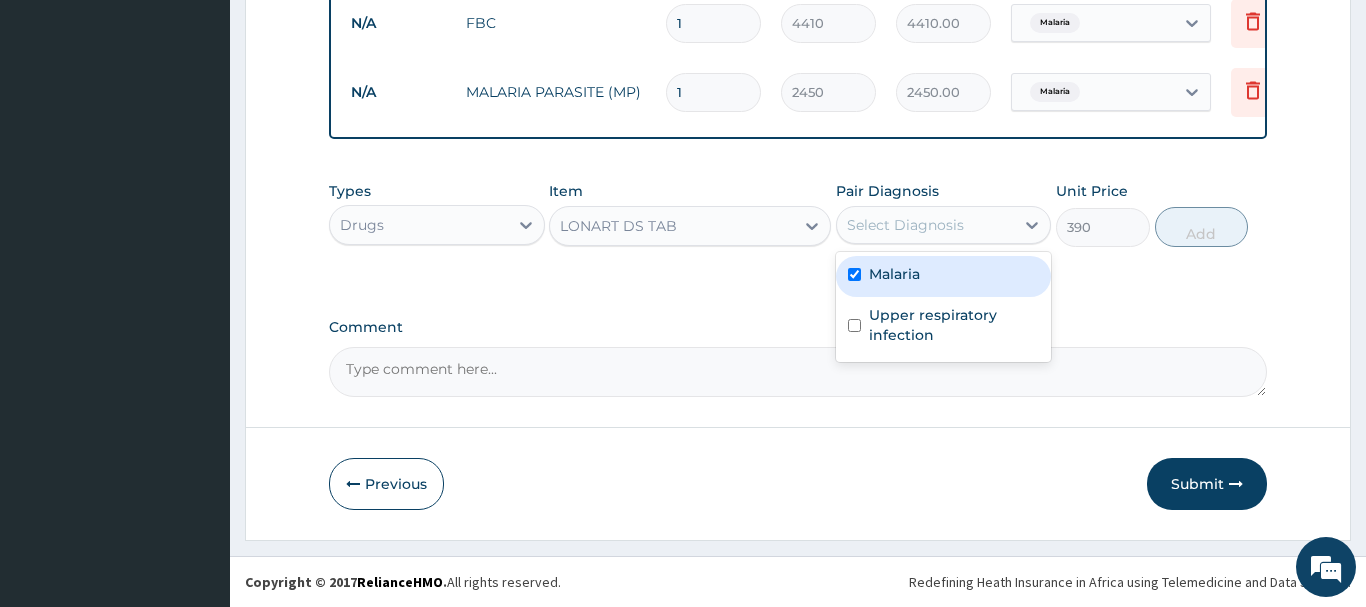 checkbox on "true" 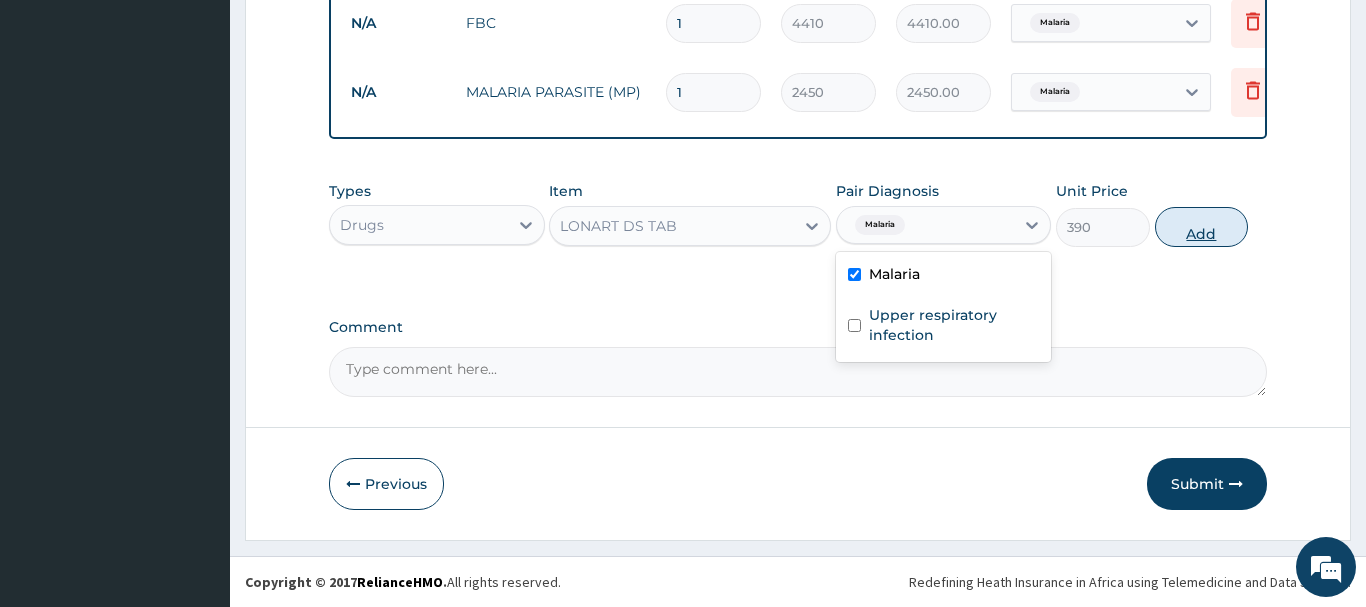 click on "Add" at bounding box center (1202, 227) 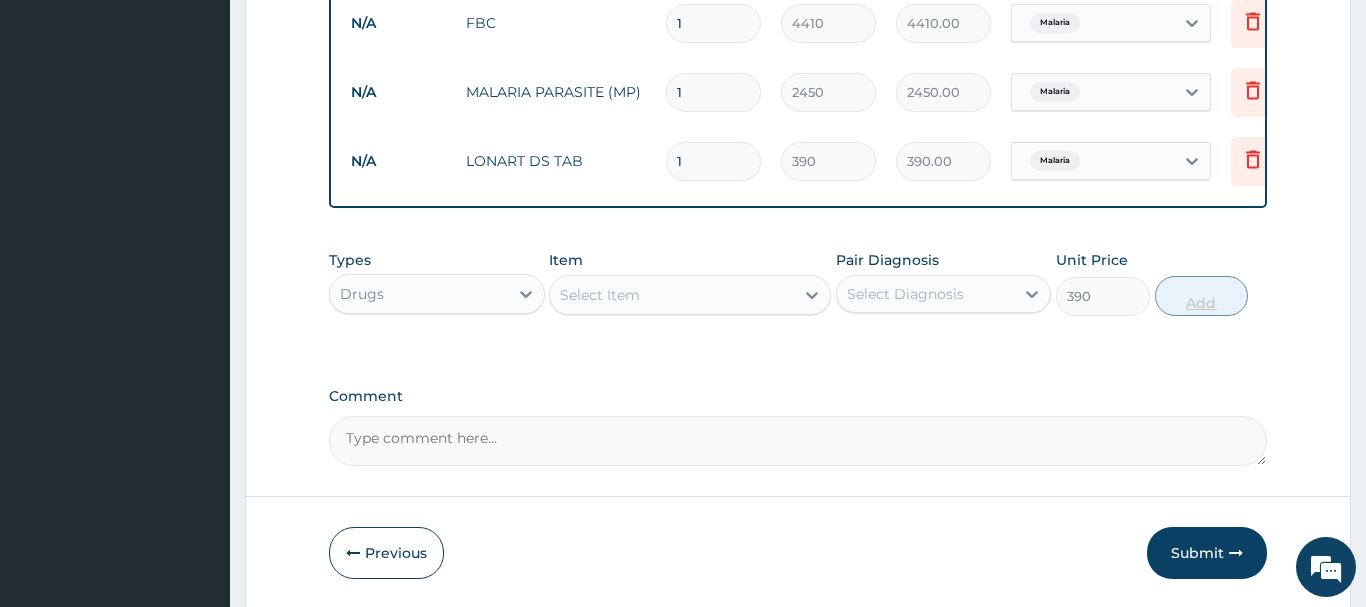type on "0" 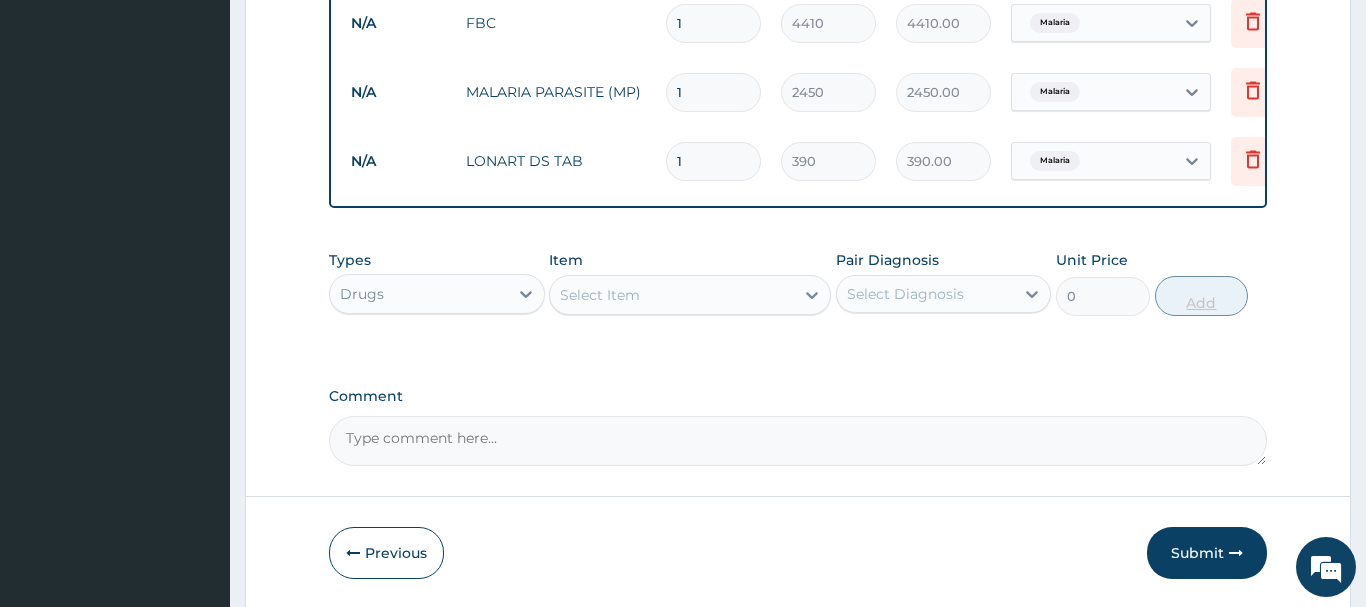 type 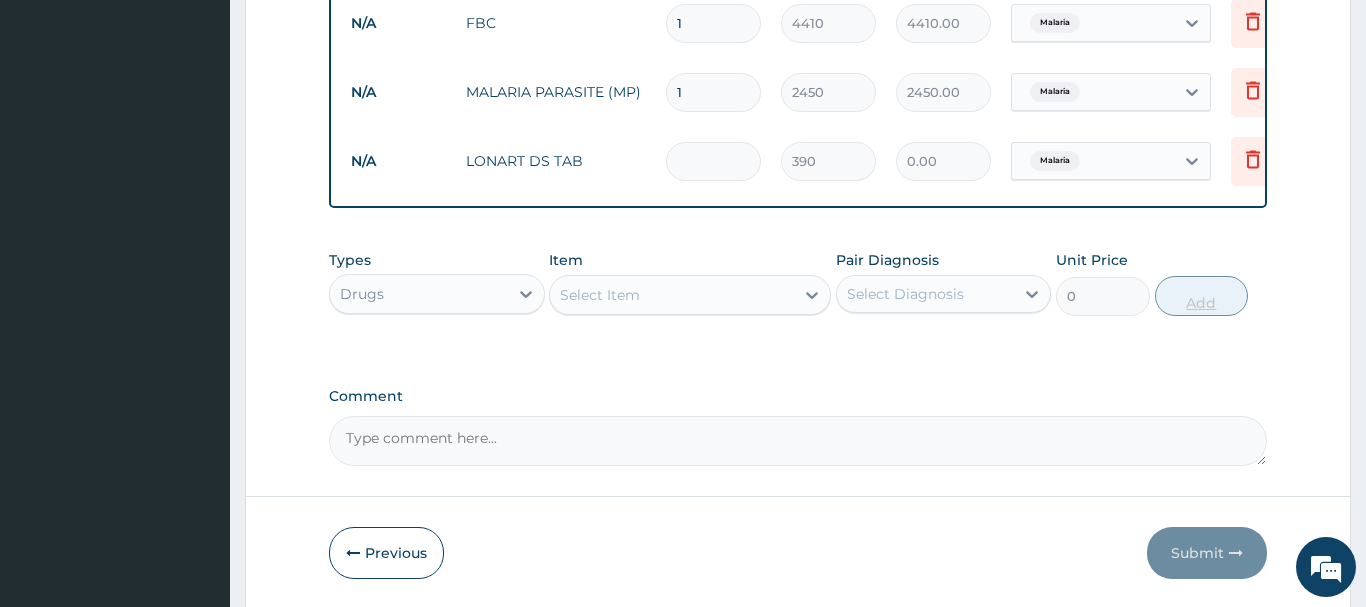 type on "6" 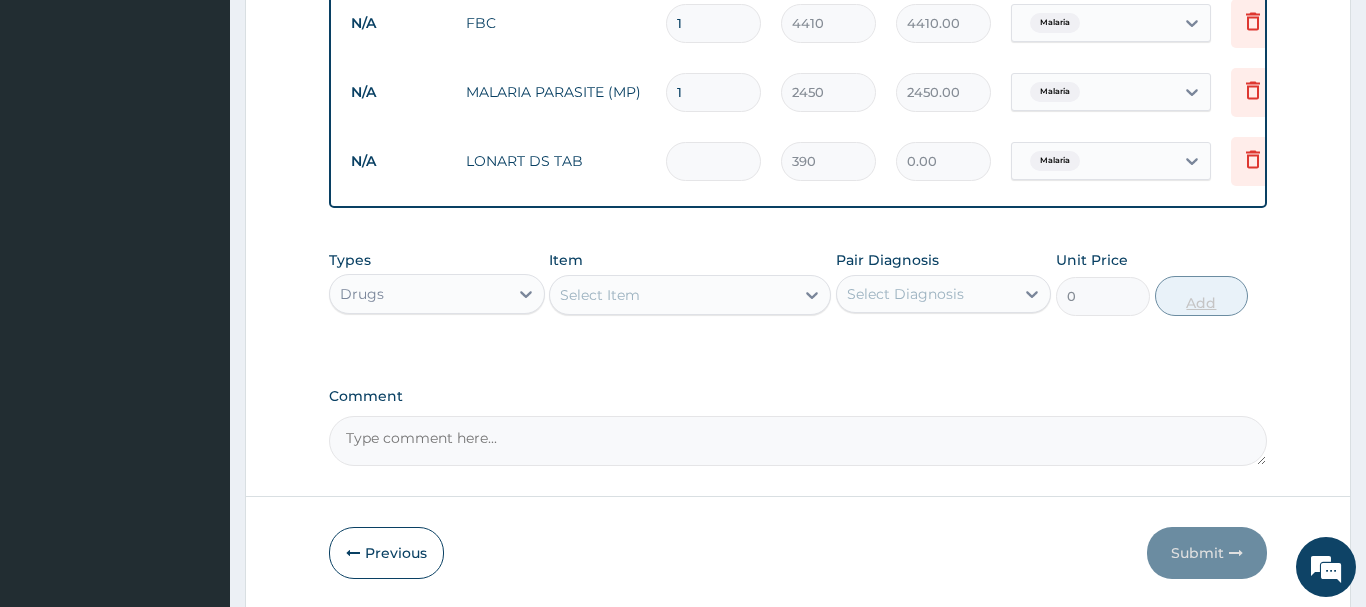 type on "2340.00" 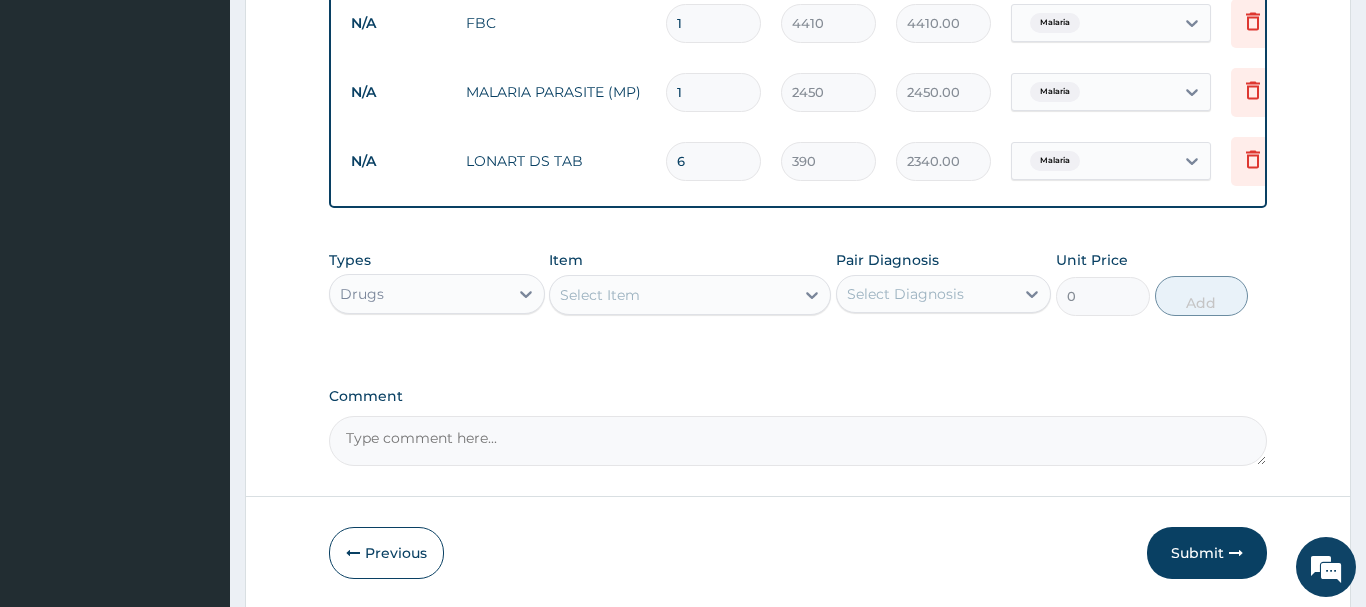 type on "6" 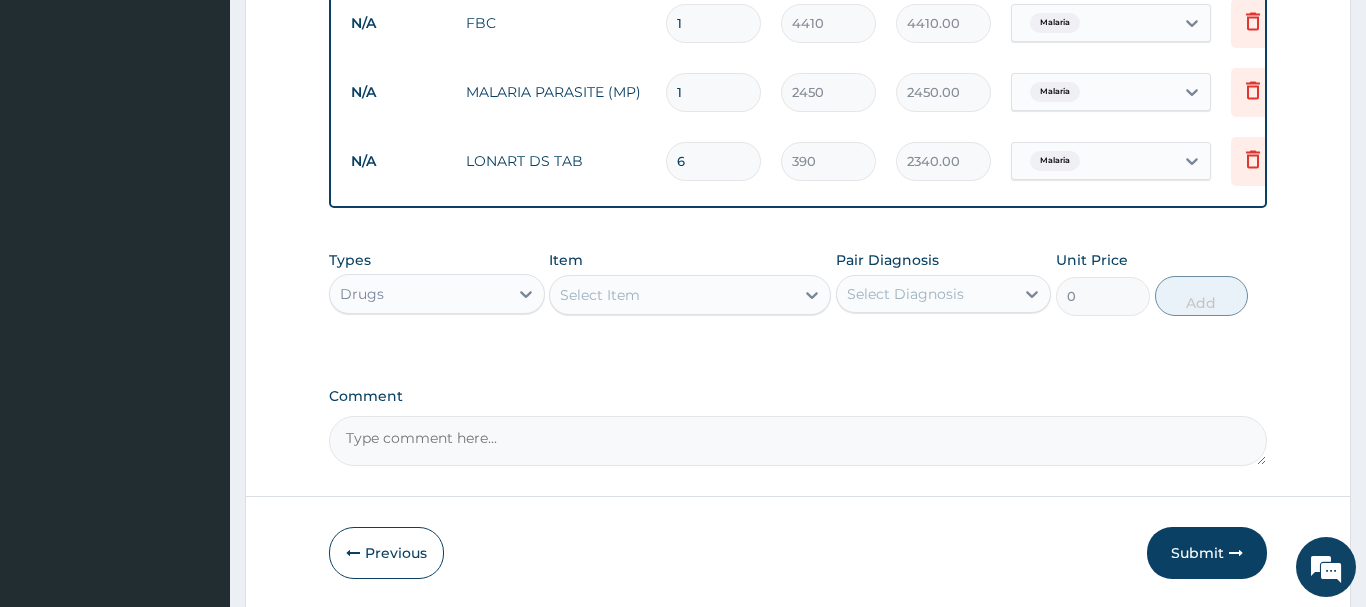 click on "Select Item" at bounding box center (672, 295) 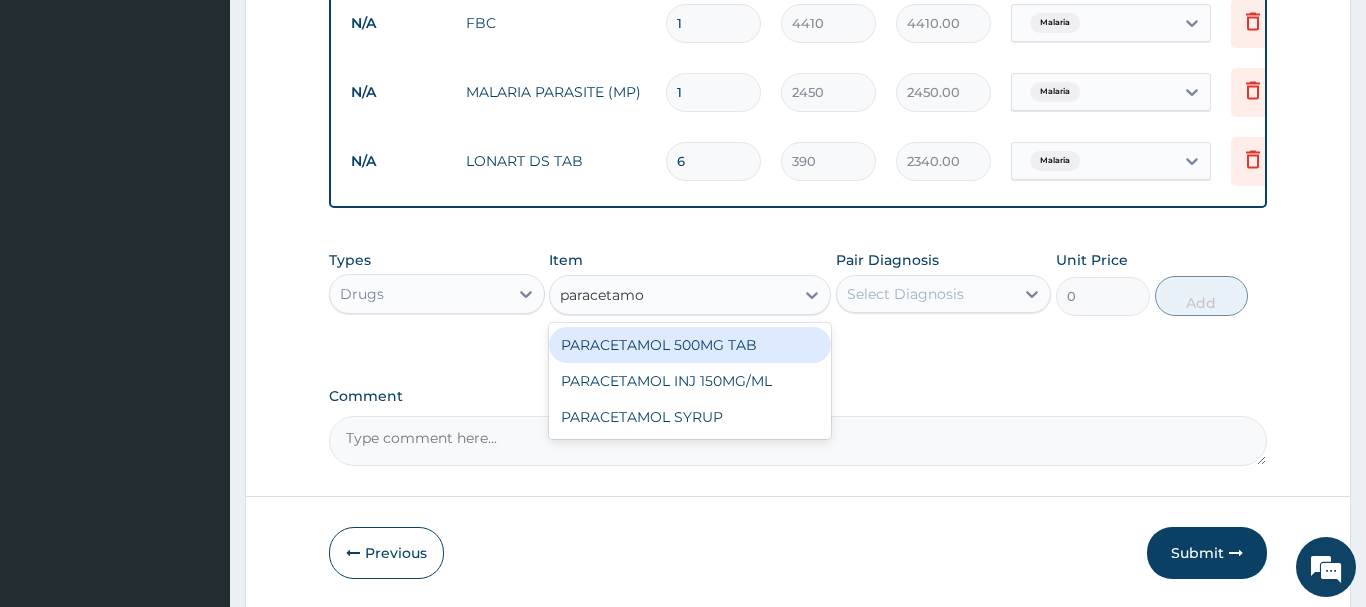 type on "paracetamol" 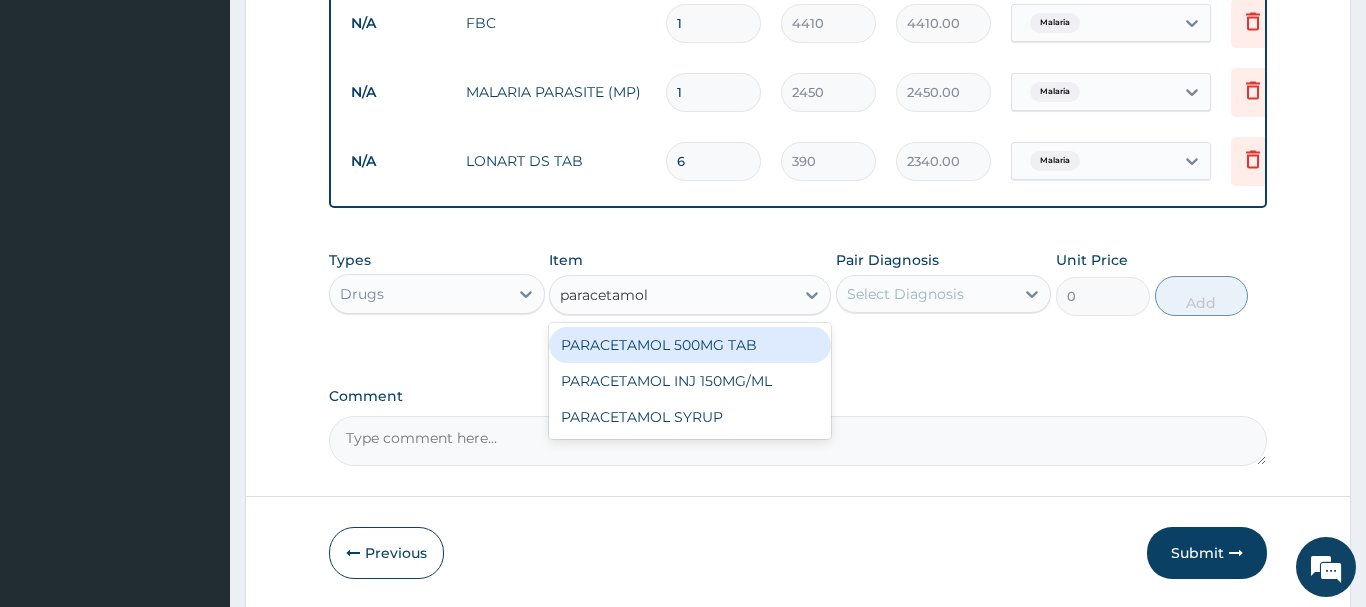 click on "PARACETAMOL 500MG TAB" at bounding box center [690, 345] 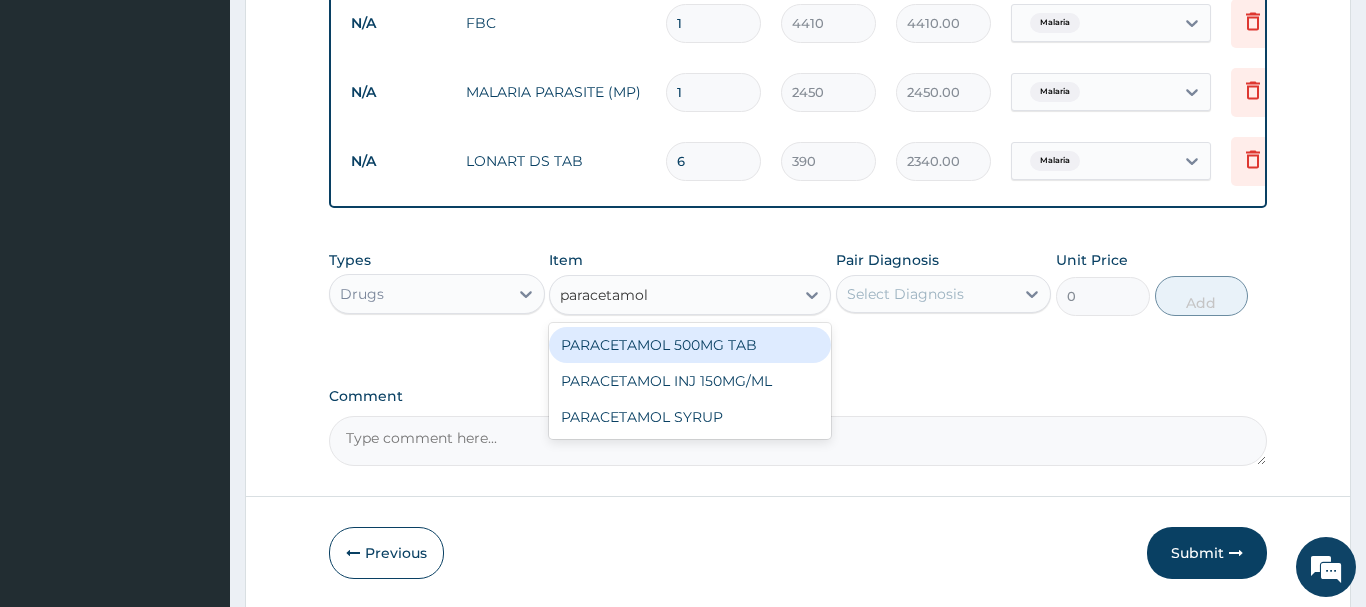 type 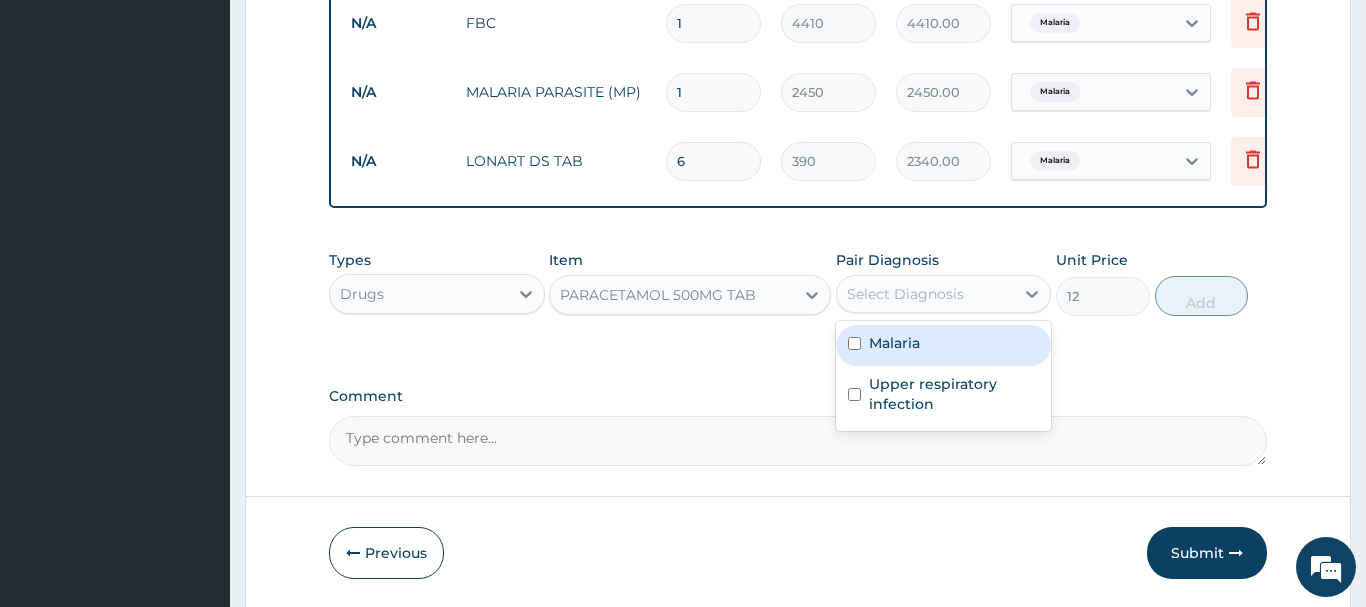 click on "Select Diagnosis" at bounding box center (905, 294) 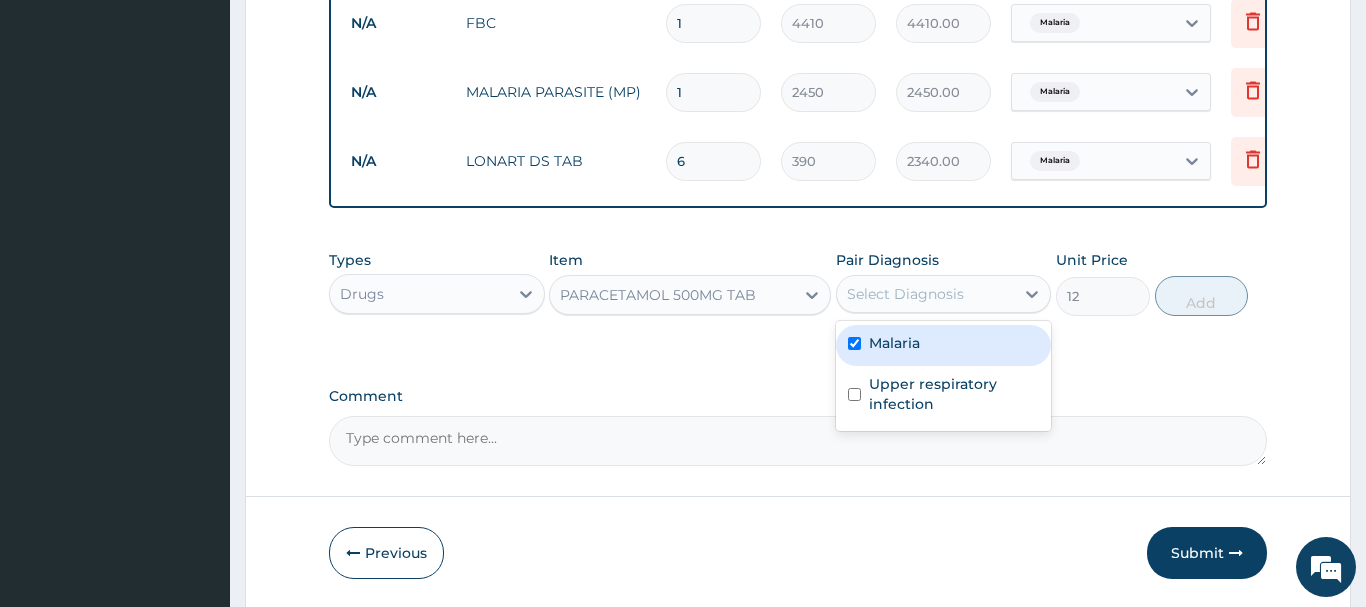 checkbox on "true" 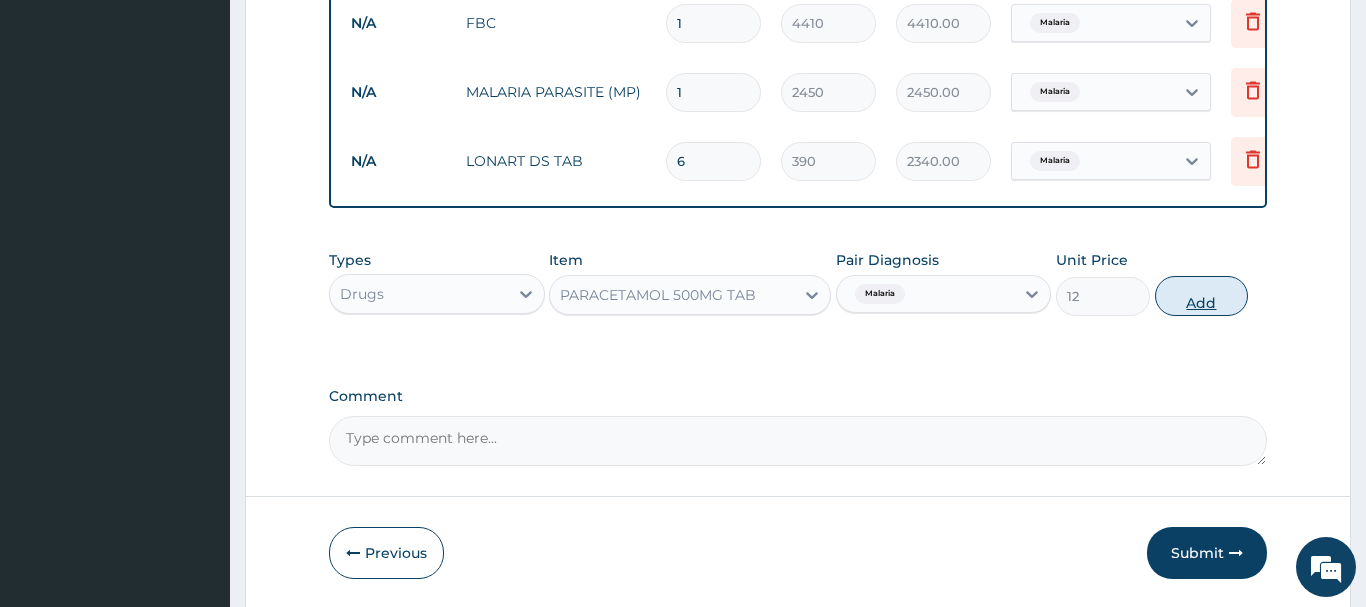 click on "Add" at bounding box center [1202, 296] 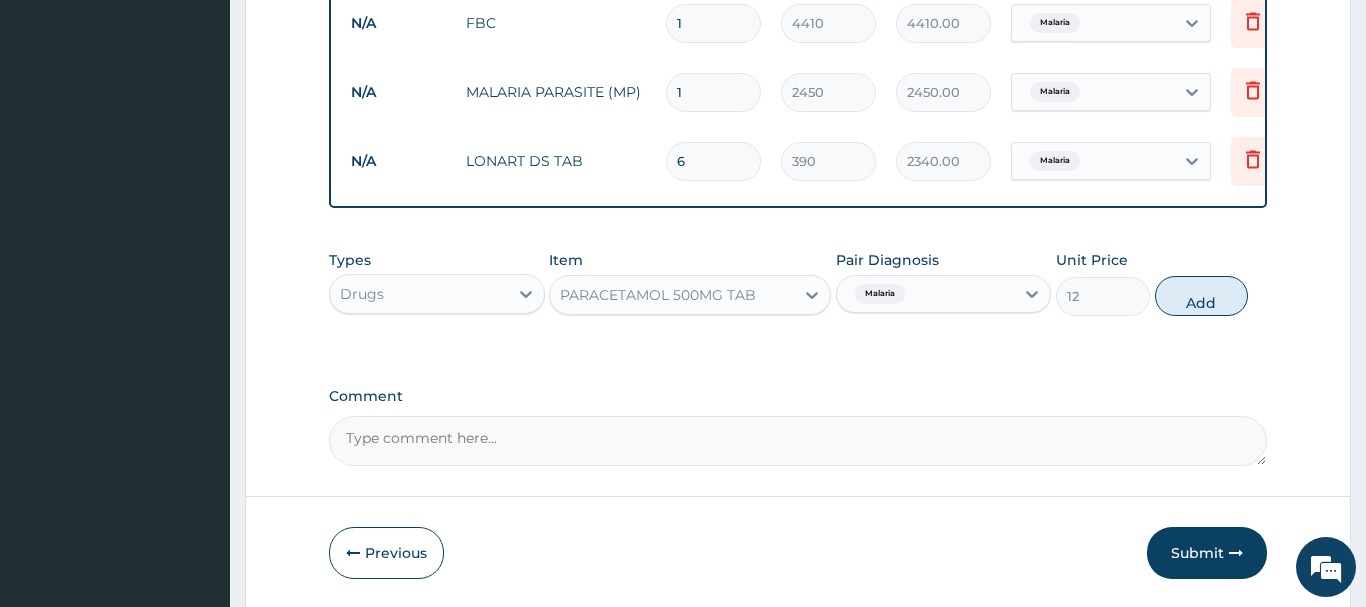type on "0" 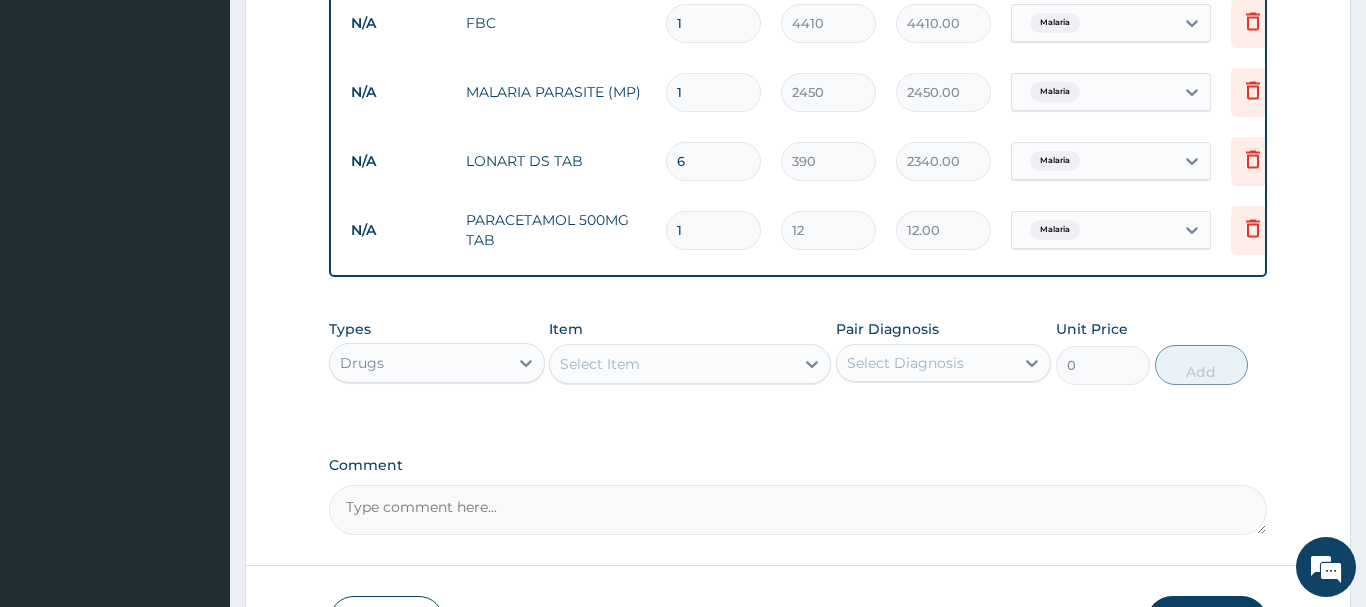 type on "18" 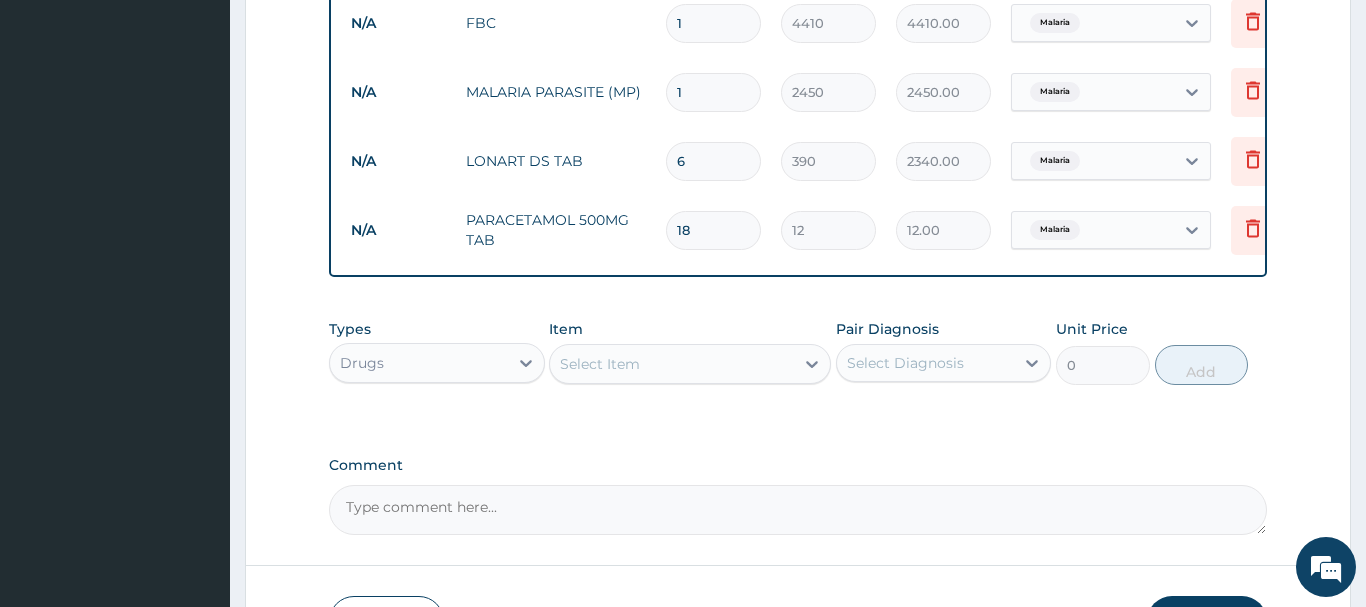type on "216.00" 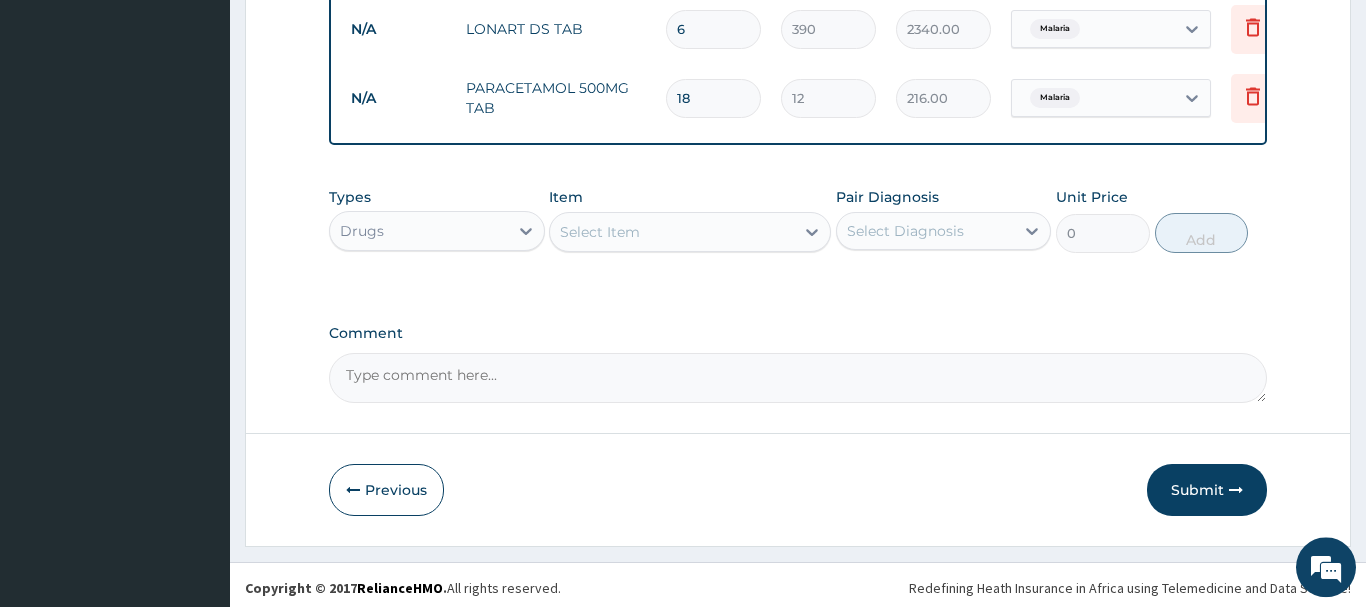 scroll, scrollTop: 1016, scrollLeft: 0, axis: vertical 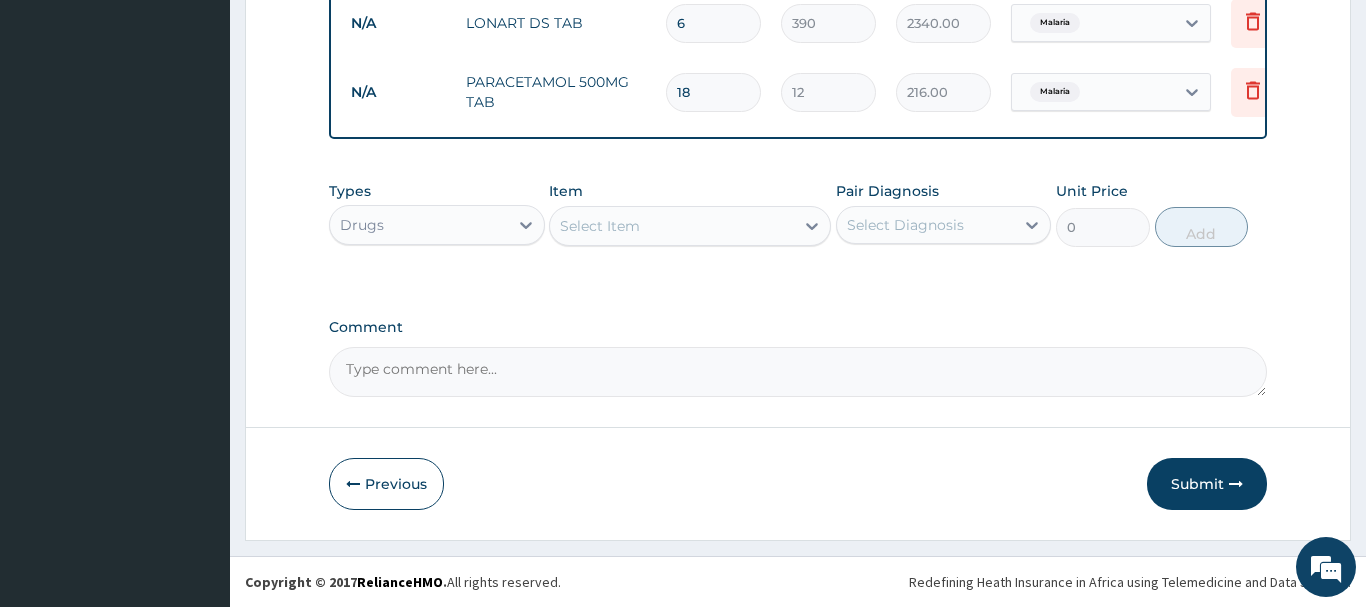 type on "18" 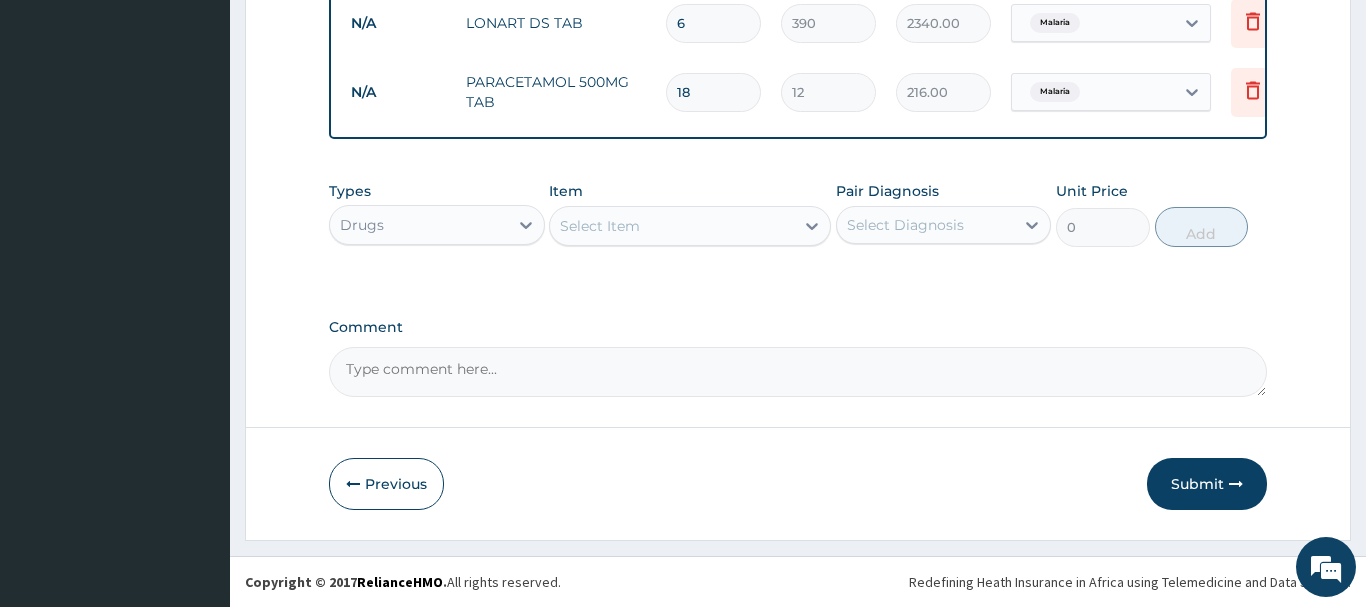 click on "Select Item" at bounding box center [672, 226] 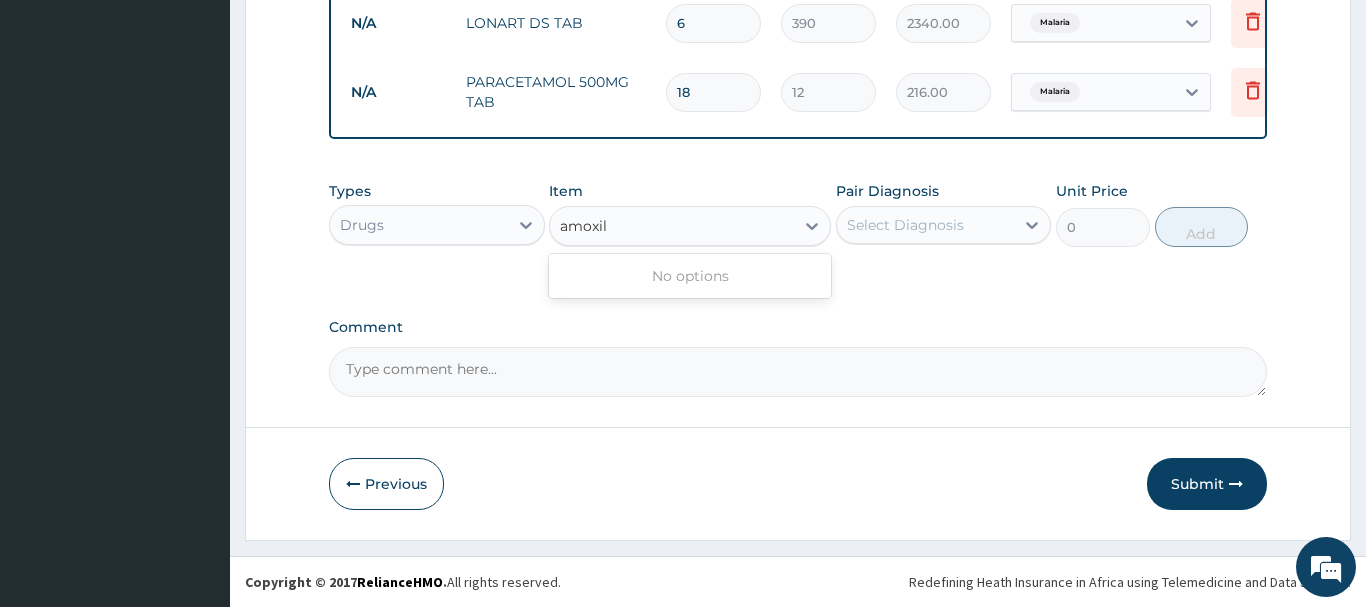 type on "amoxi" 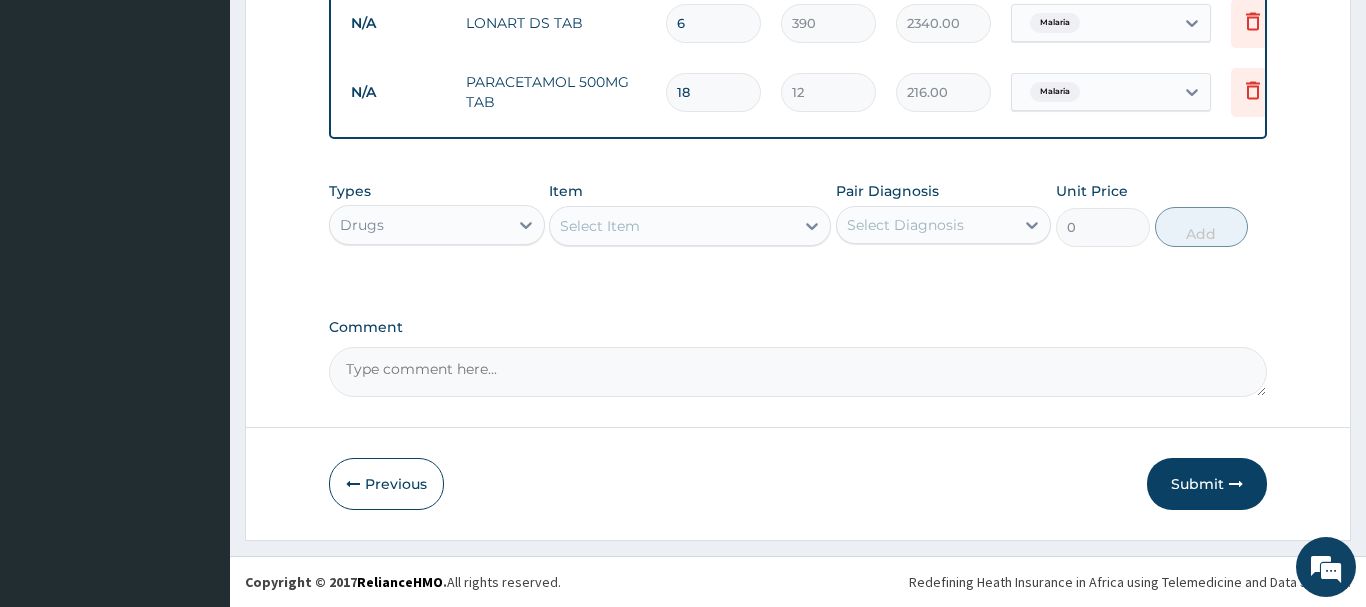 click on "Select Item" at bounding box center (672, 226) 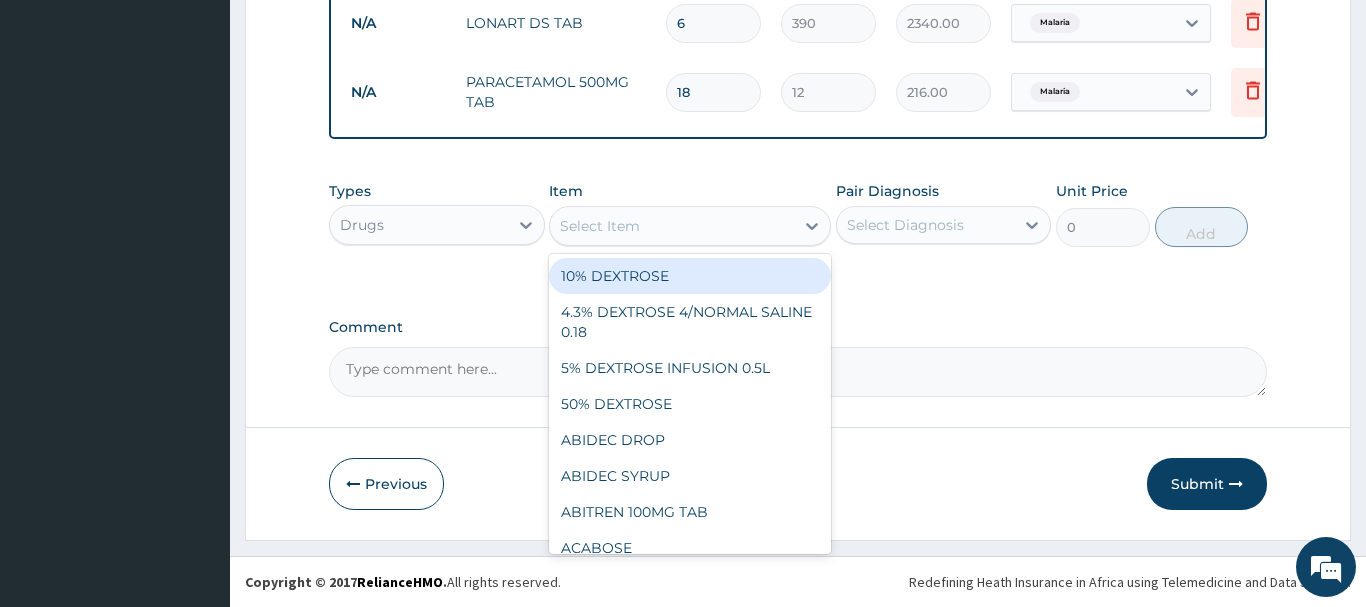 click on "Select Item" at bounding box center [600, 226] 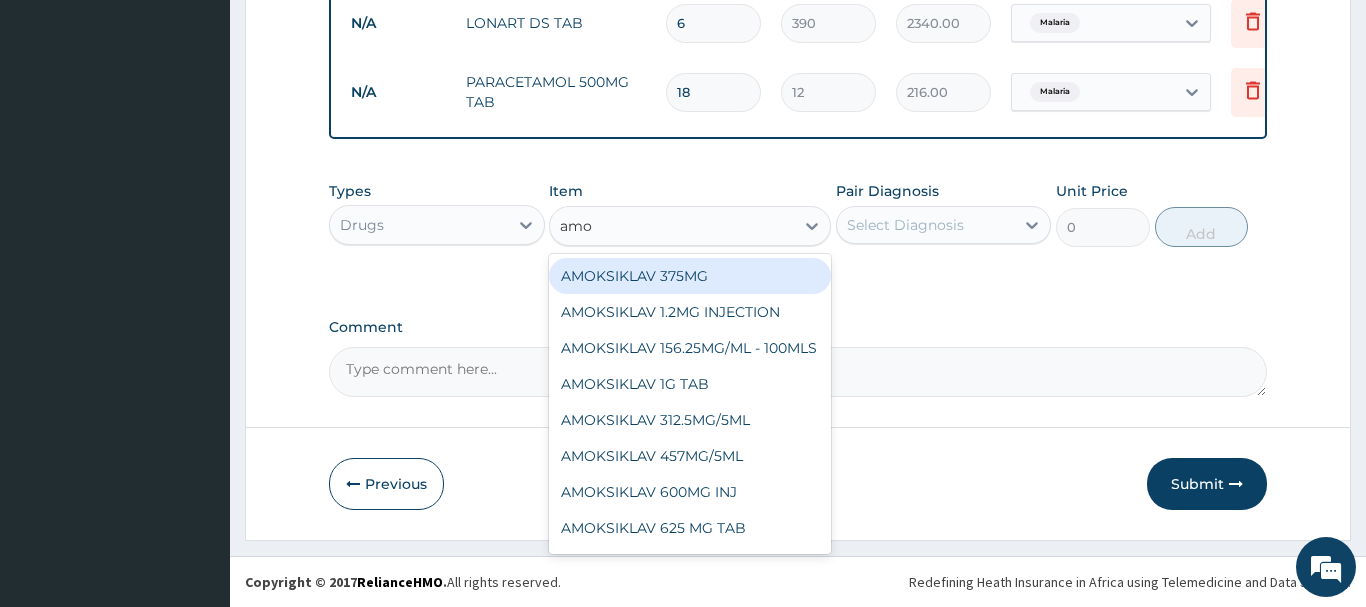type on "amox" 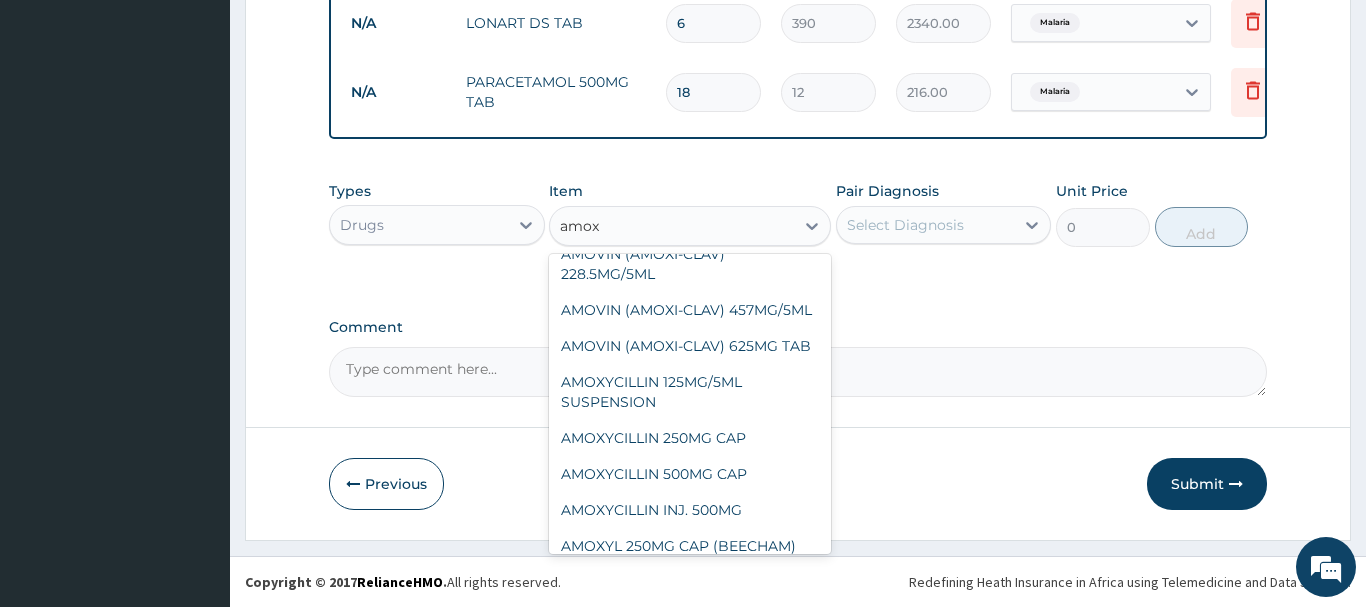 scroll, scrollTop: 216, scrollLeft: 0, axis: vertical 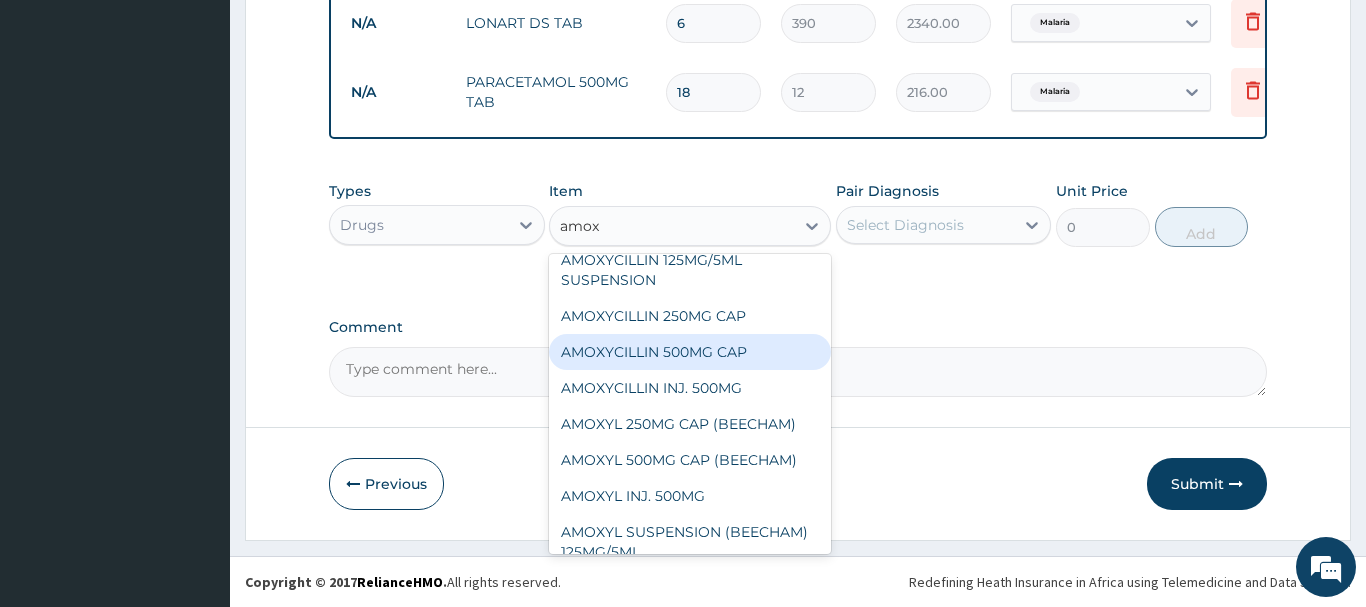 drag, startPoint x: 687, startPoint y: 354, endPoint x: 725, endPoint y: 328, distance: 46.043457 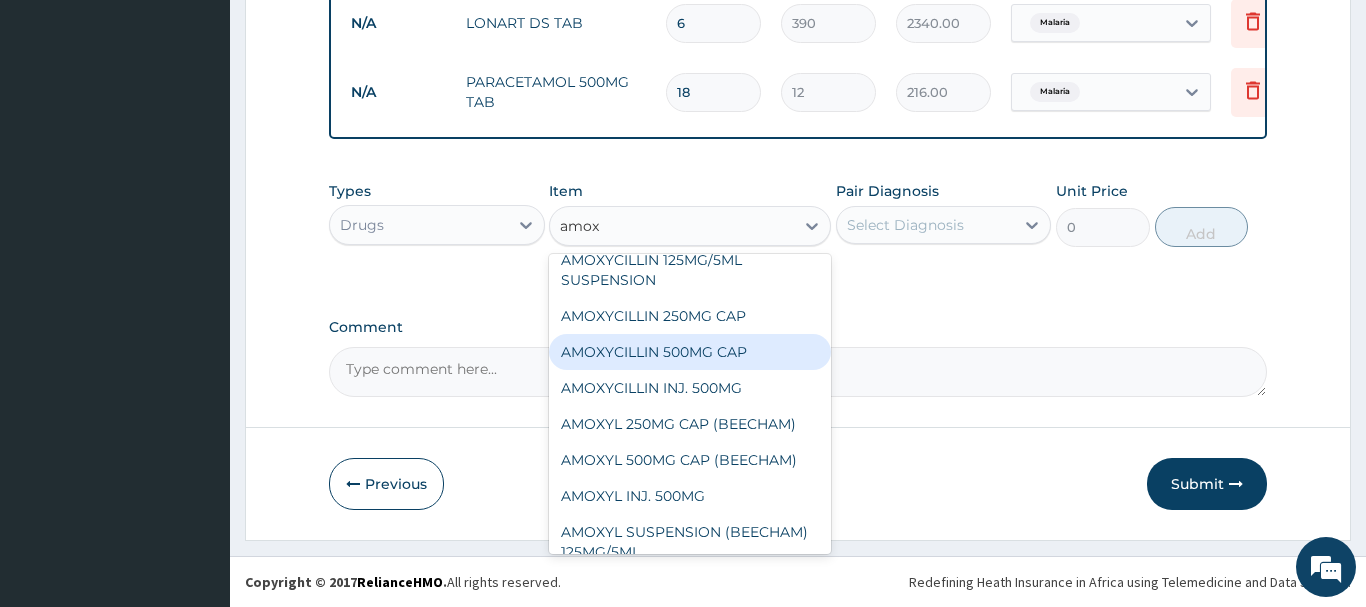 click on "AMOXYCILLIN 500MG CAP" at bounding box center [690, 352] 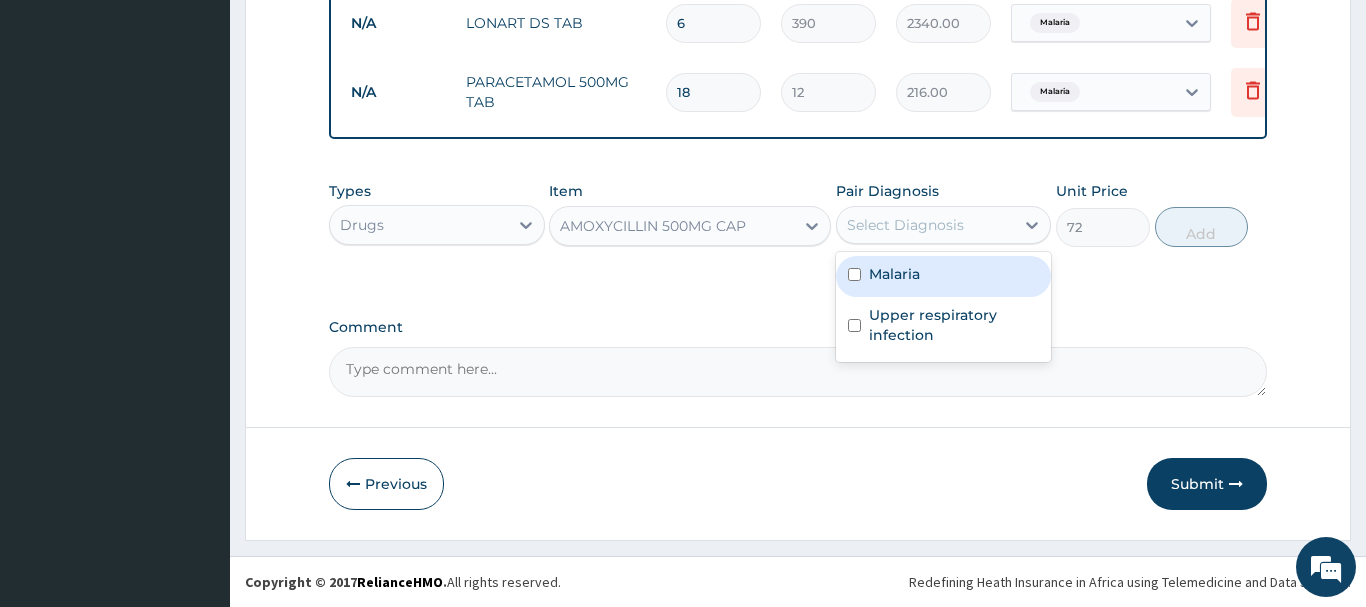 click on "Select Diagnosis" at bounding box center (905, 225) 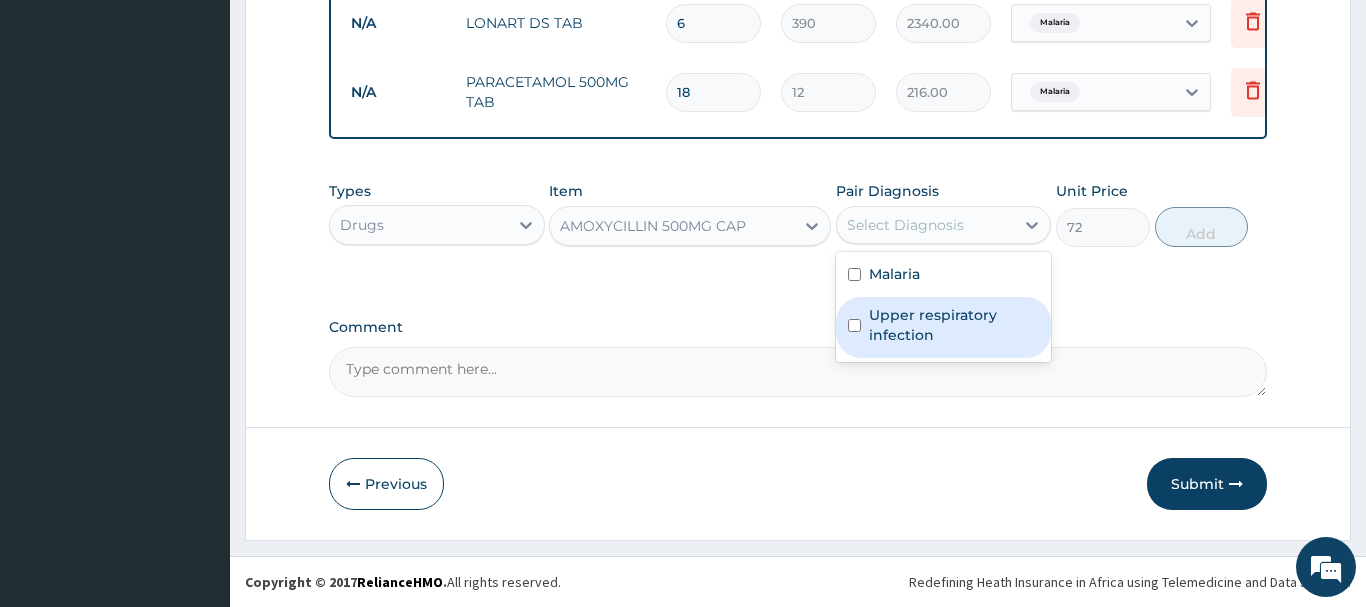 drag, startPoint x: 923, startPoint y: 315, endPoint x: 945, endPoint y: 306, distance: 23.769728 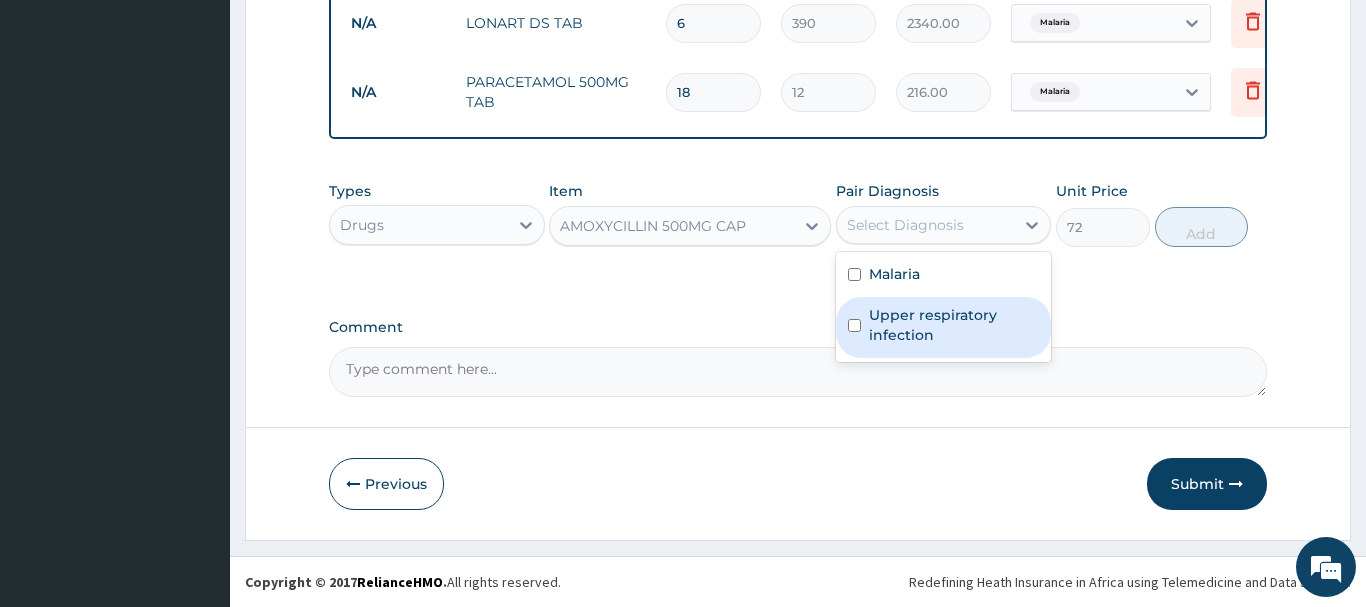 click on "Upper respiratory infection" at bounding box center [954, 325] 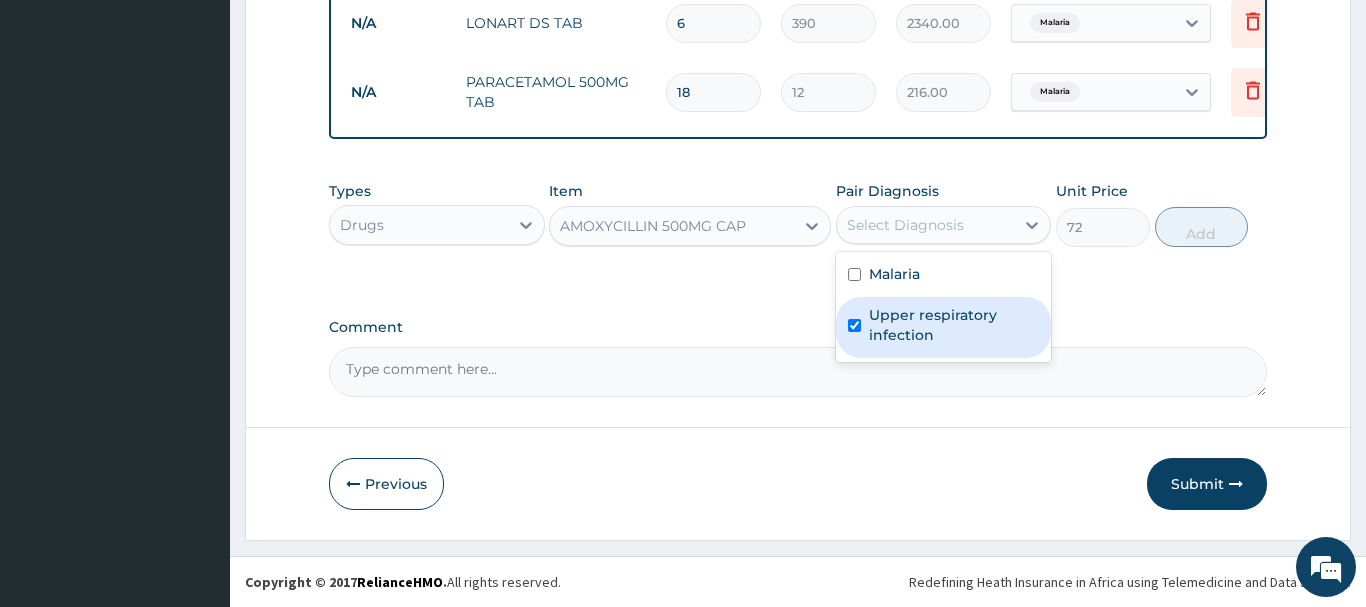 checkbox on "true" 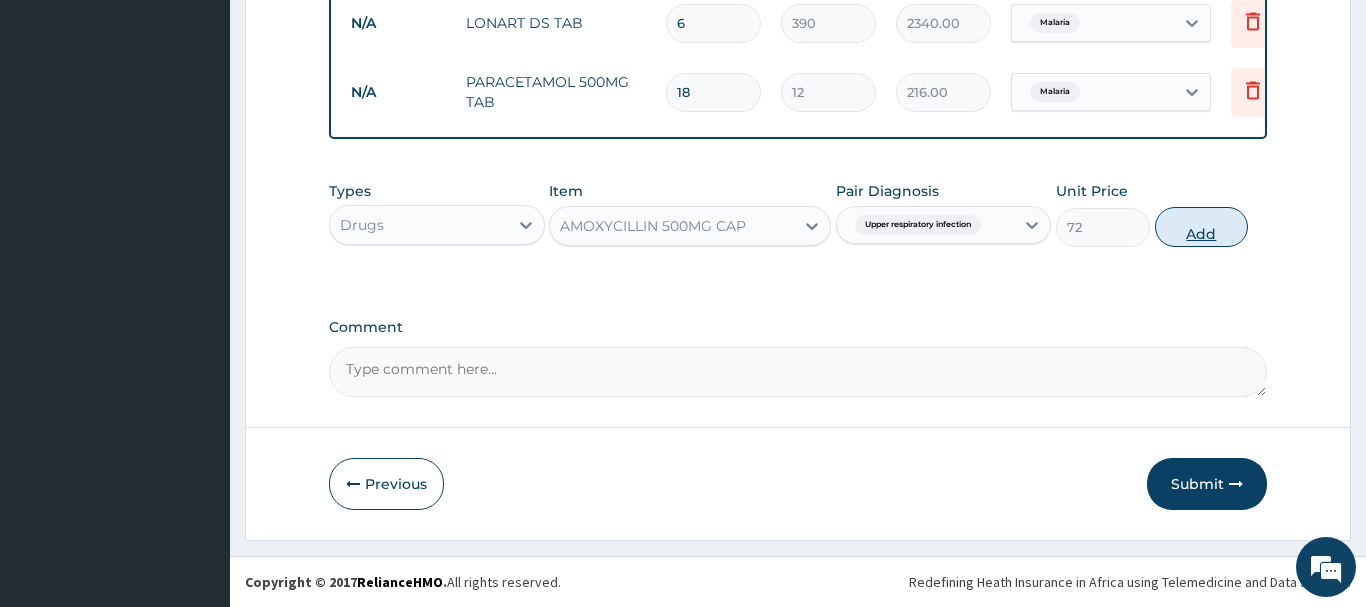 click on "Add" at bounding box center [1202, 227] 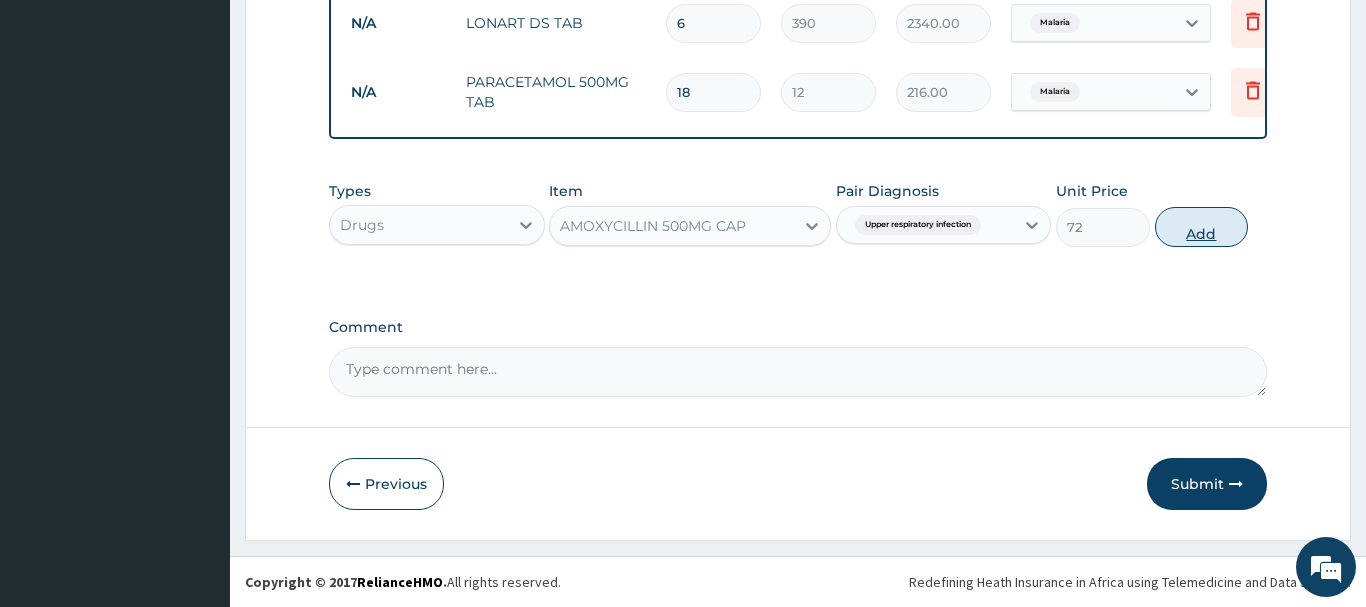 type on "0" 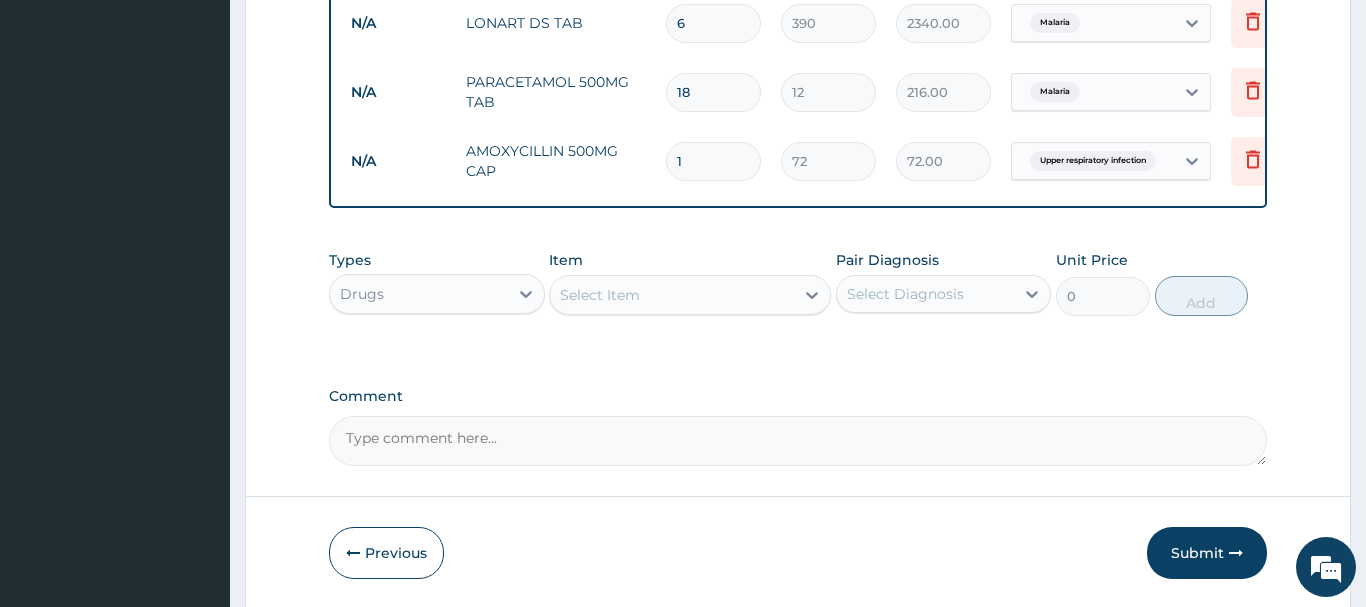 type on "15" 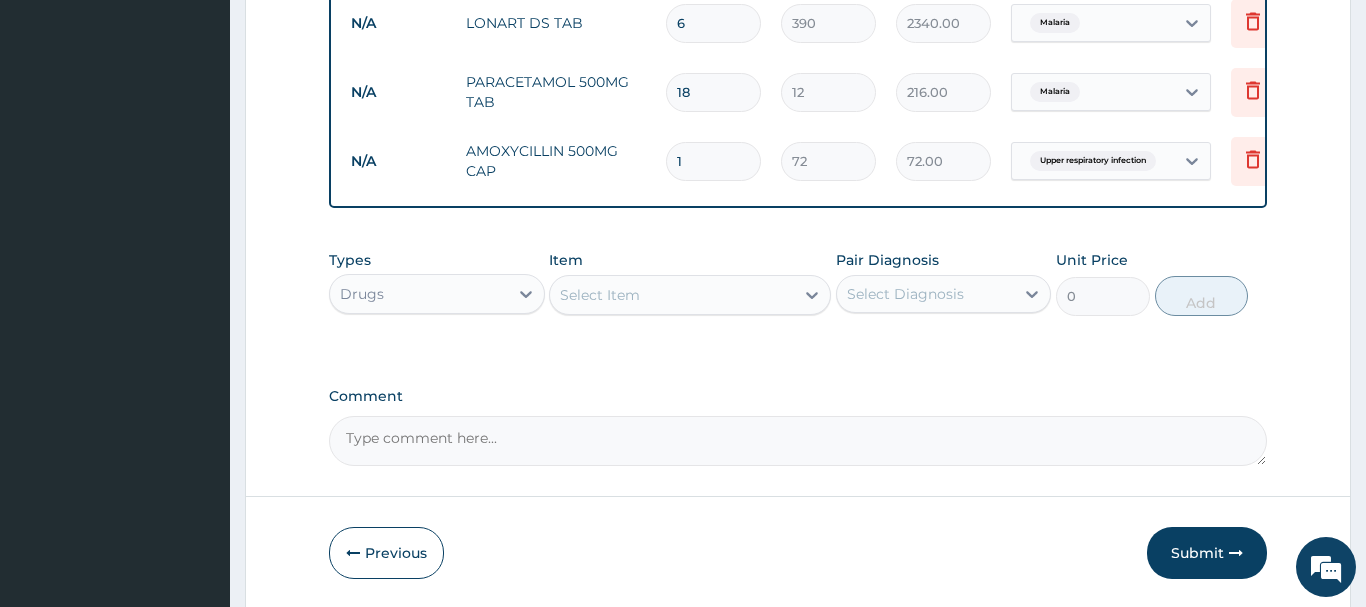 type on "1080.00" 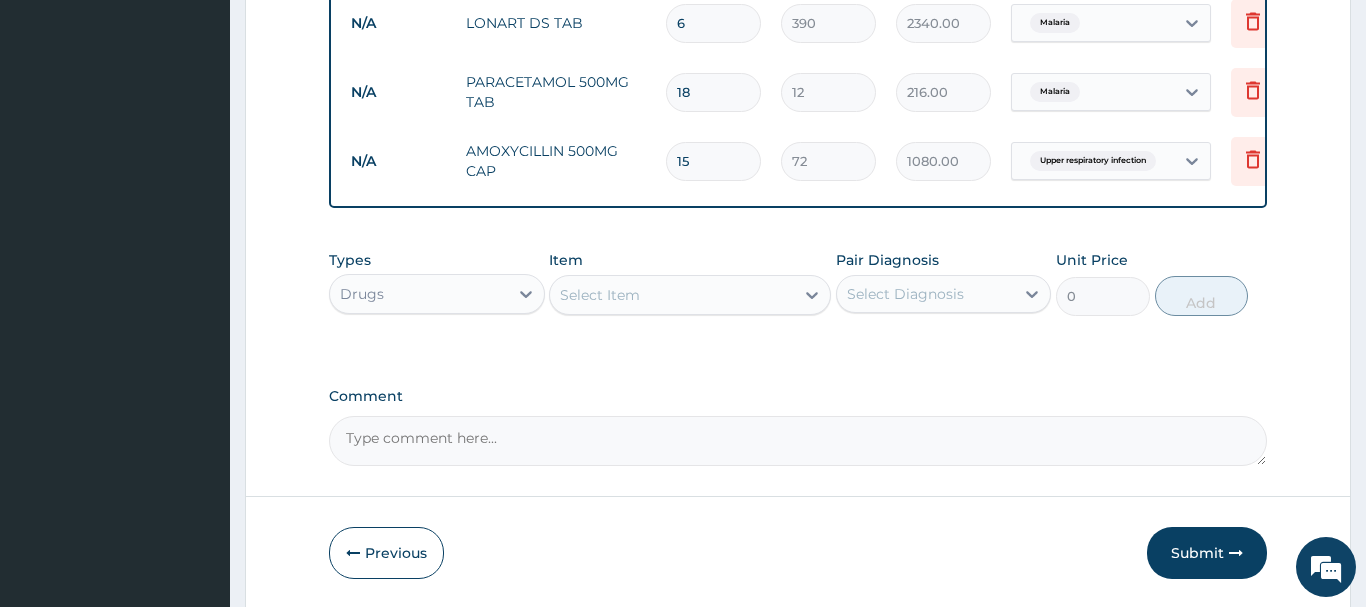 type on "15" 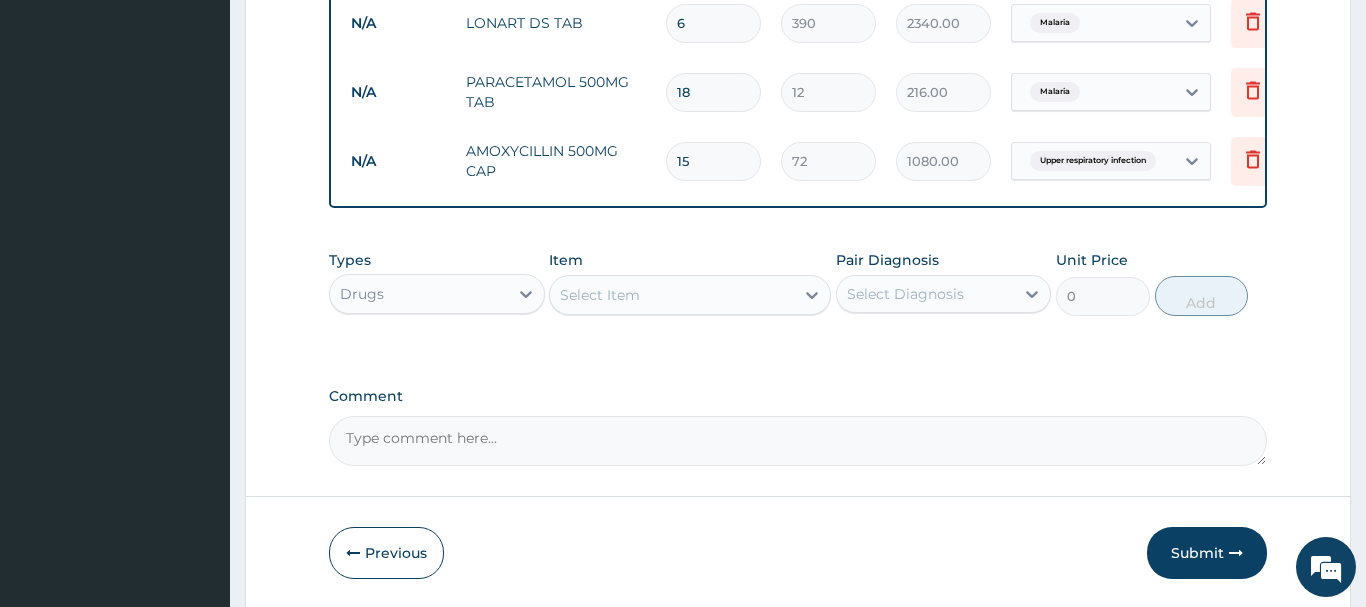 click on "Select Item" at bounding box center (672, 295) 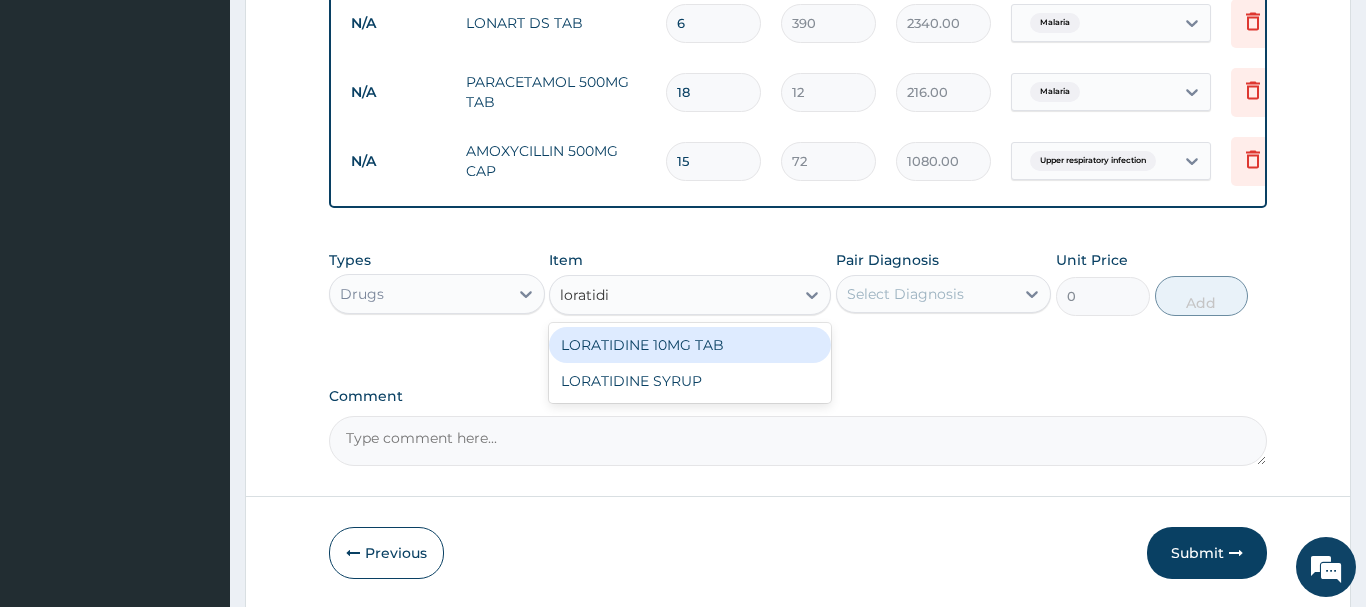 type on "loratidin" 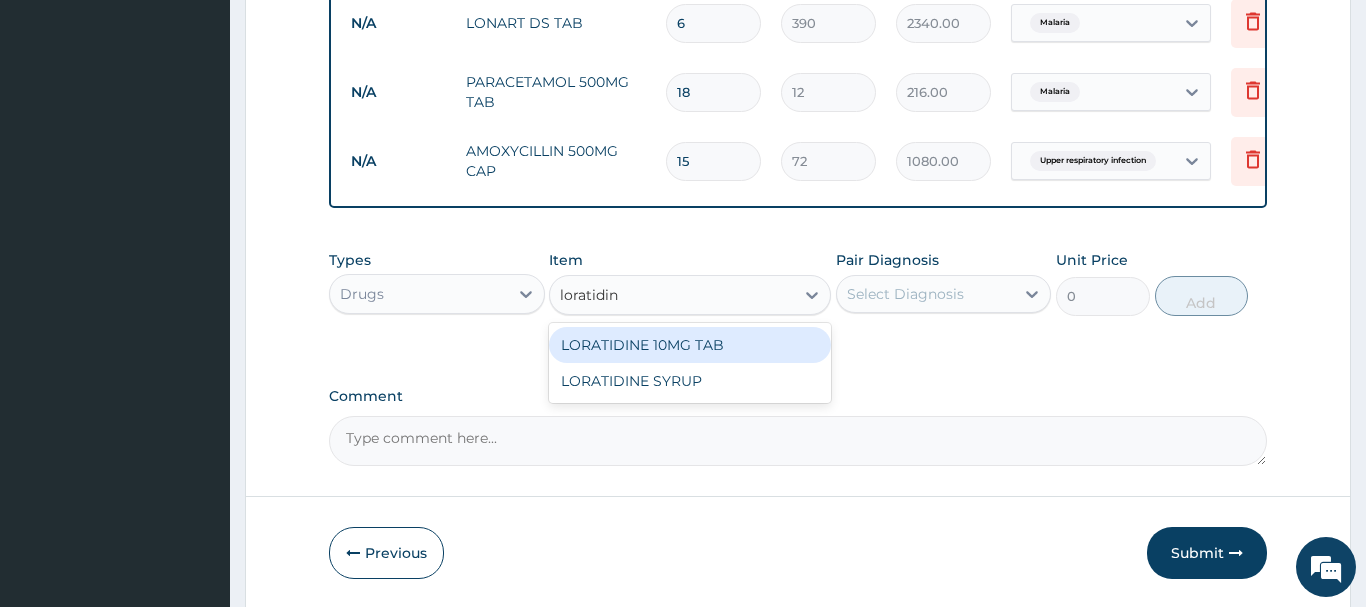 drag, startPoint x: 649, startPoint y: 336, endPoint x: 790, endPoint y: 267, distance: 156.9777 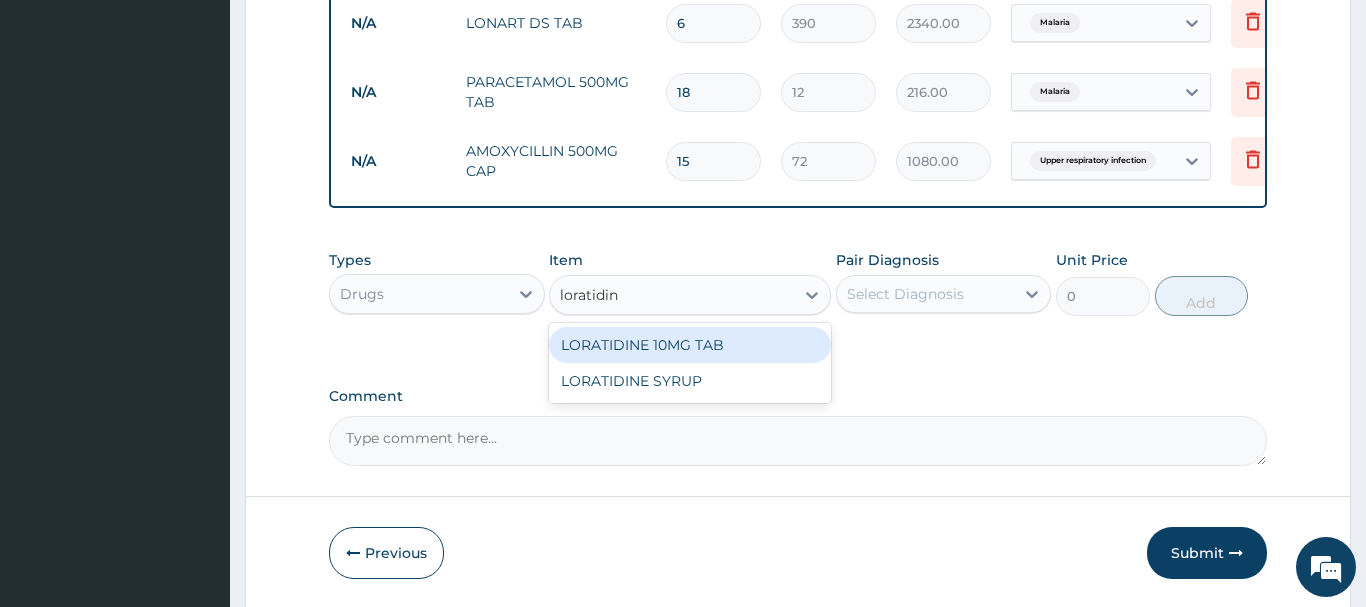 click on "LORATIDINE 10MG TAB" at bounding box center (690, 345) 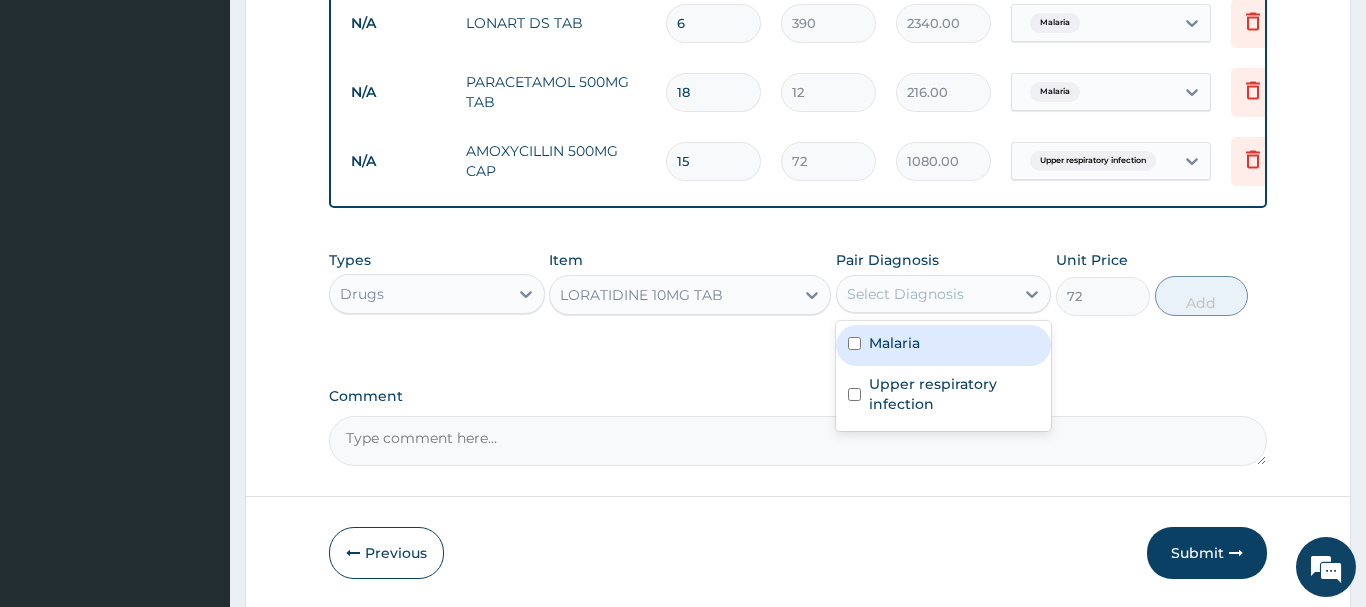 click on "Select Diagnosis" at bounding box center (905, 294) 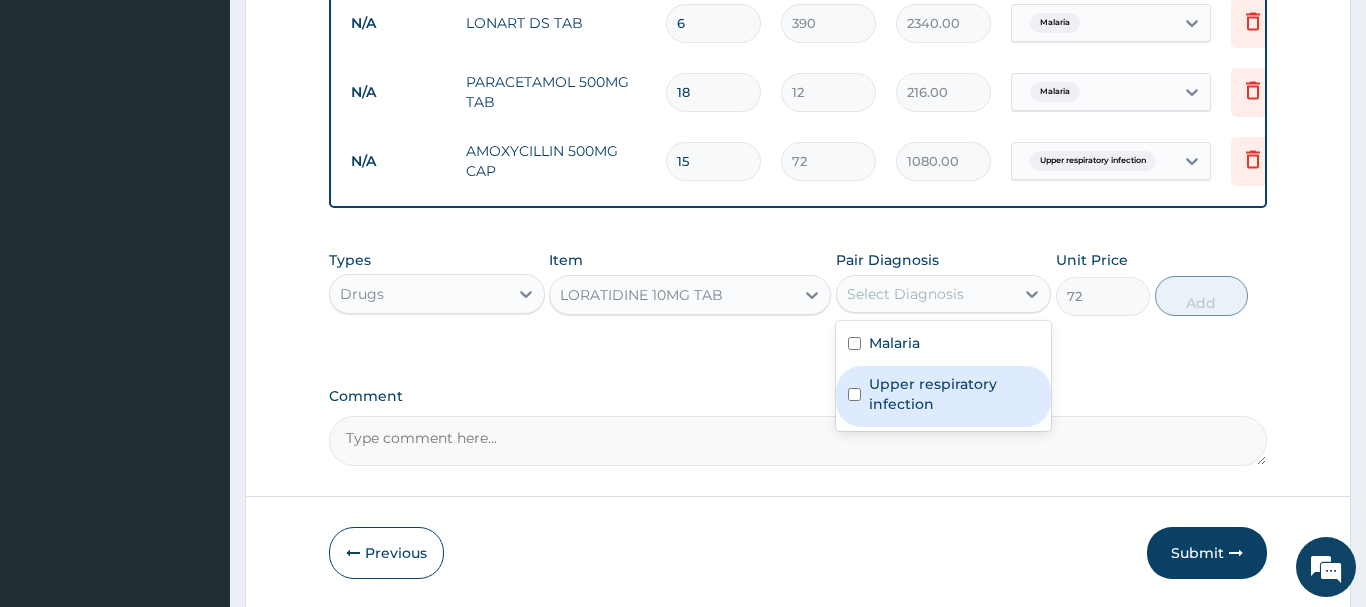 drag, startPoint x: 901, startPoint y: 403, endPoint x: 918, endPoint y: 388, distance: 22.671568 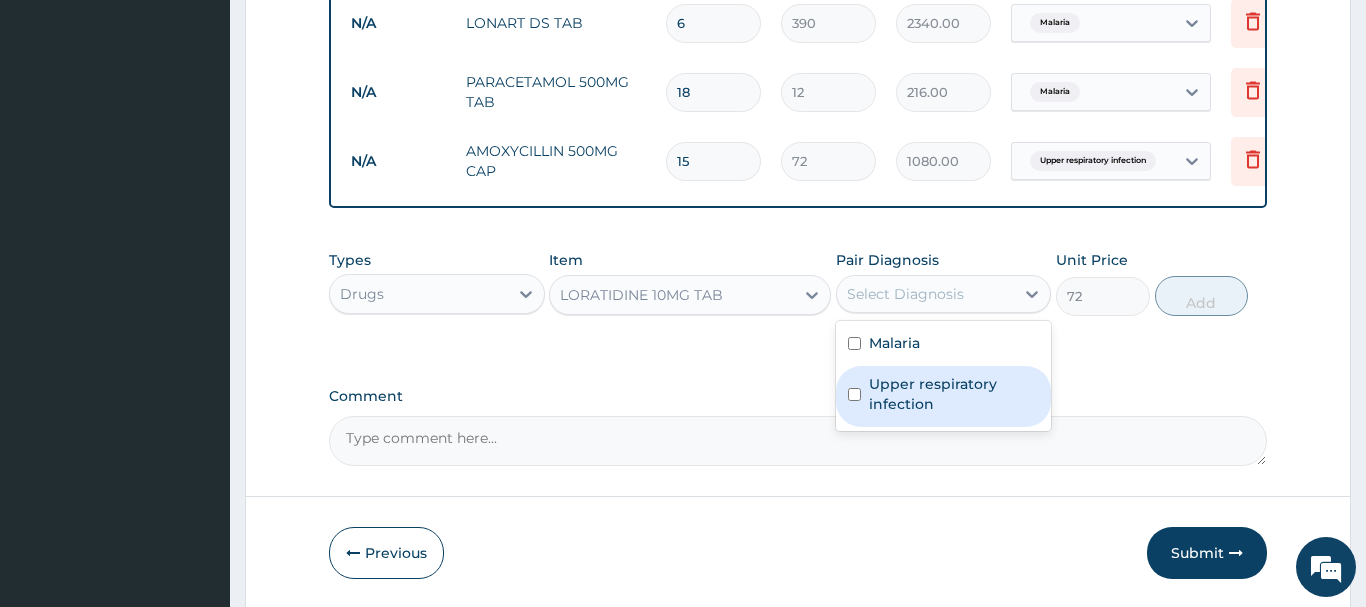 click on "Upper respiratory infection" at bounding box center (954, 394) 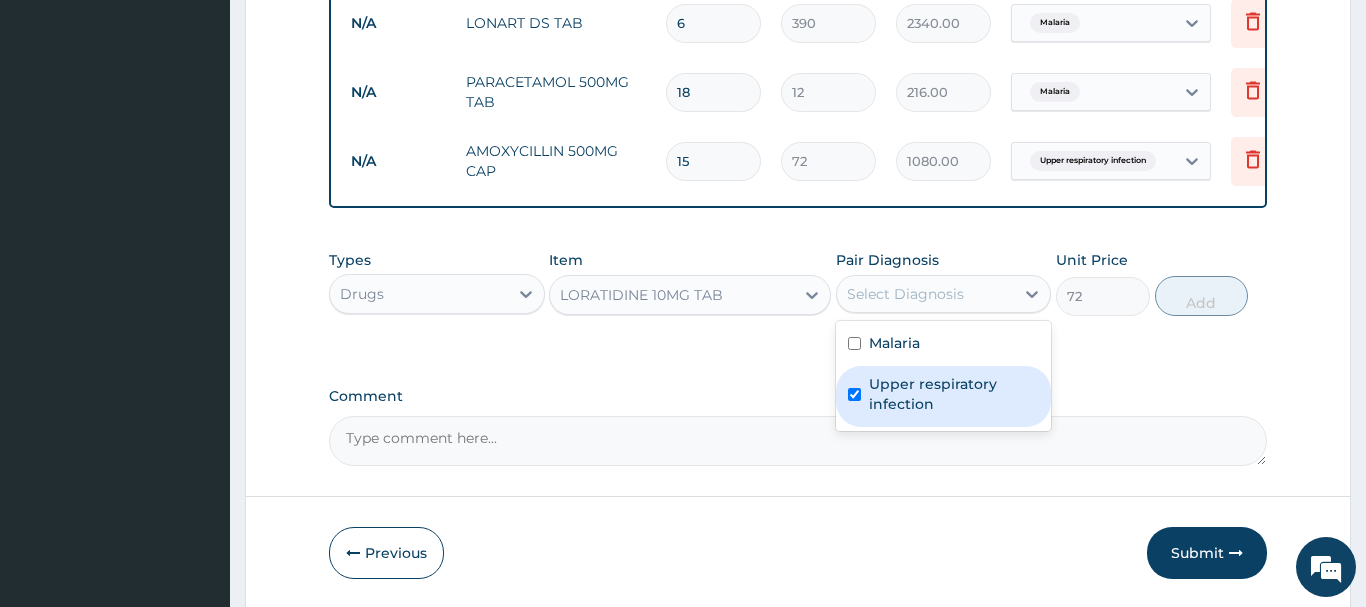 checkbox on "true" 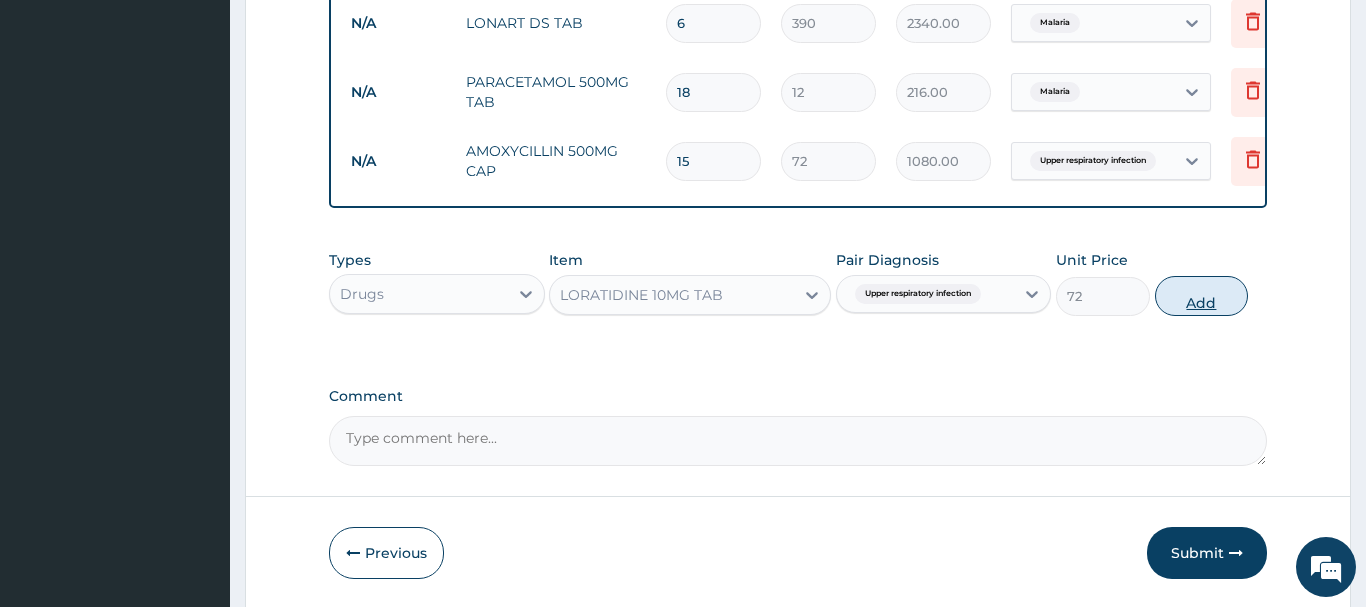 click on "Add" at bounding box center [1202, 296] 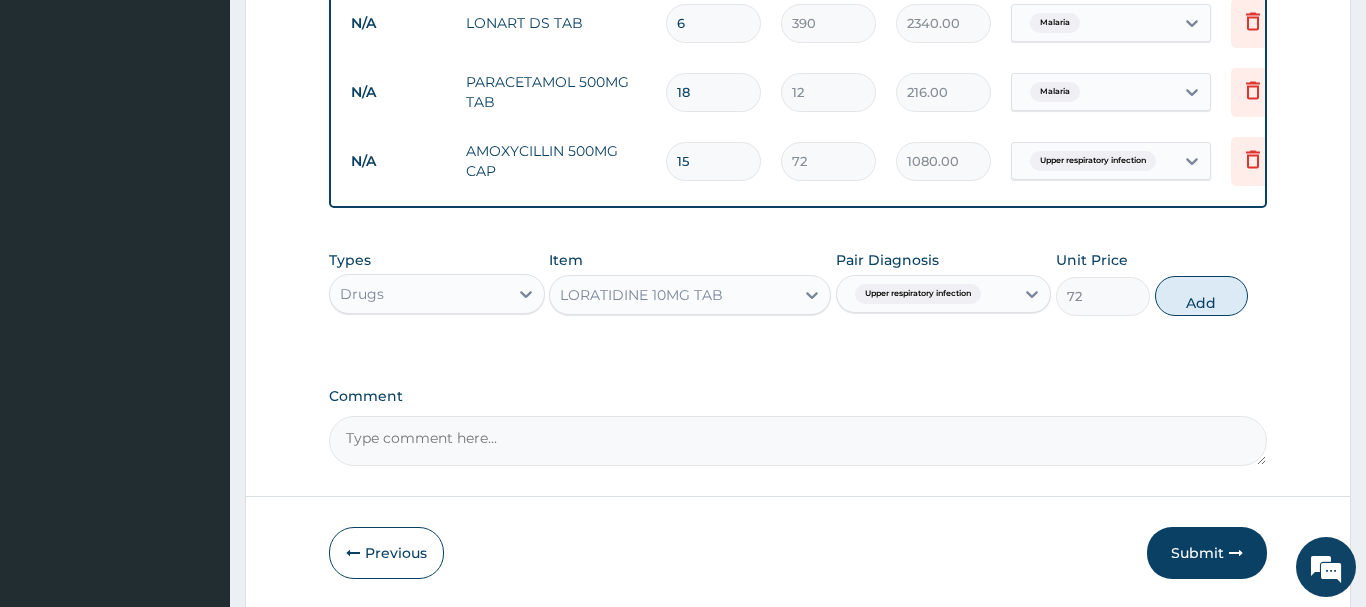 type on "0" 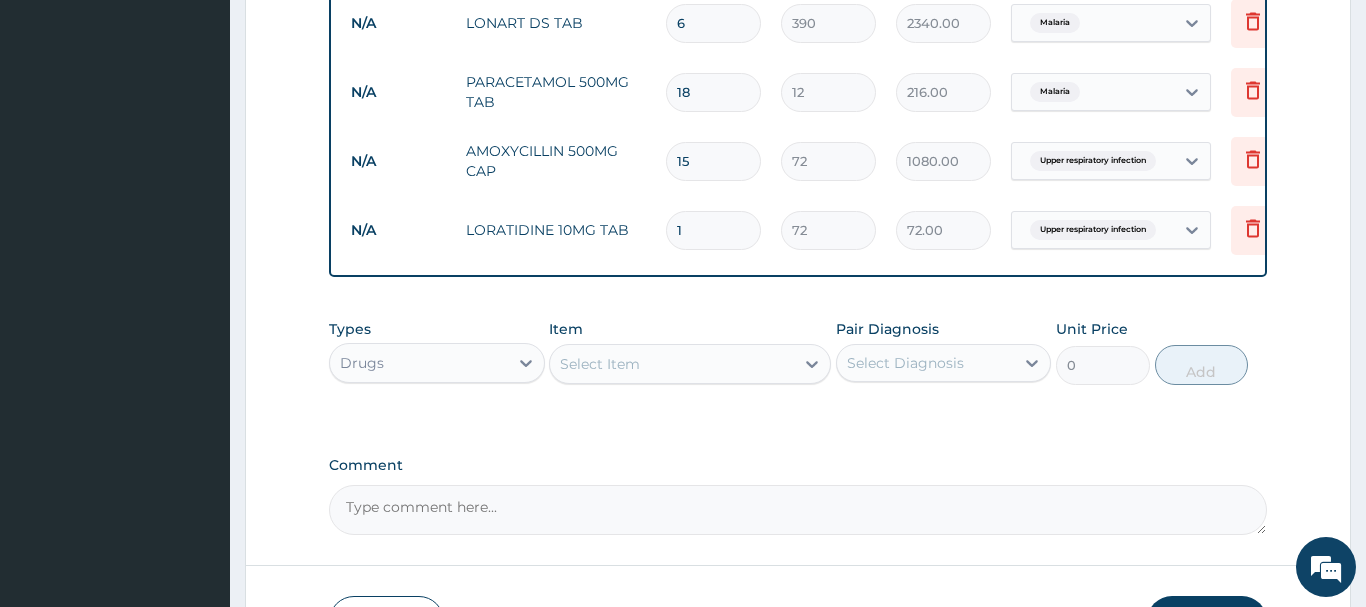 type 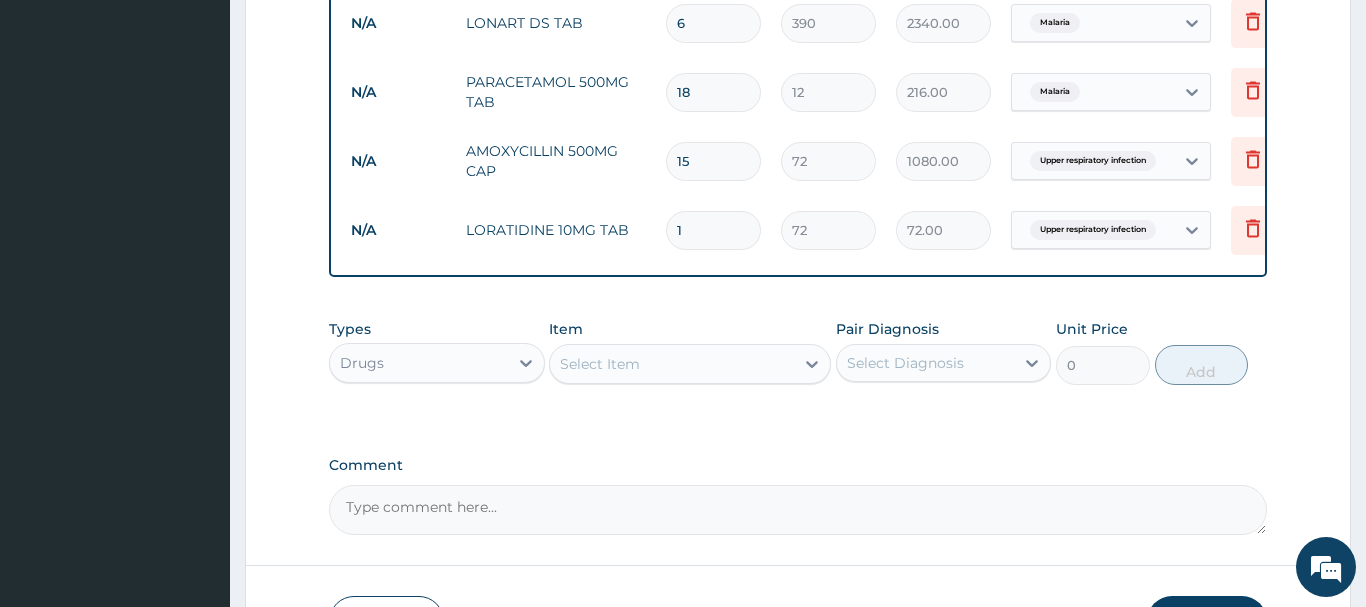 type on "0.00" 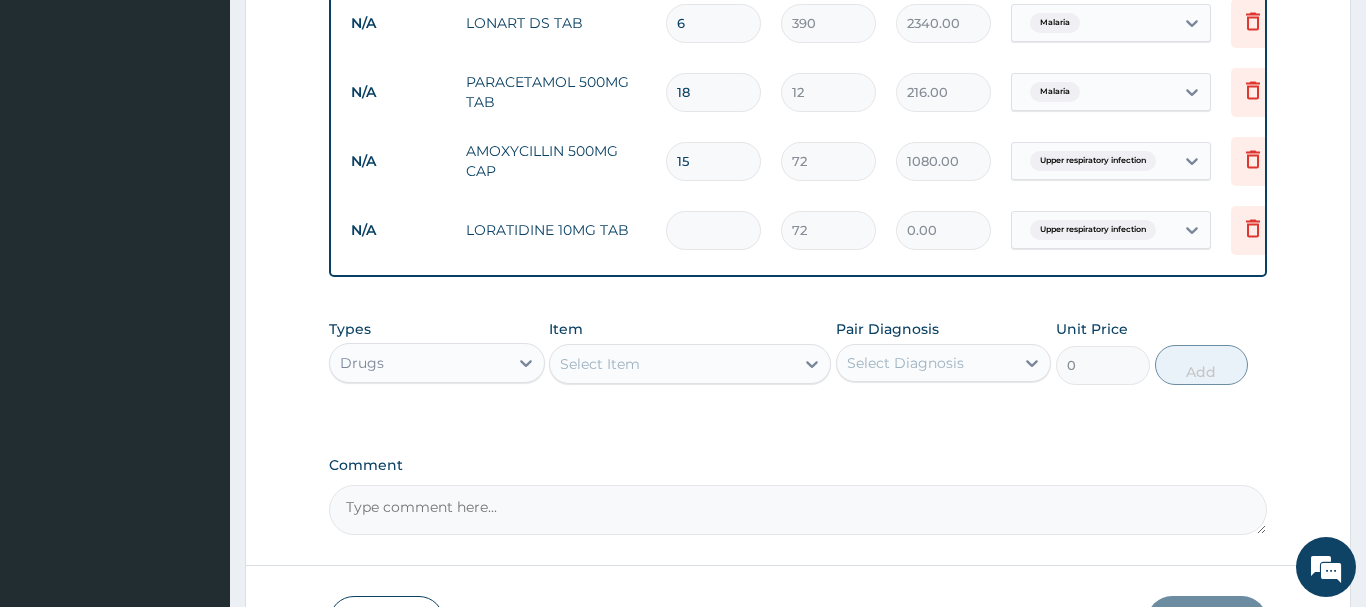 type on "5" 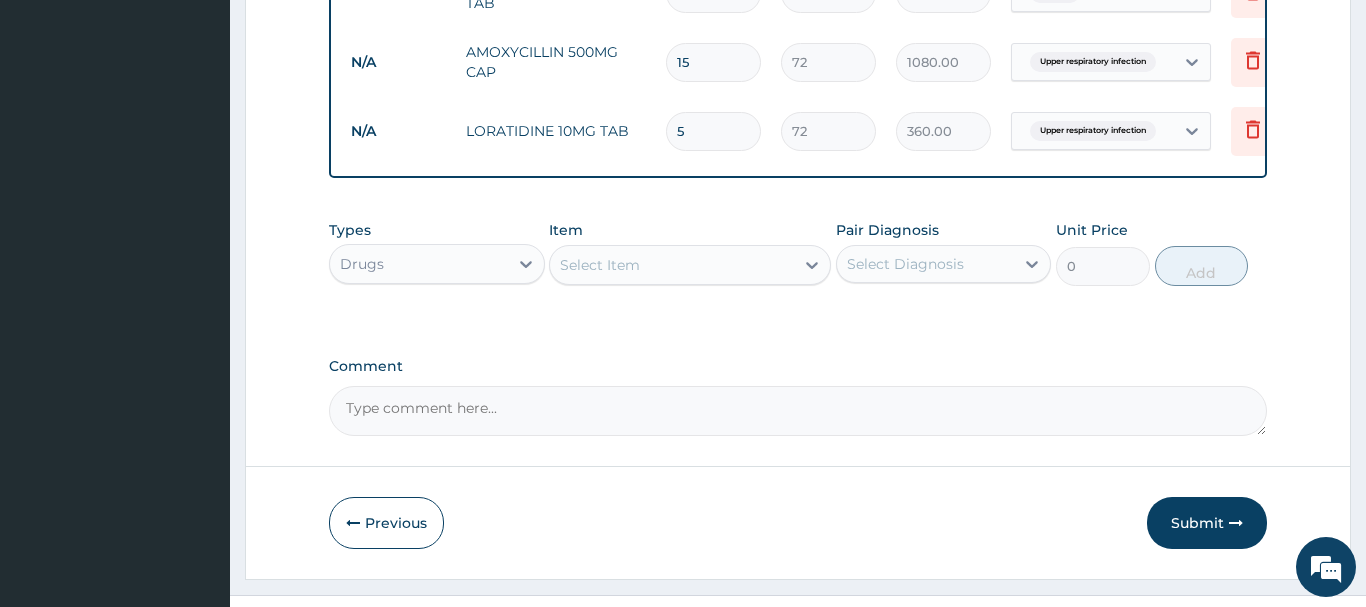 scroll, scrollTop: 1118, scrollLeft: 0, axis: vertical 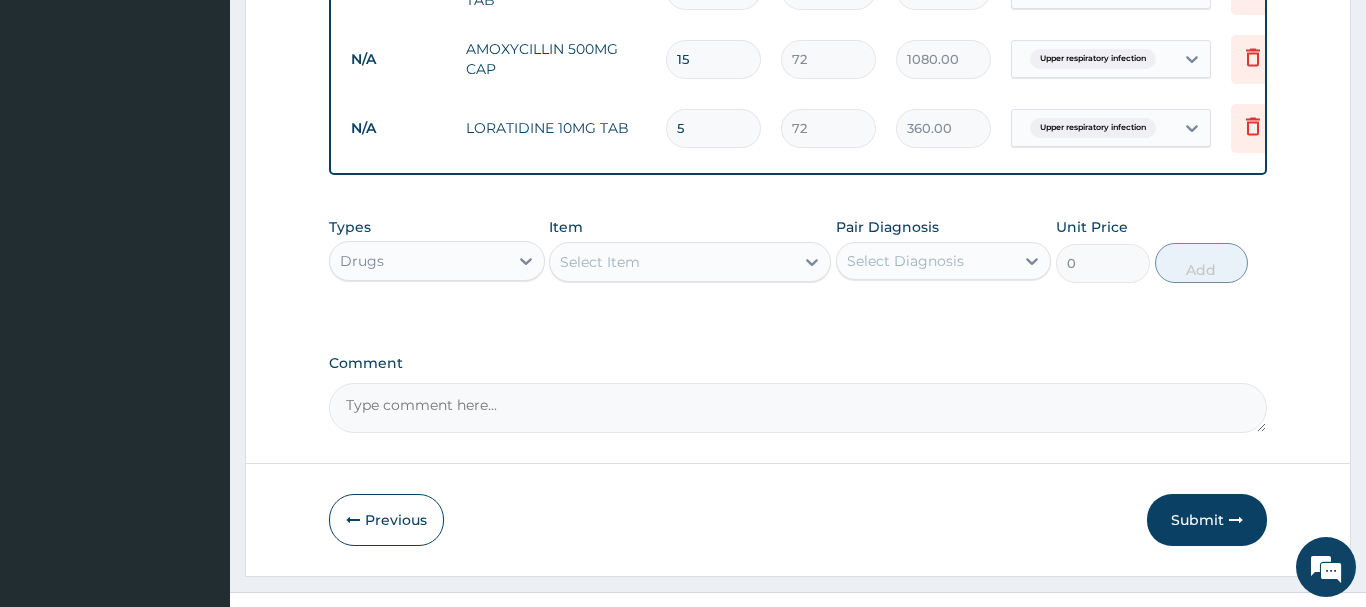 type on "5" 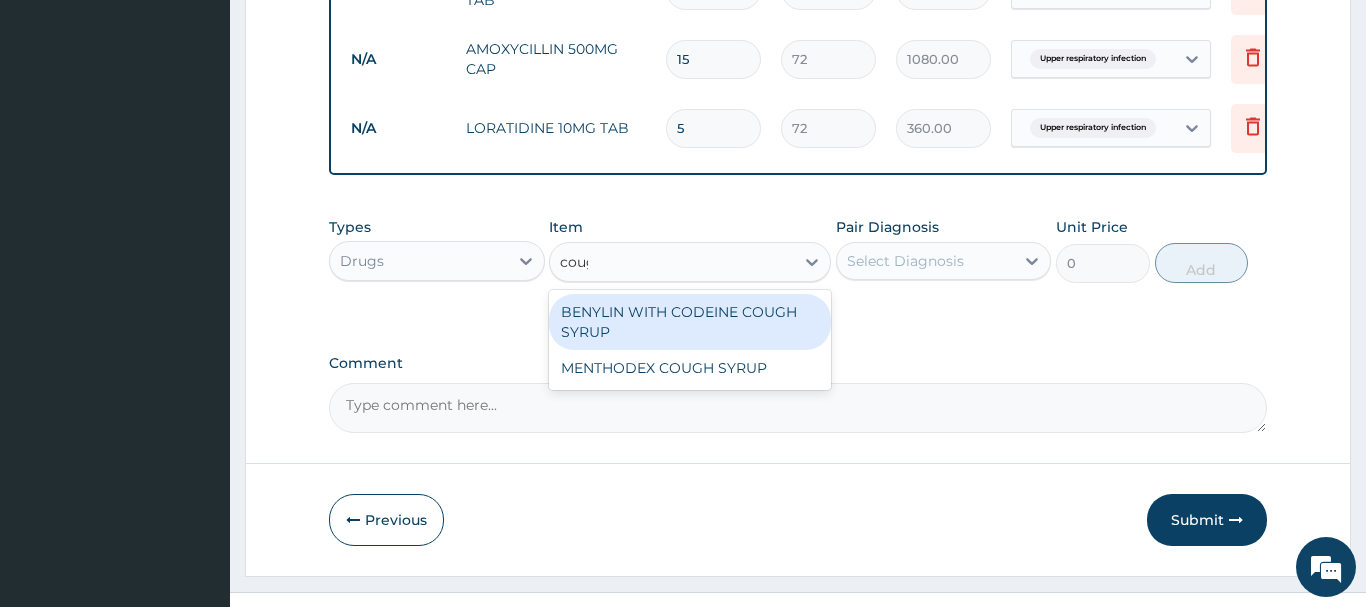 type on "cough" 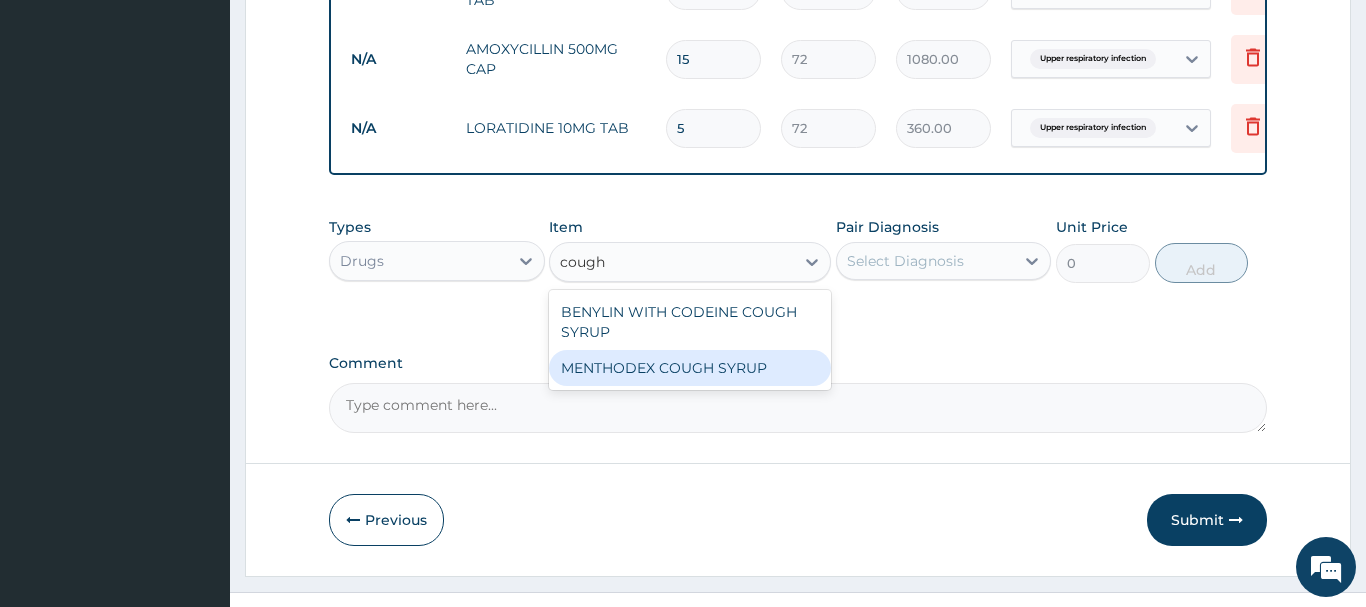 click on "MENTHODEX COUGH SYRUP" at bounding box center (690, 368) 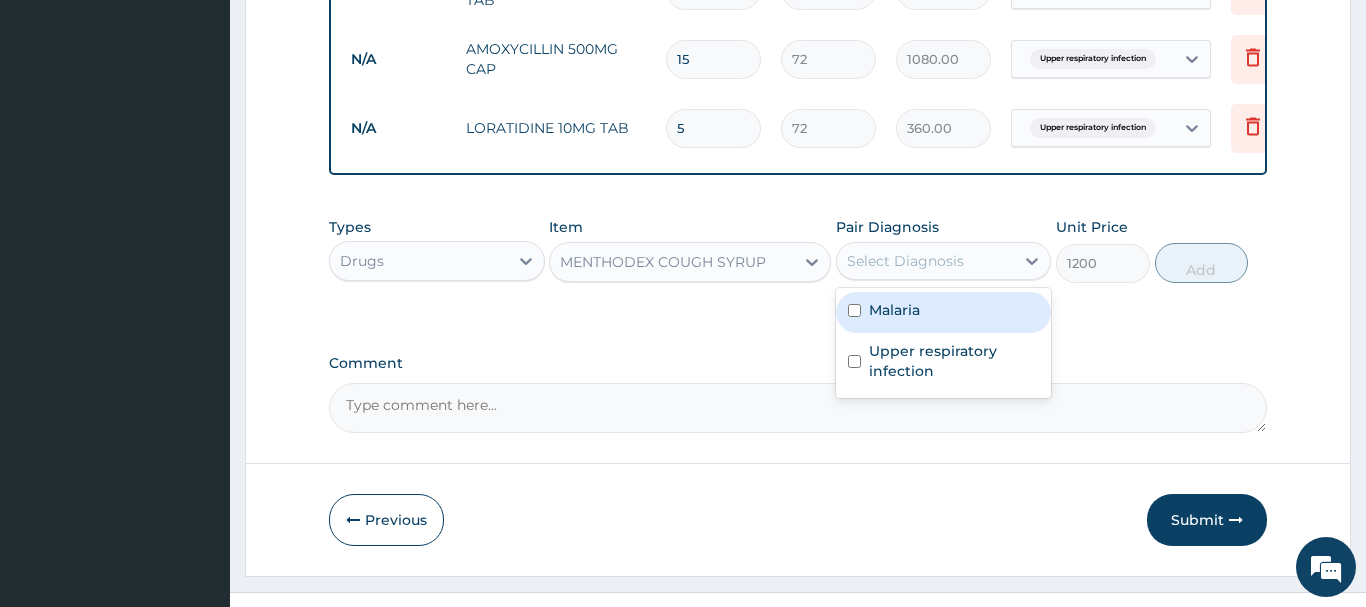 click on "Select Diagnosis" at bounding box center [905, 261] 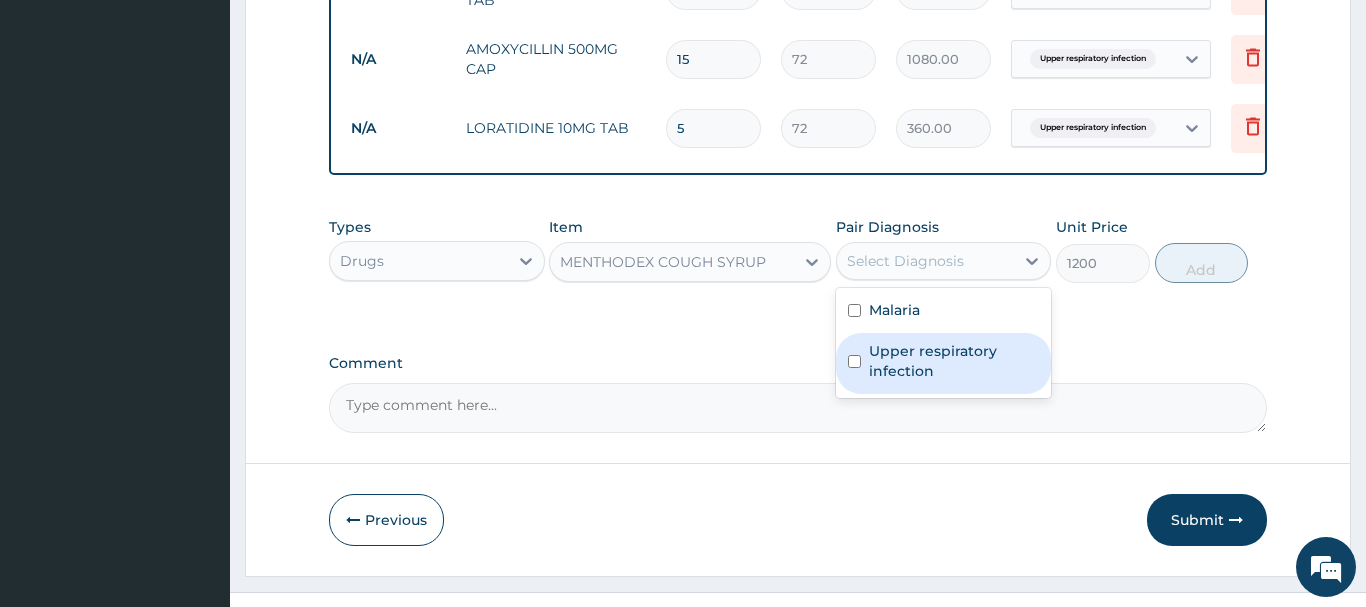 click on "Upper respiratory infection" at bounding box center (954, 361) 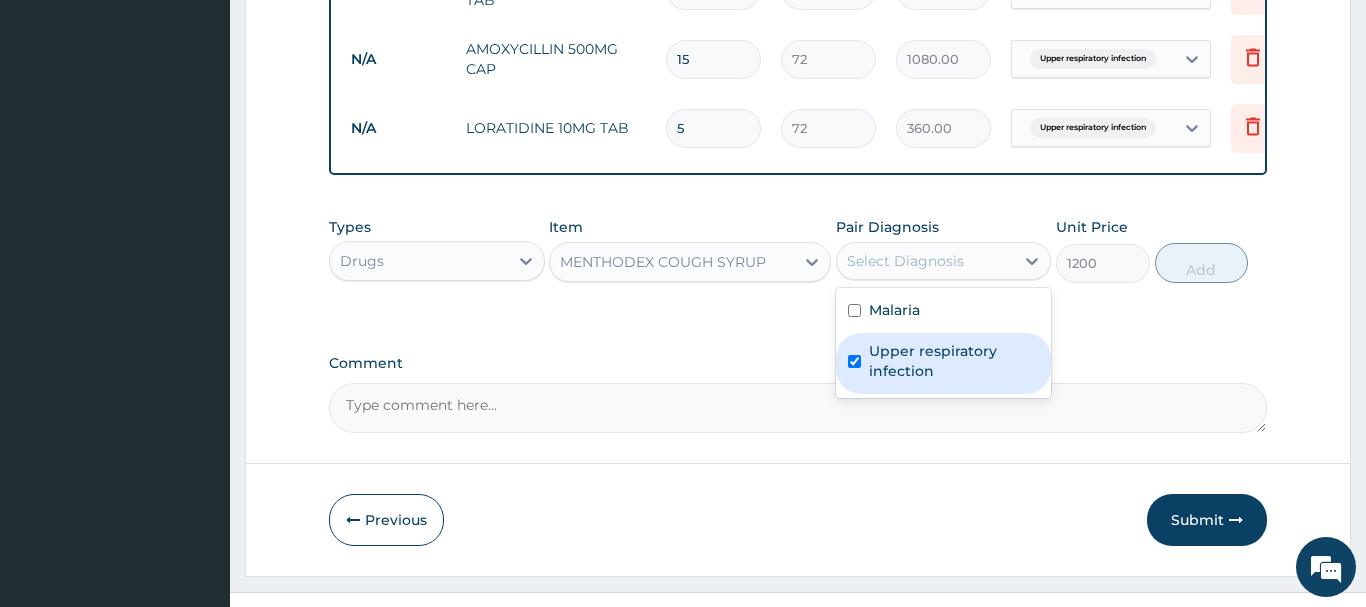 checkbox on "true" 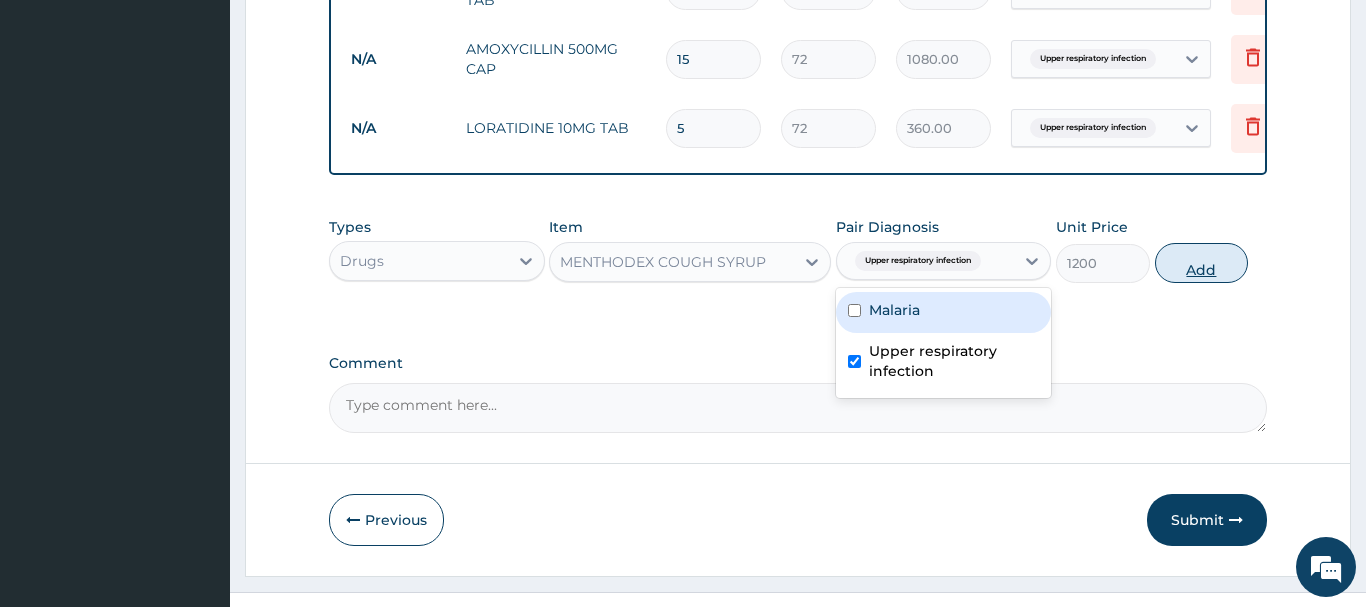 click on "Add" at bounding box center [1202, 263] 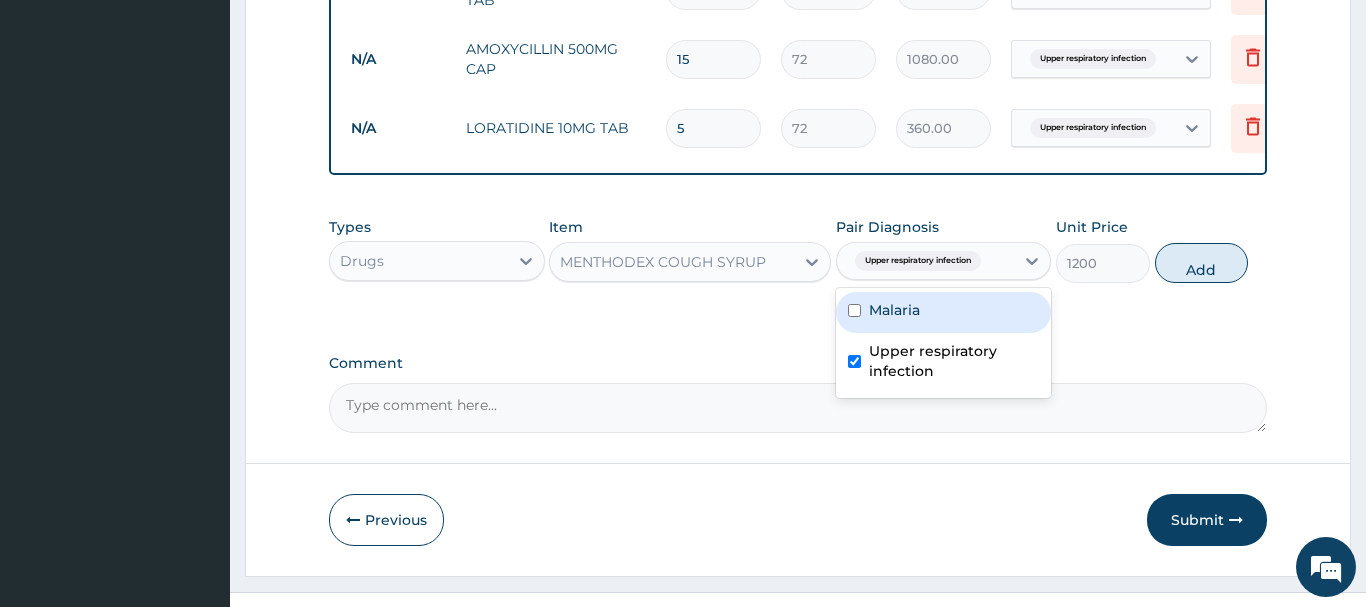 type on "0" 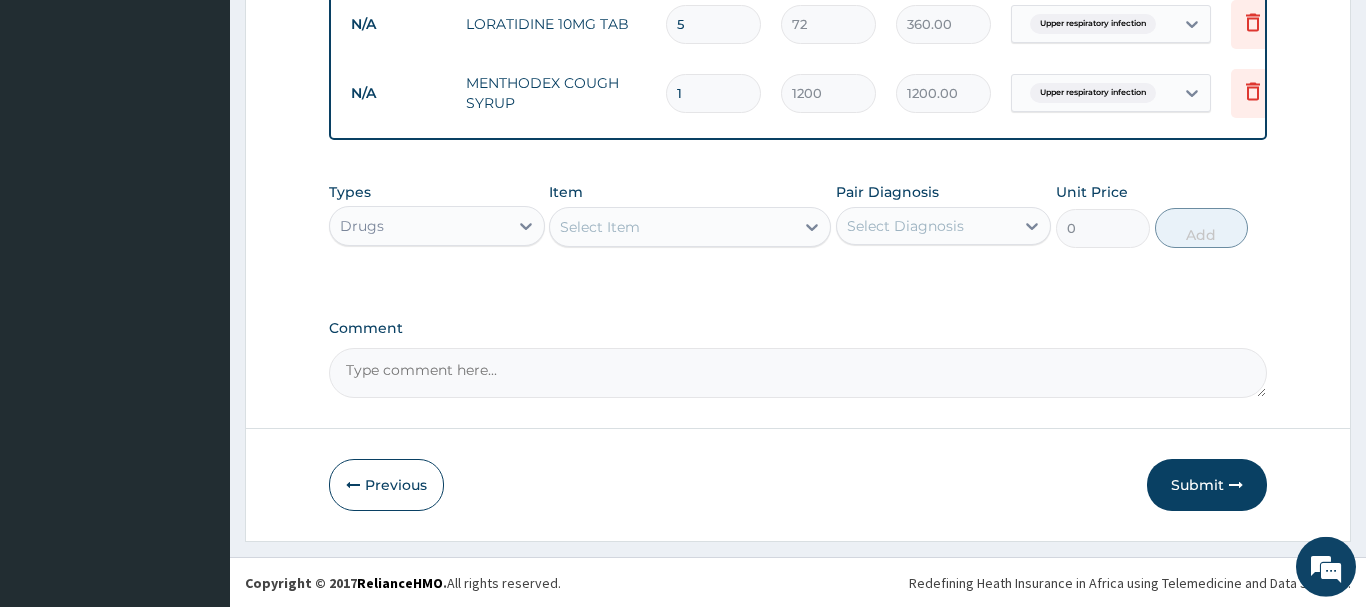 scroll, scrollTop: 1223, scrollLeft: 0, axis: vertical 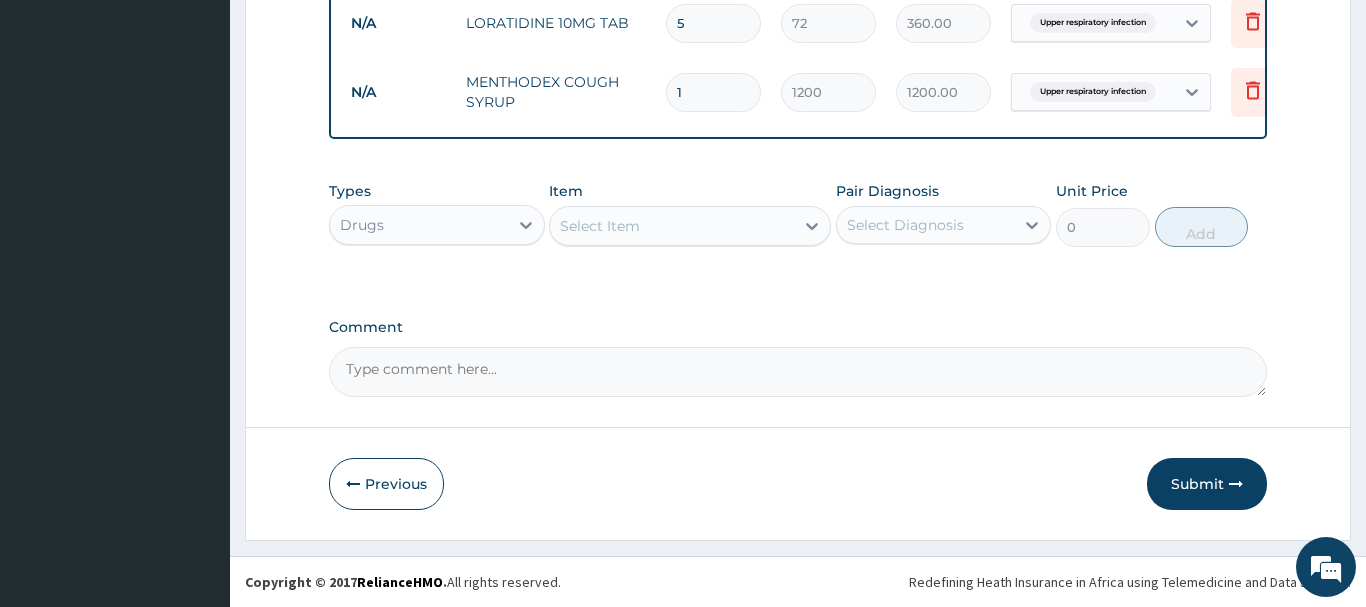 drag, startPoint x: 1208, startPoint y: 476, endPoint x: 1229, endPoint y: 424, distance: 56.0803 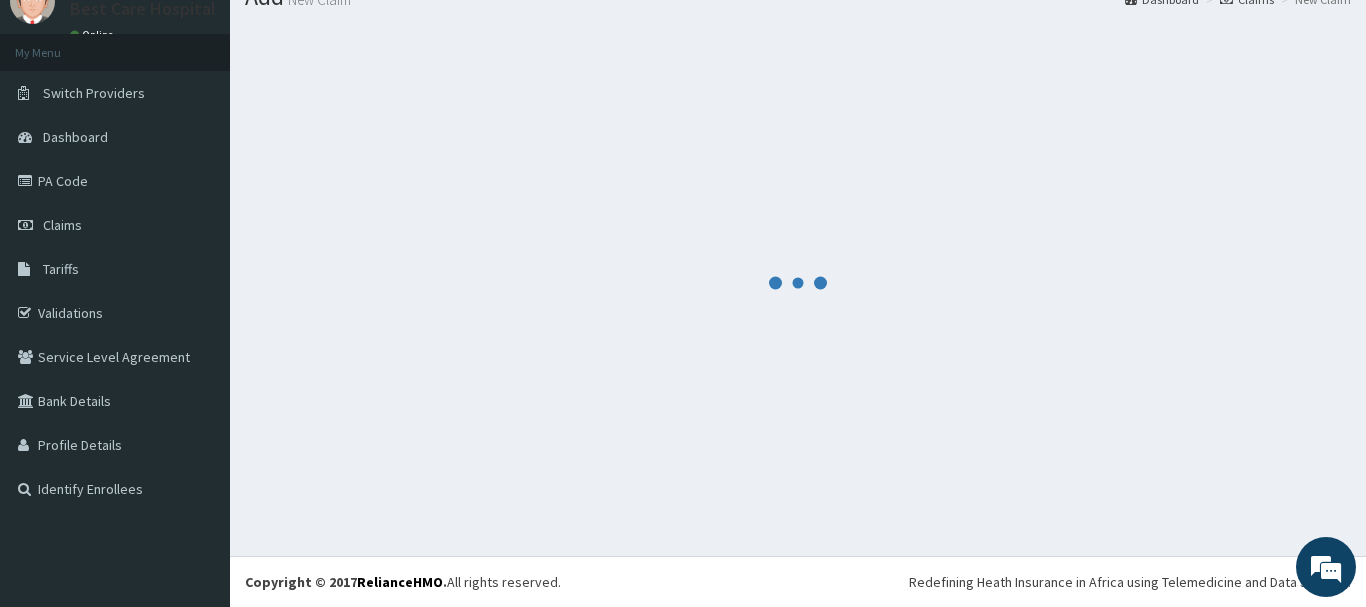 scroll, scrollTop: 81, scrollLeft: 0, axis: vertical 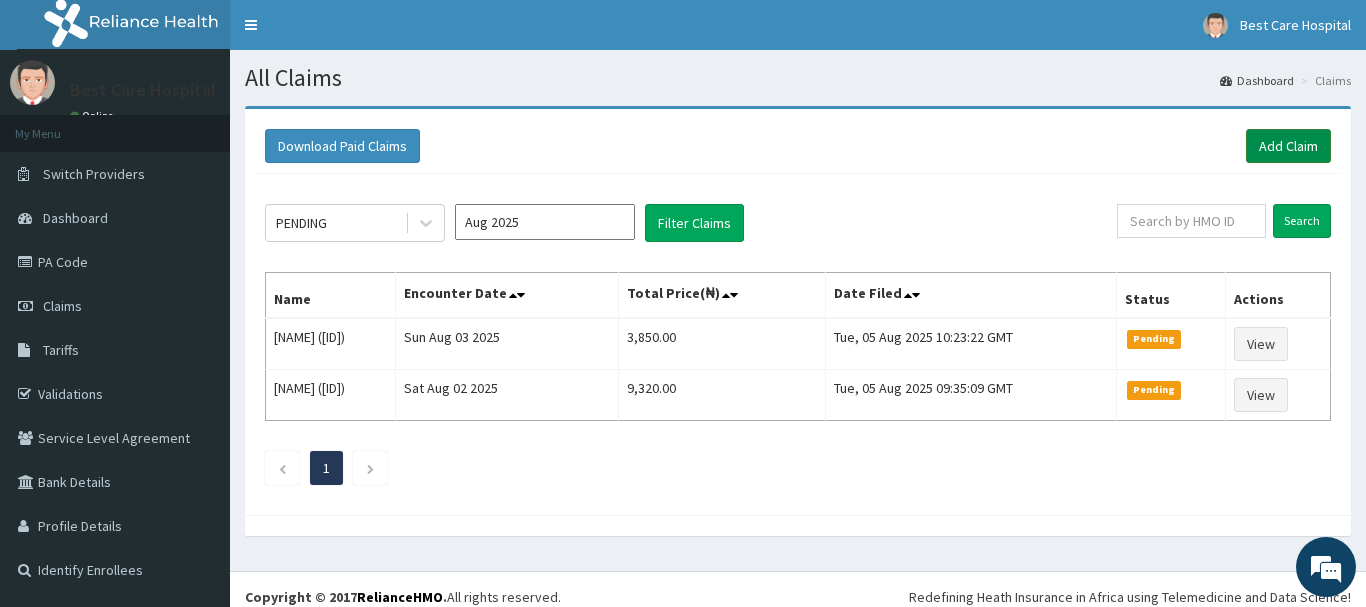 click on "Add Claim" at bounding box center (1288, 146) 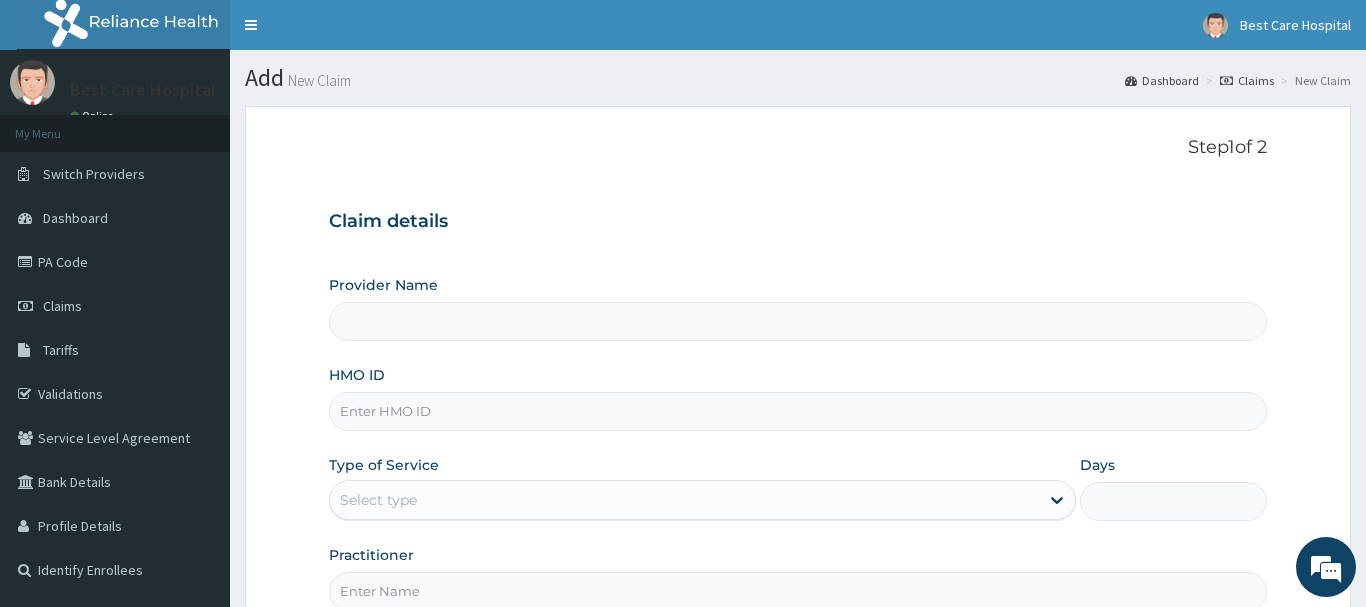 scroll, scrollTop: 0, scrollLeft: 0, axis: both 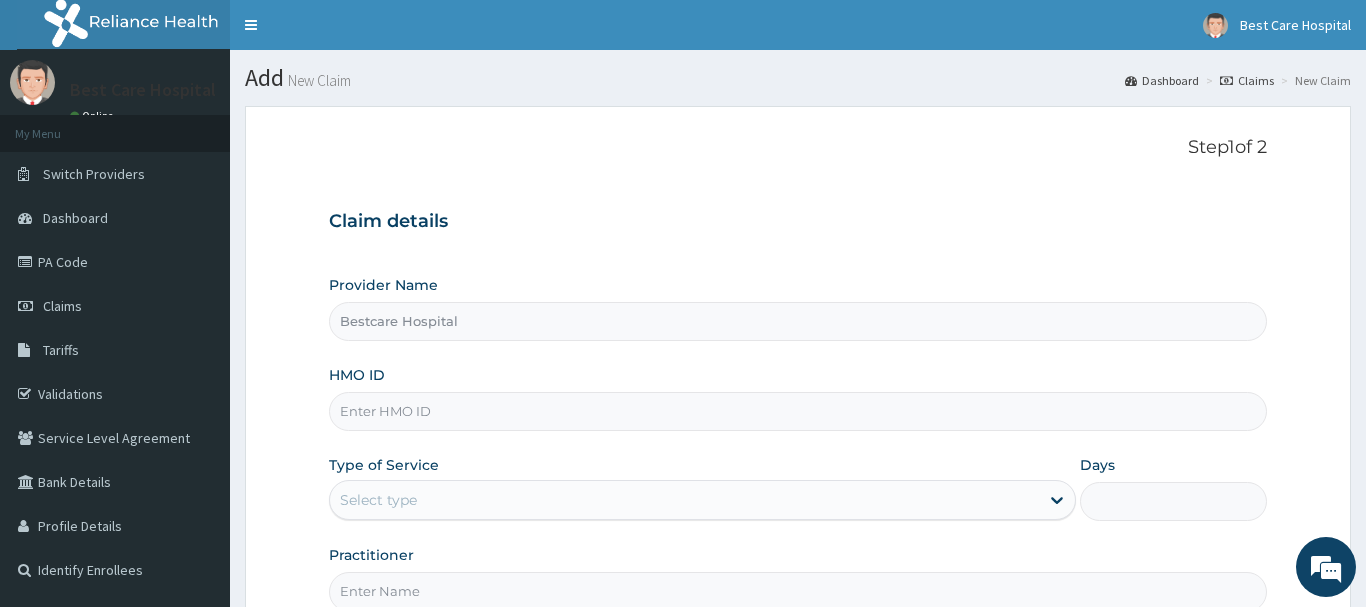 click on "HMO ID" at bounding box center (798, 411) 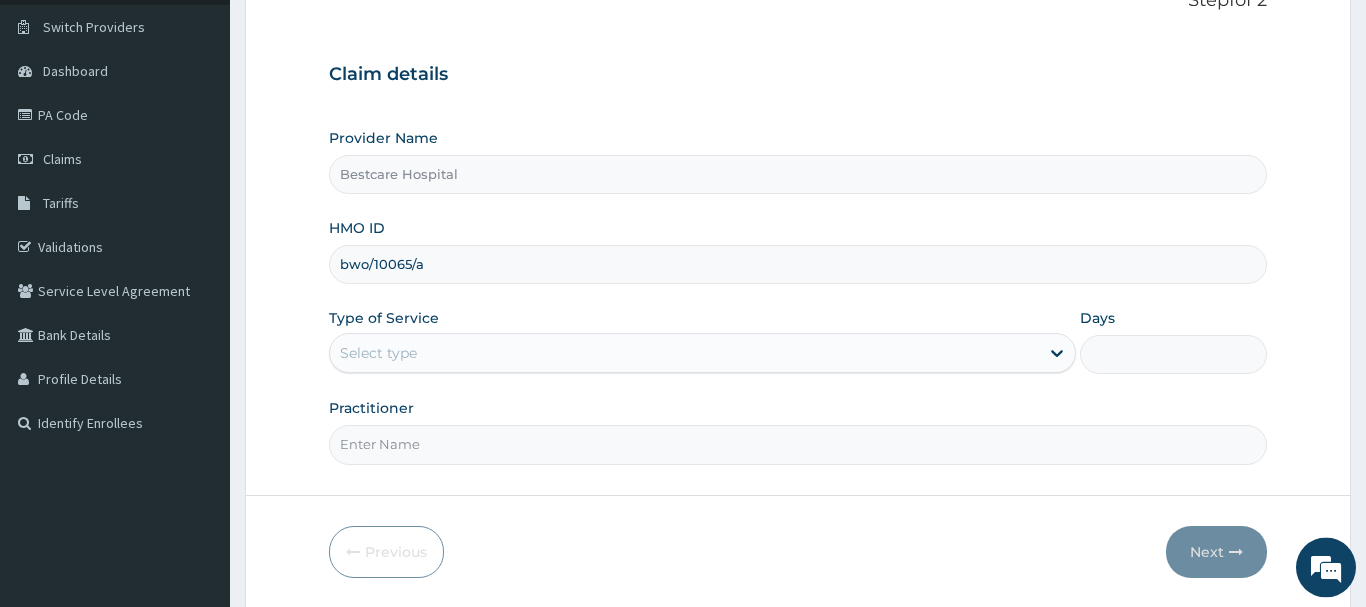 scroll, scrollTop: 0, scrollLeft: 0, axis: both 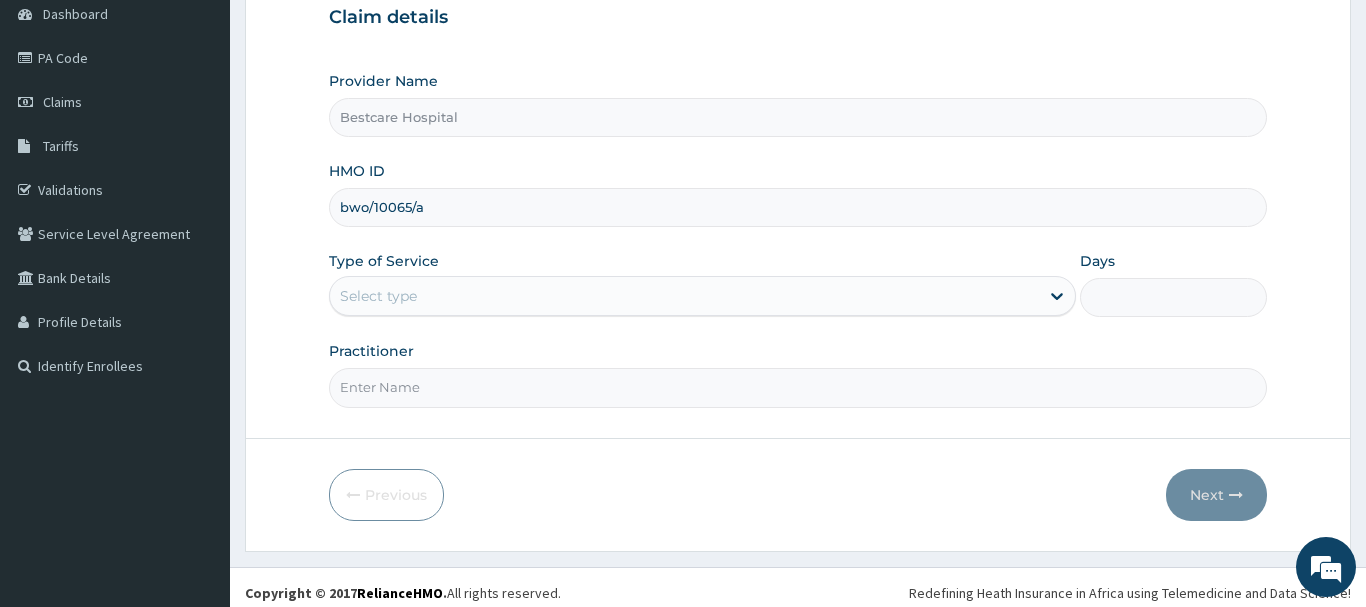 type on "bwo/10065/a" 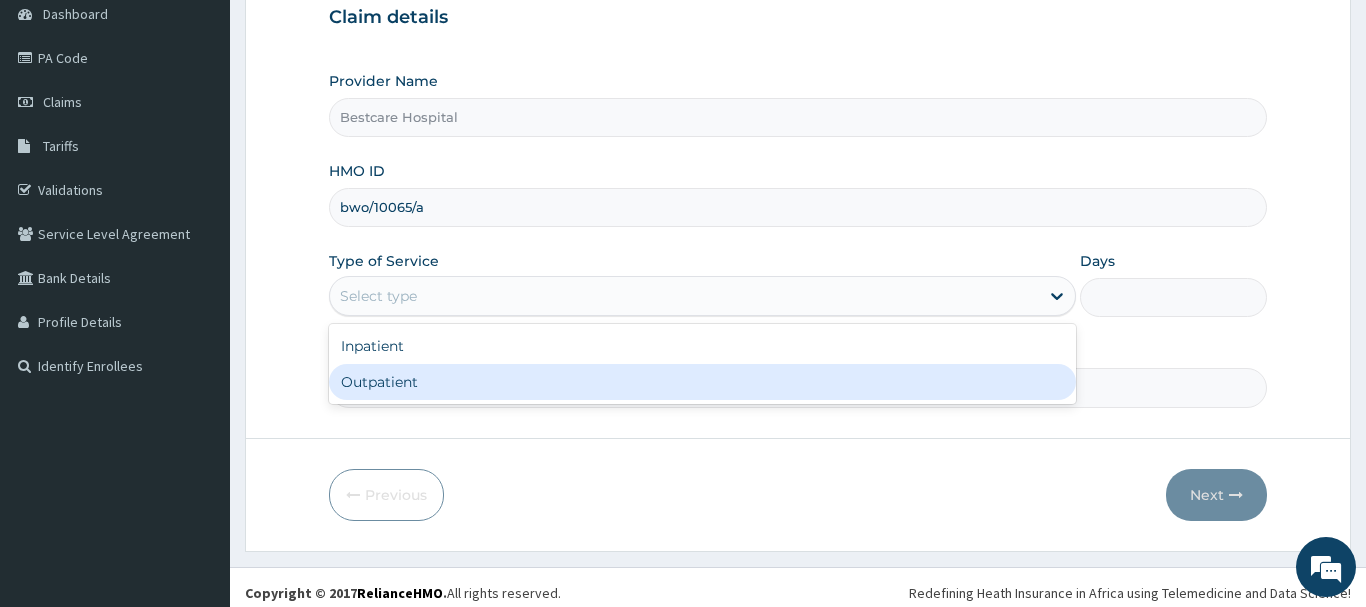click on "Outpatient" at bounding box center [703, 382] 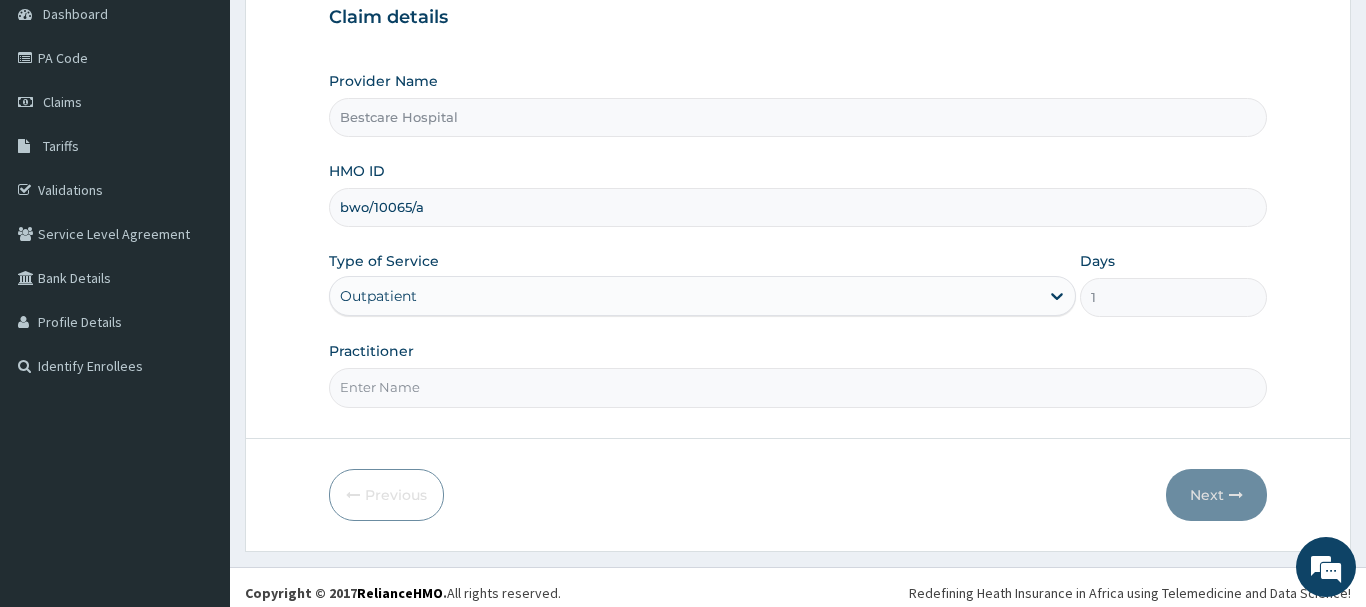 click on "Practitioner" at bounding box center [798, 387] 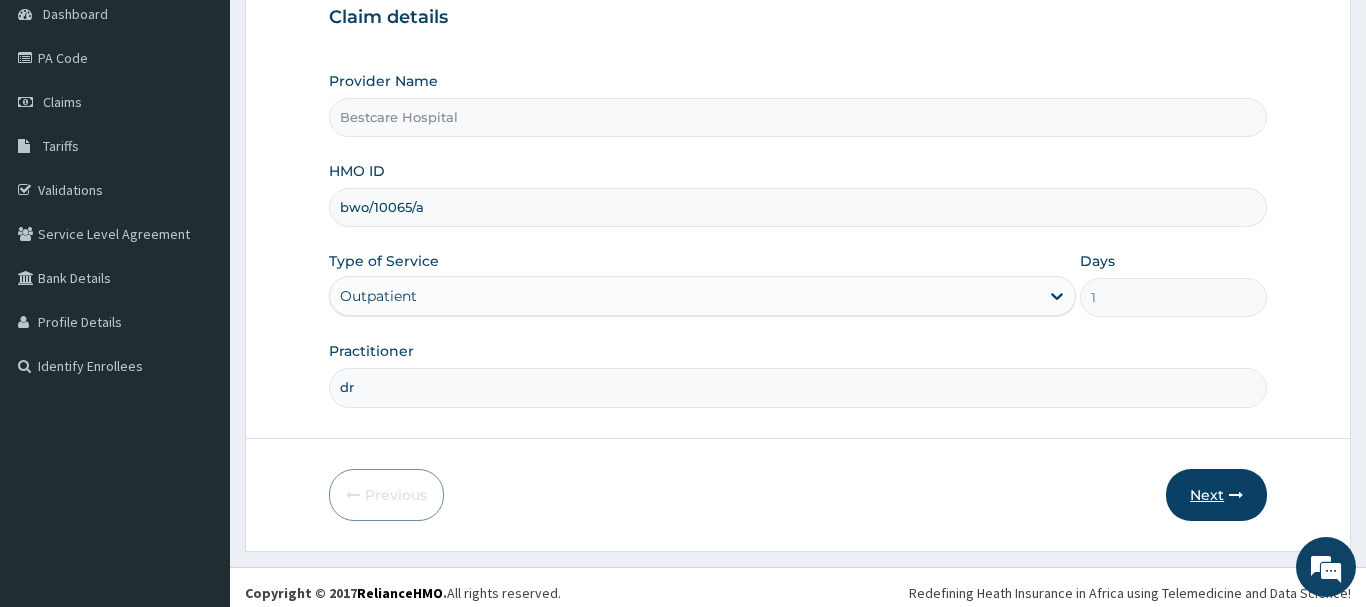 type on "dr" 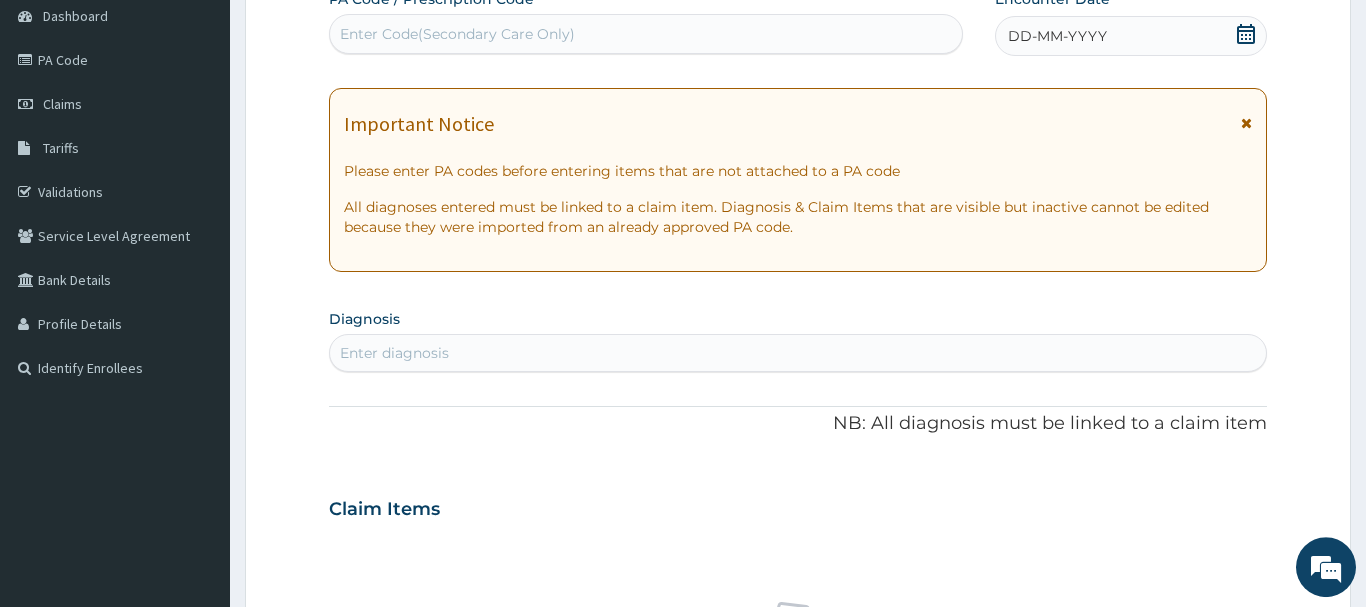 scroll, scrollTop: 0, scrollLeft: 0, axis: both 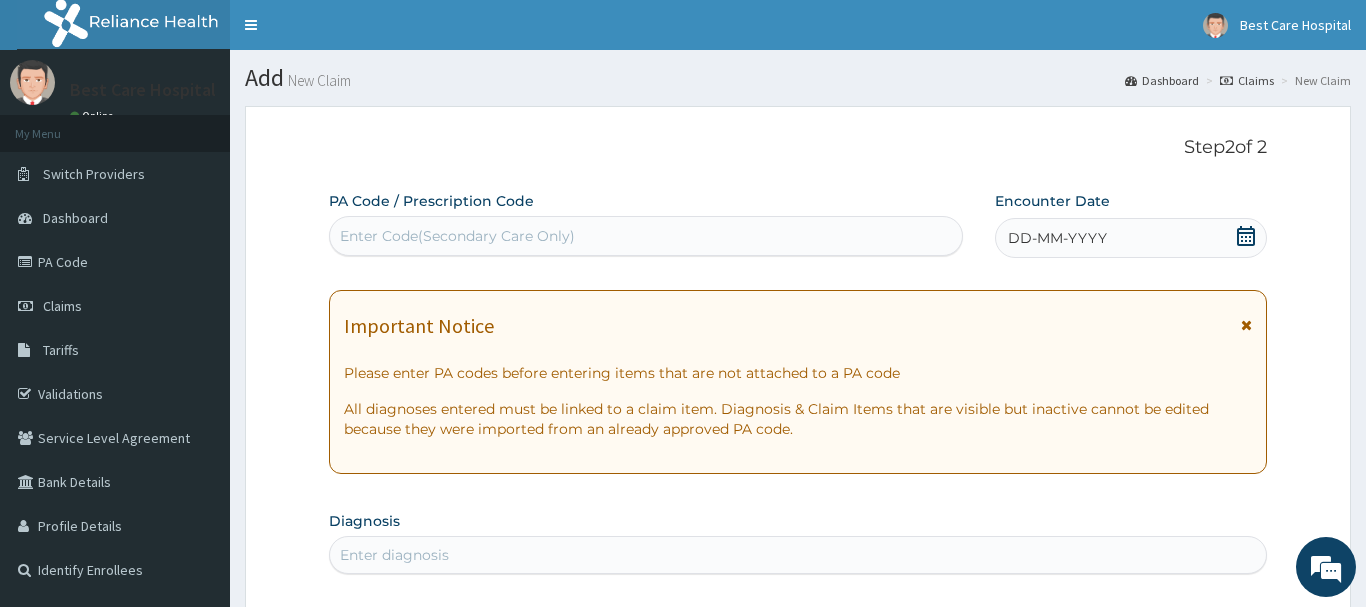 click 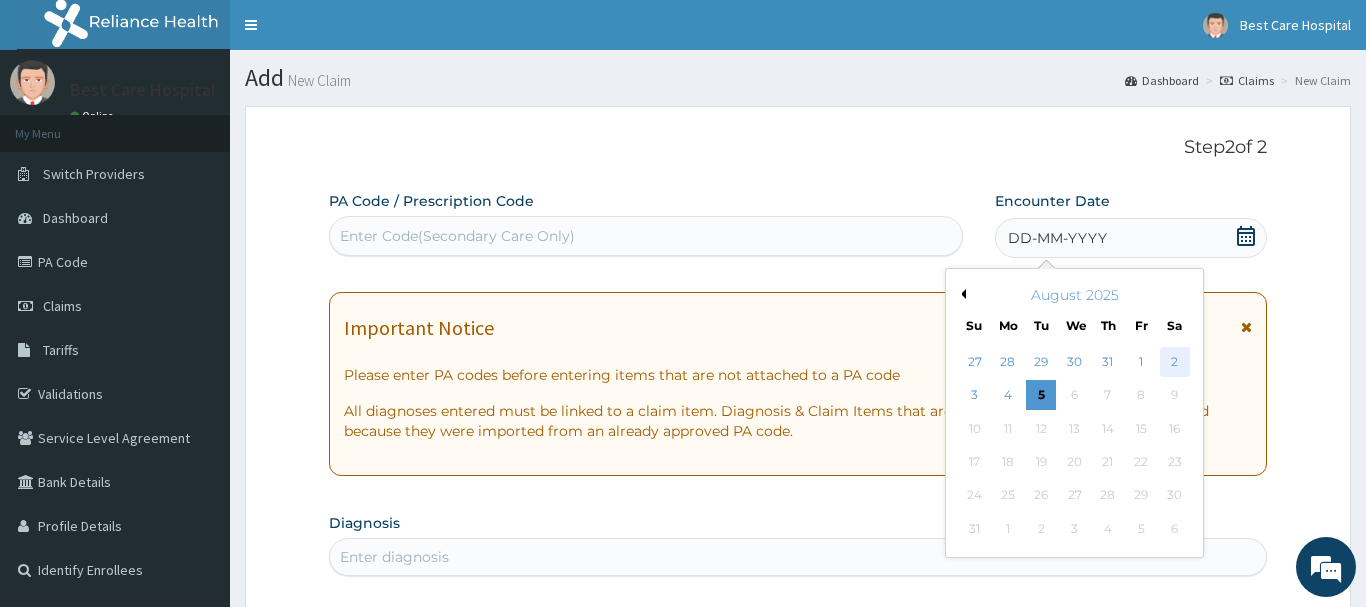 click on "2" at bounding box center (1175, 362) 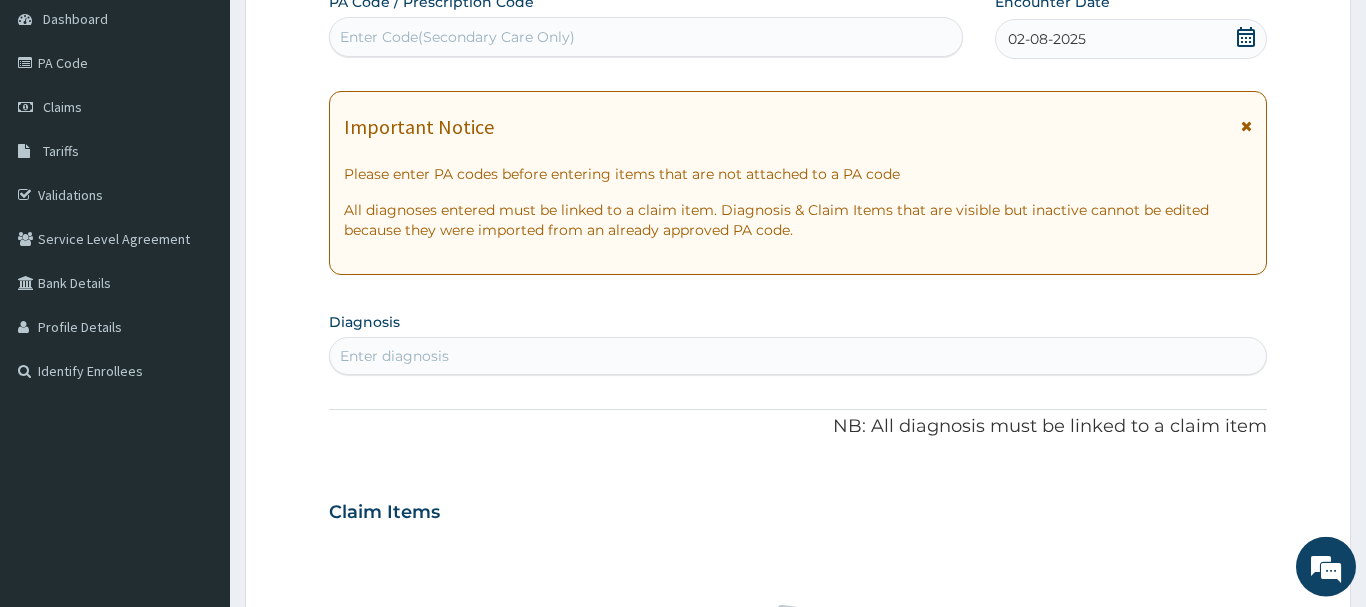 scroll, scrollTop: 204, scrollLeft: 0, axis: vertical 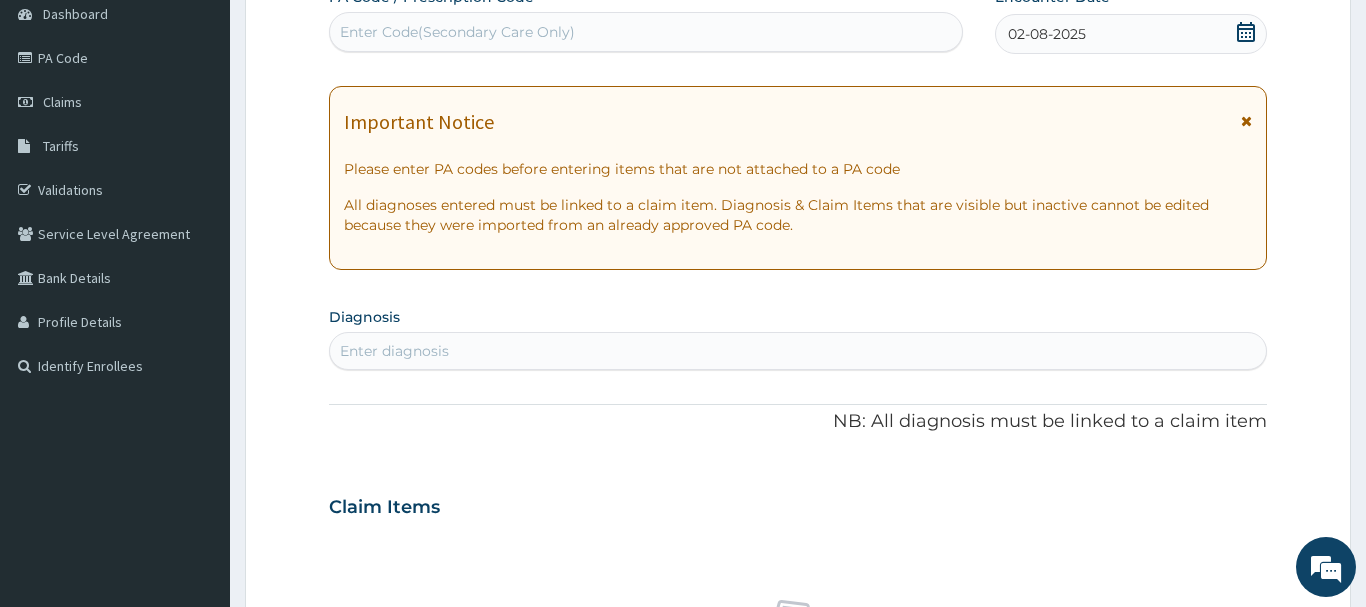 click on "Enter diagnosis" at bounding box center [394, 351] 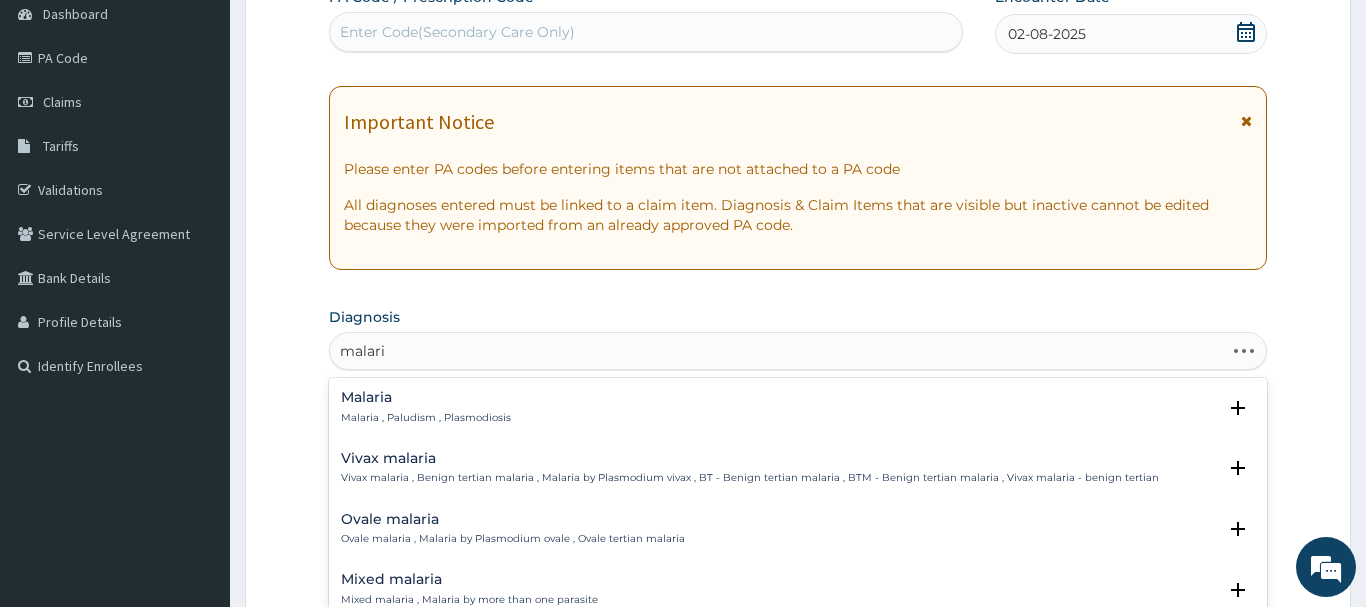 type on "malaria" 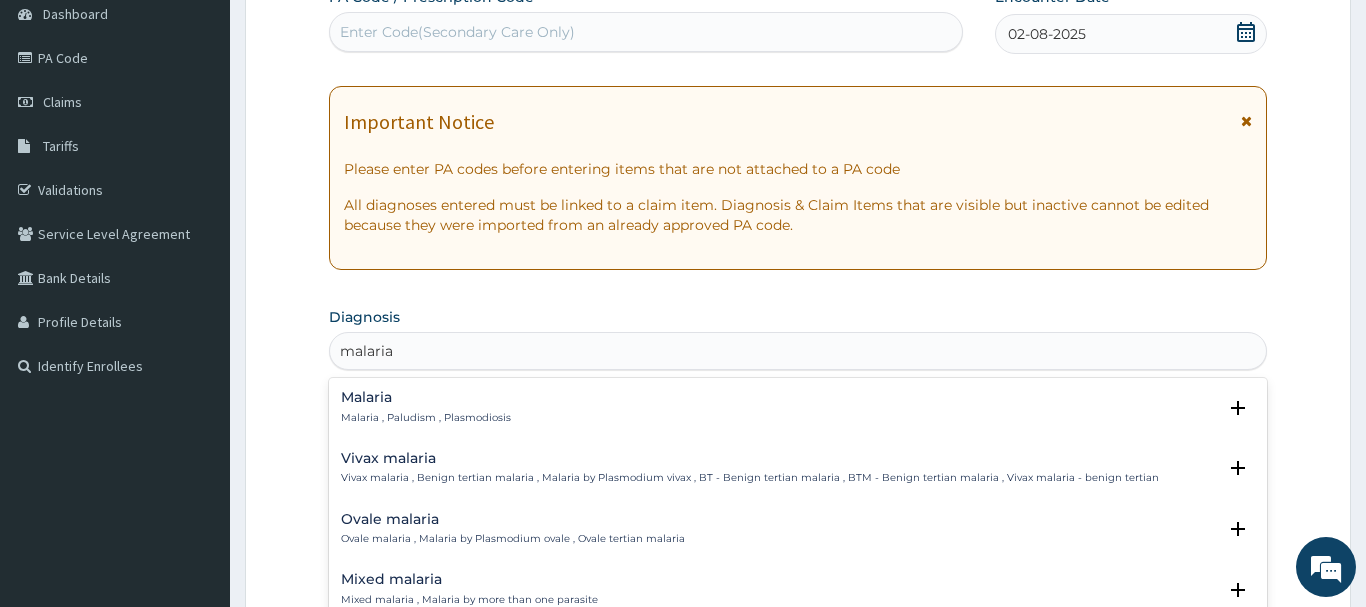 click on "Malaria , Paludism , Plasmodiosis" at bounding box center (426, 418) 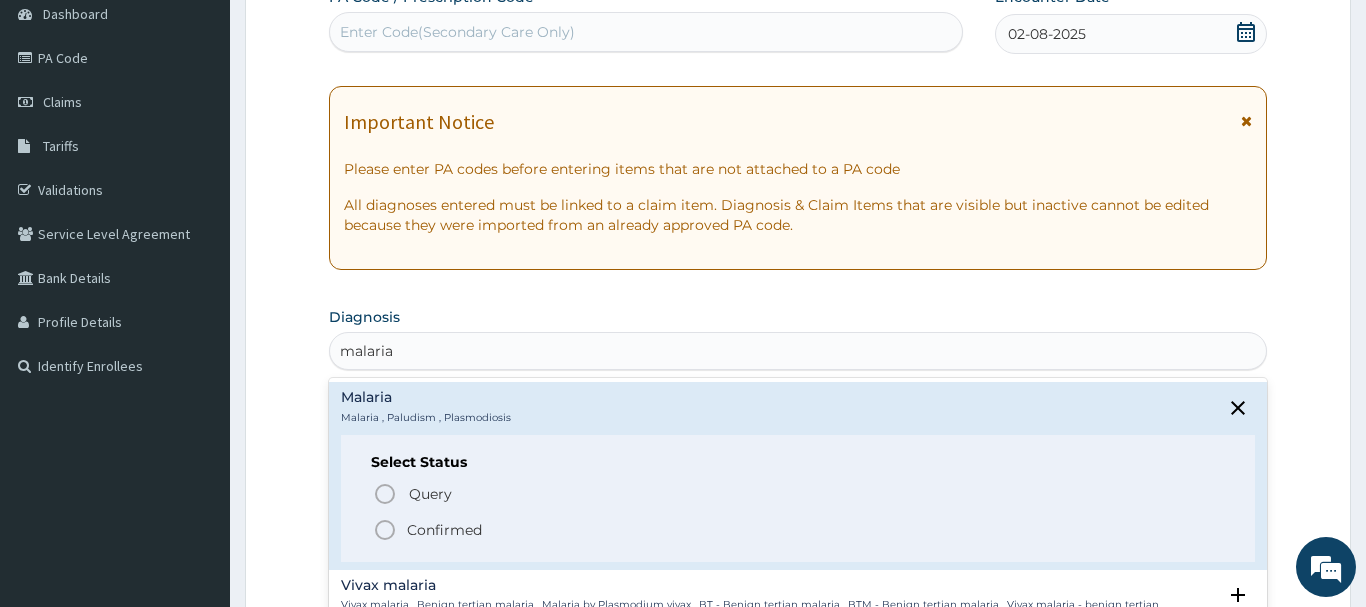 click 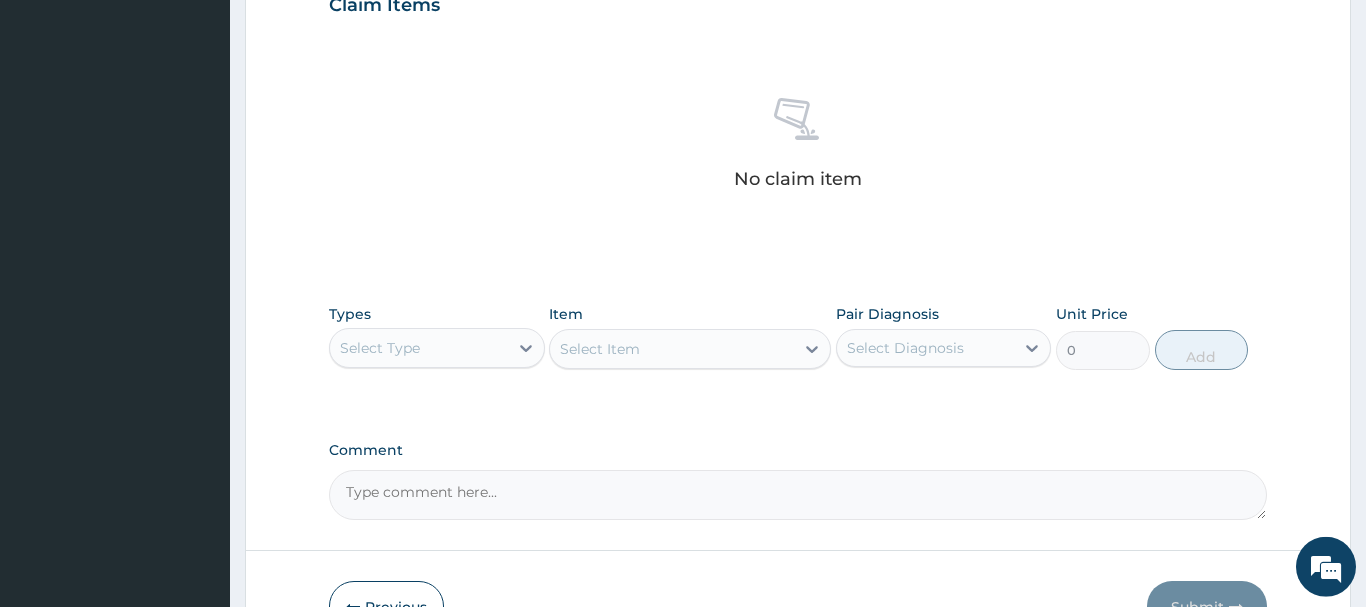 scroll, scrollTop: 714, scrollLeft: 0, axis: vertical 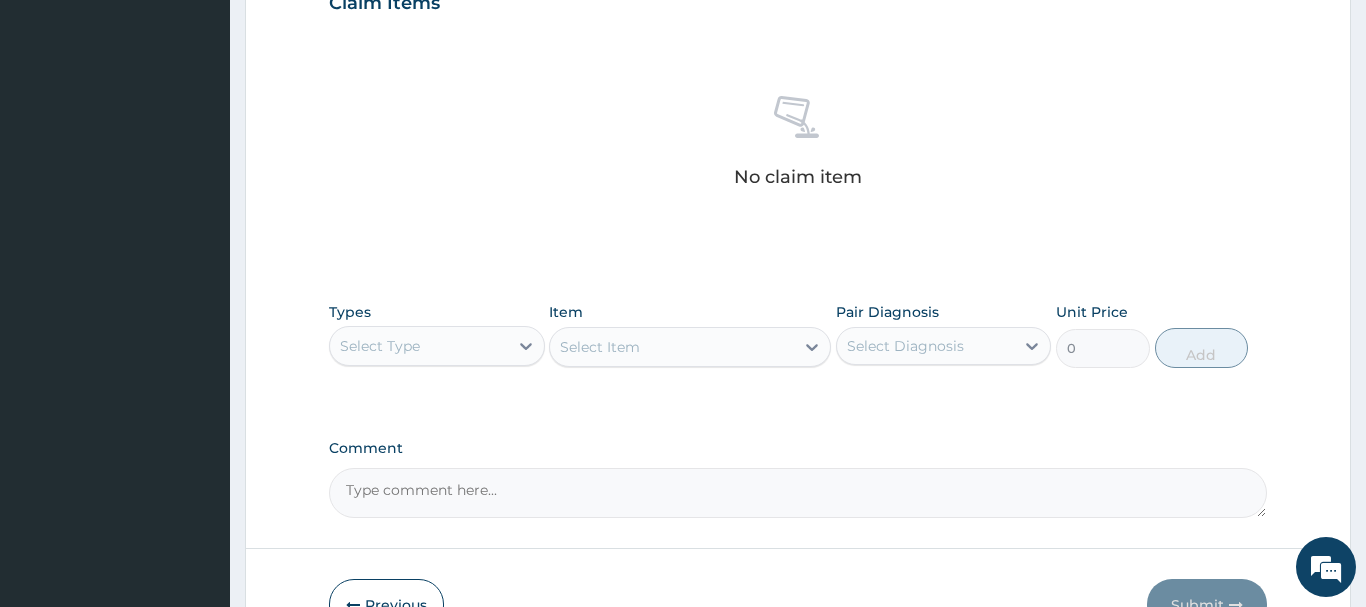 click on "Select Type" at bounding box center [419, 346] 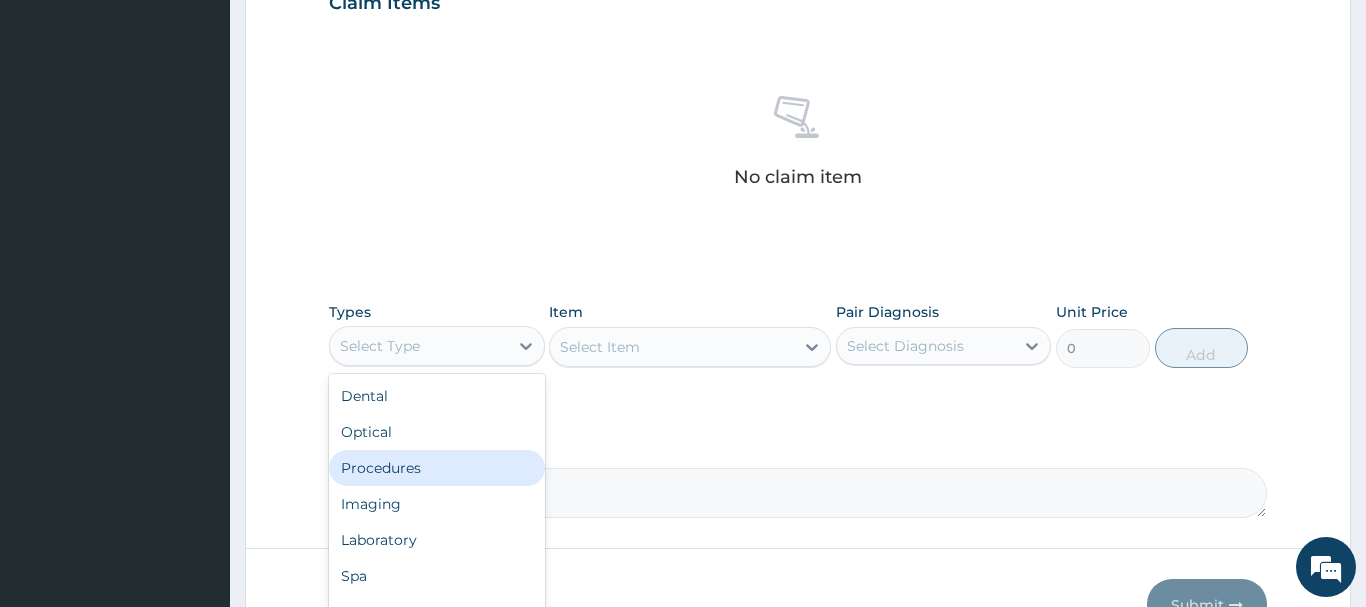 click on "Procedures" at bounding box center [437, 468] 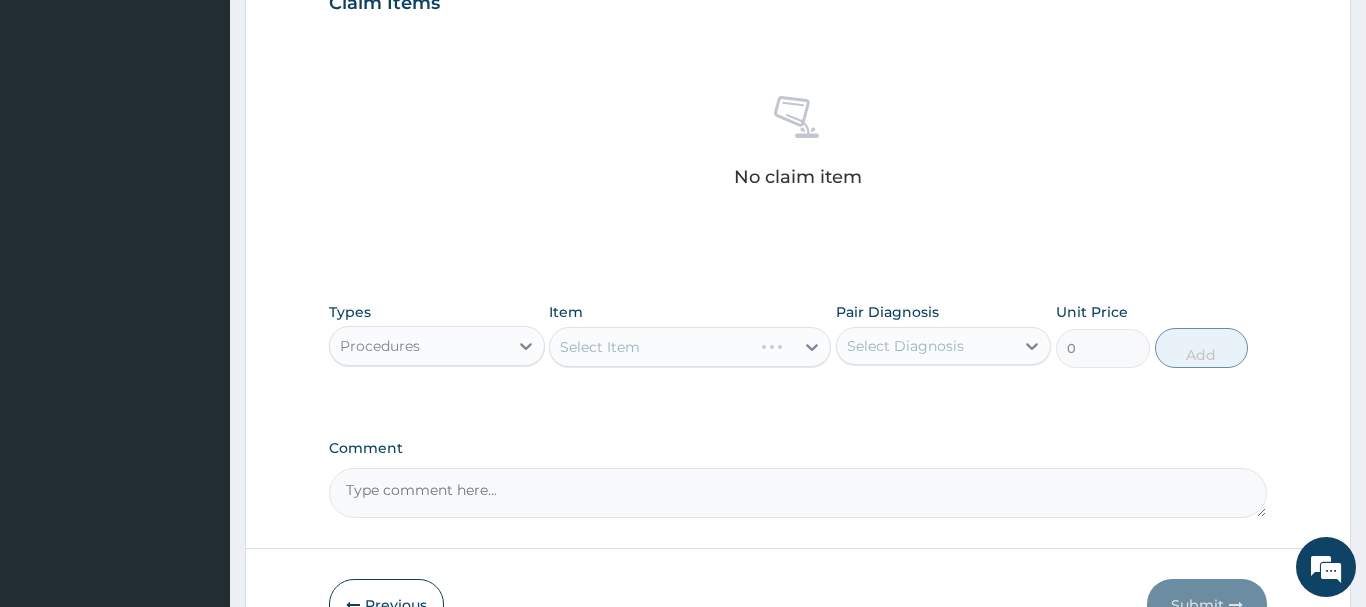 drag, startPoint x: 675, startPoint y: 353, endPoint x: 703, endPoint y: 350, distance: 28.160255 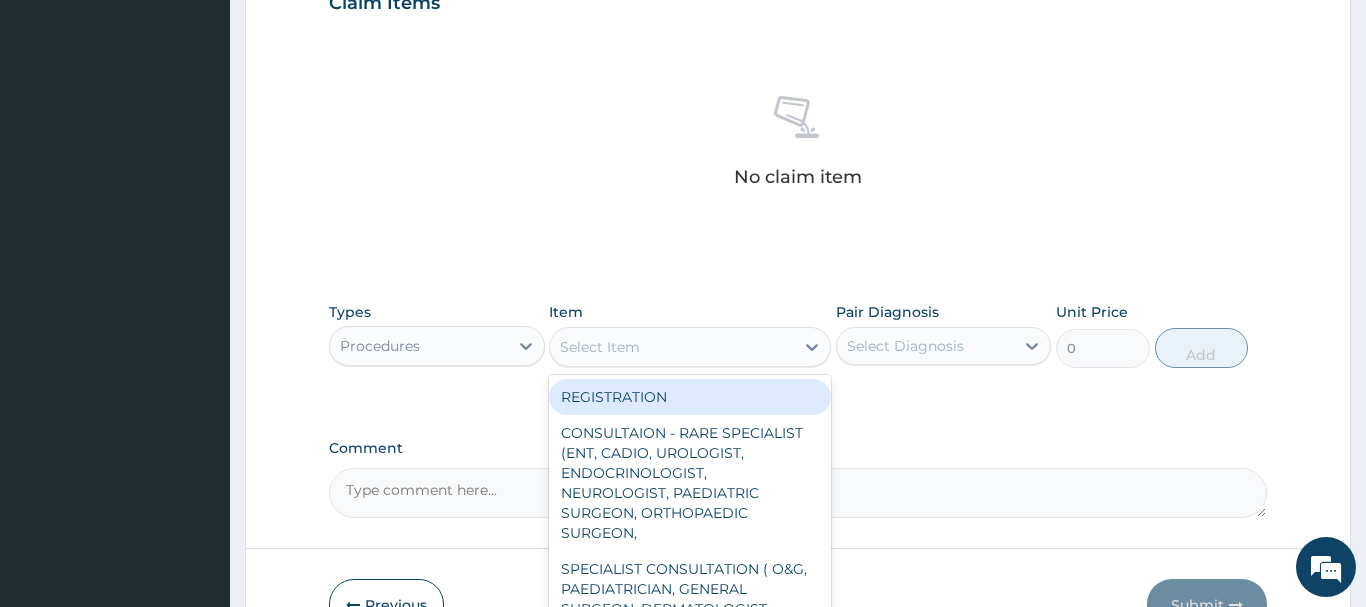click on "Select Item" at bounding box center [672, 347] 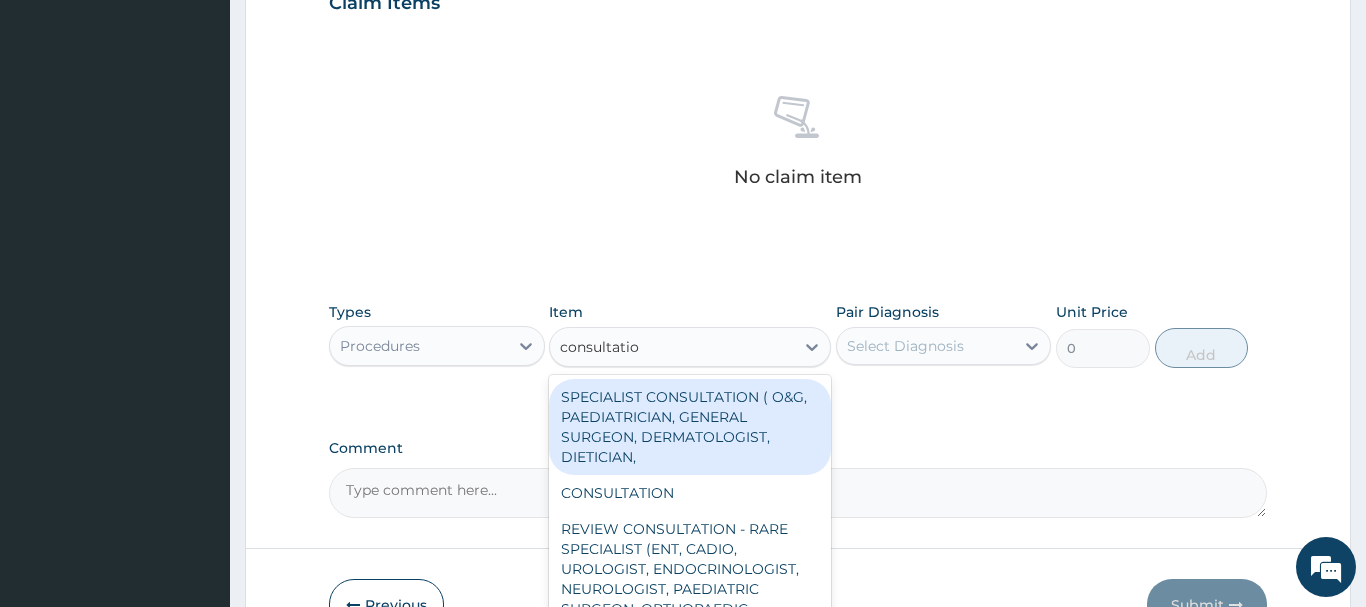type on "consultation" 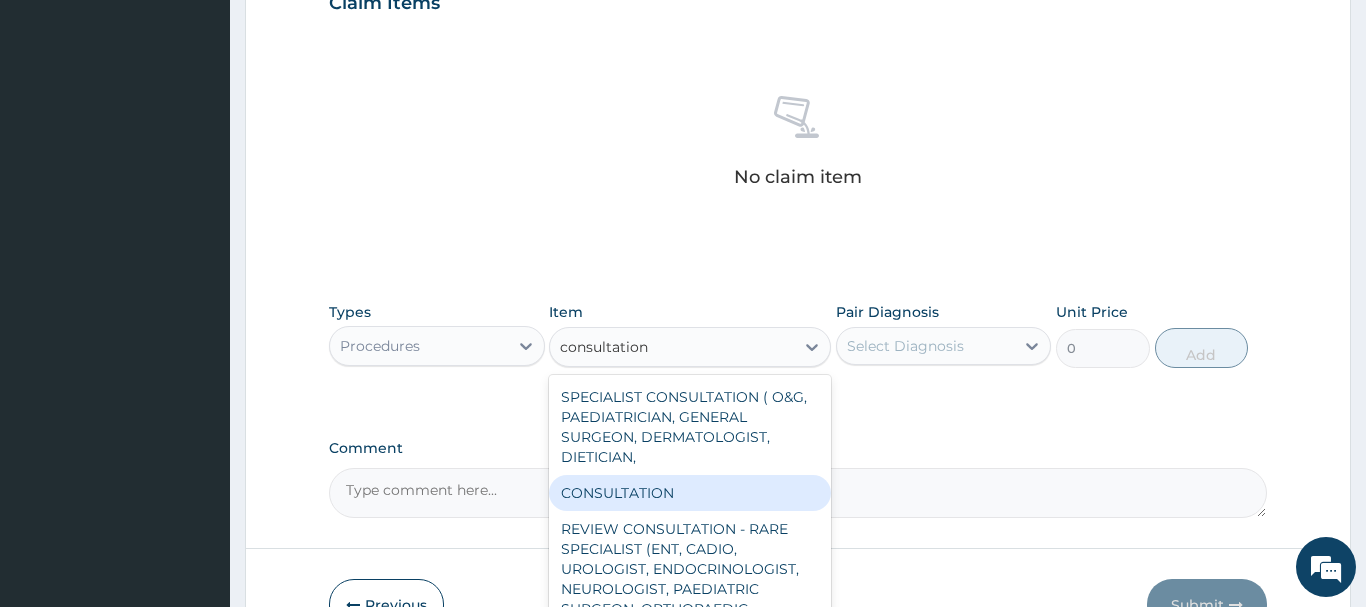 click on "CONSULTATION" at bounding box center [690, 493] 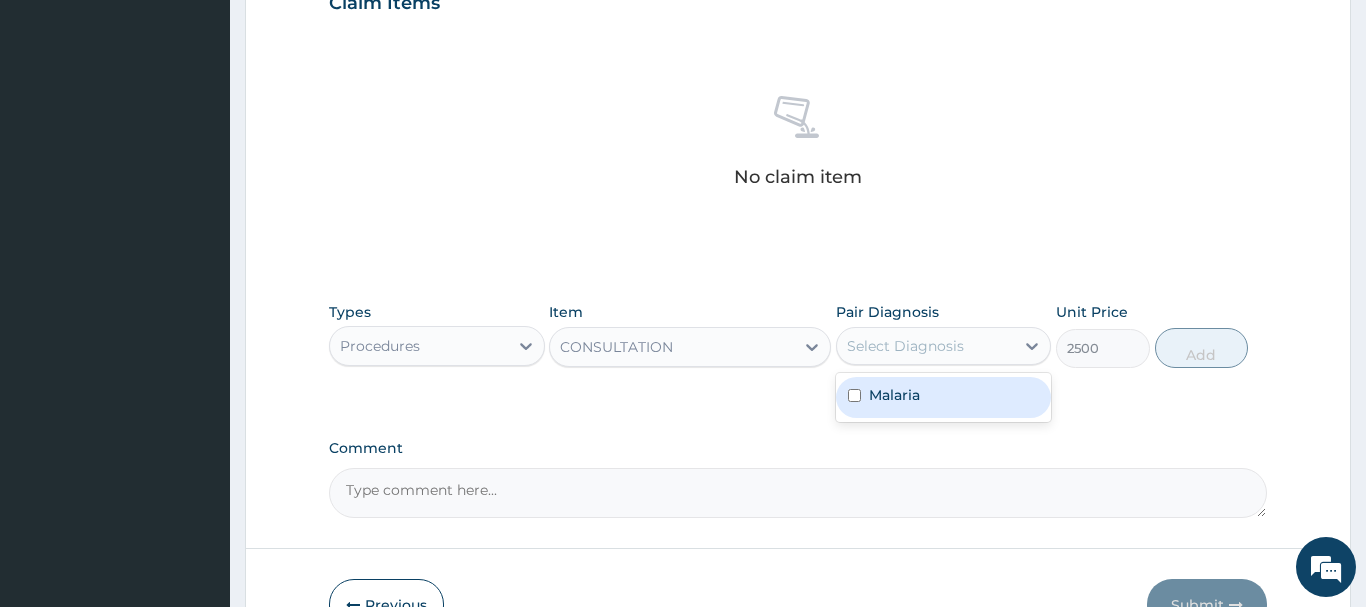 click on "Select Diagnosis" at bounding box center (905, 346) 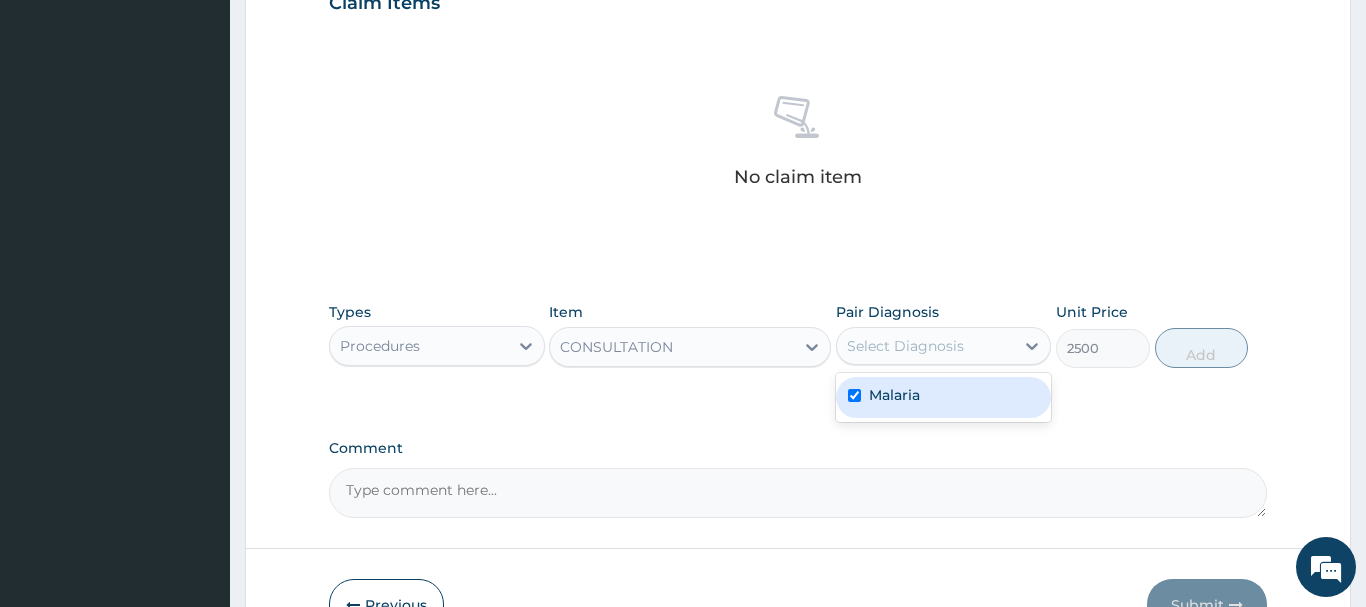 checkbox on "true" 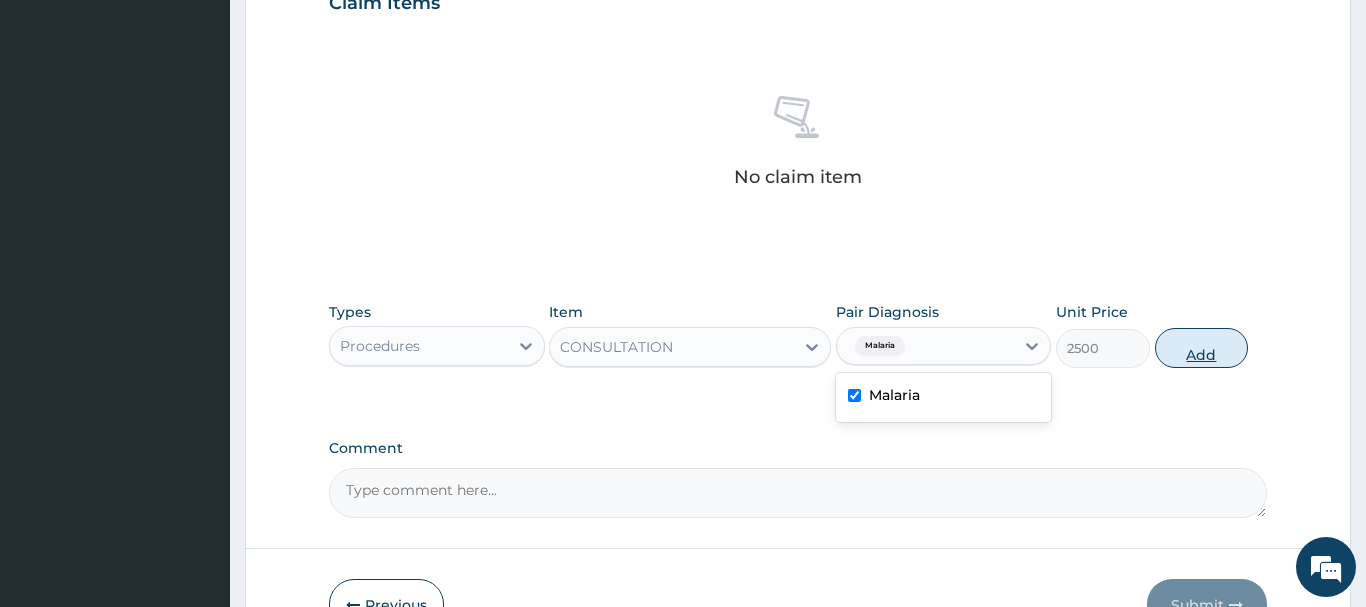 click on "Add" at bounding box center [1202, 348] 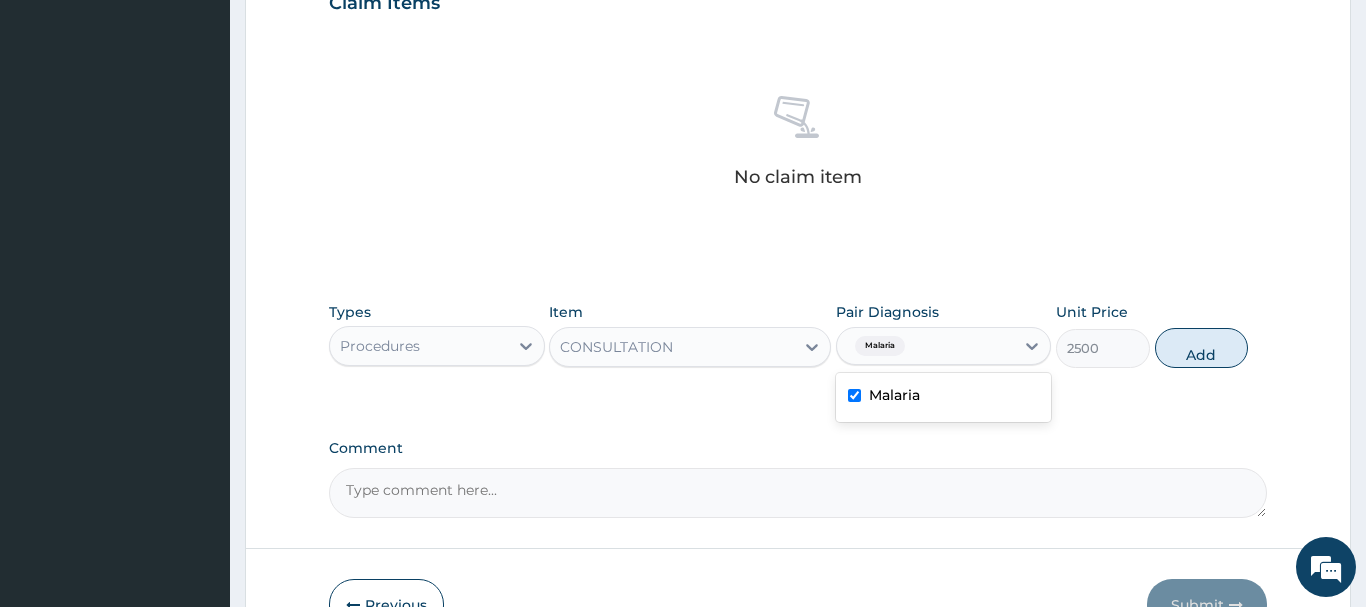 type on "0" 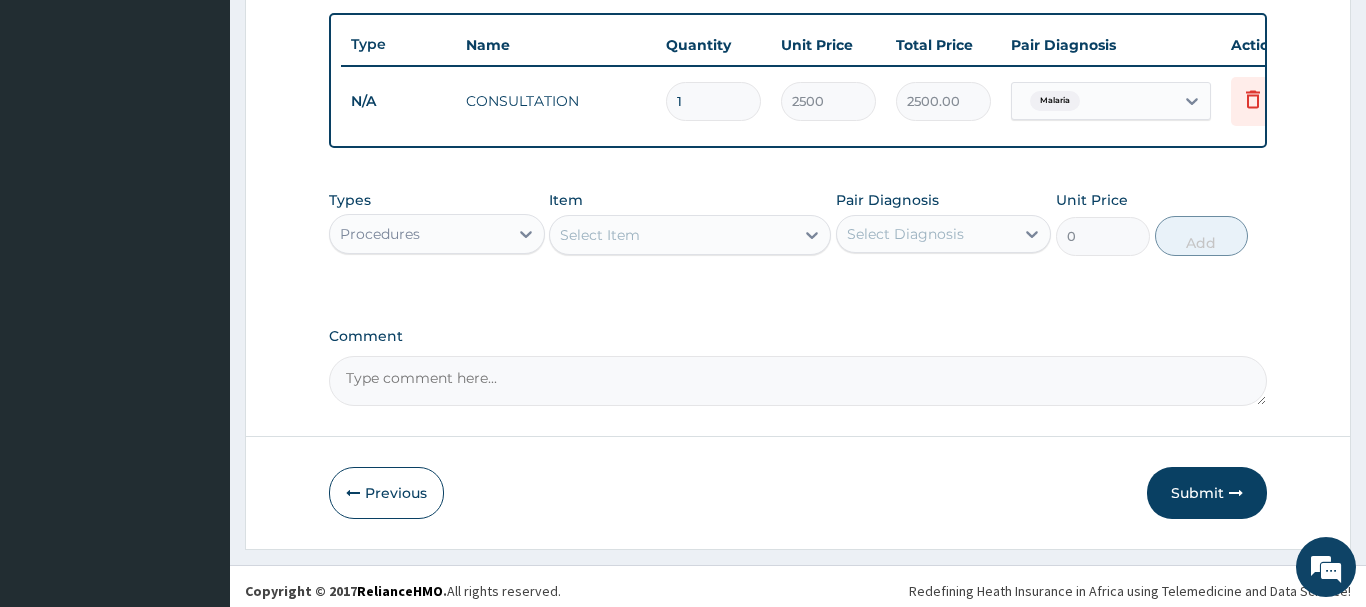 scroll, scrollTop: 740, scrollLeft: 0, axis: vertical 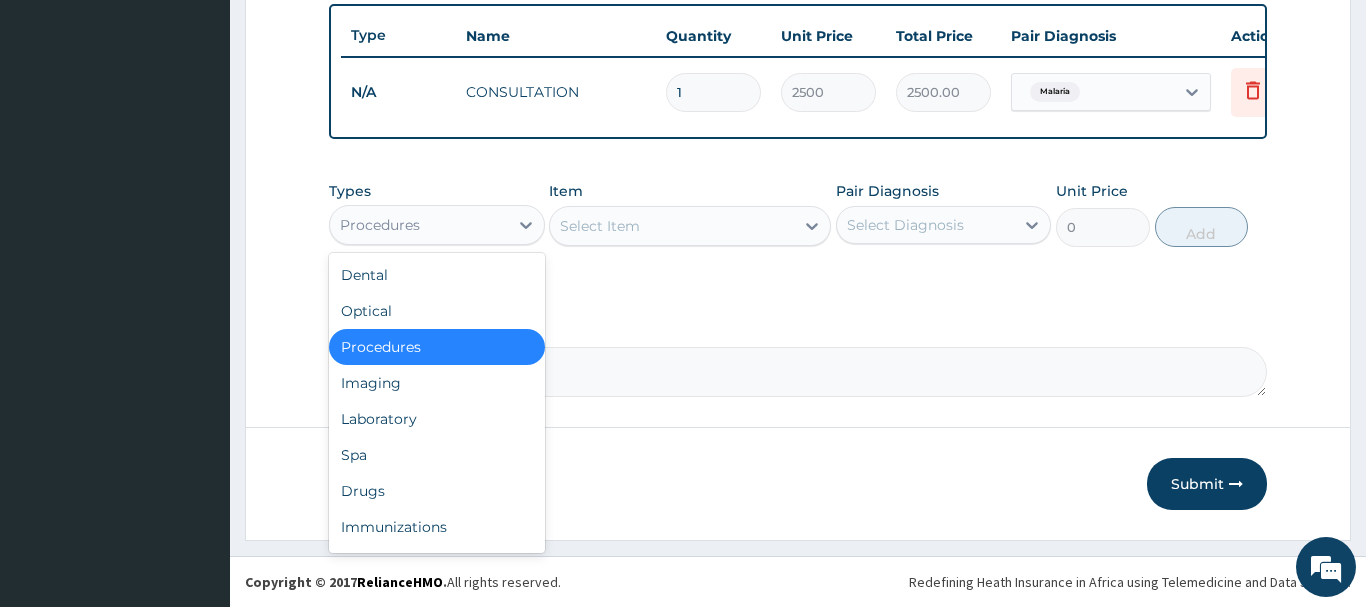 drag, startPoint x: 411, startPoint y: 225, endPoint x: 410, endPoint y: 235, distance: 10.049875 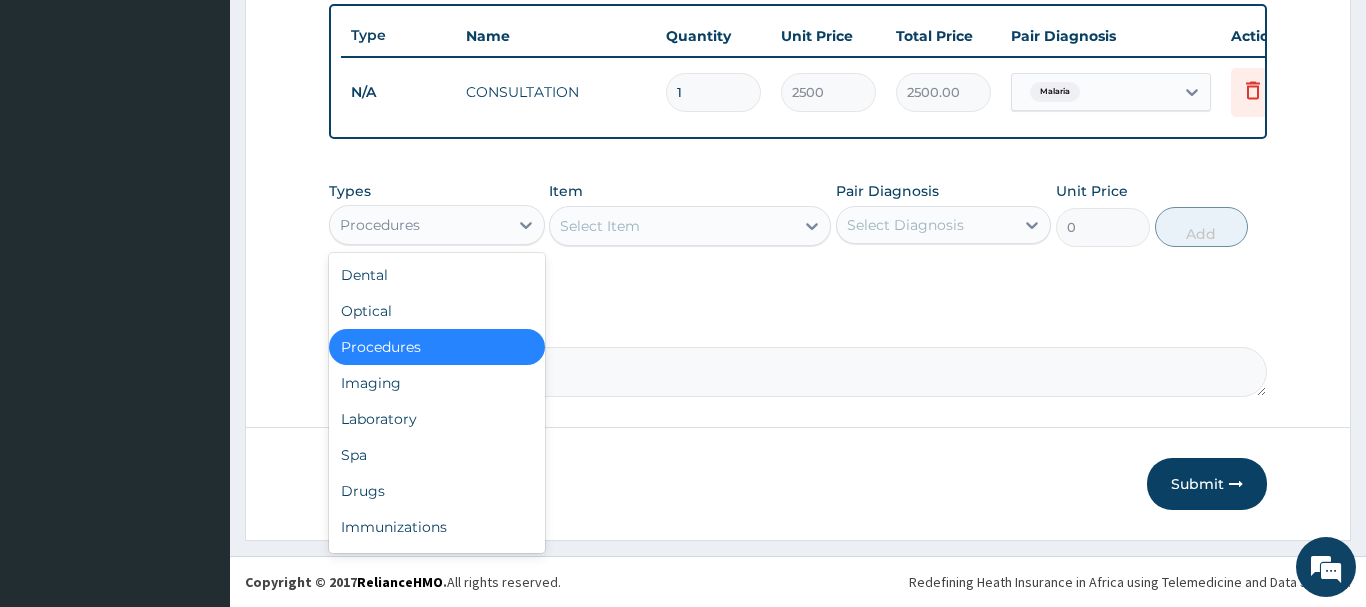 click on "Procedures" at bounding box center [380, 225] 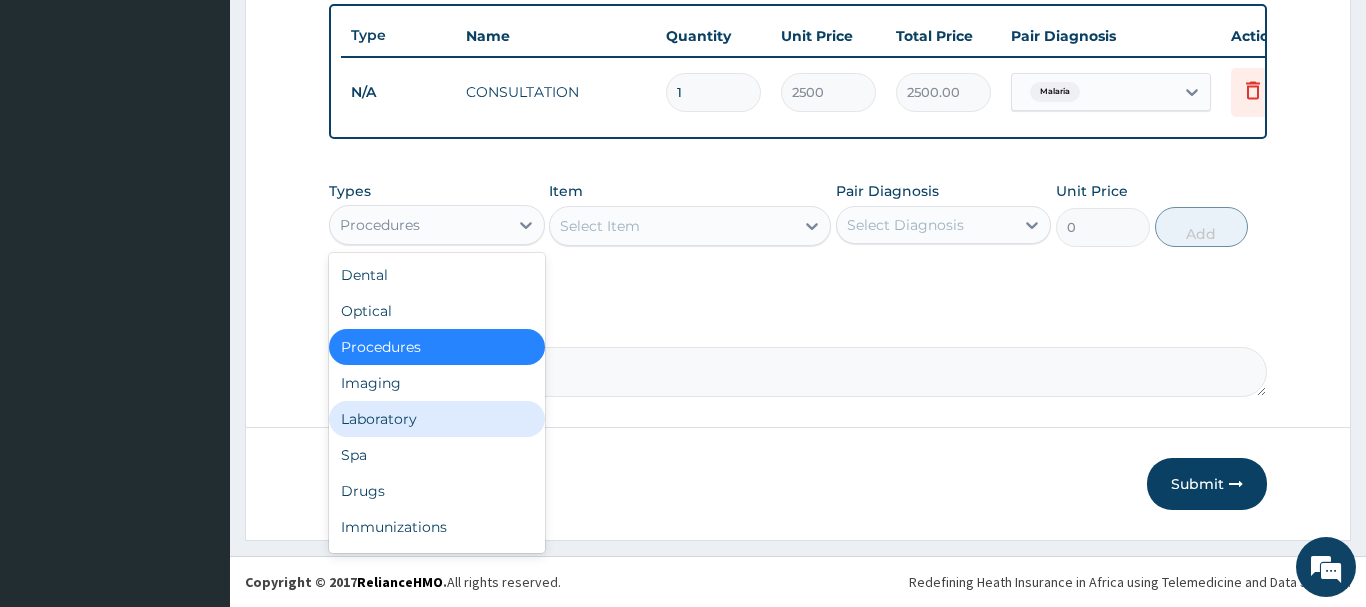 click on "Laboratory" at bounding box center [437, 419] 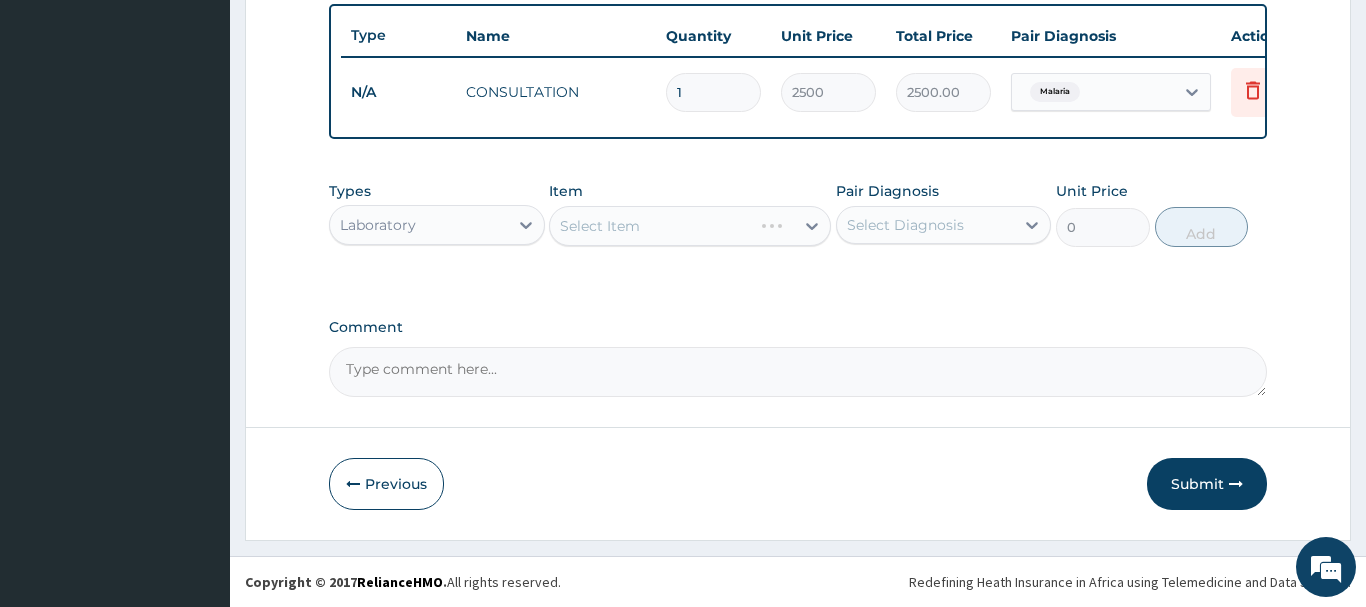 drag, startPoint x: 661, startPoint y: 223, endPoint x: 676, endPoint y: 223, distance: 15 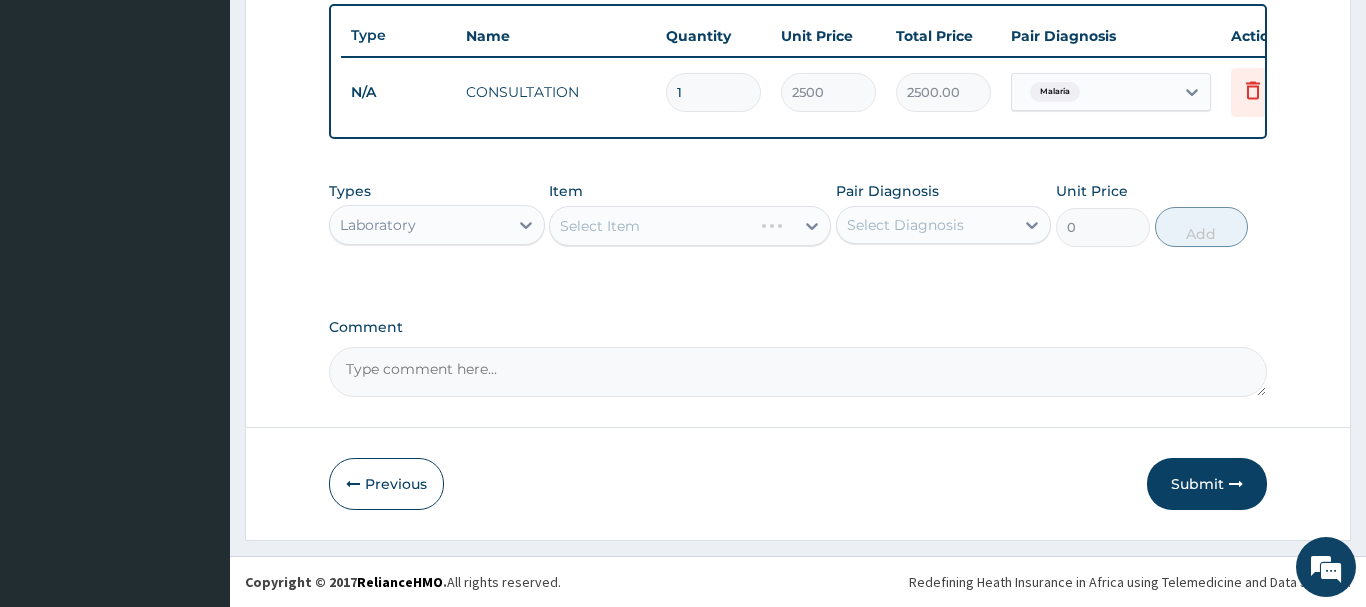 click on "Select Item" at bounding box center [690, 226] 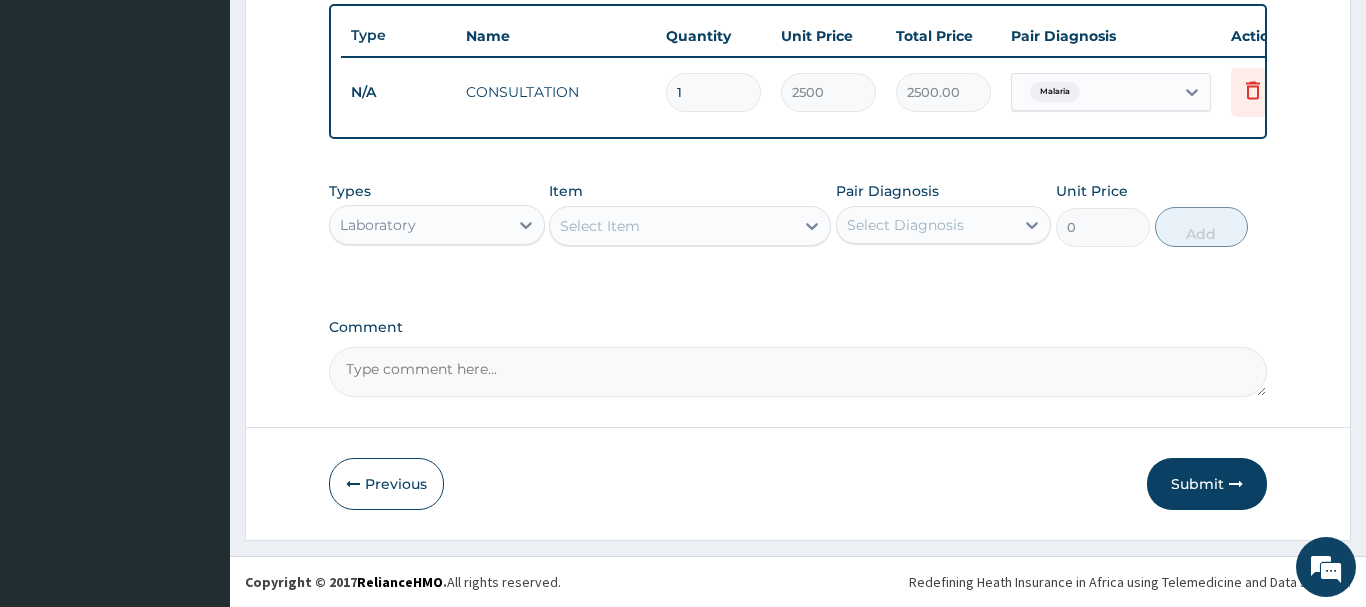 click on "Select Item" at bounding box center [690, 226] 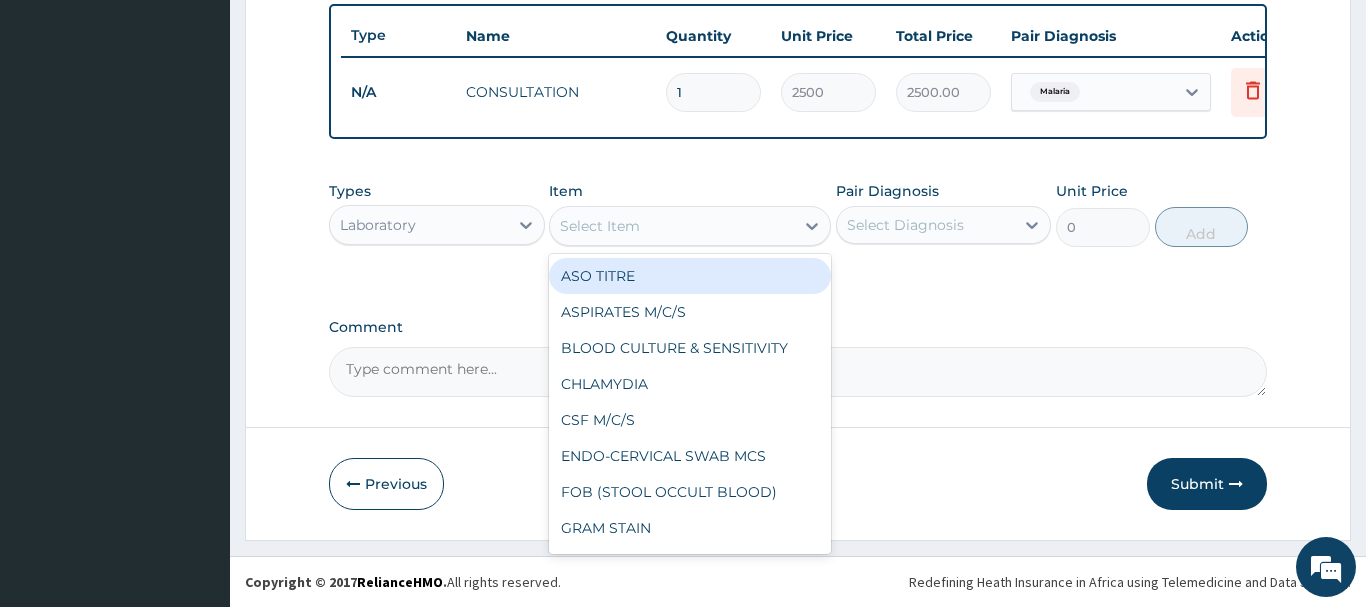 click on "Select Item" at bounding box center [672, 226] 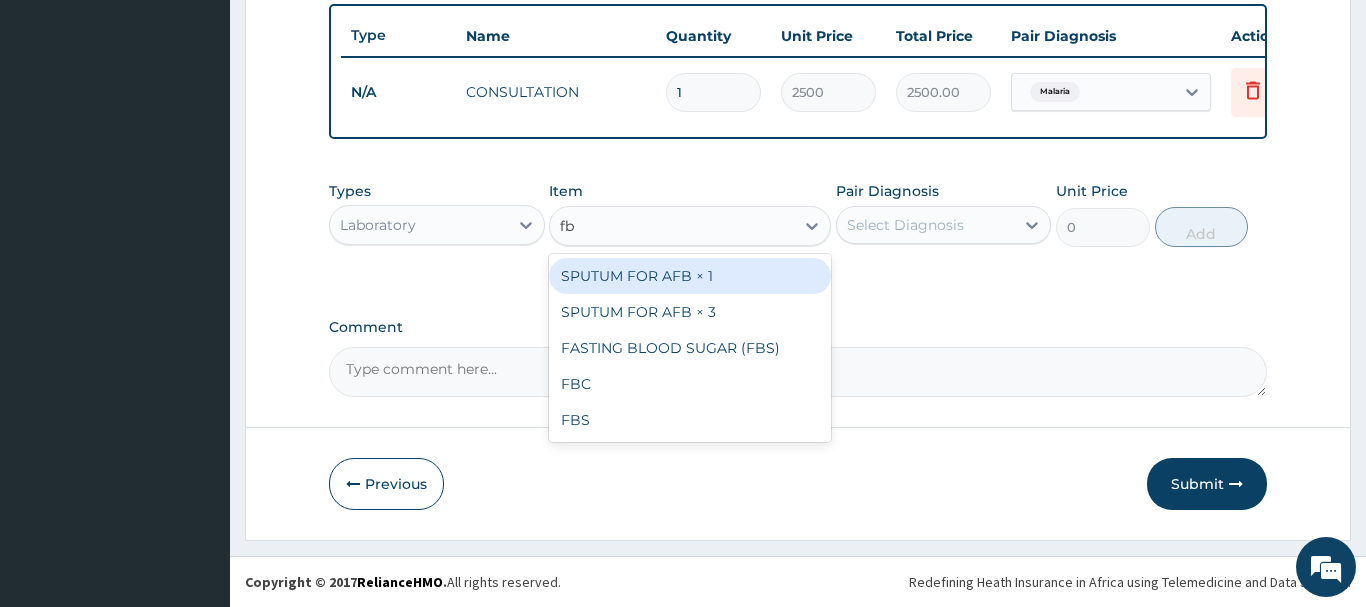 type on "fbc" 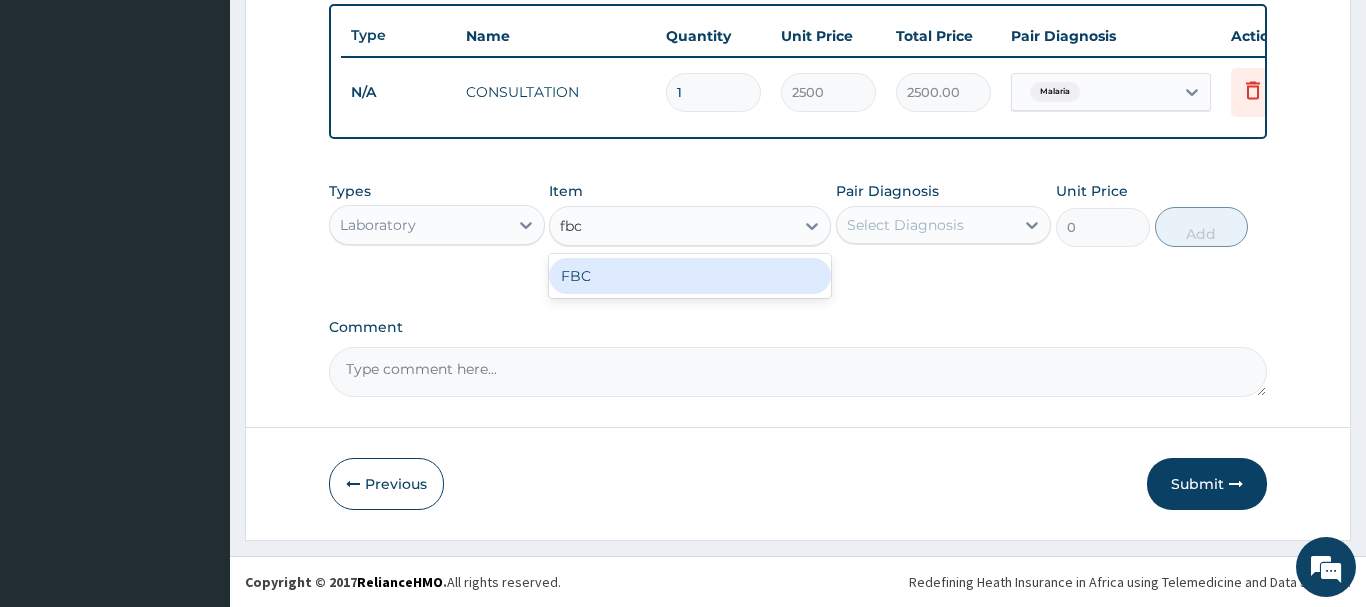 drag, startPoint x: 674, startPoint y: 277, endPoint x: 689, endPoint y: 276, distance: 15.033297 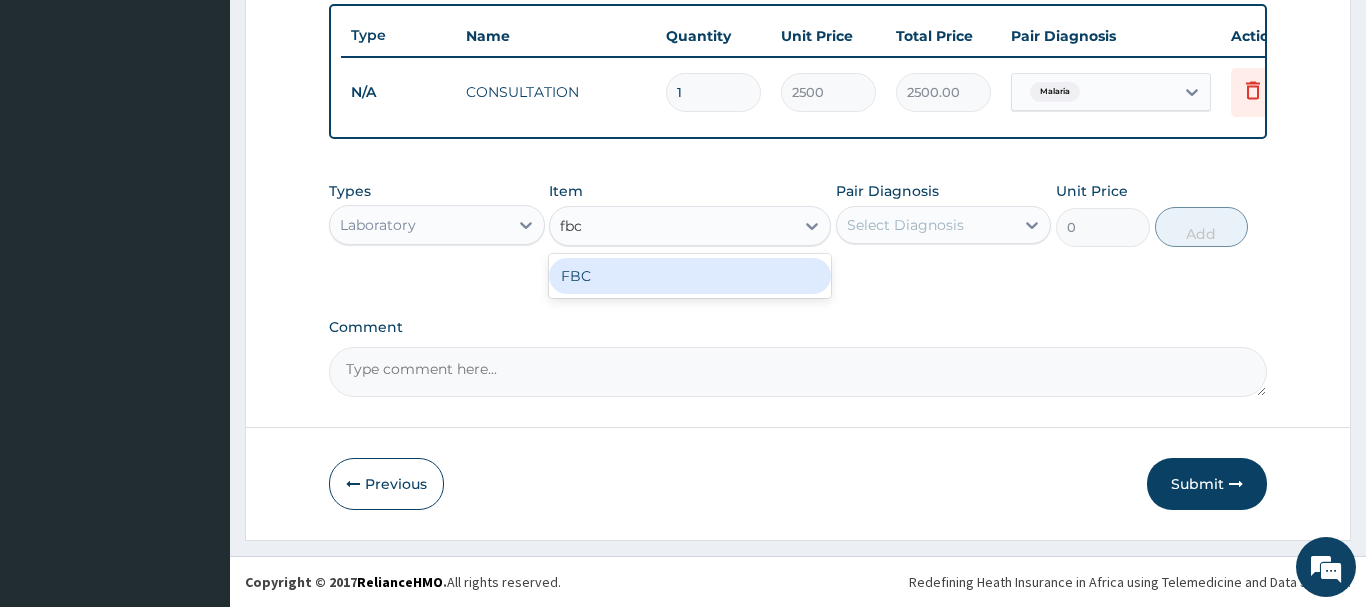 click on "FBC" at bounding box center (690, 276) 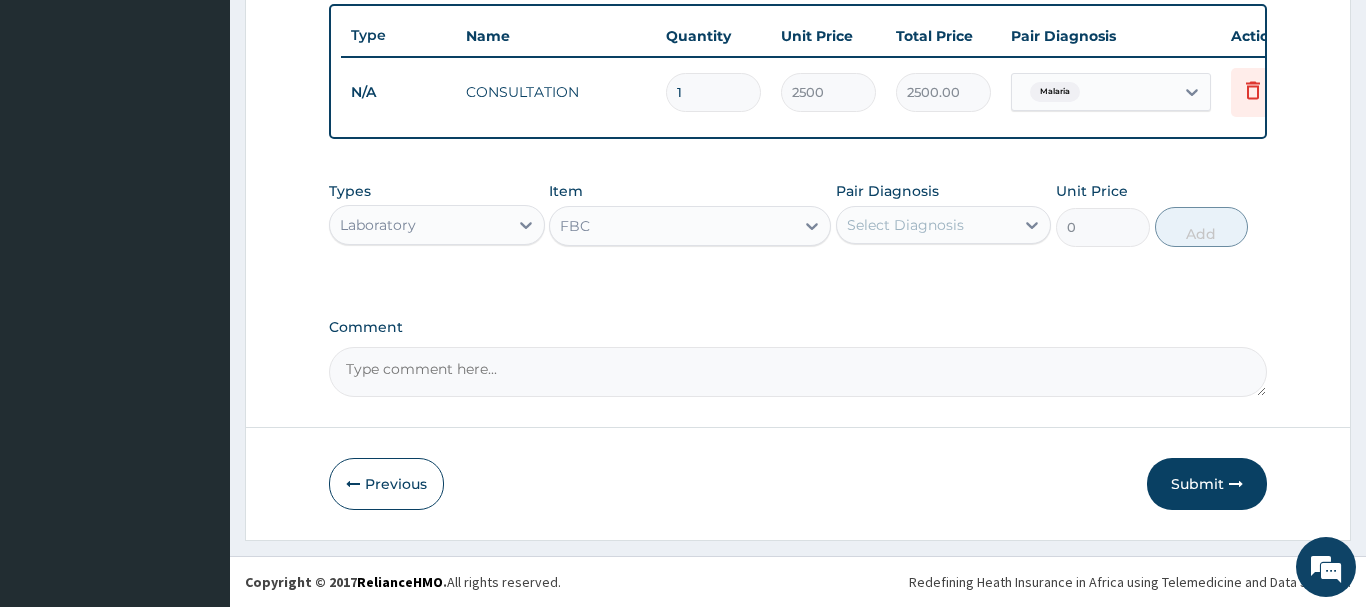 type 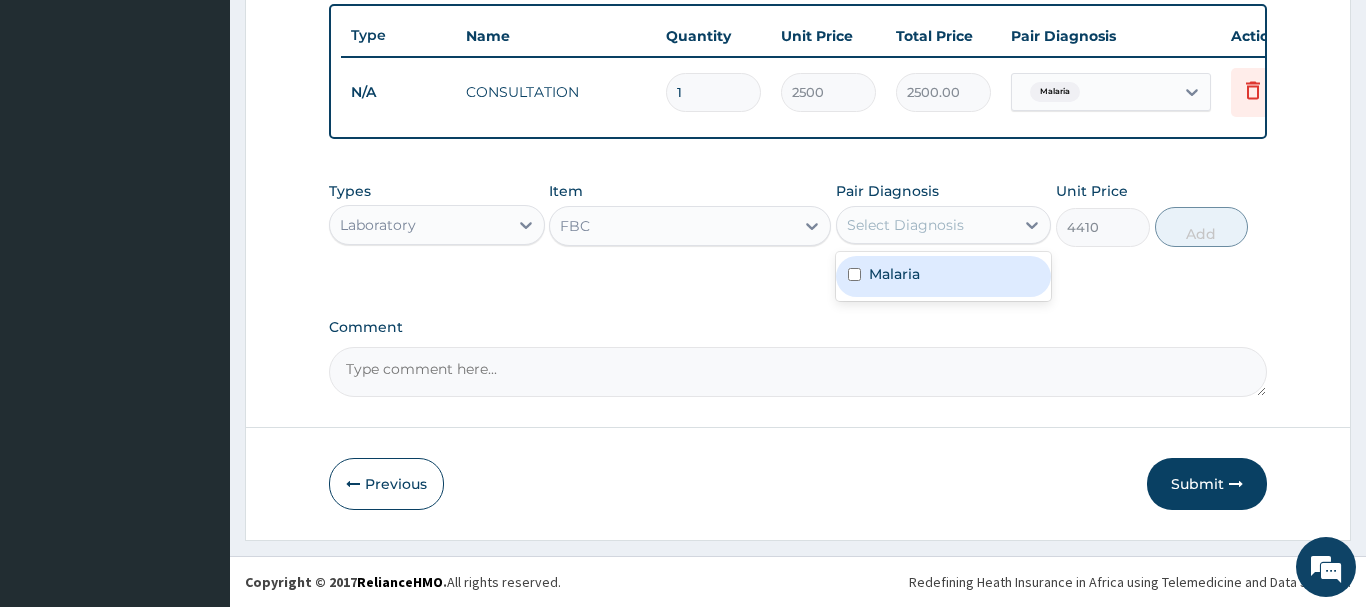 click on "Select Diagnosis" at bounding box center (905, 225) 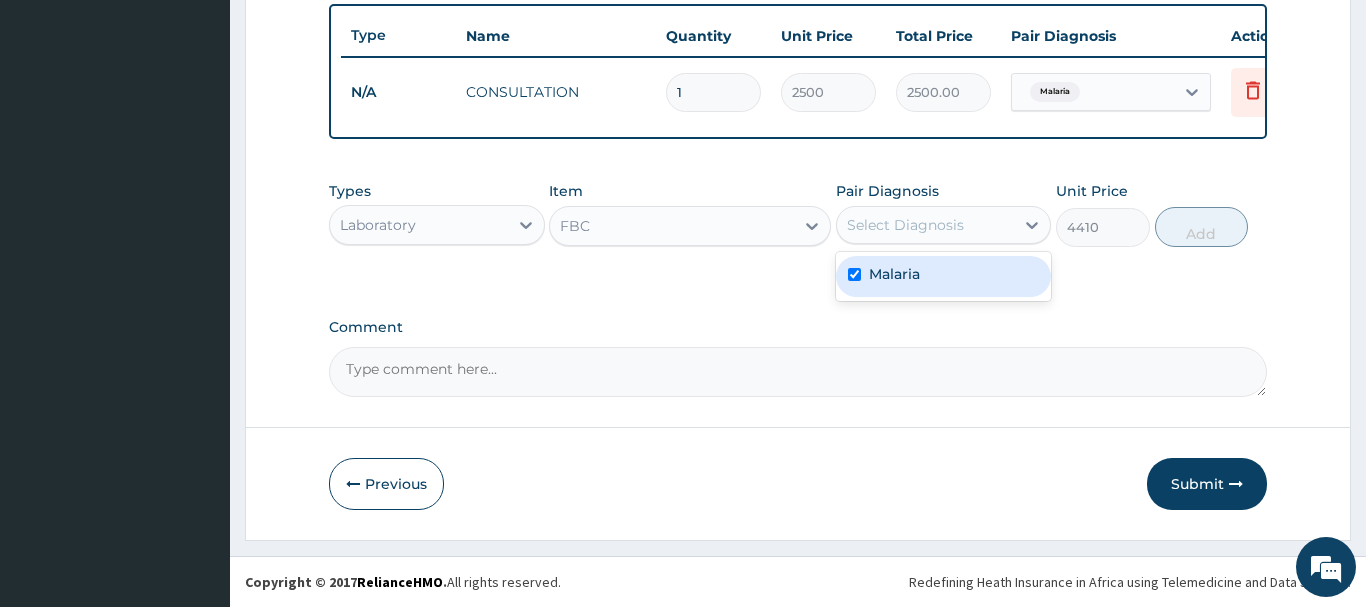 checkbox on "true" 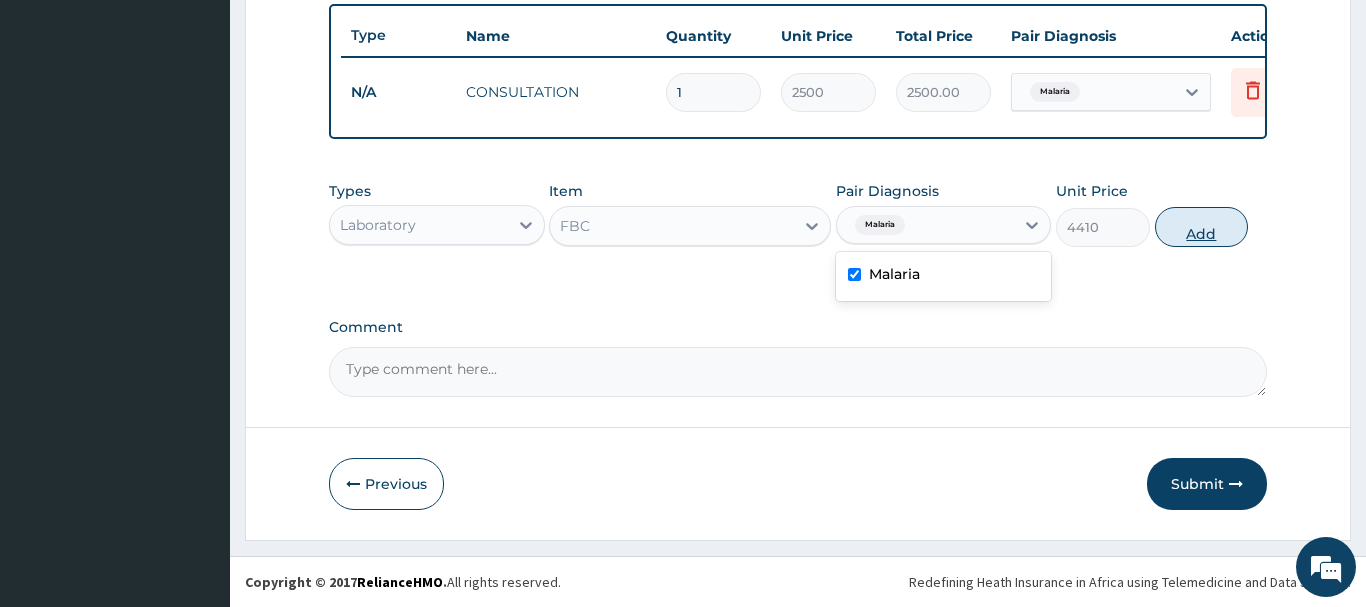 click on "Add" at bounding box center [1202, 227] 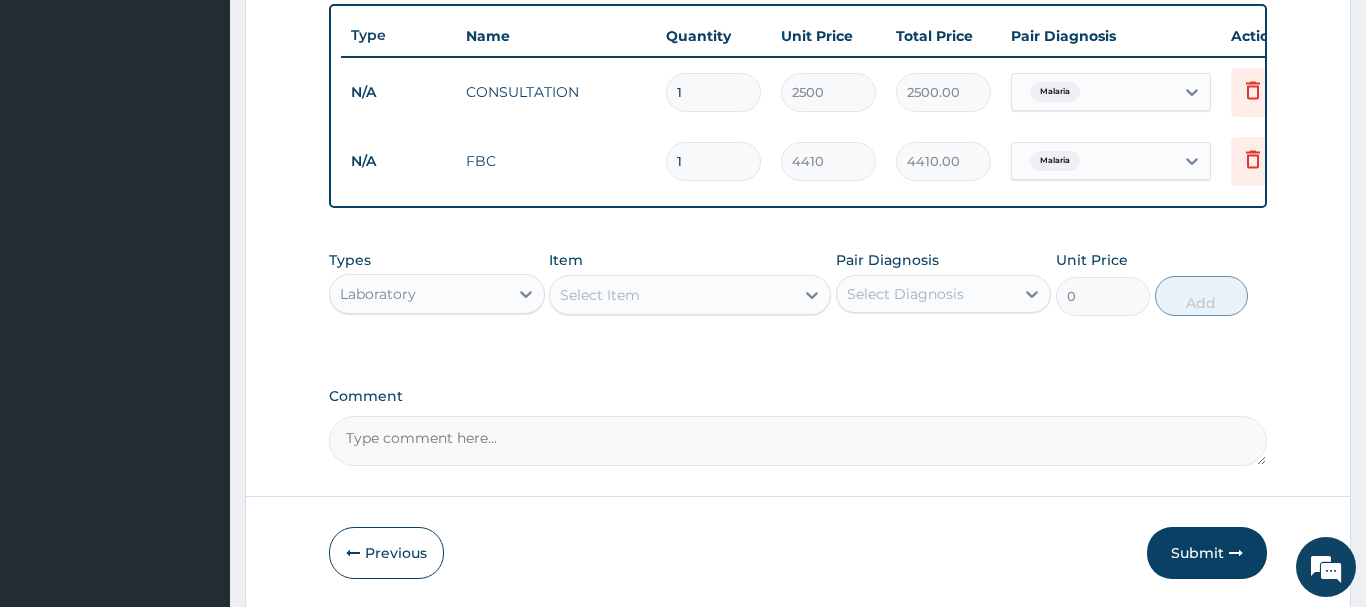 click on "Select Item" at bounding box center [672, 295] 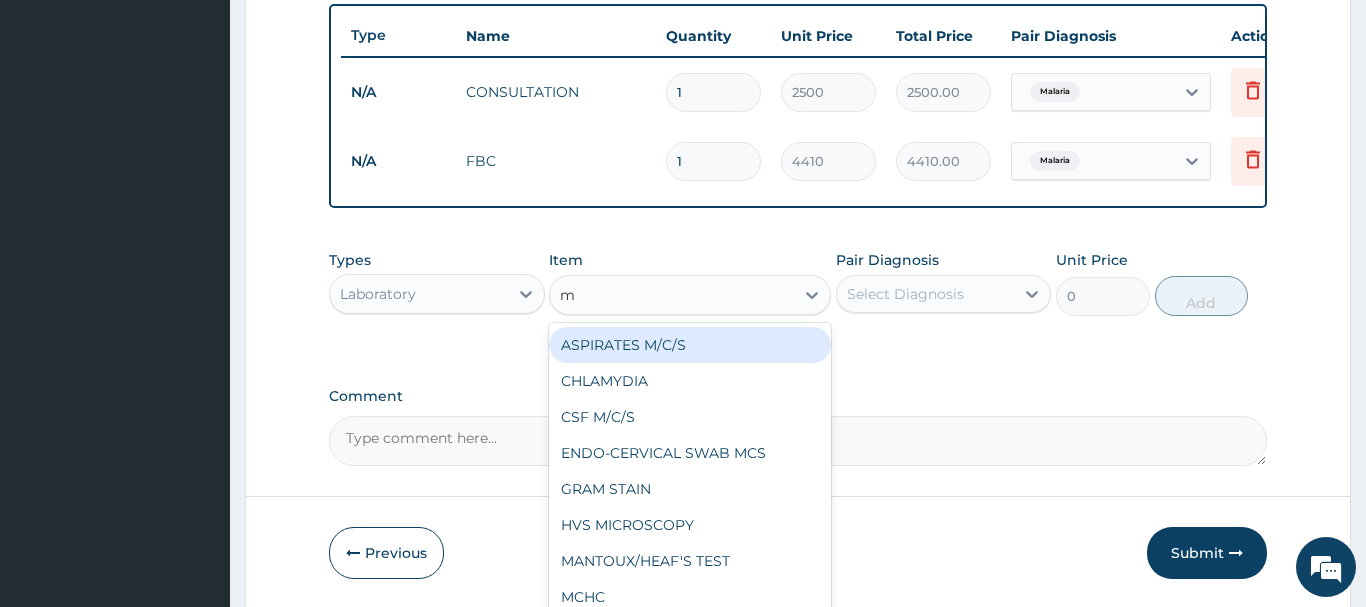 type on "mp" 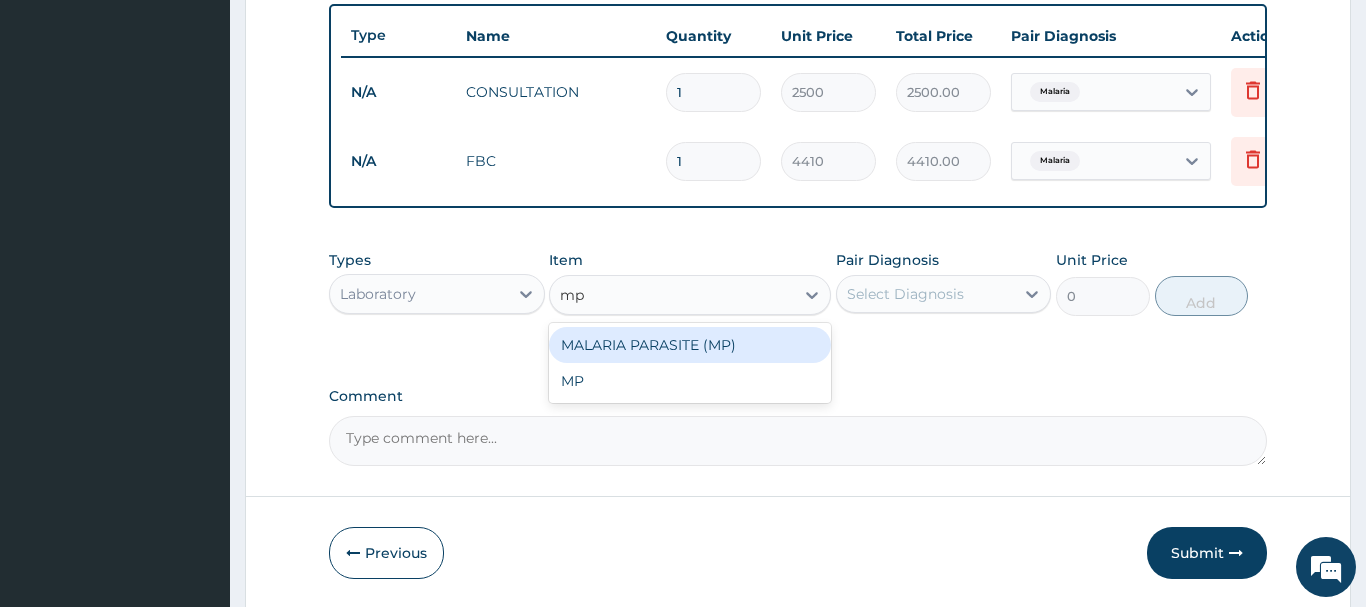 click on "MALARIA PARASITE (MP)" at bounding box center [690, 345] 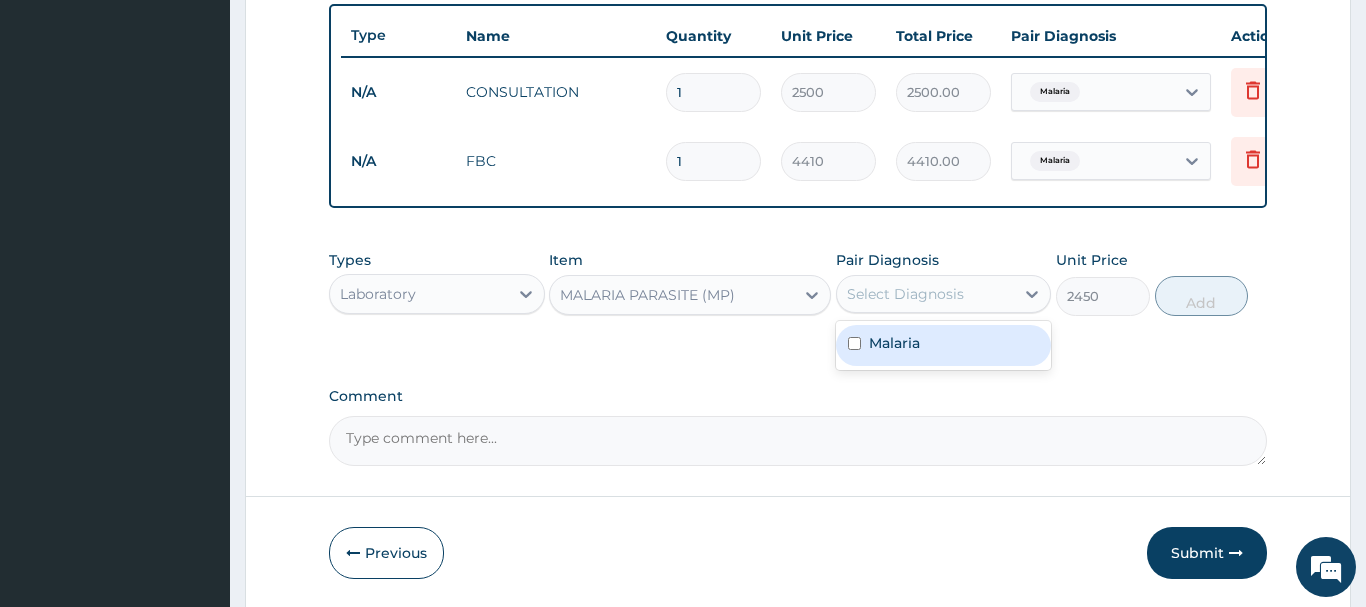 click on "Select Diagnosis" at bounding box center [905, 294] 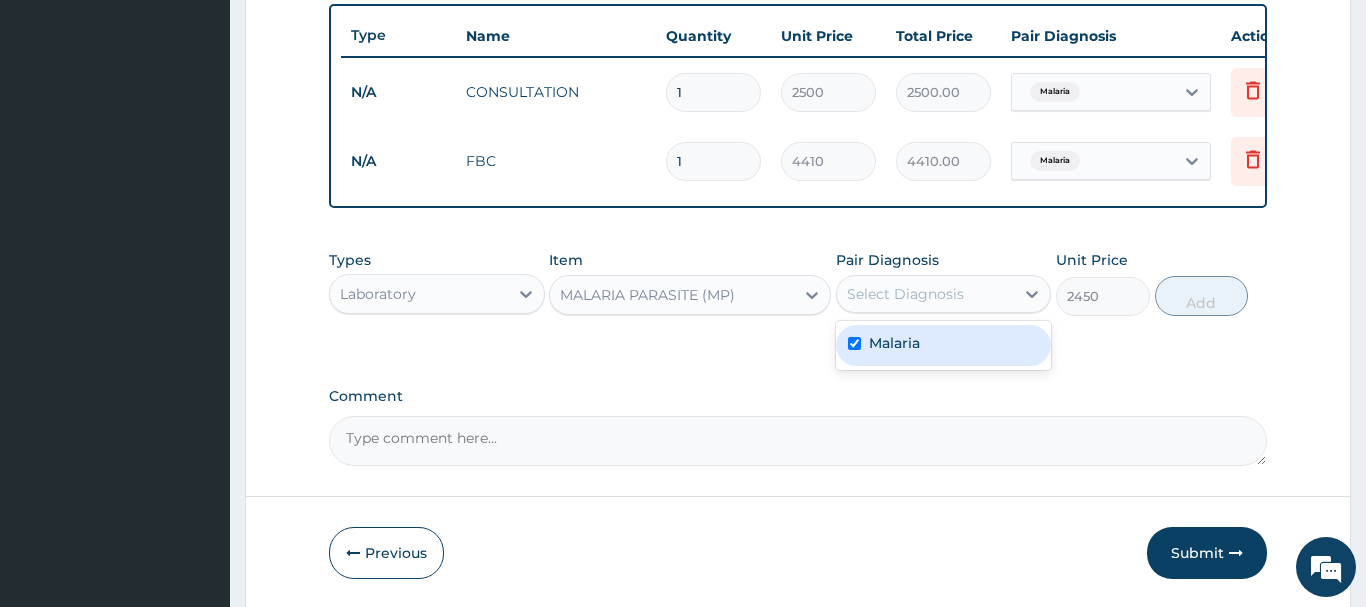 checkbox on "true" 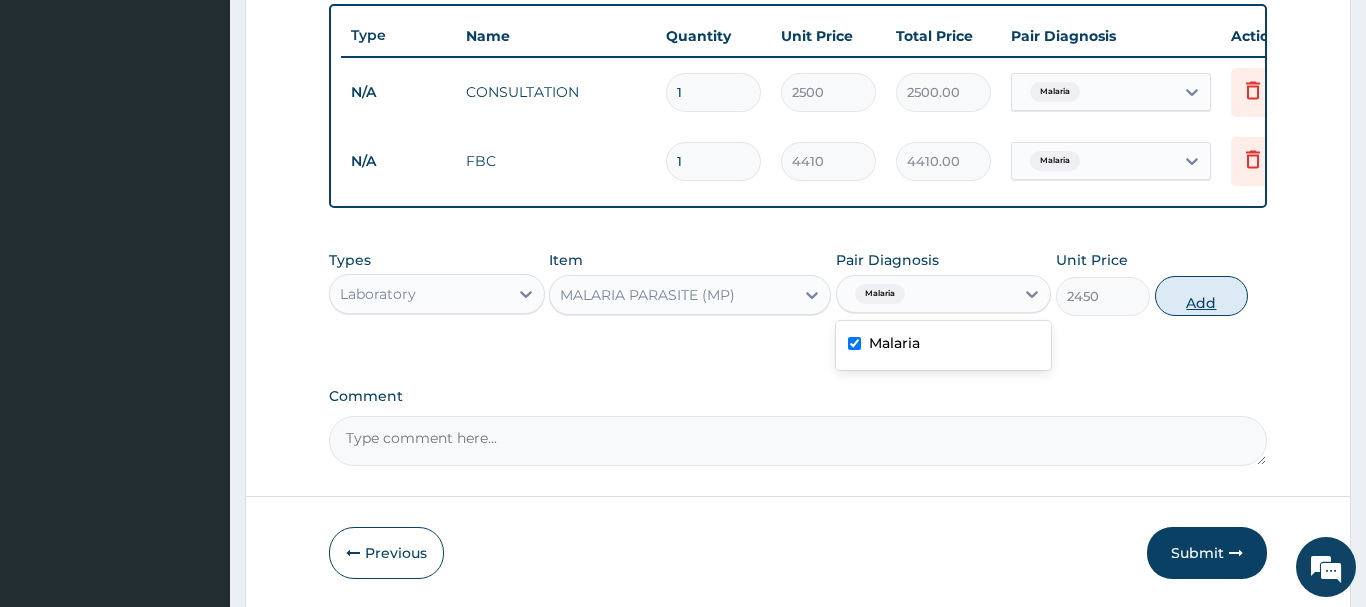 click on "Add" at bounding box center [1202, 296] 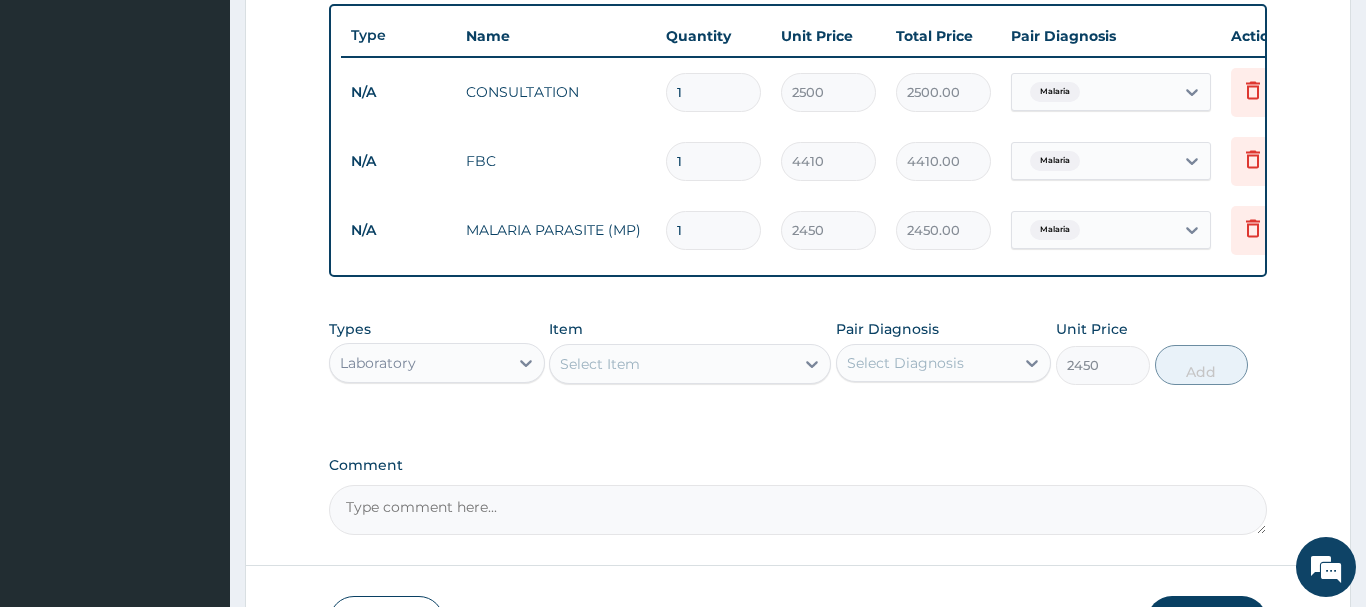 type on "0" 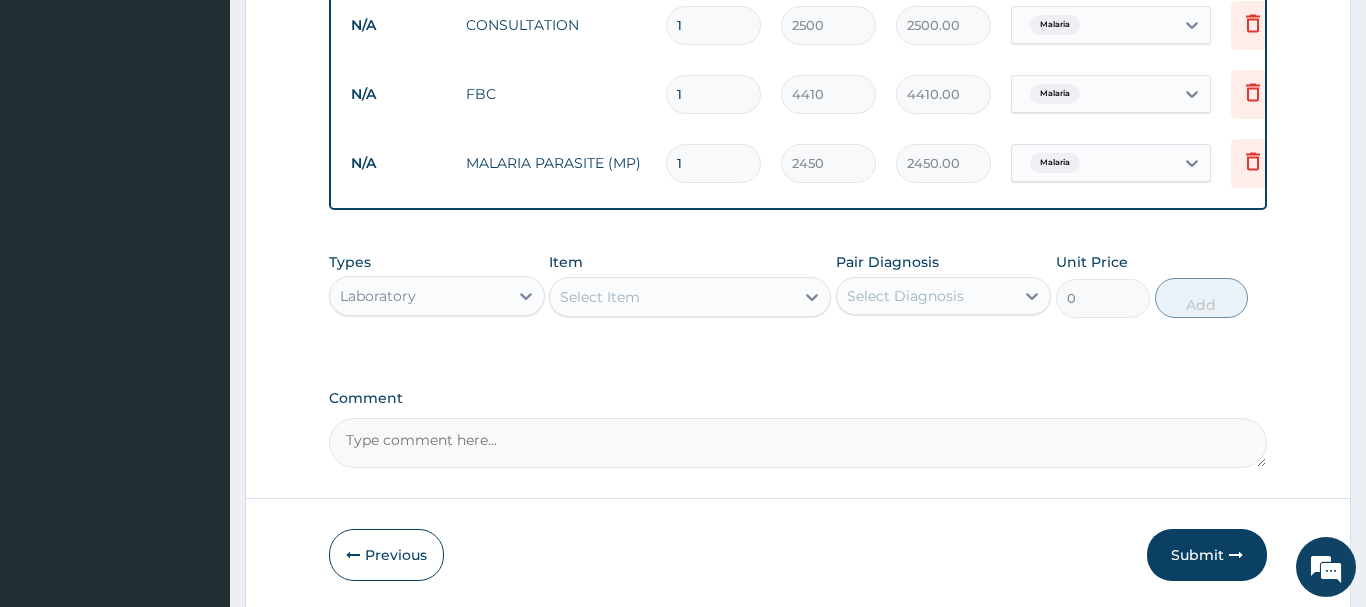 scroll, scrollTop: 842, scrollLeft: 0, axis: vertical 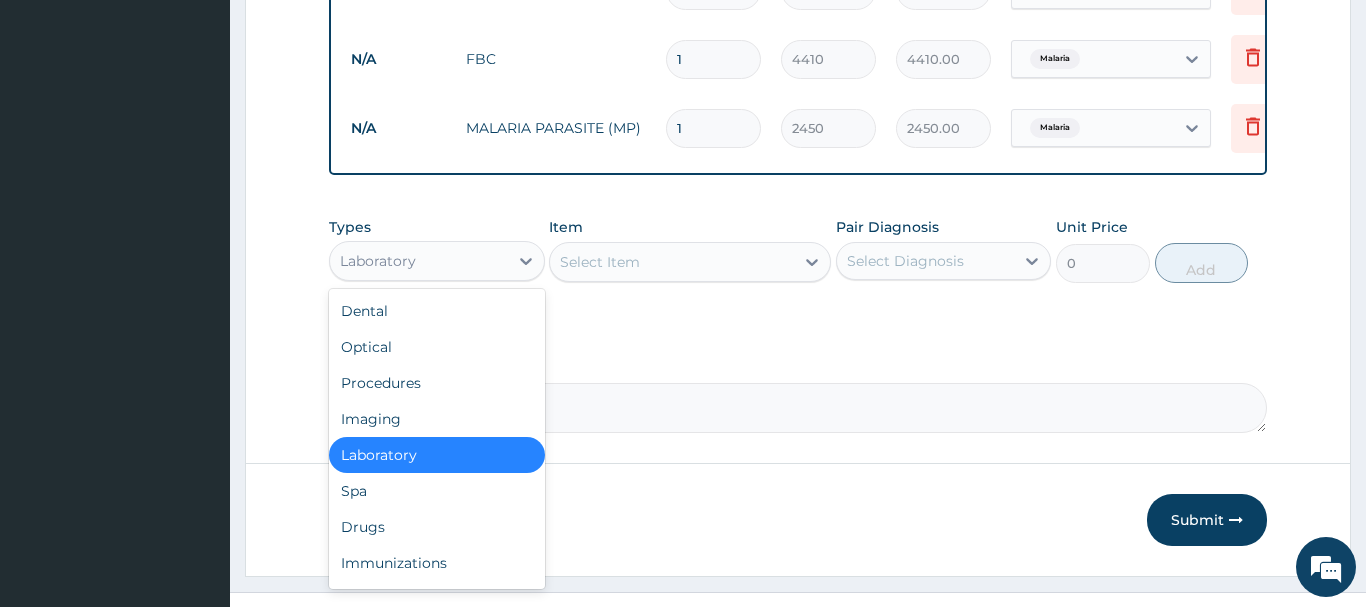 click on "Laboratory" at bounding box center (419, 261) 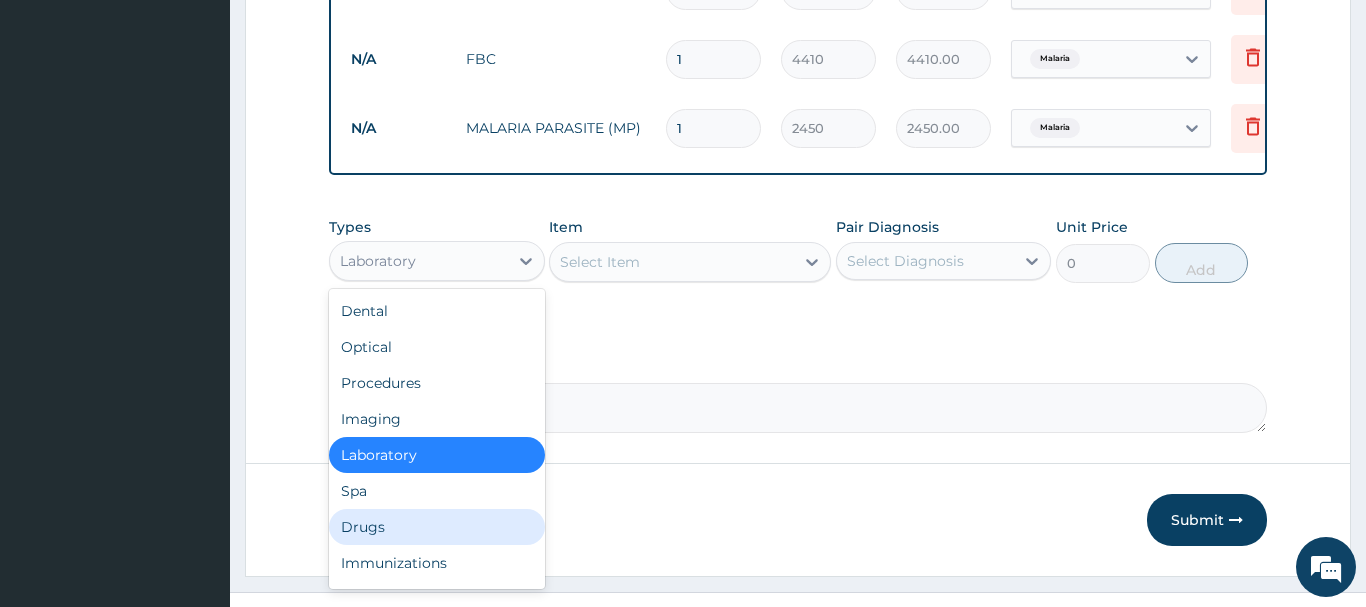 click on "Drugs" at bounding box center (437, 527) 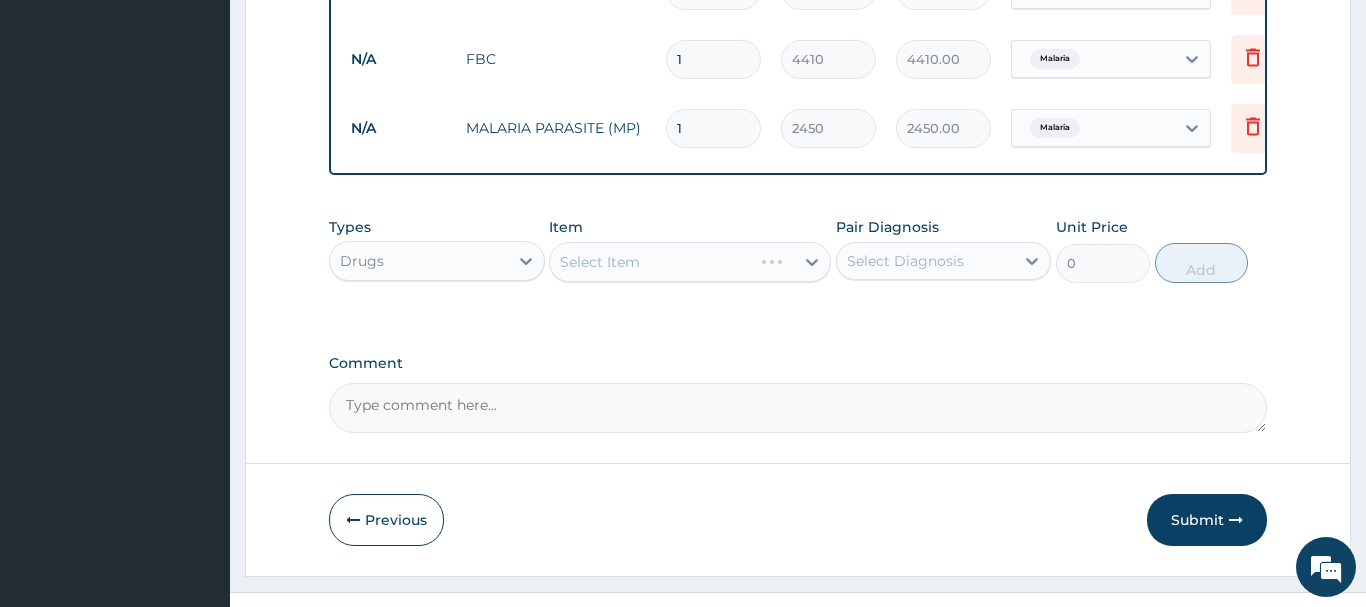 click on "Select Item" at bounding box center (690, 262) 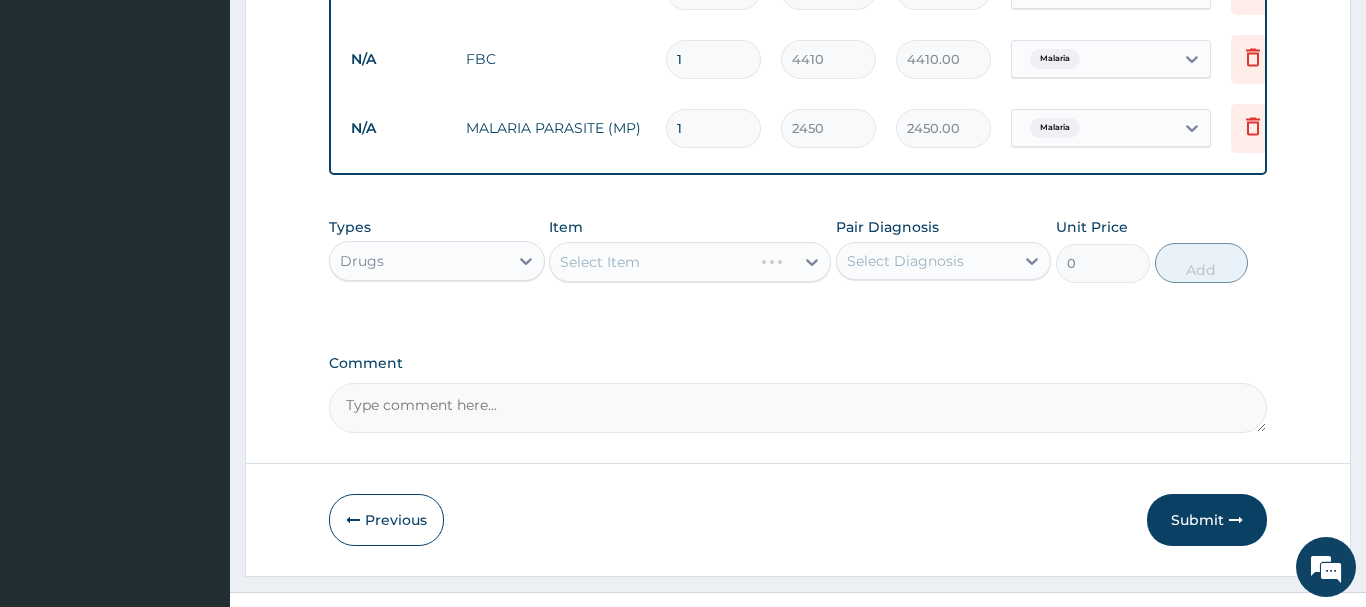 drag, startPoint x: 709, startPoint y: 263, endPoint x: 730, endPoint y: 263, distance: 21 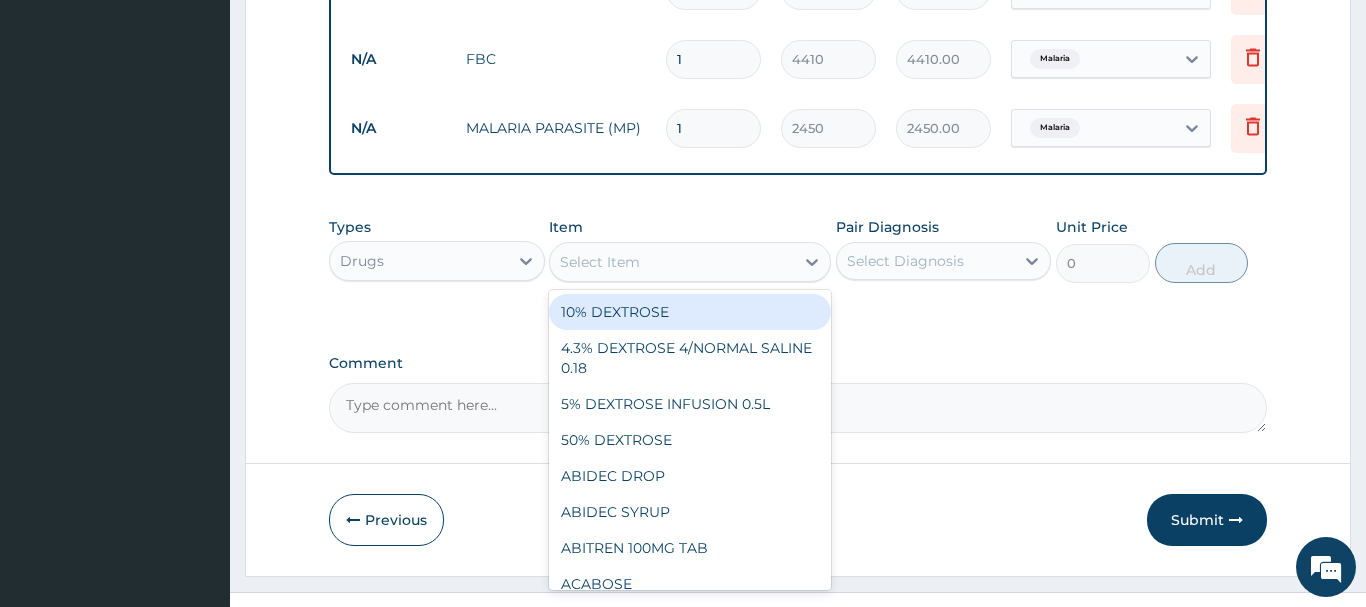 click on "Select Item" at bounding box center (672, 262) 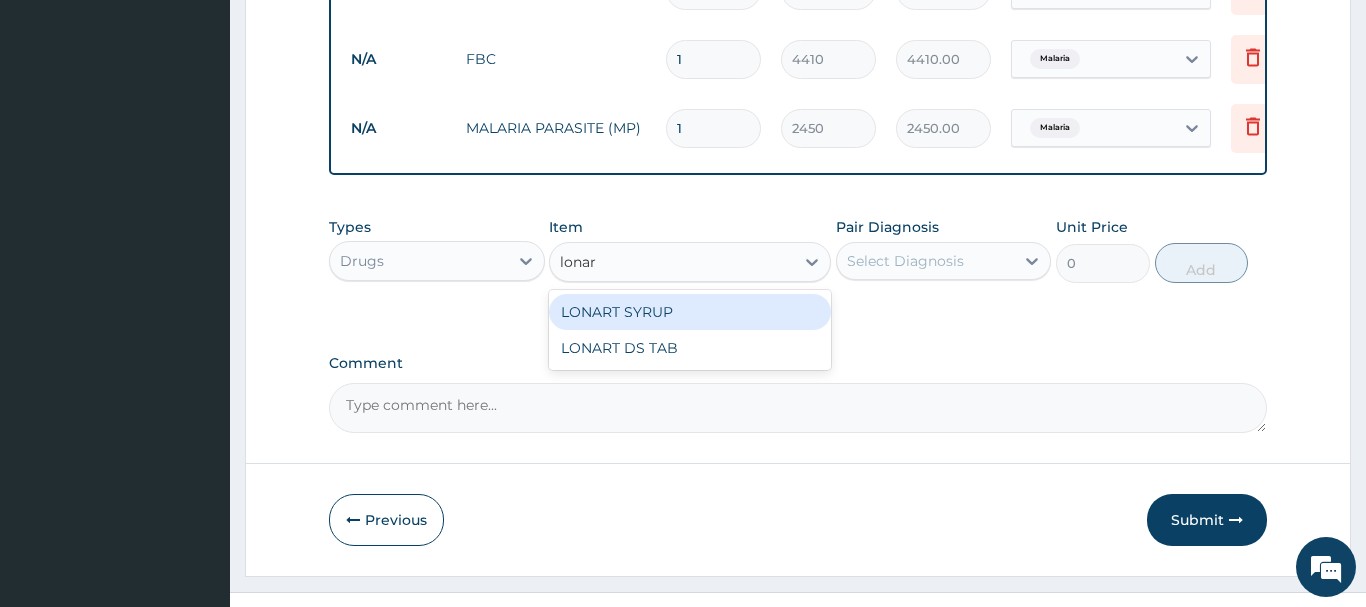 type on "lonart" 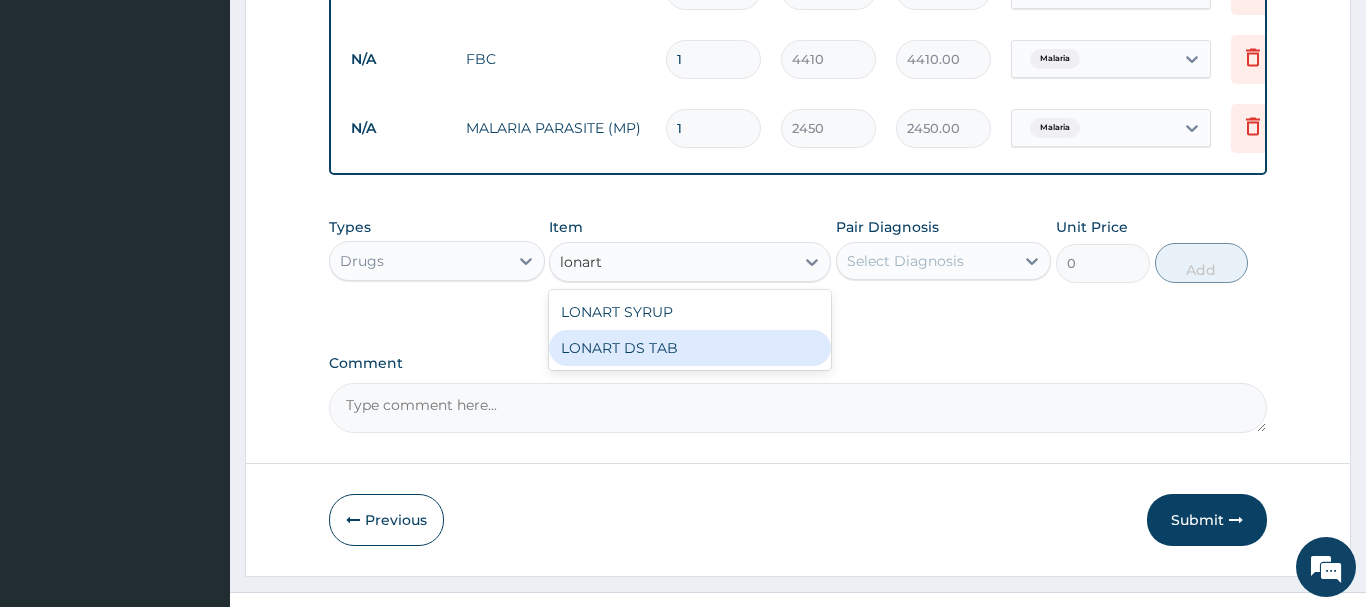 click on "LONART DS TAB" at bounding box center [690, 348] 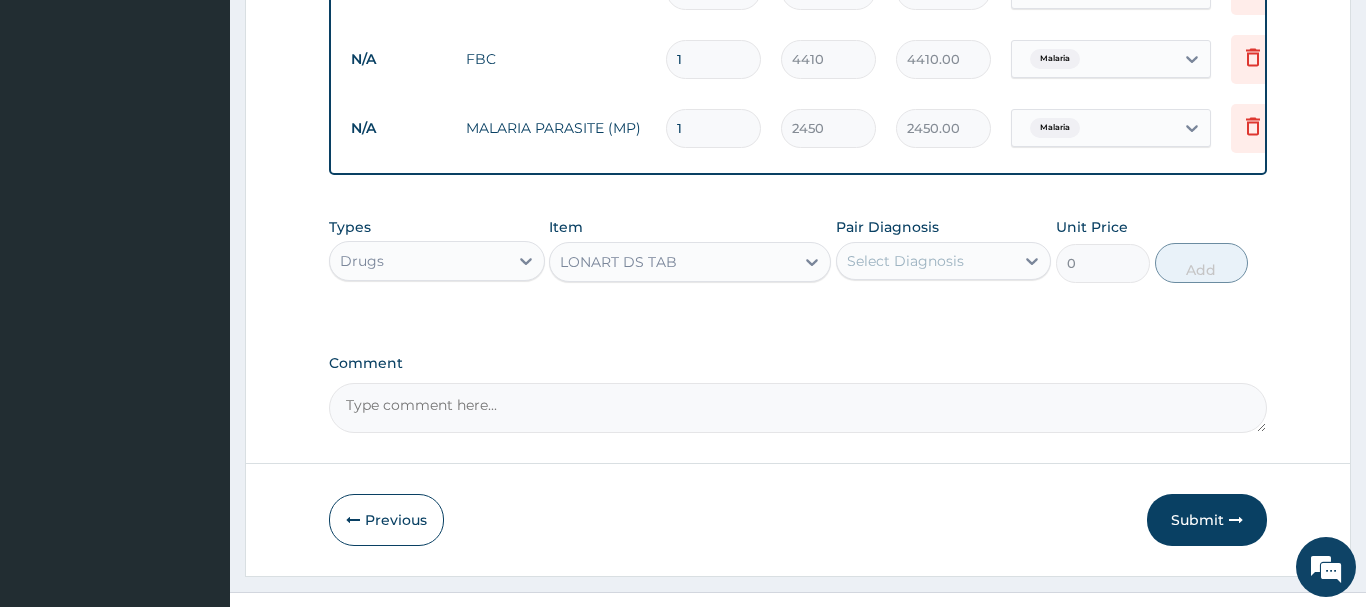 type 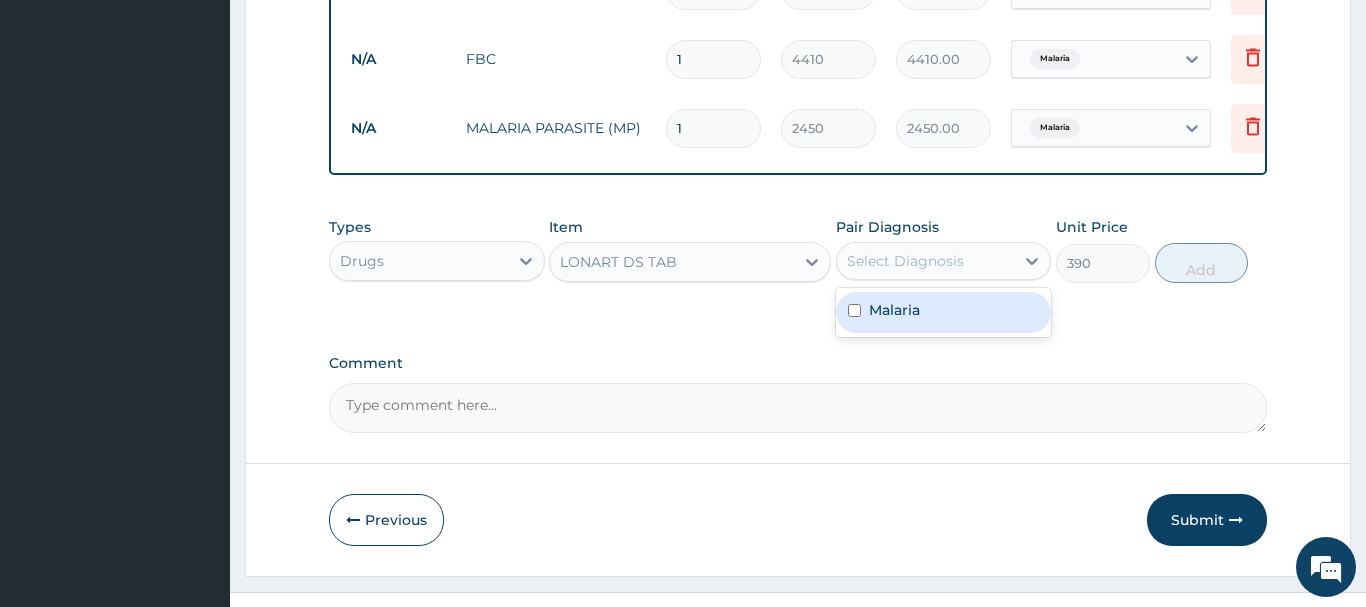 click on "Select Diagnosis" at bounding box center [905, 261] 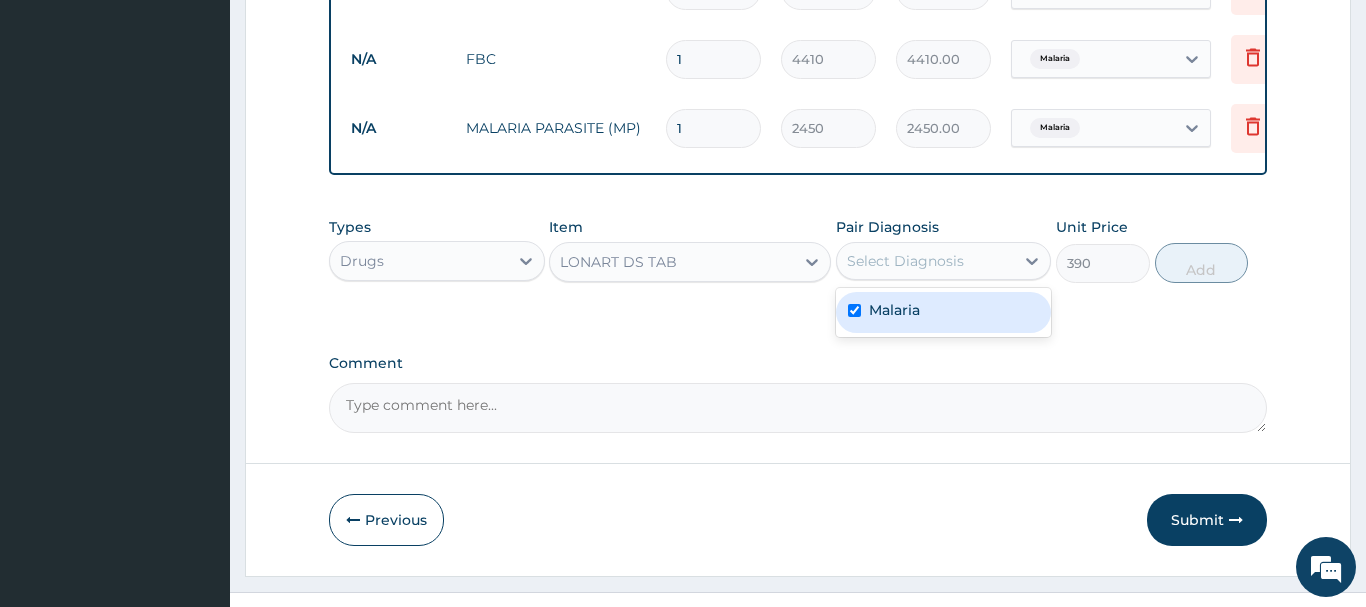 checkbox on "true" 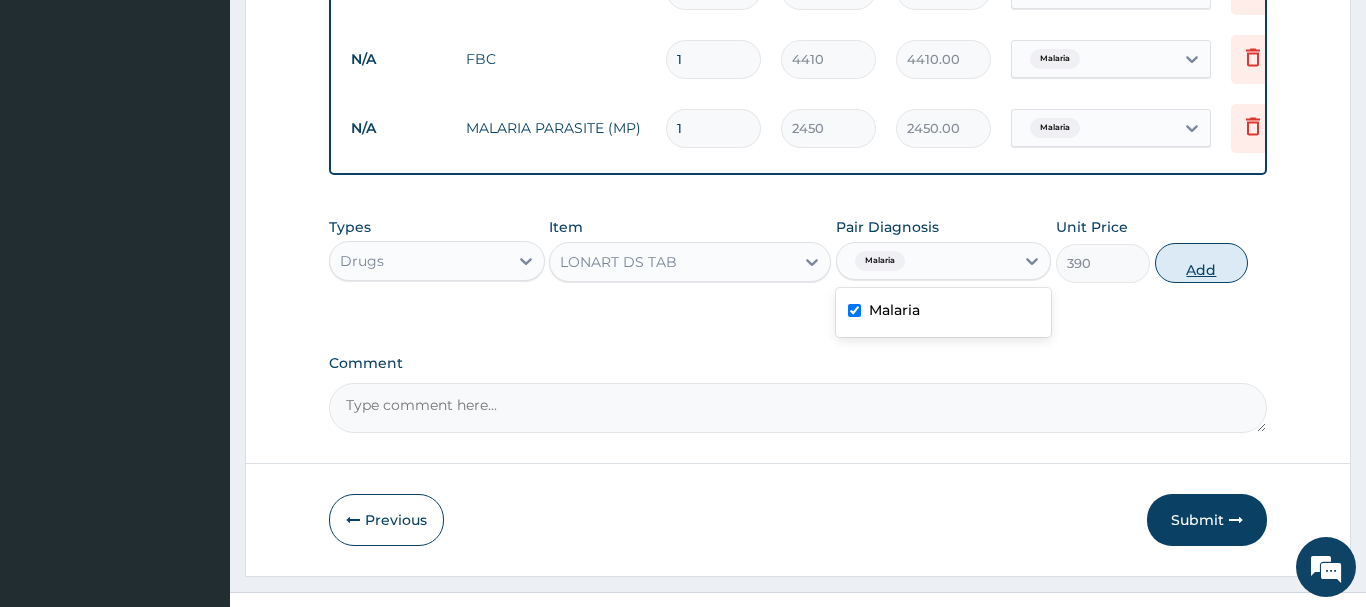 click on "Add" at bounding box center [1202, 263] 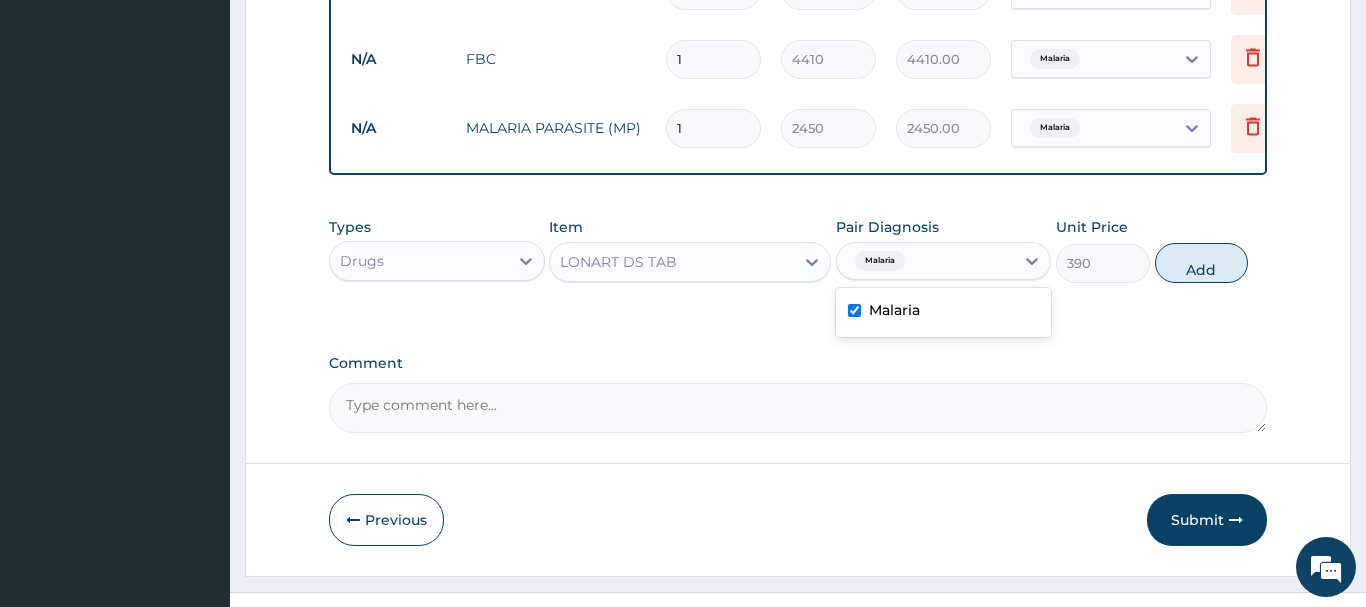 type on "0" 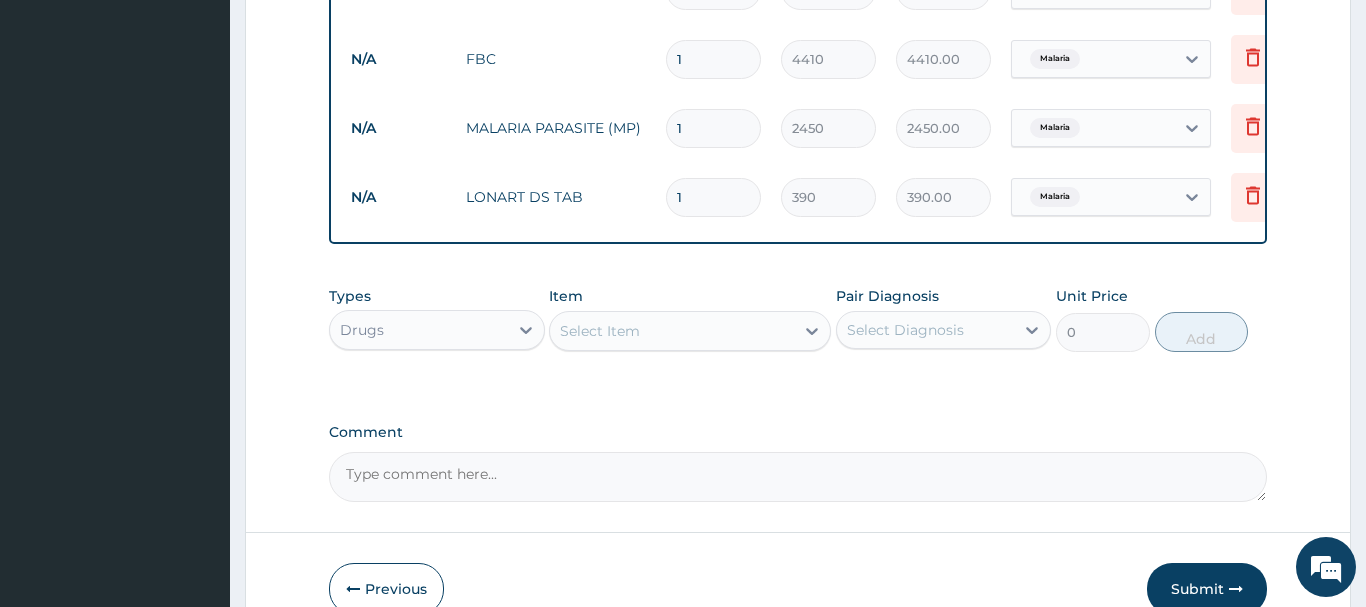 type 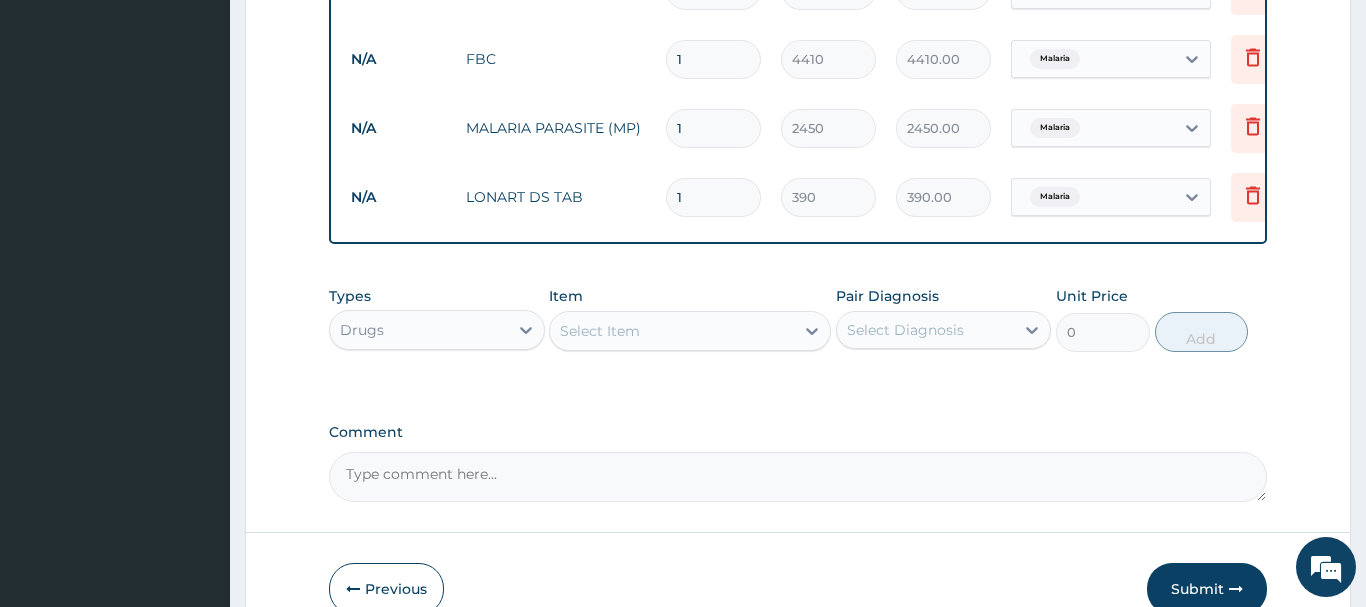 type on "0.00" 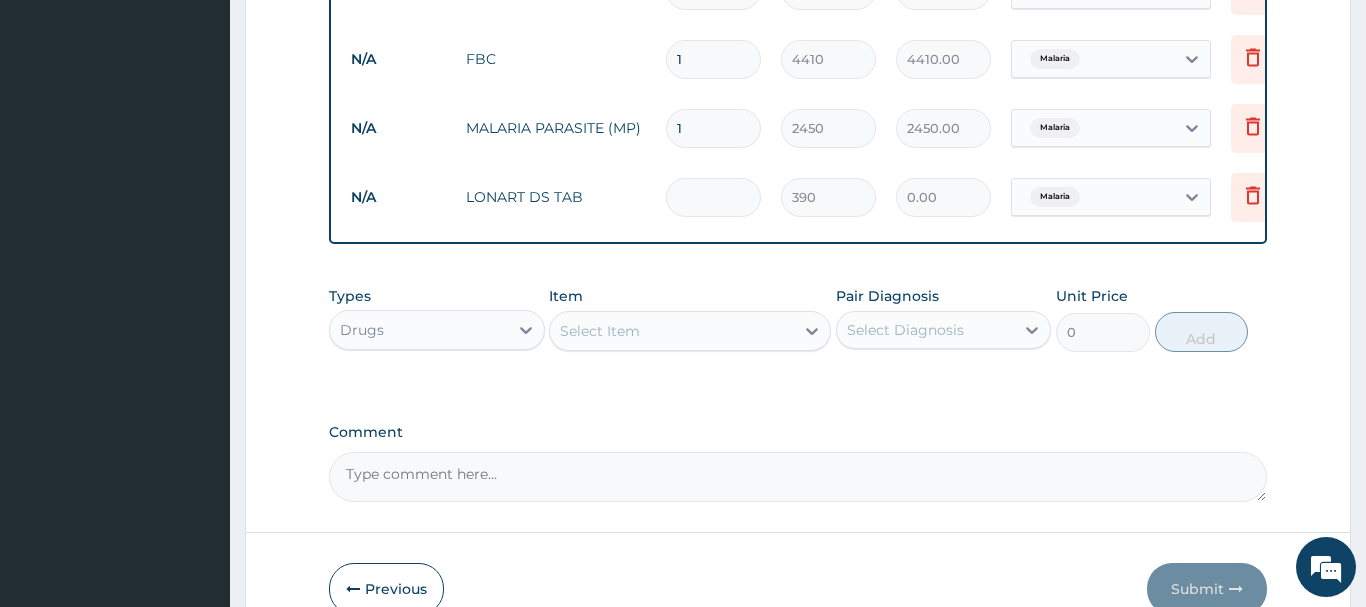 type on "6" 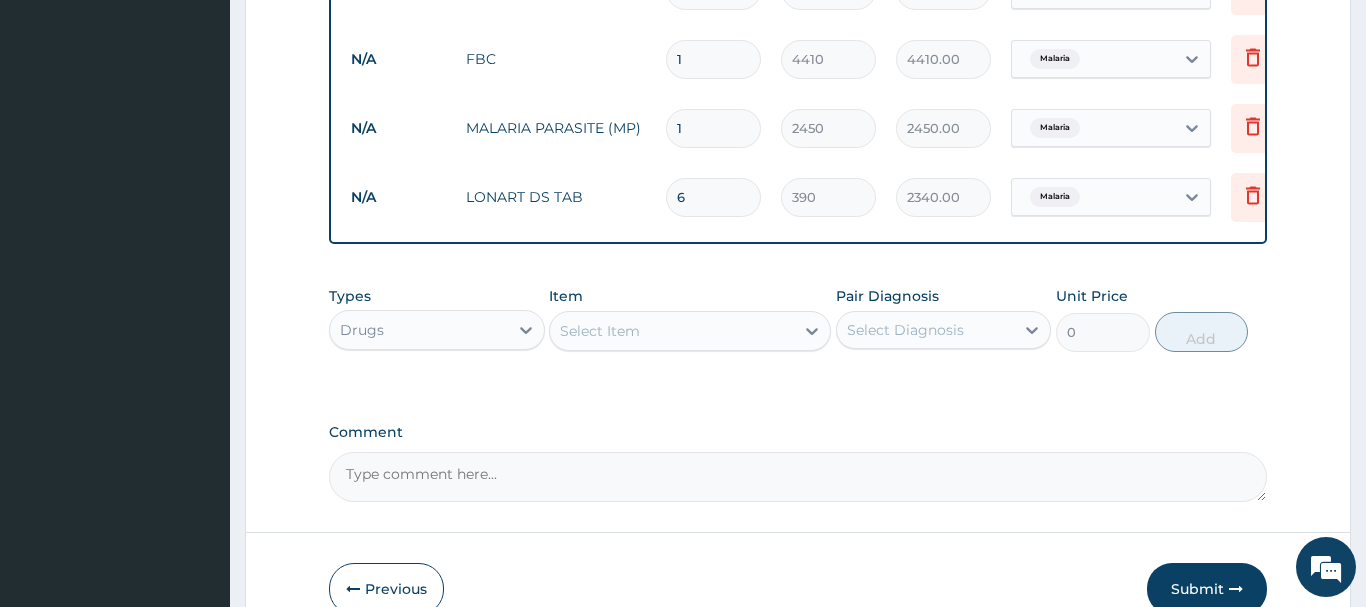 type on "6" 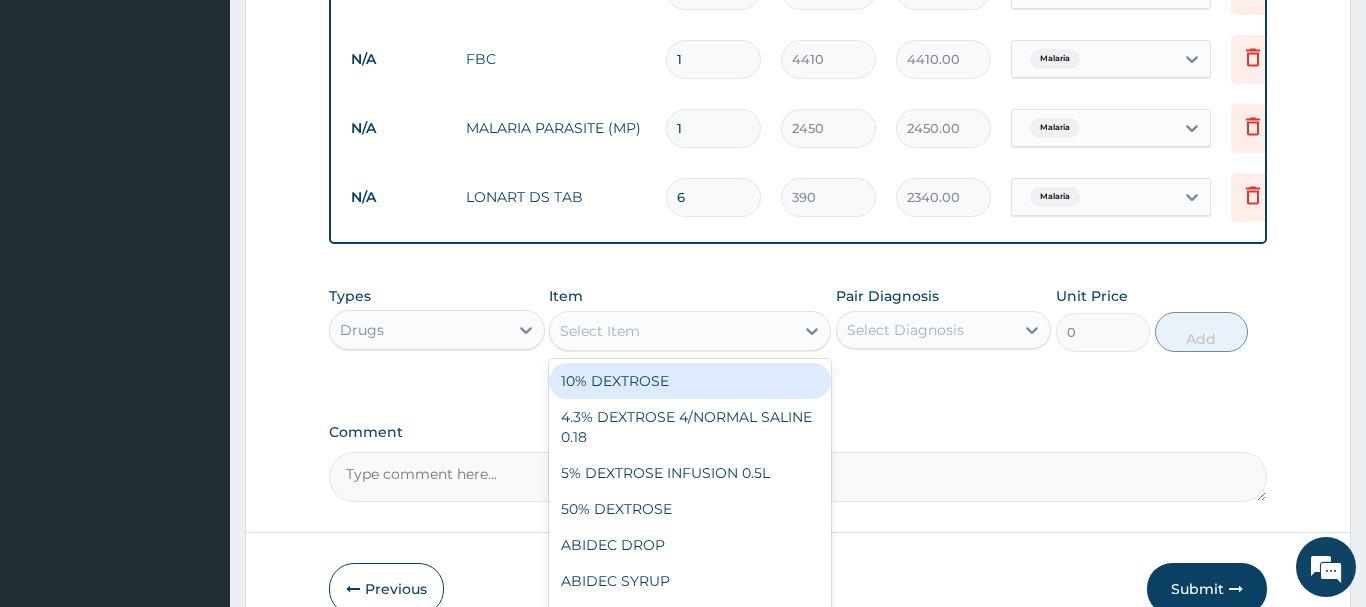 click on "Select Item" at bounding box center (672, 331) 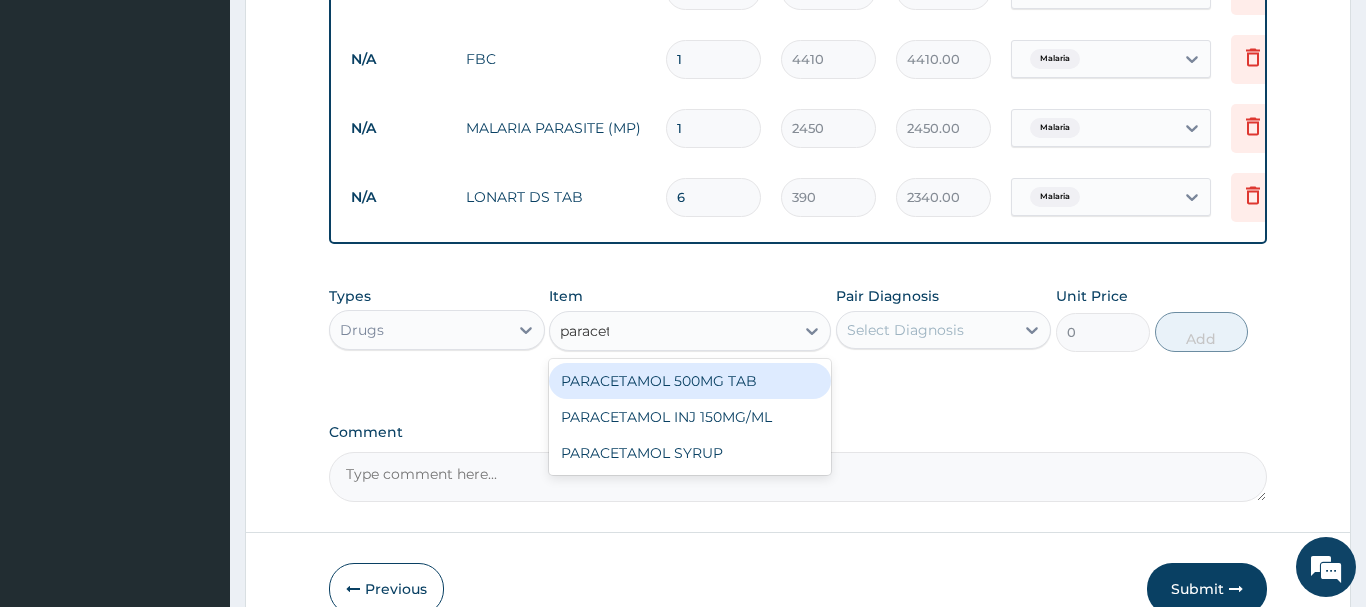 type on "paraceta" 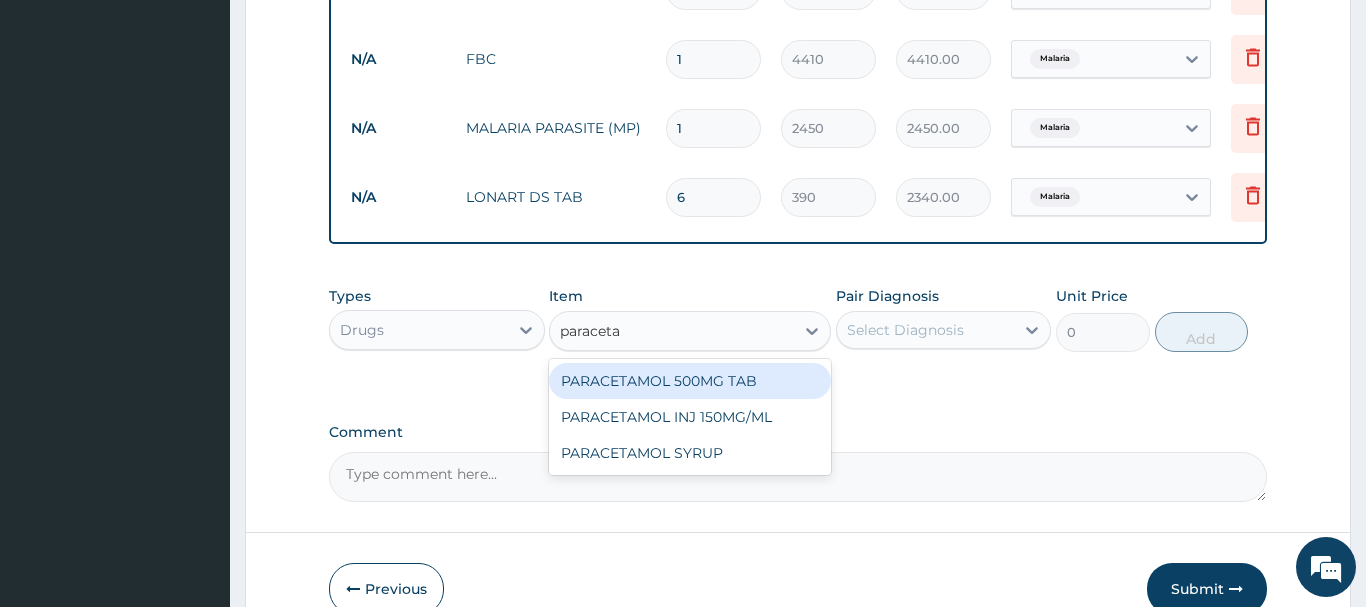 click on "PARACETAMOL 500MG TAB" at bounding box center [690, 381] 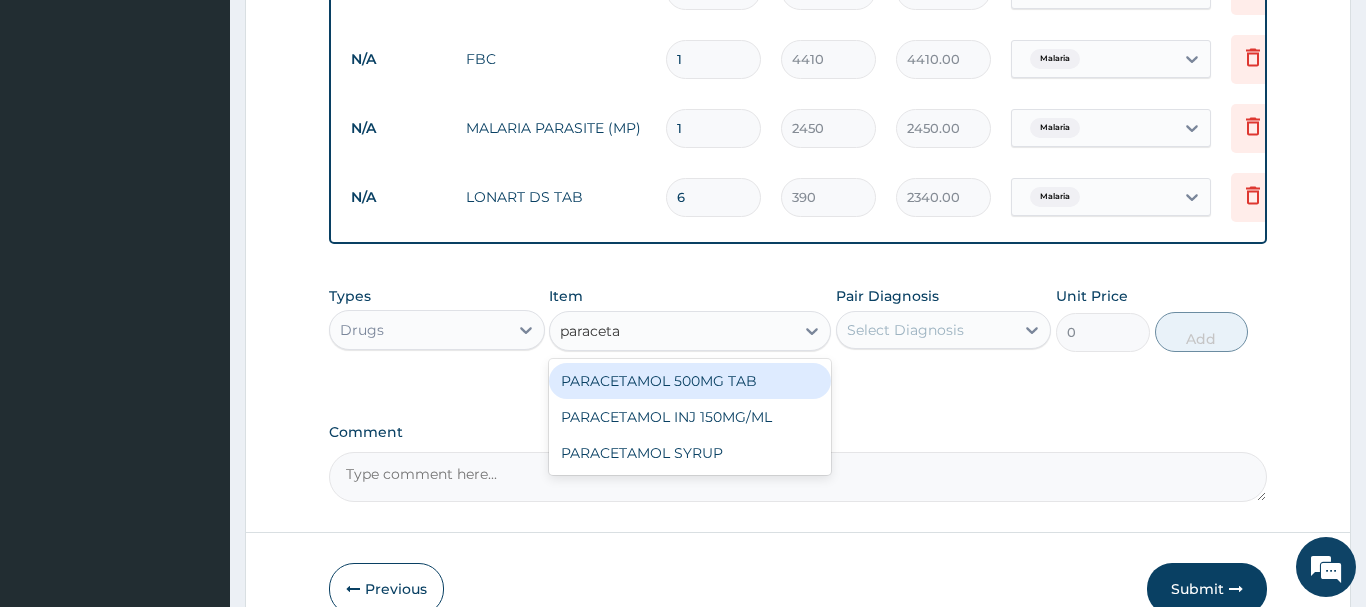 type 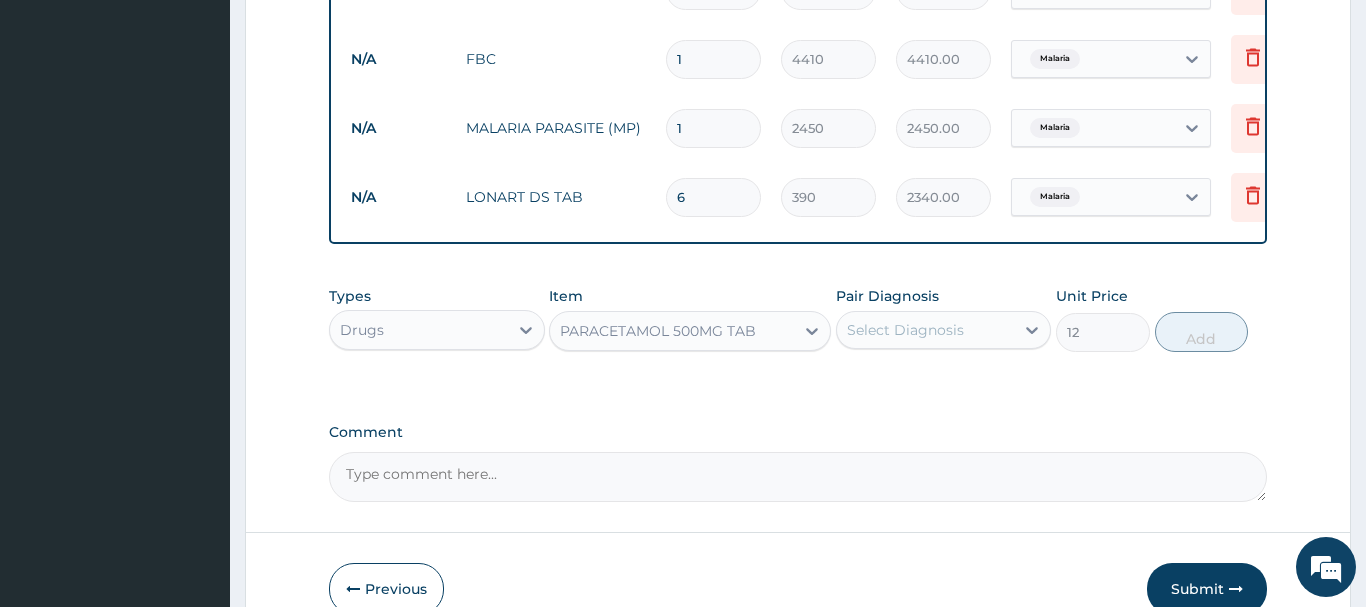 click on "Select Diagnosis" at bounding box center (905, 330) 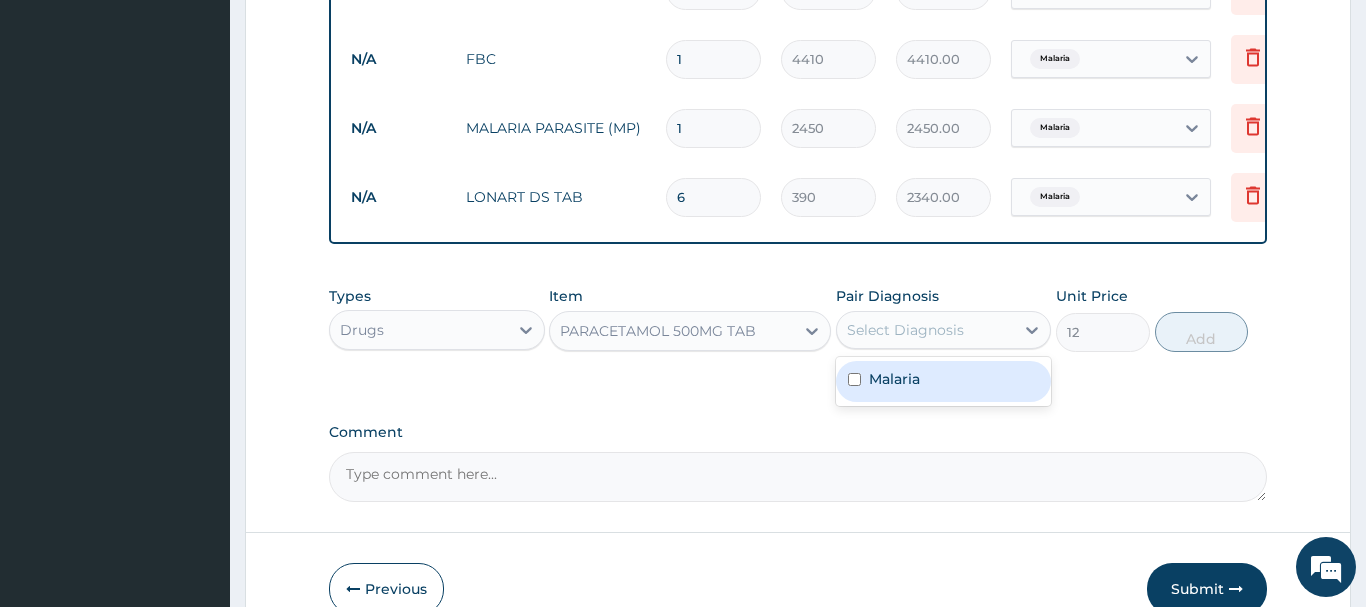 click on "Malaria" at bounding box center (894, 379) 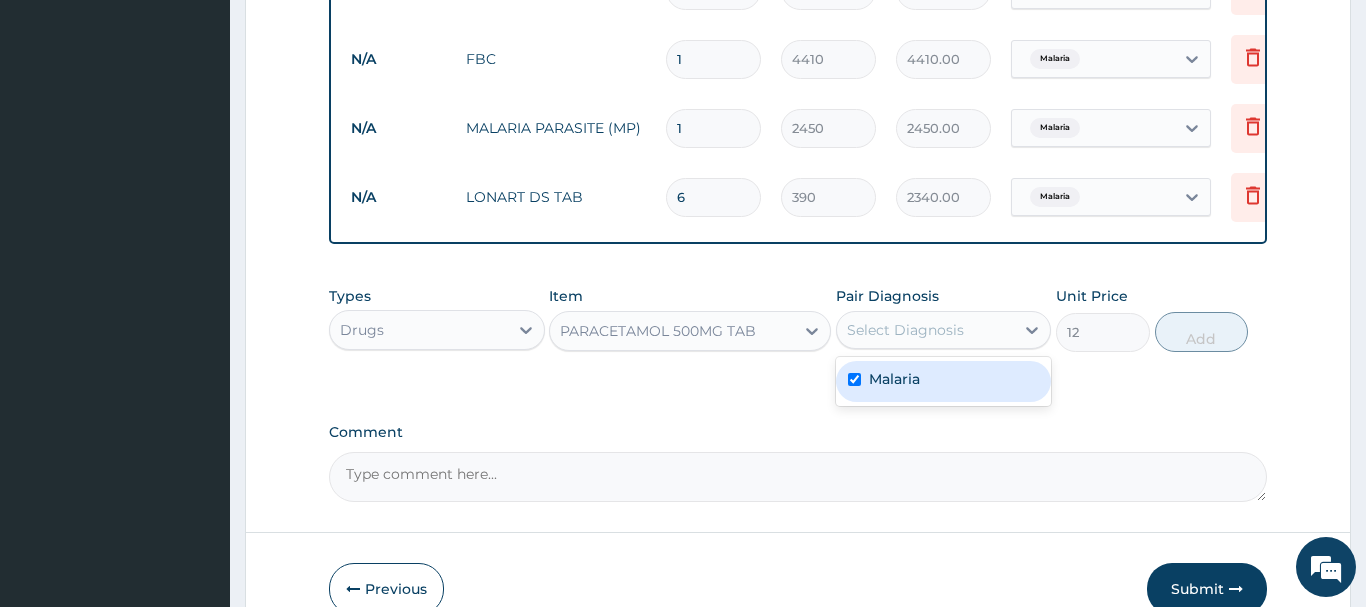 checkbox on "true" 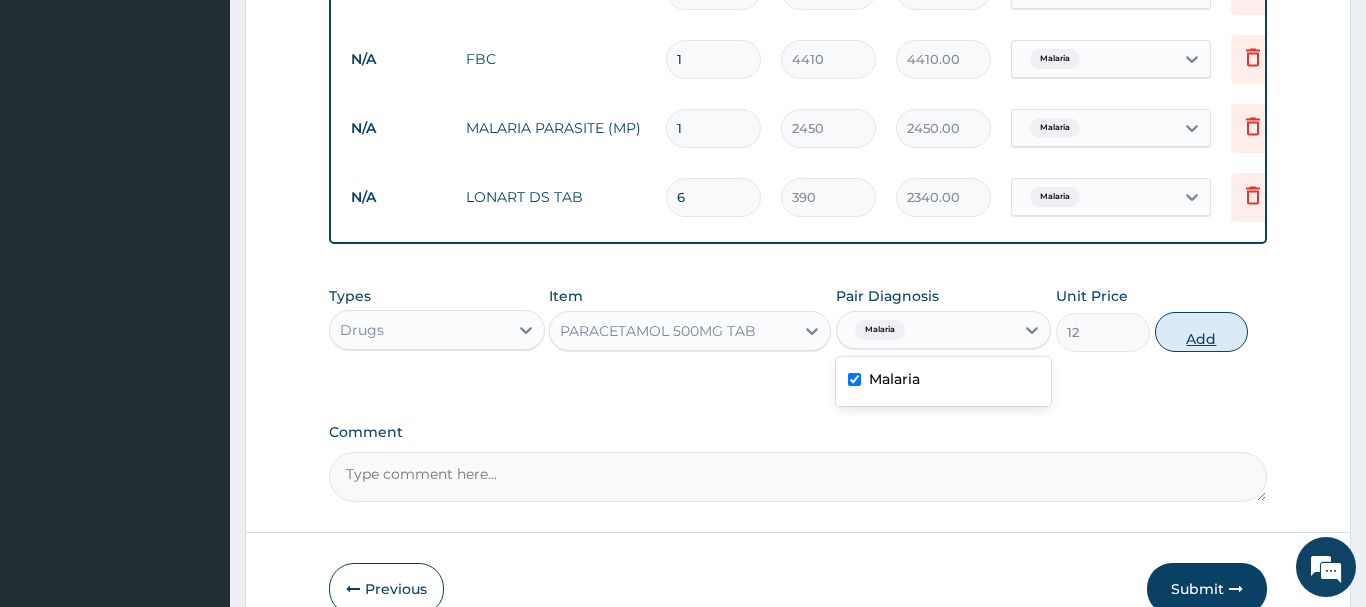 click on "Add" at bounding box center (1202, 332) 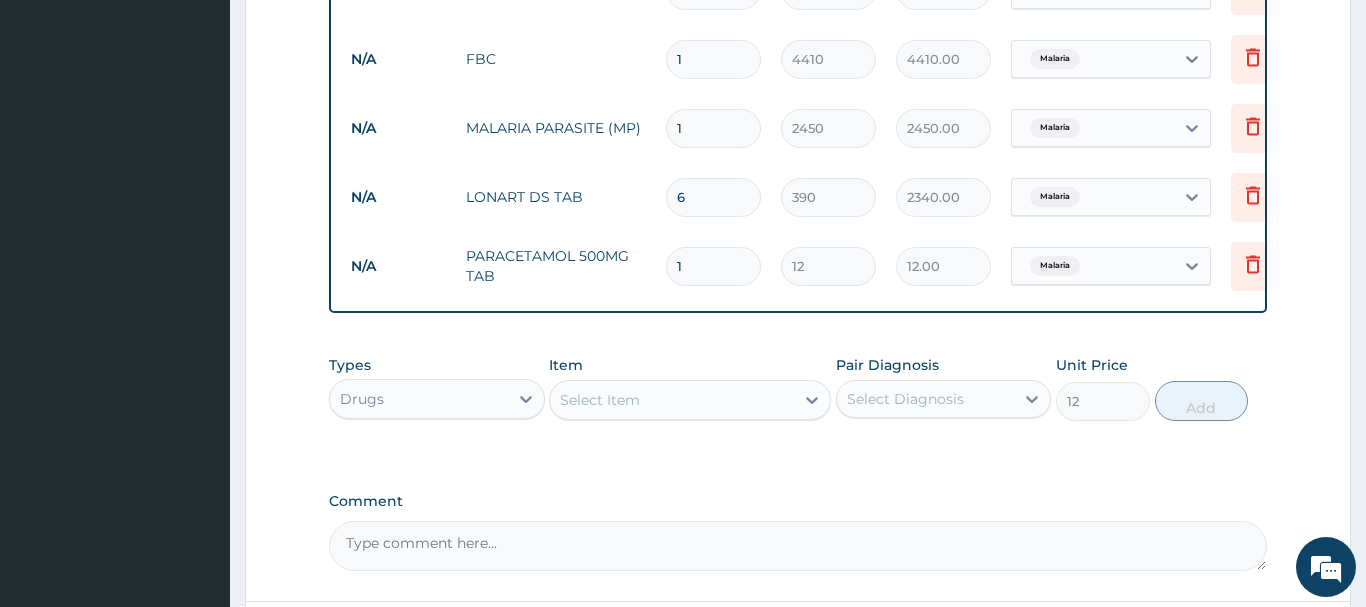 type on "0" 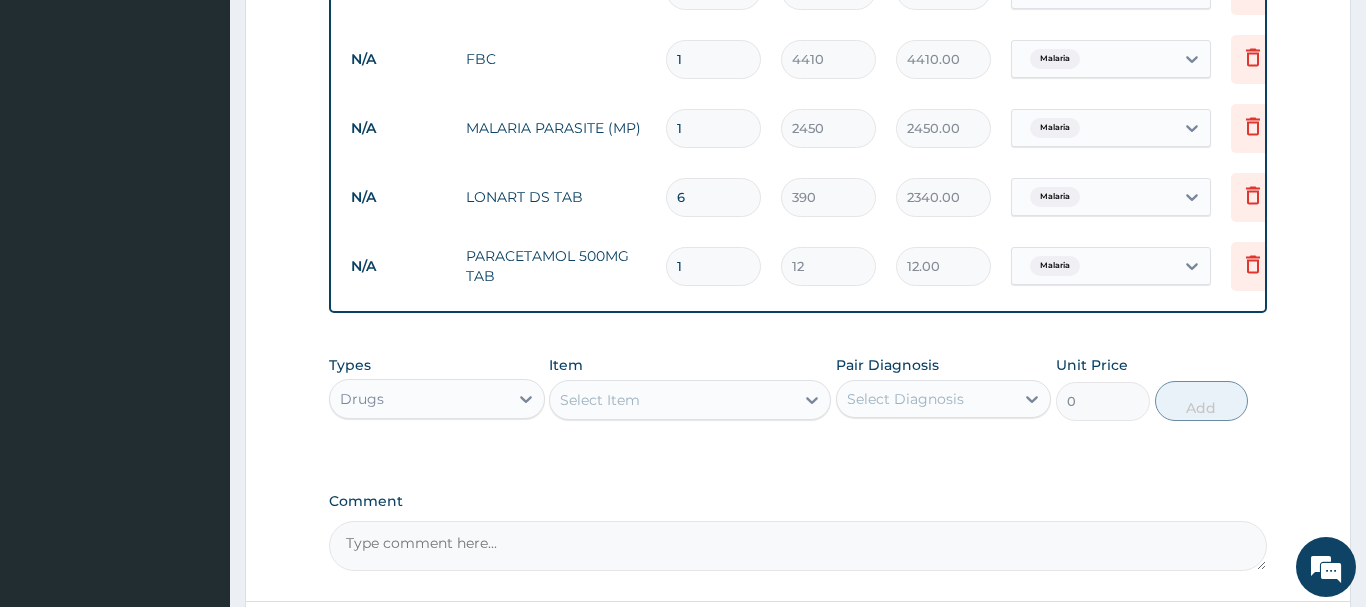 type on "18" 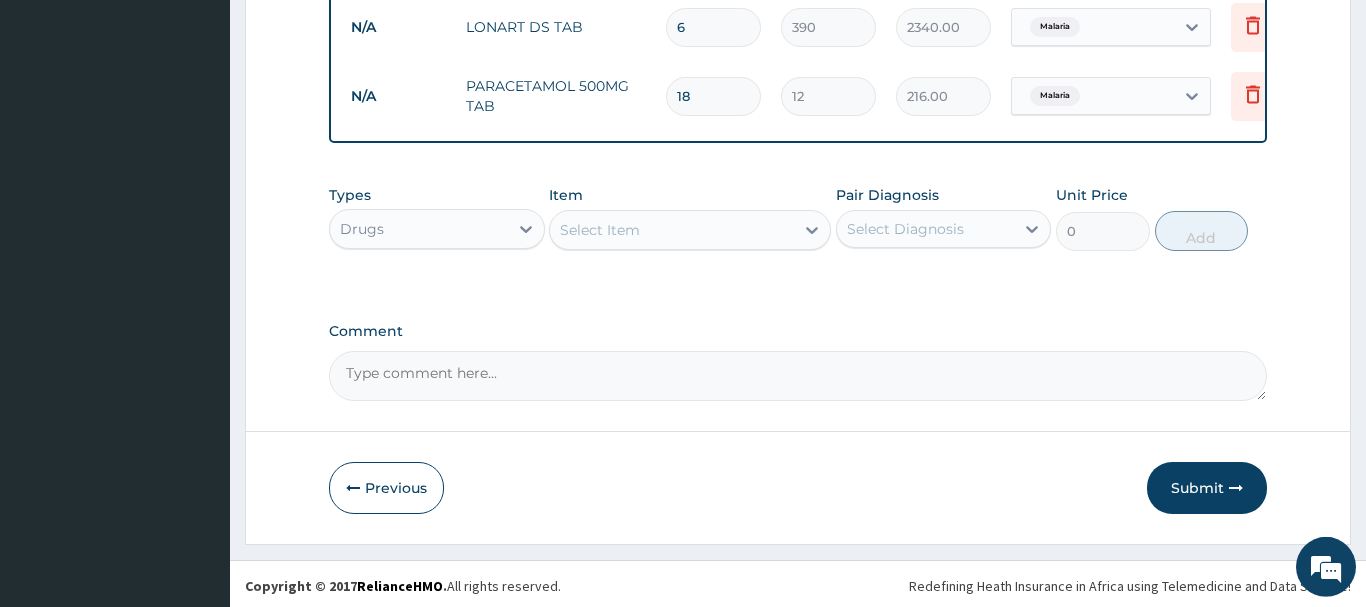 scroll, scrollTop: 1016, scrollLeft: 0, axis: vertical 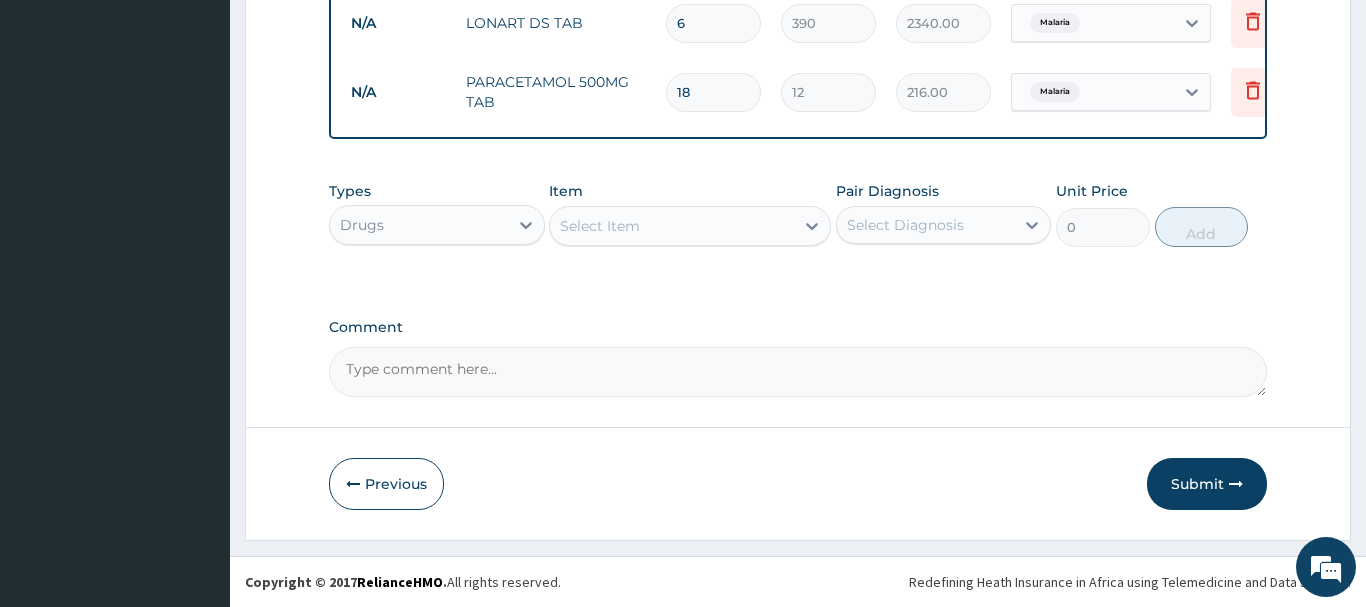 type on "18" 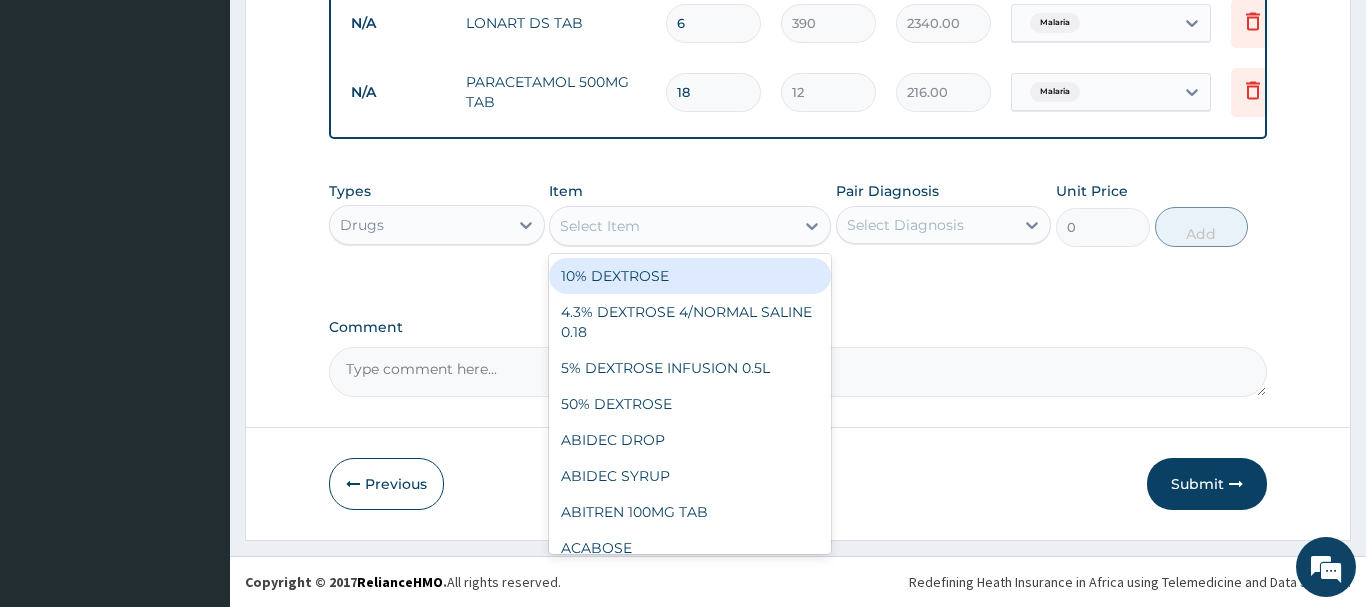 click on "Select Item" at bounding box center (600, 226) 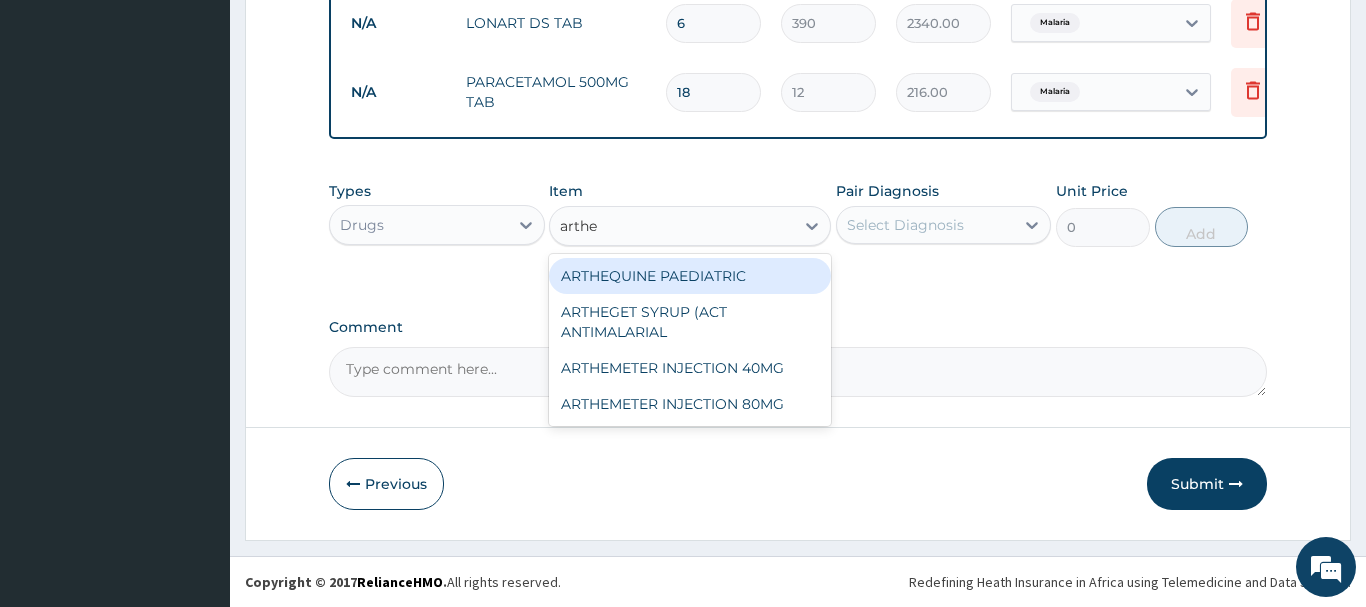 type on "arthem" 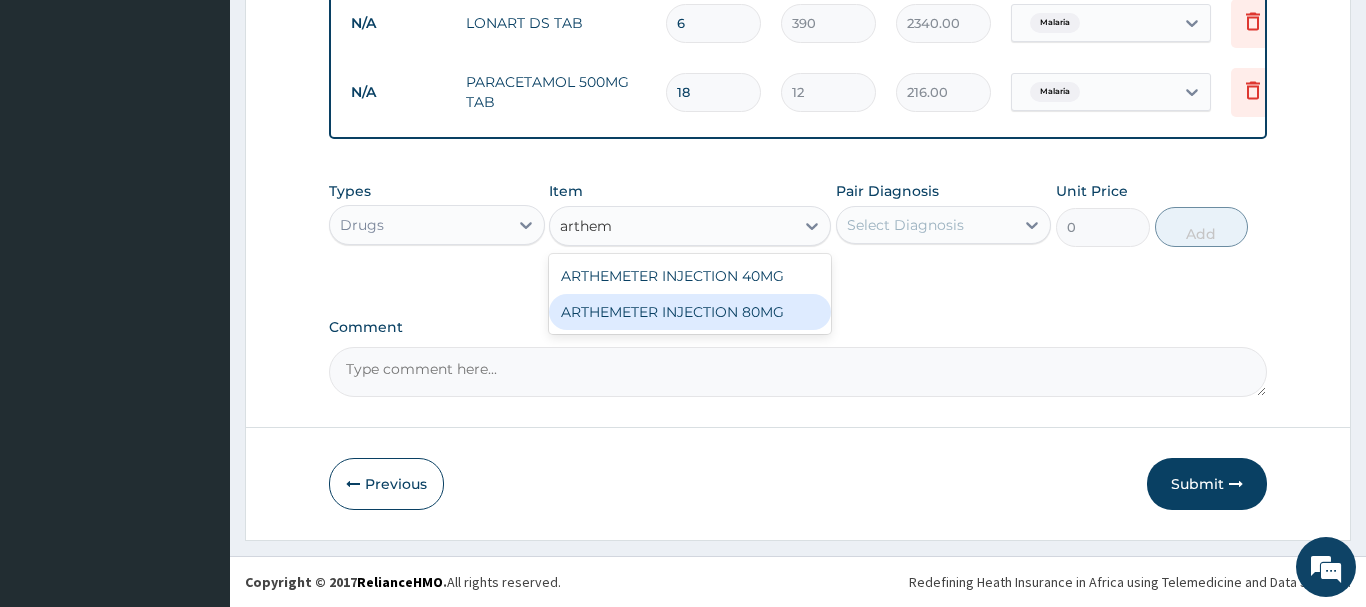 click on "ARTHEMETER INJECTION 80MG" at bounding box center (690, 312) 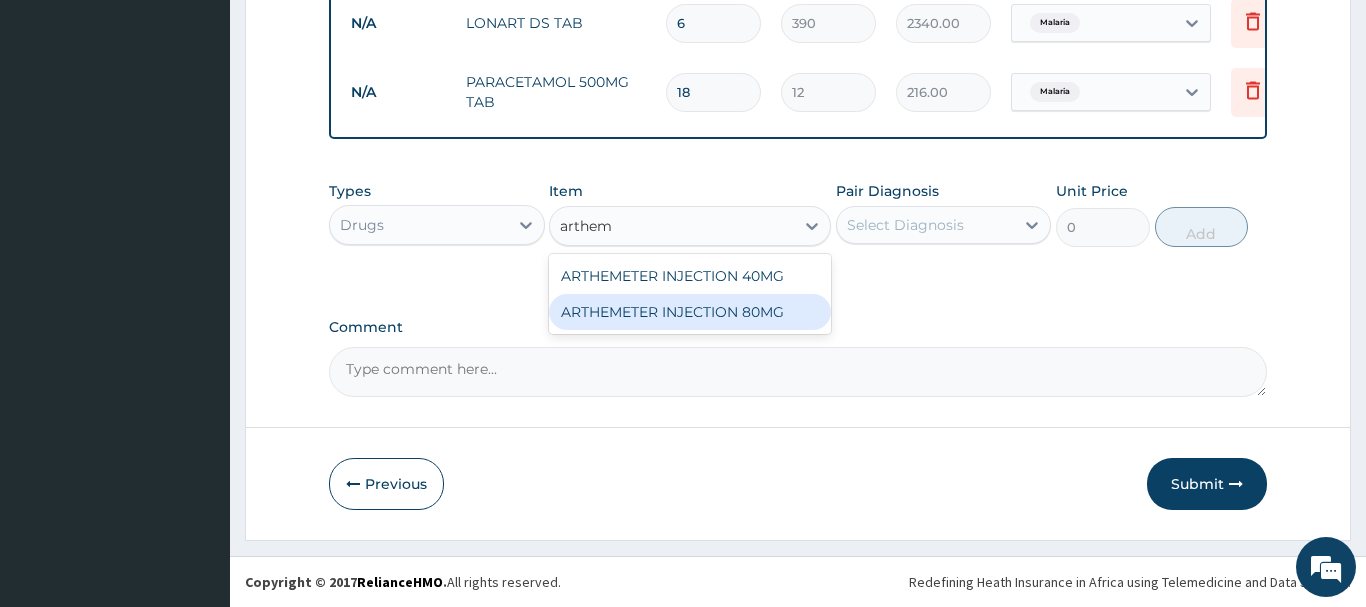type 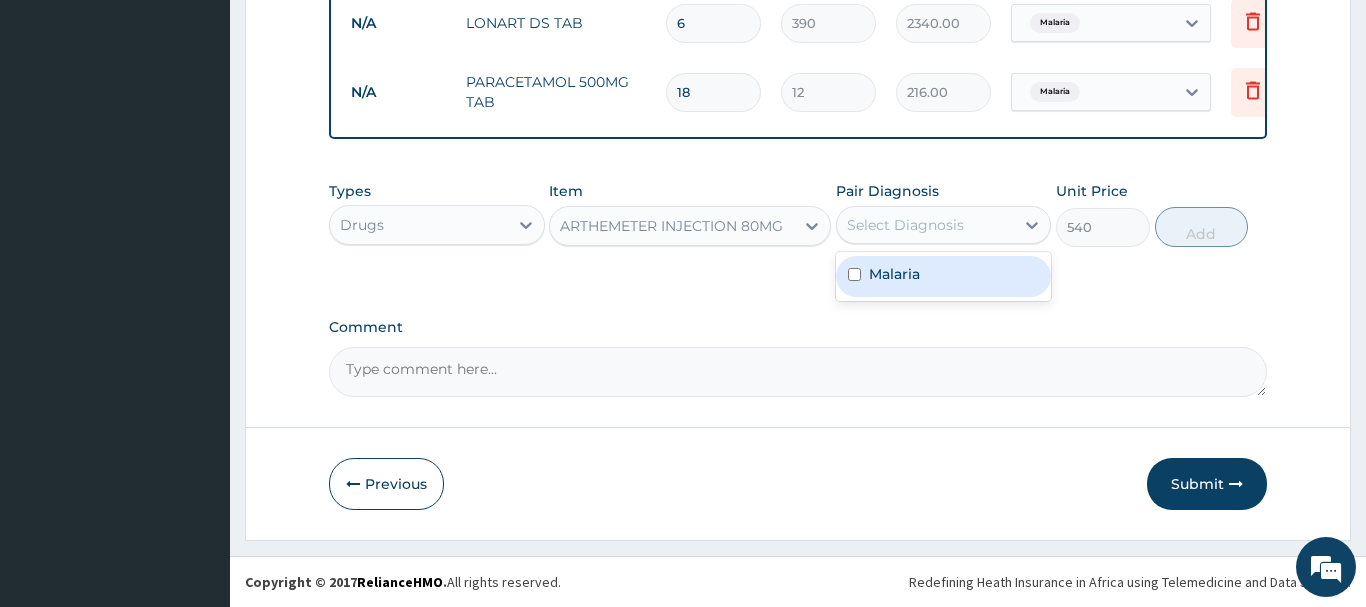 click on "Select Diagnosis" at bounding box center (905, 225) 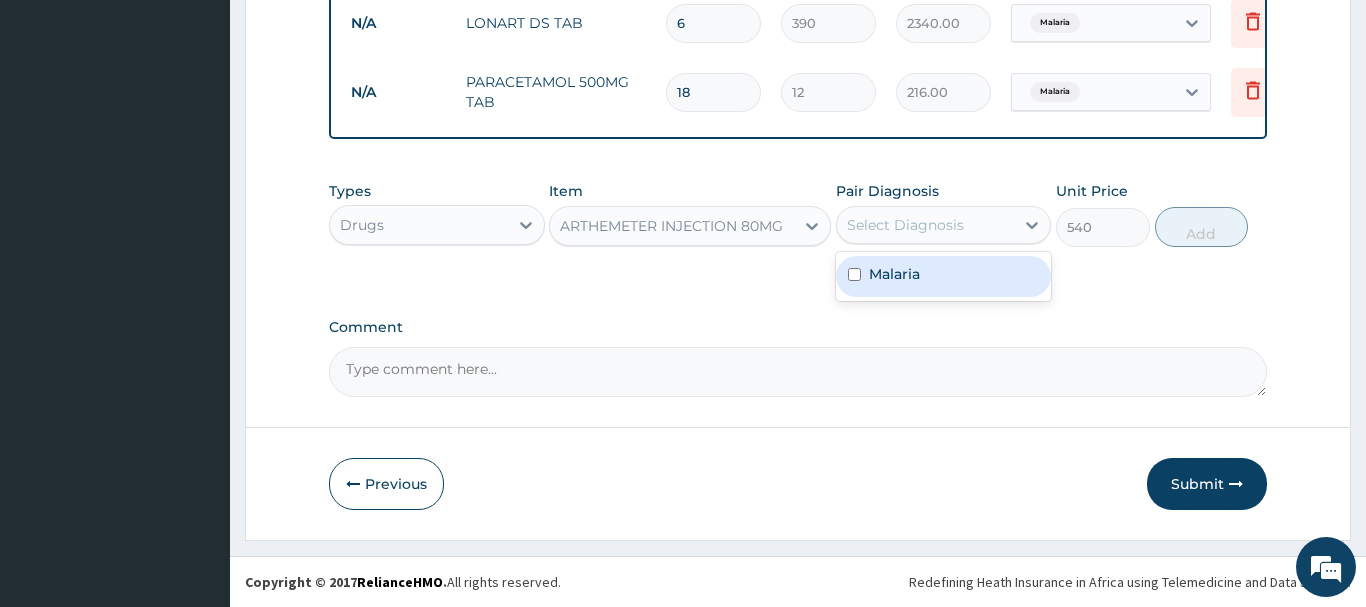click on "Malaria" at bounding box center (894, 274) 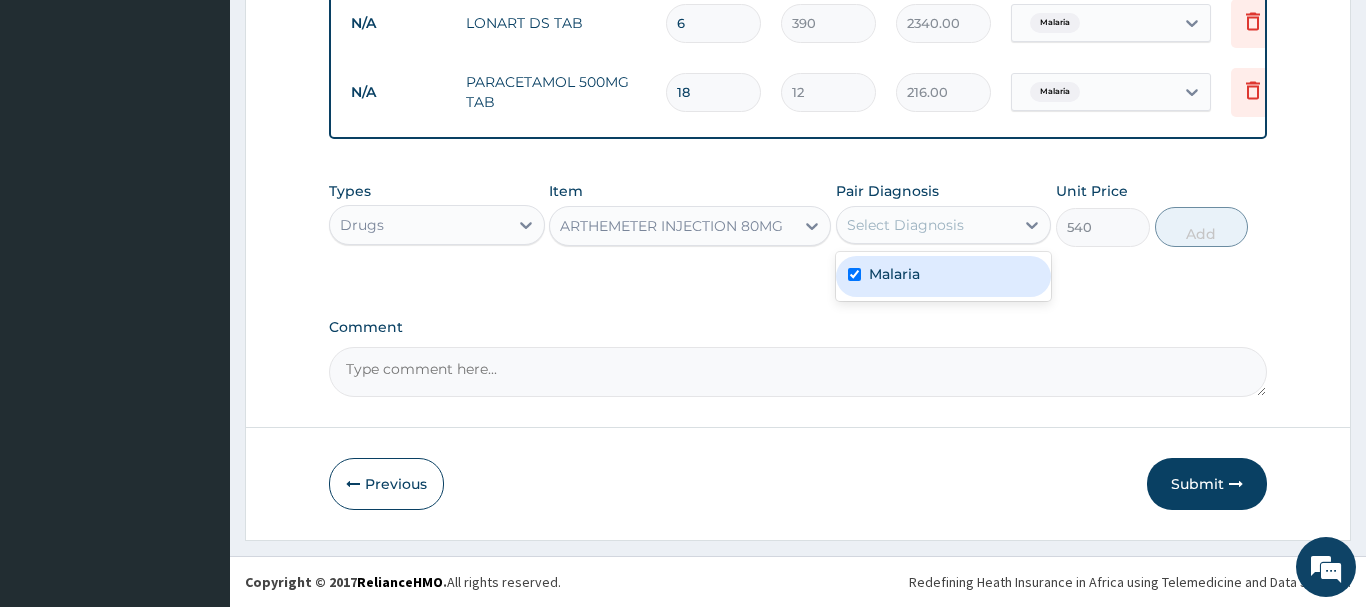 checkbox on "true" 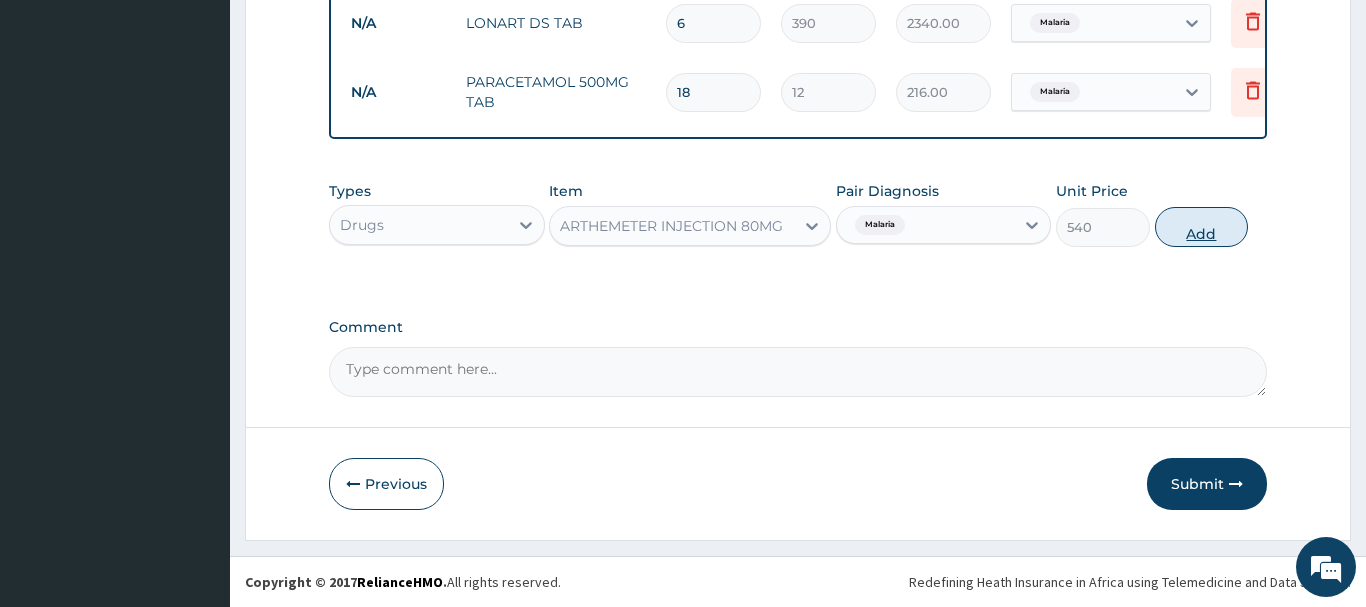 click on "Add" at bounding box center (1202, 227) 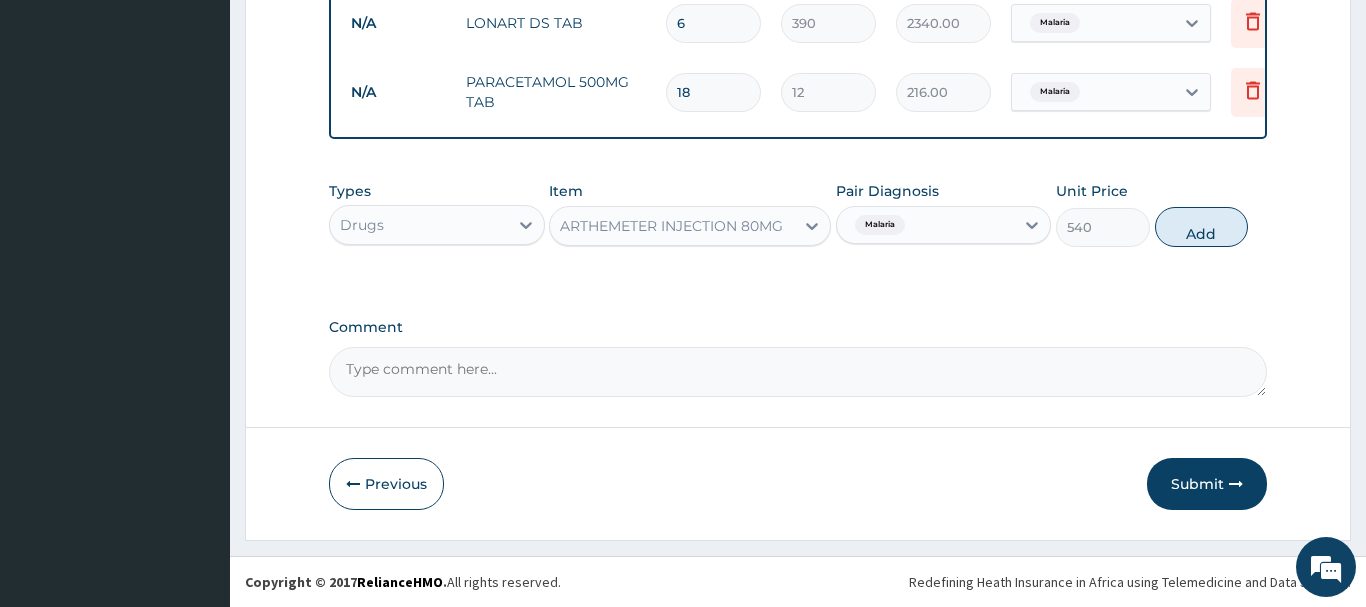 type on "0" 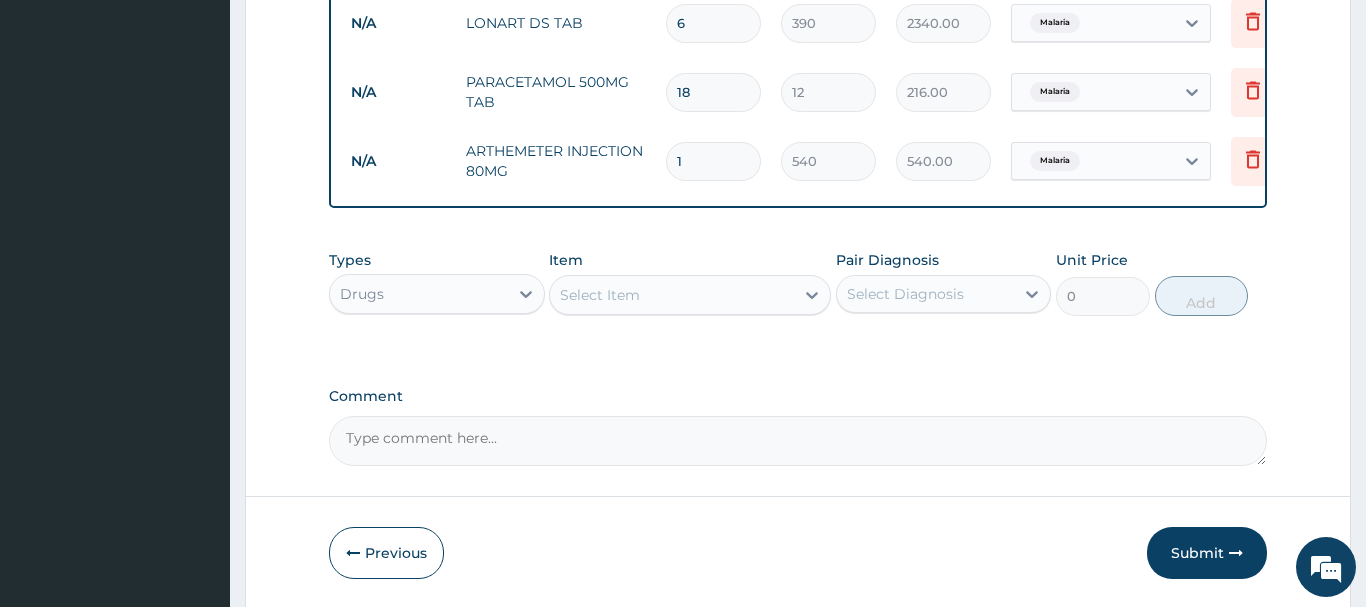 type 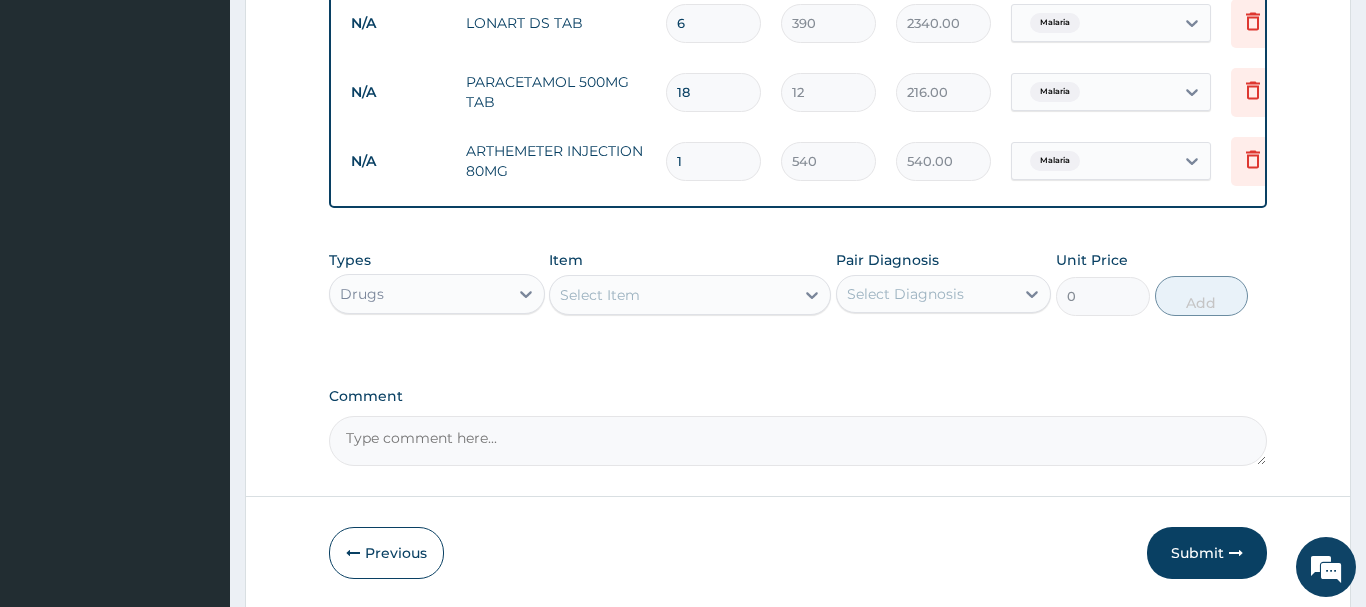 type on "0.00" 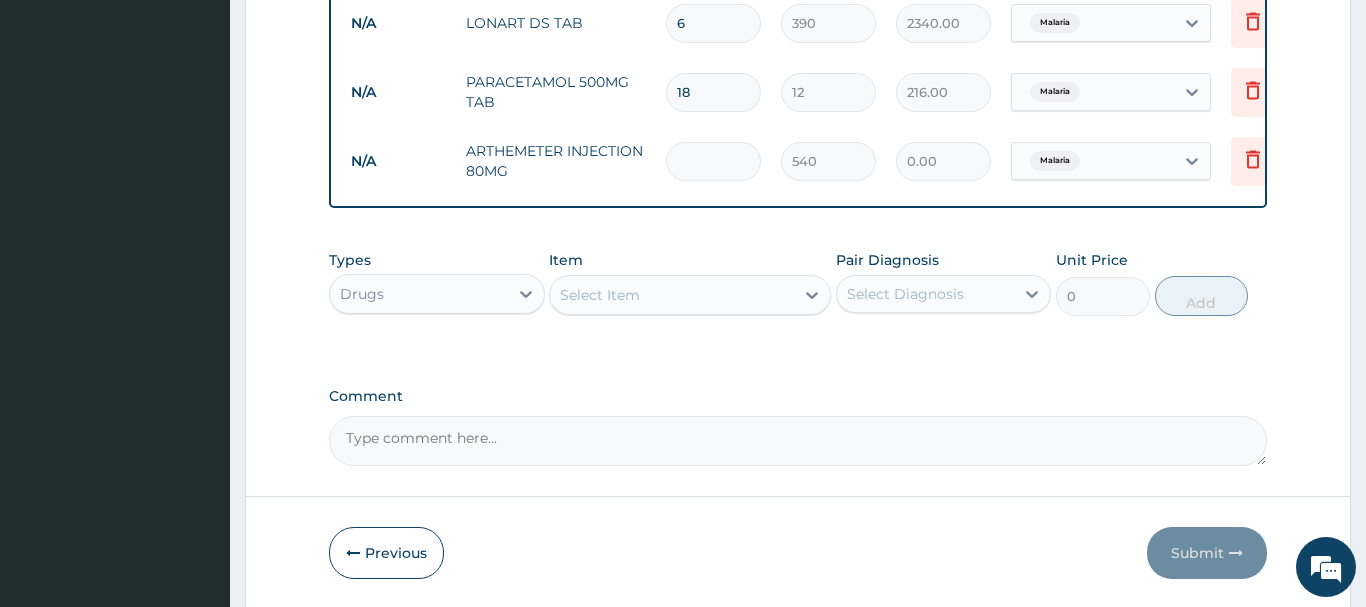 type on "3" 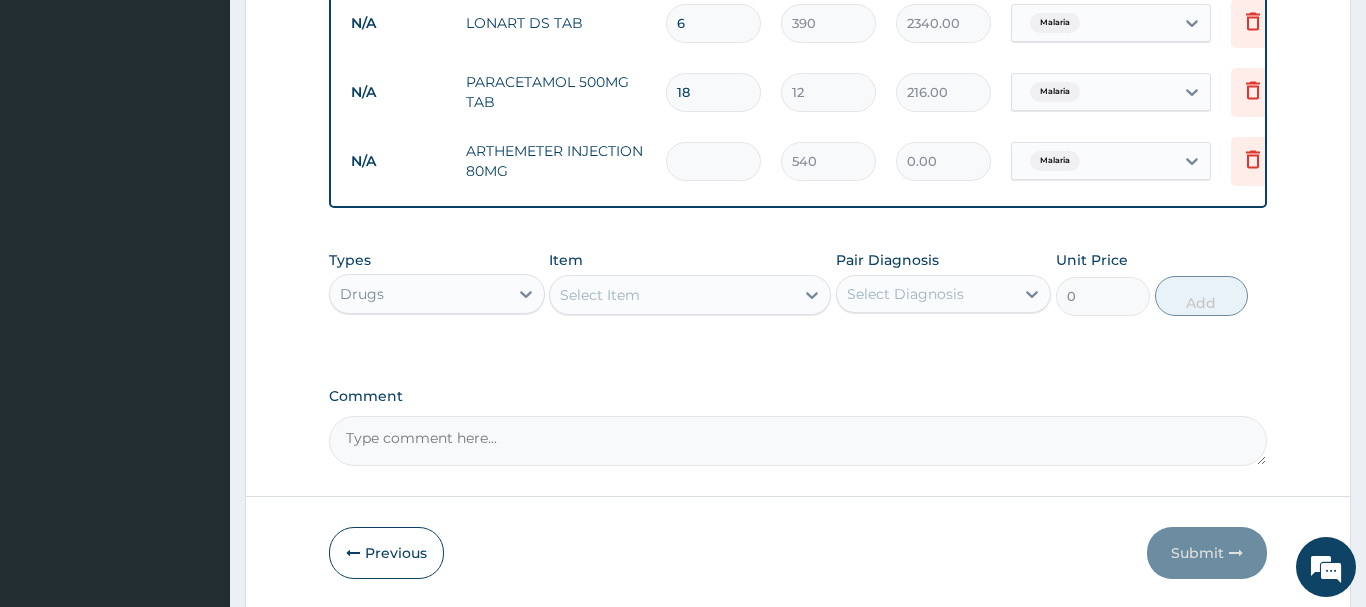 type on "1620.00" 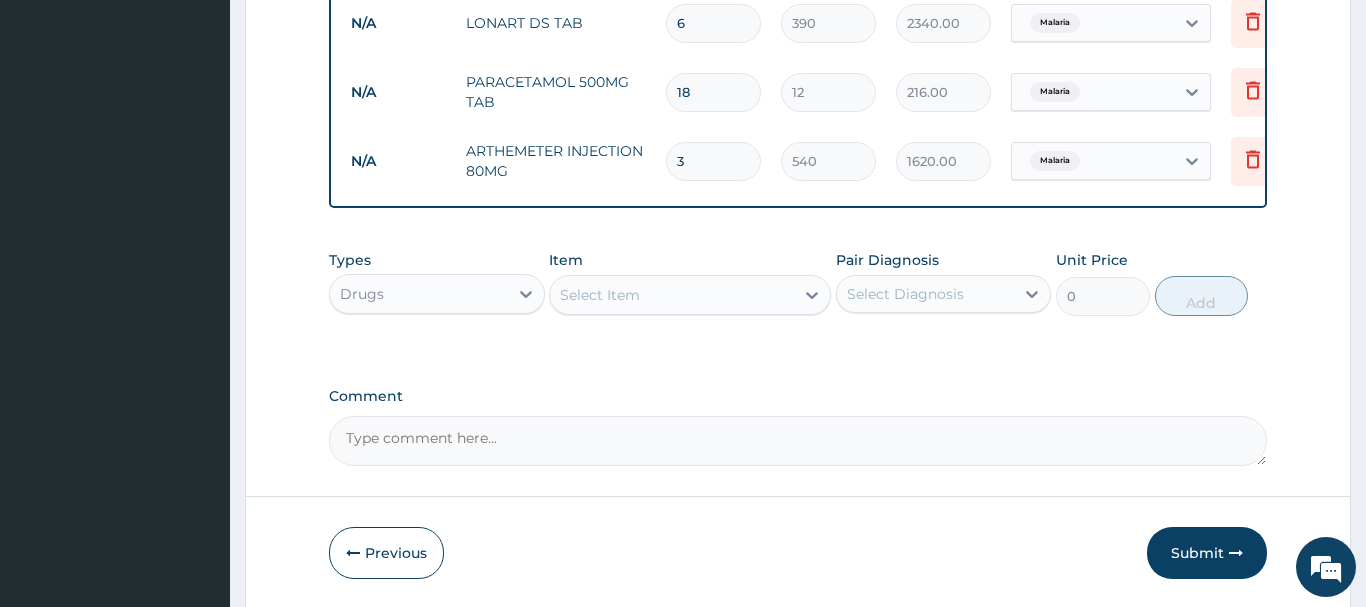type on "3" 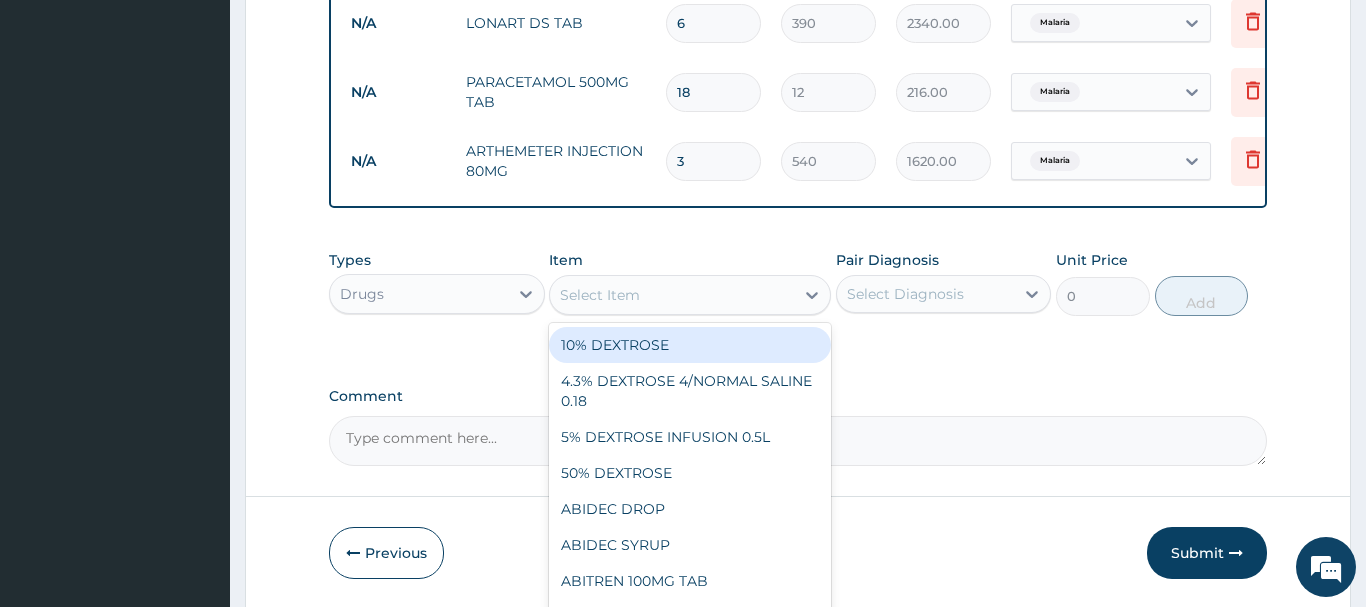 click on "Select Item" at bounding box center [600, 295] 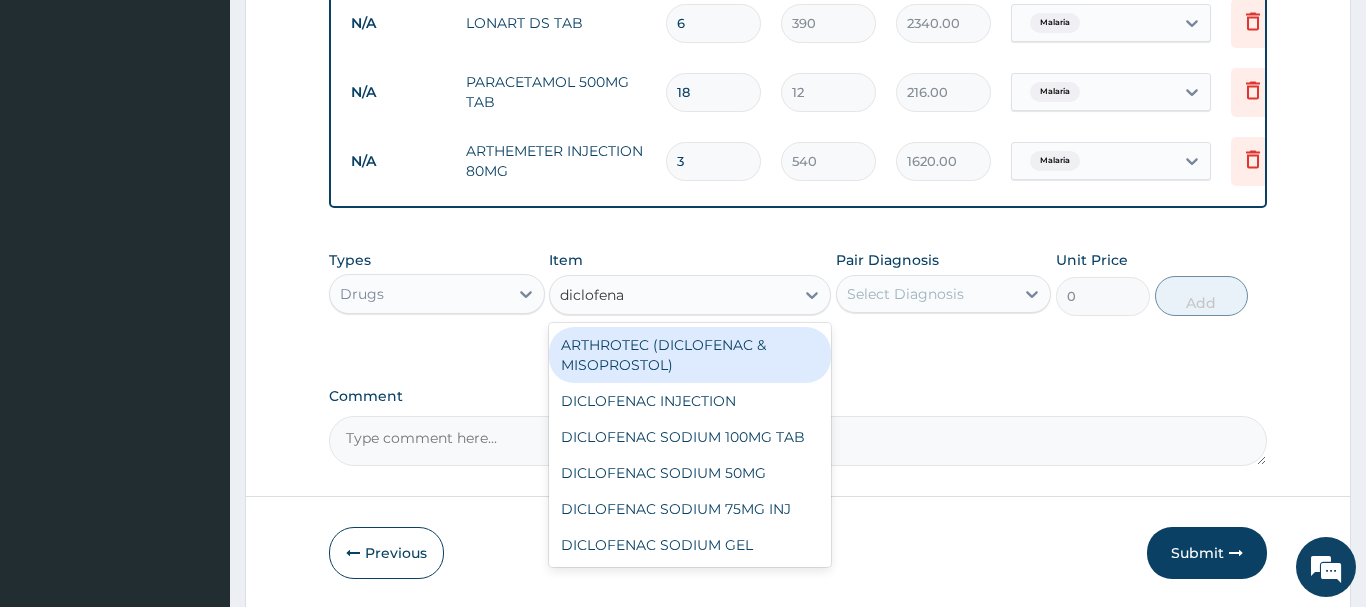 type on "diclofenac" 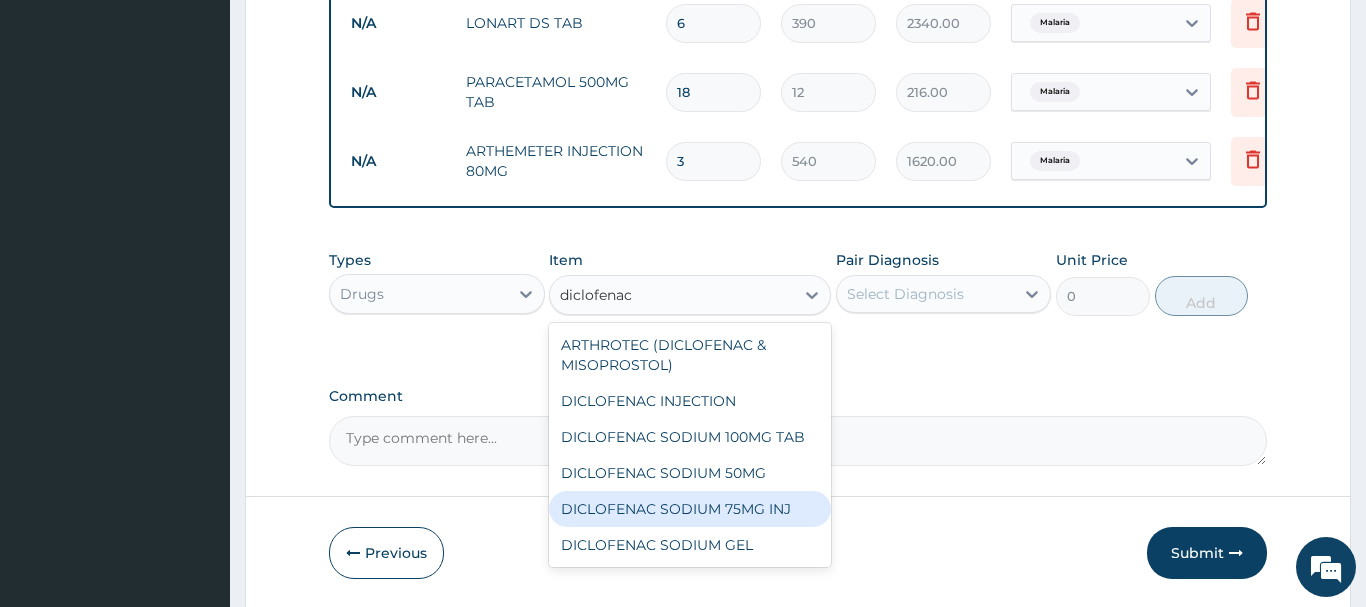 click on "DICLOFENAC SODIUM 75MG INJ" at bounding box center (690, 509) 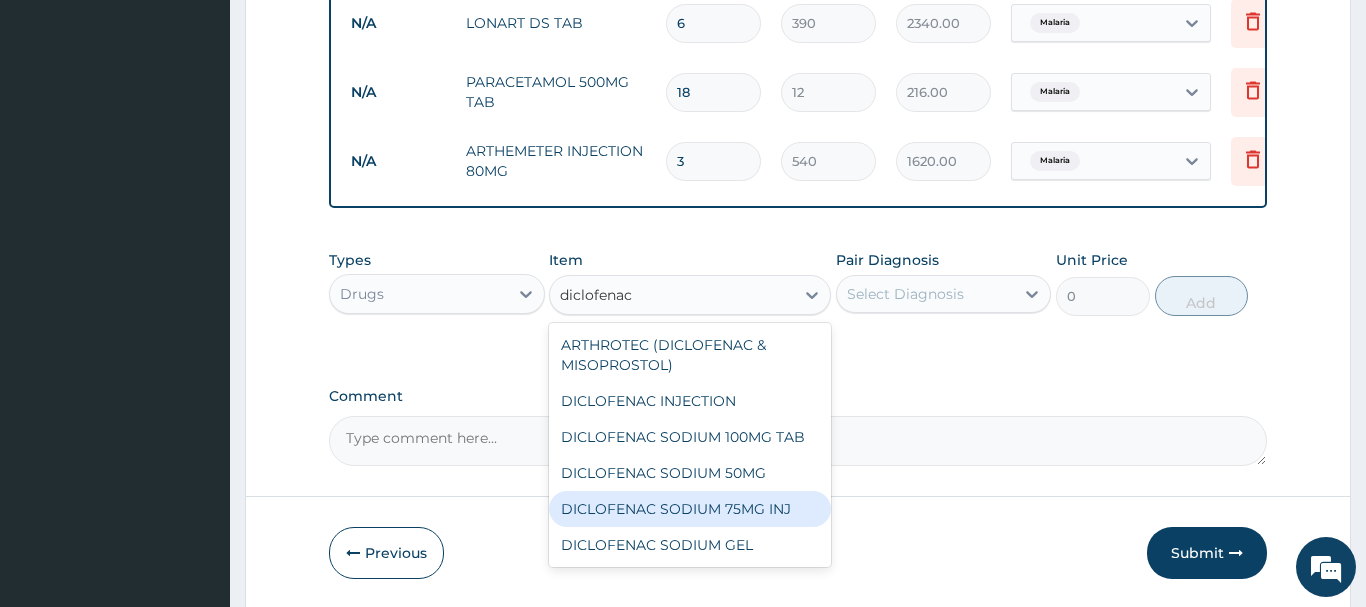 type 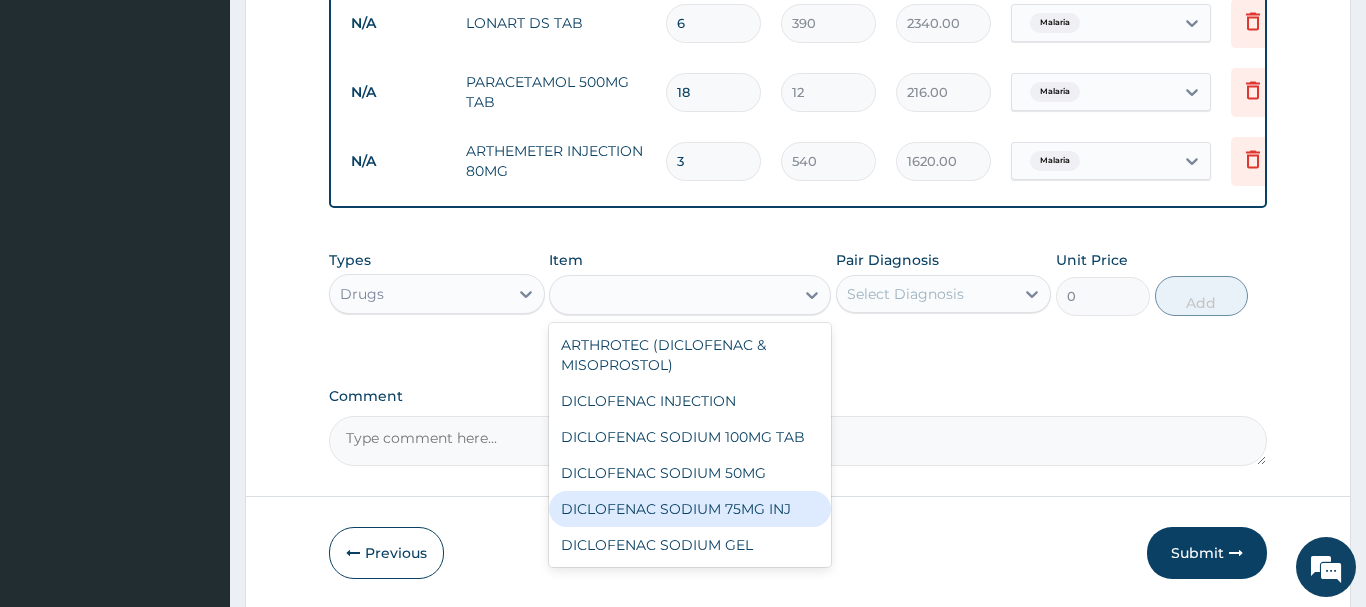 type on "300" 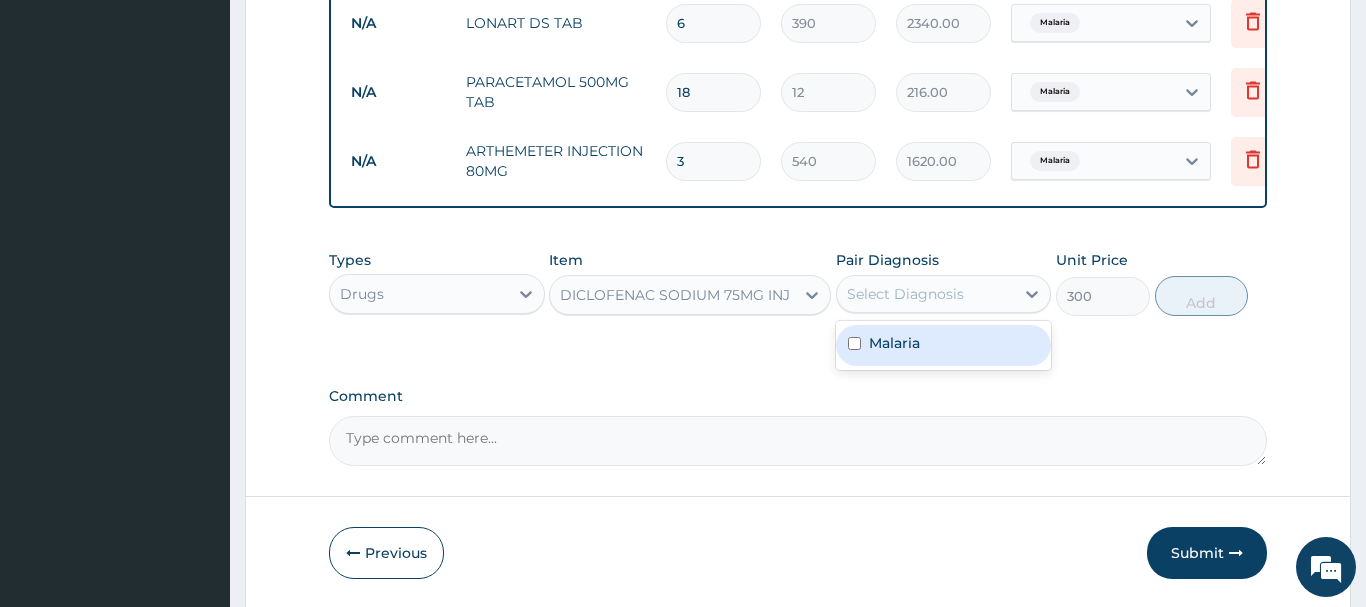 drag, startPoint x: 967, startPoint y: 290, endPoint x: 941, endPoint y: 320, distance: 39.698868 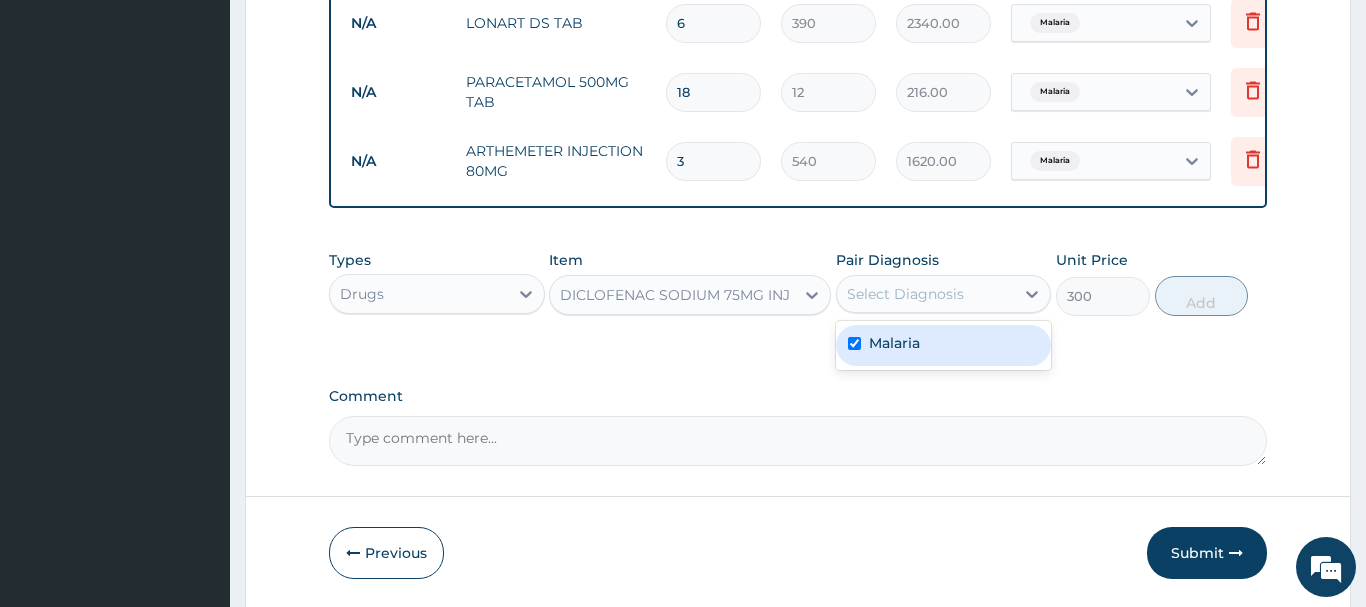 checkbox on "true" 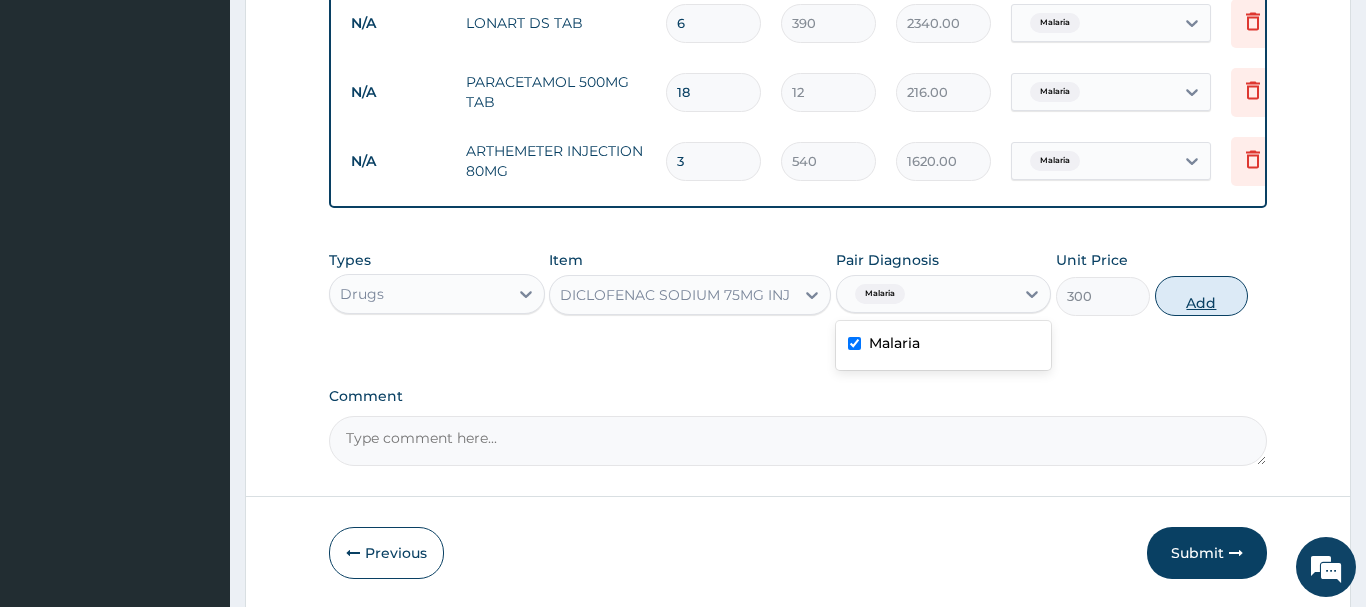 click on "Add" at bounding box center [1202, 296] 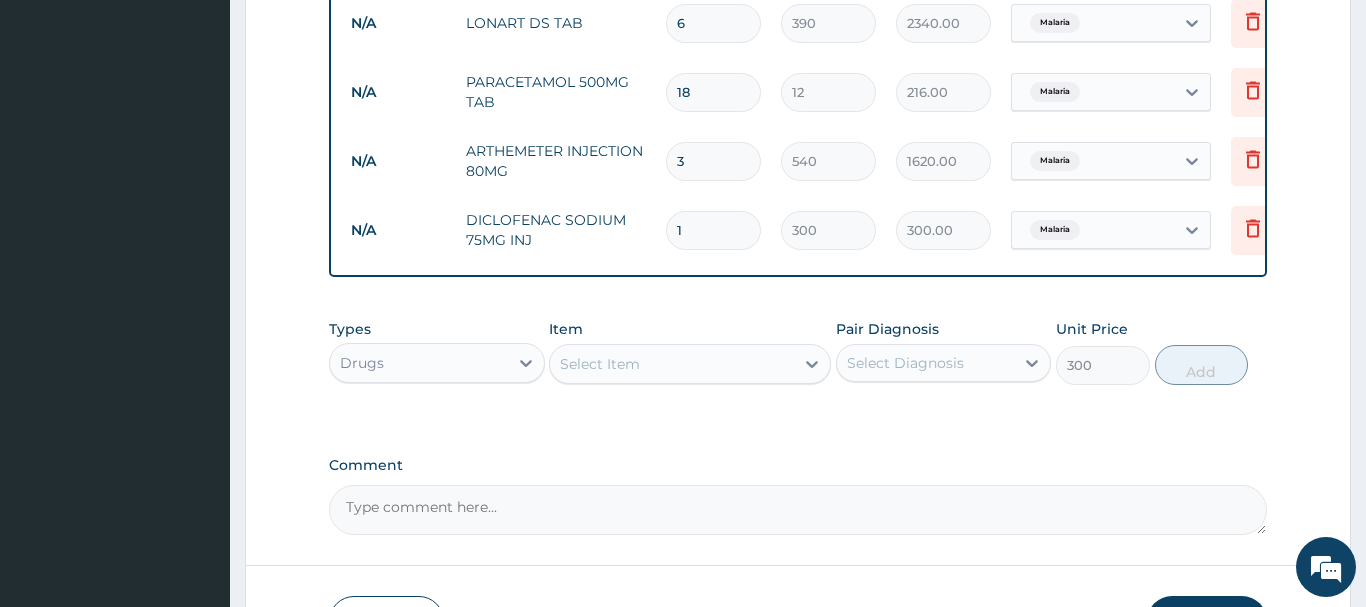 type on "0" 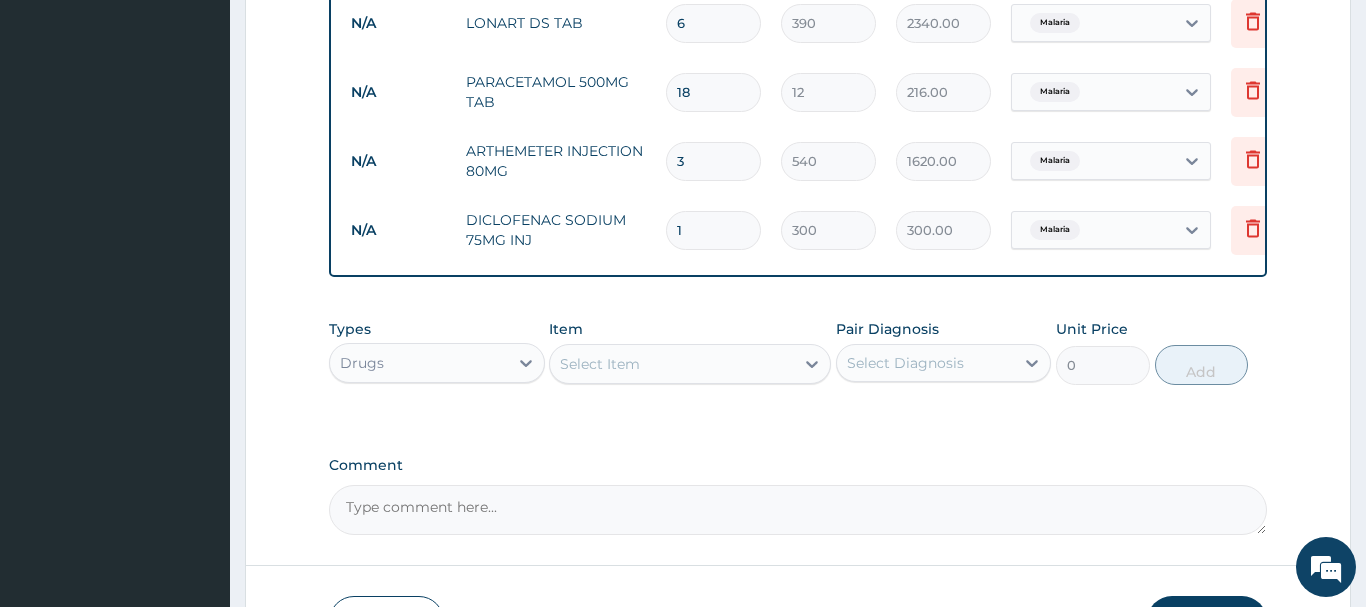 type 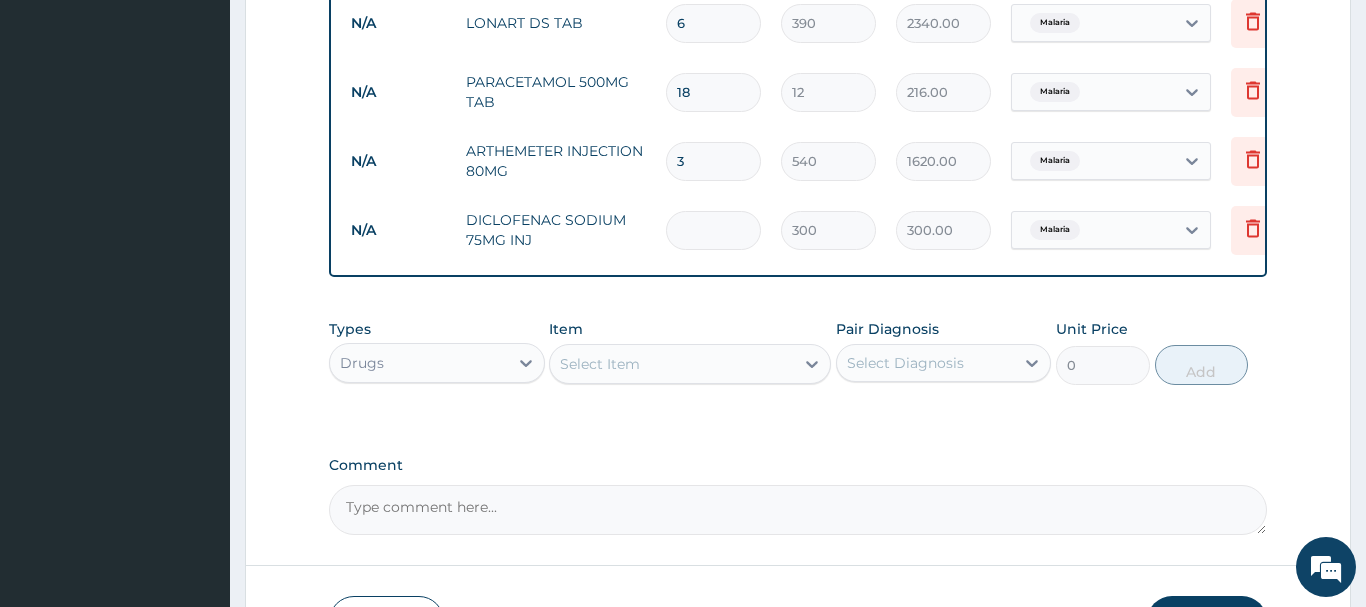 type on "0.00" 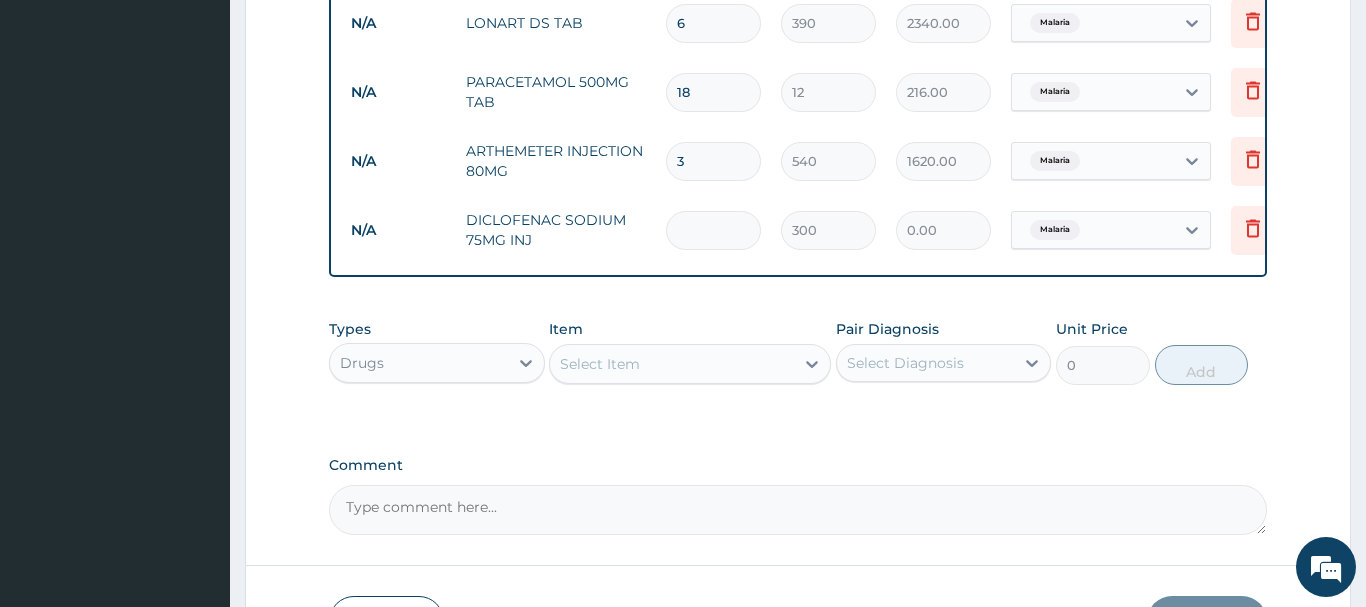 type on "3" 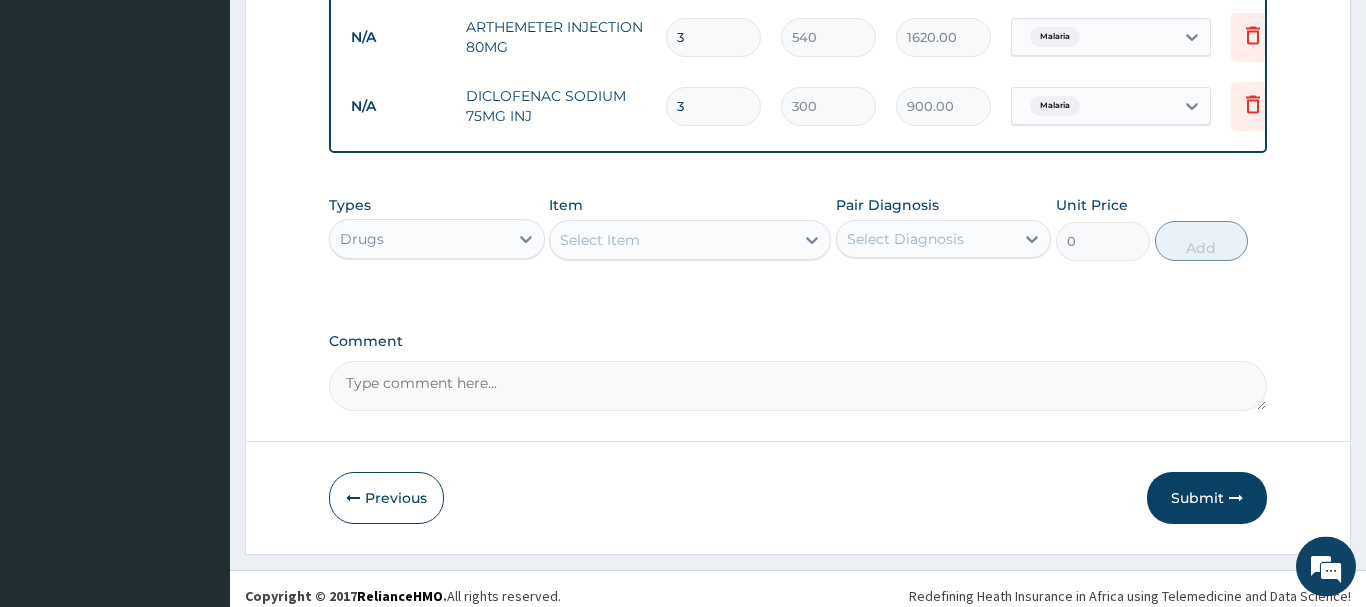 scroll, scrollTop: 1154, scrollLeft: 0, axis: vertical 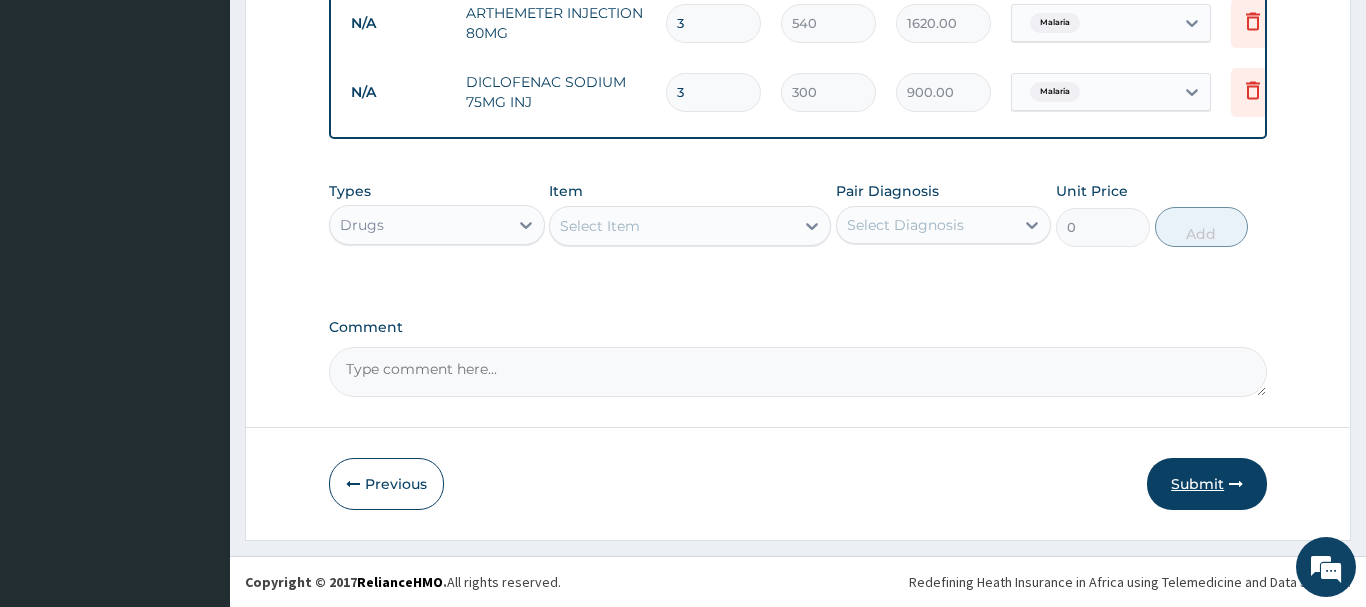 type on "3" 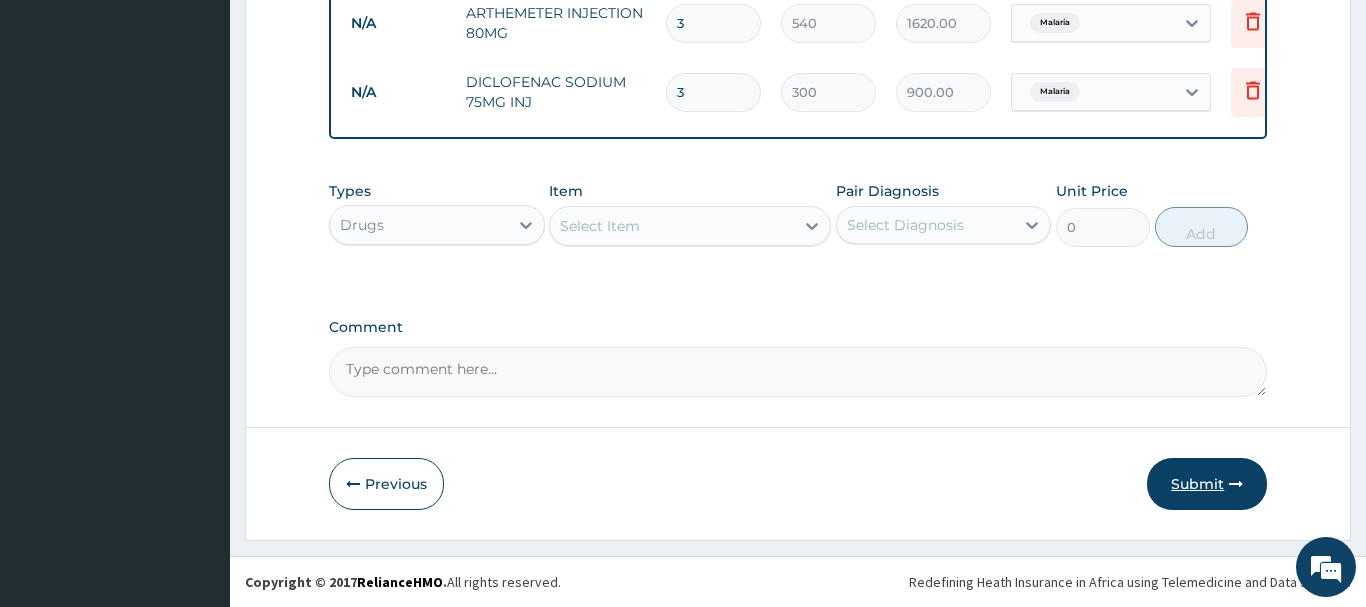 click on "Submit" at bounding box center [1207, 484] 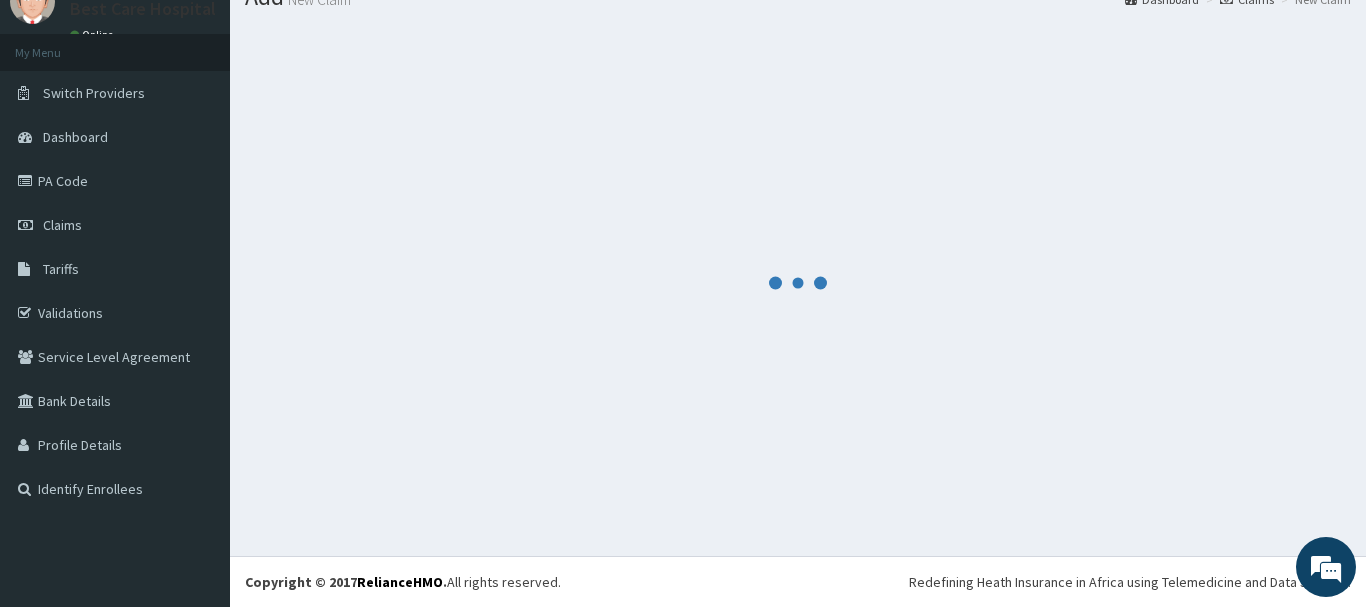 scroll, scrollTop: 81, scrollLeft: 0, axis: vertical 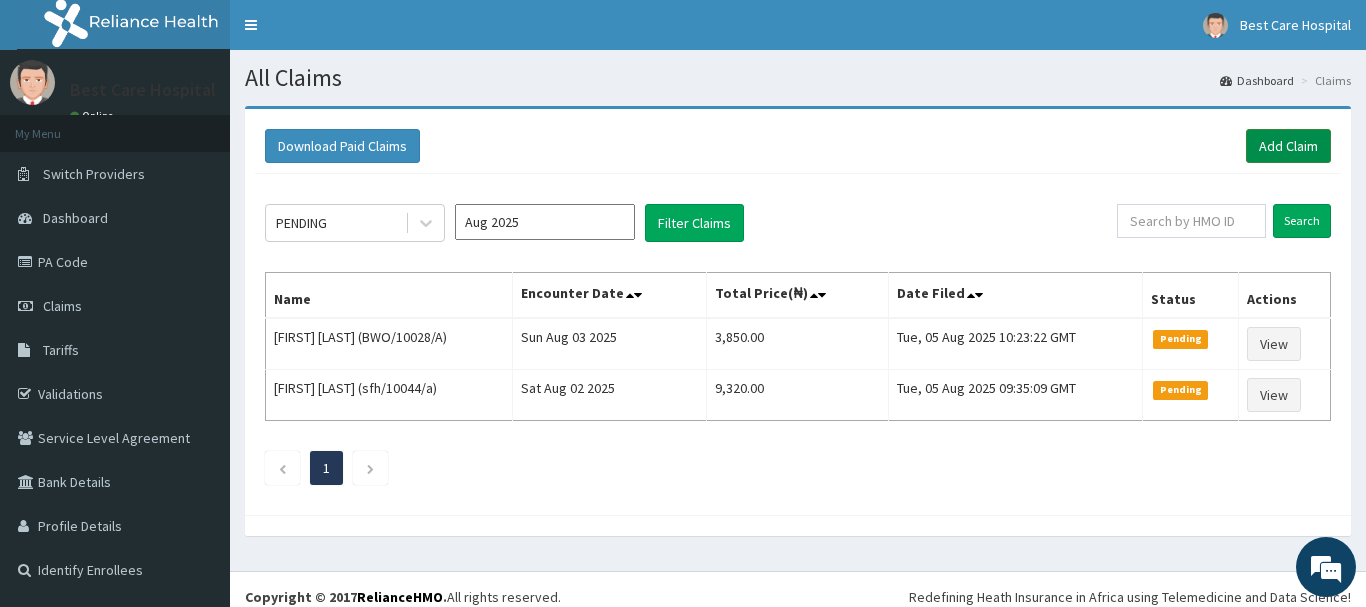 click on "Add Claim" at bounding box center [1288, 146] 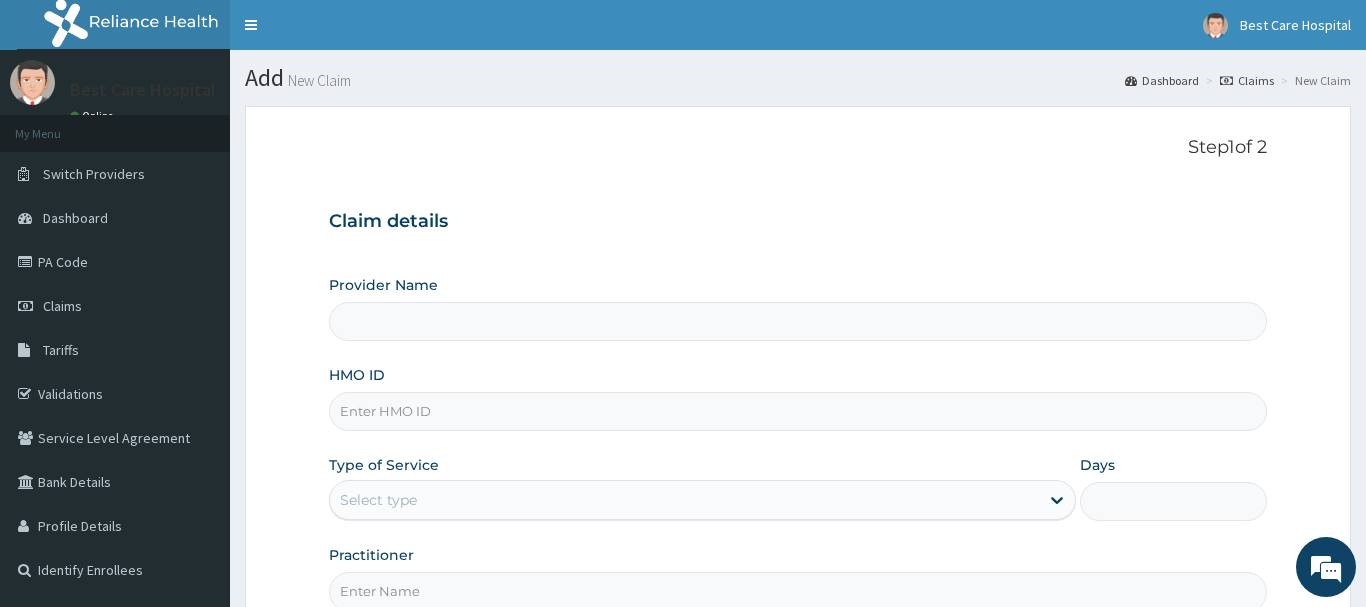 scroll, scrollTop: 0, scrollLeft: 0, axis: both 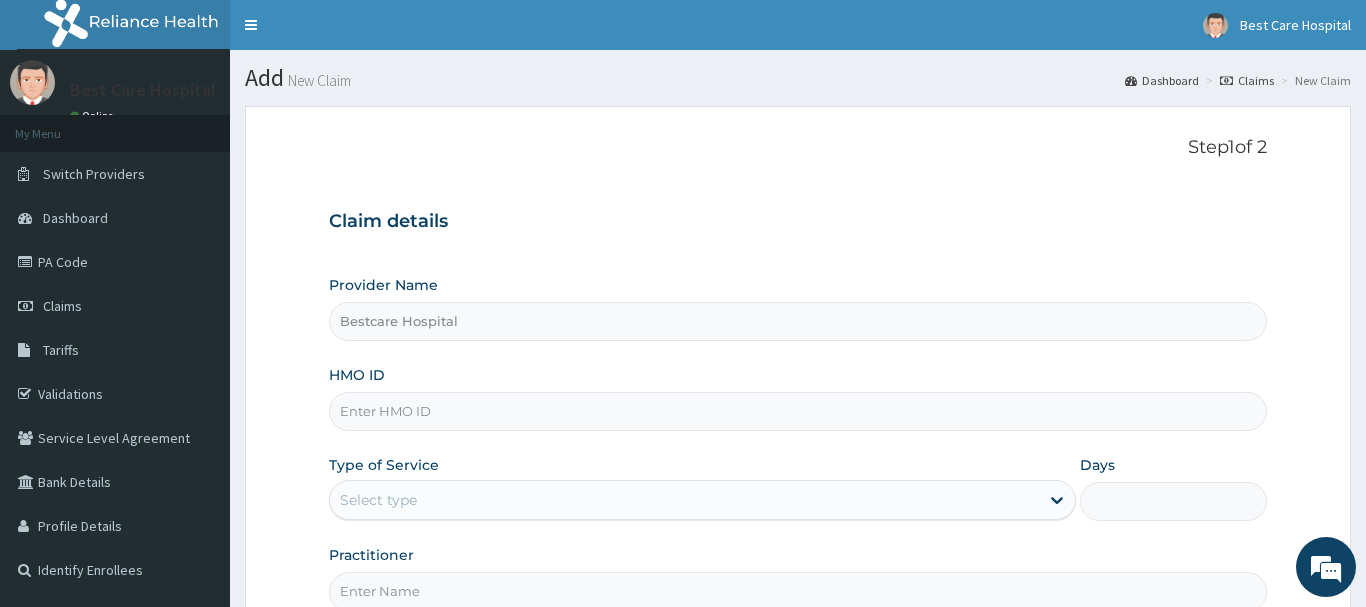 click on "HMO ID" at bounding box center (798, 411) 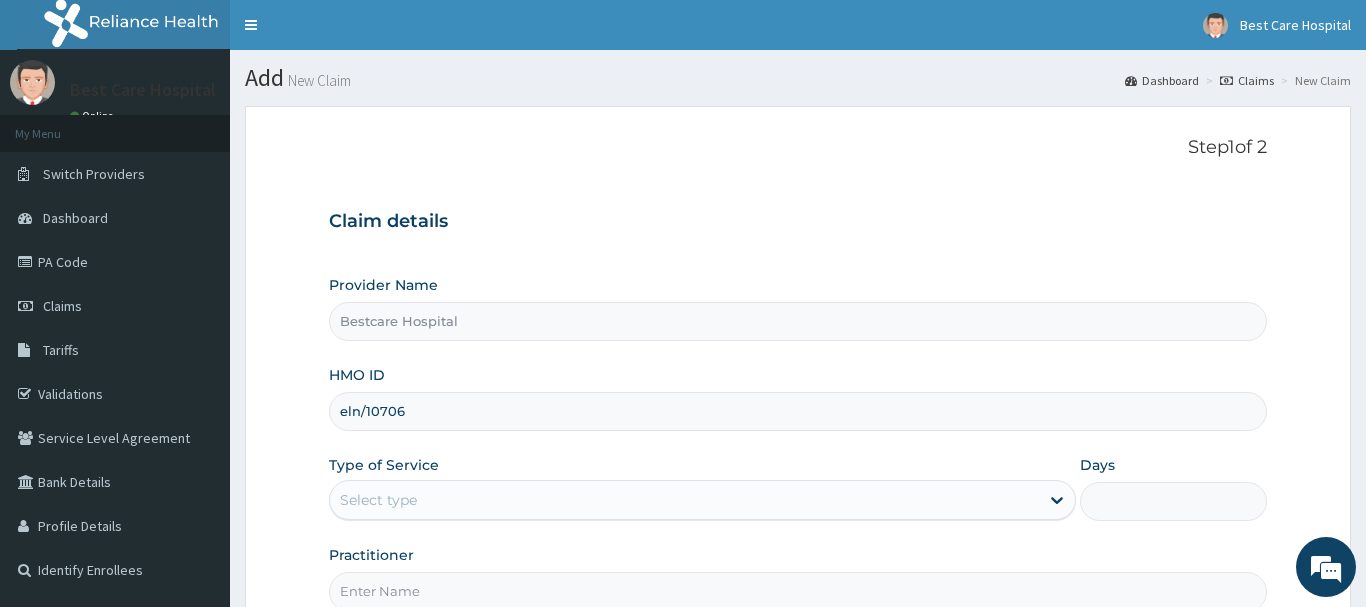 scroll, scrollTop: 0, scrollLeft: 0, axis: both 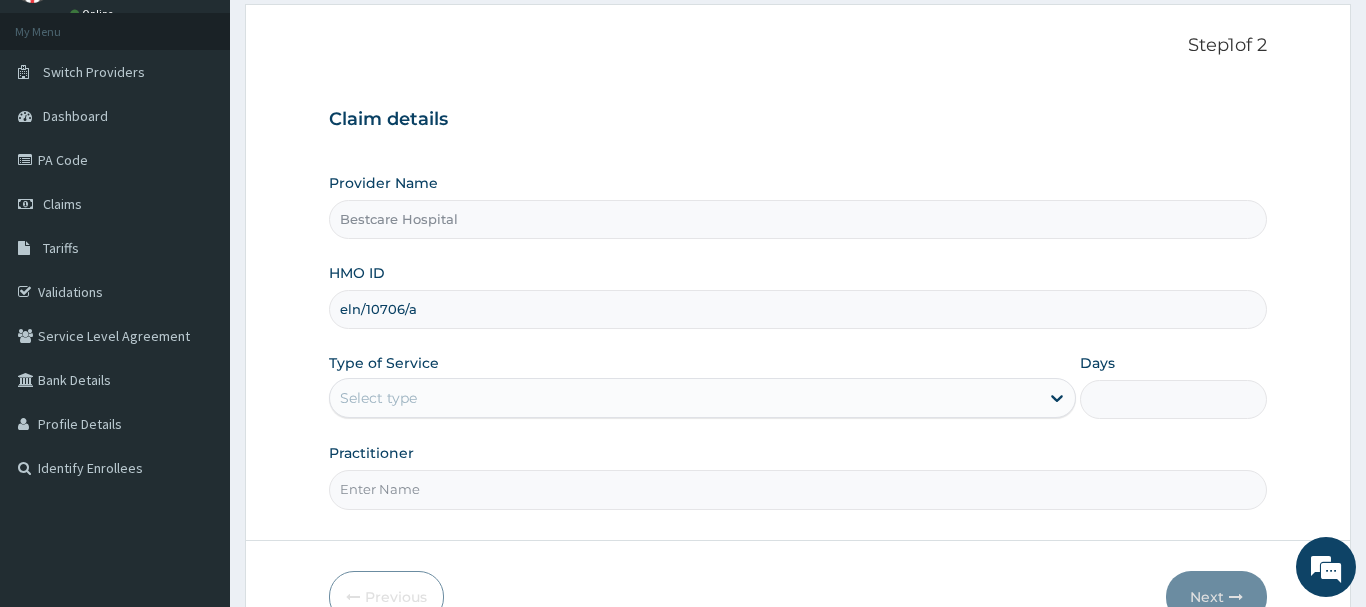 type on "eln/10706/a" 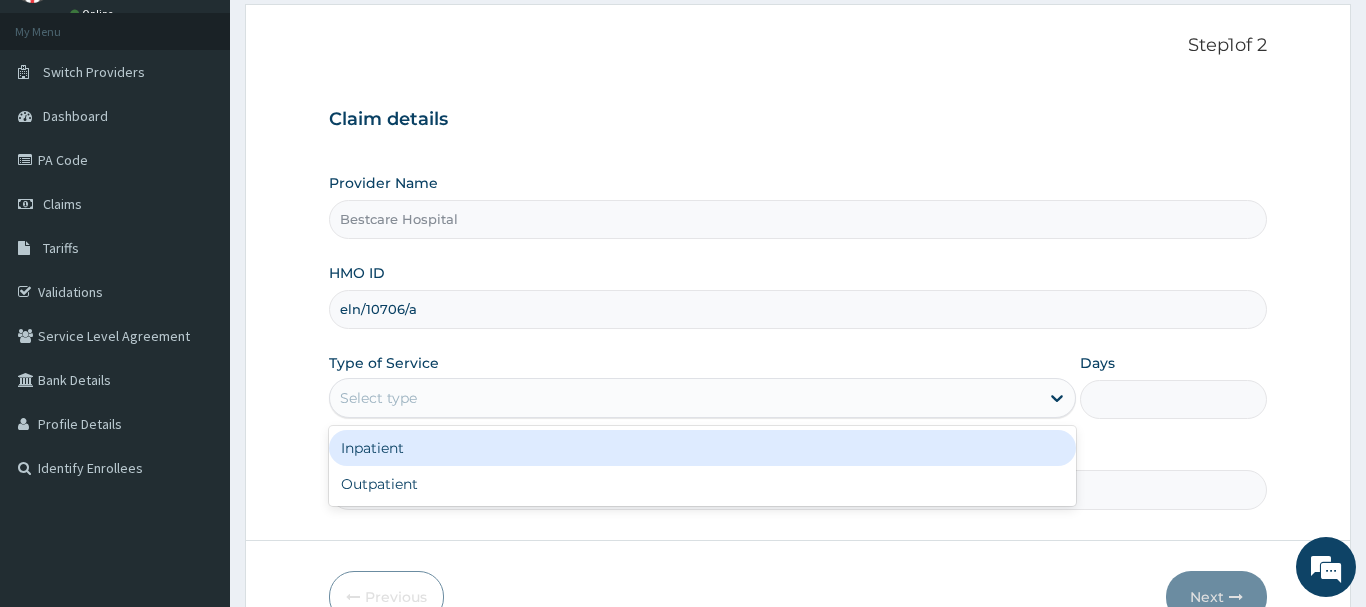 click on "Select type" at bounding box center [378, 398] 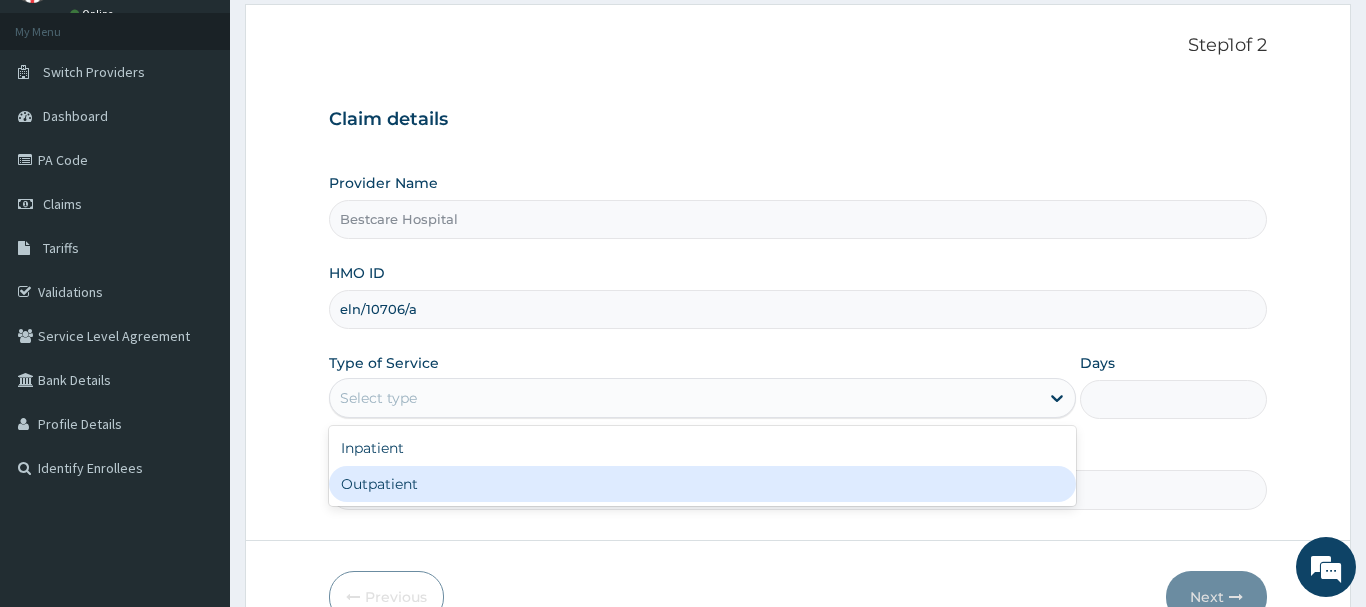 click on "Outpatient" at bounding box center [703, 484] 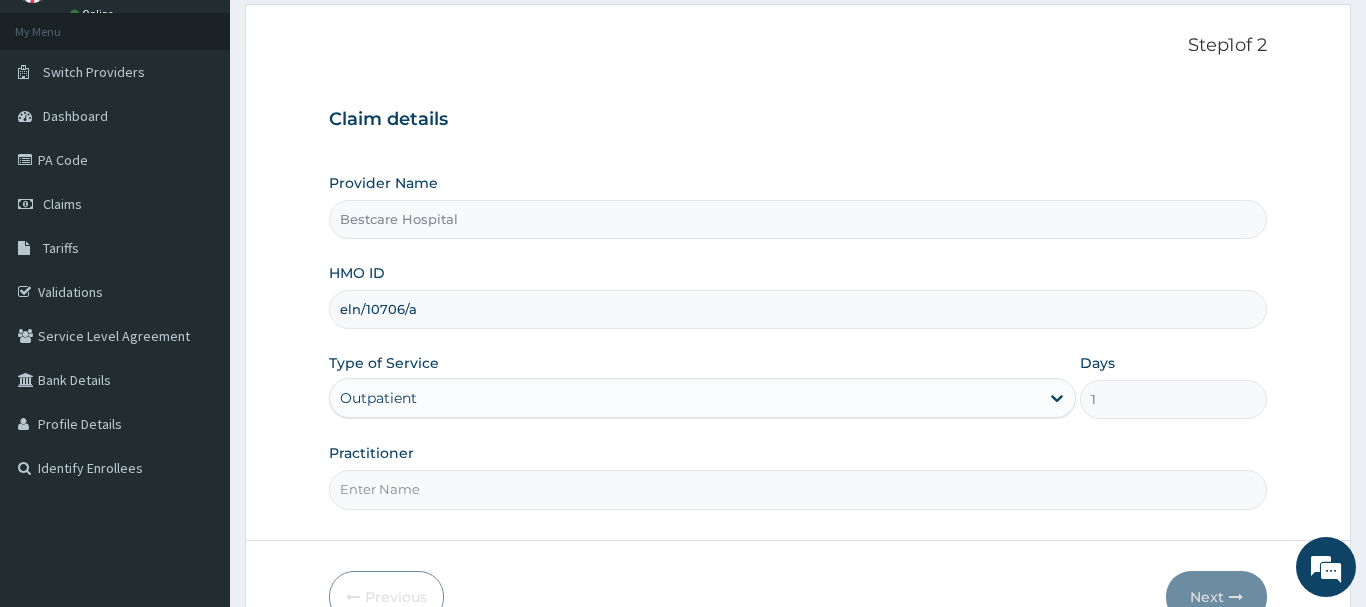 click on "Practitioner" at bounding box center [798, 489] 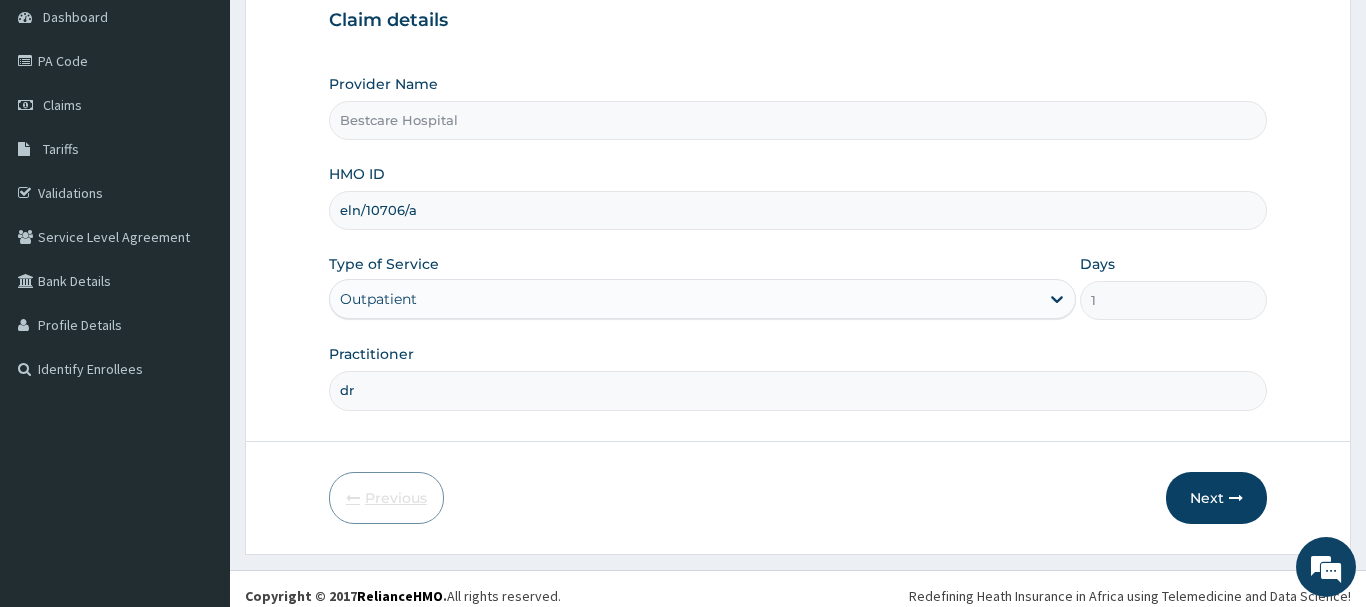scroll, scrollTop: 215, scrollLeft: 0, axis: vertical 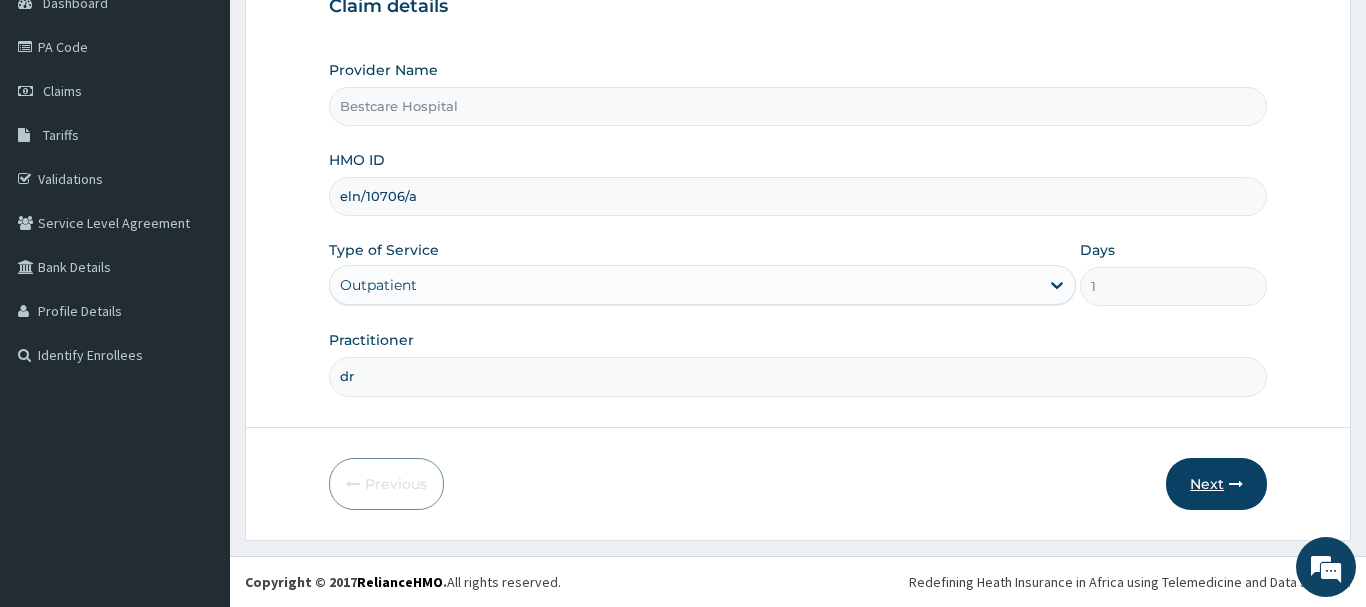 type on "dr" 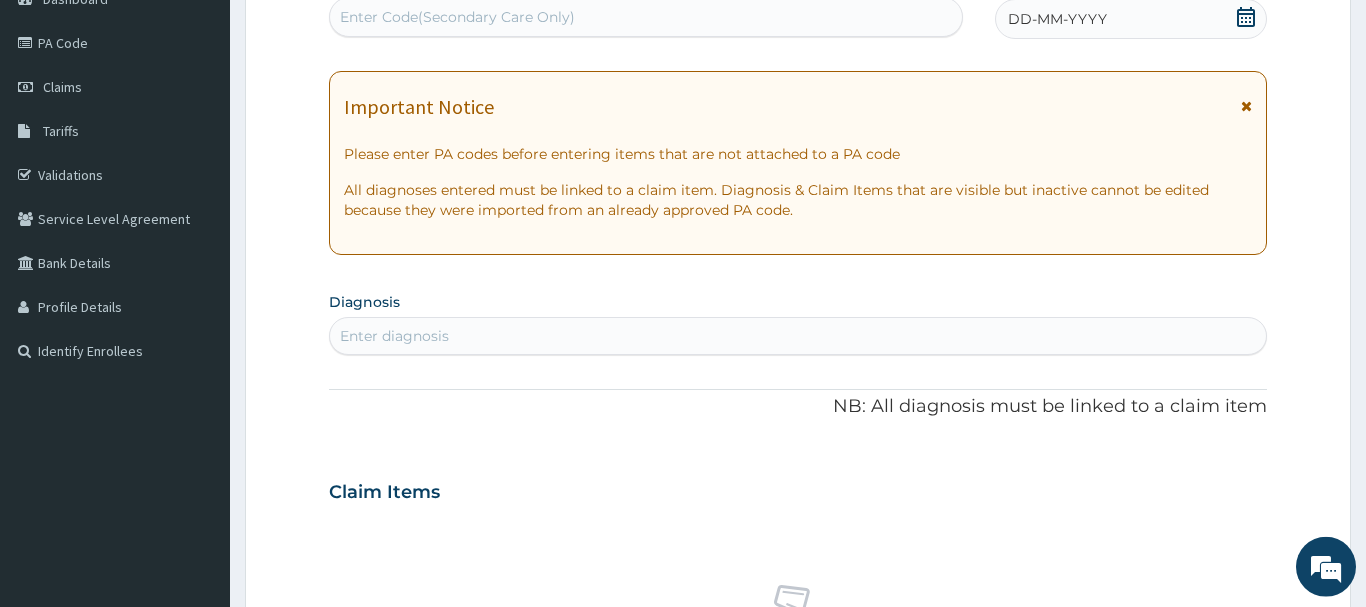 scroll, scrollTop: 11, scrollLeft: 0, axis: vertical 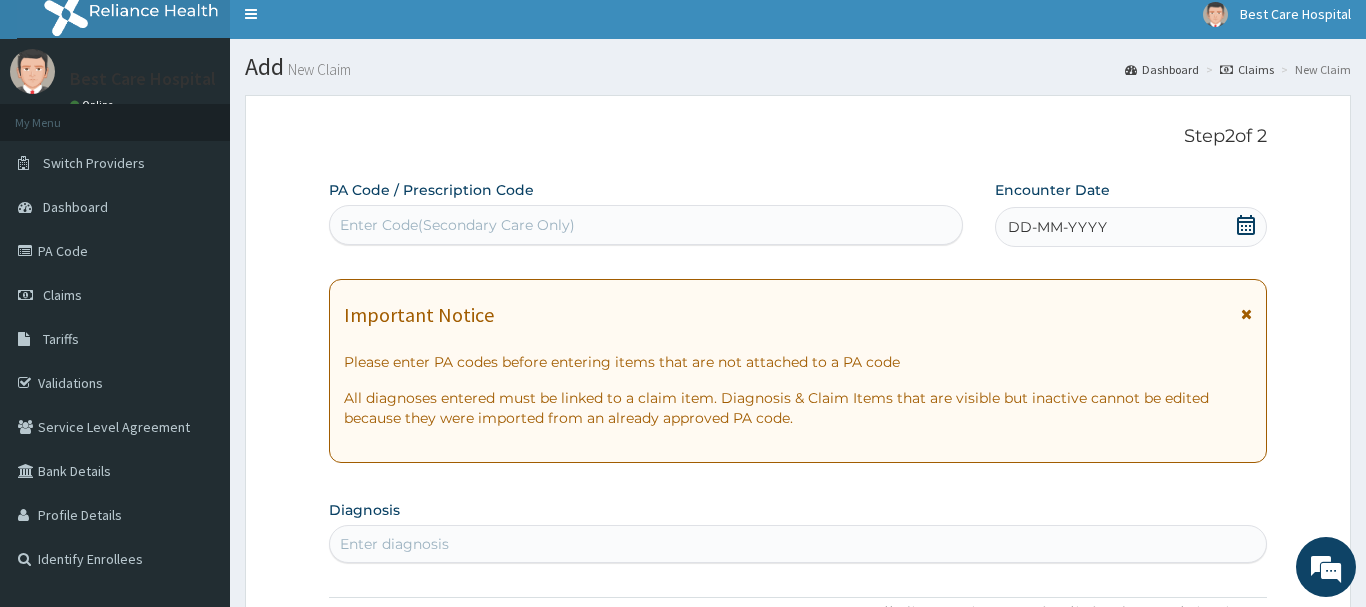 click 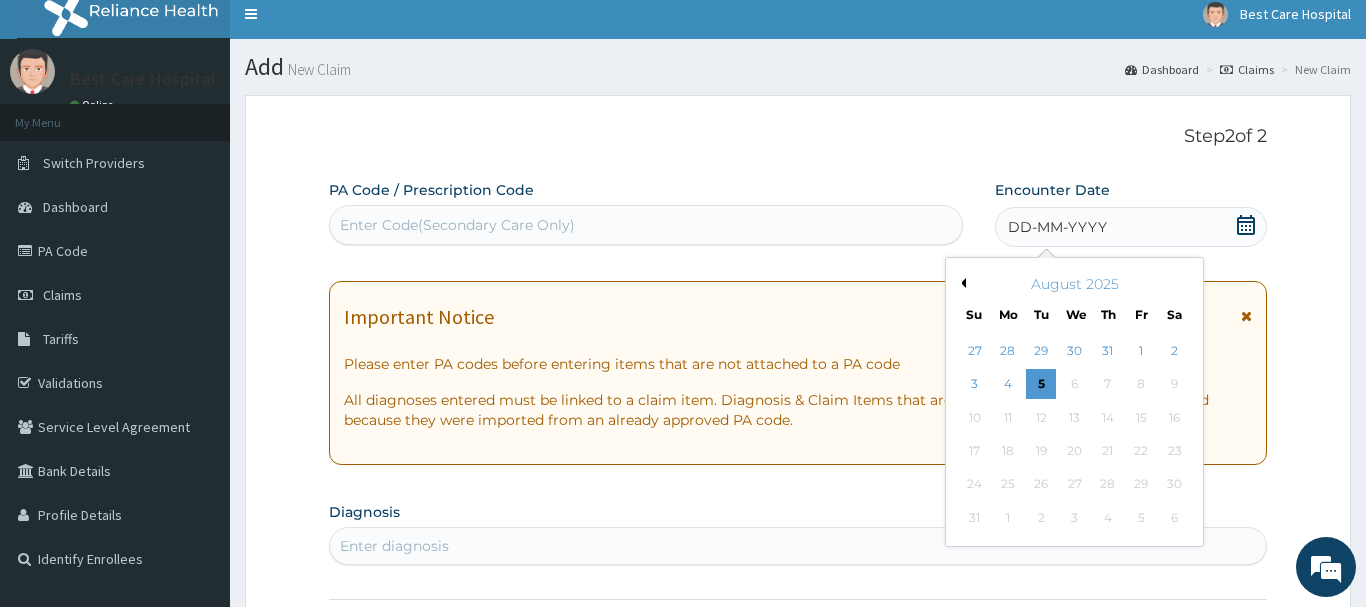 click on "3" at bounding box center (975, 385) 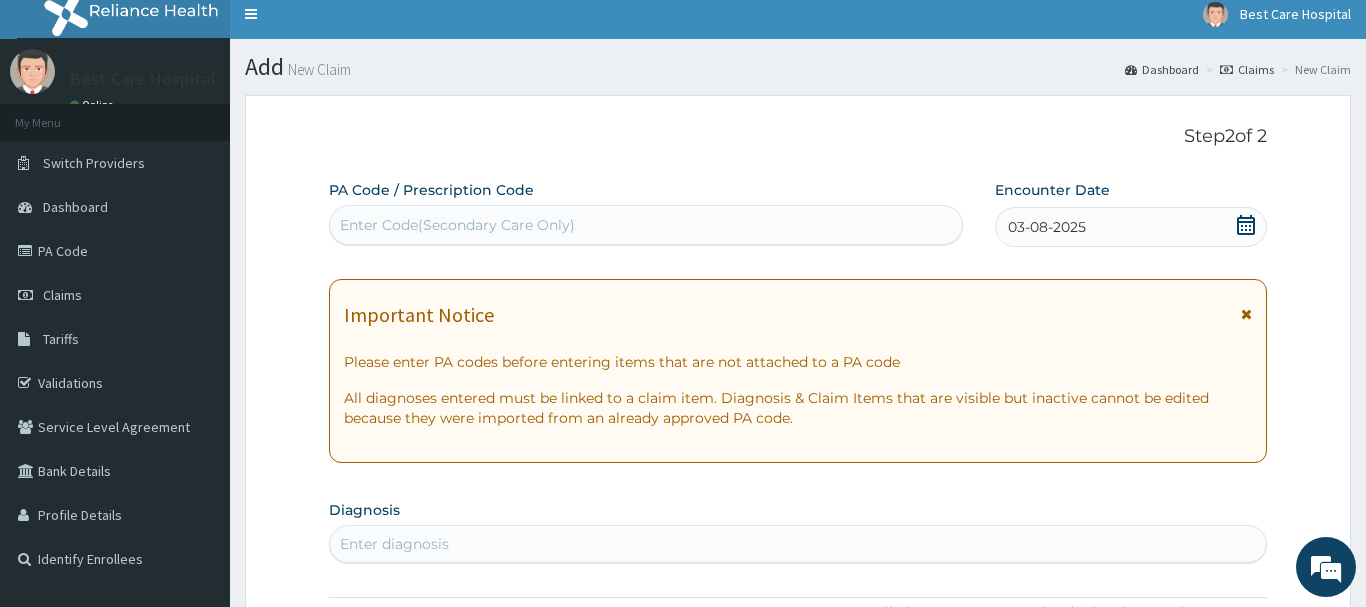 click on "Enter Code(Secondary Care Only)" at bounding box center [646, 225] 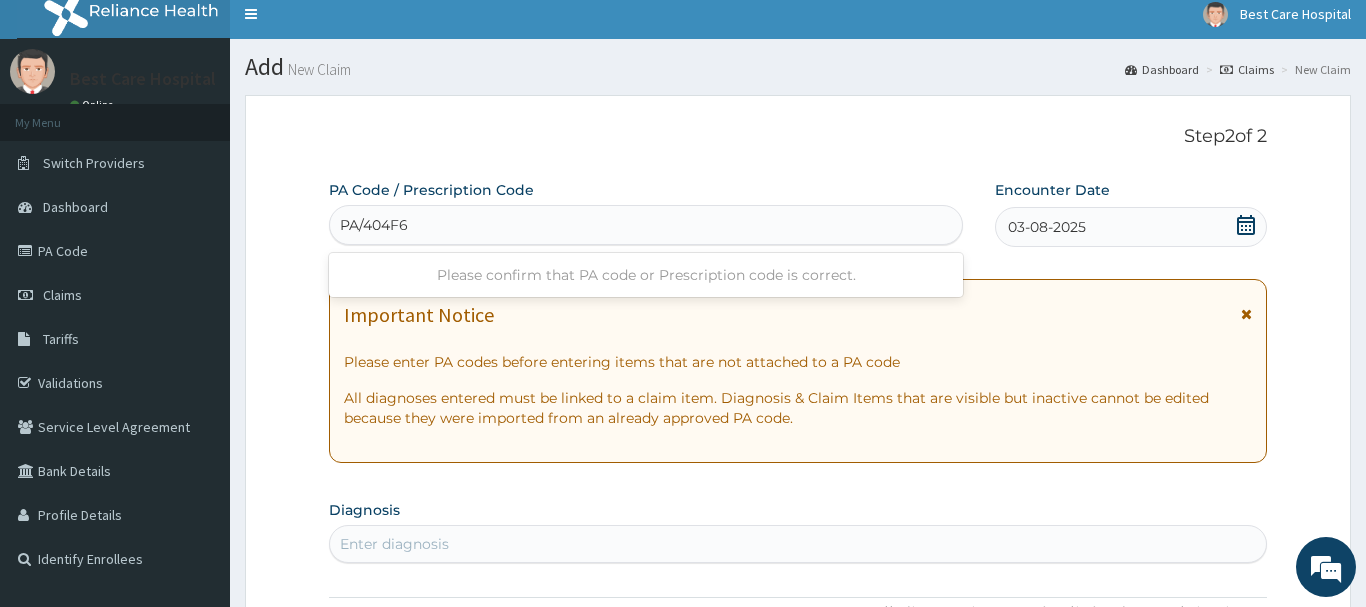 type on "PA/404F6B" 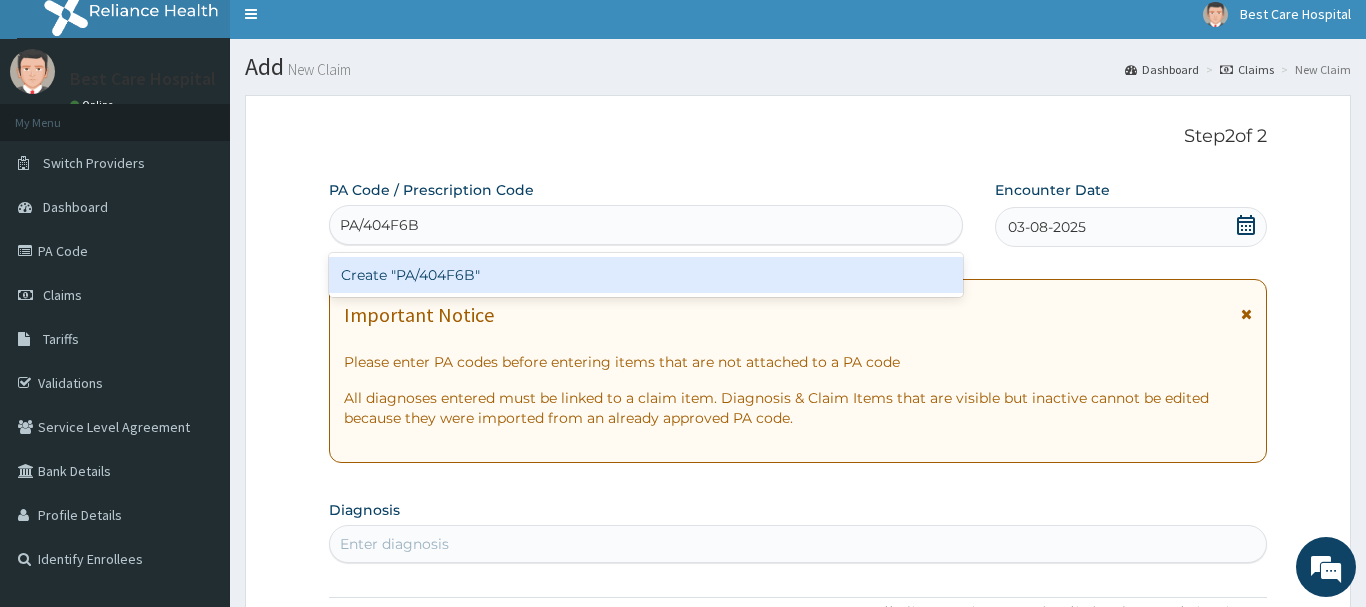 click on "Create "PA/404F6B"" at bounding box center (646, 275) 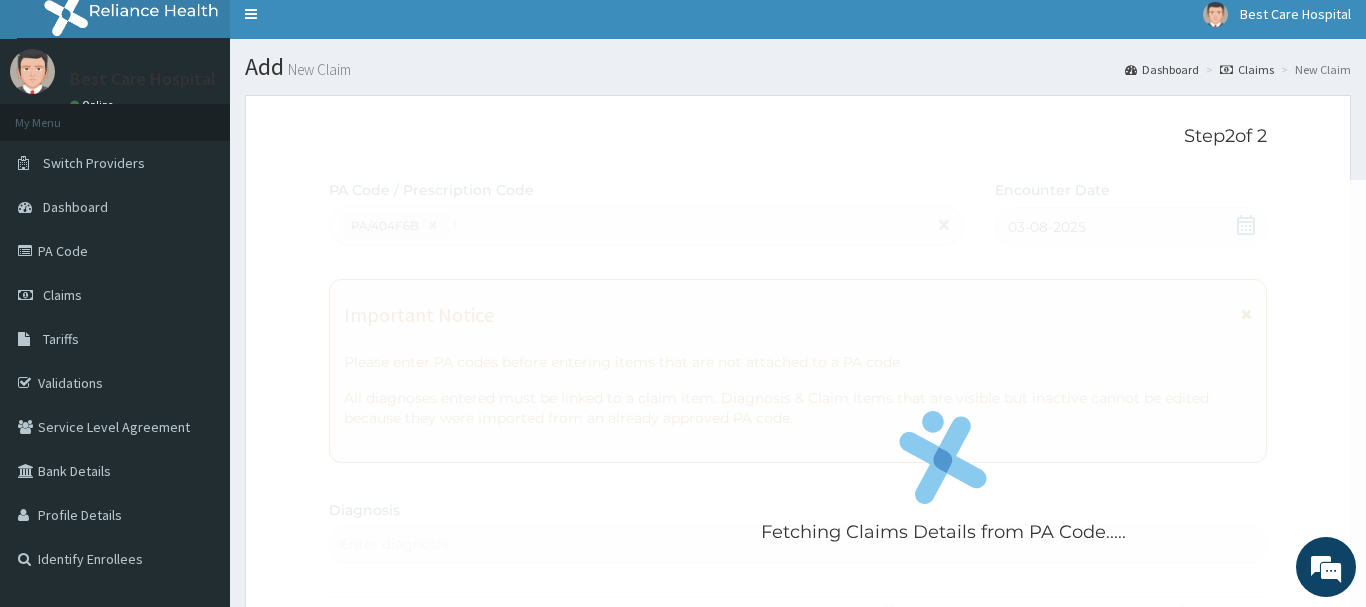 type 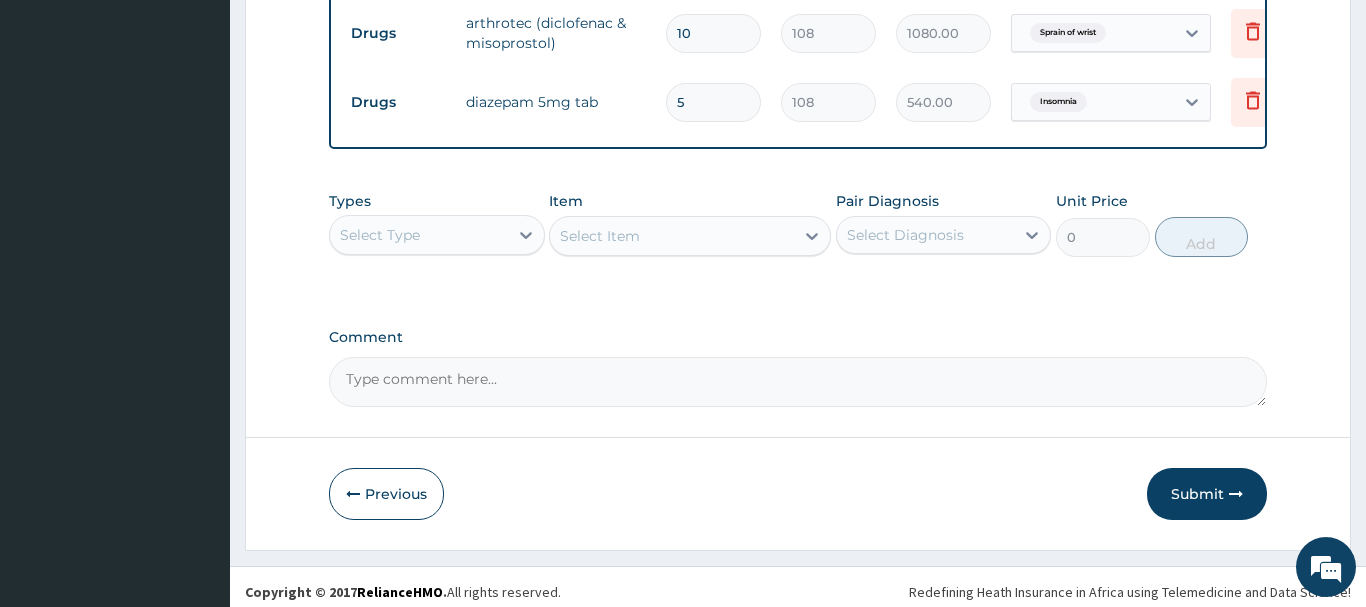 scroll, scrollTop: 802, scrollLeft: 0, axis: vertical 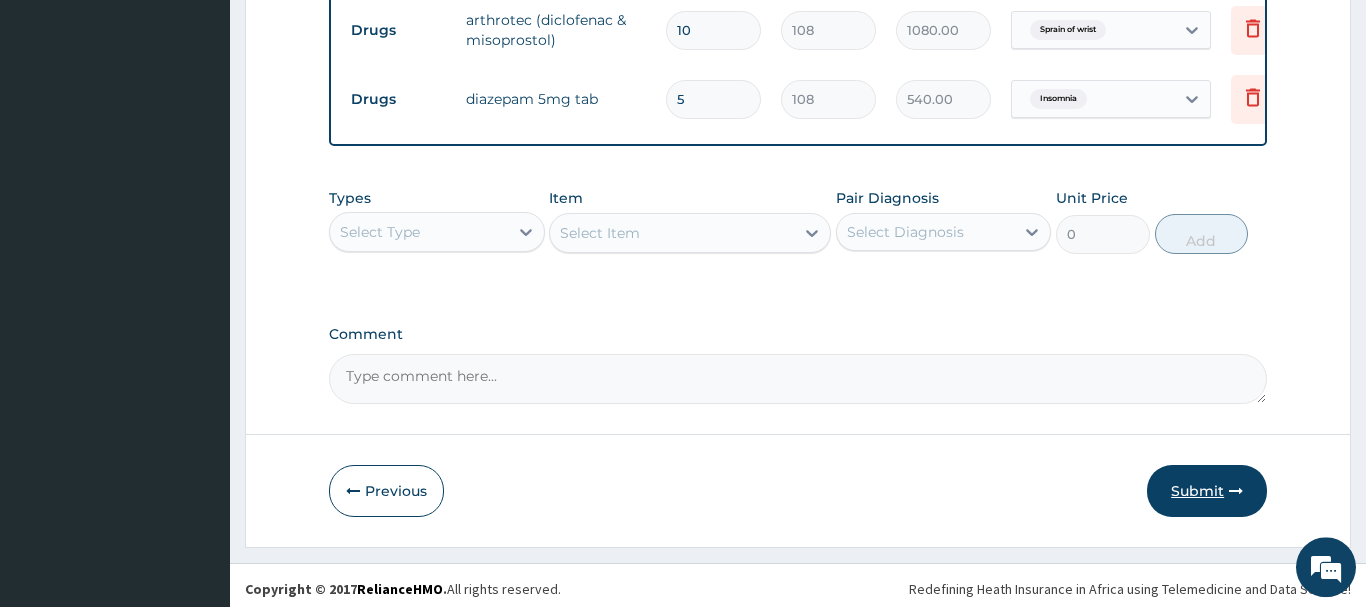 click on "Submit" at bounding box center [1207, 491] 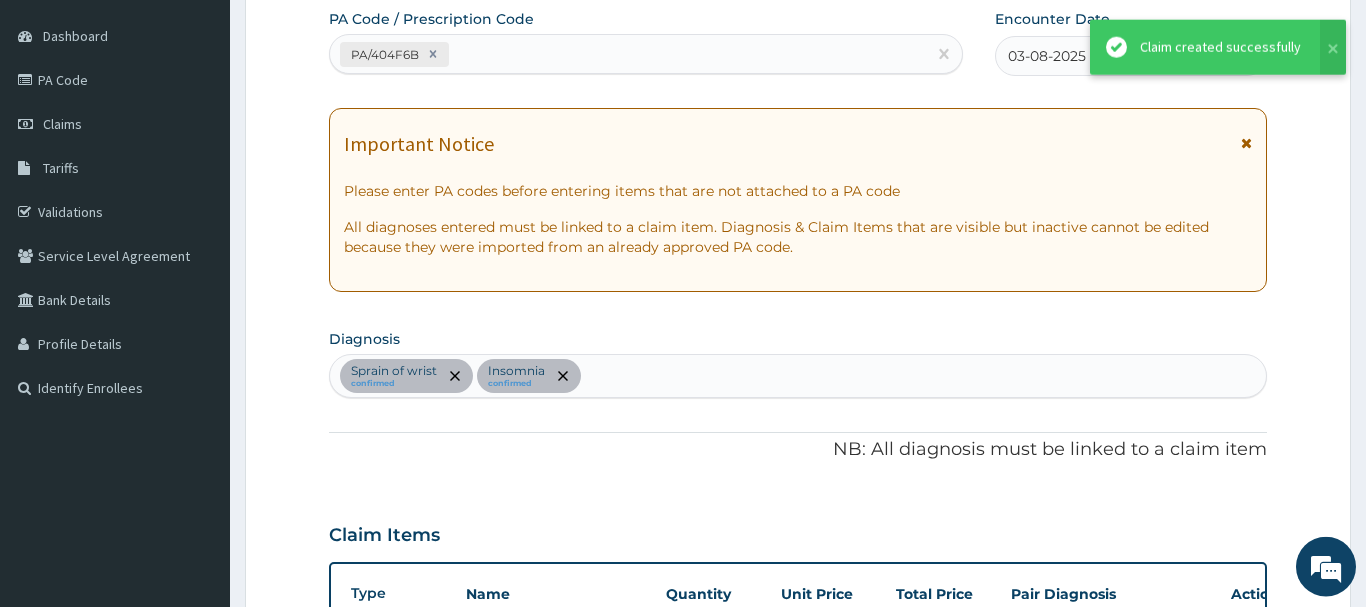 scroll, scrollTop: 183, scrollLeft: 0, axis: vertical 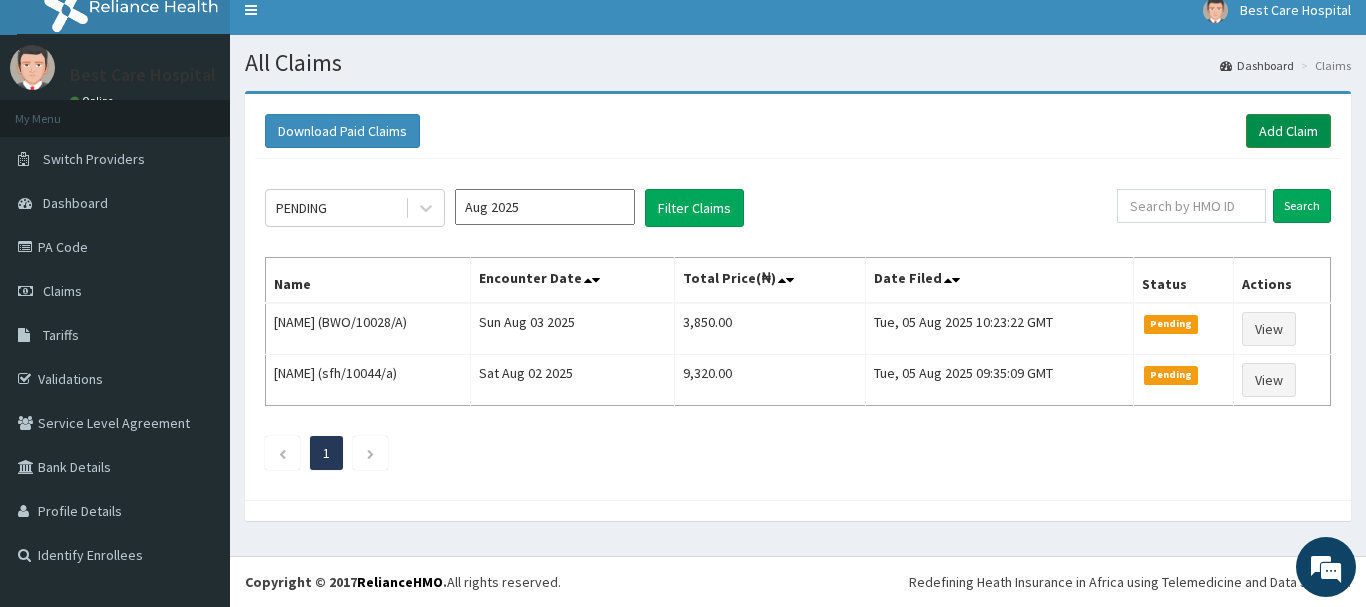 drag, startPoint x: 1280, startPoint y: 125, endPoint x: 1270, endPoint y: 140, distance: 18.027756 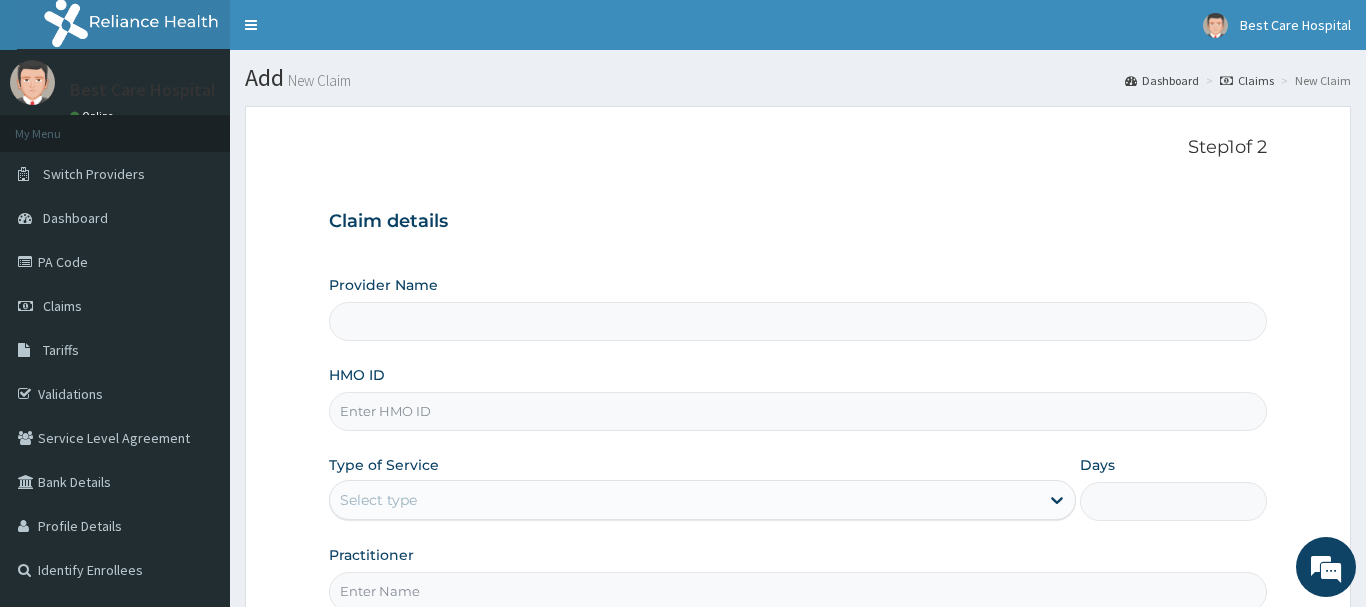 scroll, scrollTop: 0, scrollLeft: 0, axis: both 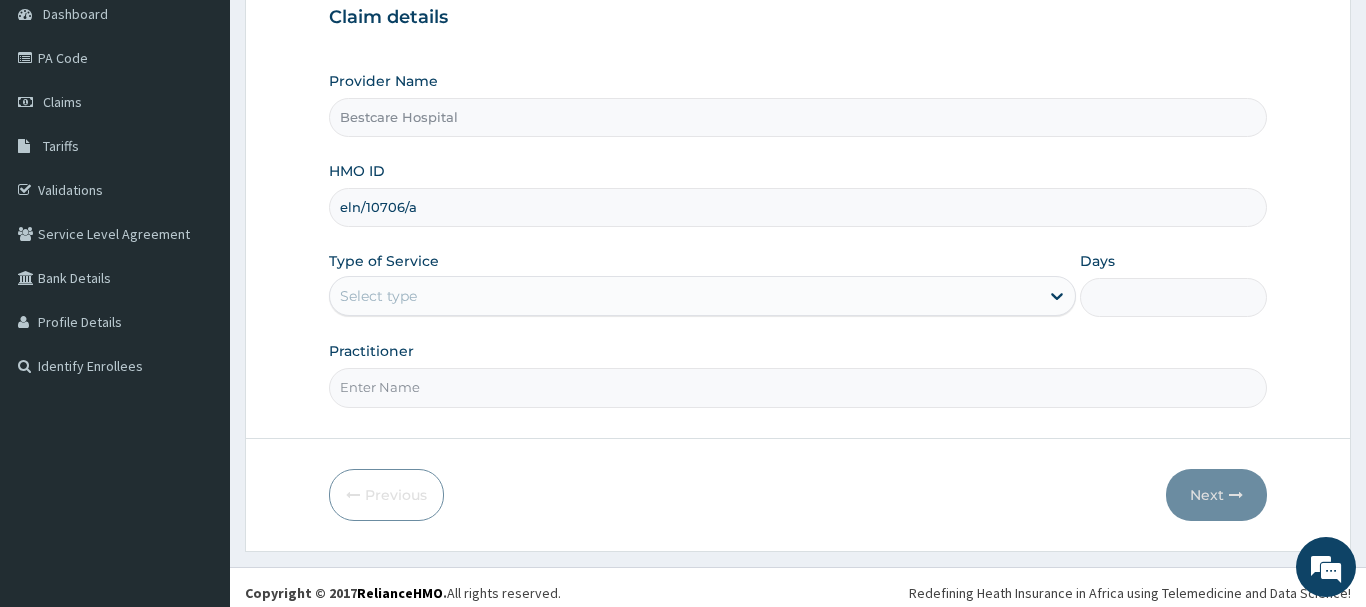 type on "eln/10706/a" 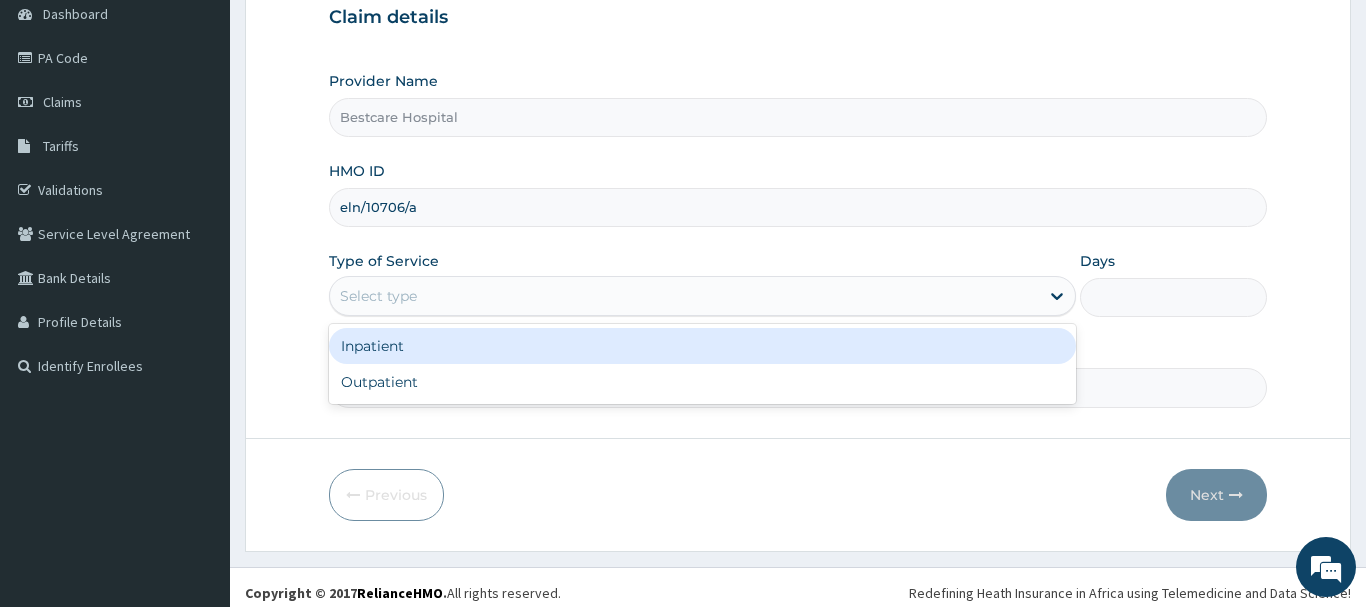 click on "Select type" at bounding box center (703, 296) 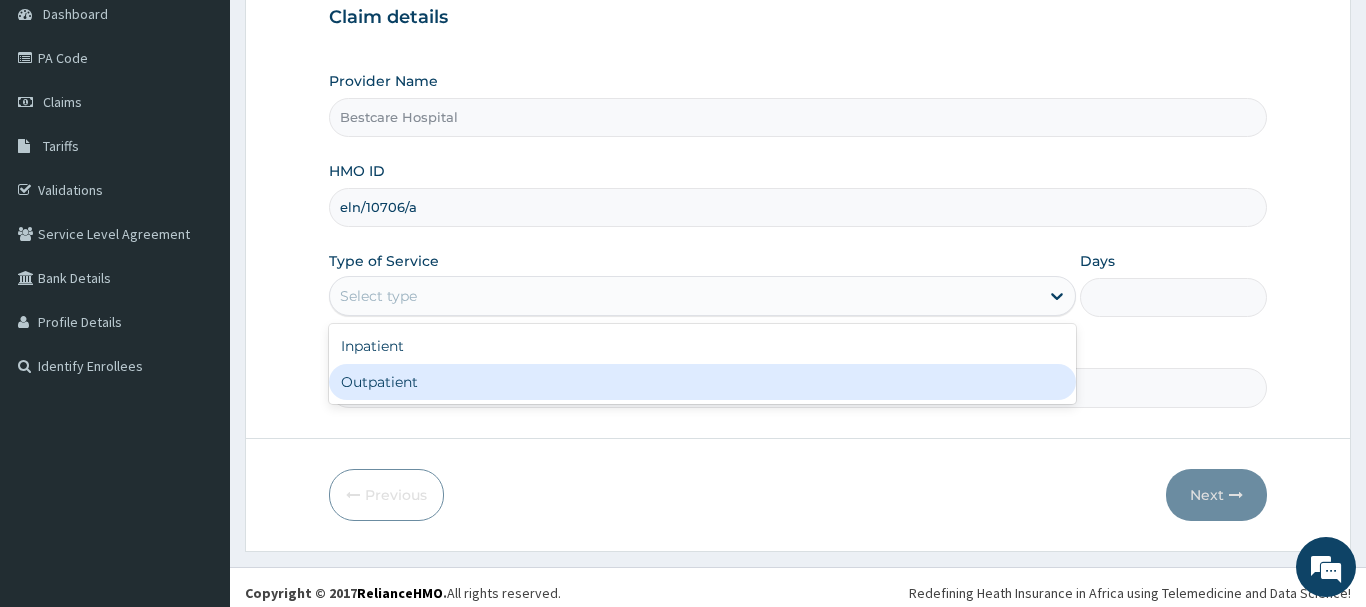 click on "Outpatient" at bounding box center (703, 382) 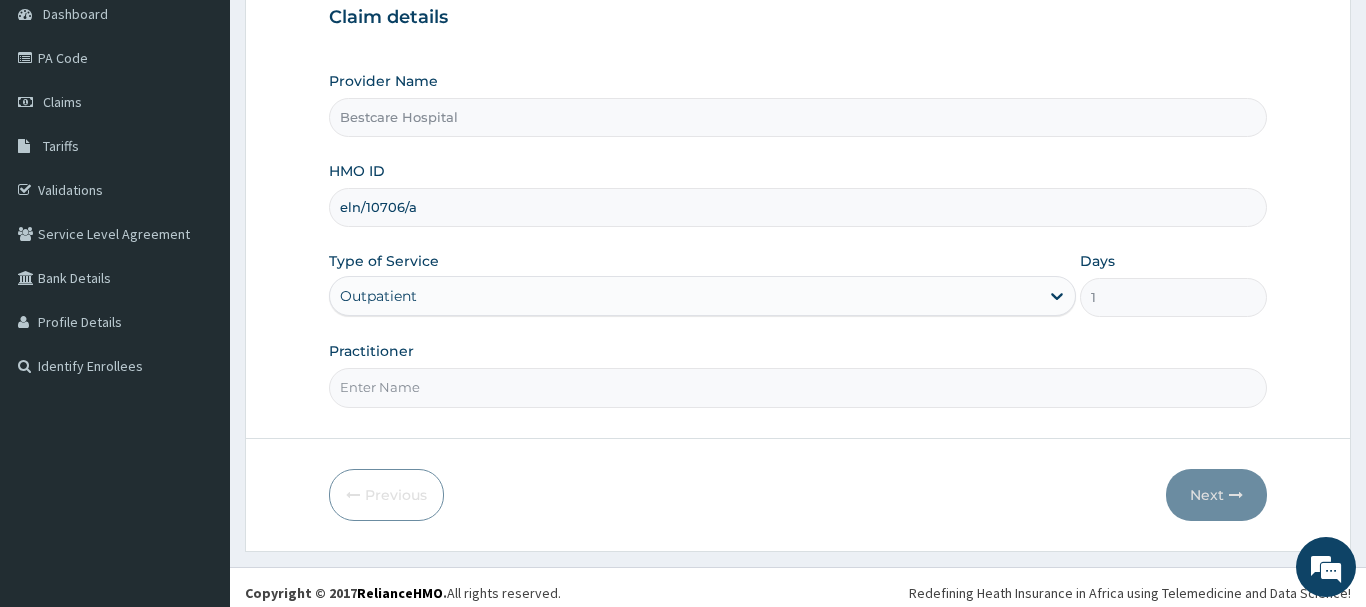 click on "Practitioner" at bounding box center (798, 387) 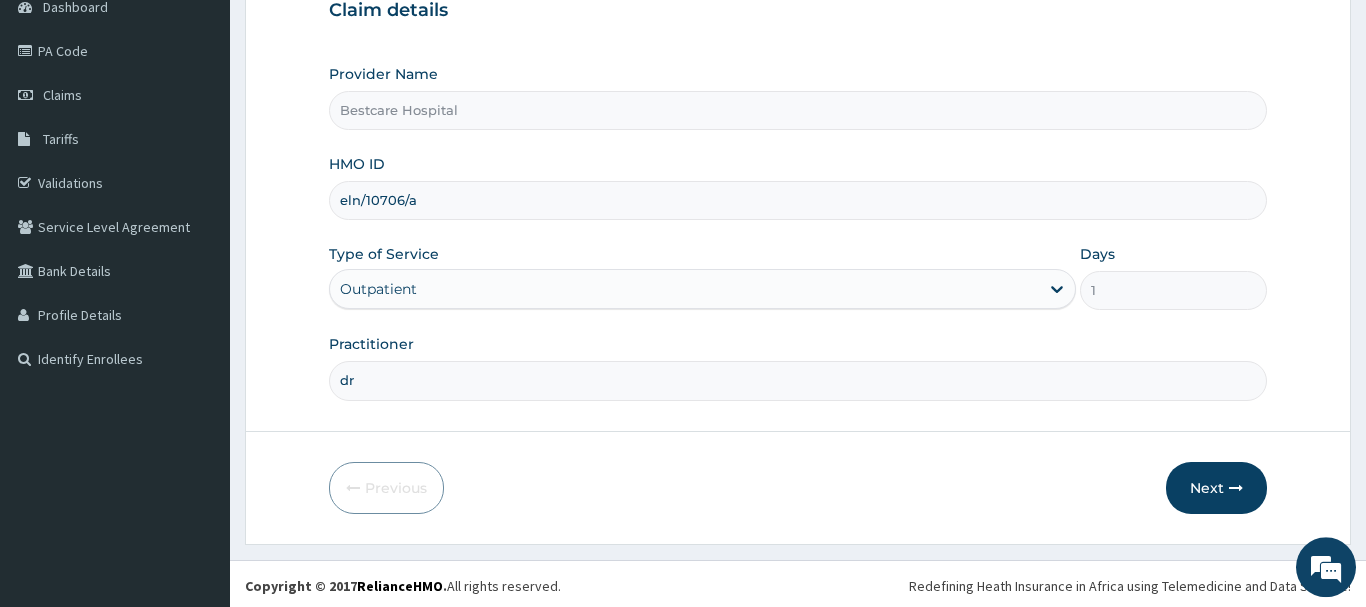 scroll, scrollTop: 215, scrollLeft: 0, axis: vertical 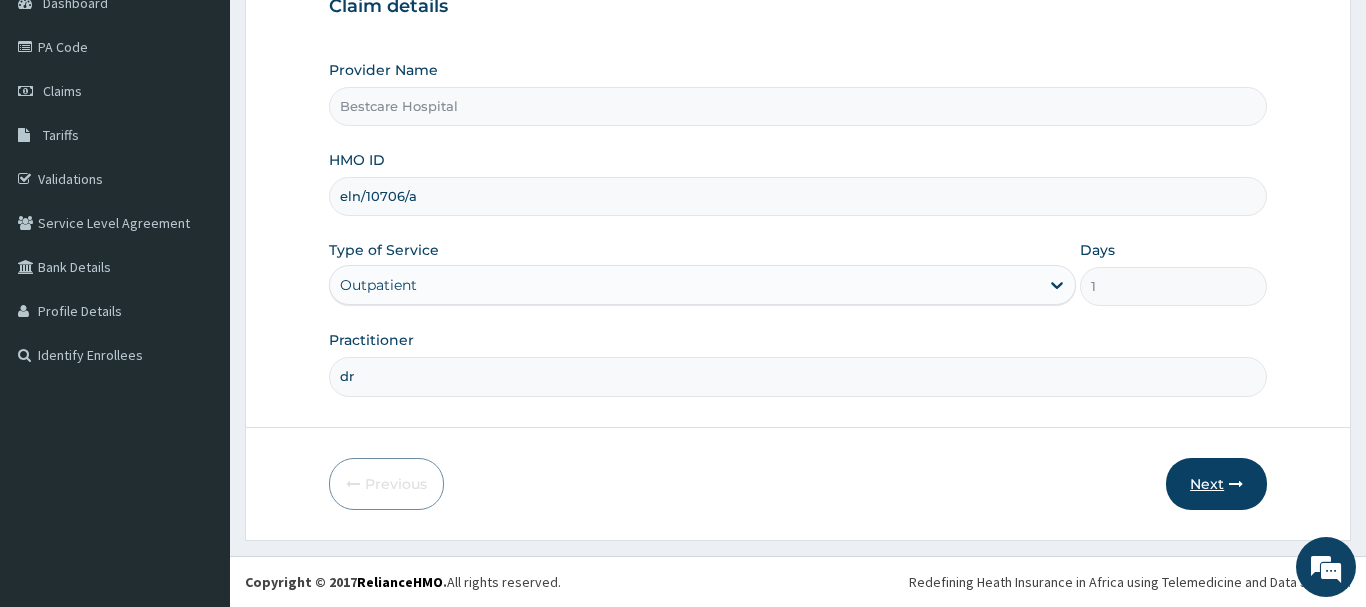 type on "dr" 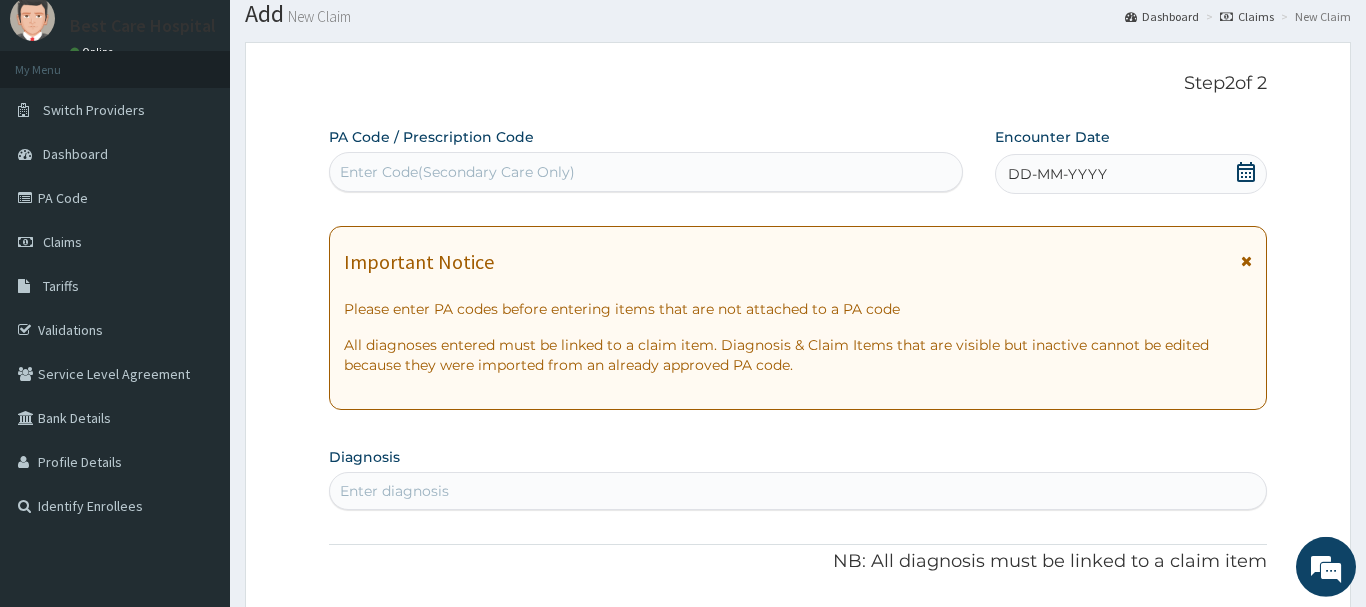 scroll, scrollTop: 0, scrollLeft: 0, axis: both 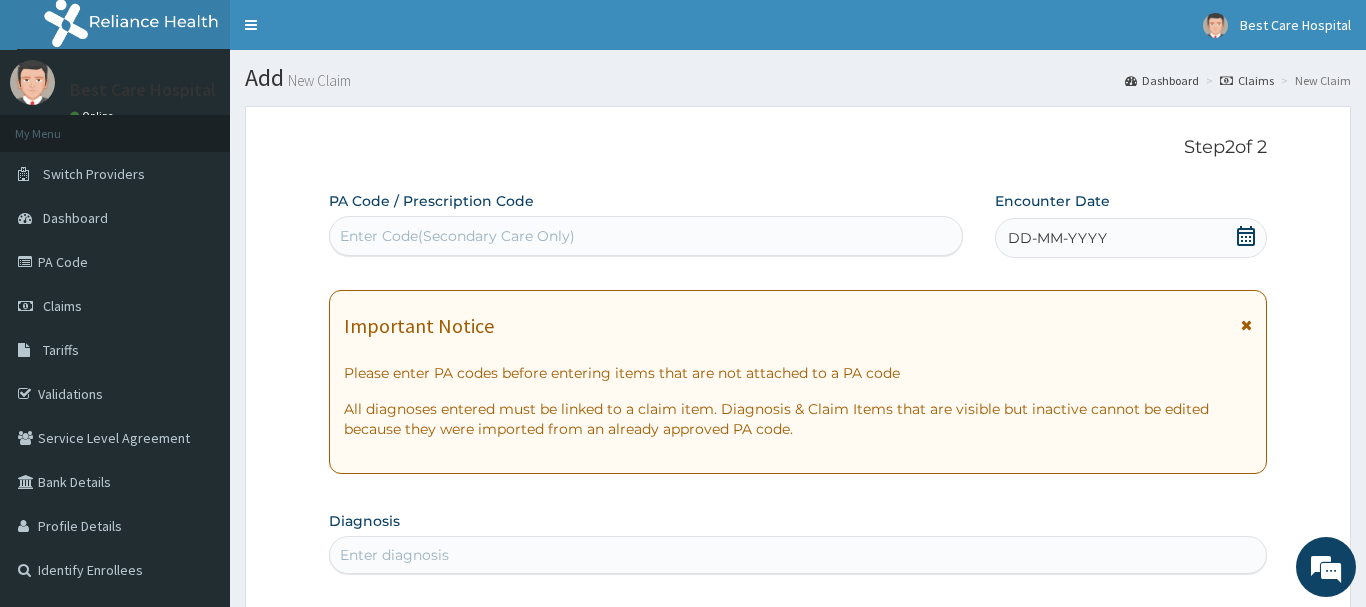 click 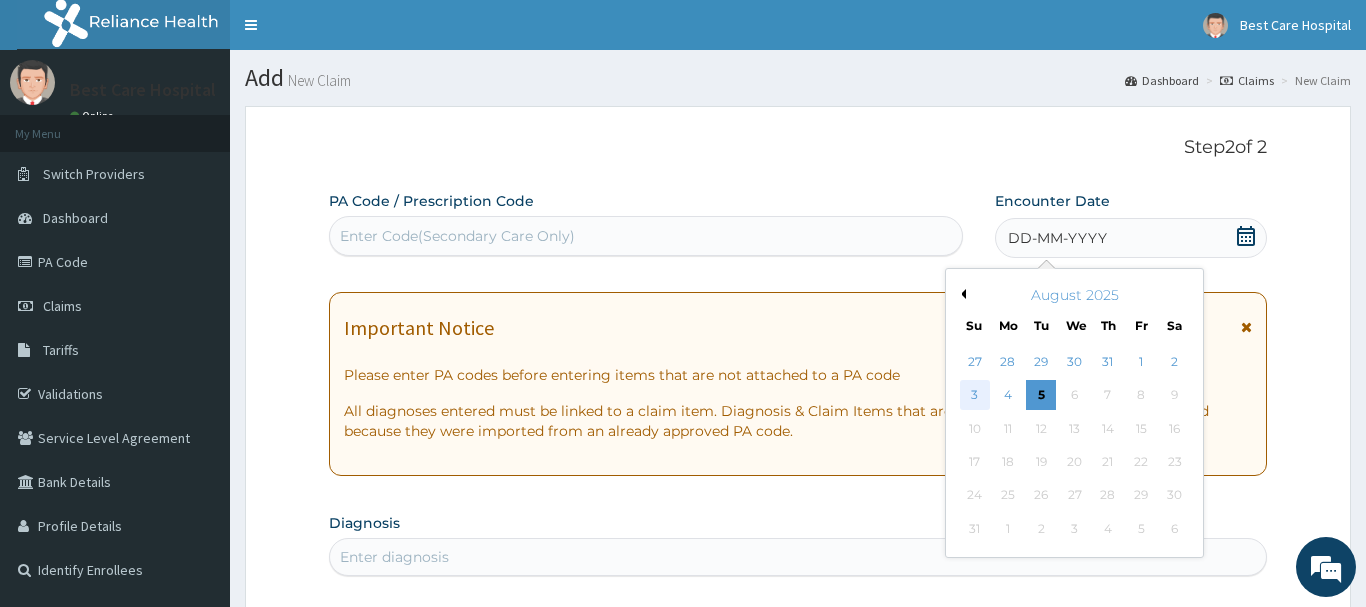 click on "3" at bounding box center (975, 396) 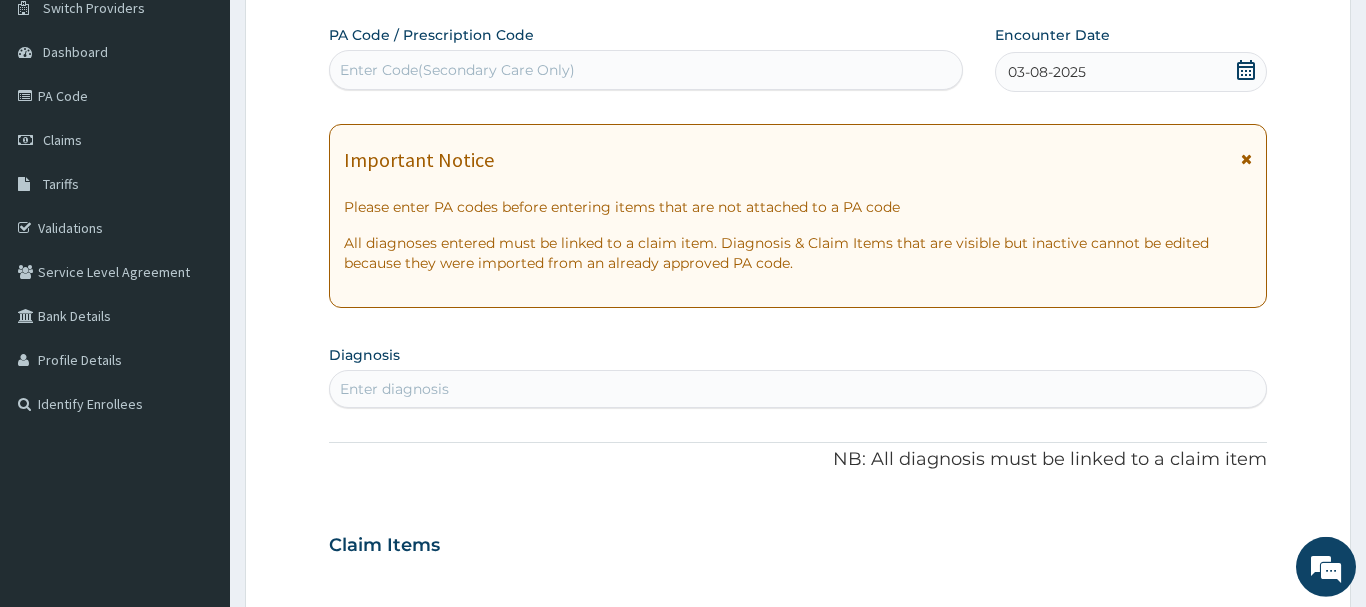 scroll, scrollTop: 204, scrollLeft: 0, axis: vertical 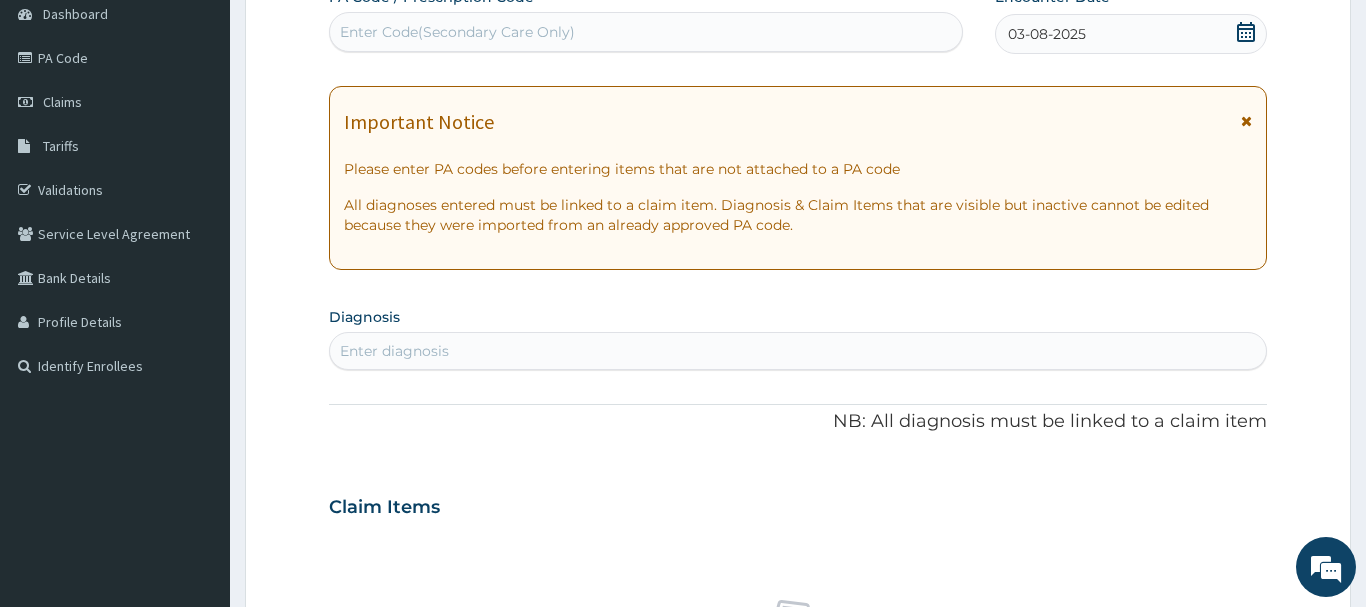 click on "Enter diagnosis" at bounding box center (394, 351) 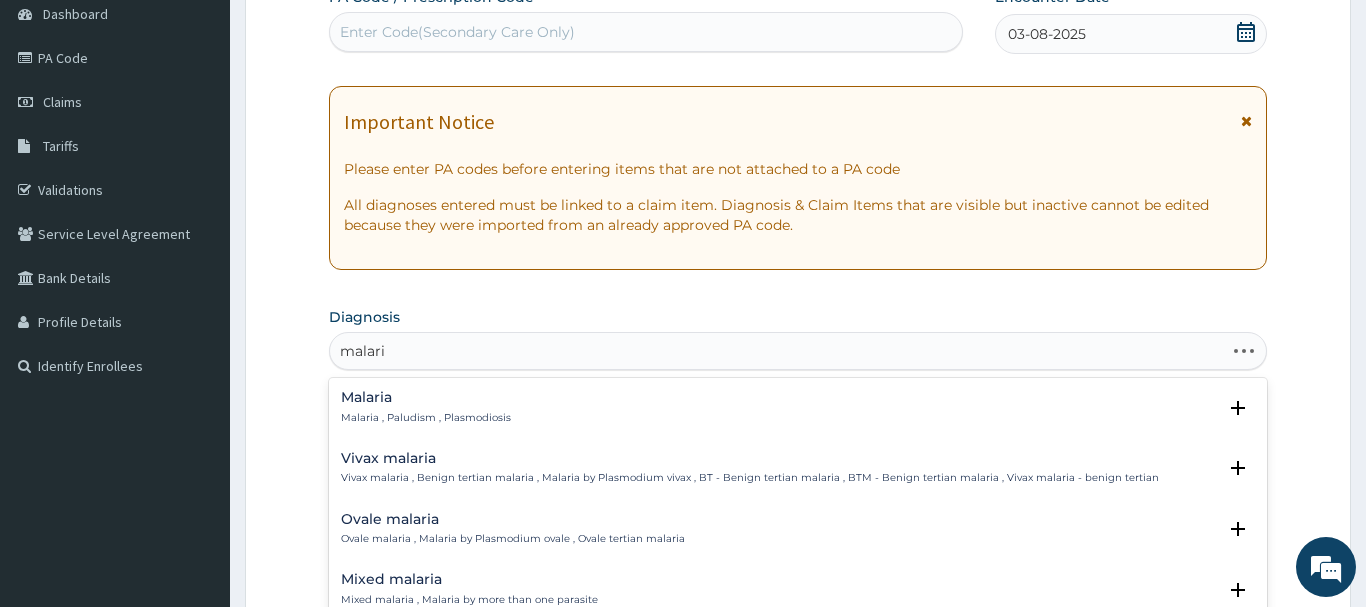 type on "malaria" 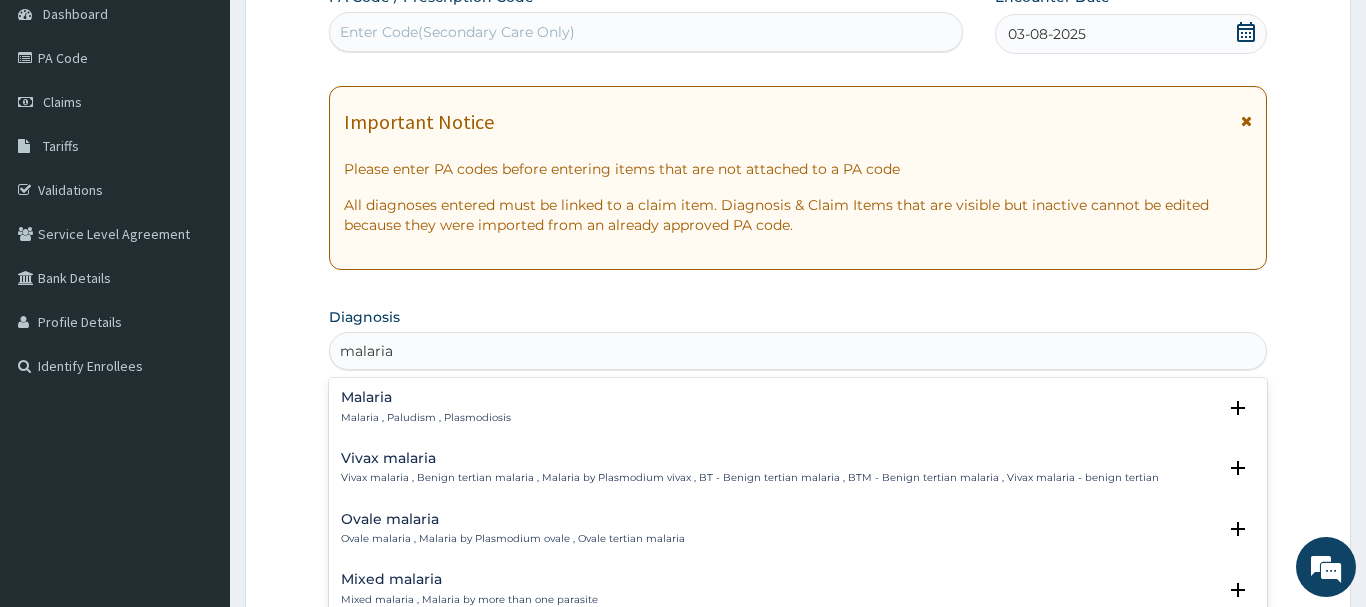 click on "Malaria" at bounding box center (426, 397) 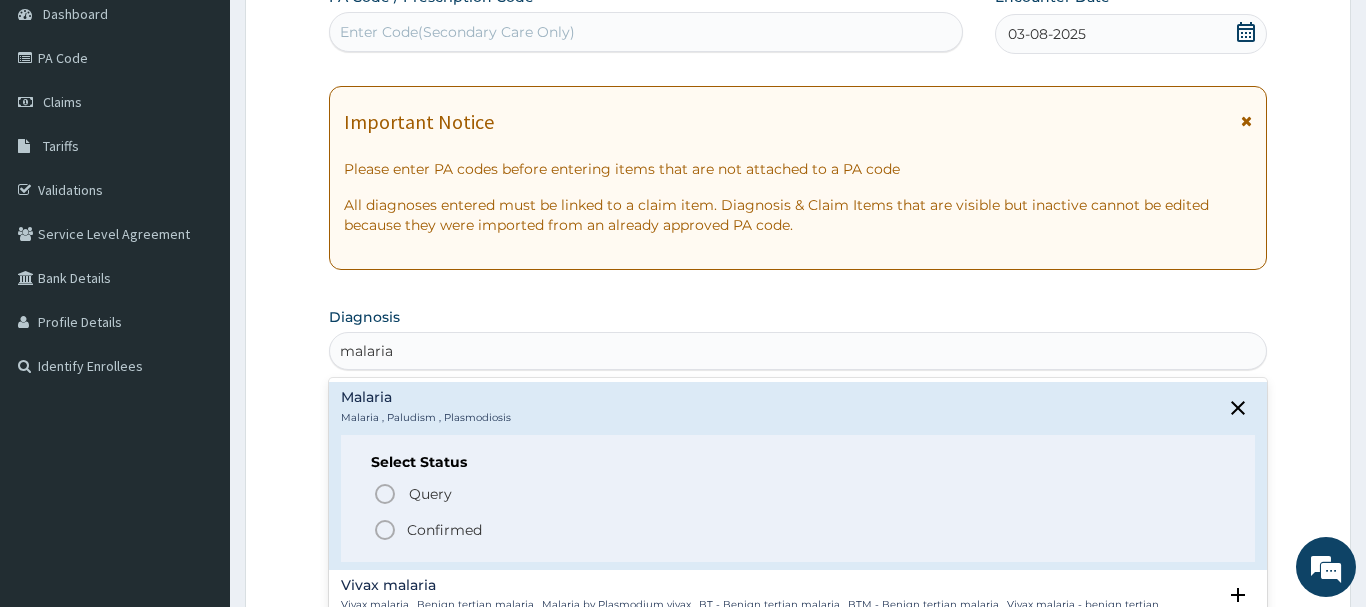click 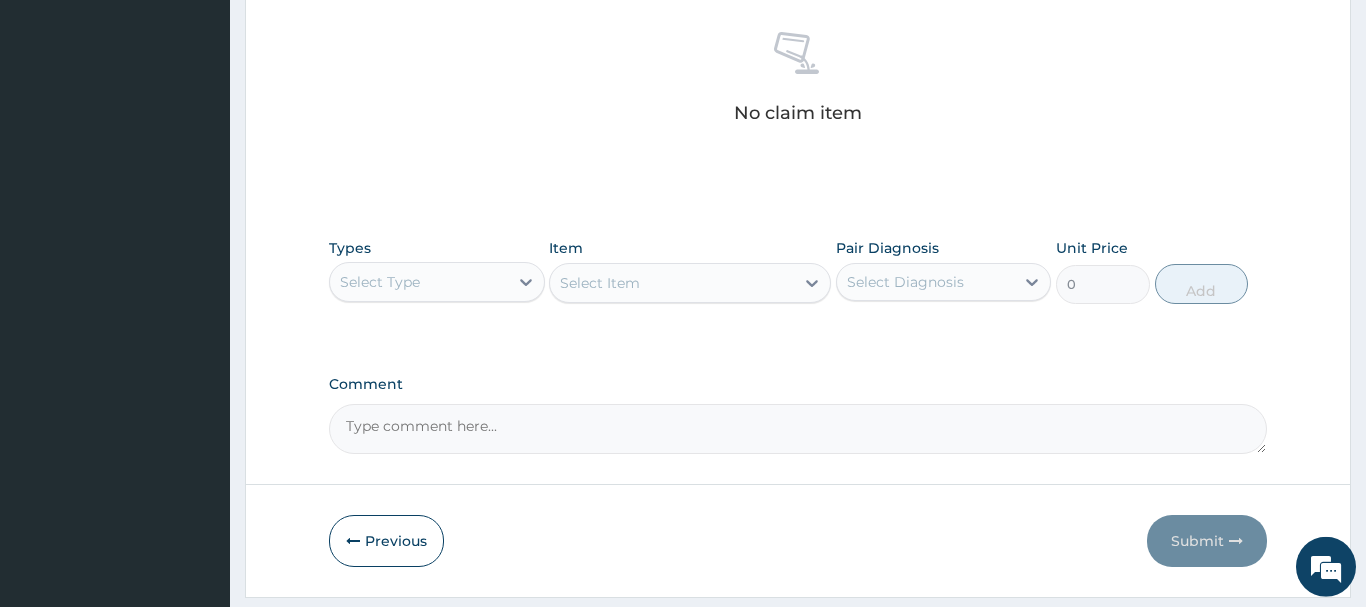 scroll, scrollTop: 816, scrollLeft: 0, axis: vertical 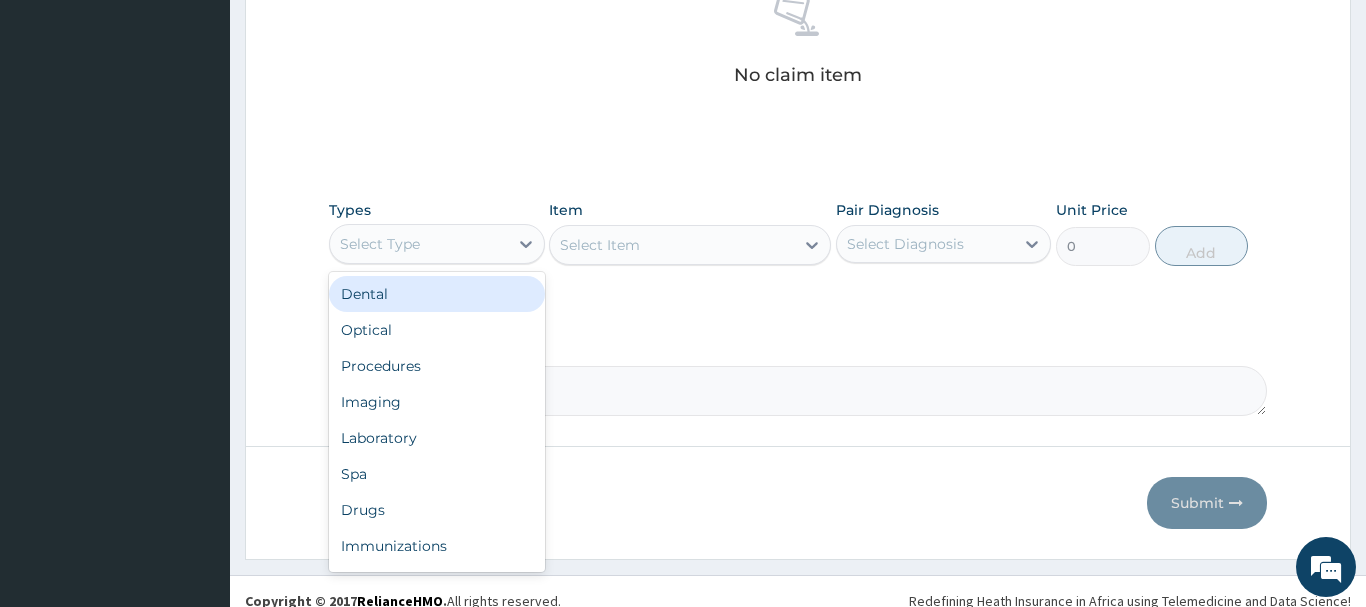 click on "Select Type" at bounding box center [419, 244] 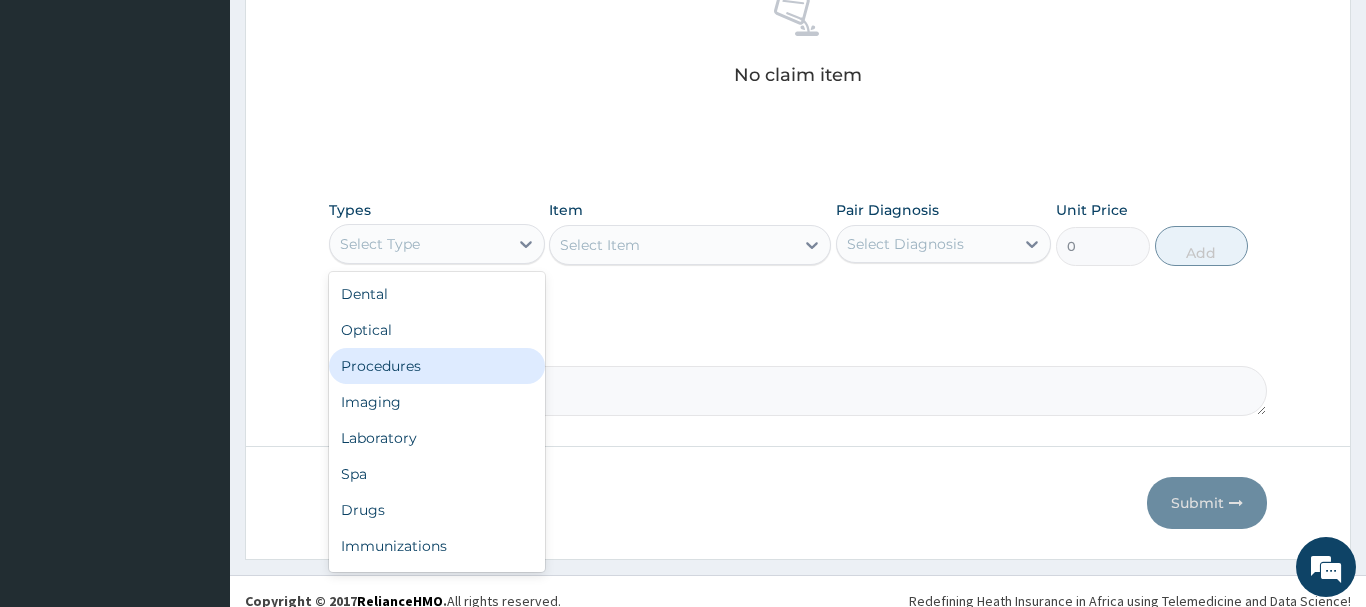 click on "Procedures" at bounding box center (437, 366) 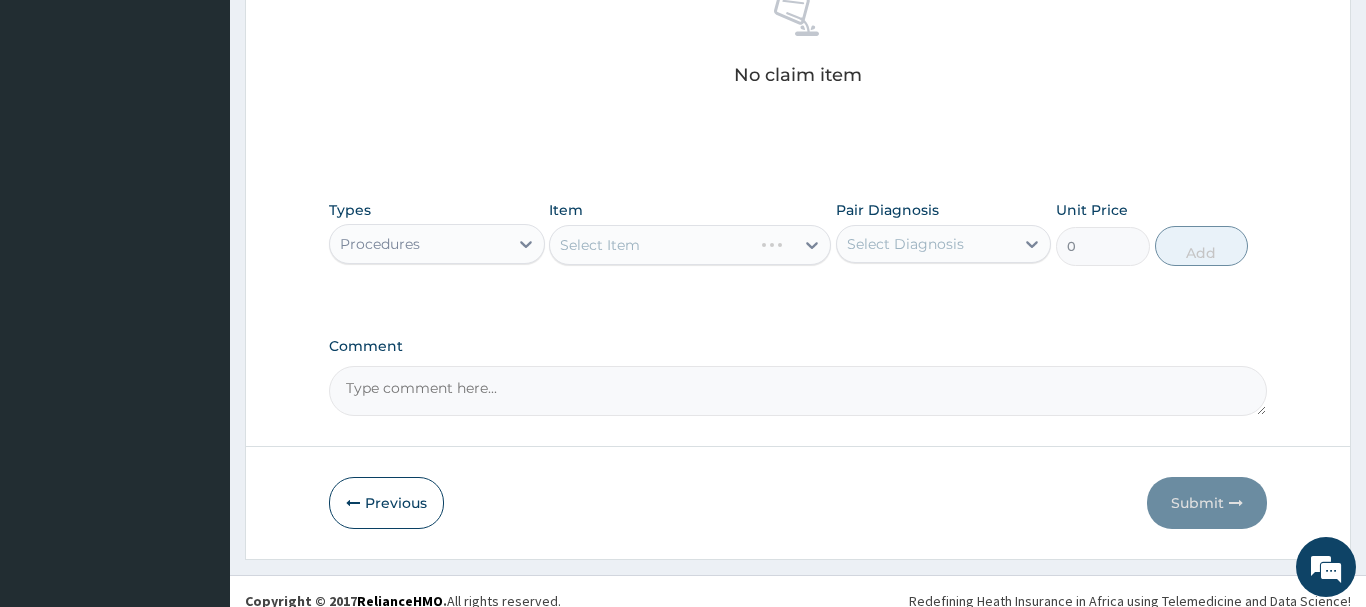 click on "Select Item" at bounding box center (690, 245) 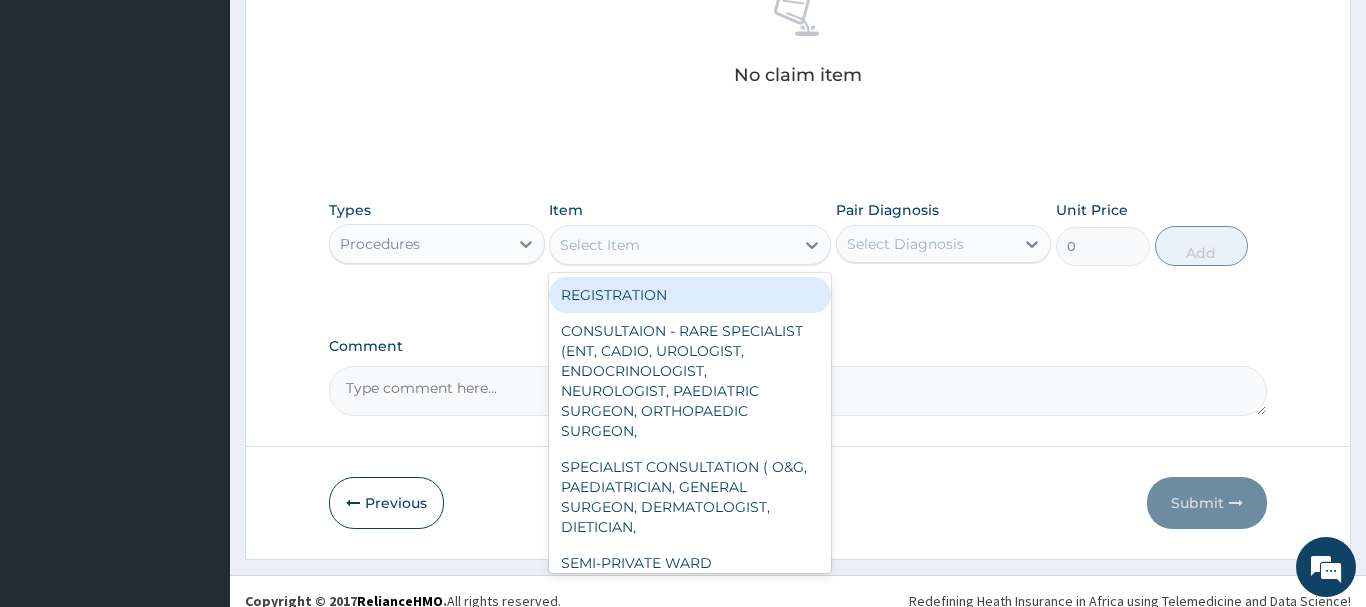 click on "Select Item" at bounding box center [672, 245] 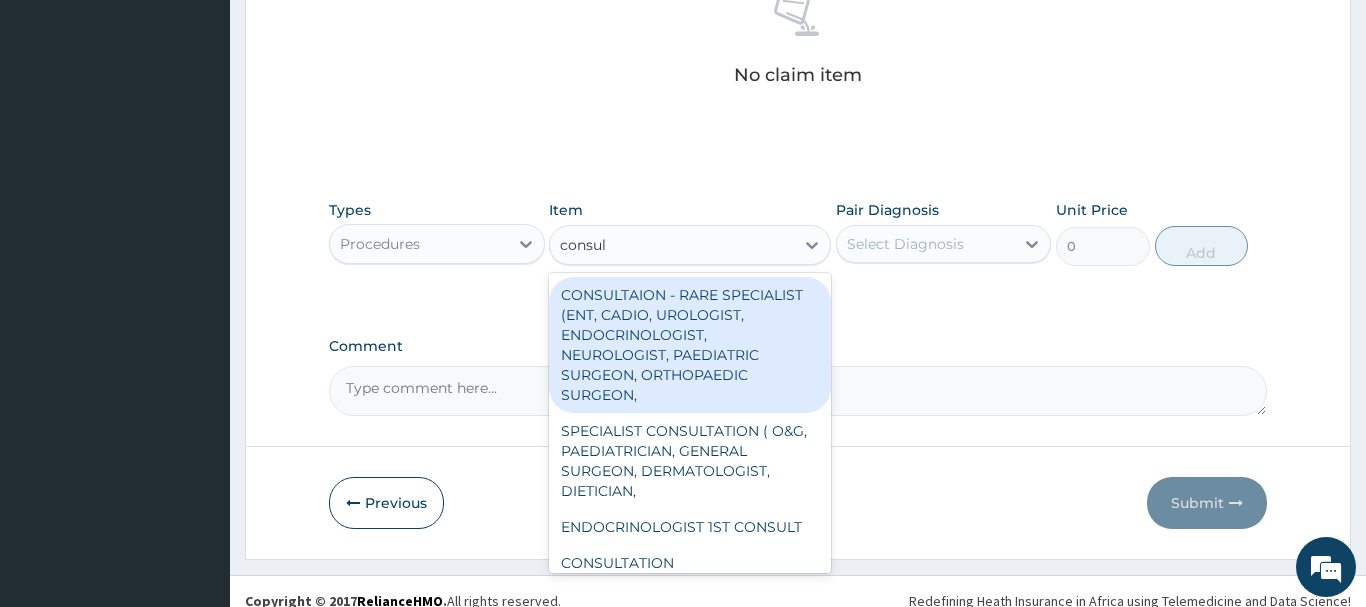 type on "consult" 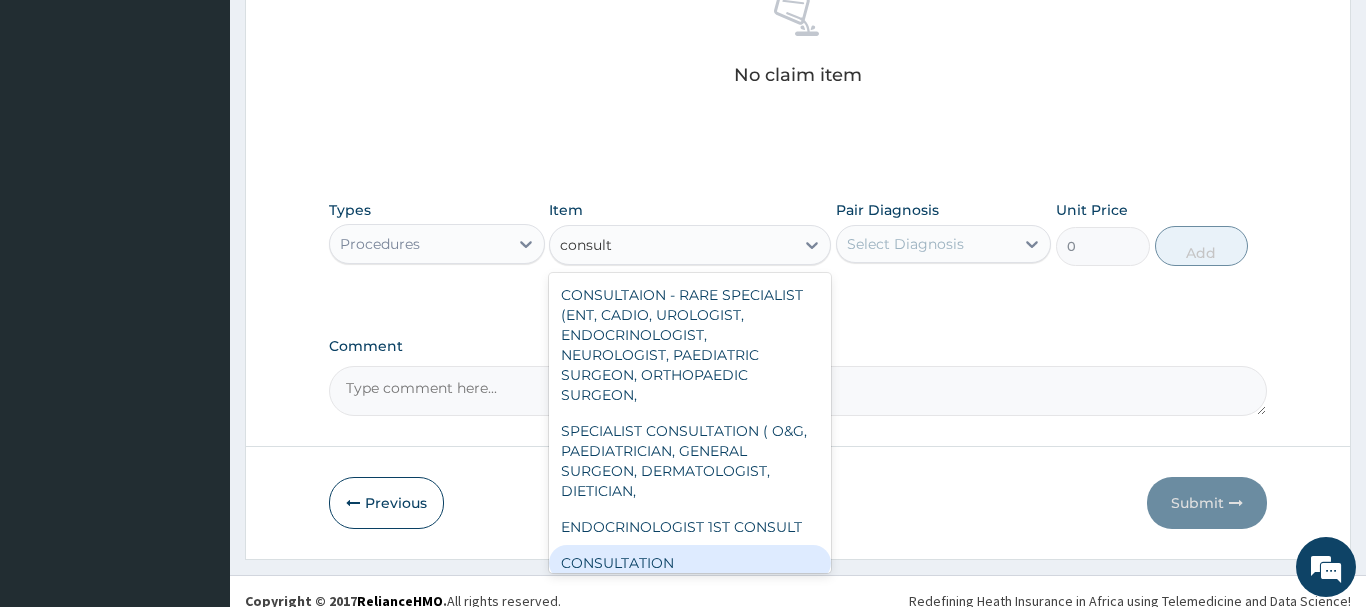 click on "CONSULTATION" at bounding box center (690, 563) 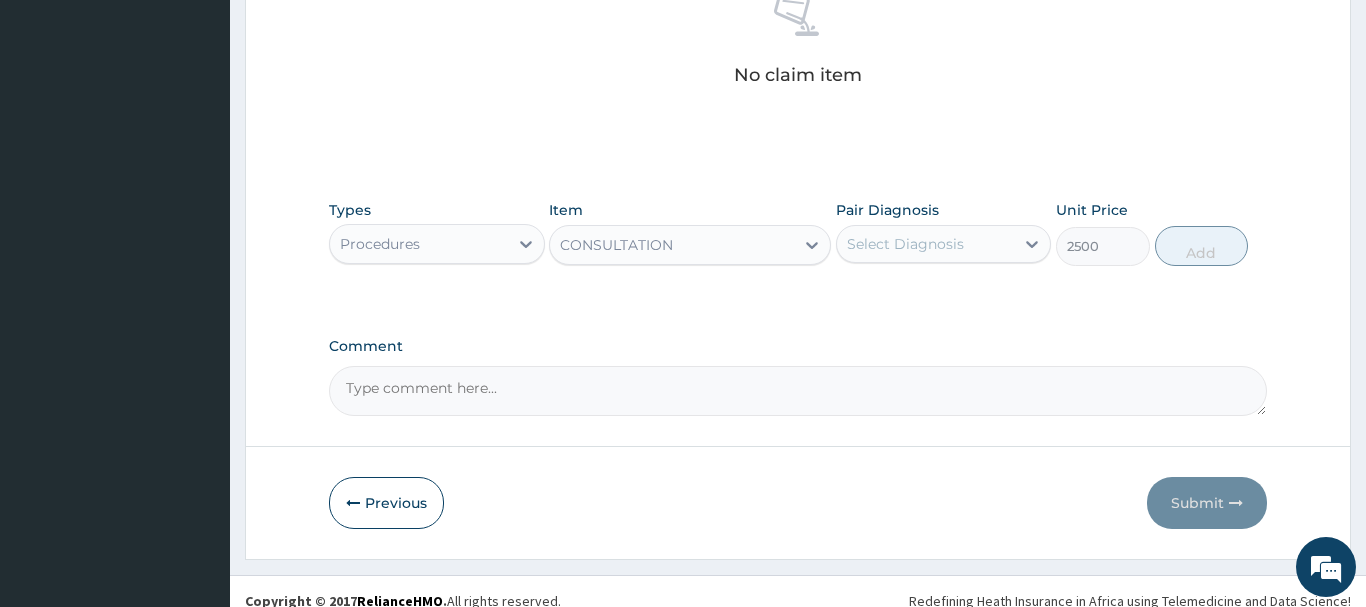 click on "Select Diagnosis" at bounding box center [905, 244] 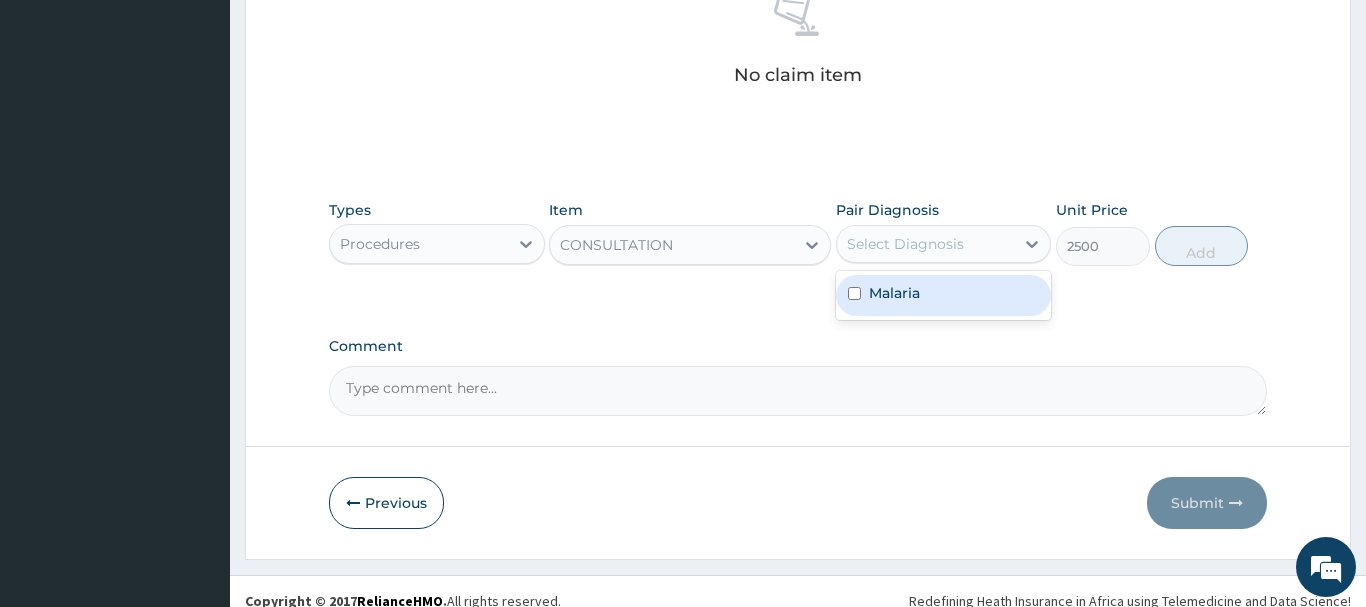 click on "Malaria" at bounding box center [894, 293] 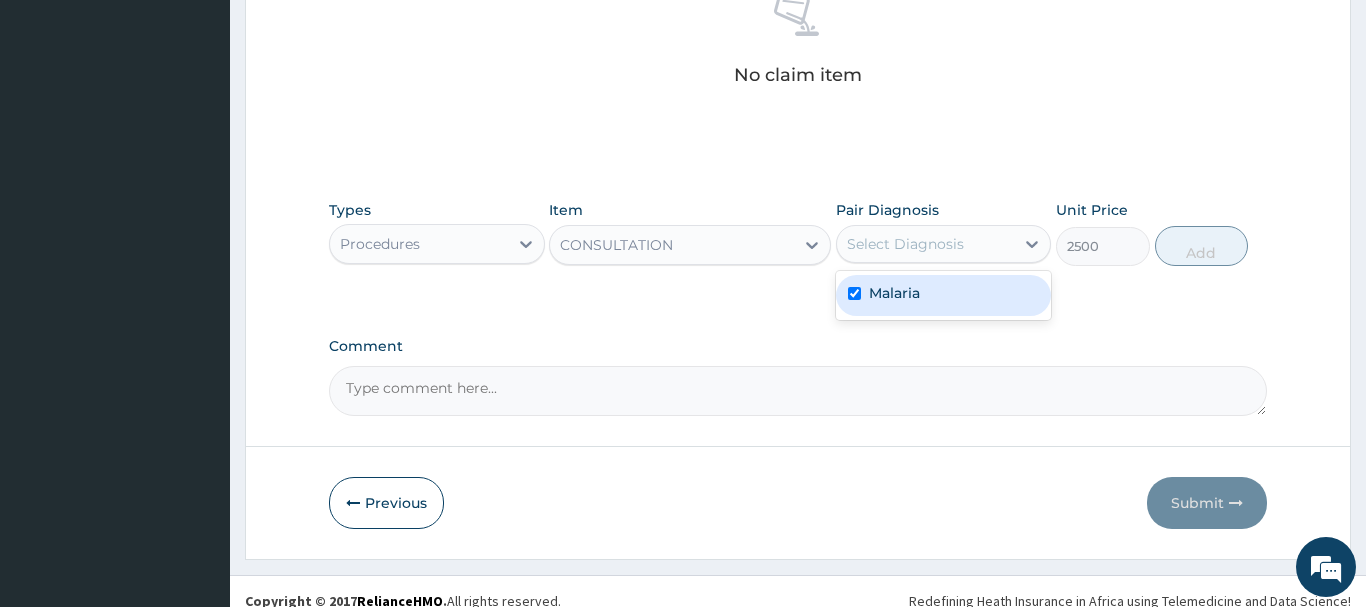 checkbox on "true" 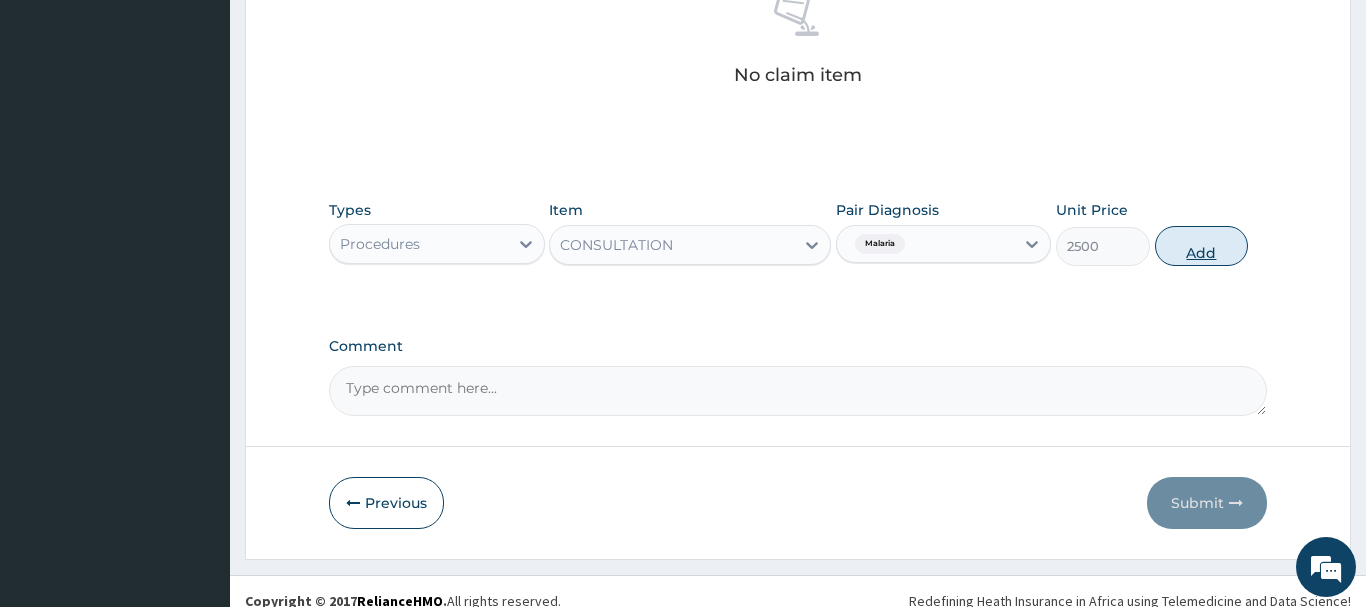 click on "Add" at bounding box center (1202, 246) 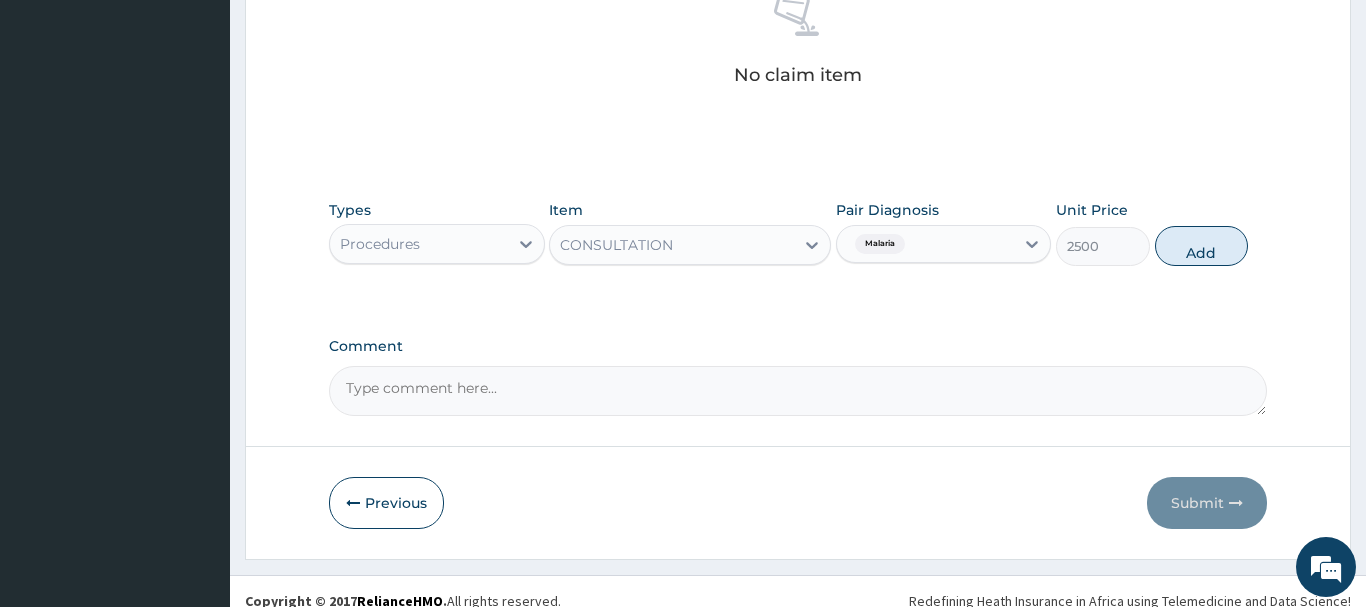 type on "0" 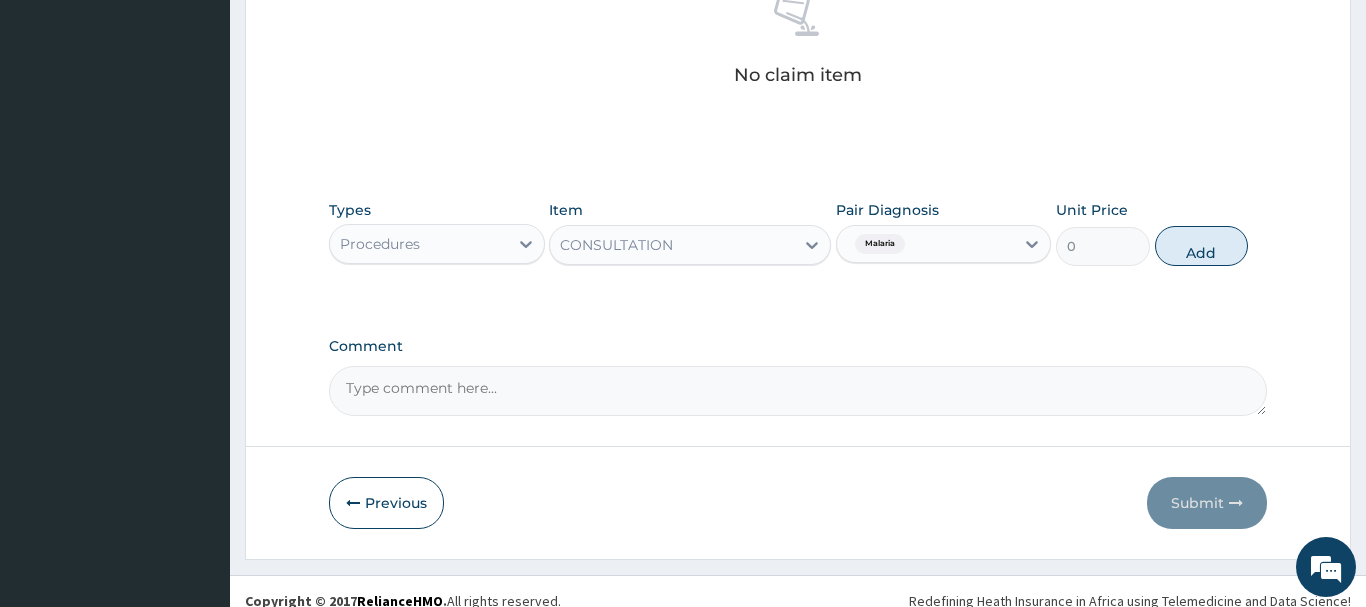 scroll, scrollTop: 740, scrollLeft: 0, axis: vertical 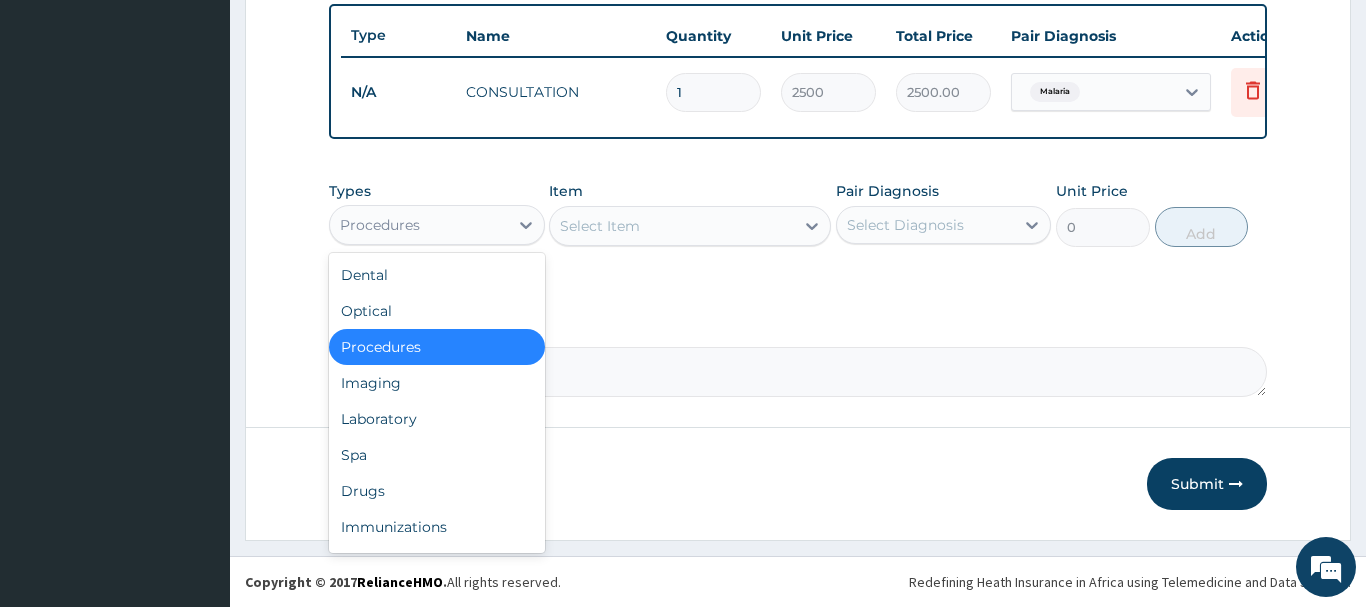 click on "Procedures" at bounding box center (380, 225) 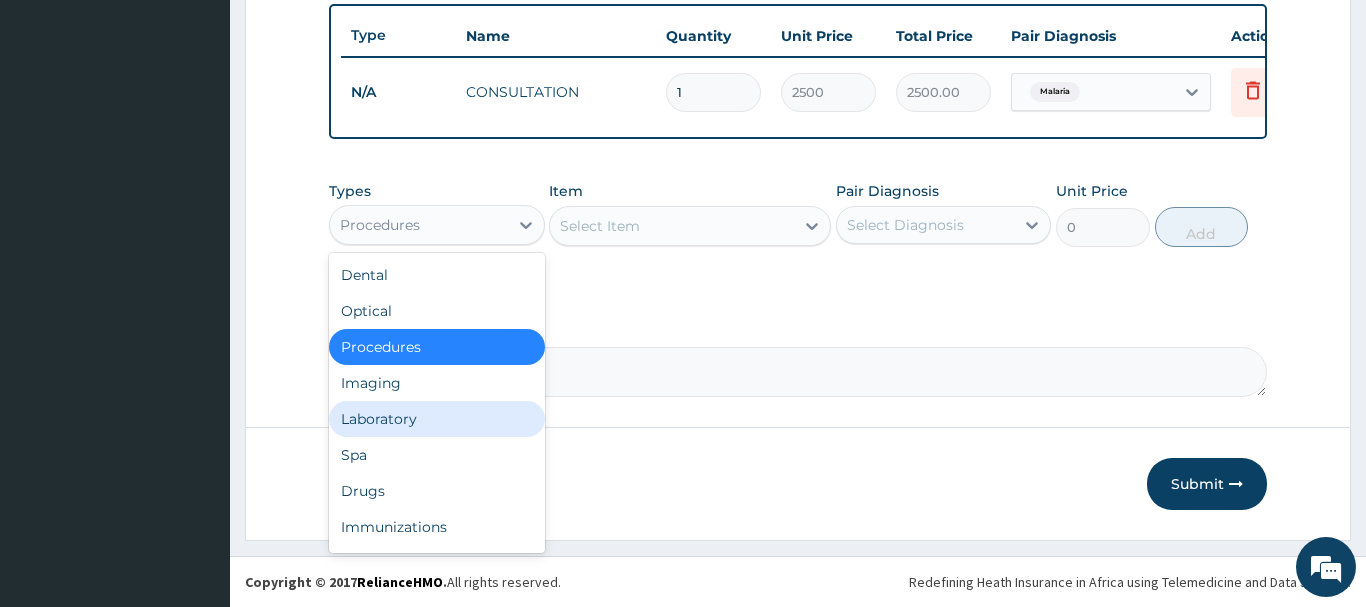 click on "Laboratory" at bounding box center (437, 419) 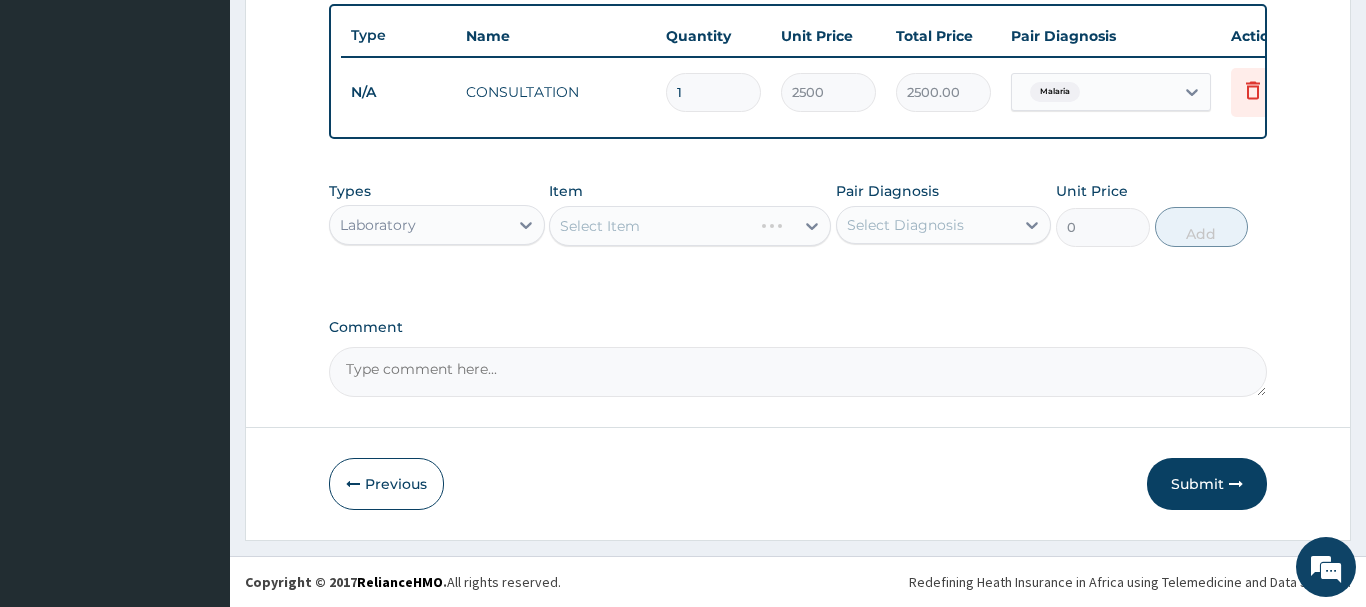 click on "Select Item" at bounding box center (690, 226) 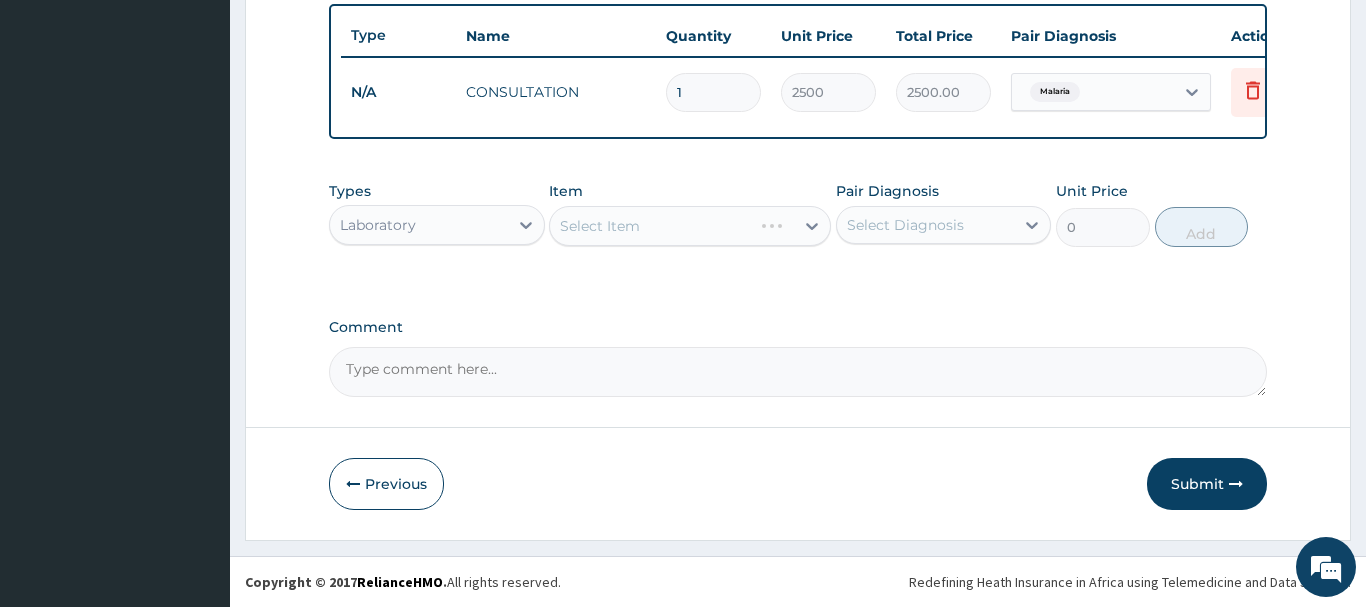 click on "Select Item" at bounding box center (690, 226) 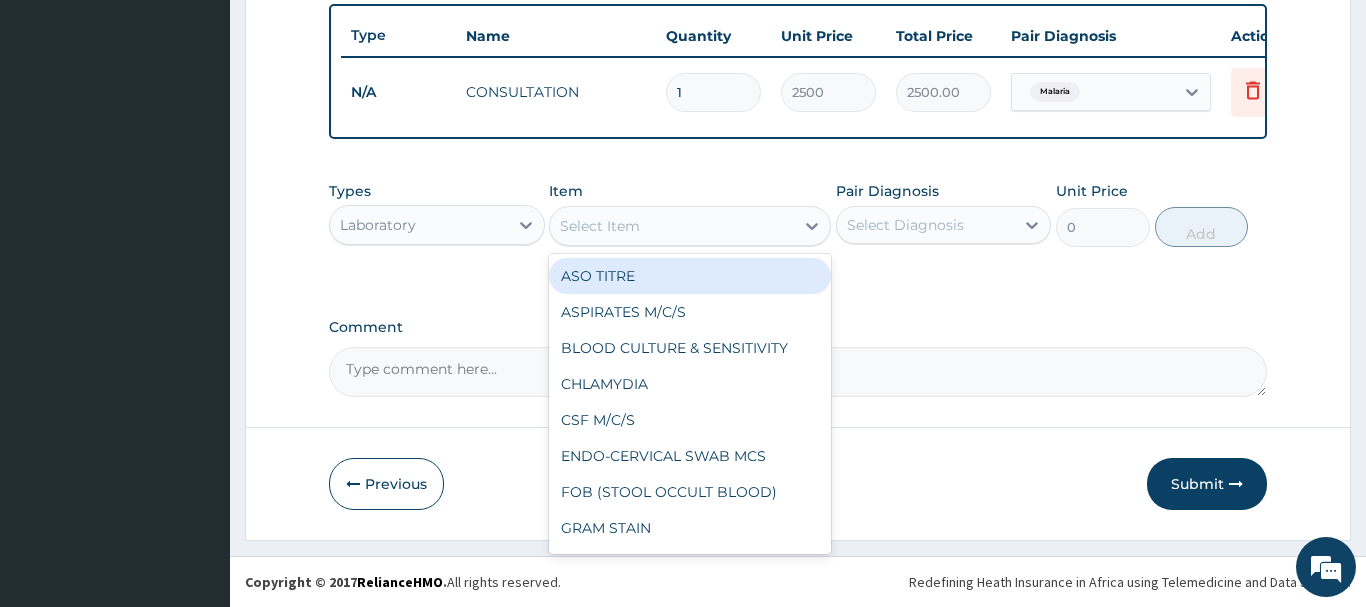 drag, startPoint x: 691, startPoint y: 232, endPoint x: 656, endPoint y: 224, distance: 35.902645 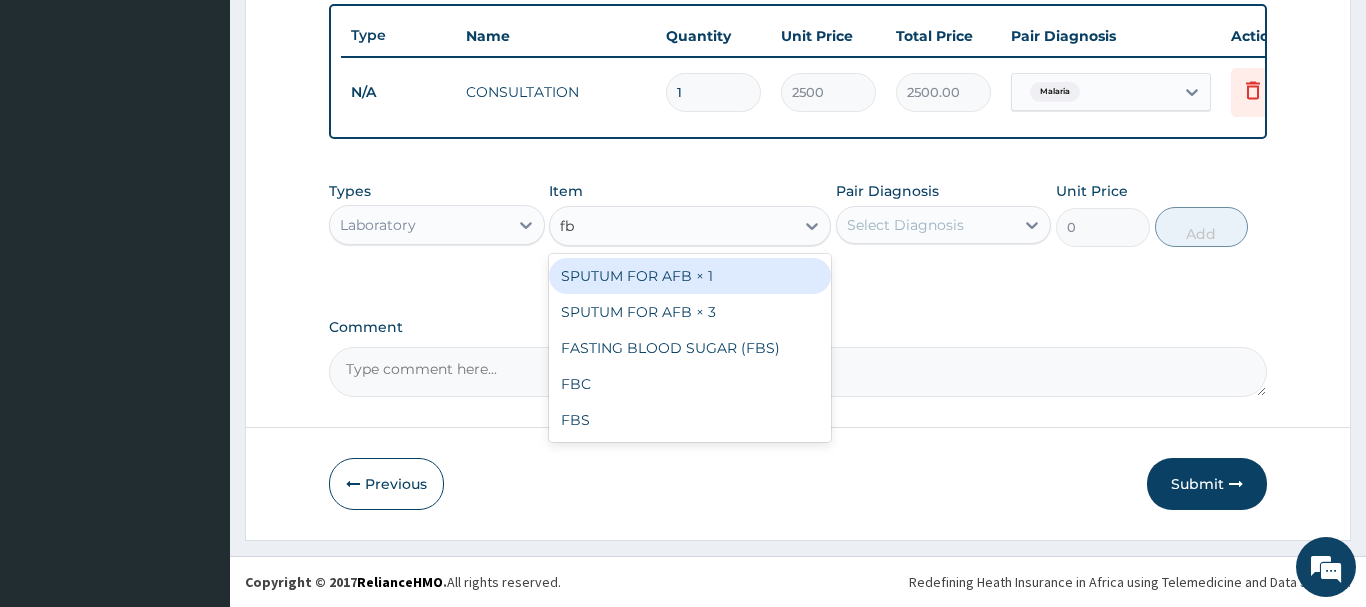 type on "fbc" 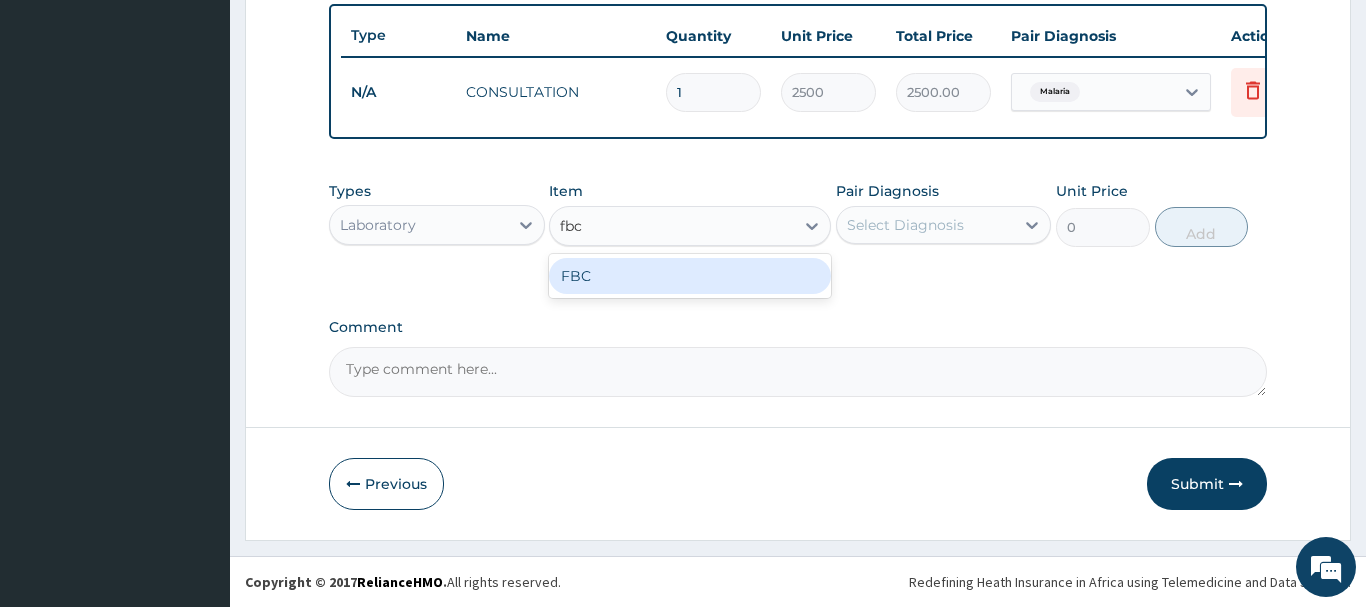click on "FBC" at bounding box center (690, 276) 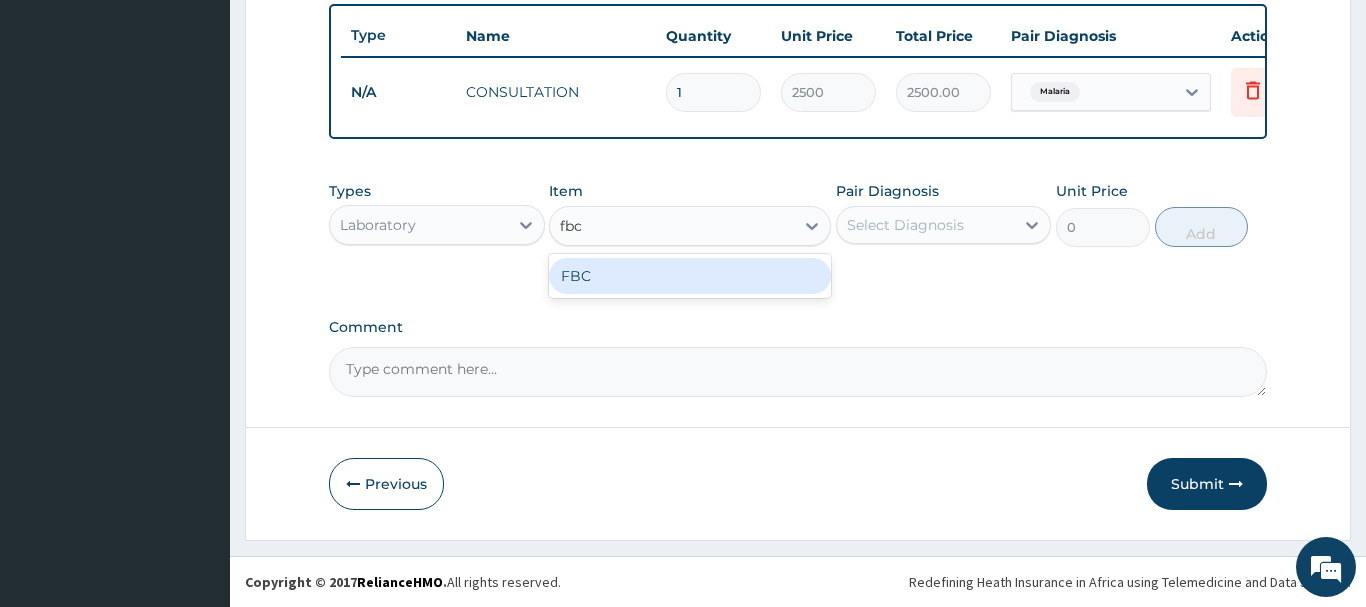 type 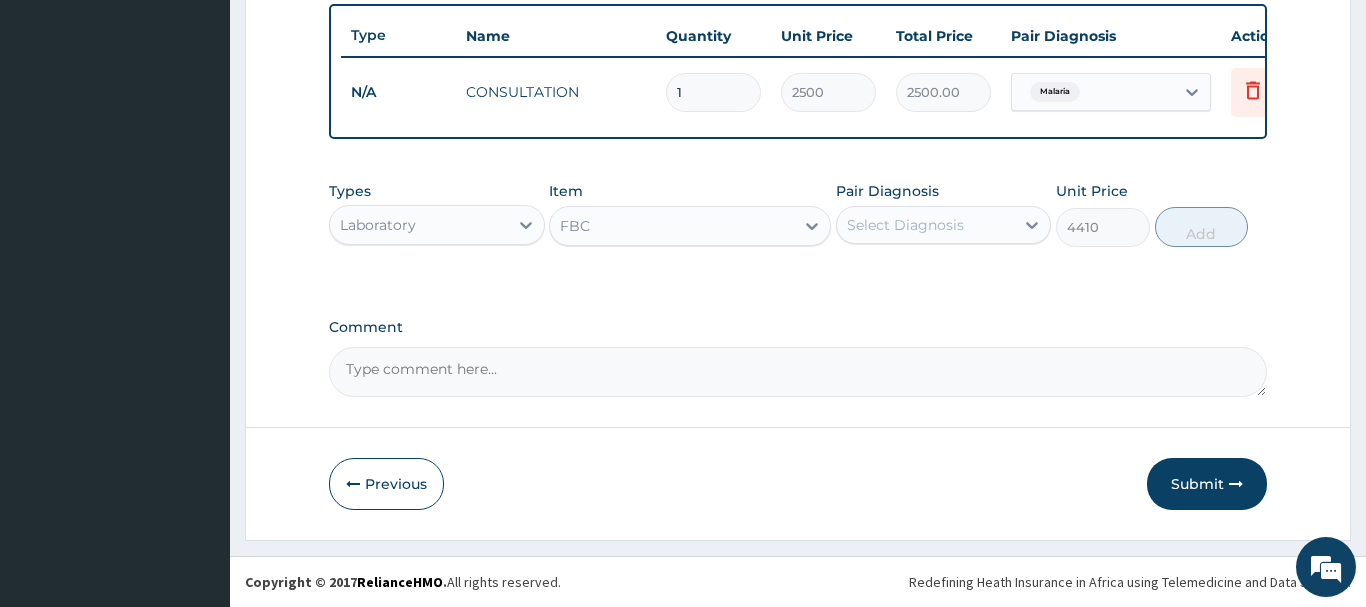 click on "Select Diagnosis" at bounding box center [905, 225] 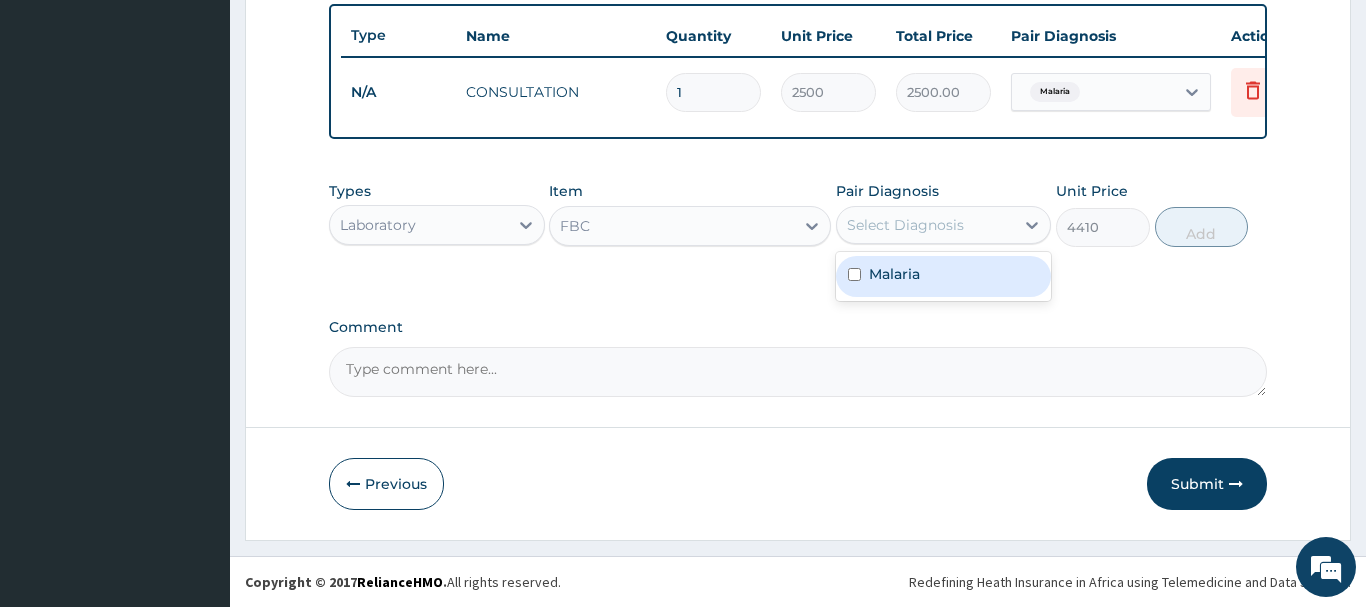 drag, startPoint x: 943, startPoint y: 281, endPoint x: 954, endPoint y: 263, distance: 21.095022 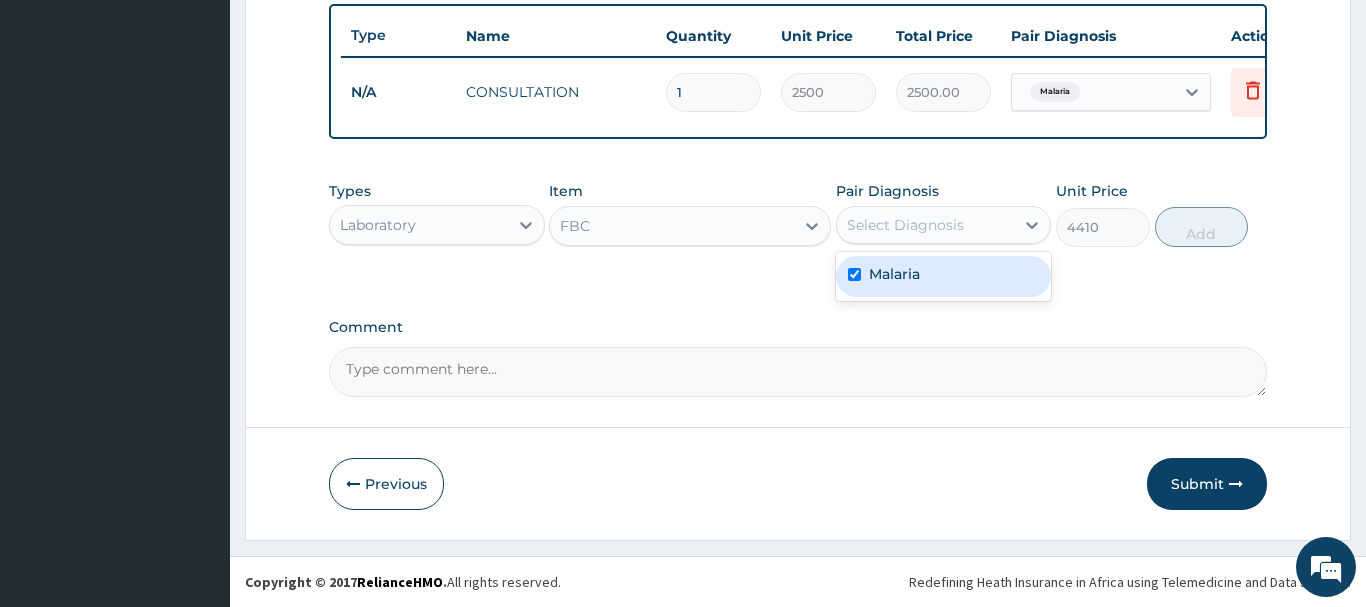 checkbox on "true" 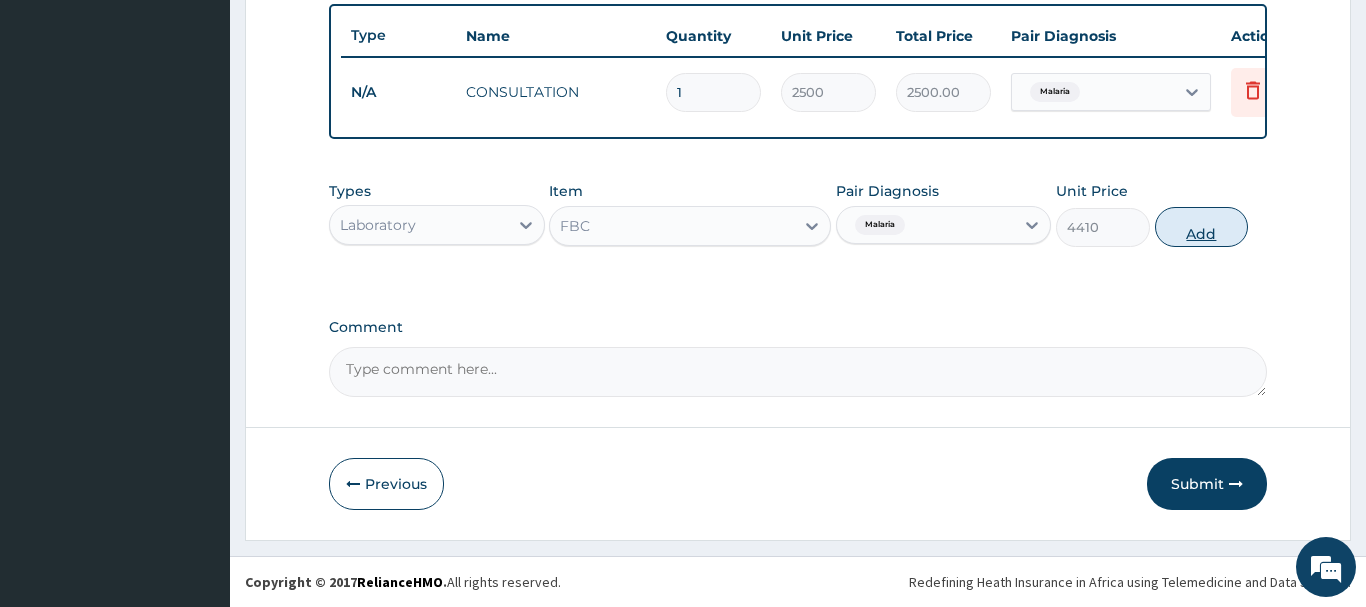 click on "Add" at bounding box center [1202, 227] 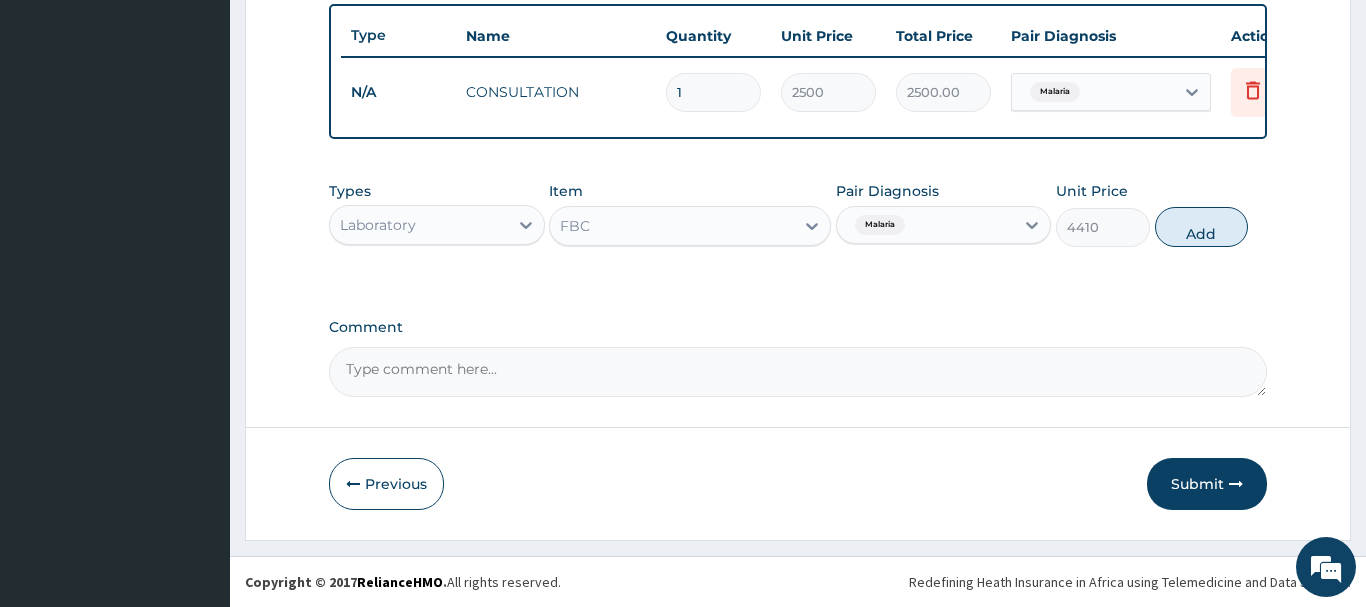 type on "0" 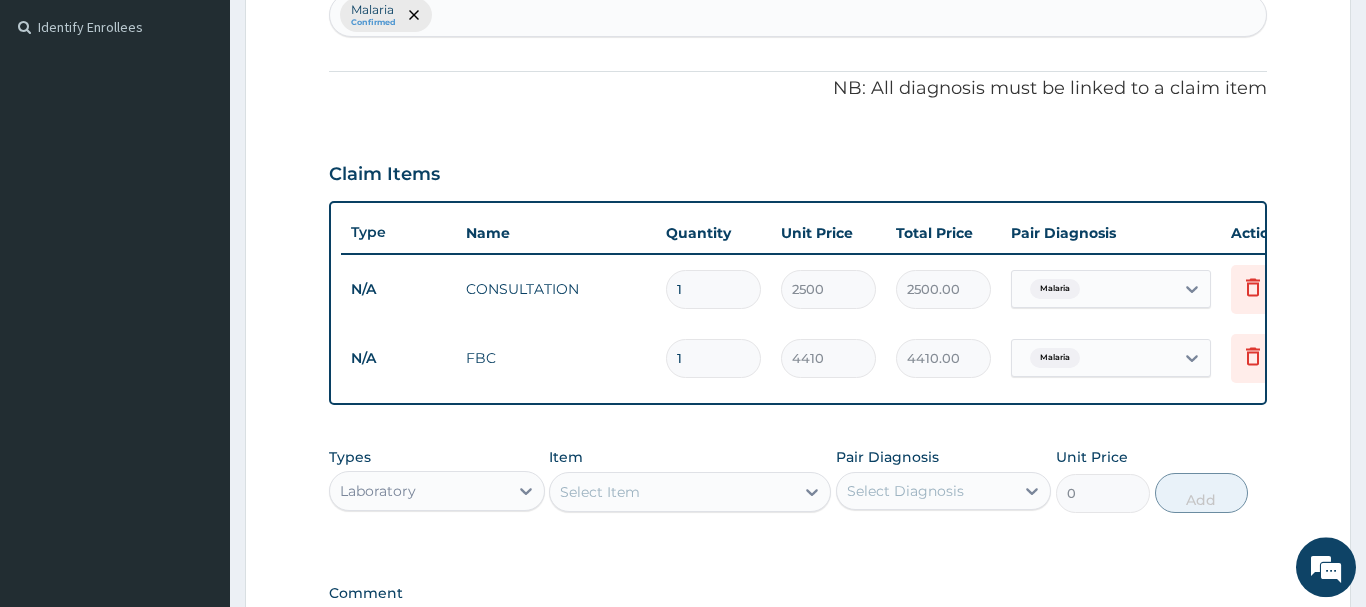 scroll, scrollTop: 503, scrollLeft: 0, axis: vertical 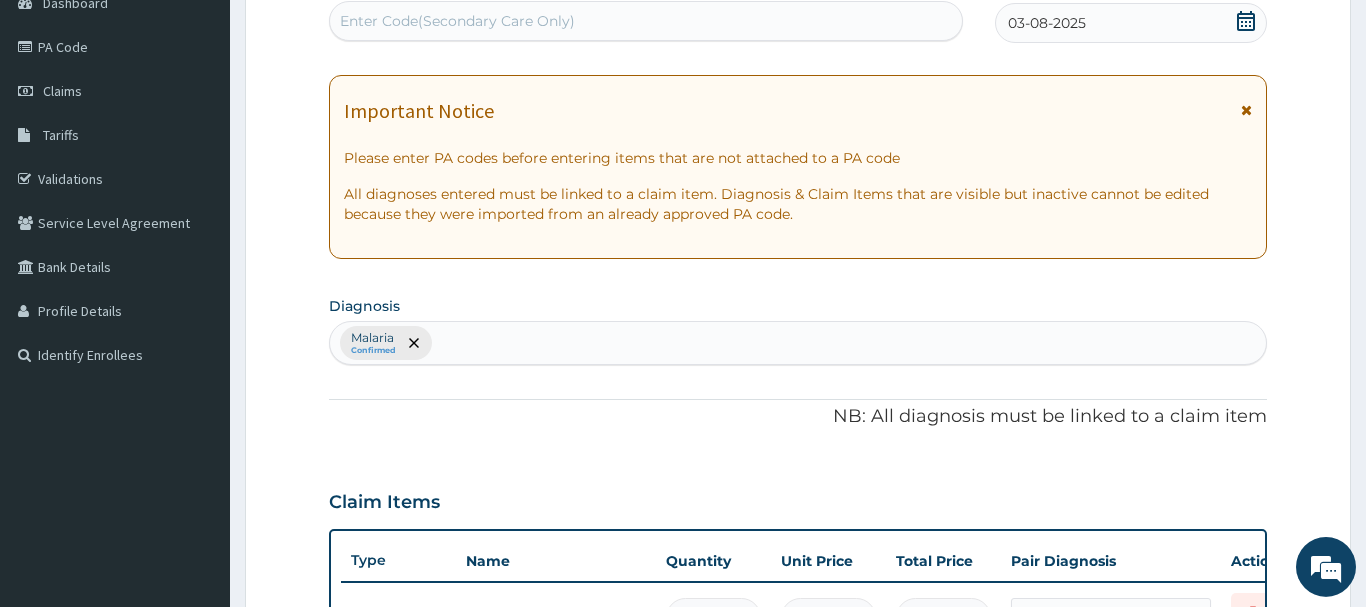 click on "Malaria Confirmed" at bounding box center (798, 343) 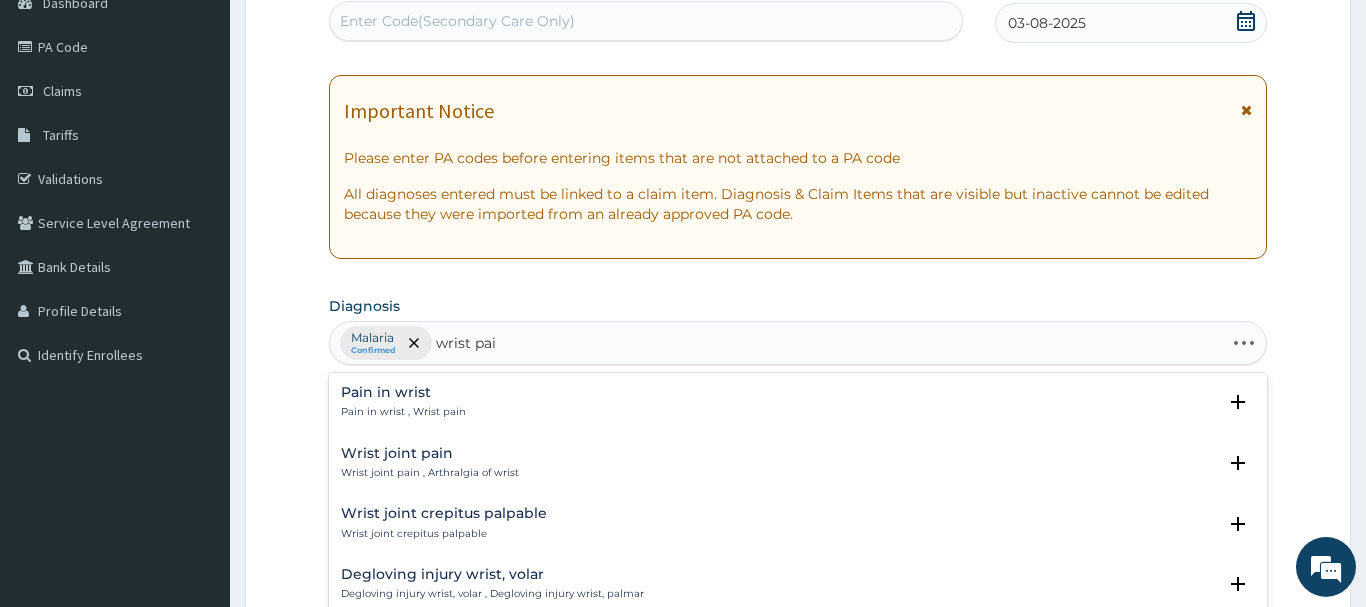 type on "wrist pain" 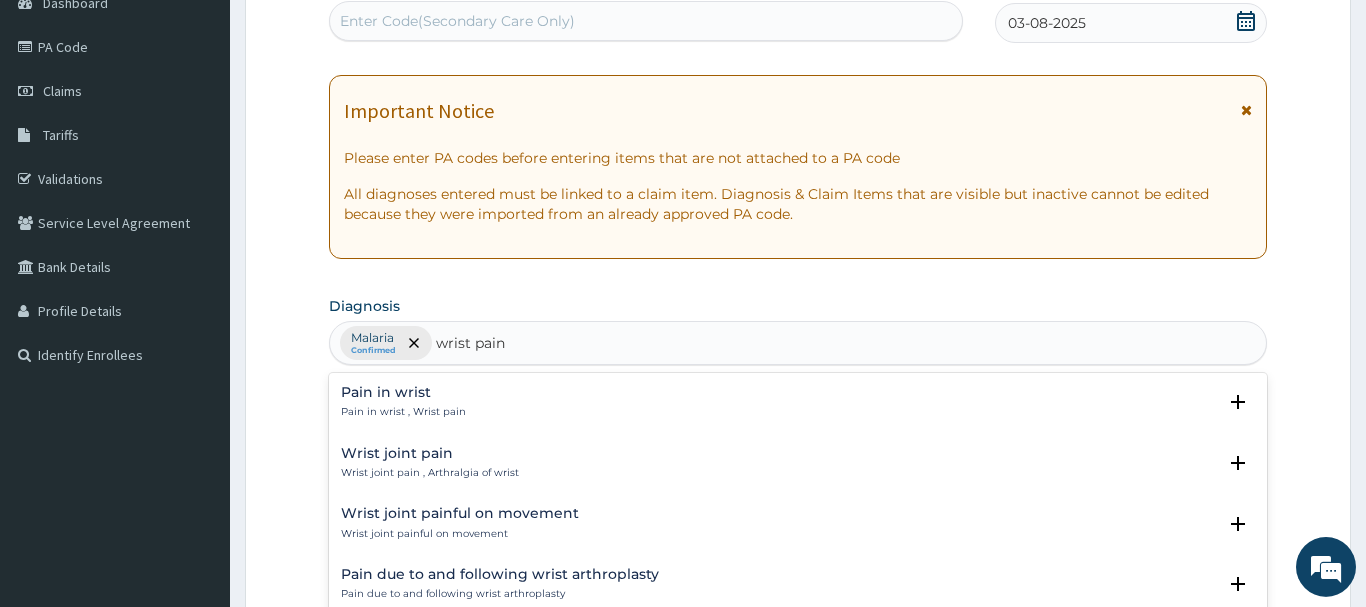 click on "Pain in wrist Pain in wrist , Wrist pain" at bounding box center [403, 402] 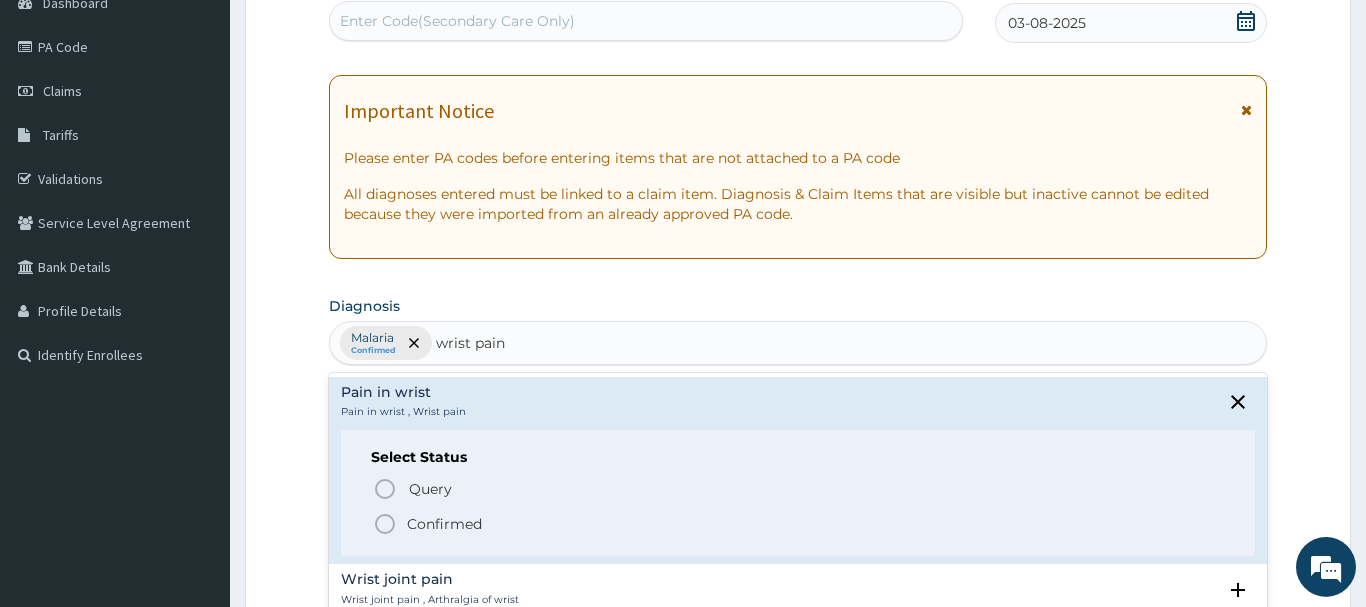 click 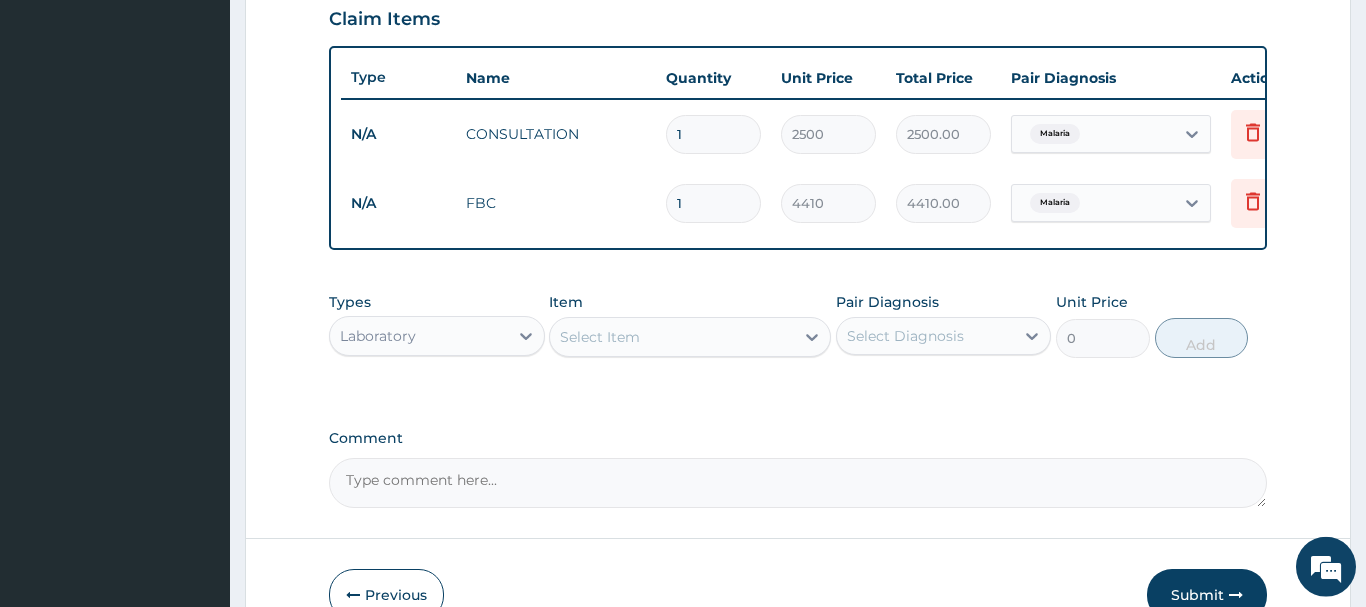 scroll, scrollTop: 725, scrollLeft: 0, axis: vertical 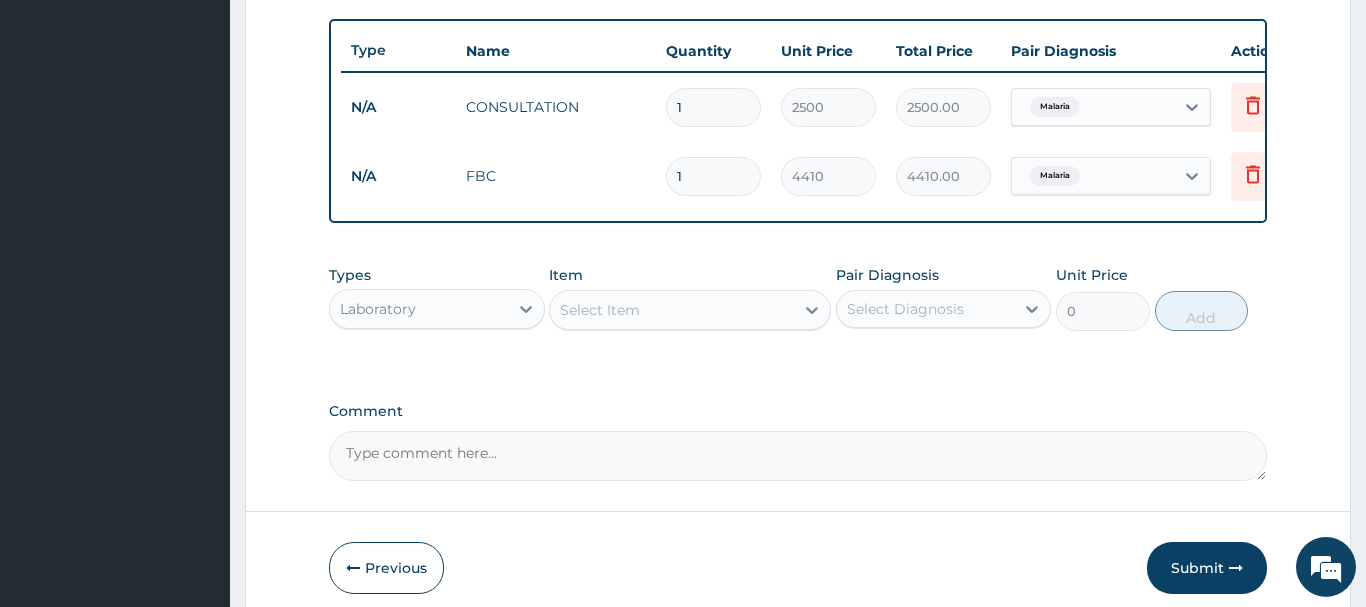 click on "Laboratory" at bounding box center (419, 309) 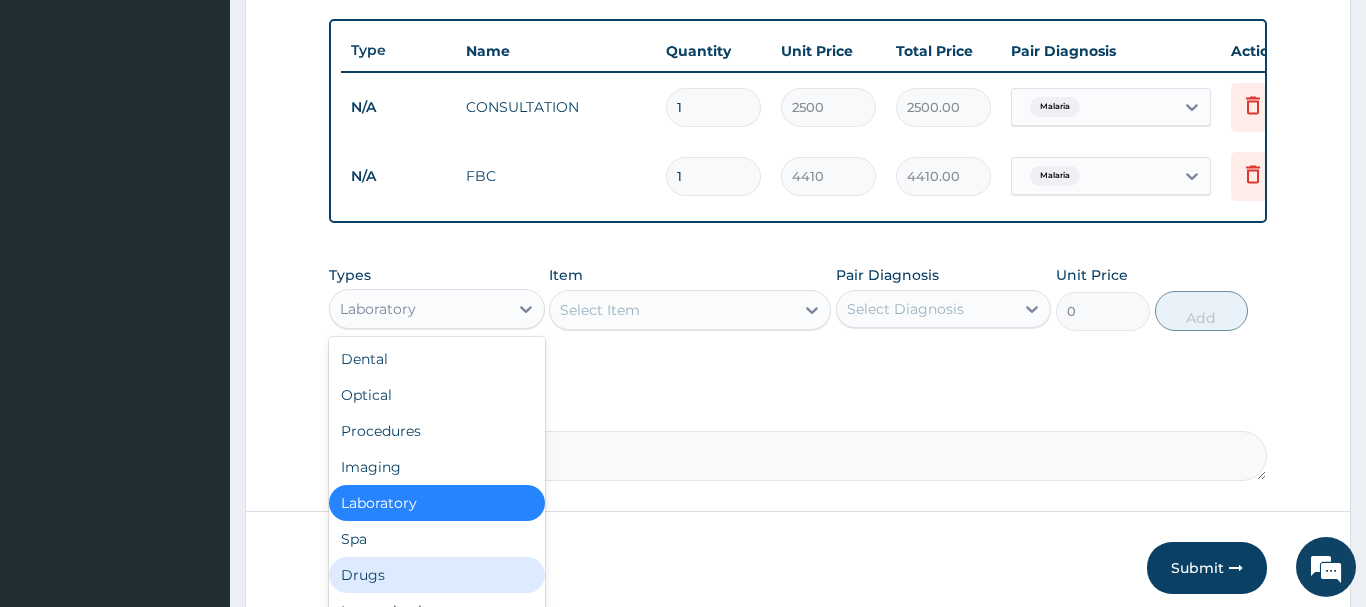 drag, startPoint x: 373, startPoint y: 578, endPoint x: 494, endPoint y: 507, distance: 140.29256 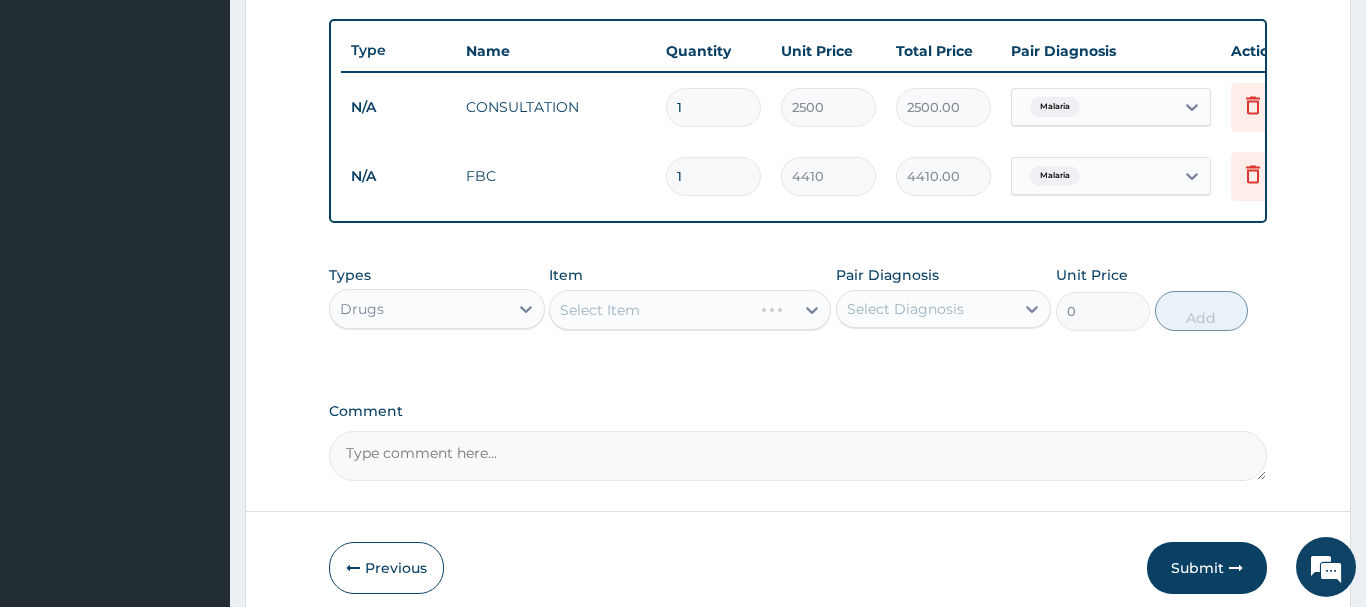 click on "Select Item" at bounding box center (690, 310) 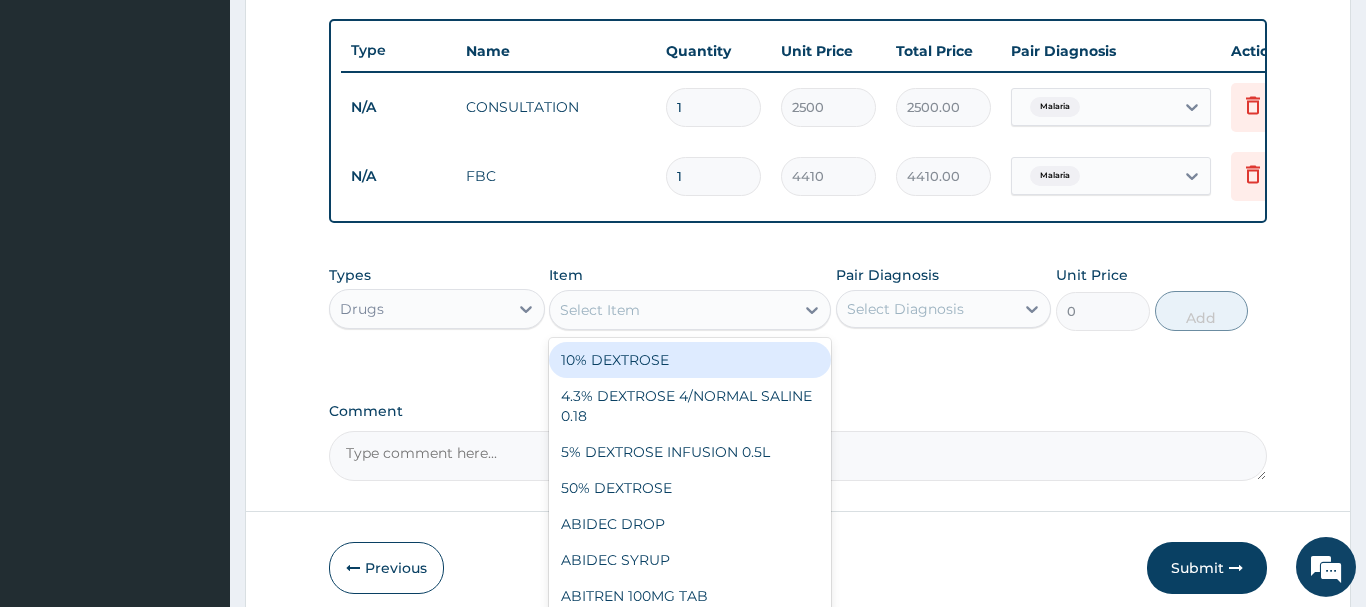 drag, startPoint x: 668, startPoint y: 310, endPoint x: 689, endPoint y: 311, distance: 21.023796 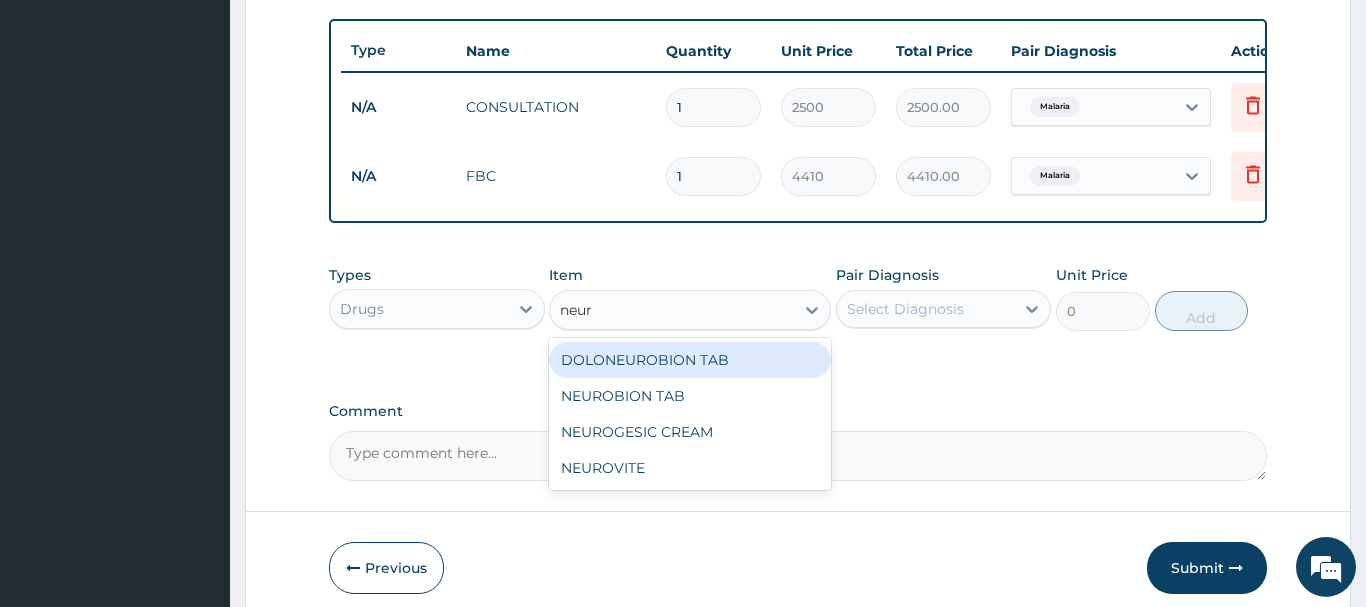 type on "neuro" 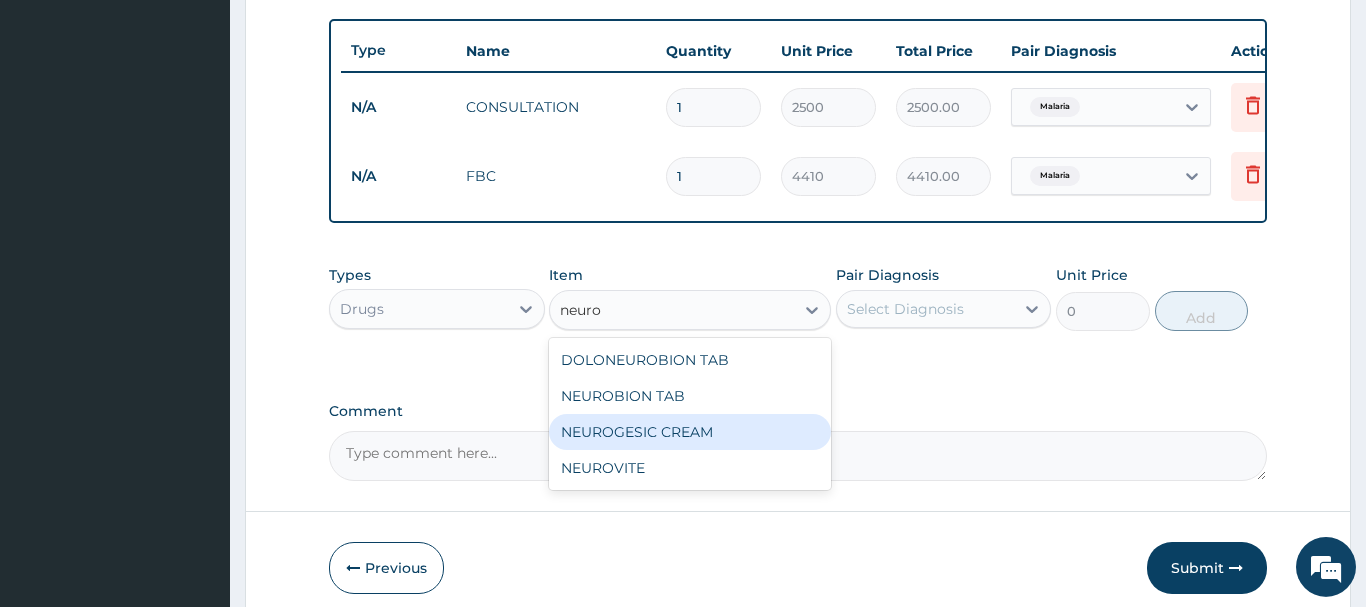 click on "NEUROGESIC CREAM" at bounding box center (690, 432) 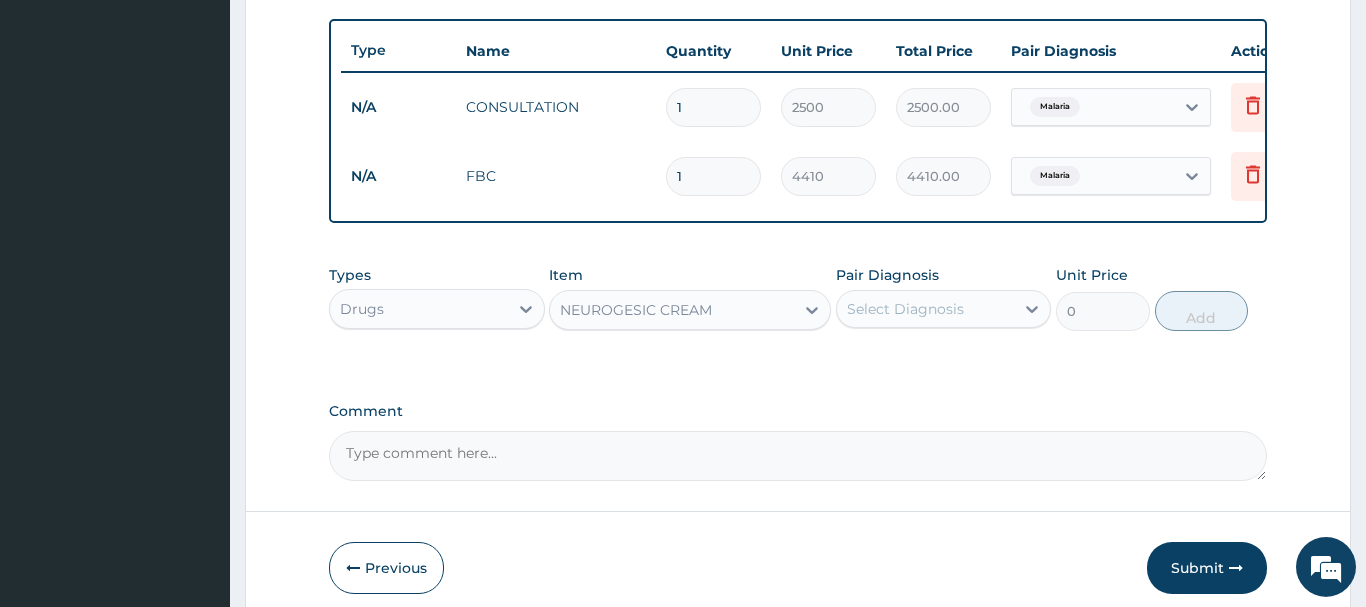 type 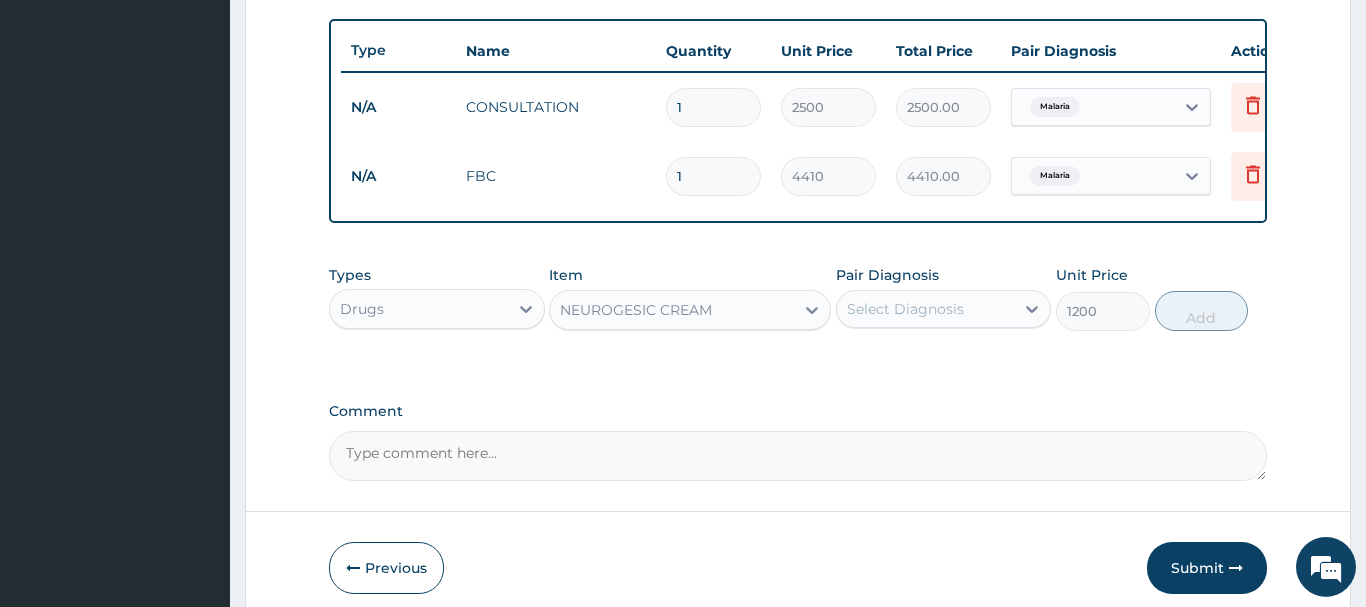 click on "Select Diagnosis" at bounding box center (905, 309) 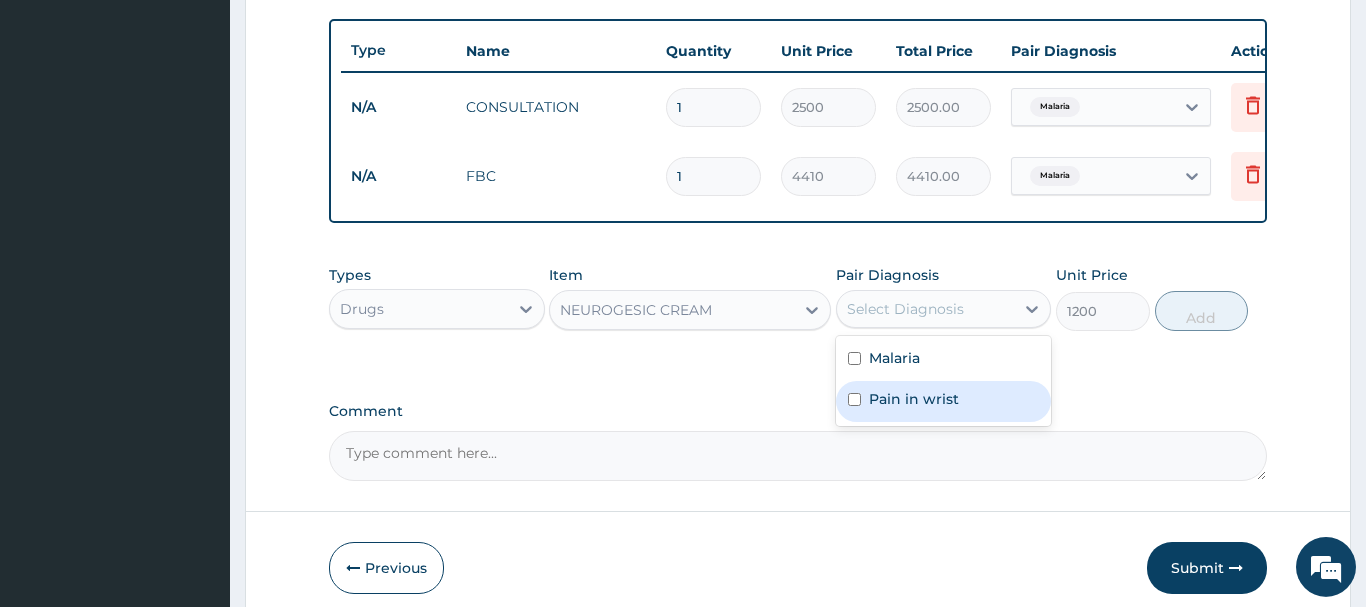click on "Pain in wrist" at bounding box center [914, 399] 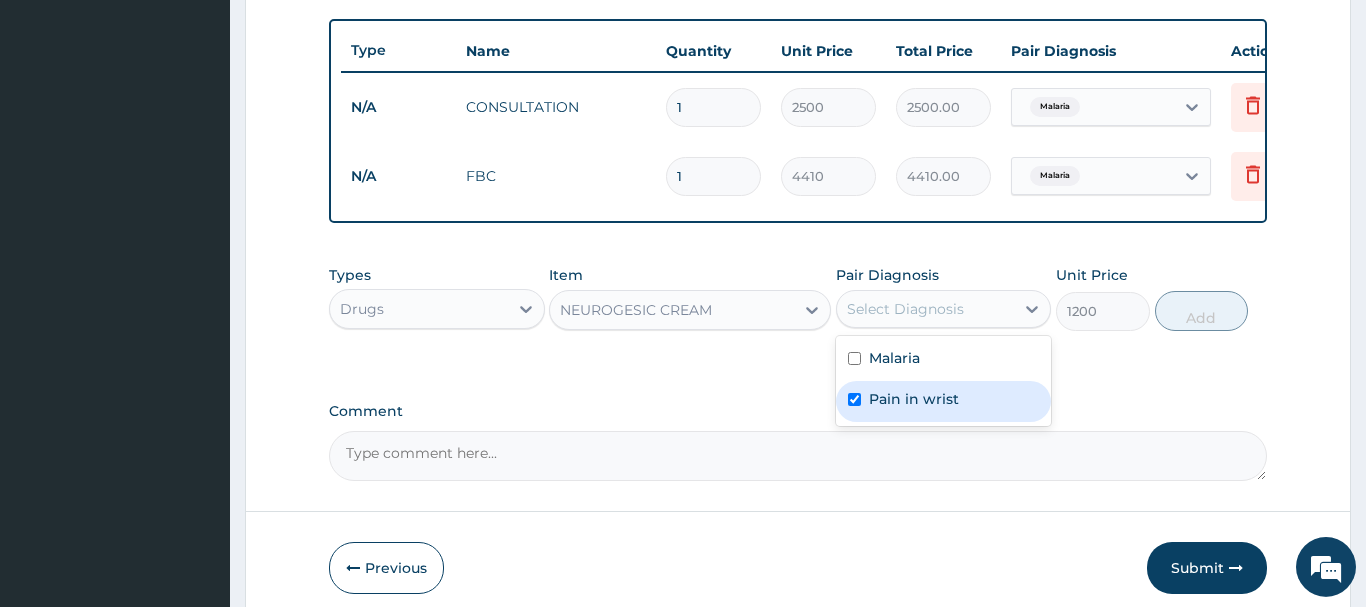 checkbox on "true" 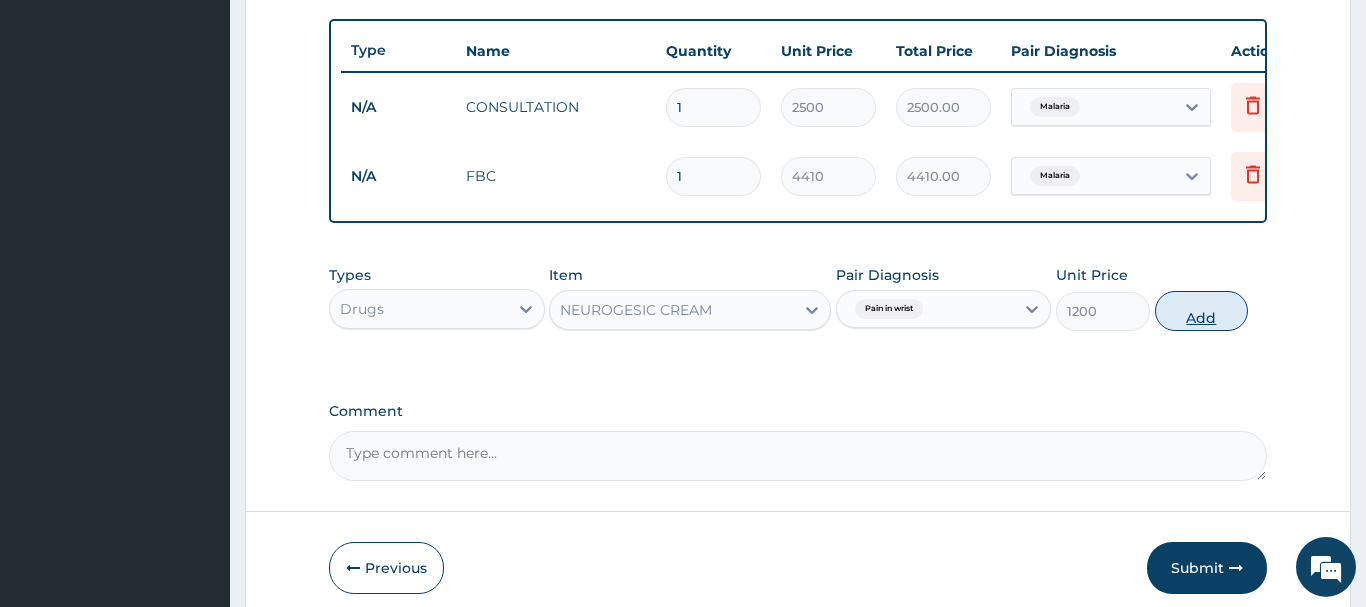 click on "Add" at bounding box center (1202, 311) 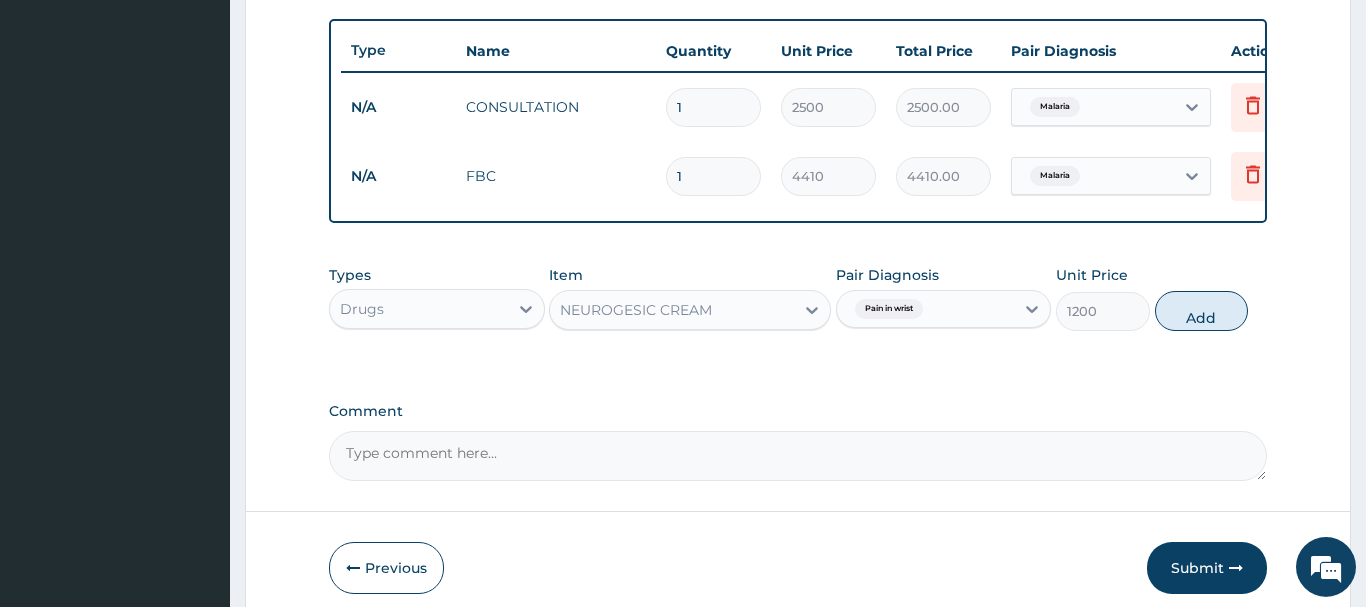 type on "0" 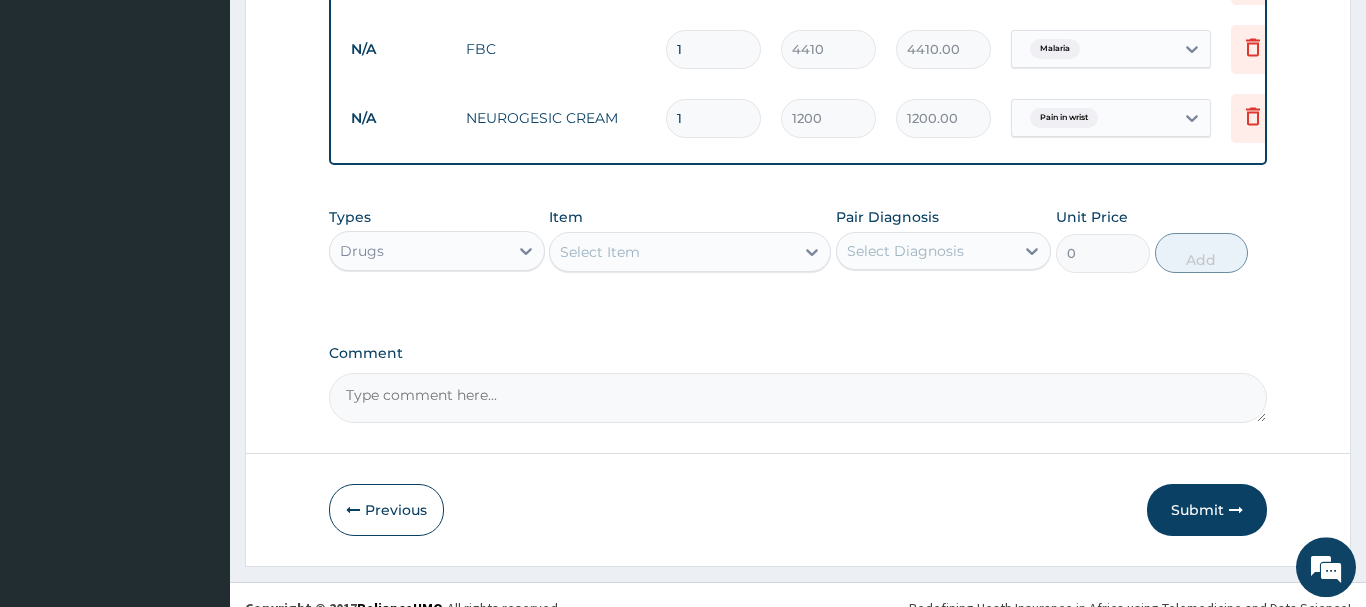scroll, scrollTop: 878, scrollLeft: 0, axis: vertical 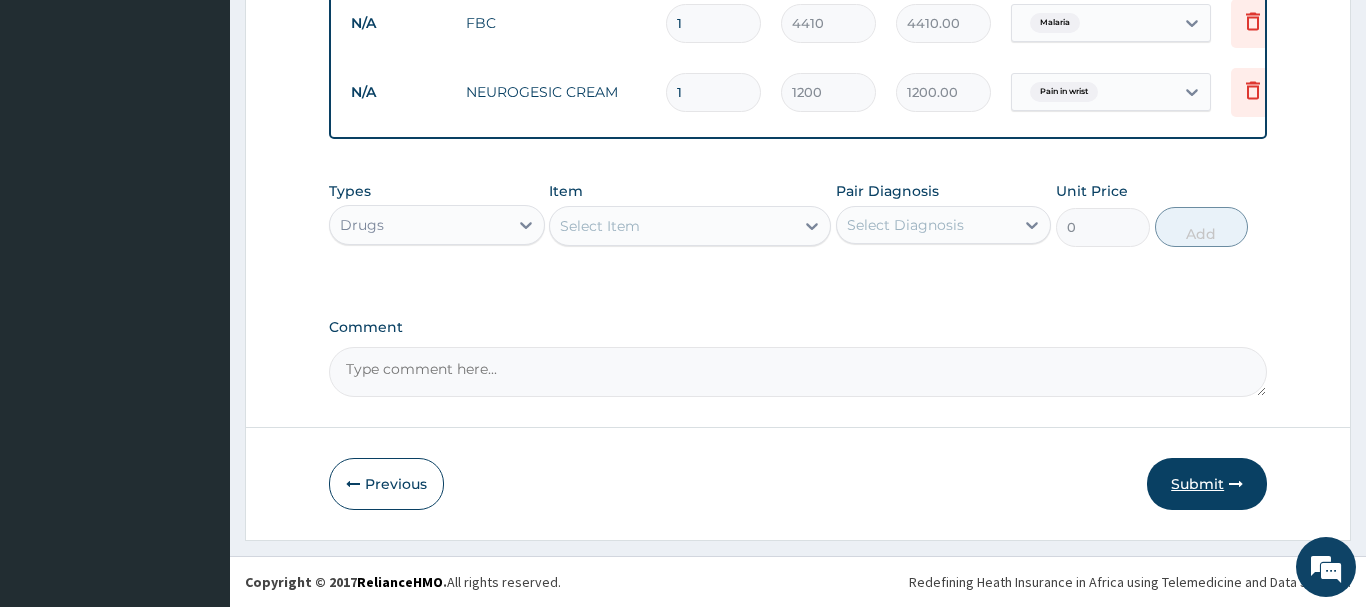 click on "Submit" at bounding box center [1207, 484] 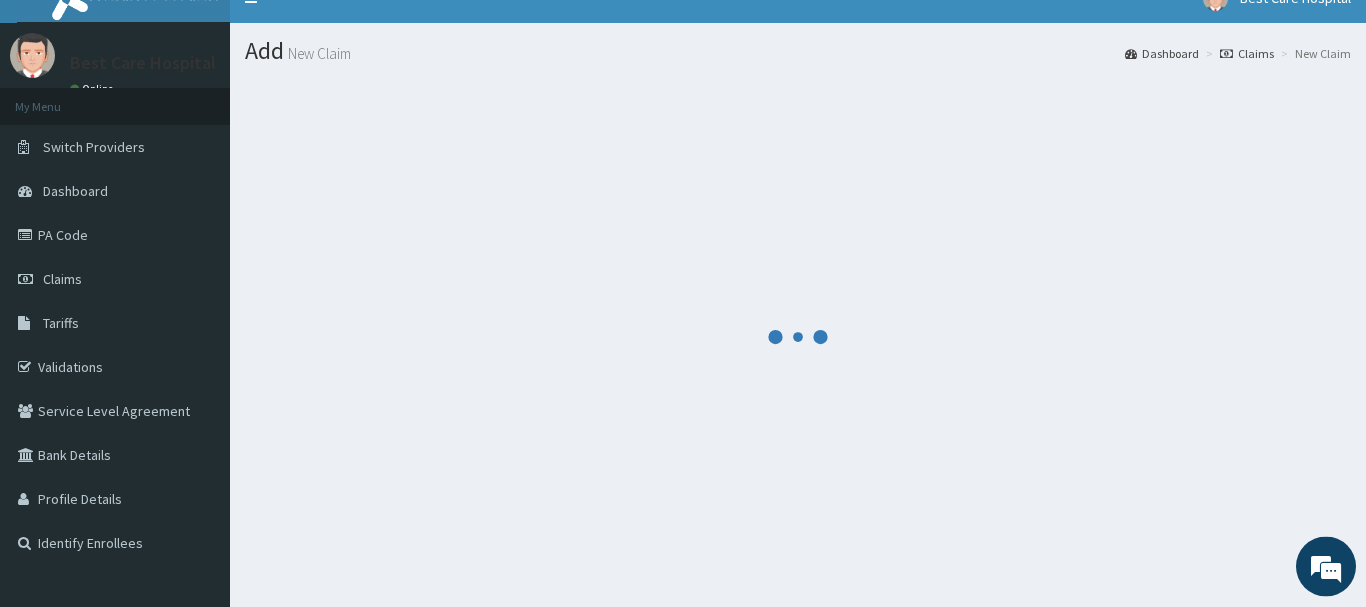 scroll, scrollTop: 0, scrollLeft: 0, axis: both 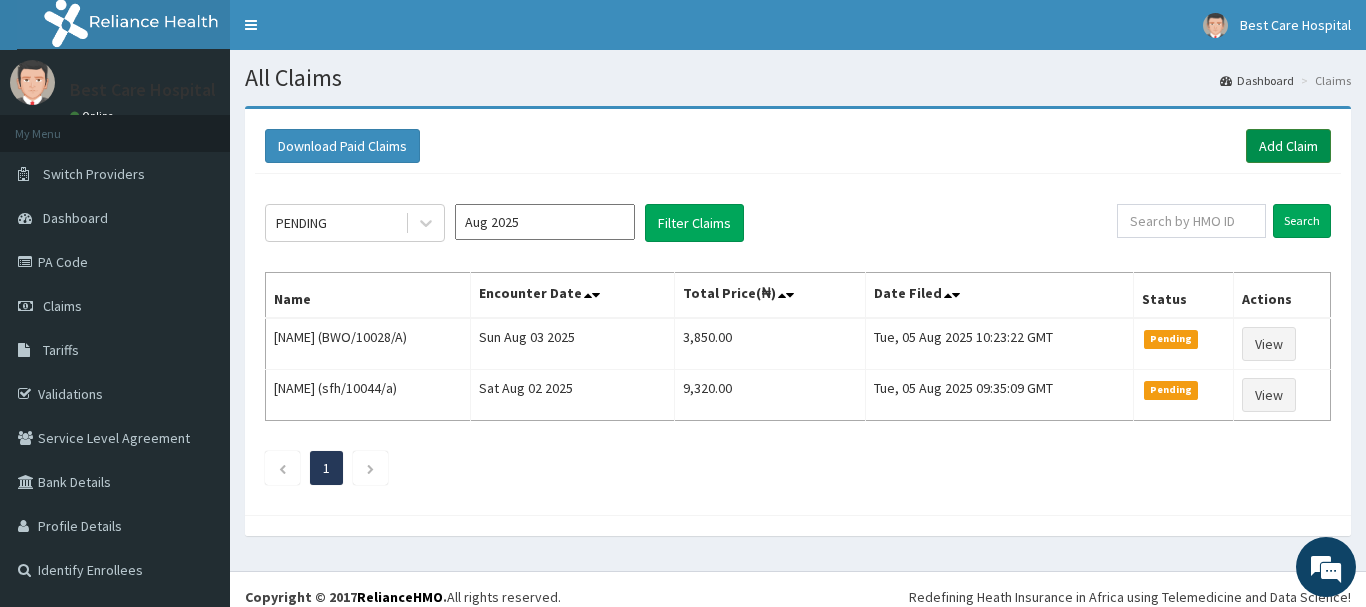 click on "Add Claim" at bounding box center [1288, 146] 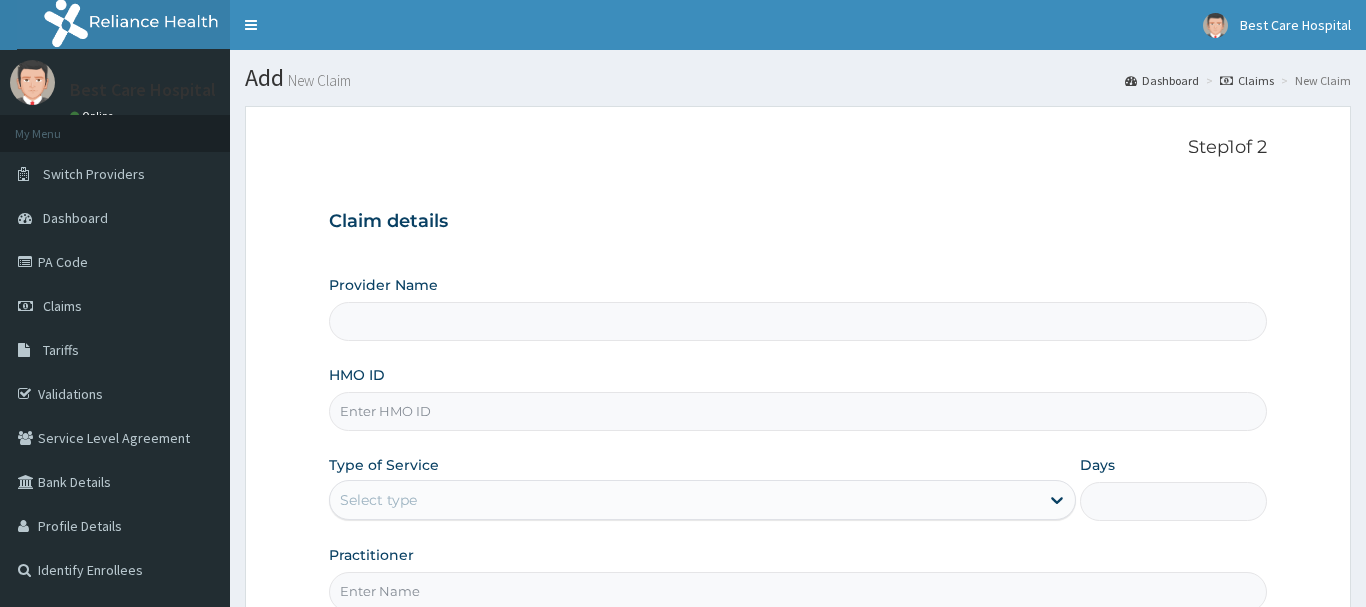 scroll, scrollTop: 0, scrollLeft: 0, axis: both 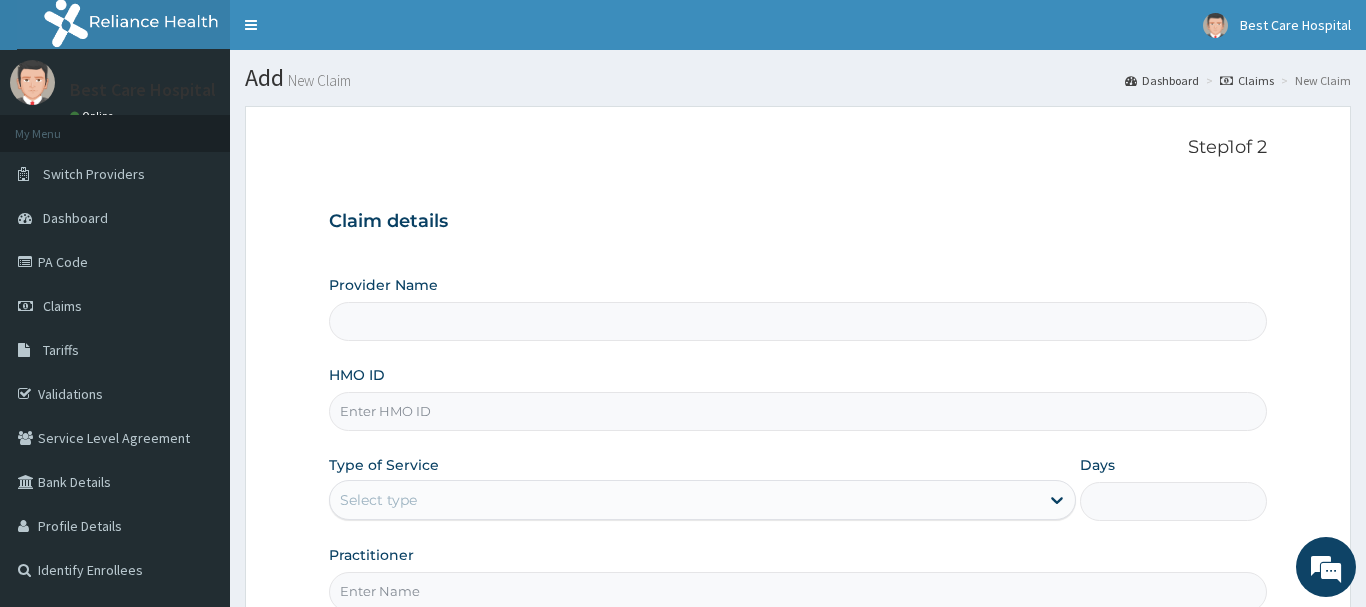 click on "HMO ID" at bounding box center (798, 411) 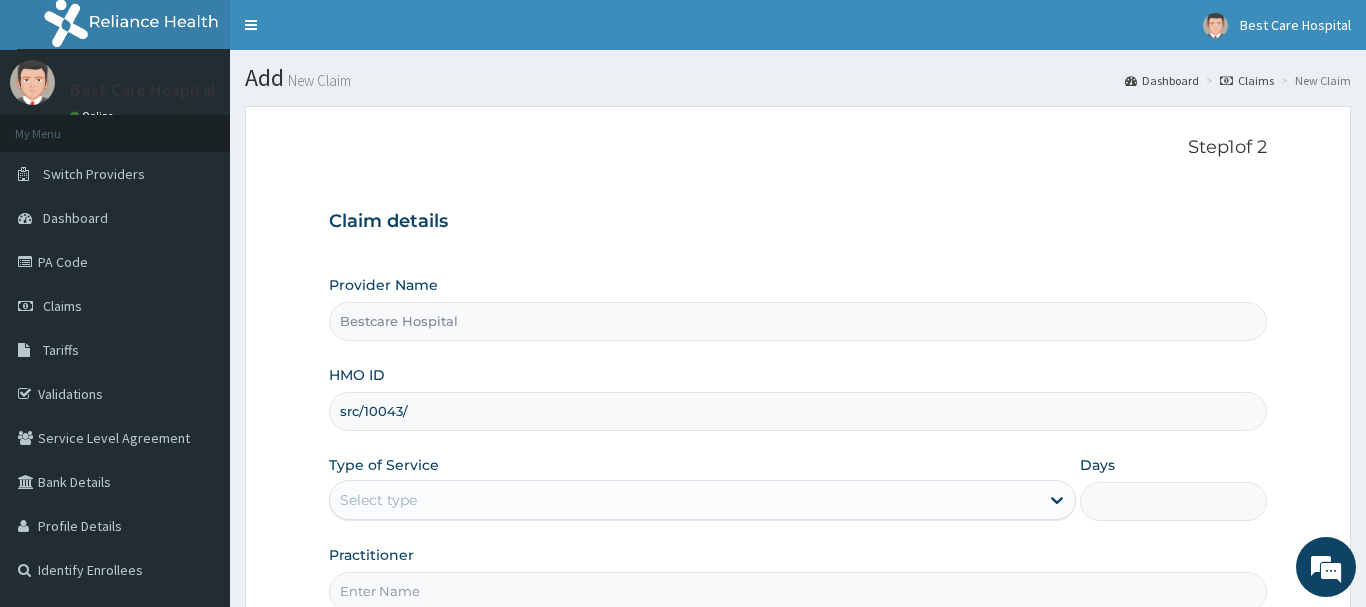 scroll, scrollTop: 0, scrollLeft: 0, axis: both 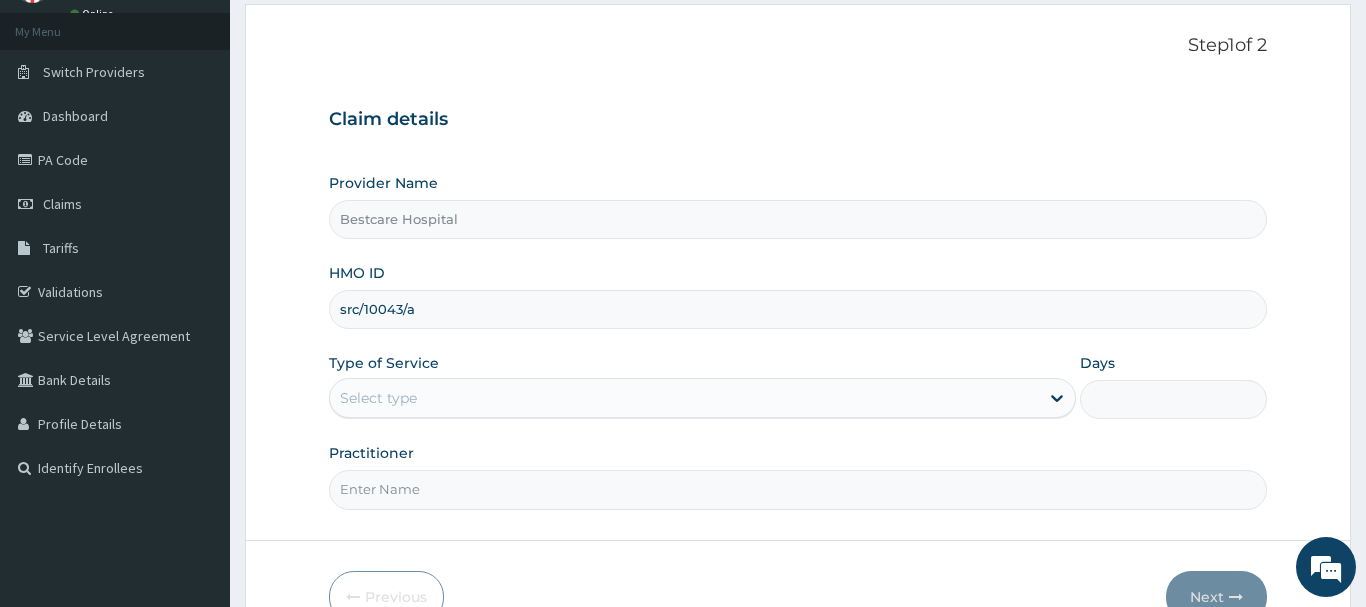 type on "src/10043/a" 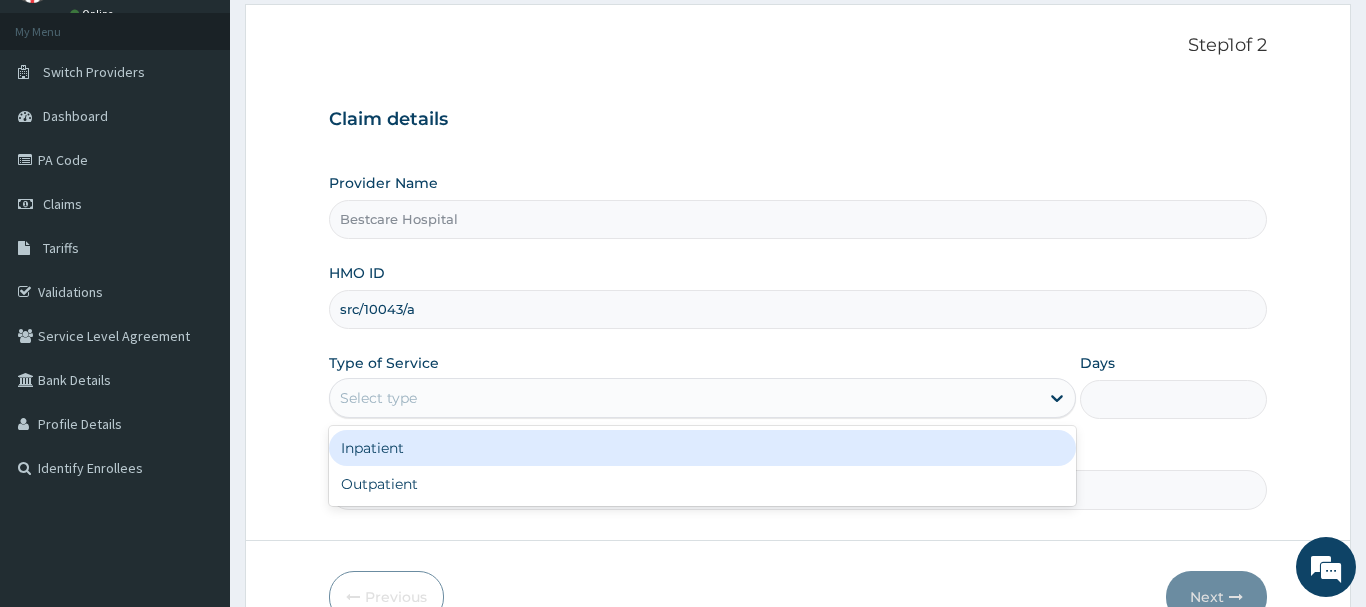 click on "Select type" at bounding box center [685, 398] 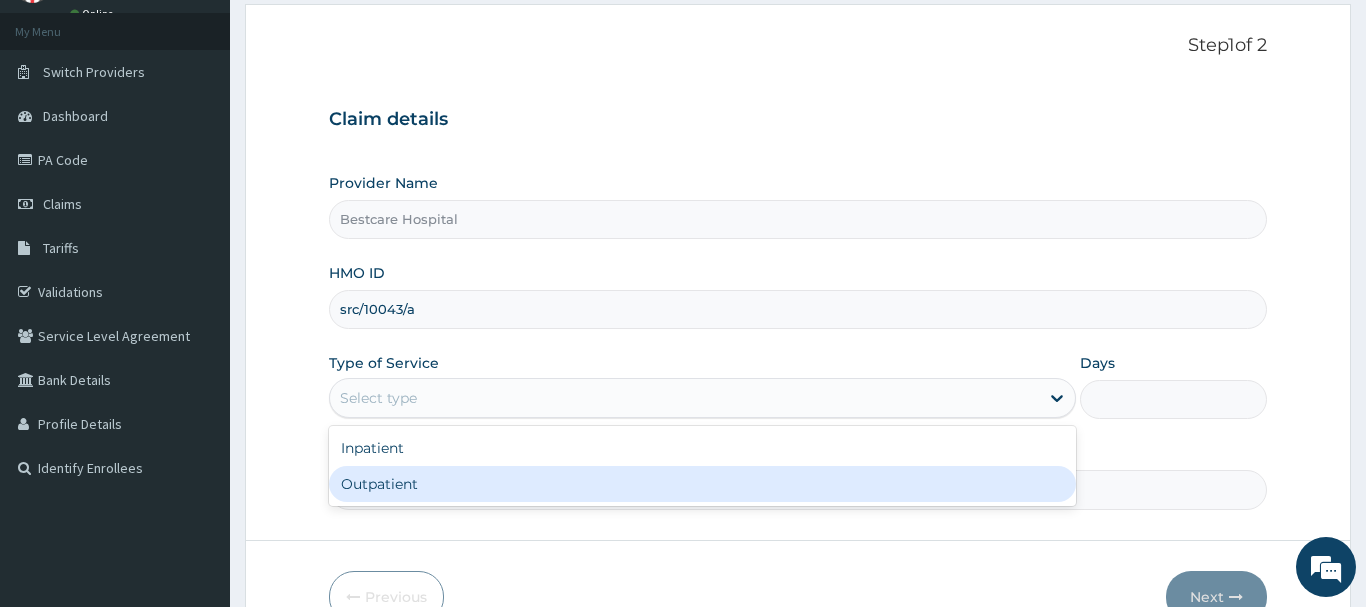 click on "Outpatient" at bounding box center (703, 484) 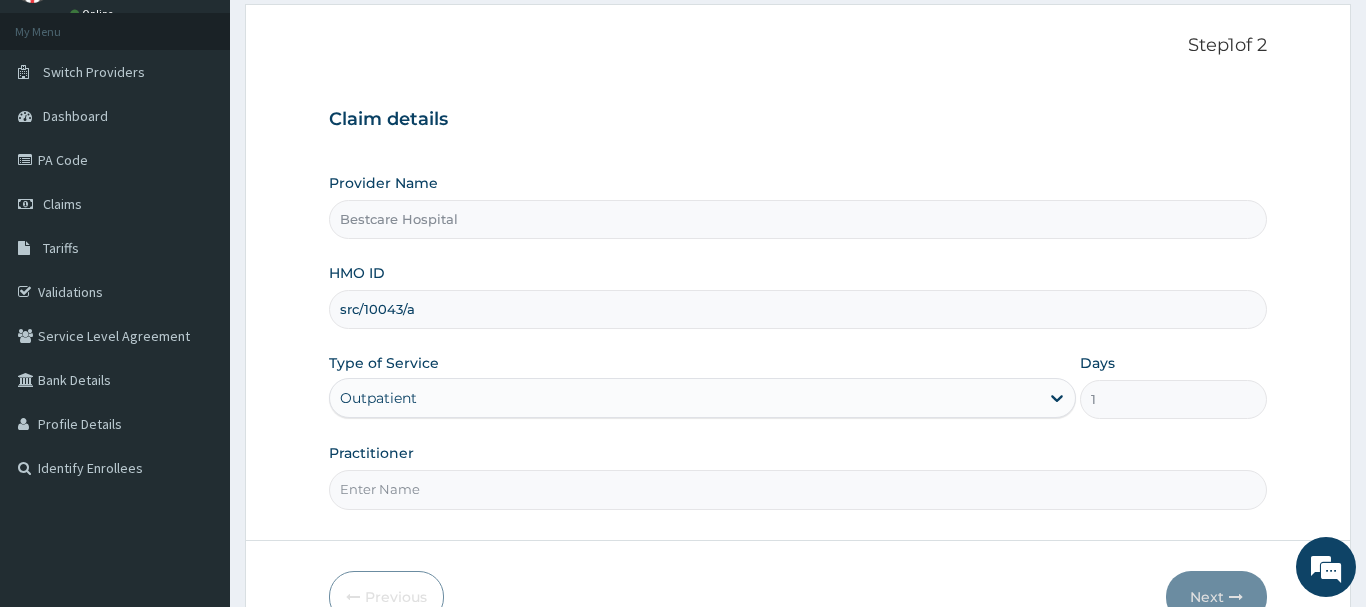 click on "Practitioner" at bounding box center (798, 489) 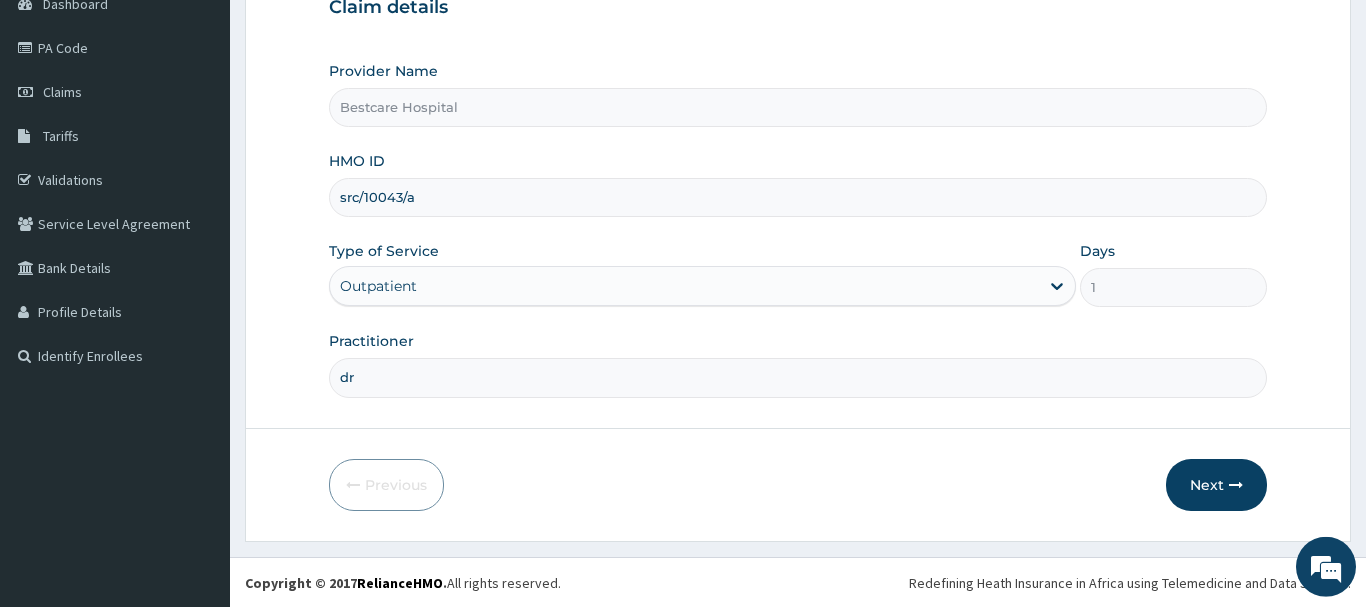 scroll, scrollTop: 215, scrollLeft: 0, axis: vertical 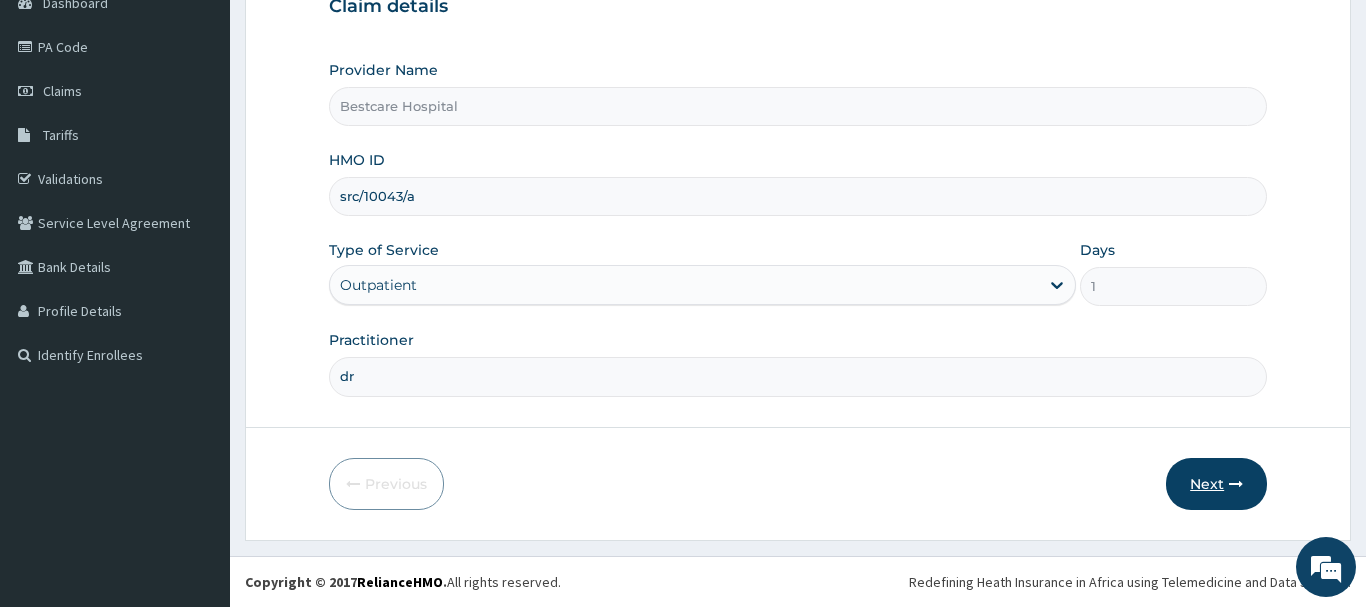 type on "dr" 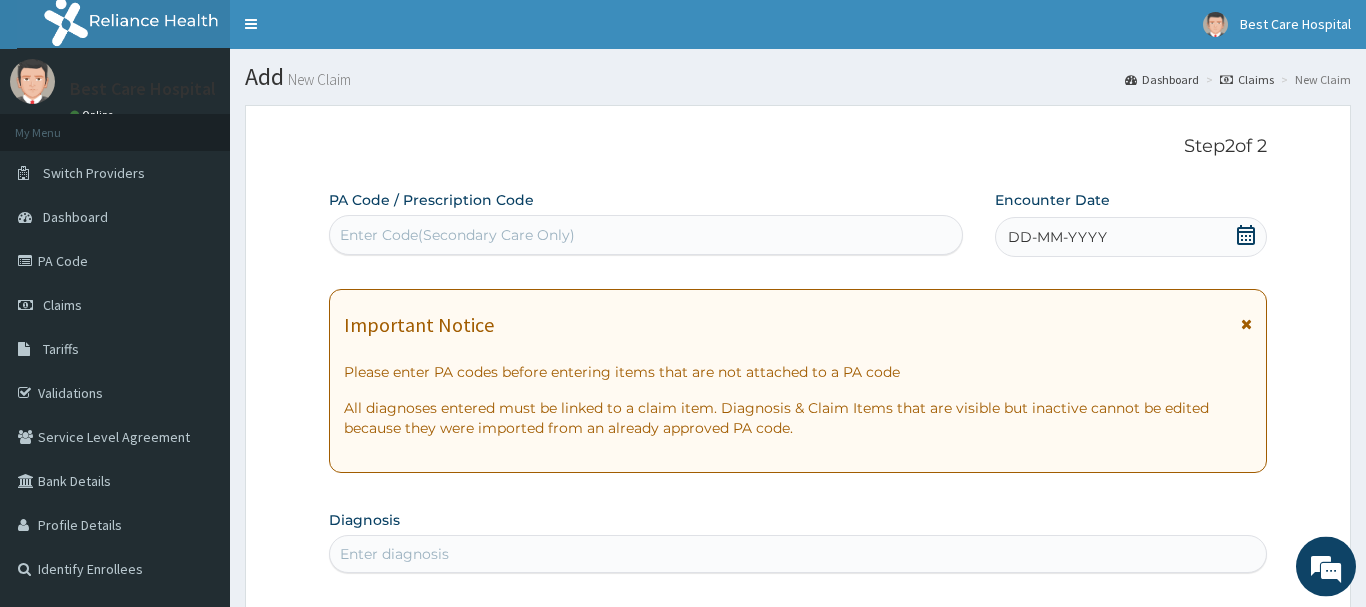 scroll, scrollTop: 0, scrollLeft: 0, axis: both 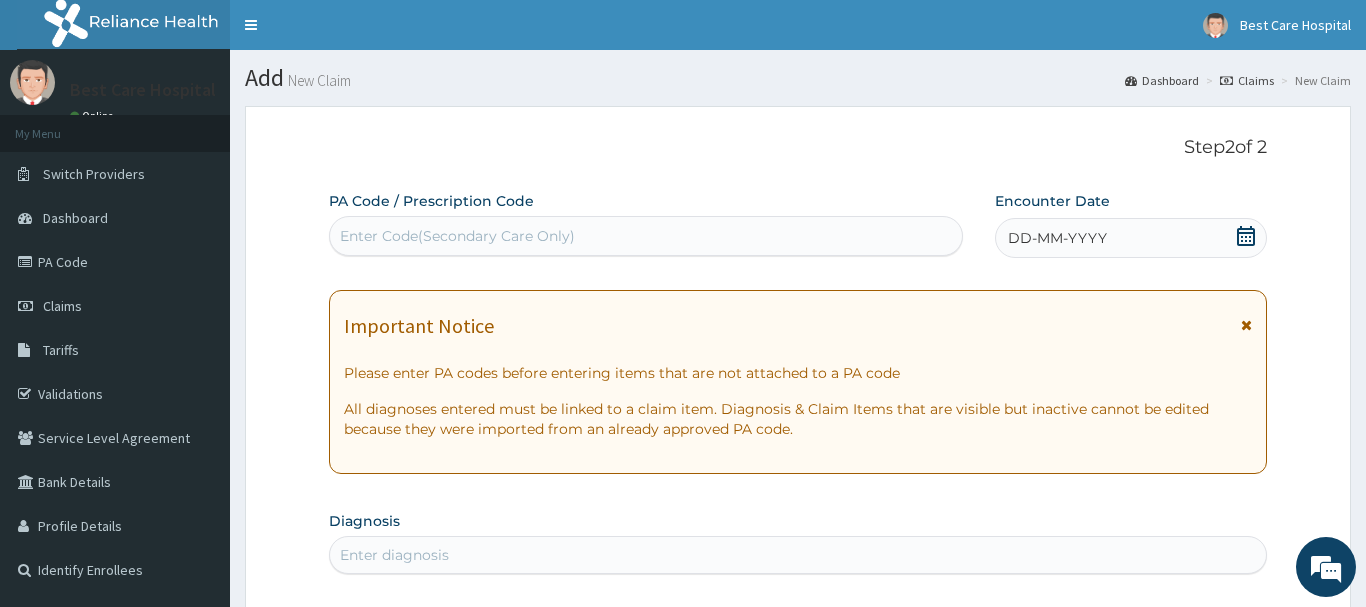 click 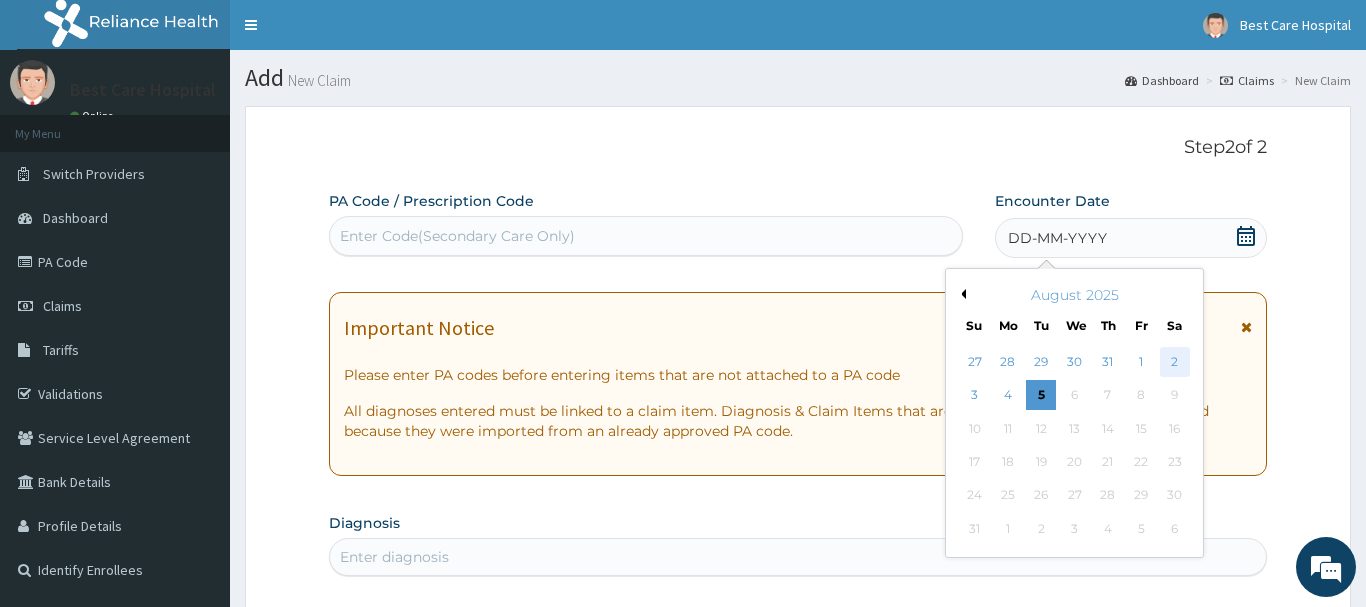 click on "2" at bounding box center [1175, 362] 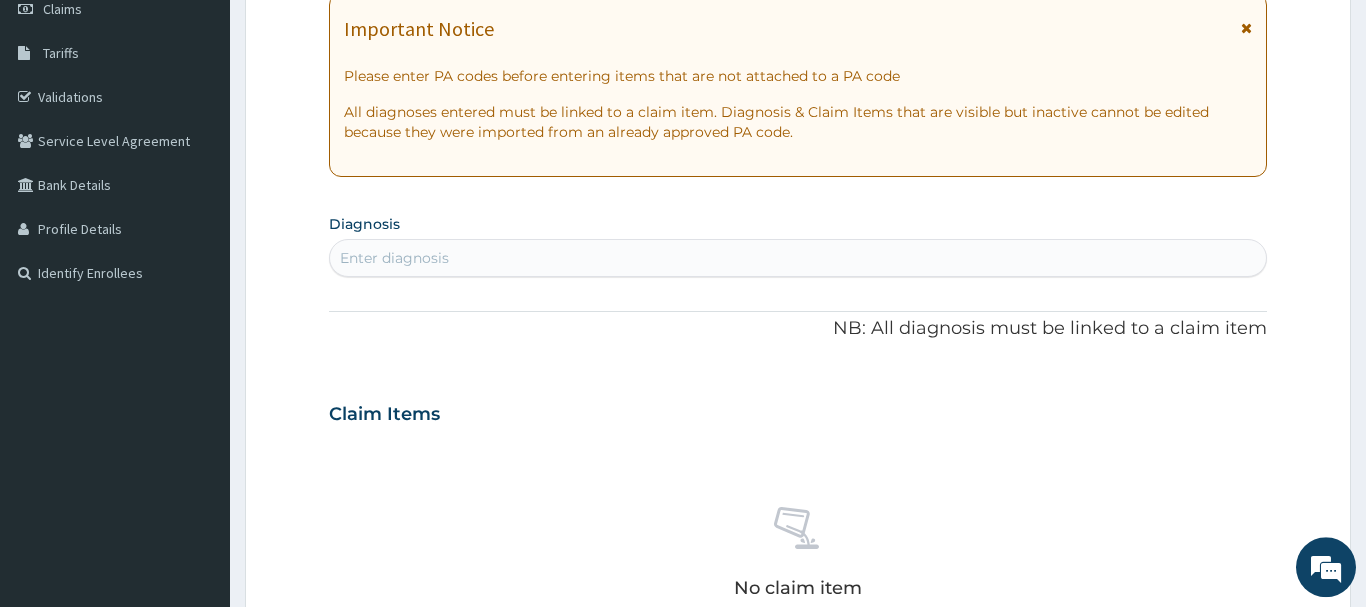 scroll, scrollTop: 306, scrollLeft: 0, axis: vertical 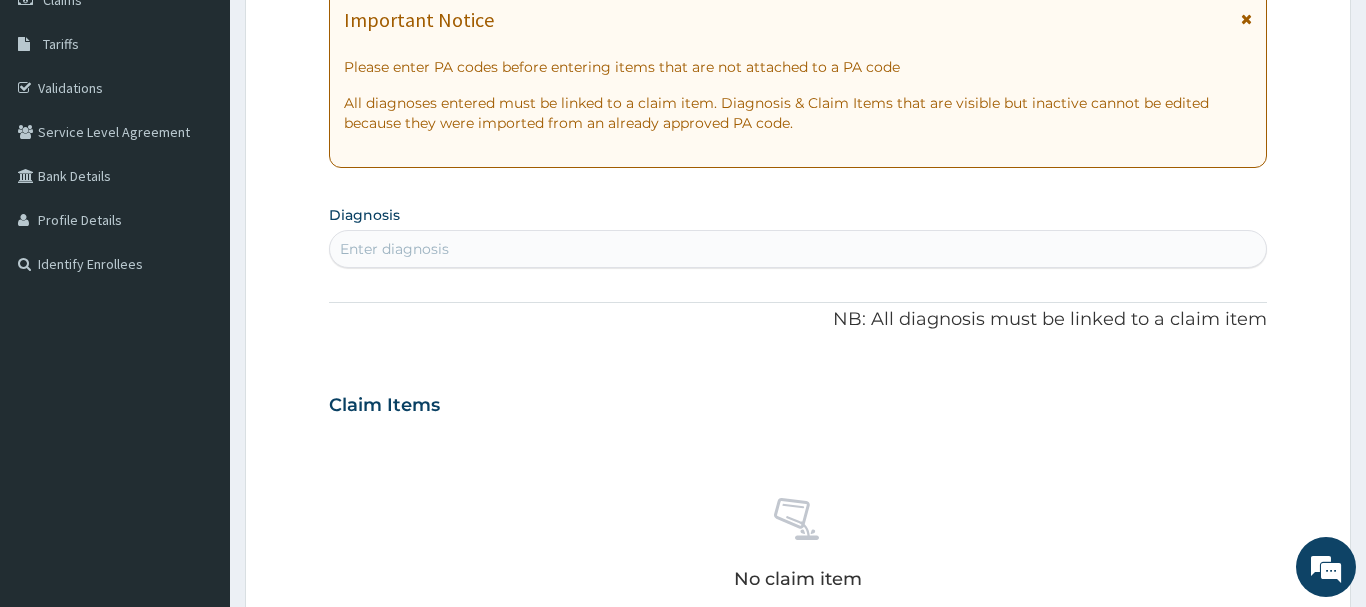 click on "Enter diagnosis" at bounding box center (798, 249) 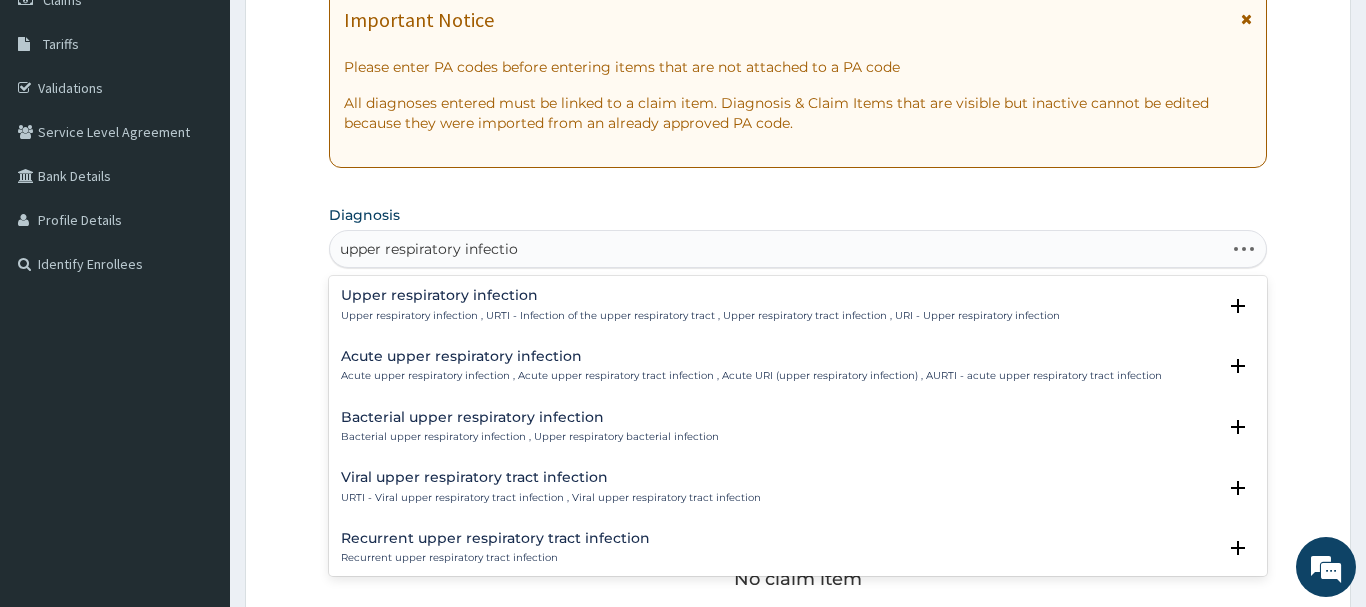 type on "upper respiratory infection" 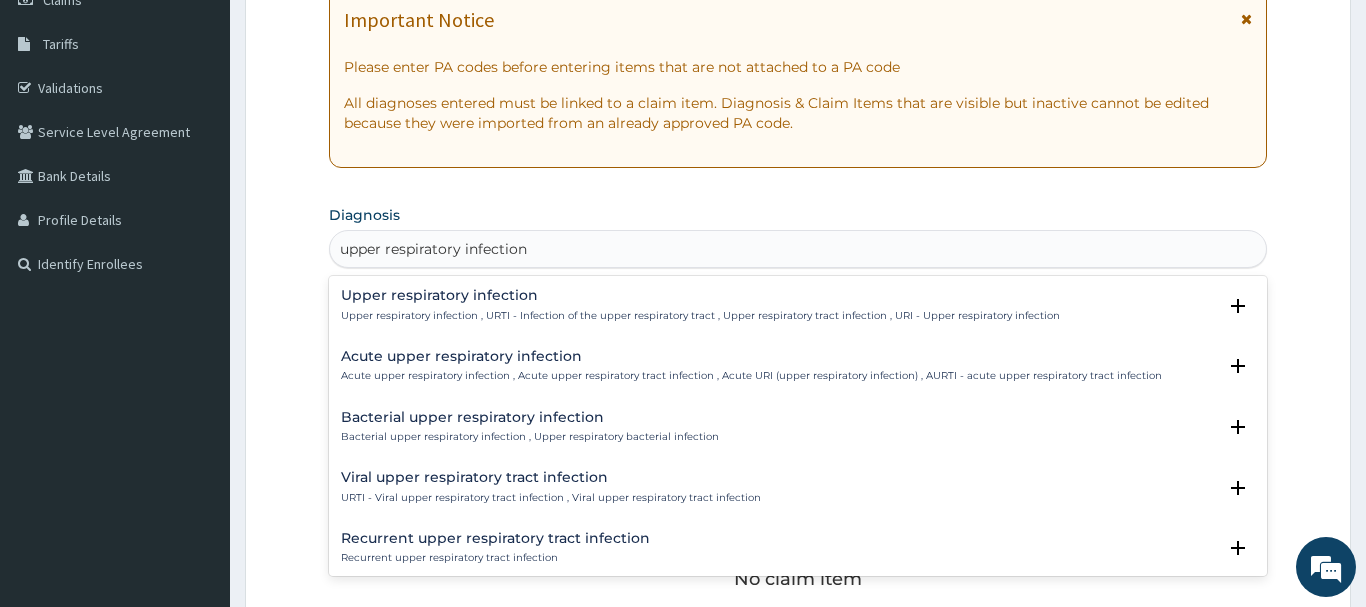 click on "Upper respiratory infection" at bounding box center [700, 295] 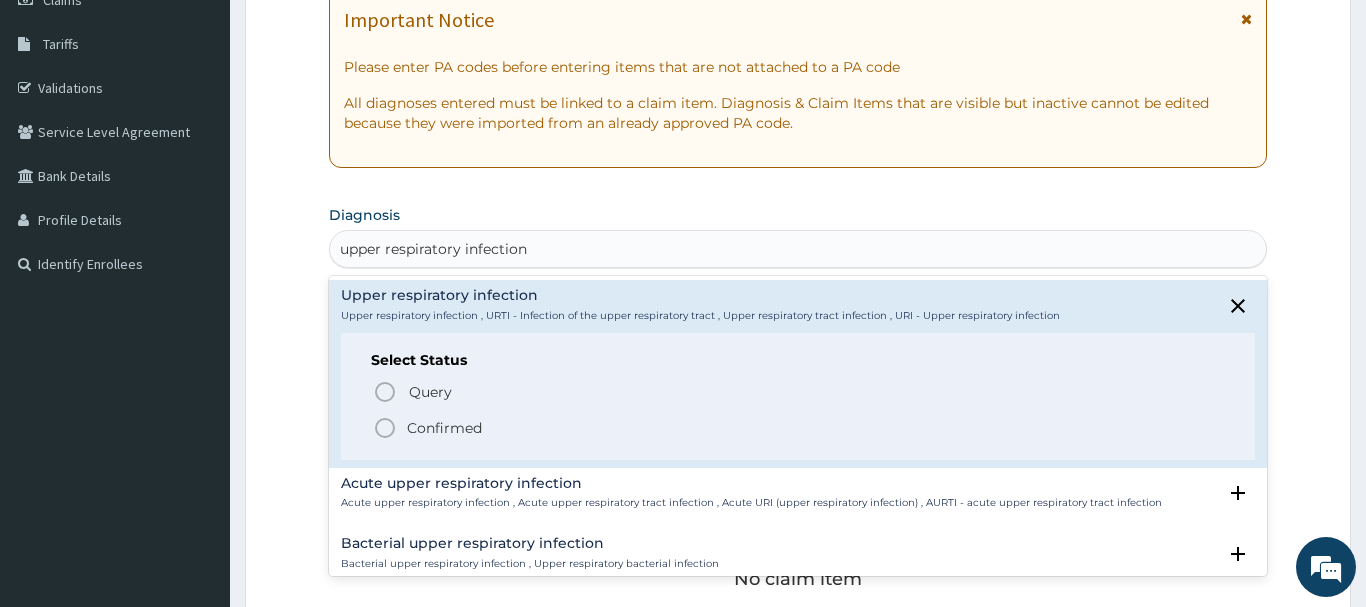 click 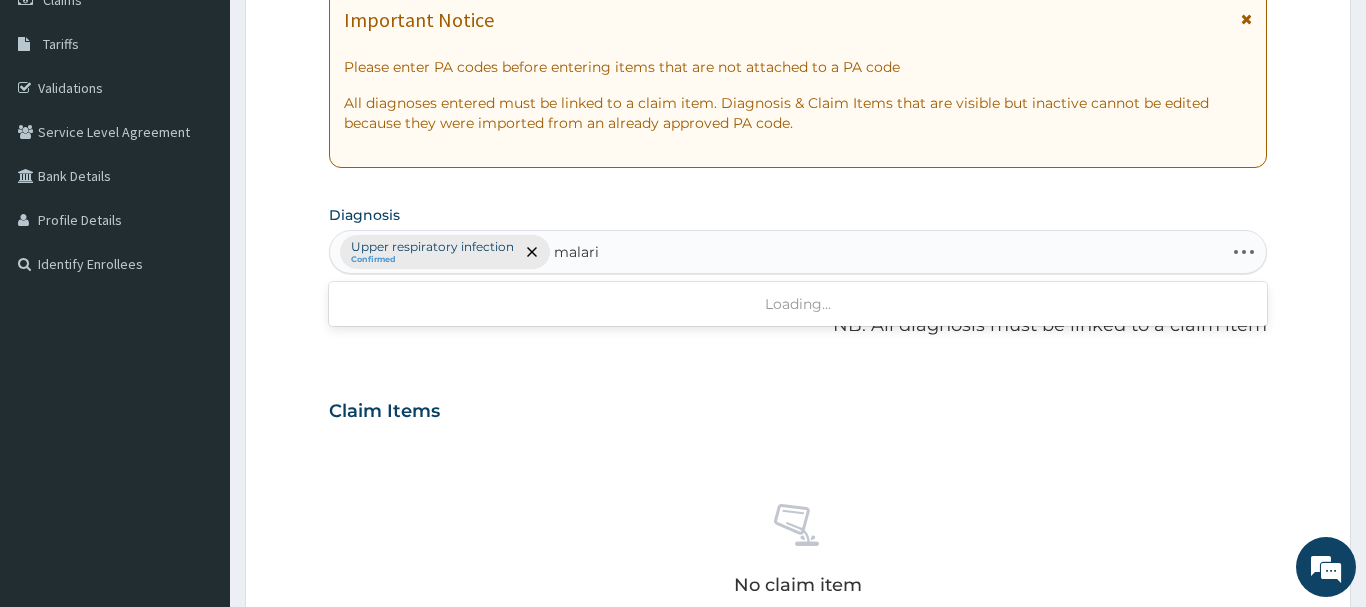 type on "malaria" 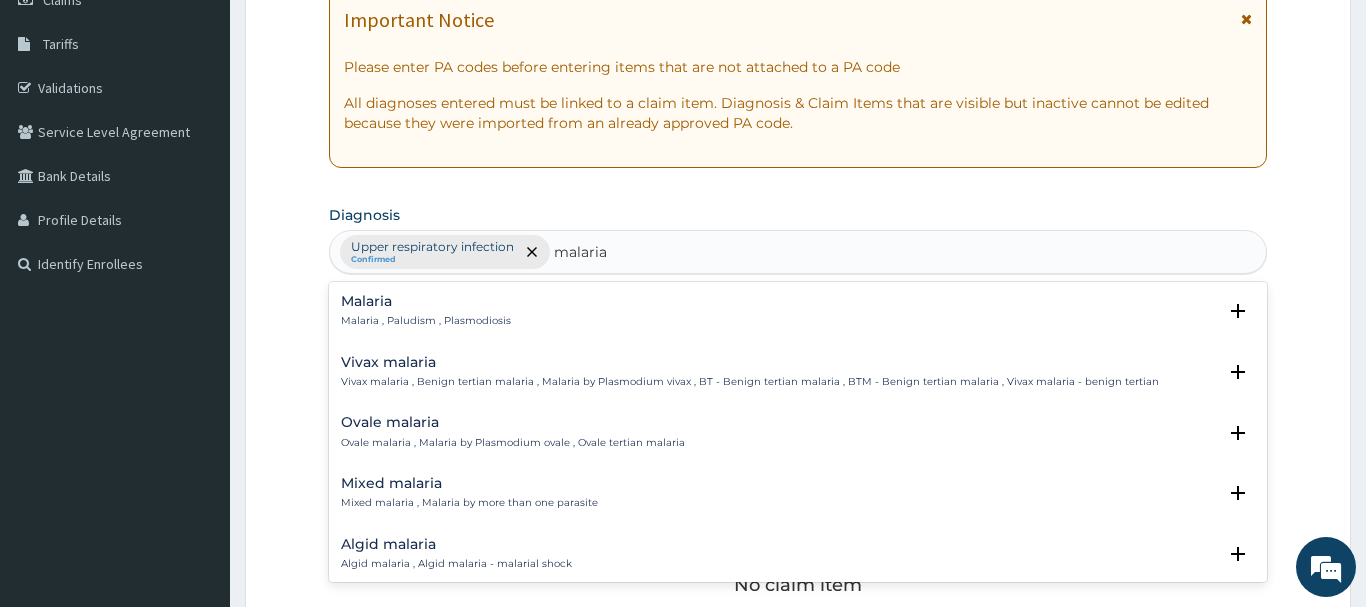 click on "Malaria" at bounding box center (426, 301) 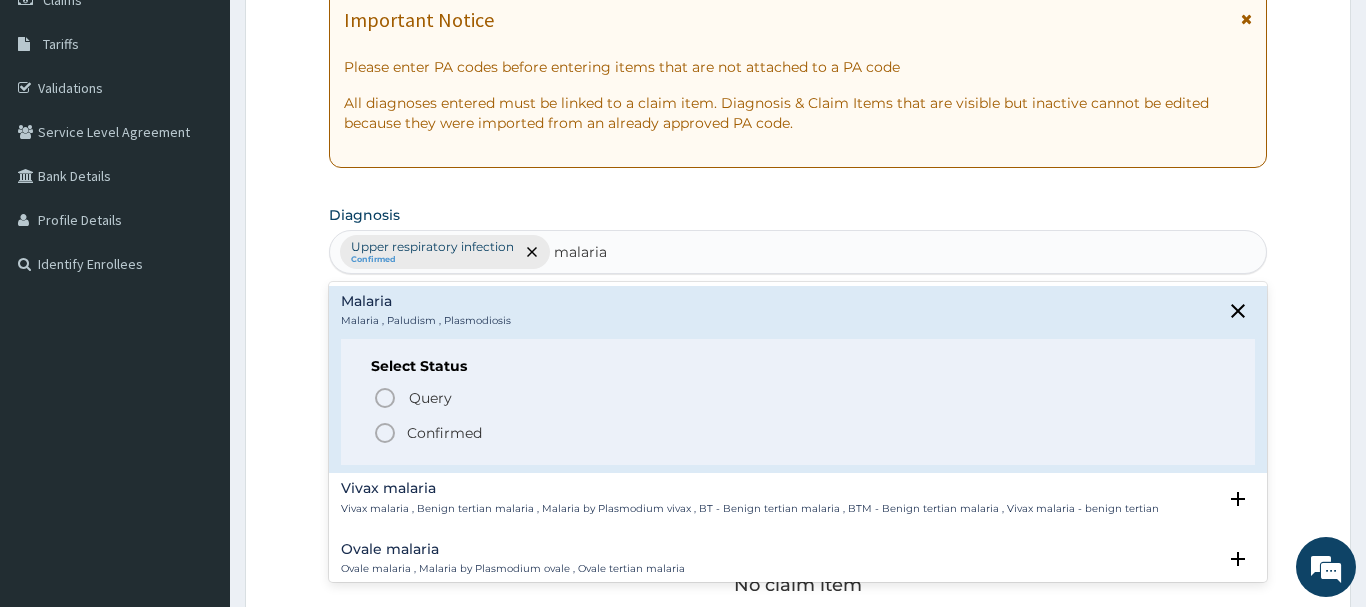 click 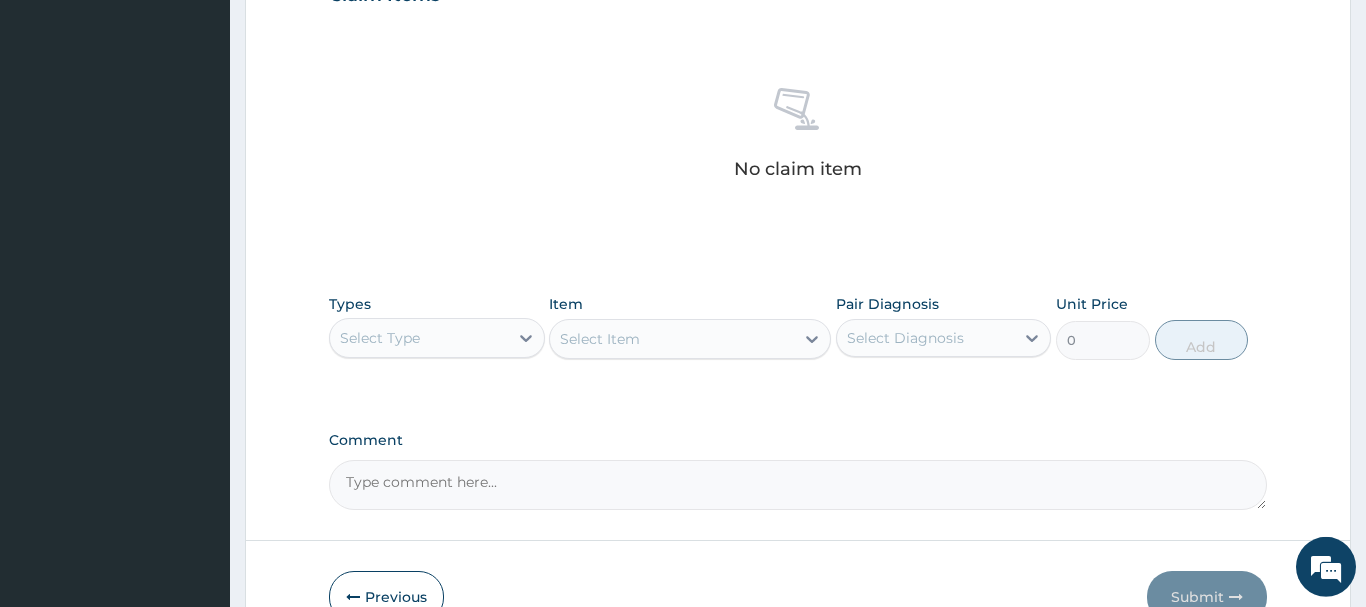 scroll, scrollTop: 816, scrollLeft: 0, axis: vertical 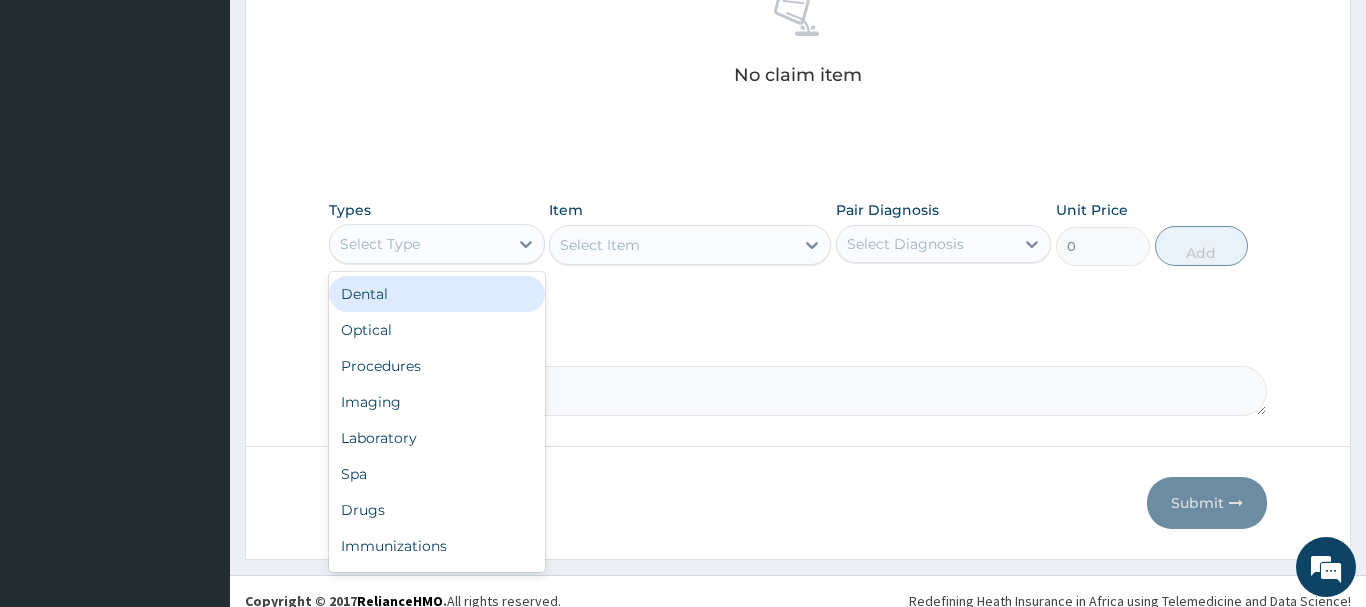 click on "Select Type" at bounding box center (419, 244) 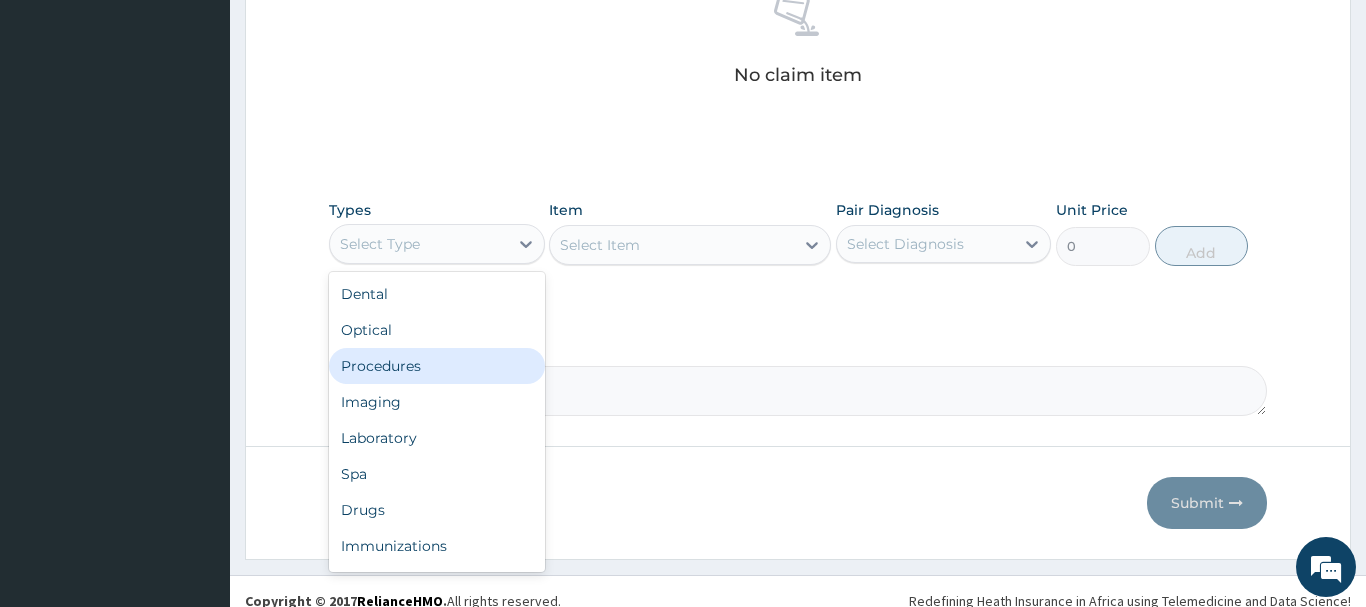 click on "Procedures" at bounding box center [437, 366] 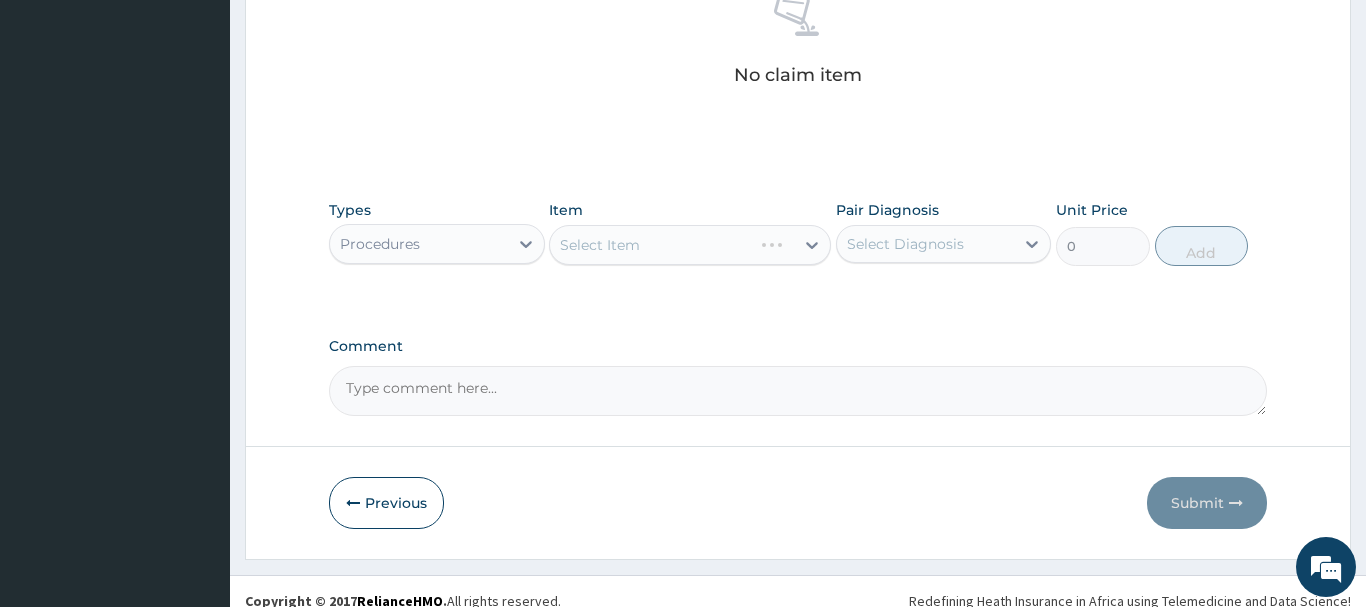 click on "Select Item" at bounding box center [690, 245] 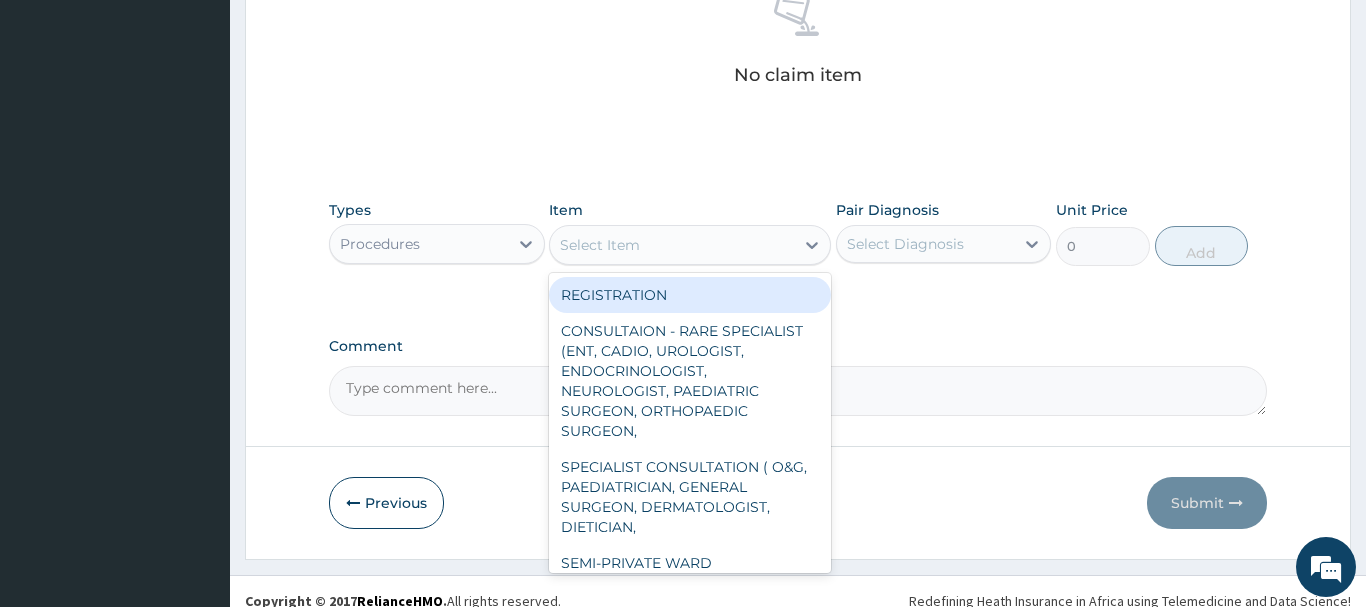 click on "Select Item" at bounding box center (672, 245) 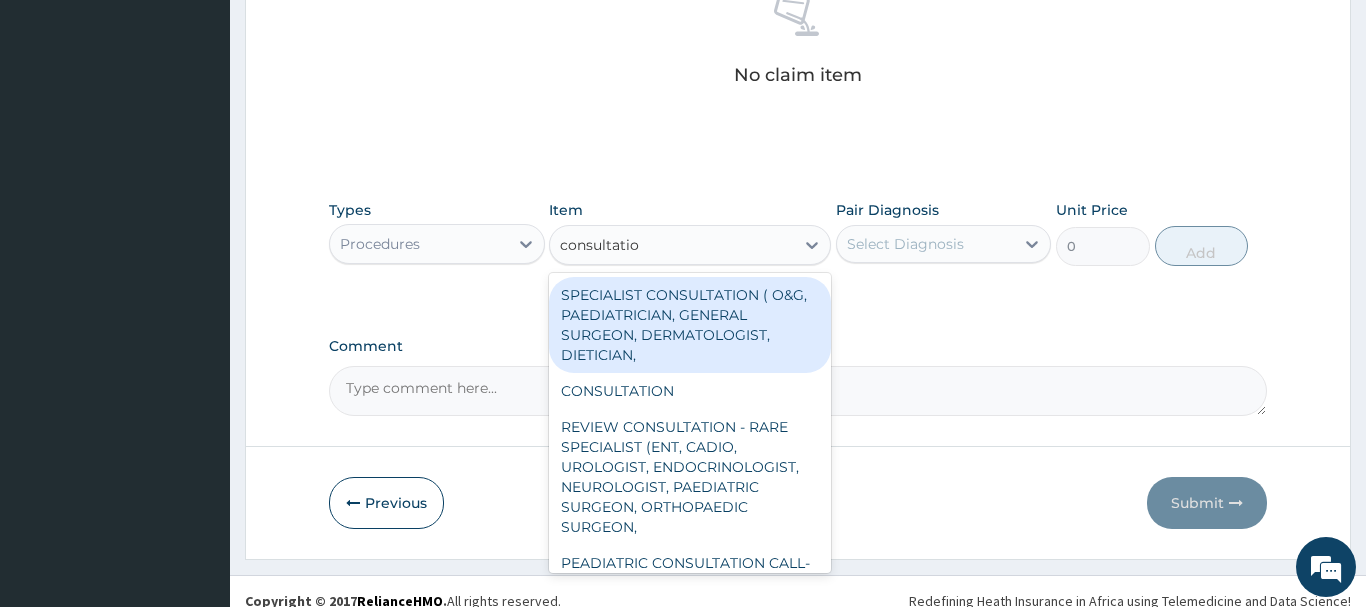 type on "consultation" 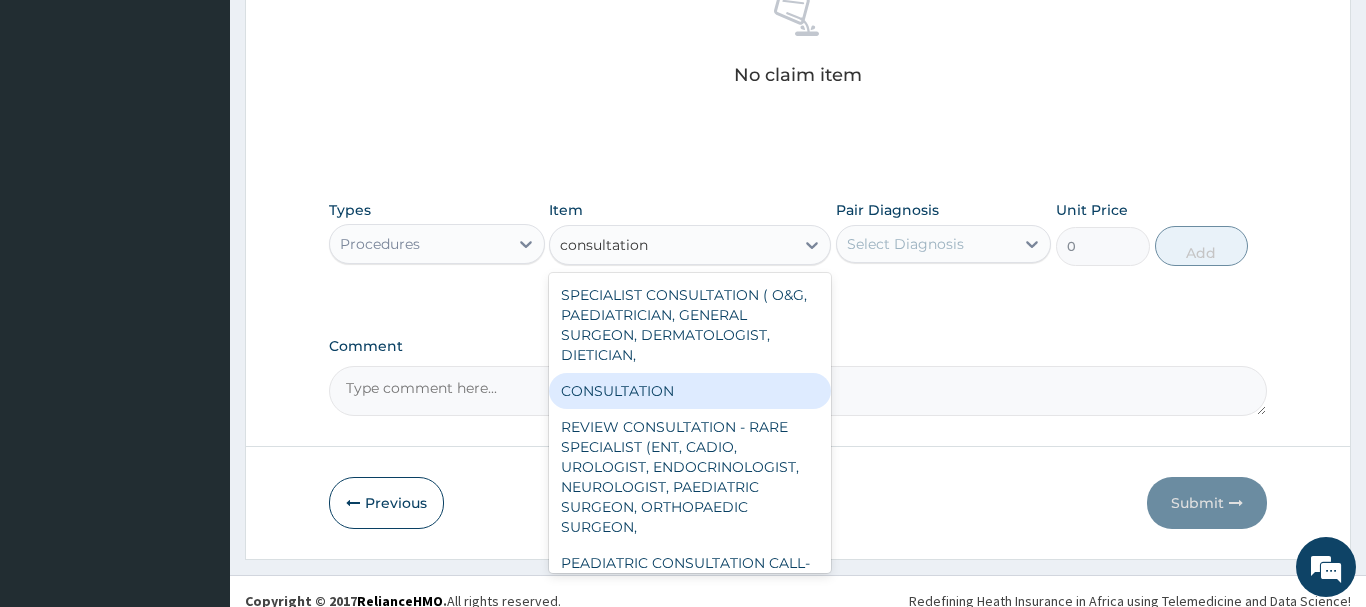 click on "CONSULTATION" at bounding box center (690, 391) 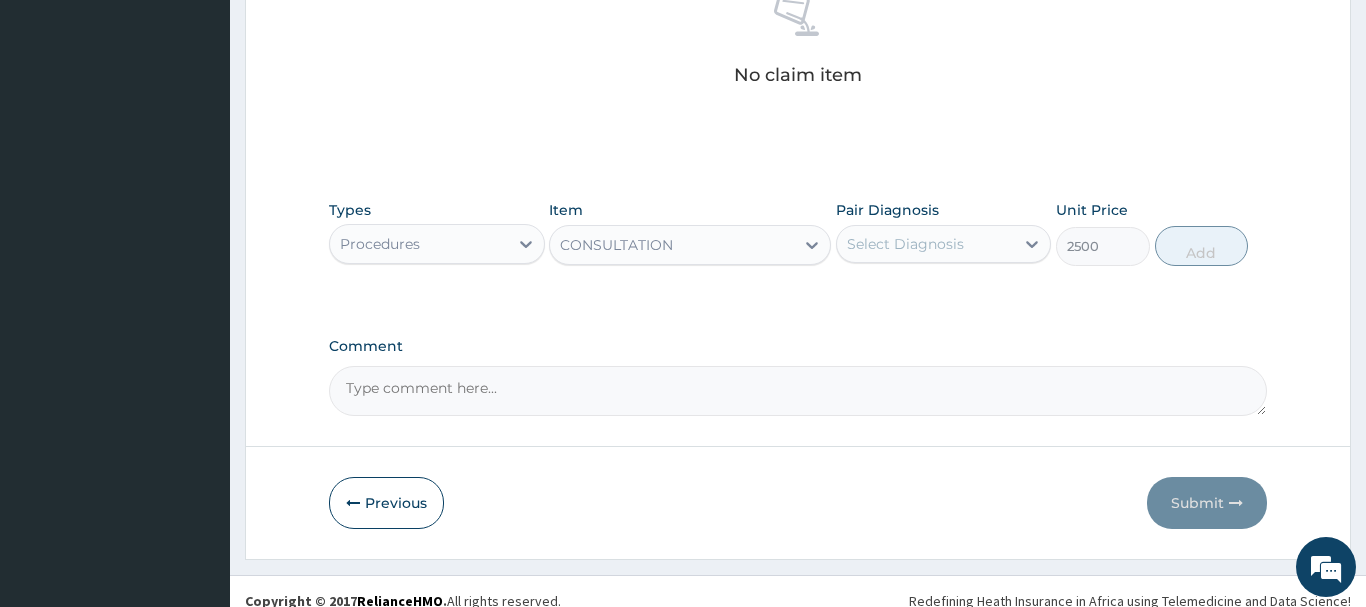 type 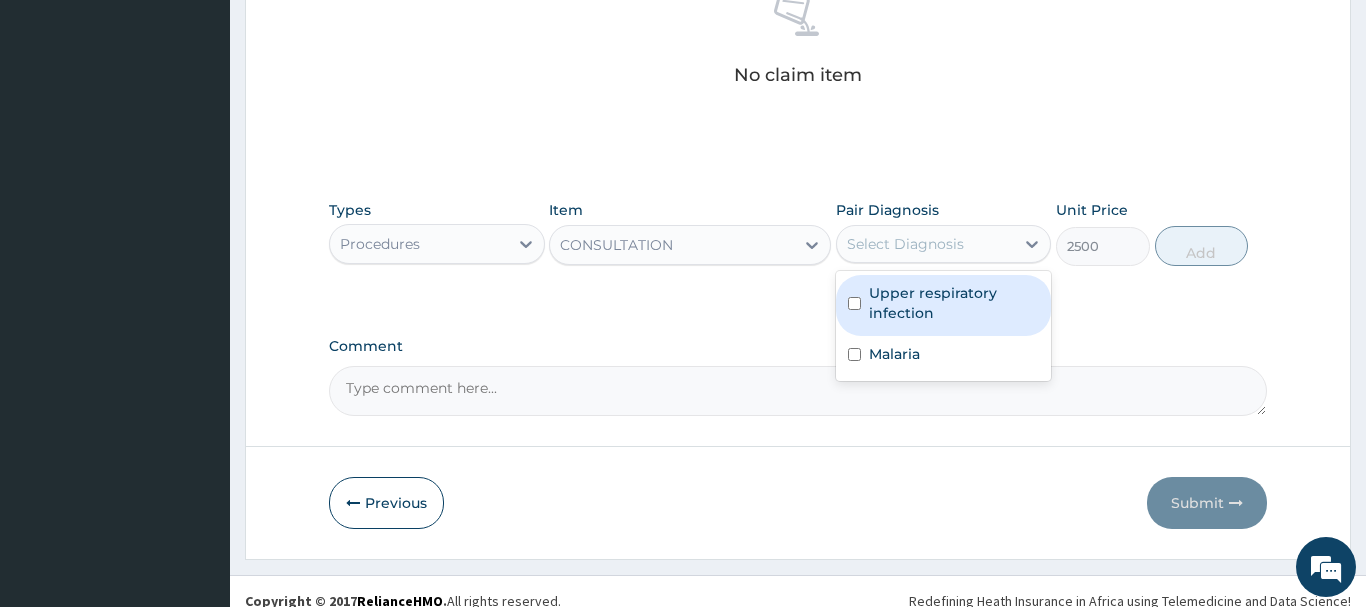 click on "Upper respiratory infection" at bounding box center (954, 303) 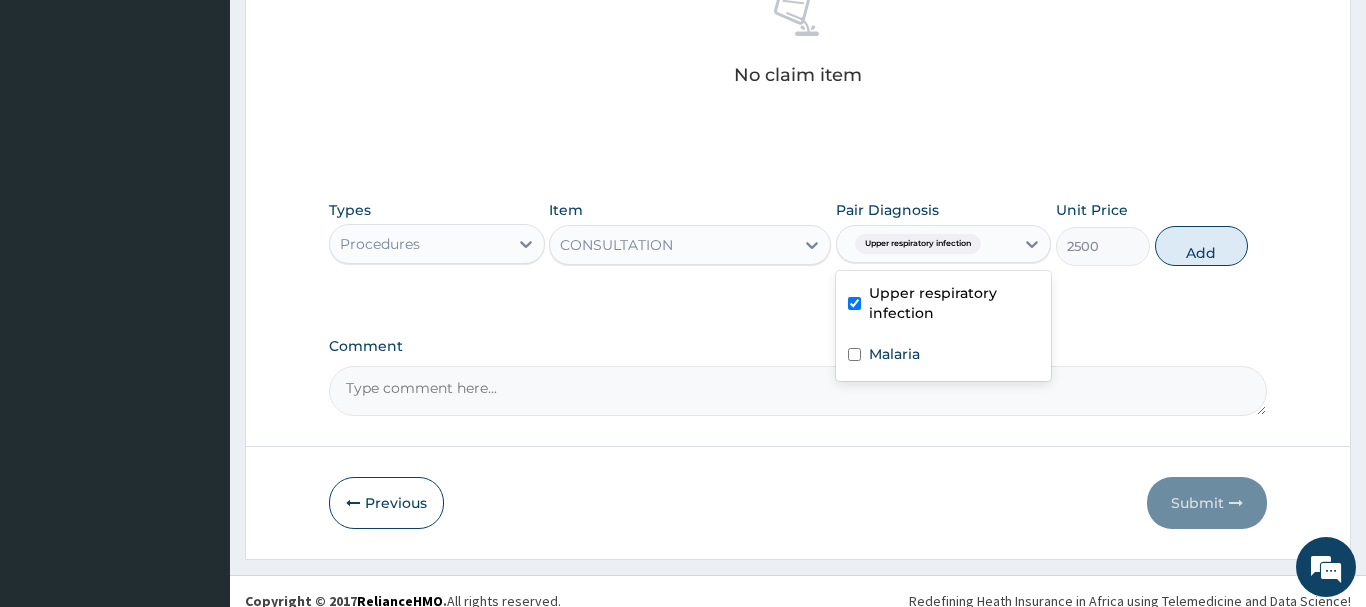 click at bounding box center [854, 303] 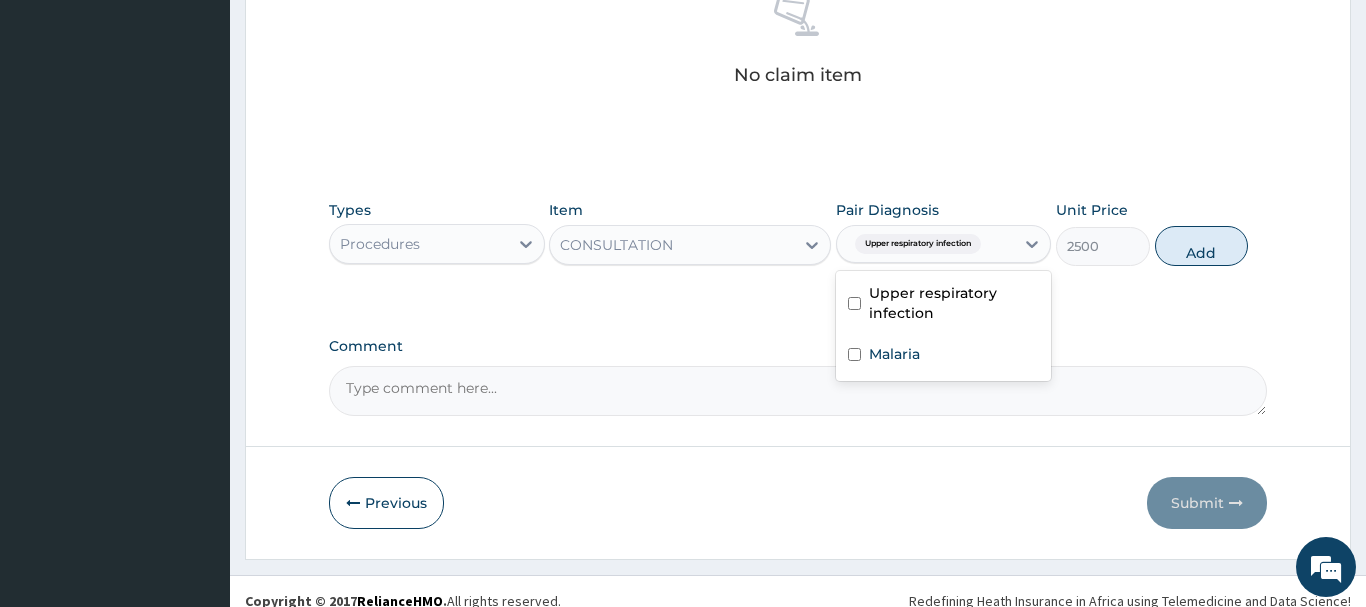checkbox on "false" 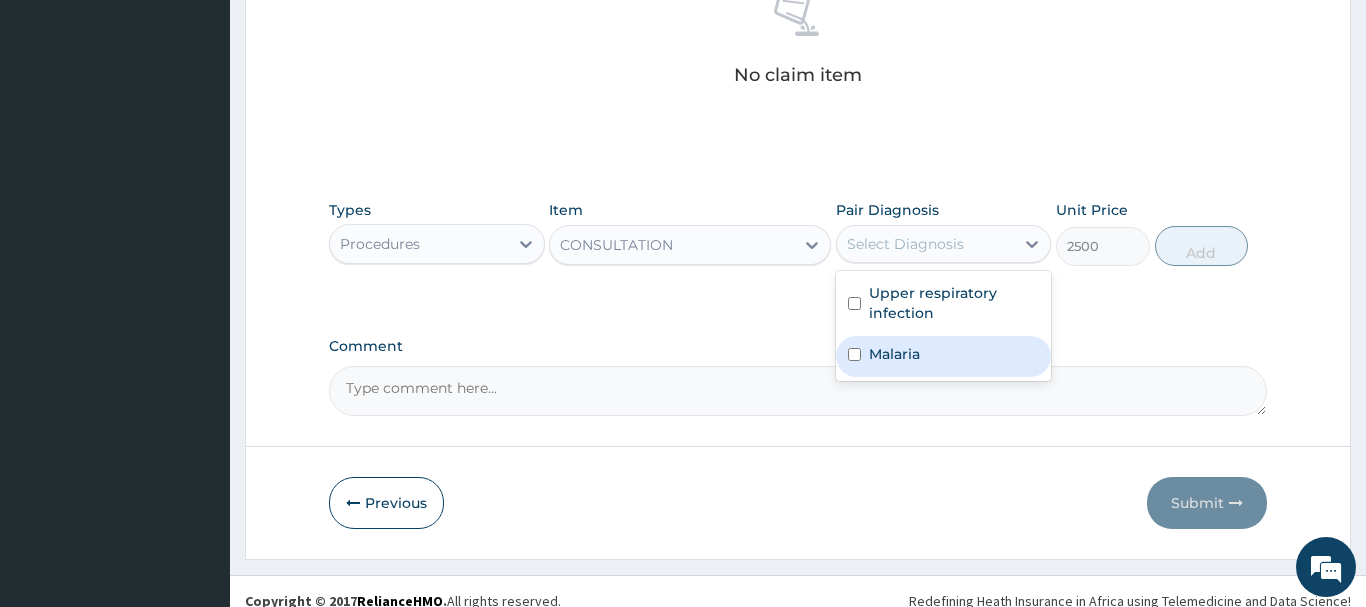 click at bounding box center (854, 354) 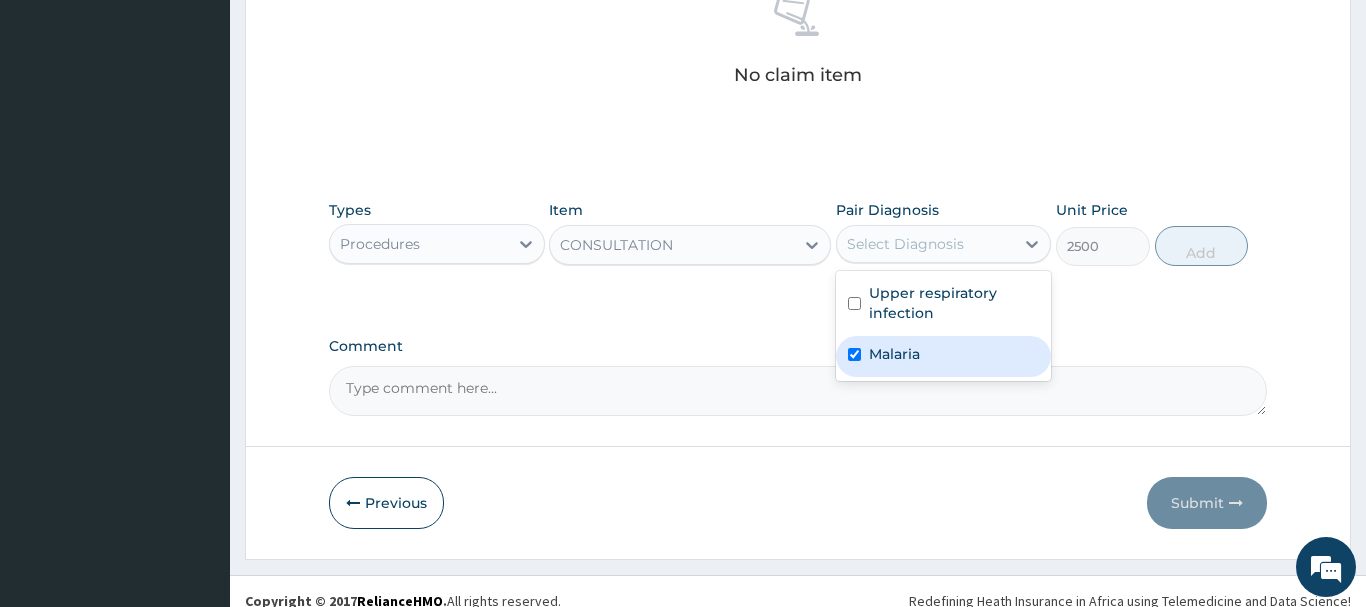 checkbox on "true" 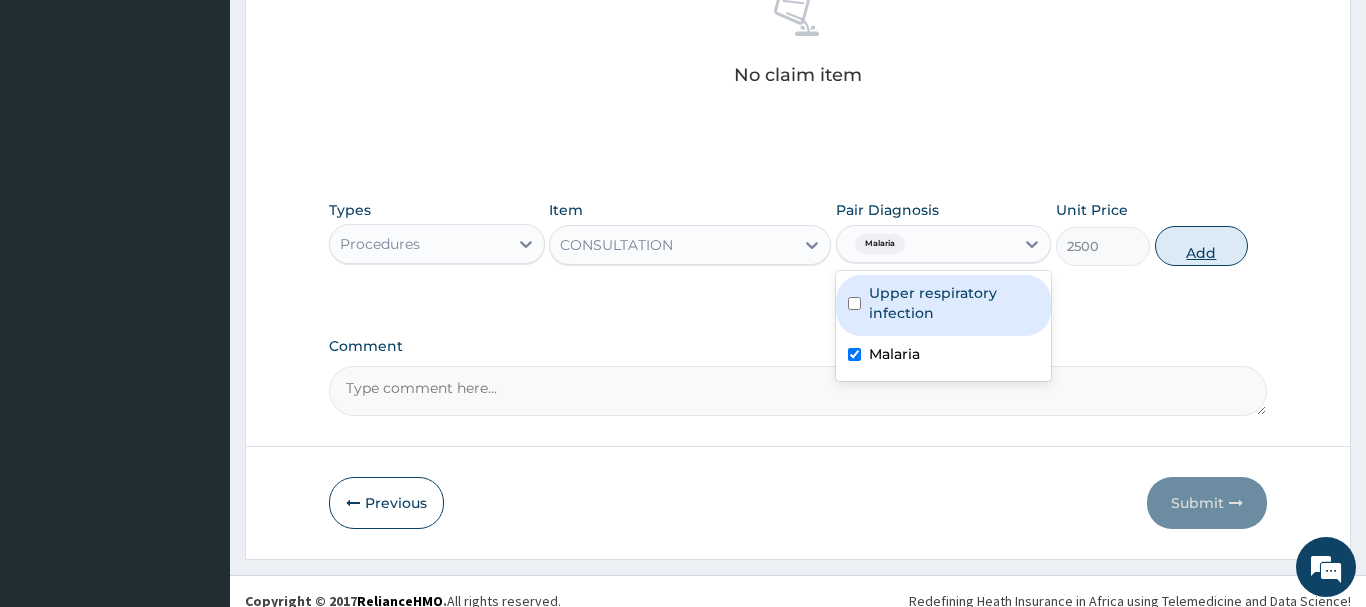click on "Add" at bounding box center (1202, 246) 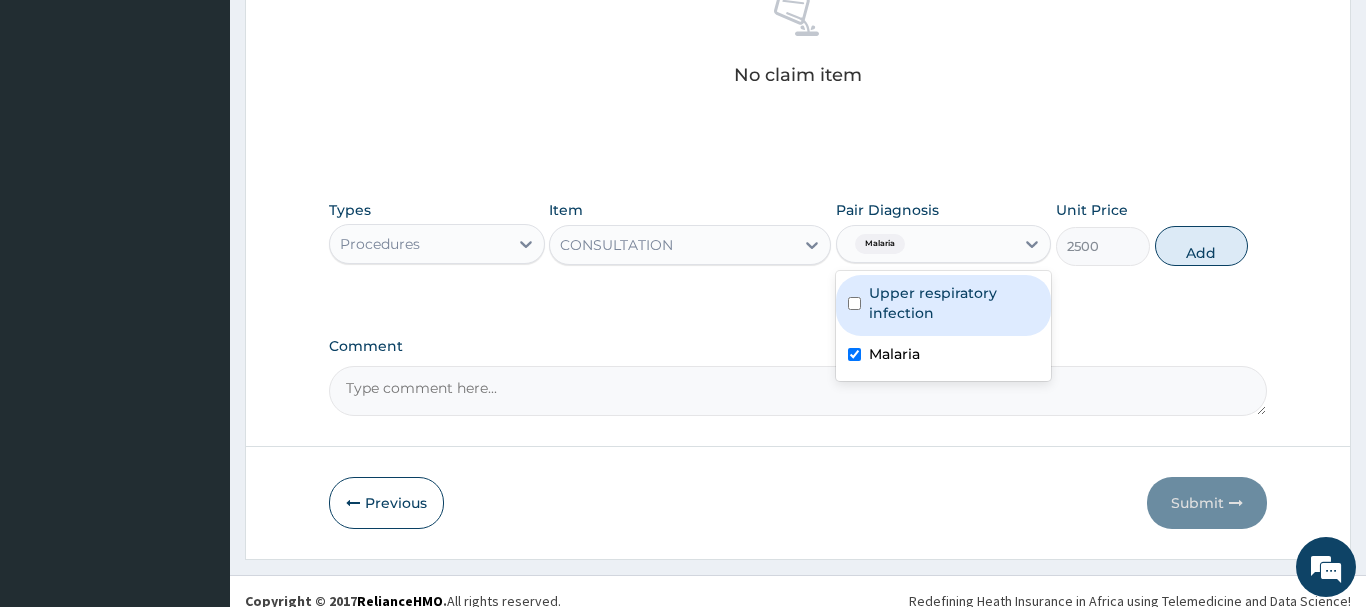 type on "0" 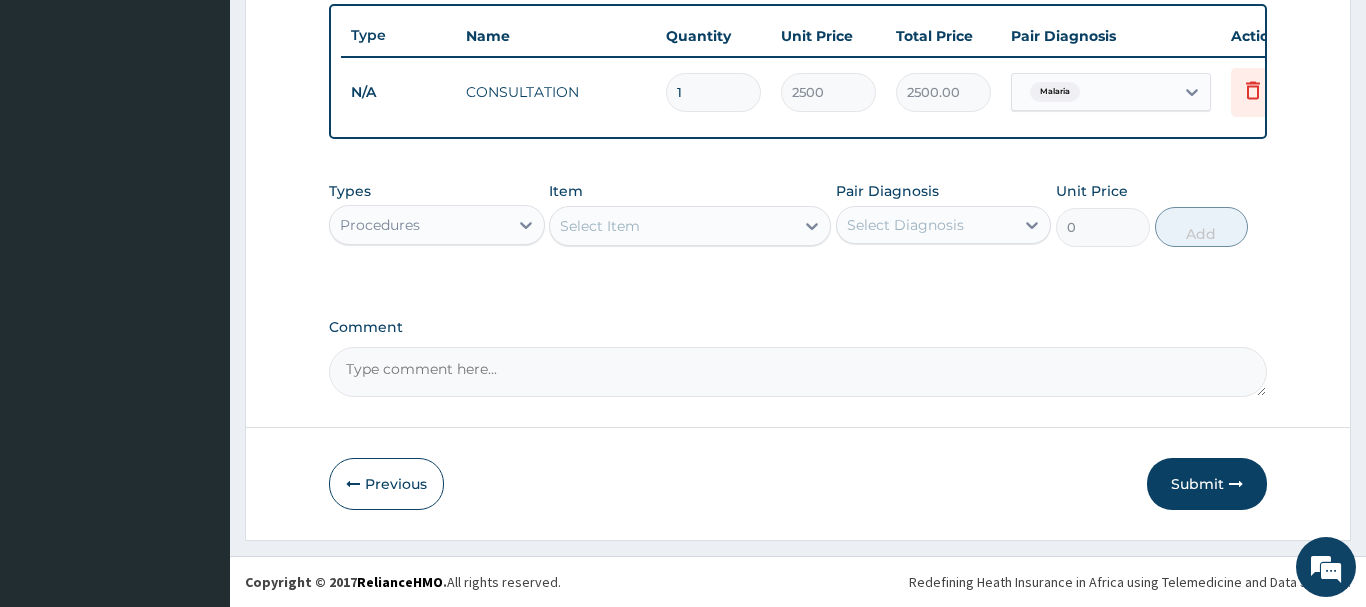 scroll, scrollTop: 740, scrollLeft: 0, axis: vertical 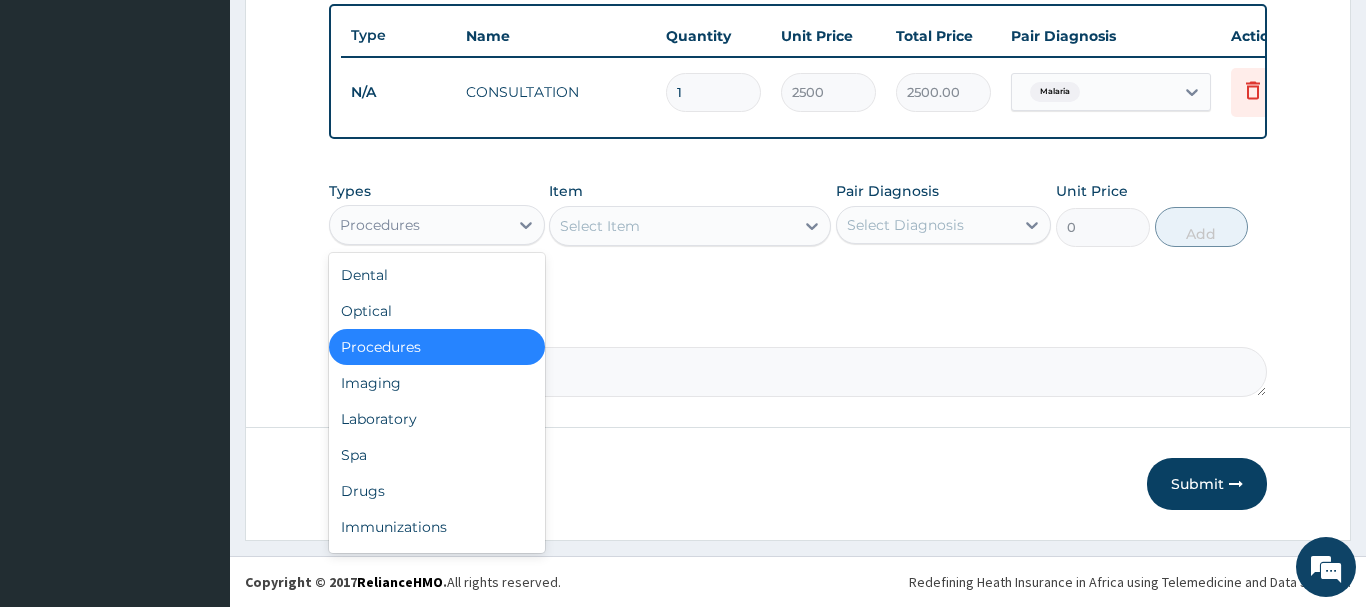 click on "Procedures" at bounding box center (419, 225) 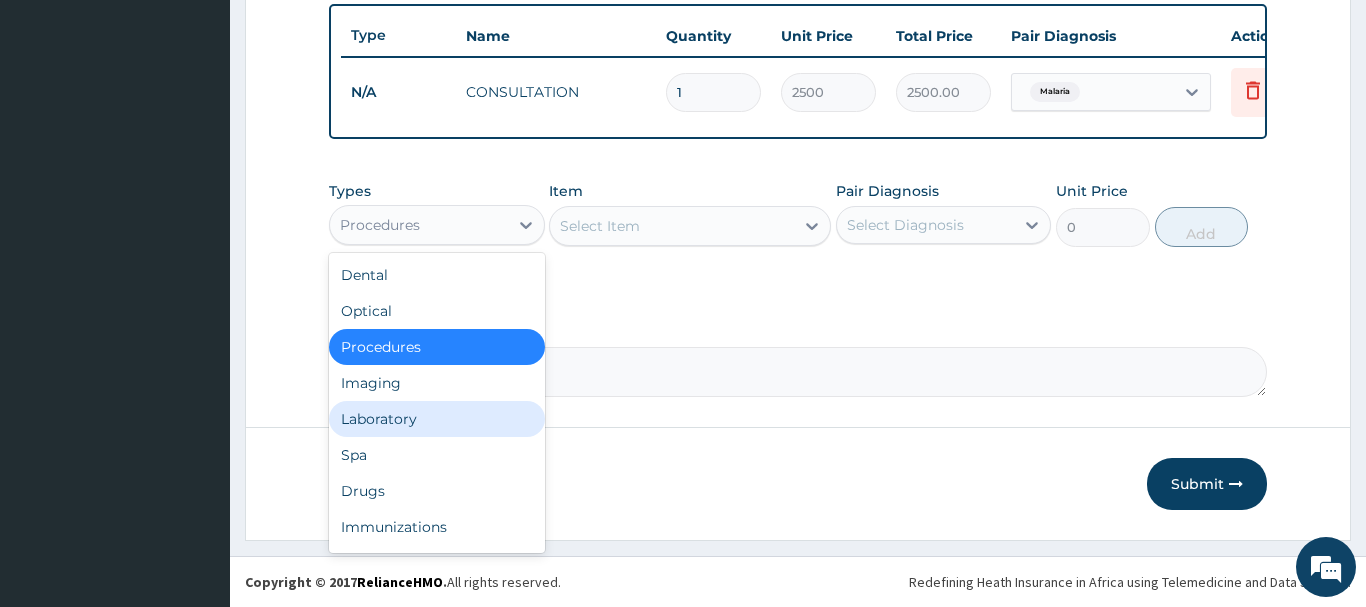 click on "Laboratory" at bounding box center (437, 419) 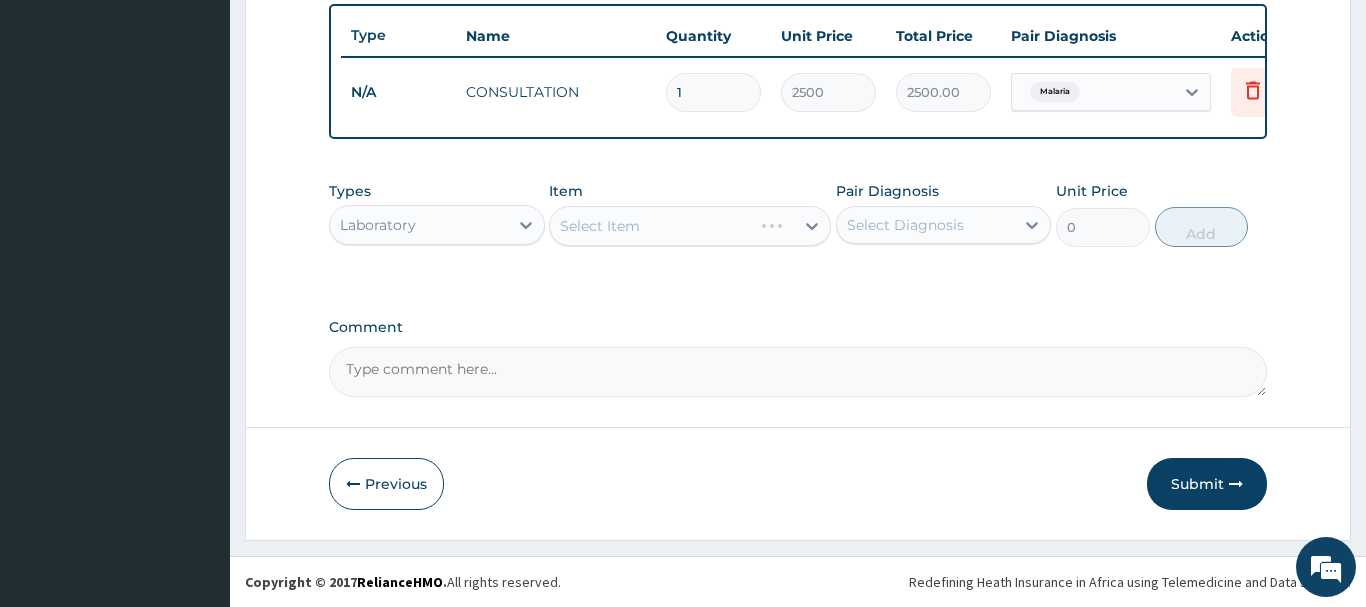 click on "Select Item" at bounding box center (690, 226) 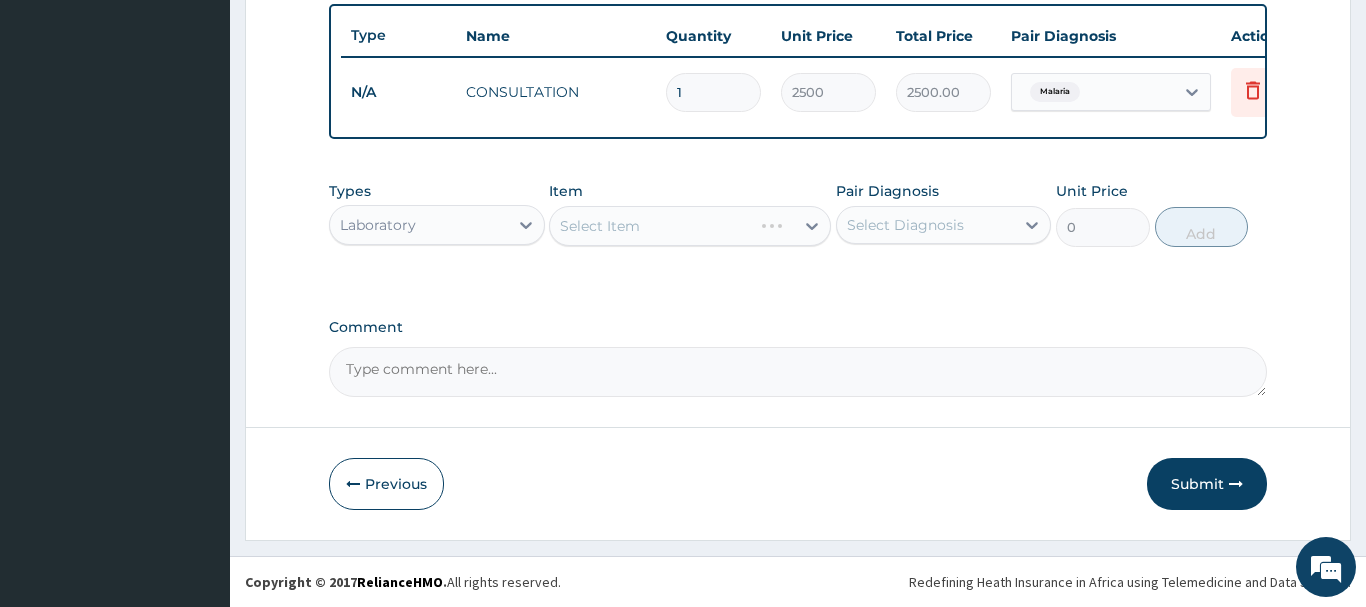 click on "Select Item" at bounding box center [690, 226] 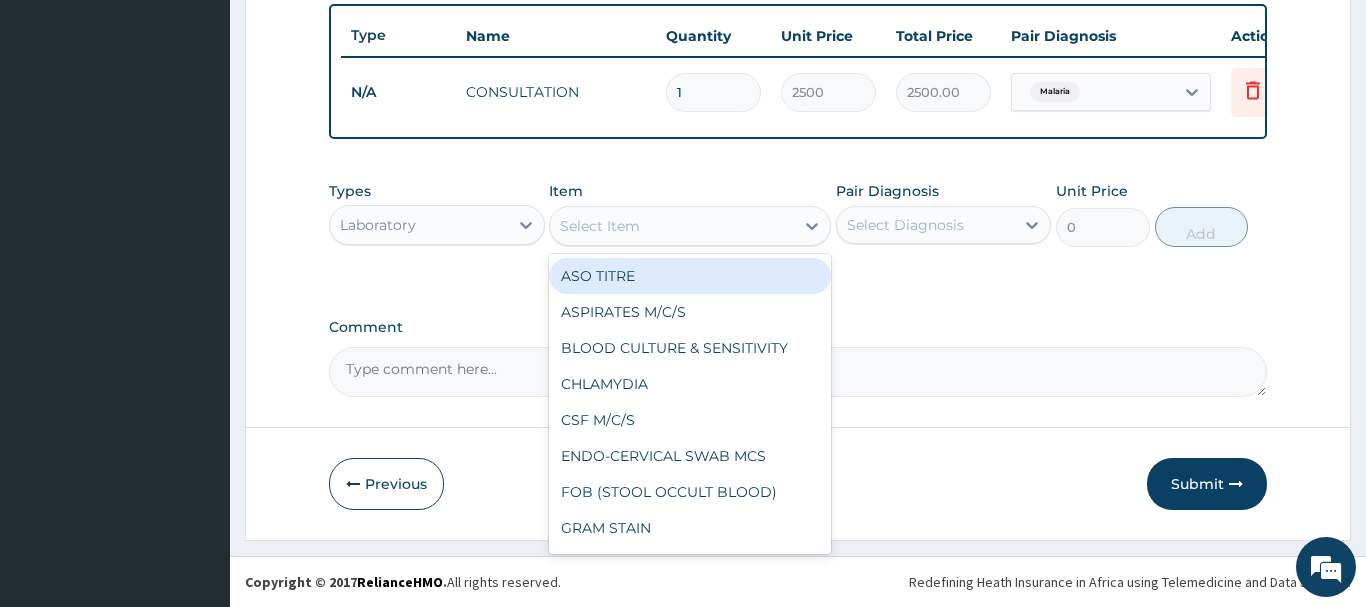 click on "Select Item" at bounding box center (672, 226) 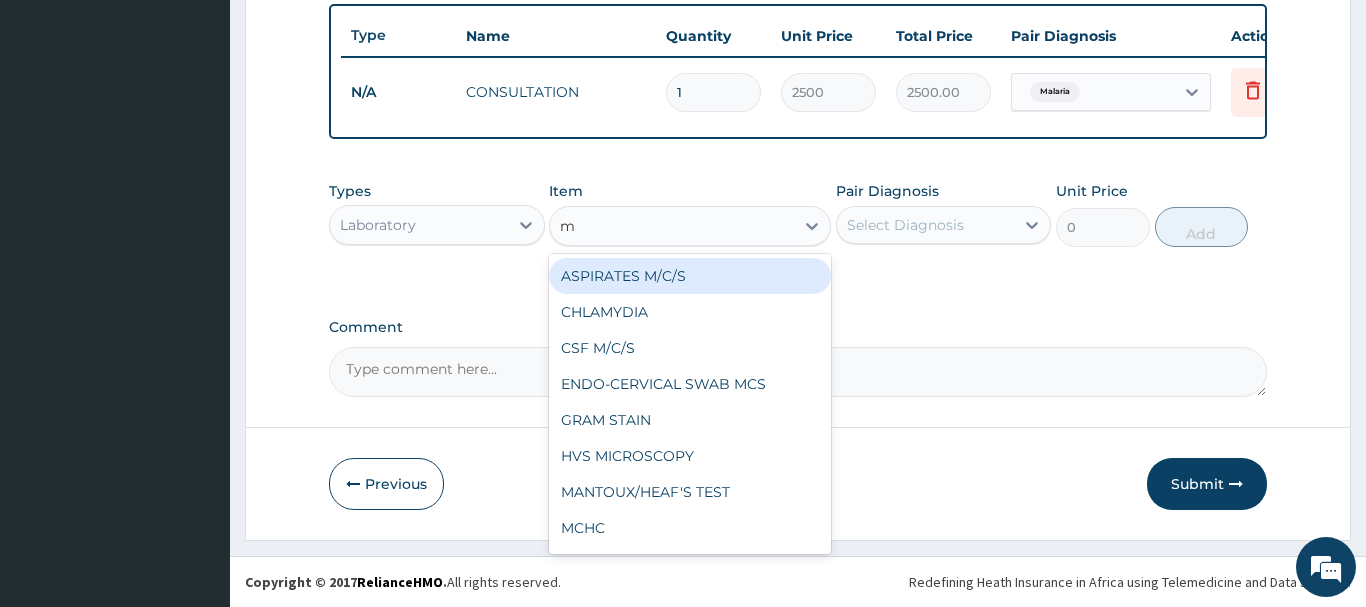 type on "mp" 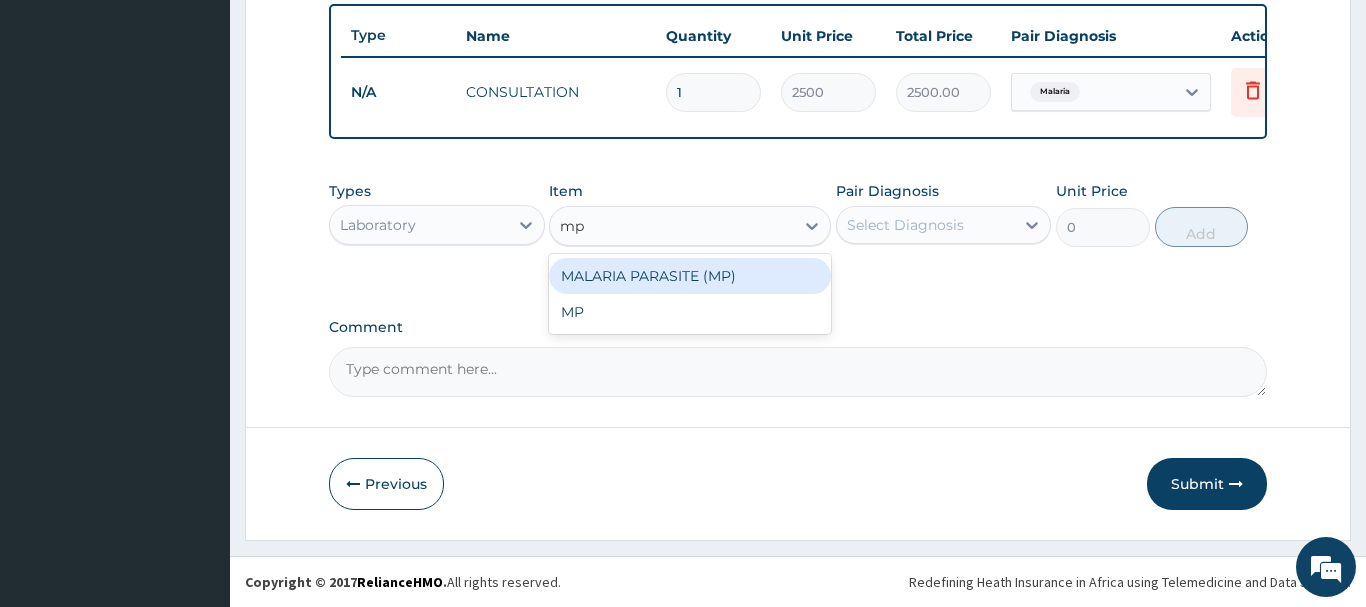click on "MALARIA PARASITE (MP)" at bounding box center (690, 276) 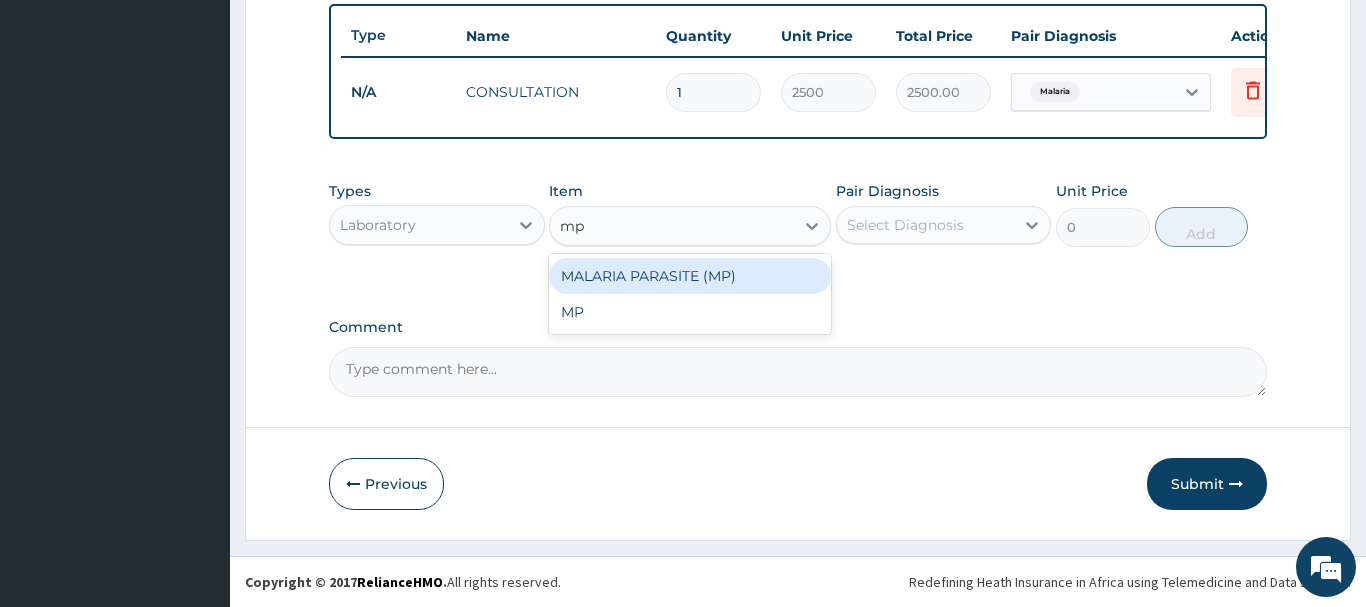 type 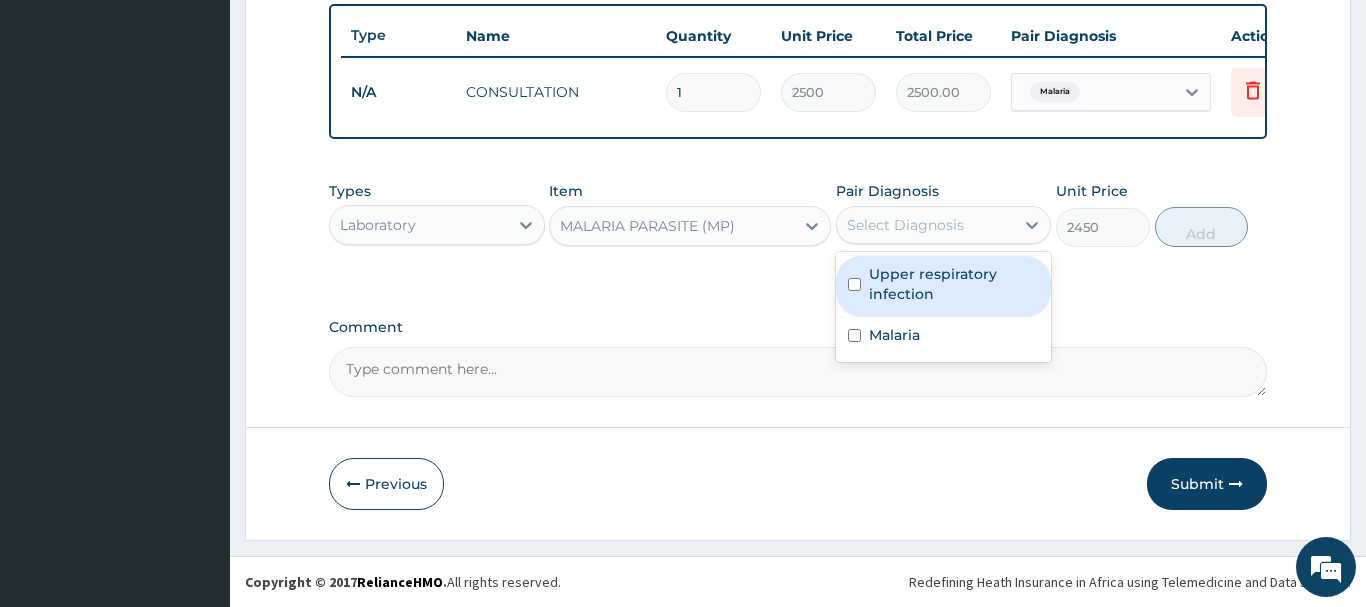 click on "Select Diagnosis" at bounding box center (905, 225) 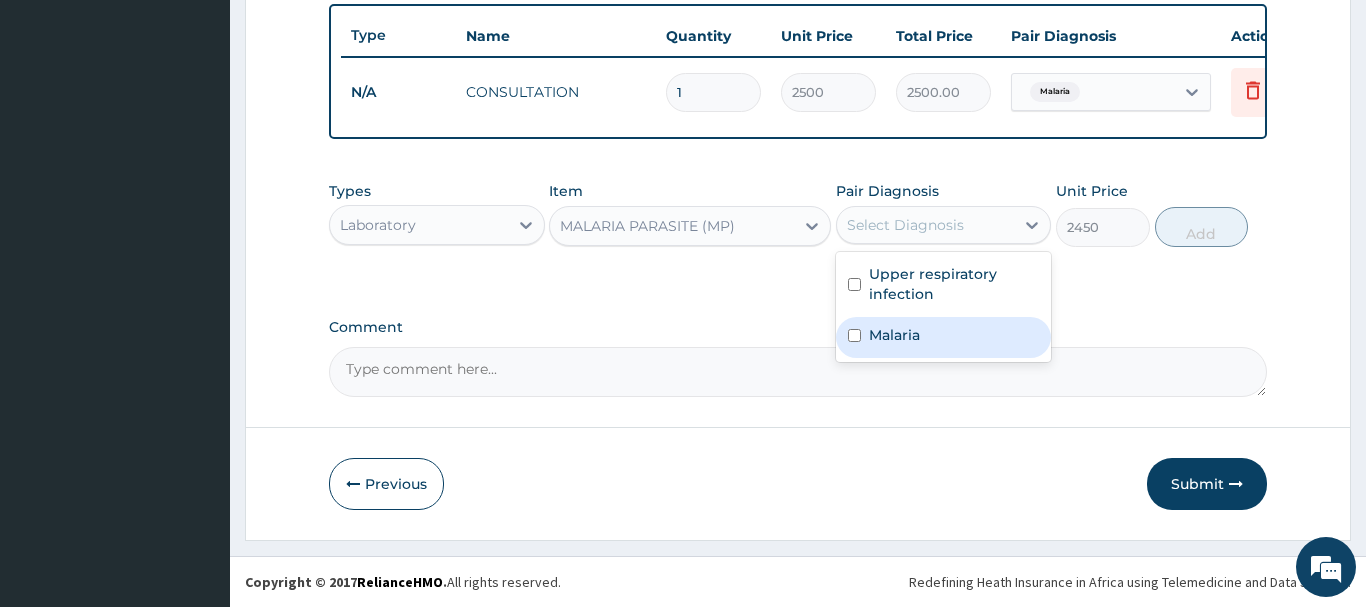 click on "Malaria" at bounding box center (894, 335) 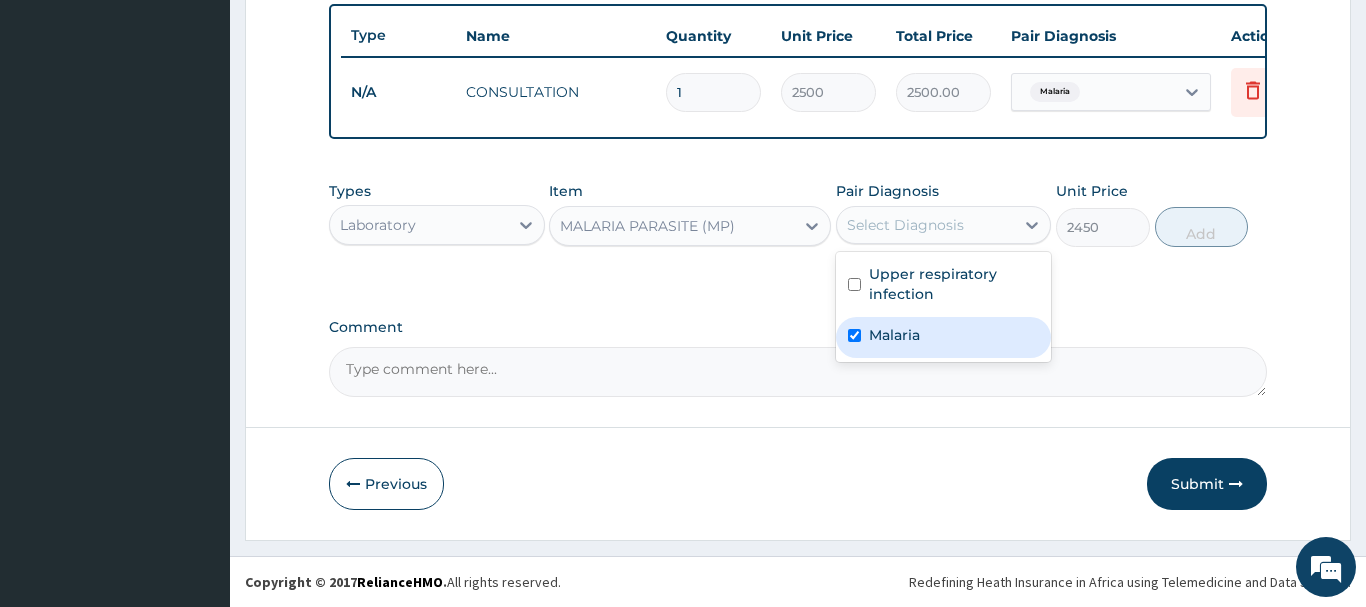 checkbox on "true" 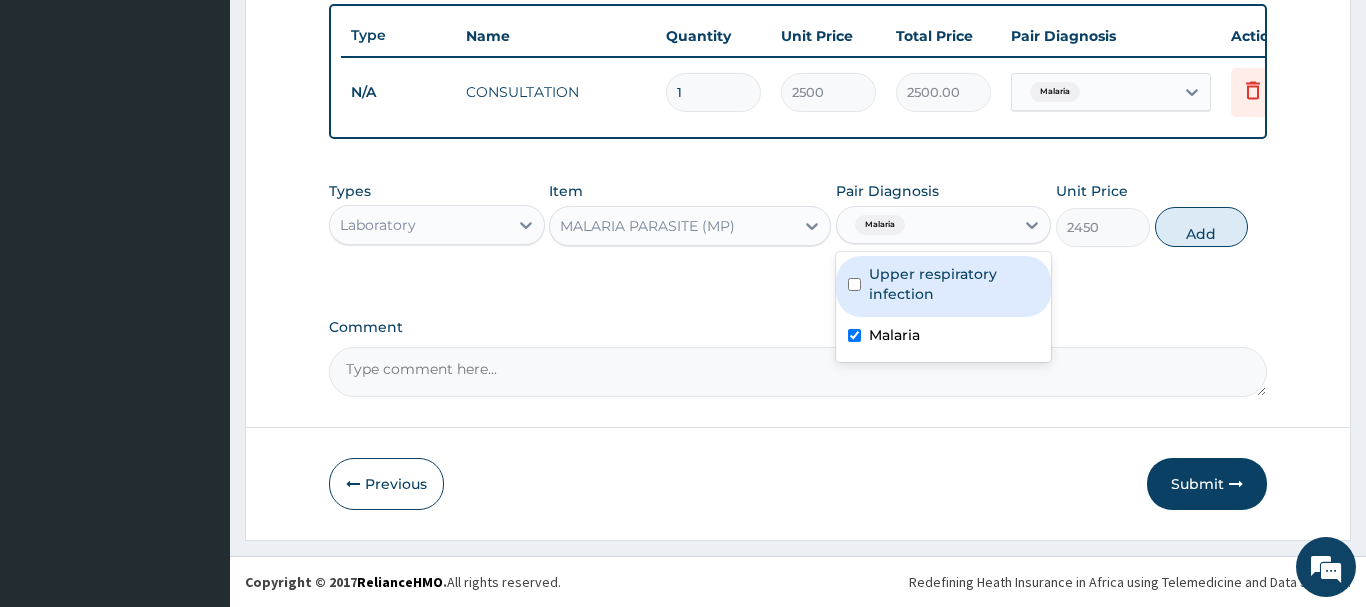 drag, startPoint x: 1221, startPoint y: 228, endPoint x: 1007, endPoint y: 247, distance: 214.8418 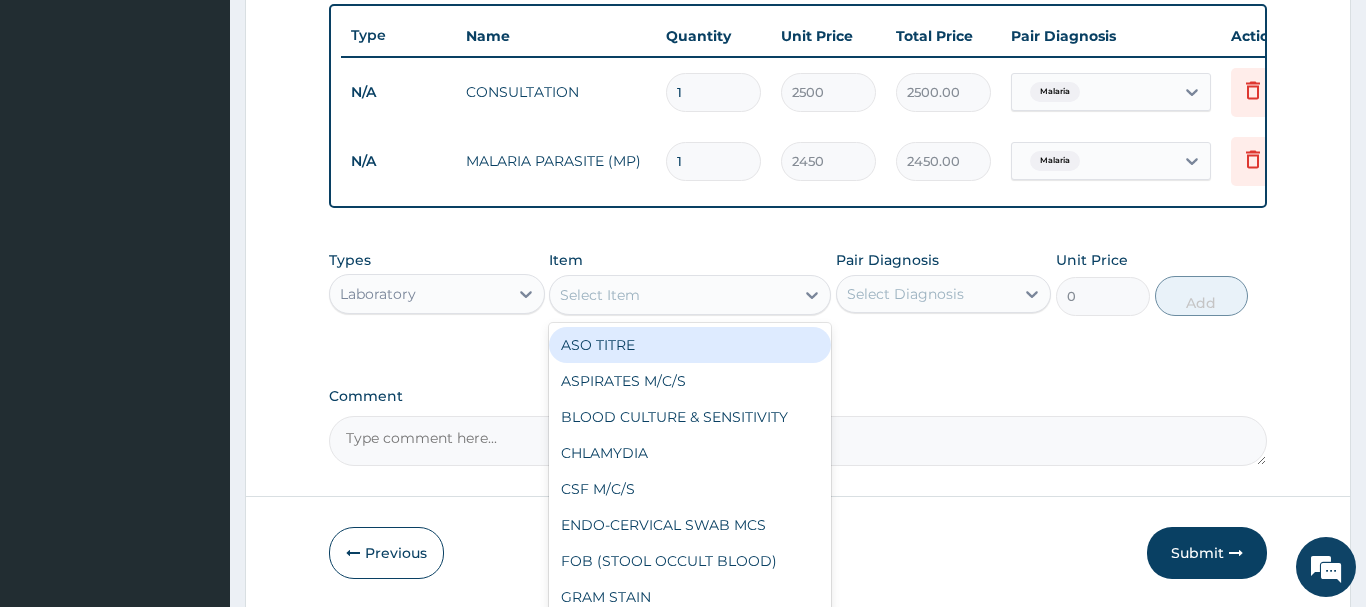 click on "Select Item" at bounding box center (600, 295) 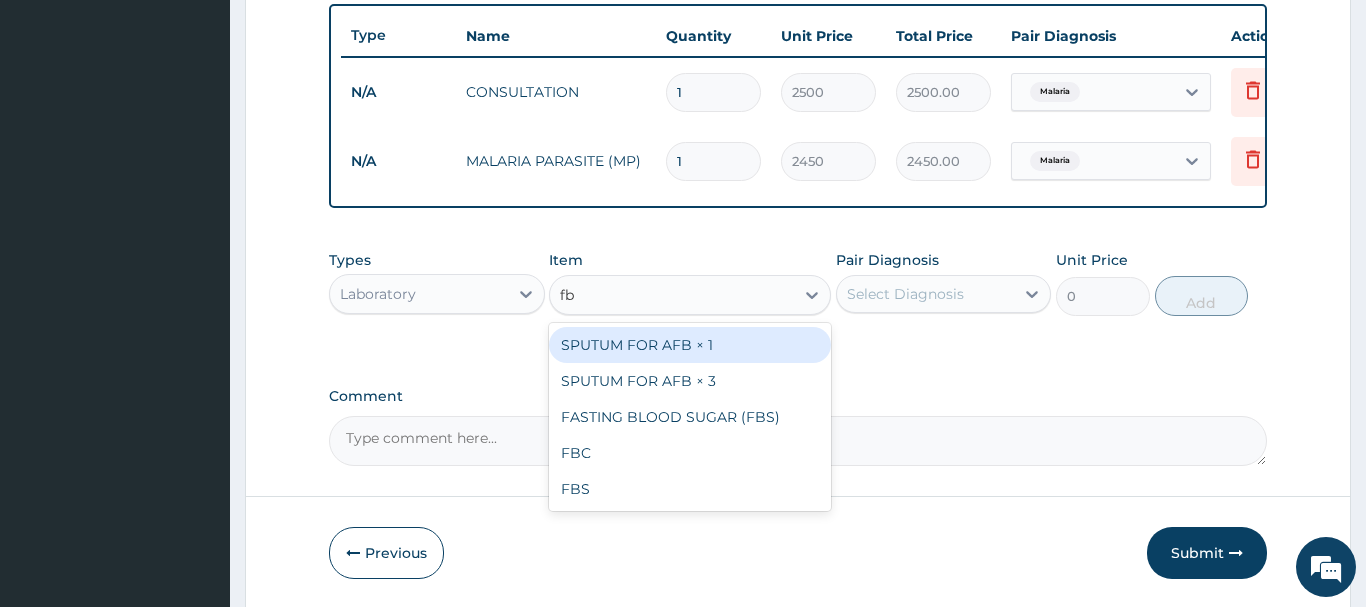 type on "fbc" 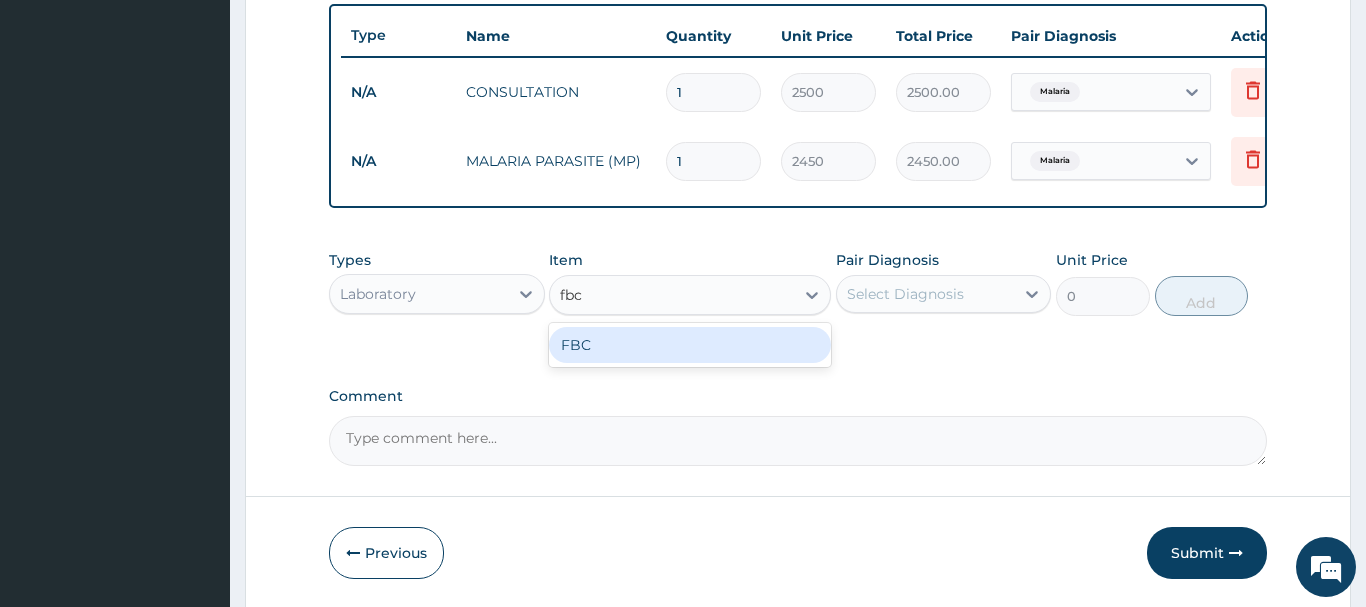 drag, startPoint x: 753, startPoint y: 349, endPoint x: 764, endPoint y: 346, distance: 11.401754 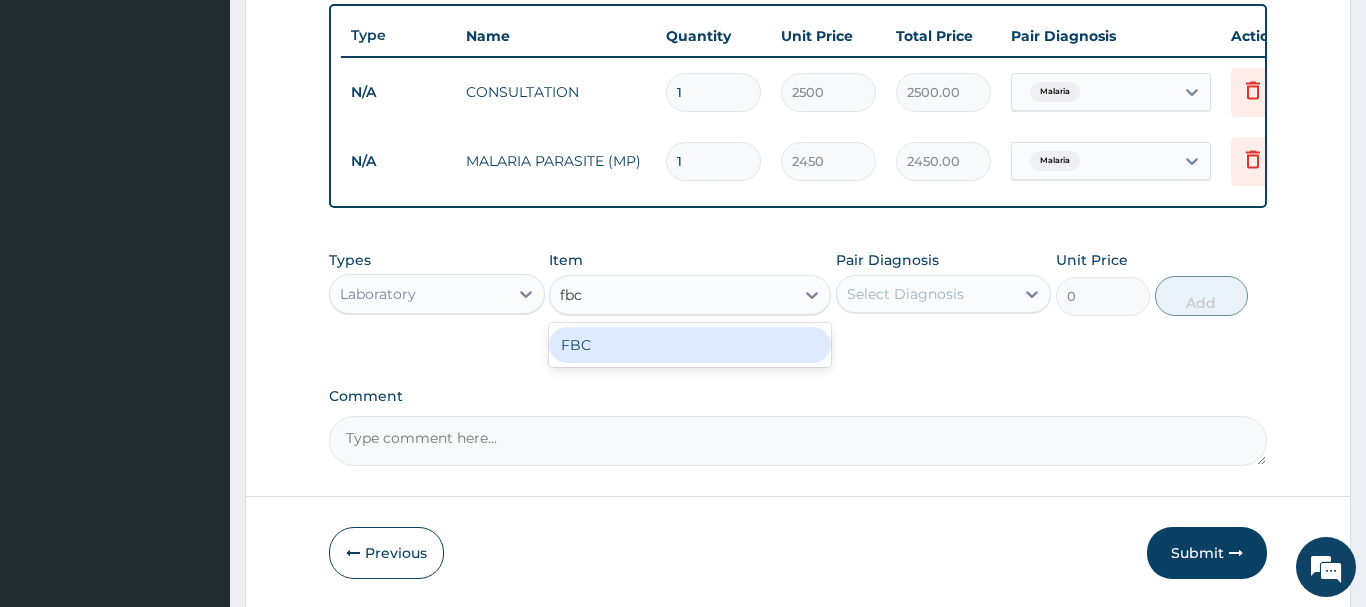 click on "FBC" at bounding box center [690, 345] 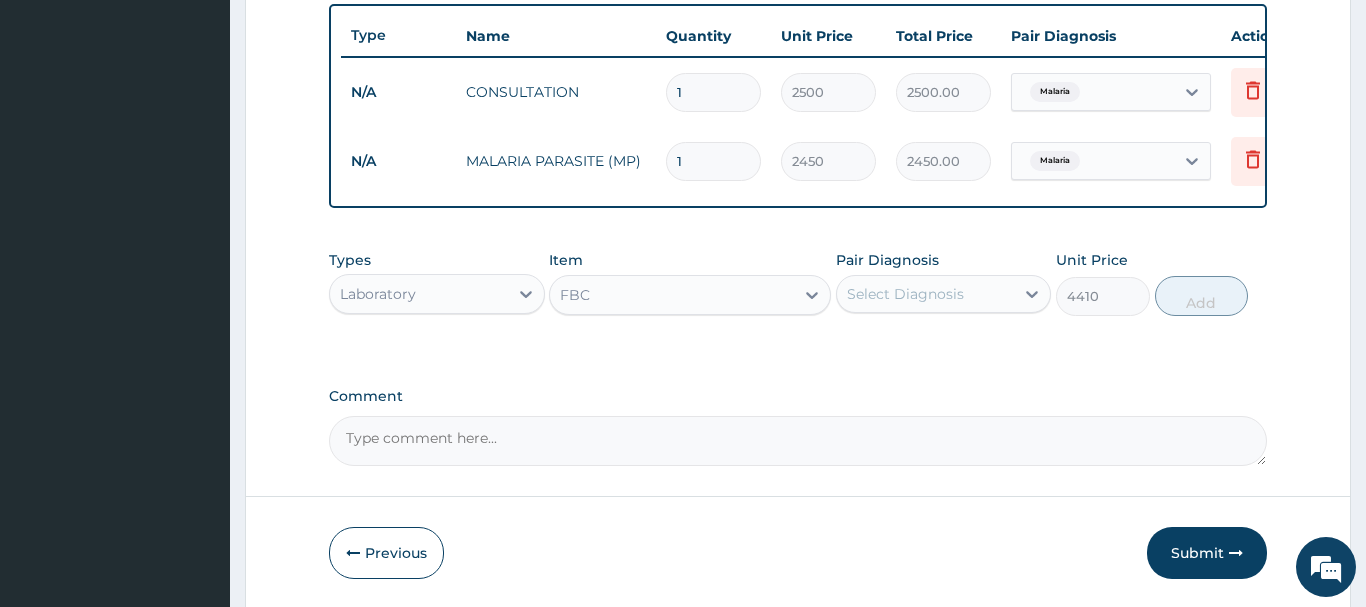 drag, startPoint x: 939, startPoint y: 297, endPoint x: 941, endPoint y: 316, distance: 19.104973 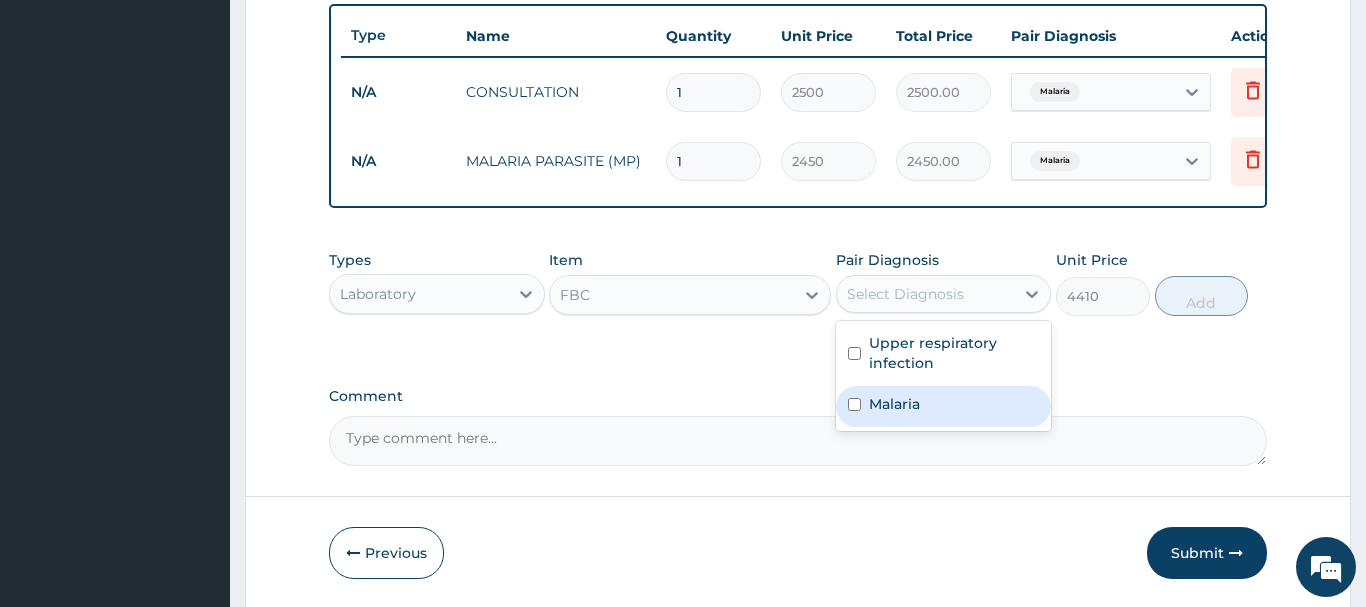 click on "Malaria" at bounding box center (894, 404) 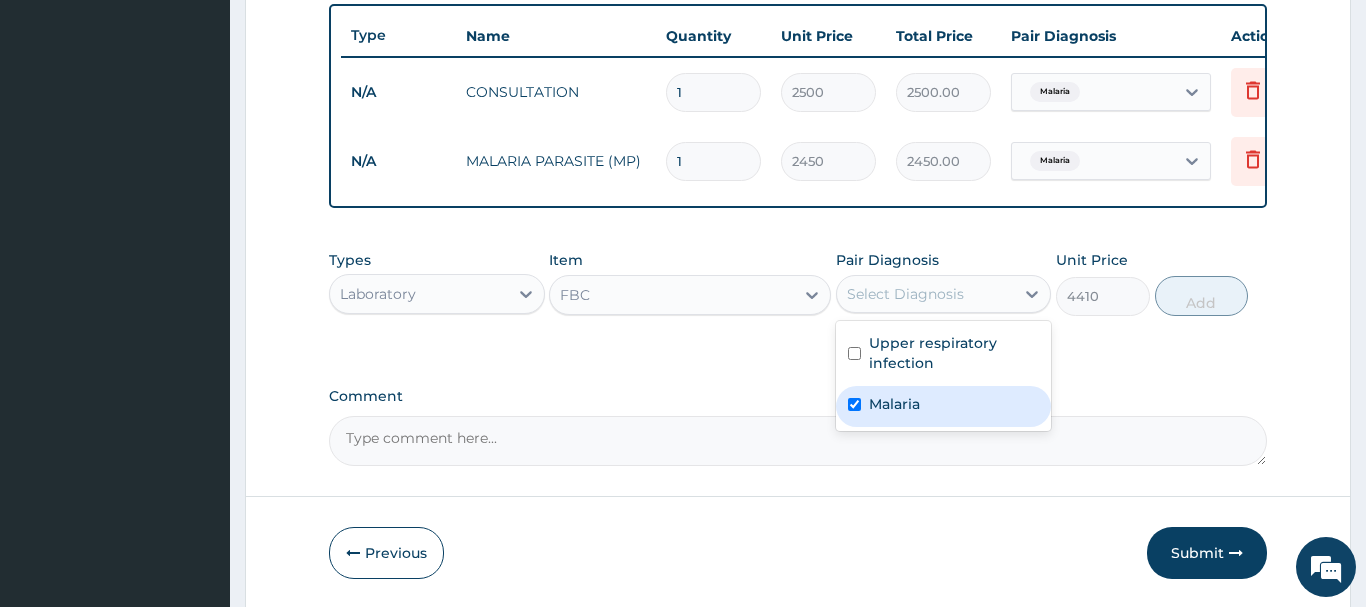 checkbox on "true" 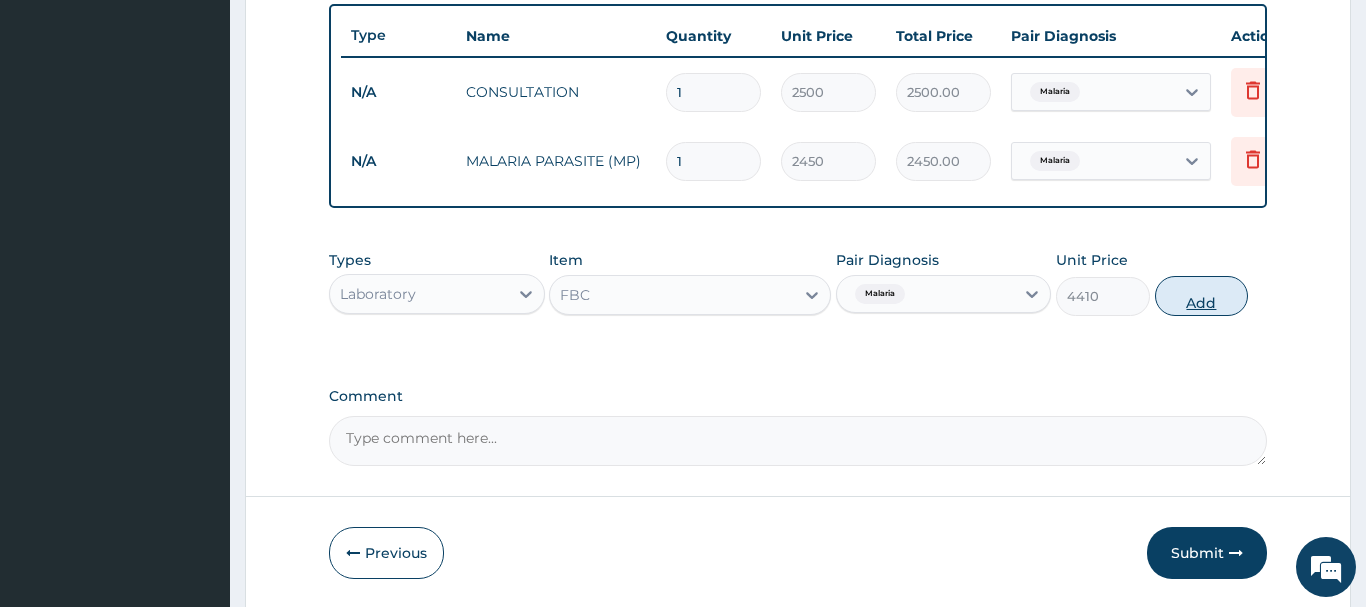 click on "Add" at bounding box center [1202, 296] 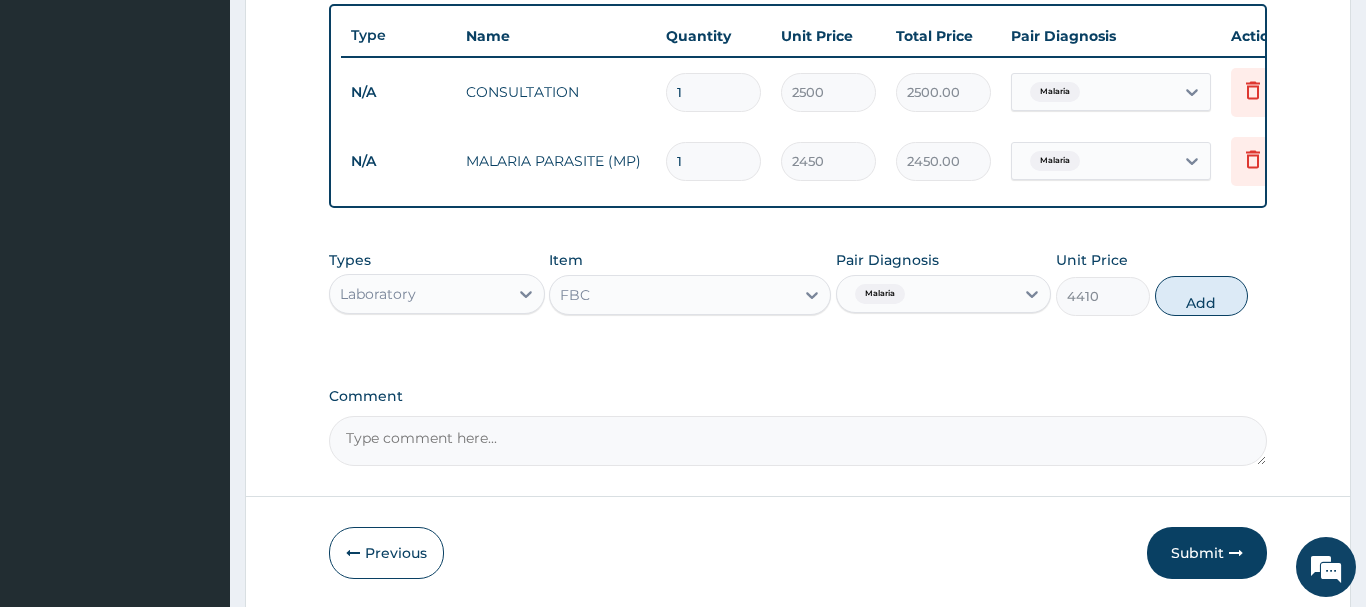 type on "0" 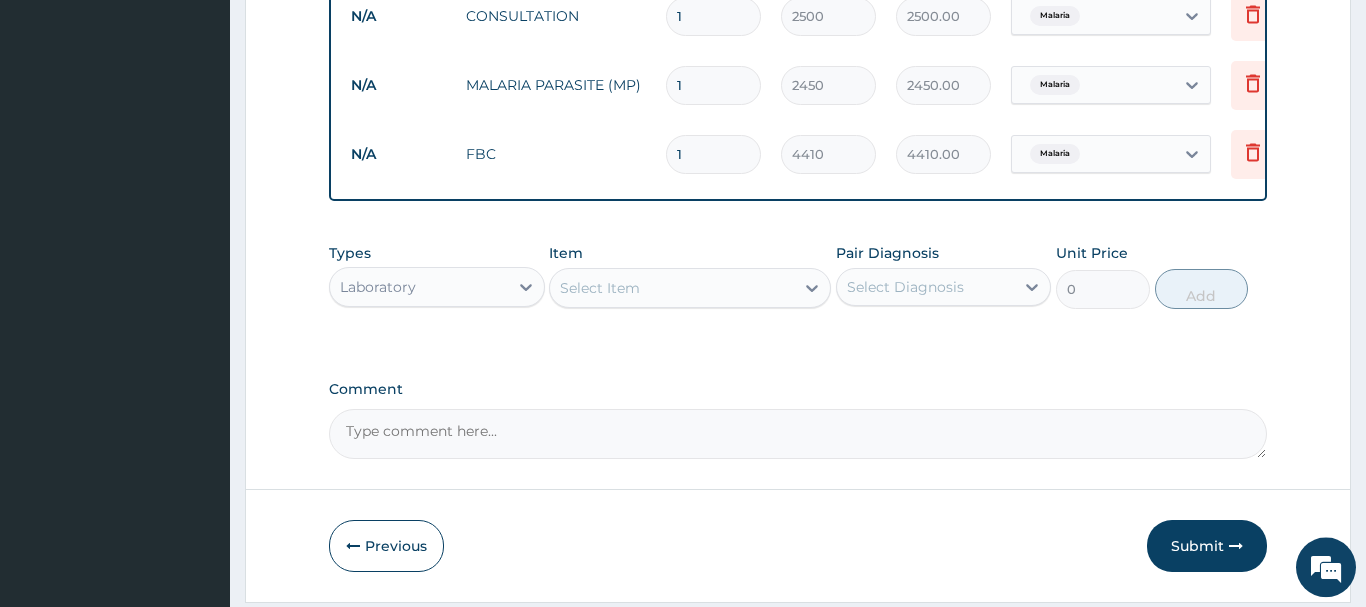 scroll, scrollTop: 878, scrollLeft: 0, axis: vertical 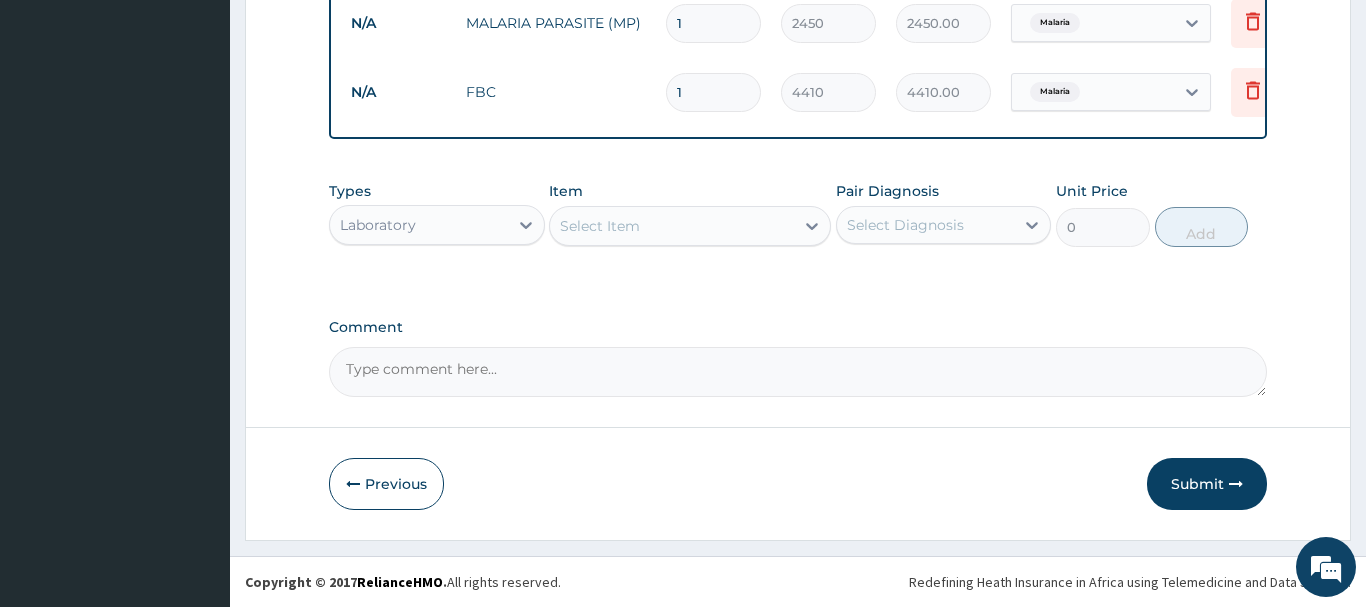 click on "Laboratory" at bounding box center [437, 225] 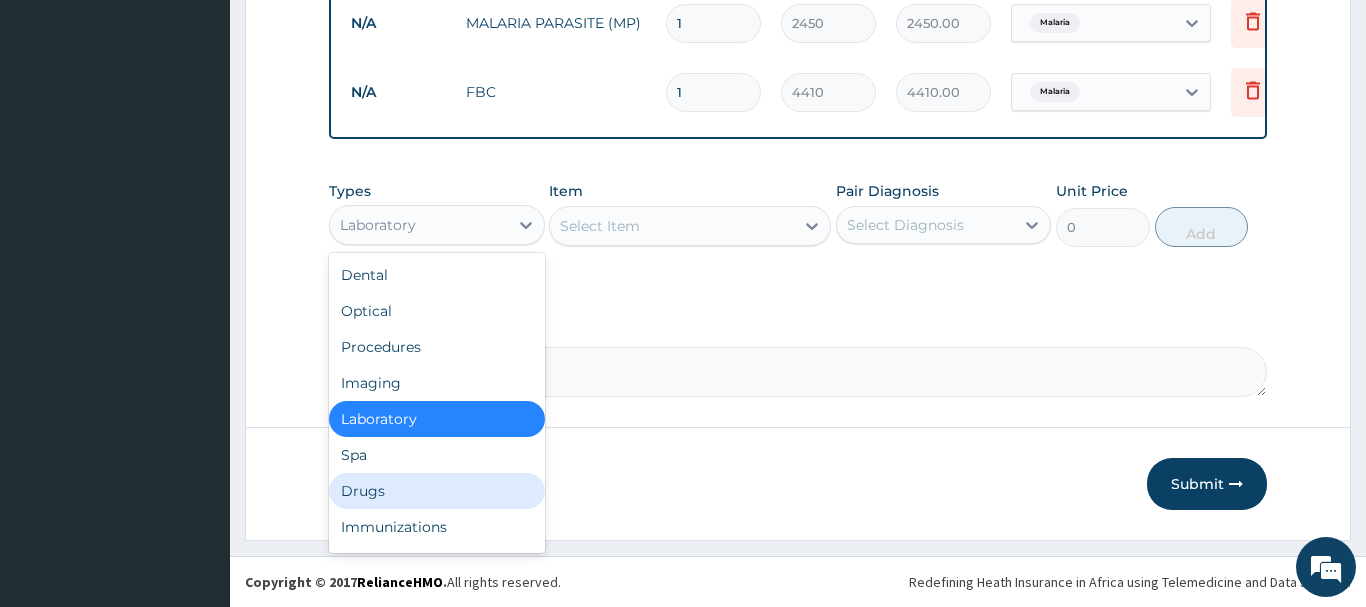 click on "Drugs" at bounding box center (437, 491) 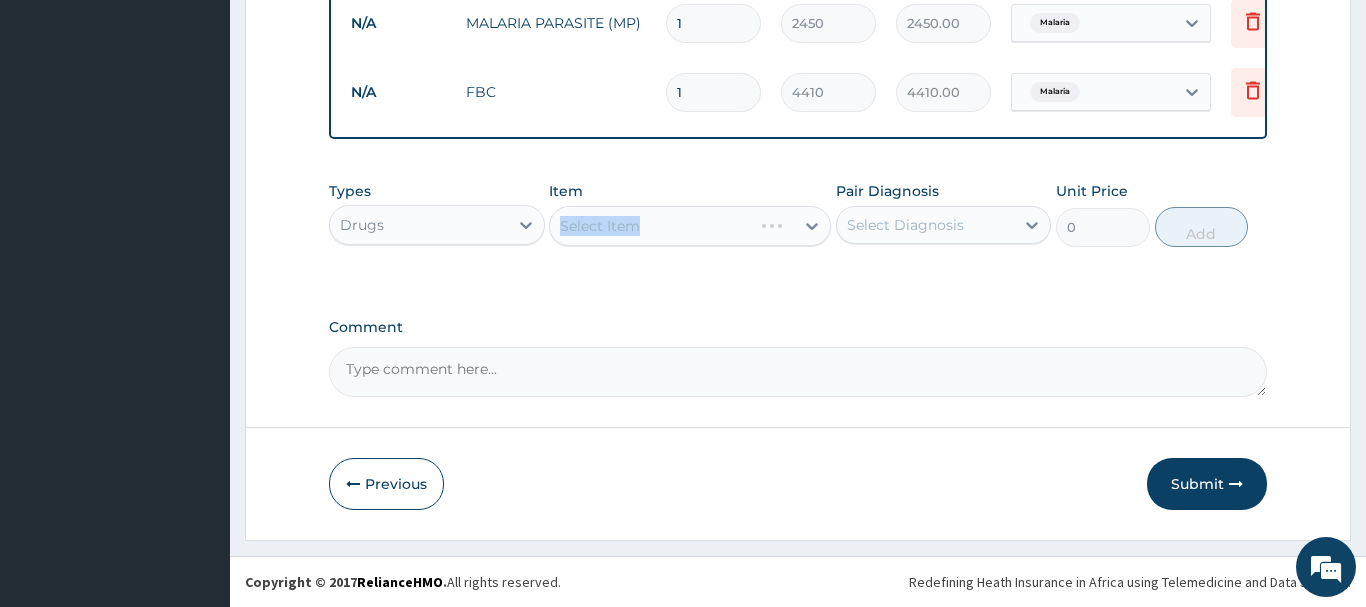drag, startPoint x: 618, startPoint y: 224, endPoint x: 632, endPoint y: 217, distance: 15.652476 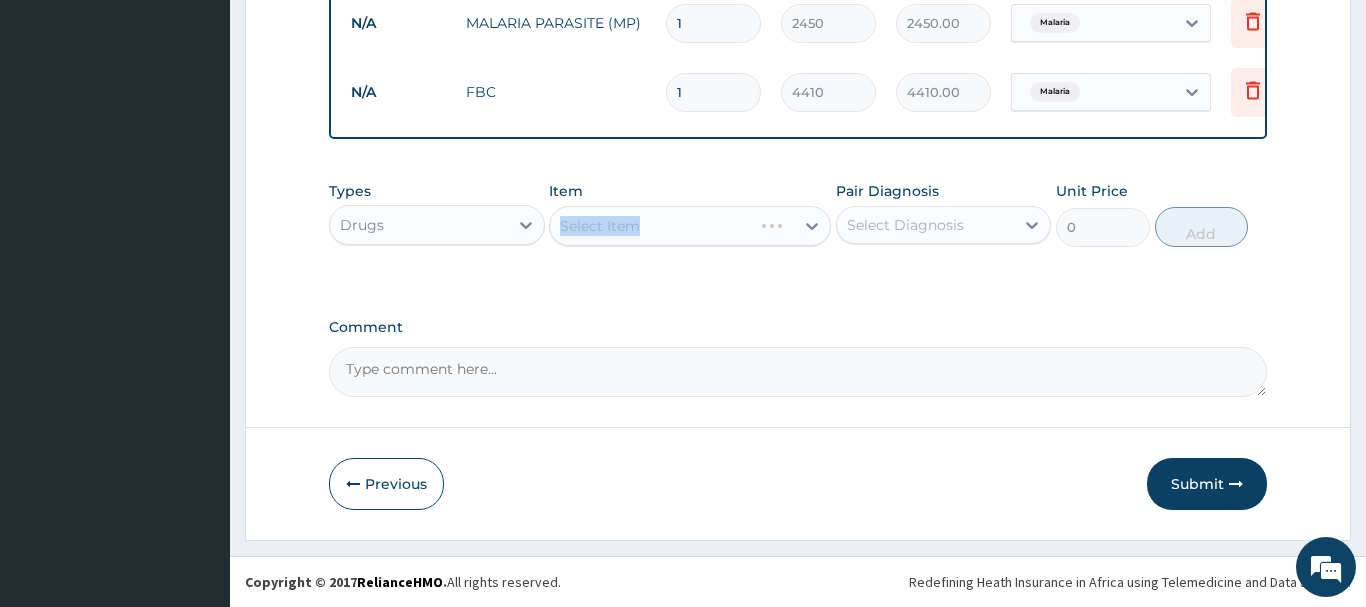 click on "Select Item" at bounding box center [690, 226] 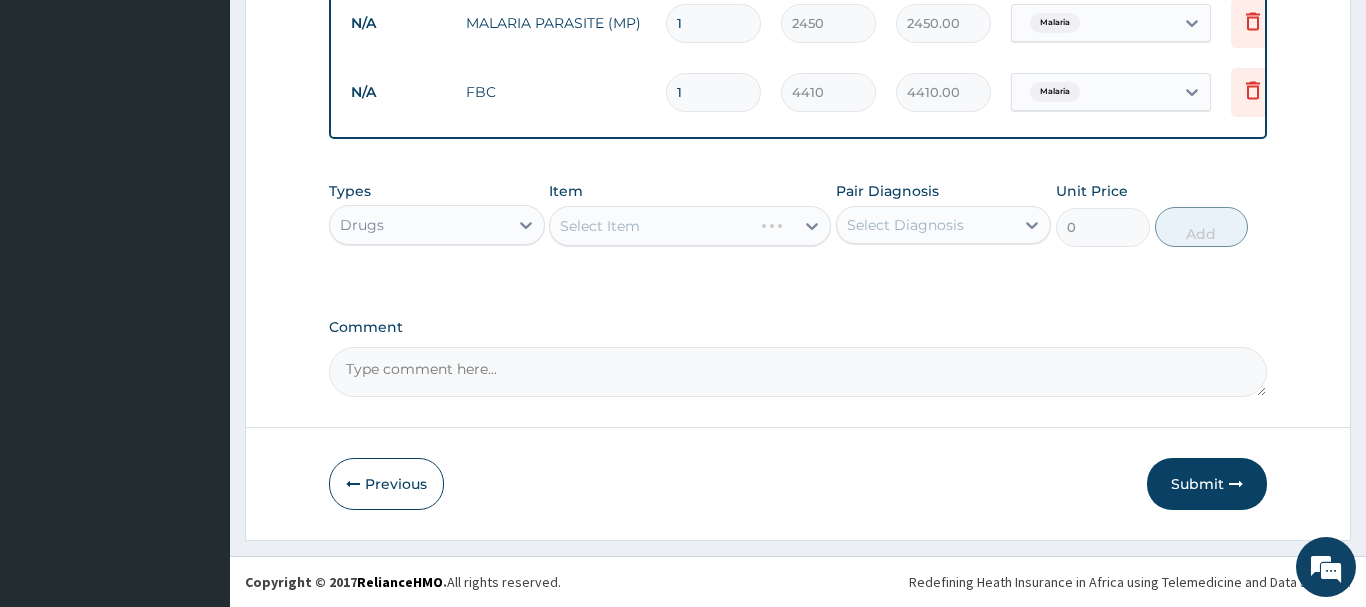click on "Select Item" at bounding box center (690, 226) 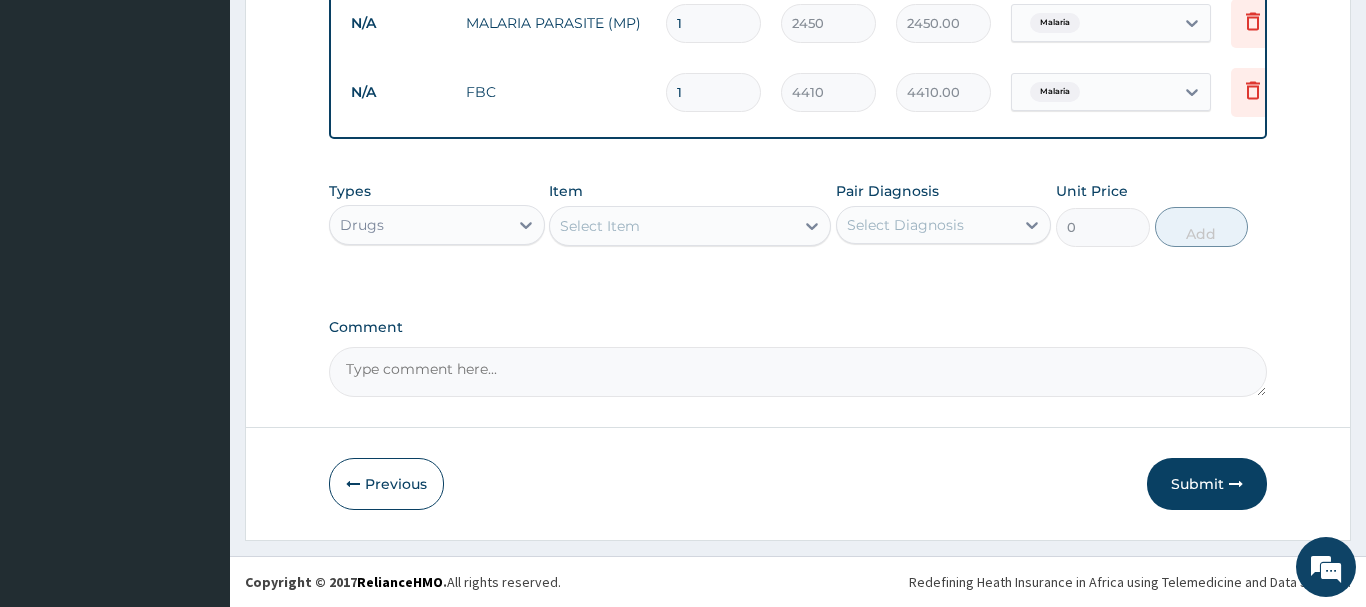 drag, startPoint x: 600, startPoint y: 294, endPoint x: 611, endPoint y: 266, distance: 30.083218 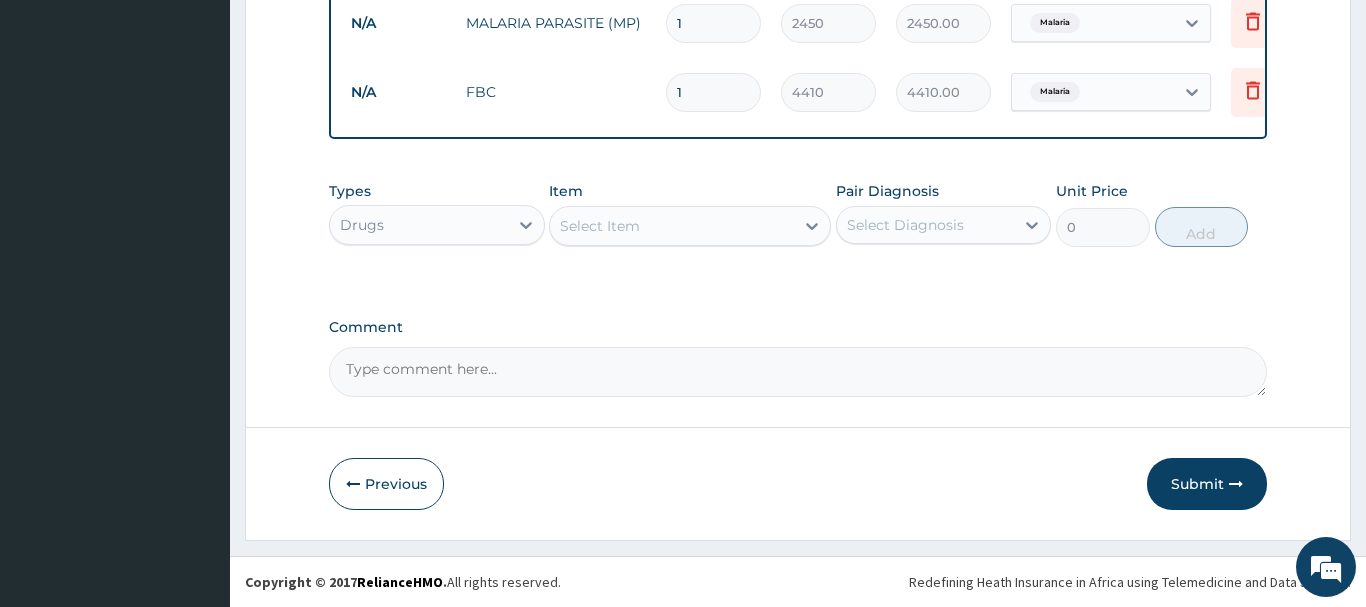 click on "PA Code / Prescription Code Enter Code(Secondary Care Only) Encounter Date 02-08-2025 Important Notice Please enter PA codes before entering items that are not attached to a PA code   All diagnoses entered must be linked to a claim item. Diagnosis & Claim Items that are visible but inactive cannot be edited because they were imported from an already approved PA code. Diagnosis Upper respiratory infection Confirmed Malaria Confirmed NB: All diagnosis must be linked to a claim item Claim Items Type Name Quantity Unit Price Total Price Pair Diagnosis Actions N/A CONSULTATION 1 2500 2500.00 Malaria Delete N/A MALARIA PARASITE (MP) 1 2450 2450.00 Malaria Delete N/A FBC 1 4410 4410.00 Malaria Delete Types Drugs Item Select Item Pair Diagnosis Select Diagnosis Unit Price 0 Add Comment" at bounding box center (798, -145) 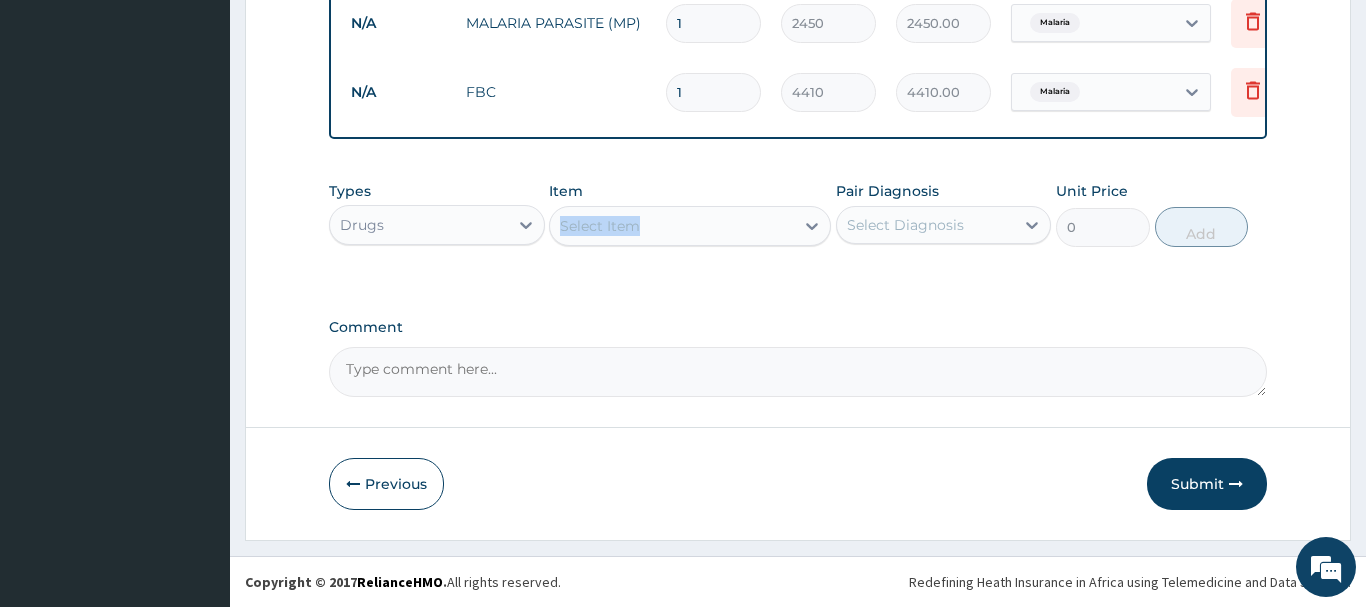 drag, startPoint x: 658, startPoint y: 208, endPoint x: 652, endPoint y: 250, distance: 42.426407 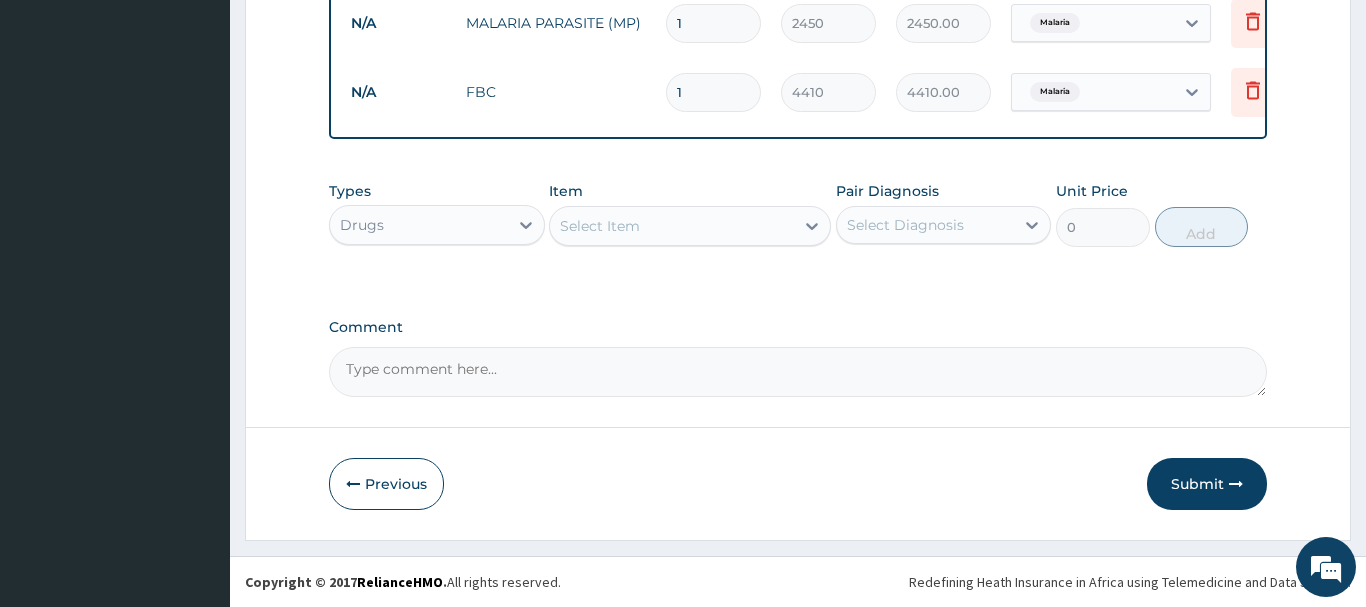 click on "Select Item" at bounding box center [672, 226] 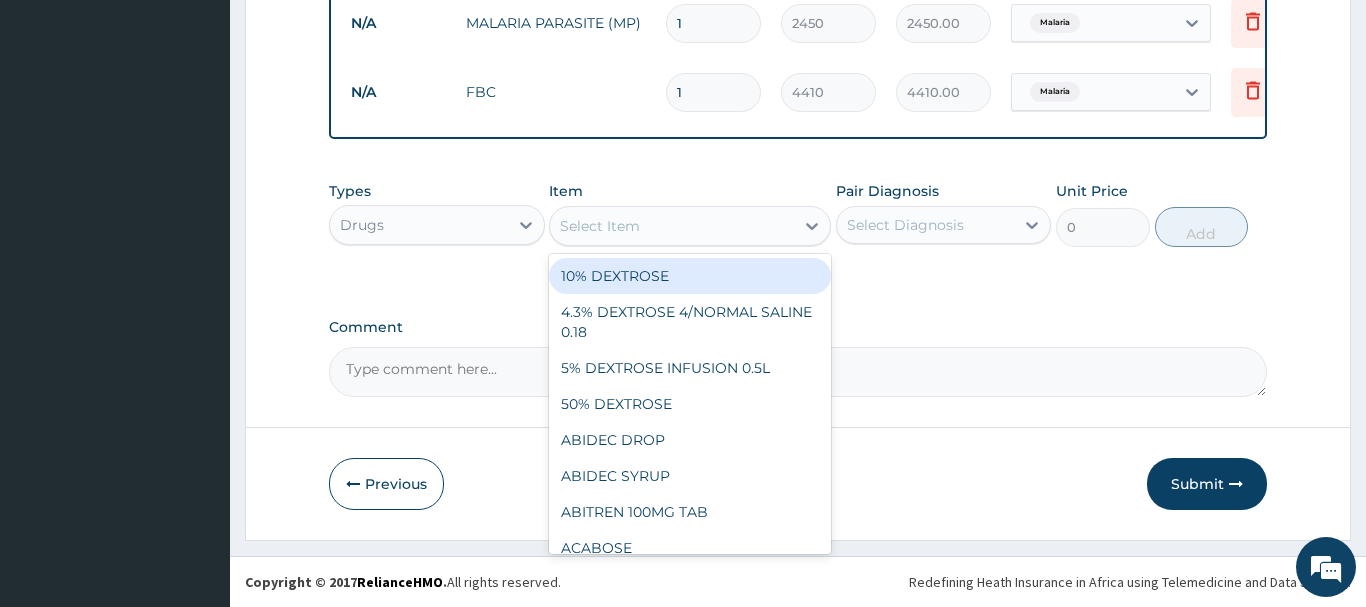 click on "Select Item" at bounding box center (672, 226) 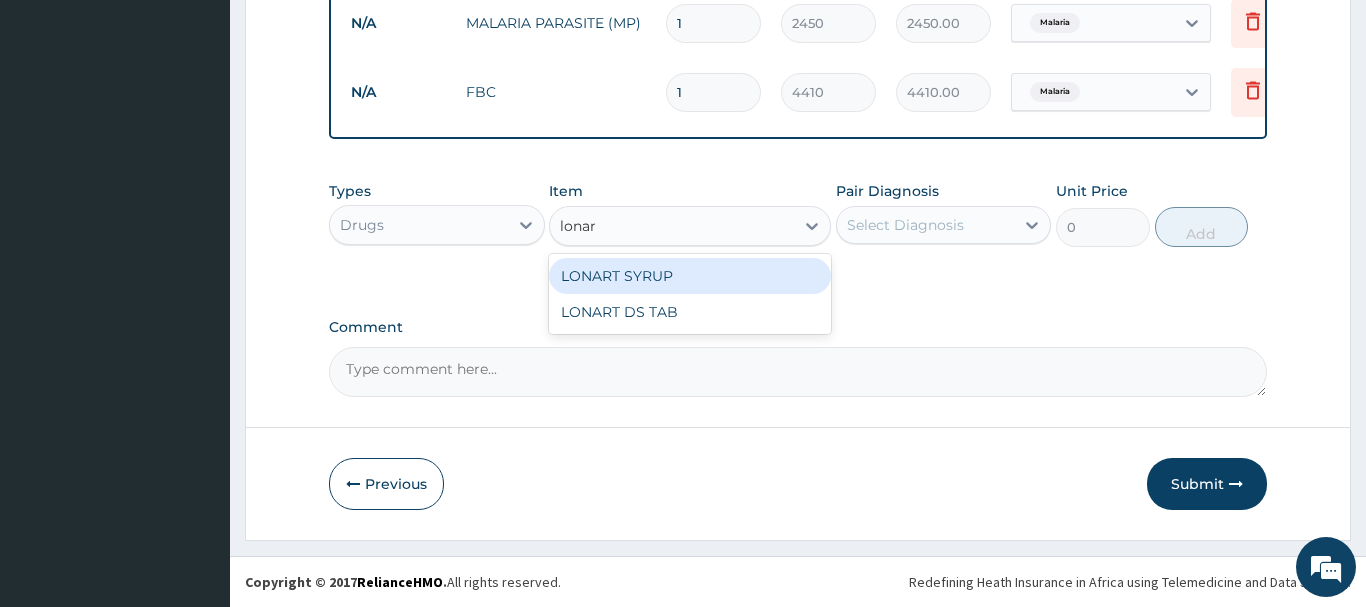 type on "lonart" 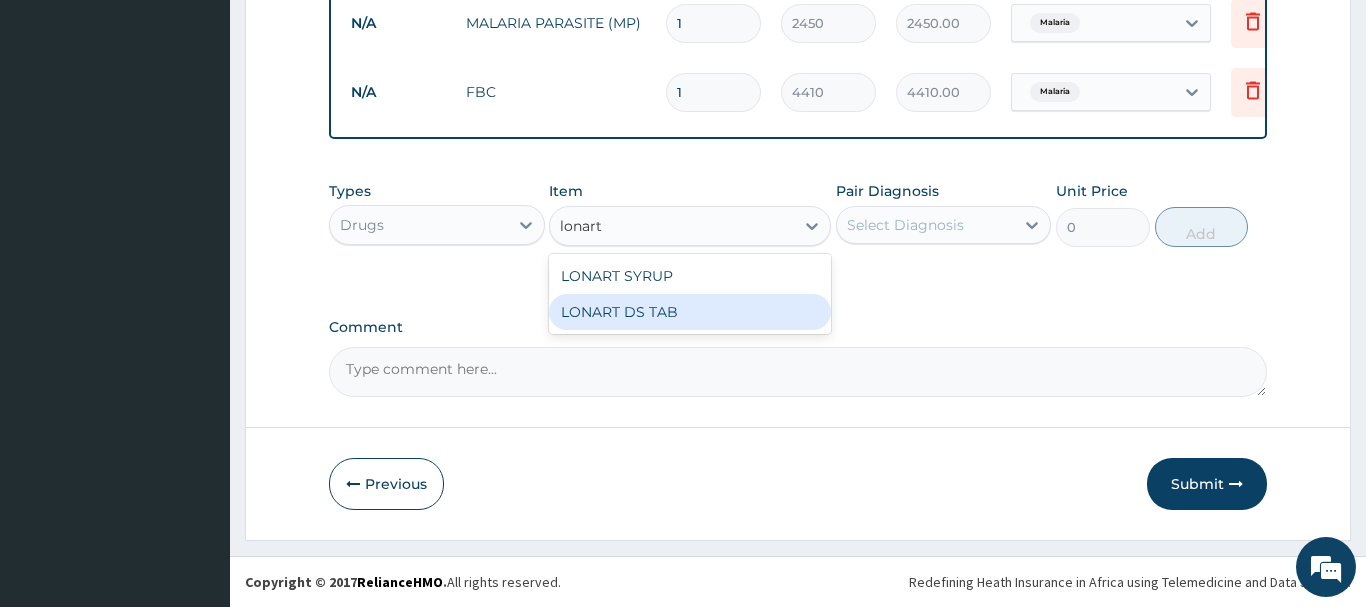 click on "LONART DS TAB" at bounding box center (690, 312) 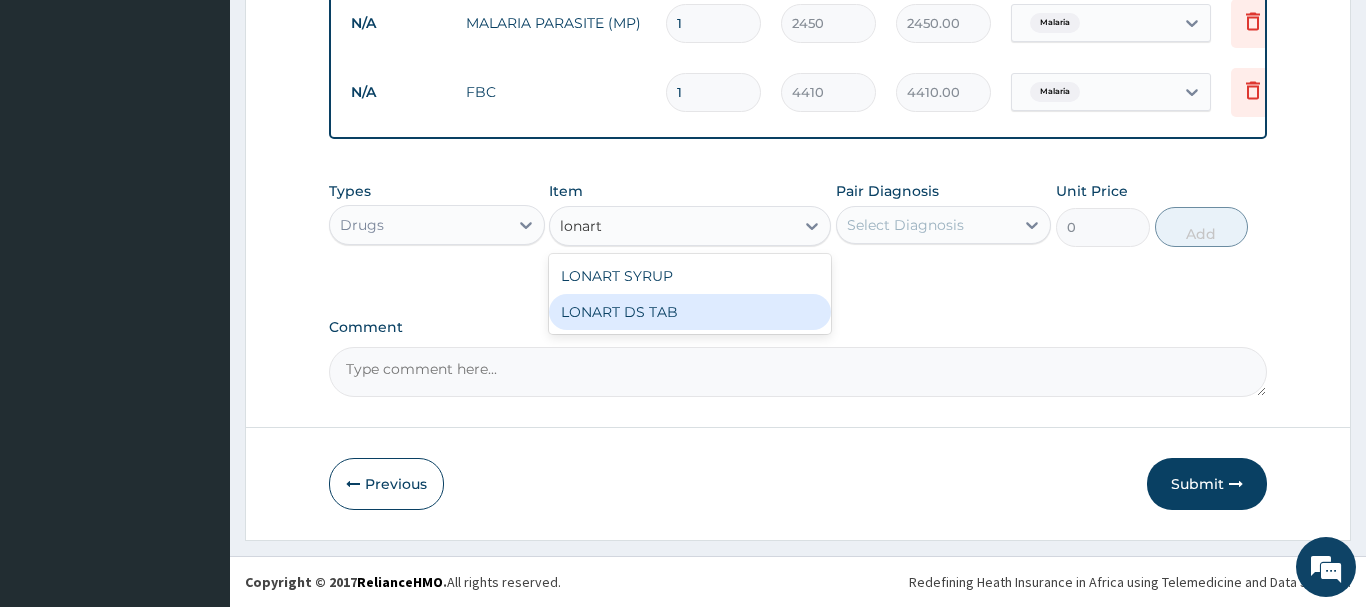 type 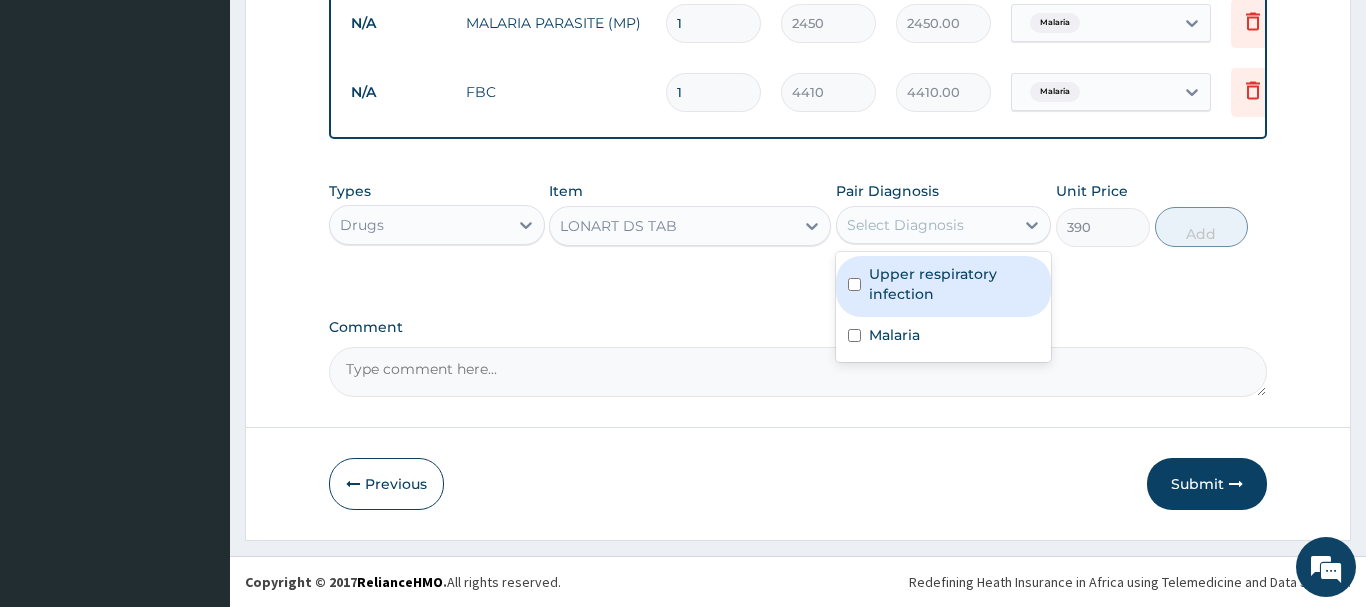 click on "Select Diagnosis" at bounding box center (905, 225) 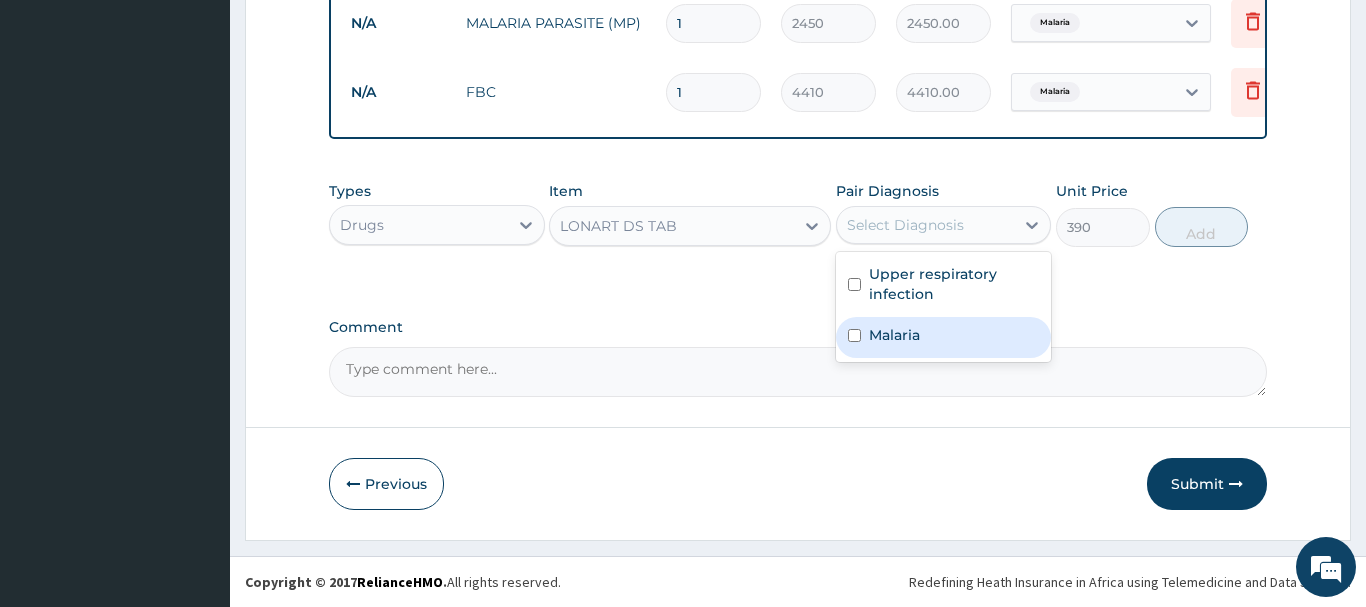 drag, startPoint x: 872, startPoint y: 334, endPoint x: 880, endPoint y: 321, distance: 15.264338 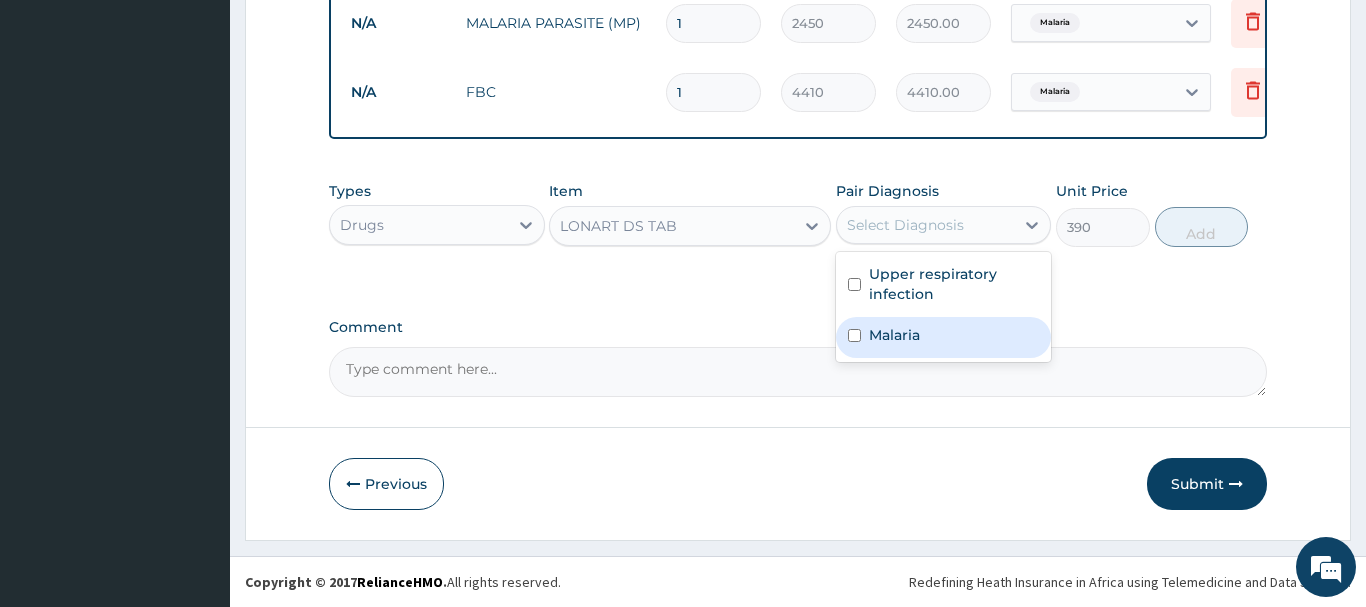 click on "Malaria" at bounding box center (894, 335) 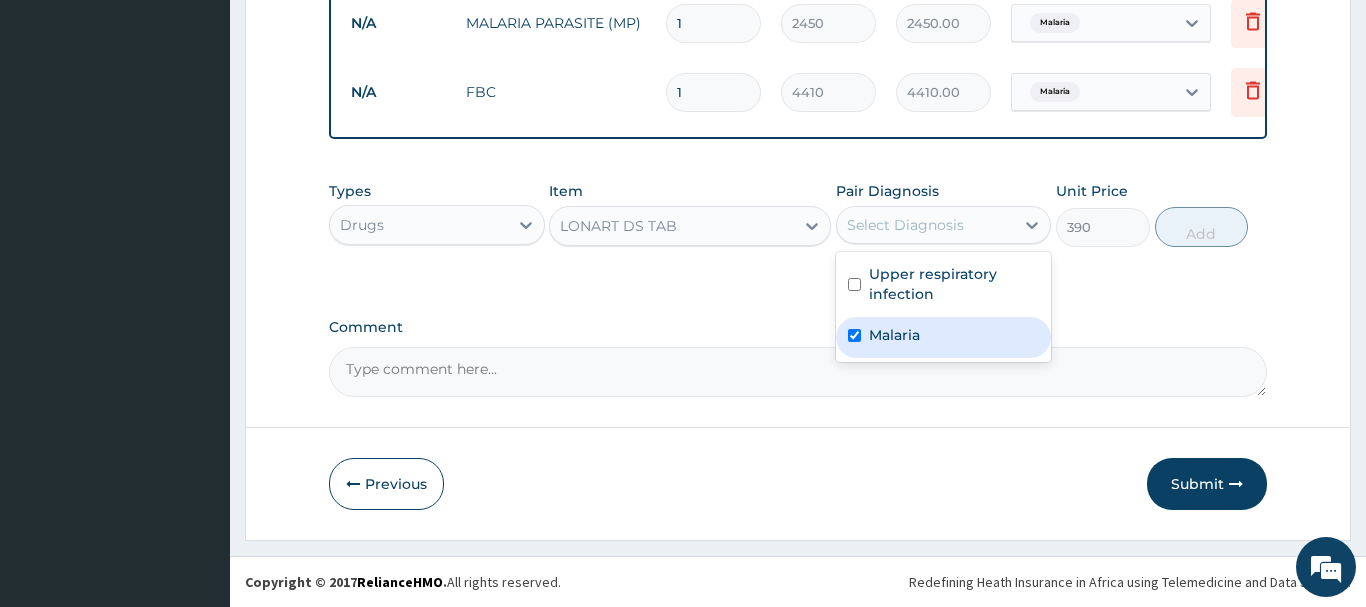 checkbox on "true" 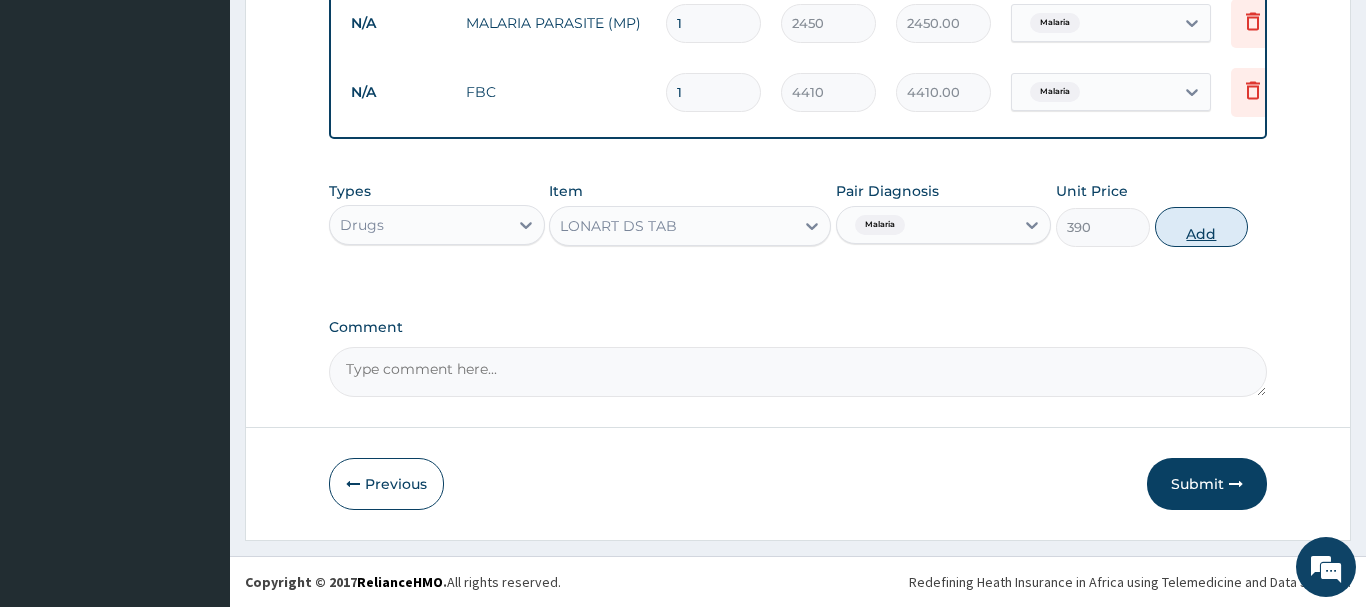 click on "Add" at bounding box center (1202, 227) 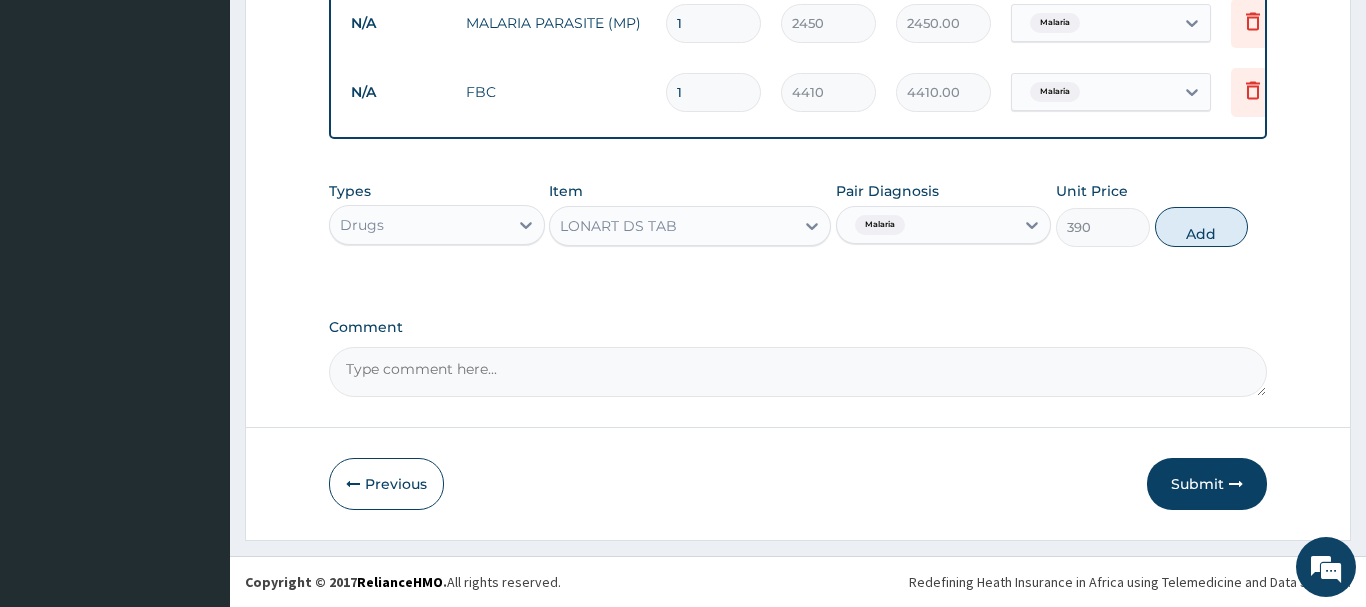 type on "0" 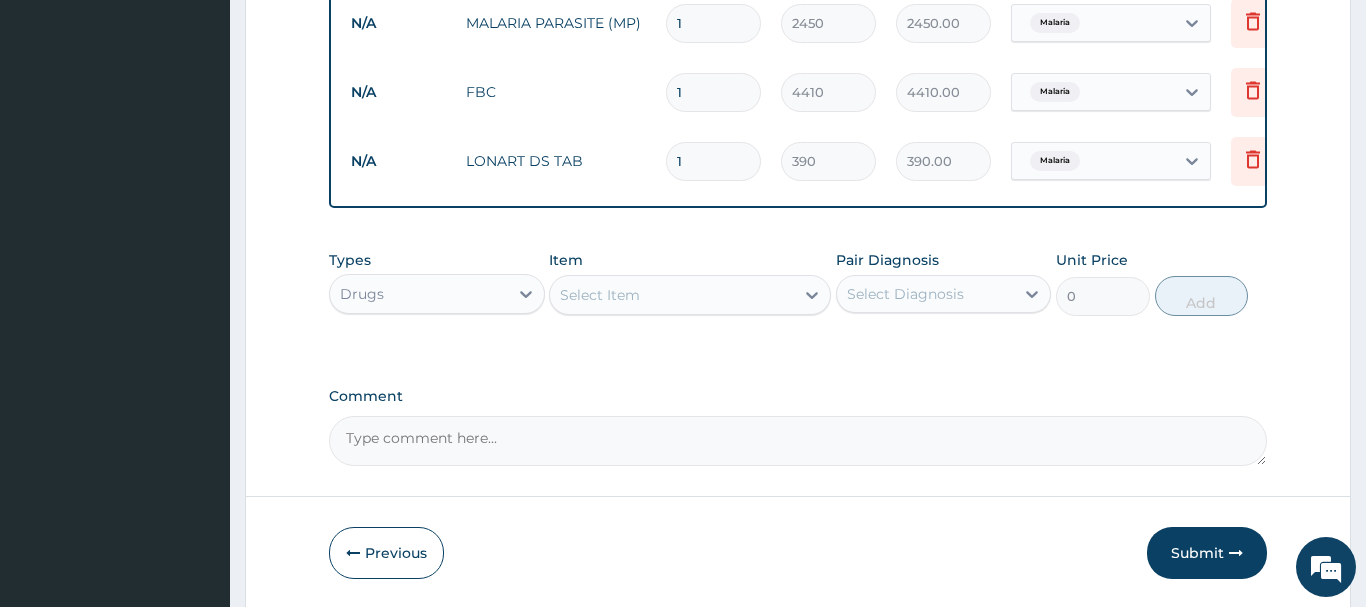 type 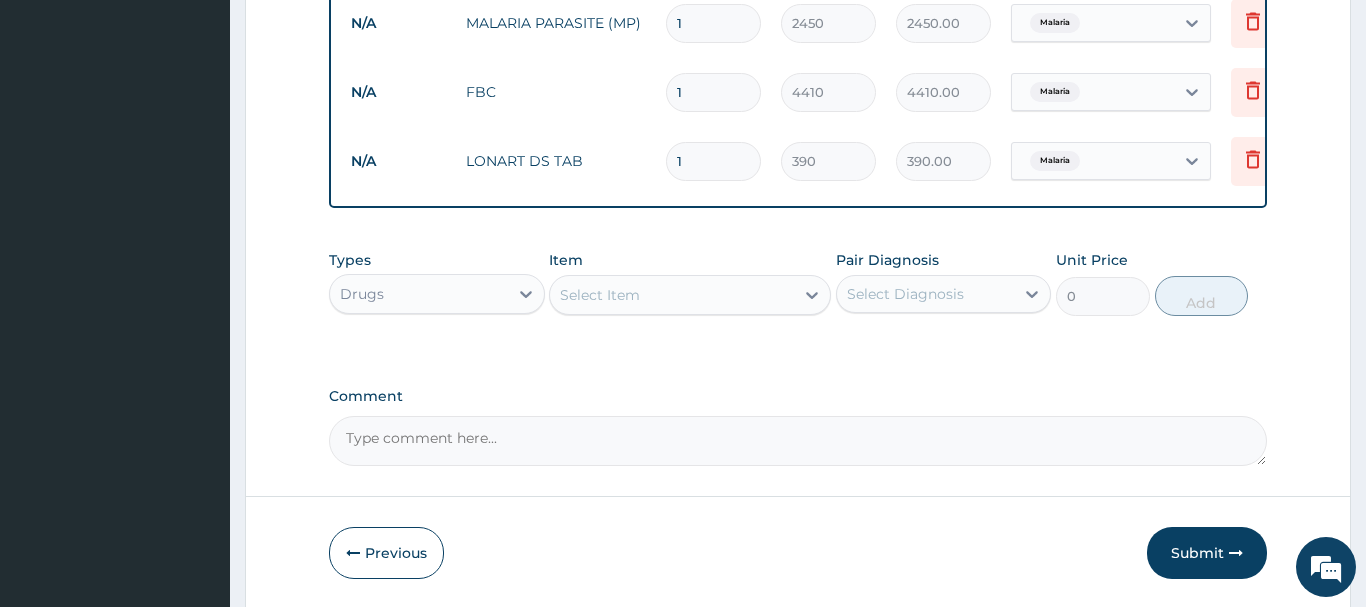 type on "0.00" 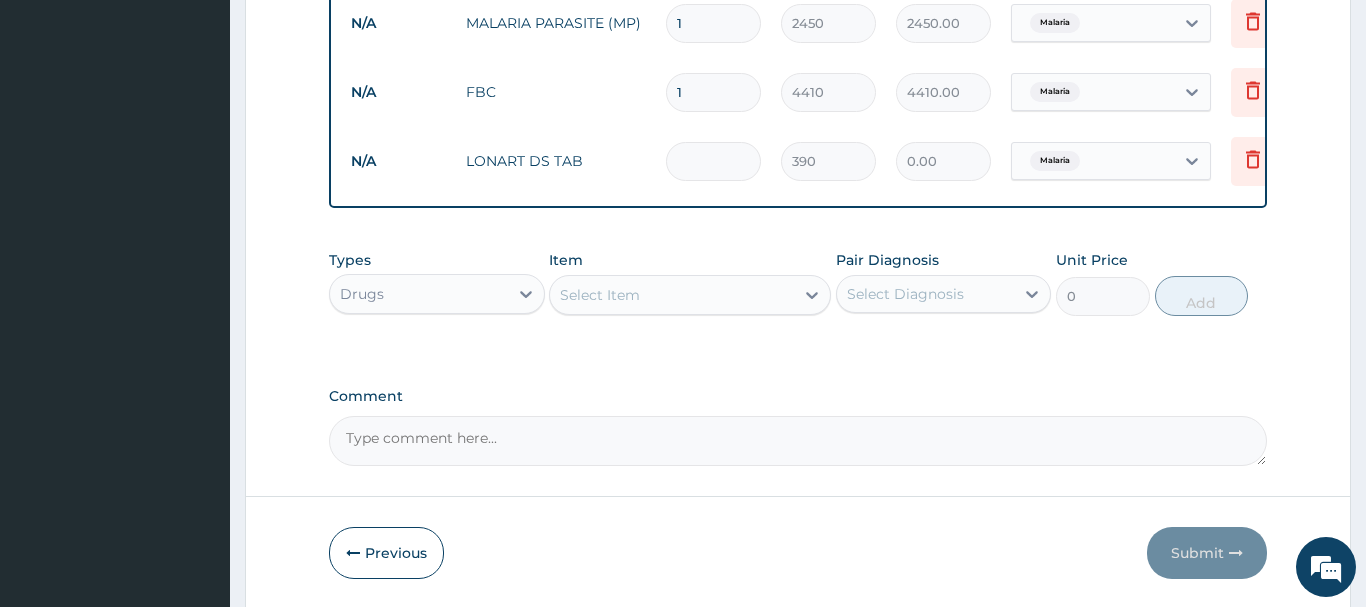 type on "6" 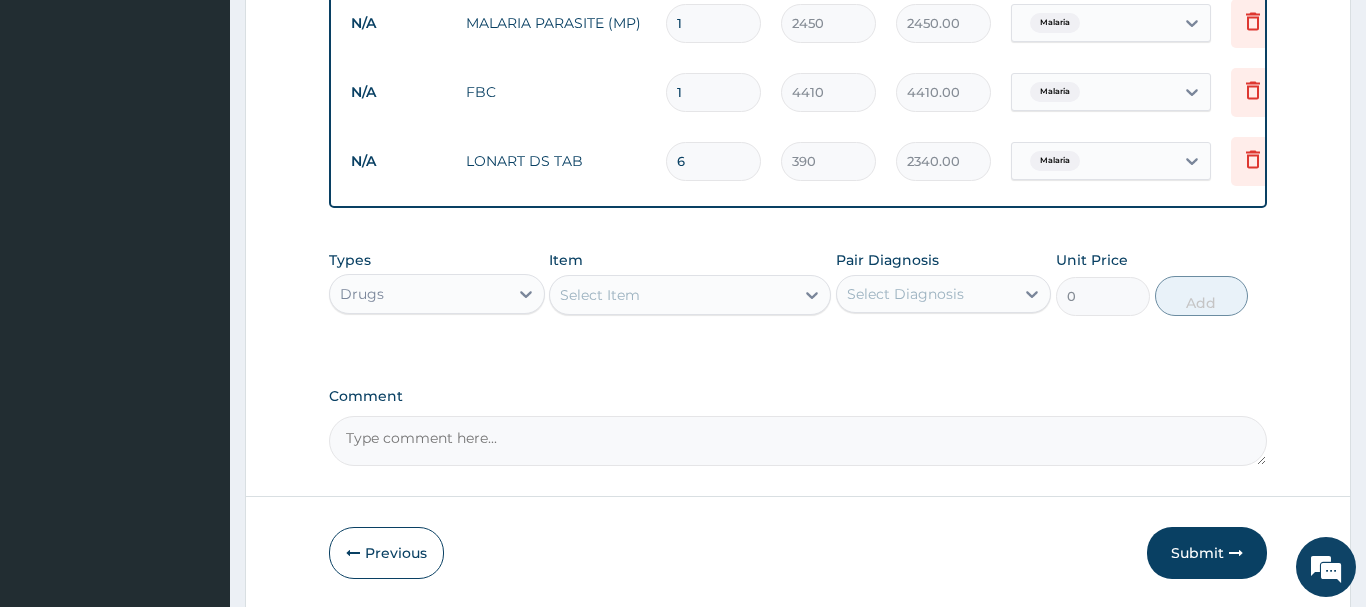 type on "6" 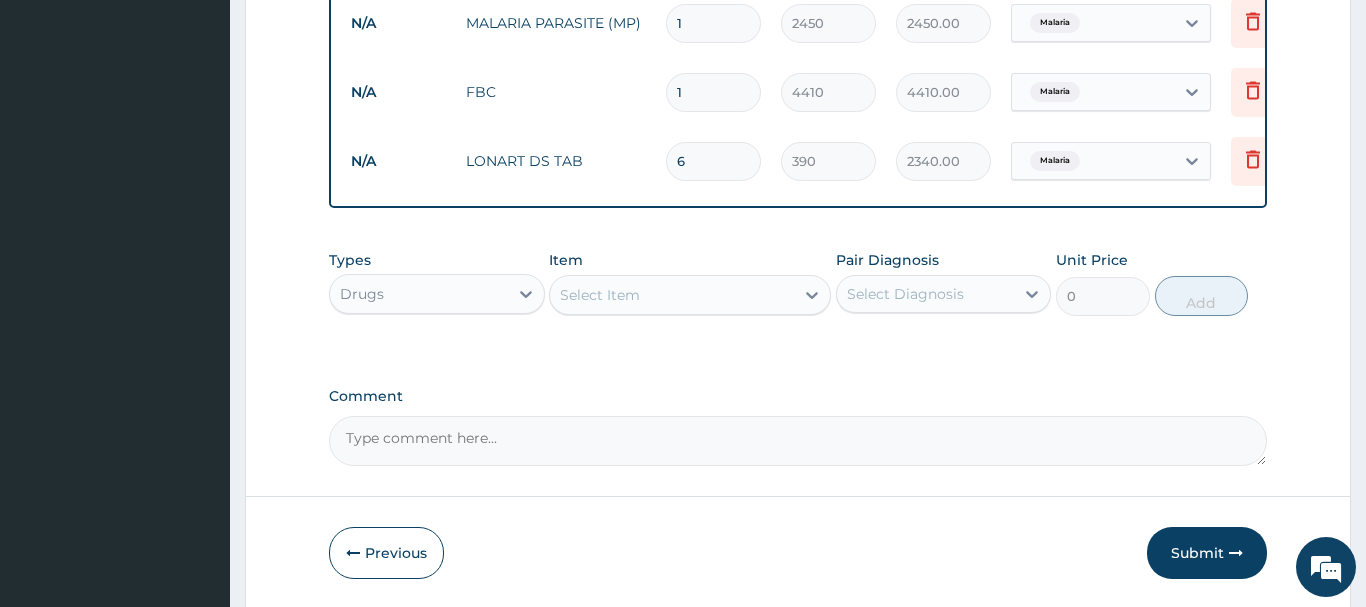 click on "Select Item" at bounding box center [672, 295] 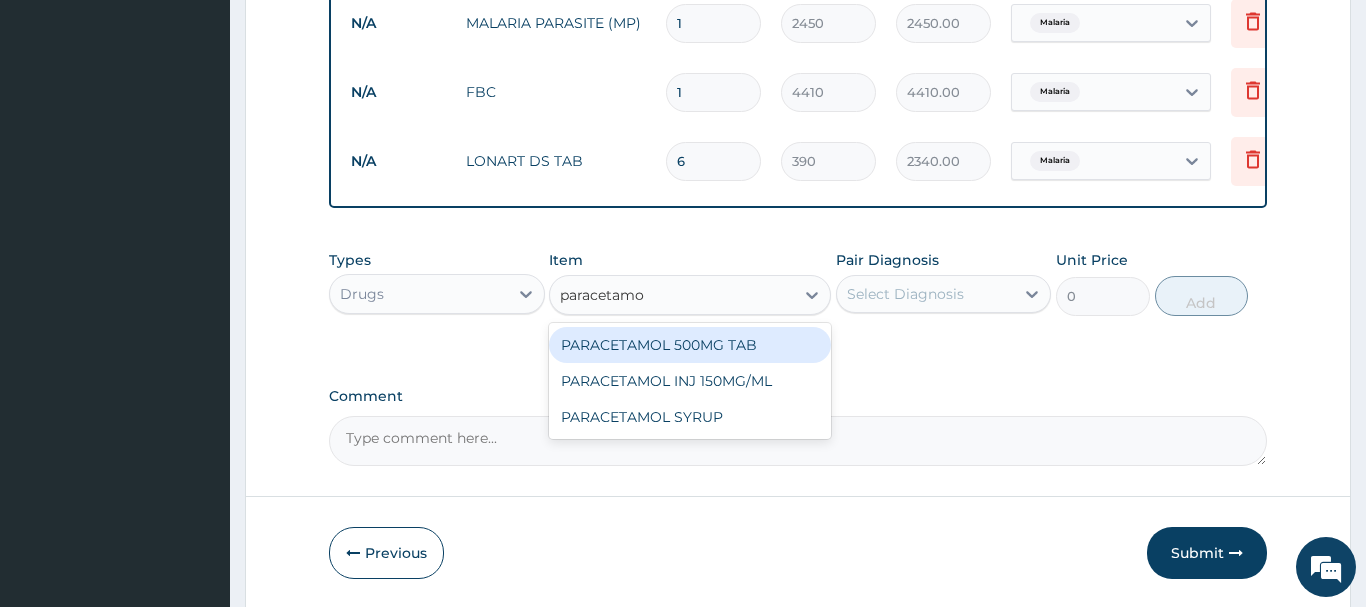 type on "paracetamol" 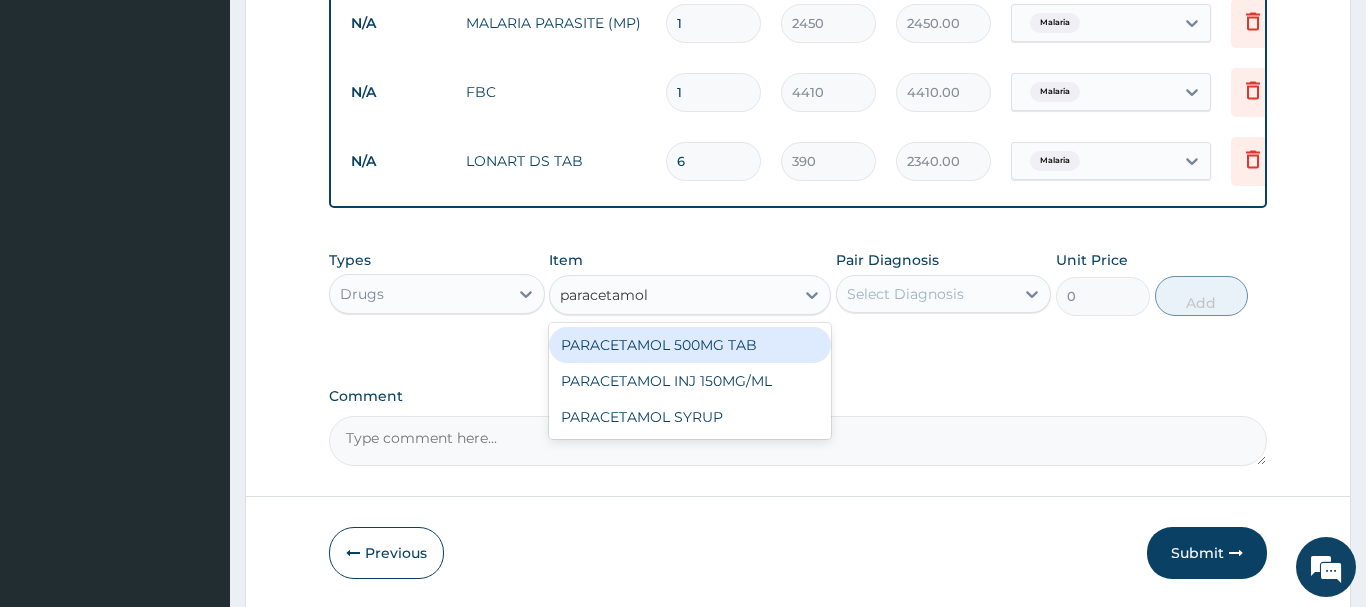 click on "PARACETAMOL 500MG TAB" at bounding box center (690, 345) 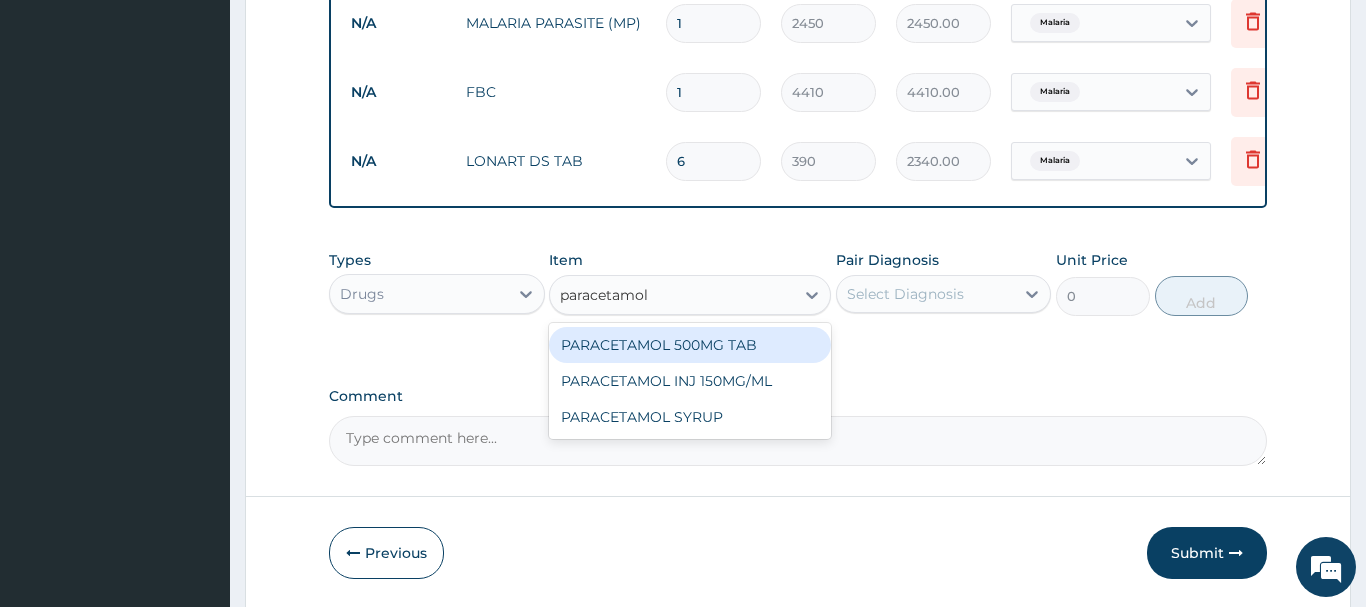 type 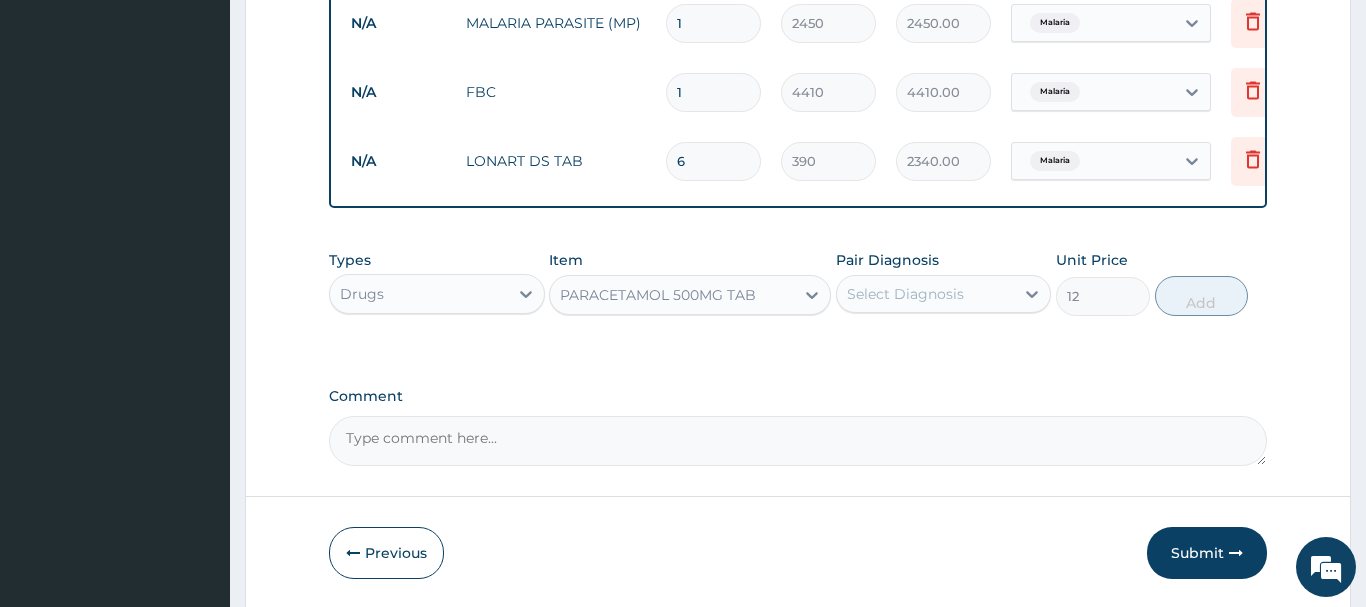 click on "Select Diagnosis" at bounding box center (905, 294) 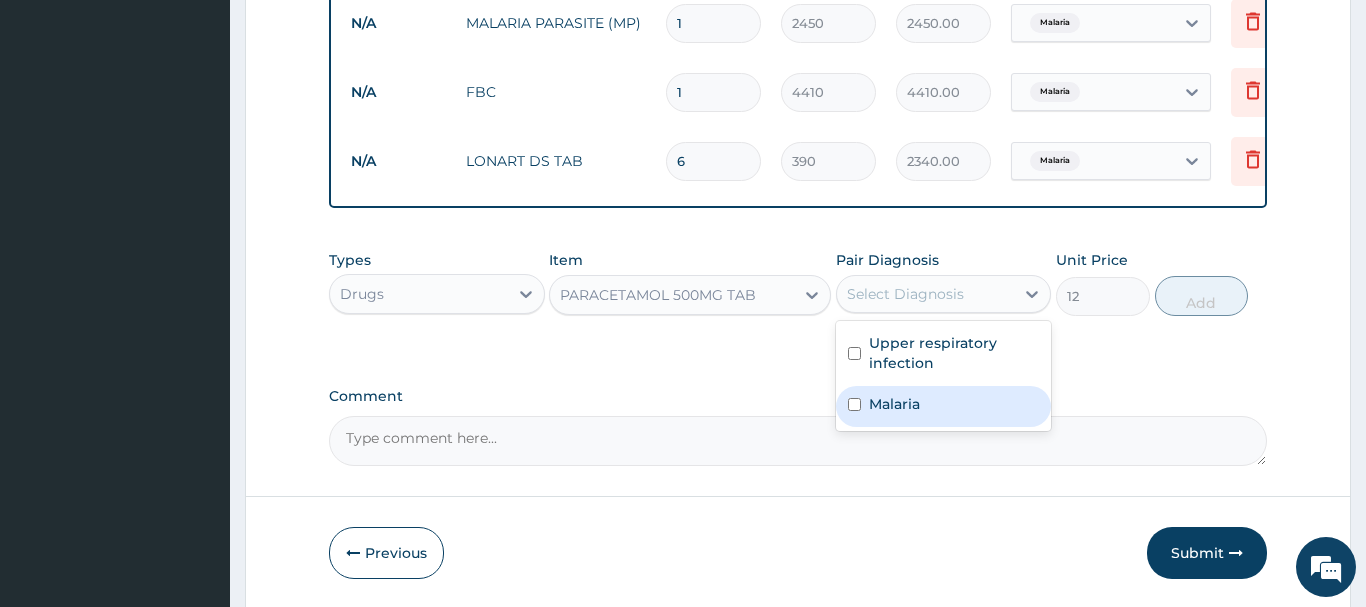 drag, startPoint x: 909, startPoint y: 400, endPoint x: 966, endPoint y: 370, distance: 64.412735 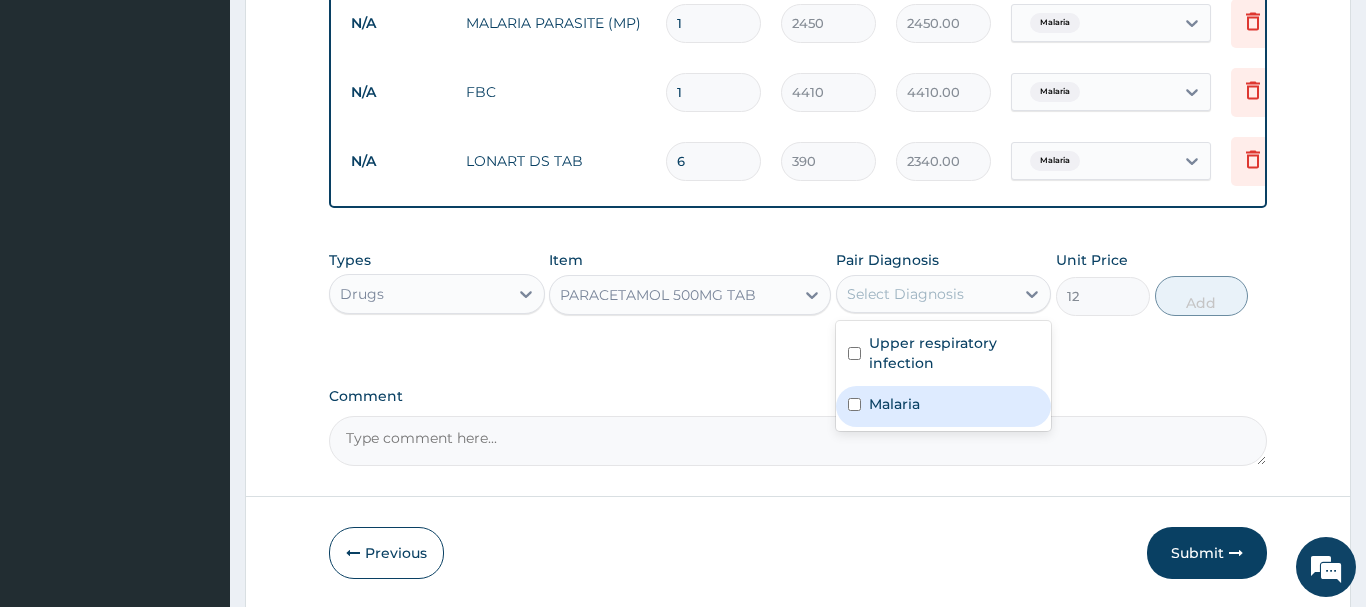 click on "Malaria" at bounding box center [894, 404] 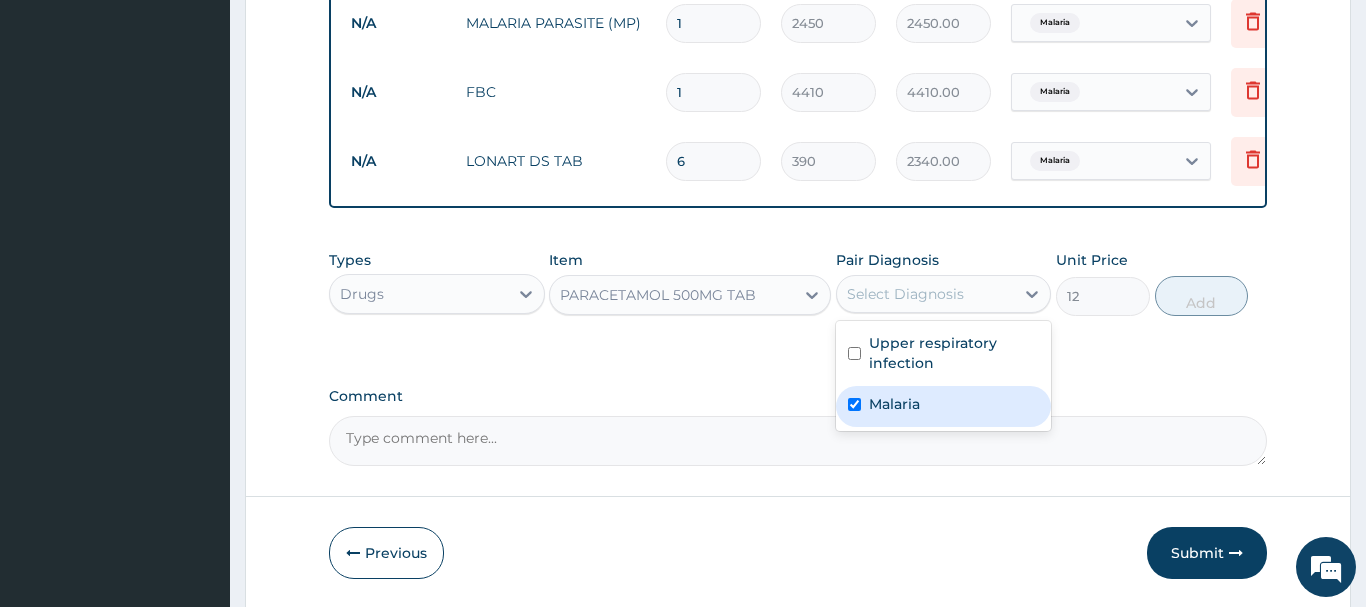 checkbox on "true" 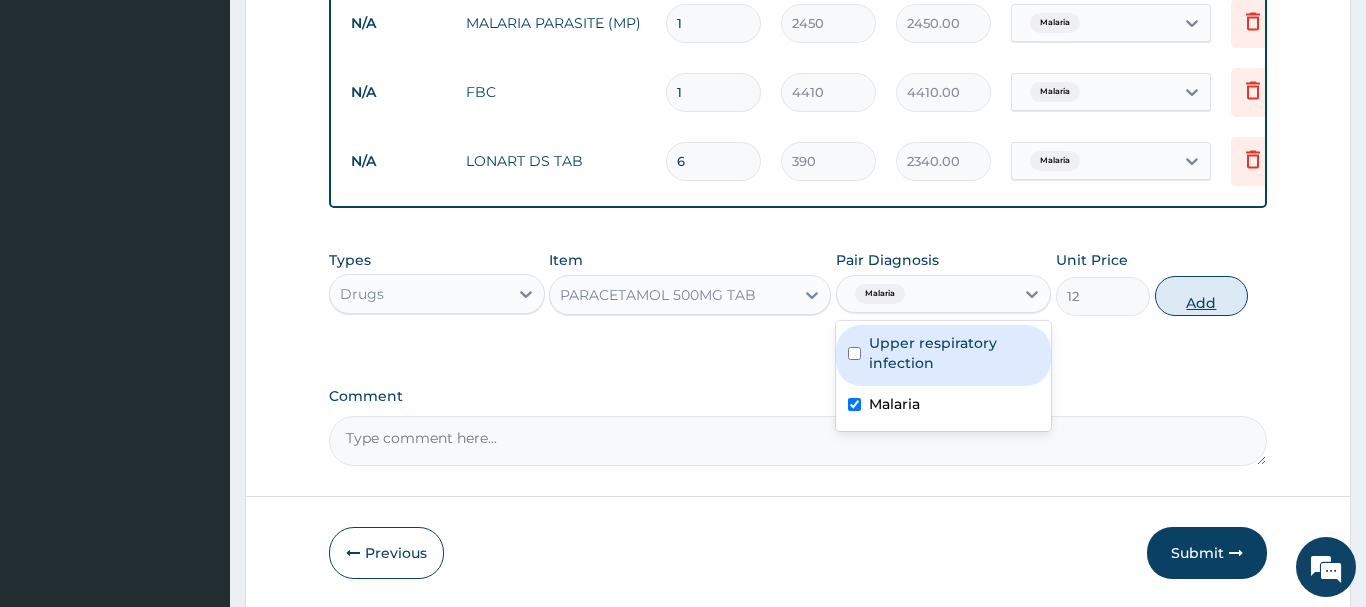 click on "Add" at bounding box center [1202, 296] 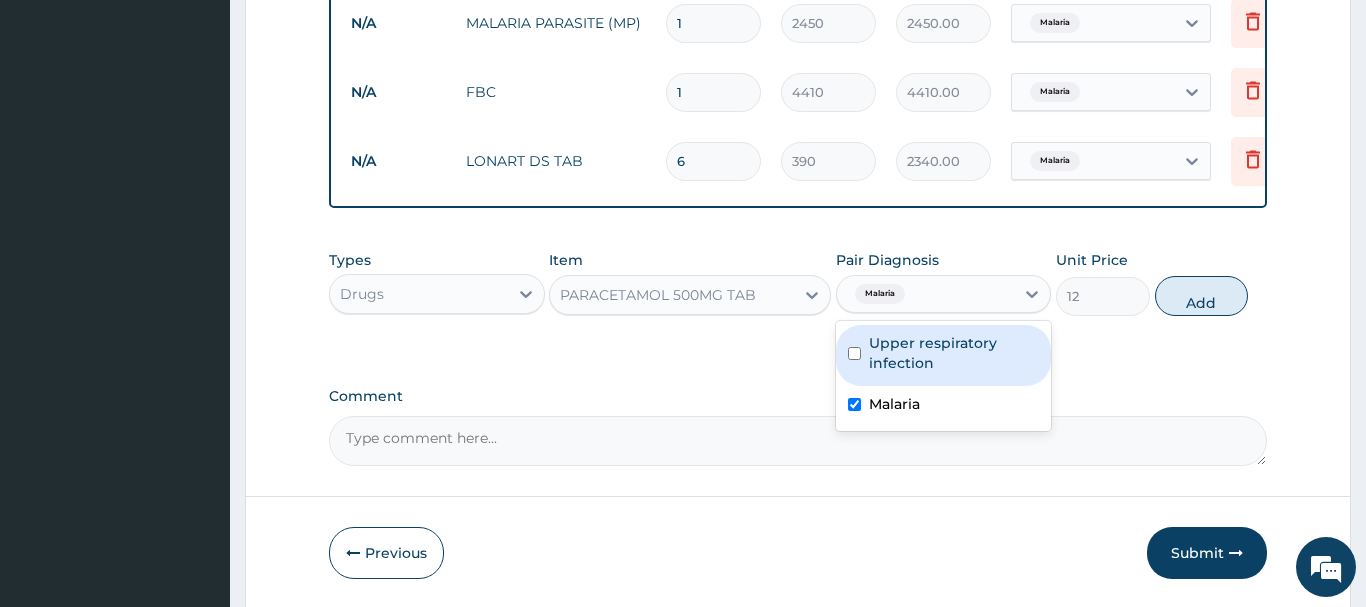 type on "0" 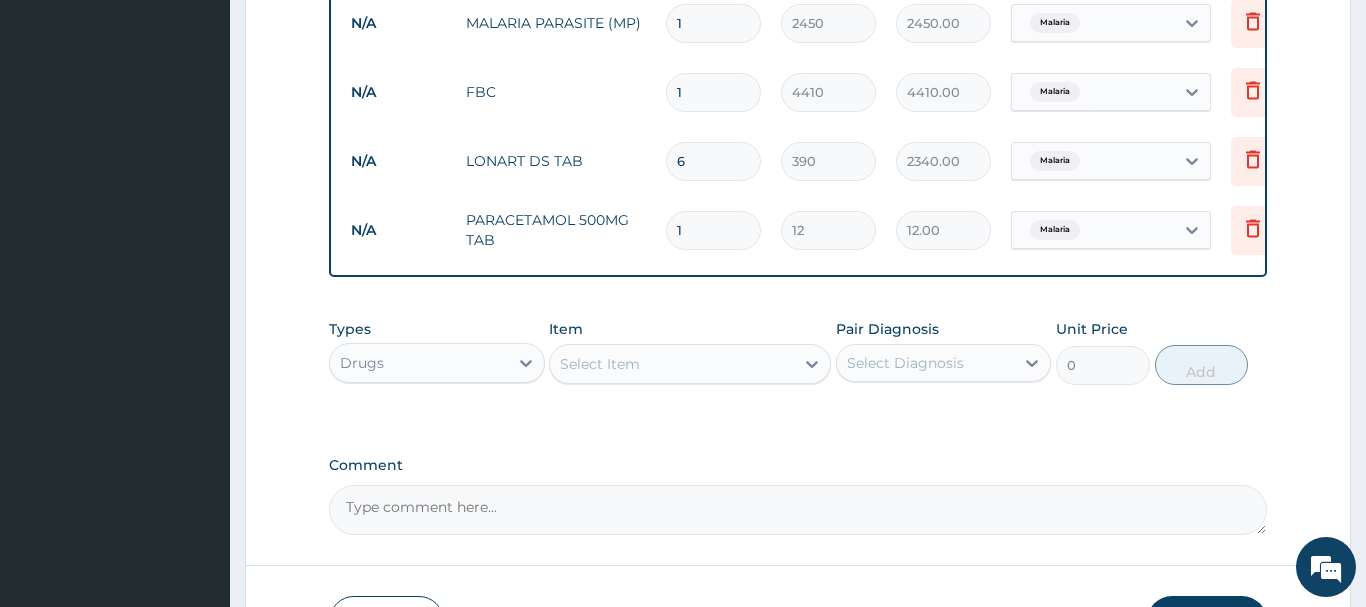 type on "18" 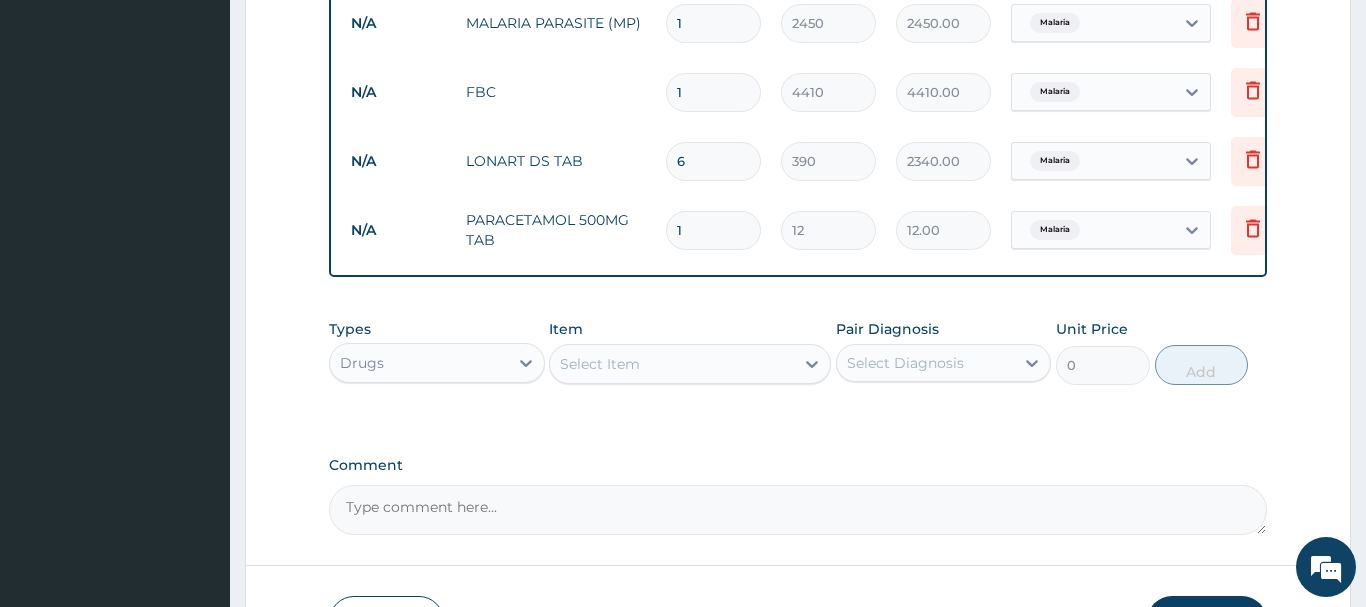 type on "216.00" 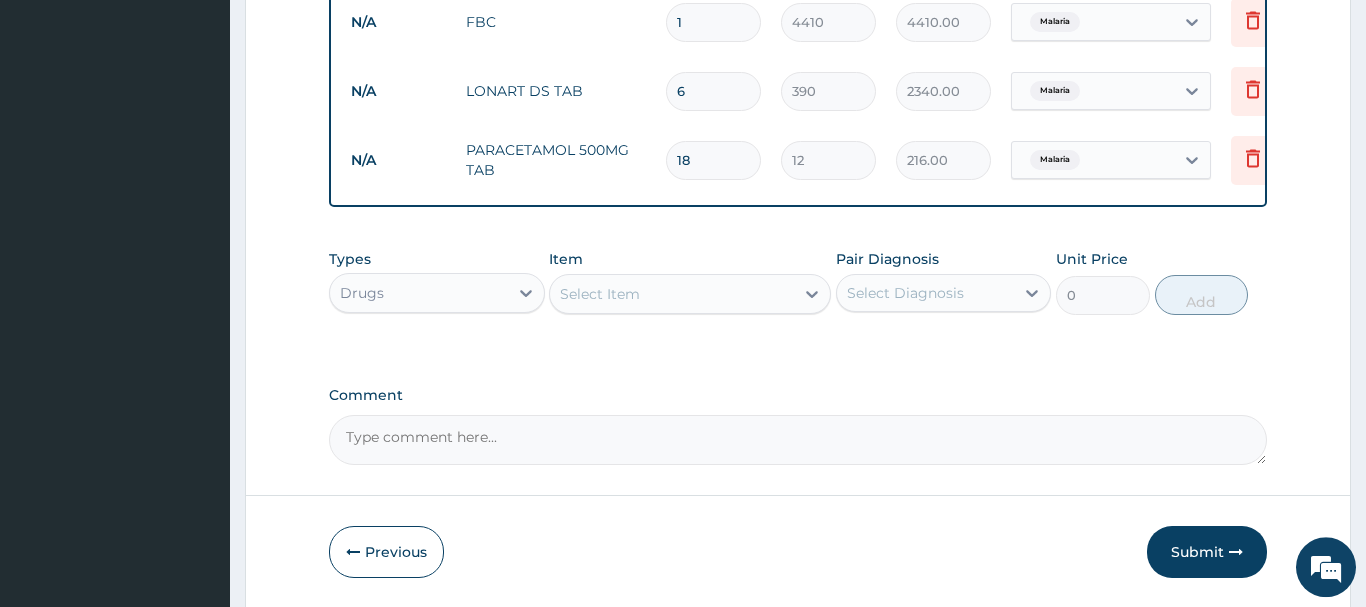 scroll, scrollTop: 980, scrollLeft: 0, axis: vertical 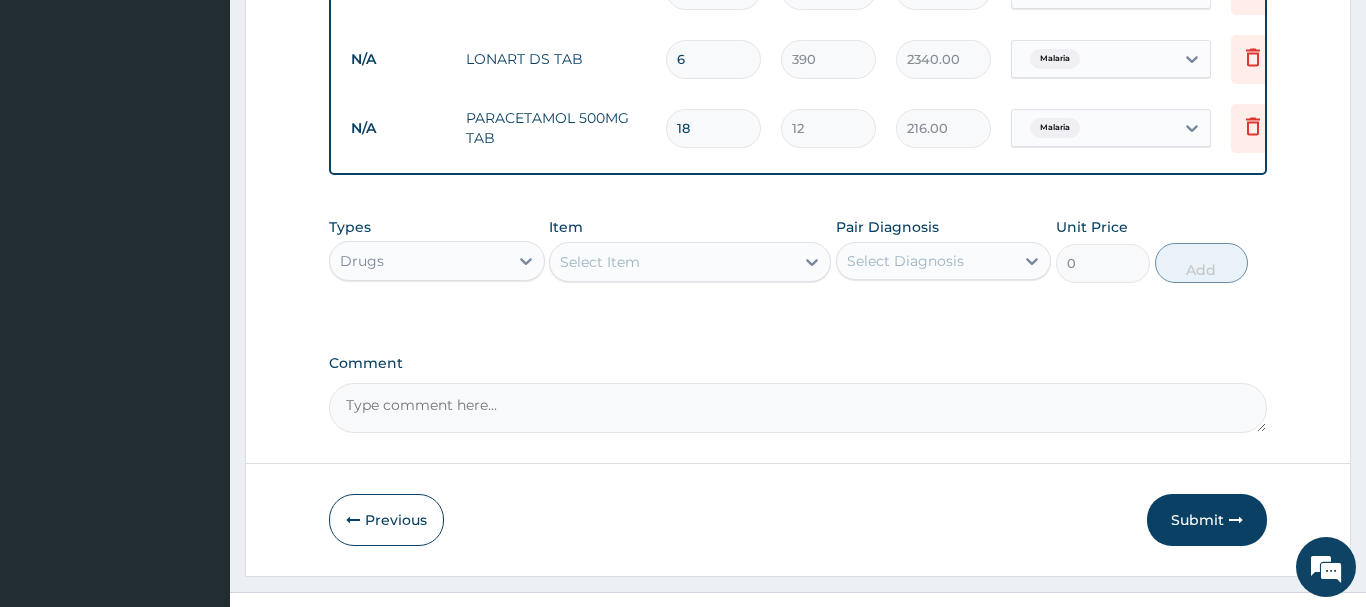 type on "18" 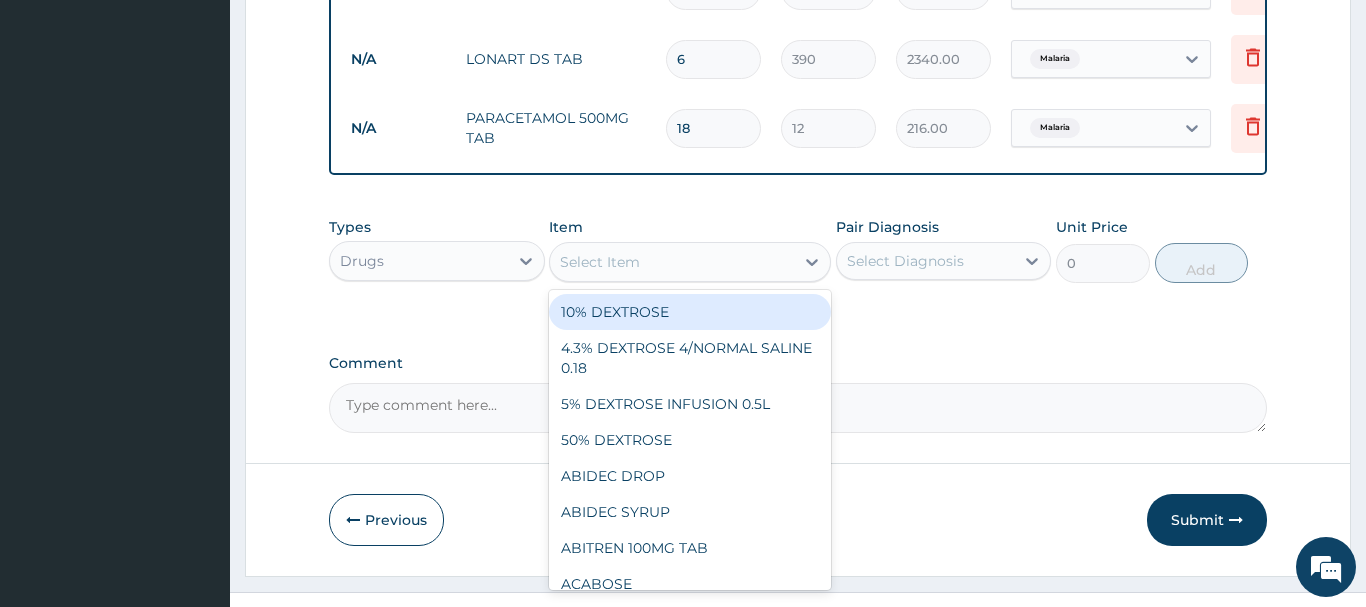 click on "Select Item" at bounding box center (672, 262) 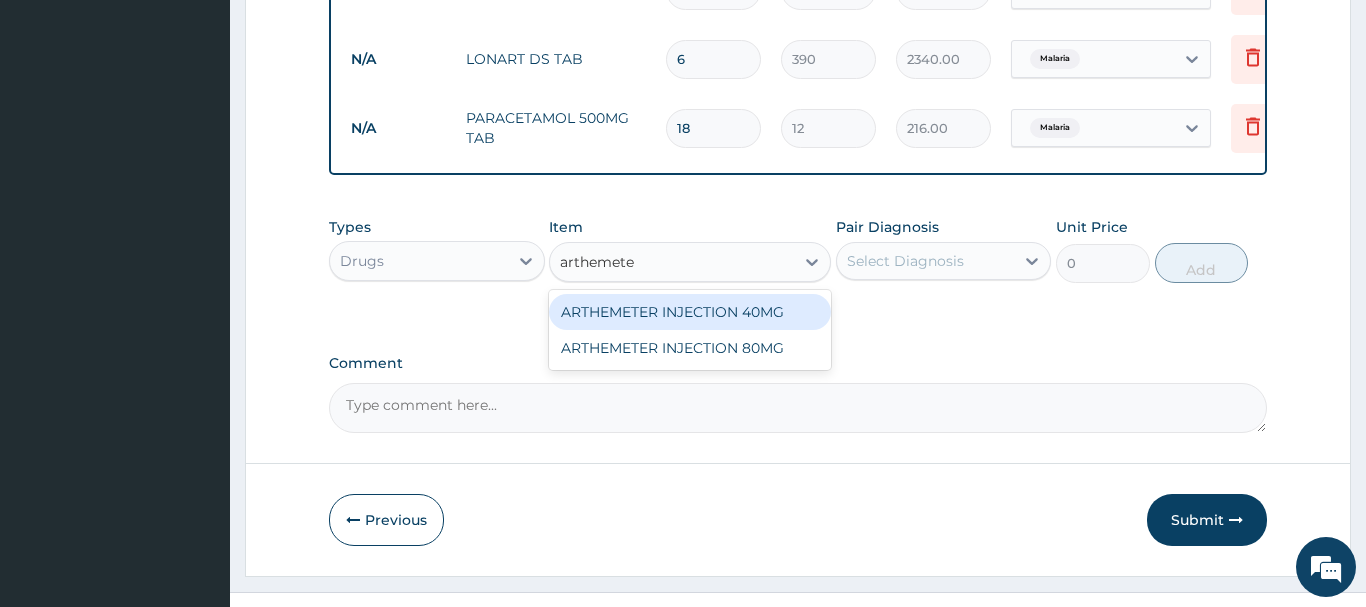 type on "arthemeter" 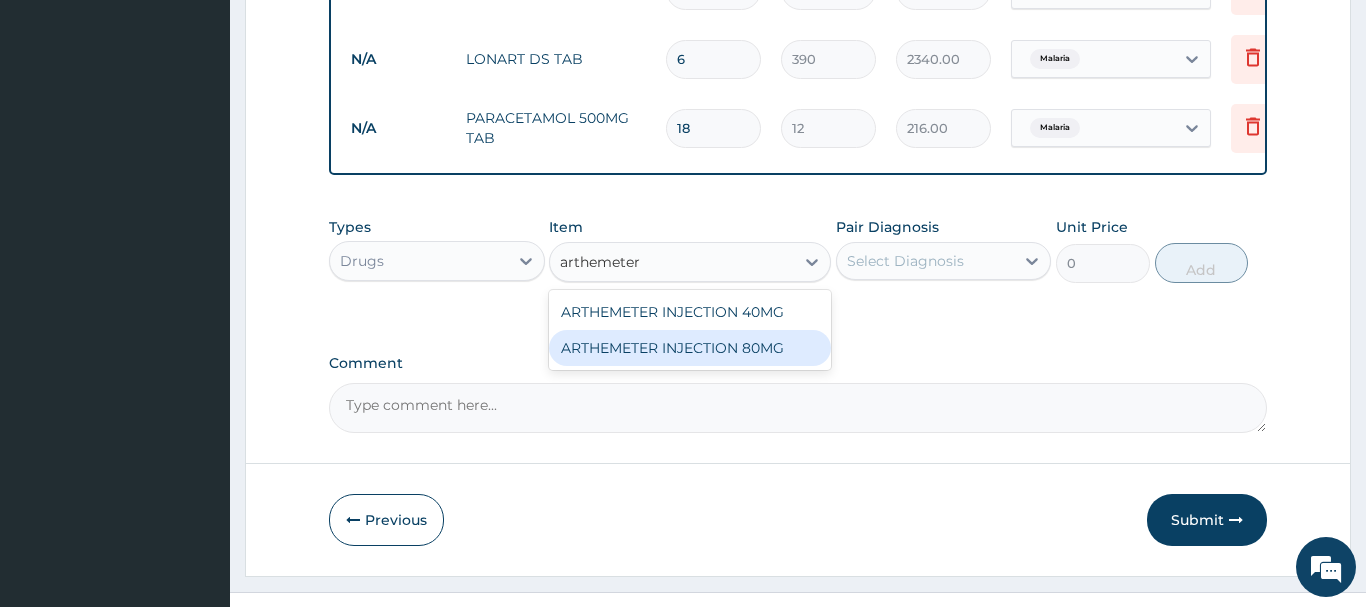 click on "ARTHEMETER INJECTION 80MG" at bounding box center [690, 348] 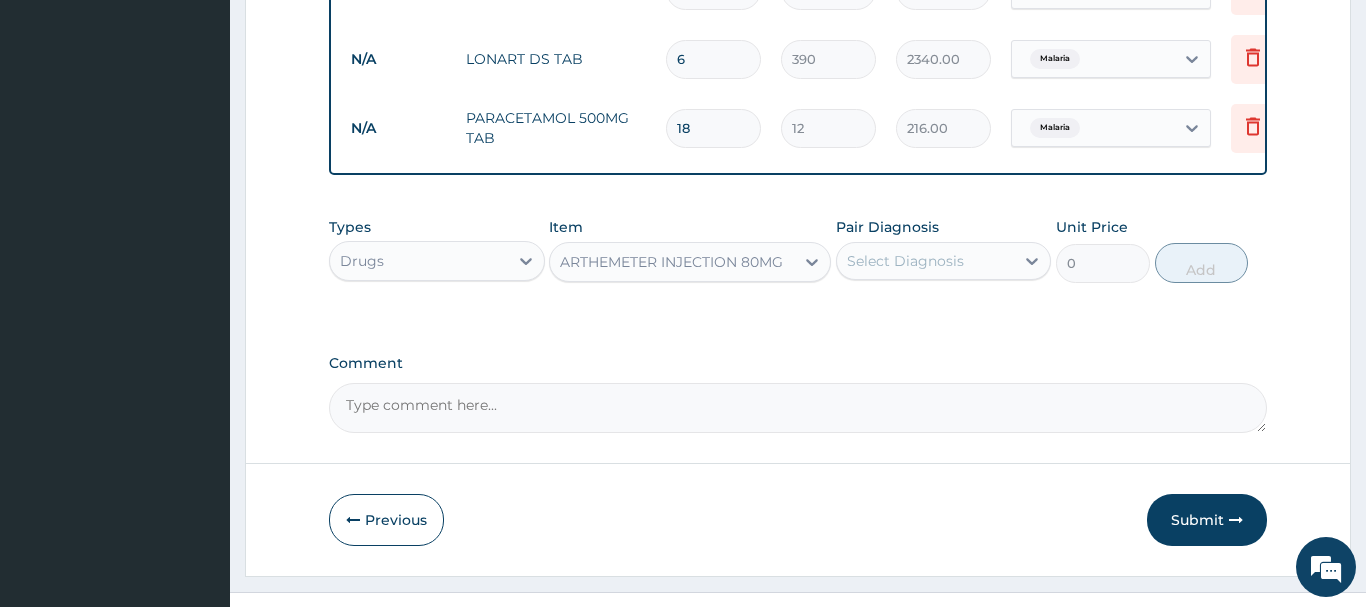 type 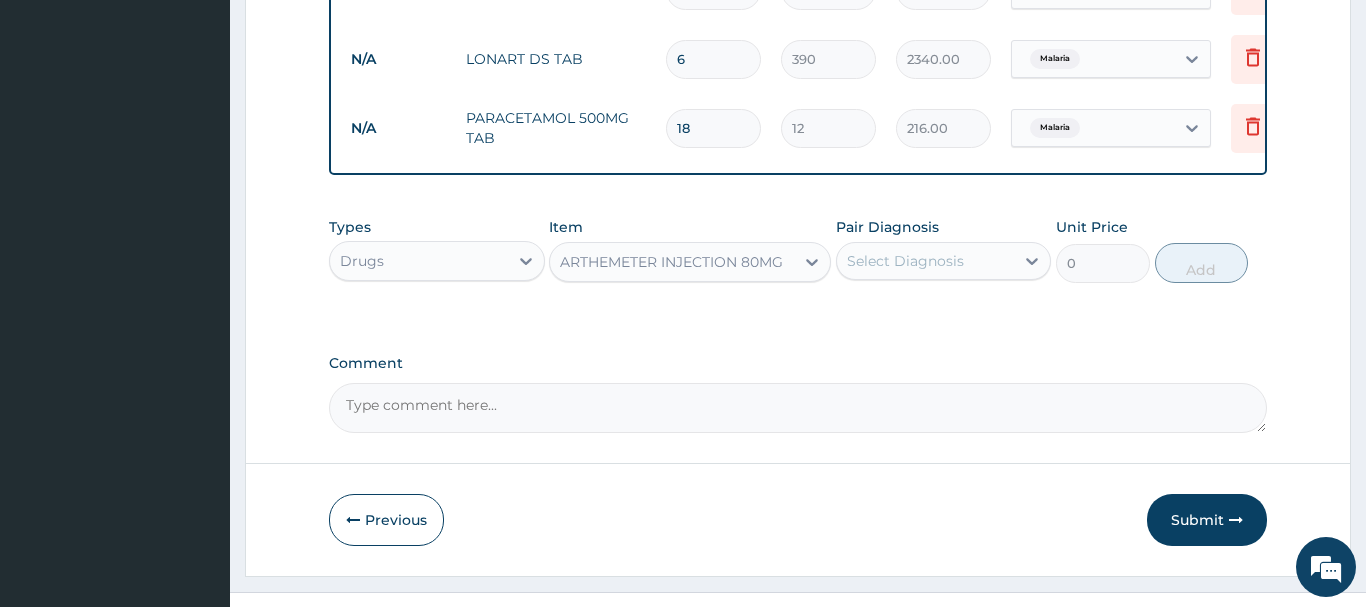 type on "540" 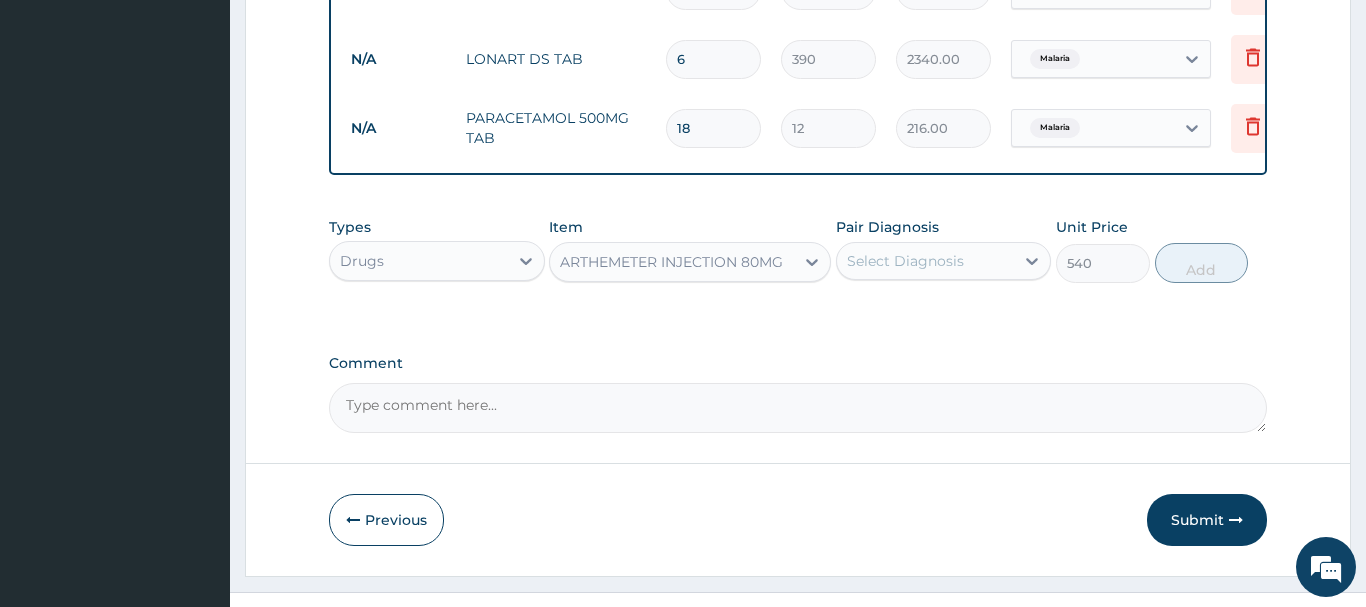 click on "Select Diagnosis" at bounding box center (905, 261) 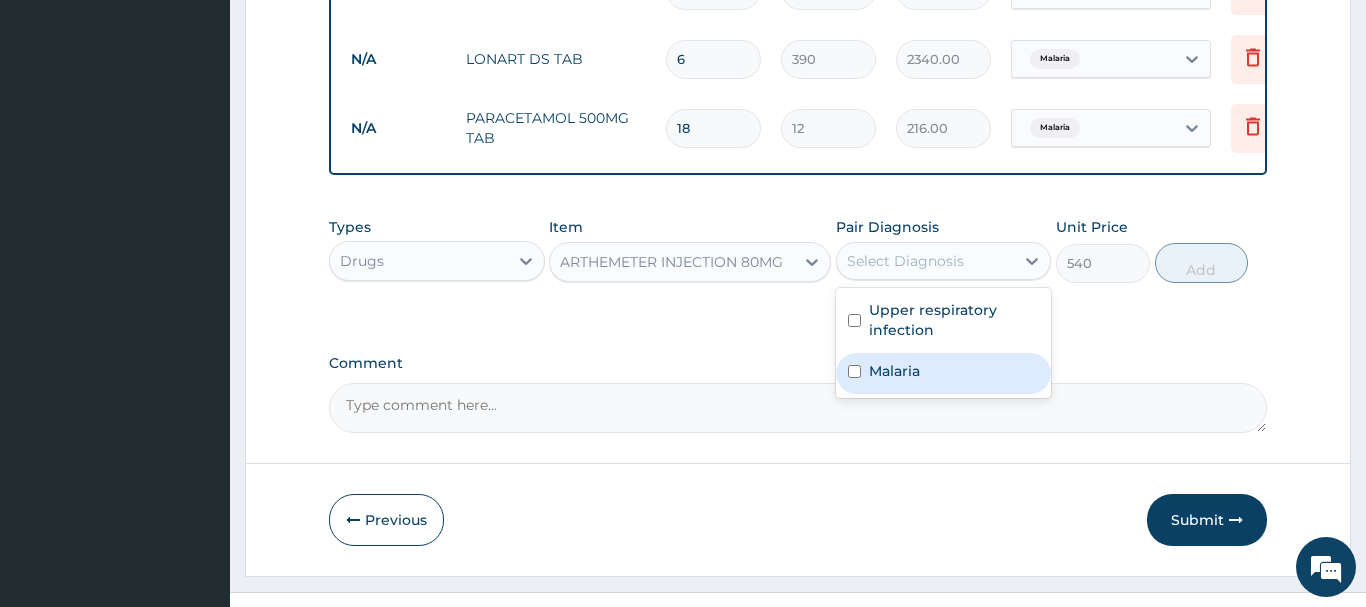 drag, startPoint x: 892, startPoint y: 365, endPoint x: 921, endPoint y: 347, distance: 34.132095 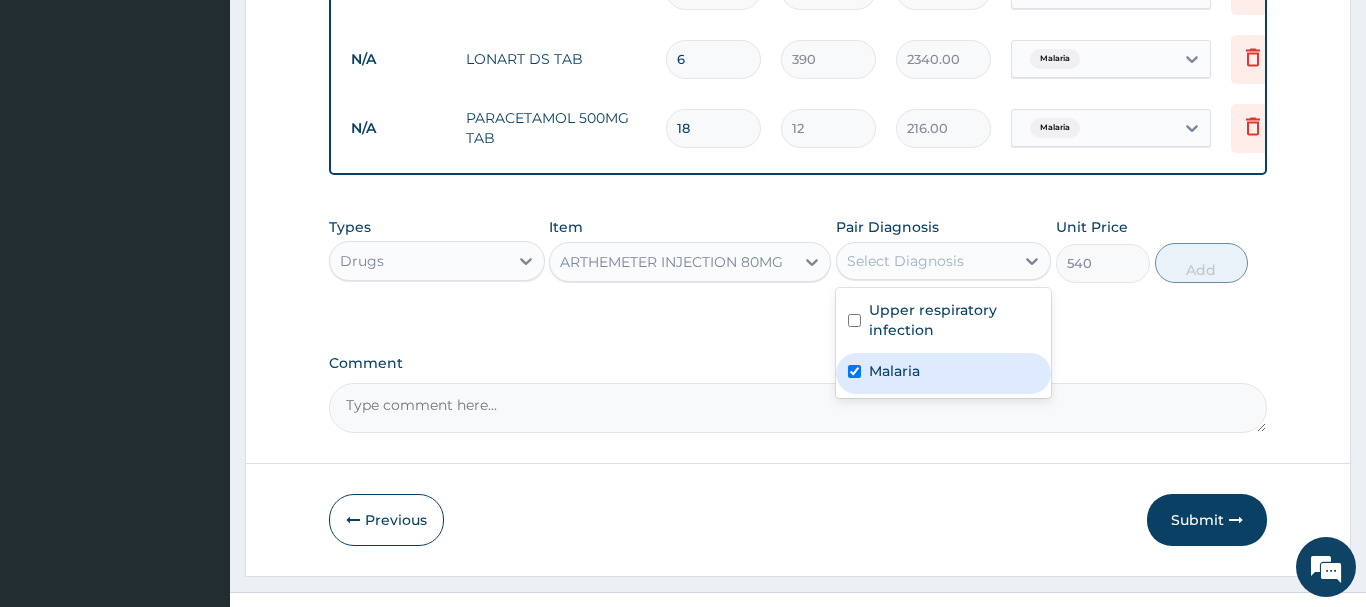checkbox on "true" 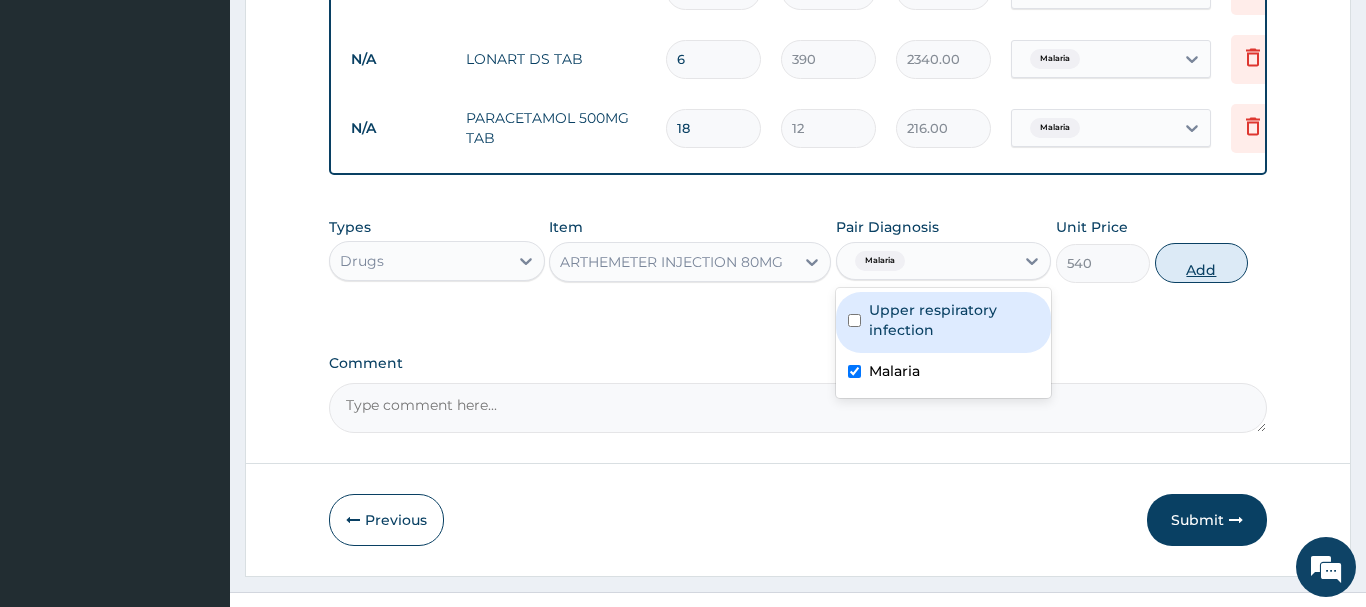 click on "Add" at bounding box center [1202, 263] 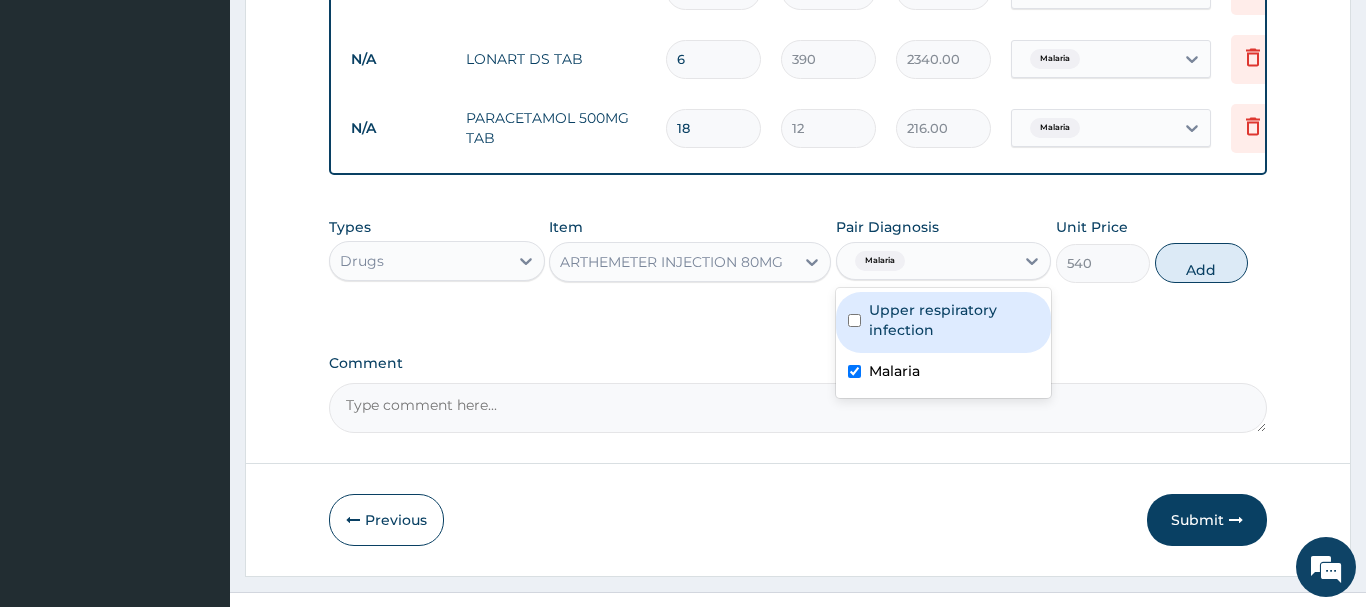 type on "0" 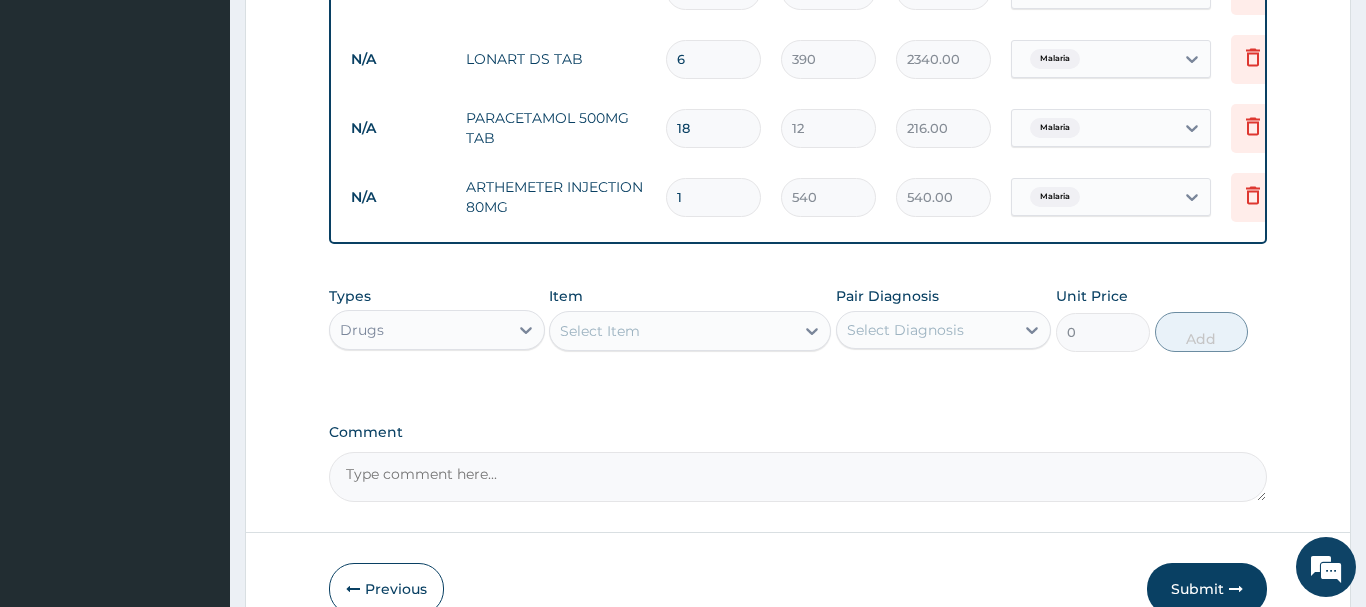 type 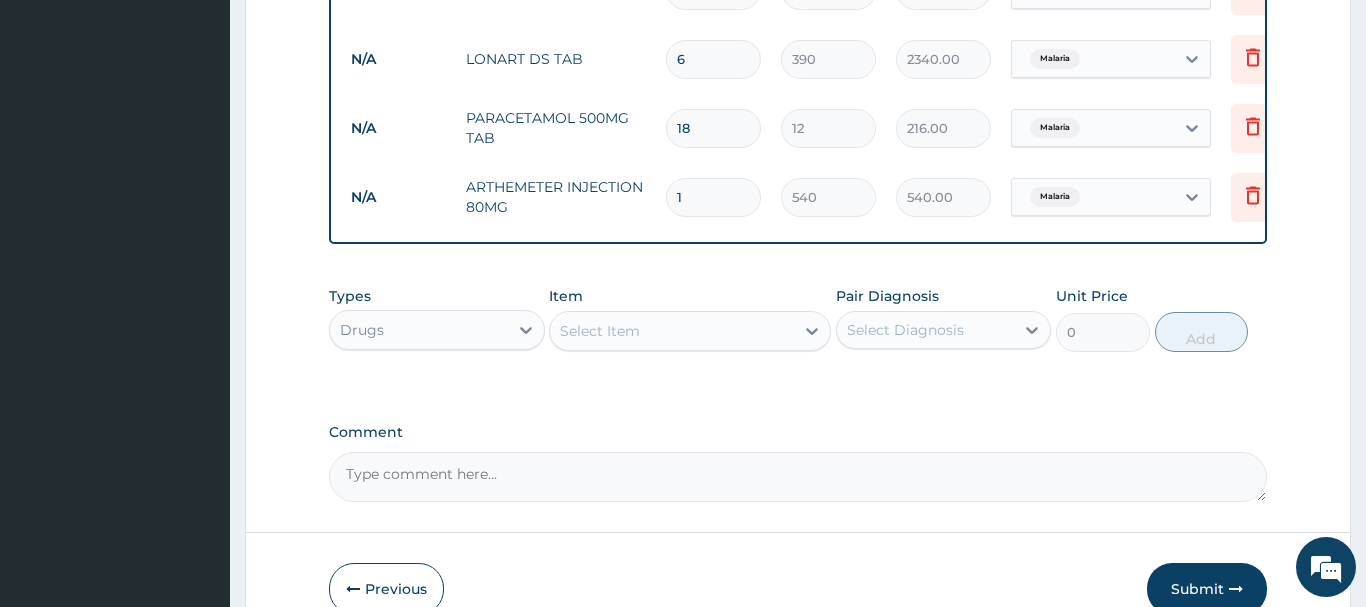 type on "0.00" 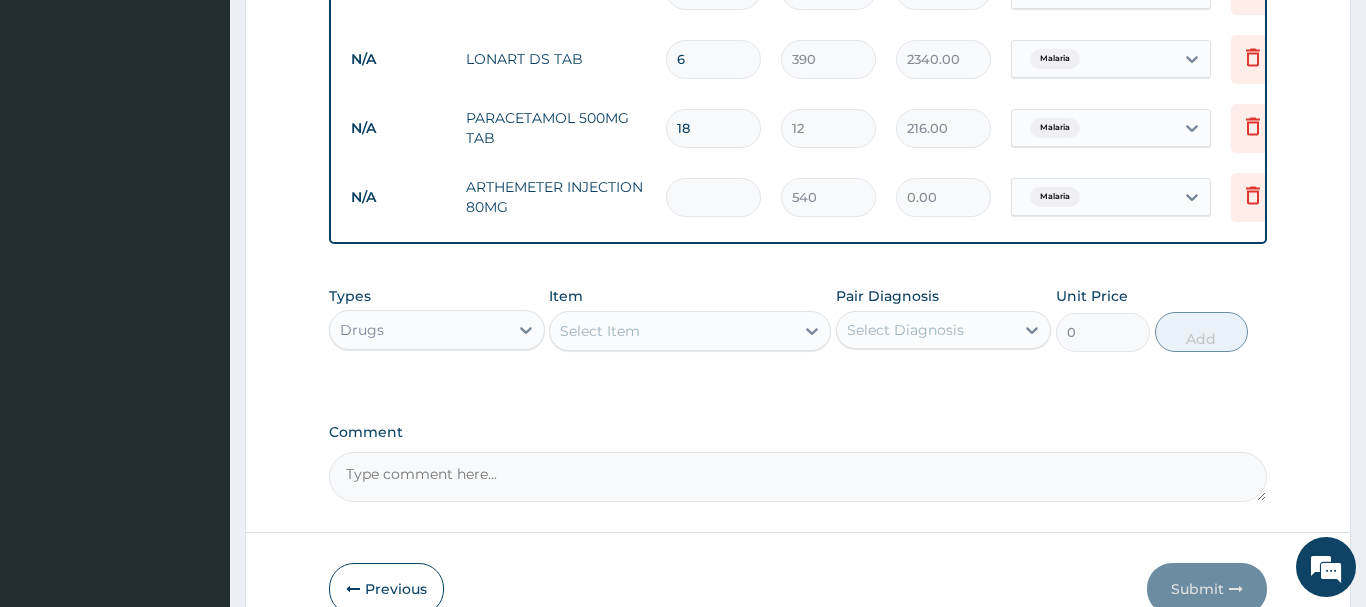 type on "3" 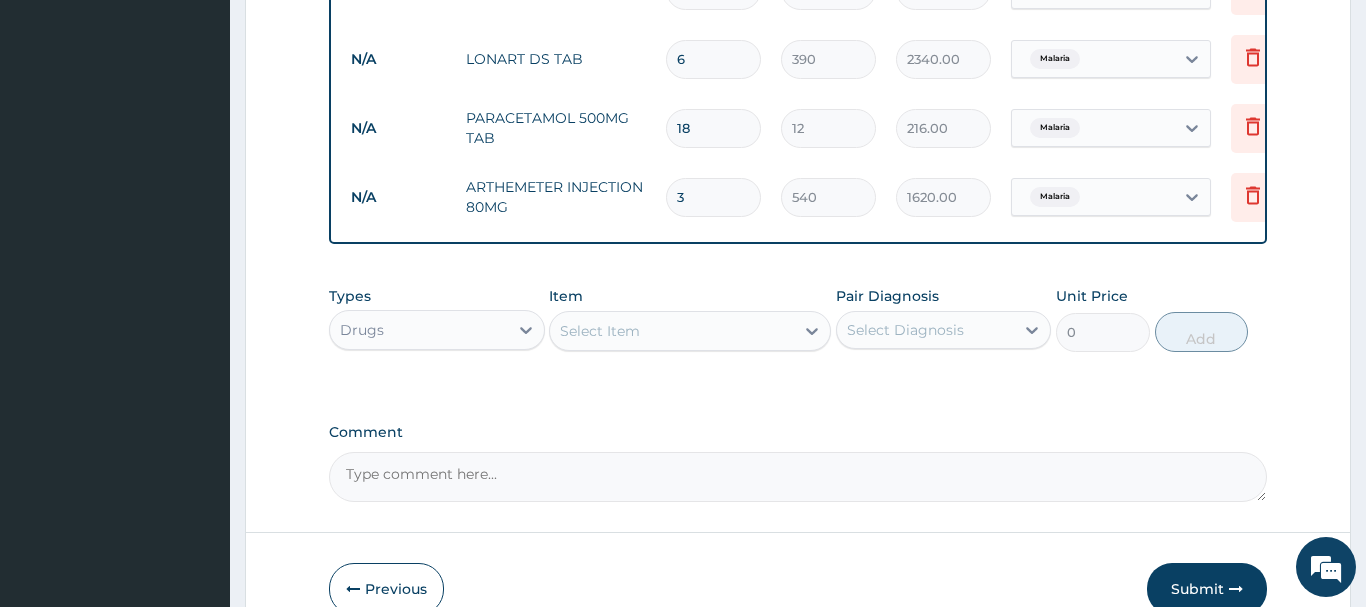 type on "3" 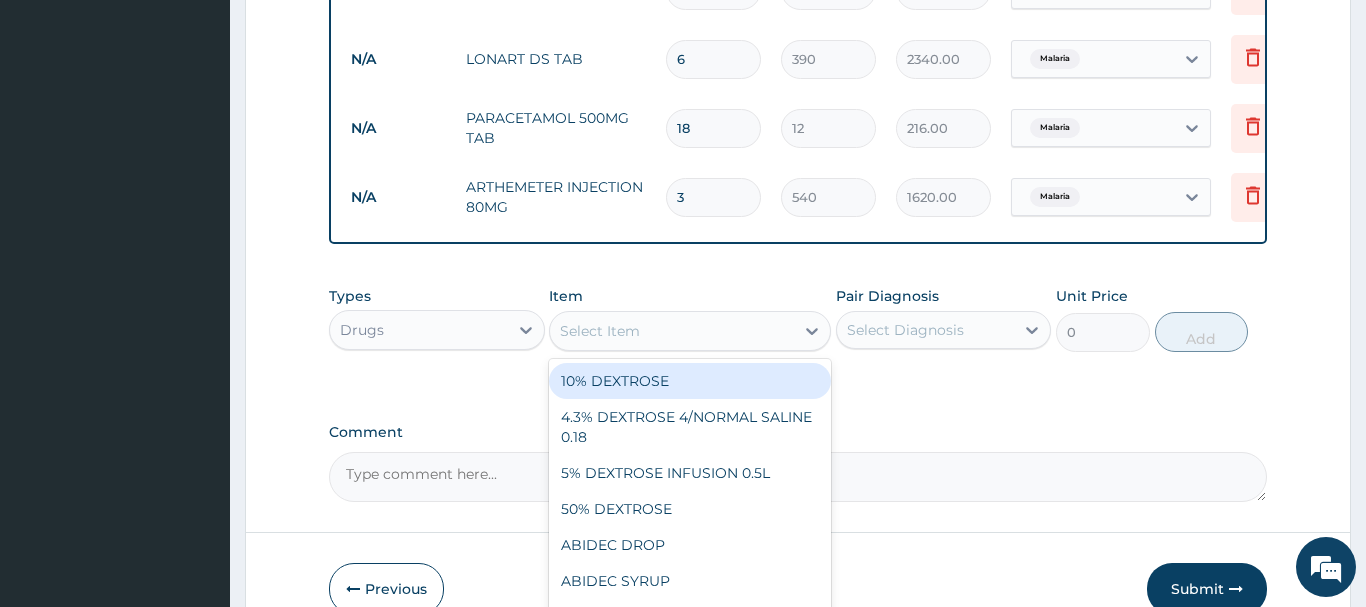 click on "Select Item" at bounding box center [600, 331] 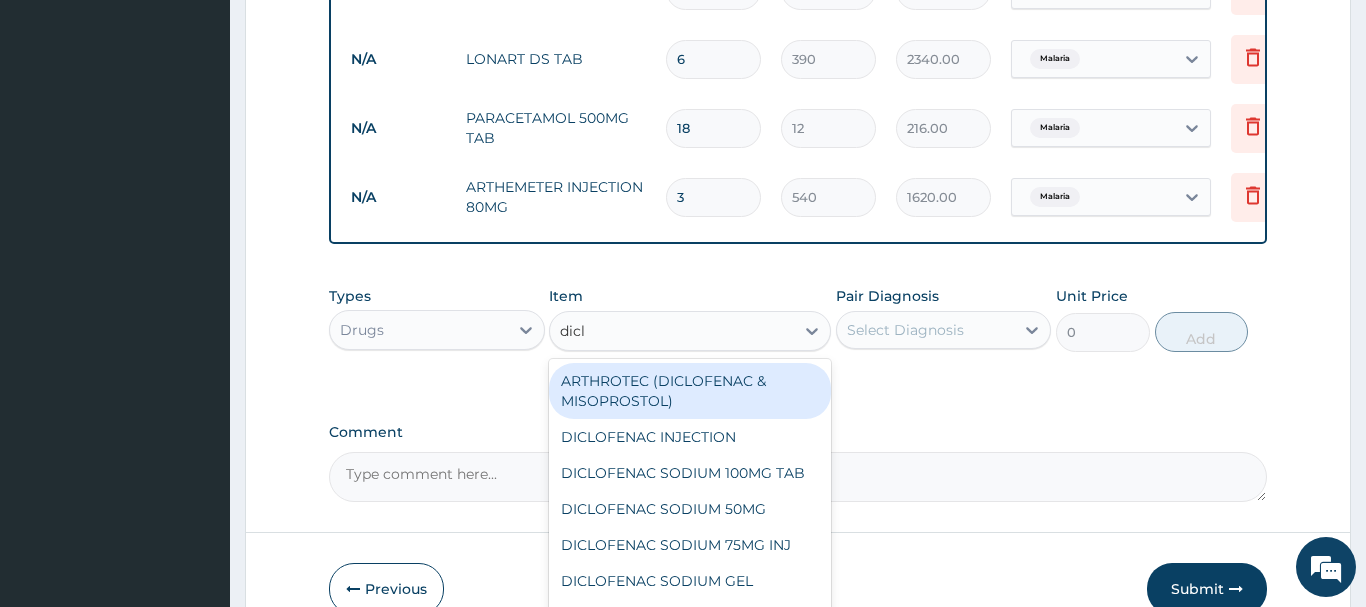 type on "diclo" 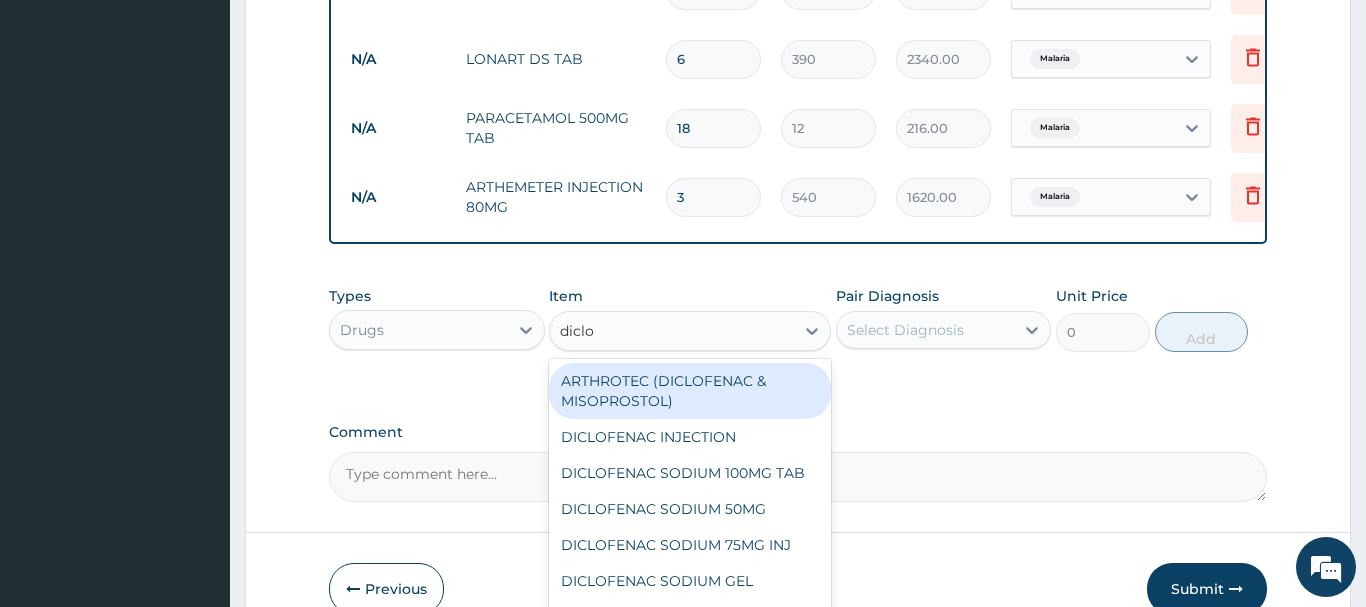 scroll, scrollTop: 1085, scrollLeft: 0, axis: vertical 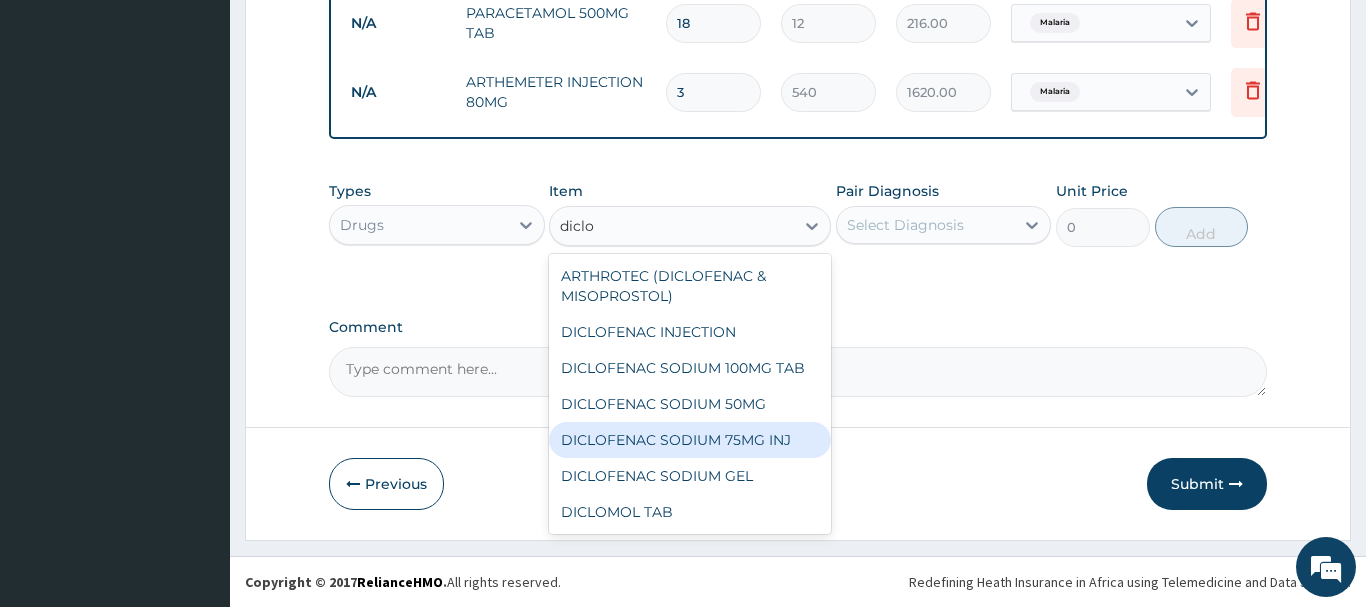 click on "DICLOFENAC SODIUM 75MG INJ" at bounding box center (690, 440) 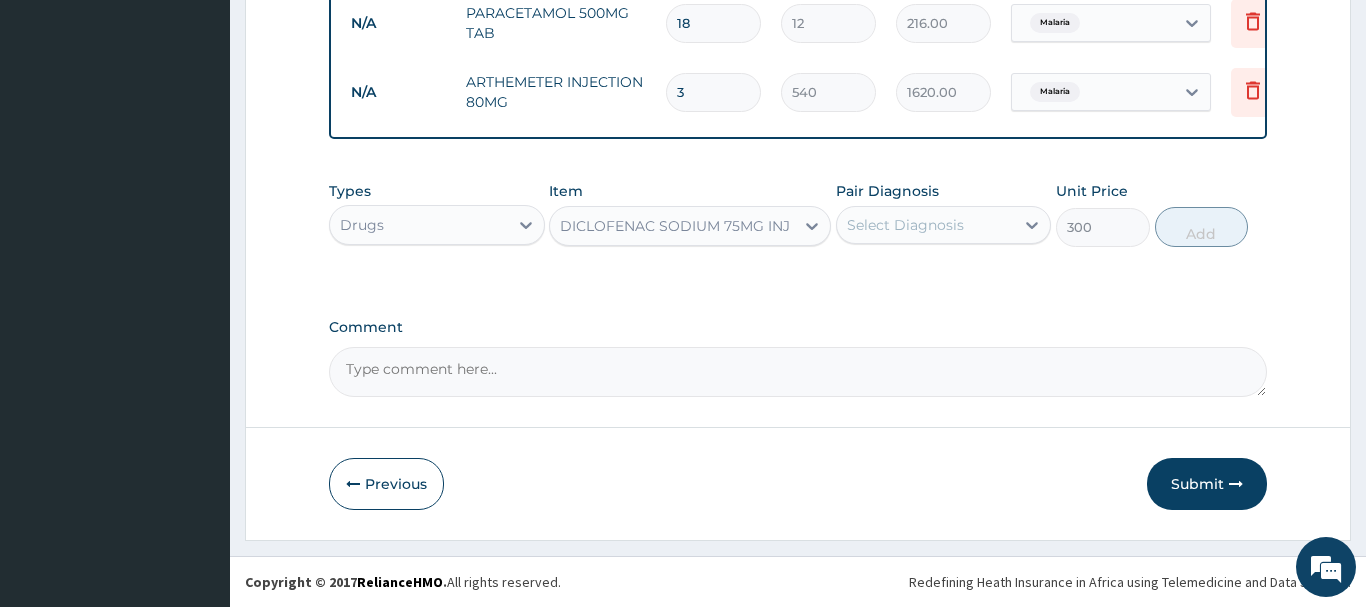 click on "Select Diagnosis" at bounding box center (905, 225) 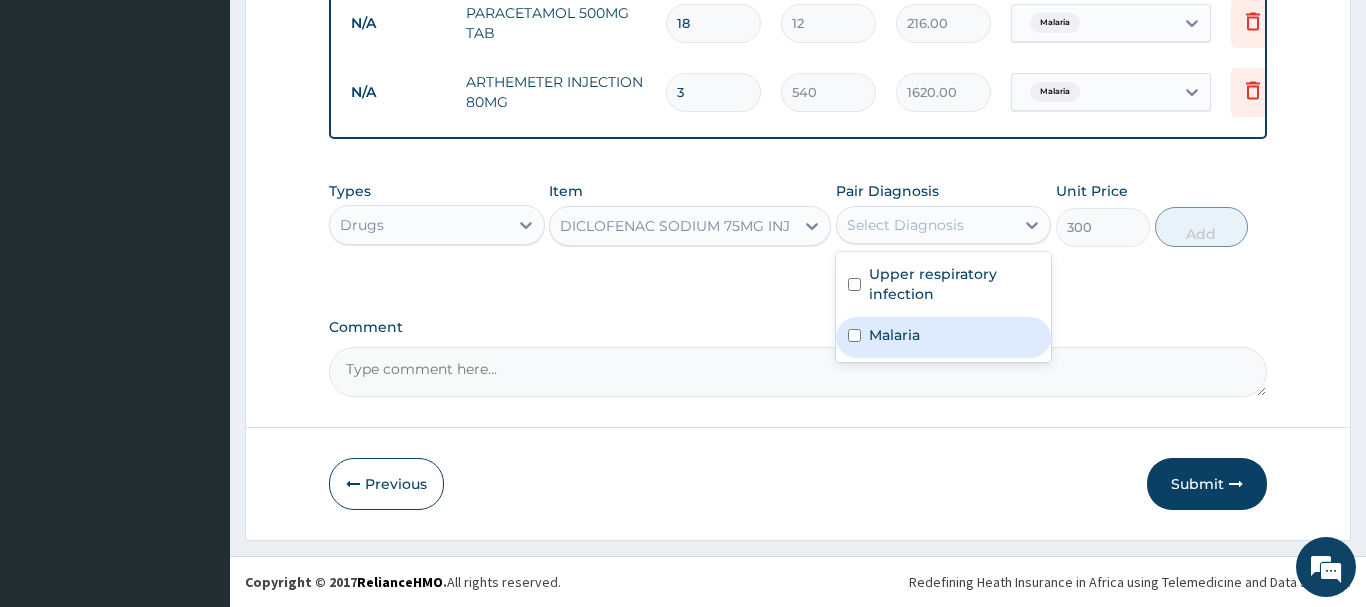 drag, startPoint x: 901, startPoint y: 334, endPoint x: 926, endPoint y: 330, distance: 25.317978 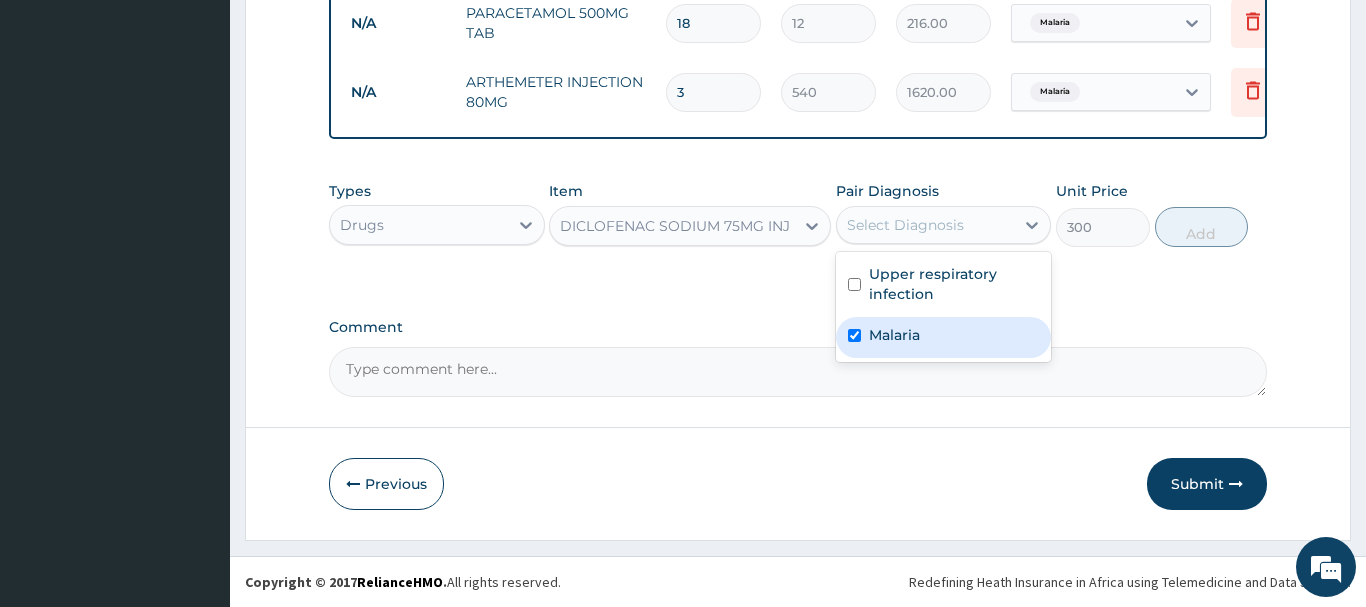 checkbox on "true" 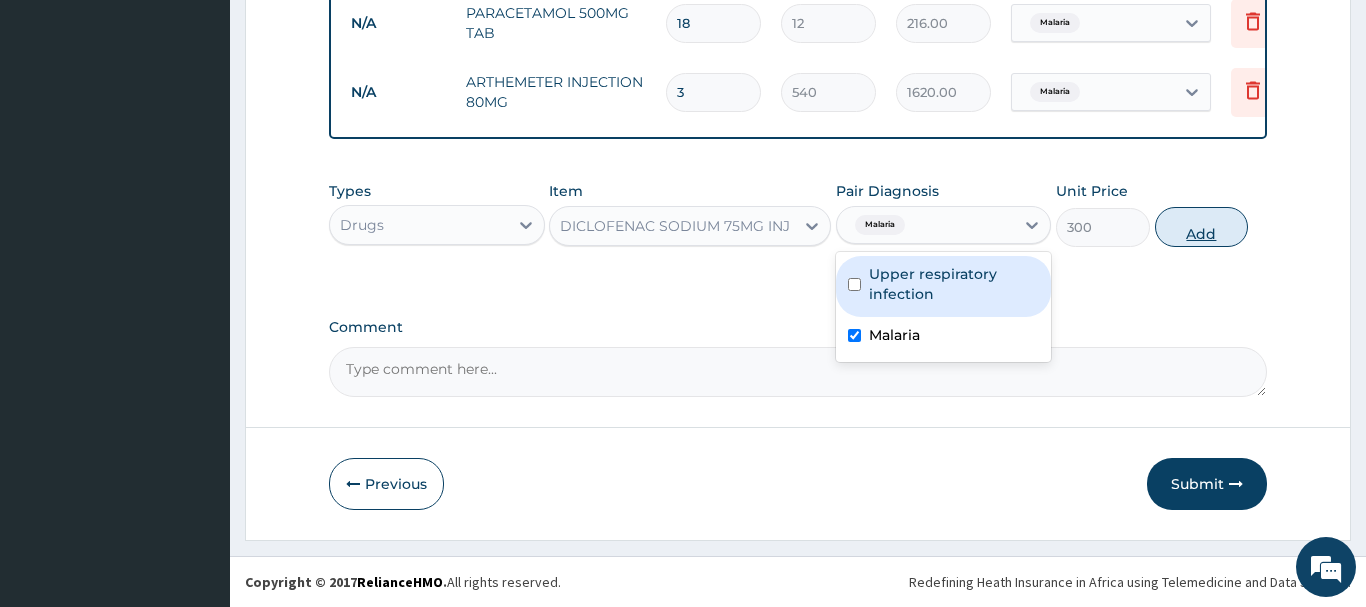 click on "Add" at bounding box center (1202, 227) 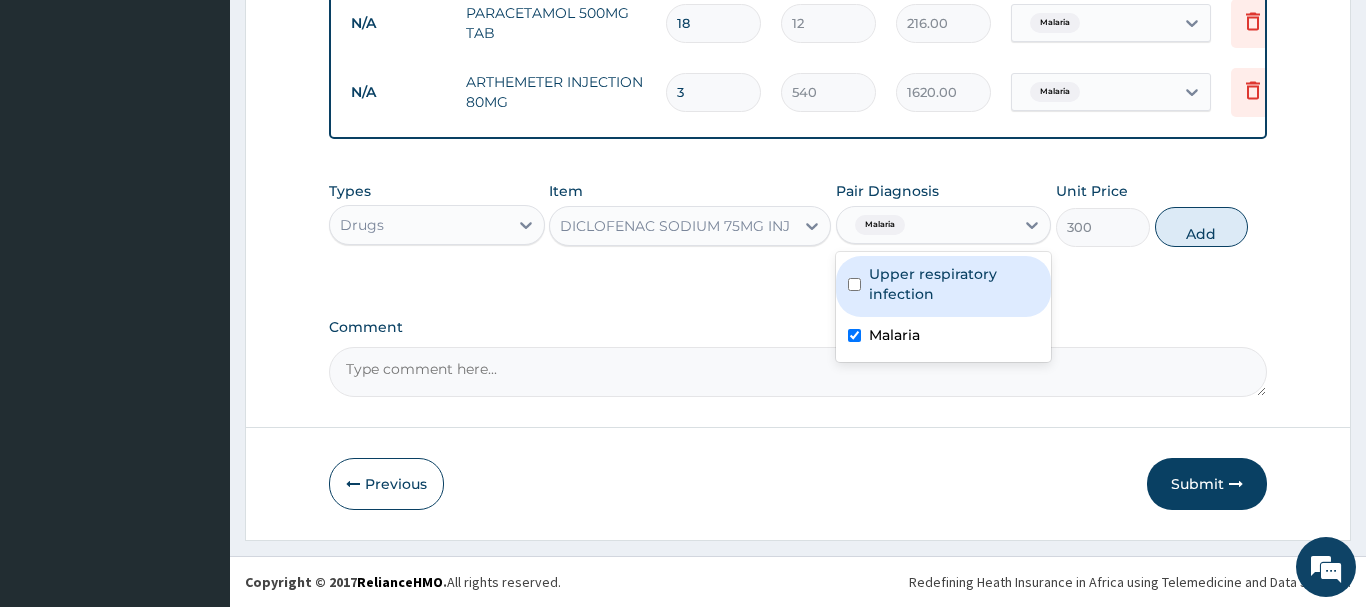 type on "0" 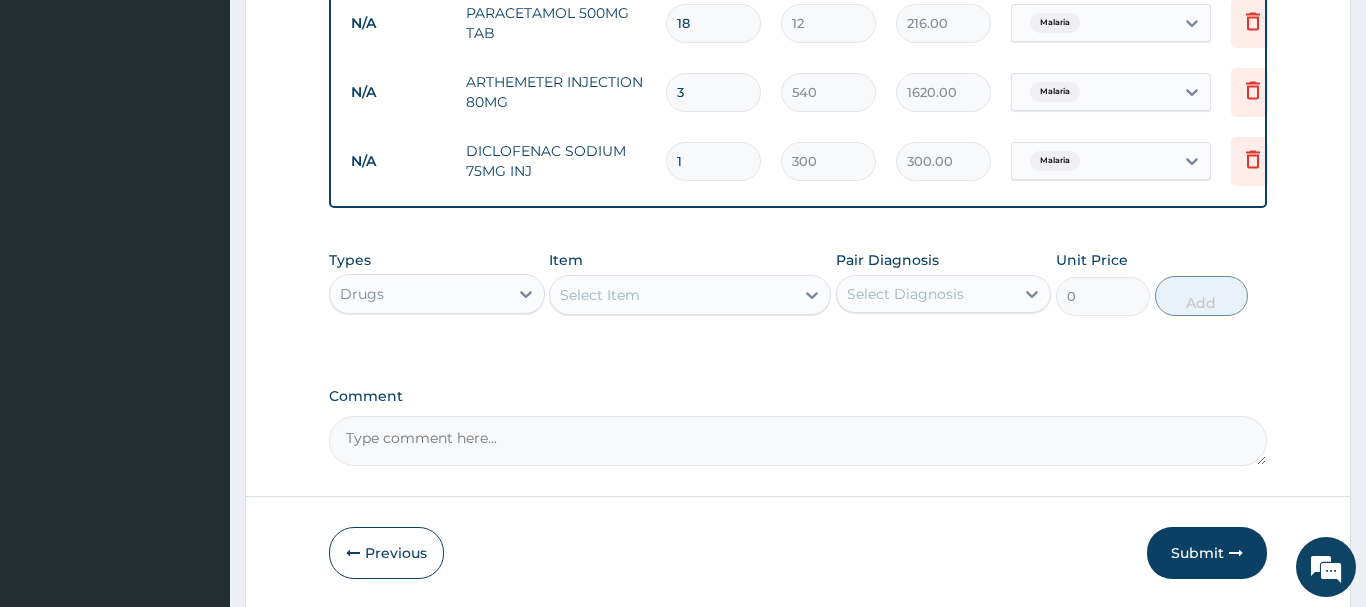 type 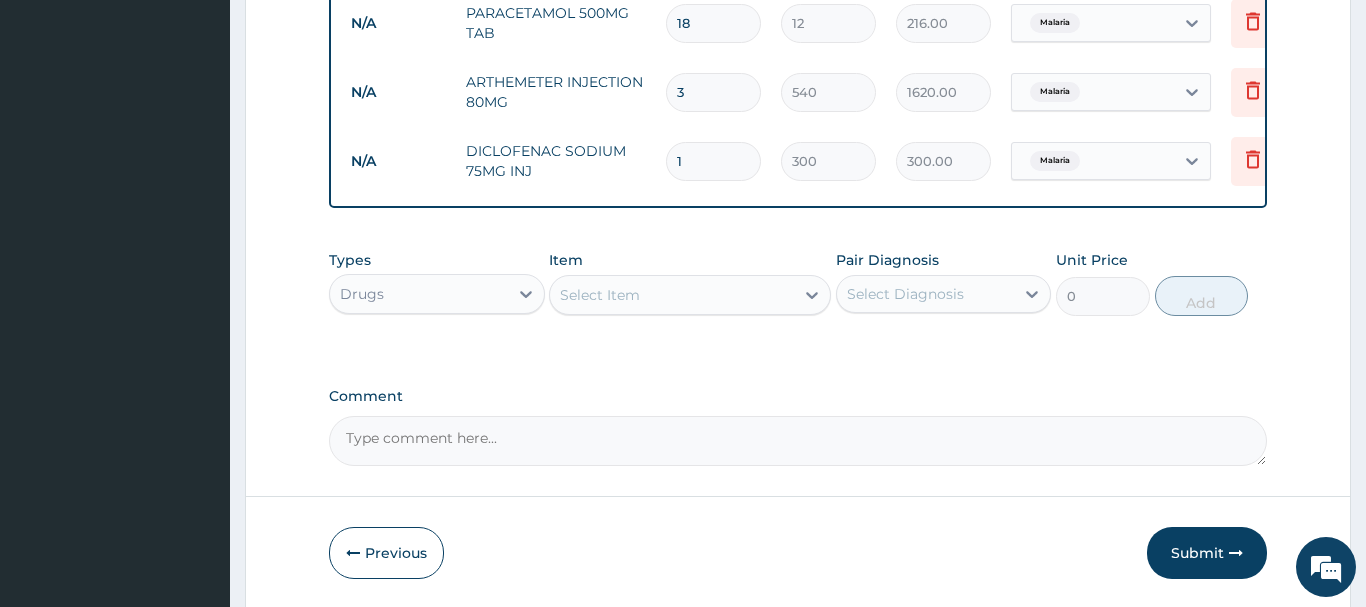 type on "0.00" 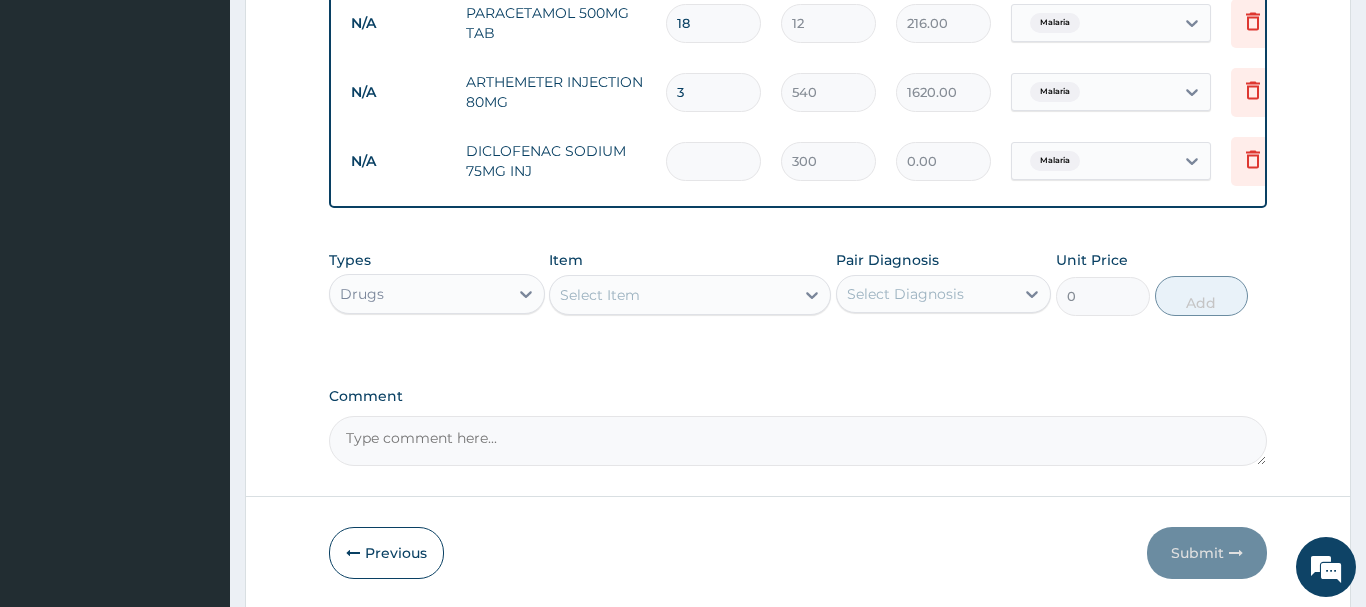 type on "3" 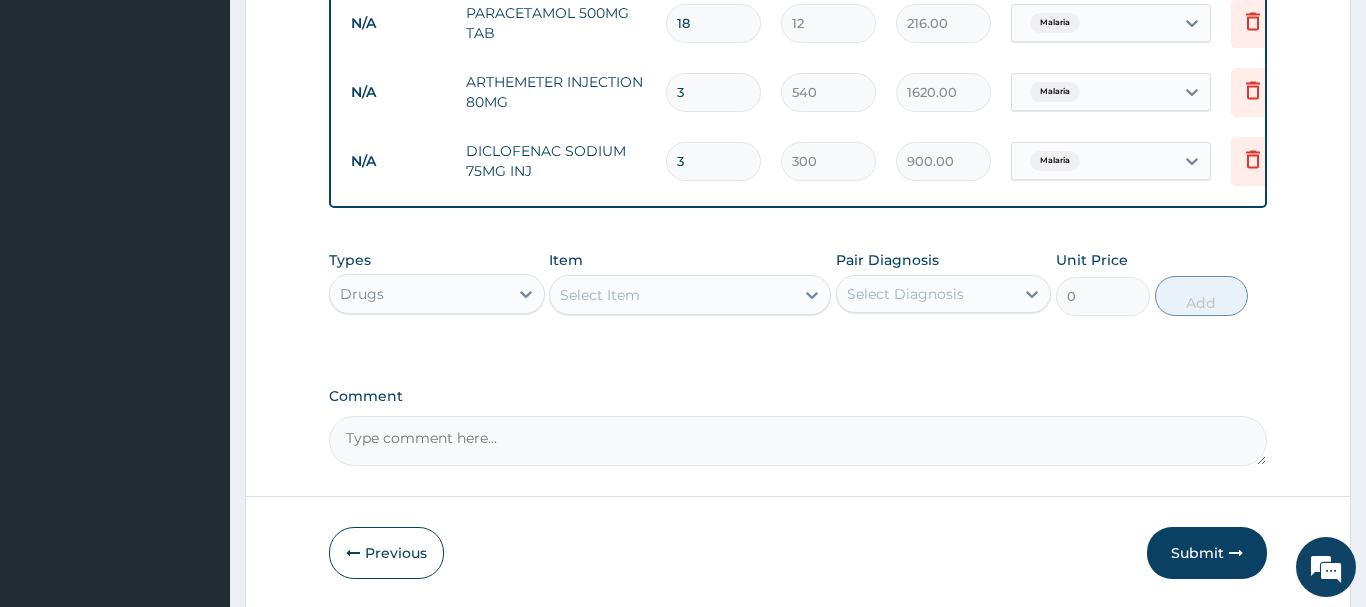 type on "3" 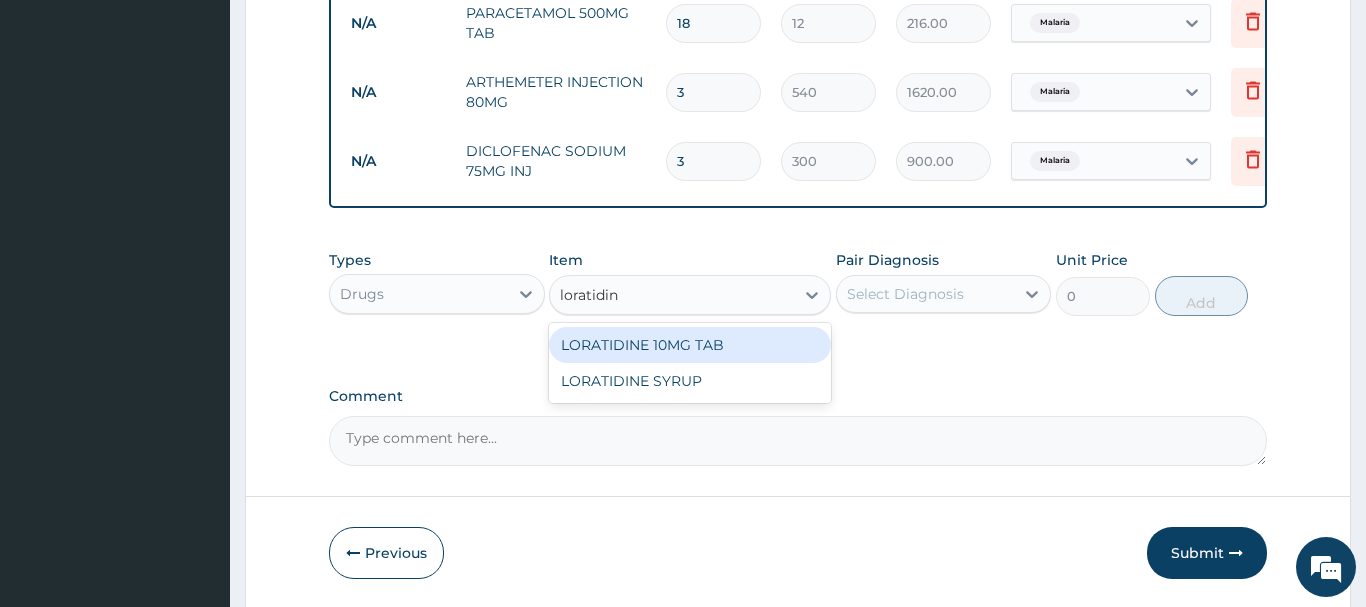 type on "loratidine" 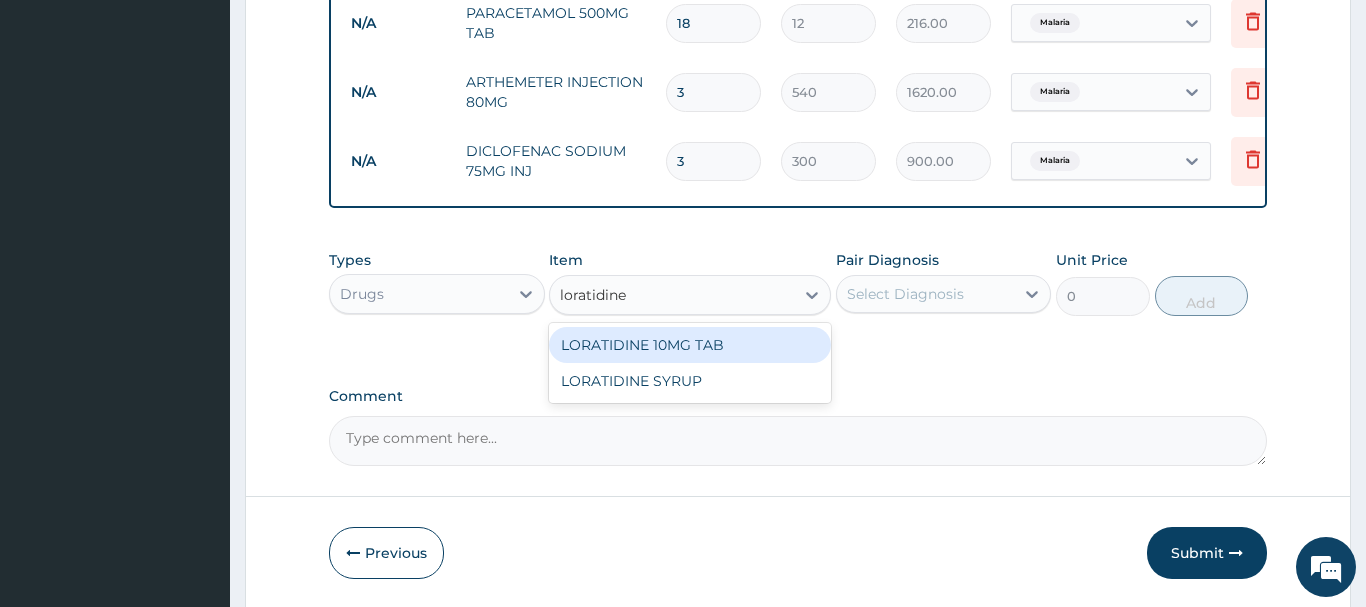 click on "LORATIDINE 10MG TAB" at bounding box center (690, 345) 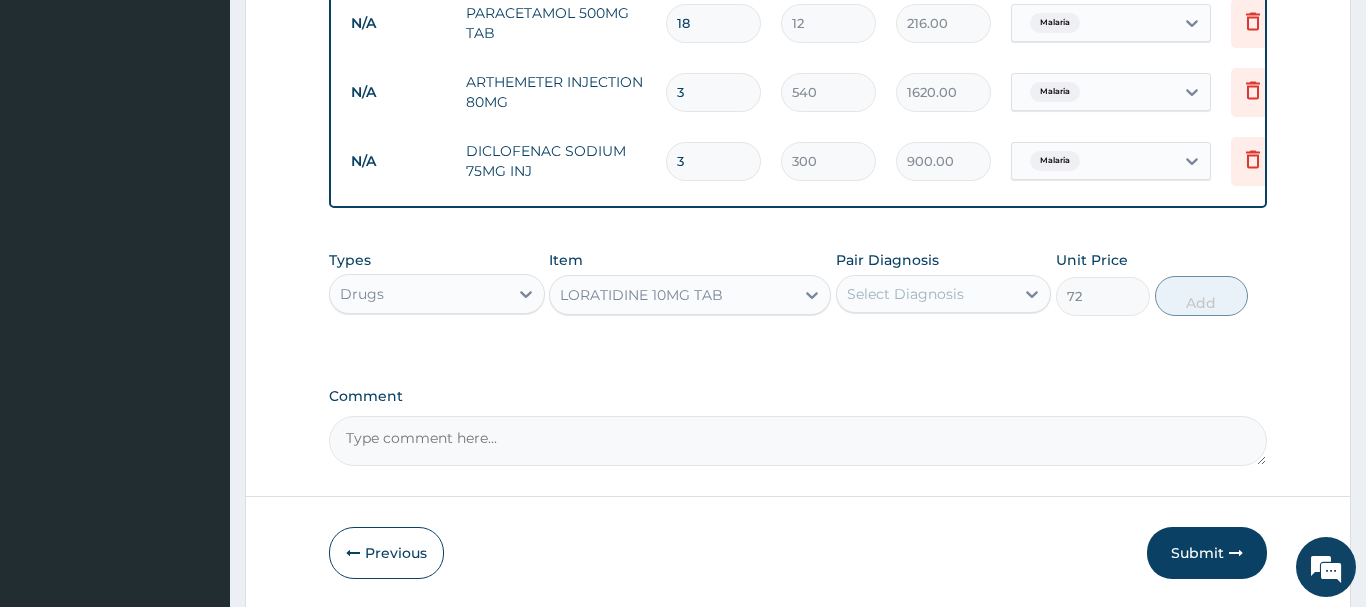 click on "Select Diagnosis" at bounding box center (905, 294) 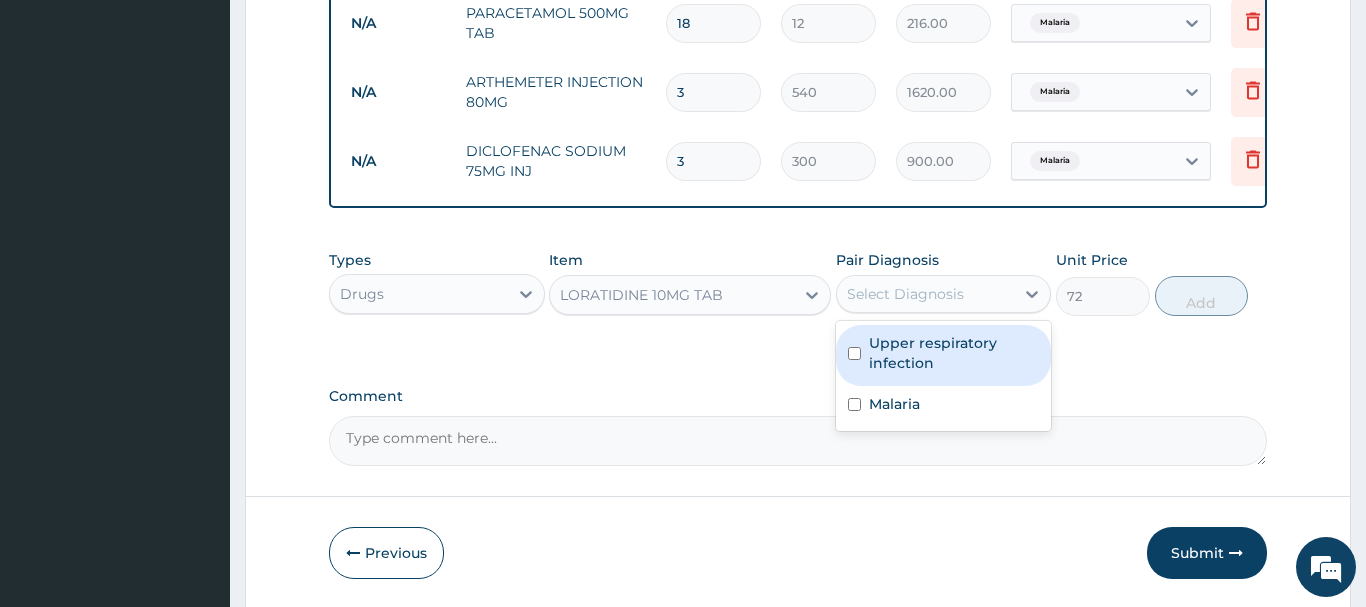 drag, startPoint x: 903, startPoint y: 366, endPoint x: 917, endPoint y: 358, distance: 16.124516 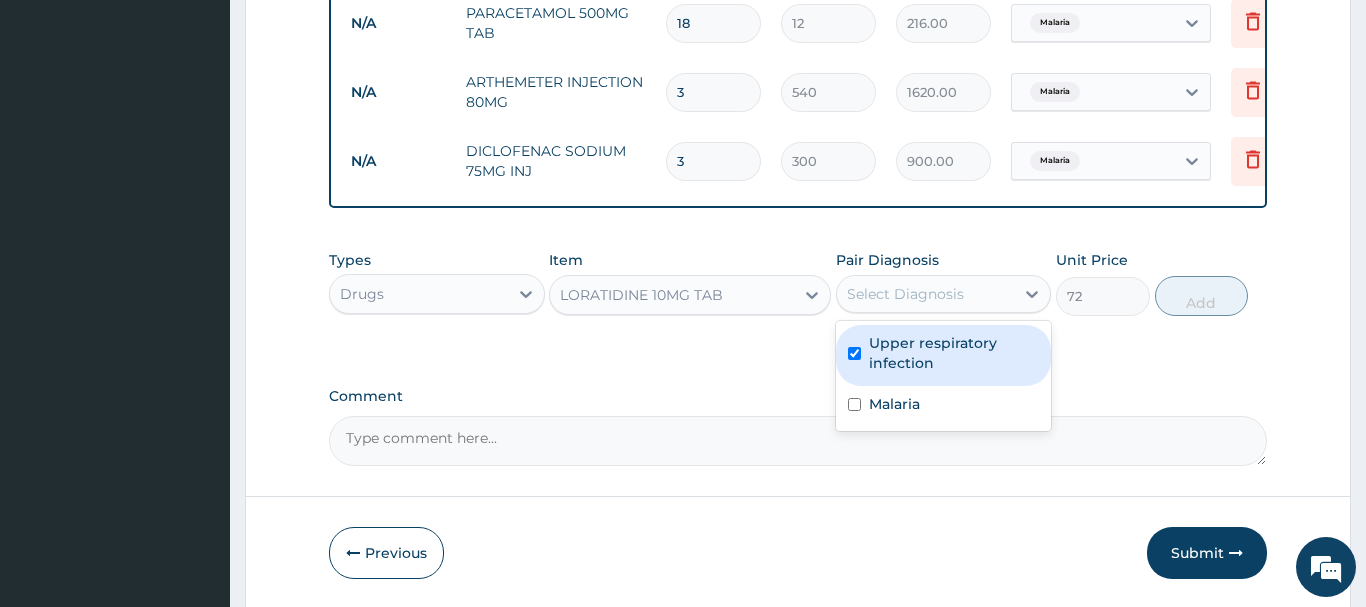 checkbox on "true" 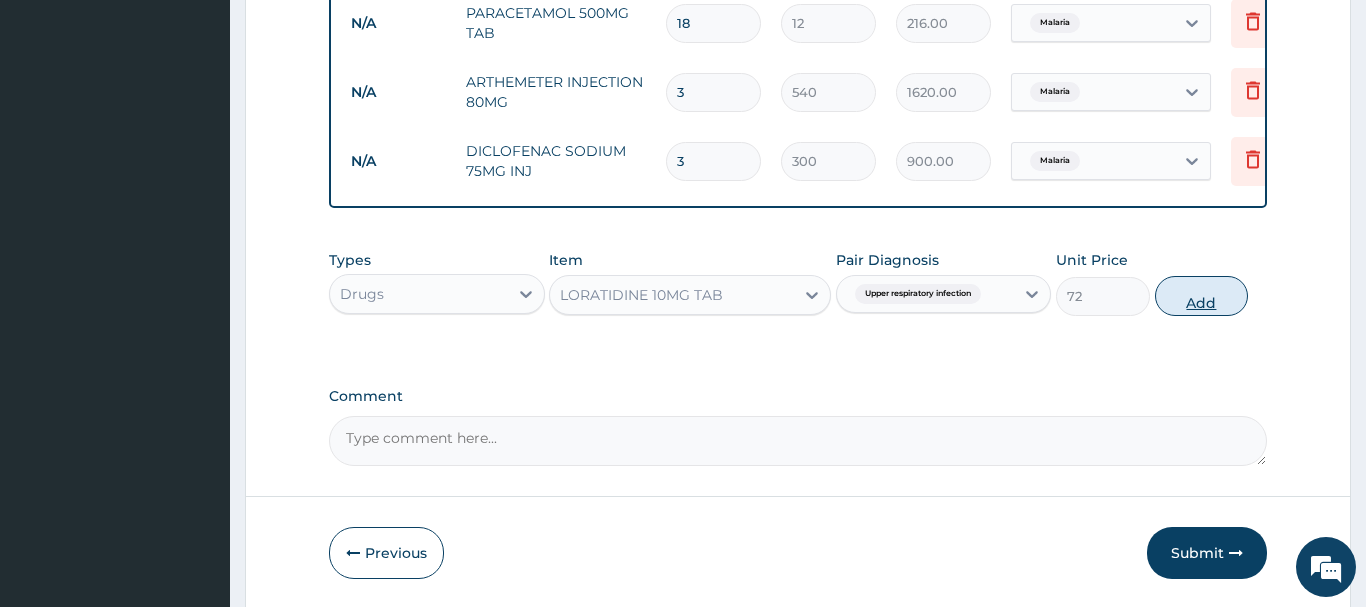 click on "Add" at bounding box center (1202, 296) 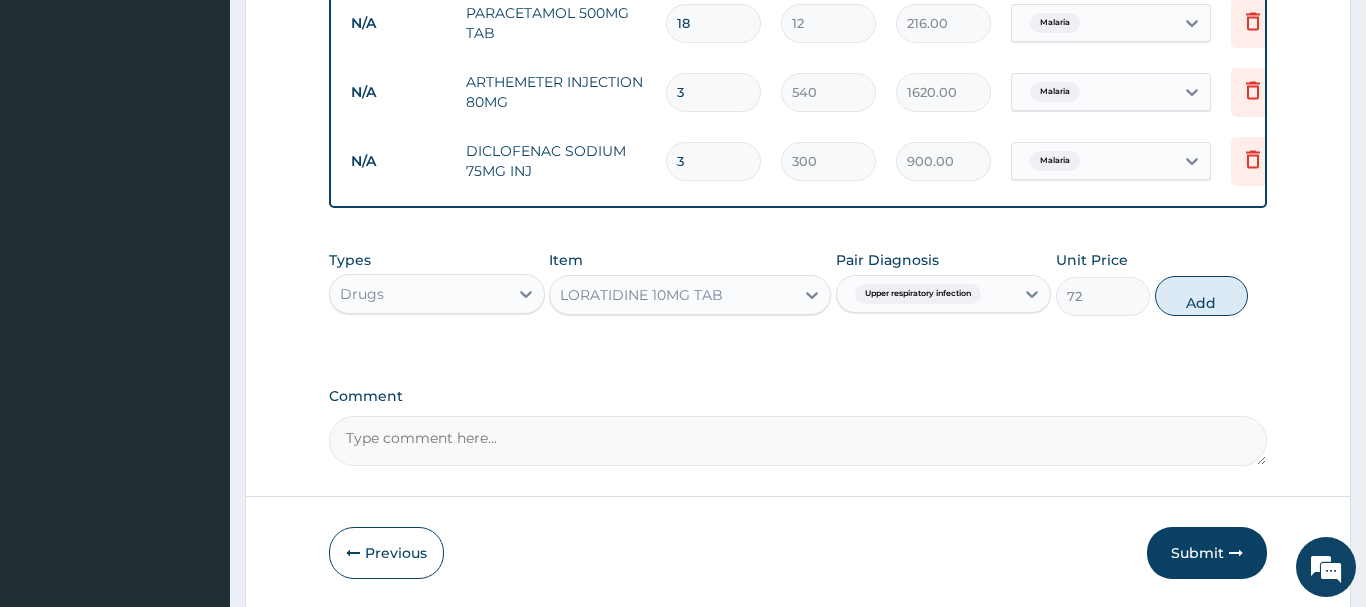 type on "0" 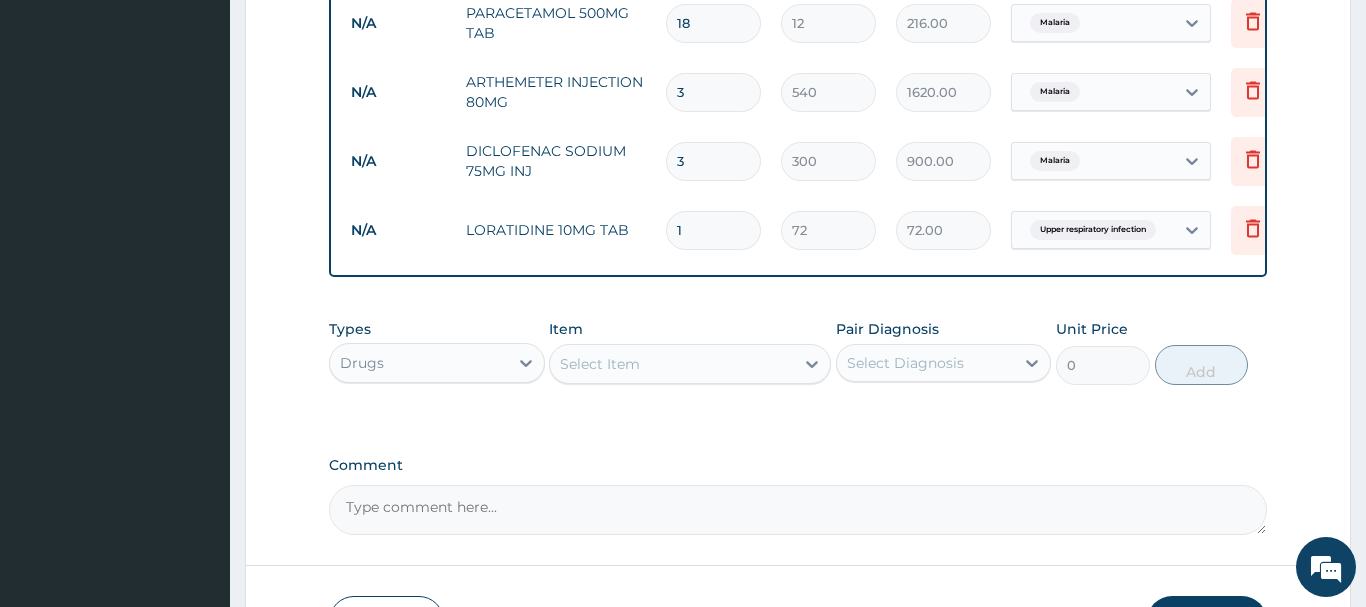 type 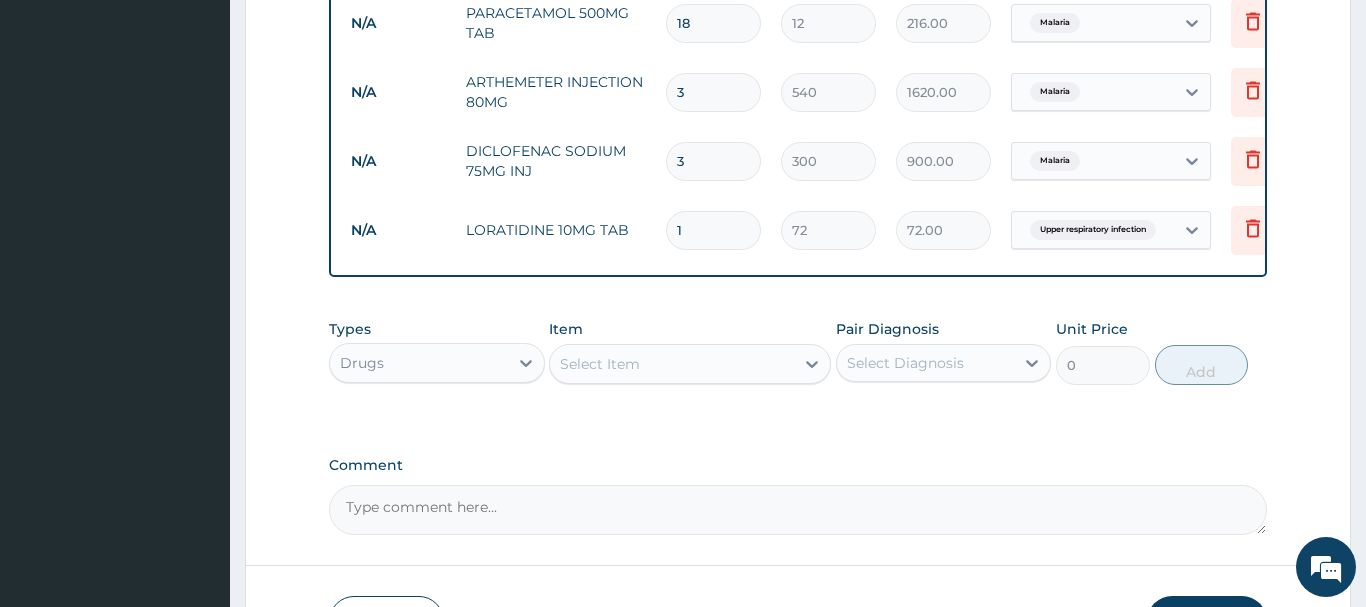 type on "0.00" 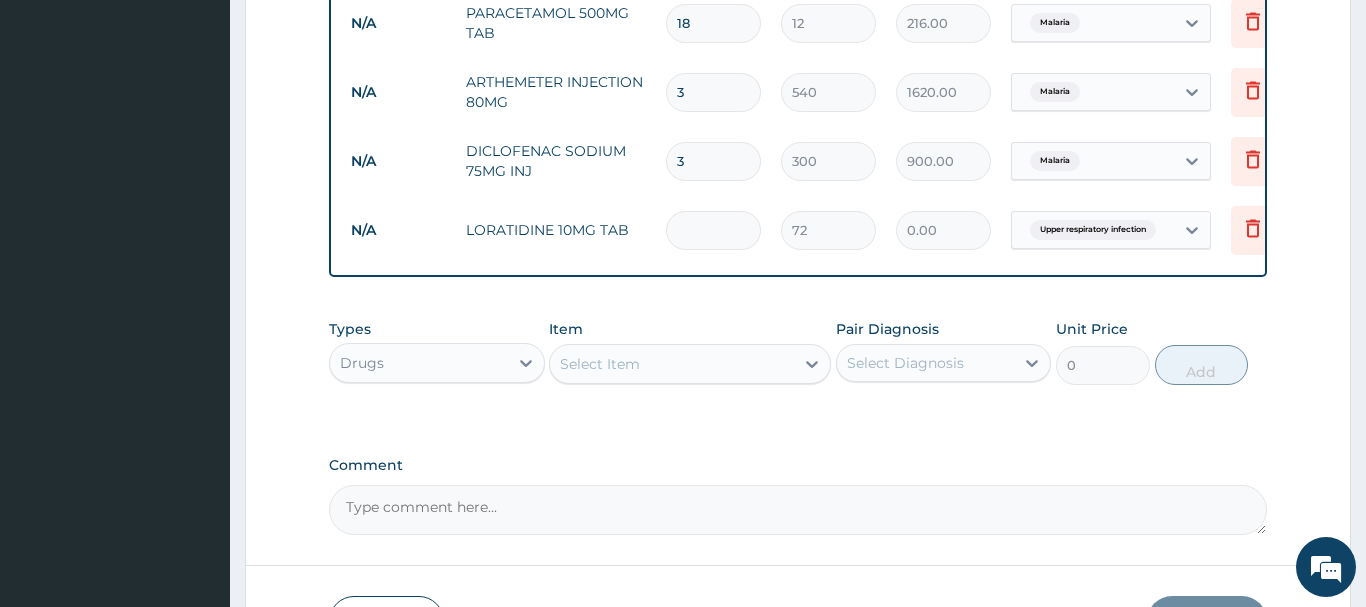 type on "5" 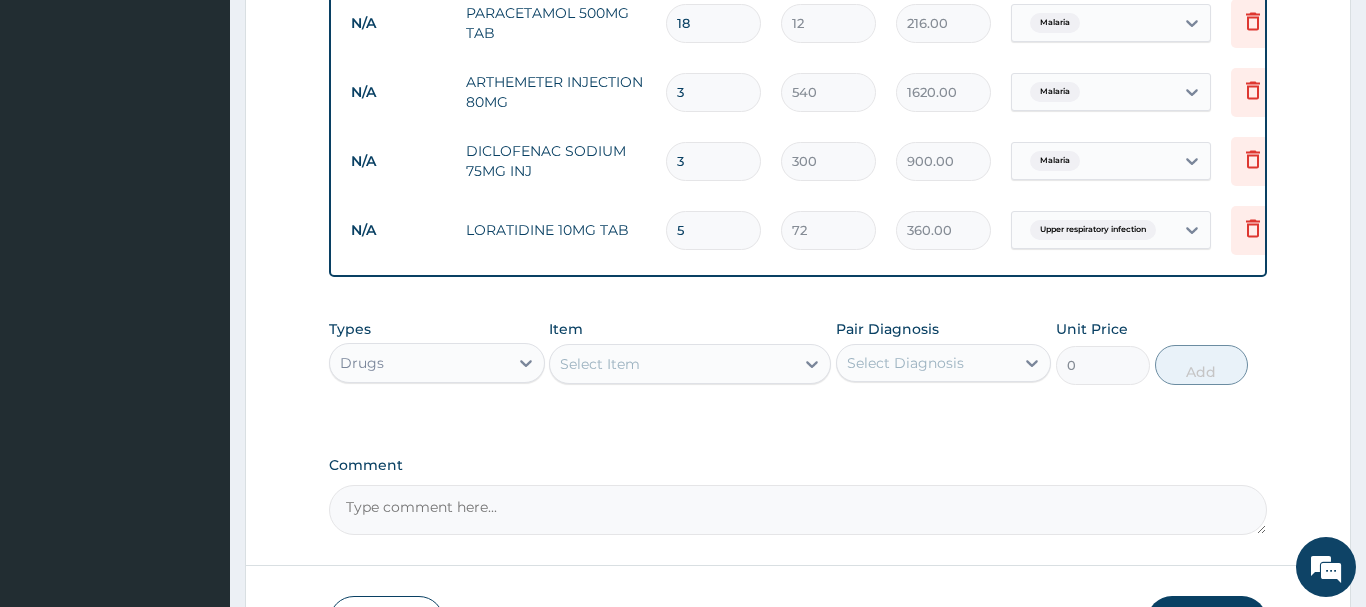 type on "5" 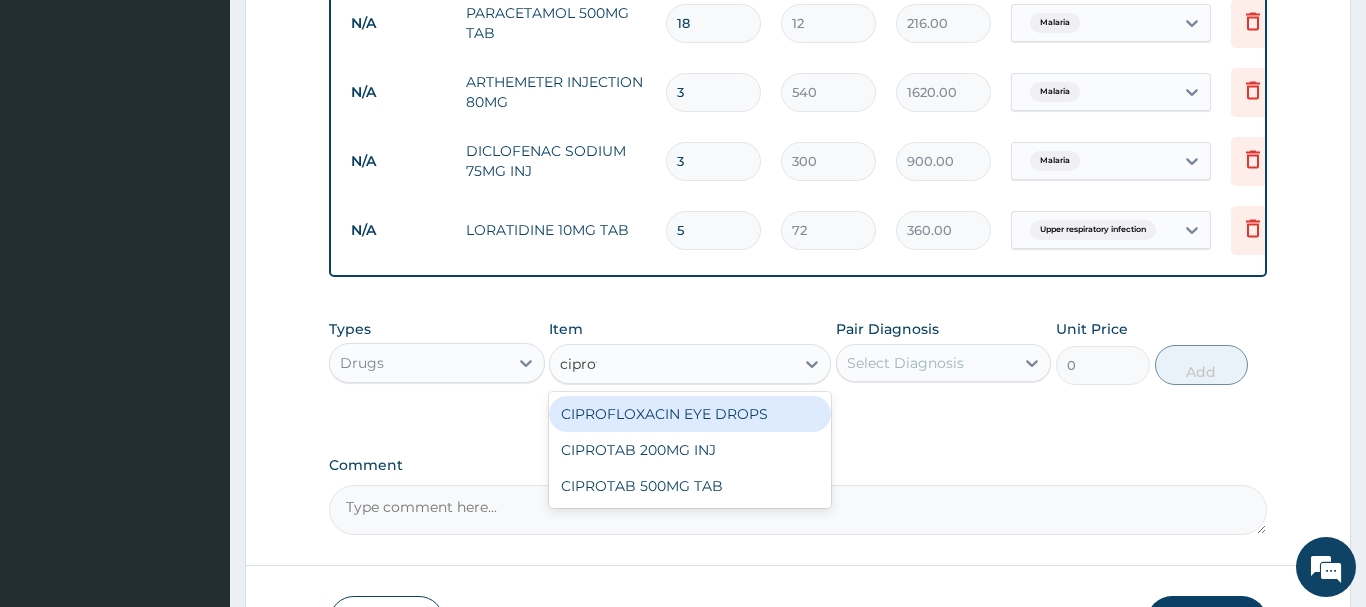 type on "cipro" 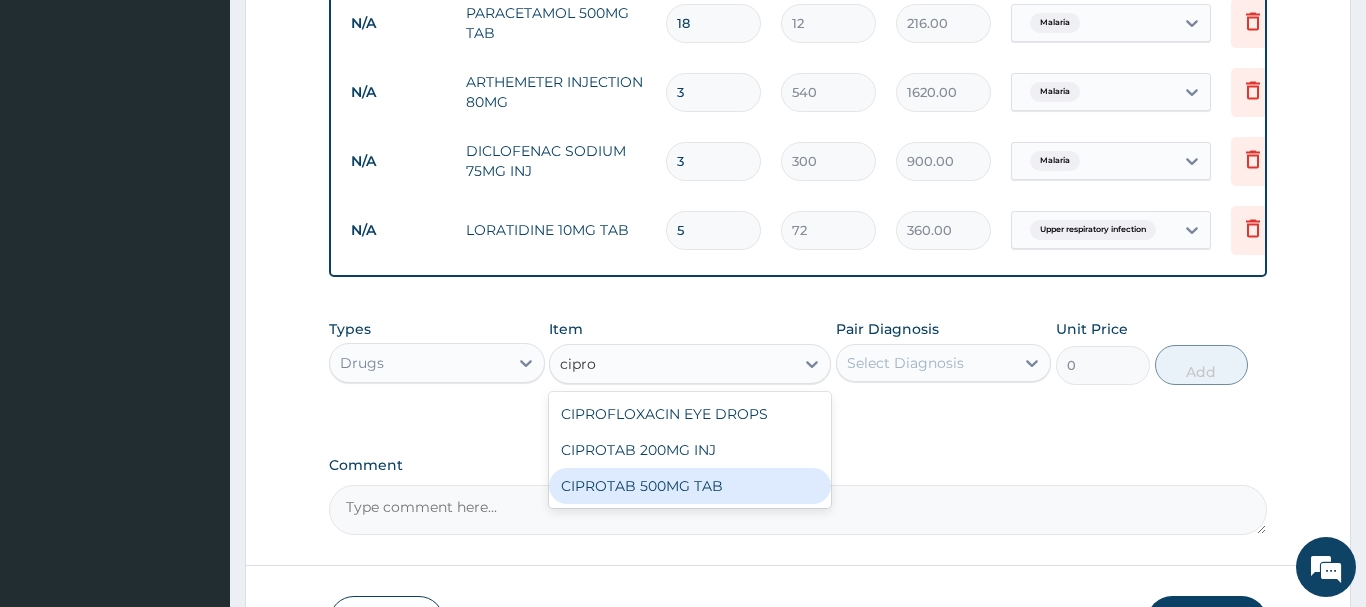 click on "CIPROTAB 500MG TAB" at bounding box center [690, 486] 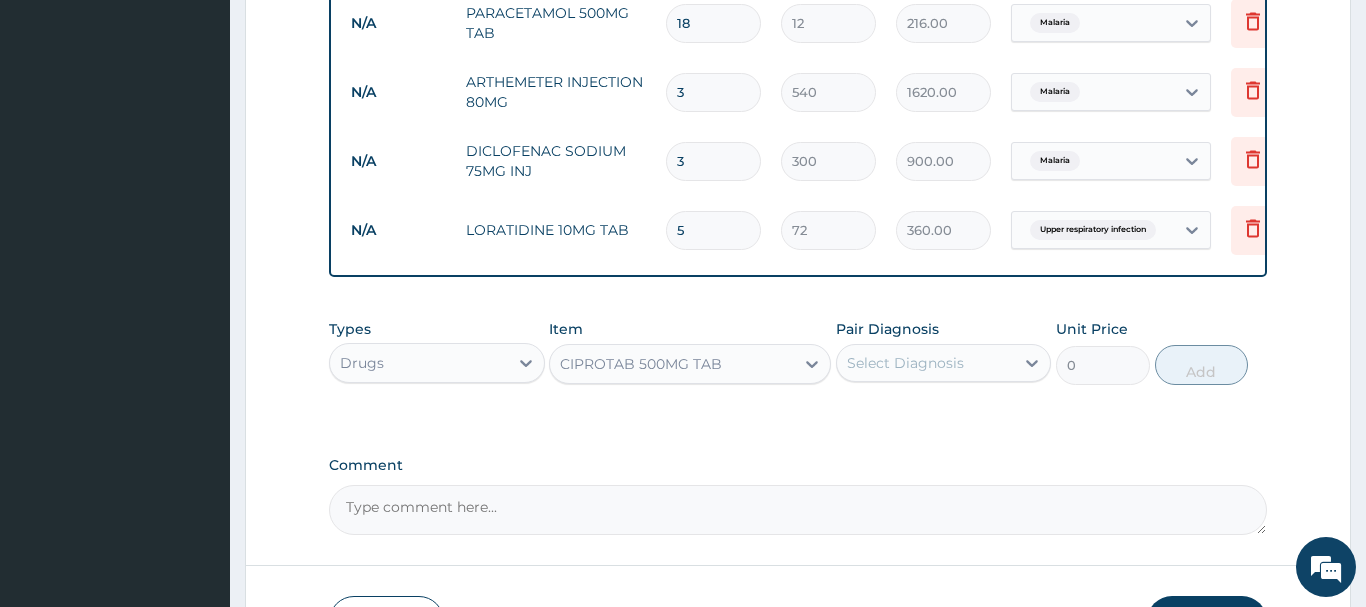 type 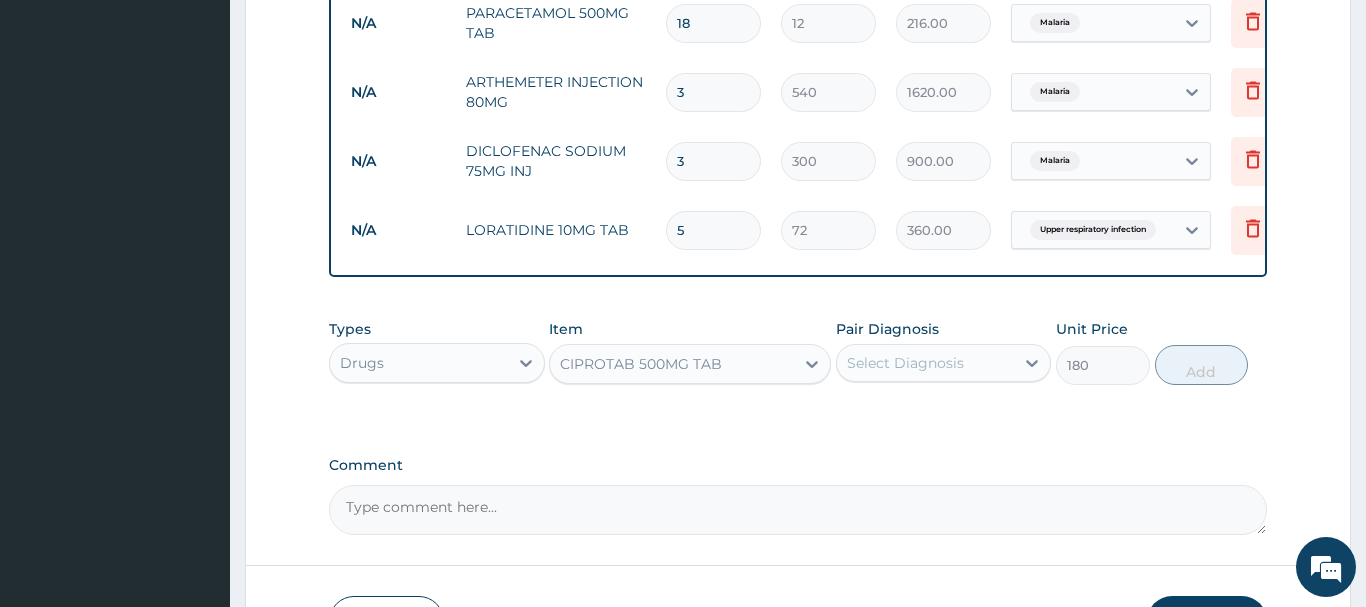 click on "Select Diagnosis" at bounding box center (905, 363) 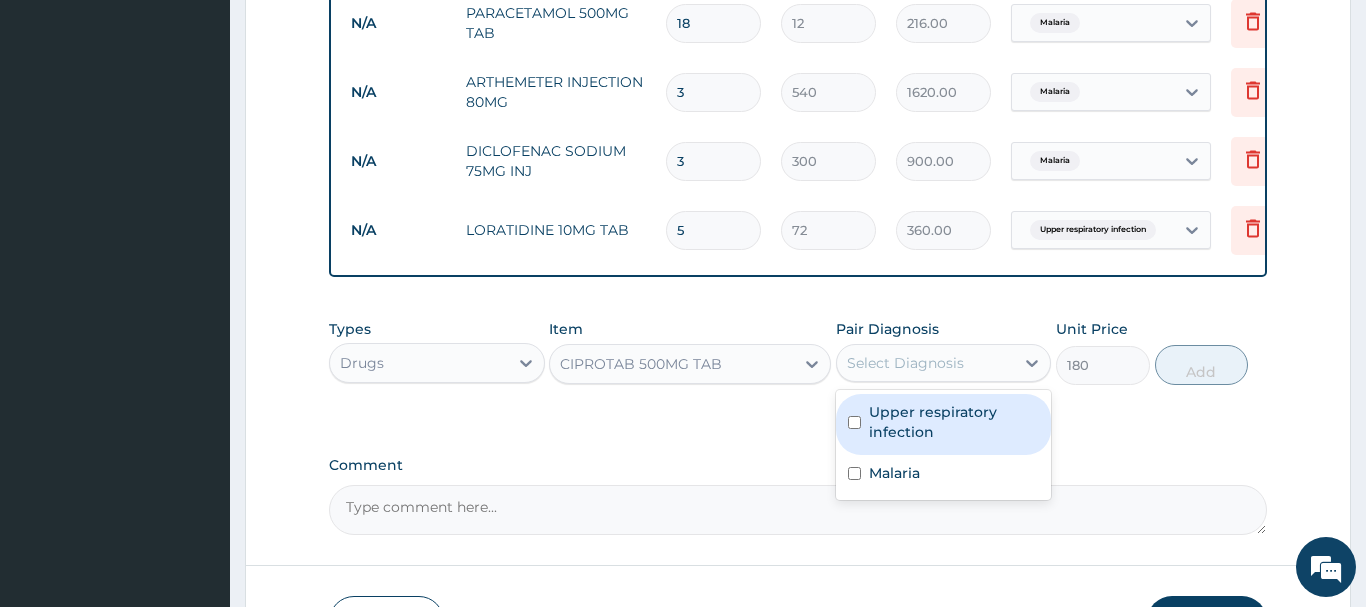 click on "Upper respiratory infection" at bounding box center (954, 422) 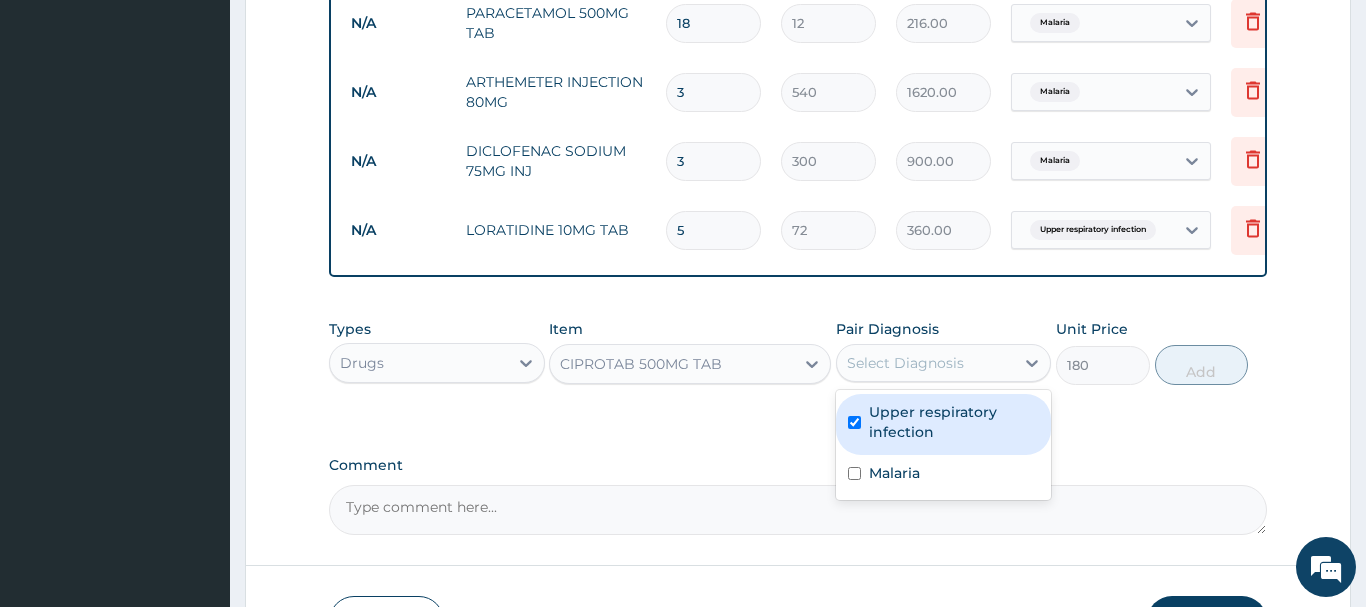 checkbox on "true" 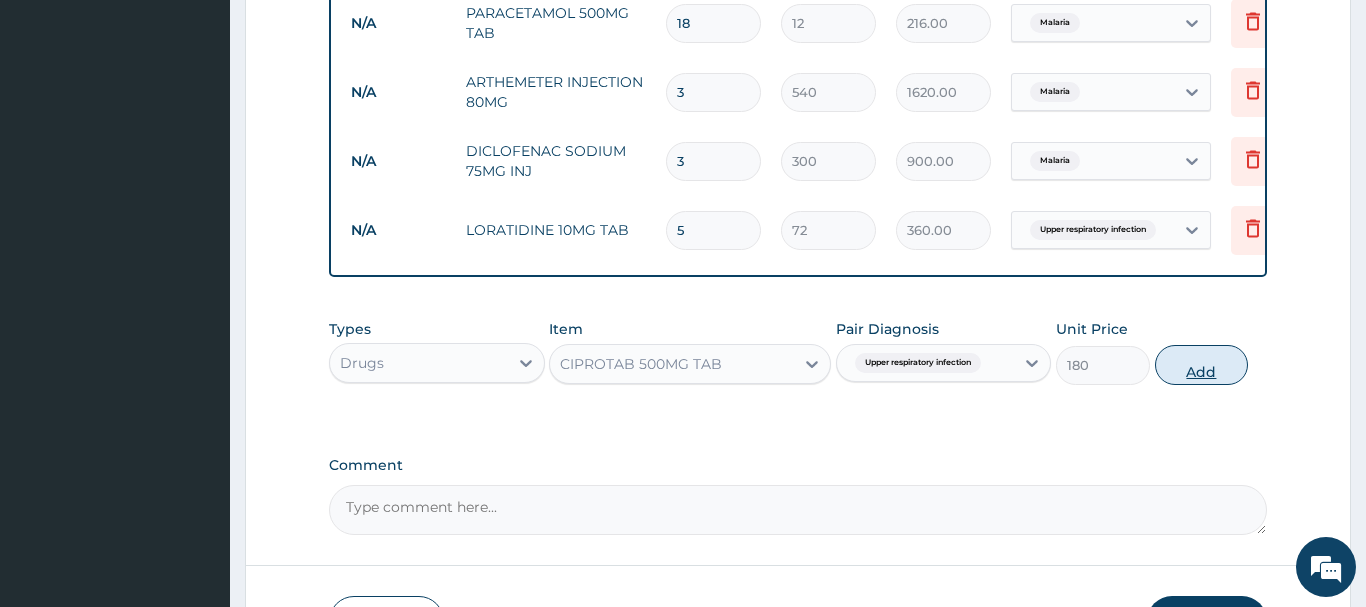 click on "Add" at bounding box center [1202, 365] 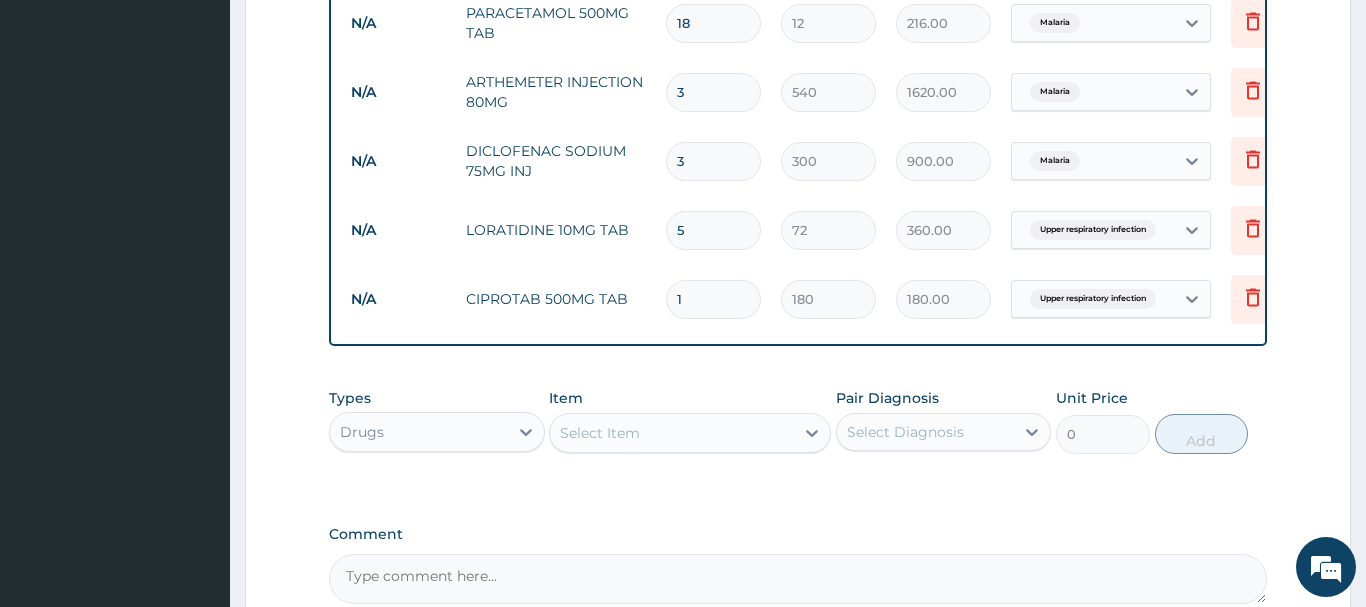 type on "10" 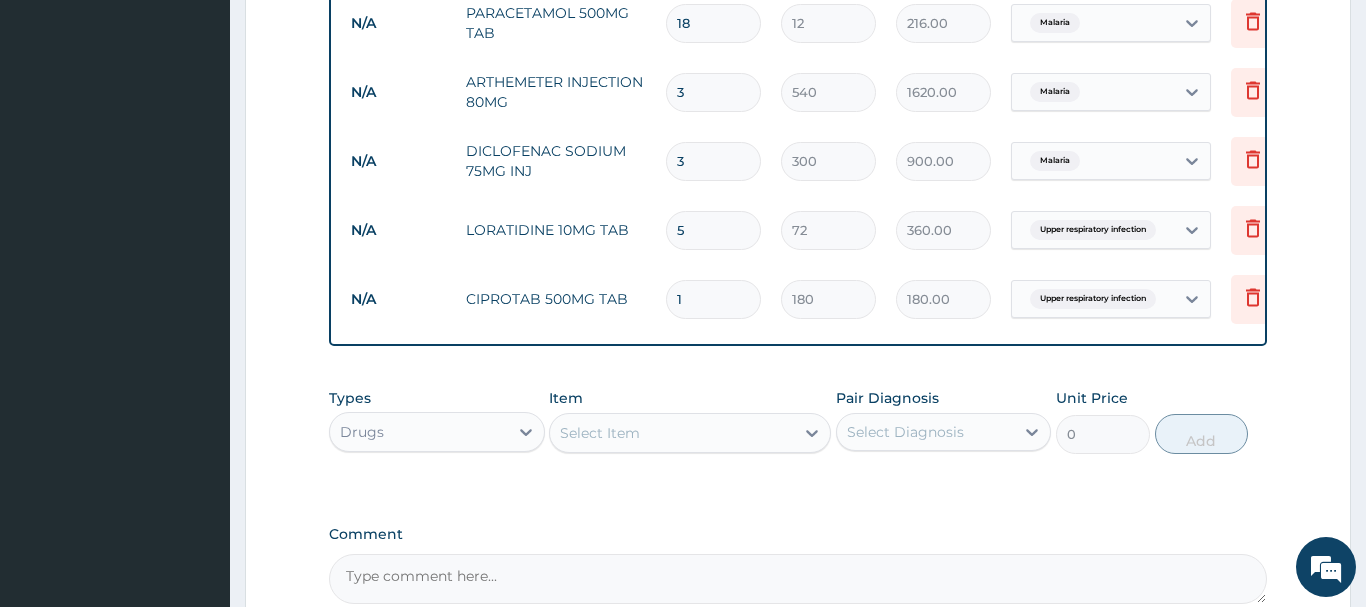 type on "1800.00" 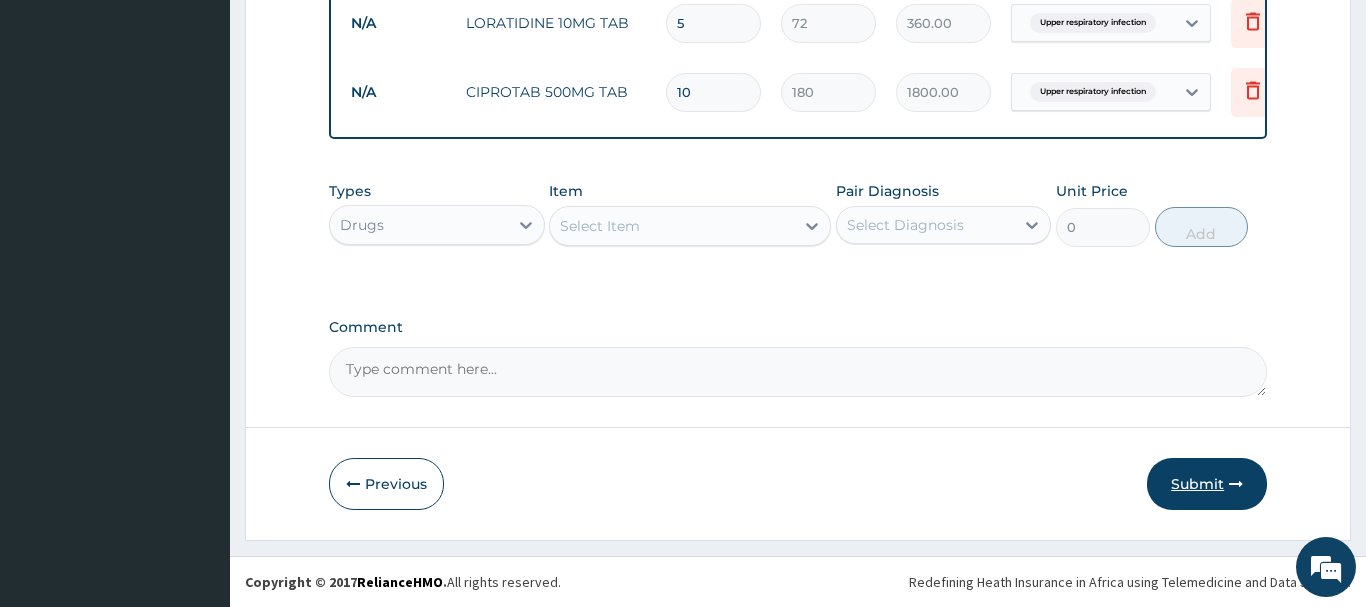 type on "10" 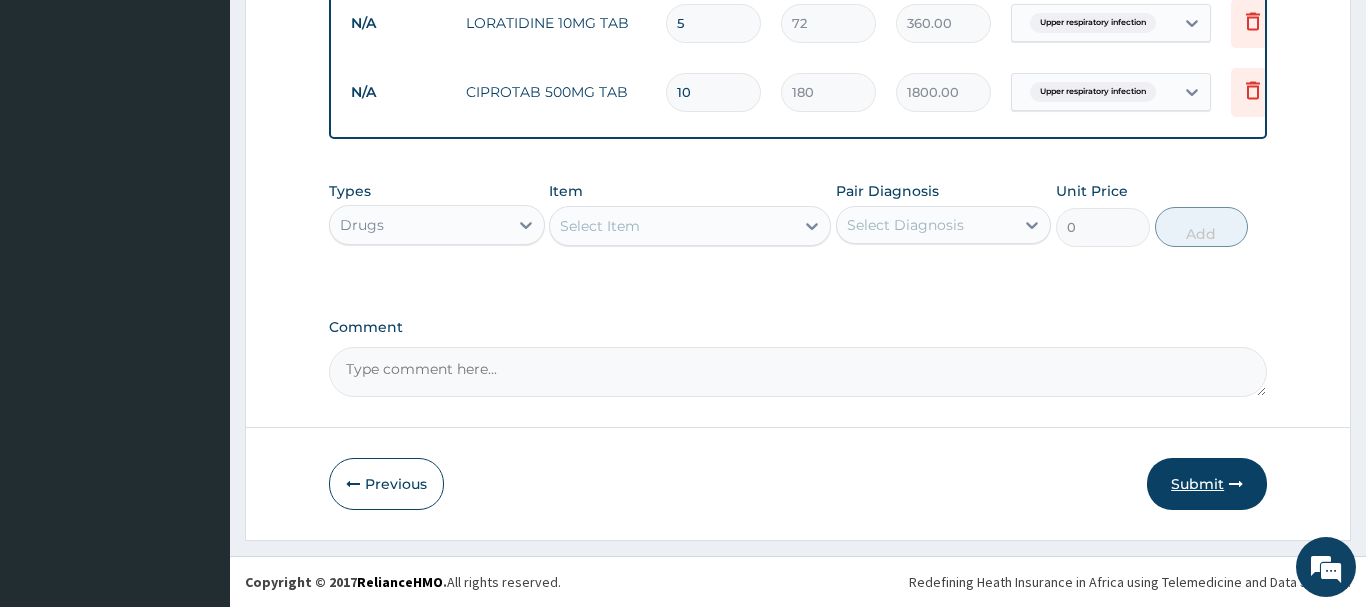 click on "Submit" at bounding box center (1207, 484) 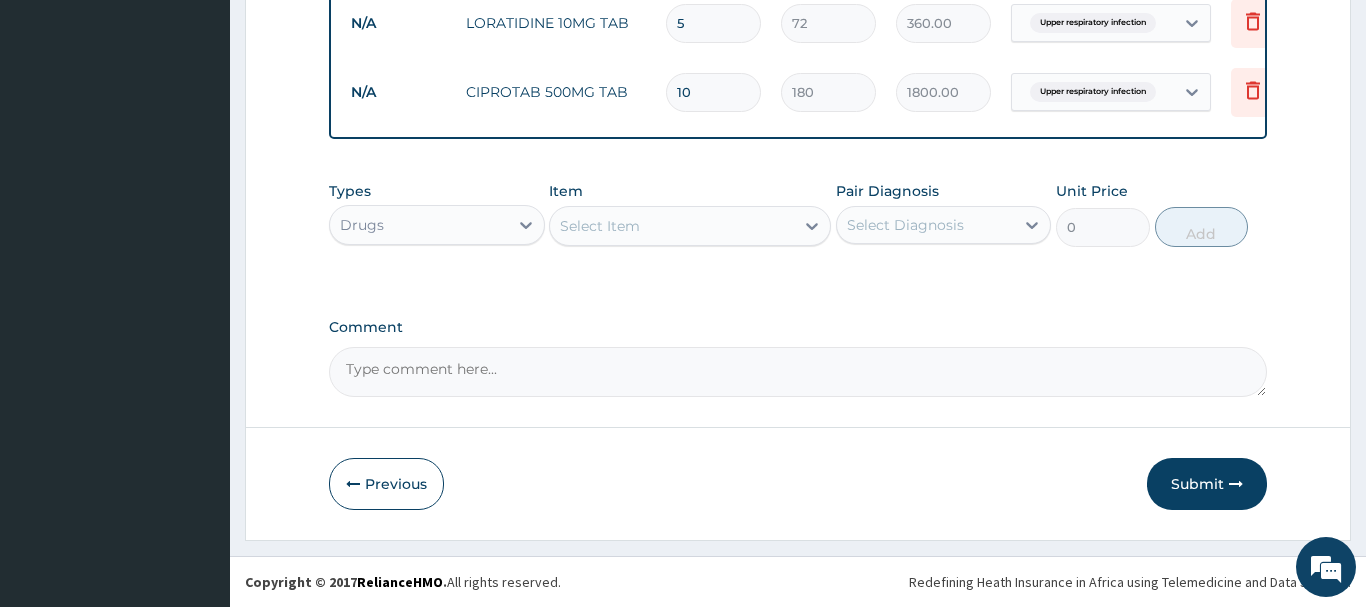 scroll, scrollTop: 81, scrollLeft: 0, axis: vertical 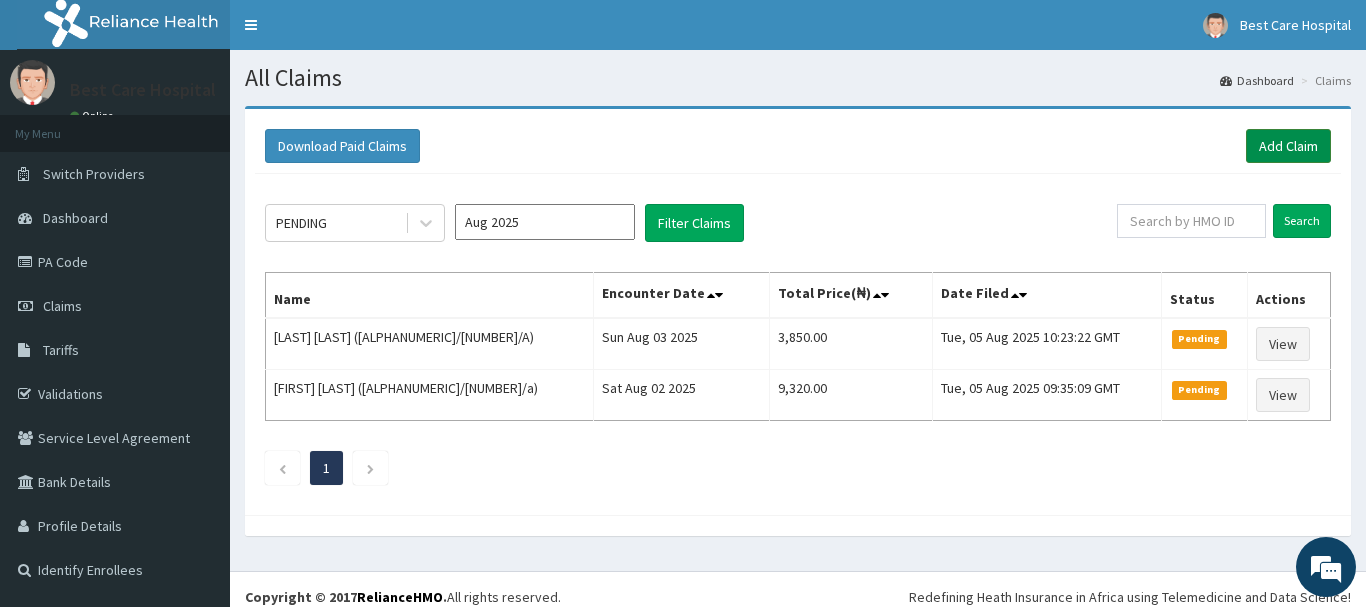 click on "Add Claim" at bounding box center (1288, 146) 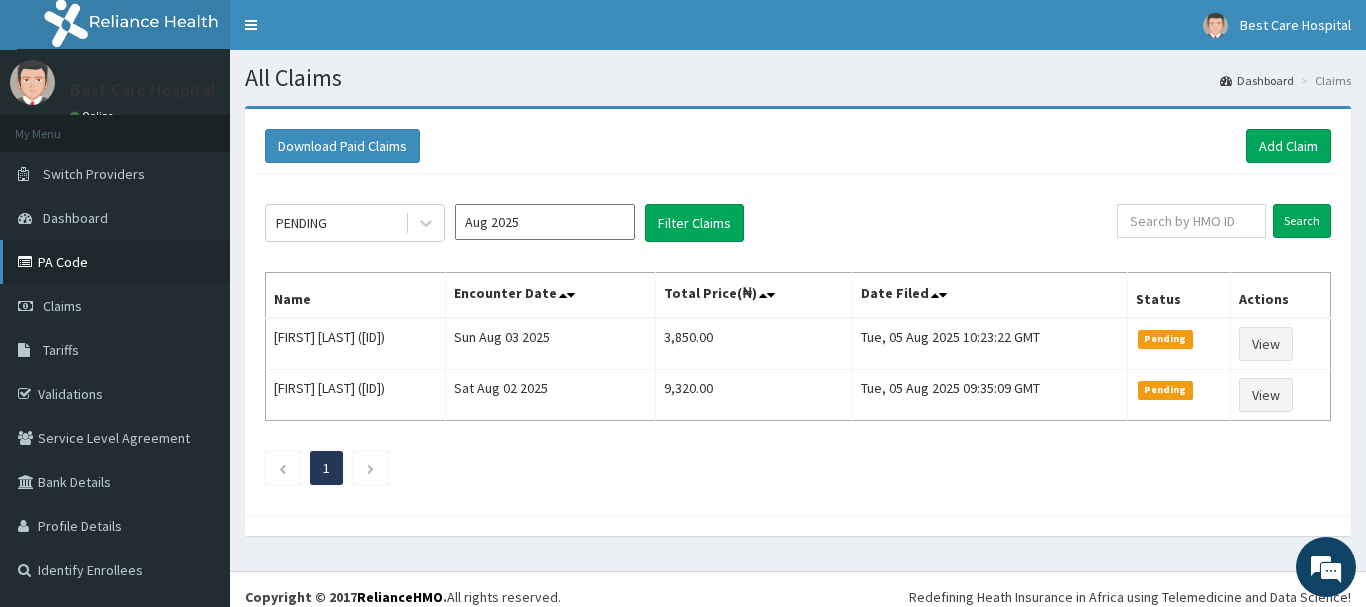 scroll, scrollTop: 0, scrollLeft: 0, axis: both 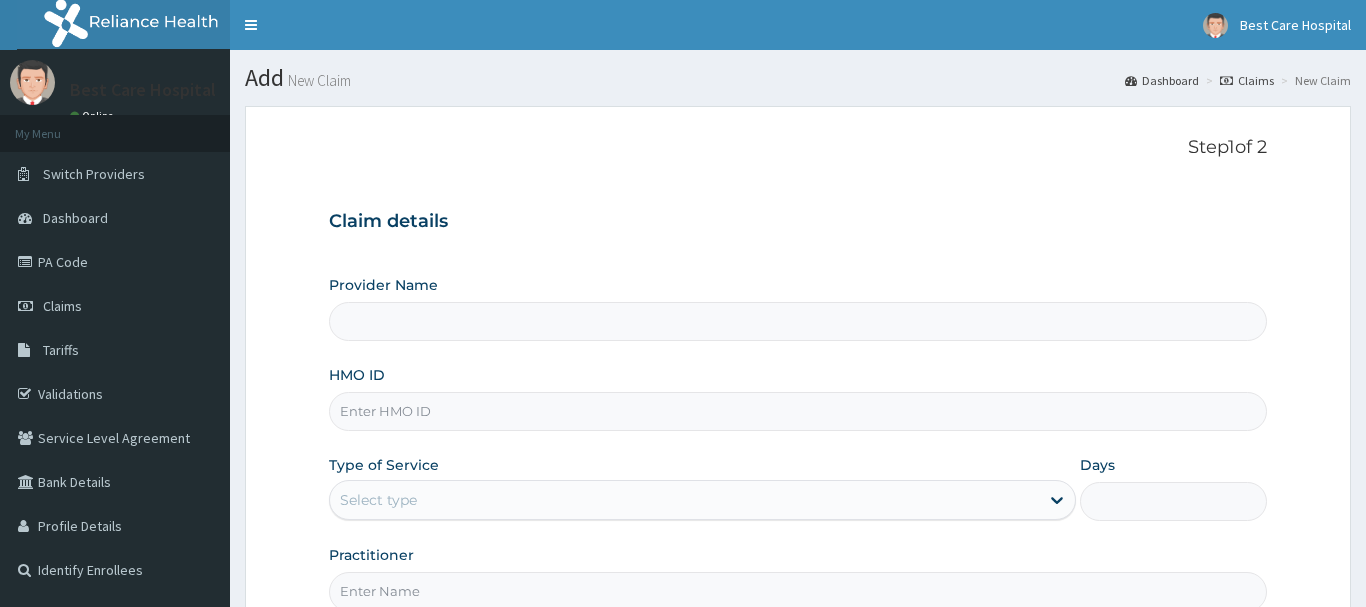 type on "Bestcare Hospital" 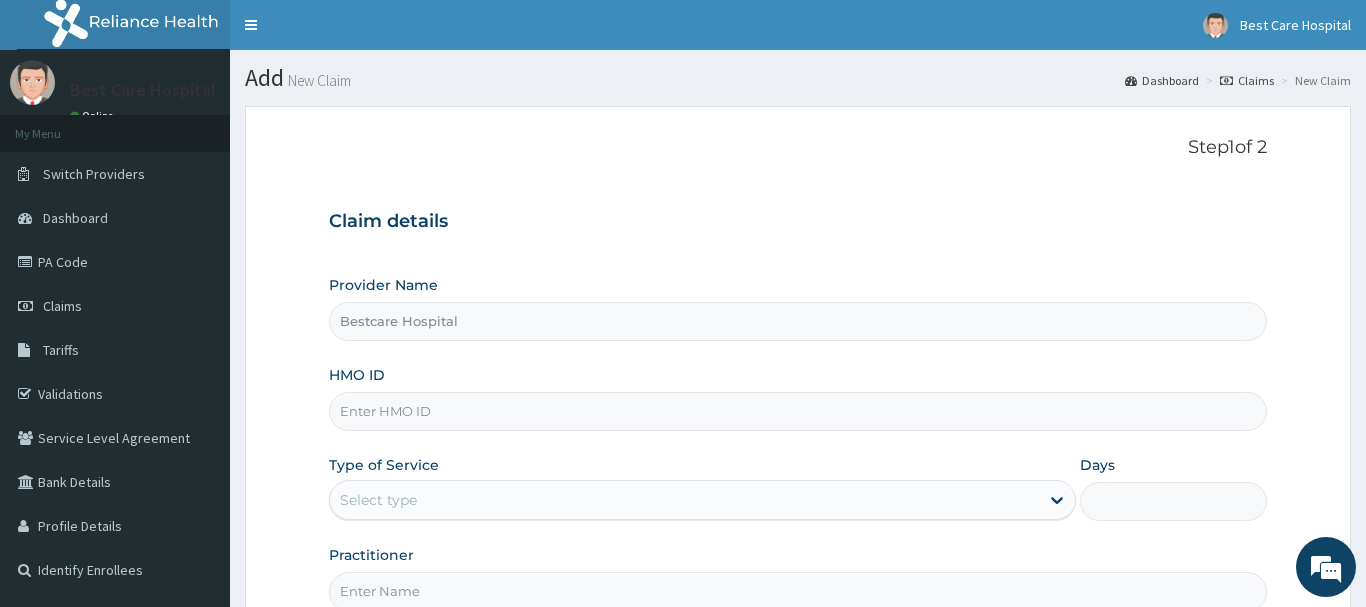 click on "HMO ID" at bounding box center (798, 411) 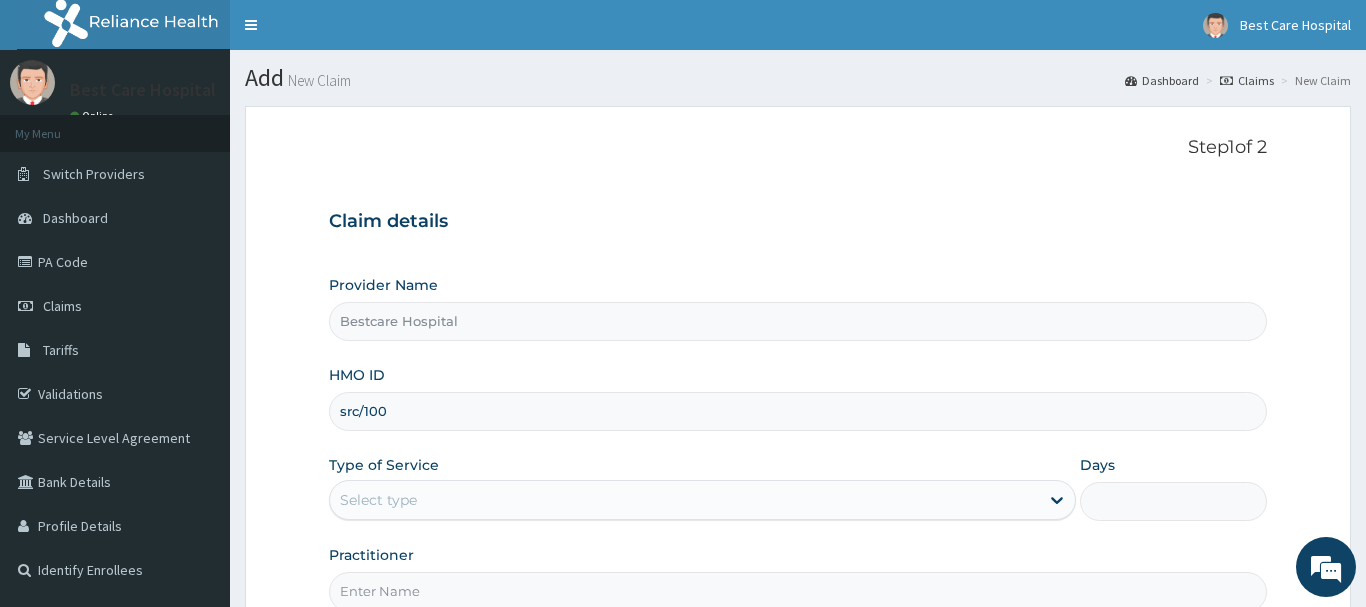 scroll, scrollTop: 0, scrollLeft: 0, axis: both 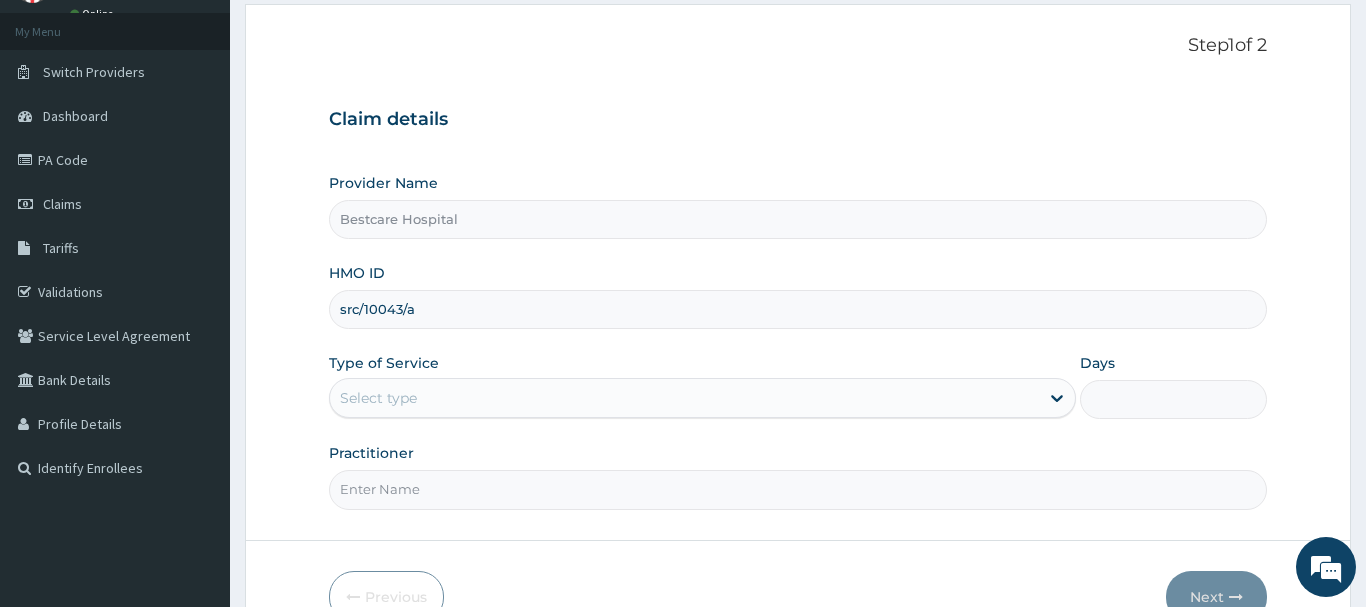 type on "src/10043/a" 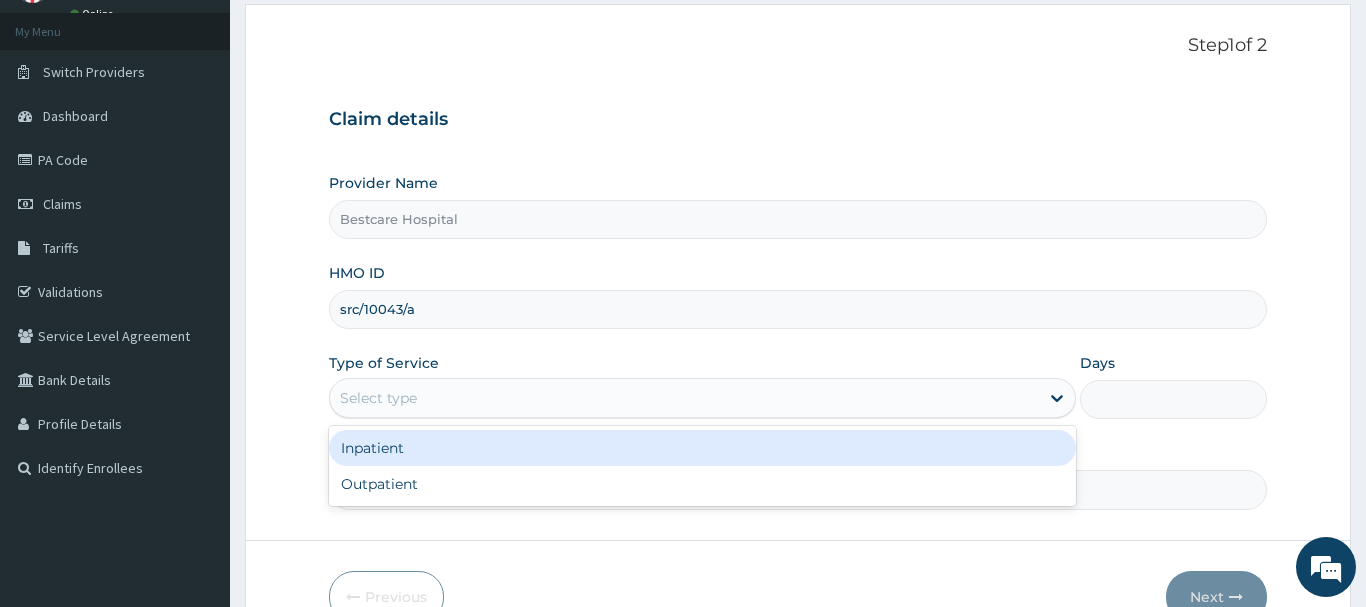 click on "Select type" at bounding box center [685, 398] 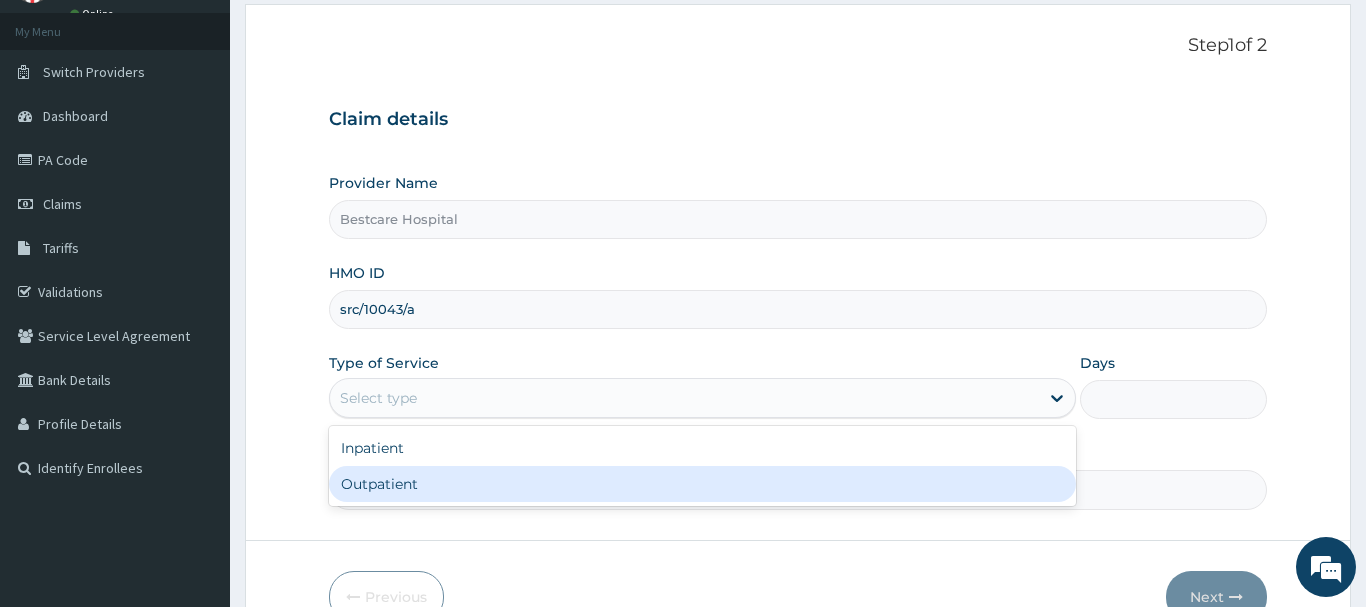 drag, startPoint x: 420, startPoint y: 482, endPoint x: 397, endPoint y: 487, distance: 23.537205 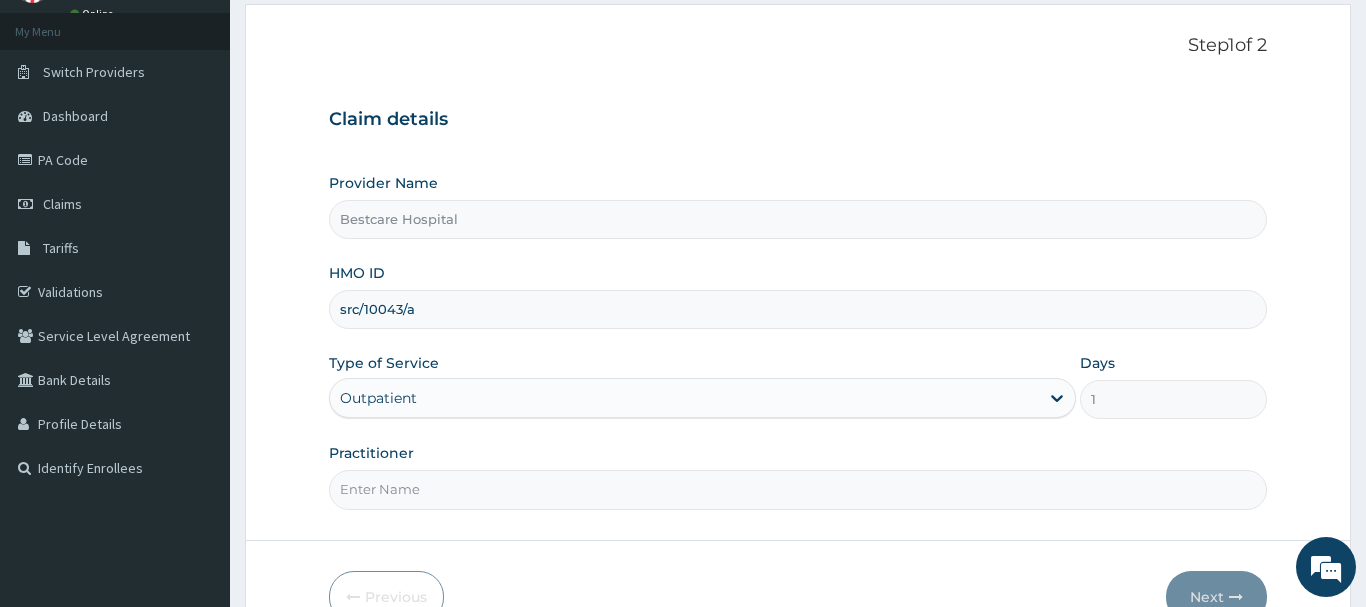 click on "Practitioner" at bounding box center (798, 489) 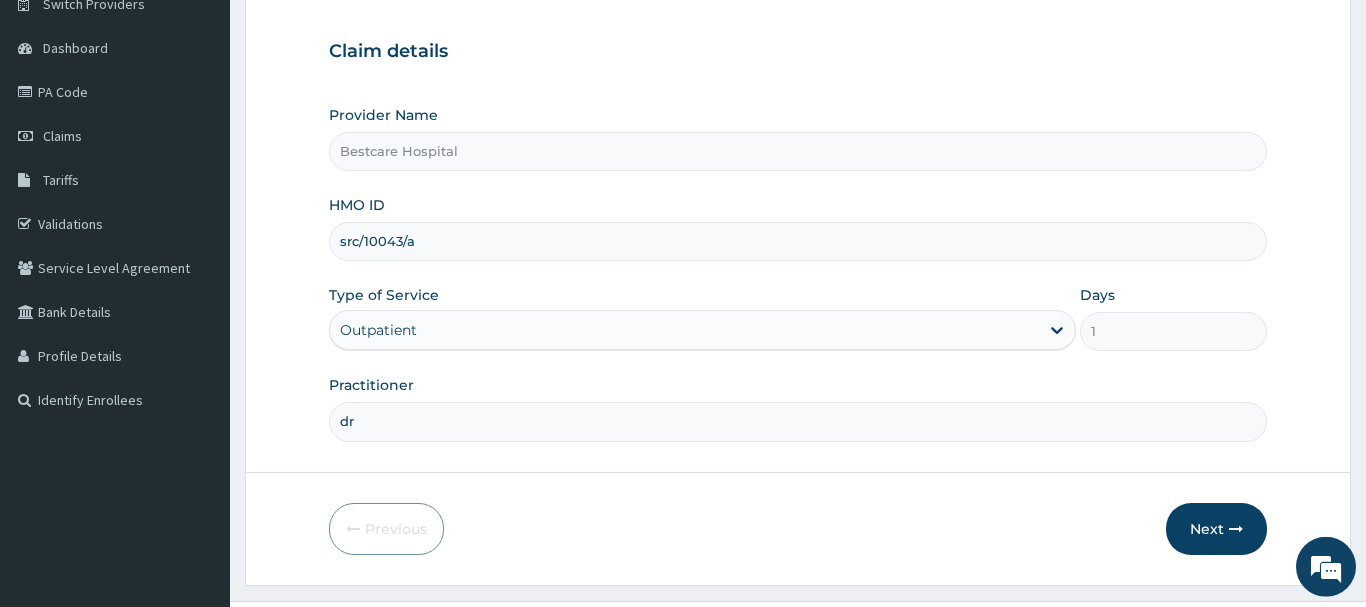 scroll, scrollTop: 215, scrollLeft: 0, axis: vertical 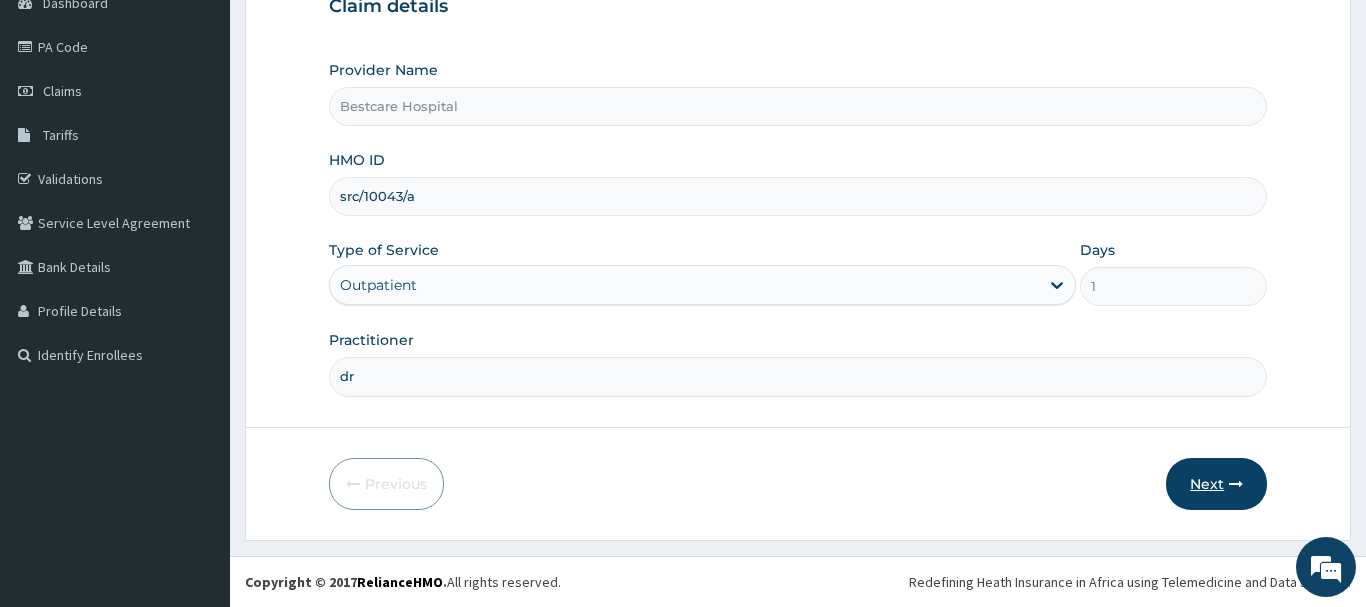 type on "dr" 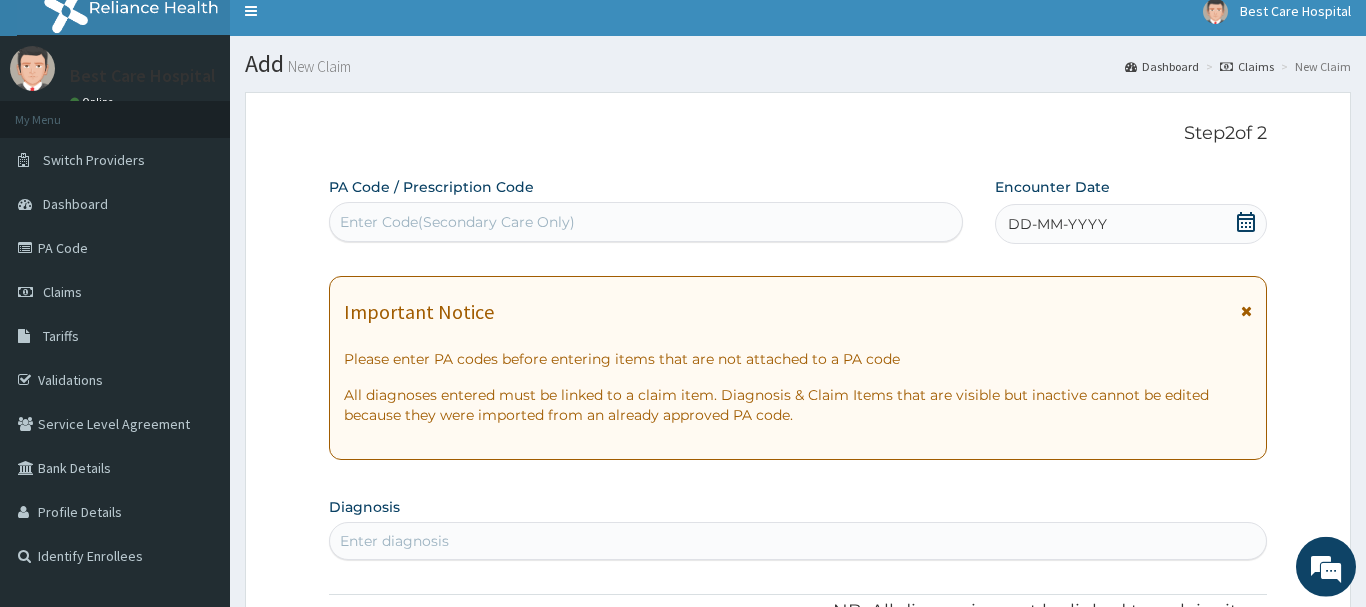 scroll, scrollTop: 0, scrollLeft: 0, axis: both 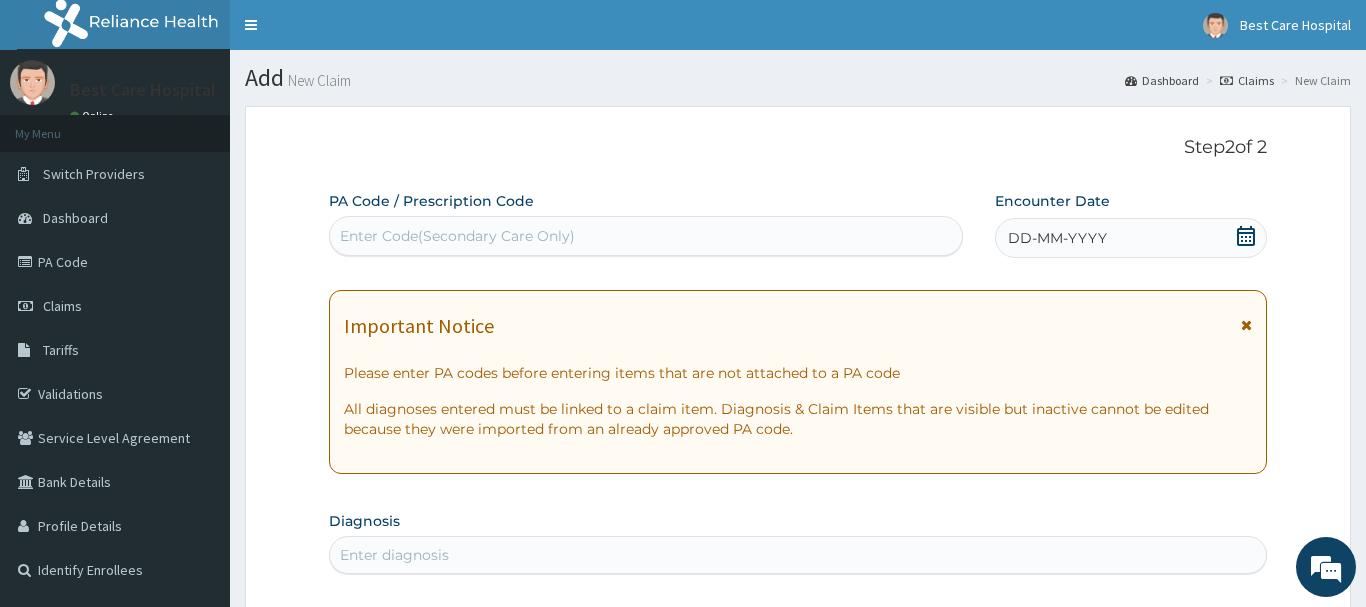 click on "PA Code / Prescription Code Enter Code(Secondary Care Only) Encounter Date DD-MM-YYYY Important Notice Please enter PA codes before entering items that are not attached to a PA code   All diagnoses entered must be linked to a claim item. Diagnosis & Claim Items that are visible but inactive cannot be edited because they were imported from an already approved PA code. Diagnosis Enter diagnosis NB: All diagnosis must be linked to a claim item Claim Items No claim item Types Select Type Item Select Item Pair Diagnosis Select Diagnosis Unit Price 0 Add Comment" at bounding box center [798, 708] 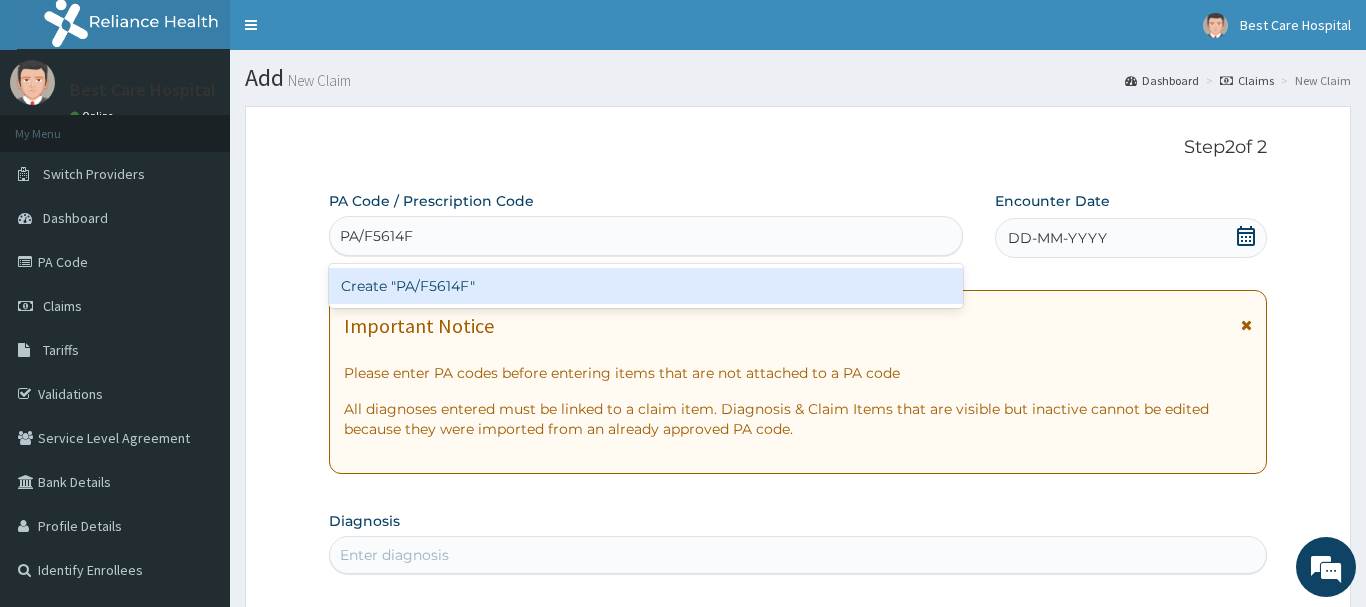click on "Create "PA/F5614F"" at bounding box center (646, 286) 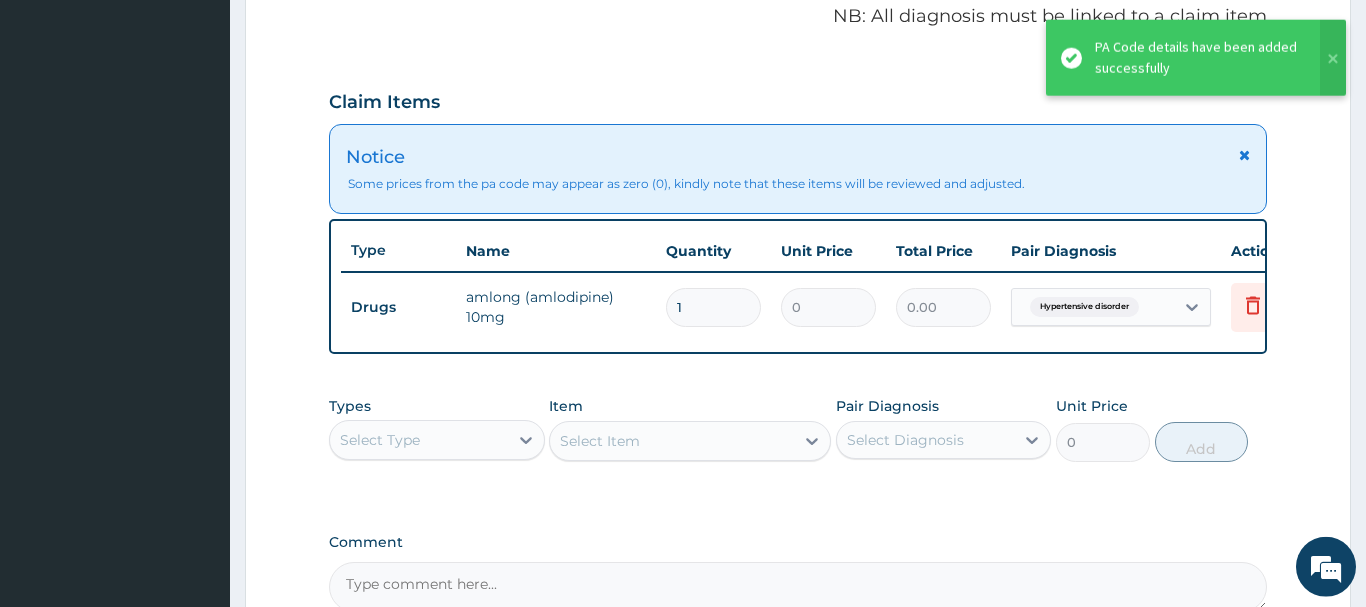 scroll, scrollTop: 733, scrollLeft: 0, axis: vertical 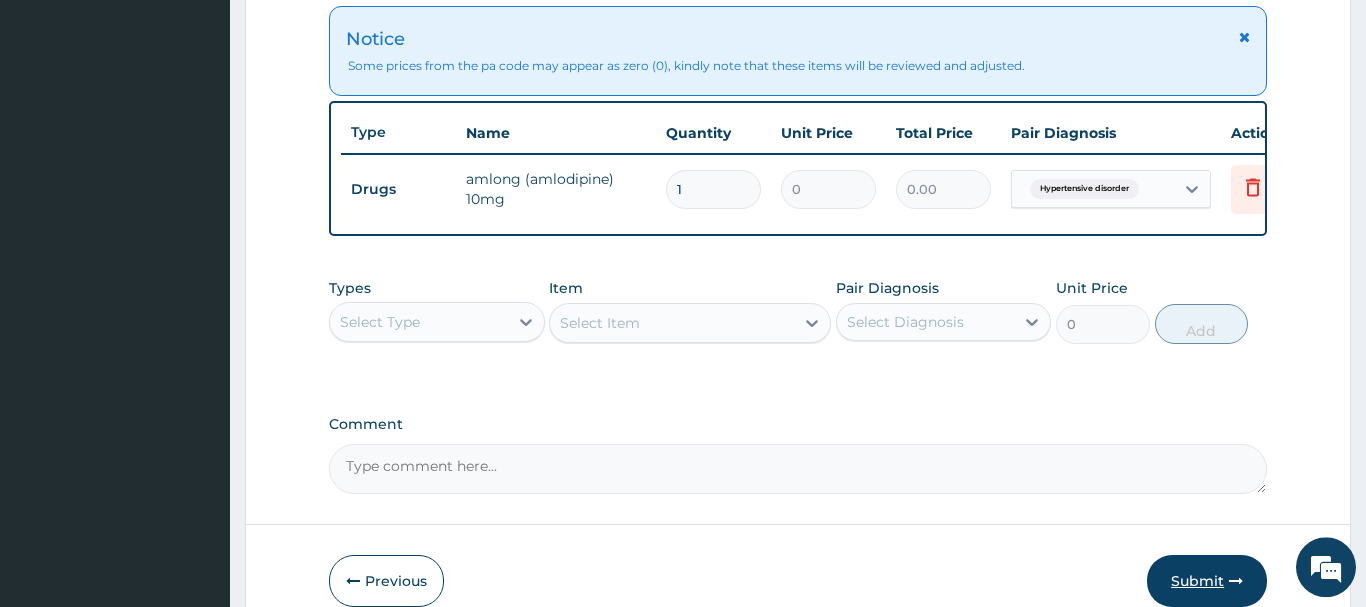 click on "Submit" at bounding box center (1207, 581) 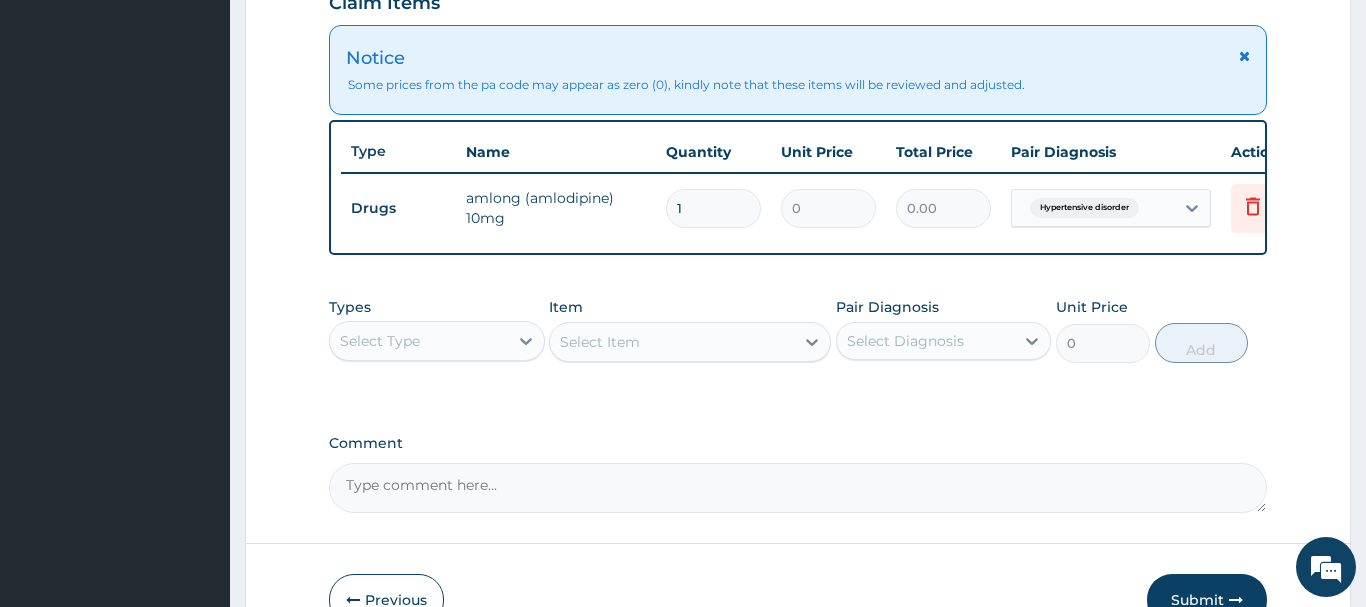 scroll, scrollTop: 830, scrollLeft: 0, axis: vertical 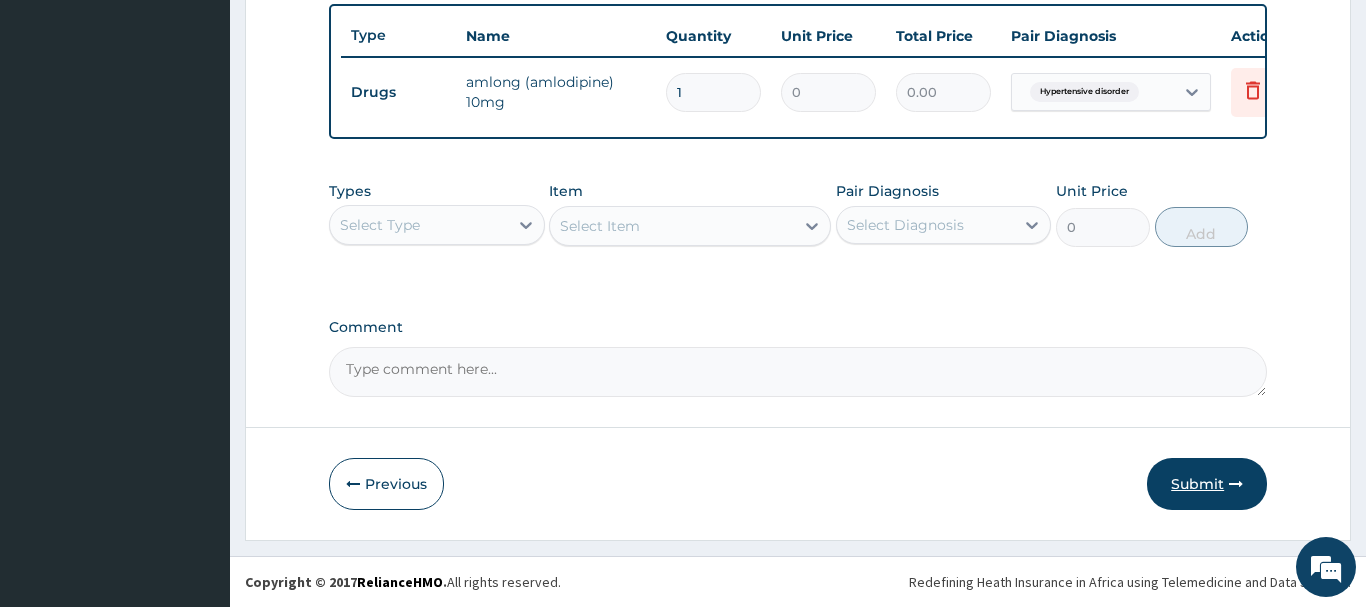 click on "Submit" at bounding box center [1207, 484] 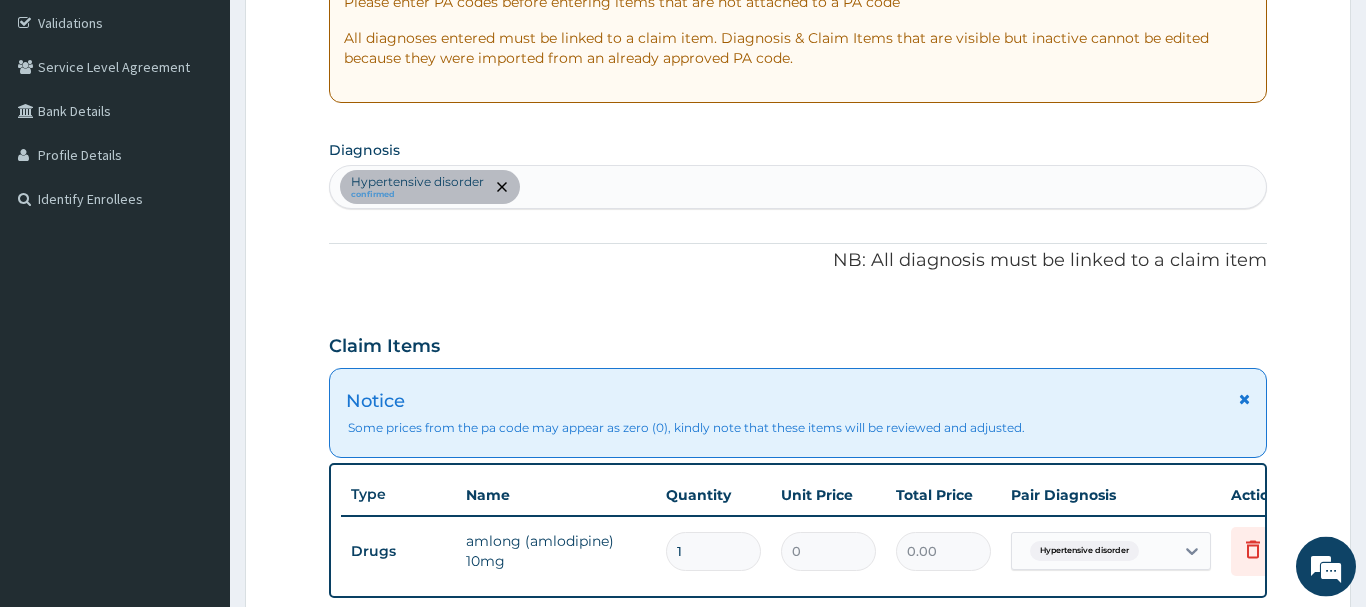 scroll, scrollTop: 320, scrollLeft: 0, axis: vertical 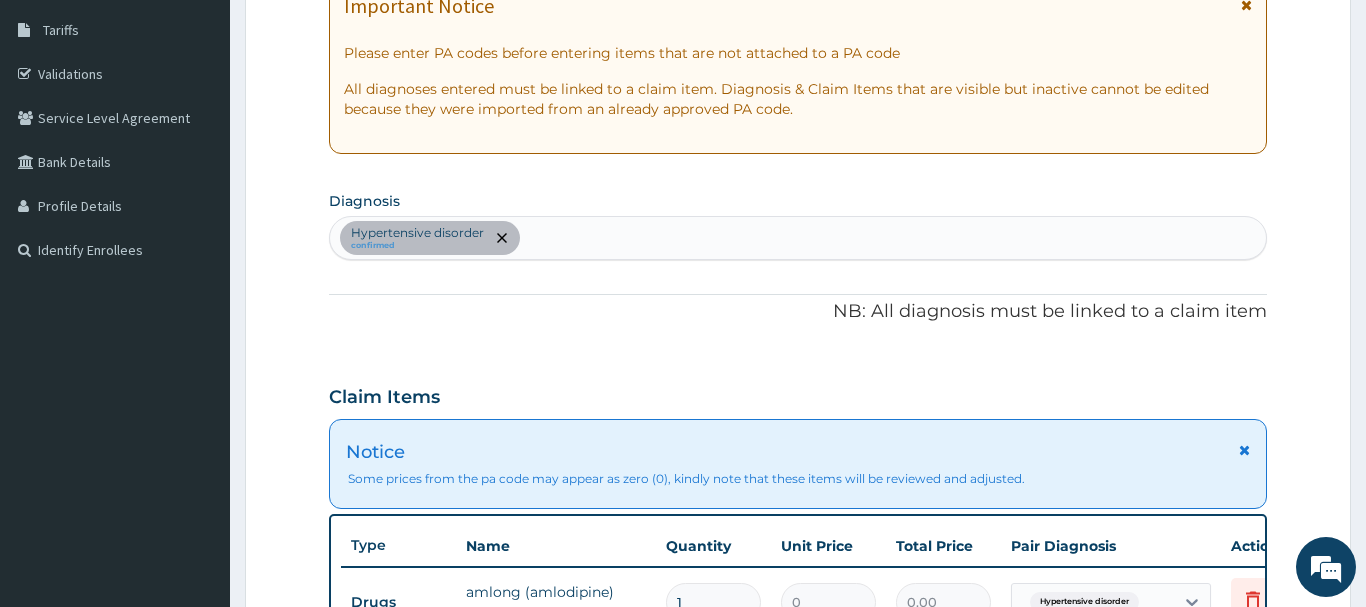 click on "Notice Some prices from the pa code may appear as zero (0), kindly note that these items will be reviewed and adjusted." at bounding box center (798, 464) 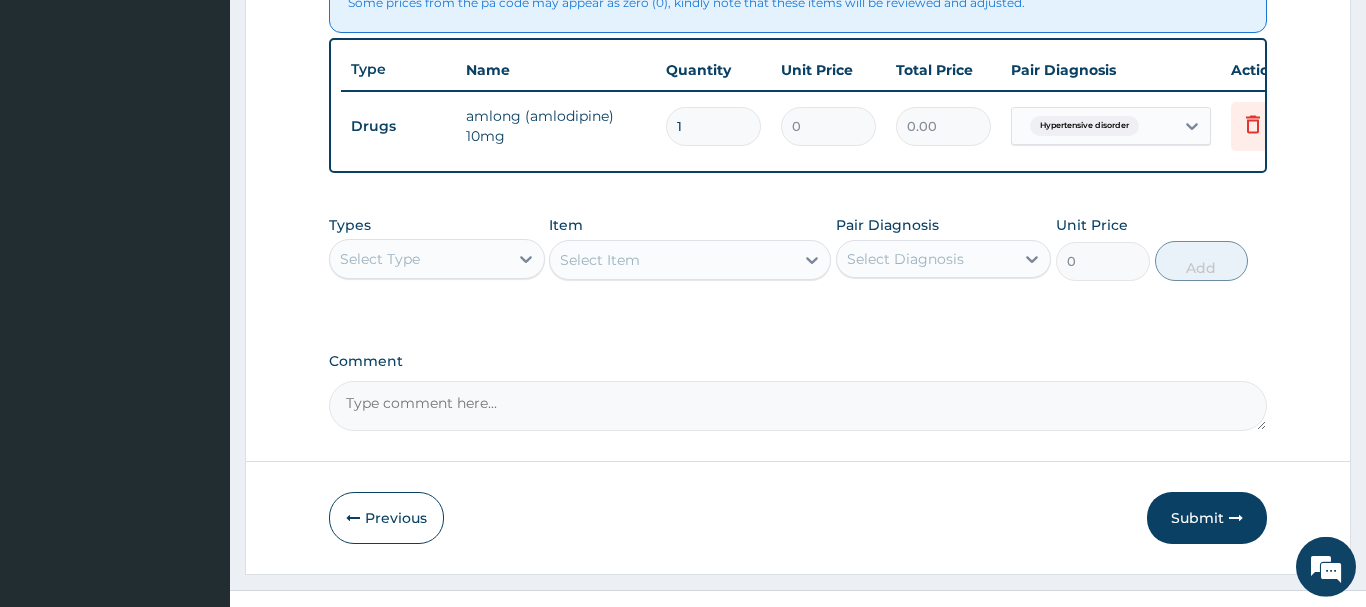 scroll, scrollTop: 830, scrollLeft: 0, axis: vertical 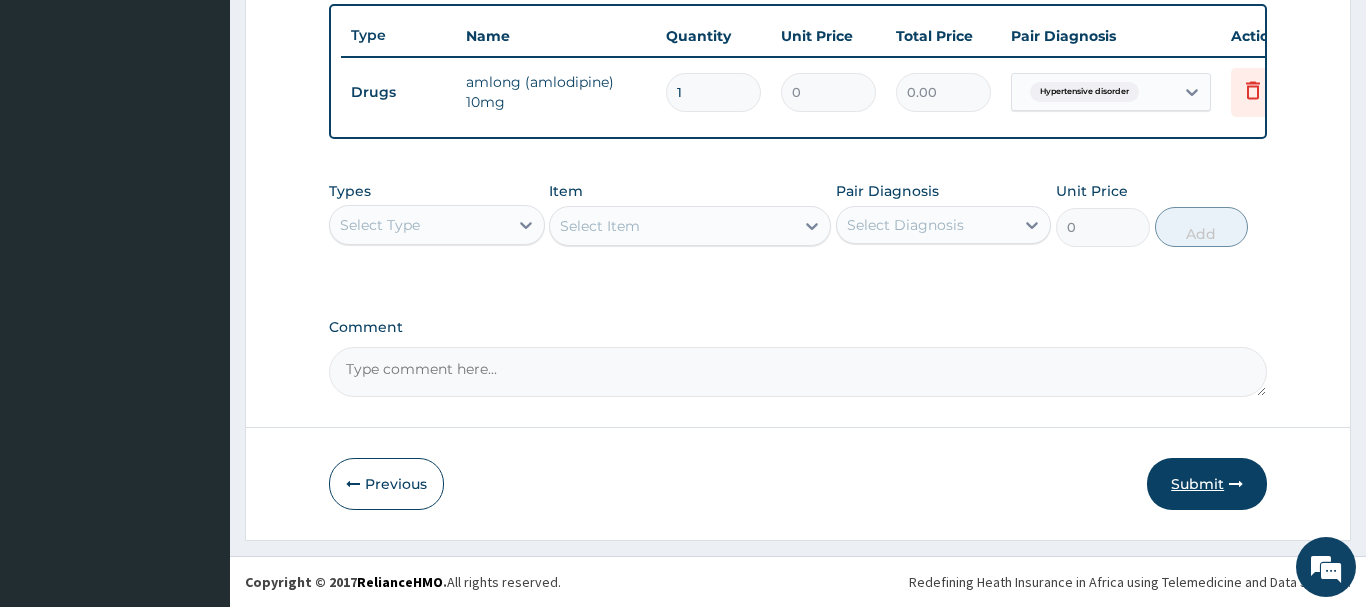 click on "Submit" at bounding box center (1207, 484) 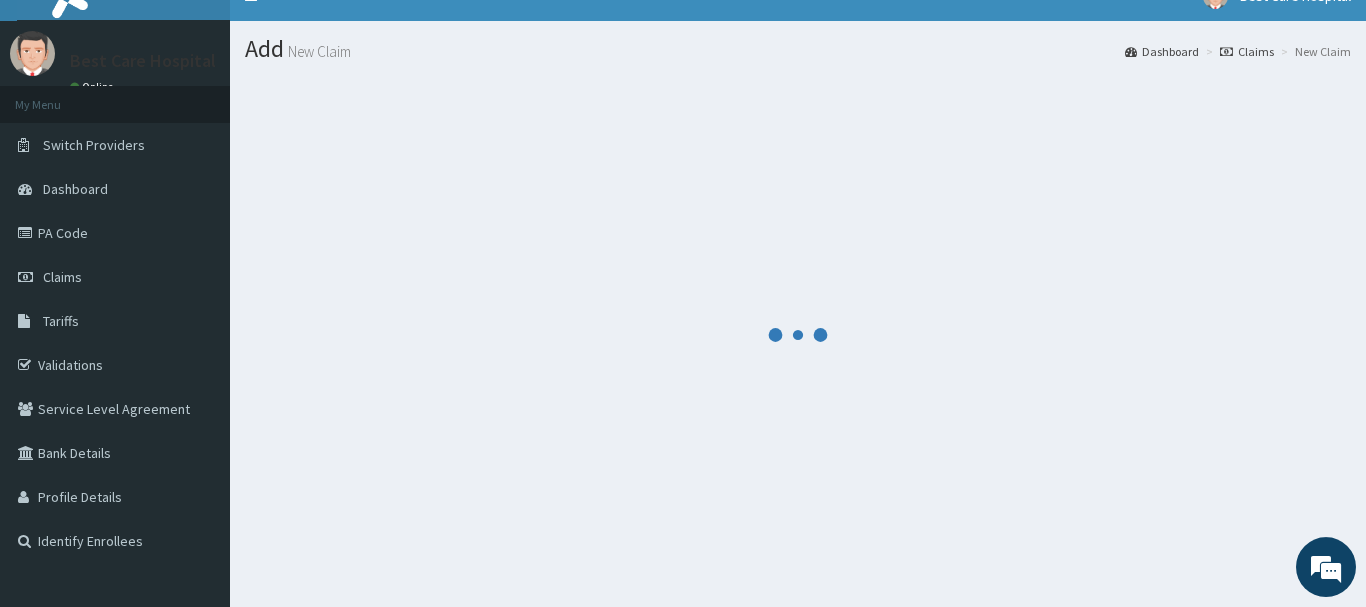 scroll, scrollTop: 0, scrollLeft: 0, axis: both 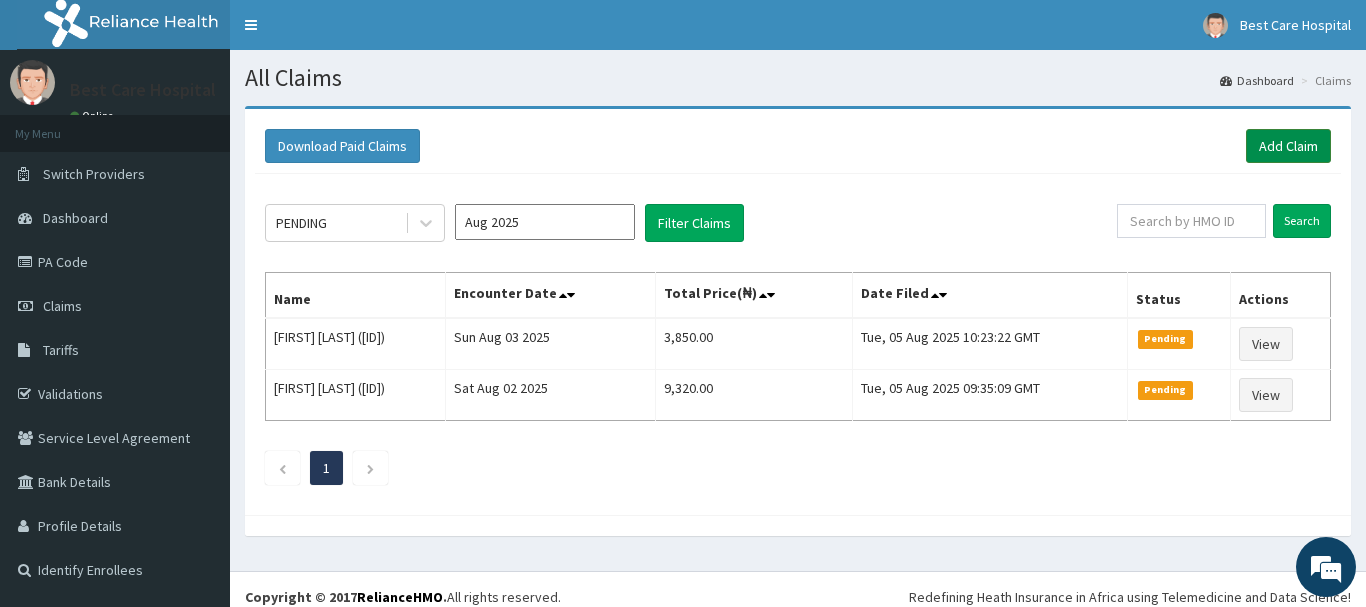 click on "Add Claim" at bounding box center (1288, 146) 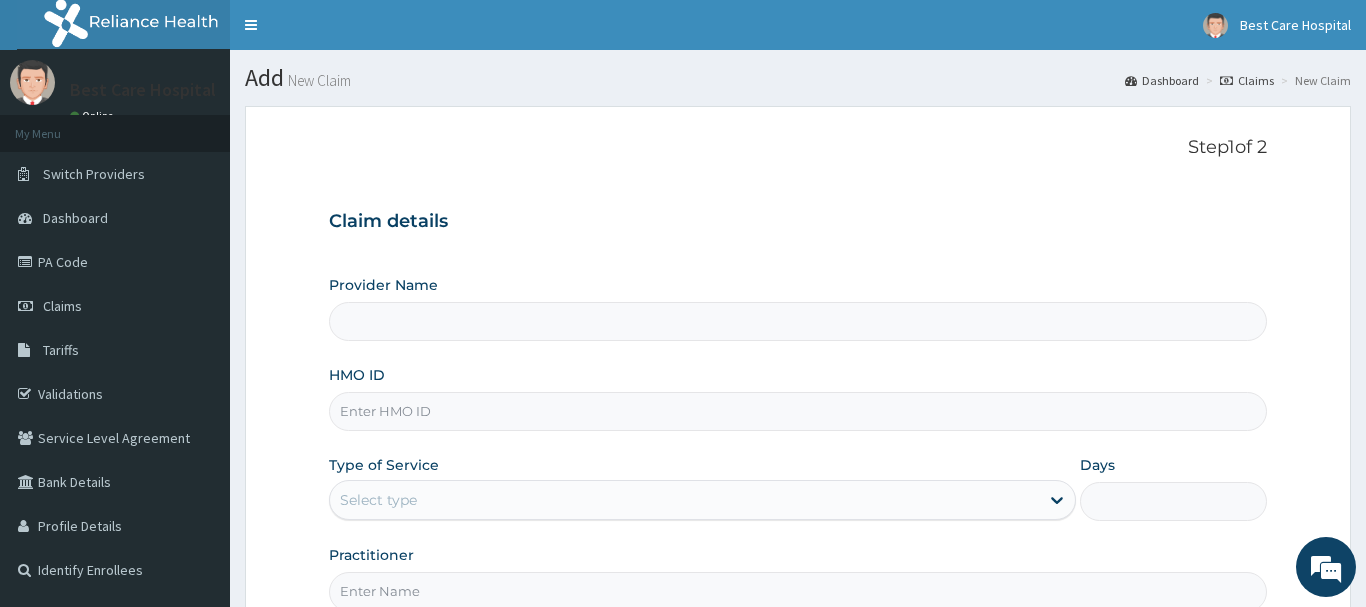 scroll, scrollTop: 0, scrollLeft: 0, axis: both 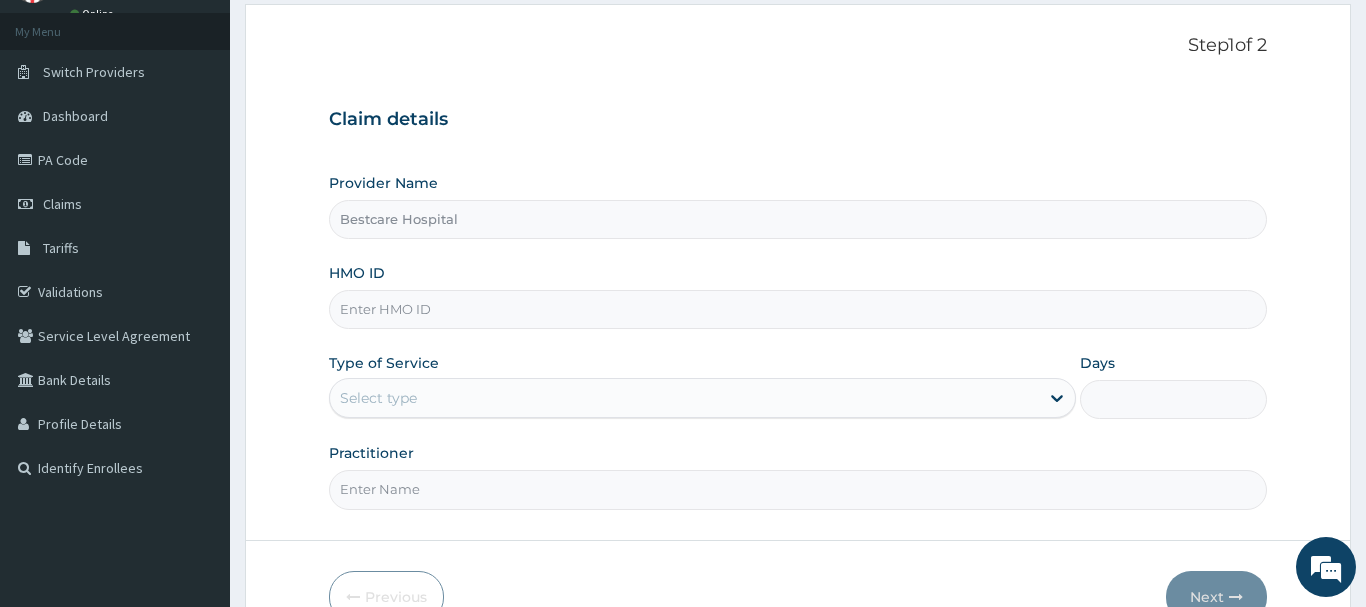 click on "HMO ID" at bounding box center [798, 309] 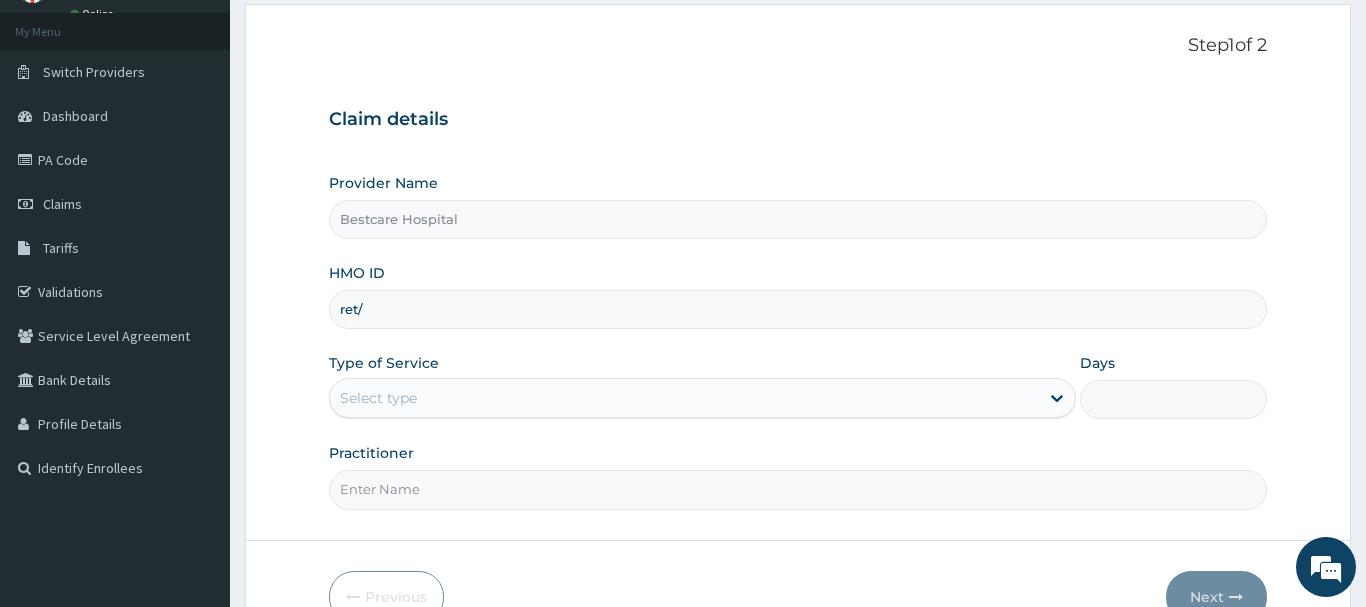 scroll, scrollTop: 0, scrollLeft: 0, axis: both 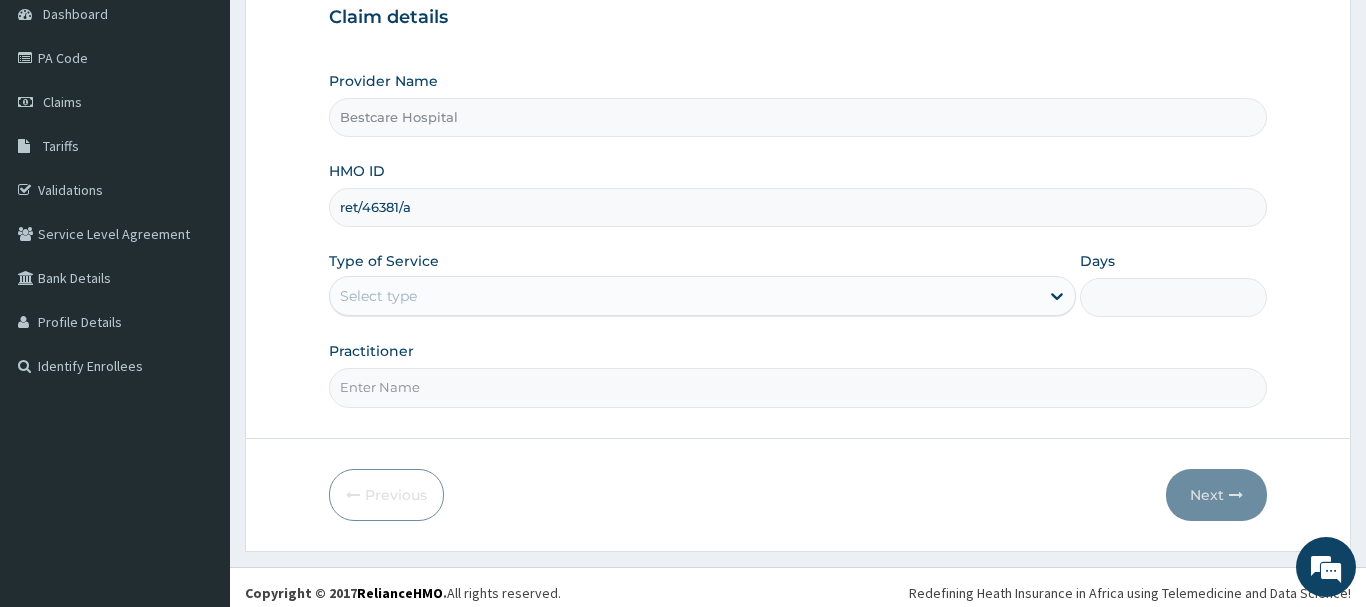 type on "ret/46381/a" 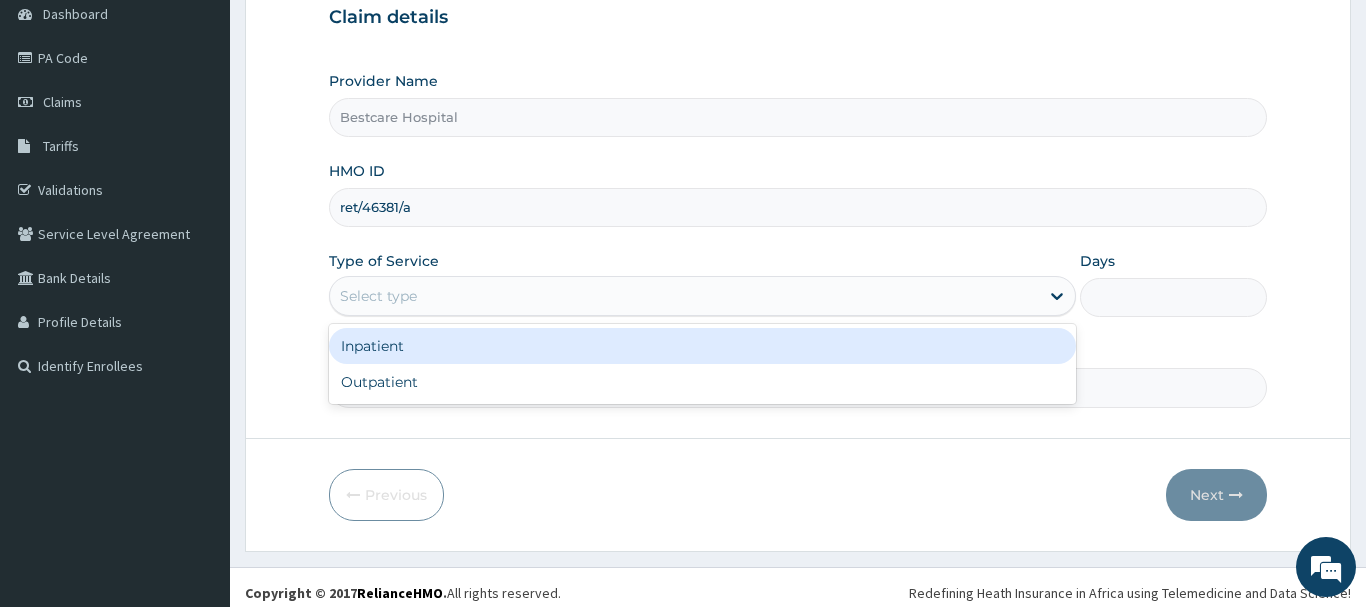 drag, startPoint x: 430, startPoint y: 291, endPoint x: 431, endPoint y: 312, distance: 21.023796 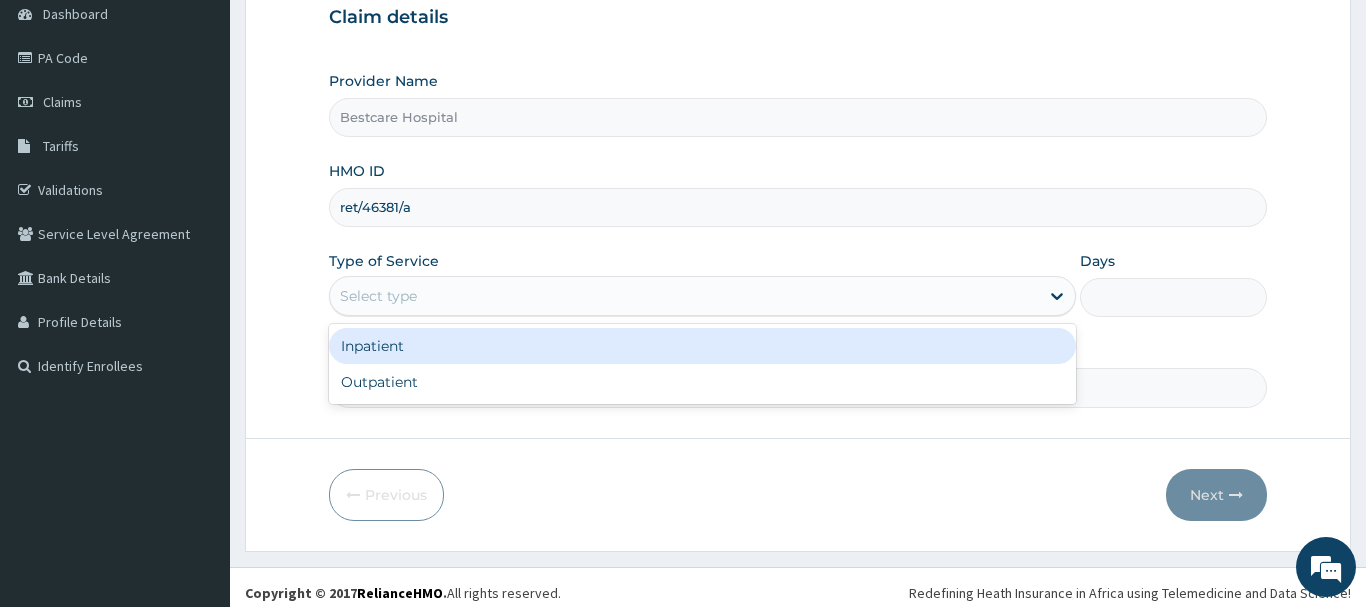click on "Select type" at bounding box center [685, 296] 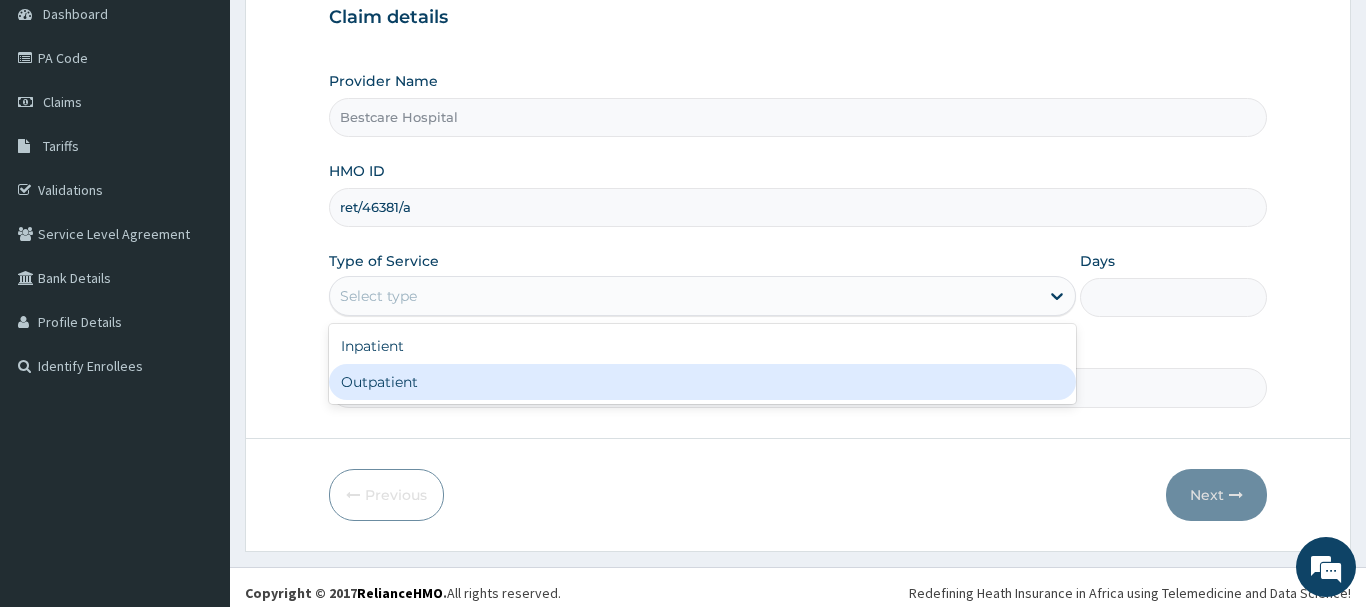 click on "Outpatient" at bounding box center [703, 382] 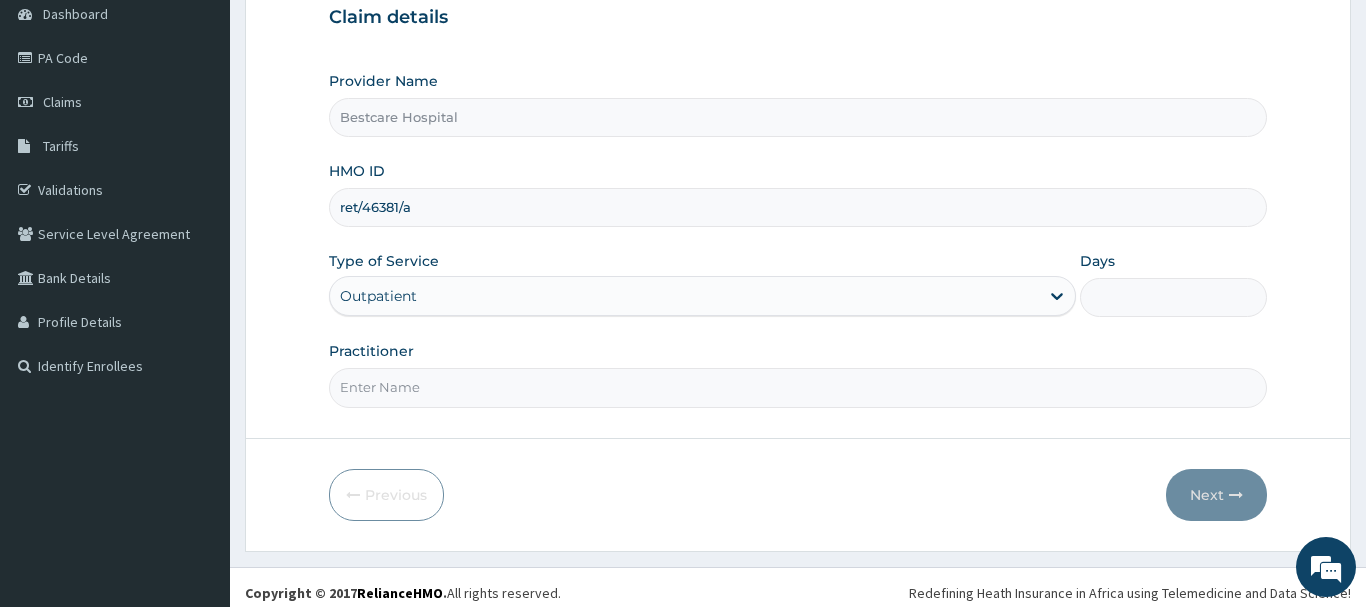type on "1" 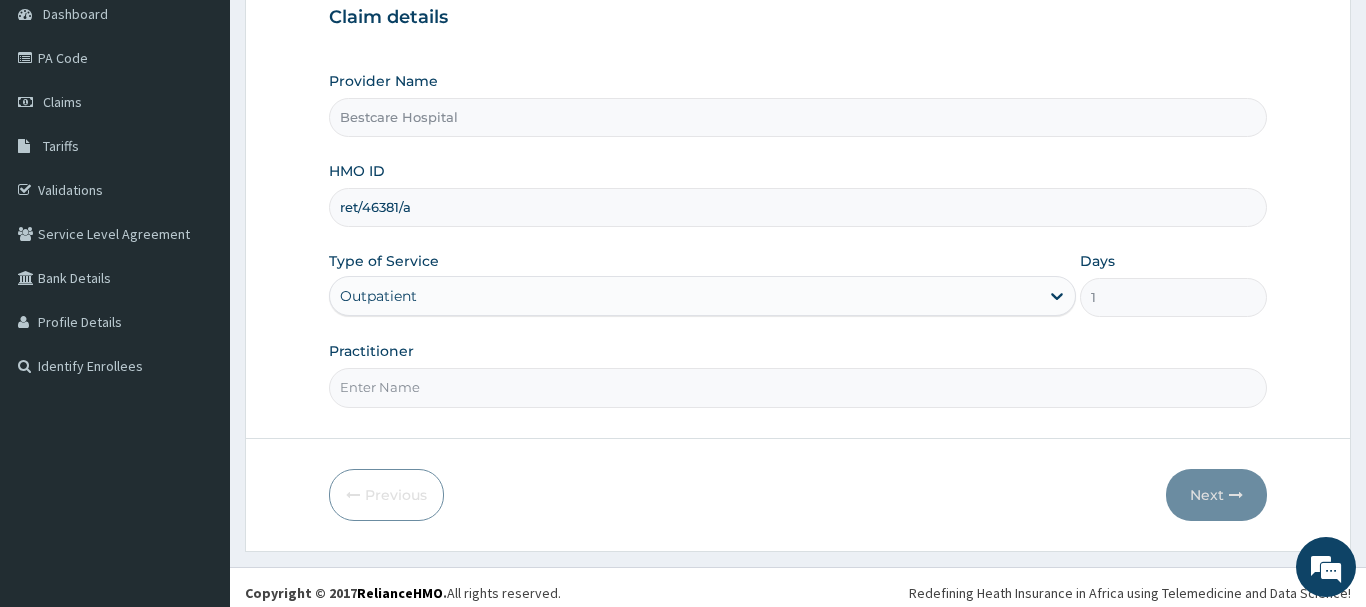 click on "Practitioner" at bounding box center (798, 387) 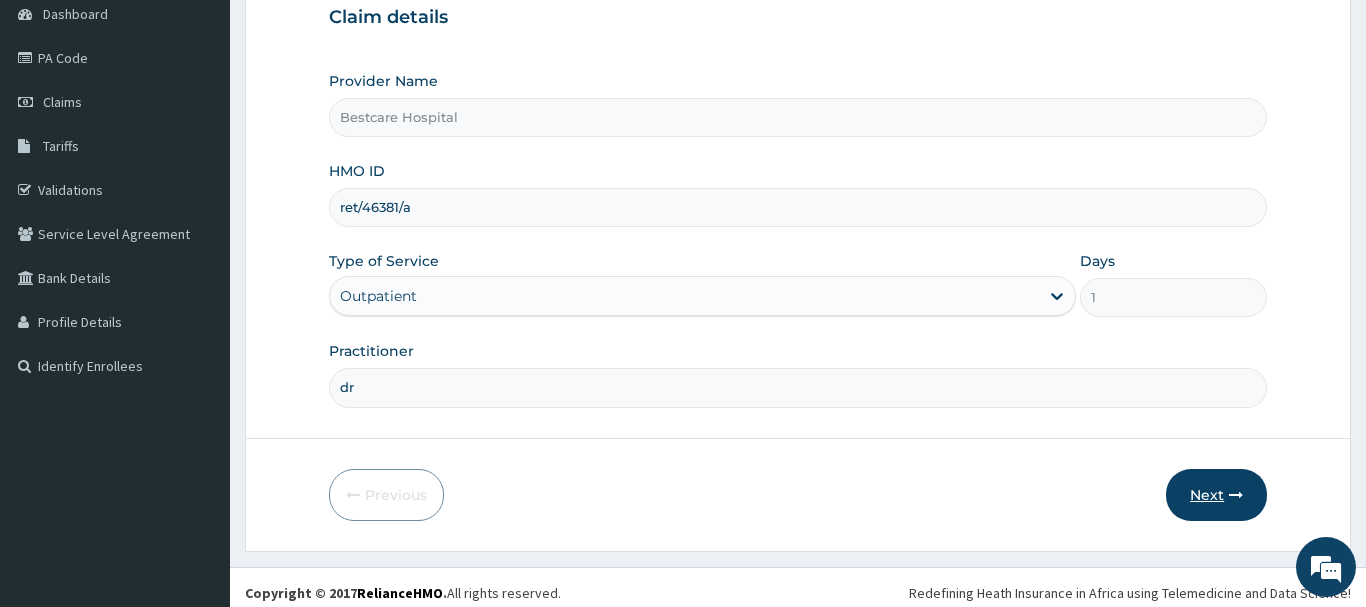 type on "dr" 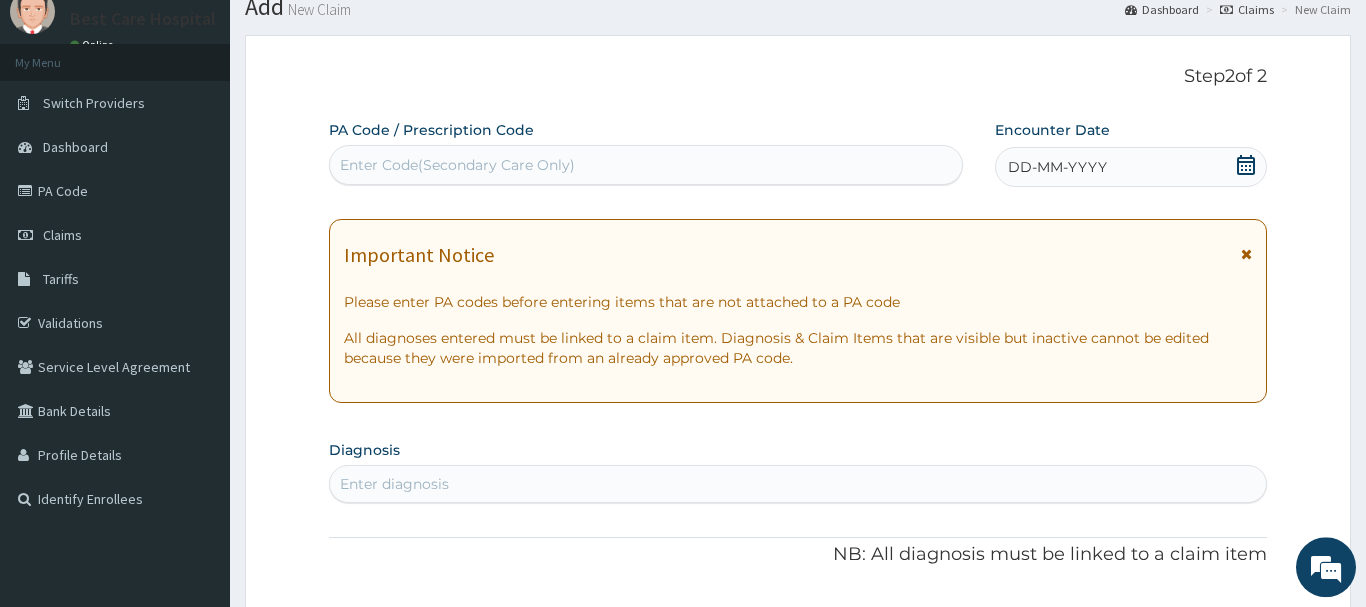 scroll, scrollTop: 0, scrollLeft: 0, axis: both 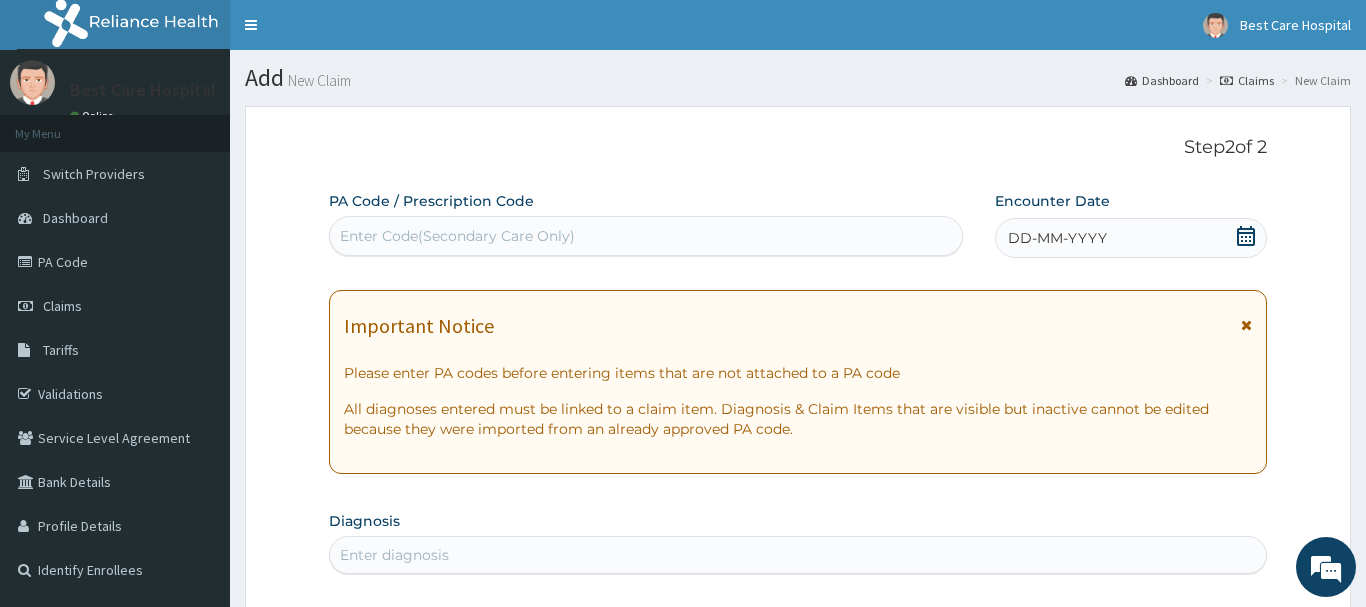 click on "Enter Code(Secondary Care Only)" at bounding box center [457, 236] 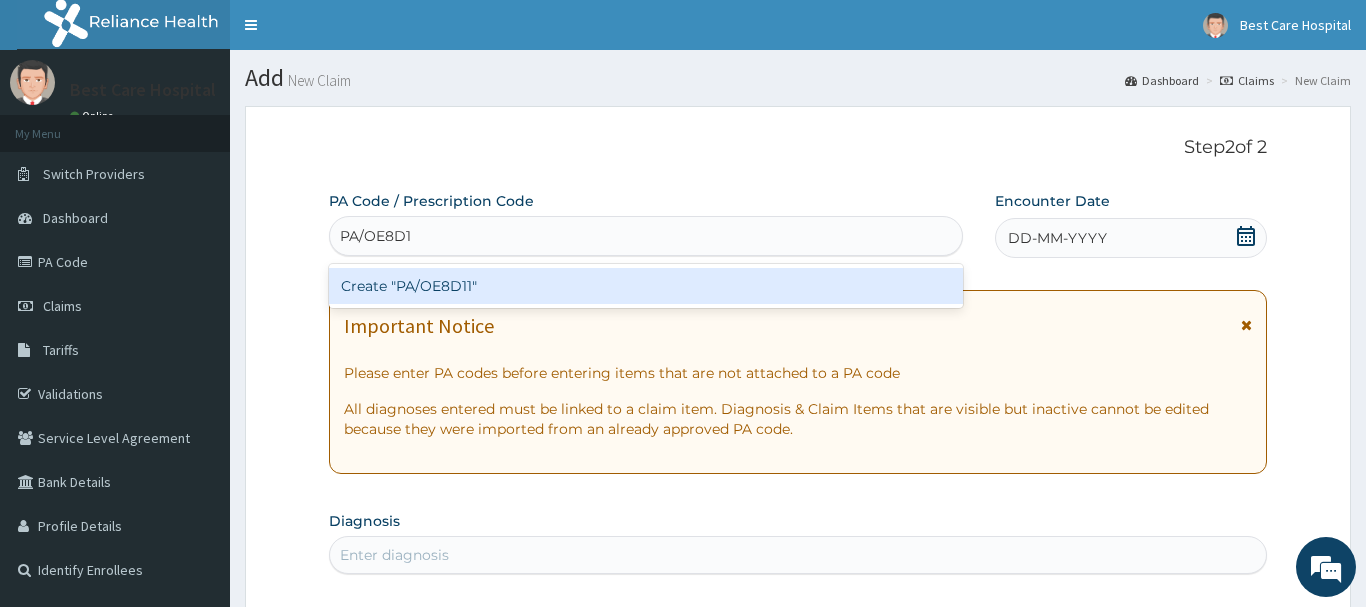 type on "PA/OE8D11" 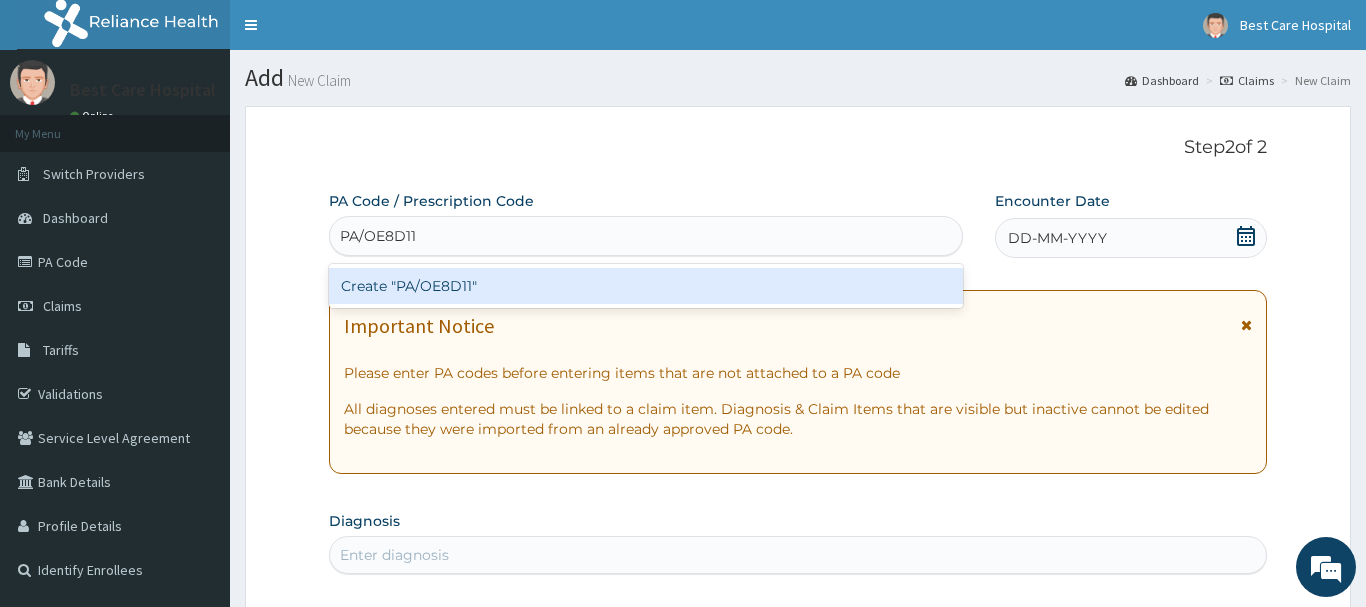 click on "Create "PA/OE8D11"" at bounding box center [646, 286] 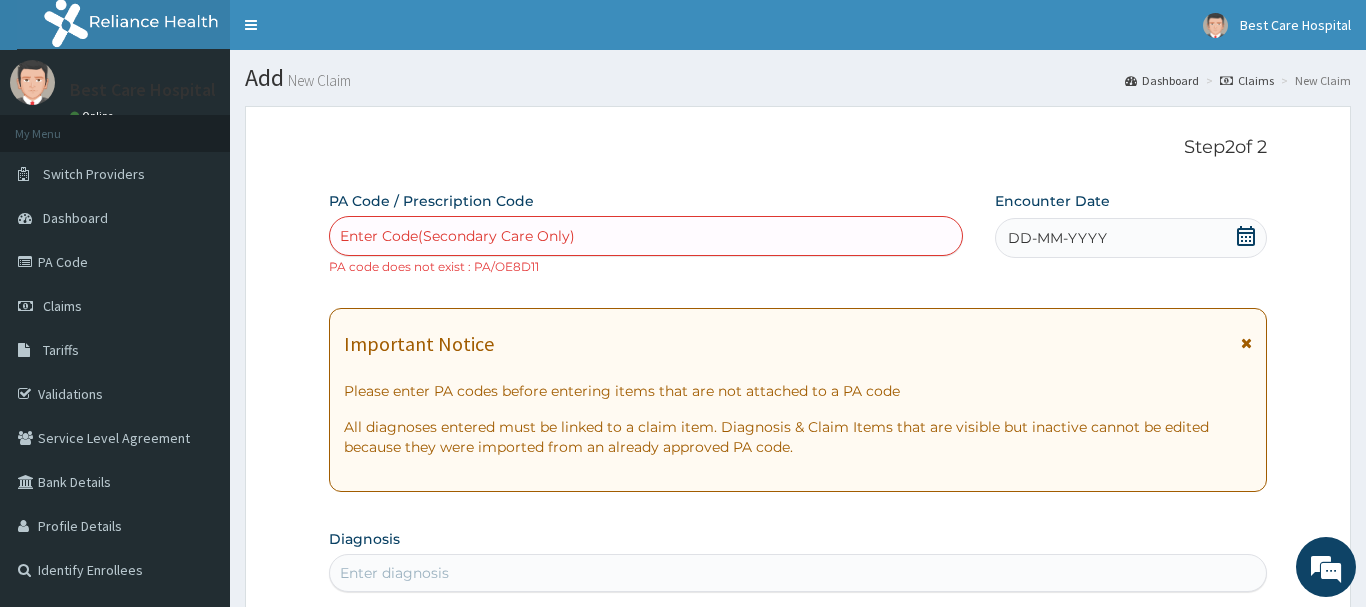 click on "Enter Code(Secondary Care Only)" at bounding box center (646, 236) 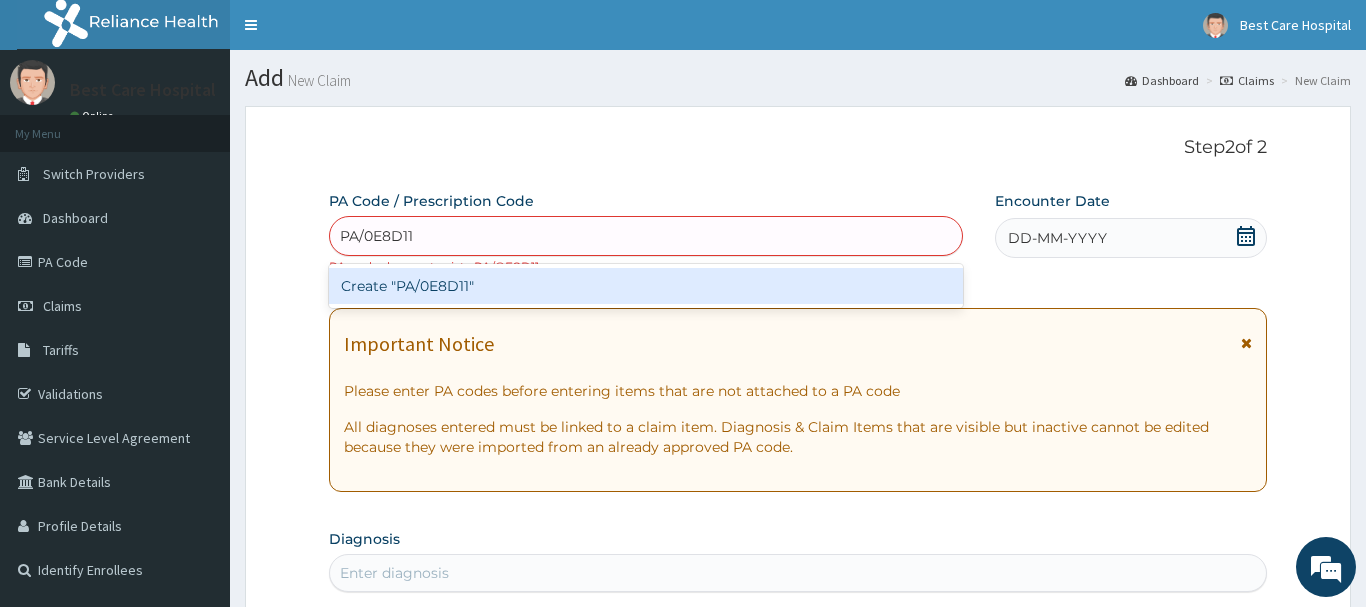type 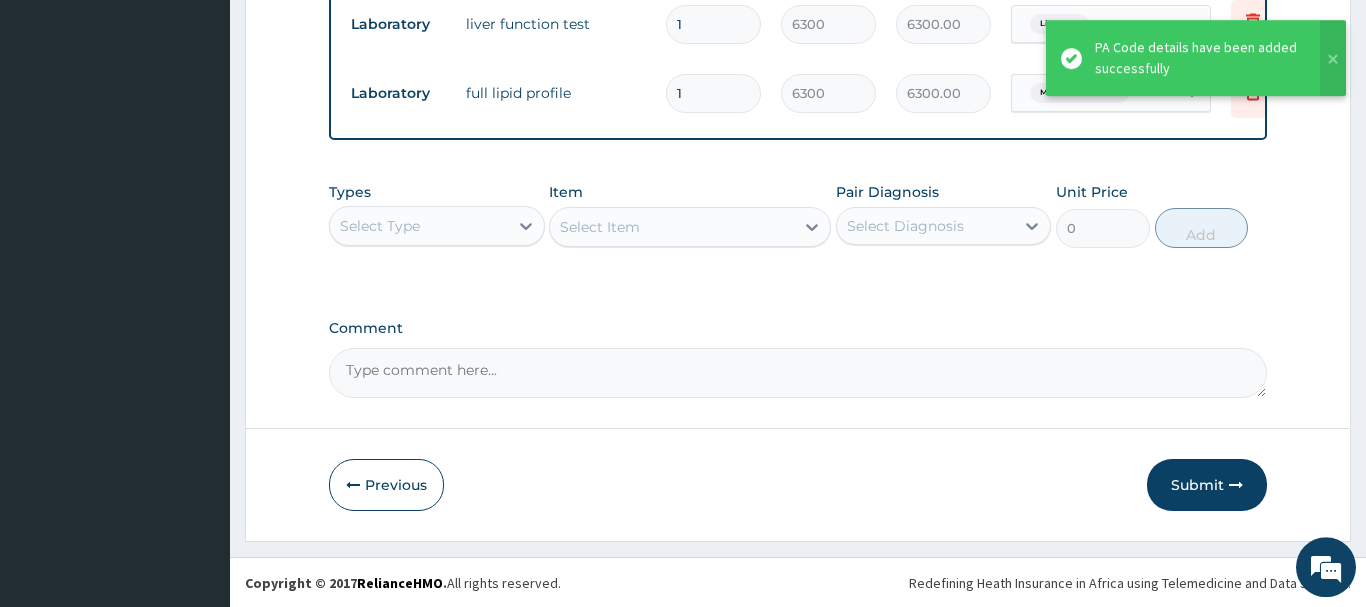 scroll, scrollTop: 809, scrollLeft: 0, axis: vertical 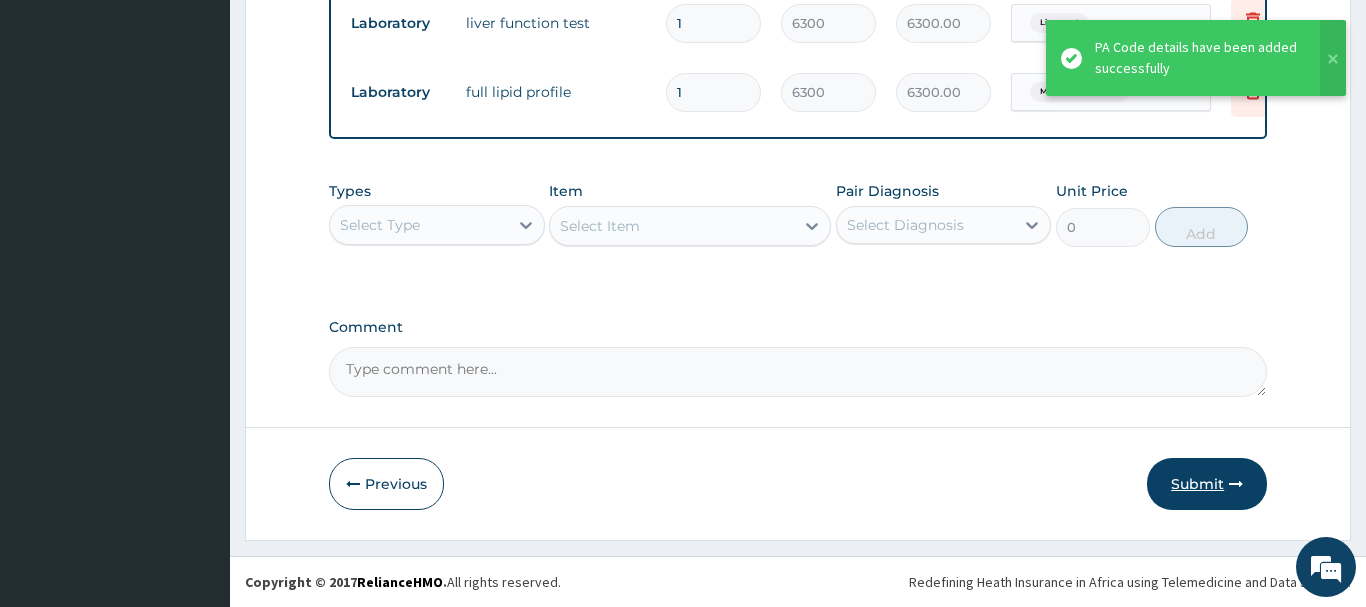 click on "Submit" at bounding box center [1207, 484] 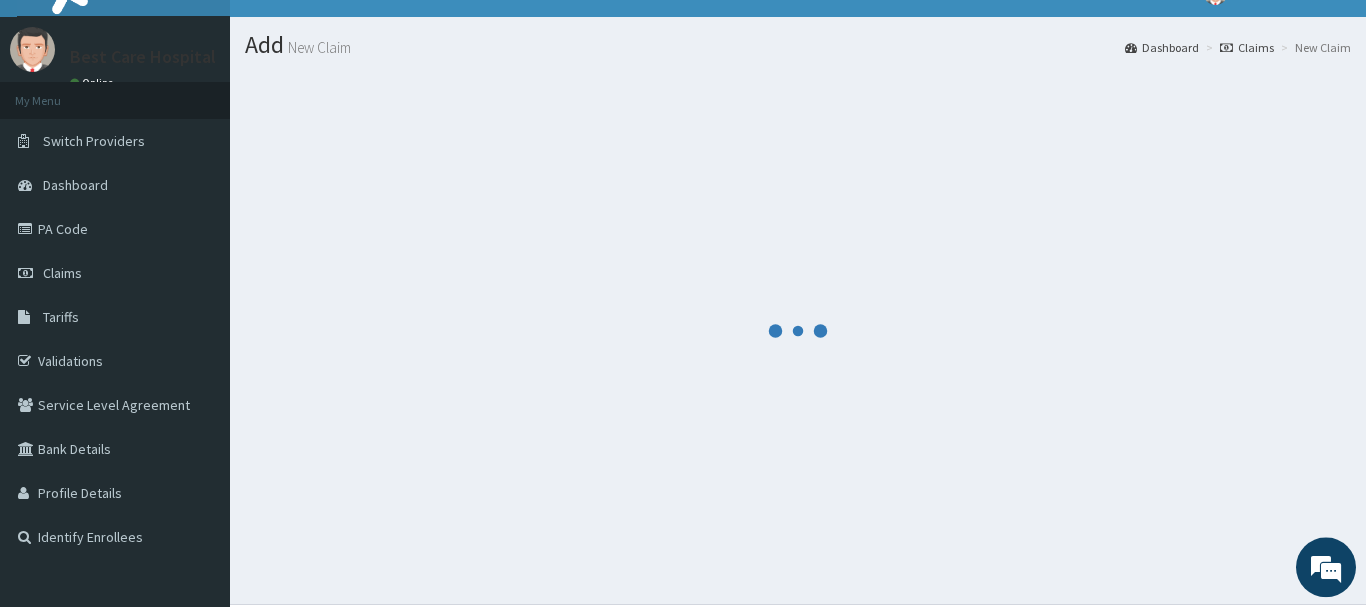 scroll, scrollTop: 0, scrollLeft: 0, axis: both 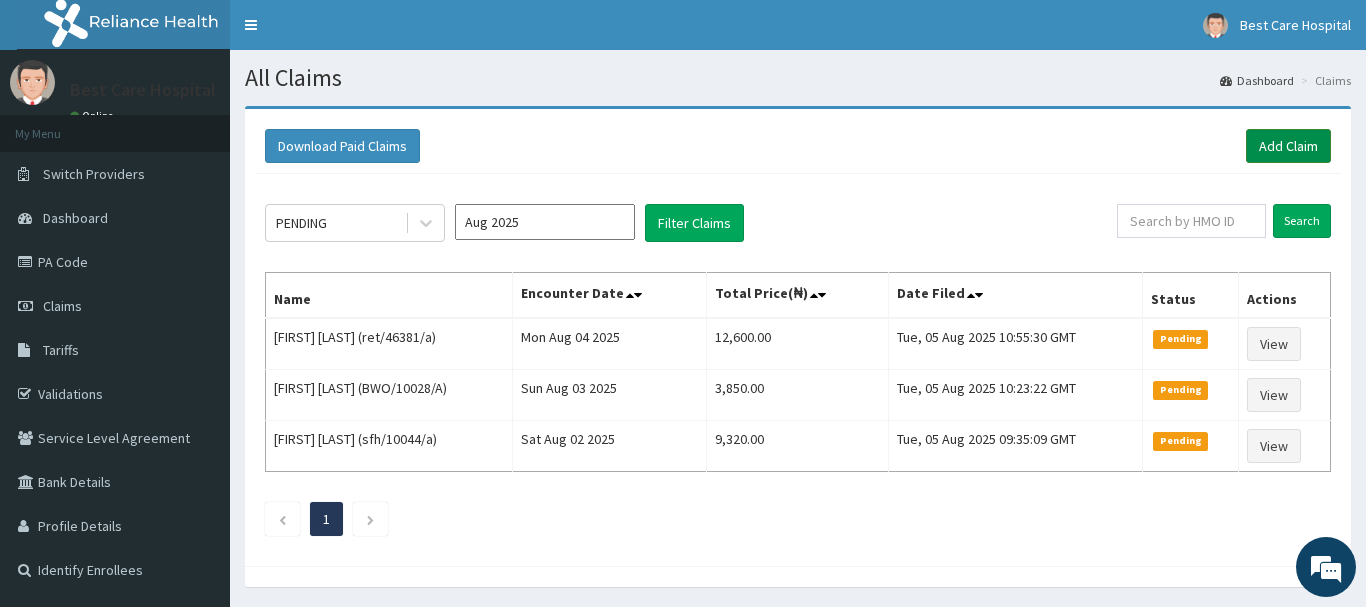 click on "Add Claim" at bounding box center [1288, 146] 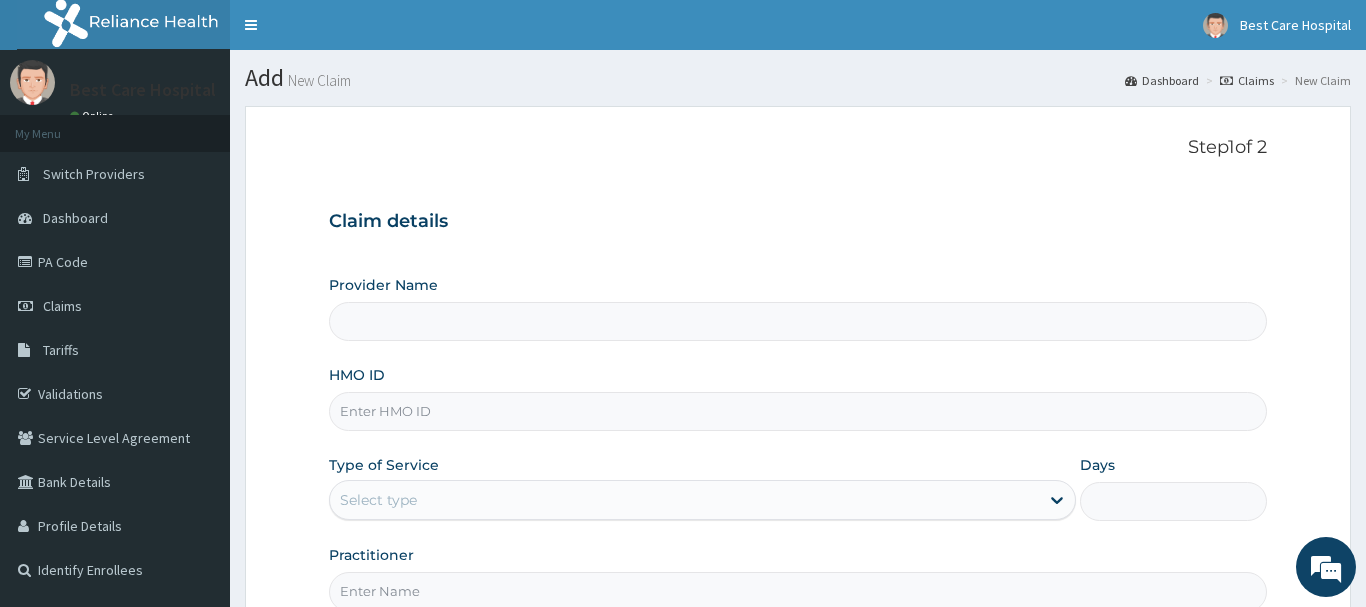 scroll, scrollTop: 0, scrollLeft: 0, axis: both 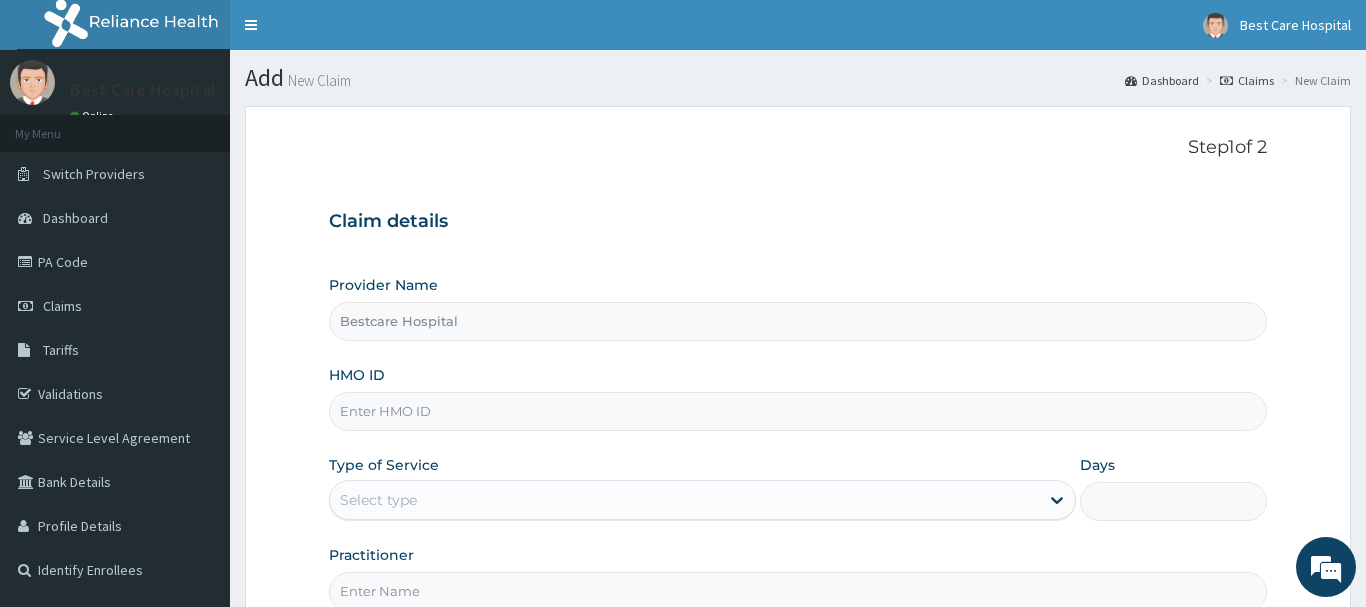 type on "Bestcare Hospital" 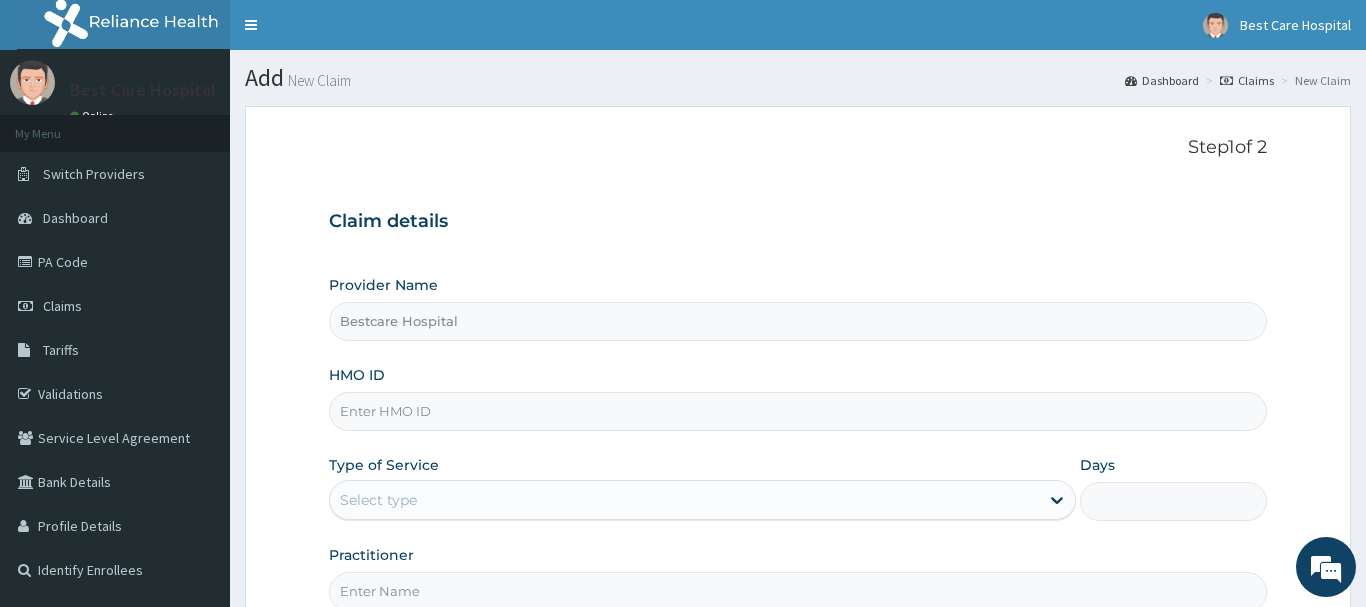 click on "HMO ID" at bounding box center [798, 411] 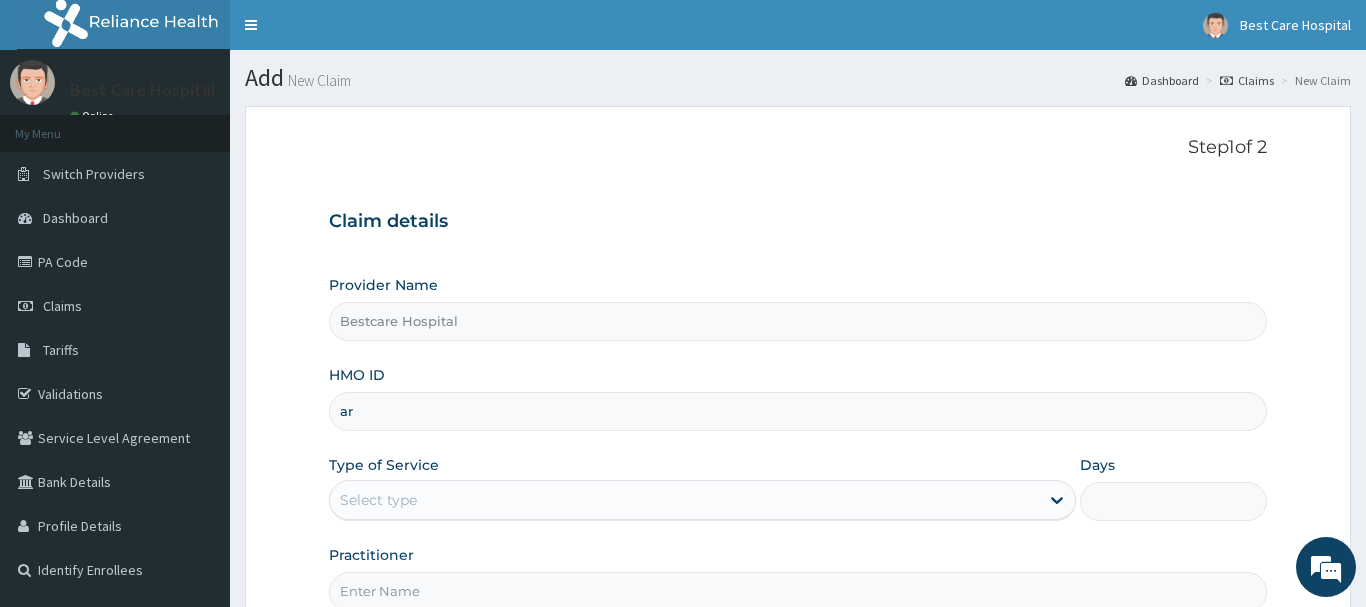 scroll, scrollTop: 0, scrollLeft: 0, axis: both 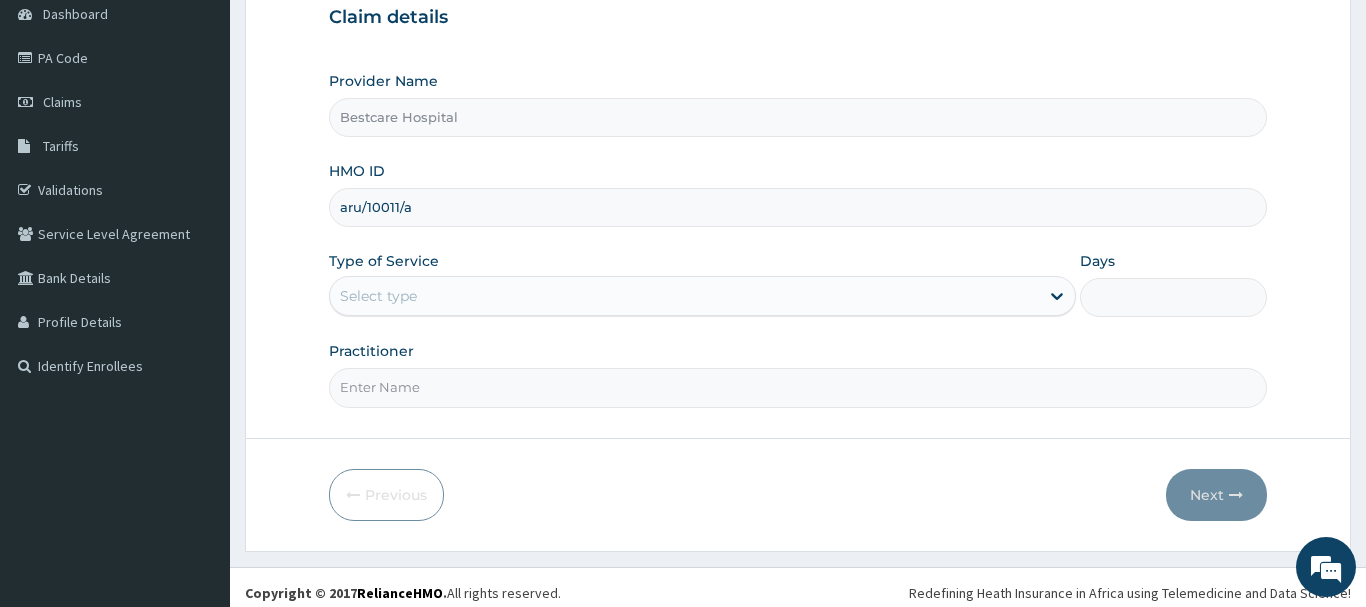type on "aru/10011/a" 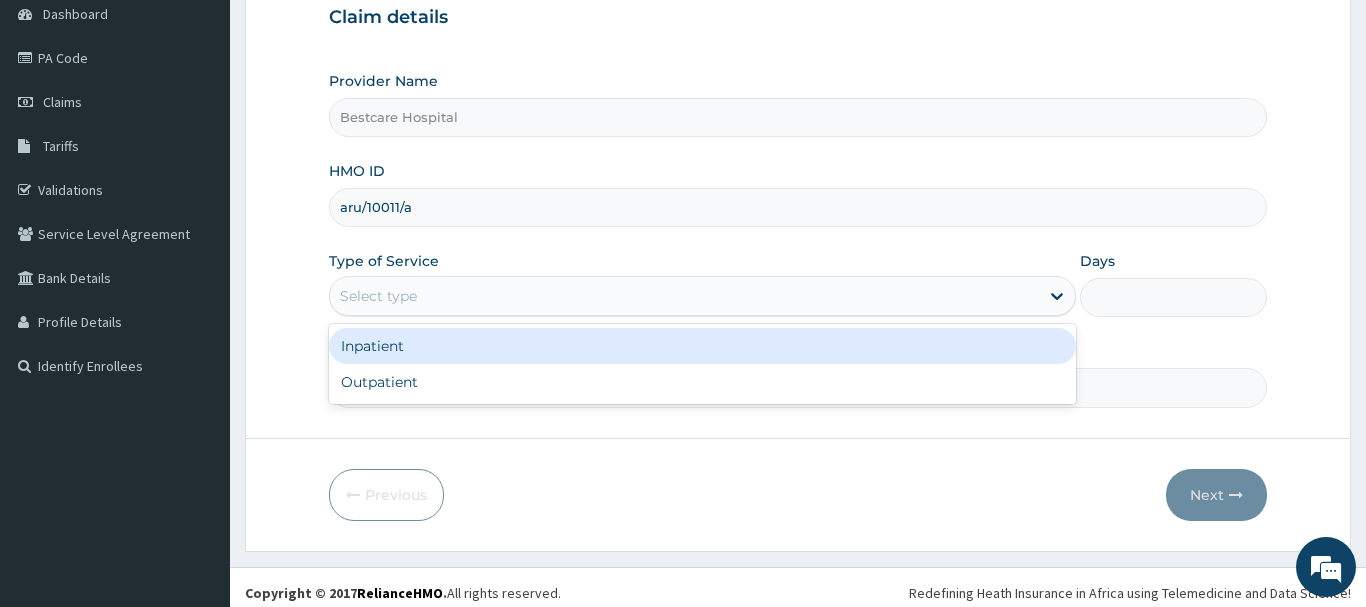 click on "Select type" at bounding box center [703, 296] 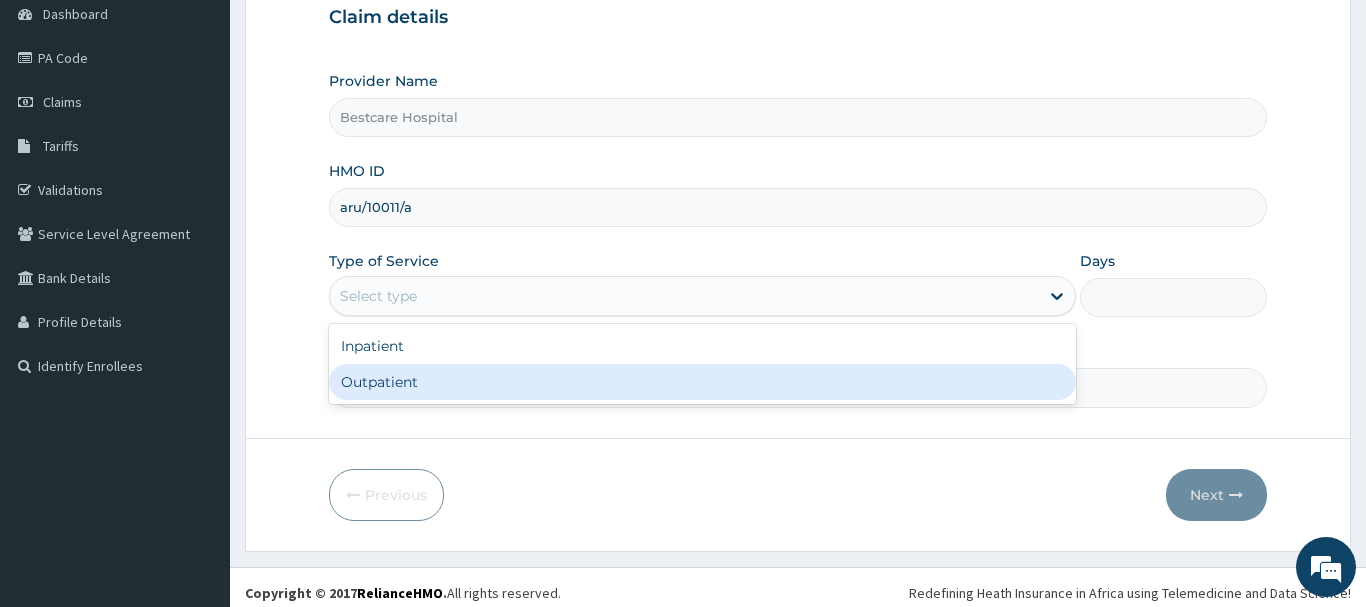 click on "Outpatient" at bounding box center [703, 382] 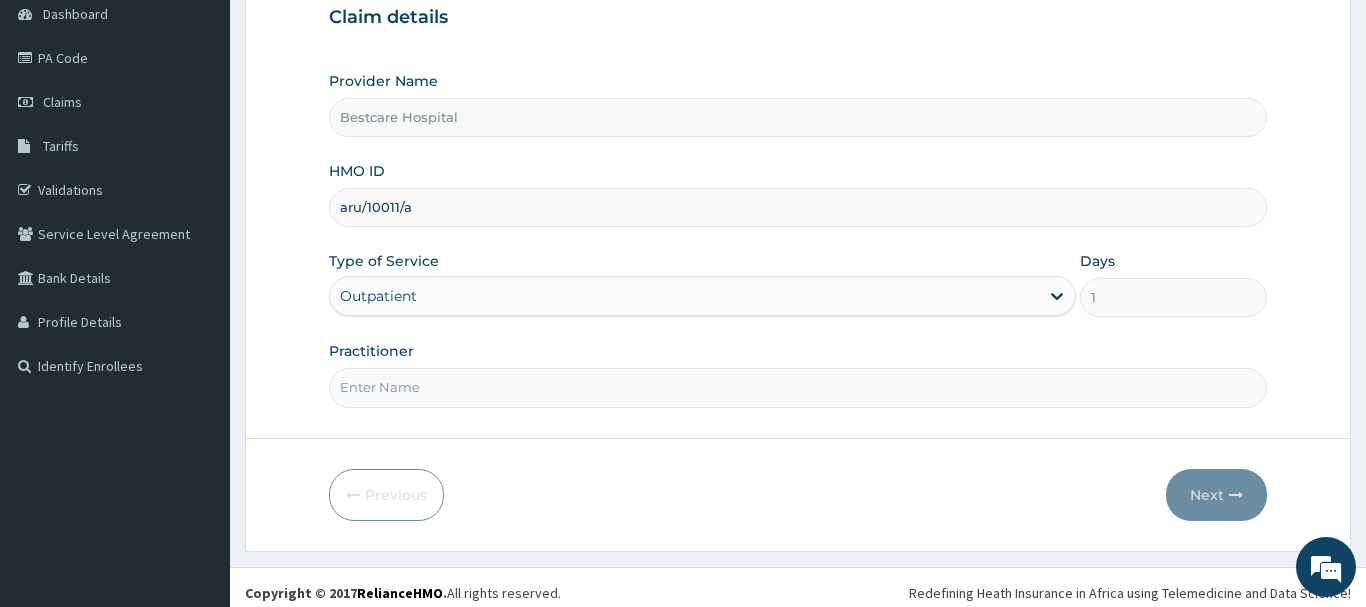 click on "Practitioner" at bounding box center (798, 387) 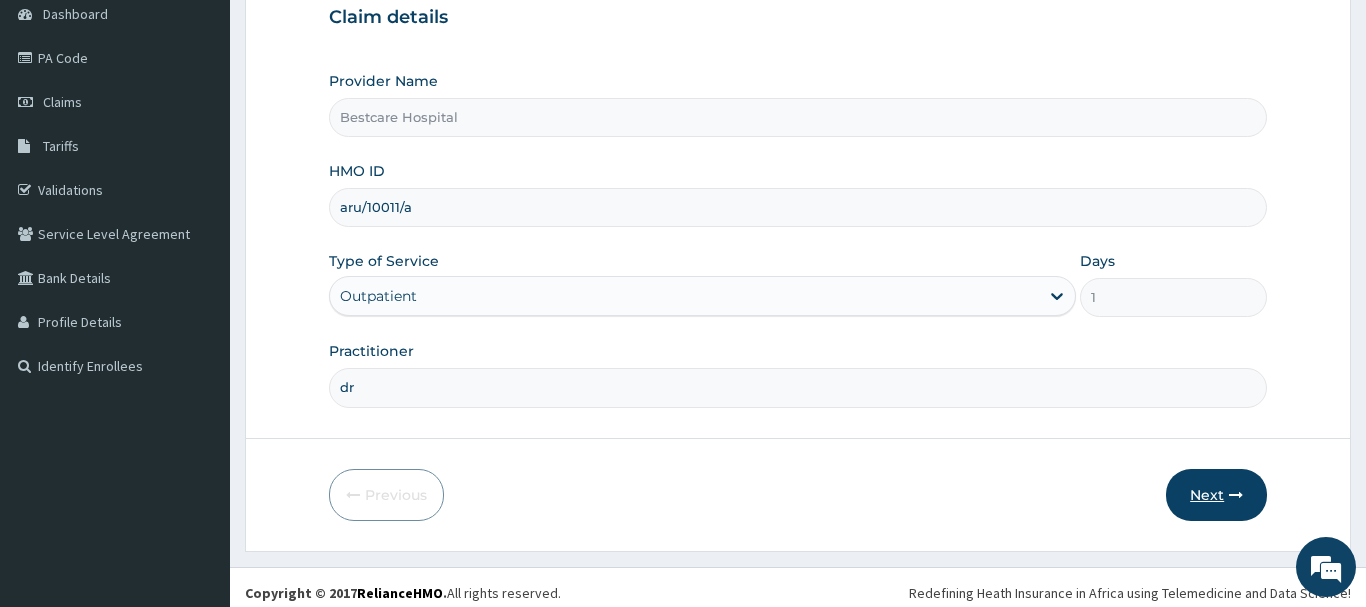 type on "dr" 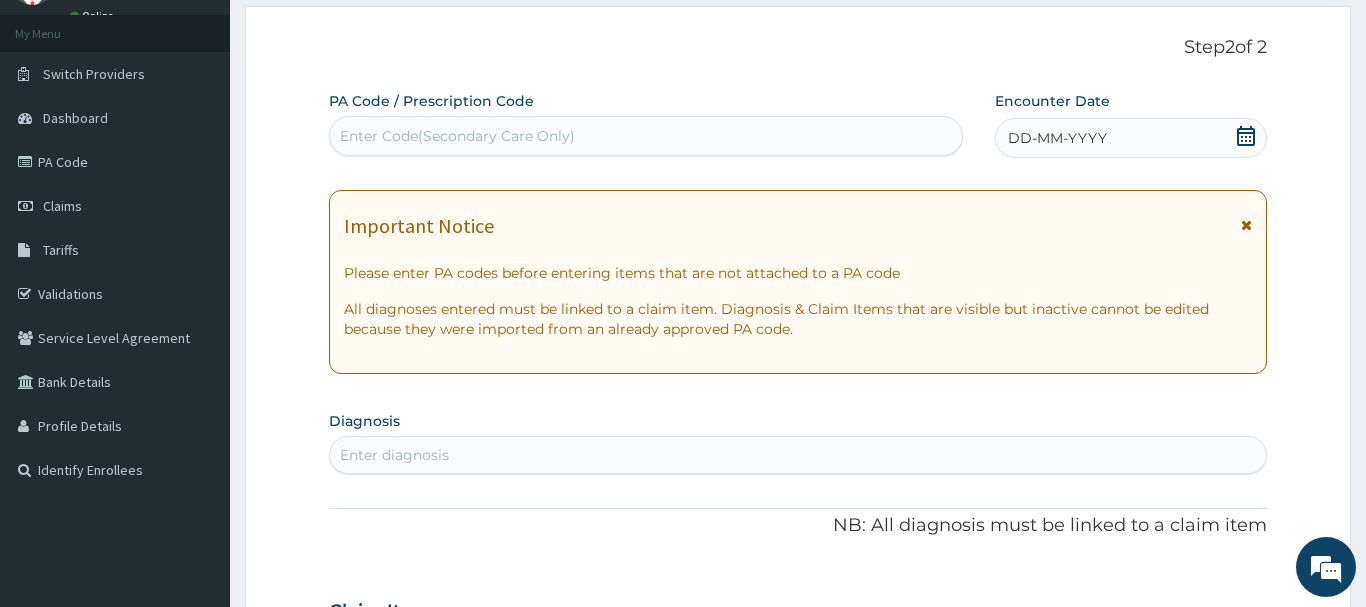 scroll, scrollTop: 0, scrollLeft: 0, axis: both 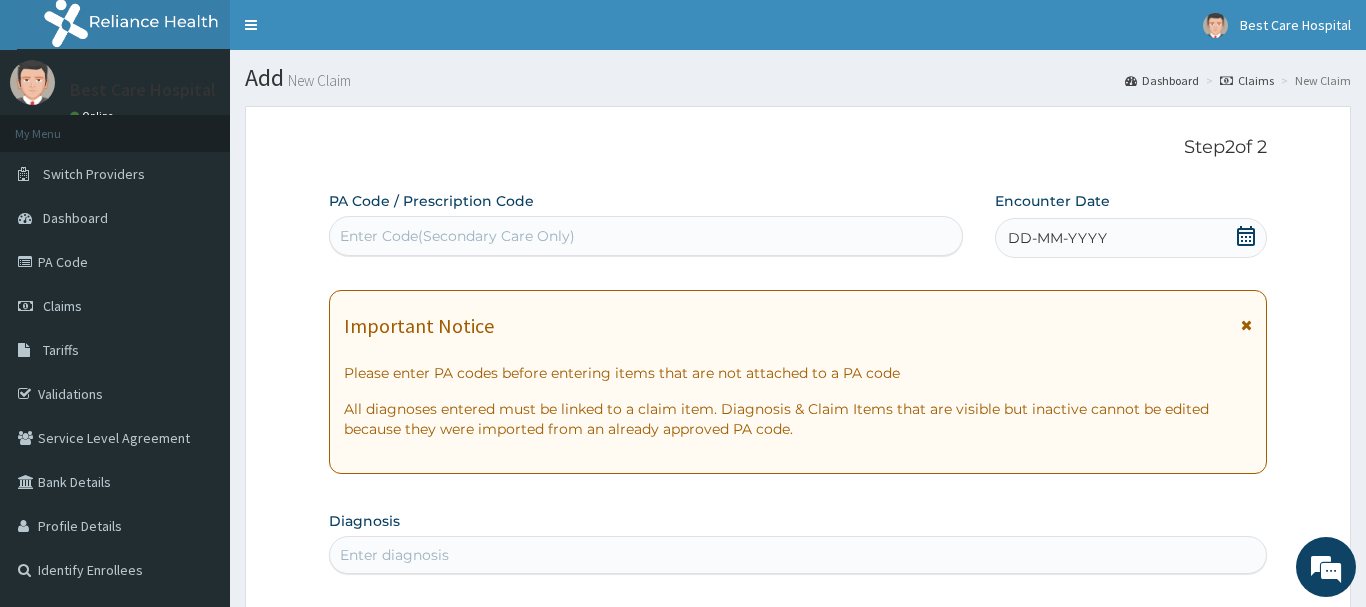 click 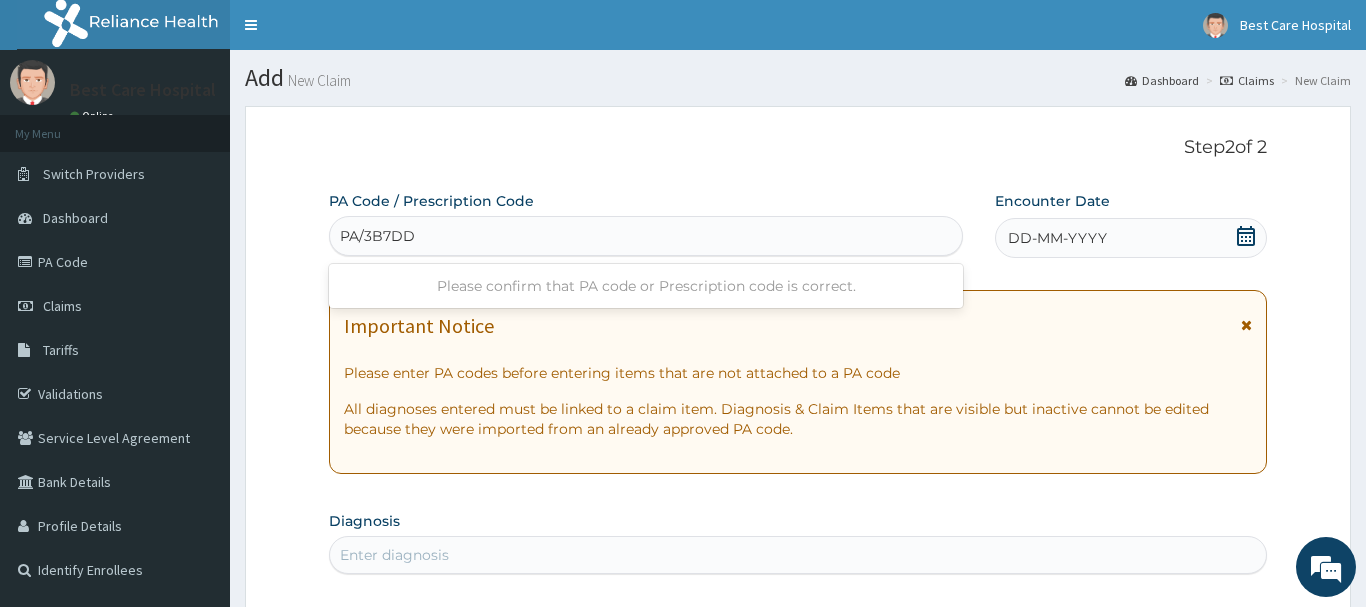 type on "PA/3B7DD8" 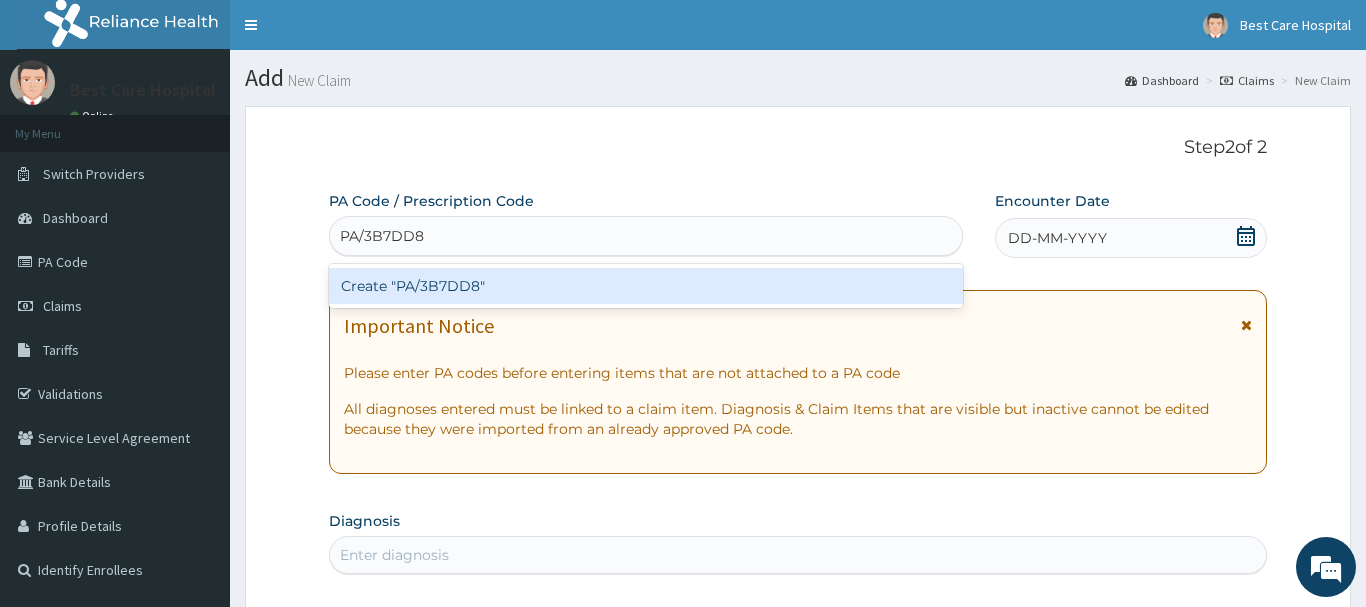 click on "Create "PA/3B7DD8"" at bounding box center [646, 286] 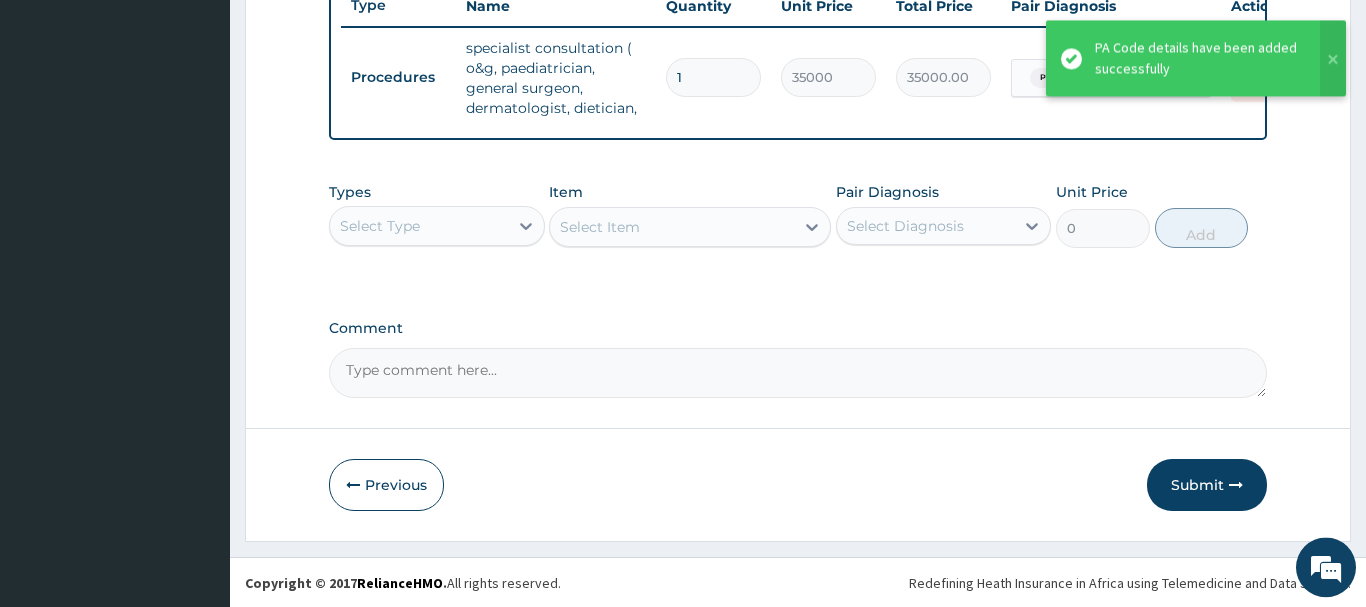 scroll, scrollTop: 771, scrollLeft: 0, axis: vertical 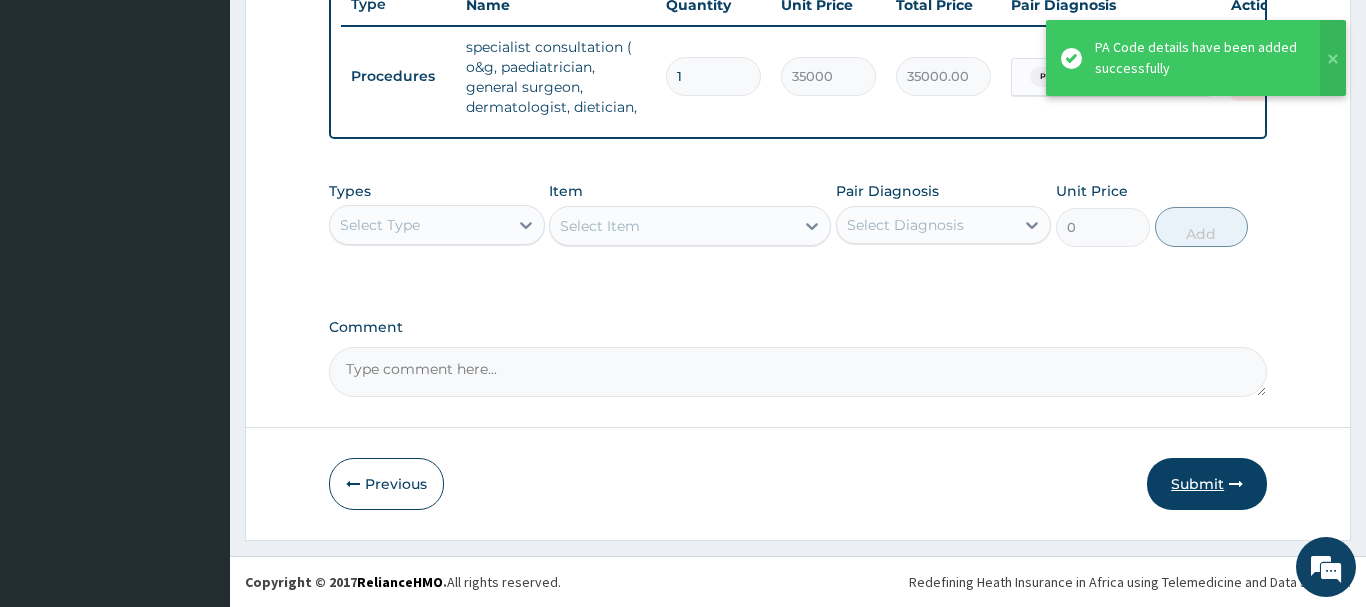 click on "Submit" at bounding box center [1207, 484] 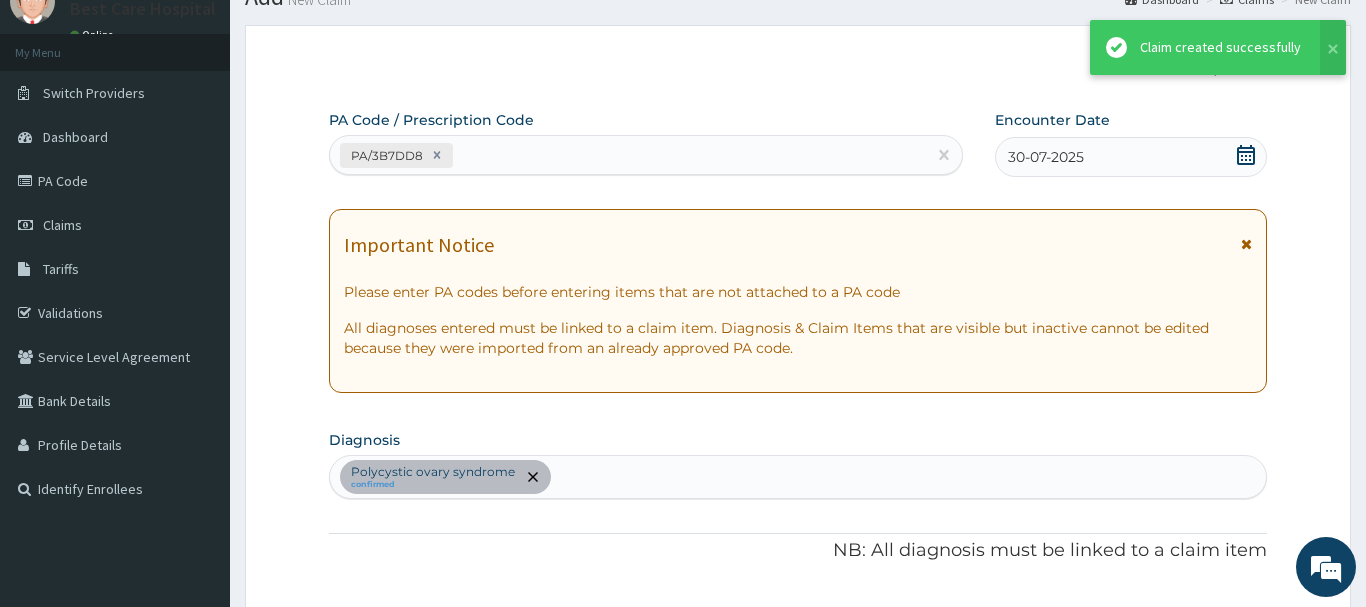 scroll, scrollTop: 0, scrollLeft: 0, axis: both 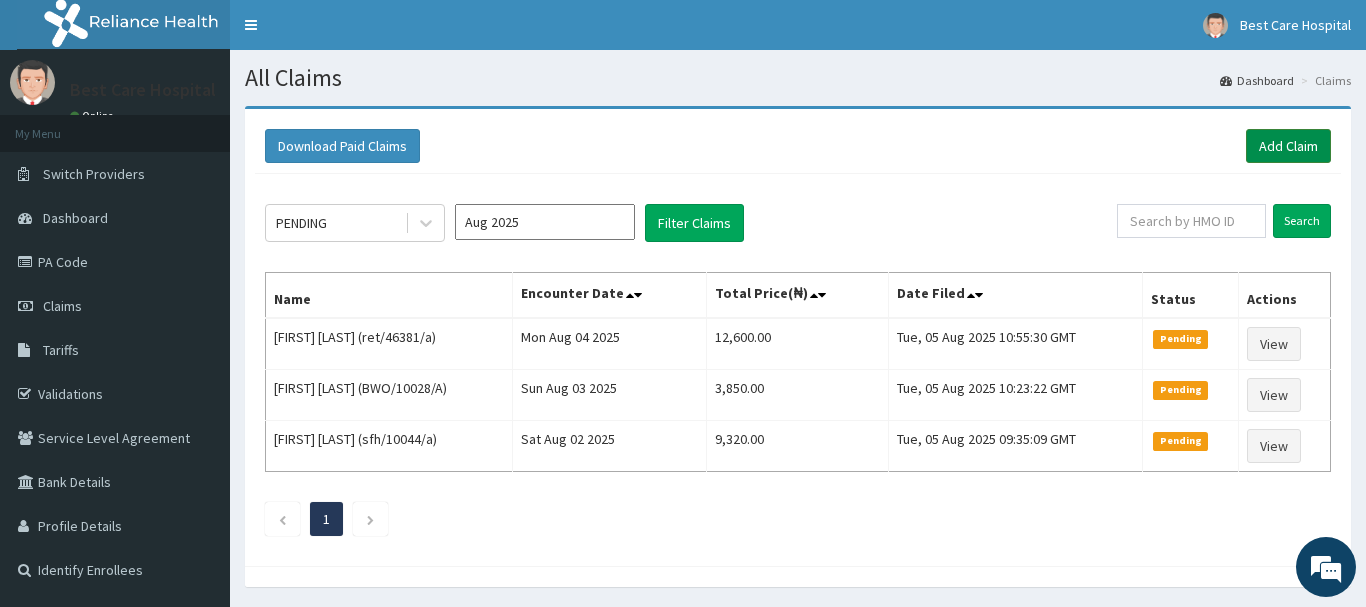 click on "Add Claim" at bounding box center [1288, 146] 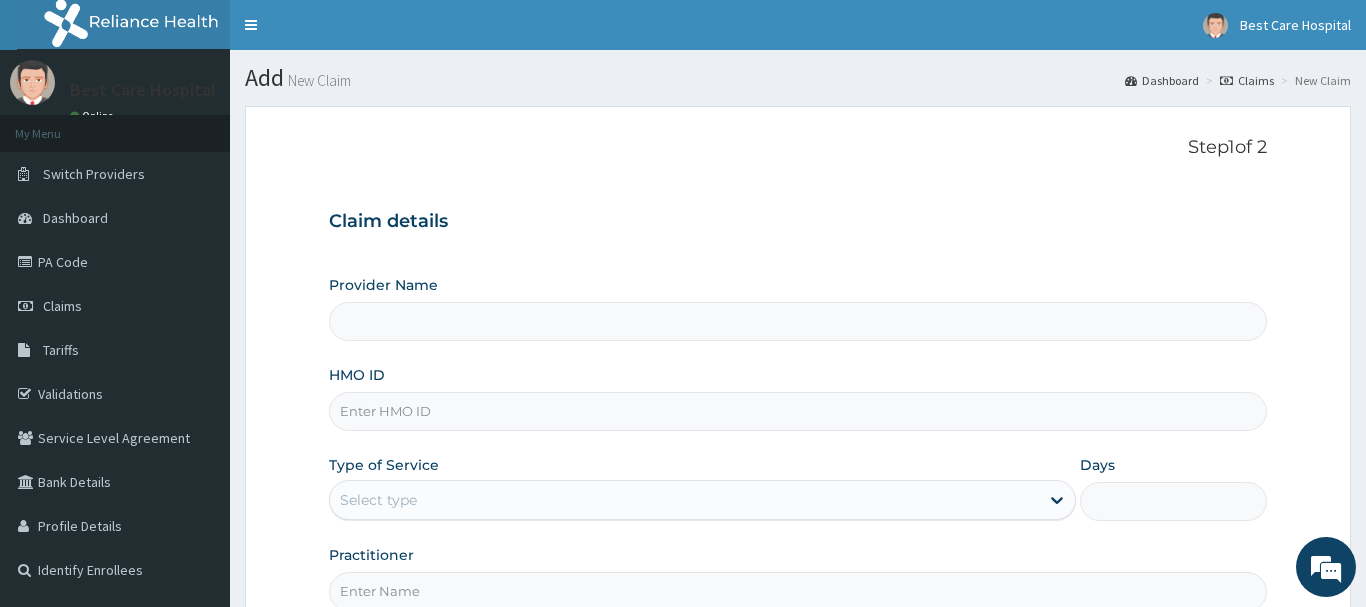scroll, scrollTop: 0, scrollLeft: 0, axis: both 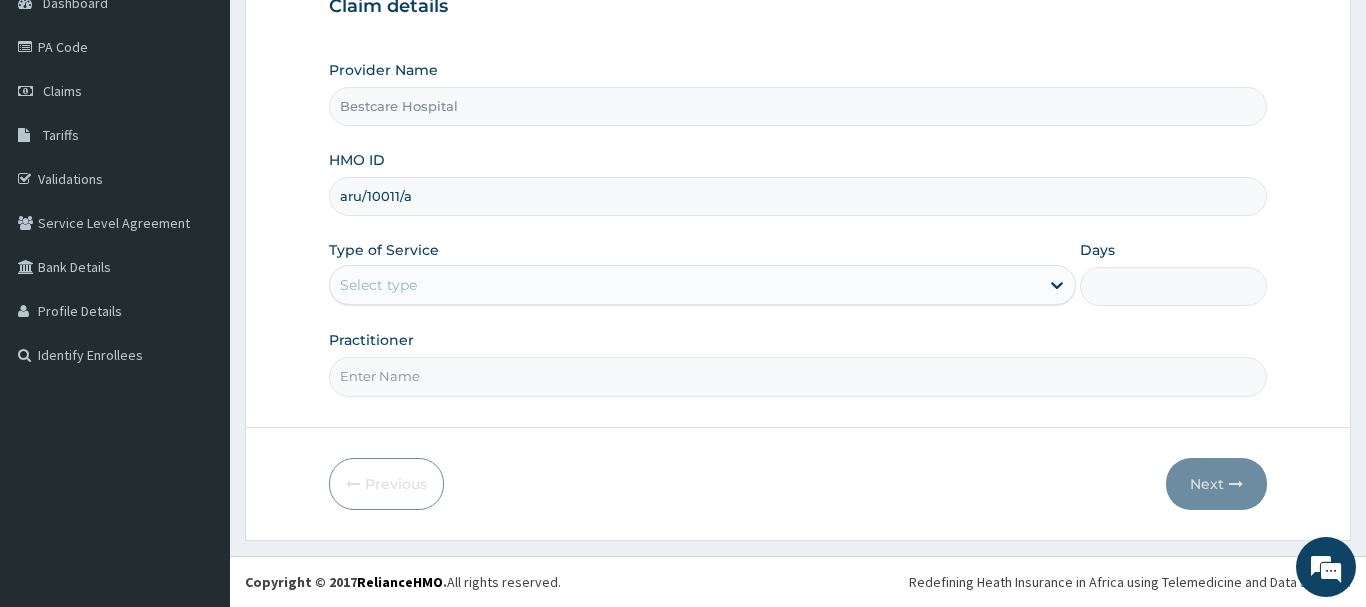type on "aru/10011/a" 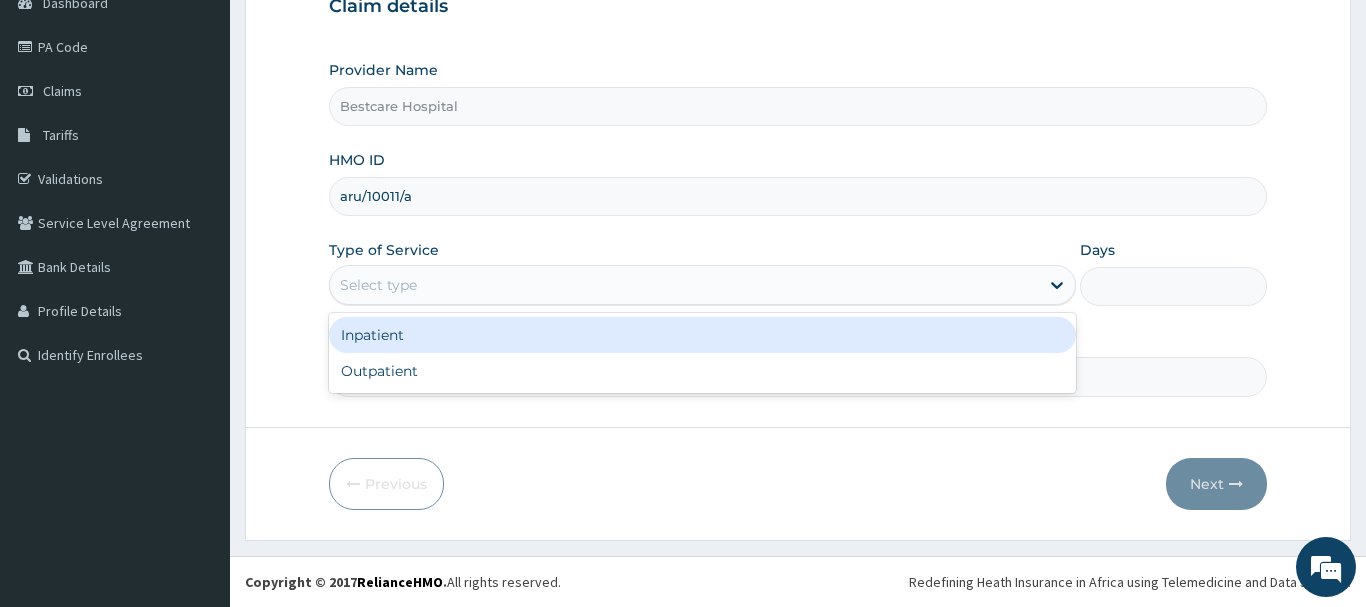 click on "Select type" at bounding box center (685, 285) 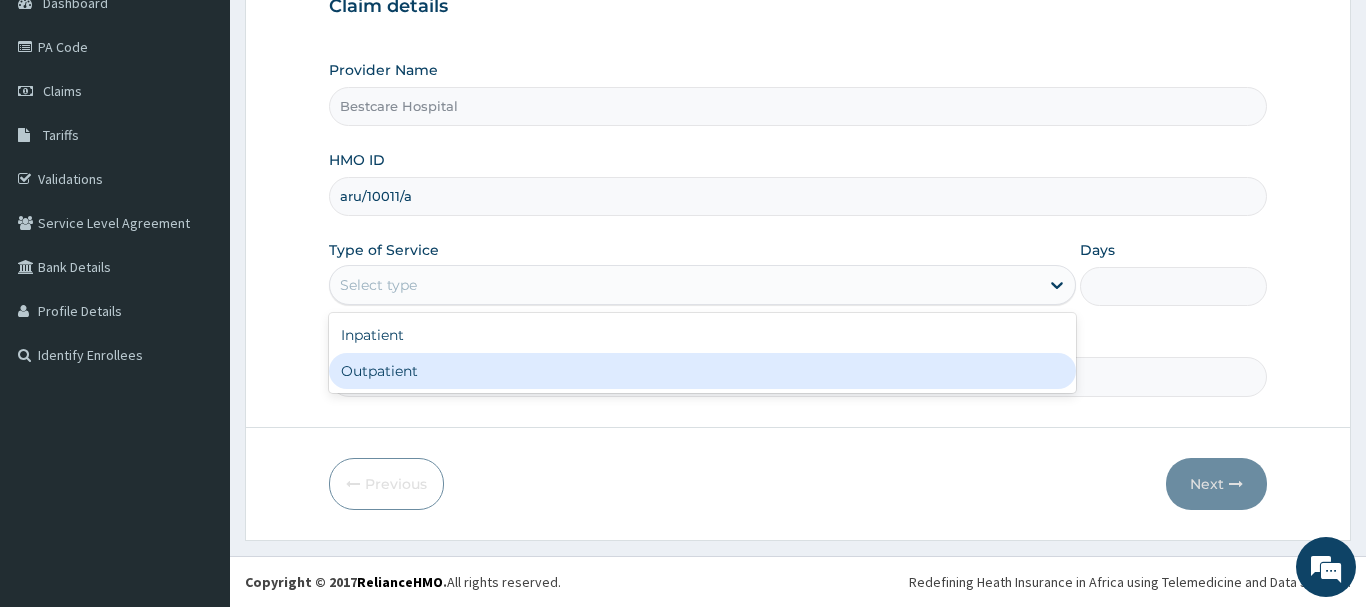 click on "Outpatient" at bounding box center [703, 371] 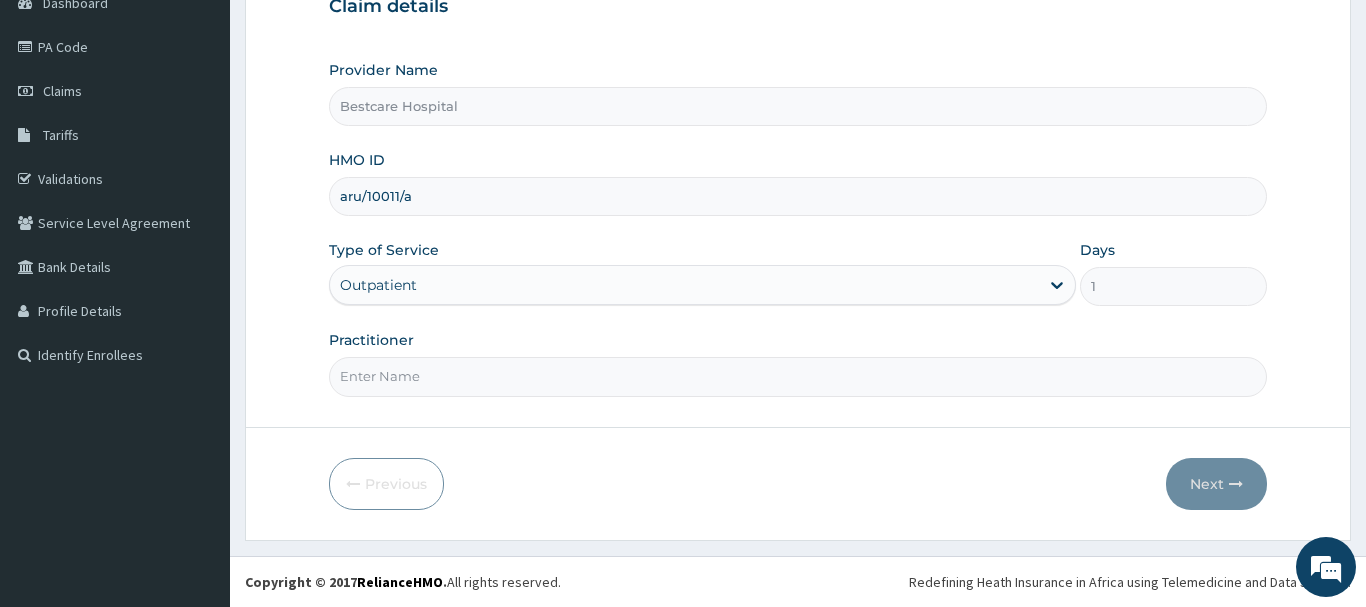 click on "Practitioner" at bounding box center [798, 376] 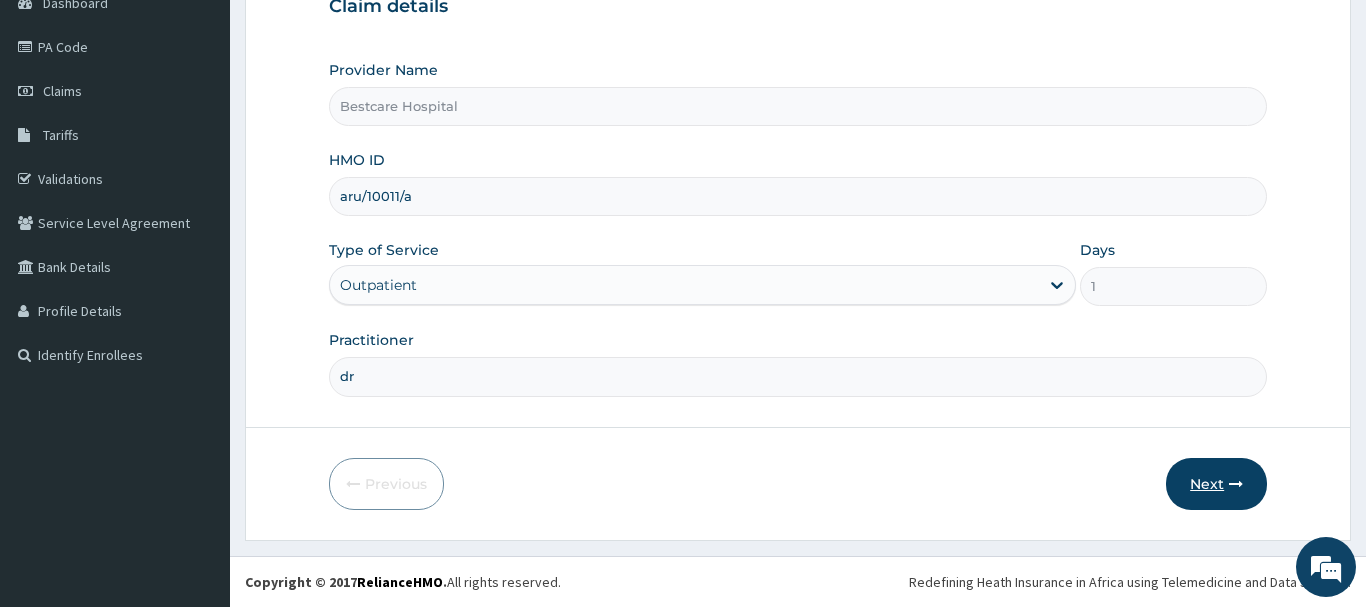 type on "dr" 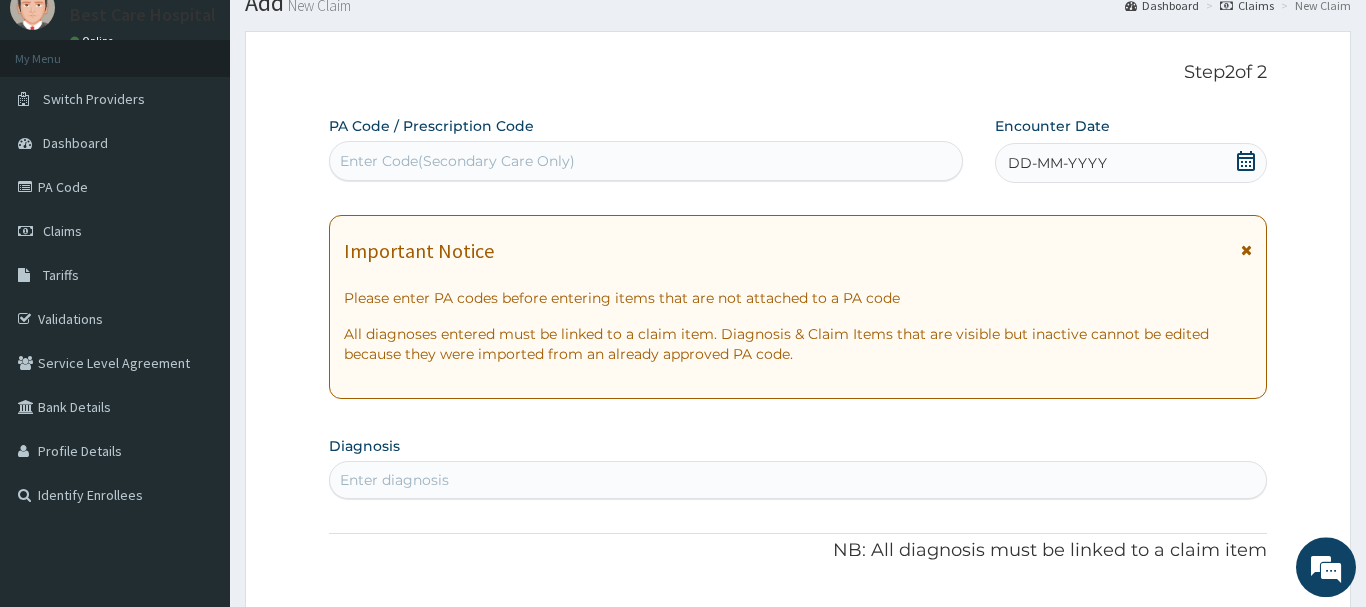 scroll, scrollTop: 0, scrollLeft: 0, axis: both 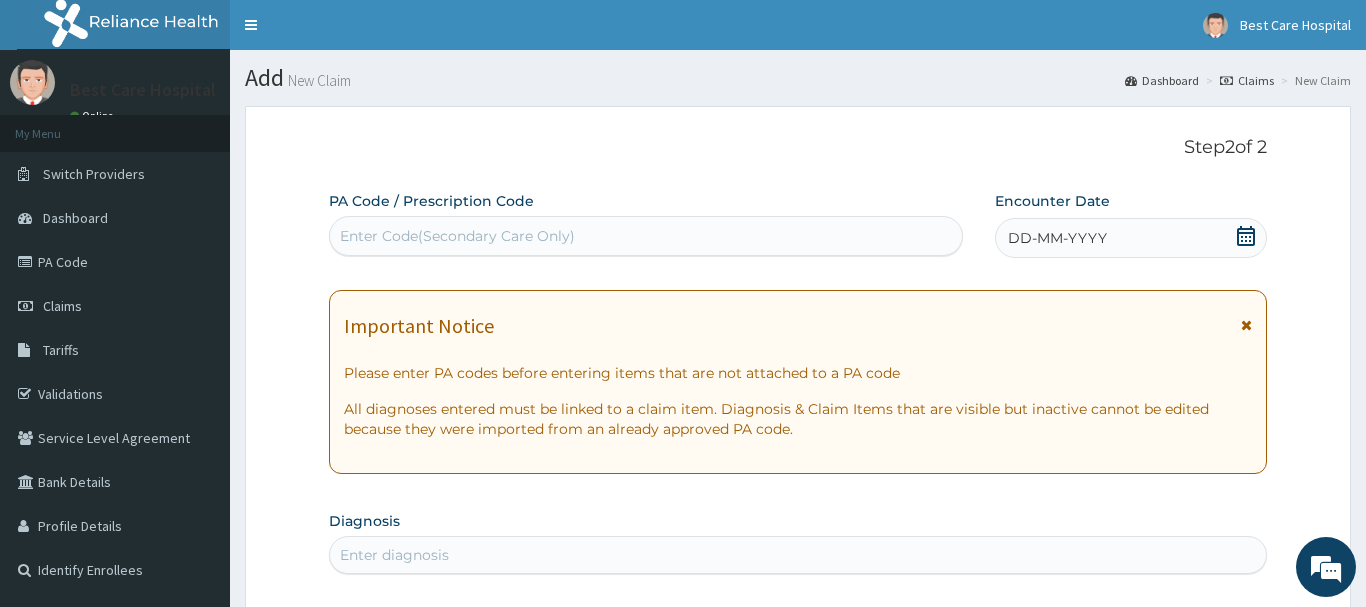 click 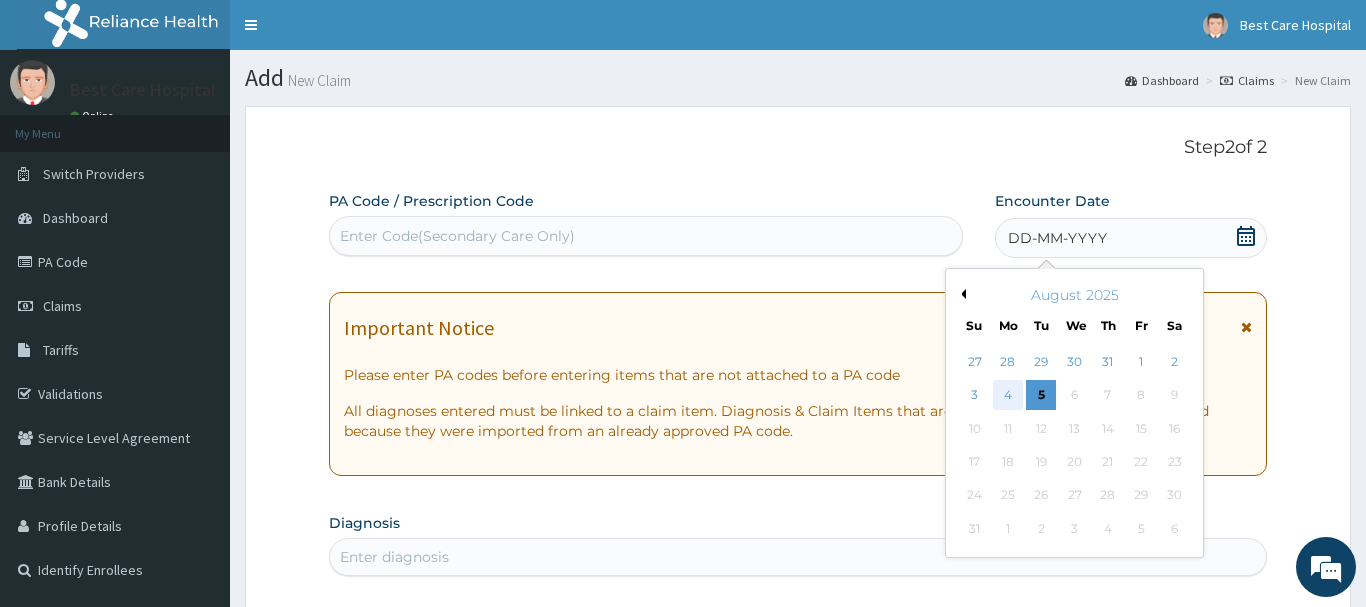 click on "4" at bounding box center [1008, 396] 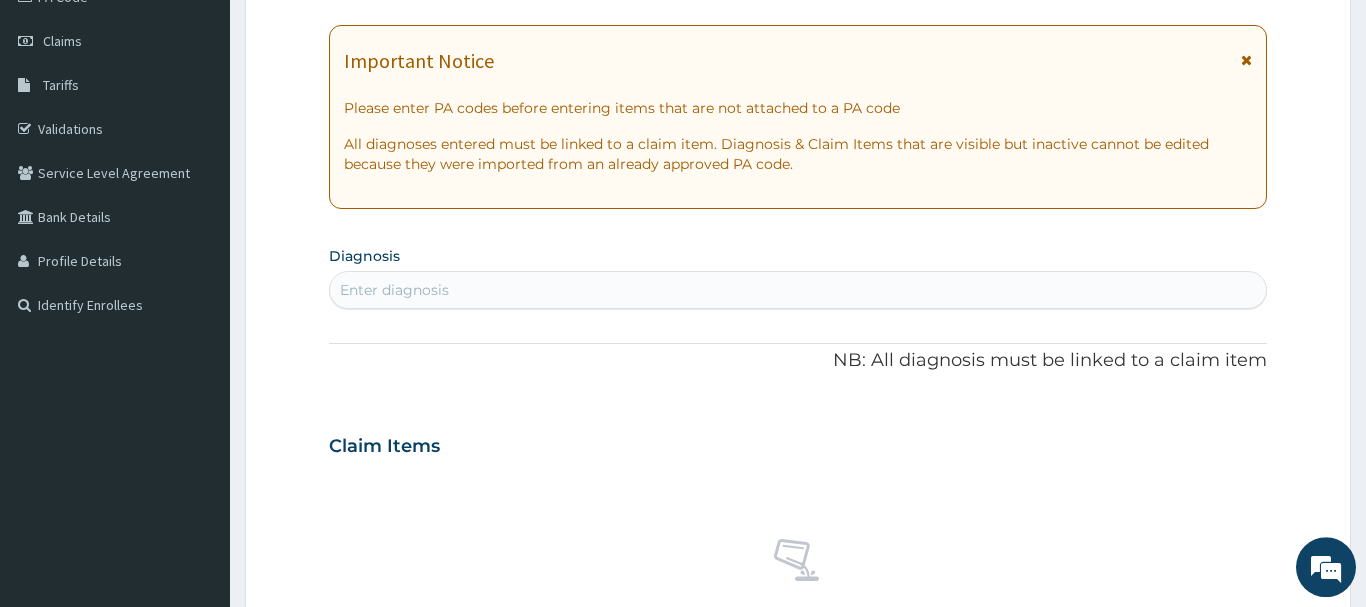 scroll, scrollTop: 306, scrollLeft: 0, axis: vertical 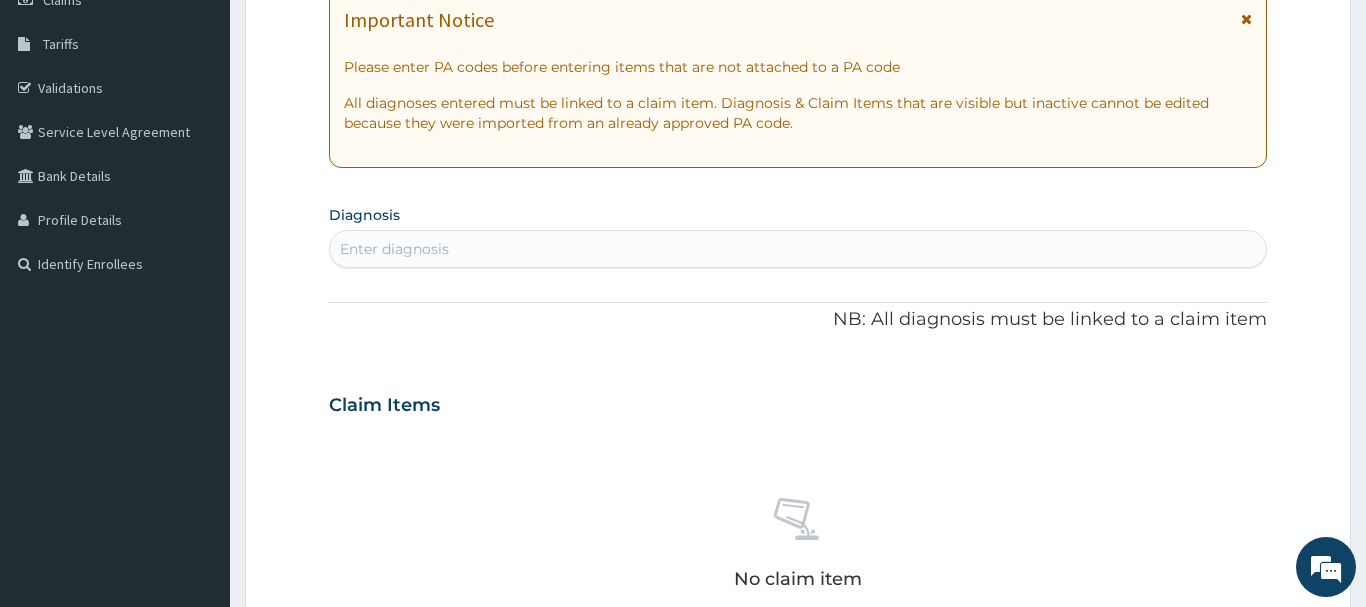click on "Enter diagnosis" at bounding box center [394, 249] 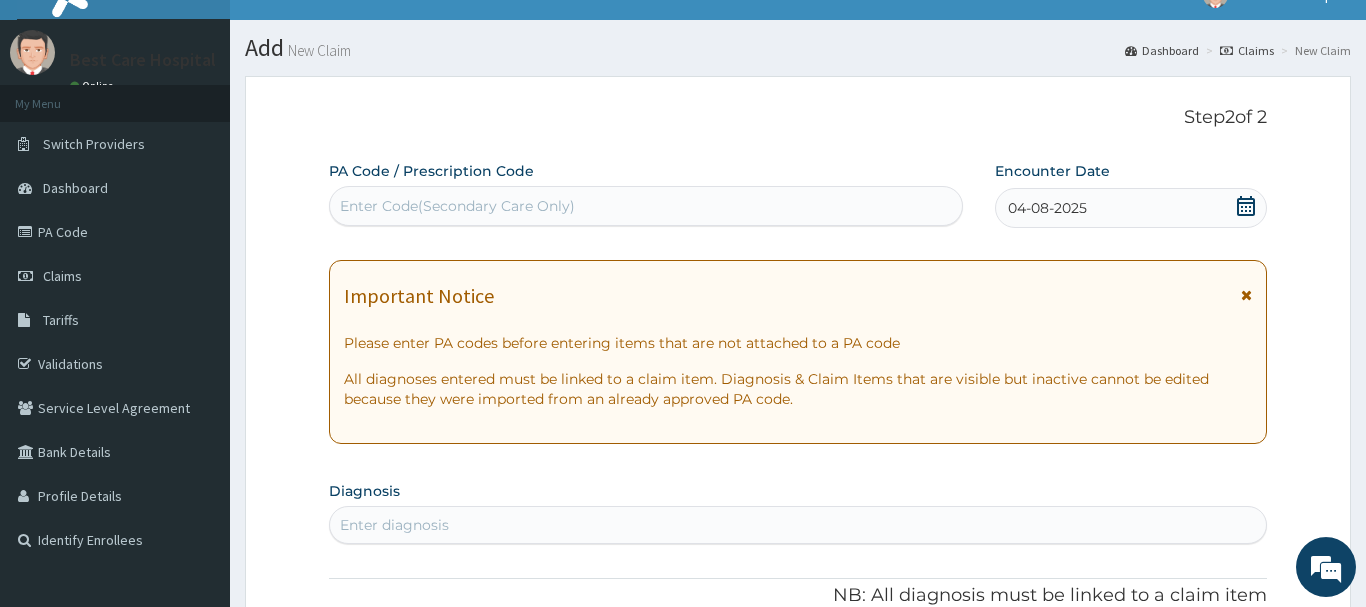 scroll, scrollTop: 0, scrollLeft: 0, axis: both 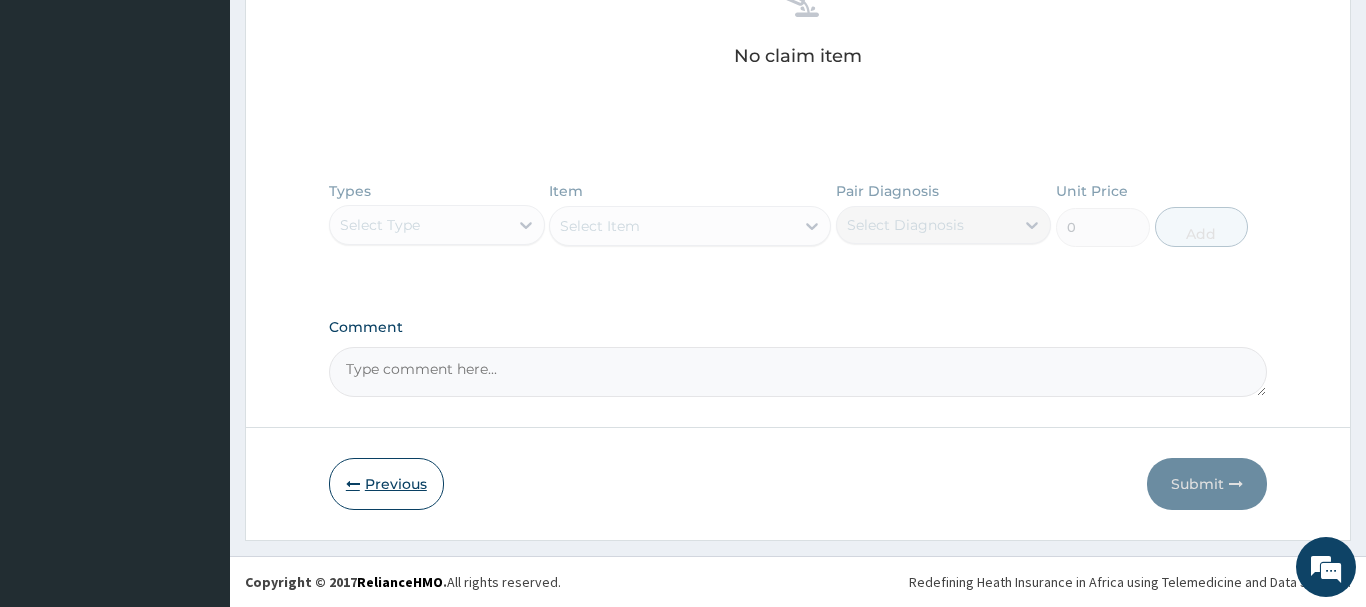 click on "Previous" at bounding box center (386, 484) 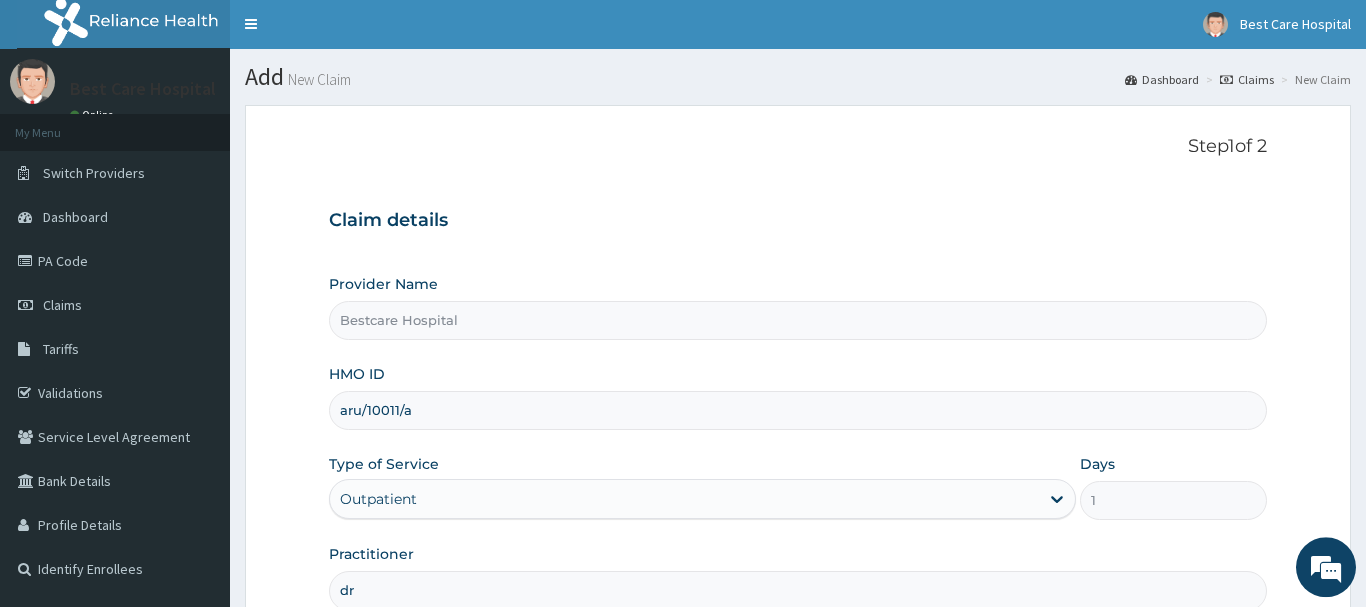 scroll, scrollTop: 0, scrollLeft: 0, axis: both 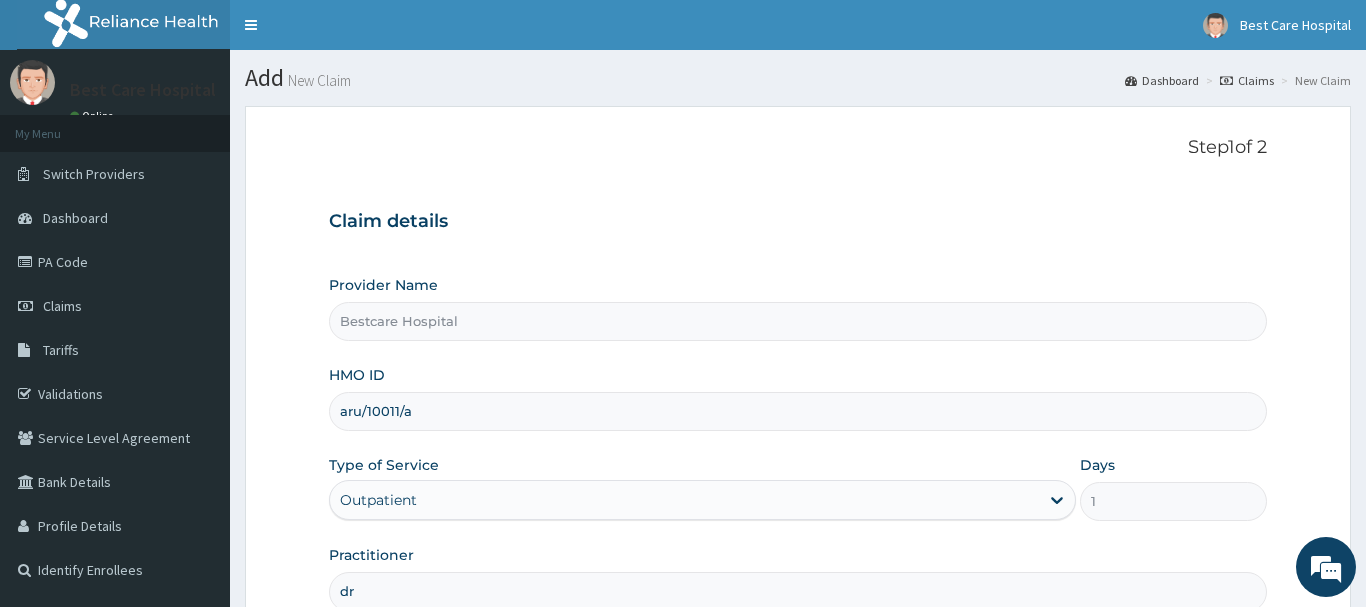 click on "aru/10011/a" at bounding box center [798, 411] 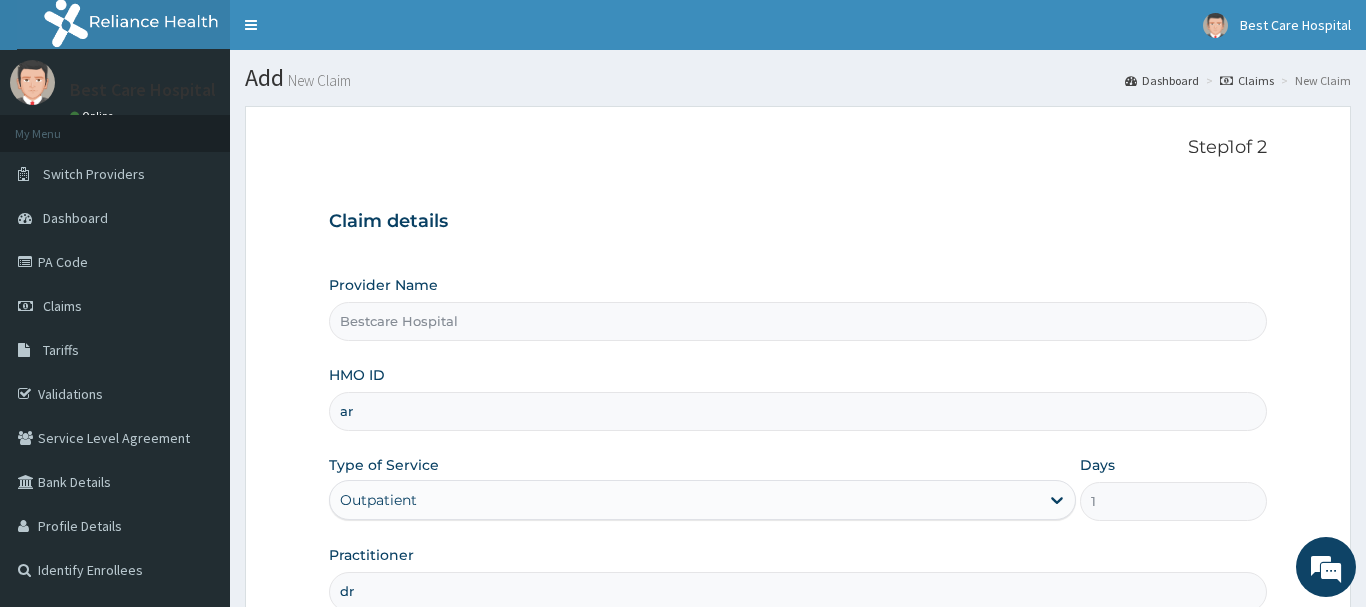 type on "a" 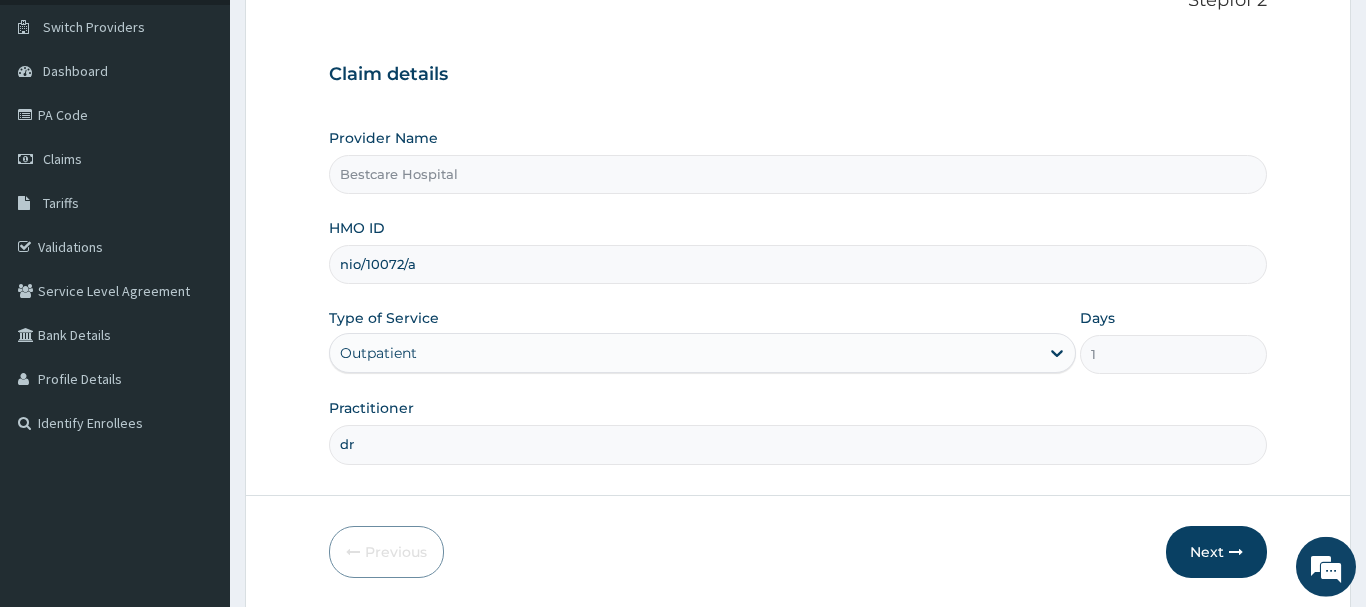 scroll, scrollTop: 204, scrollLeft: 0, axis: vertical 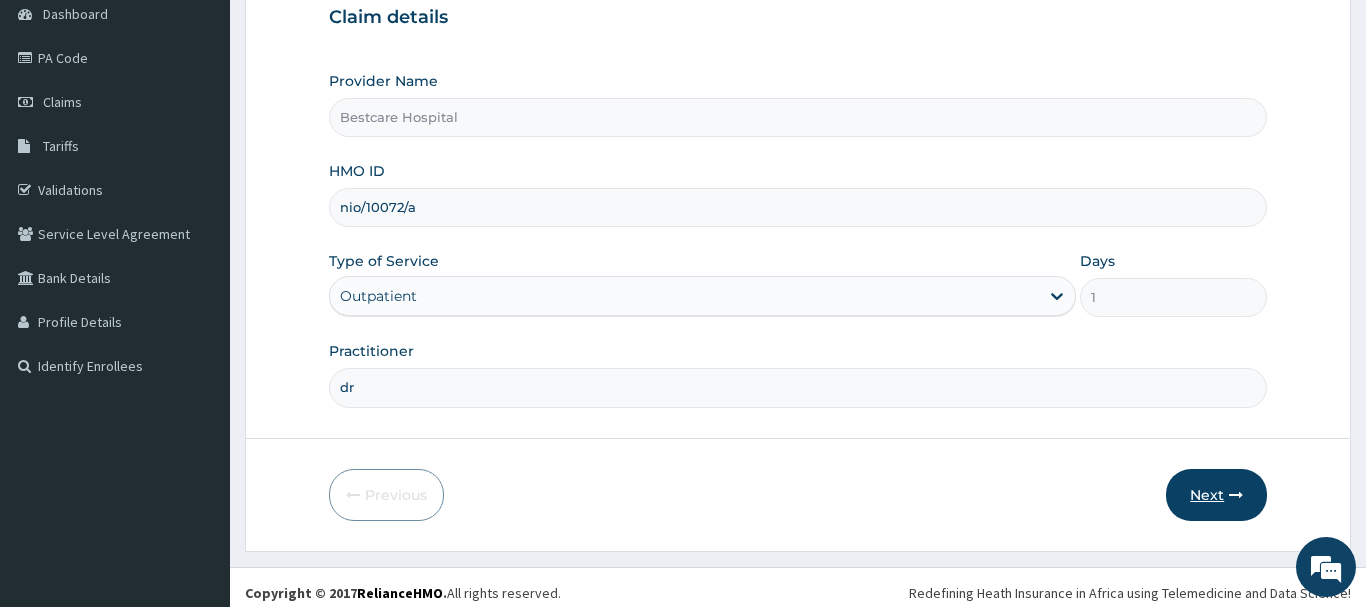 type on "nio/10072/a" 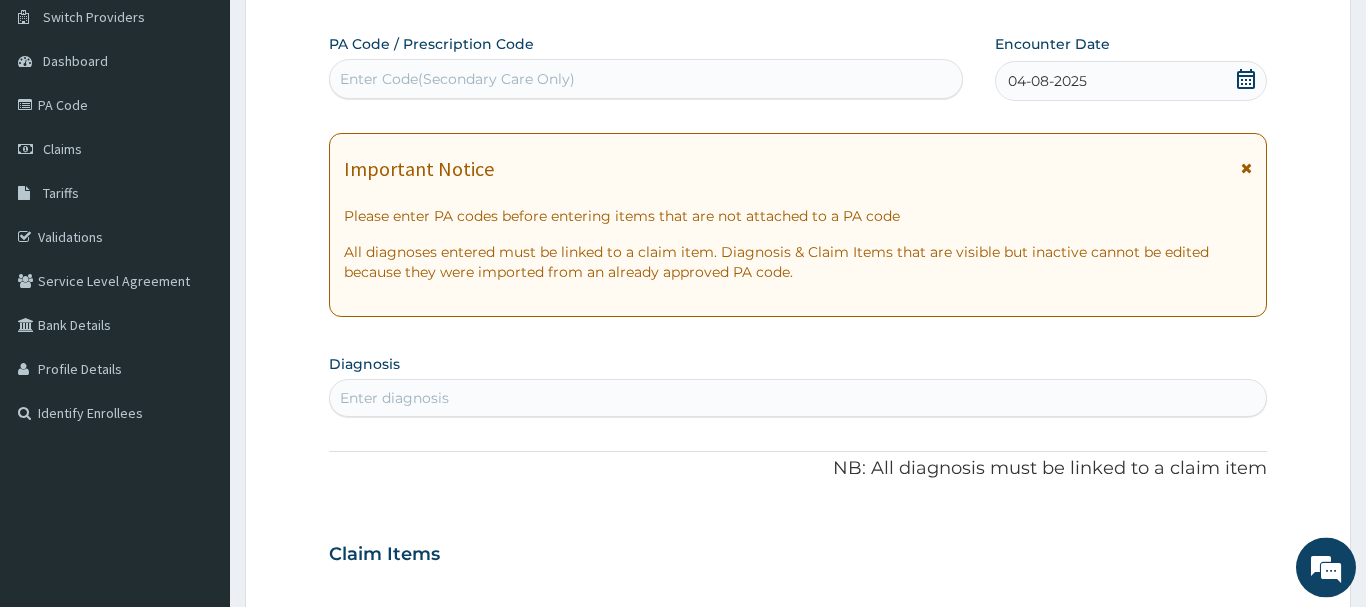 scroll, scrollTop: 0, scrollLeft: 0, axis: both 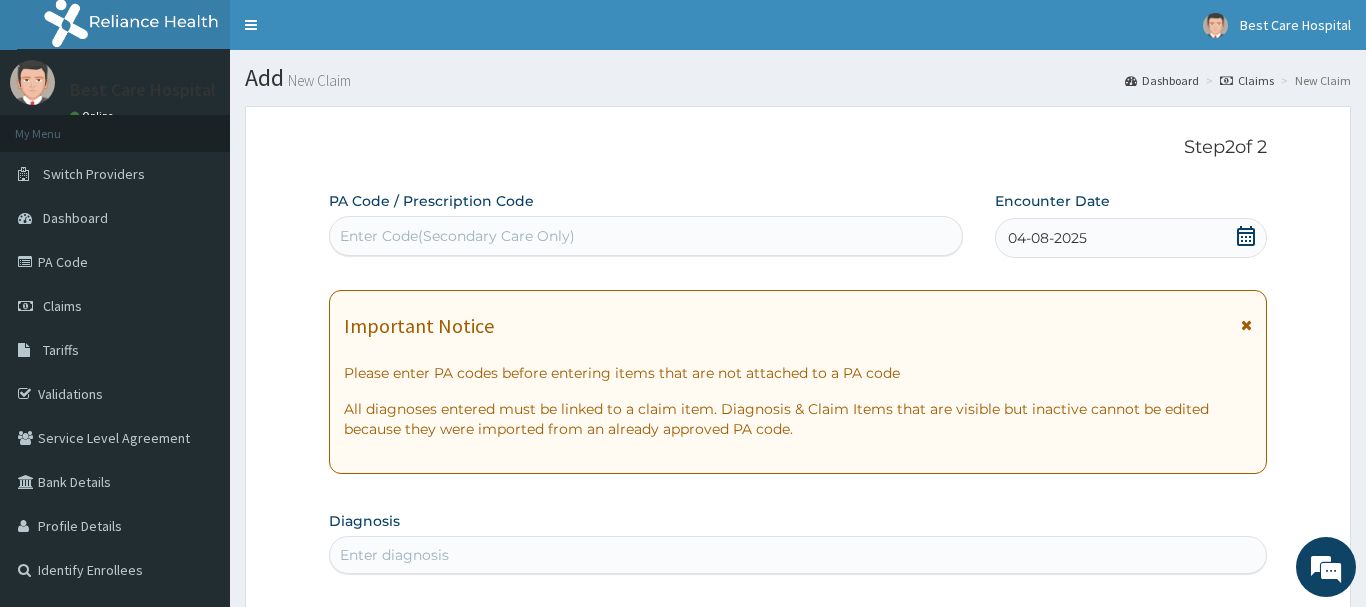 click 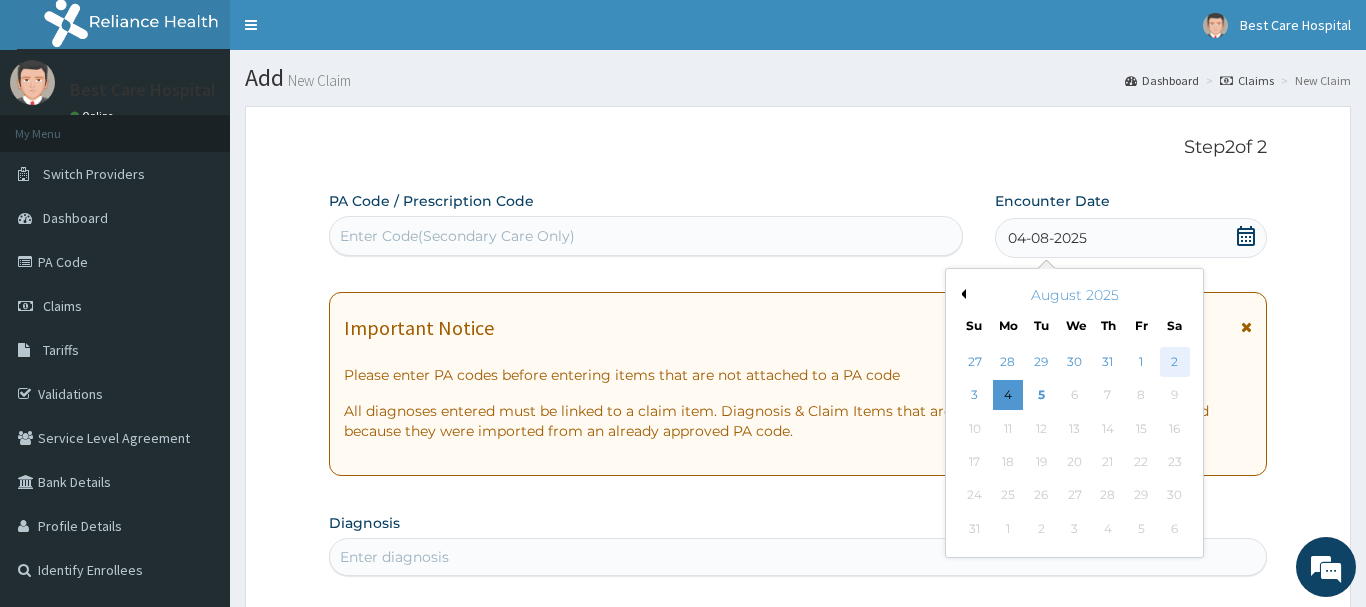click on "2" at bounding box center (1175, 362) 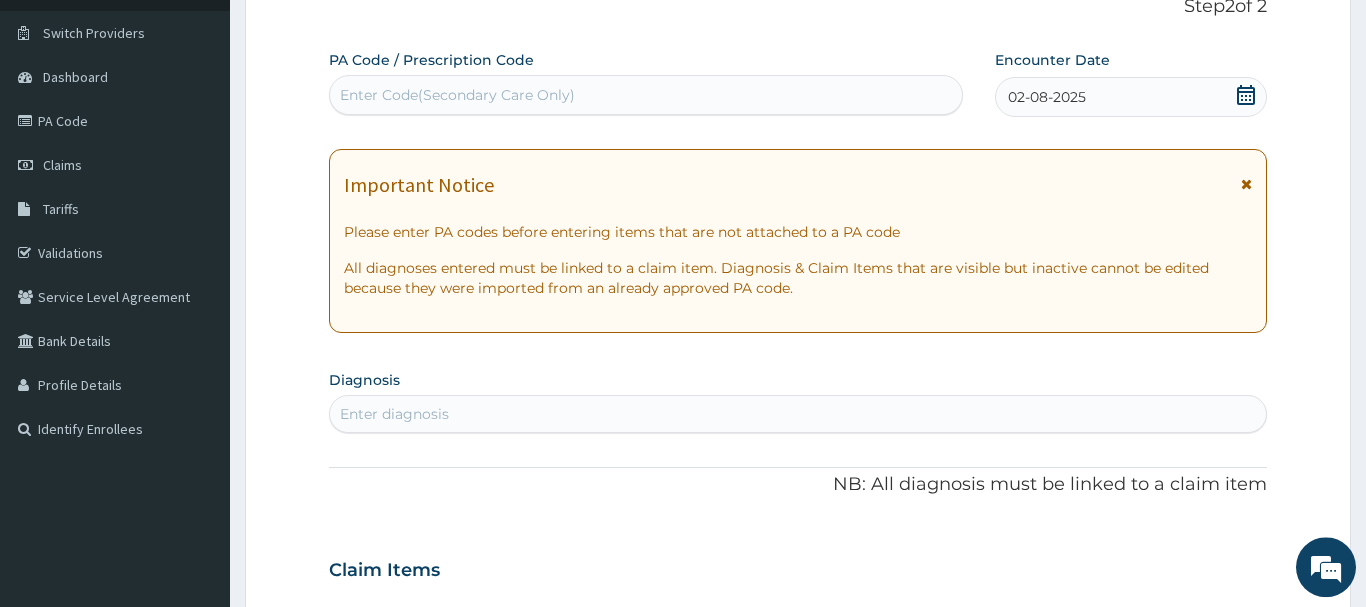 scroll, scrollTop: 306, scrollLeft: 0, axis: vertical 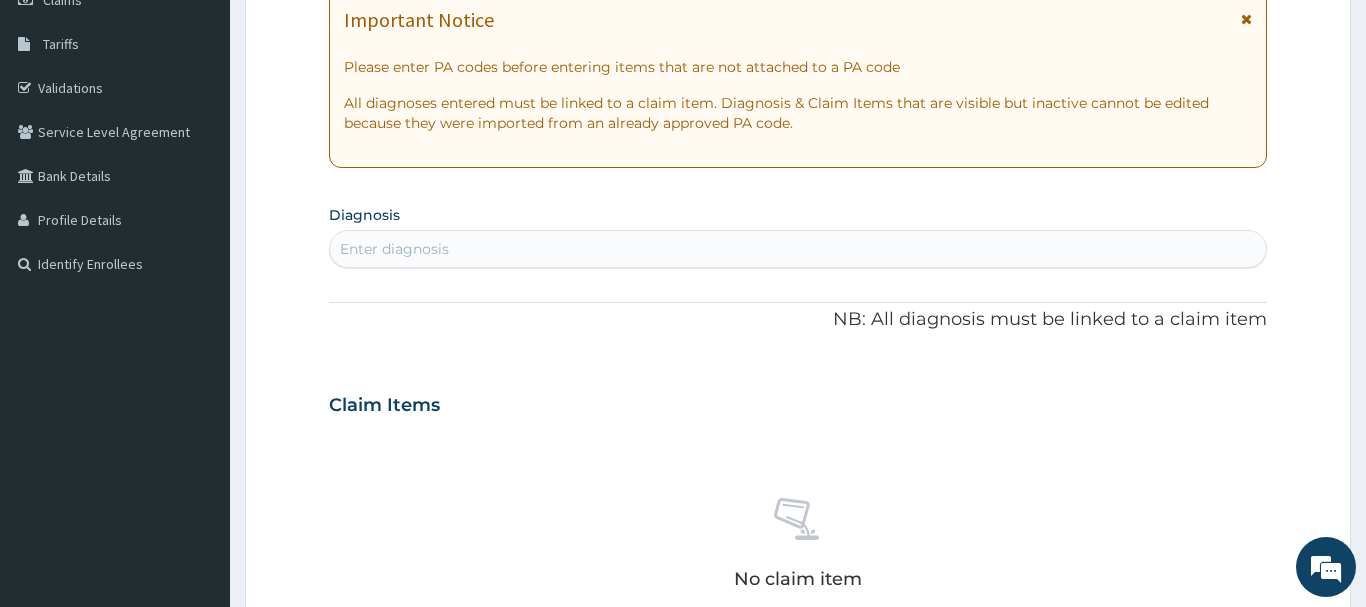 click on "Enter diagnosis" at bounding box center [798, 249] 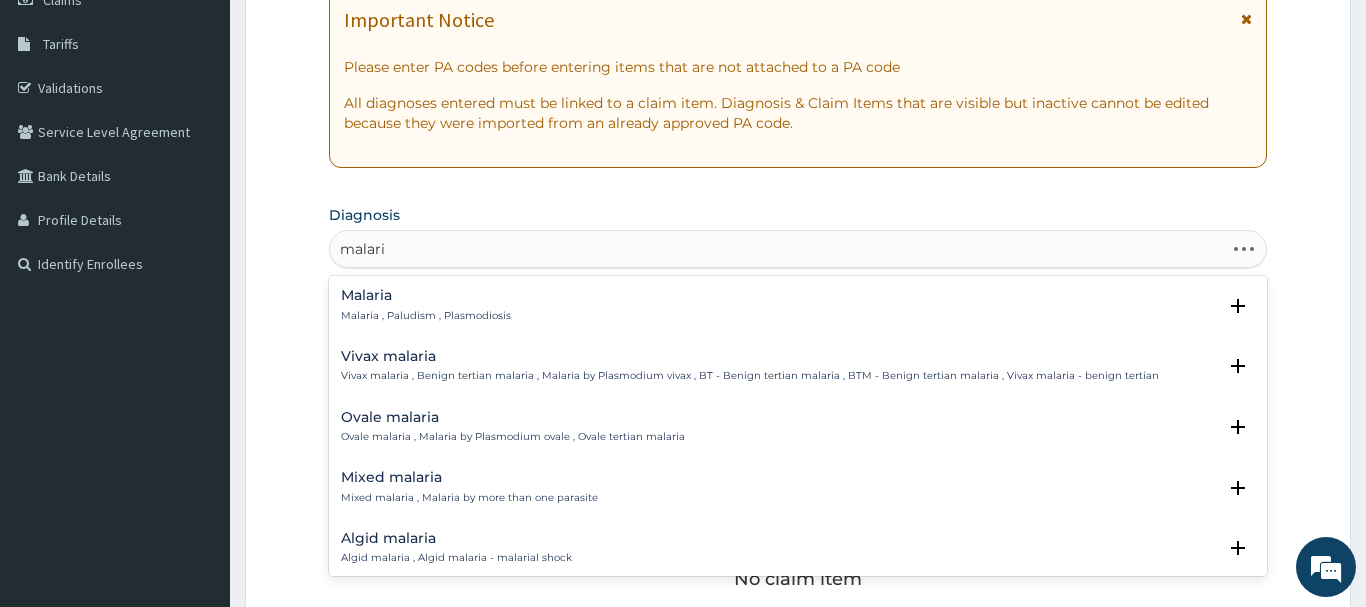 type on "malaria" 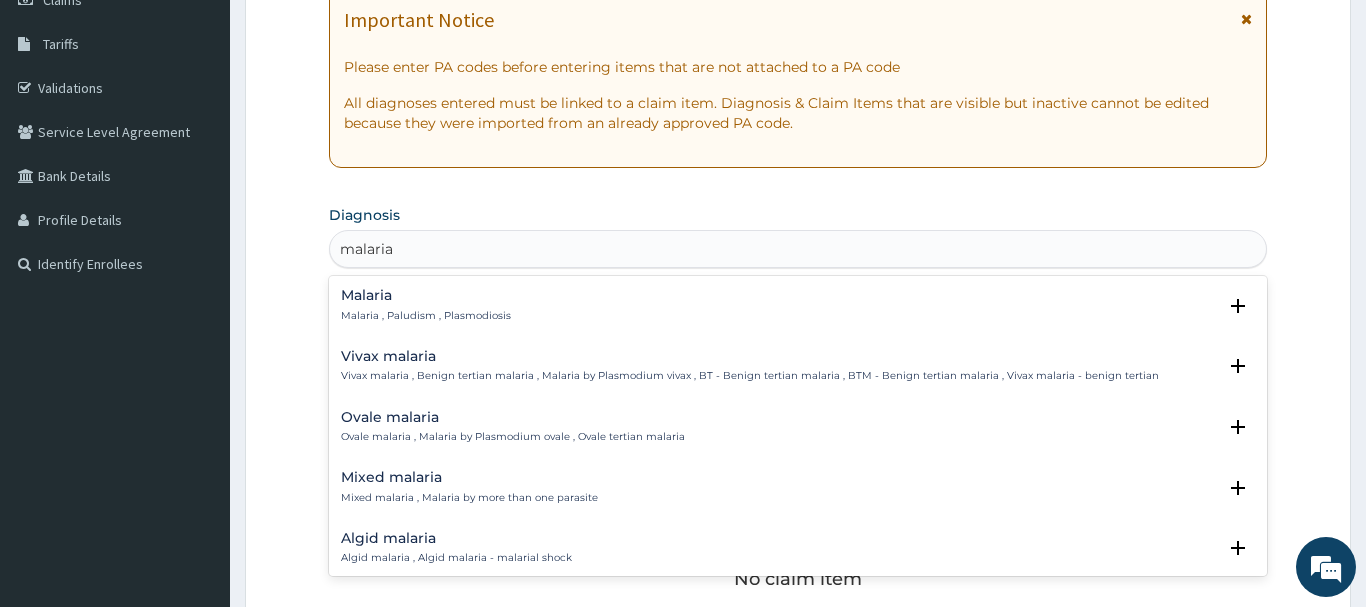 click on "Malaria" at bounding box center (426, 295) 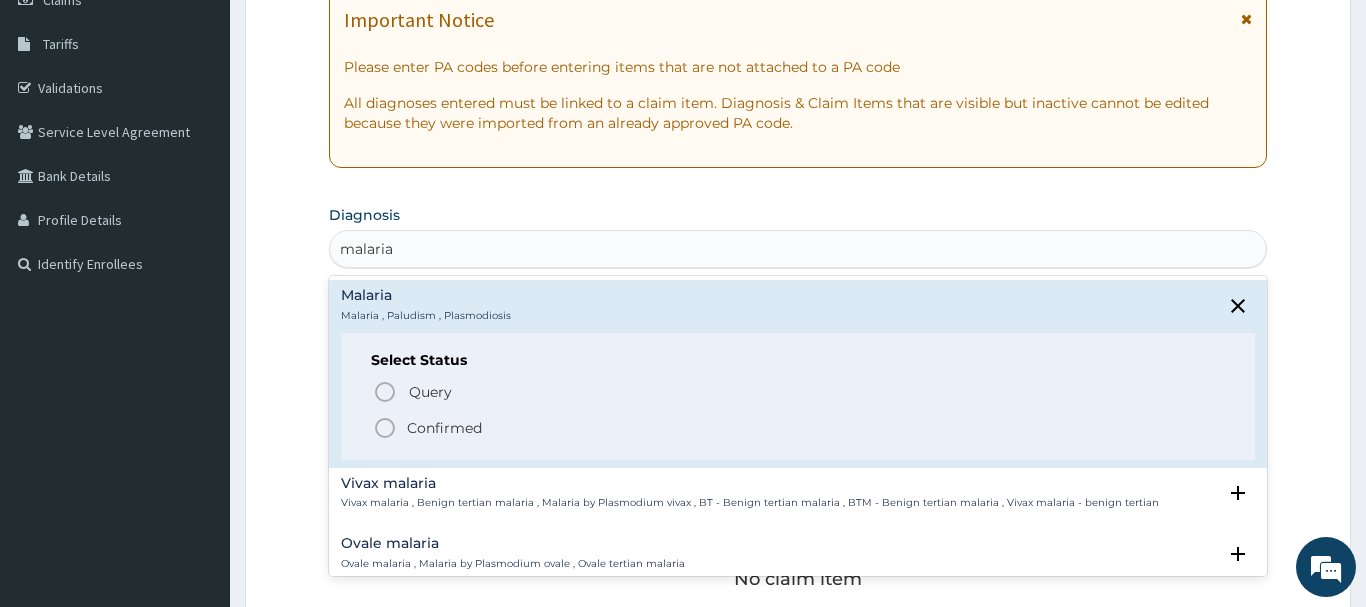 click 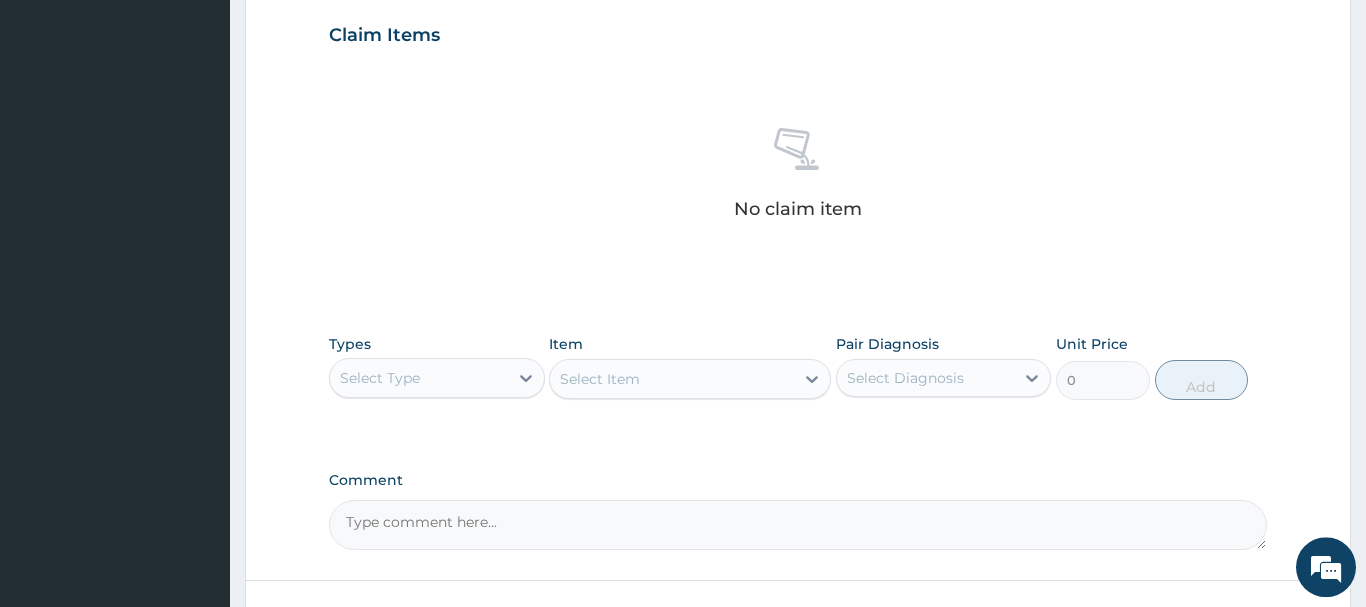 scroll, scrollTop: 714, scrollLeft: 0, axis: vertical 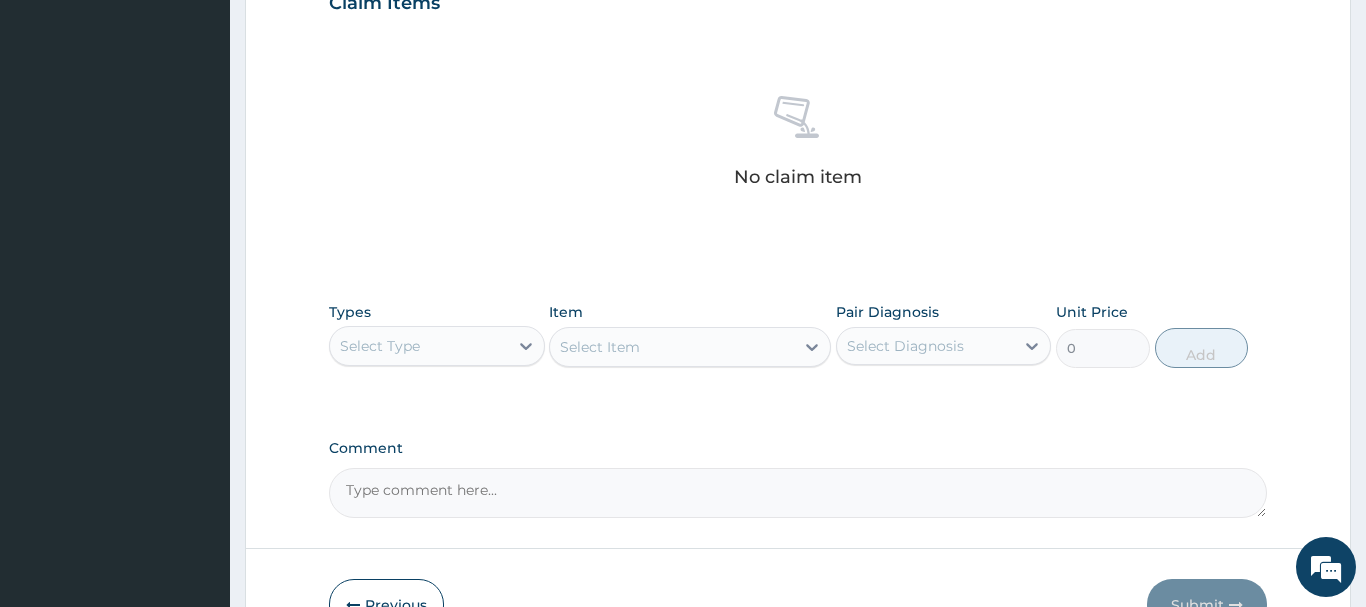 click on "Select Type" at bounding box center (419, 346) 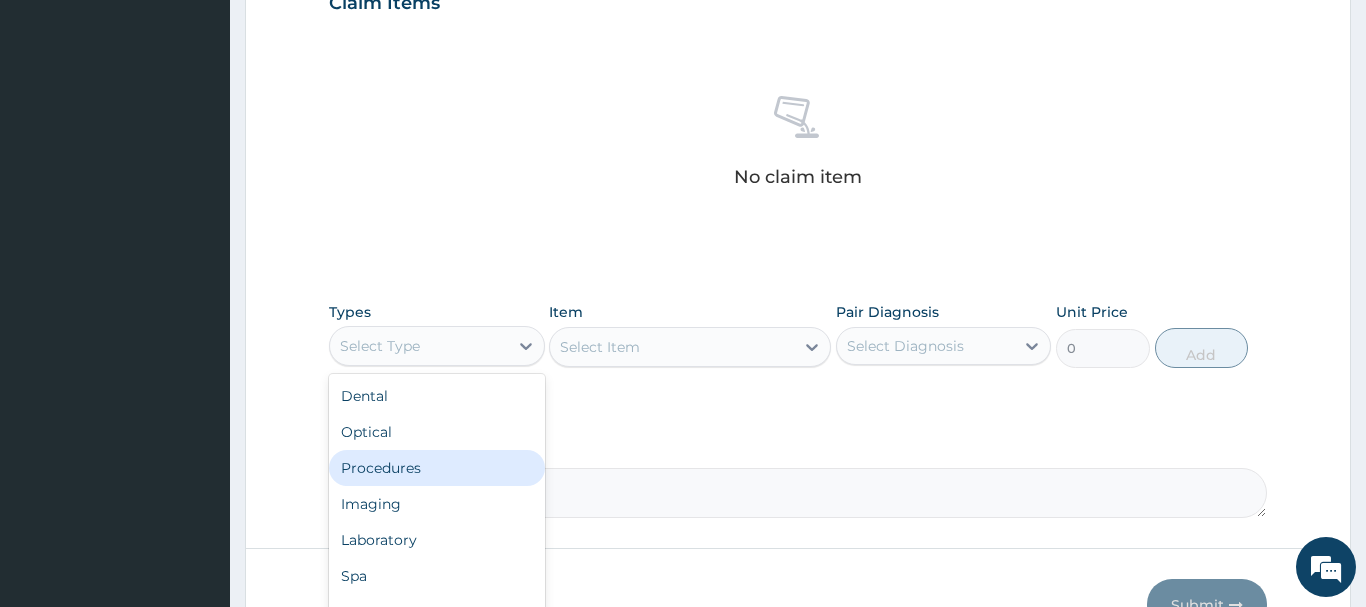 click on "Procedures" at bounding box center (437, 468) 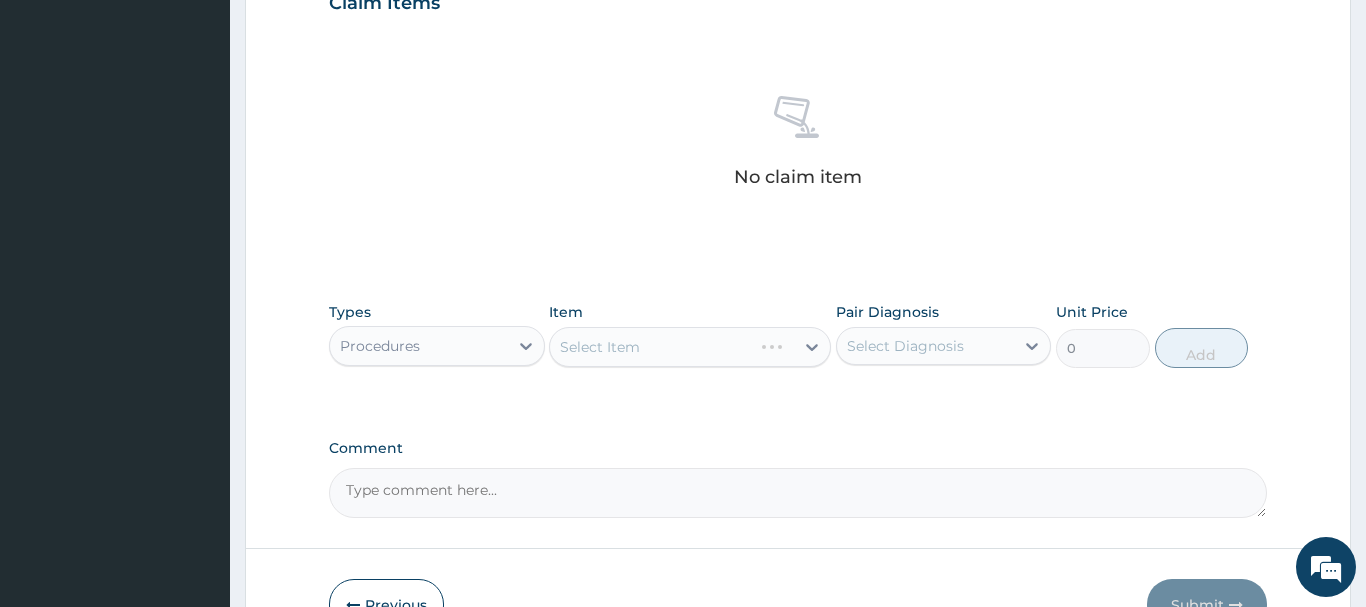 click on "Select Item" at bounding box center [690, 347] 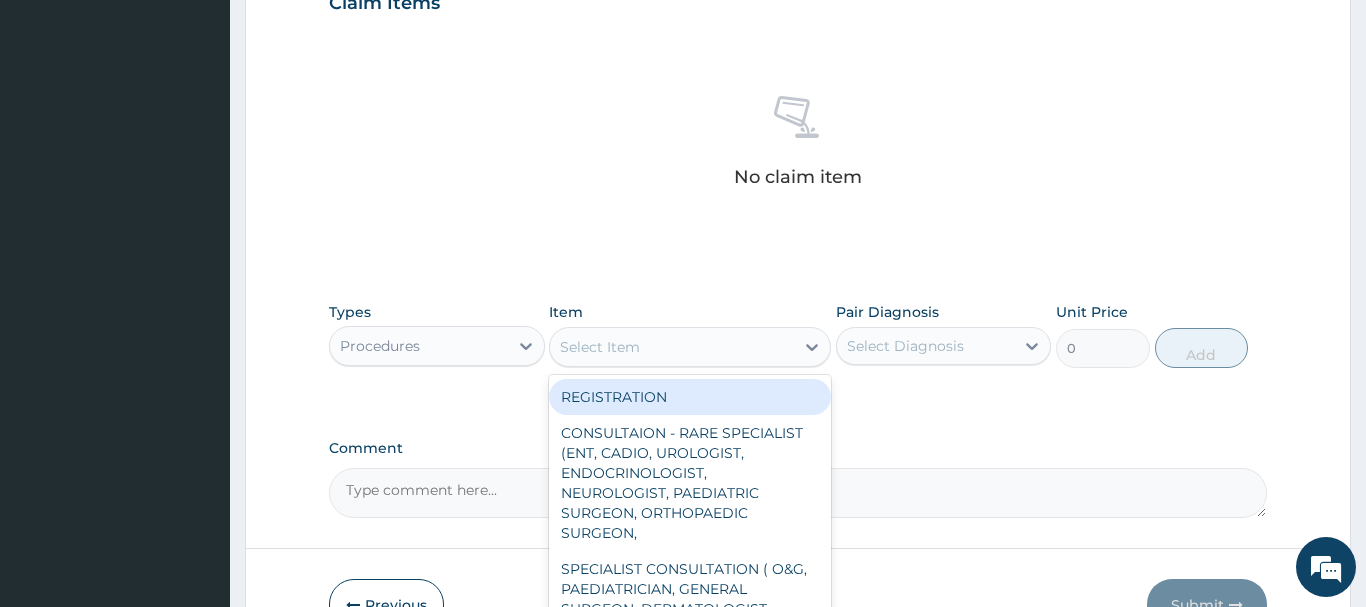 click on "Select Item" at bounding box center [672, 347] 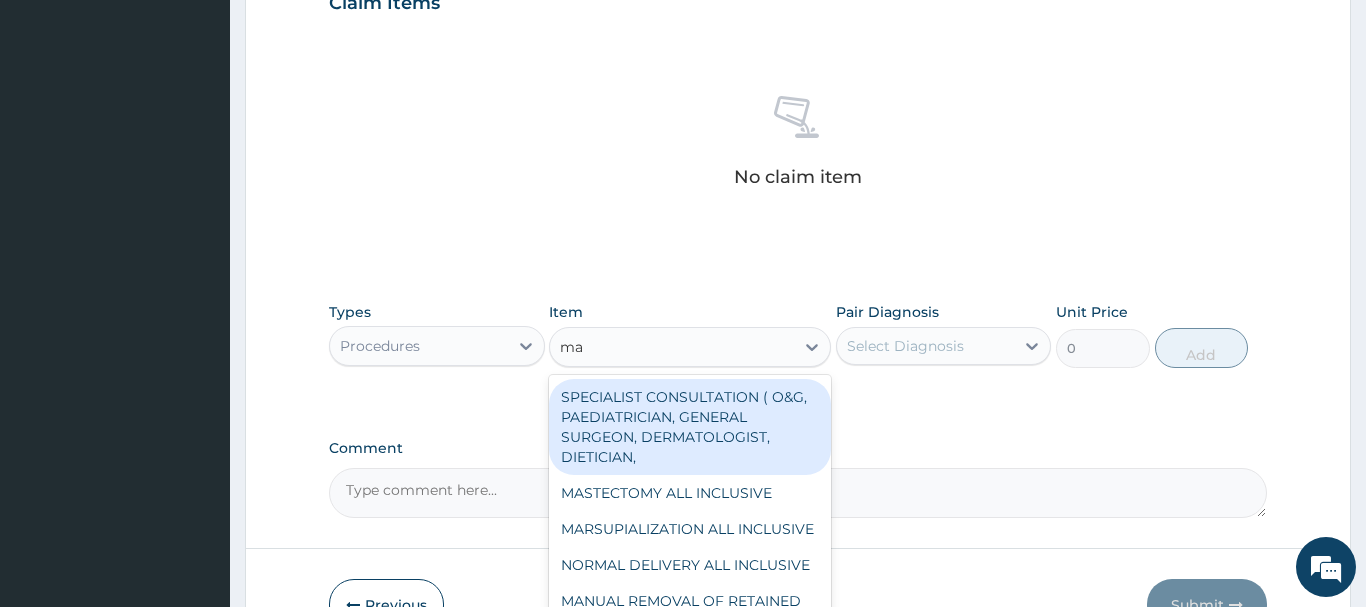 type on "m" 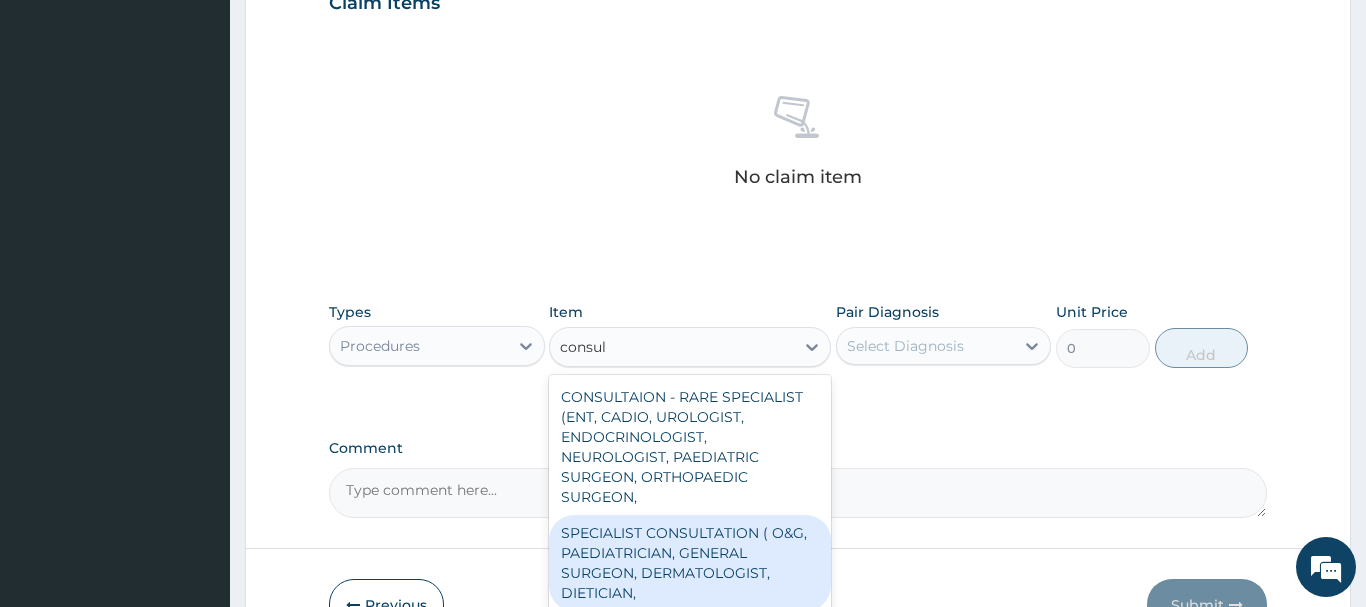 type on "consult" 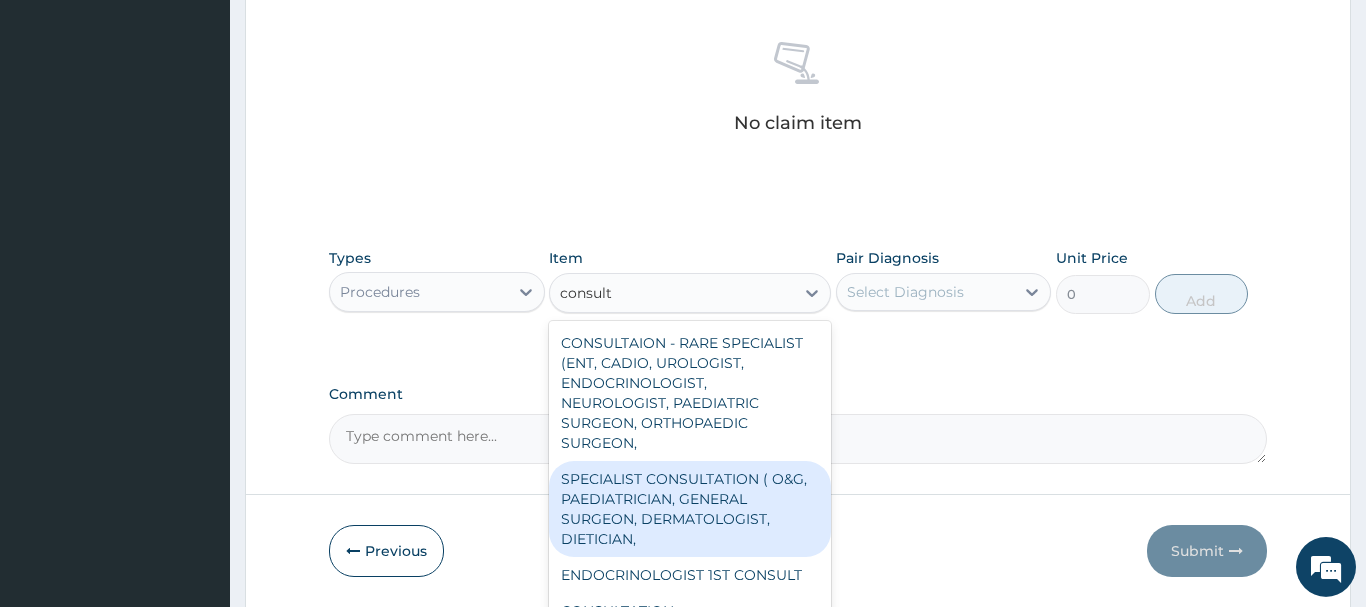 scroll, scrollTop: 816, scrollLeft: 0, axis: vertical 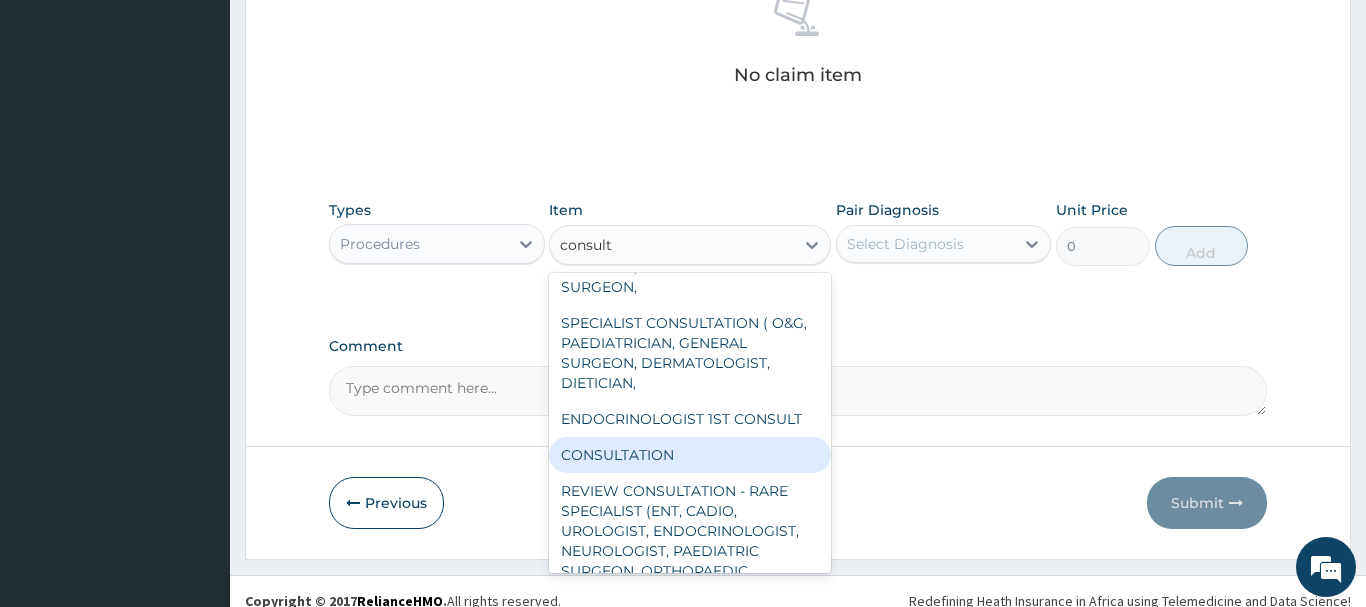 click on "CONSULTATION" at bounding box center [690, 455] 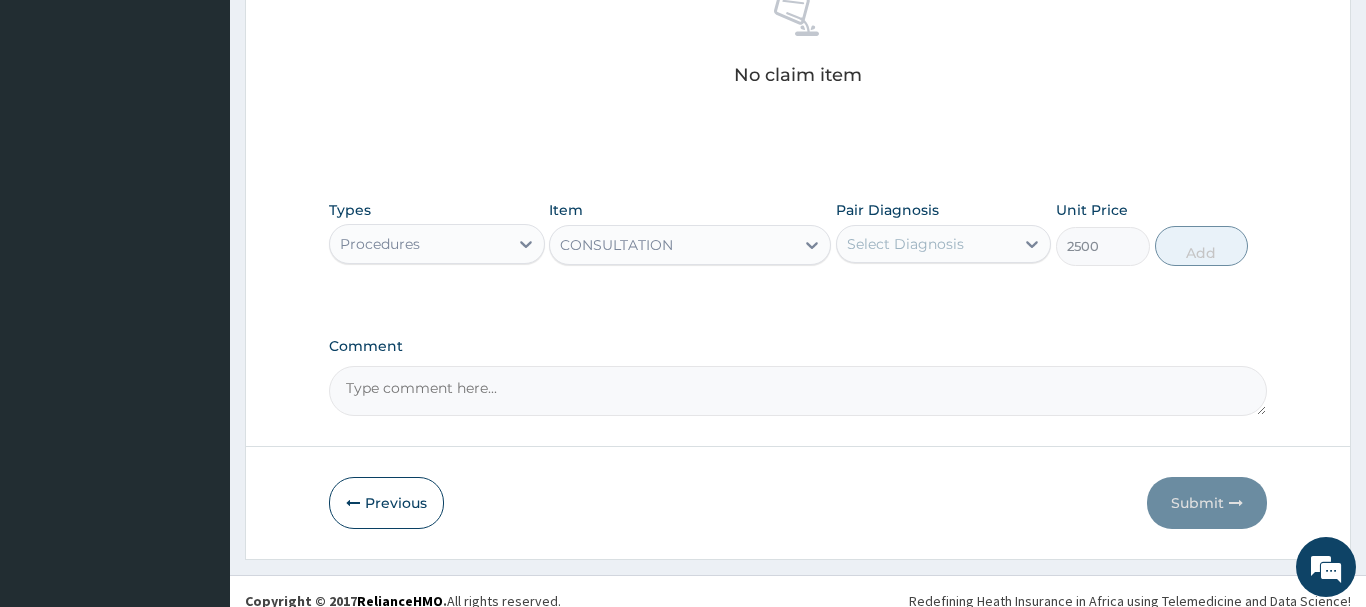 click on "Select Diagnosis" at bounding box center [905, 244] 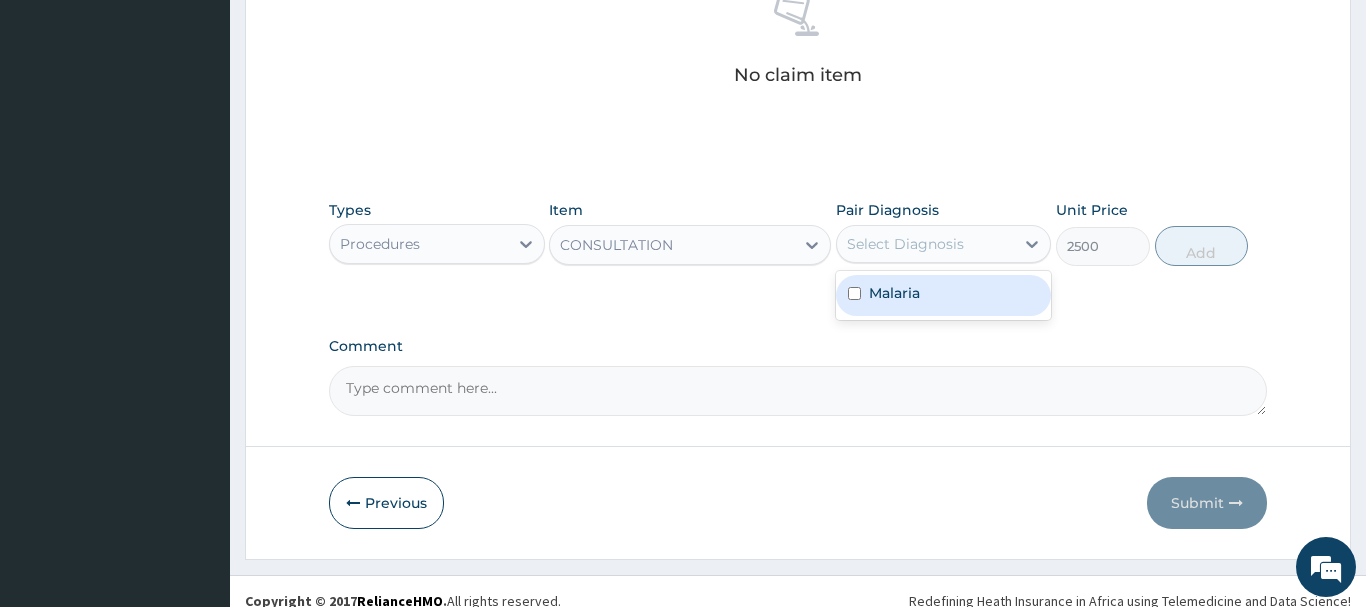 click on "Malaria" at bounding box center (894, 293) 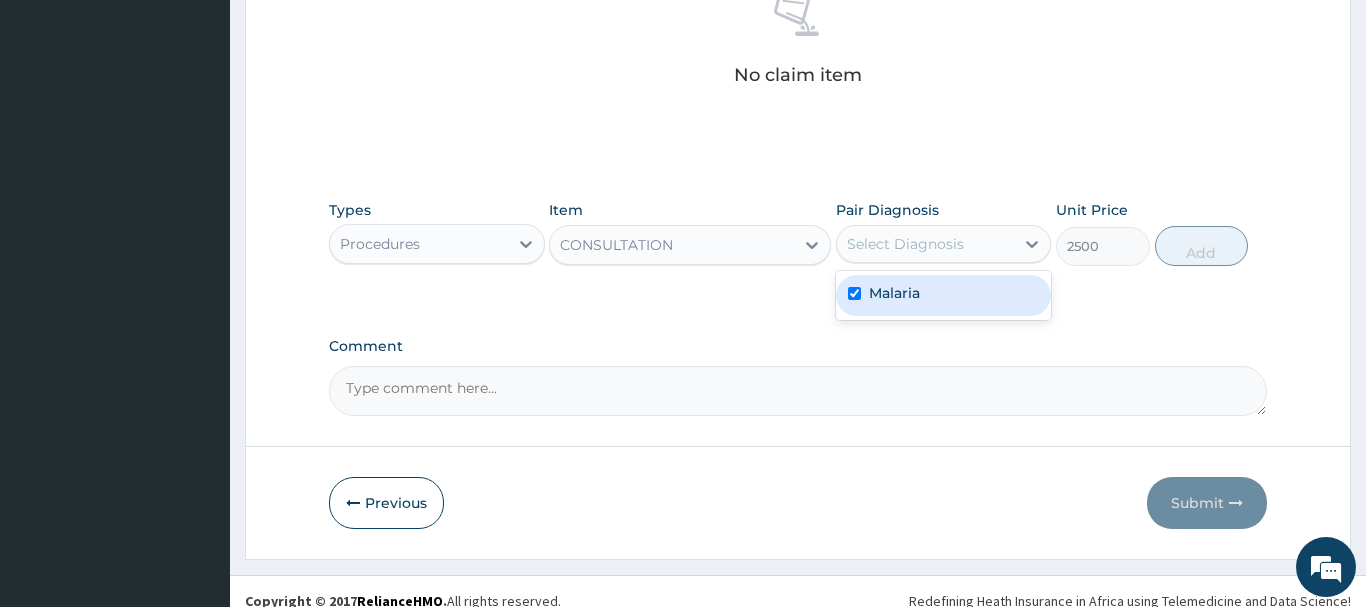 checkbox on "true" 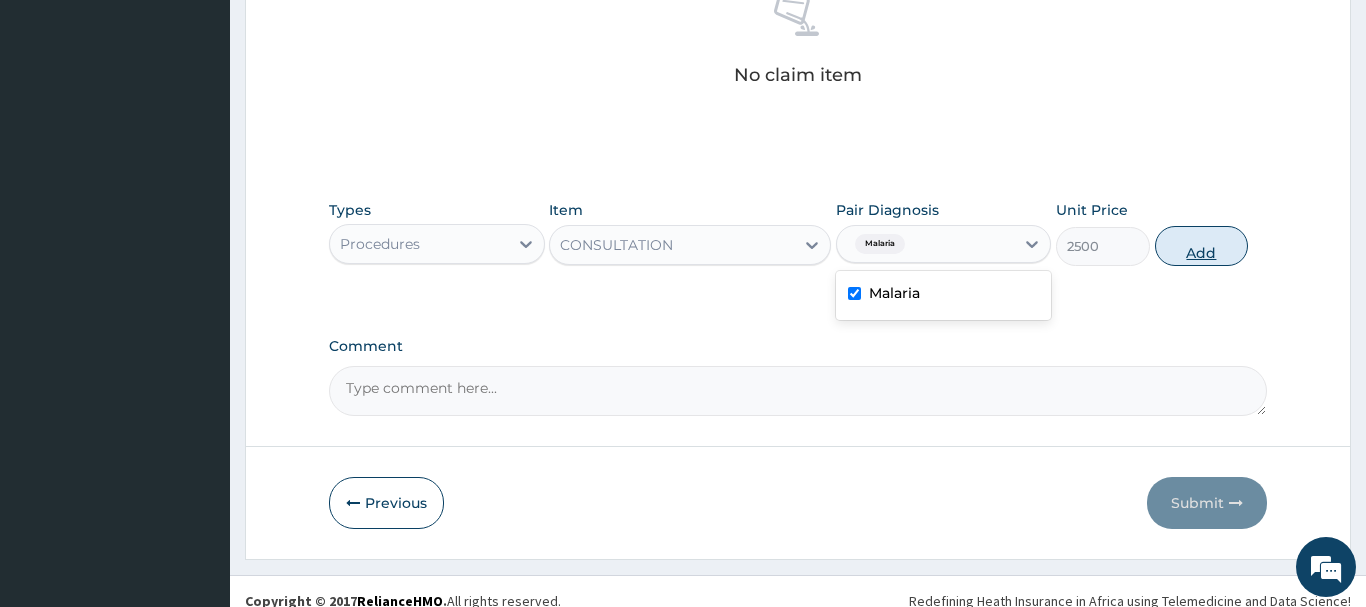 click on "Add" at bounding box center [1202, 246] 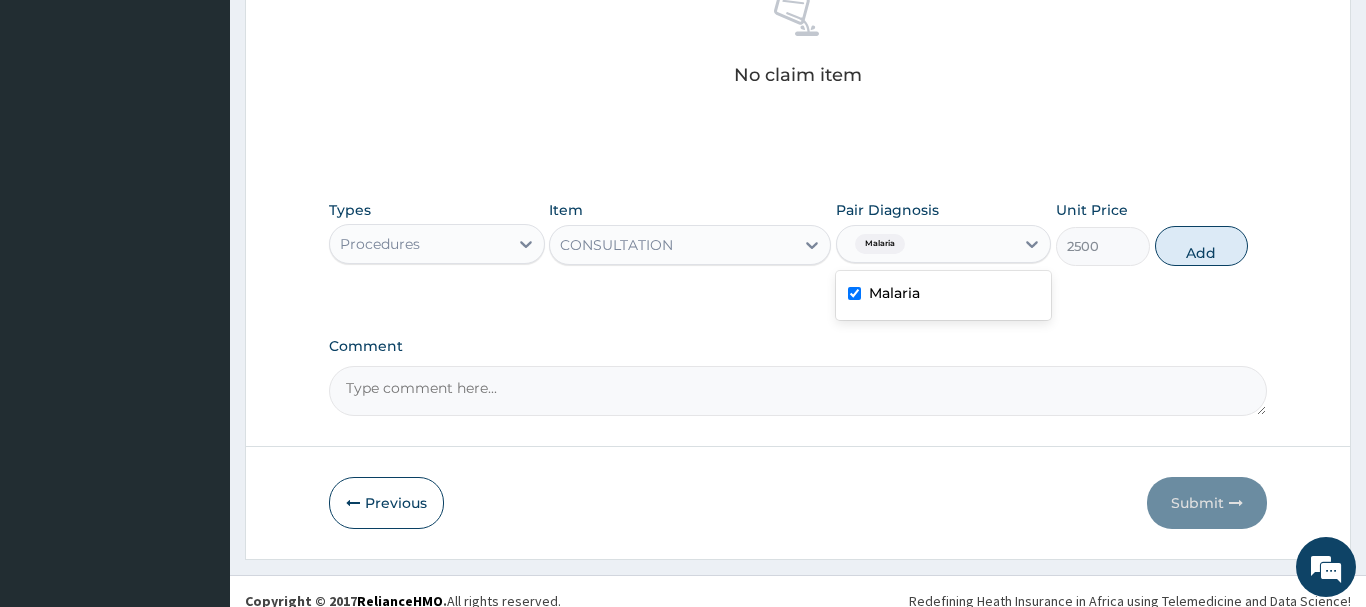 type on "0" 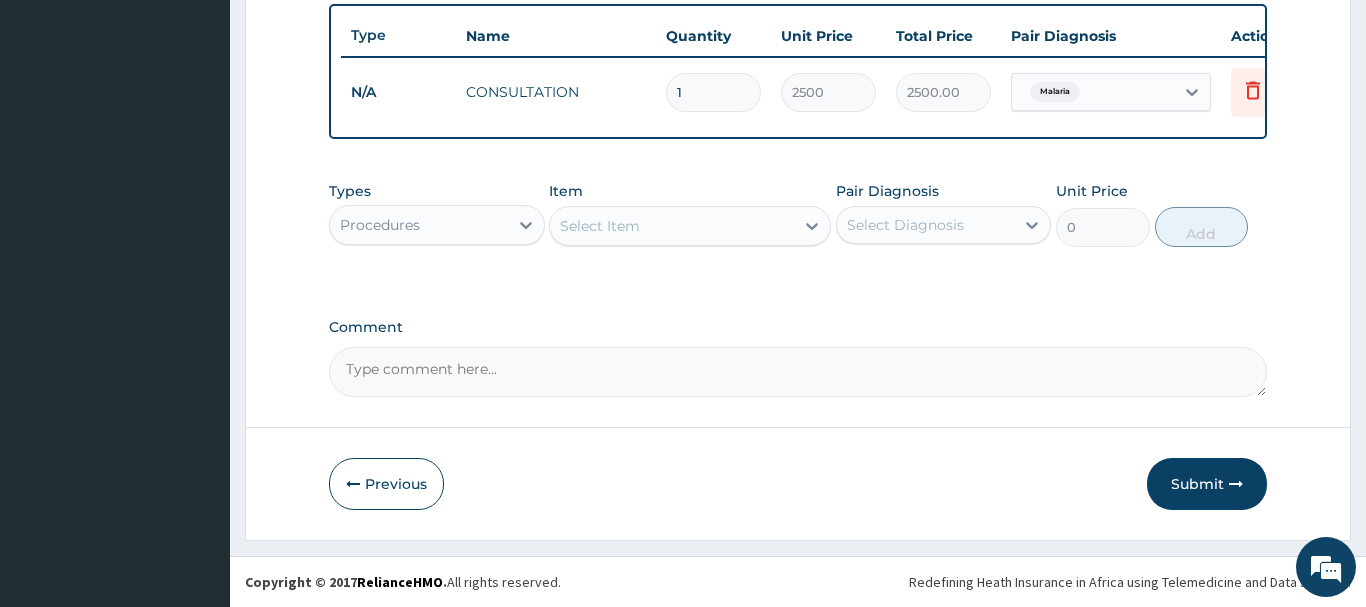 scroll, scrollTop: 740, scrollLeft: 0, axis: vertical 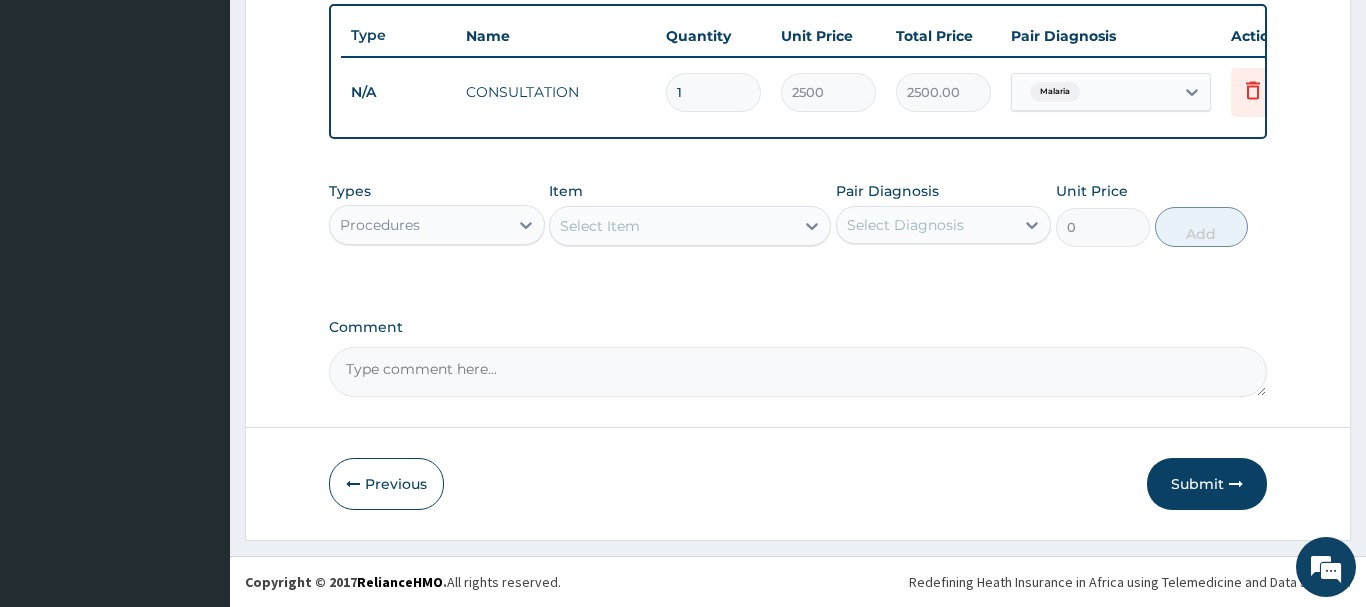 click on "Procedures" at bounding box center (419, 225) 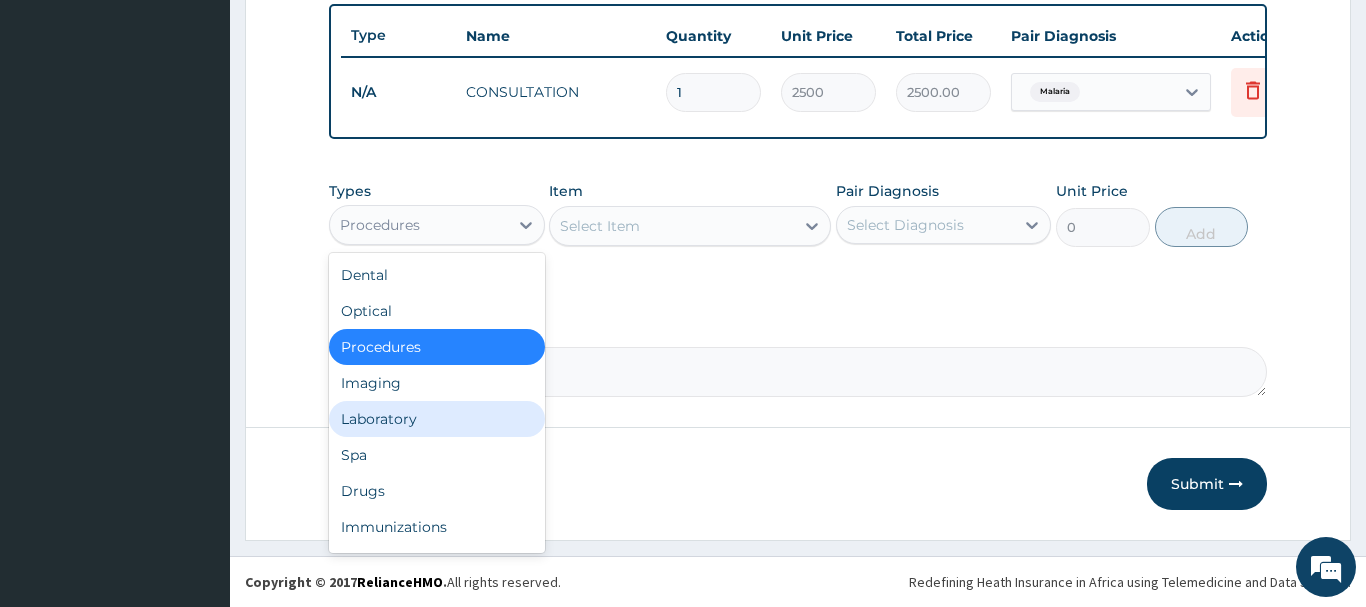 click on "Laboratory" at bounding box center (437, 419) 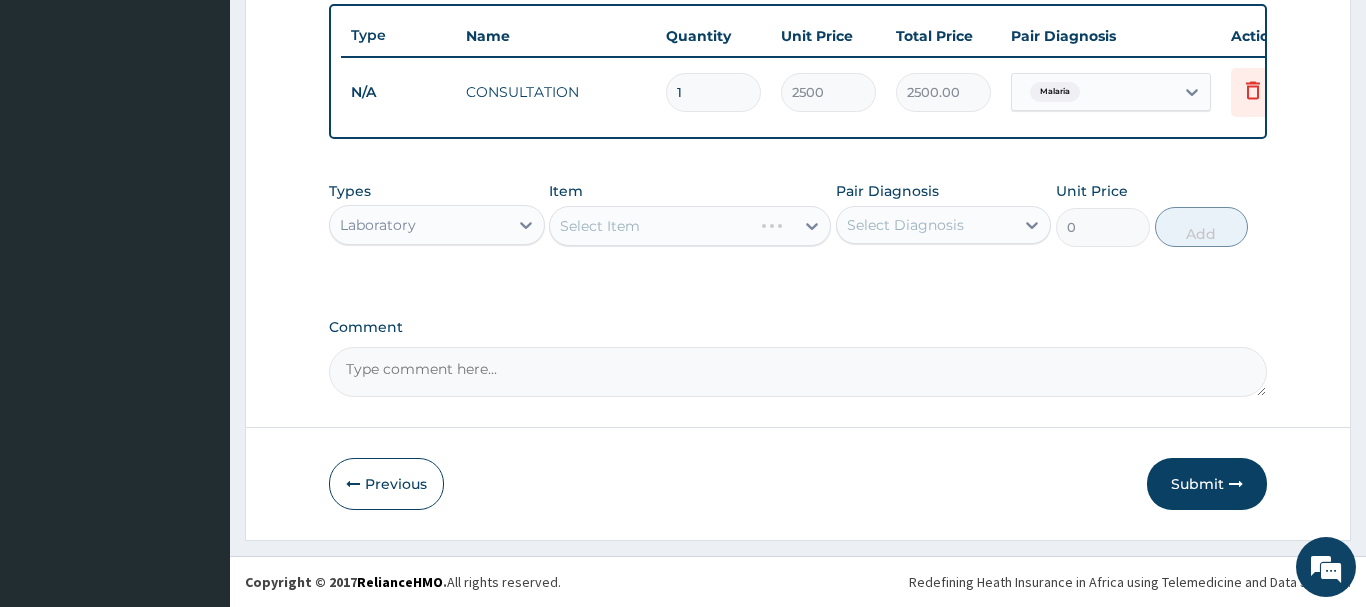 click on "Select Item" at bounding box center [690, 226] 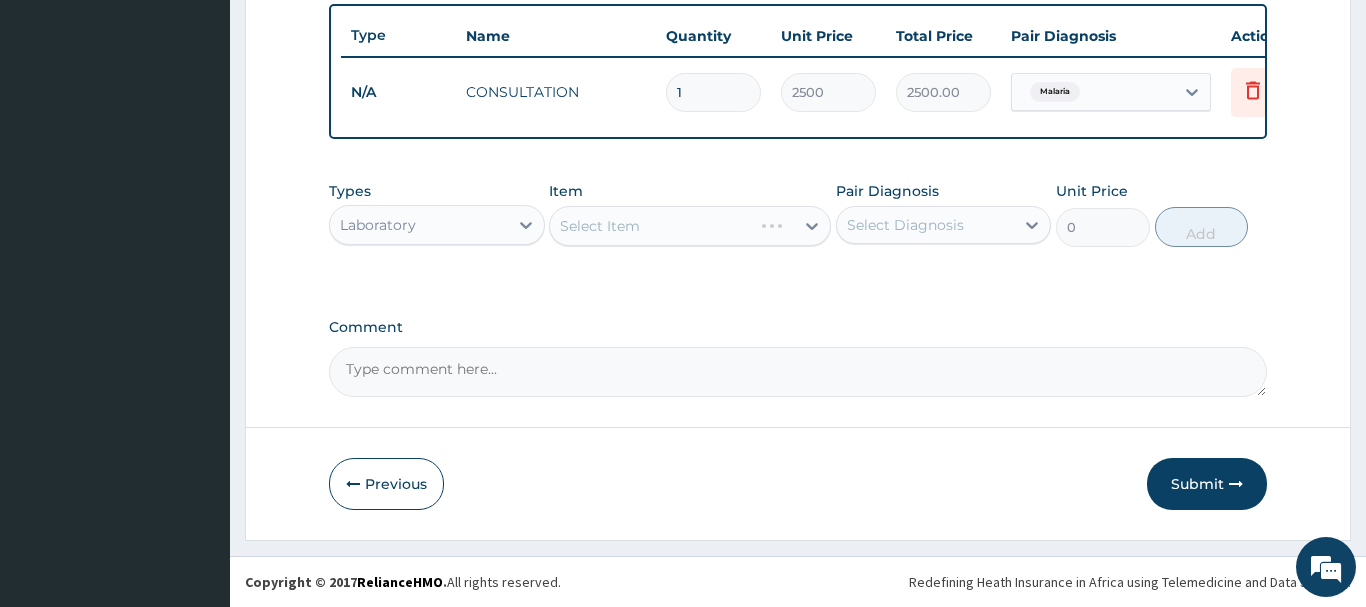 click on "Select Item" at bounding box center [690, 226] 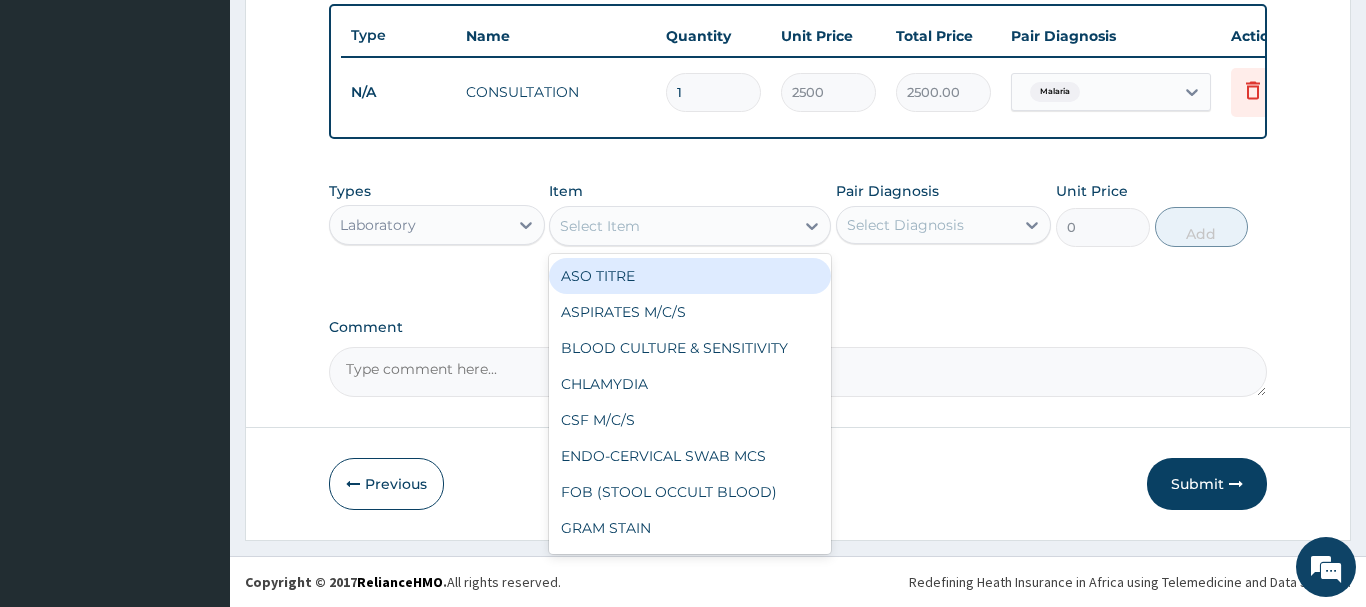 click on "Select Item" at bounding box center (672, 226) 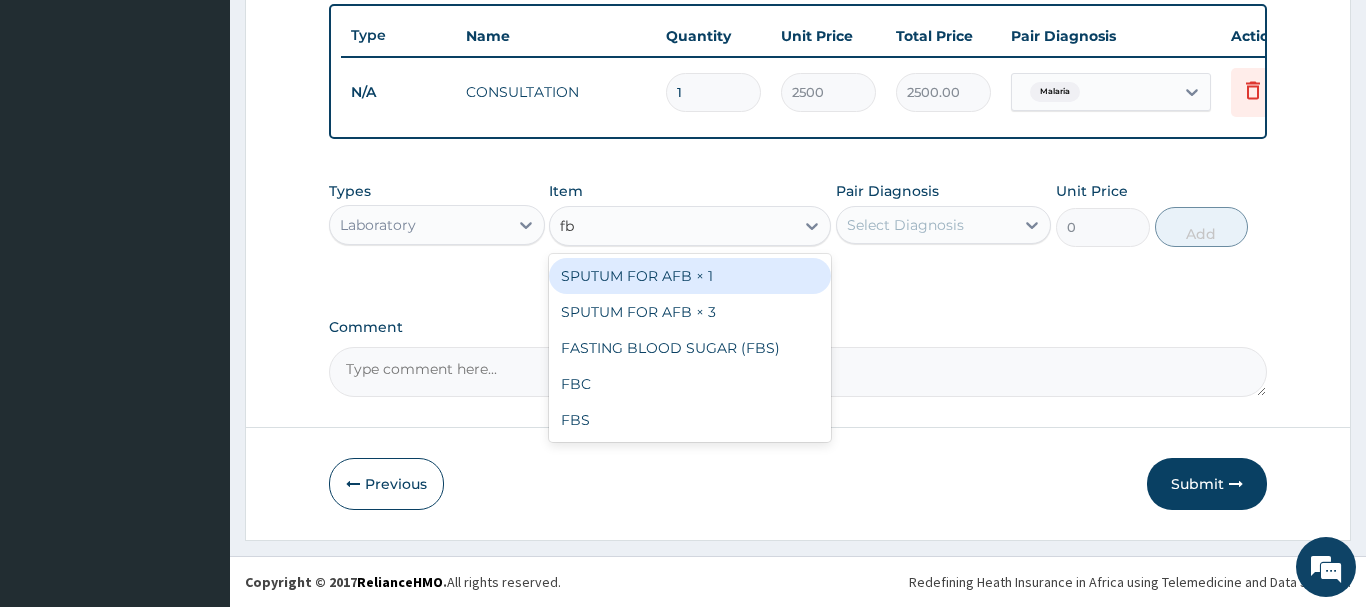 type on "fbc" 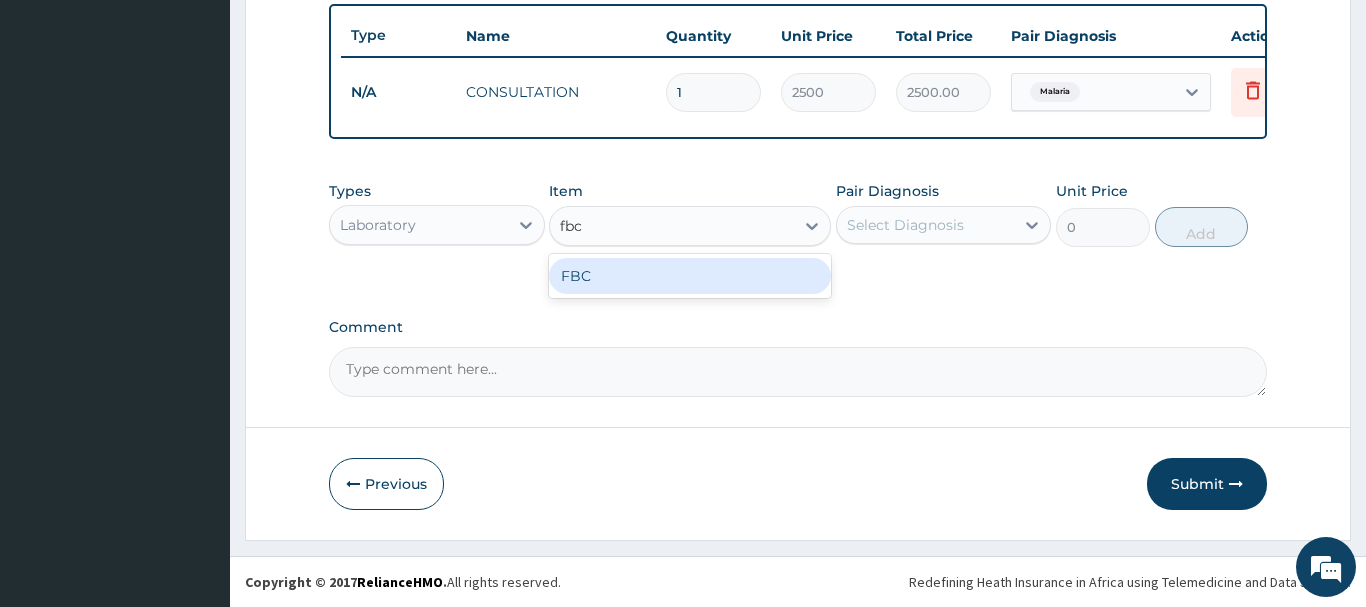 click on "FBC" at bounding box center [690, 276] 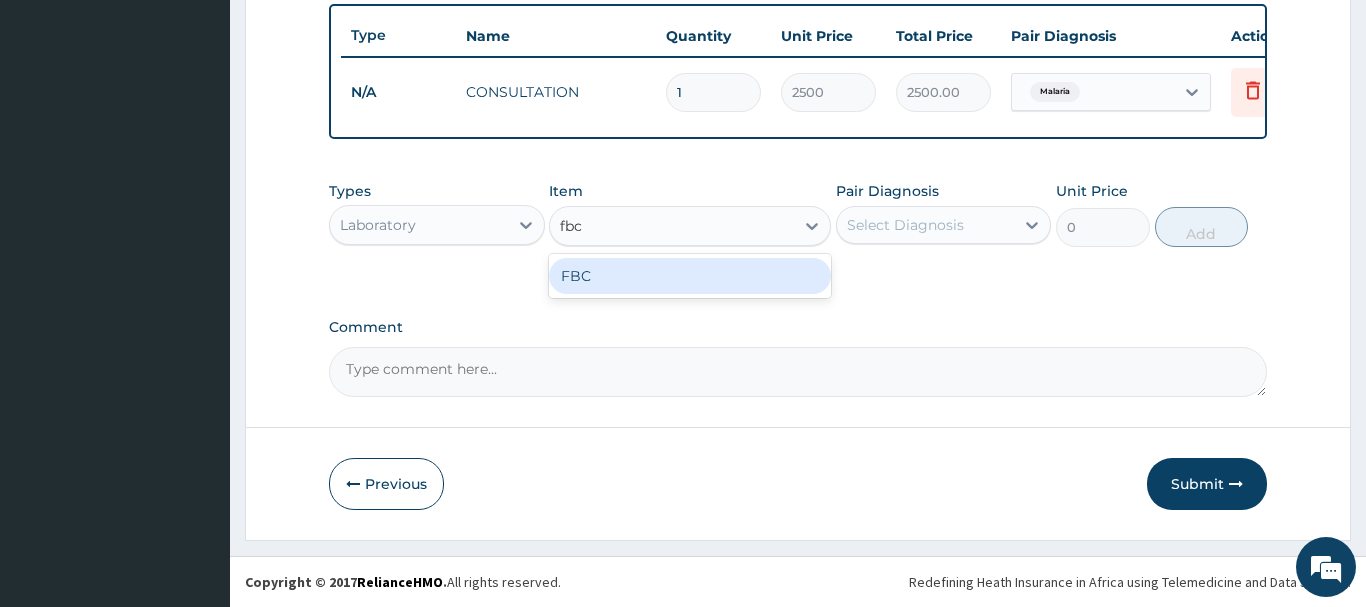 type 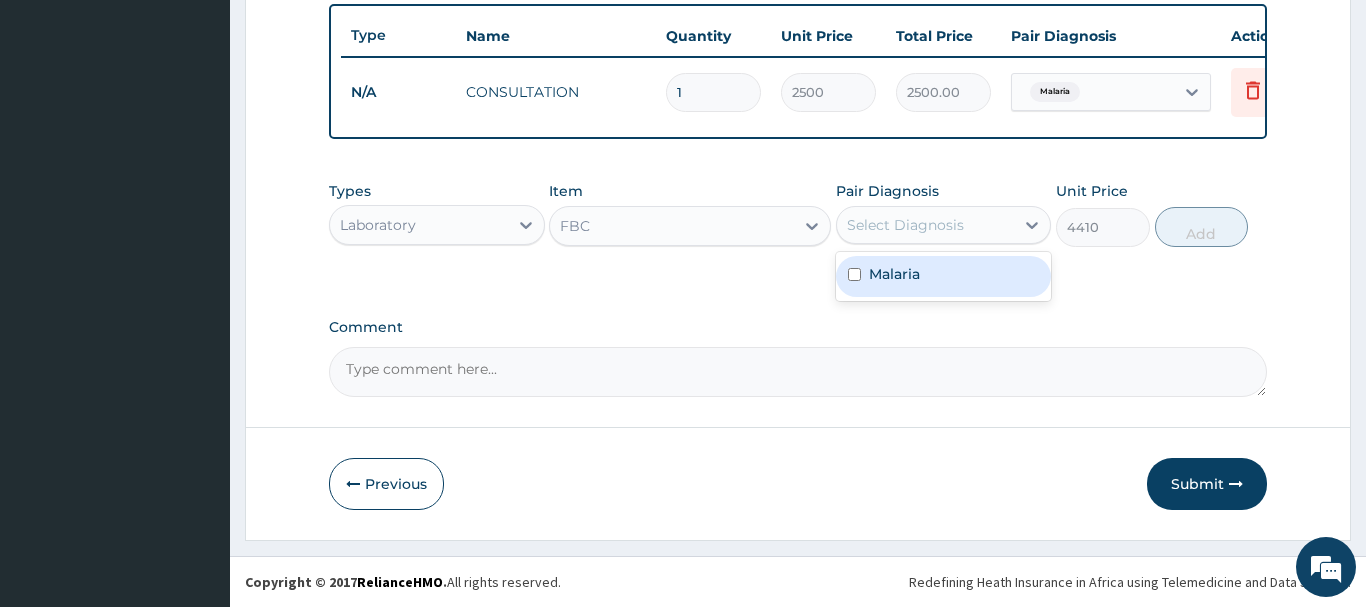 click on "Select Diagnosis" at bounding box center (905, 225) 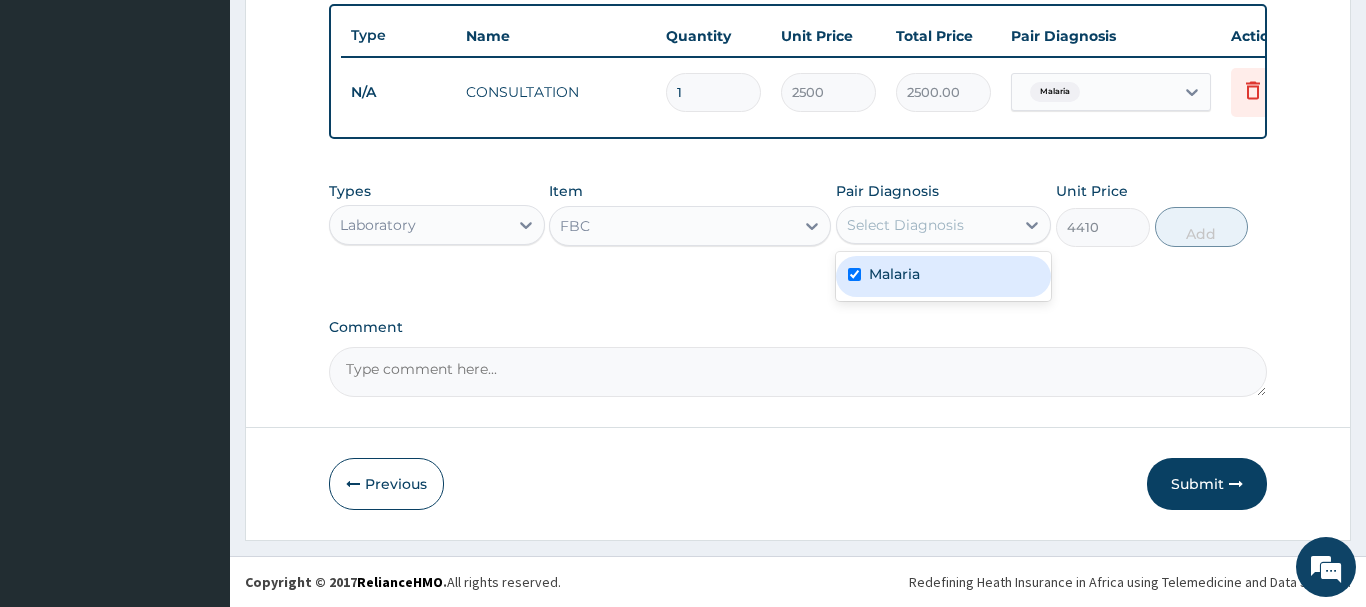 checkbox on "true" 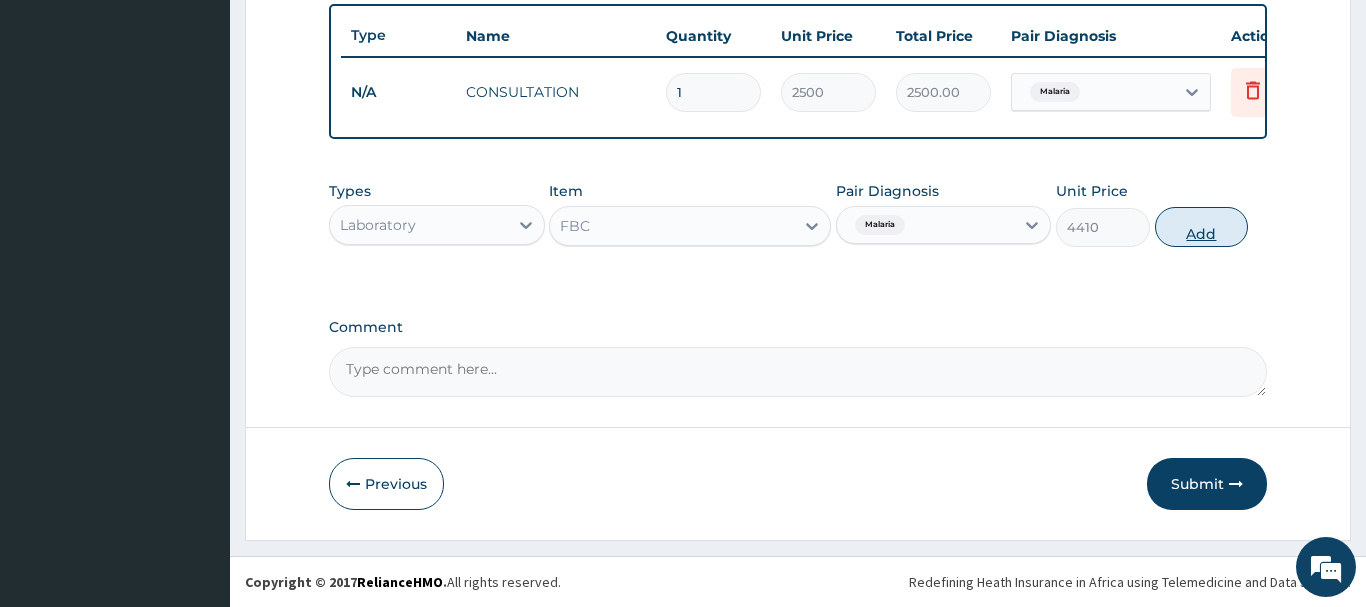 click on "Add" at bounding box center [1202, 227] 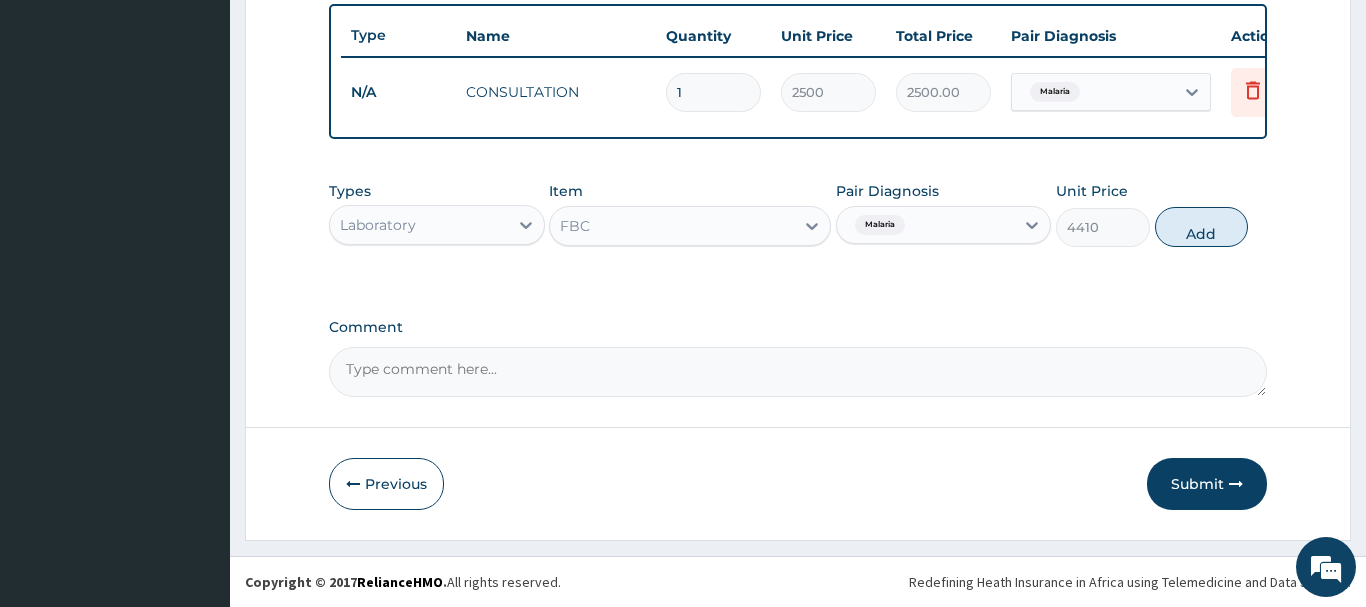 type on "0" 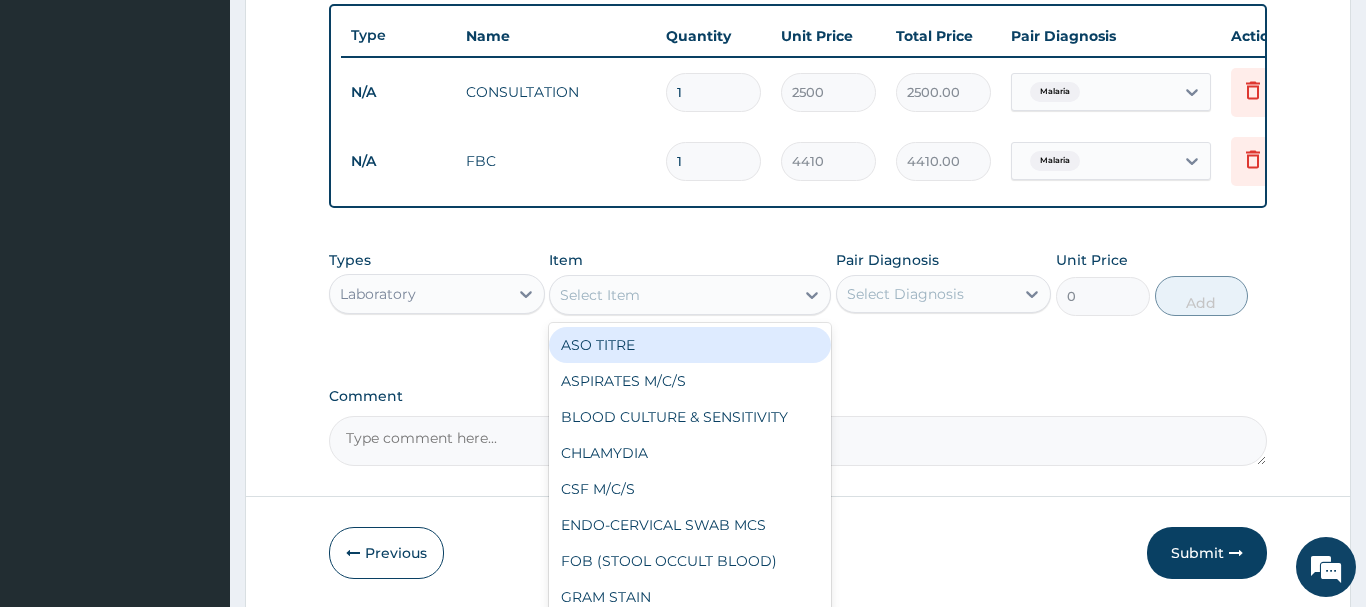 click on "Select Item" at bounding box center [600, 295] 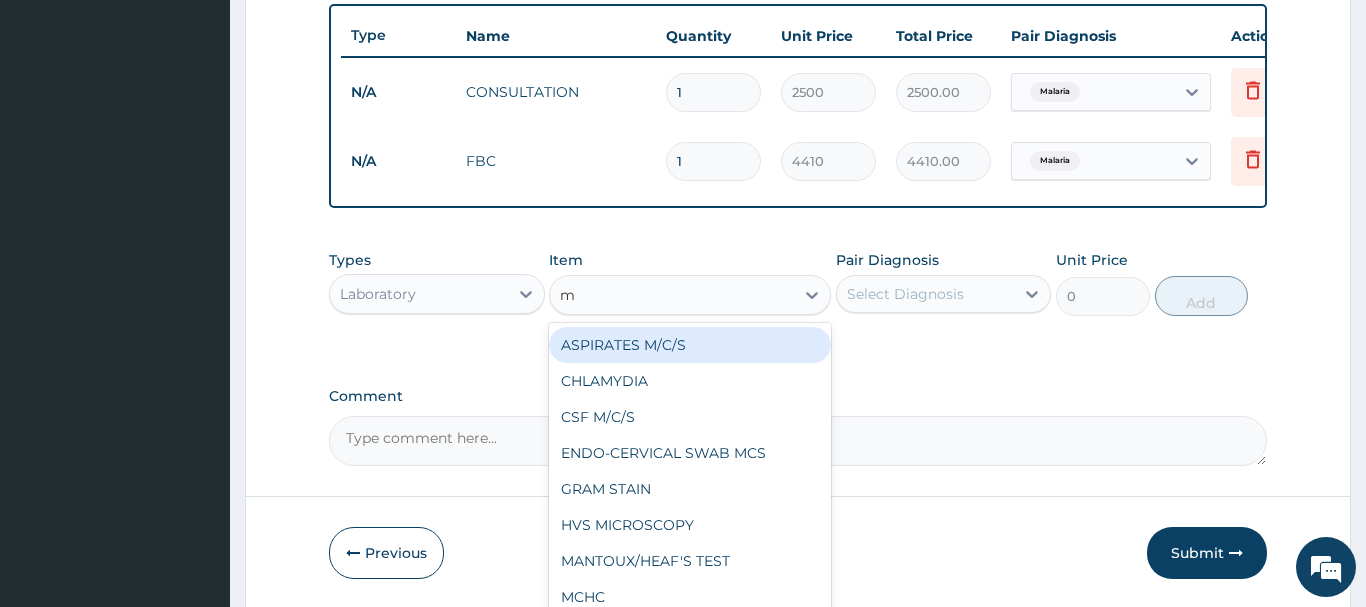 type on "mp" 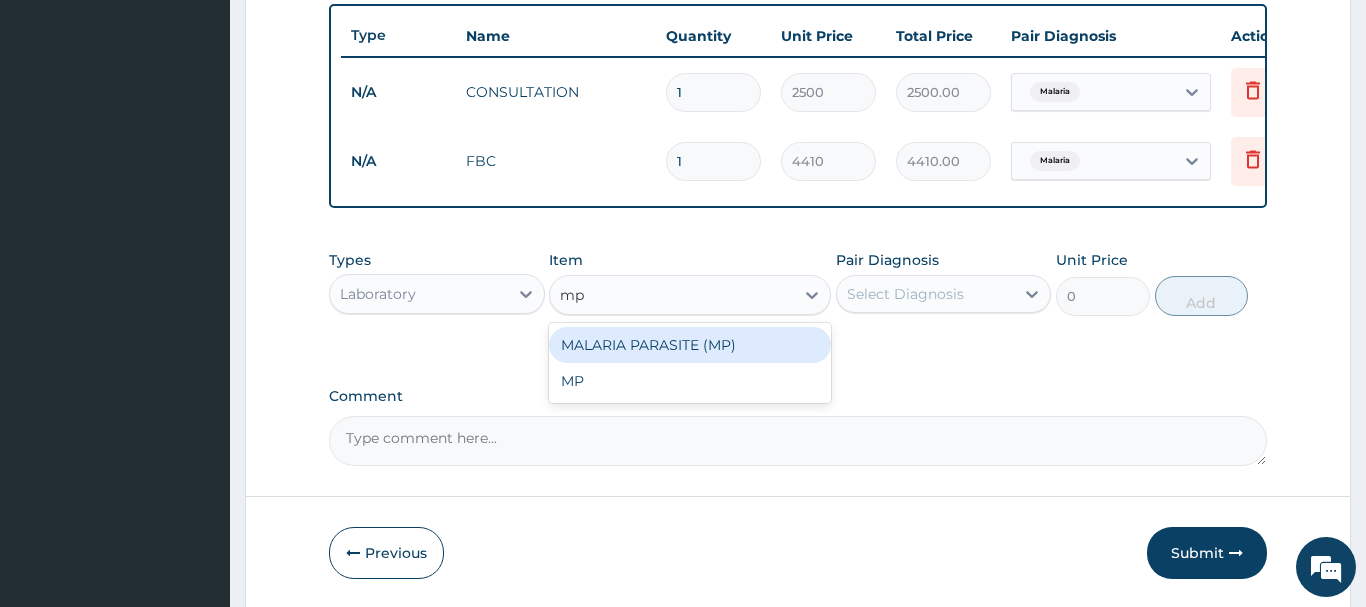 click on "MALARIA PARASITE (MP)" at bounding box center [690, 345] 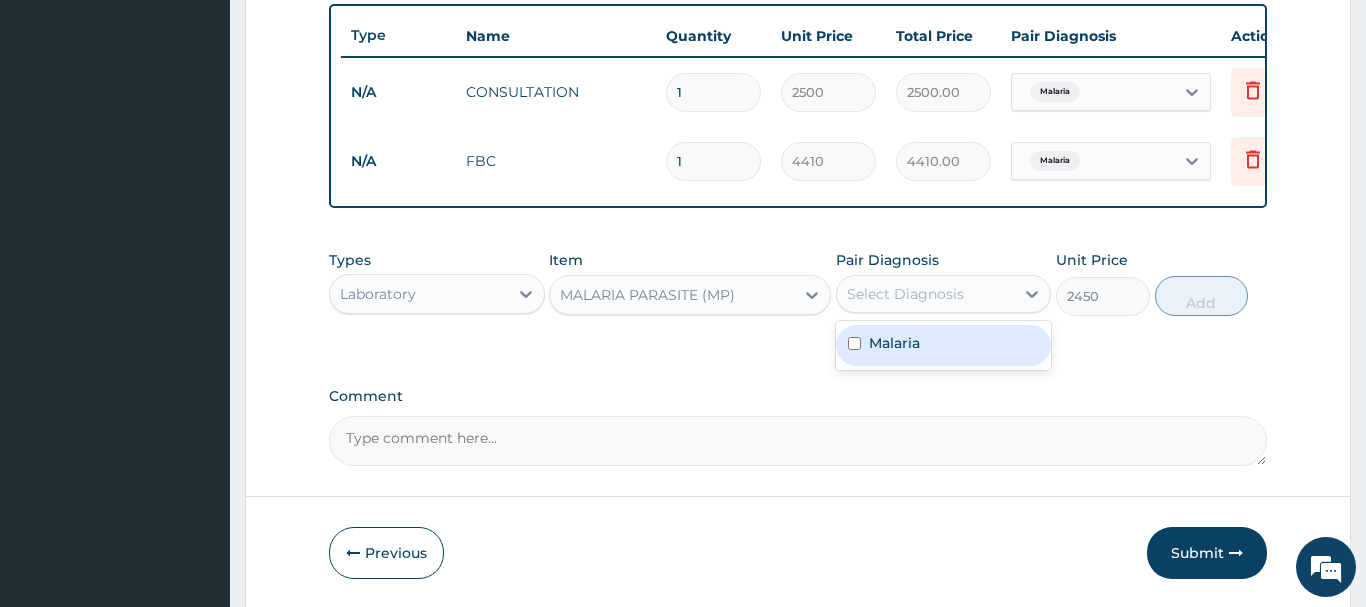 click on "Select Diagnosis" at bounding box center (905, 294) 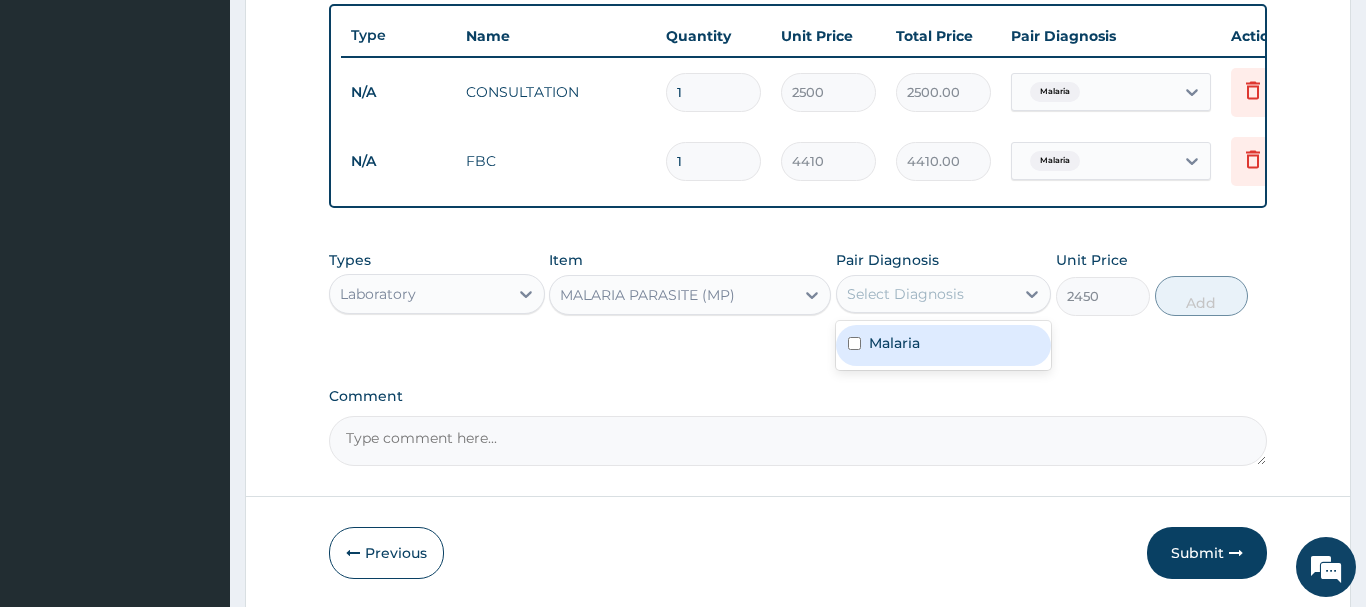 drag, startPoint x: 900, startPoint y: 346, endPoint x: 1045, endPoint y: 331, distance: 145.7738 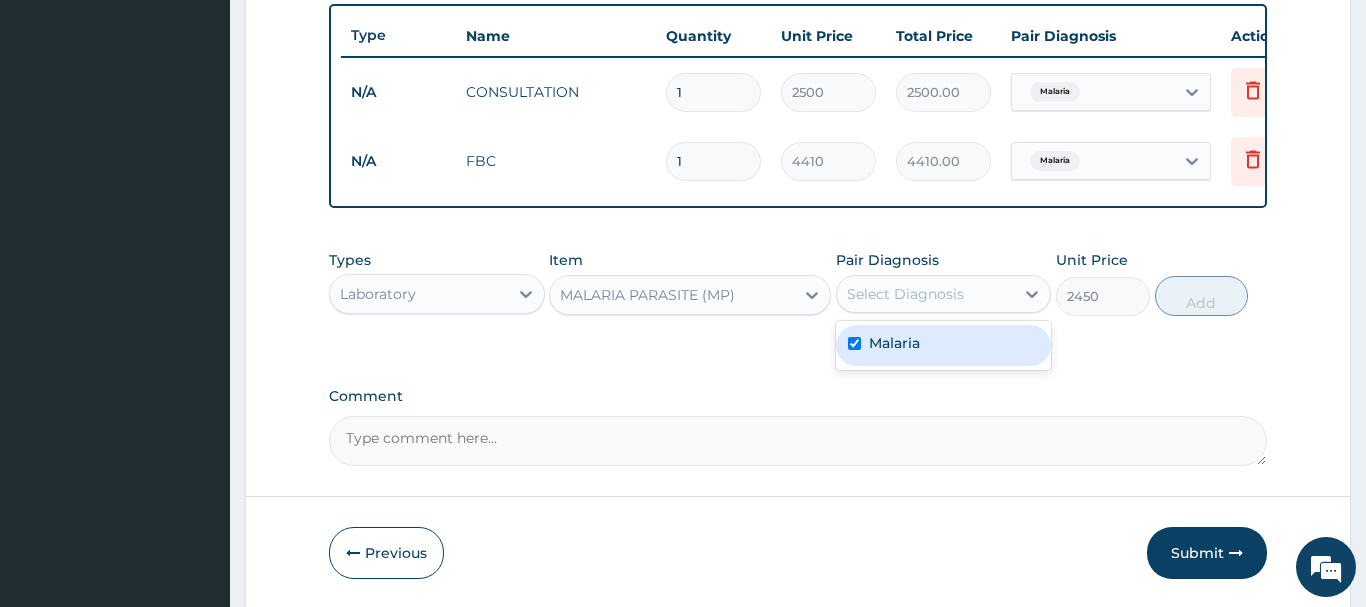 checkbox on "true" 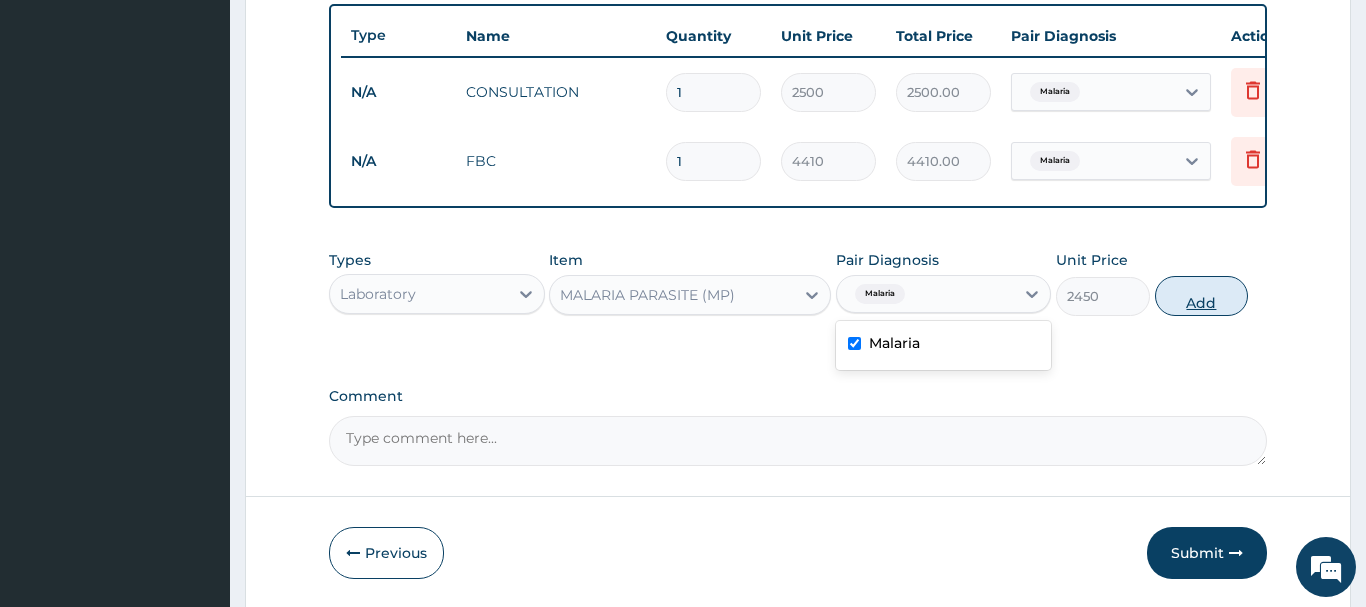 click on "Add" at bounding box center [1202, 296] 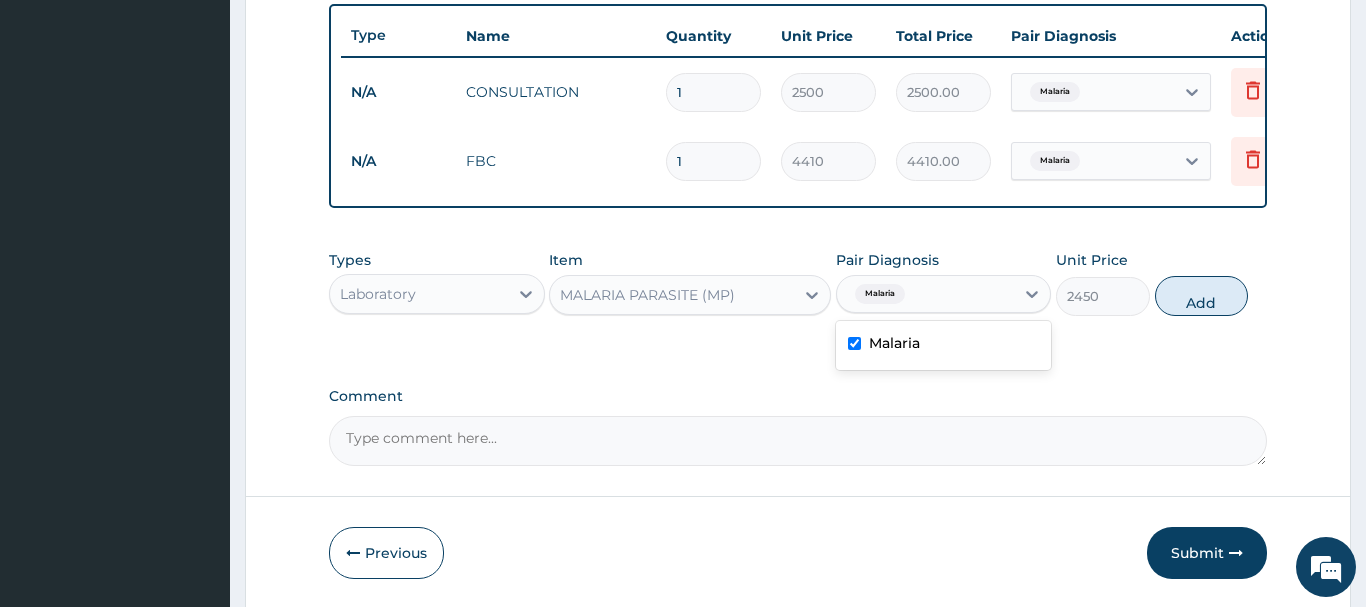type on "0" 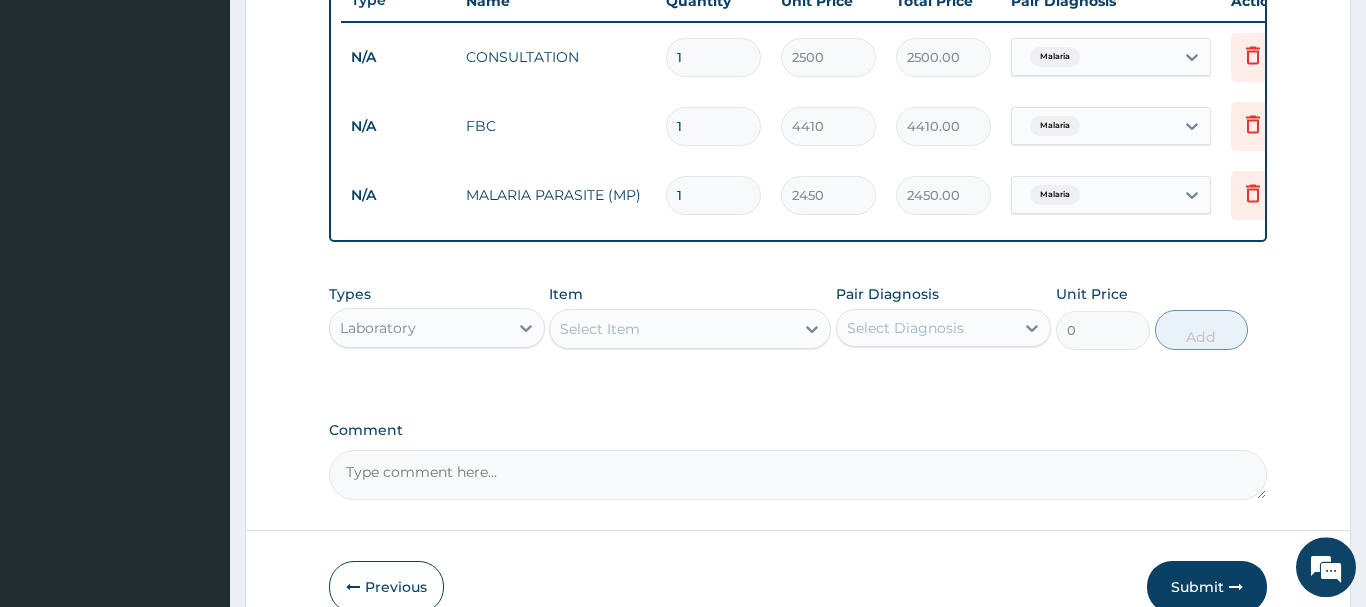 scroll, scrollTop: 878, scrollLeft: 0, axis: vertical 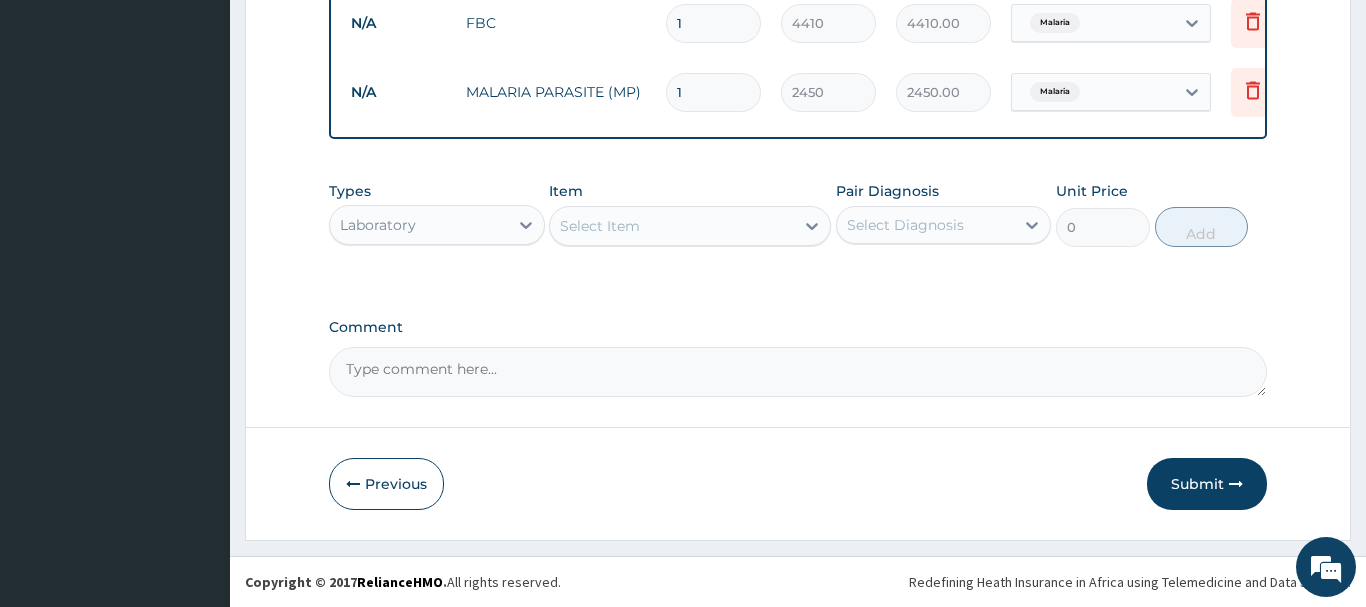 click on "Laboratory" at bounding box center [419, 225] 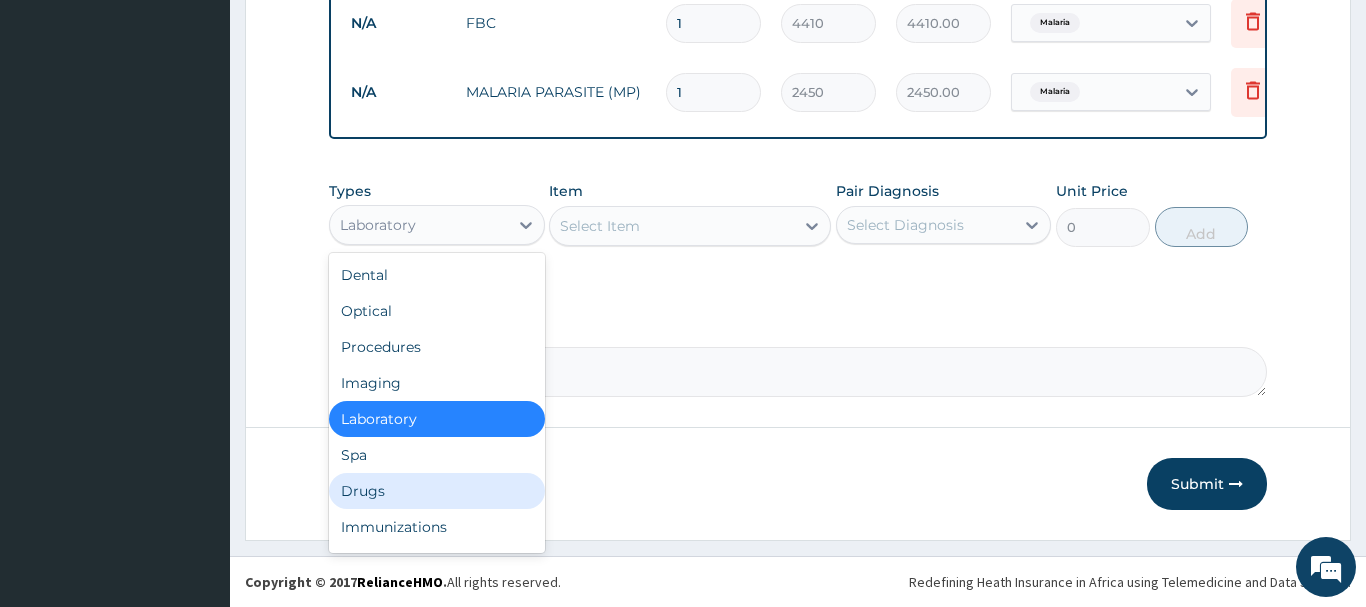 click on "Drugs" at bounding box center (437, 491) 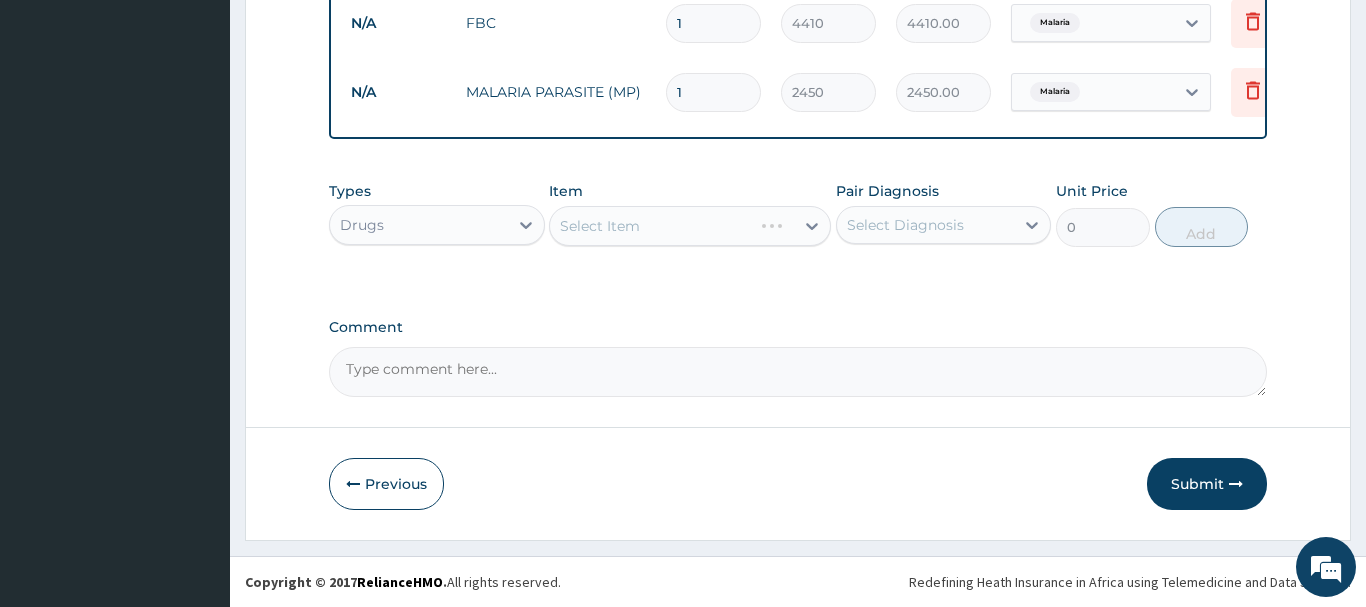 click on "Select Item" at bounding box center (690, 226) 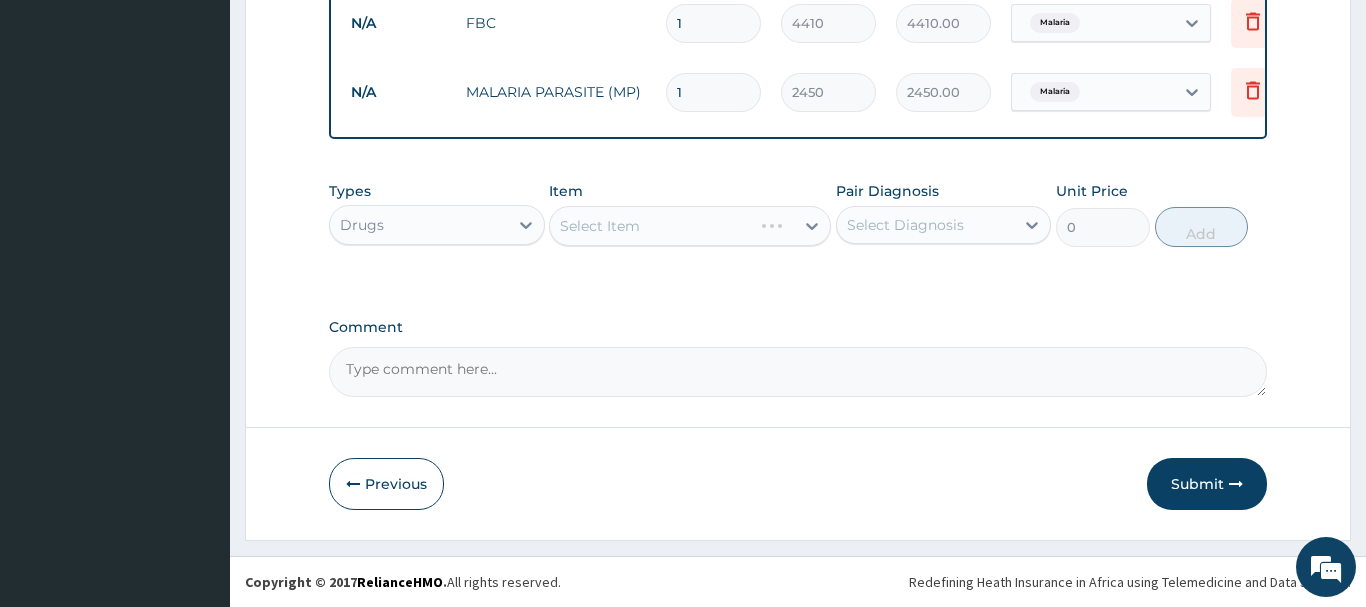 click on "Select Item" at bounding box center [690, 226] 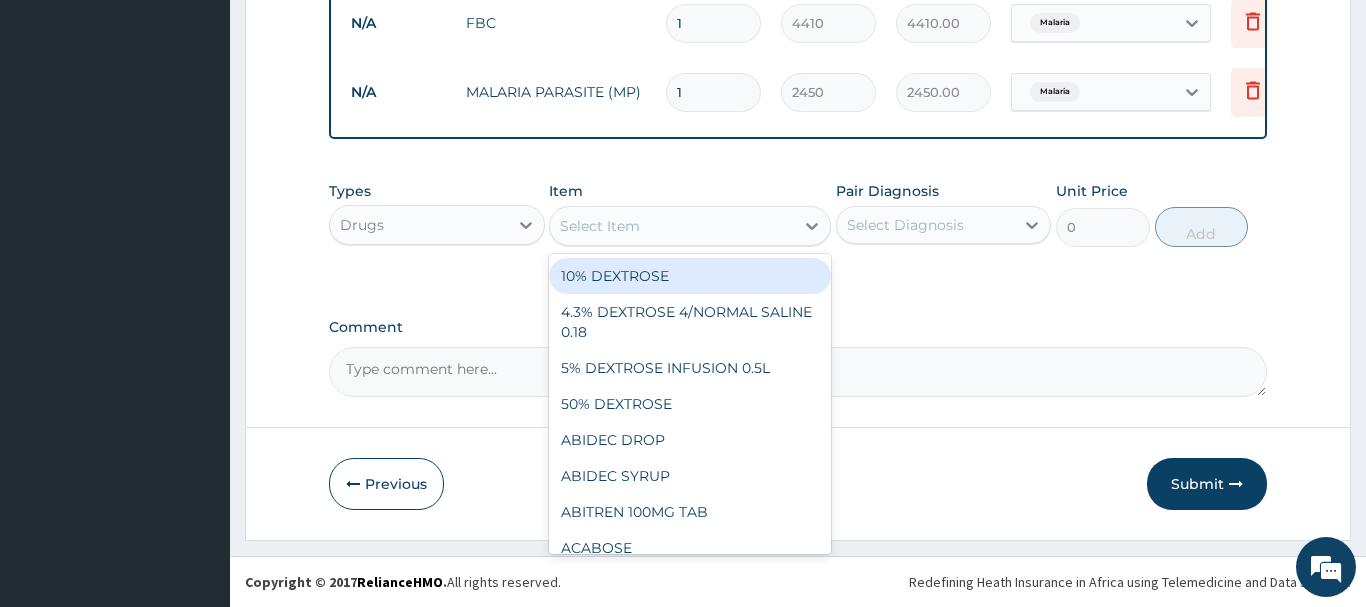 click on "Select Item" at bounding box center (672, 226) 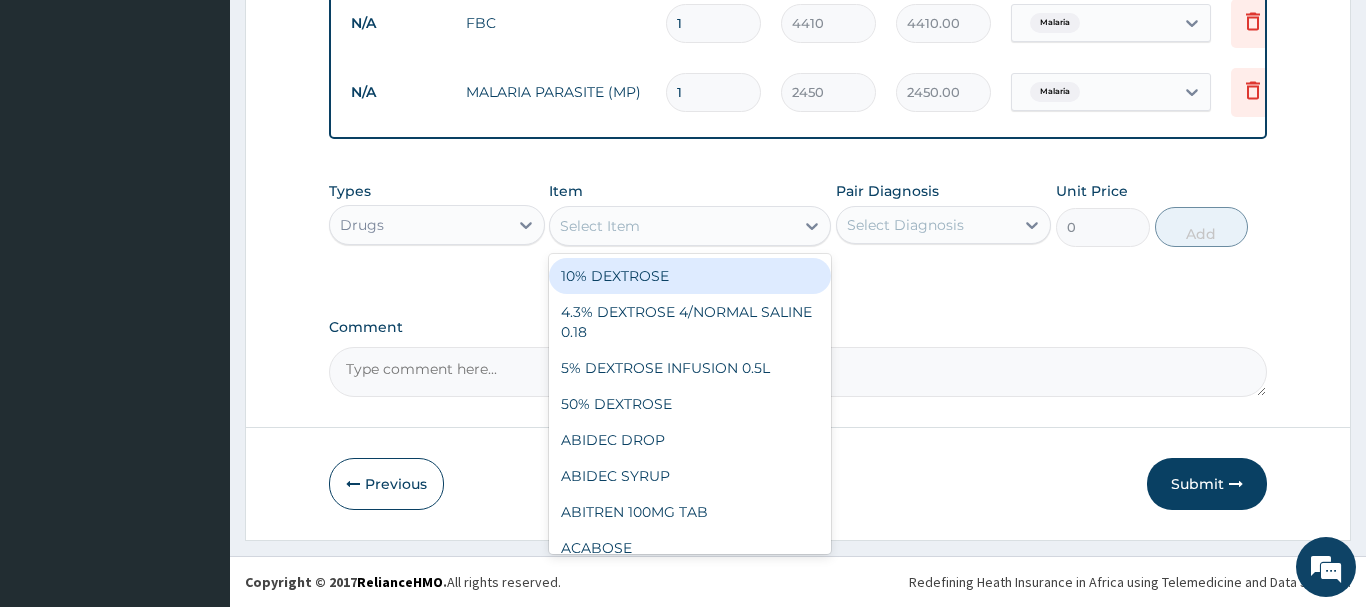 click on "Select Item" at bounding box center [672, 226] 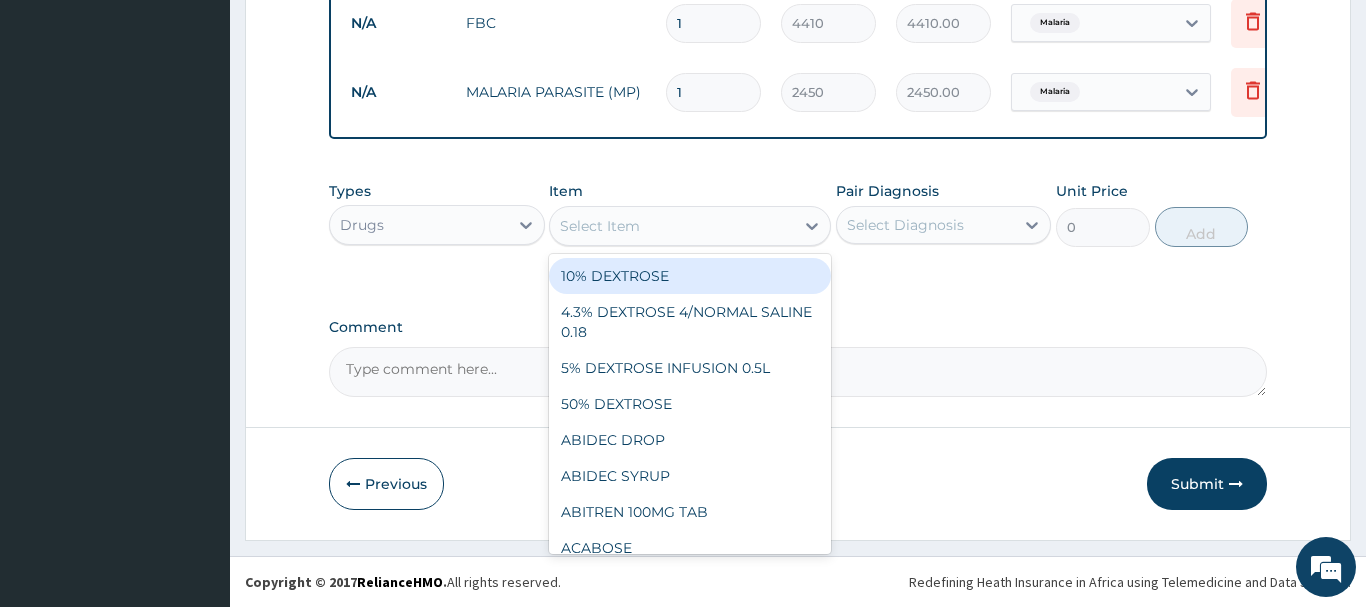 click on "Select Item" at bounding box center (672, 226) 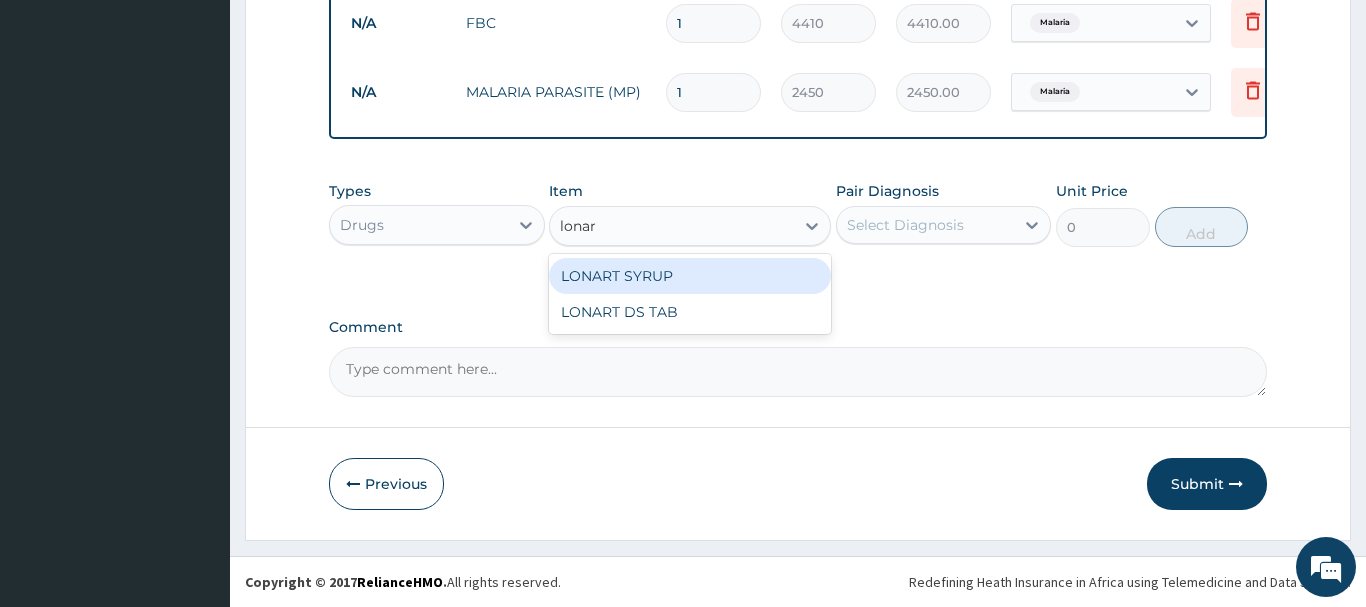 type on "lonart" 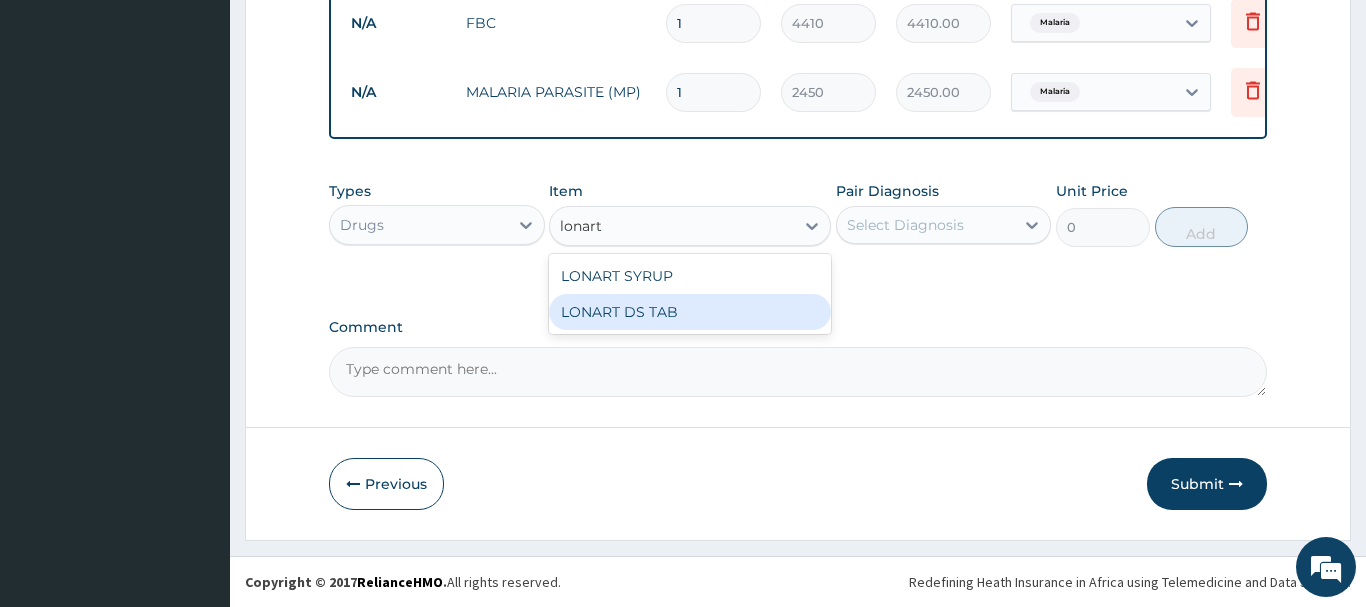 click on "LONART DS TAB" at bounding box center (690, 312) 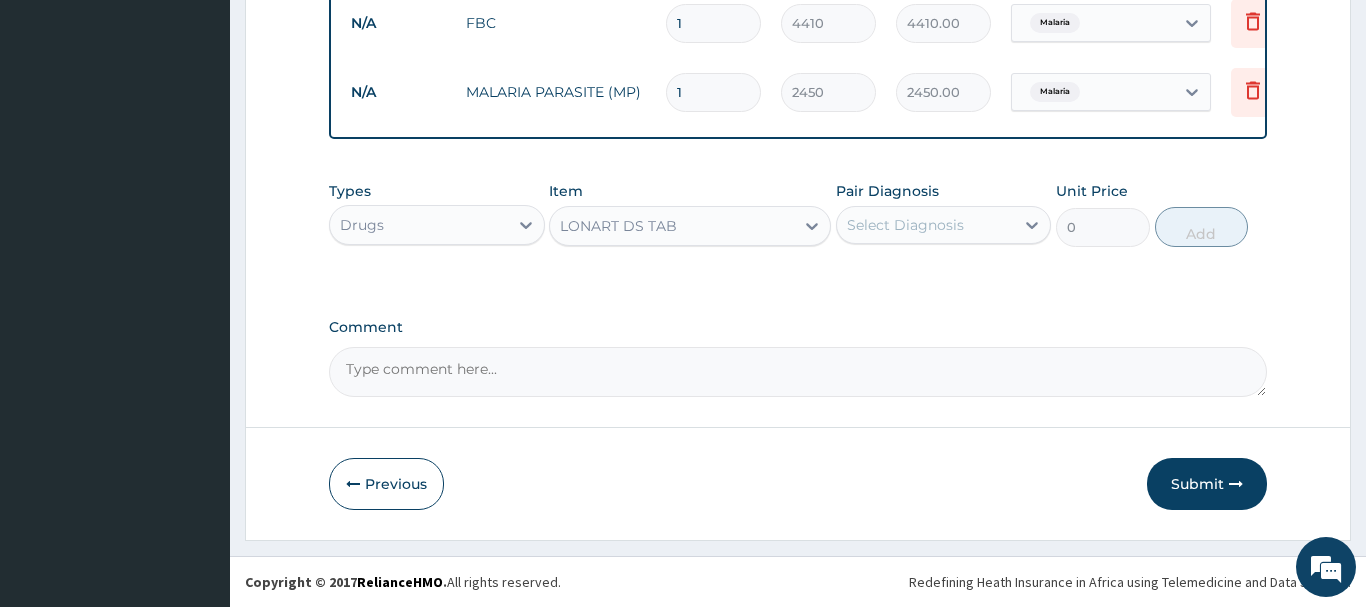 type 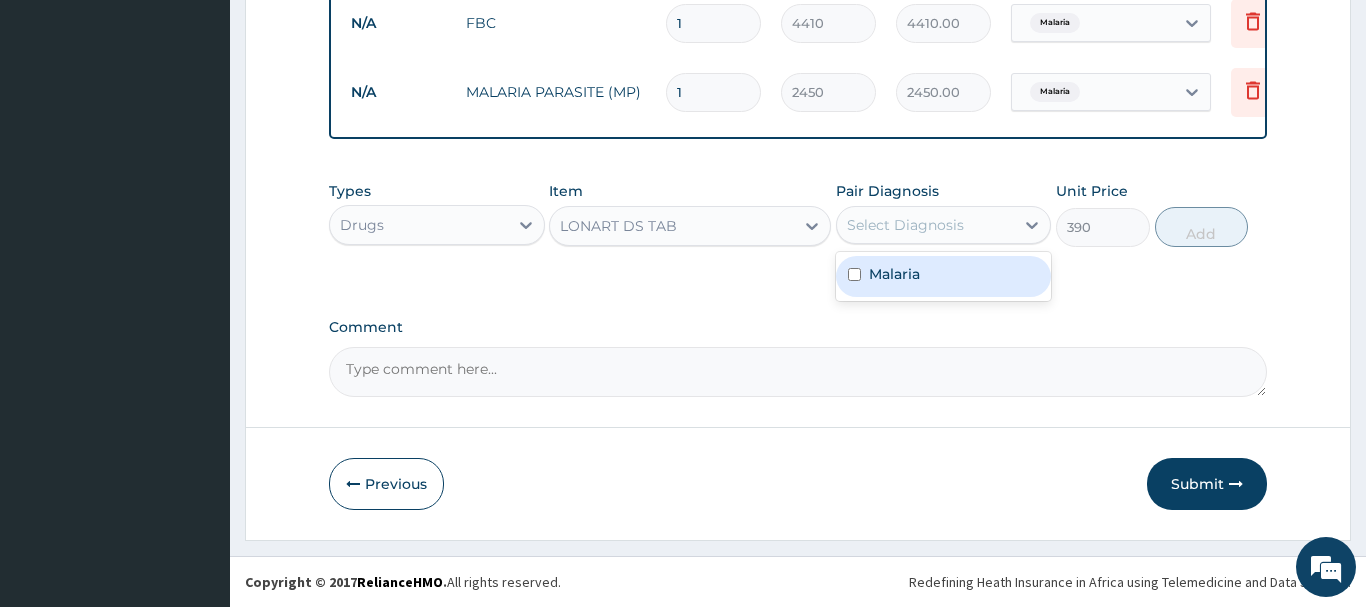 click on "Select Diagnosis" at bounding box center [905, 225] 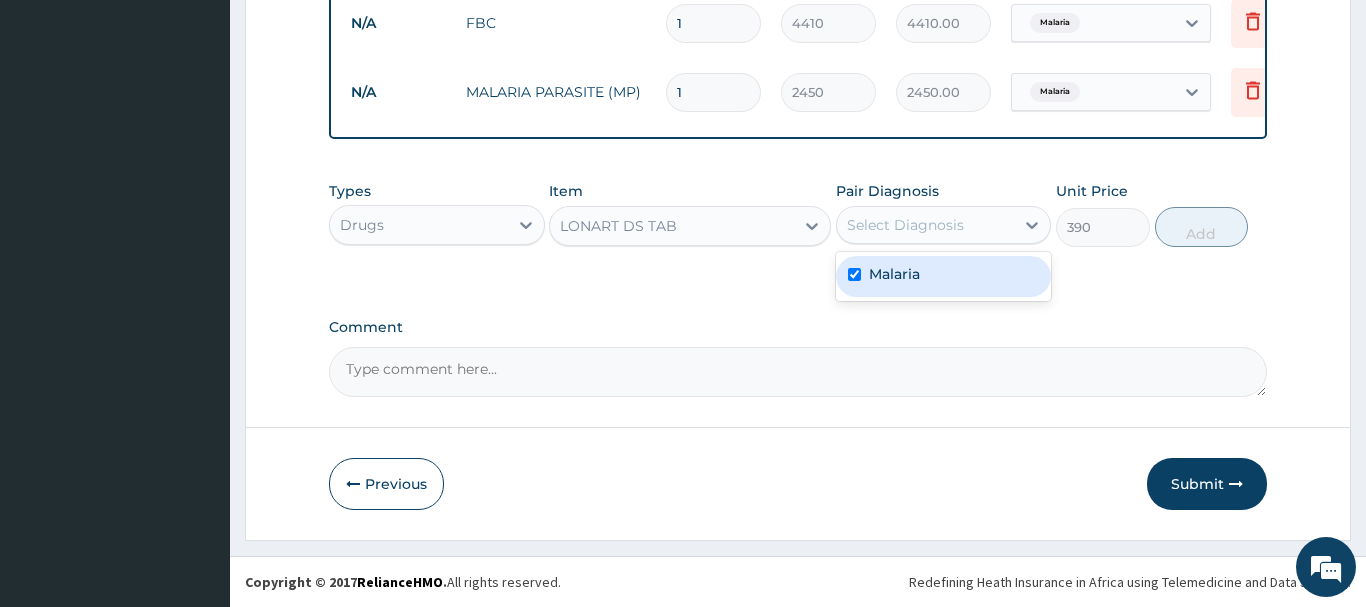 checkbox on "true" 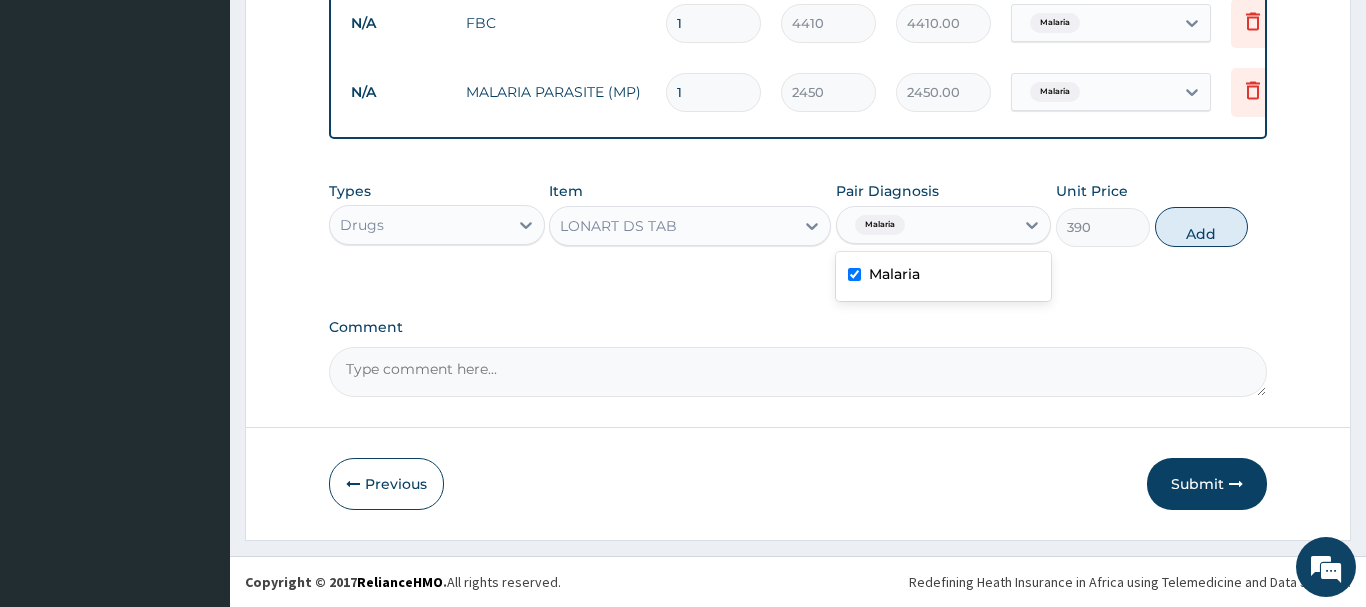 drag, startPoint x: 1180, startPoint y: 227, endPoint x: 1133, endPoint y: 210, distance: 49.979996 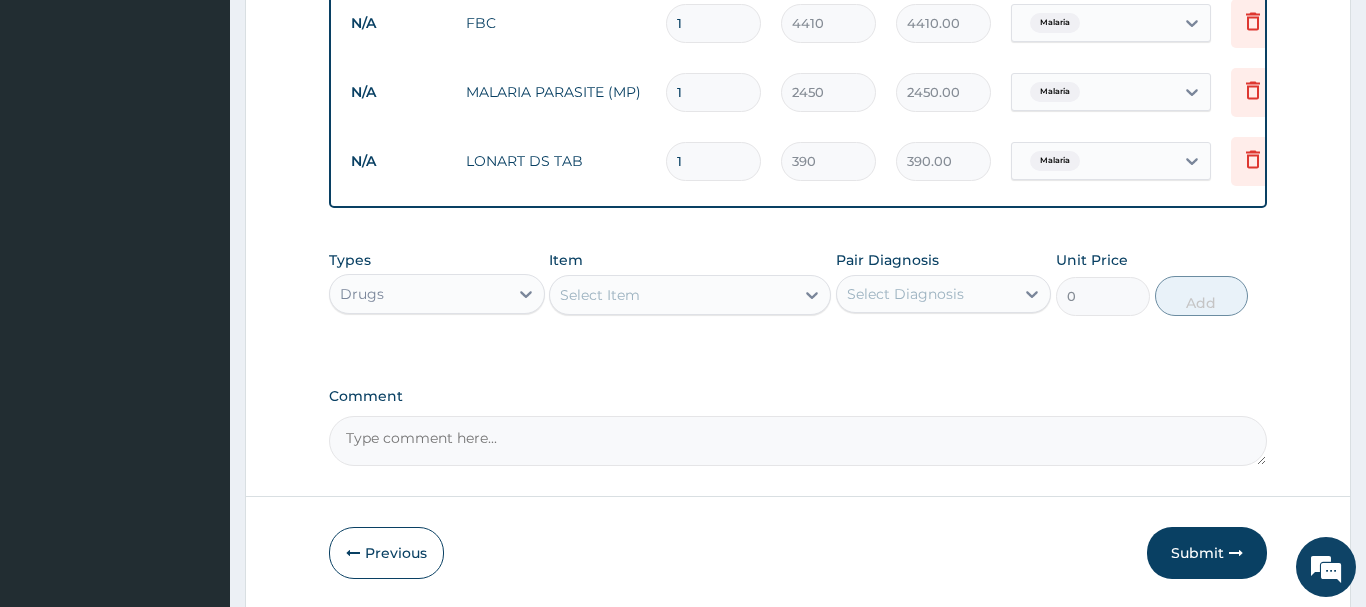 type 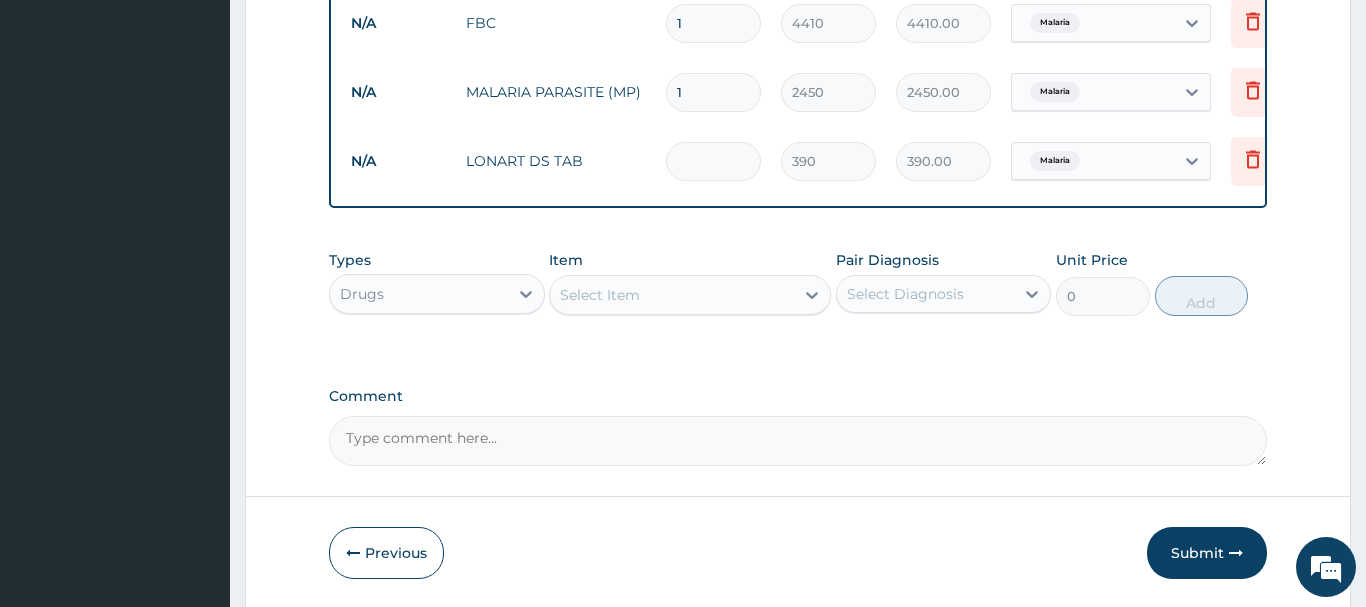 type on "0.00" 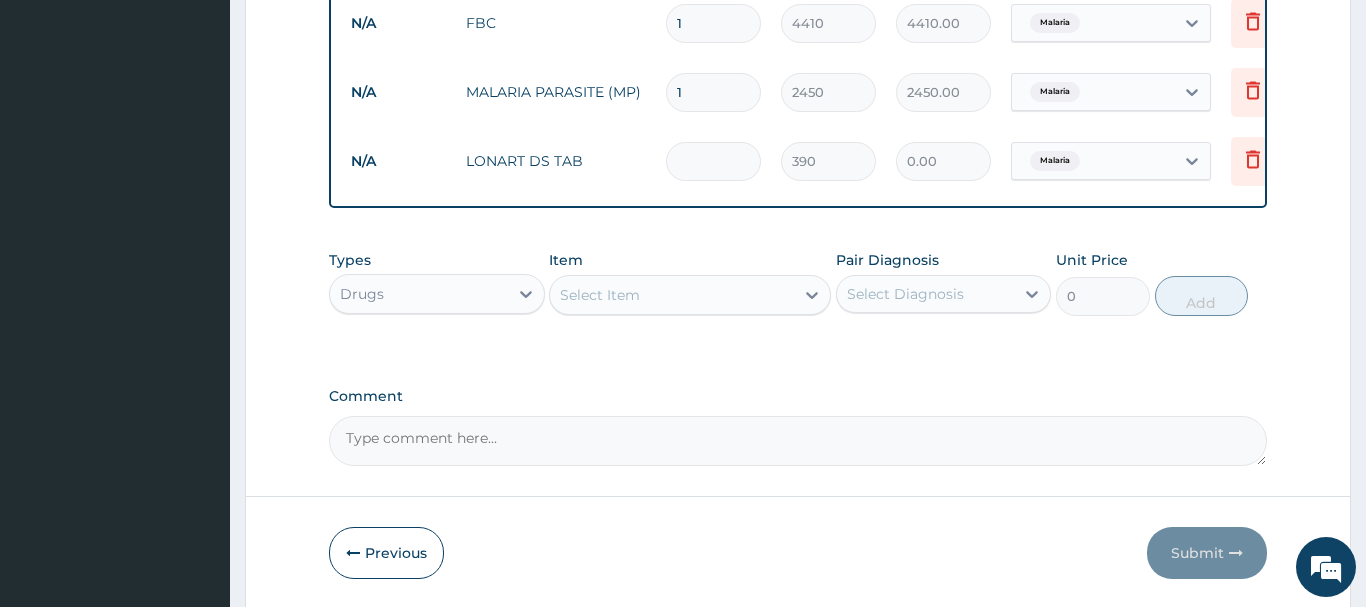 type on "6" 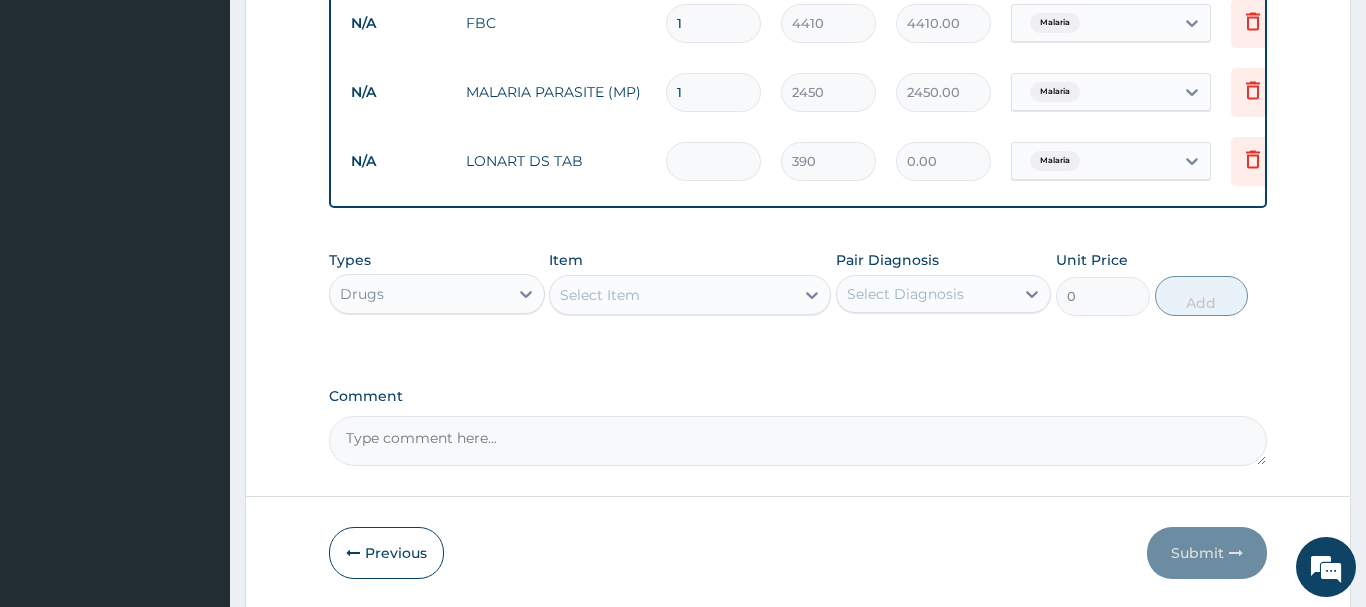 type on "2340.00" 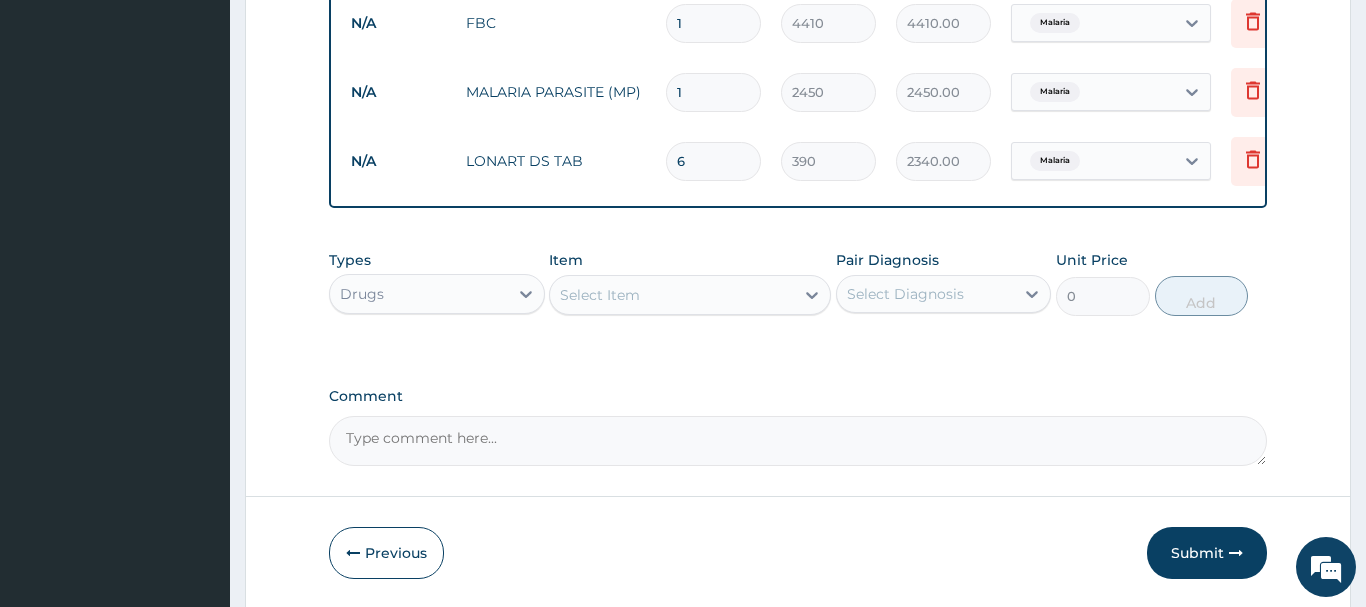 type on "6" 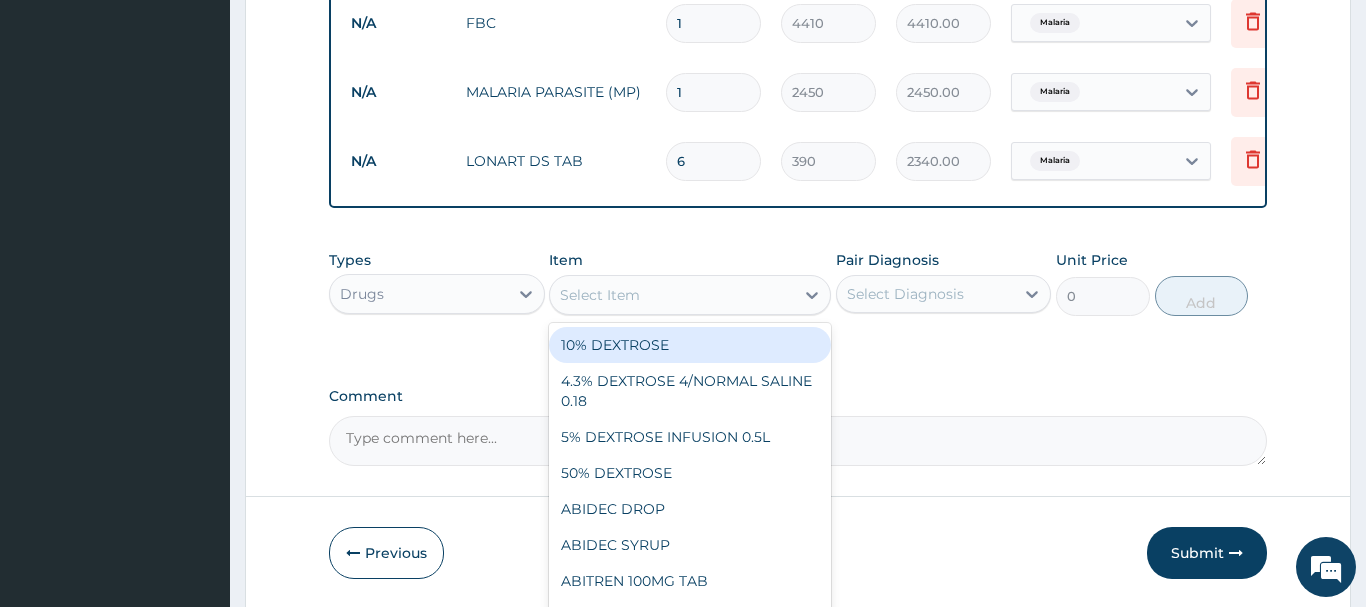 click on "Select Item" at bounding box center (672, 295) 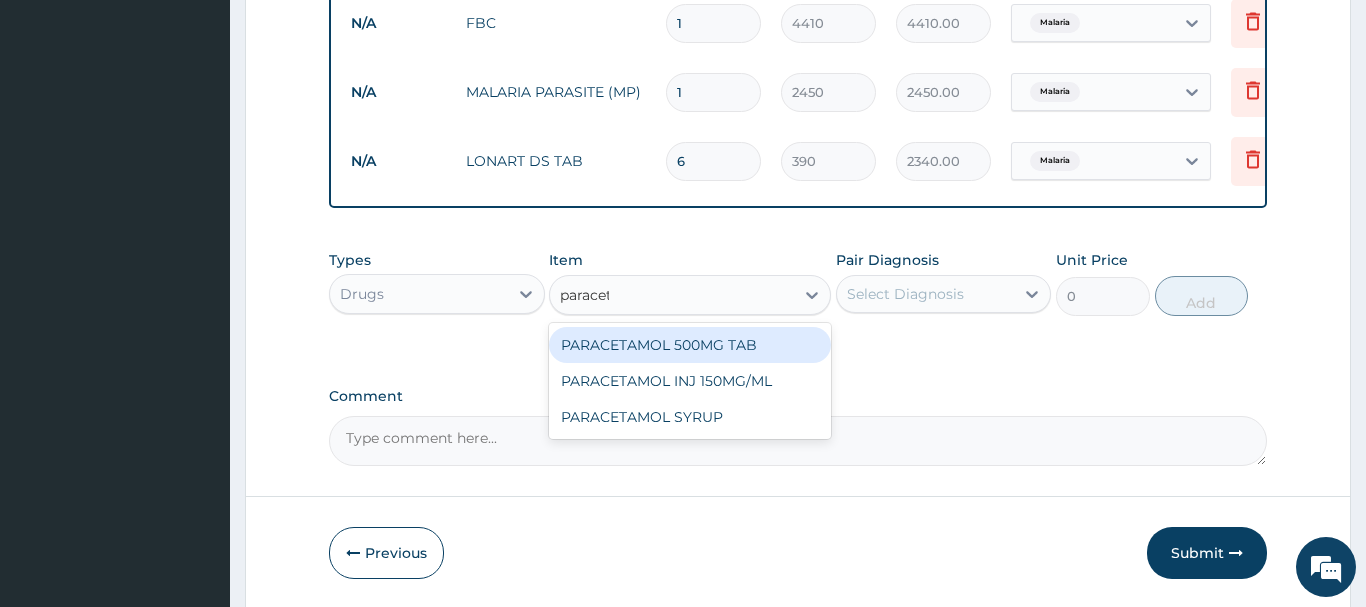 type on "paraceta" 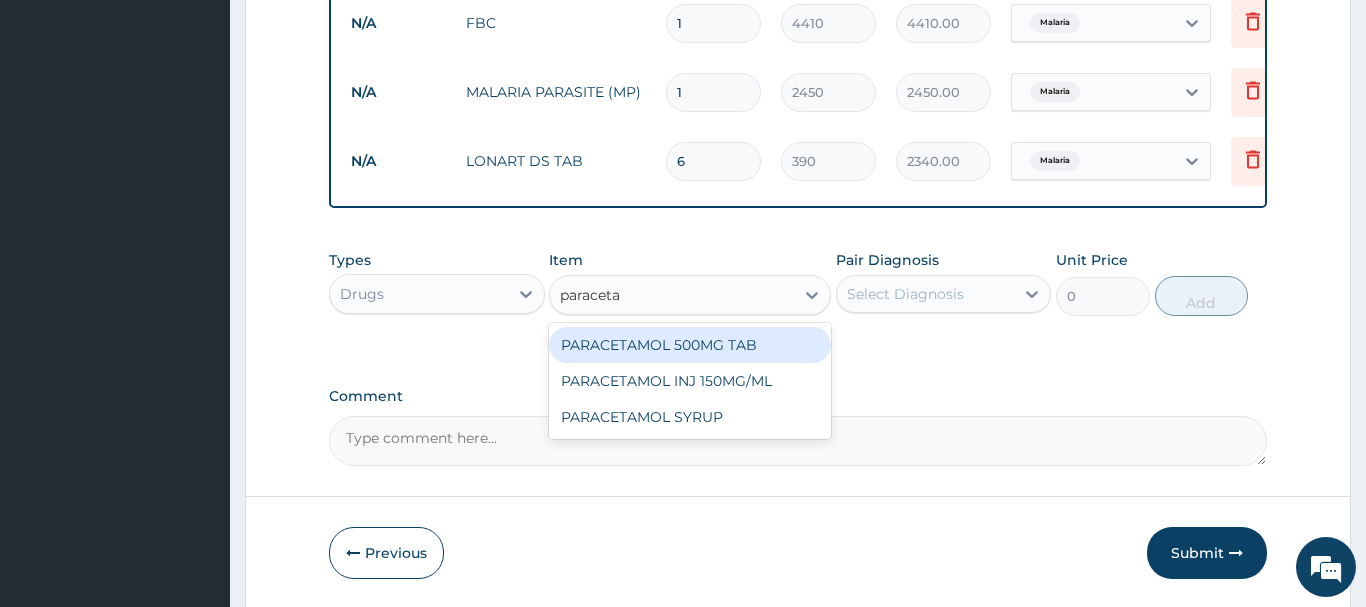 click on "PARACETAMOL 500MG TAB" at bounding box center (690, 345) 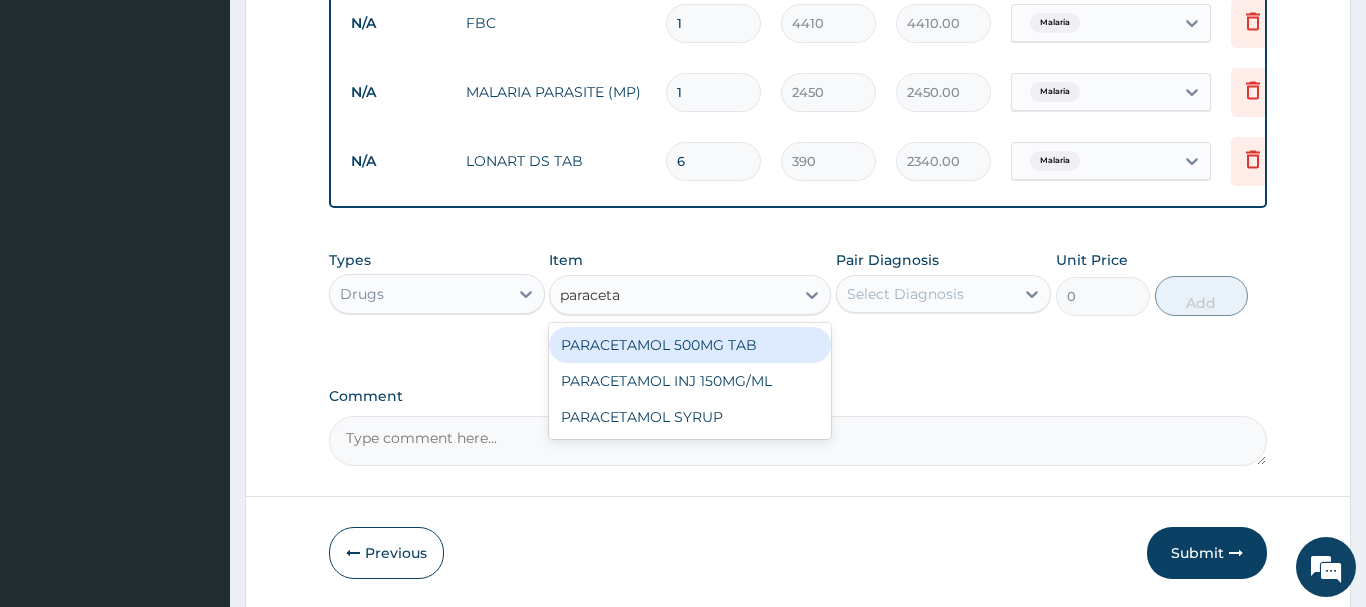 type 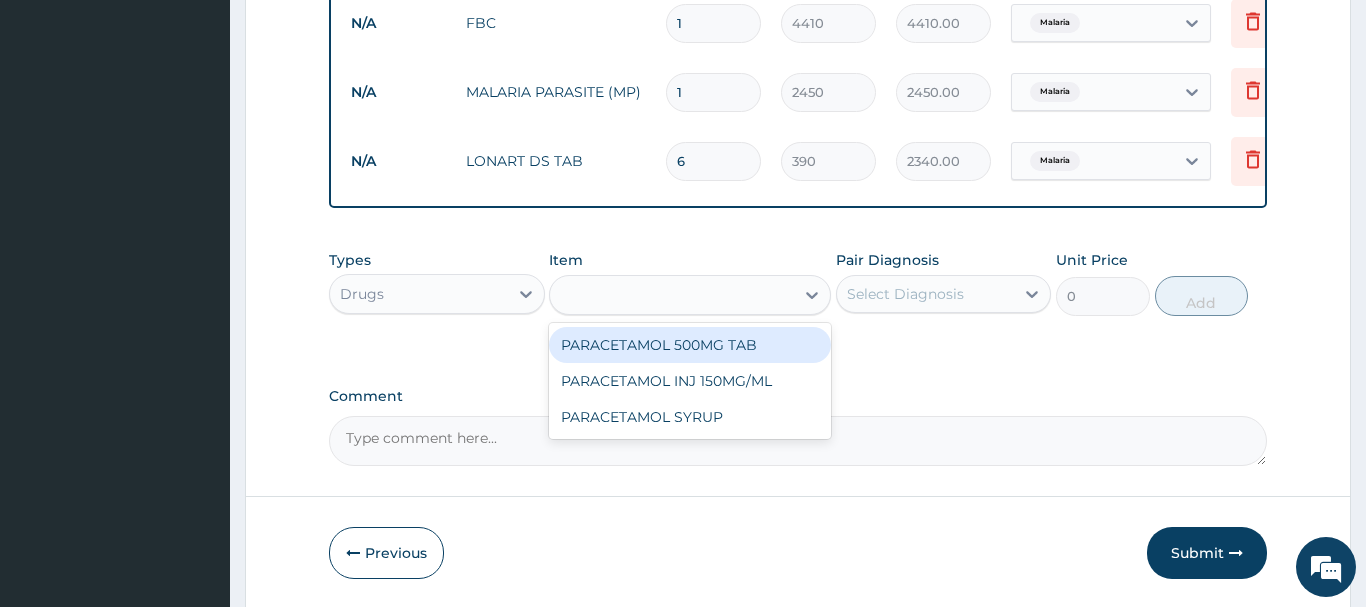 type on "12" 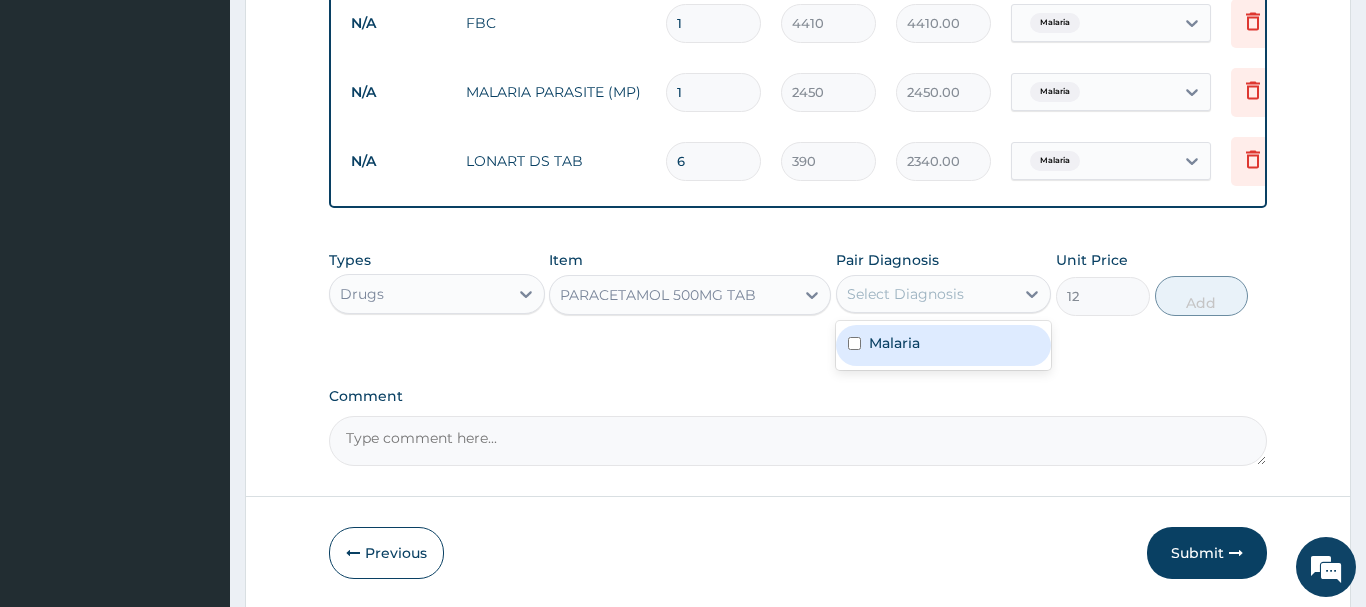 click on "Select Diagnosis" at bounding box center (905, 294) 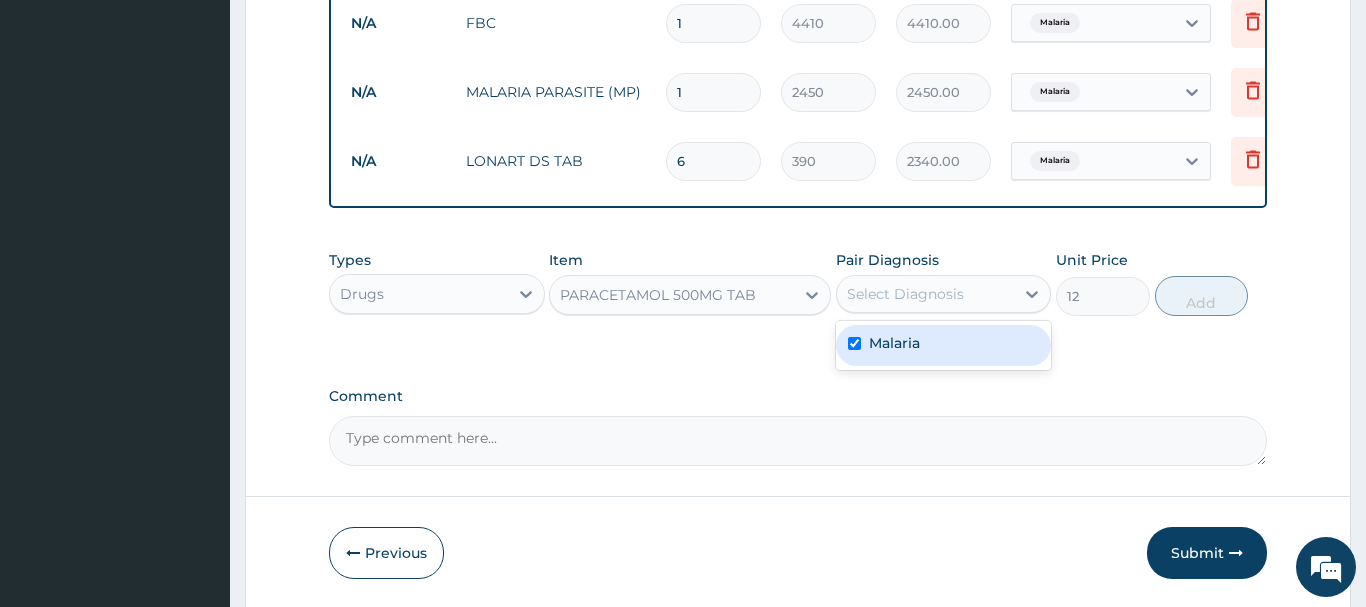 checkbox on "true" 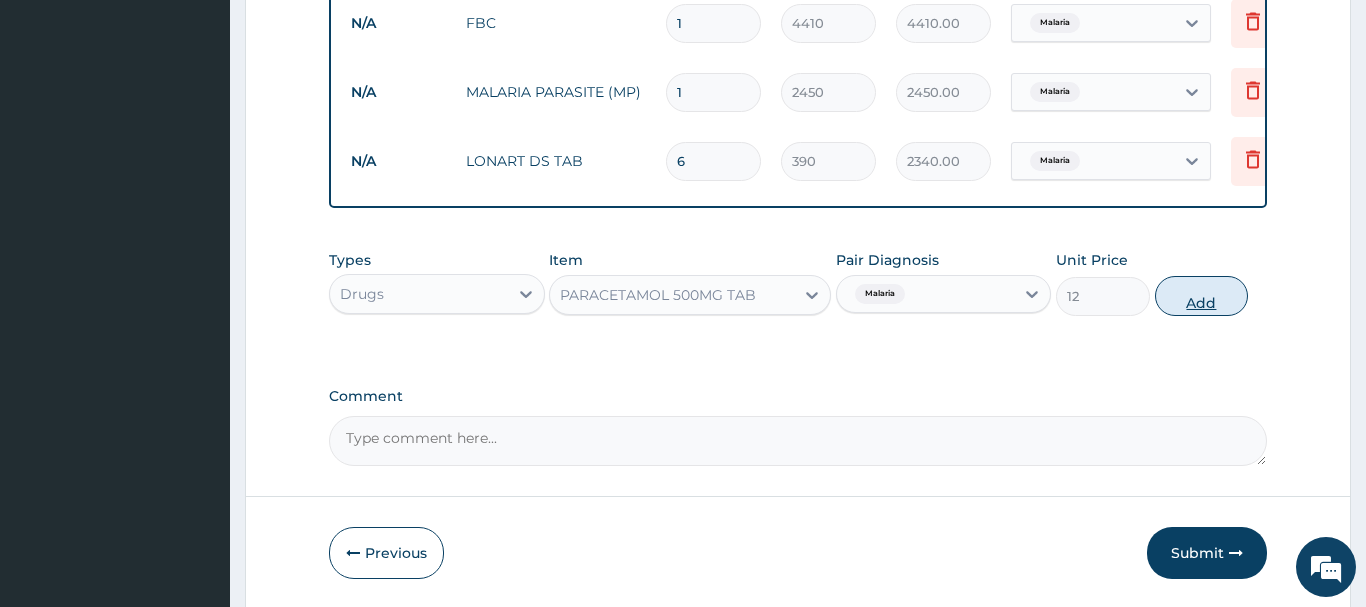 click on "Add" at bounding box center (1202, 296) 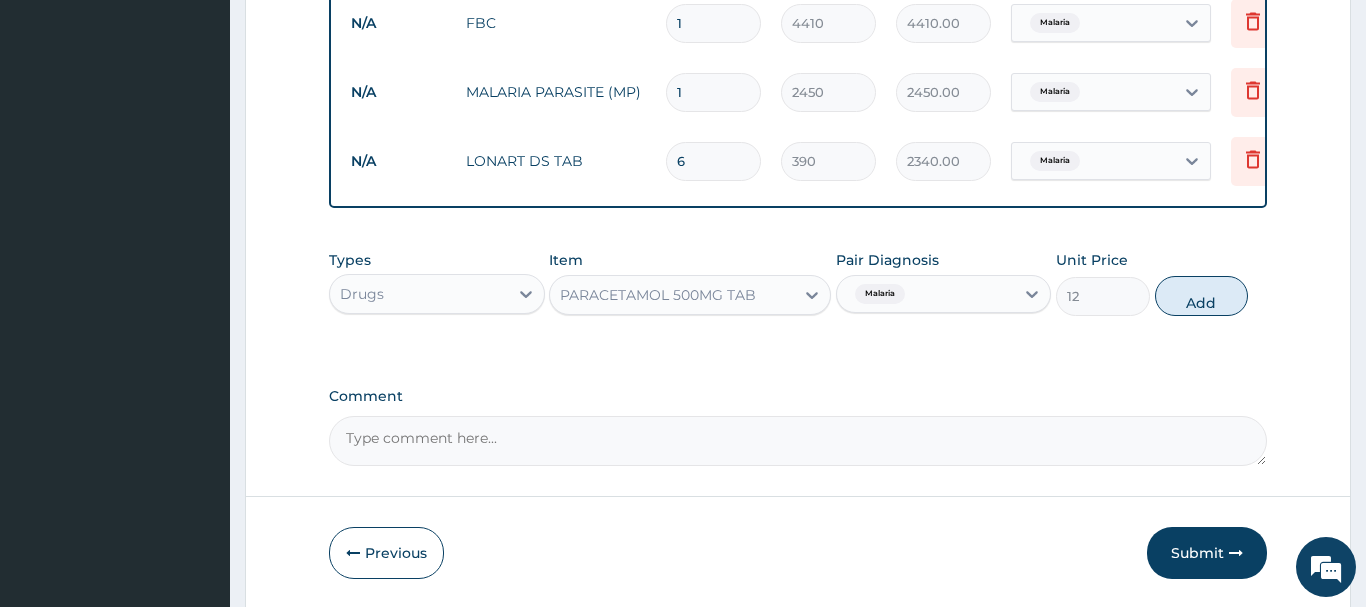 type on "0" 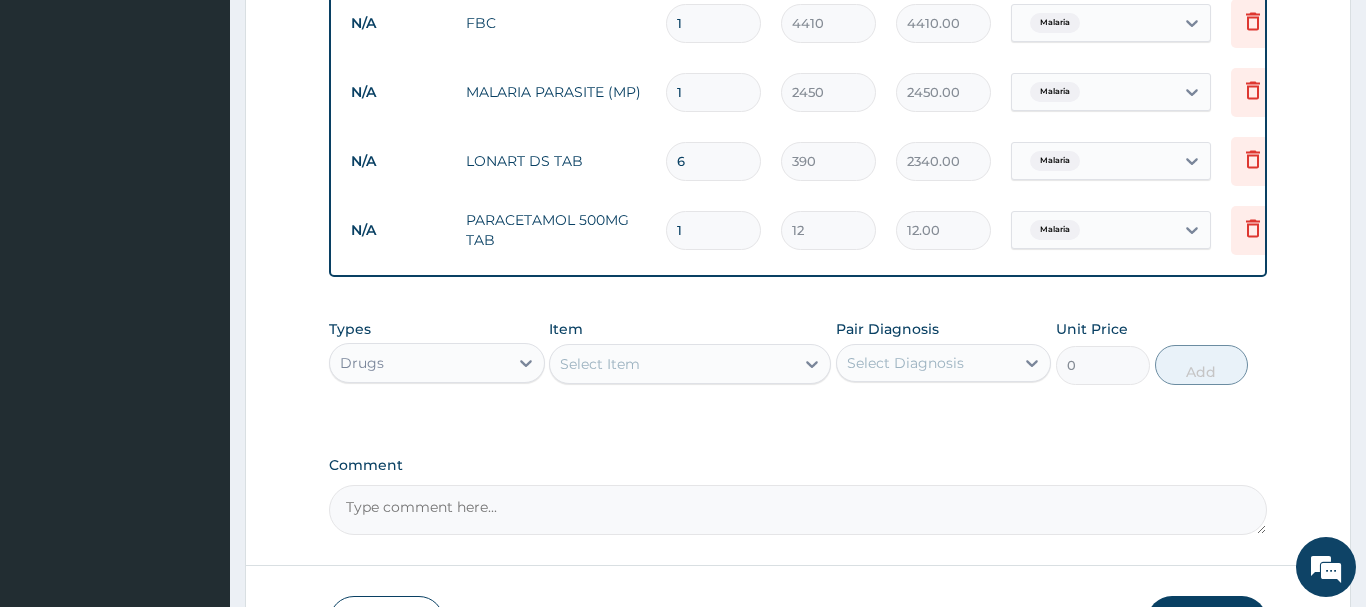 type on "18" 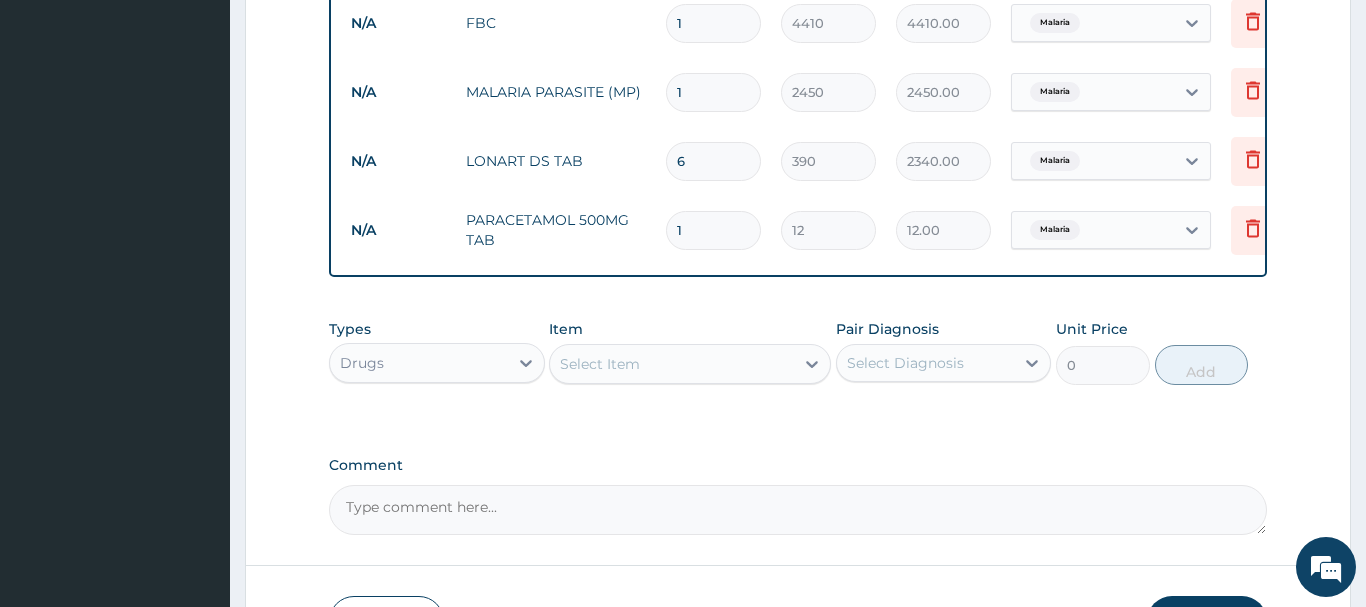 type on "216.00" 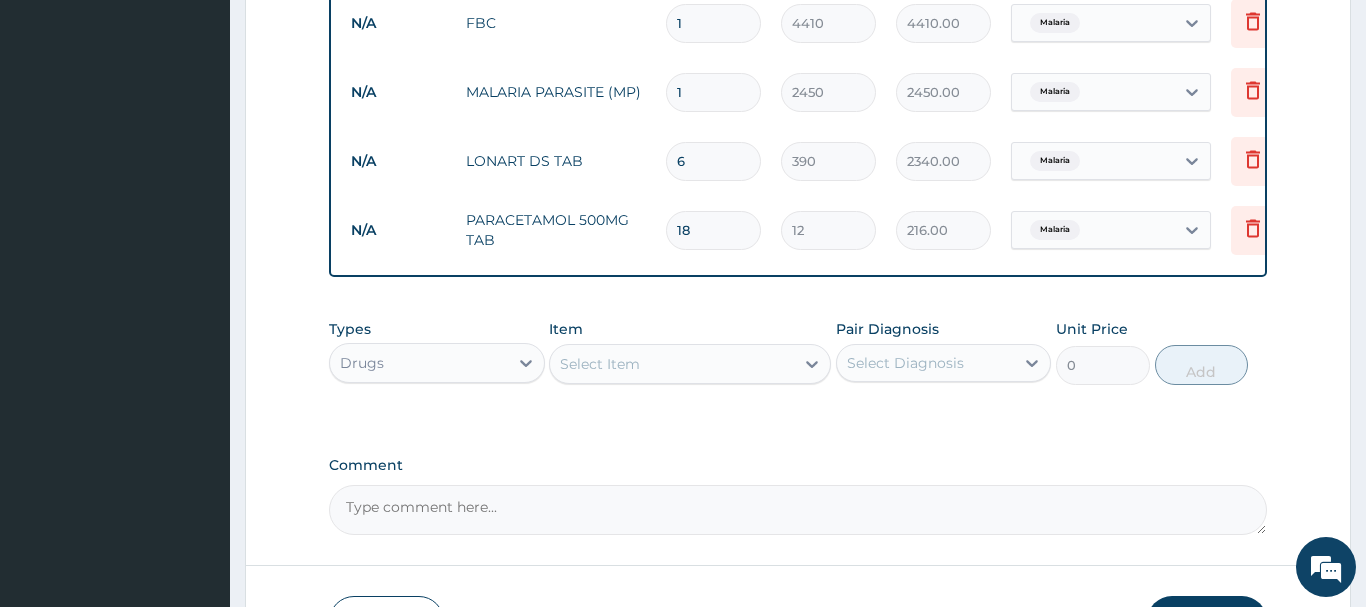 scroll, scrollTop: 1016, scrollLeft: 0, axis: vertical 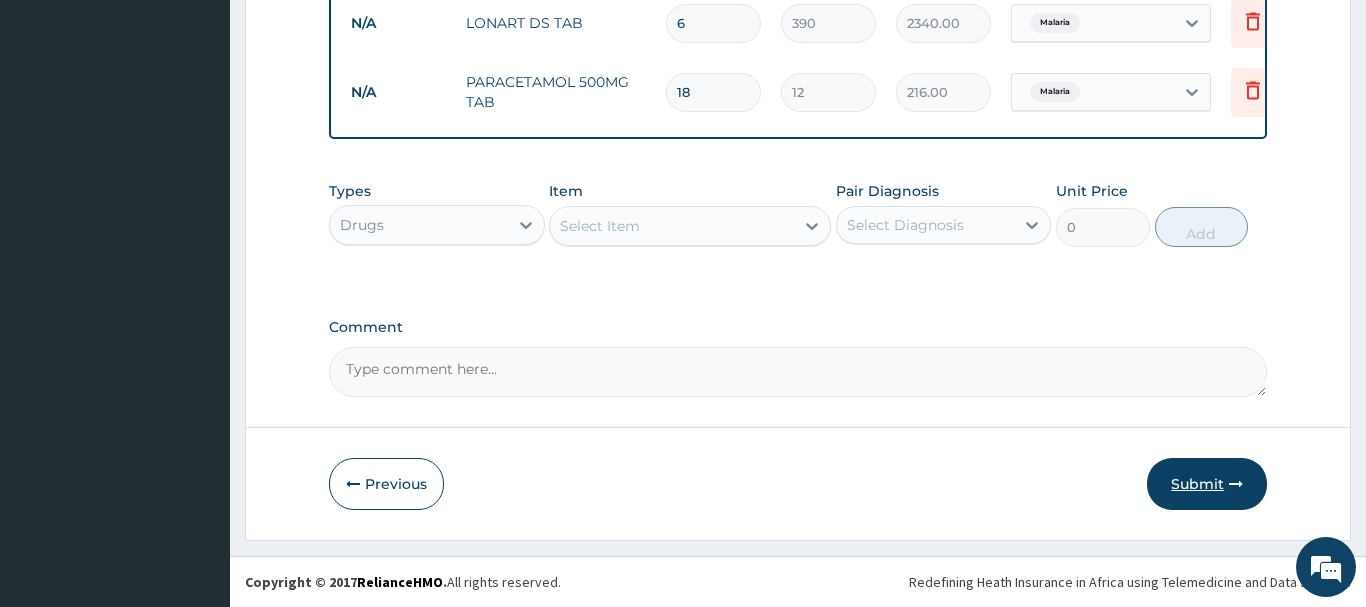 type on "18" 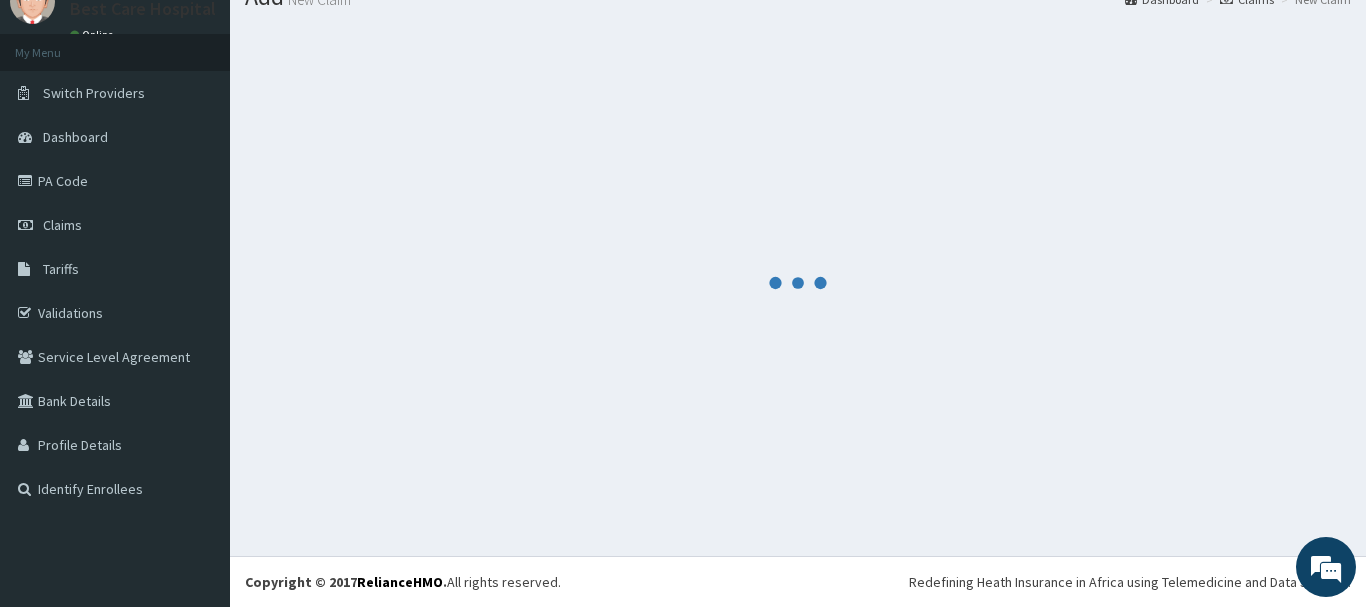 scroll, scrollTop: 81, scrollLeft: 0, axis: vertical 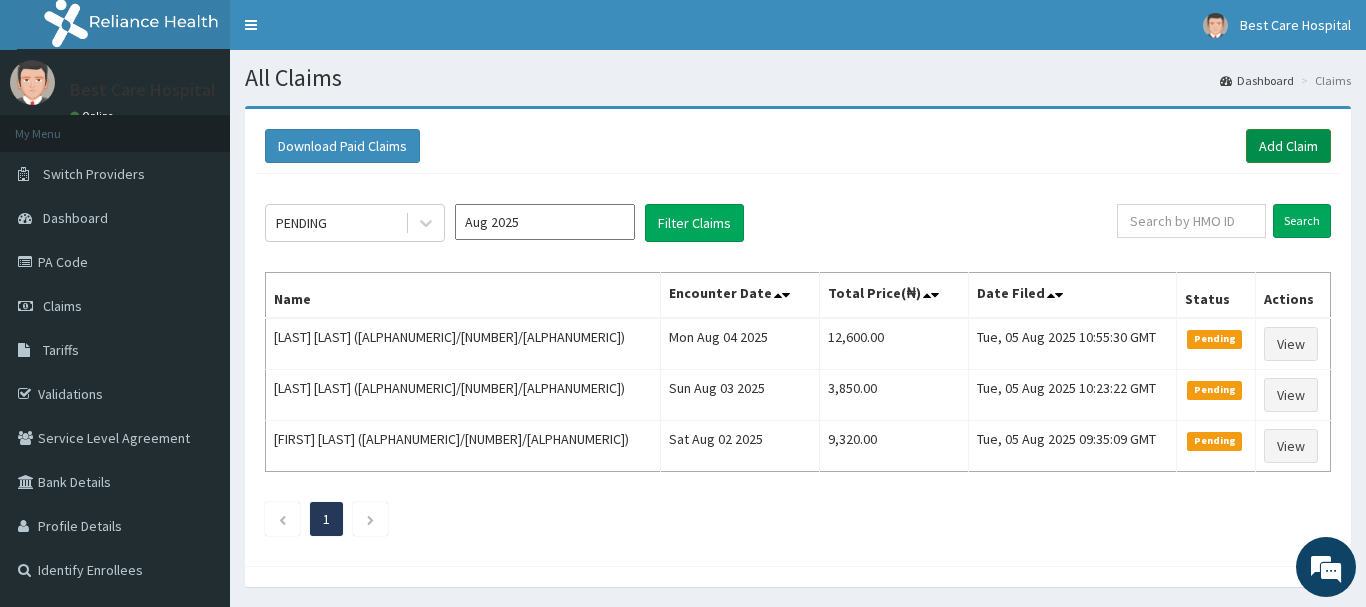 click on "Add Claim" at bounding box center [1288, 146] 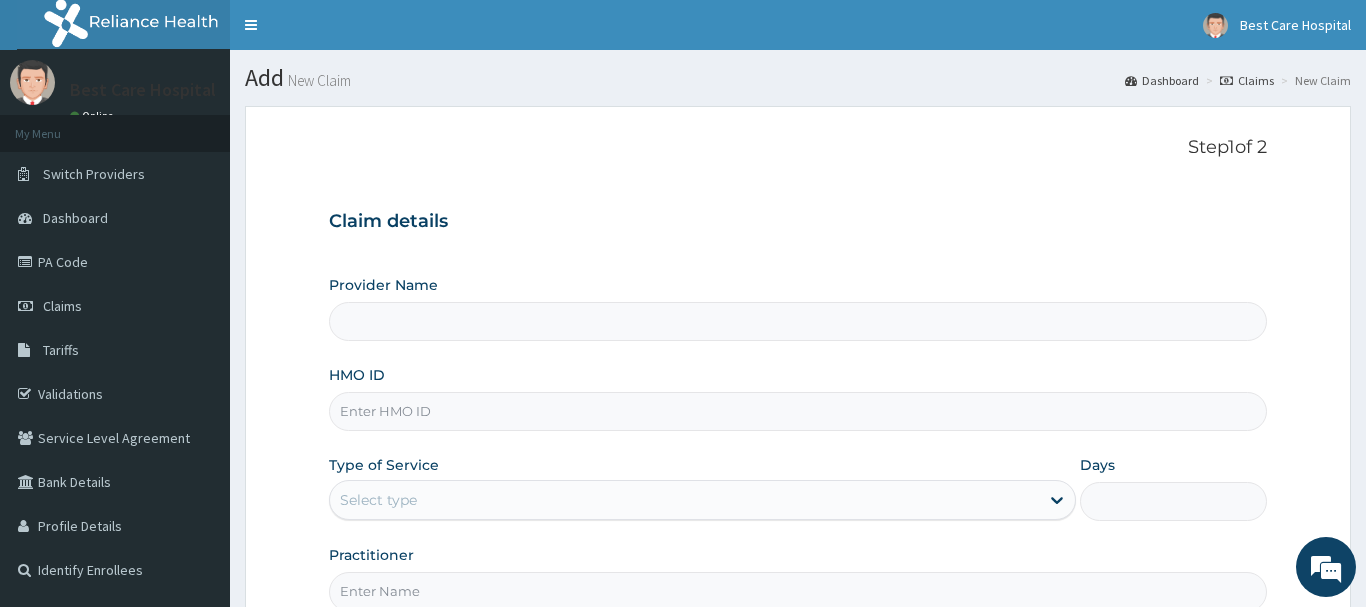scroll, scrollTop: 0, scrollLeft: 0, axis: both 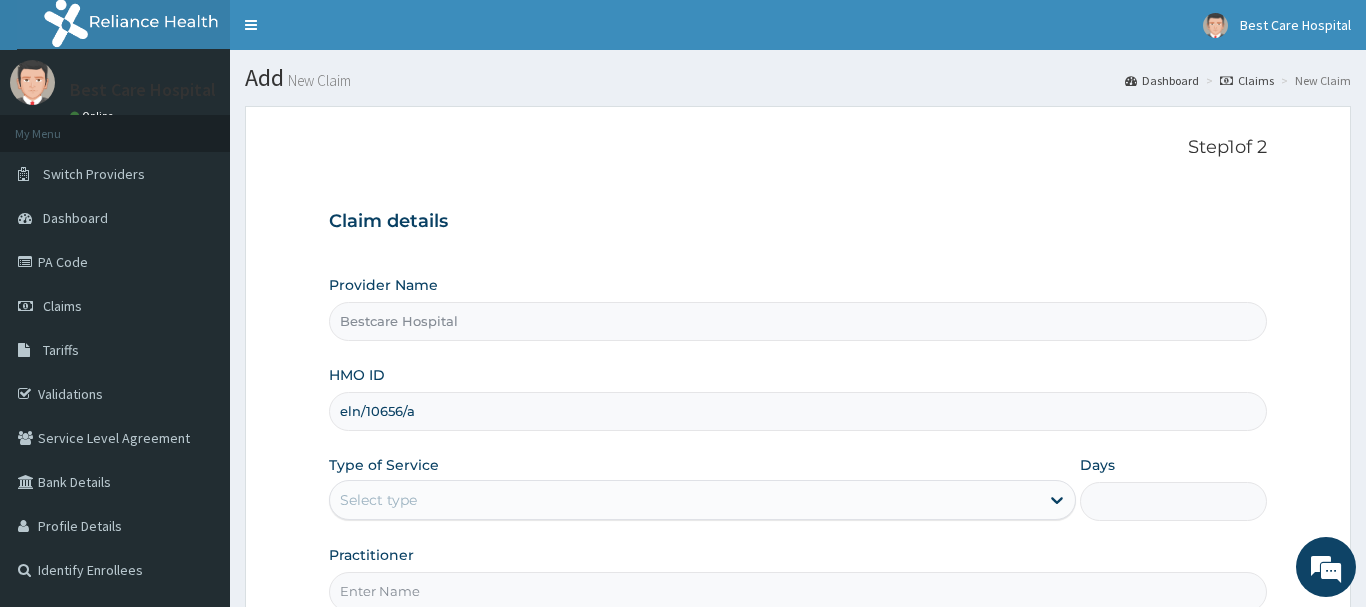 type on "eln/10656/a" 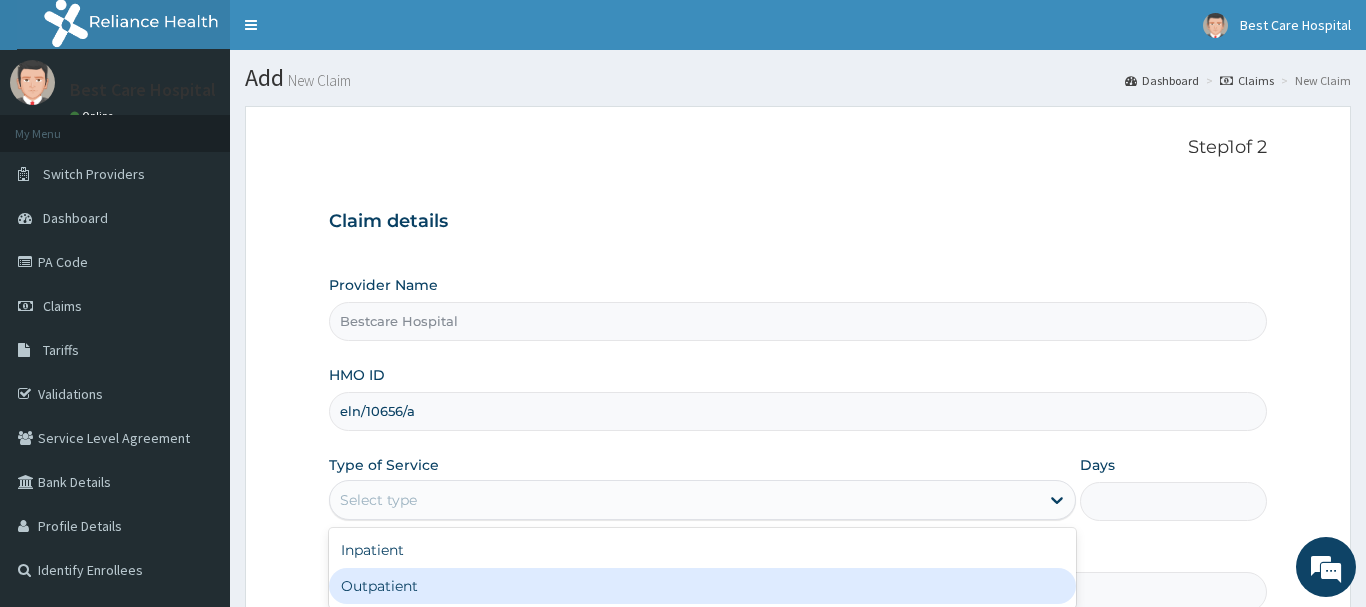 click on "Outpatient" at bounding box center [703, 586] 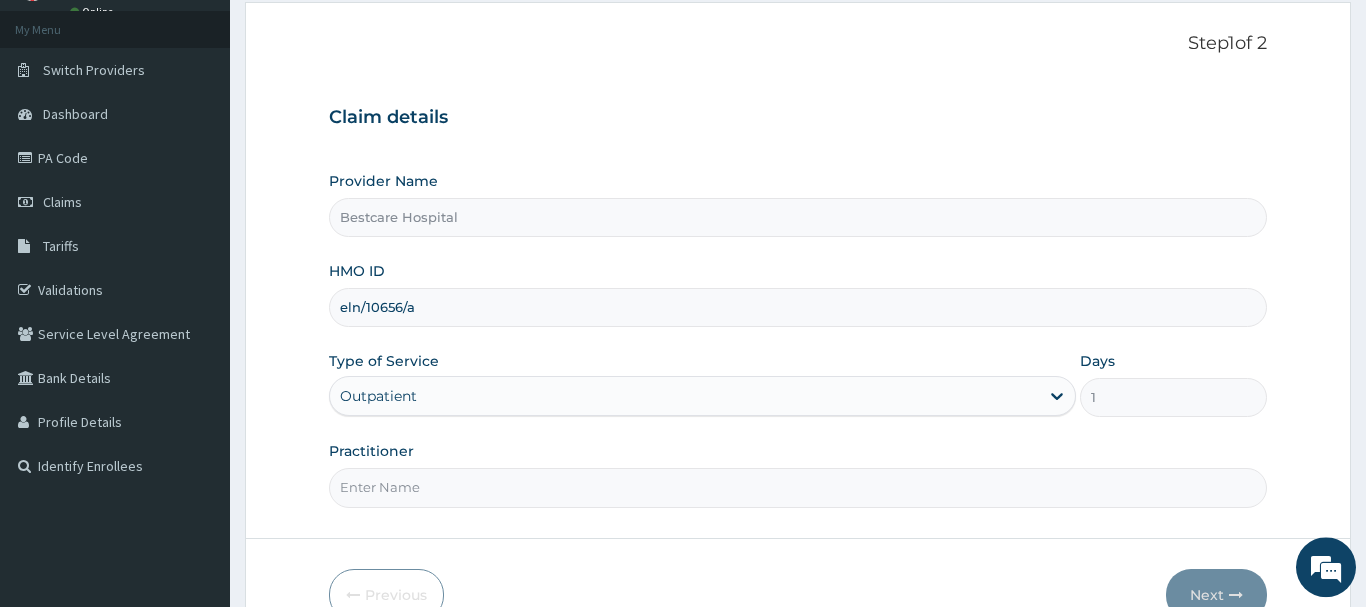scroll, scrollTop: 204, scrollLeft: 0, axis: vertical 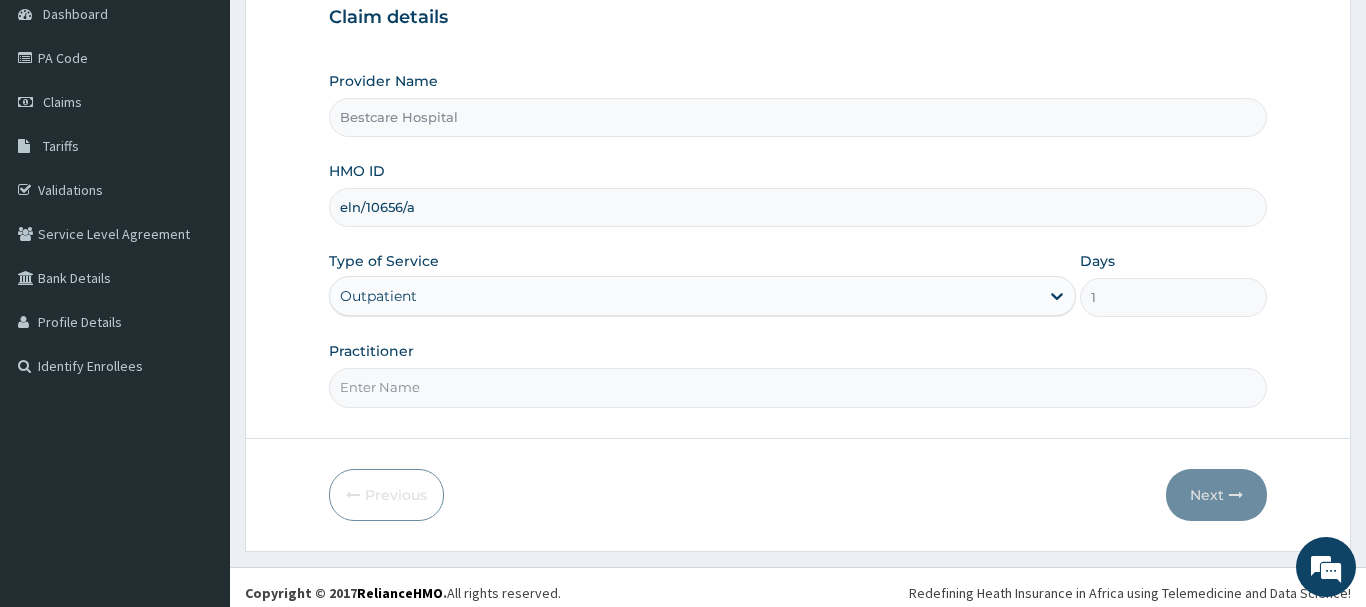 click on "Practitioner" at bounding box center (798, 387) 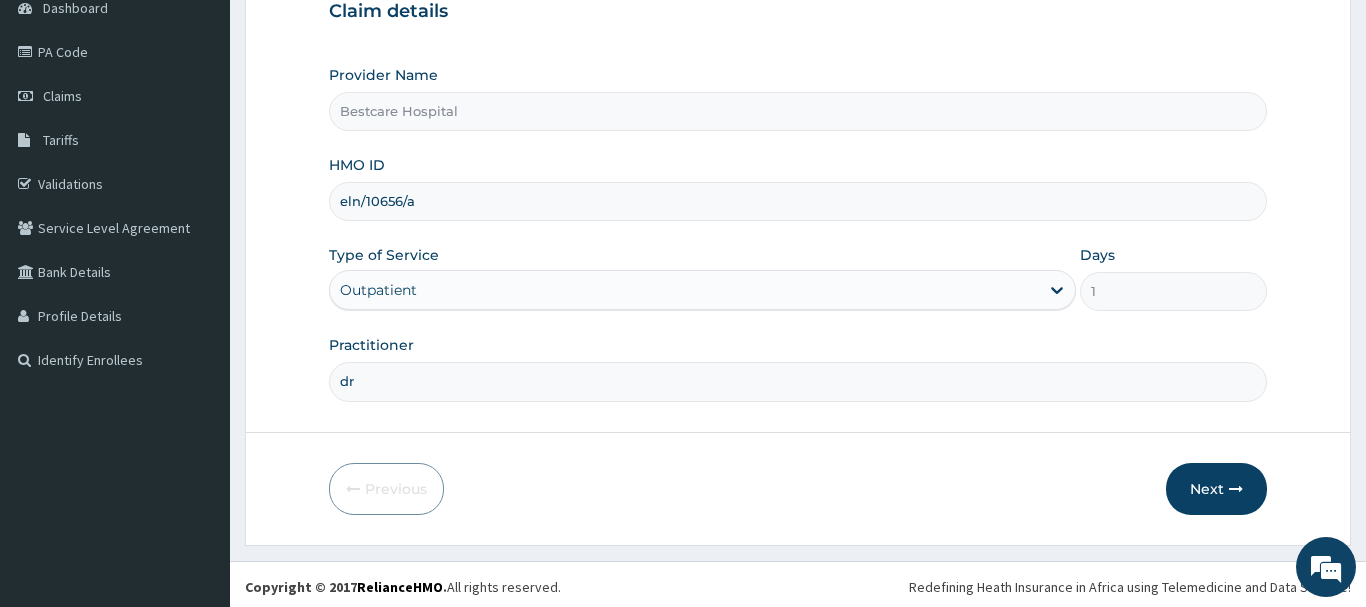 scroll, scrollTop: 215, scrollLeft: 0, axis: vertical 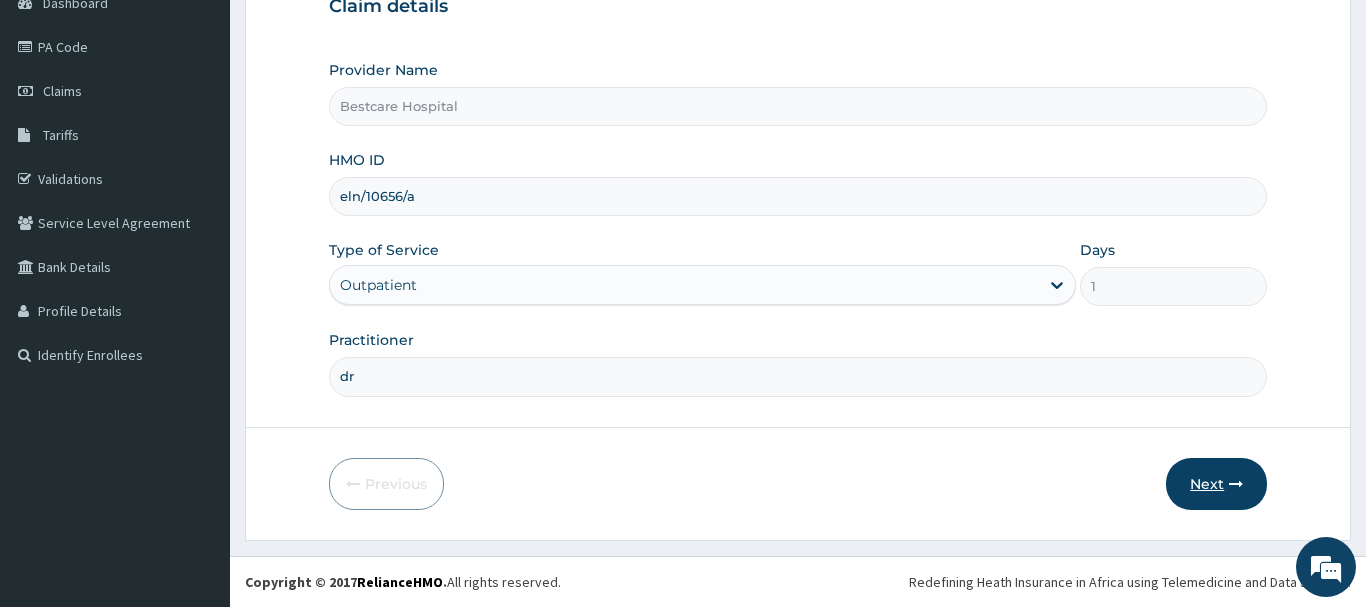 type on "dr" 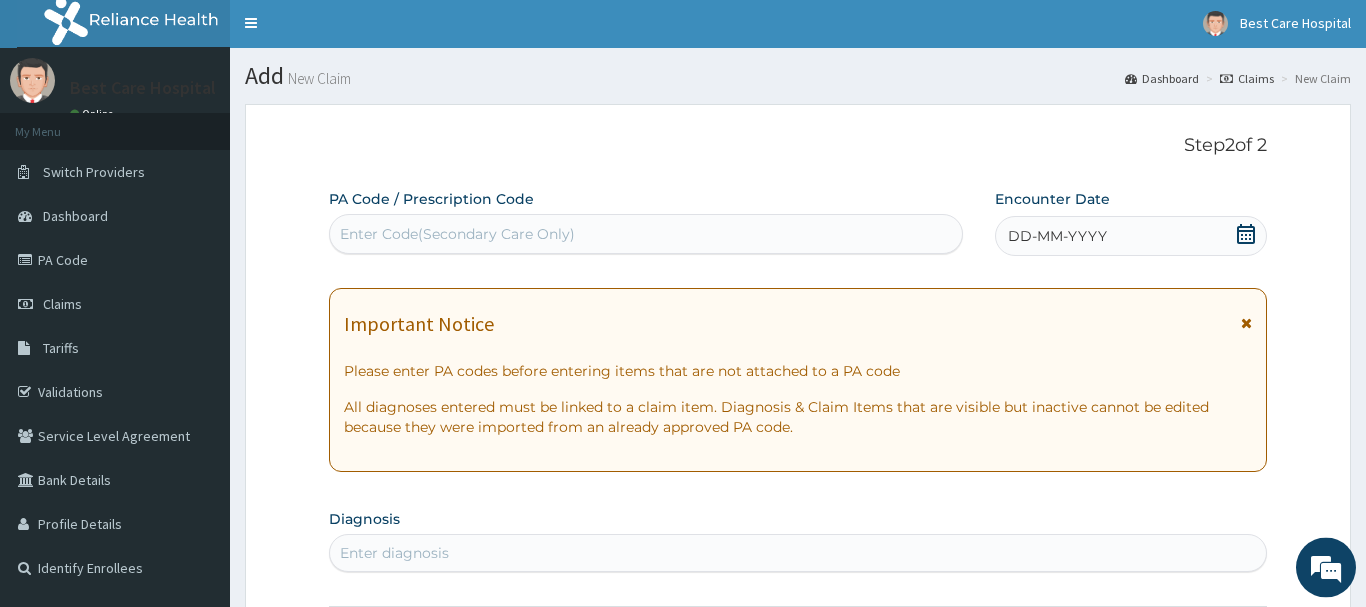 scroll, scrollTop: 0, scrollLeft: 0, axis: both 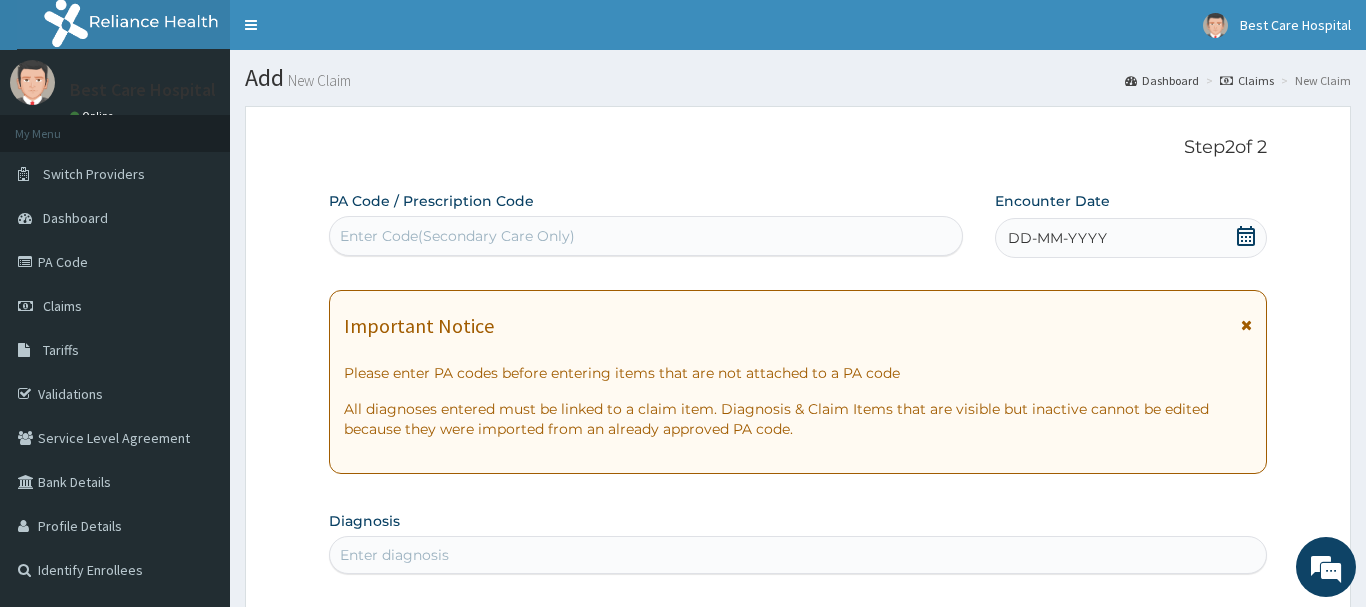 click on "Enter Code(Secondary Care Only)" at bounding box center [646, 236] 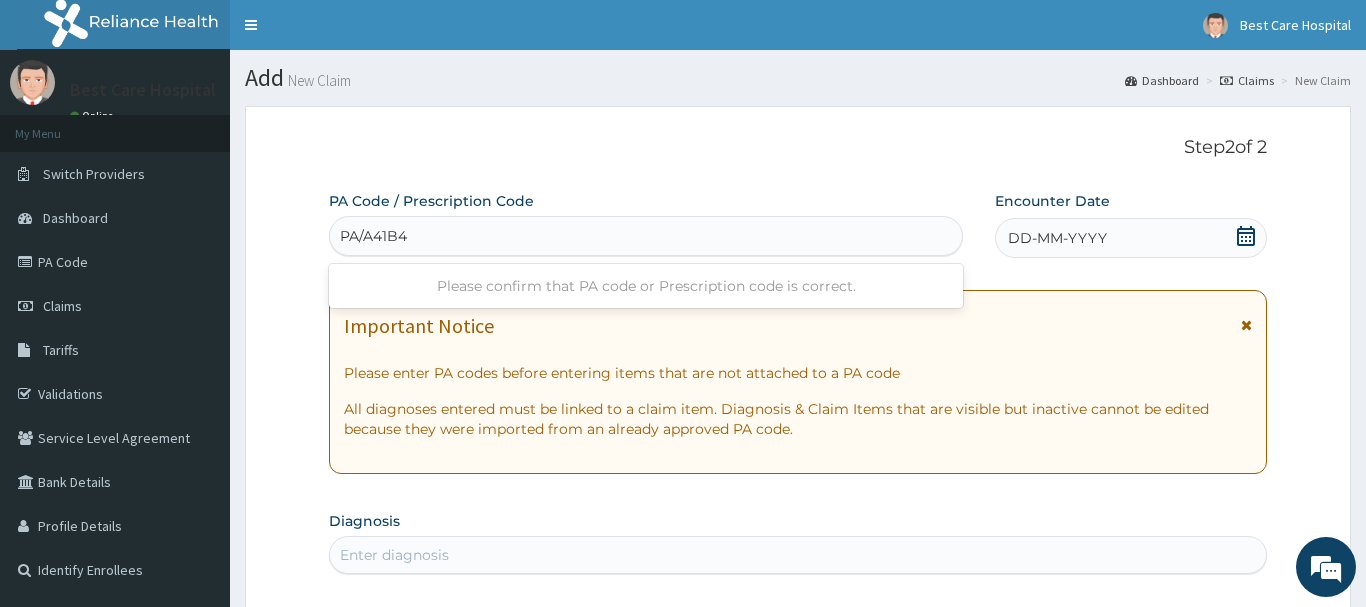 type on "PA/A41B49" 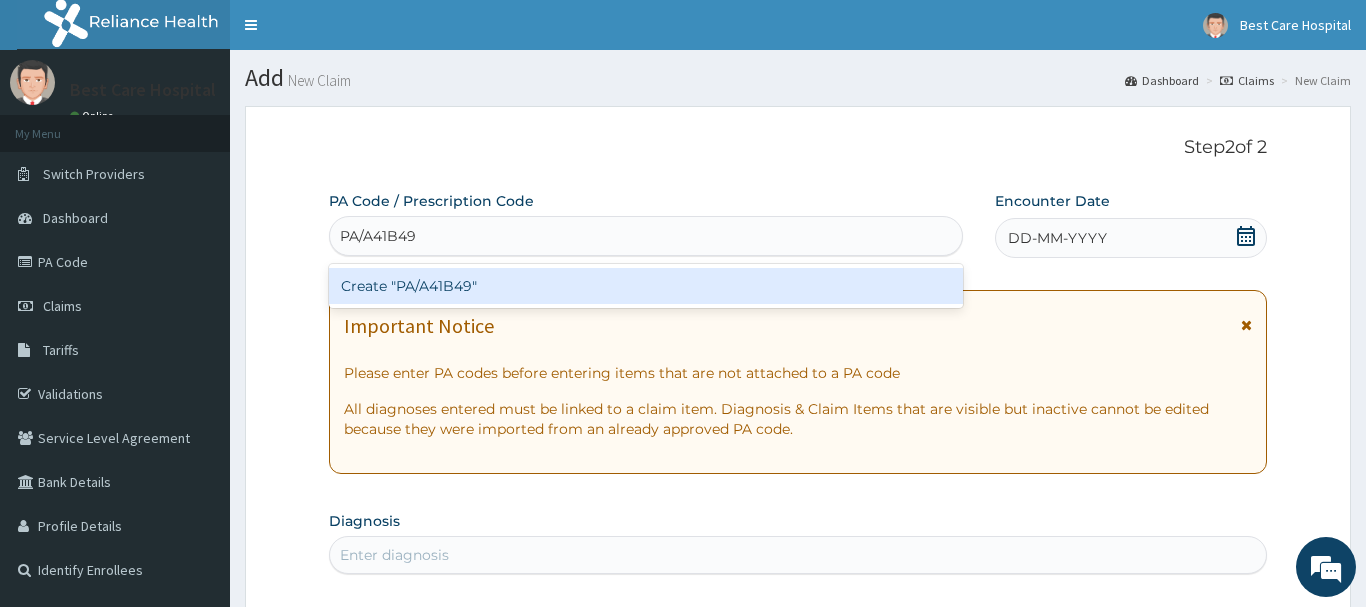 click on "Create "PA/A41B49"" at bounding box center (646, 286) 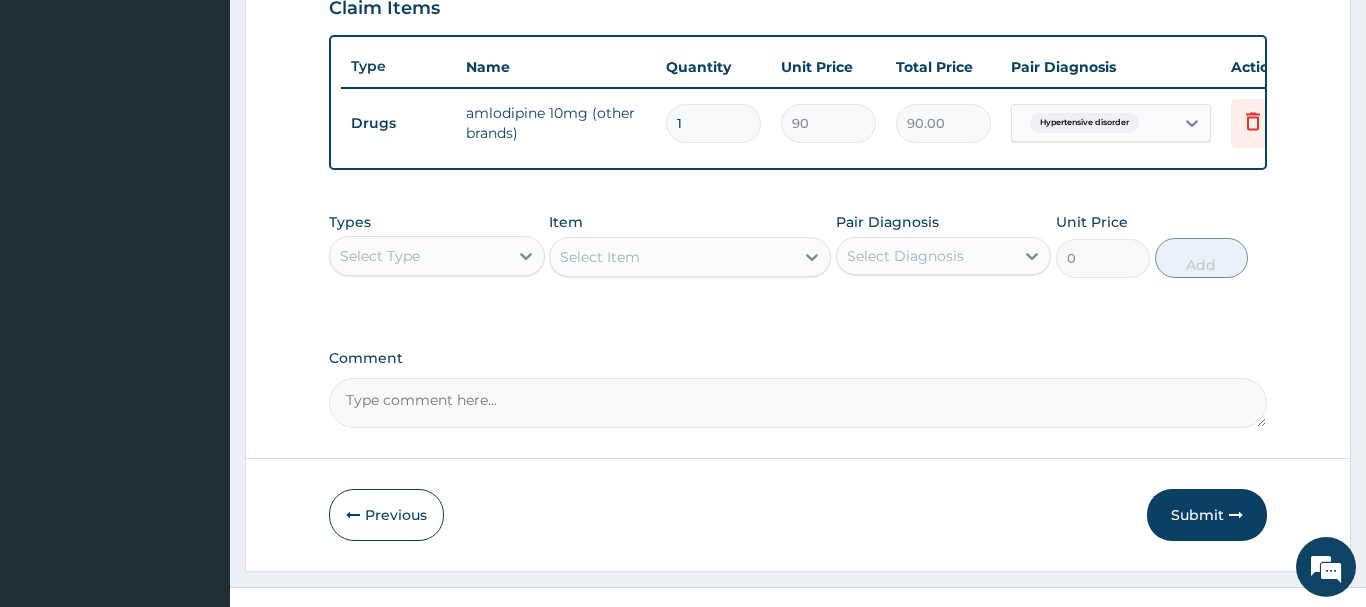 scroll, scrollTop: 740, scrollLeft: 0, axis: vertical 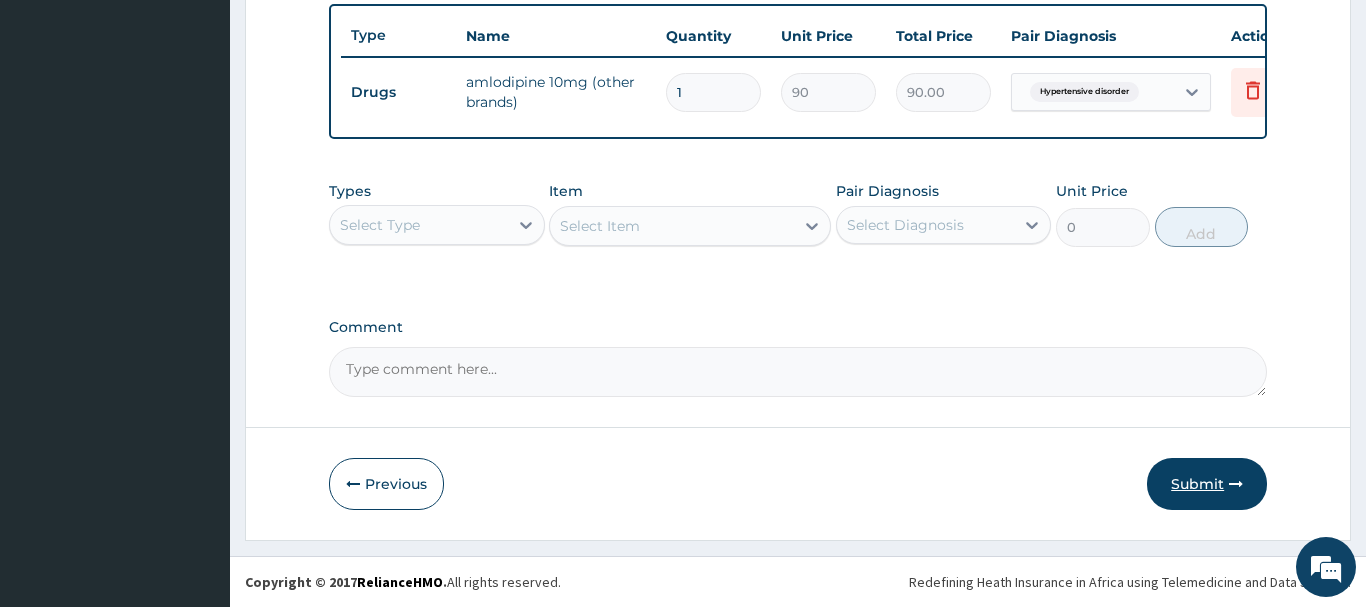 click on "Submit" at bounding box center [1207, 484] 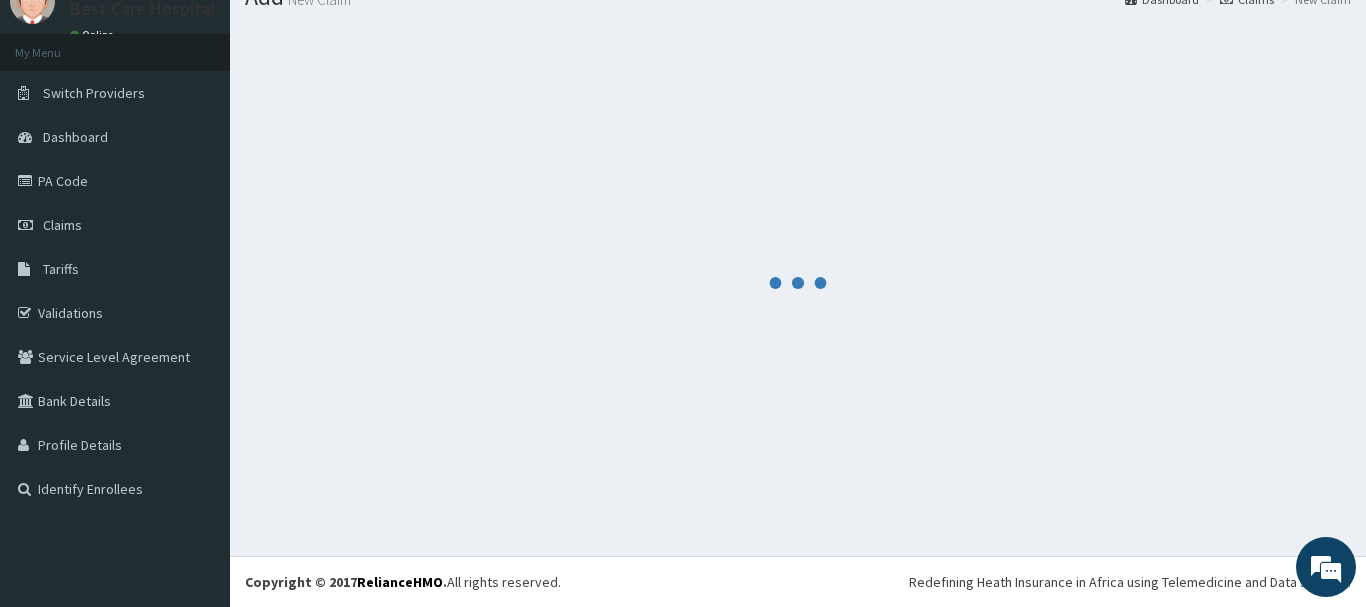 scroll, scrollTop: 81, scrollLeft: 0, axis: vertical 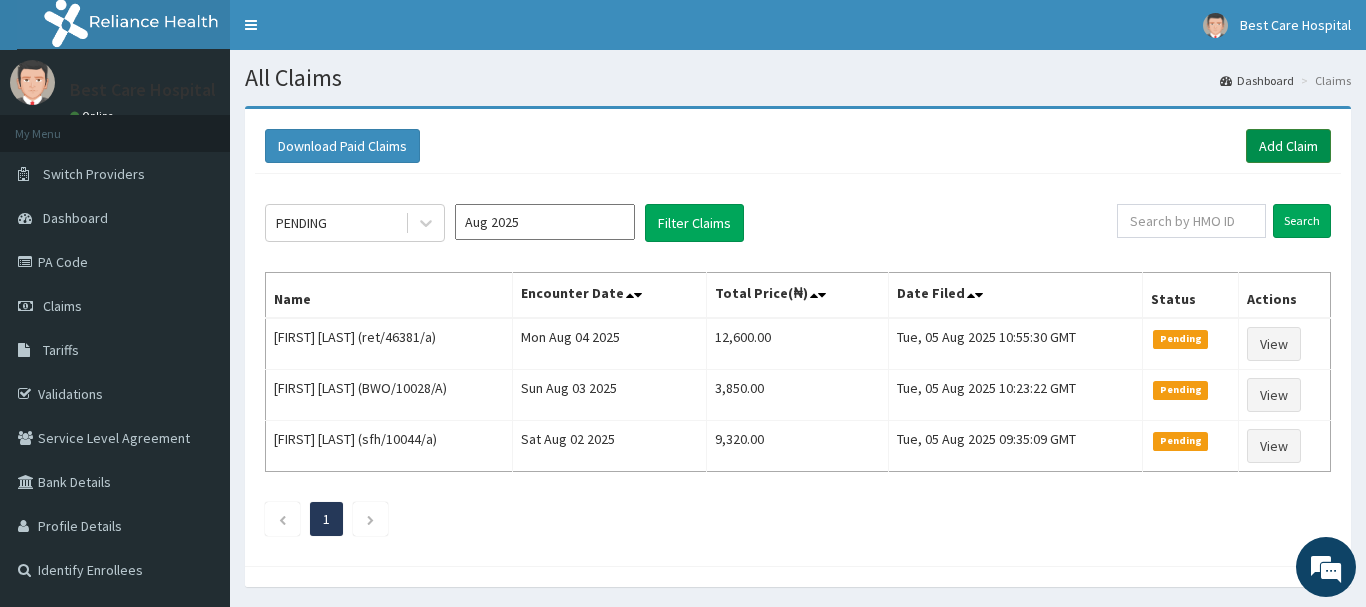click on "Add Claim" at bounding box center [1288, 146] 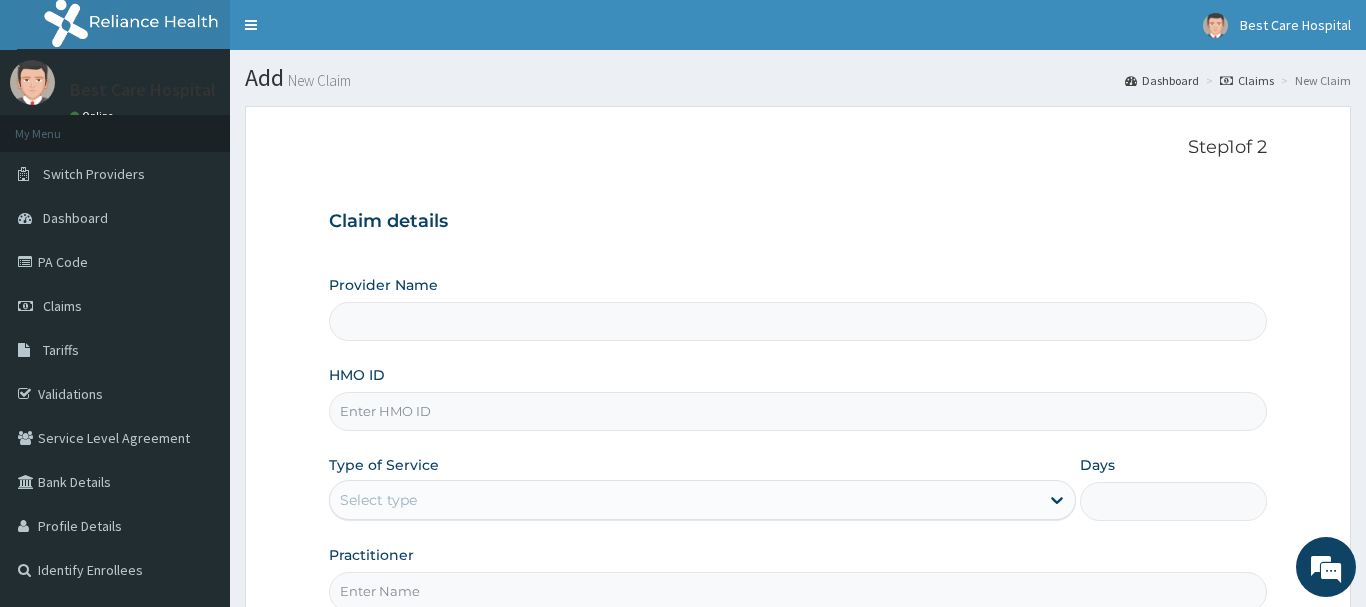 scroll, scrollTop: 0, scrollLeft: 0, axis: both 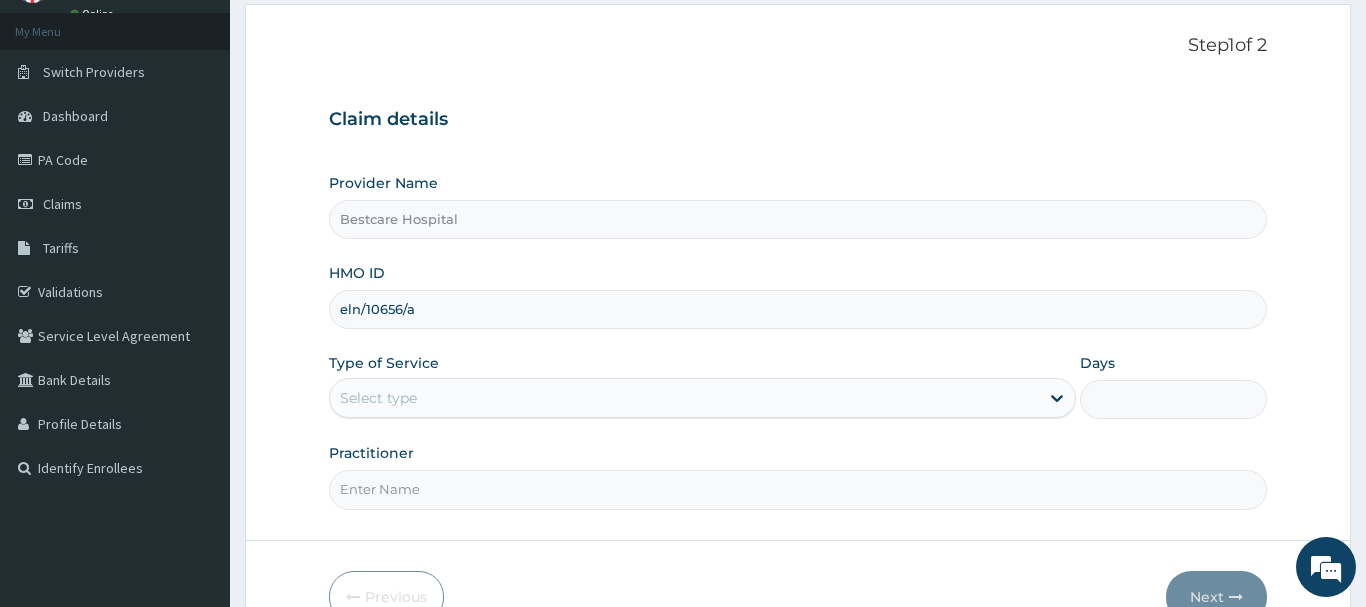 type on "eln/10656/a" 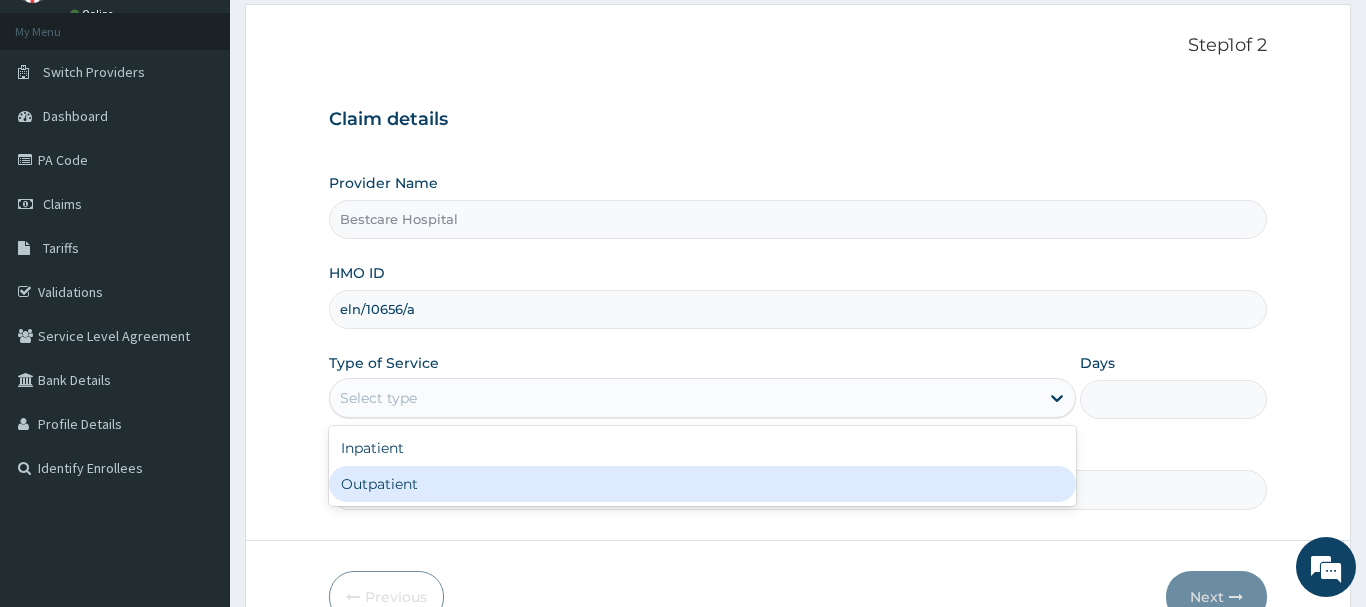 click on "Outpatient" at bounding box center [703, 484] 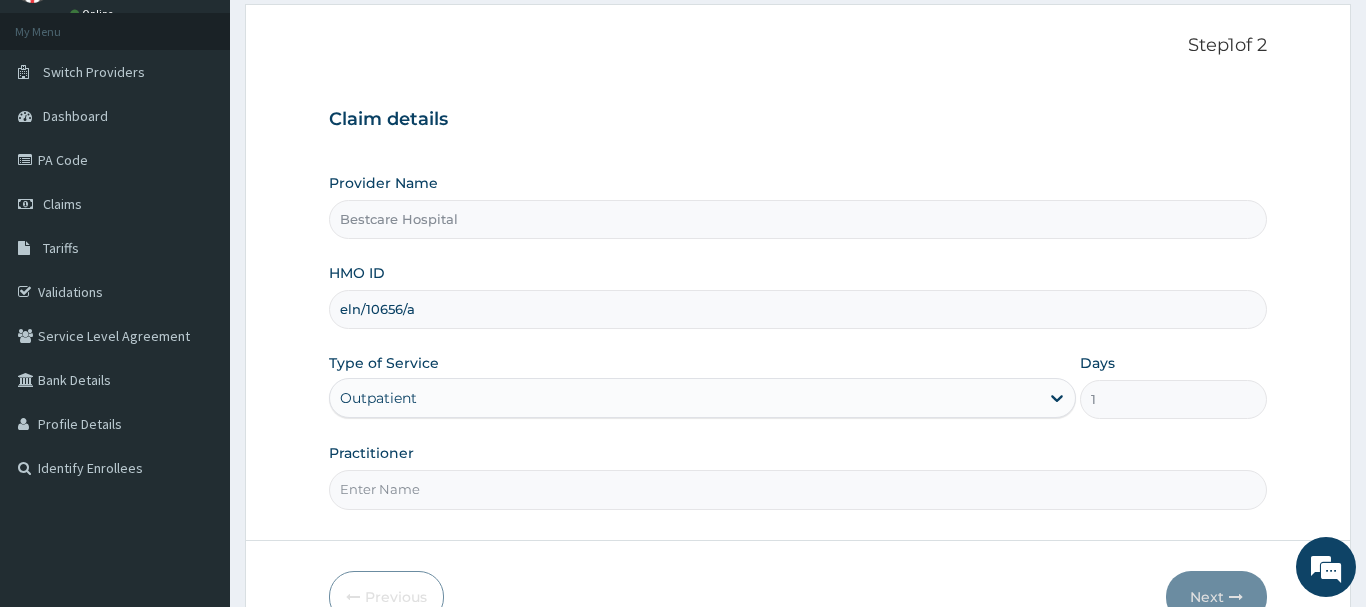 click on "Practitioner" at bounding box center [798, 489] 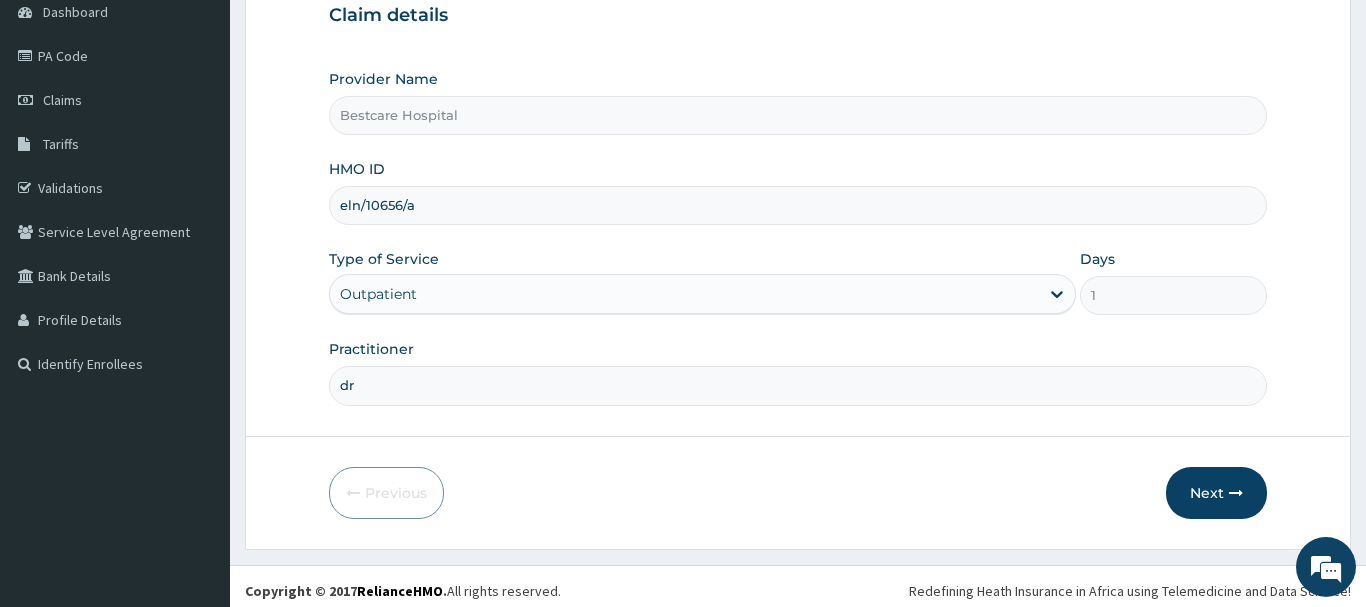 scroll, scrollTop: 215, scrollLeft: 0, axis: vertical 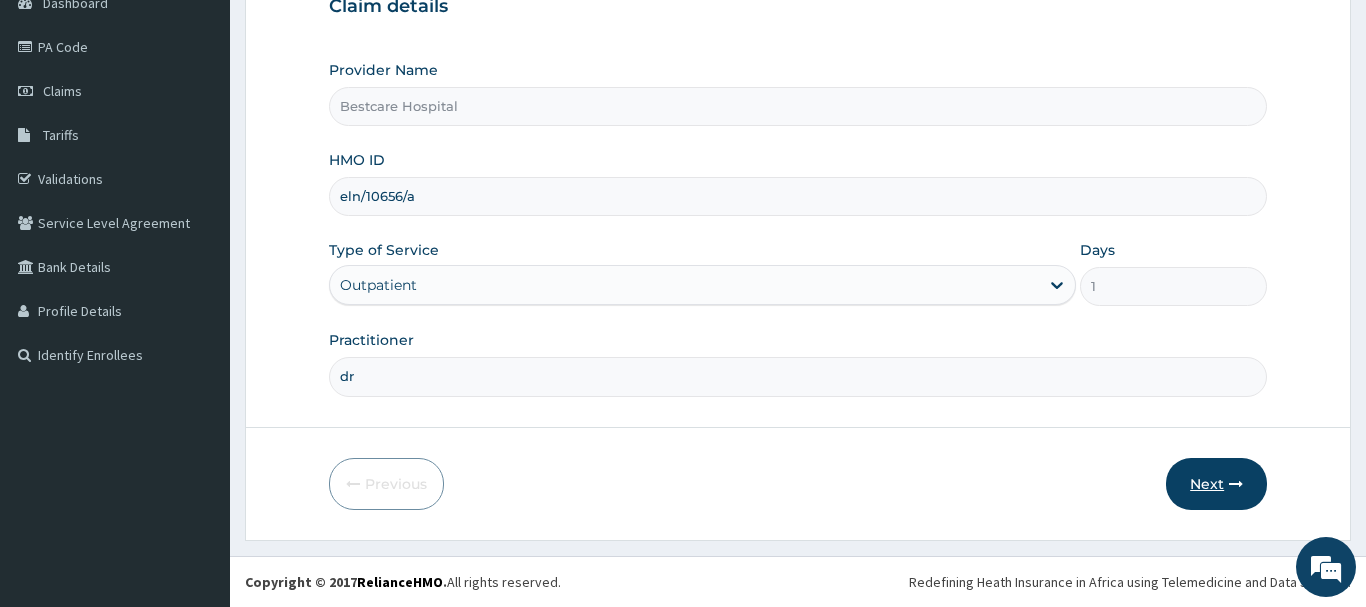 type on "dr" 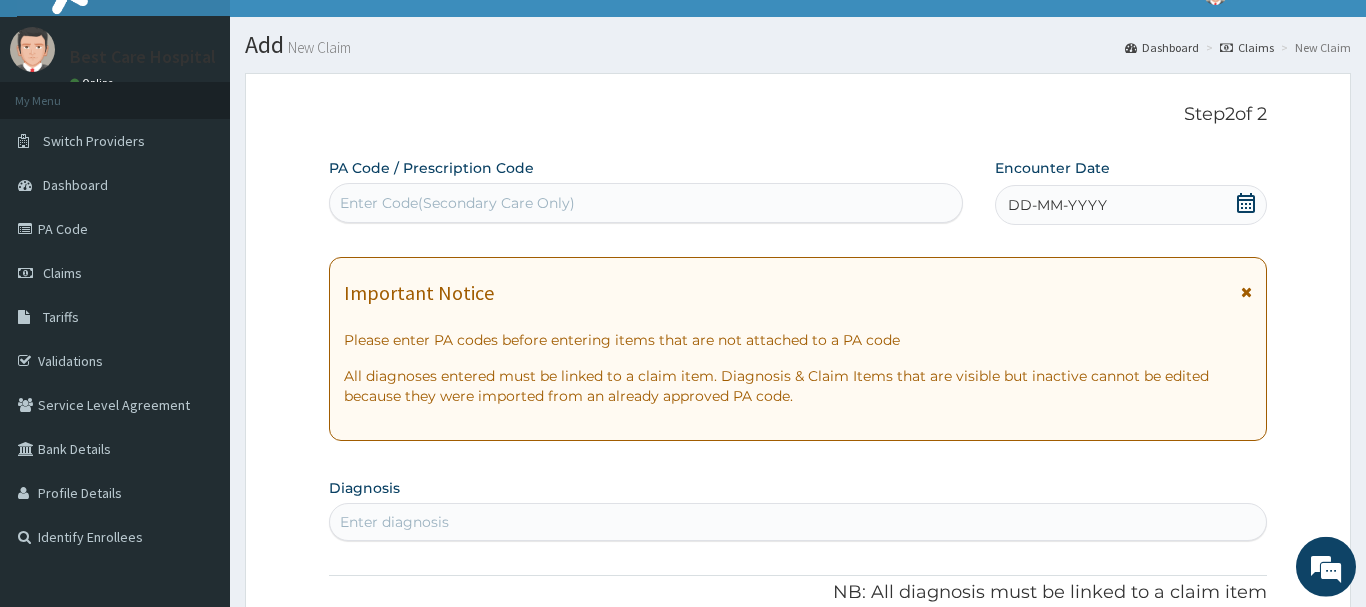 scroll, scrollTop: 0, scrollLeft: 0, axis: both 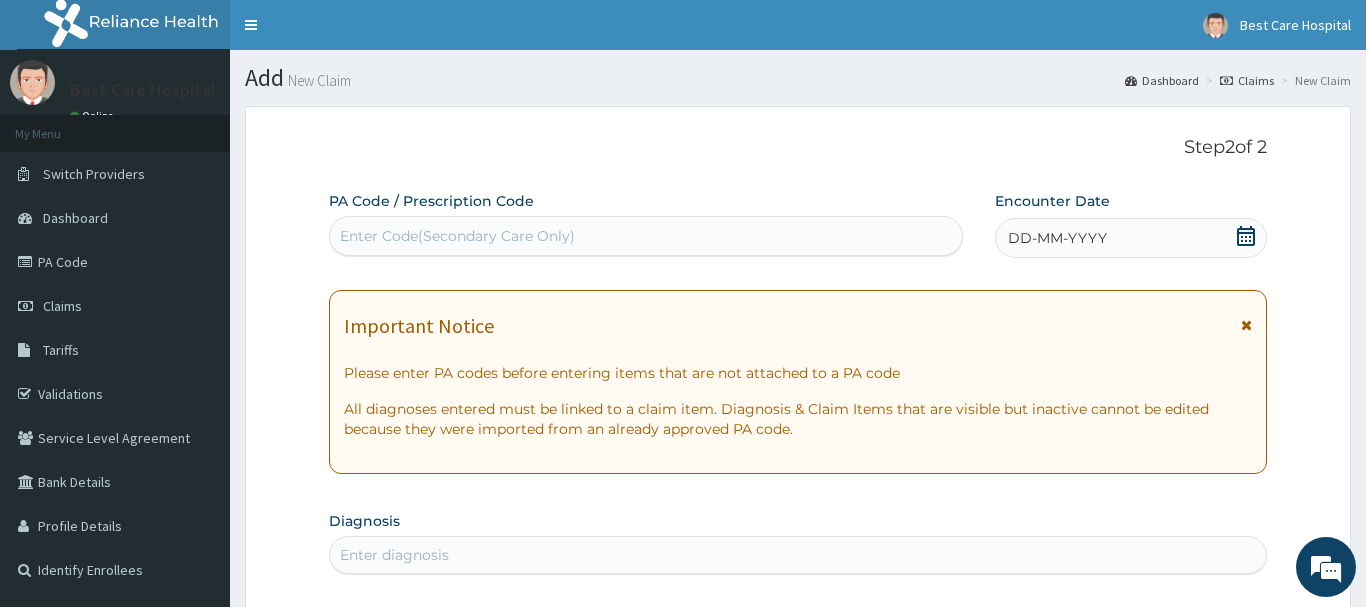 click 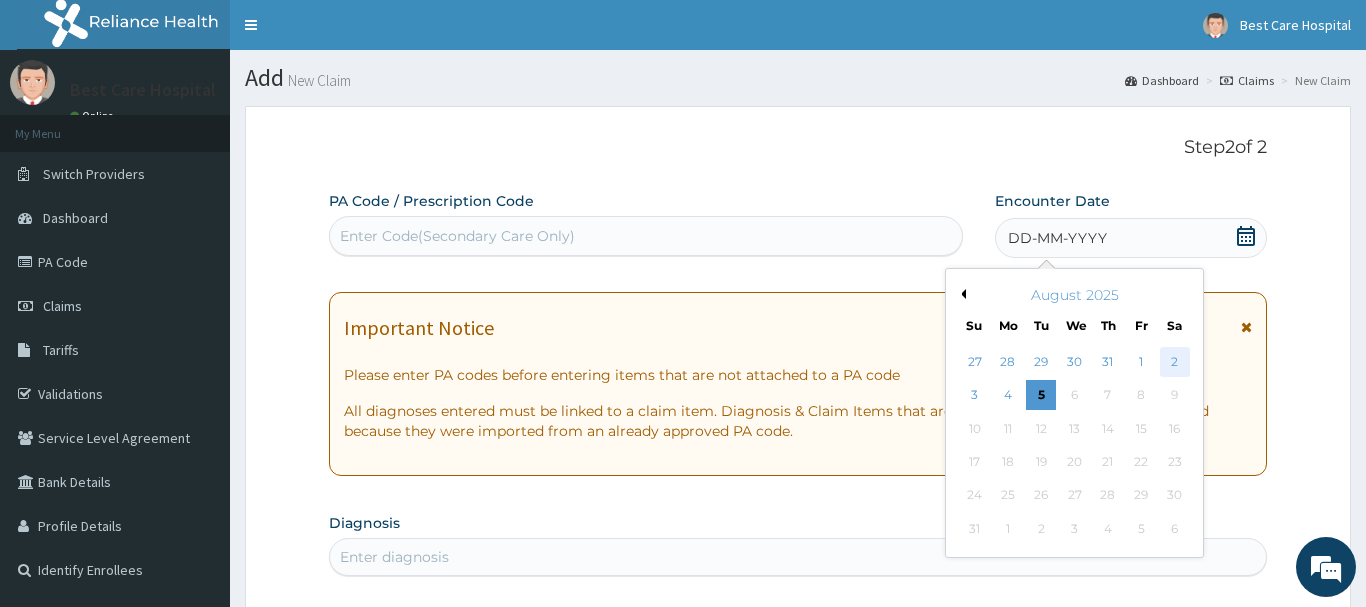 click on "2" at bounding box center [1175, 362] 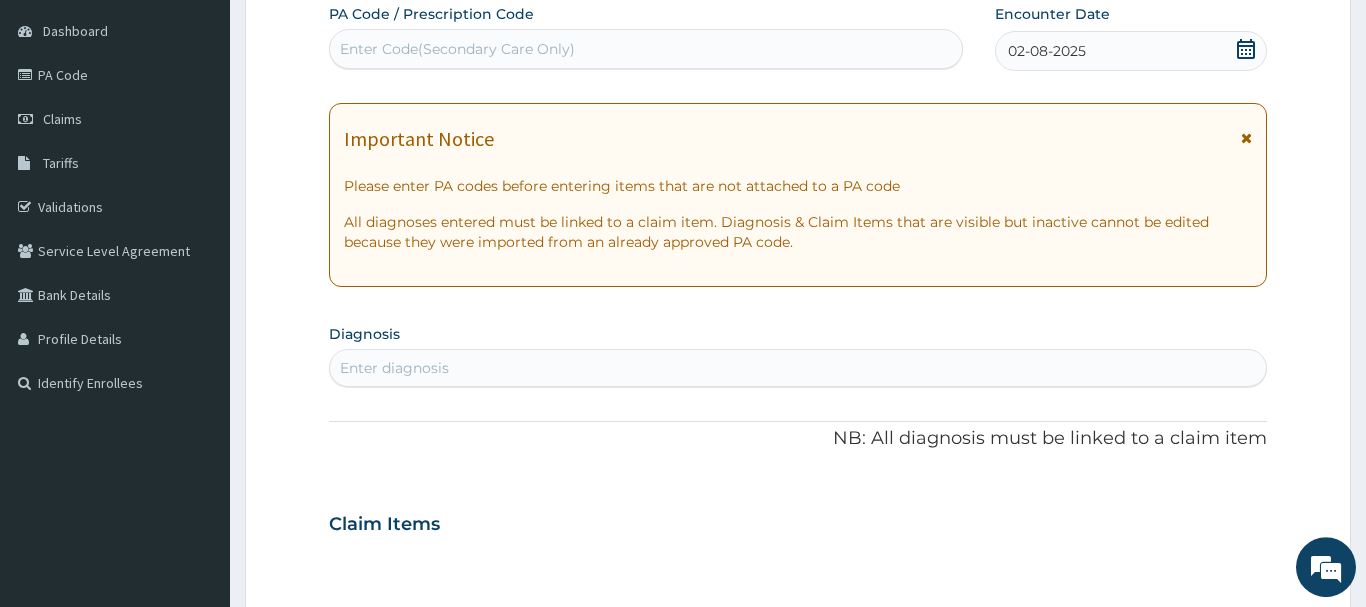 scroll, scrollTop: 306, scrollLeft: 0, axis: vertical 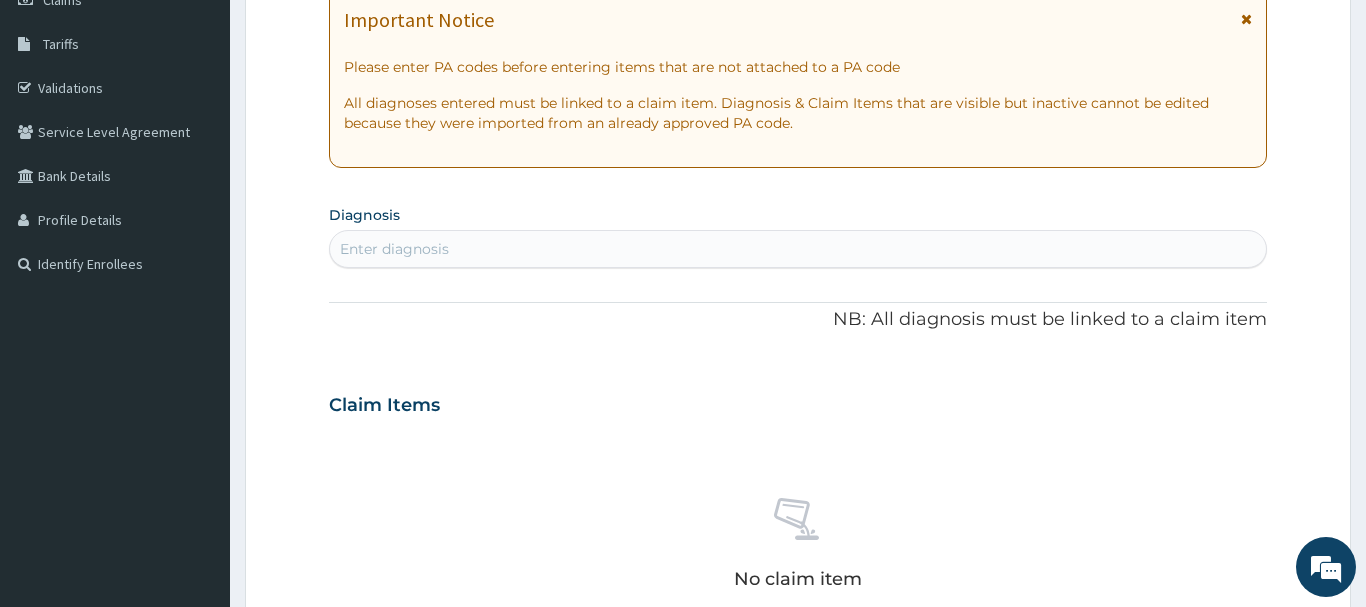 click on "Enter diagnosis" at bounding box center (394, 249) 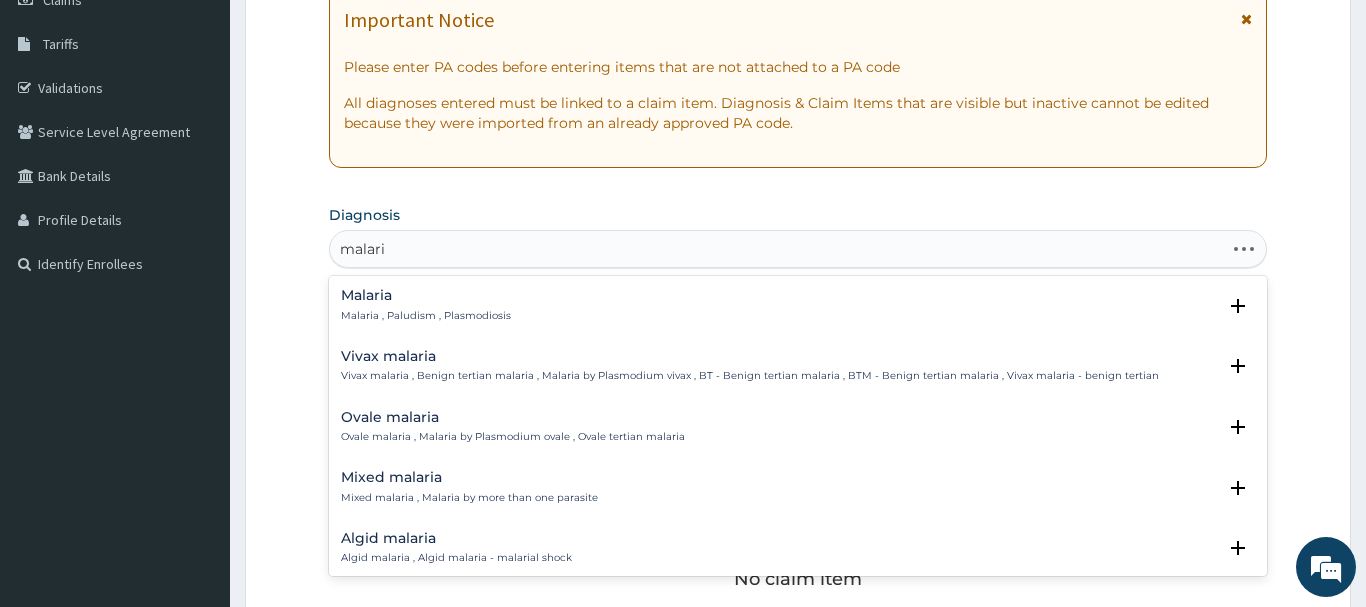 type on "malaria" 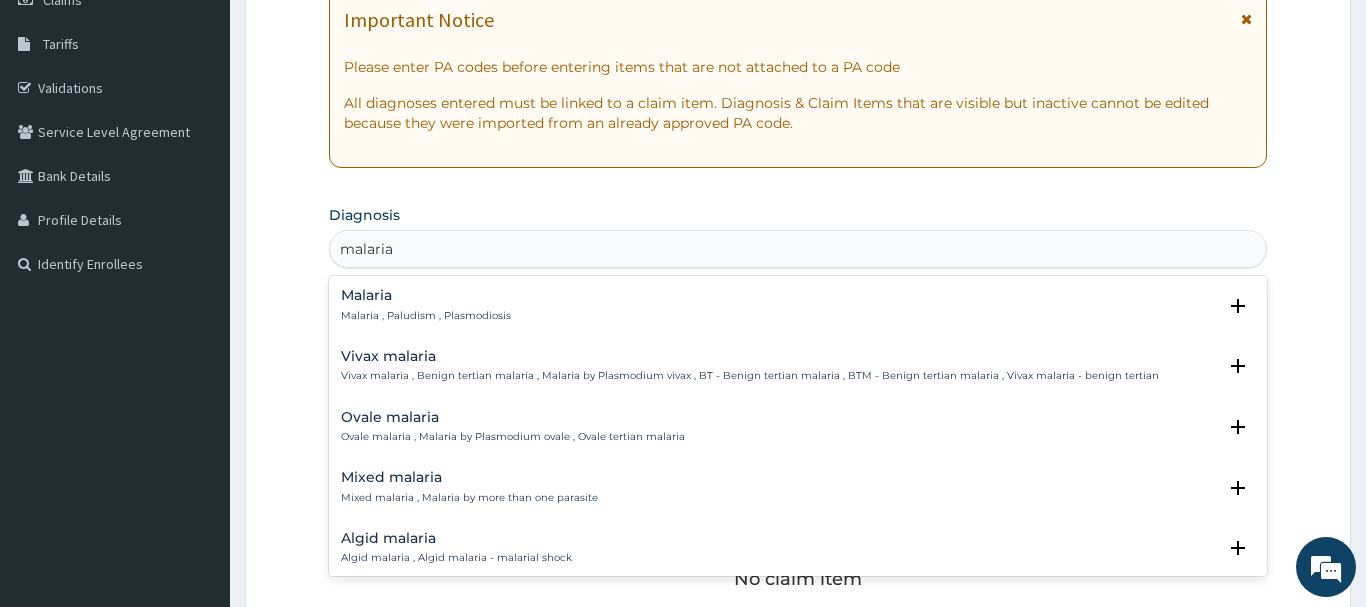 click on "Malaria , Paludism , Plasmodiosis" at bounding box center (426, 316) 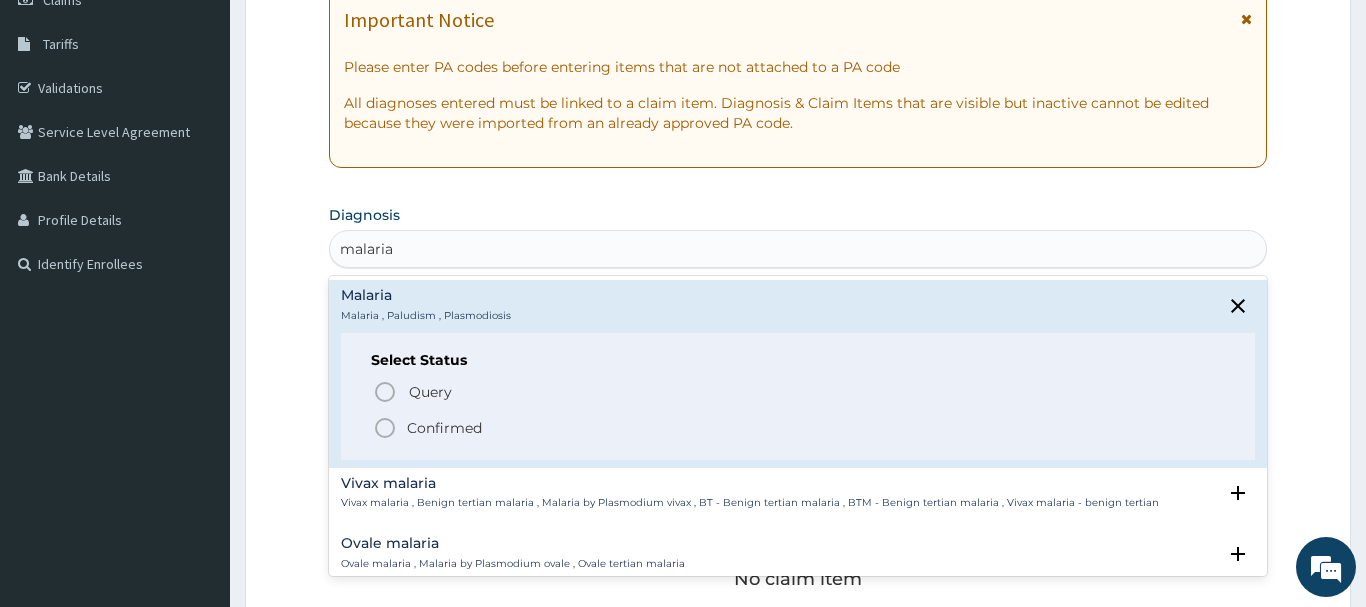 click 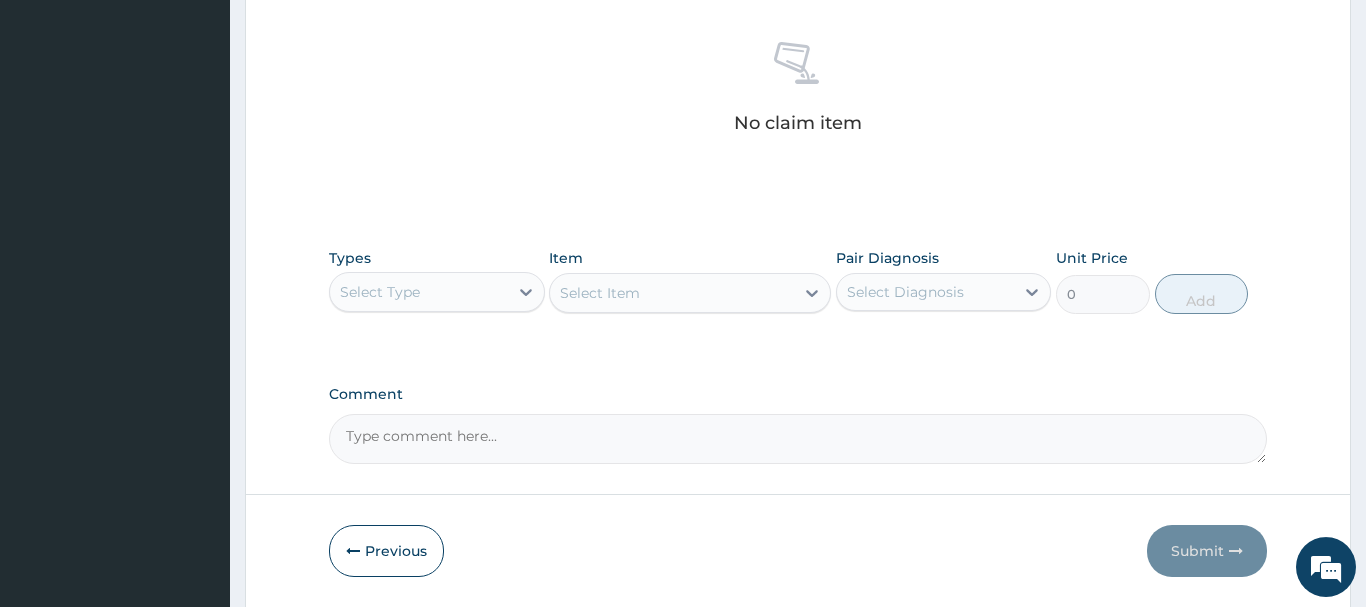 scroll, scrollTop: 816, scrollLeft: 0, axis: vertical 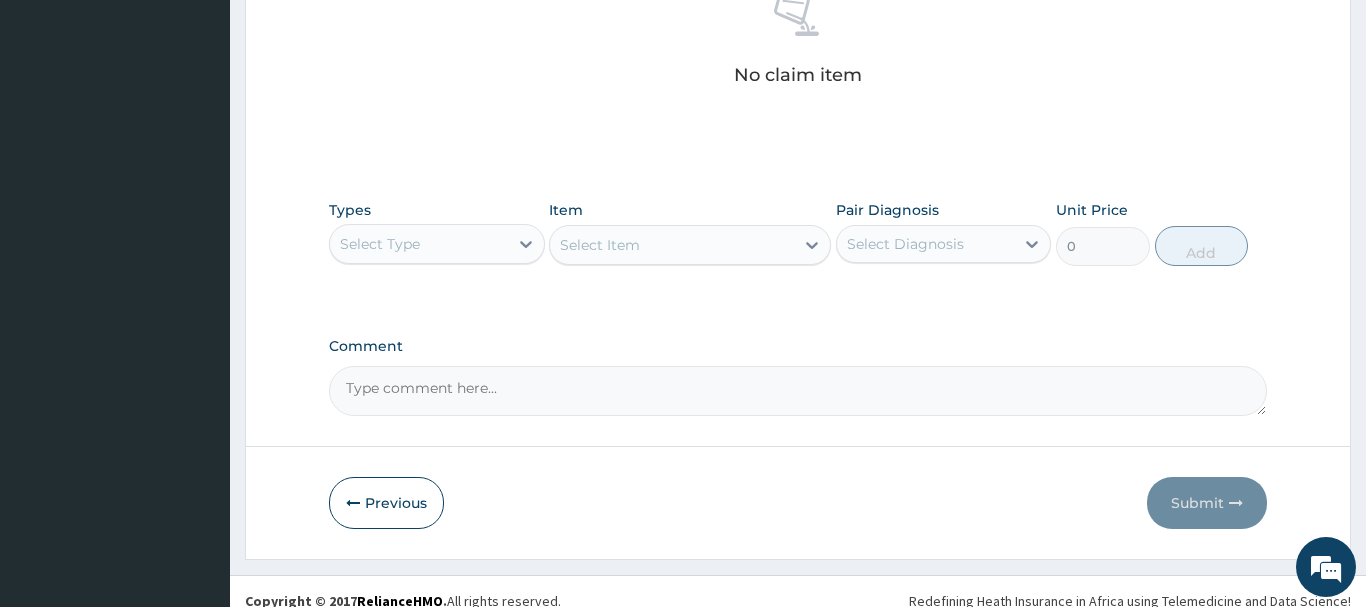 click on "Select Type" at bounding box center [419, 244] 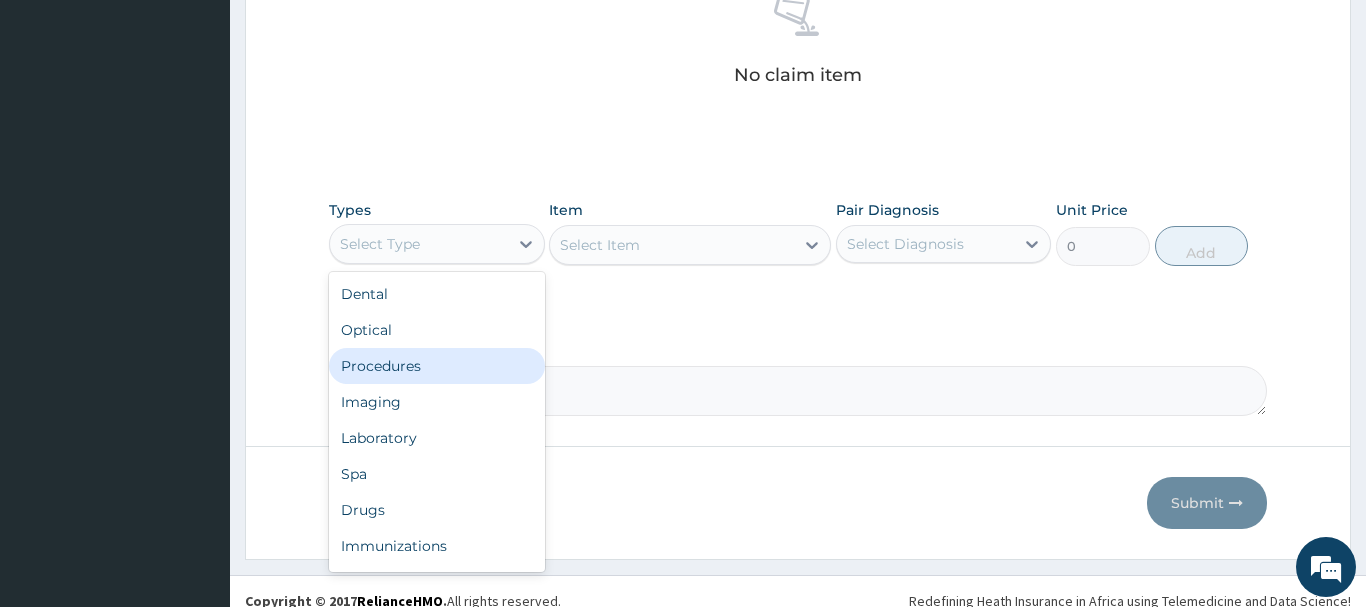 click on "Procedures" at bounding box center (437, 366) 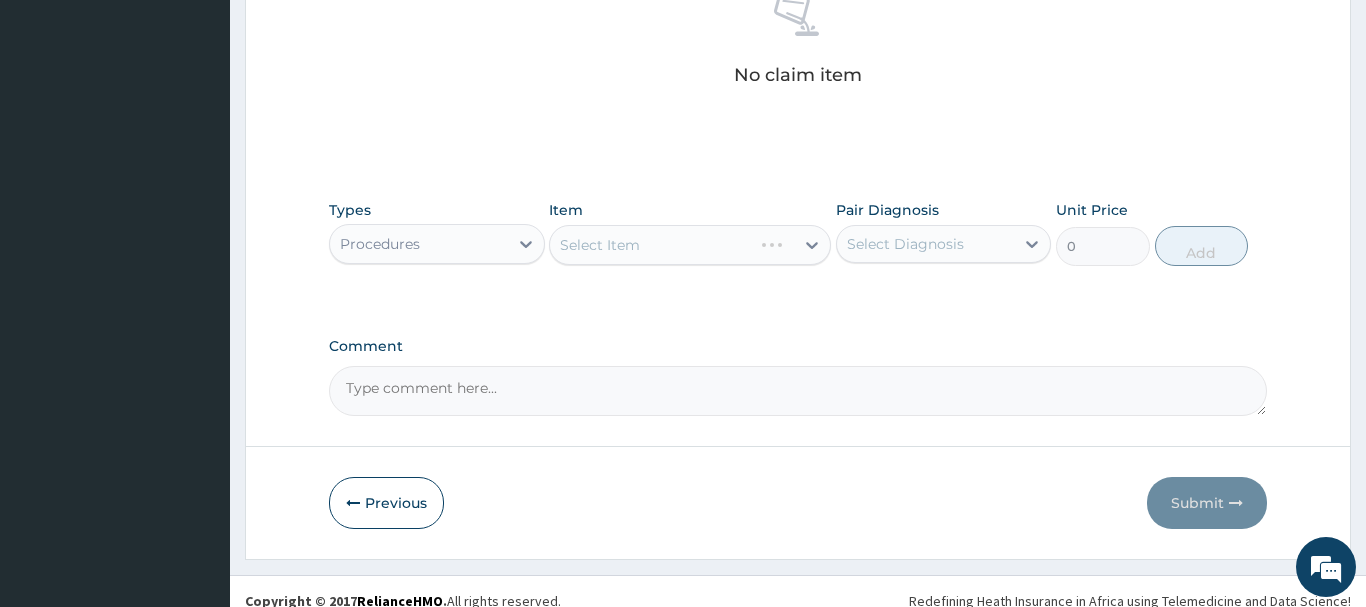 click on "Select Item" at bounding box center [690, 245] 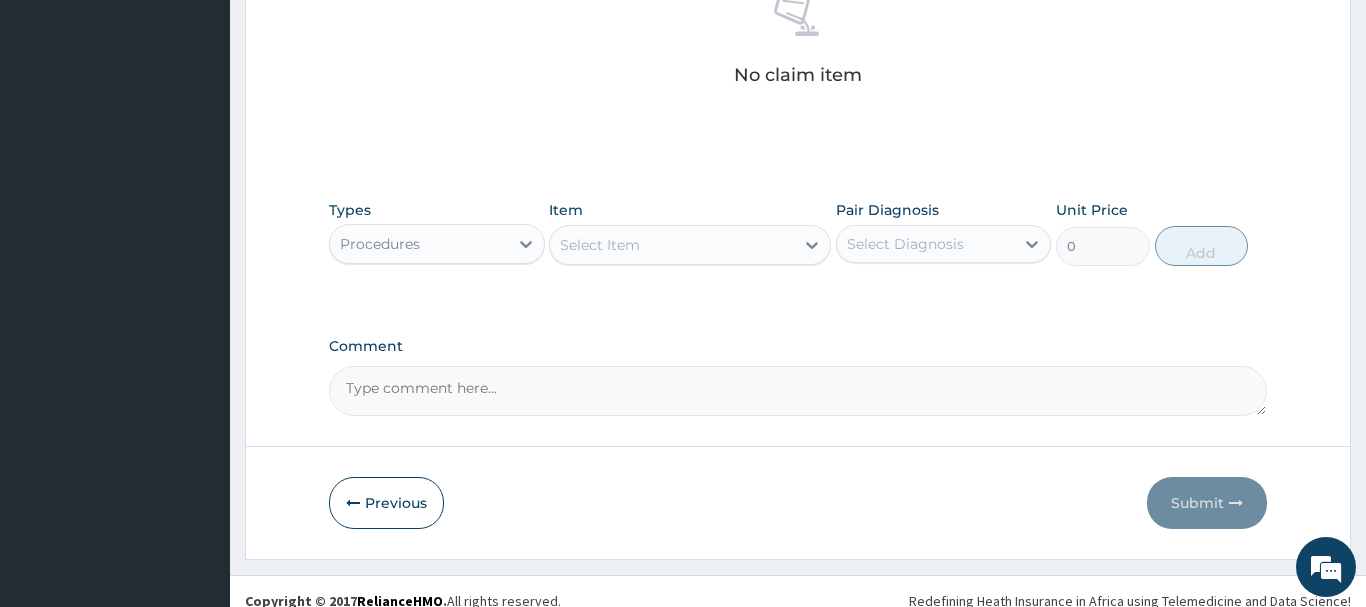 click on "Select Item" at bounding box center [690, 245] 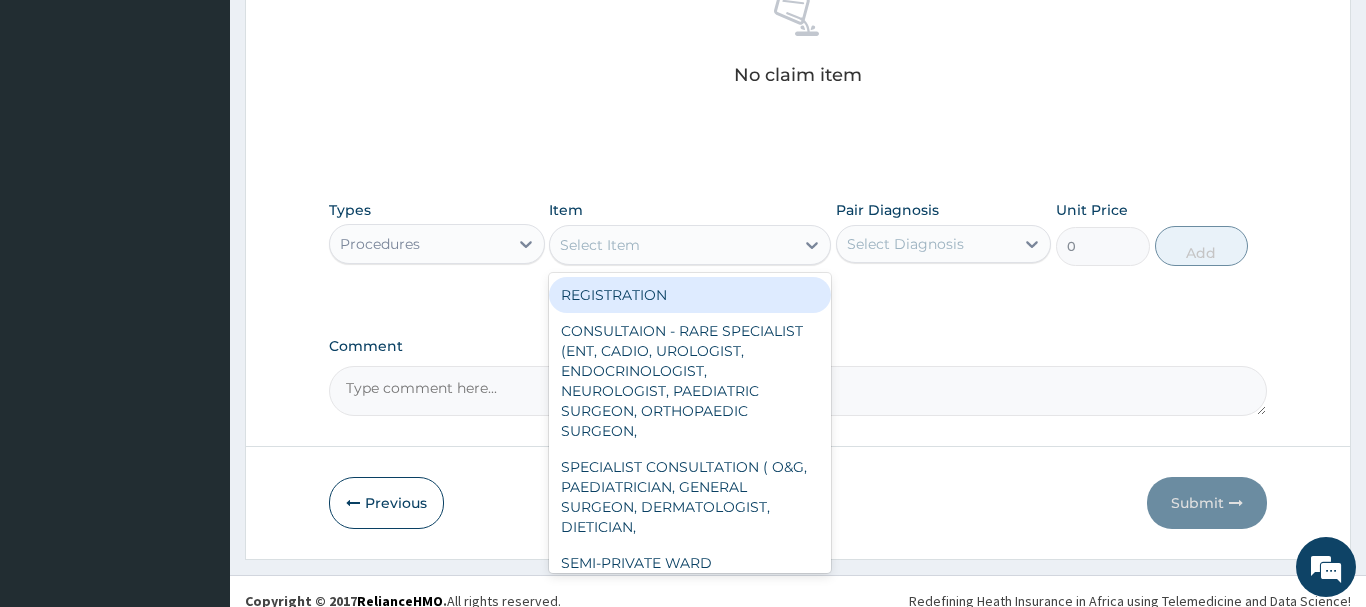 click on "Select Item" at bounding box center (672, 245) 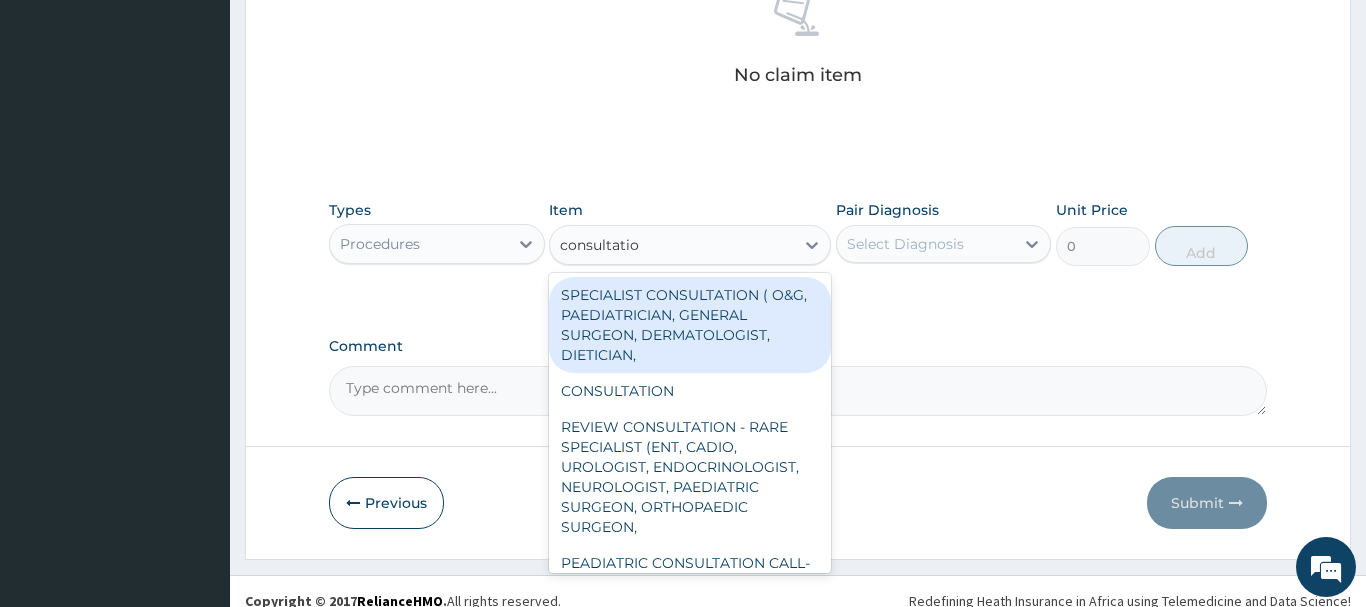 type on "consultation" 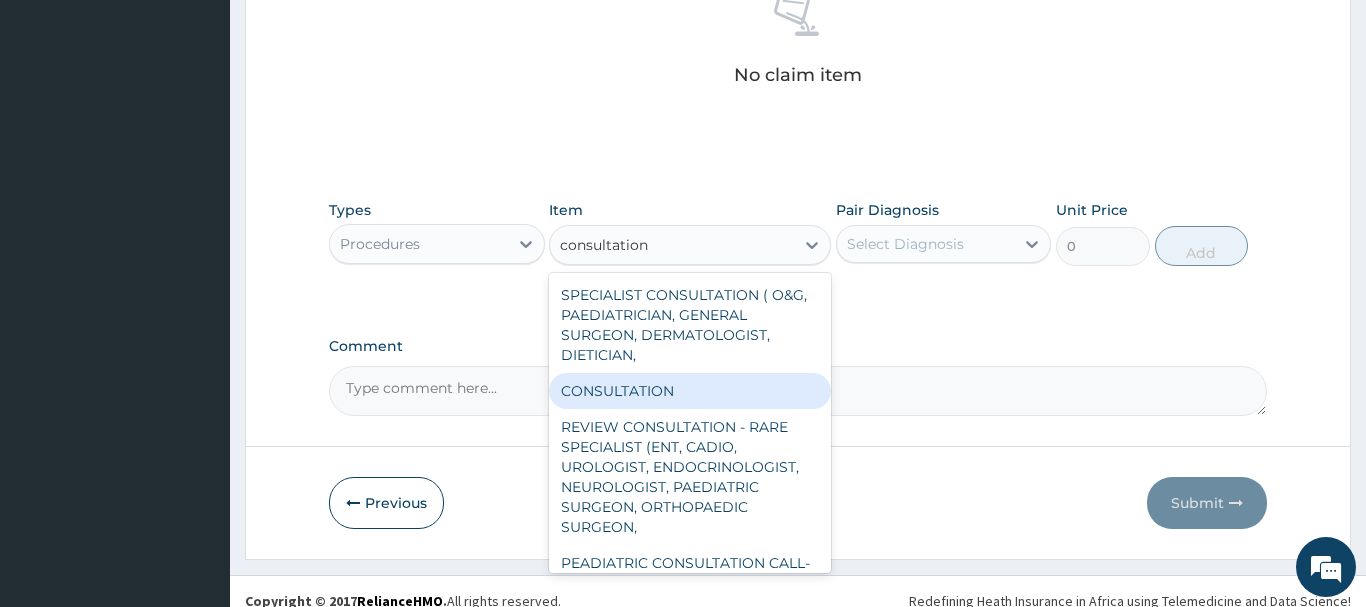click on "CONSULTATION" at bounding box center (690, 391) 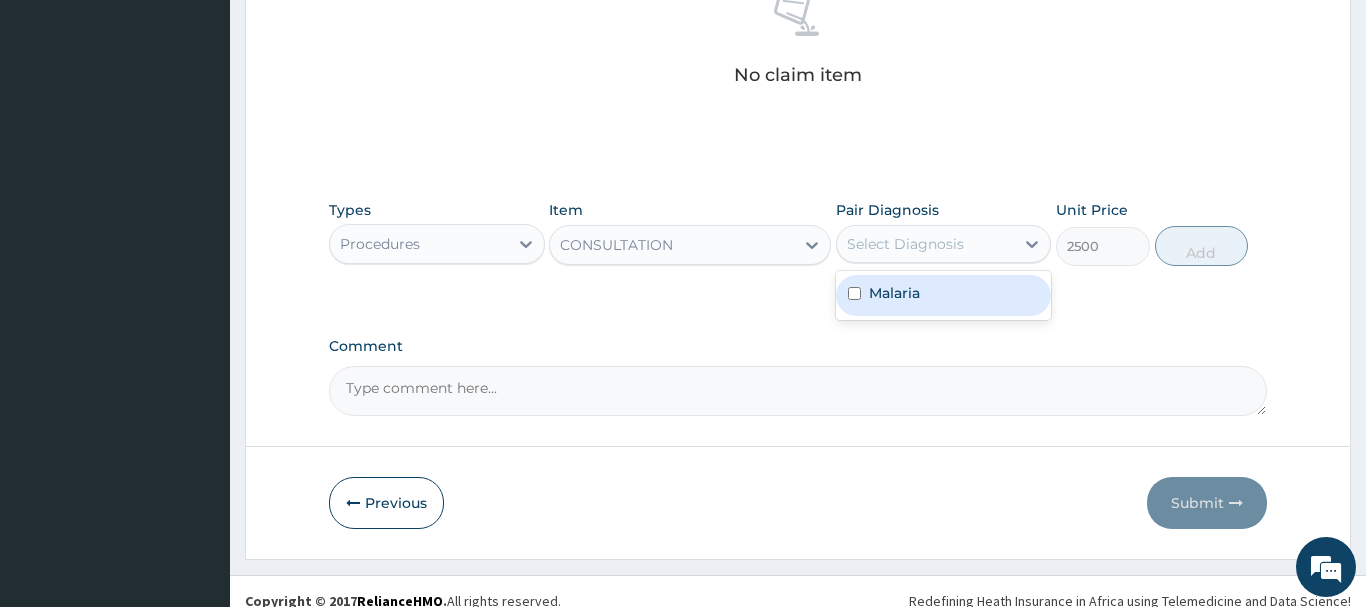 click on "Select Diagnosis" at bounding box center [905, 244] 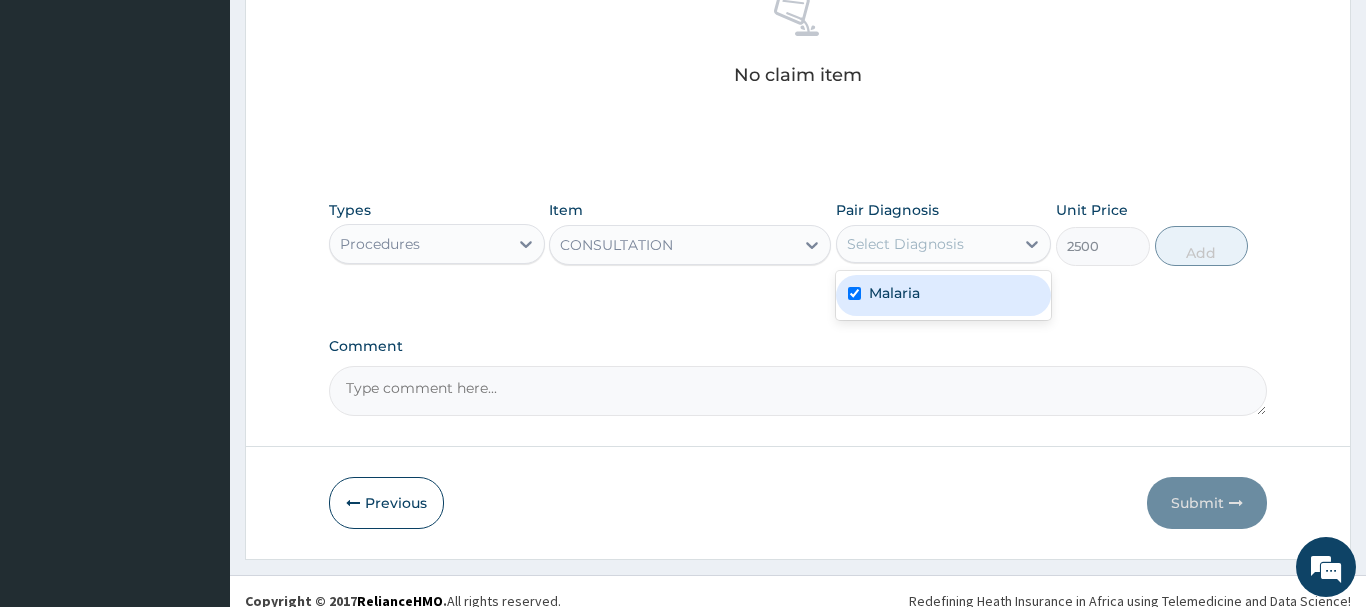 checkbox on "true" 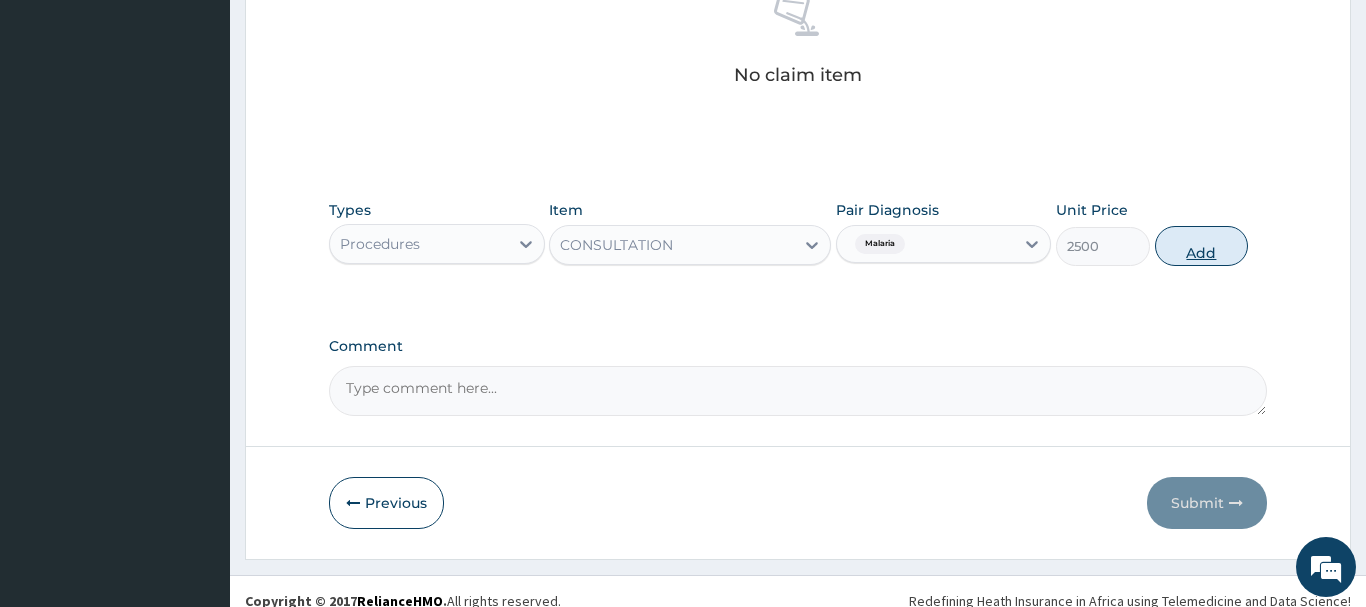 click on "Add" at bounding box center [1202, 246] 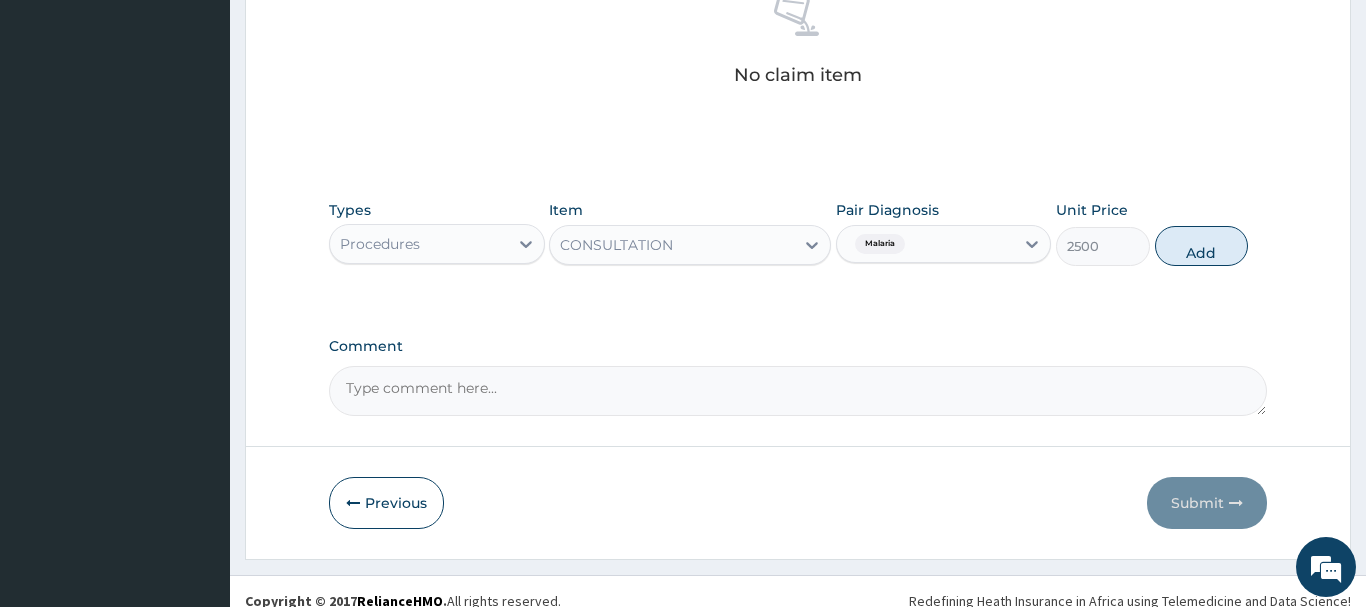 type on "0" 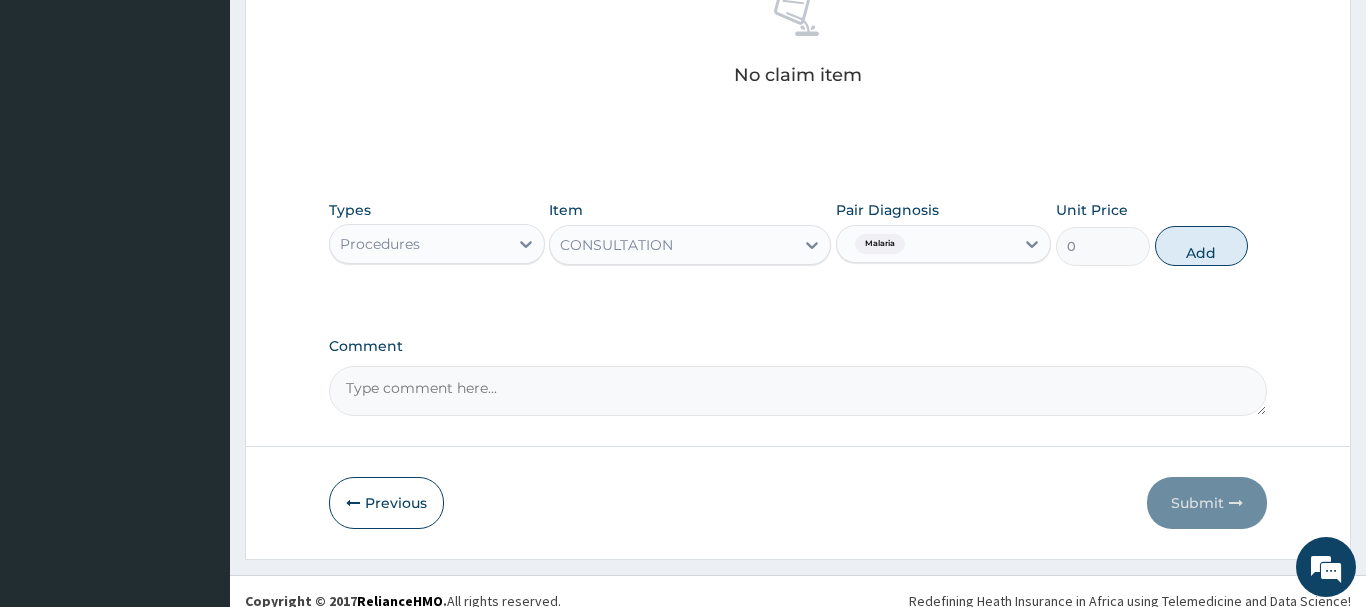 scroll, scrollTop: 740, scrollLeft: 0, axis: vertical 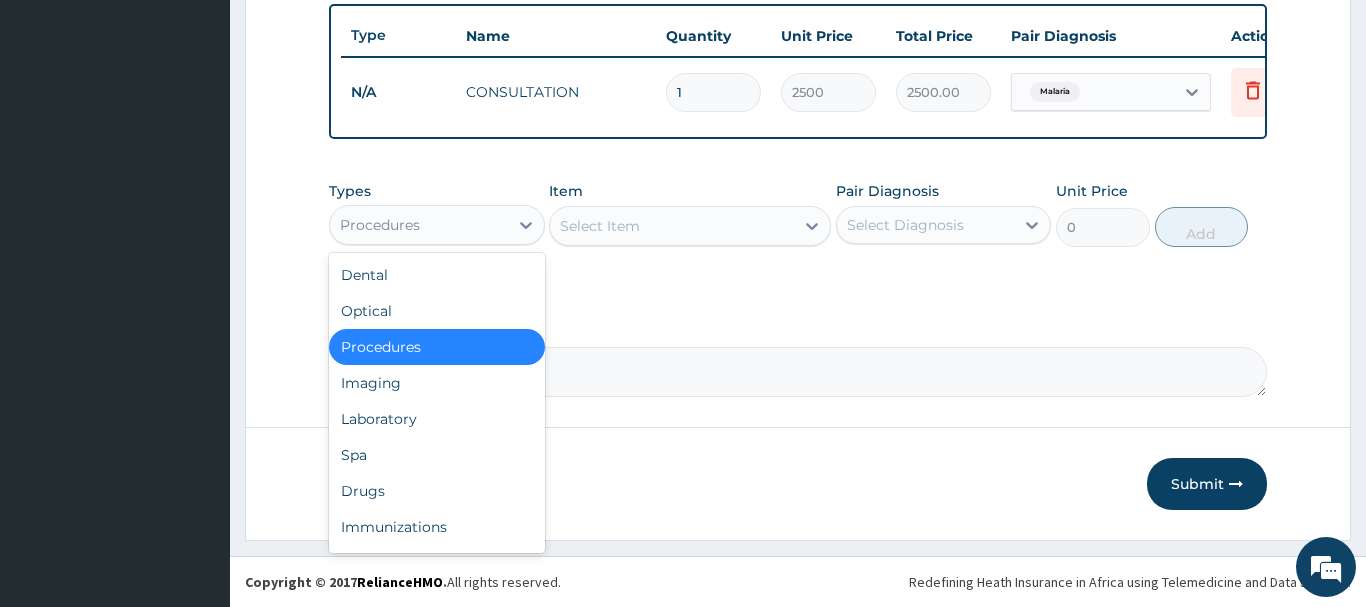 click on "Procedures" at bounding box center [419, 225] 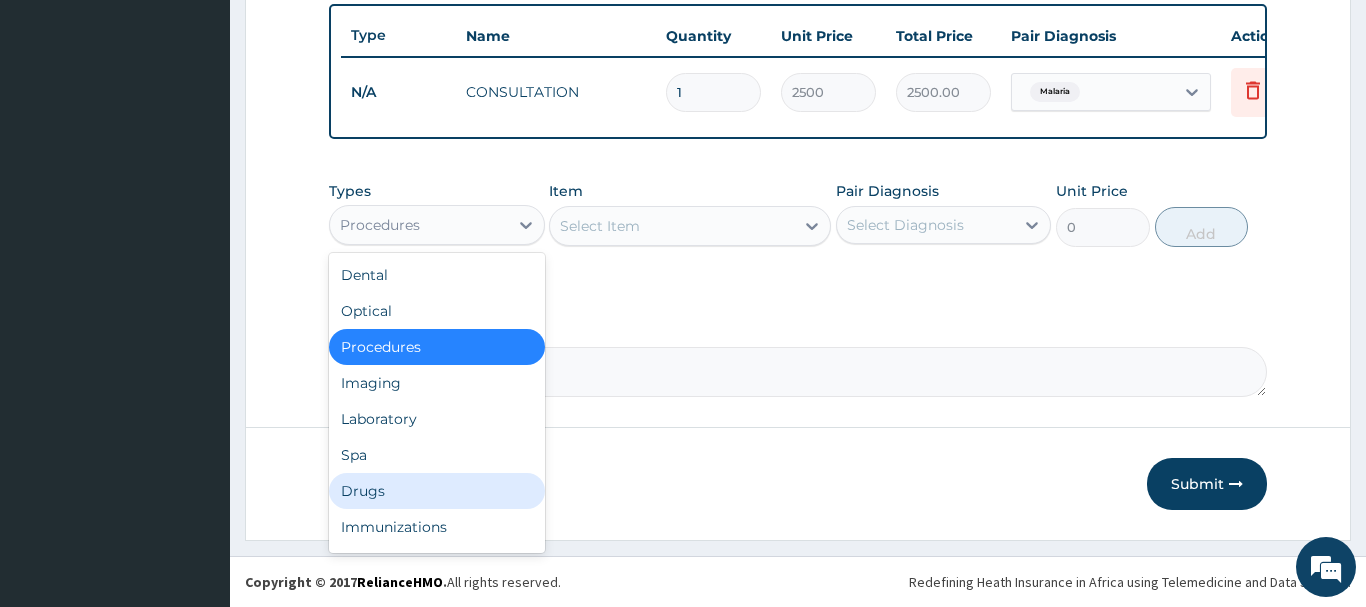 click on "Drugs" at bounding box center (437, 491) 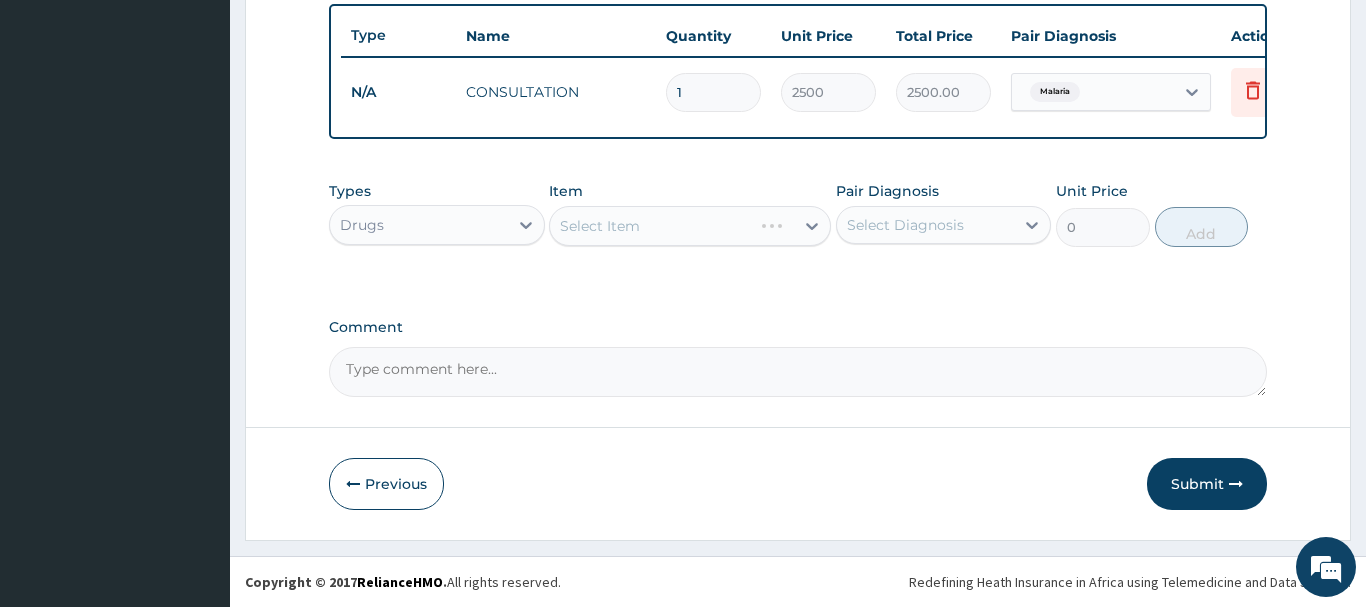 click on "Select Item" at bounding box center (690, 226) 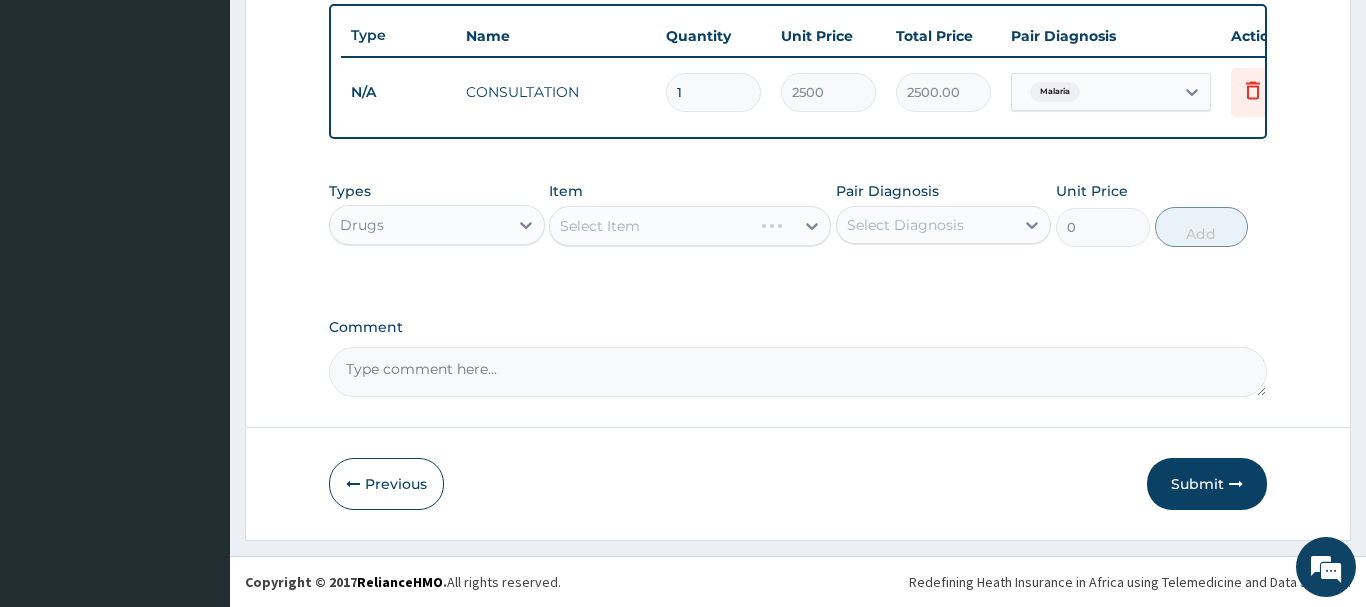 click on "Select Item" at bounding box center [690, 226] 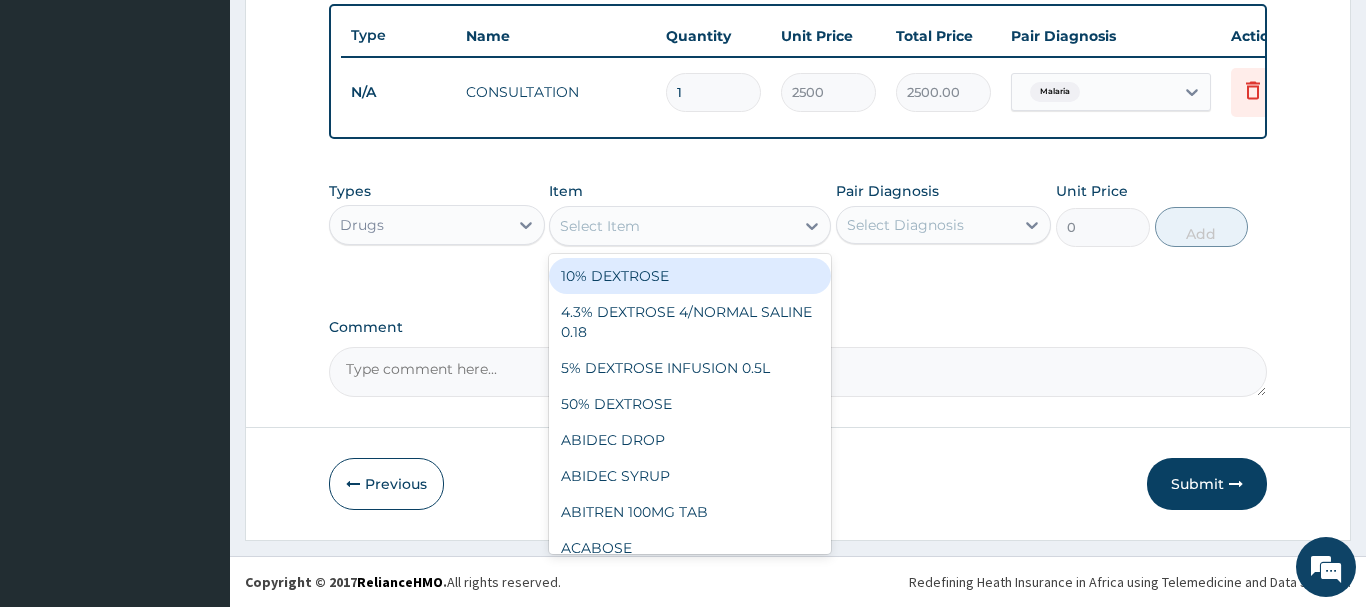 click on "Select Item" at bounding box center (672, 226) 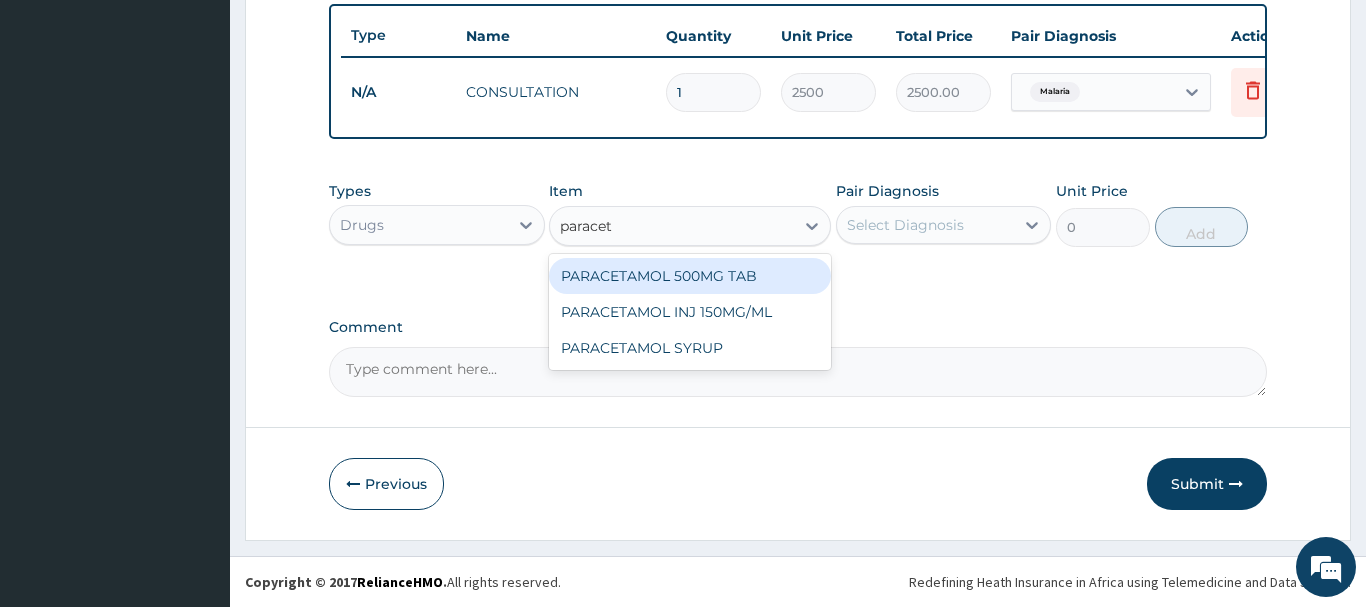 type on "paraceta" 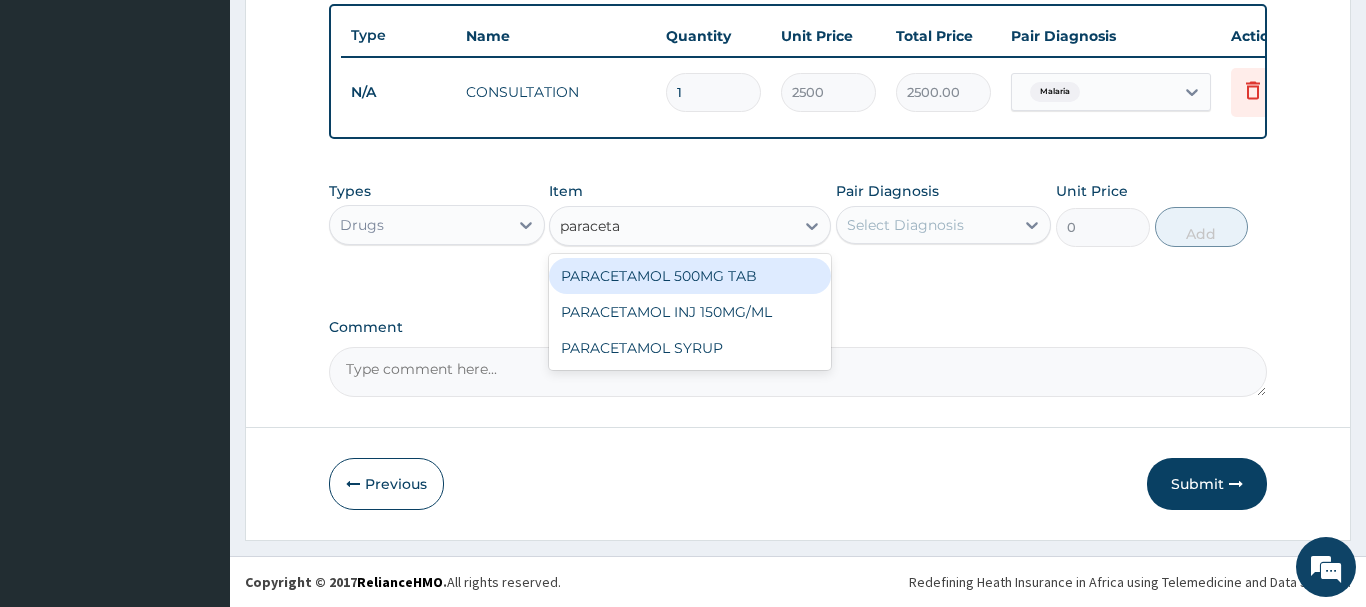click on "PARACETAMOL 500MG TAB" at bounding box center (690, 276) 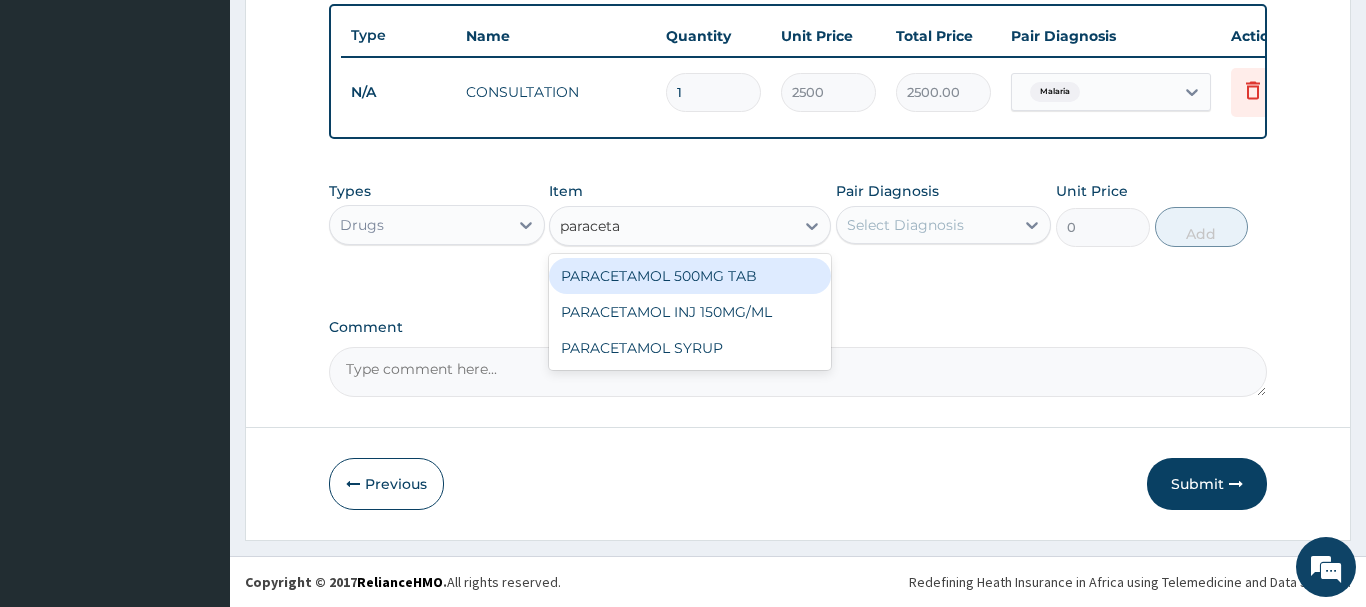 type 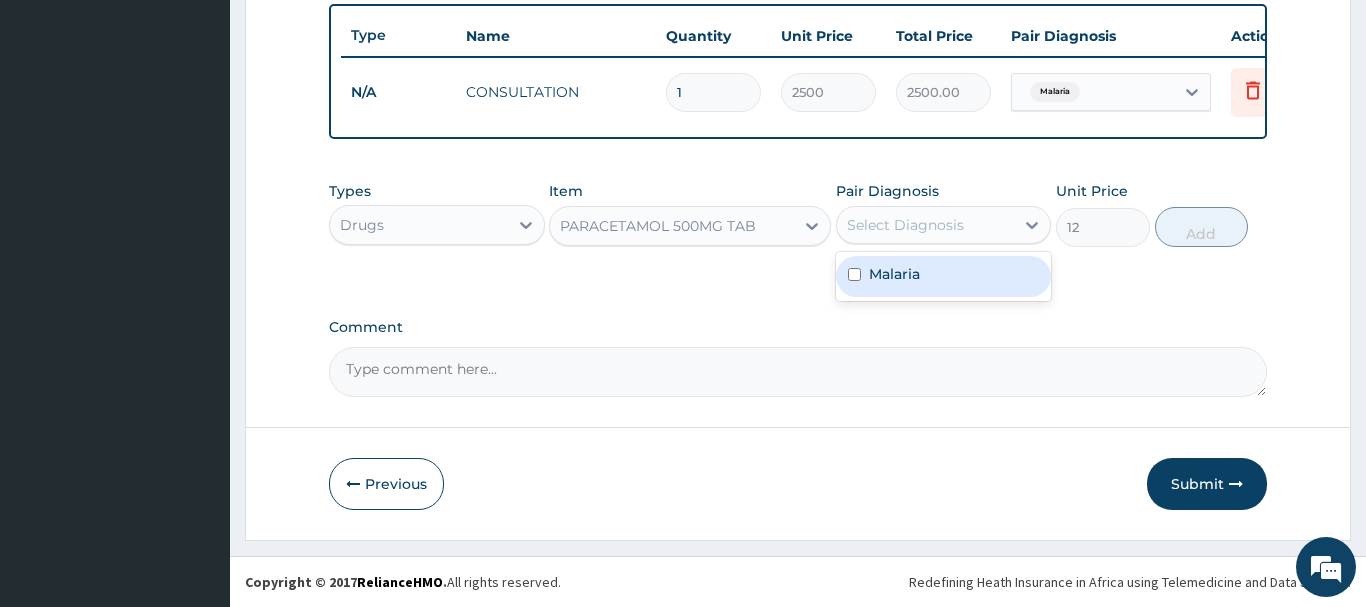 click on "Select Diagnosis" at bounding box center (905, 225) 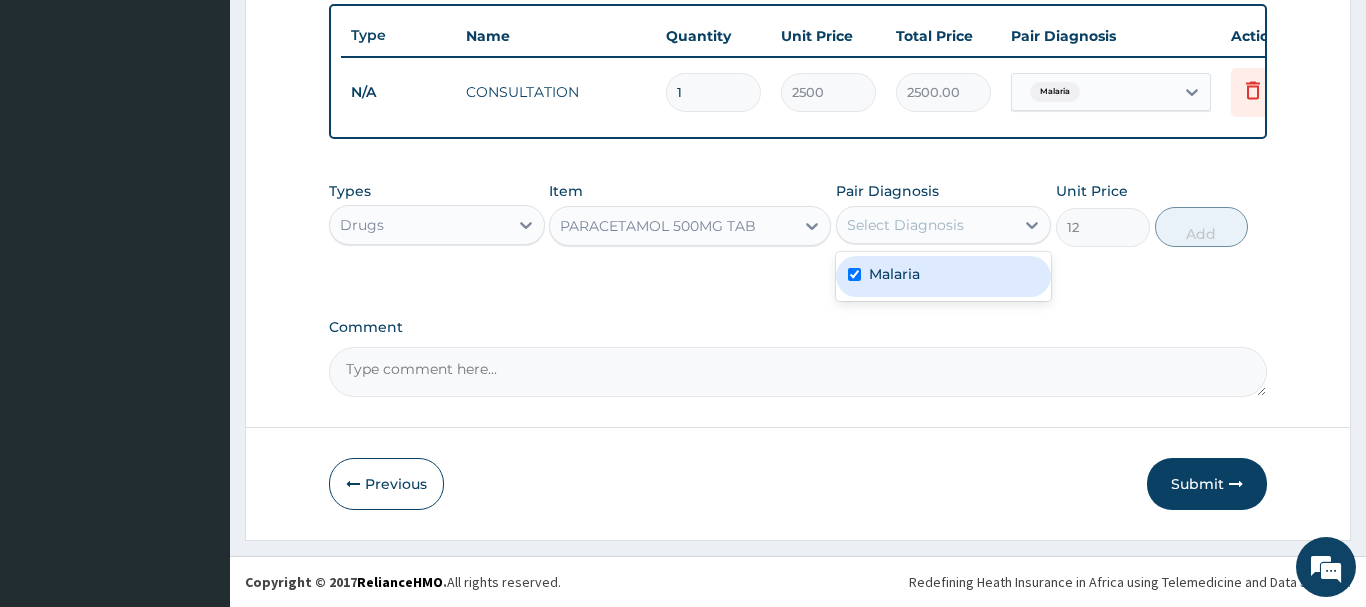 checkbox on "true" 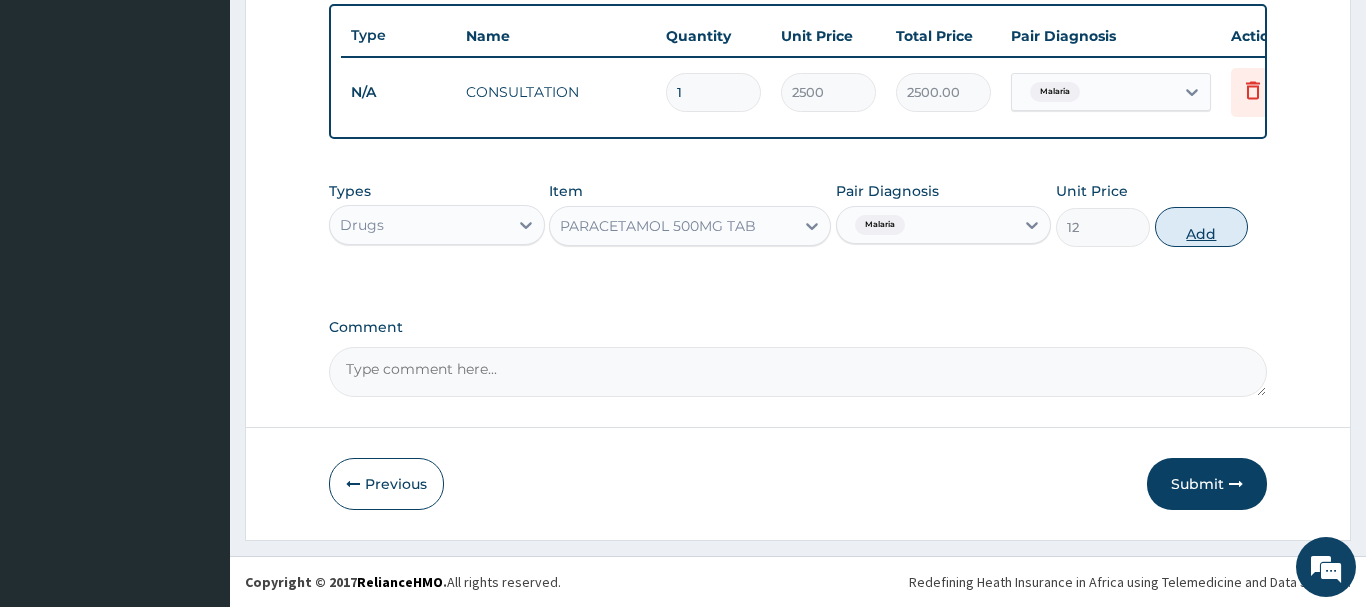 click on "Add" at bounding box center (1202, 227) 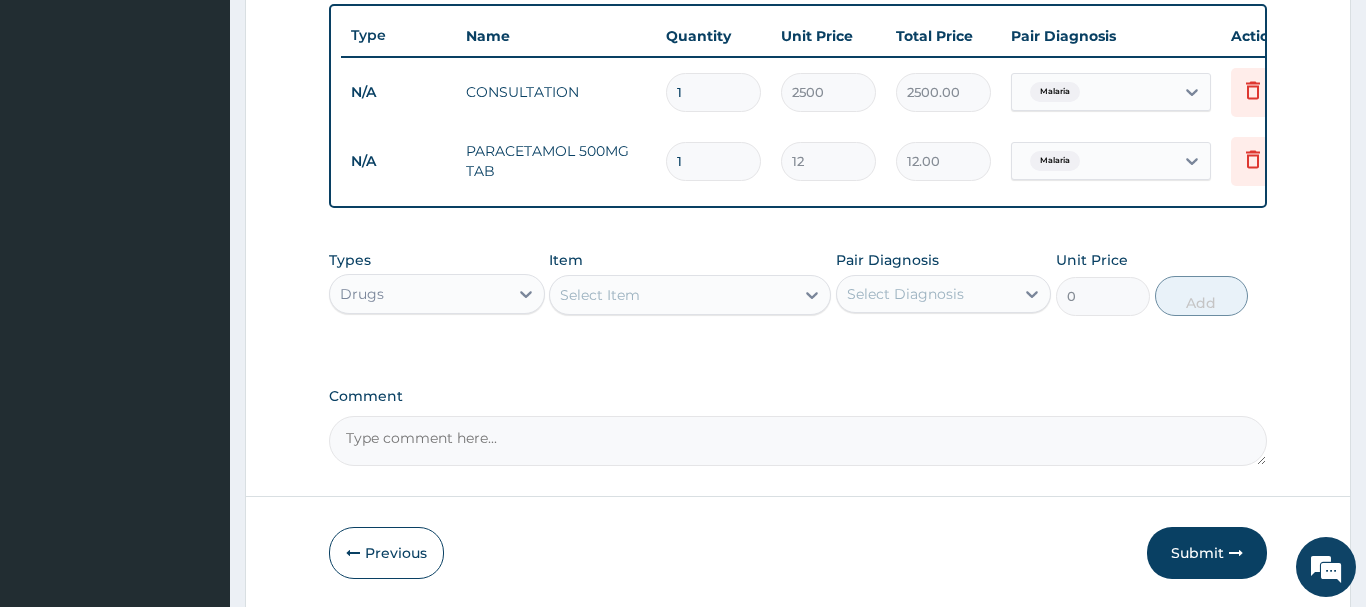 scroll, scrollTop: 809, scrollLeft: 0, axis: vertical 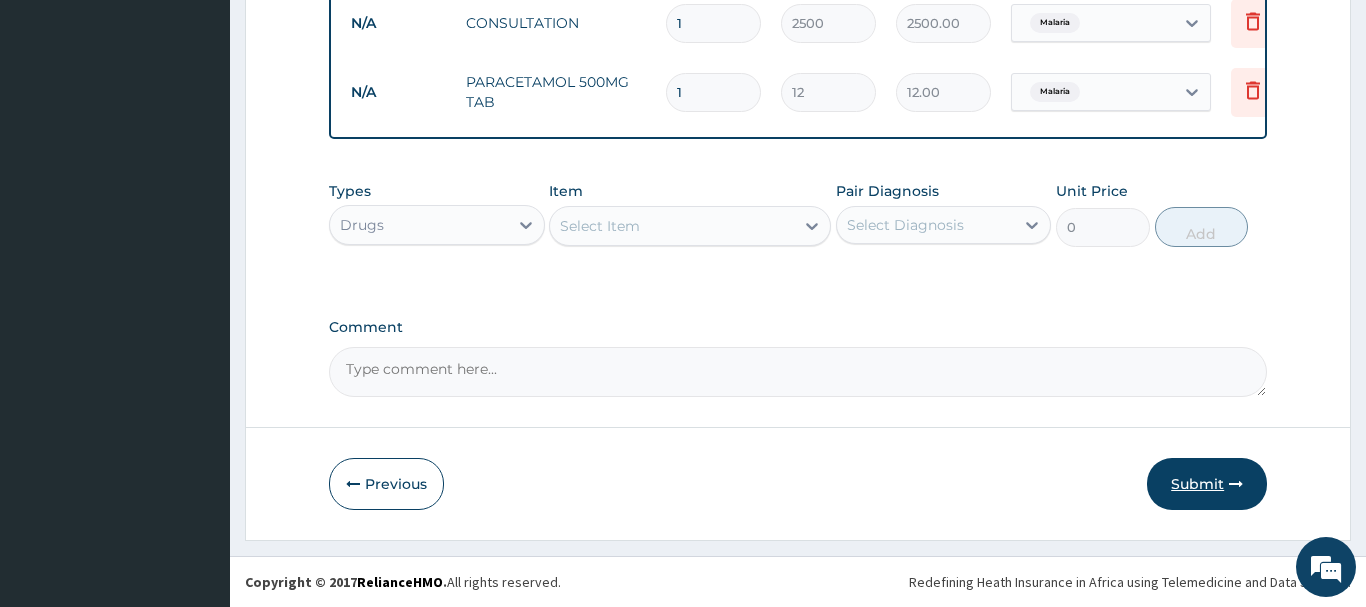 click on "Submit" at bounding box center (1207, 484) 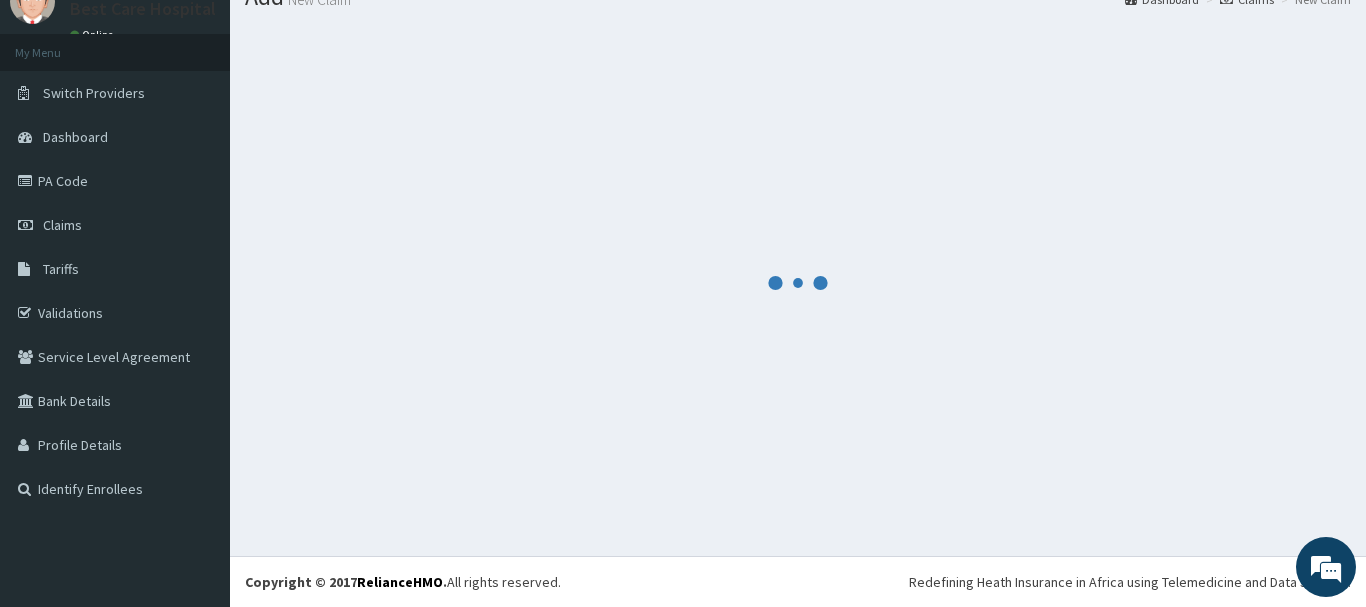scroll, scrollTop: 81, scrollLeft: 0, axis: vertical 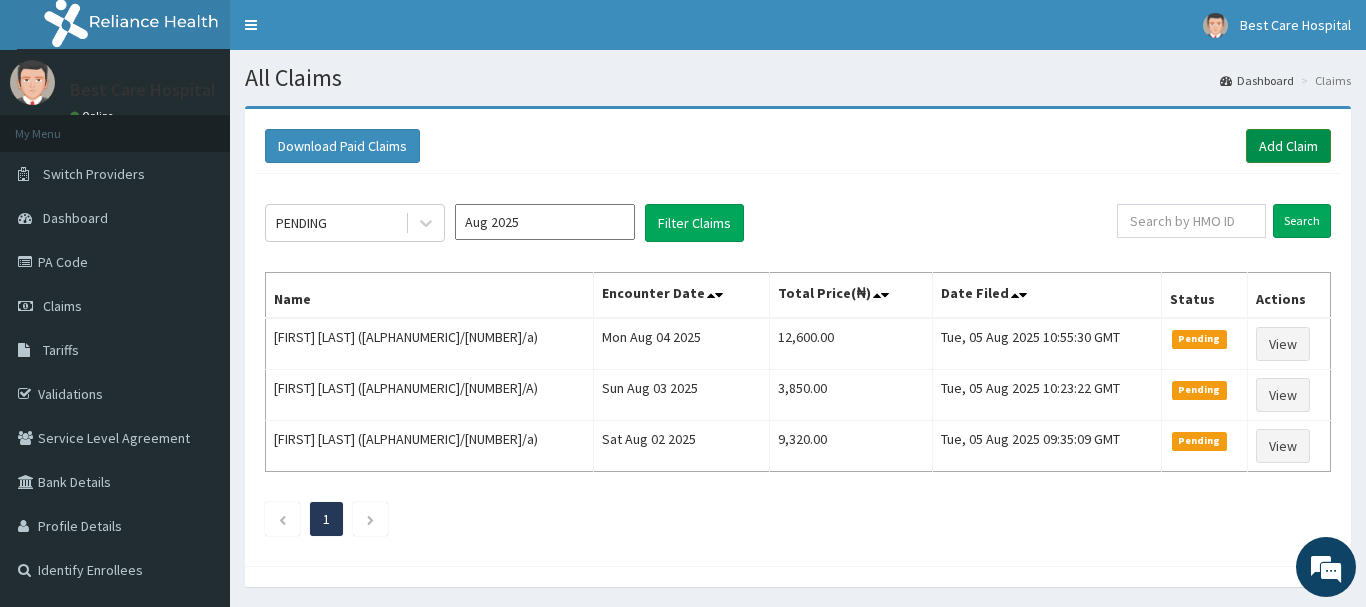 click on "Add Claim" at bounding box center (1288, 146) 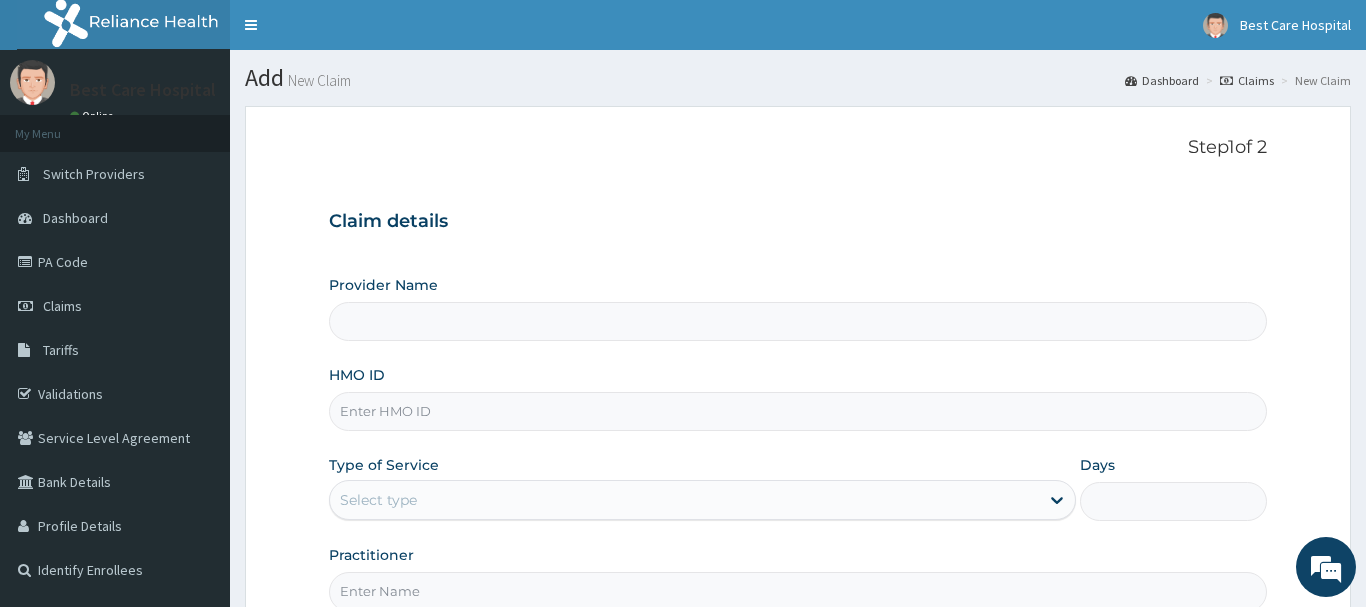 scroll, scrollTop: 0, scrollLeft: 0, axis: both 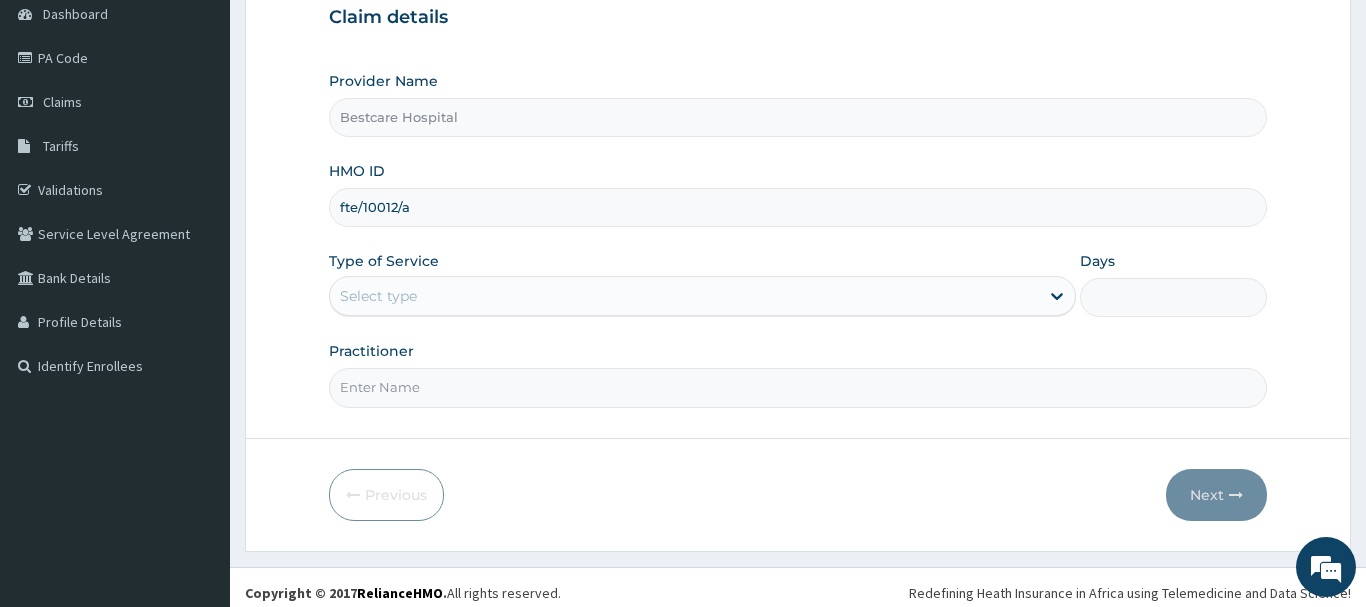 type on "fte/10012/a" 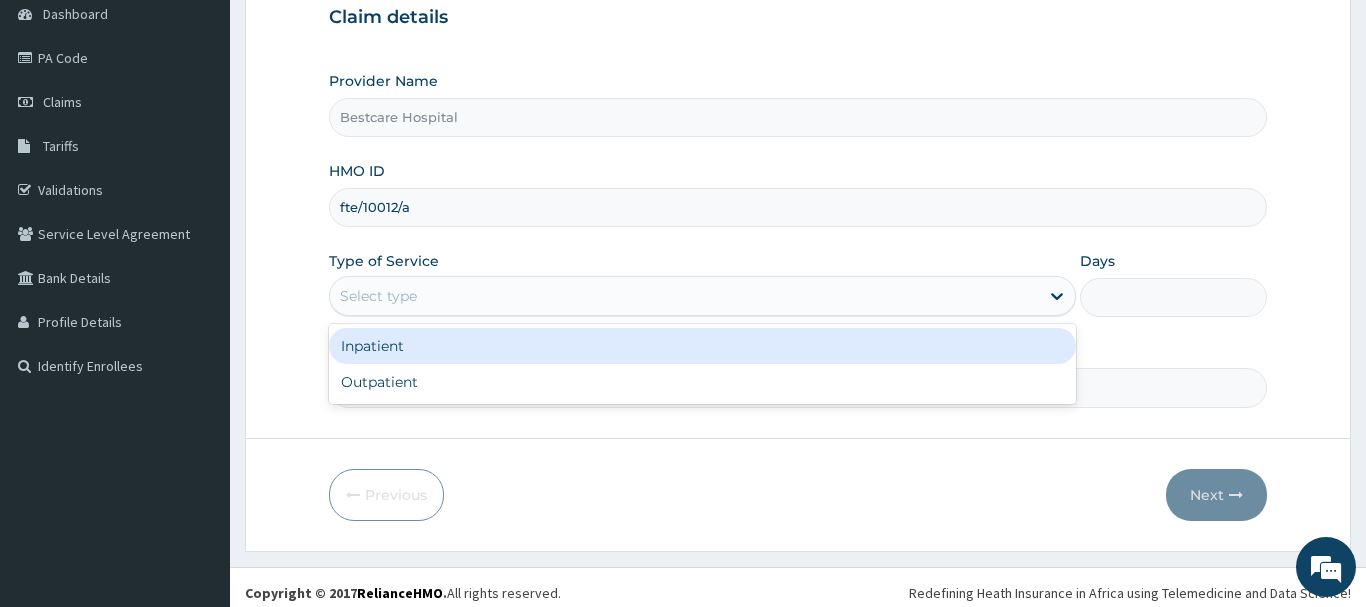 click on "Select type" at bounding box center (685, 296) 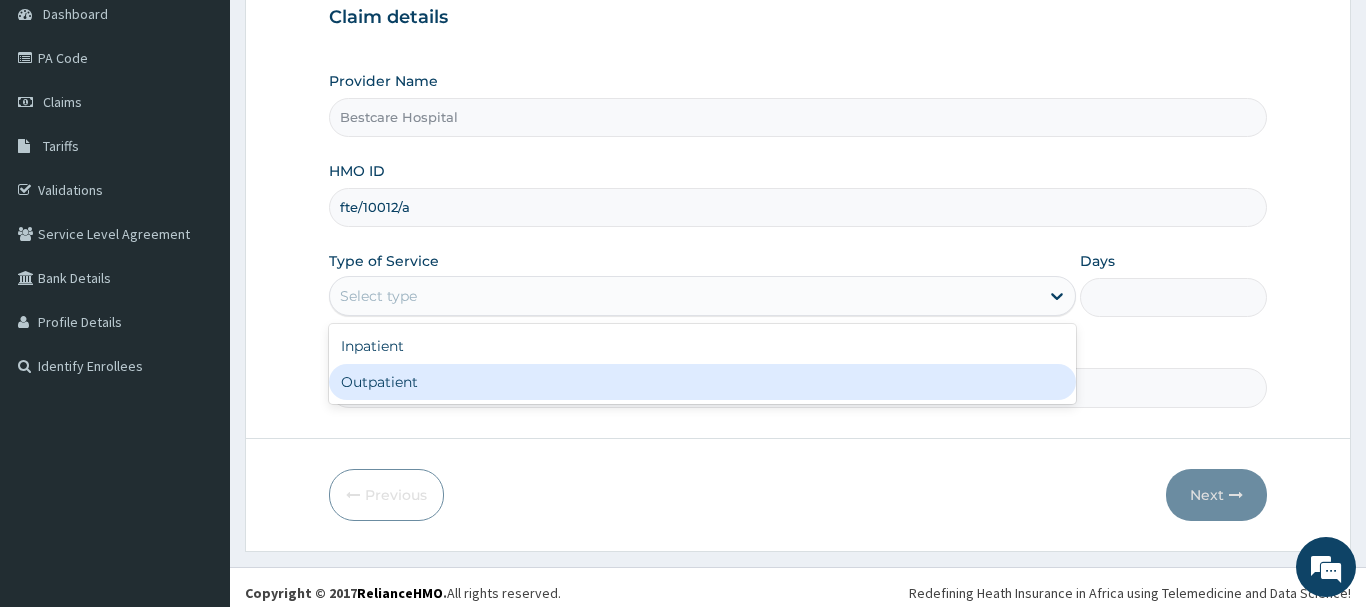 click on "Outpatient" at bounding box center [703, 382] 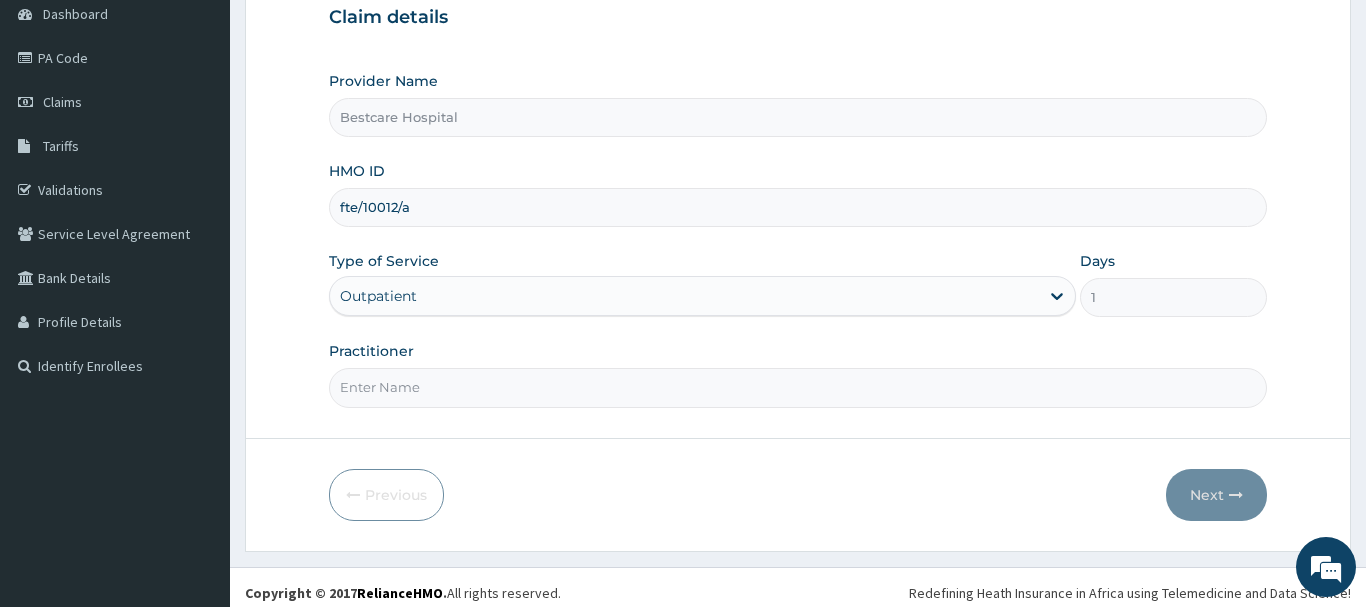click on "Practitioner" at bounding box center [798, 387] 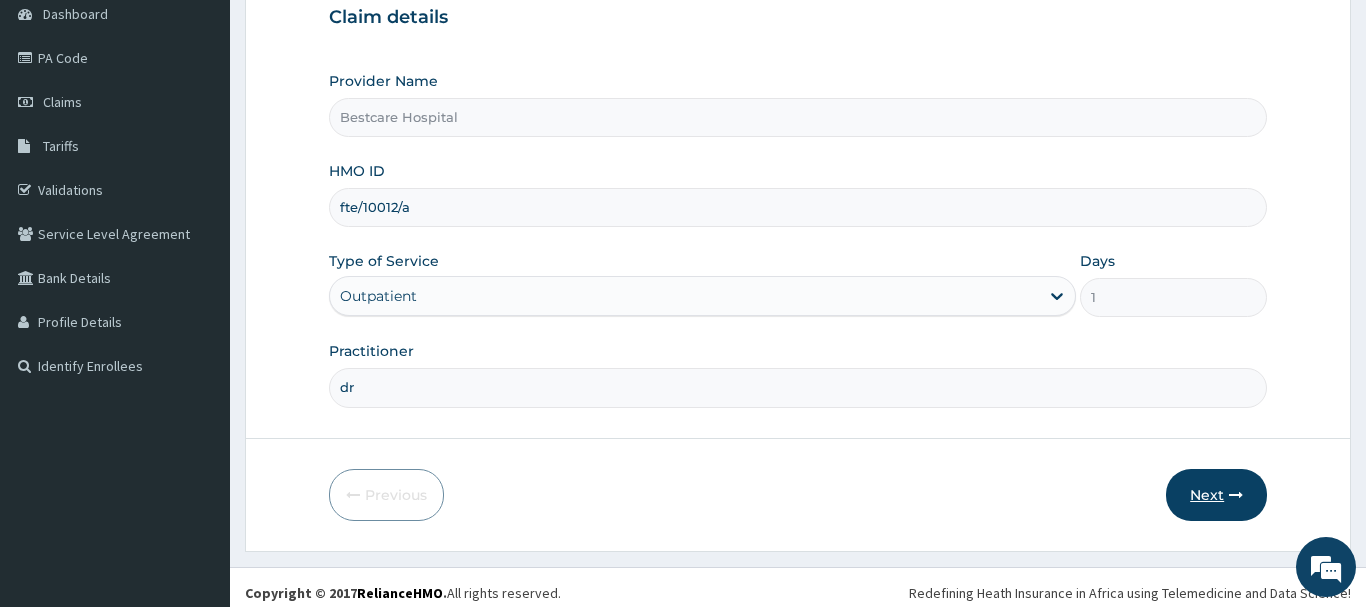 type on "dr" 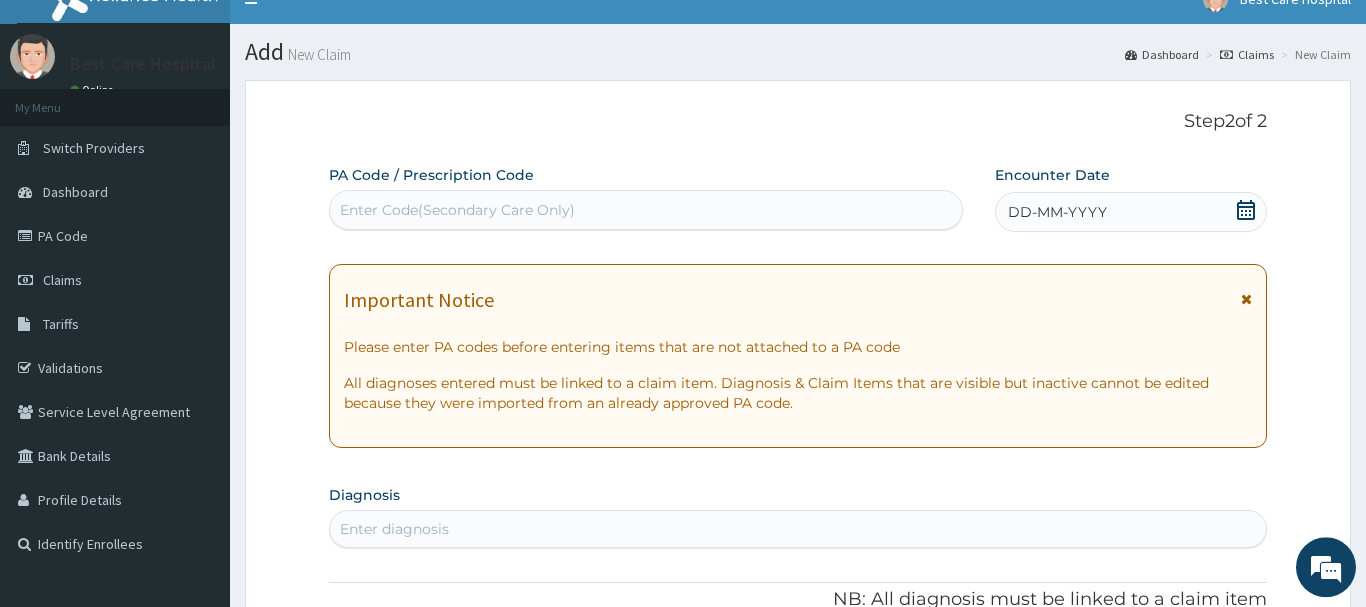 scroll, scrollTop: 0, scrollLeft: 0, axis: both 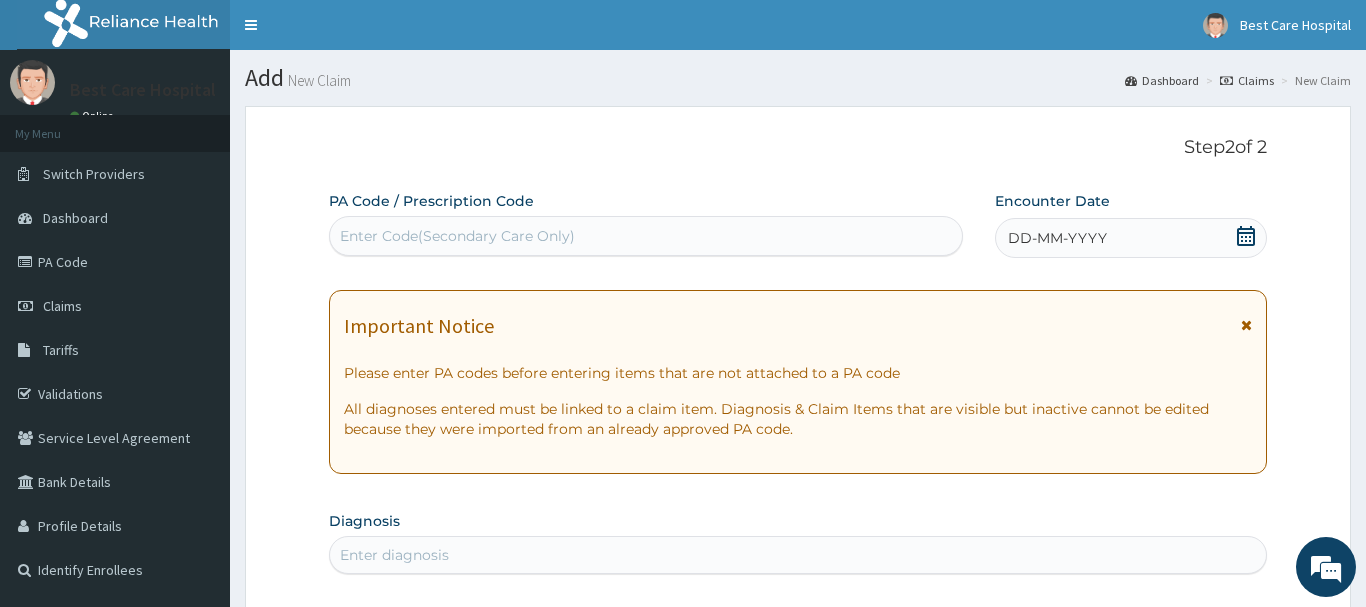 click 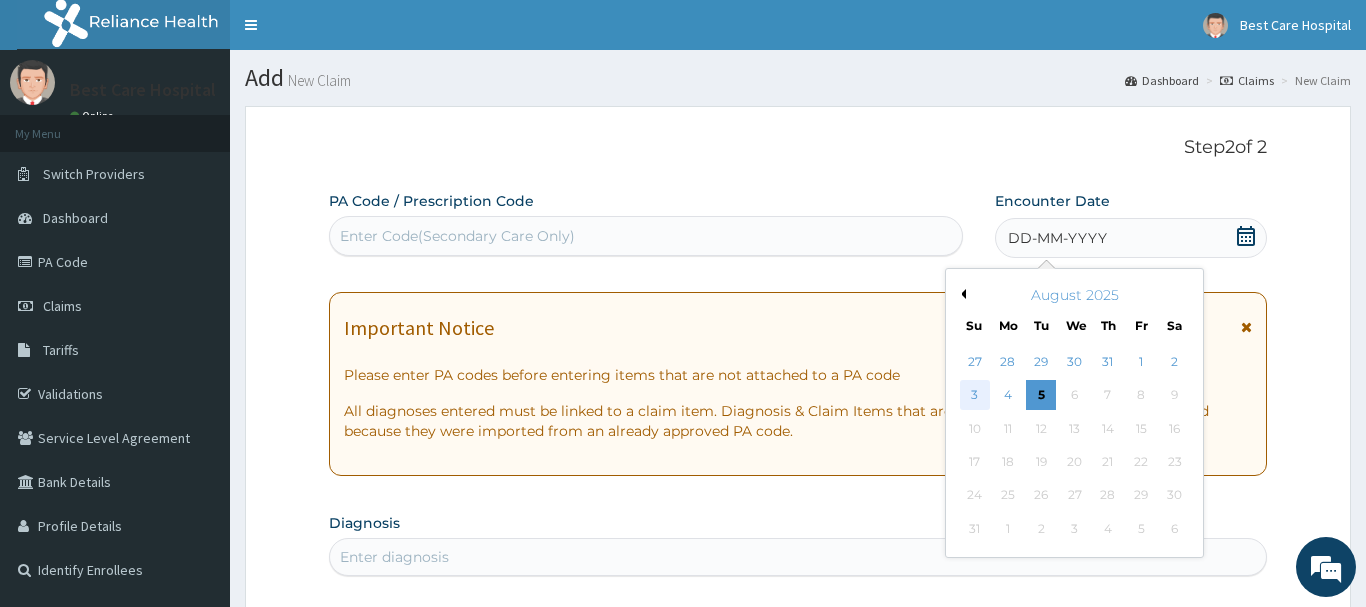click on "3" at bounding box center (975, 396) 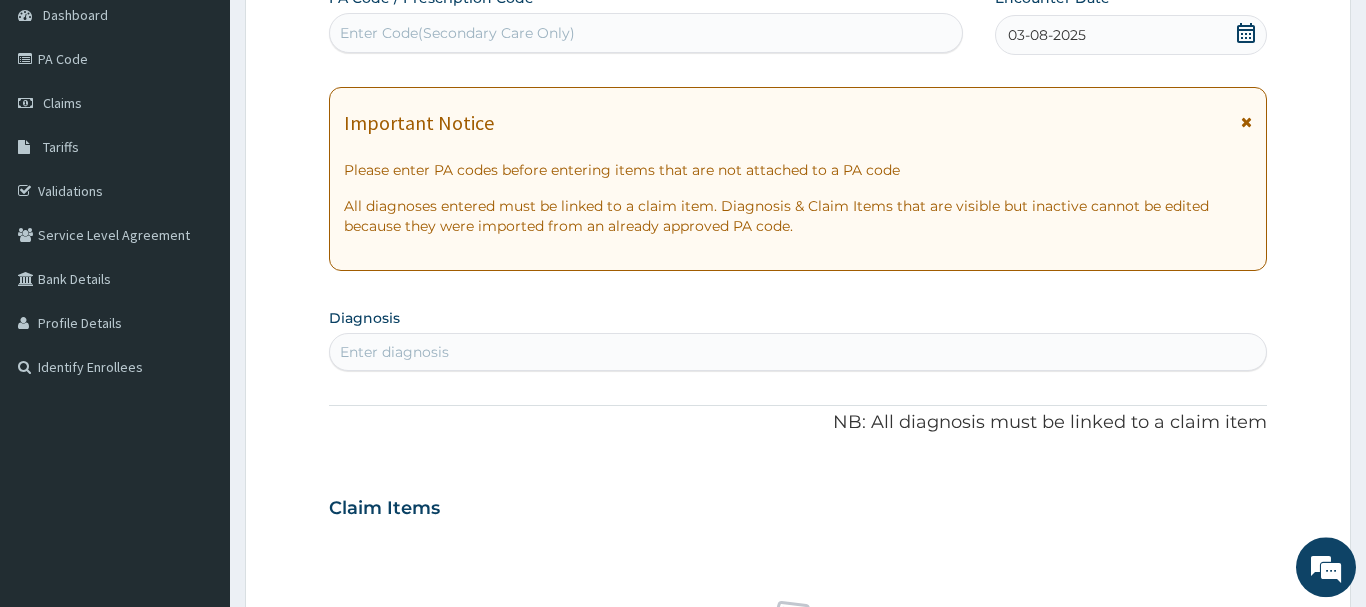 scroll, scrollTop: 204, scrollLeft: 0, axis: vertical 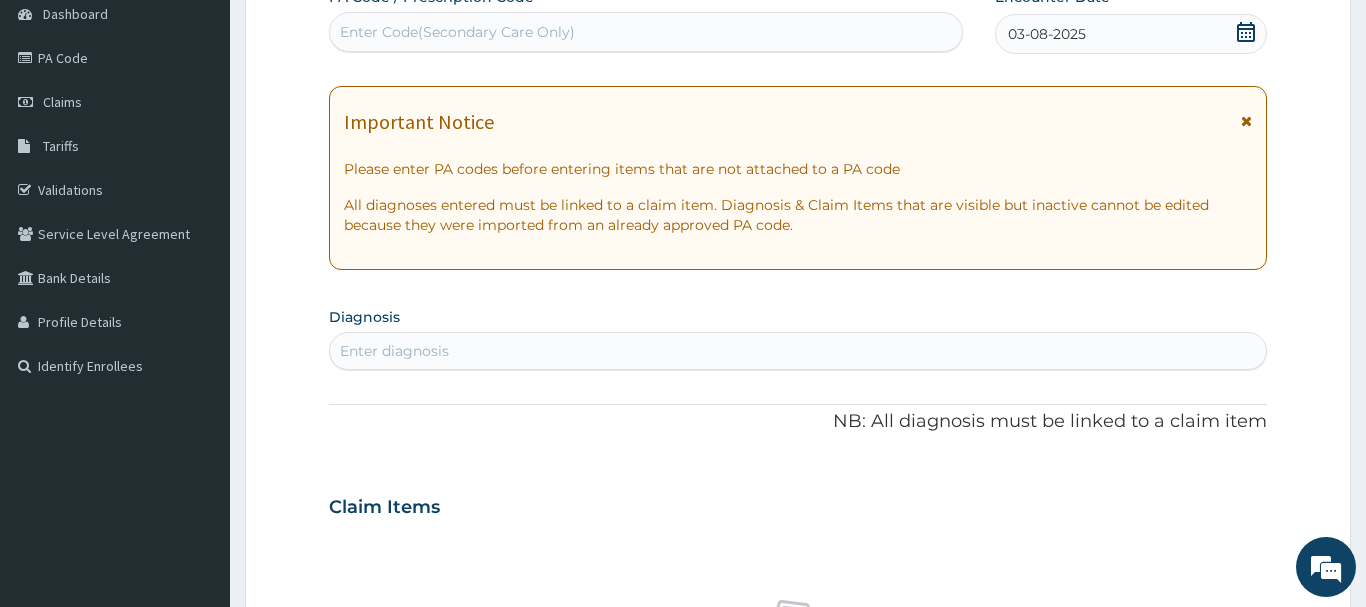 click on "Diagnosis Enter diagnosis" at bounding box center [798, 336] 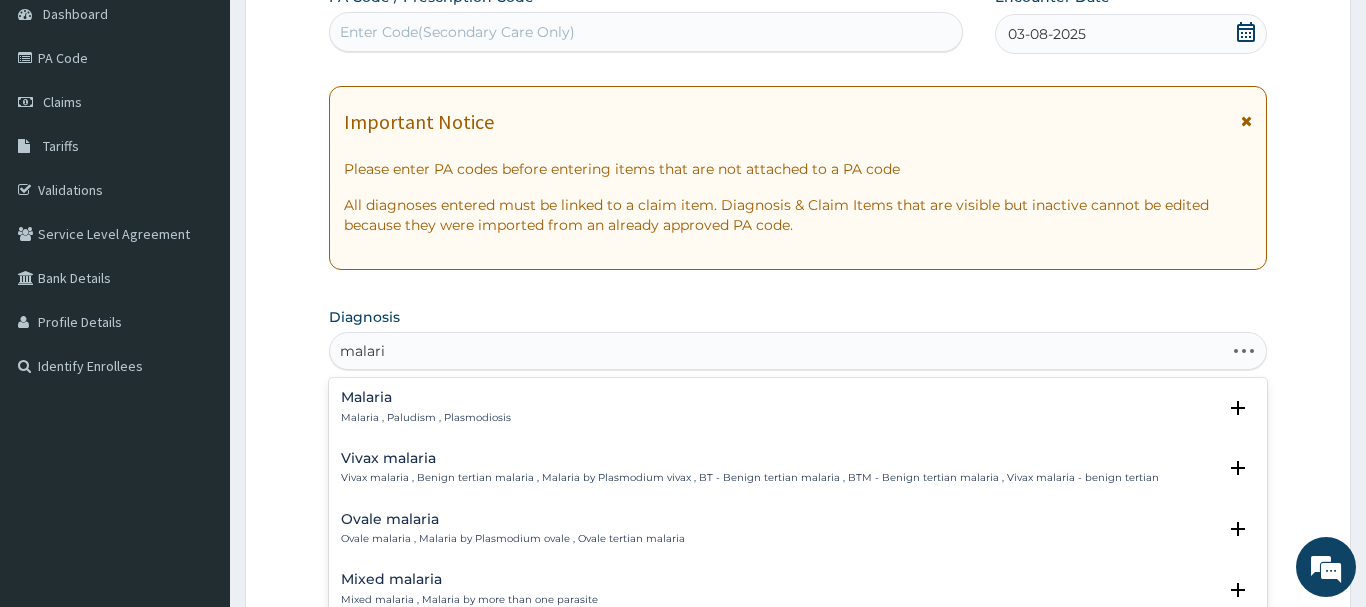 type on "malaria" 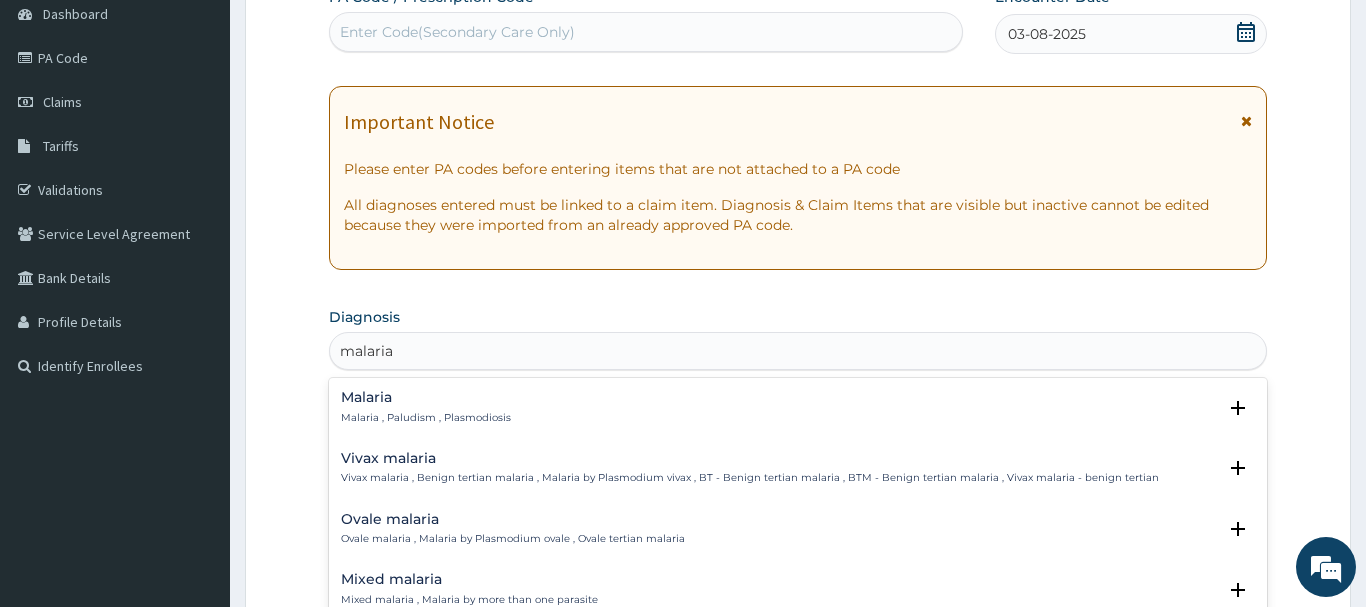 click on "Malaria" at bounding box center (426, 397) 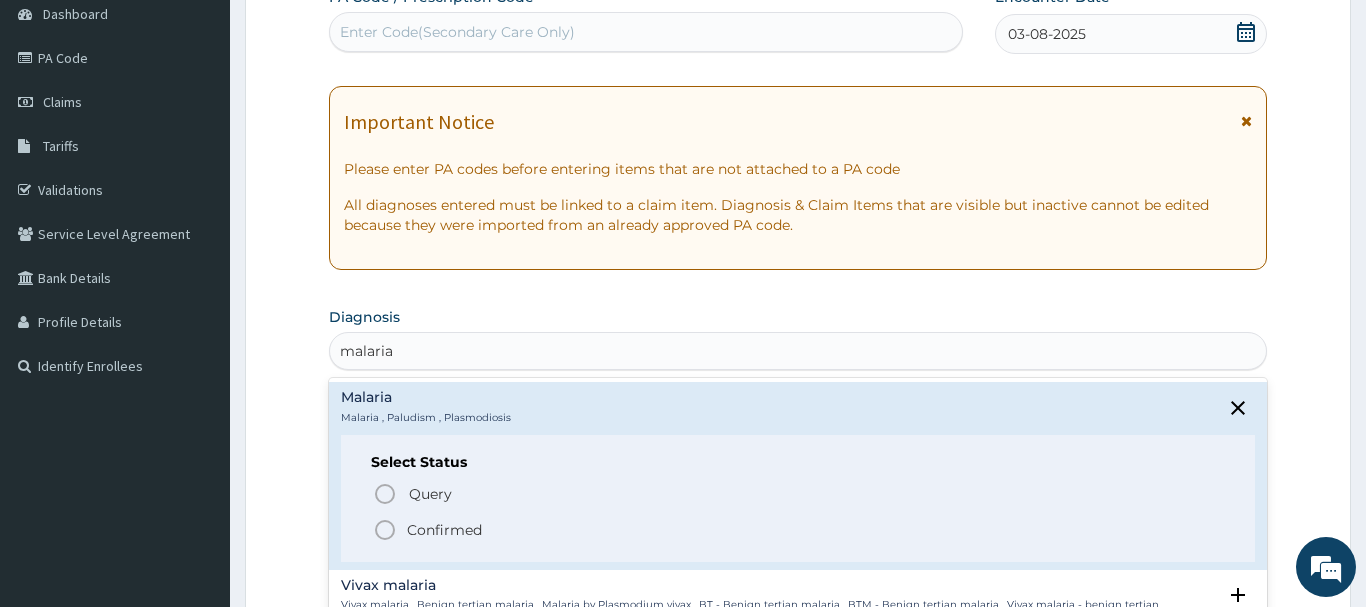 click 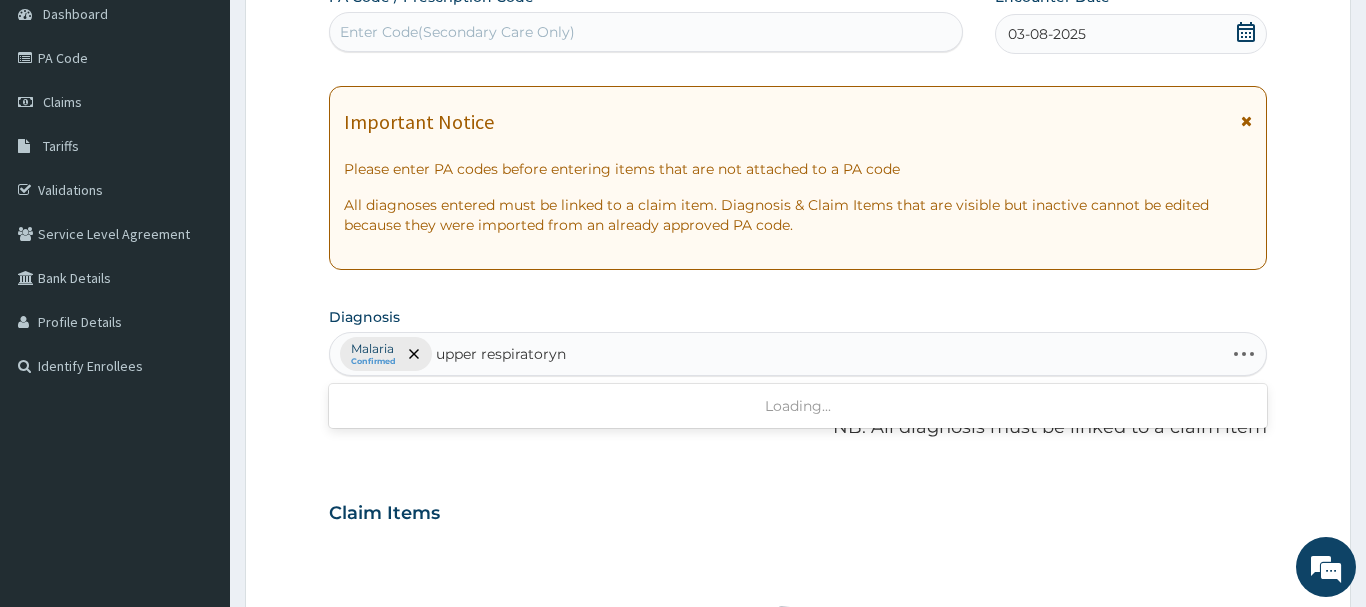 type on "upper respiratory" 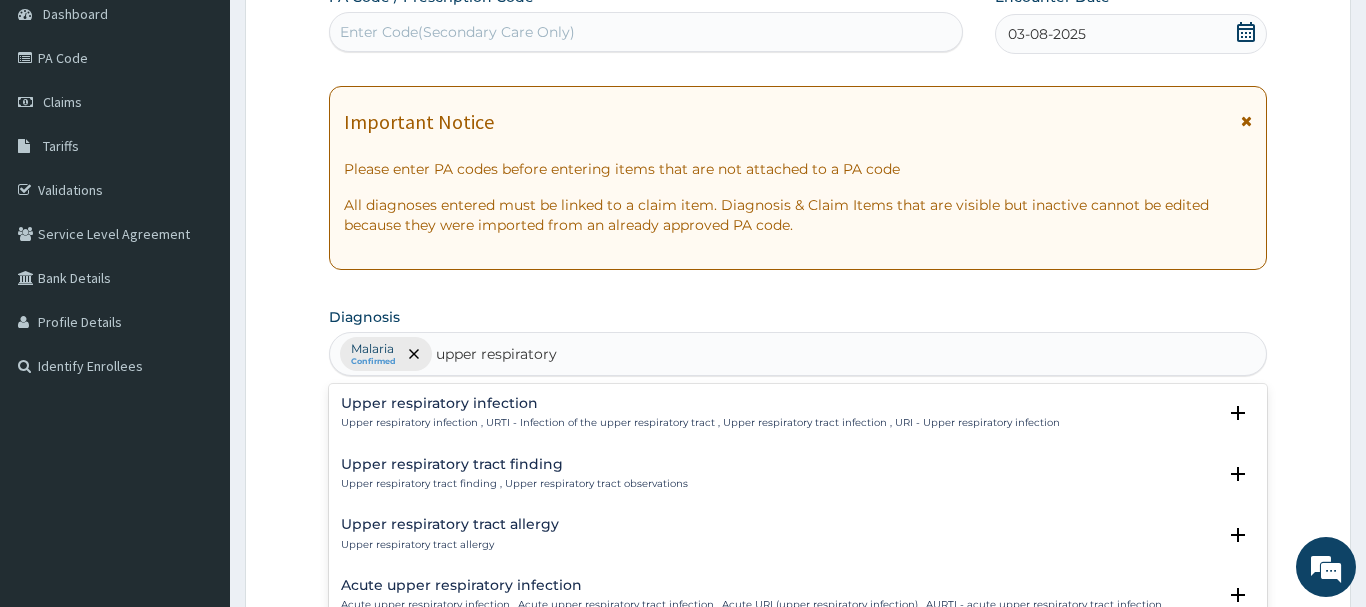 click on "Upper respiratory infection Upper respiratory infection , URTI - Infection of the upper respiratory tract , Upper respiratory tract infection , URI - Upper respiratory infection" at bounding box center (700, 413) 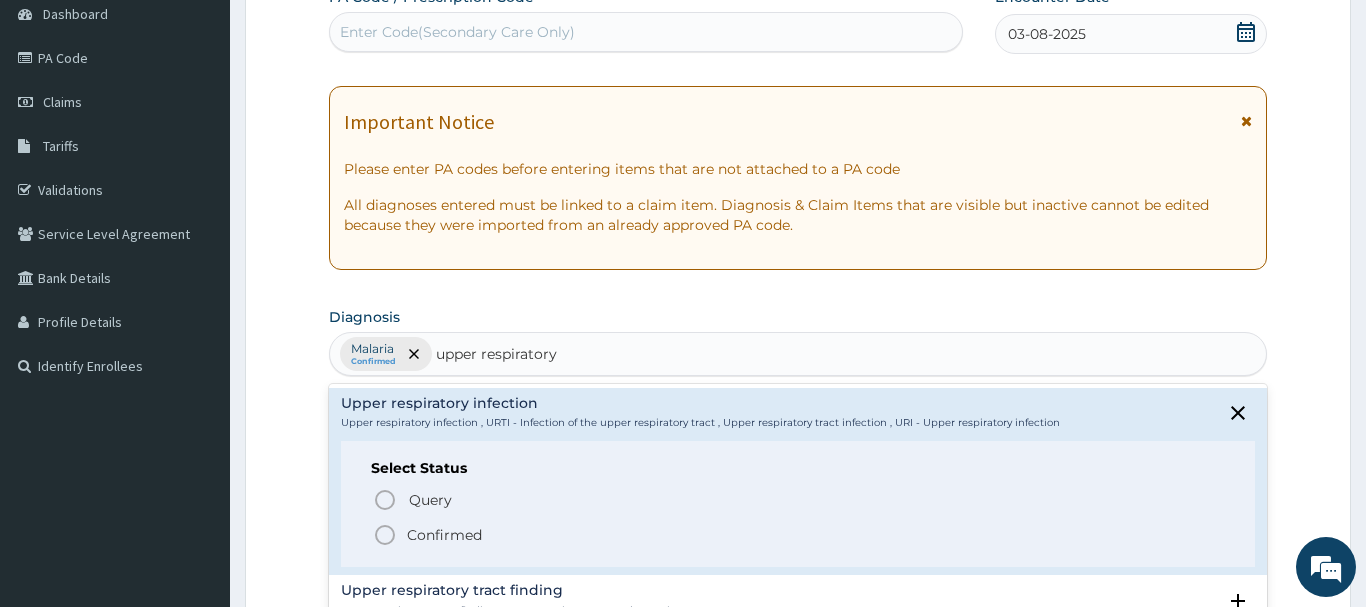 click 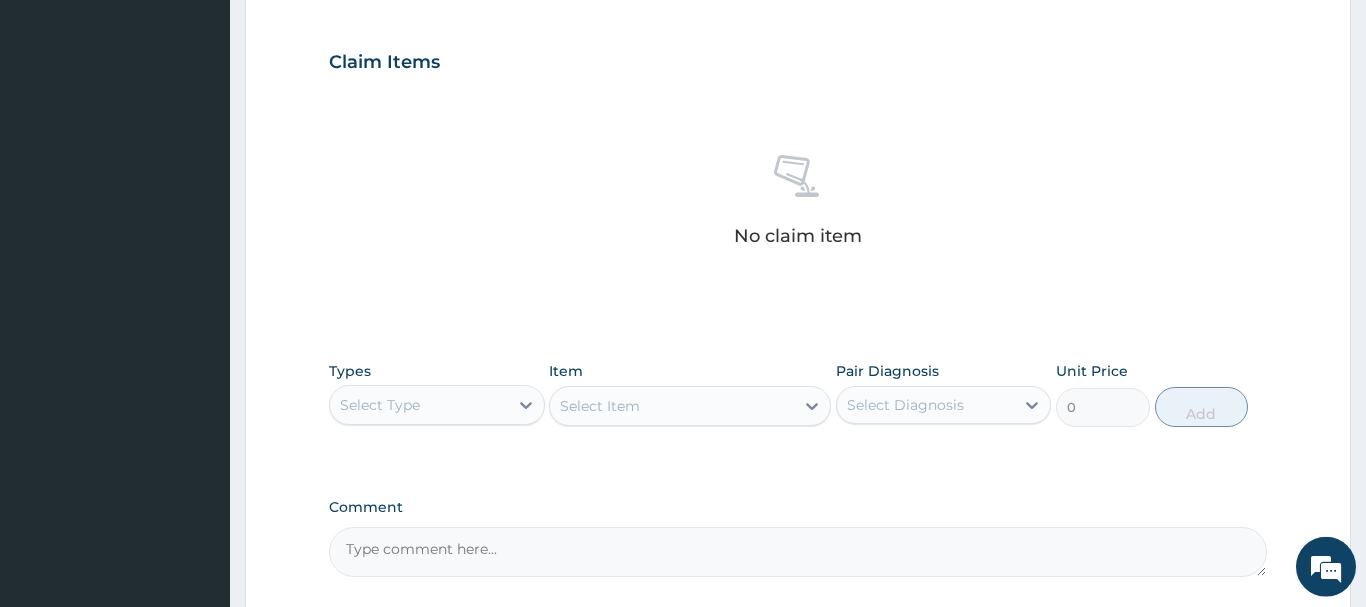 scroll, scrollTop: 714, scrollLeft: 0, axis: vertical 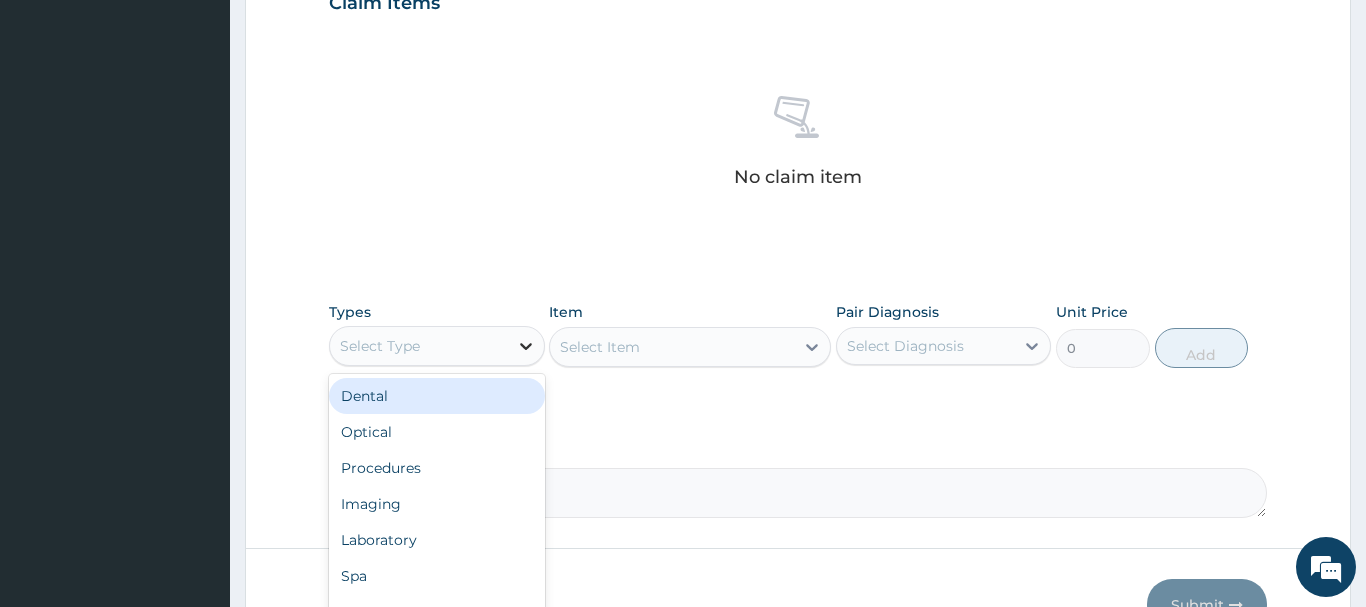 click at bounding box center [526, 346] 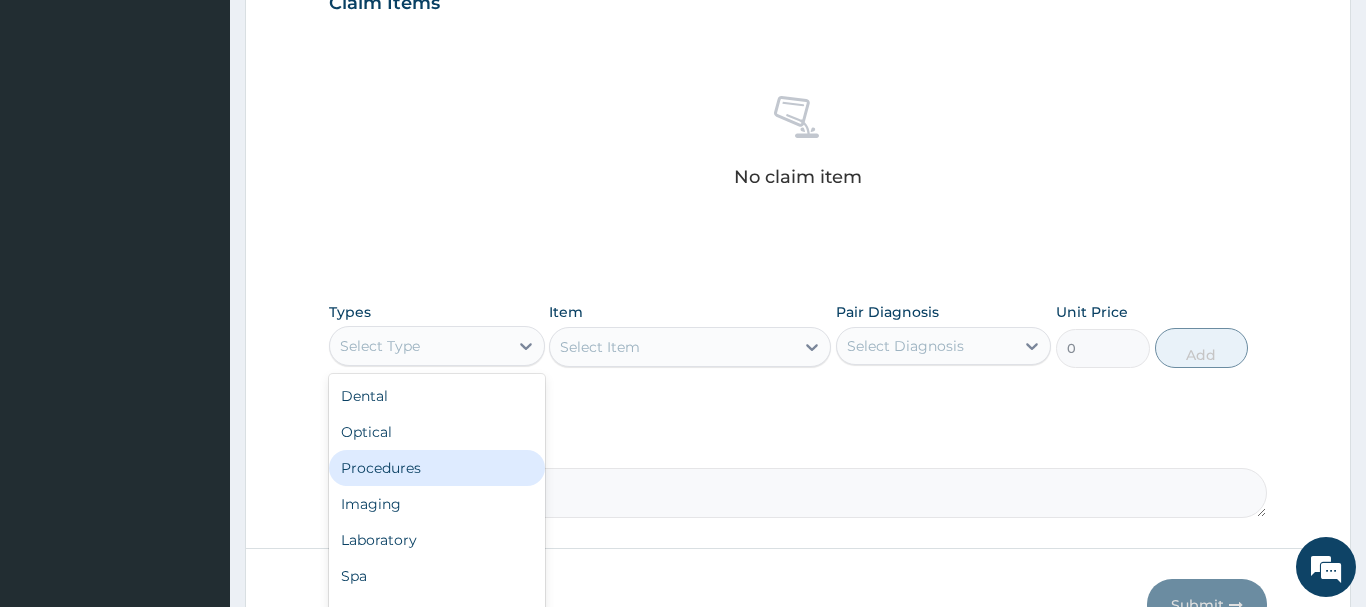click on "Procedures" at bounding box center [437, 468] 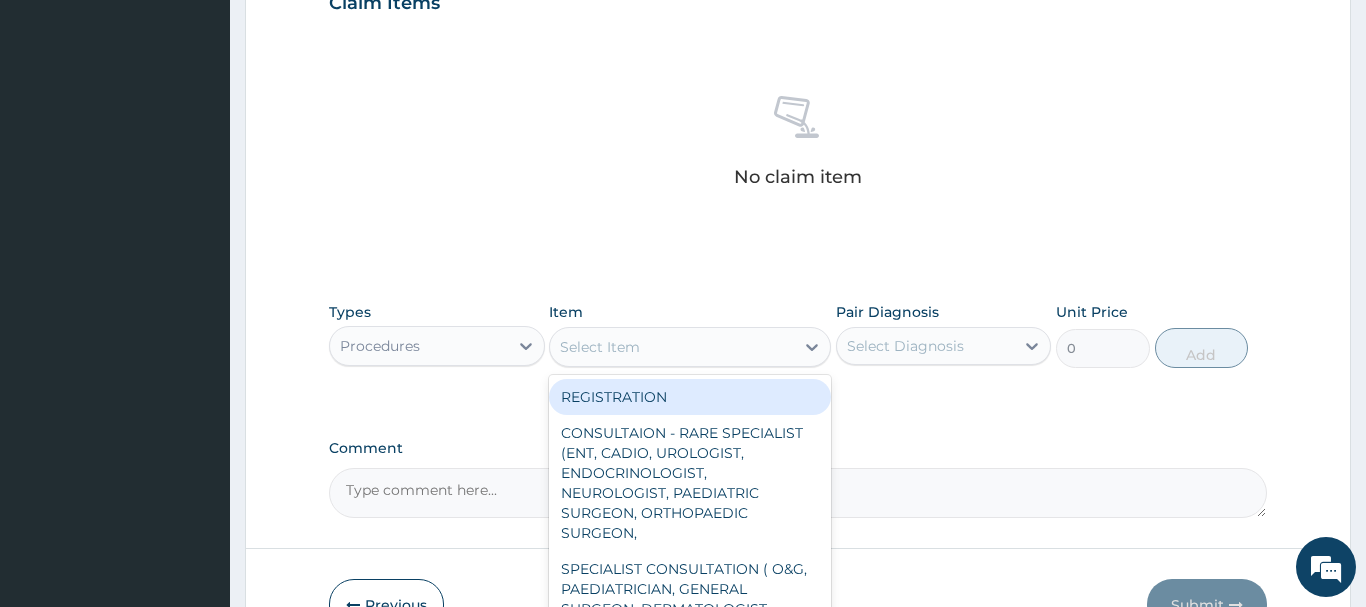 click on "Select Item" at bounding box center [672, 347] 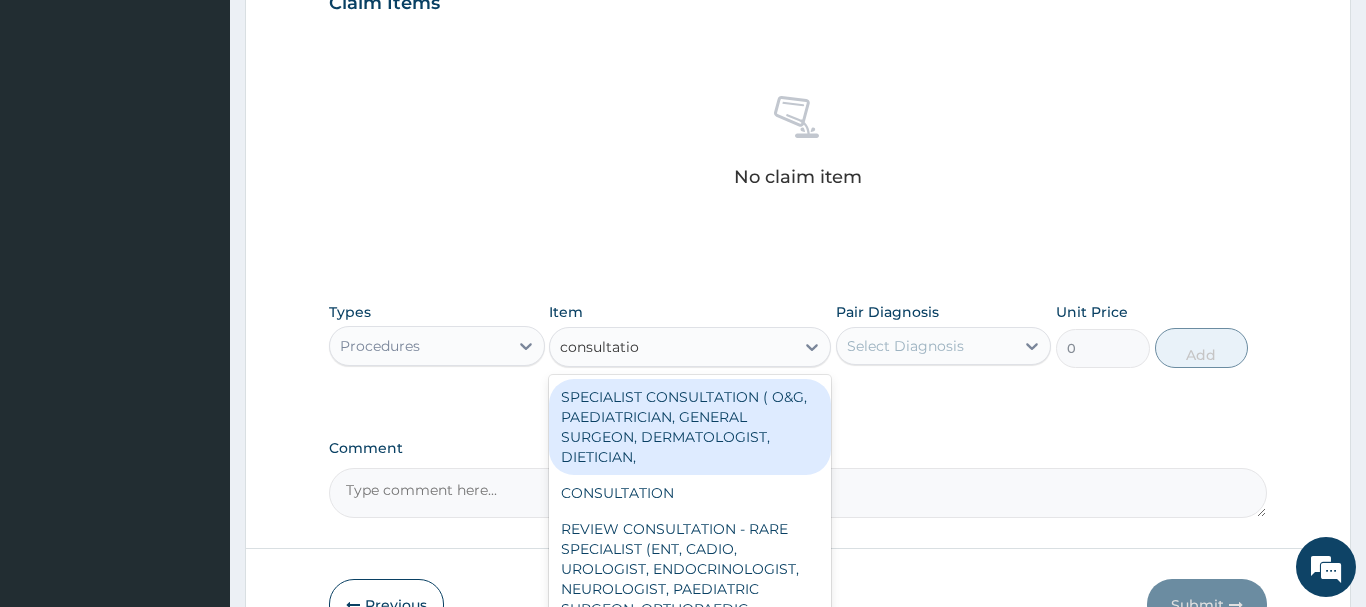 type on "consultation" 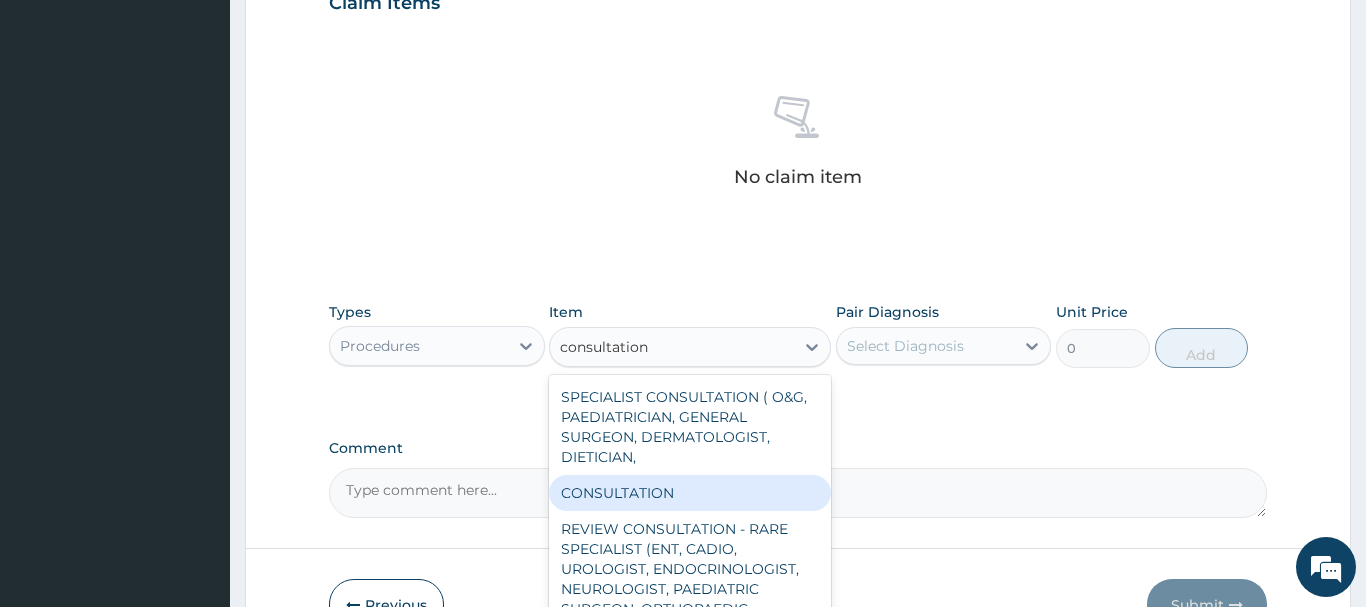 click on "CONSULTATION" at bounding box center (690, 493) 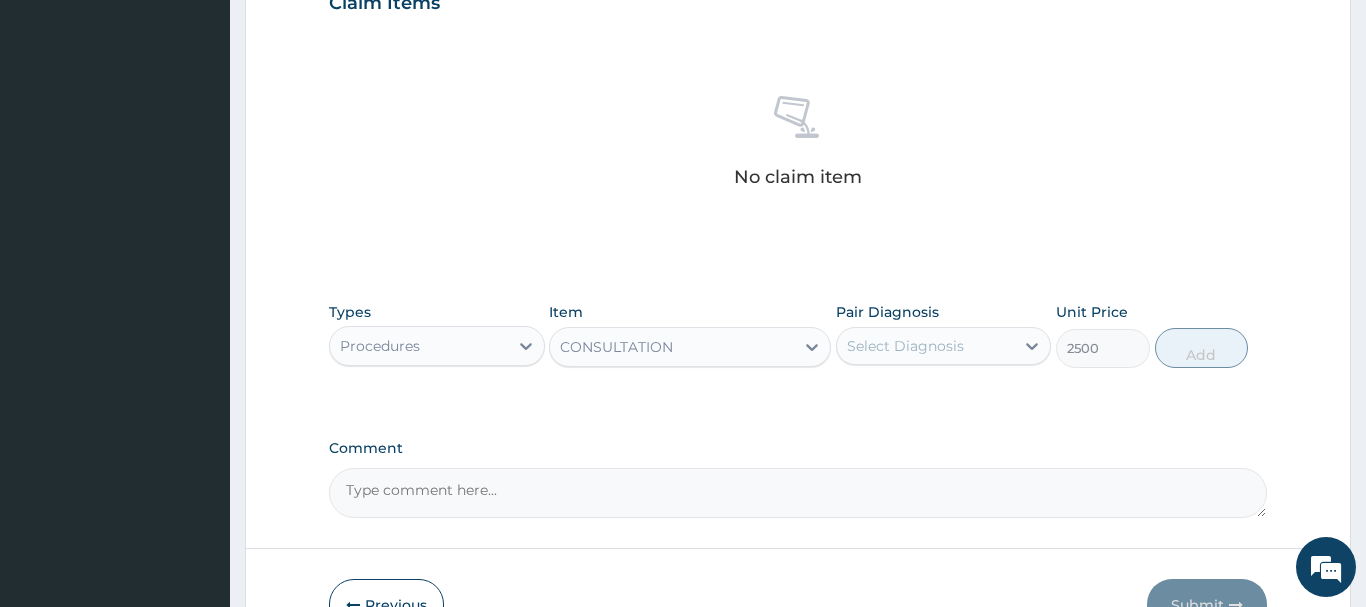 click on "Select Diagnosis" at bounding box center (905, 346) 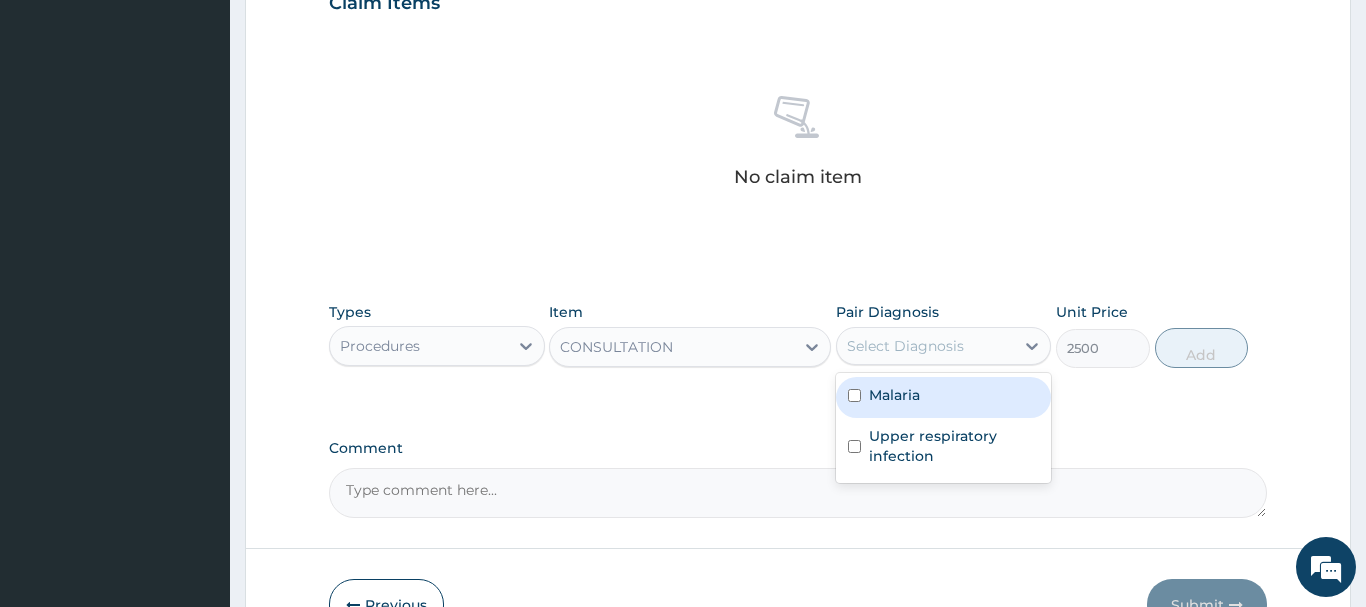 click on "Malaria" at bounding box center [944, 397] 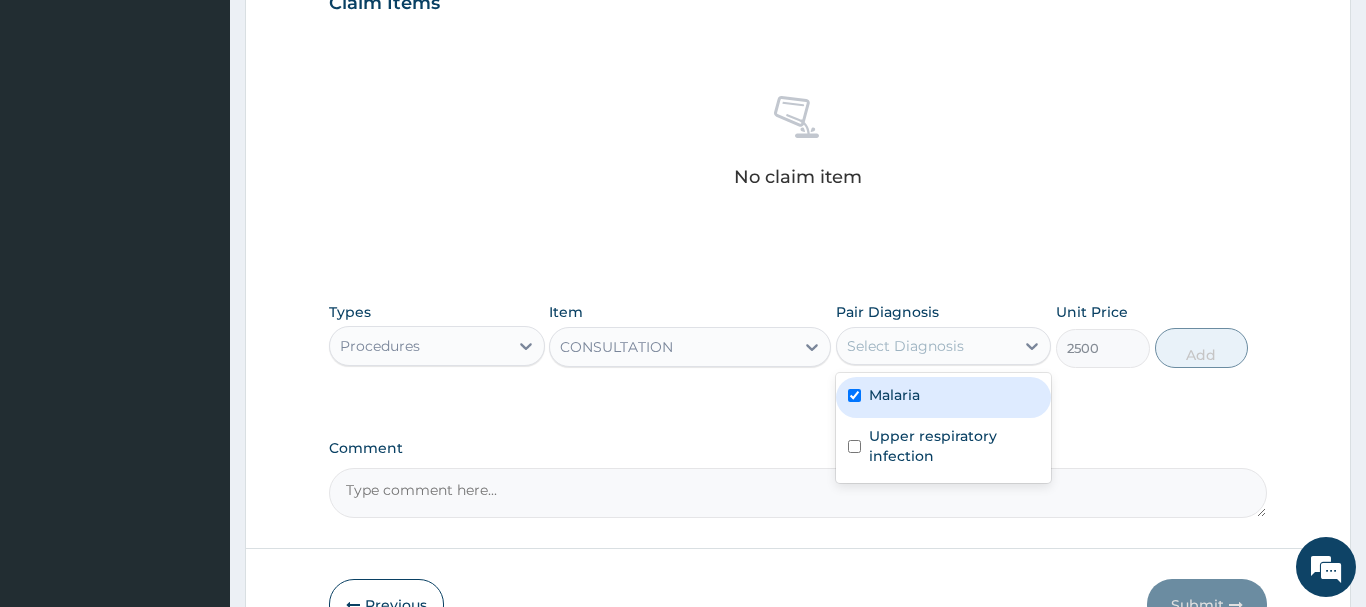 checkbox on "true" 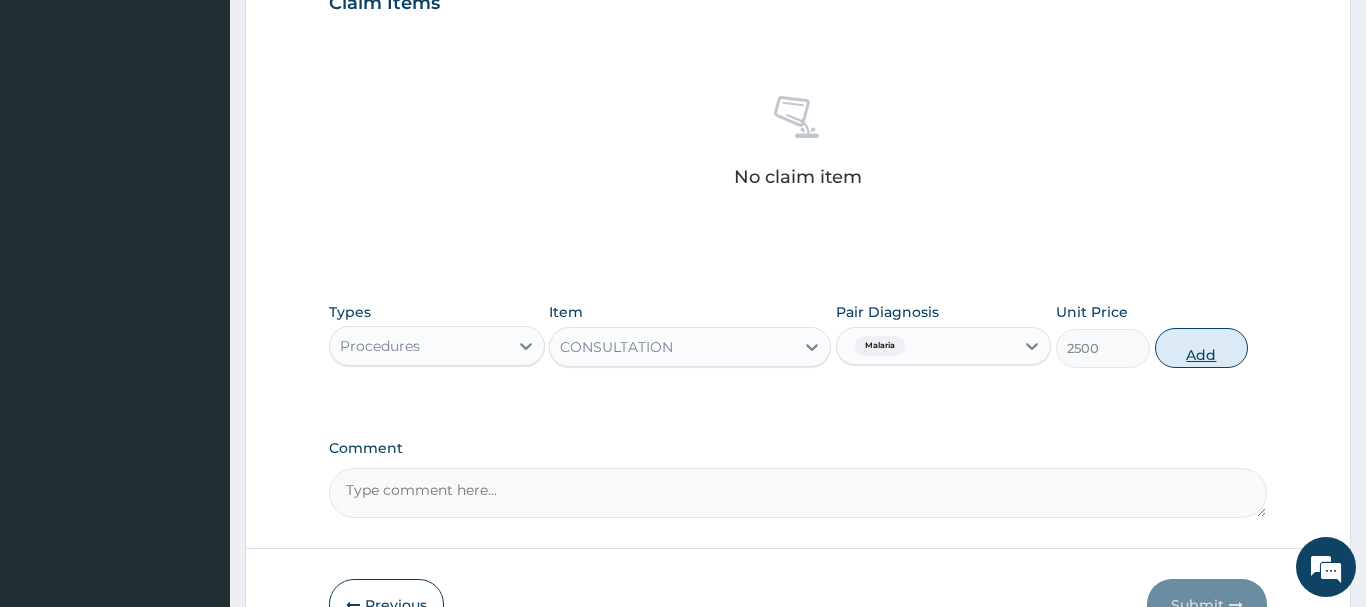 click on "Add" at bounding box center (1202, 348) 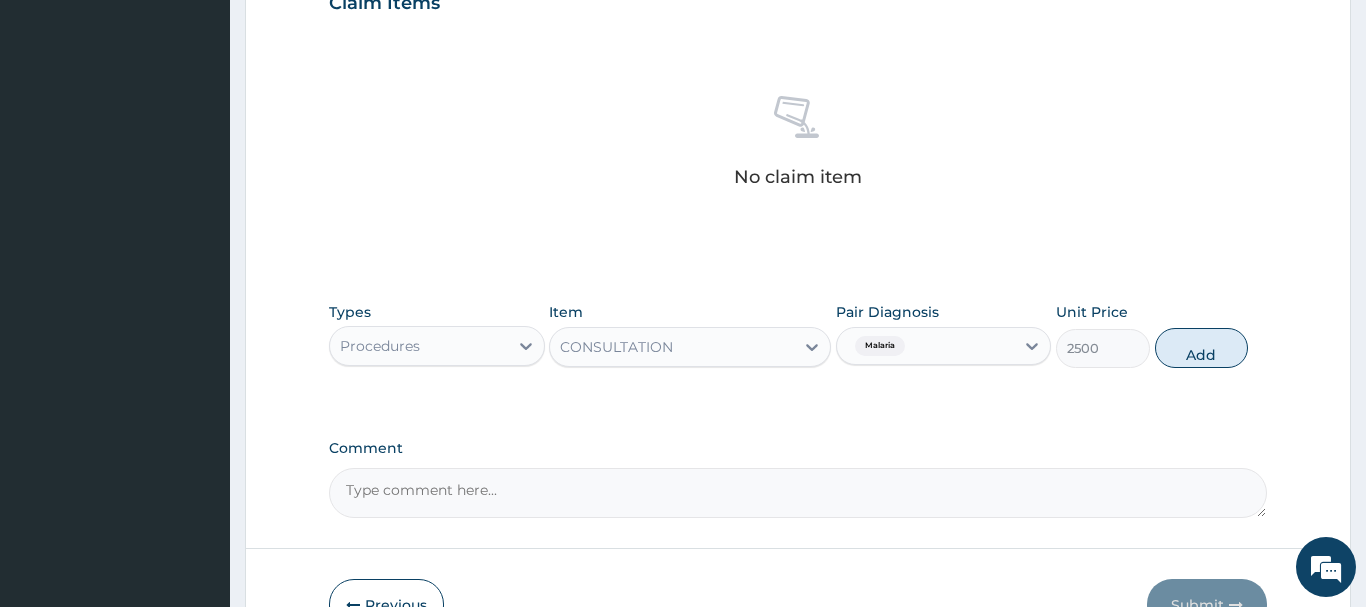 type on "0" 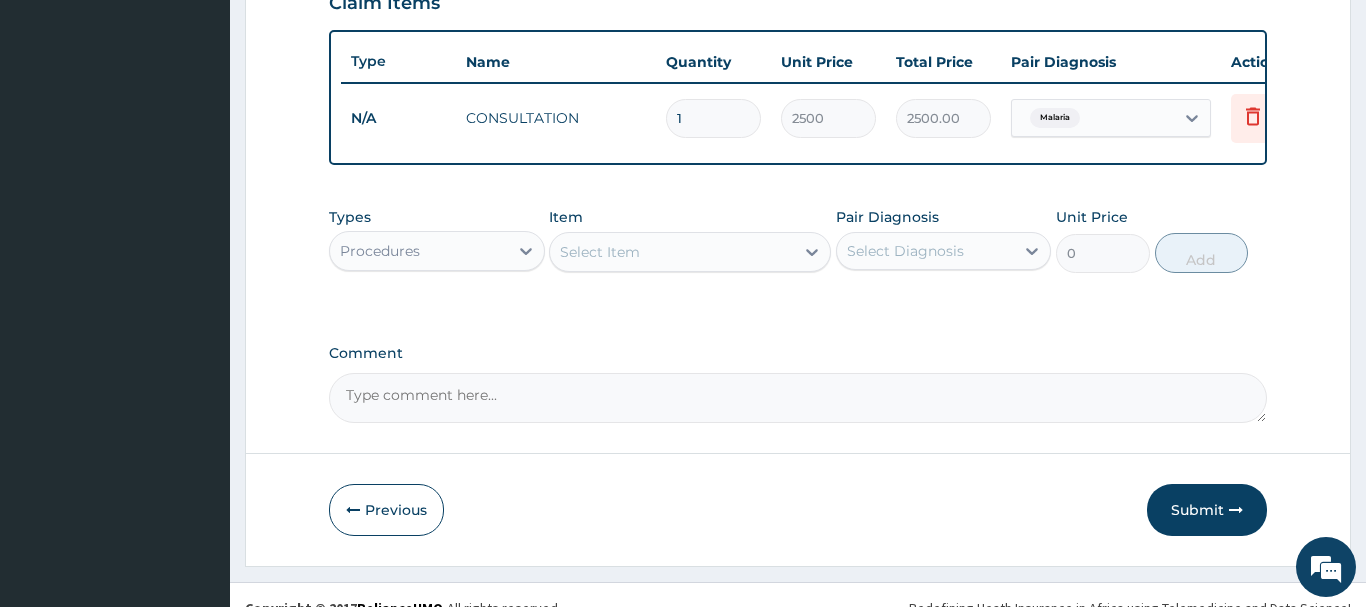 click on "Procedures" at bounding box center [419, 251] 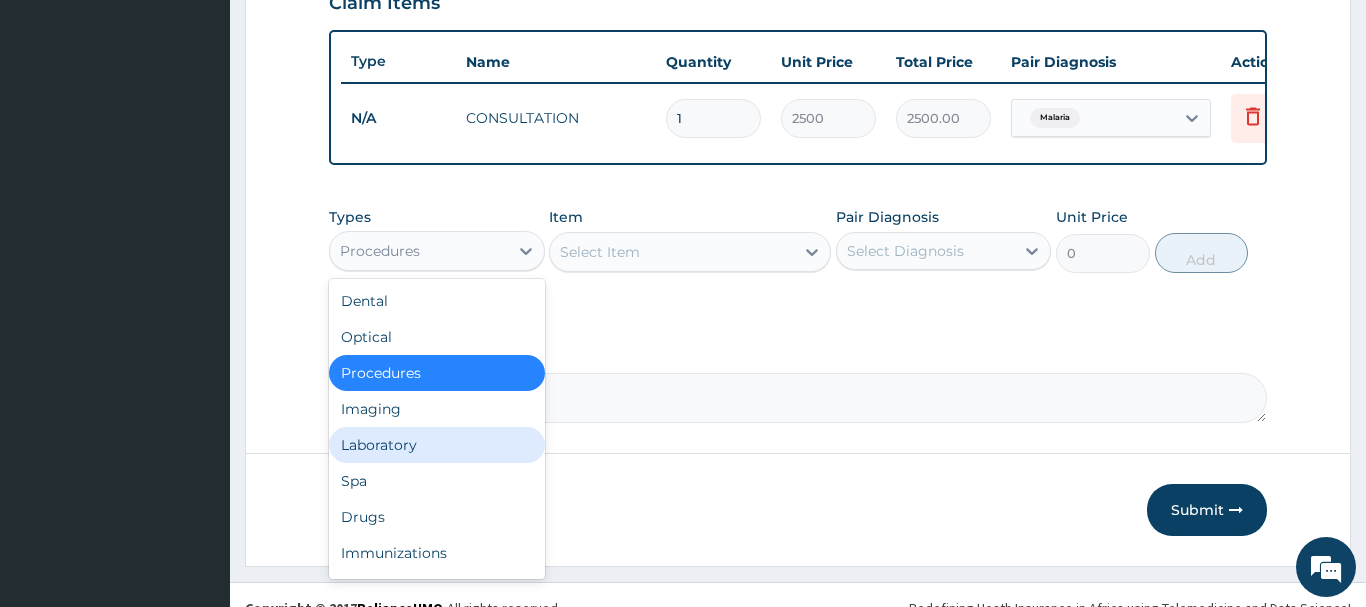 click on "Laboratory" at bounding box center (437, 445) 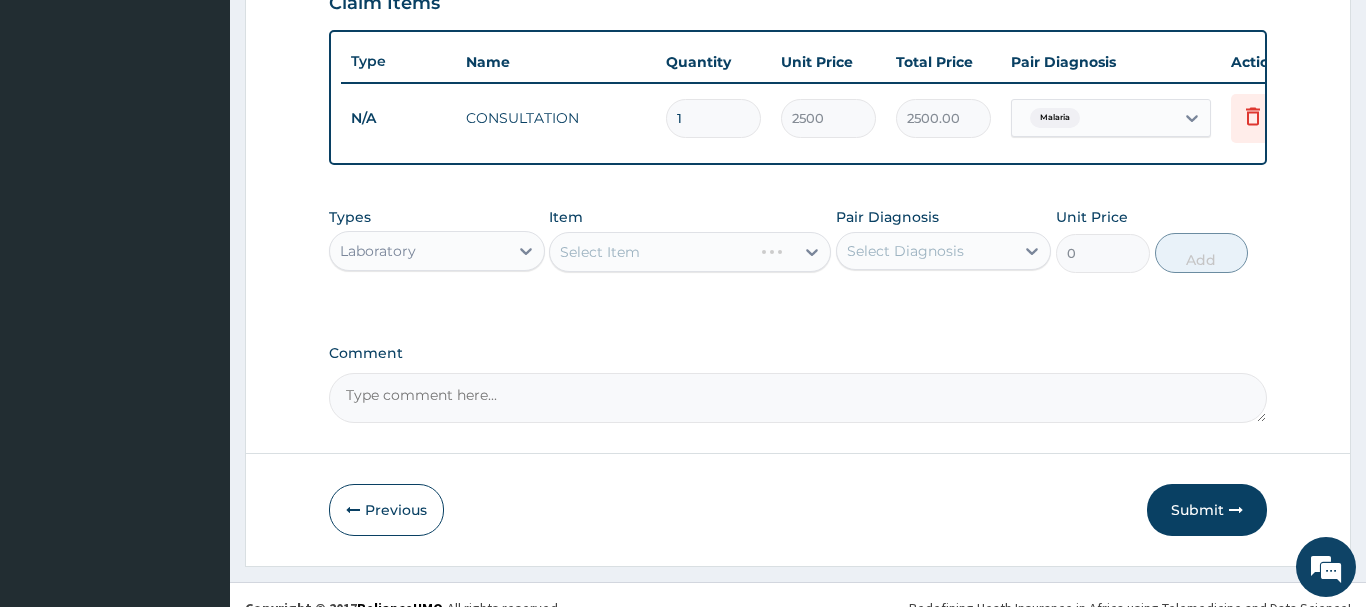 click on "Select Item" at bounding box center (690, 252) 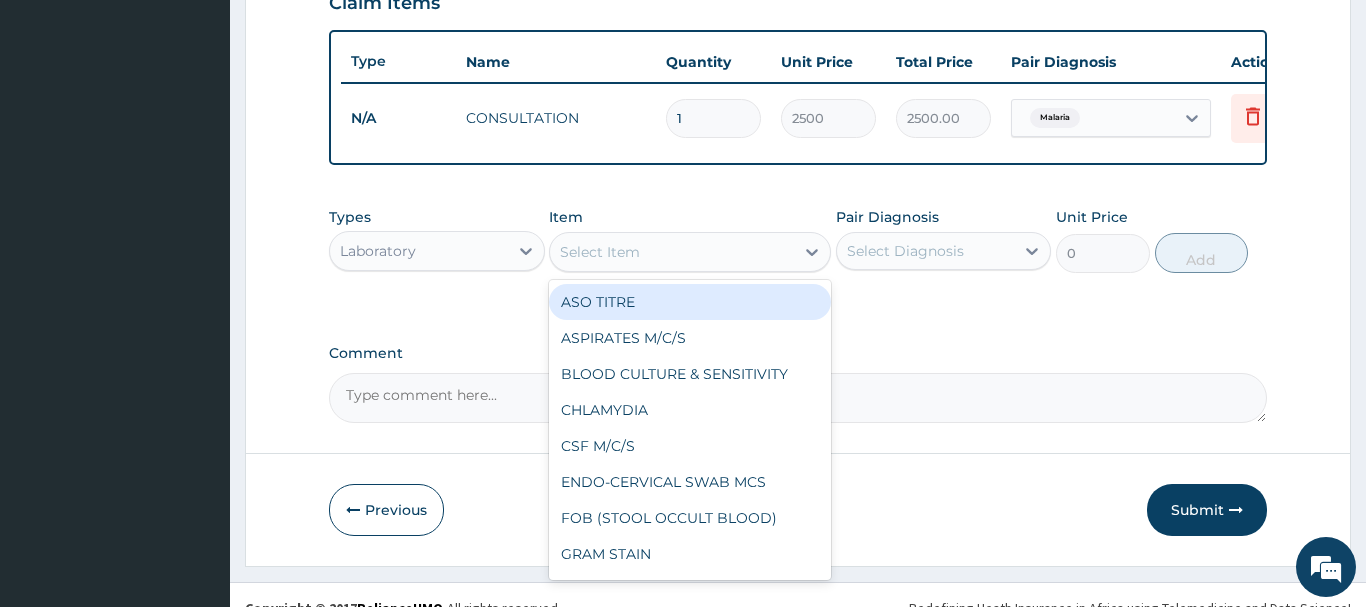 drag, startPoint x: 664, startPoint y: 255, endPoint x: 680, endPoint y: 251, distance: 16.492422 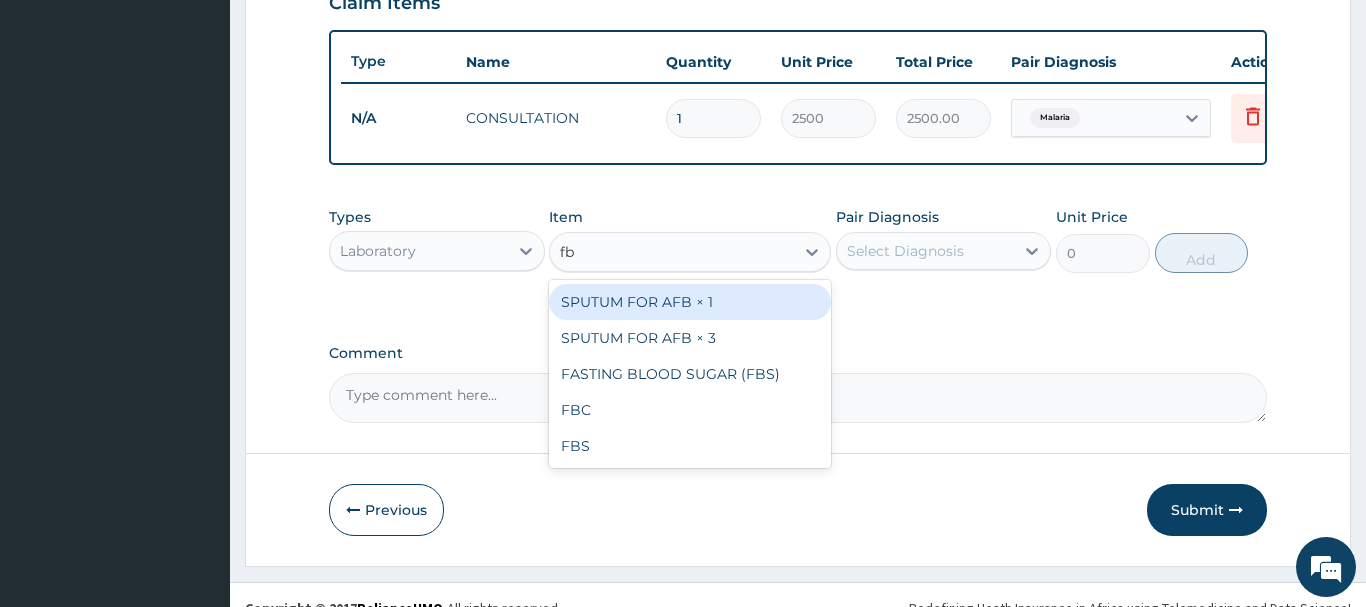 type on "fbc" 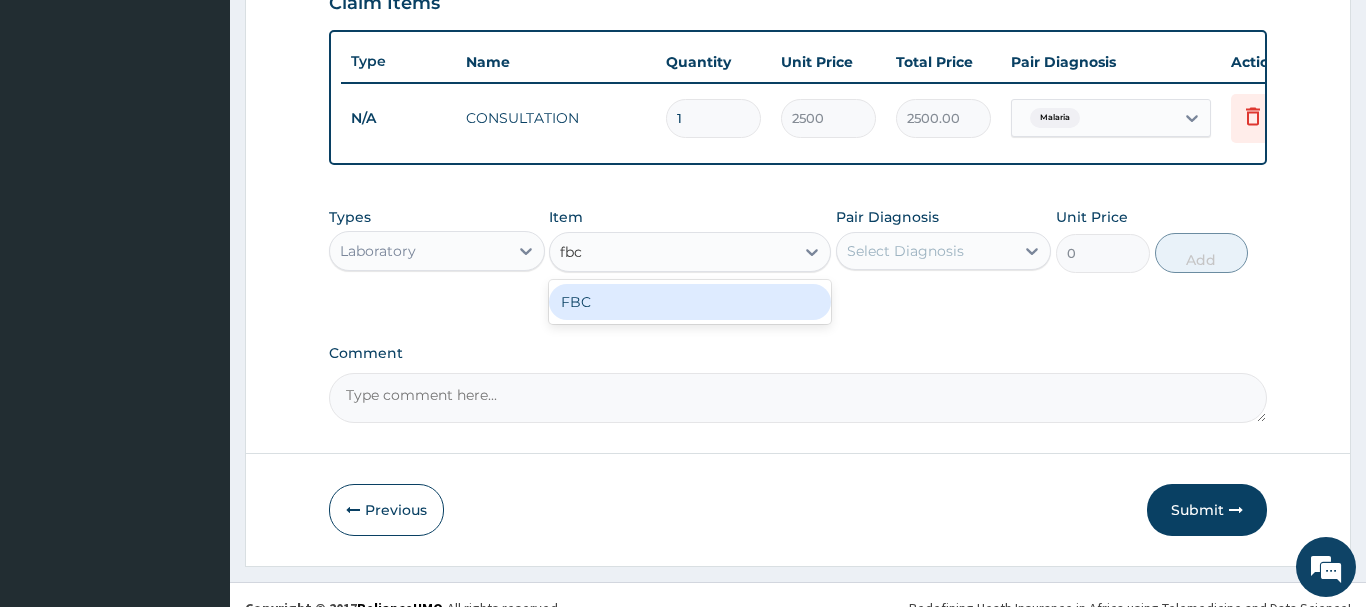 click on "FBC" at bounding box center [690, 302] 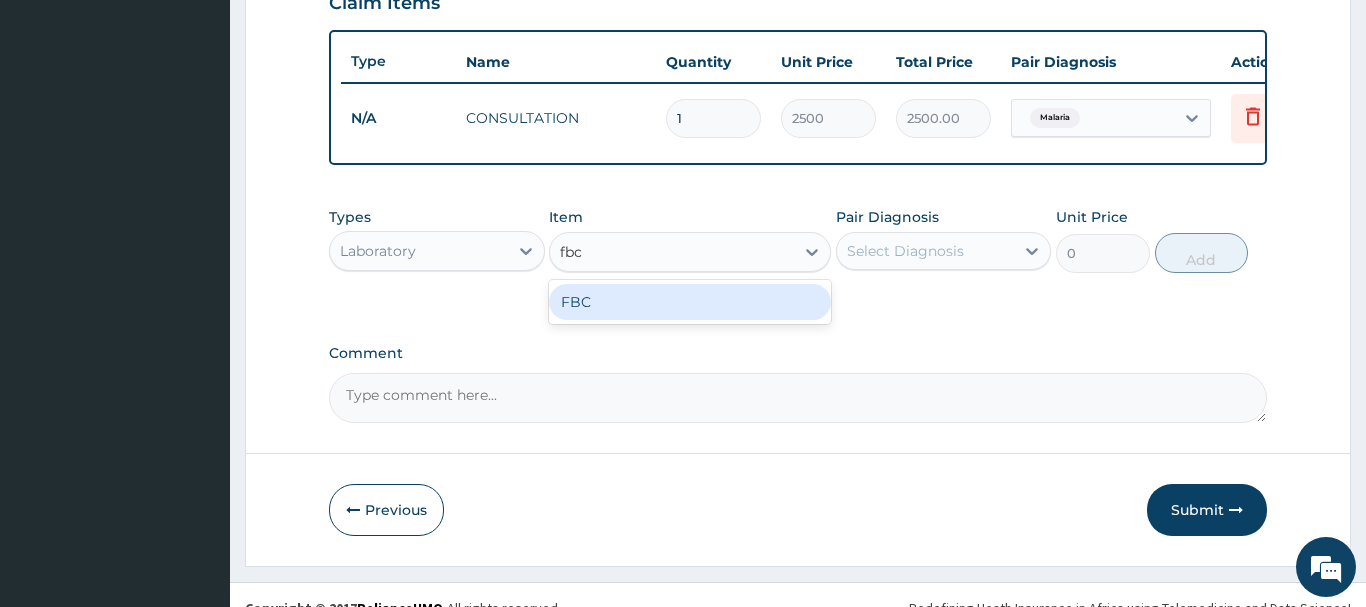 type 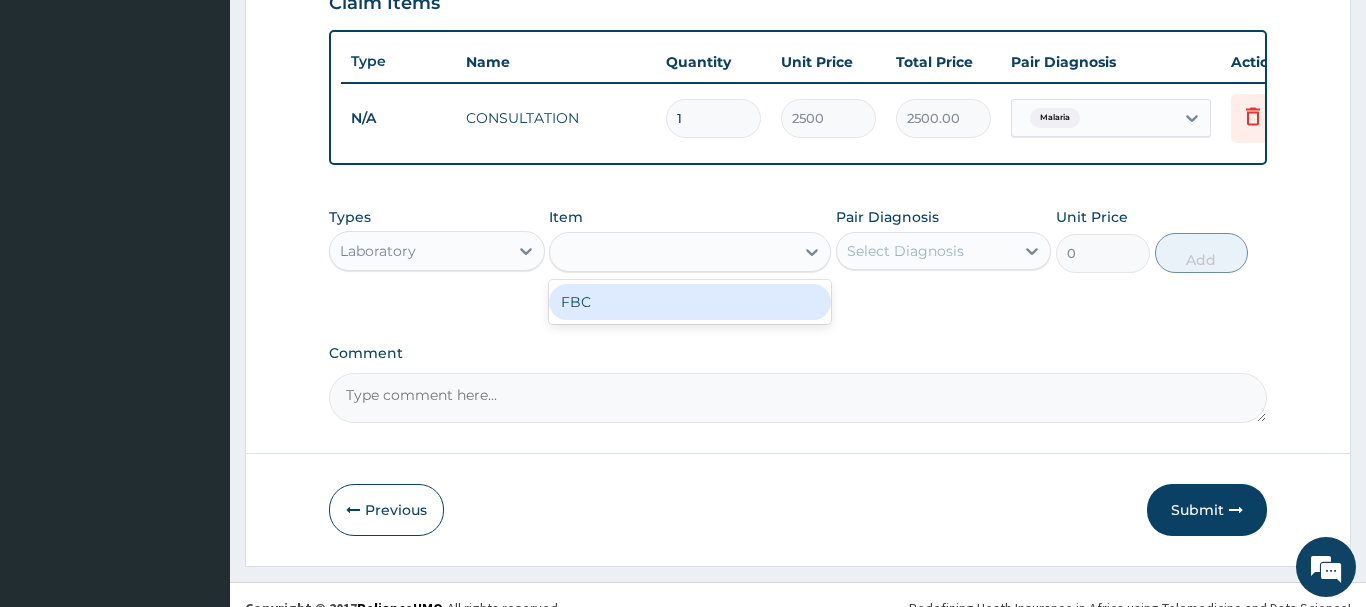 type on "4410" 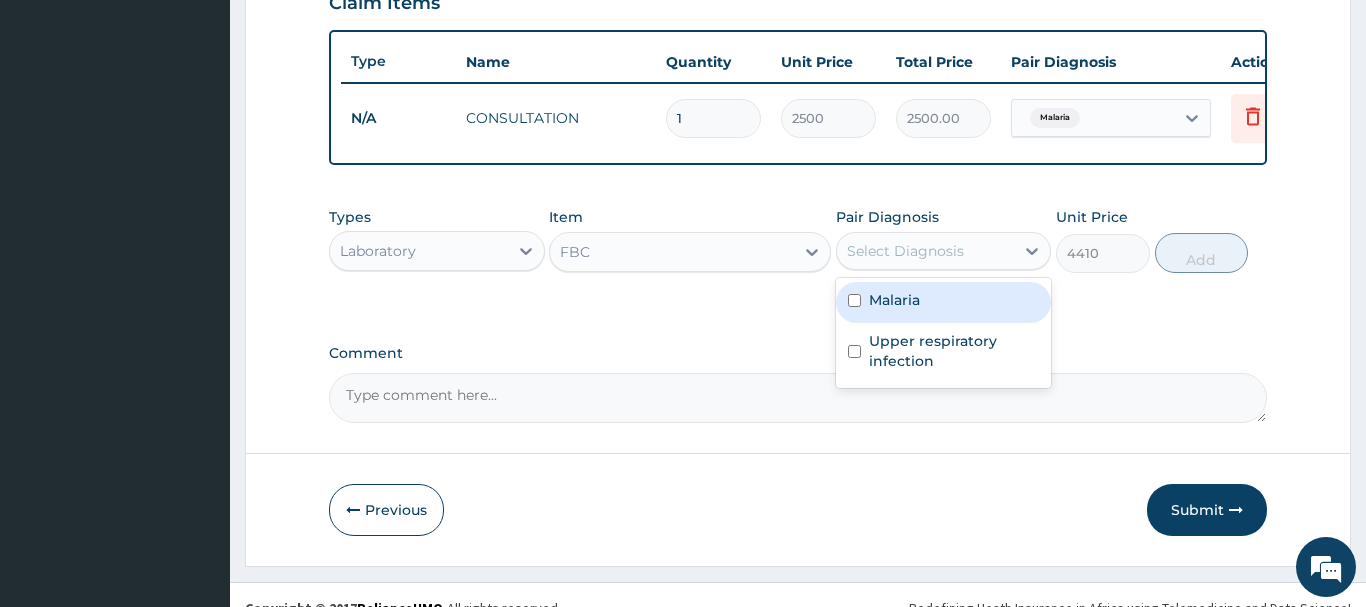drag, startPoint x: 876, startPoint y: 255, endPoint x: 891, endPoint y: 282, distance: 30.88689 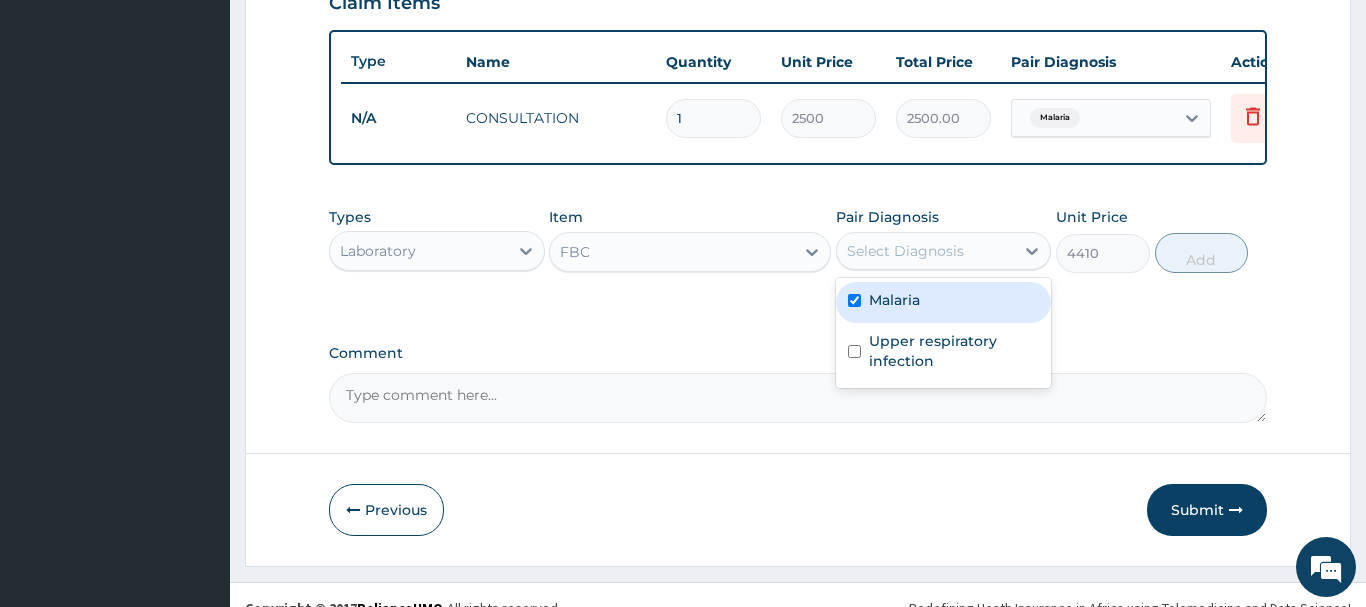 checkbox on "true" 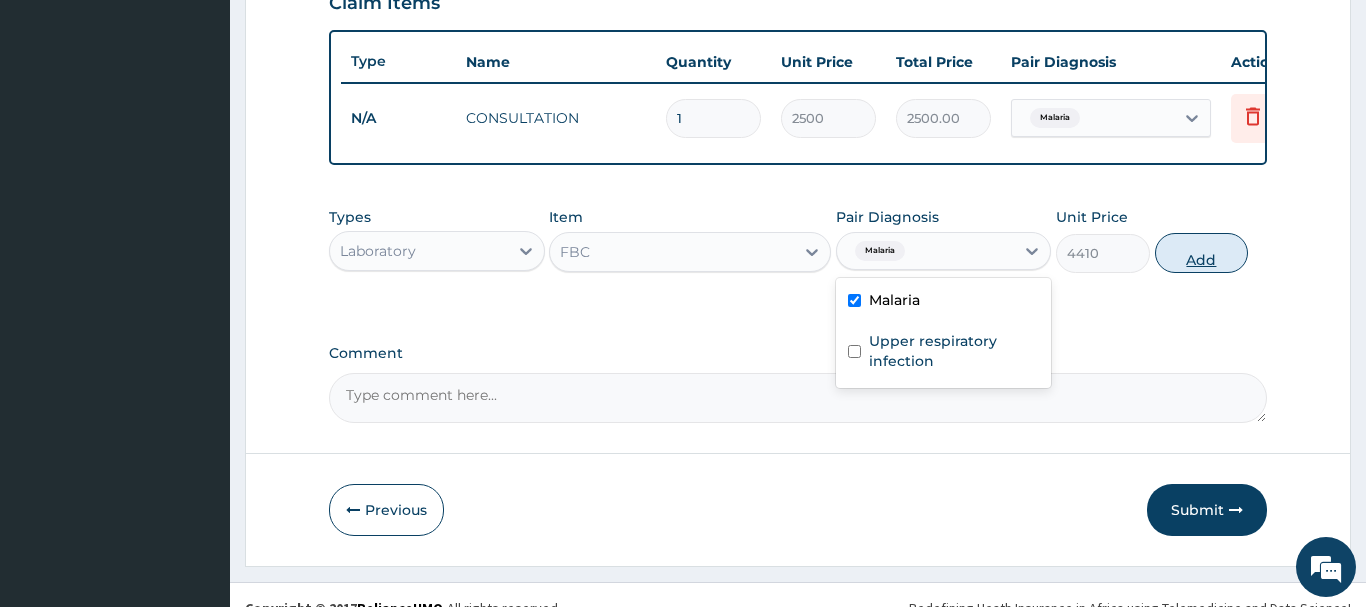 click on "Add" at bounding box center (1202, 253) 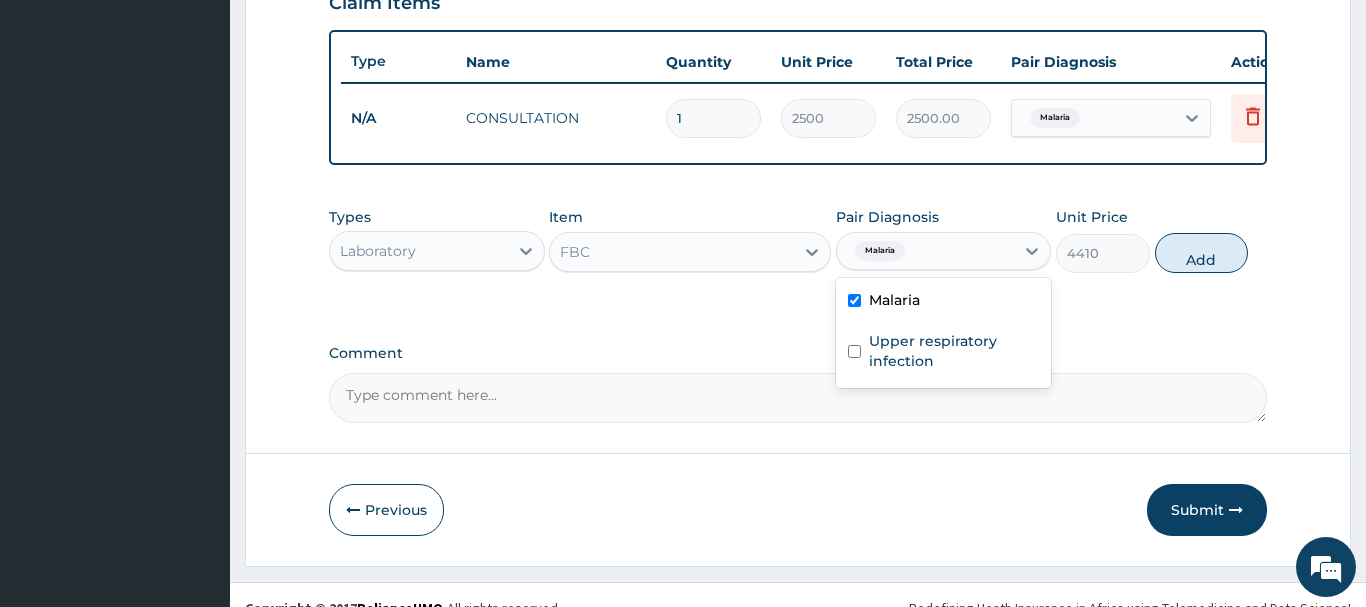 type on "0" 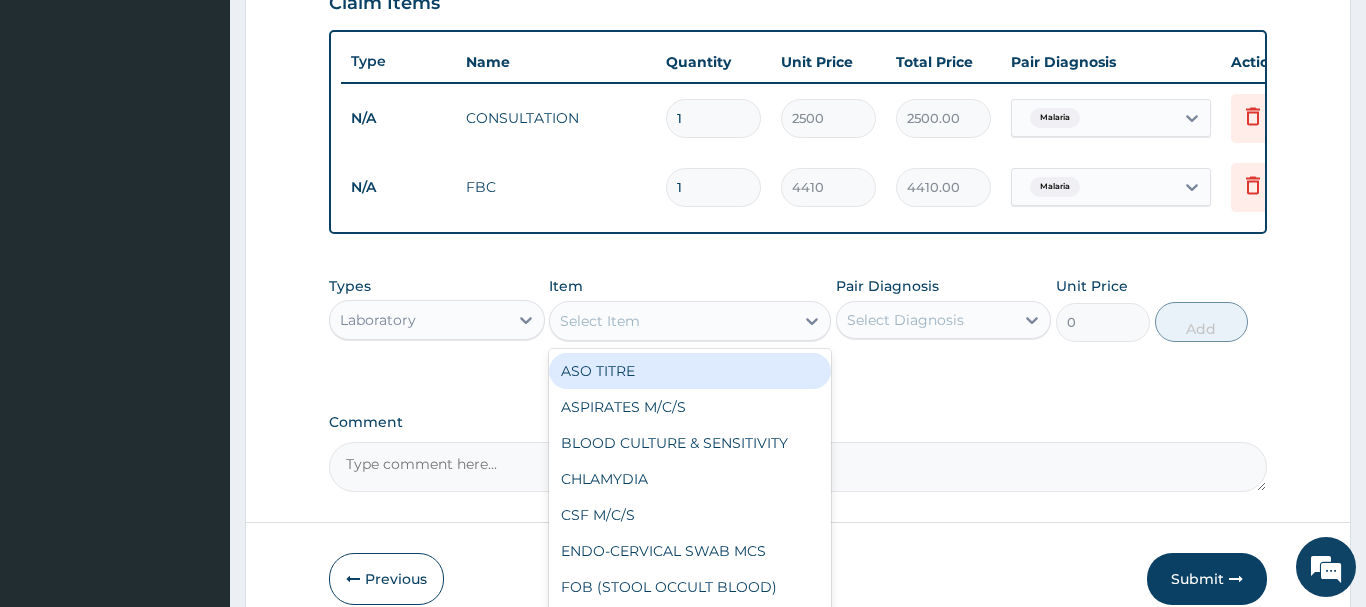 click on "Select Item" at bounding box center [672, 321] 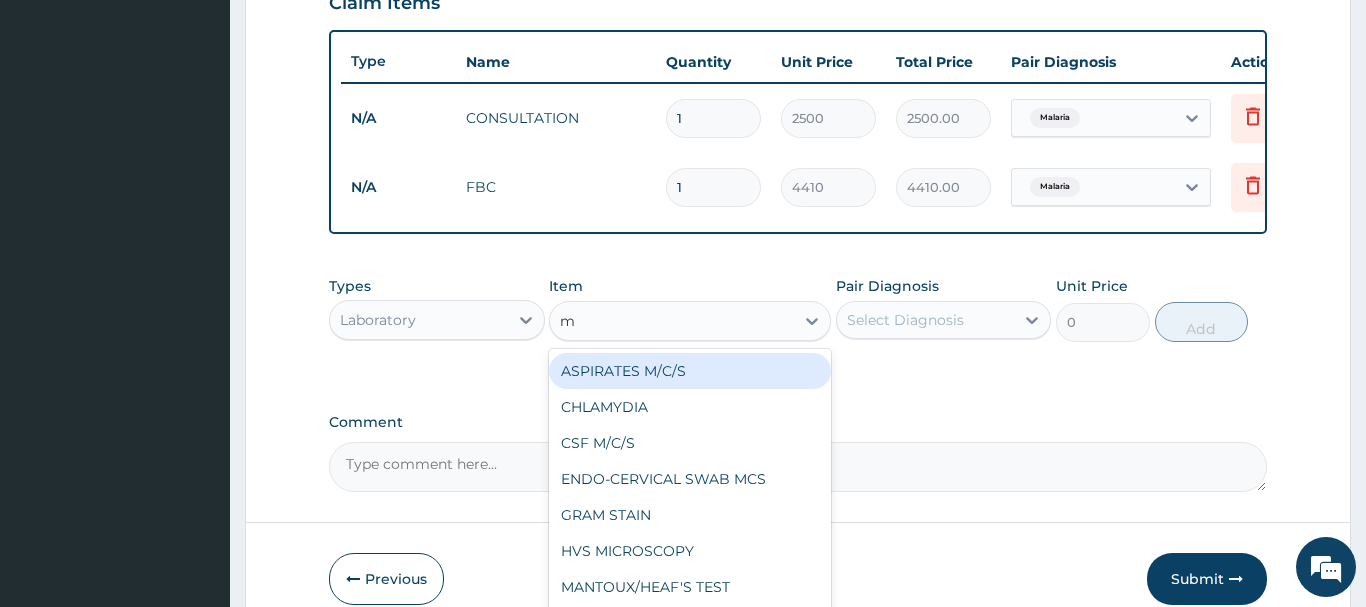 type on "mp" 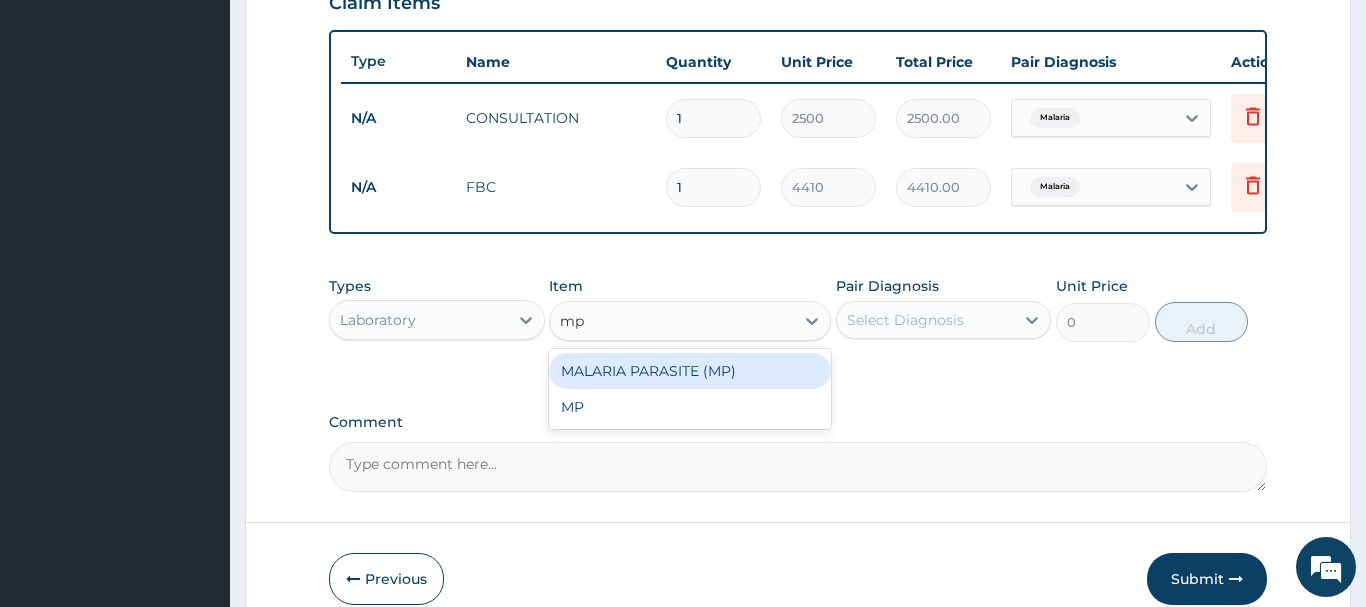 click on "MALARIA PARASITE (MP)" at bounding box center (690, 371) 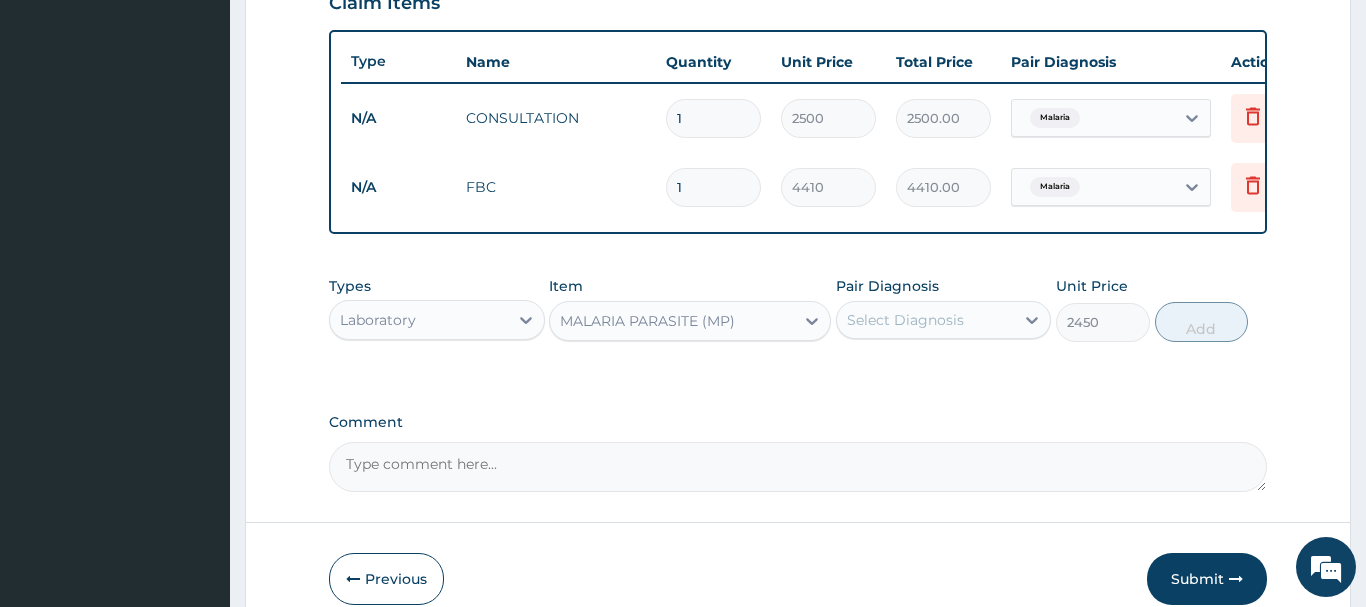 click on "Select Diagnosis" at bounding box center (905, 320) 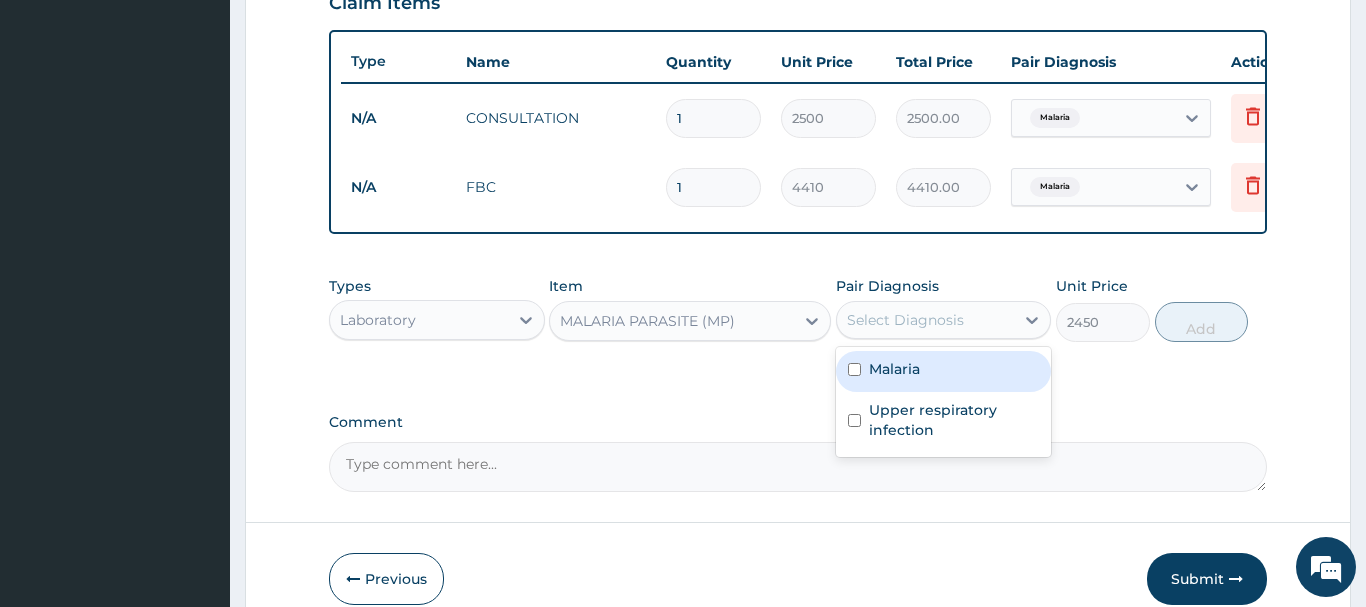 click on "Malaria" at bounding box center (894, 369) 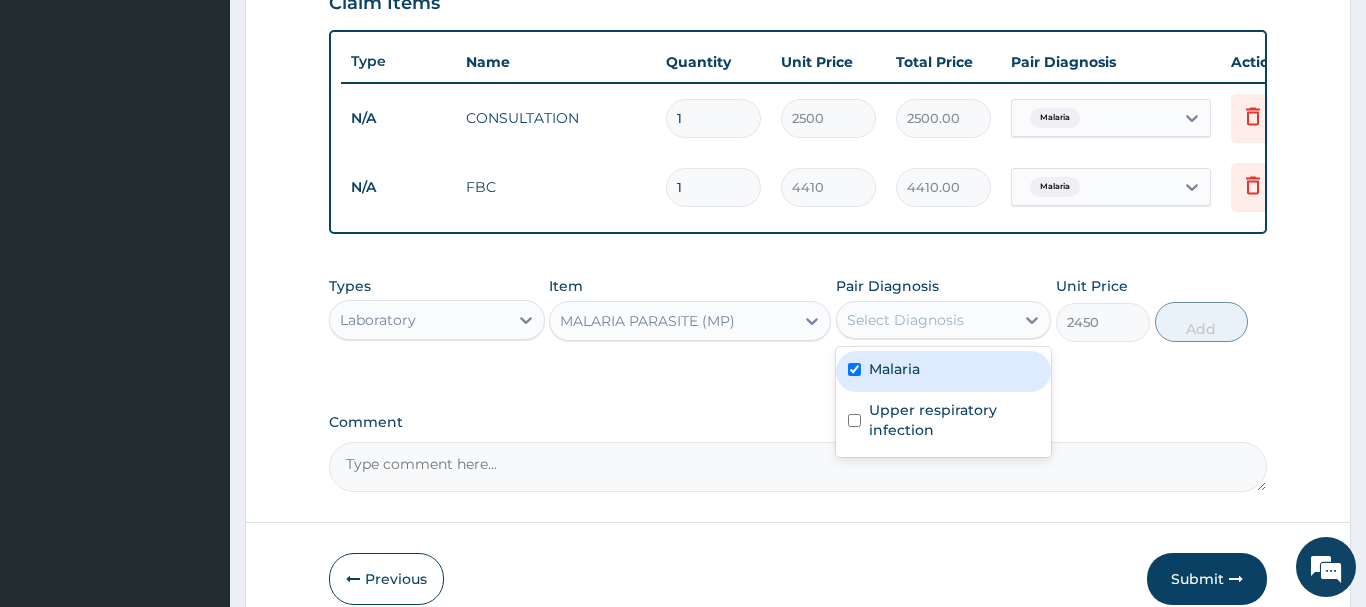 checkbox on "true" 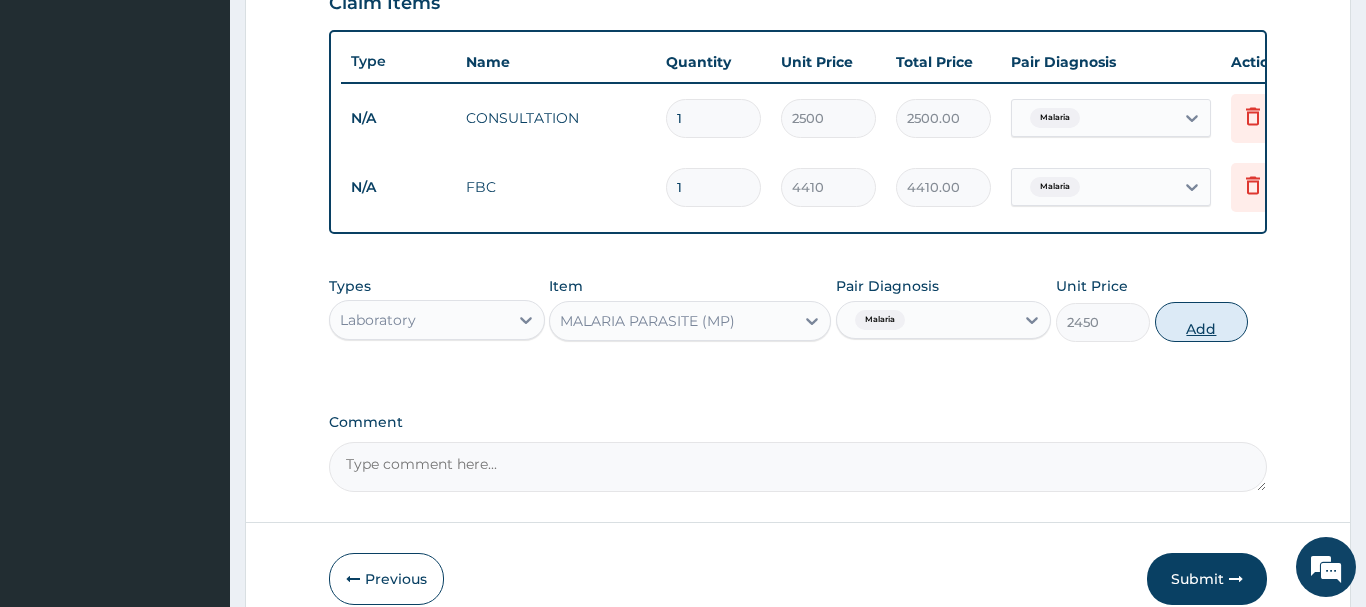 click on "Add" at bounding box center (1202, 322) 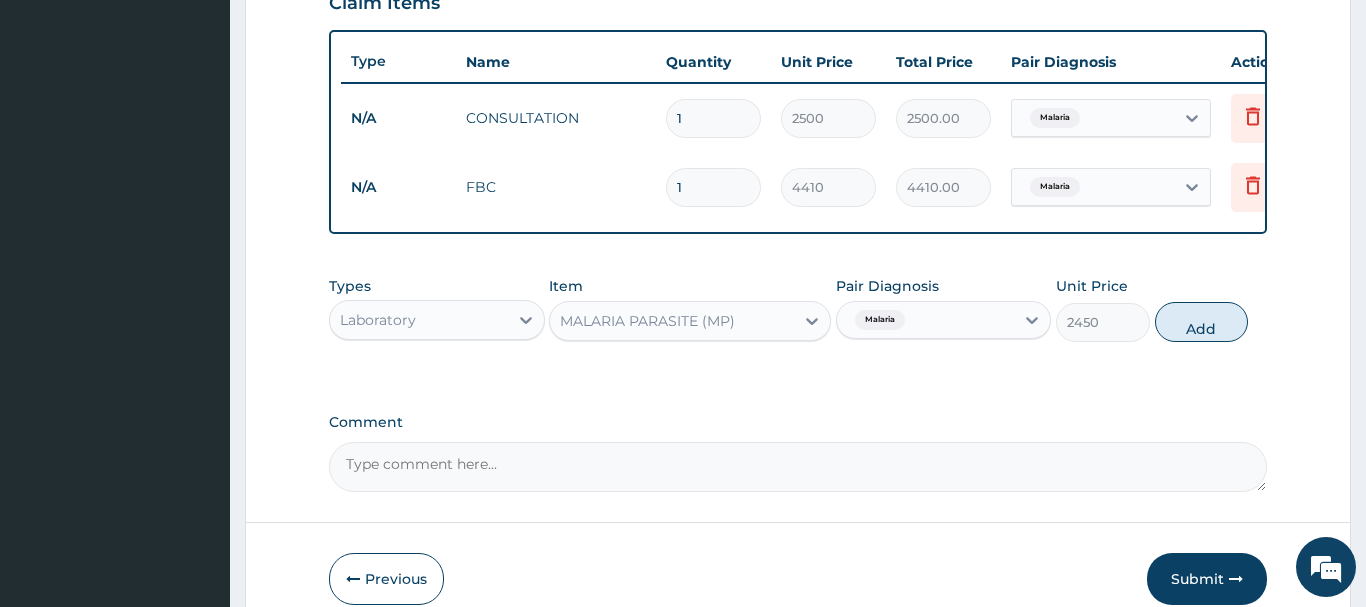 type on "0" 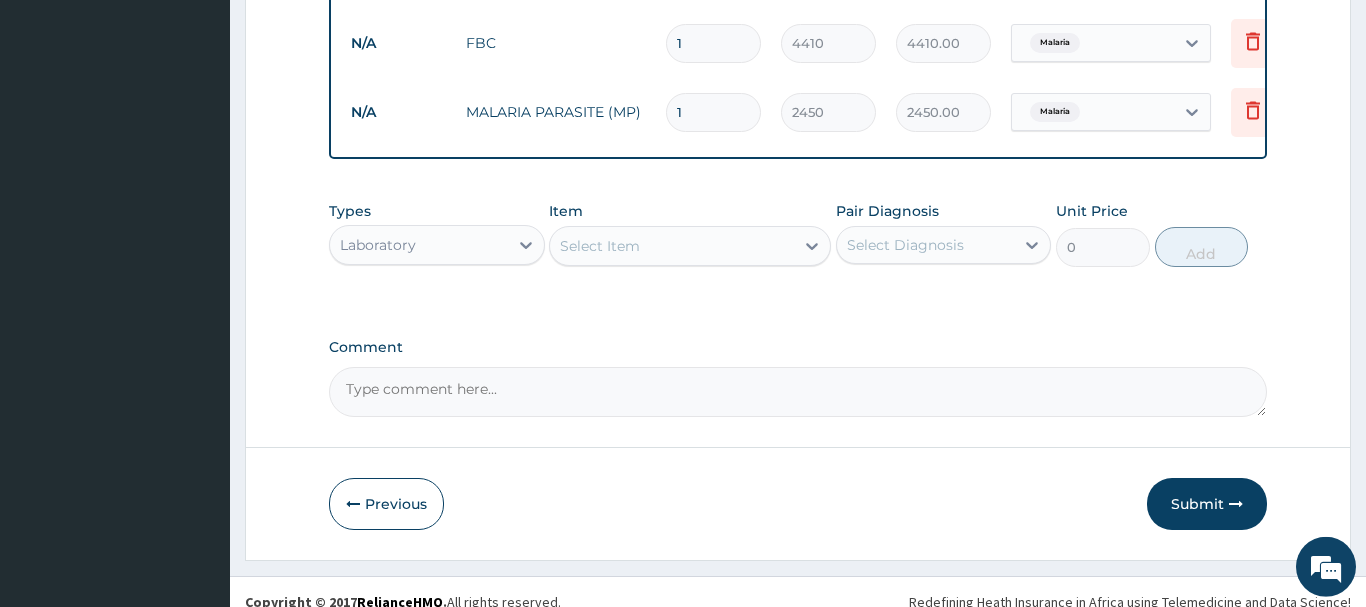 scroll, scrollTop: 878, scrollLeft: 0, axis: vertical 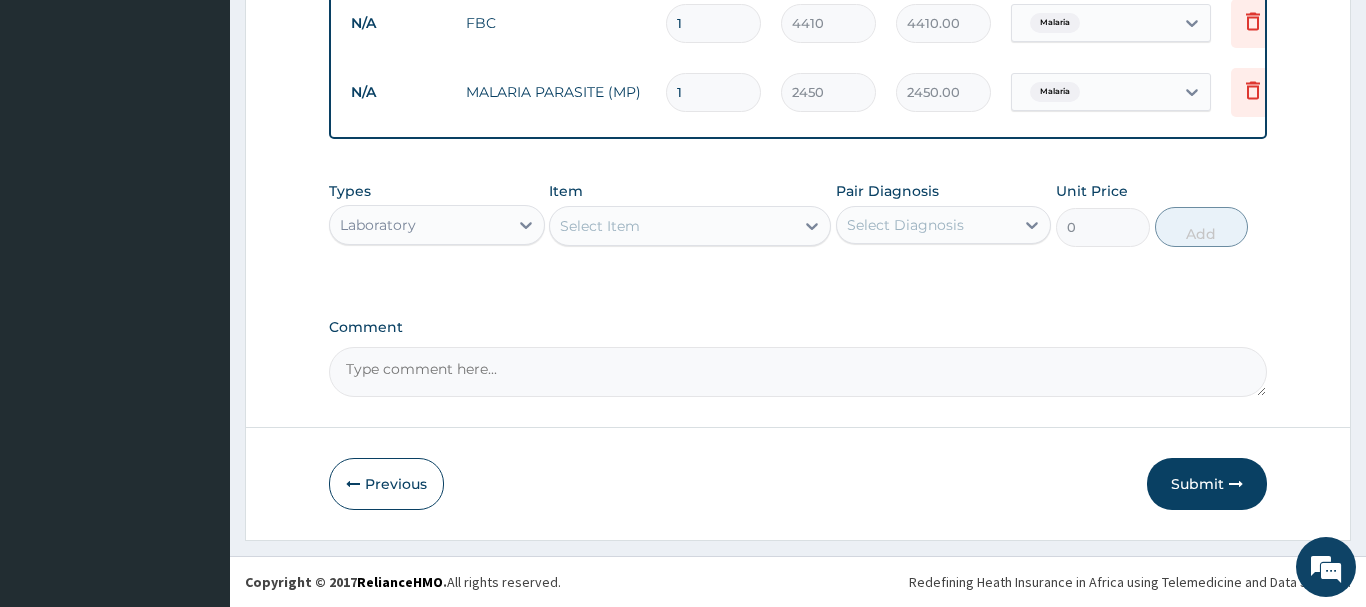 drag, startPoint x: 437, startPoint y: 225, endPoint x: 444, endPoint y: 245, distance: 21.189621 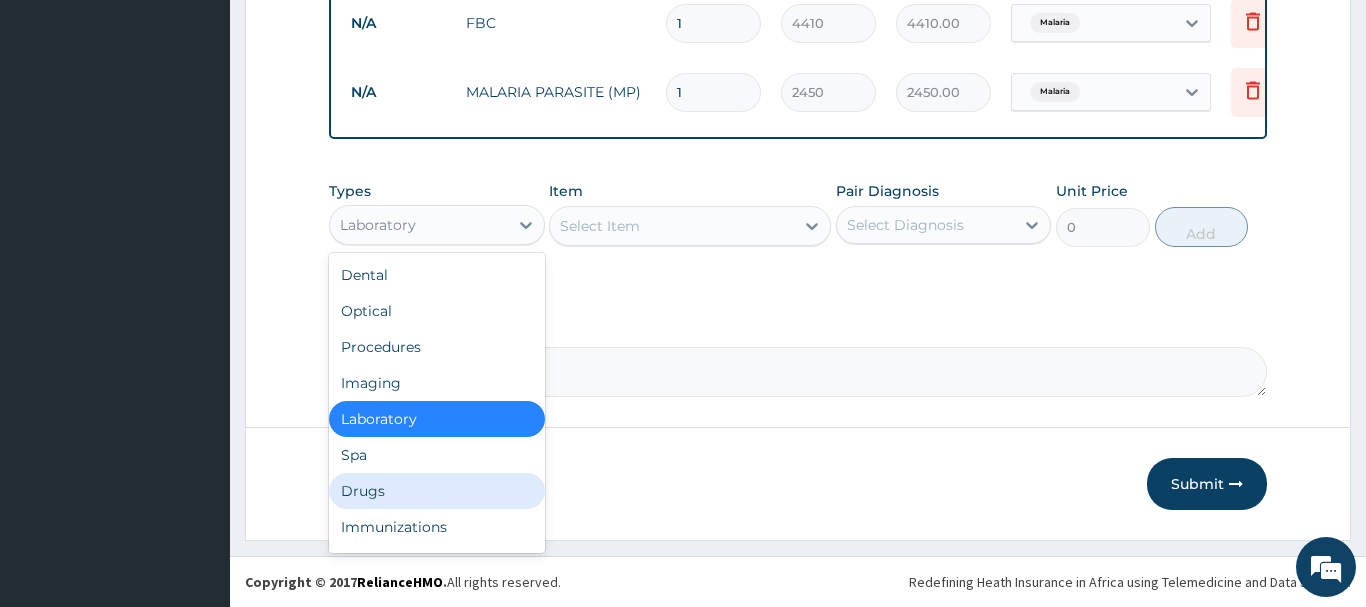 click on "Drugs" at bounding box center [437, 491] 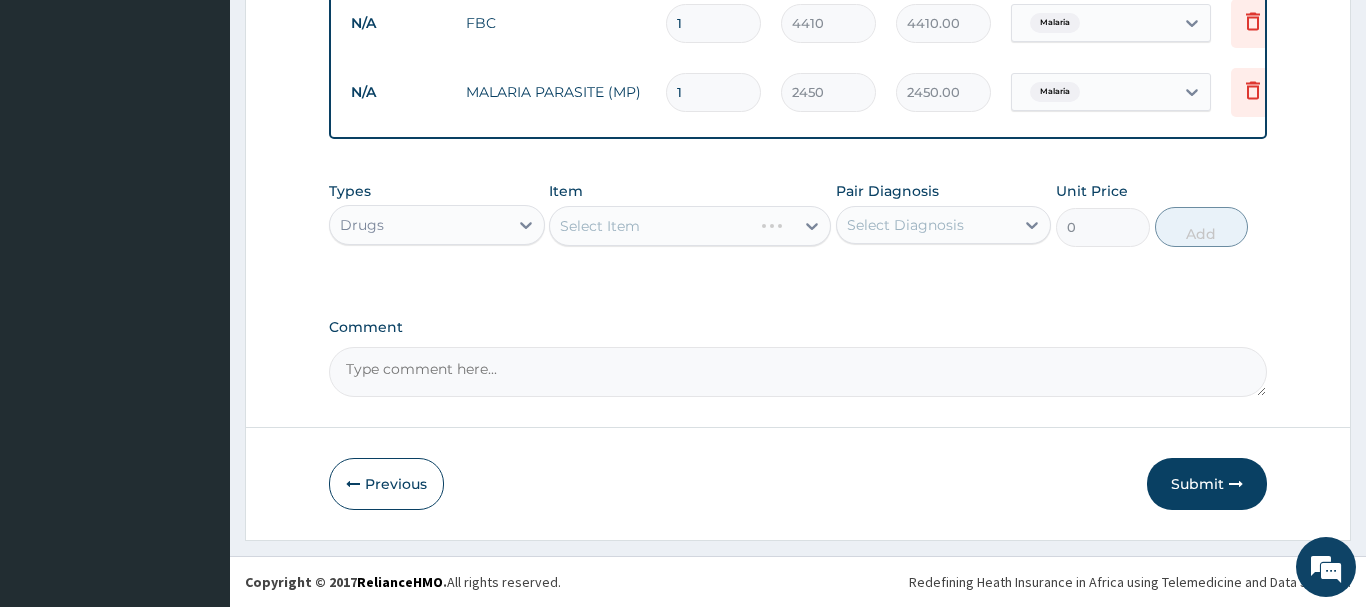 click on "Select Item" at bounding box center (690, 226) 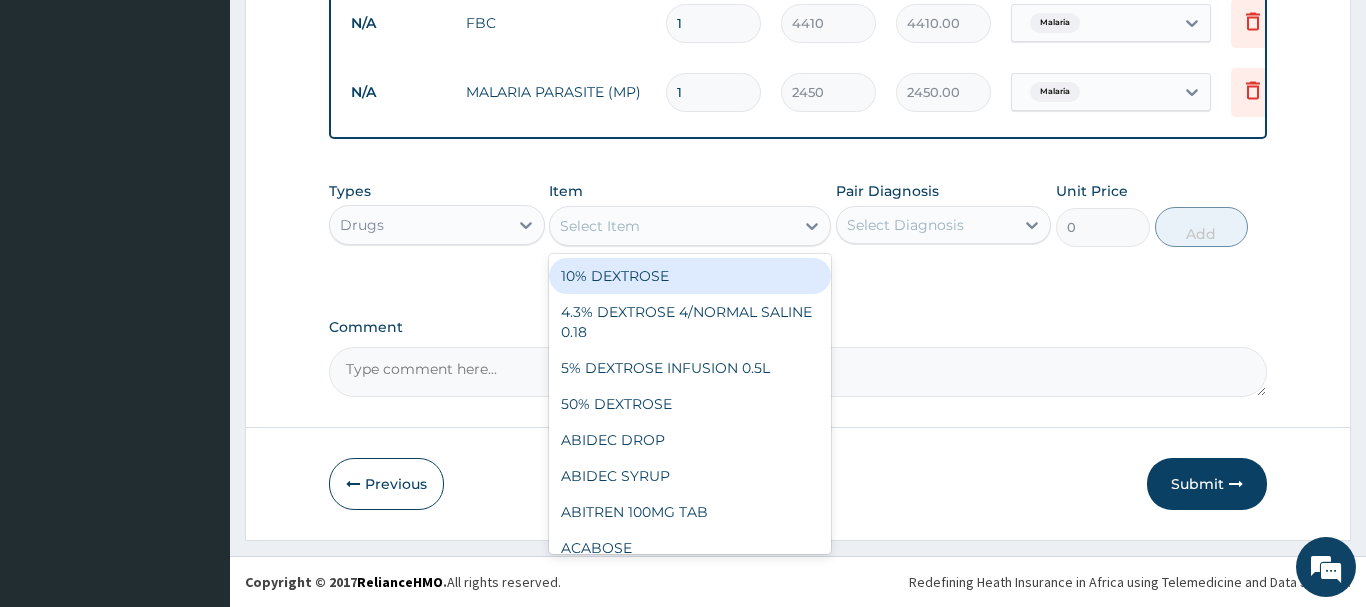 click on "Select Item" at bounding box center (672, 226) 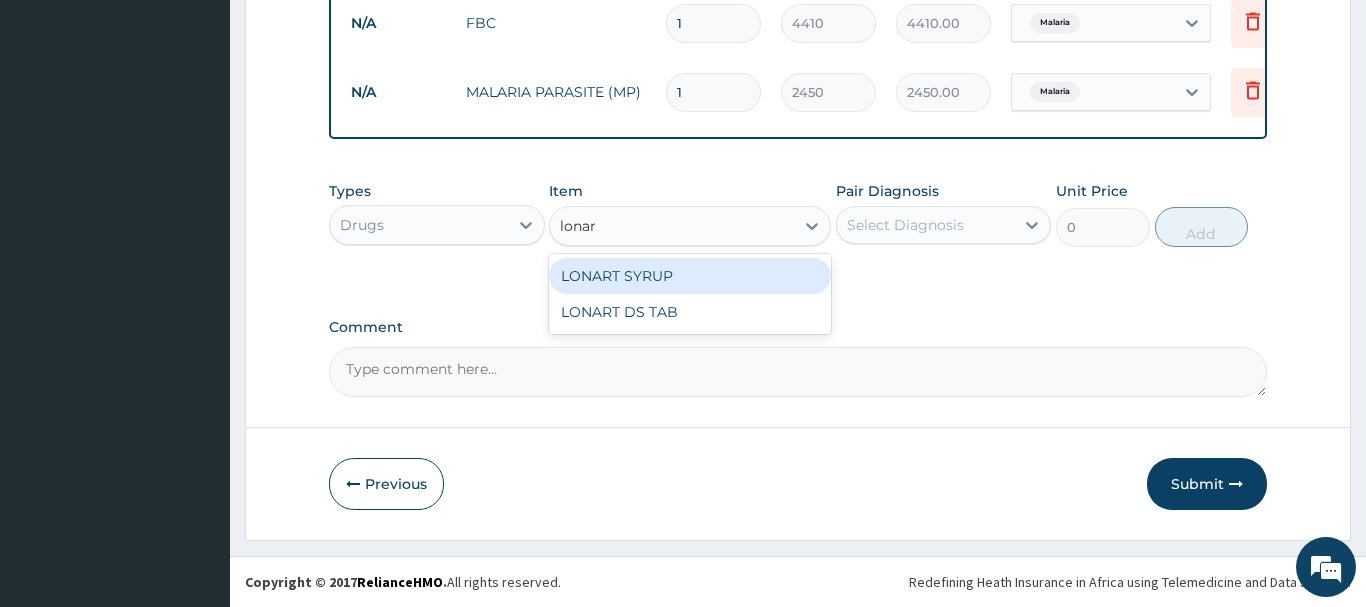 type on "lonart" 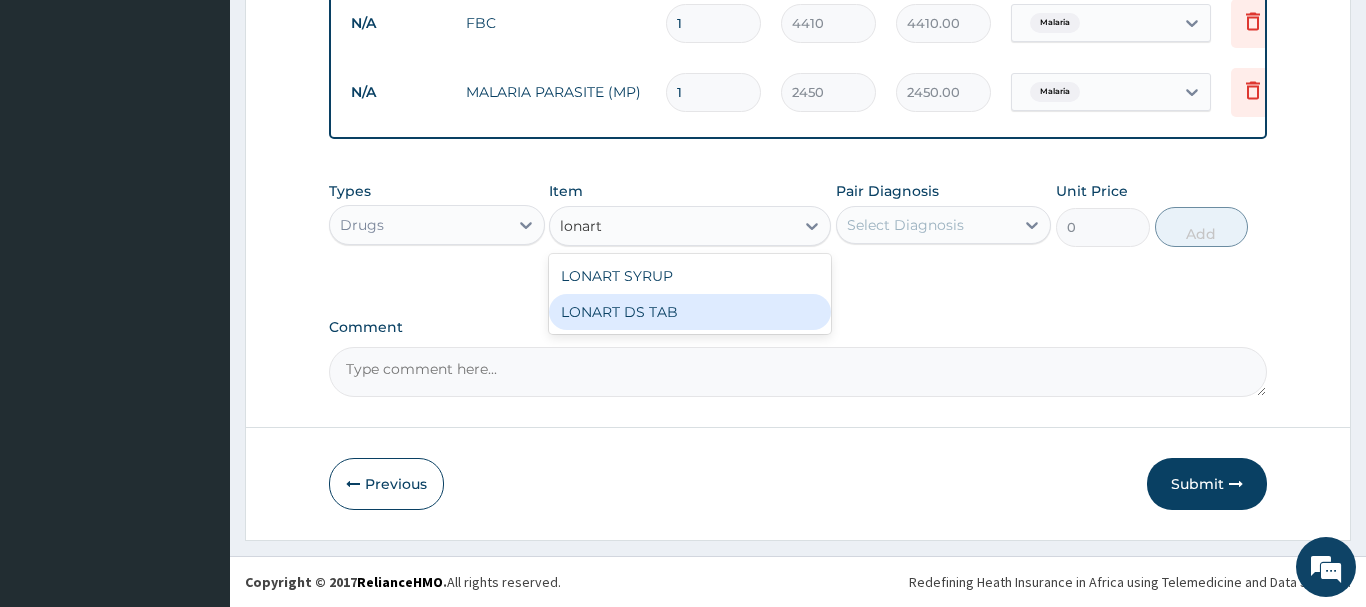 click on "LONART DS TAB" at bounding box center (690, 312) 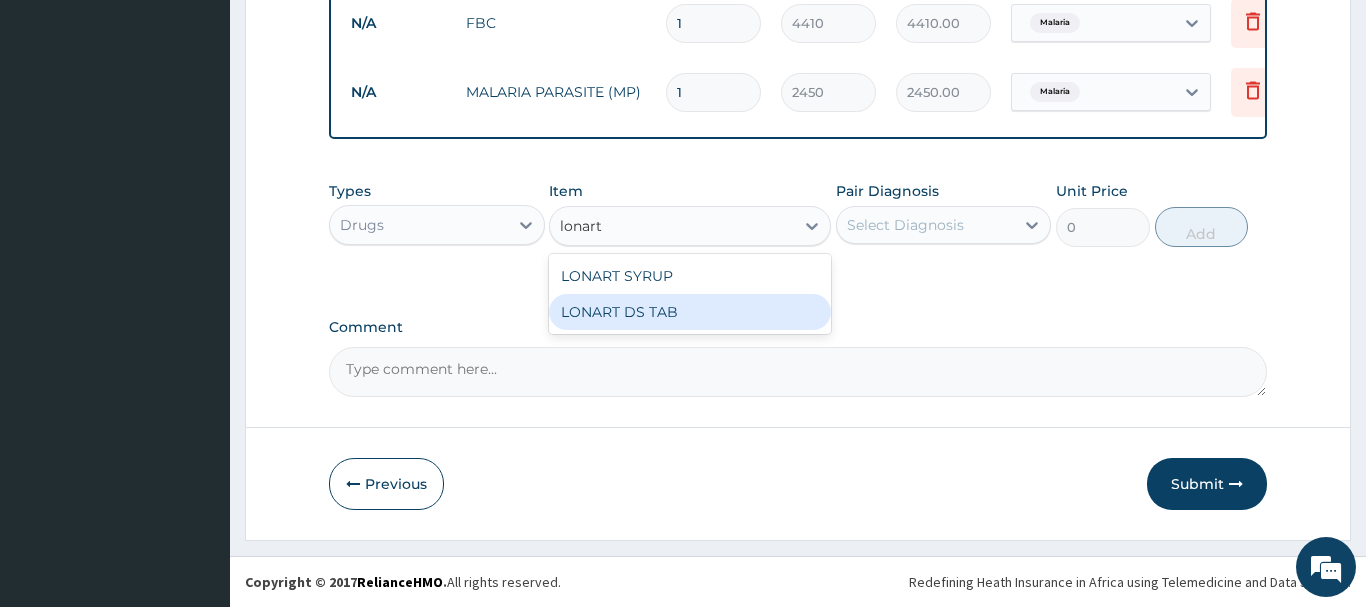 type on "390" 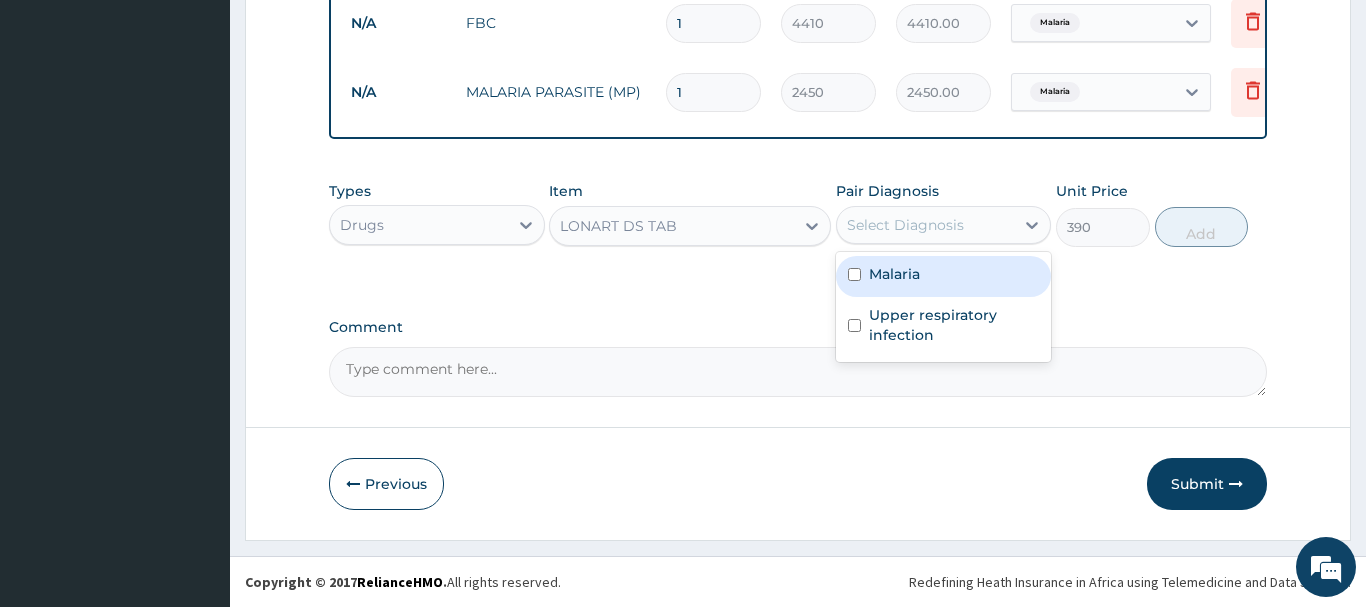 click on "Select Diagnosis" at bounding box center [905, 225] 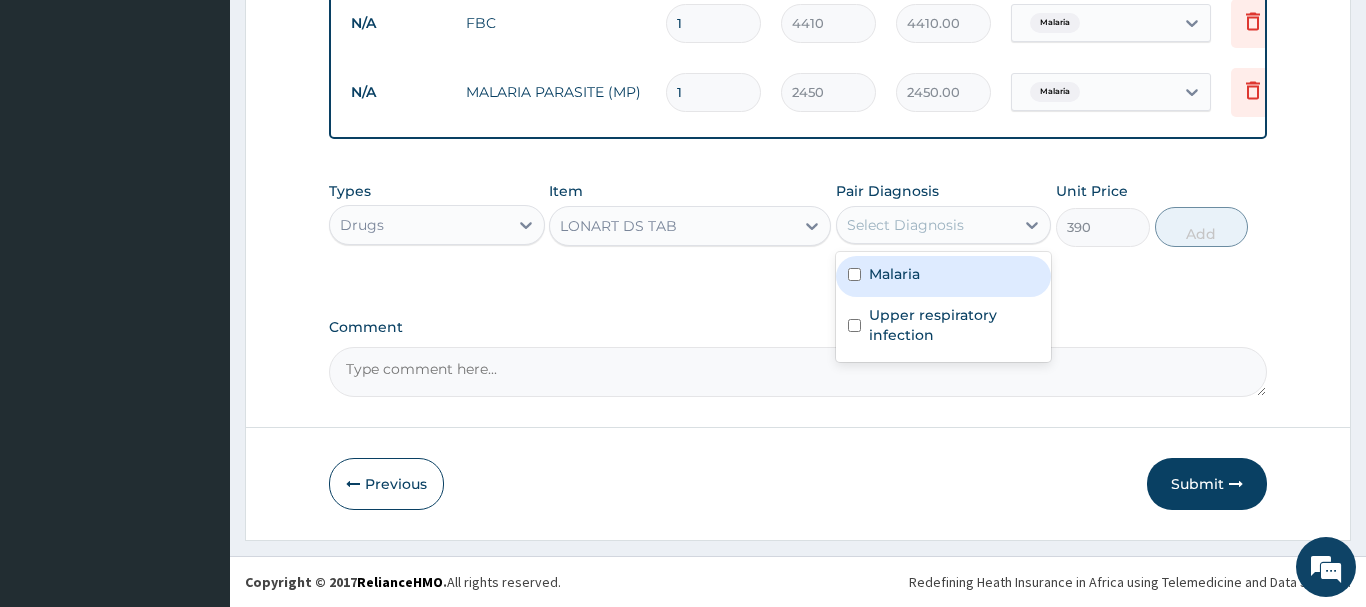 click on "Malaria" at bounding box center [894, 274] 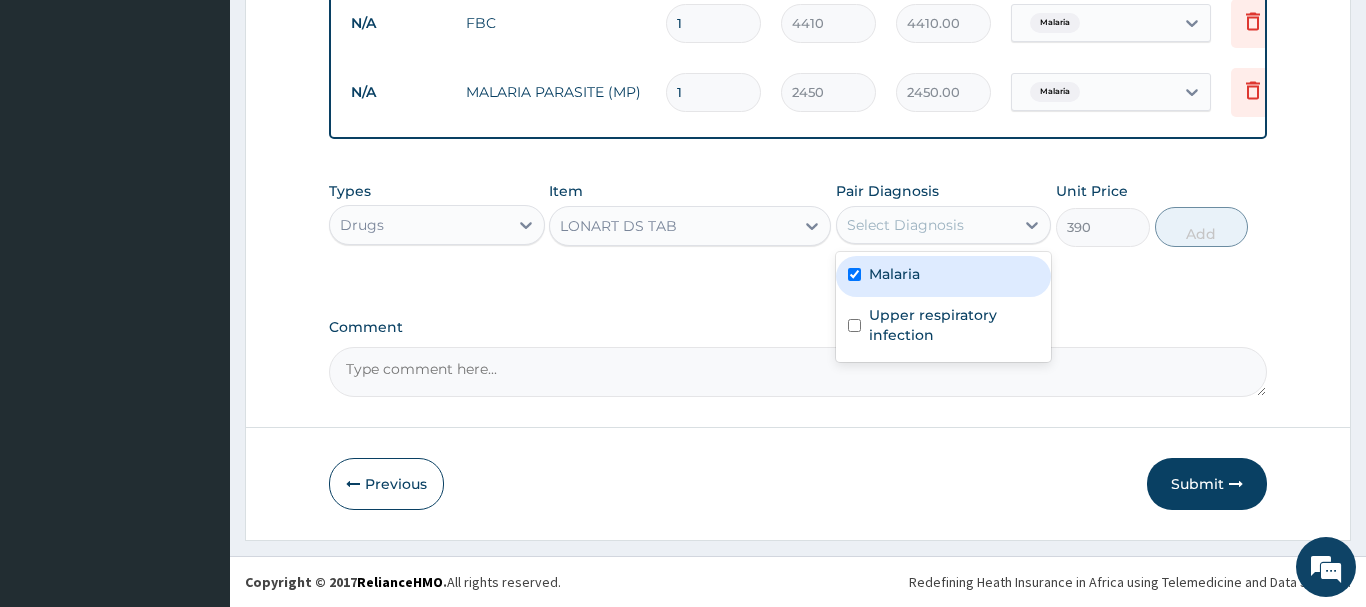 checkbox on "true" 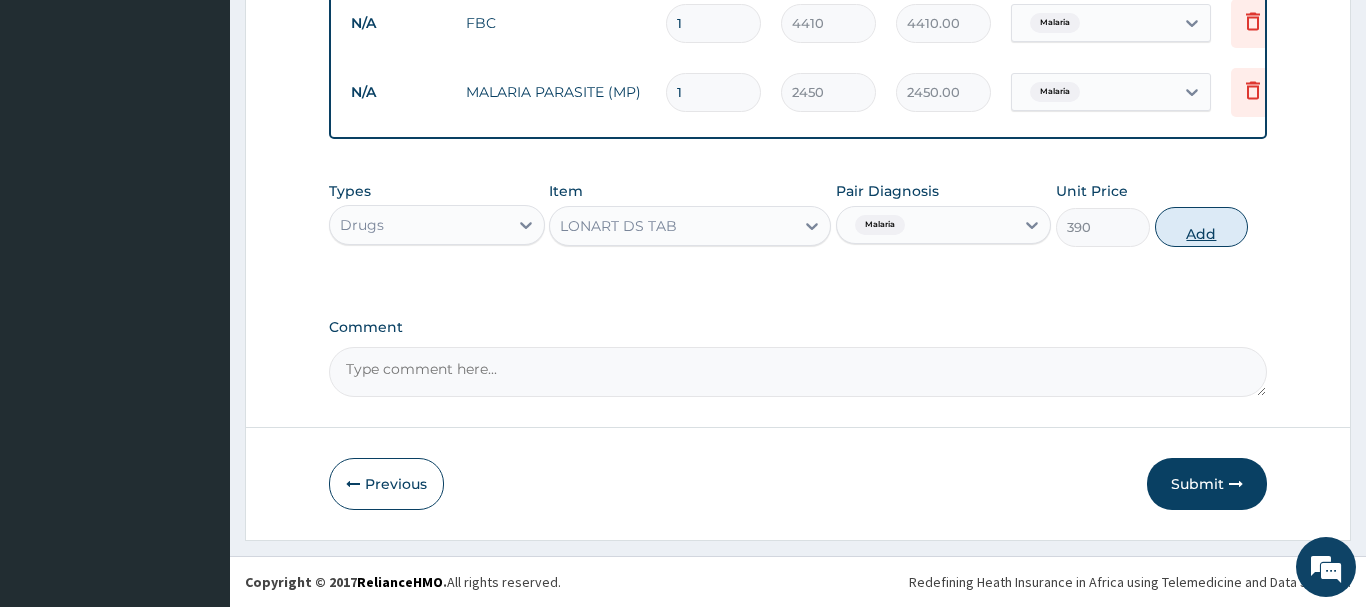 click on "Add" at bounding box center (1202, 227) 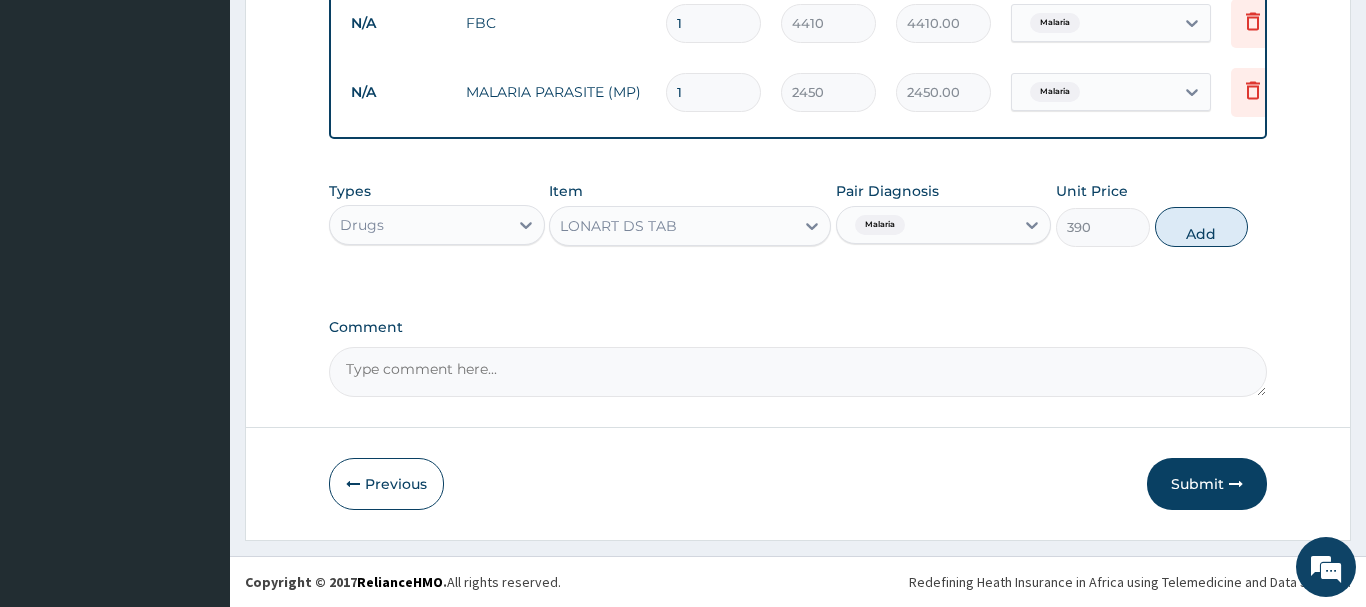 type on "0" 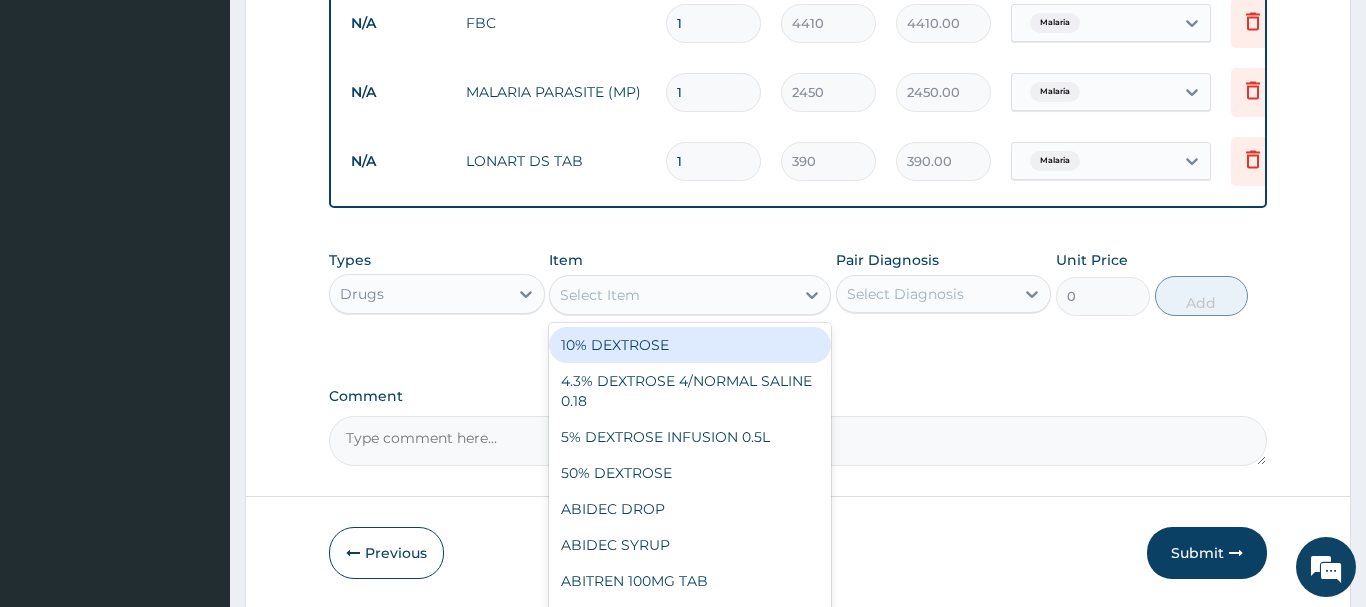 click on "Select Item" at bounding box center (690, 295) 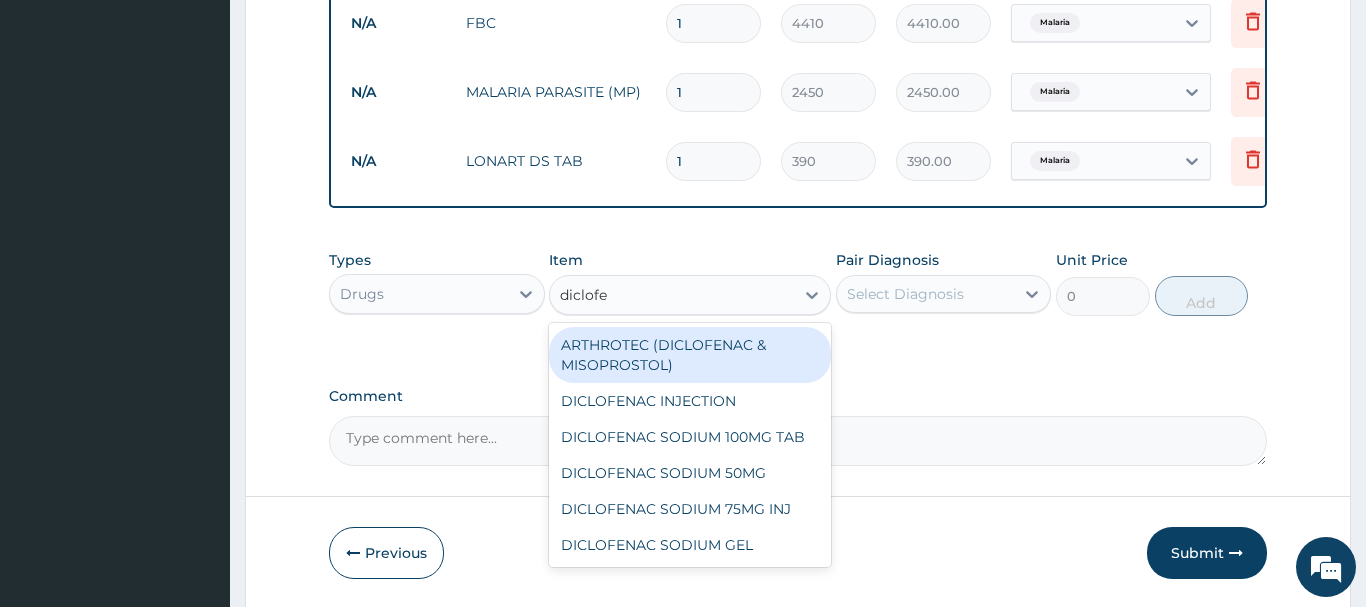 type on "diclofen" 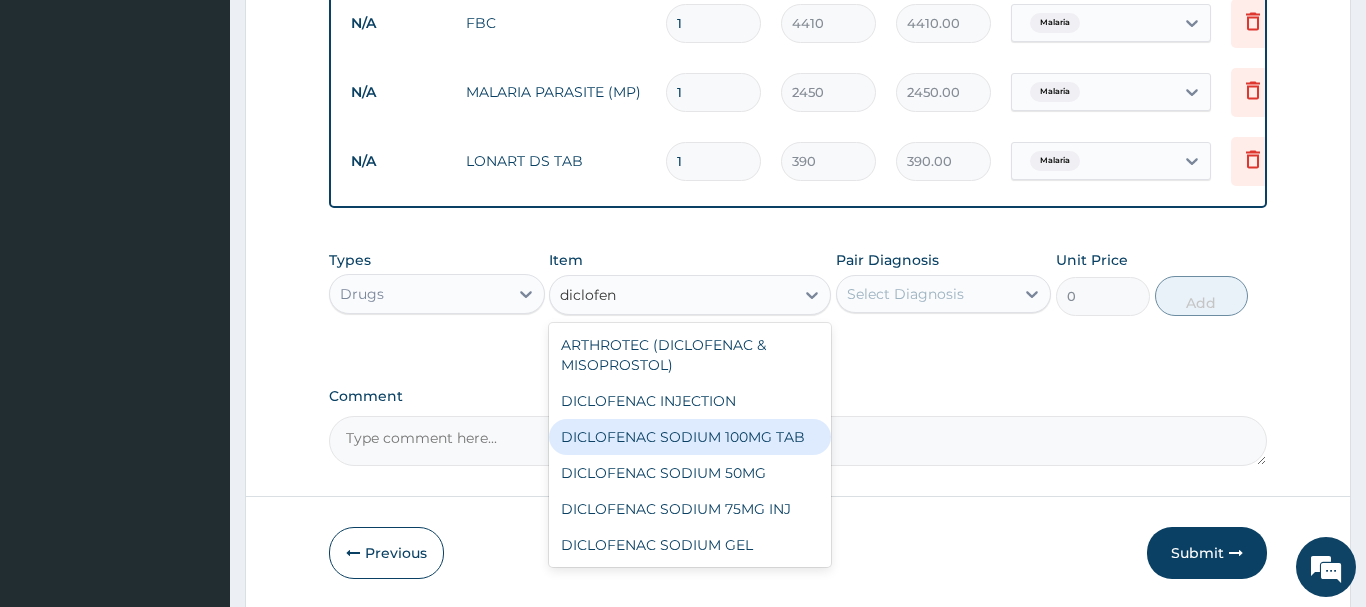 click on "DICLOFENAC SODIUM 100MG TAB" at bounding box center (690, 437) 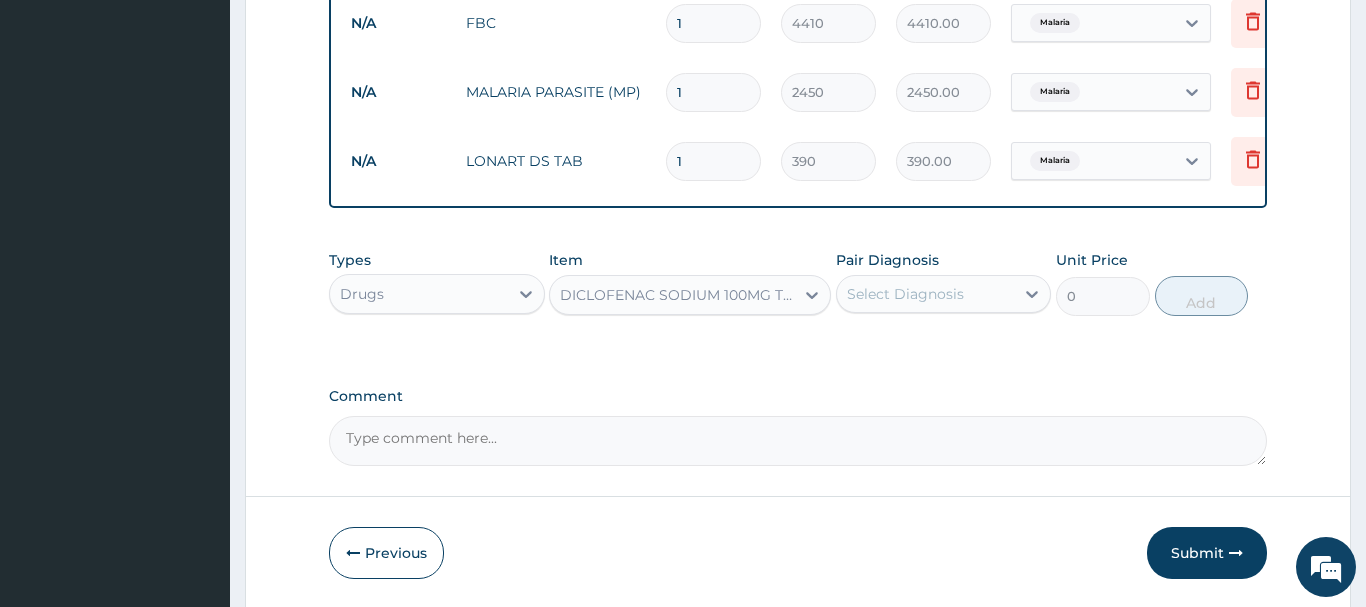 type 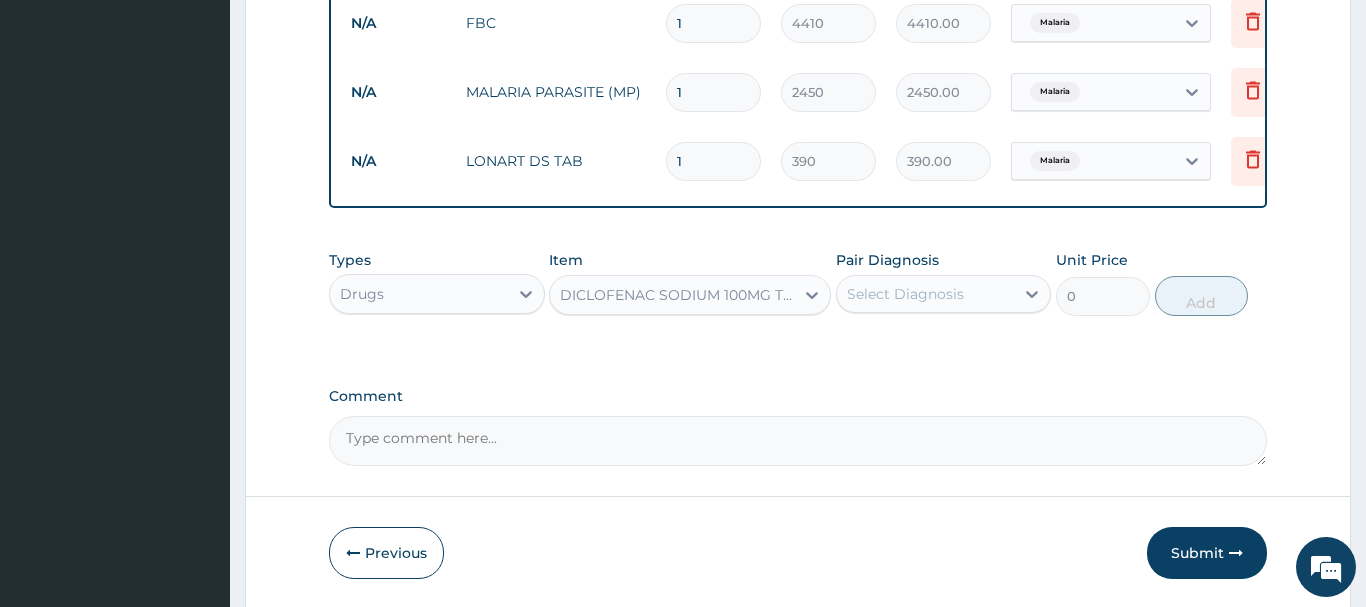 type on "90" 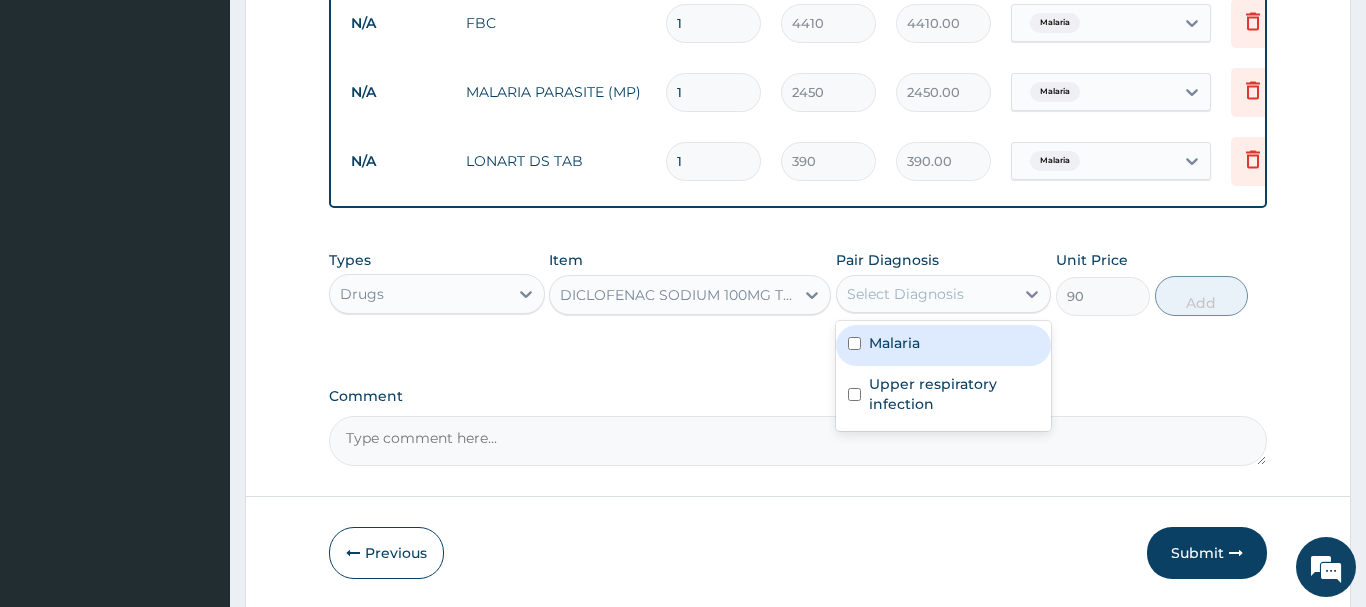 click on "Select Diagnosis" at bounding box center [905, 294] 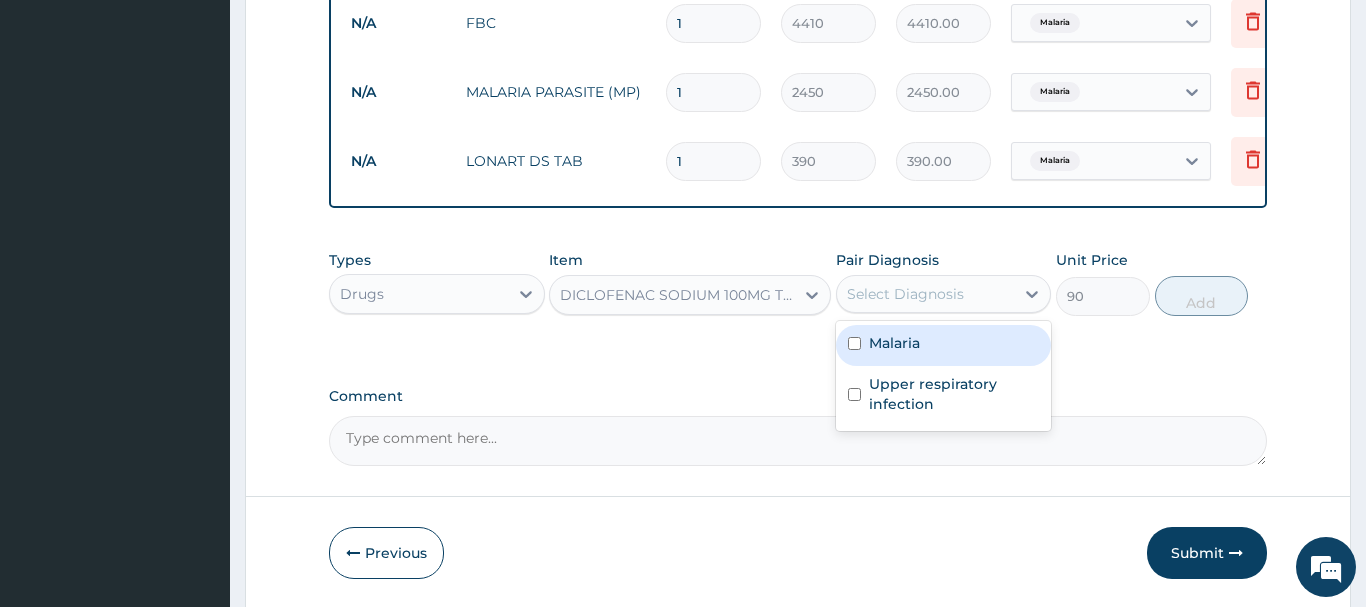 click on "Malaria" at bounding box center [894, 343] 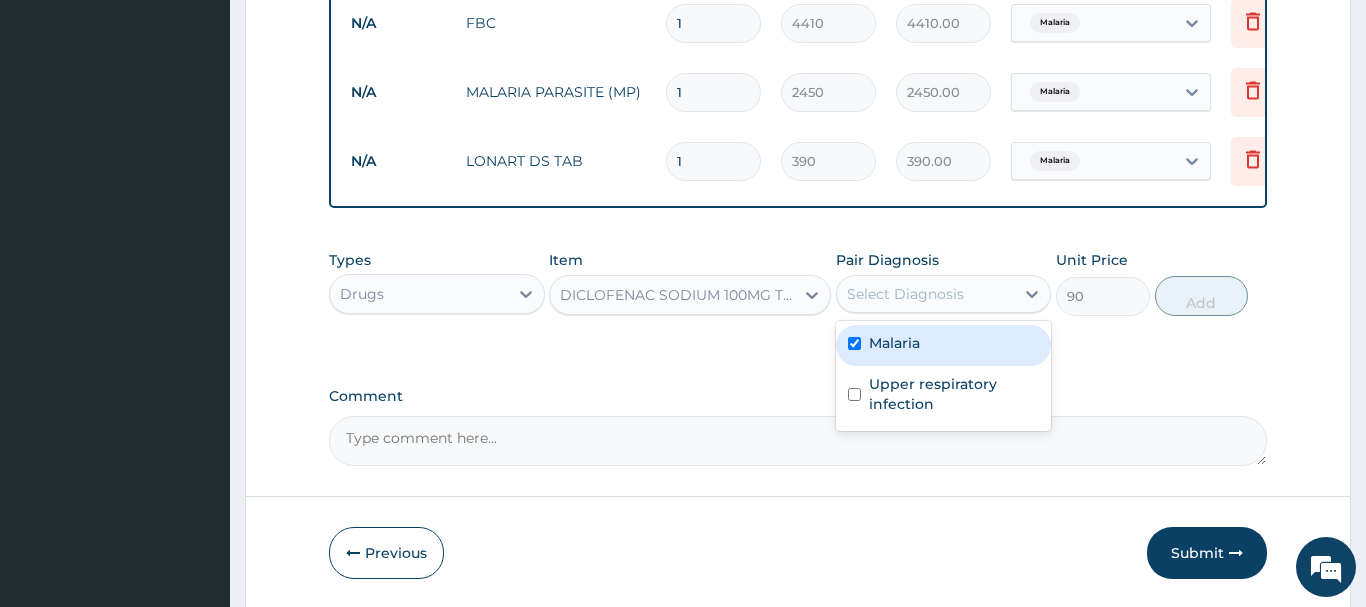 checkbox on "true" 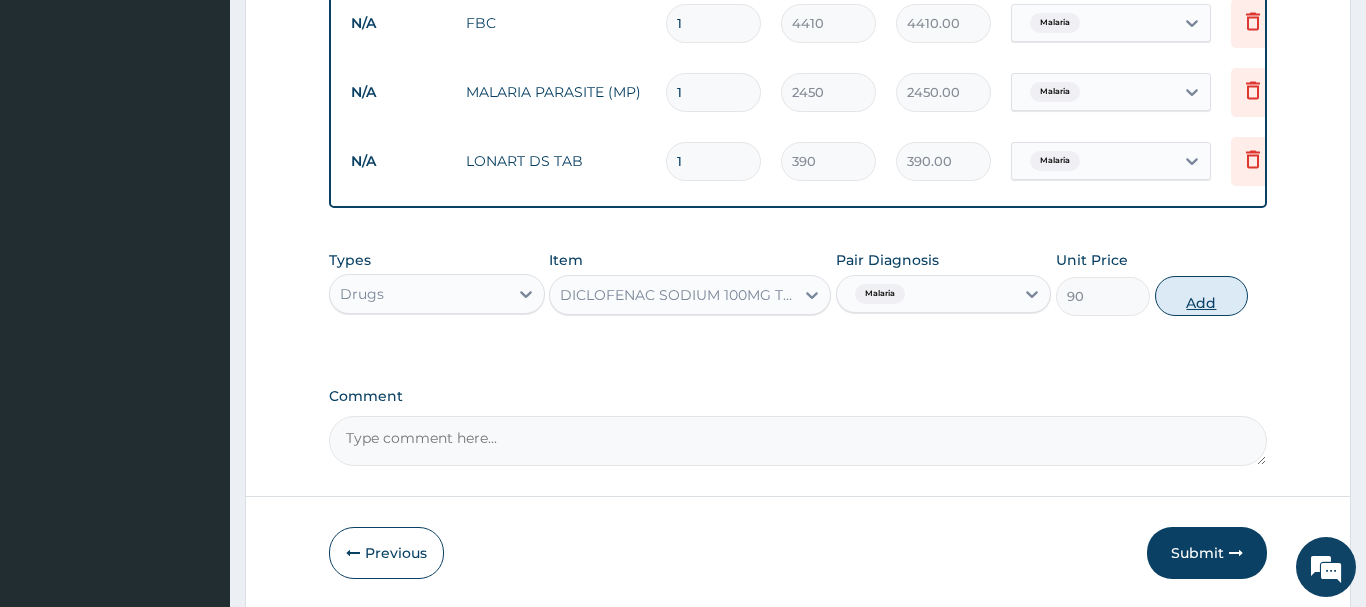 click on "Add" at bounding box center (1202, 296) 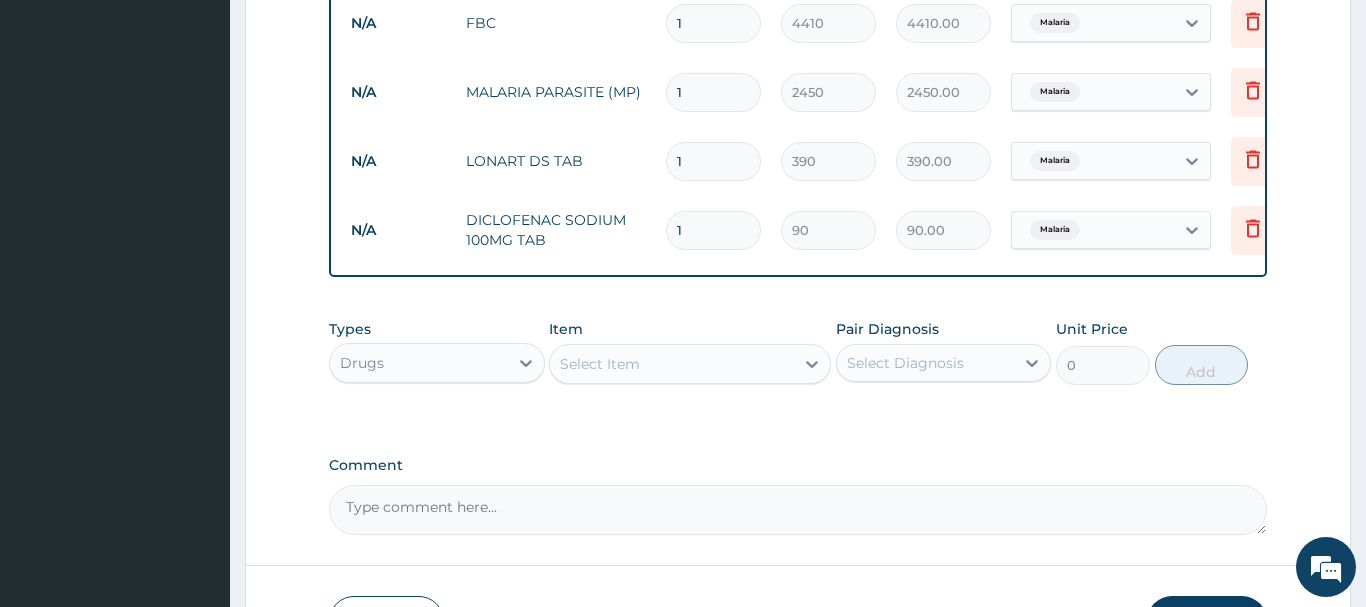 type on "10" 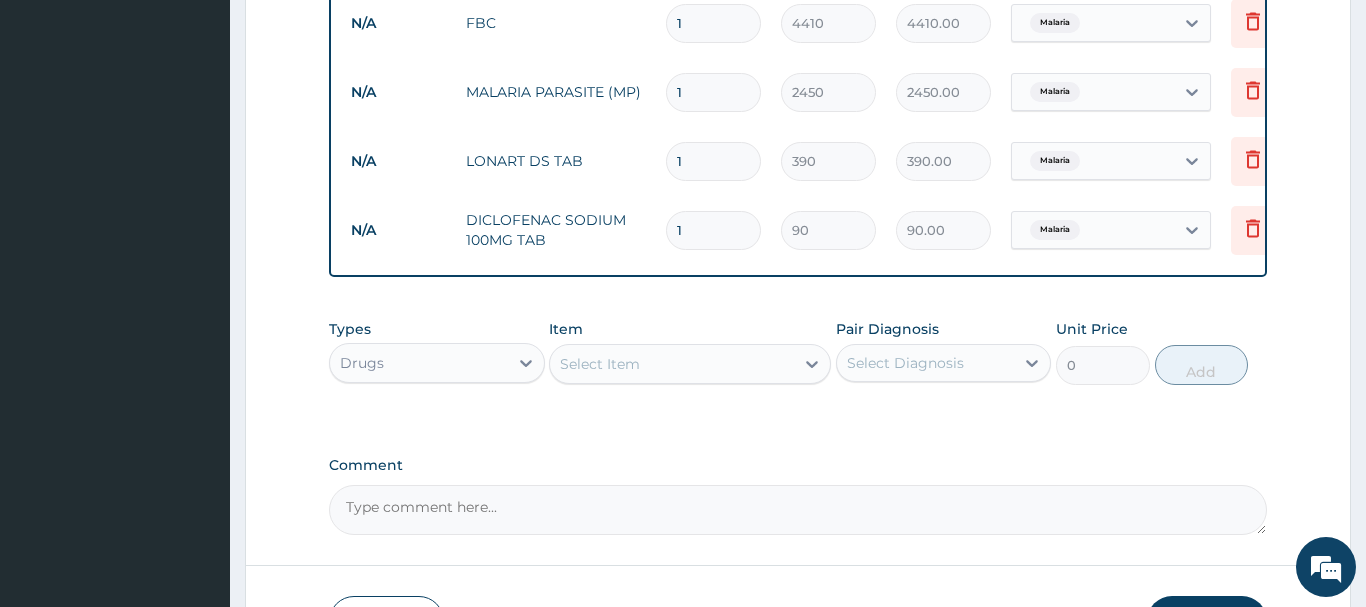 type on "900.00" 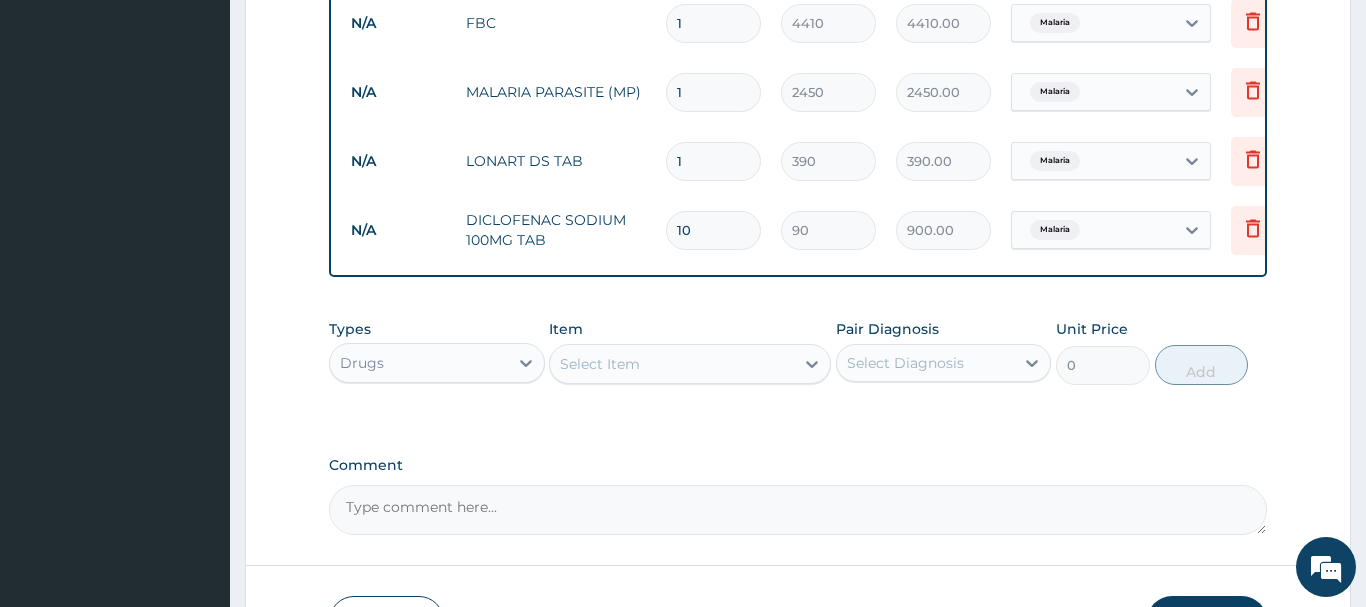 type on "10" 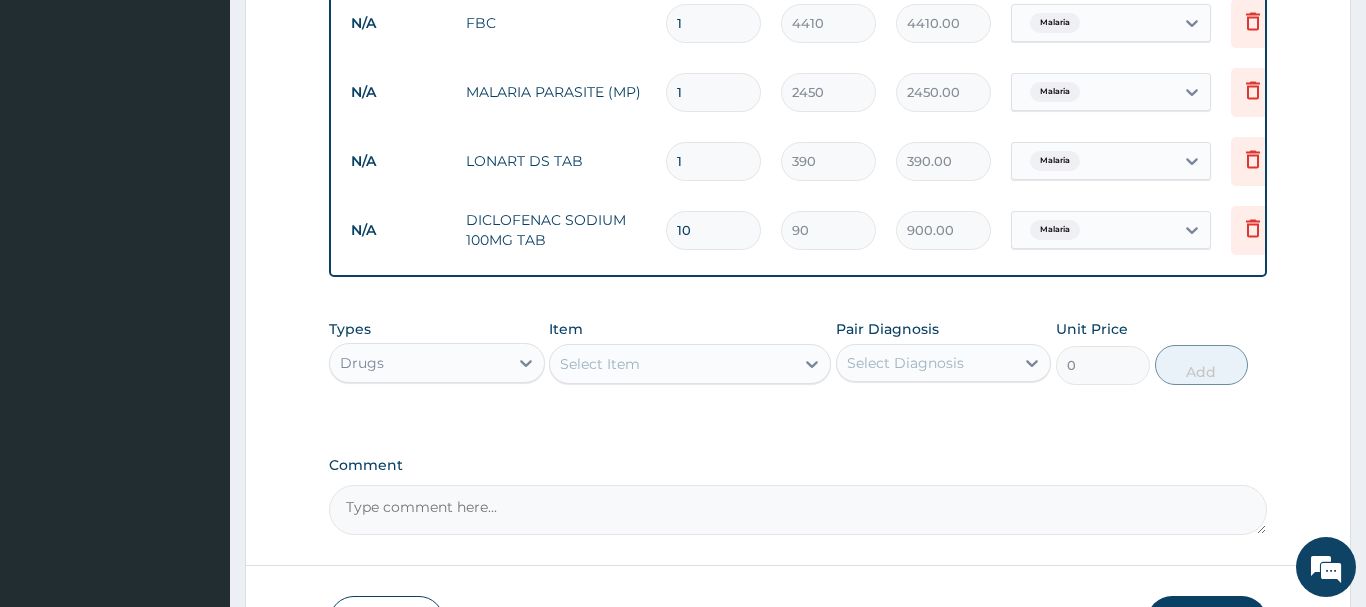 click on "Select Item" at bounding box center [672, 364] 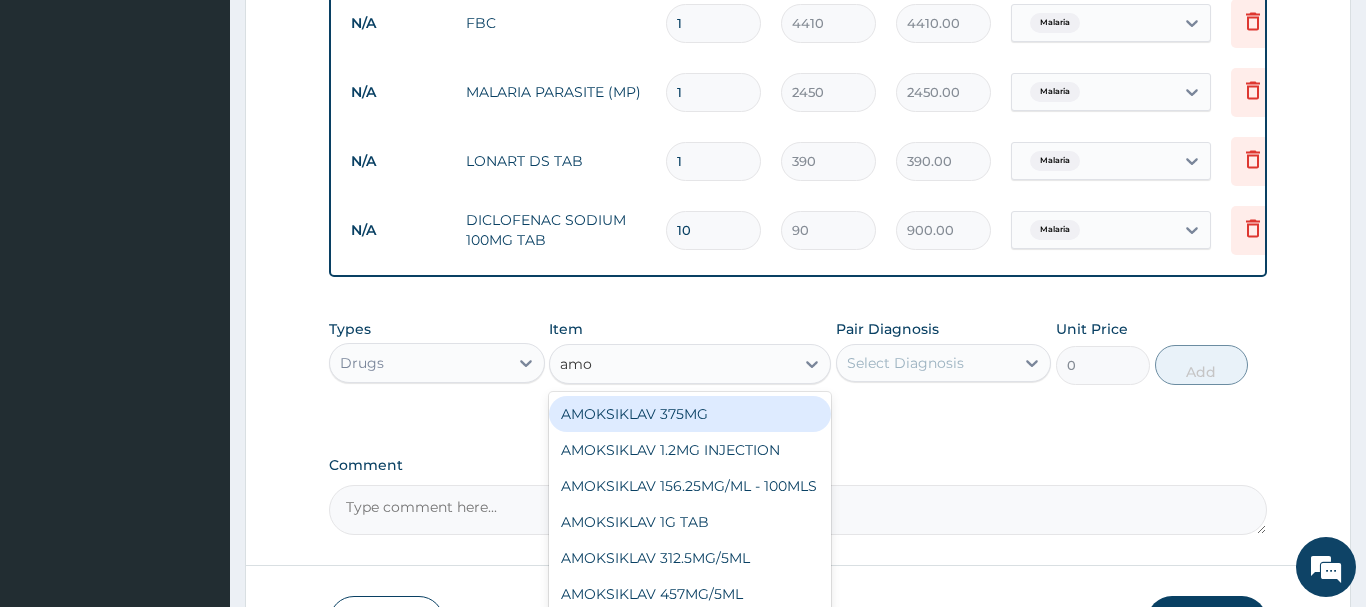 type on "amox" 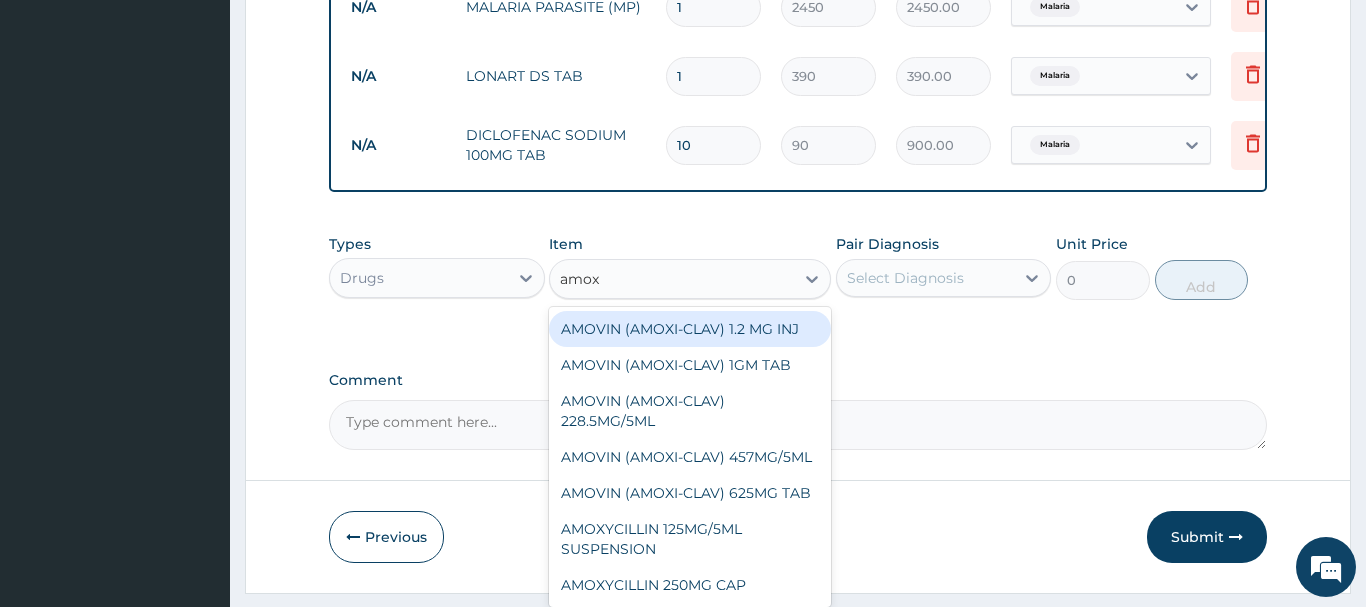 scroll, scrollTop: 1016, scrollLeft: 0, axis: vertical 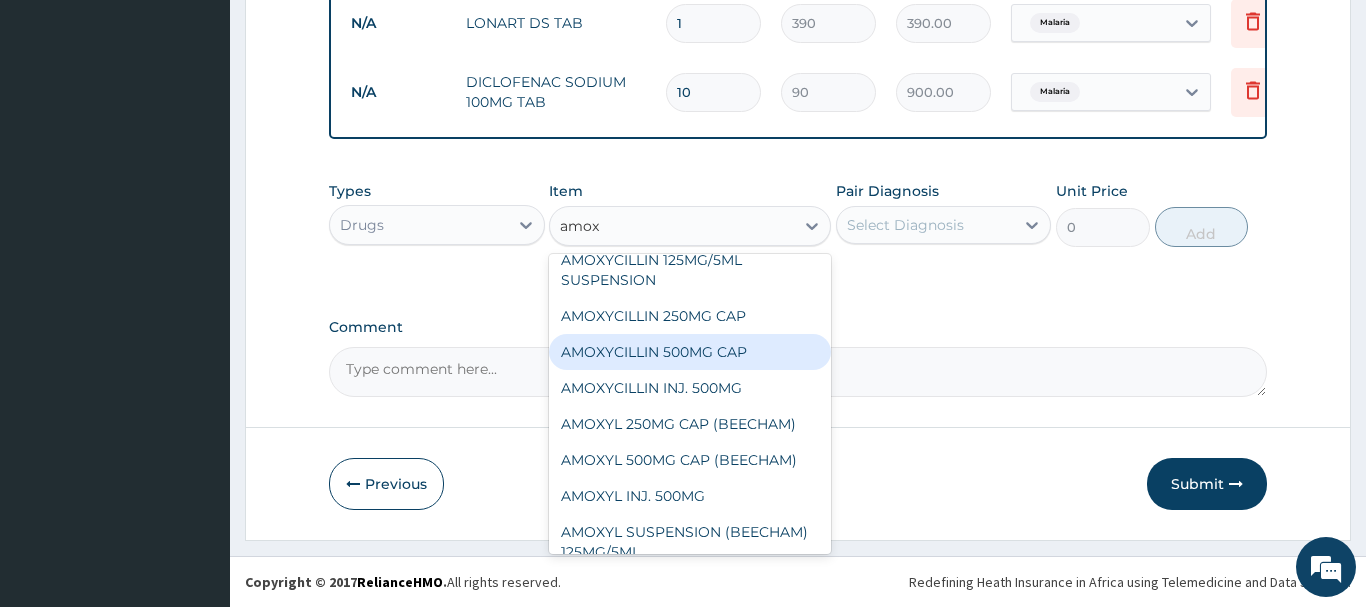 click on "AMOXYCILLIN 500MG CAP" at bounding box center [690, 352] 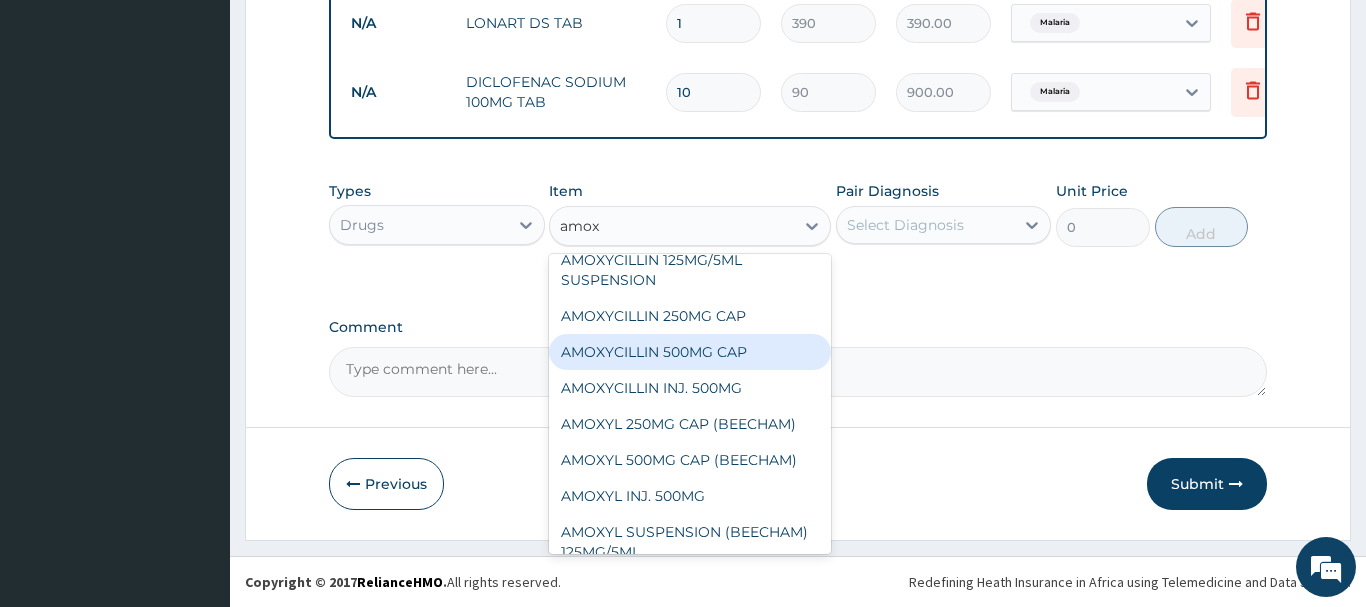 type 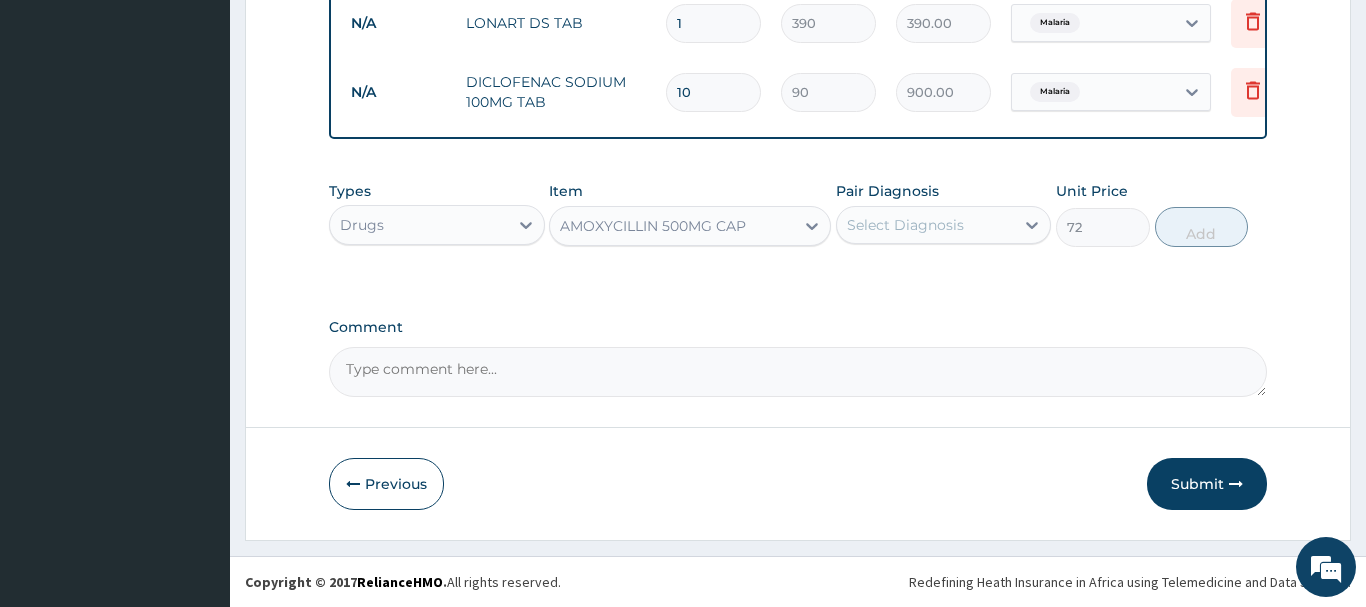 click on "Select Diagnosis" at bounding box center (926, 225) 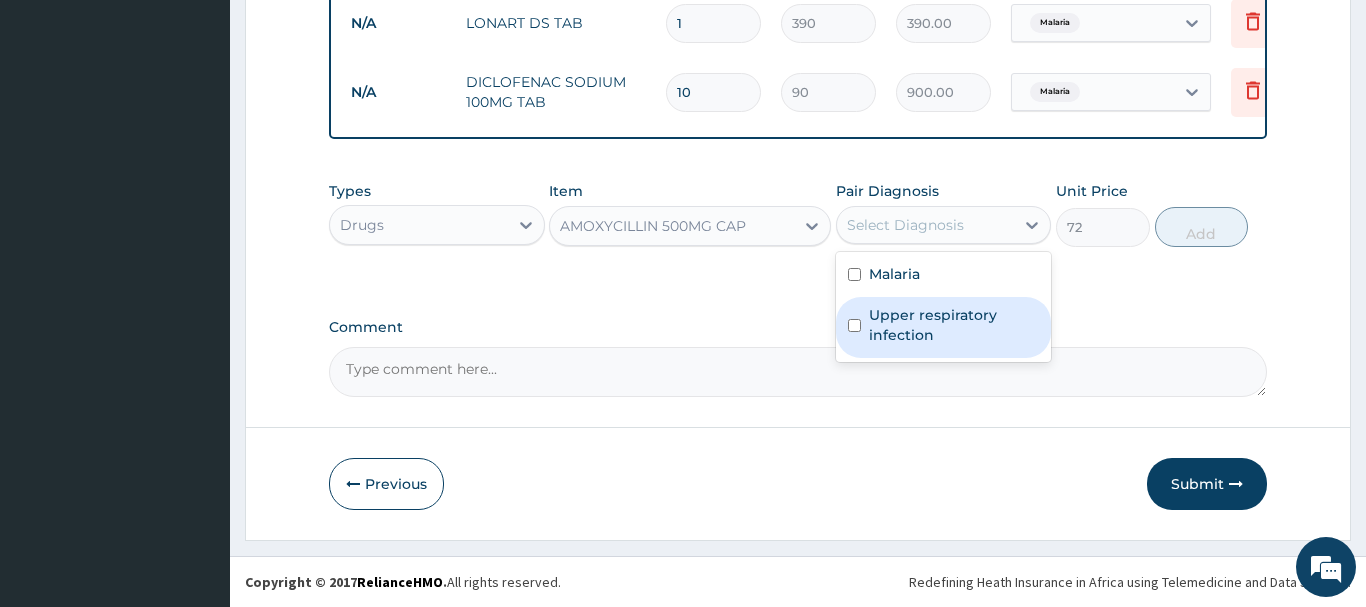 click on "Upper respiratory infection" at bounding box center [954, 325] 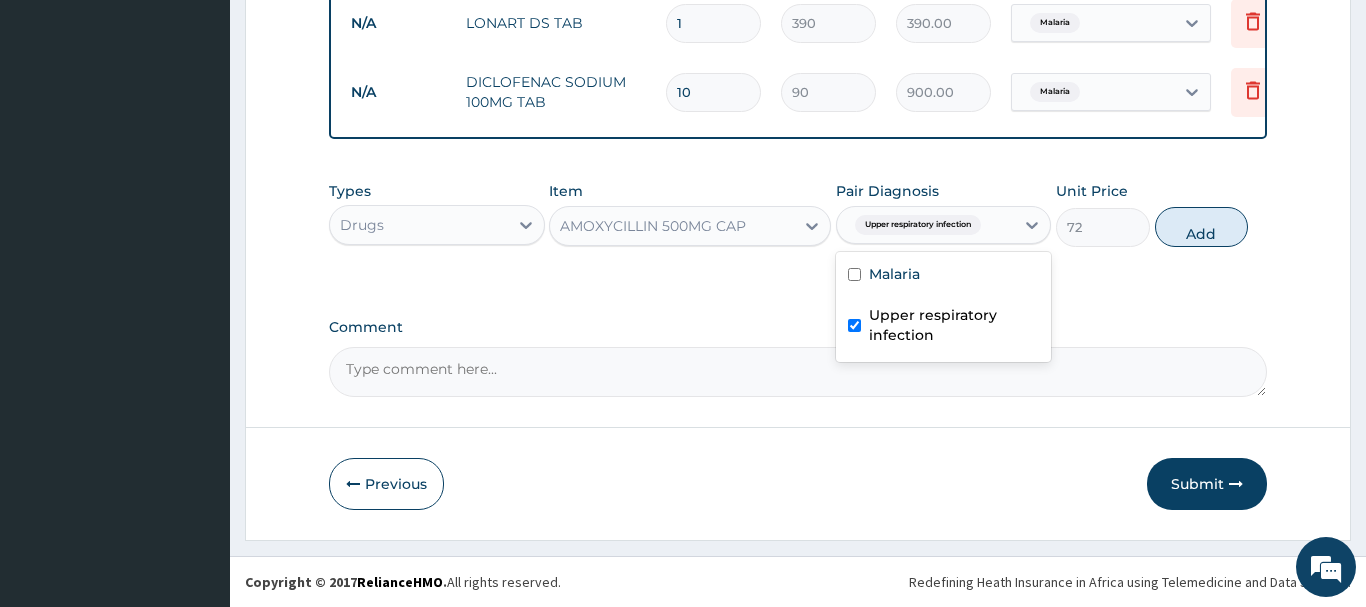 checkbox on "true" 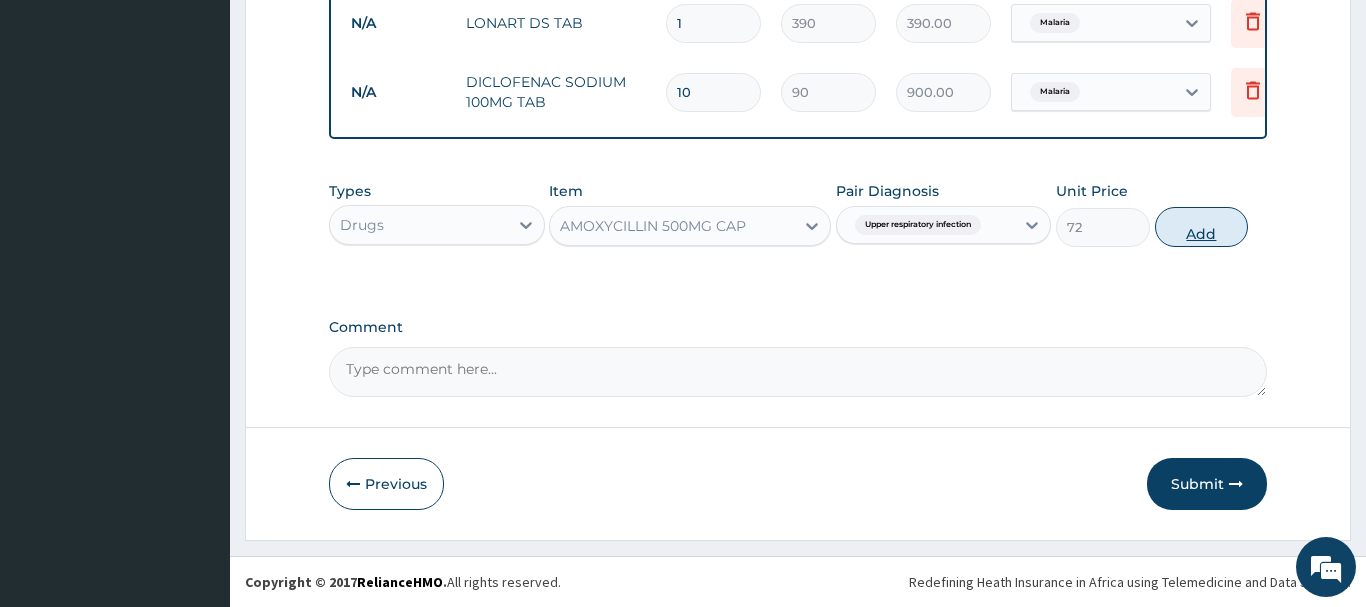 click on "Add" at bounding box center [1202, 227] 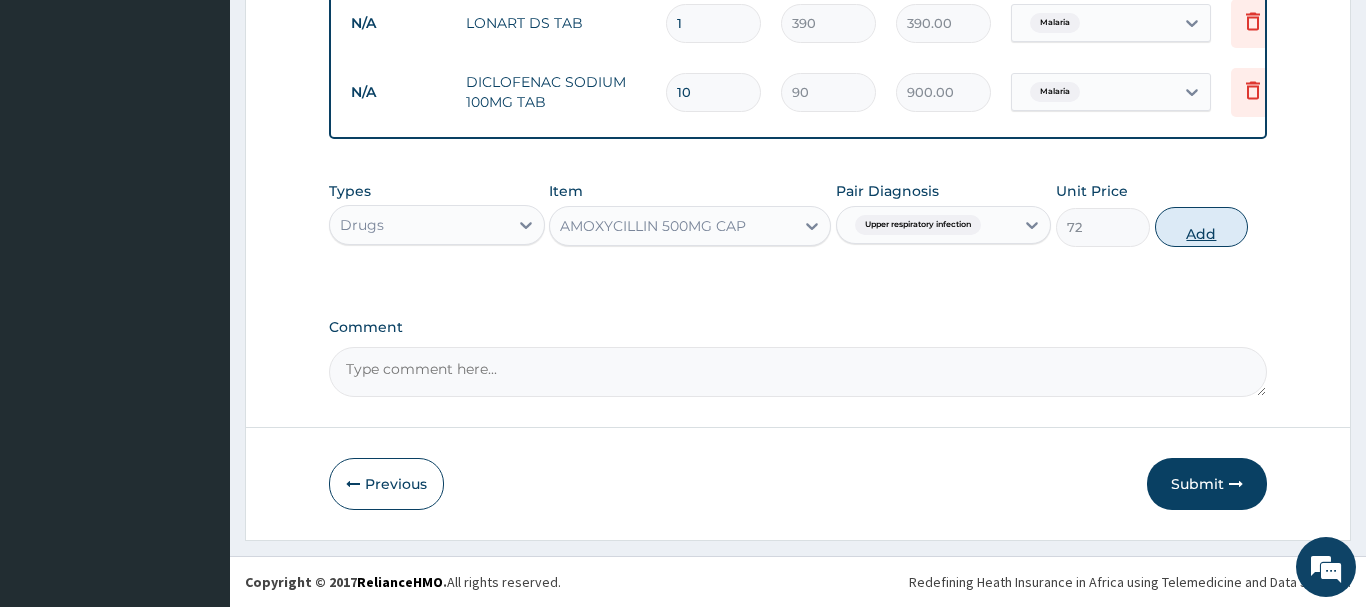 type on "0" 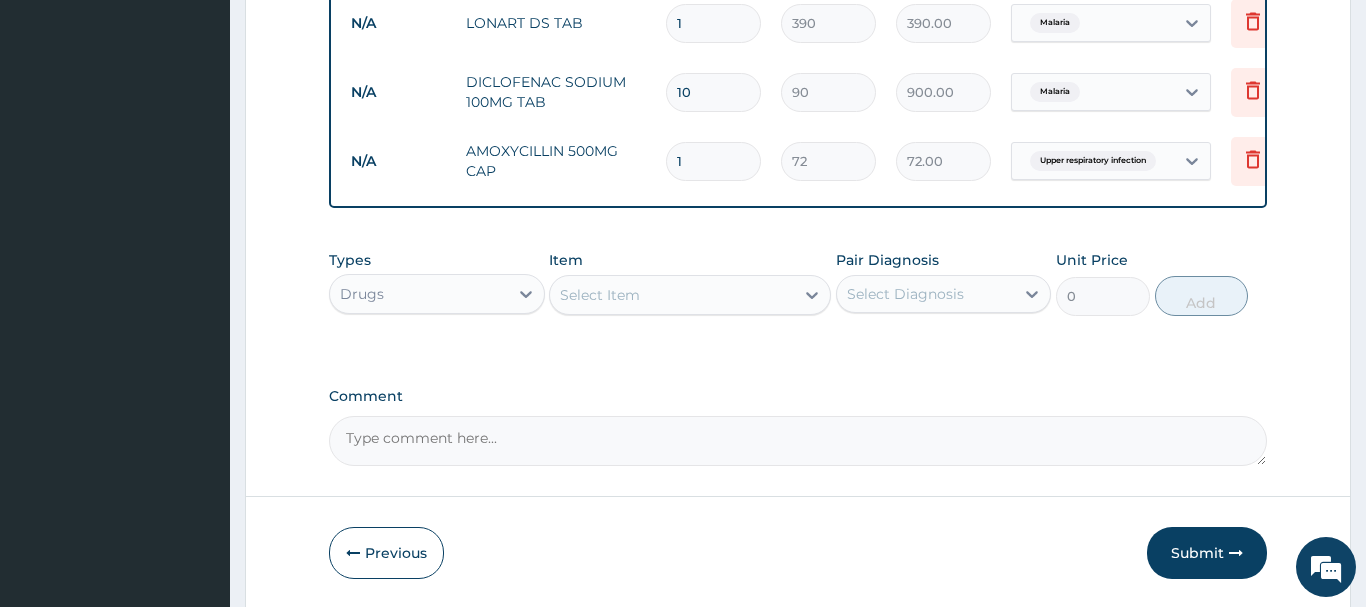 type on "15" 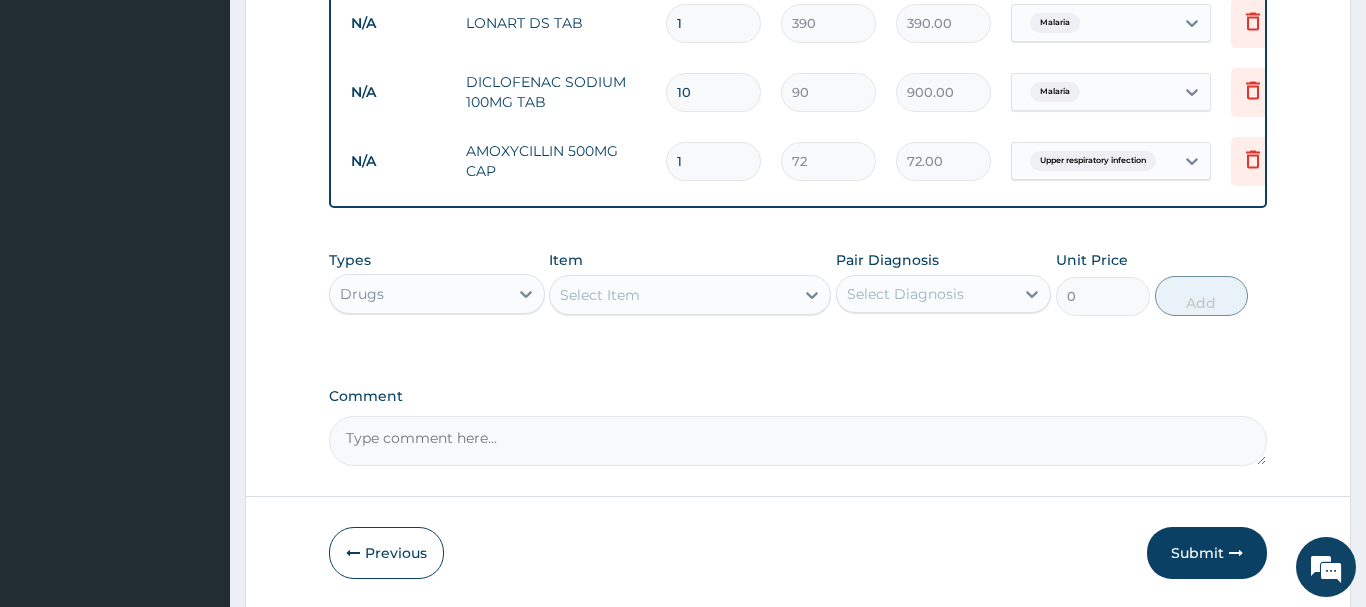 type on "1080.00" 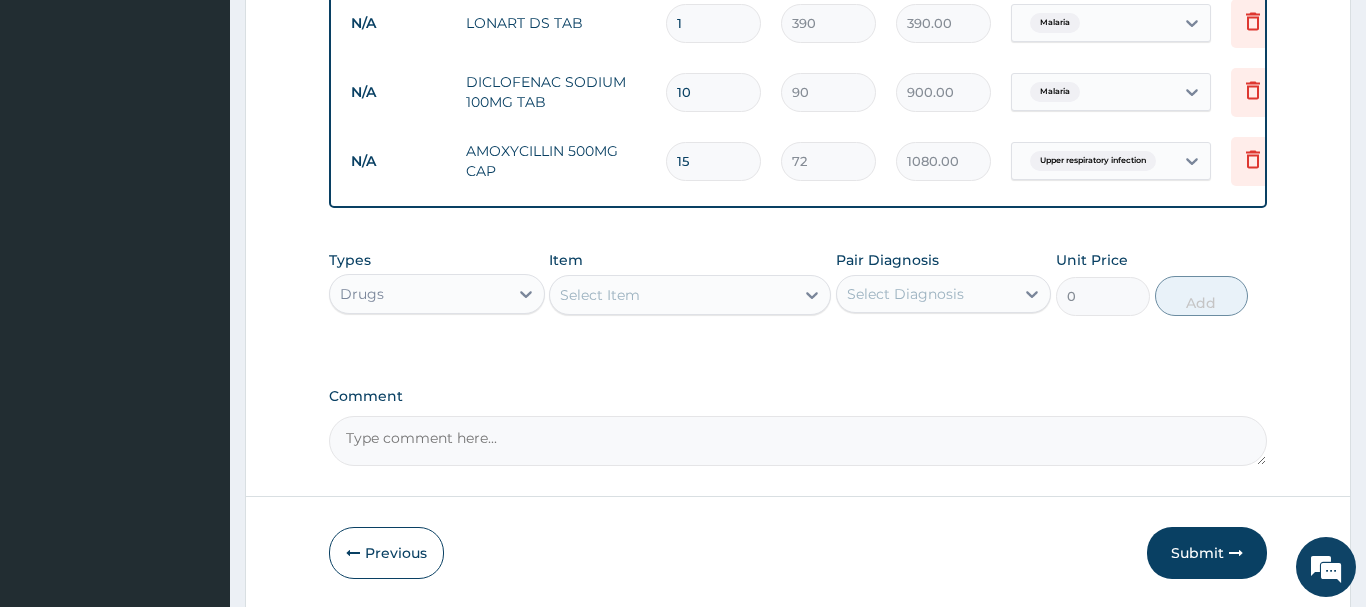 type on "15" 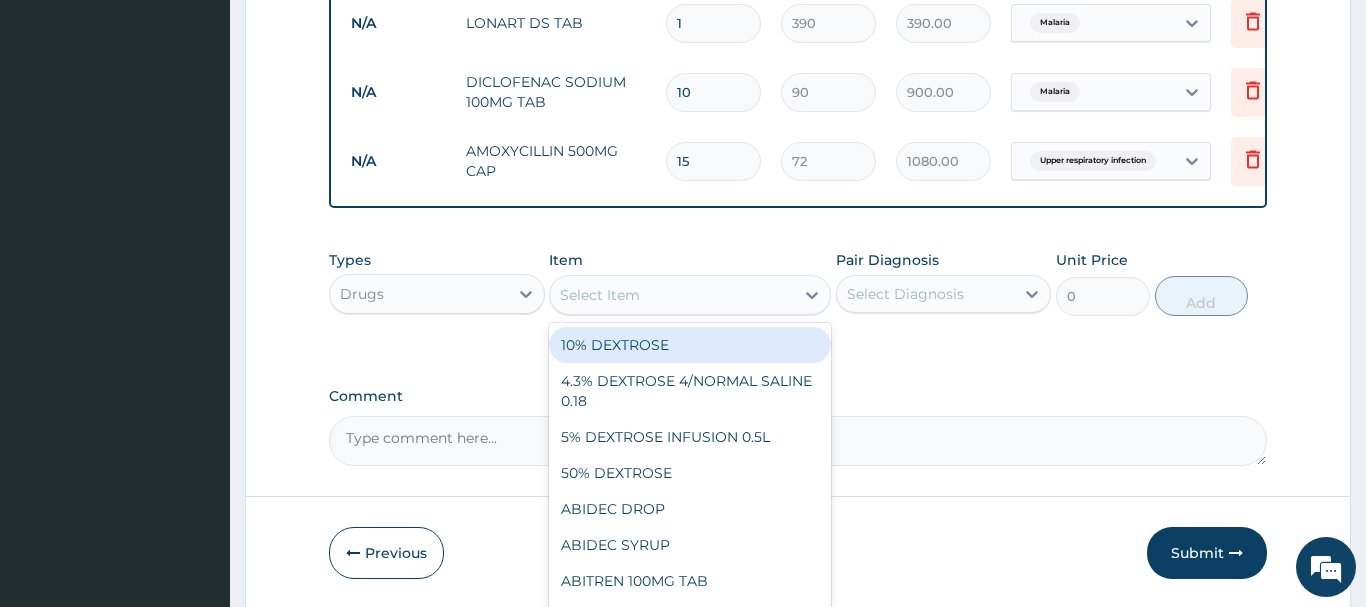 click on "Select Item" at bounding box center [672, 295] 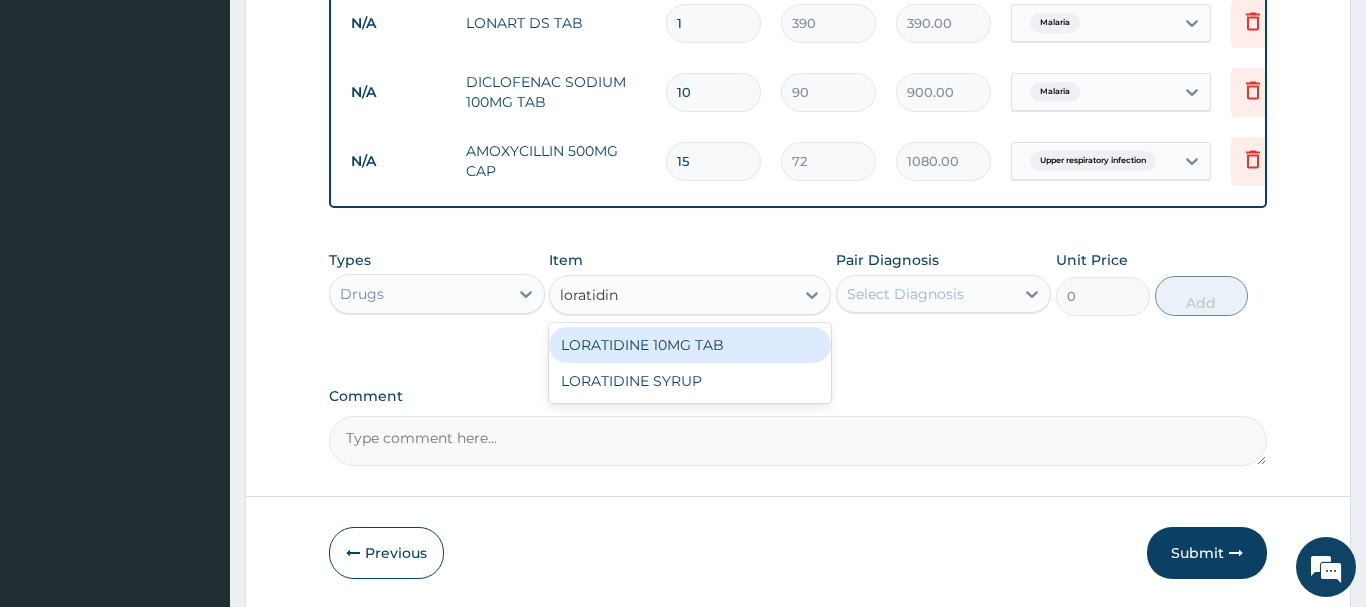 type on "loratidine" 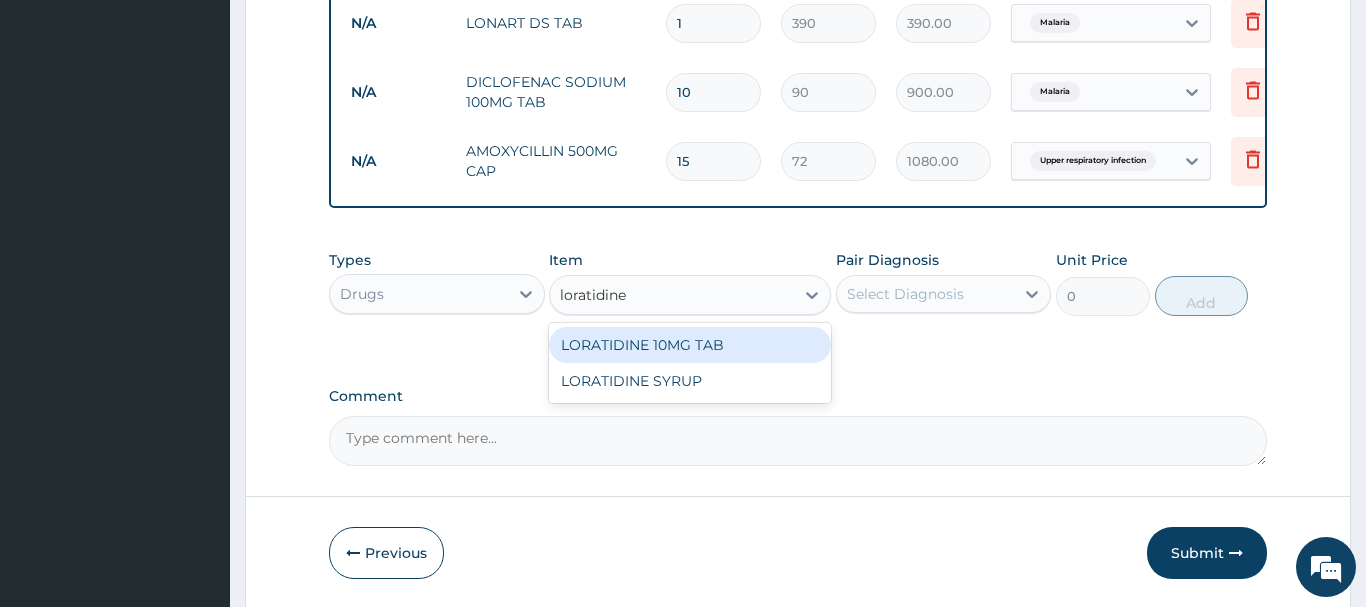 click on "LORATIDINE 10MG TAB" at bounding box center [690, 345] 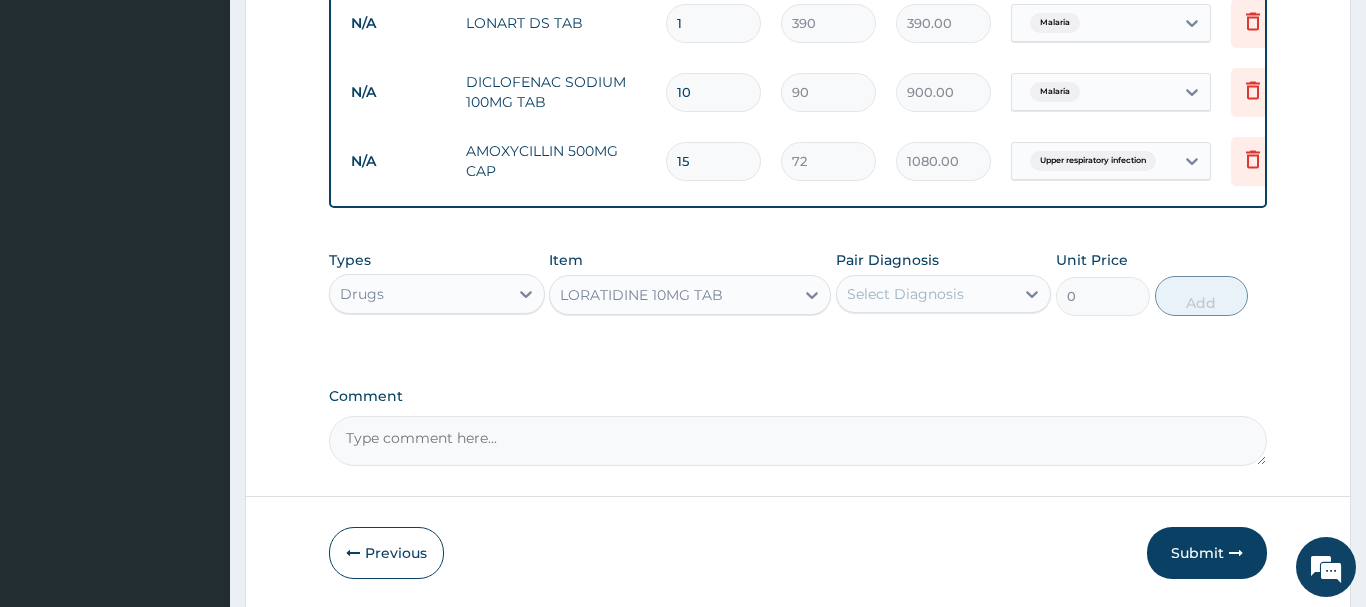 type 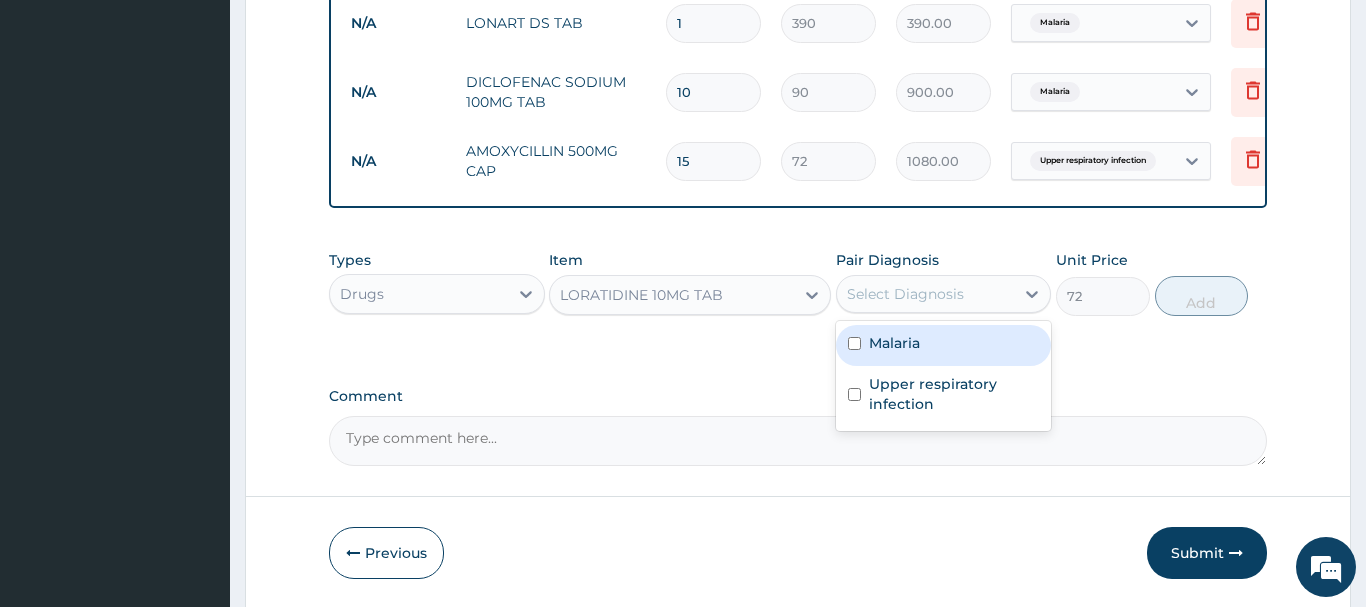 click on "Select Diagnosis" at bounding box center [905, 294] 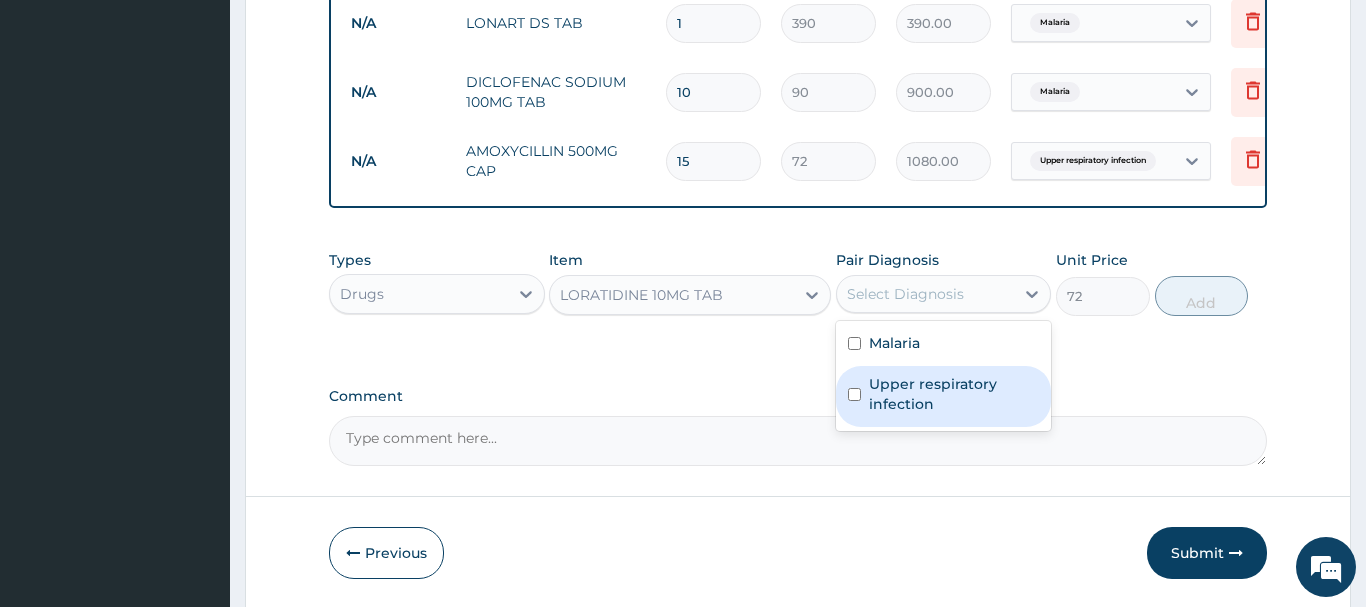 click on "Upper respiratory infection" at bounding box center (954, 394) 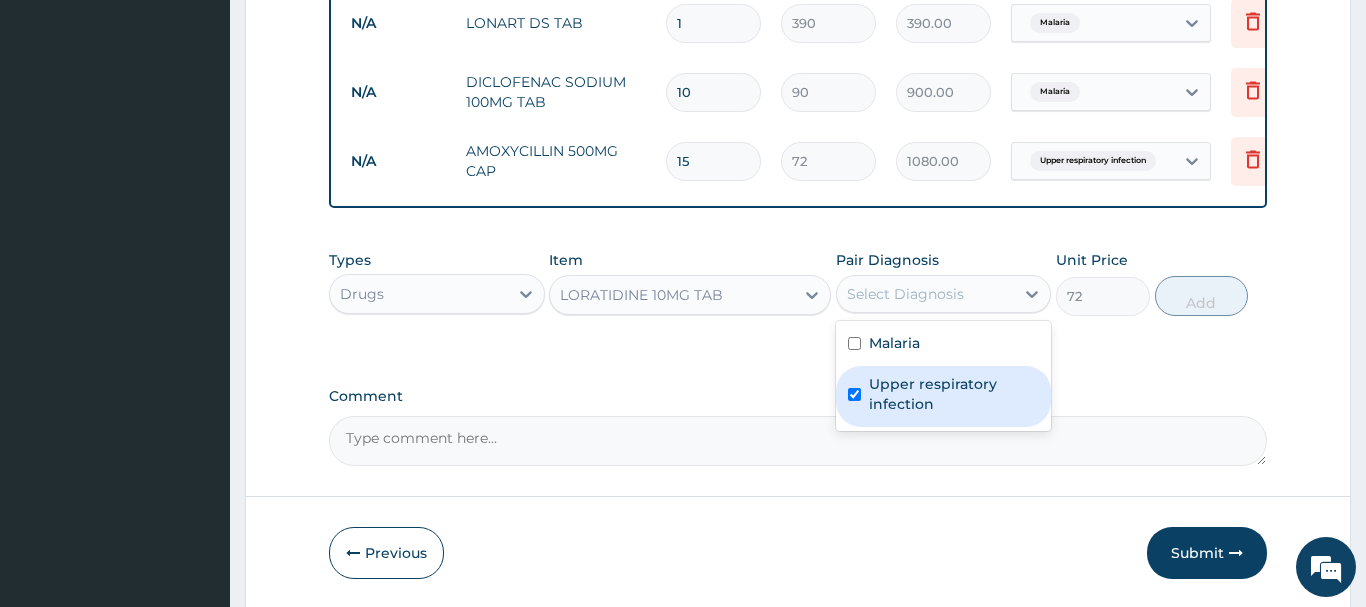 checkbox on "true" 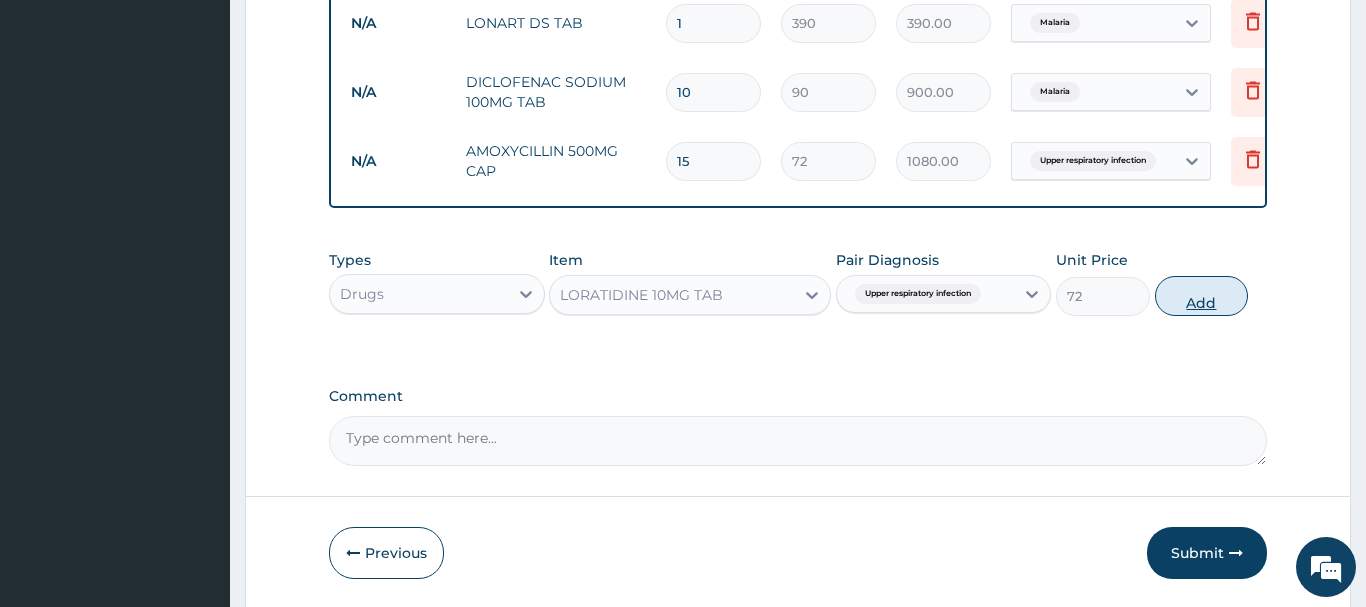 click on "Add" at bounding box center [1202, 296] 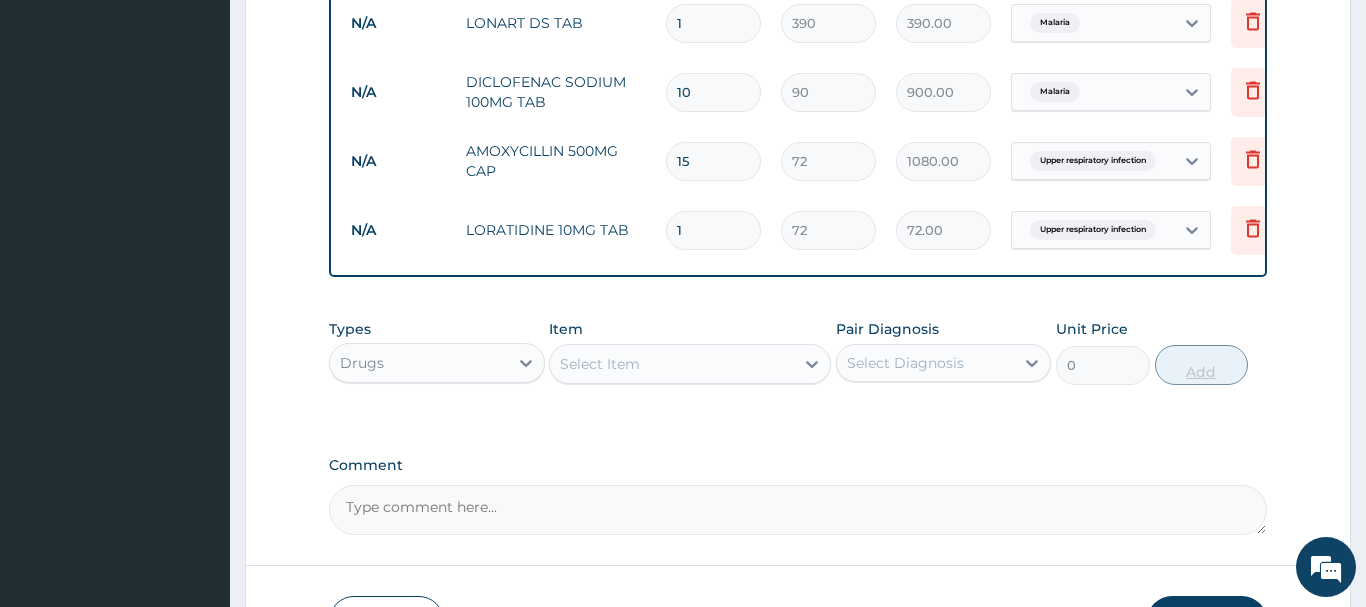 type 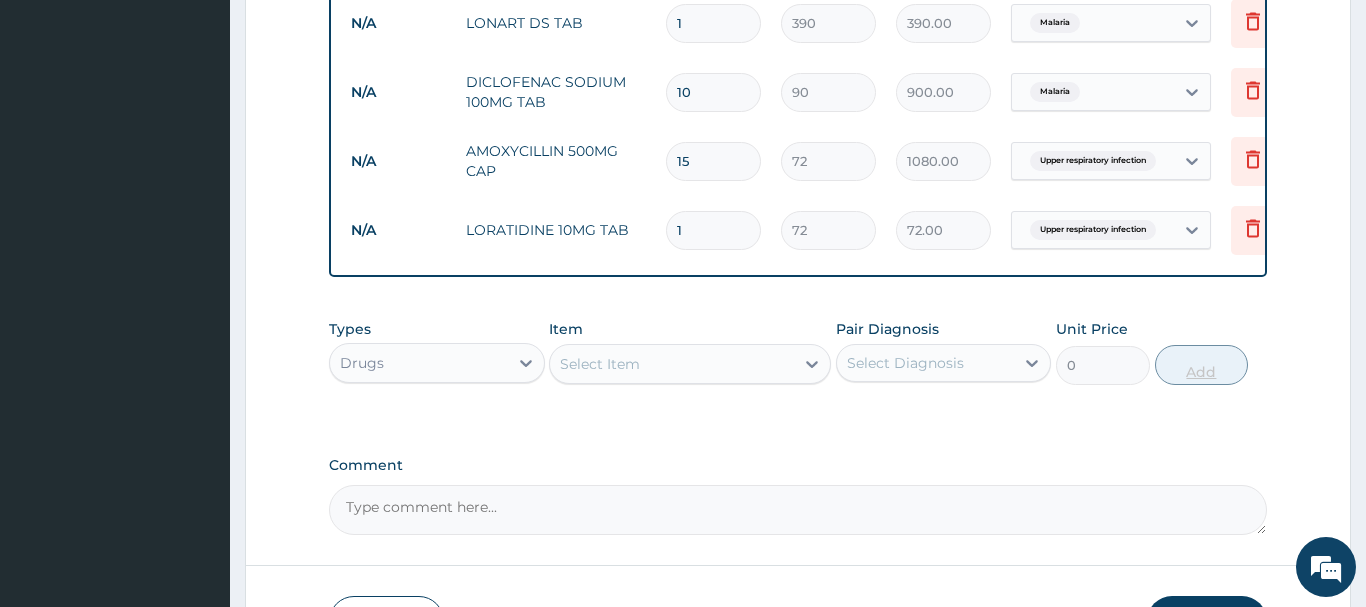 type on "0.00" 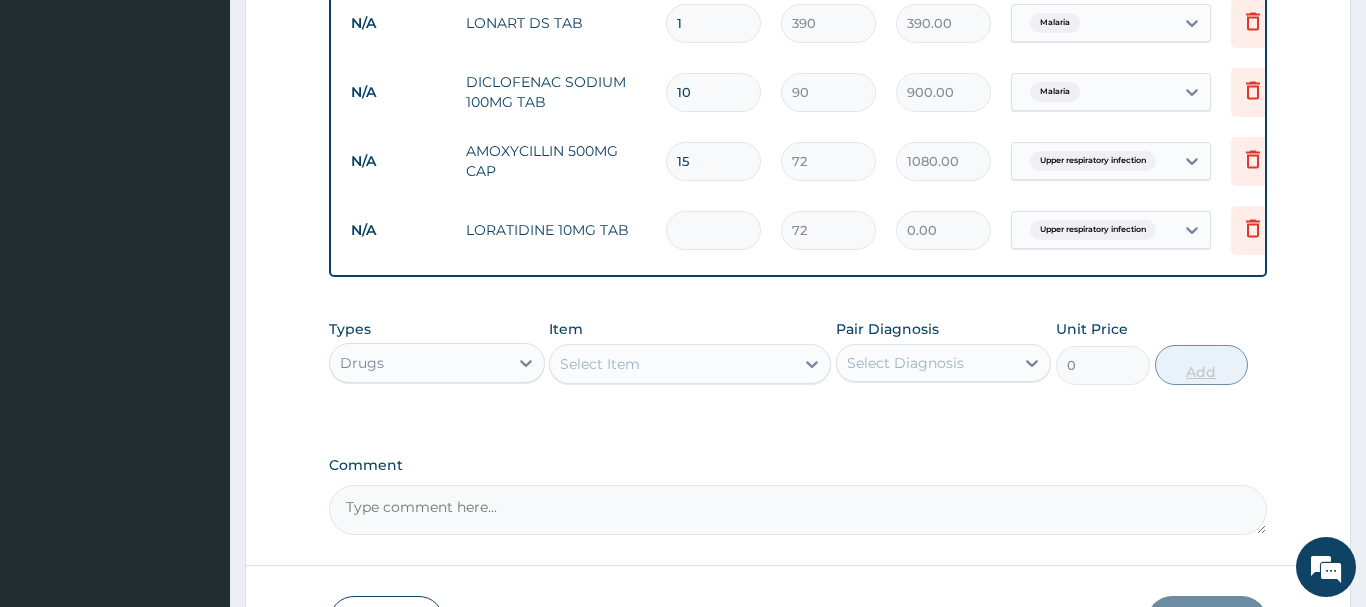 type on "5" 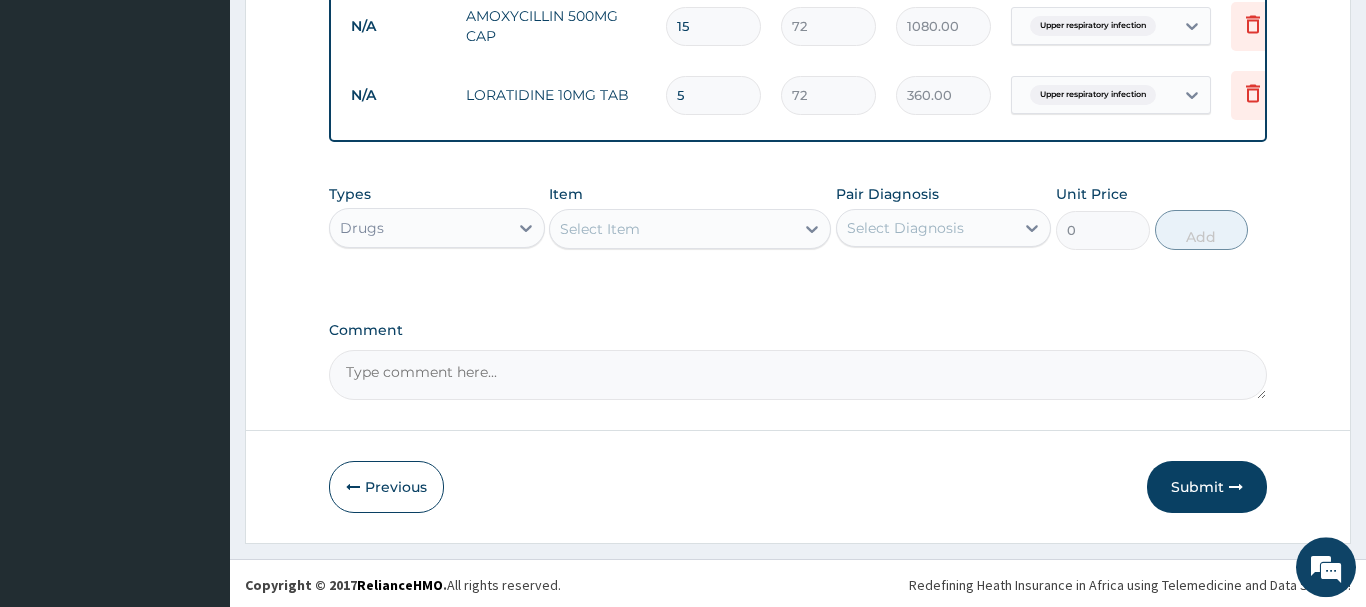scroll, scrollTop: 1154, scrollLeft: 0, axis: vertical 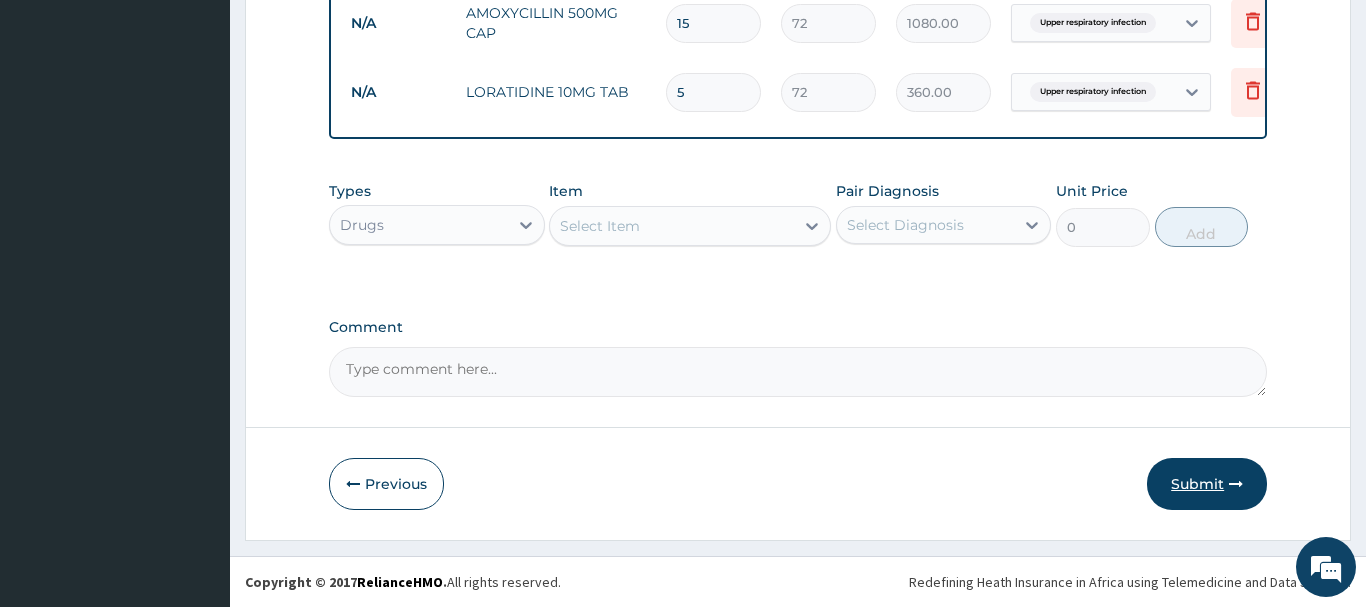 type on "5" 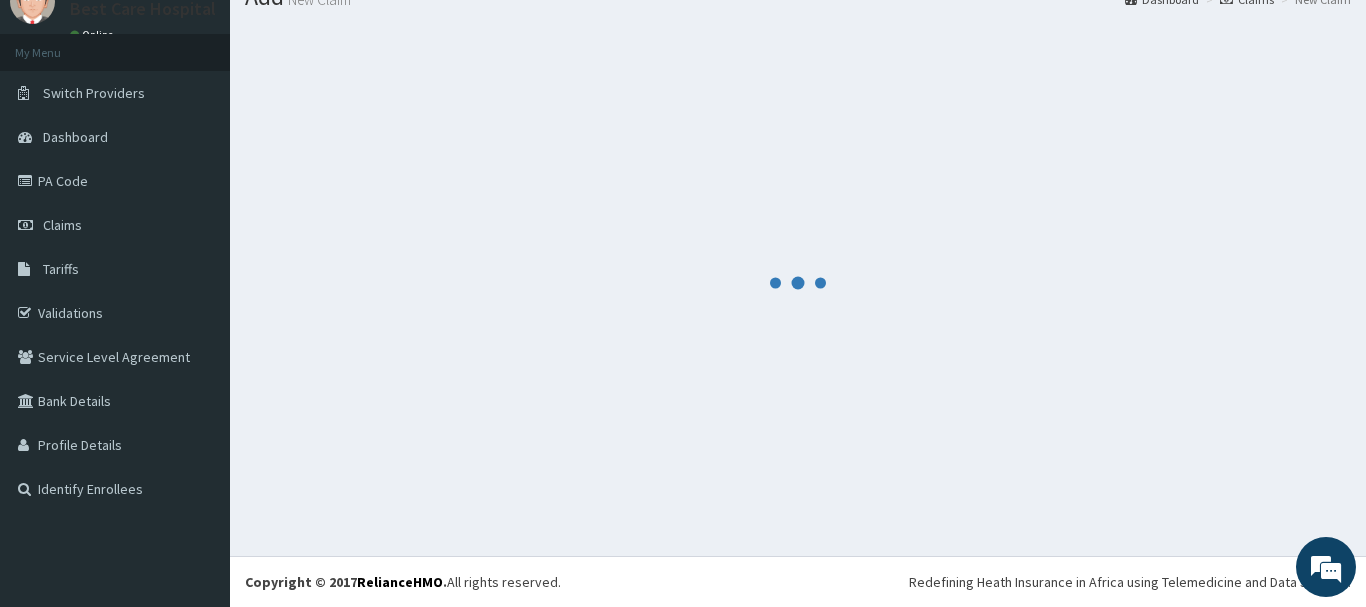 scroll, scrollTop: 81, scrollLeft: 0, axis: vertical 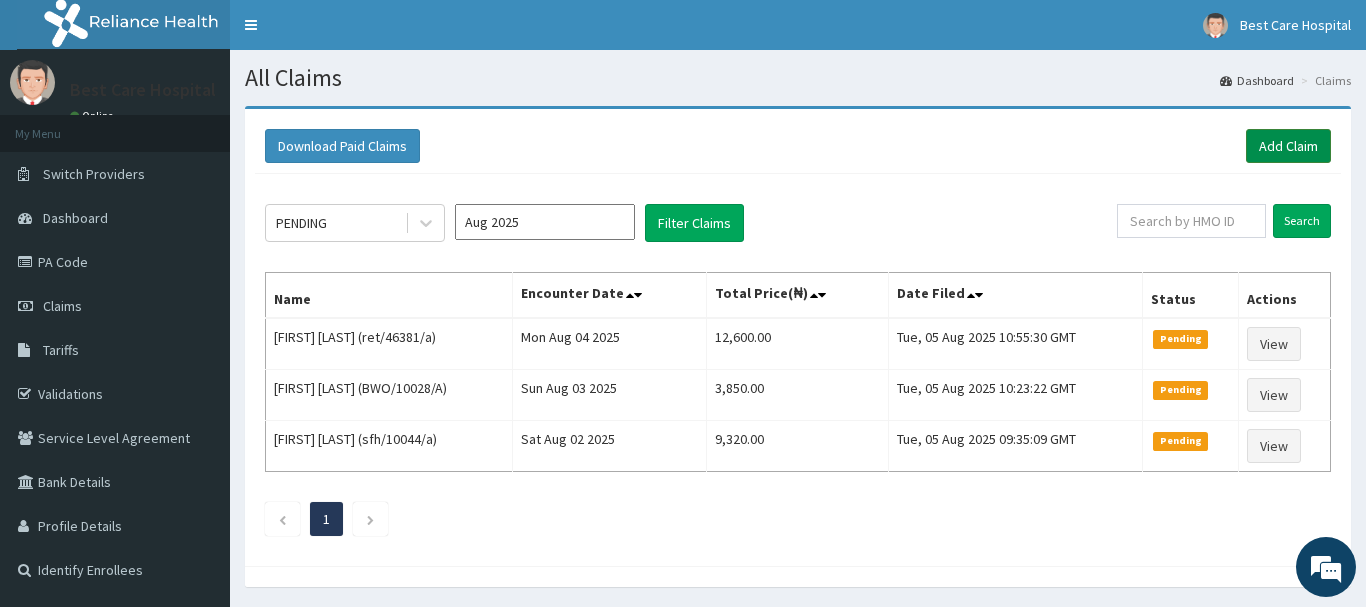 click on "Add Claim" at bounding box center [1288, 146] 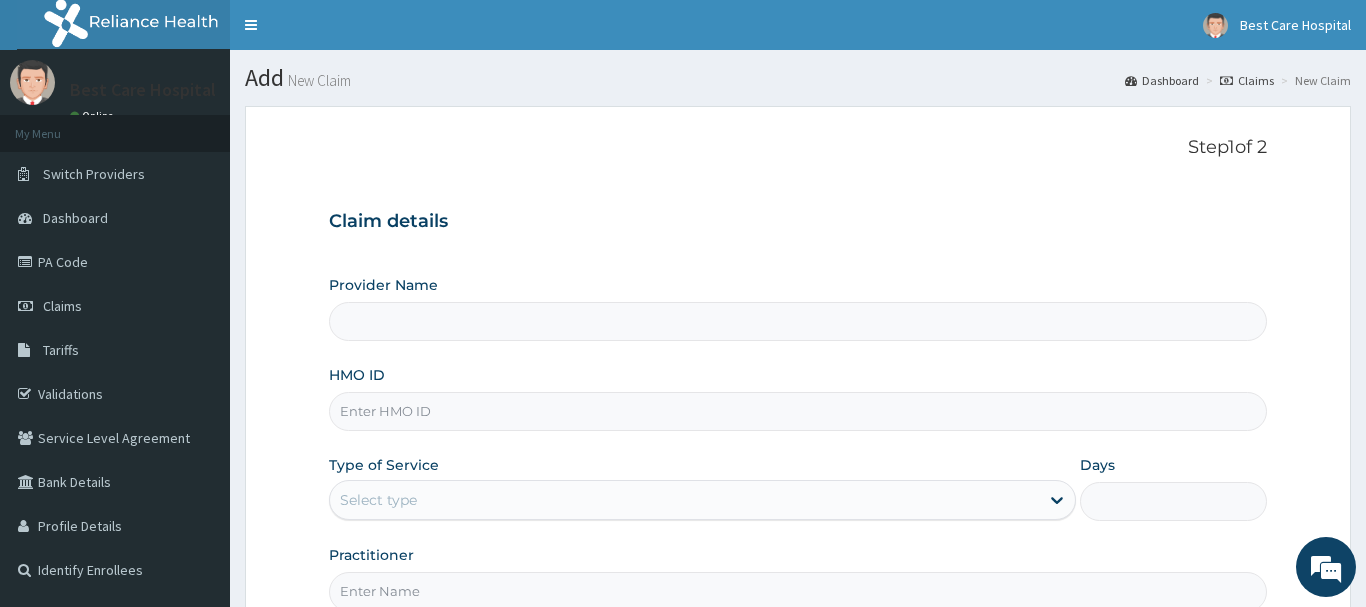 click on "HMO ID" at bounding box center (798, 411) 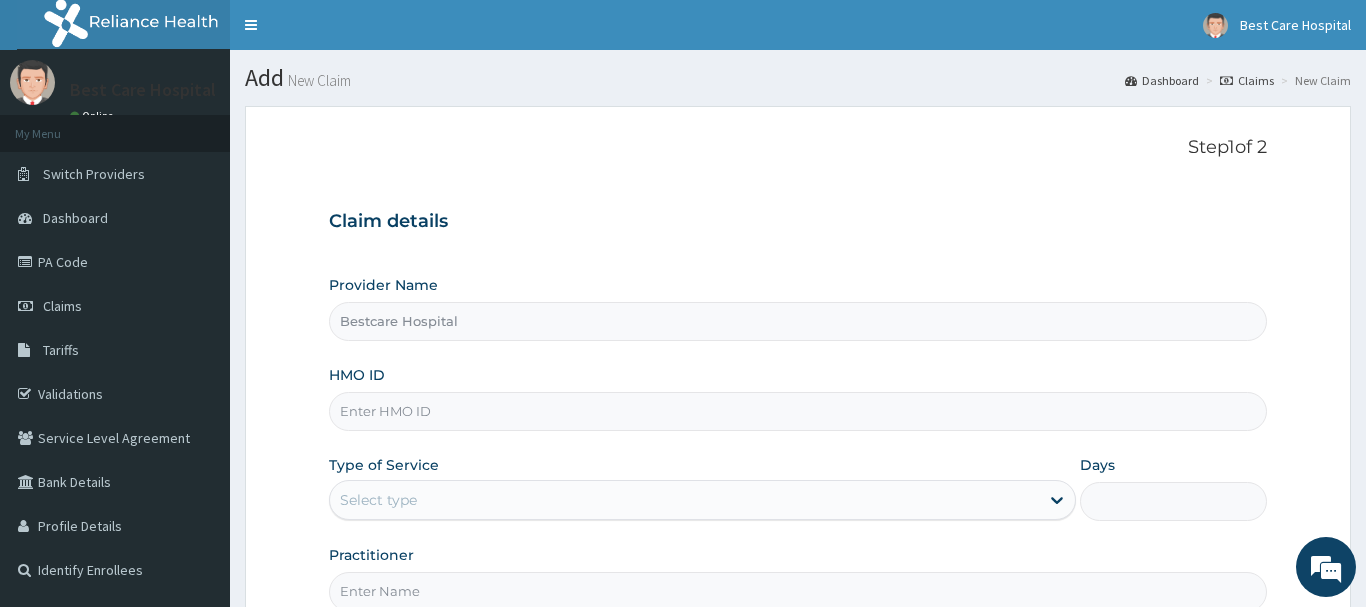 type on "Bestcare Hospital" 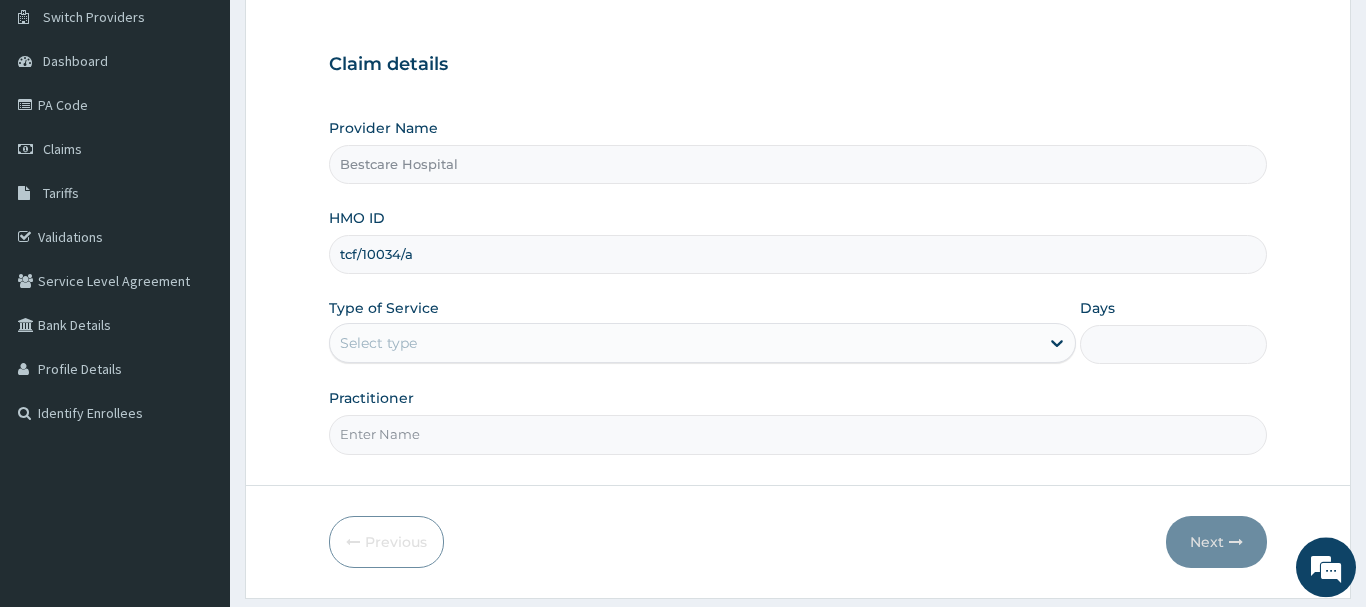 scroll, scrollTop: 204, scrollLeft: 0, axis: vertical 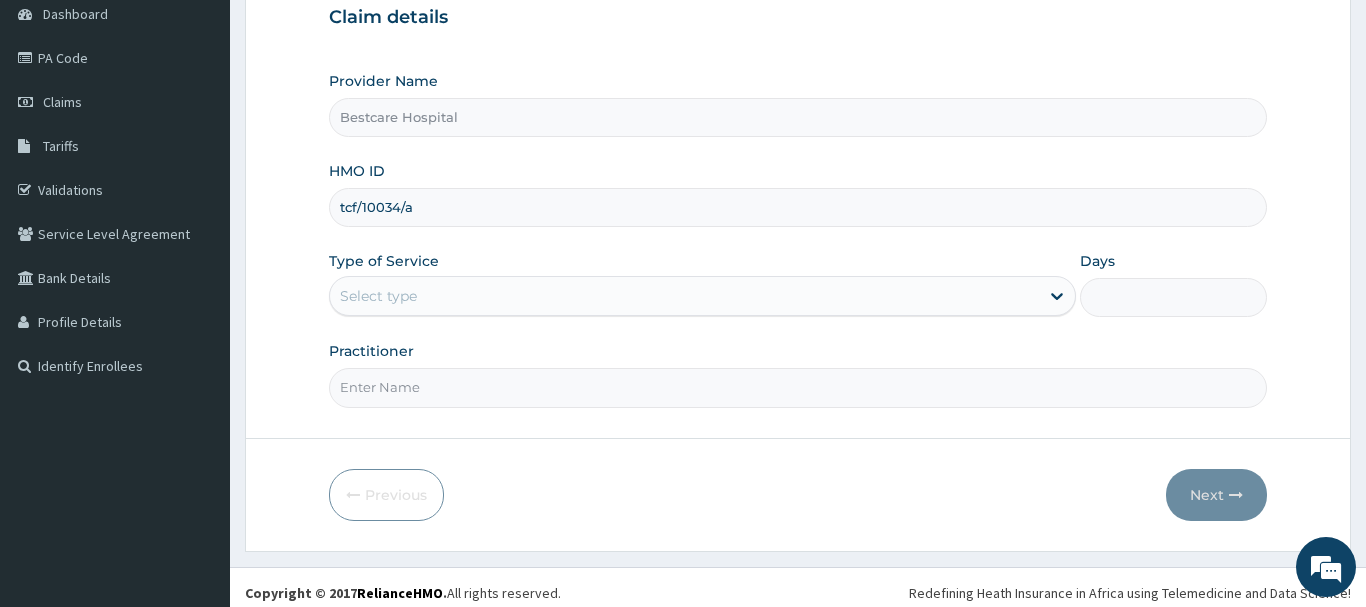 type on "tcf/10034/a" 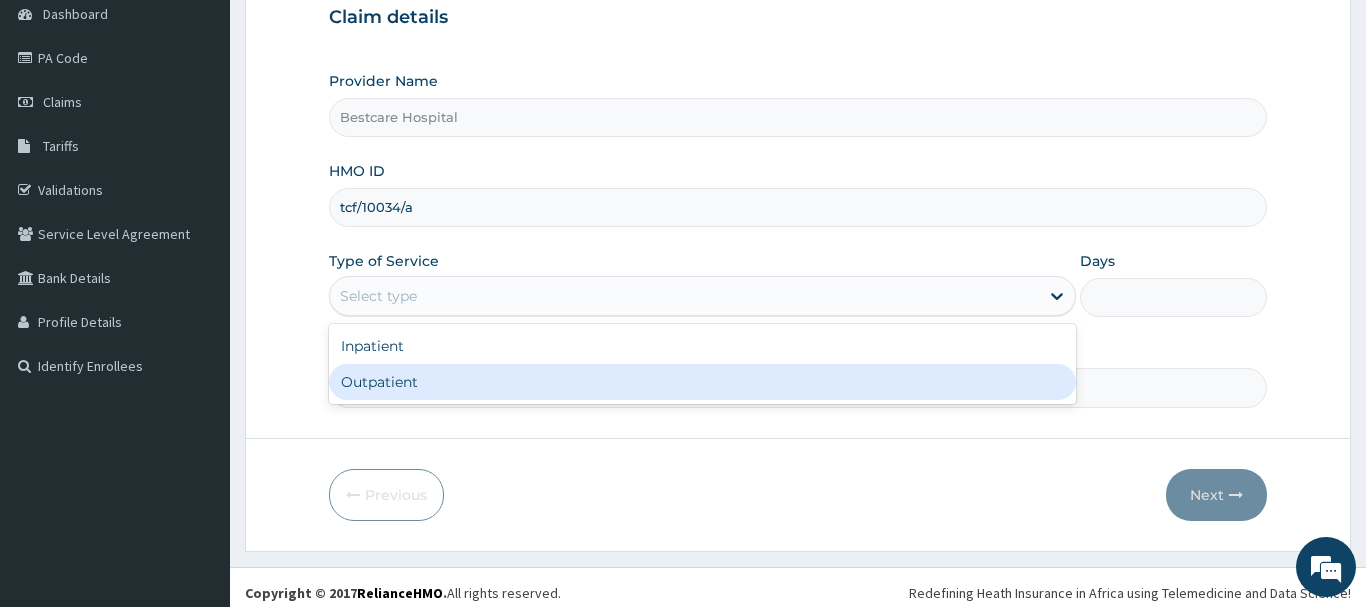 click on "Outpatient" at bounding box center [703, 382] 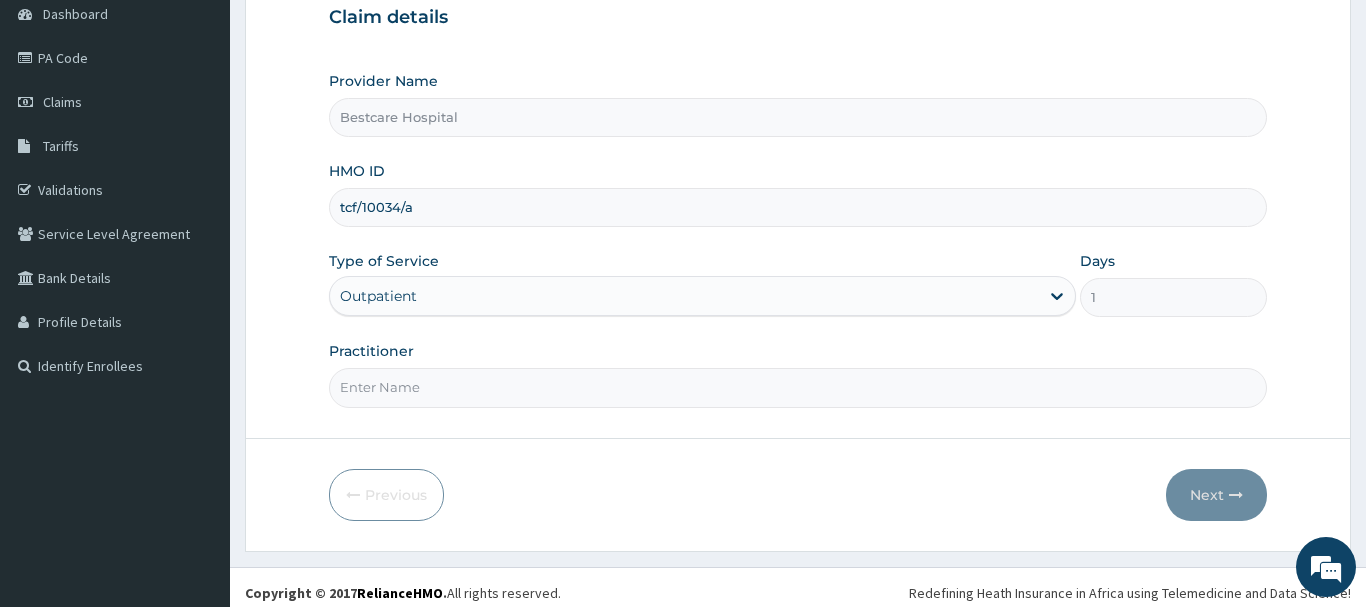 click on "Practitioner" at bounding box center [798, 387] 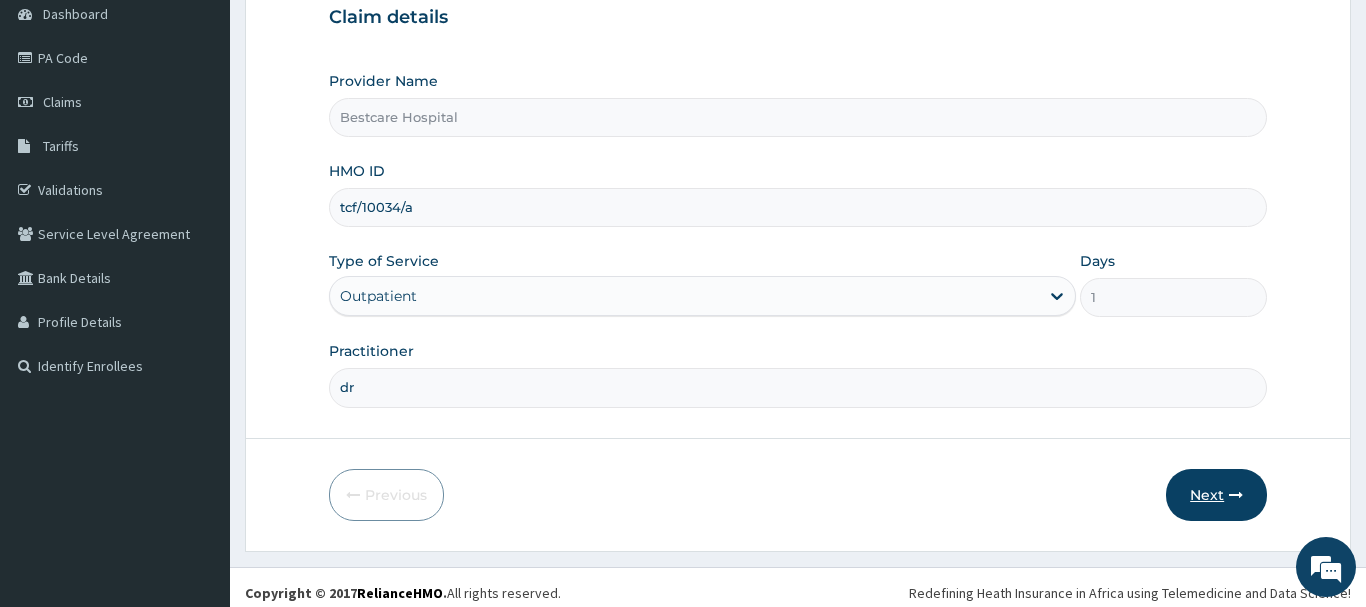 type on "dr" 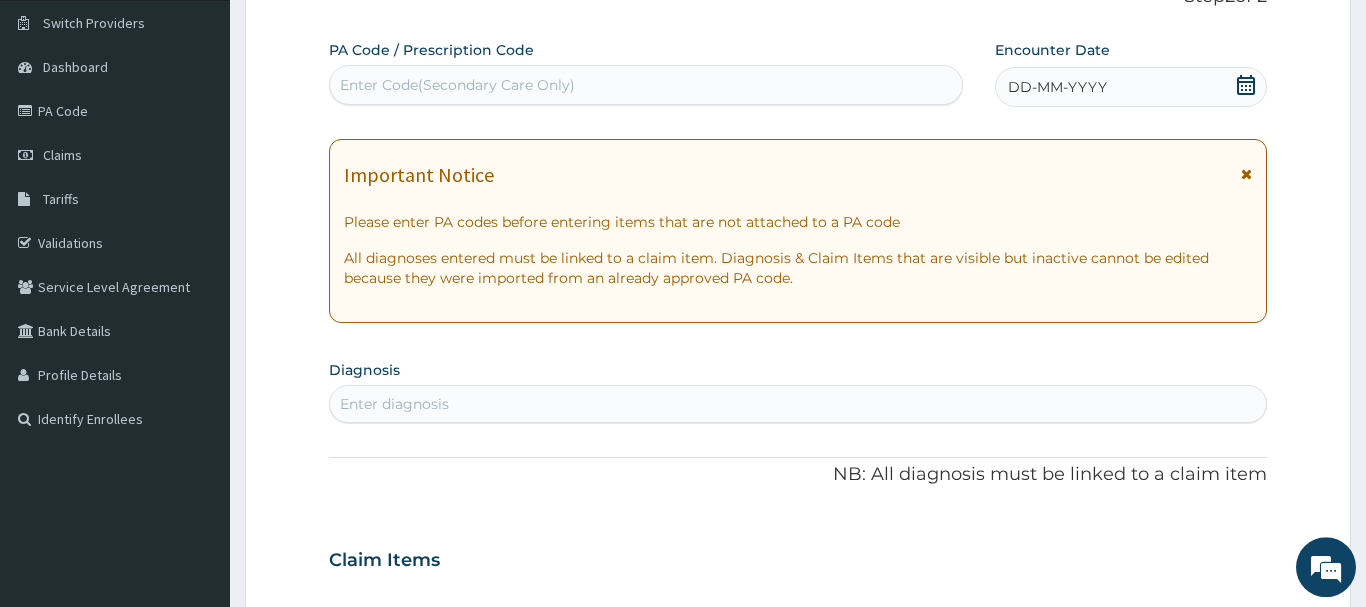 scroll, scrollTop: 0, scrollLeft: 0, axis: both 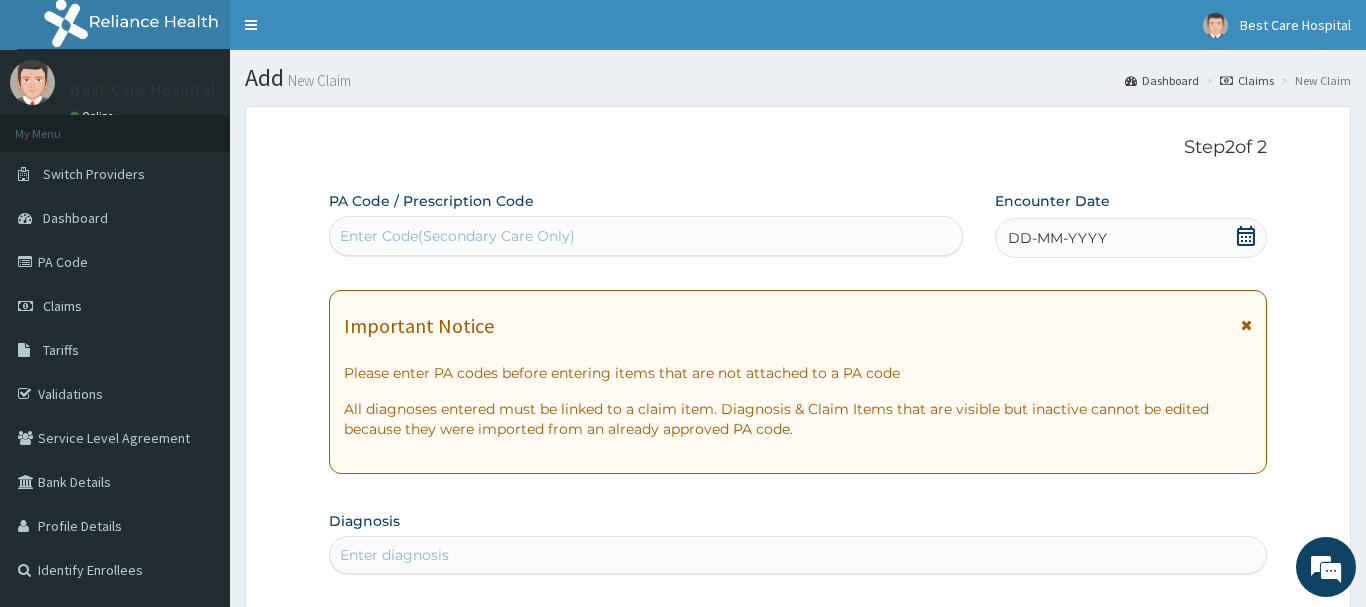 click 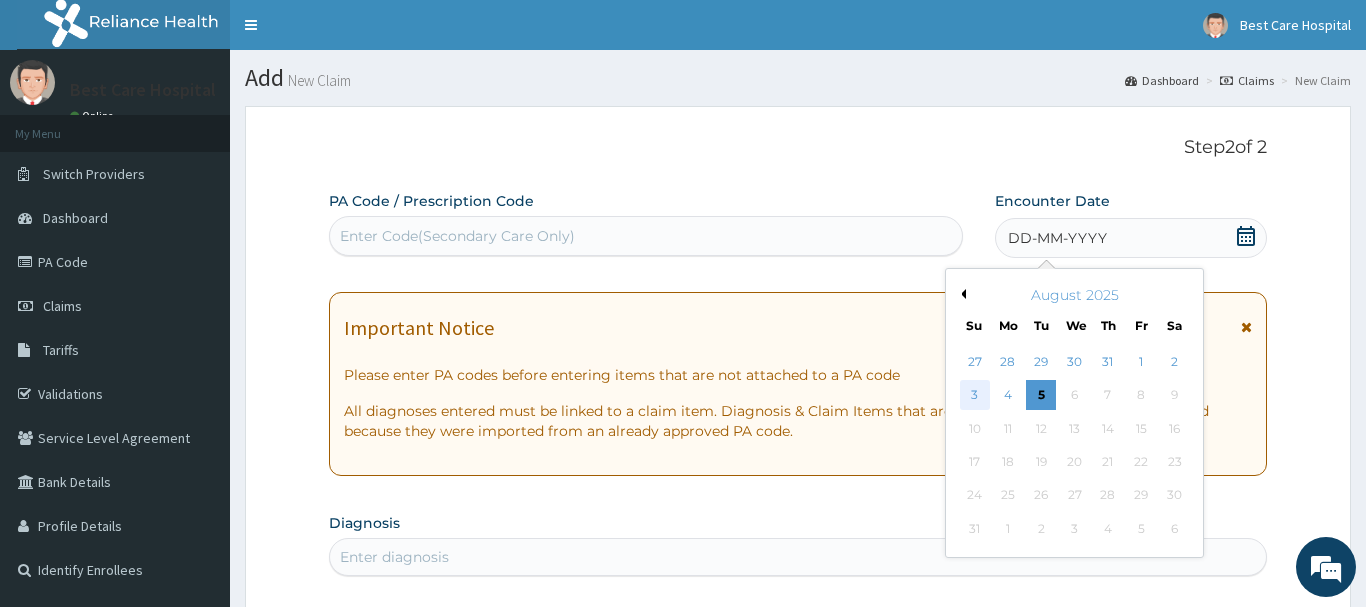 click on "3" at bounding box center (975, 396) 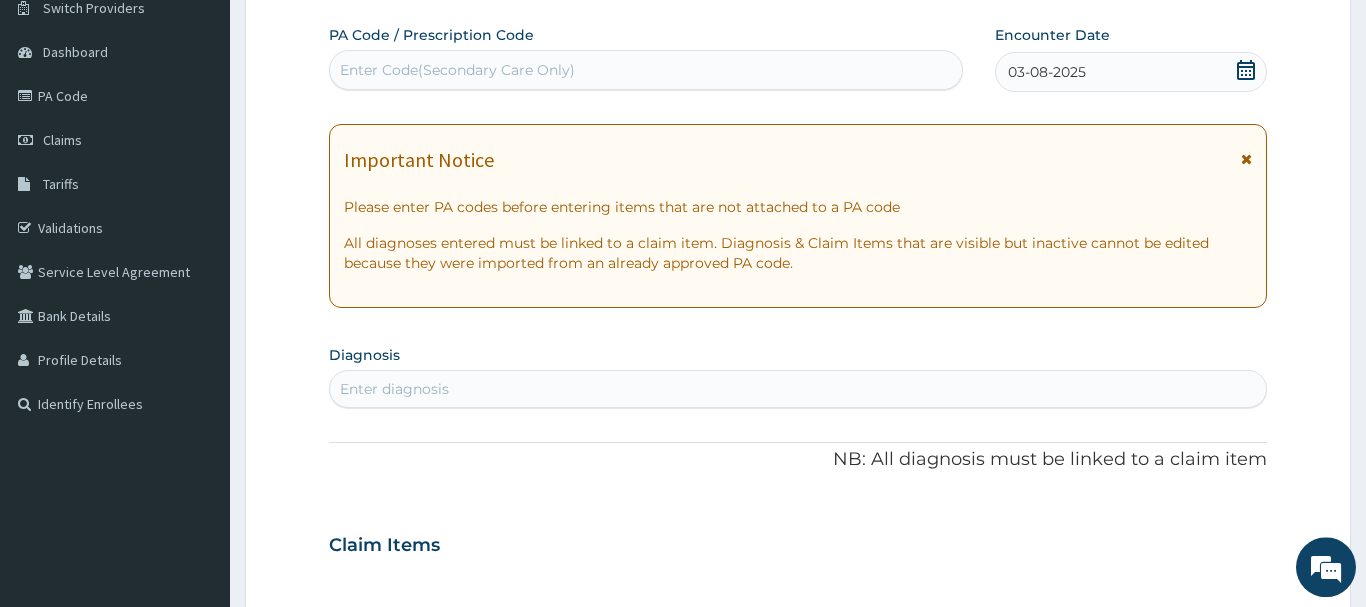 scroll, scrollTop: 306, scrollLeft: 0, axis: vertical 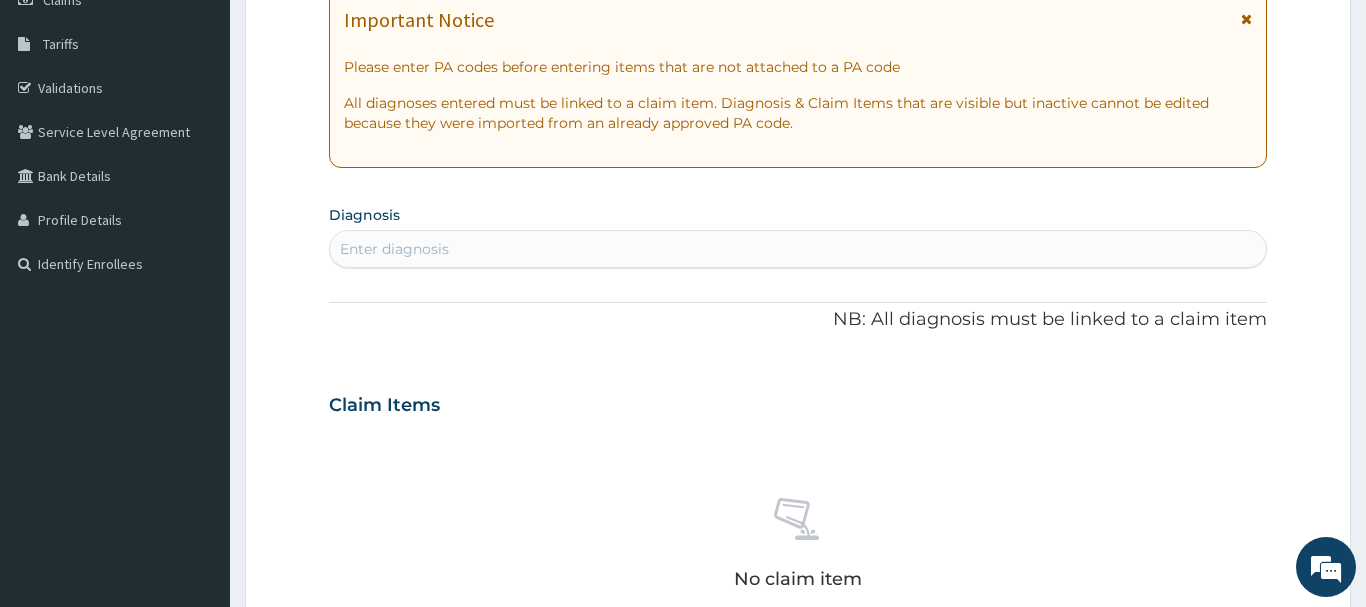 click on "Enter diagnosis" at bounding box center (394, 249) 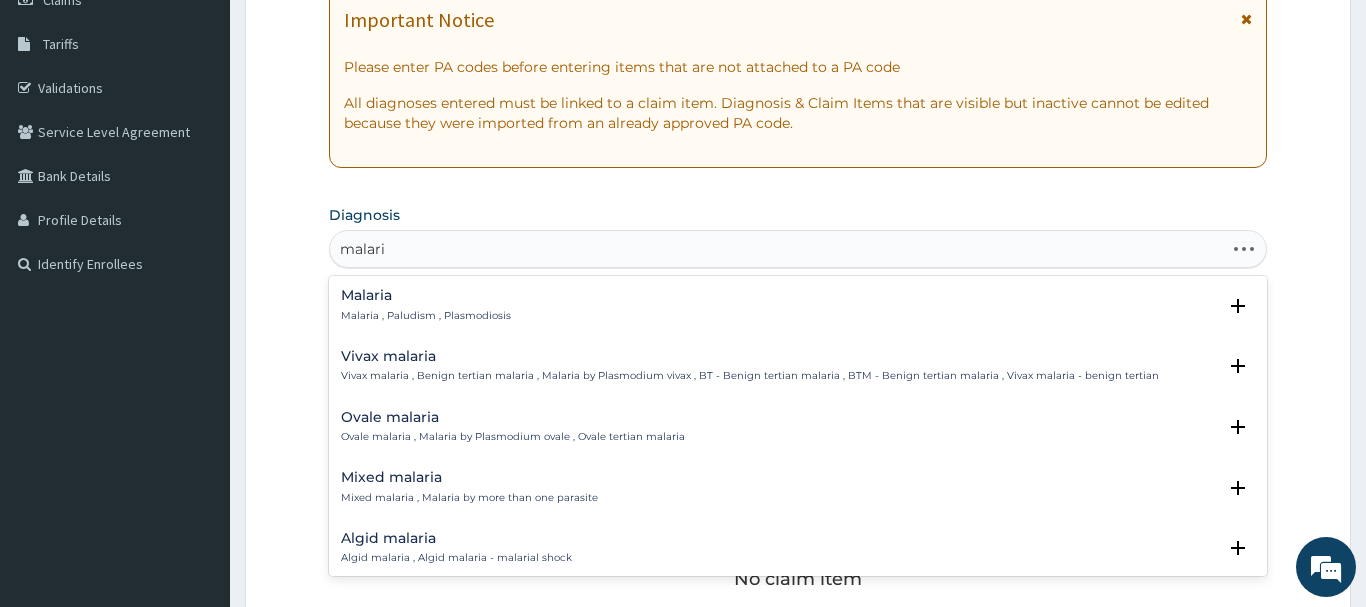 type on "malaria" 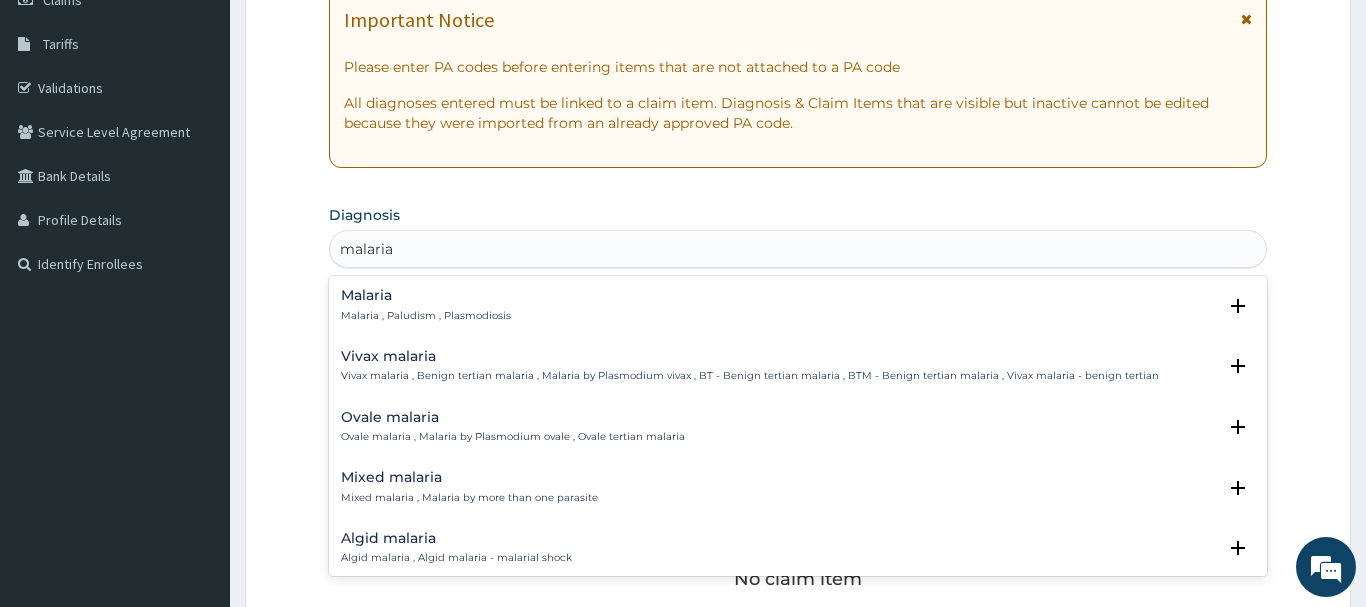 click on "Malaria" at bounding box center (426, 295) 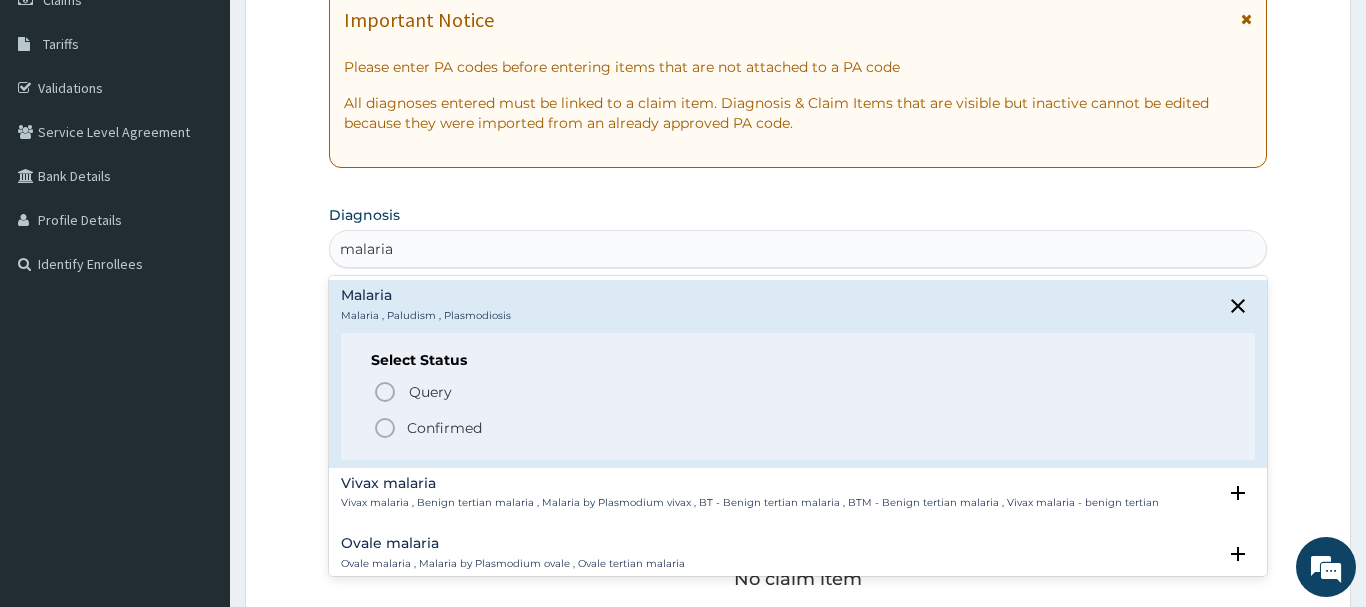 click 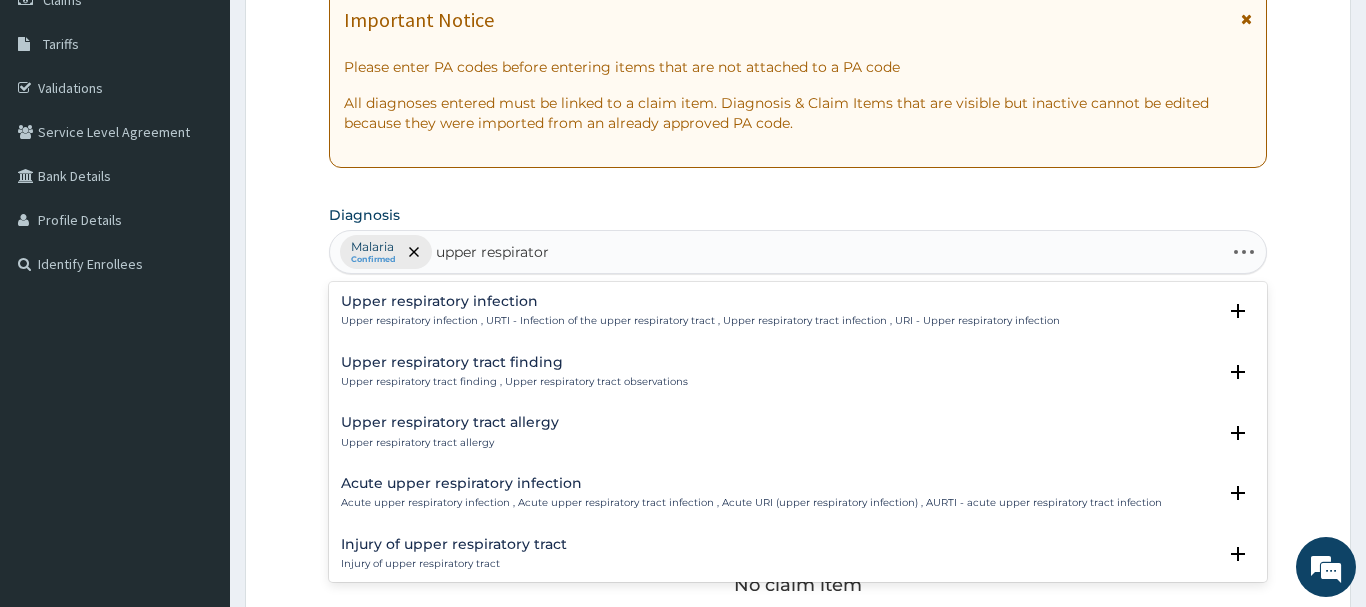 type on "upper respiratory" 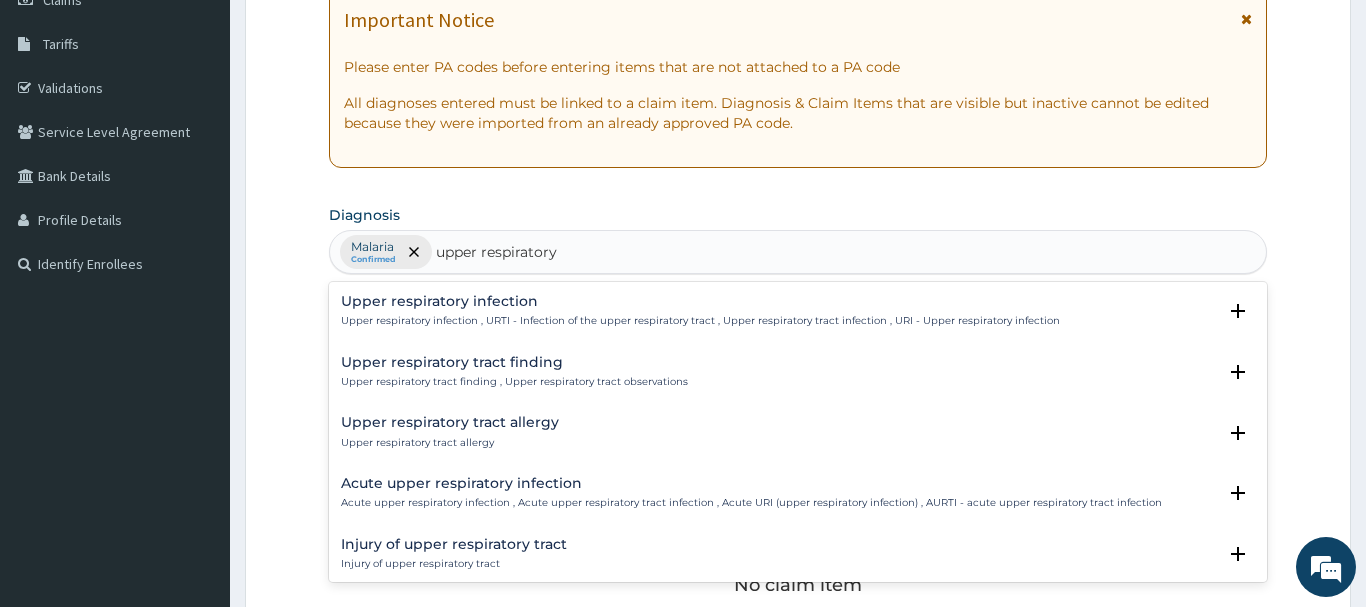 click on "Upper respiratory infection" at bounding box center [700, 301] 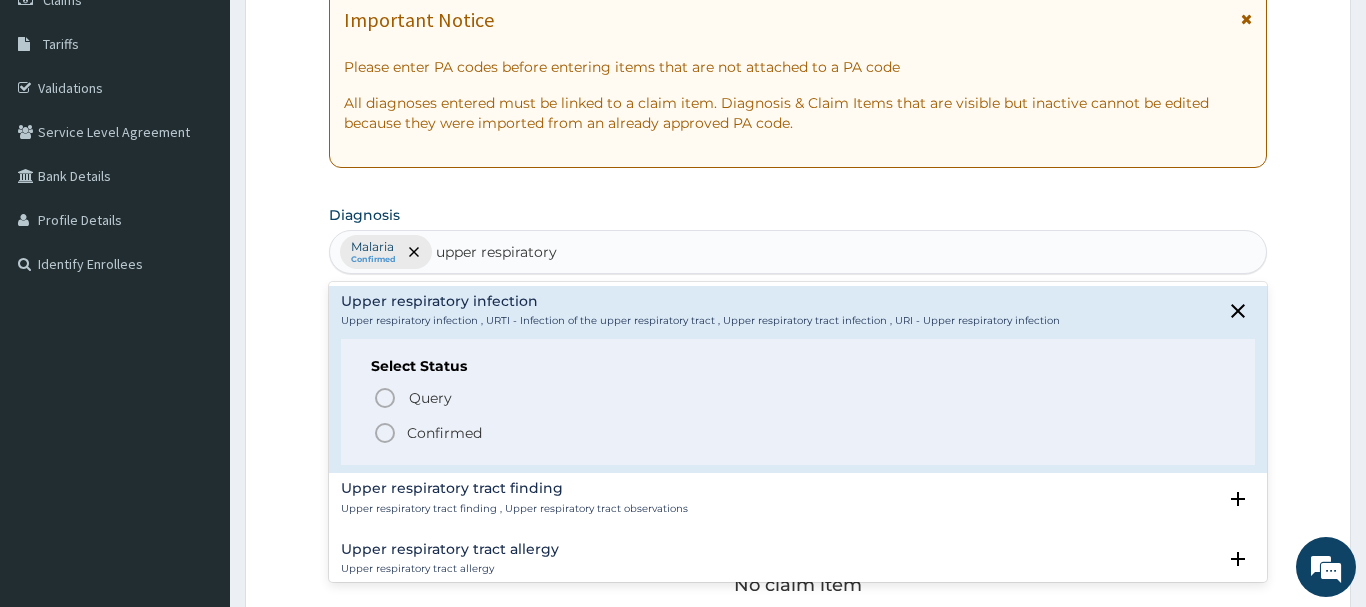 click 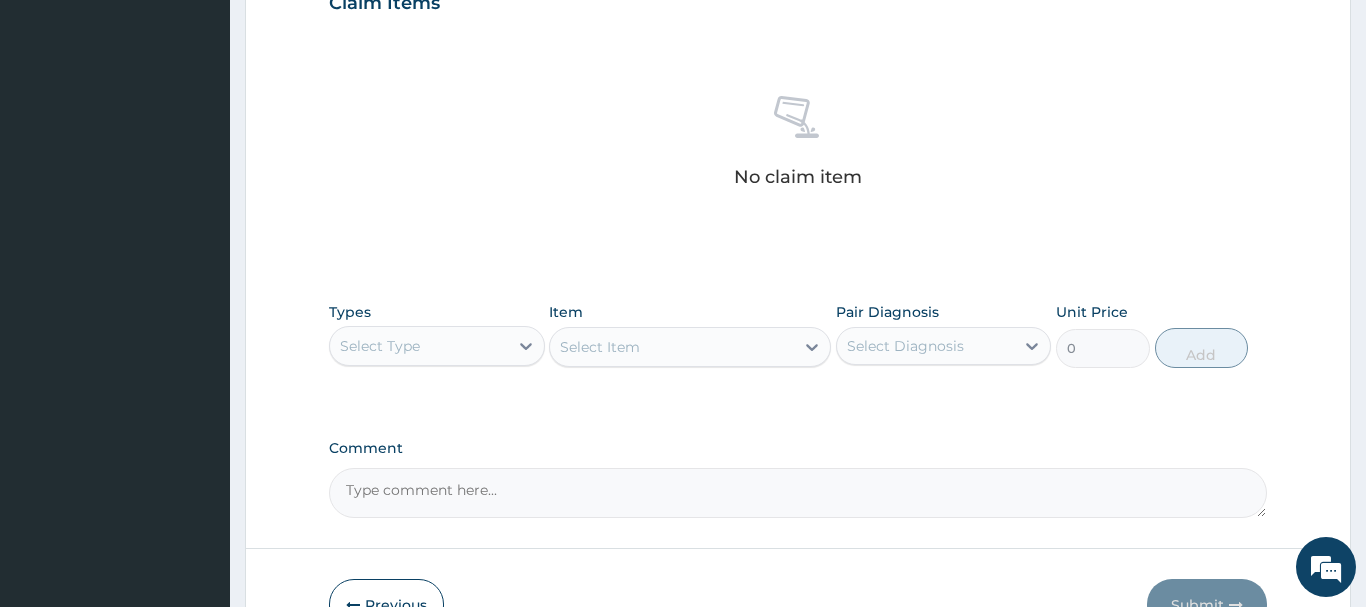 scroll, scrollTop: 816, scrollLeft: 0, axis: vertical 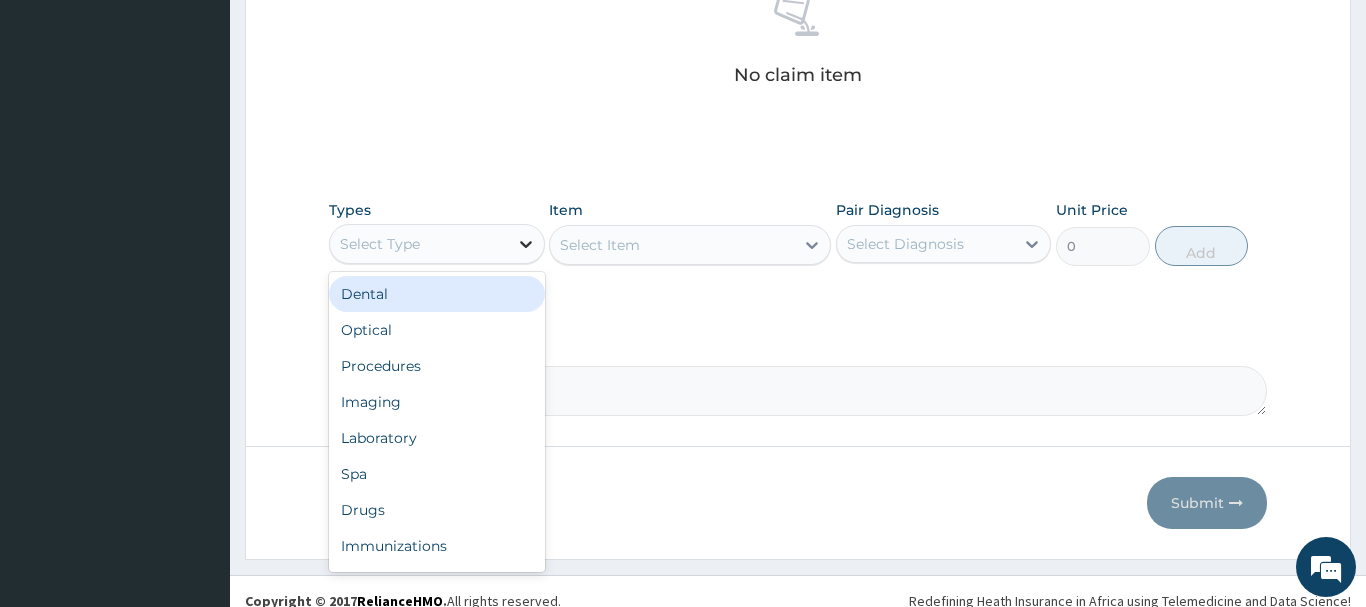 click at bounding box center (526, 244) 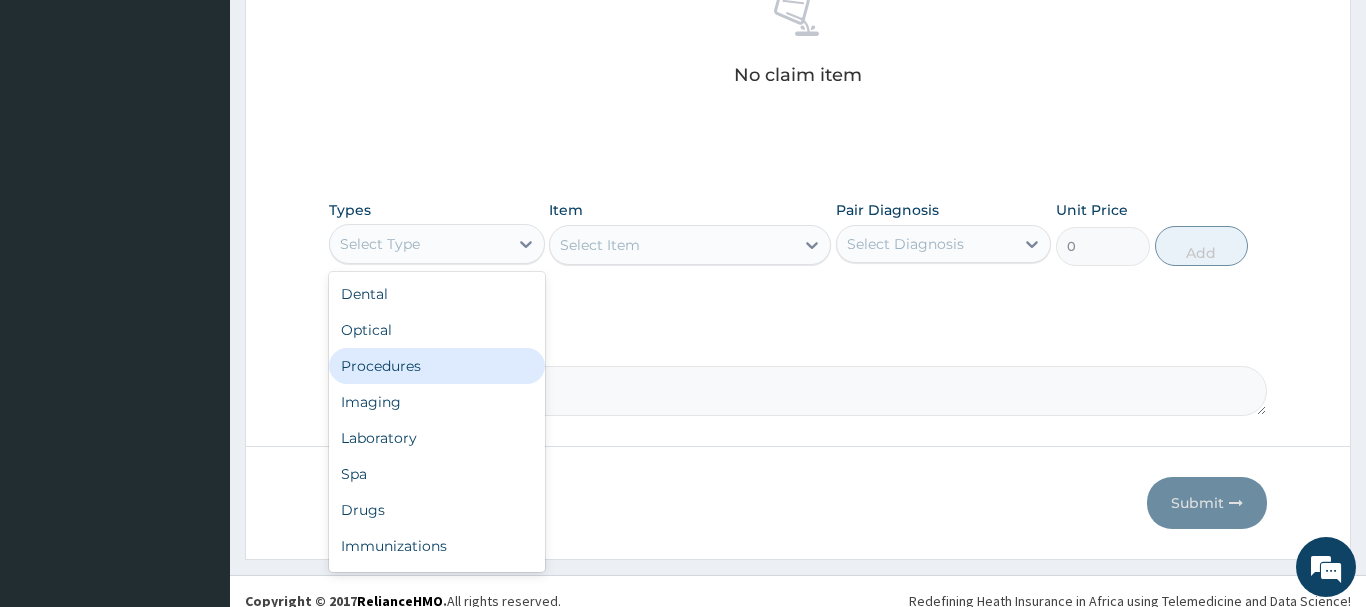 click on "Procedures" at bounding box center (437, 366) 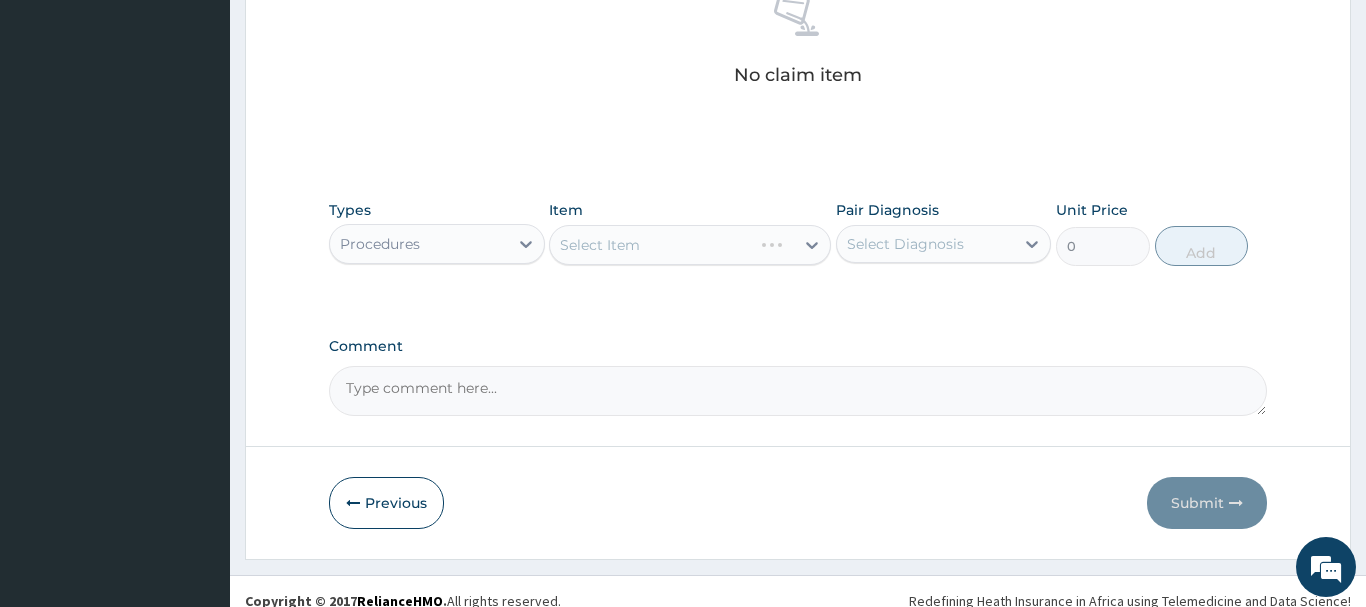 click on "Select Item" at bounding box center (690, 245) 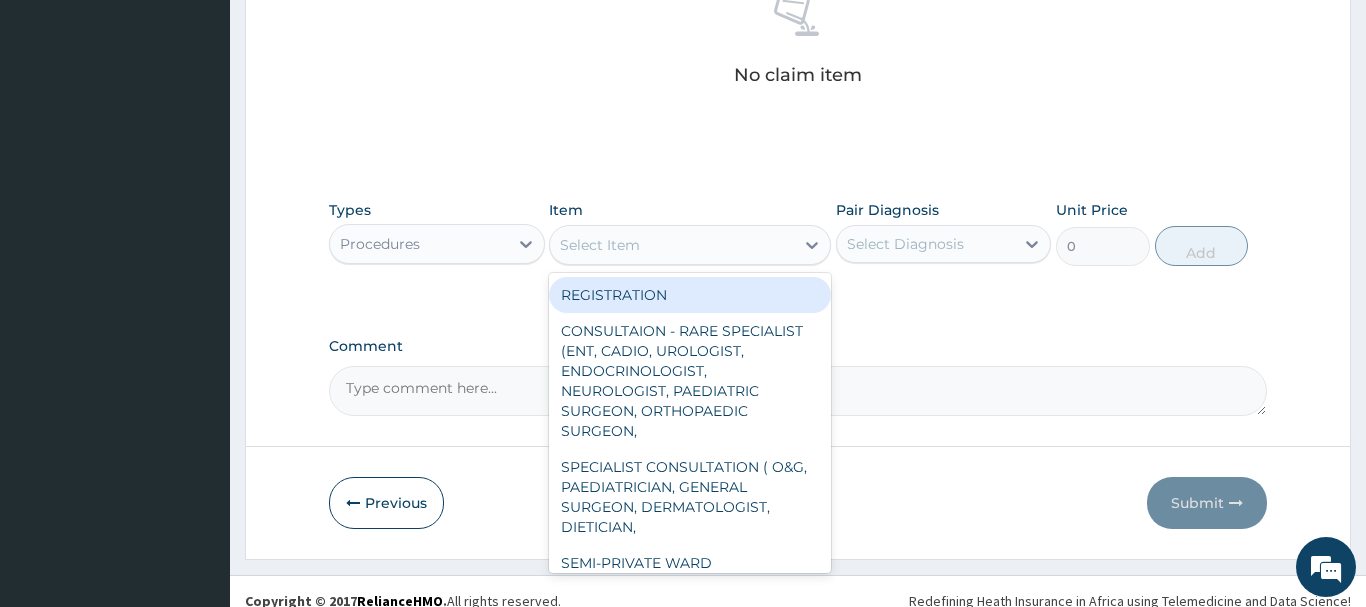 click on "Select Item" at bounding box center [672, 245] 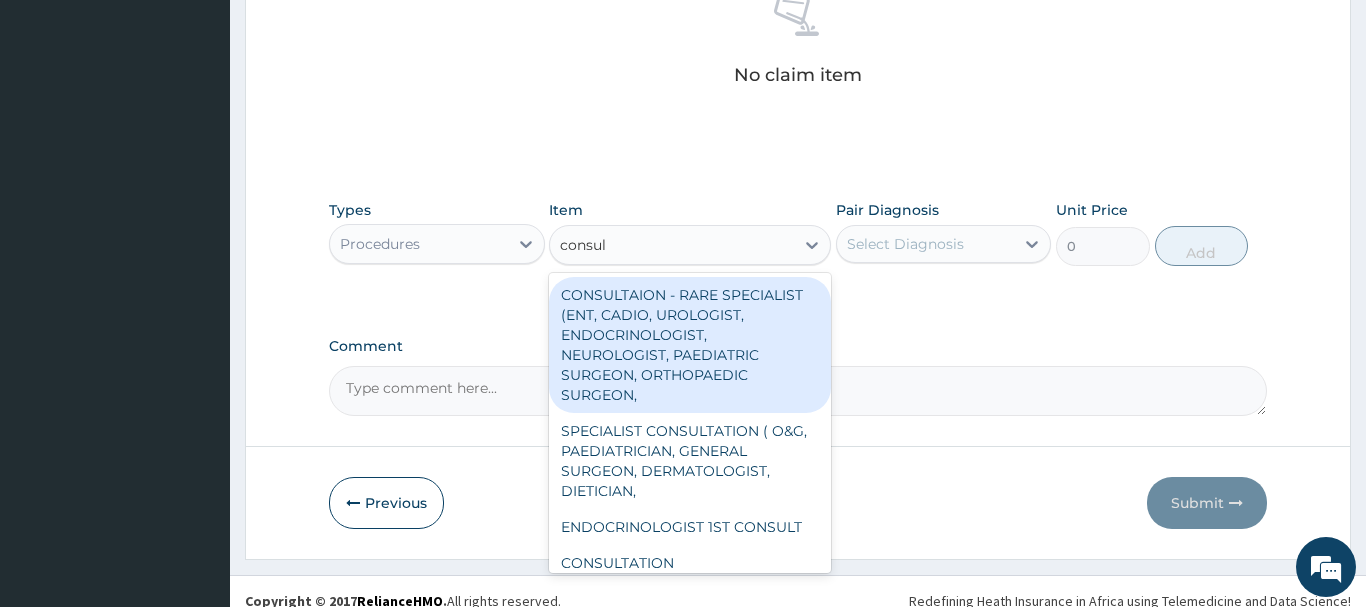 type on "consult" 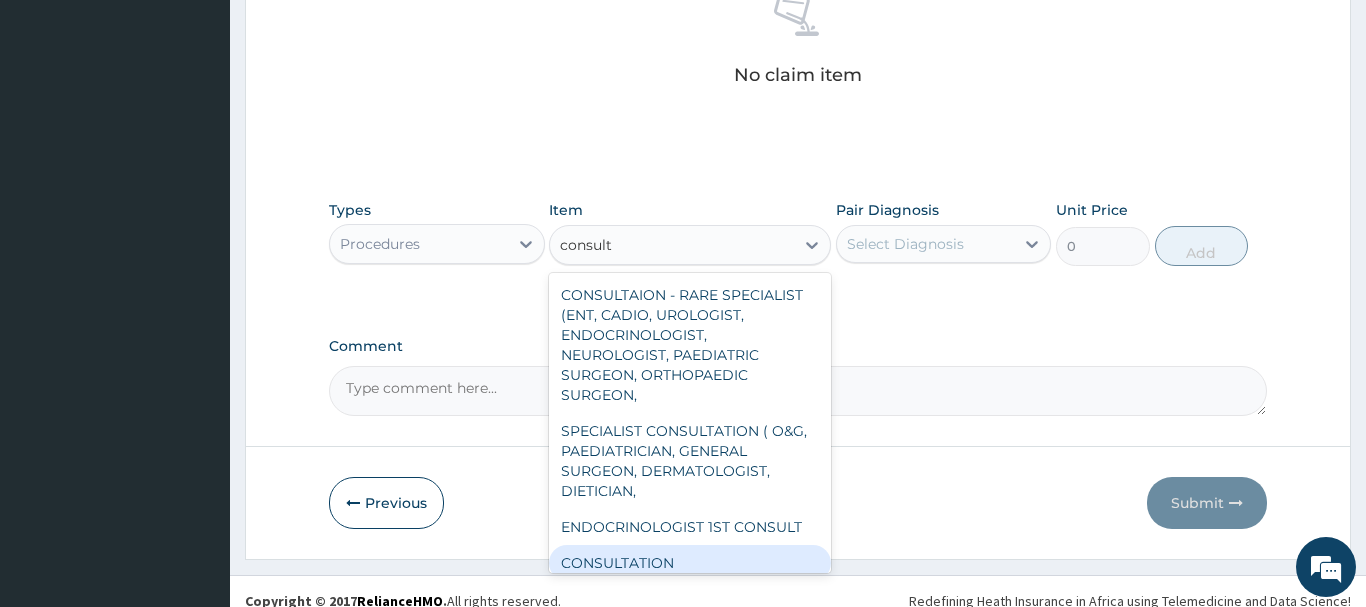 click on "CONSULTATION" at bounding box center [690, 563] 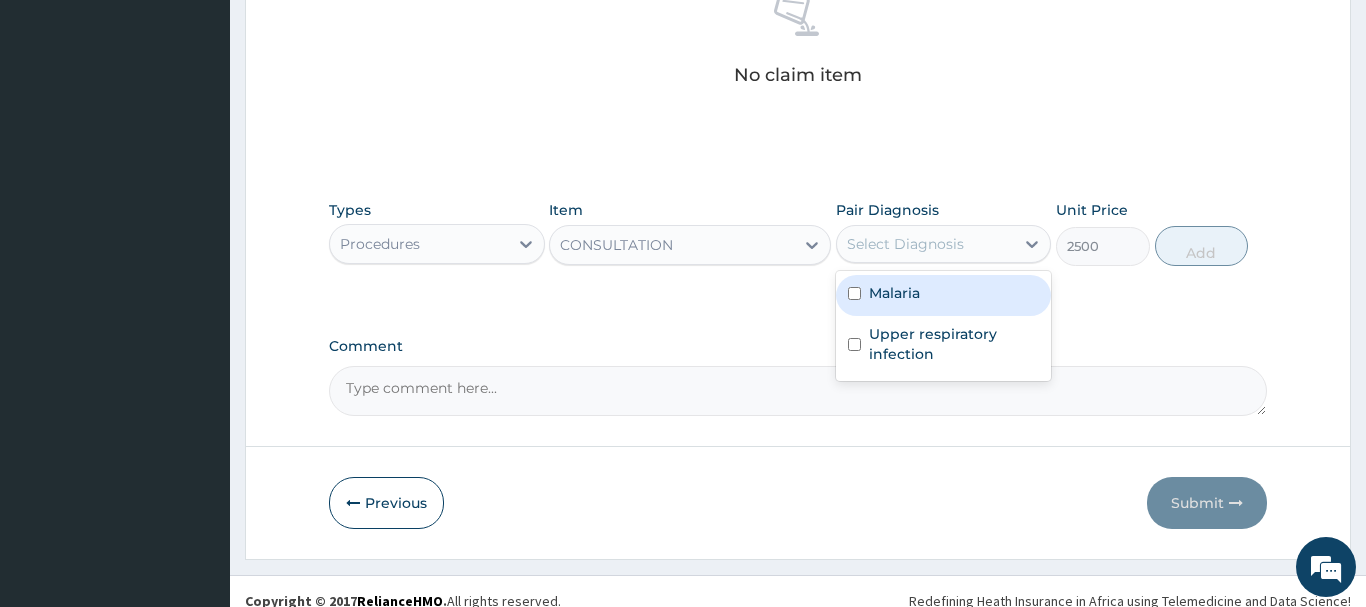 click on "Select Diagnosis" at bounding box center [905, 244] 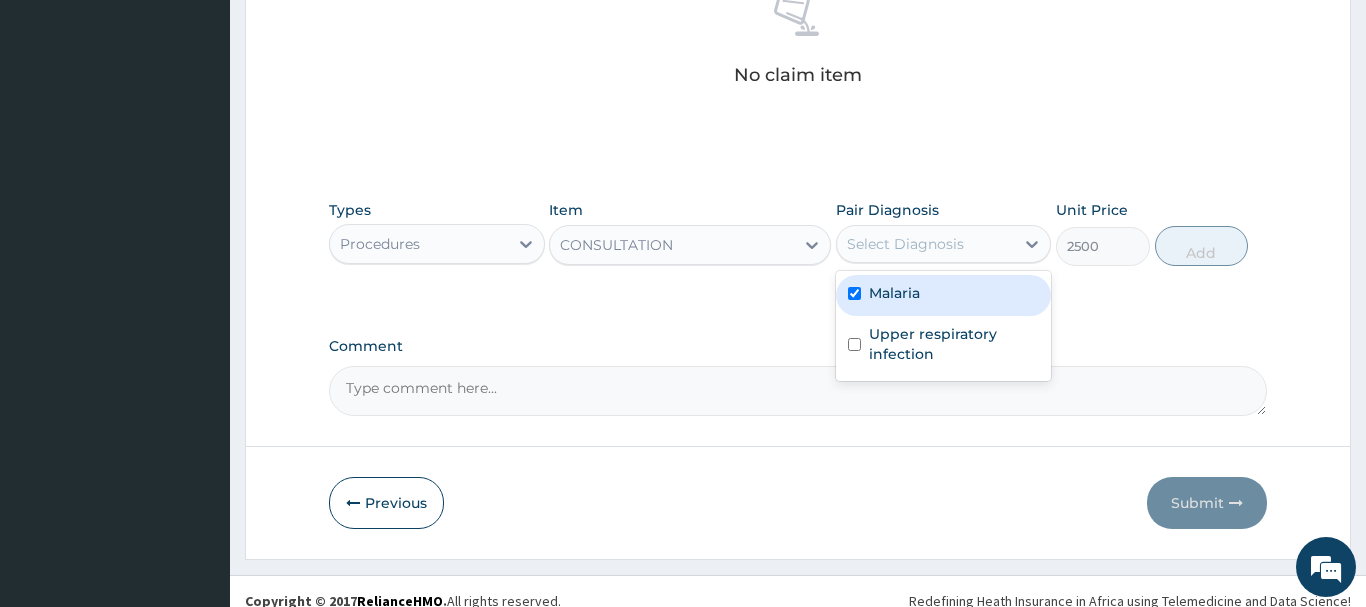 checkbox on "true" 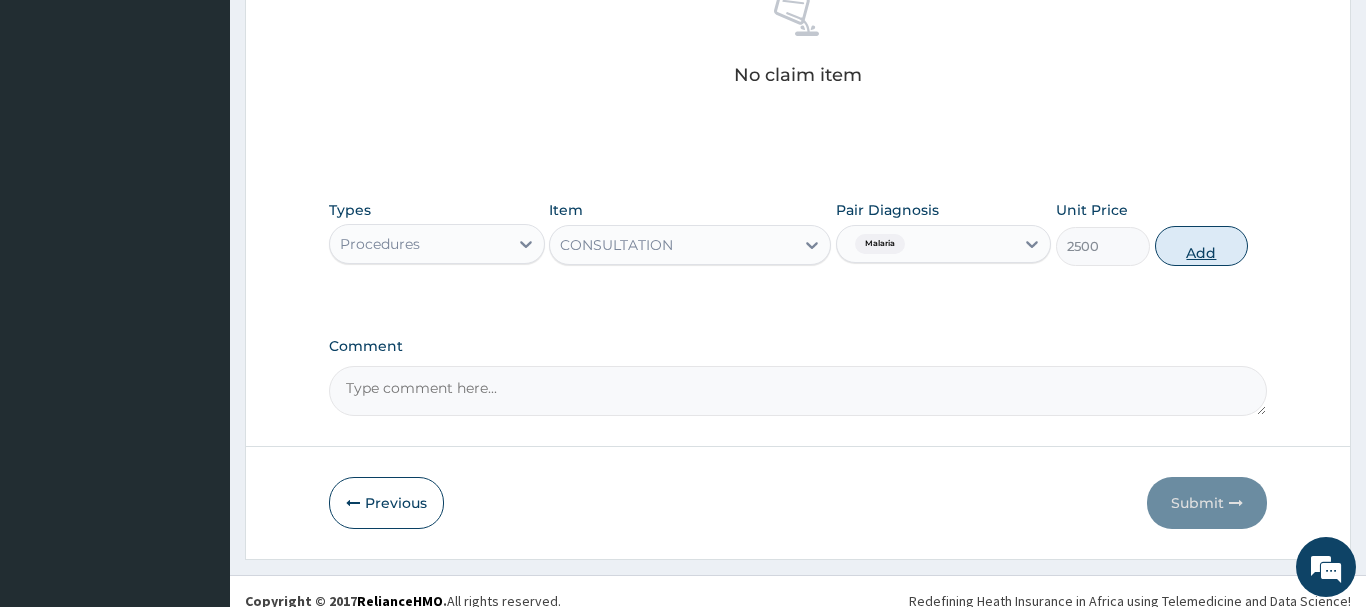 click on "Add" at bounding box center [1202, 246] 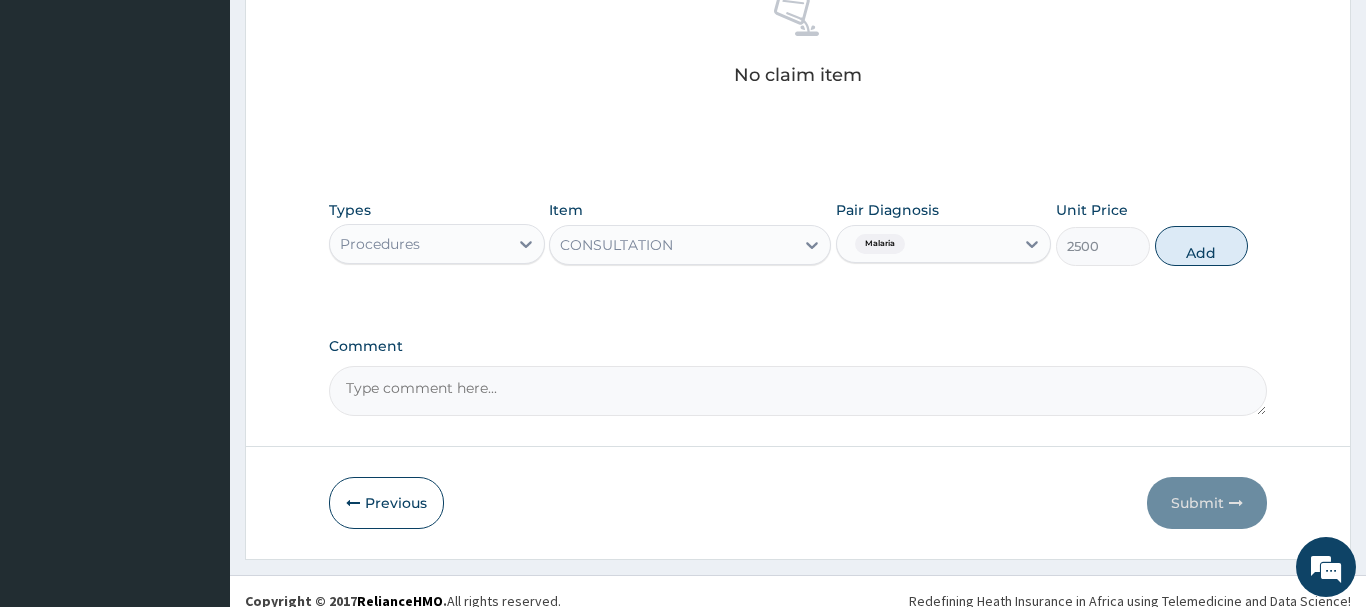 type on "0" 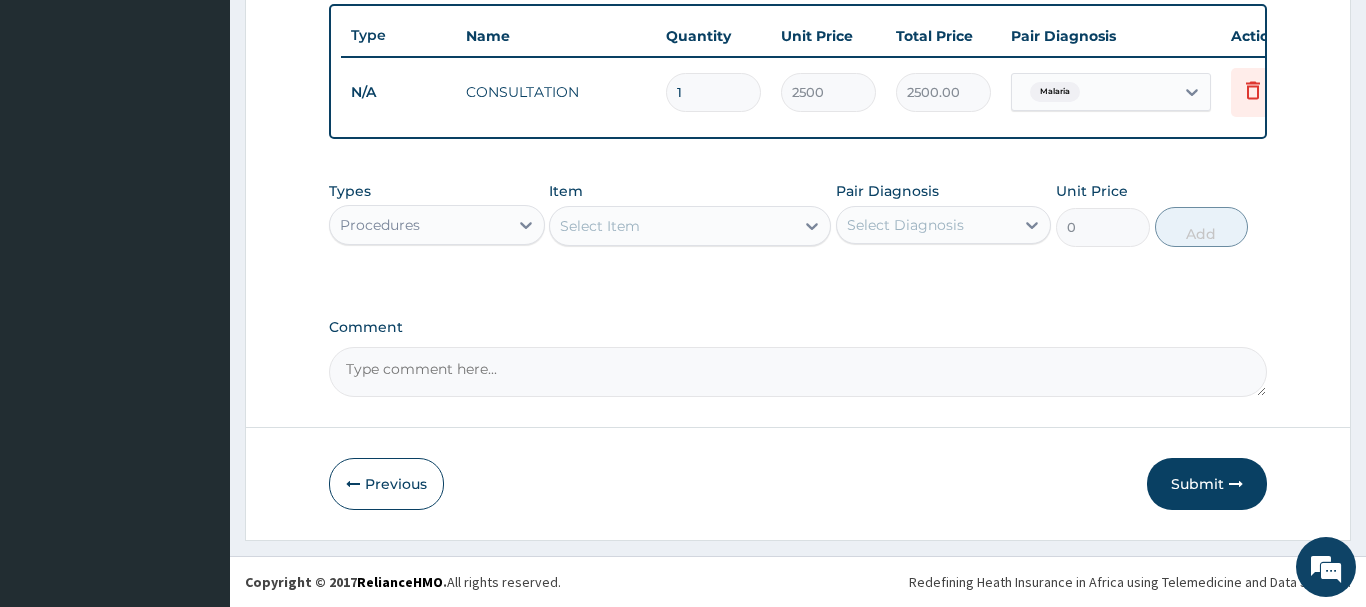 scroll, scrollTop: 740, scrollLeft: 0, axis: vertical 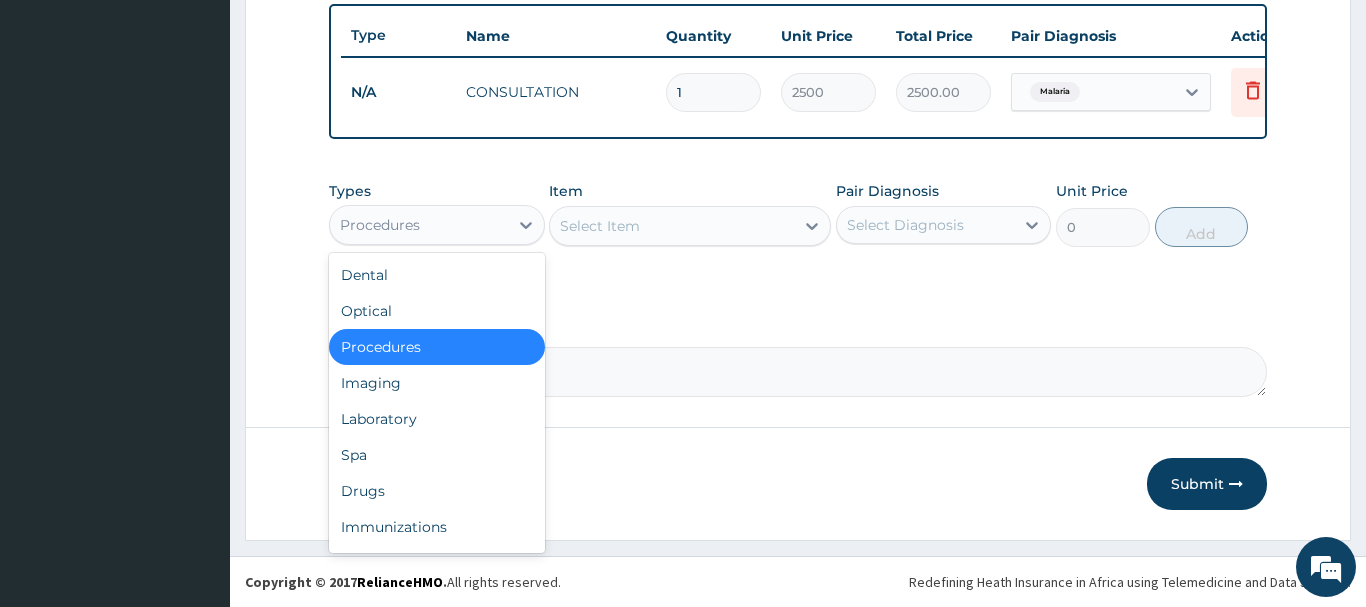 click on "Procedures" at bounding box center (419, 225) 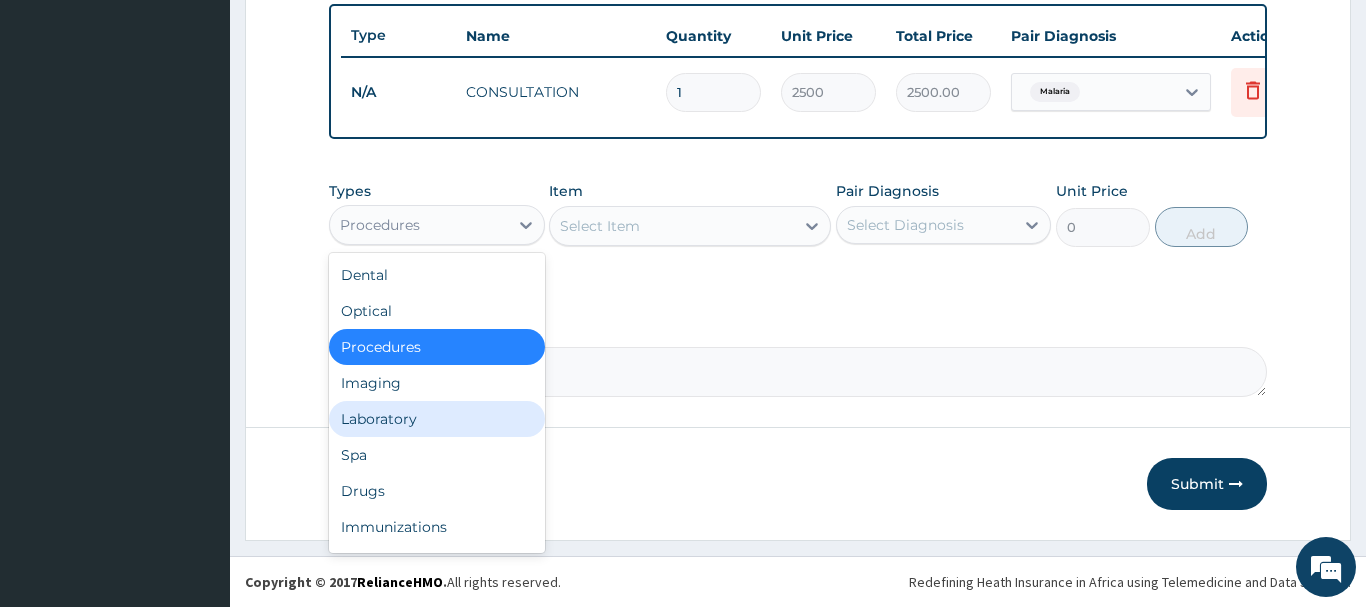 click on "Laboratory" at bounding box center (437, 419) 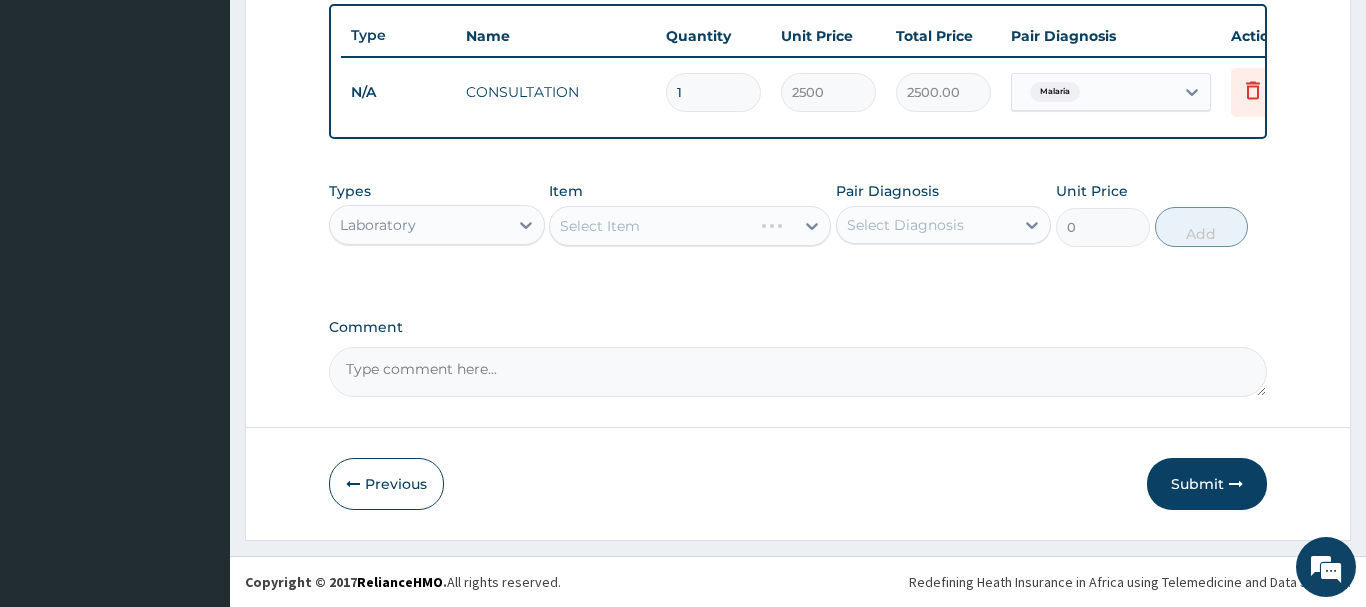 click on "Select Item" at bounding box center (690, 226) 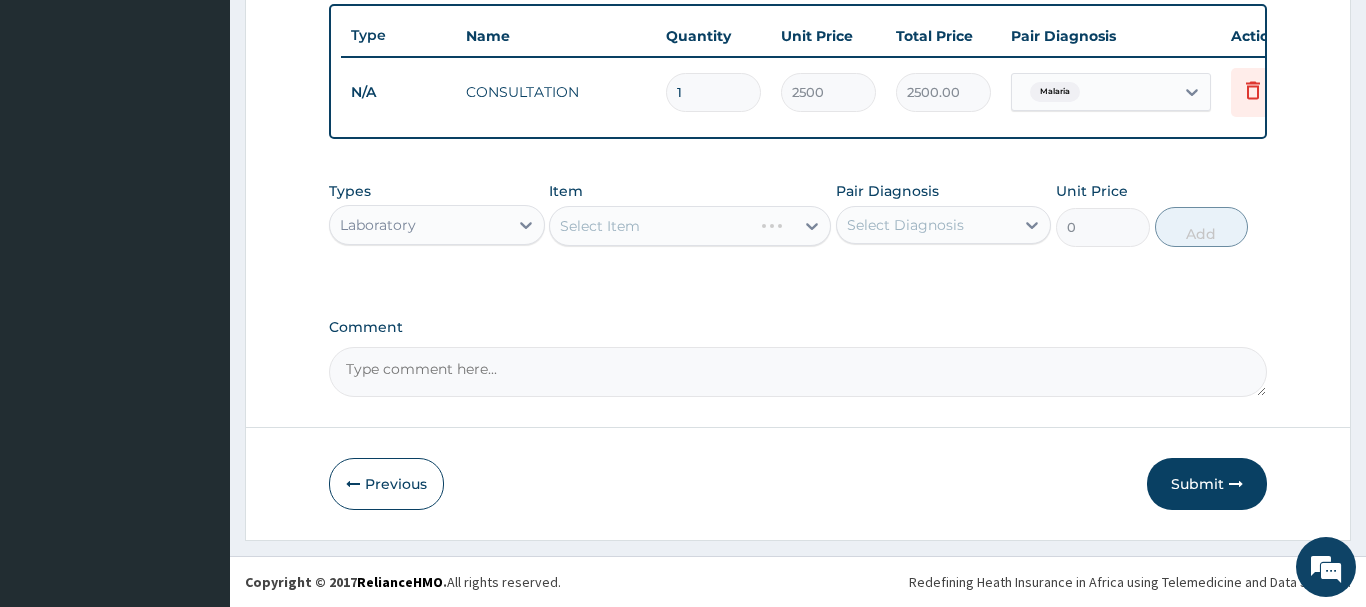 click on "Select Item" at bounding box center (690, 226) 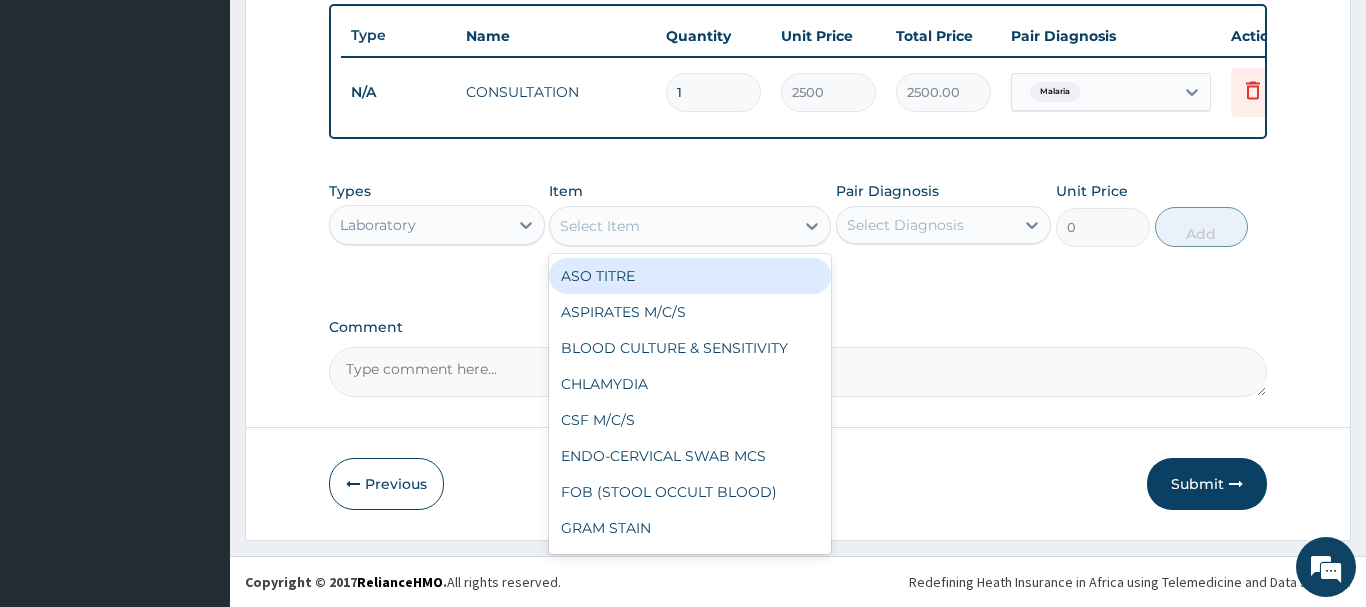 click on "Select Item" at bounding box center [672, 226] 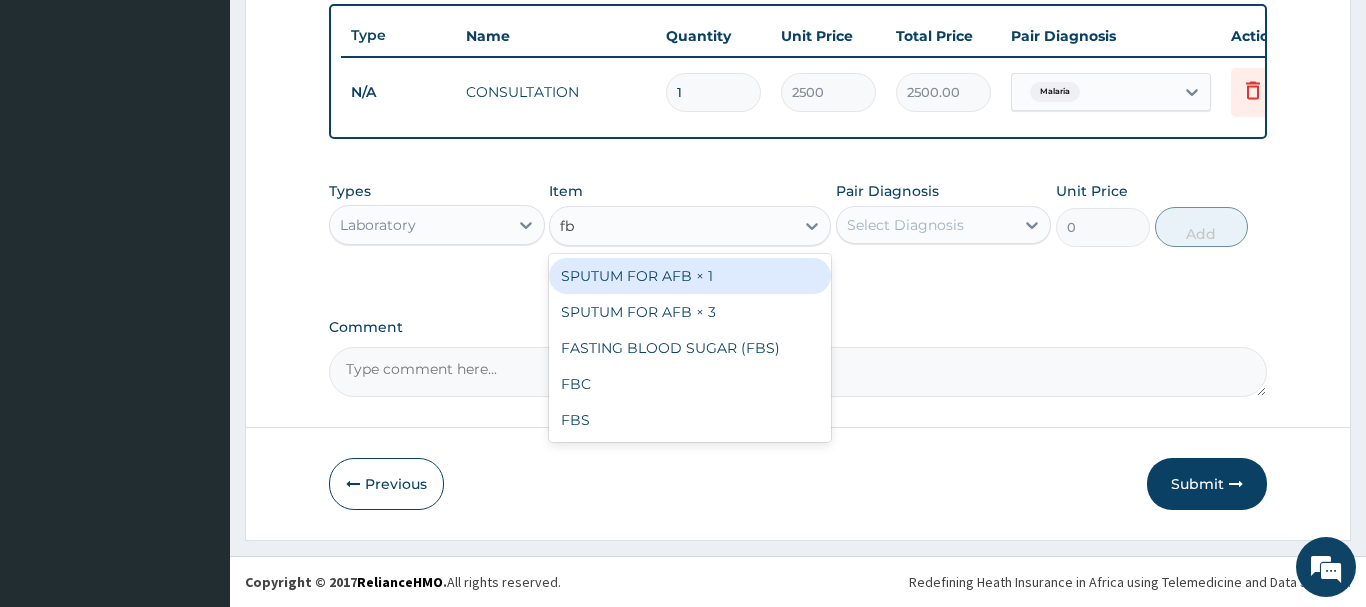 type on "fbc" 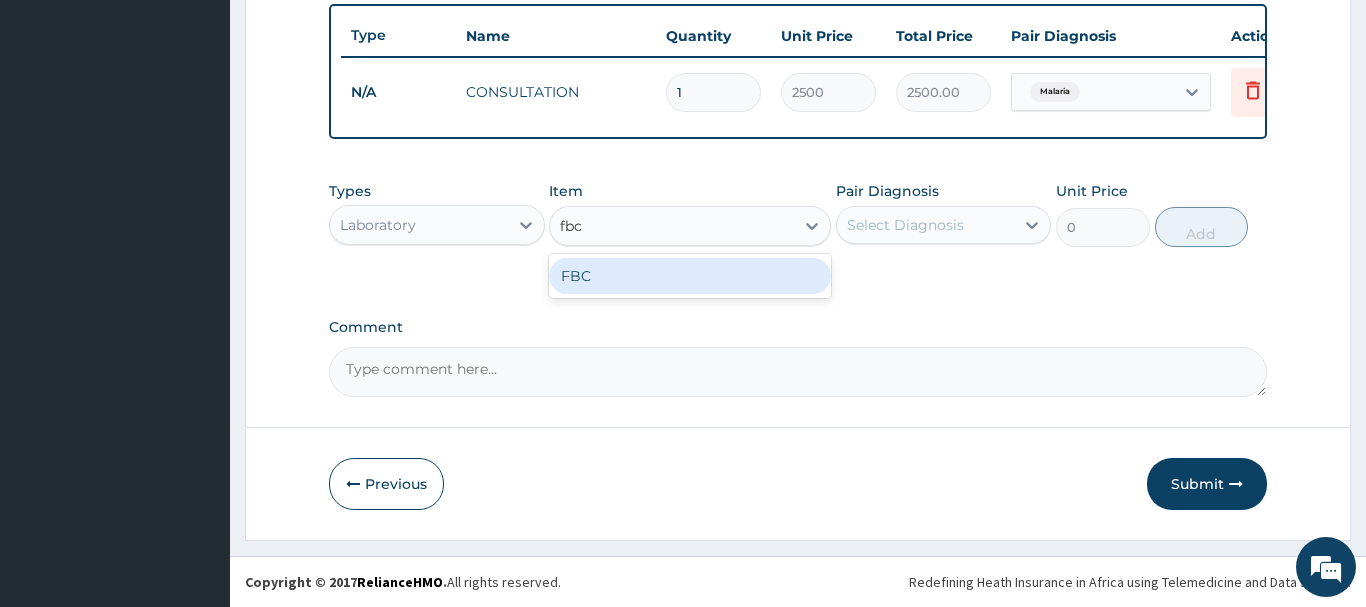 click on "FBC" at bounding box center [690, 276] 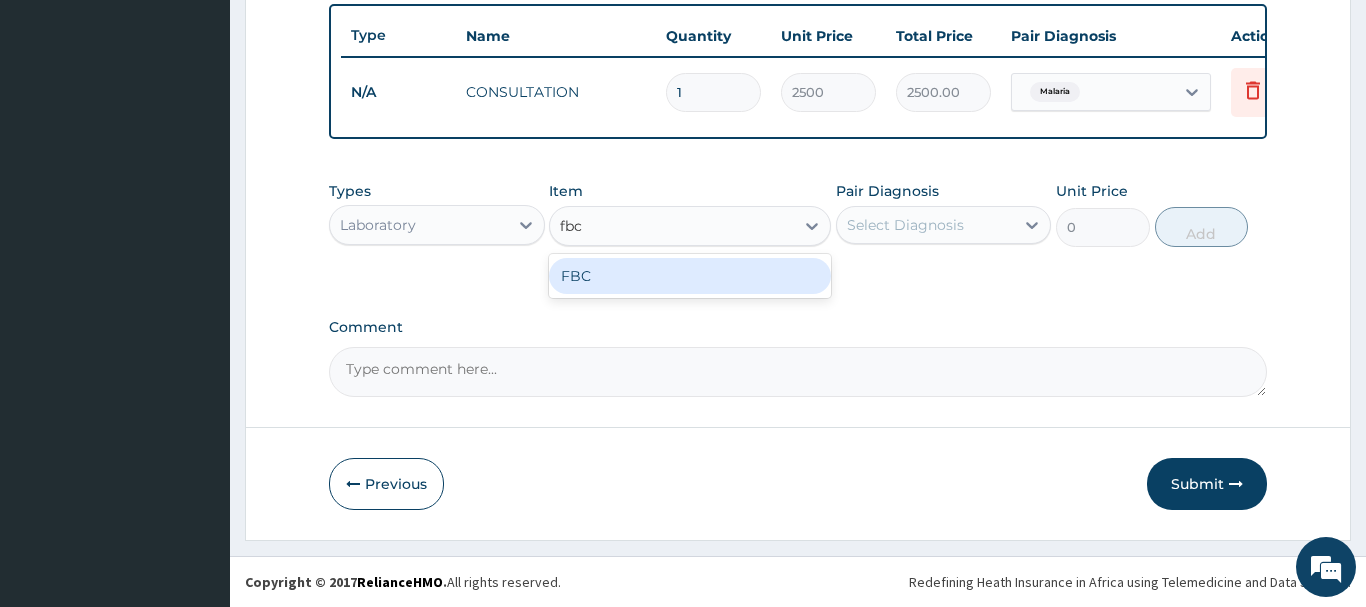 type 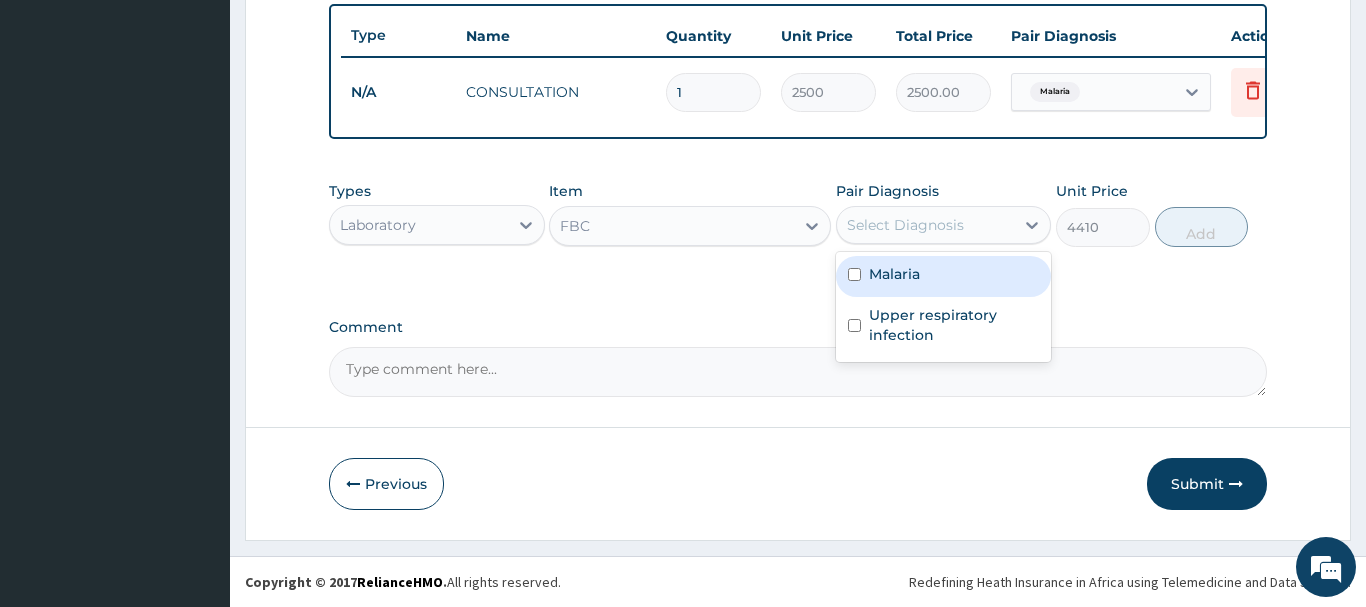 click on "Select Diagnosis" at bounding box center [905, 225] 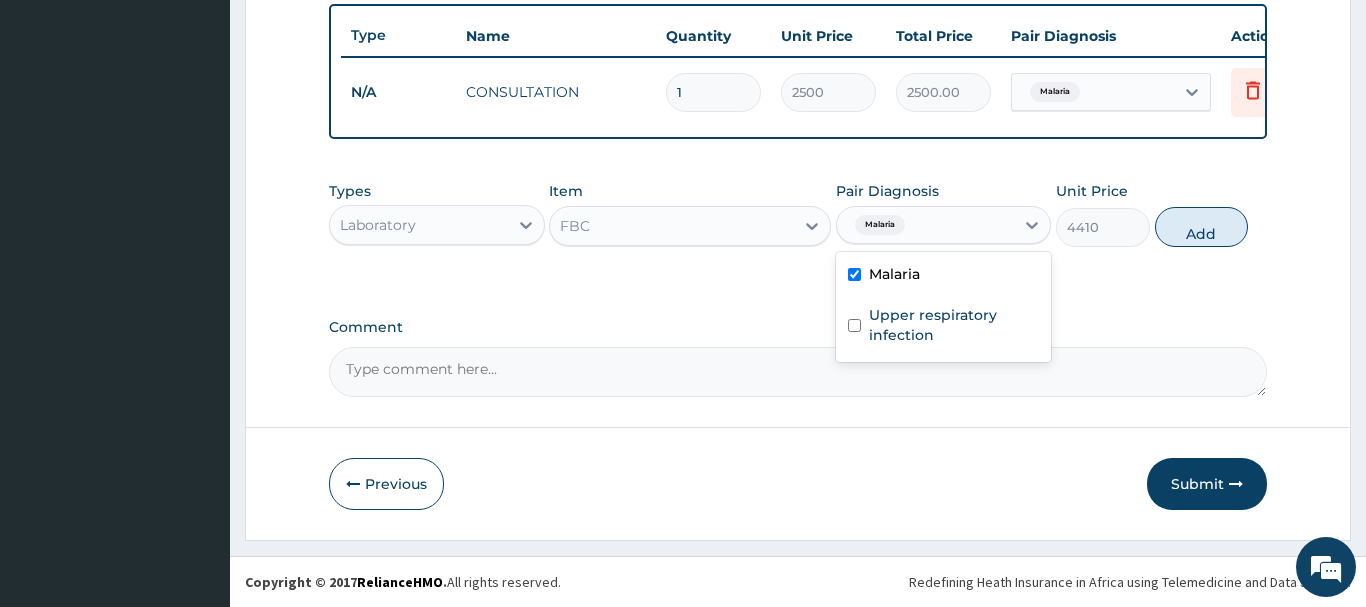 checkbox on "true" 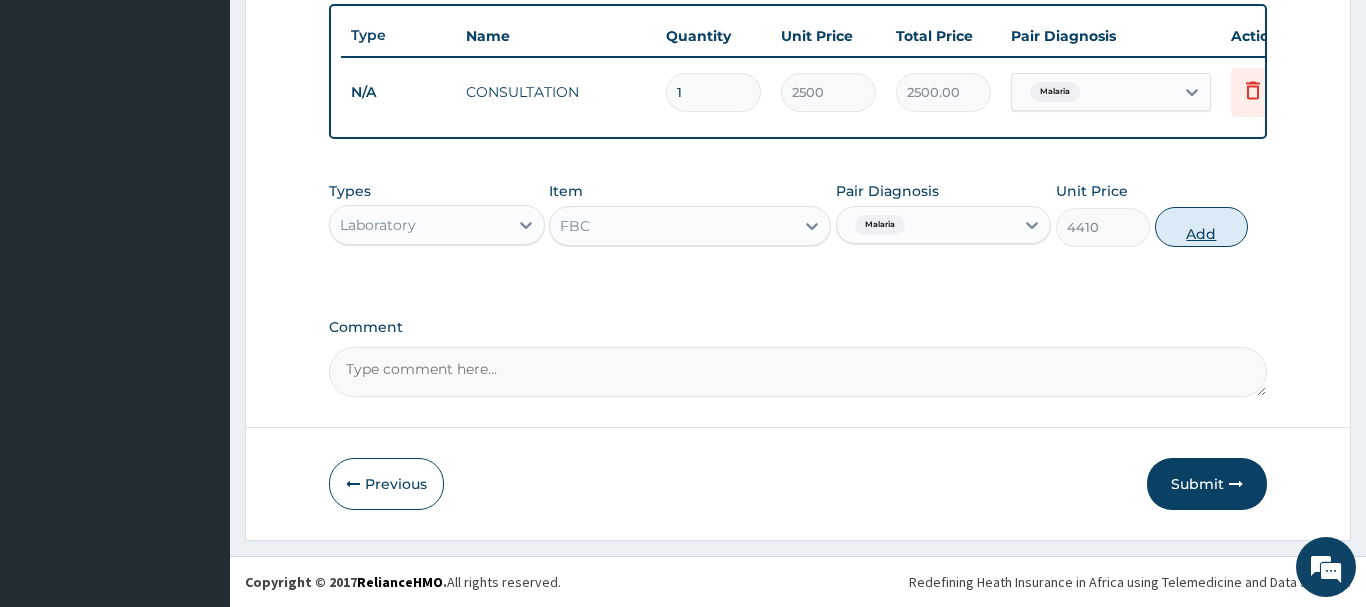 click on "Add" at bounding box center [1202, 227] 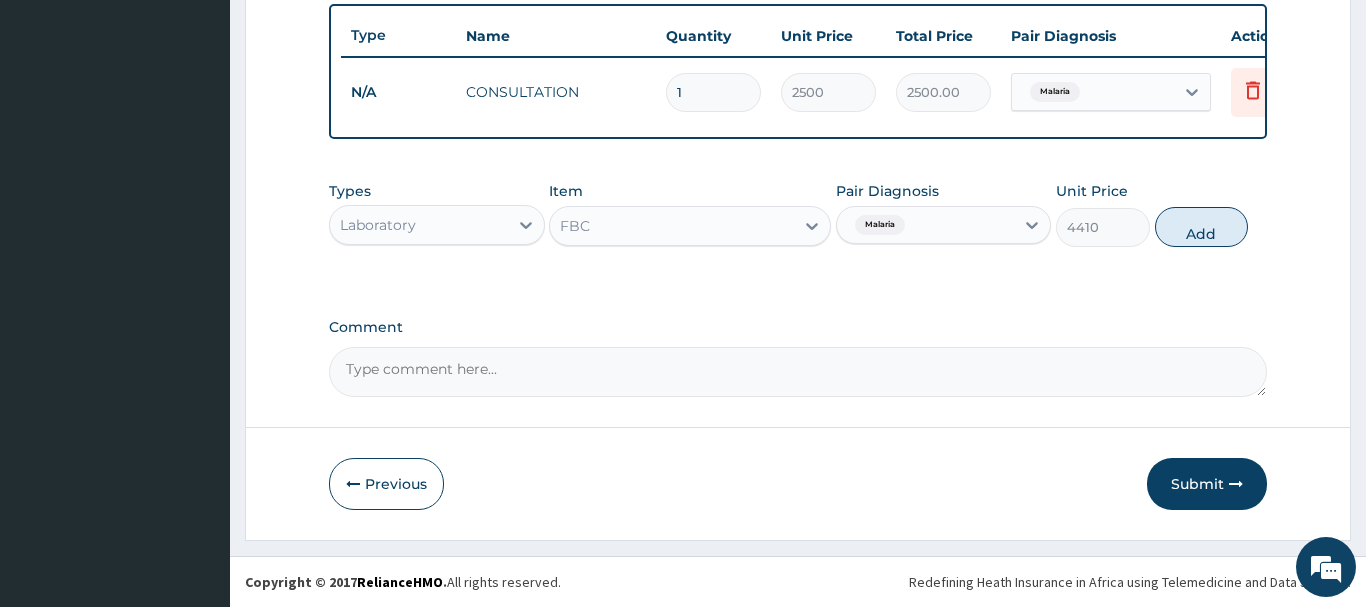type on "0" 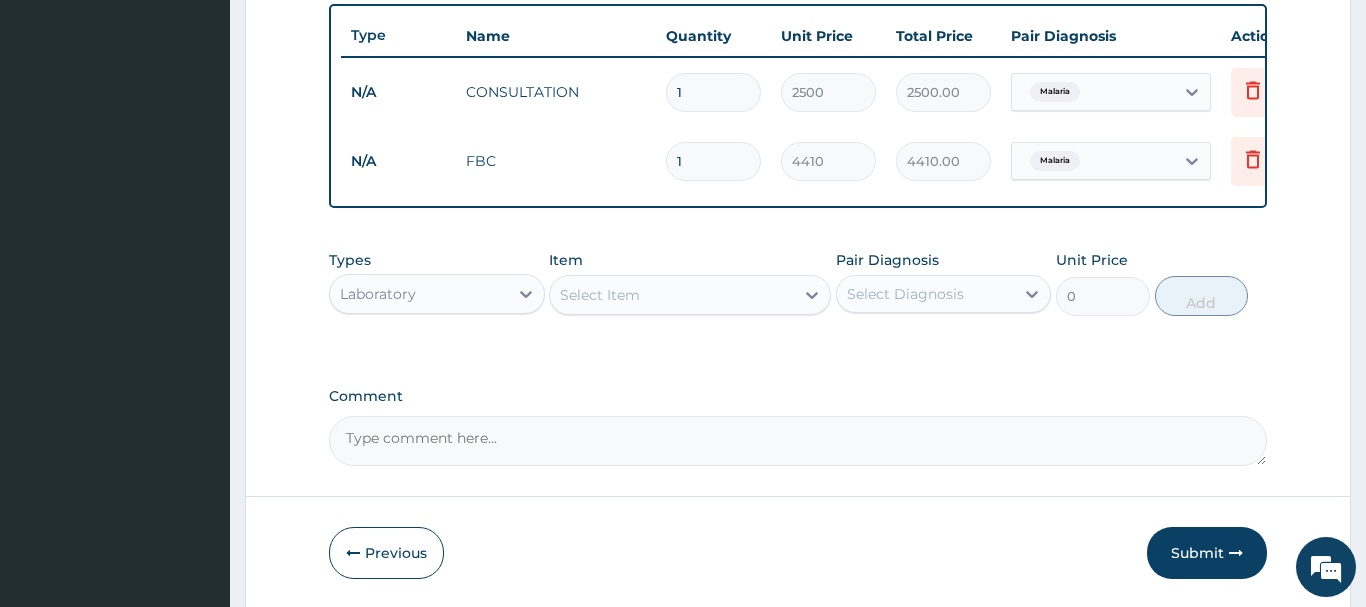 click on "Select Item" at bounding box center (672, 295) 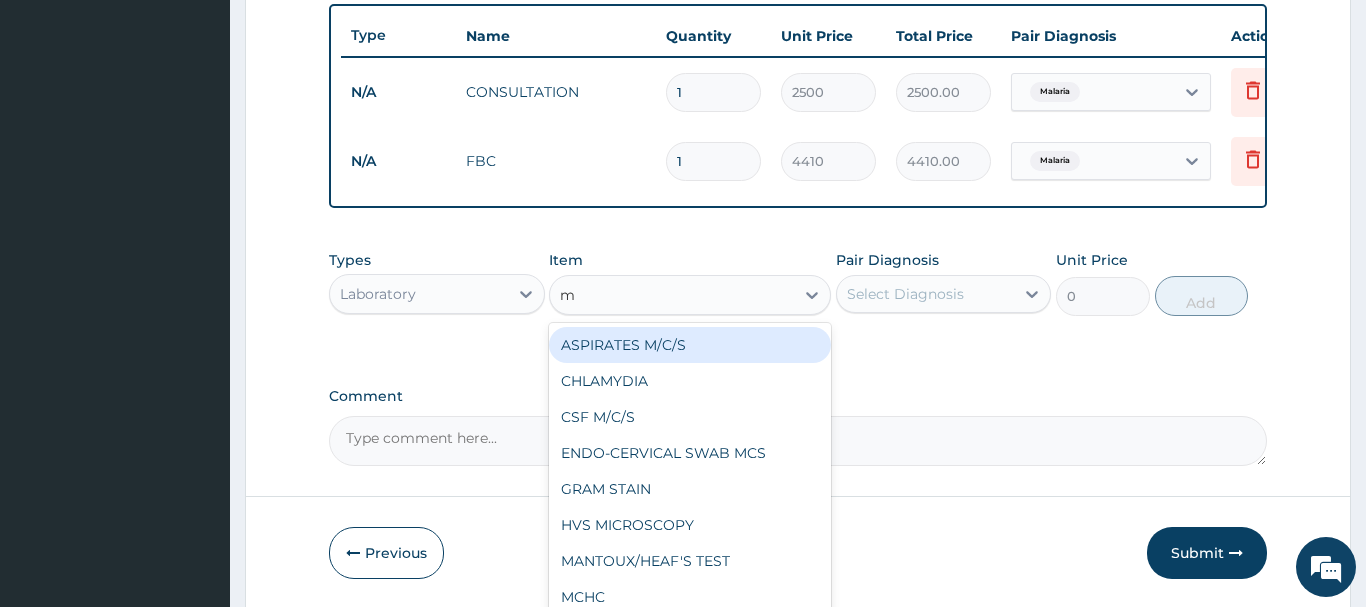 type on "mp" 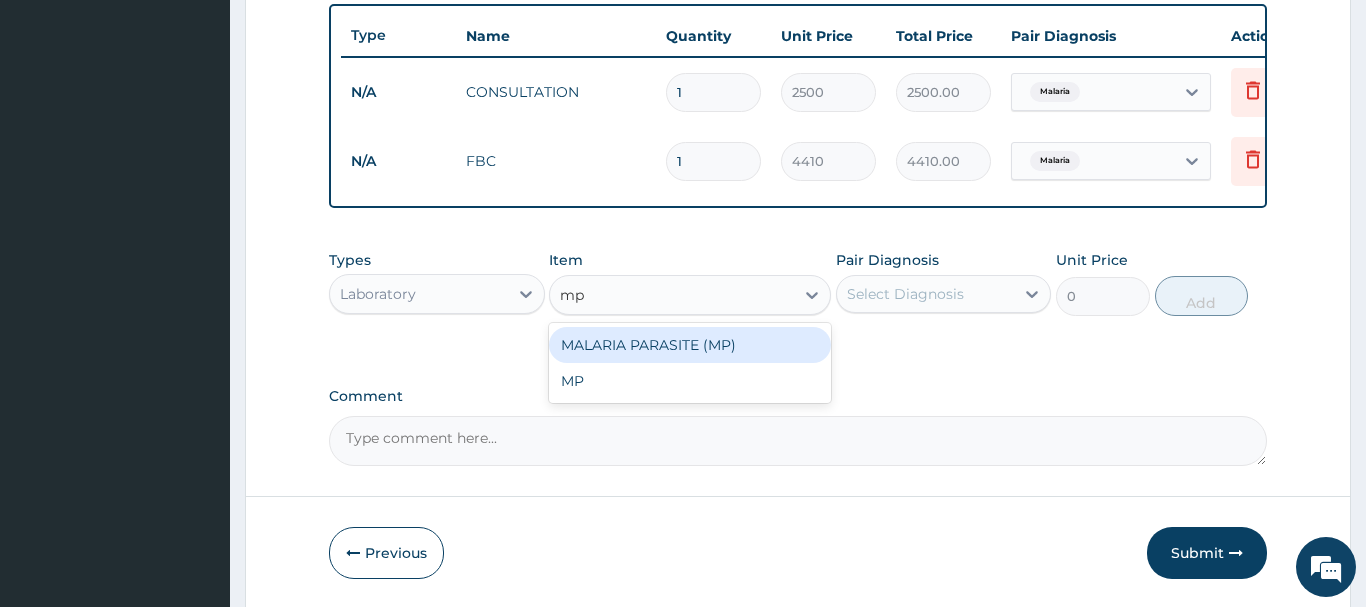 click on "MALARIA PARASITE (MP)" at bounding box center (690, 345) 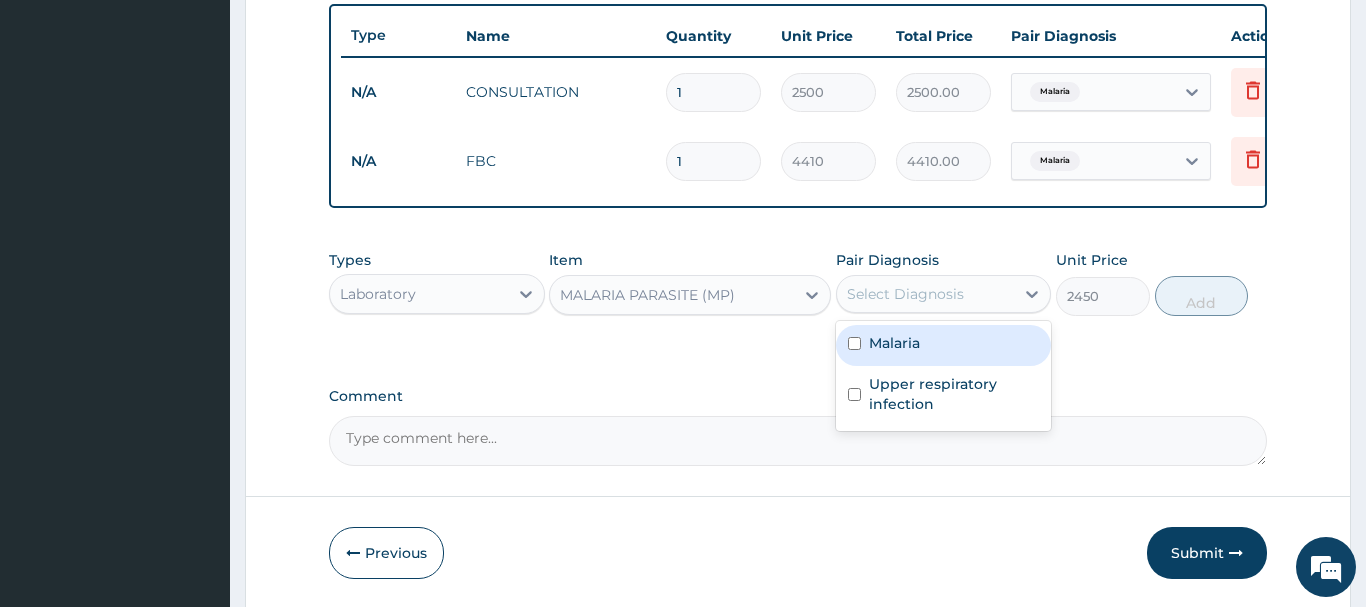 click on "Select Diagnosis" at bounding box center [905, 294] 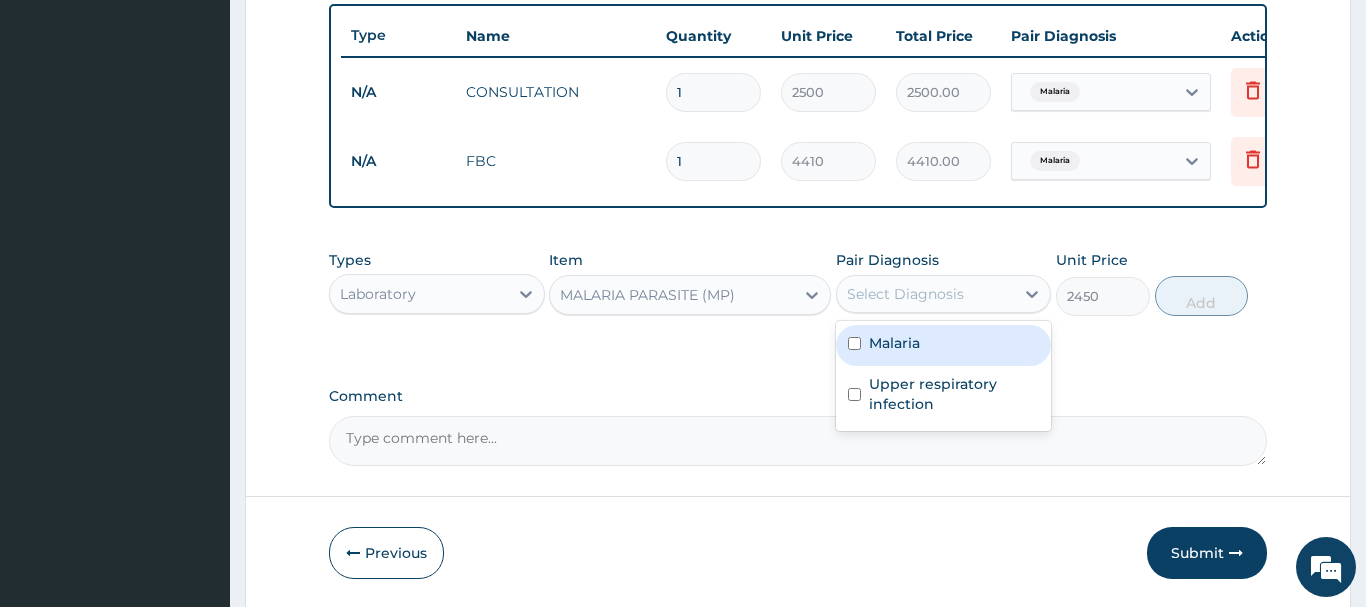drag, startPoint x: 908, startPoint y: 355, endPoint x: 962, endPoint y: 330, distance: 59.5063 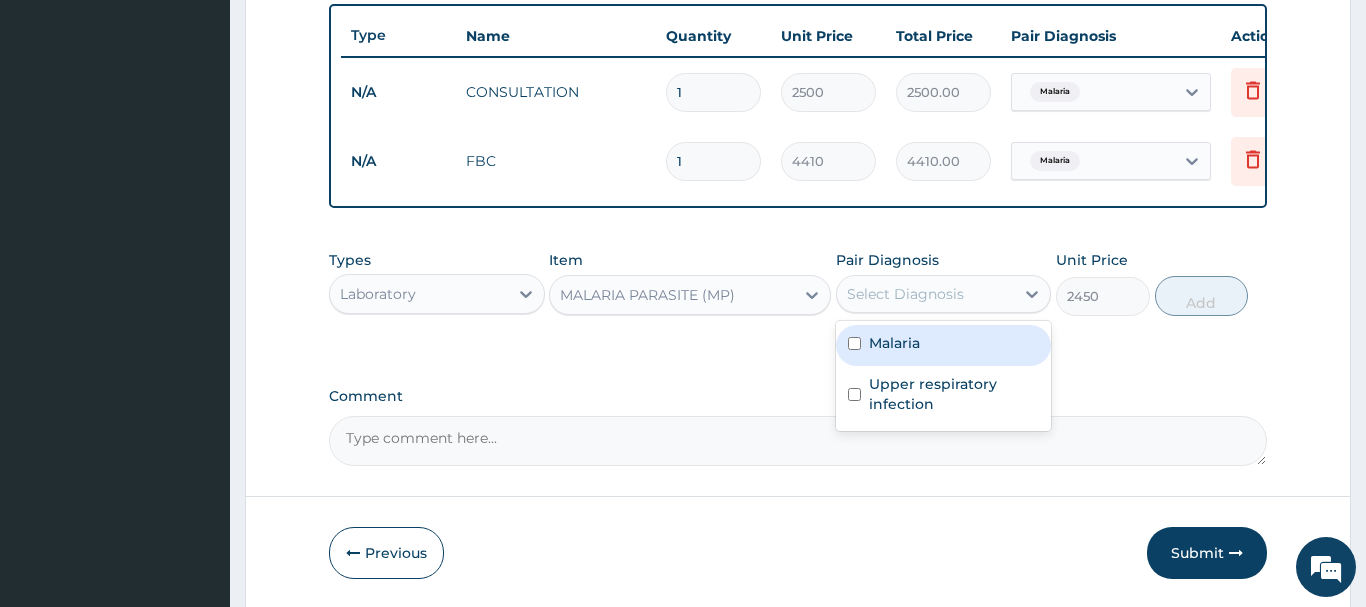 click on "Malaria" at bounding box center (944, 345) 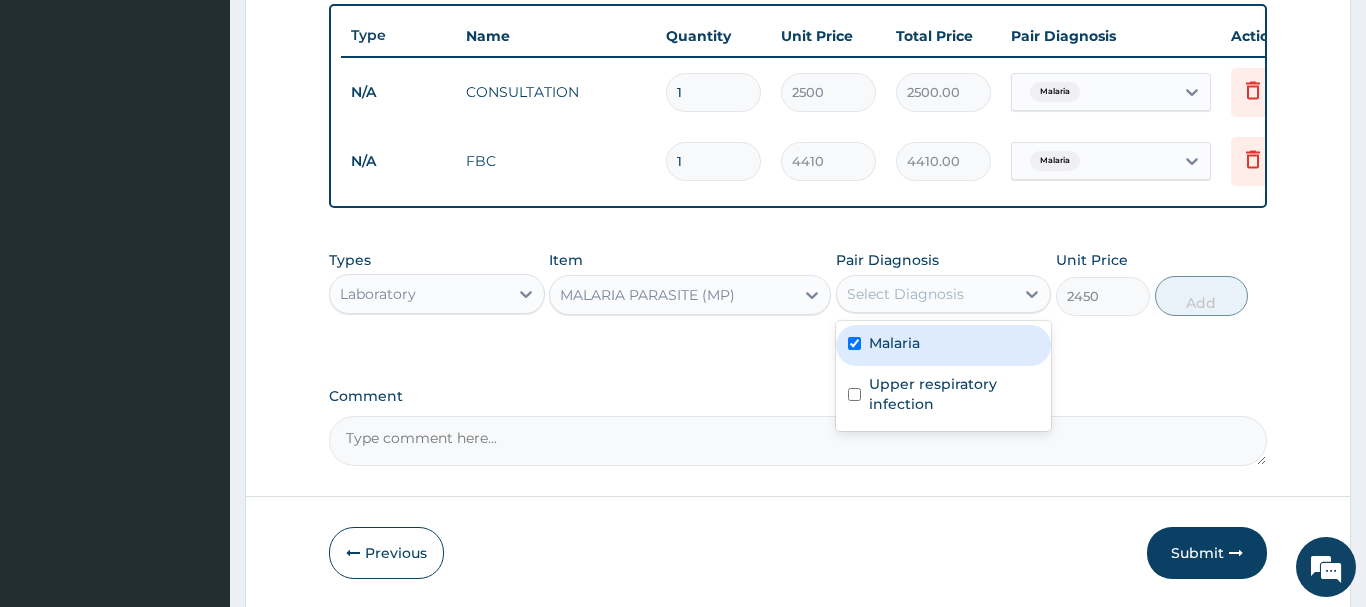 checkbox on "true" 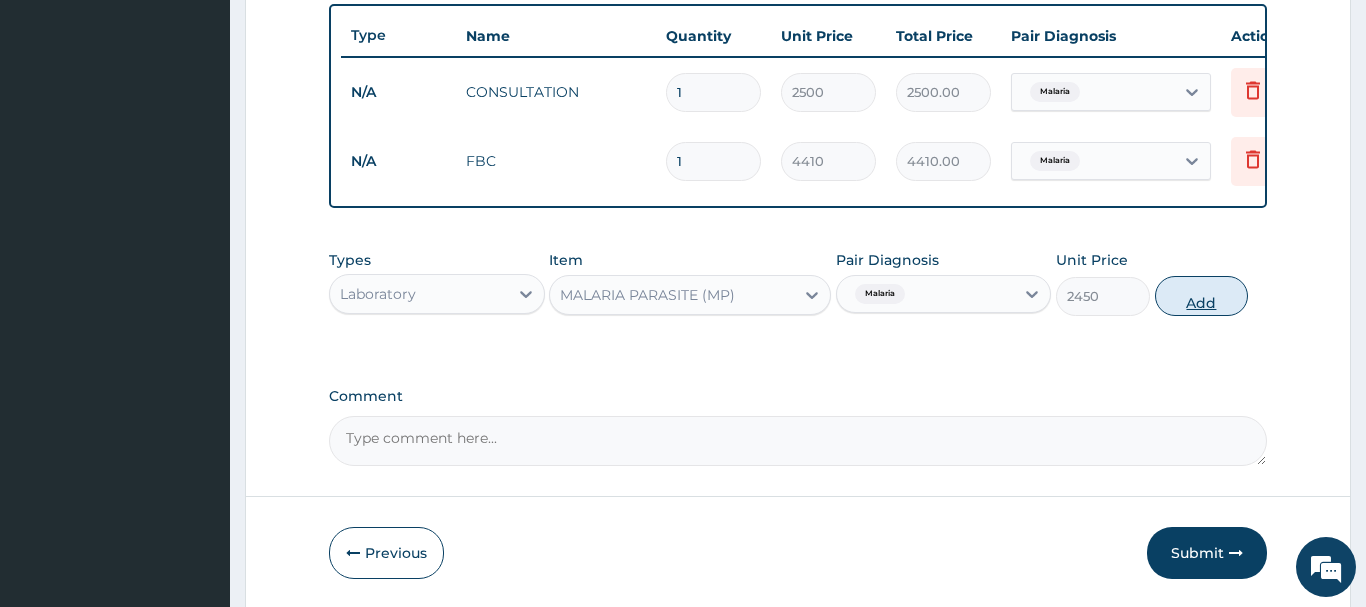 click on "Add" at bounding box center [1202, 296] 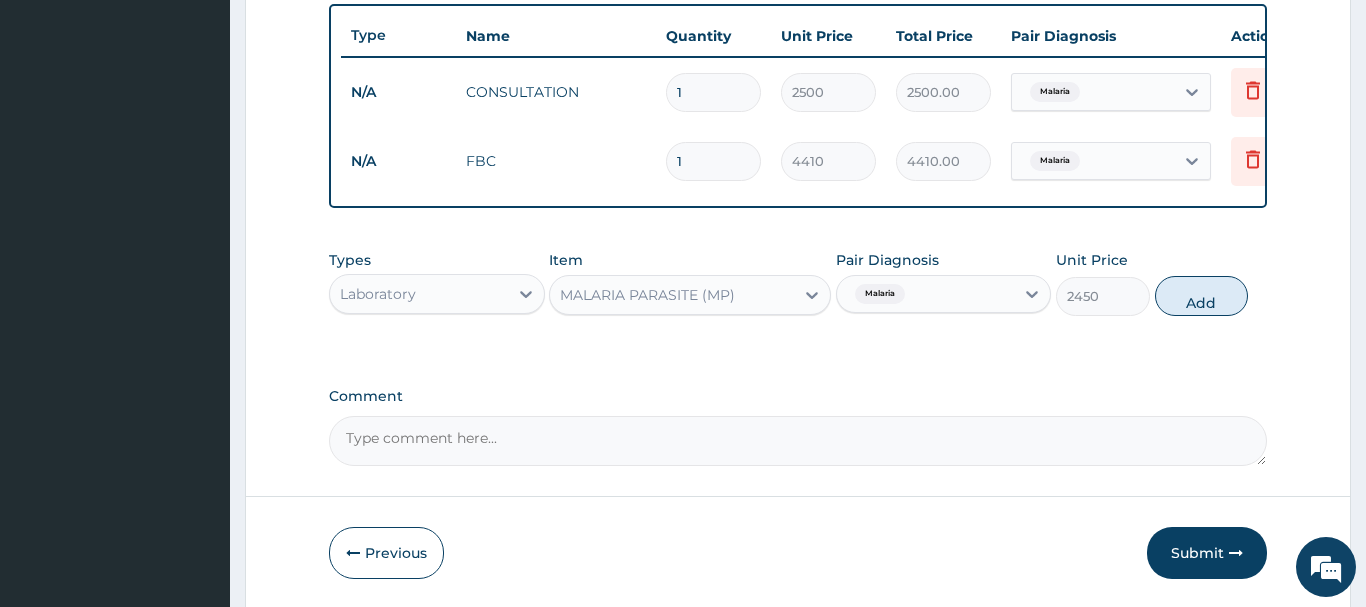 type on "0" 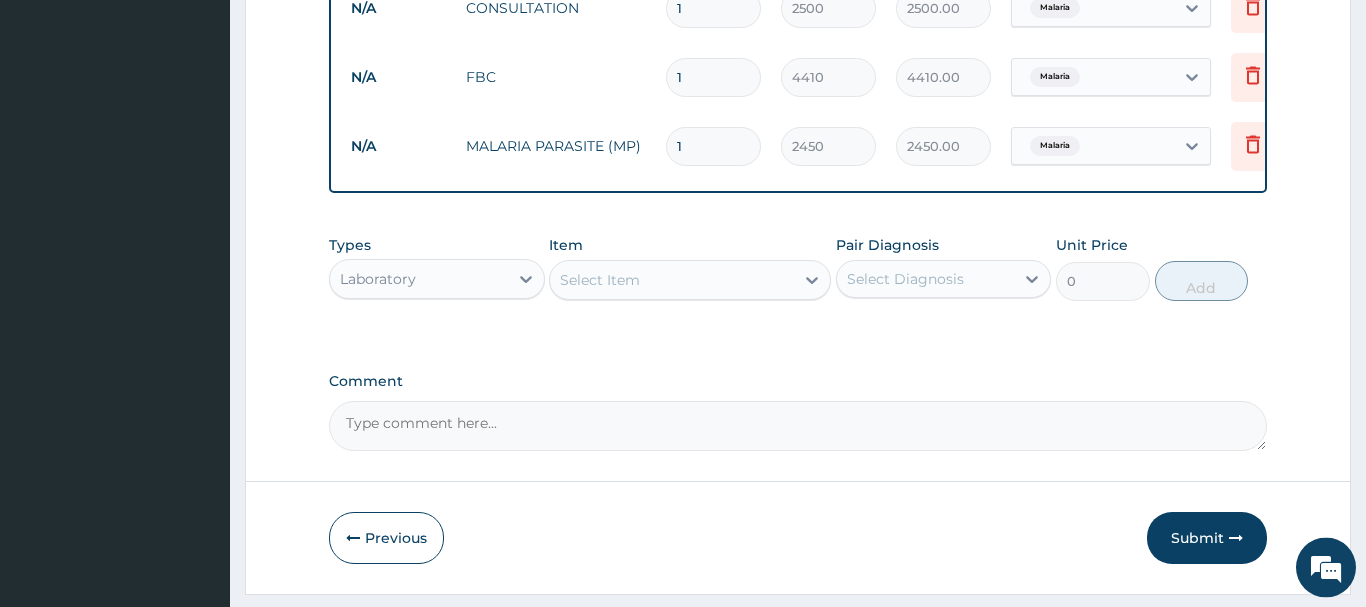 scroll, scrollTop: 878, scrollLeft: 0, axis: vertical 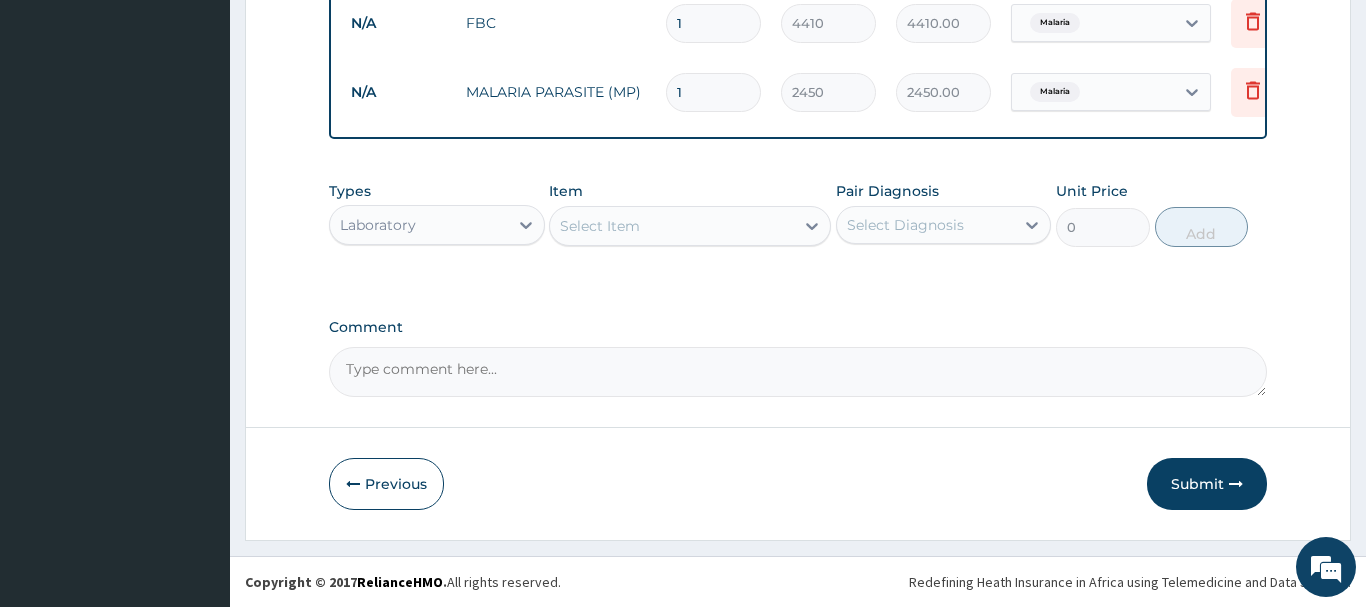 click on "Laboratory" at bounding box center [419, 225] 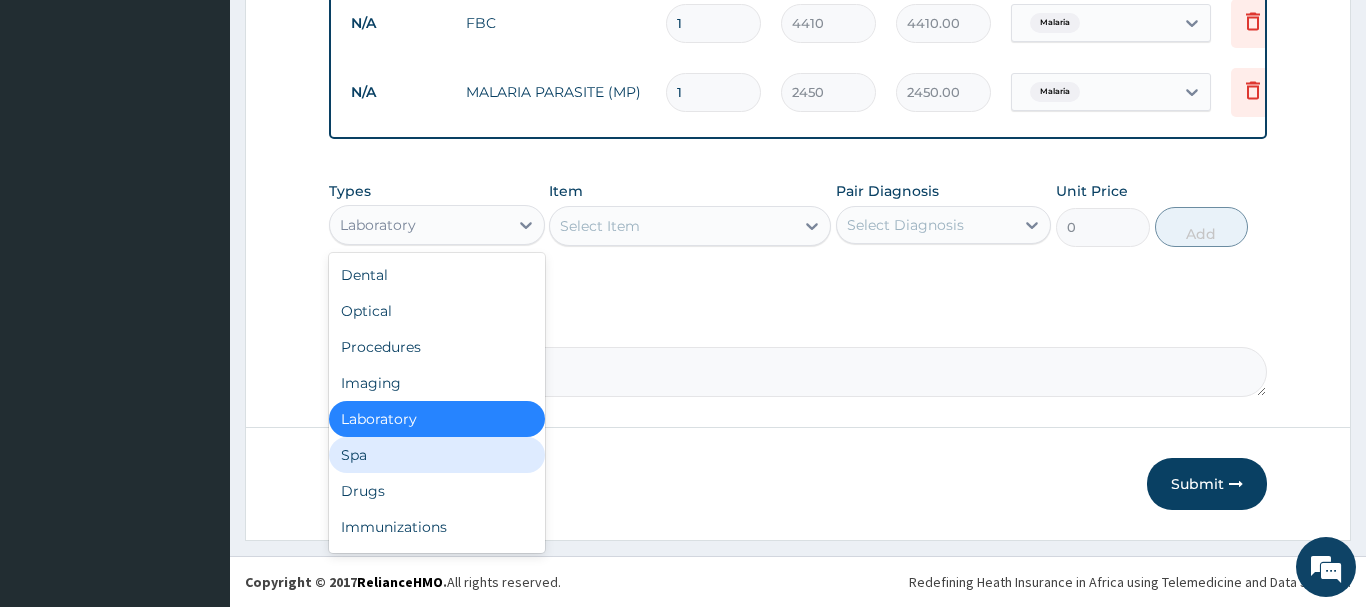 drag, startPoint x: 371, startPoint y: 467, endPoint x: 360, endPoint y: 484, distance: 20.248457 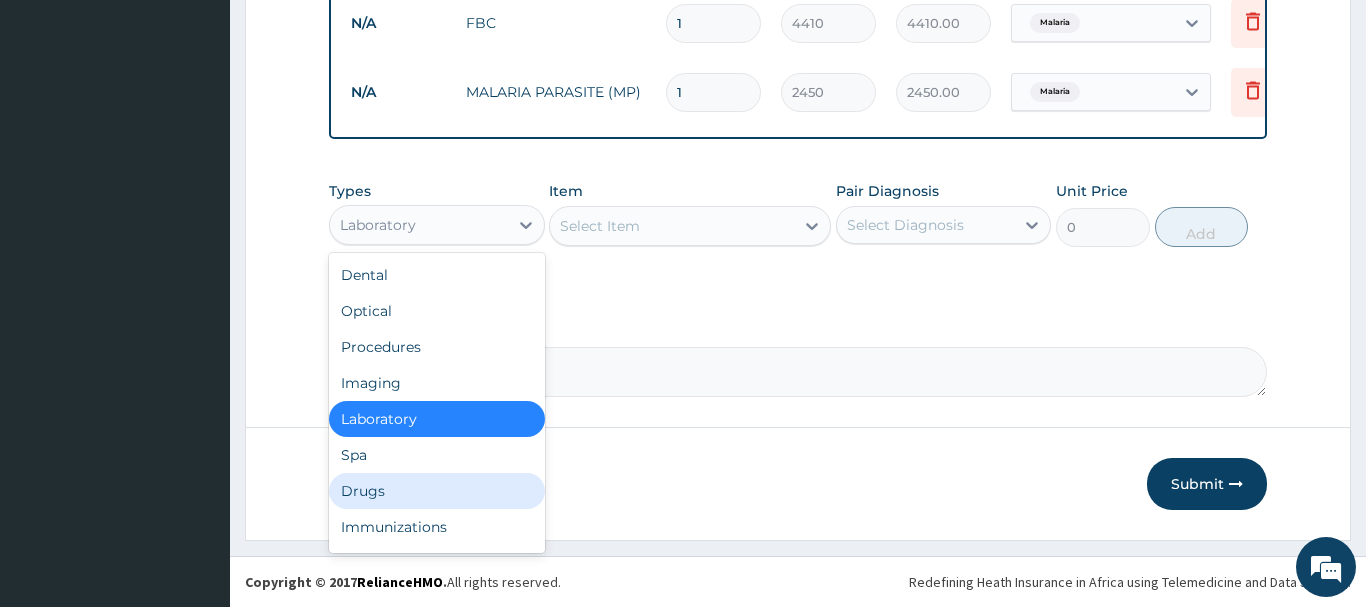 click on "Drugs" at bounding box center [437, 491] 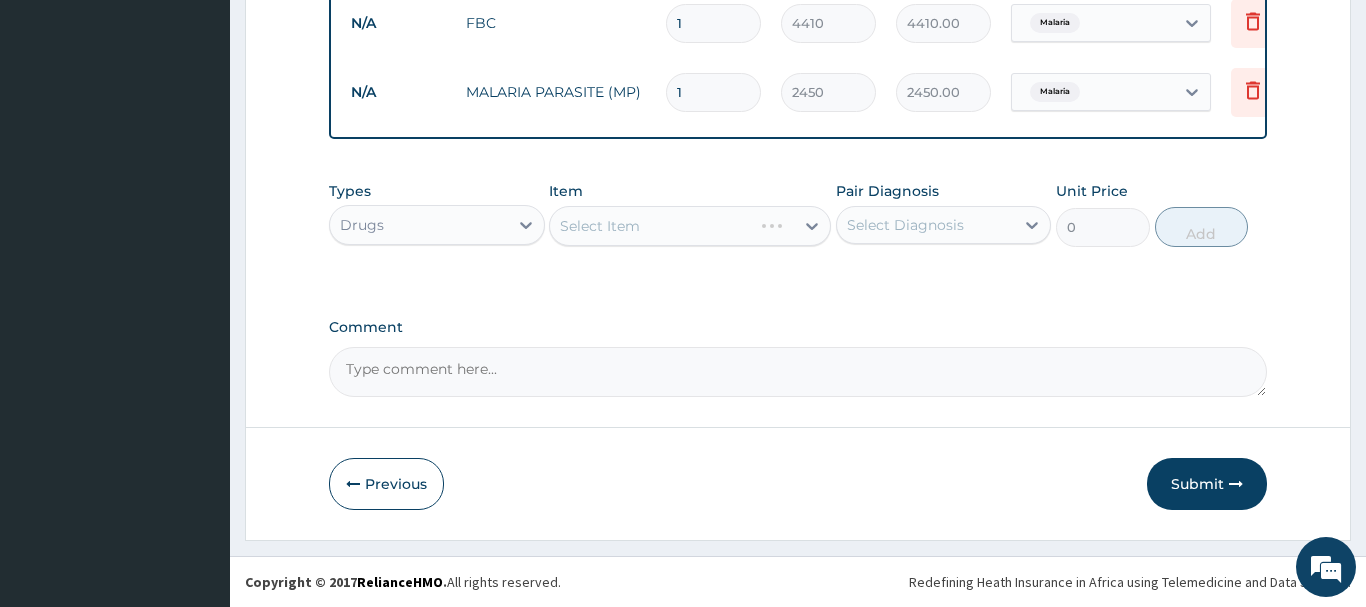 drag, startPoint x: 651, startPoint y: 233, endPoint x: 715, endPoint y: 215, distance: 66.48308 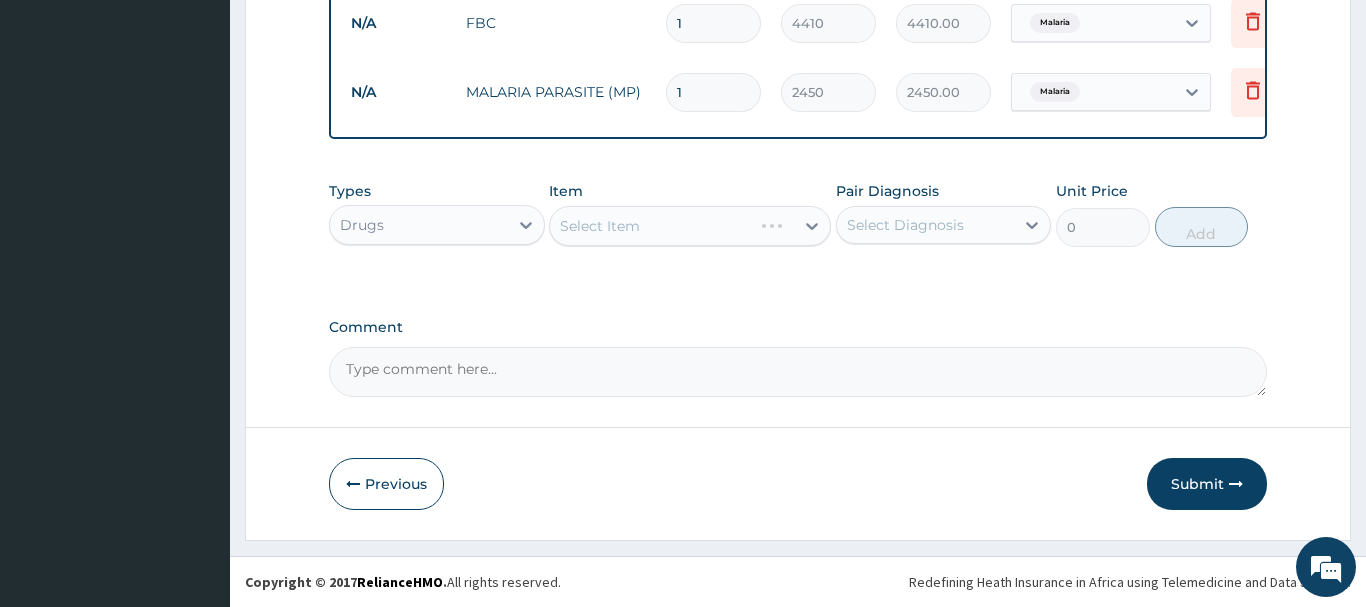 click on "Select Item" at bounding box center [690, 226] 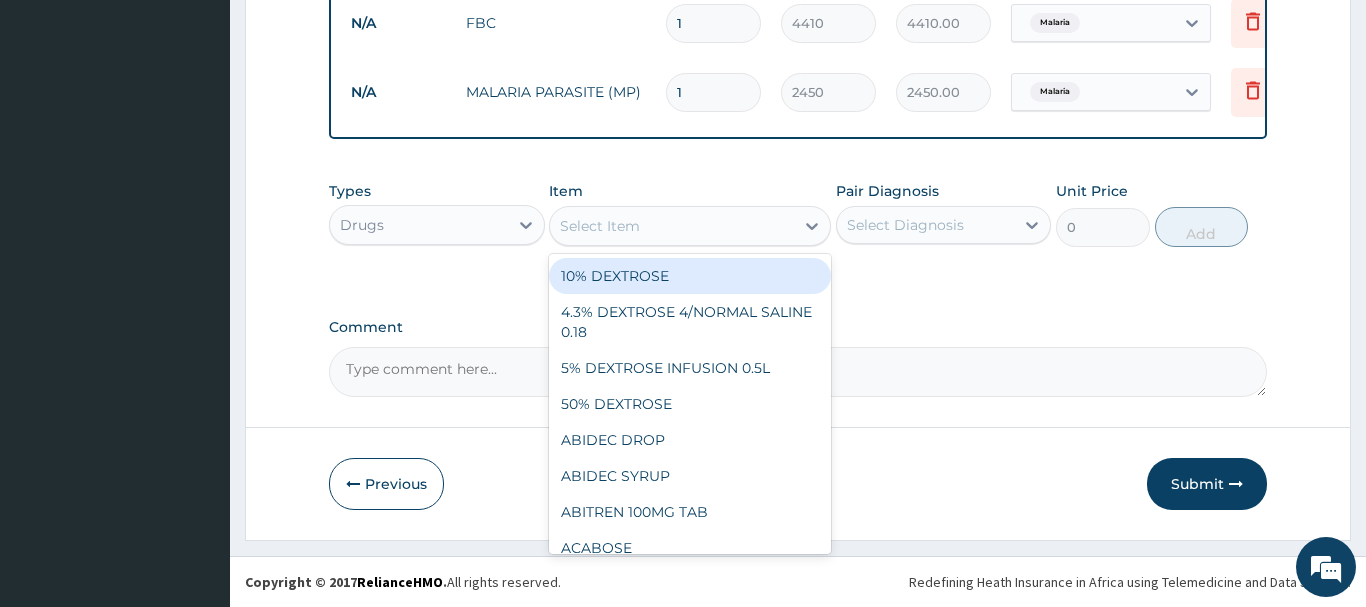 click on "Select Item" at bounding box center [672, 226] 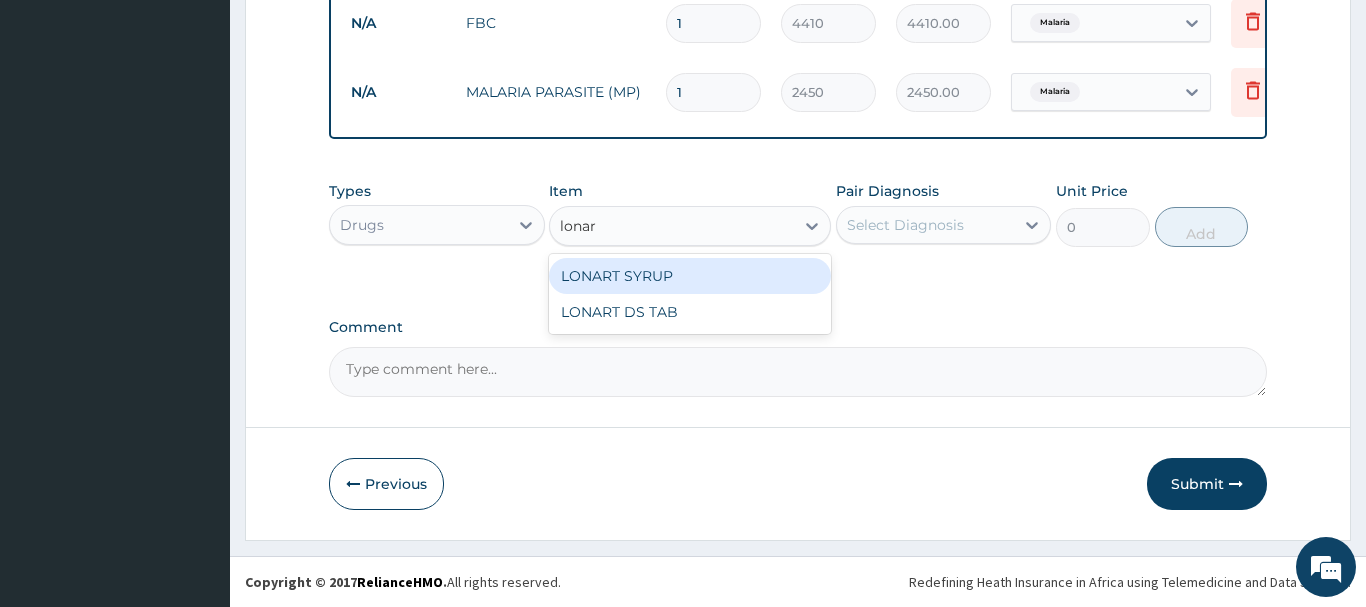 type on "lonart" 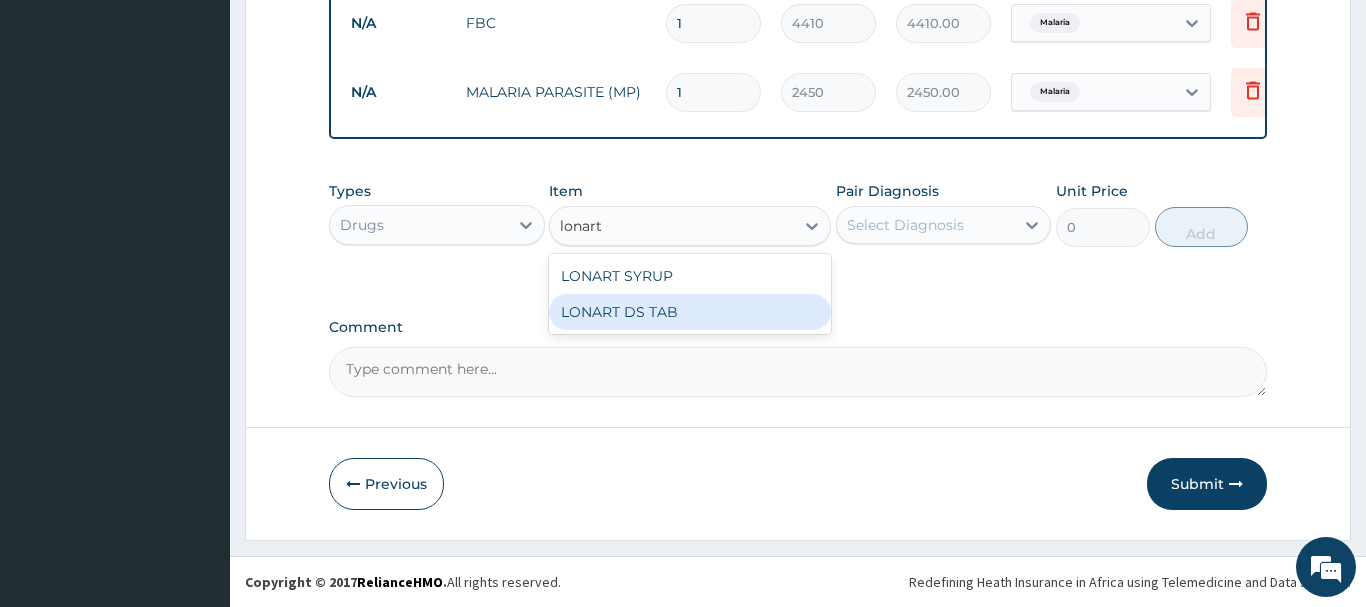 click on "LONART DS TAB" at bounding box center [690, 312] 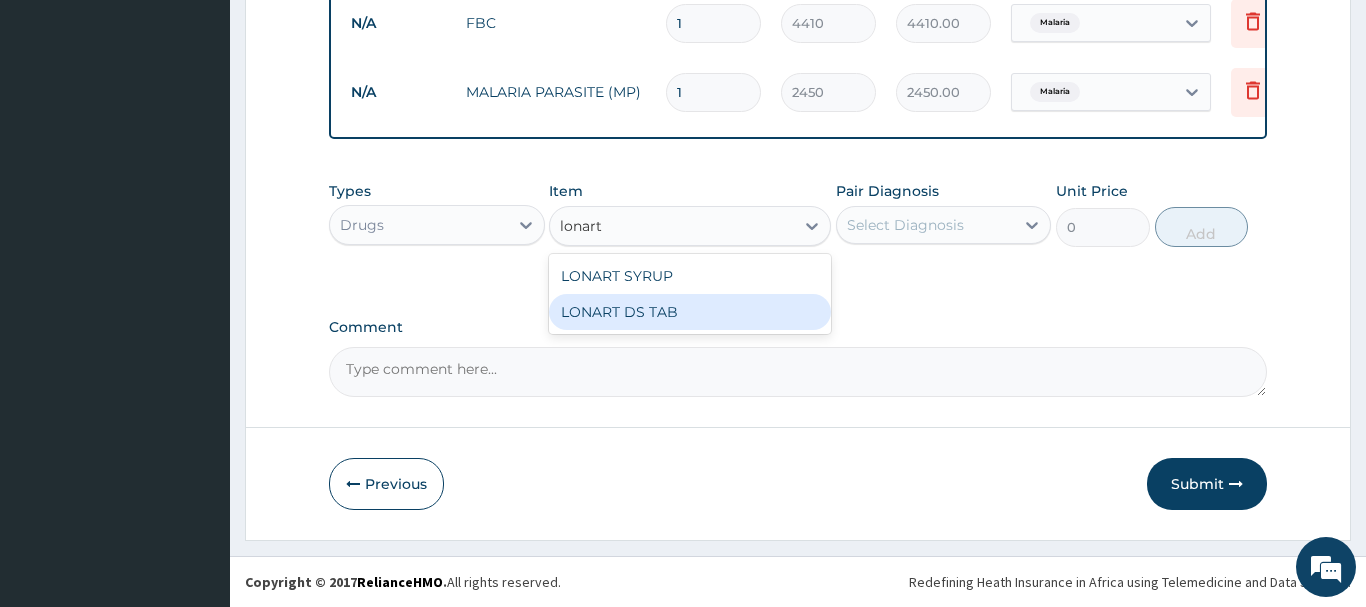 type 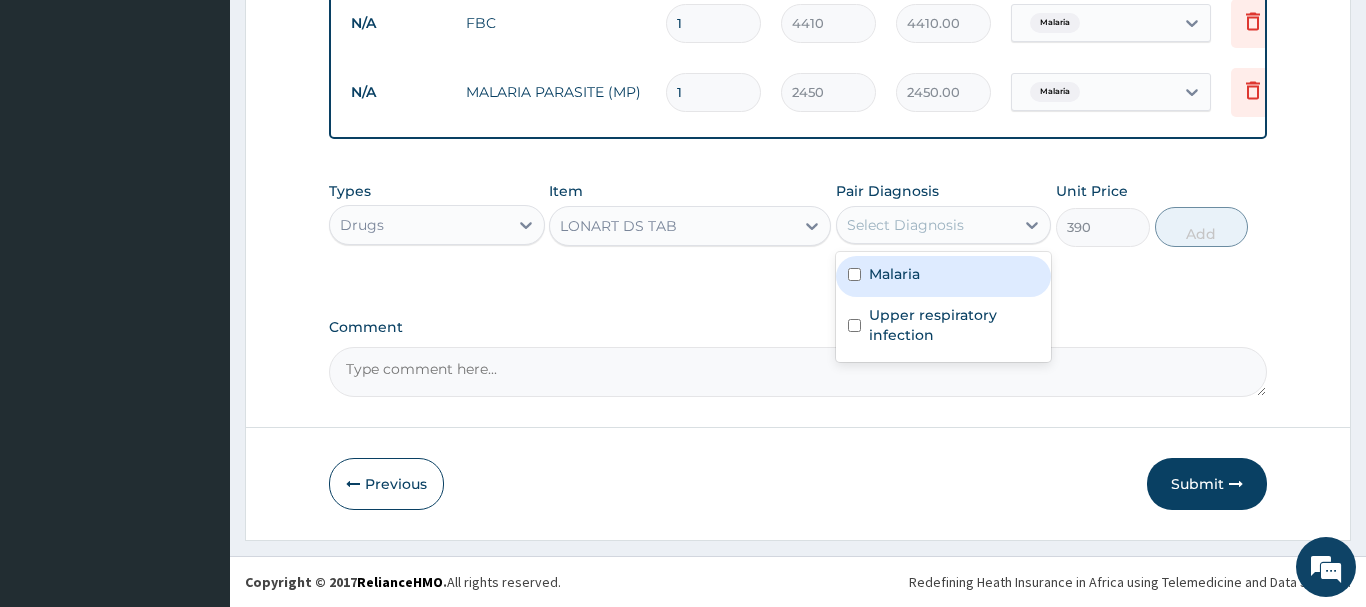 click on "Select Diagnosis" at bounding box center (905, 225) 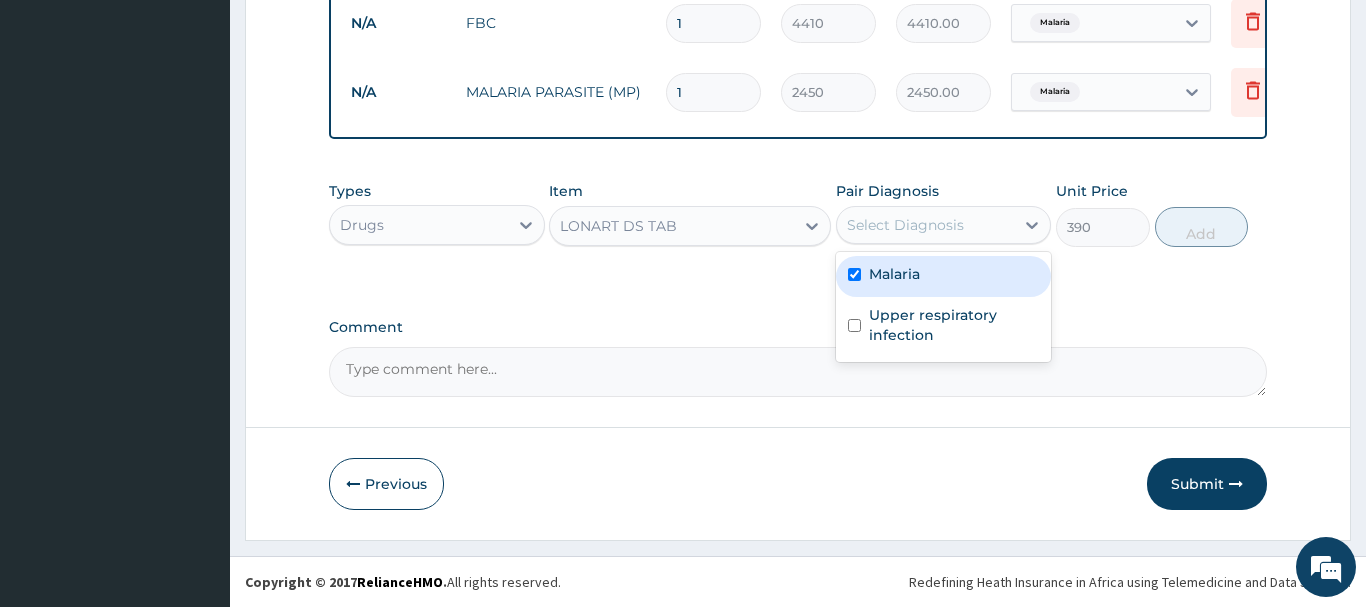 checkbox on "true" 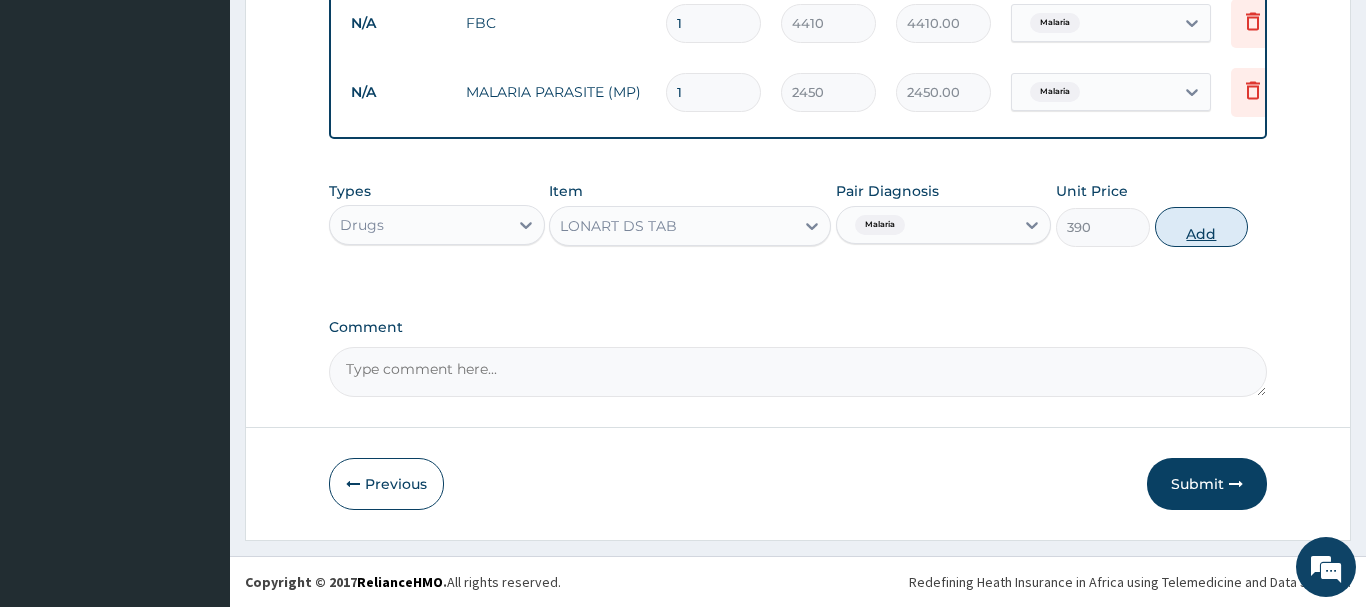 click on "Add" at bounding box center (1202, 227) 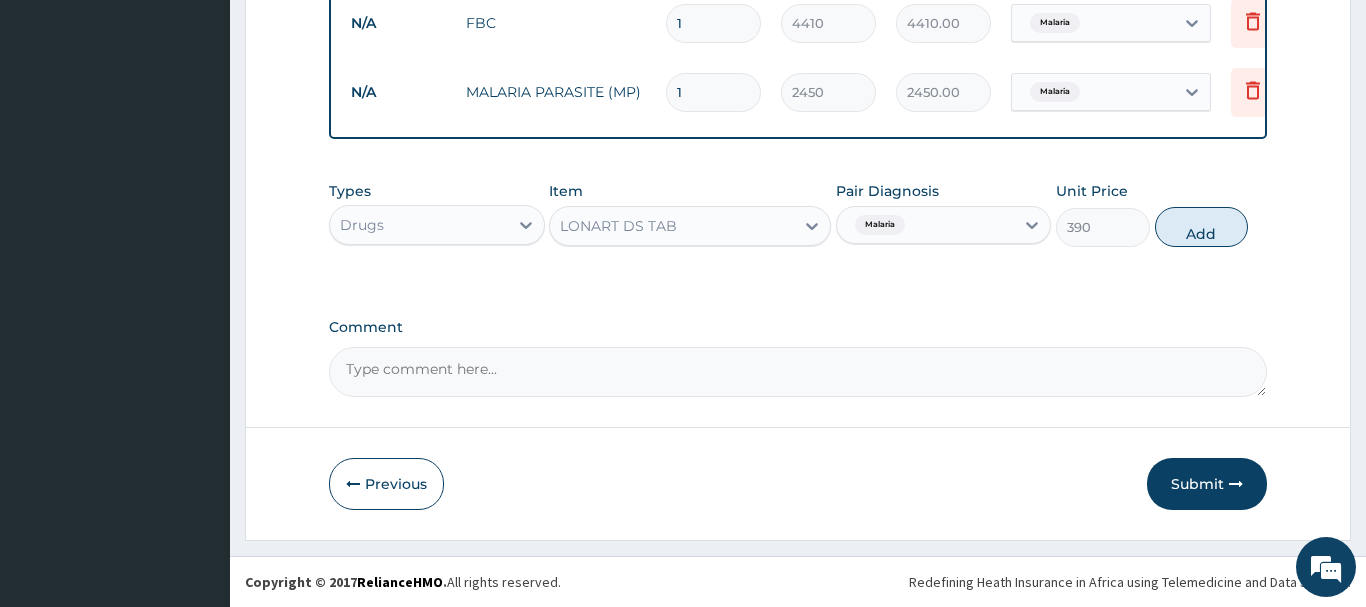 type on "0" 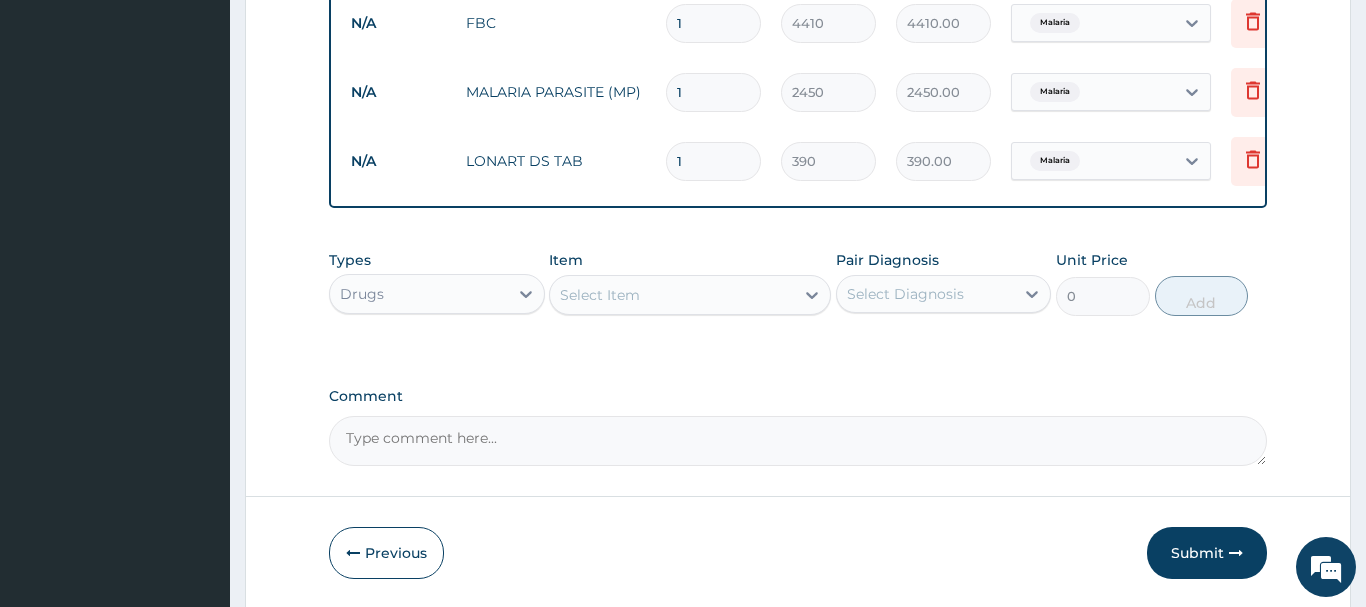 type 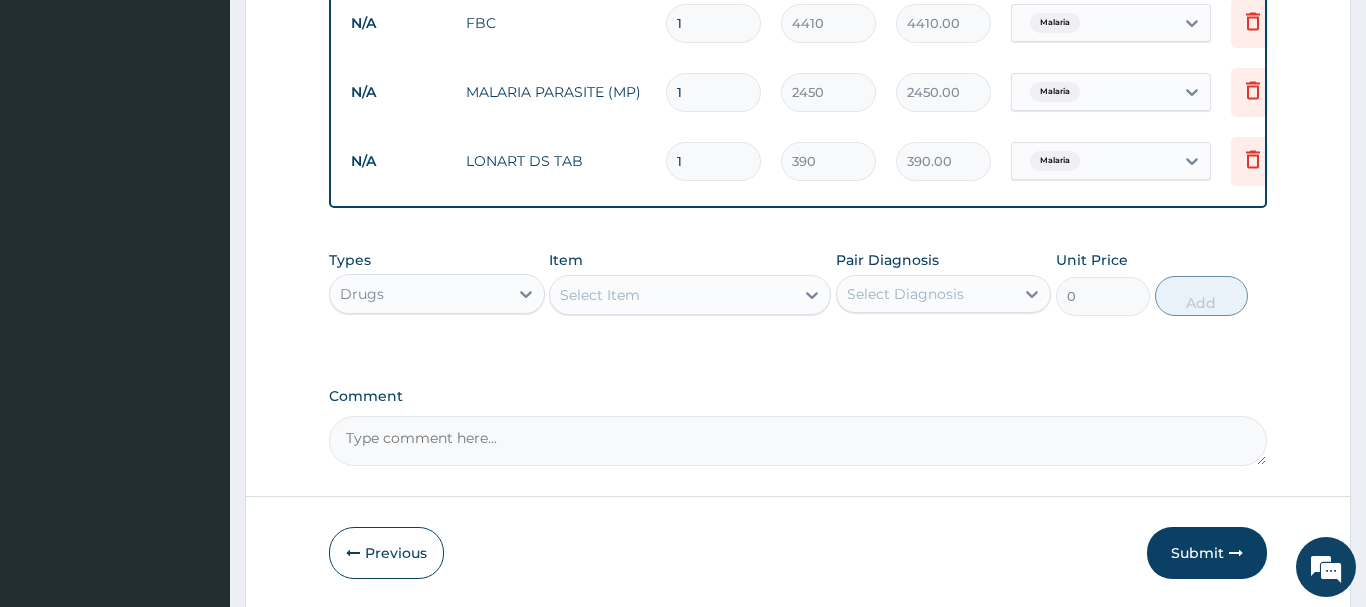 type on "0.00" 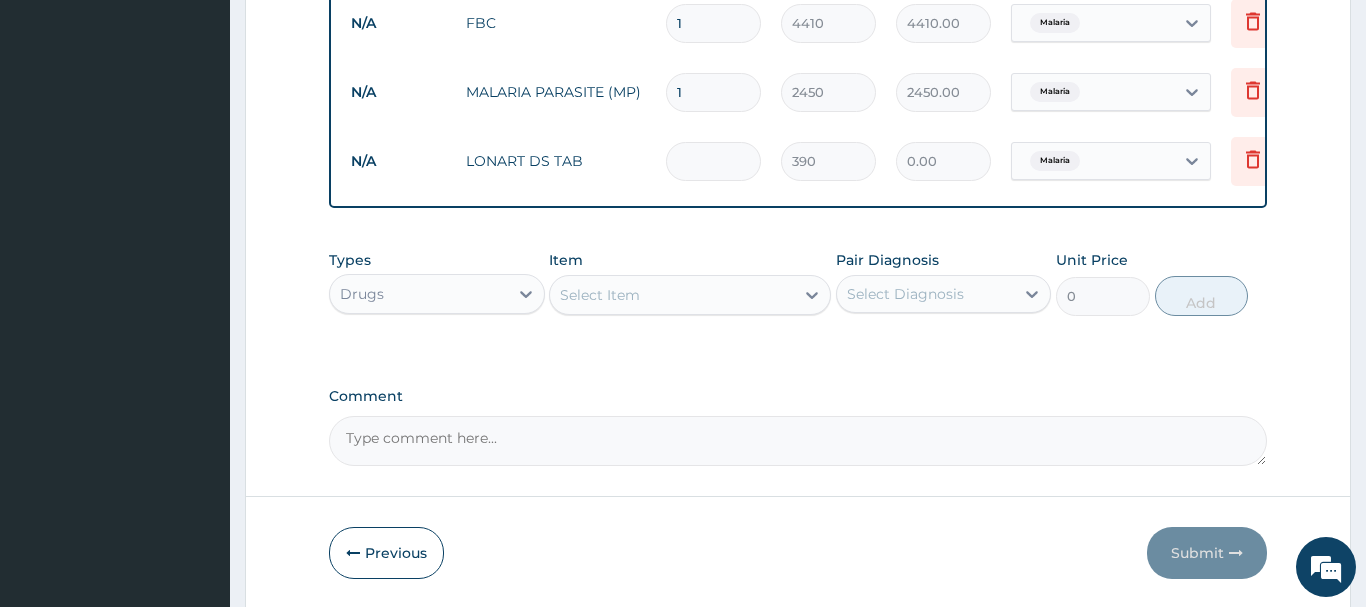 type on "6" 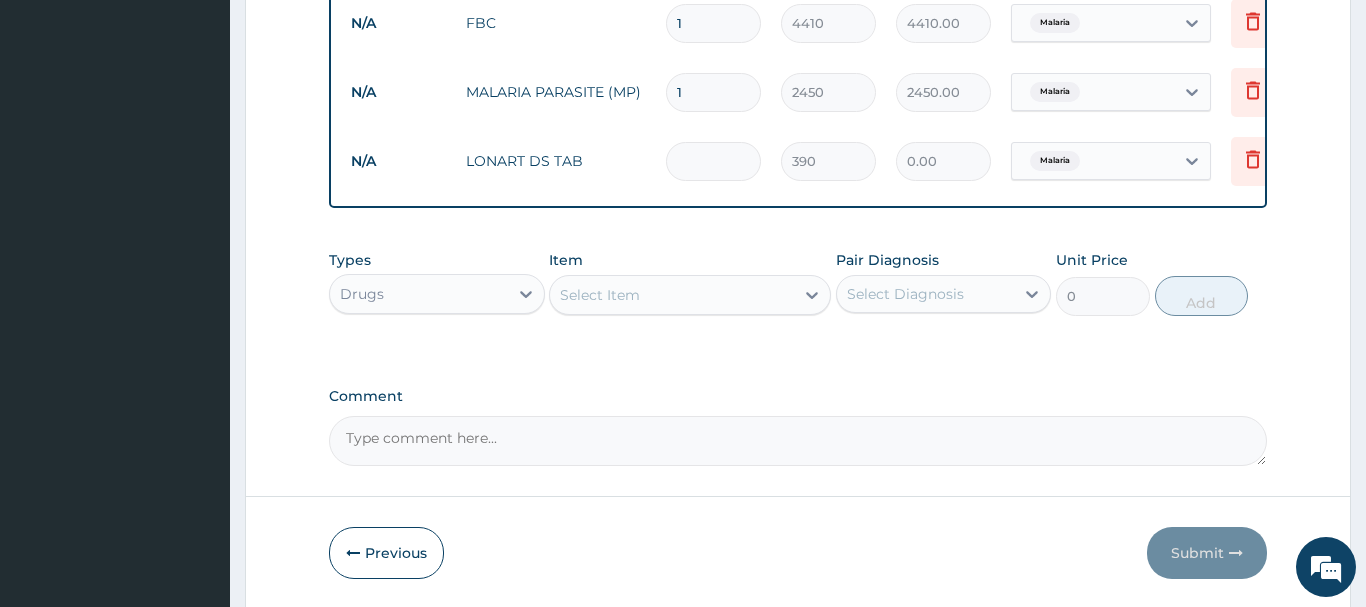 type on "2340.00" 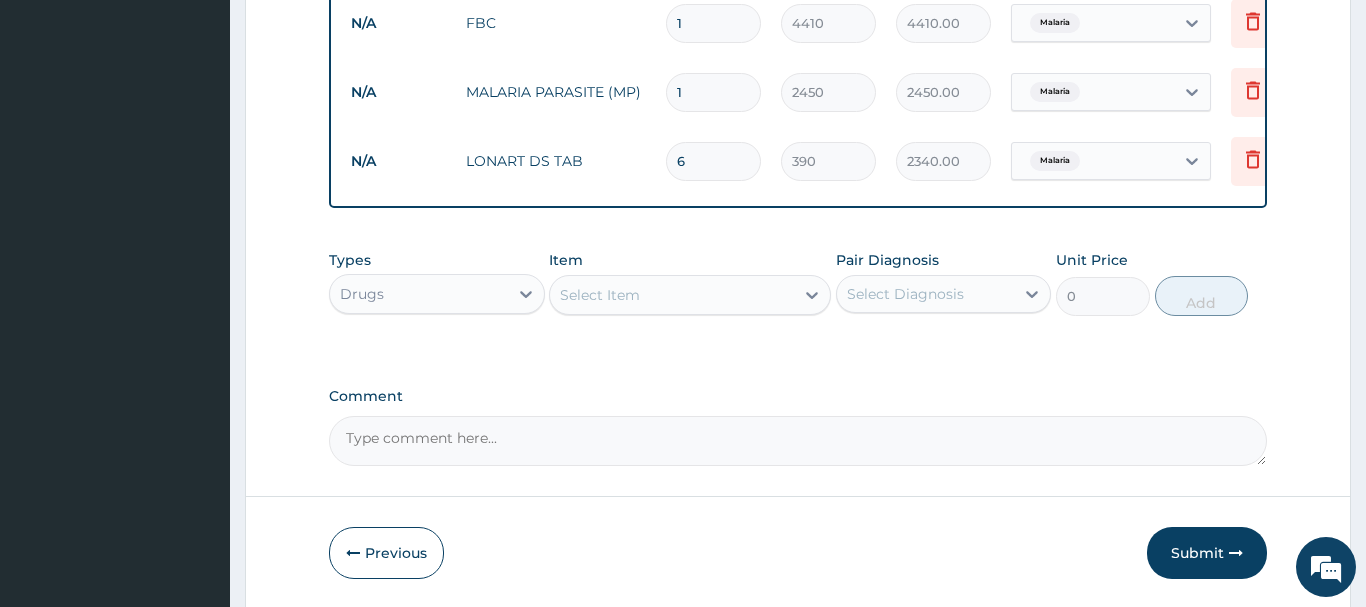 type on "6" 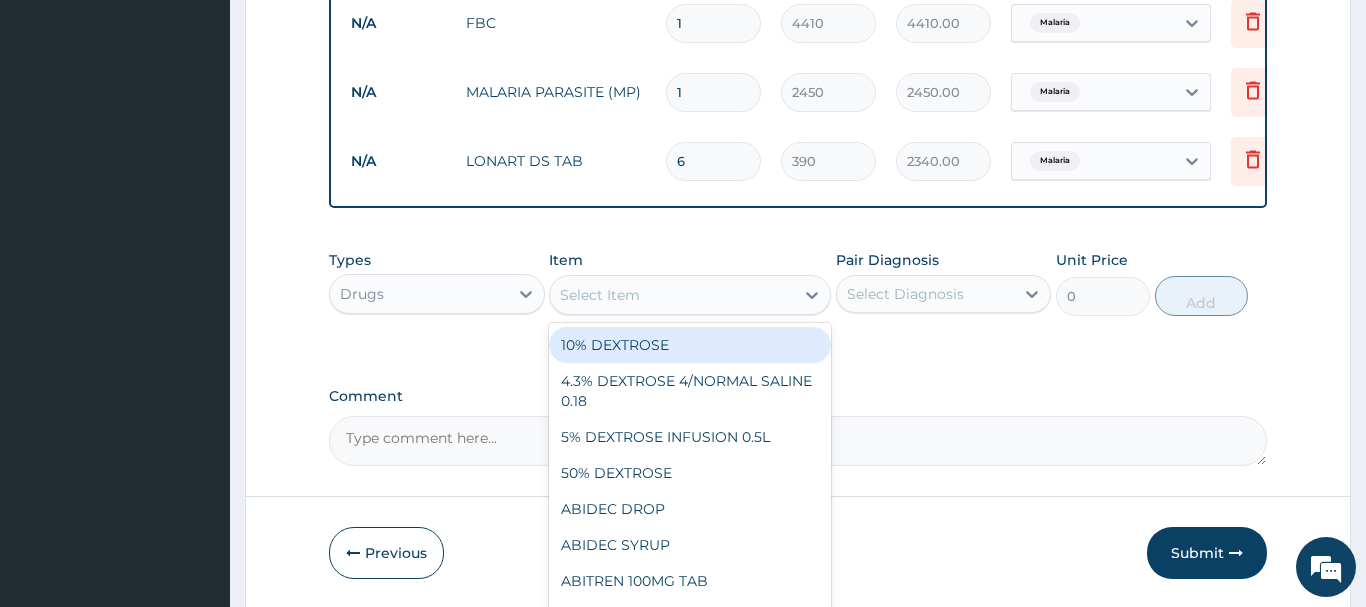 click on "Select Item" at bounding box center [600, 295] 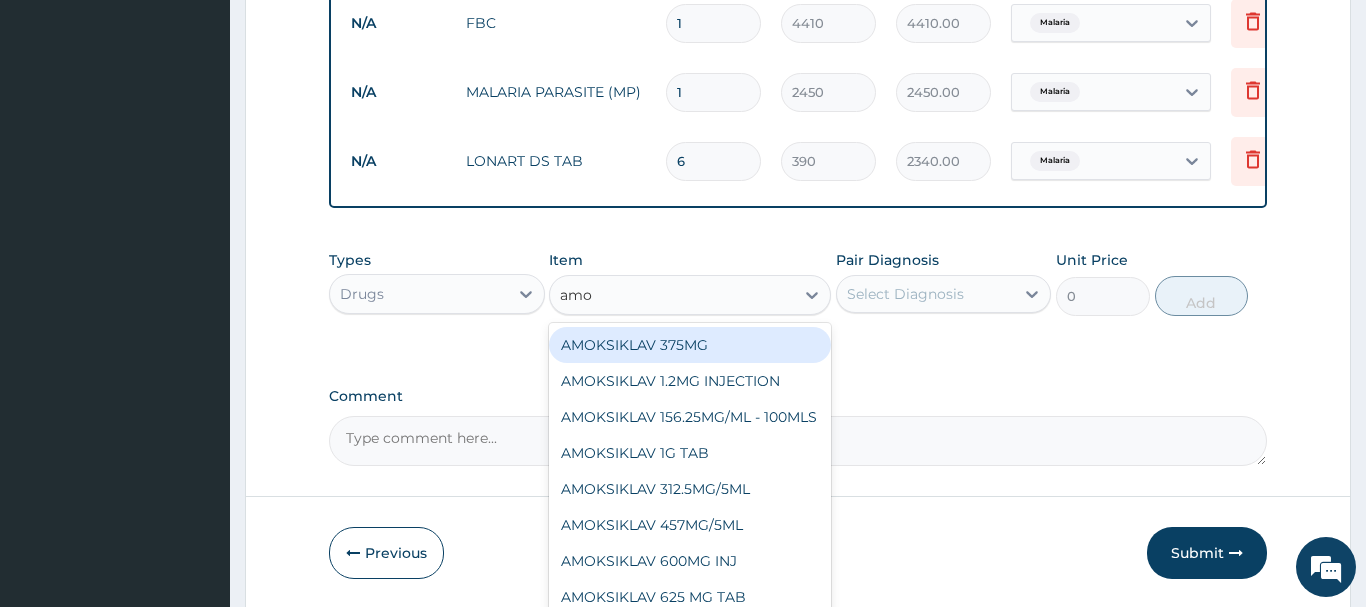 type on "amox" 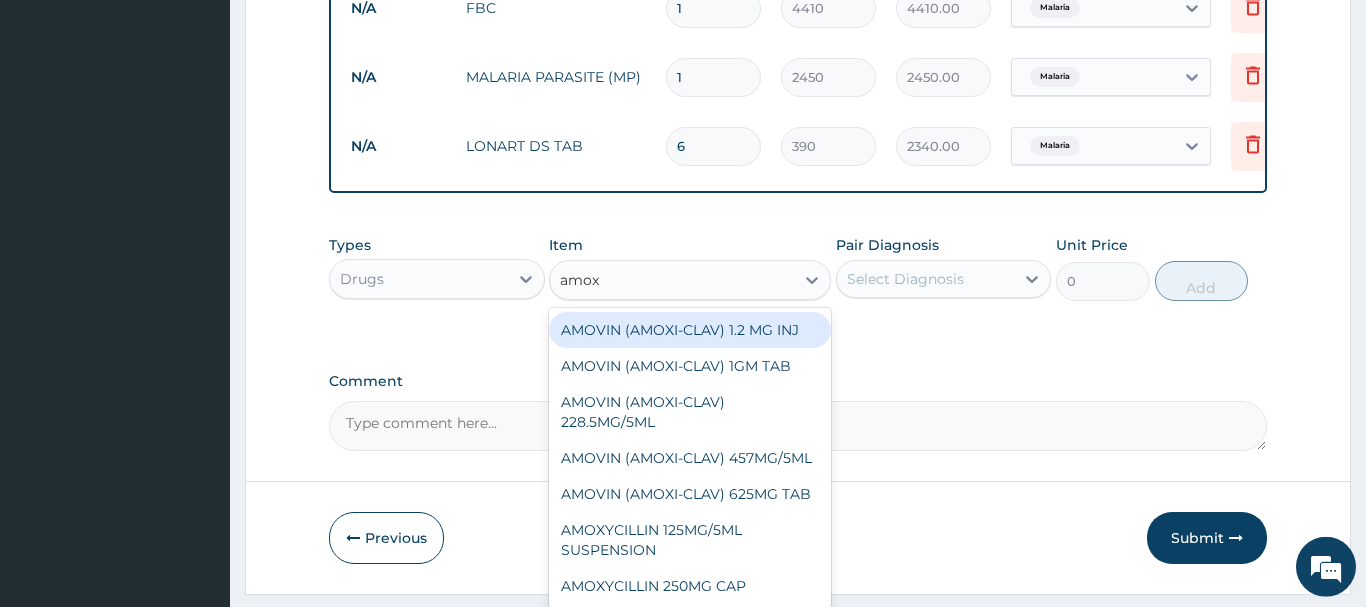 scroll, scrollTop: 947, scrollLeft: 0, axis: vertical 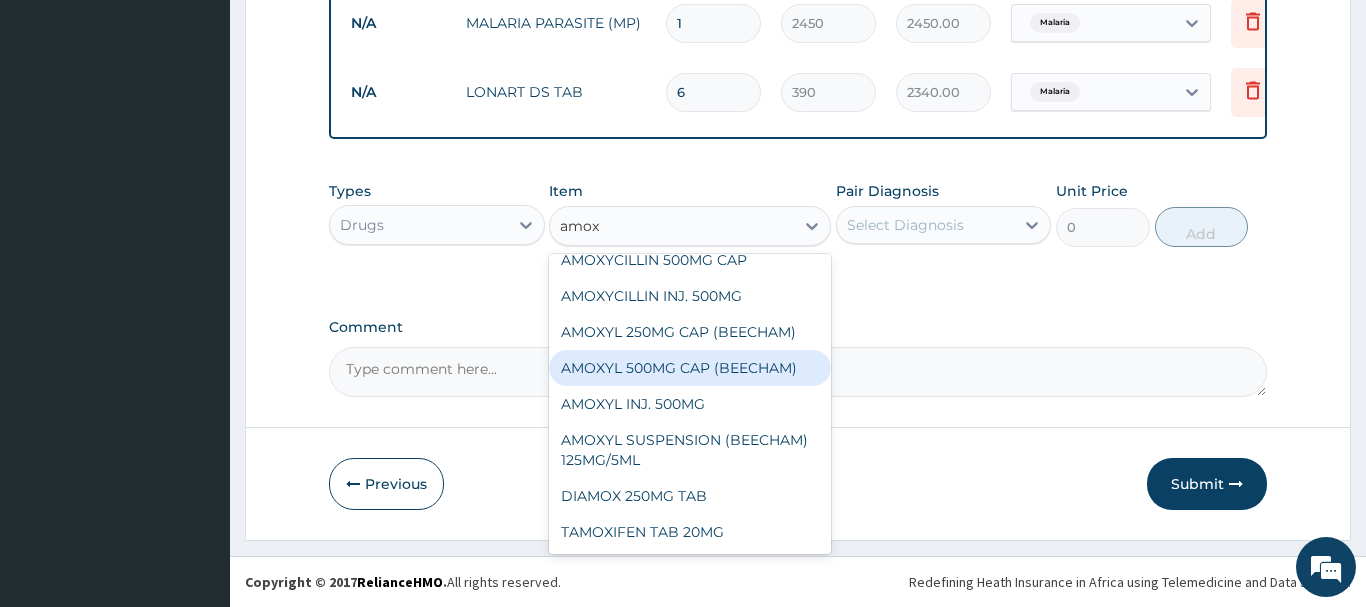 click on "AMOXYL 500MG CAP (BEECHAM)" at bounding box center (690, 368) 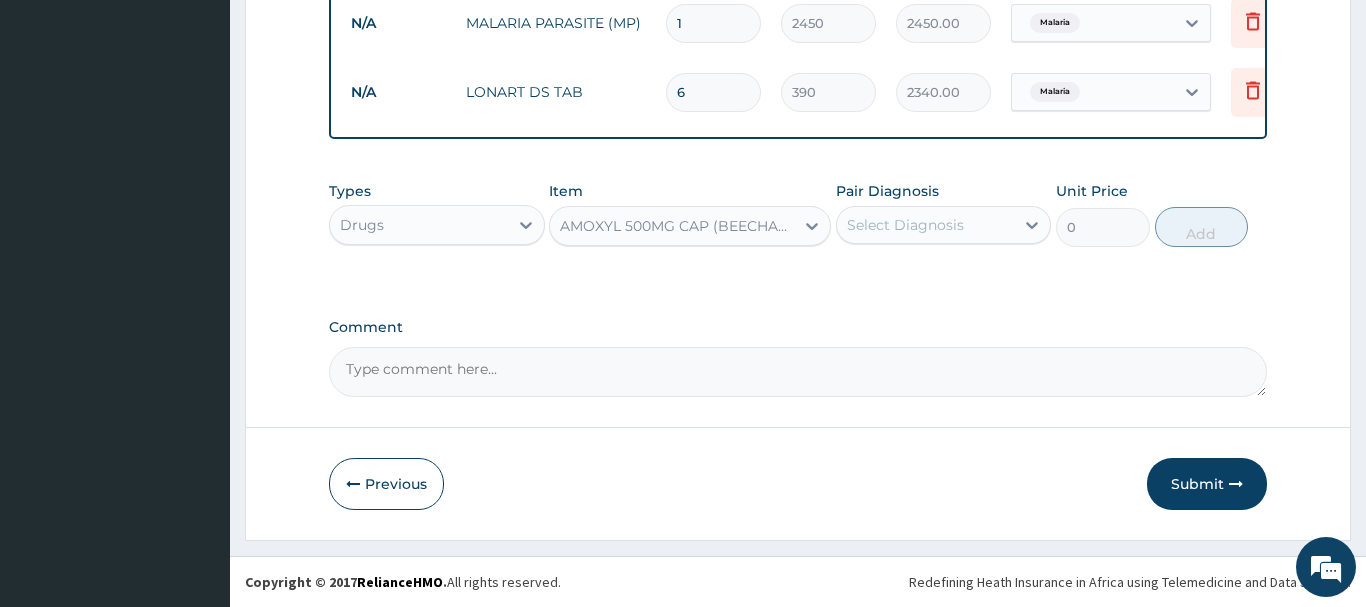 type 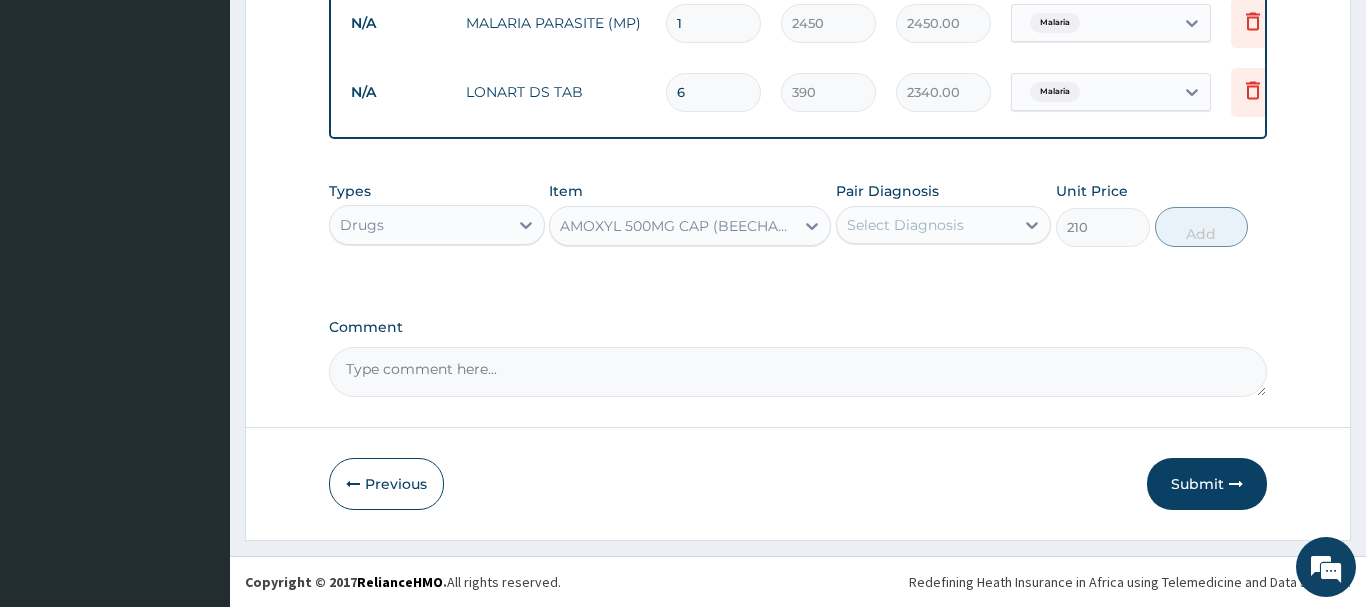 click on "Select Diagnosis" at bounding box center (905, 225) 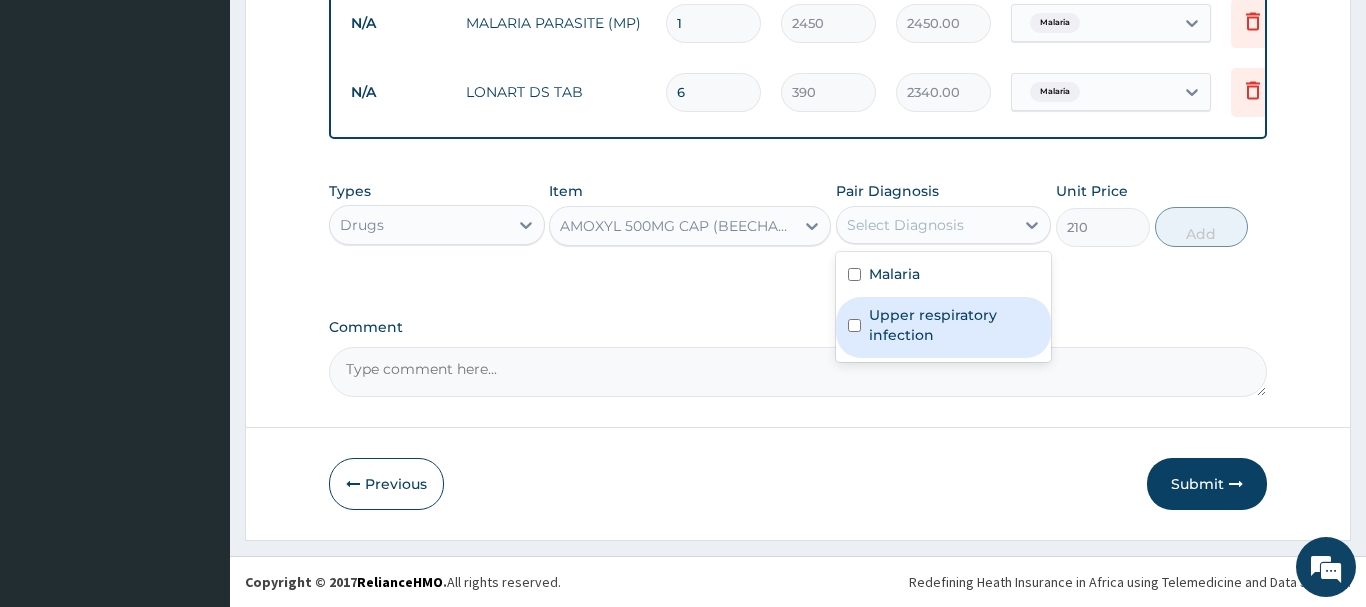 click on "Upper respiratory infection" at bounding box center [954, 325] 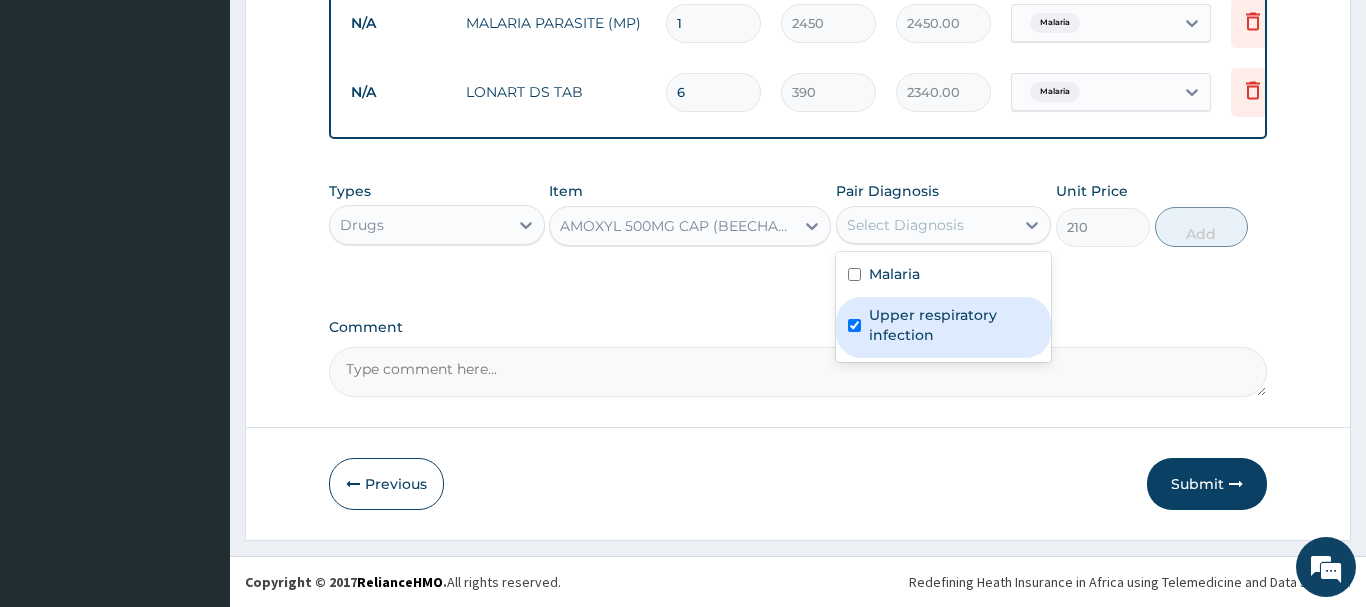 checkbox on "true" 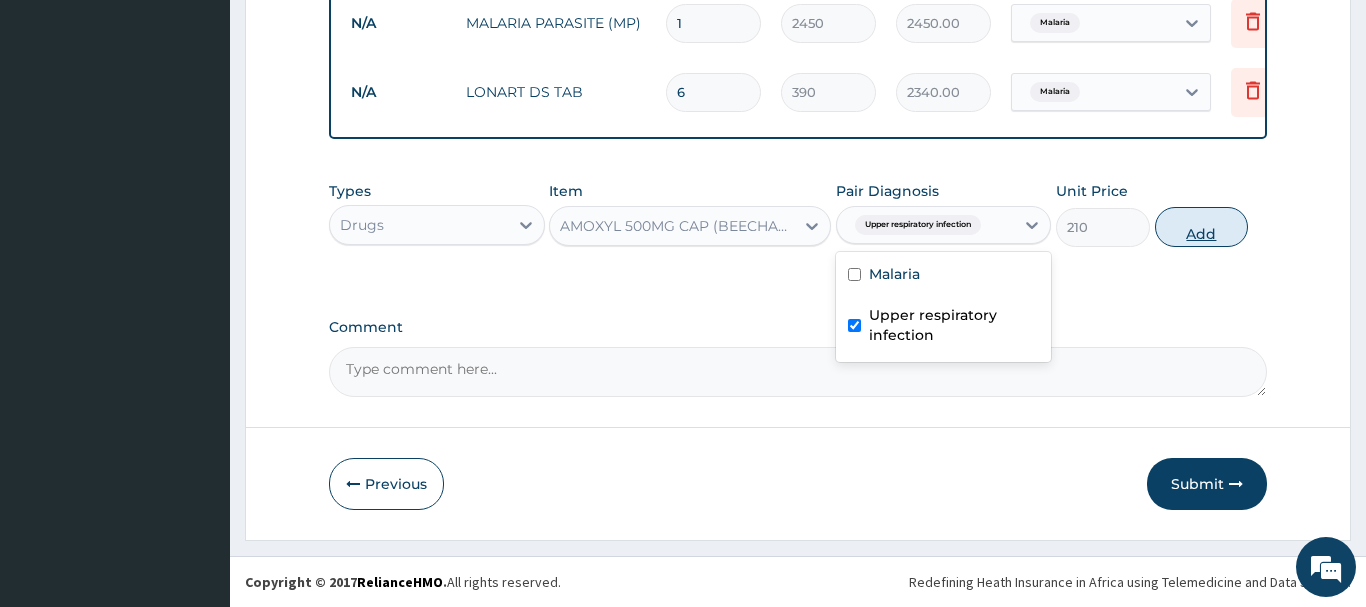 click on "Add" at bounding box center [1202, 227] 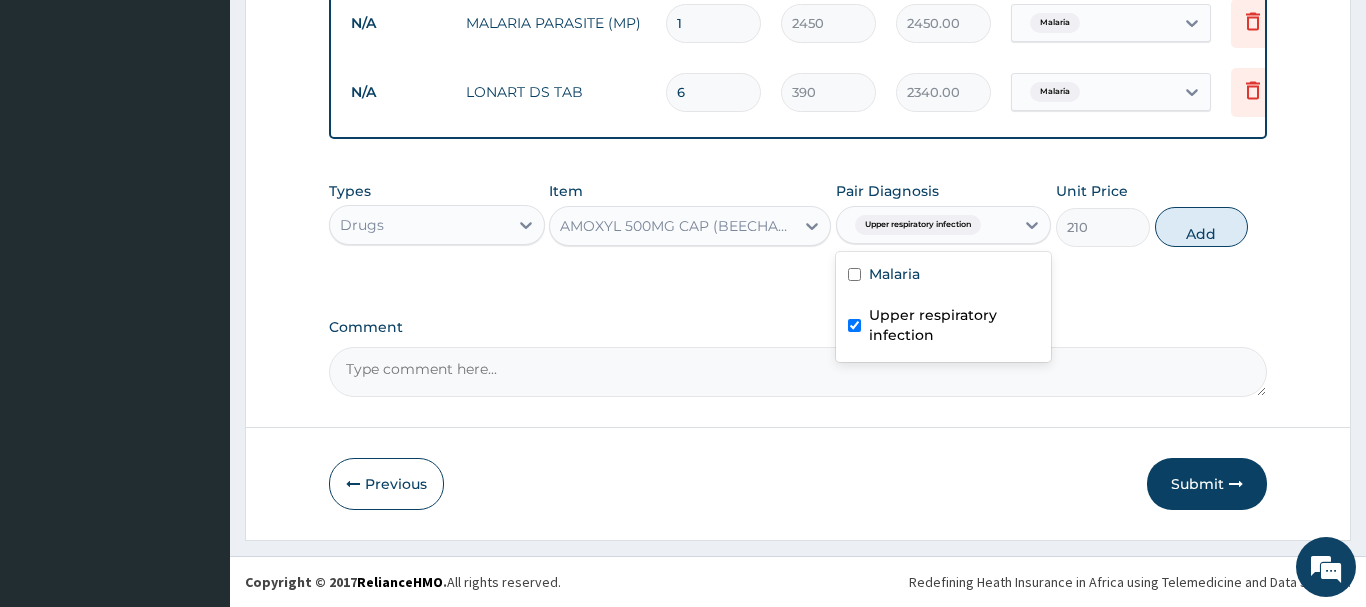 type on "0" 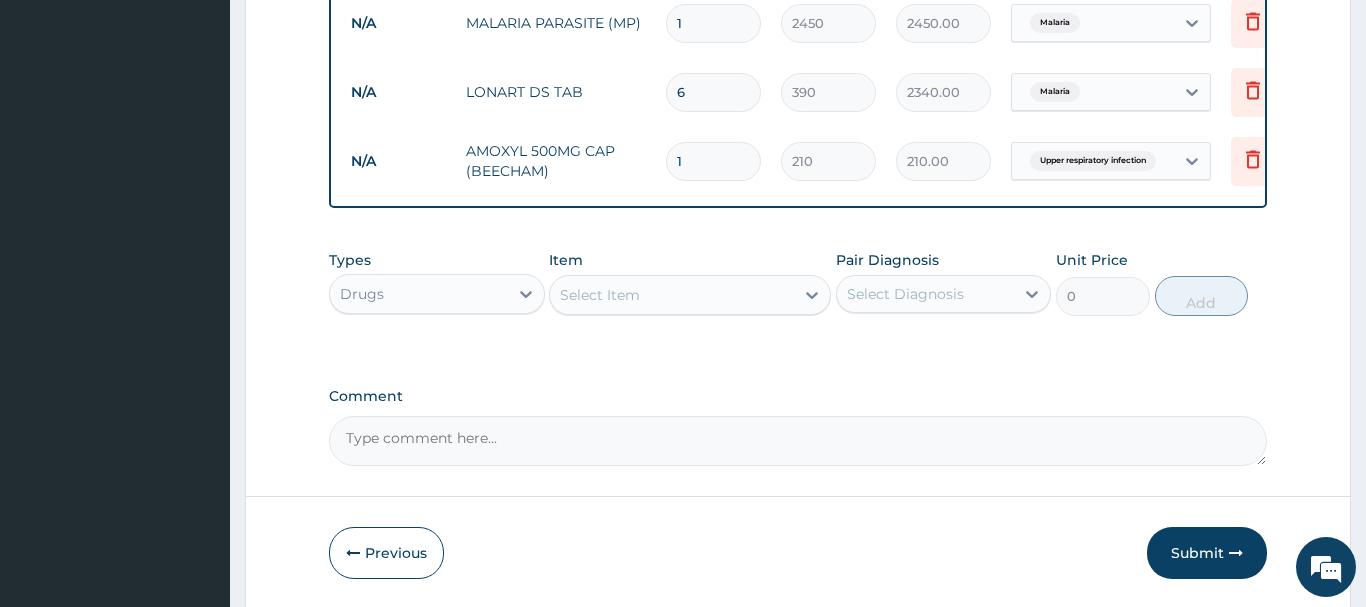 type on "15" 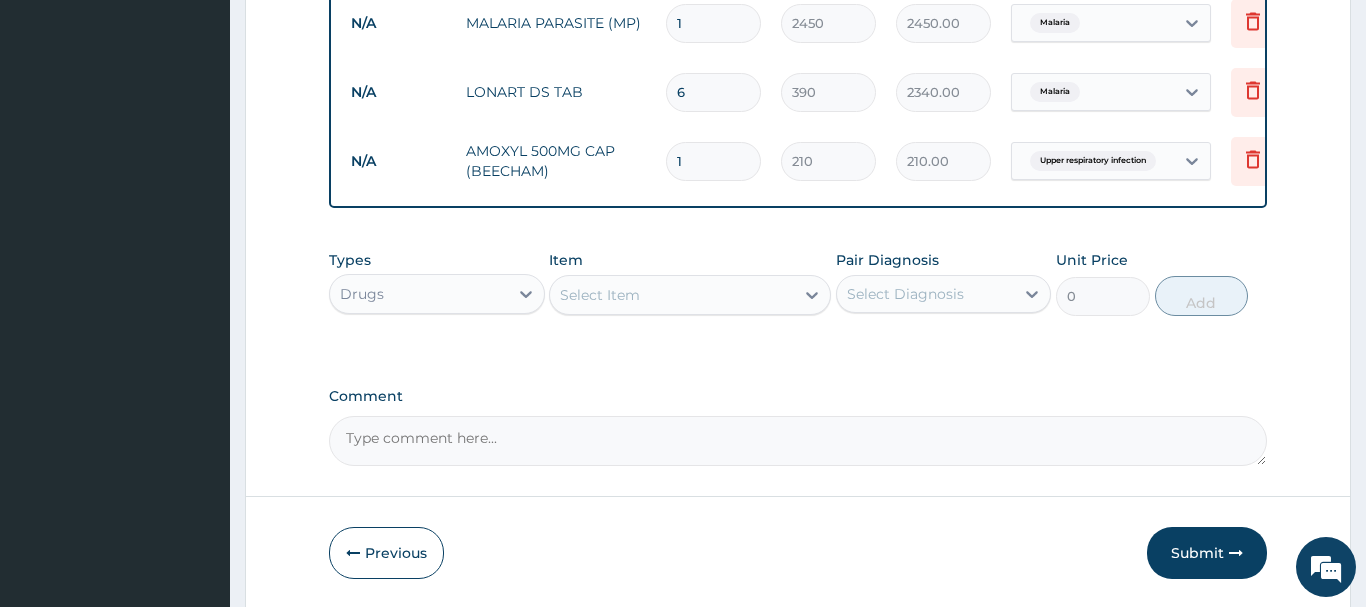 type on "3150.00" 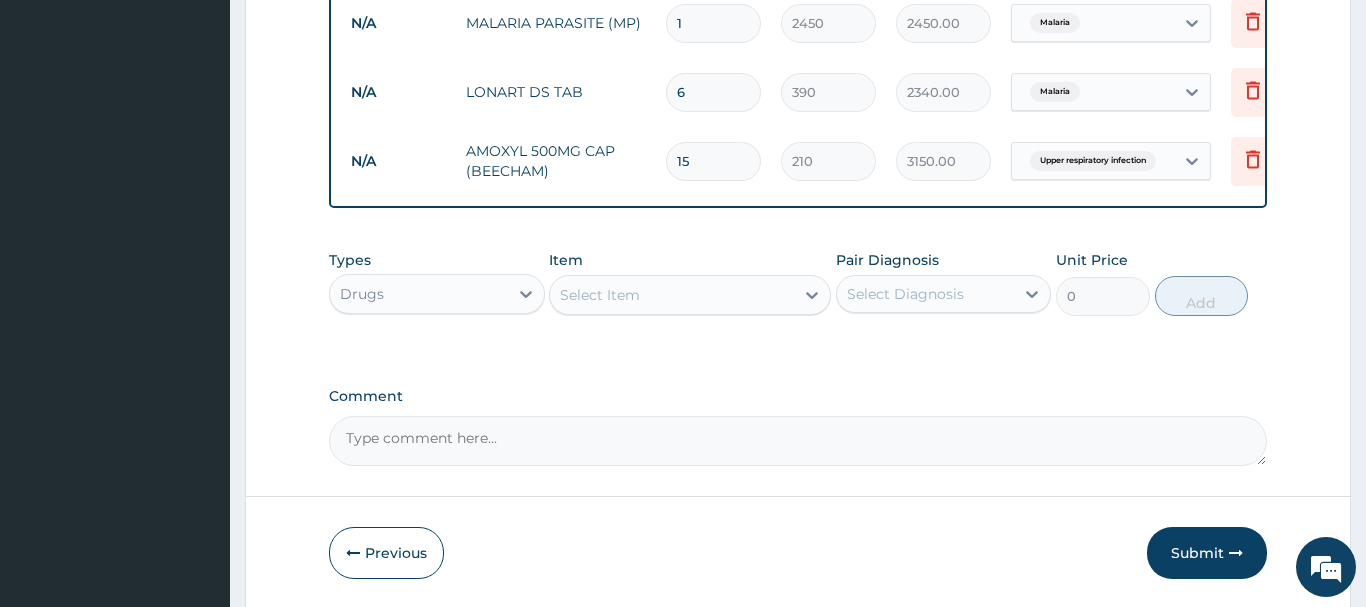 type on "15" 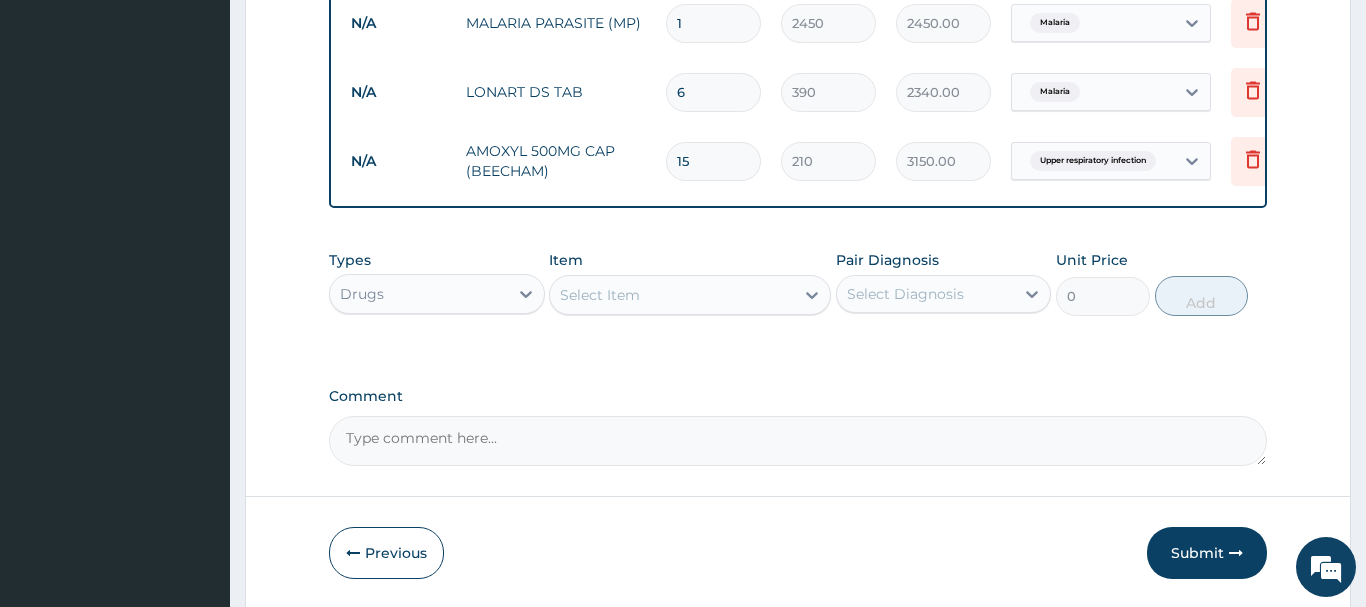 click on "Select Item" at bounding box center [672, 295] 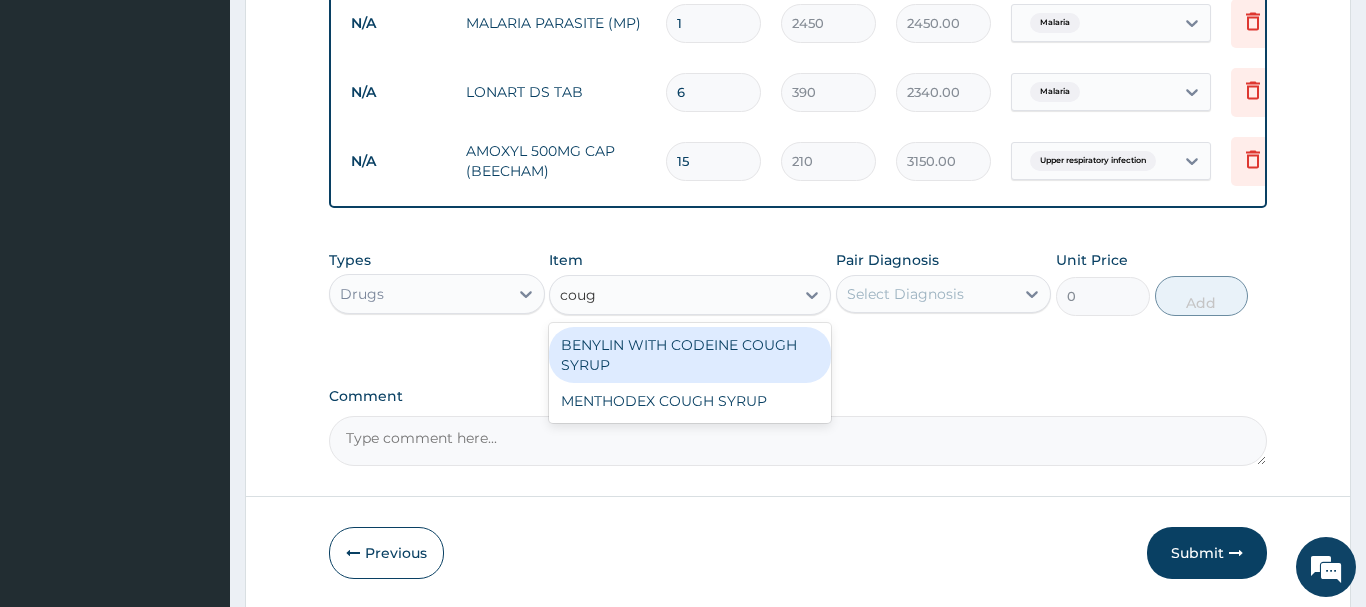 type on "cough" 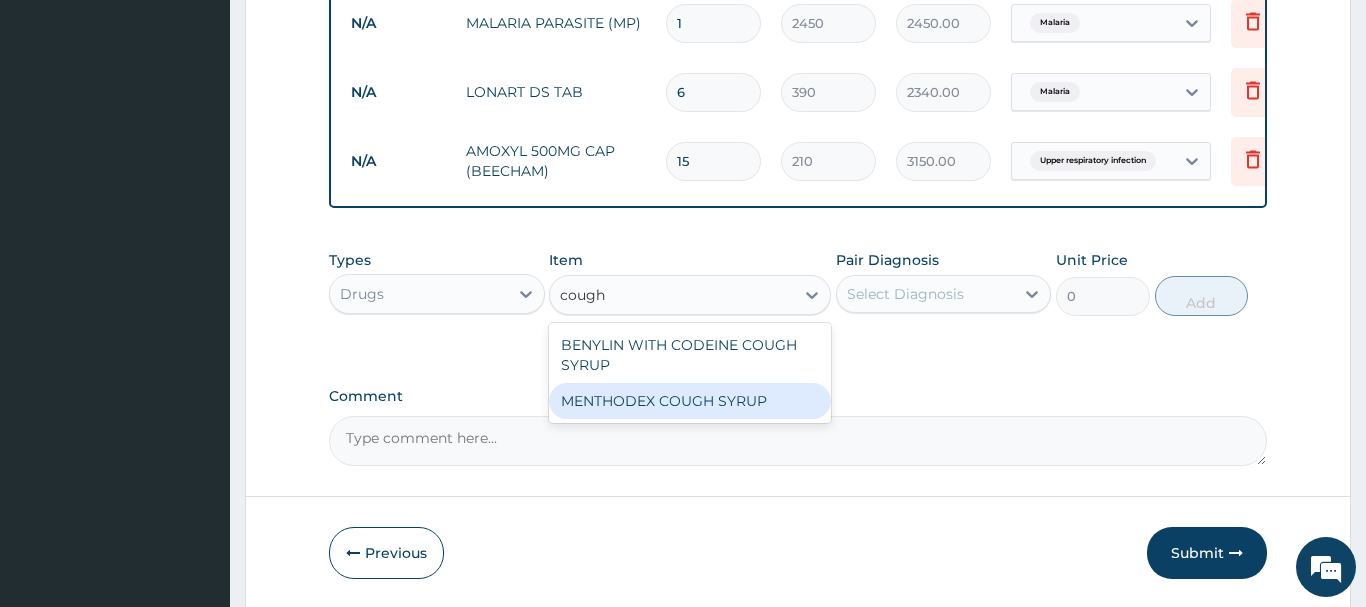 click on "MENTHODEX COUGH SYRUP" at bounding box center (690, 401) 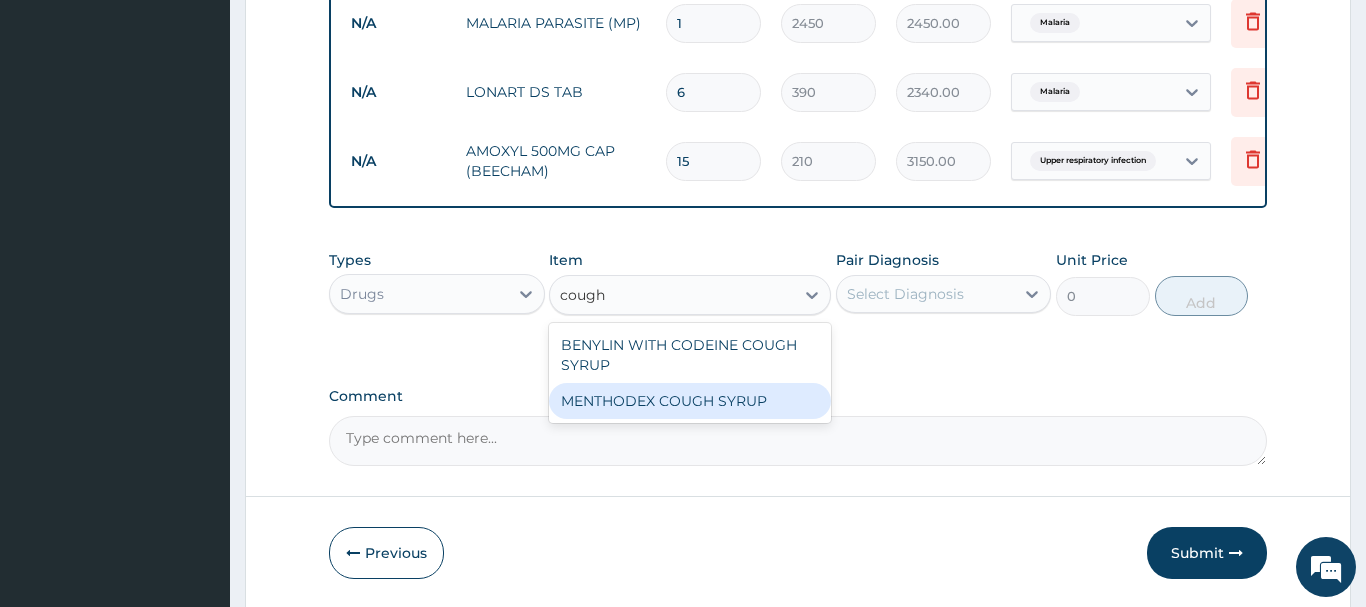 type 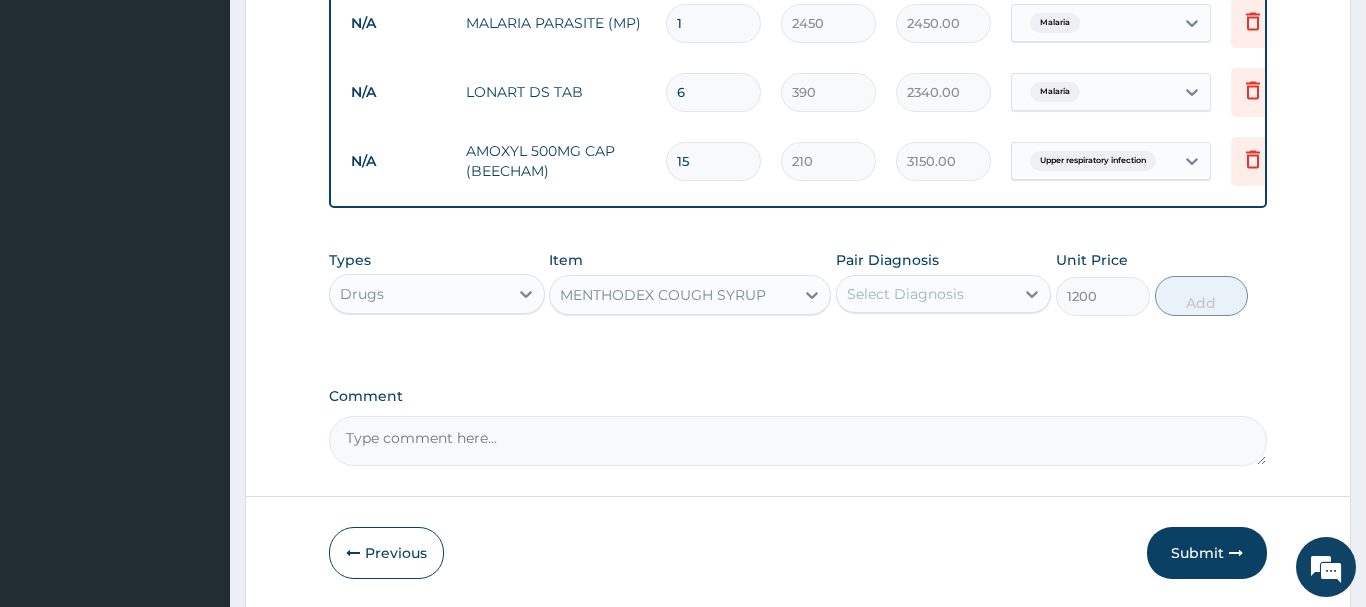click on "Select Diagnosis" at bounding box center (926, 294) 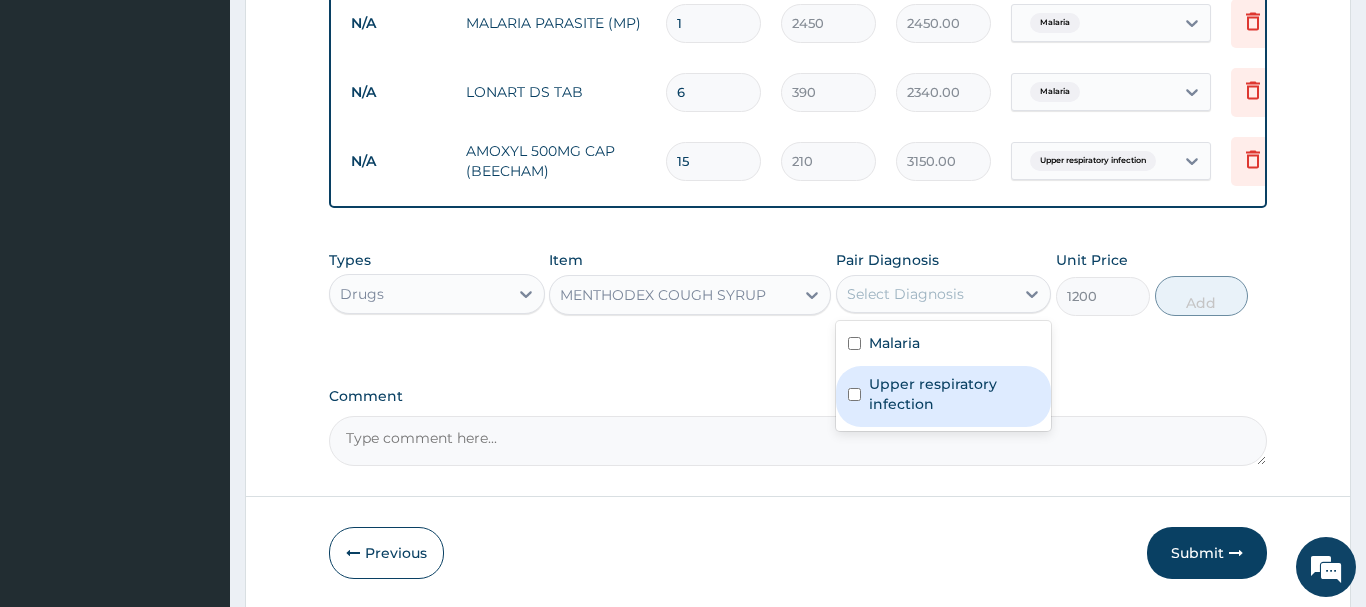 click on "Upper respiratory infection" at bounding box center (954, 394) 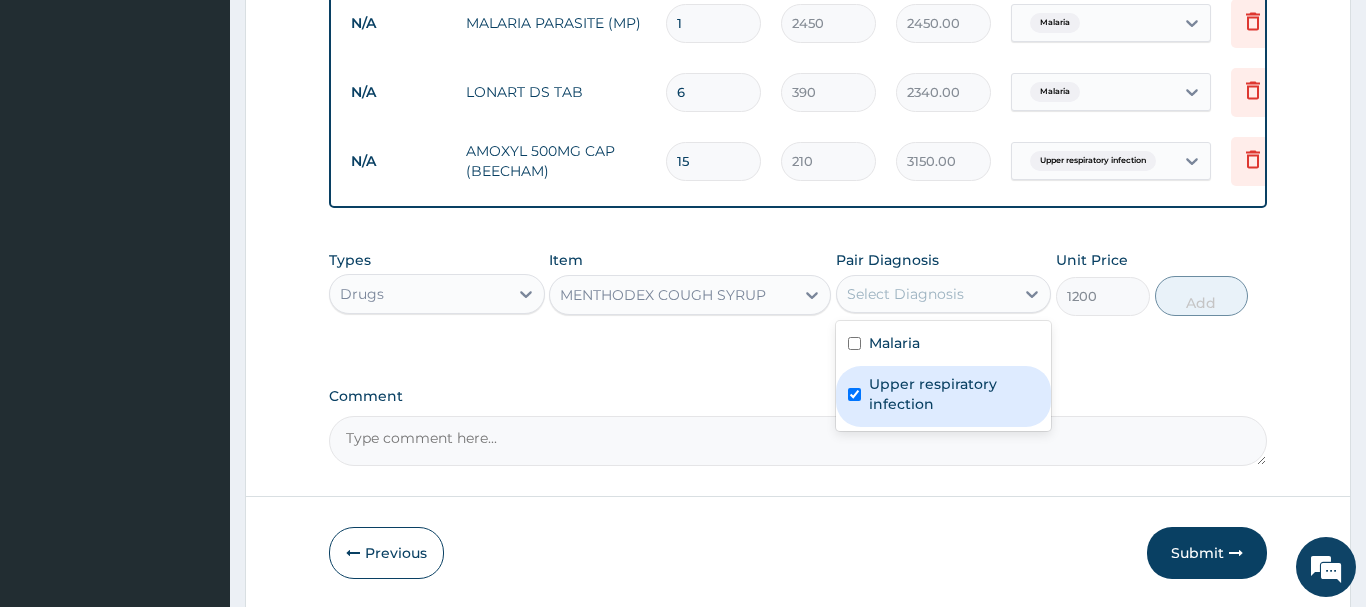 checkbox on "true" 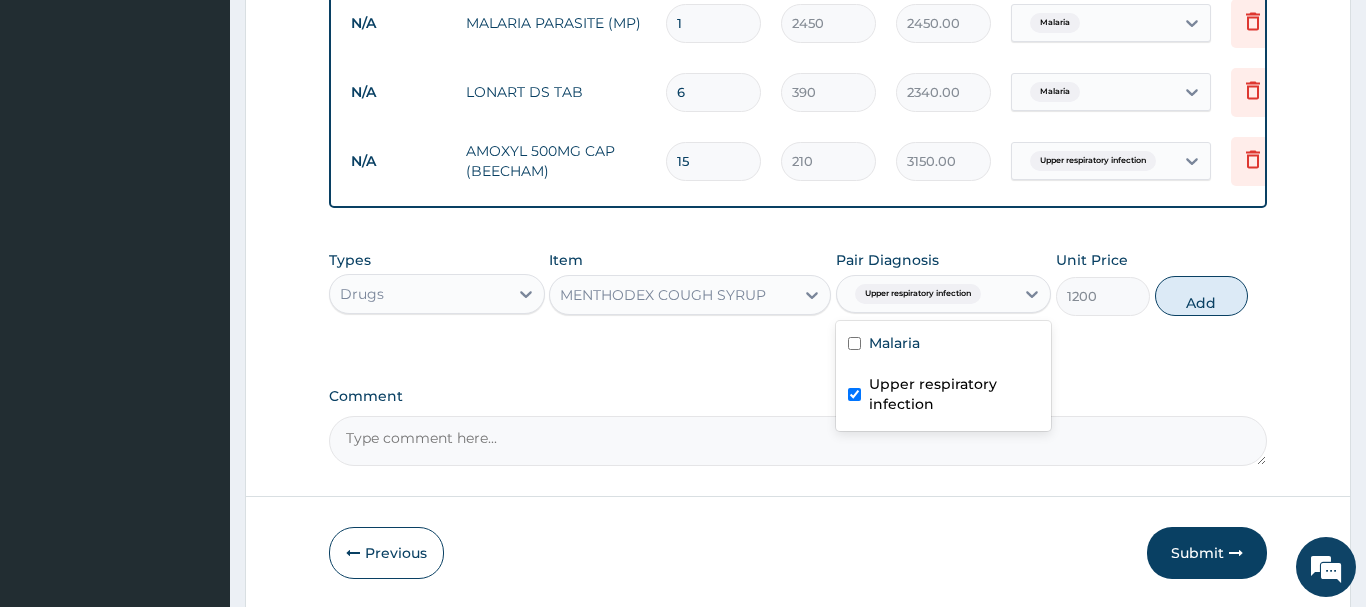 click on "Types Drugs Item MENTHODEX COUGH SYRUP Pair Diagnosis option Upper respiratory infection, selected. option Upper respiratory infection selected, 2 of 2. 2 results available. Use Up and Down to choose options, press Enter to select the currently focused option, press Escape to exit the menu, press Tab to select the option and exit the menu. Upper respiratory infection Malaria Upper respiratory infection Unit Price 1200 Add" at bounding box center [798, 283] 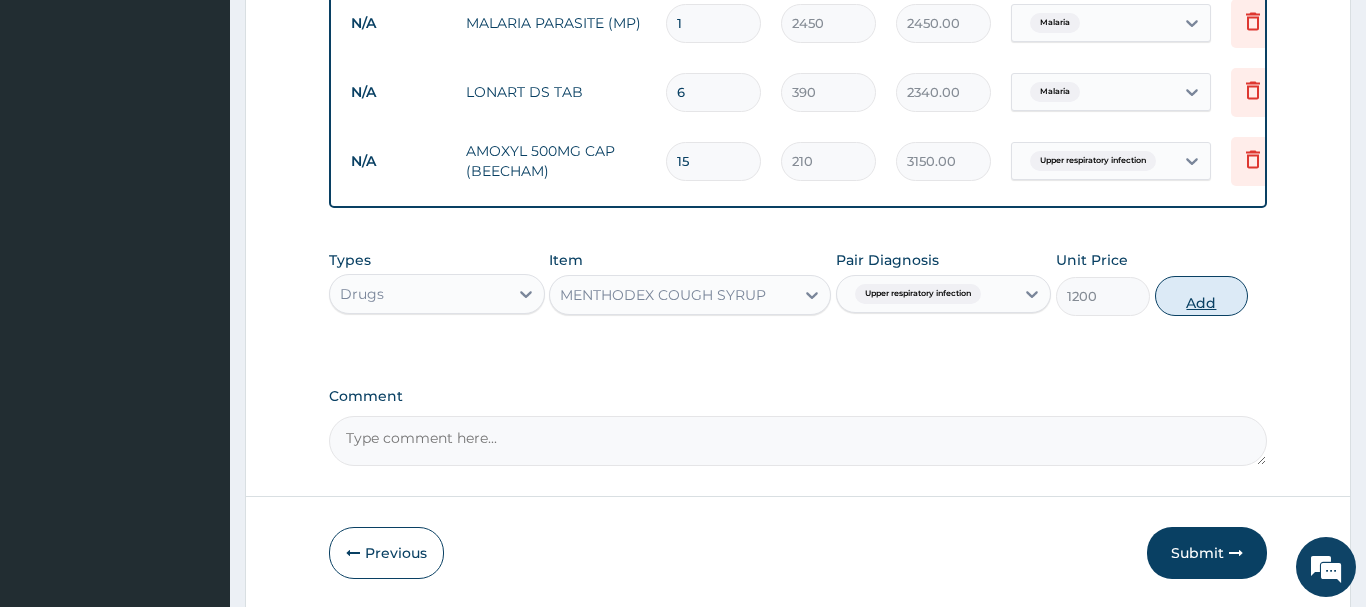 click on "Add" at bounding box center (1202, 296) 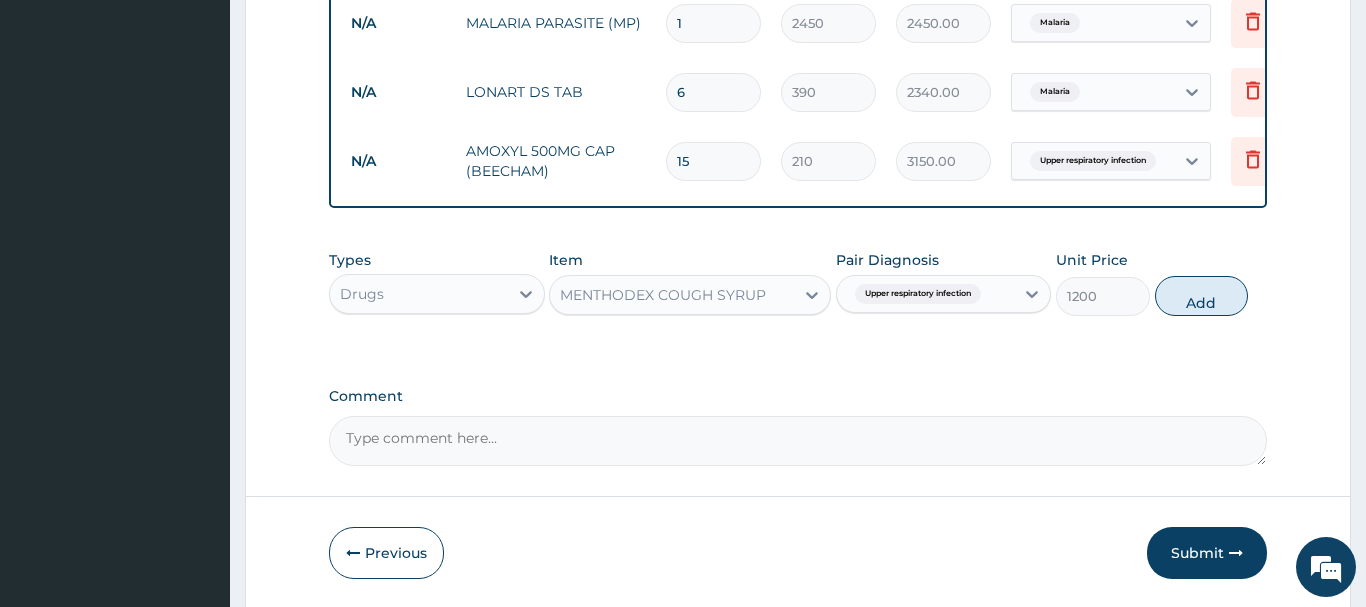 type on "0" 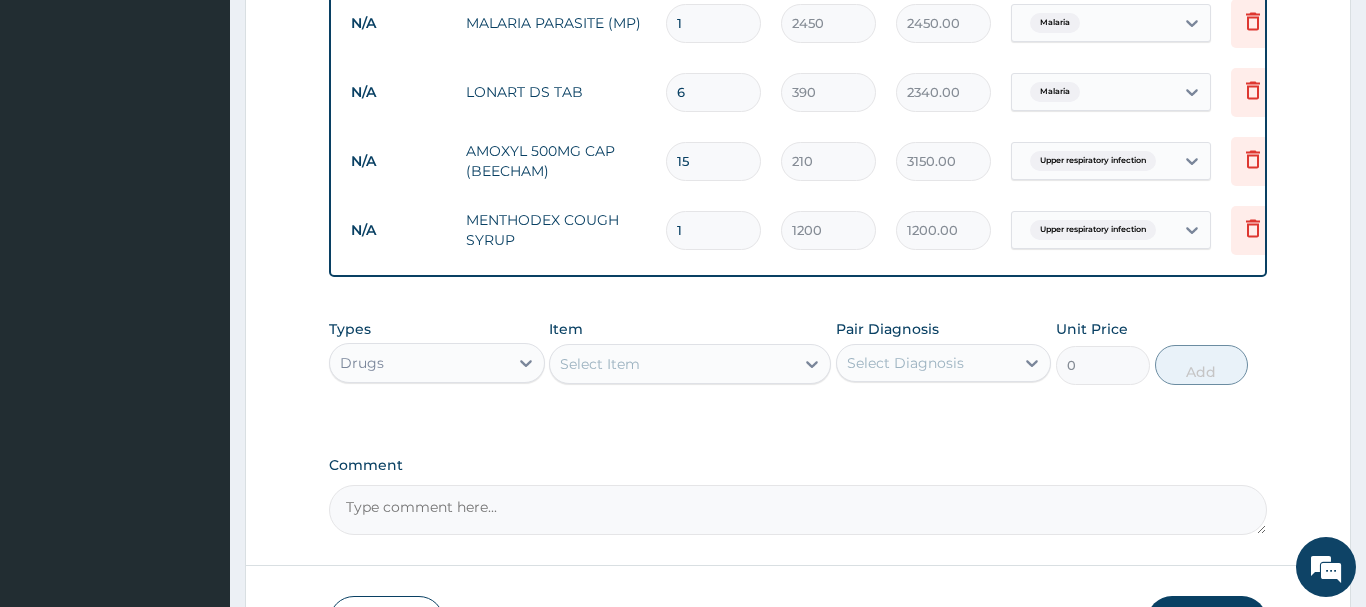 scroll, scrollTop: 1049, scrollLeft: 0, axis: vertical 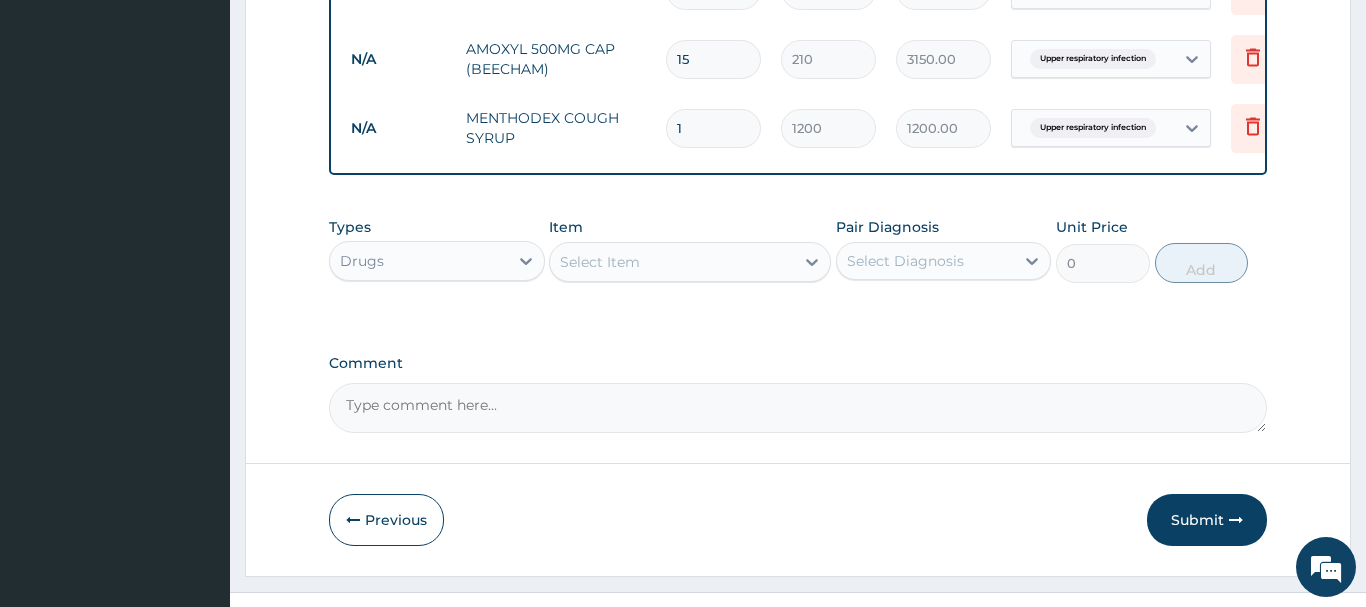 click on "Select Item" at bounding box center [672, 262] 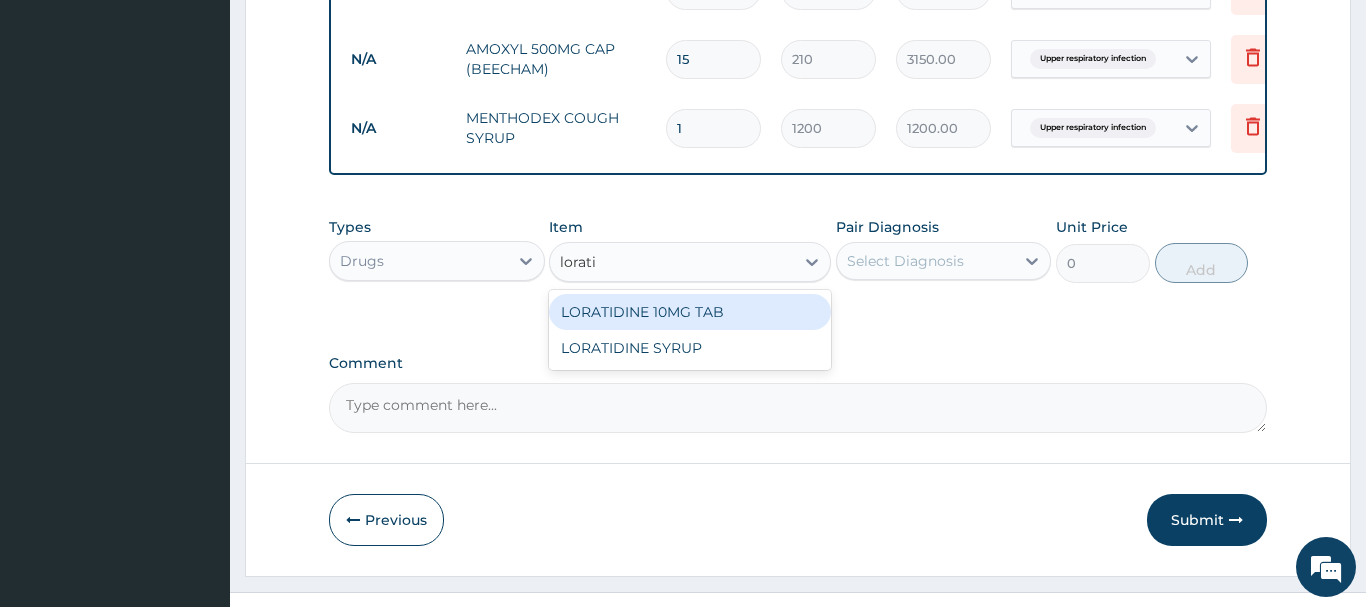 type on "loratid" 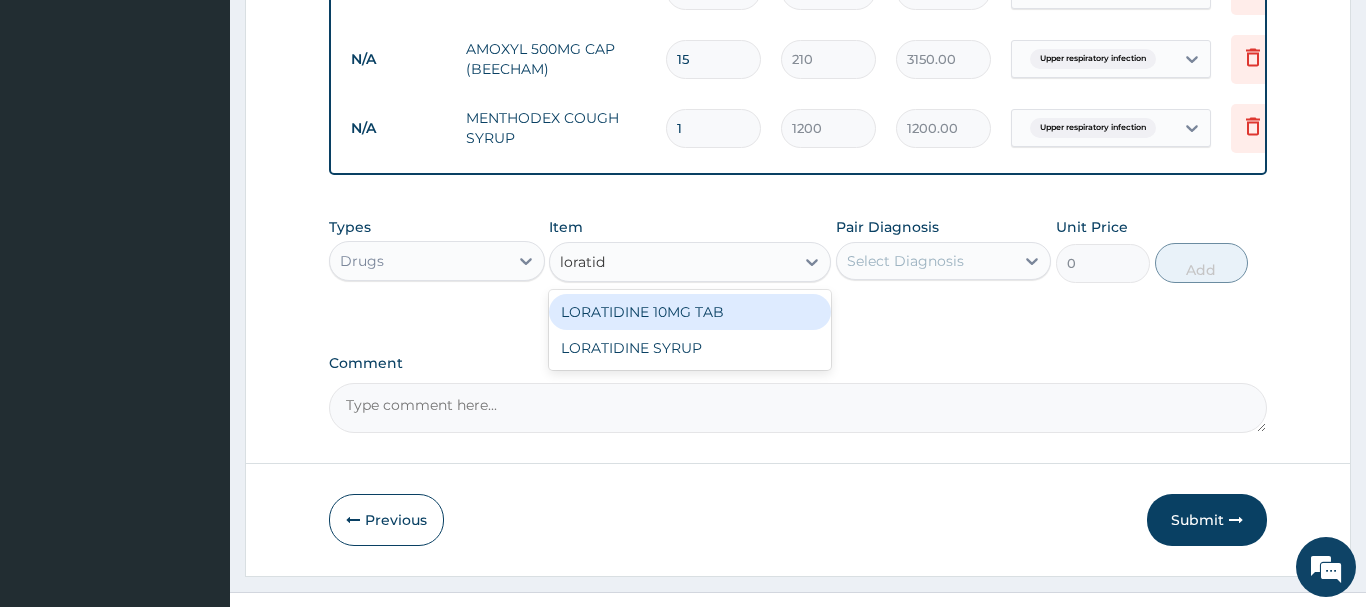 click on "LORATIDINE 10MG TAB" at bounding box center [690, 312] 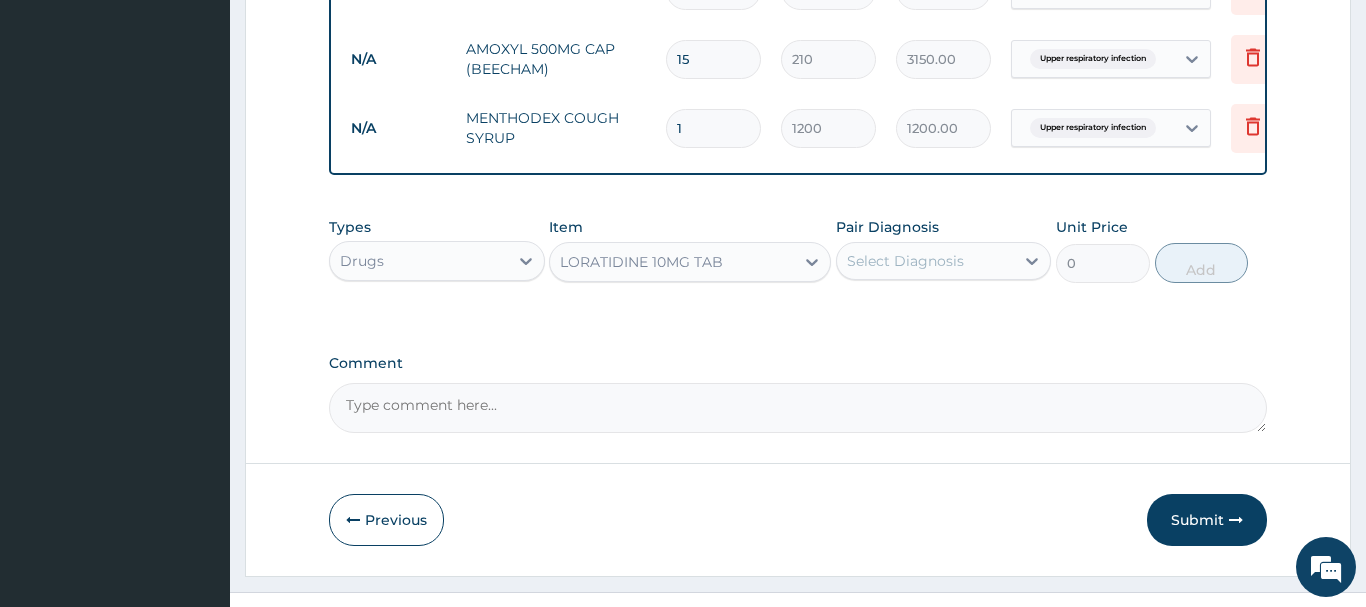 type 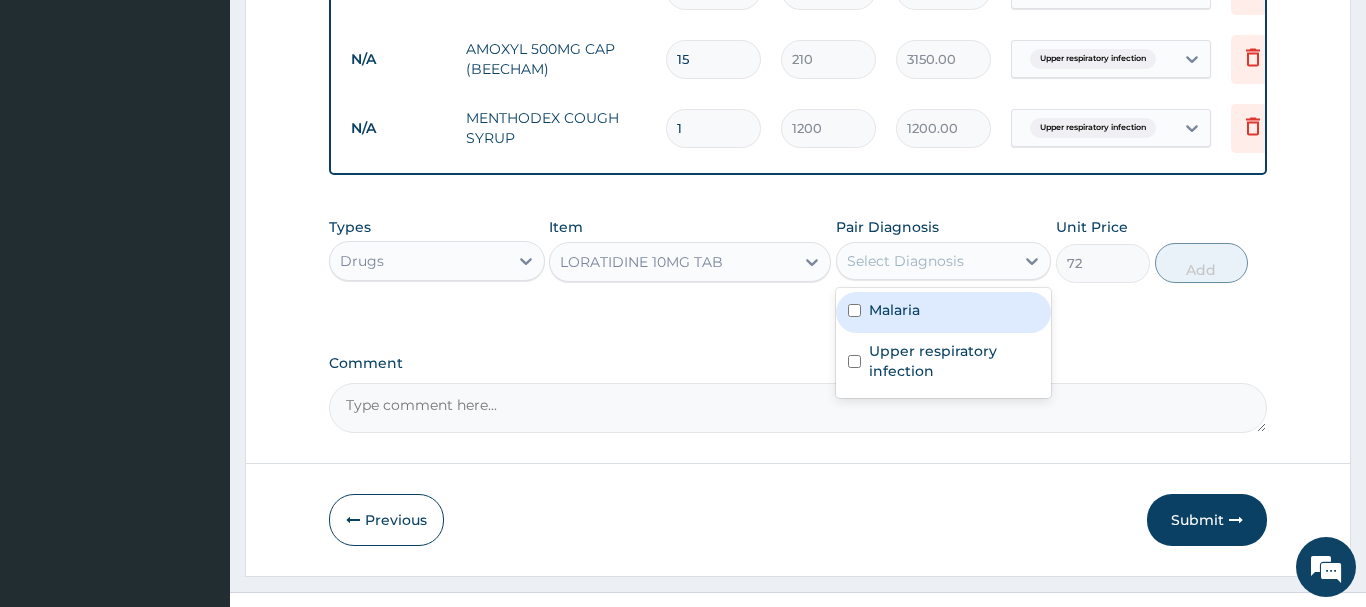 click on "Select Diagnosis" at bounding box center (905, 261) 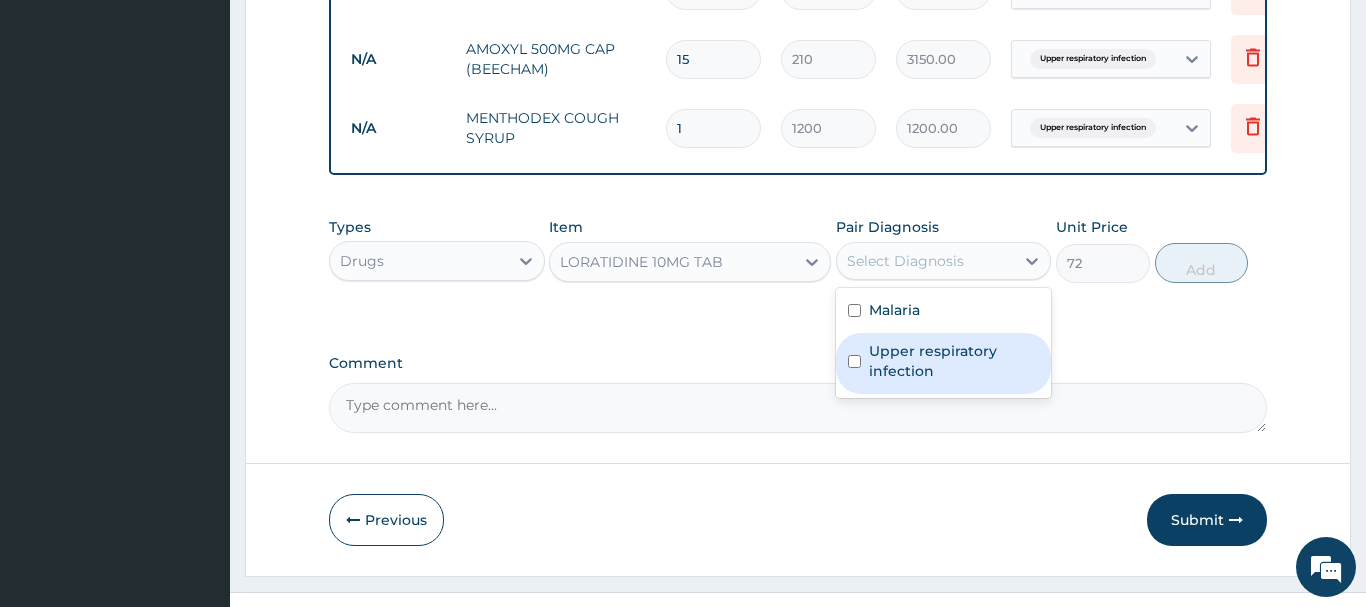 click on "Upper respiratory infection" at bounding box center (954, 361) 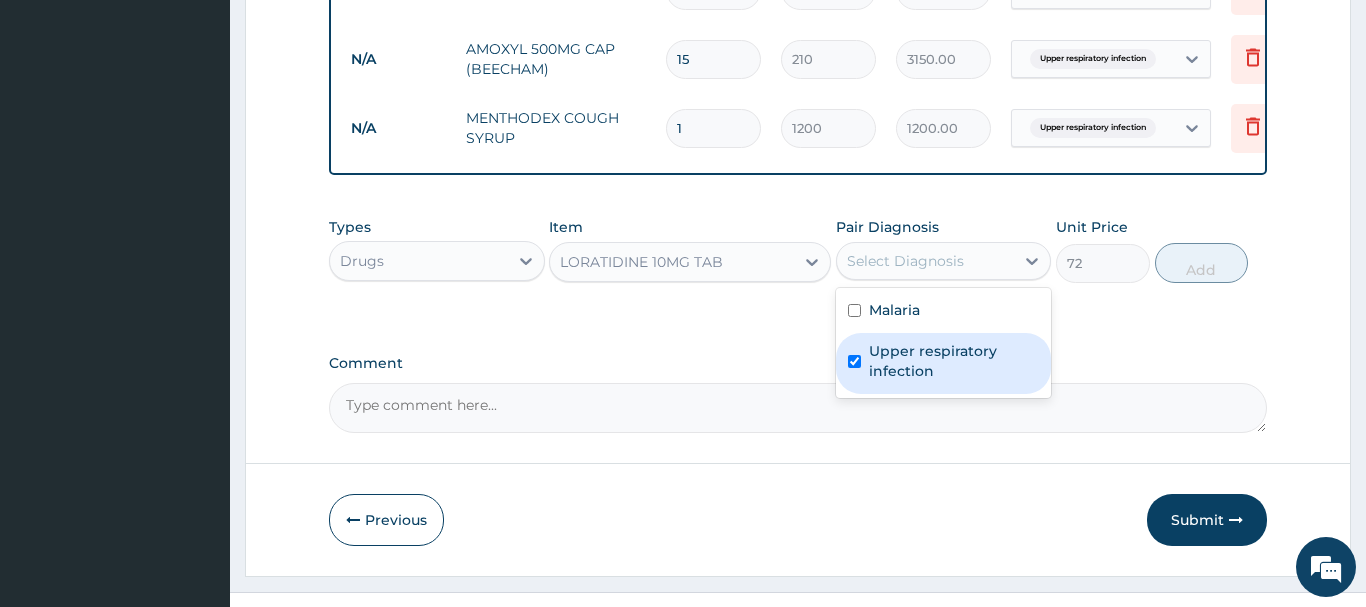 checkbox on "true" 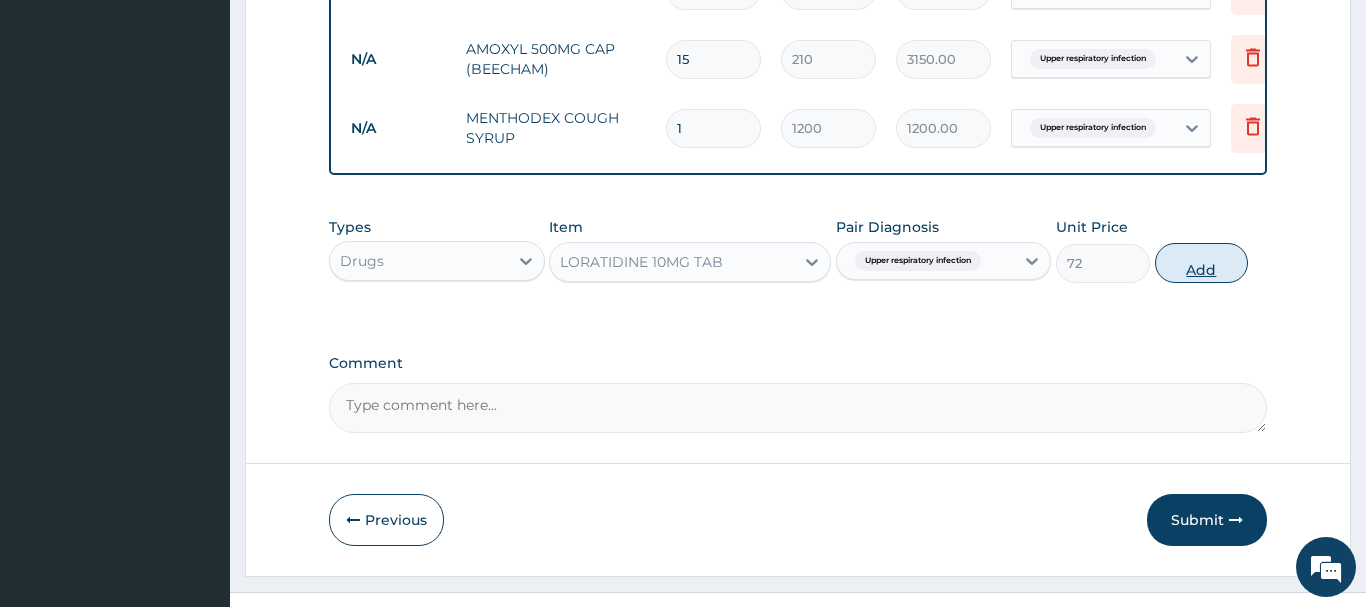 click on "Add" at bounding box center [1202, 263] 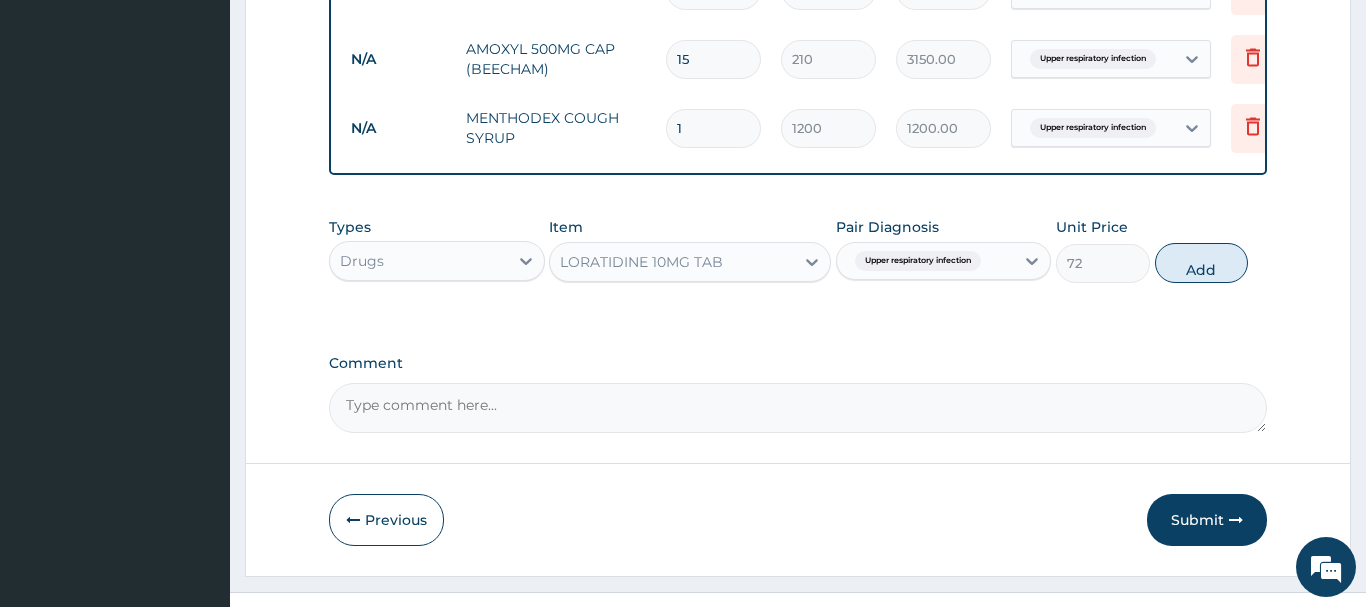 type on "0" 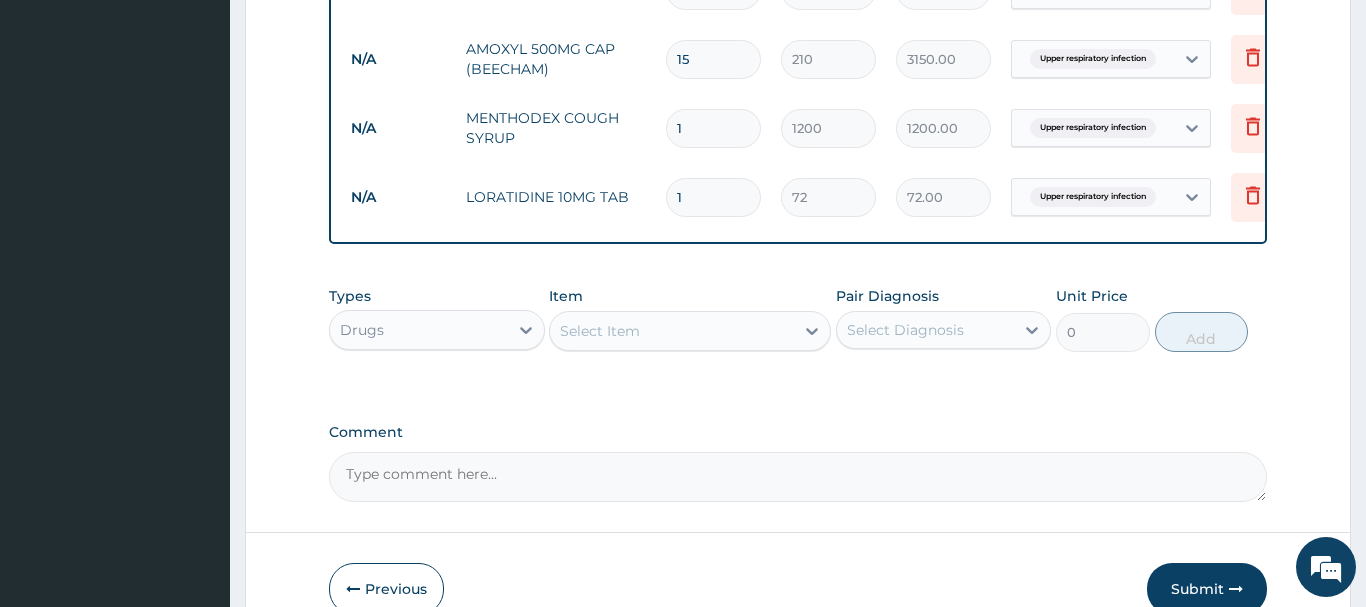 type 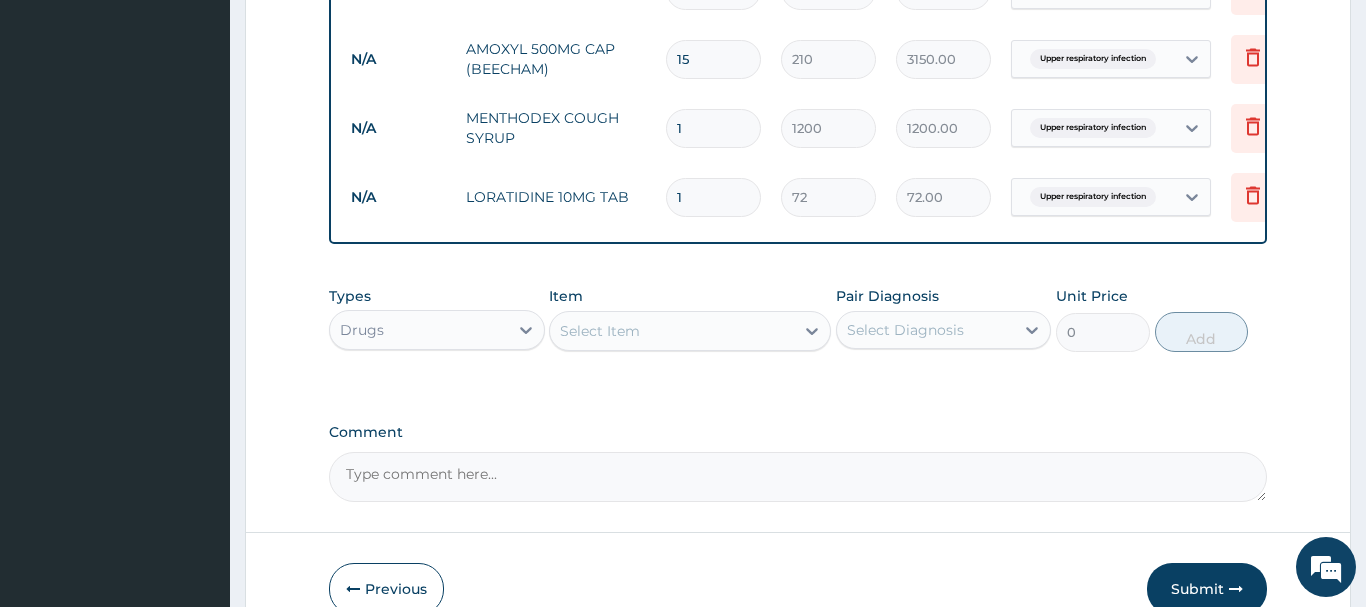 type on "0.00" 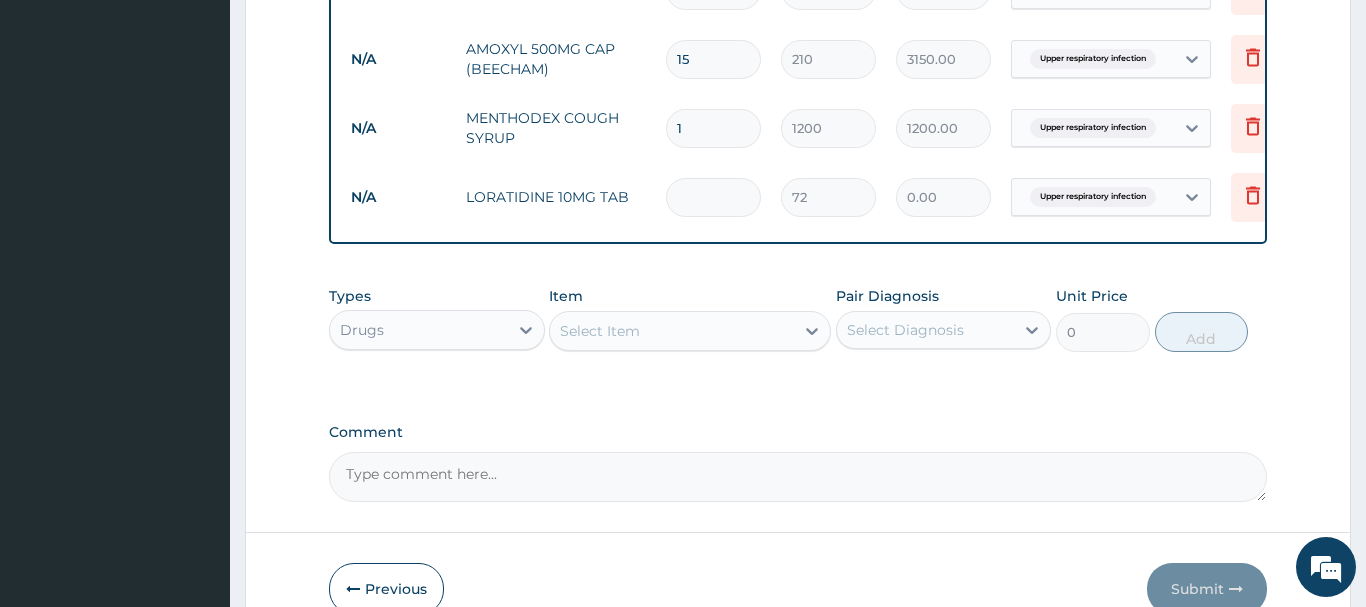 type on "5" 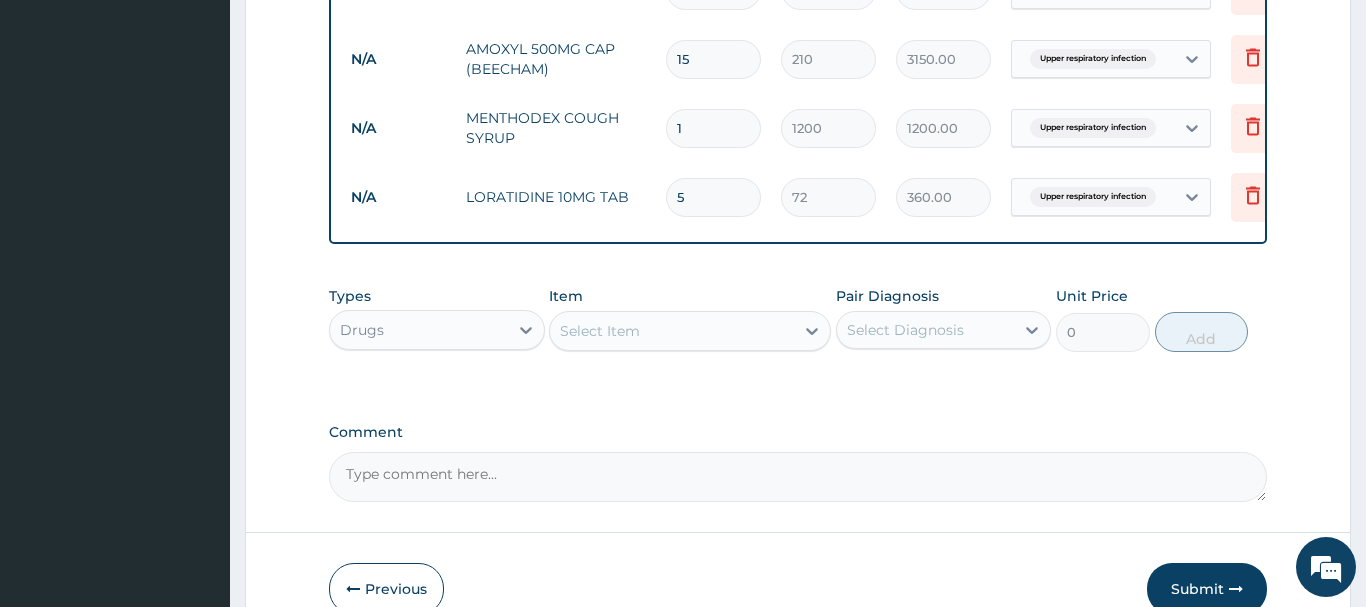 type on "5" 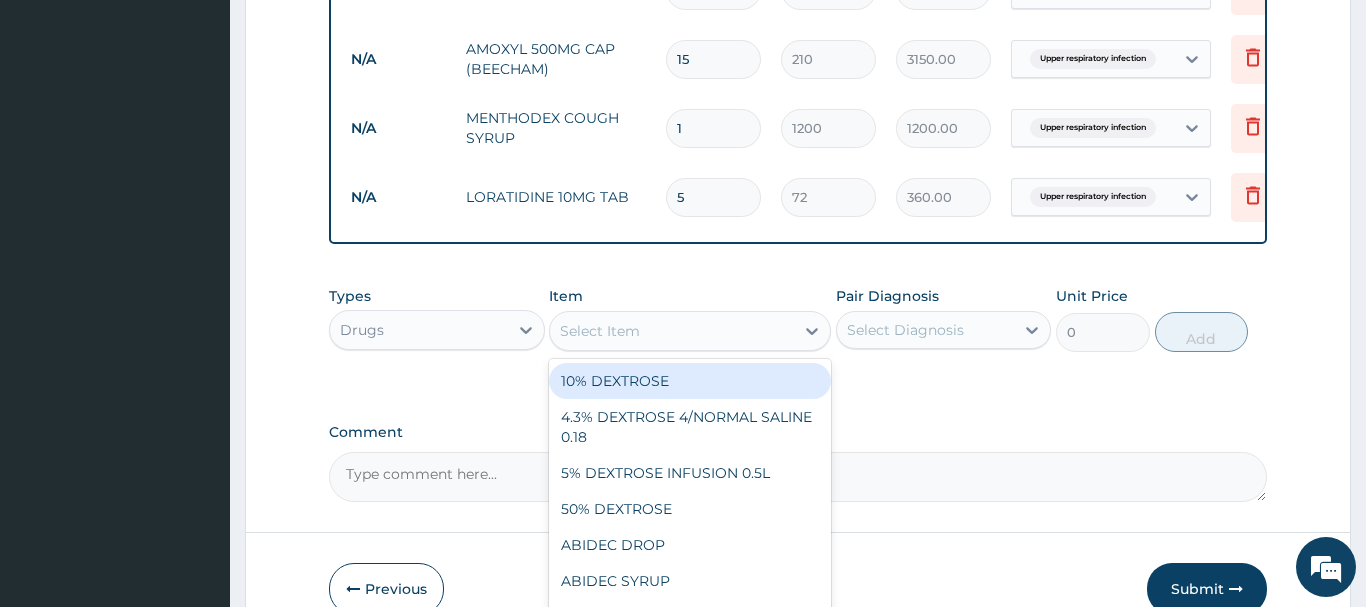 click on "Select Item" at bounding box center (672, 331) 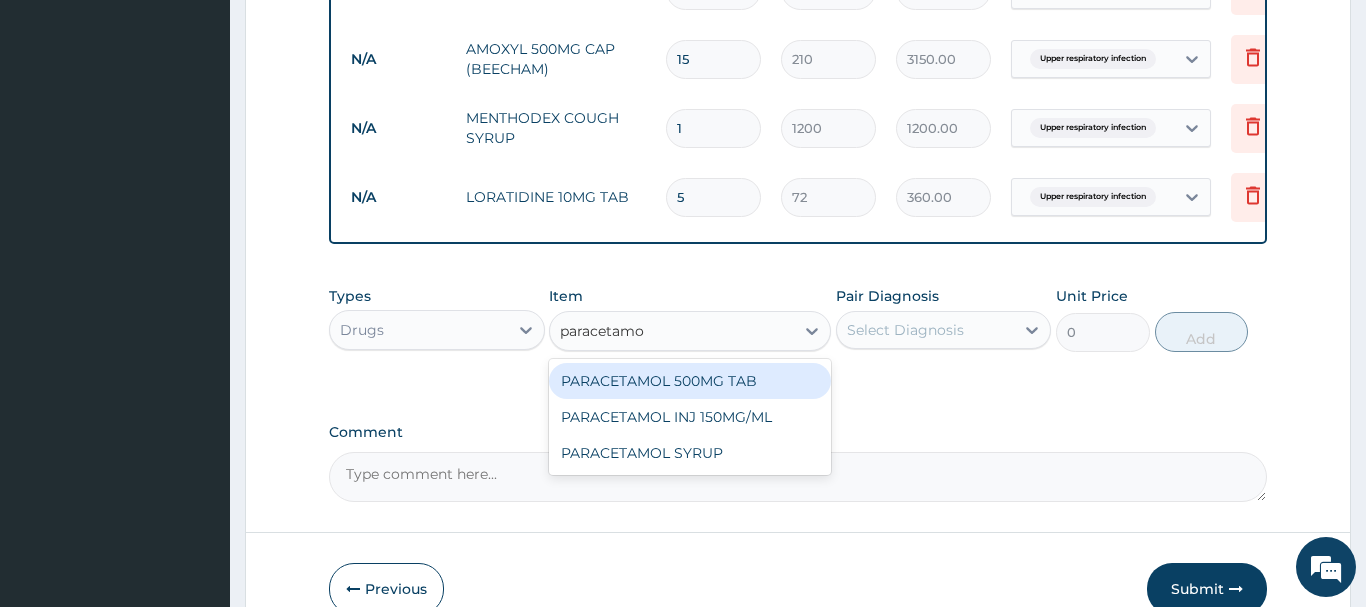 type on "paracetamol" 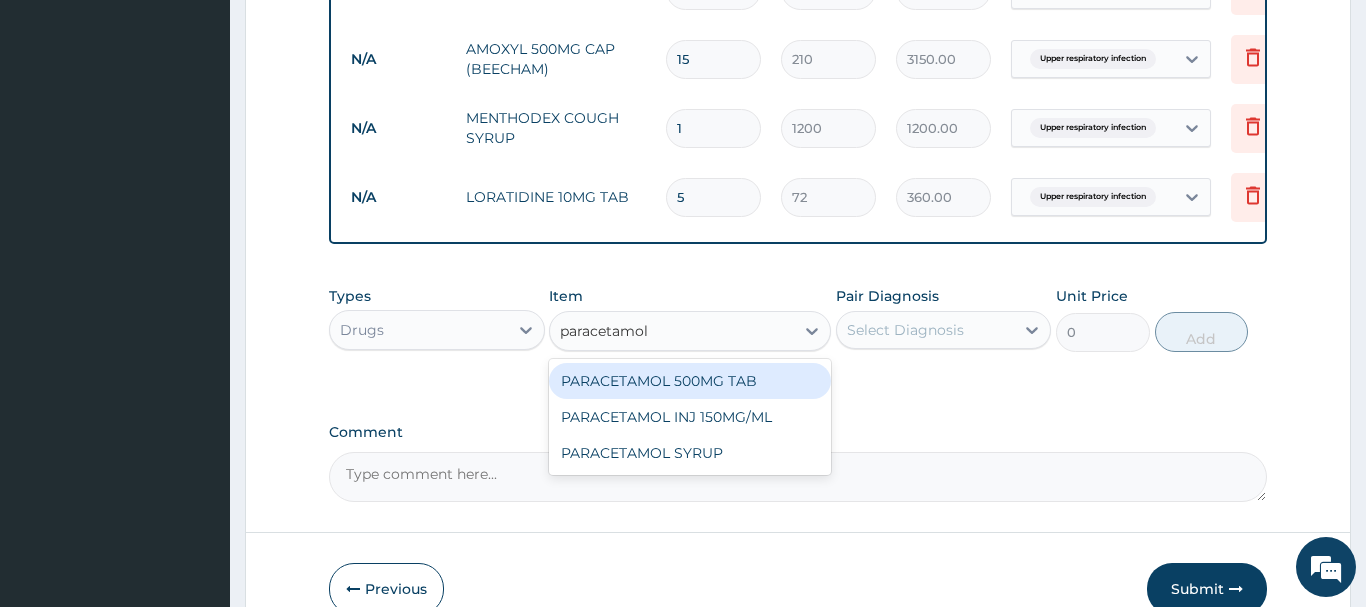 click on "PARACETAMOL 500MG TAB" at bounding box center (690, 381) 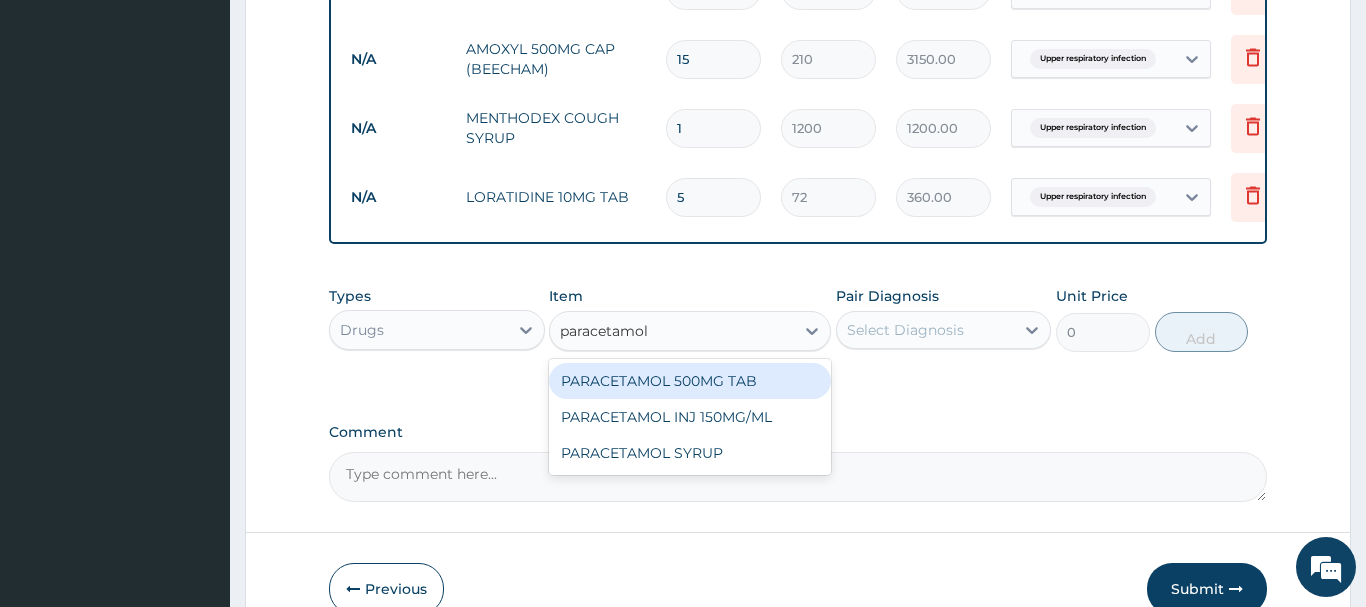 type 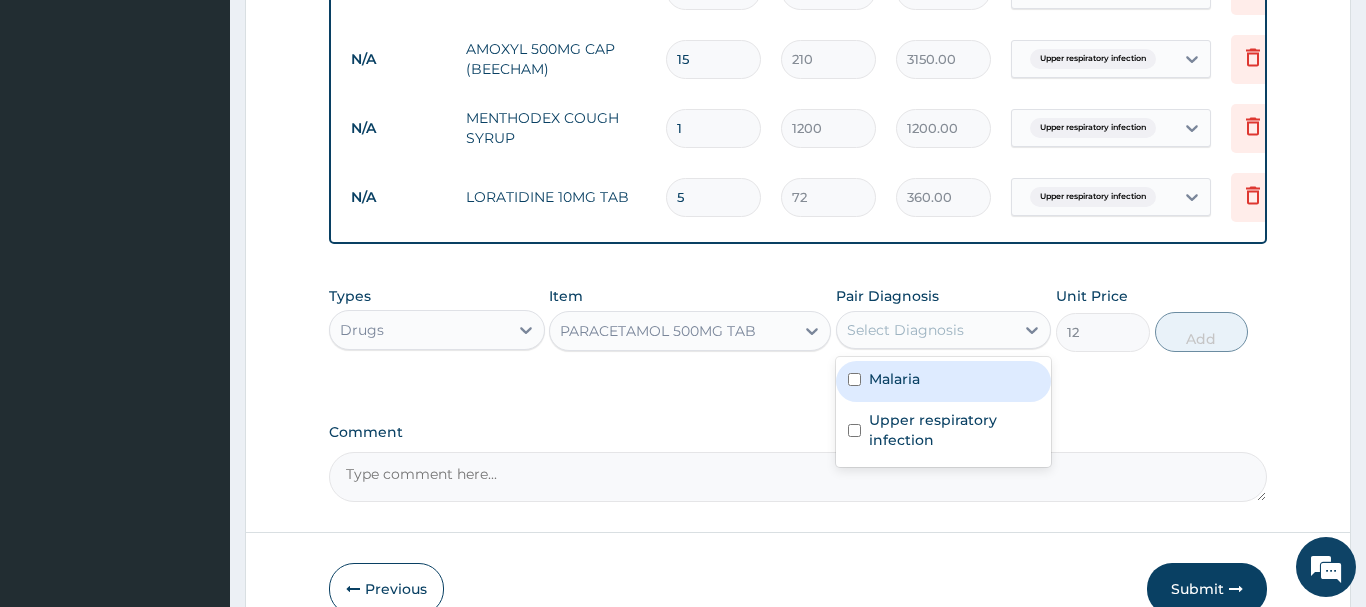click on "Select Diagnosis" at bounding box center (905, 330) 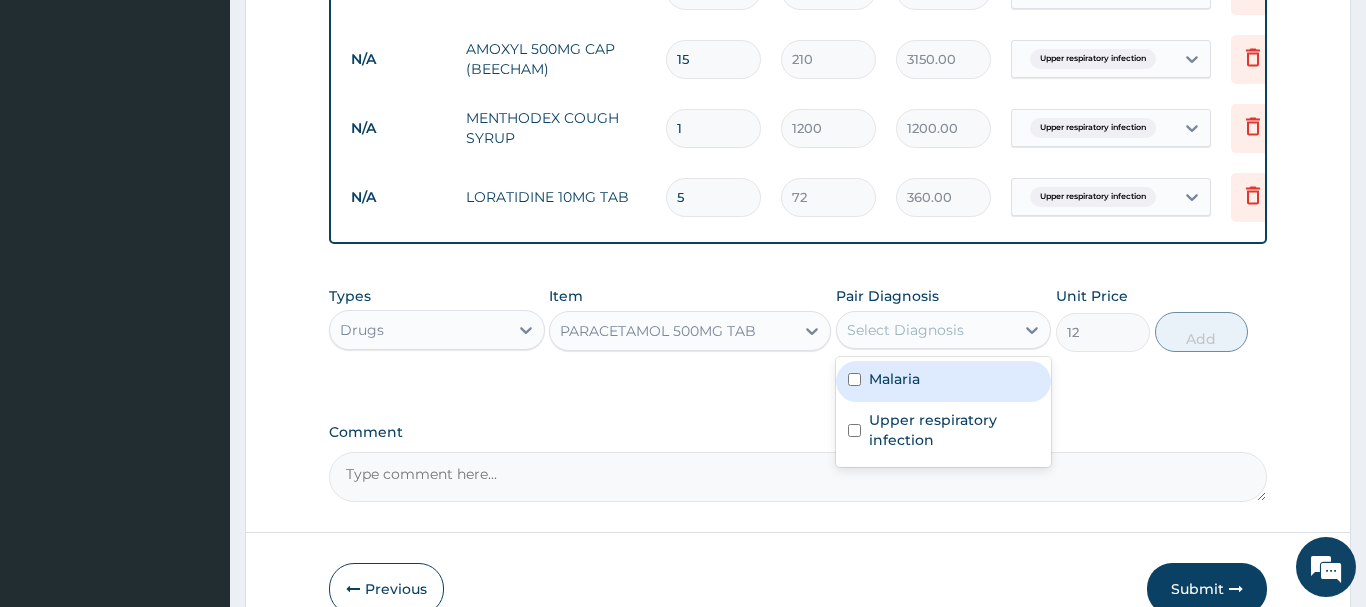 click on "Malaria" at bounding box center (894, 379) 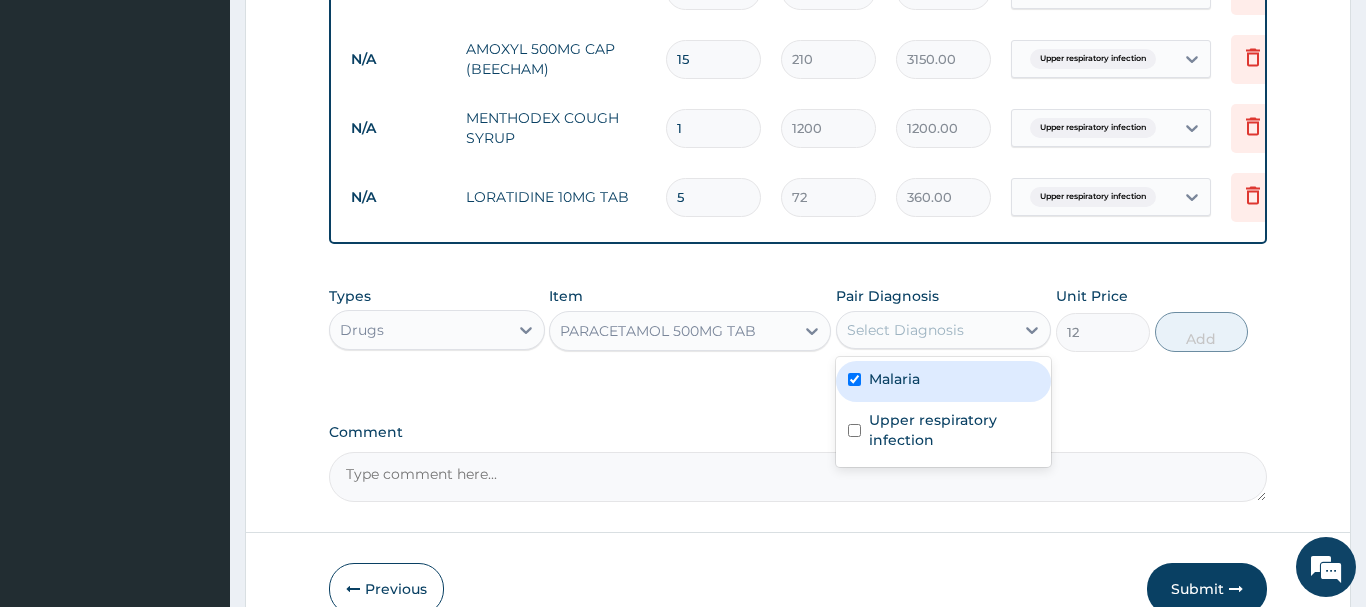 checkbox on "true" 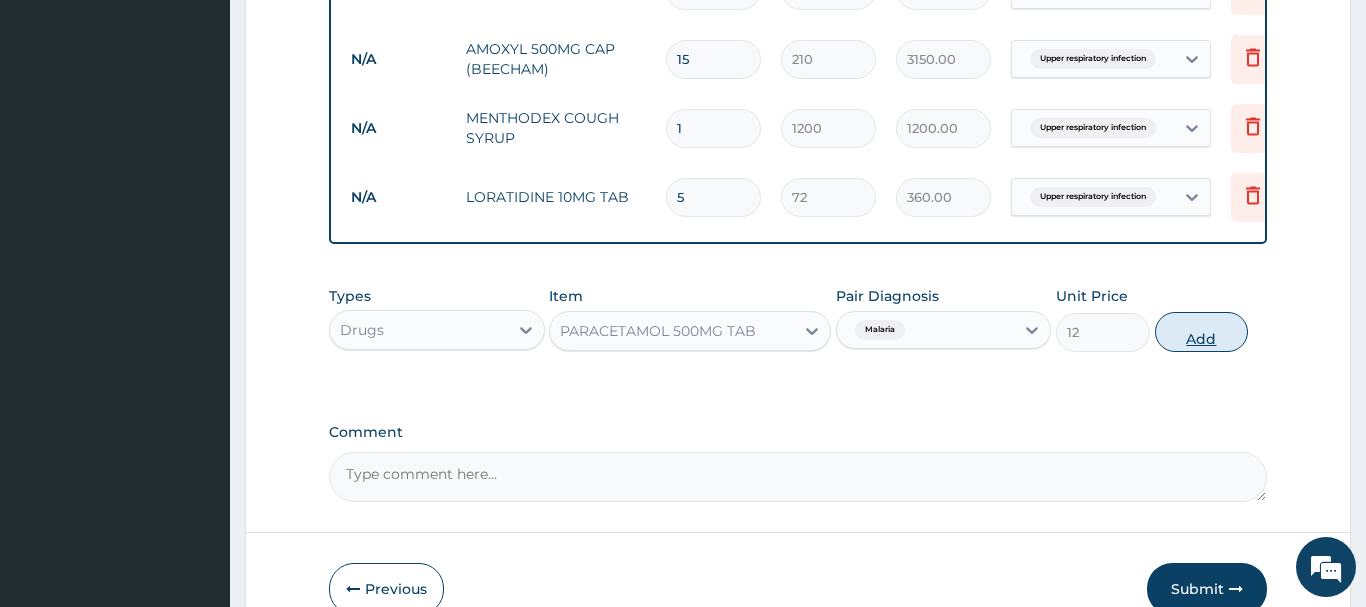 click on "Add" at bounding box center (1202, 332) 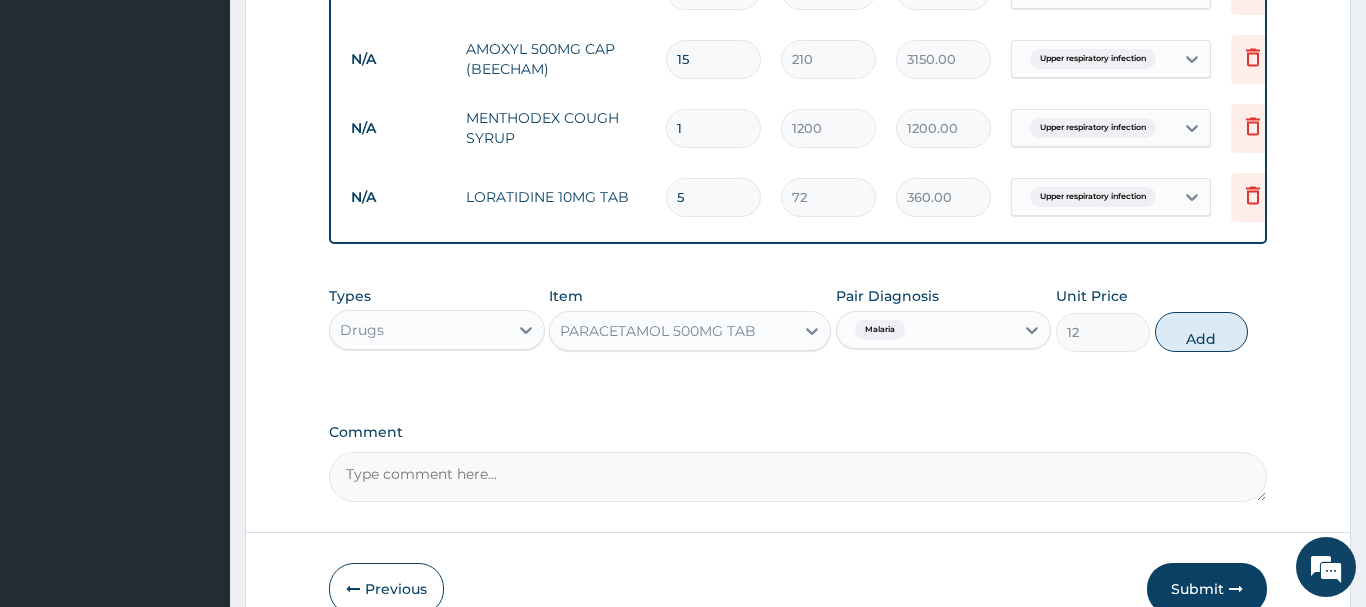 type on "0" 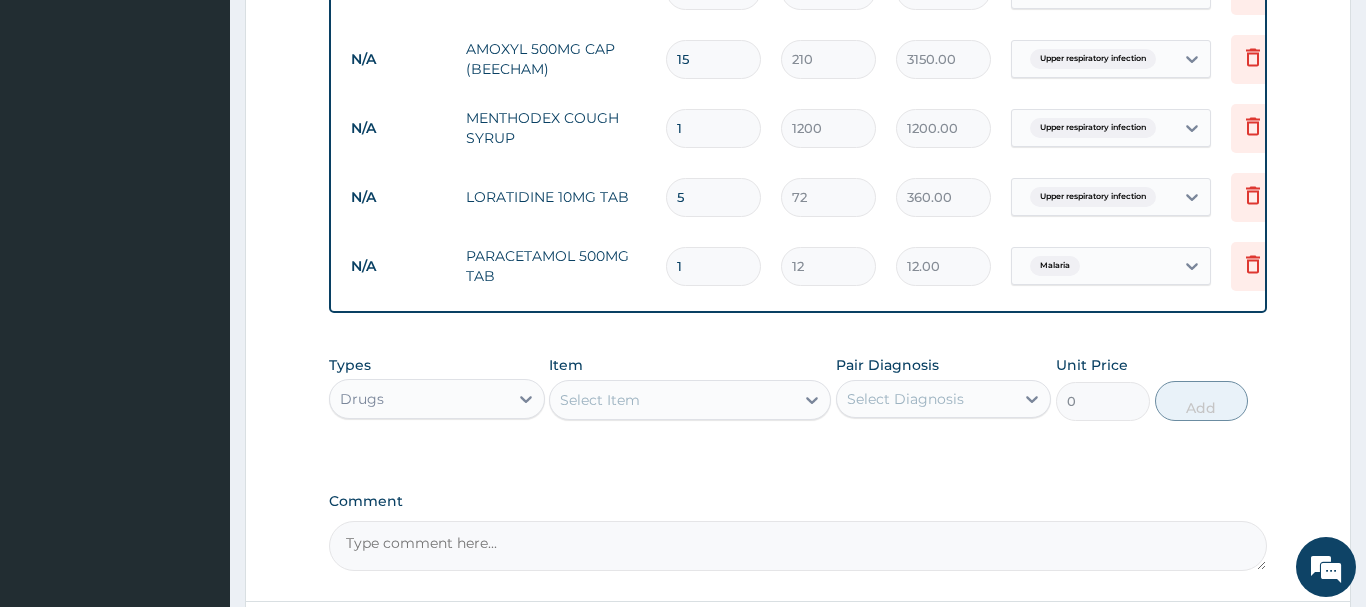 type on "18" 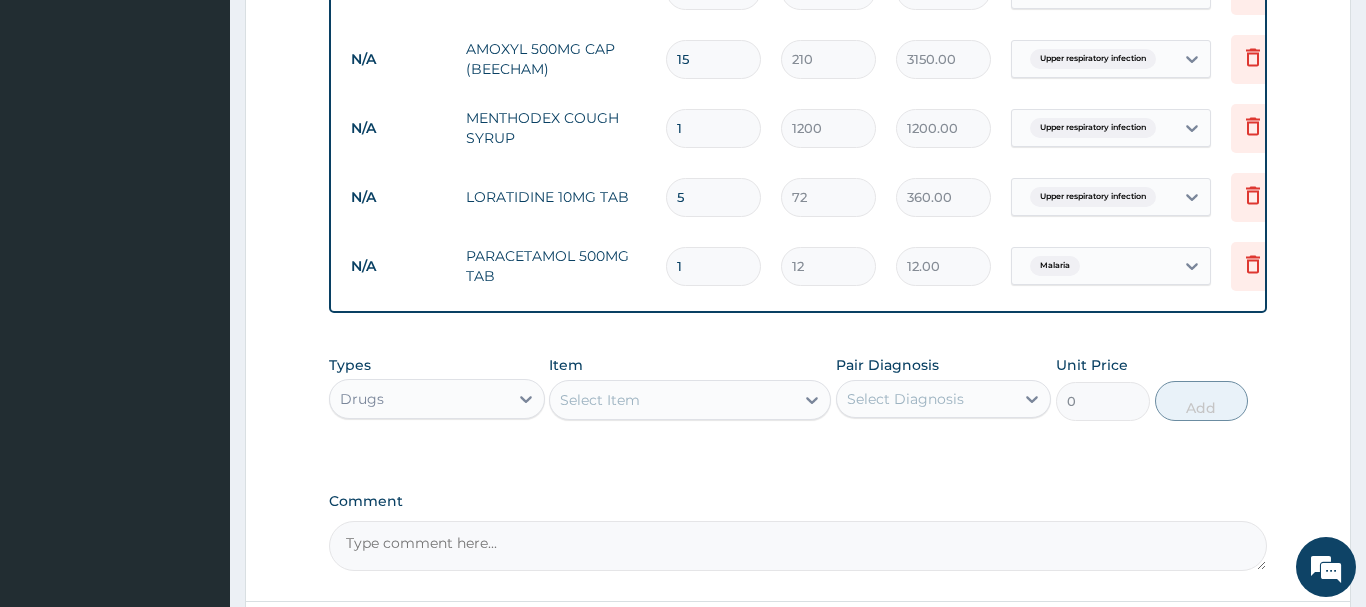 type on "216.00" 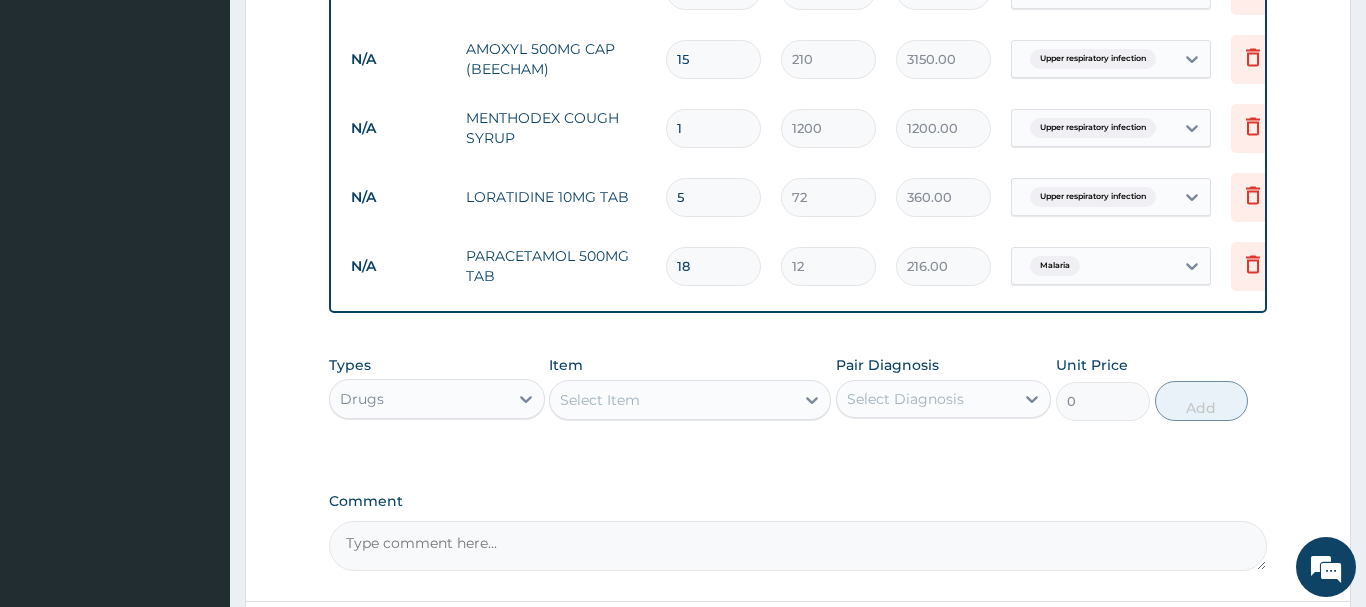 scroll, scrollTop: 1223, scrollLeft: 0, axis: vertical 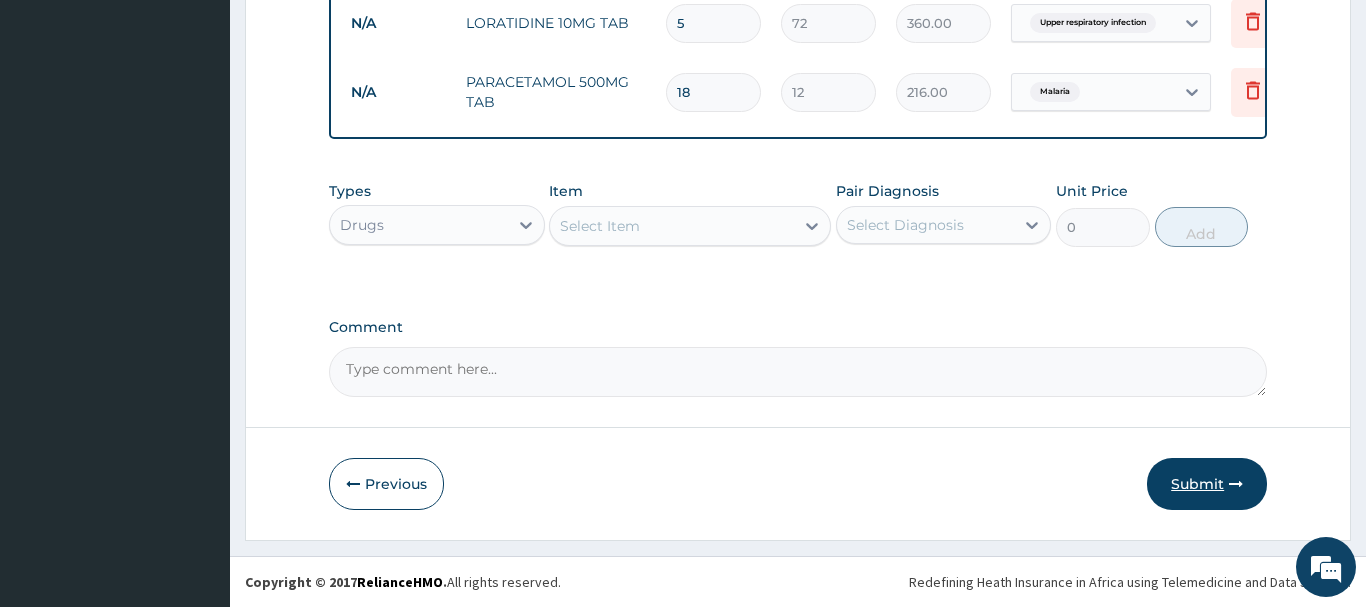 type on "18" 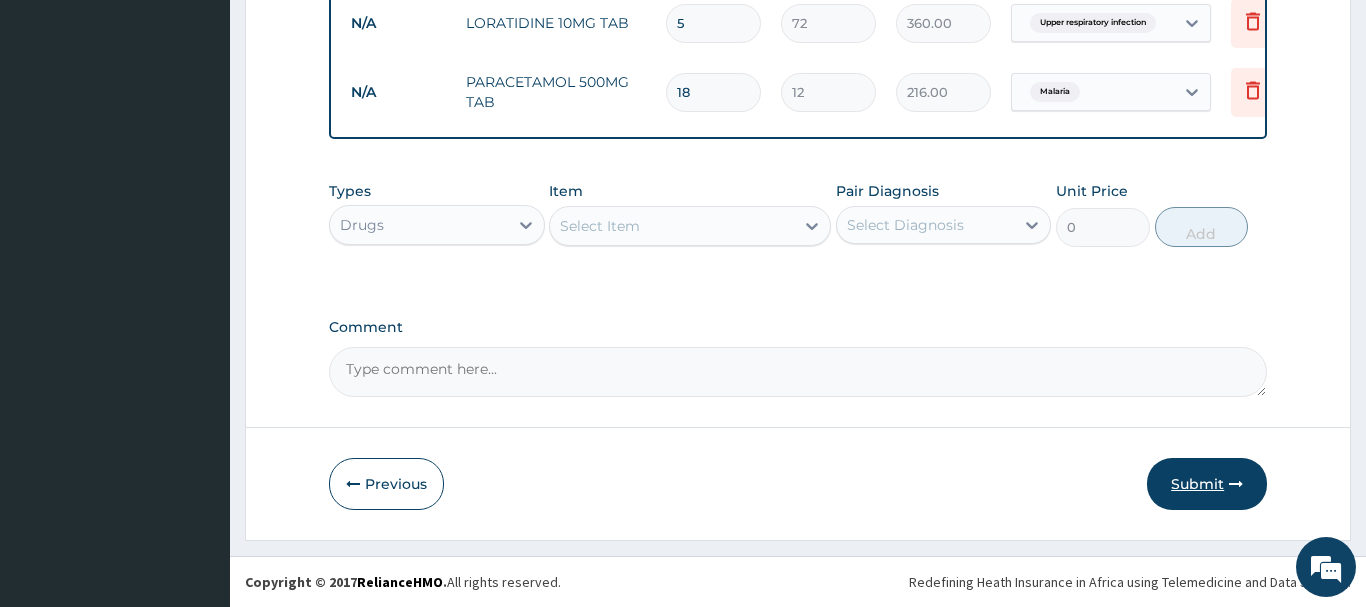 click on "Submit" at bounding box center [1207, 484] 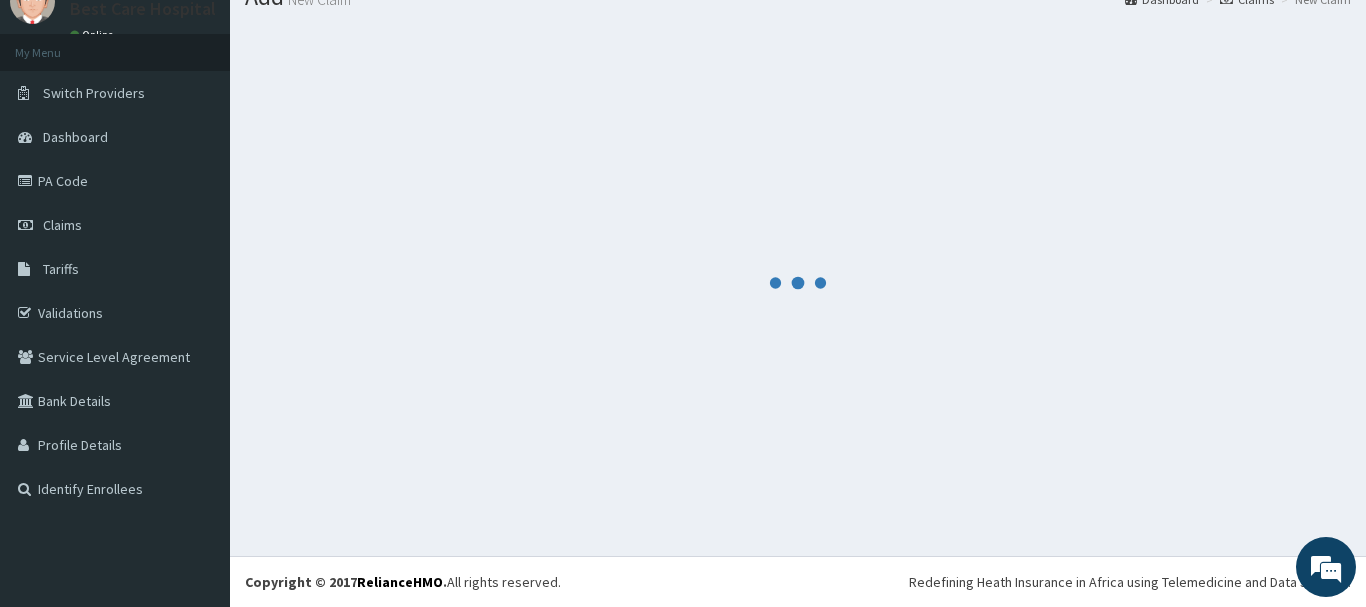 scroll, scrollTop: 81, scrollLeft: 0, axis: vertical 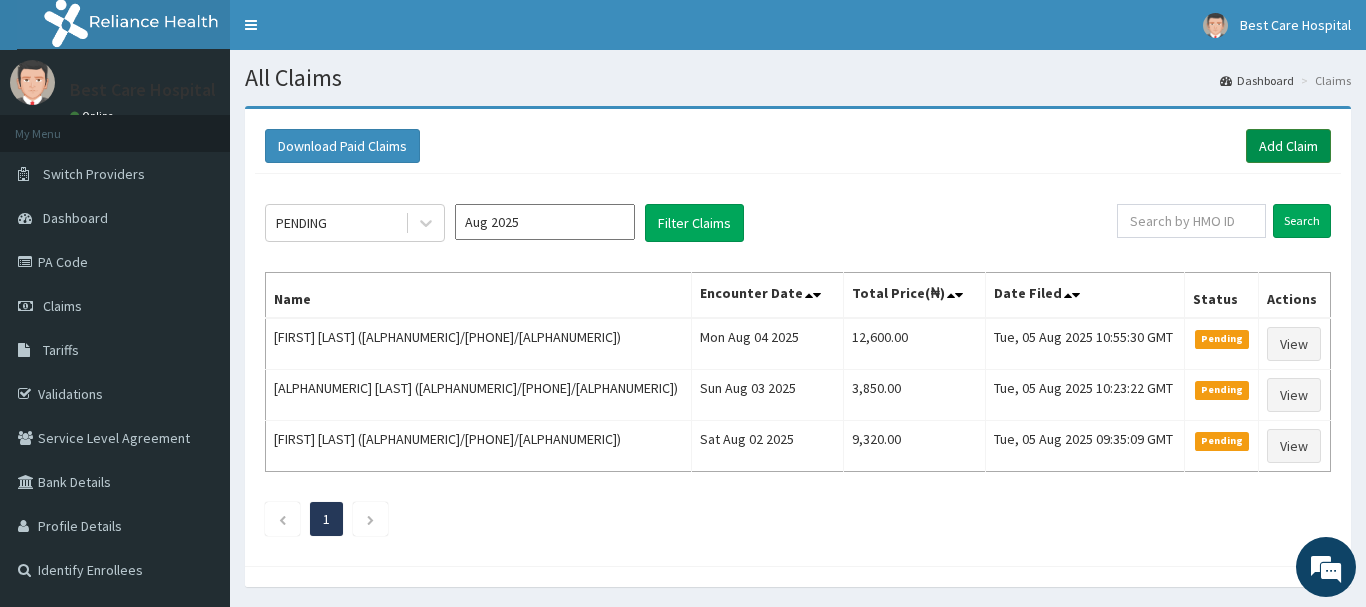 click on "Add Claim" at bounding box center [1288, 146] 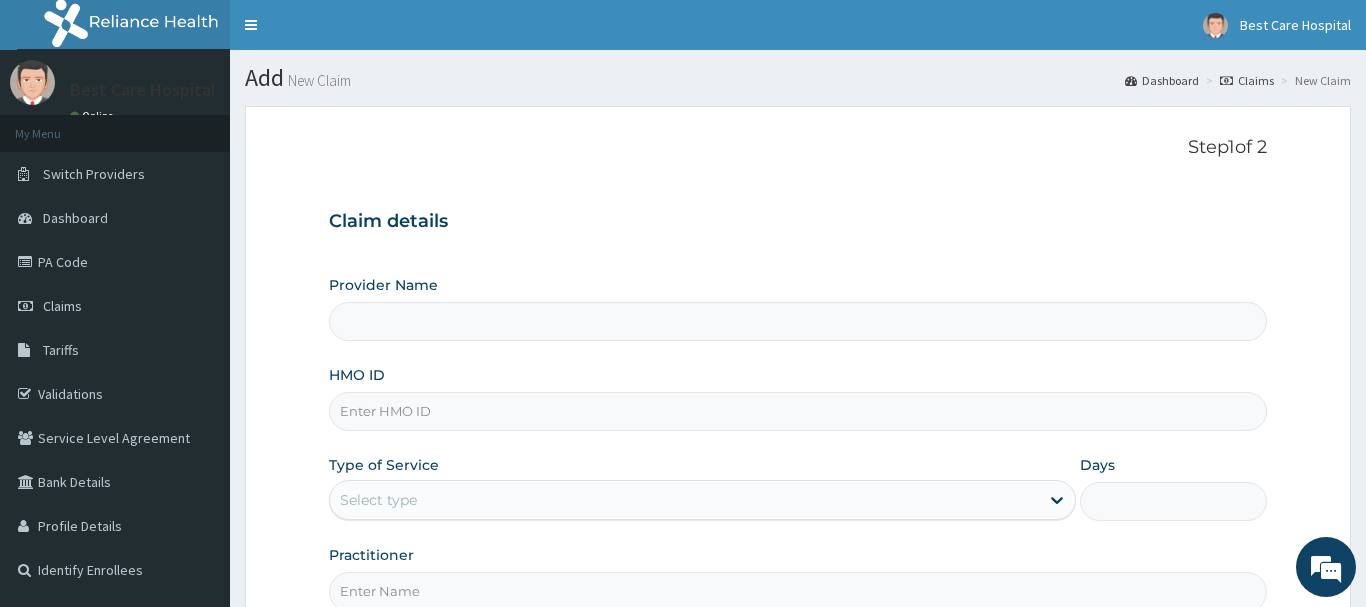 scroll, scrollTop: 0, scrollLeft: 0, axis: both 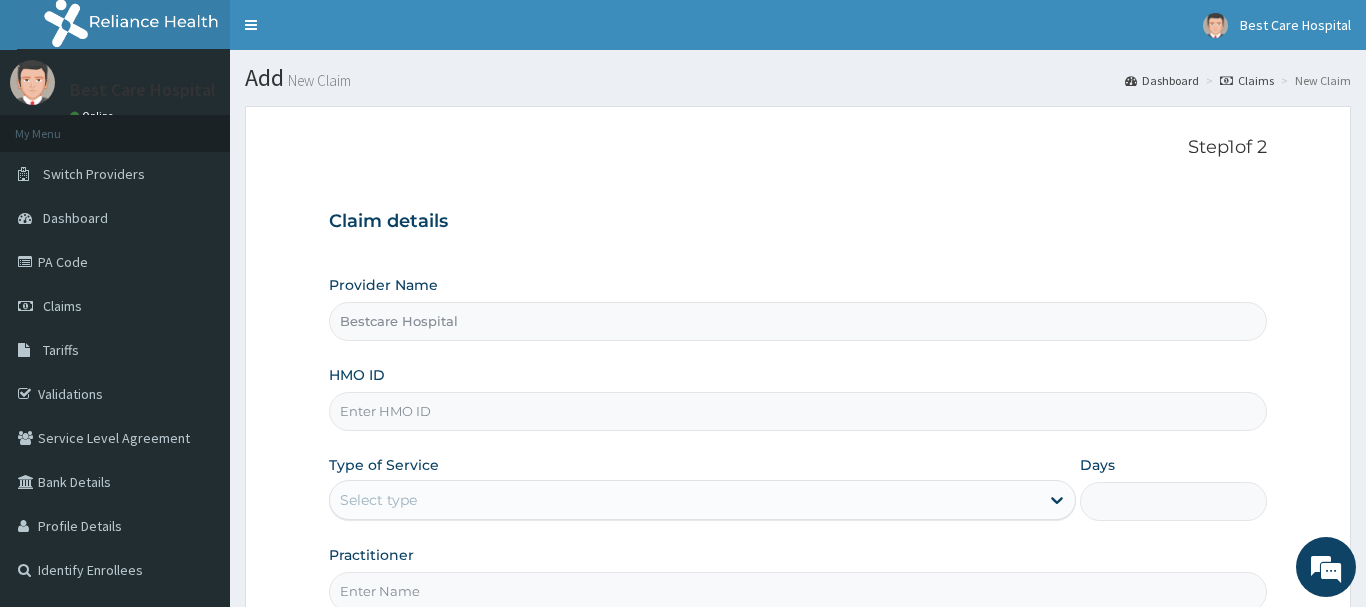 click on "HMO ID" at bounding box center [798, 411] 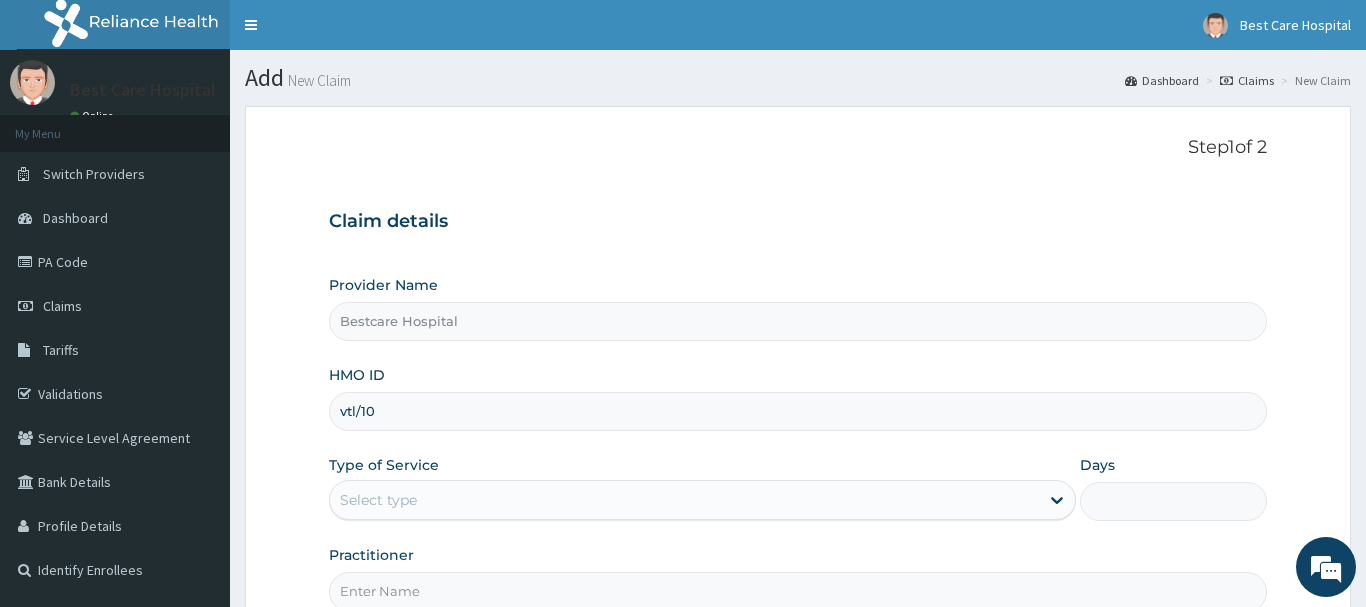 scroll, scrollTop: 0, scrollLeft: 0, axis: both 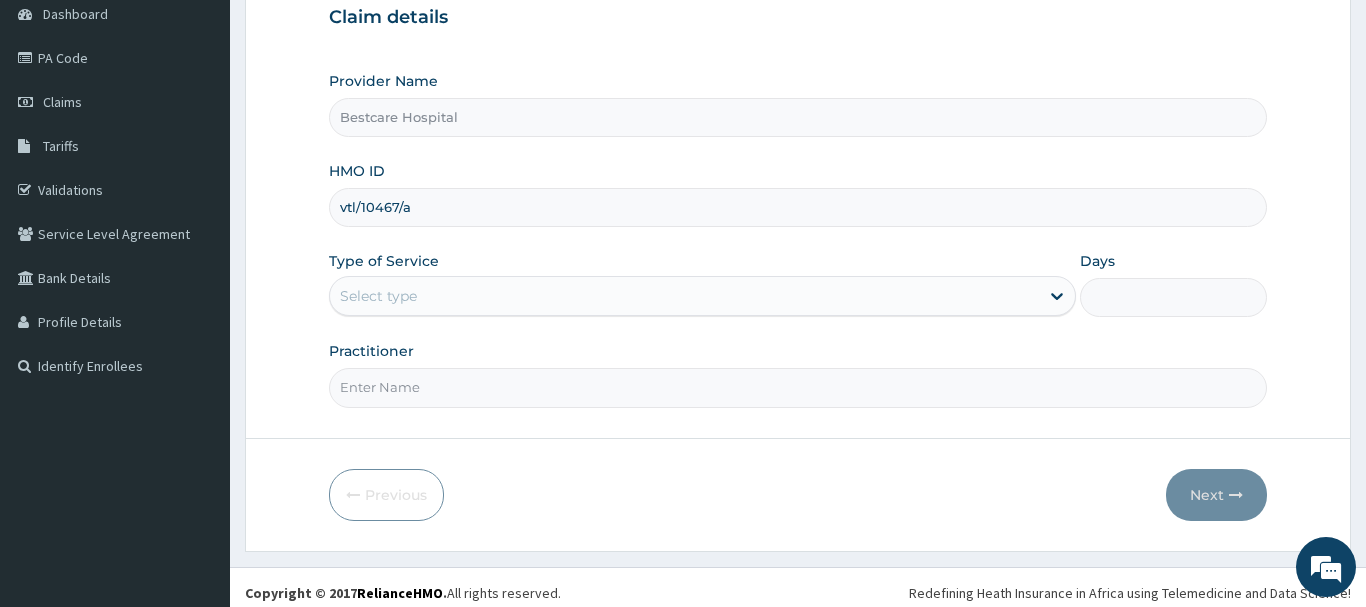 type on "vtl/10467/a" 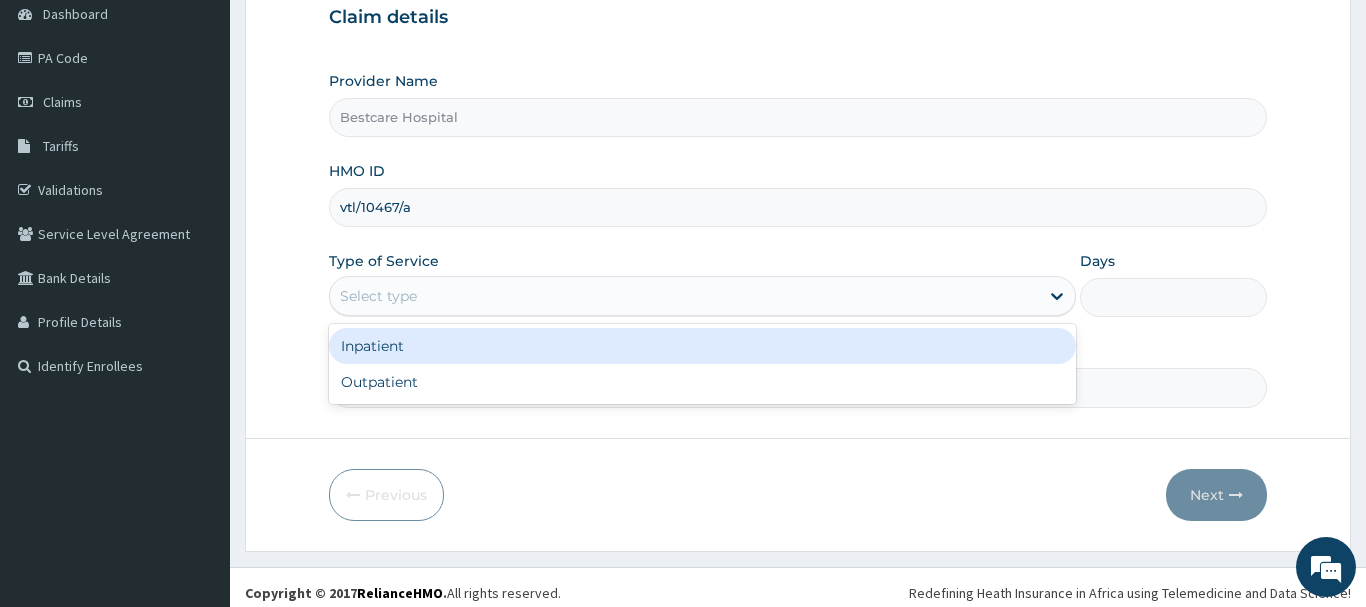 drag, startPoint x: 348, startPoint y: 289, endPoint x: 355, endPoint y: 341, distance: 52.46904 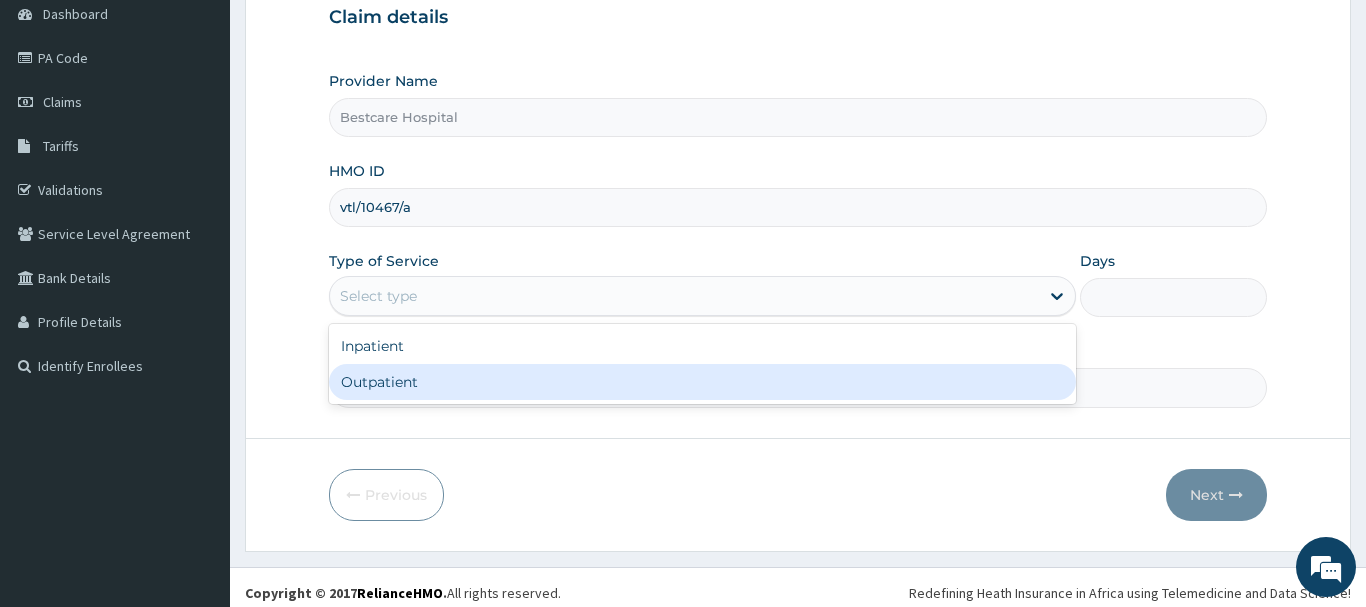 click on "Outpatient" at bounding box center [703, 382] 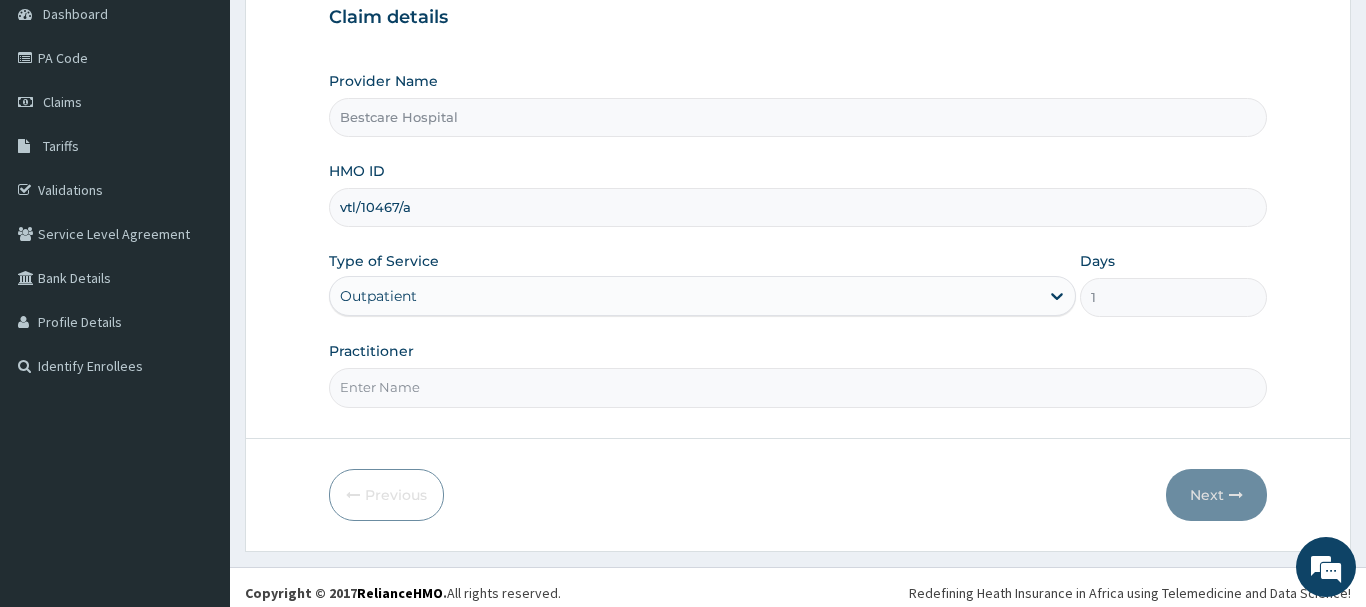 click on "Practitioner" at bounding box center [798, 387] 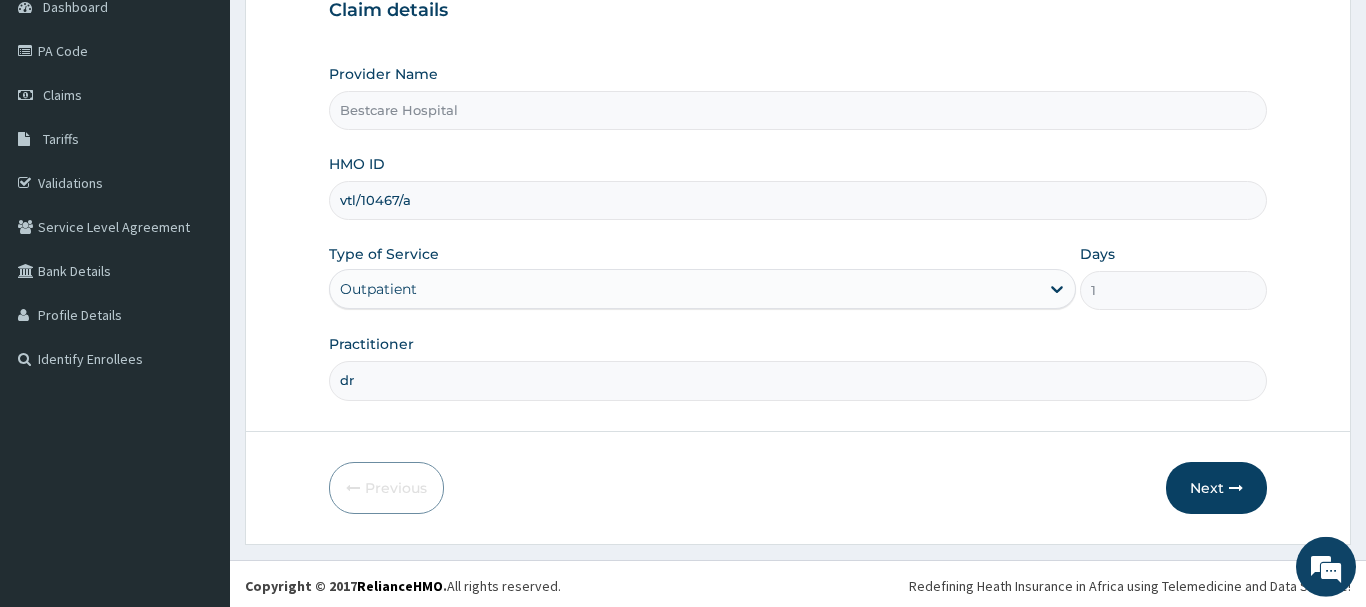 scroll, scrollTop: 215, scrollLeft: 0, axis: vertical 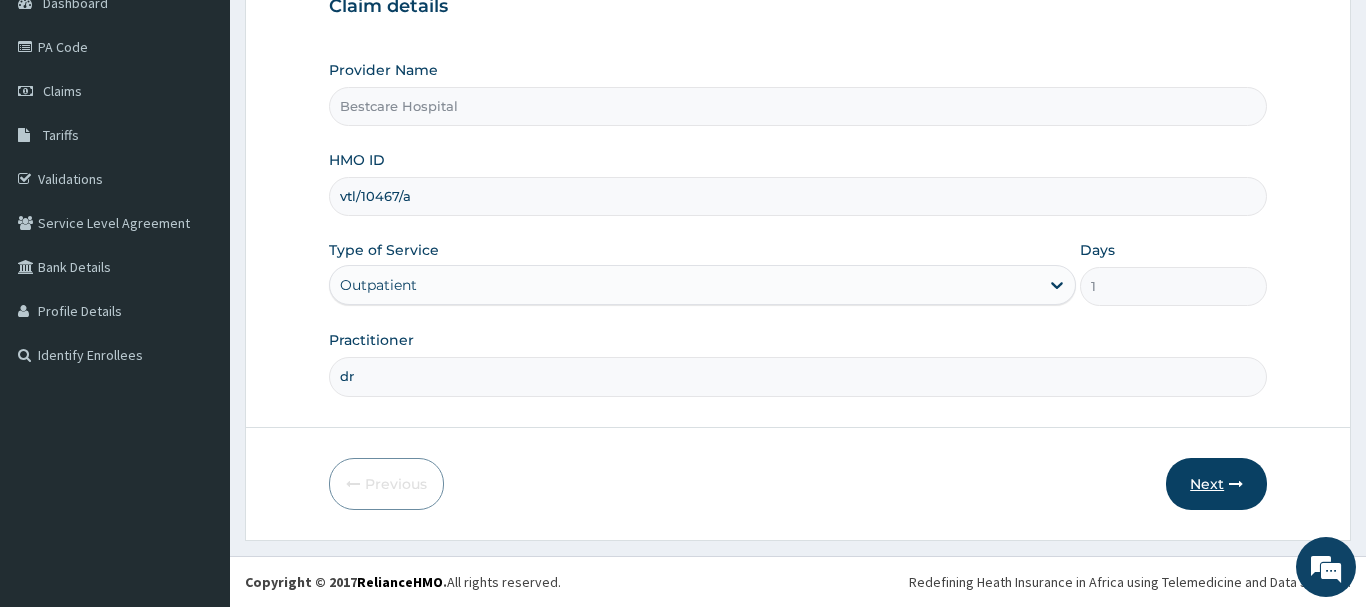 type on "dr" 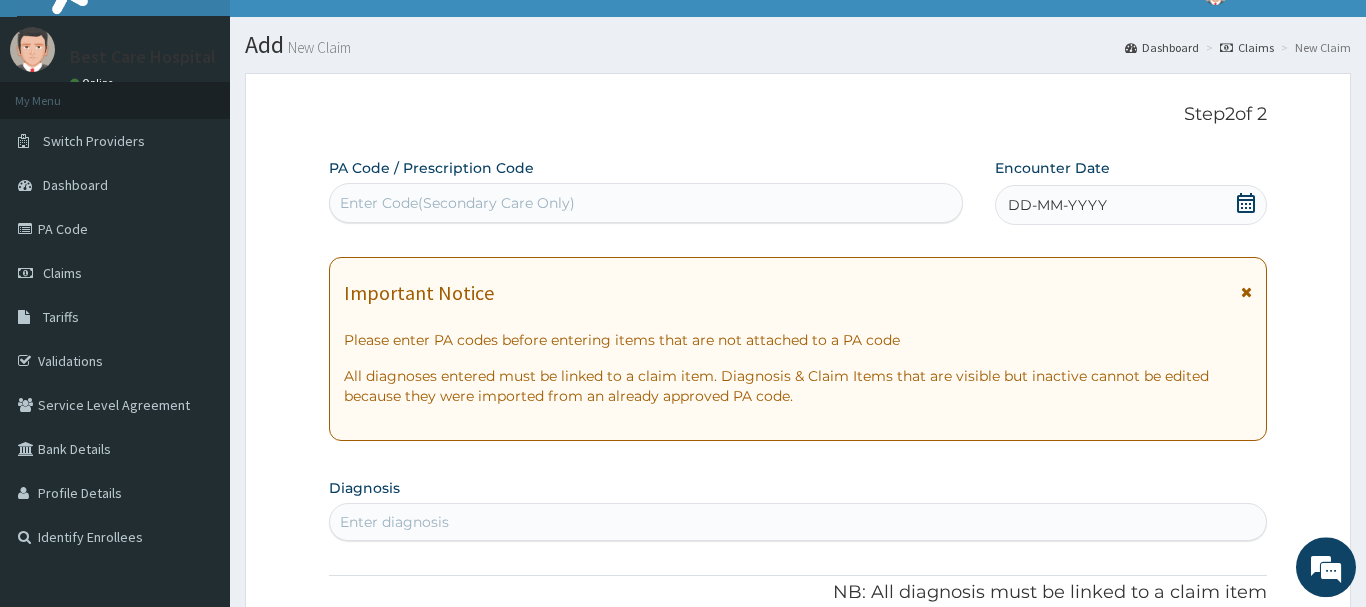 scroll, scrollTop: 0, scrollLeft: 0, axis: both 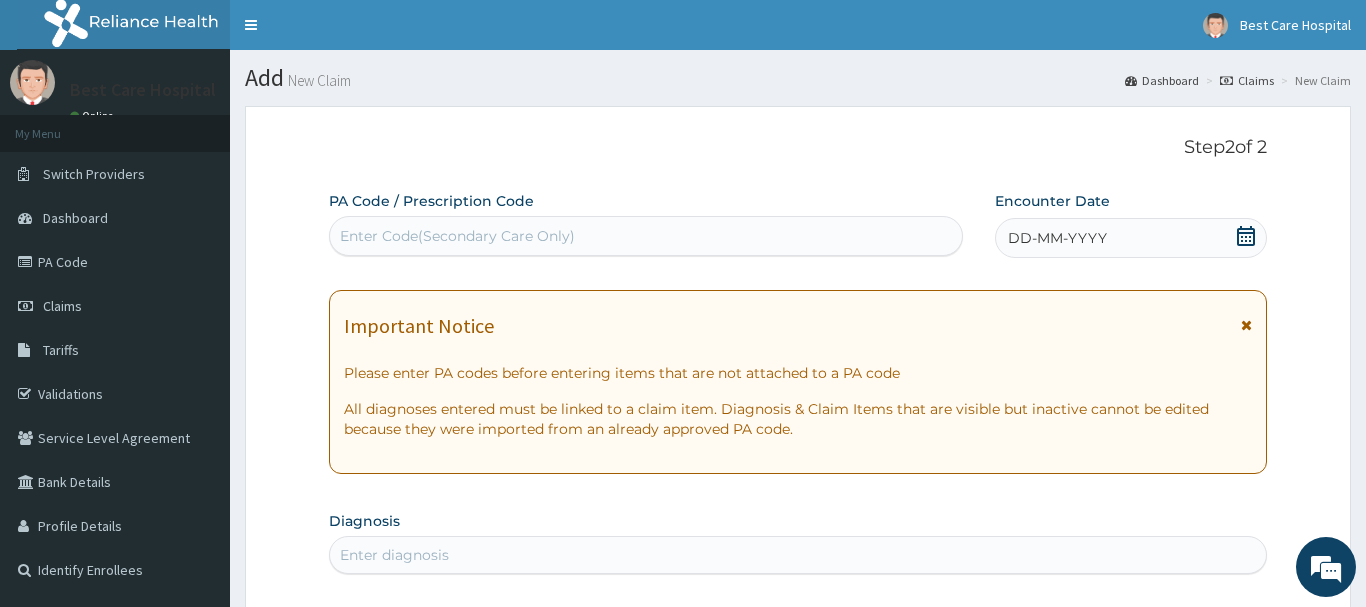 click 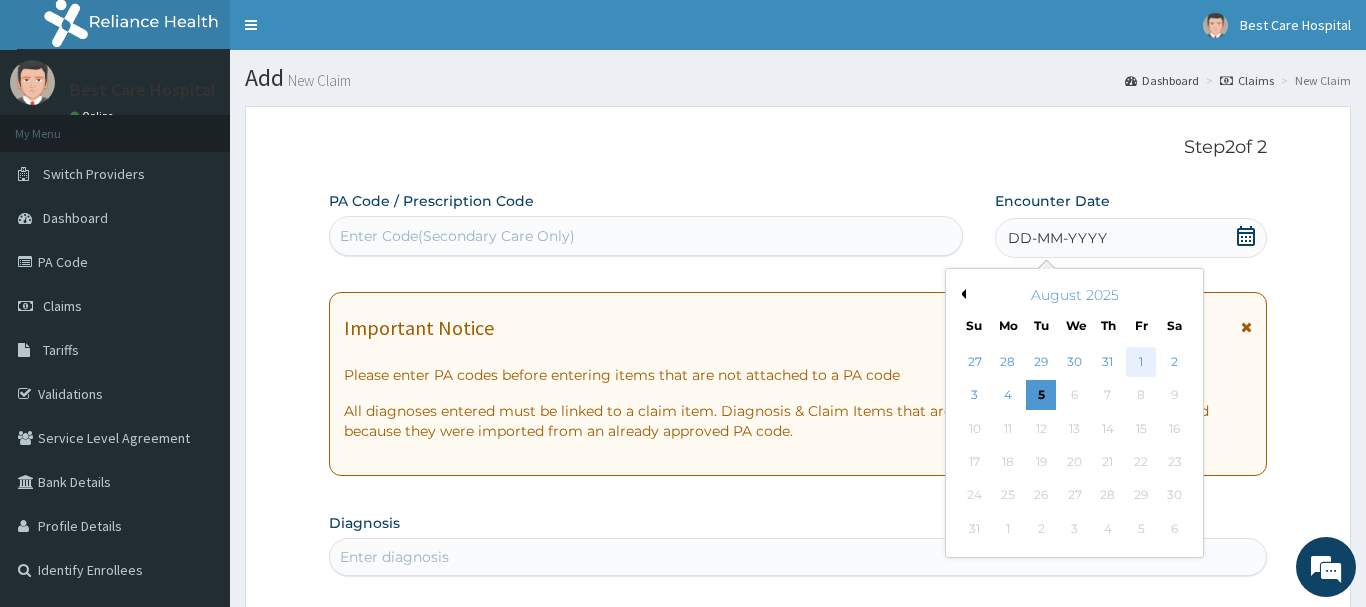 click on "1" at bounding box center [1141, 362] 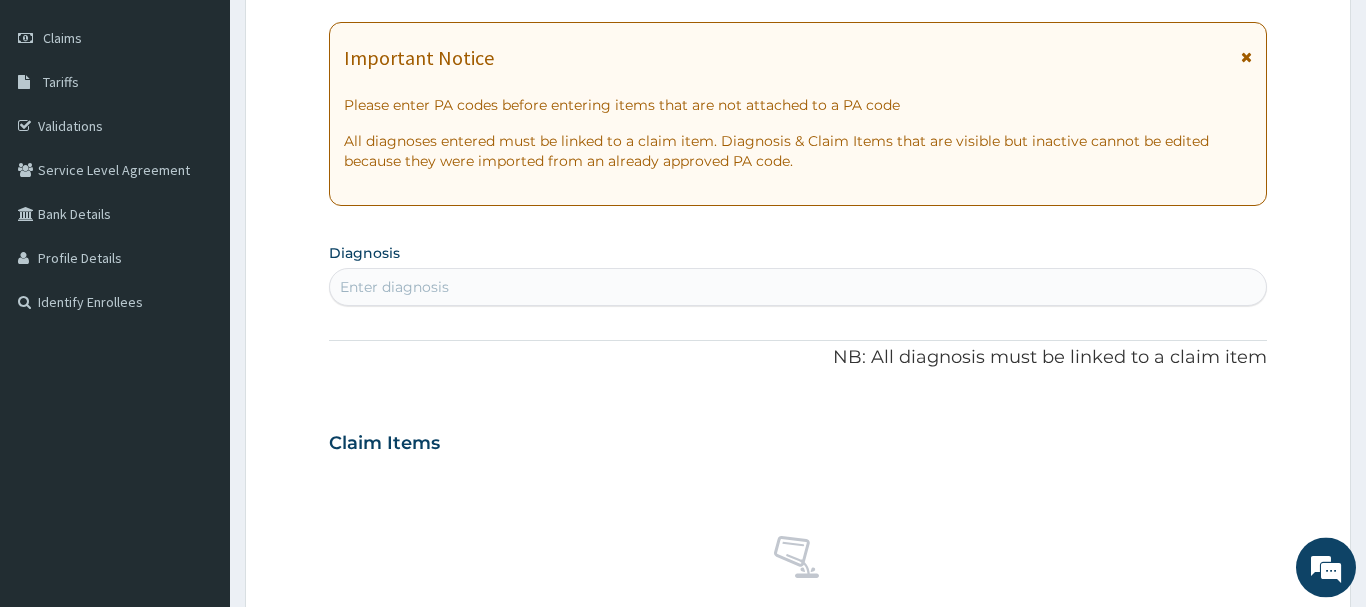 scroll, scrollTop: 306, scrollLeft: 0, axis: vertical 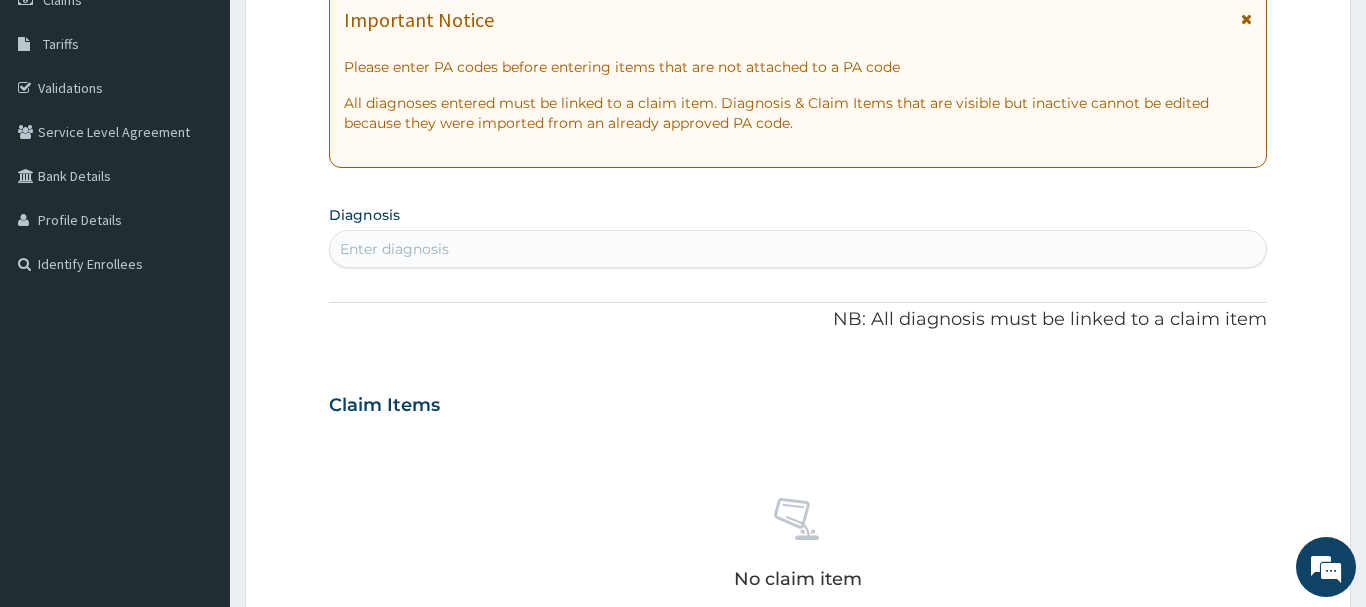 click on "Enter diagnosis" at bounding box center [394, 249] 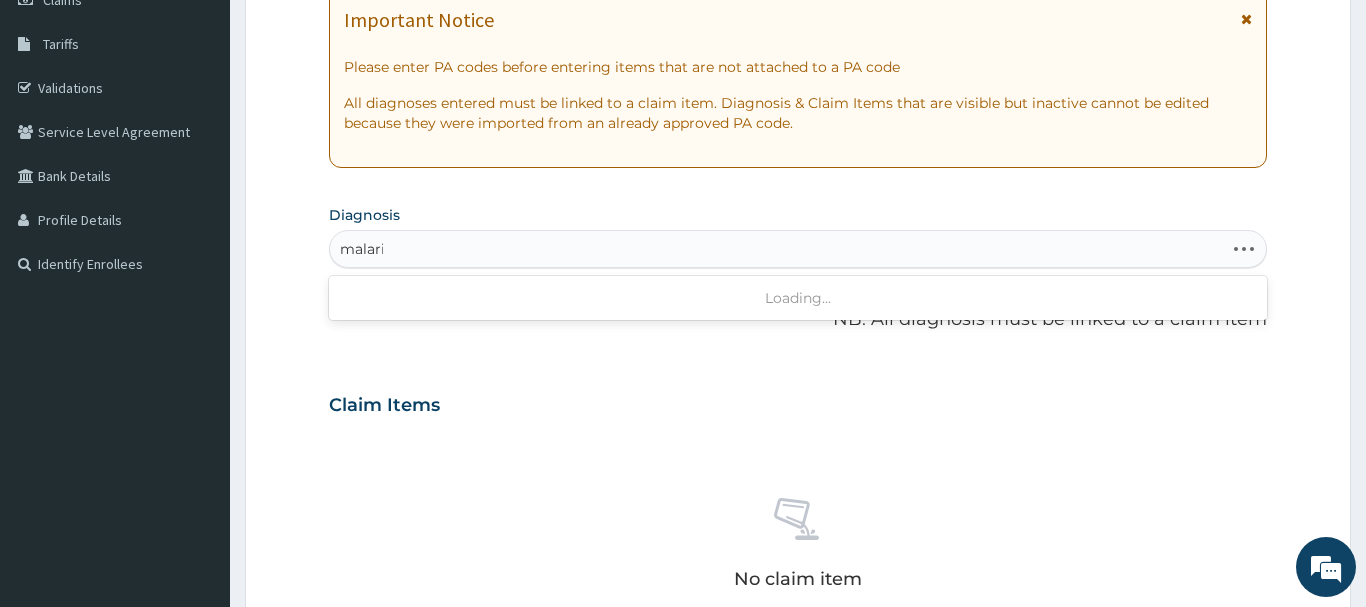 type on "malaria" 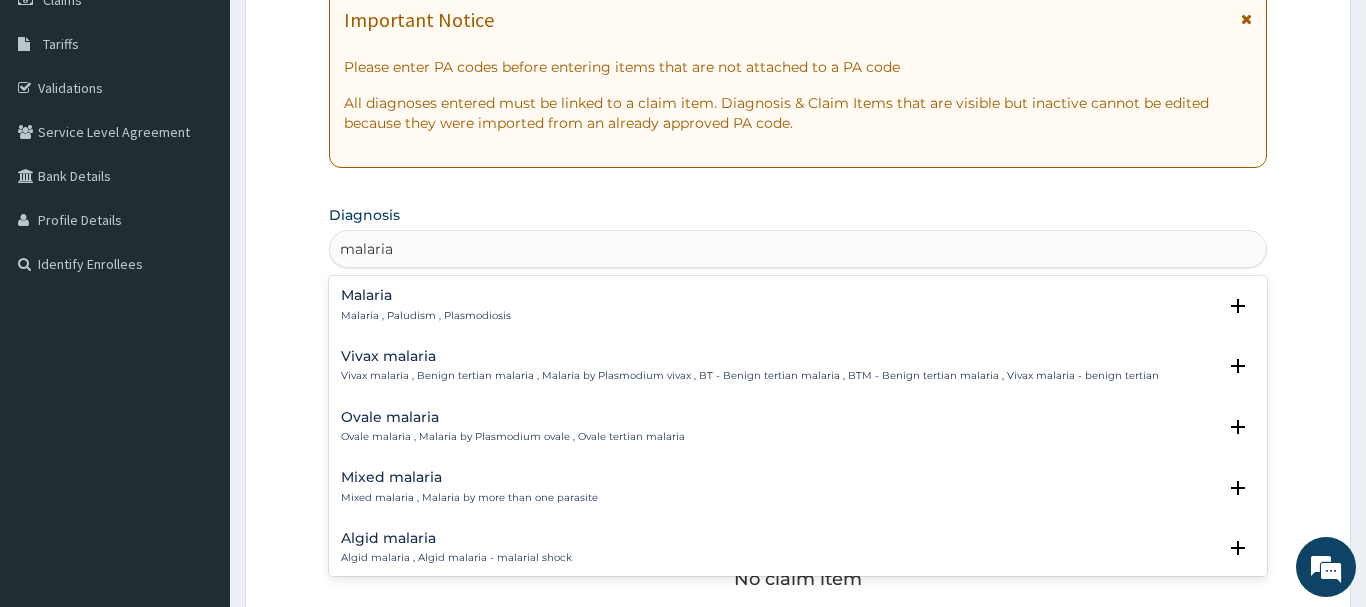 click on "Malaria , Paludism , Plasmodiosis" at bounding box center (426, 316) 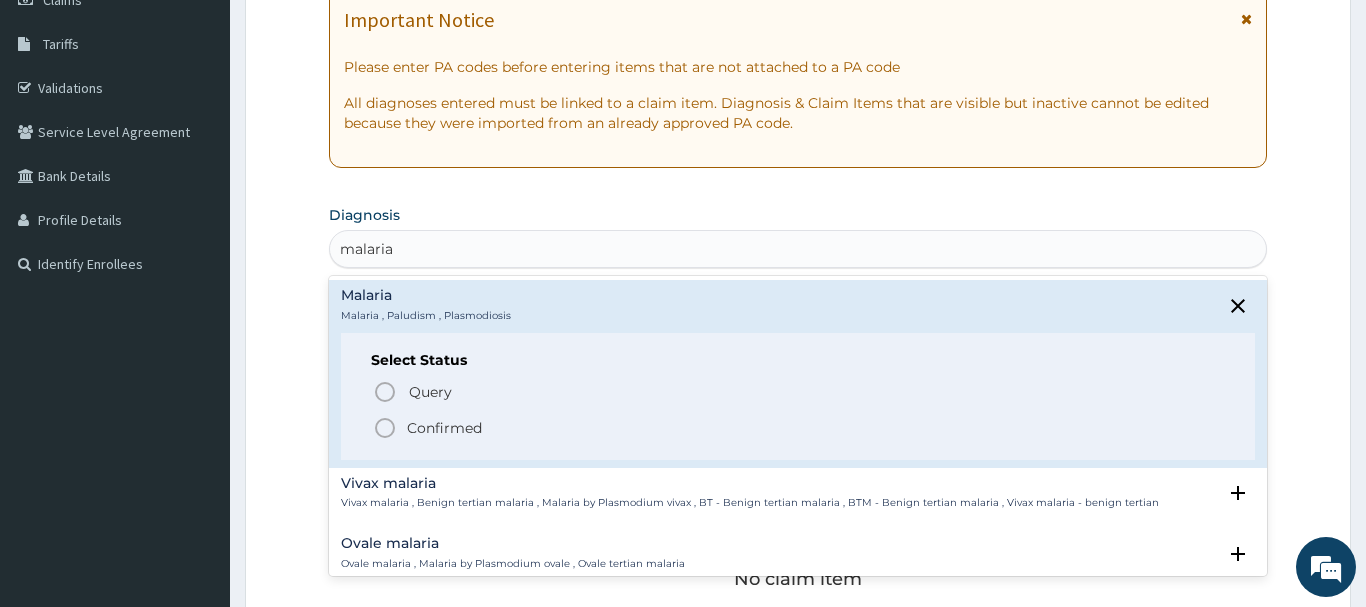 click 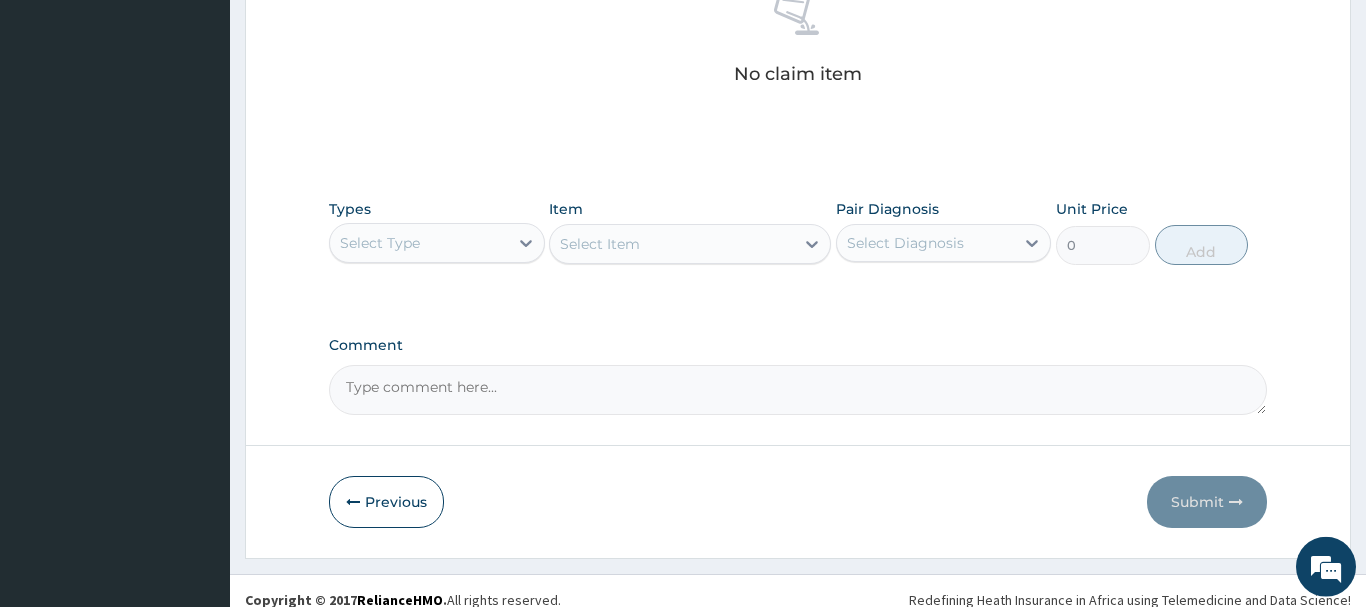 scroll, scrollTop: 835, scrollLeft: 0, axis: vertical 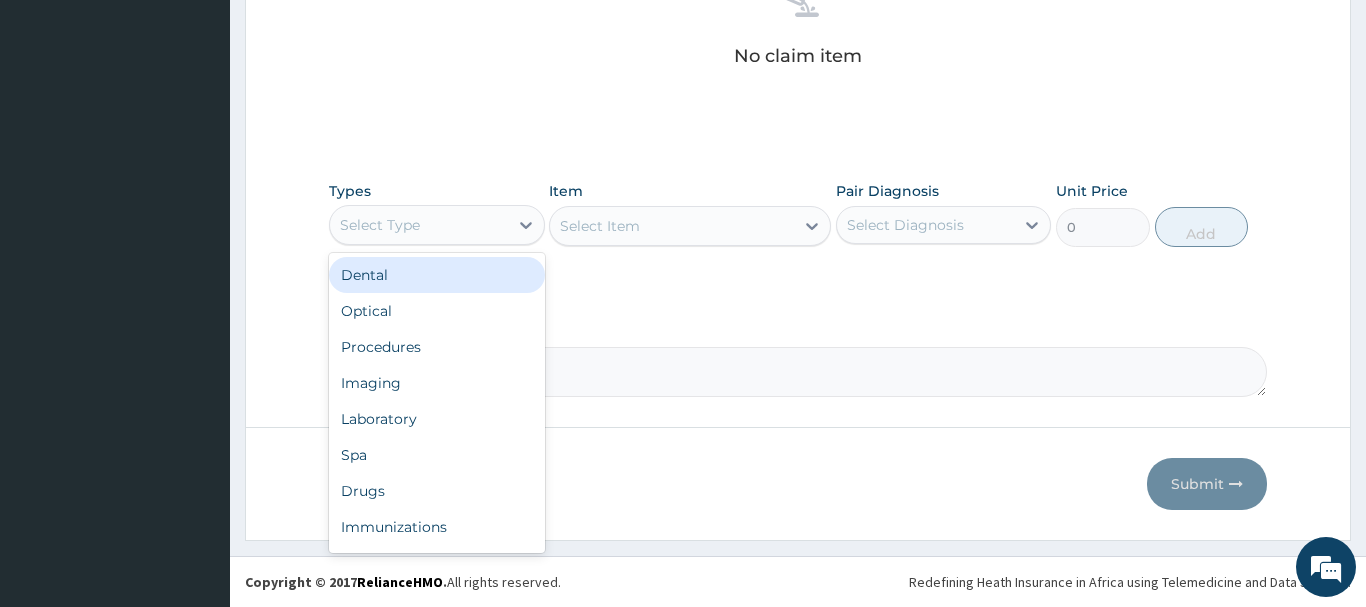 click on "Select Type" at bounding box center [419, 225] 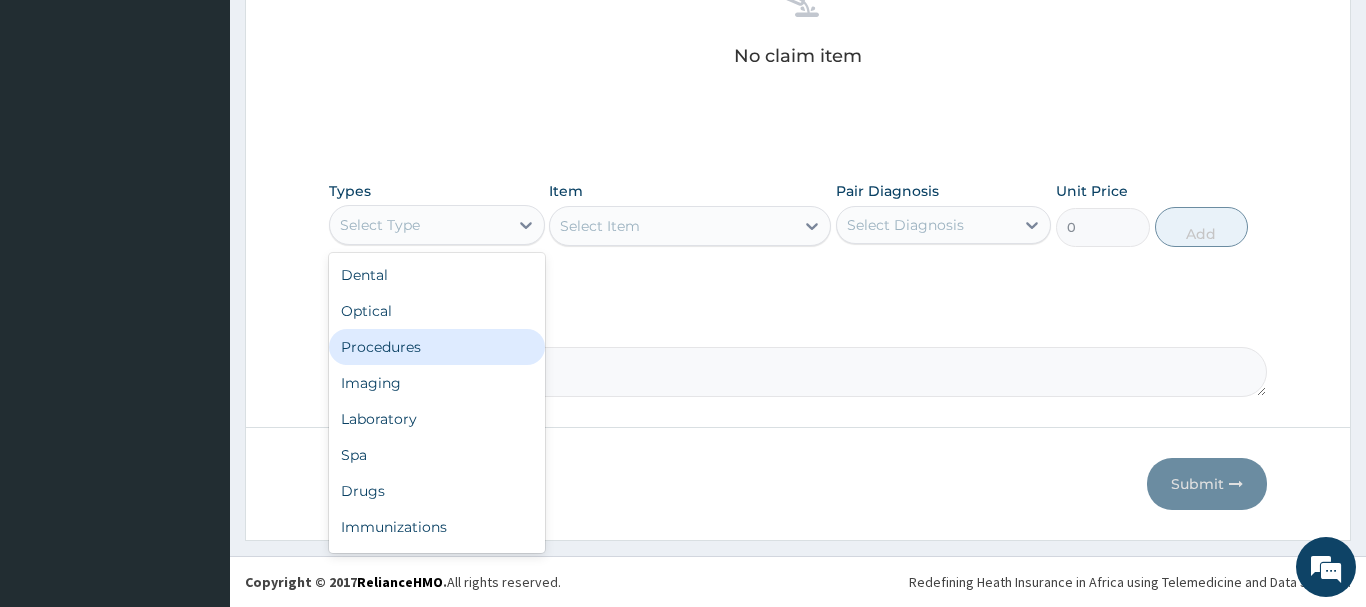 drag, startPoint x: 404, startPoint y: 348, endPoint x: 597, endPoint y: 289, distance: 201.81674 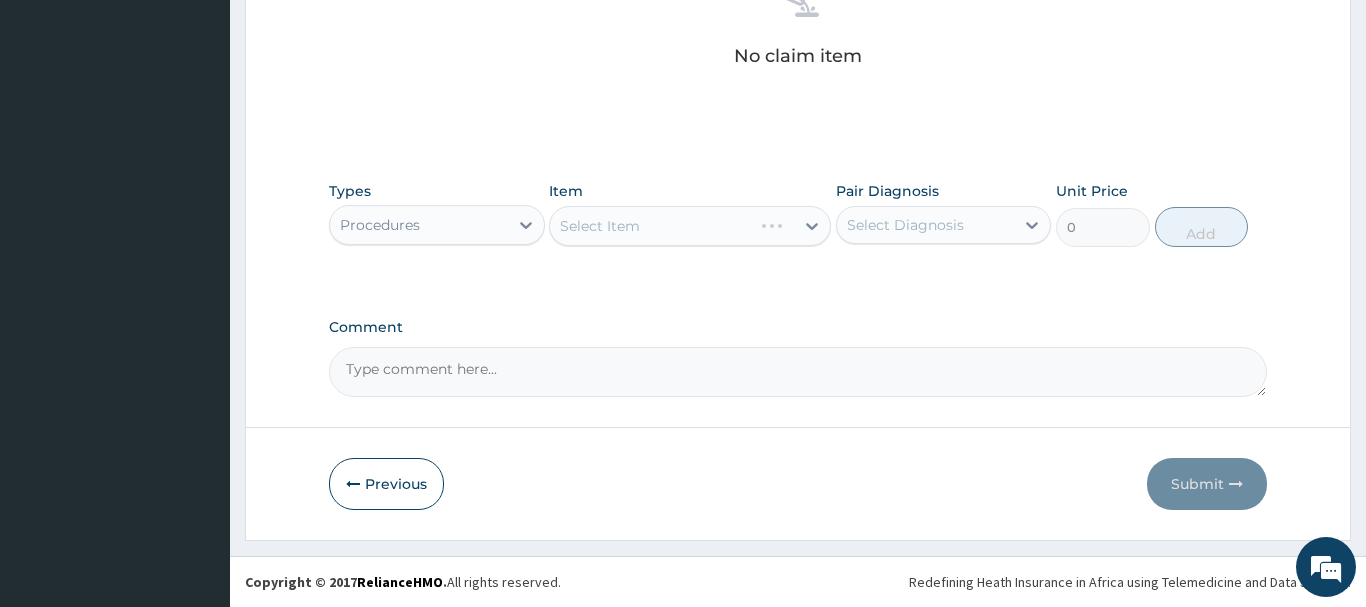 click on "Select Item" at bounding box center [690, 226] 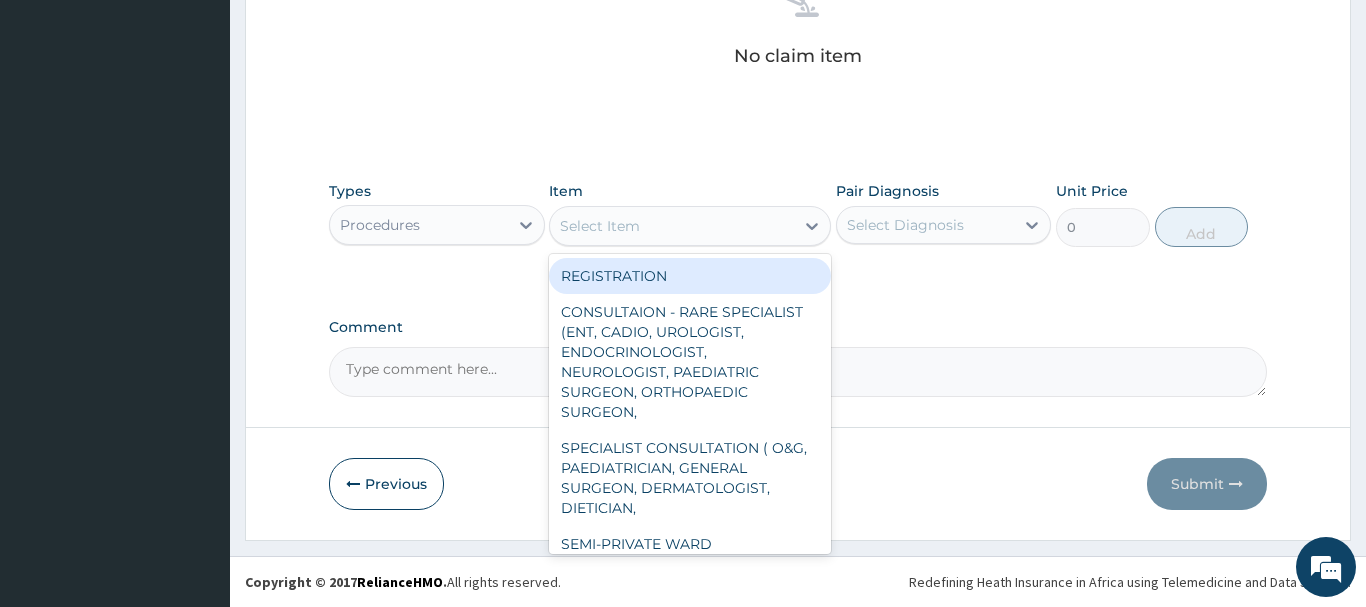 click on "Select Item" at bounding box center [672, 226] 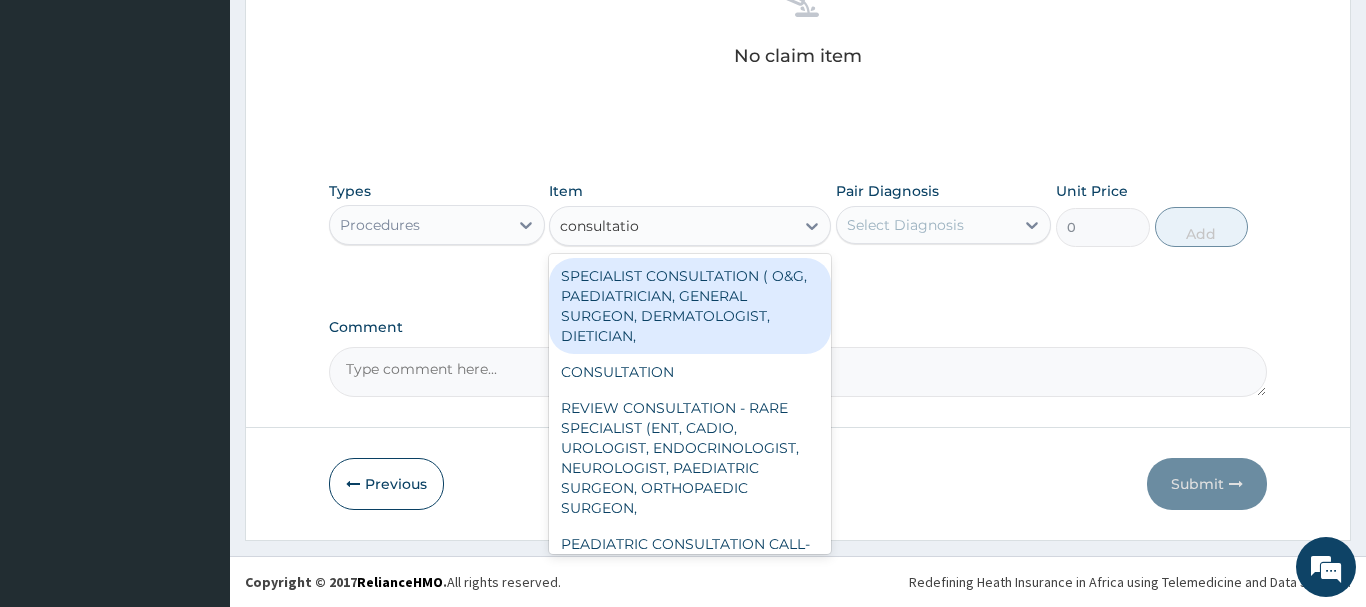 type on "consultation" 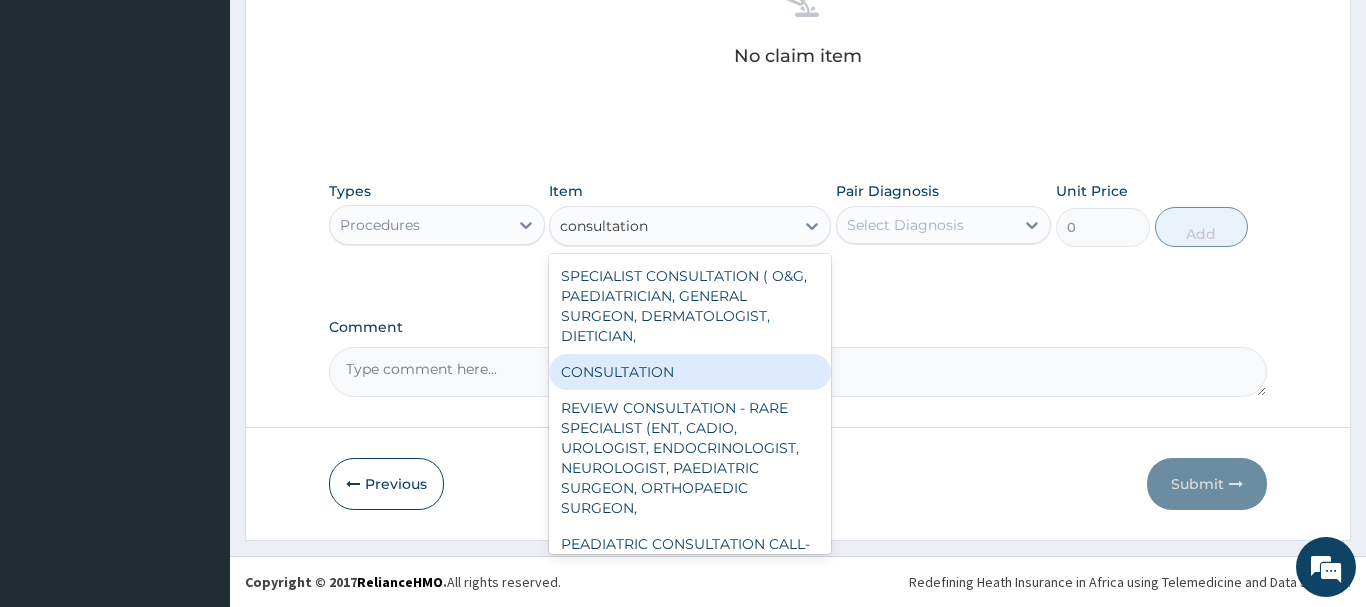 click on "CONSULTATION" at bounding box center [690, 372] 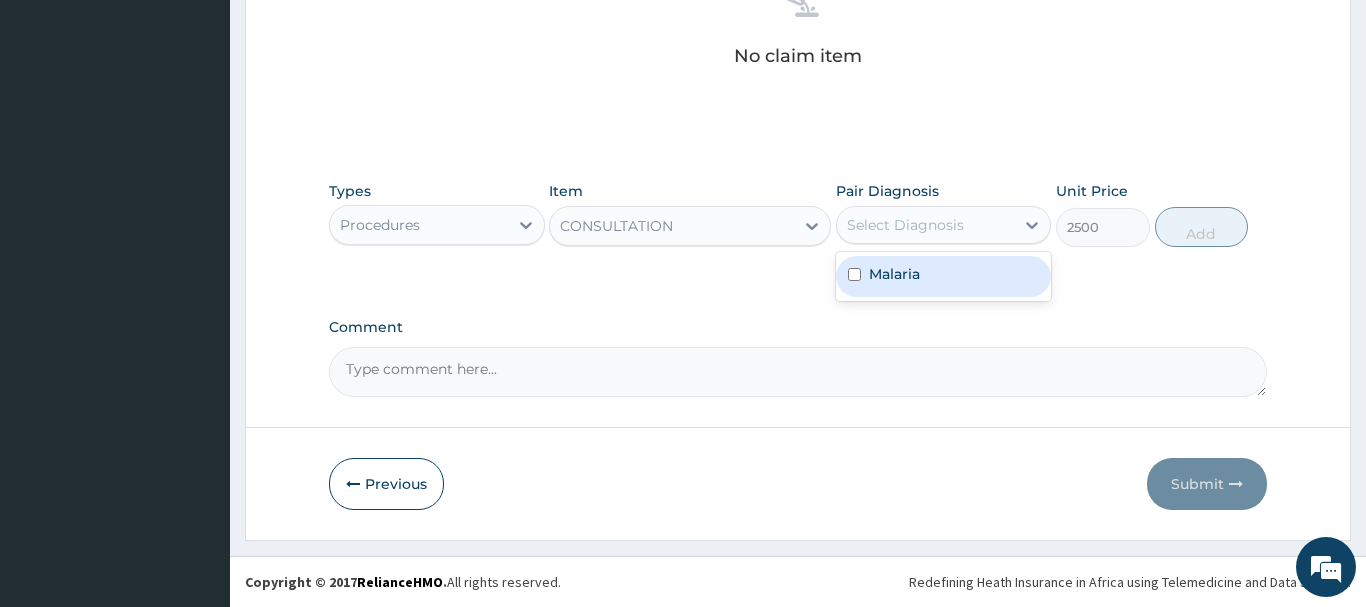 click on "Select Diagnosis" at bounding box center (905, 225) 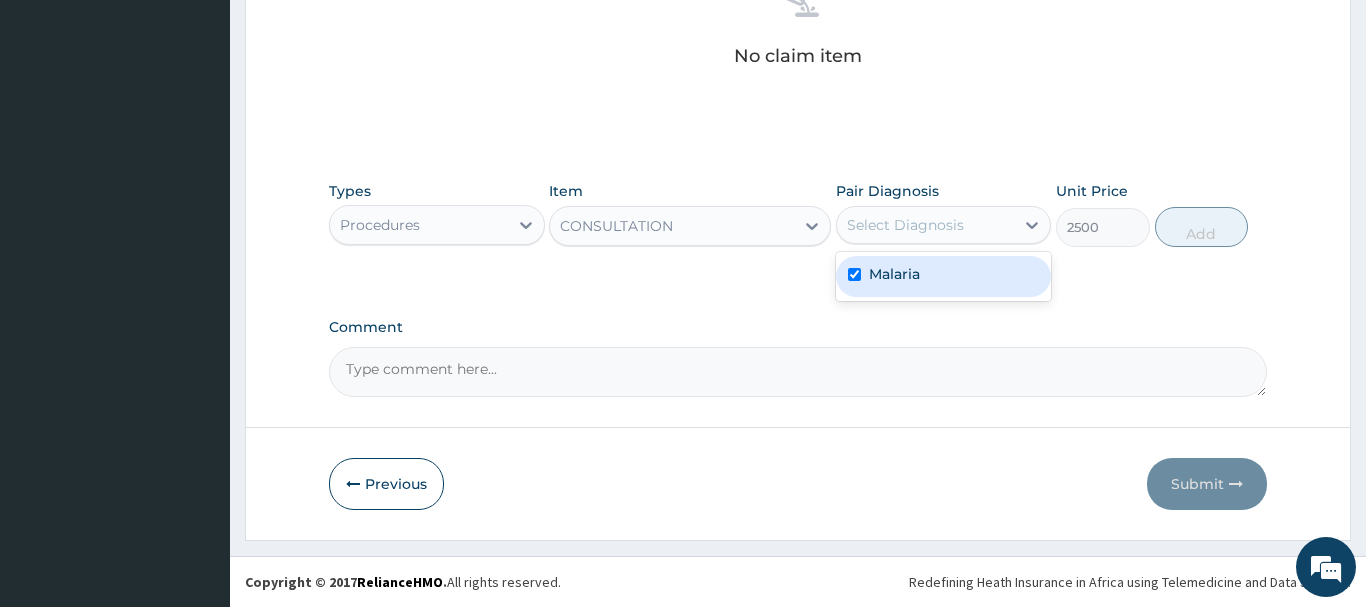 checkbox on "true" 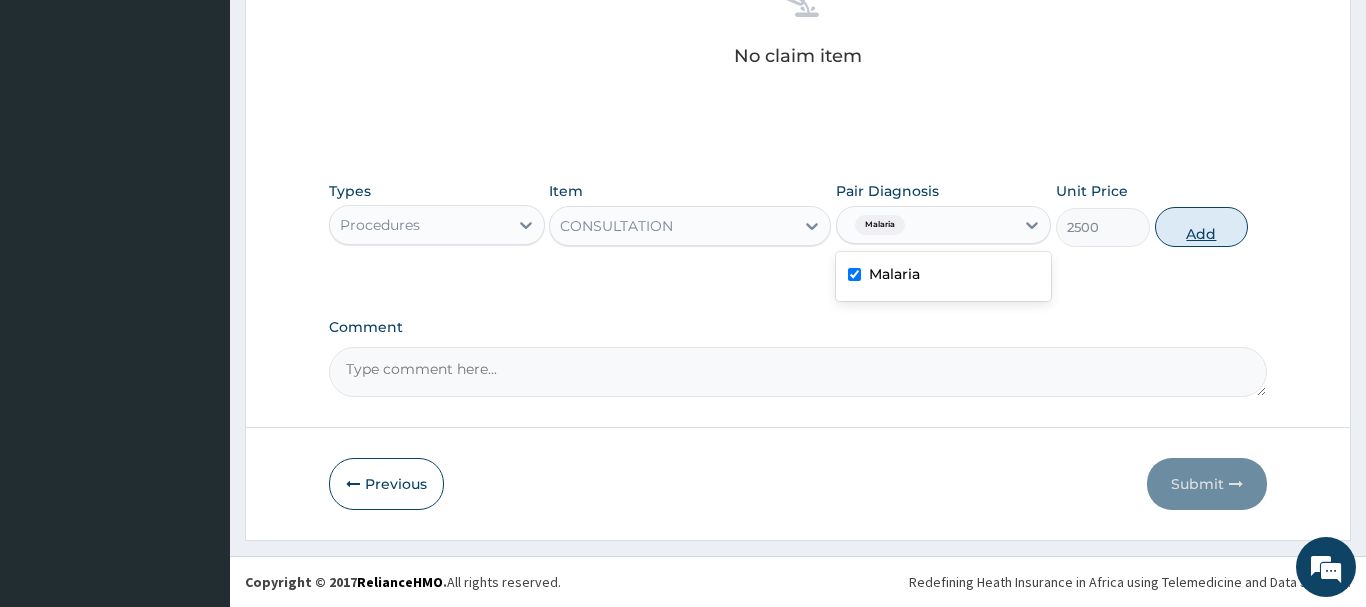 click on "Add" at bounding box center (1202, 227) 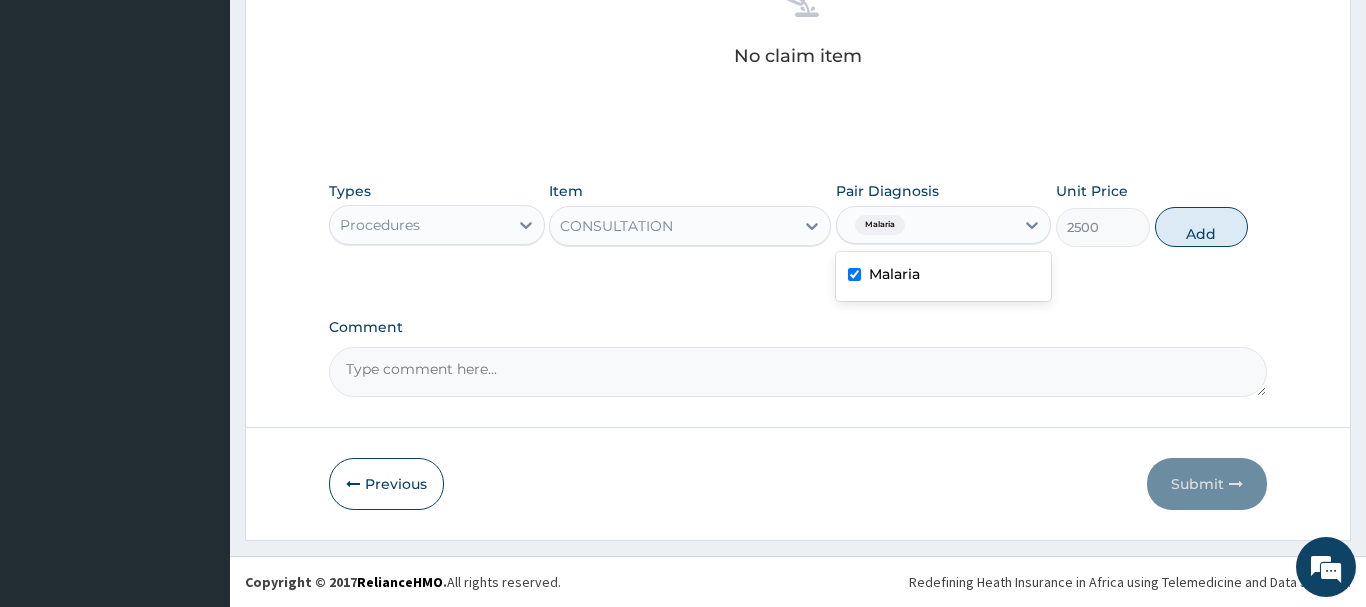 type on "0" 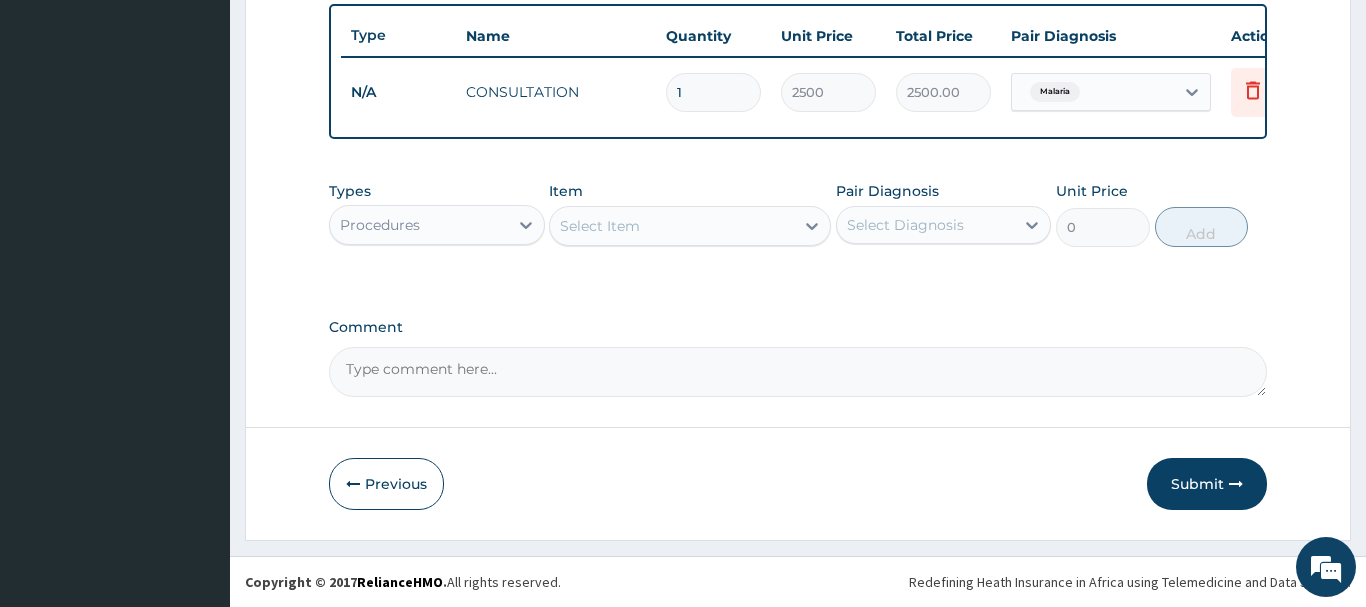scroll, scrollTop: 740, scrollLeft: 0, axis: vertical 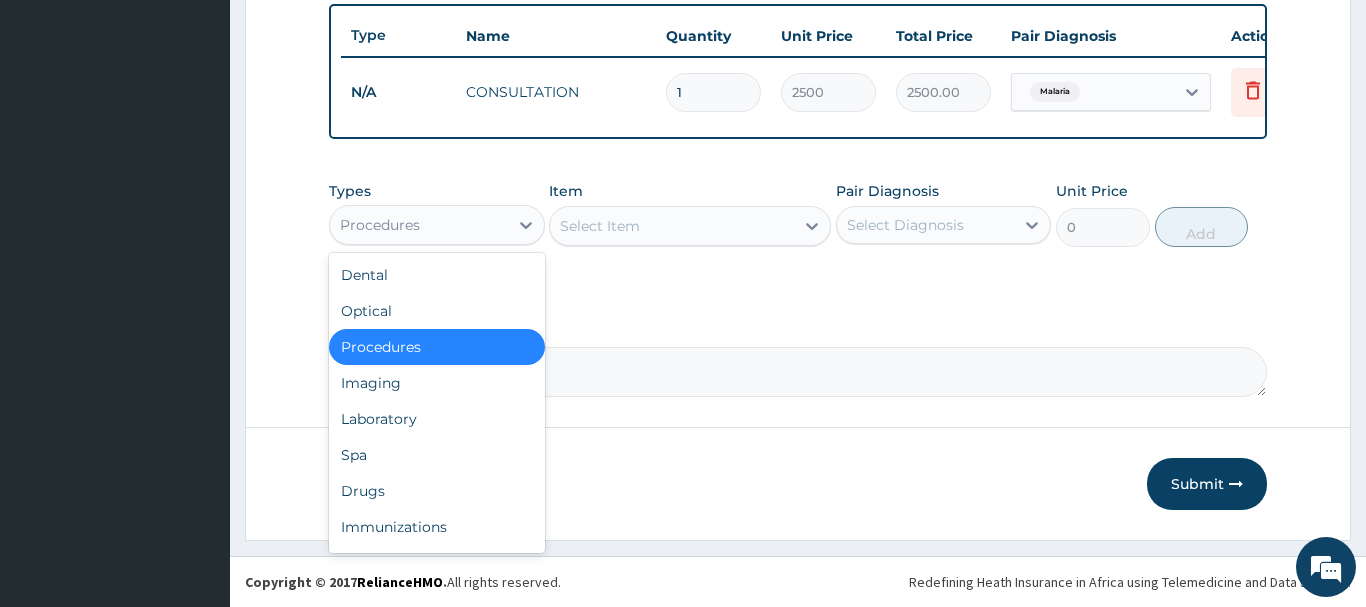 click on "Procedures" at bounding box center [419, 225] 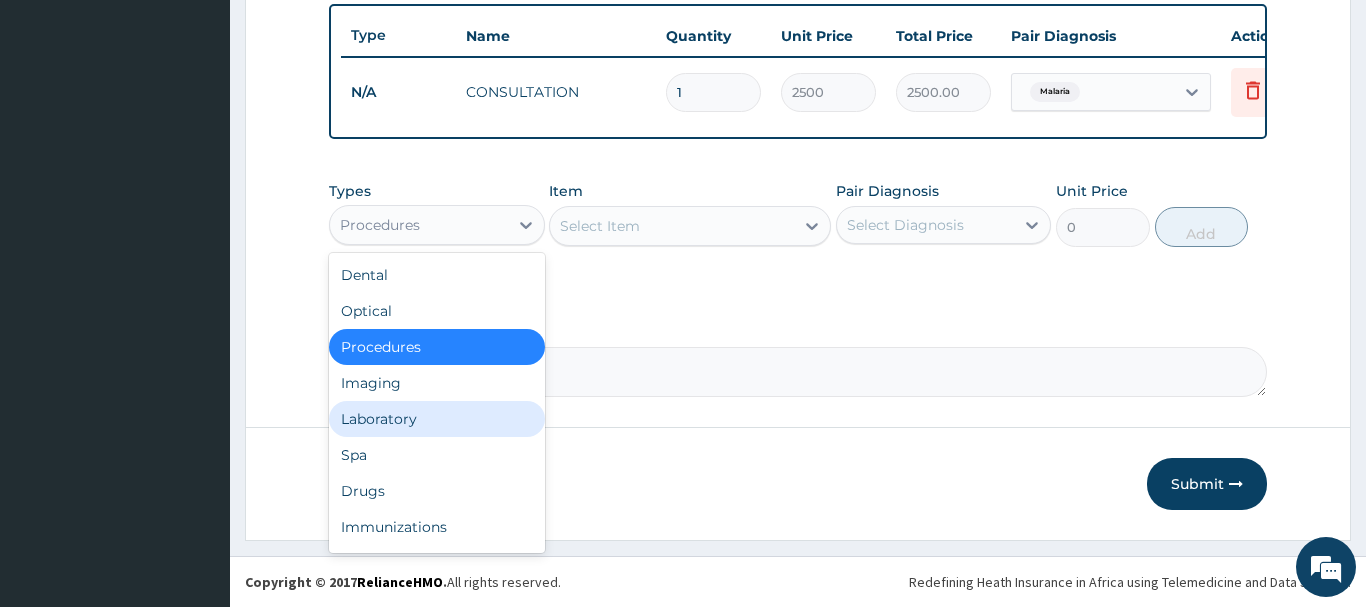 click on "Laboratory" at bounding box center [437, 419] 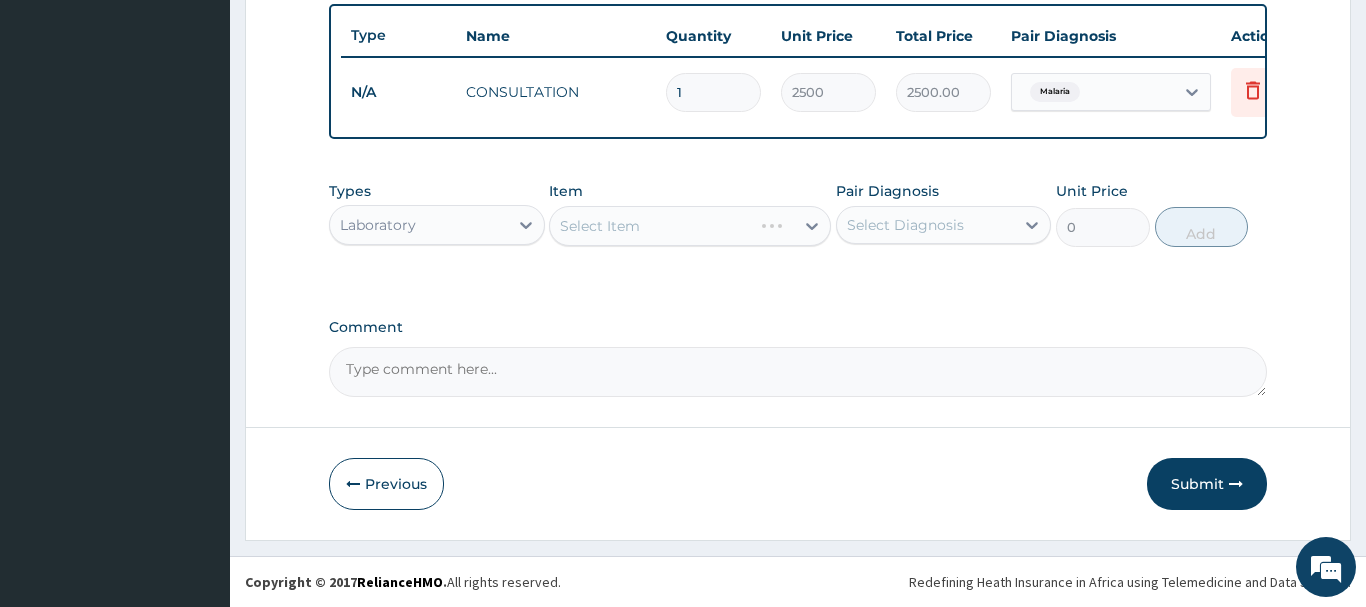 click on "Select Item" at bounding box center (690, 226) 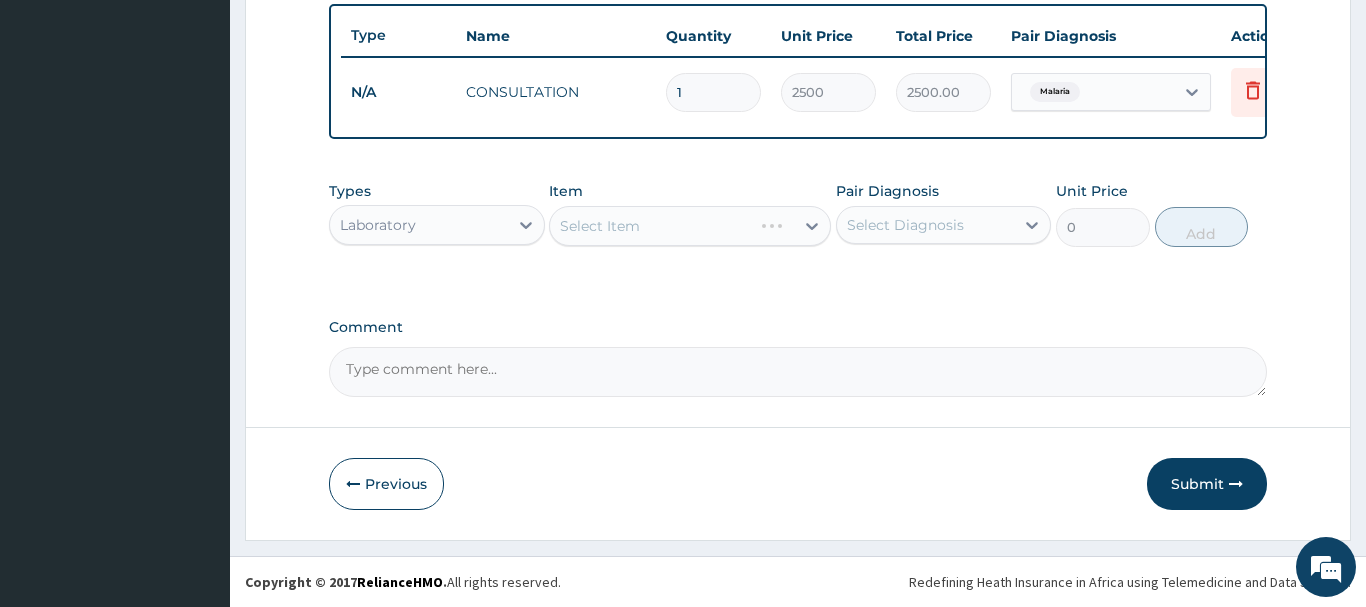 click on "Select Item" at bounding box center (690, 226) 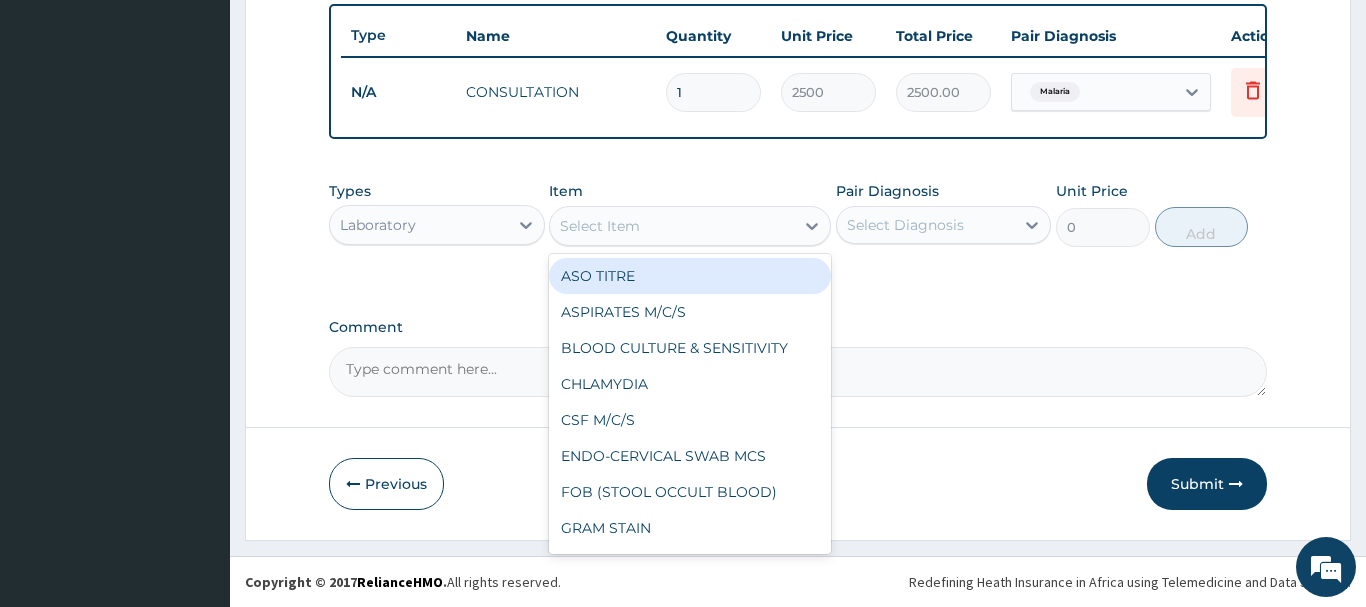 drag, startPoint x: 701, startPoint y: 227, endPoint x: 667, endPoint y: 233, distance: 34.525352 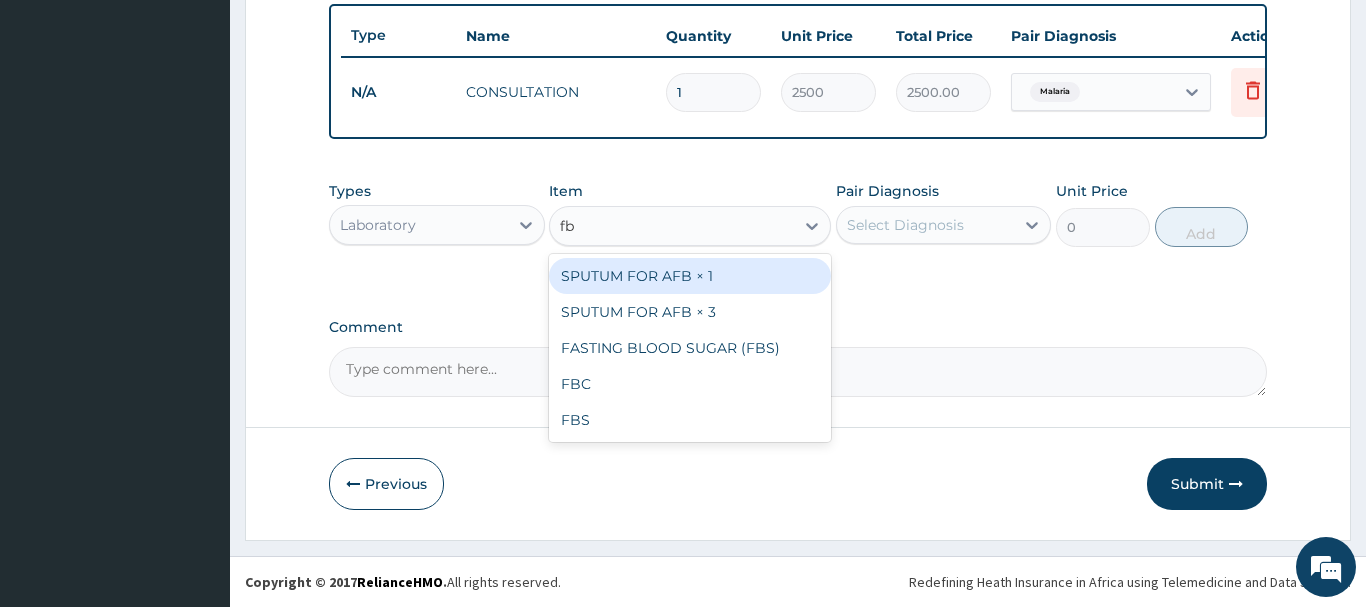type on "fbc" 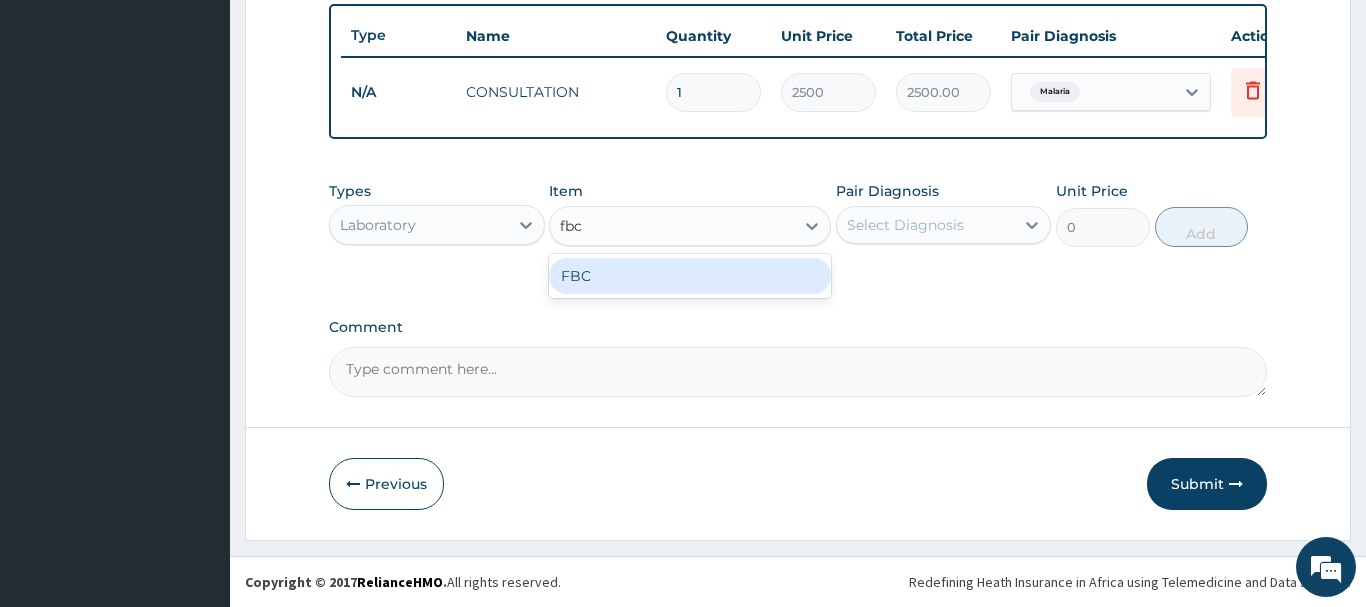 click on "FBC" at bounding box center (690, 276) 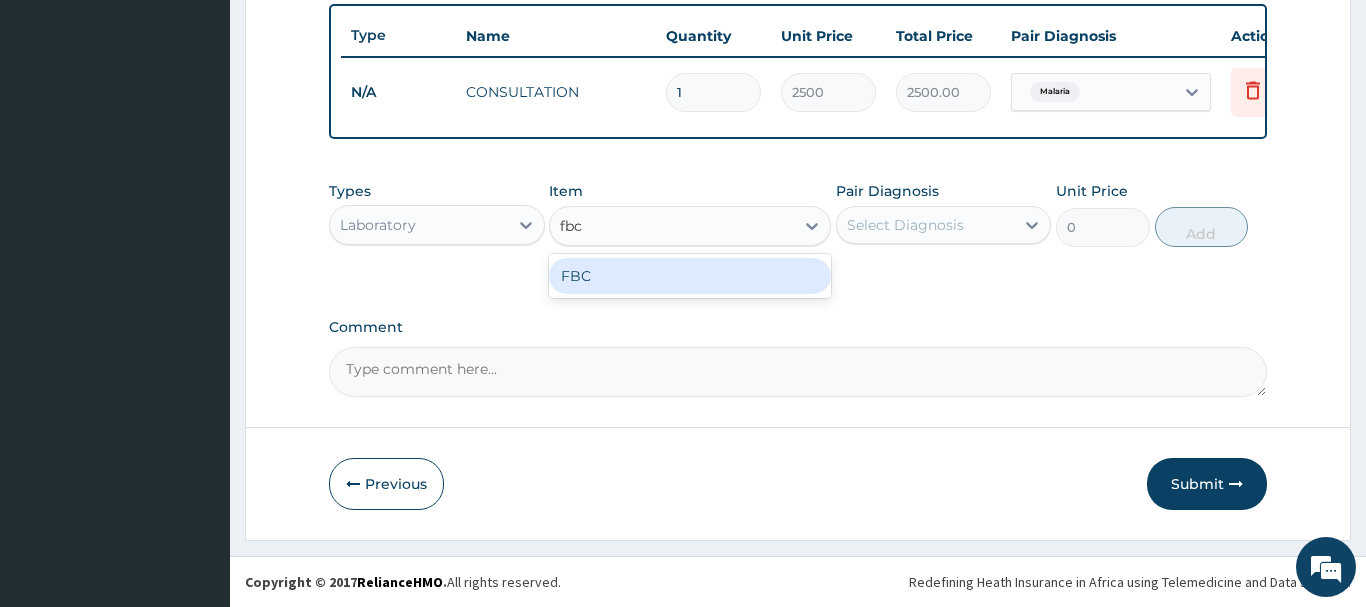 type 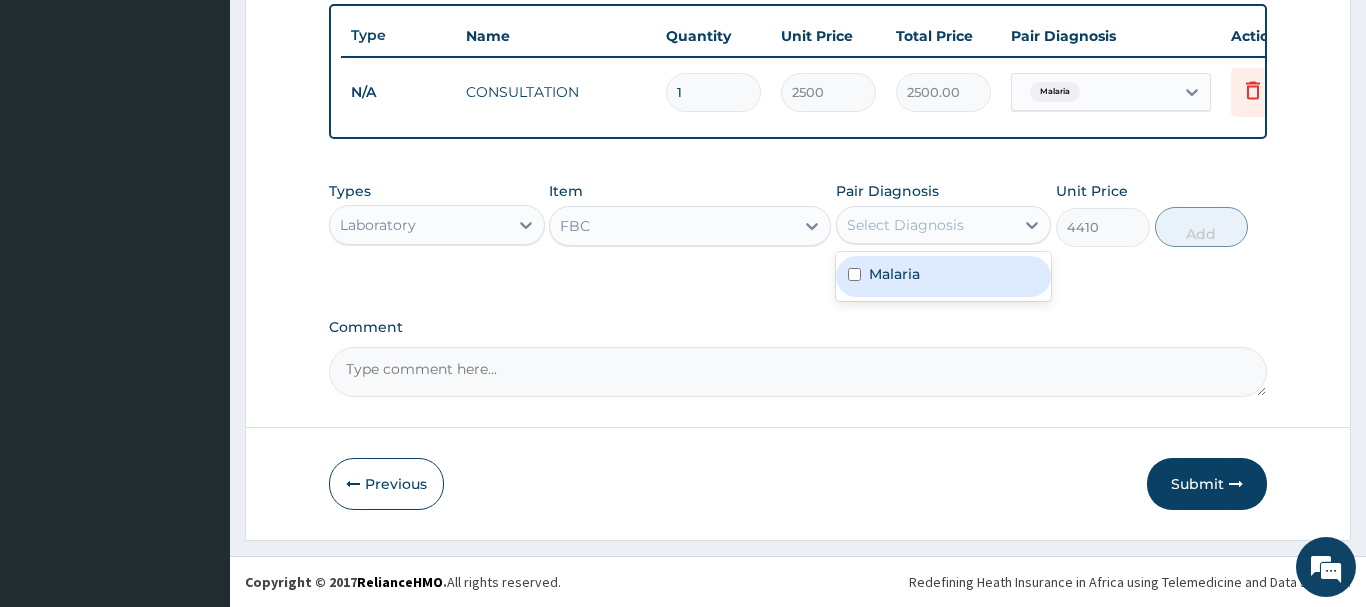 click on "Select Diagnosis" at bounding box center [905, 225] 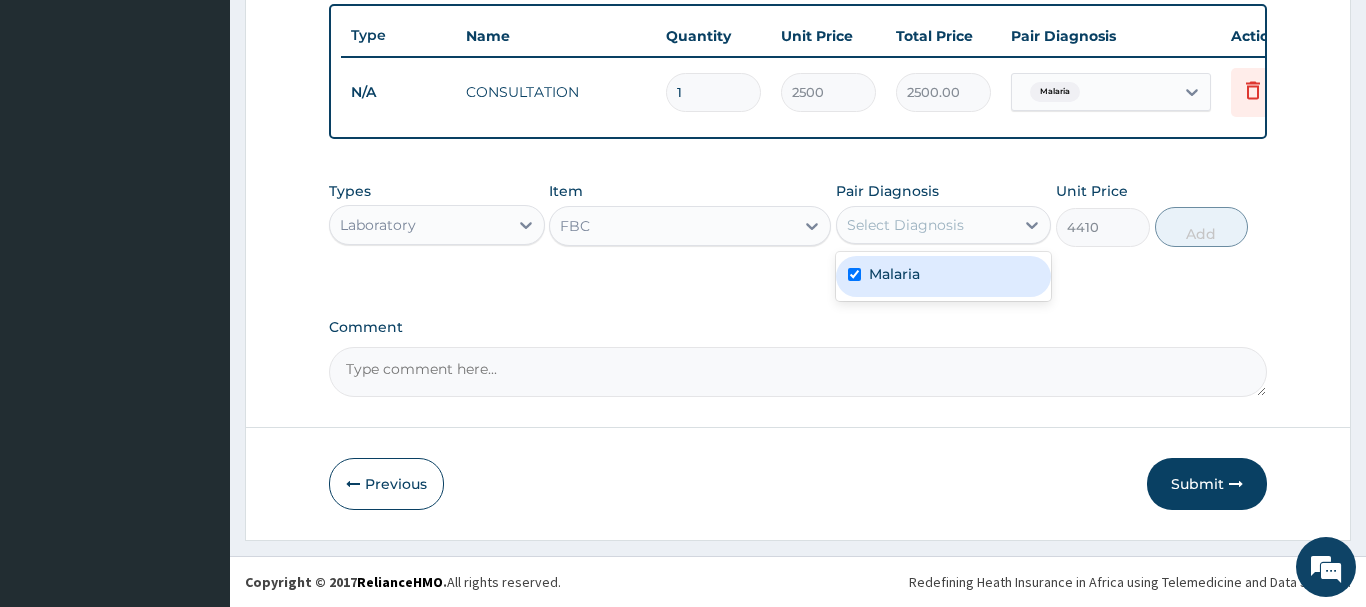 checkbox on "true" 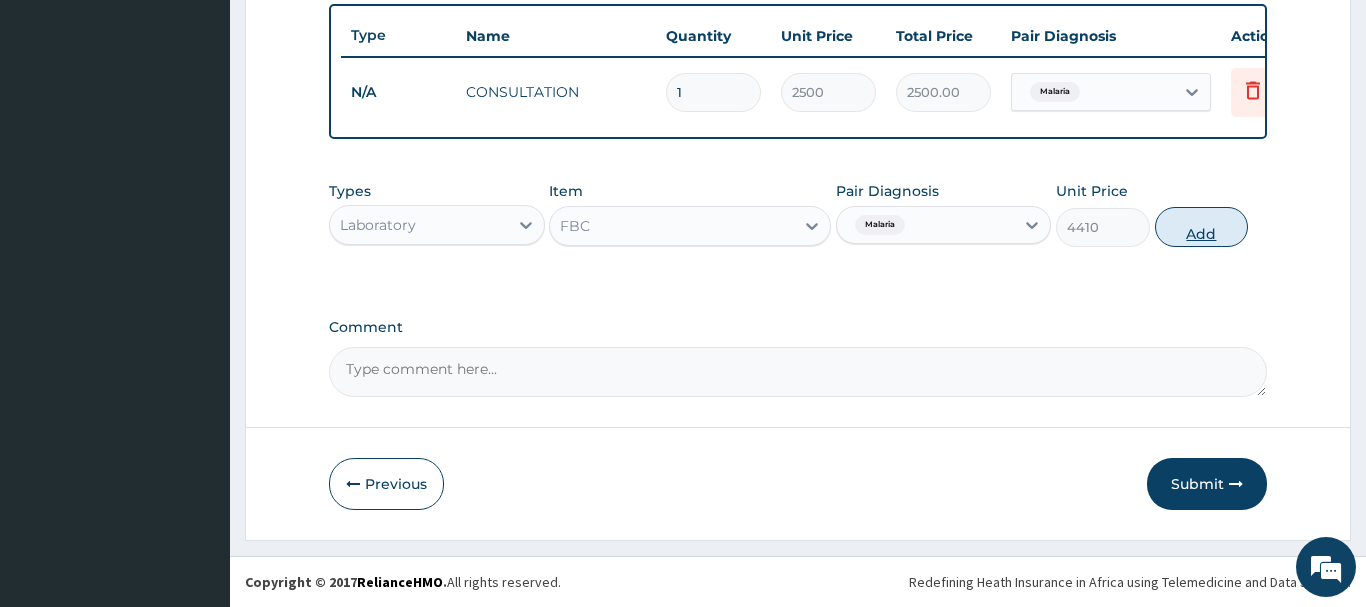 click on "Add" at bounding box center [1202, 227] 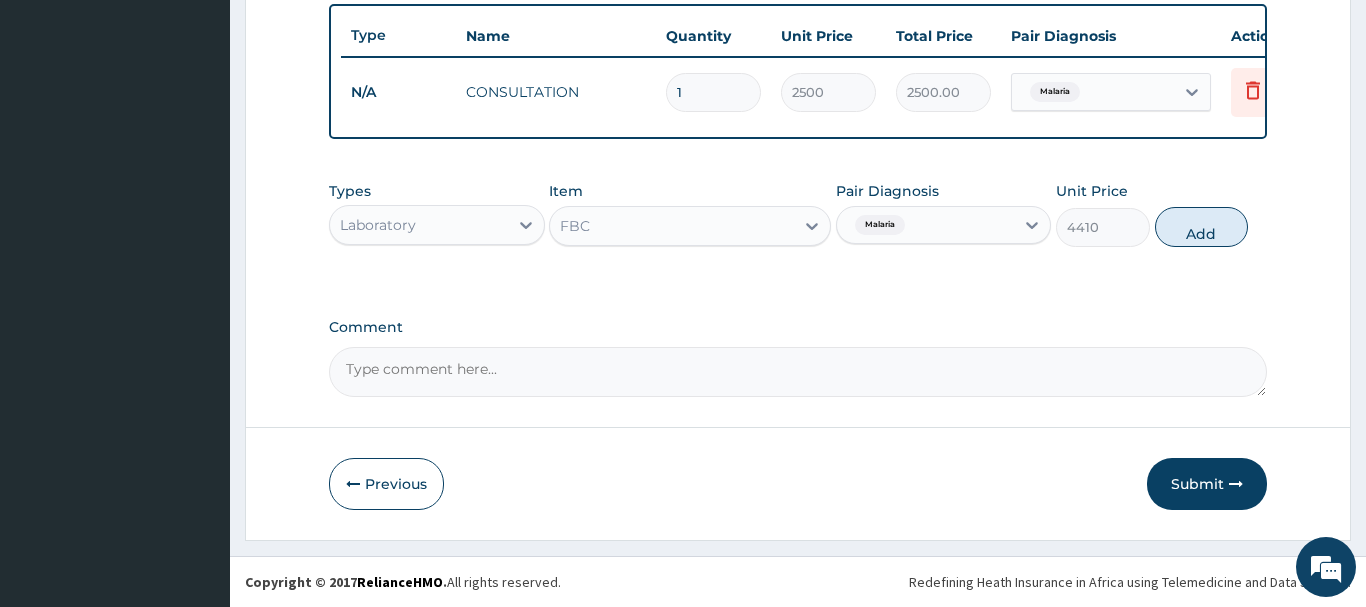 type on "0" 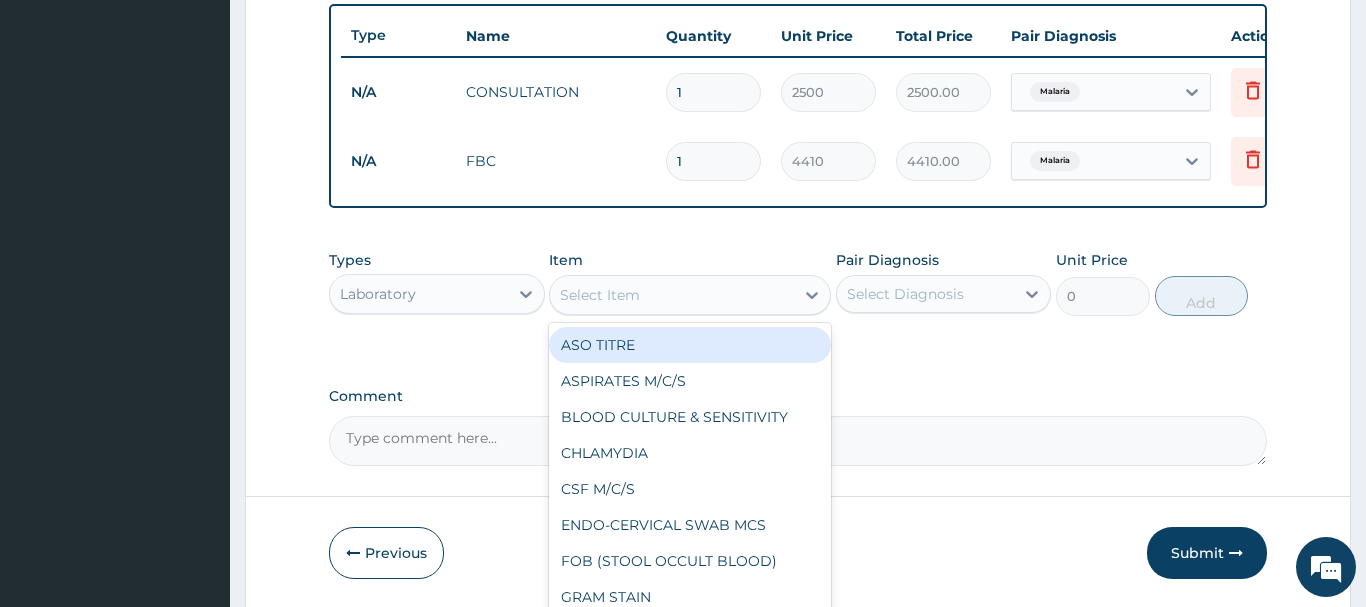 click on "Select Item" at bounding box center [600, 295] 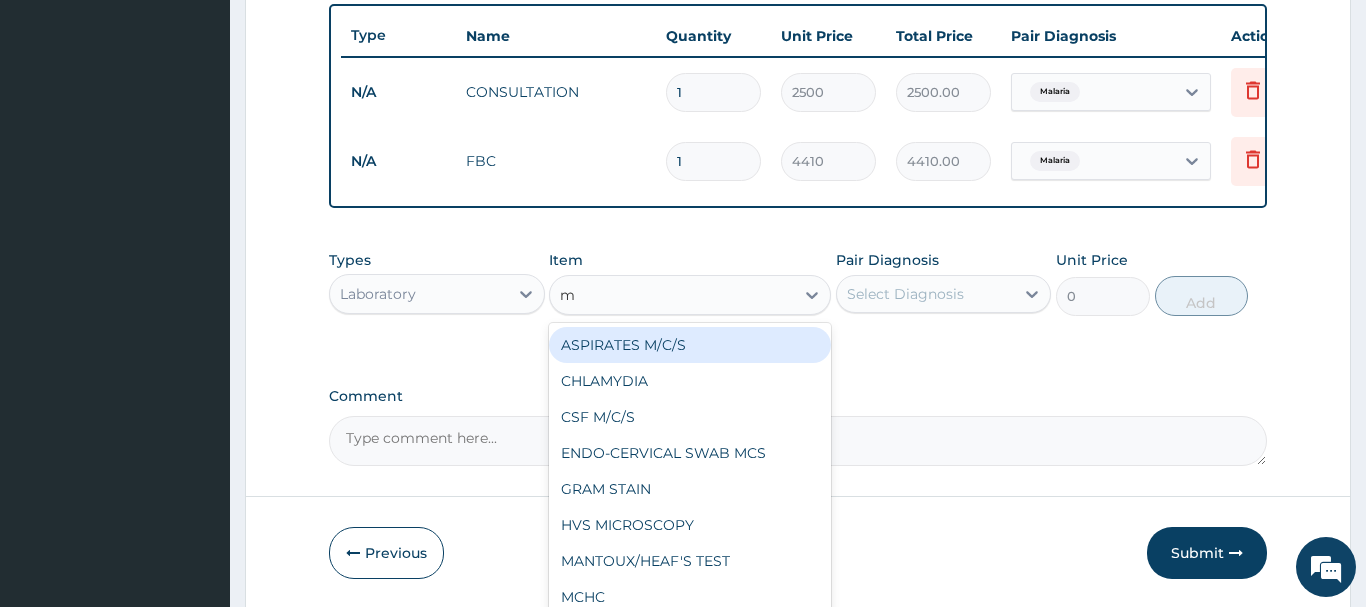 type on "mp" 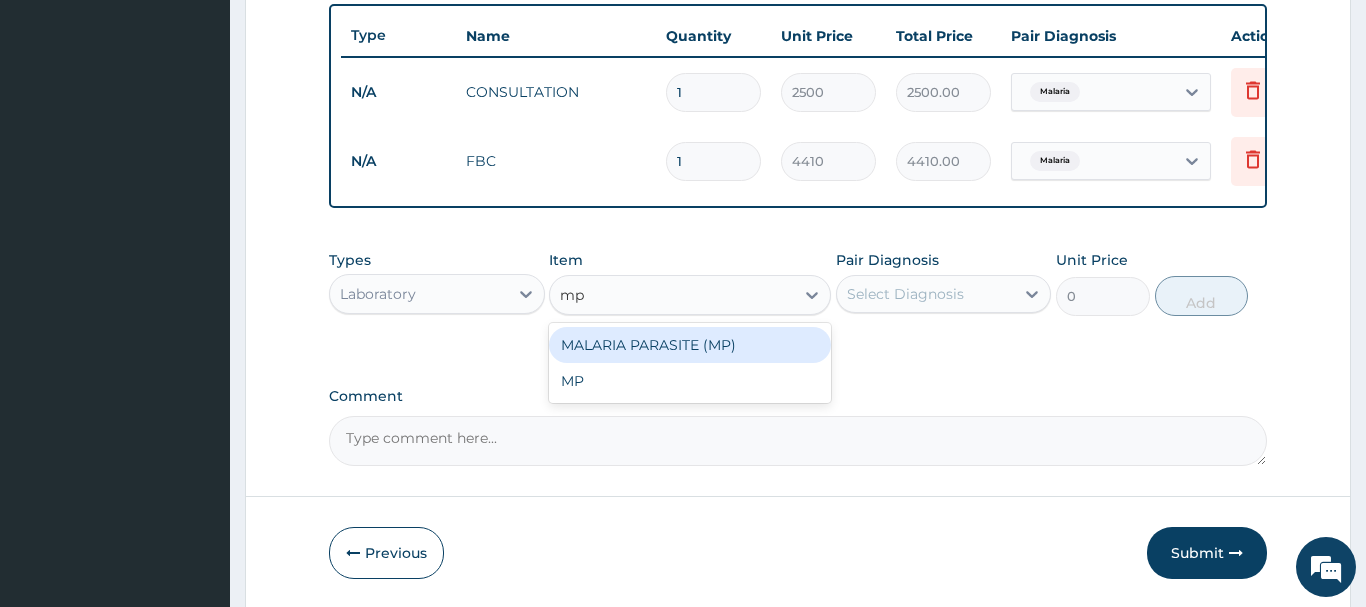 click on "MALARIA PARASITE (MP)" at bounding box center [690, 345] 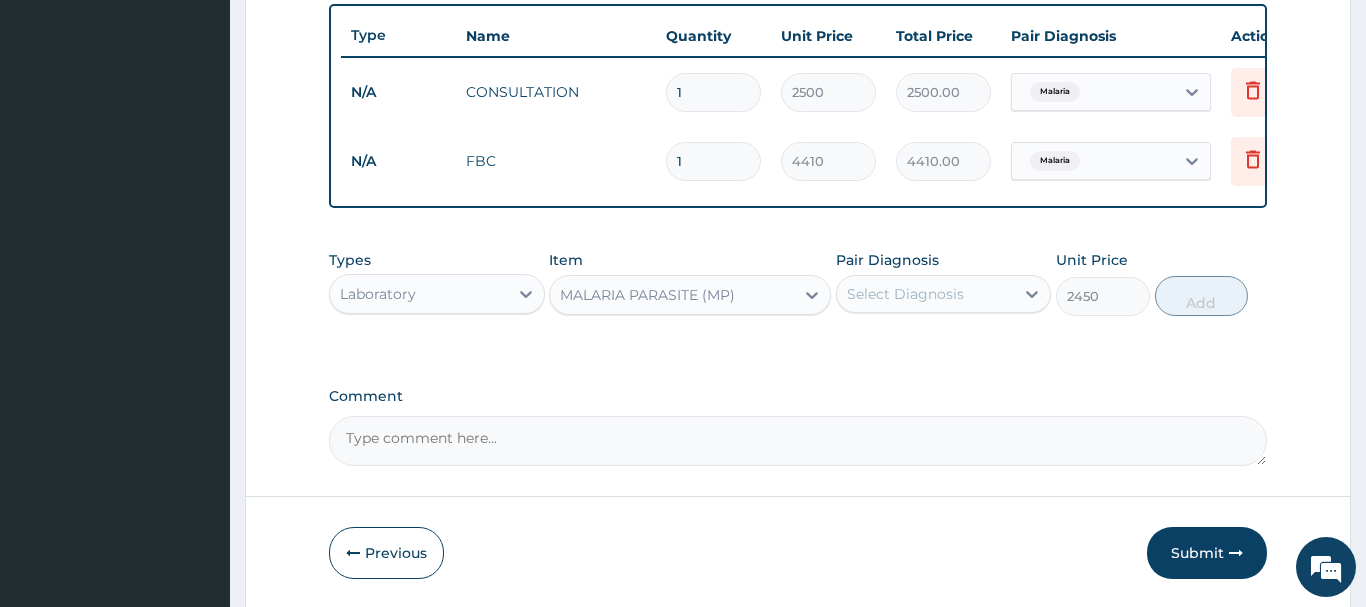click on "Select Diagnosis" at bounding box center (905, 294) 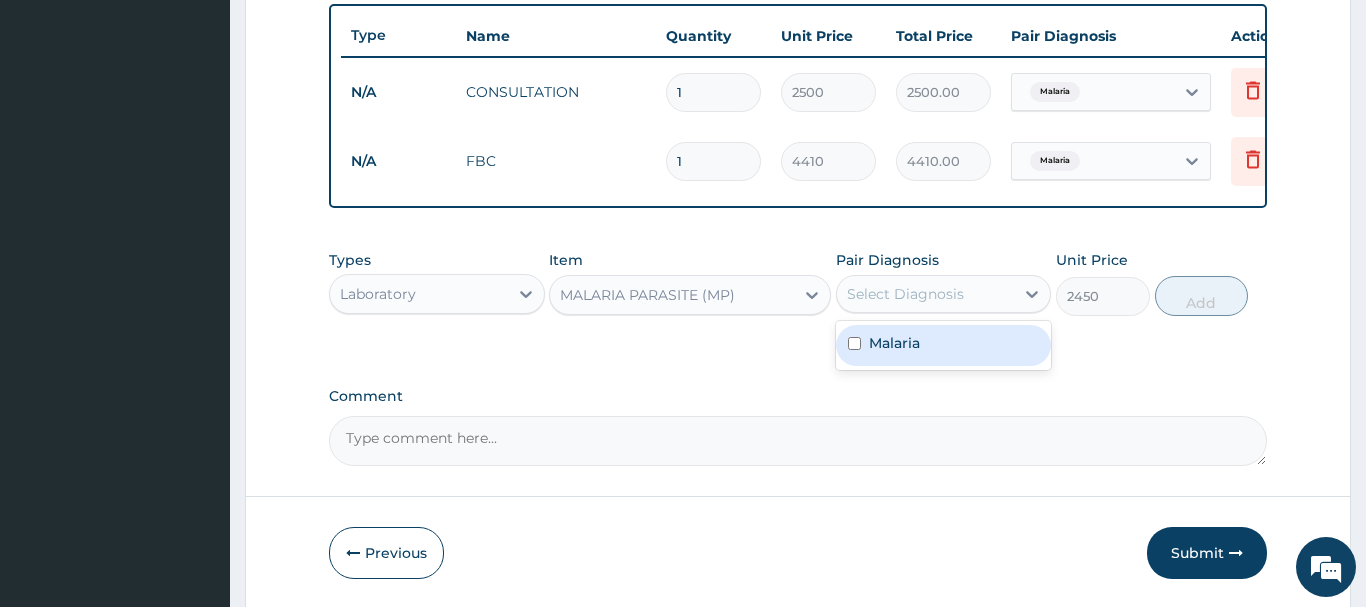 click on "Malaria" at bounding box center (894, 343) 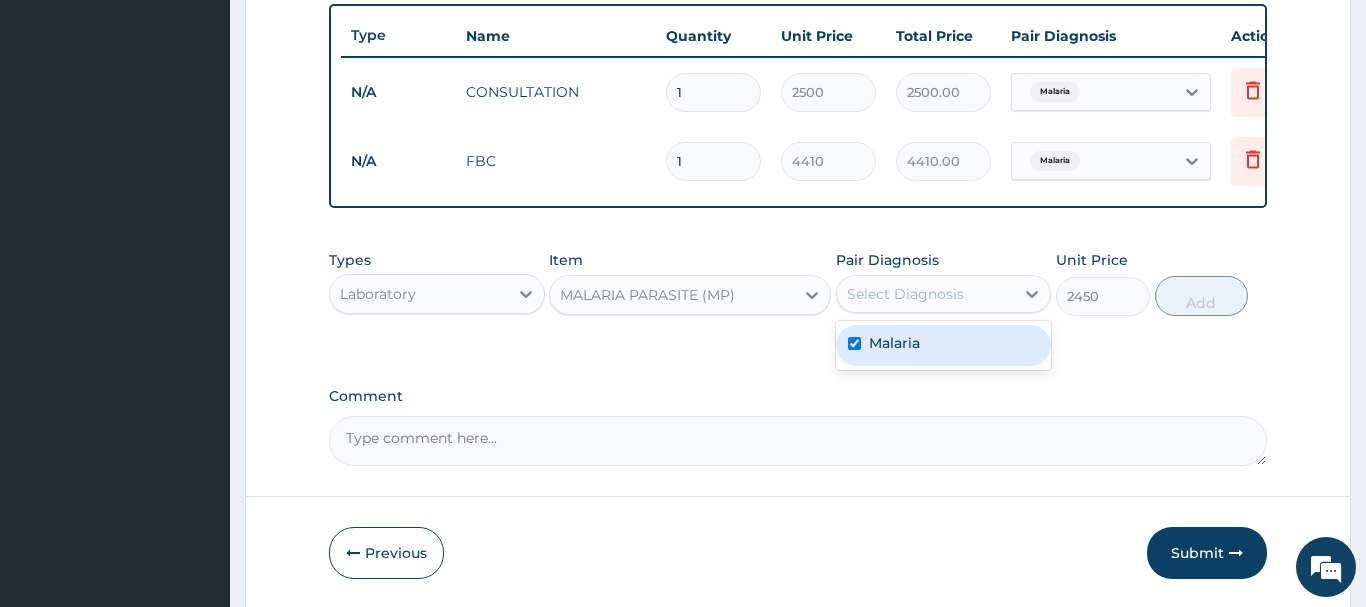 checkbox on "true" 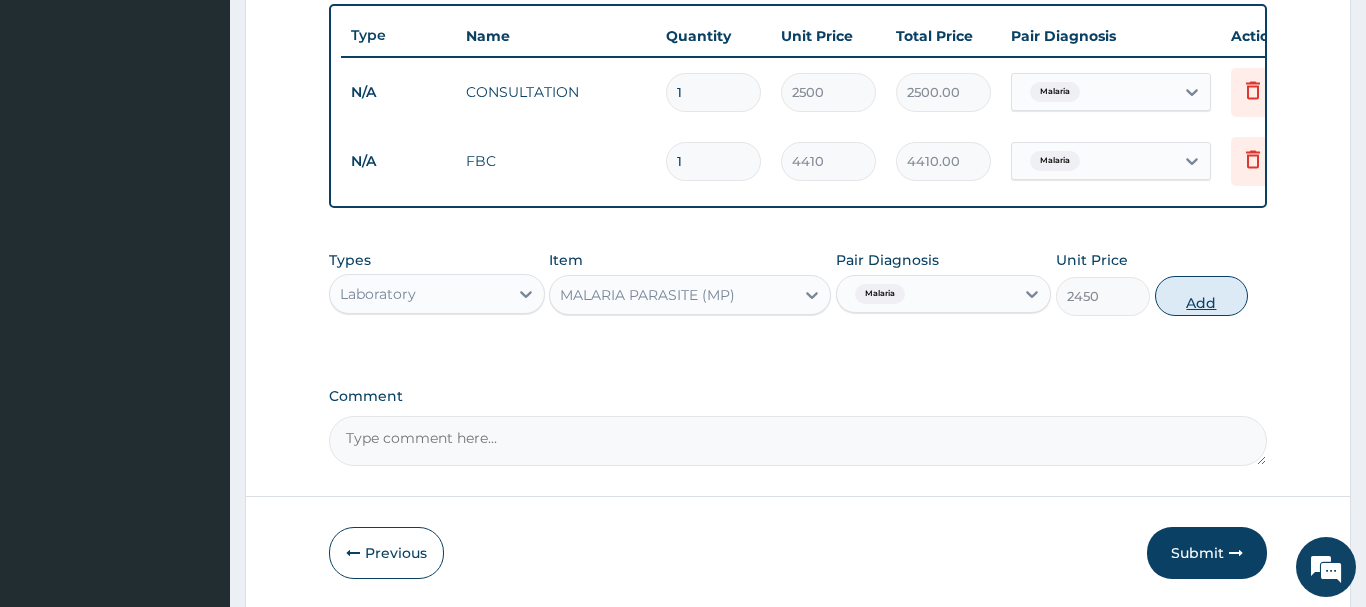 drag, startPoint x: 1187, startPoint y: 297, endPoint x: 1026, endPoint y: 314, distance: 161.89503 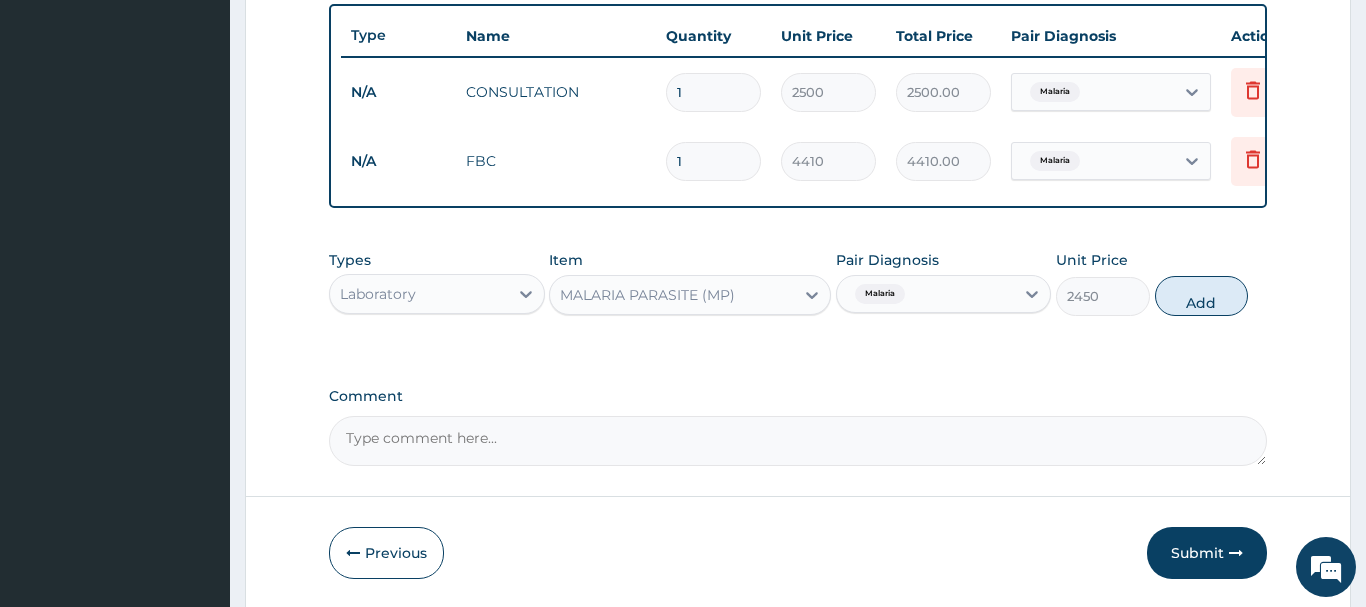 click on "Add" at bounding box center [1202, 296] 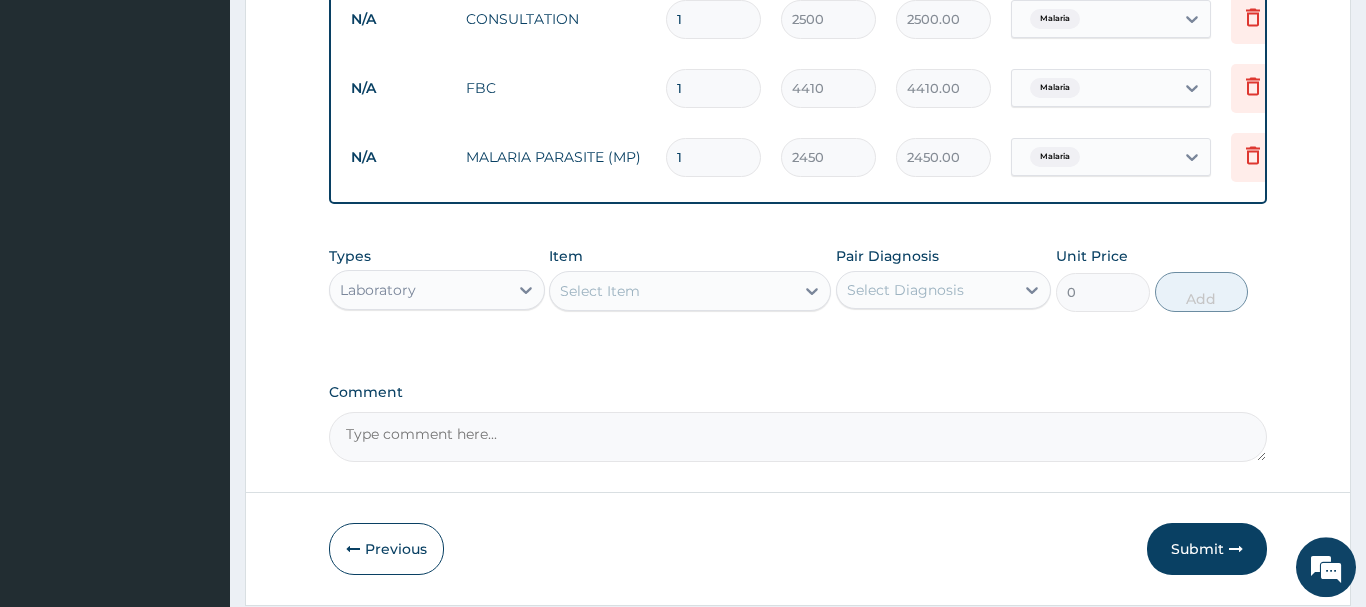 scroll, scrollTop: 878, scrollLeft: 0, axis: vertical 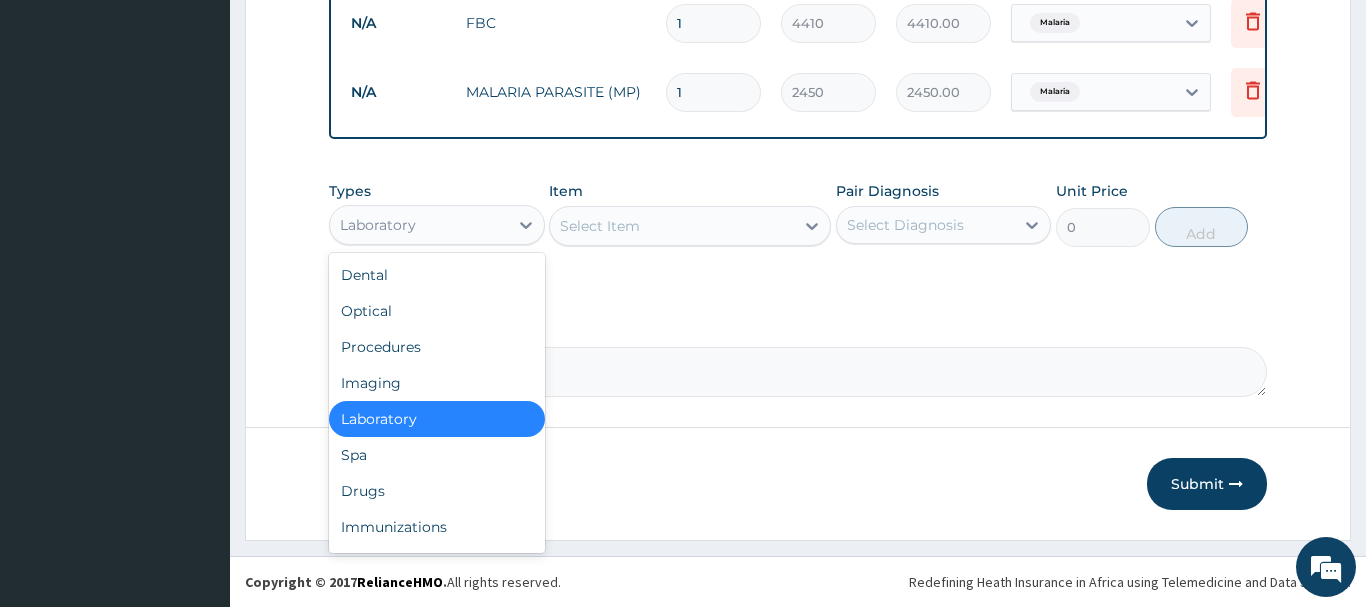 click on "Laboratory" at bounding box center (378, 225) 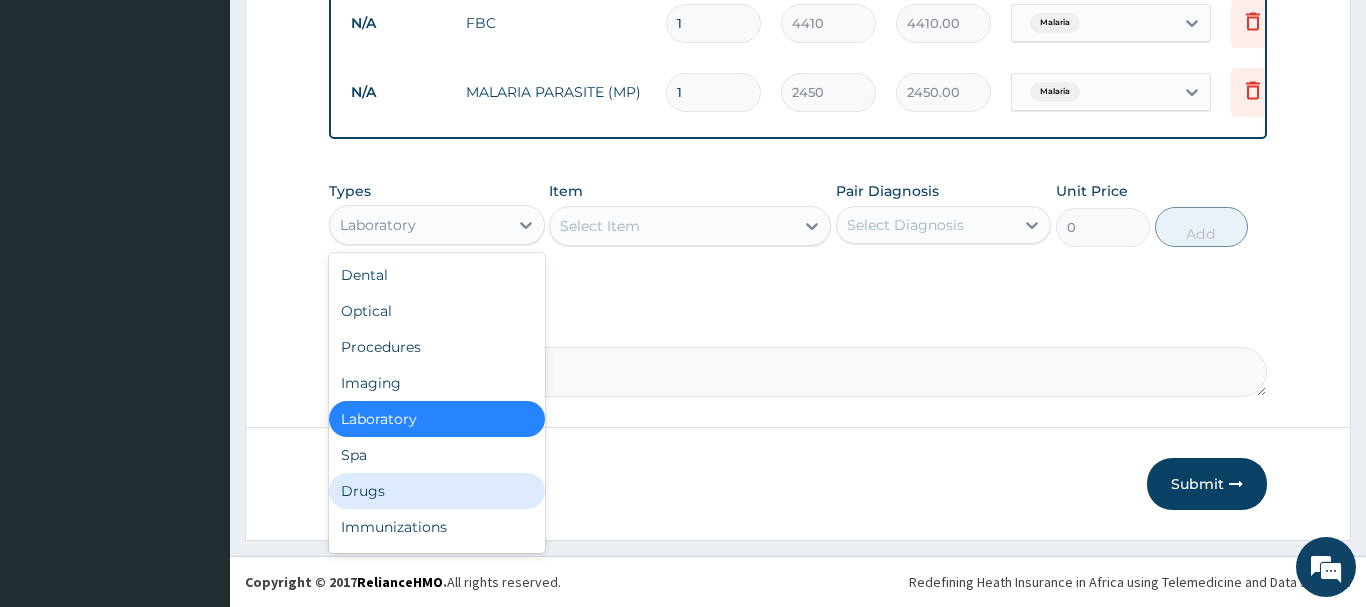 click on "Drugs" at bounding box center (437, 491) 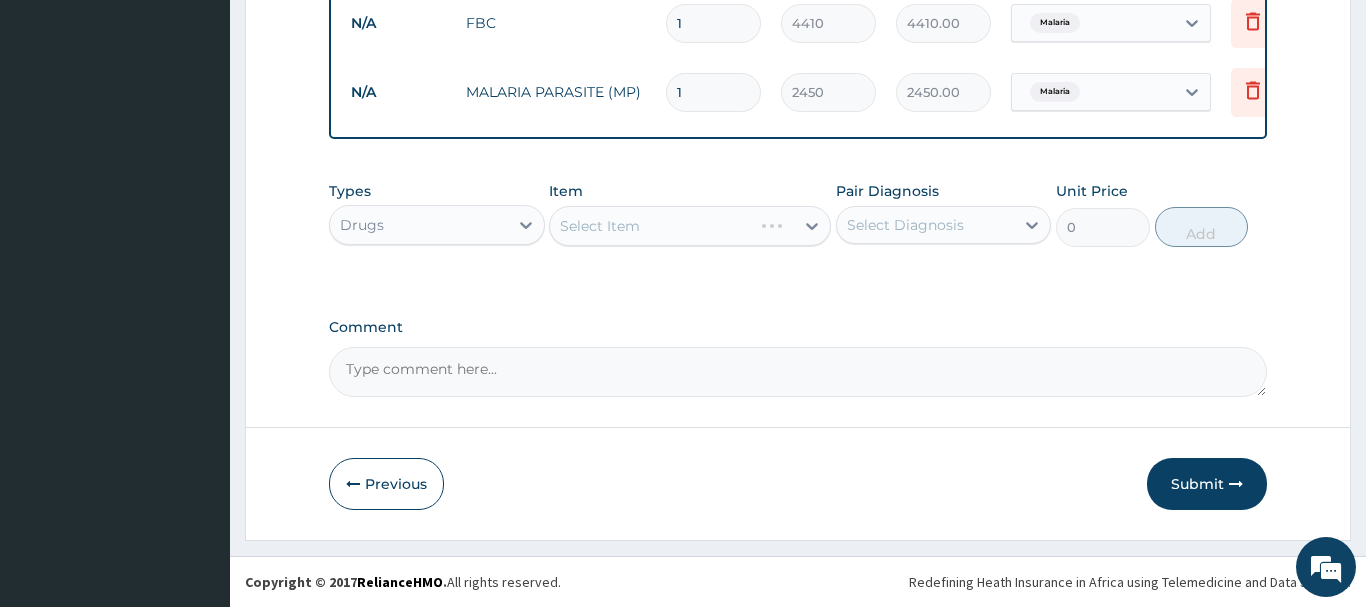 click on "Select Item" at bounding box center (690, 226) 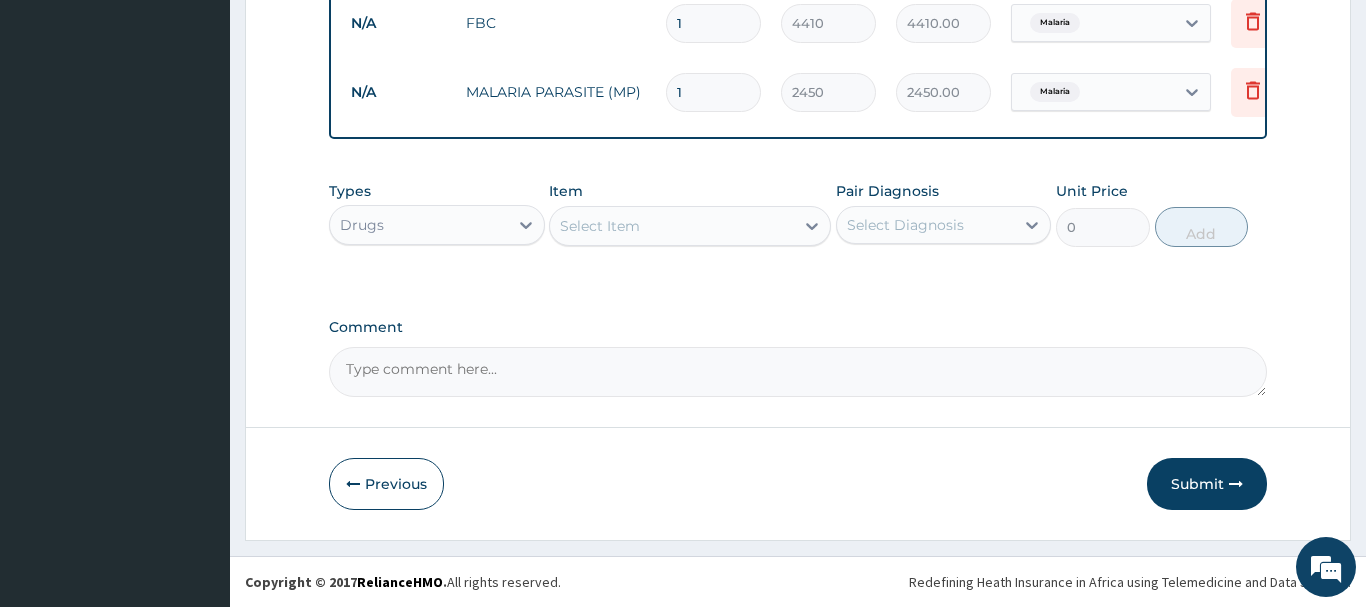 click on "Select Item" at bounding box center (690, 226) 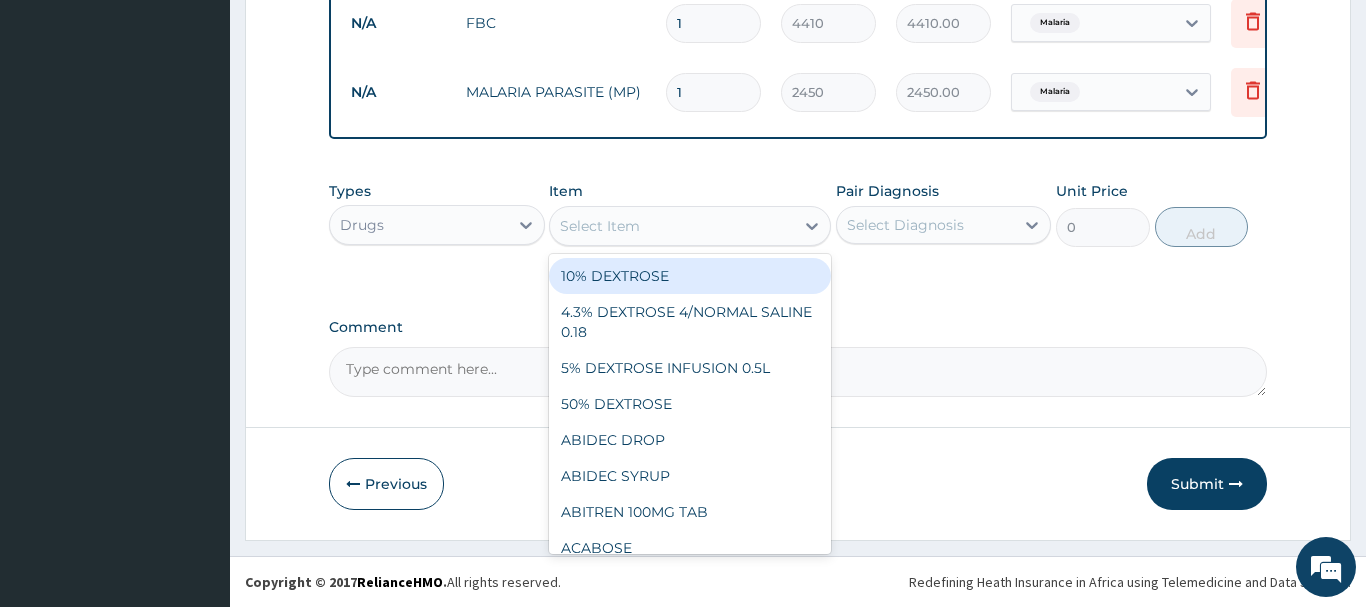 click on "Select Item" at bounding box center [672, 226] 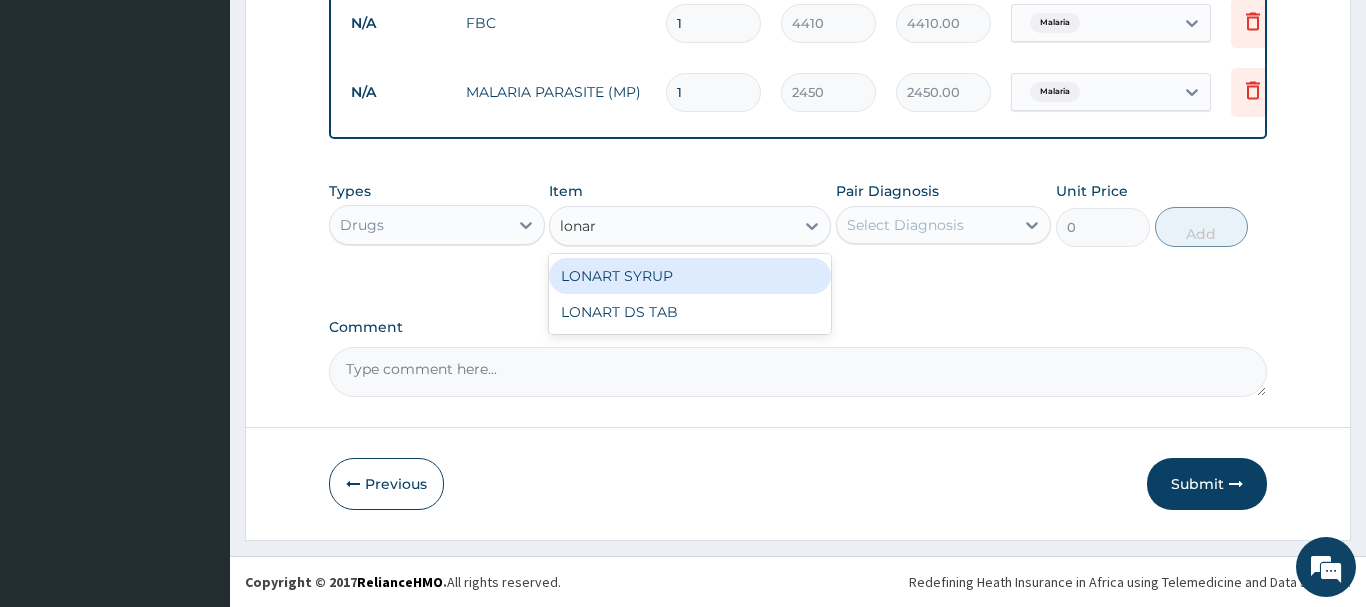 type on "lonart" 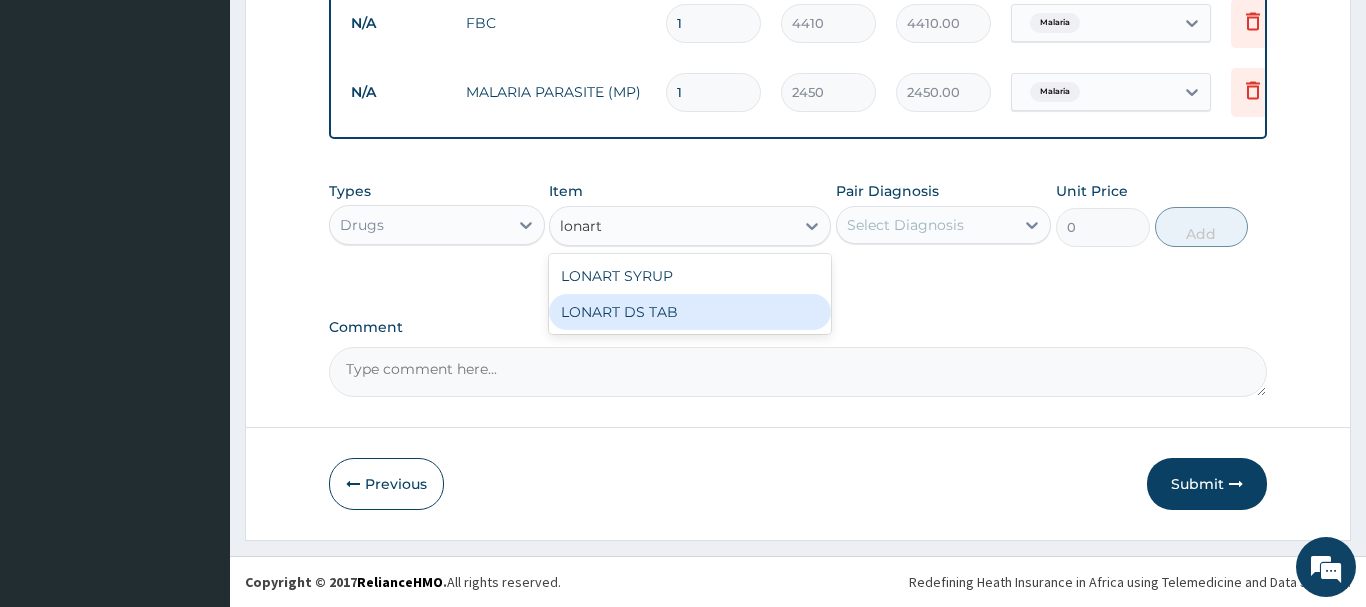 click on "LONART DS TAB" at bounding box center [690, 312] 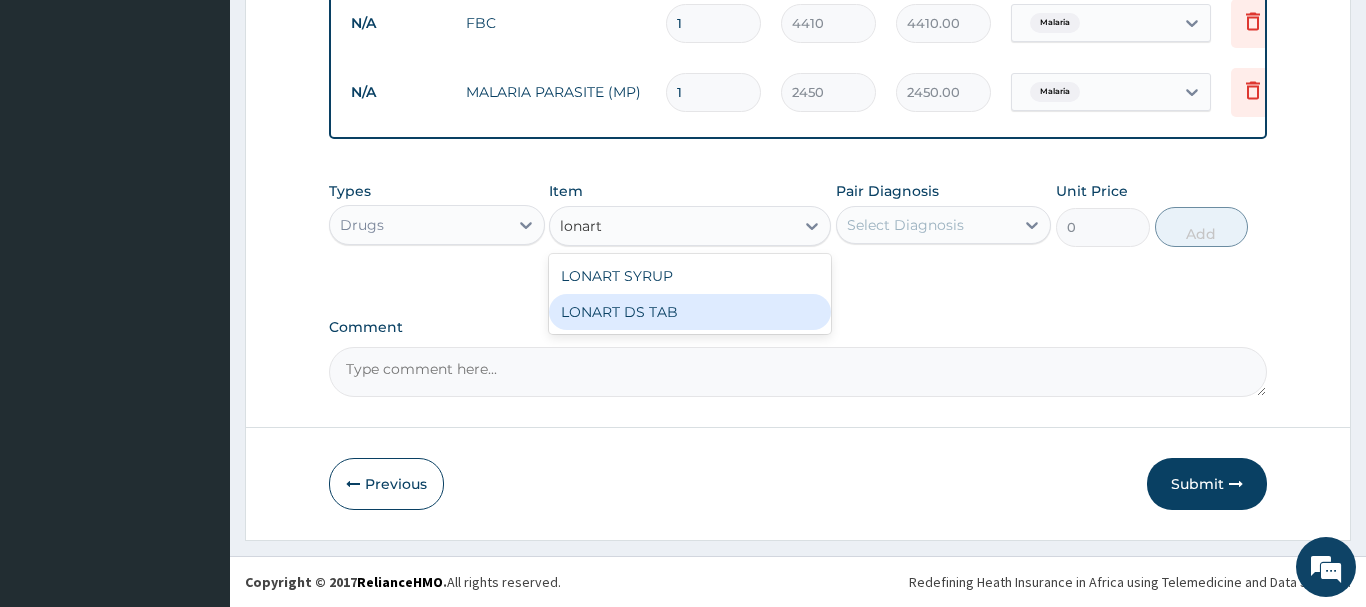 type 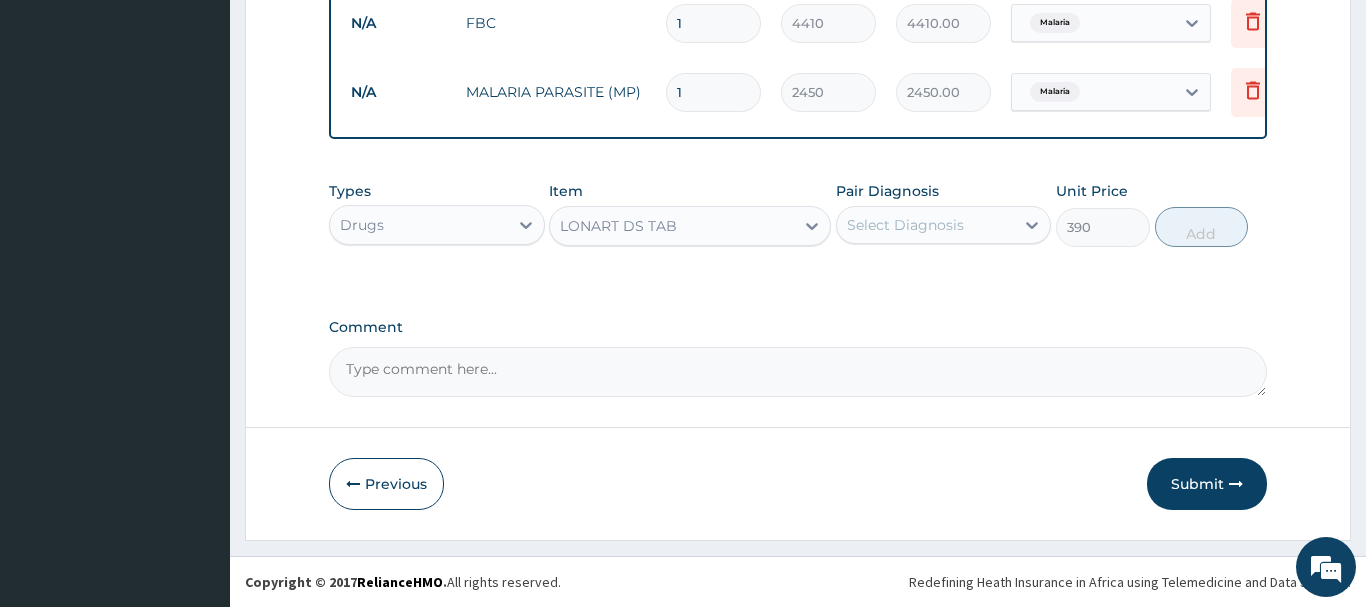 click on "Select Diagnosis" at bounding box center (926, 225) 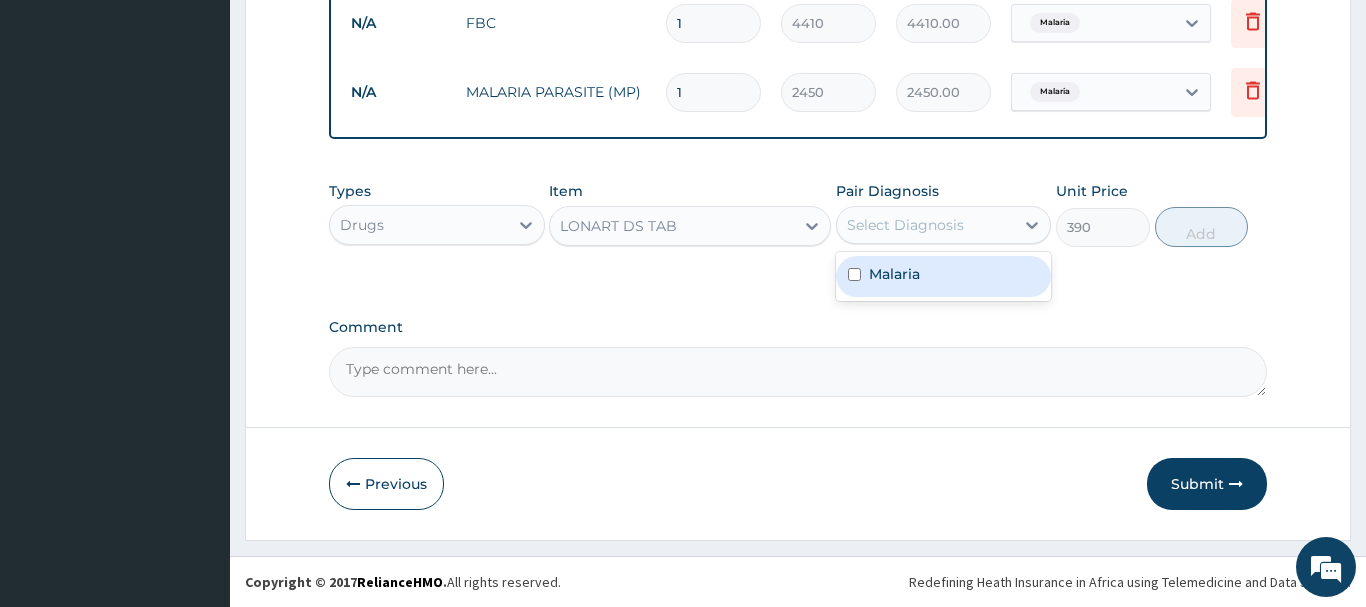 click on "Malaria" at bounding box center (944, 276) 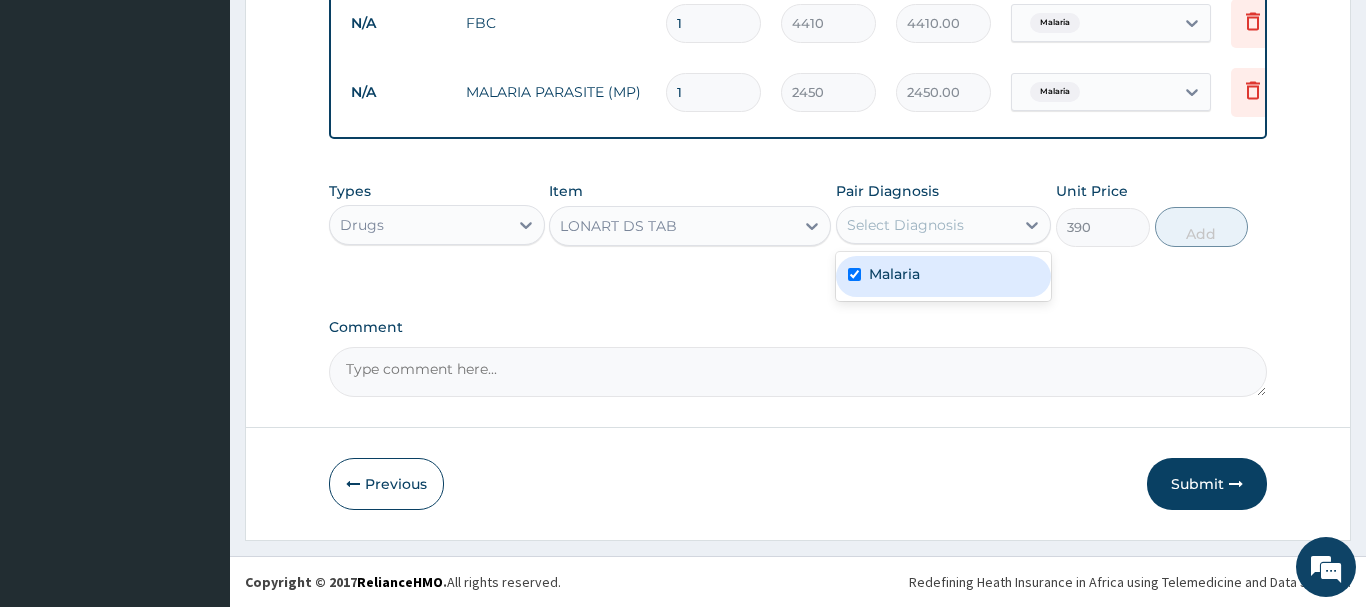 checkbox on "true" 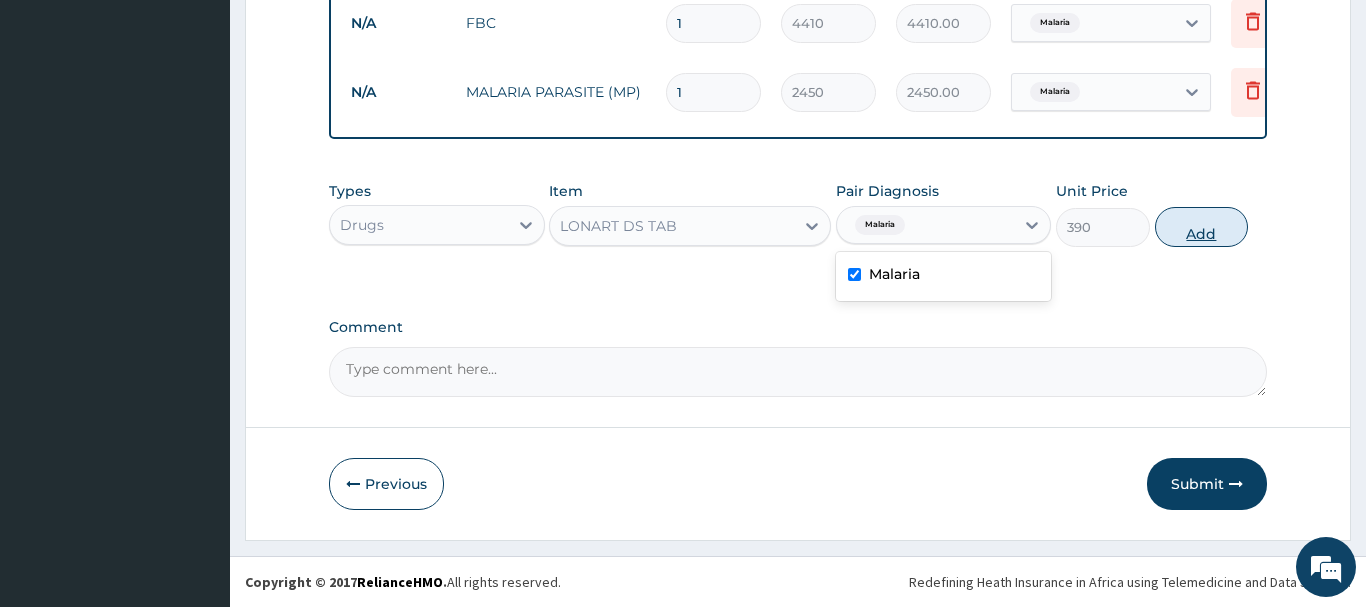 click on "Add" at bounding box center (1202, 227) 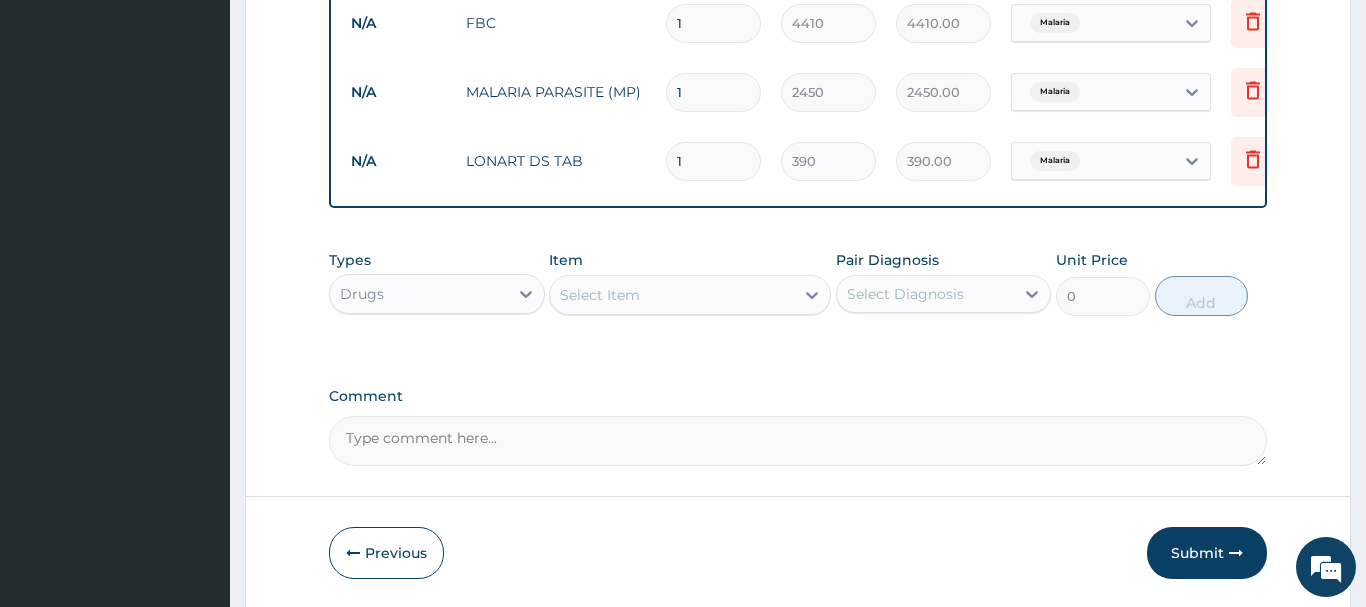type 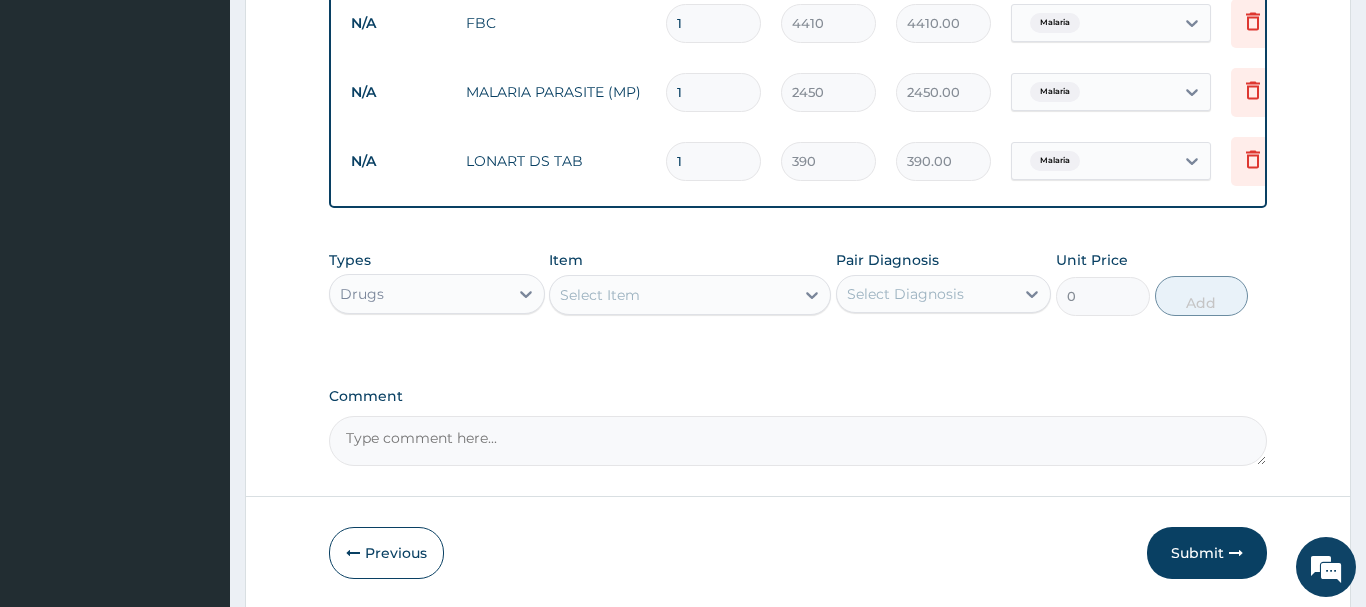 type on "0.00" 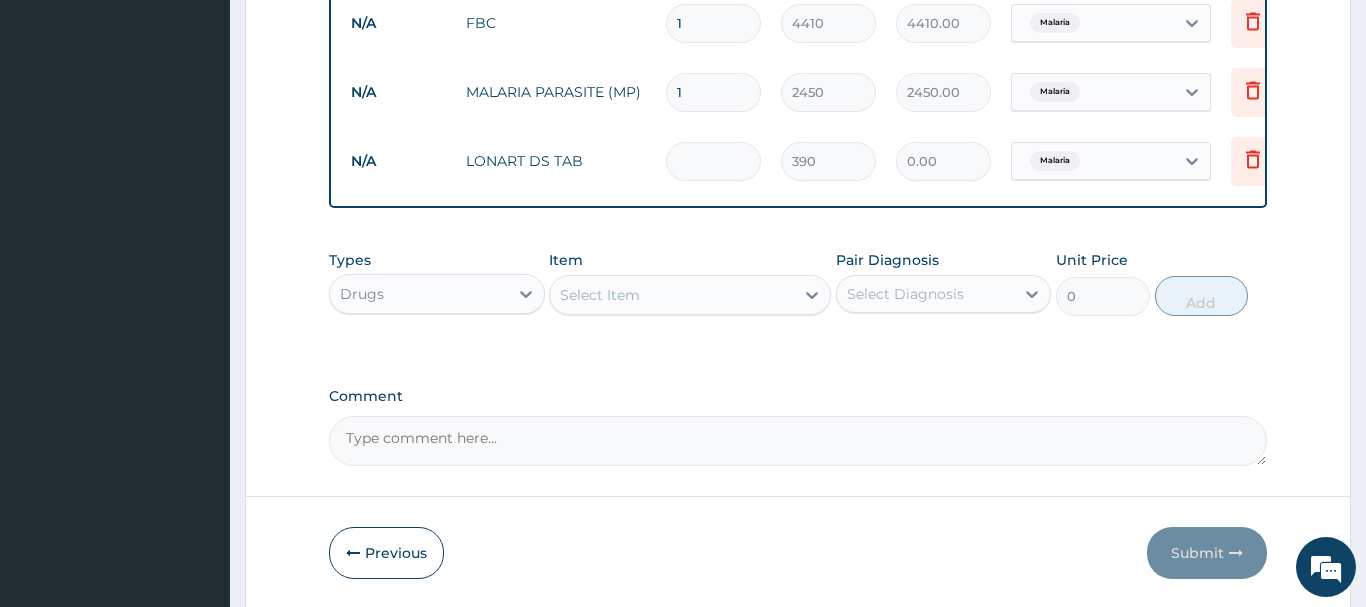 type on "6" 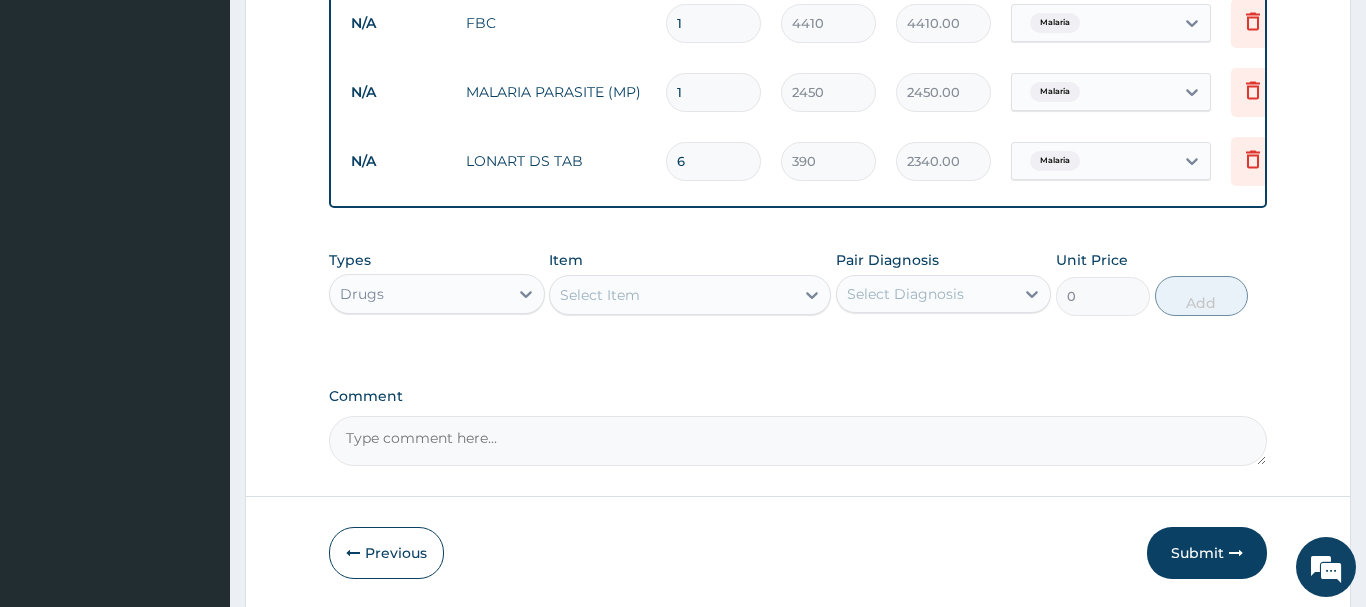 type on "6" 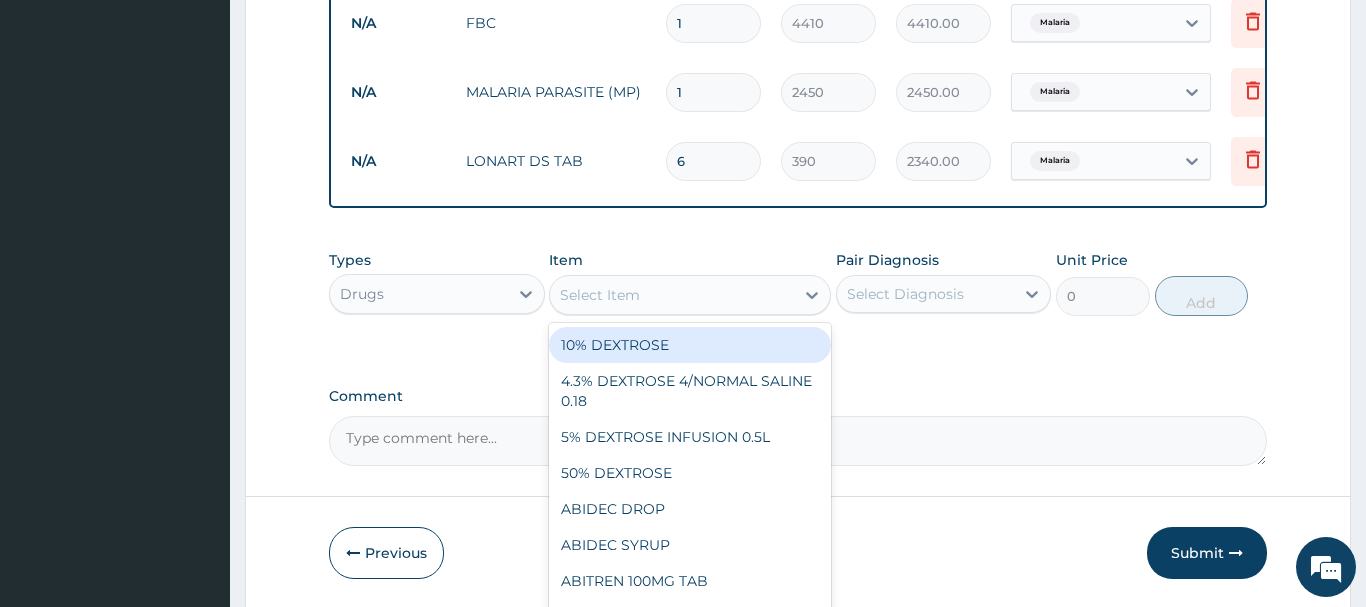 click on "Select Item" at bounding box center [600, 295] 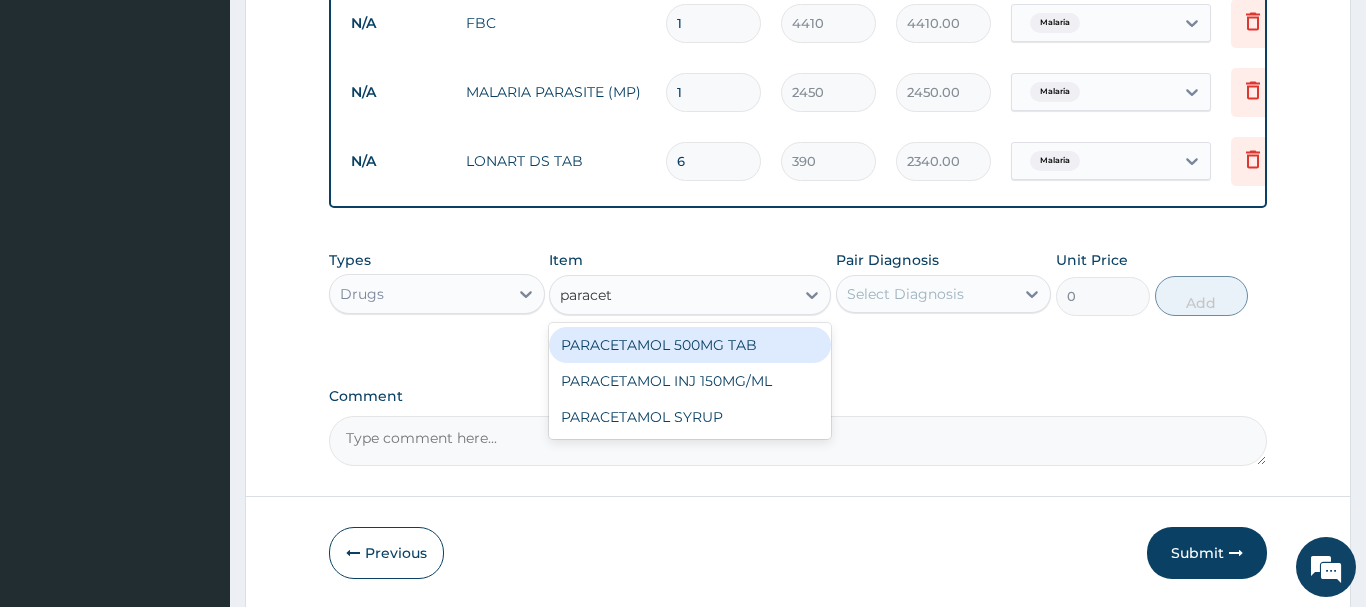 type on "paraceta" 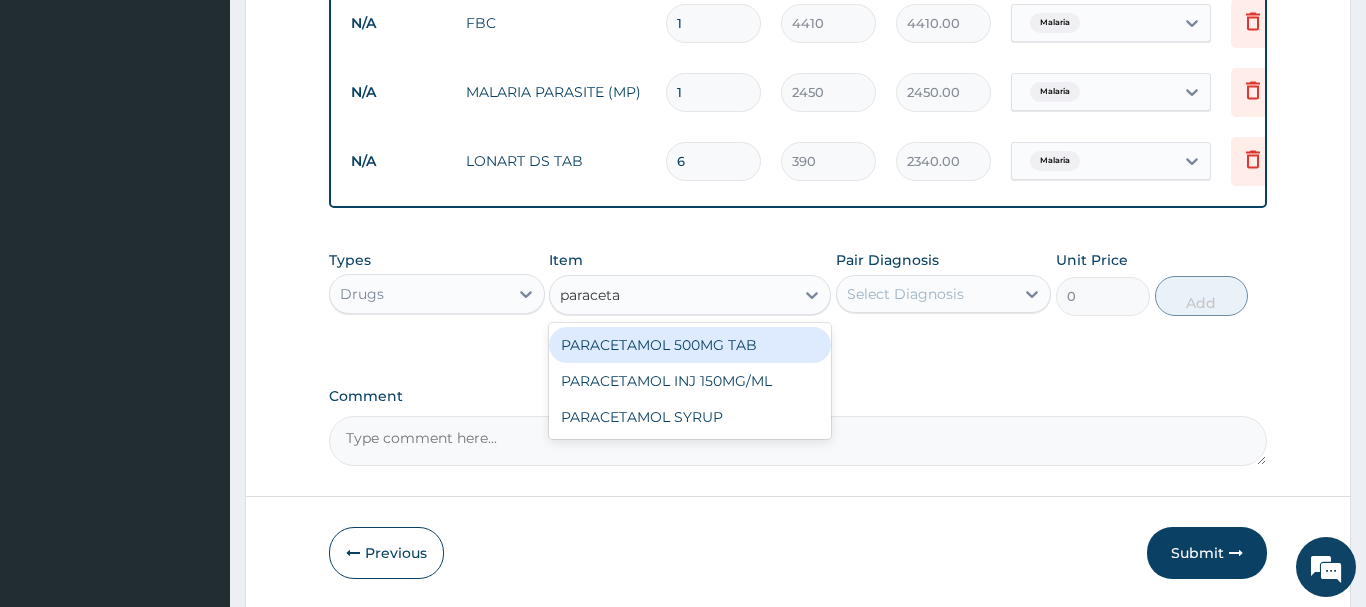 click on "PARACETAMOL 500MG TAB" at bounding box center (690, 345) 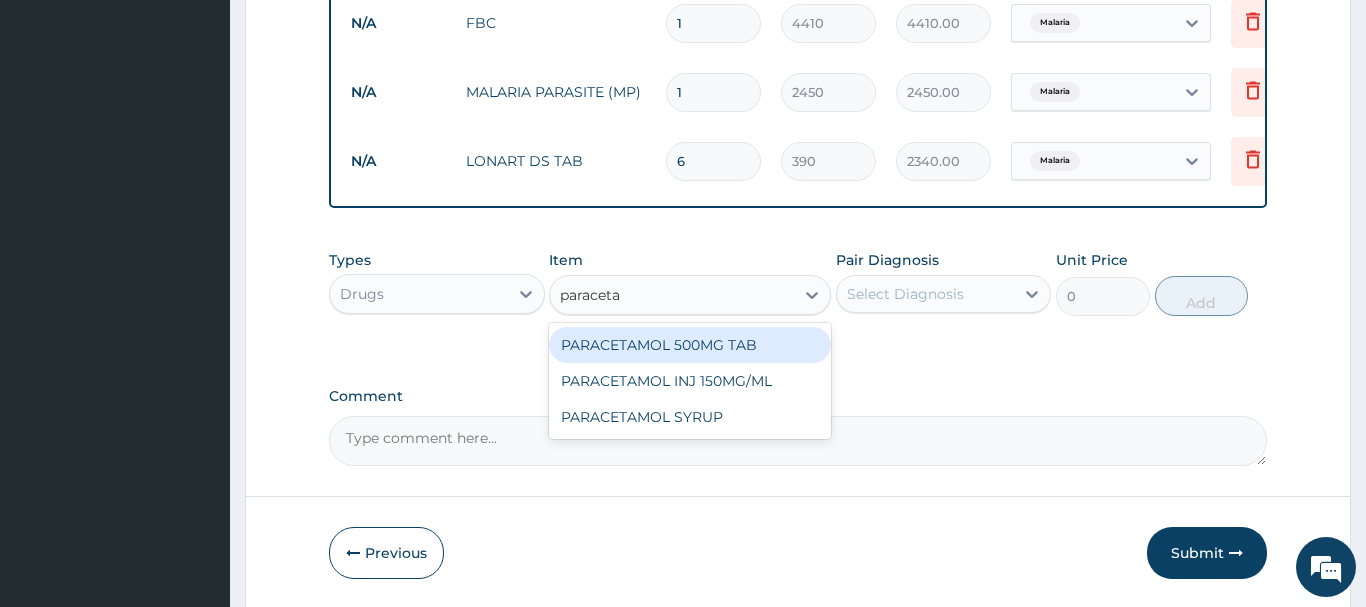 type 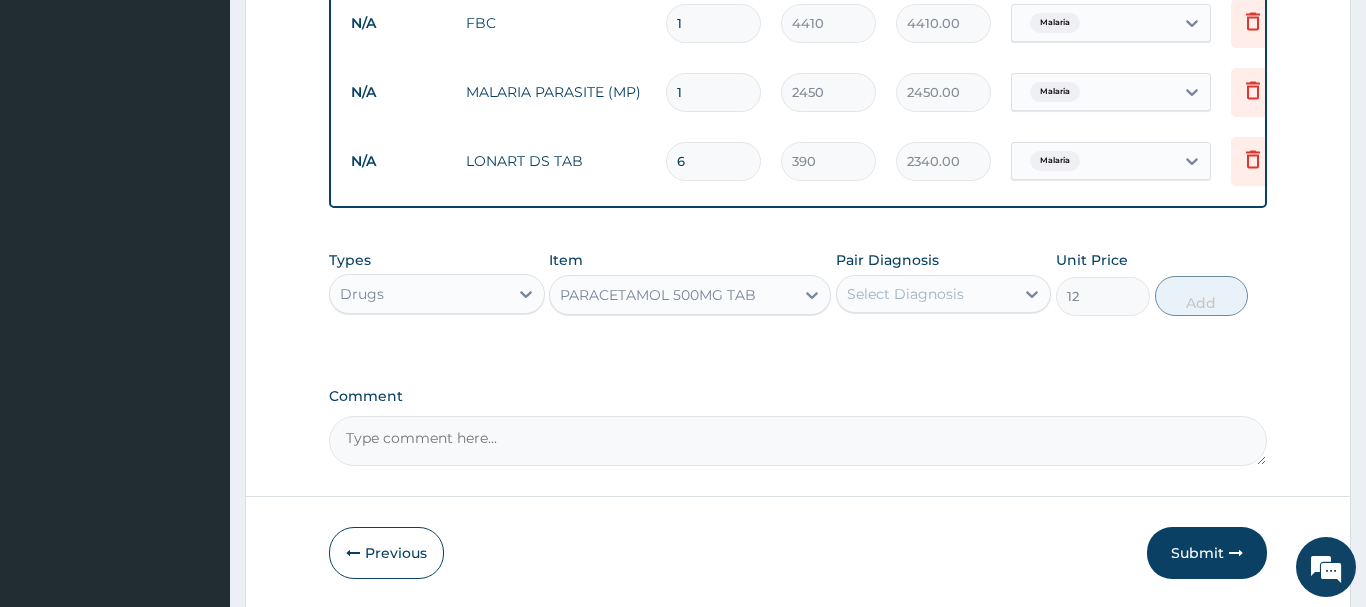 click on "Pair Diagnosis Select Diagnosis" at bounding box center [944, 283] 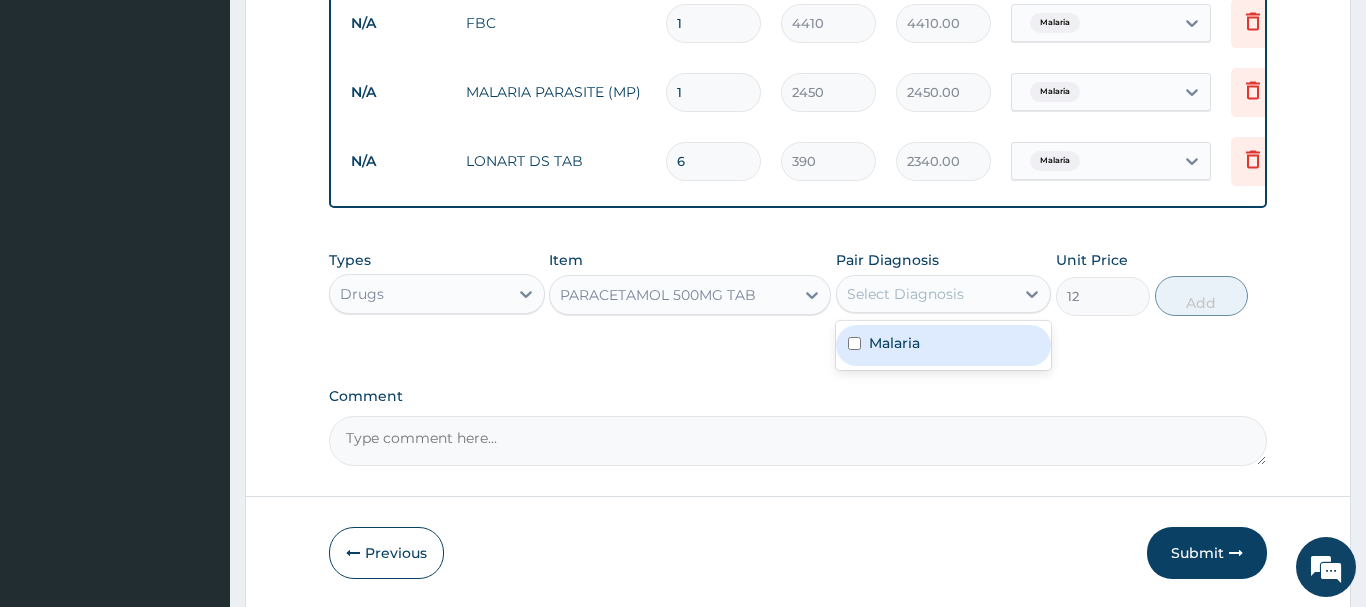 click on "Select Diagnosis" at bounding box center [926, 294] 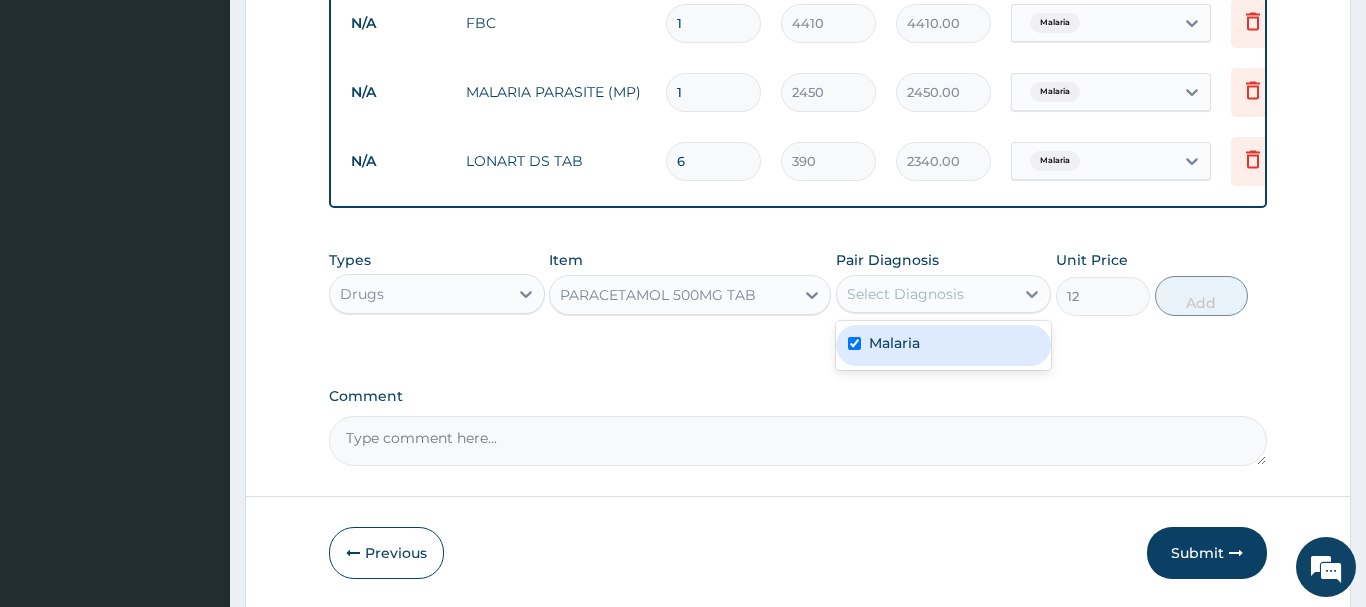 checkbox on "true" 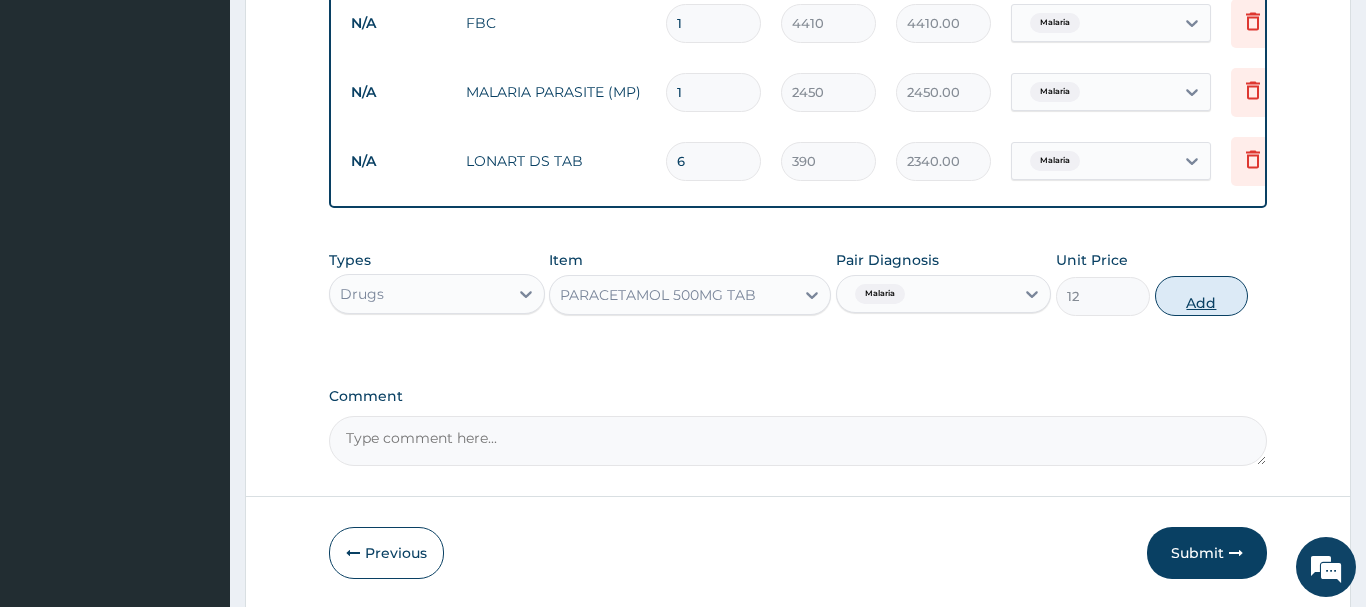 click on "Add" at bounding box center [1202, 296] 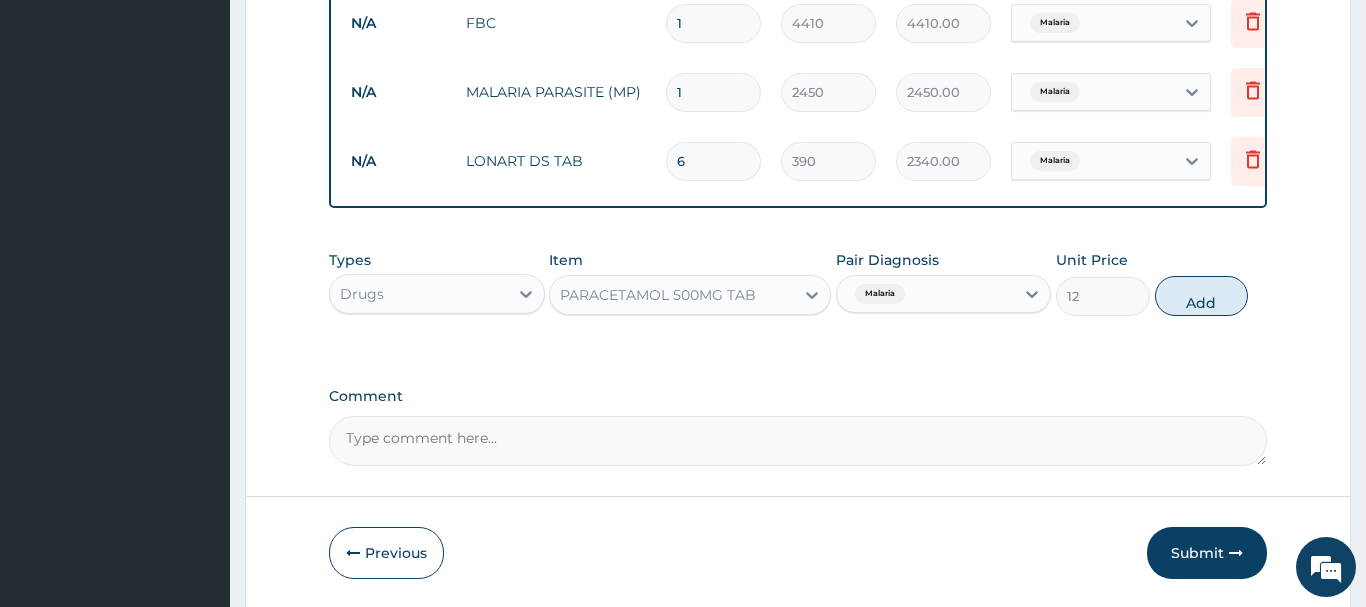 type on "0" 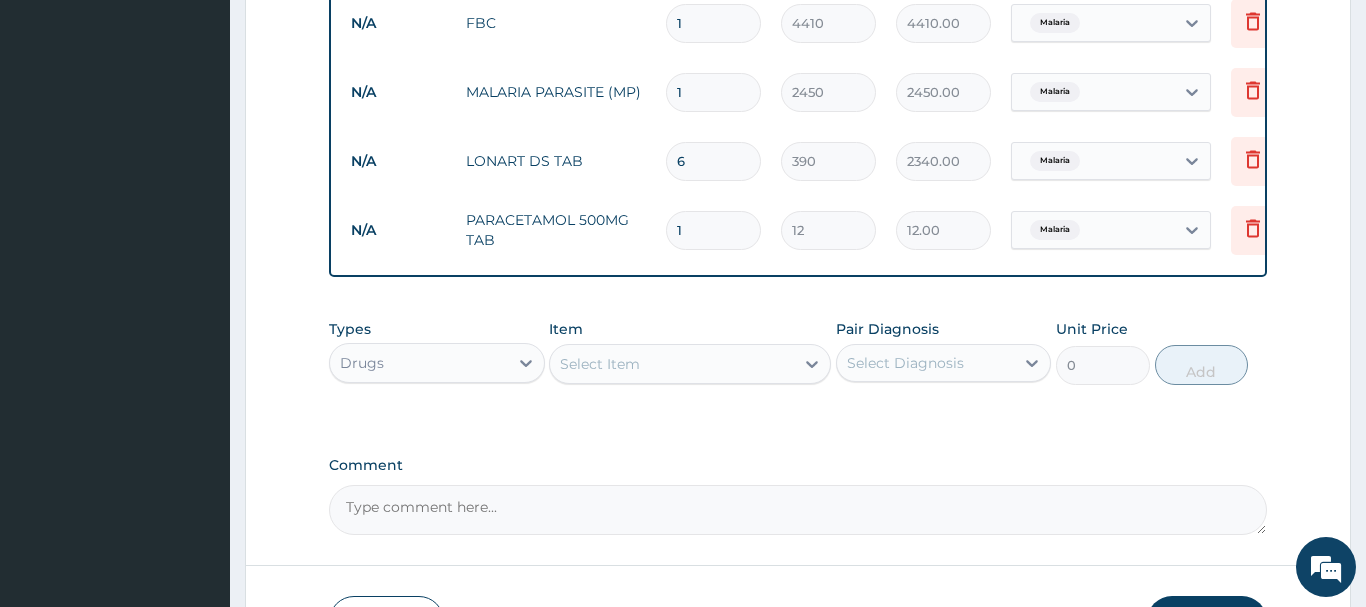 type on "18" 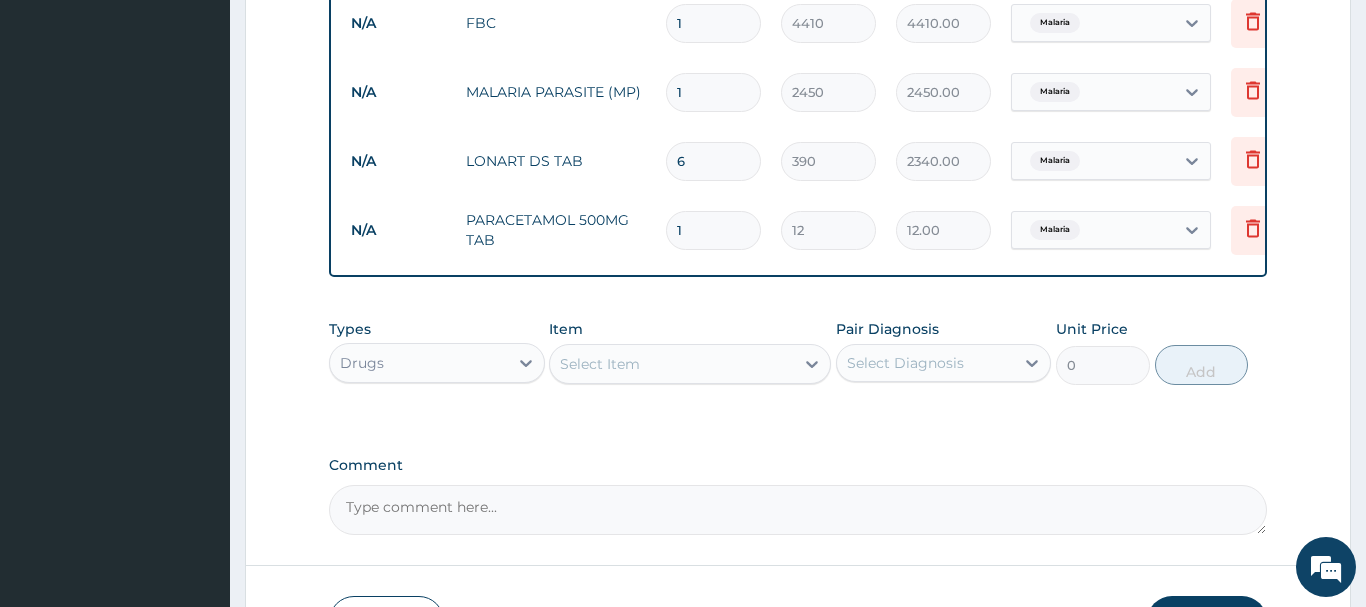 type on "216.00" 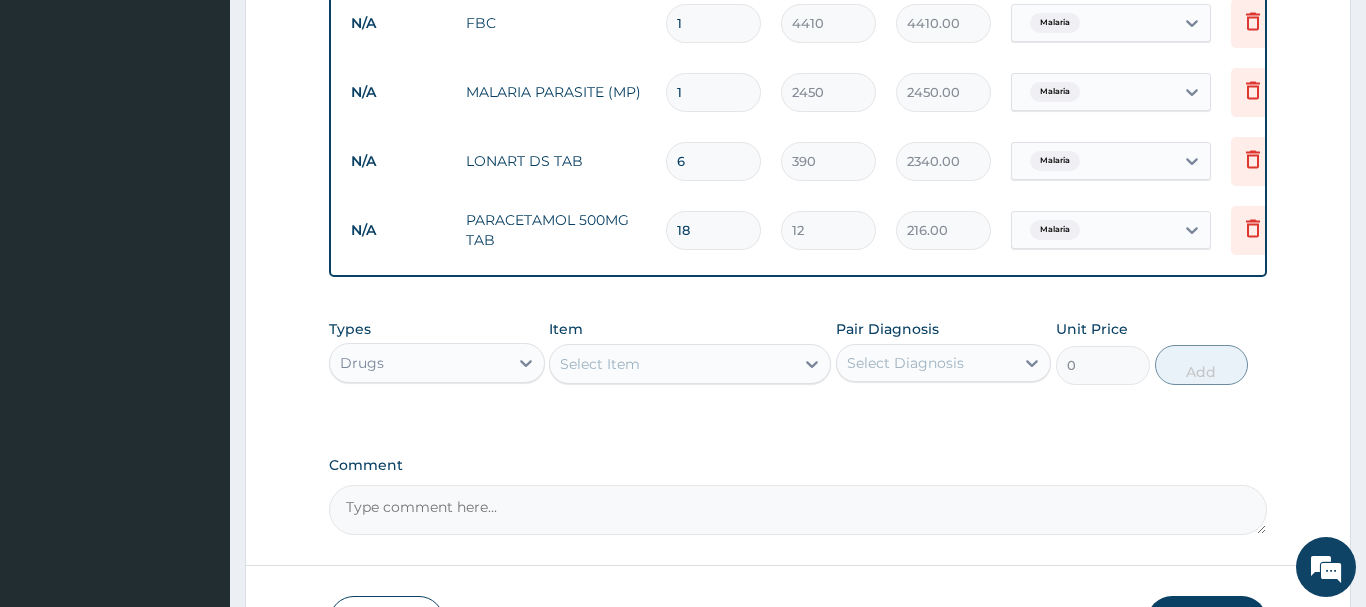type on "18" 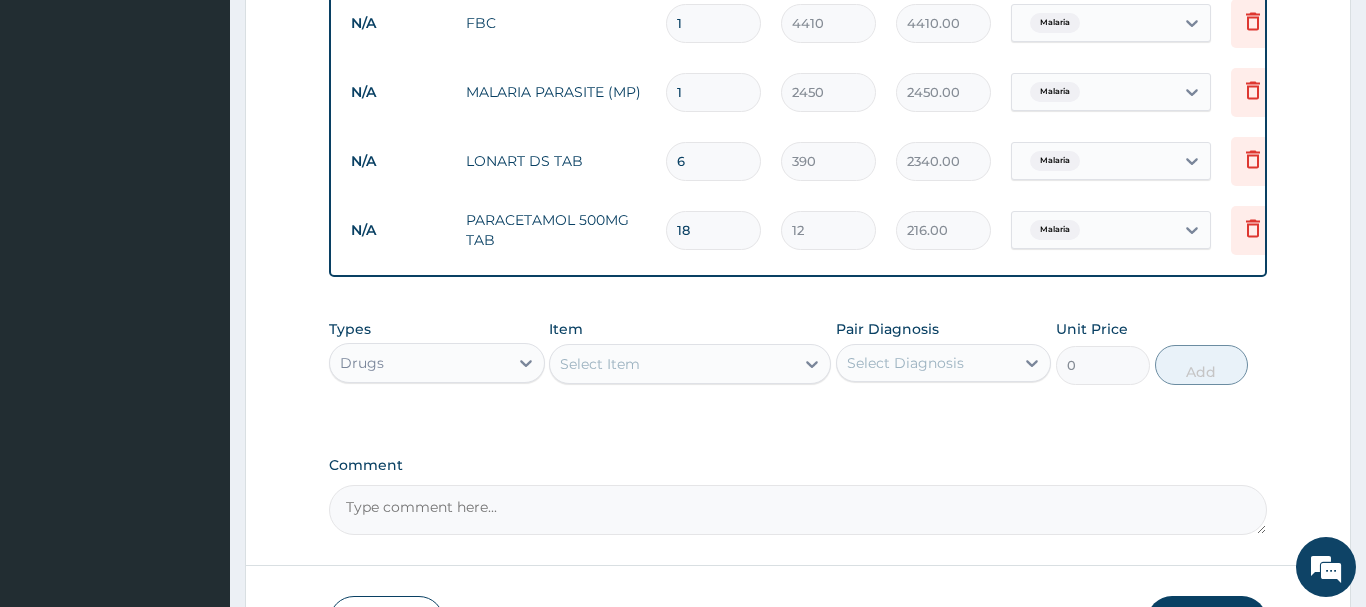 click on "Select Item" at bounding box center (600, 364) 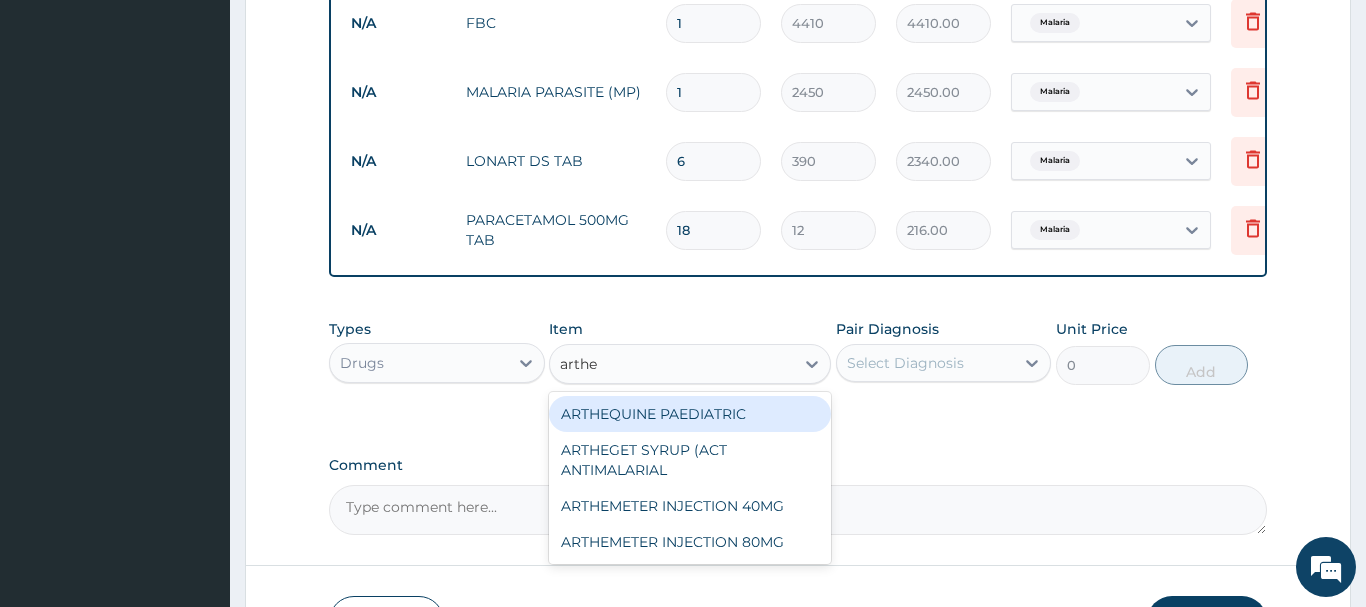 type on "arthem" 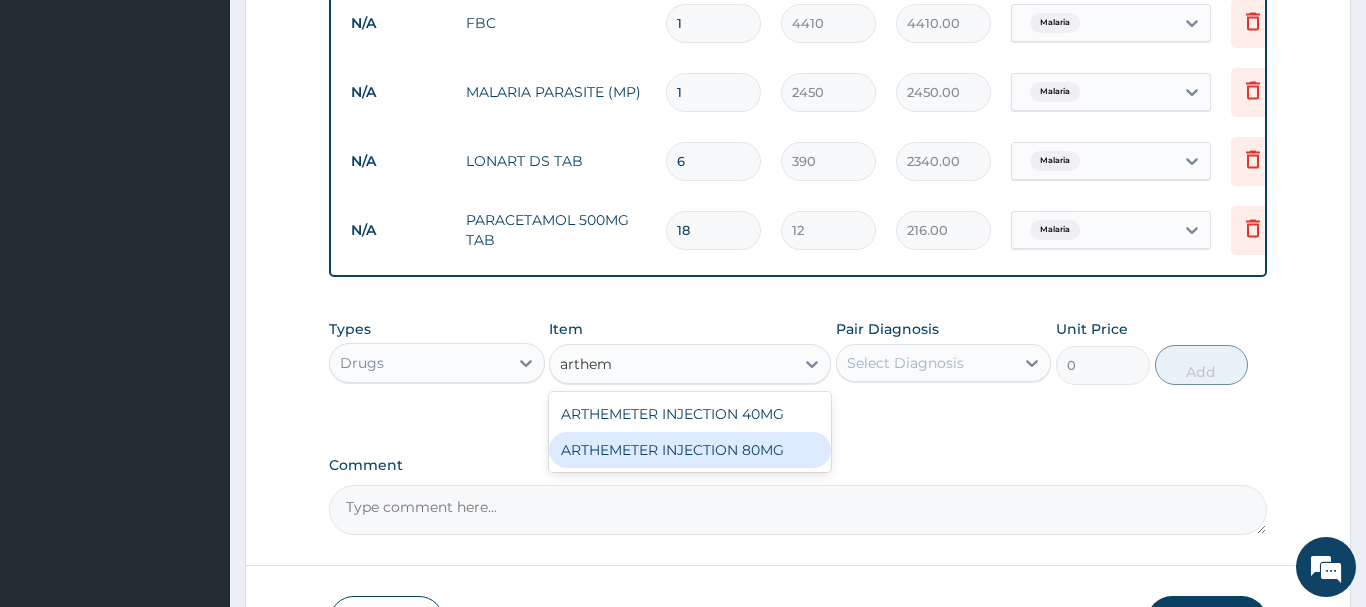 click on "ARTHEMETER INJECTION 80MG" at bounding box center [690, 450] 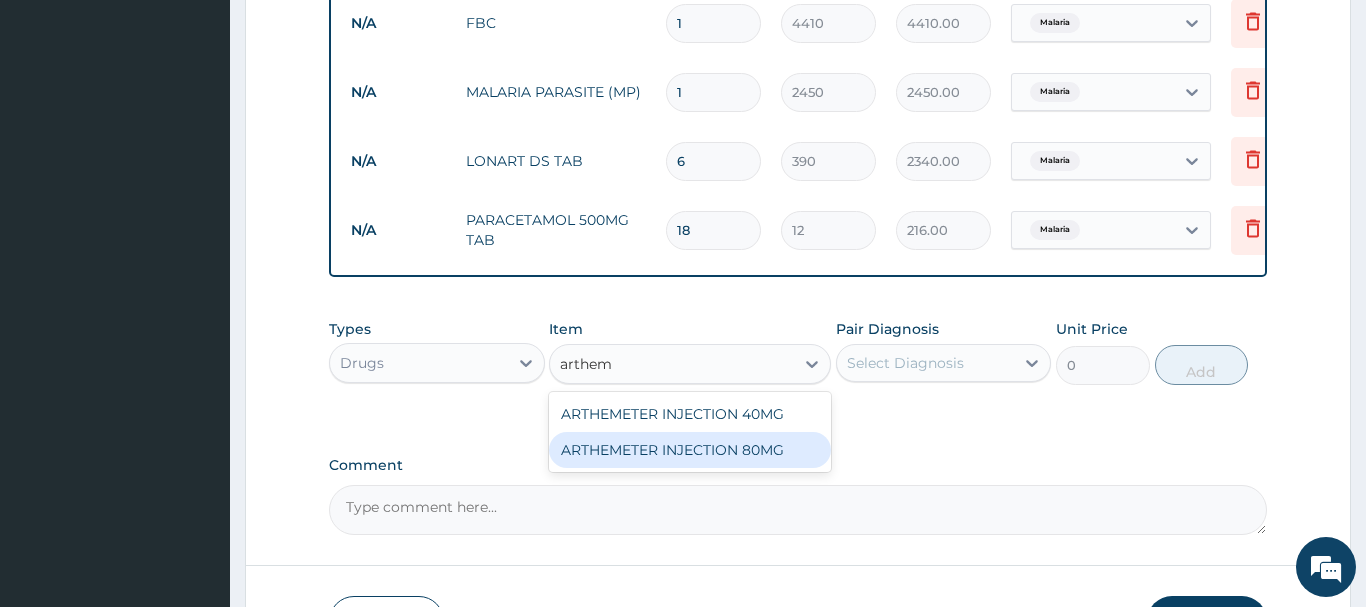 type 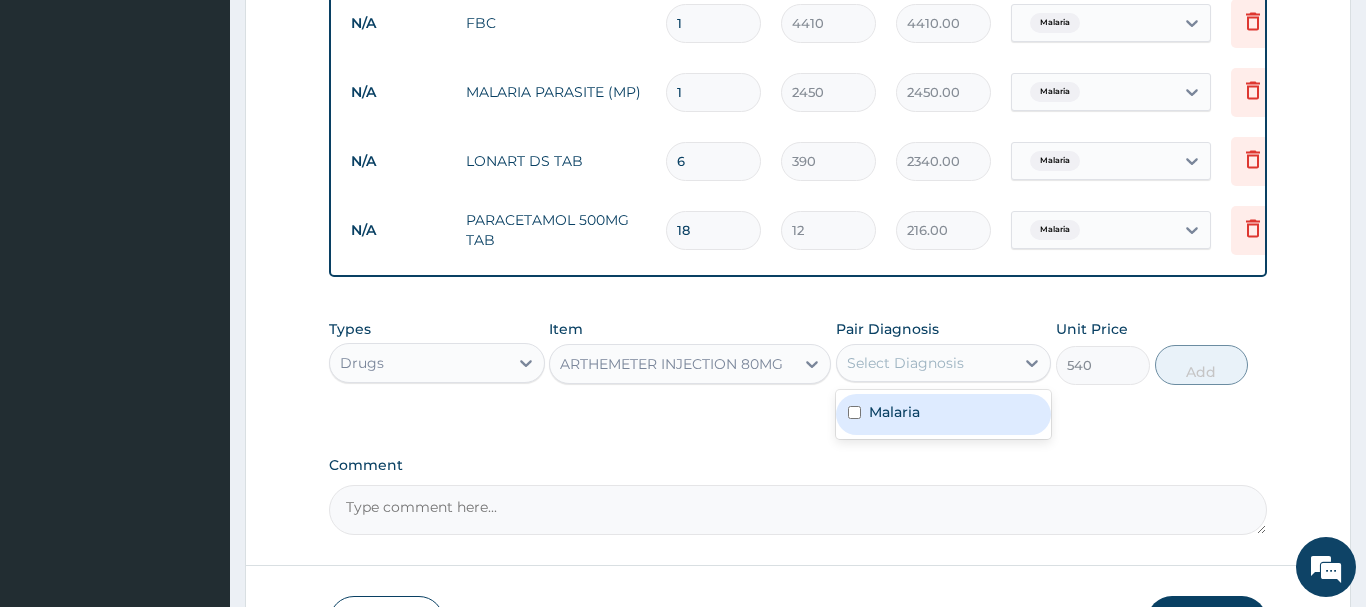 click on "Select Diagnosis" at bounding box center [905, 363] 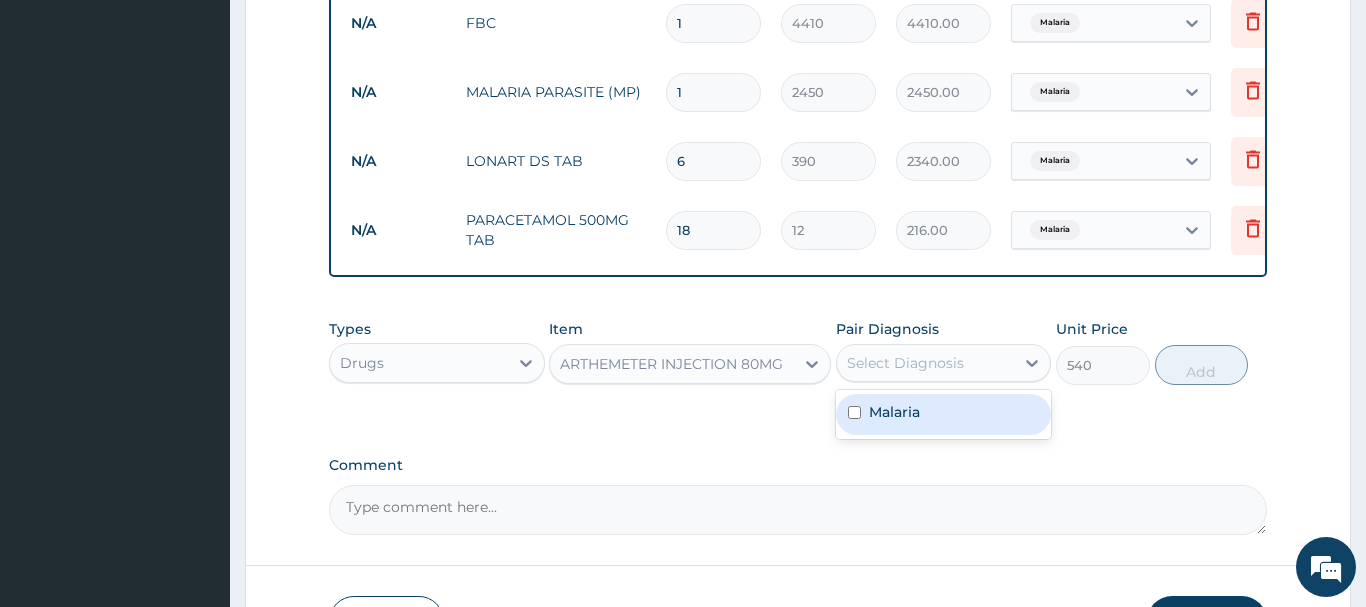 click on "Malaria" at bounding box center (944, 414) 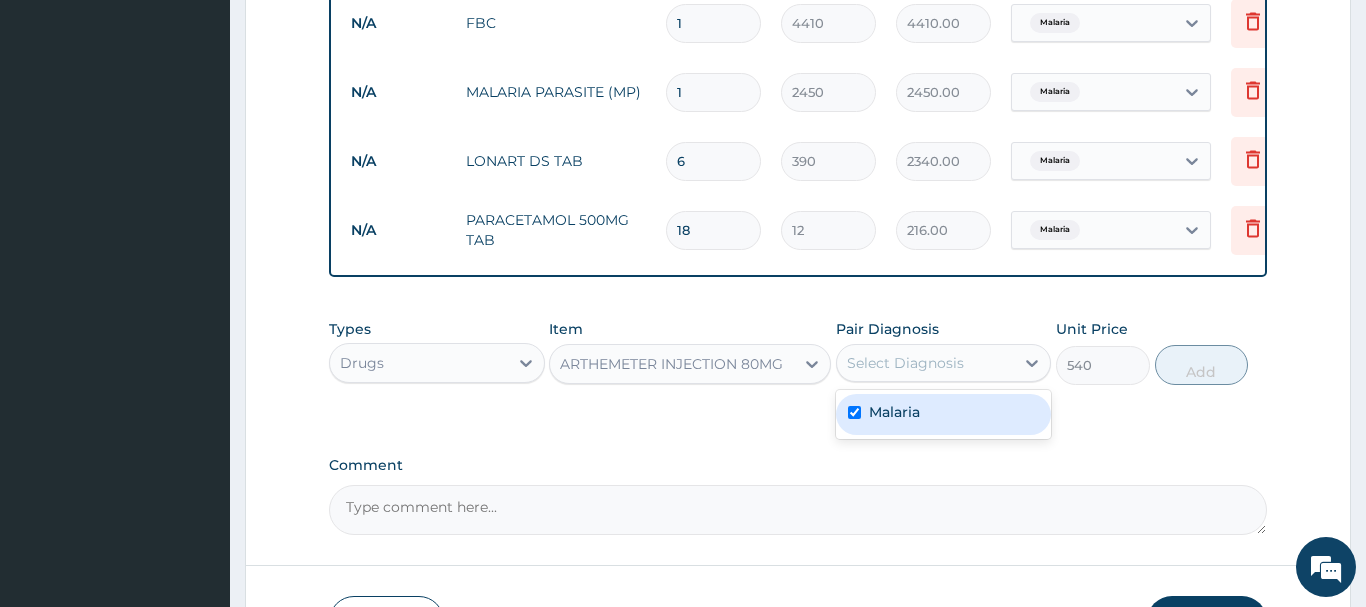 checkbox on "true" 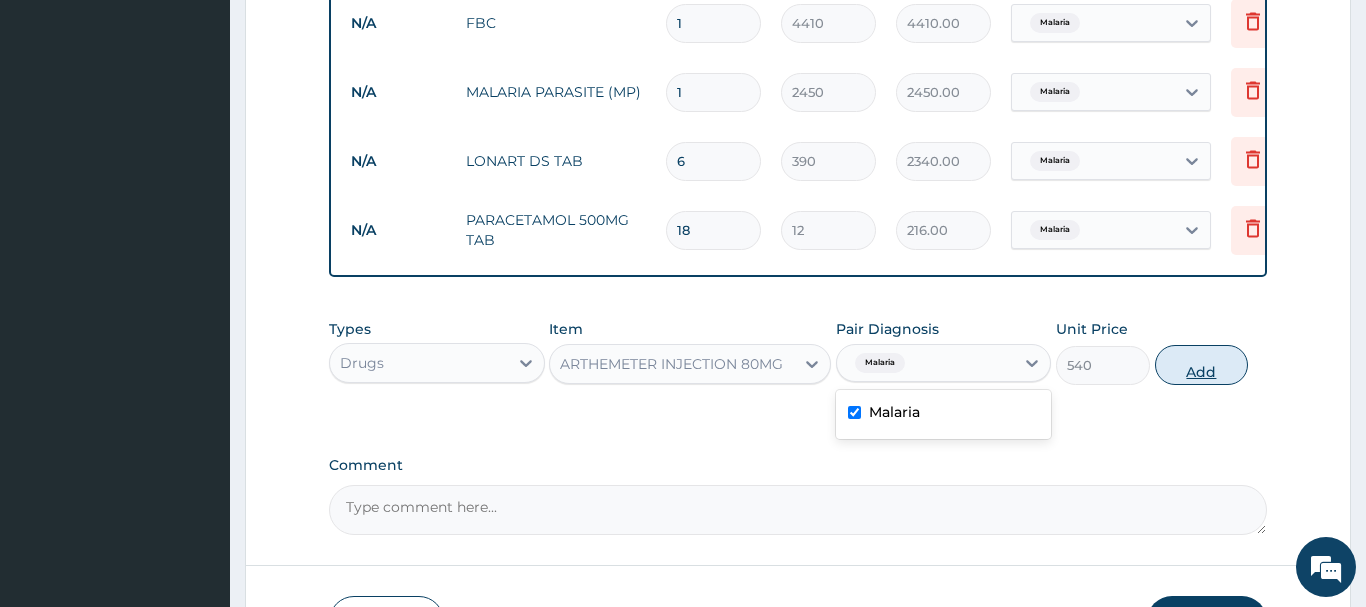 click on "Add" at bounding box center (1202, 365) 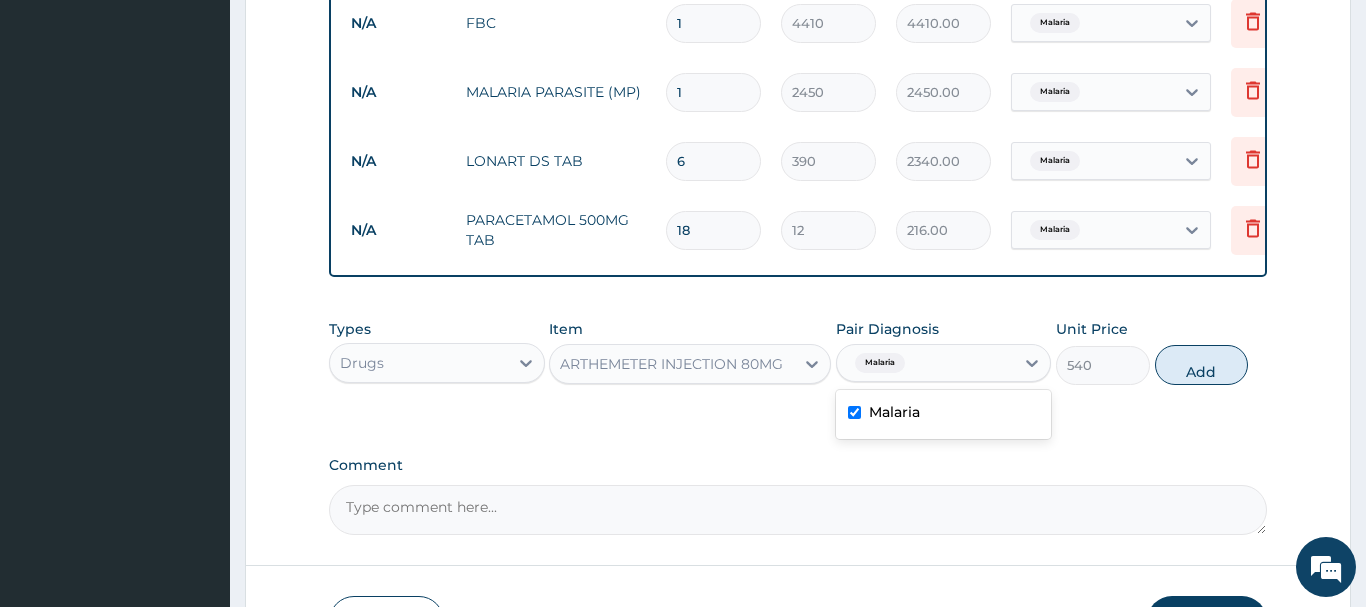 type on "0" 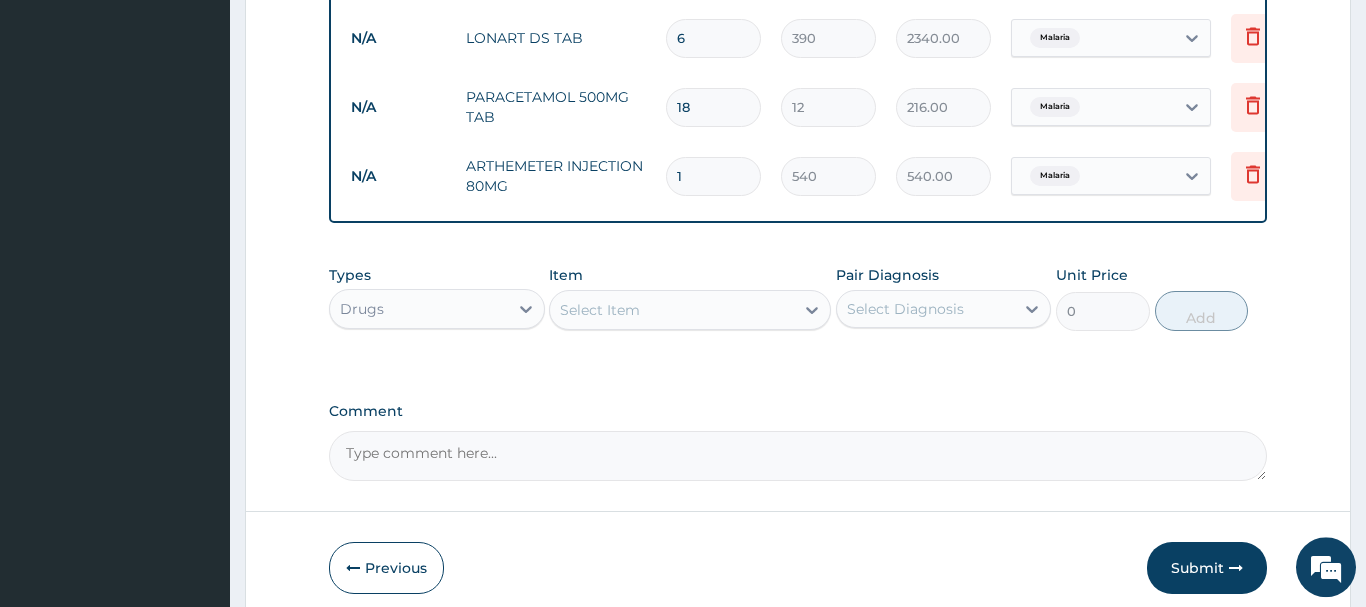 scroll, scrollTop: 1085, scrollLeft: 0, axis: vertical 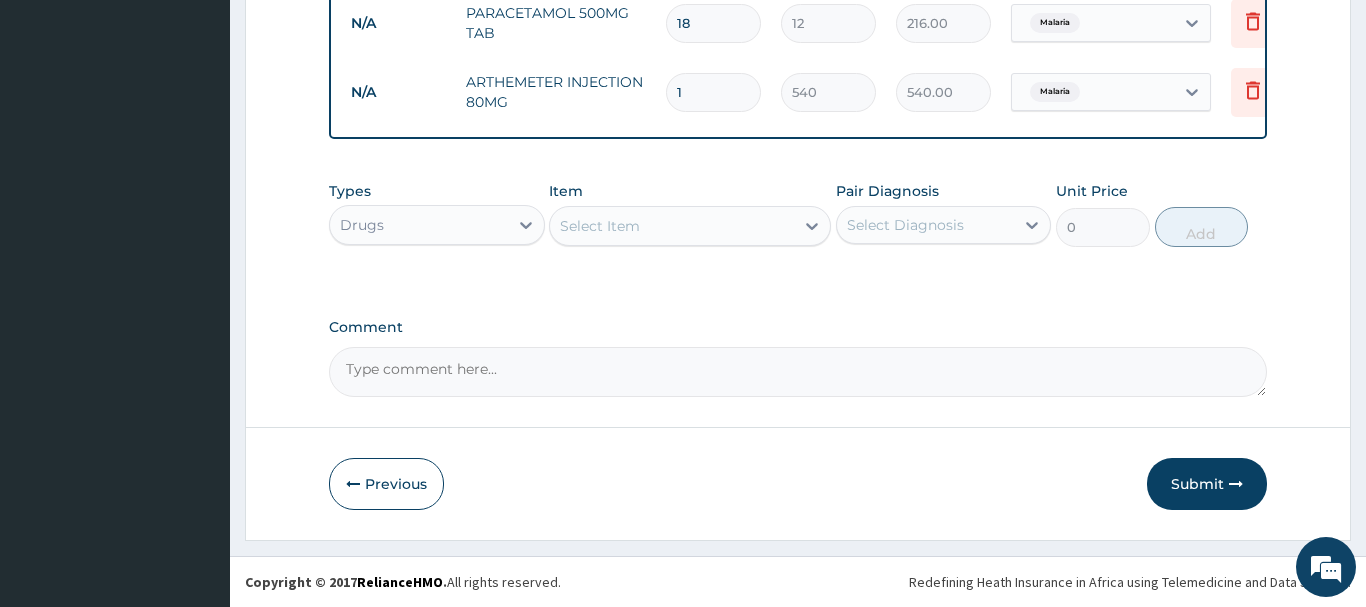 type 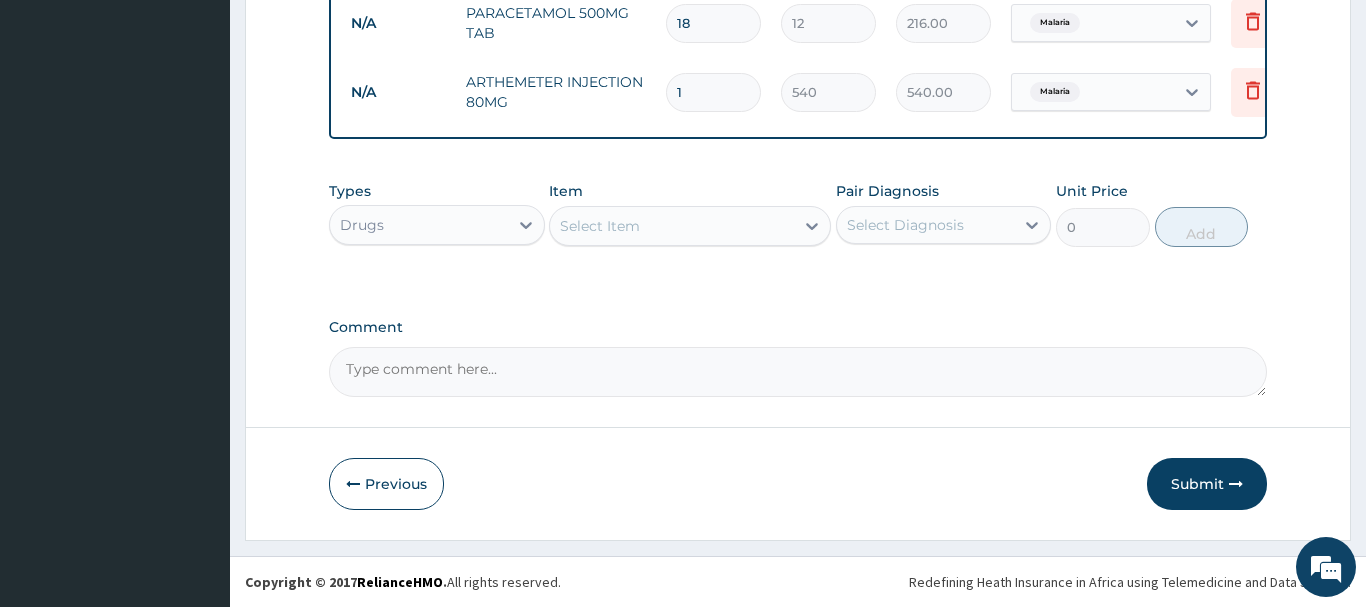 type on "0.00" 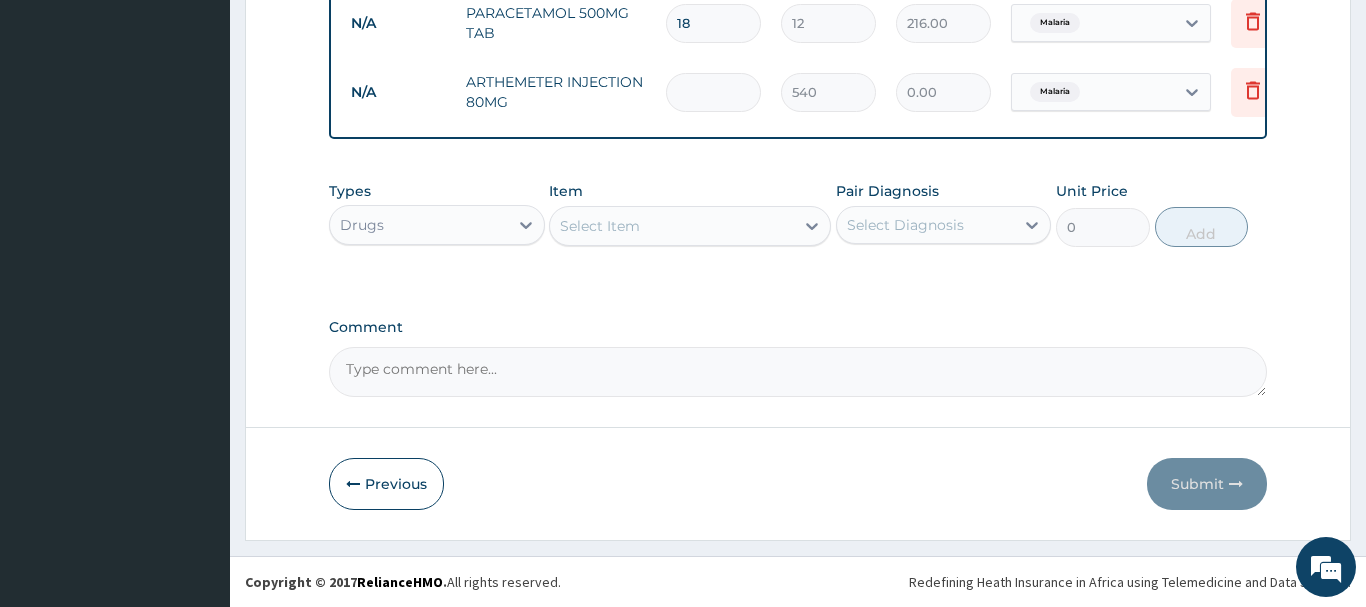 type on "3" 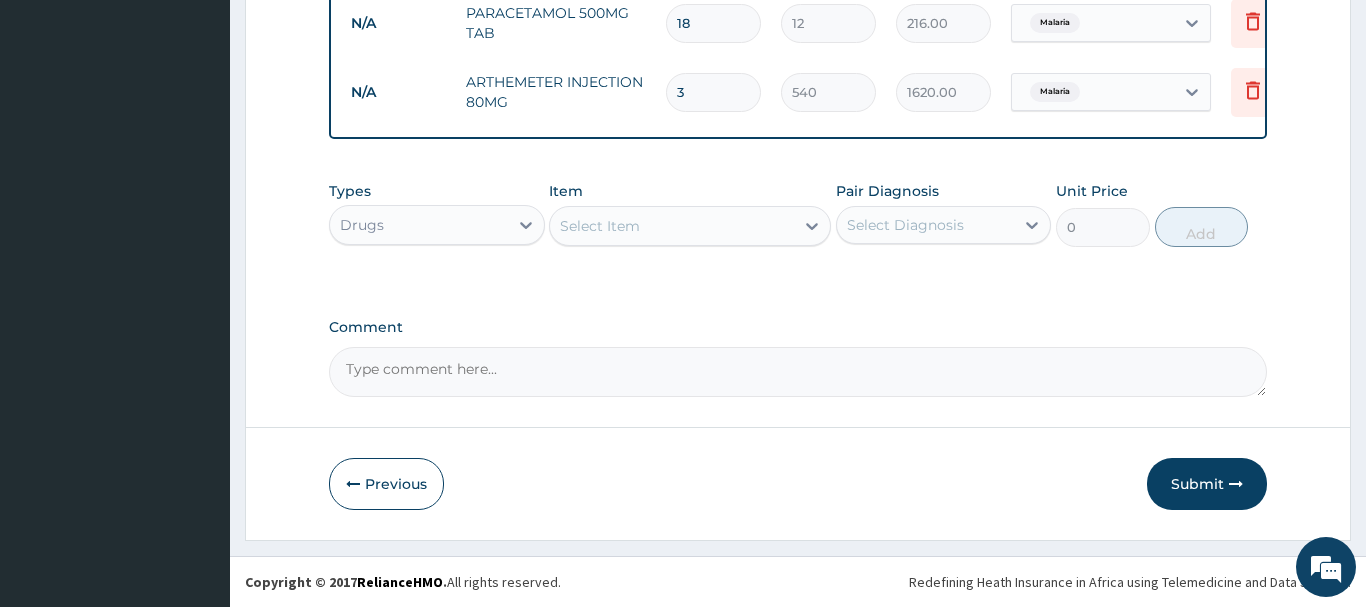 type on "3" 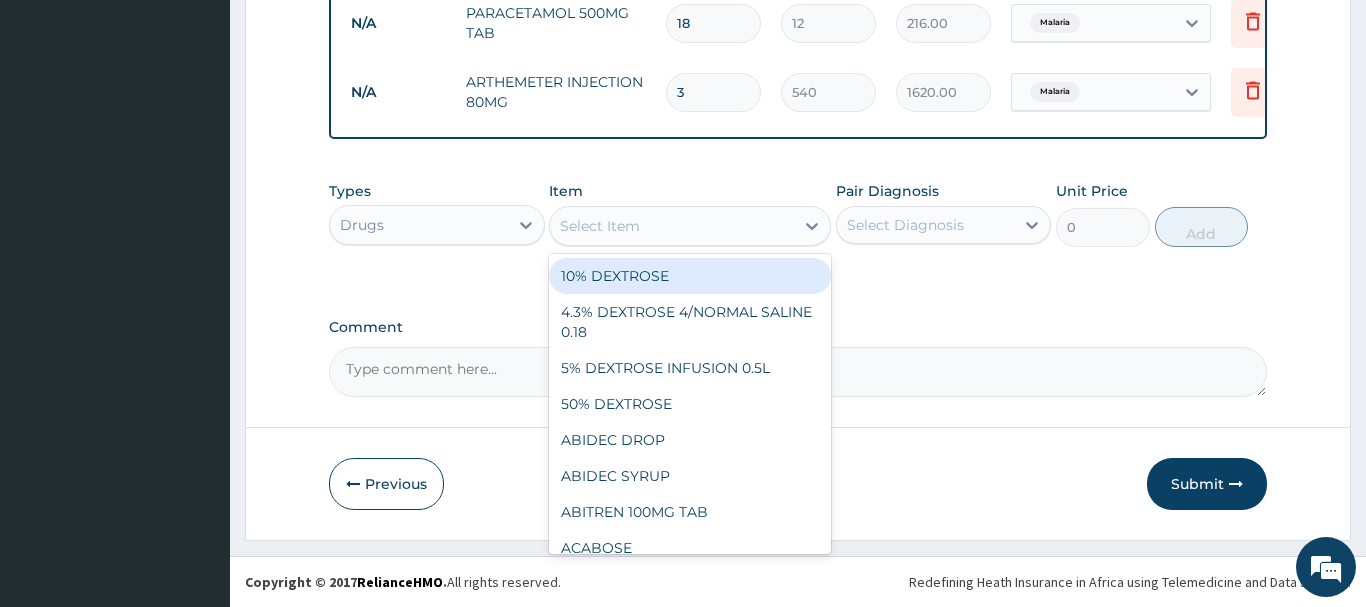 click on "Select Item" at bounding box center [672, 226] 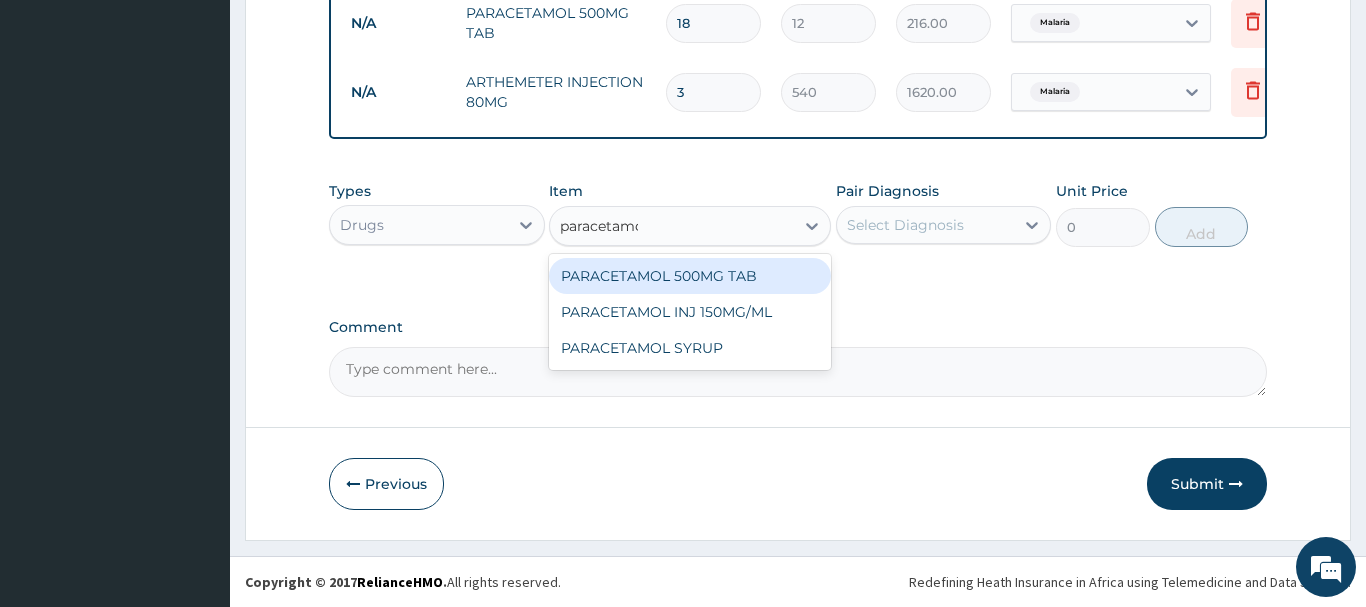 type on "paracetamol" 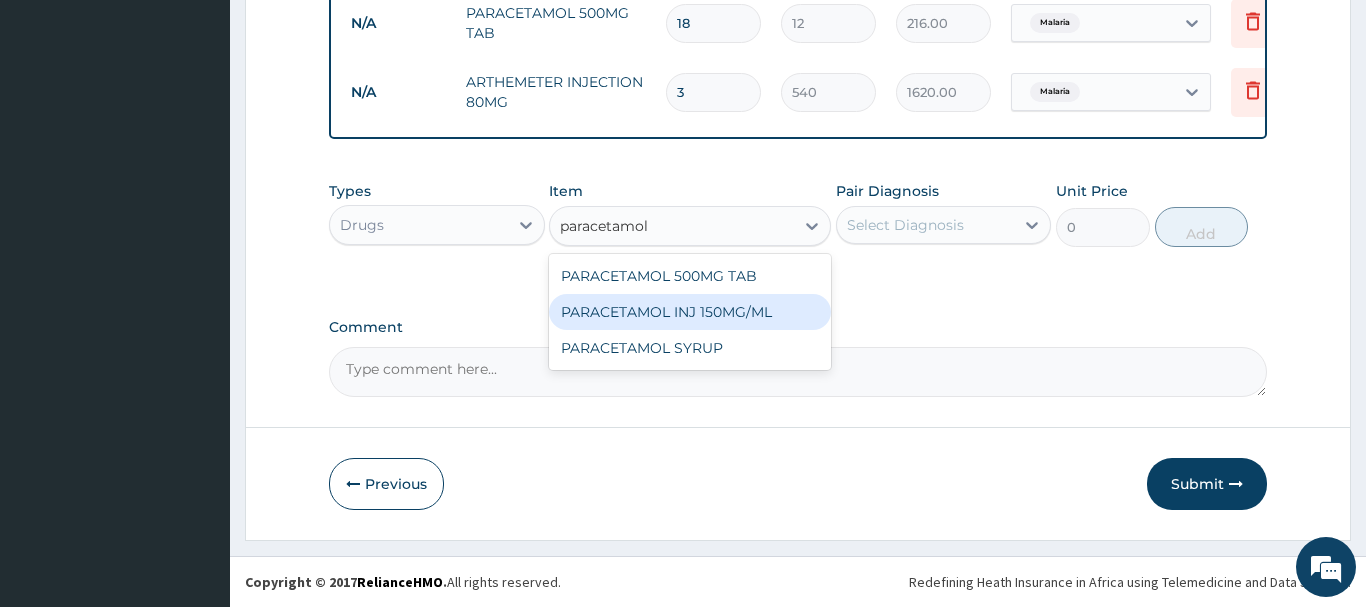 click on "PARACETAMOL INJ 150MG/ML" at bounding box center (690, 312) 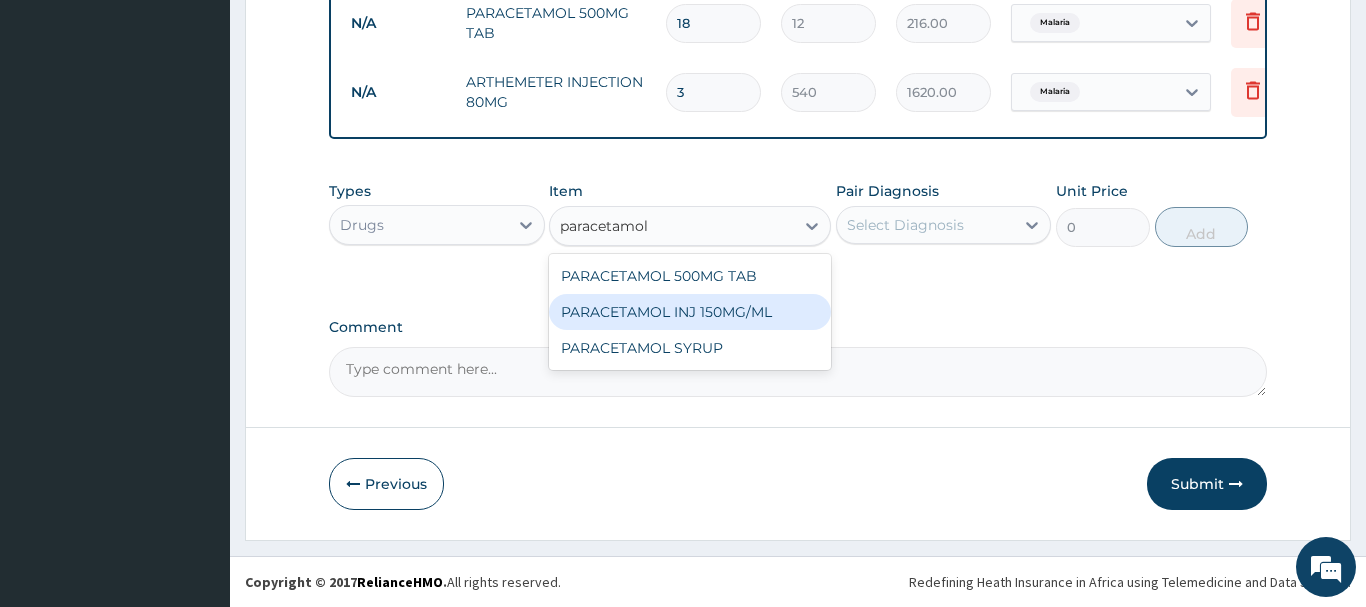 type 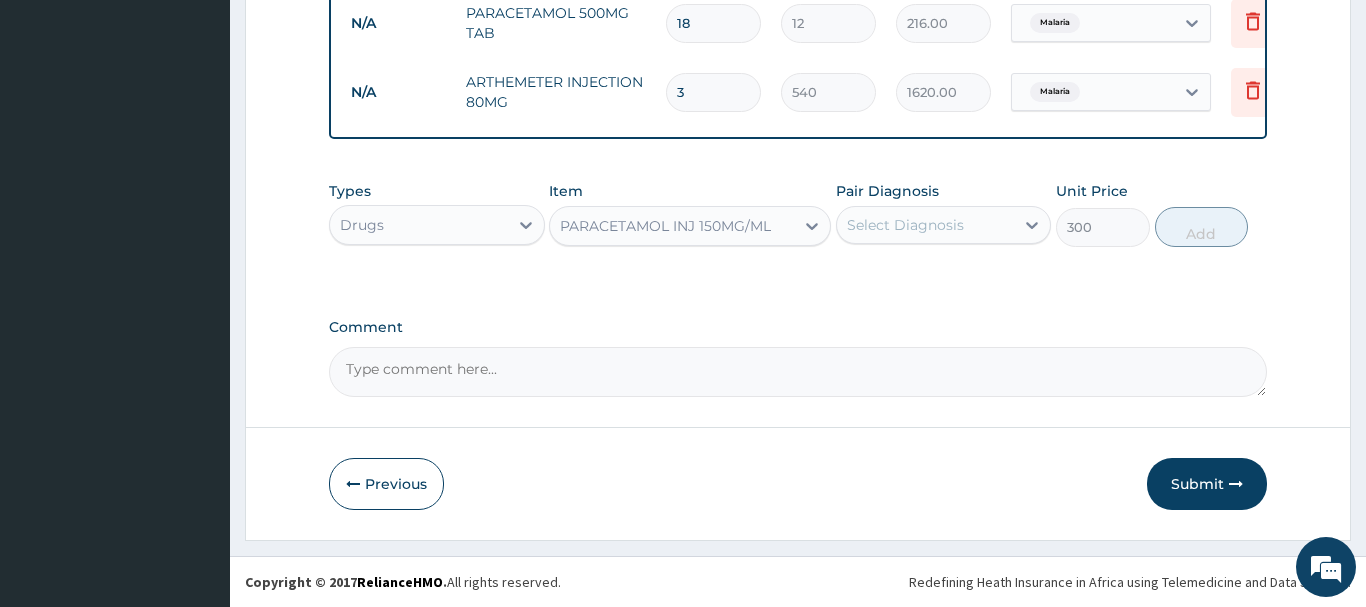 click on "Select Diagnosis" at bounding box center [905, 225] 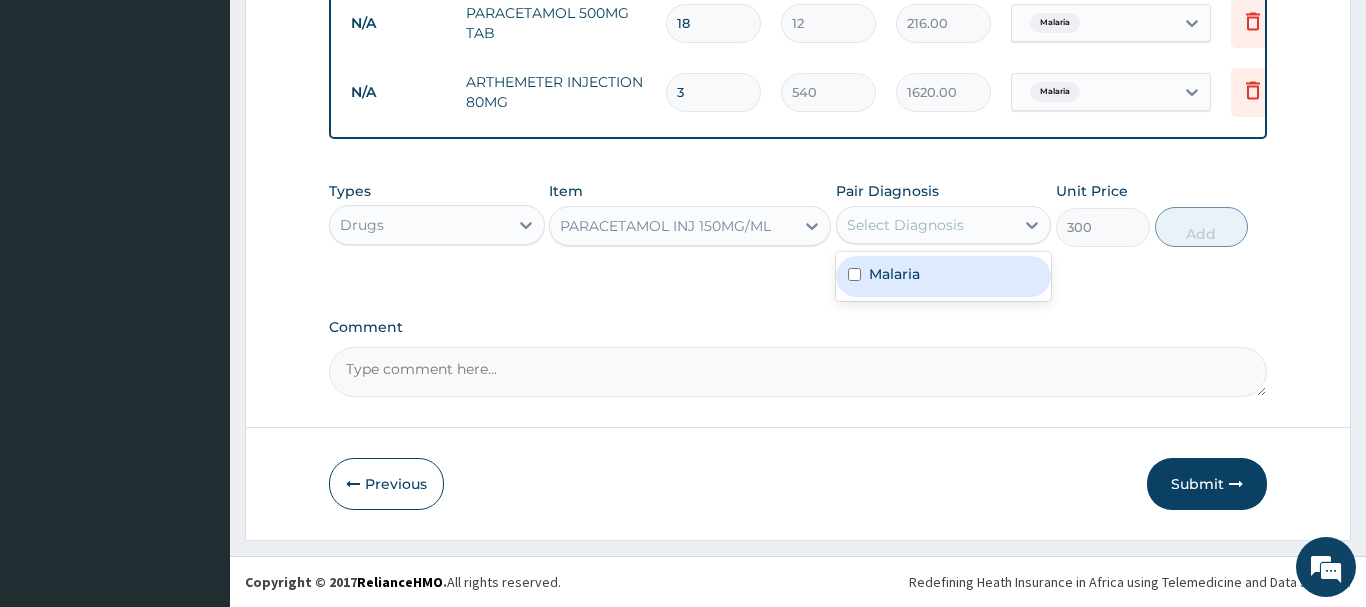 click on "Malaria" at bounding box center [894, 274] 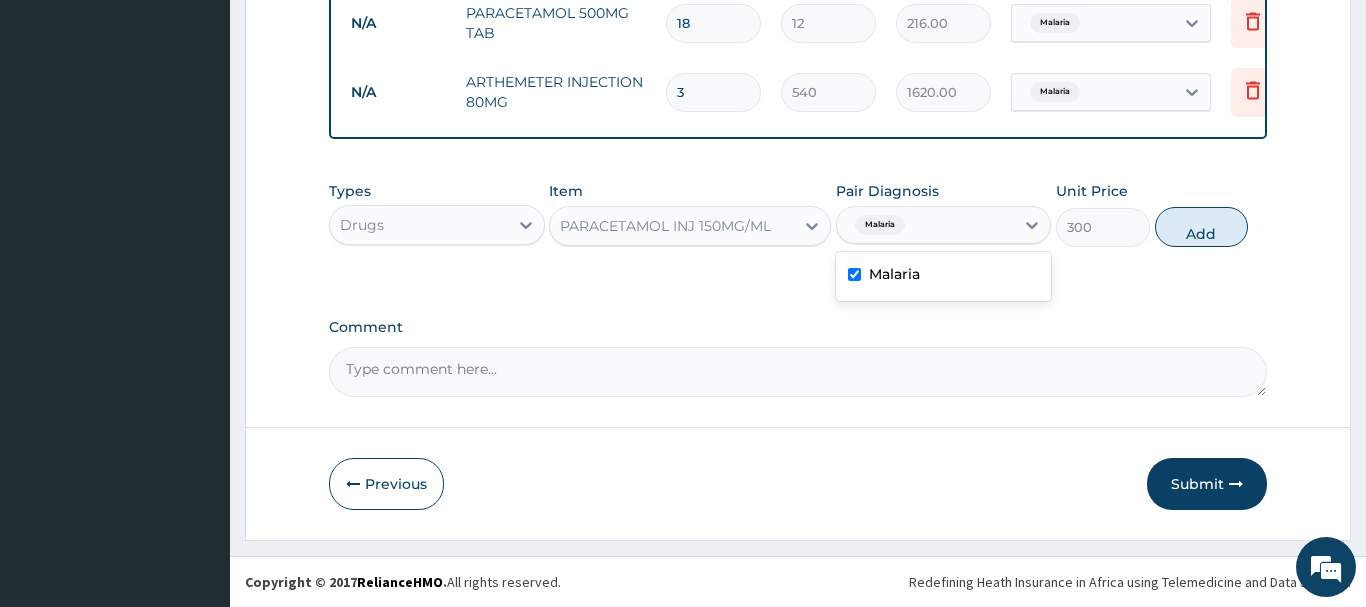 checkbox on "true" 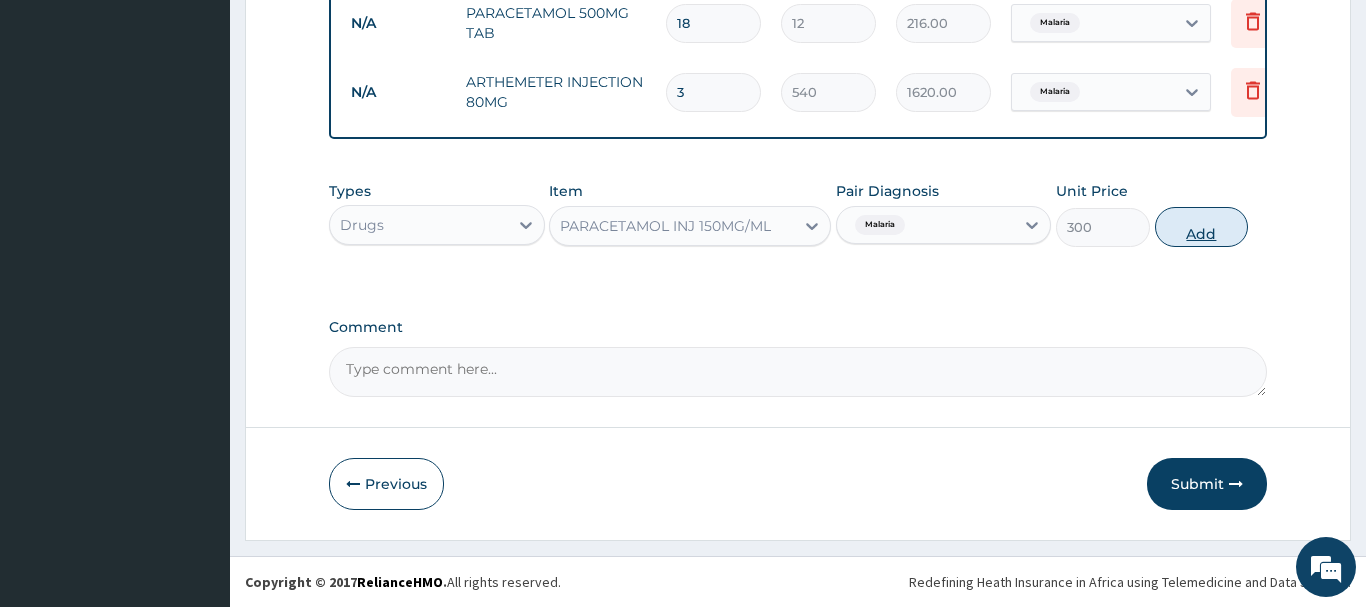 click on "Add" at bounding box center [1202, 227] 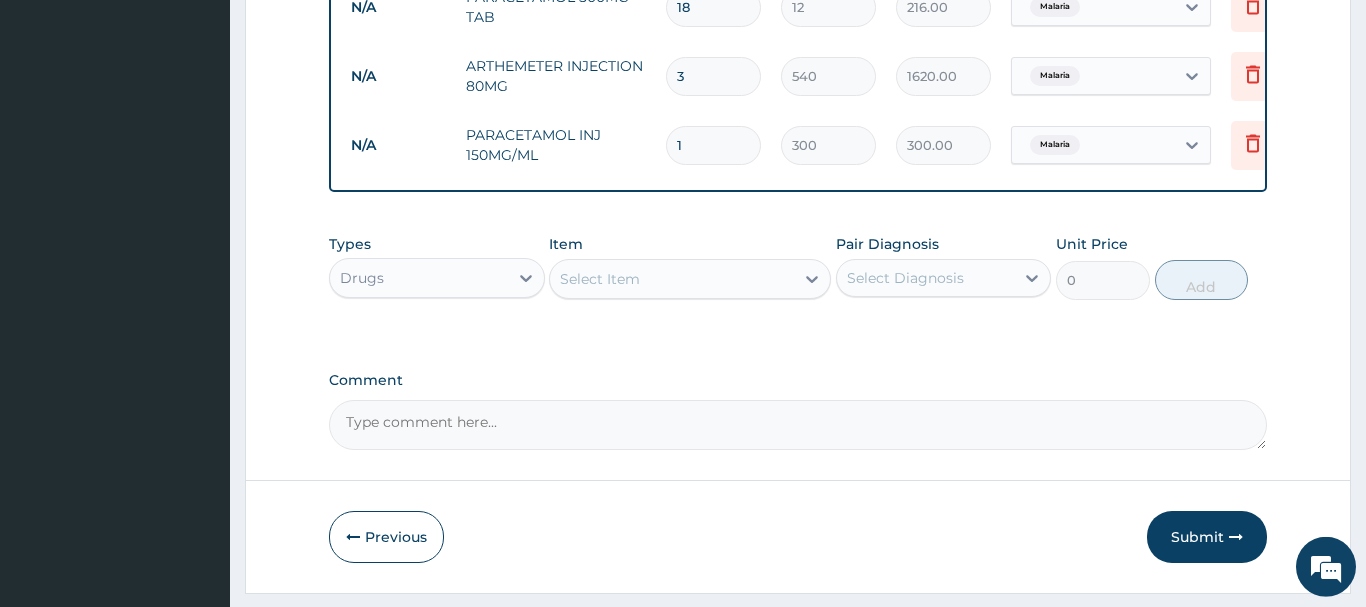 scroll, scrollTop: 1154, scrollLeft: 0, axis: vertical 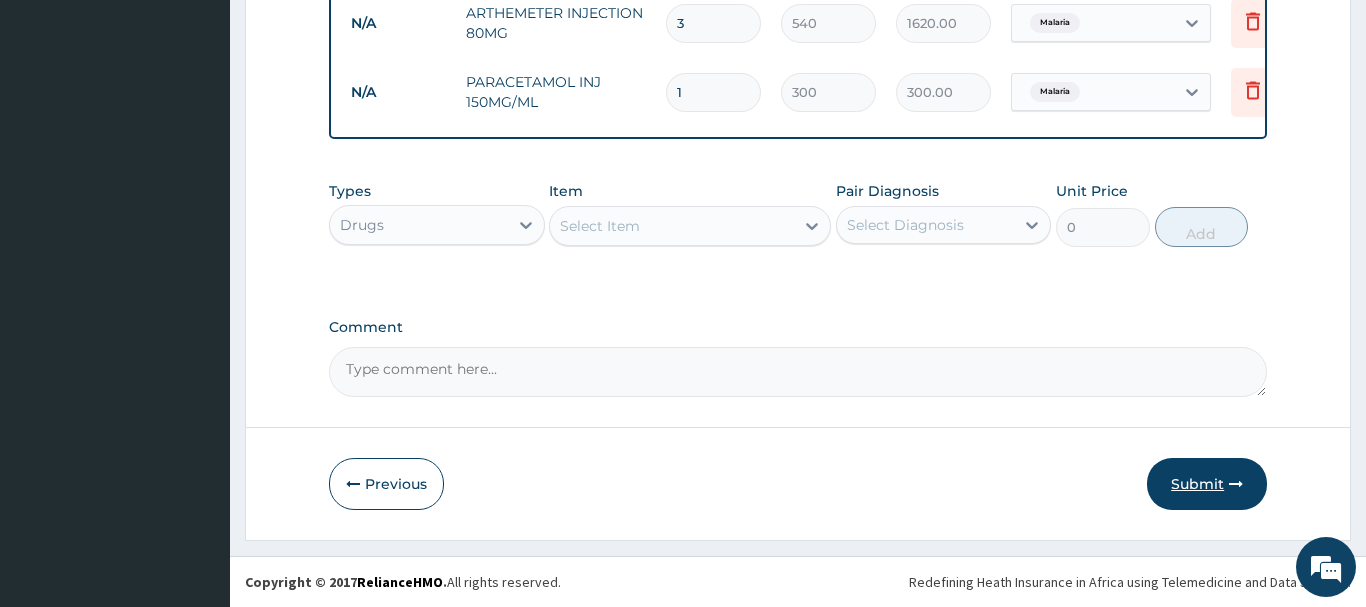 click on "Submit" at bounding box center [1207, 484] 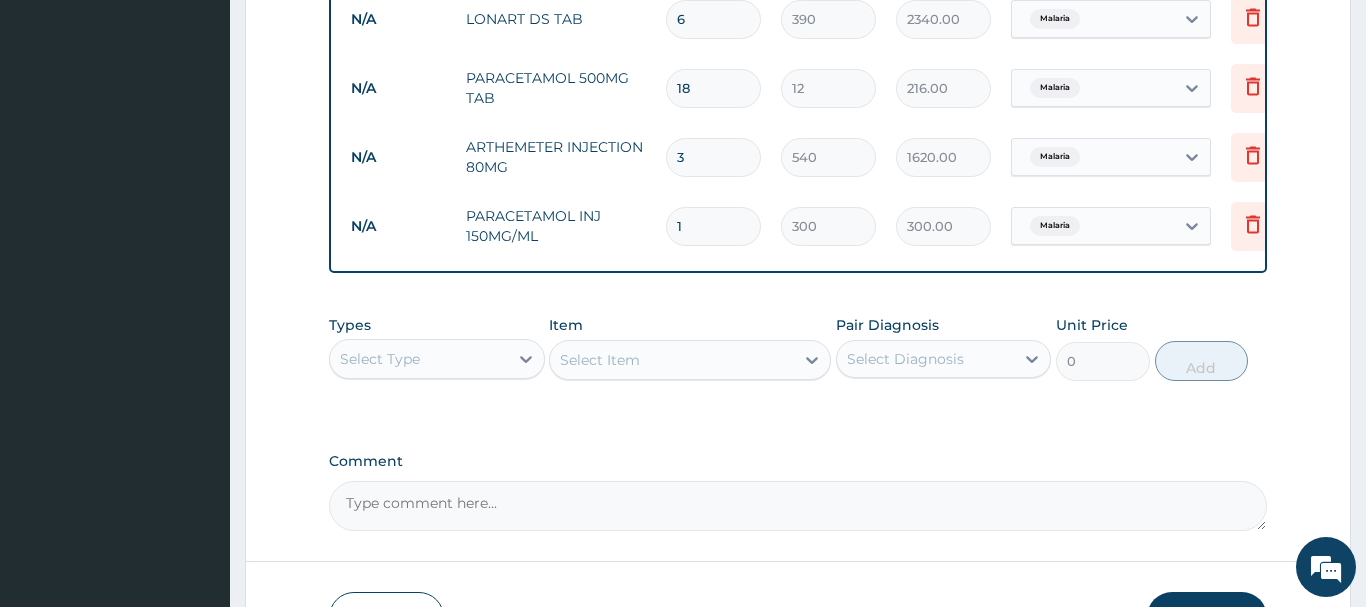 scroll, scrollTop: 1154, scrollLeft: 0, axis: vertical 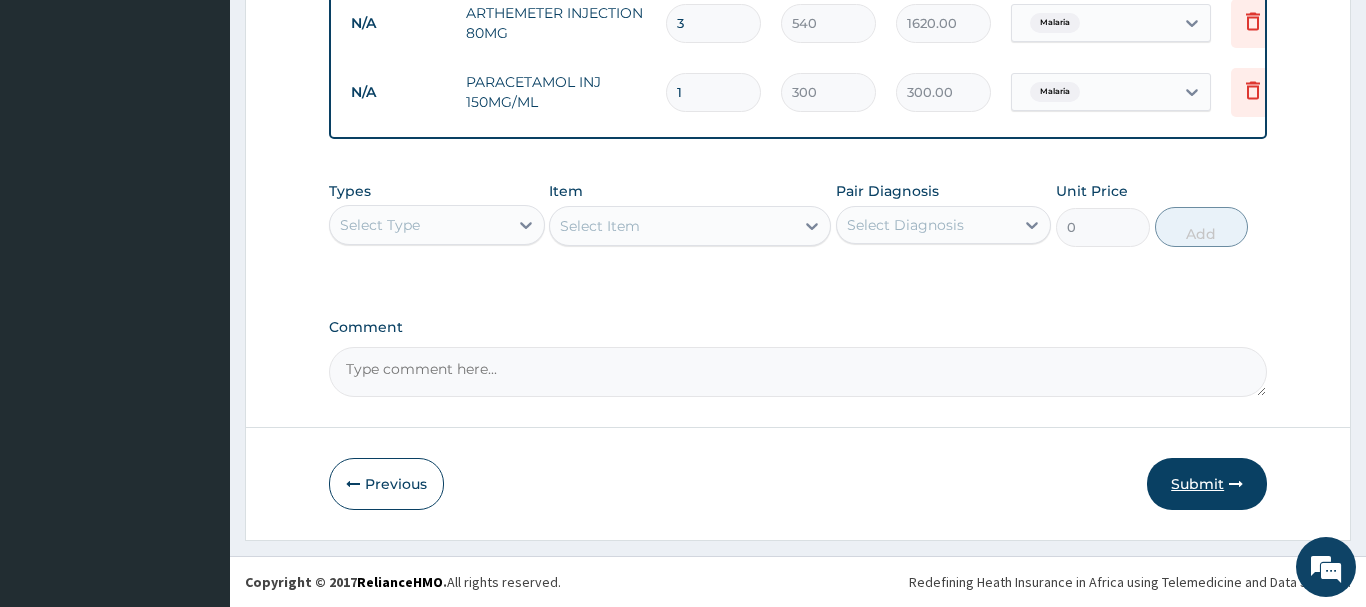click on "Submit" at bounding box center [1207, 484] 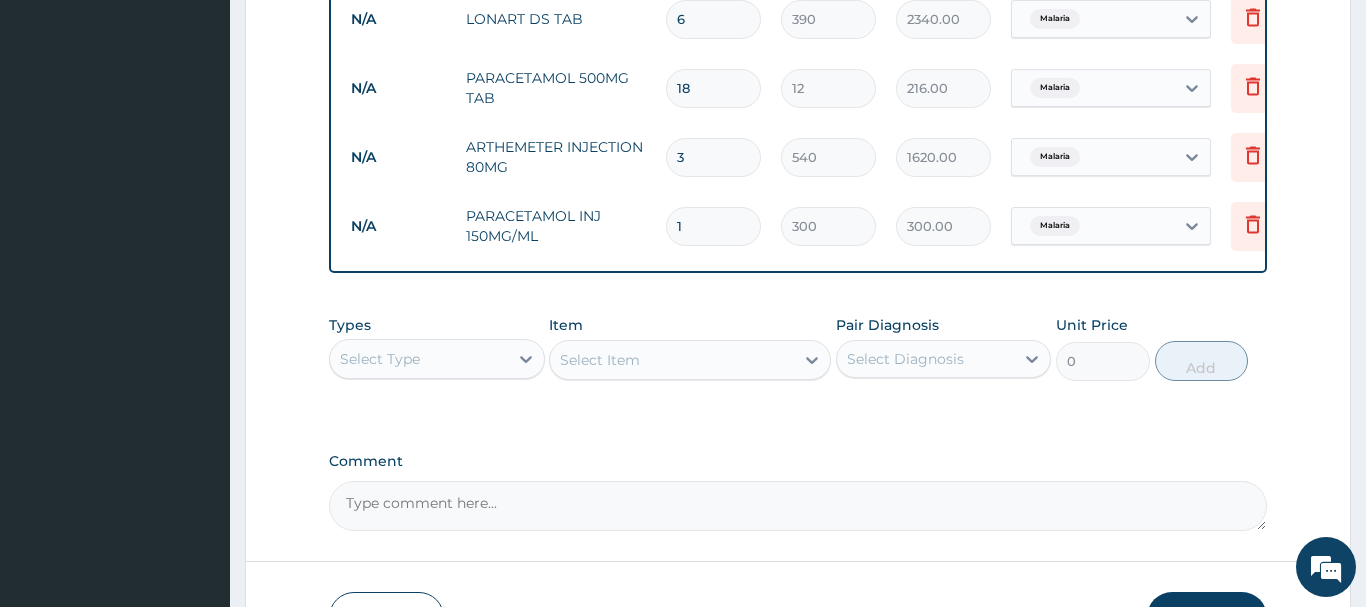 scroll, scrollTop: 1154, scrollLeft: 0, axis: vertical 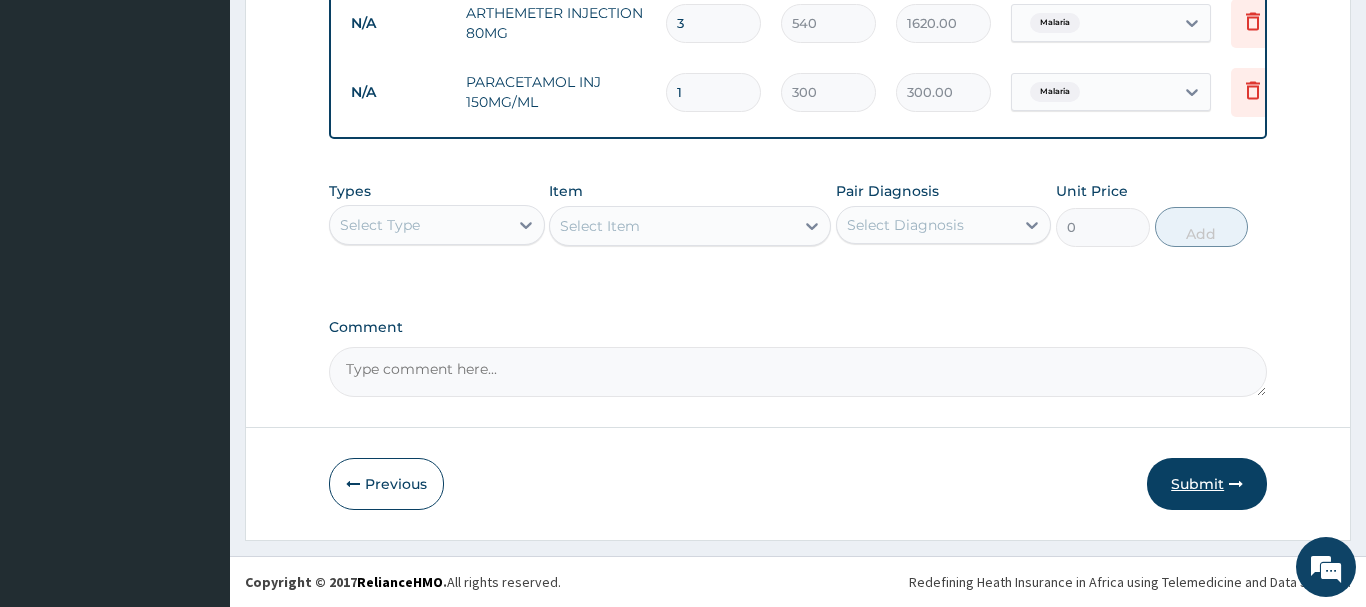click on "Submit" at bounding box center [1207, 484] 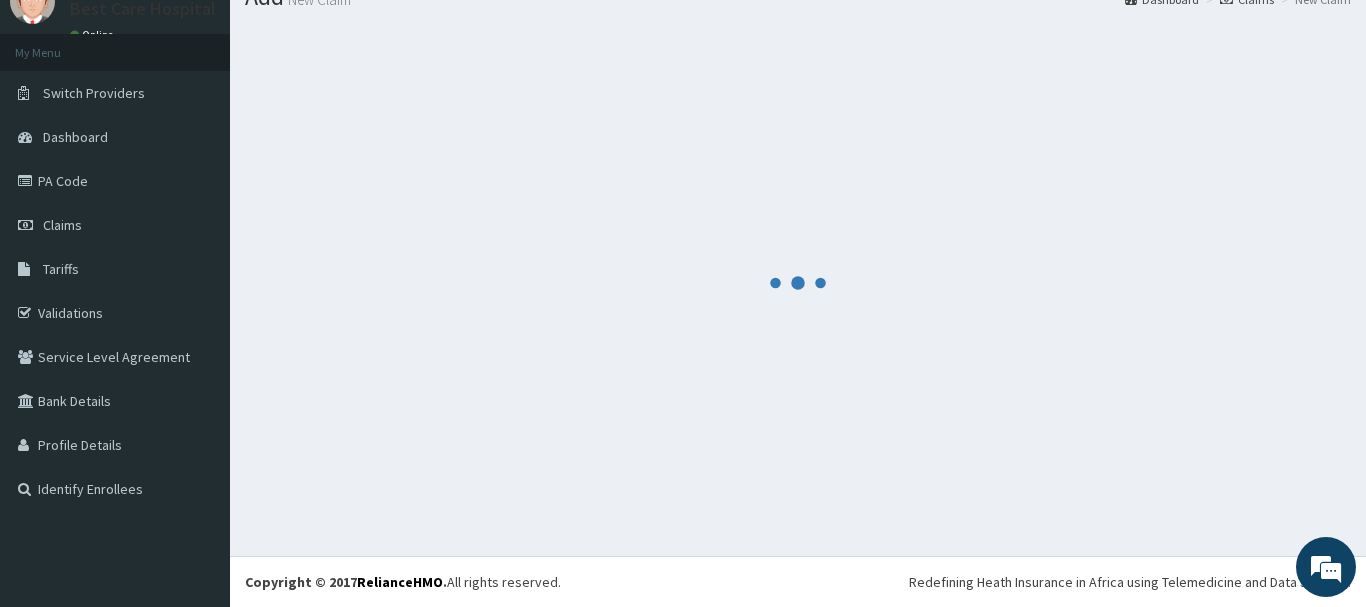 scroll, scrollTop: 81, scrollLeft: 0, axis: vertical 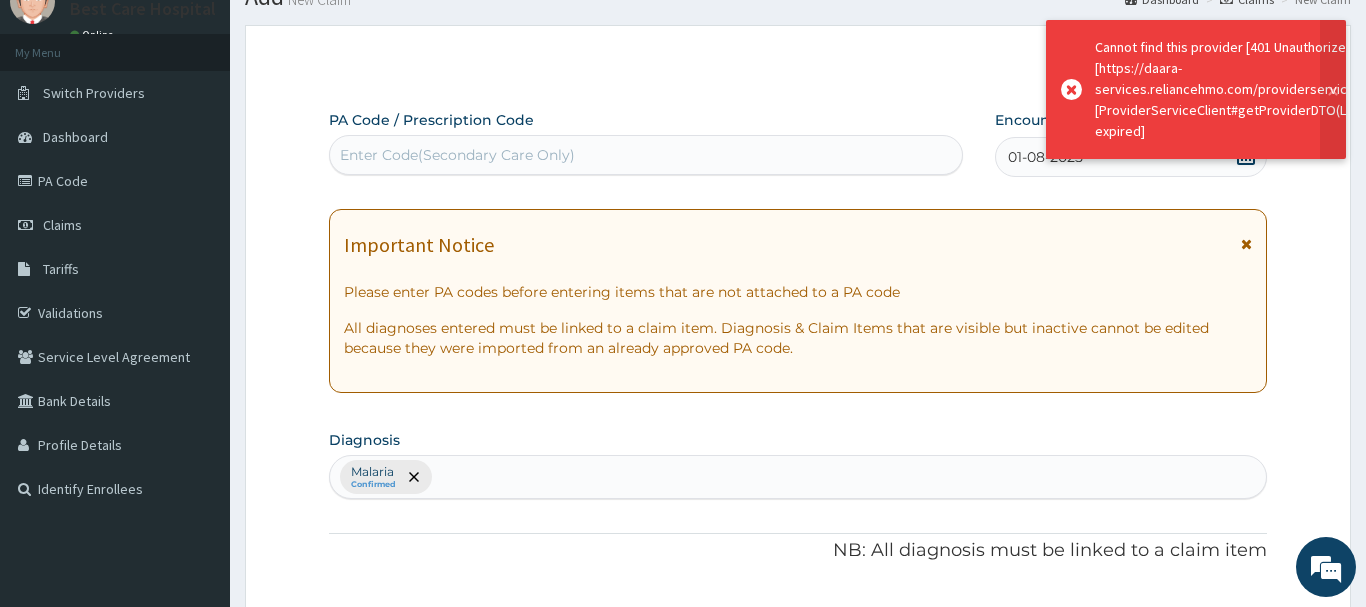 click at bounding box center [1071, 89] 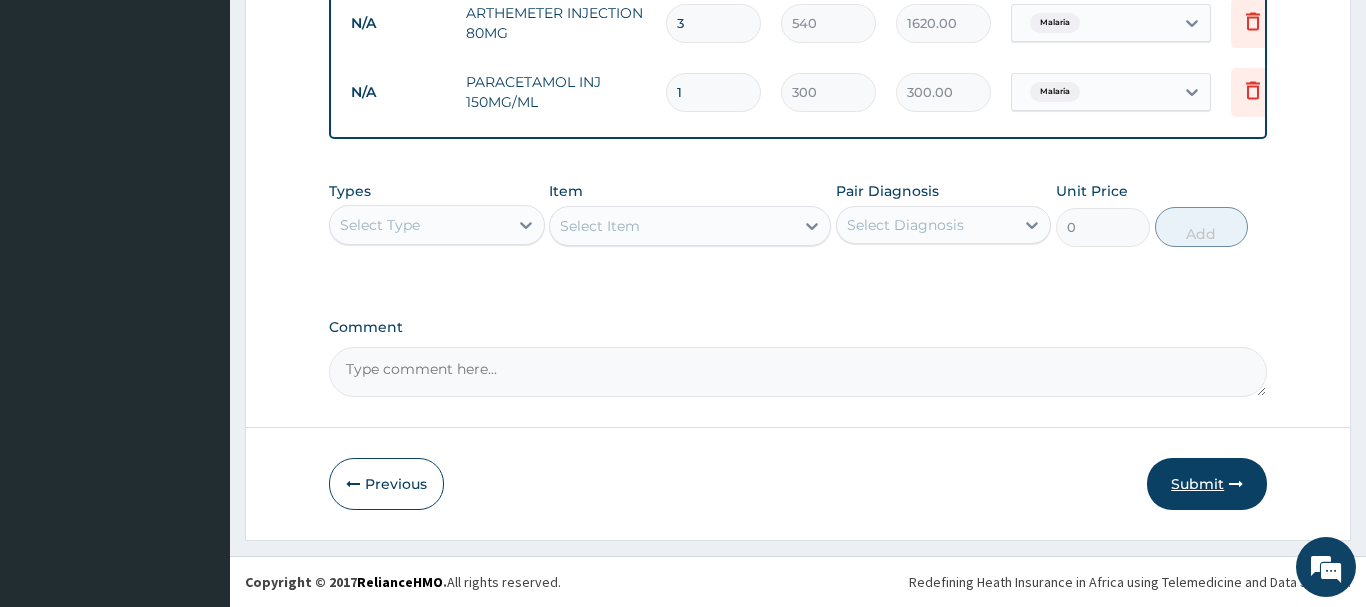 click on "Submit" at bounding box center [1207, 484] 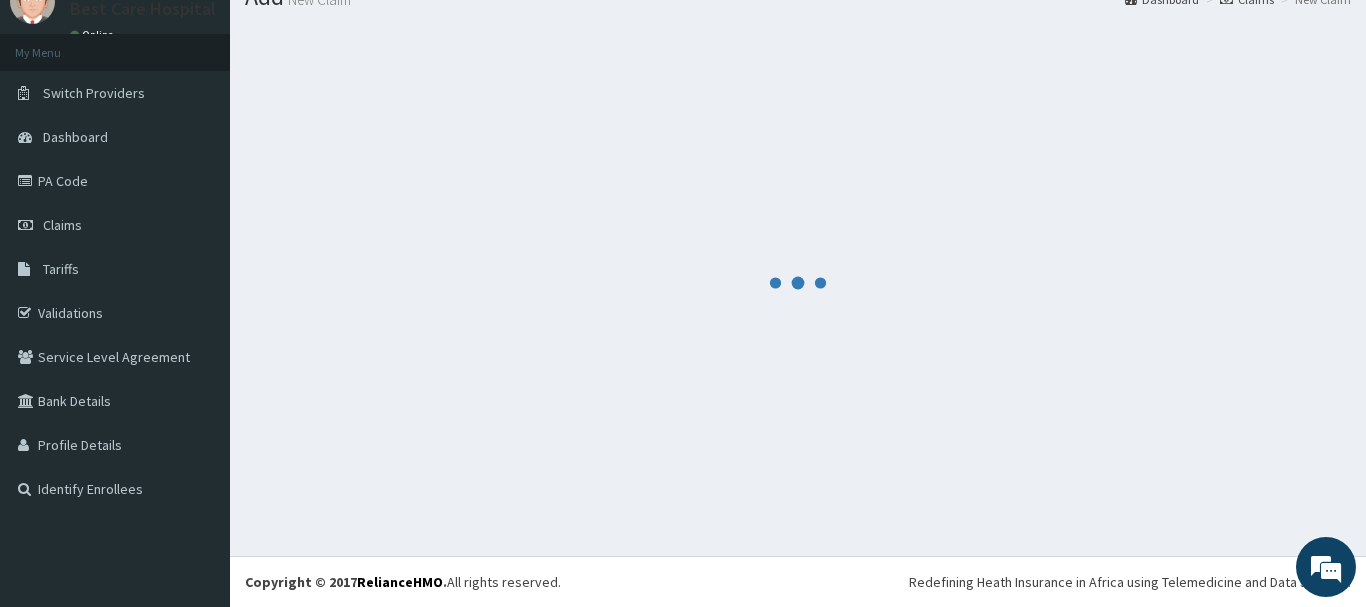 scroll, scrollTop: 81, scrollLeft: 0, axis: vertical 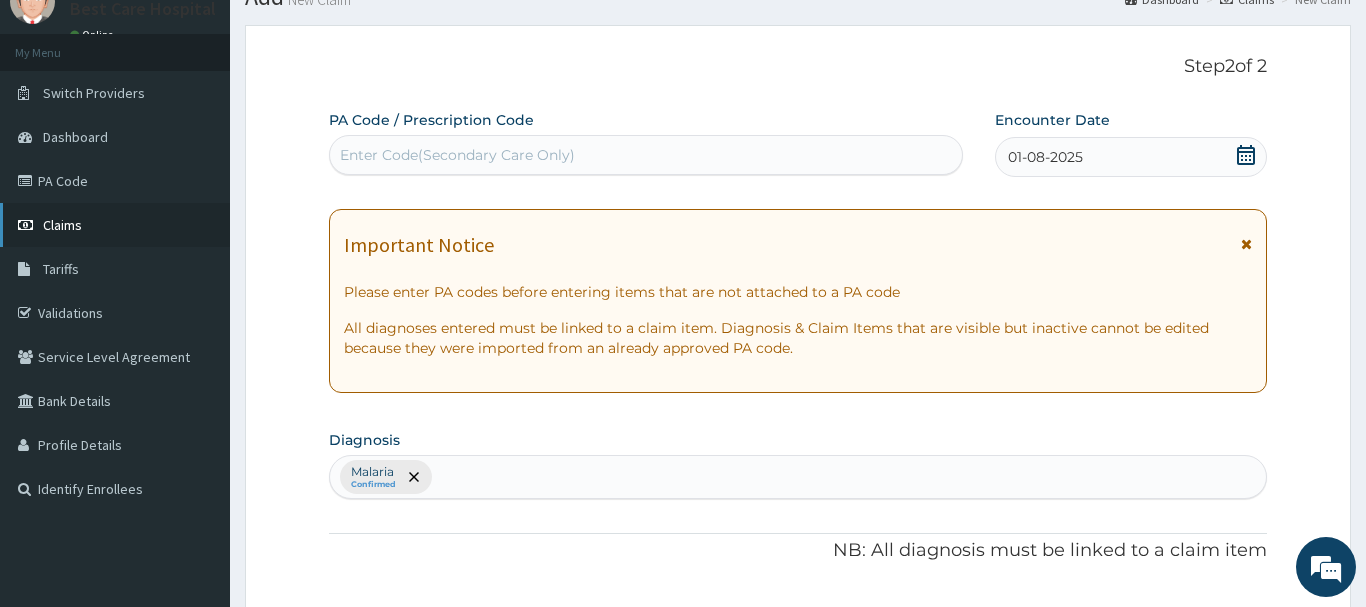 click on "Claims" at bounding box center (115, 225) 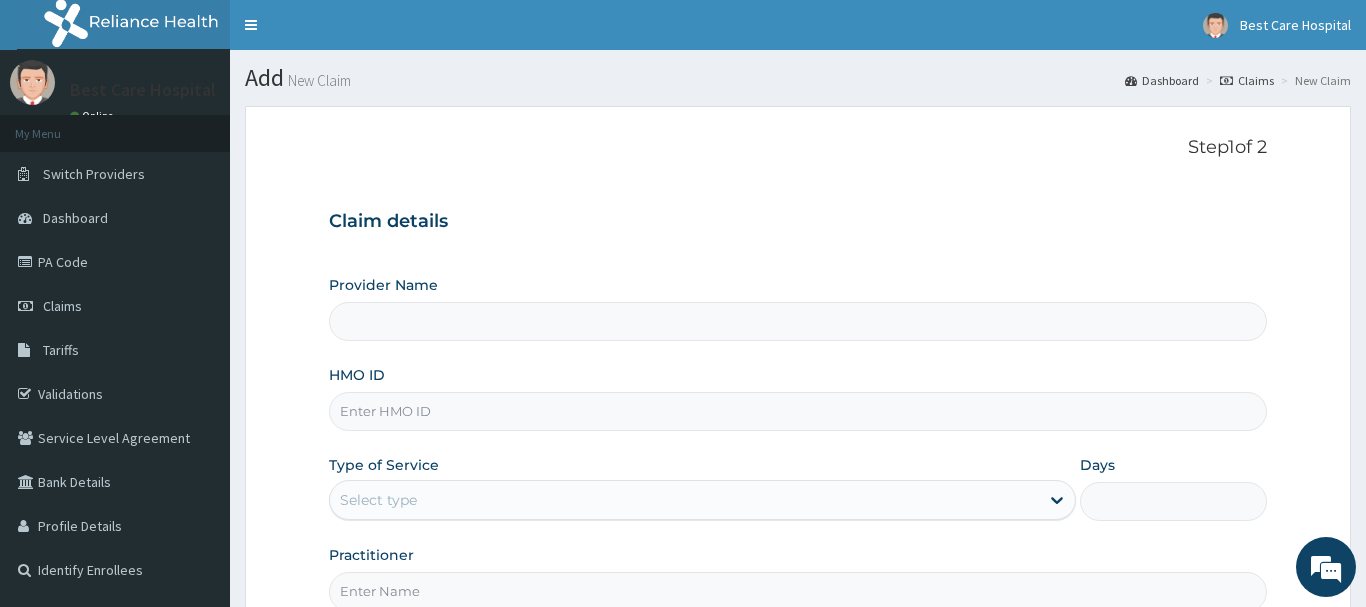 click on "HMO ID" at bounding box center [357, 375] 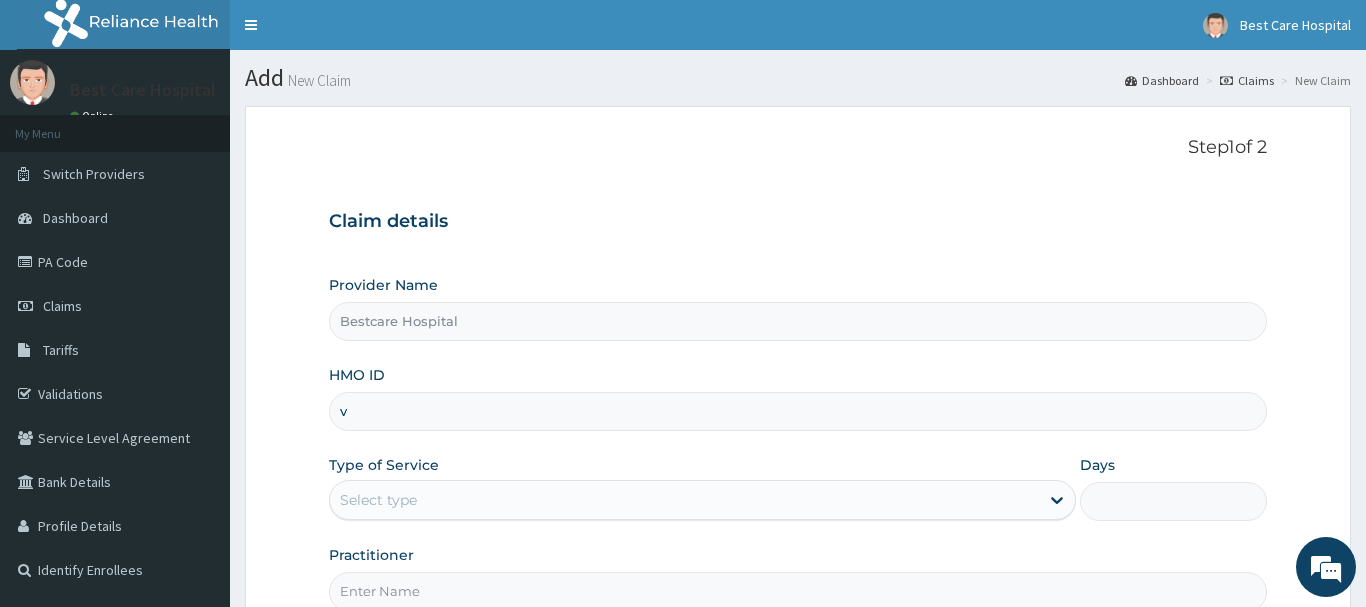 type on "Bestcare Hospital" 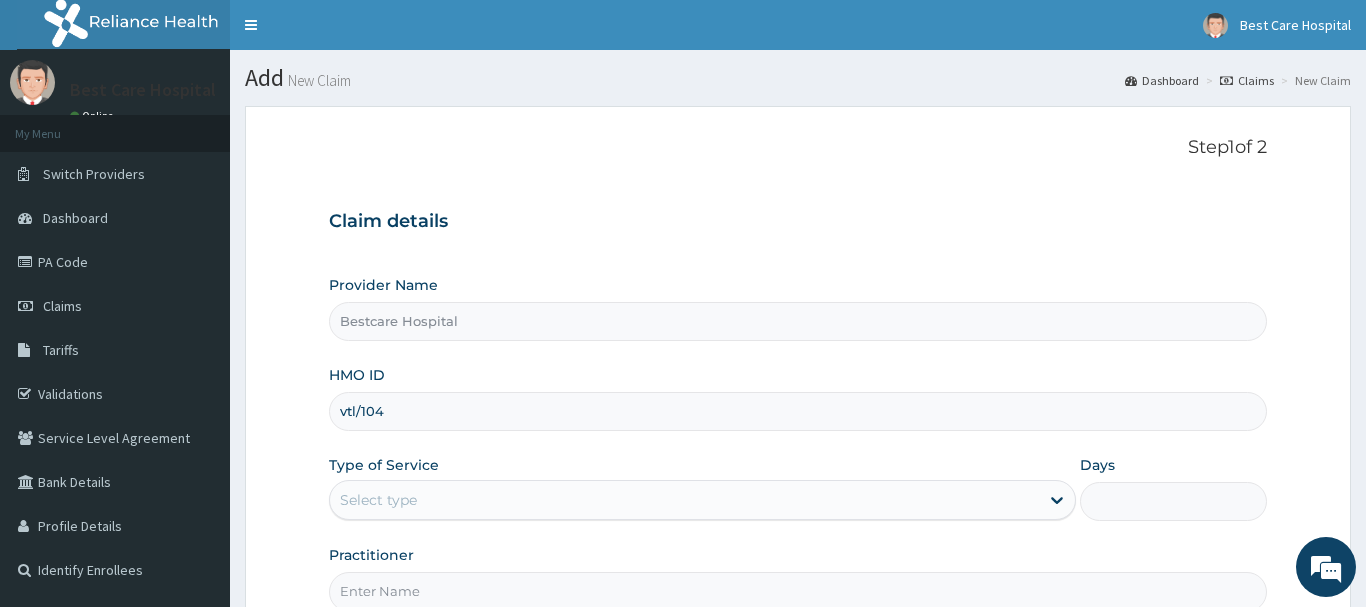 scroll, scrollTop: 0, scrollLeft: 0, axis: both 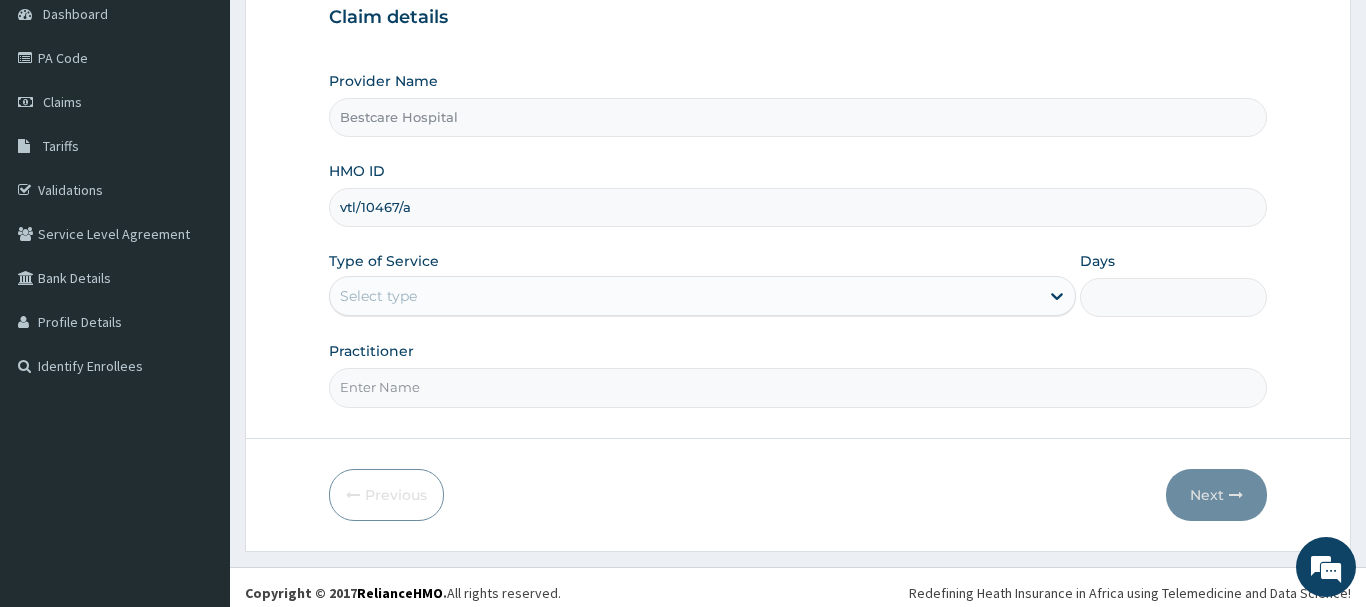 type on "vtl/10467/a" 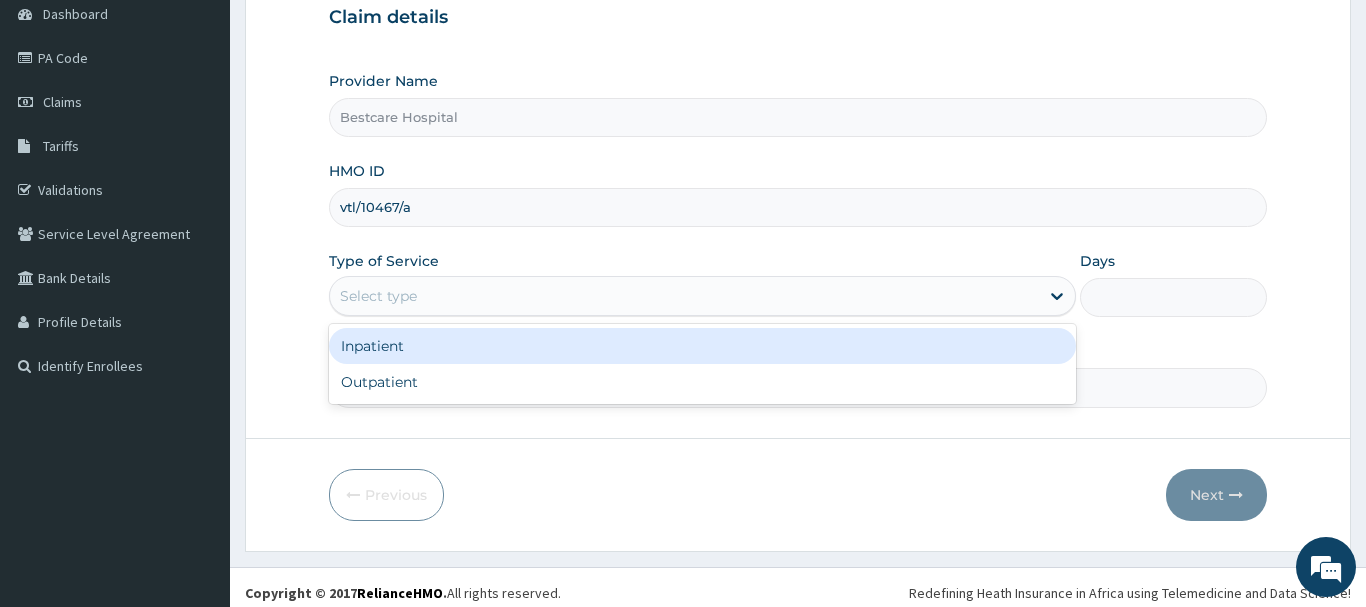 click on "Select type" at bounding box center [378, 296] 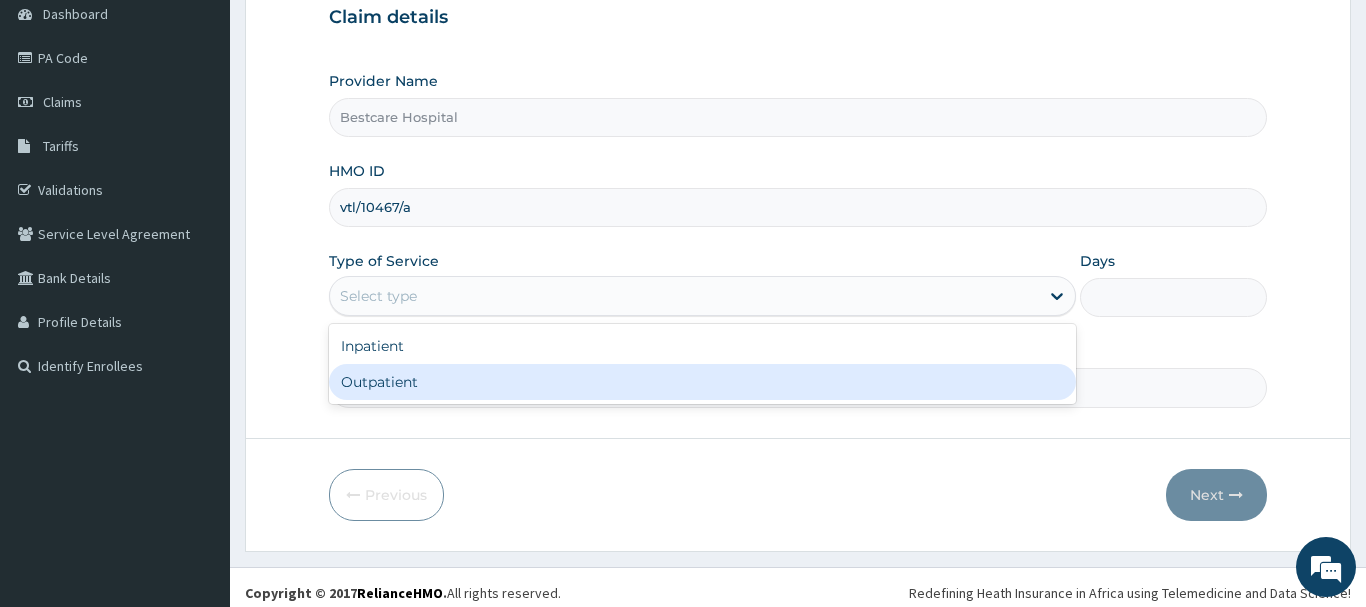 click on "Outpatient" at bounding box center [703, 382] 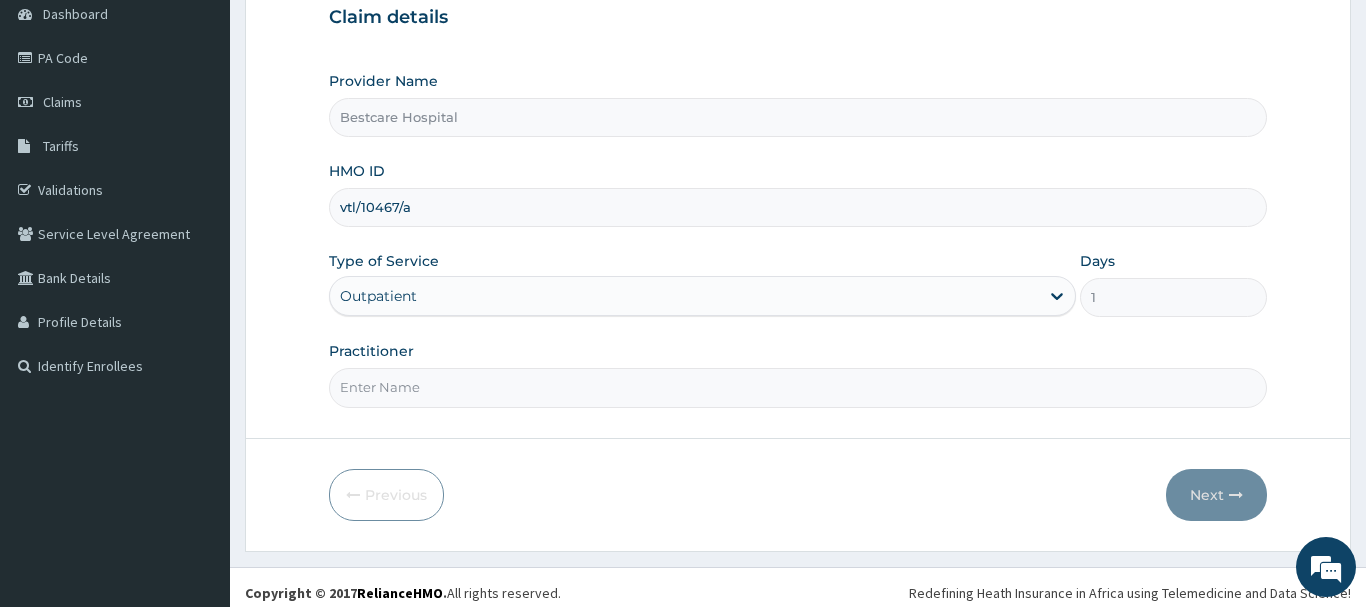 click on "Practitioner" at bounding box center (798, 387) 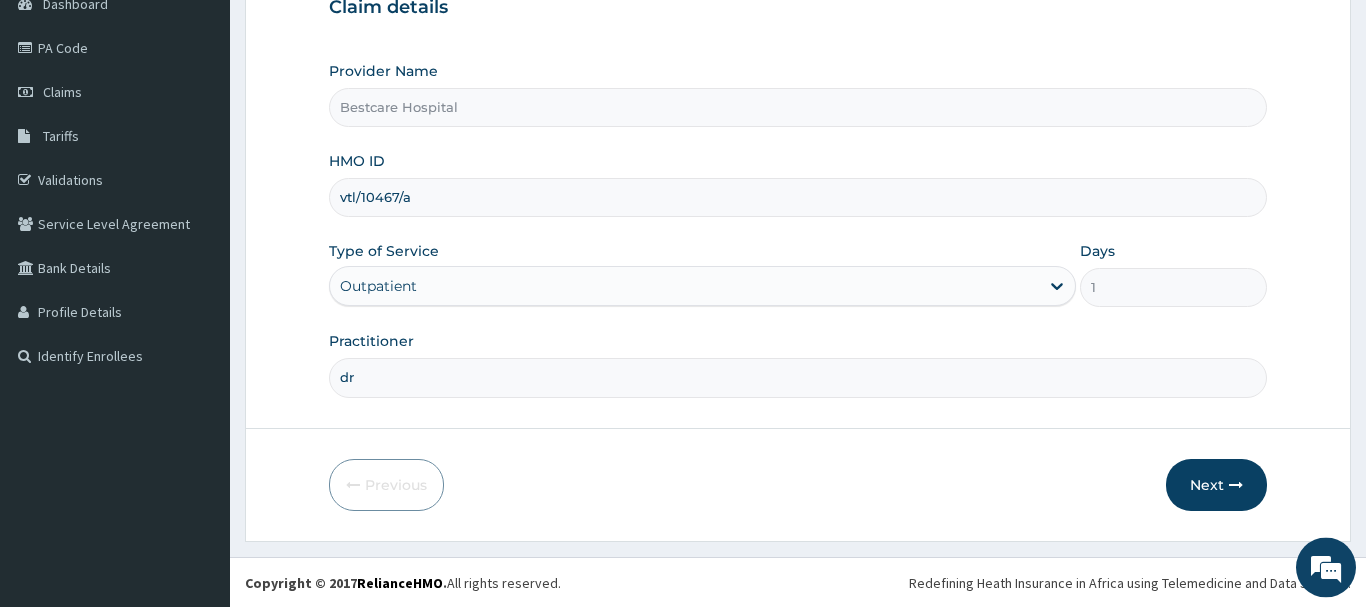 scroll, scrollTop: 215, scrollLeft: 0, axis: vertical 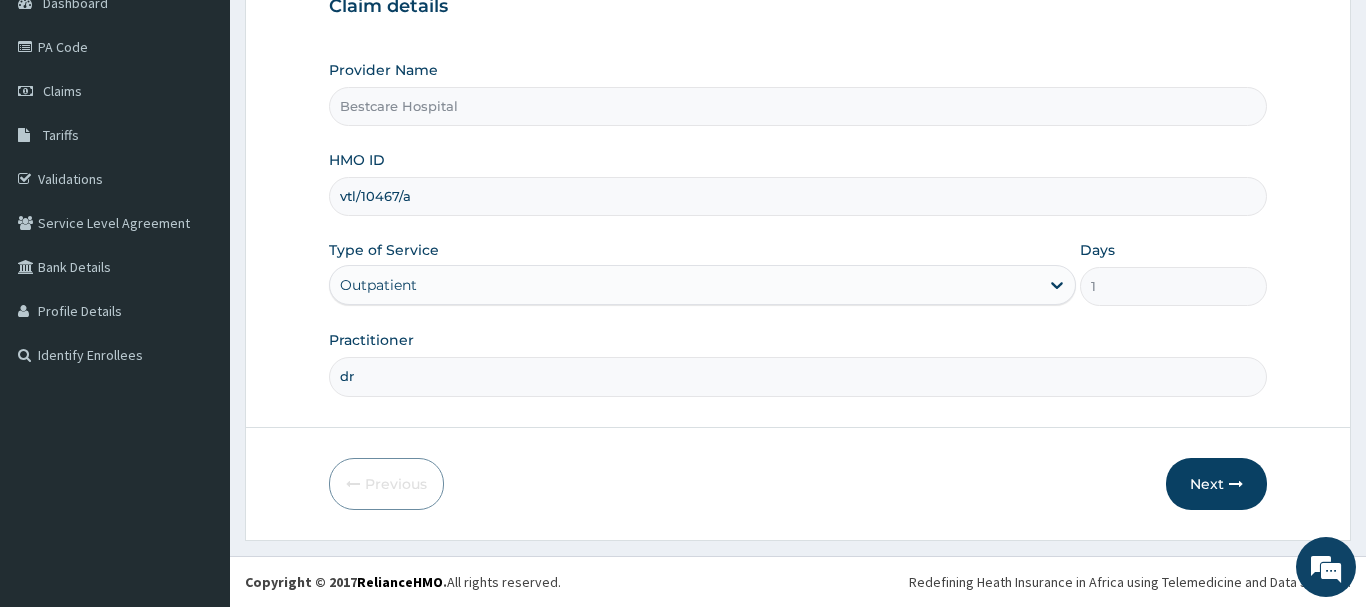 type on "dr" 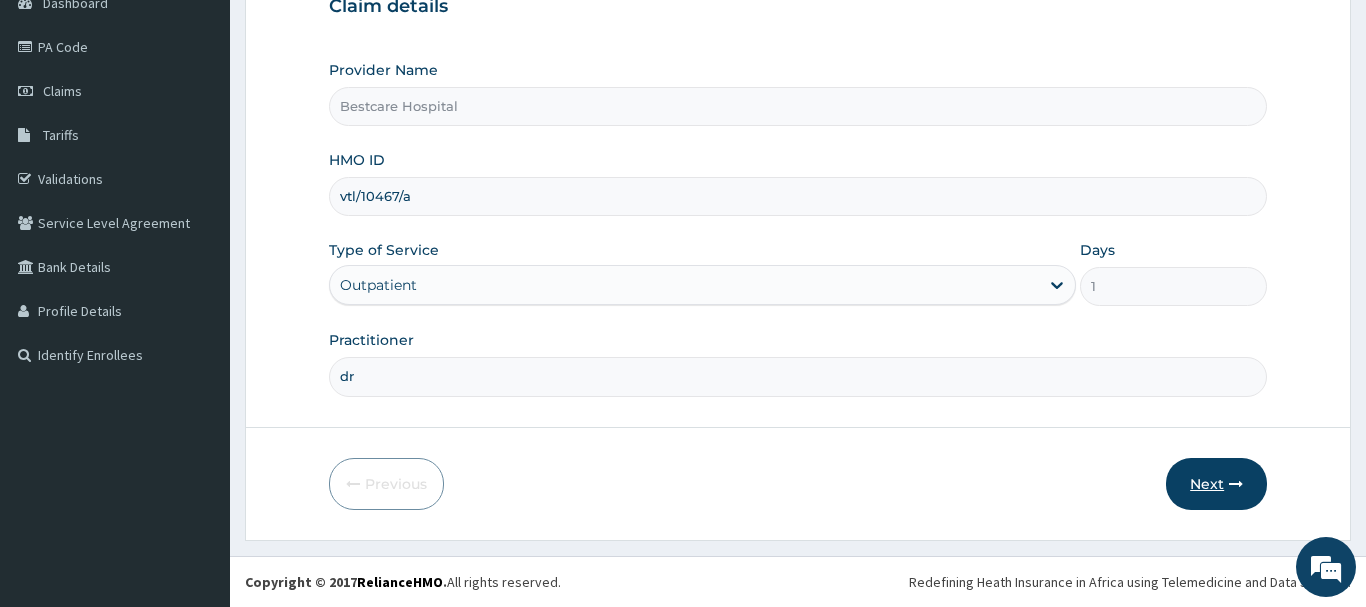 click on "Next" at bounding box center [1216, 484] 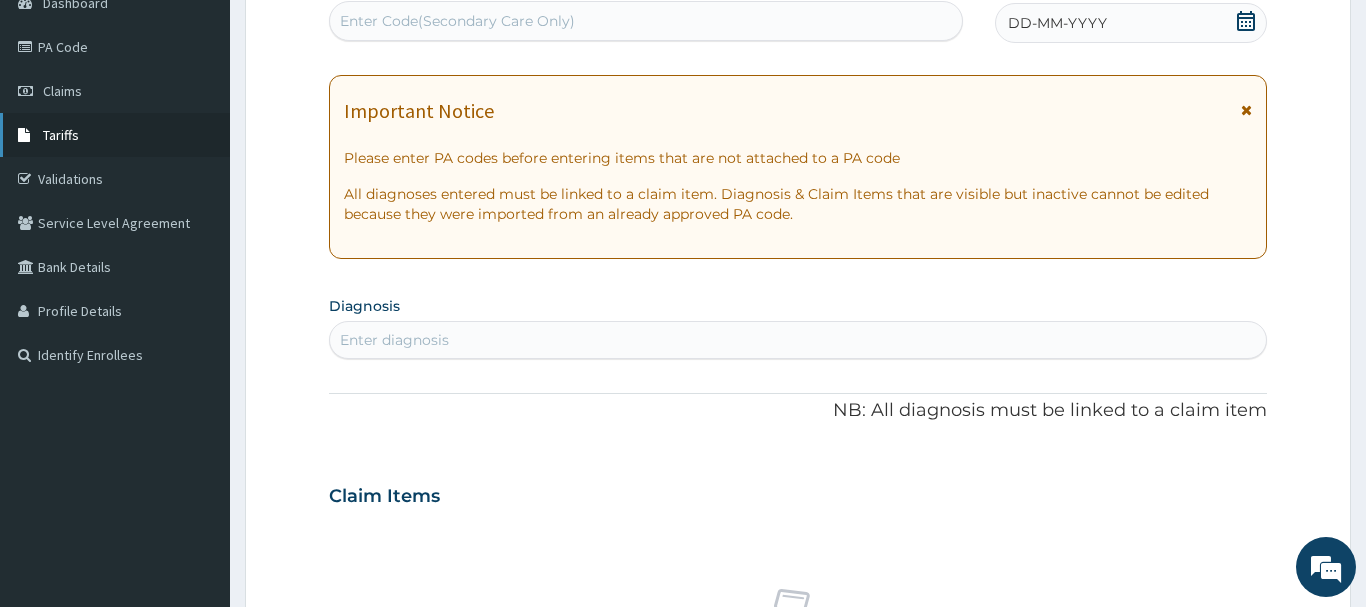 scroll, scrollTop: 0, scrollLeft: 0, axis: both 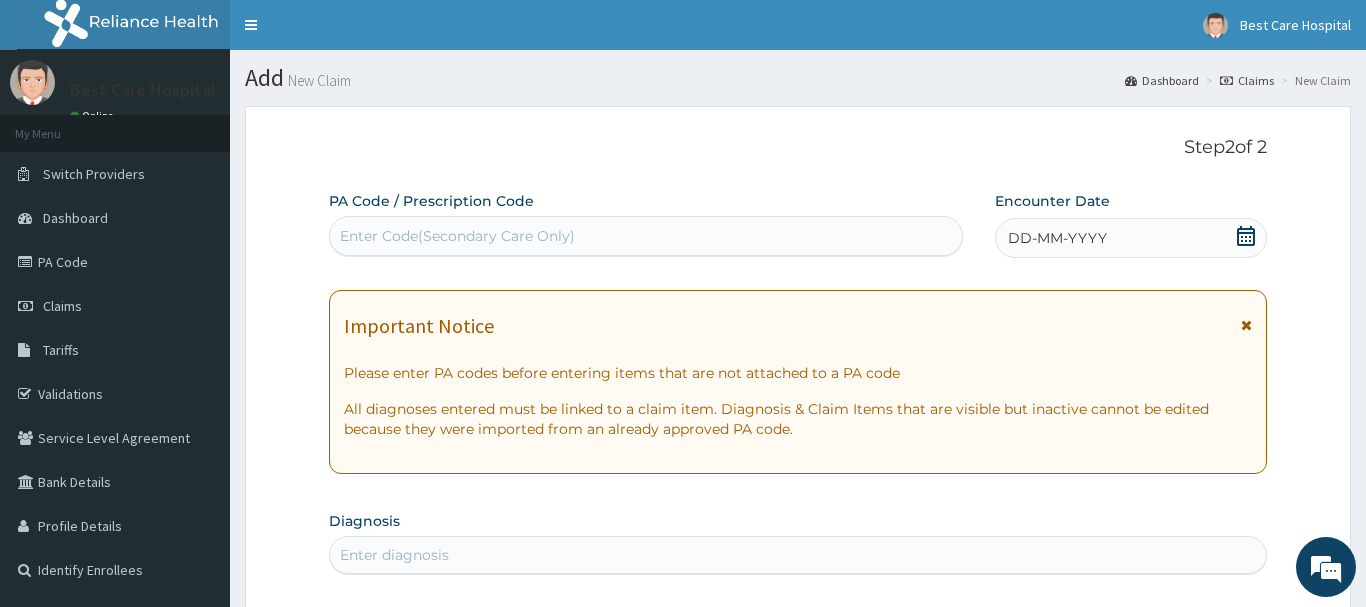 click 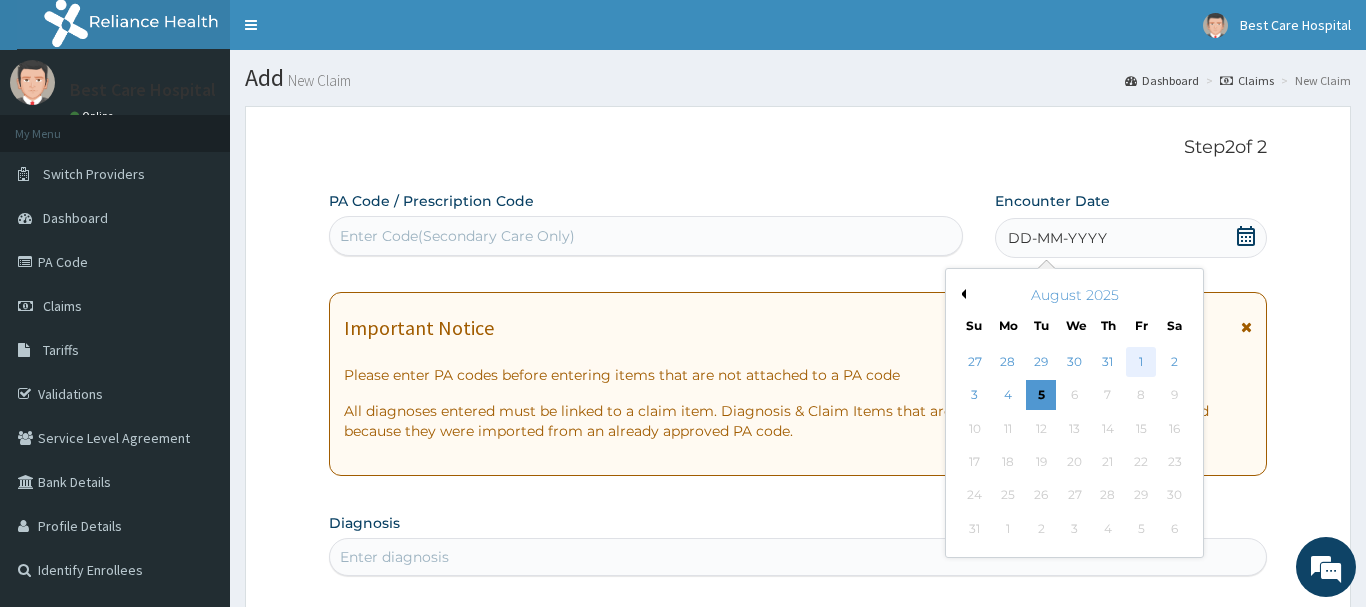 click on "1" at bounding box center (1141, 362) 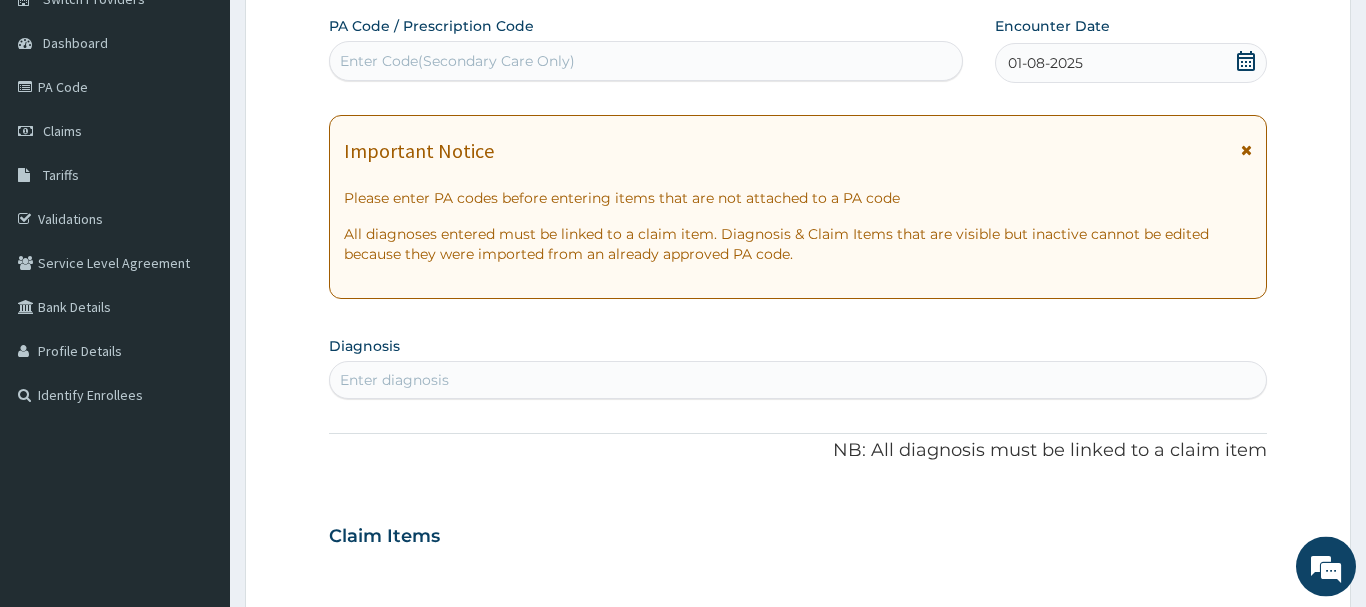 scroll, scrollTop: 204, scrollLeft: 0, axis: vertical 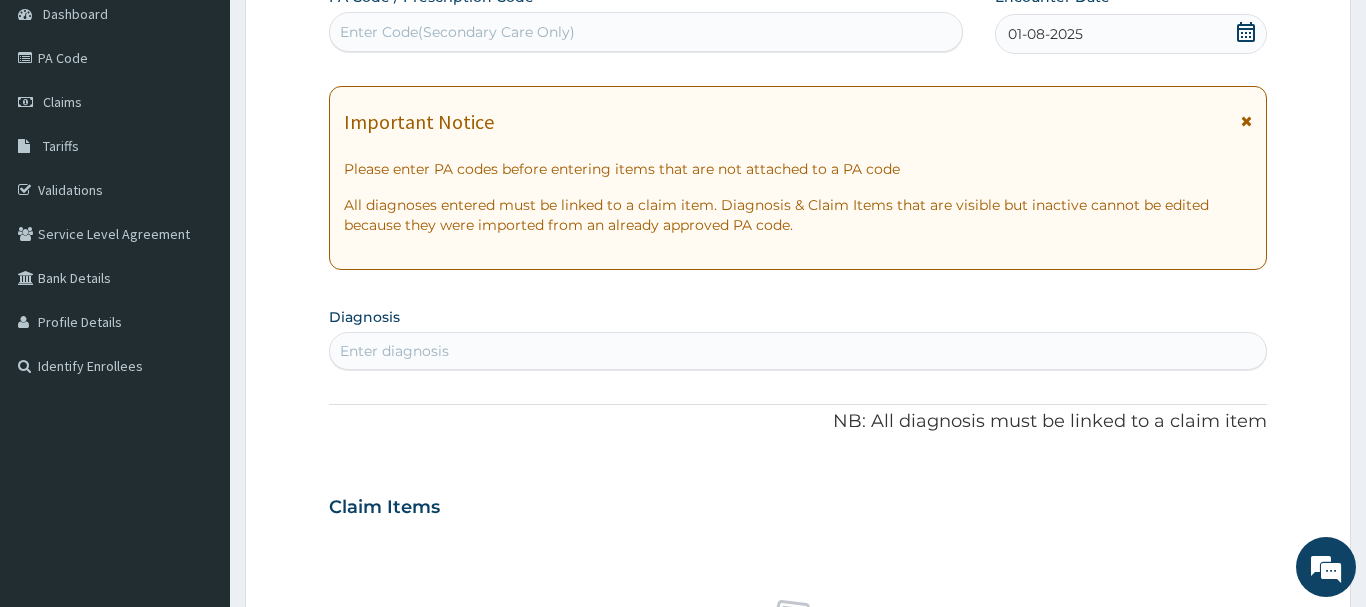 click on "Enter diagnosis" at bounding box center (394, 351) 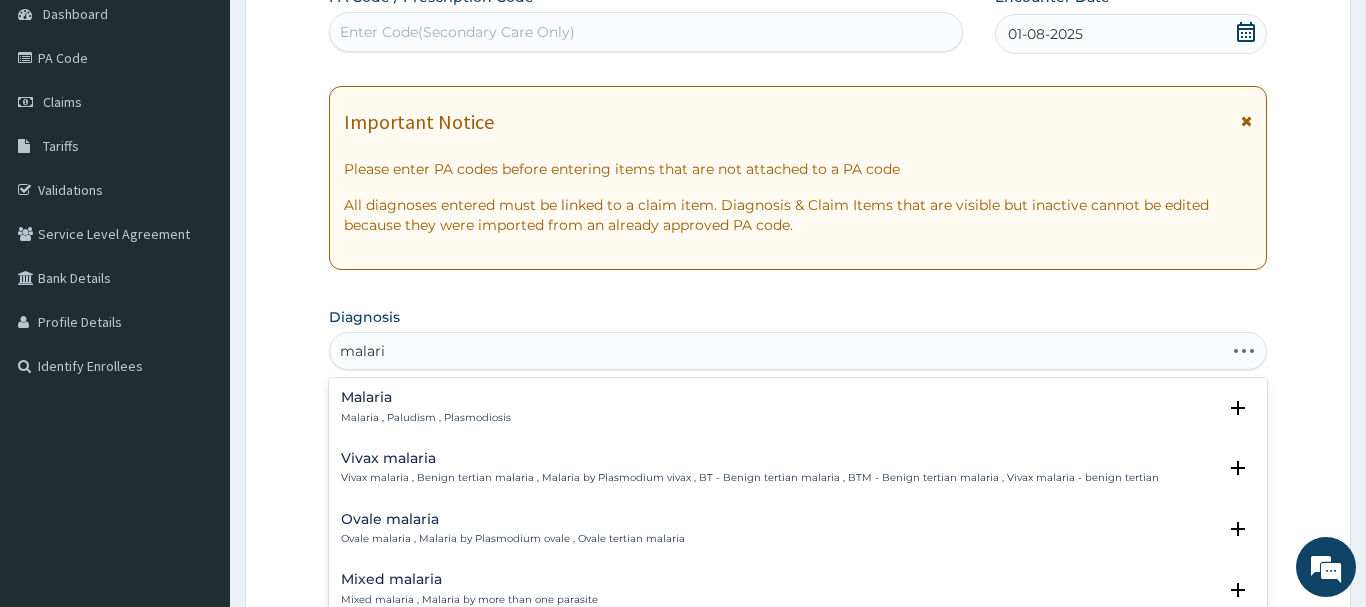 type on "malaria" 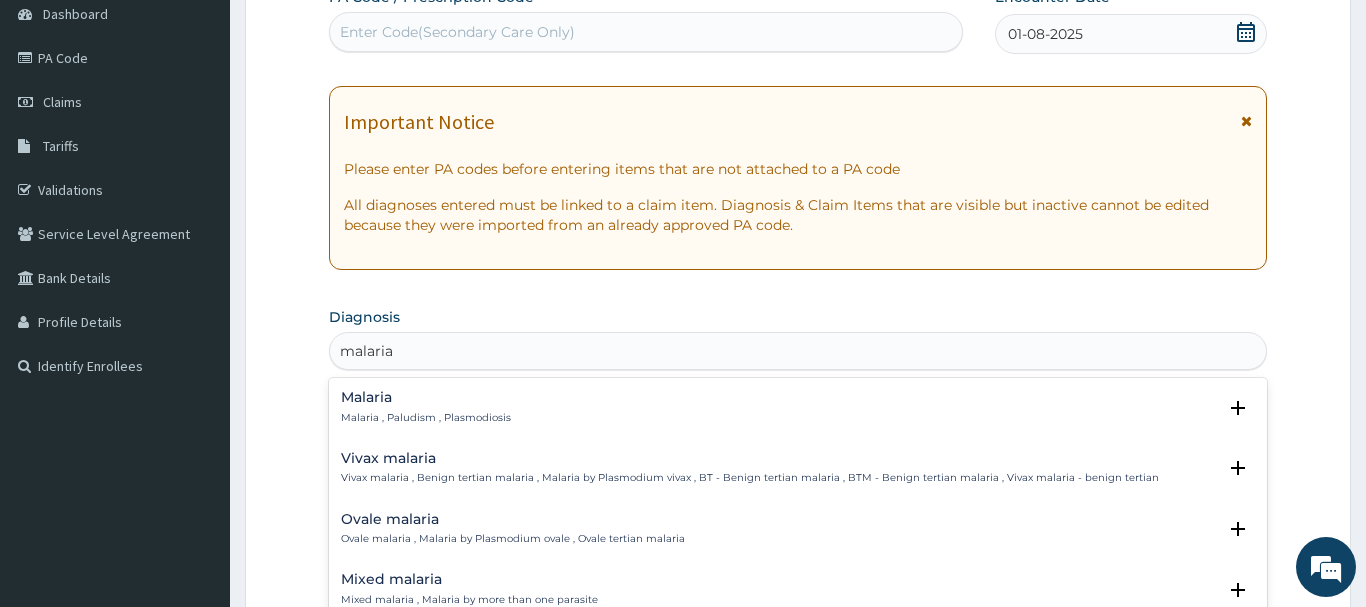 click on "Malaria" at bounding box center (426, 397) 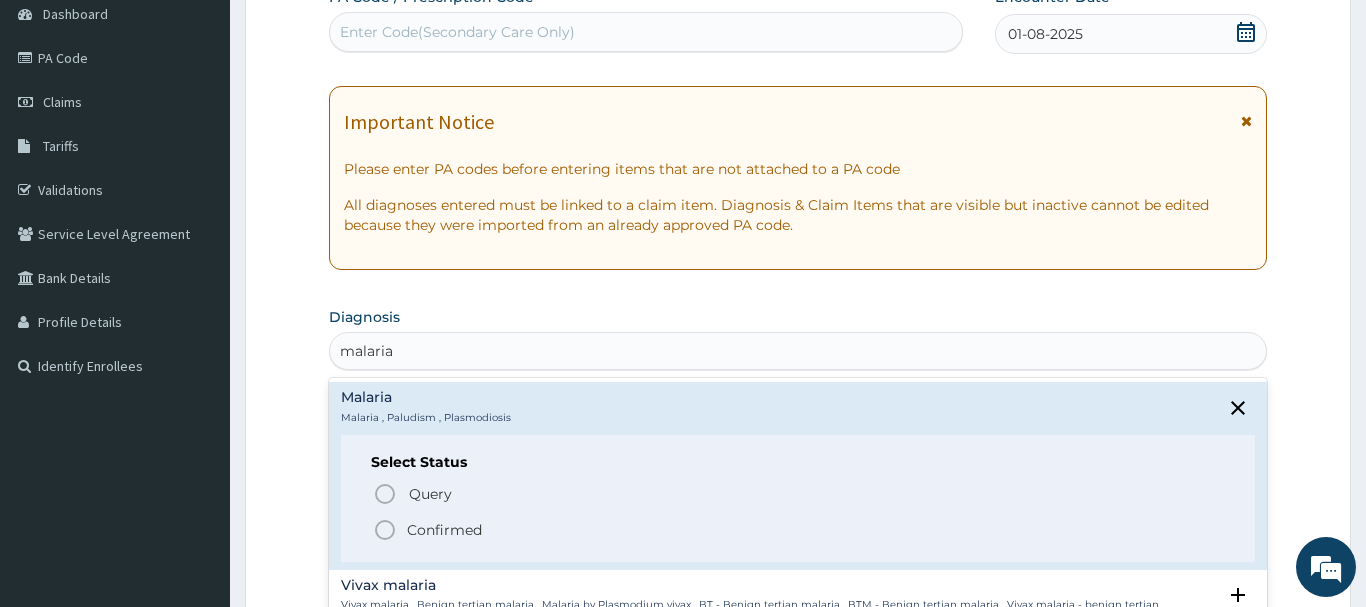 click 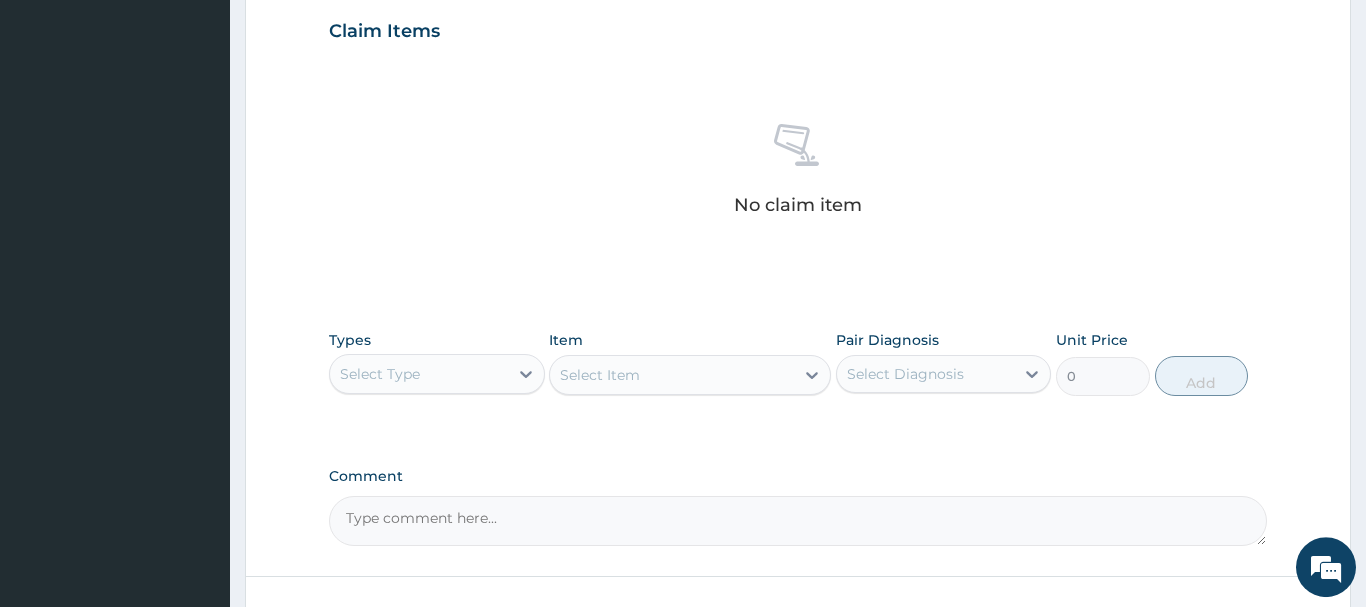 scroll, scrollTop: 714, scrollLeft: 0, axis: vertical 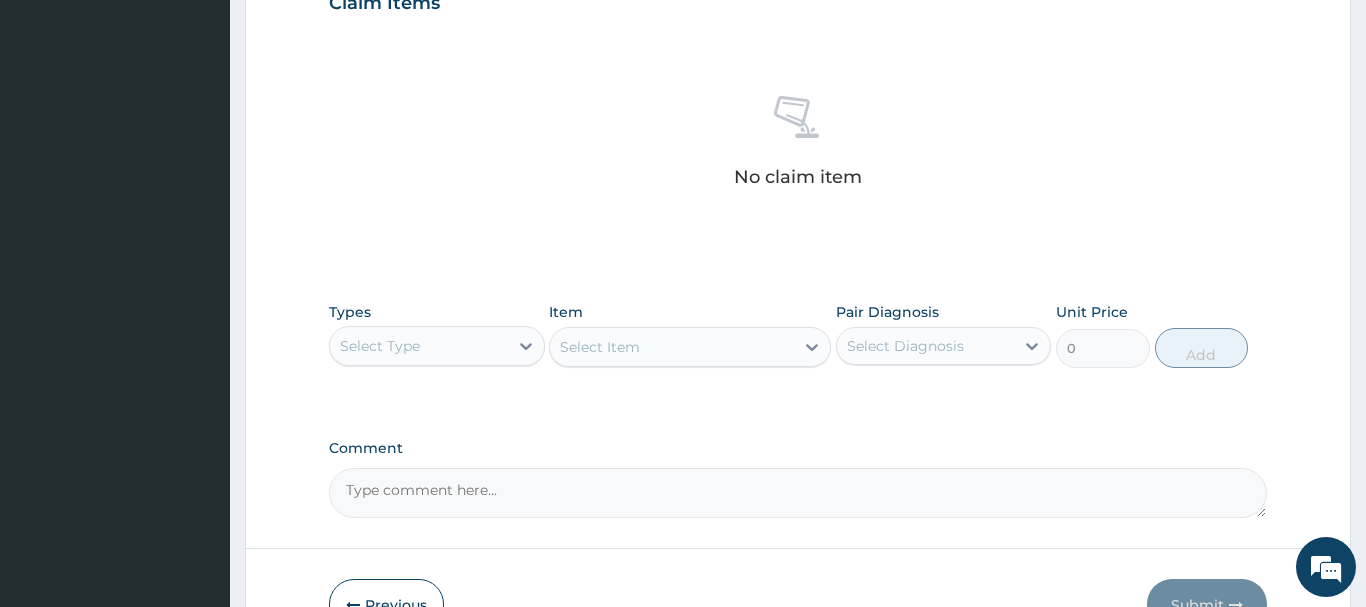 click on "Select Type" at bounding box center [419, 346] 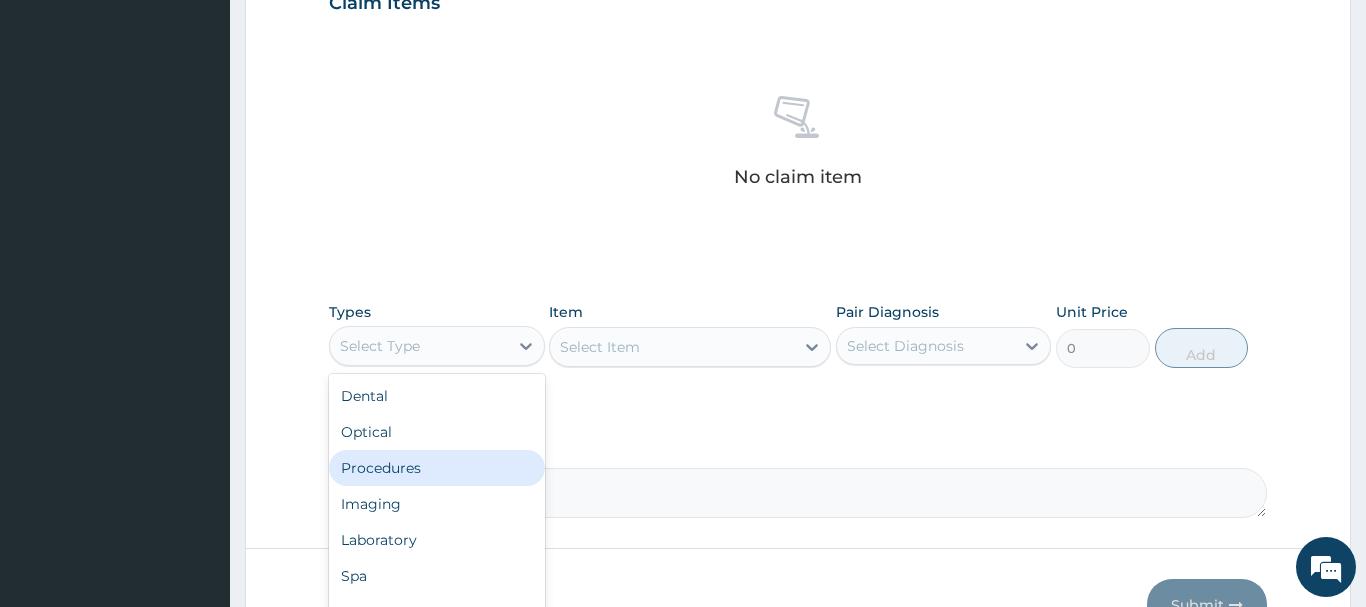 click on "Procedures" at bounding box center [437, 468] 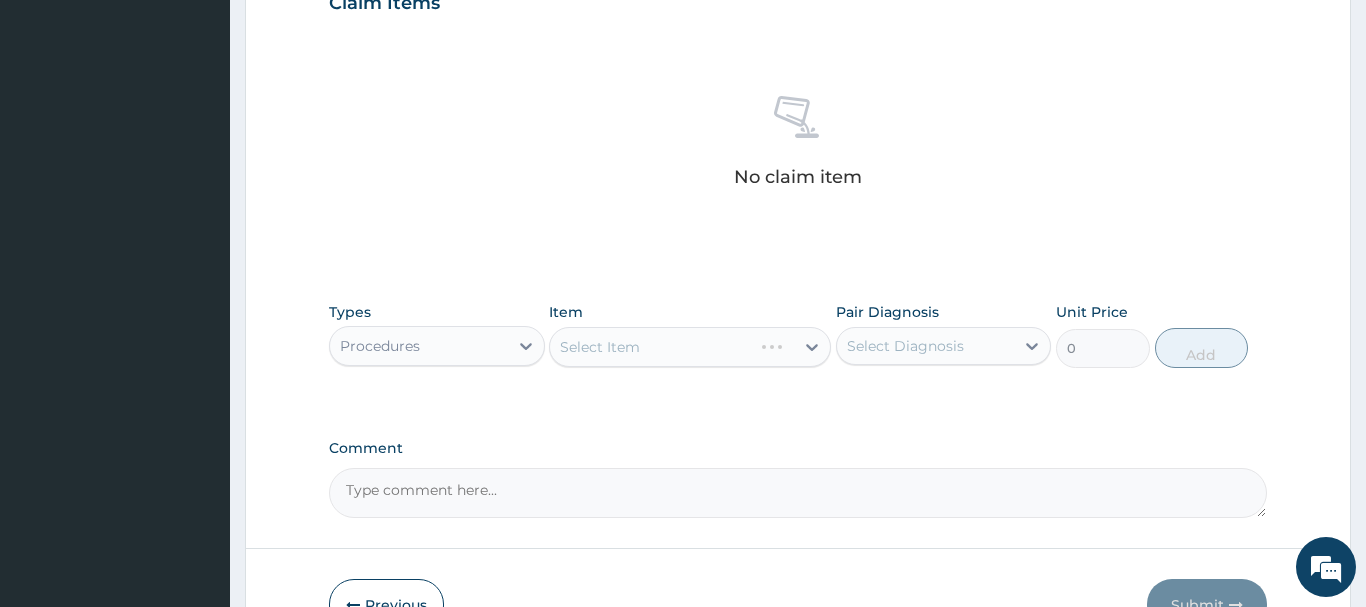 click on "Select Item" at bounding box center [690, 347] 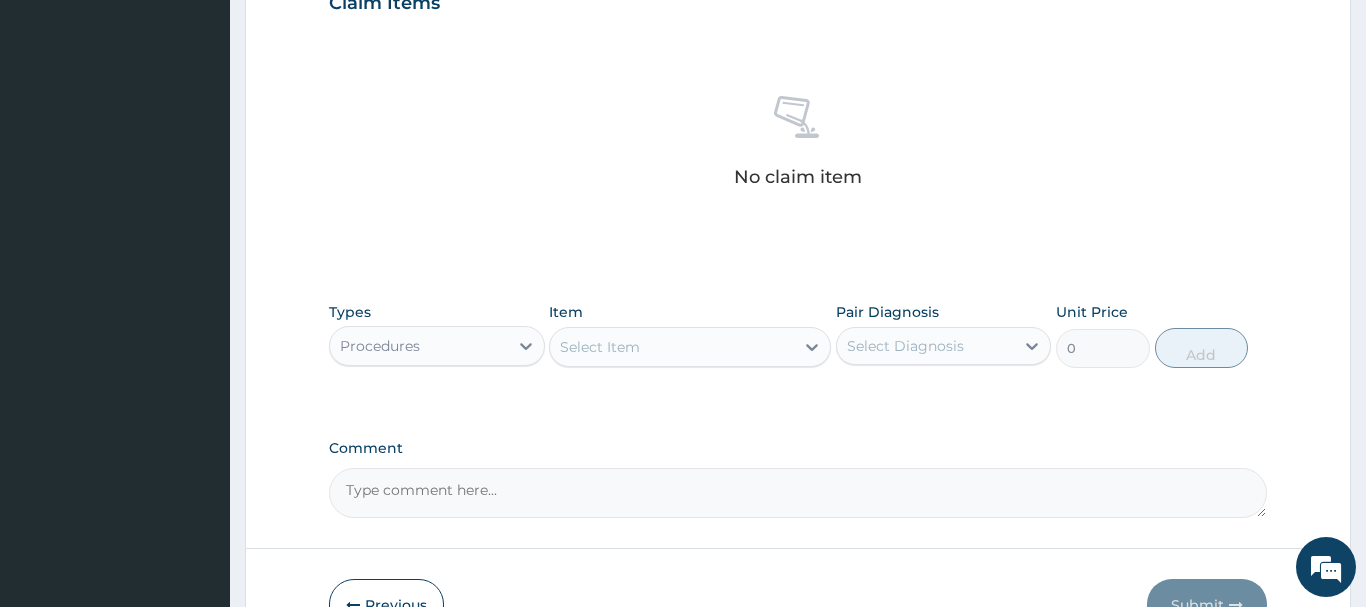 click on "Select Item" at bounding box center (690, 347) 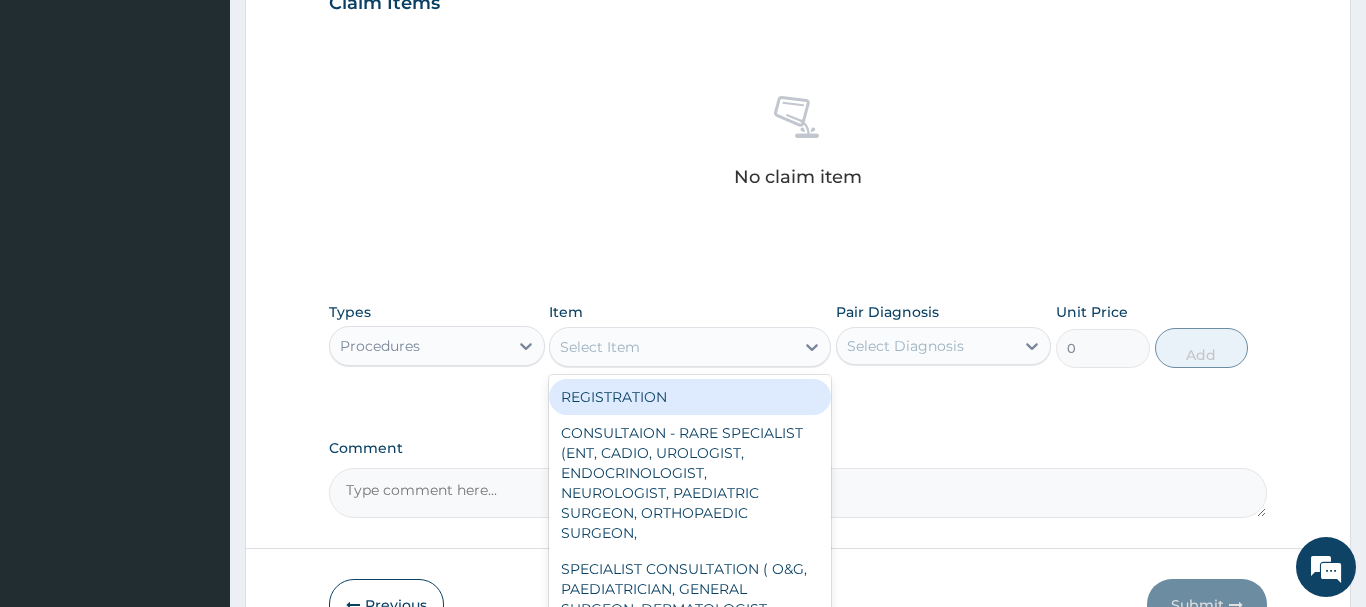 click on "Select Item" at bounding box center (672, 347) 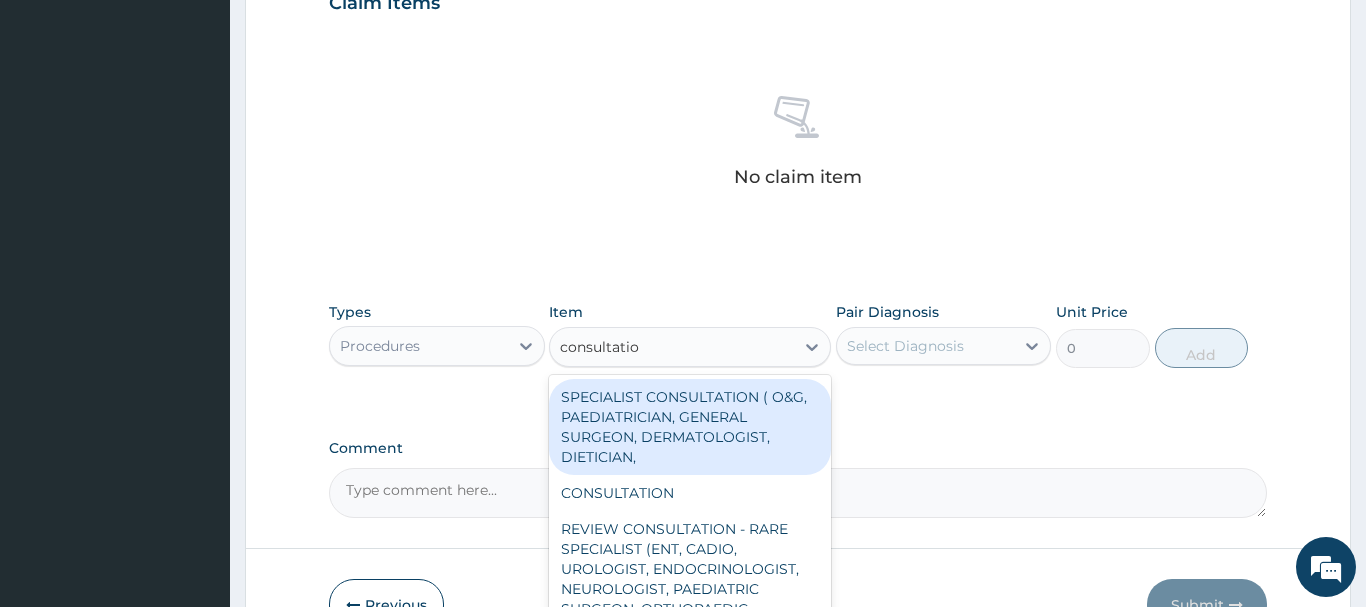 type on "consultation" 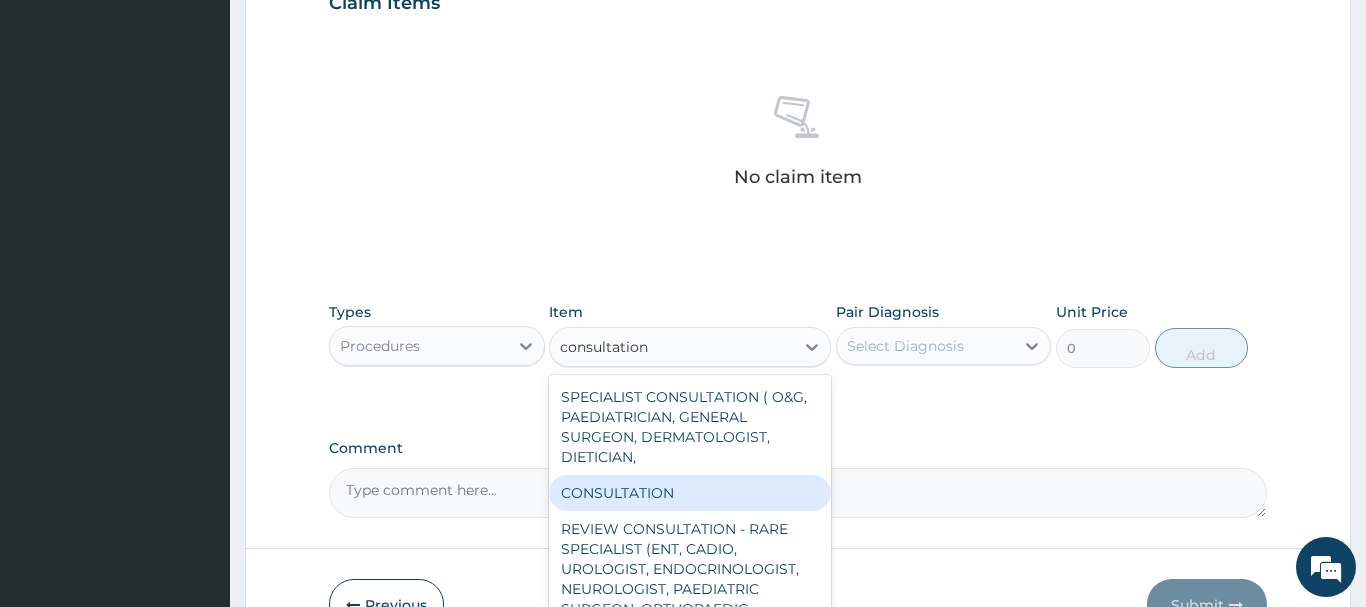 click on "CONSULTATION" at bounding box center [690, 493] 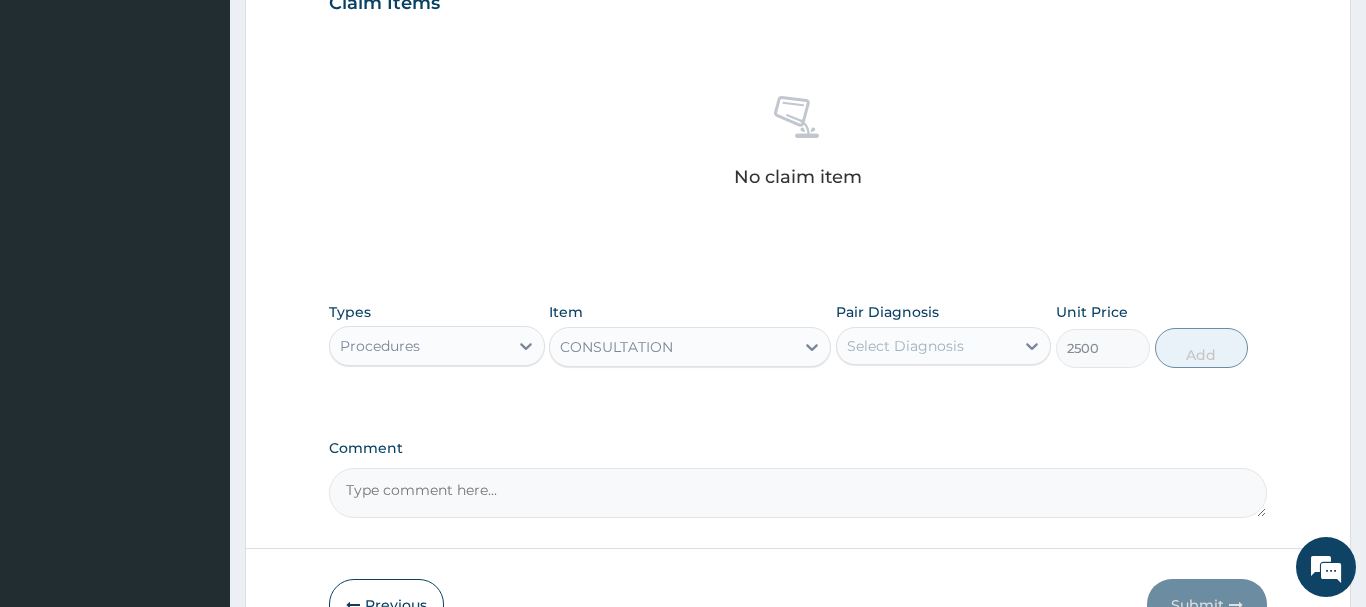 click on "Select Diagnosis" at bounding box center (905, 346) 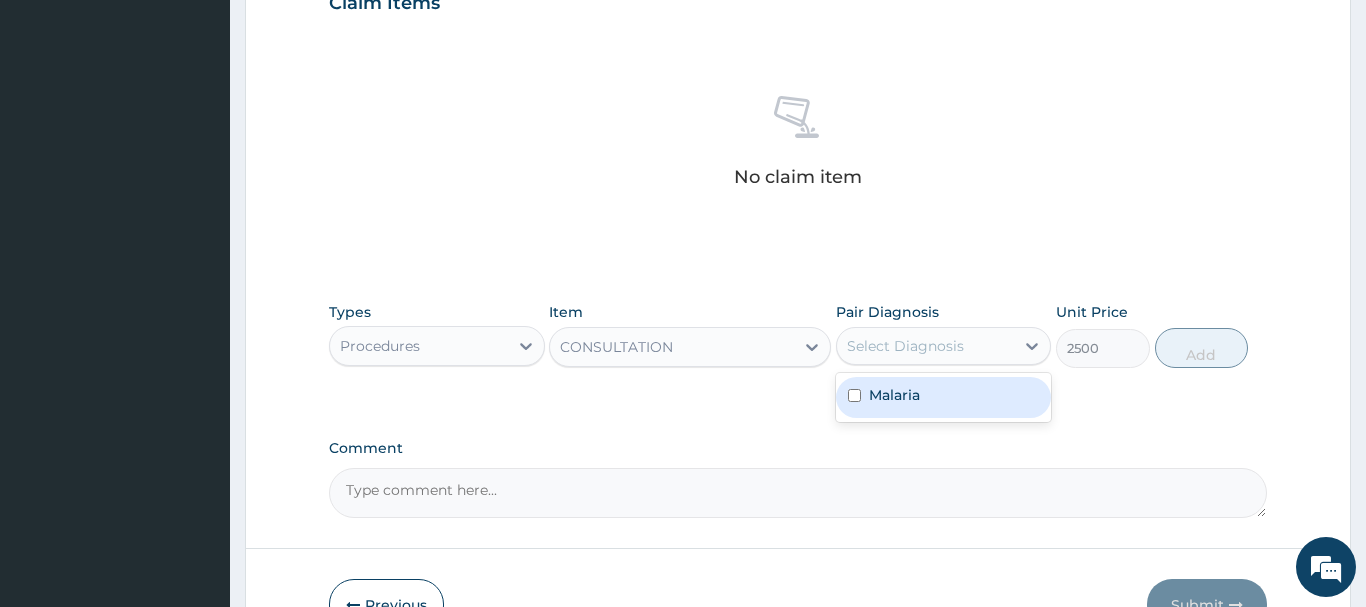 drag, startPoint x: 913, startPoint y: 400, endPoint x: 1035, endPoint y: 380, distance: 123.62848 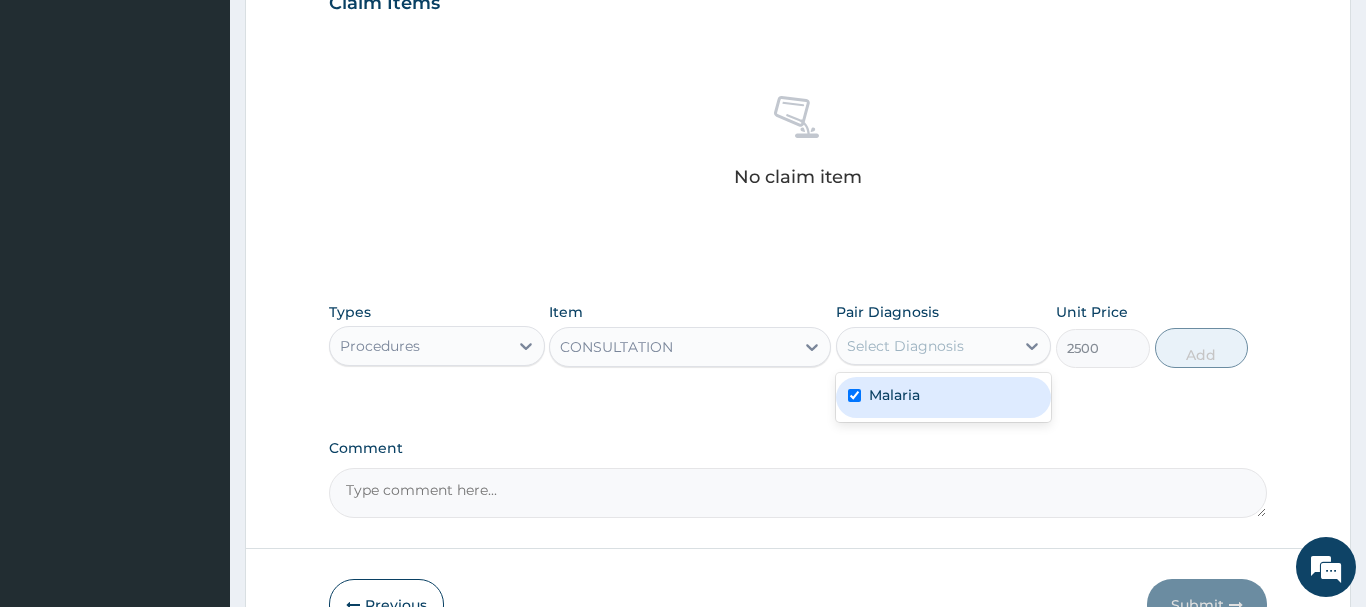 checkbox on "true" 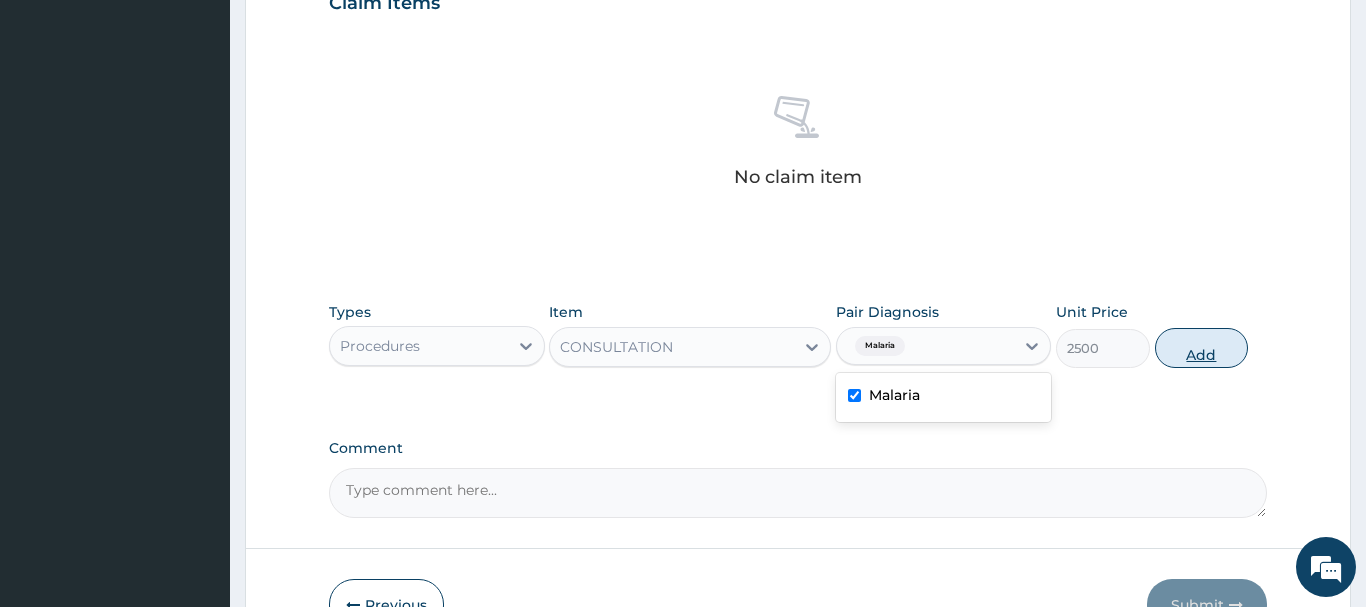 click on "Add" at bounding box center [1202, 348] 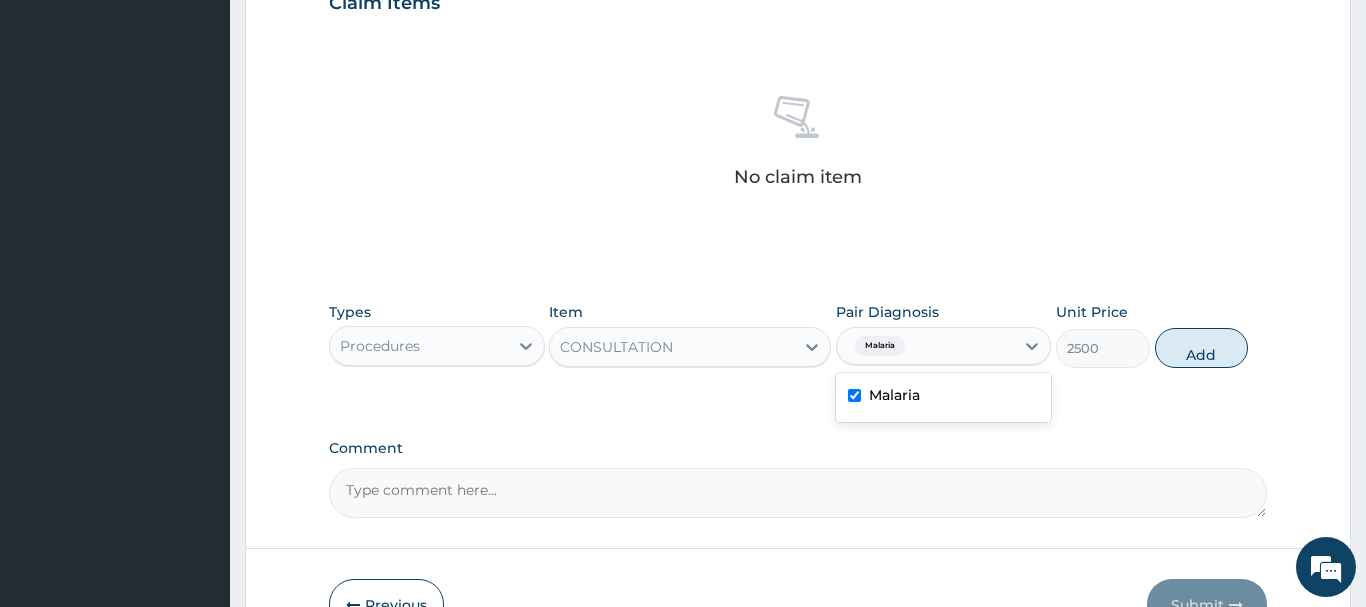 type on "0" 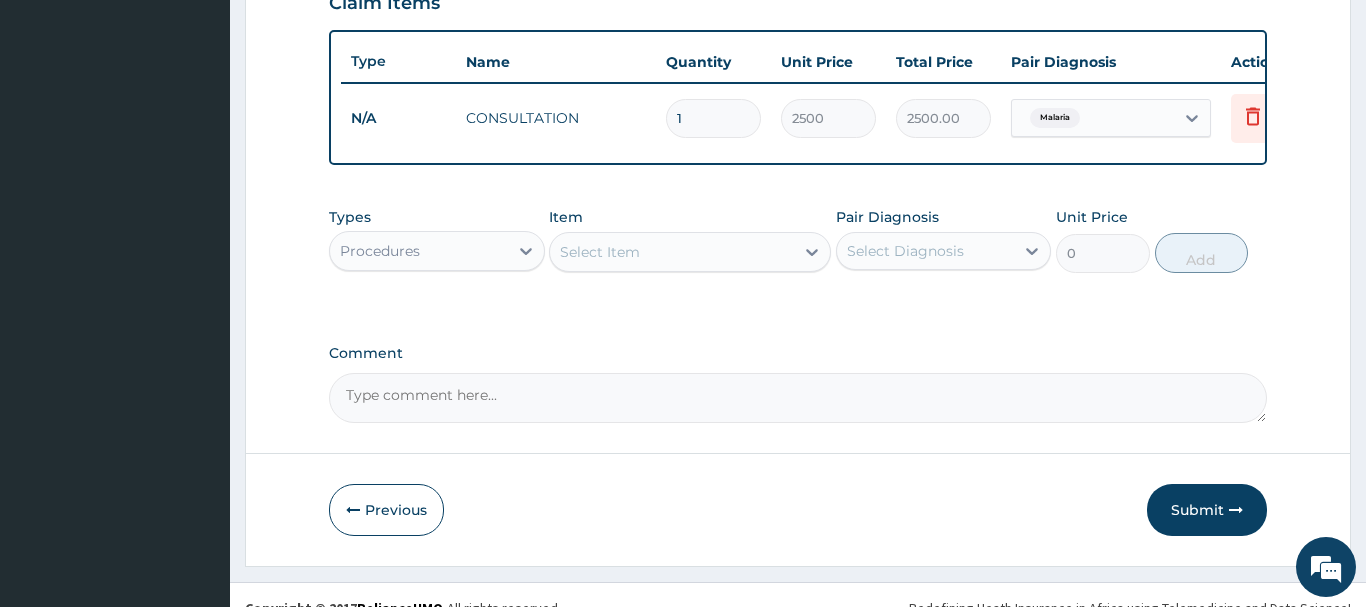 scroll, scrollTop: 740, scrollLeft: 0, axis: vertical 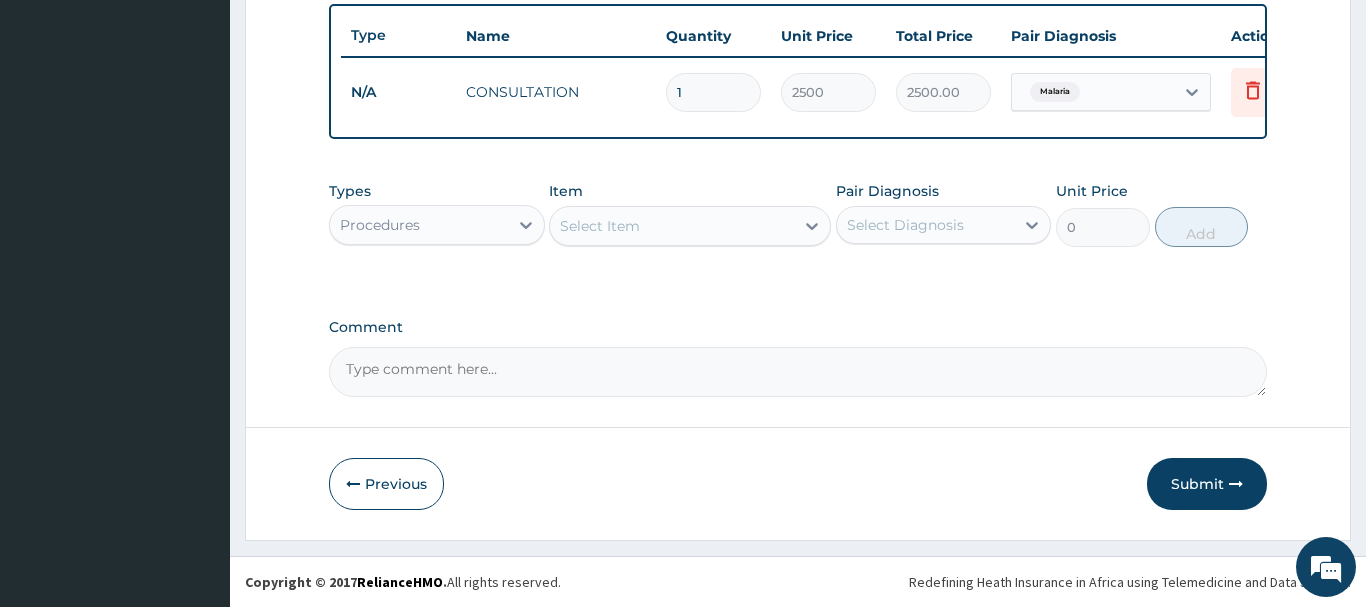 click on "Procedures" at bounding box center [419, 225] 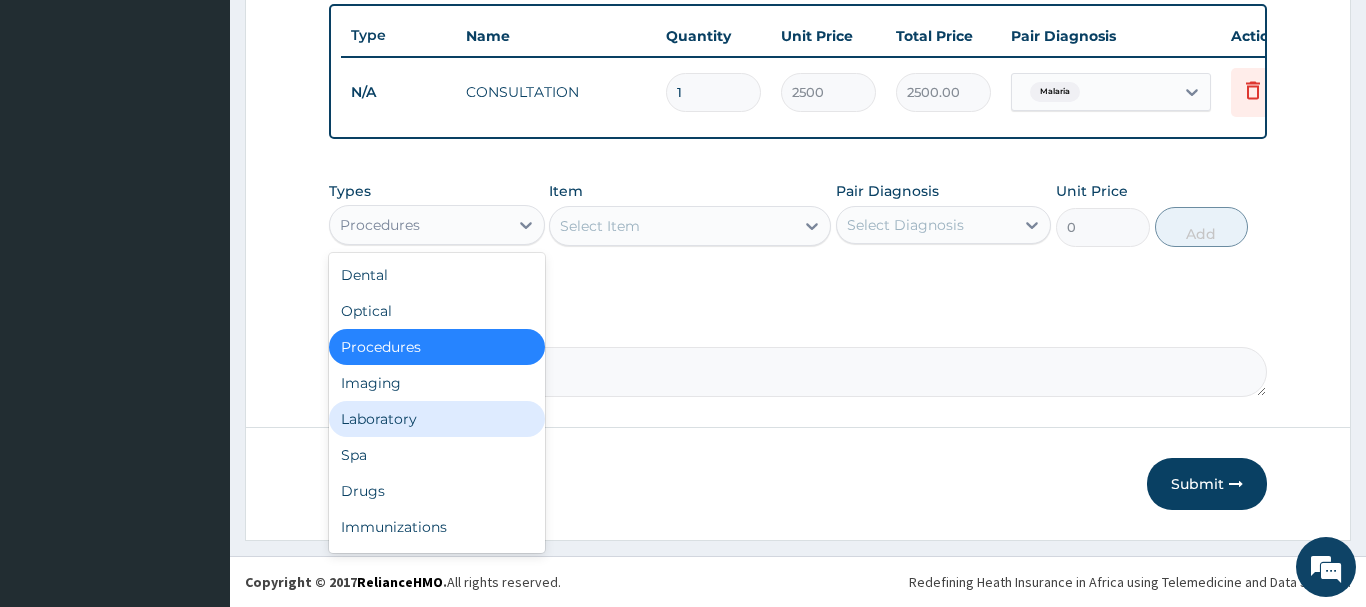 click on "Laboratory" at bounding box center (437, 419) 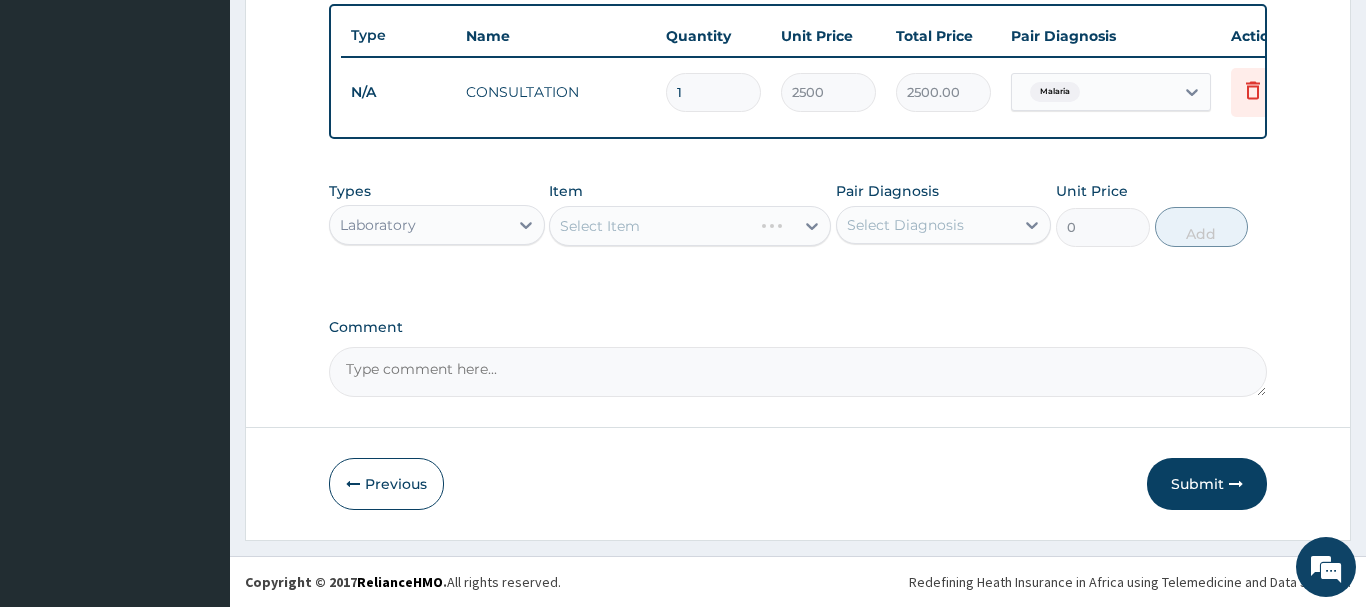click on "Select Item" at bounding box center [690, 226] 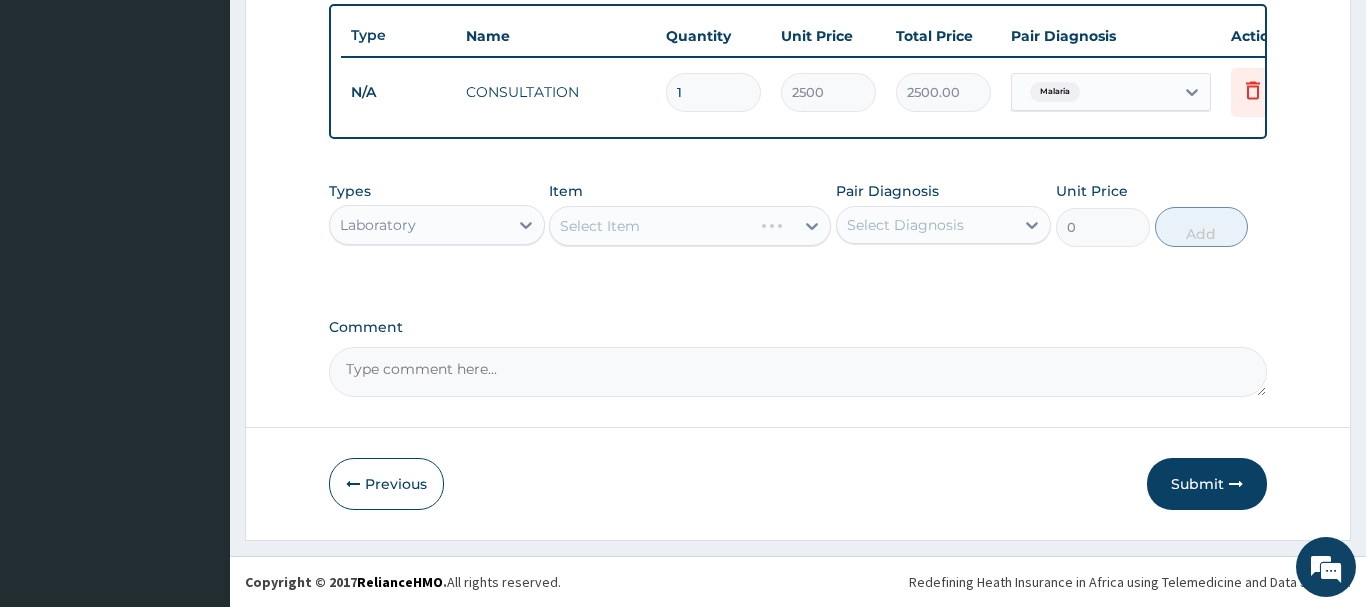 click on "Select Item" at bounding box center [690, 226] 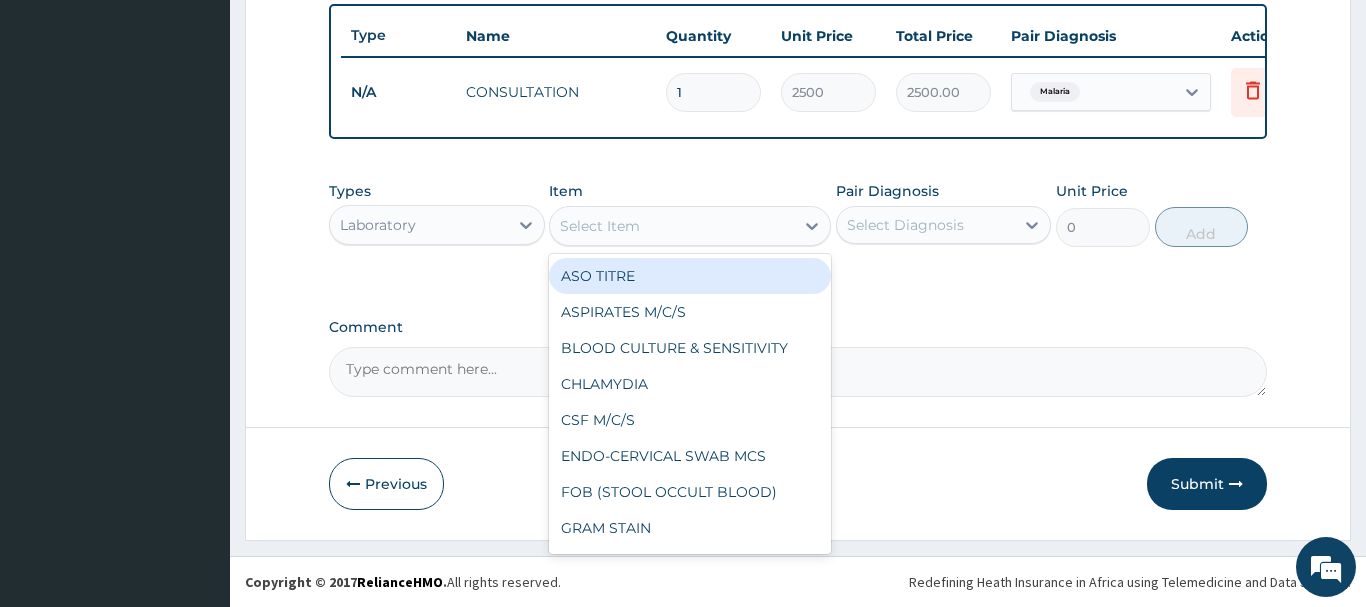 click on "Select Item" at bounding box center [672, 226] 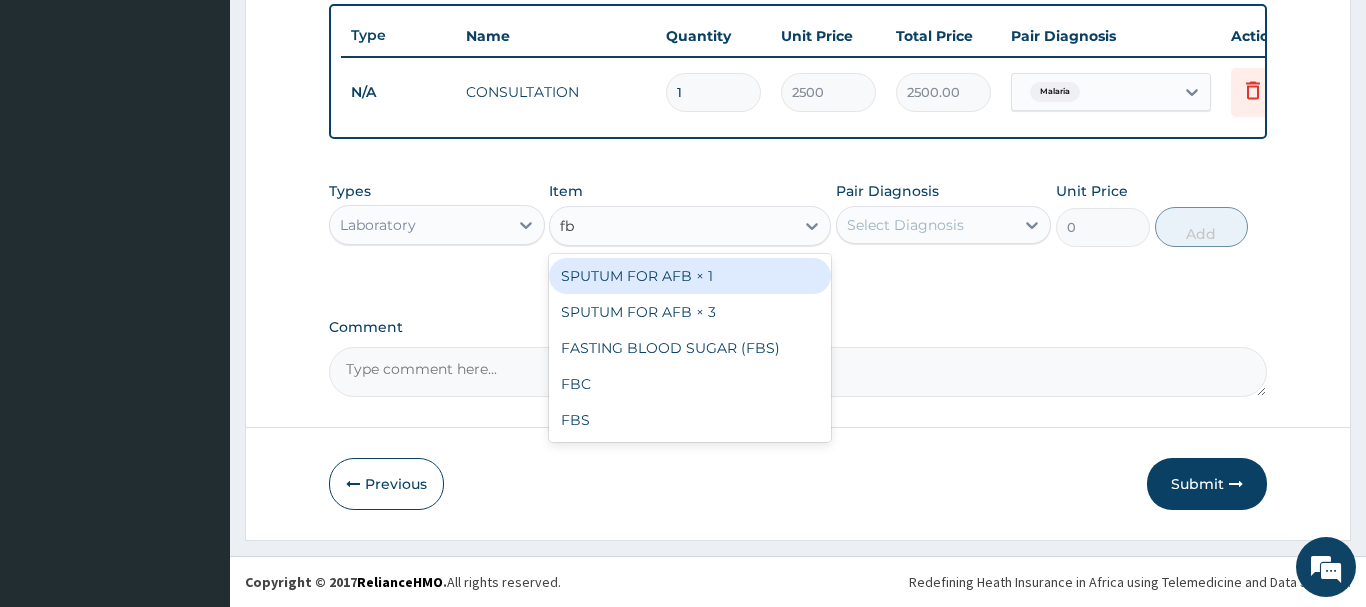 type on "fbc" 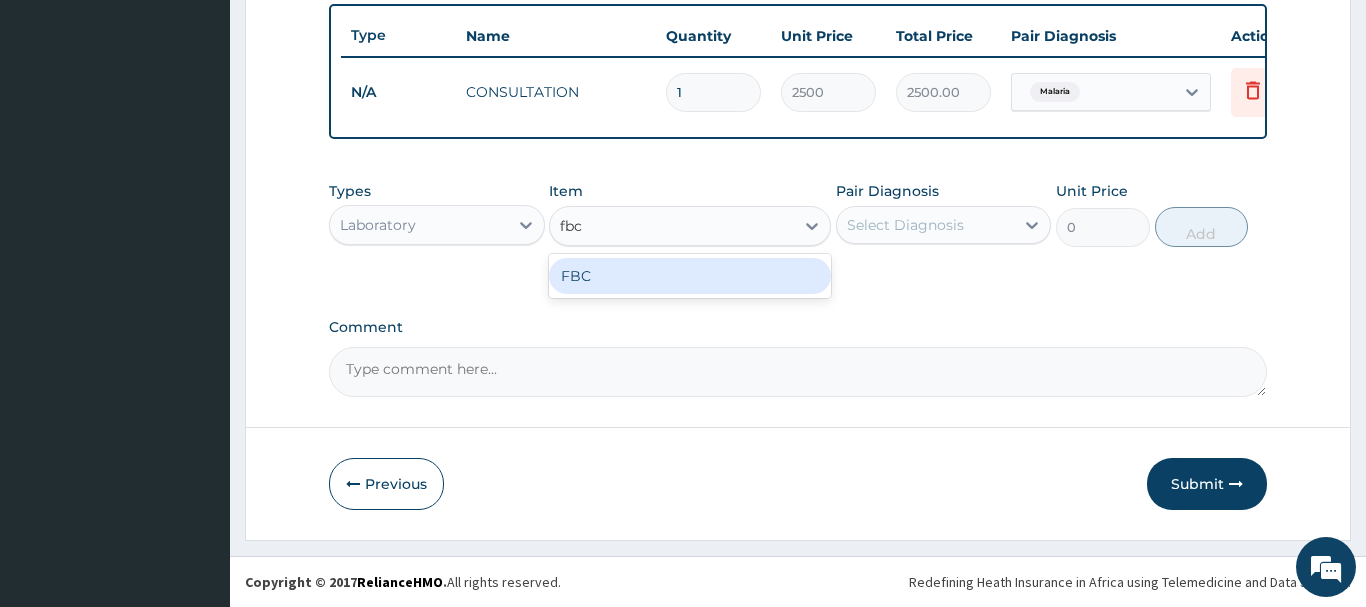 click on "FBC" at bounding box center (690, 276) 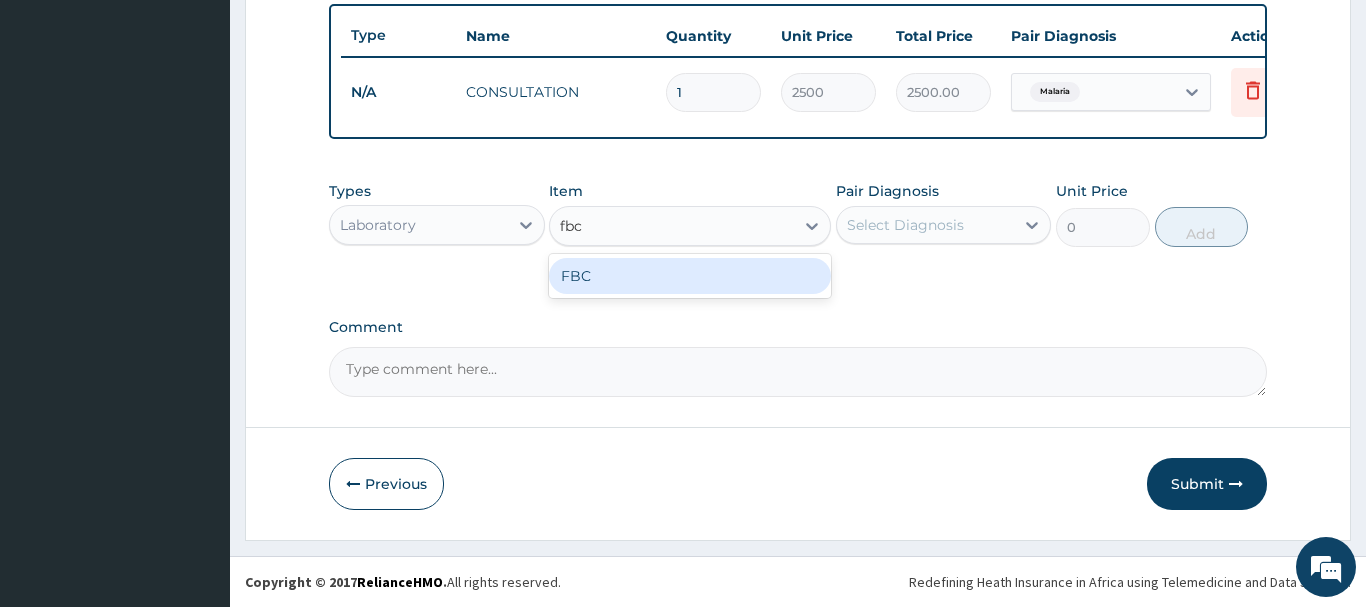 type 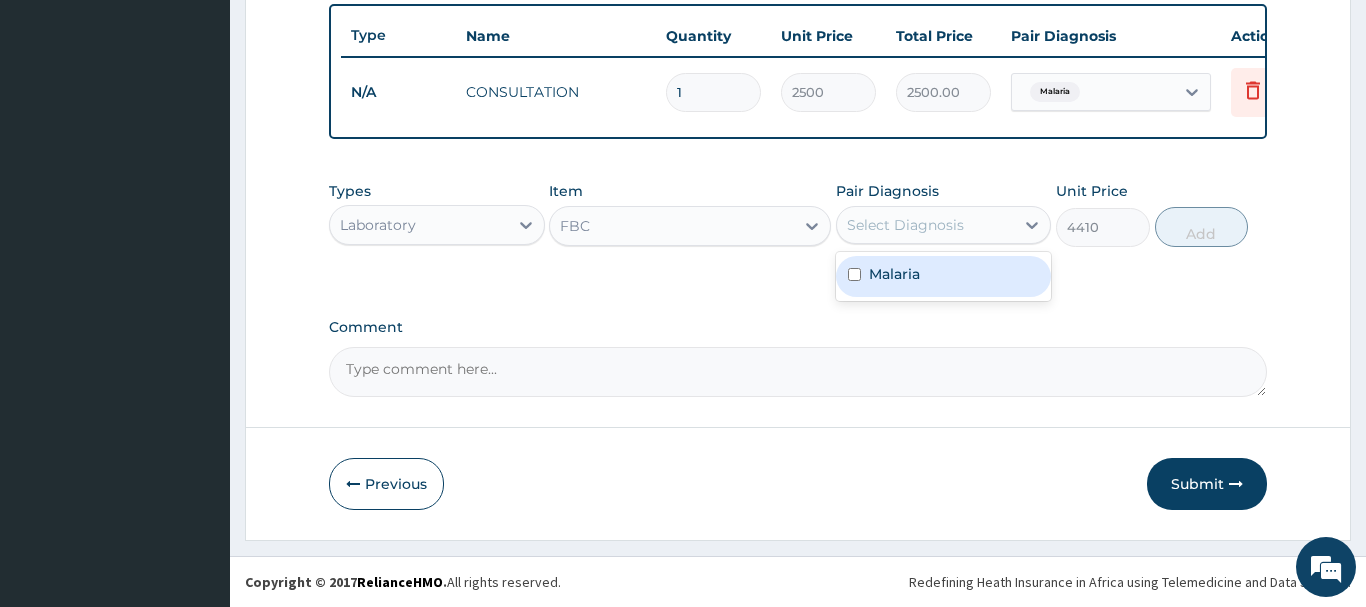 click on "Select Diagnosis" at bounding box center [926, 225] 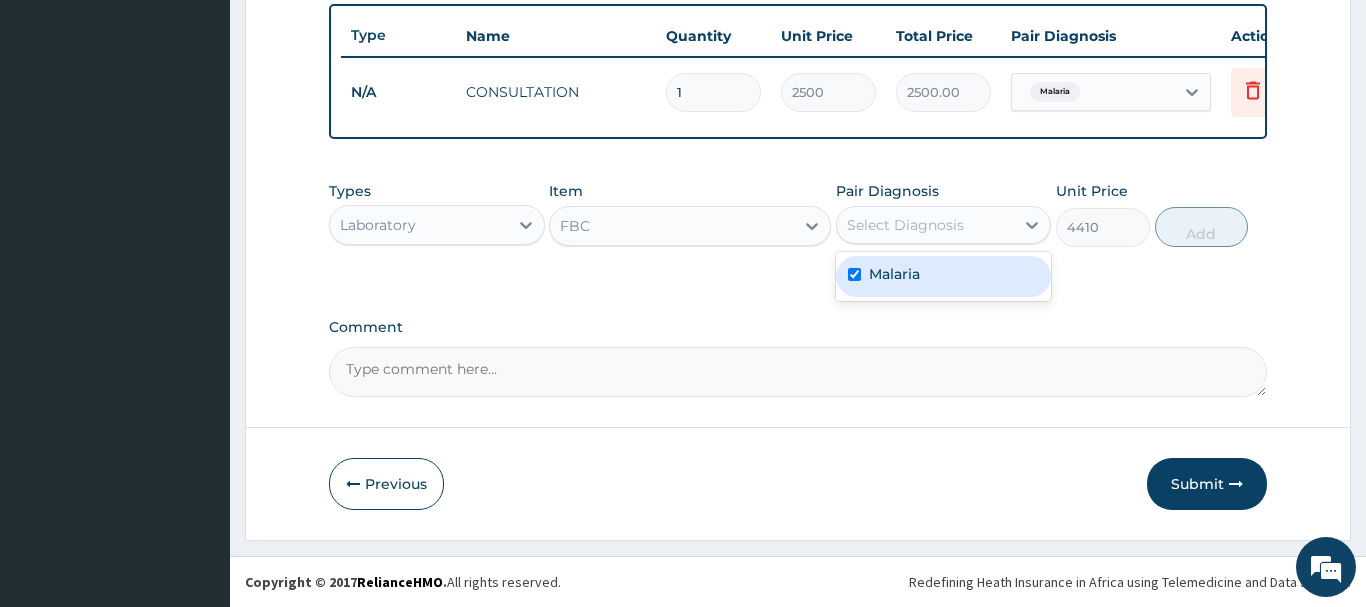 checkbox on "true" 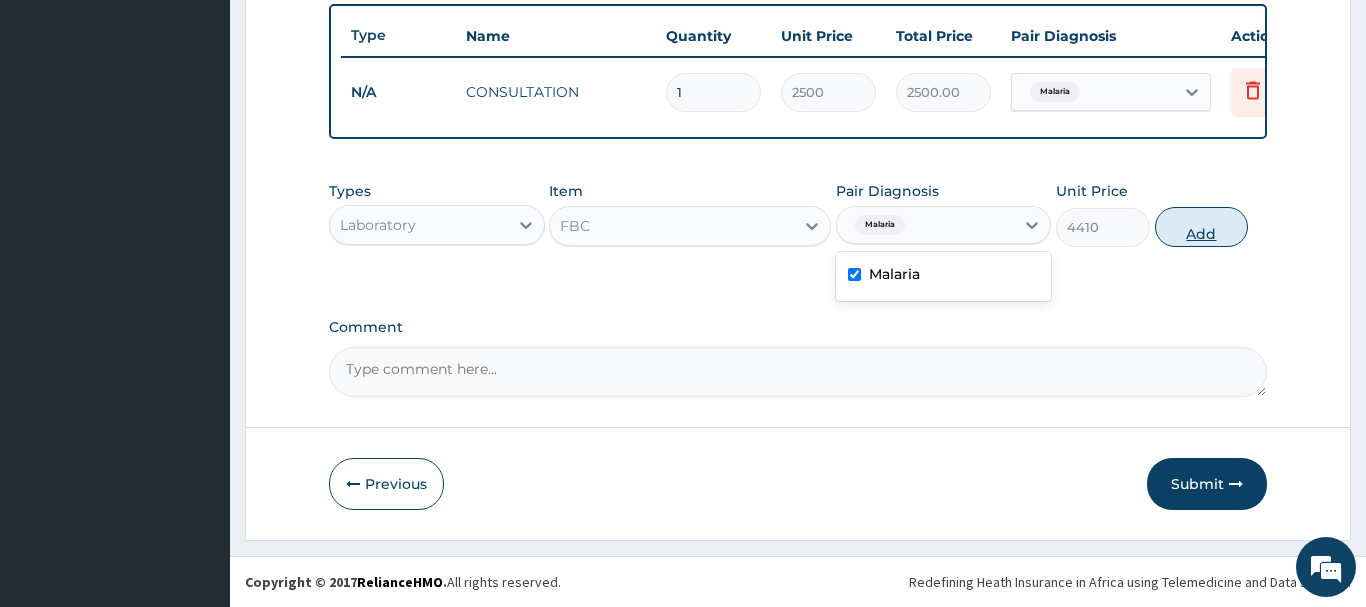 click on "Add" at bounding box center [1202, 227] 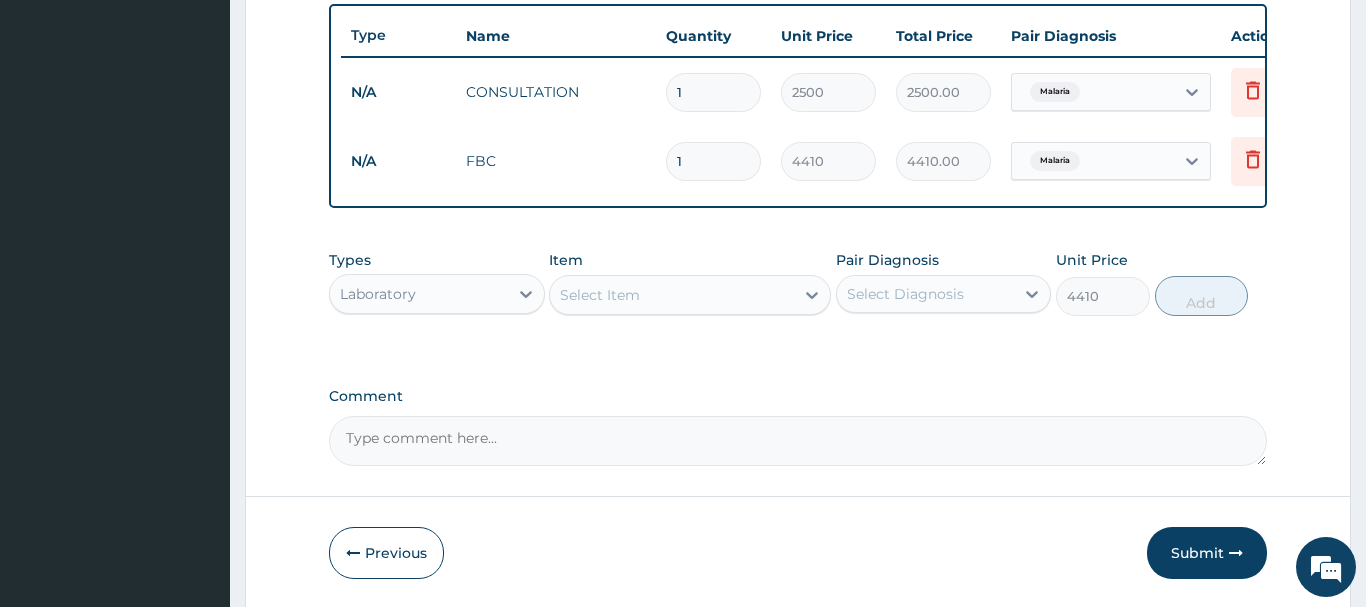 type on "0" 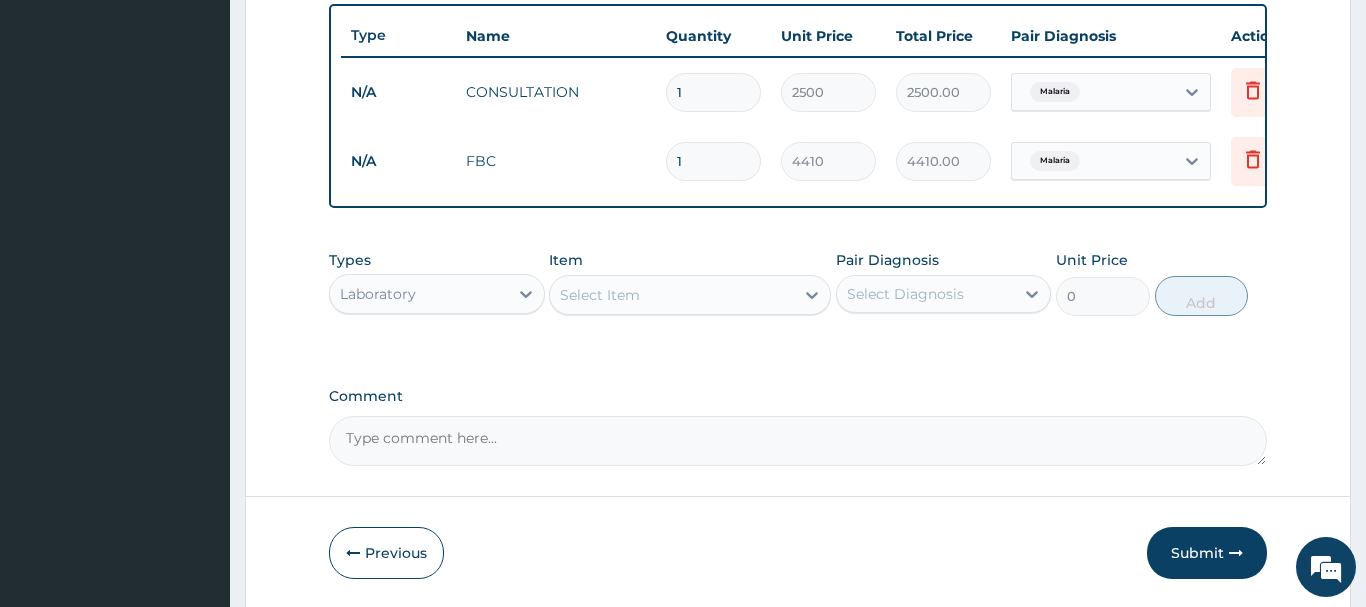 click on "Select Item" at bounding box center [672, 295] 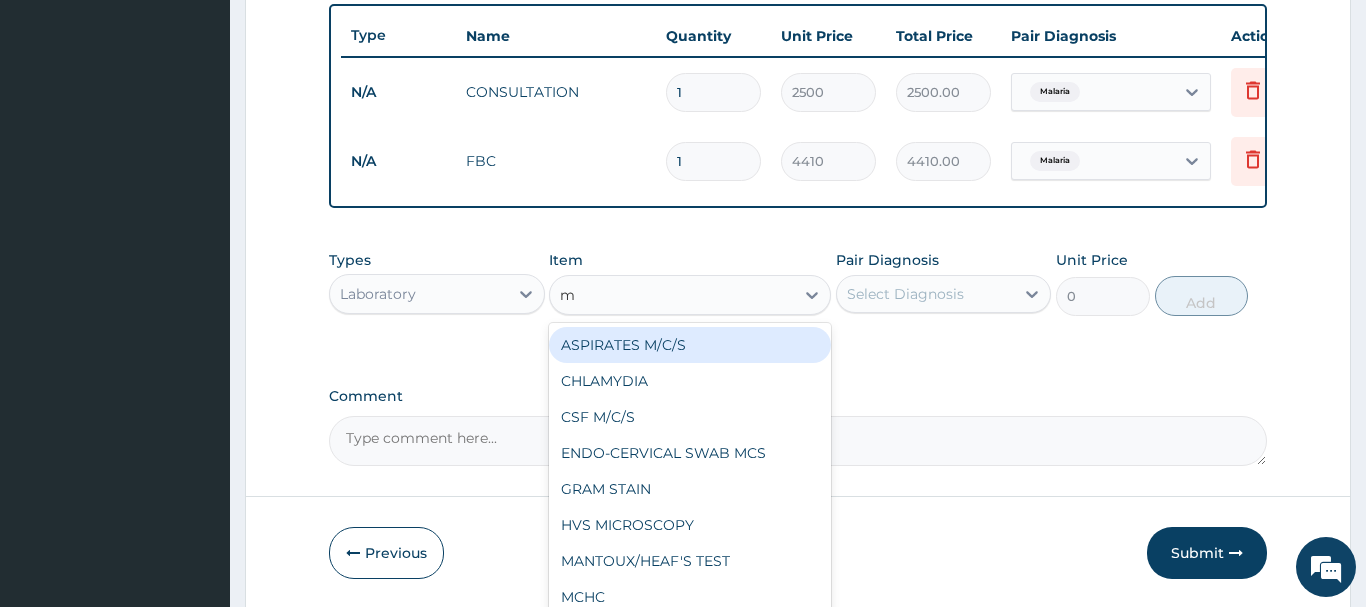 type on "mp" 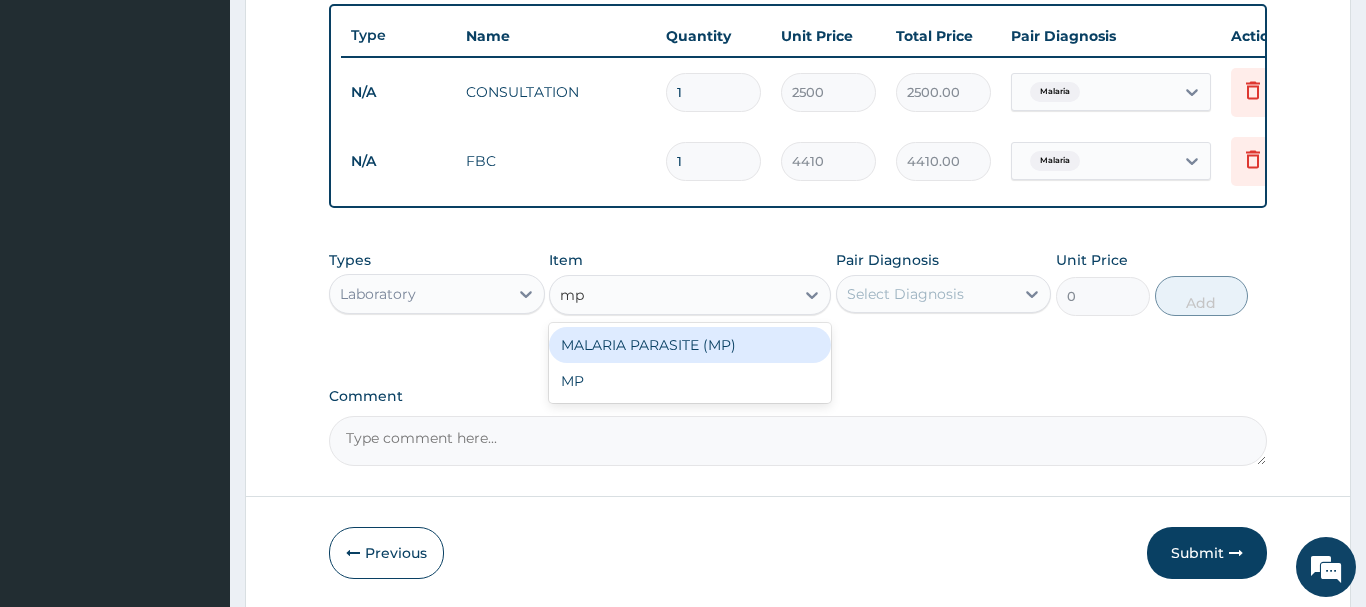 click on "MALARIA PARASITE (MP)" at bounding box center (690, 345) 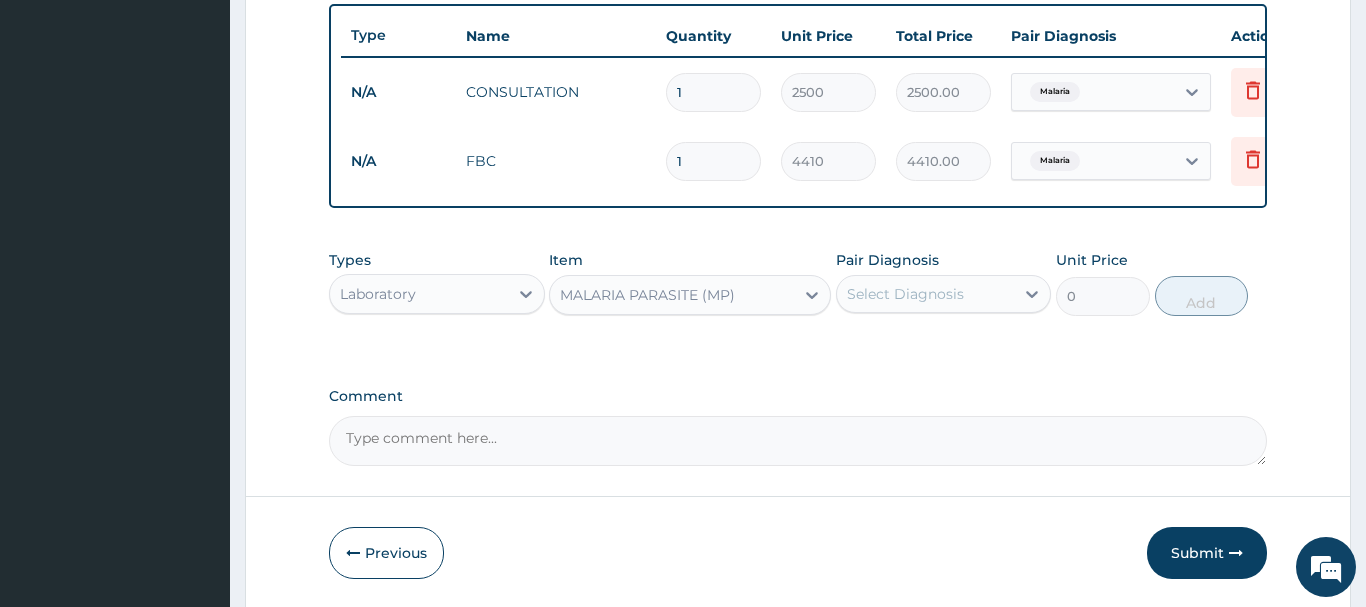 type 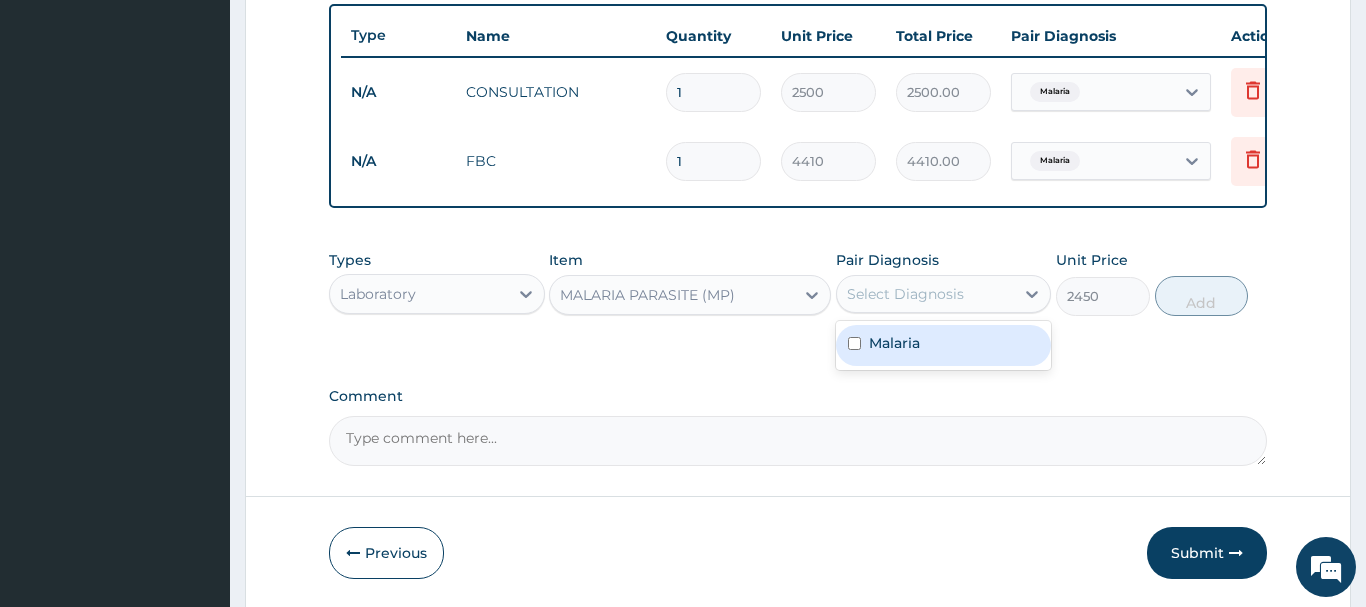 click on "Select Diagnosis" at bounding box center (926, 294) 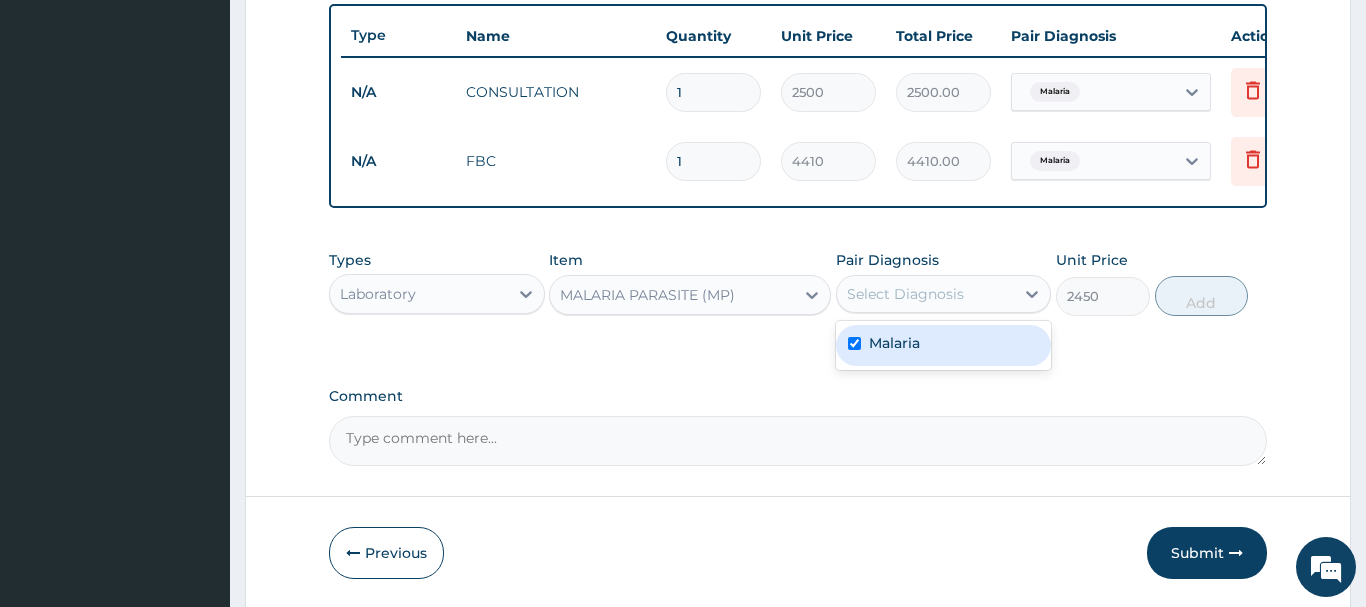 checkbox on "true" 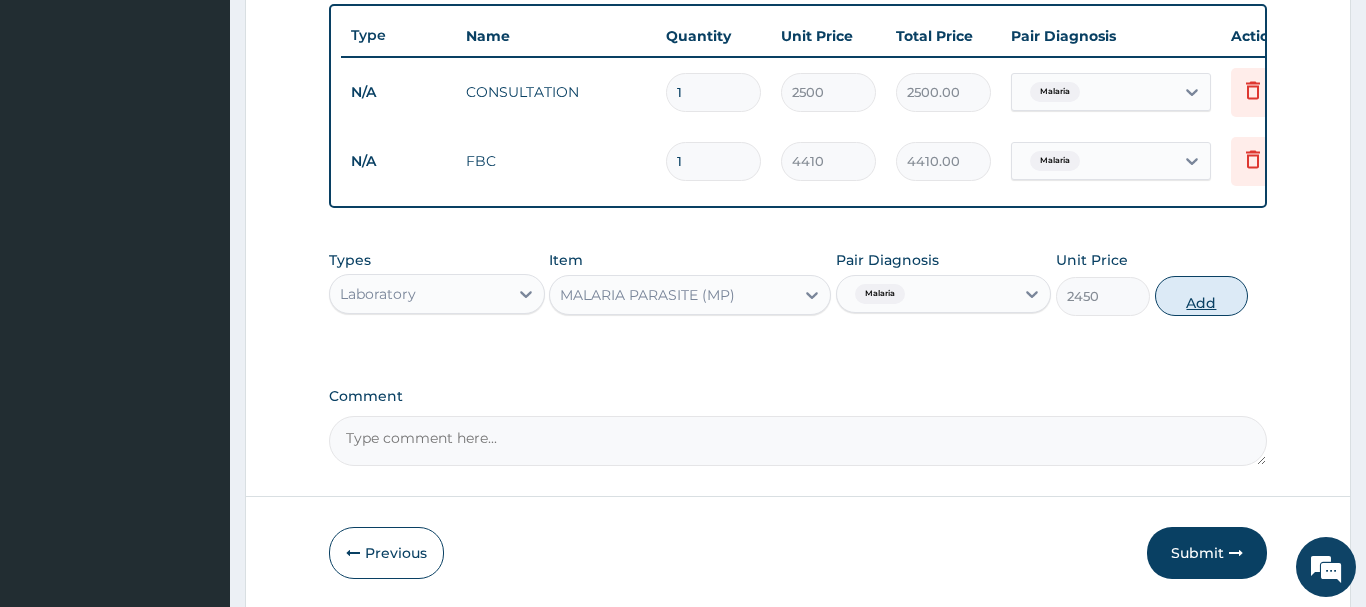 click on "Add" at bounding box center [1202, 296] 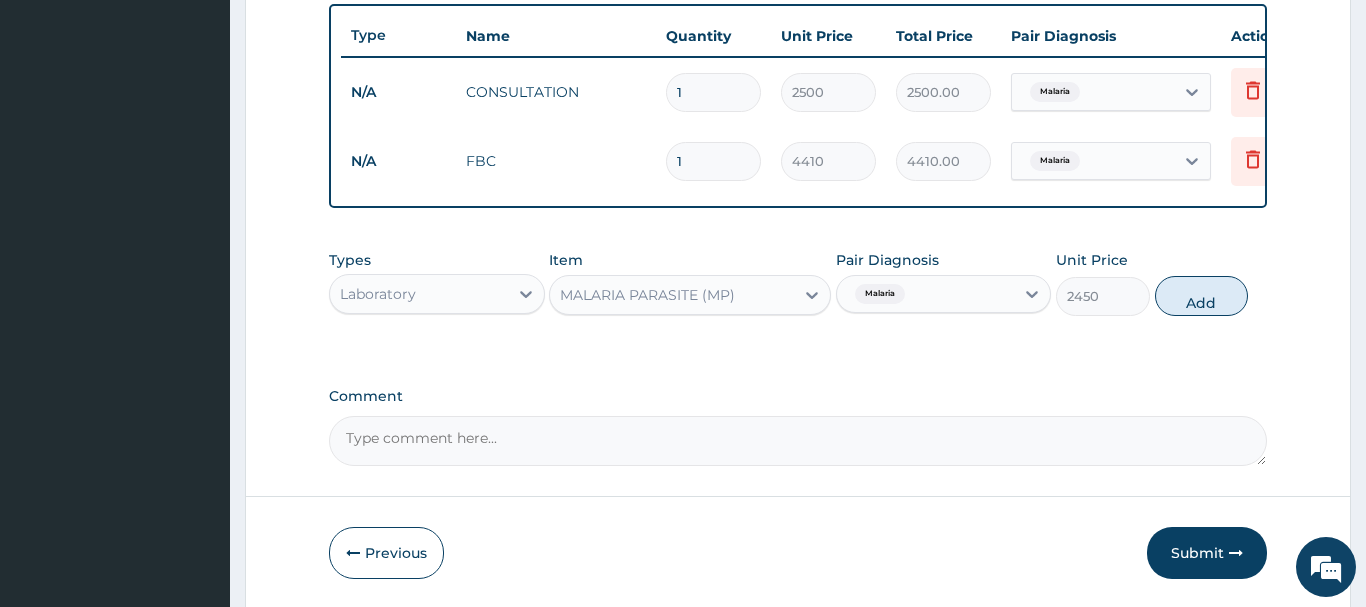 type on "0" 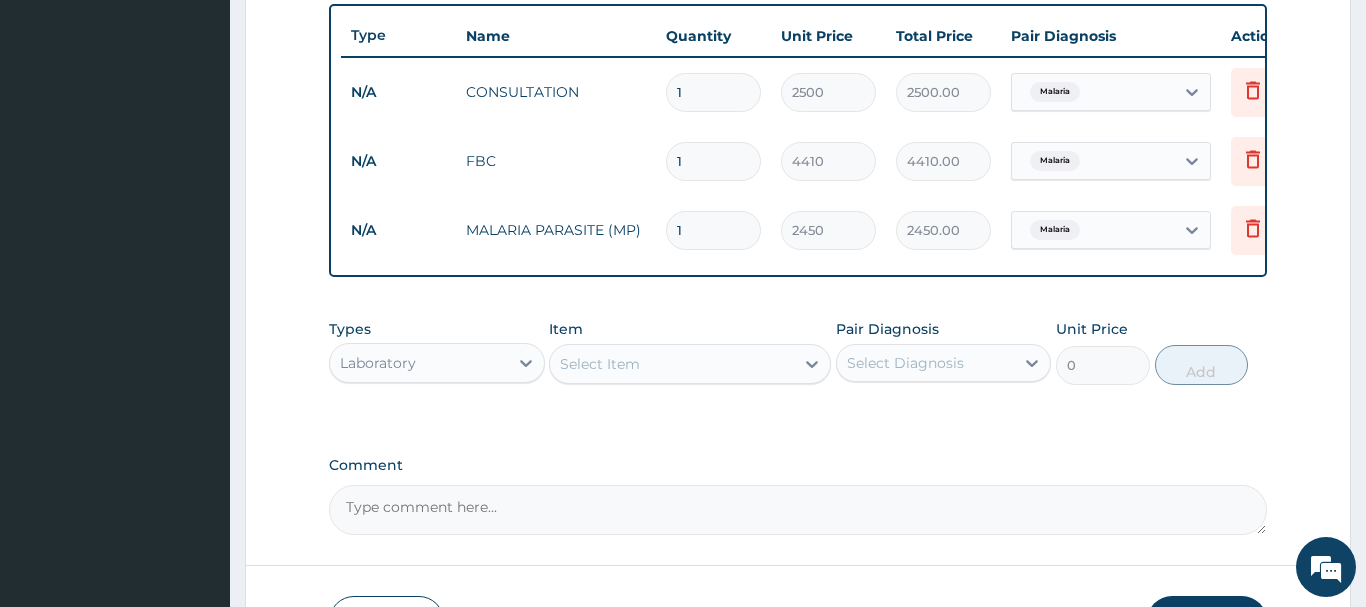 scroll, scrollTop: 878, scrollLeft: 0, axis: vertical 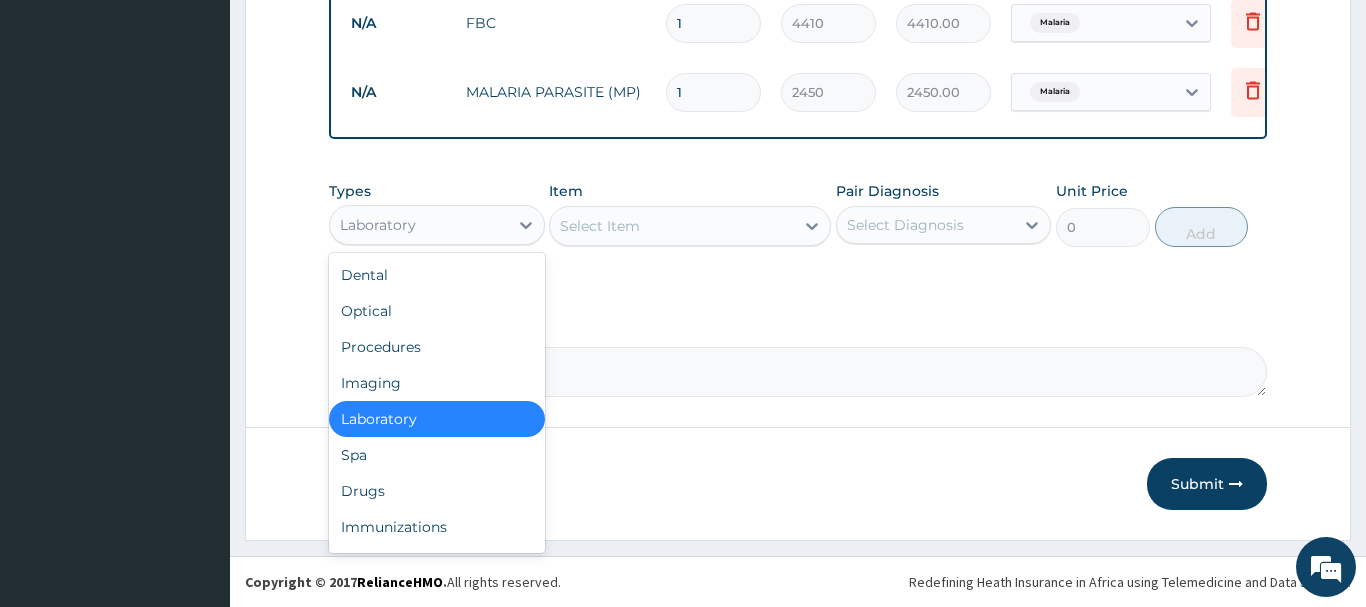 click on "Laboratory" at bounding box center [419, 225] 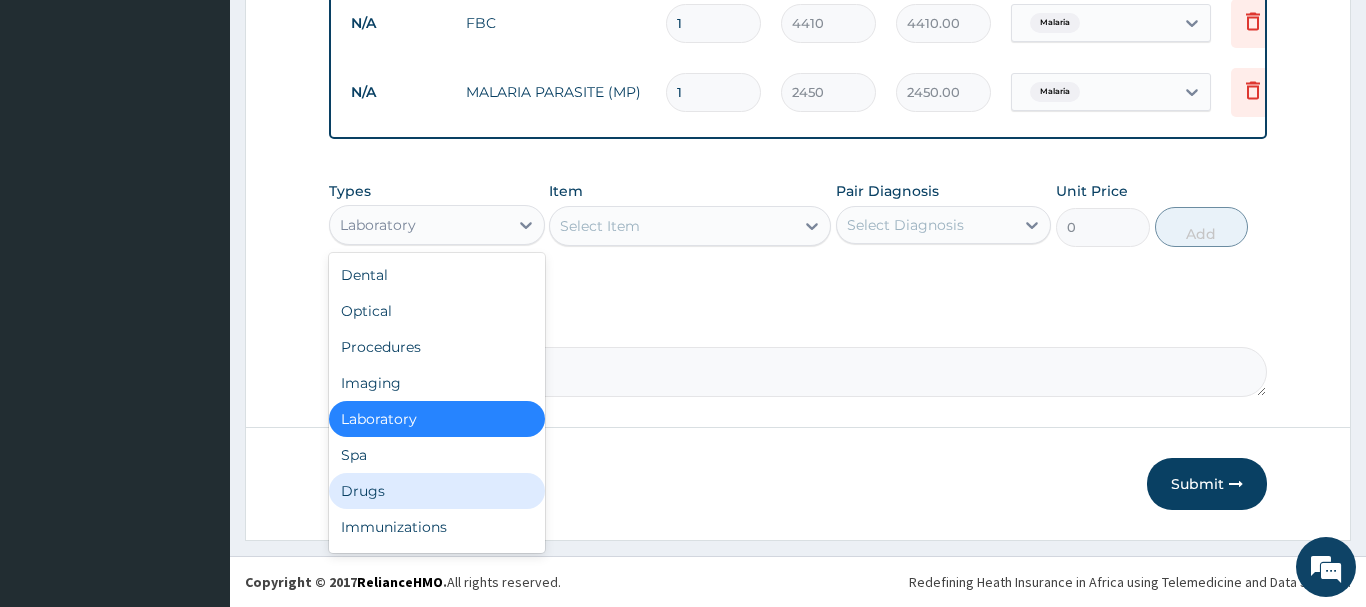 click on "Drugs" at bounding box center [437, 491] 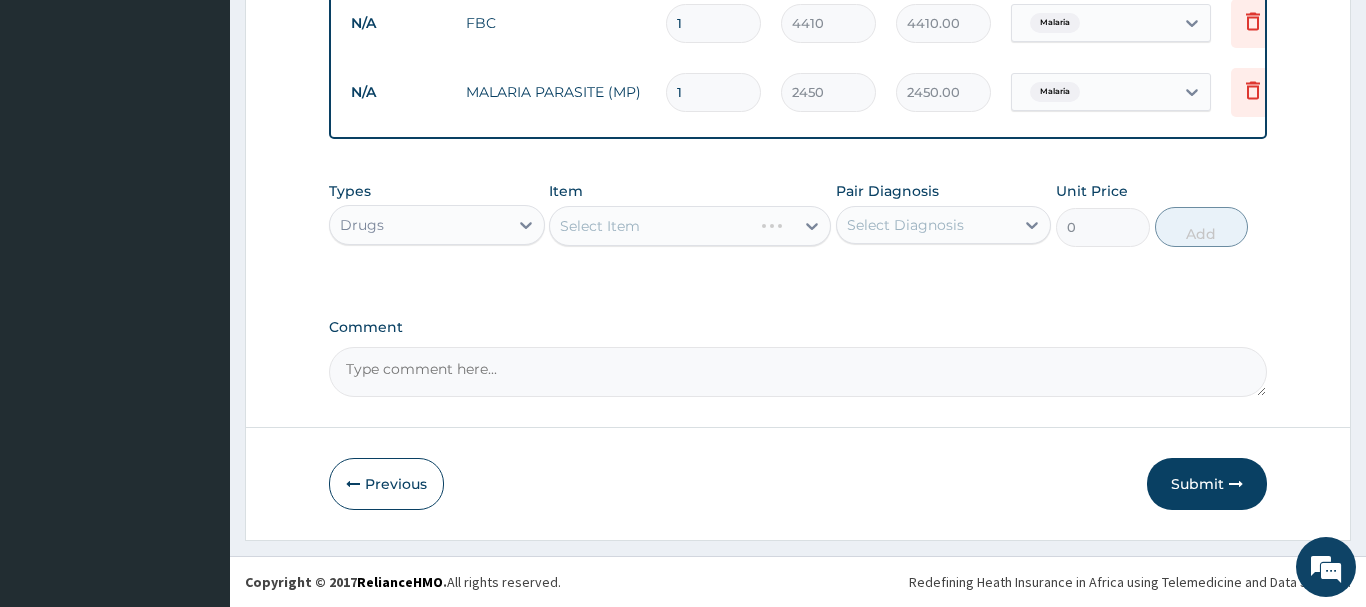 click on "Select Item" at bounding box center (690, 226) 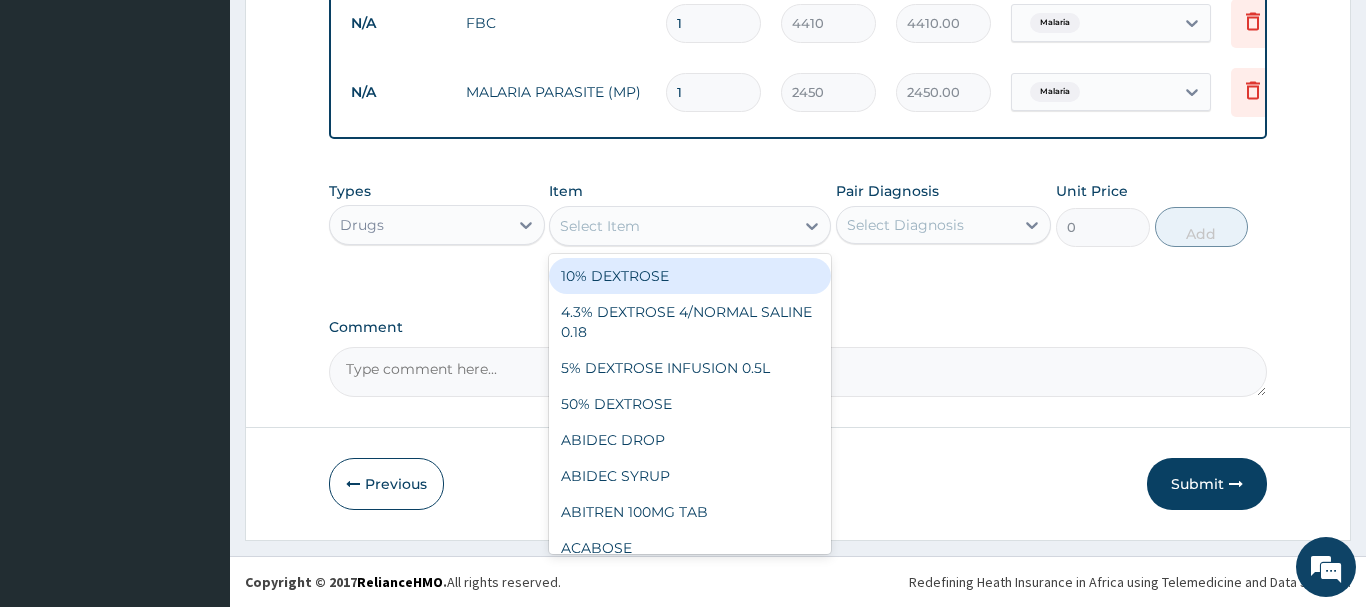 click on "Select Item" at bounding box center [672, 226] 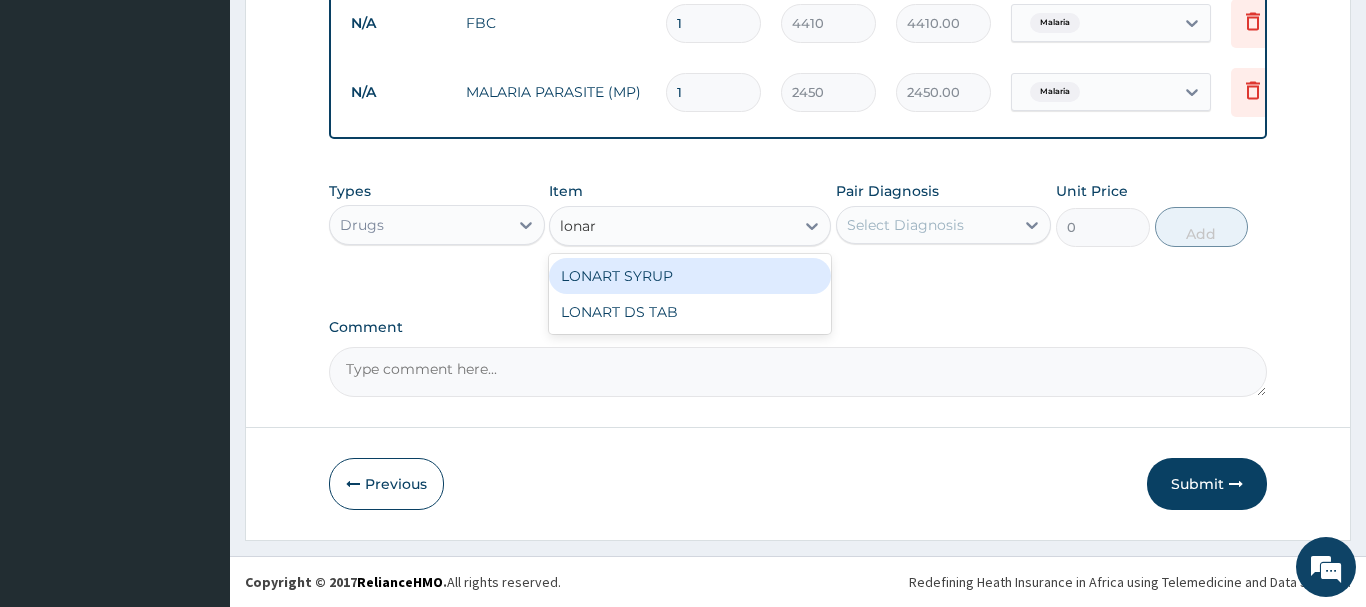 type on "lonart" 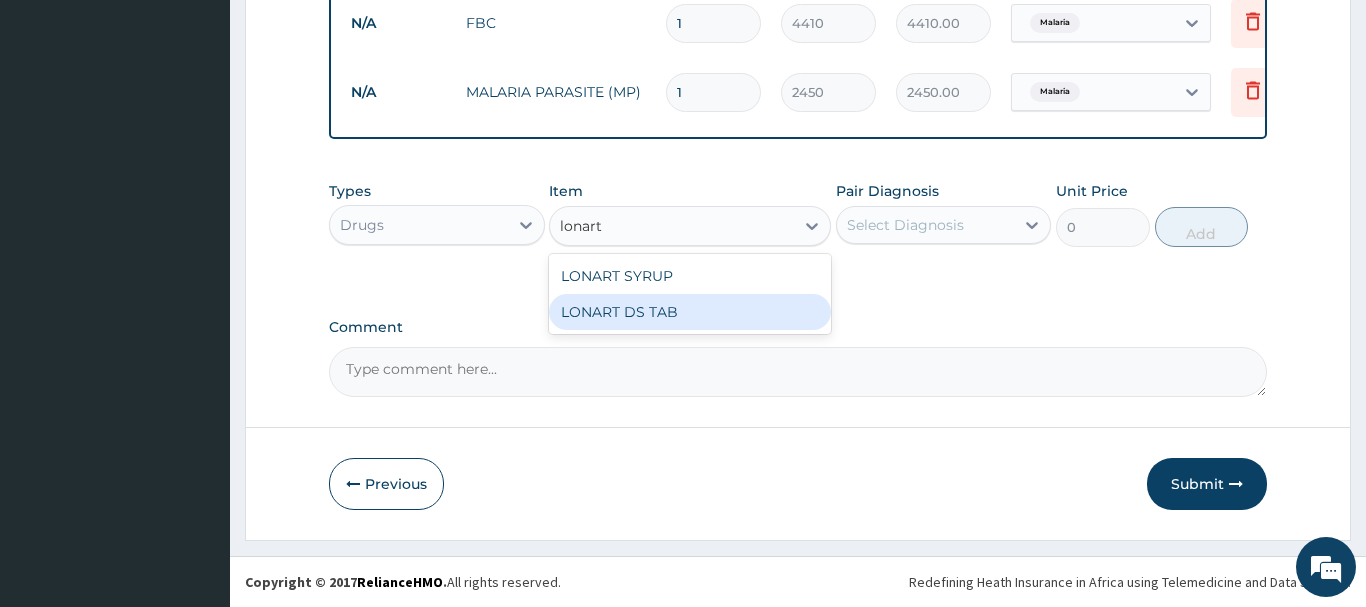 click on "LONART DS TAB" at bounding box center (690, 312) 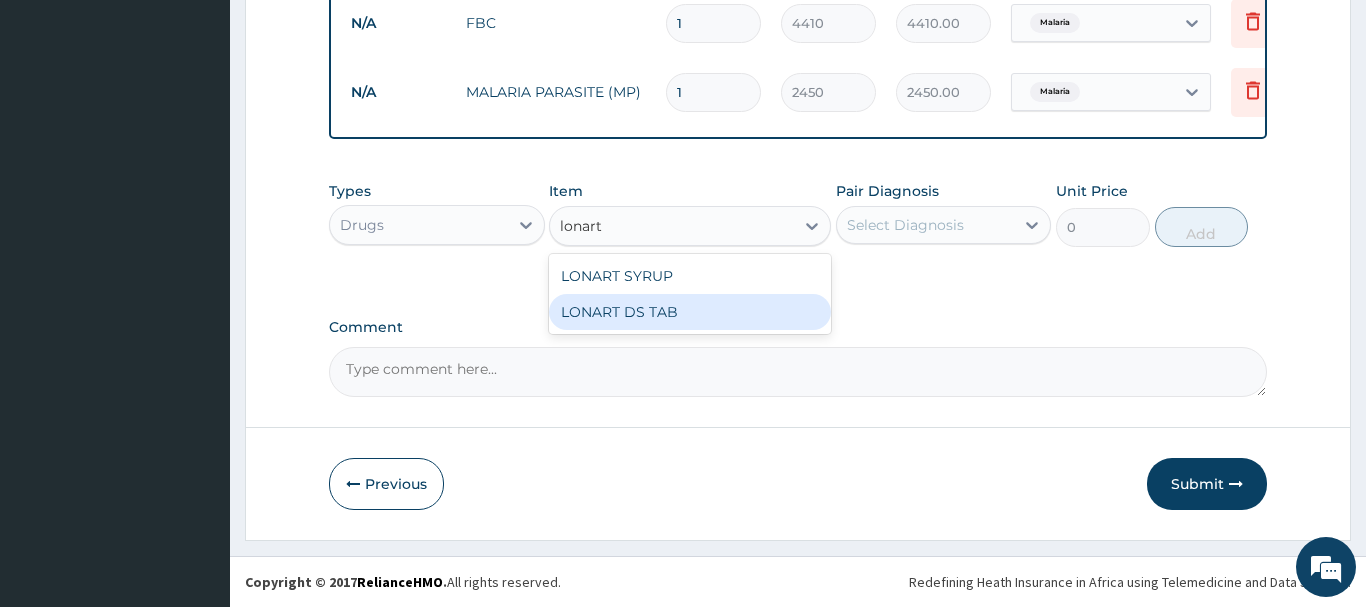 type 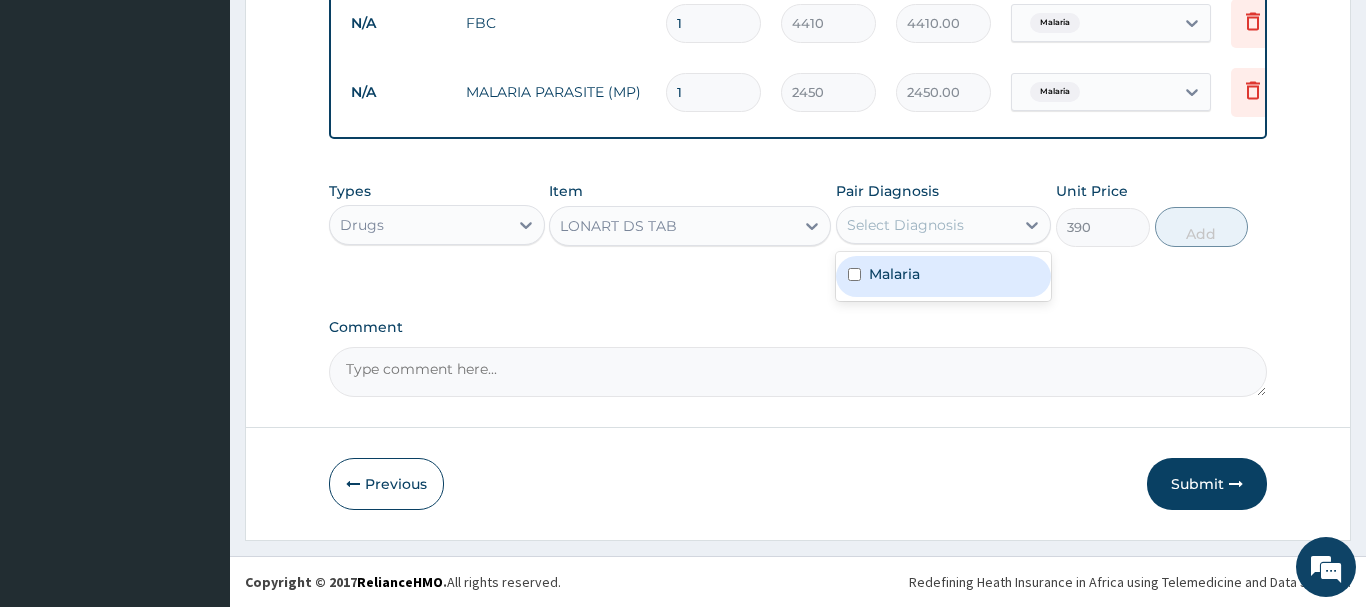 click on "Select Diagnosis" at bounding box center [905, 225] 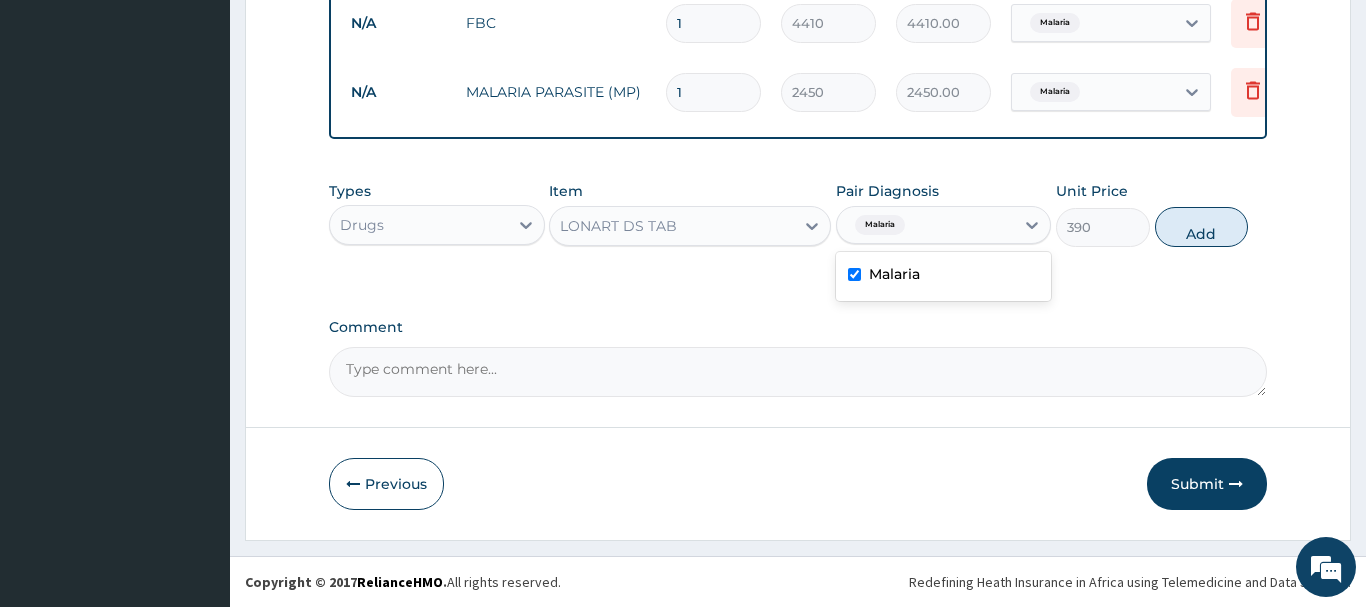 checkbox on "true" 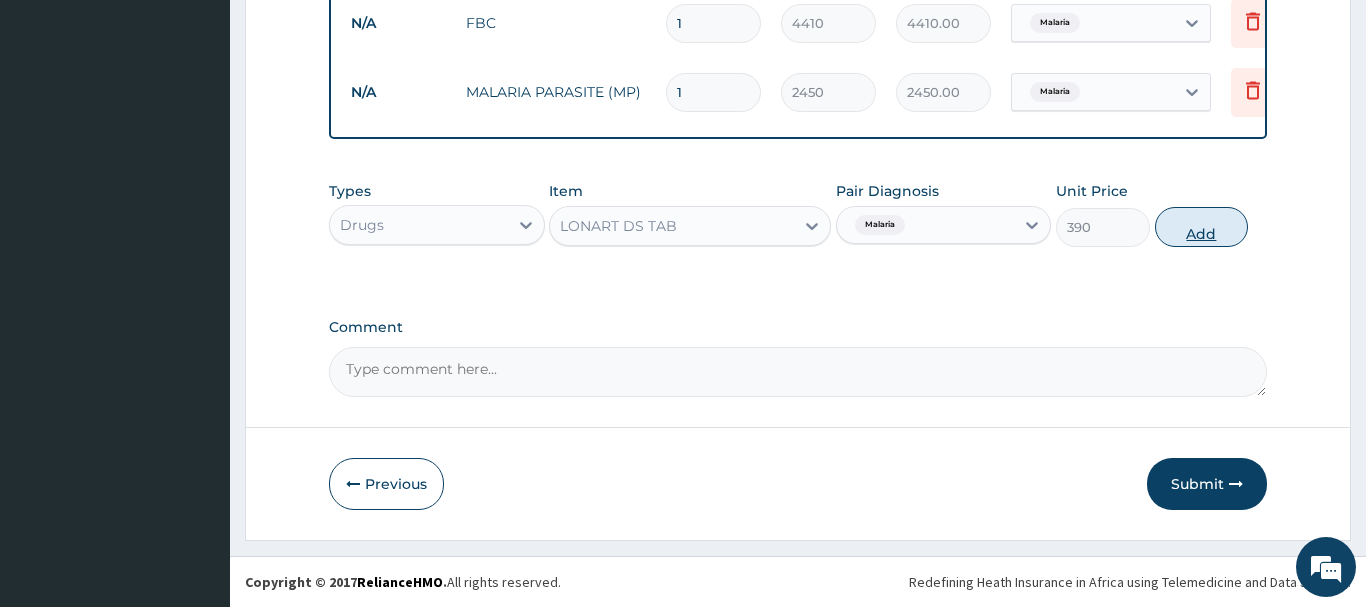 click on "Add" at bounding box center [1202, 227] 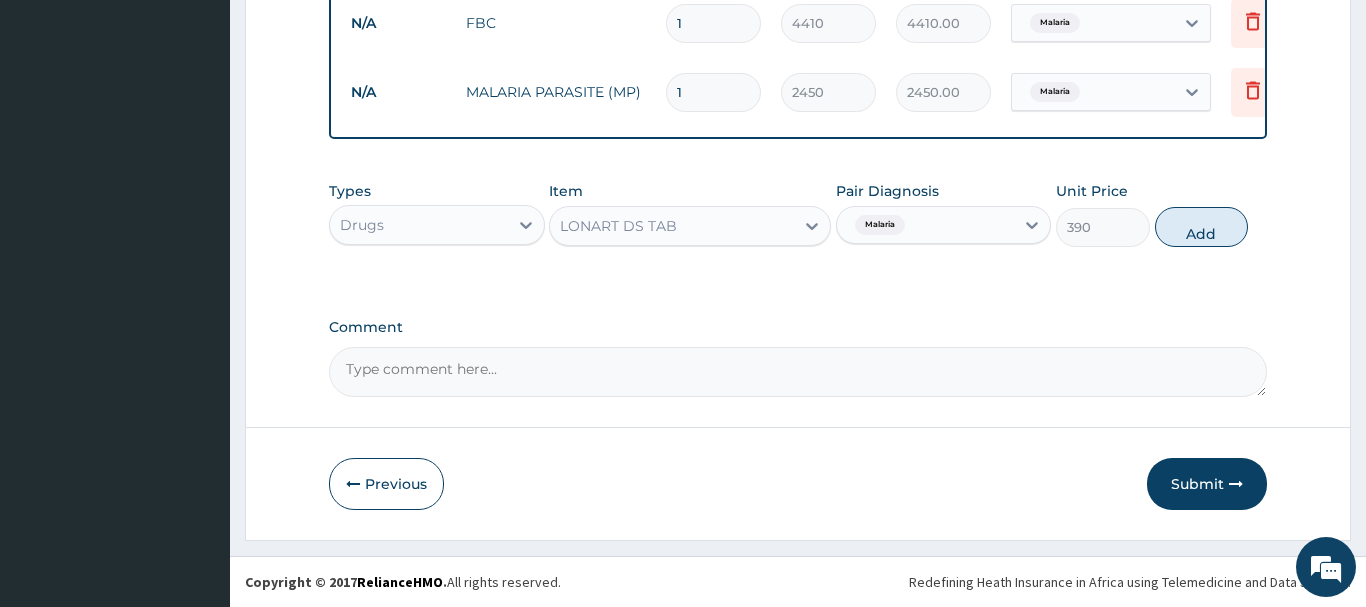 type on "0" 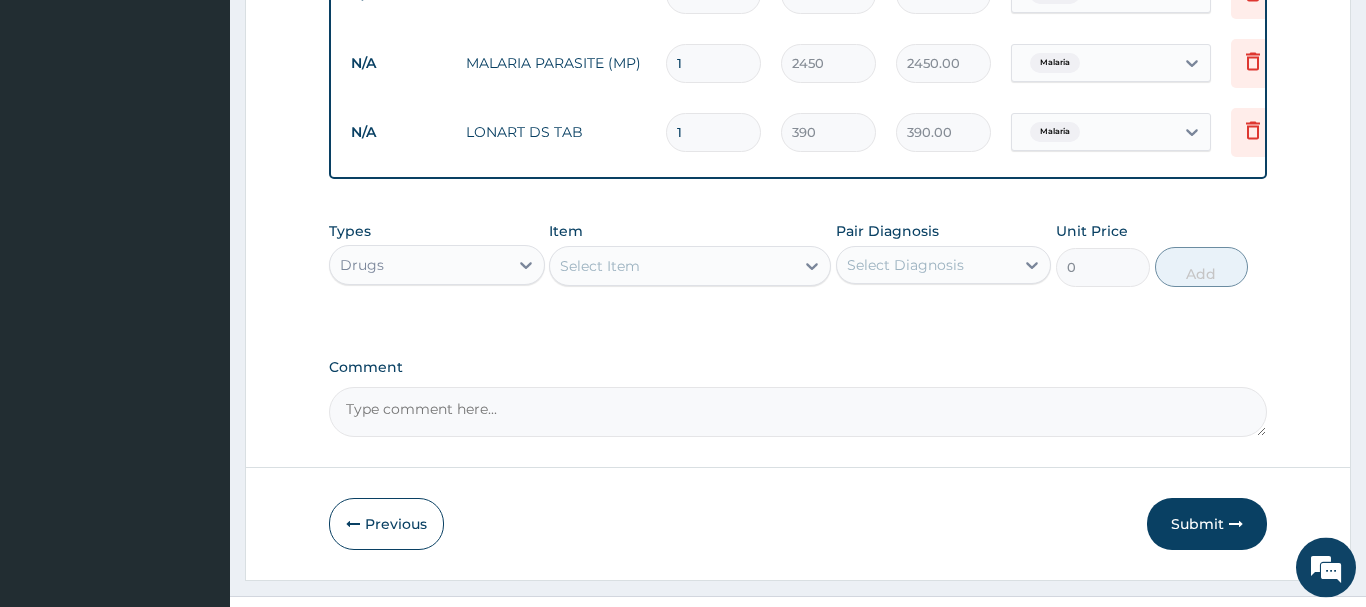 scroll, scrollTop: 947, scrollLeft: 0, axis: vertical 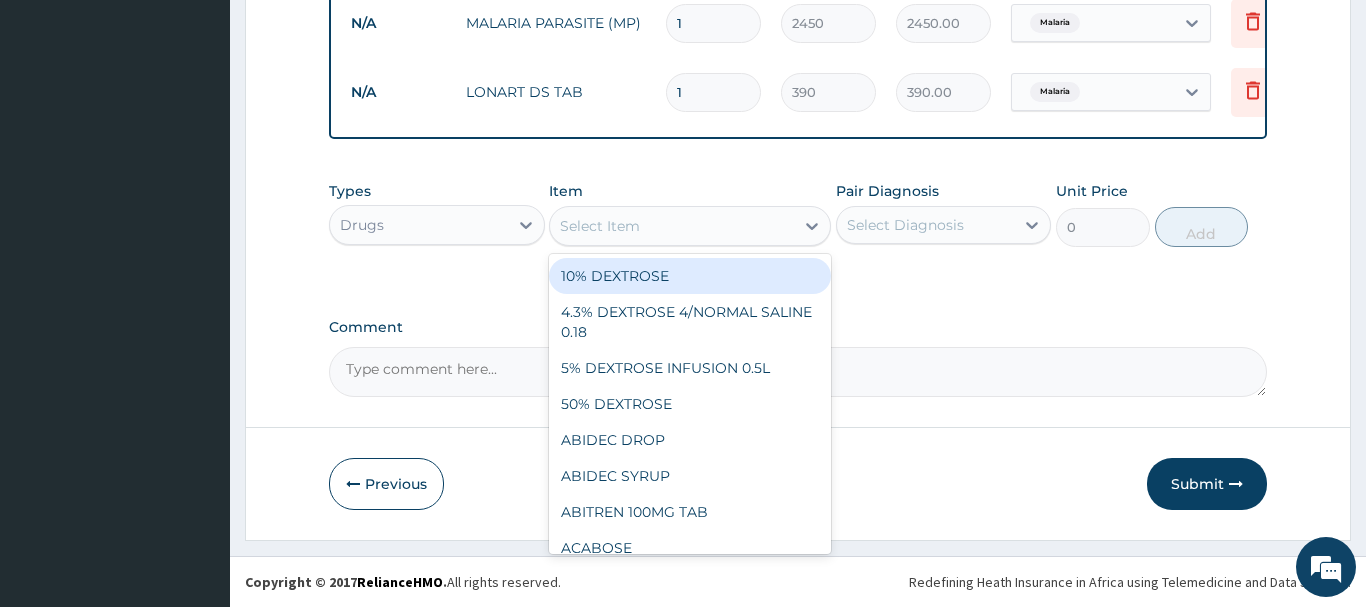 click on "Select Item" at bounding box center [672, 226] 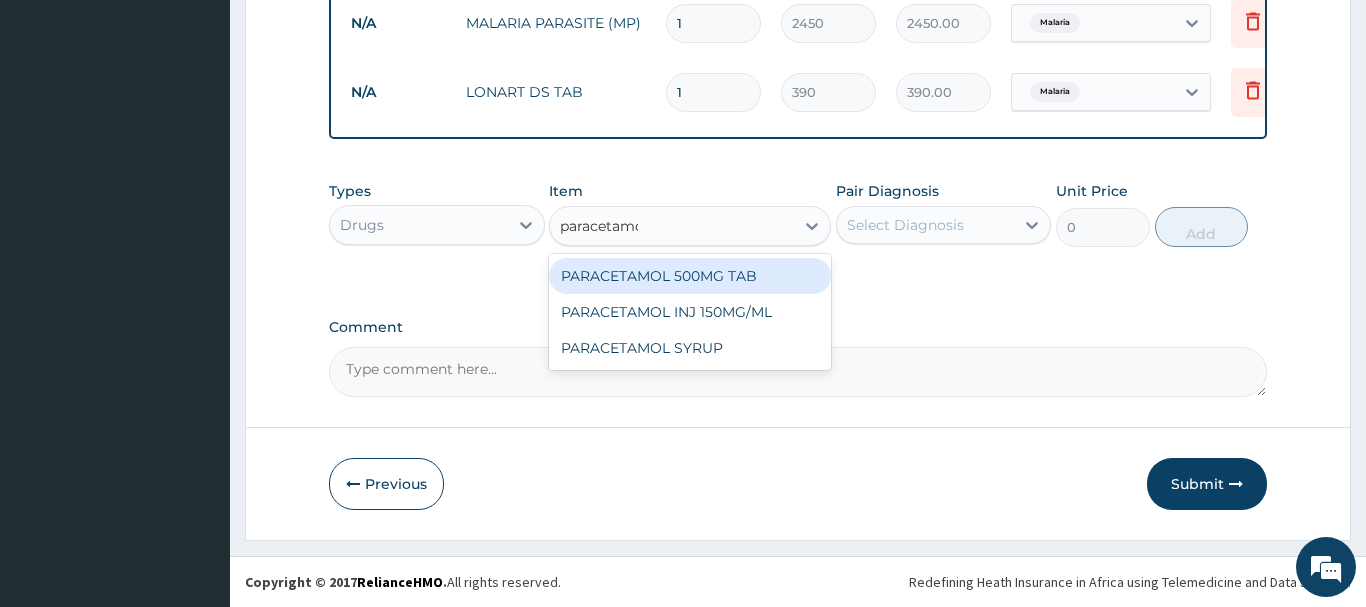 type on "paracetamol" 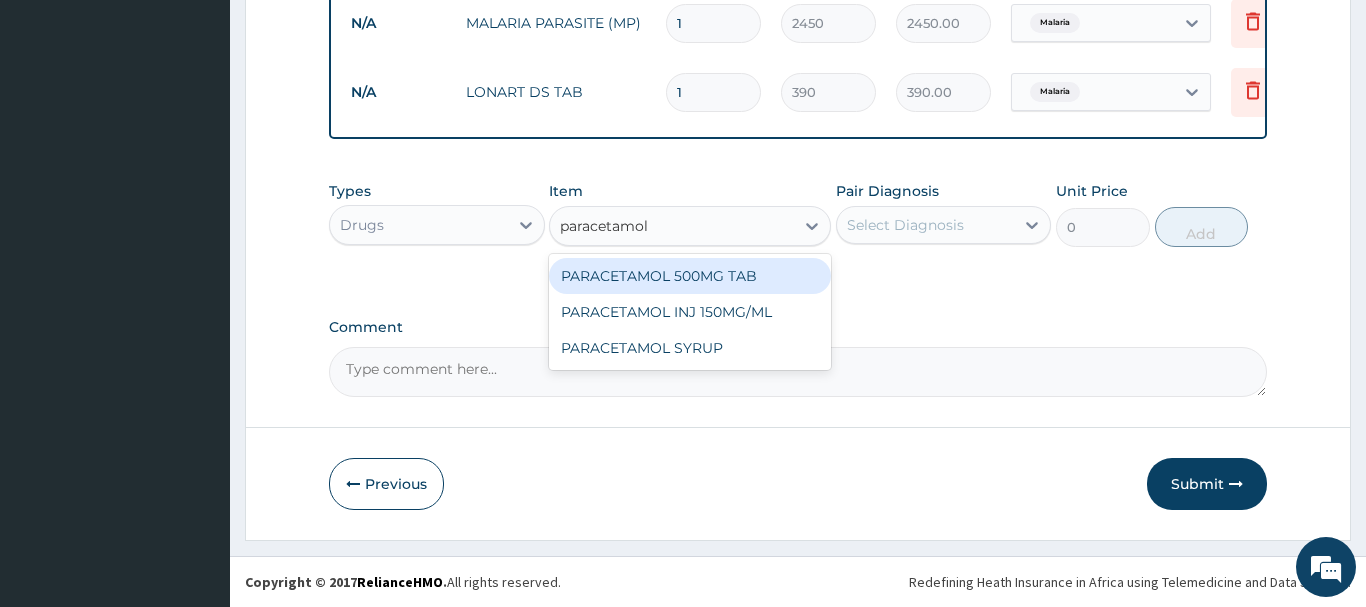 click on "PARACETAMOL 500MG TAB" at bounding box center (690, 276) 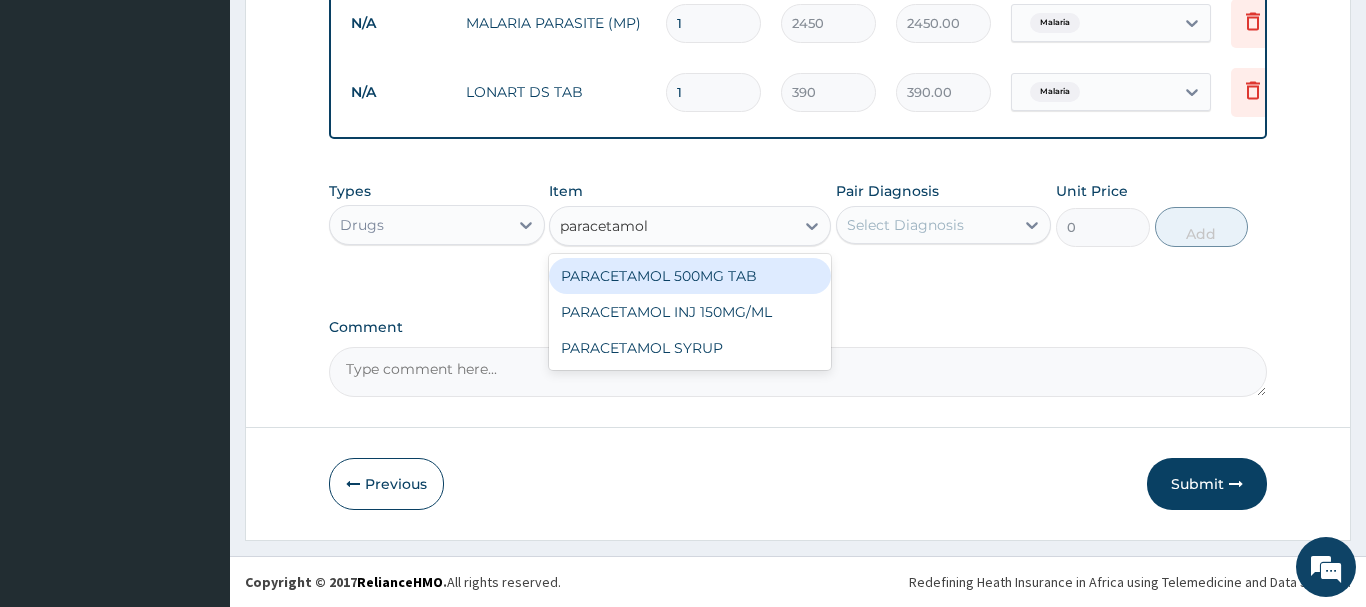 type 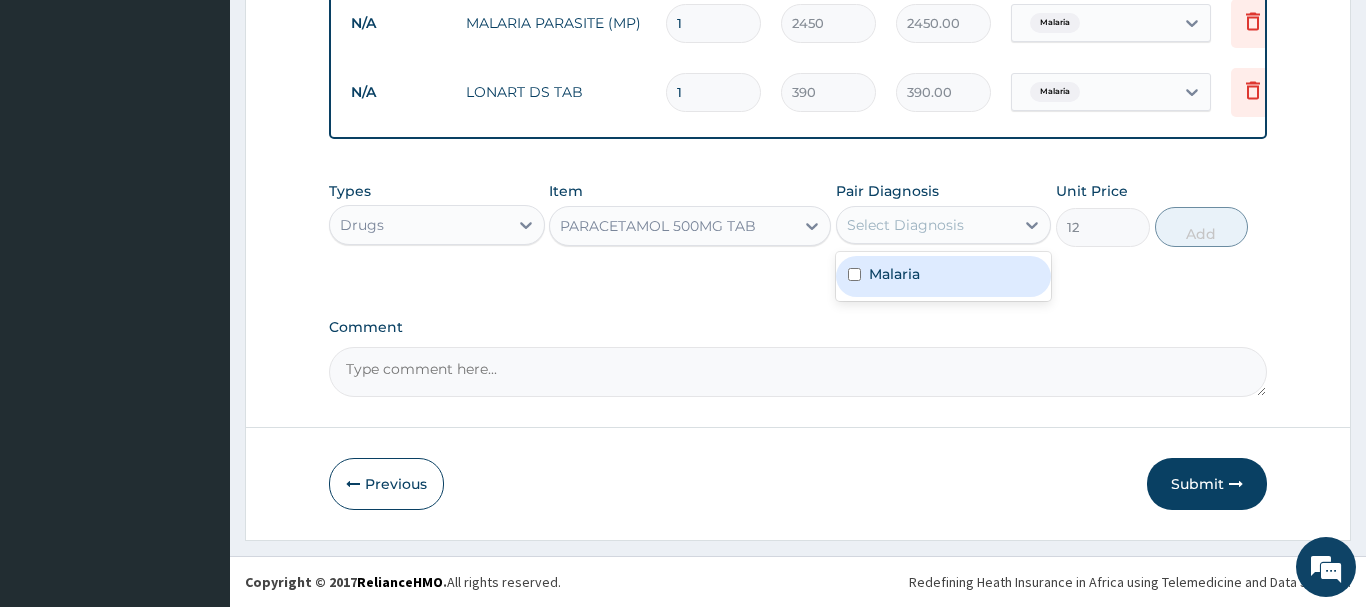 click on "Select Diagnosis" at bounding box center [905, 225] 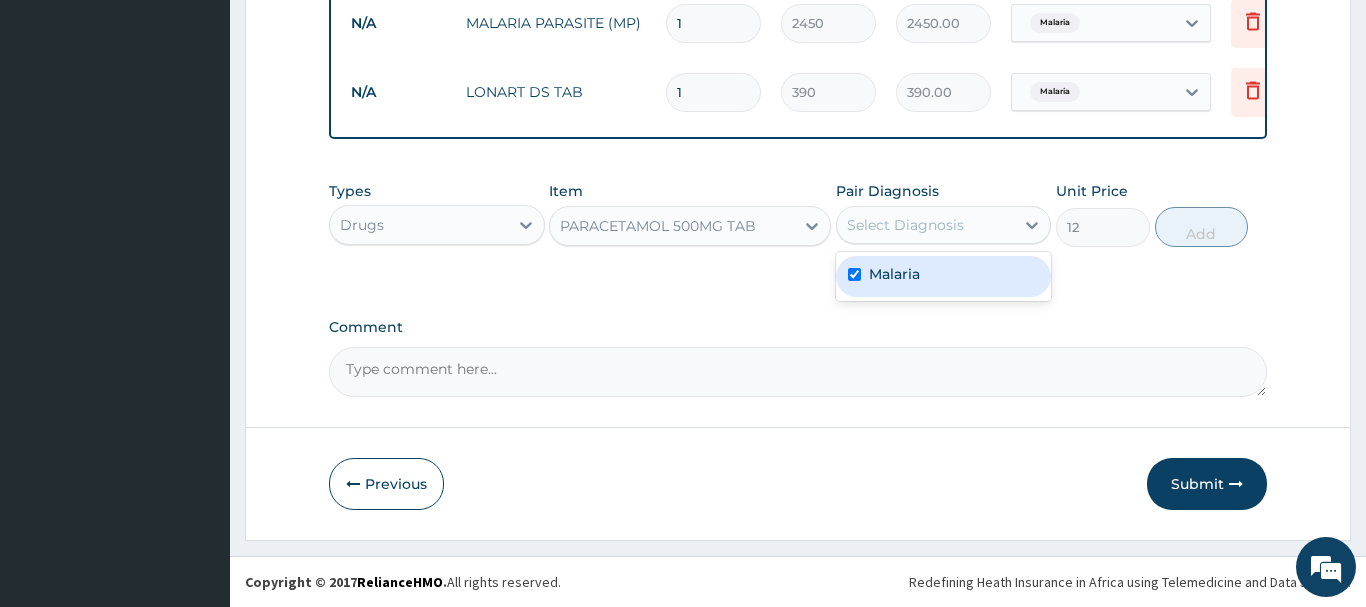 checkbox on "true" 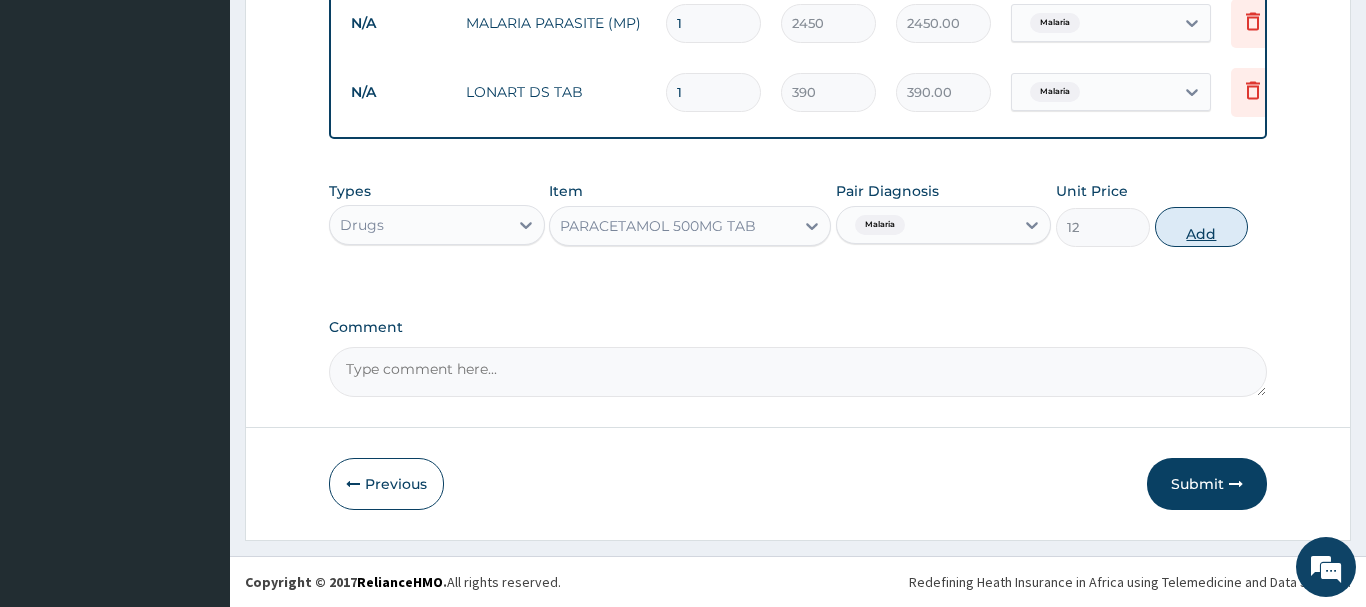 click on "Add" at bounding box center (1202, 227) 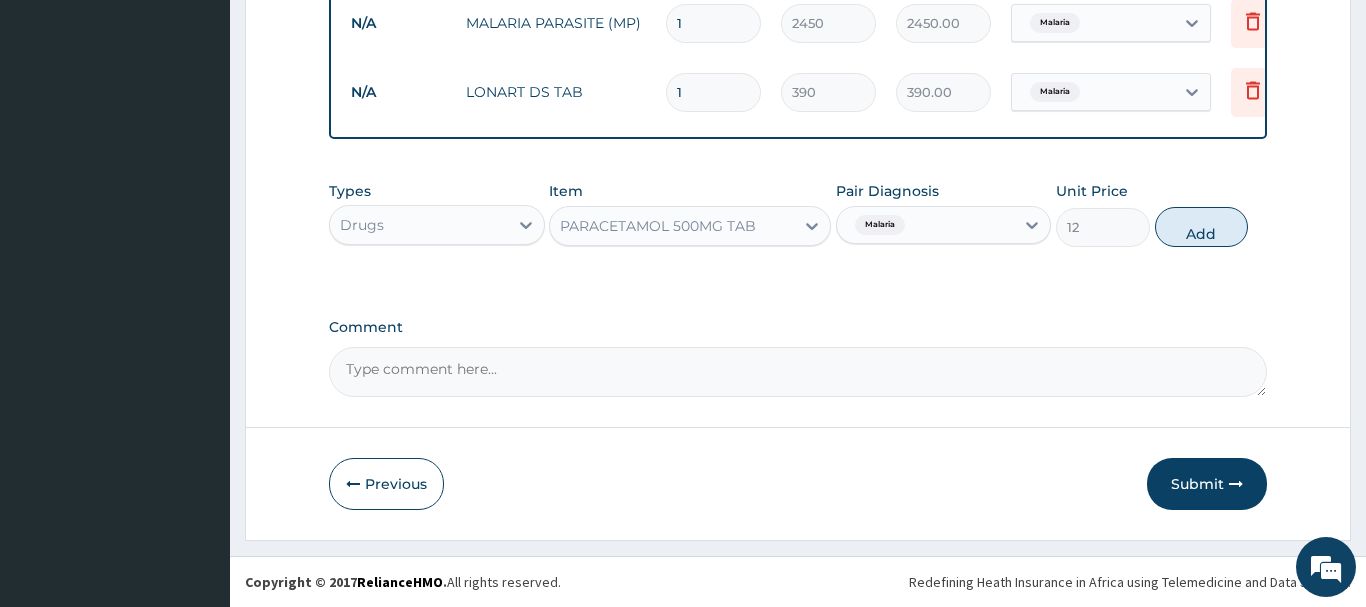 type on "0" 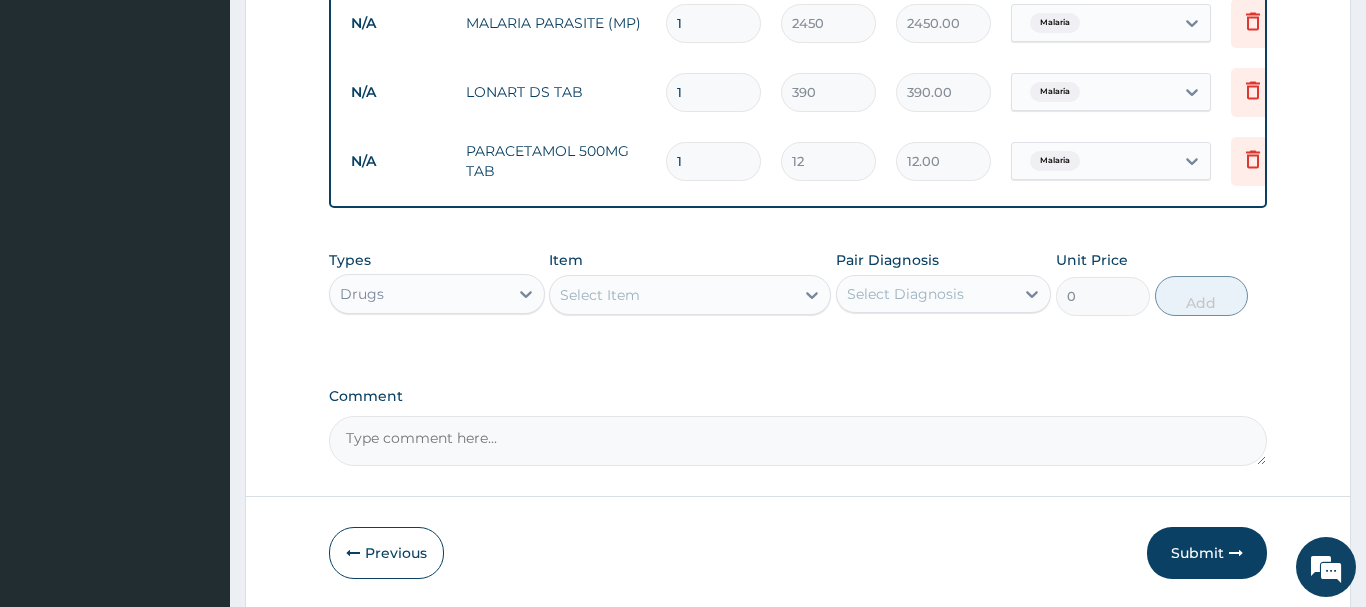 type on "18" 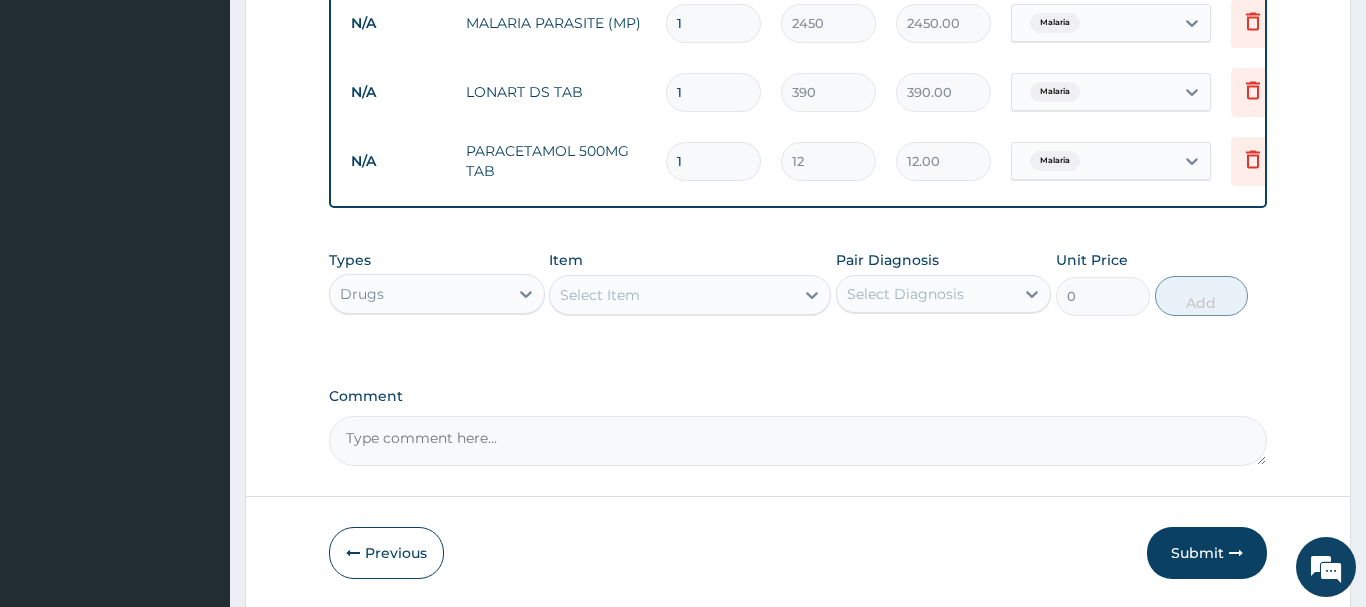 type on "216.00" 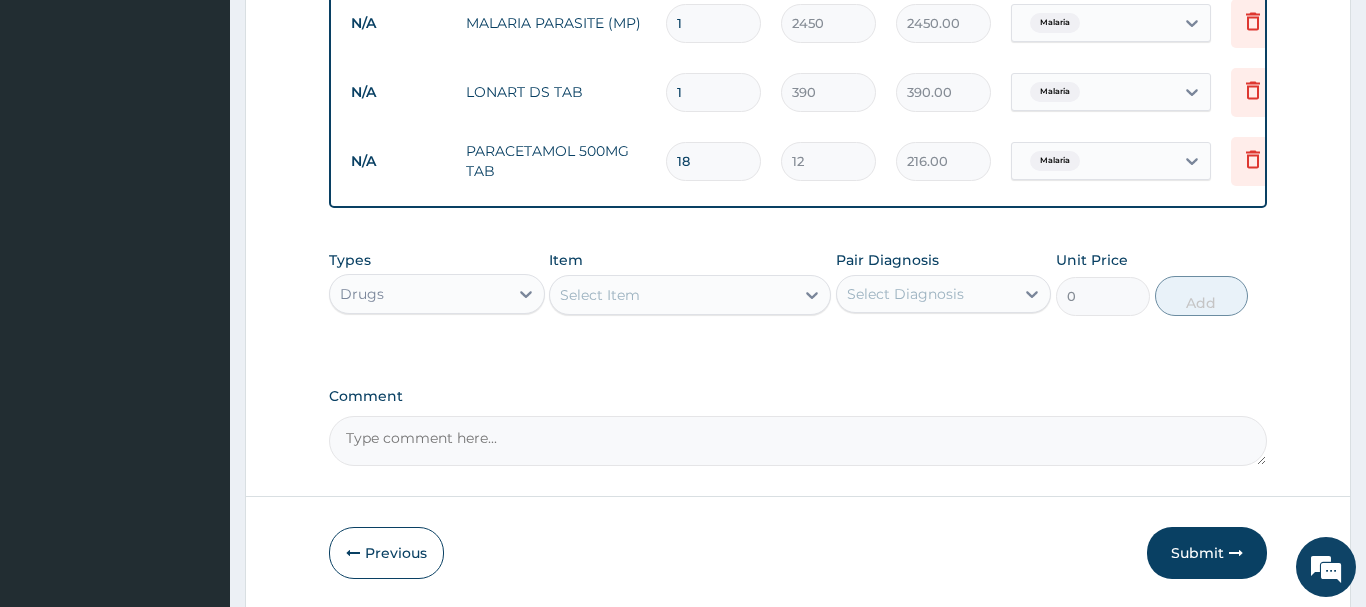 type on "18" 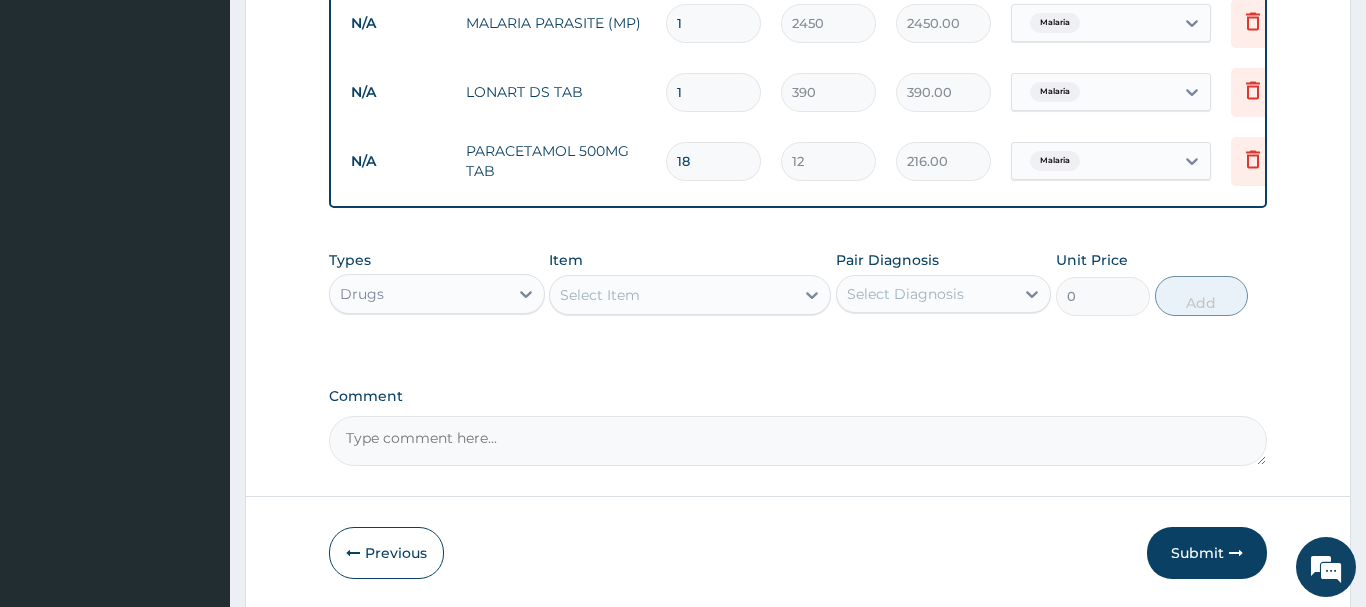 click on "Select Item" at bounding box center [672, 295] 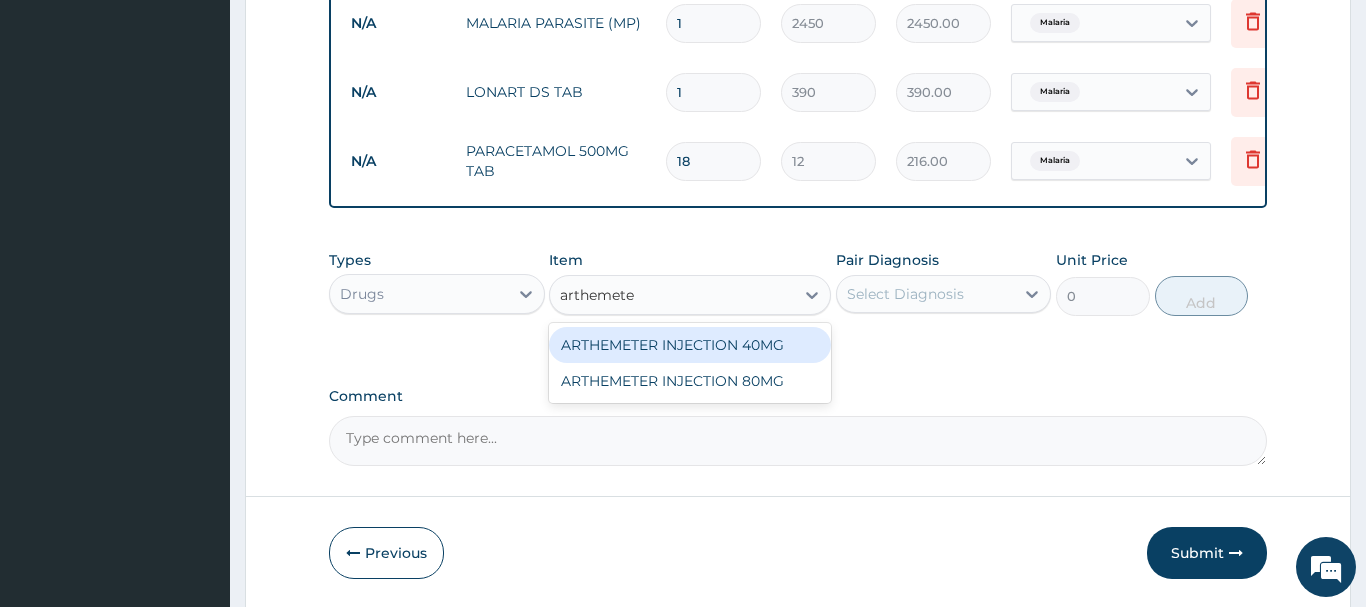 type on "arthemeter" 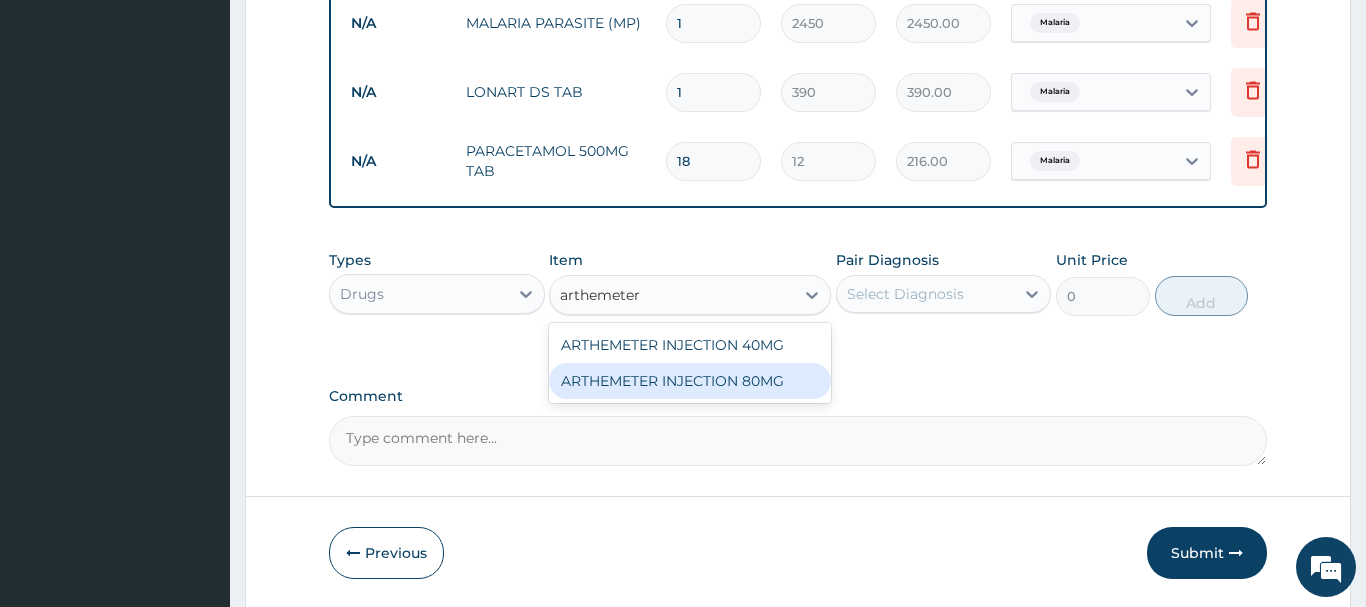 drag, startPoint x: 644, startPoint y: 377, endPoint x: 767, endPoint y: 320, distance: 135.56548 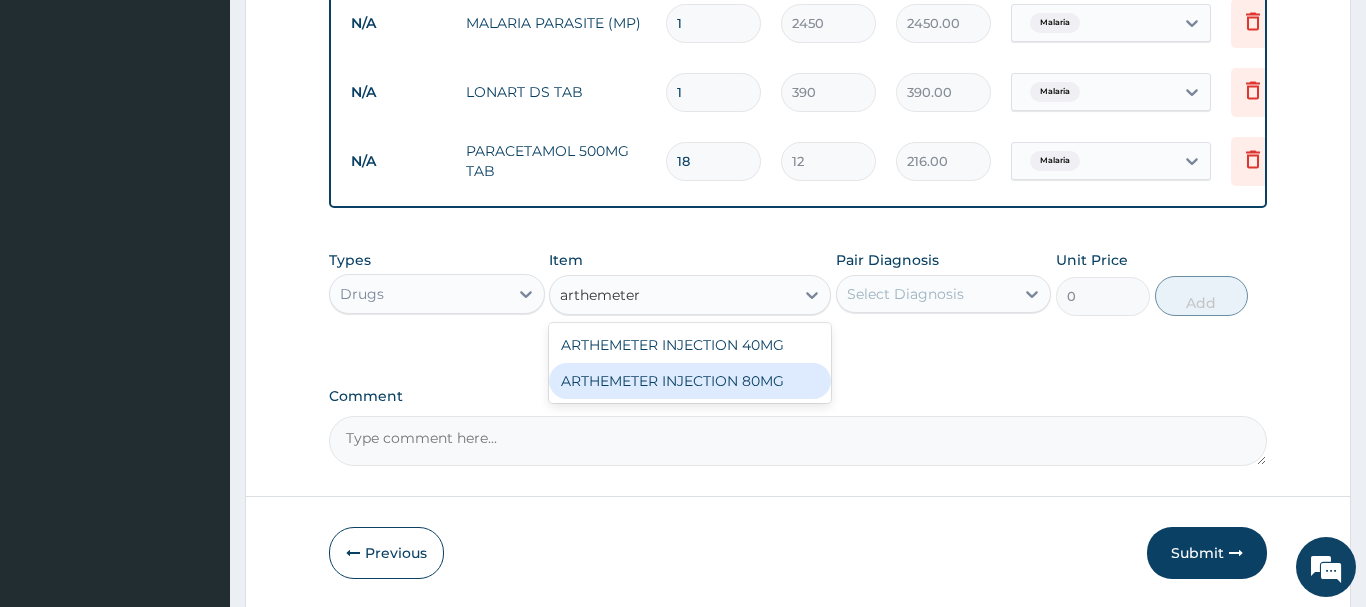 click on "ARTHEMETER INJECTION 80MG" at bounding box center (690, 381) 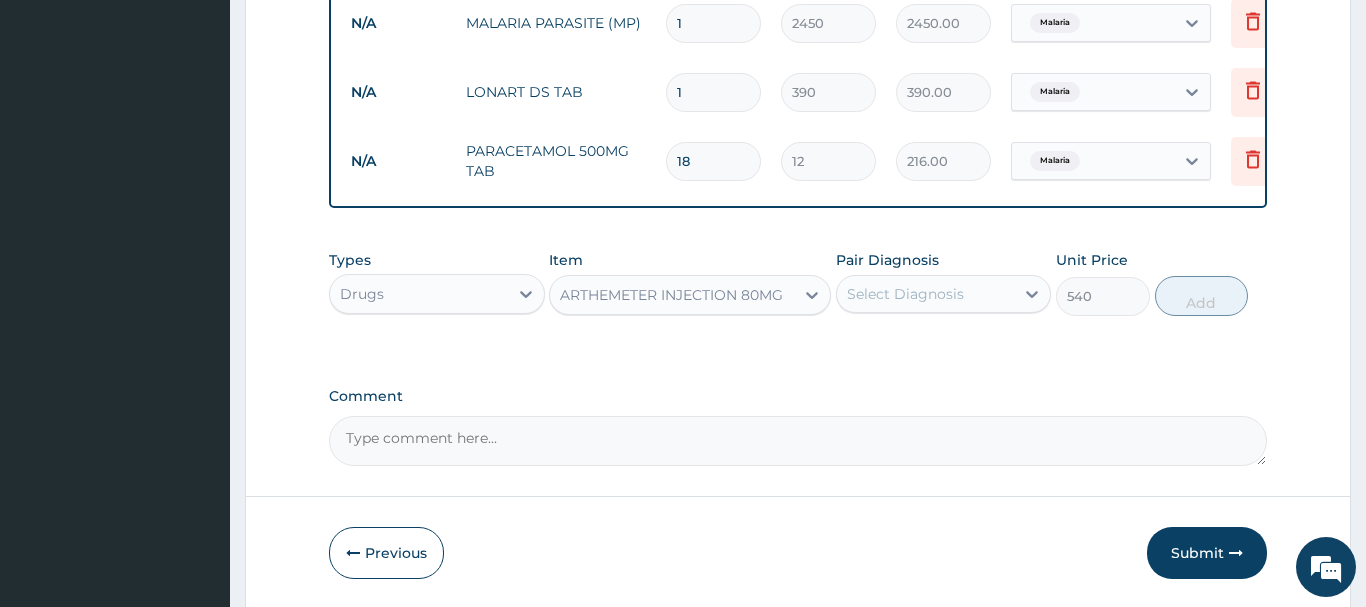 click on "Select Diagnosis" at bounding box center [926, 294] 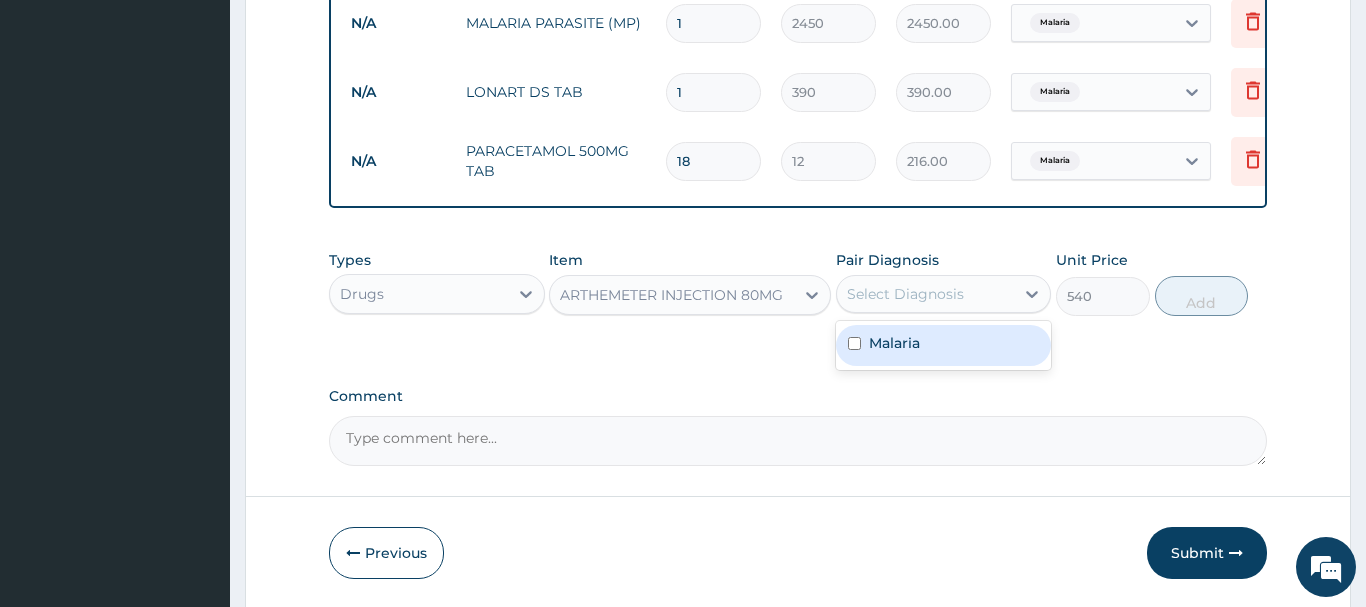 click on "Malaria" at bounding box center [894, 343] 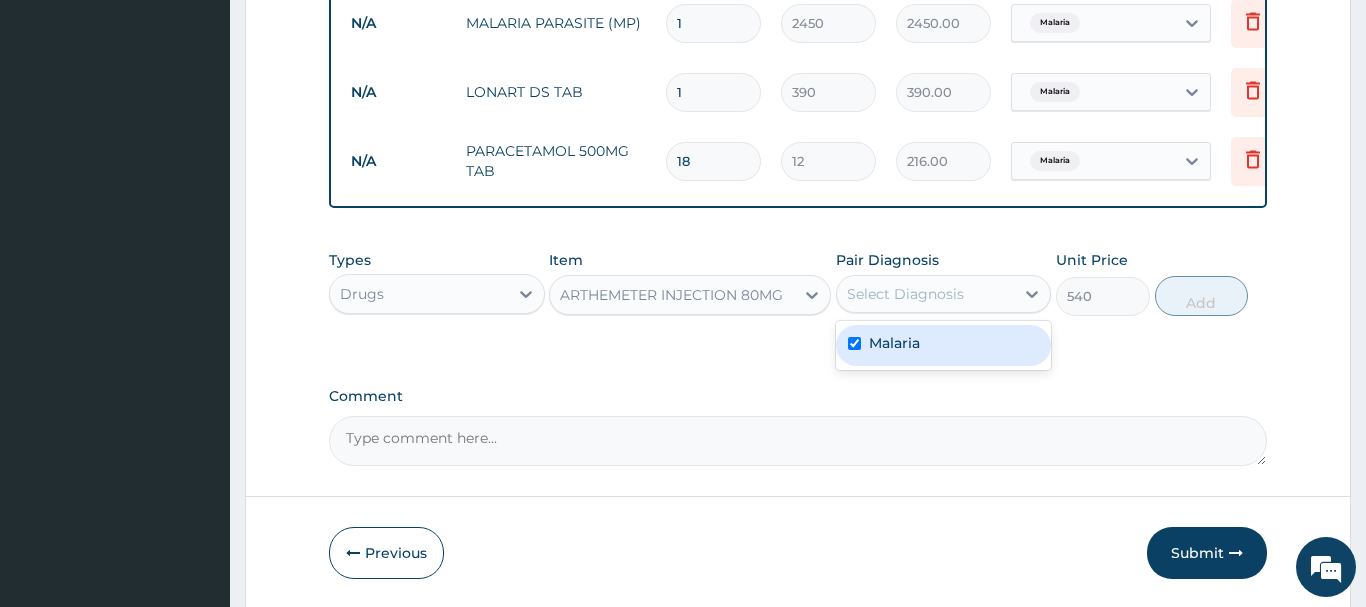 checkbox on "true" 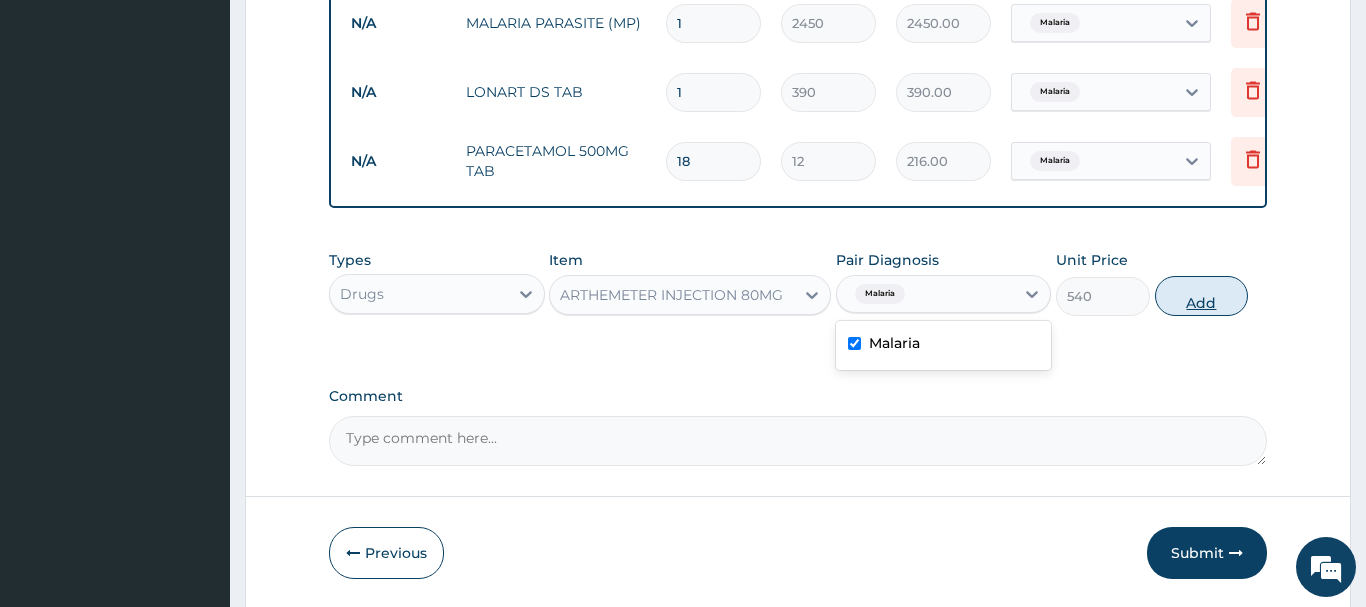 click on "Add" at bounding box center (1202, 296) 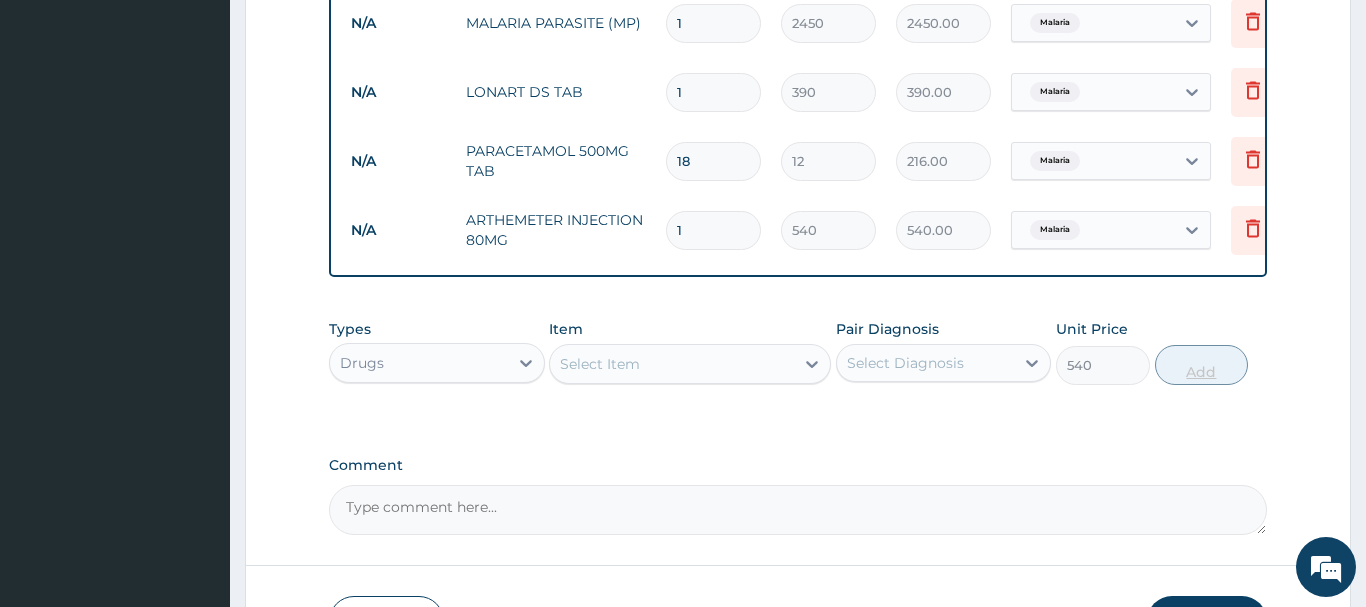 type on "0" 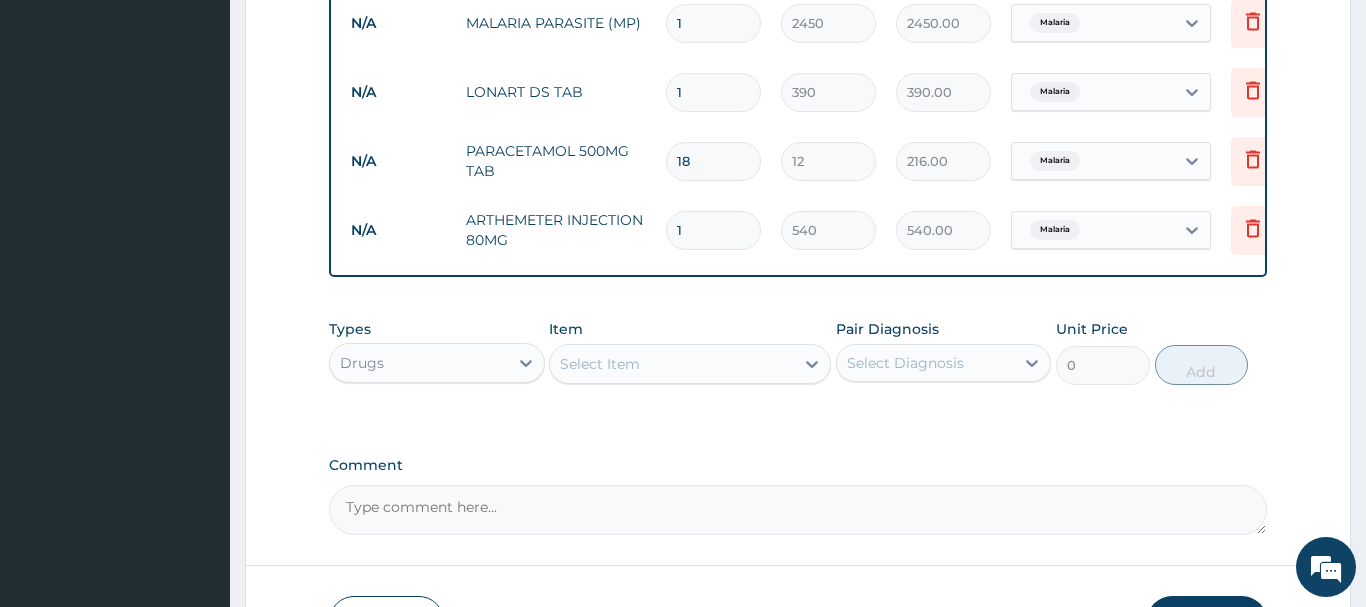 type 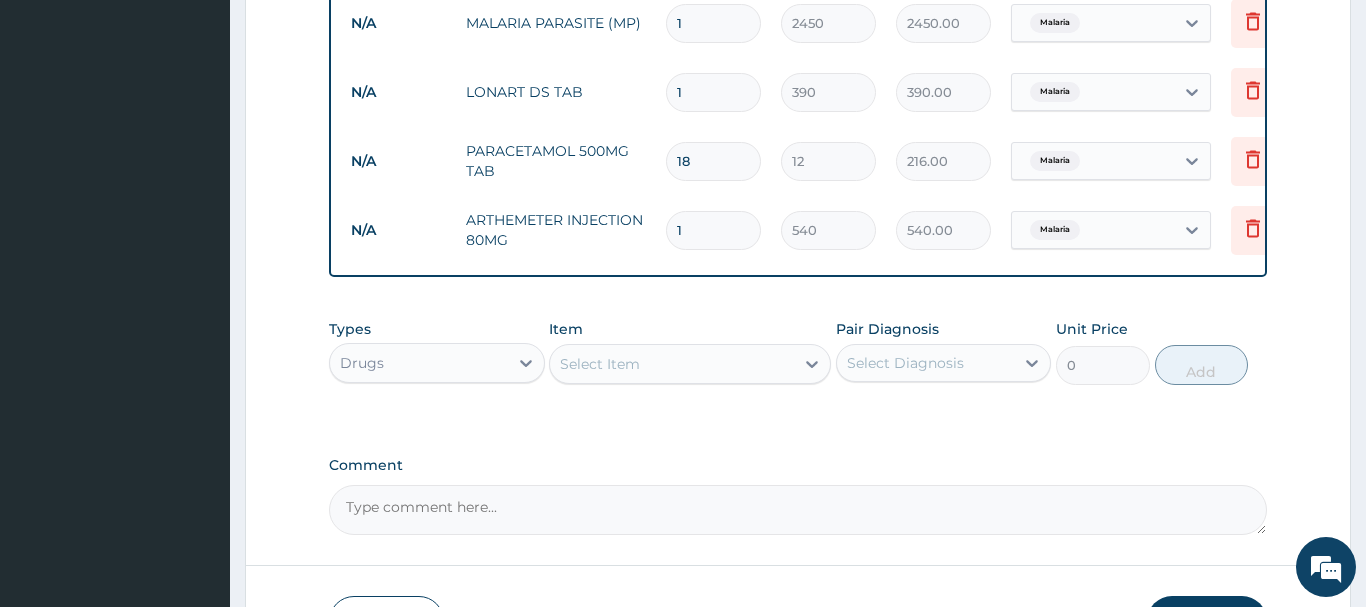 type on "0.00" 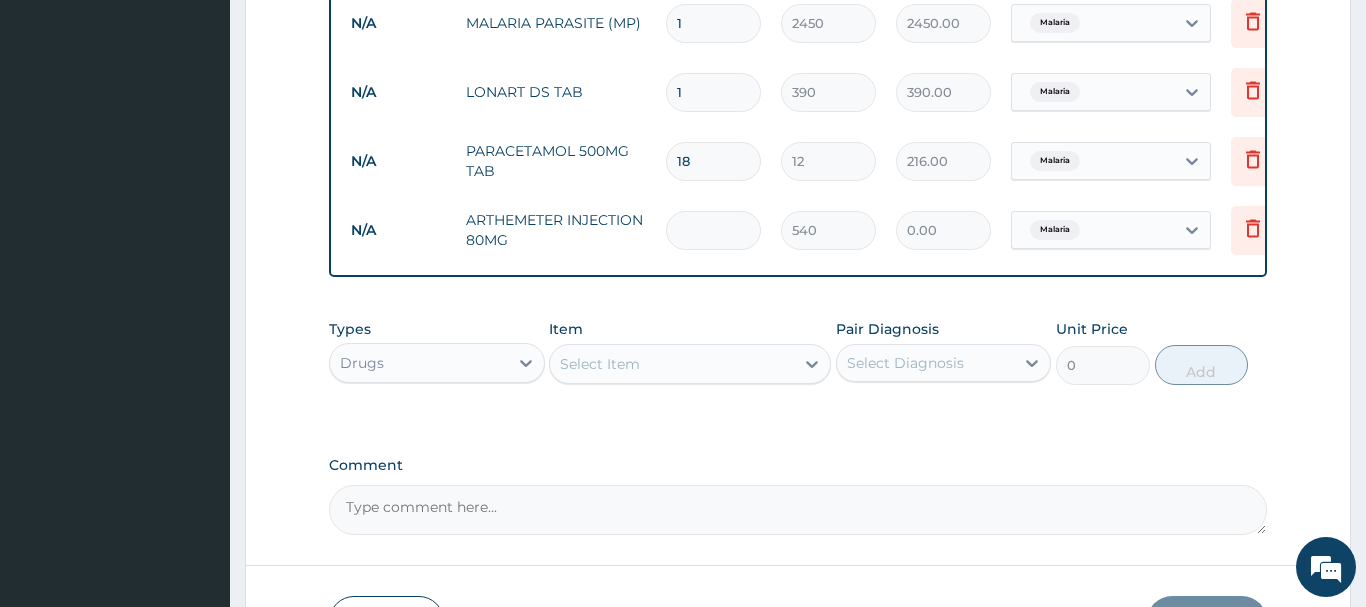 type on "3" 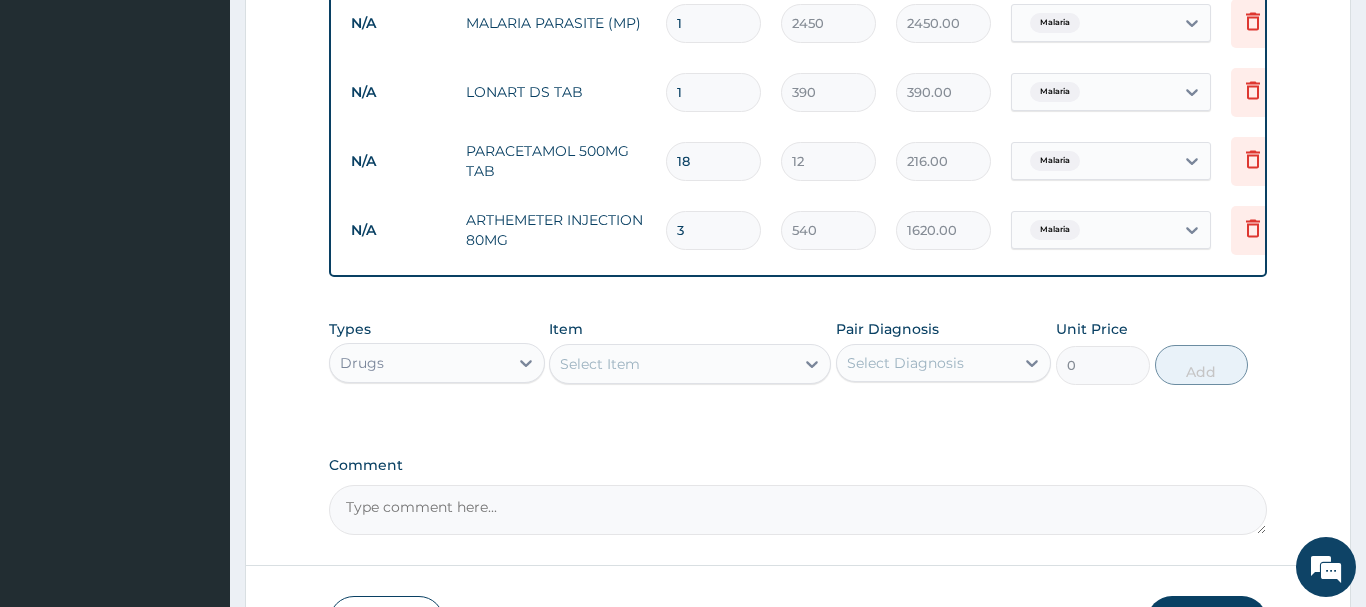 type on "3" 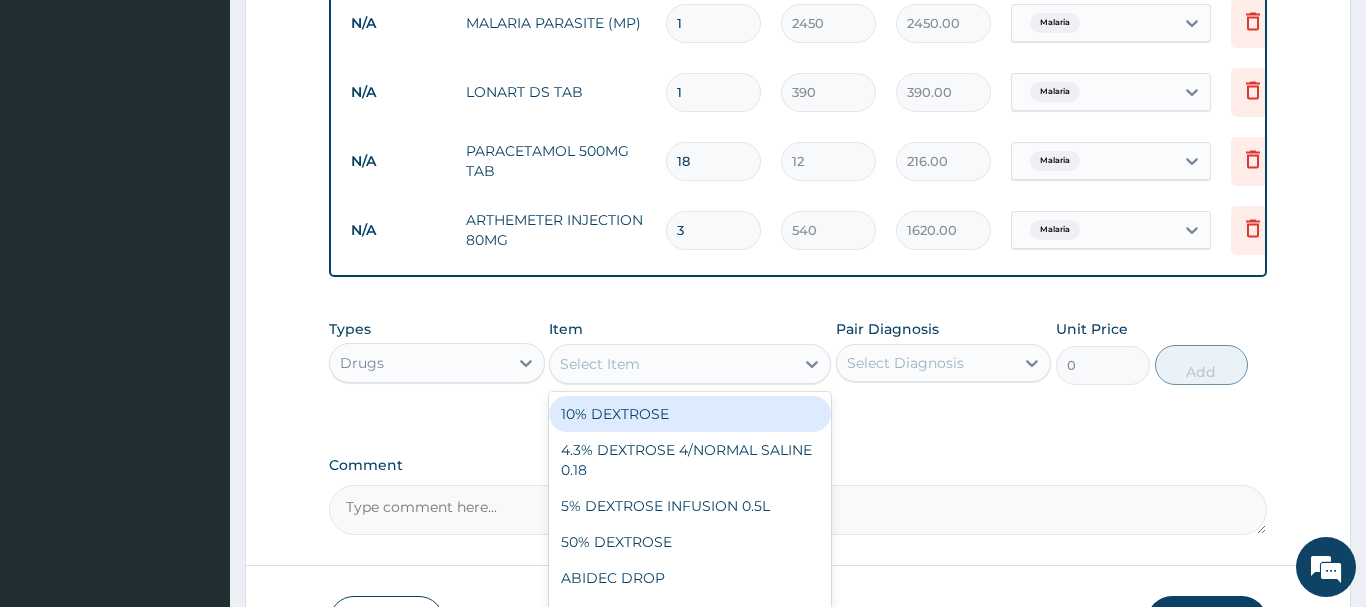 click on "Select Item" at bounding box center (600, 364) 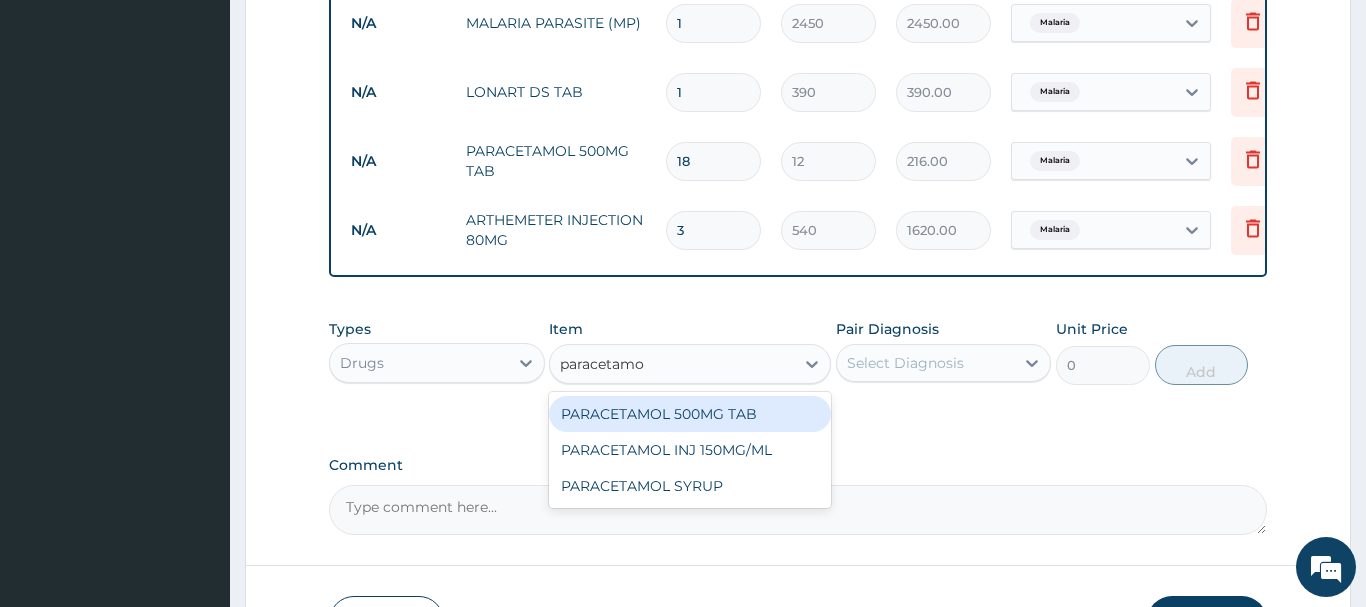 type on "paracetamol" 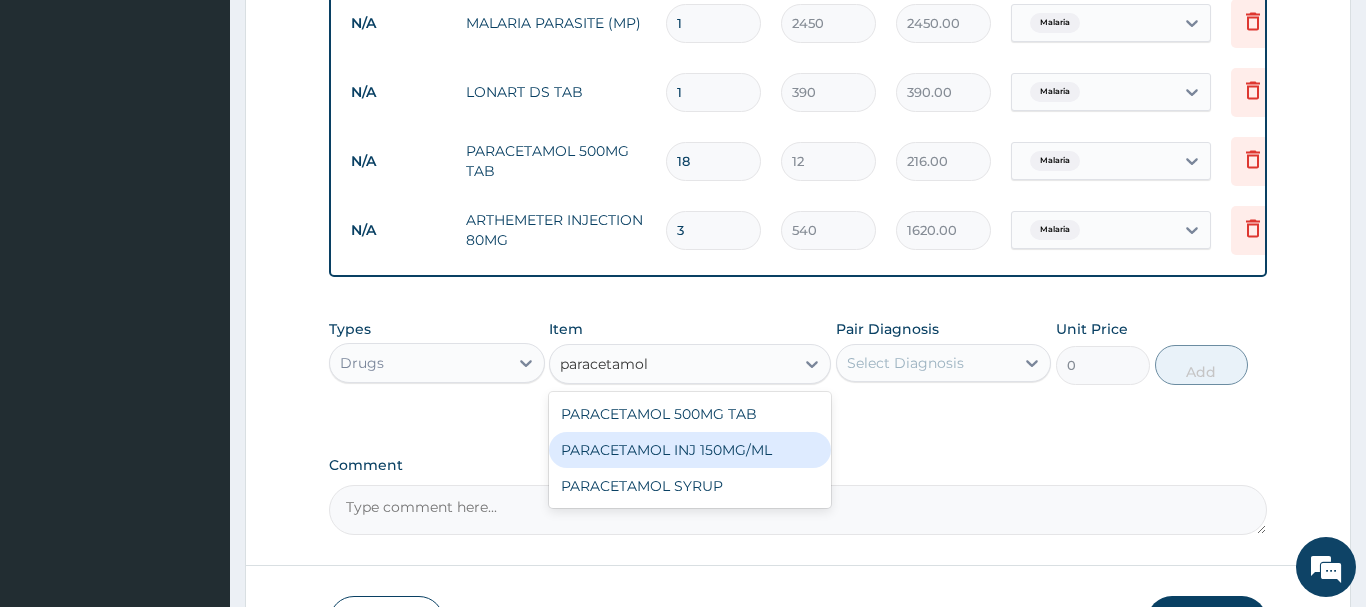 click on "PARACETAMOL INJ 150MG/ML" at bounding box center (690, 450) 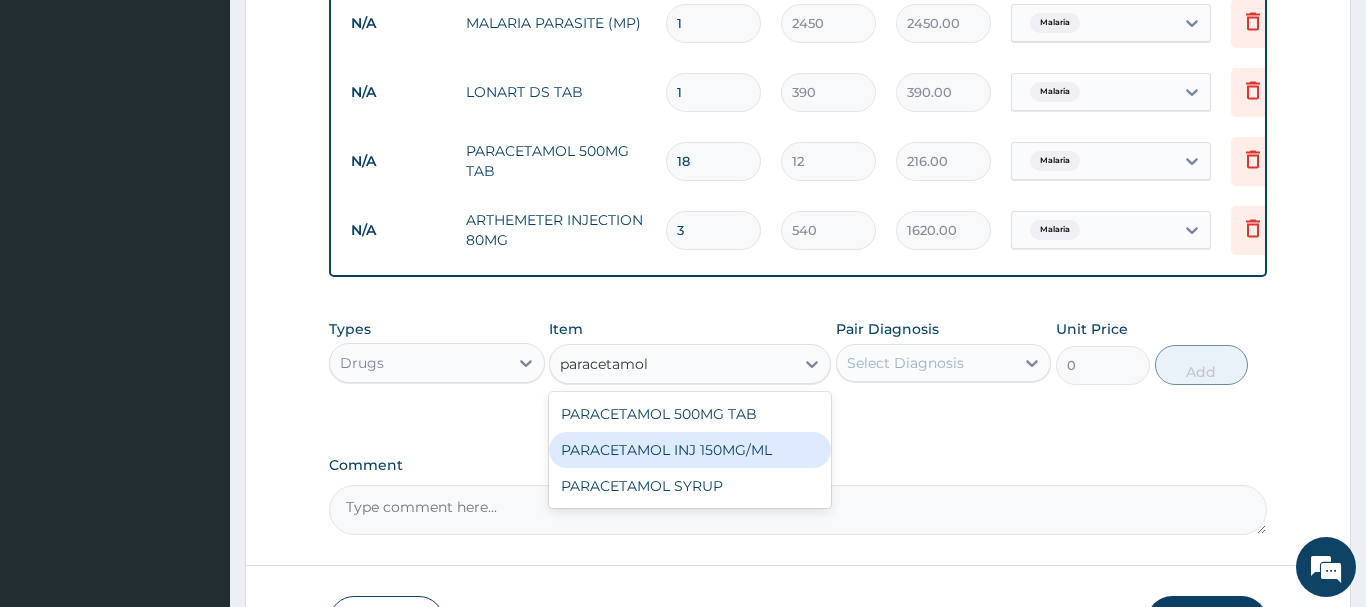 type 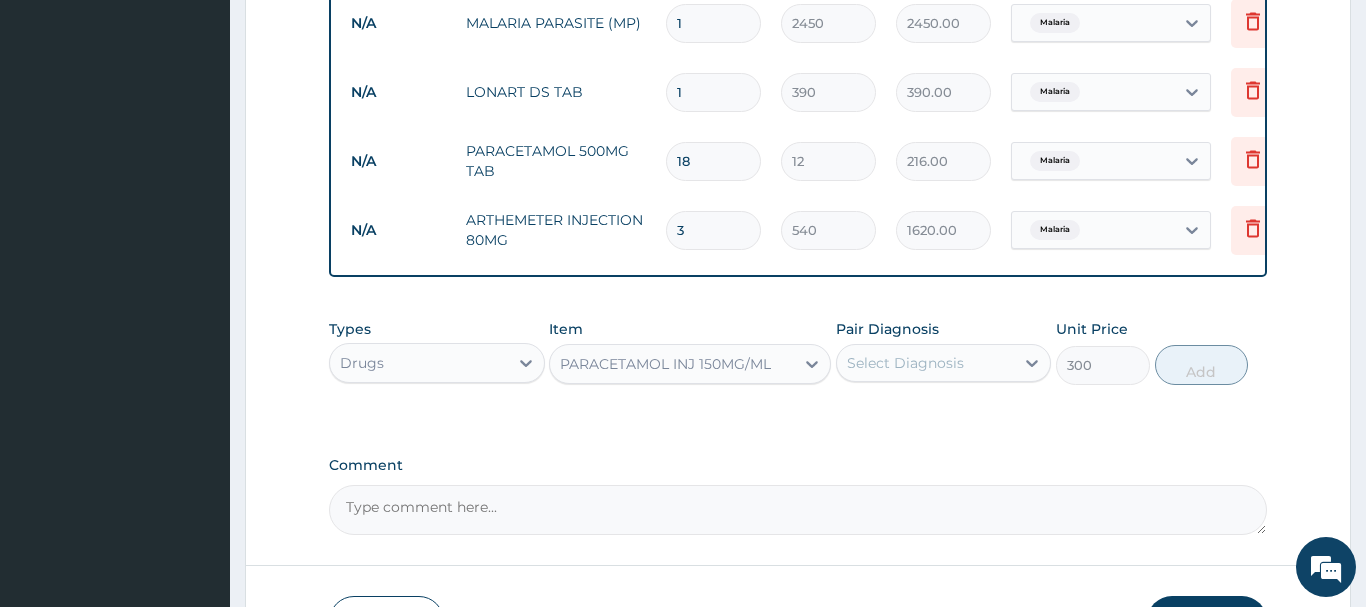 click on "Select Diagnosis" at bounding box center [905, 363] 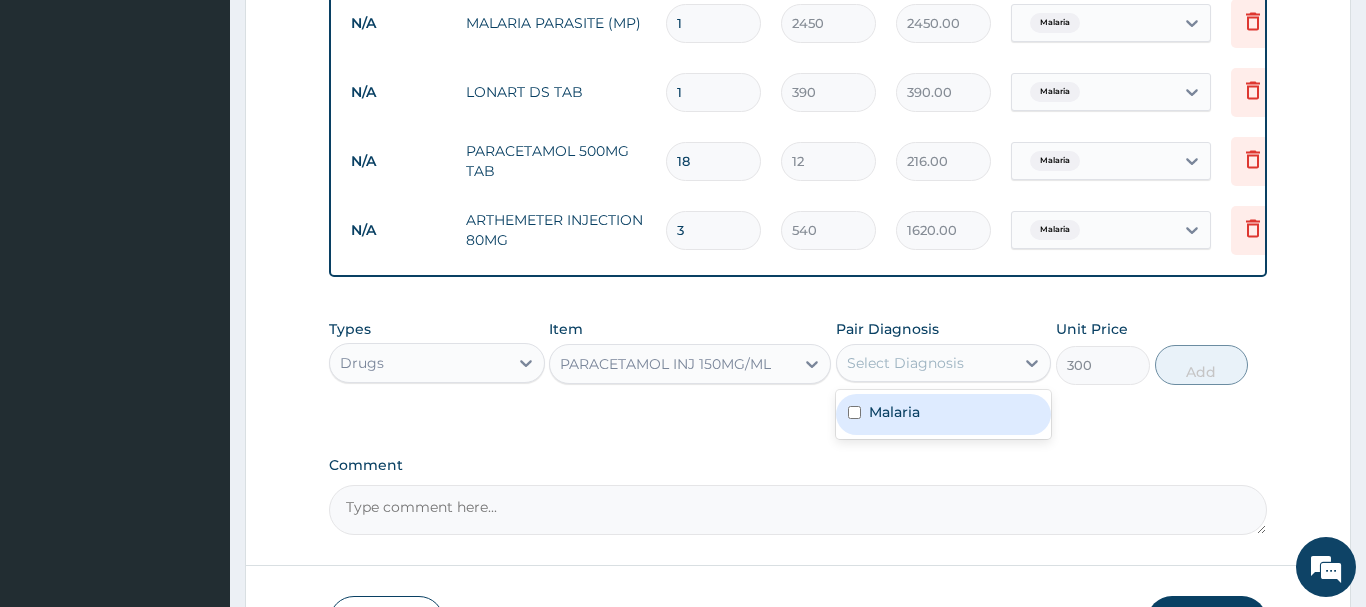 click on "Malaria" at bounding box center [944, 414] 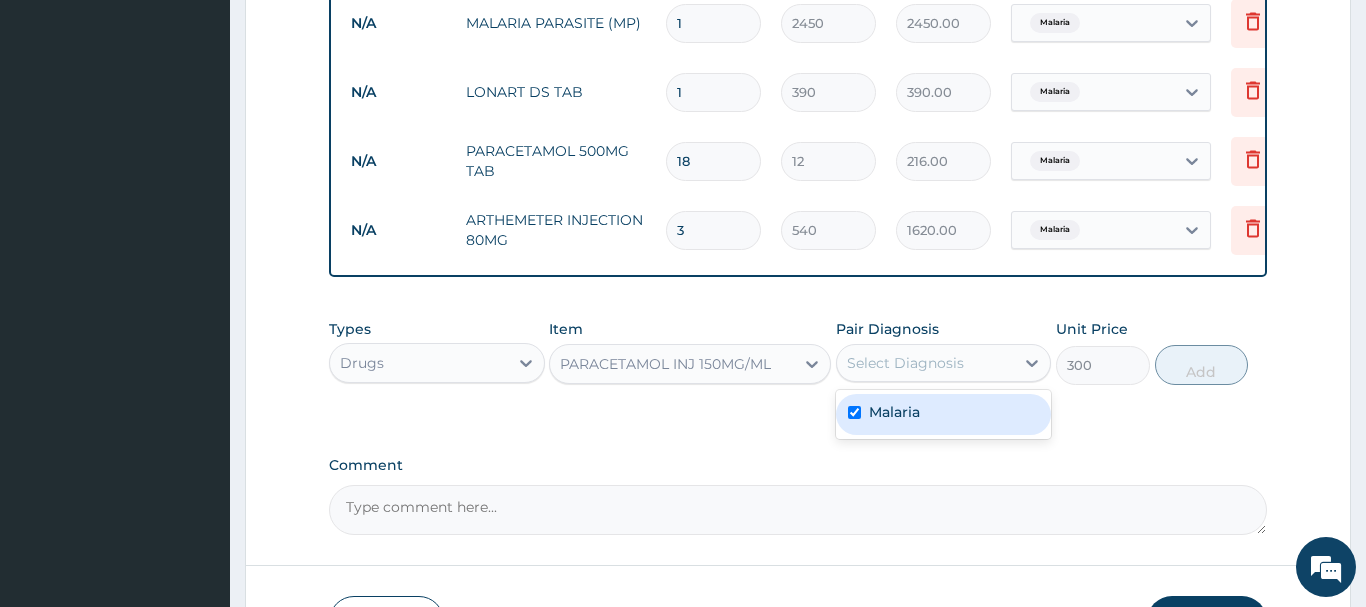 checkbox on "true" 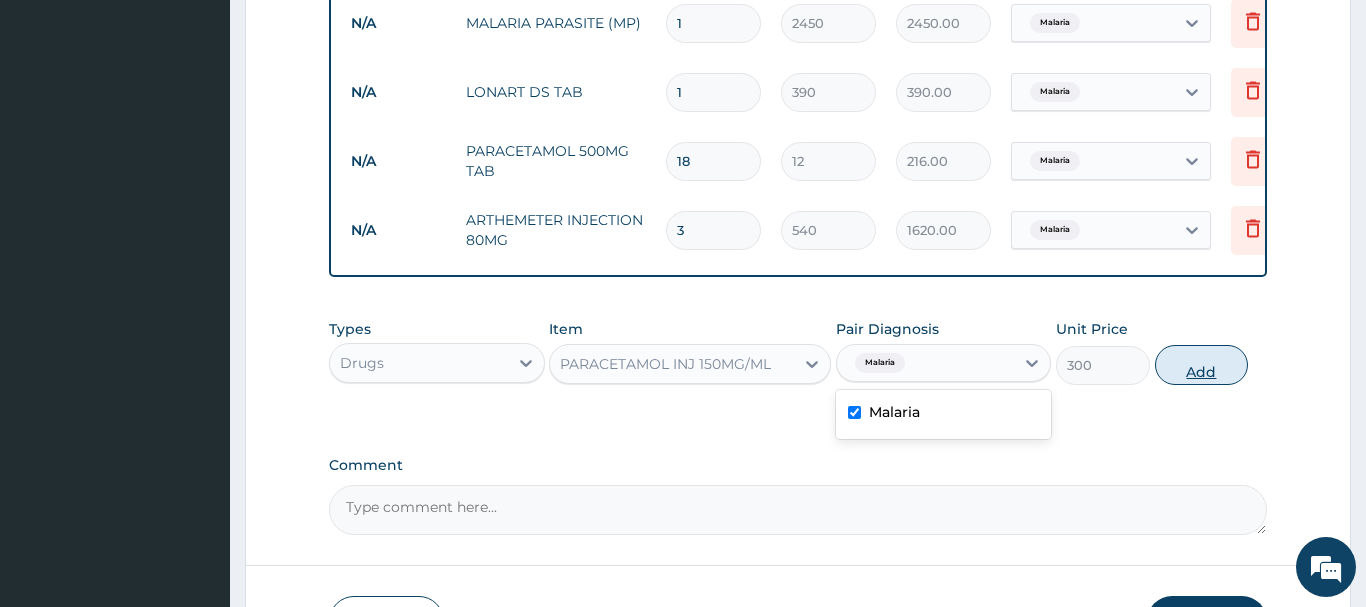 click on "Add" at bounding box center (1202, 365) 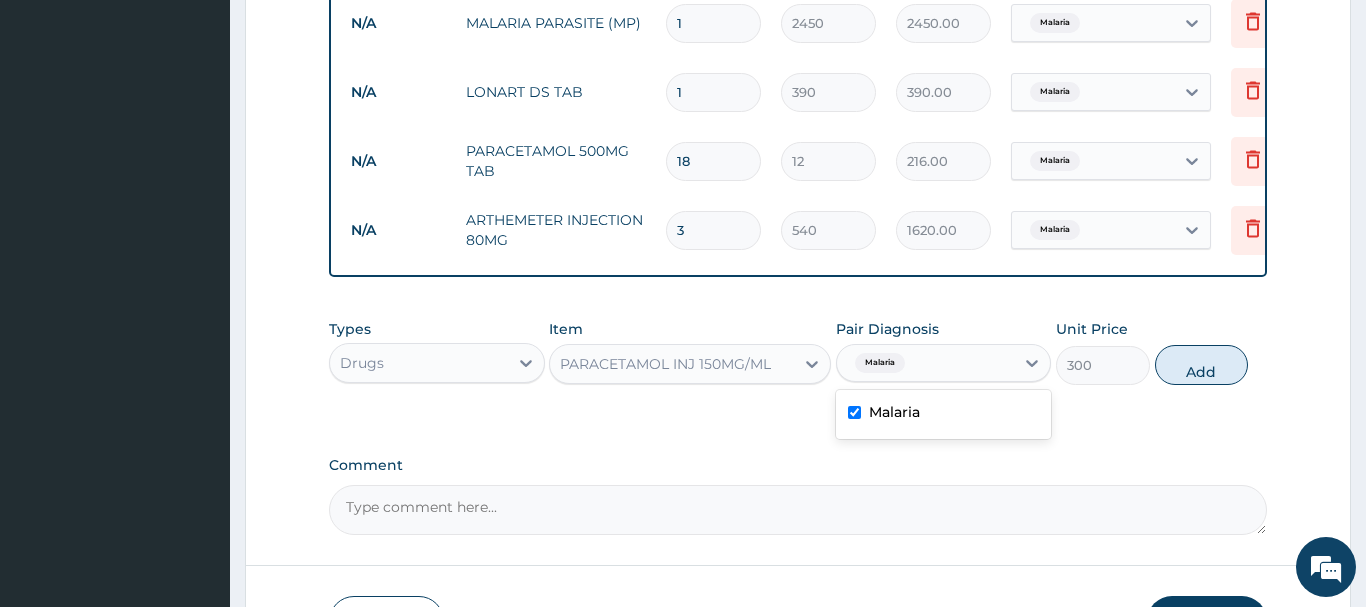 type on "0" 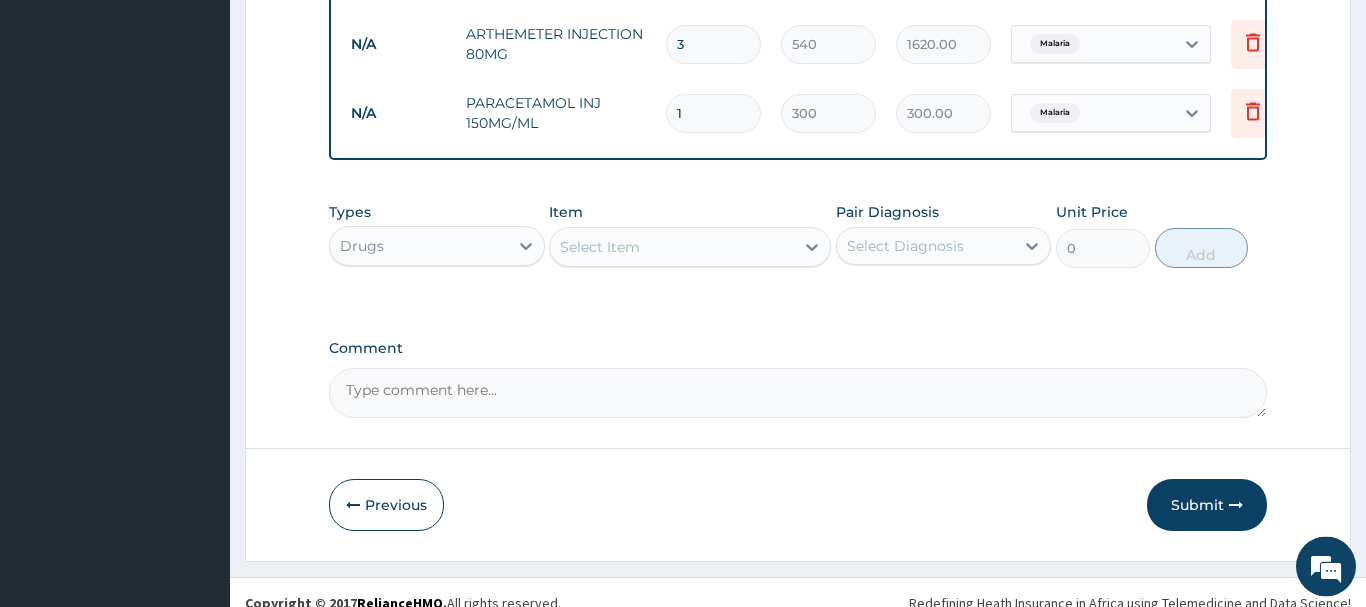 scroll, scrollTop: 1154, scrollLeft: 0, axis: vertical 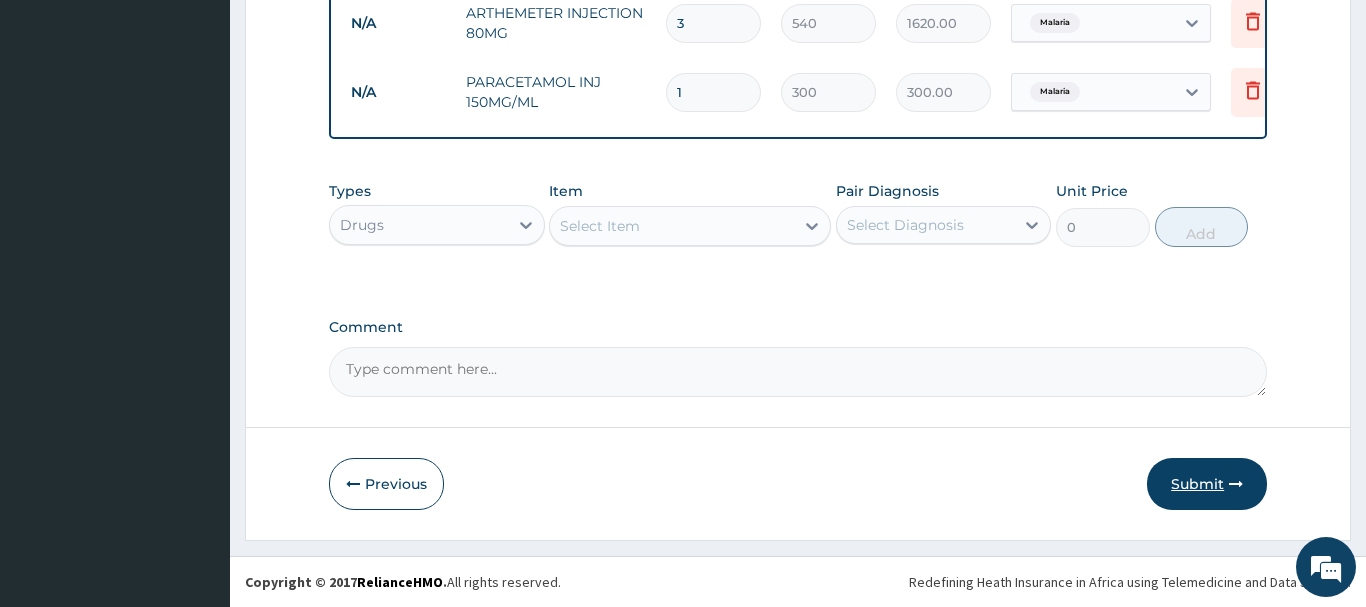 click on "Submit" at bounding box center [1207, 484] 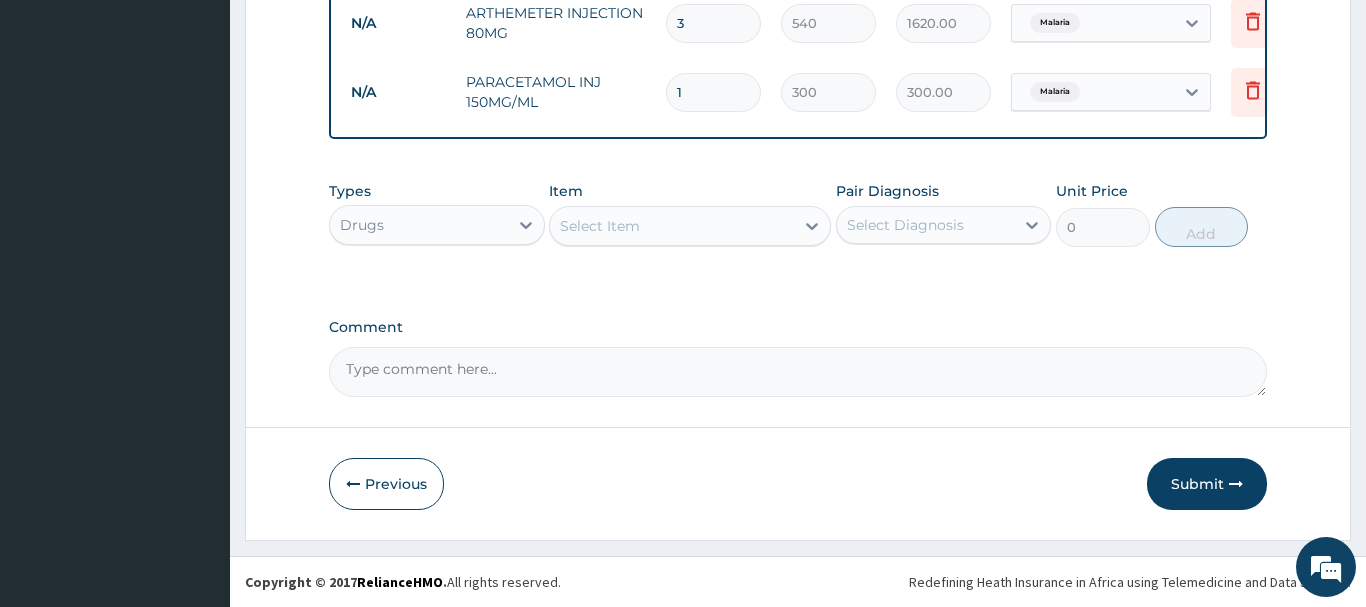 scroll, scrollTop: 81, scrollLeft: 0, axis: vertical 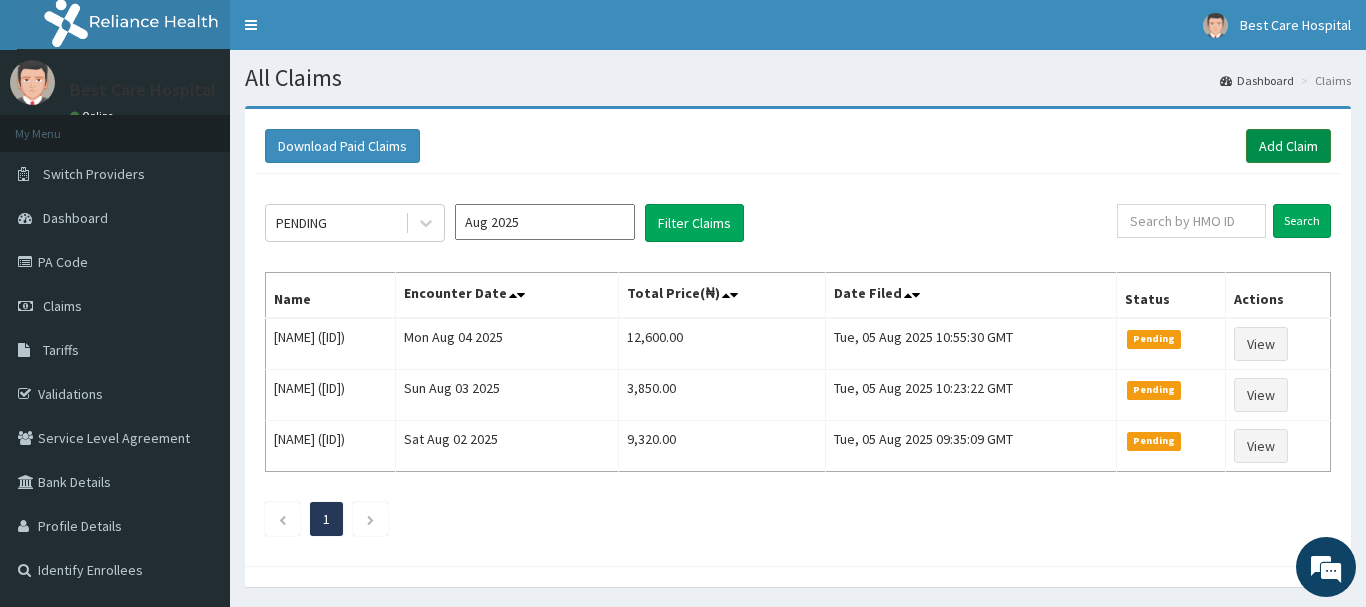 click on "Add Claim" at bounding box center (1288, 146) 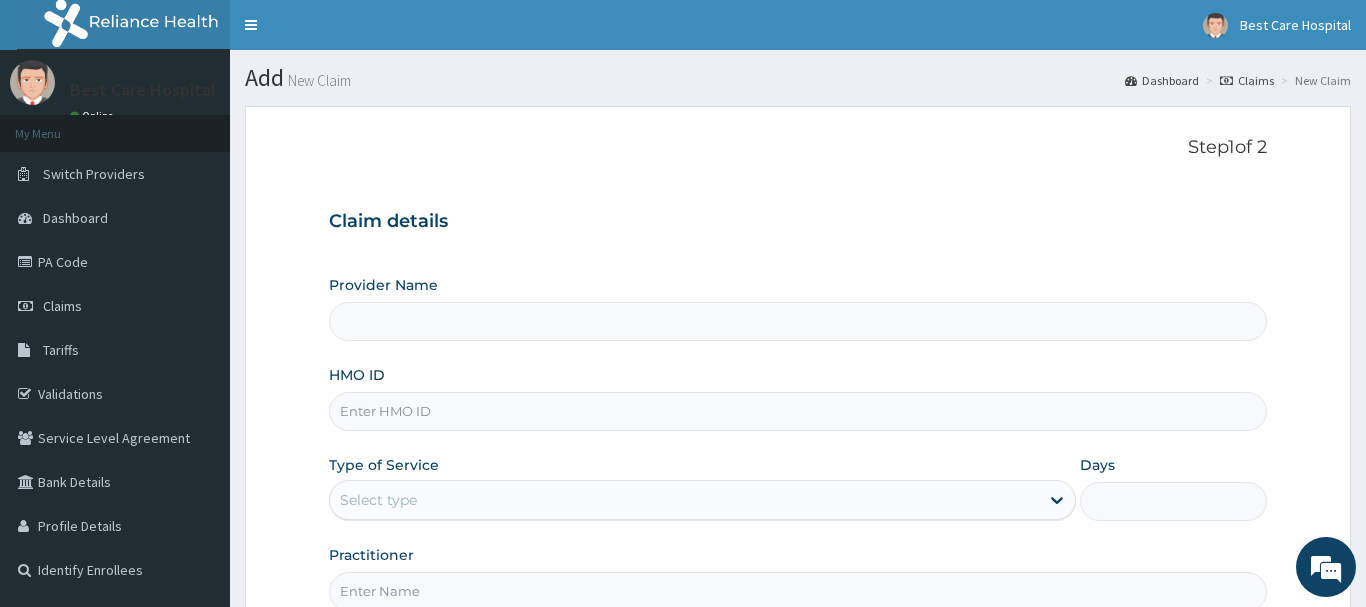 scroll, scrollTop: 0, scrollLeft: 0, axis: both 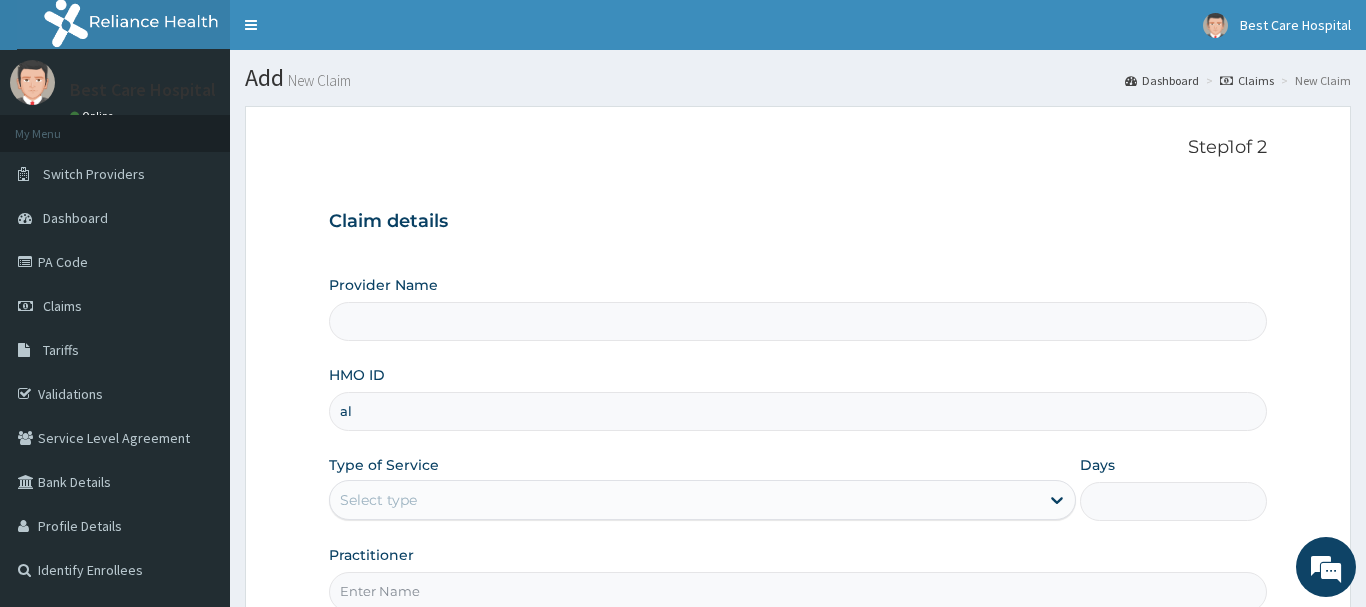 type on "als" 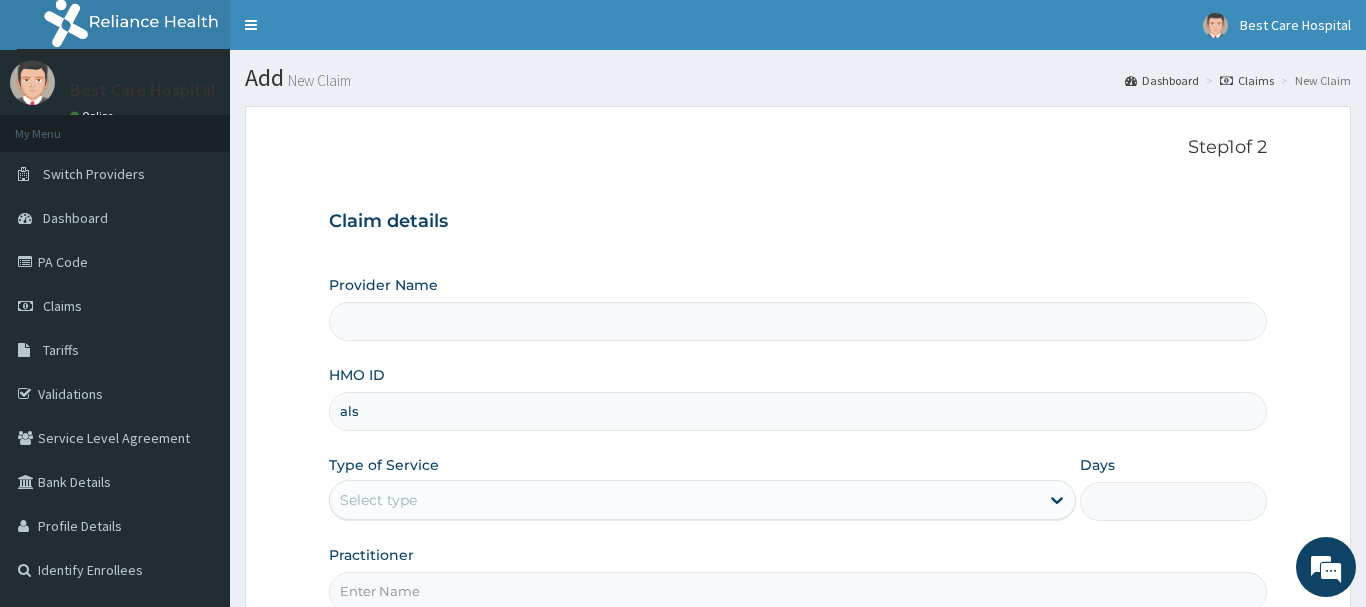 type on "Bestcare Hospital" 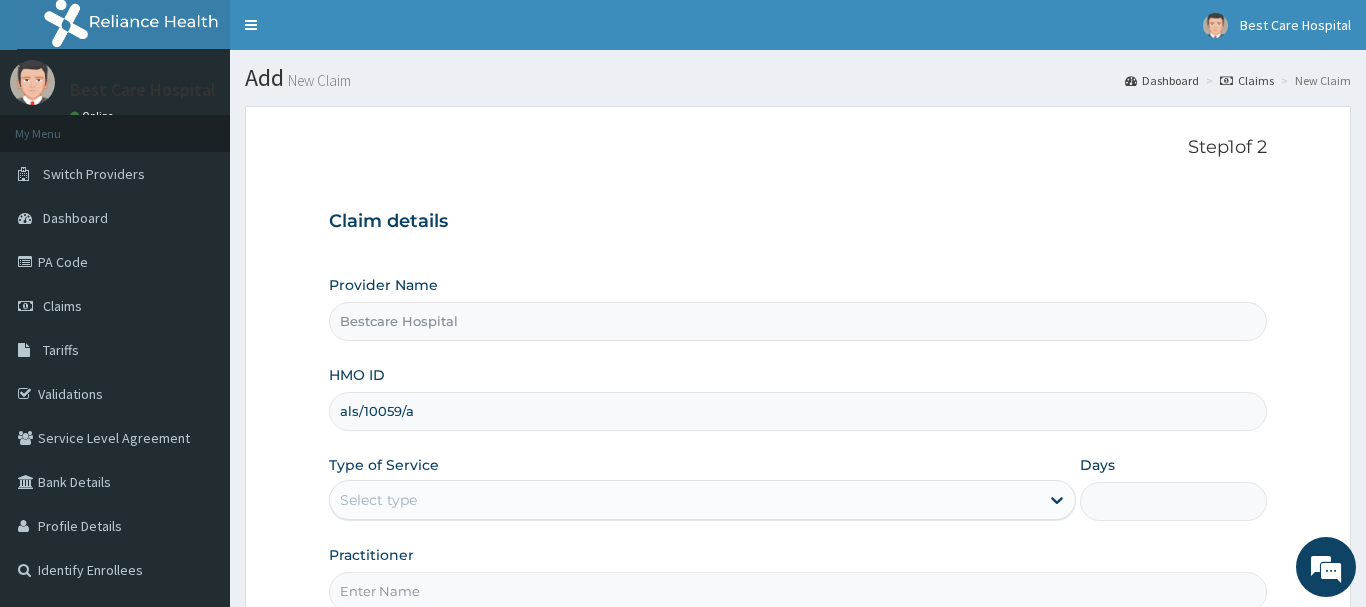 scroll, scrollTop: 0, scrollLeft: 0, axis: both 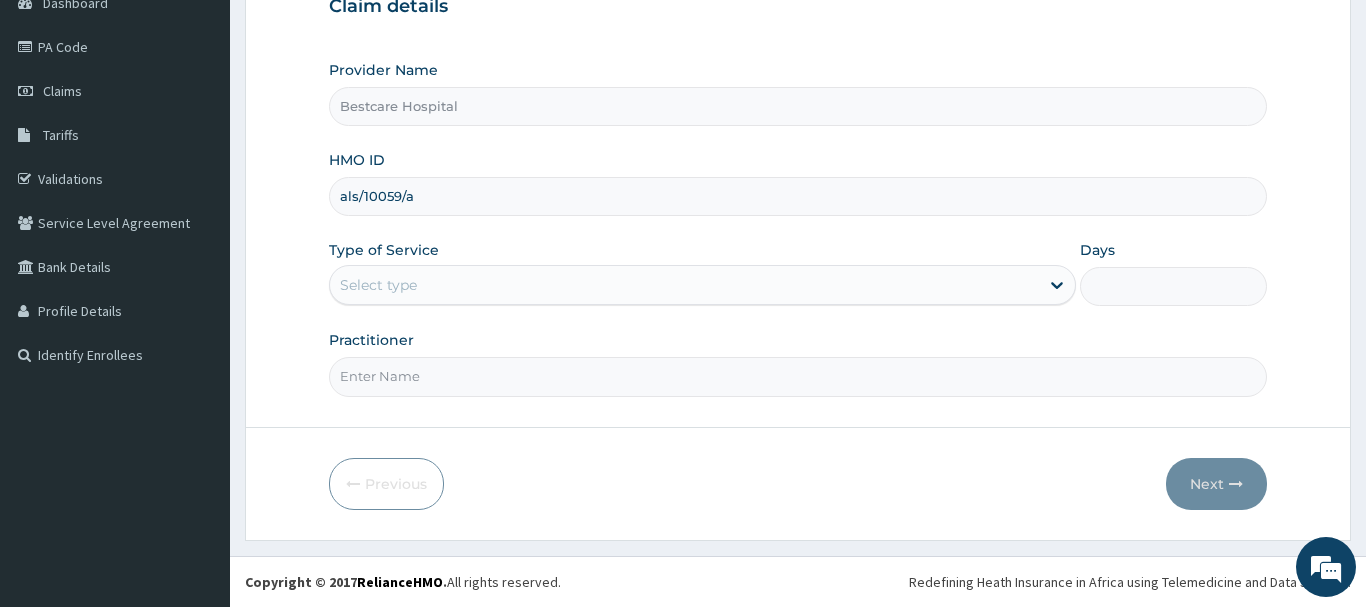 type on "als/10059/a" 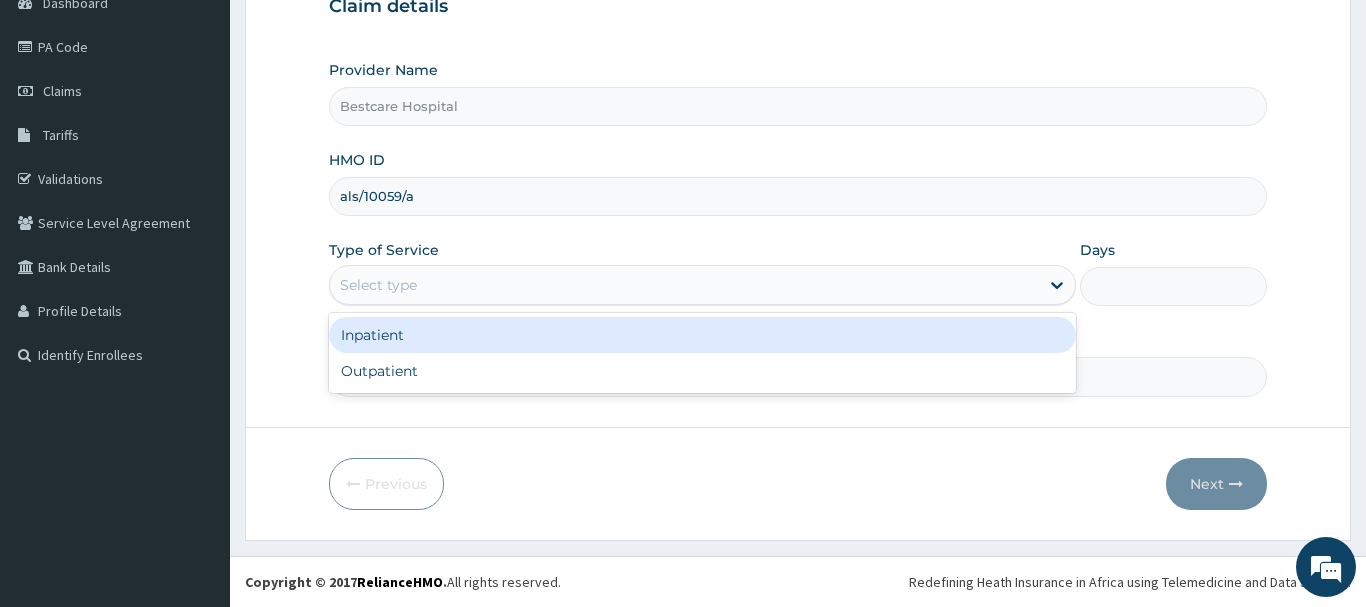 click on "Select type" at bounding box center (685, 285) 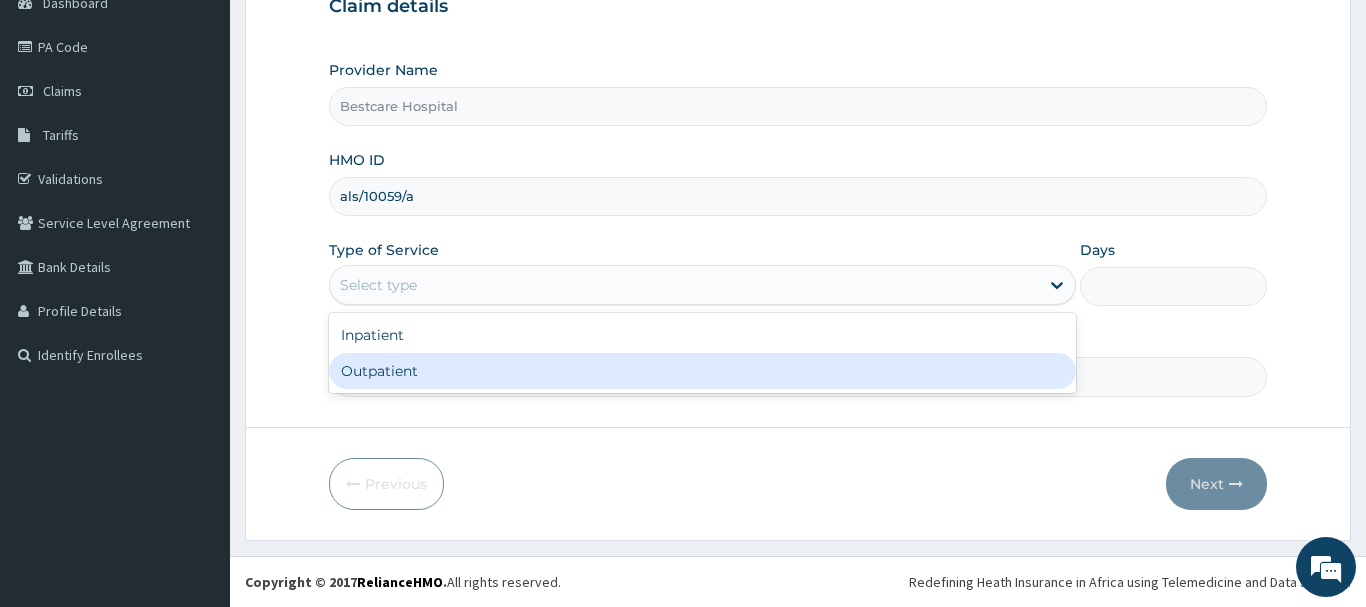 click on "Outpatient" at bounding box center [703, 371] 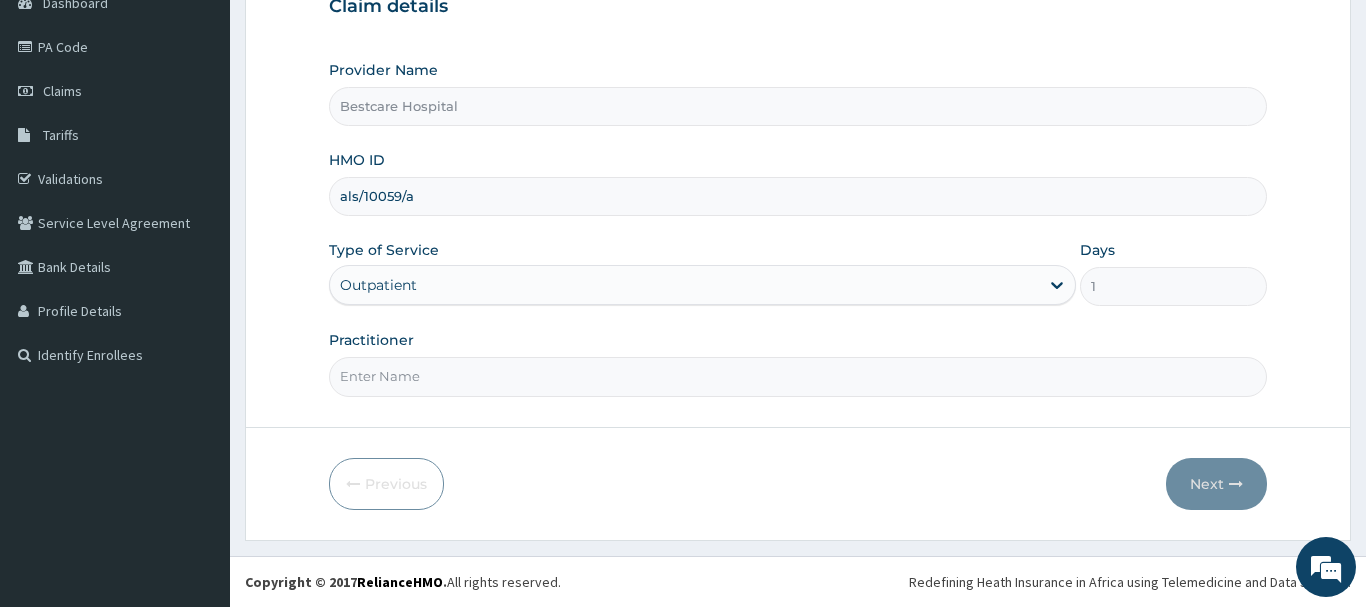 click on "Practitioner" at bounding box center [798, 376] 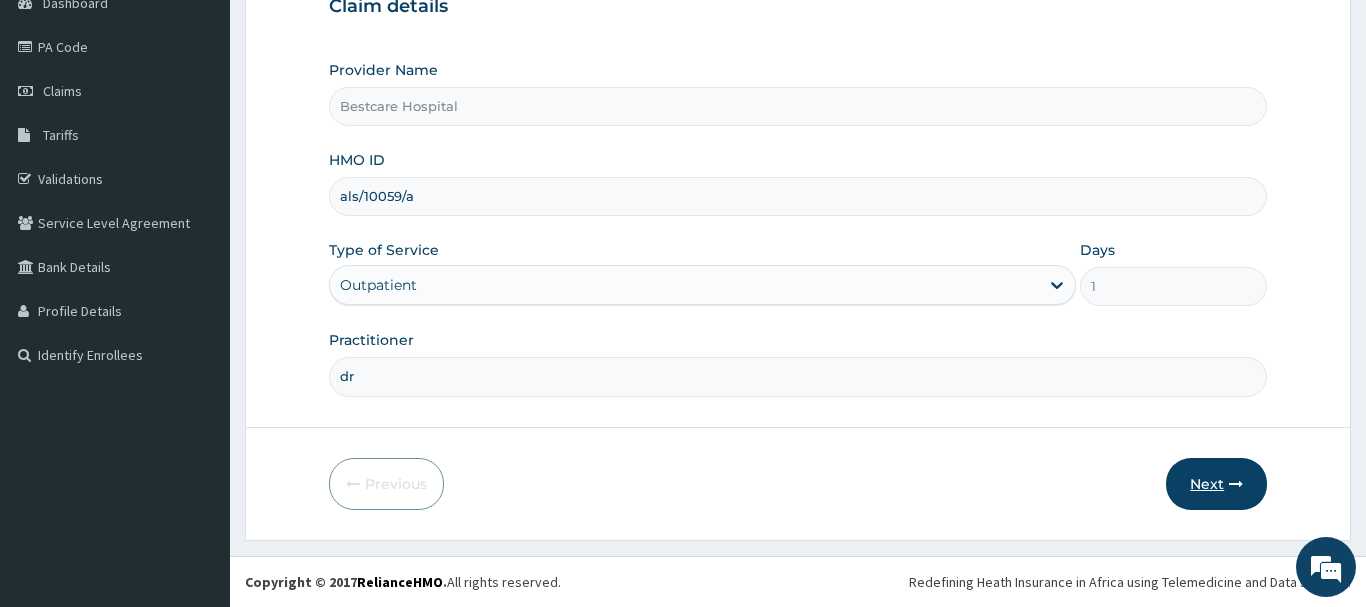 type on "dr" 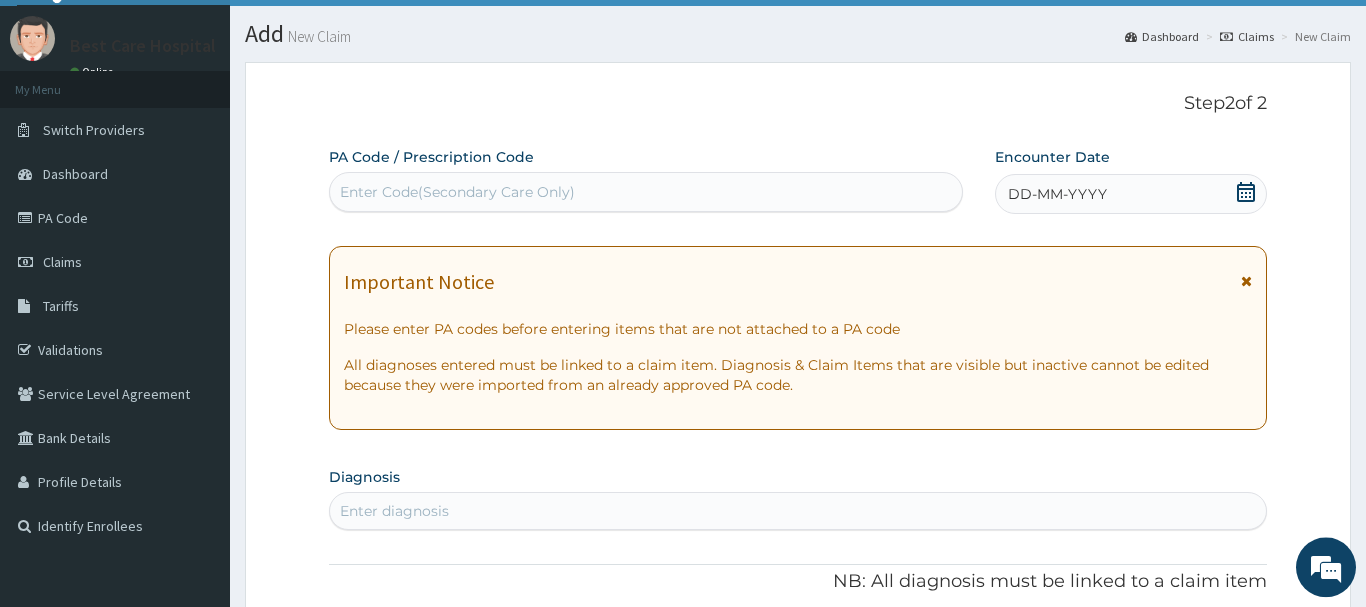 scroll, scrollTop: 0, scrollLeft: 0, axis: both 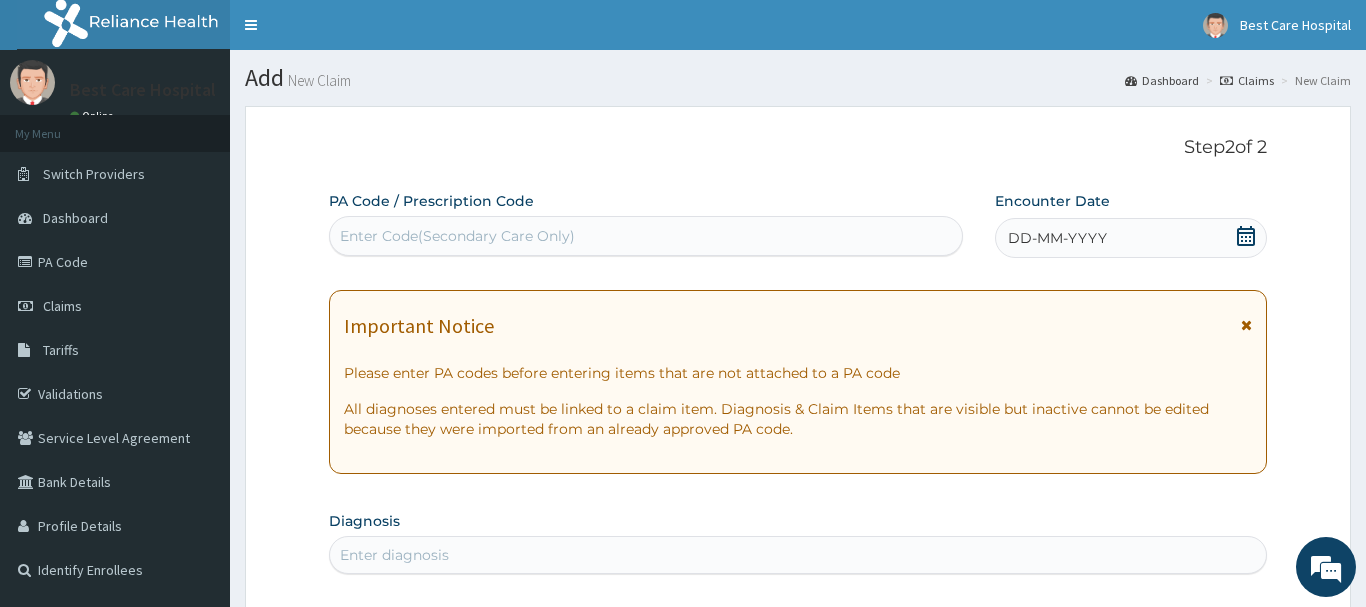 click 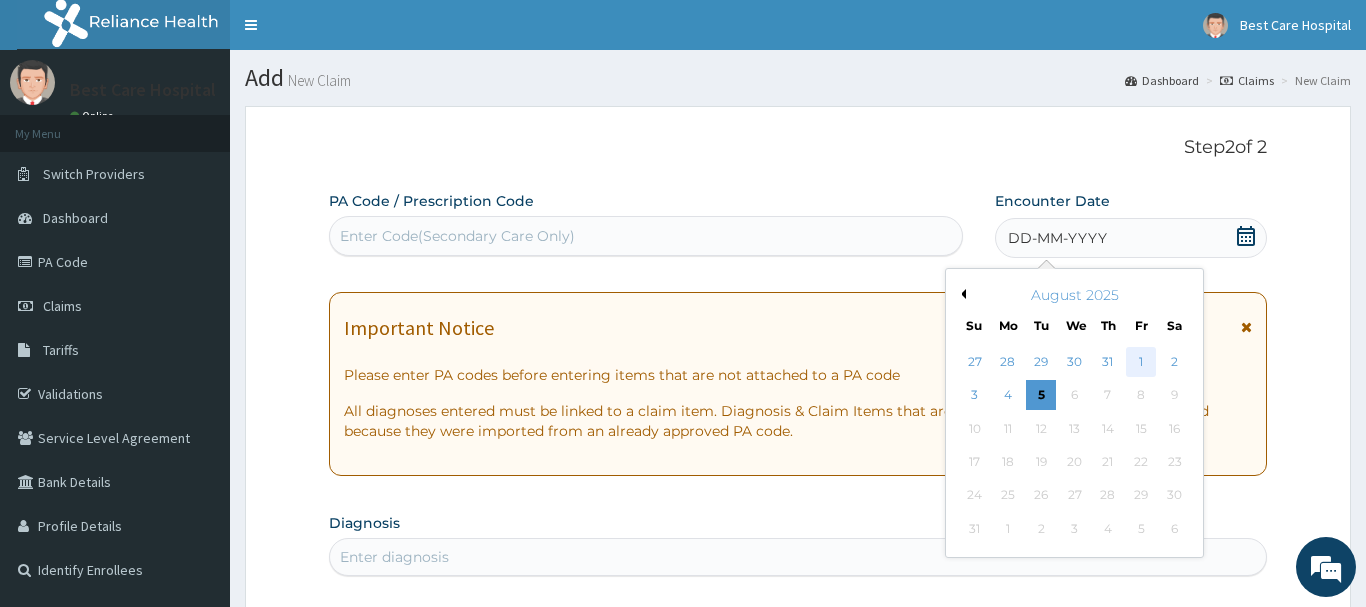 click on "1" at bounding box center (1141, 362) 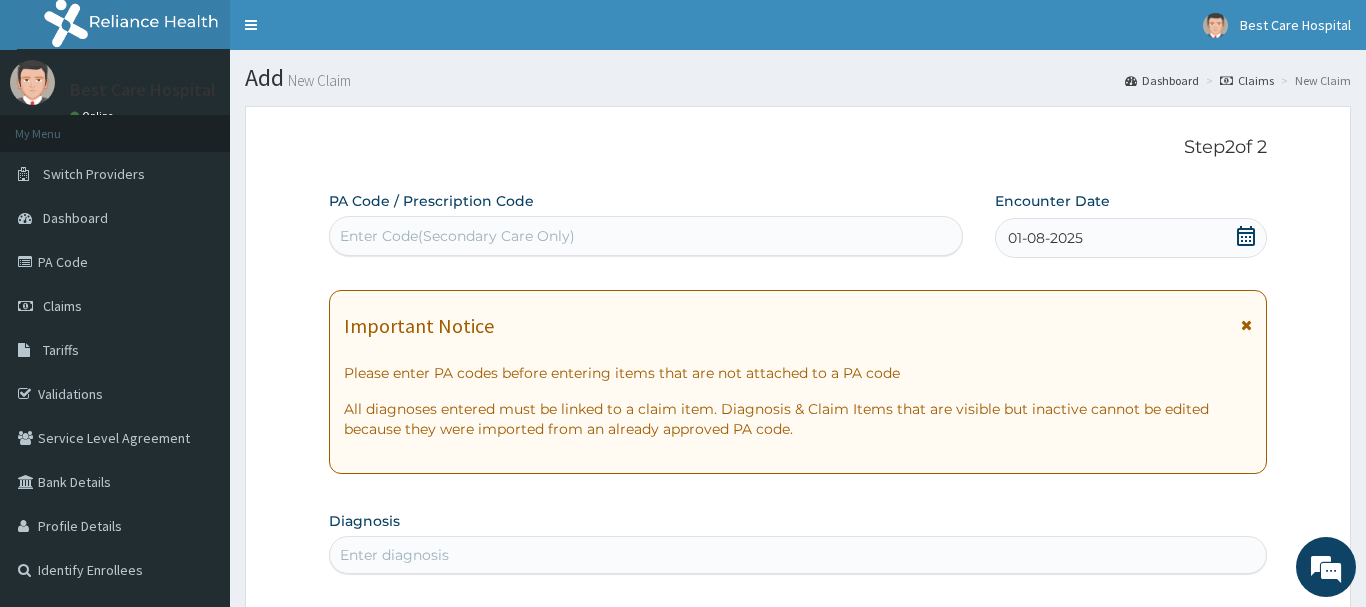 scroll, scrollTop: 306, scrollLeft: 0, axis: vertical 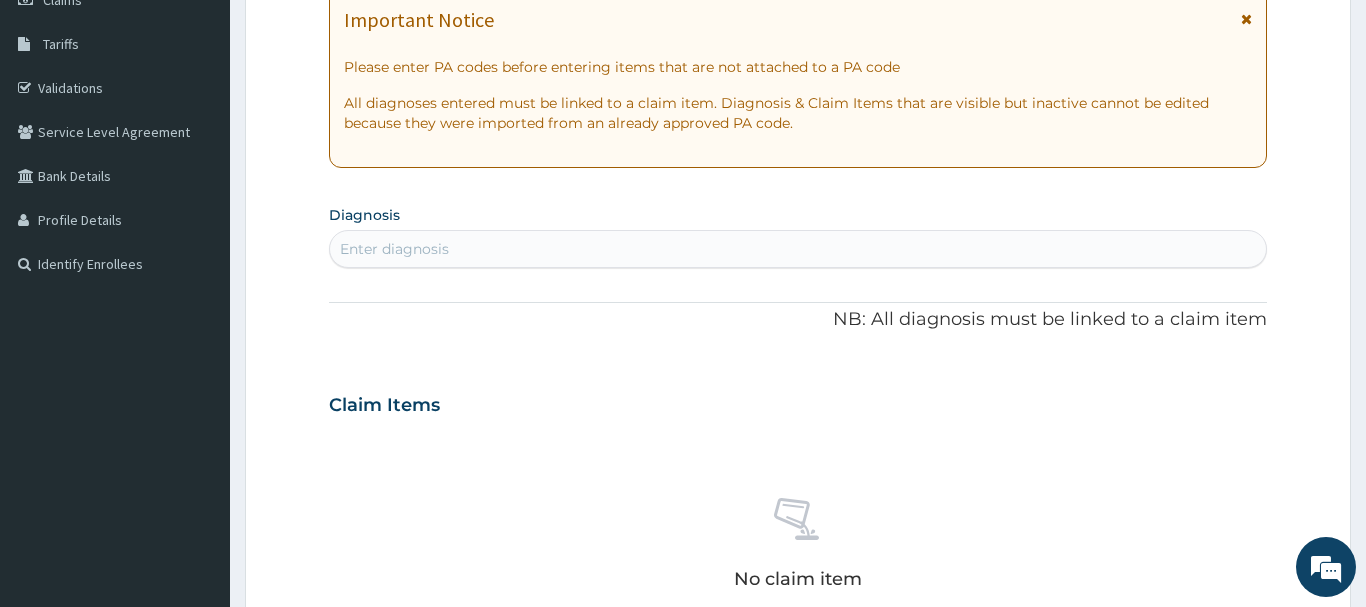 click on "Enter diagnosis" at bounding box center [394, 249] 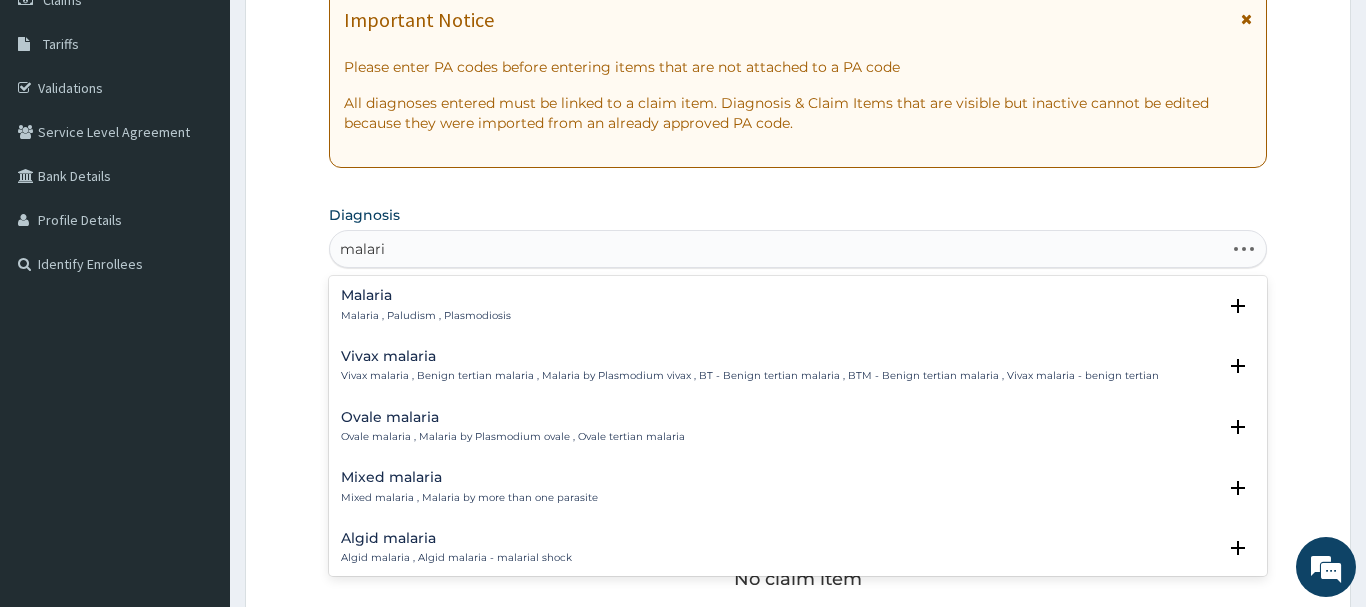 type on "malaria" 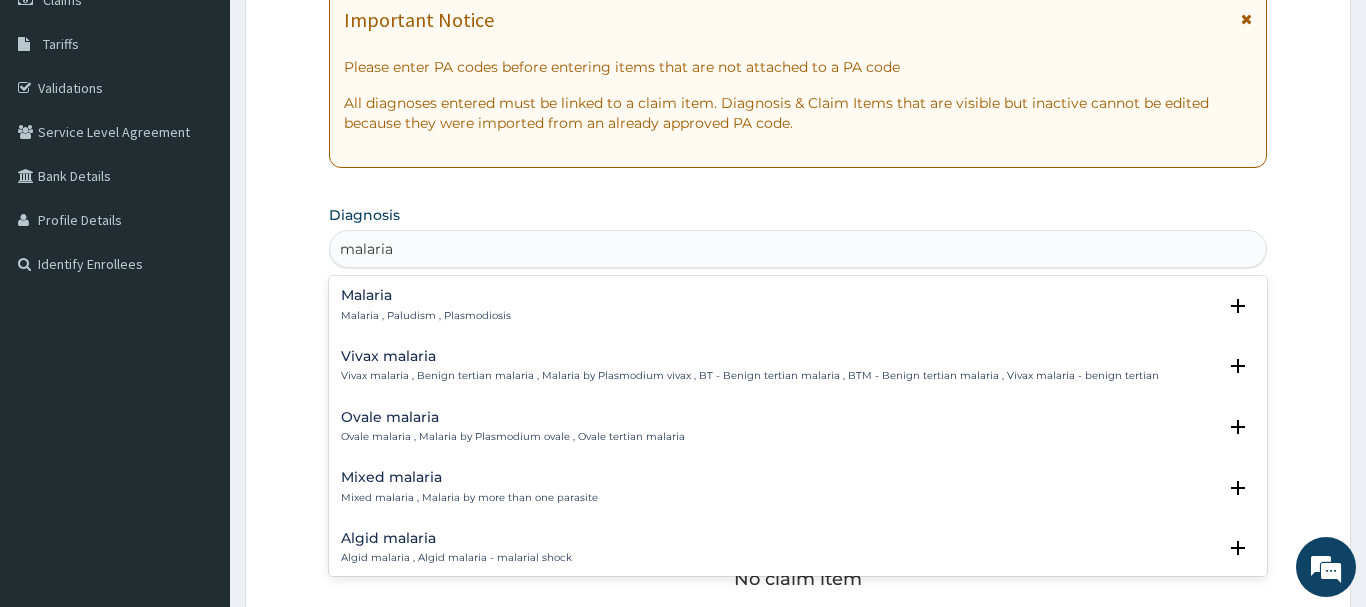 click on "Malaria , Paludism , Plasmodiosis" at bounding box center [426, 316] 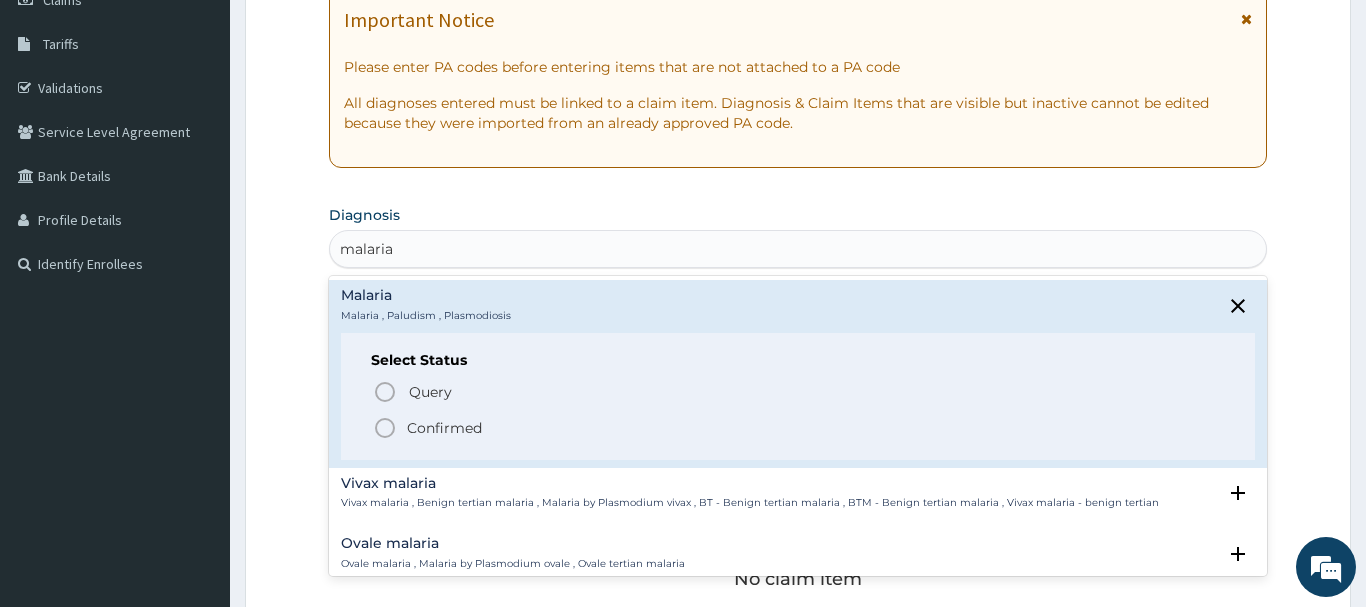 click 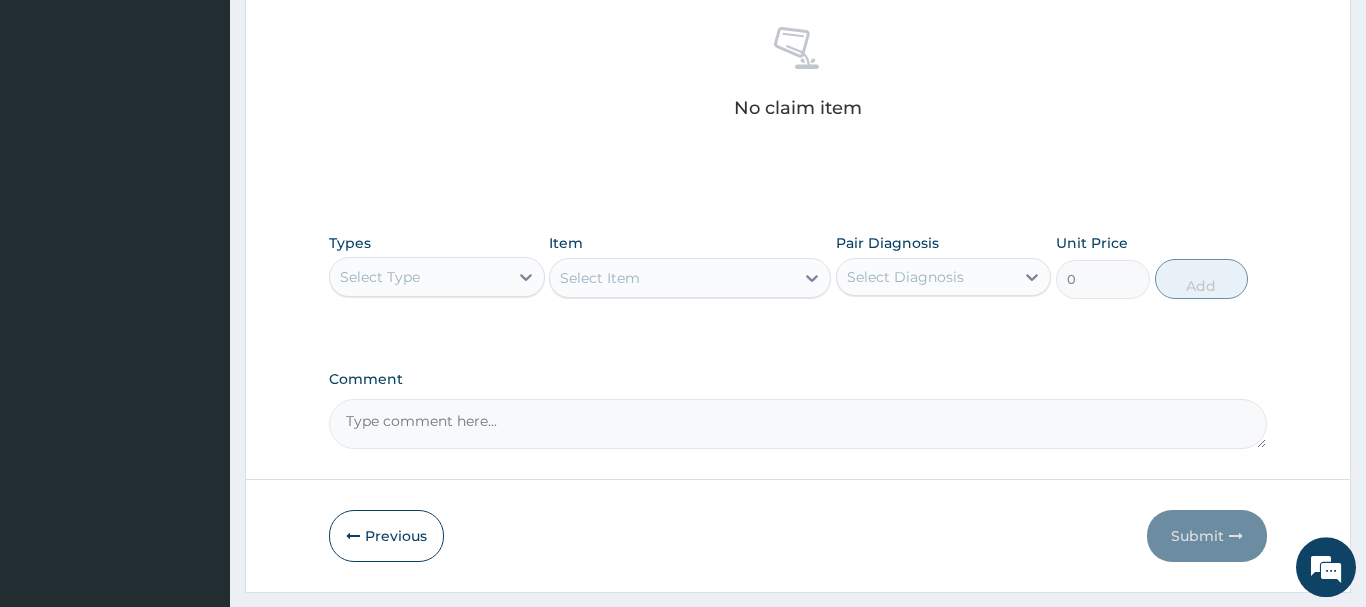 scroll, scrollTop: 816, scrollLeft: 0, axis: vertical 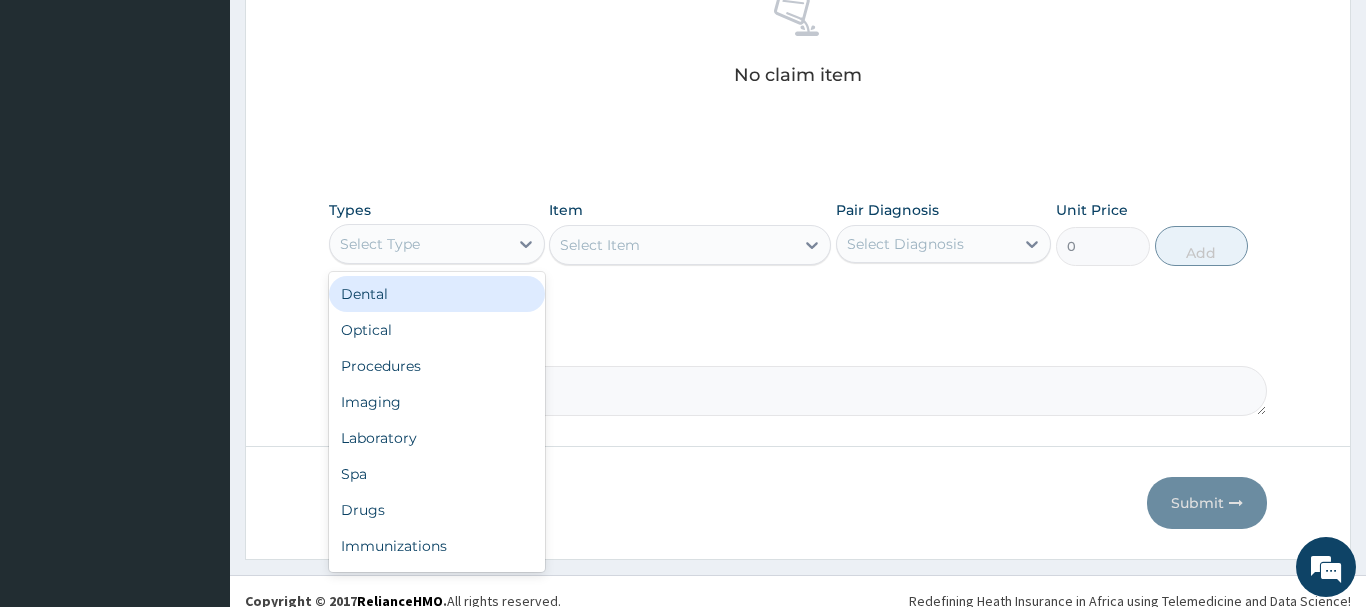 click on "Select Type" at bounding box center (419, 244) 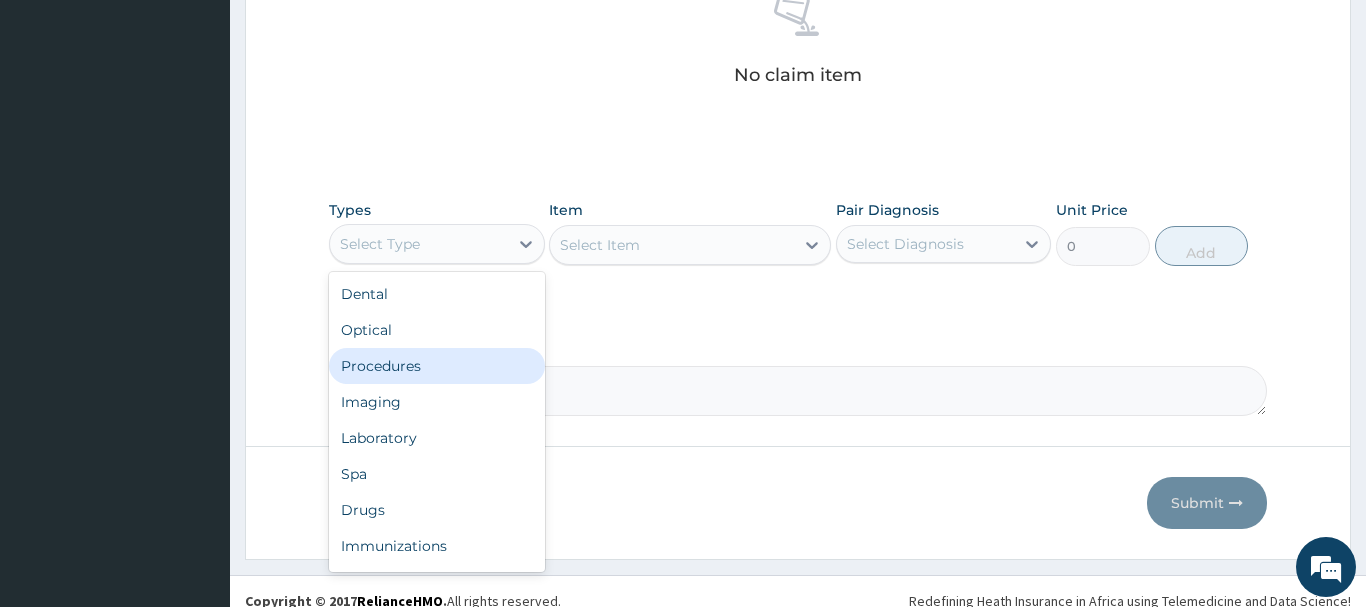 click on "Procedures" at bounding box center [437, 366] 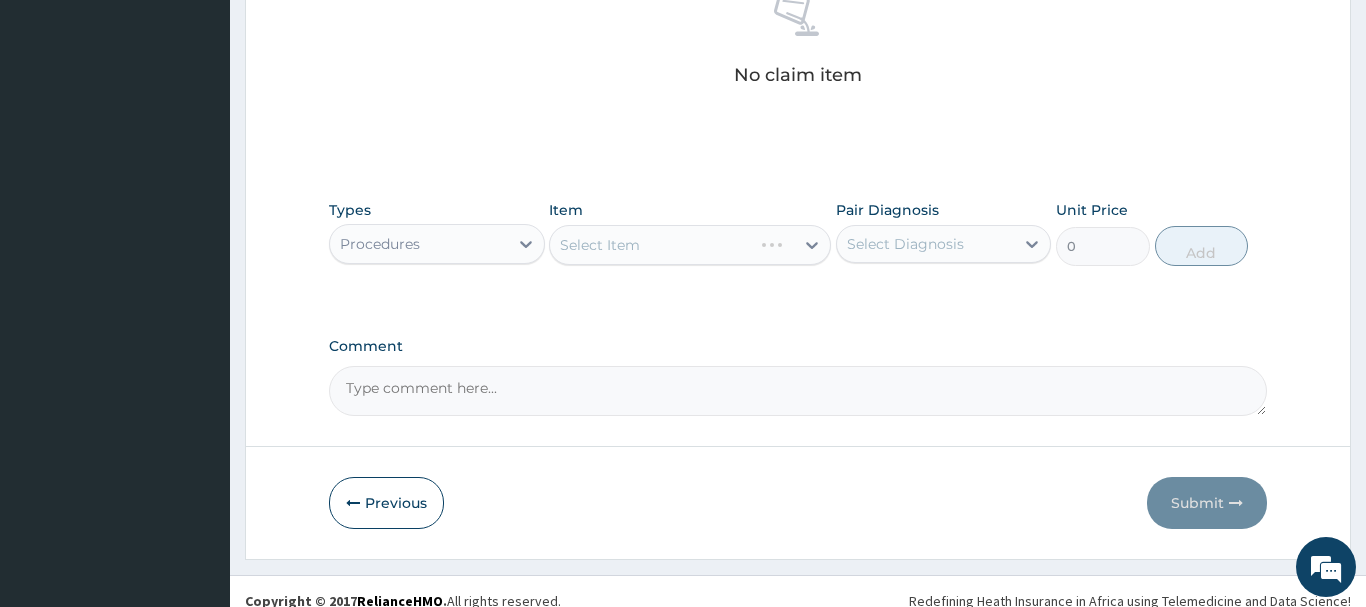 click on "Select Item" at bounding box center (690, 245) 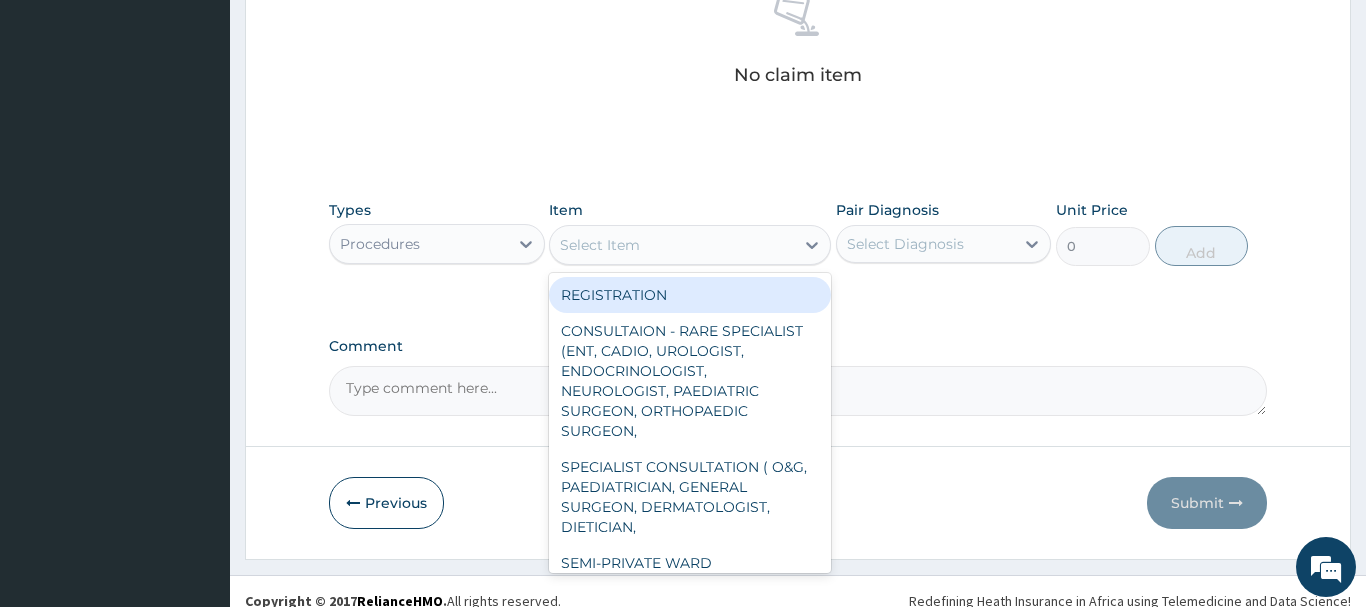 click on "Select Item" at bounding box center [672, 245] 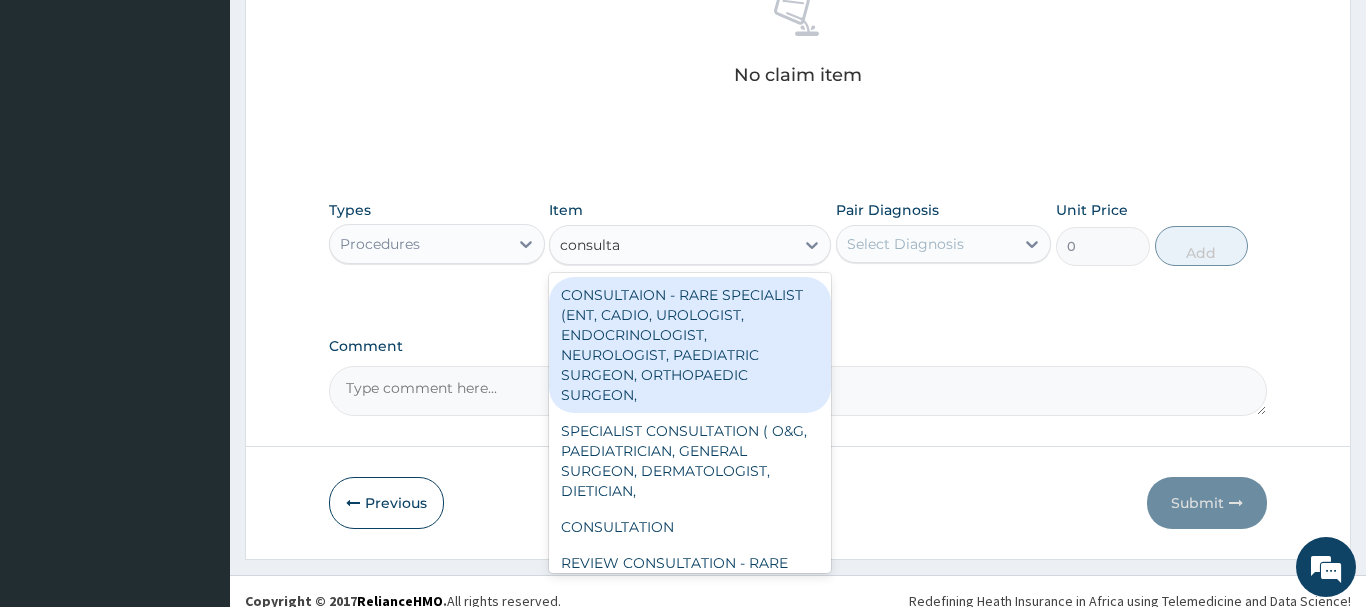 type on "consultat" 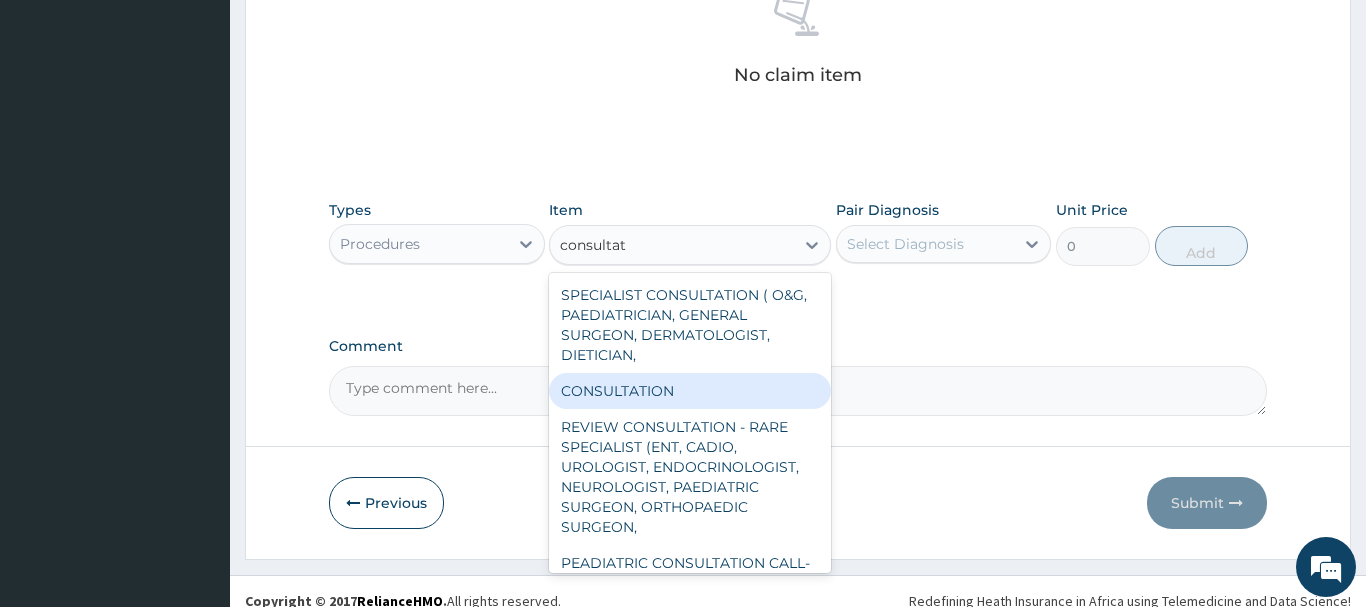 click on "CONSULTATION" at bounding box center [690, 391] 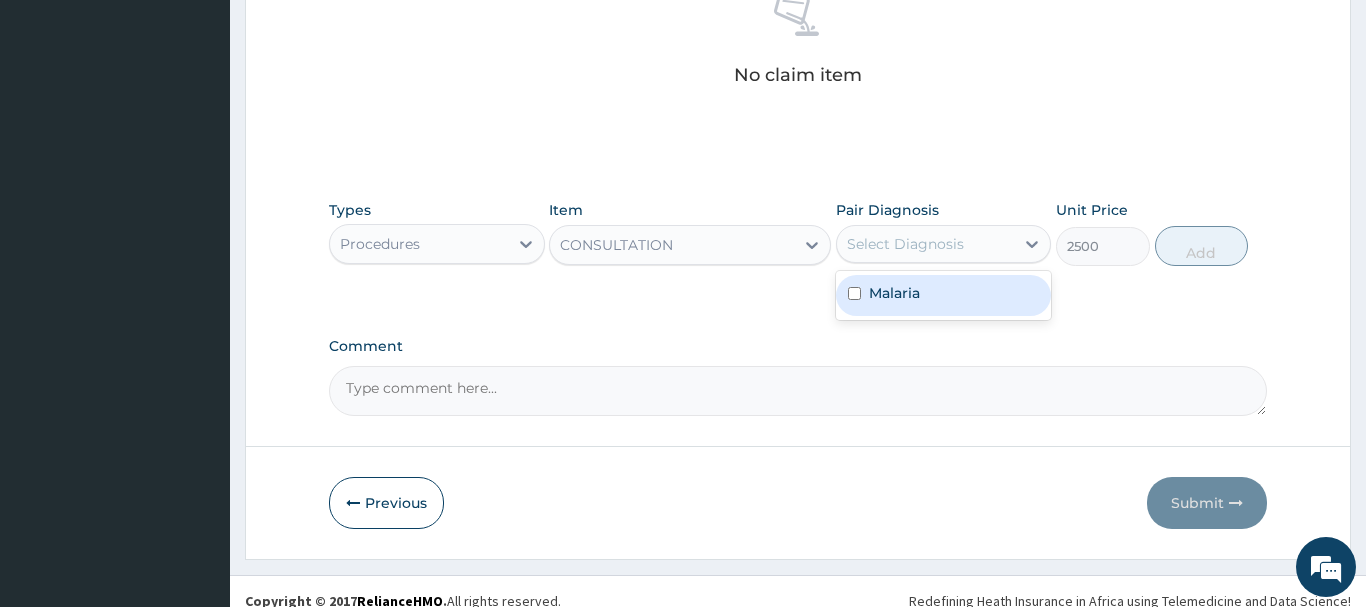 click on "Select Diagnosis" at bounding box center [905, 244] 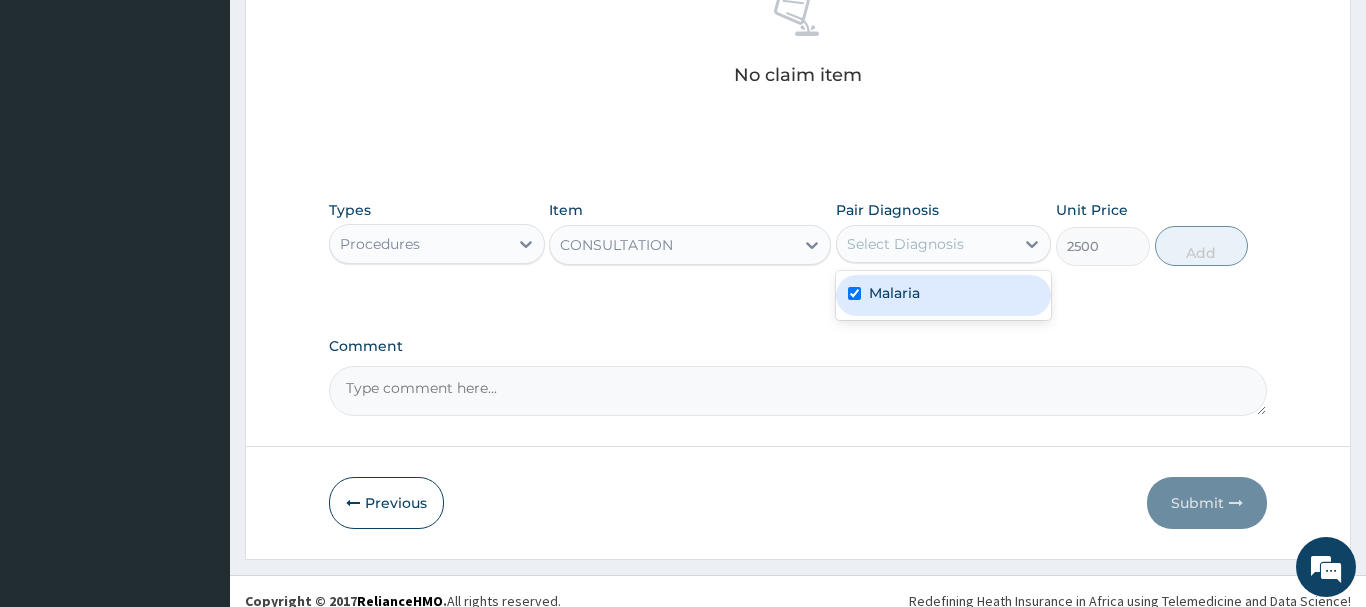checkbox on "true" 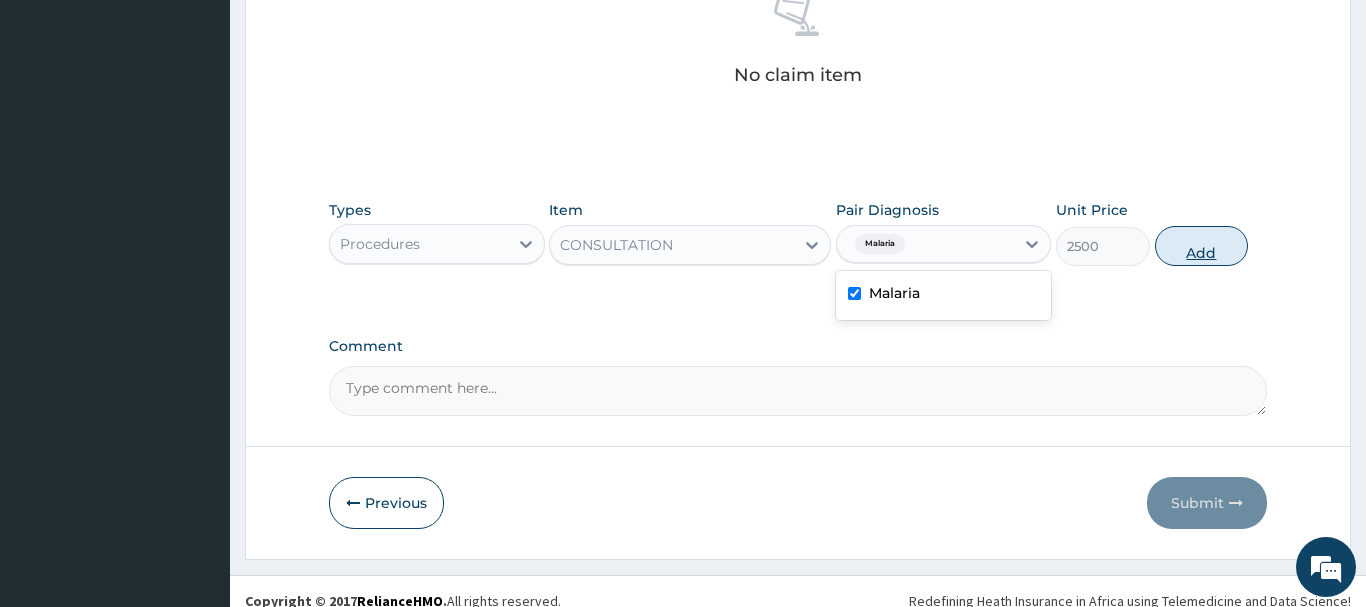 click on "Add" at bounding box center [1202, 246] 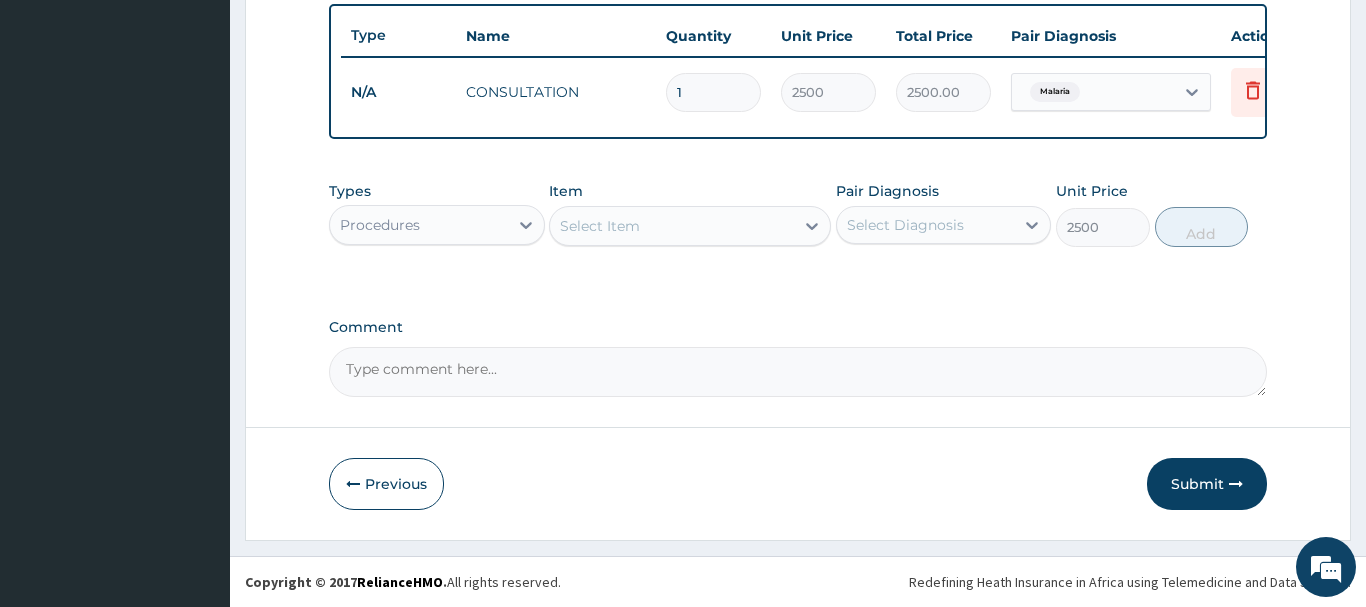 type on "0" 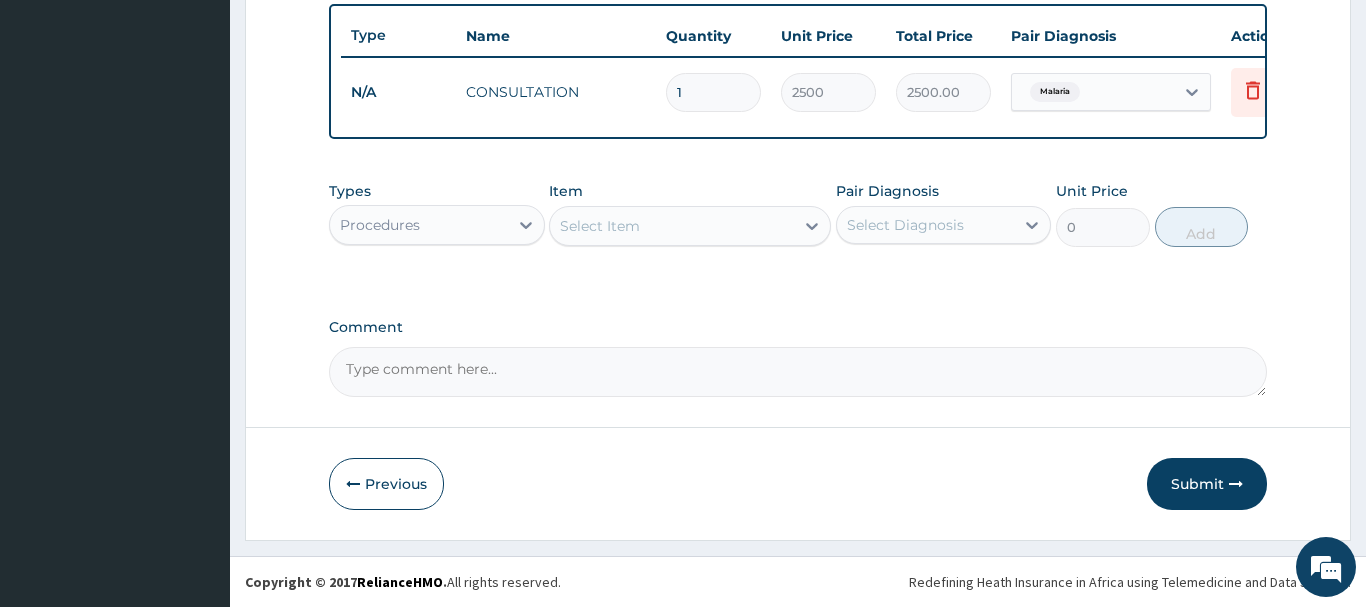 scroll, scrollTop: 740, scrollLeft: 0, axis: vertical 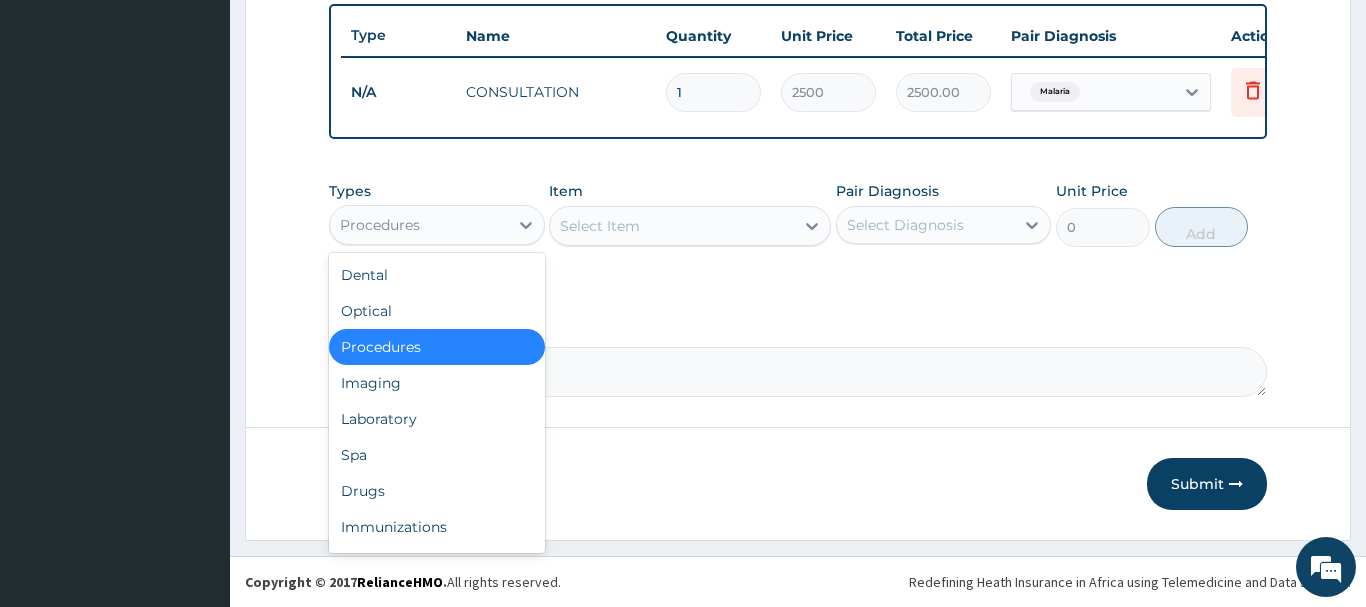 click on "Procedures" at bounding box center [419, 225] 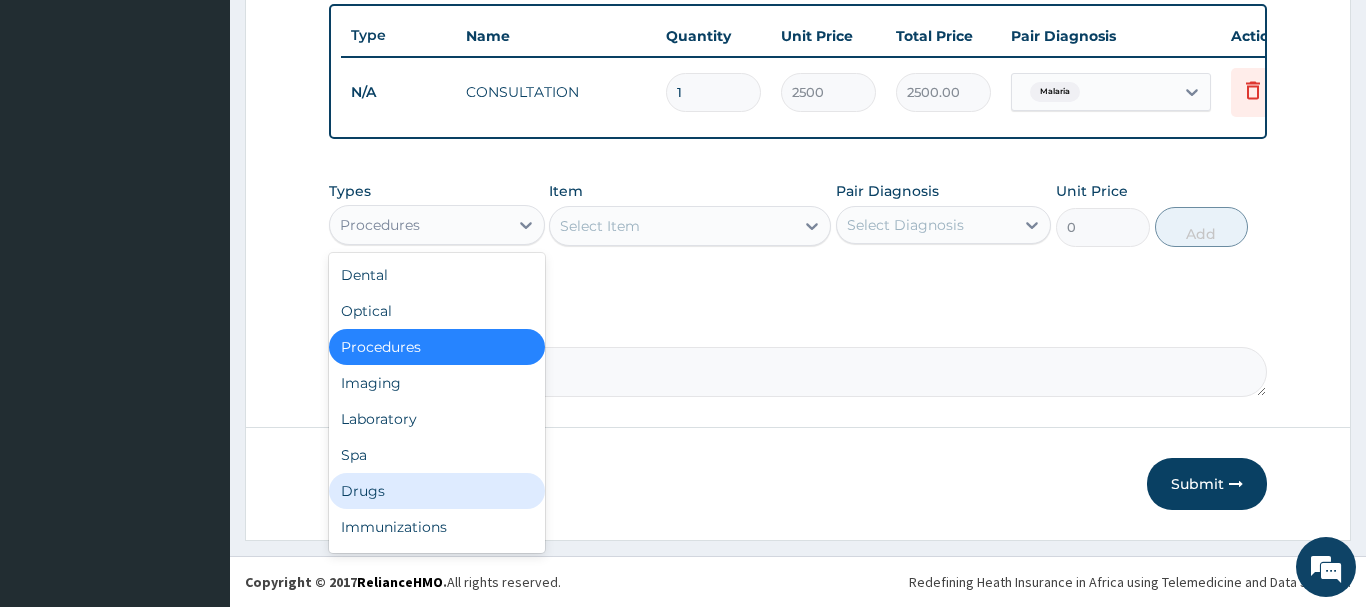 click on "Drugs" at bounding box center (437, 491) 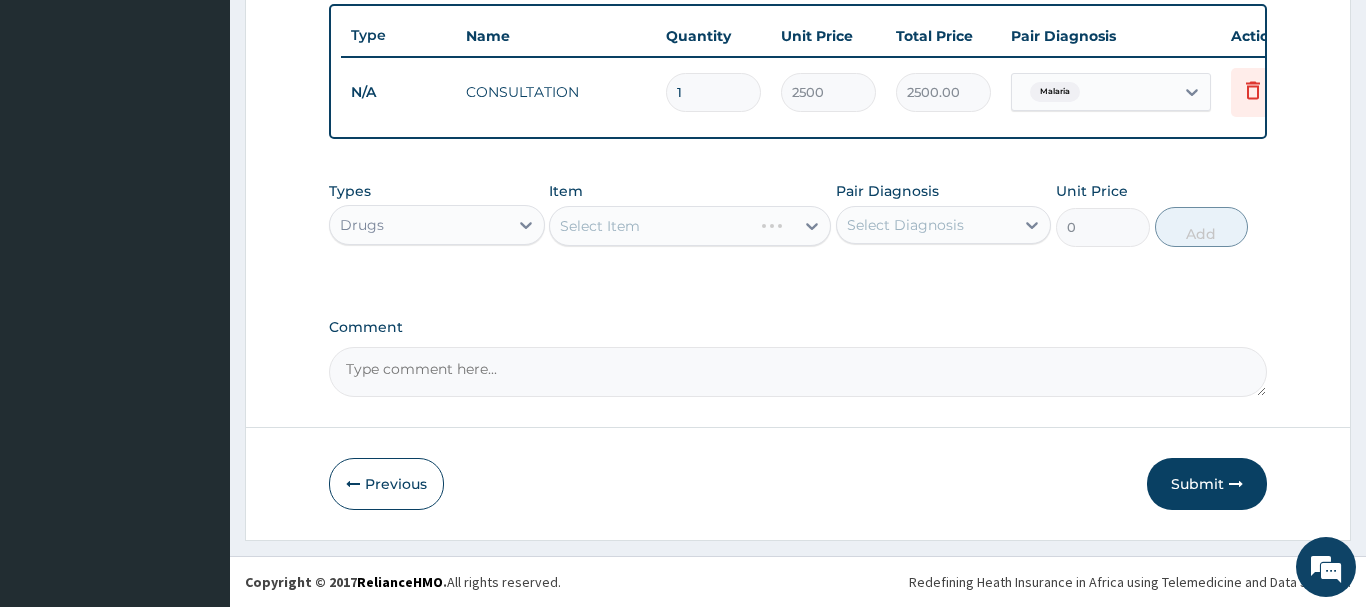 click on "Select Item" at bounding box center [690, 226] 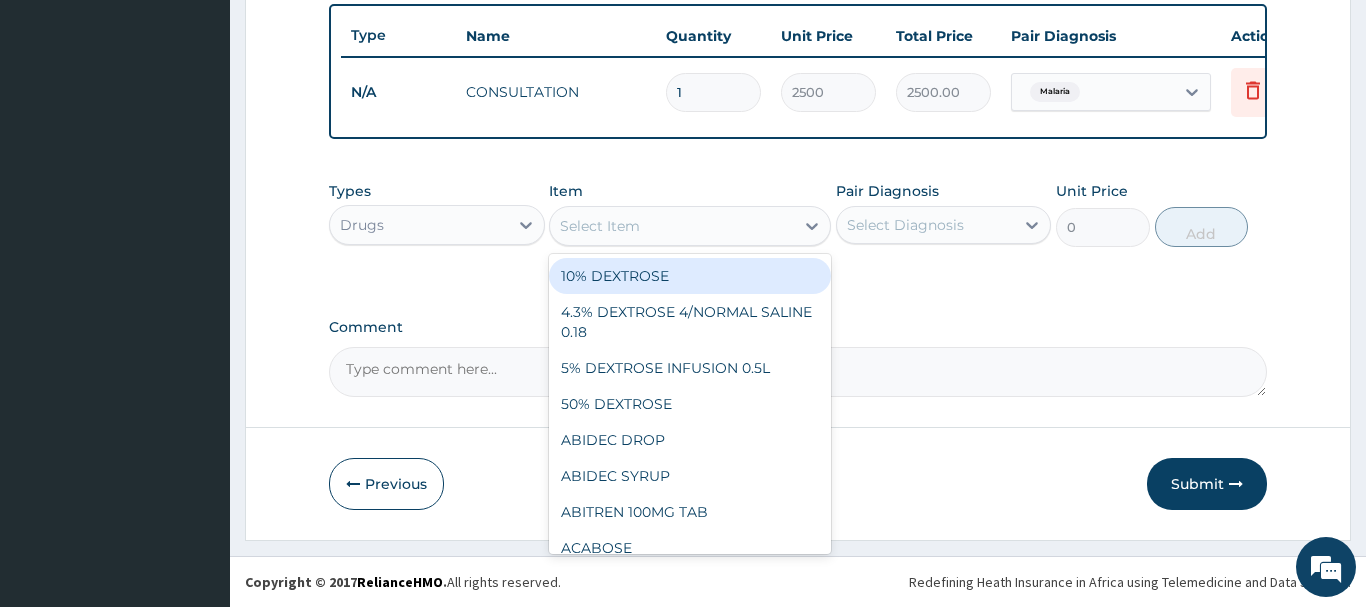 click on "Select Item" at bounding box center [672, 226] 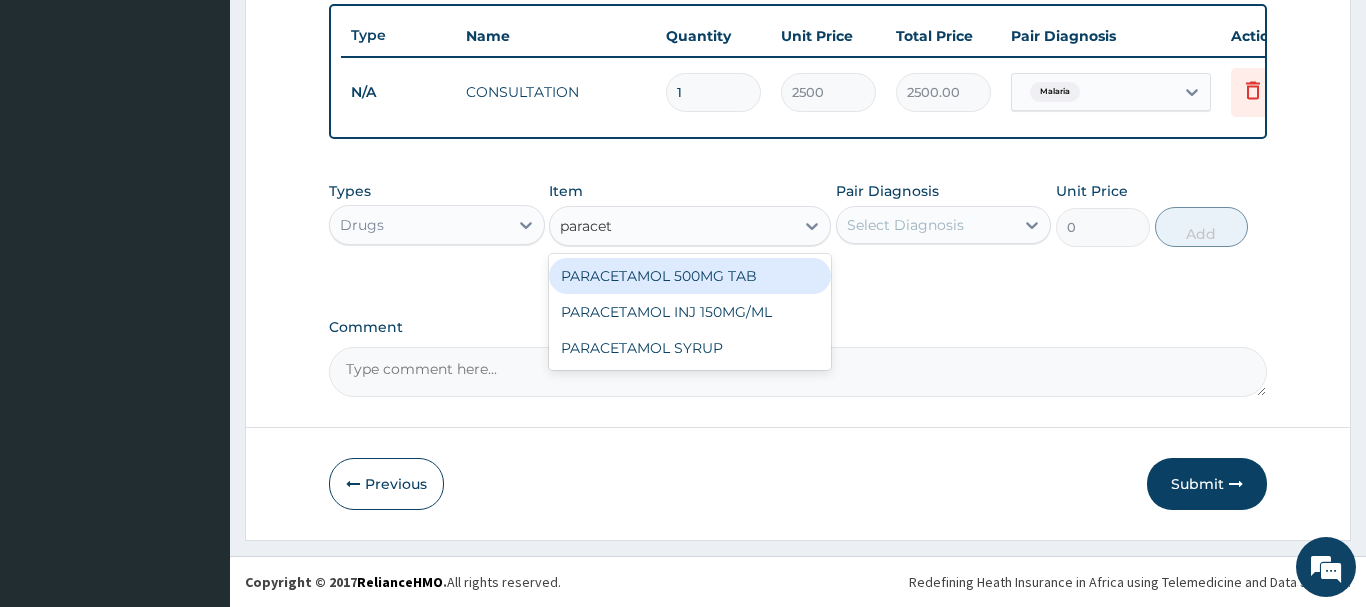 type on "paraceta" 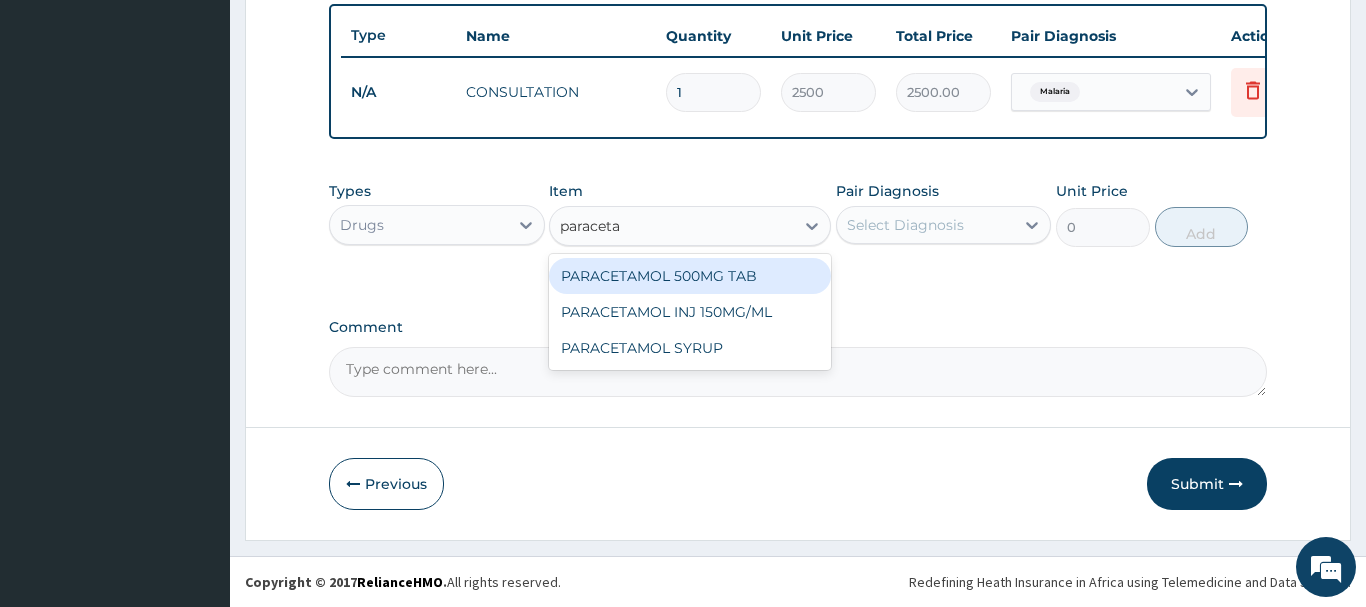 click on "PARACETAMOL 500MG TAB" at bounding box center [690, 276] 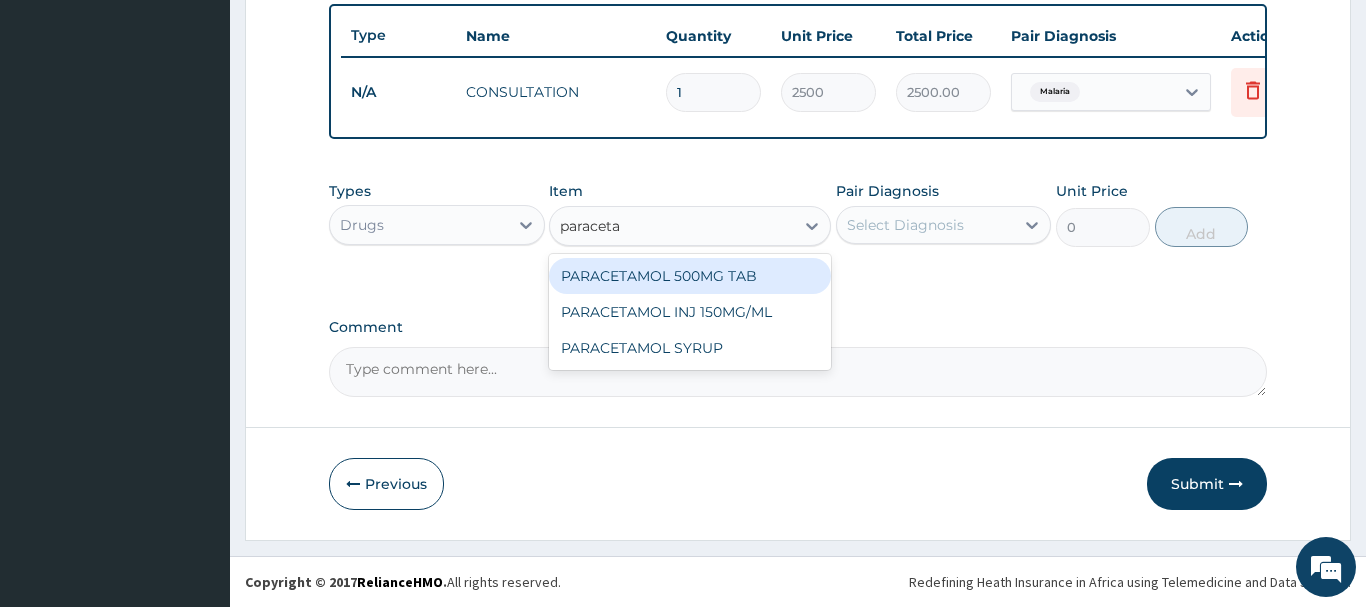 type 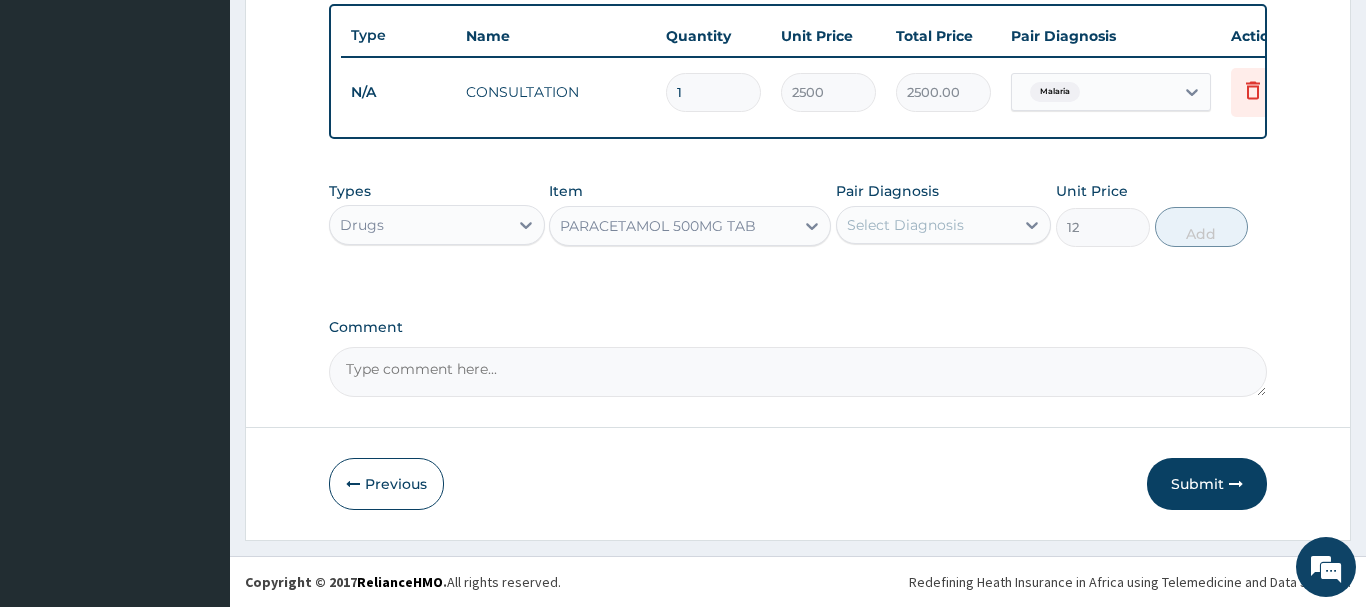 click on "Select Diagnosis" at bounding box center (926, 225) 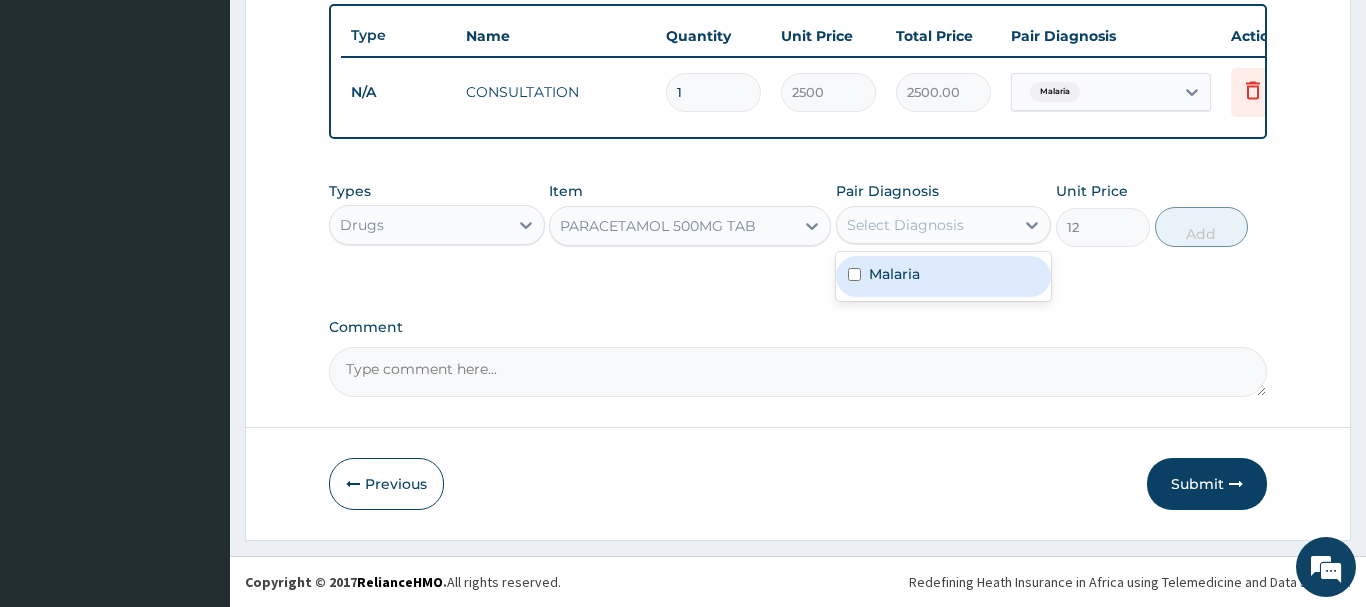 click on "Malaria" at bounding box center [944, 276] 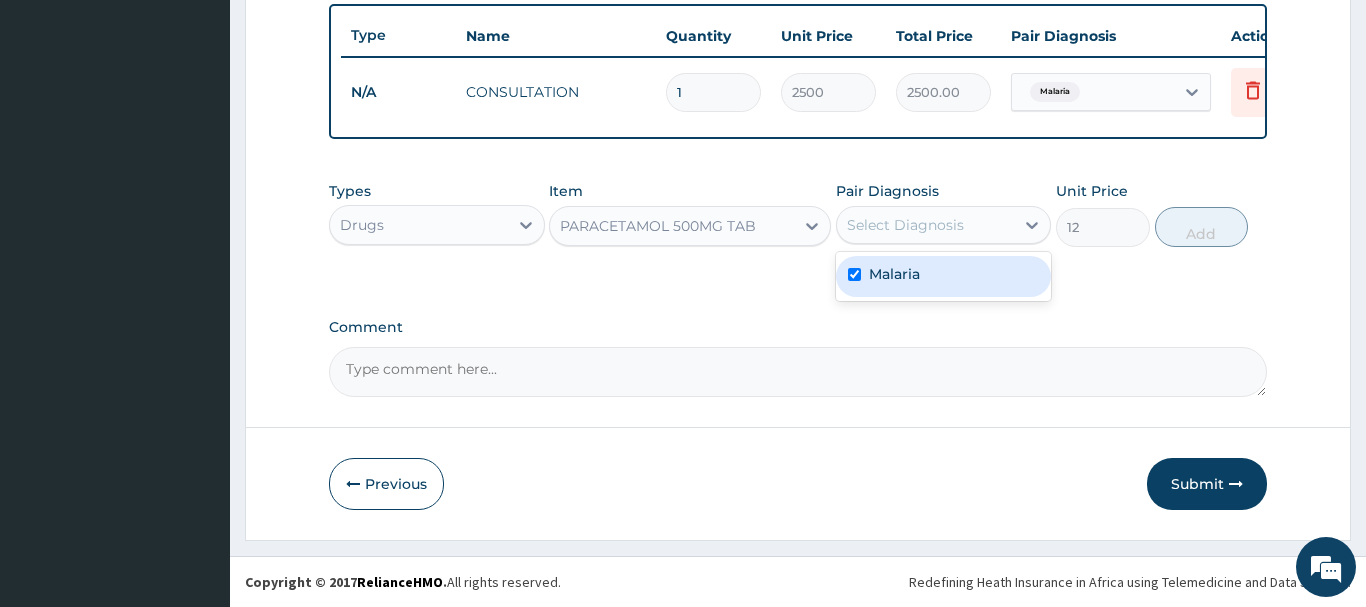 checkbox on "true" 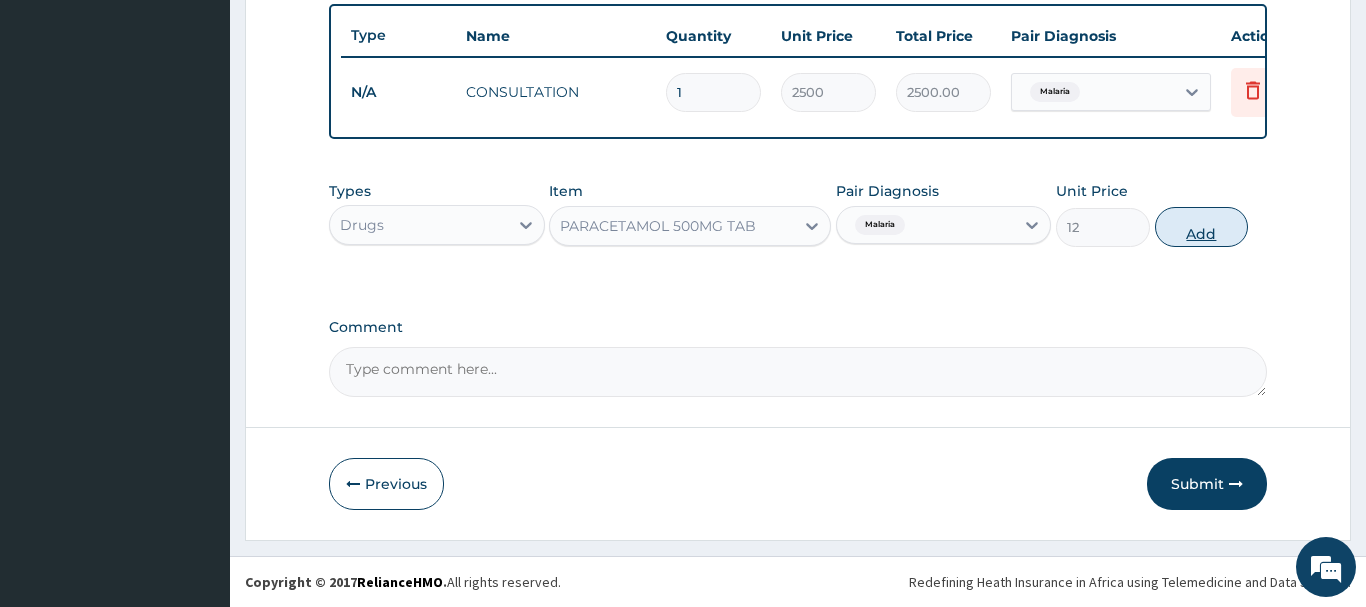 click on "Add" at bounding box center [1202, 227] 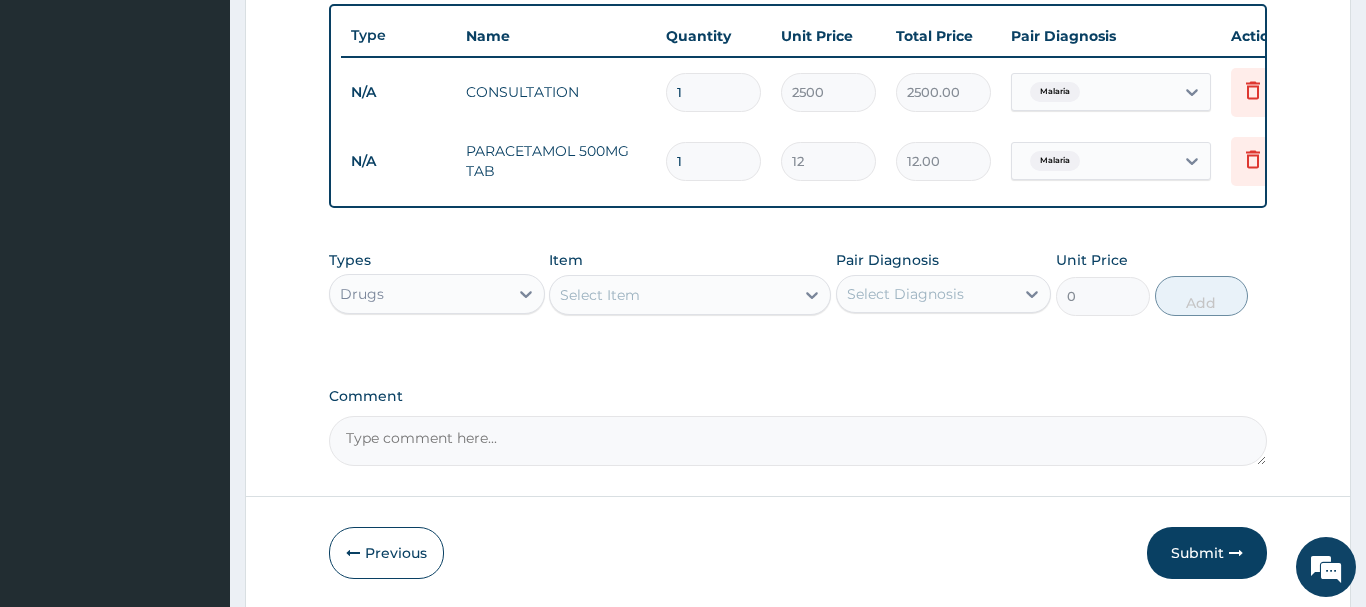 type on "18" 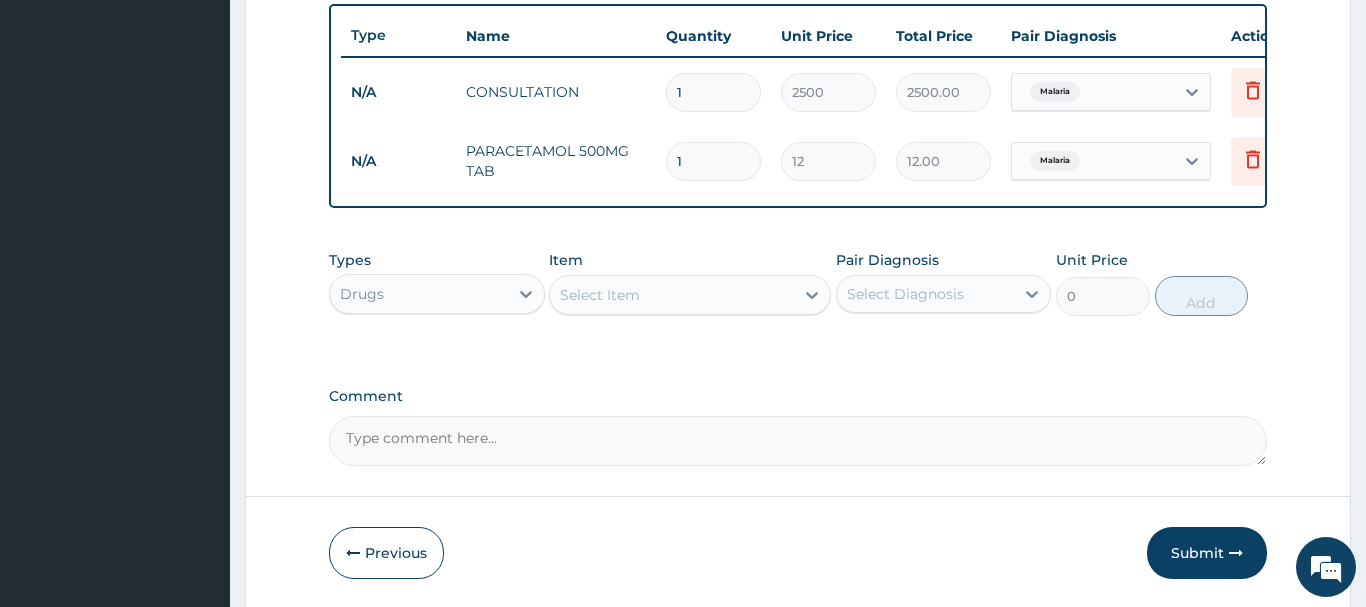 type on "216.00" 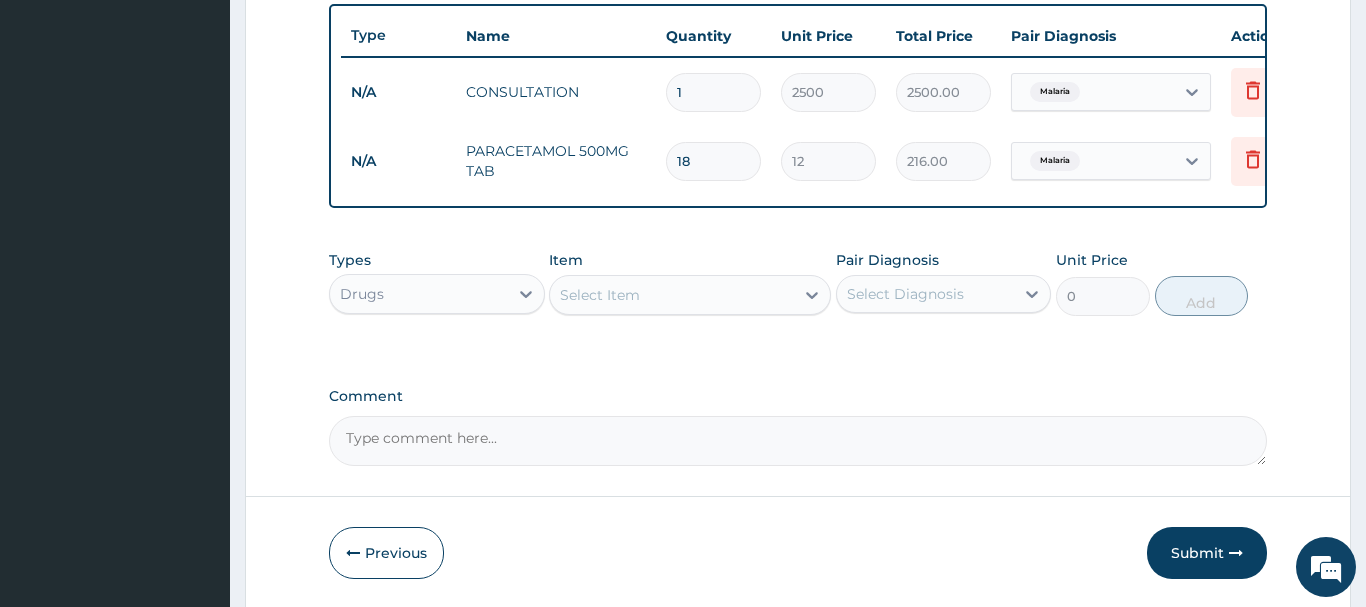 type on "18" 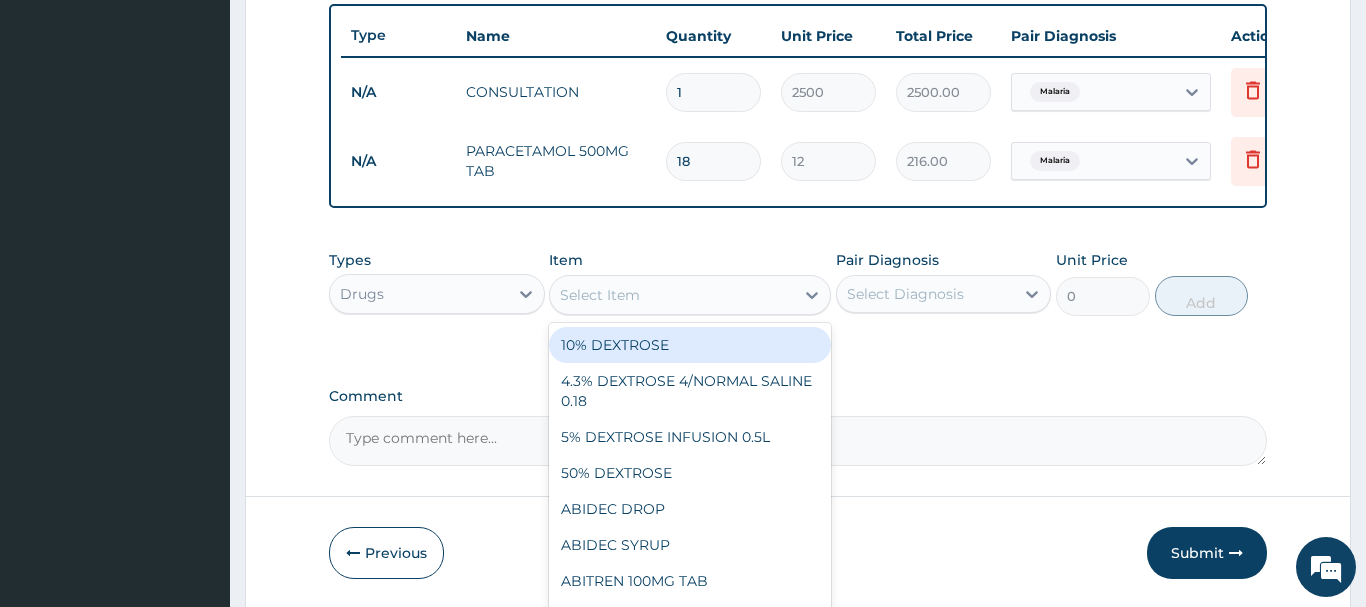 click on "Select Item" at bounding box center [672, 295] 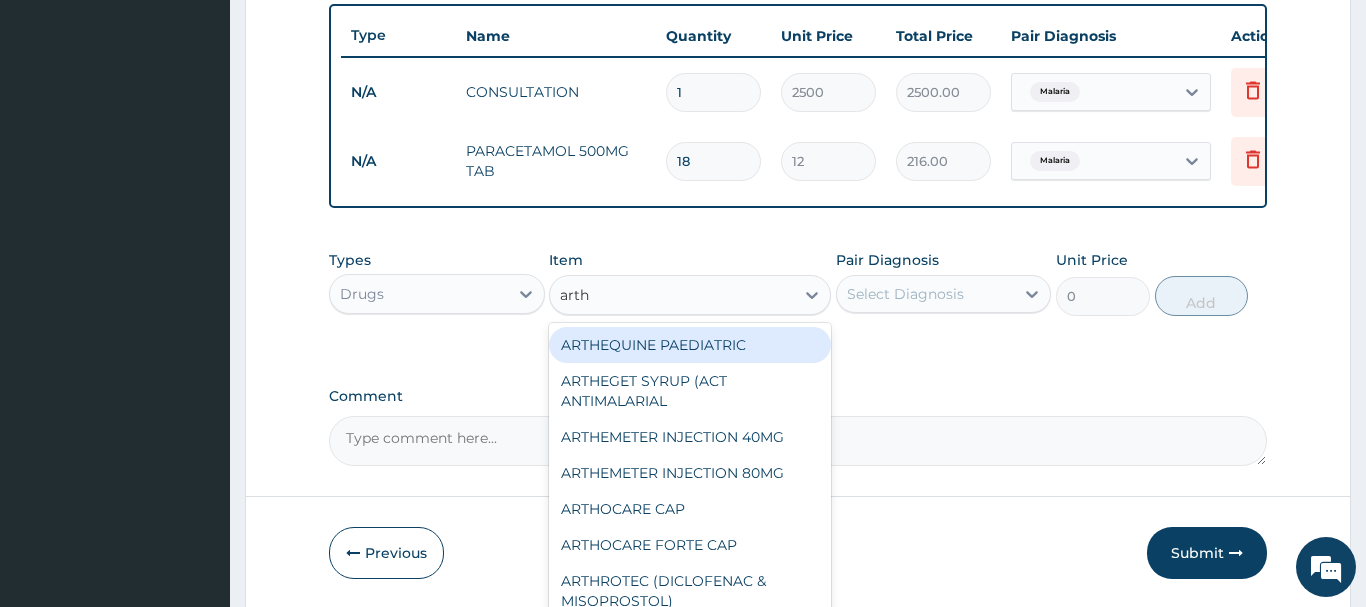 type on "arthe" 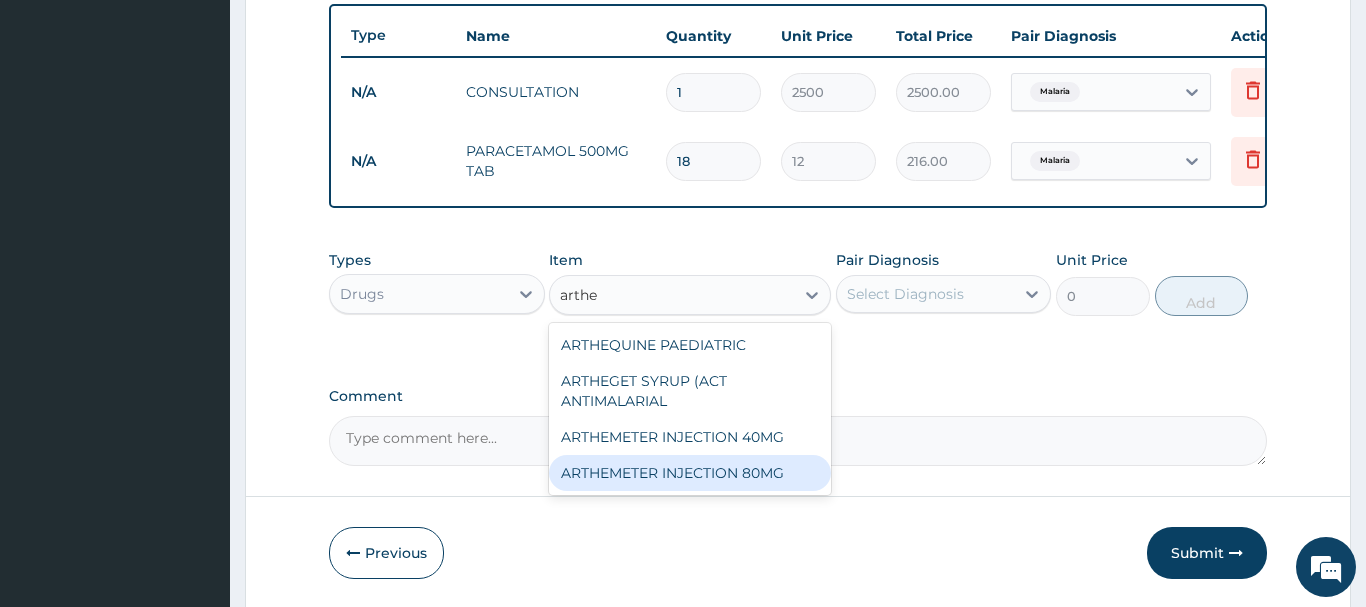 drag, startPoint x: 705, startPoint y: 470, endPoint x: 862, endPoint y: 367, distance: 187.77113 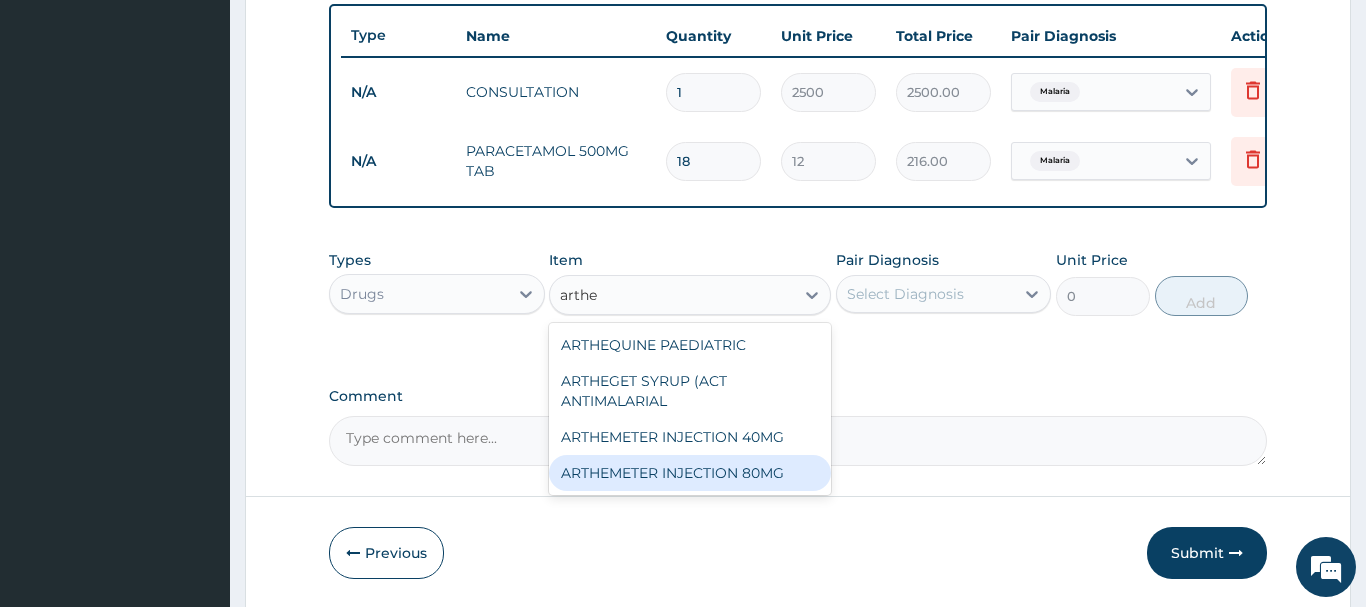 click on "ARTHEMETER INJECTION 80MG" at bounding box center (690, 473) 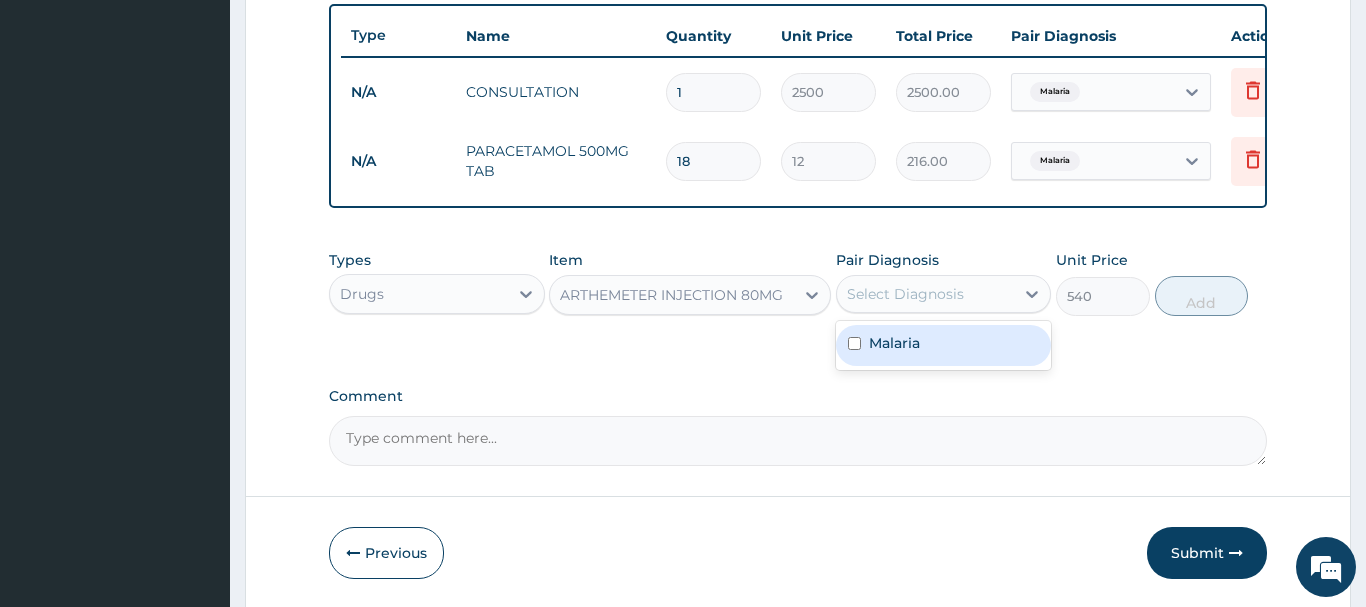 click on "Select Diagnosis" at bounding box center [905, 294] 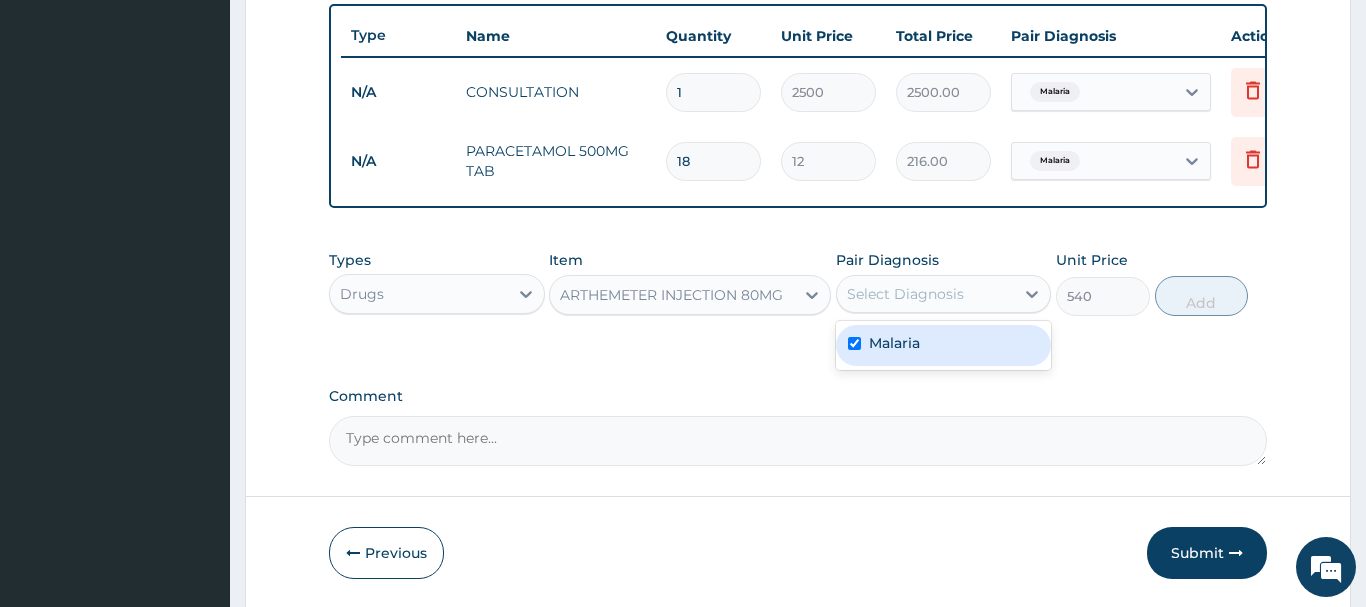 checkbox on "true" 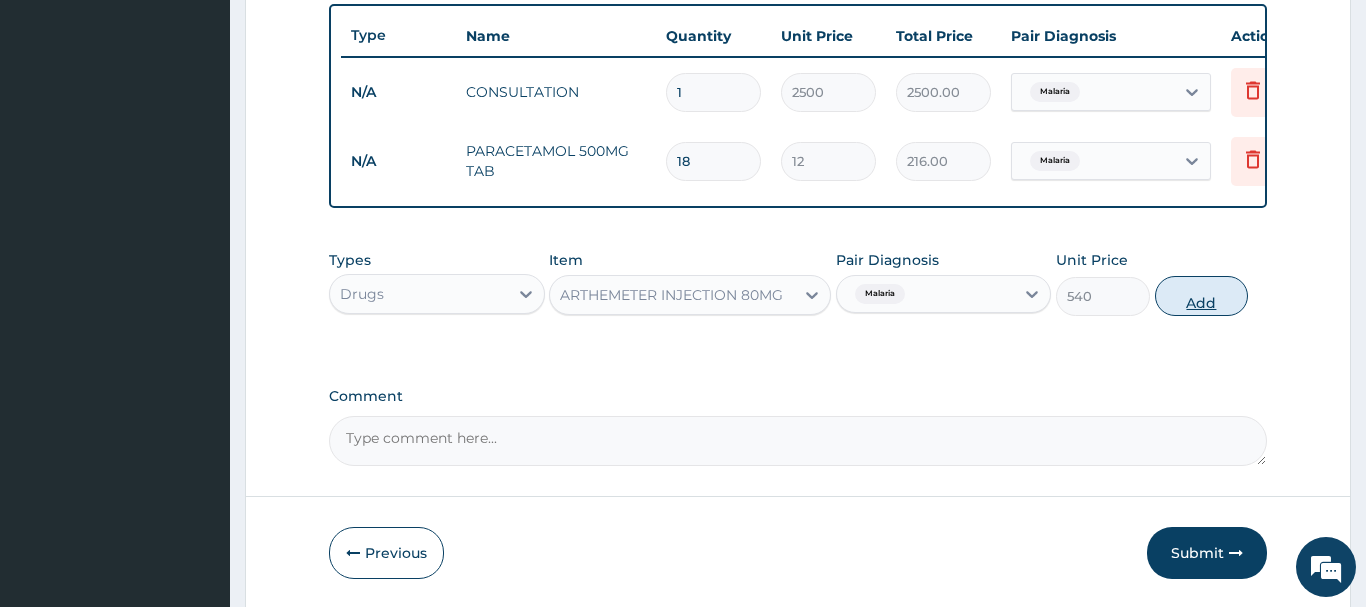 click on "Add" at bounding box center [1202, 296] 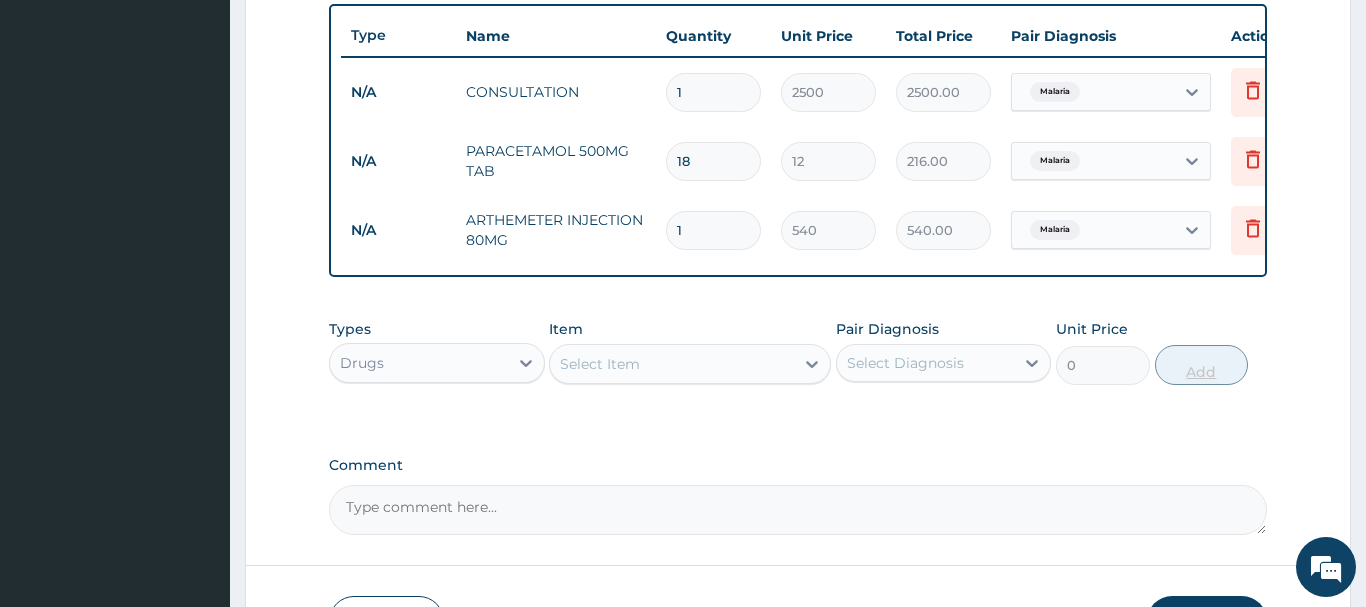 type 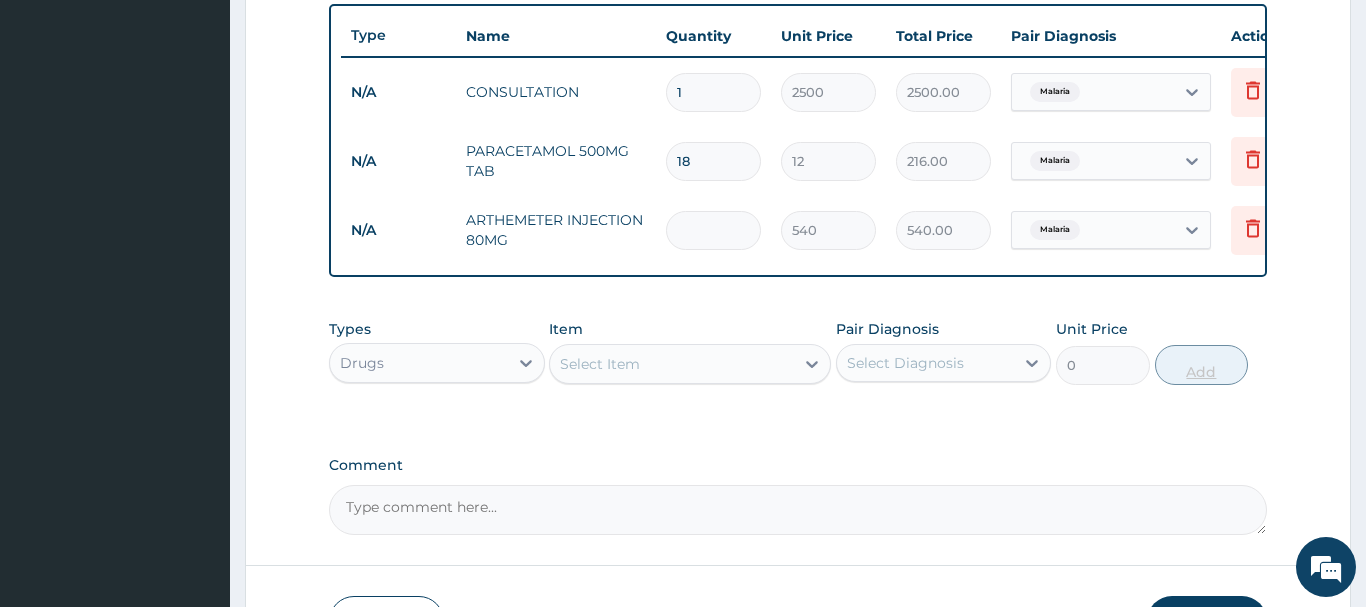 type on "0.00" 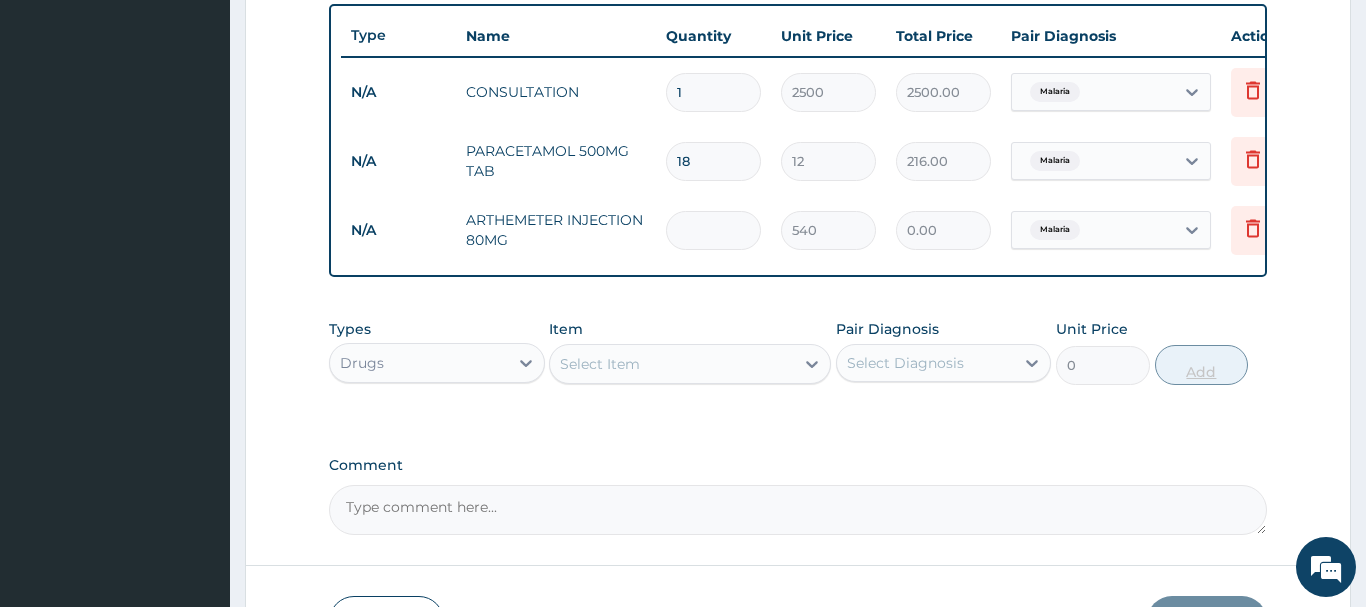 type on "3" 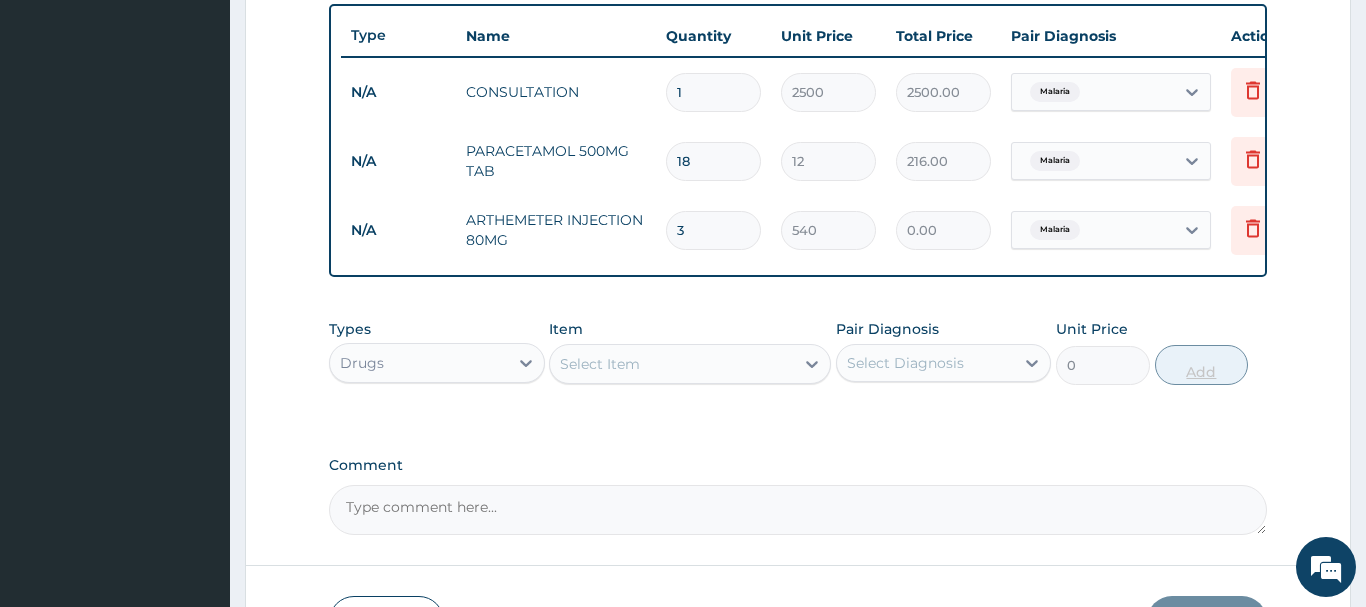 type on "1620.00" 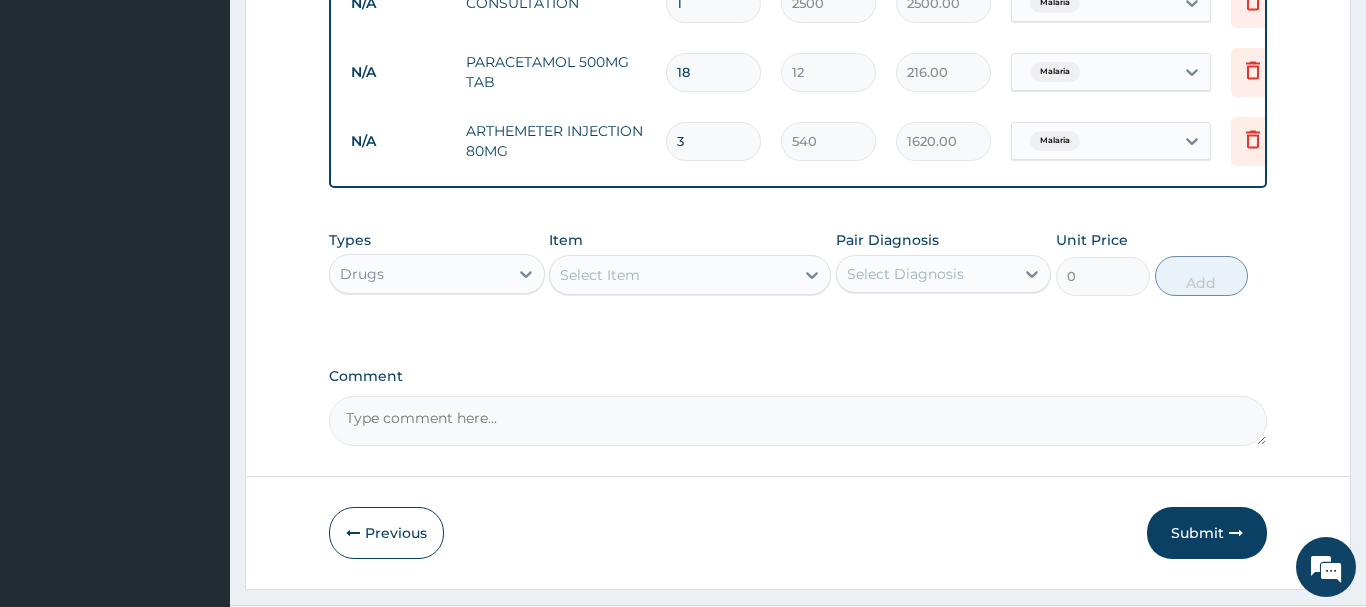 scroll, scrollTop: 878, scrollLeft: 0, axis: vertical 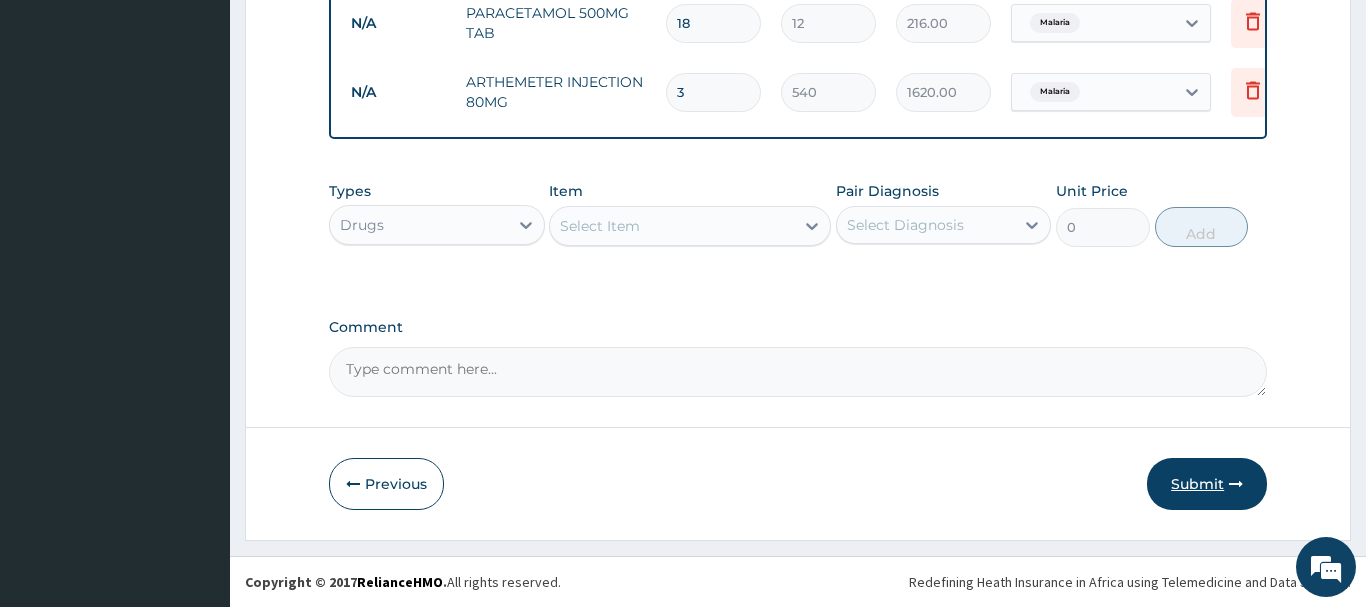 type on "3" 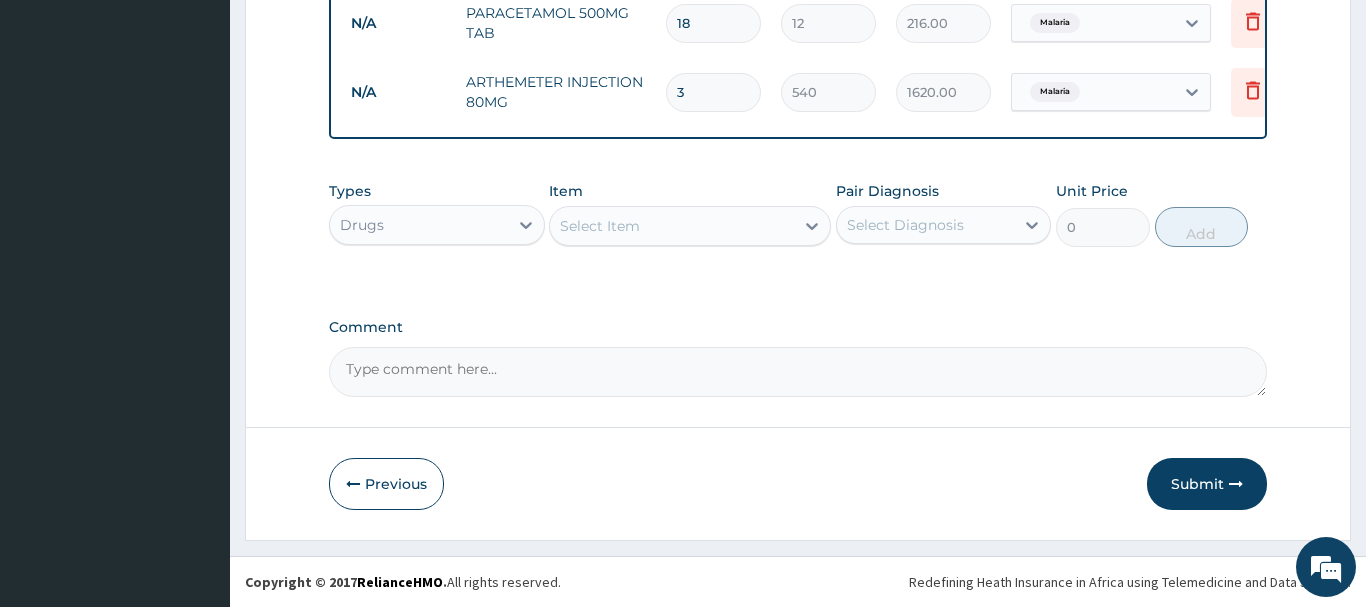 scroll, scrollTop: 81, scrollLeft: 0, axis: vertical 